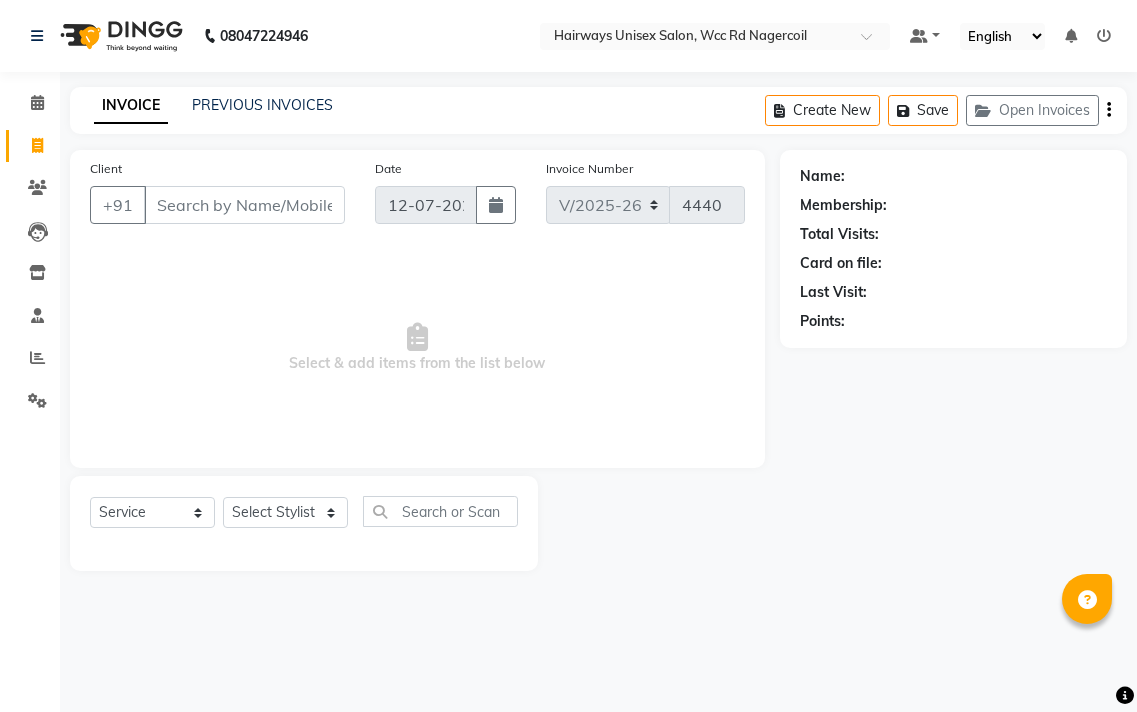 select on "6523" 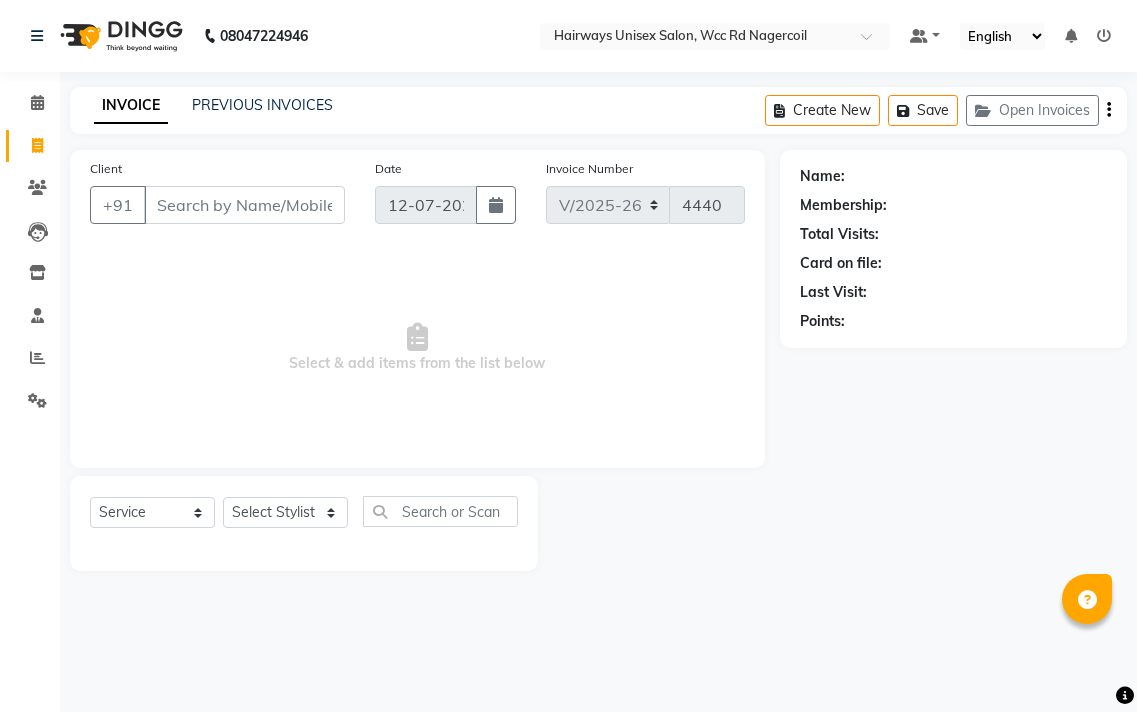 scroll, scrollTop: 0, scrollLeft: 0, axis: both 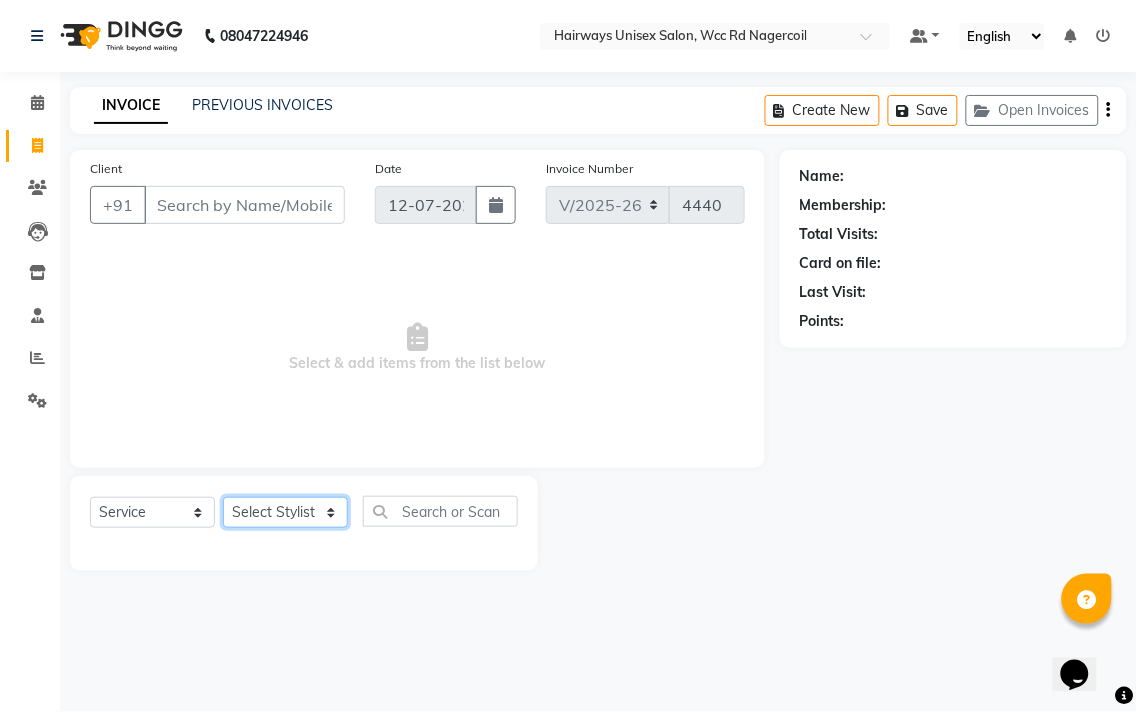 click on "Select Stylist Admin Chitra divya [PERSON_NAME] [PERSON_NAME] Reception [PERSON_NAME] [PERSON_NAME] Talib" 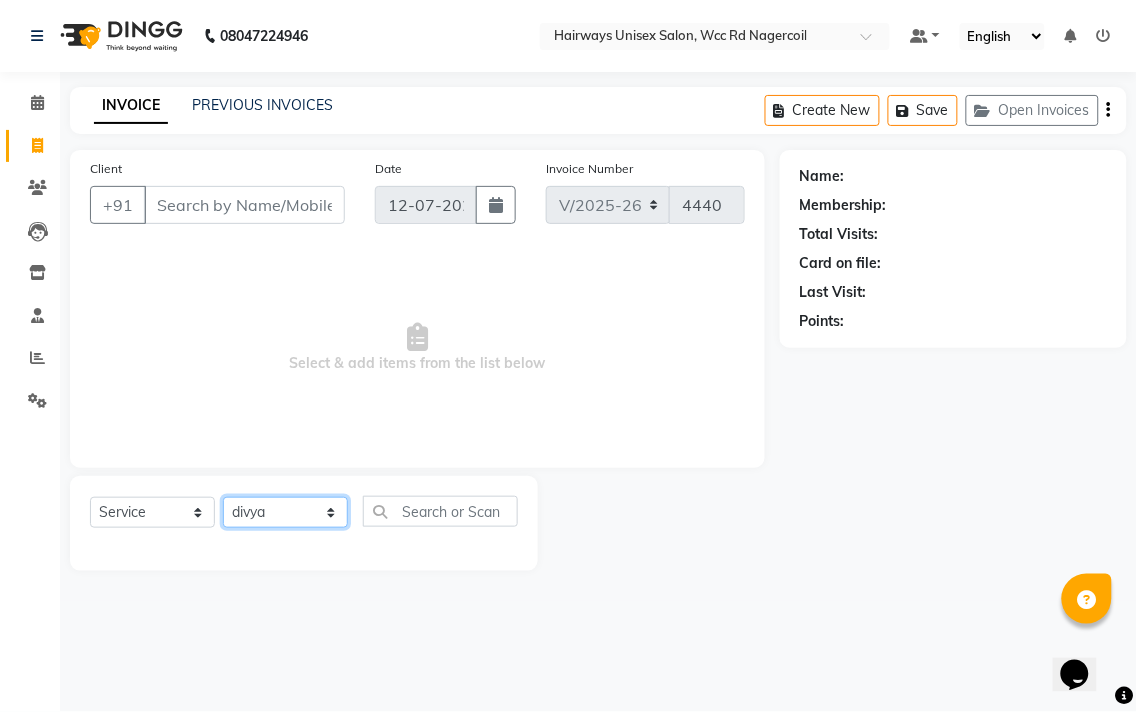 click on "Select Stylist Admin Chitra divya [PERSON_NAME] [PERSON_NAME] Reception [PERSON_NAME] [PERSON_NAME] Talib" 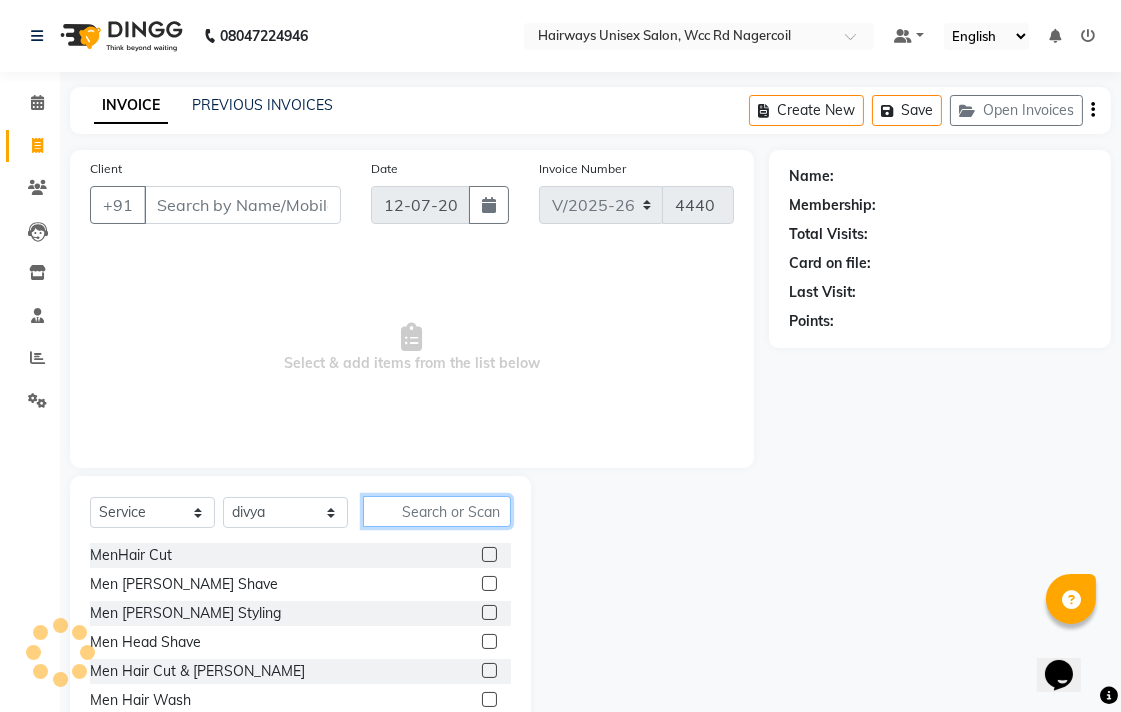 click 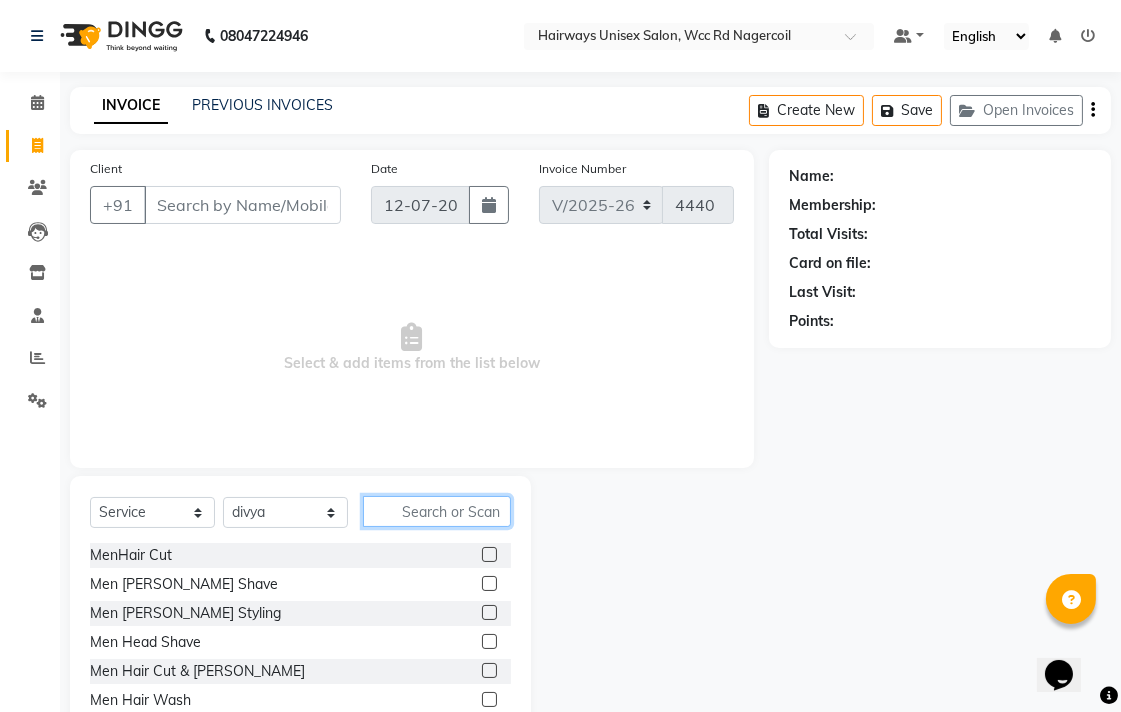 type on "b" 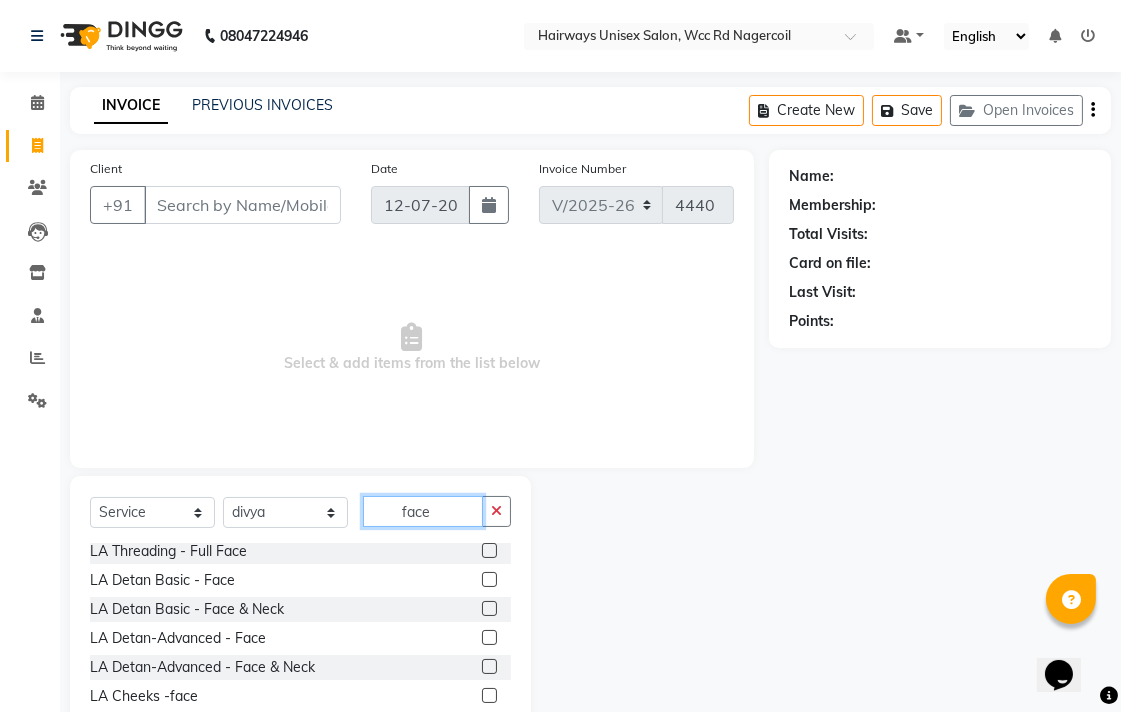 scroll, scrollTop: 713, scrollLeft: 0, axis: vertical 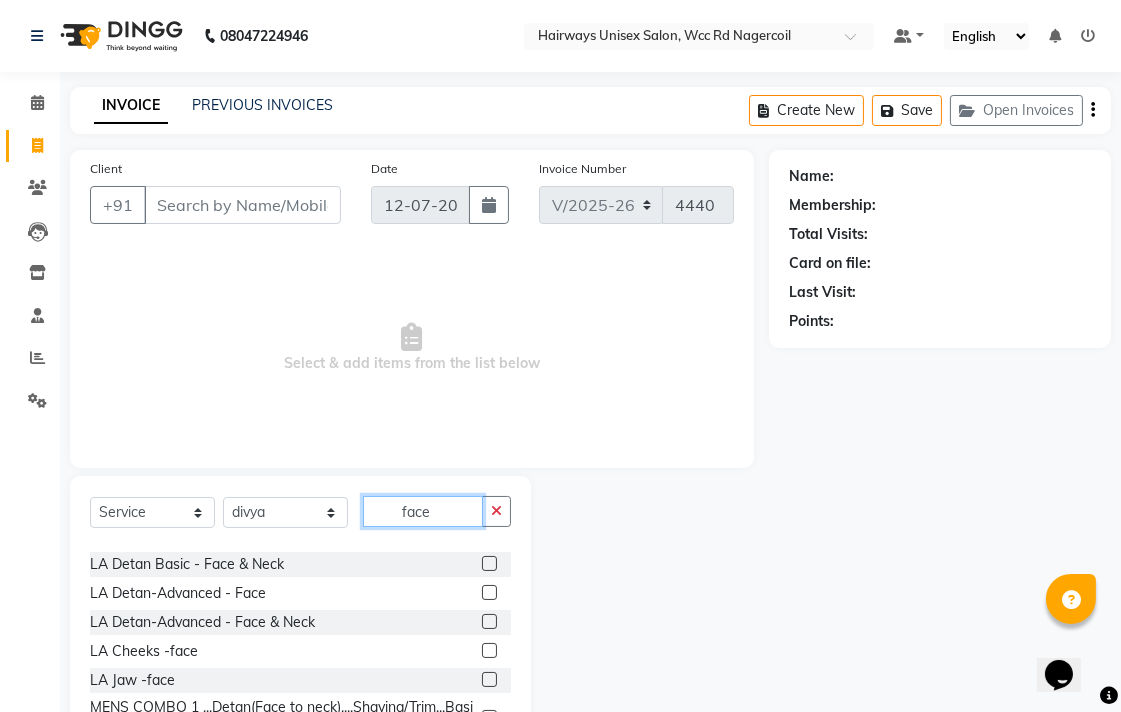 type on "face" 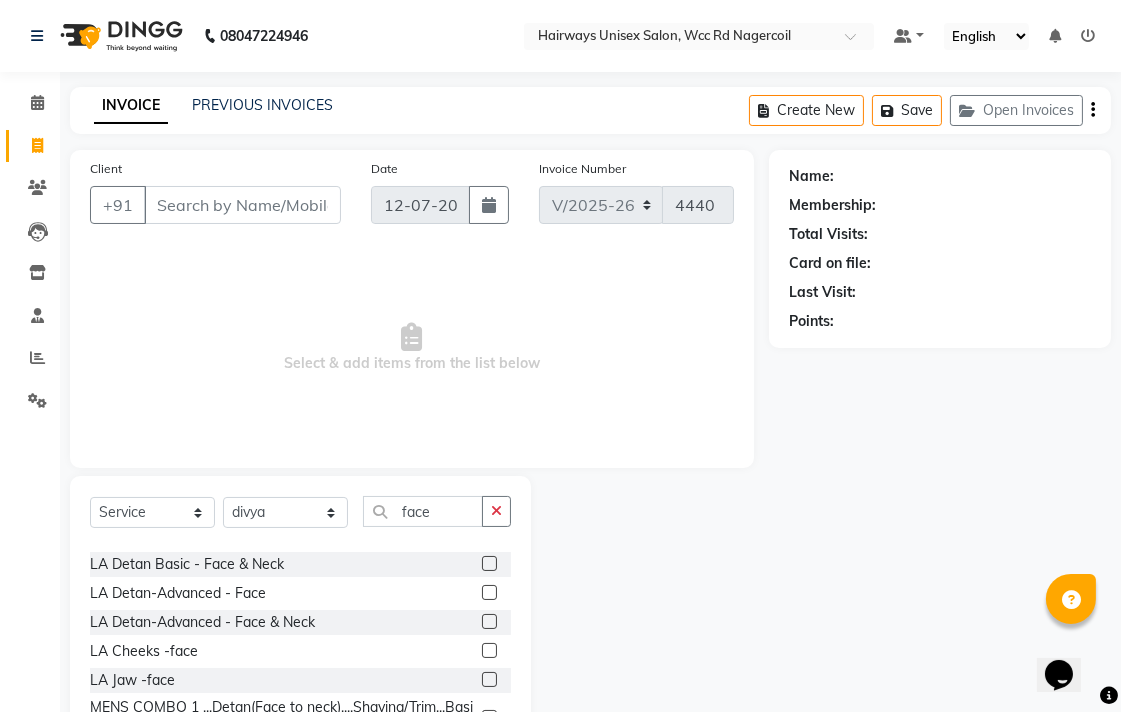 click 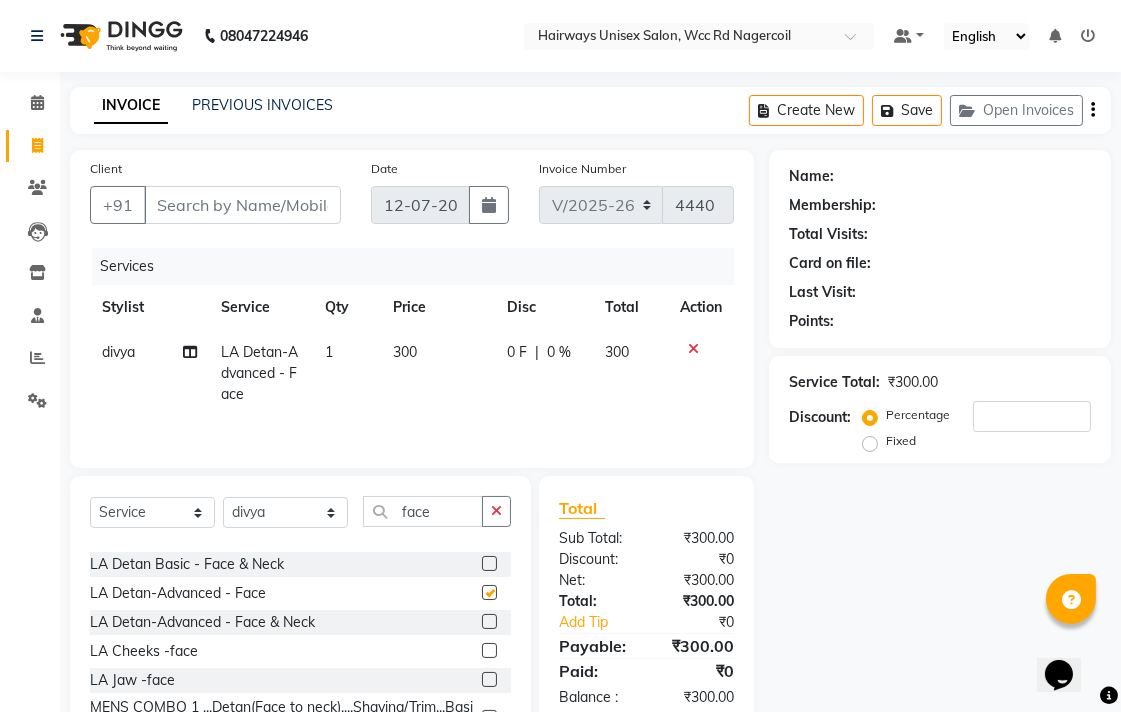 checkbox on "false" 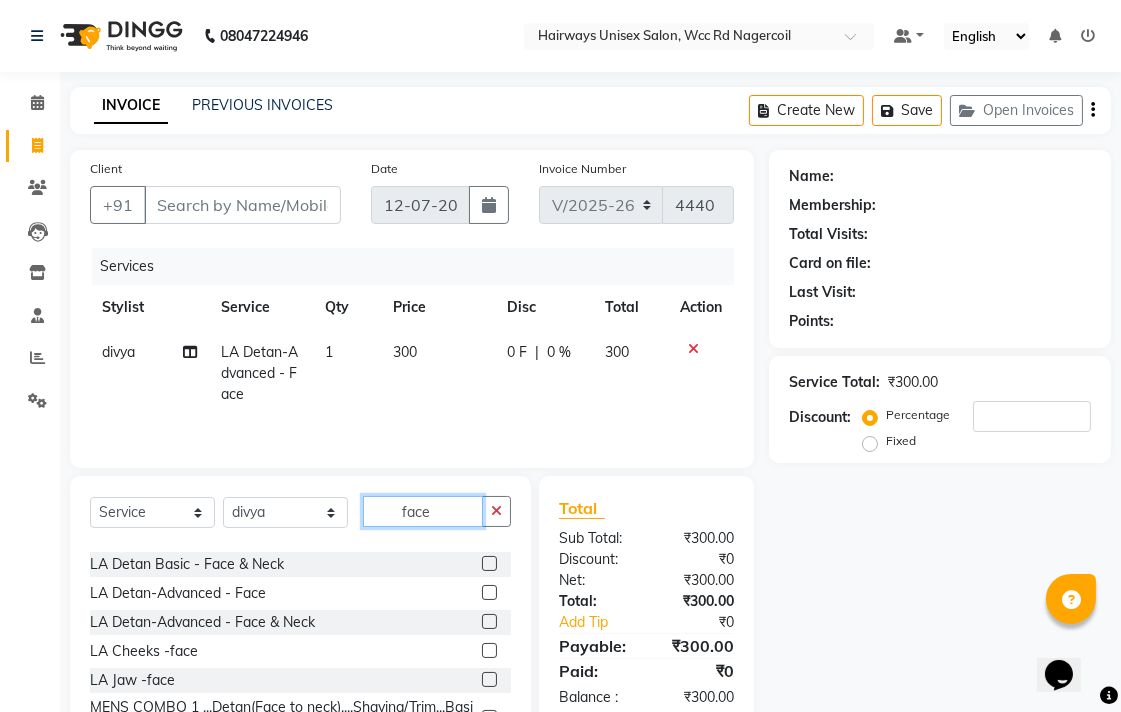 click on "face" 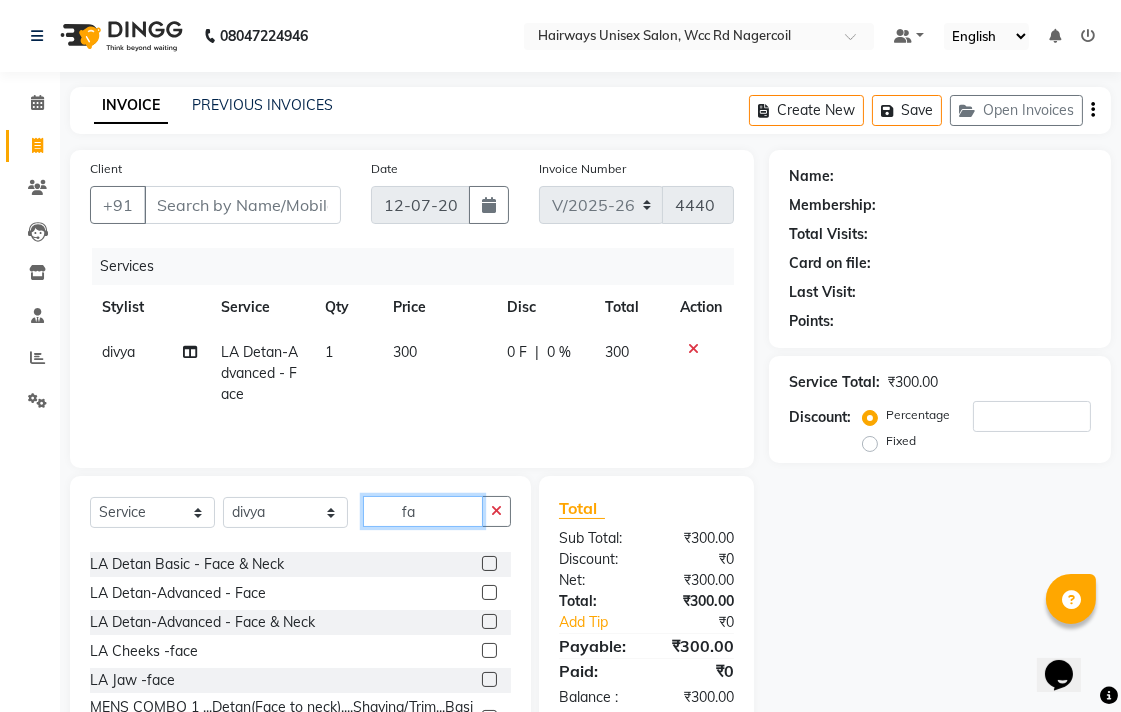 type on "f" 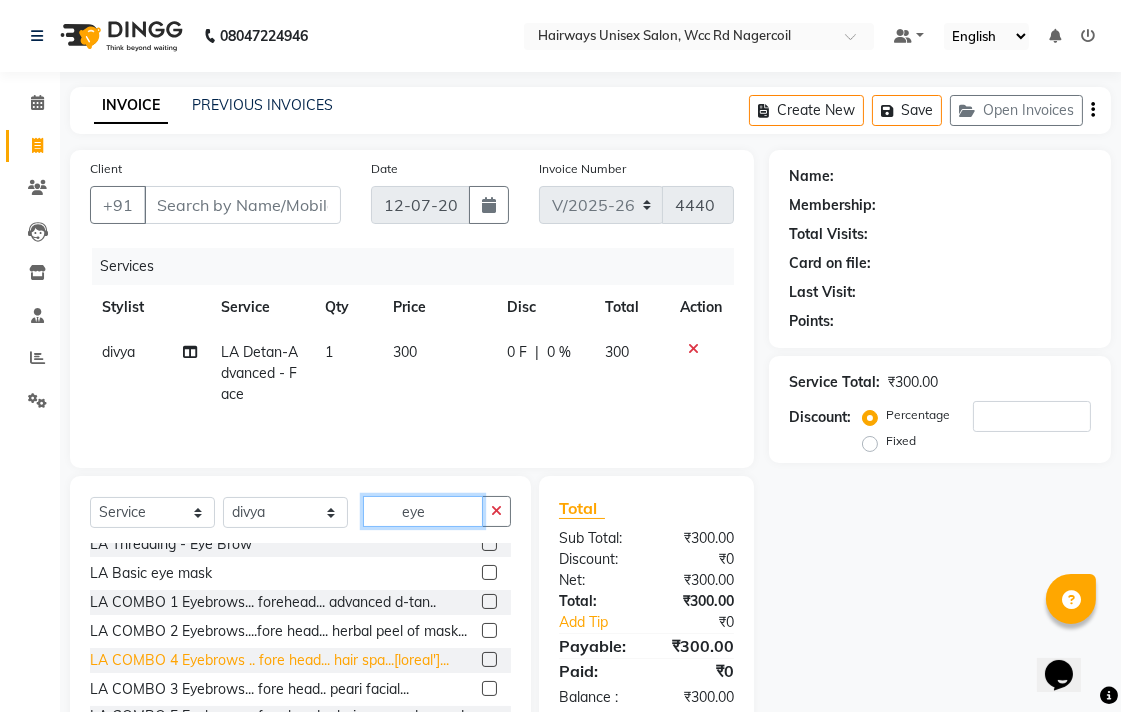 scroll, scrollTop: 0, scrollLeft: 0, axis: both 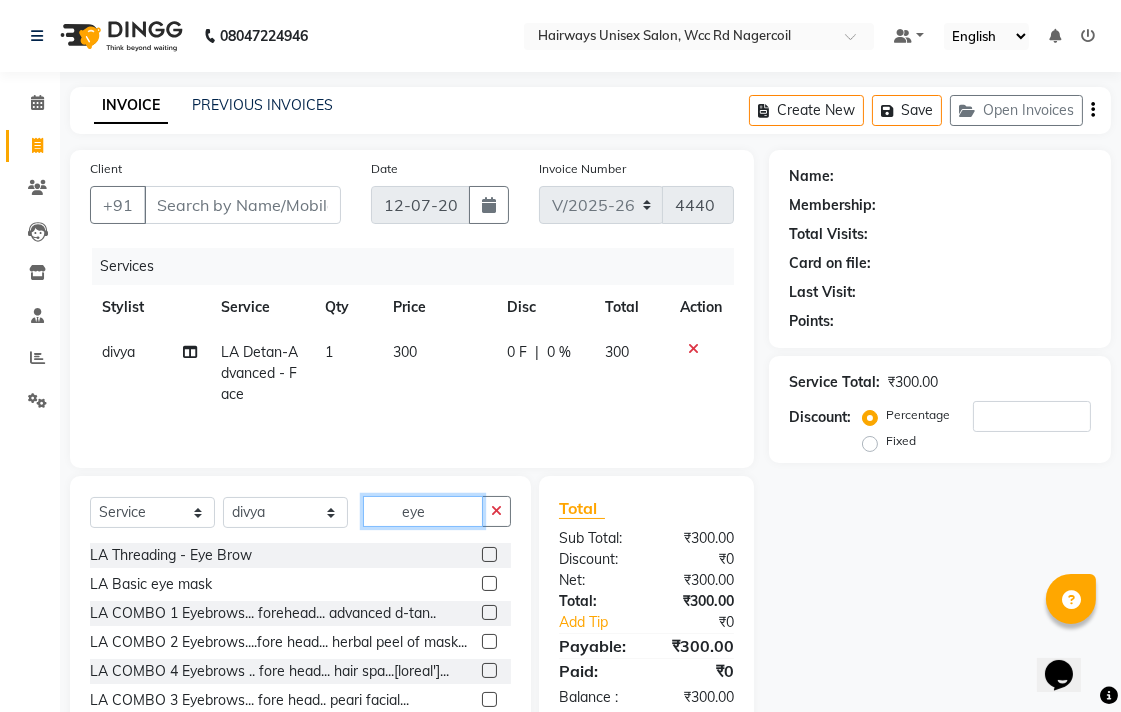 type on "eye" 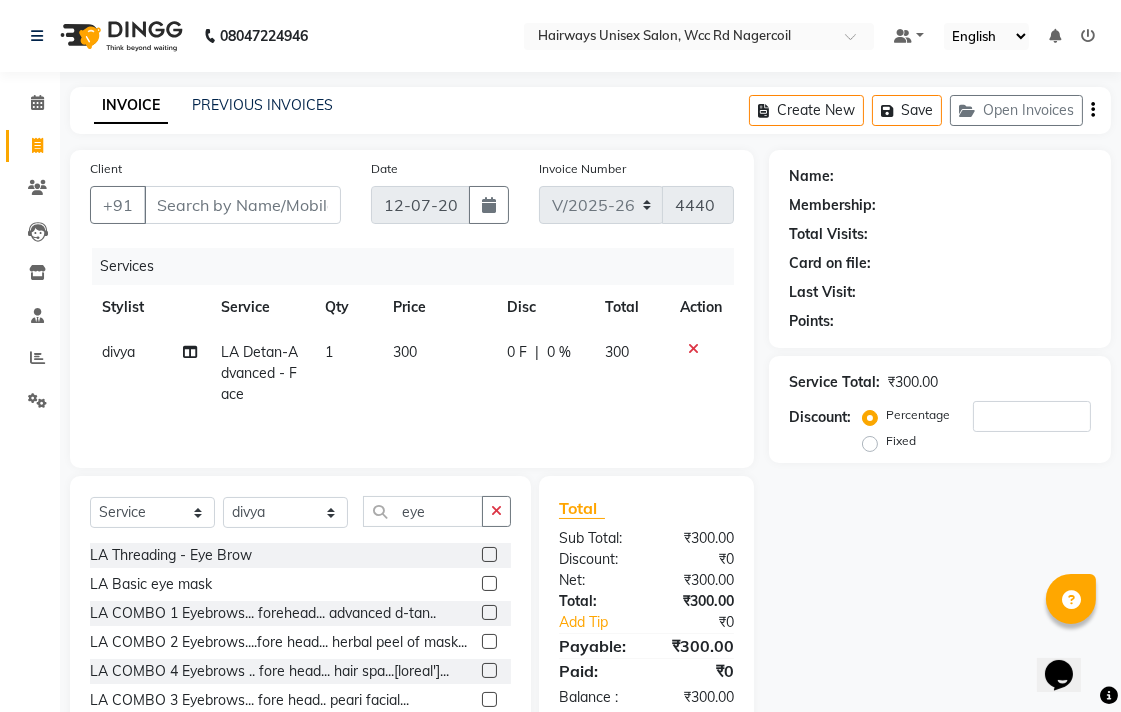 click 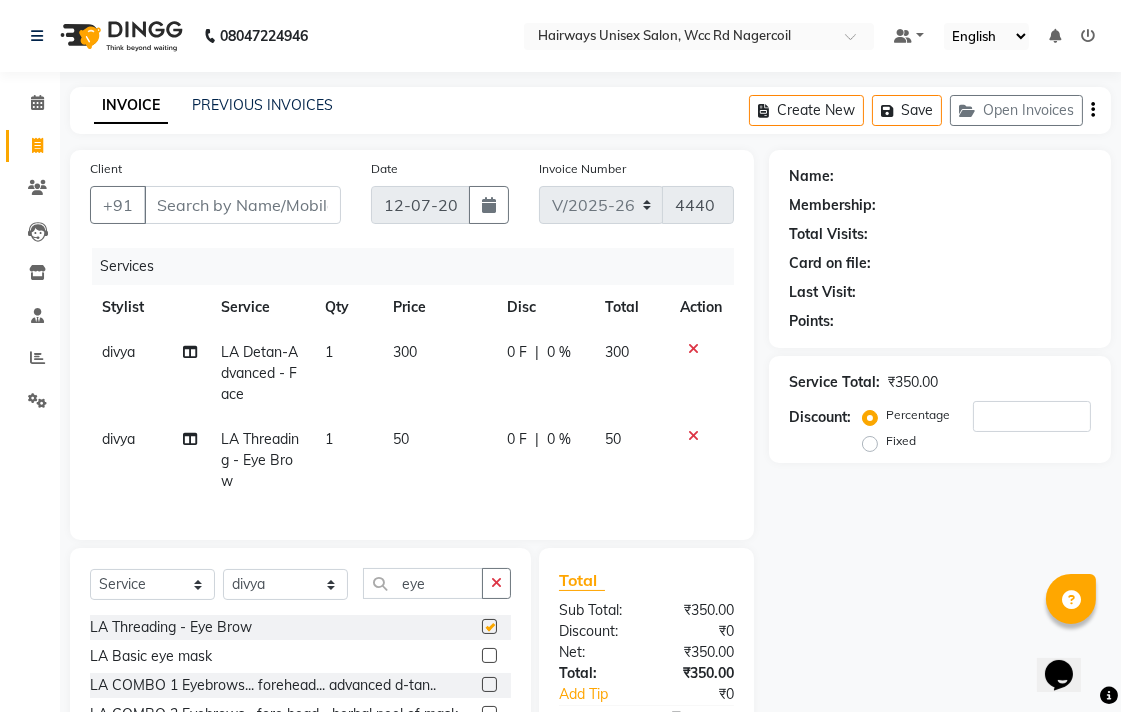 checkbox on "false" 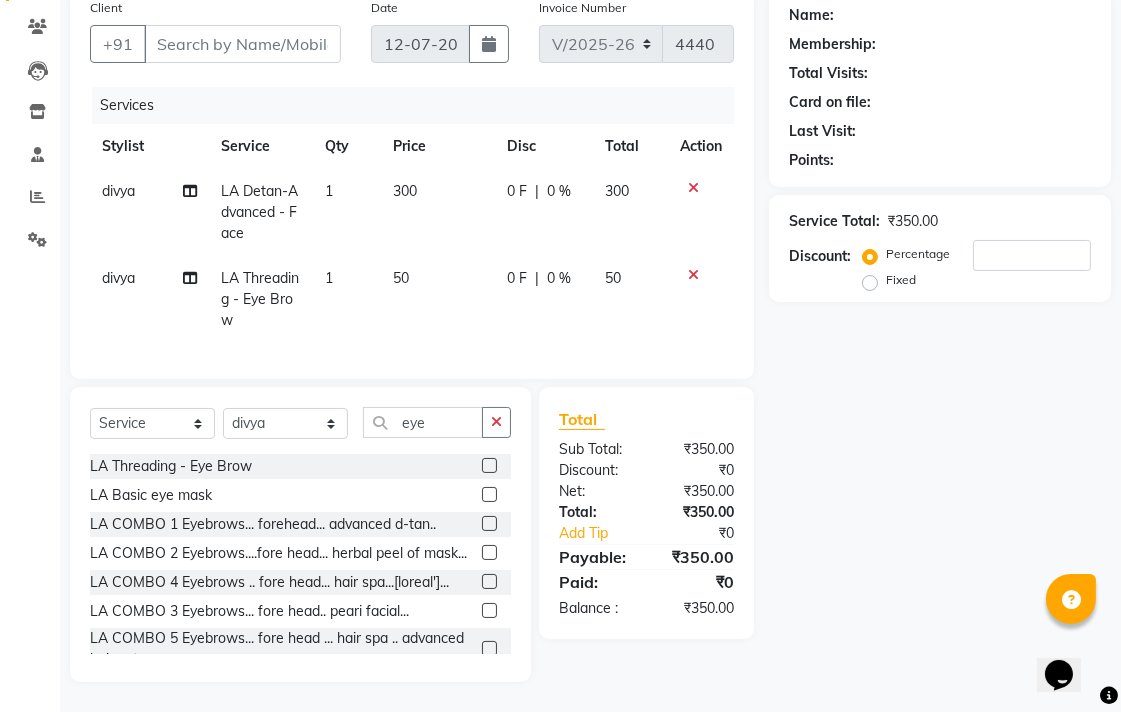 scroll, scrollTop: 177, scrollLeft: 0, axis: vertical 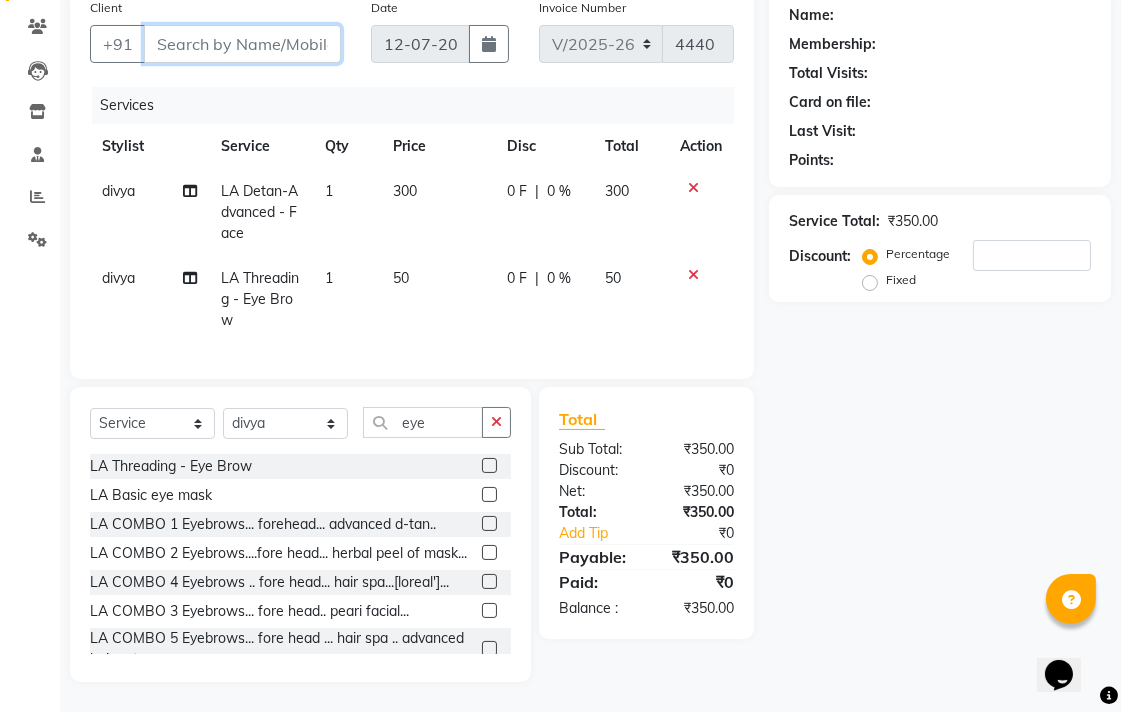 click on "Client" at bounding box center [242, 44] 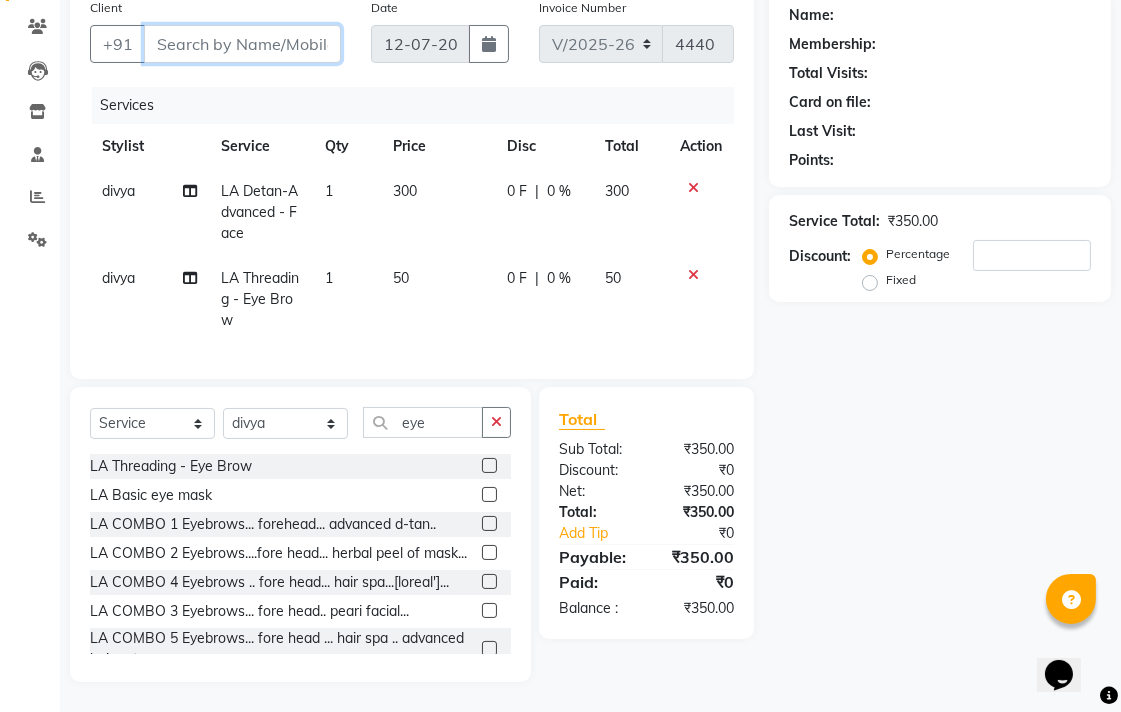 type on "9" 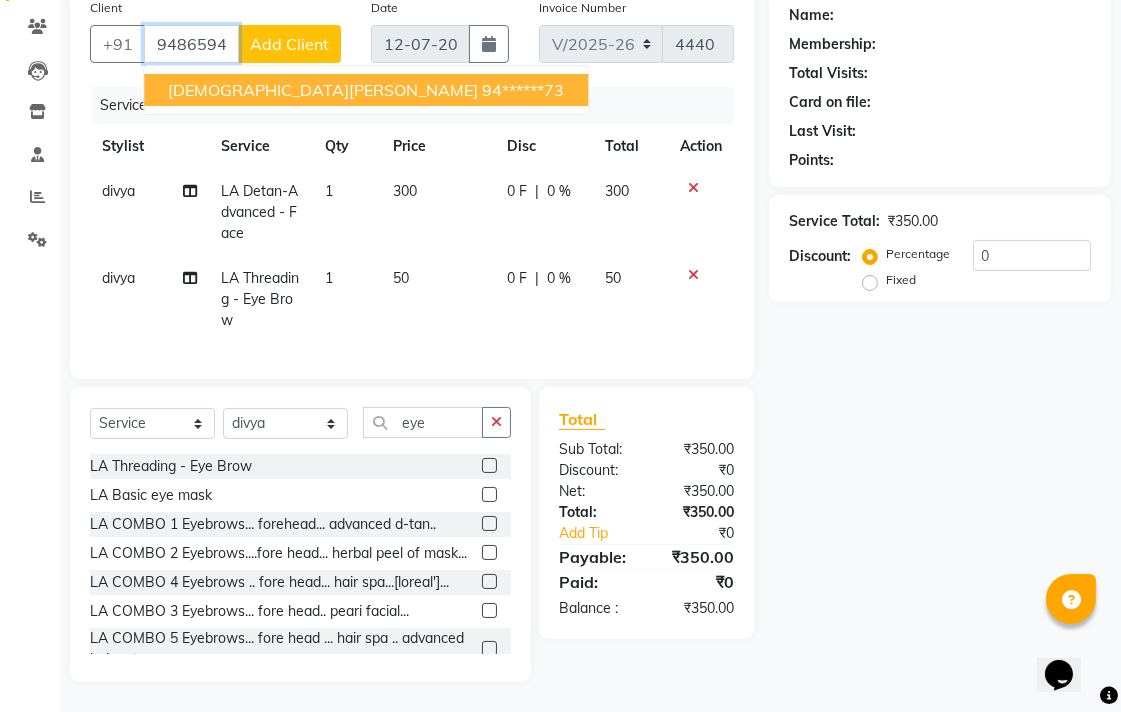 click on "94******73" at bounding box center [523, 90] 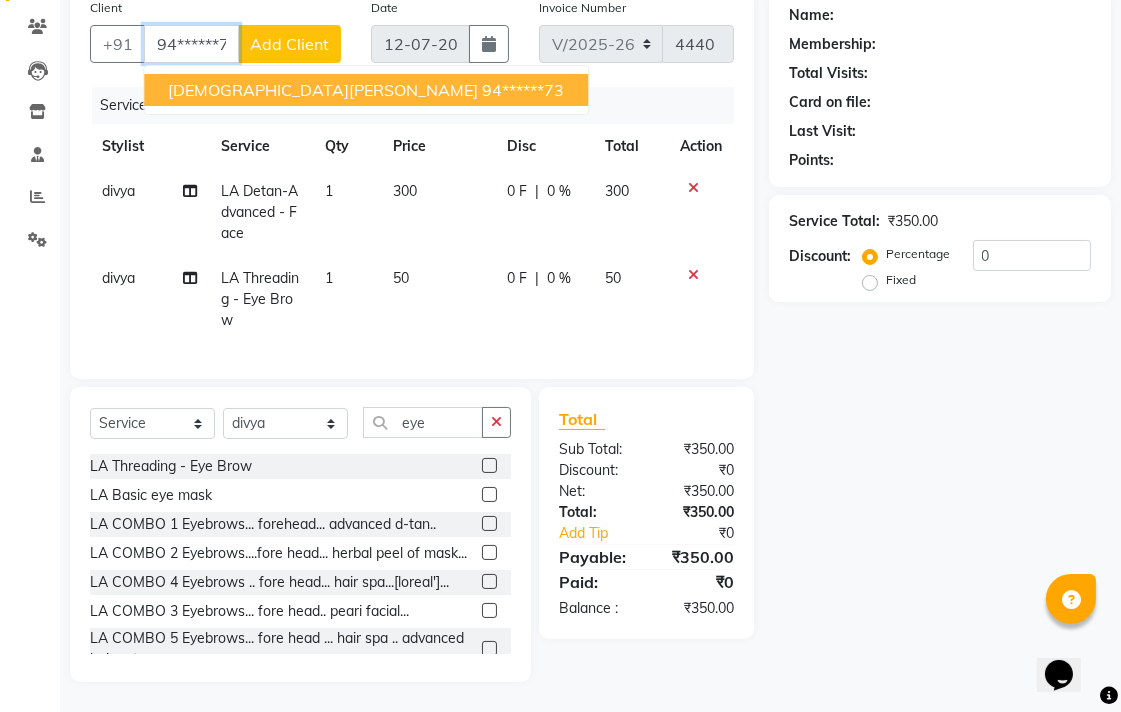 type on "94******73" 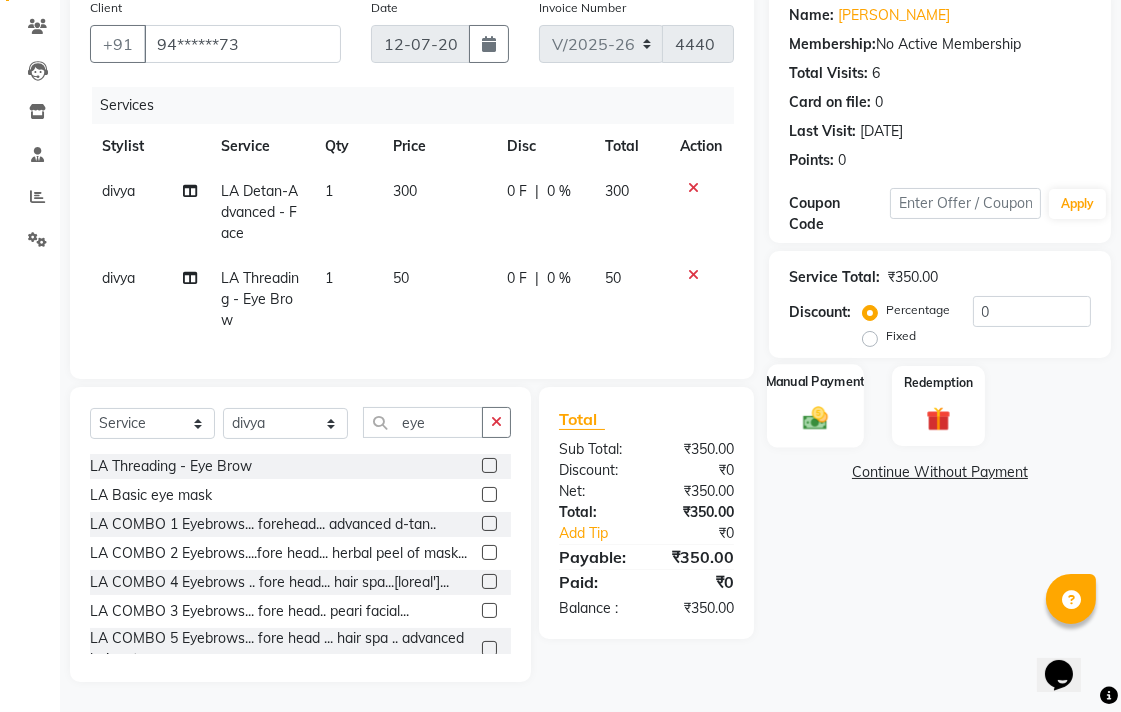 click 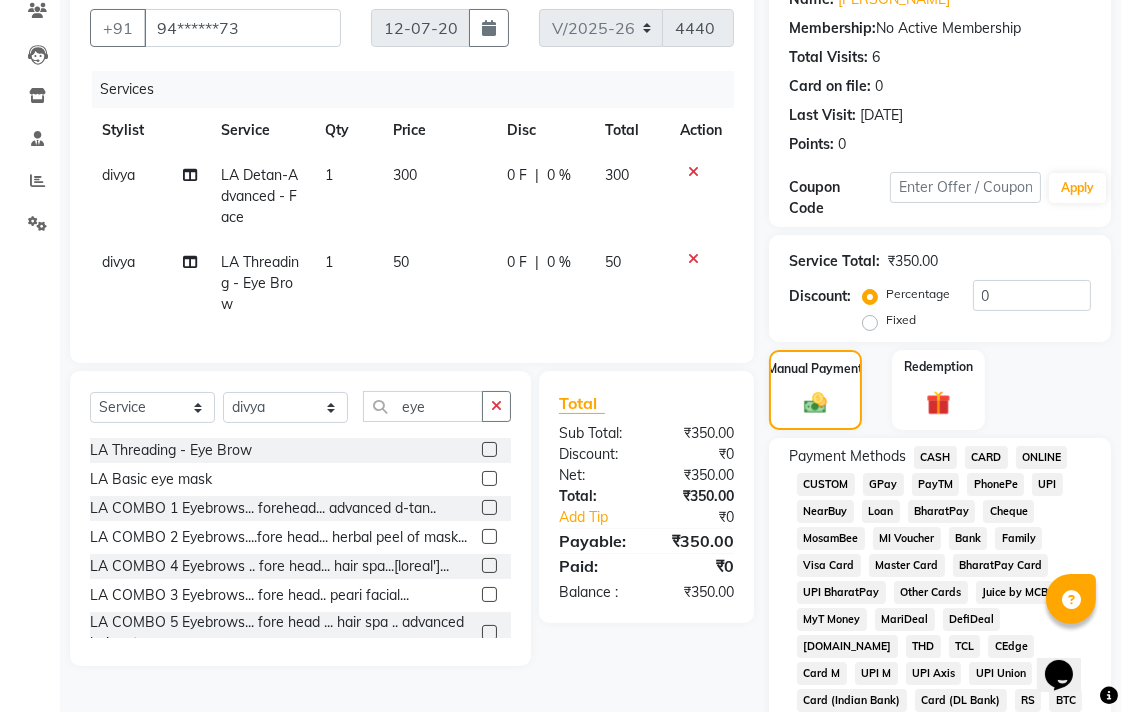click on "CASH" 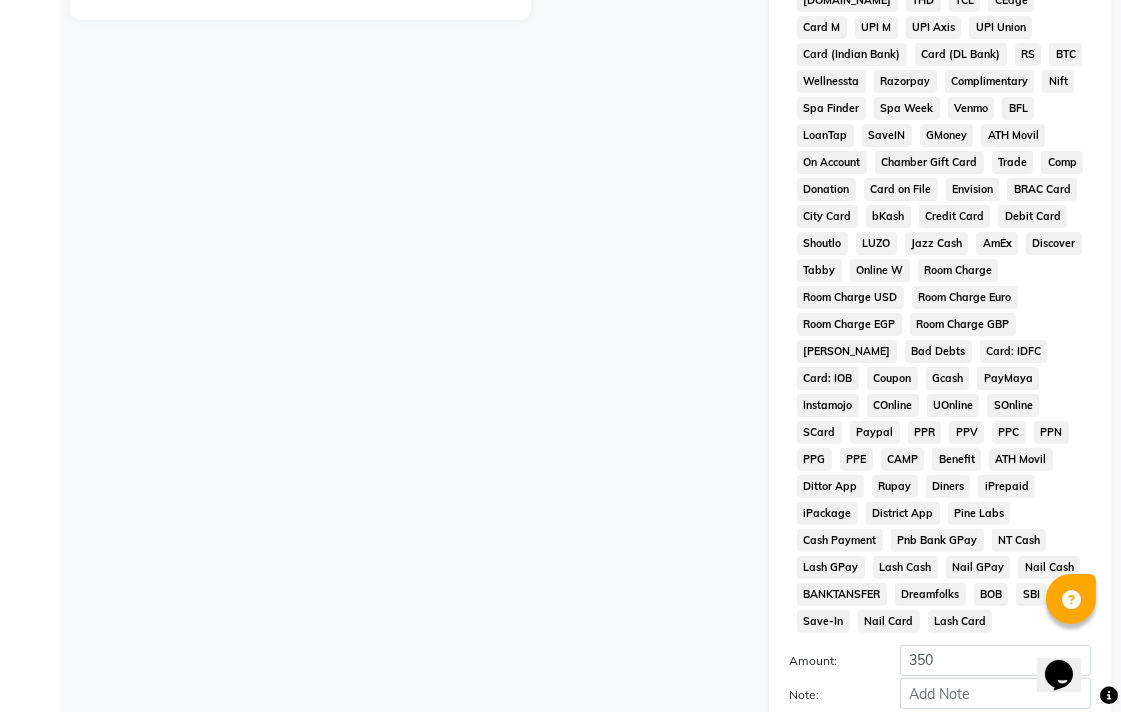 scroll, scrollTop: 913, scrollLeft: 0, axis: vertical 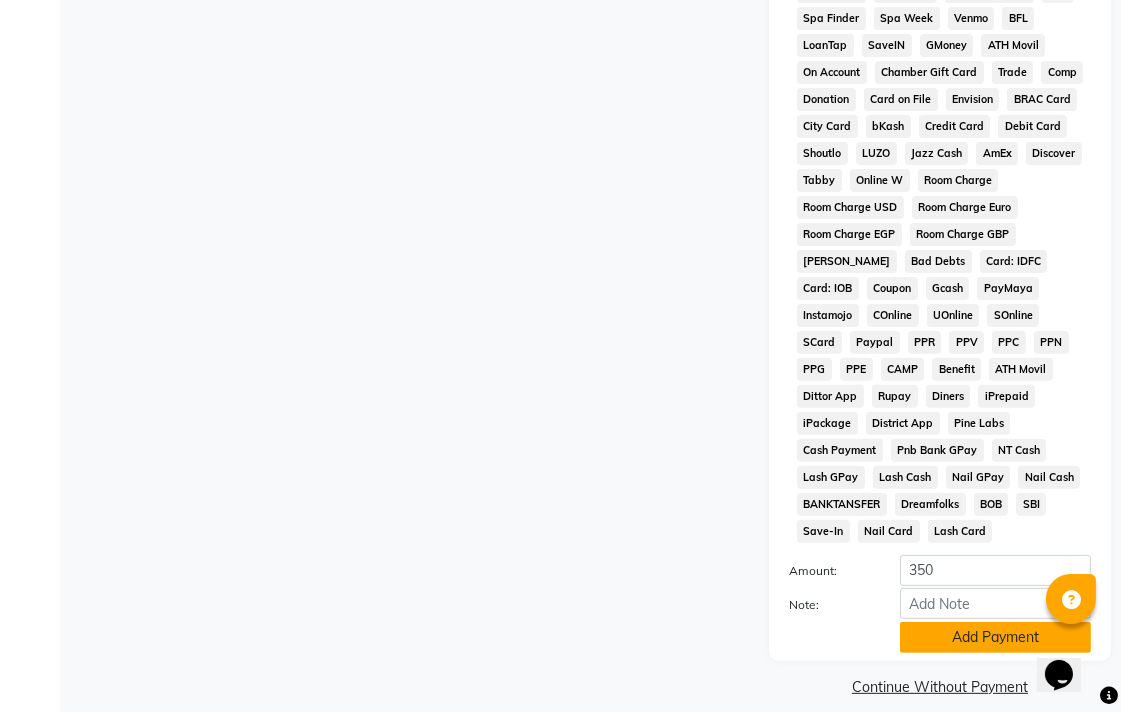 click on "Add Payment" 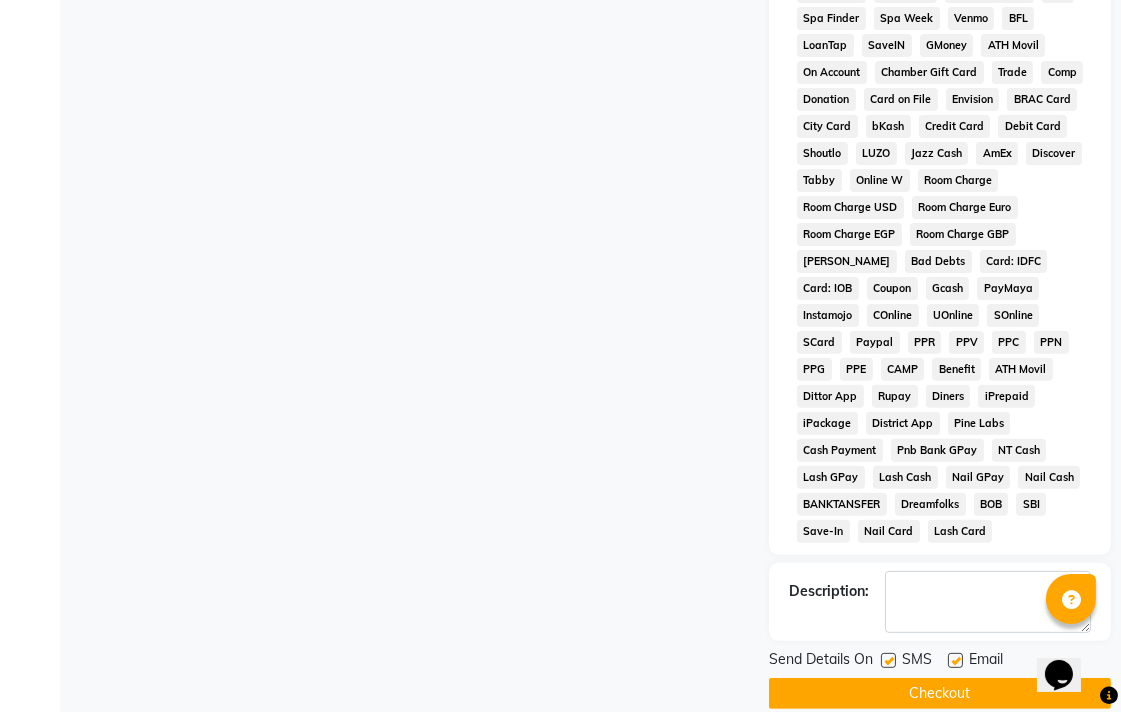 click on "Checkout" 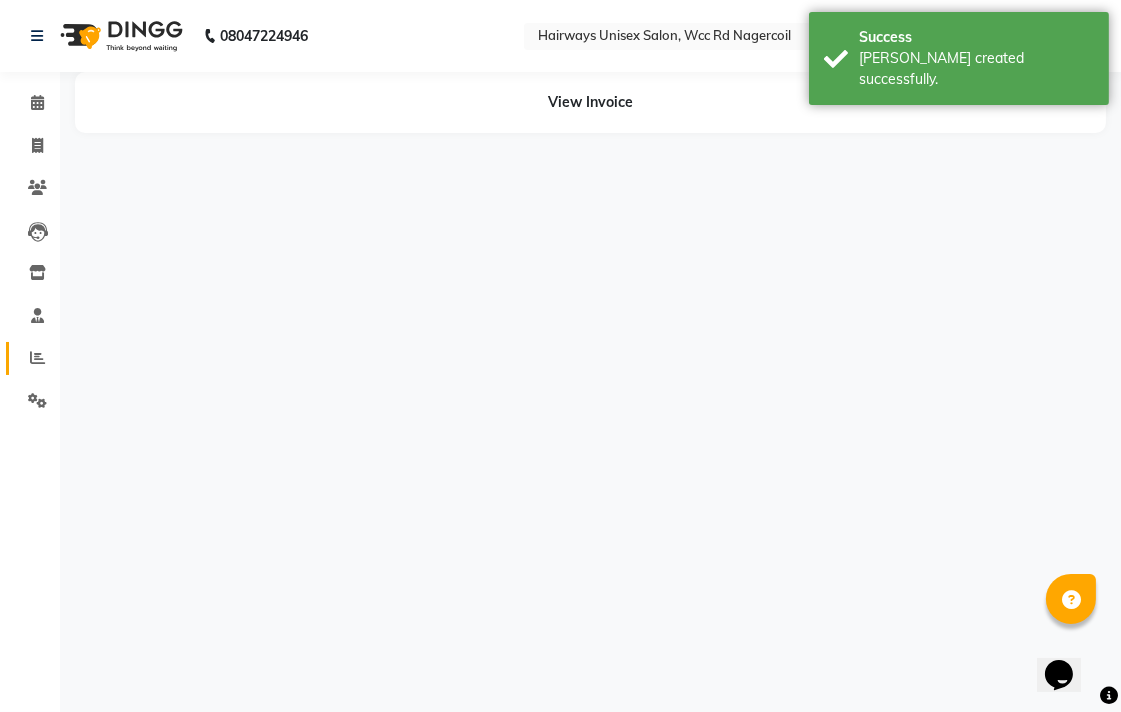 scroll, scrollTop: 0, scrollLeft: 0, axis: both 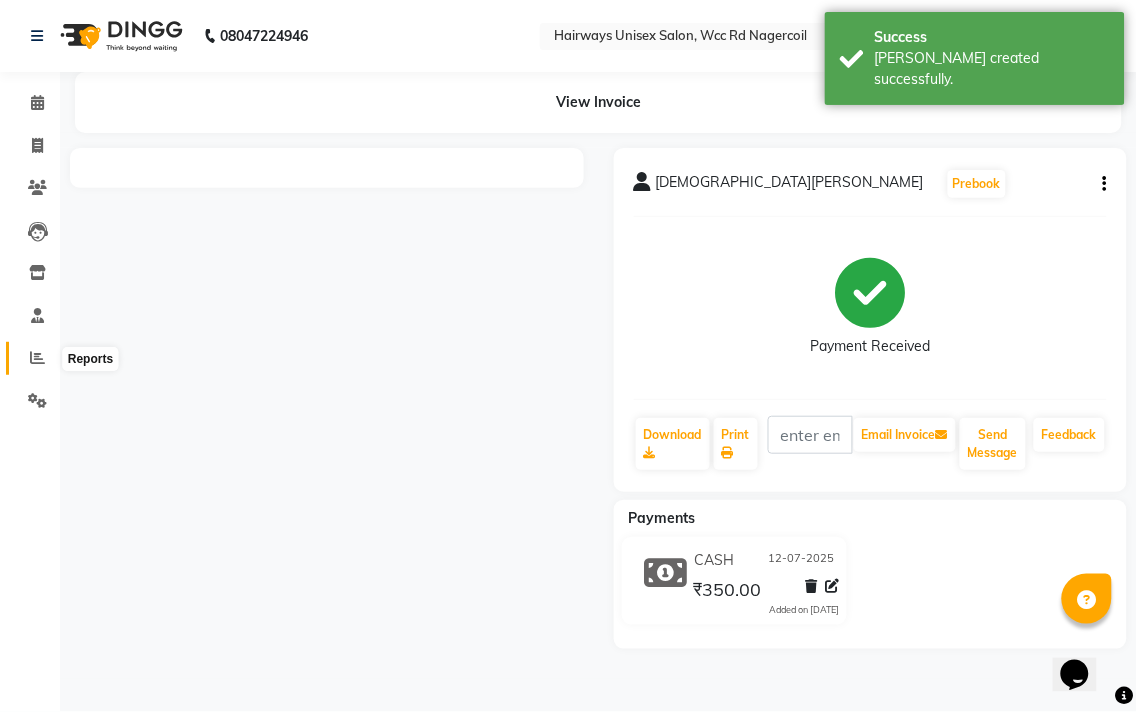 click 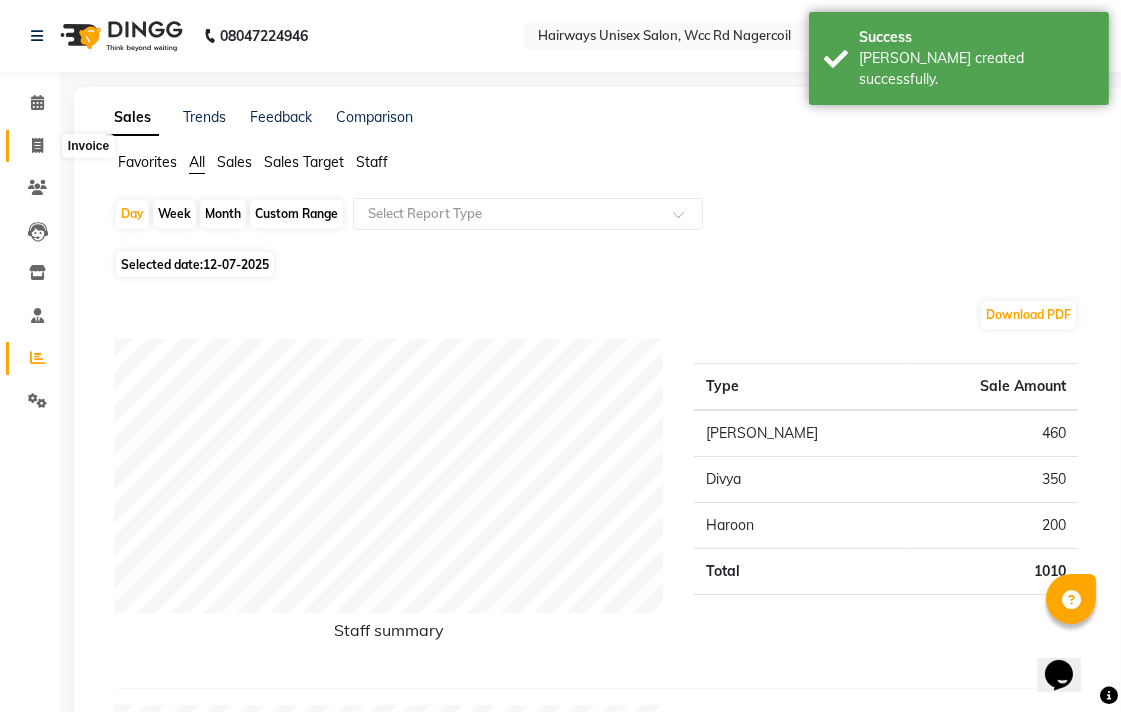 click 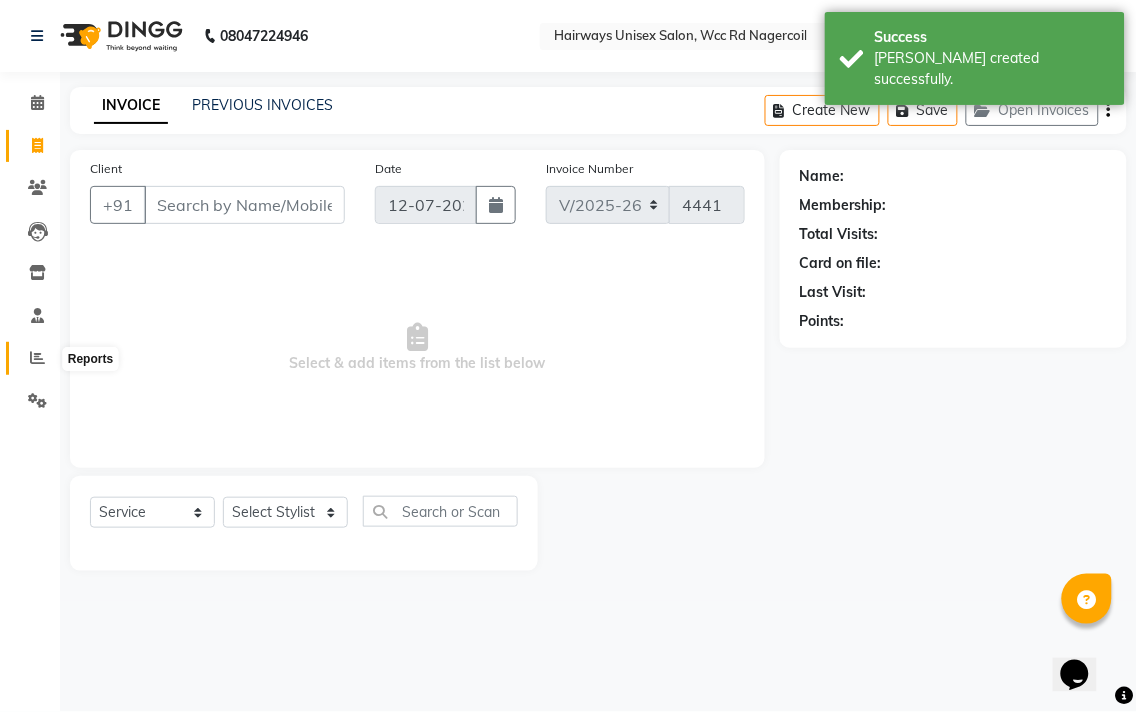 click 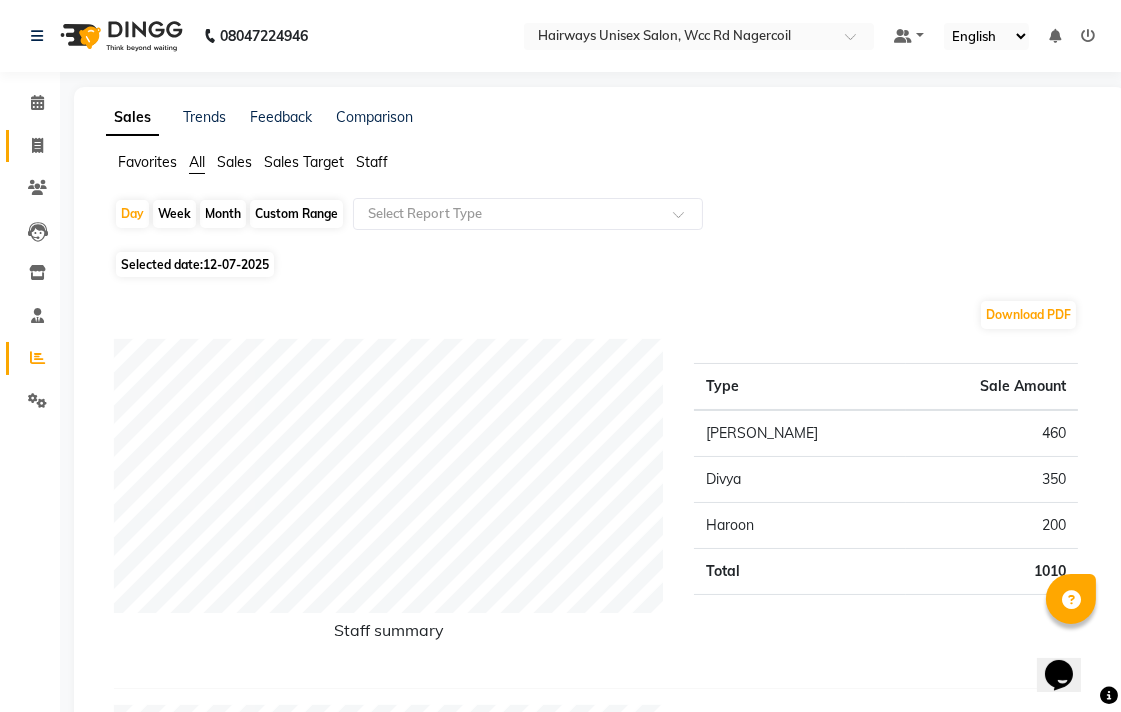 click on "Invoice" 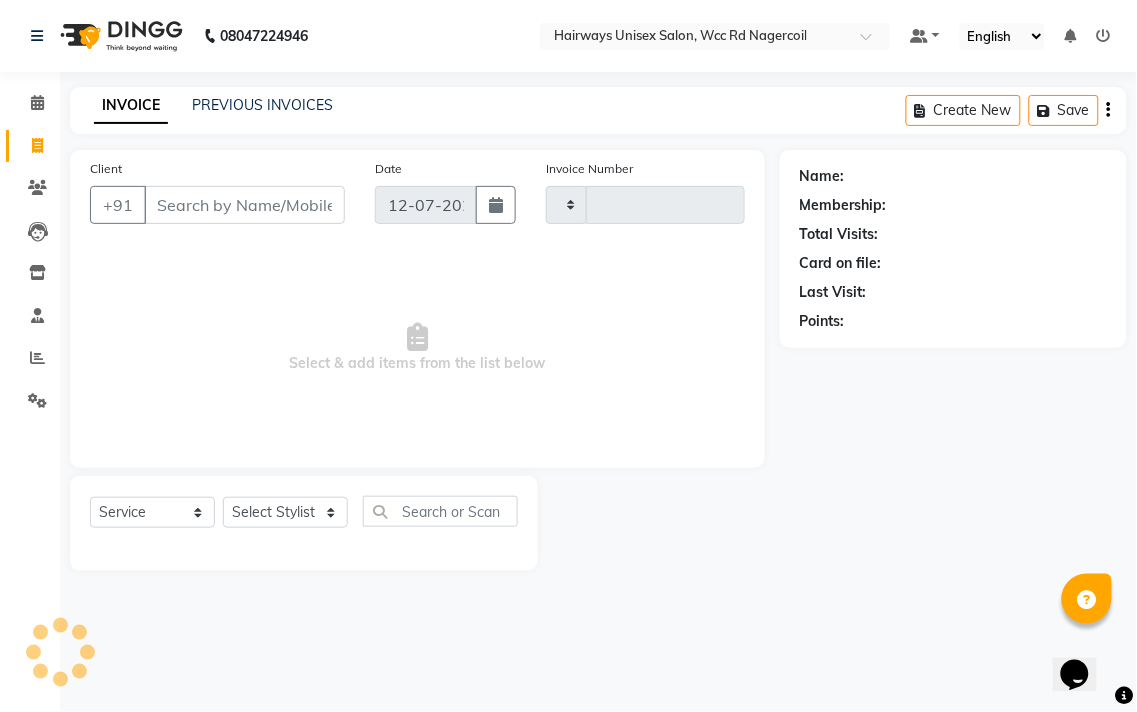 type on "4441" 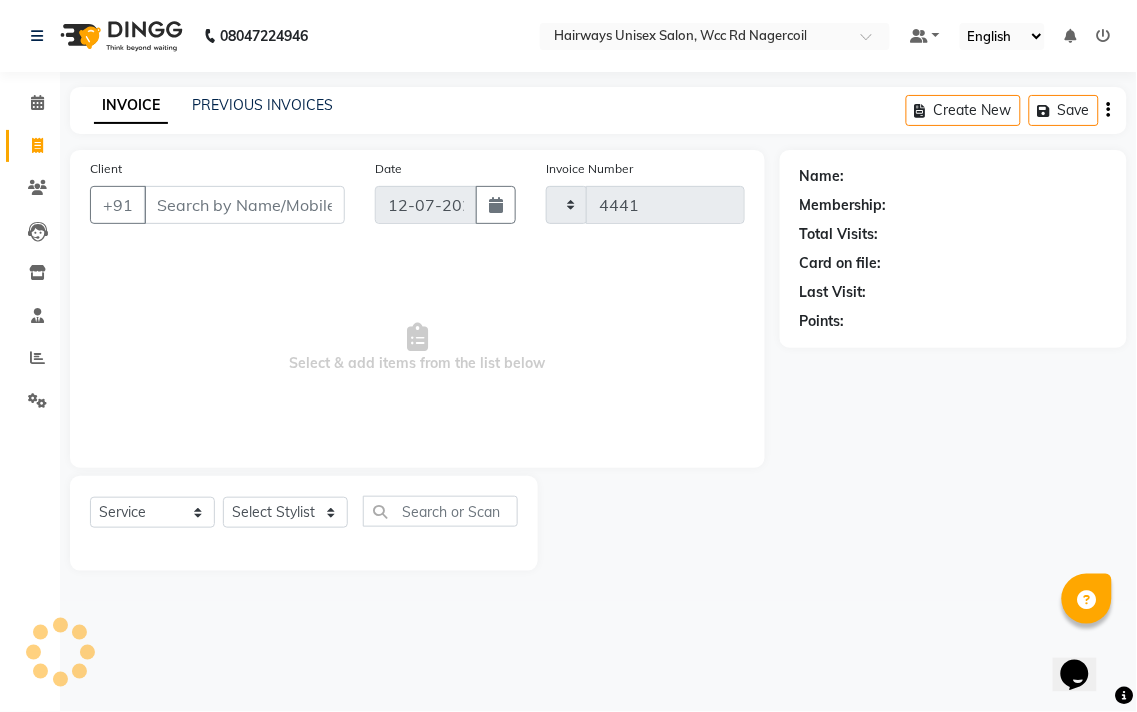 select on "6523" 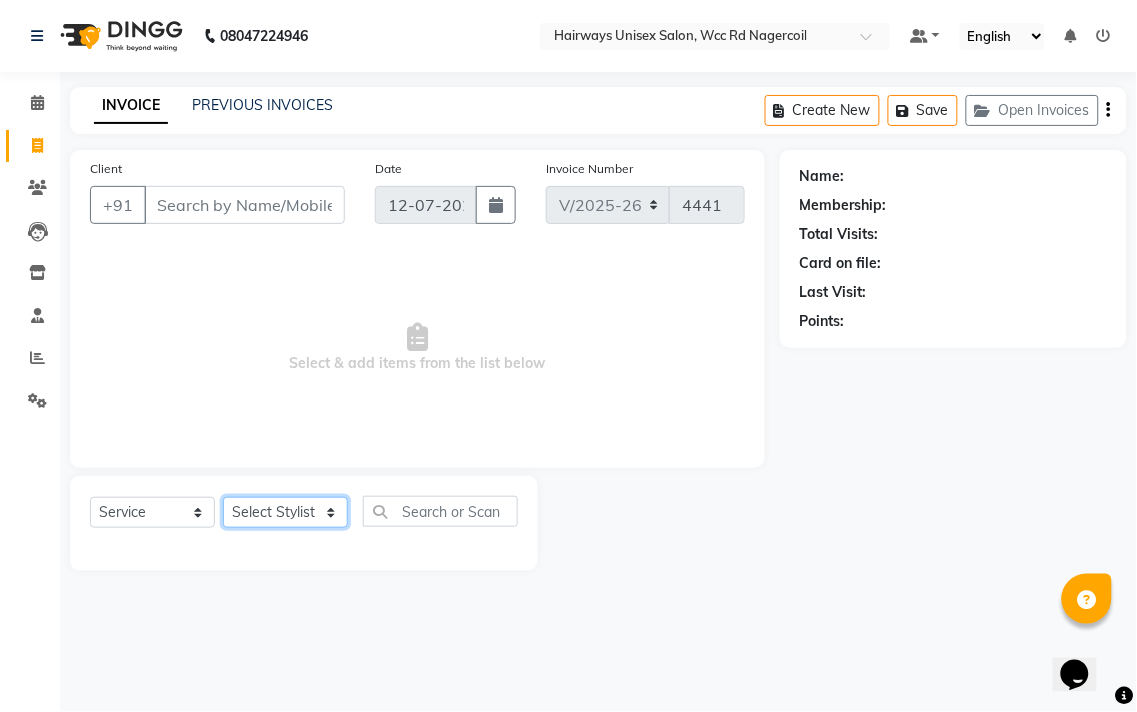 click on "Select Stylist Admin Chitra divya [PERSON_NAME] [PERSON_NAME] Reception [PERSON_NAME] [PERSON_NAME] Talib" 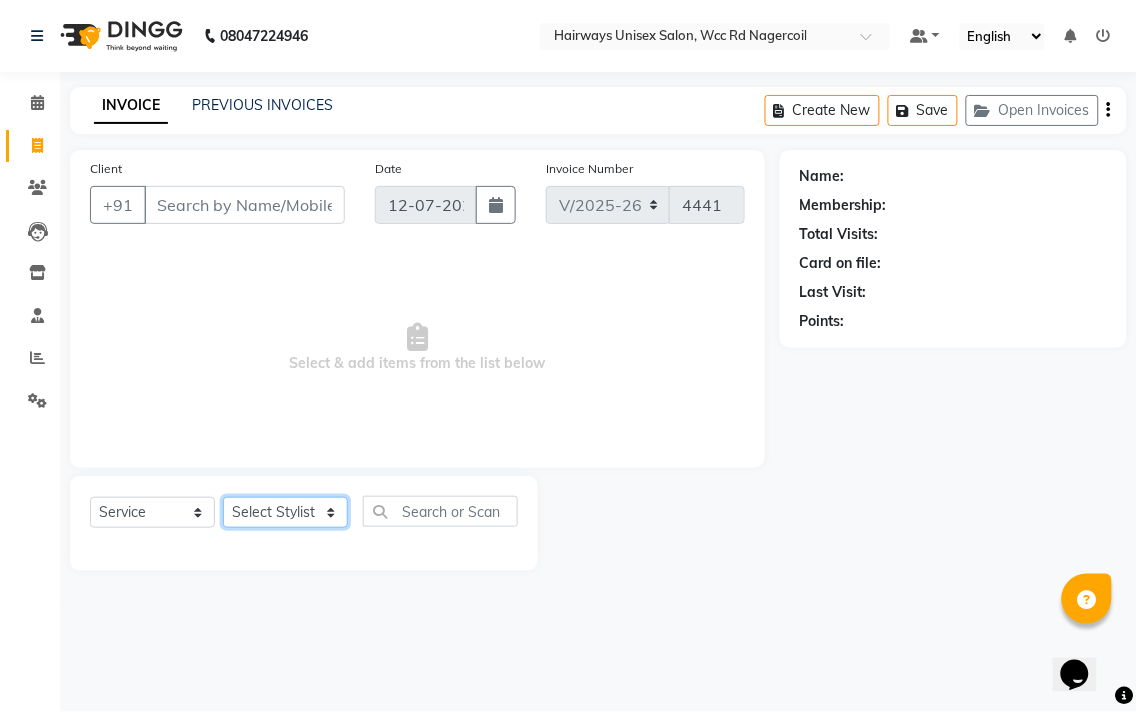 select on "50257" 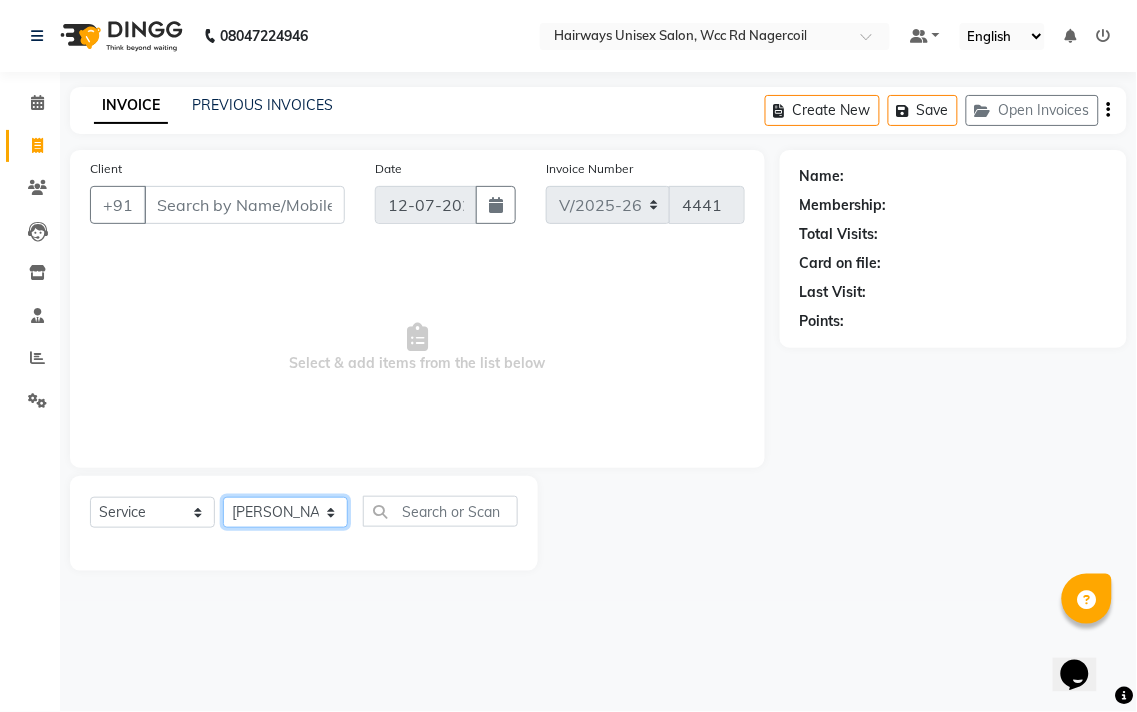 click on "Select Stylist Admin Chitra divya [PERSON_NAME] [PERSON_NAME] Reception [PERSON_NAME] [PERSON_NAME] Talib" 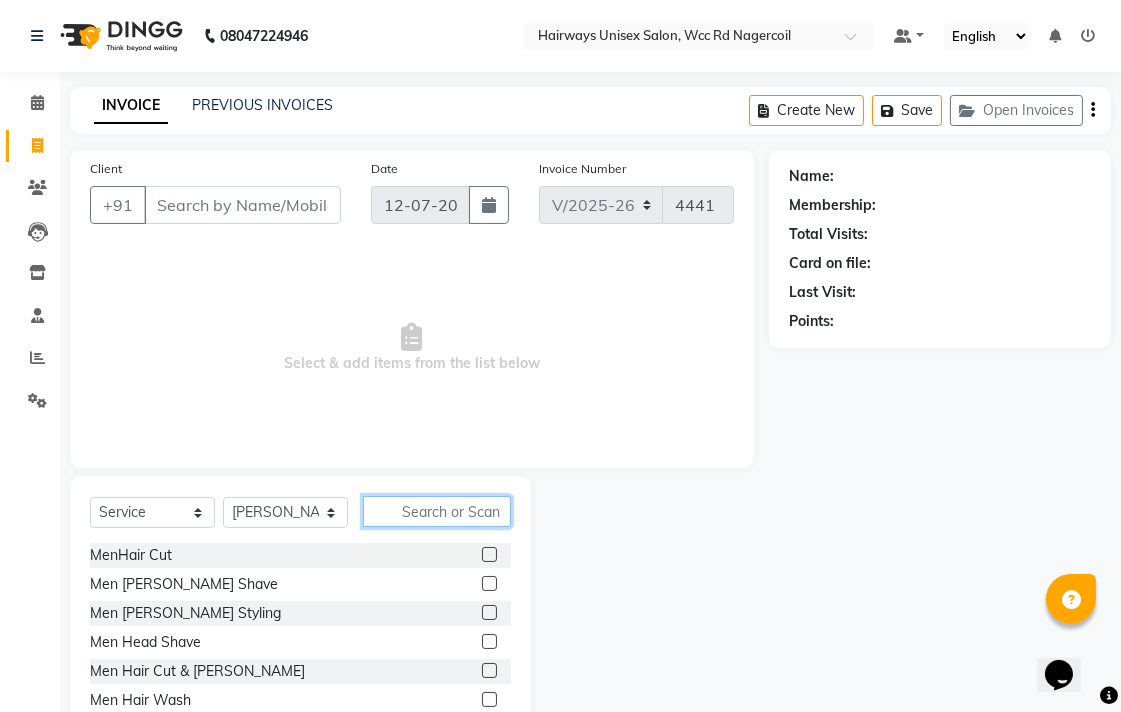 click 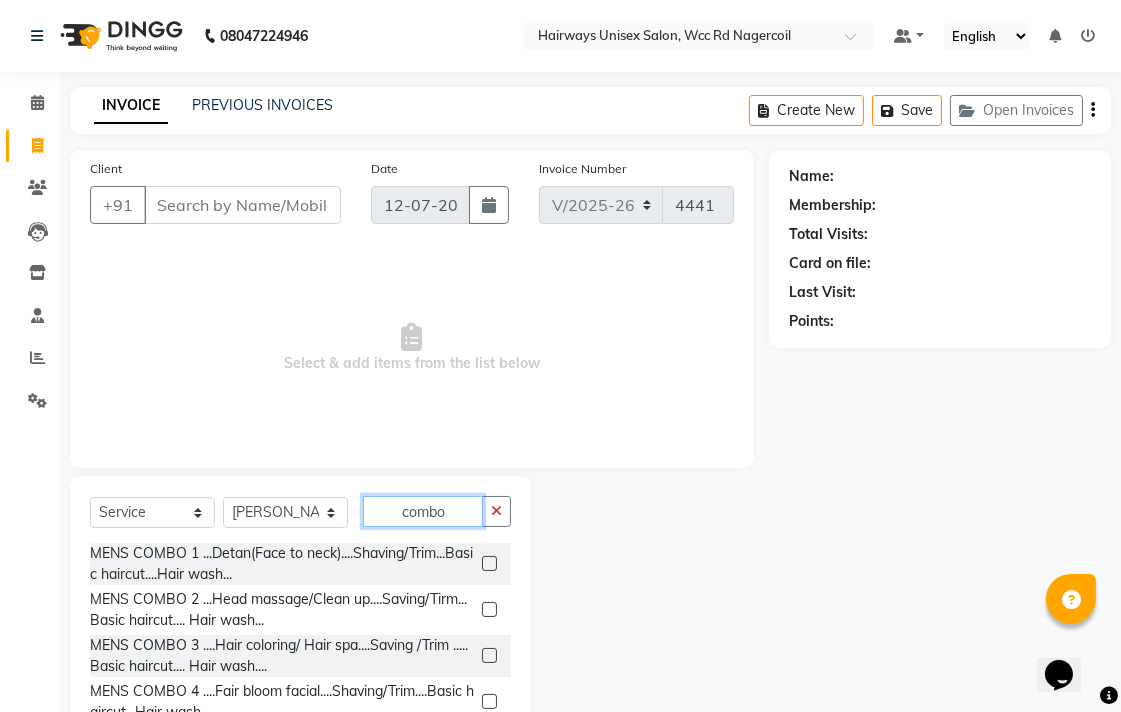 type on "combo" 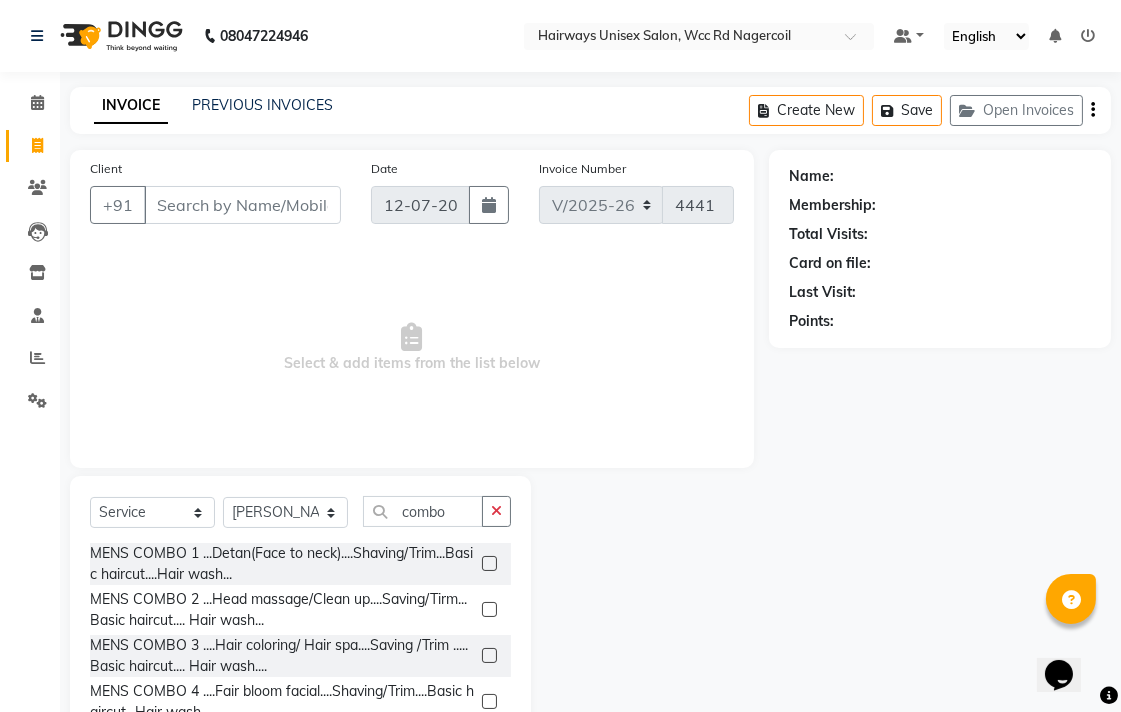 click 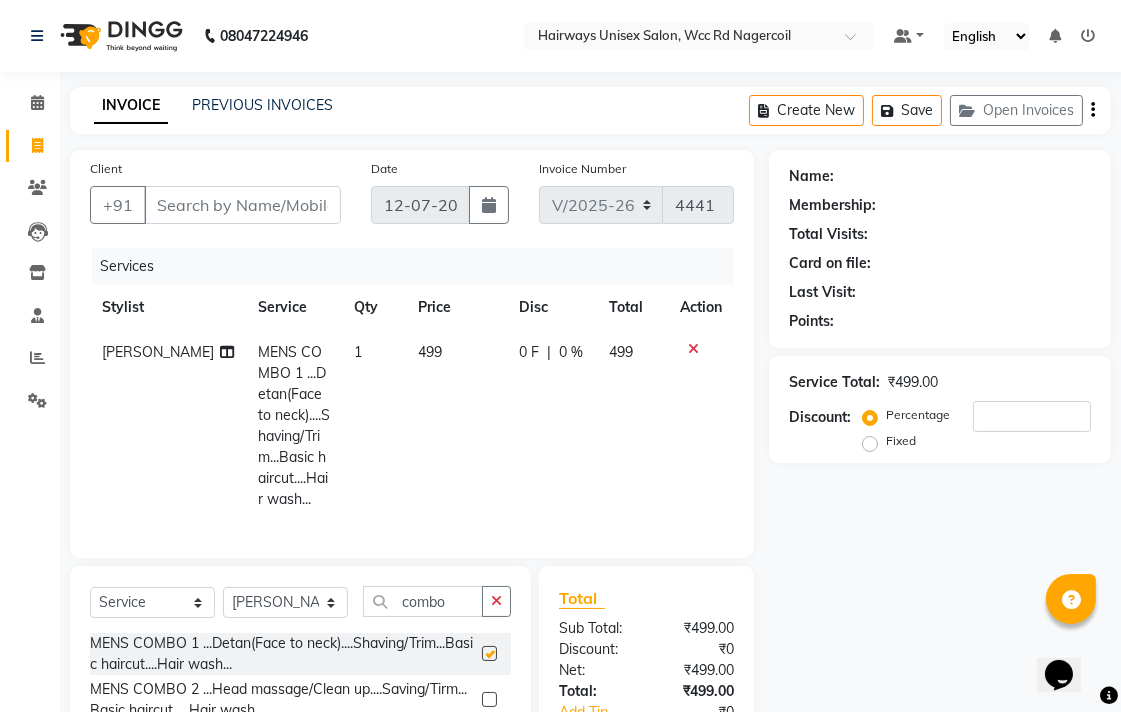 checkbox on "false" 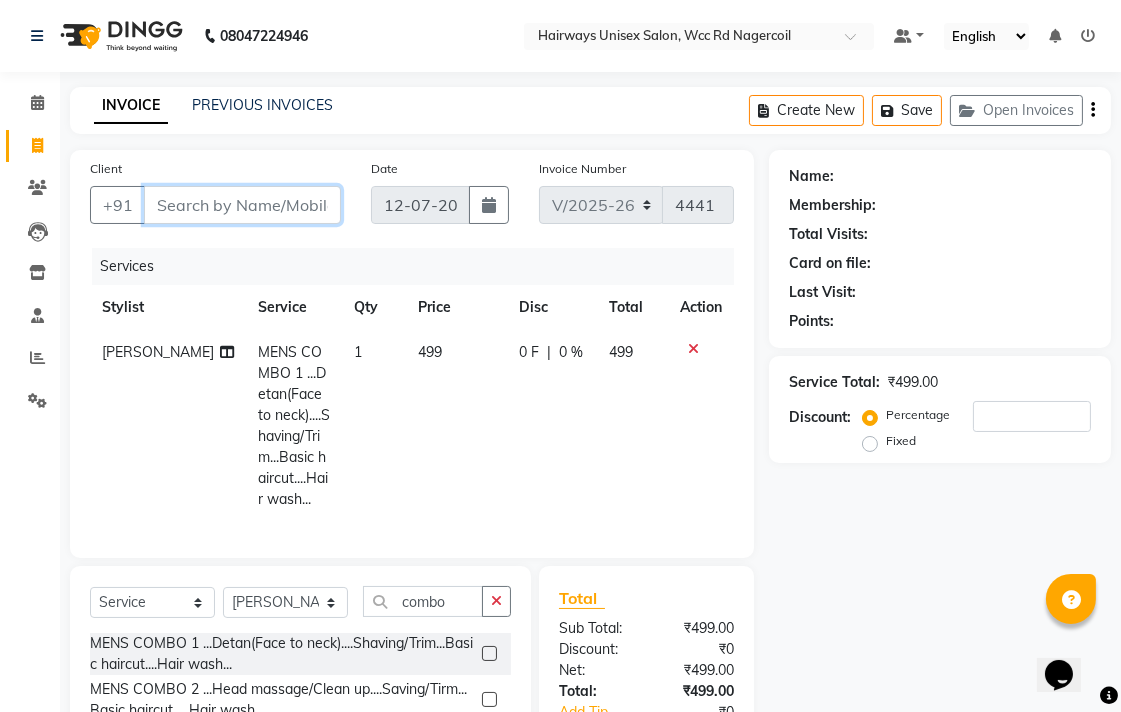 click on "Client" at bounding box center [242, 205] 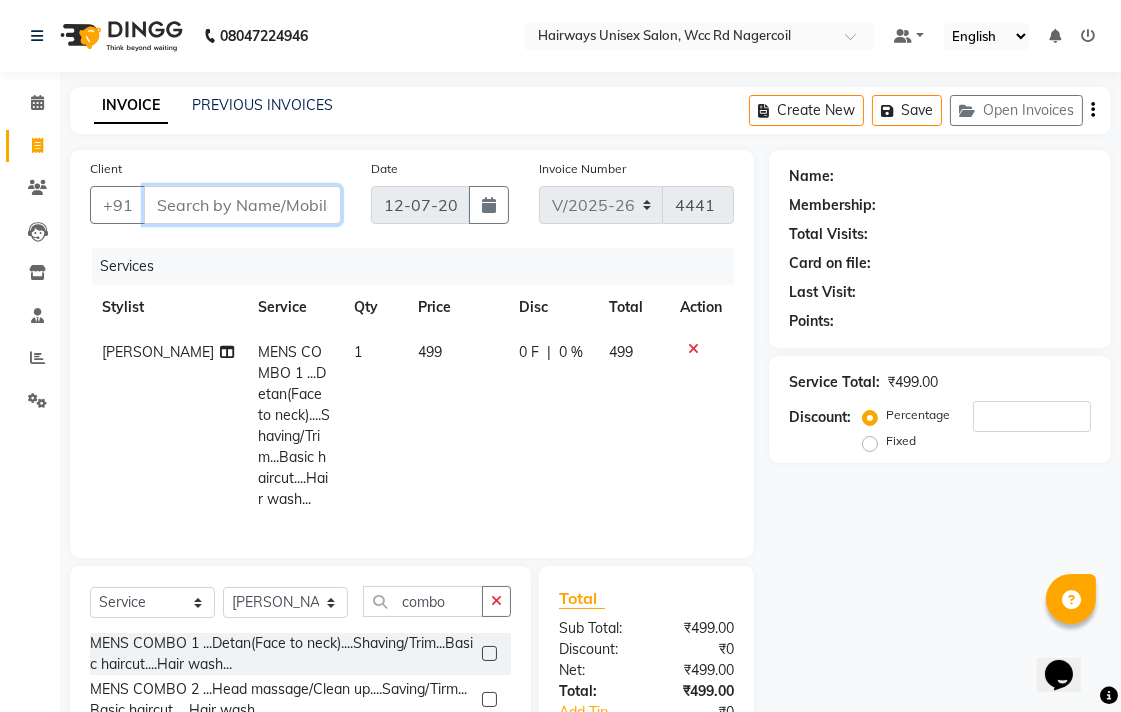 type on "9" 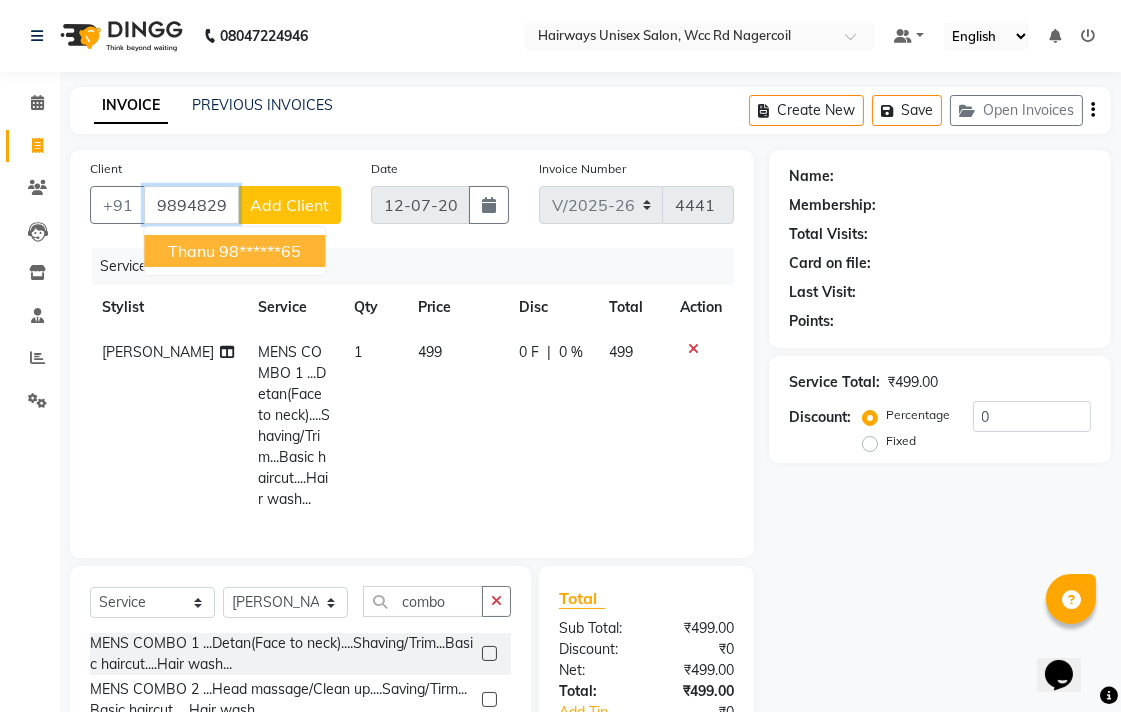 click on "98******65" at bounding box center [260, 251] 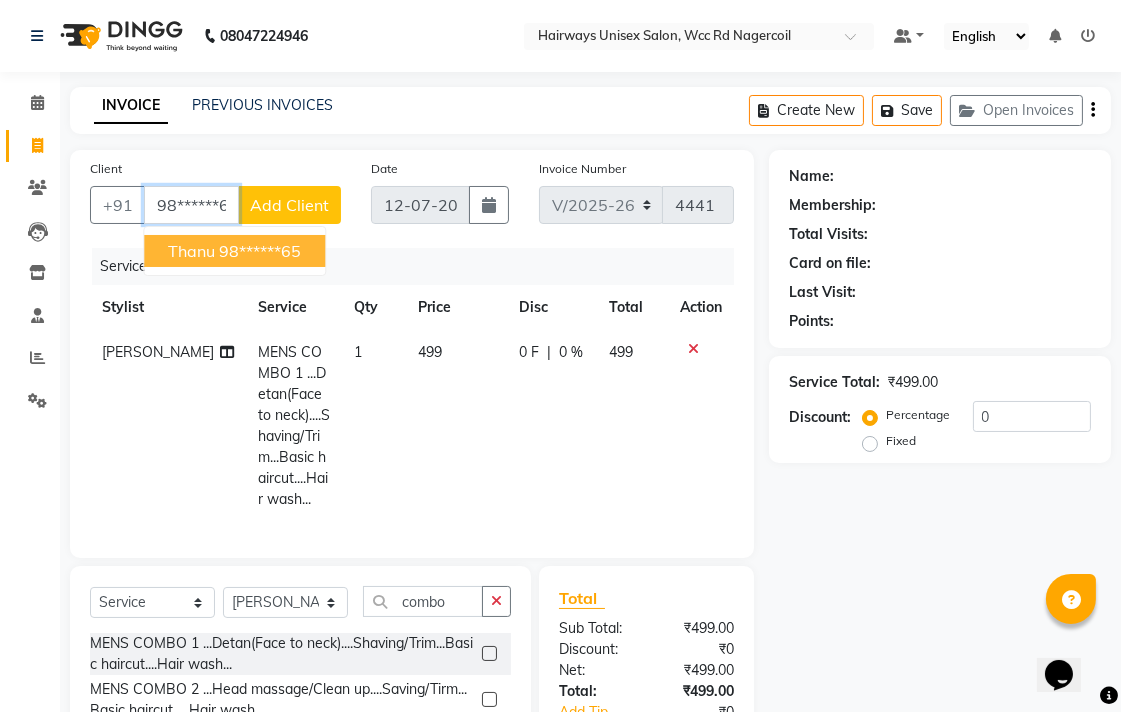 type on "98******65" 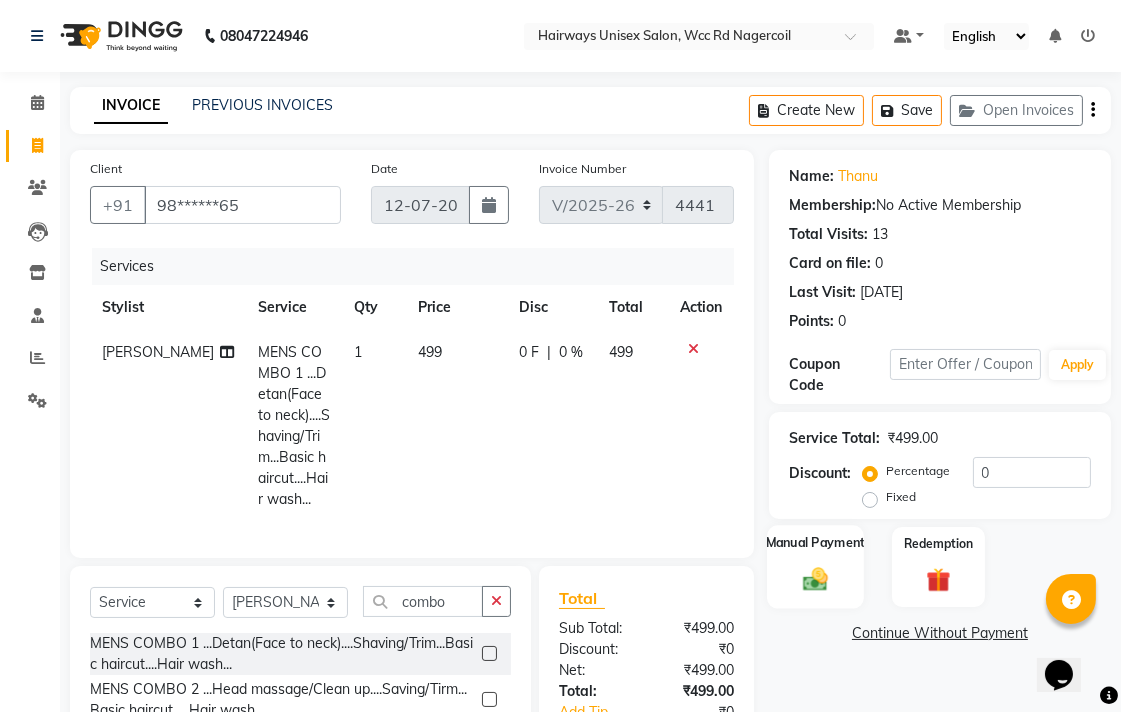 click on "Manual Payment" 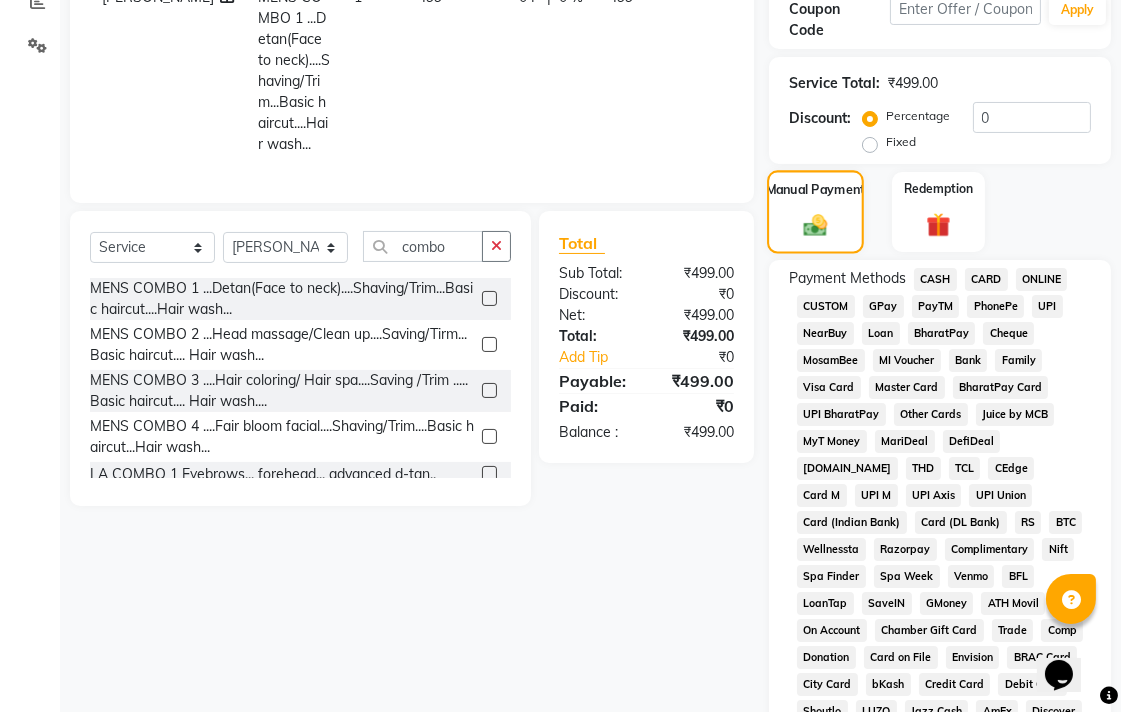 scroll, scrollTop: 444, scrollLeft: 0, axis: vertical 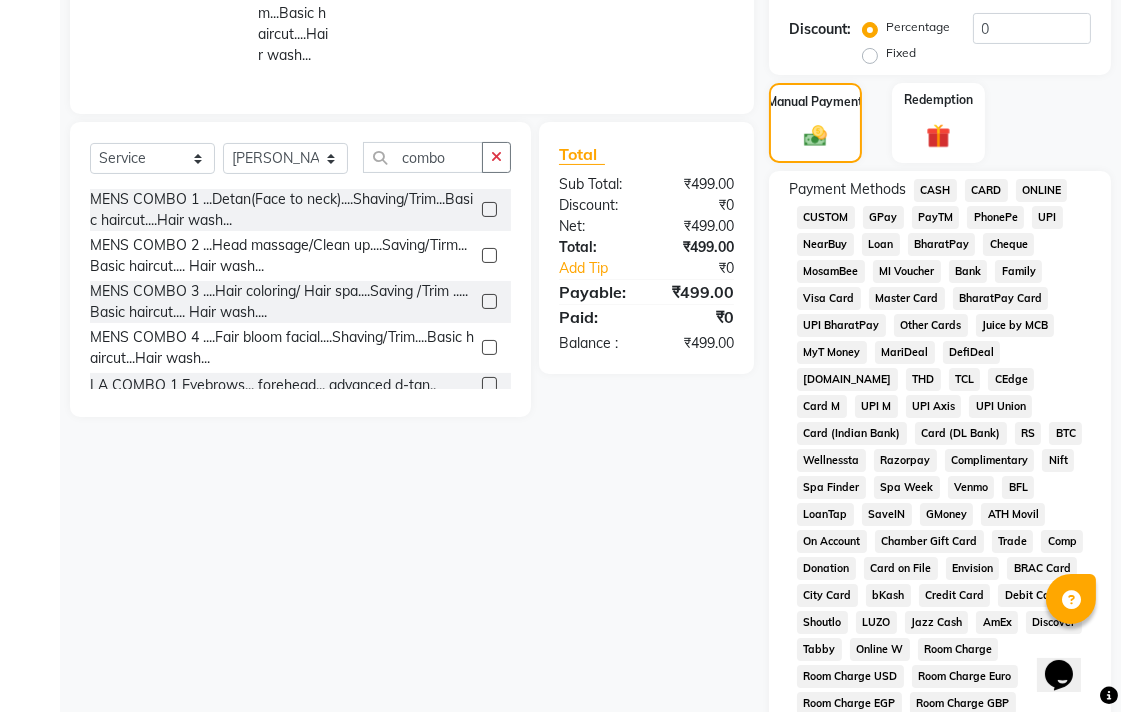 click on "UPI" 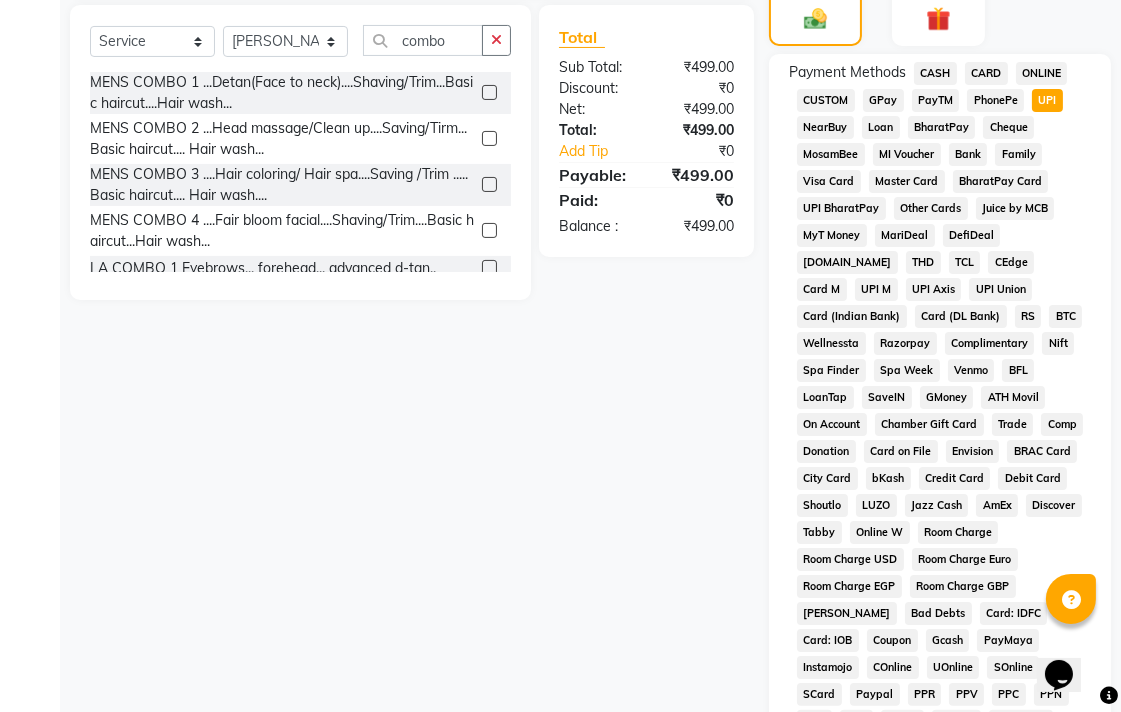 scroll, scrollTop: 913, scrollLeft: 0, axis: vertical 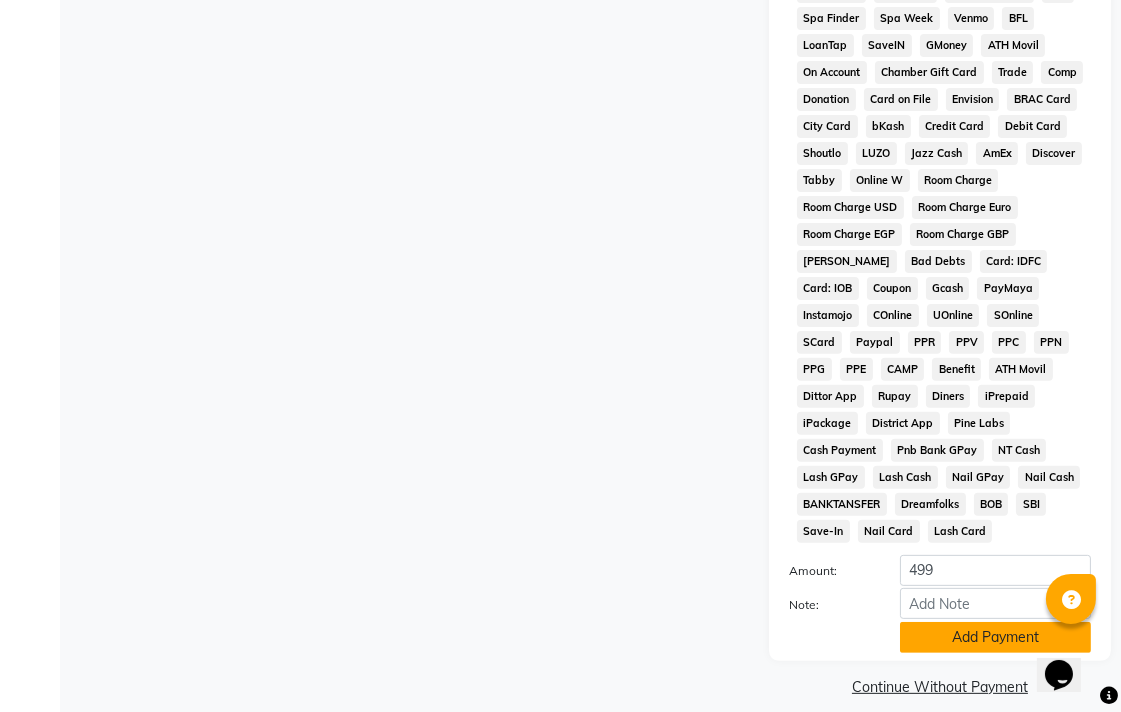 click on "Add Payment" 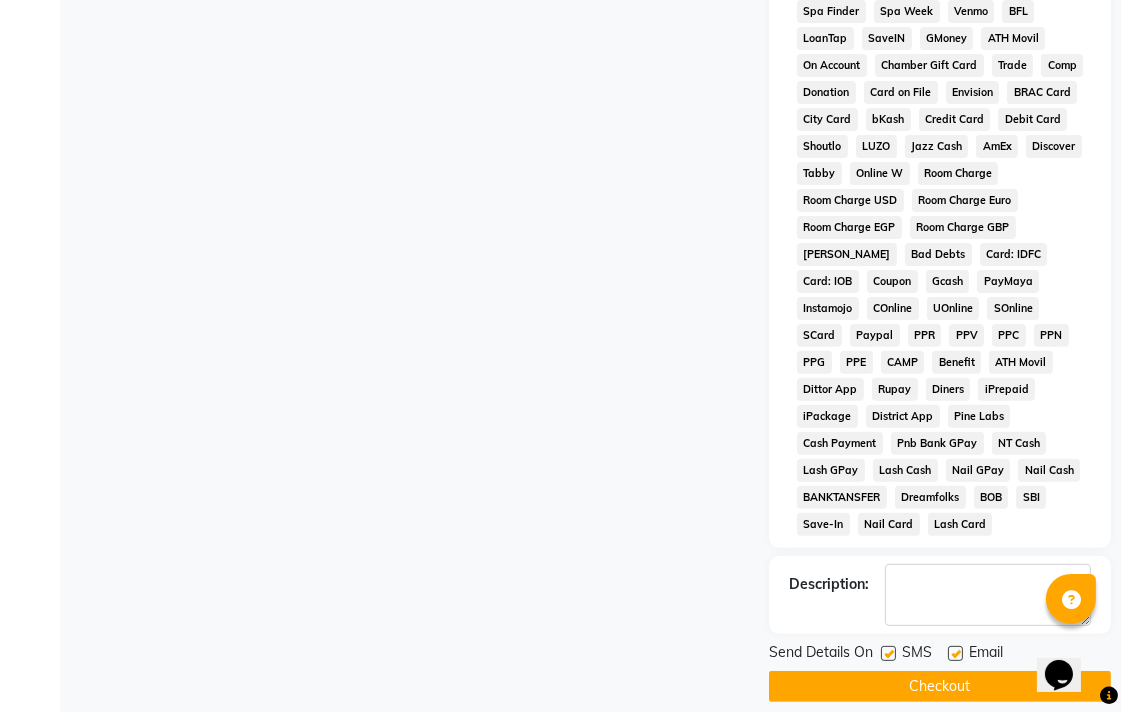 scroll, scrollTop: 921, scrollLeft: 0, axis: vertical 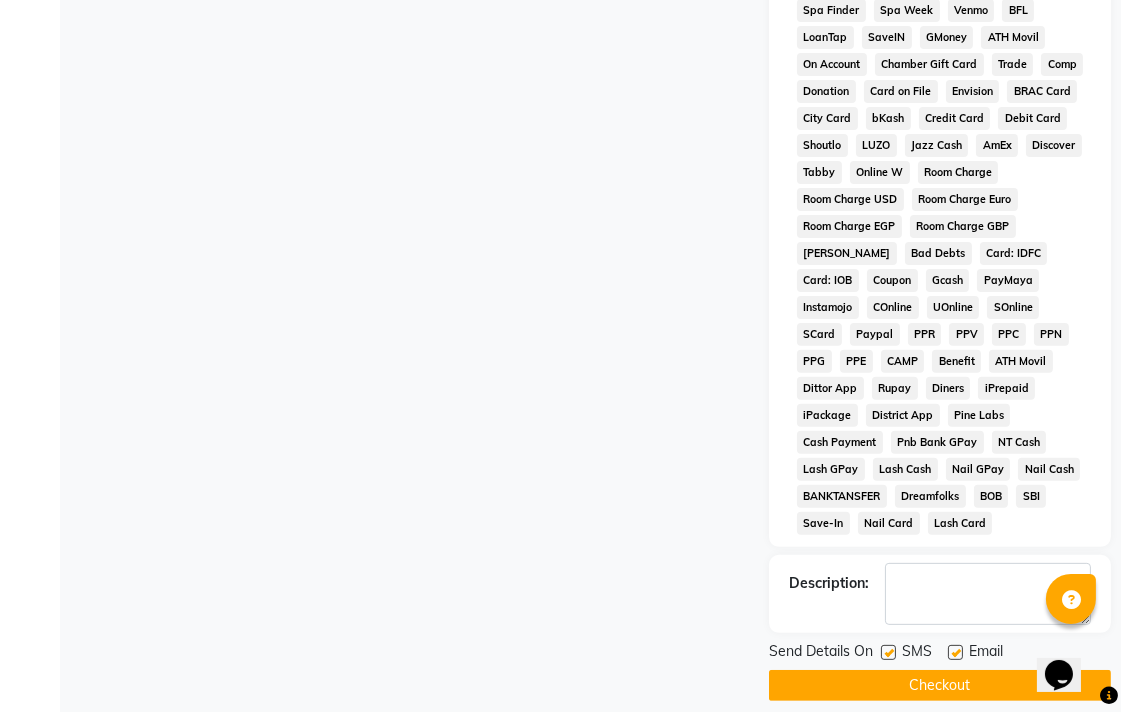click on "Checkout" 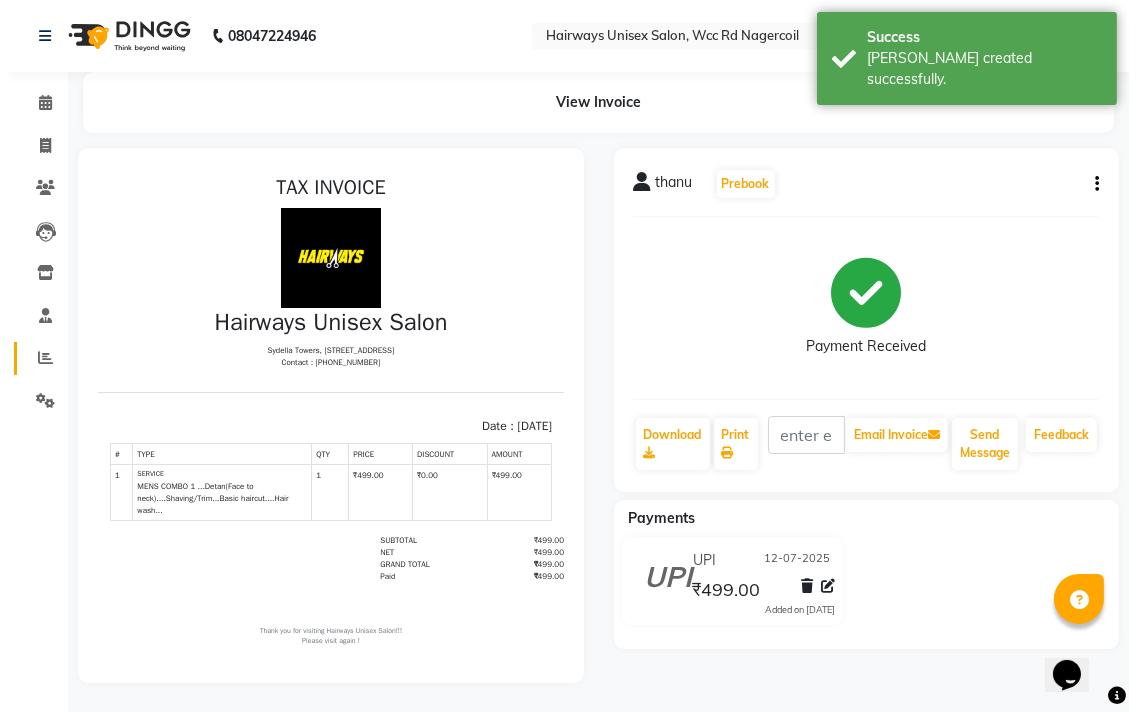 scroll, scrollTop: 0, scrollLeft: 0, axis: both 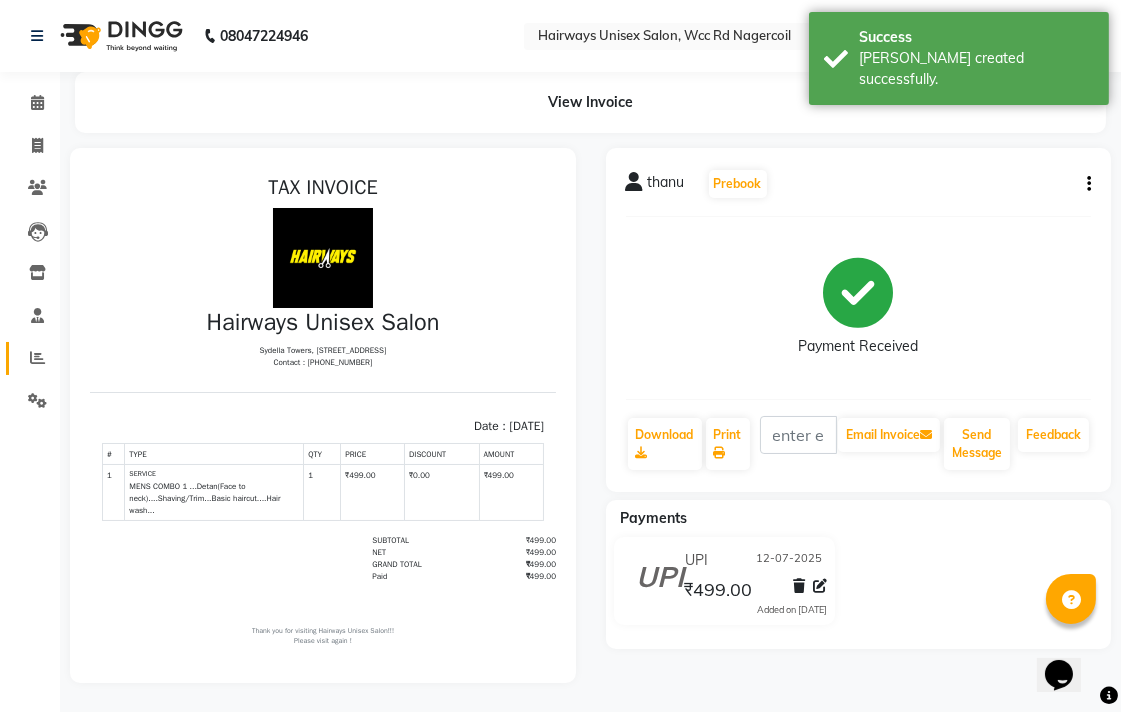 click on "Reports" 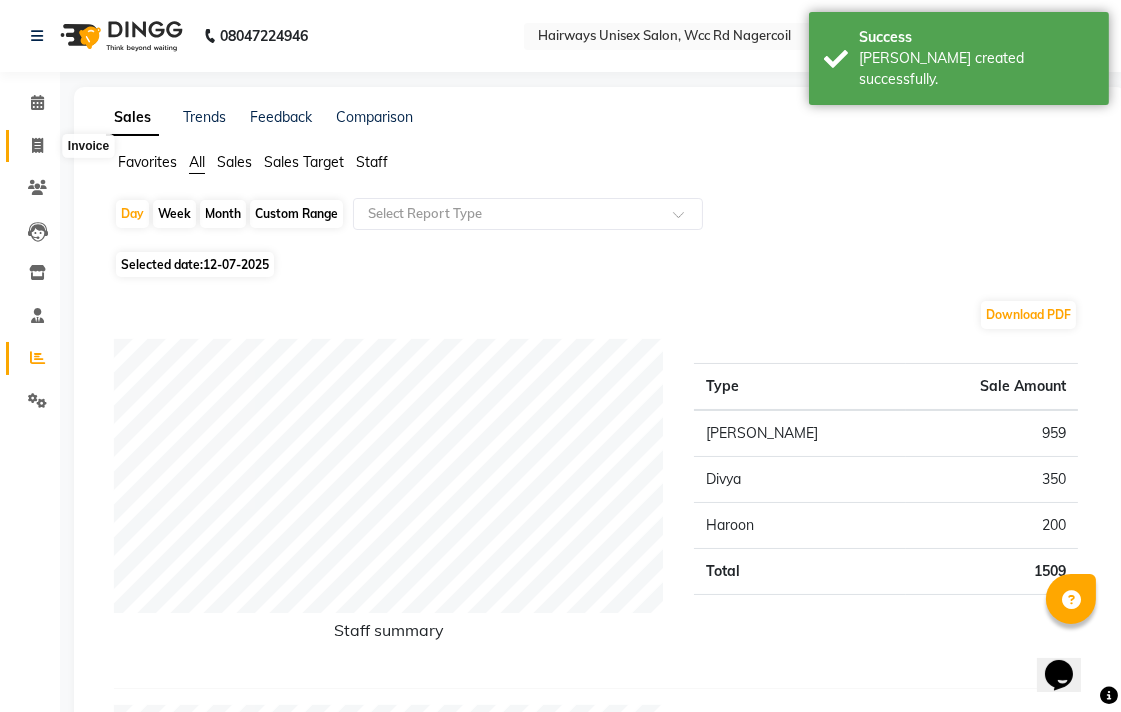 click 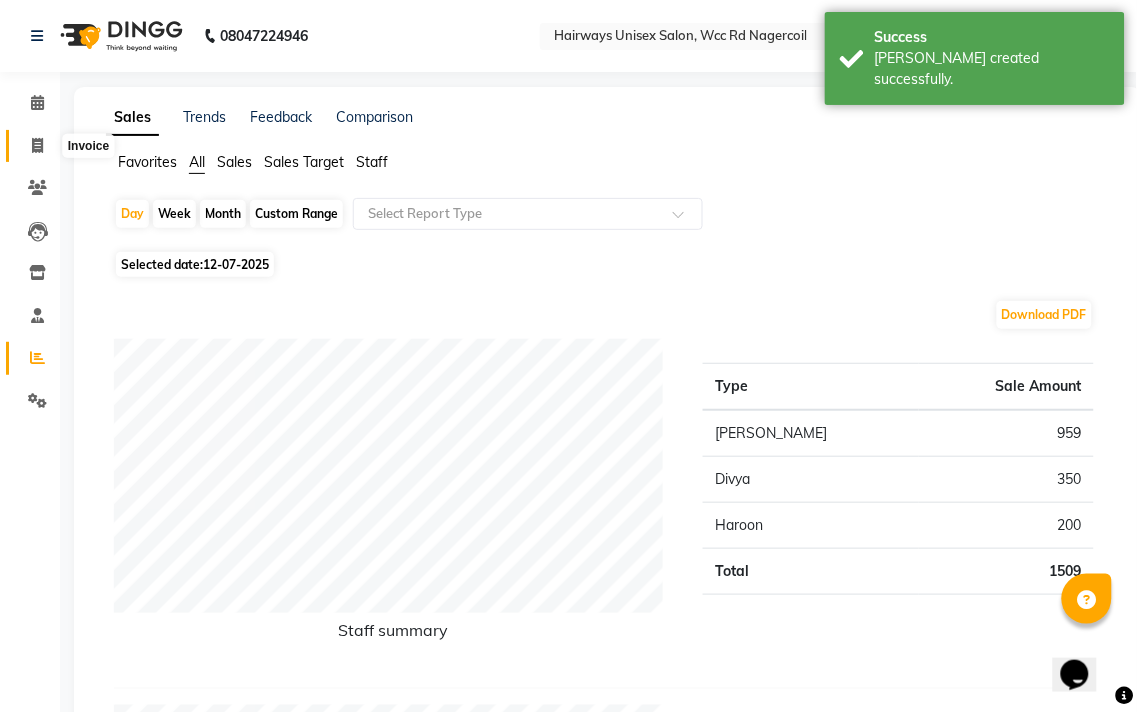 select on "6523" 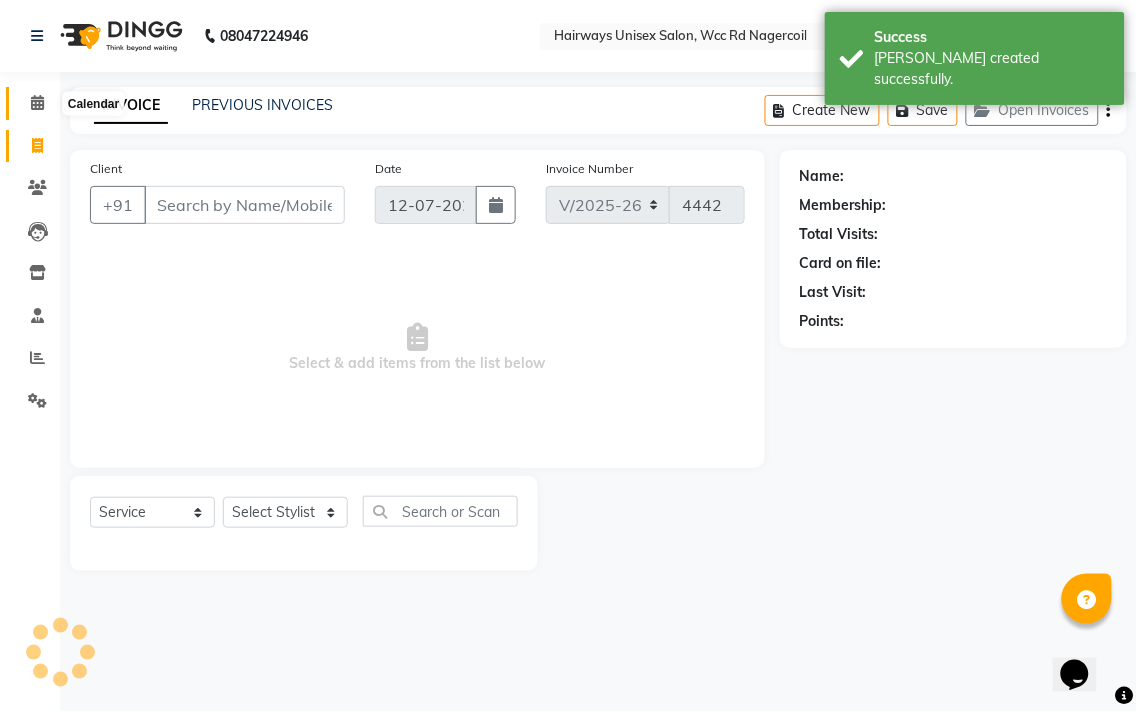 click 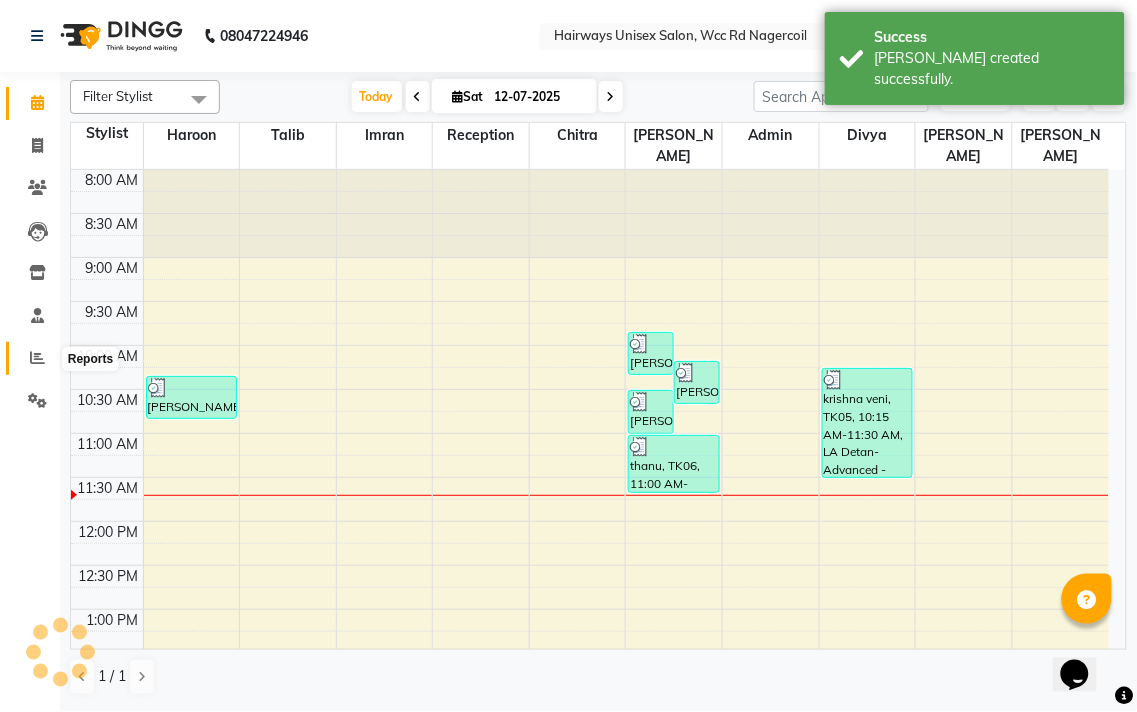 scroll, scrollTop: 0, scrollLeft: 0, axis: both 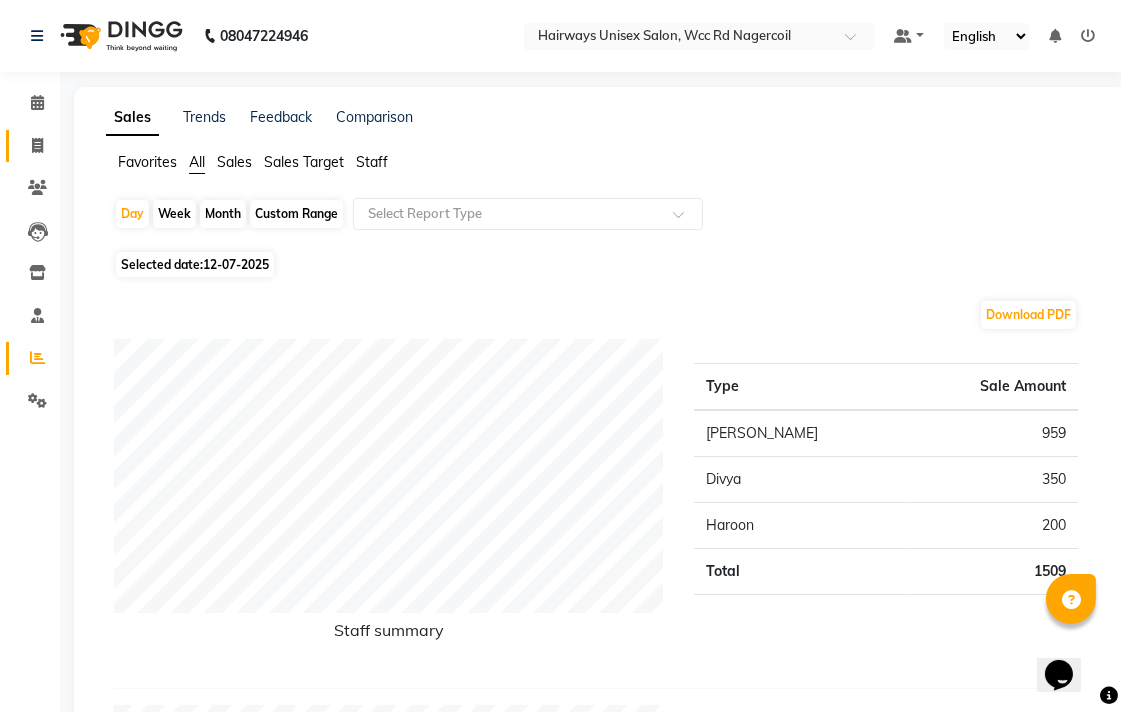 click on "Invoice" 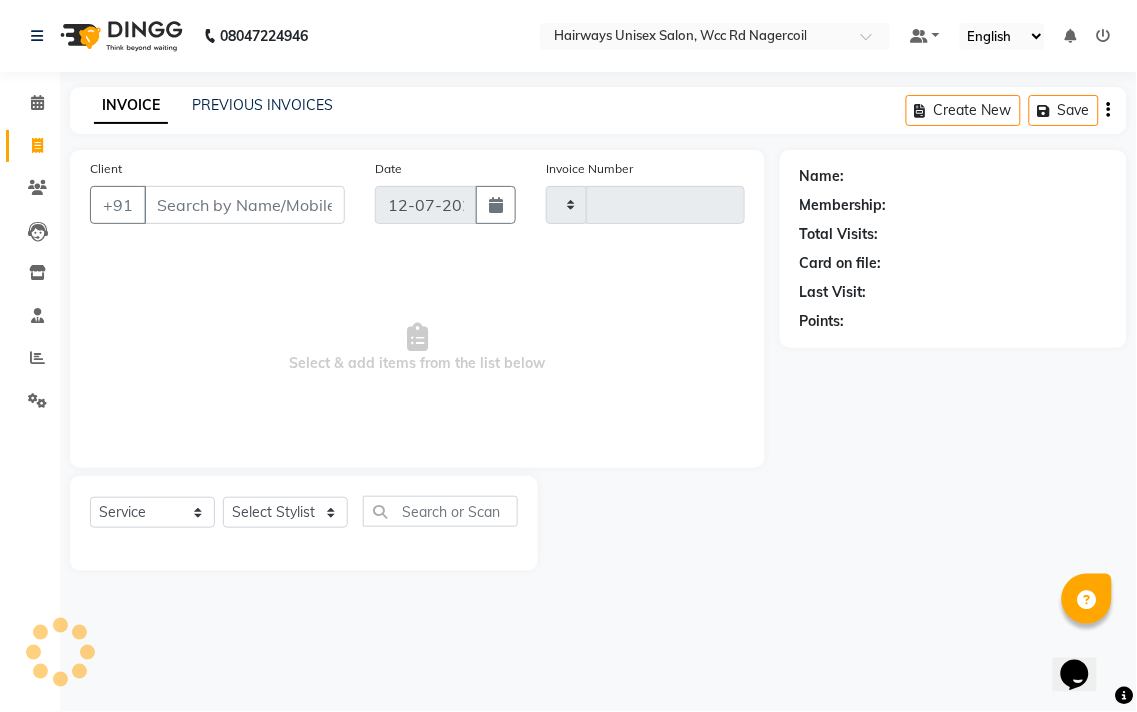 type on "4442" 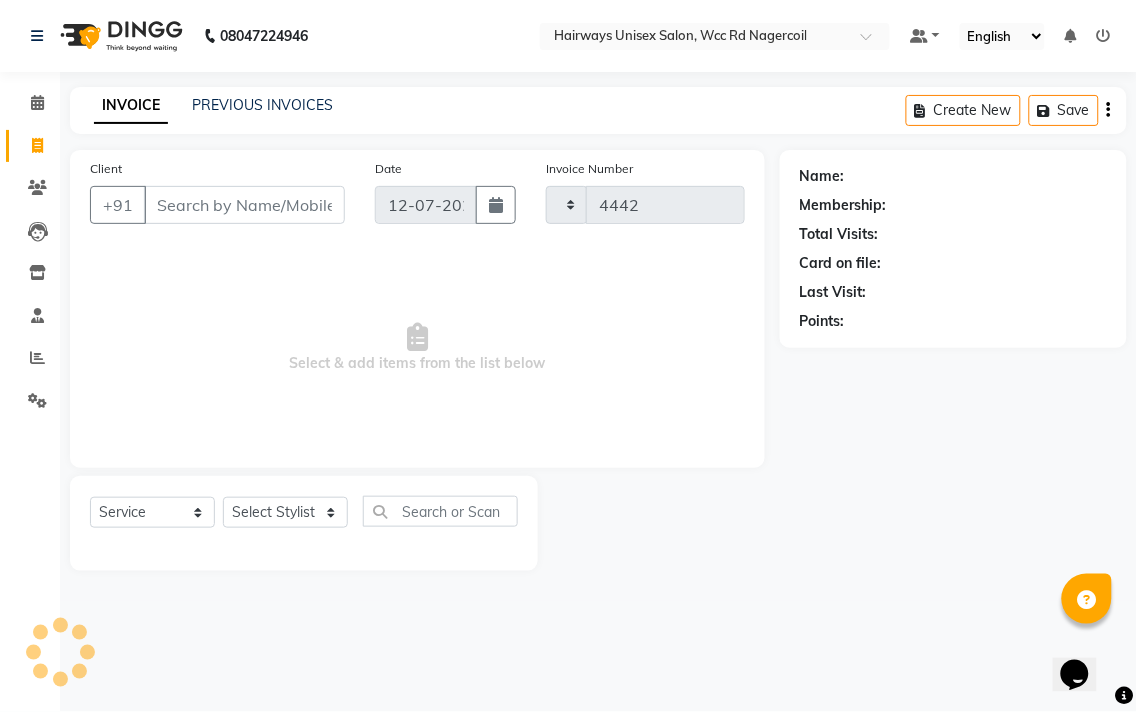 select on "6523" 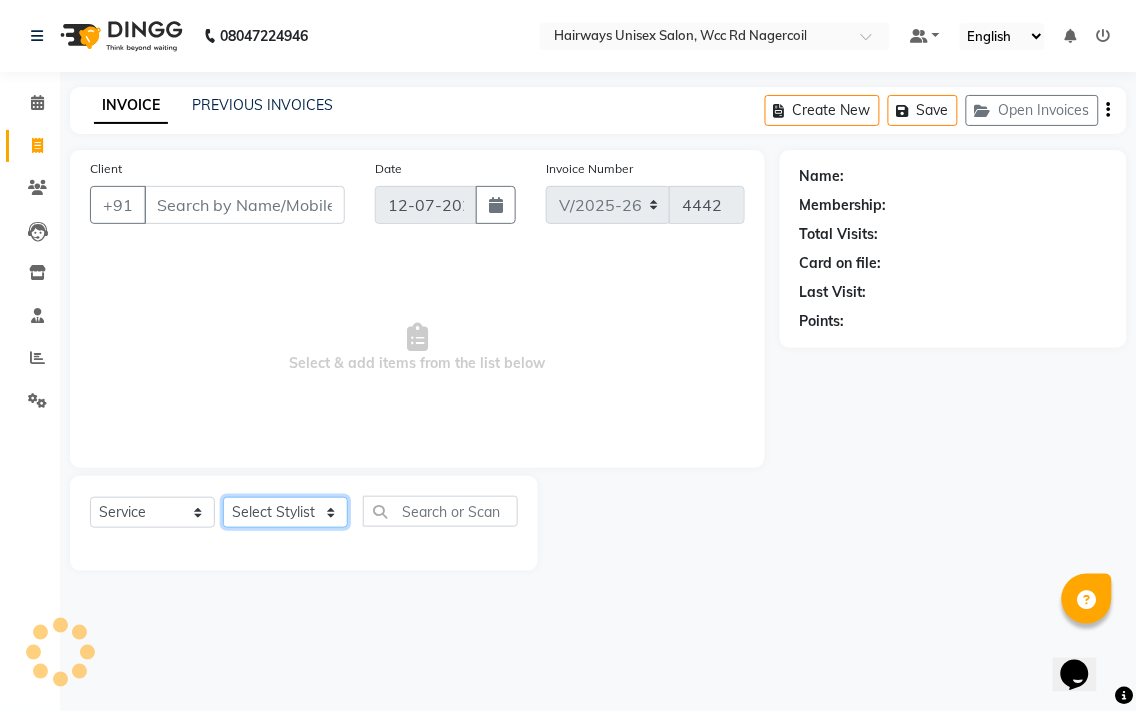 click on "Select Stylist" 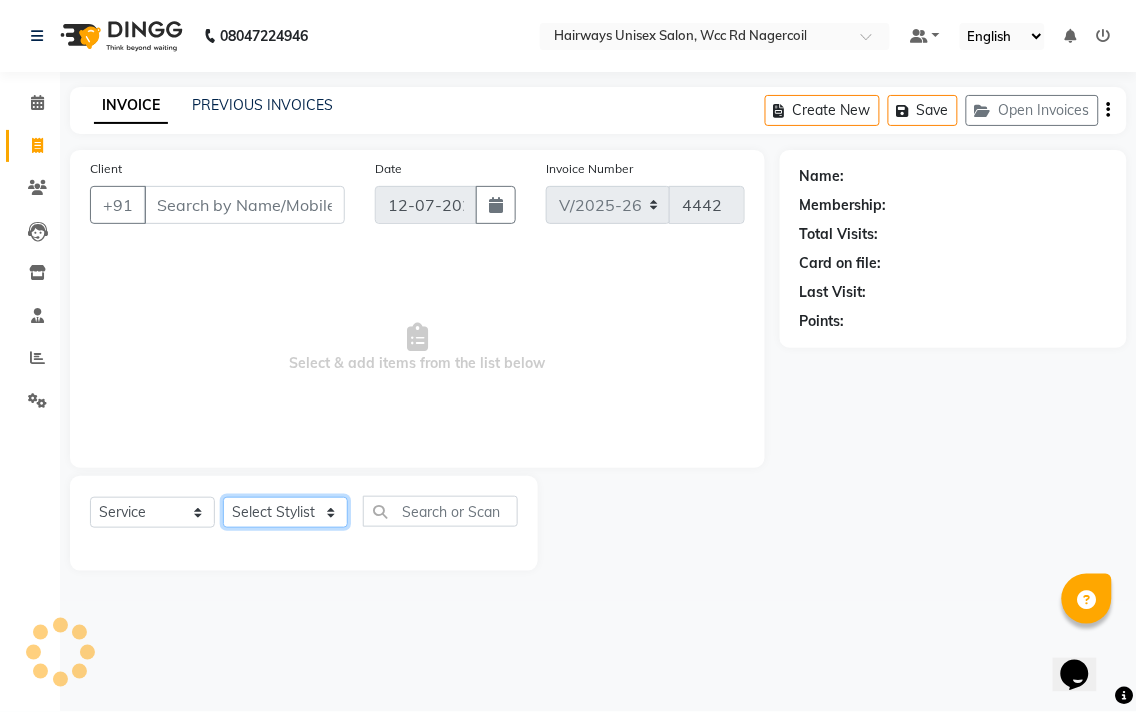 select on "50257" 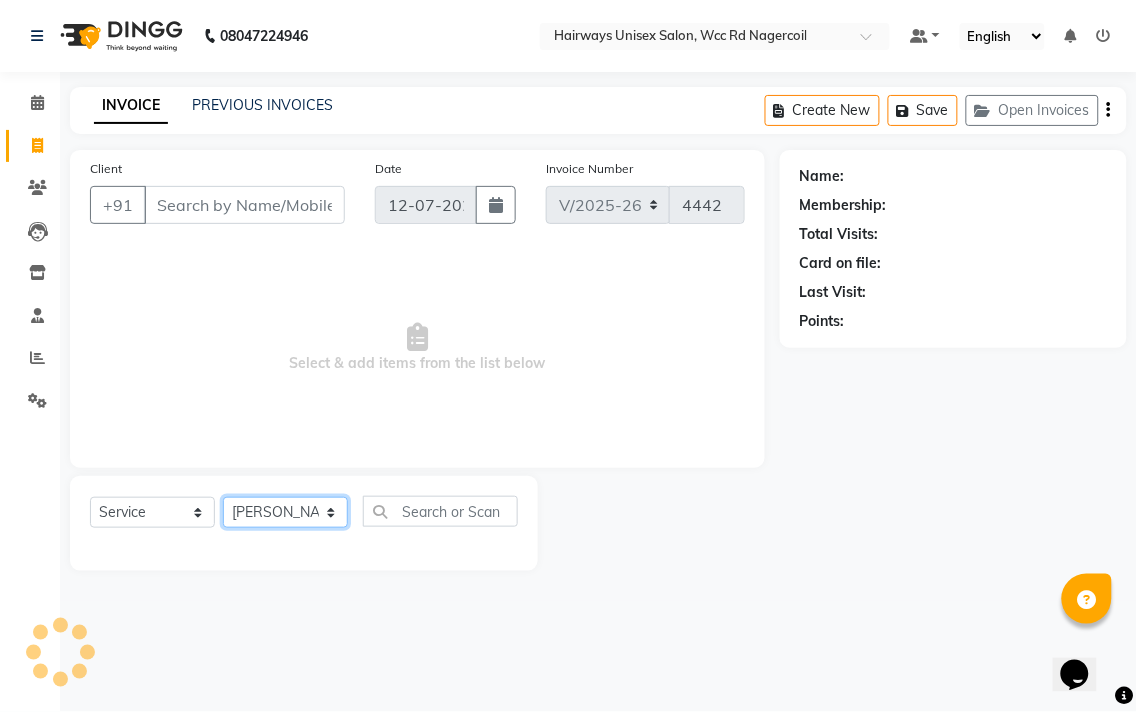 click on "Select Stylist Admin Chitra divya [PERSON_NAME] [PERSON_NAME] Reception [PERSON_NAME] [PERSON_NAME] Talib" 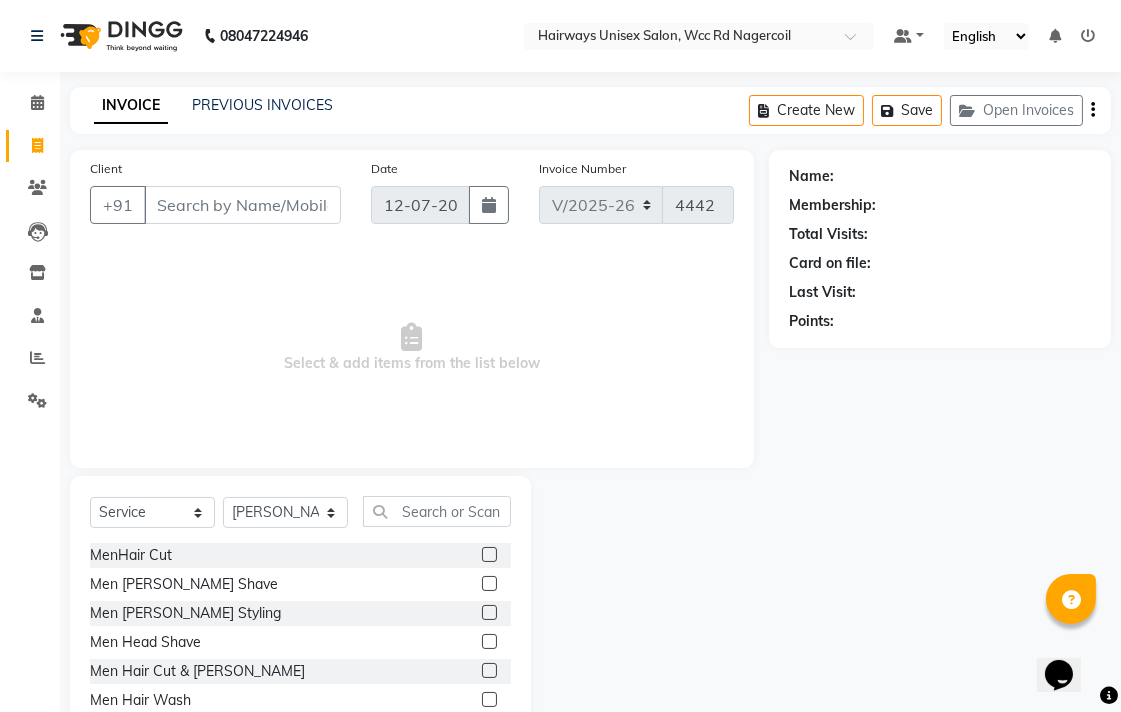 click 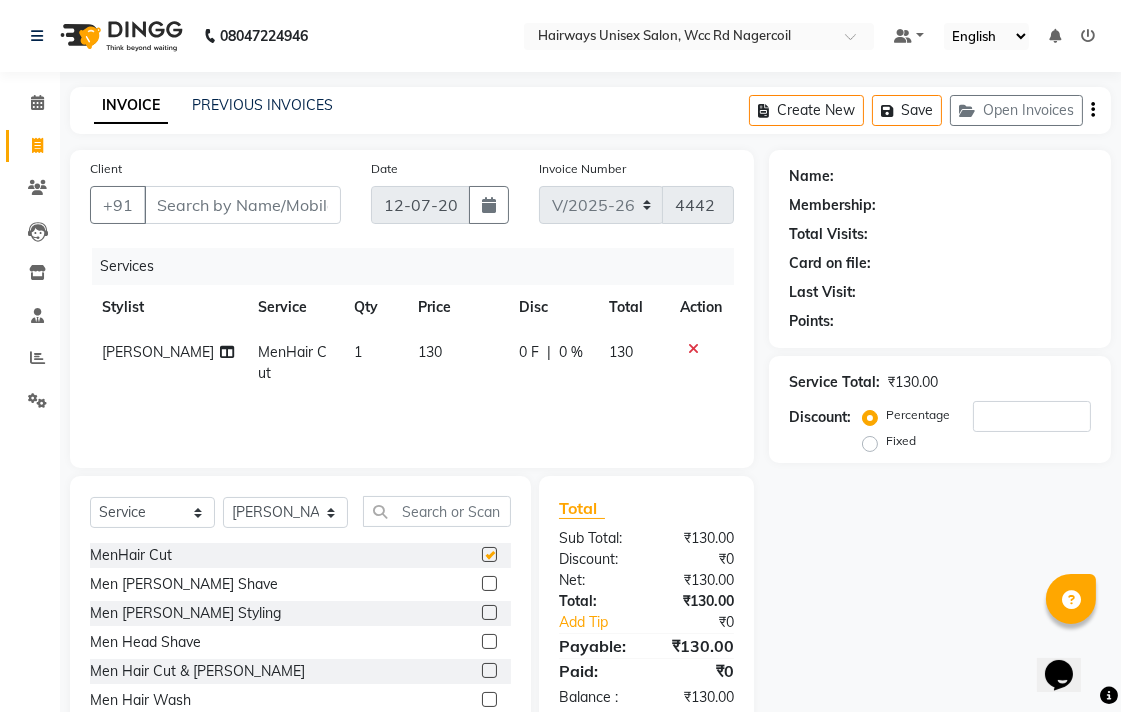 checkbox on "false" 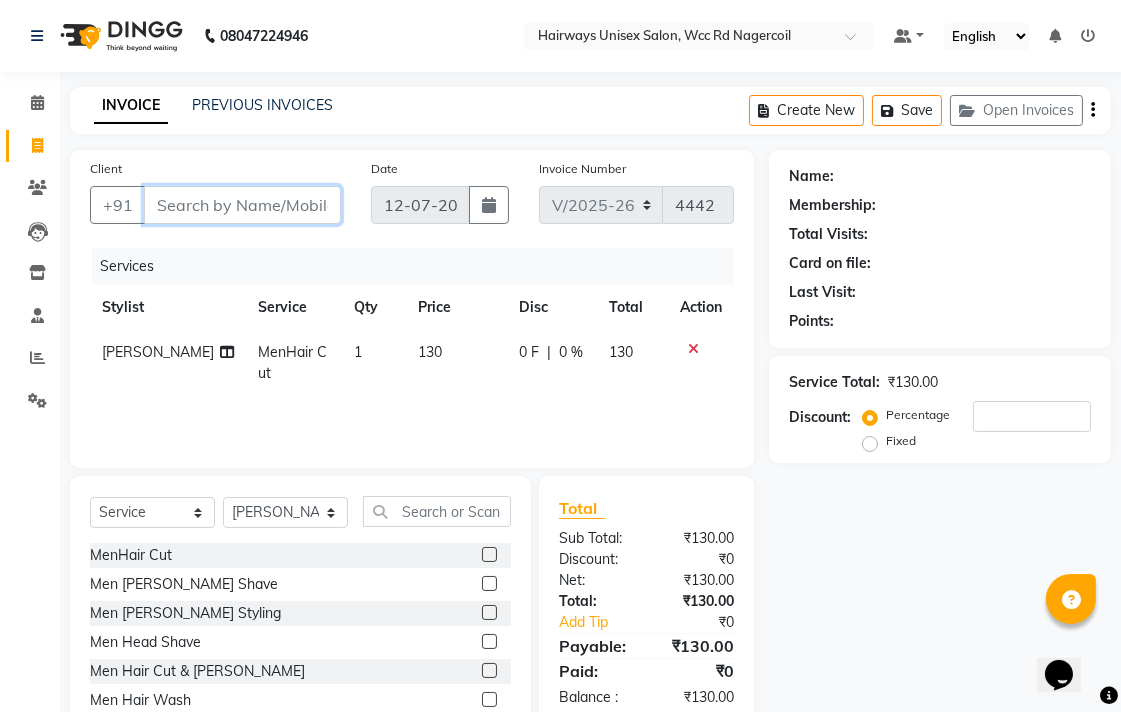 click on "Client" at bounding box center (242, 205) 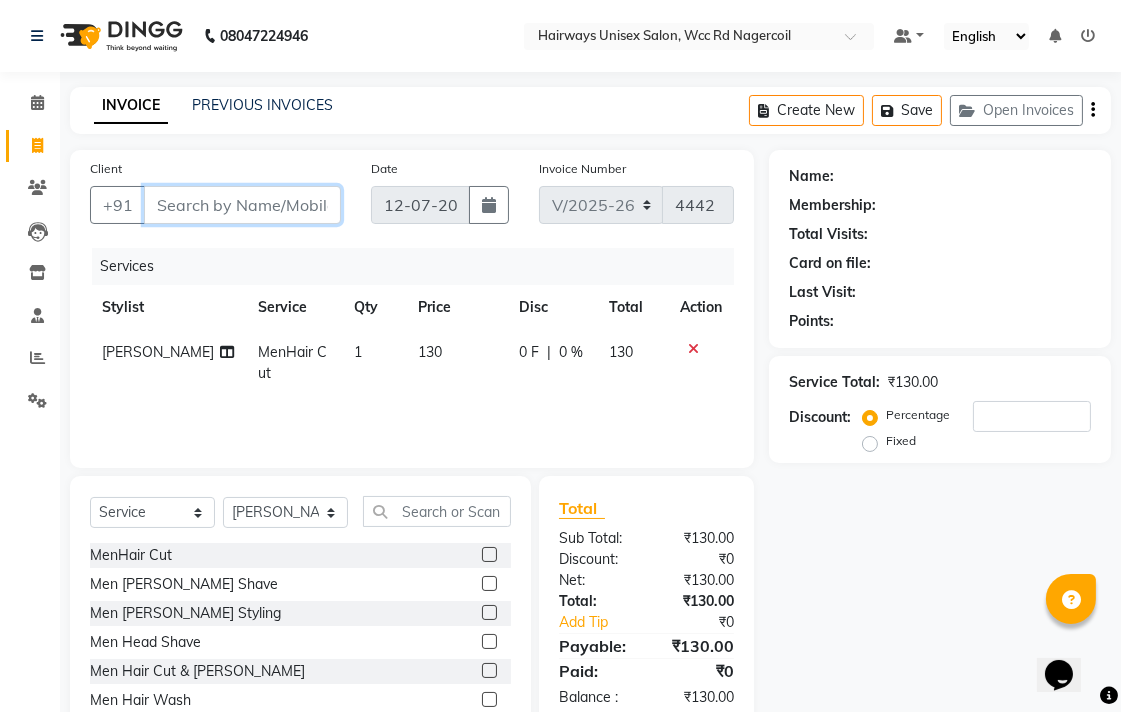type on "8" 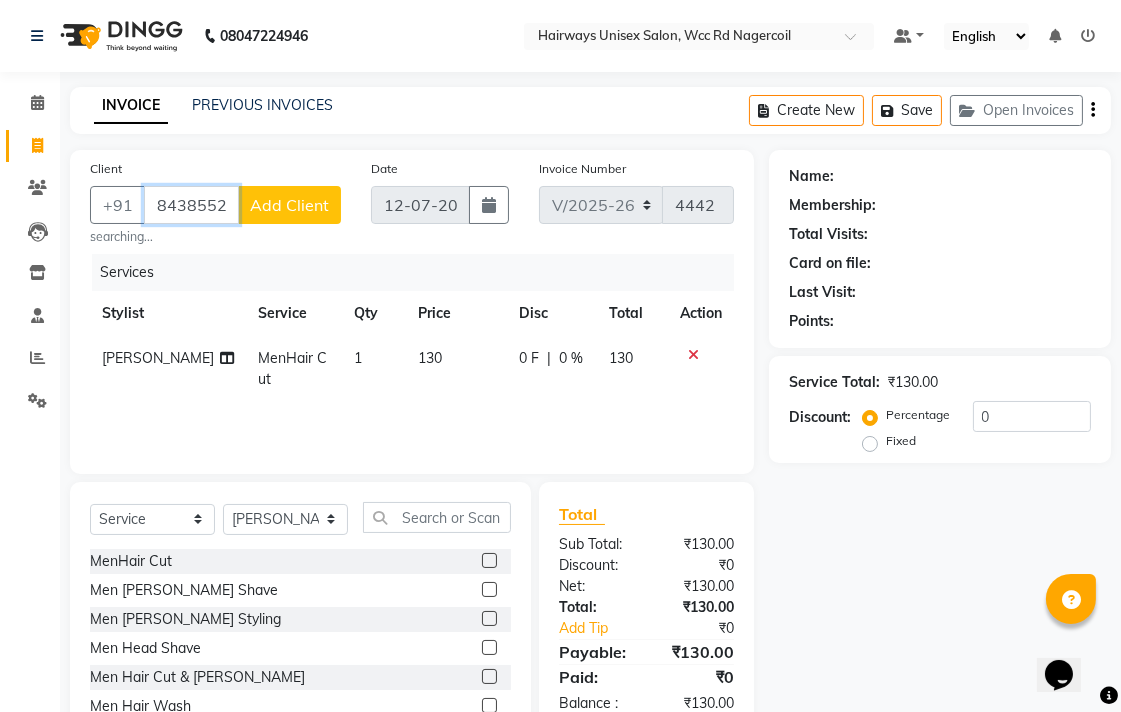 type on "8438552357" 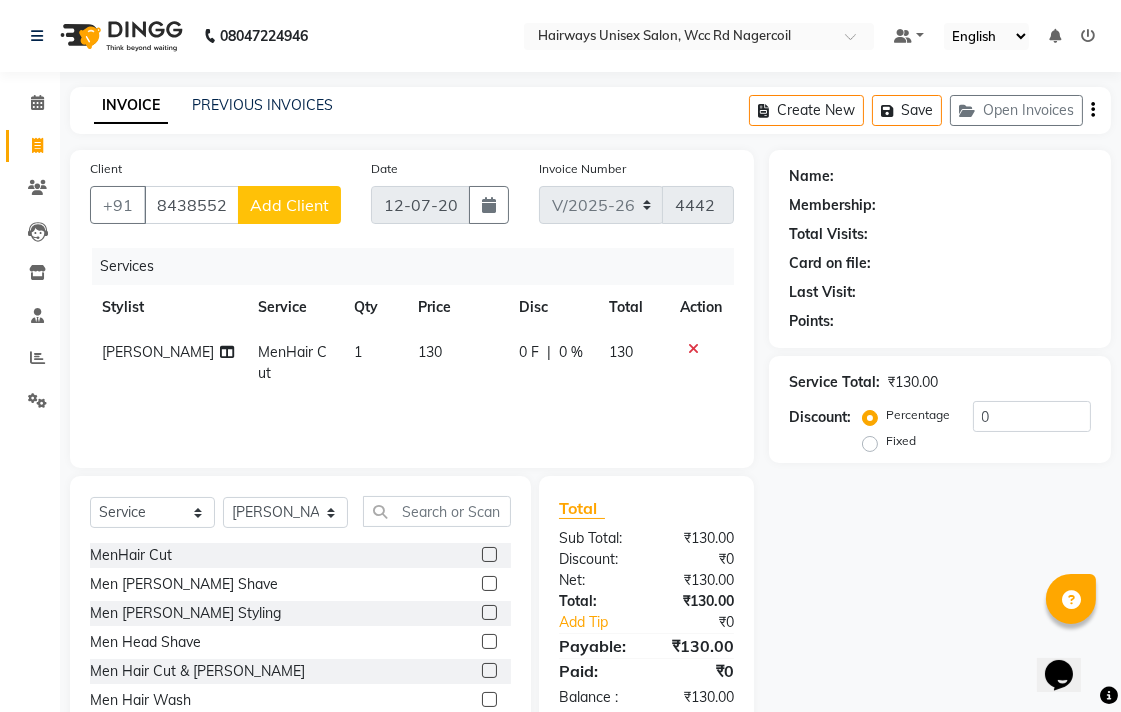 click on "Add Client" 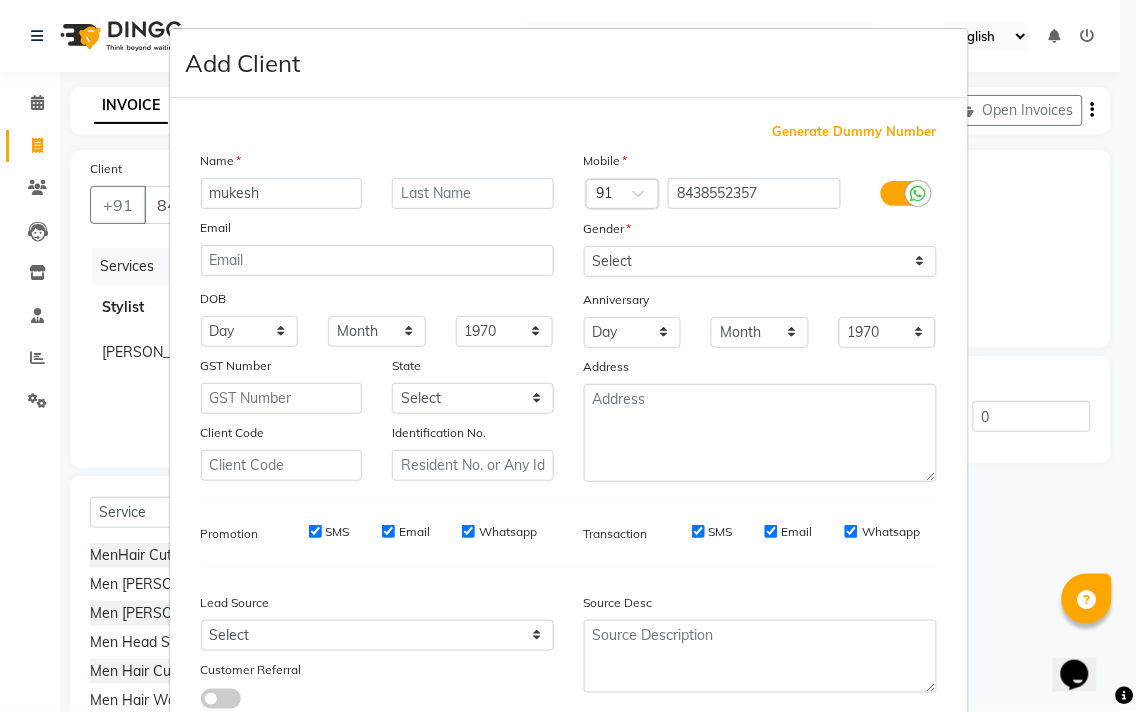 type on "mukesh" 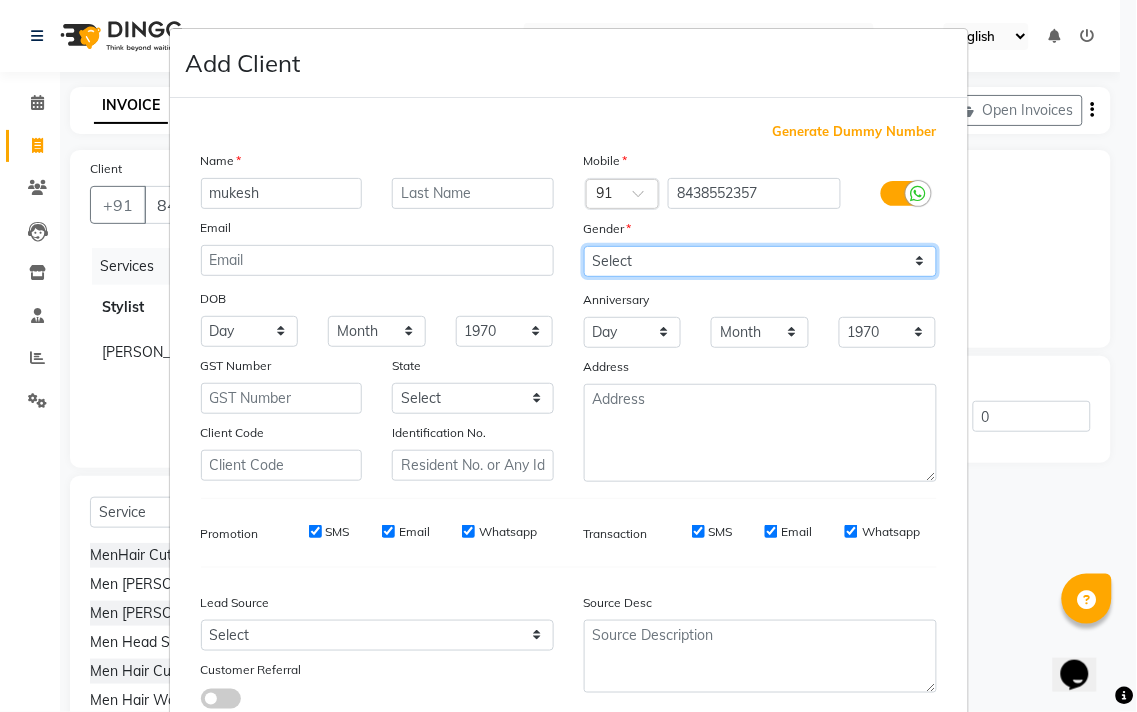 click on "Select [DEMOGRAPHIC_DATA] [DEMOGRAPHIC_DATA] Other Prefer Not To Say" at bounding box center (760, 261) 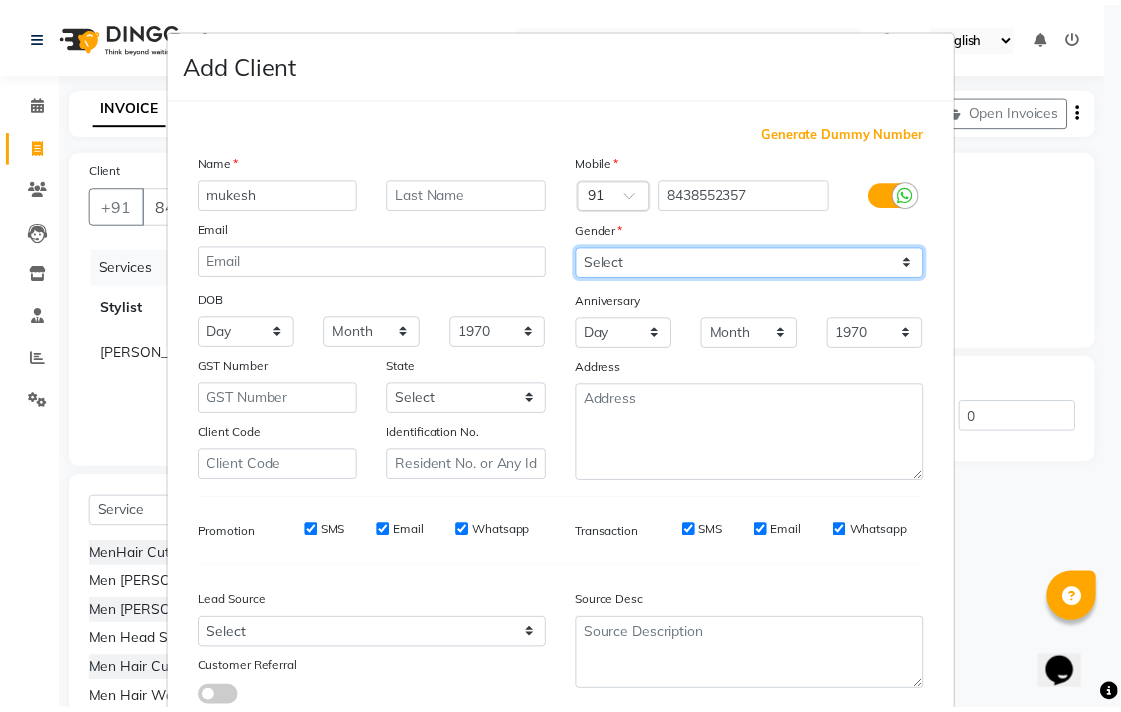 scroll, scrollTop: 138, scrollLeft: 0, axis: vertical 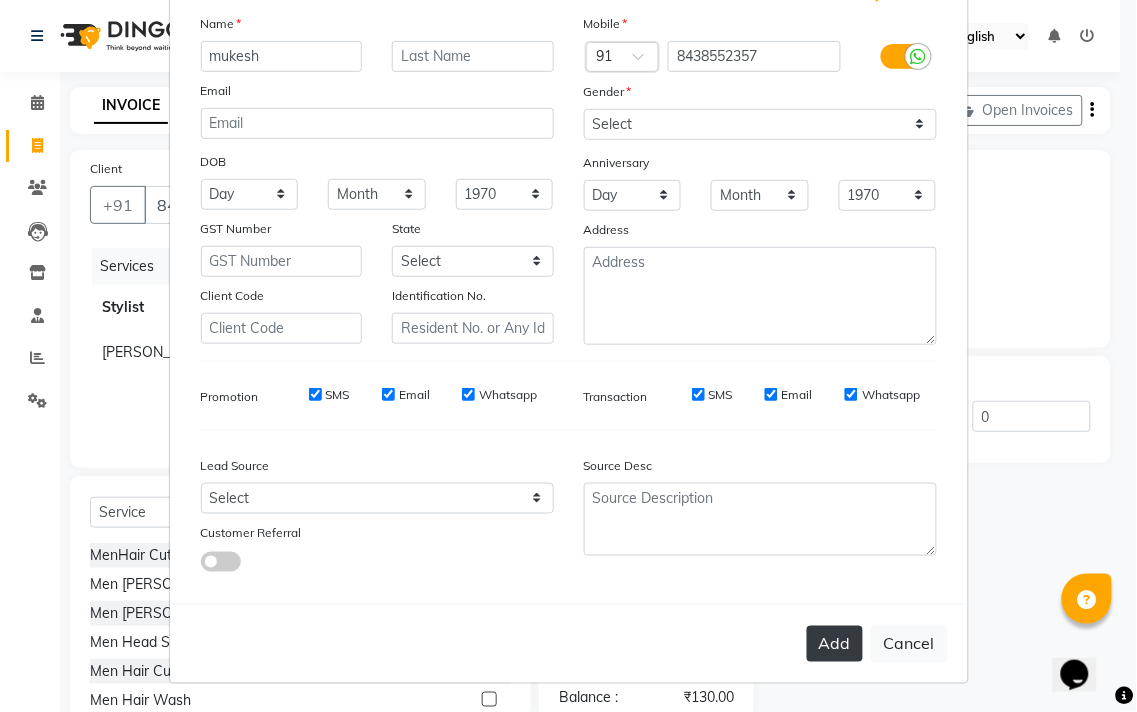 click on "Add" at bounding box center (835, 644) 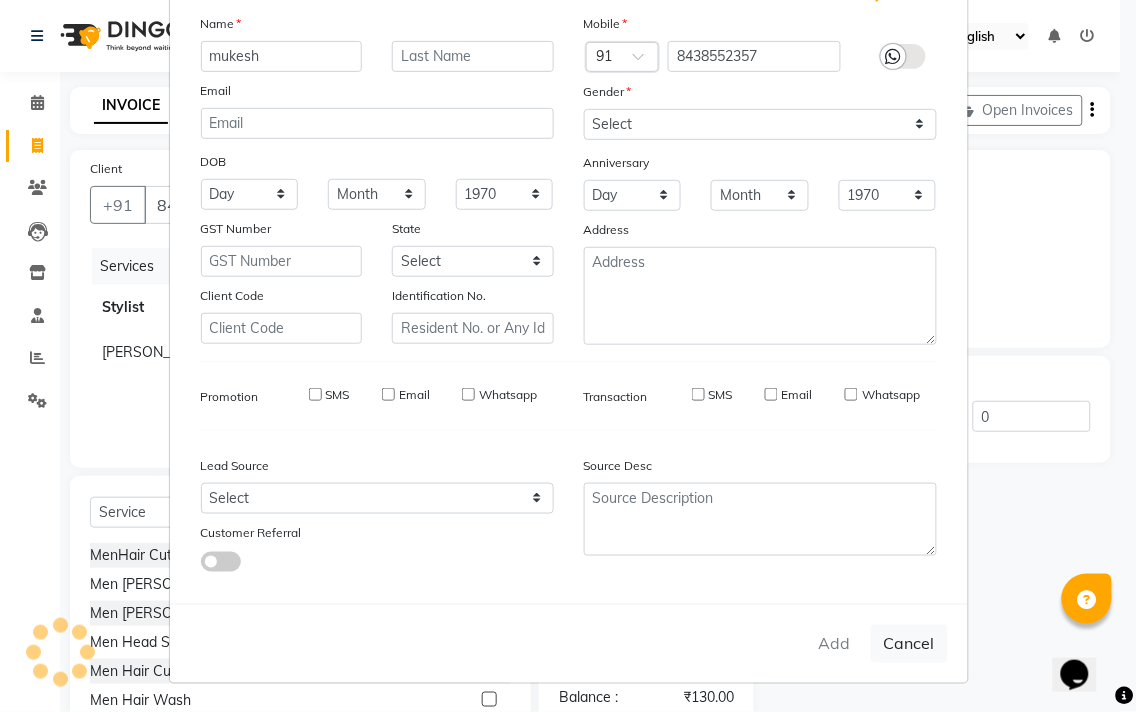 type on "84******57" 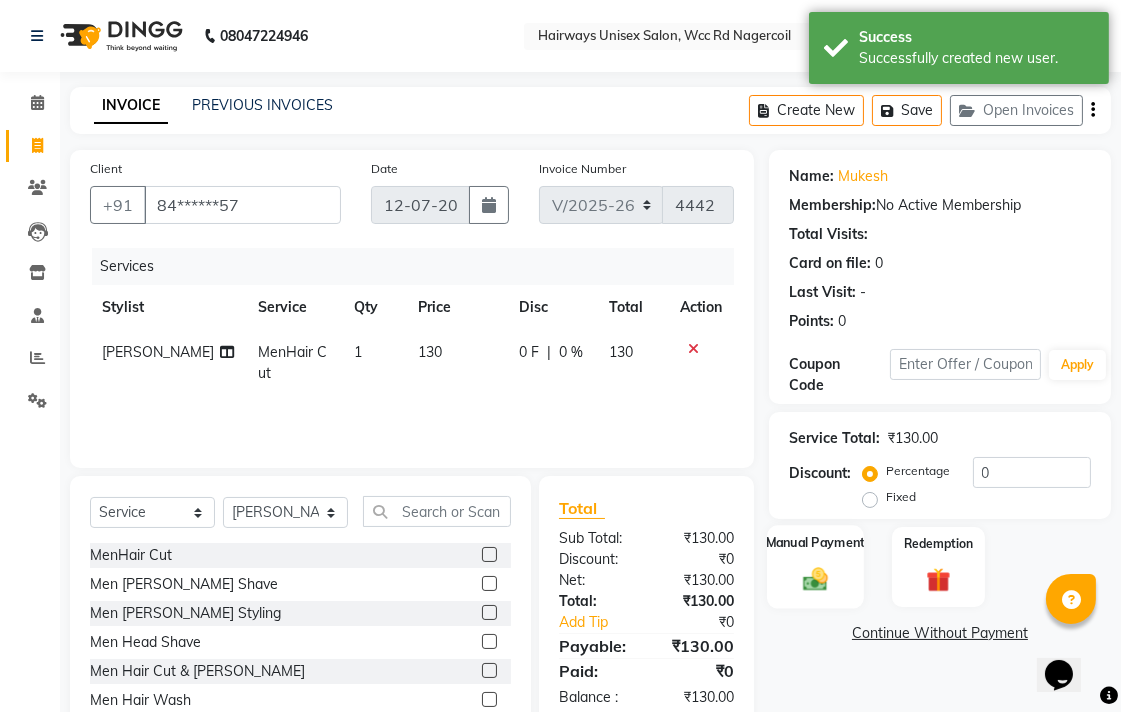 click on "Manual Payment" 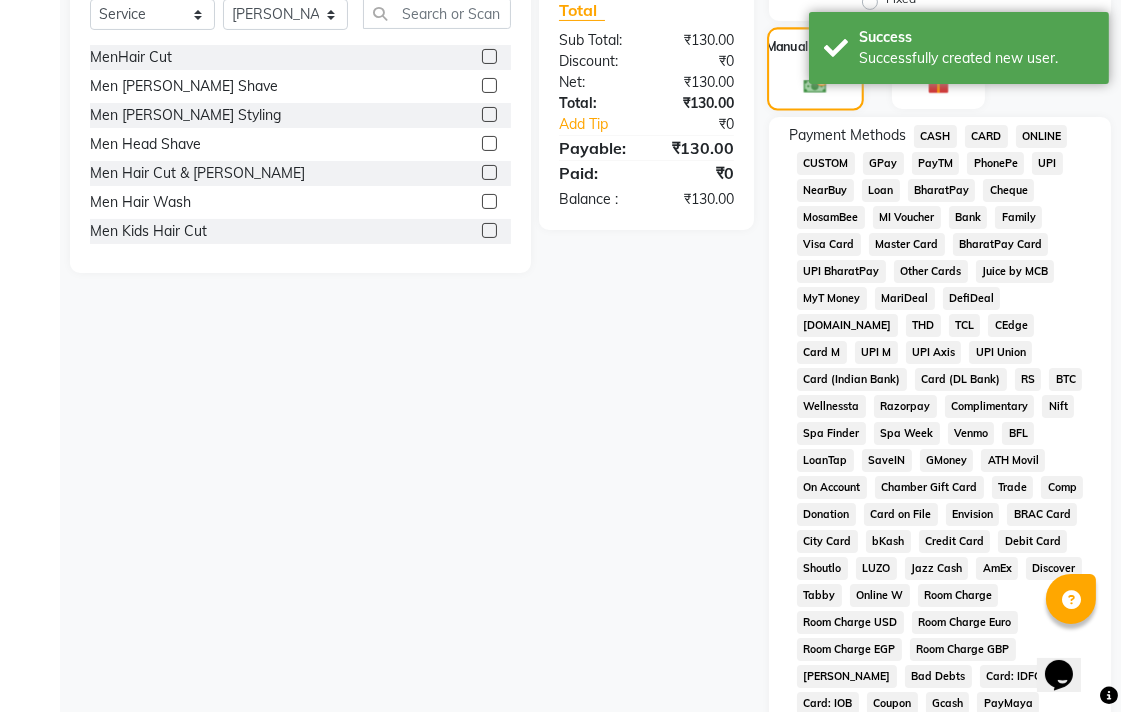 scroll, scrollTop: 555, scrollLeft: 0, axis: vertical 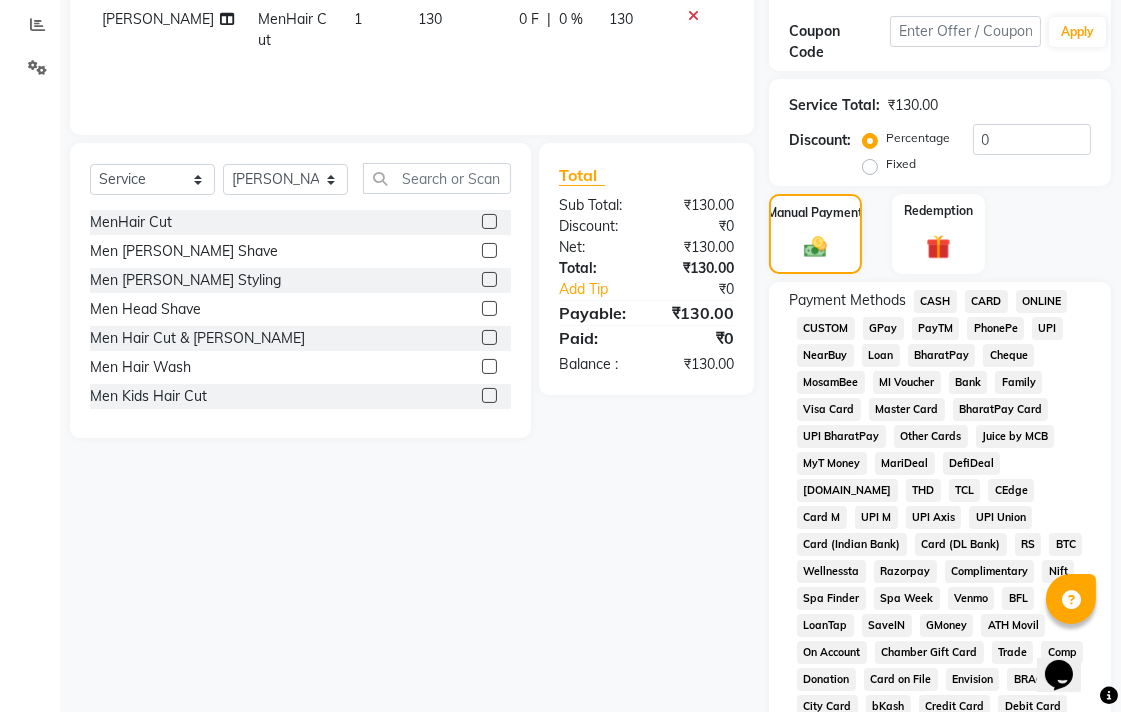 click on "CASH" 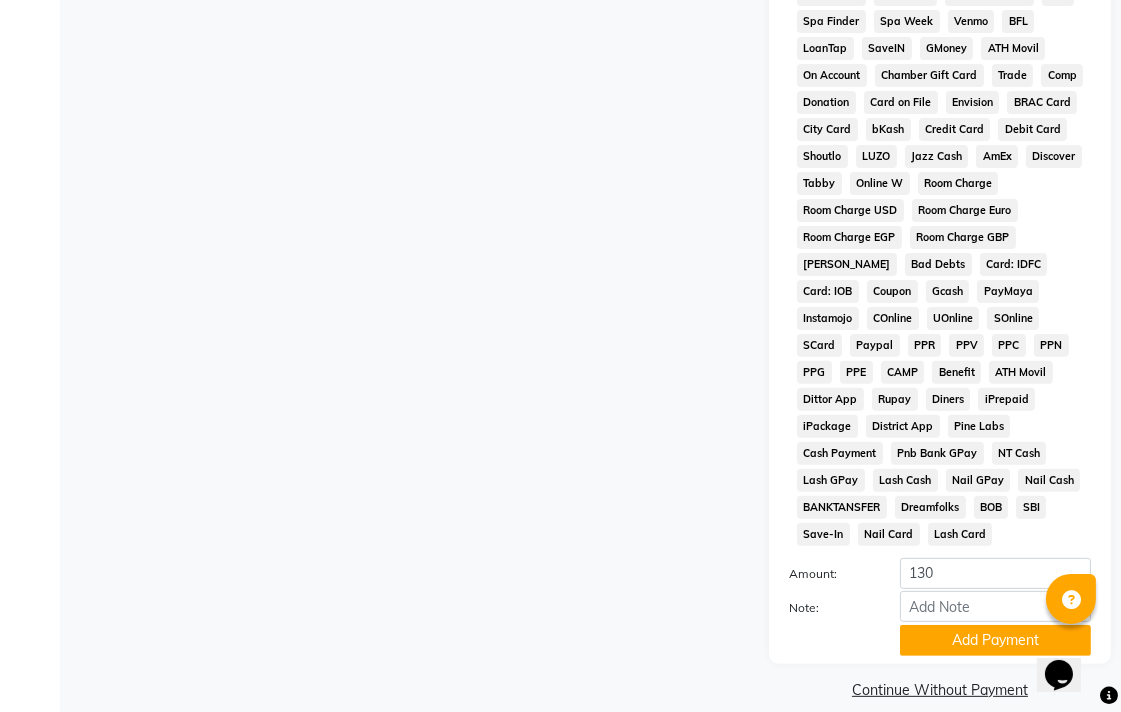 scroll, scrollTop: 913, scrollLeft: 0, axis: vertical 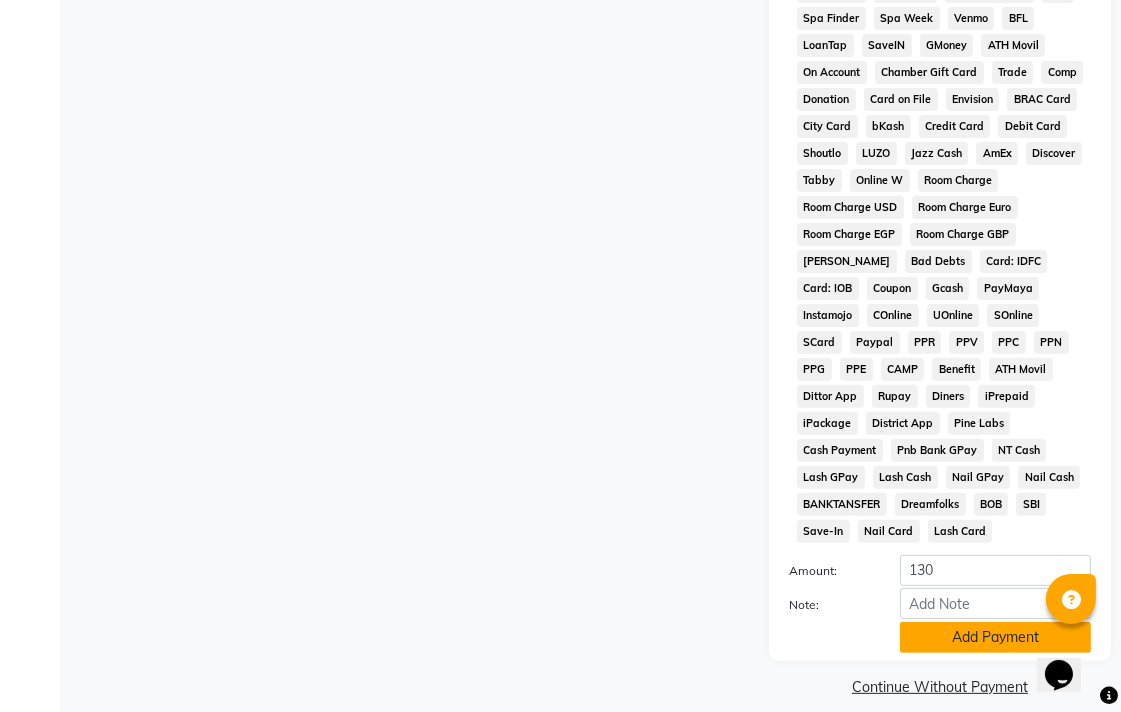 click on "Add Payment" 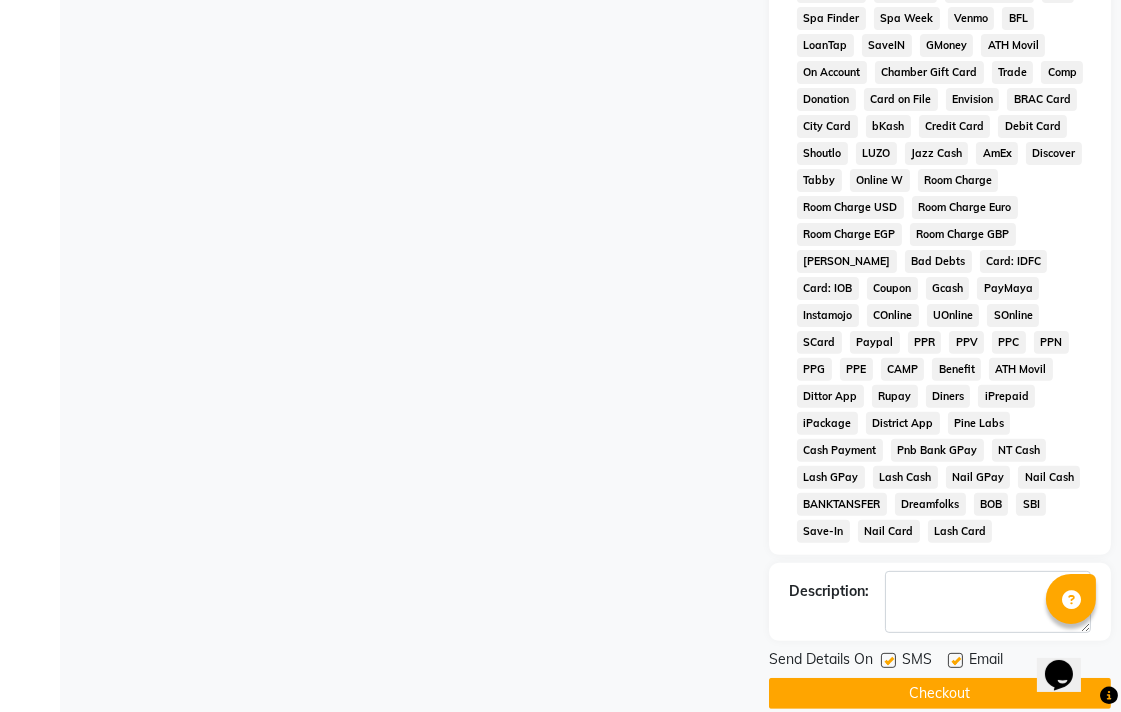 scroll, scrollTop: 921, scrollLeft: 0, axis: vertical 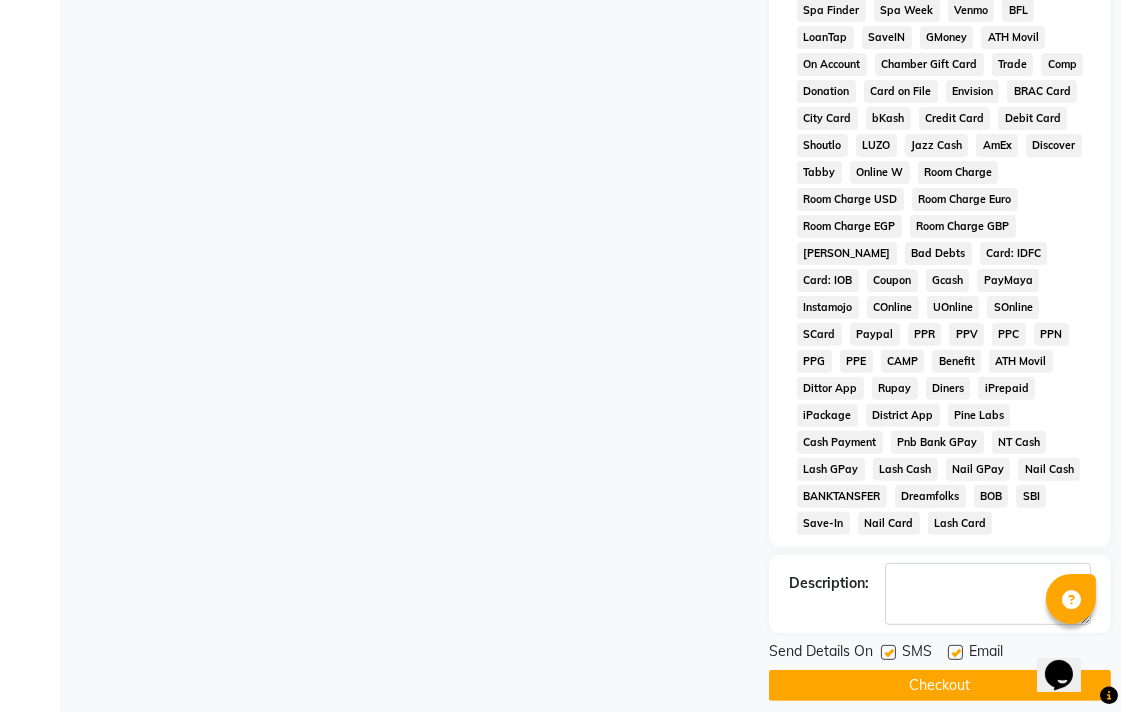 click on "Checkout" 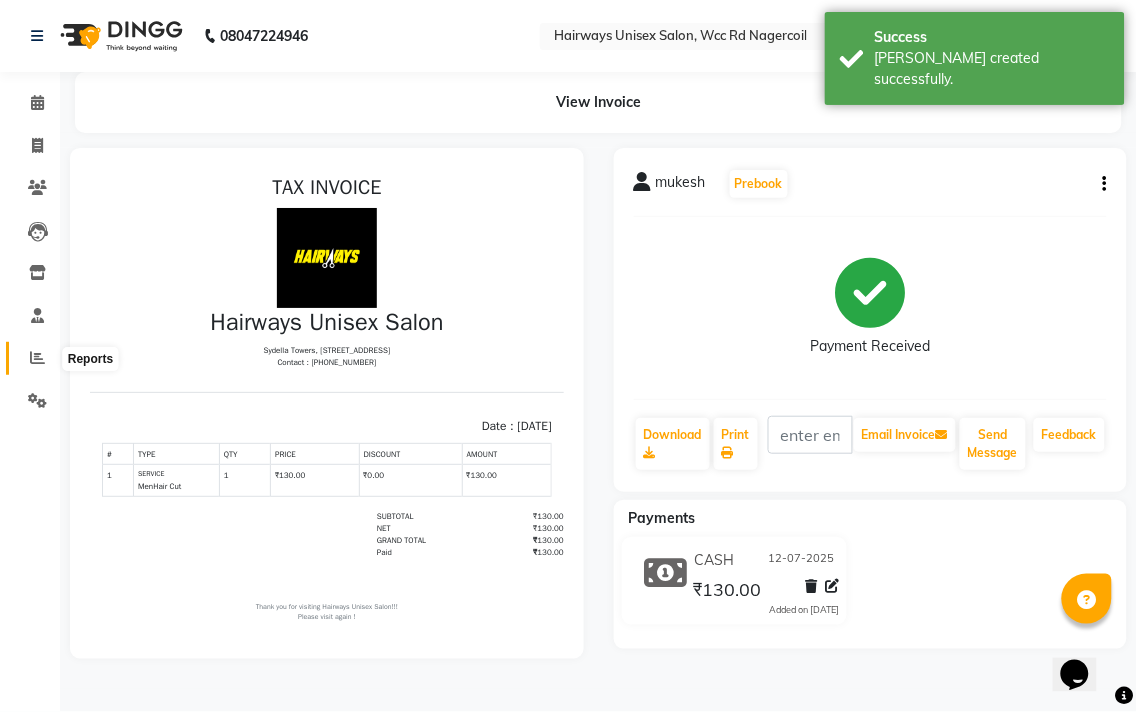 scroll, scrollTop: 0, scrollLeft: 0, axis: both 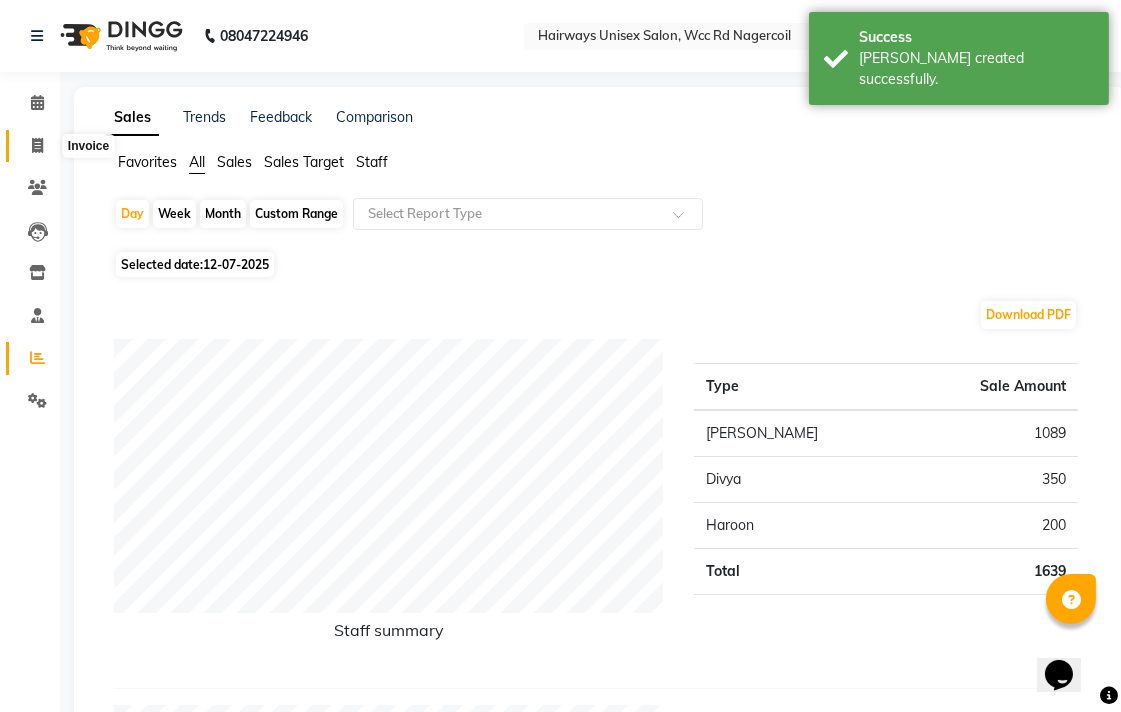 click 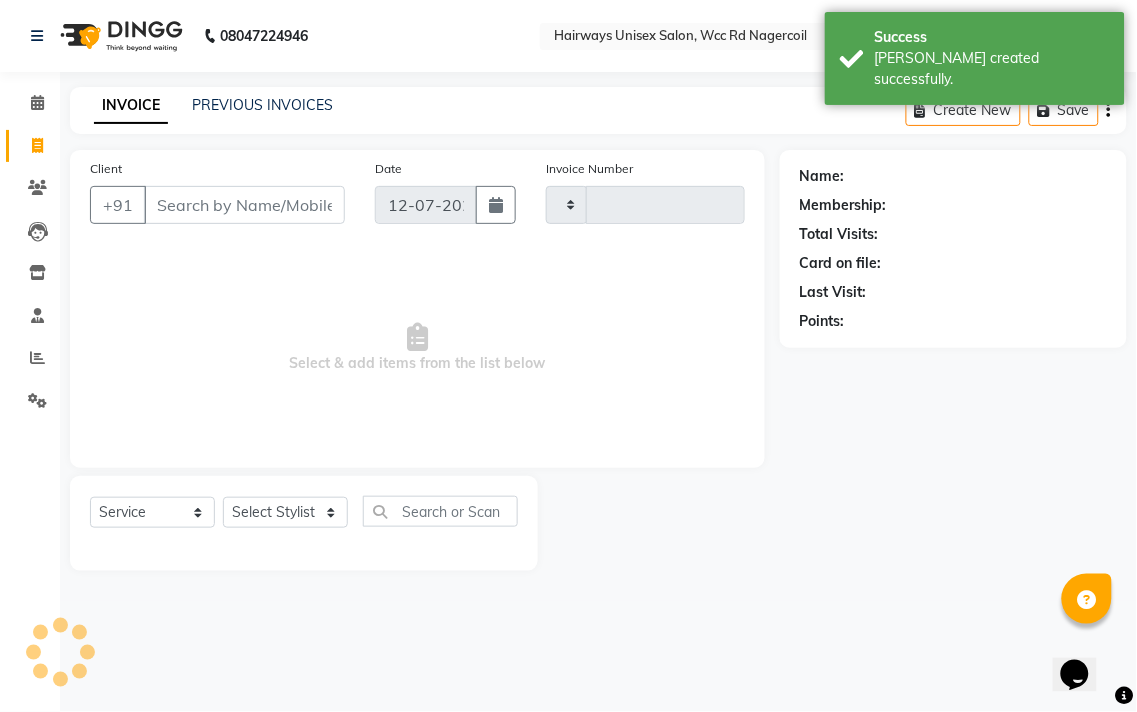 type on "4443" 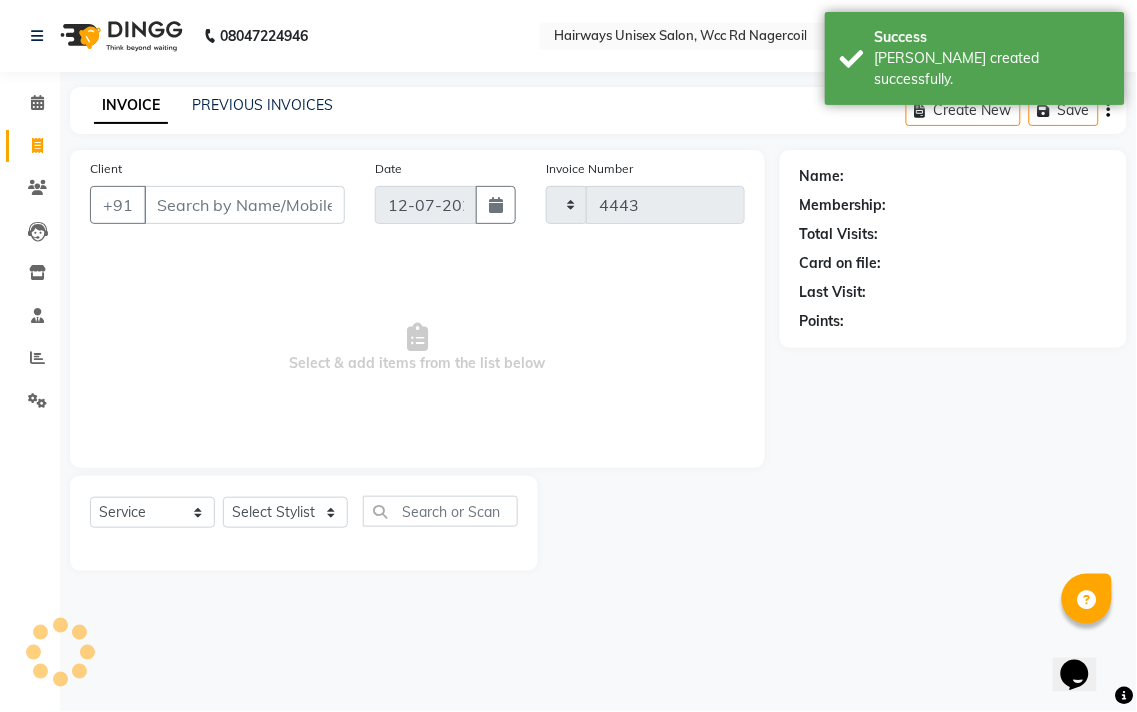 select on "6523" 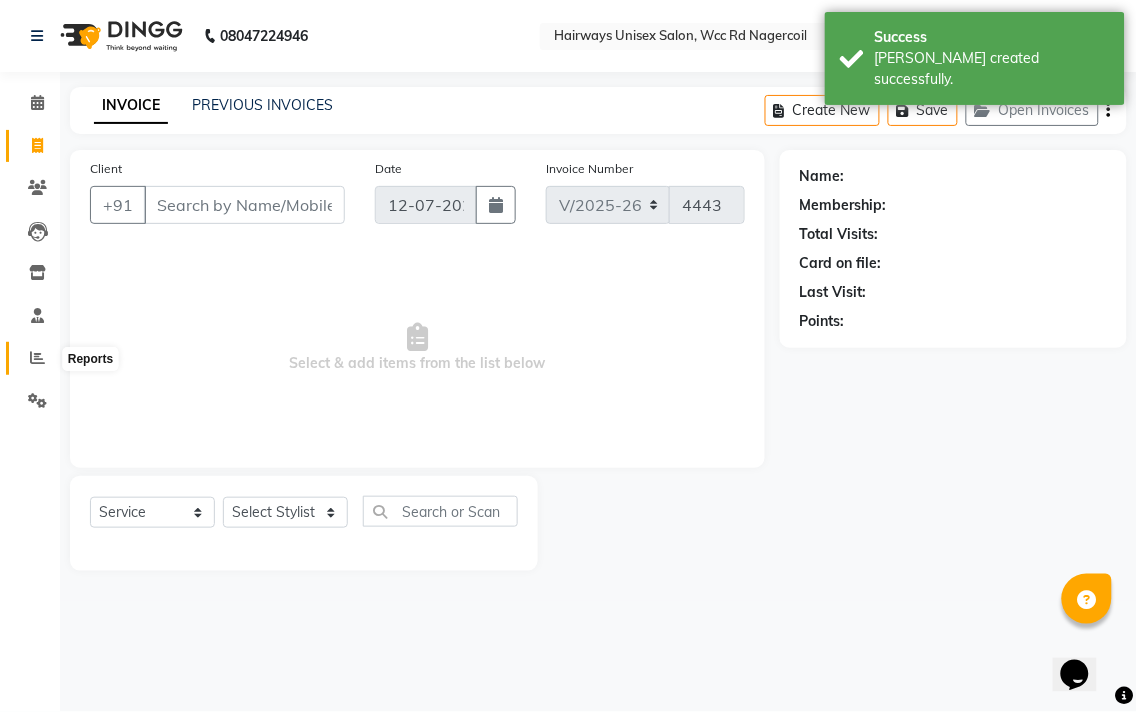 click 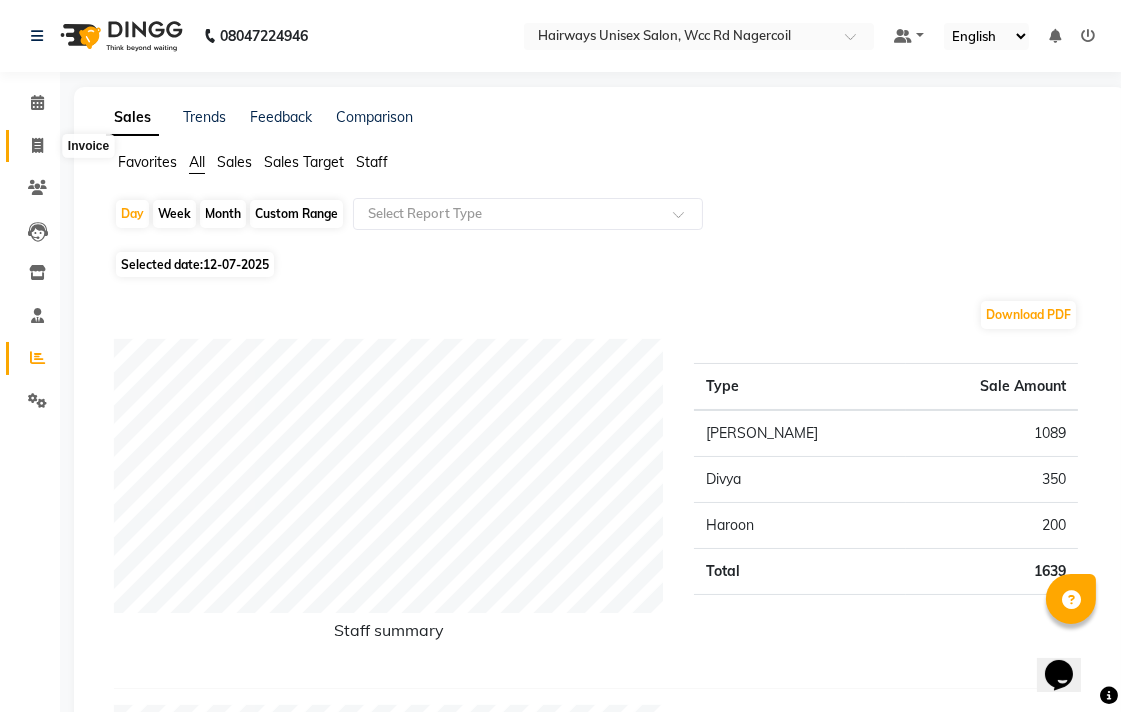 click 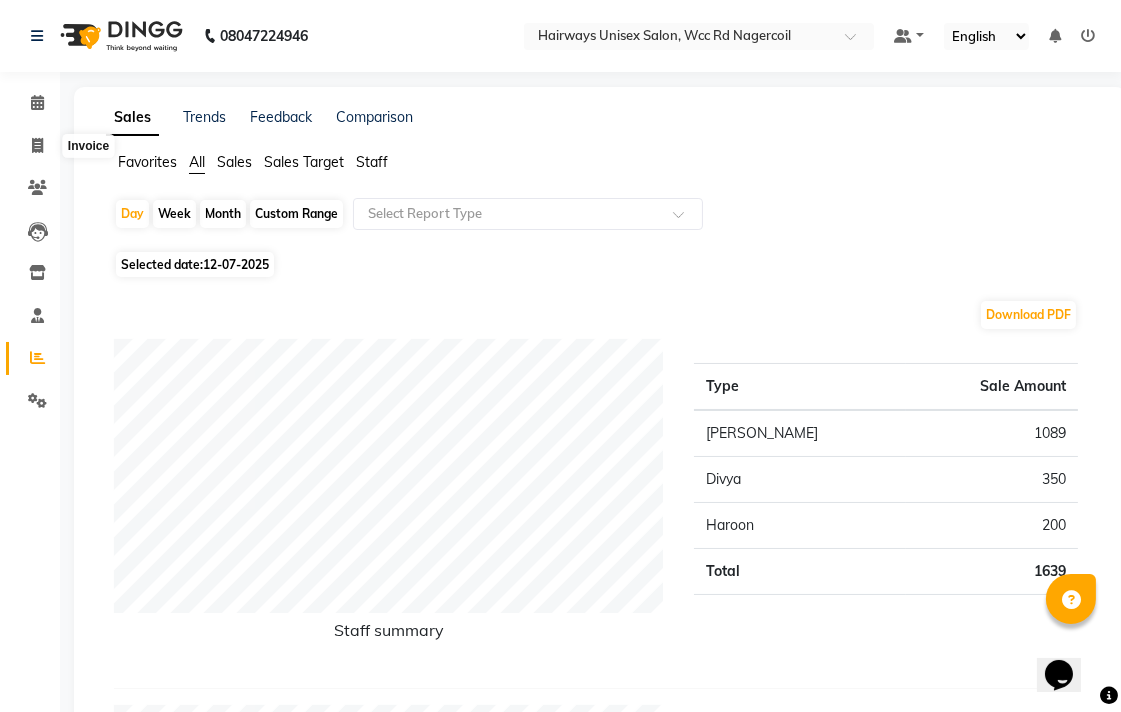 select on "service" 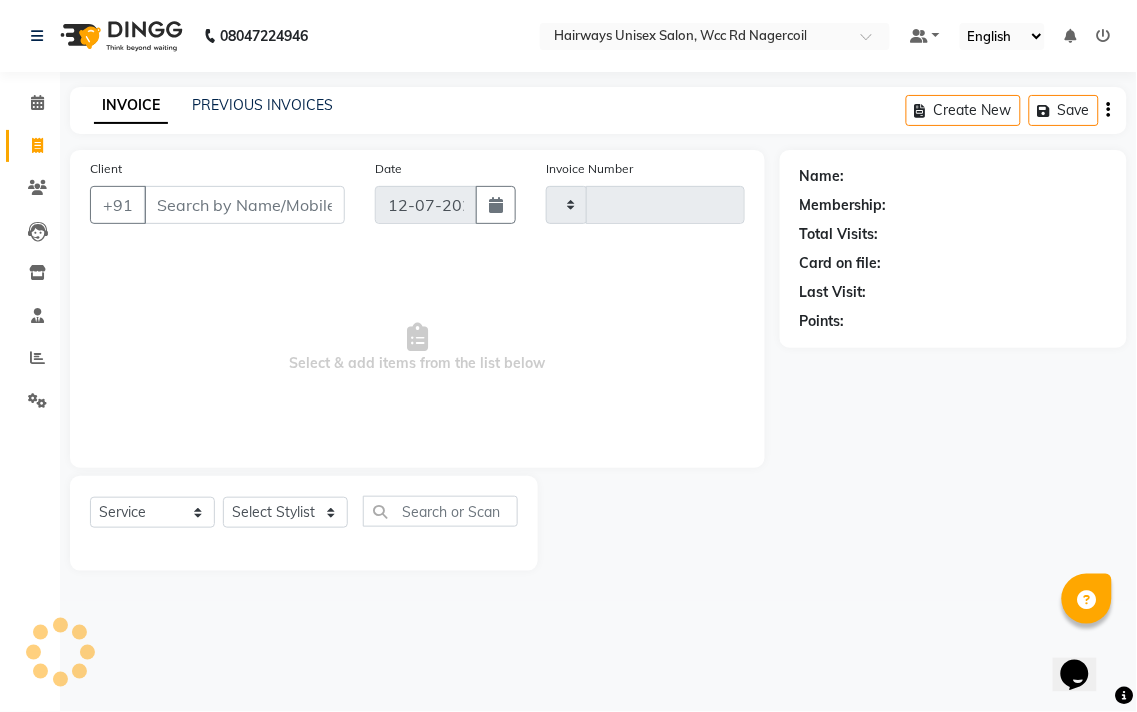 type on "4443" 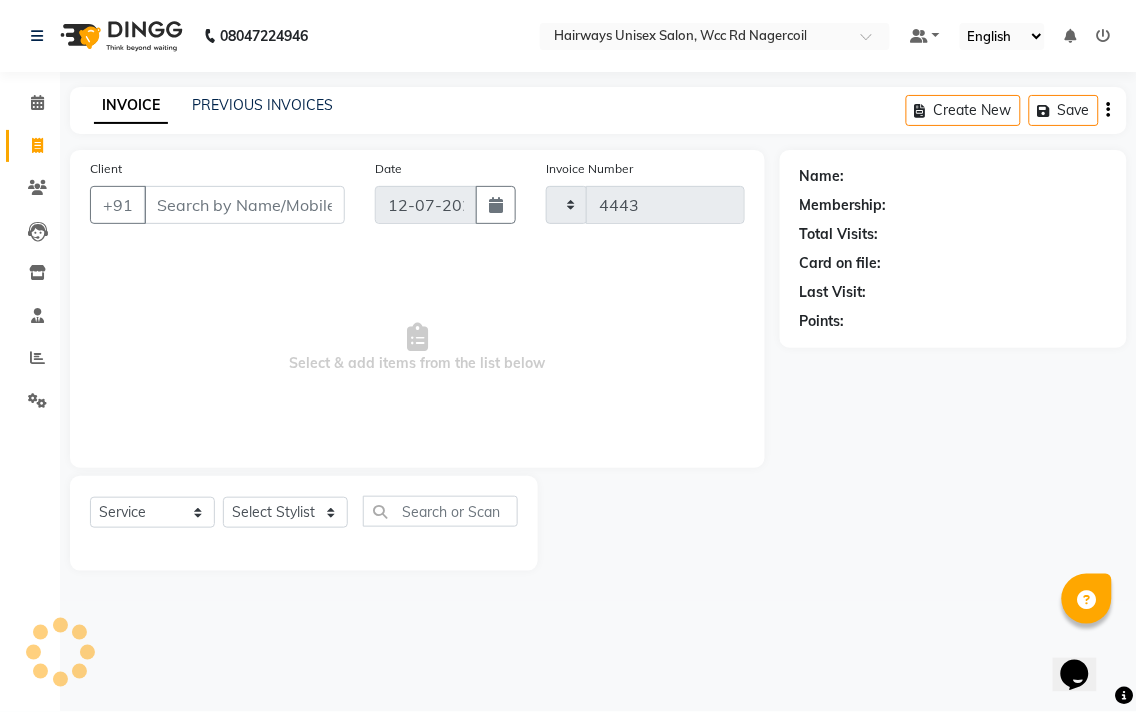 select on "6523" 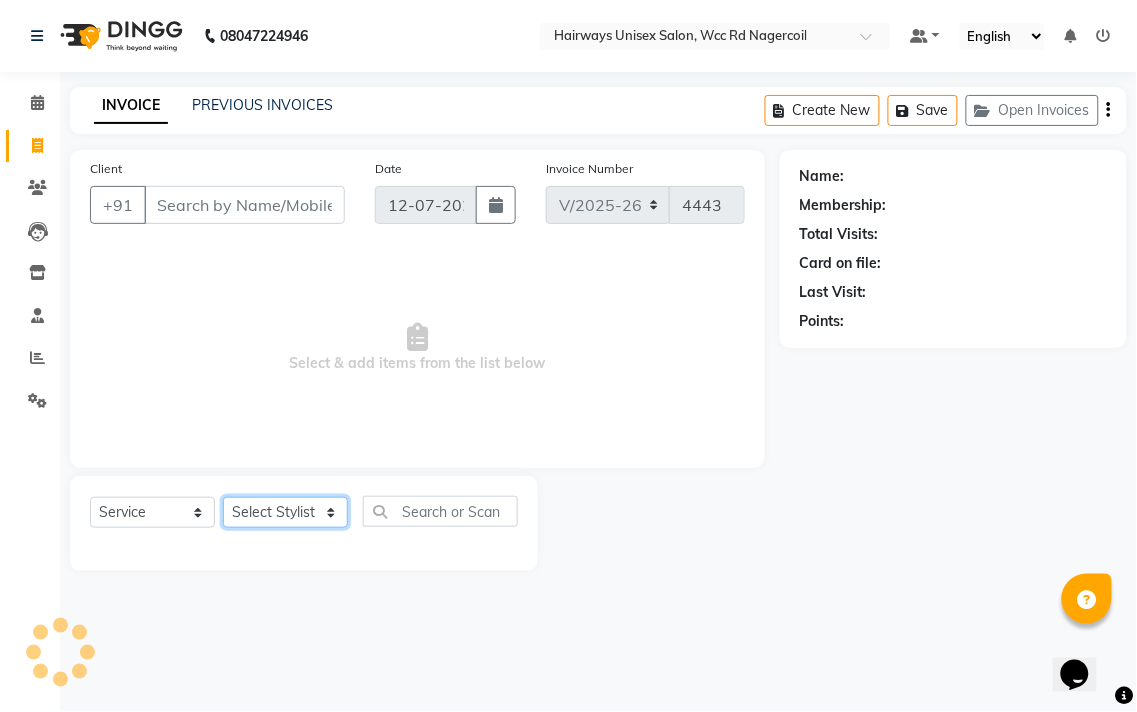 click on "Select Stylist" 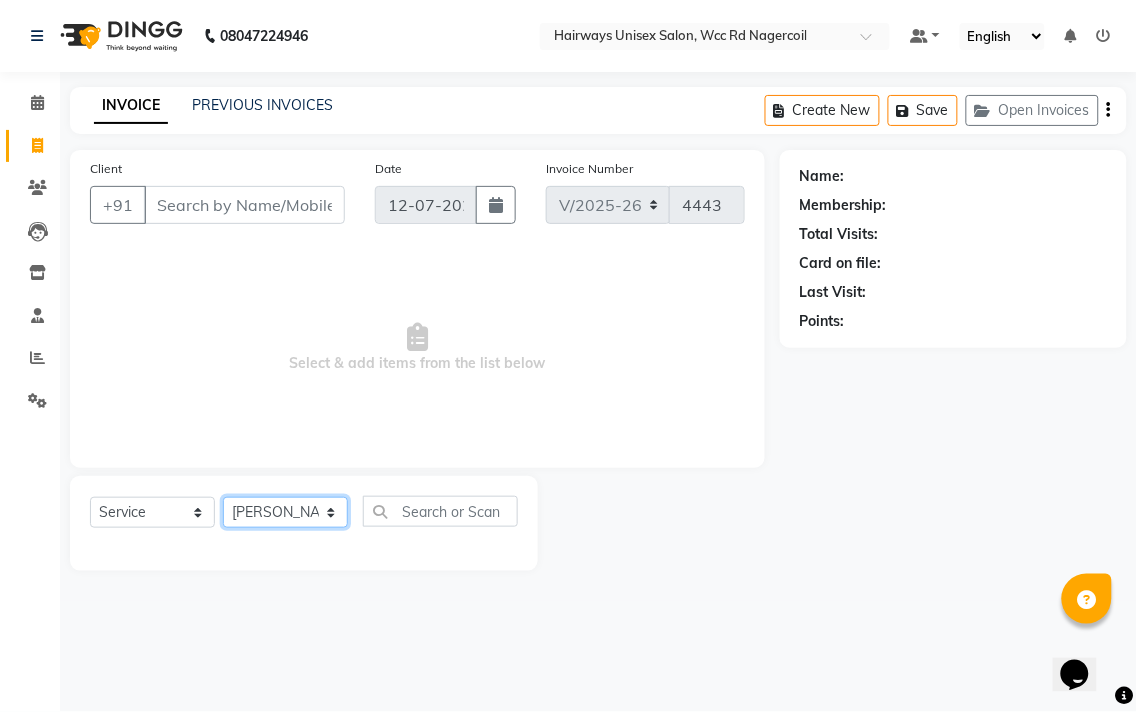 click on "Select Stylist Admin Chitra divya [PERSON_NAME] [PERSON_NAME] Reception [PERSON_NAME] [PERSON_NAME] Talib" 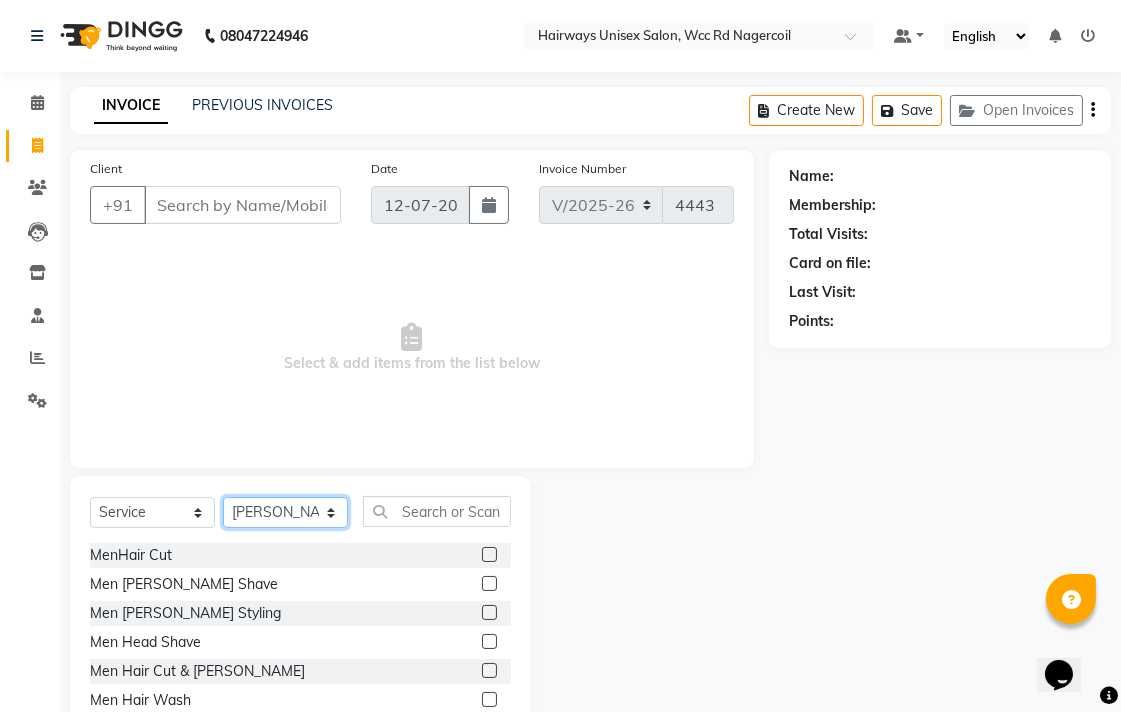 click on "Select Stylist Admin Chitra divya [PERSON_NAME] [PERSON_NAME] Reception [PERSON_NAME] [PERSON_NAME] Talib" 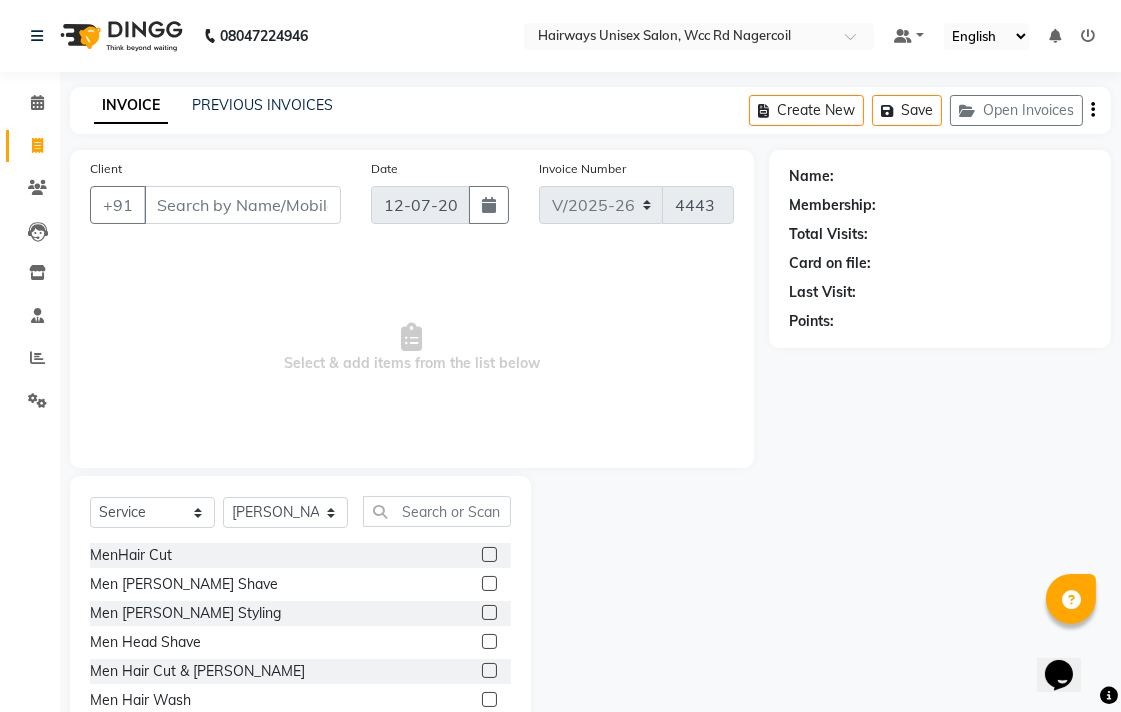 click on "Name: Membership: Total Visits: Card on file: Last Visit:  Points:" 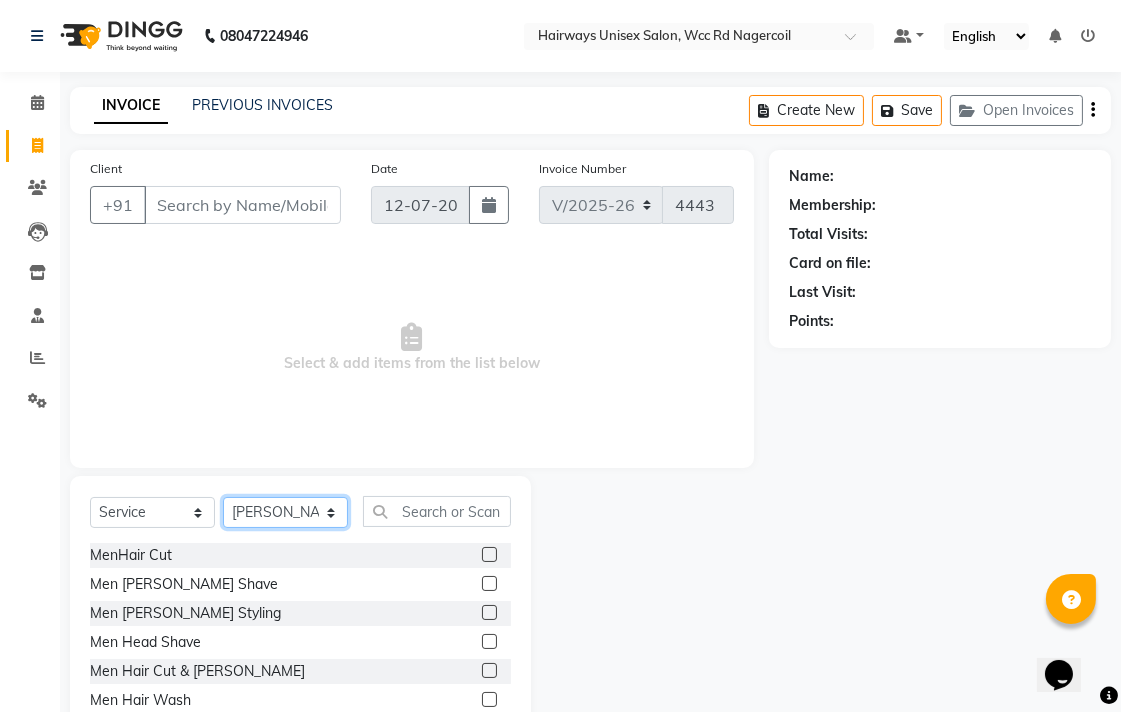 click on "Select Stylist Admin Chitra divya [PERSON_NAME] [PERSON_NAME] Reception [PERSON_NAME] [PERSON_NAME] Talib" 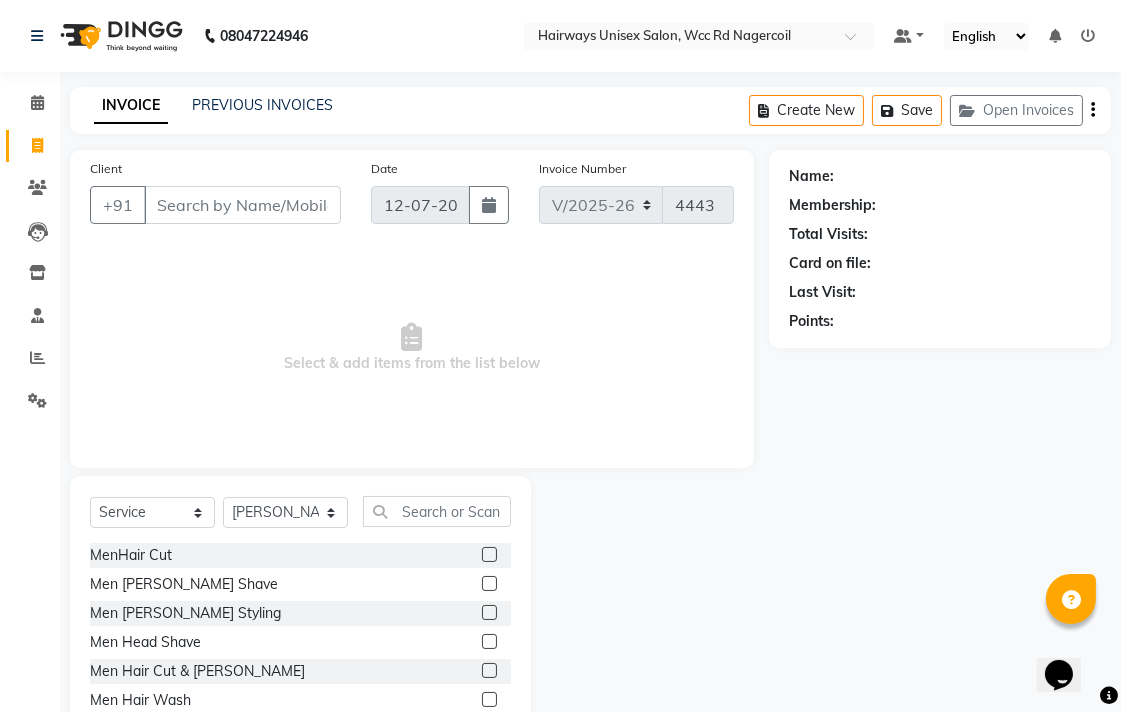 click 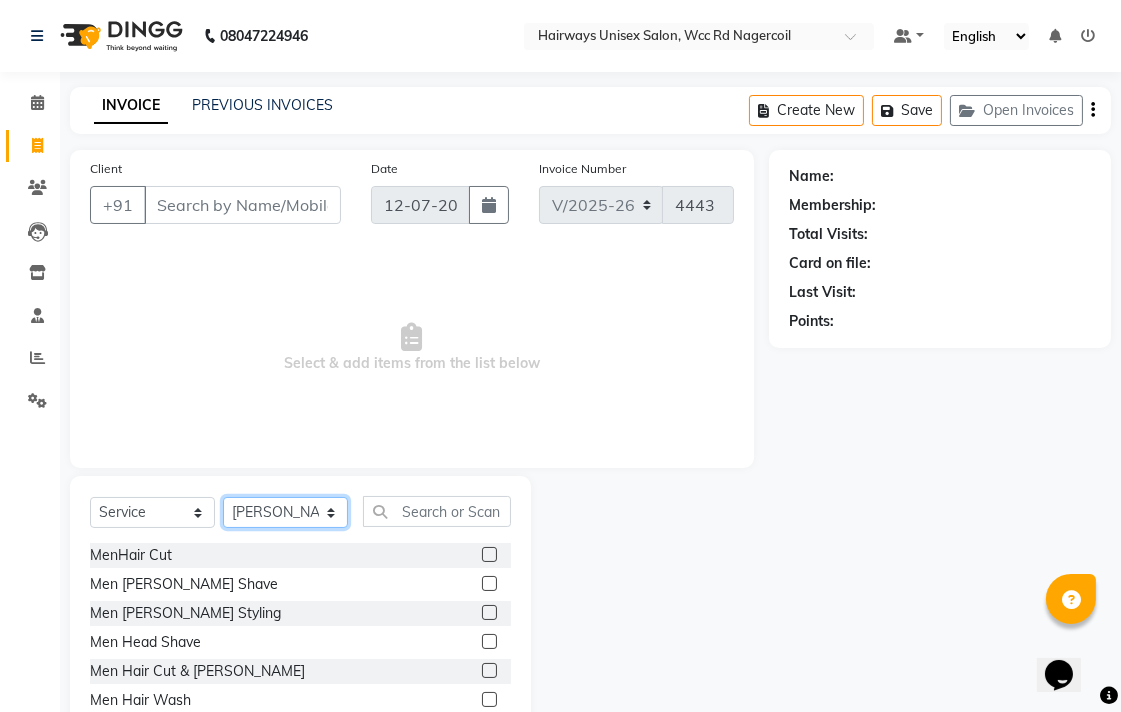 click on "Select Stylist Admin Chitra divya [PERSON_NAME] [PERSON_NAME] Reception [PERSON_NAME] [PERSON_NAME] Talib" 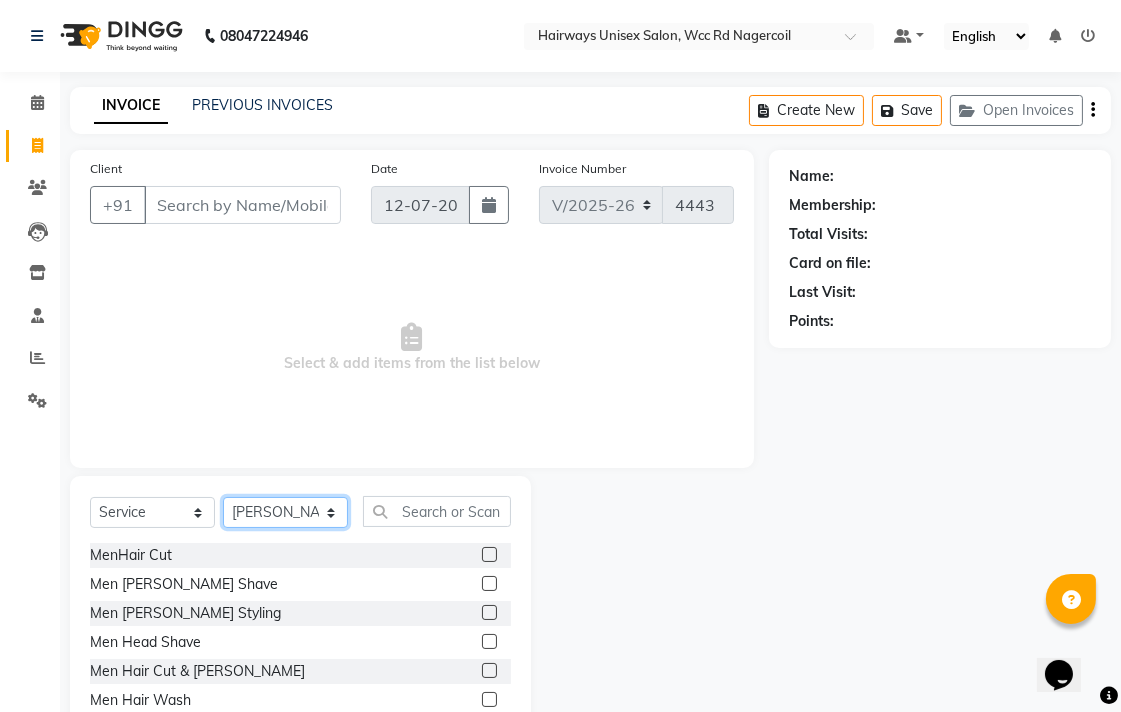 select on "49914" 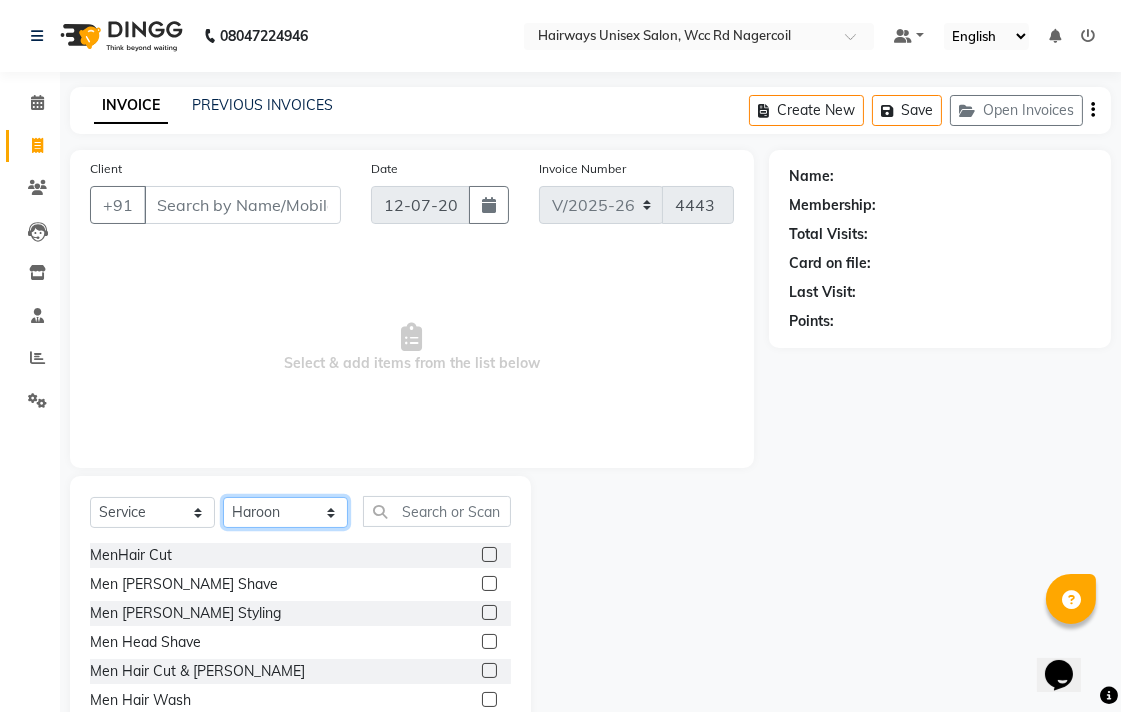 click on "Select Stylist Admin Chitra divya [PERSON_NAME] [PERSON_NAME] Reception [PERSON_NAME] [PERSON_NAME] Talib" 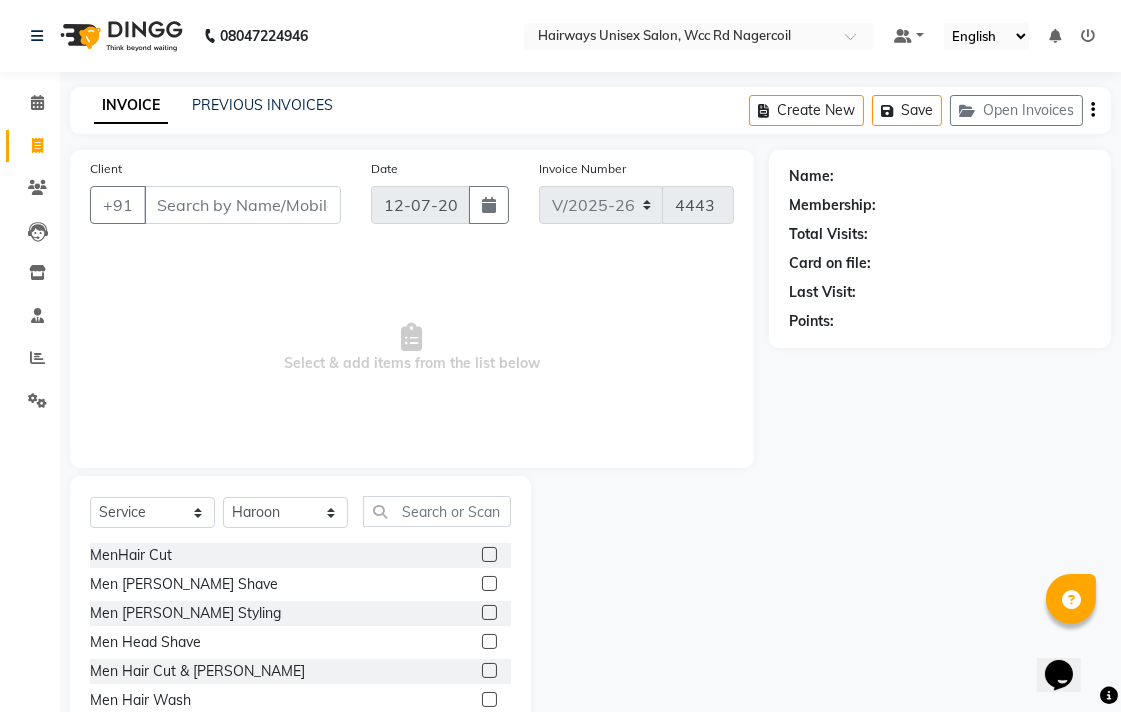 click 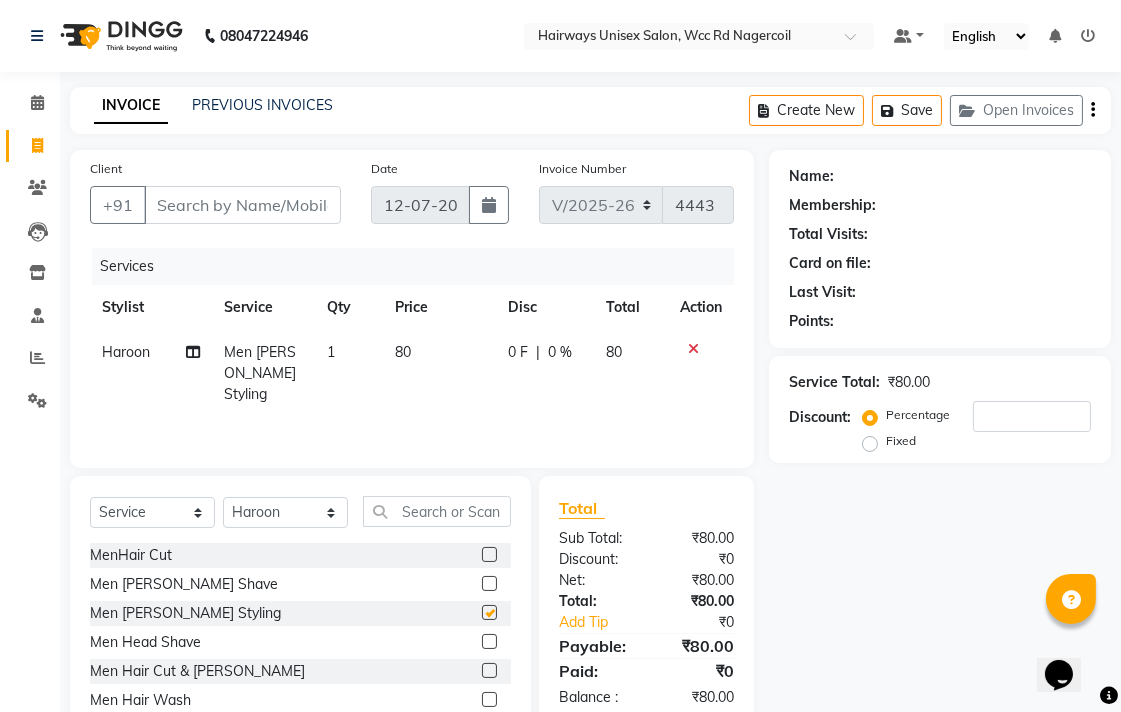 checkbox on "false" 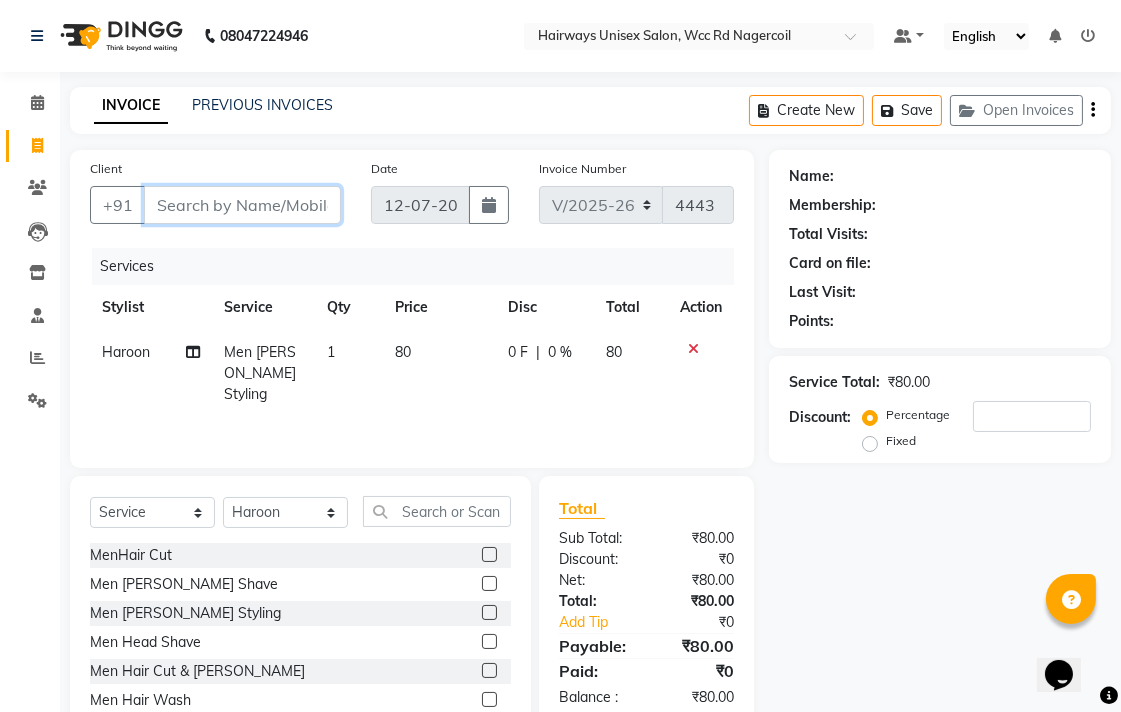 click on "Client" at bounding box center (242, 205) 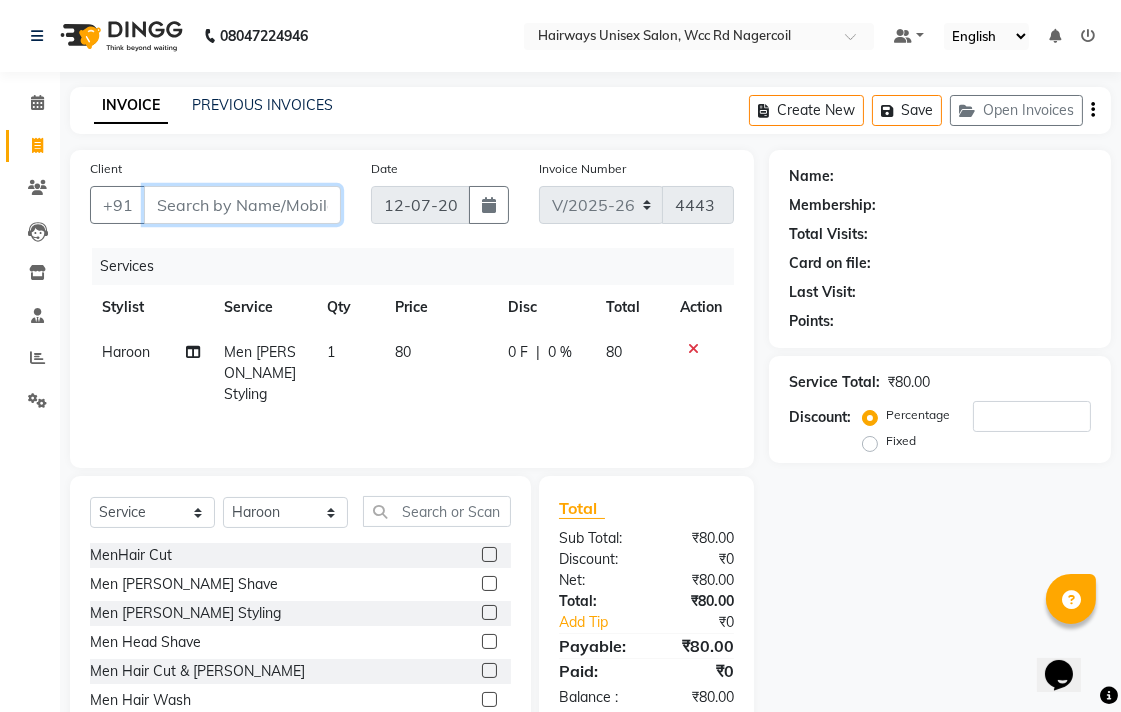 type on "9" 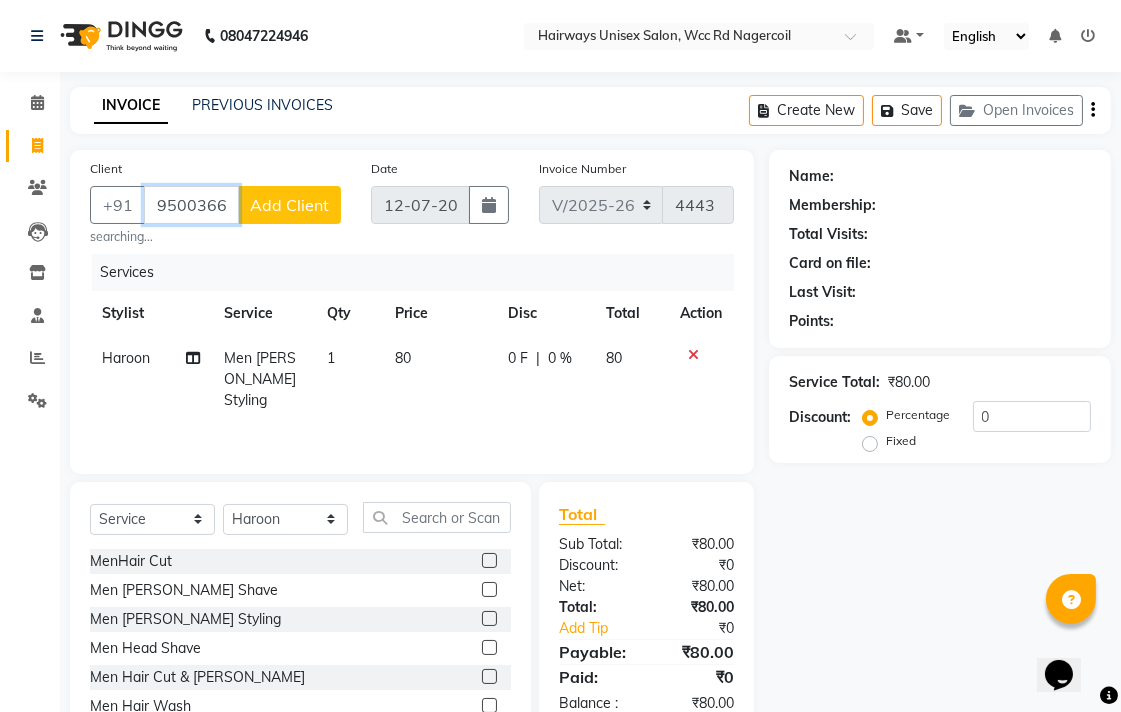 type on "9500366776" 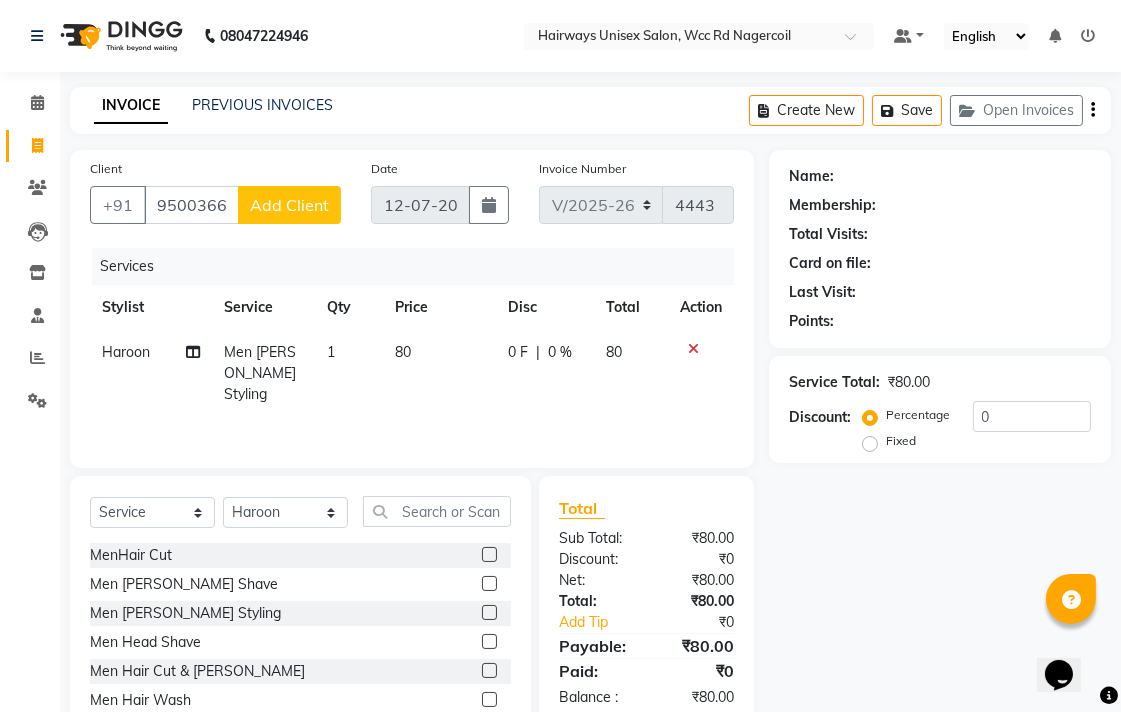 click on "Add Client" 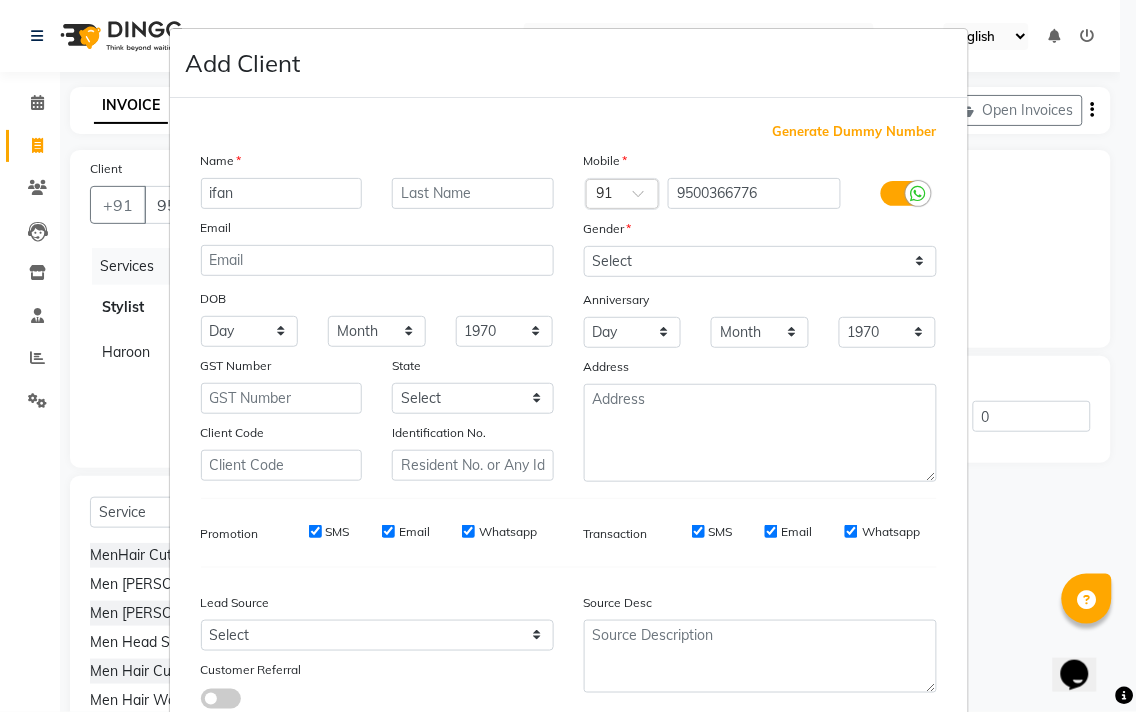 type on "ifan" 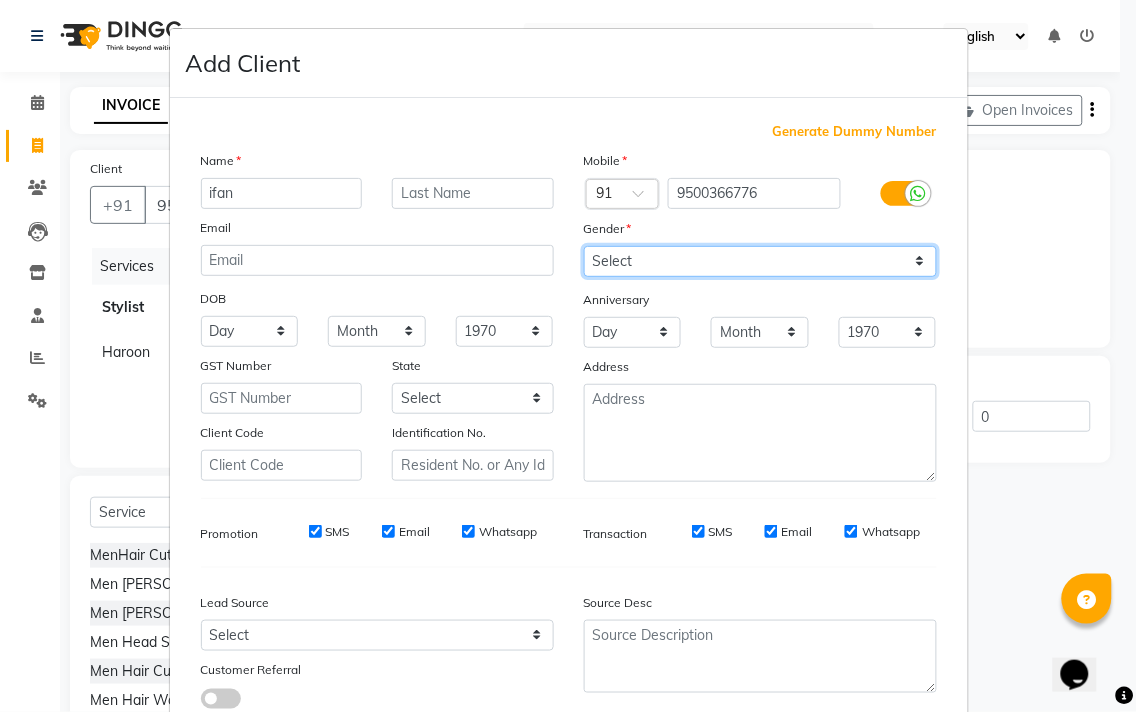 drag, startPoint x: 842, startPoint y: 263, endPoint x: 797, endPoint y: 267, distance: 45.17743 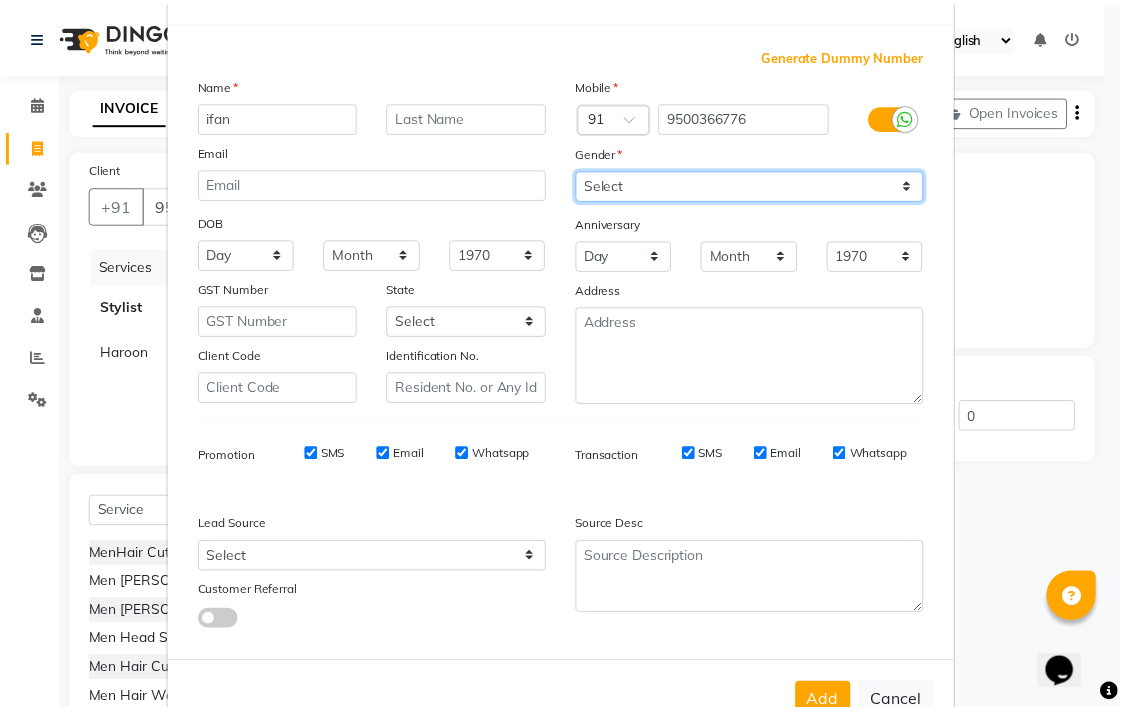 scroll, scrollTop: 138, scrollLeft: 0, axis: vertical 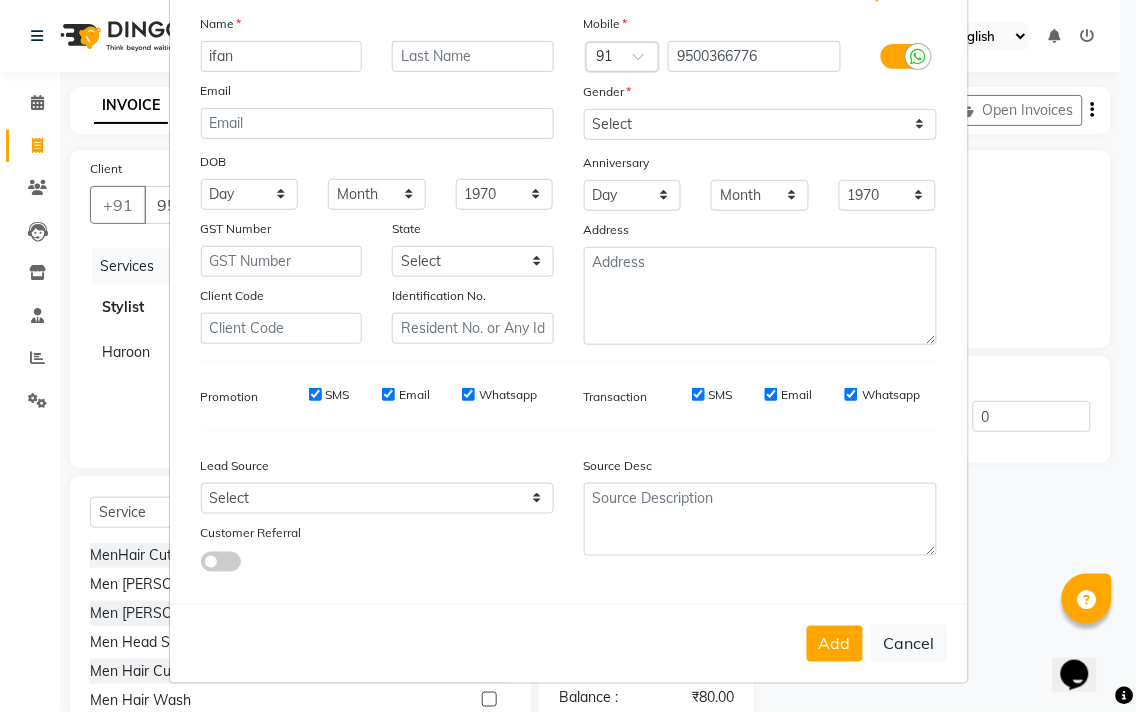 click on "Add   Cancel" at bounding box center [569, 643] 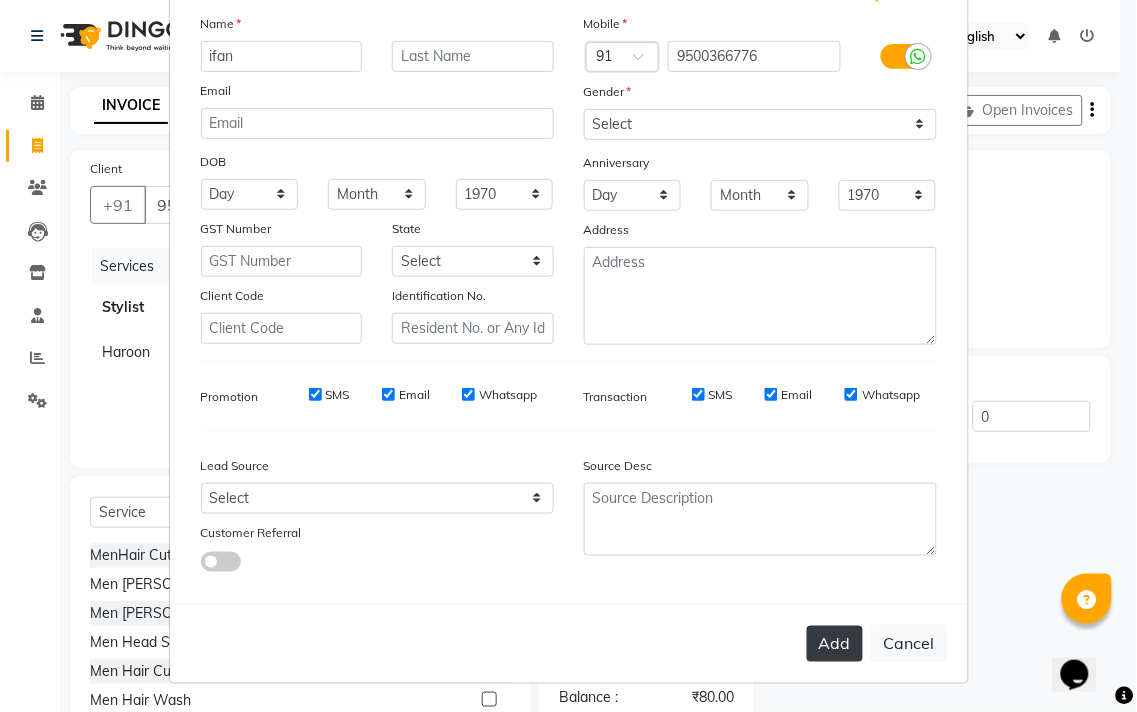 click on "Add" at bounding box center [835, 644] 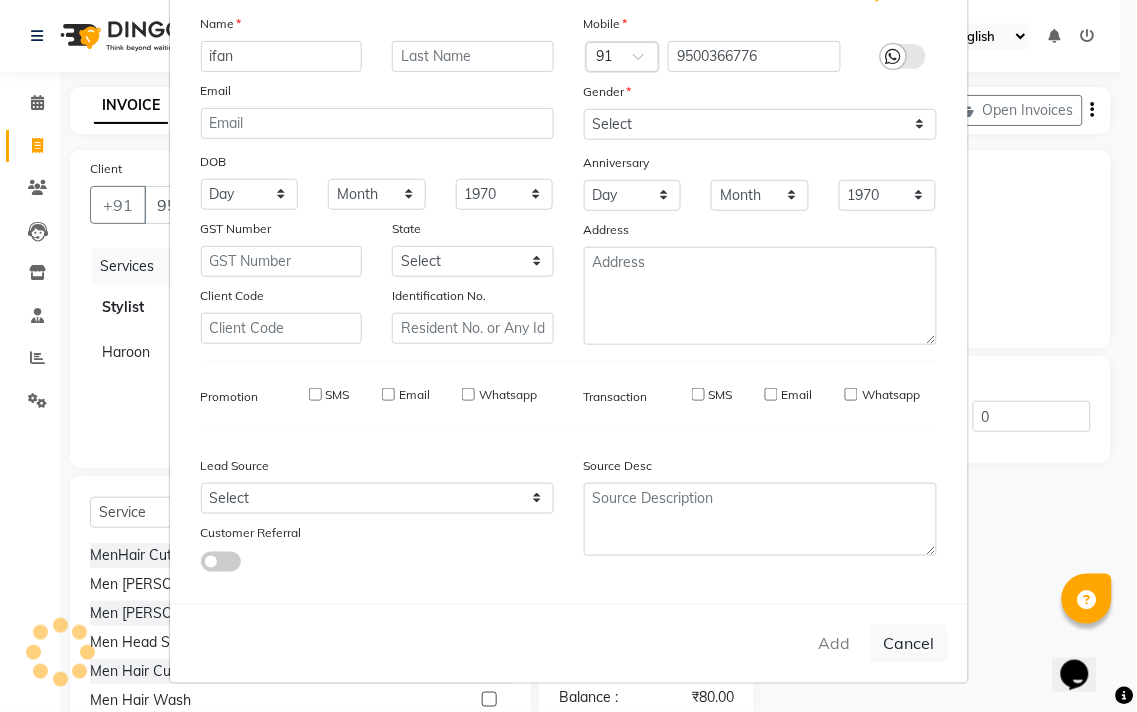 type on "95******76" 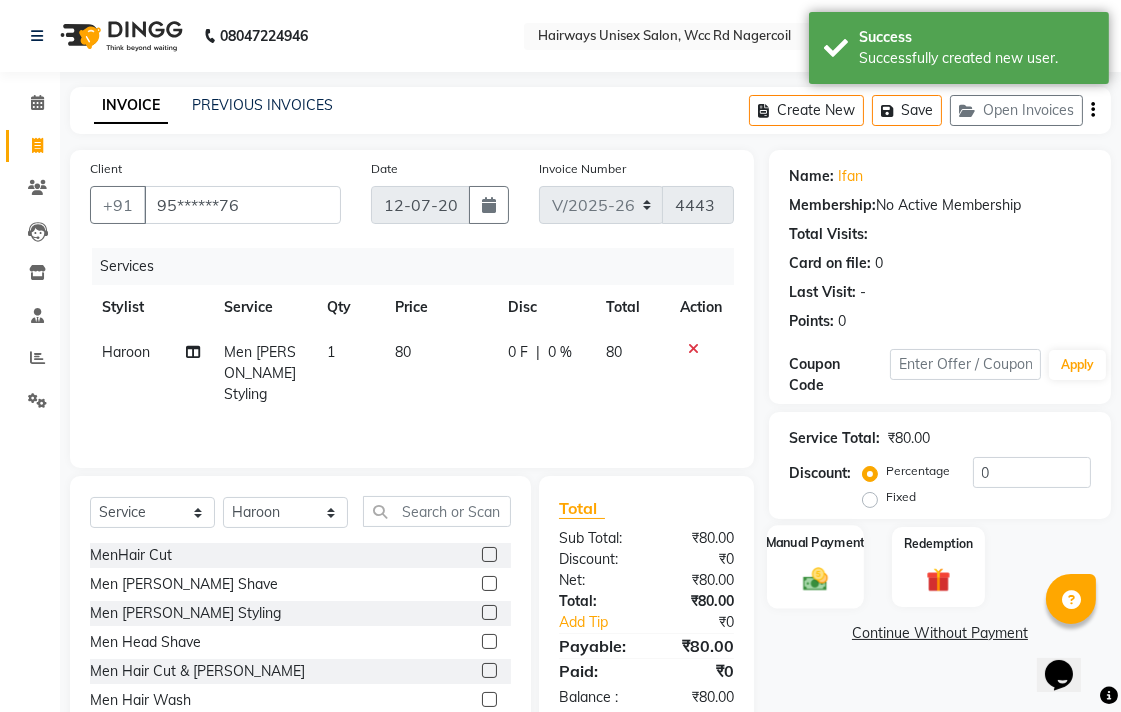 click on "Manual Payment" 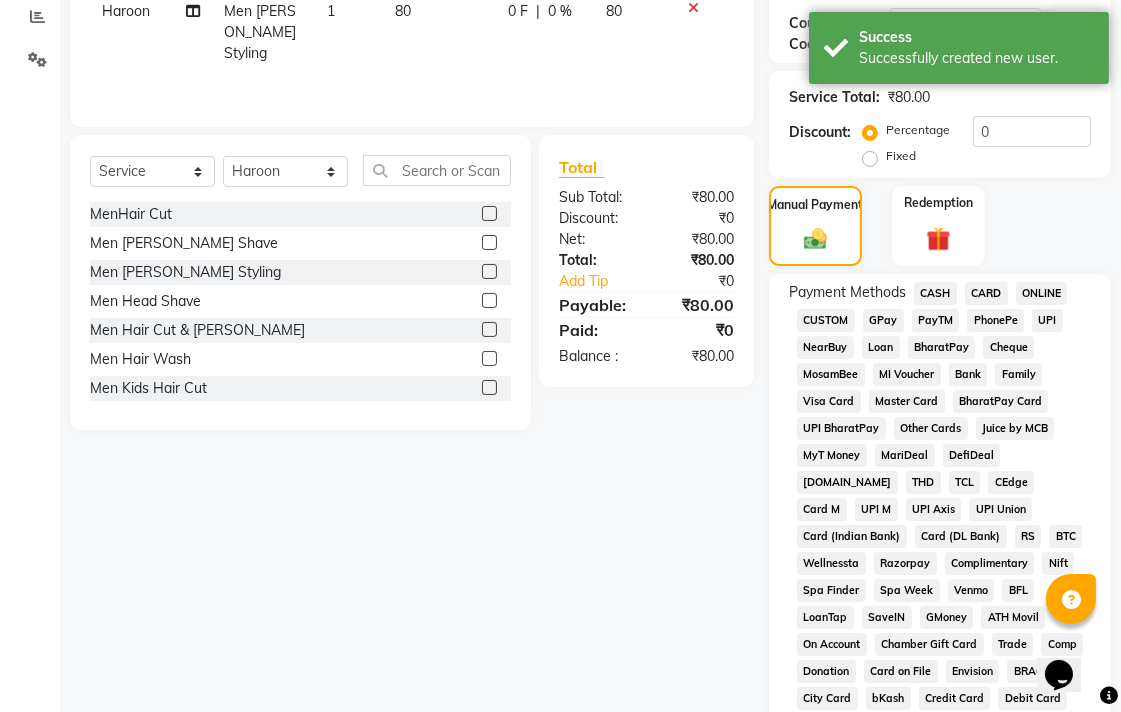 scroll, scrollTop: 333, scrollLeft: 0, axis: vertical 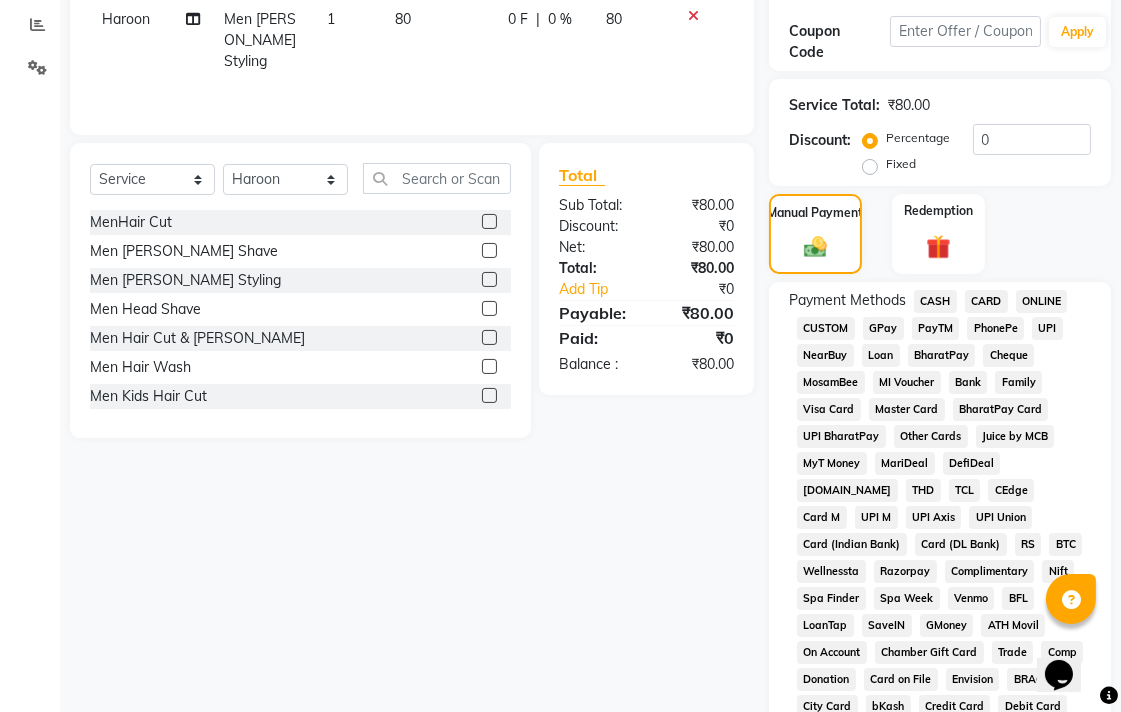 click on "CASH" 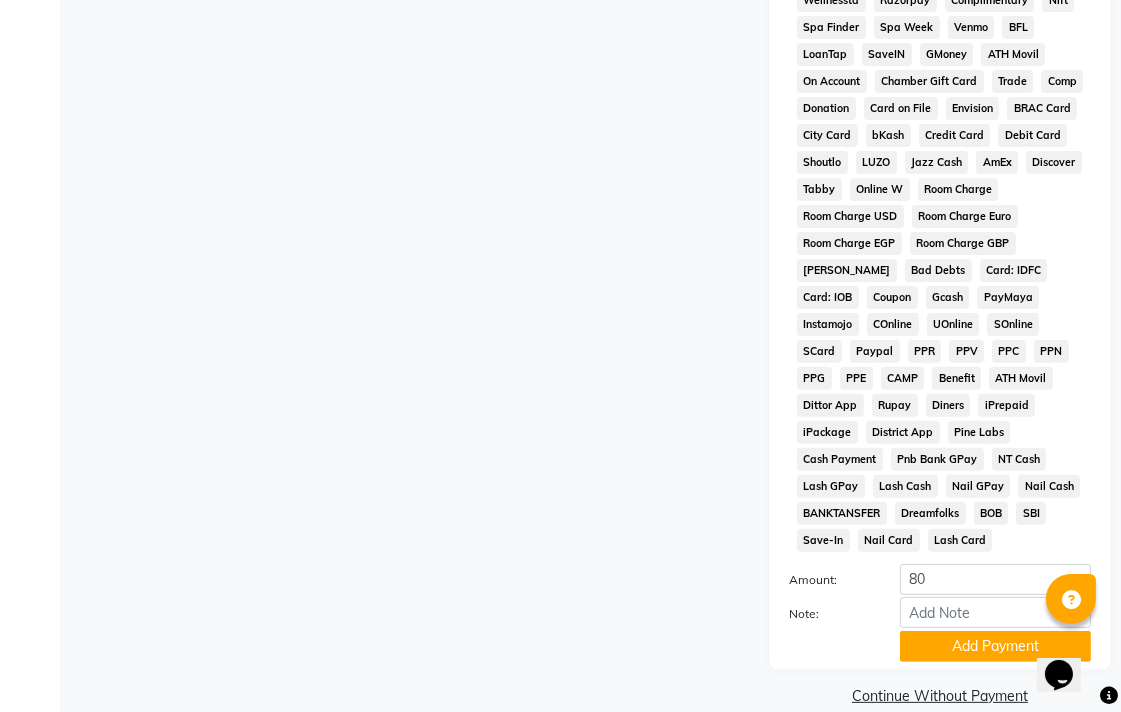 scroll, scrollTop: 913, scrollLeft: 0, axis: vertical 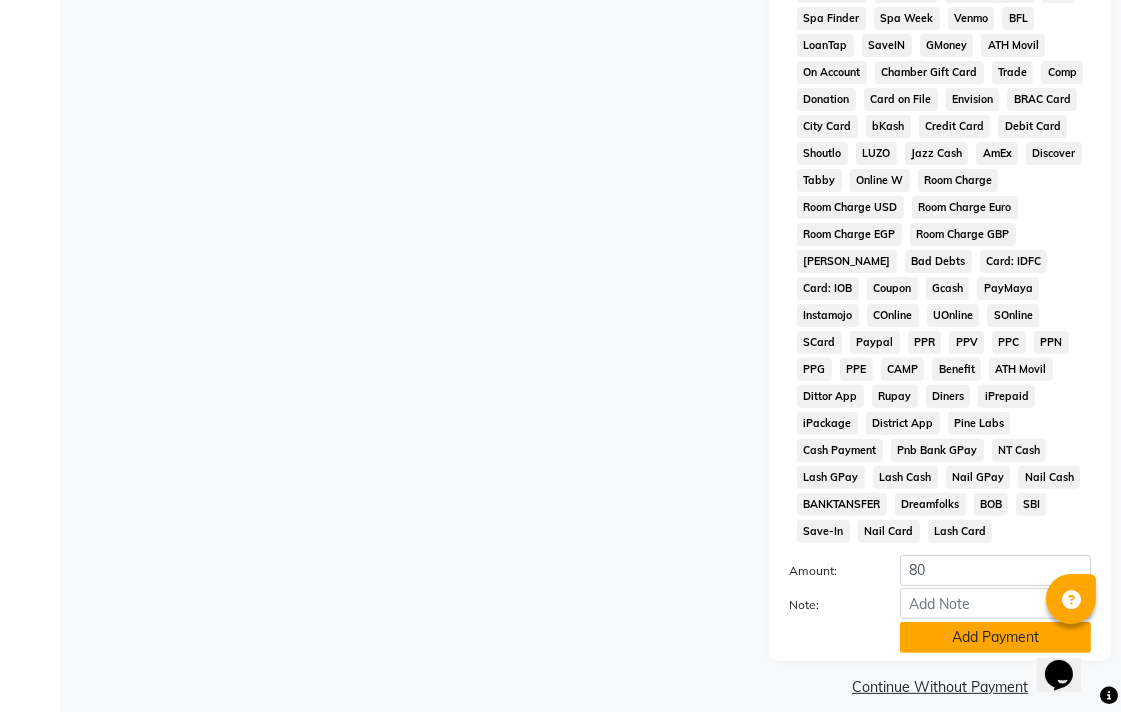 click on "Add Payment" 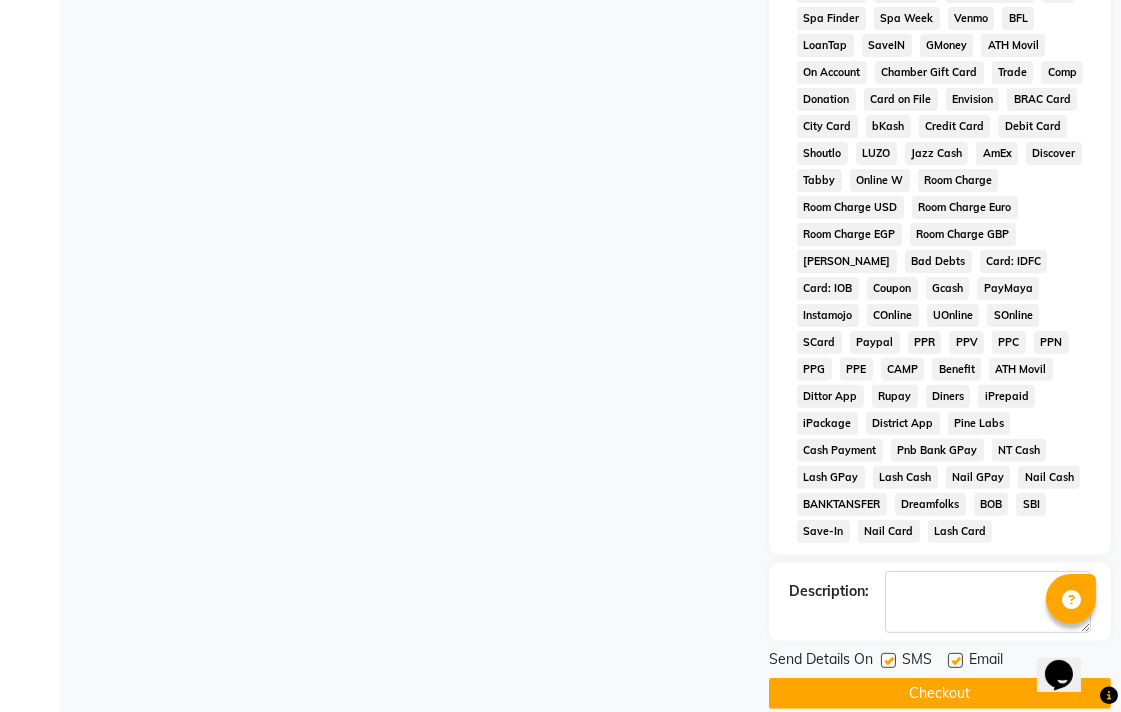 click on "Checkout" 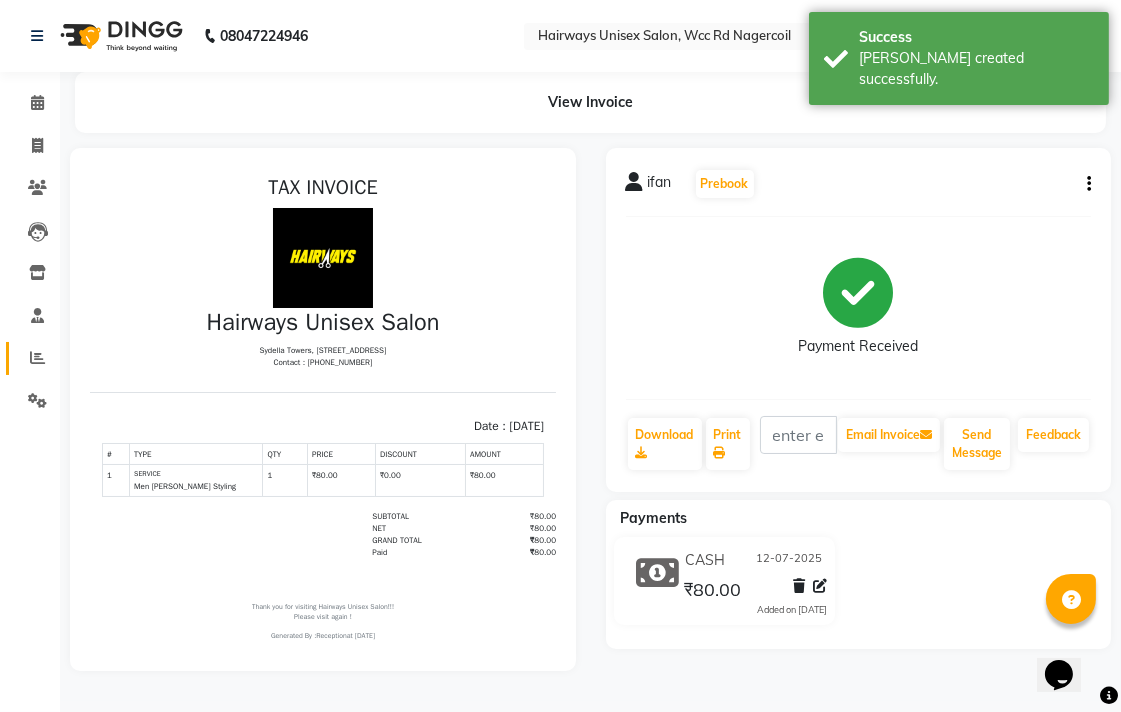 scroll, scrollTop: 0, scrollLeft: 0, axis: both 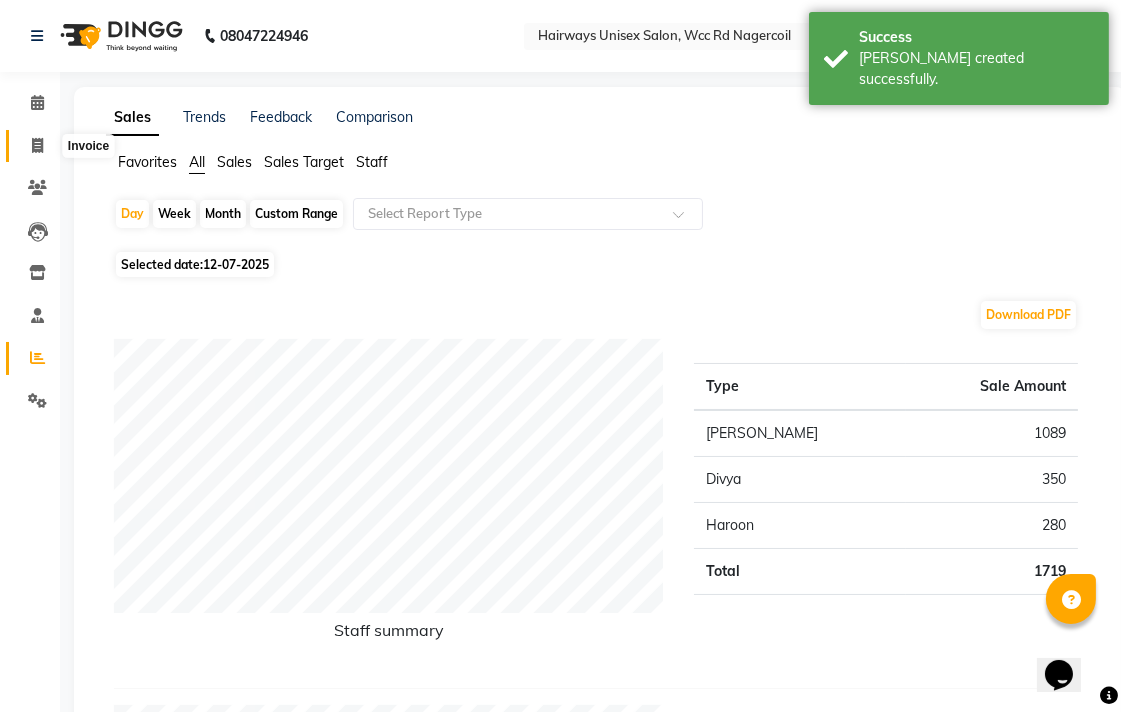 click 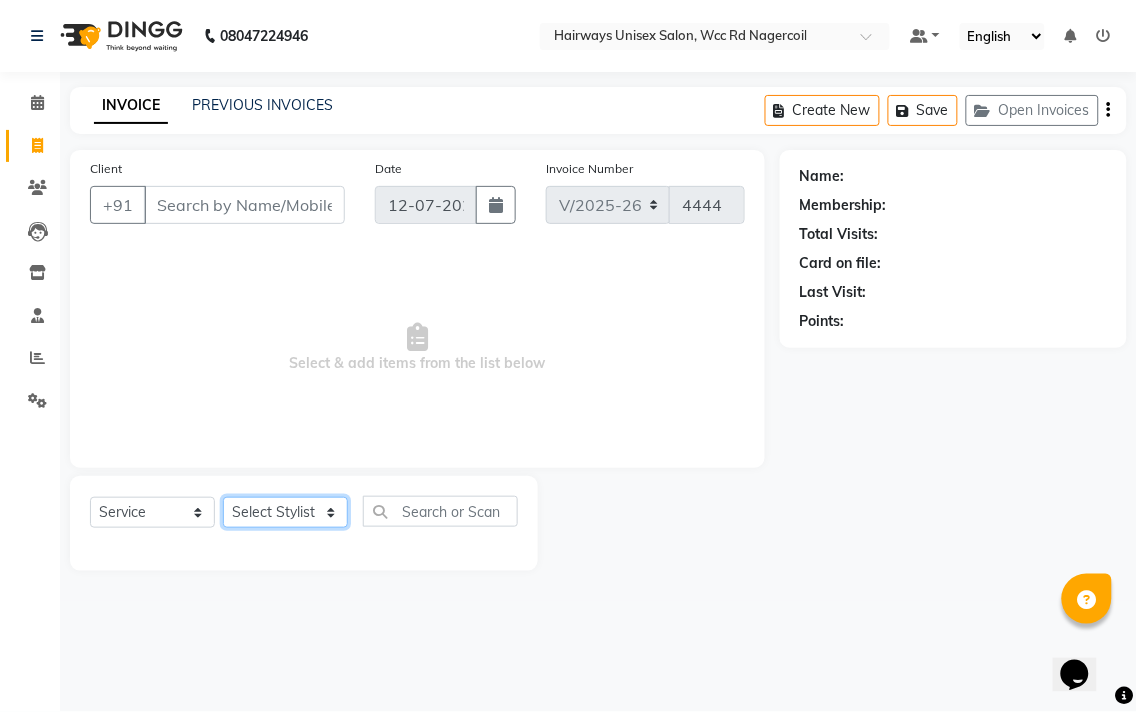 click on "Select Stylist Admin Chitra divya [PERSON_NAME] [PERSON_NAME] Reception [PERSON_NAME] [PERSON_NAME] Talib" 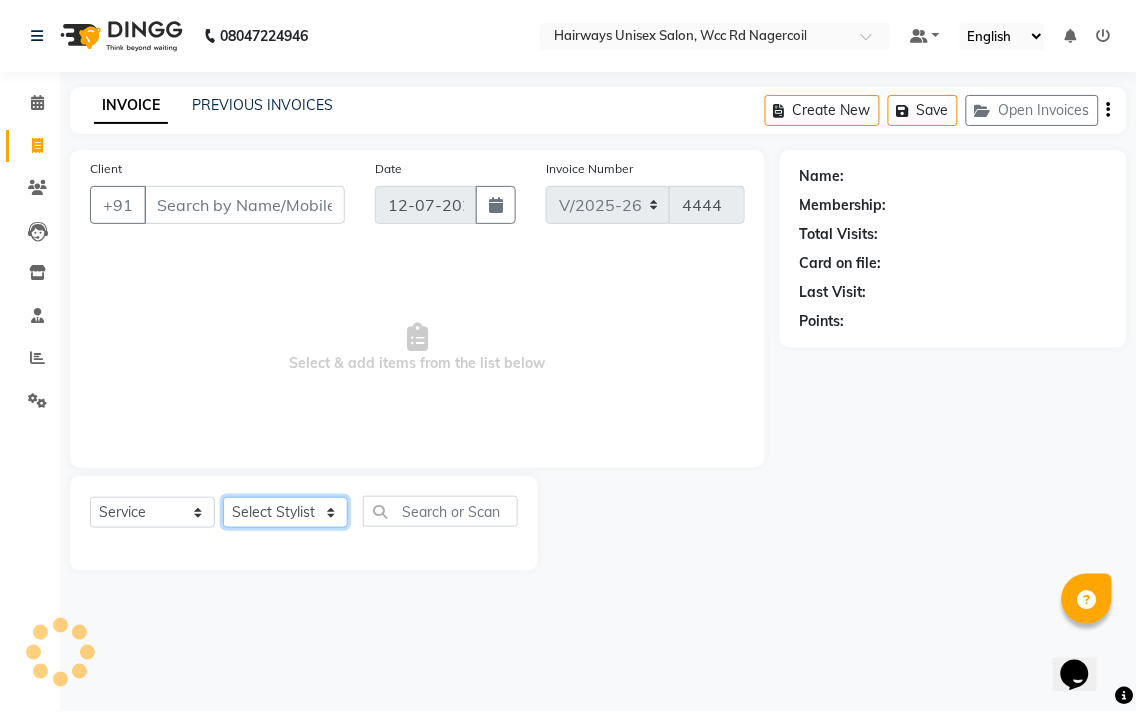 select on "49914" 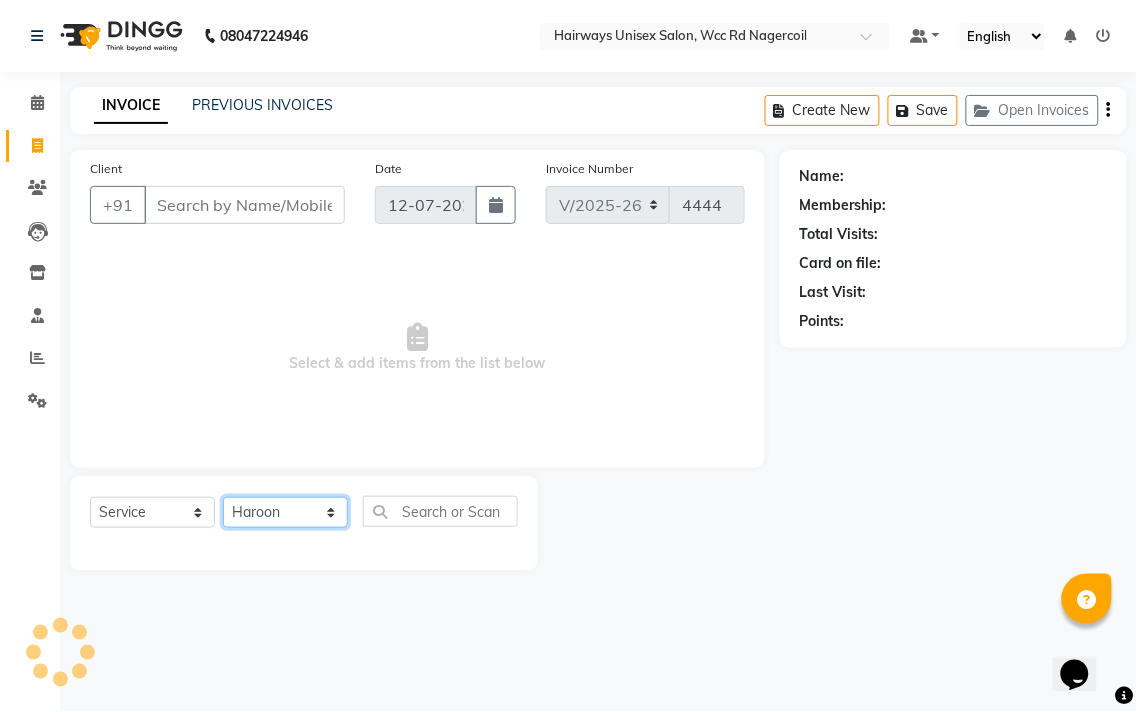 click on "Select Stylist Admin Chitra divya [PERSON_NAME] [PERSON_NAME] Reception [PERSON_NAME] [PERSON_NAME] Talib" 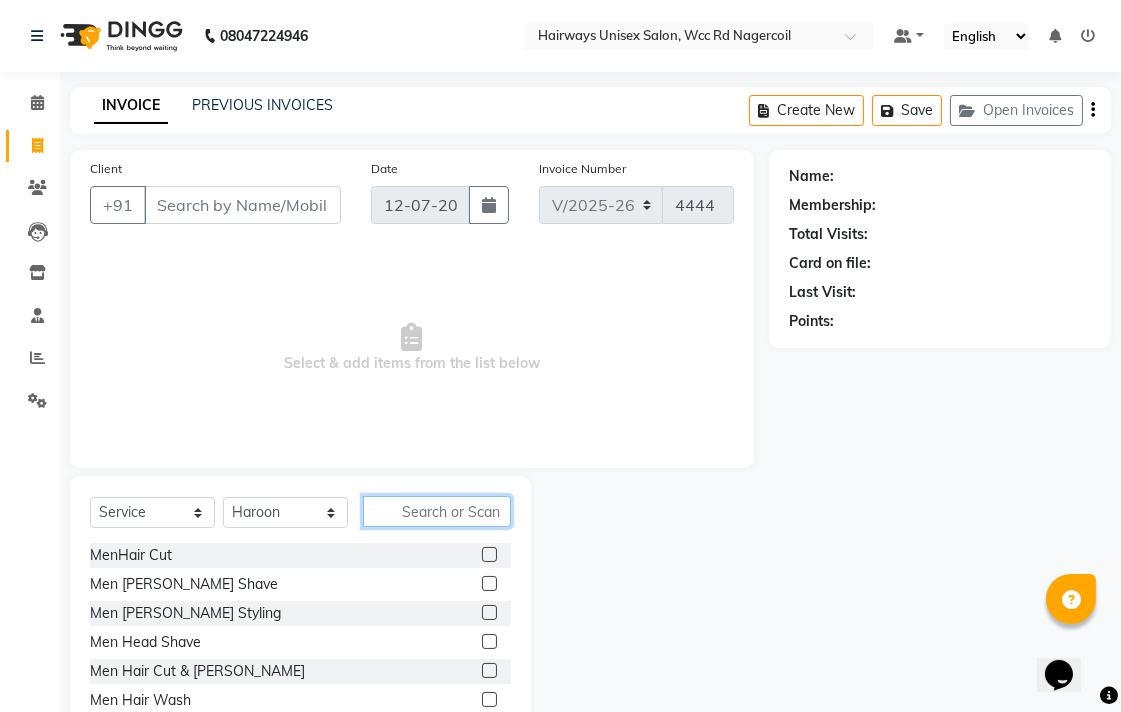 click 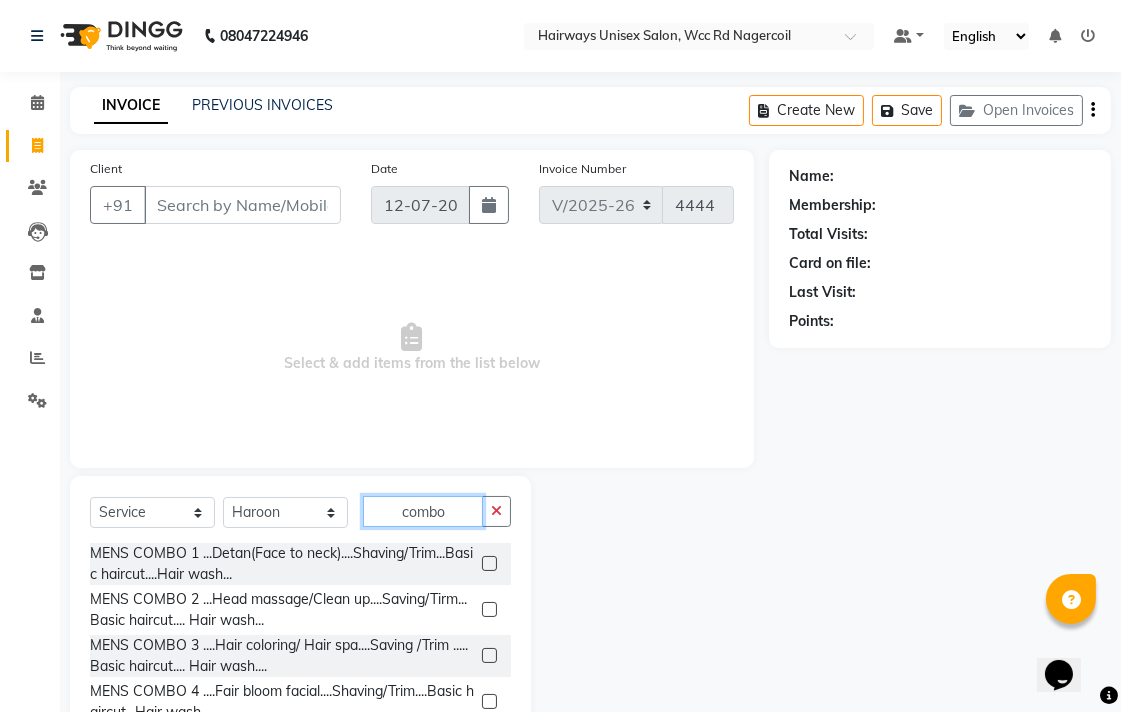 type on "combo" 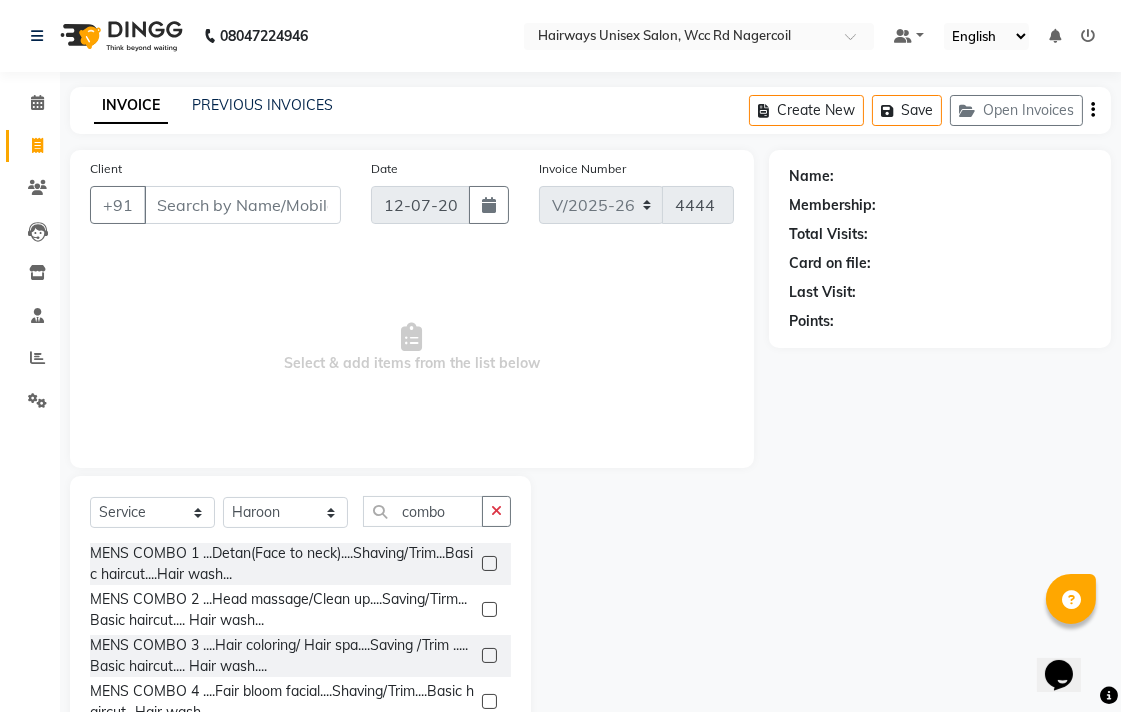 click 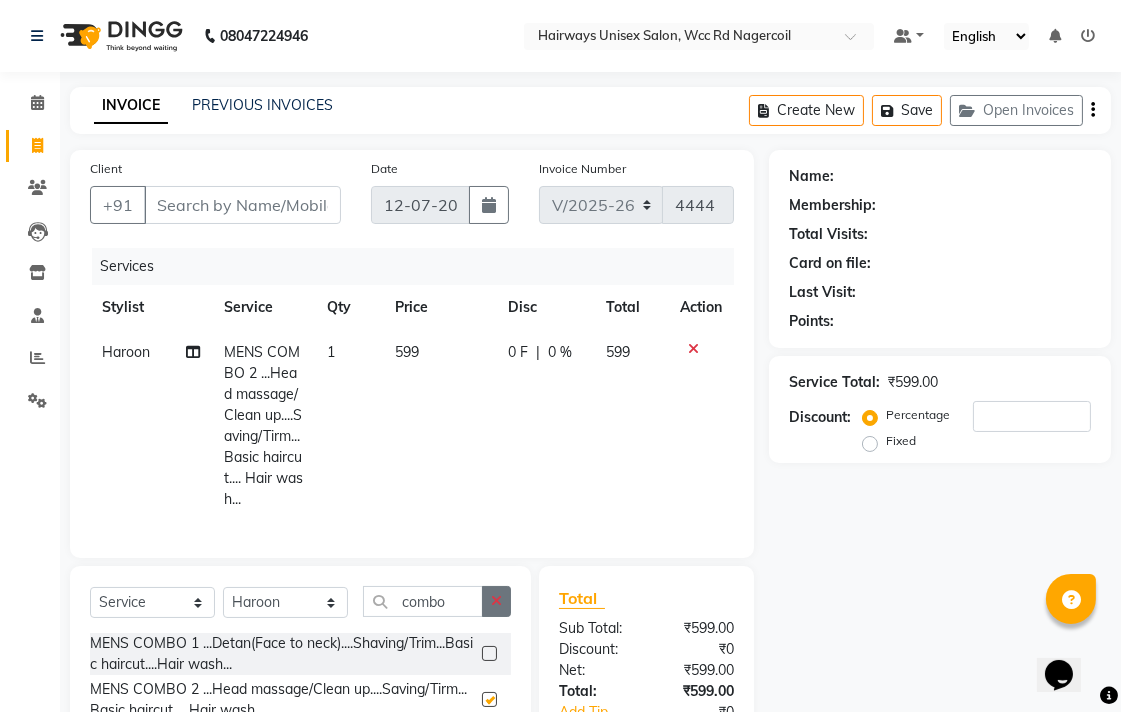 checkbox on "false" 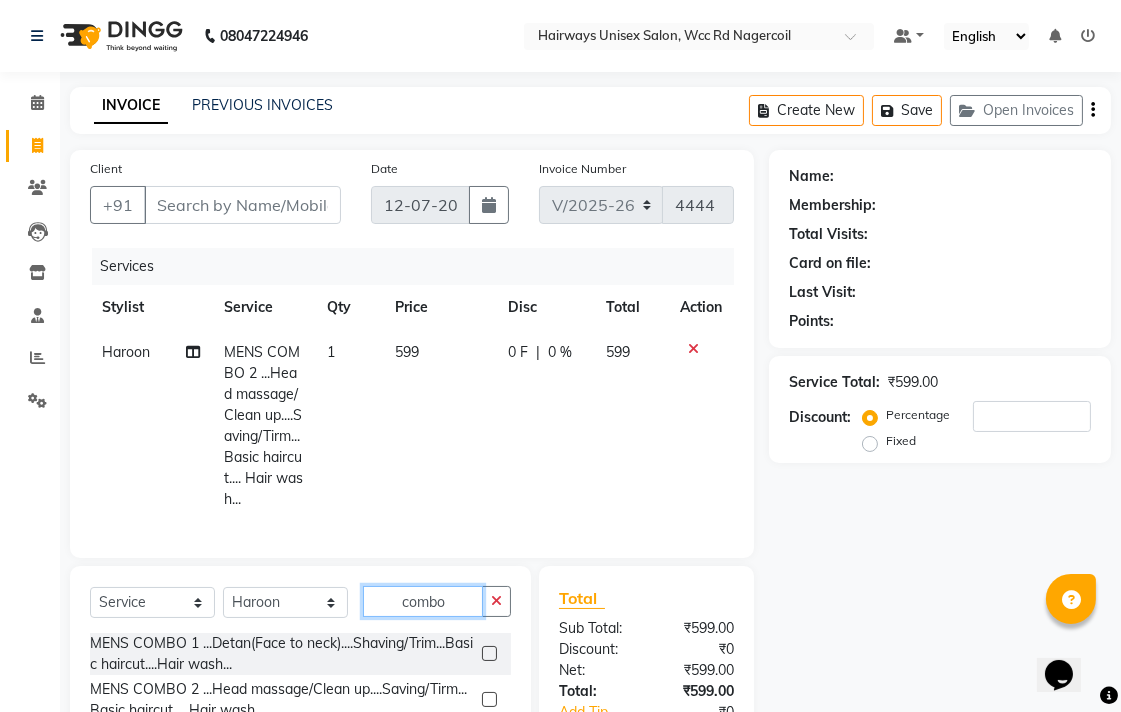 click on "combo" 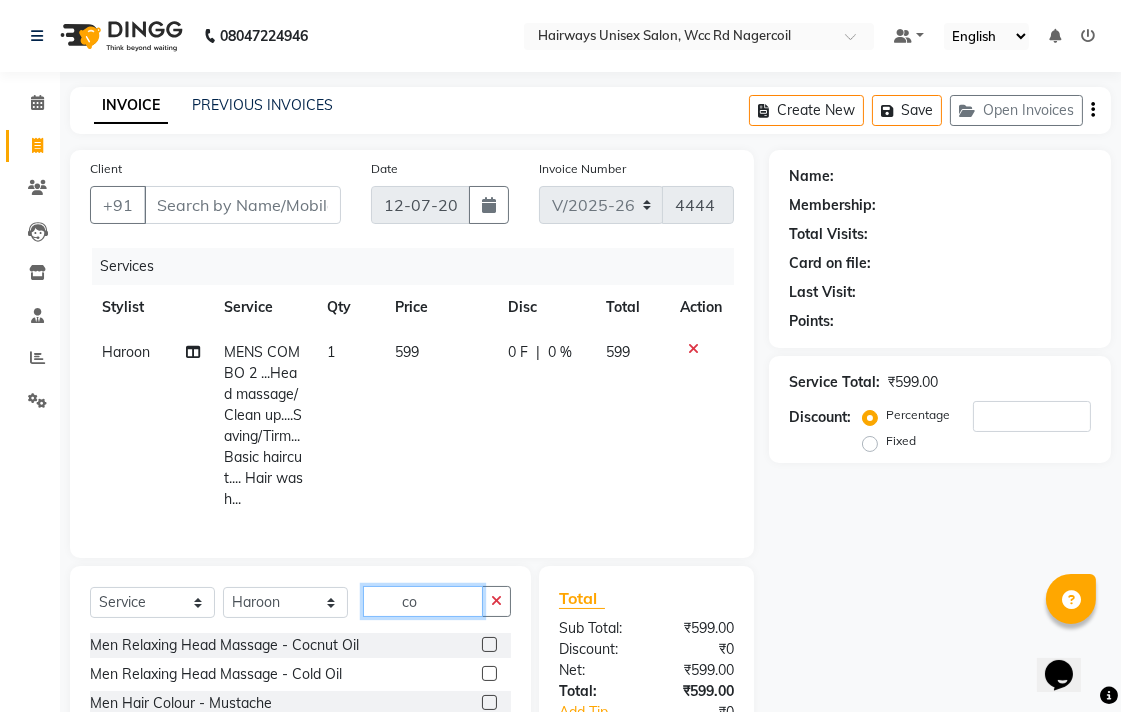 type on "c" 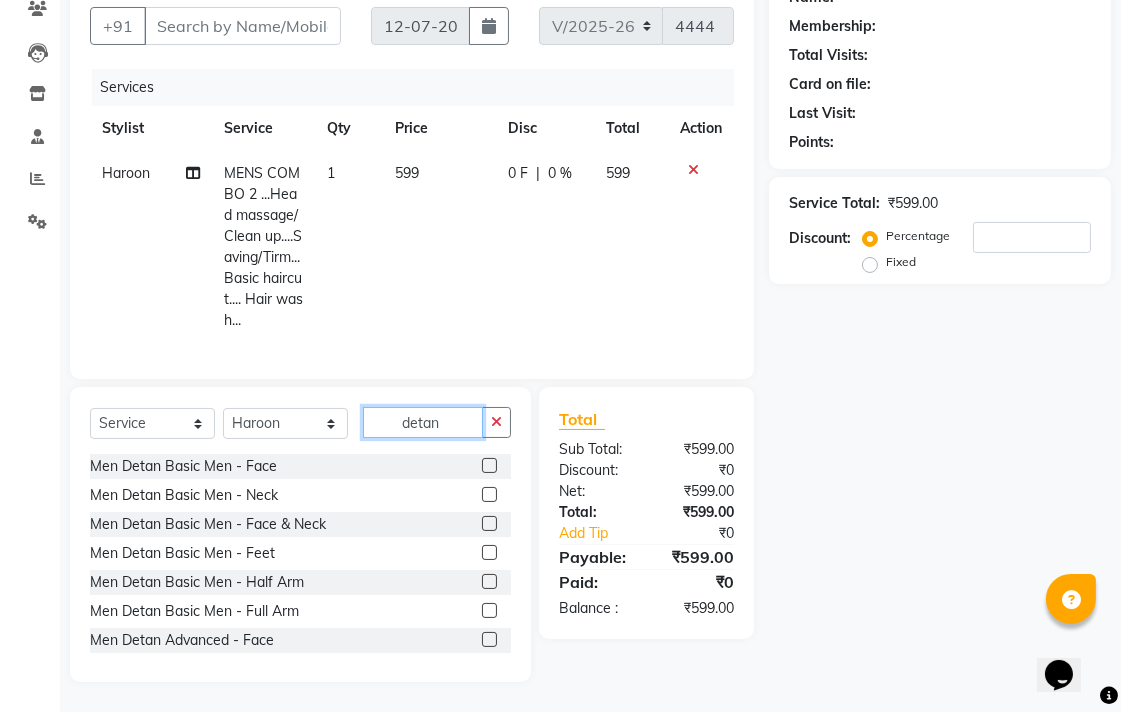 scroll, scrollTop: 195, scrollLeft: 0, axis: vertical 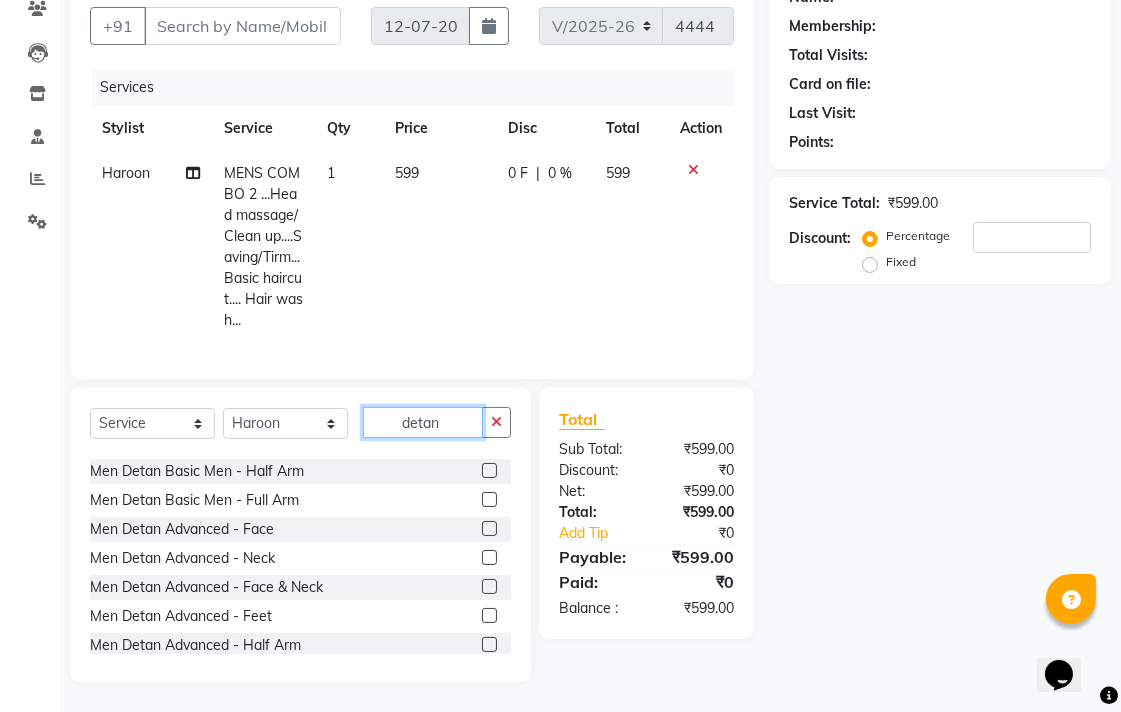 type on "detan" 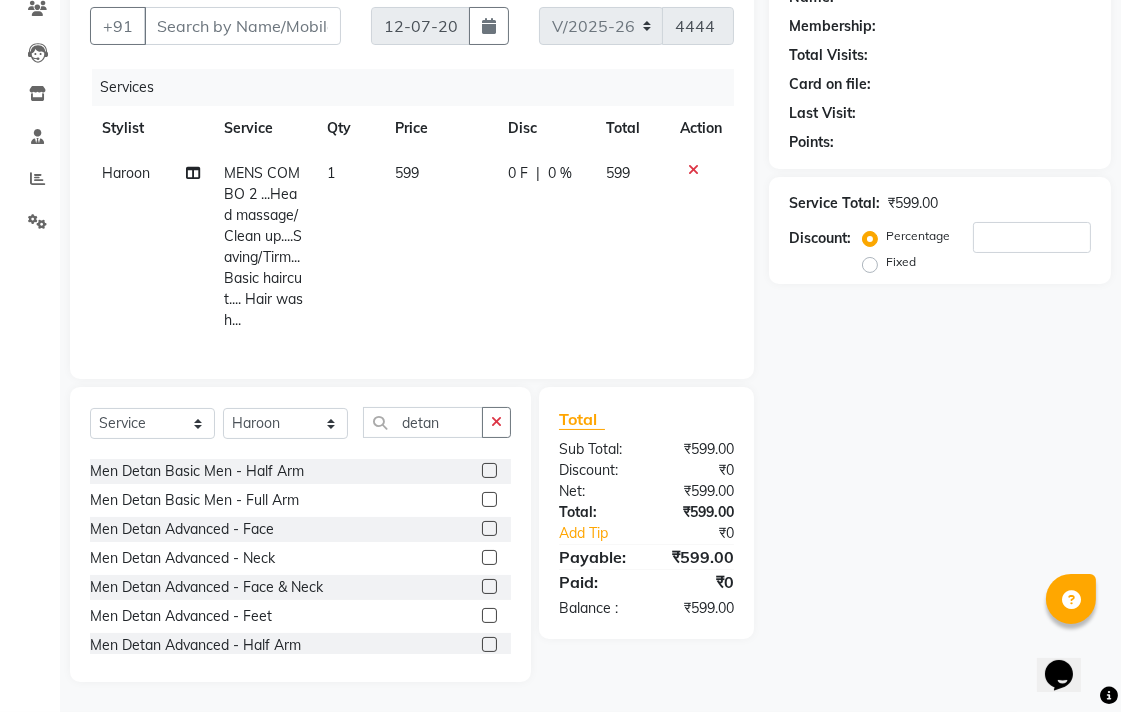 click 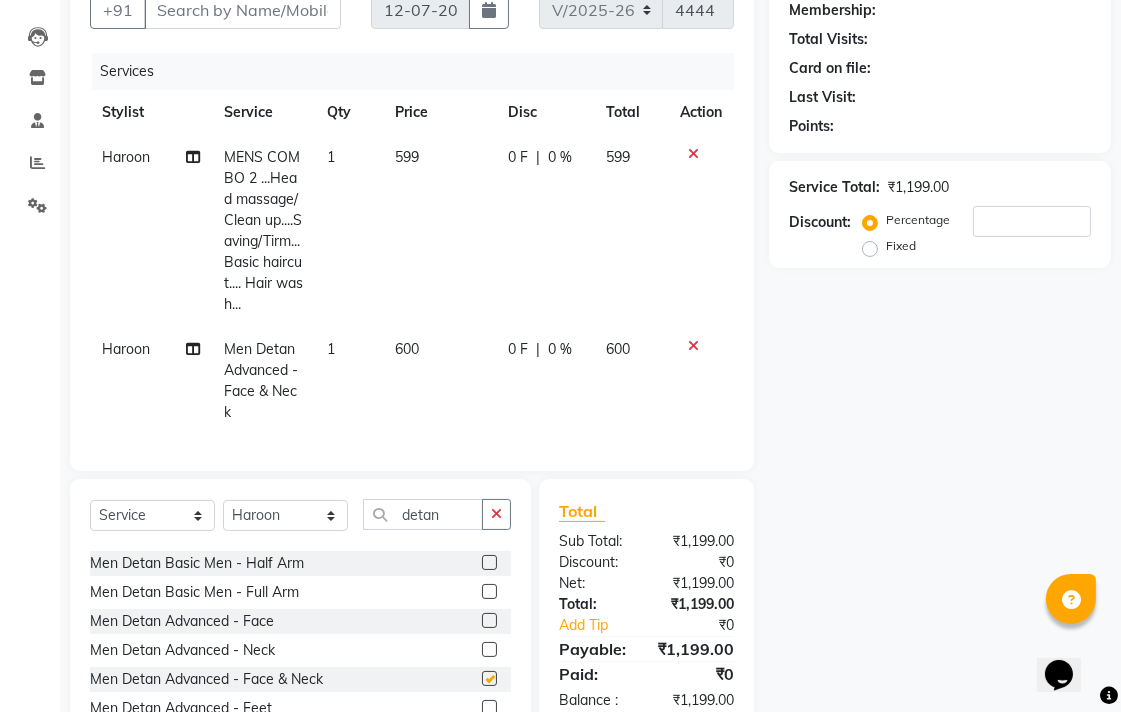 checkbox on "false" 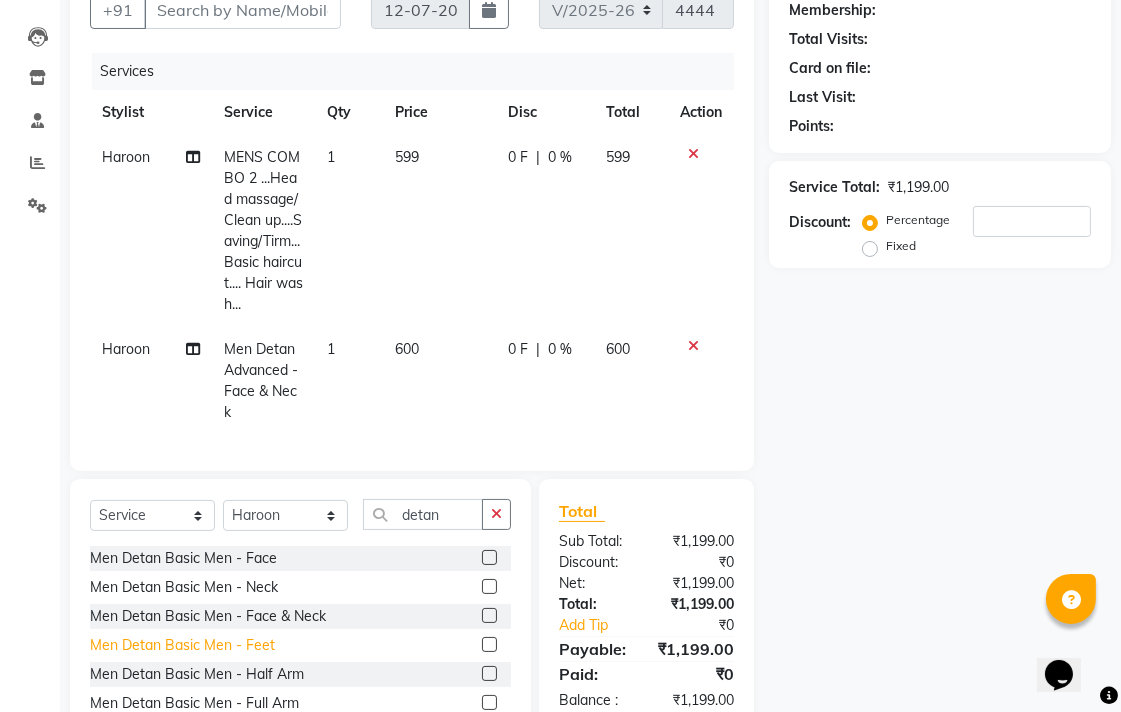 scroll, scrollTop: 111, scrollLeft: 0, axis: vertical 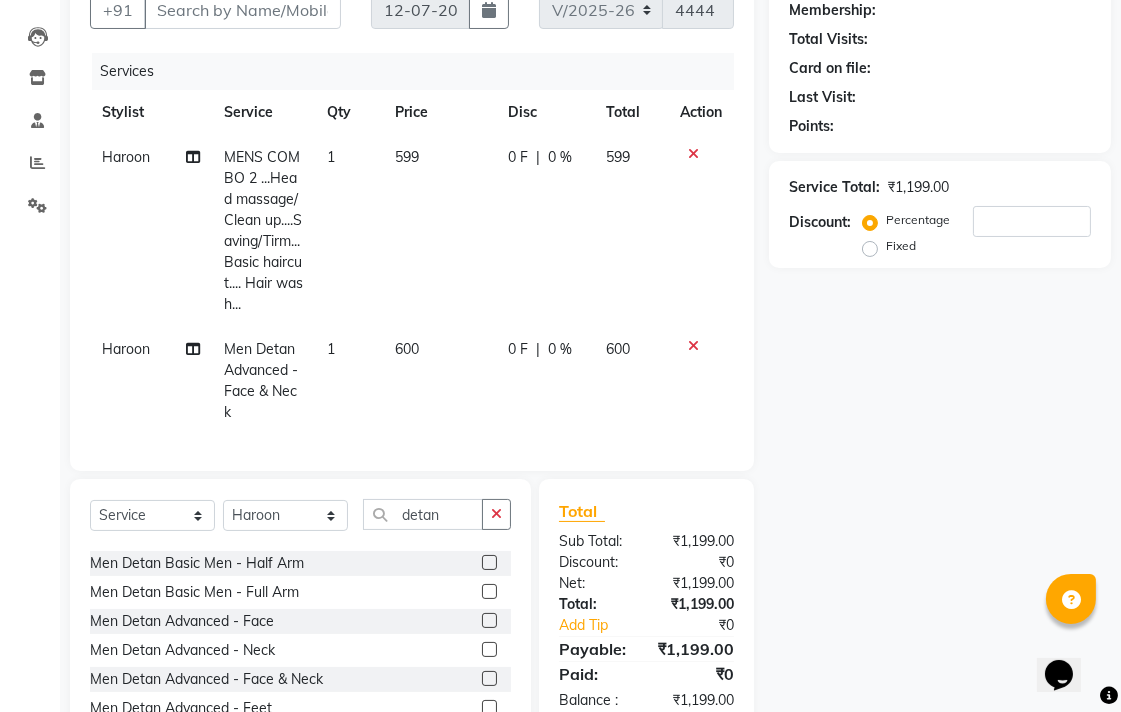 click 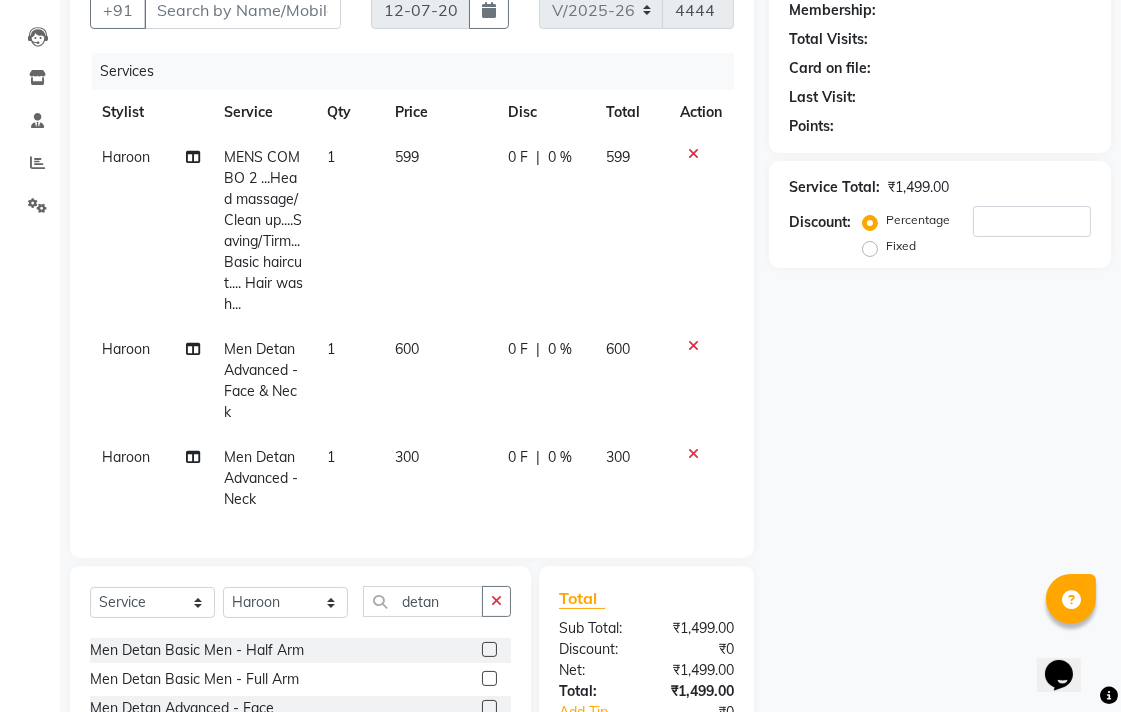 checkbox on "false" 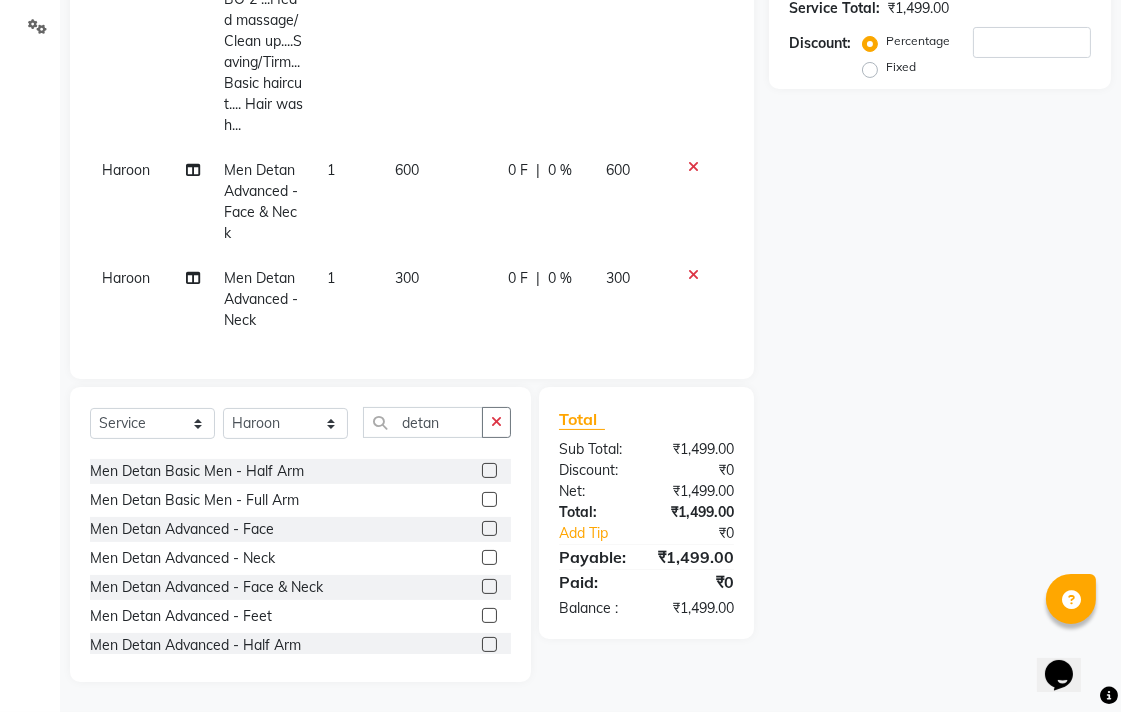 scroll, scrollTop: 388, scrollLeft: 0, axis: vertical 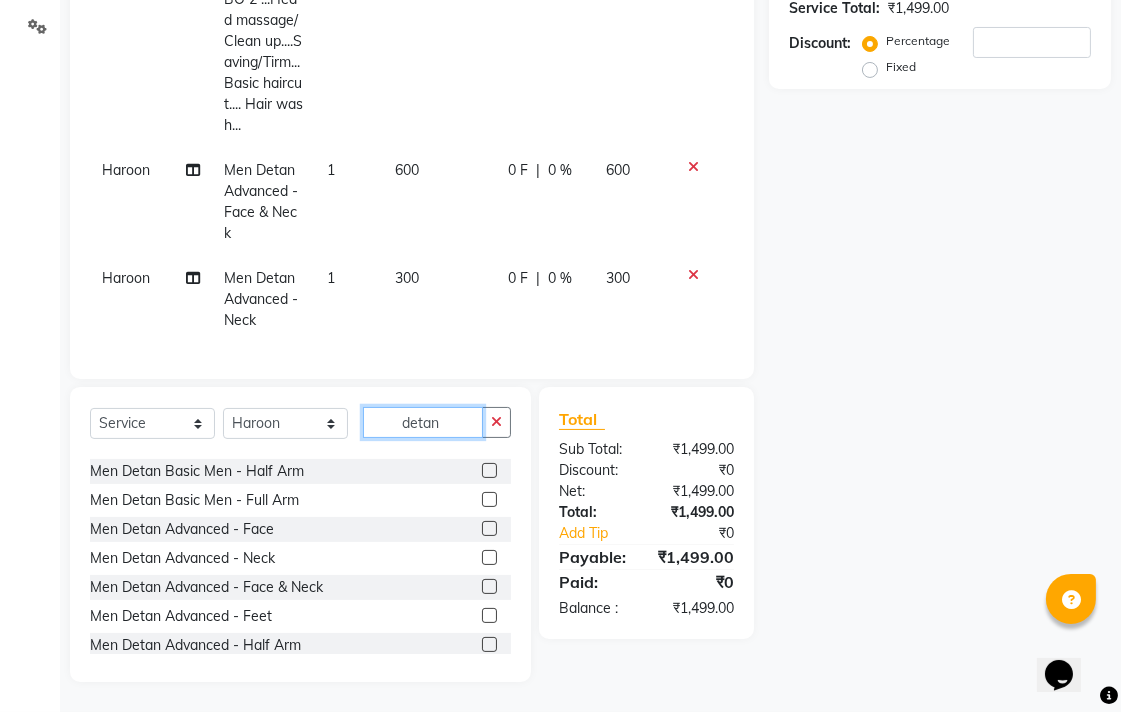 click on "detan" 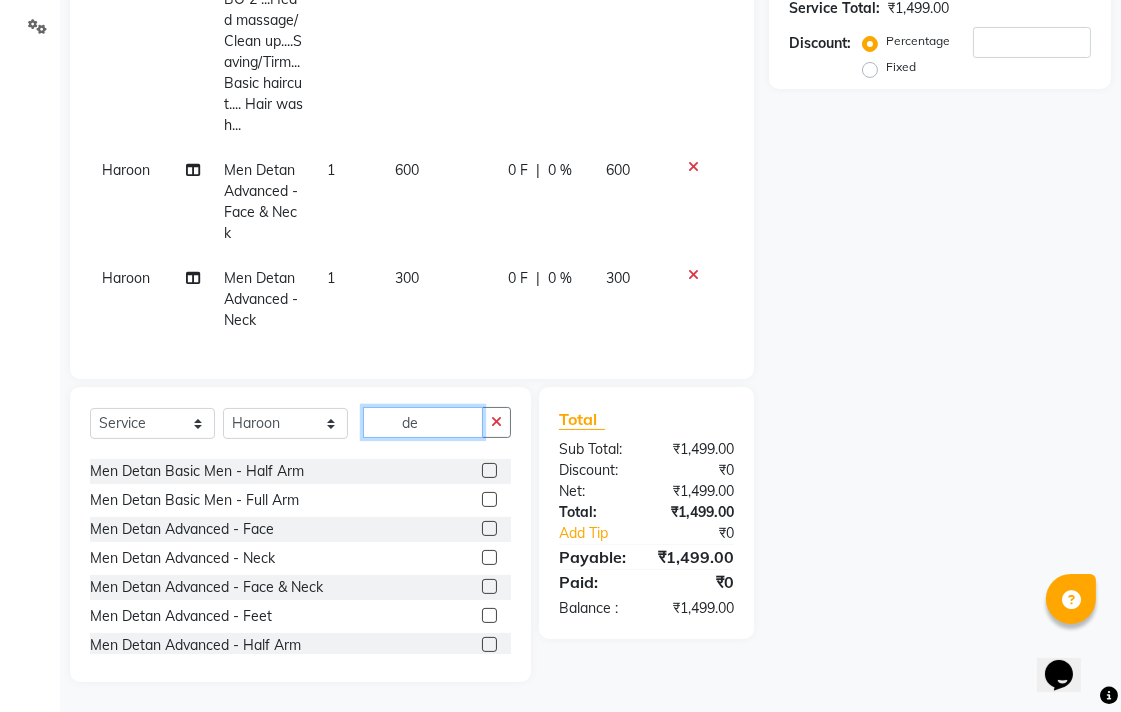 type on "d" 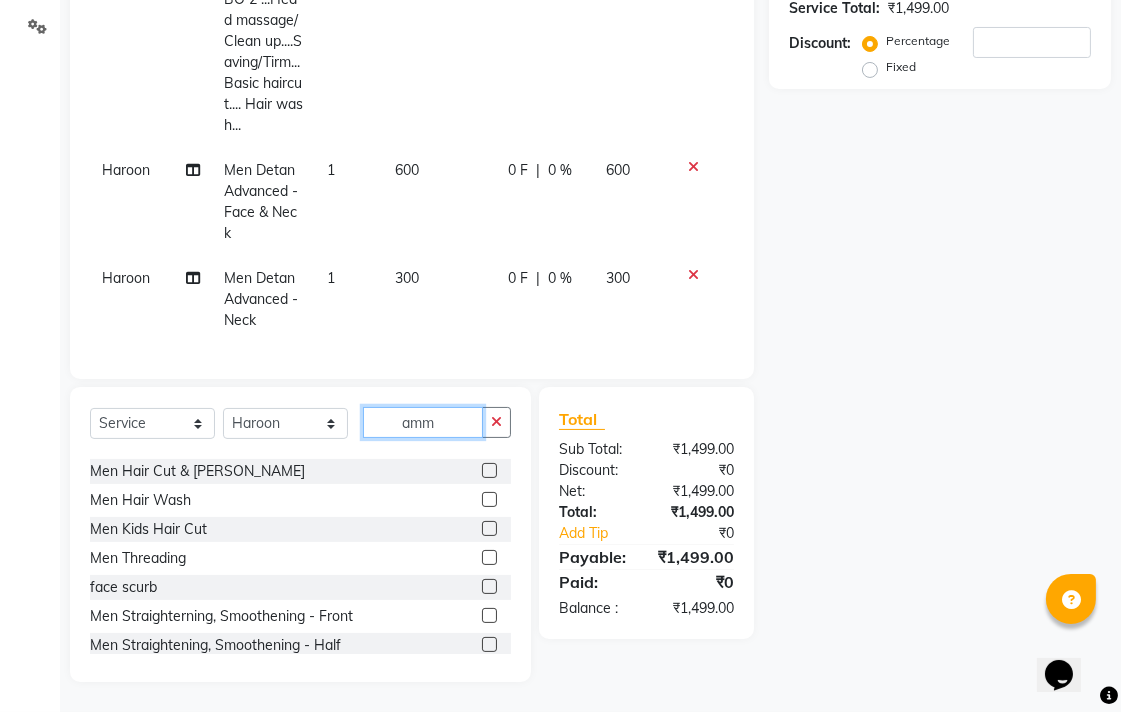 scroll, scrollTop: 94, scrollLeft: 0, axis: vertical 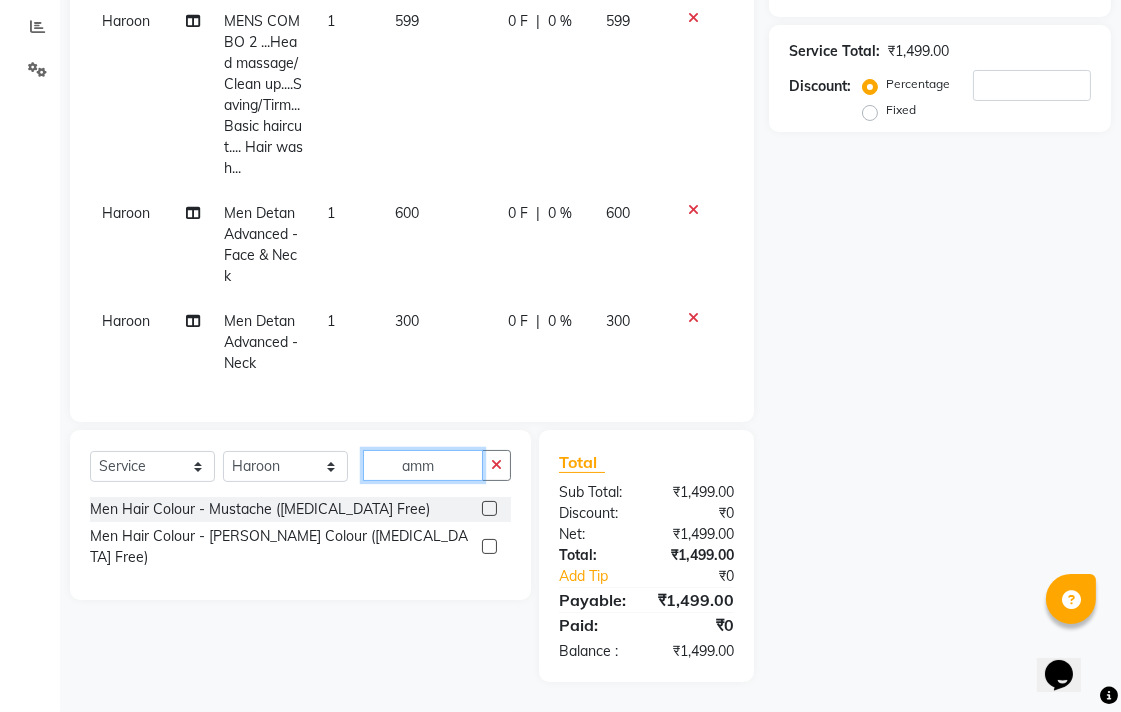 type on "amm" 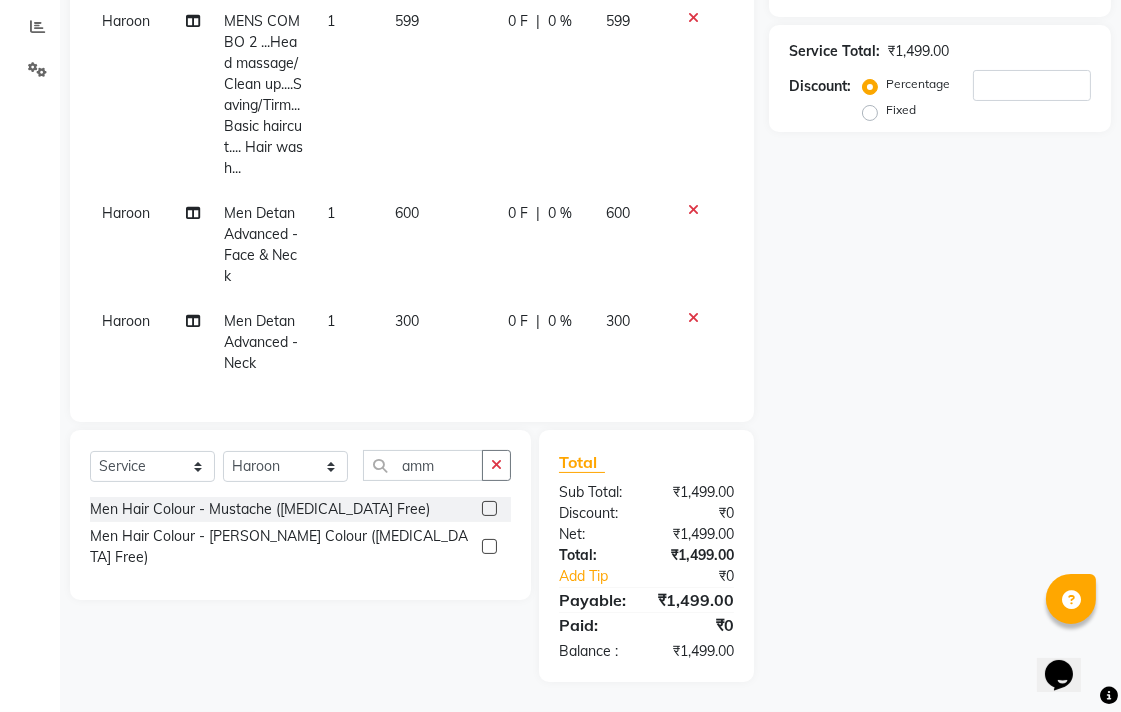click 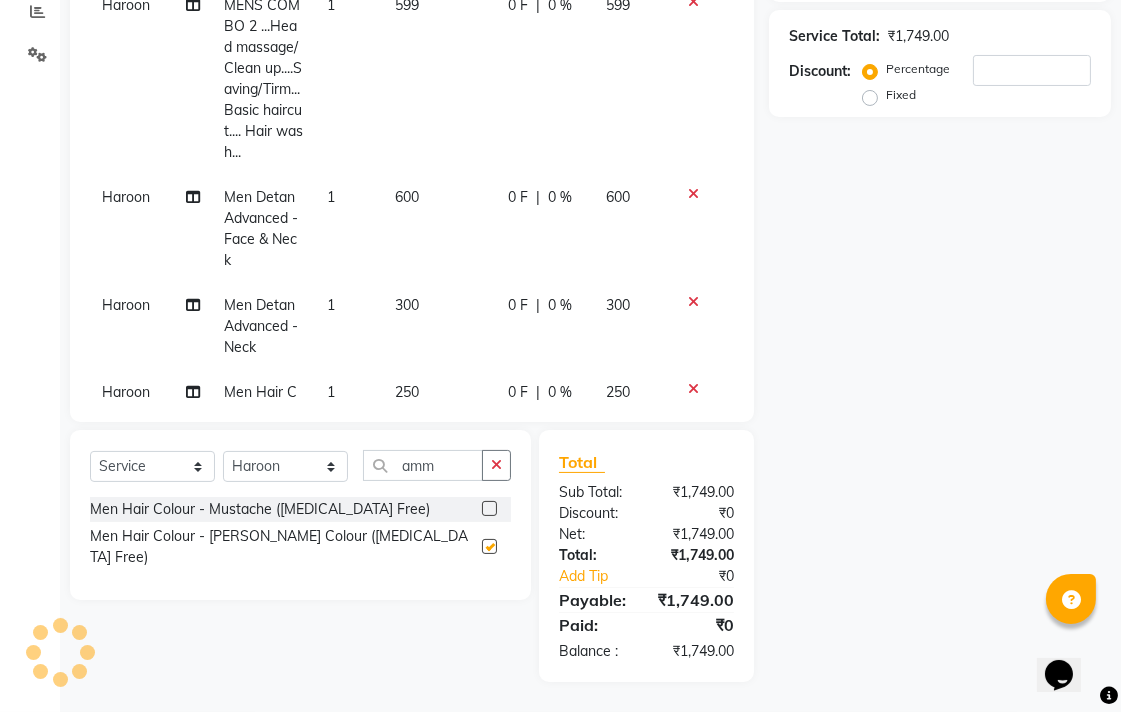 checkbox on "false" 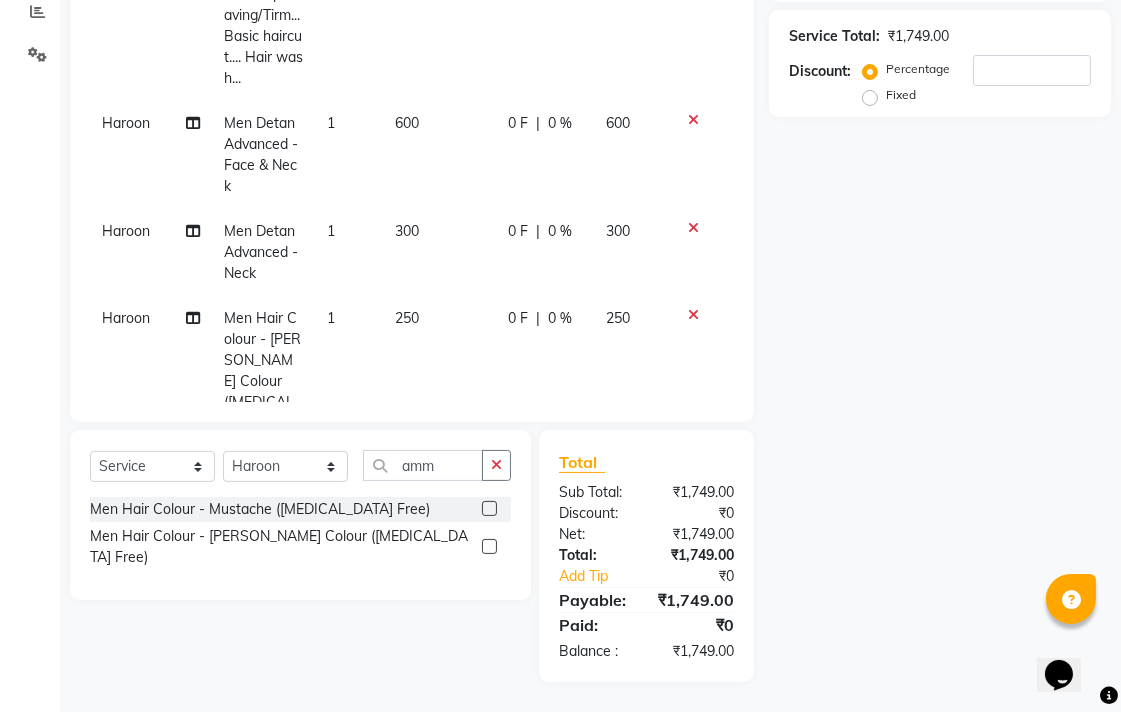 scroll, scrollTop: 0, scrollLeft: 0, axis: both 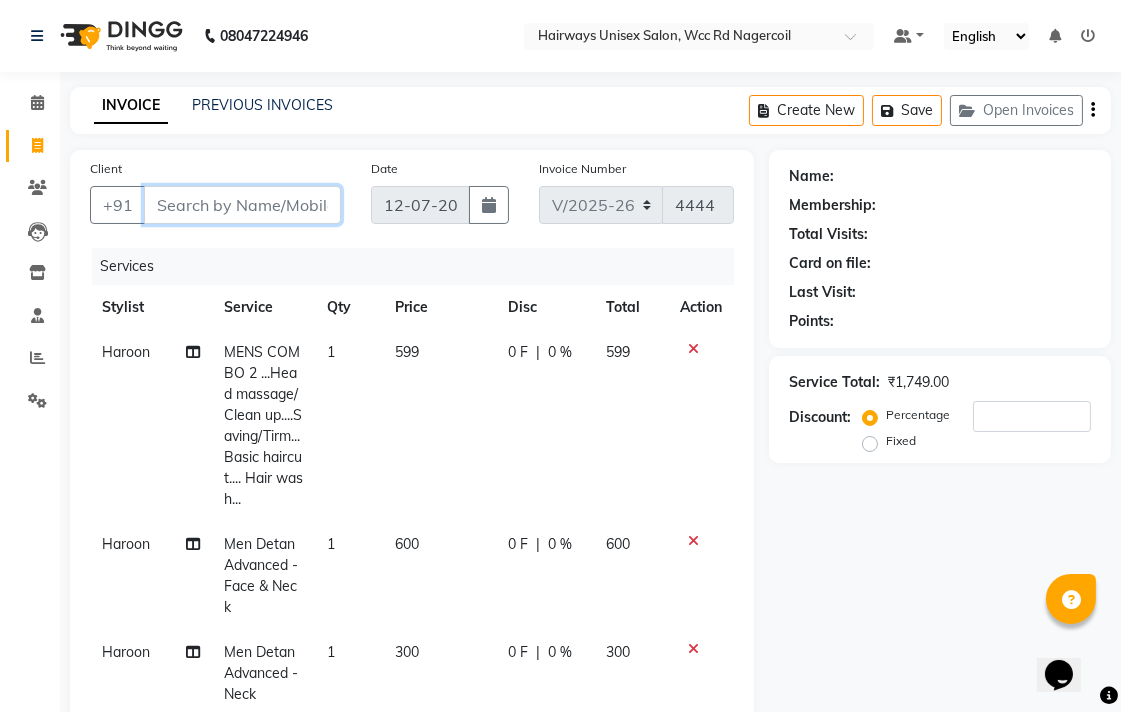 click on "Client" at bounding box center [242, 205] 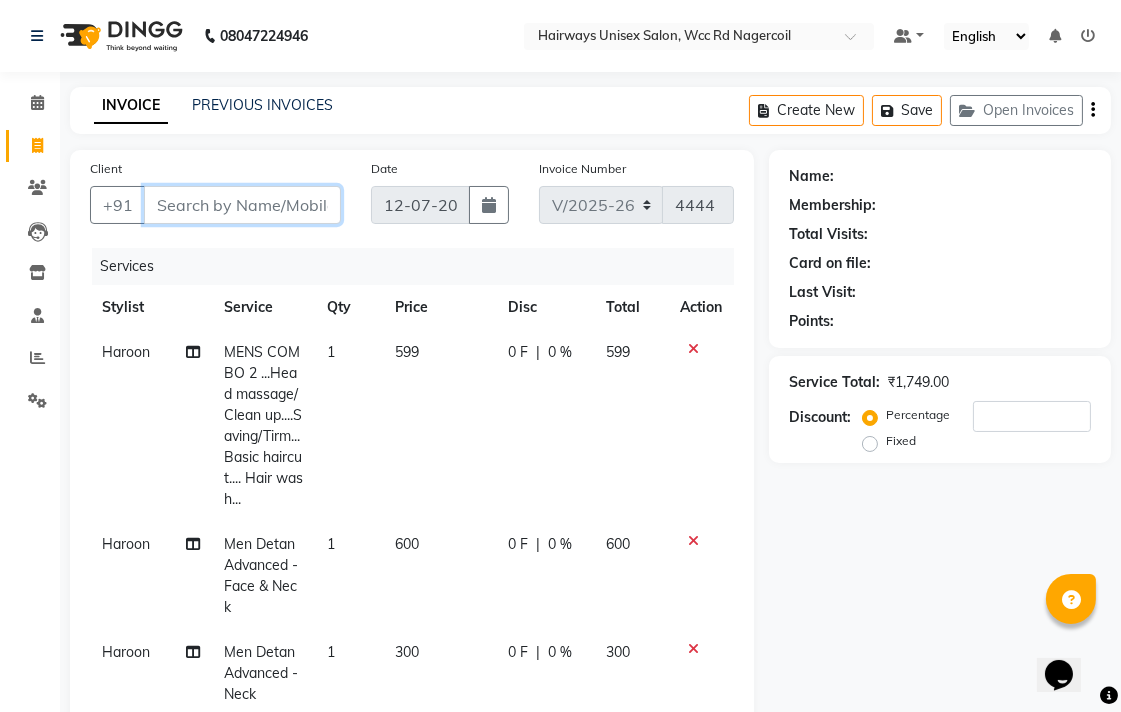 type on "9" 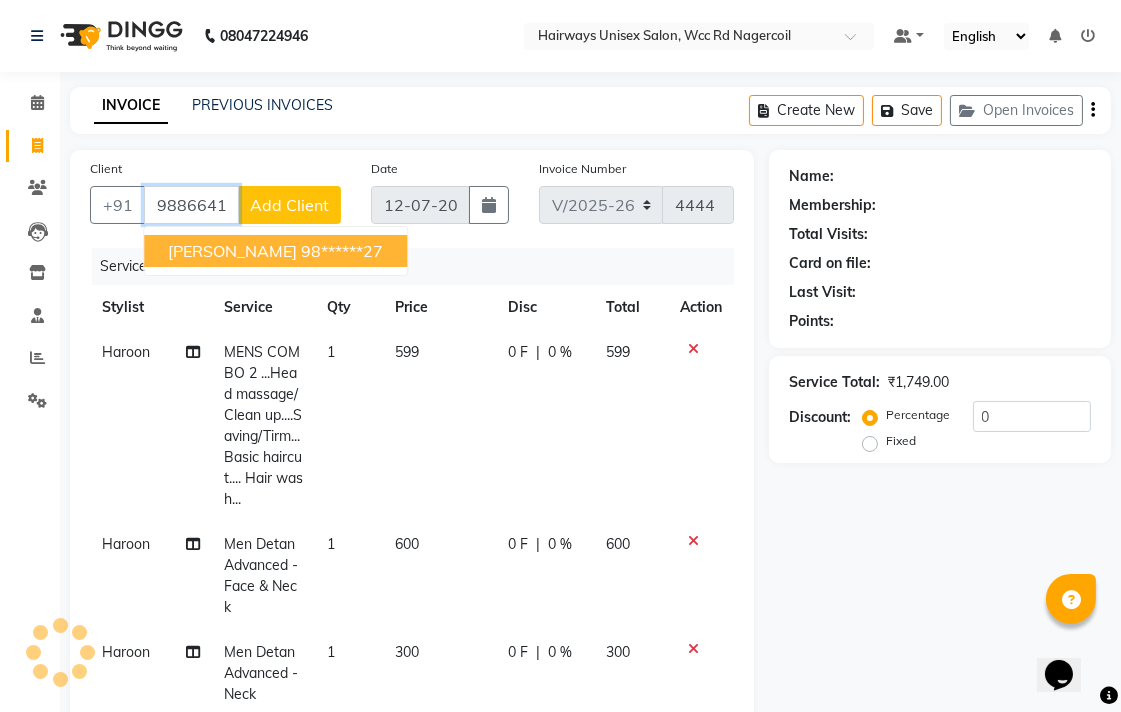 click on "98******27" at bounding box center (342, 251) 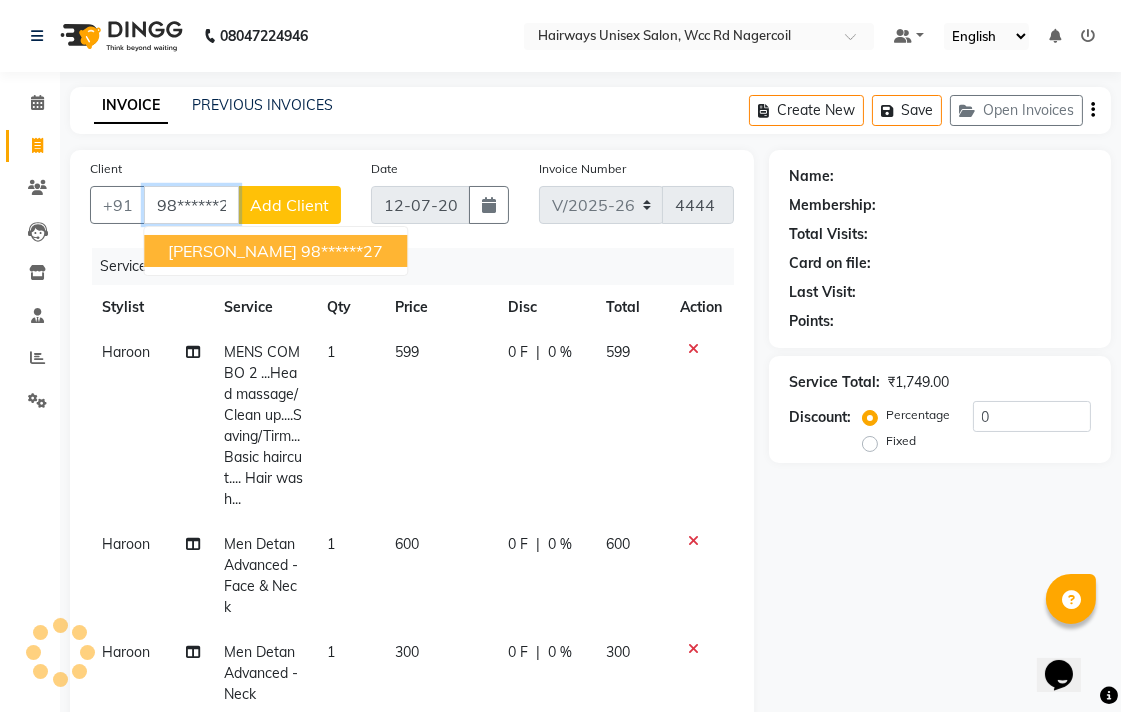 type on "98******27" 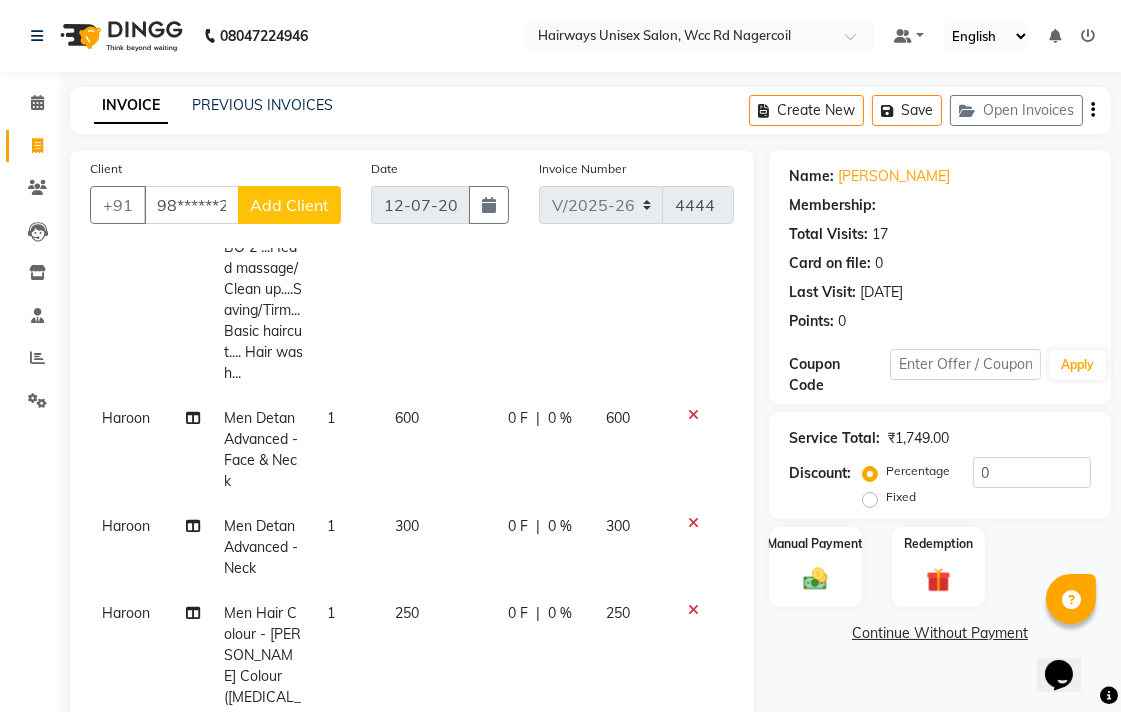 scroll, scrollTop: 130, scrollLeft: 0, axis: vertical 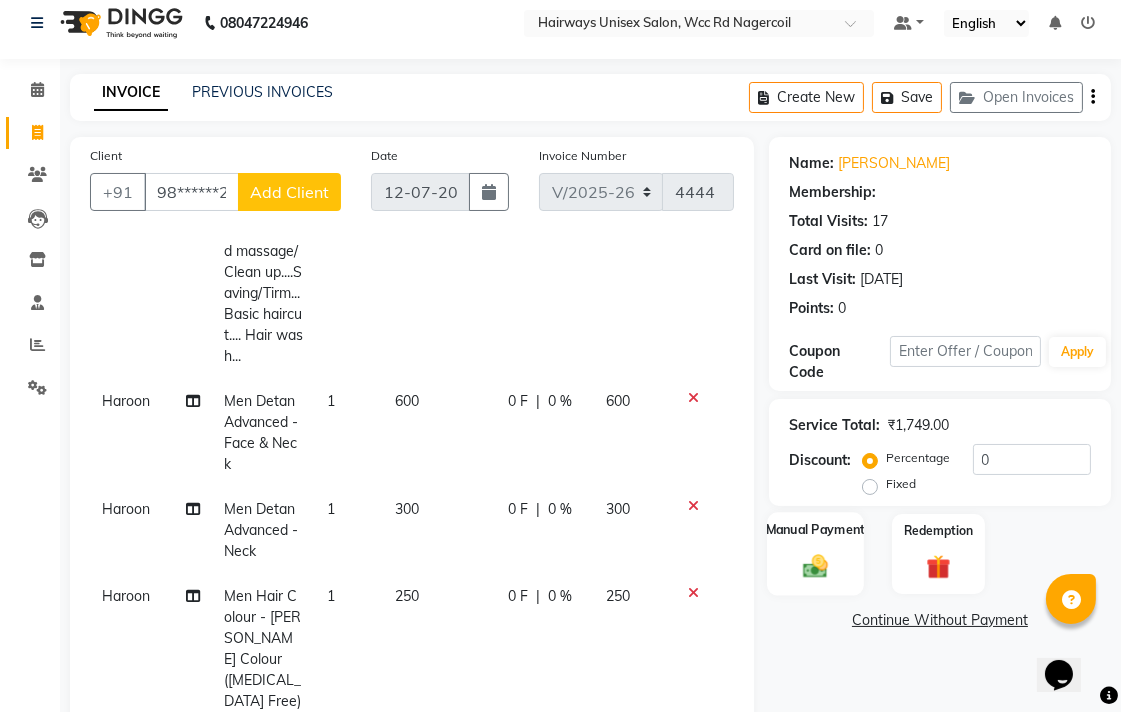 click on "Manual Payment" 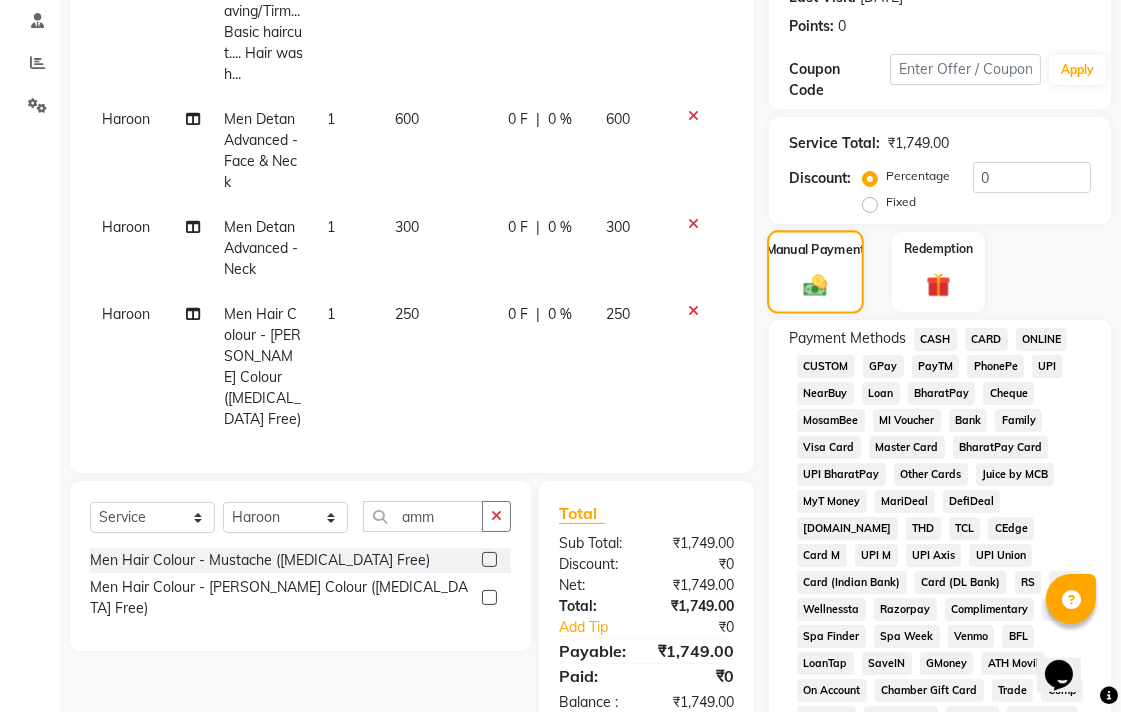 scroll, scrollTop: 346, scrollLeft: 0, axis: vertical 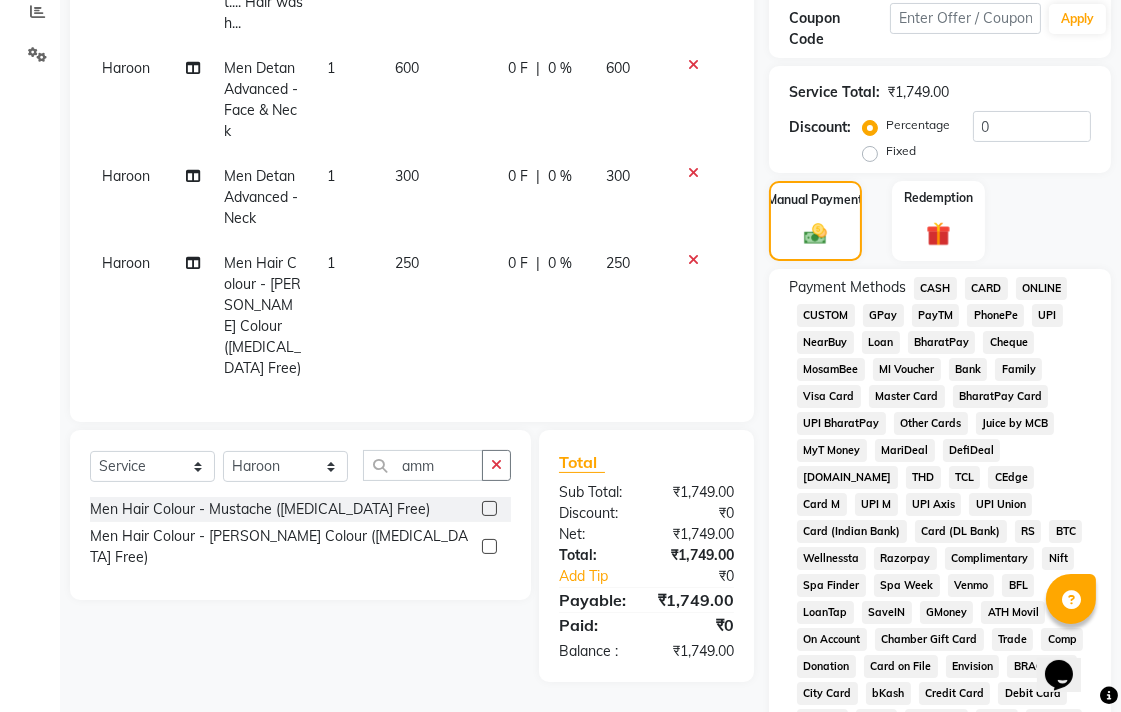 click on "CARD" 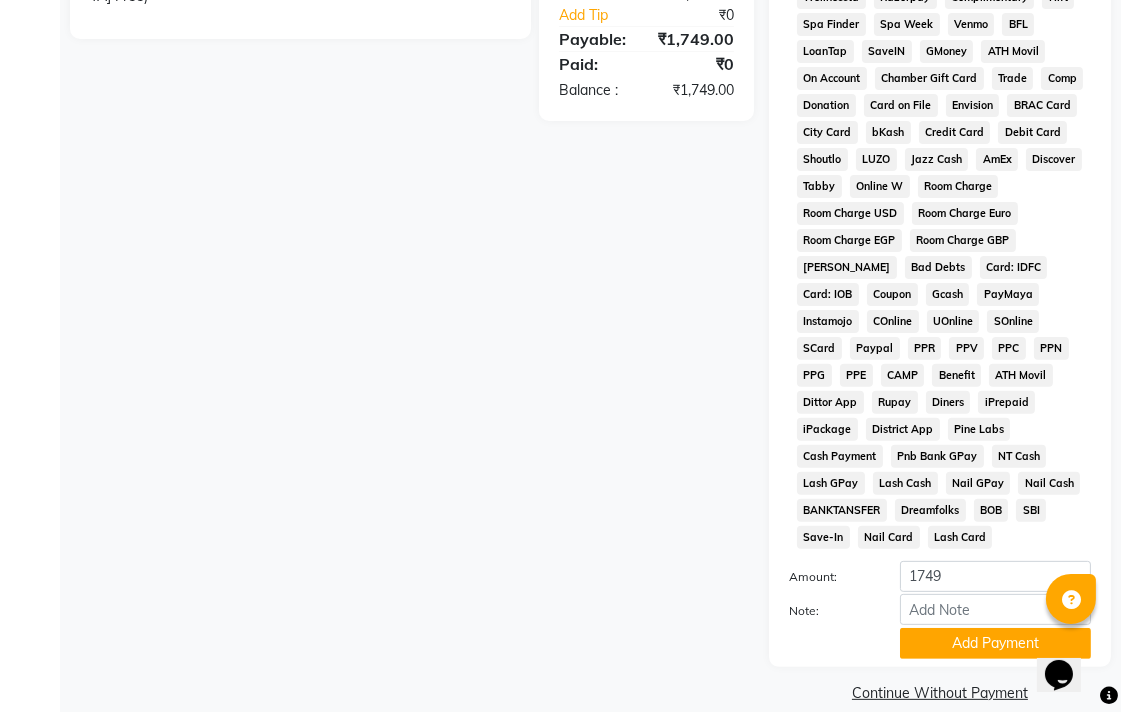 scroll, scrollTop: 913, scrollLeft: 0, axis: vertical 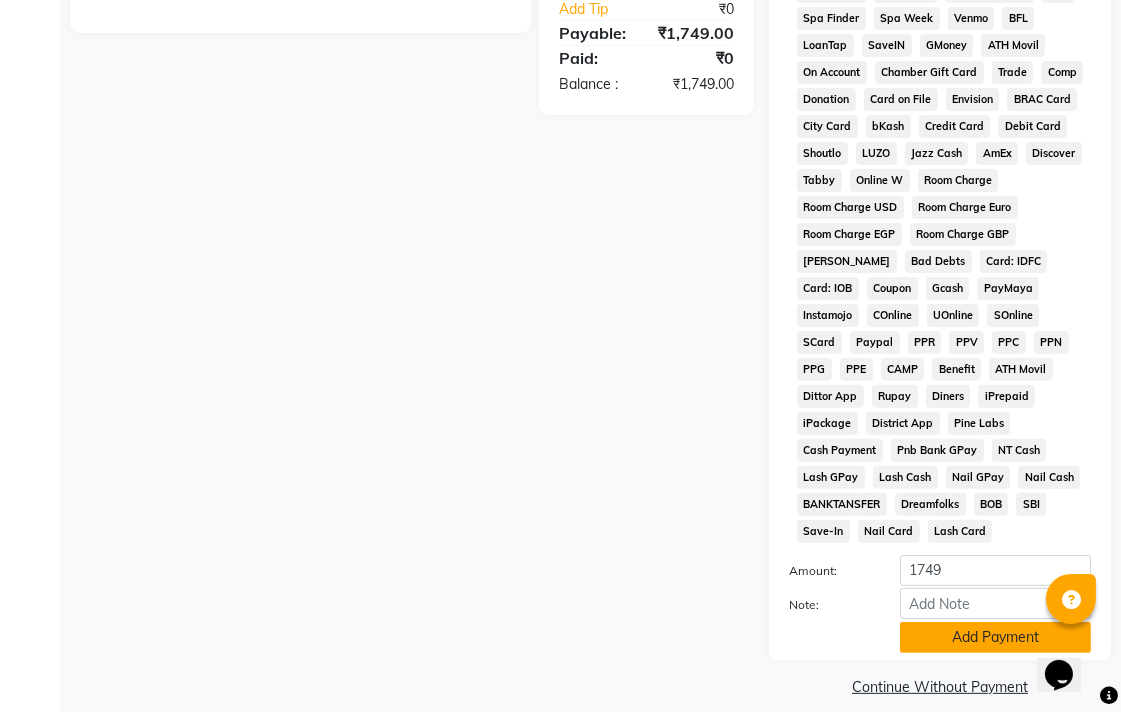click on "Add Payment" 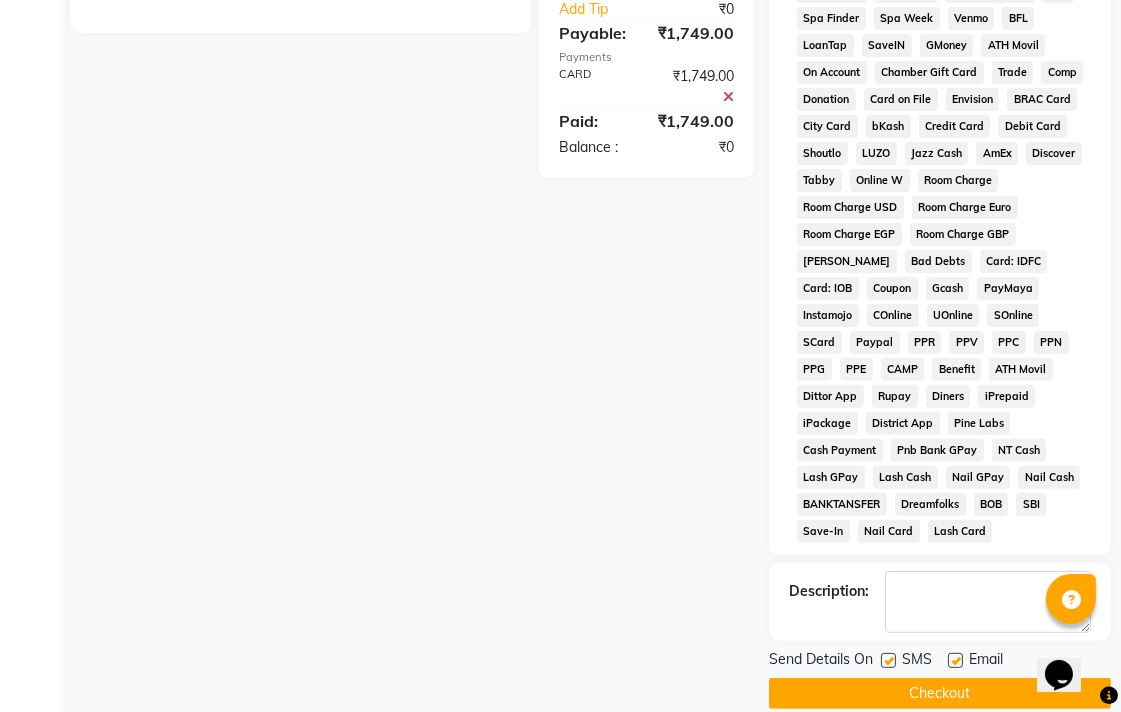 click on "Checkout" 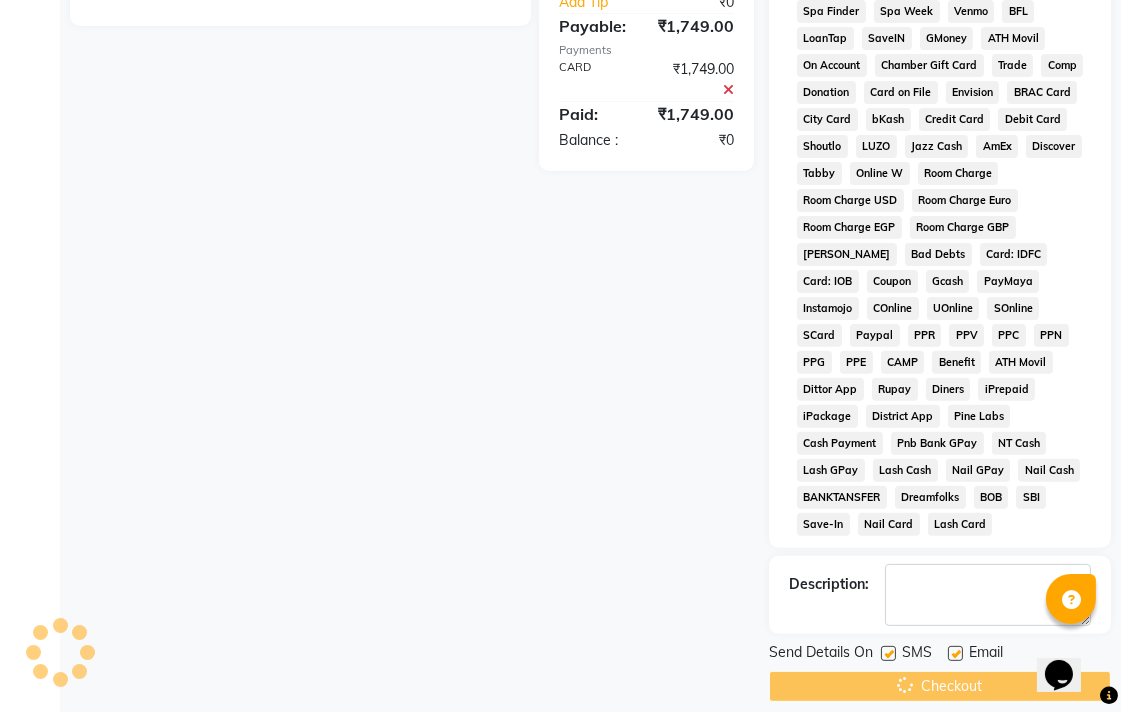 scroll, scrollTop: 921, scrollLeft: 0, axis: vertical 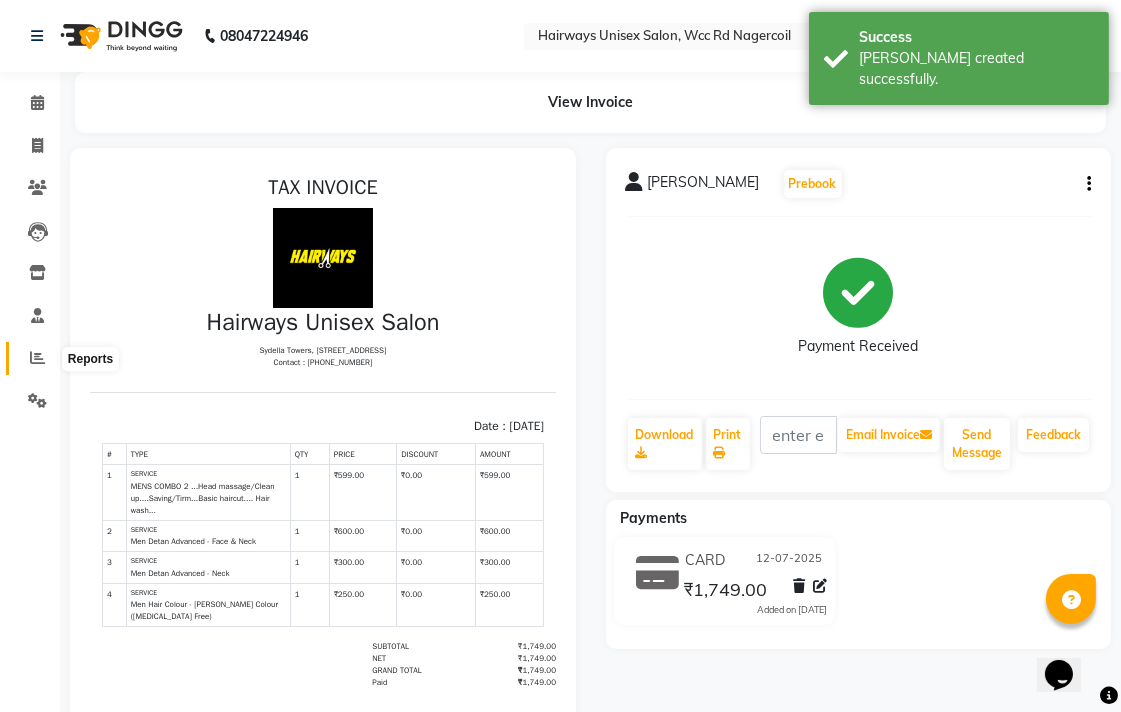 click 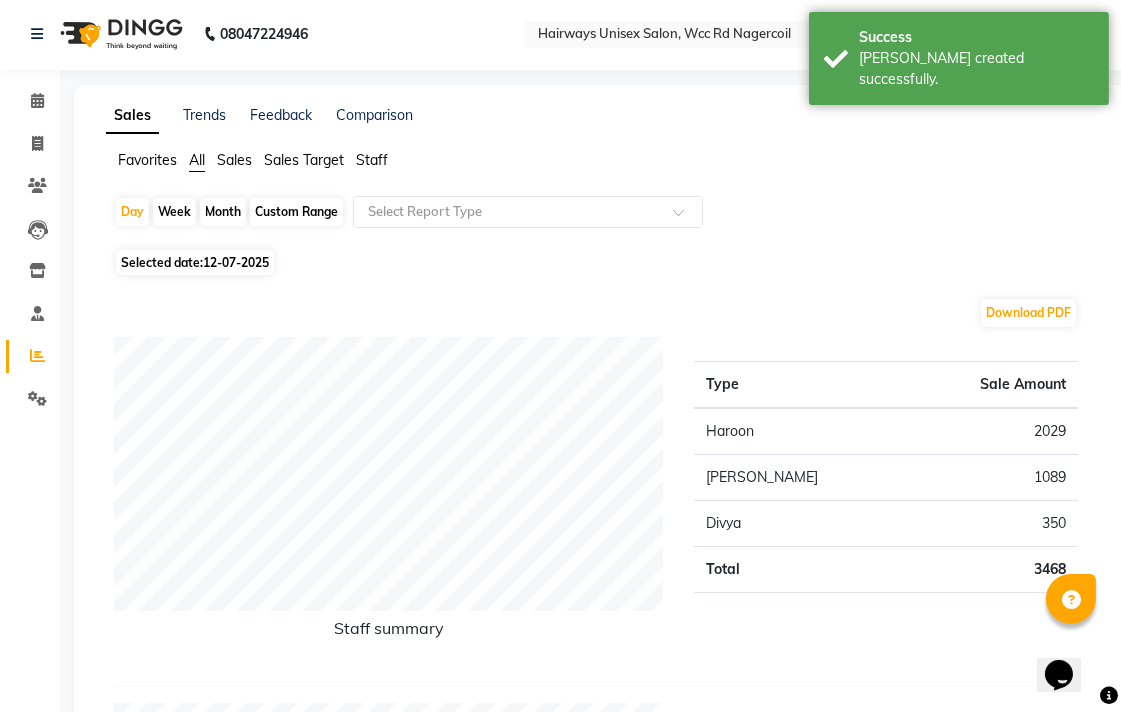 scroll, scrollTop: 0, scrollLeft: 0, axis: both 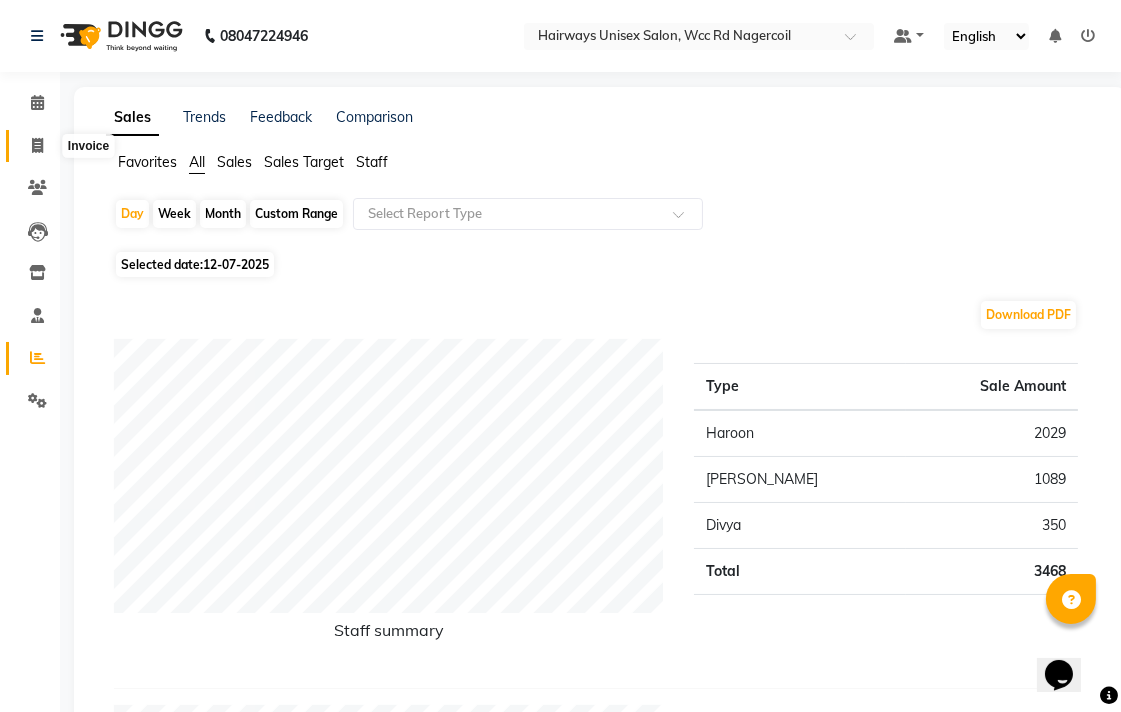 click 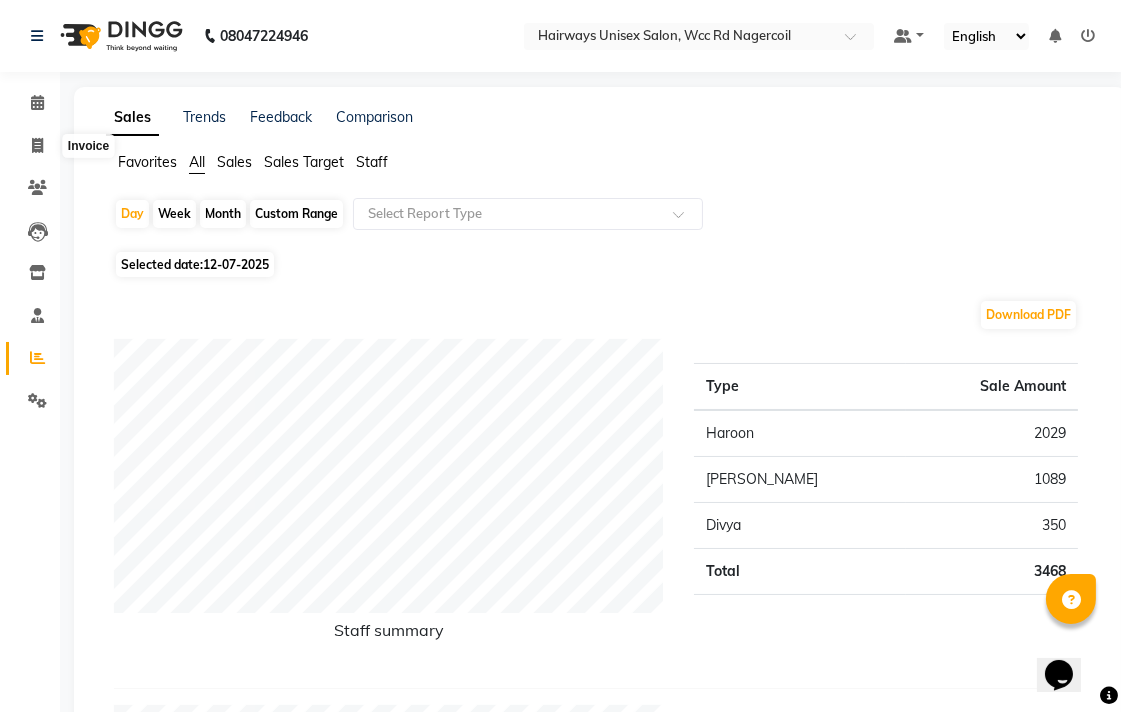 select on "service" 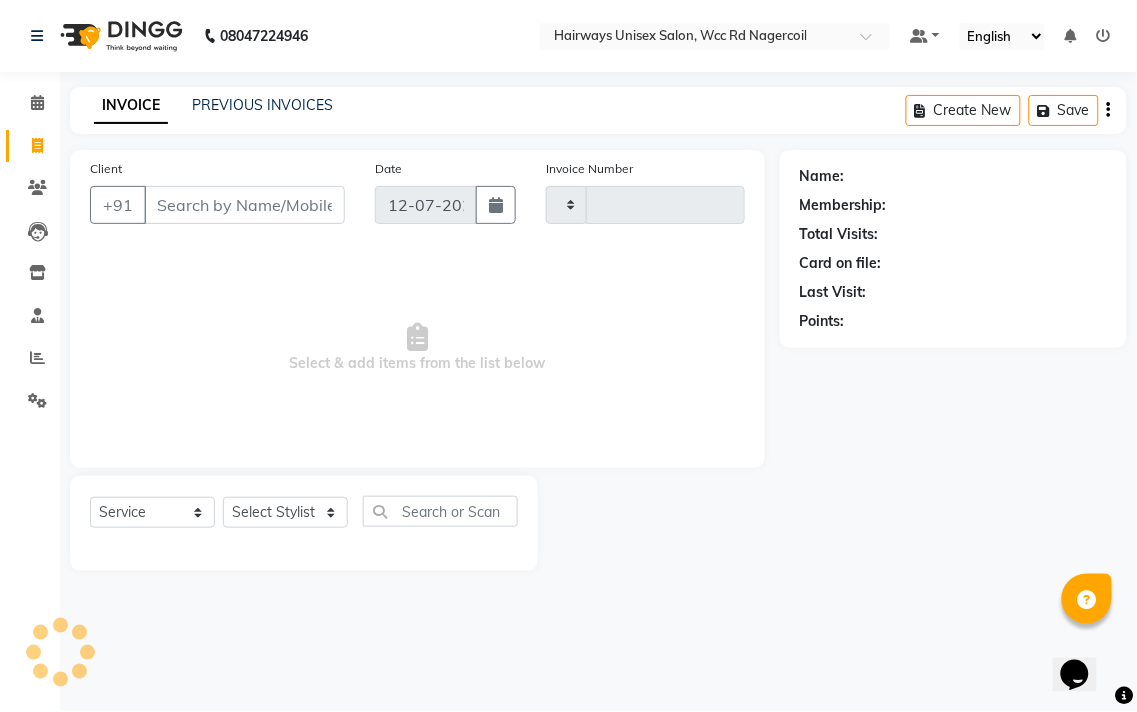 type on "4445" 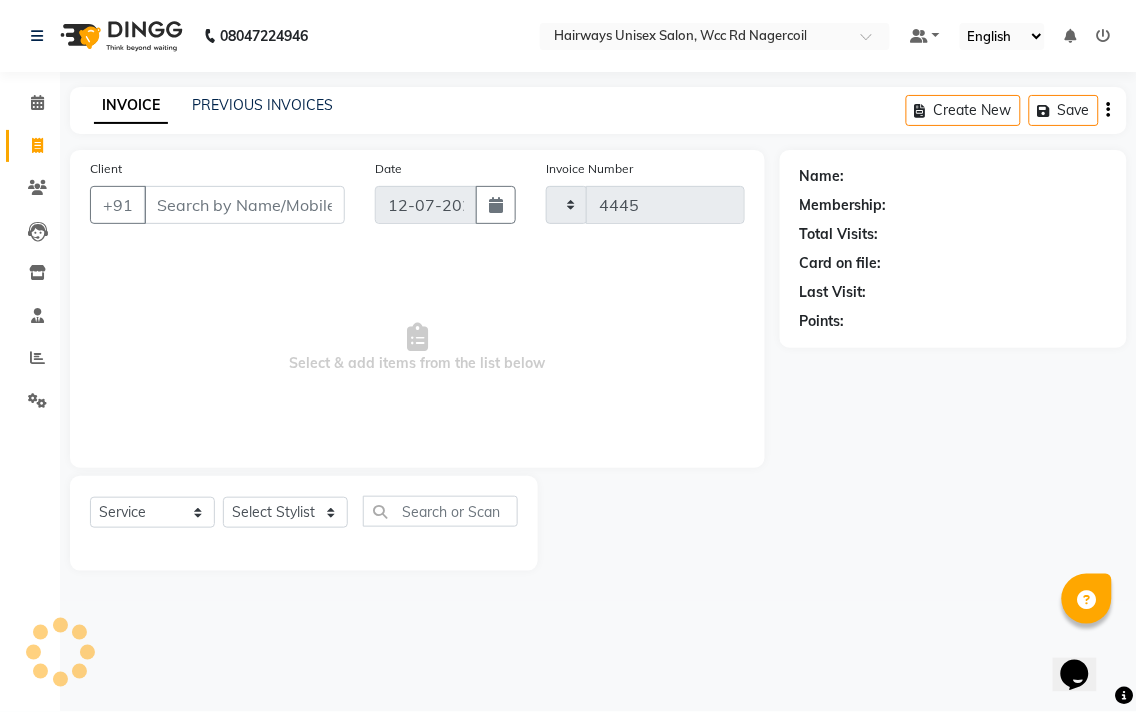select on "6523" 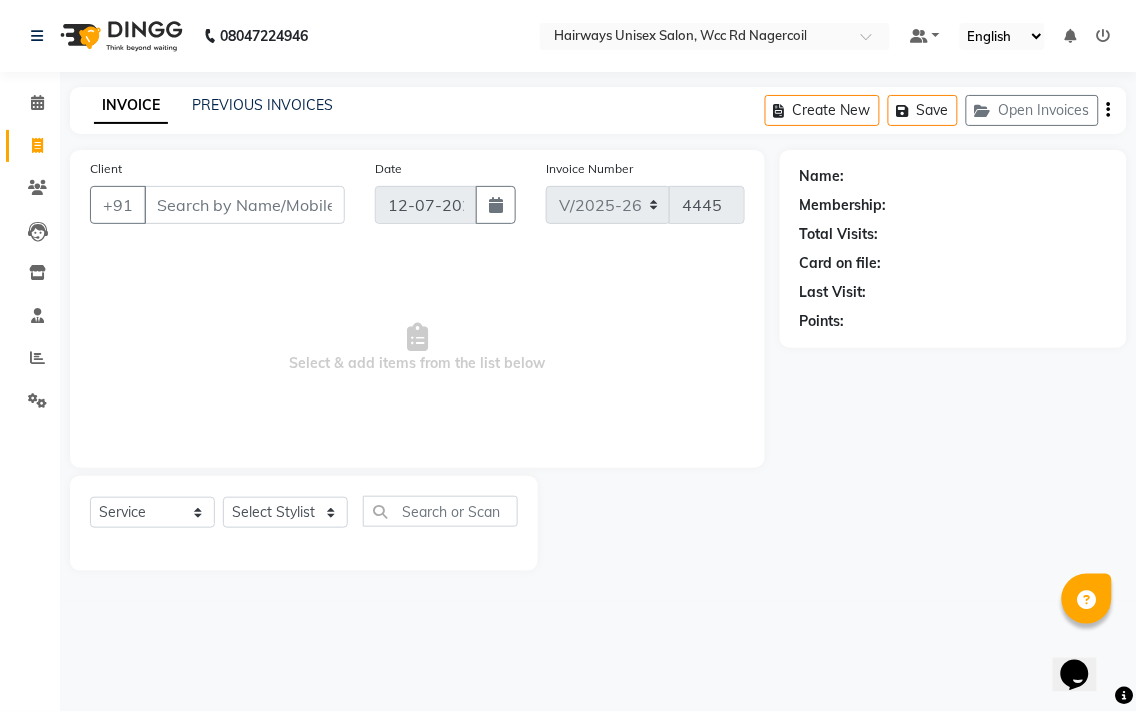 click on "Staff" 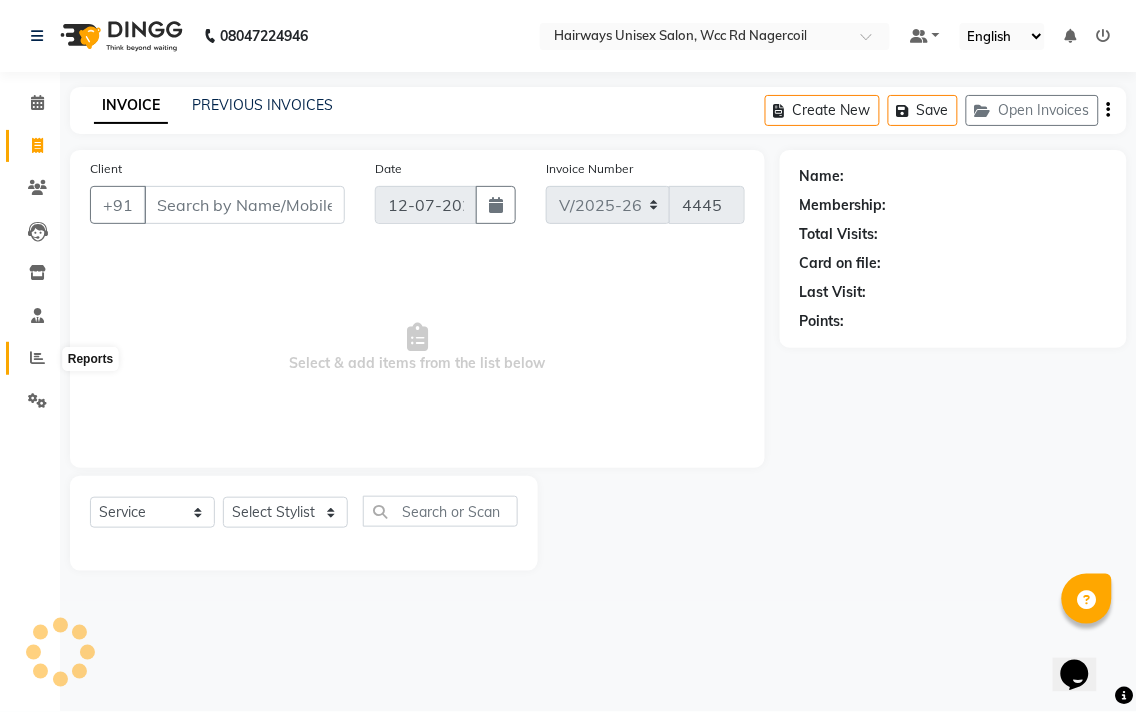 click 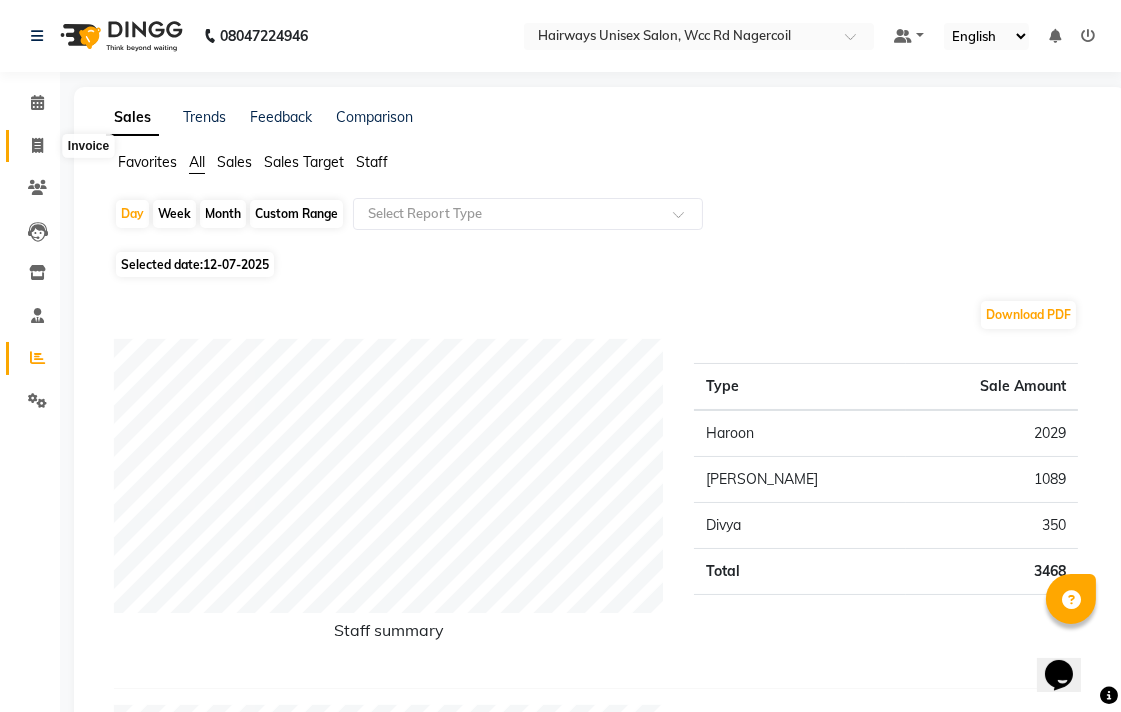 click 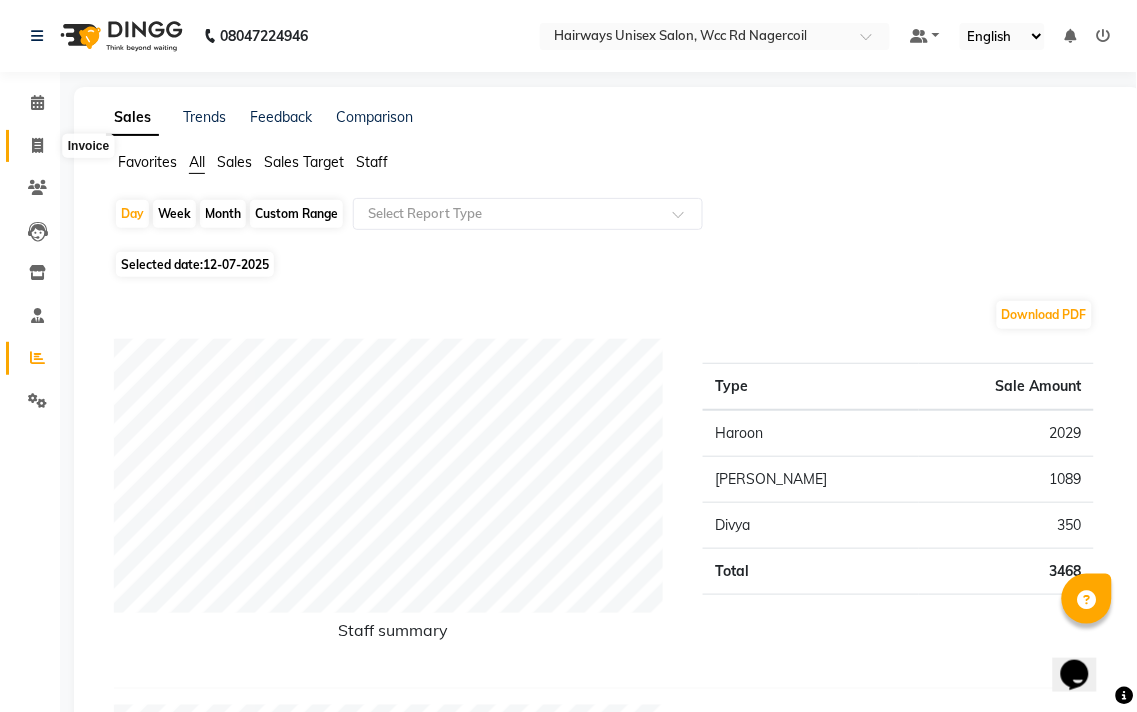 select on "service" 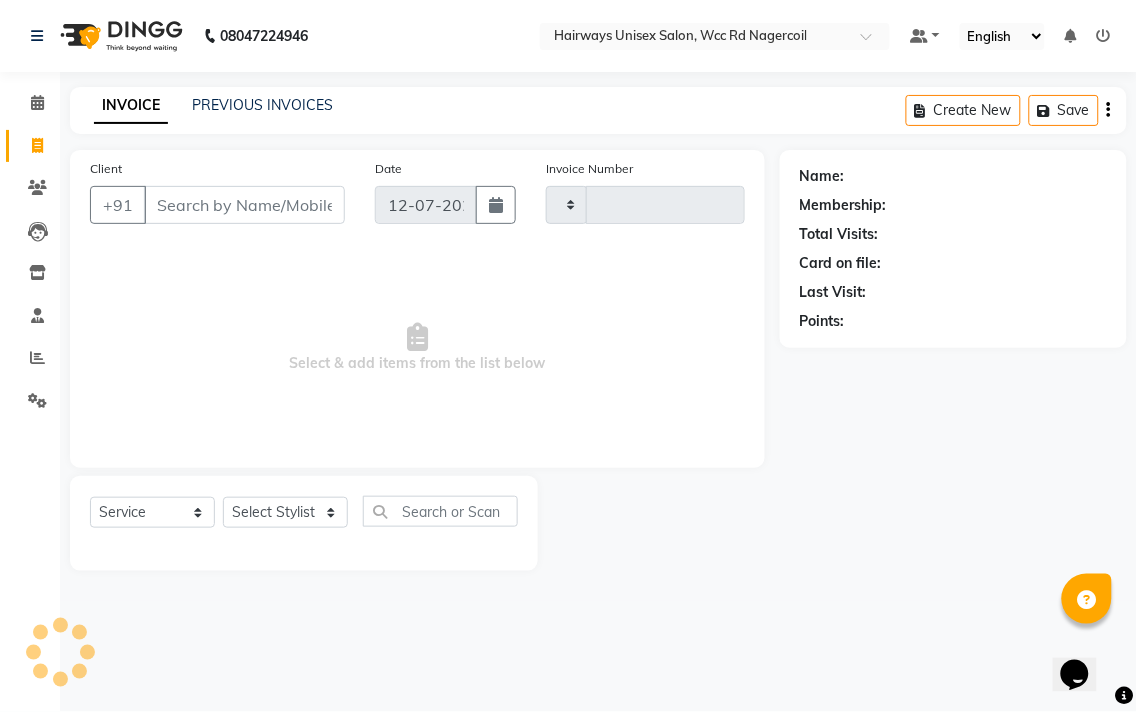 type on "4445" 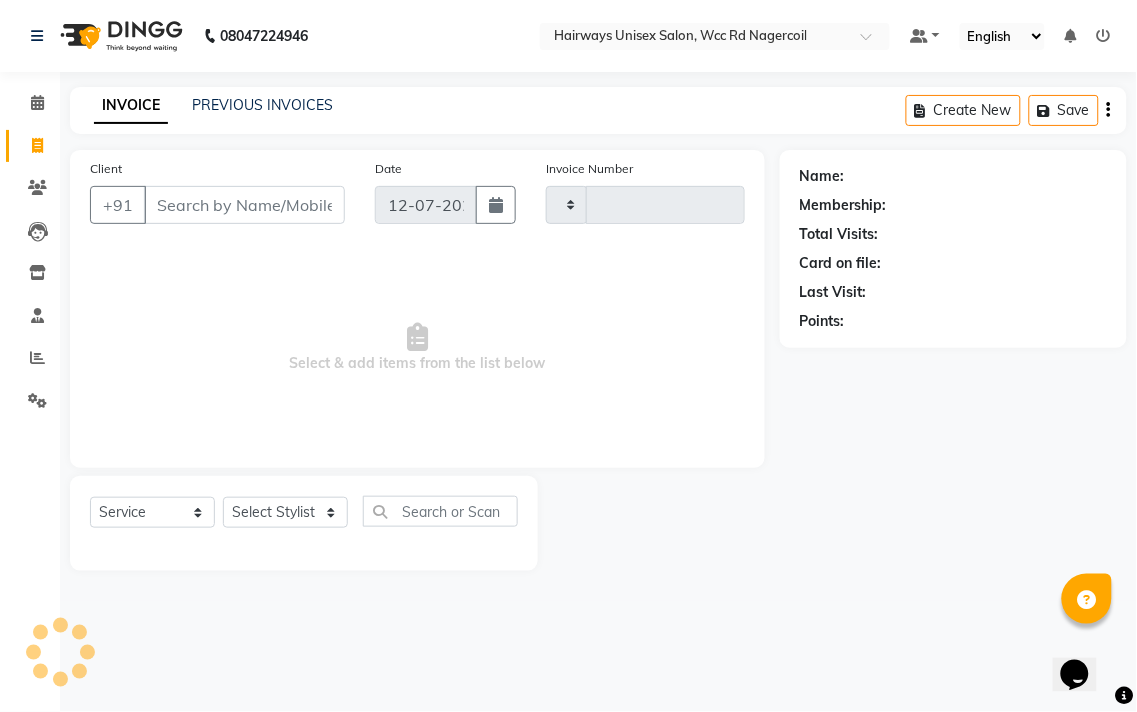 select on "6523" 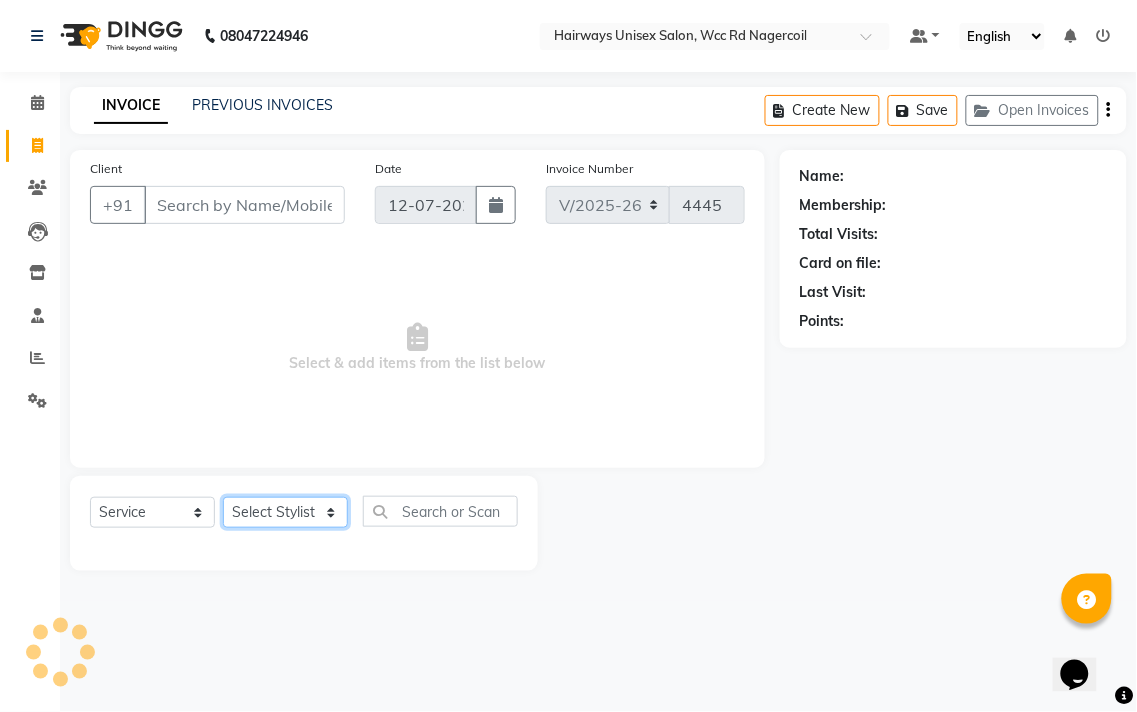 click on "Select Stylist" 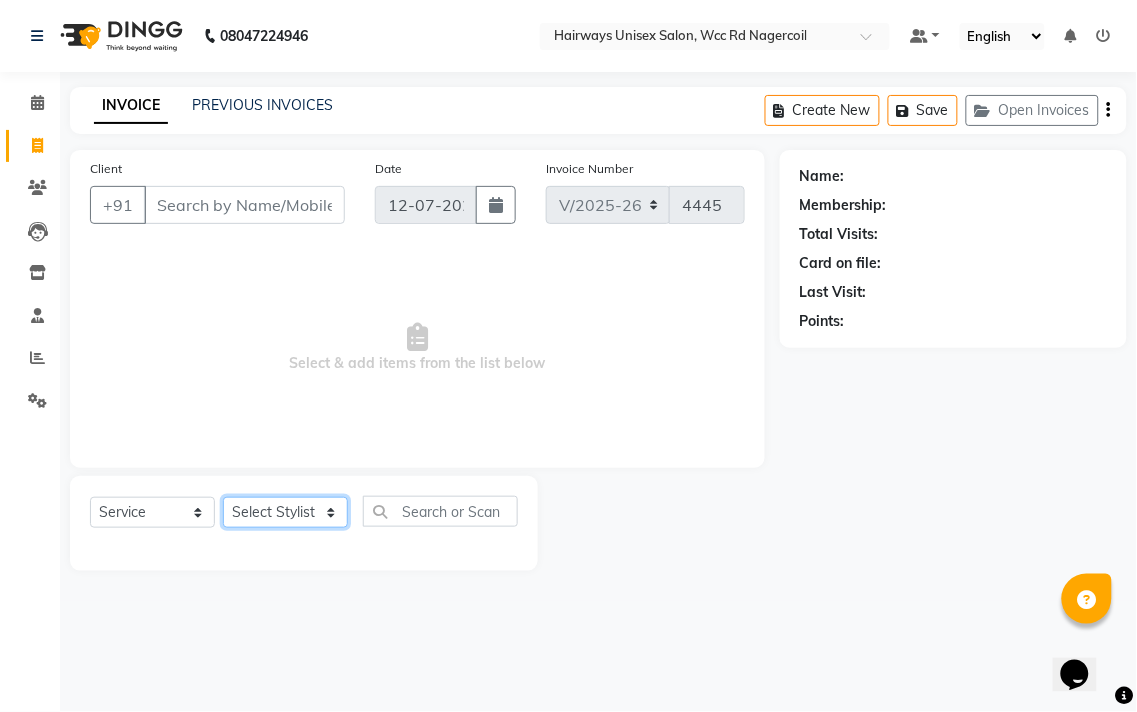 select on "50257" 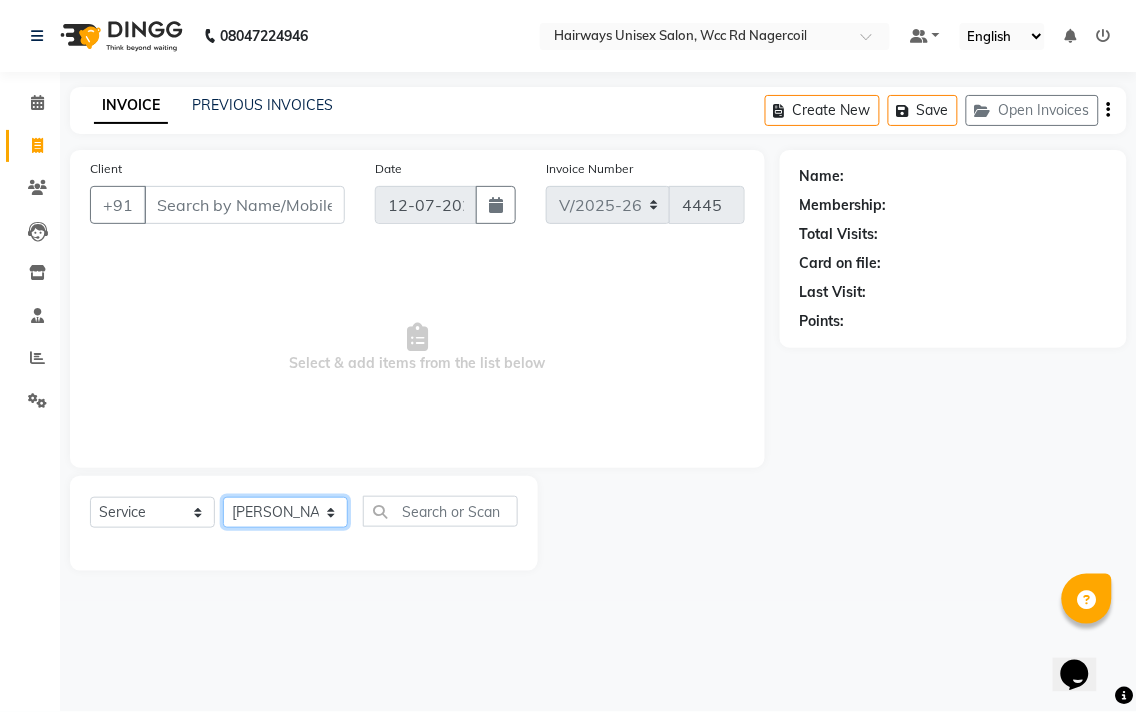 click on "Select Stylist Admin Chitra divya [PERSON_NAME] [PERSON_NAME] Reception [PERSON_NAME] [PERSON_NAME] Talib" 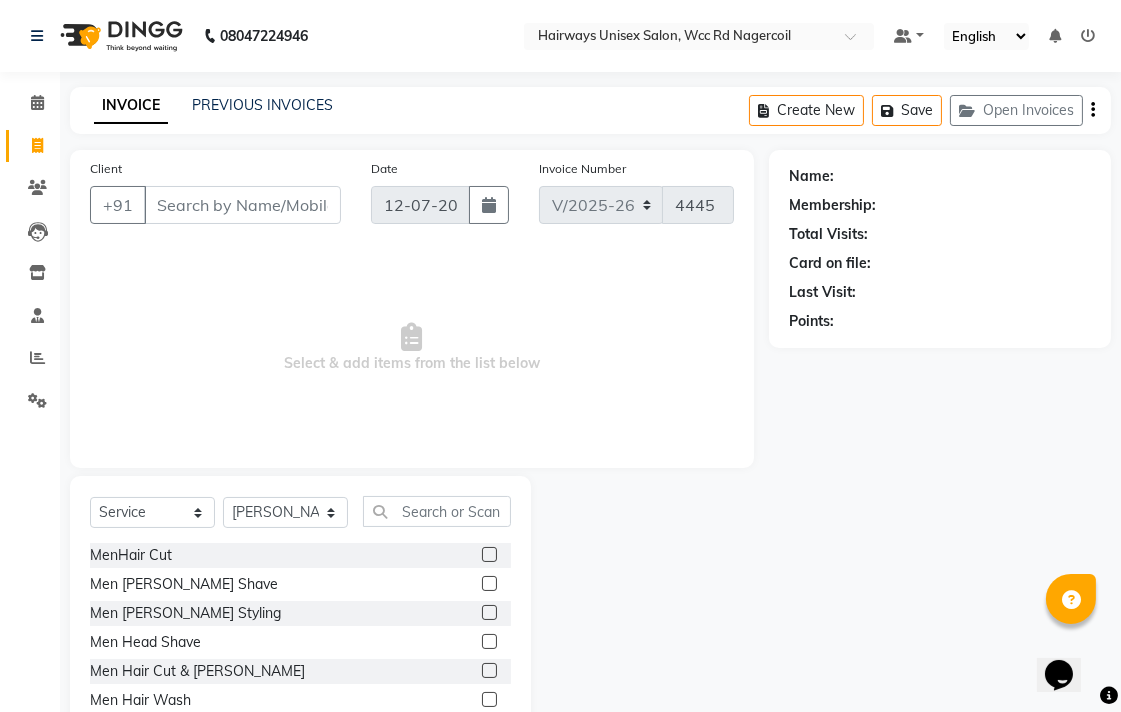 click on "Select  Service  Product  Membership  Package Voucher Prepaid Gift Card  Select Stylist Admin Chitra divya [PERSON_NAME] [PERSON_NAME] Reception [PERSON_NAME] [PERSON_NAME] Talib MenHair Cut  Men [PERSON_NAME] Shave  Men [PERSON_NAME] Styling  Men Head Shave  Men Hair Cut & [PERSON_NAME]  Men Hair Wash  Men Kids Hair Cut  Men Threading  face scurb  Men Straighterning, Smoothening - Front  Men Straightening, Smoothening - Half  Men Straightening, Smoothening - Full  Men Grown  smoothening- straightening  Men [MEDICAL_DATA] Treatment - Da0ndruff Treatment (short hair)  Men [MEDICAL_DATA] Treatment - [MEDICAL_DATA] Treatment (Medium hair)  Men [MEDICAL_DATA] Treatment - [MEDICAL_DATA] Treatment (Long hair)  Men [MEDICAL_DATA] scrub  Men Relaxing Head Massage - Cocnut Oil  Men Relaxing Head Massage - Navaratna Oil  Men Relaxing Head Massage - Cold Oil  Men Relaxing Head Massage - Almond Oil  Men Relaxing olive oil massage   Men Hair Colour - Mustache  Men Hair Colour - Mustache ([MEDICAL_DATA] Free)  Men Hair Colour - [PERSON_NAME] Colour  Men Hair Colour - [PERSON_NAME] Colour ([MEDICAL_DATA] Free)  Men  face scrub" 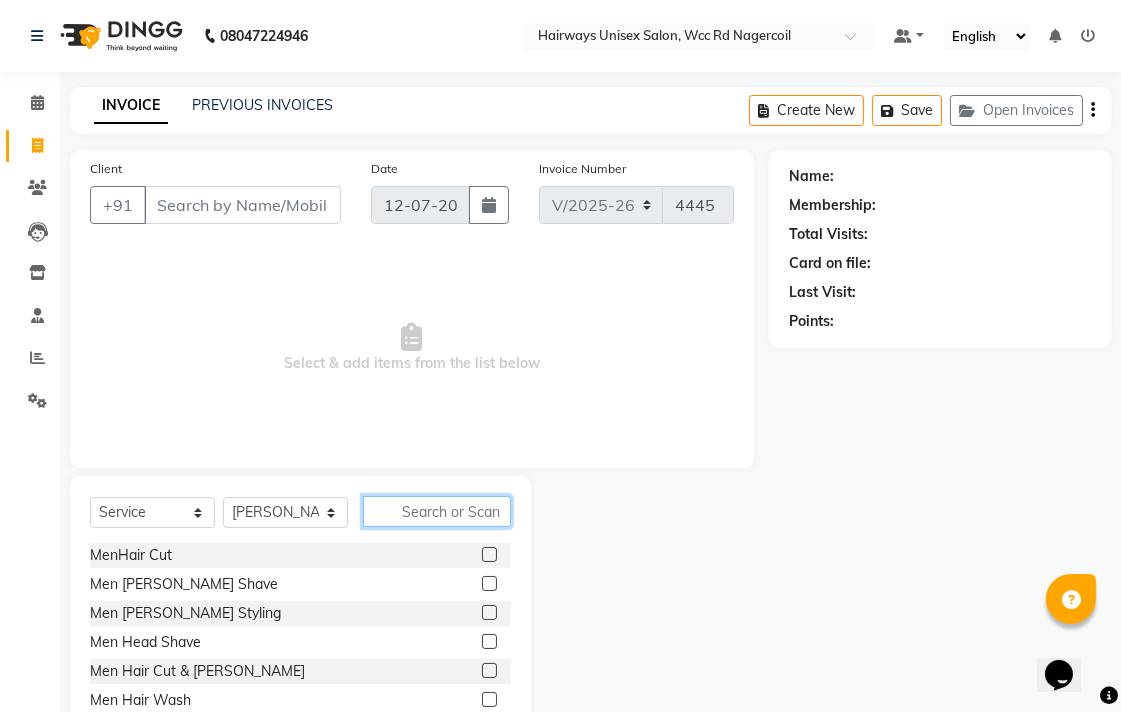 click 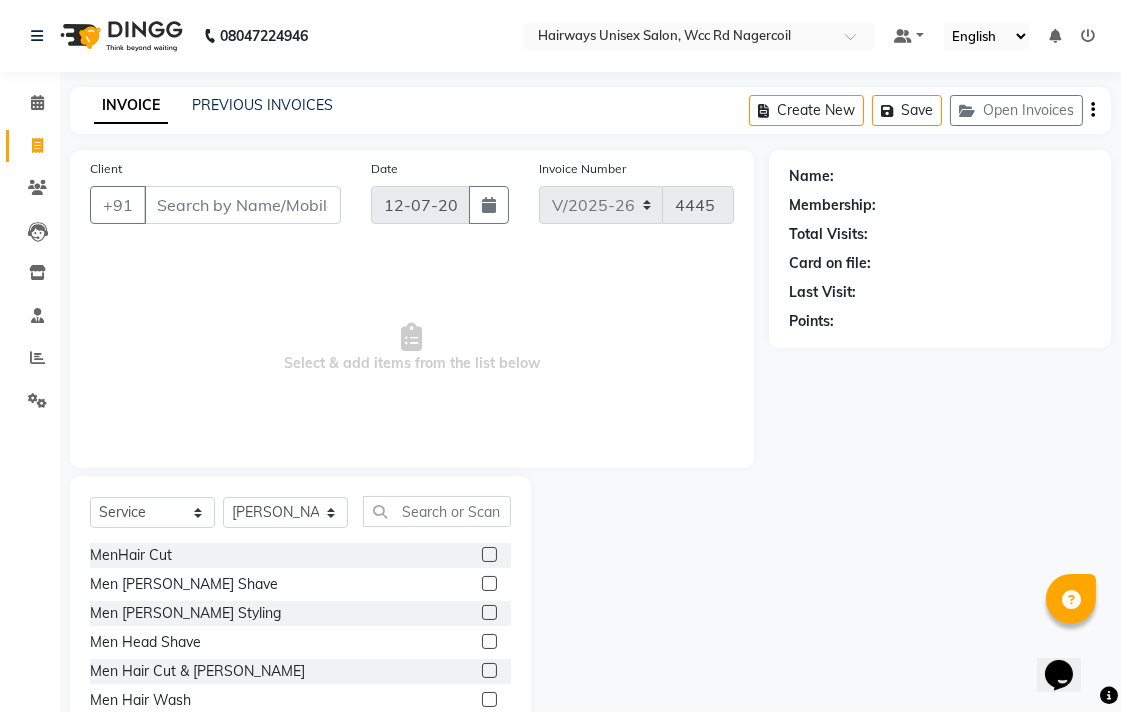 click 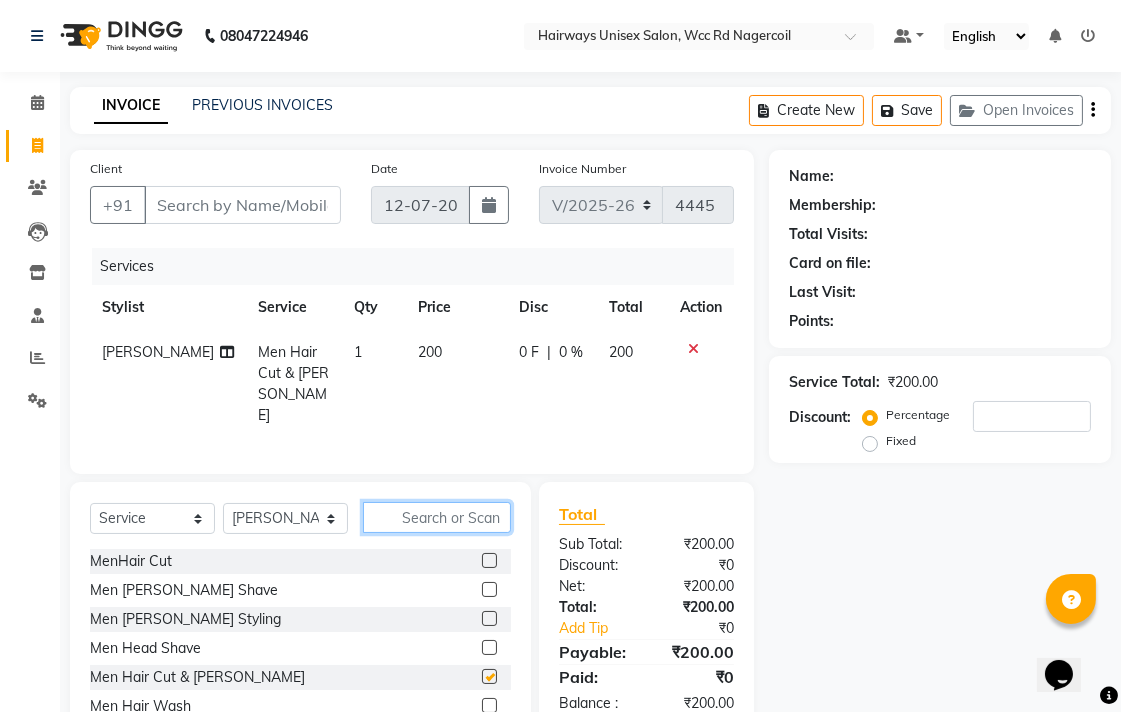 click 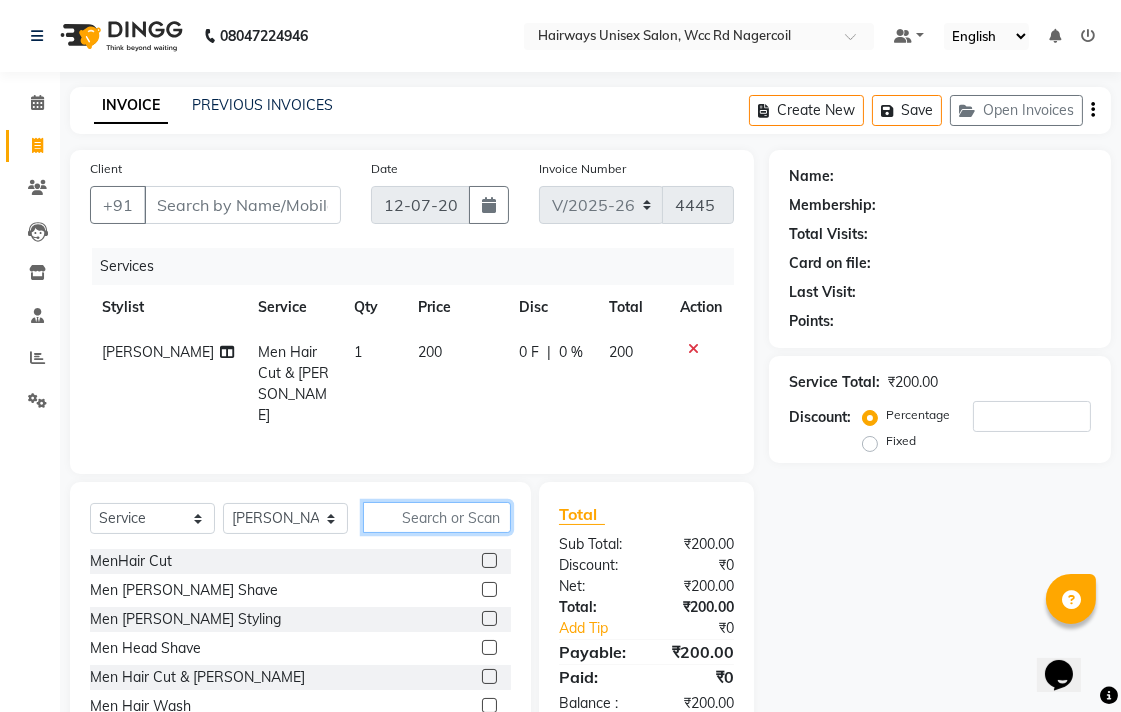 checkbox on "false" 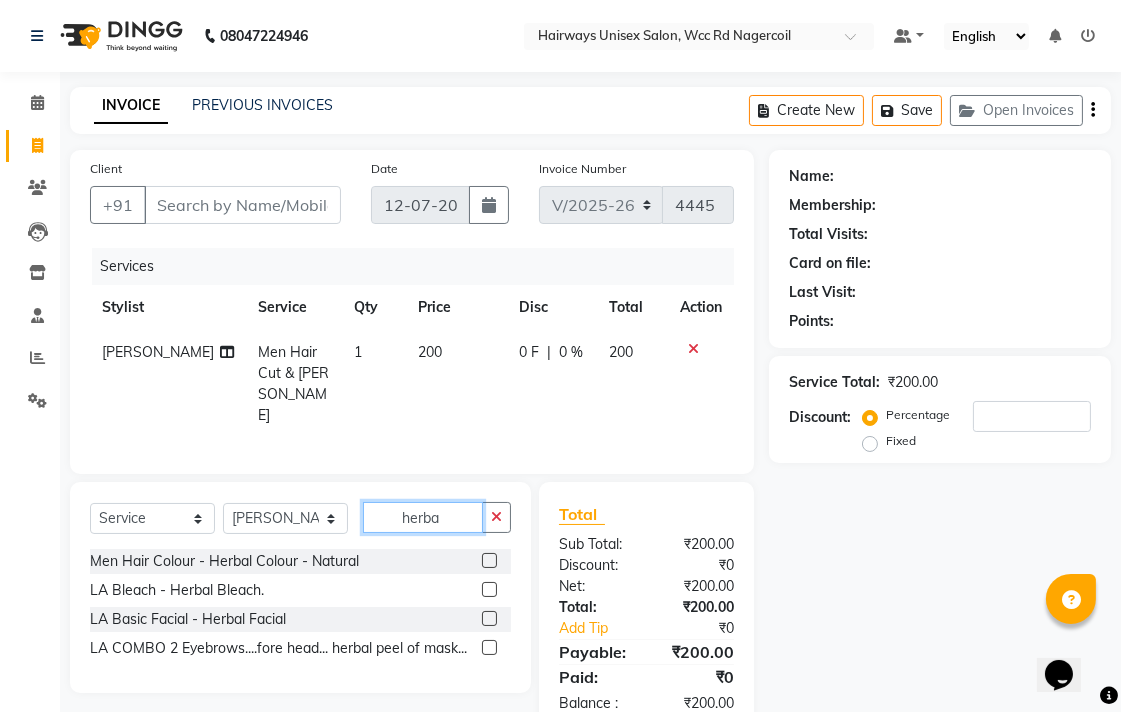 type on "herba" 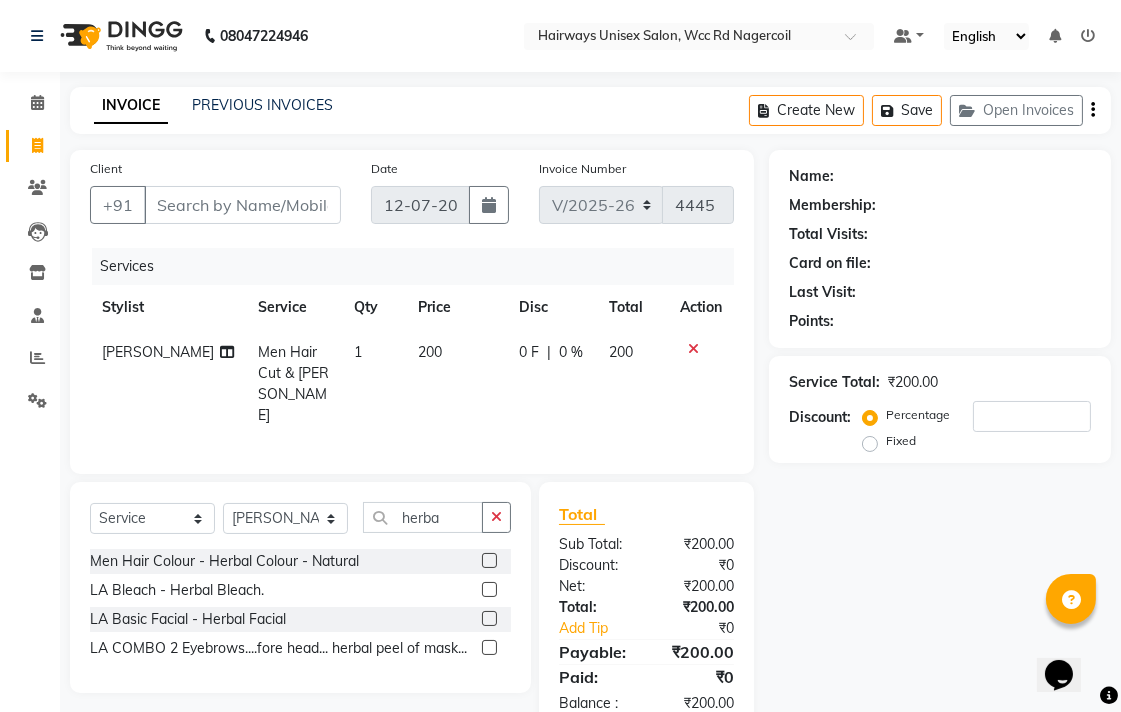 click 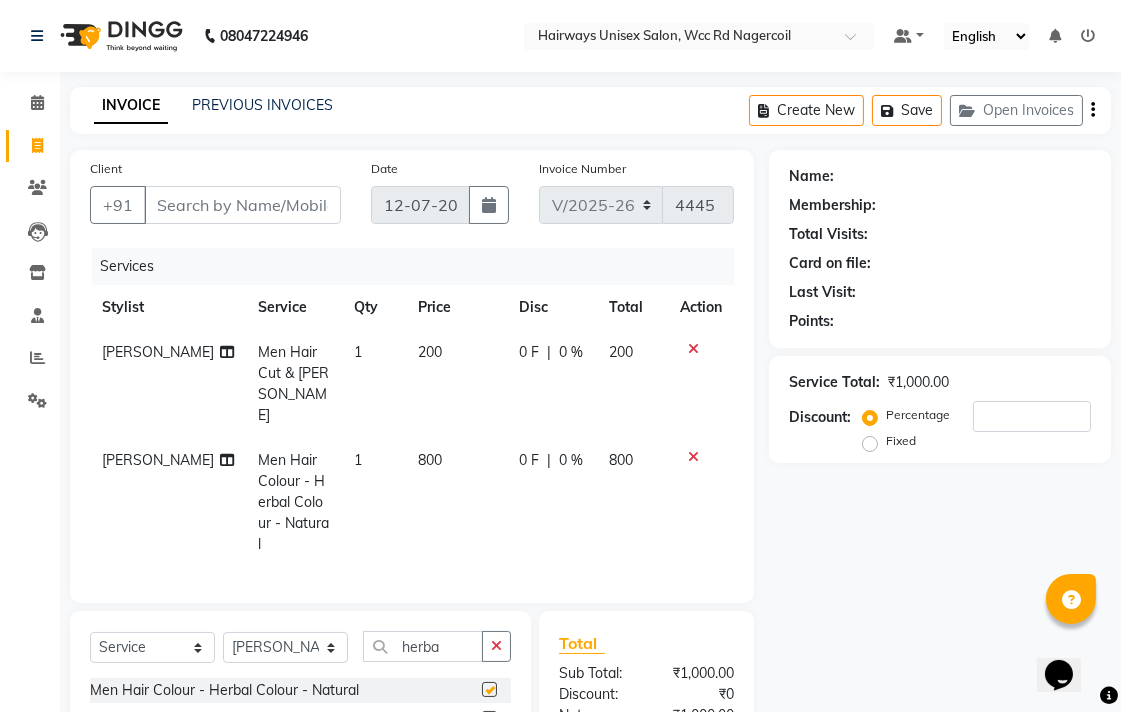 checkbox on "false" 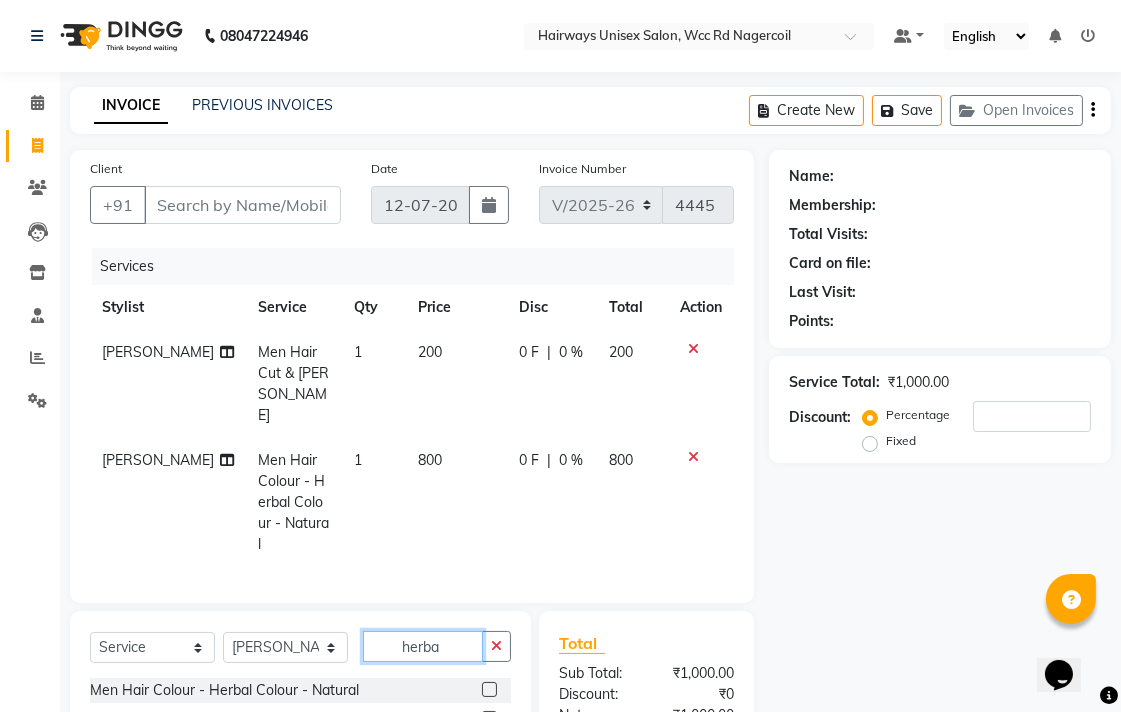 click on "herba" 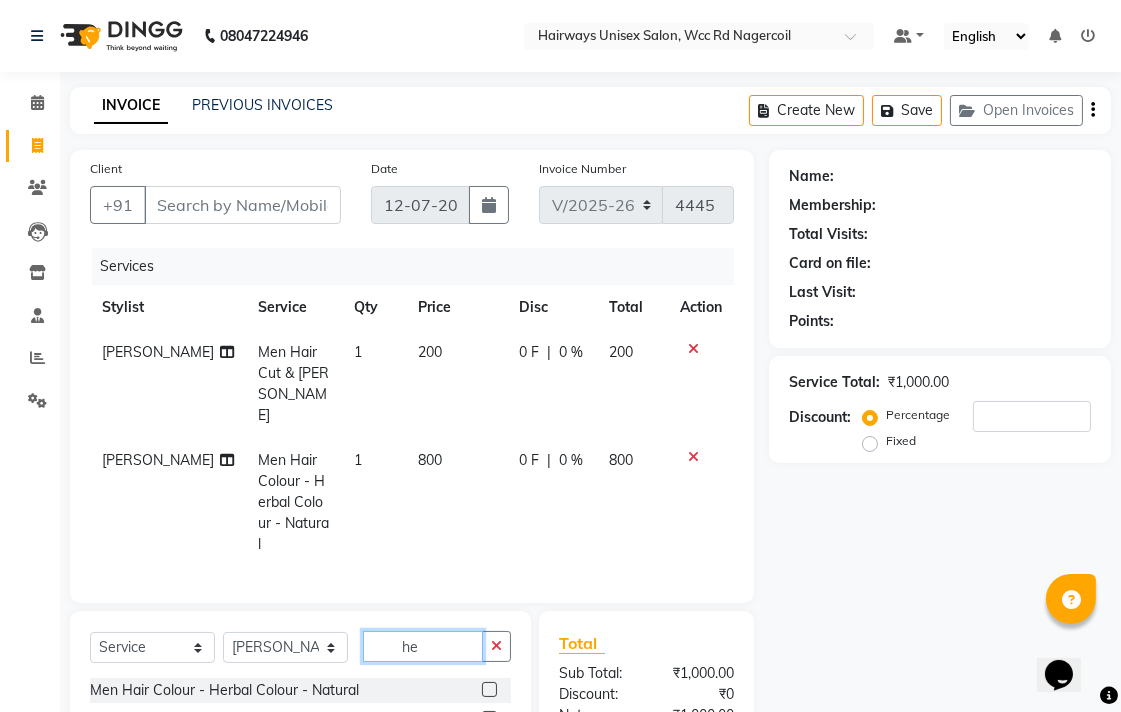 type on "h" 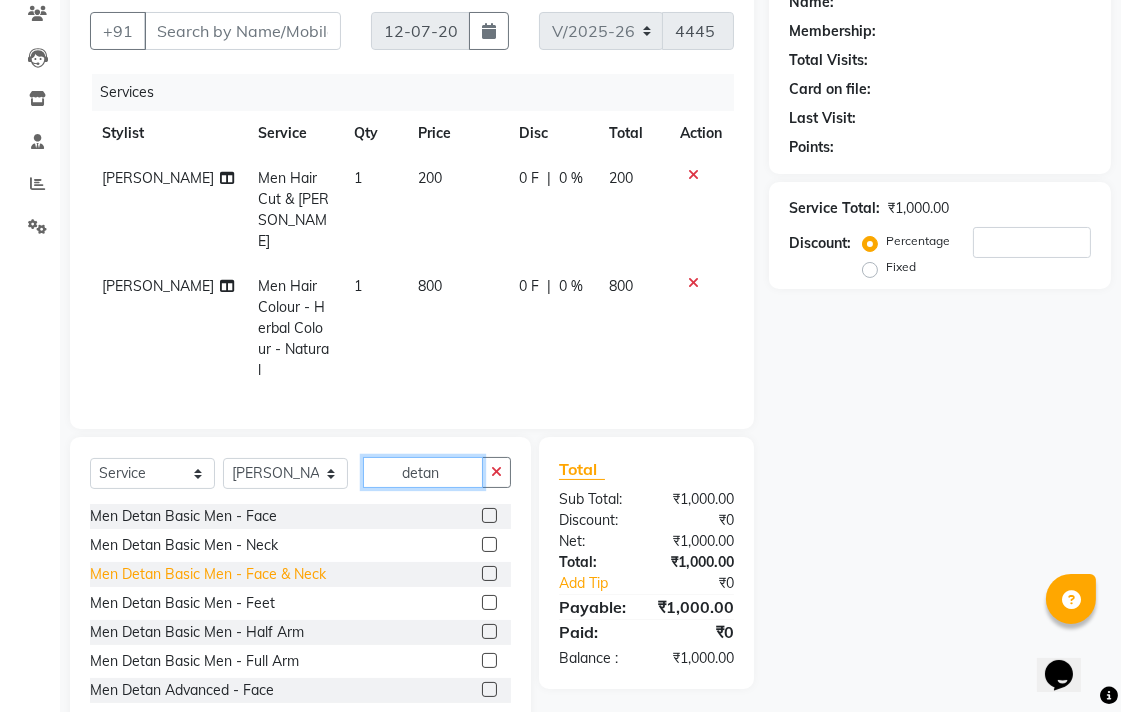 scroll, scrollTop: 177, scrollLeft: 0, axis: vertical 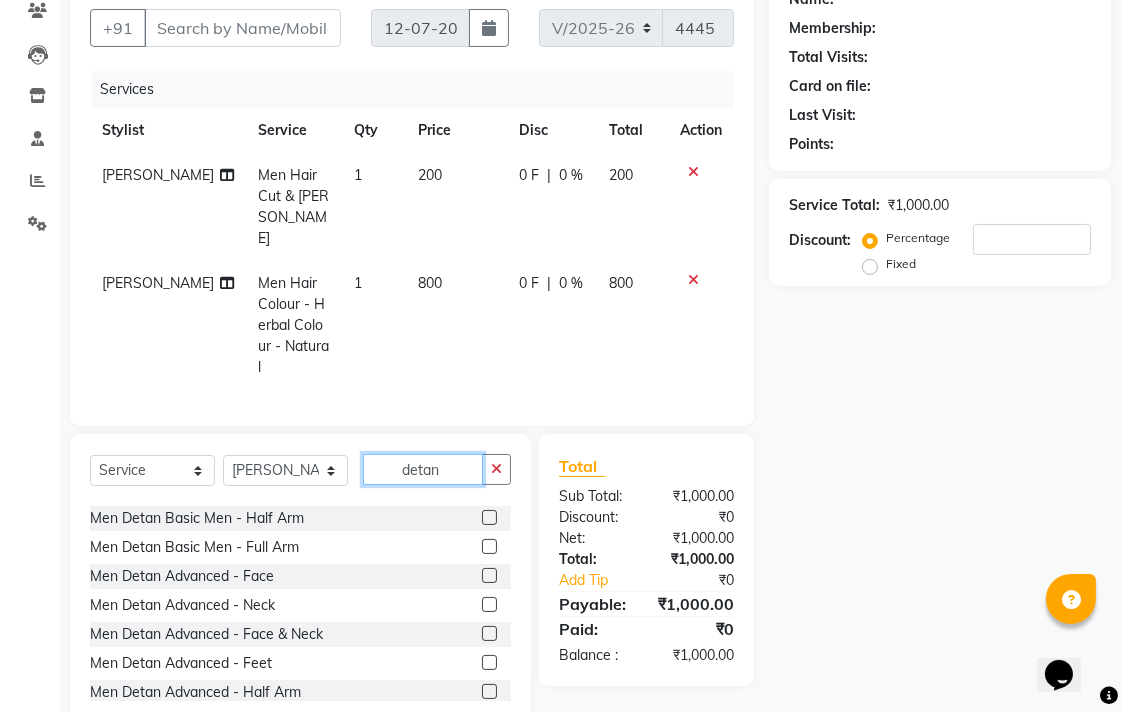 type on "detan" 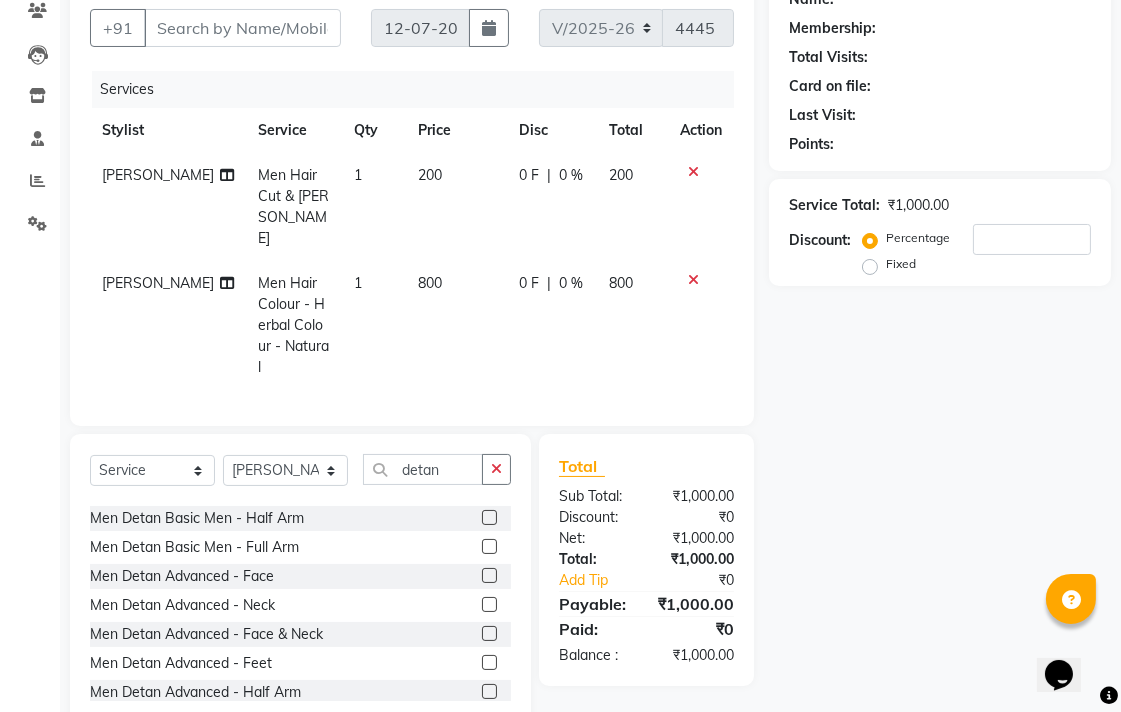 click 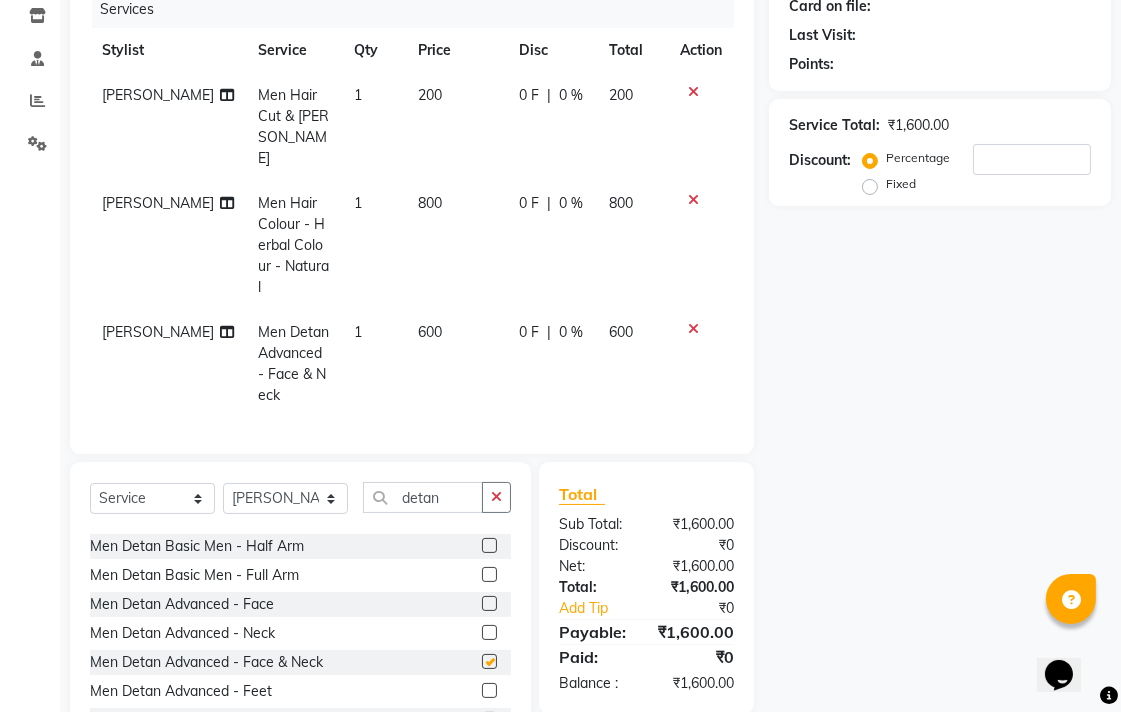 checkbox on "false" 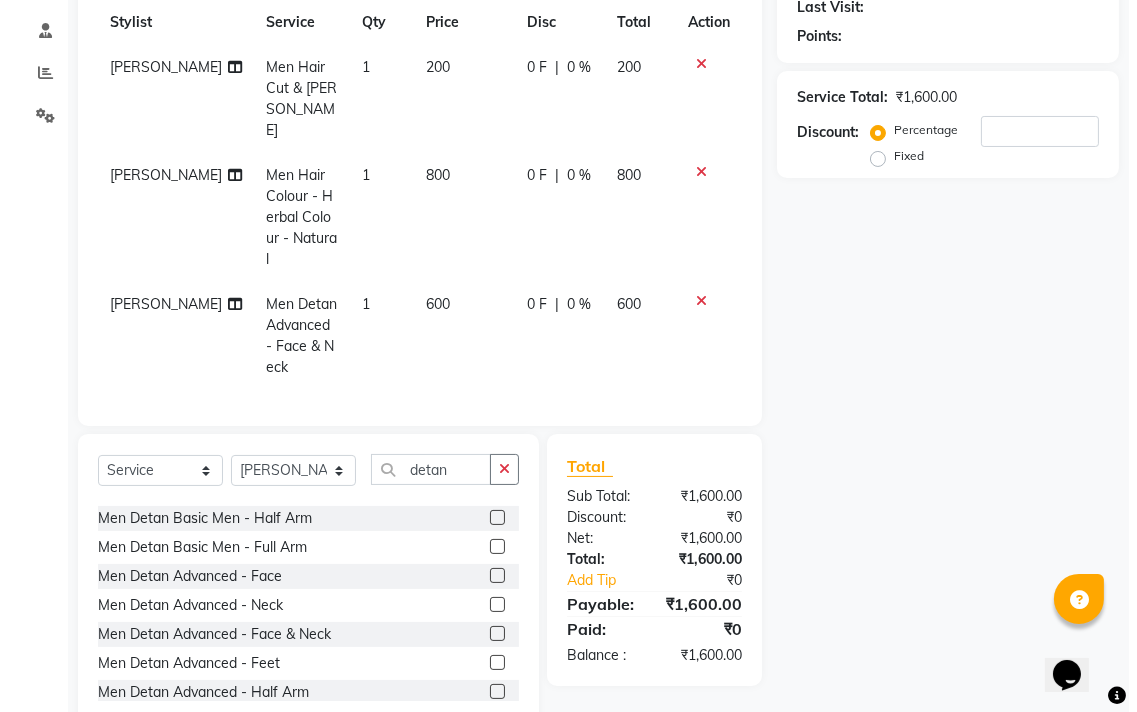 scroll, scrollTop: 174, scrollLeft: 0, axis: vertical 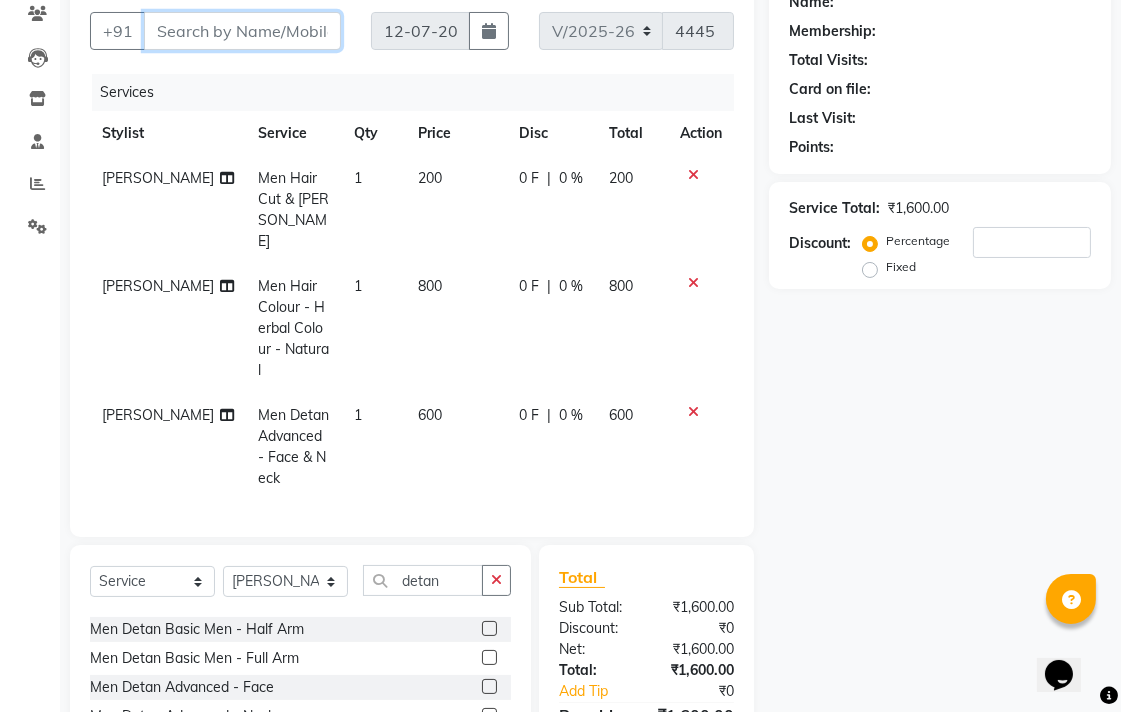 click on "Client" at bounding box center (242, 31) 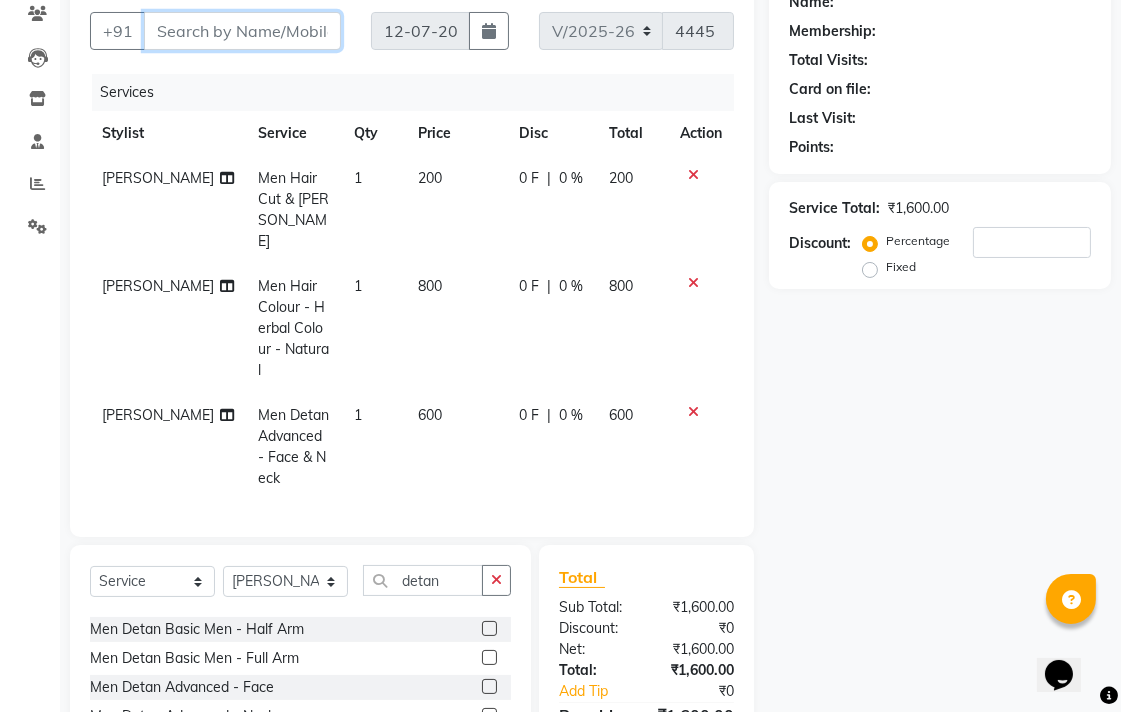 type on "8" 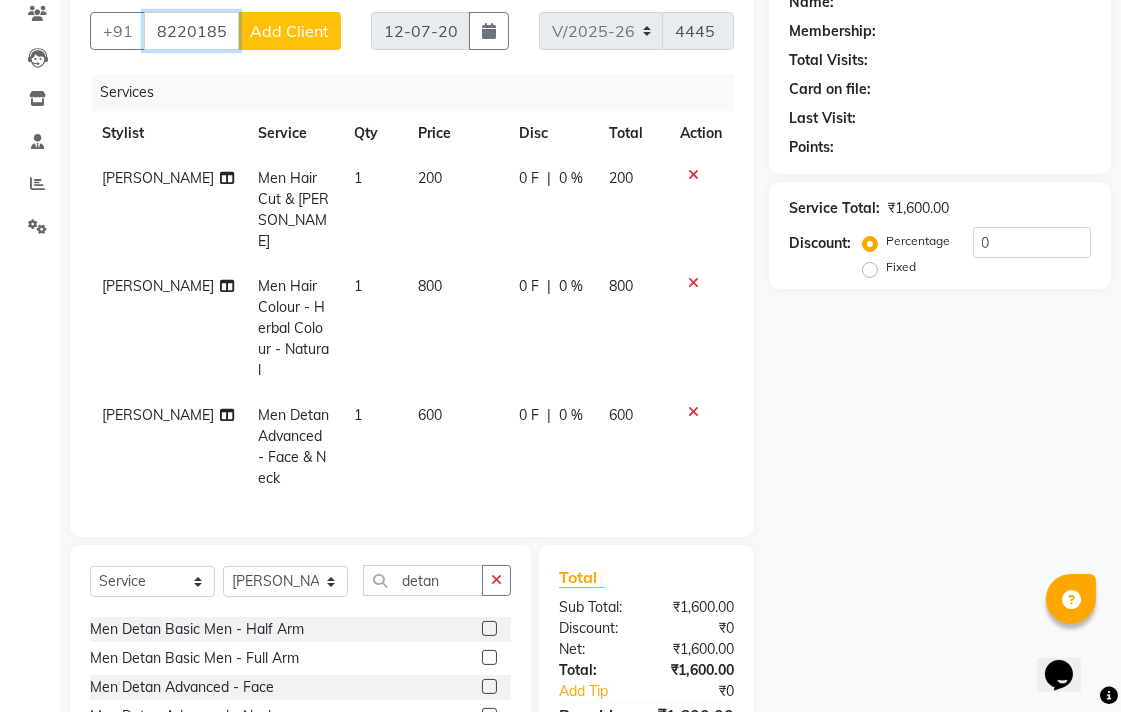 type on "8220185815" 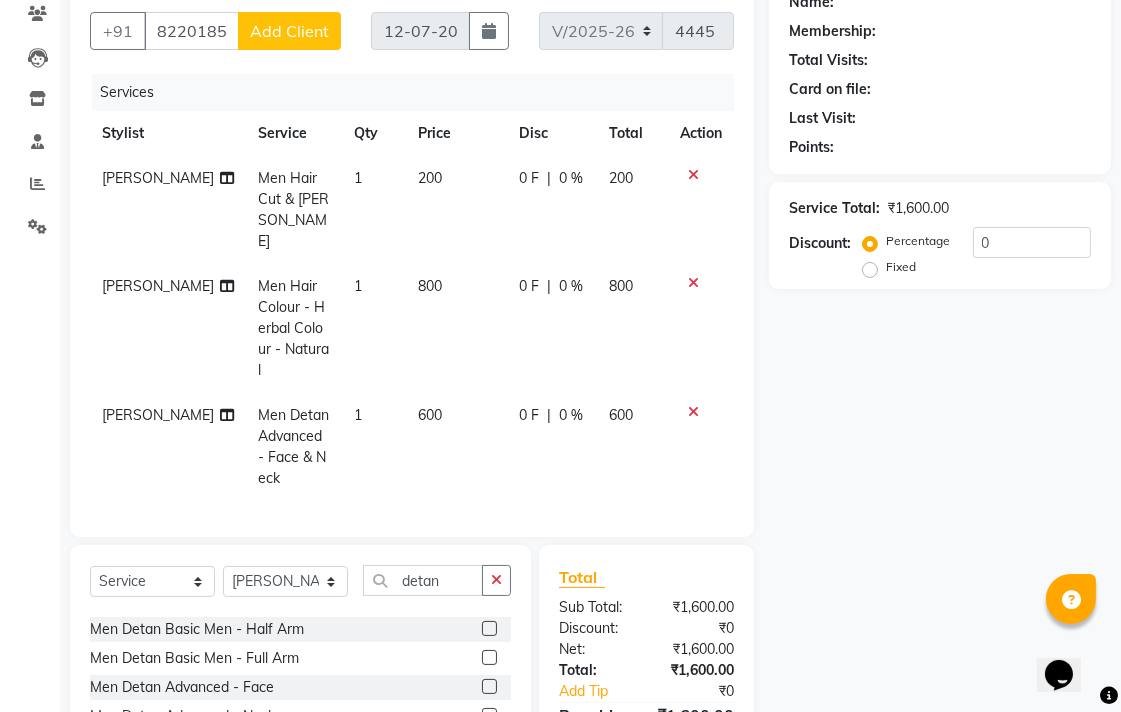 click on "Add Client" 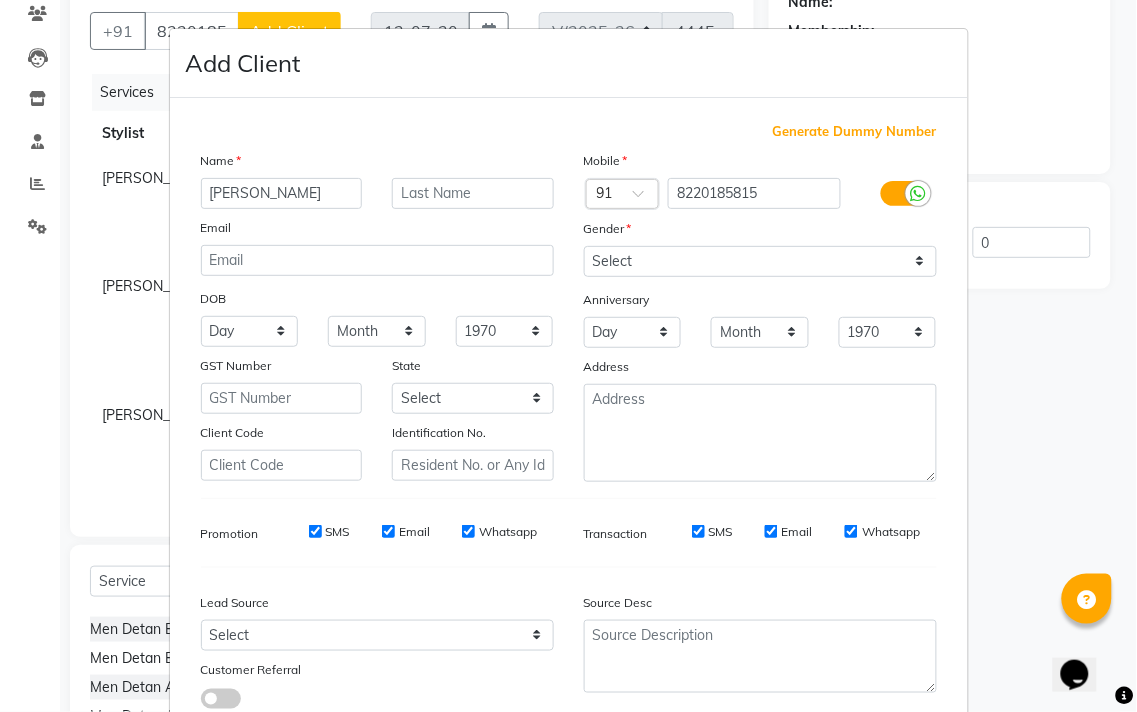 type on "[PERSON_NAME]" 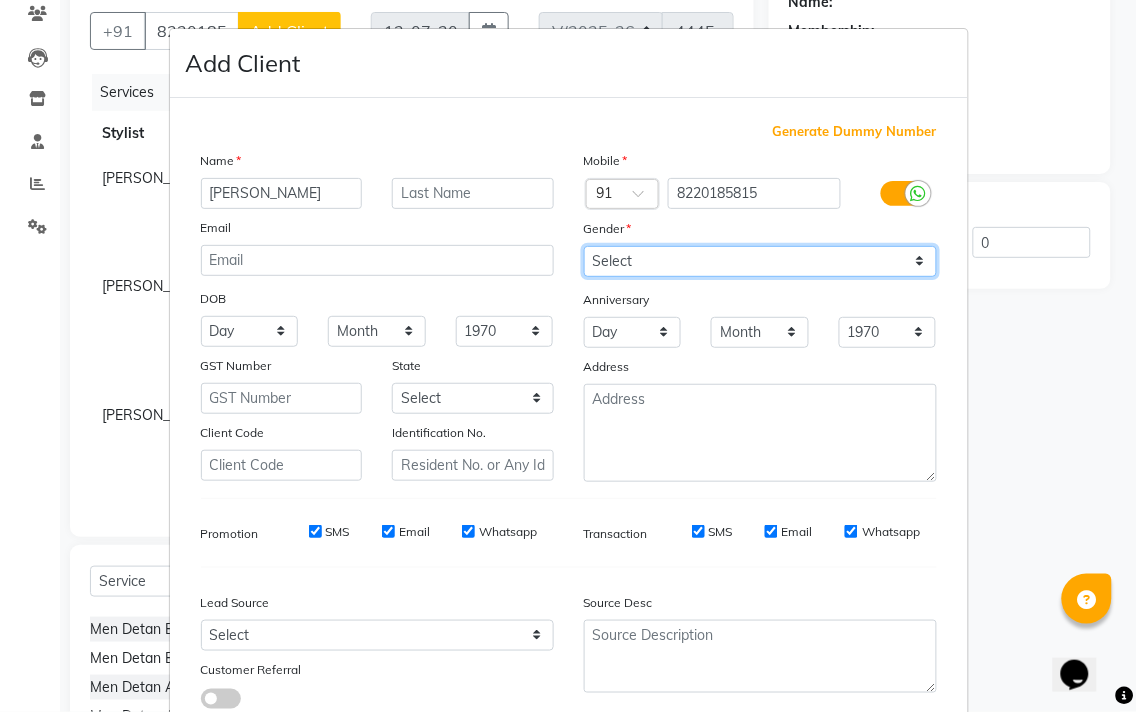 click on "Select [DEMOGRAPHIC_DATA] [DEMOGRAPHIC_DATA] Other Prefer Not To Say" at bounding box center [760, 261] 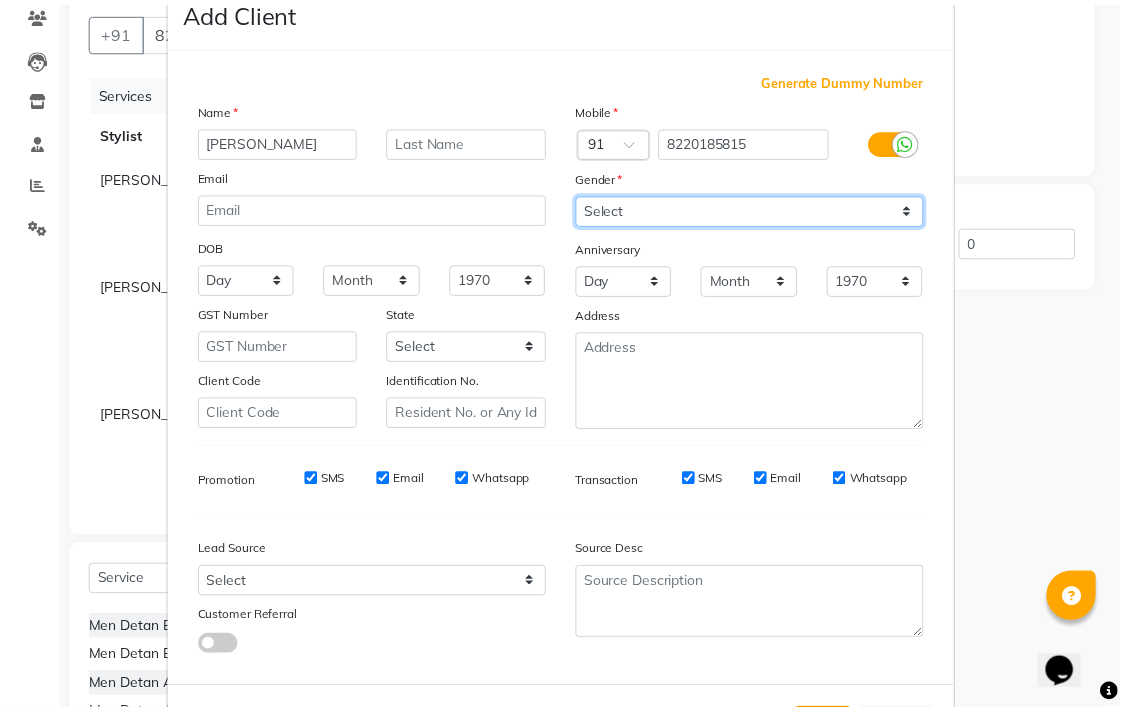 scroll, scrollTop: 138, scrollLeft: 0, axis: vertical 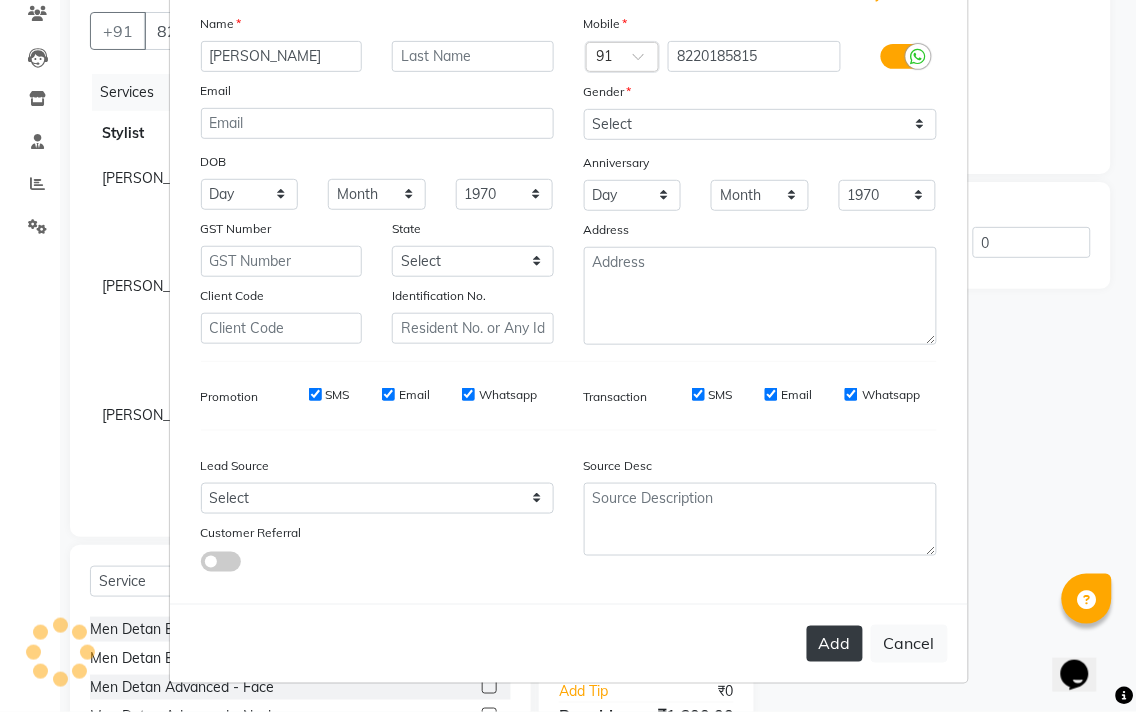 click on "Add" at bounding box center (835, 644) 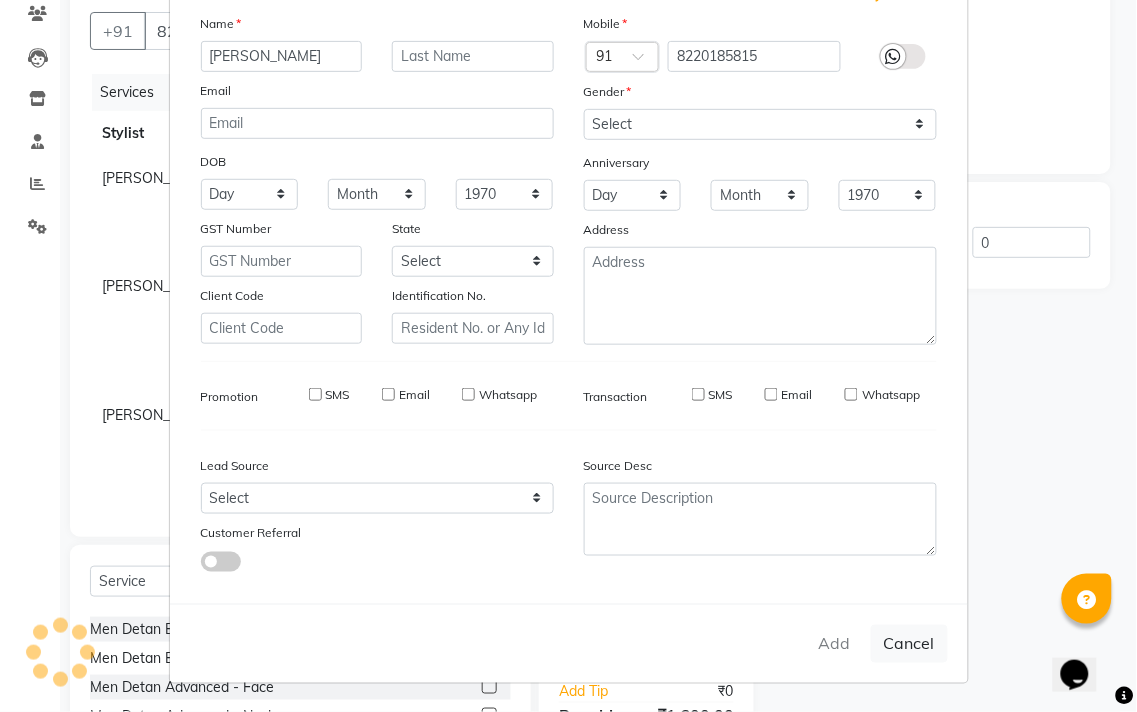 type on "82******15" 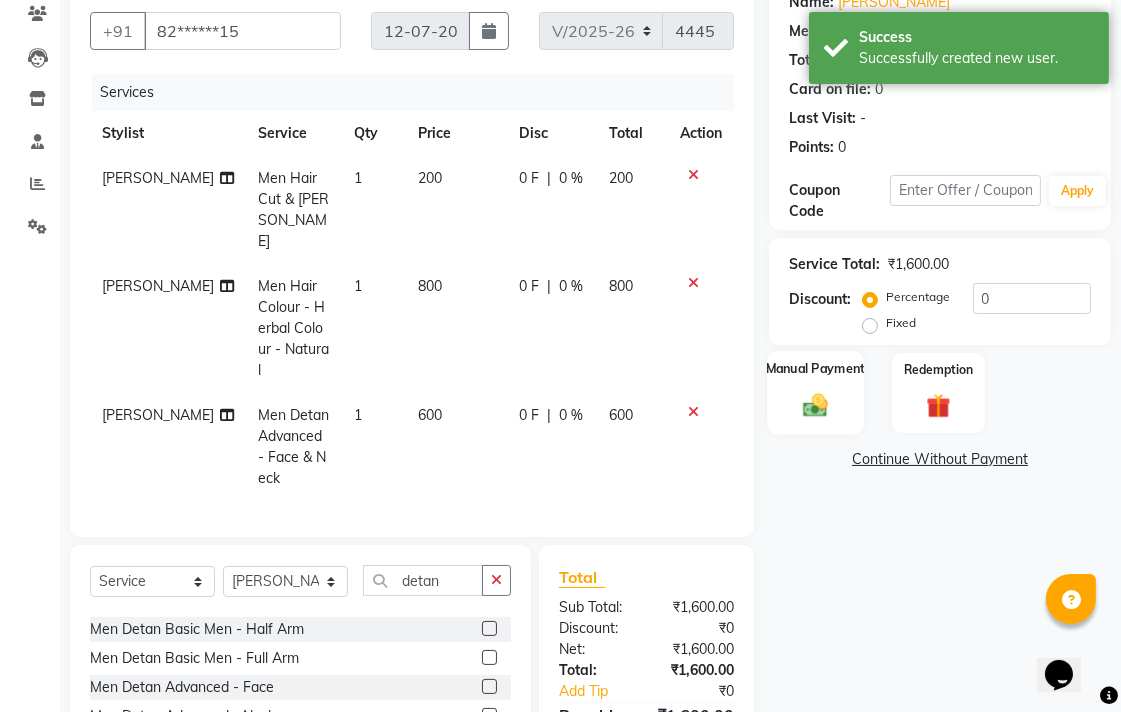 click 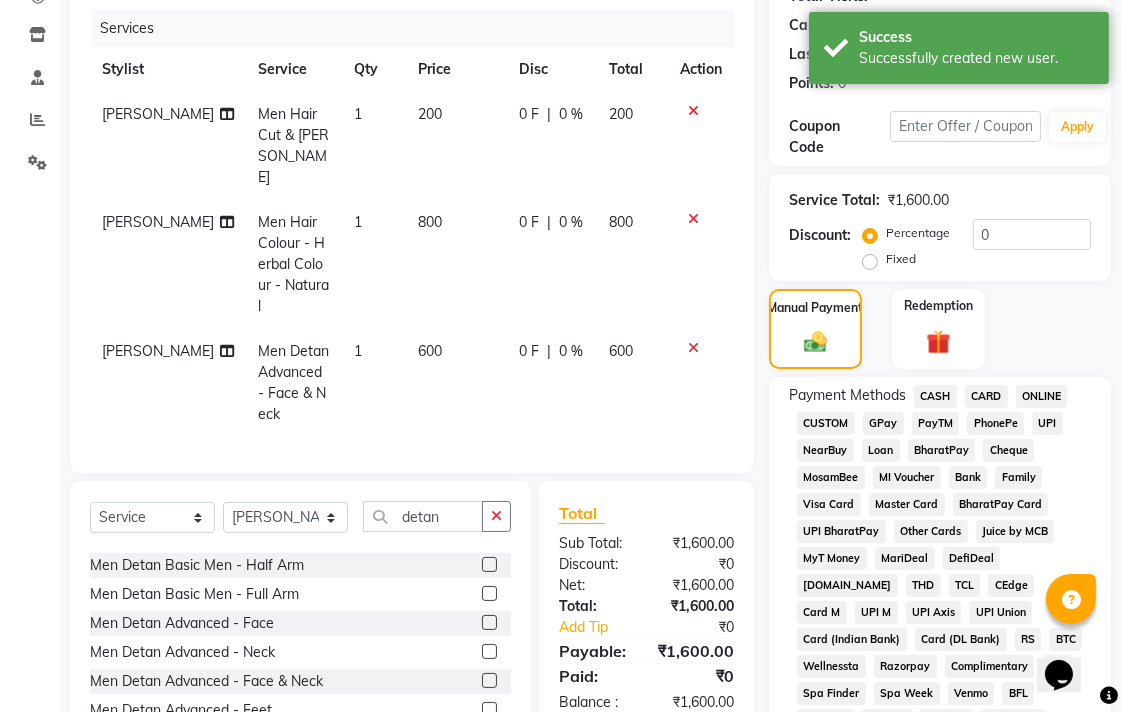scroll, scrollTop: 174, scrollLeft: 0, axis: vertical 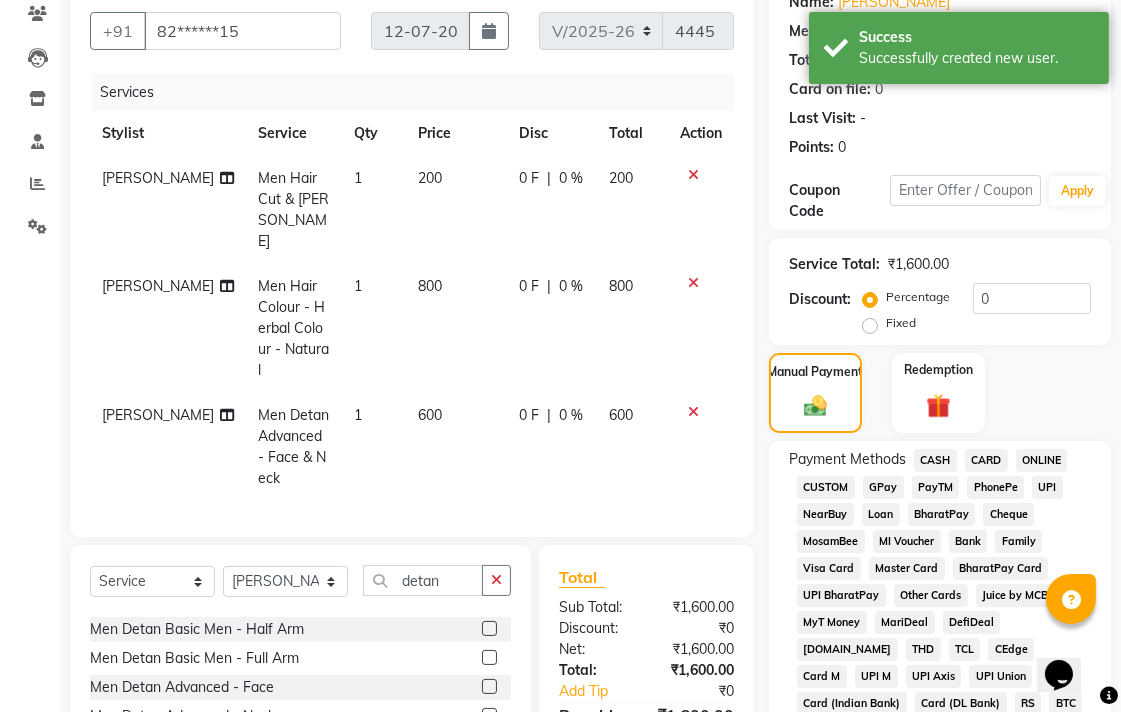 click on "CASH" 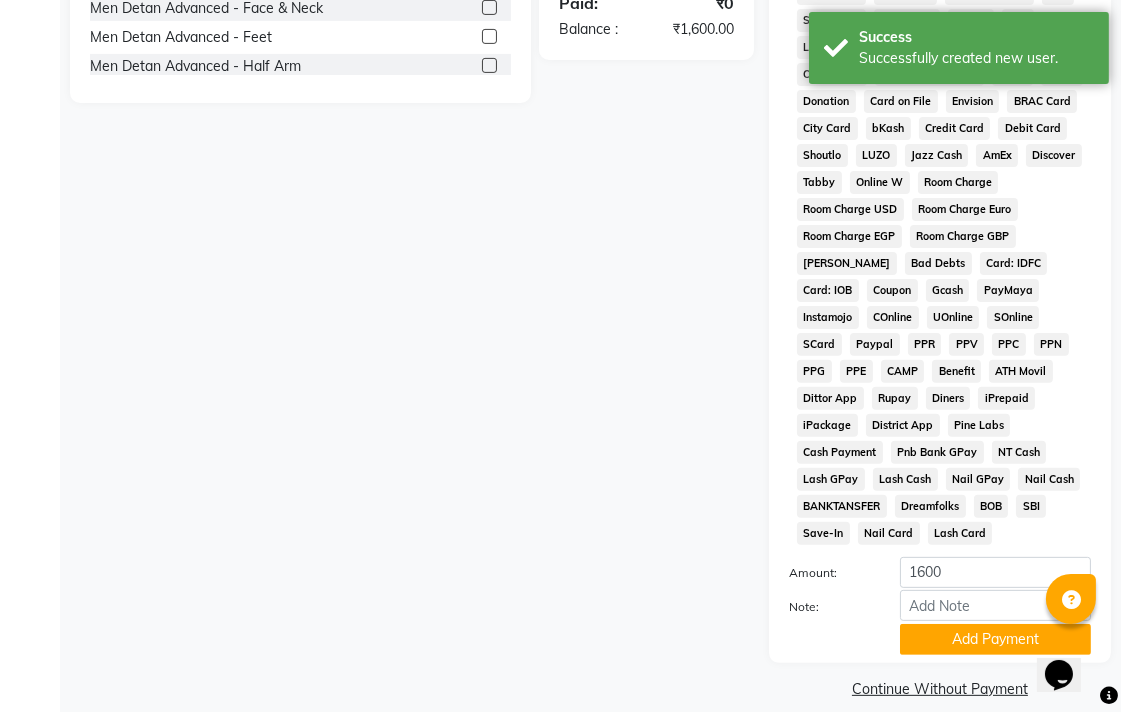 scroll, scrollTop: 913, scrollLeft: 0, axis: vertical 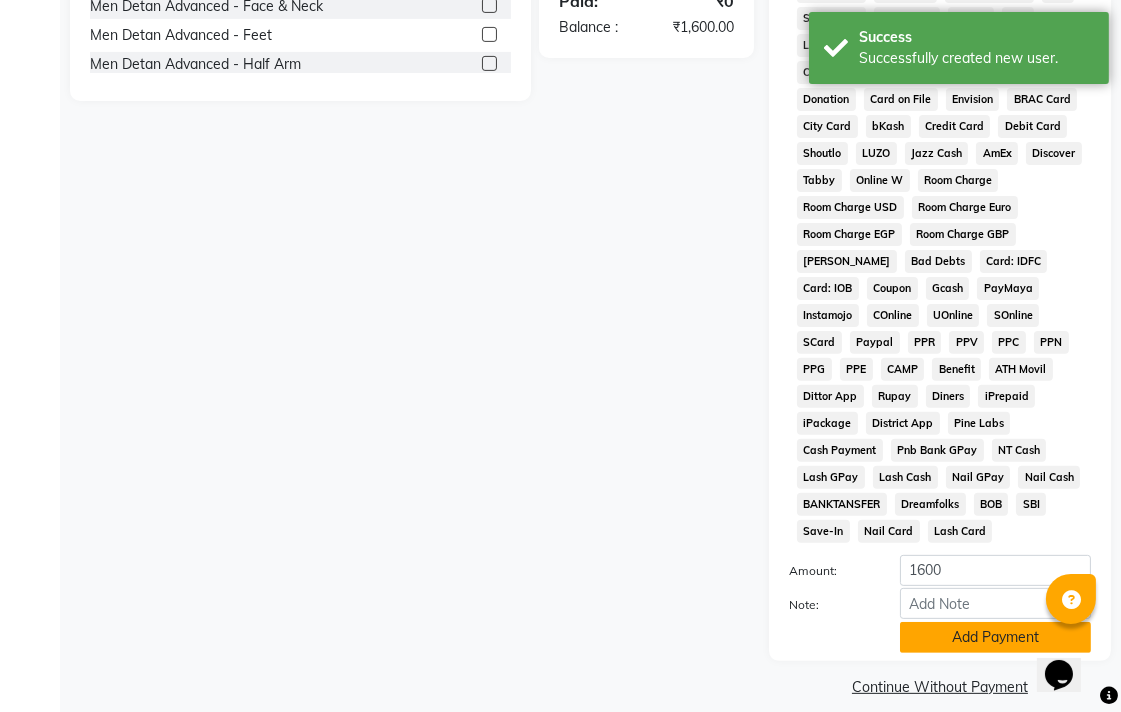 click on "Add Payment" 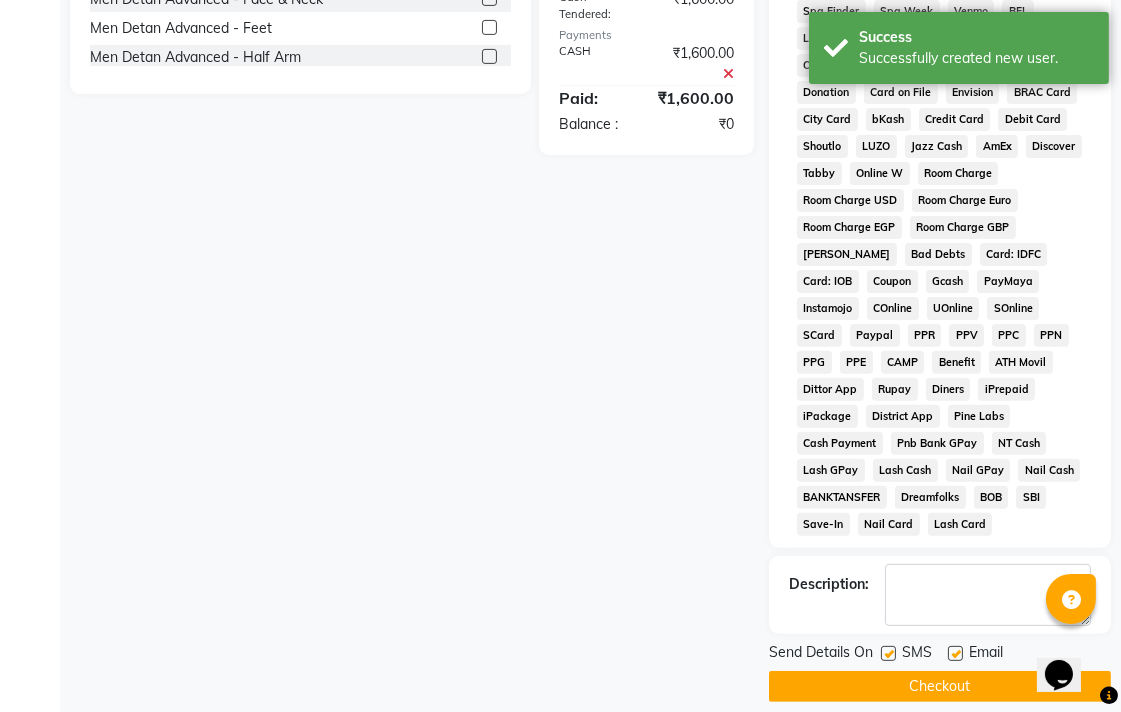 scroll, scrollTop: 921, scrollLeft: 0, axis: vertical 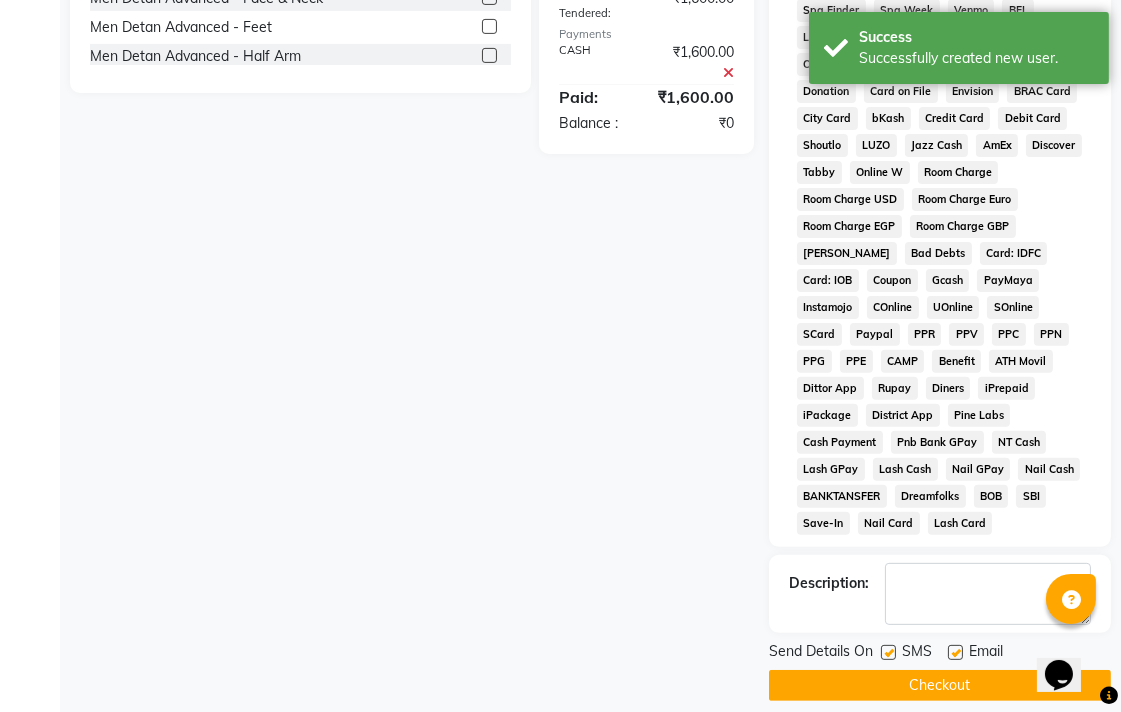 click on "Checkout" 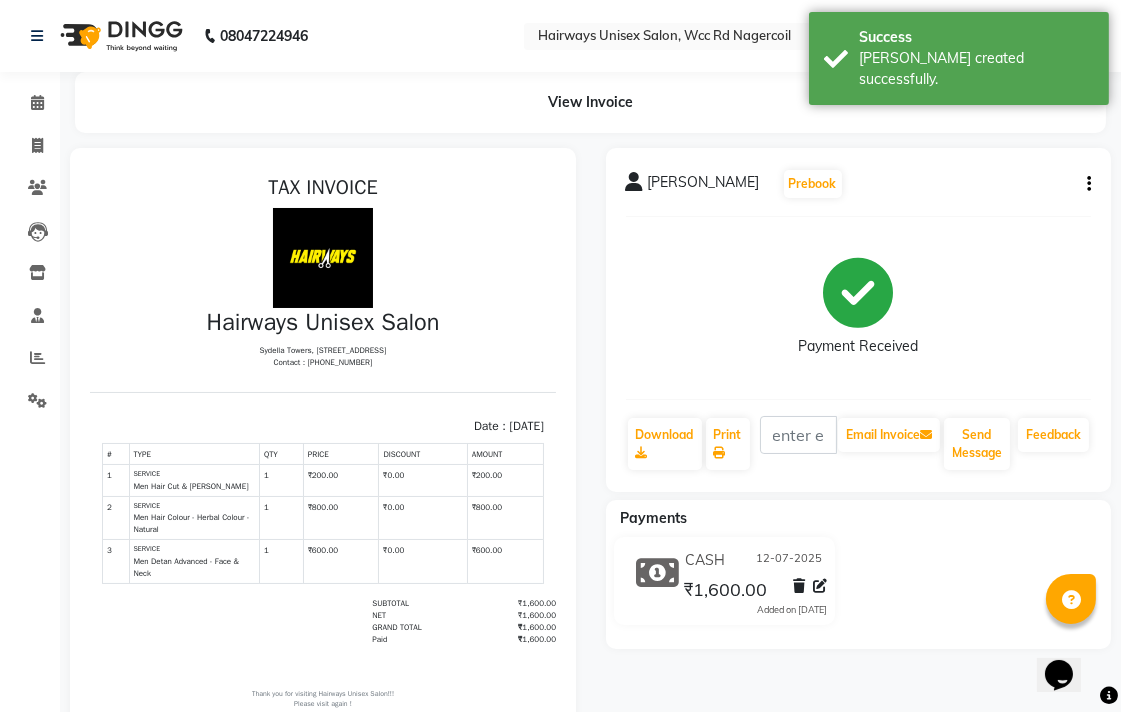 scroll, scrollTop: 0, scrollLeft: 0, axis: both 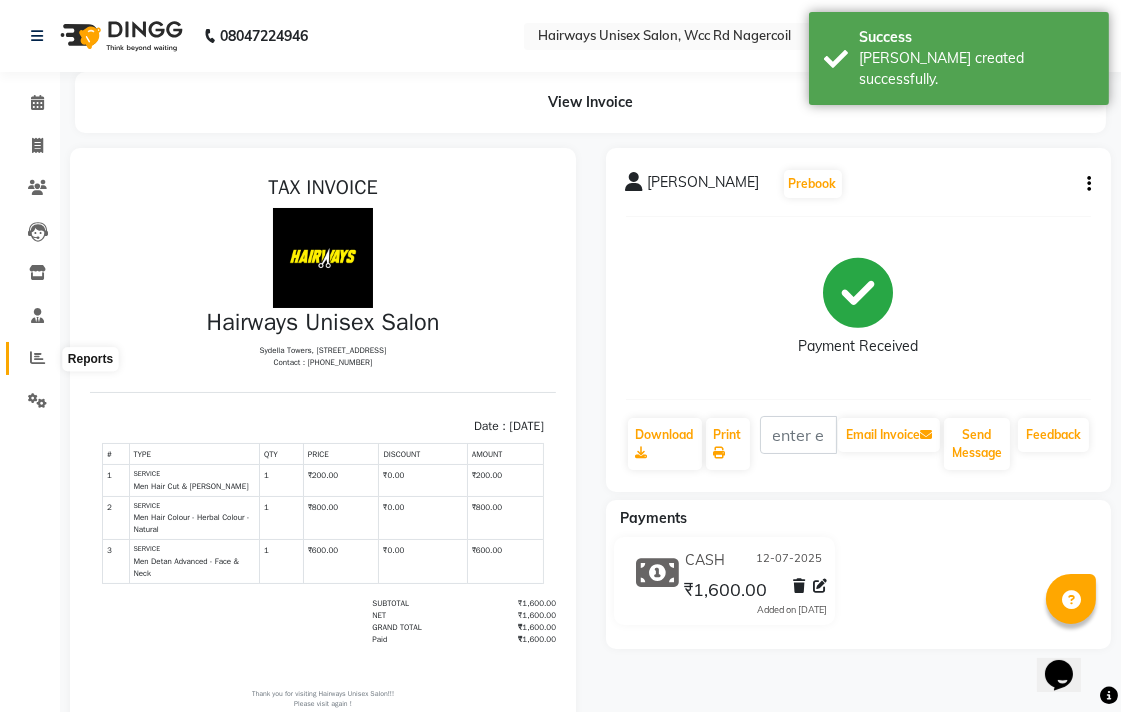 click 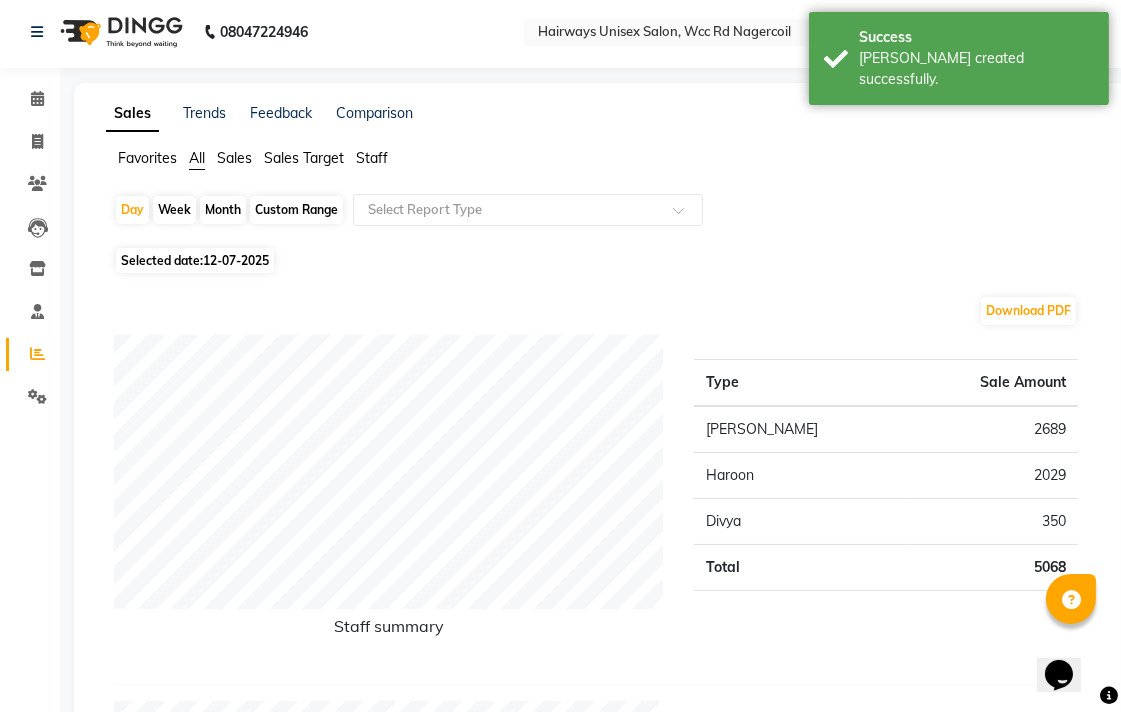 scroll, scrollTop: 0, scrollLeft: 0, axis: both 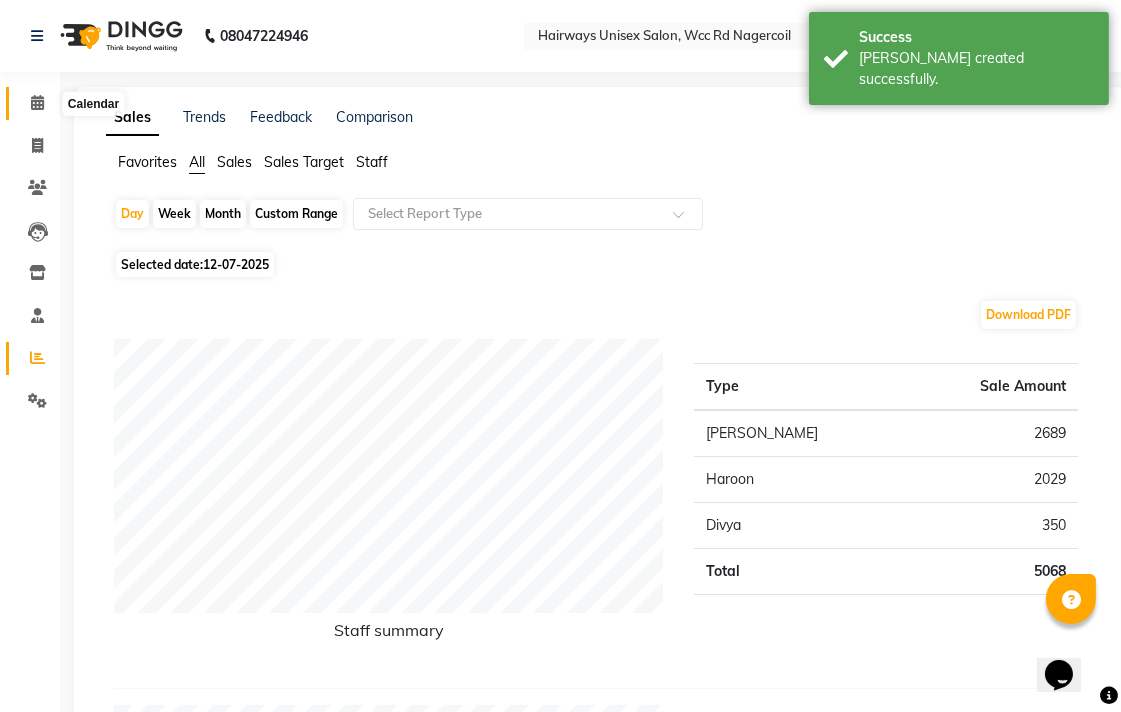 click 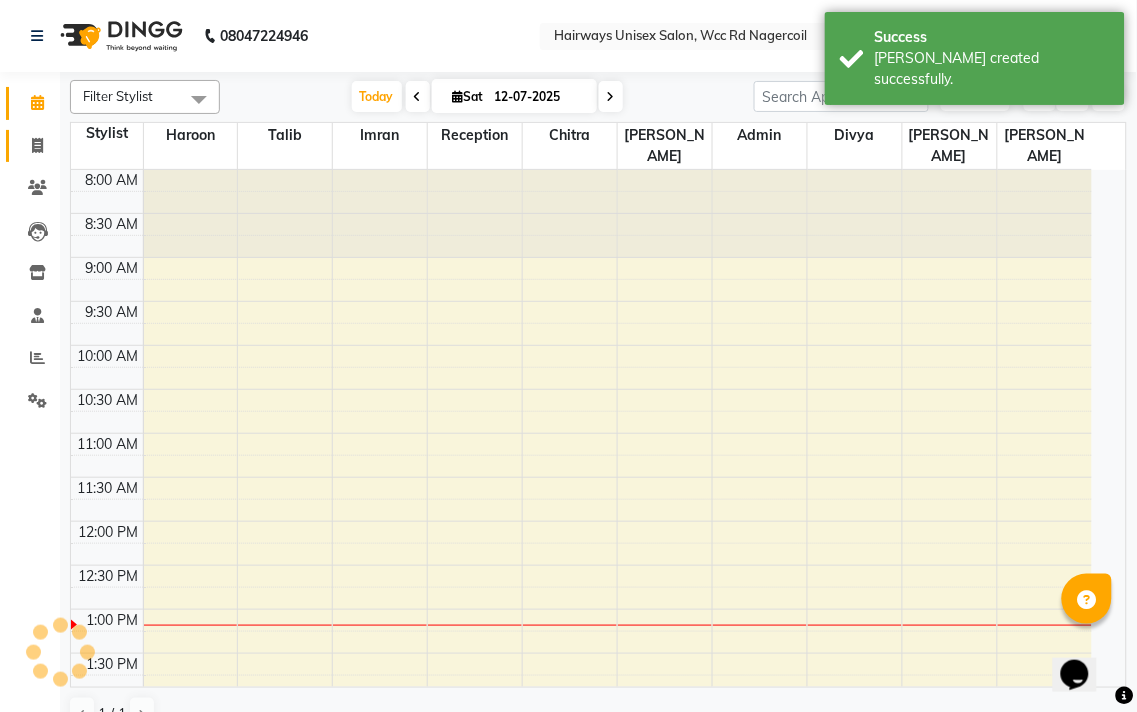 click 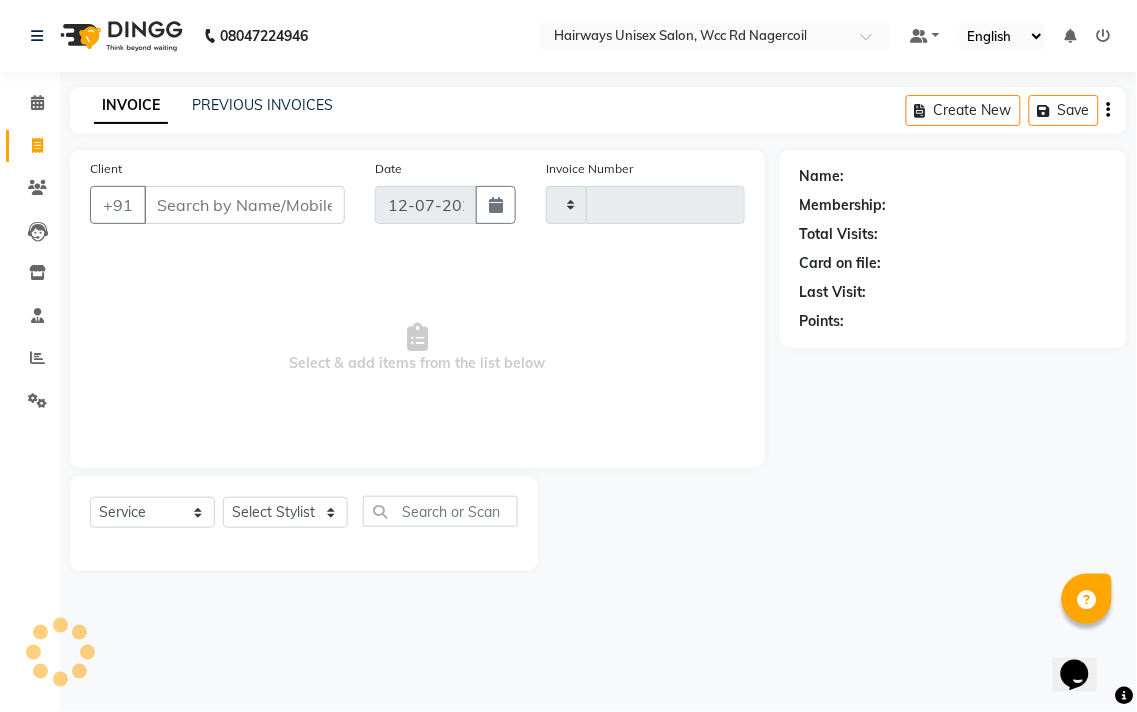 type on "4446" 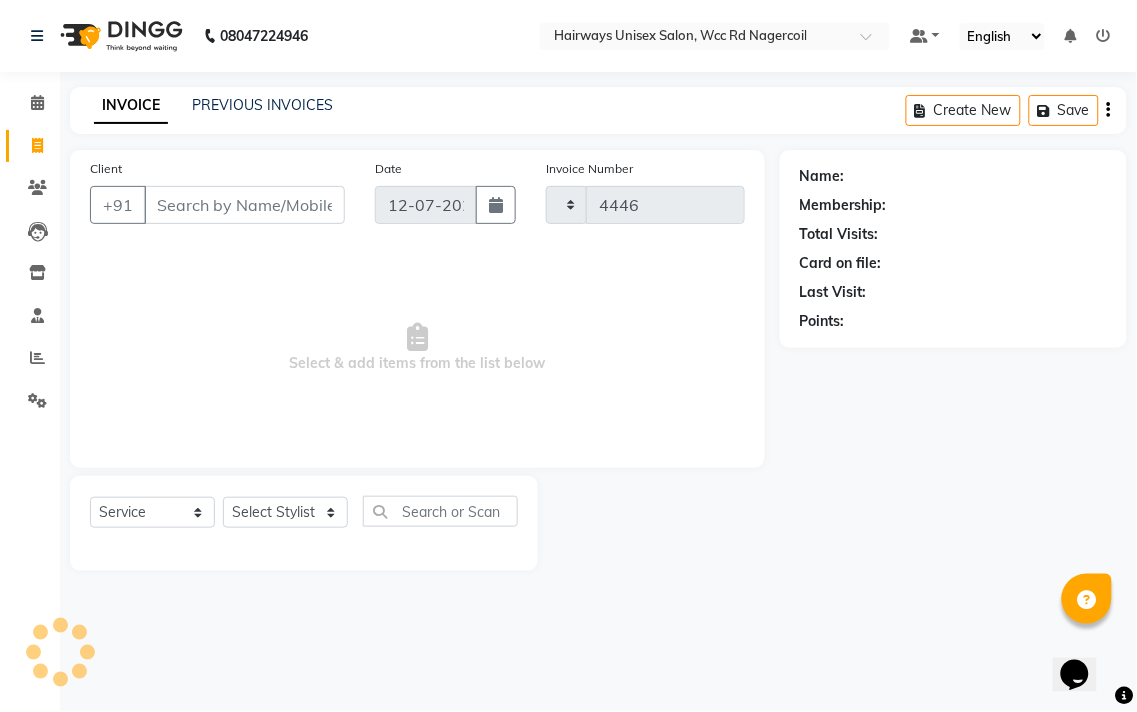 select on "6523" 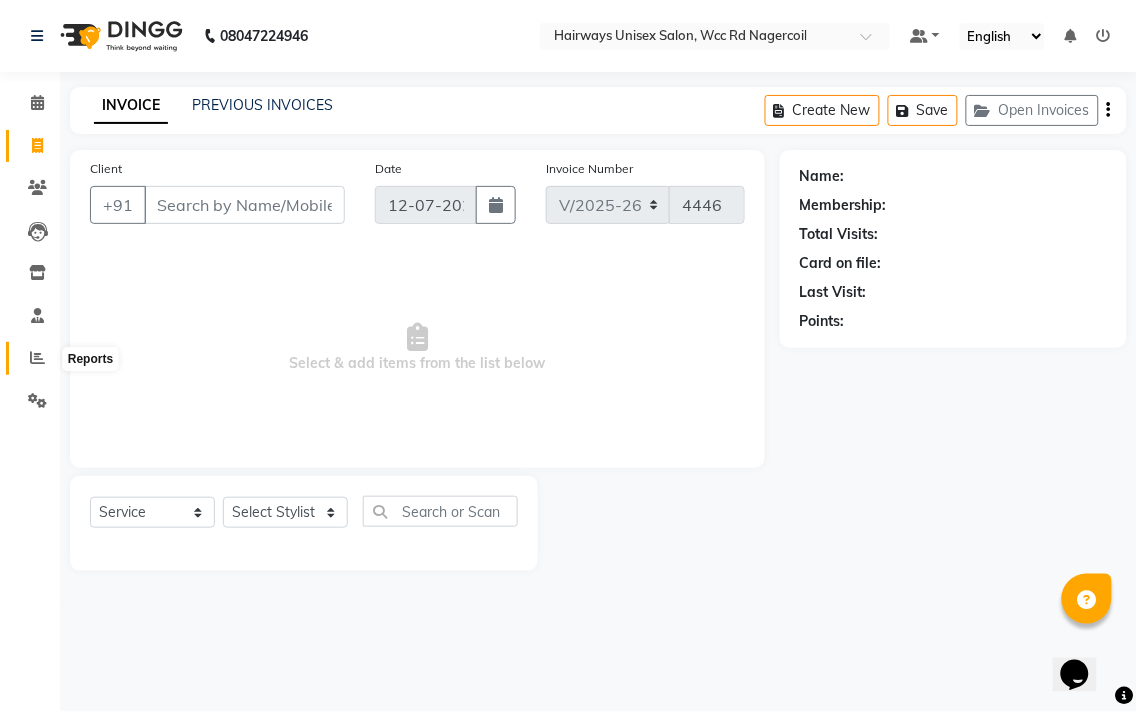 click 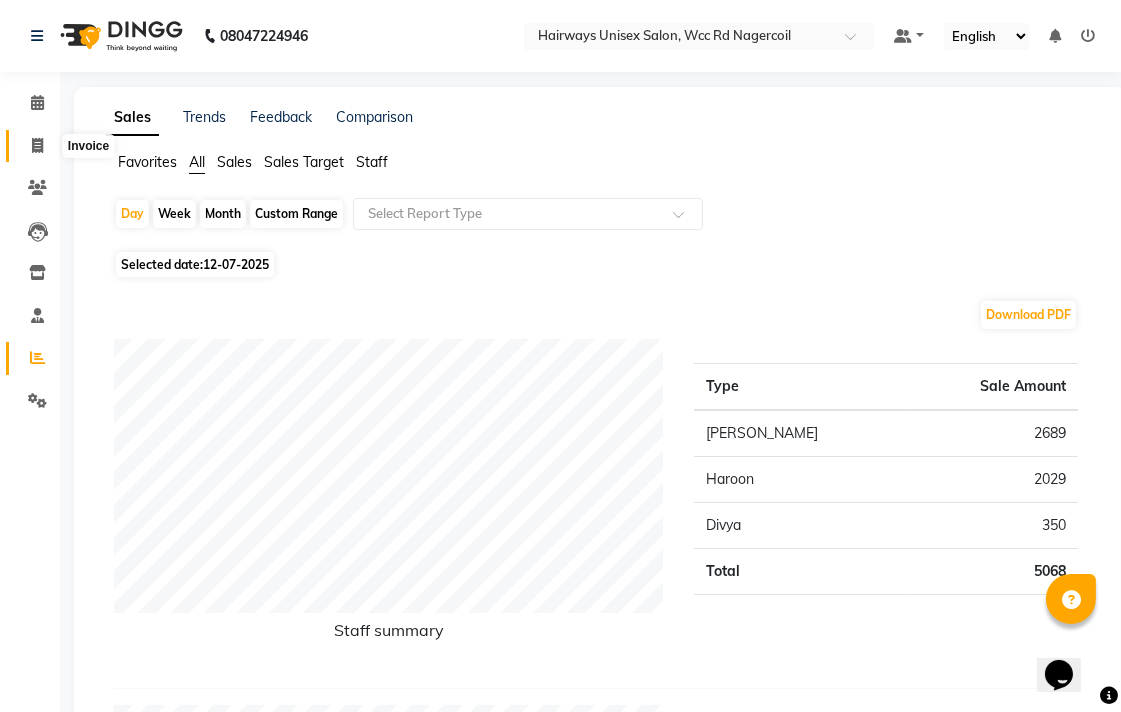 click 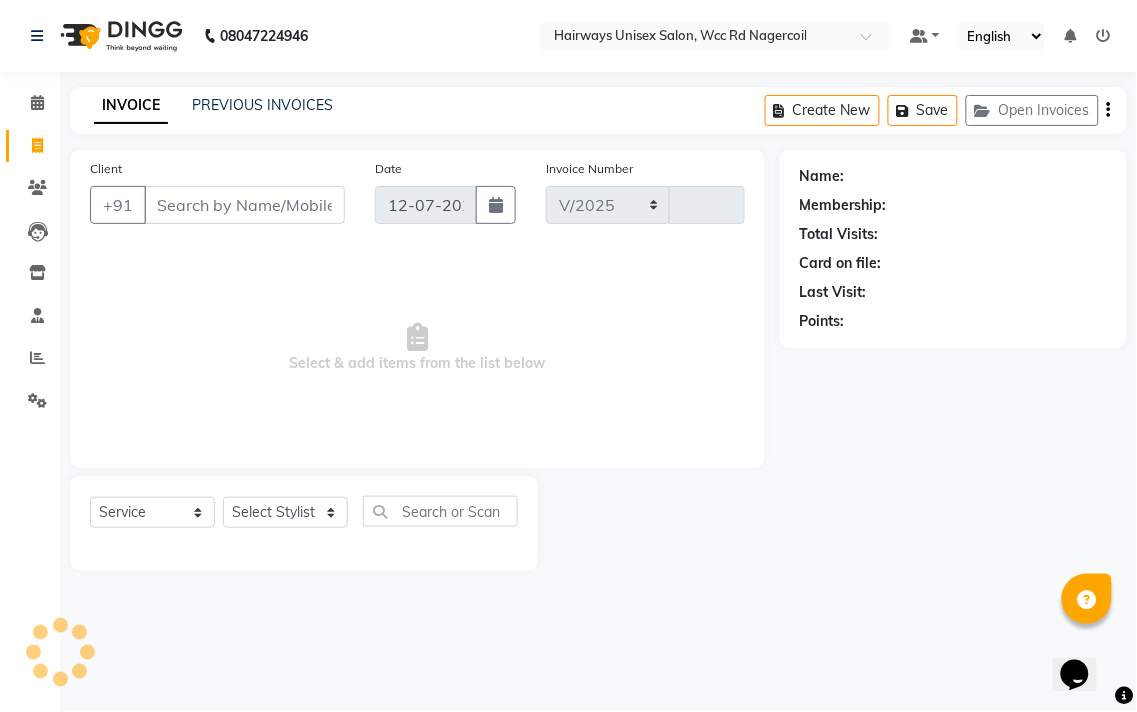 select on "6523" 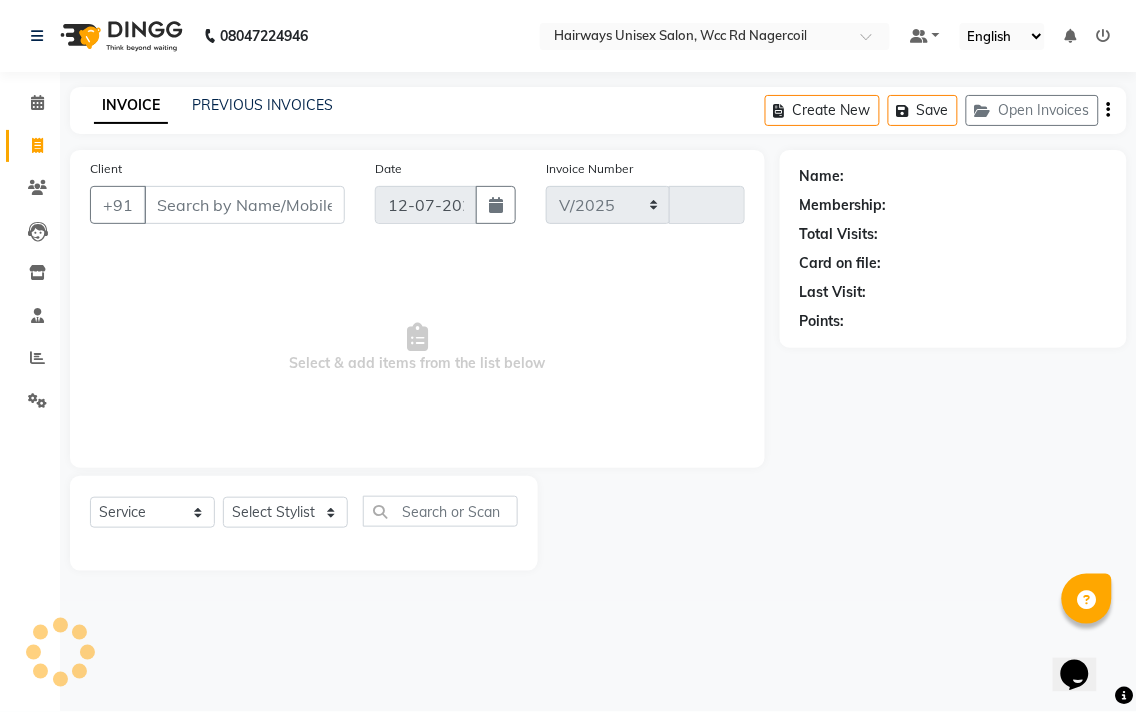 type on "4446" 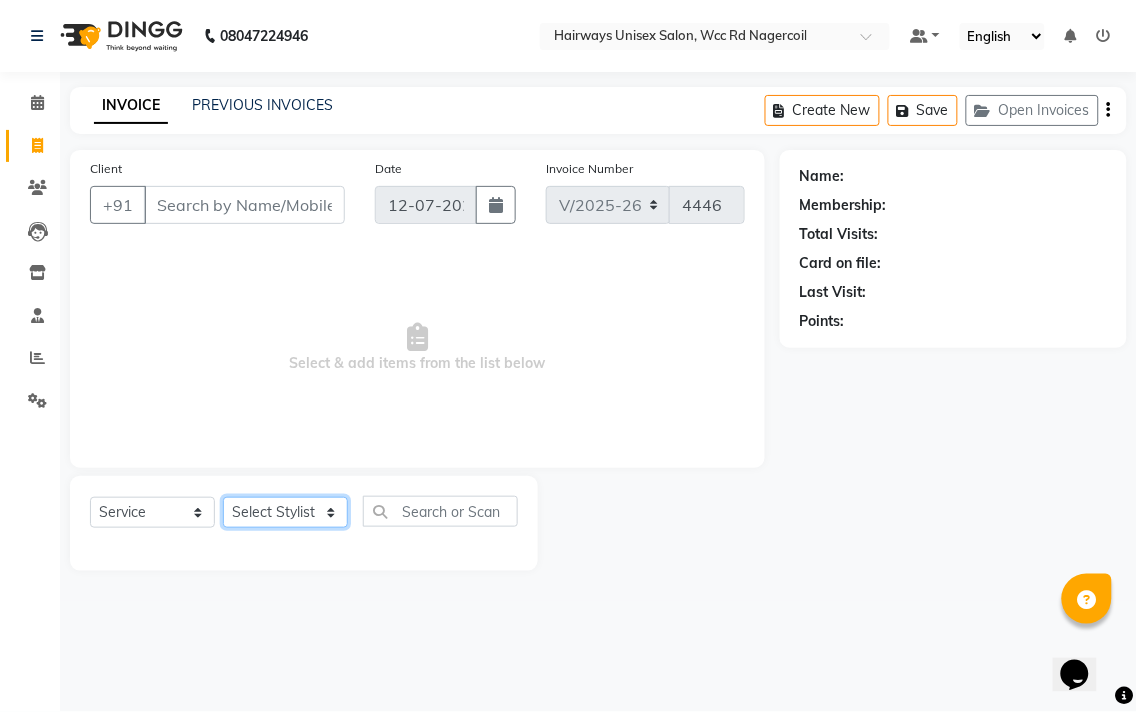 click on "Select Stylist Admin Chitra divya [PERSON_NAME] [PERSON_NAME] Reception [PERSON_NAME] [PERSON_NAME] Talib" 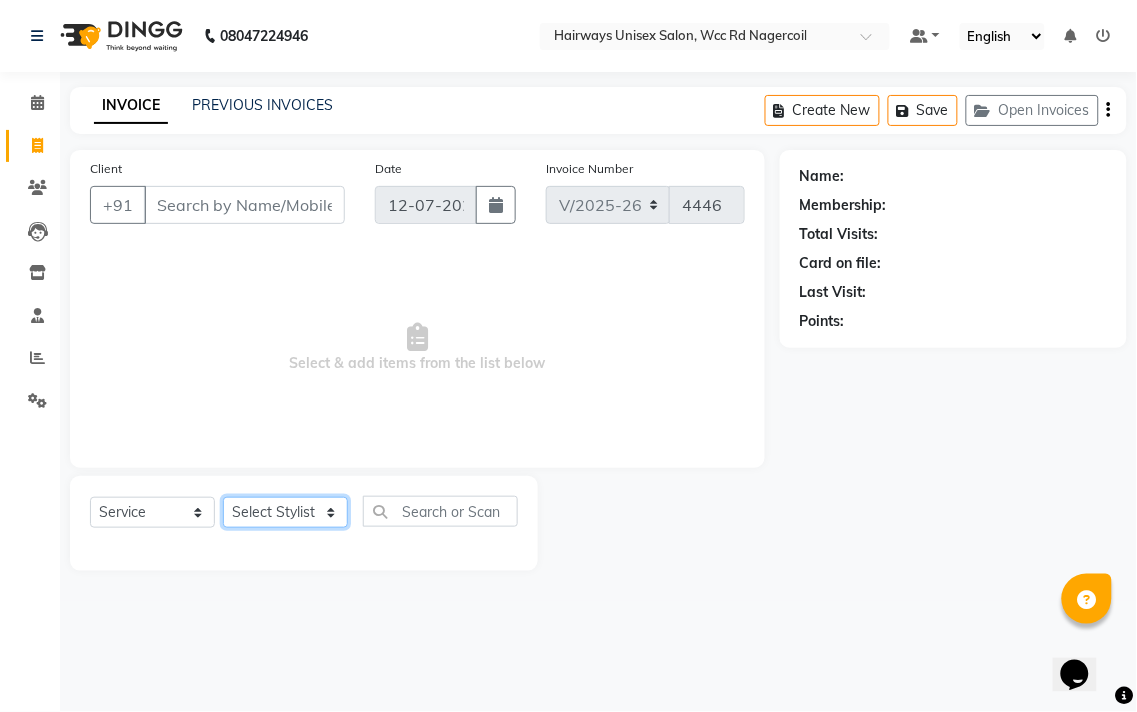 select on "50257" 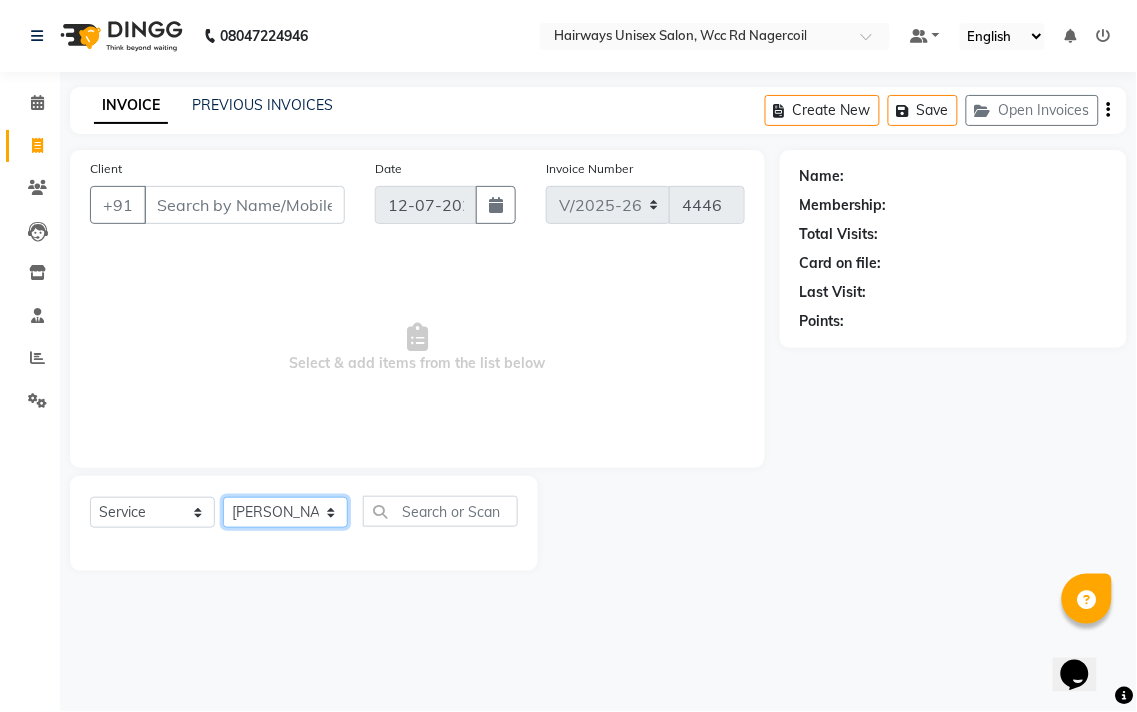 click on "Select Stylist Admin Chitra divya [PERSON_NAME] [PERSON_NAME] Reception [PERSON_NAME] [PERSON_NAME] Talib" 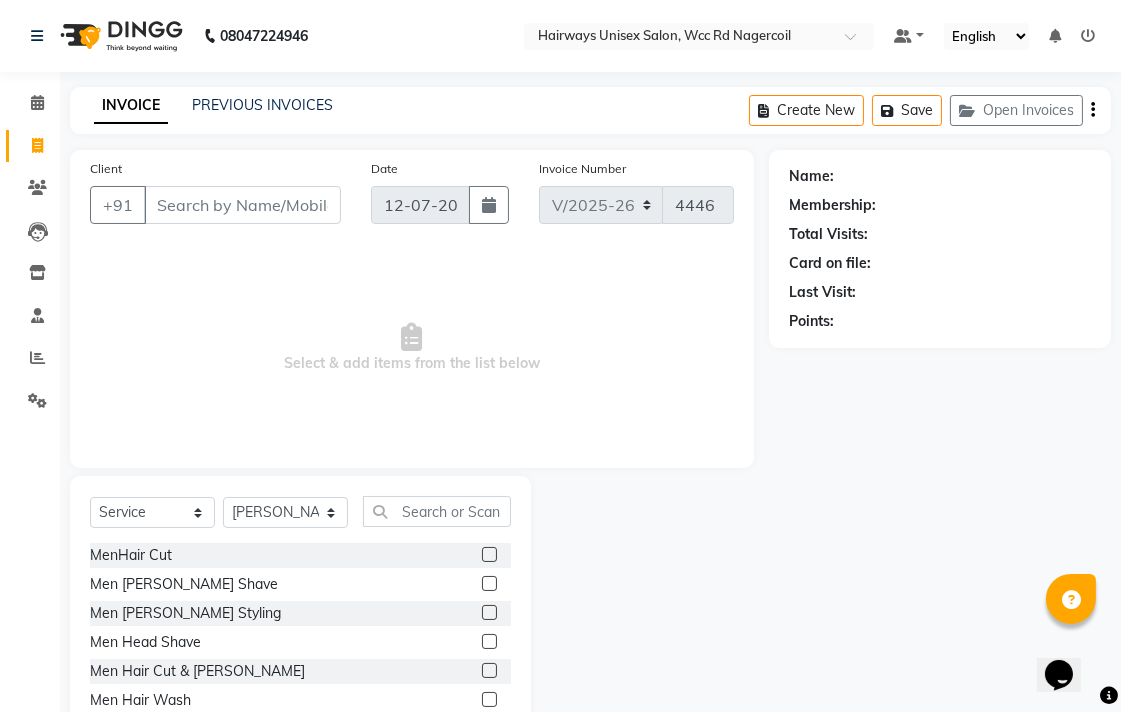 click 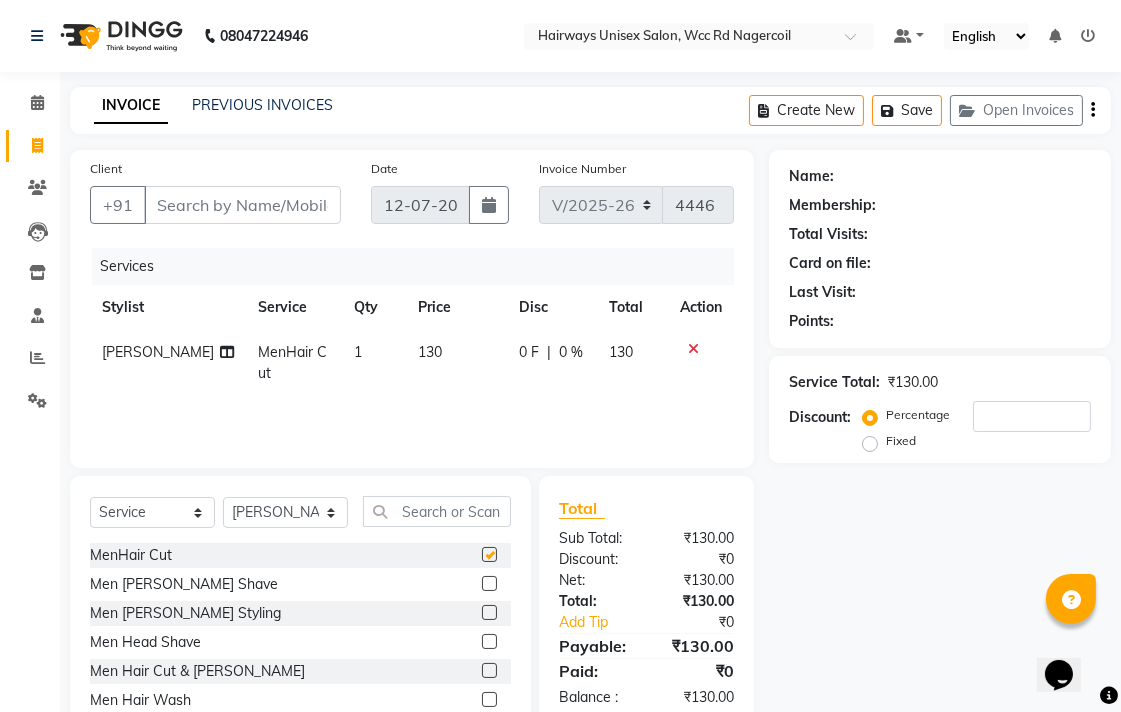 checkbox on "false" 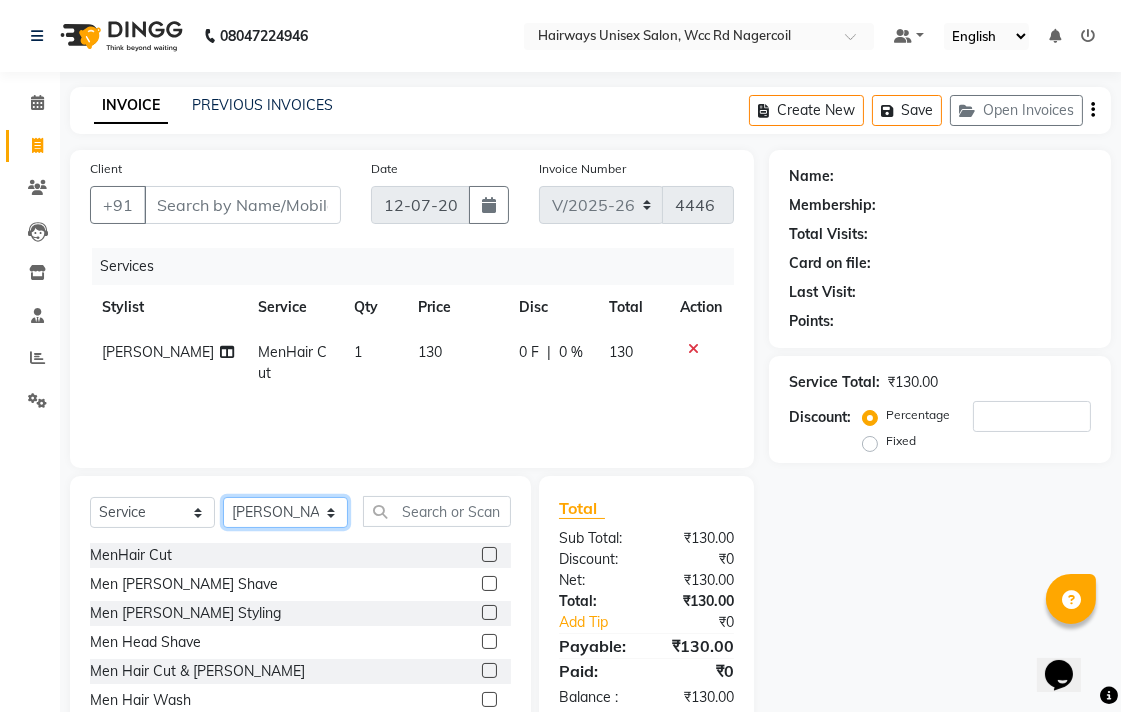 click on "Select Stylist Admin Chitra divya [PERSON_NAME] [PERSON_NAME] Reception [PERSON_NAME] [PERSON_NAME] Talib" 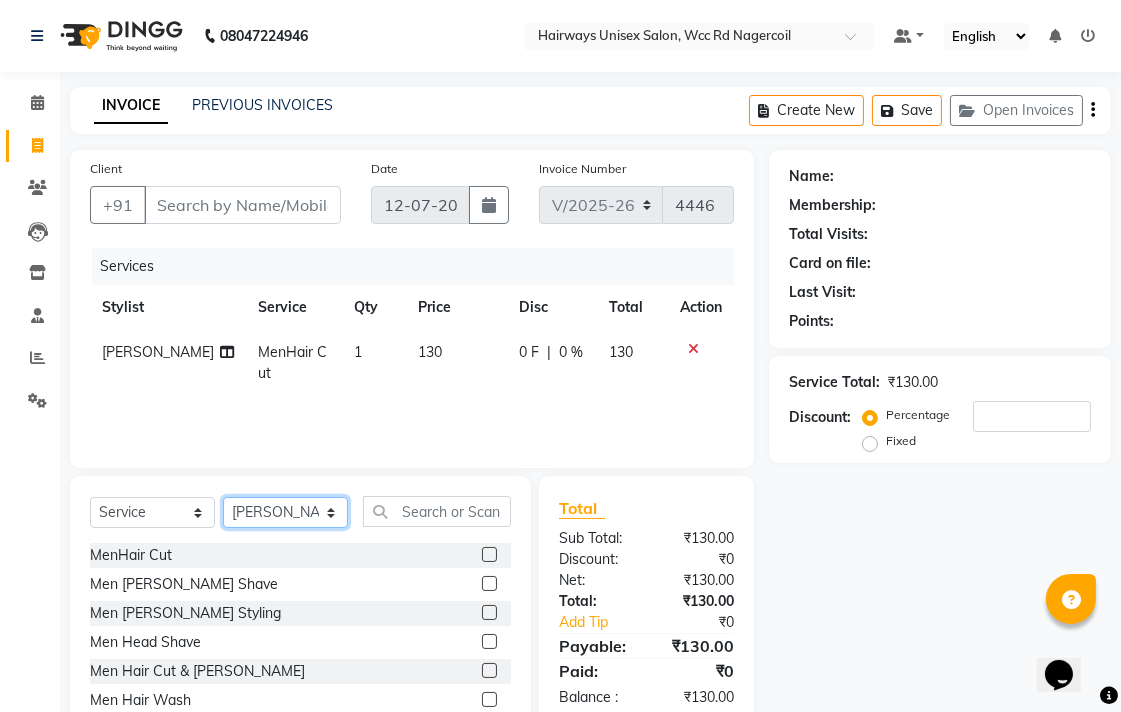 select on "49914" 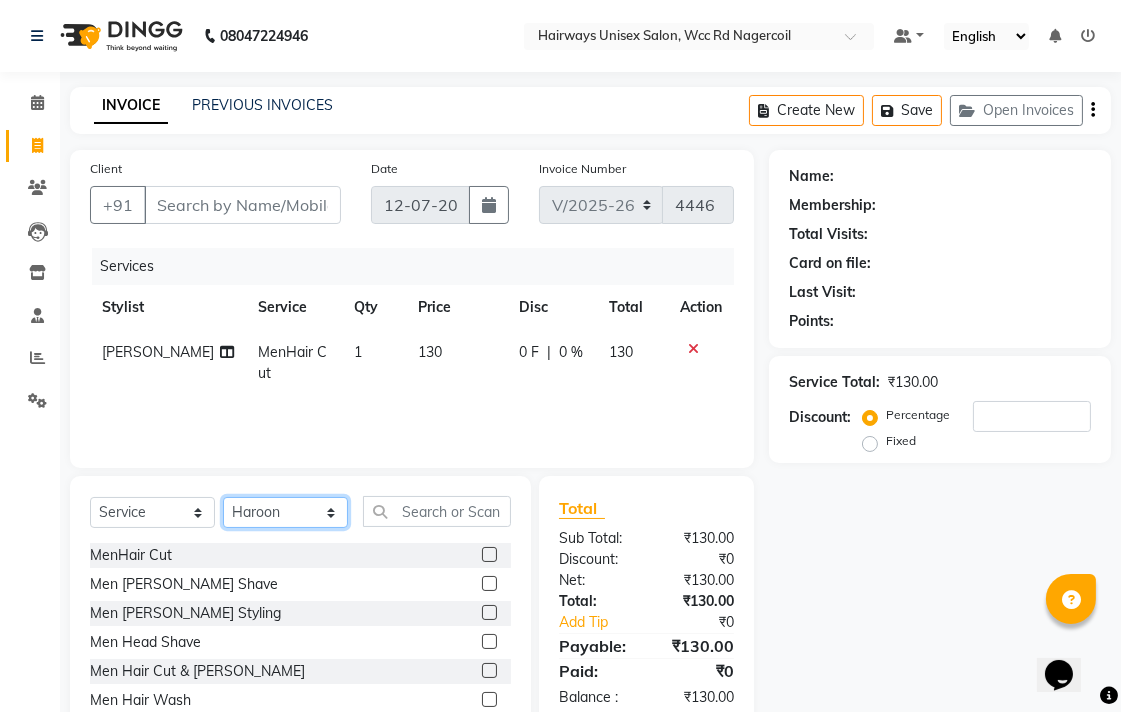 click on "Select Stylist Admin Chitra divya [PERSON_NAME] [PERSON_NAME] Reception [PERSON_NAME] [PERSON_NAME] Talib" 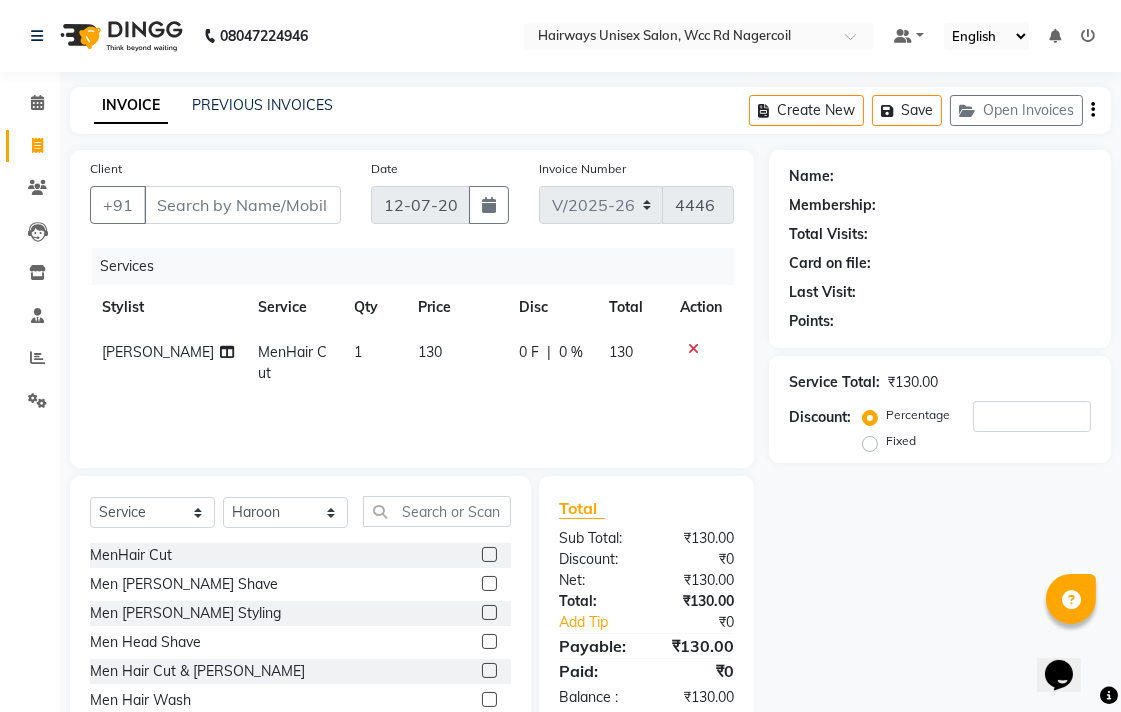click 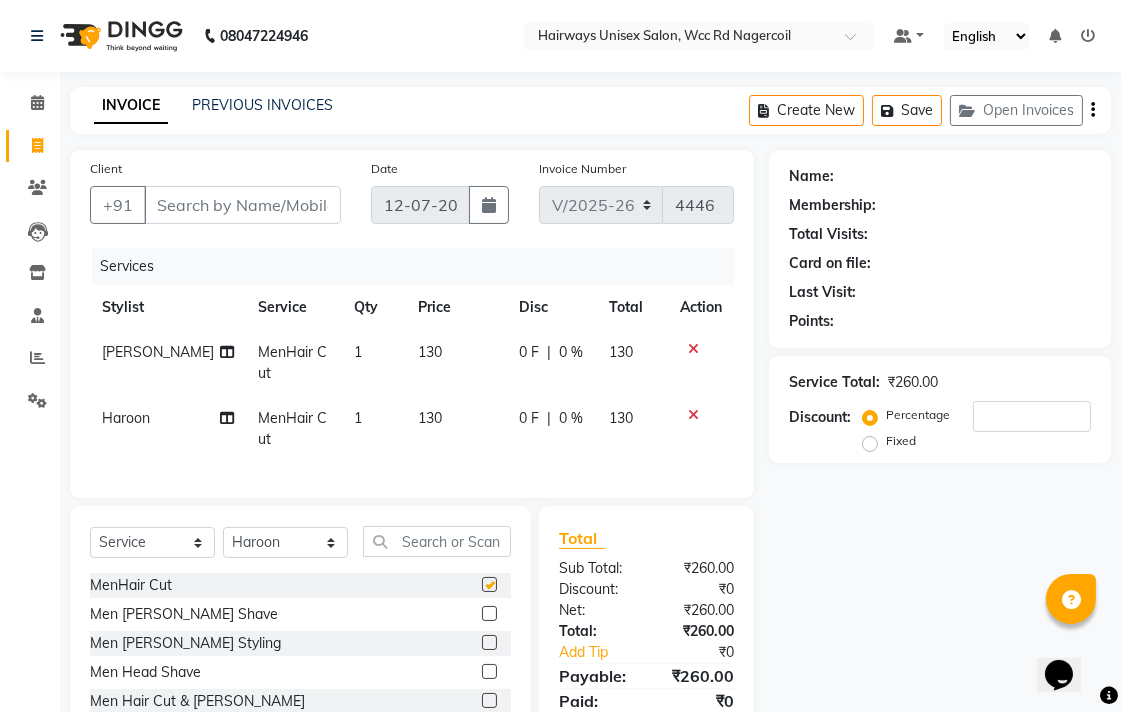 checkbox on "false" 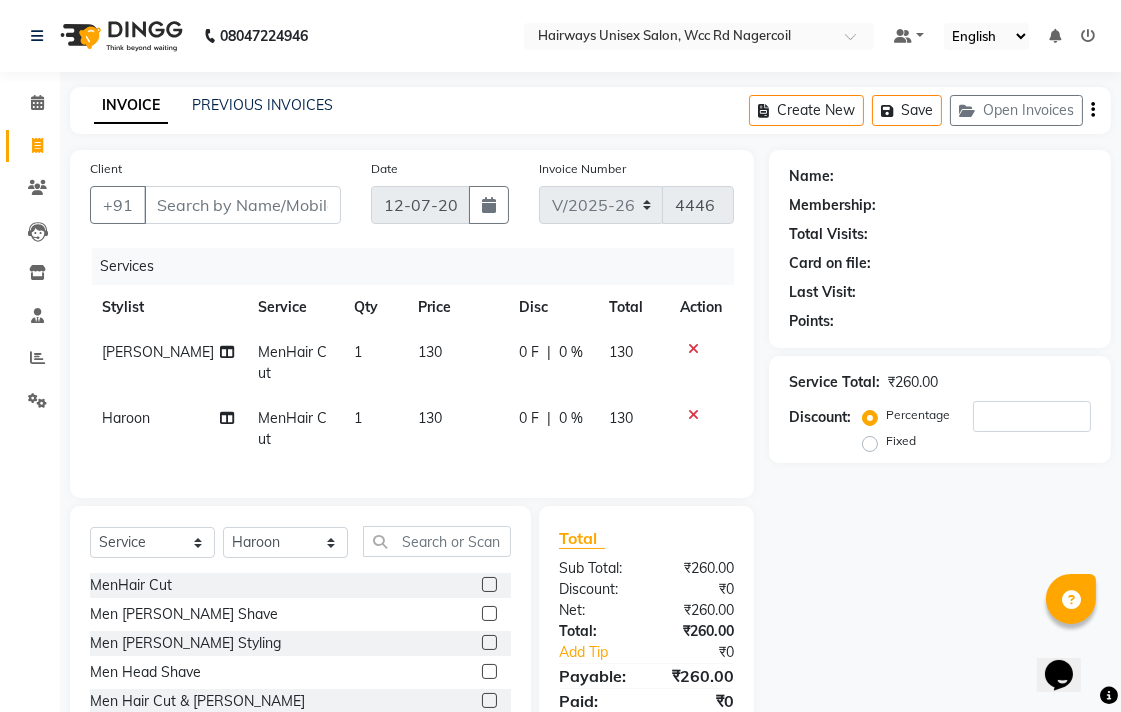 click on "Client +91" 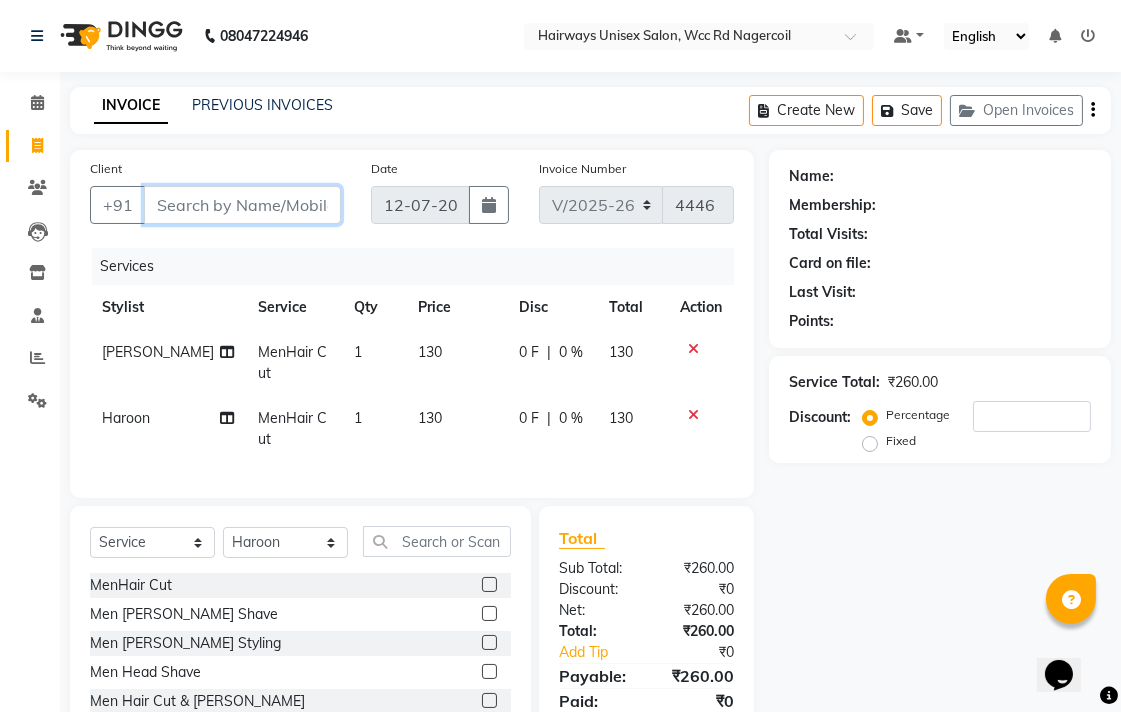 click on "Client" at bounding box center (242, 205) 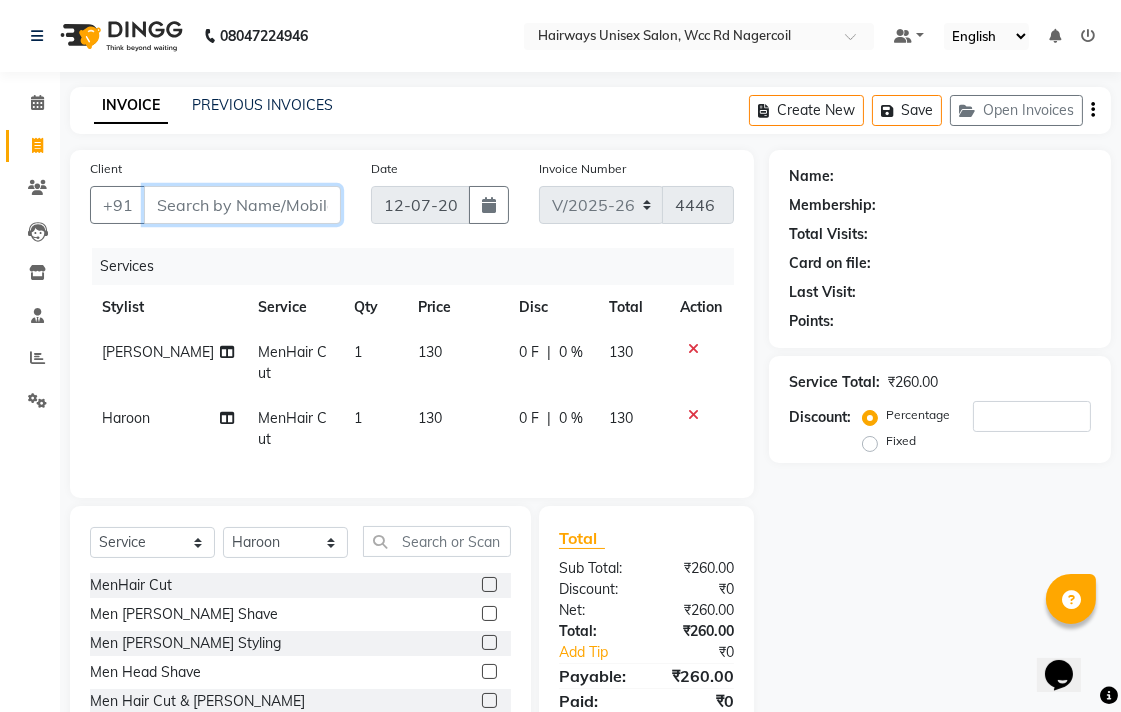 type on "9" 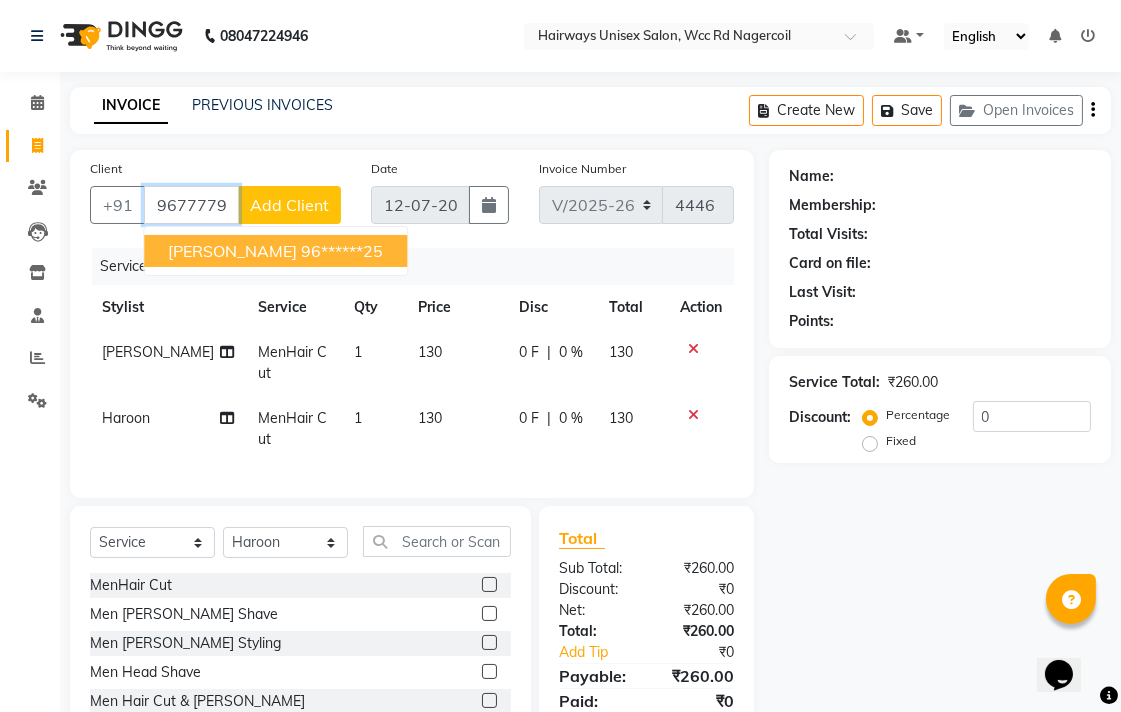 click on "96******25" at bounding box center [342, 251] 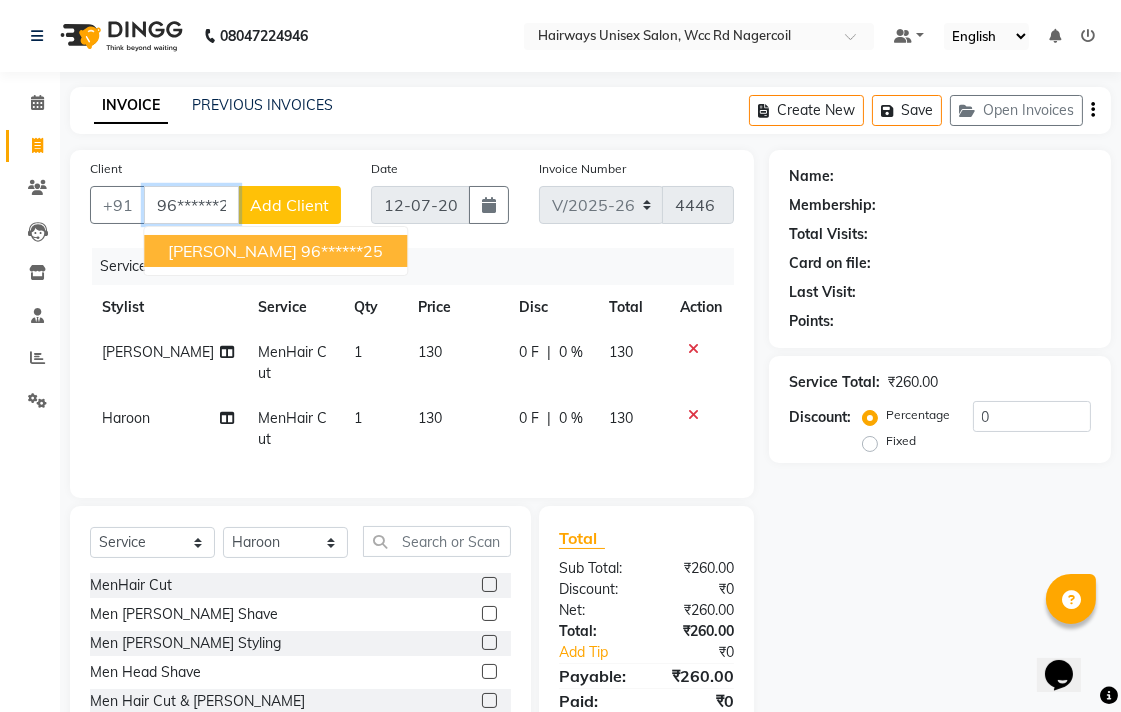 type on "96******25" 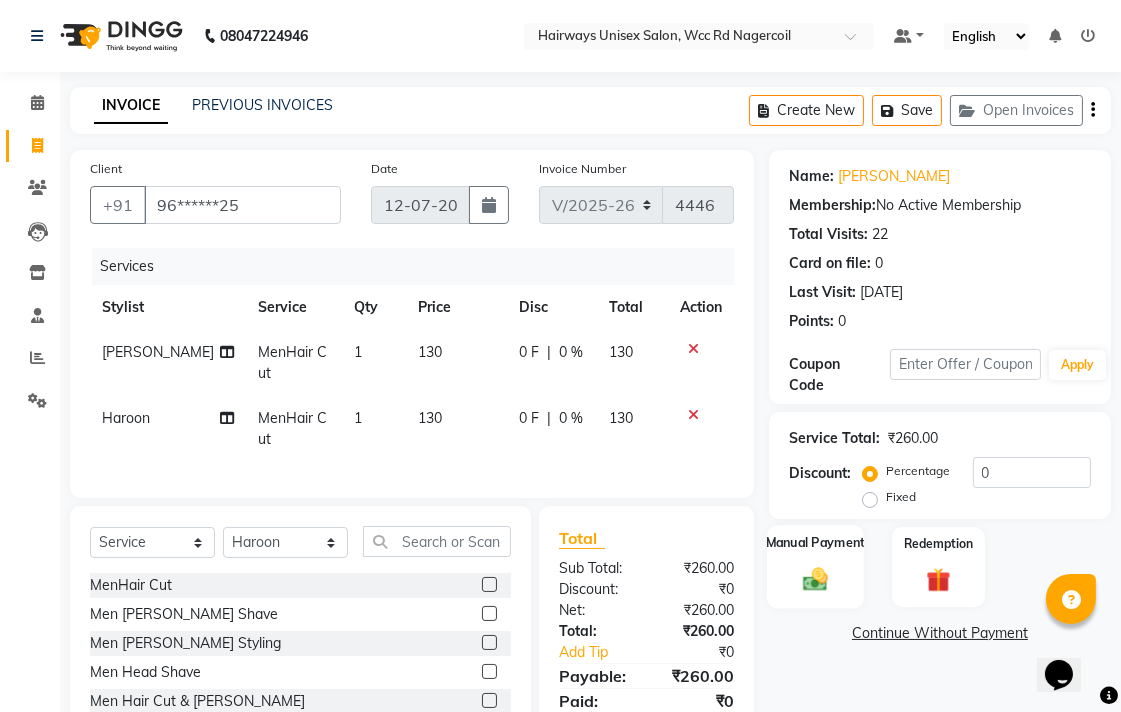 click 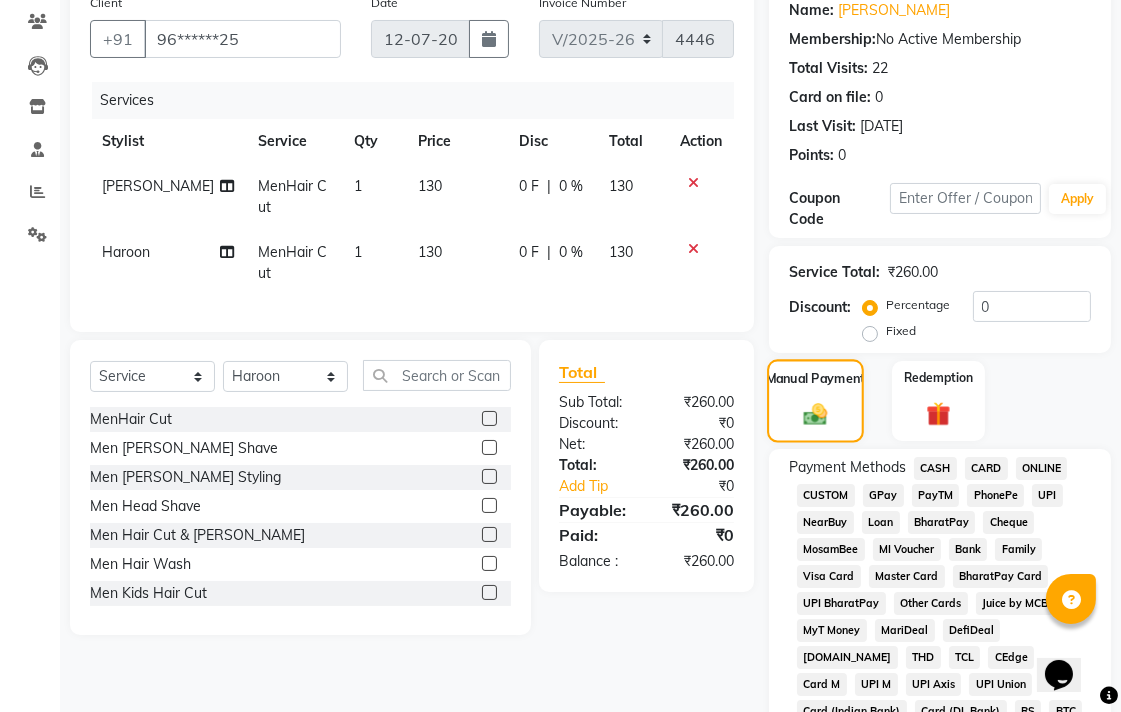 scroll, scrollTop: 444, scrollLeft: 0, axis: vertical 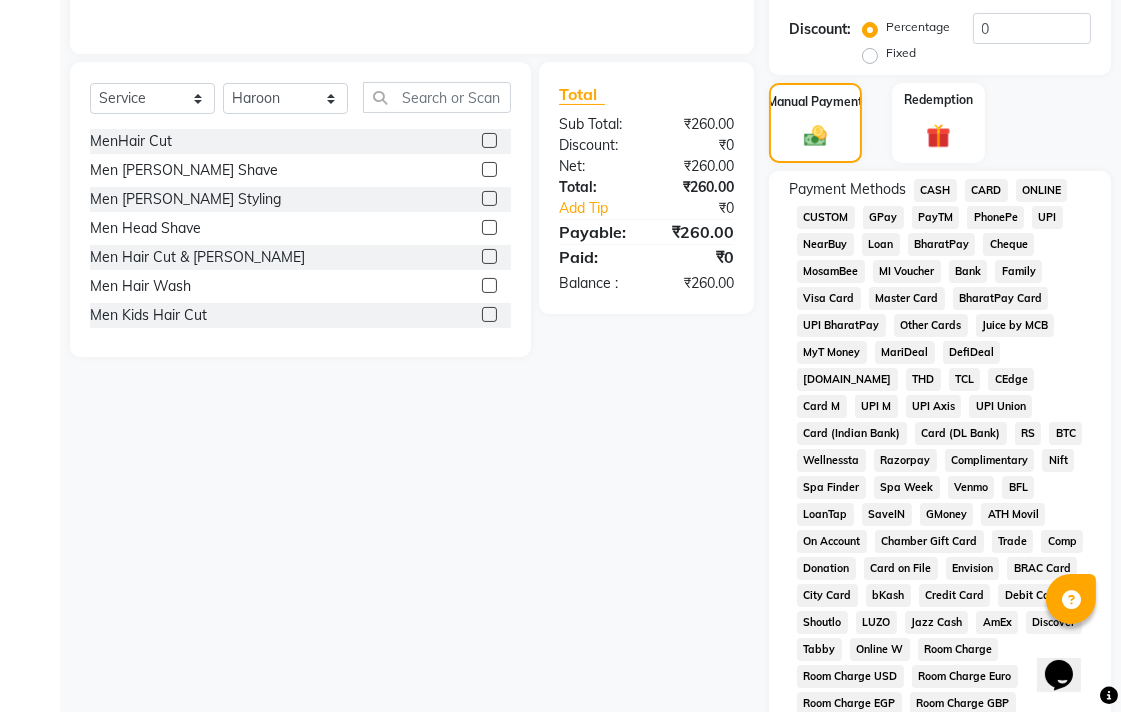 click on "UPI" 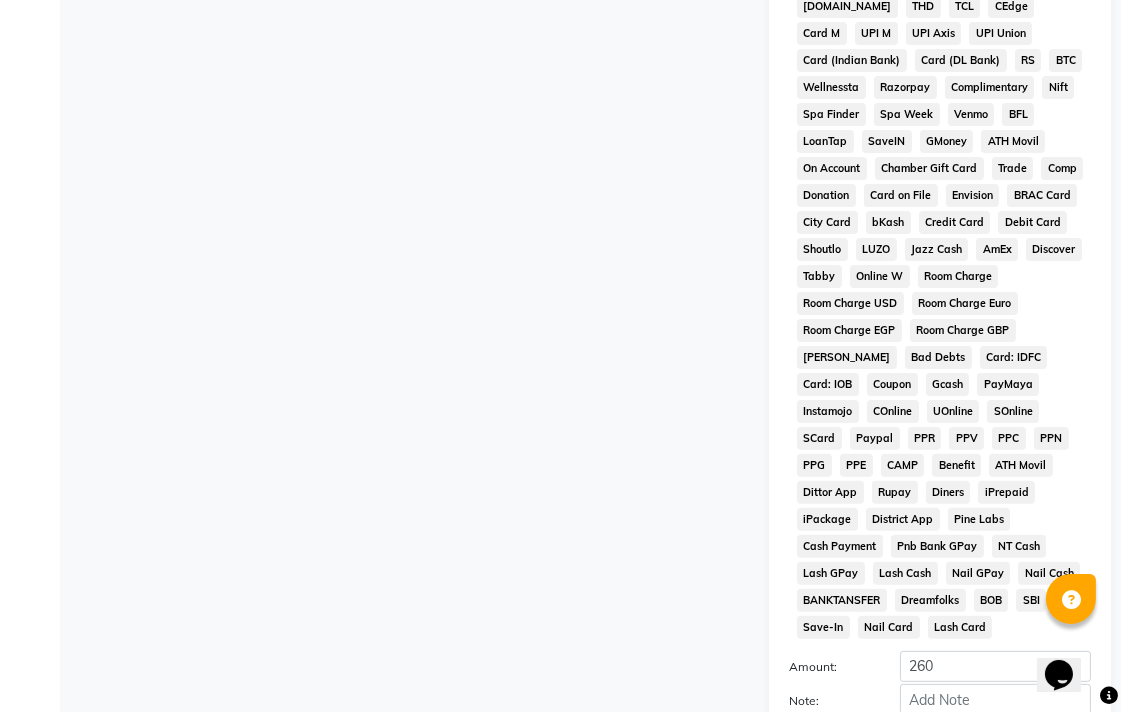 scroll, scrollTop: 913, scrollLeft: 0, axis: vertical 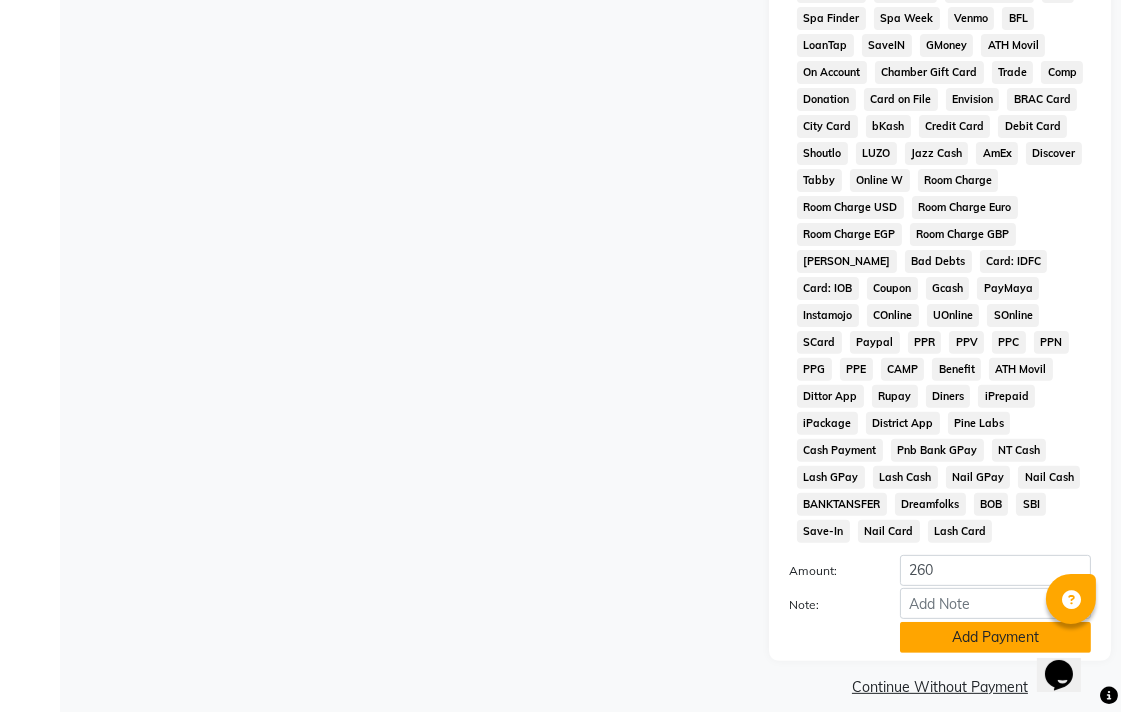 click on "Add Payment" 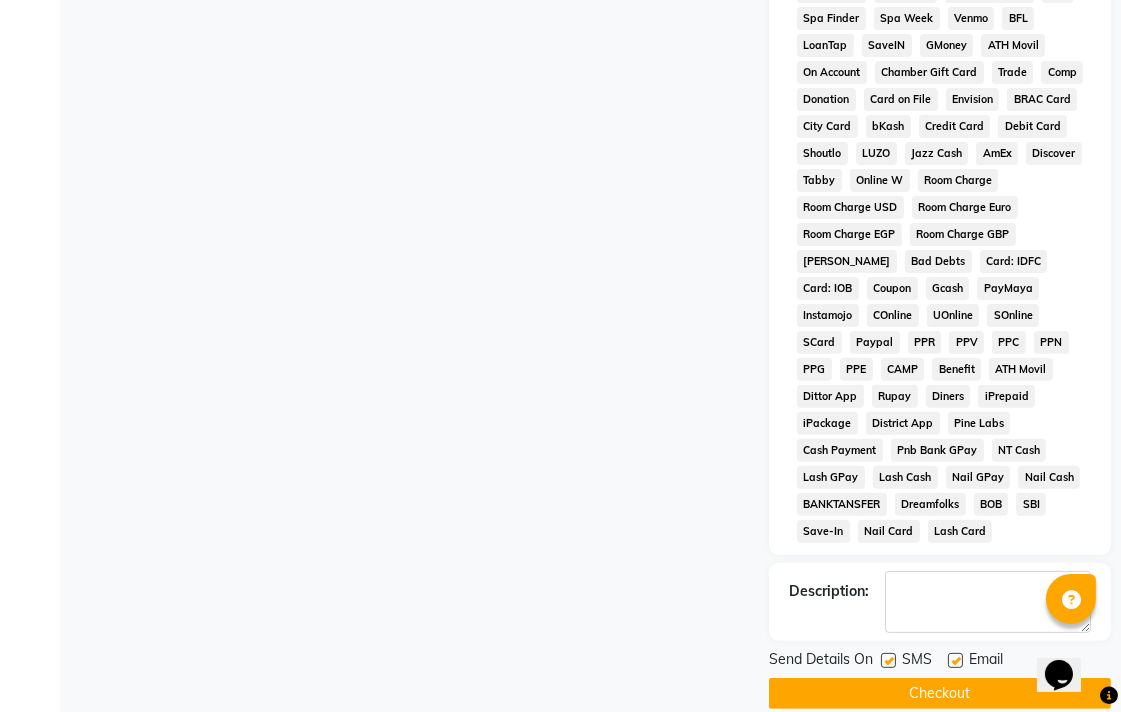 click on "Checkout" 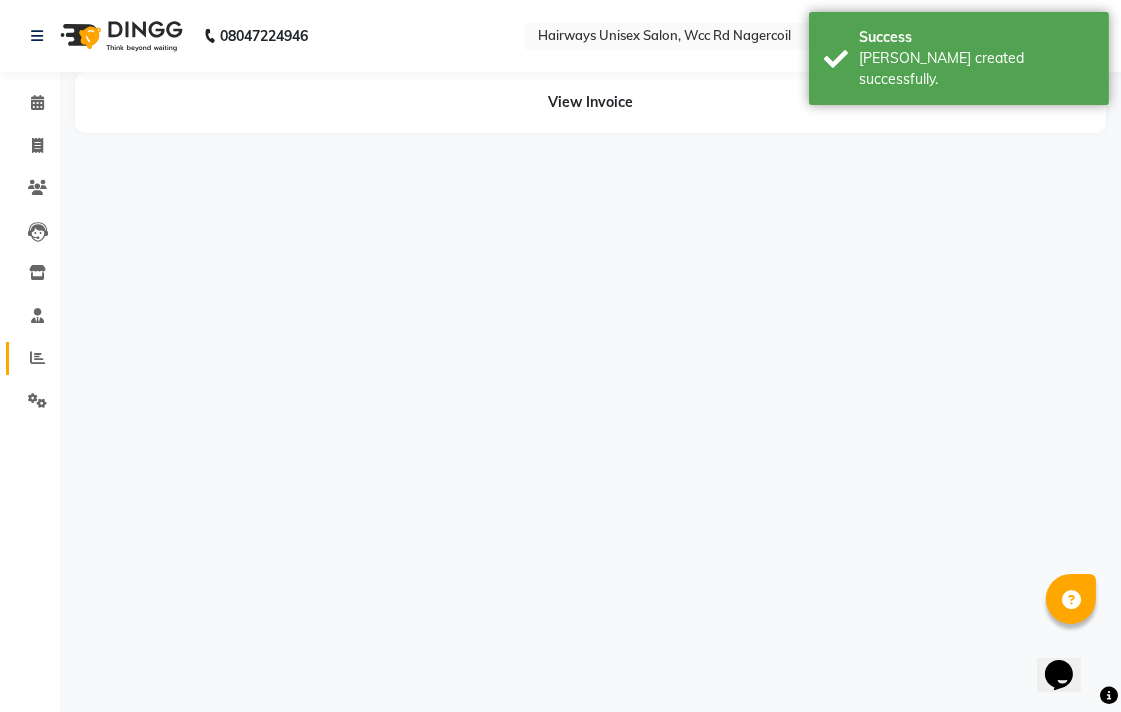 scroll, scrollTop: 0, scrollLeft: 0, axis: both 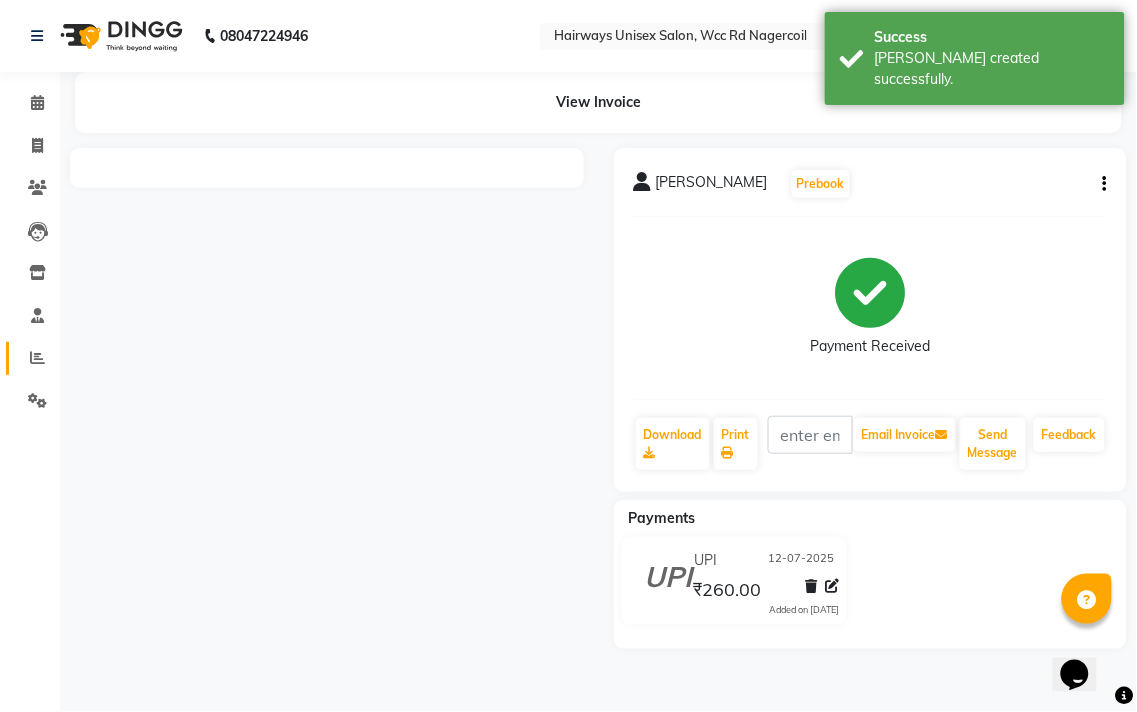 click on "Reports" 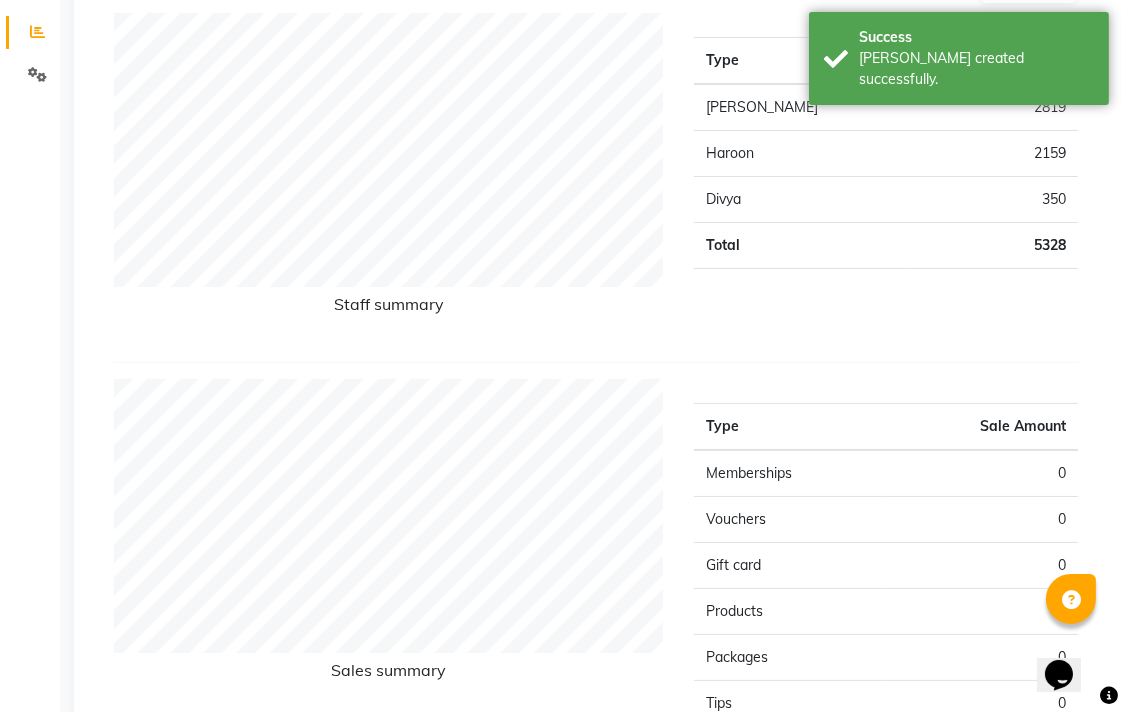 scroll, scrollTop: 0, scrollLeft: 0, axis: both 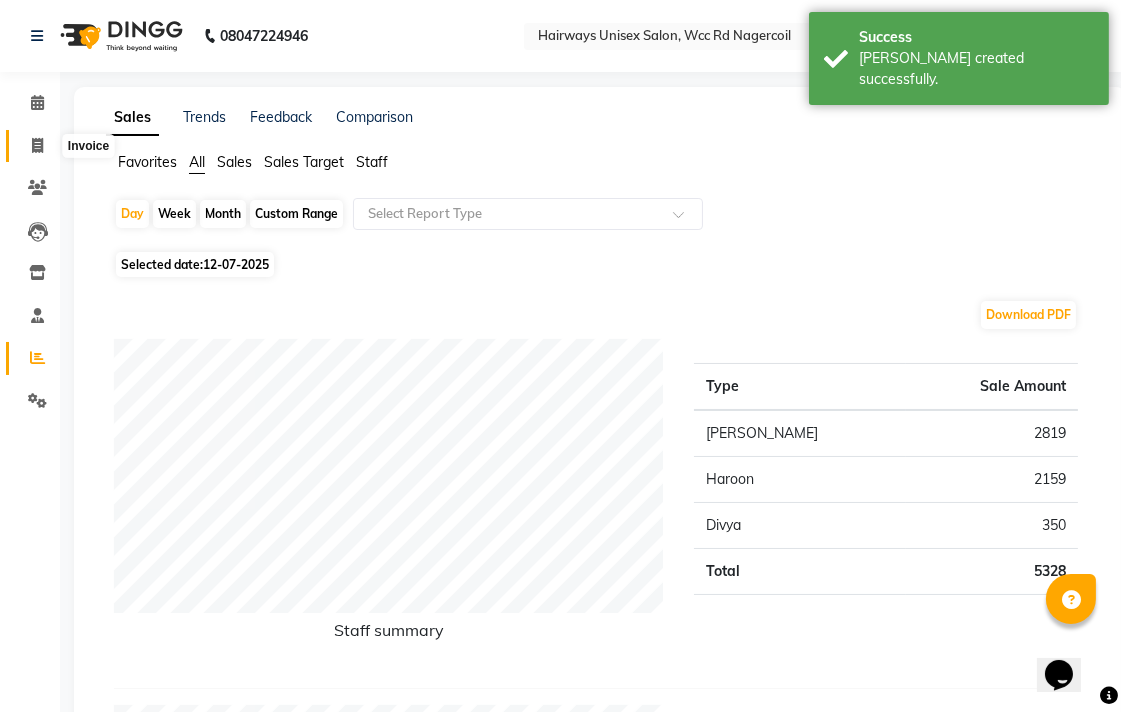 click 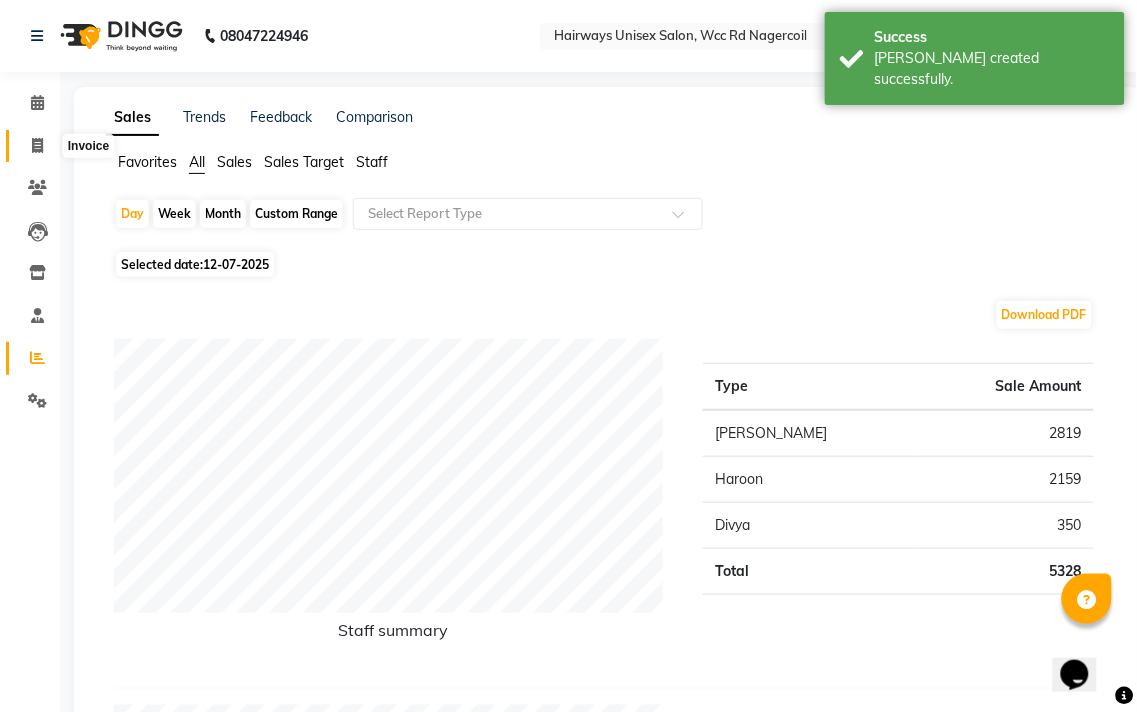 select on "6523" 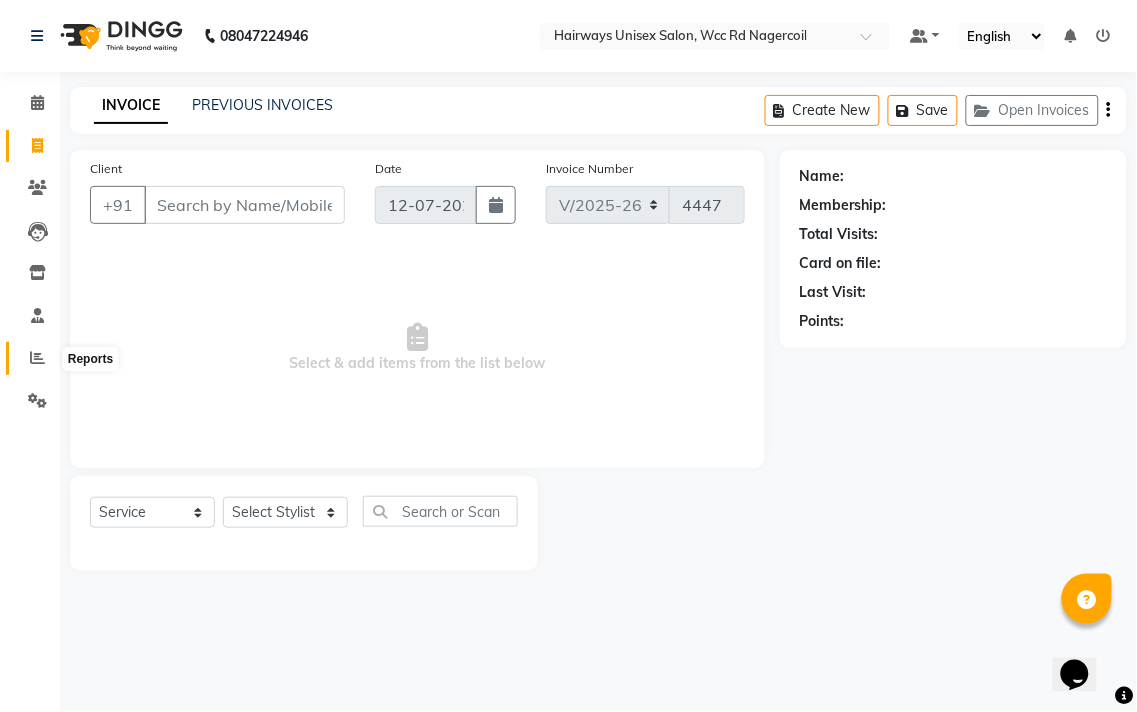 click 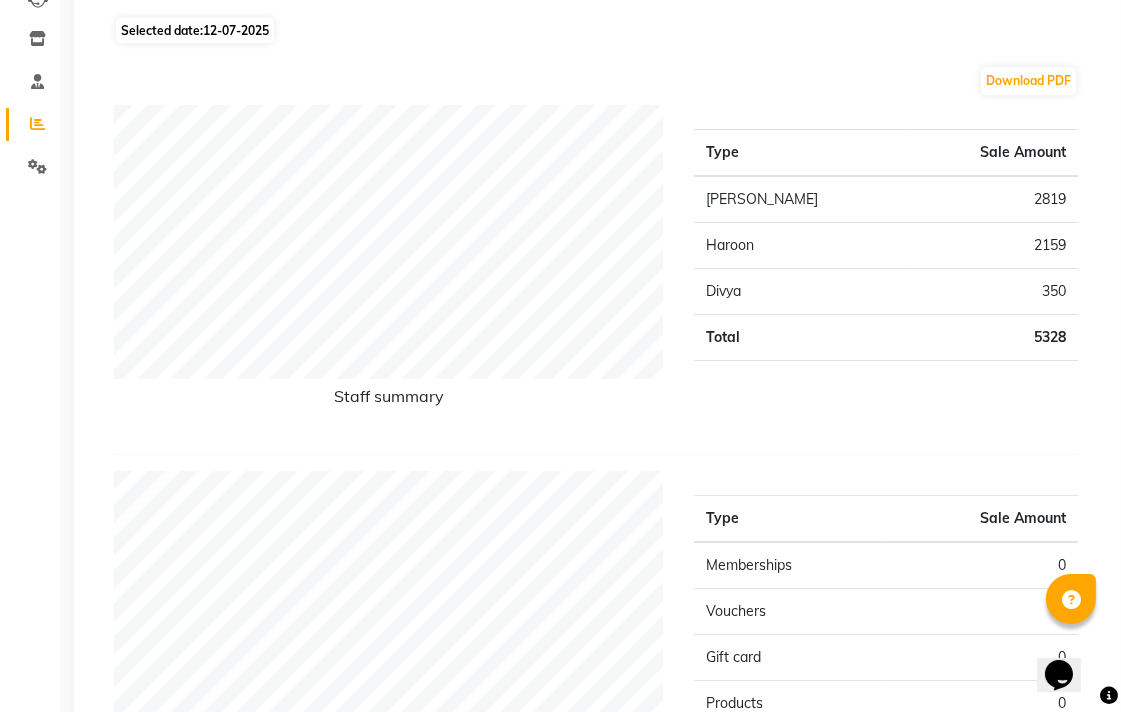 scroll, scrollTop: 0, scrollLeft: 0, axis: both 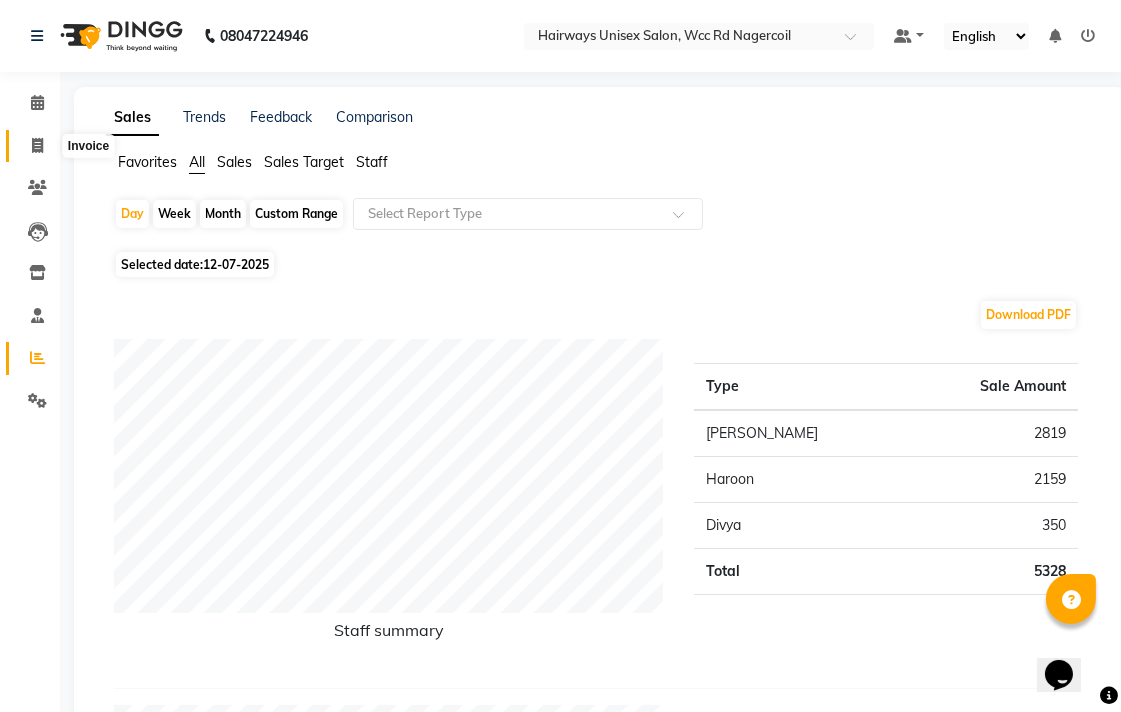 click 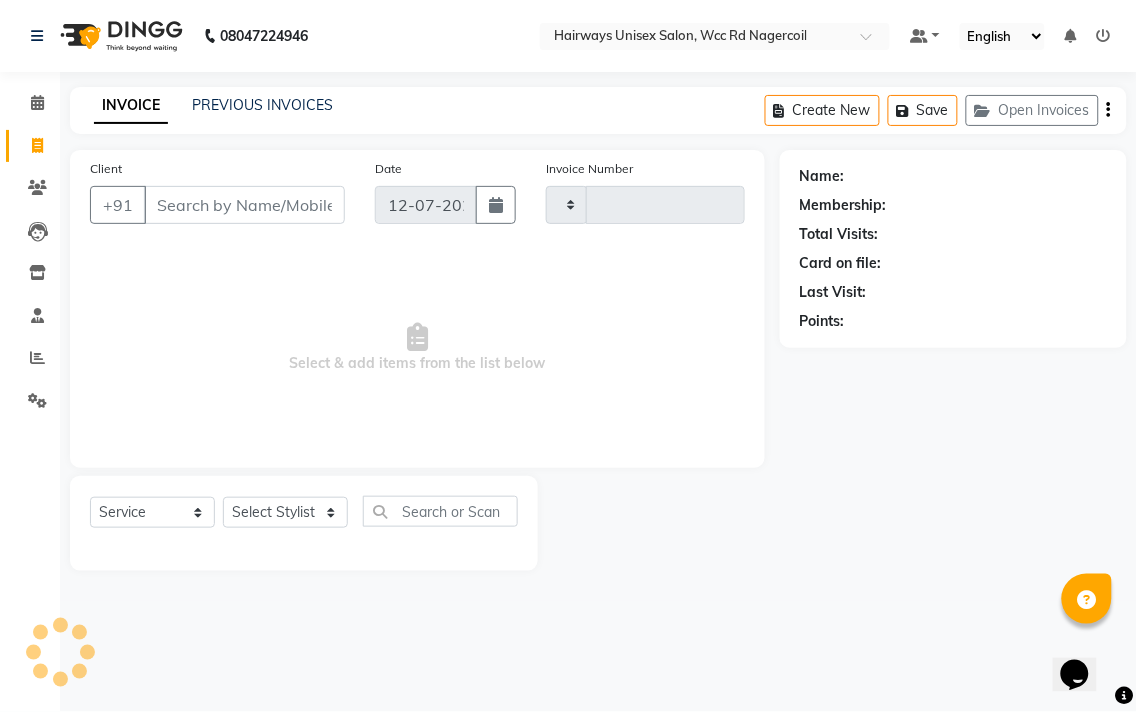 type on "4447" 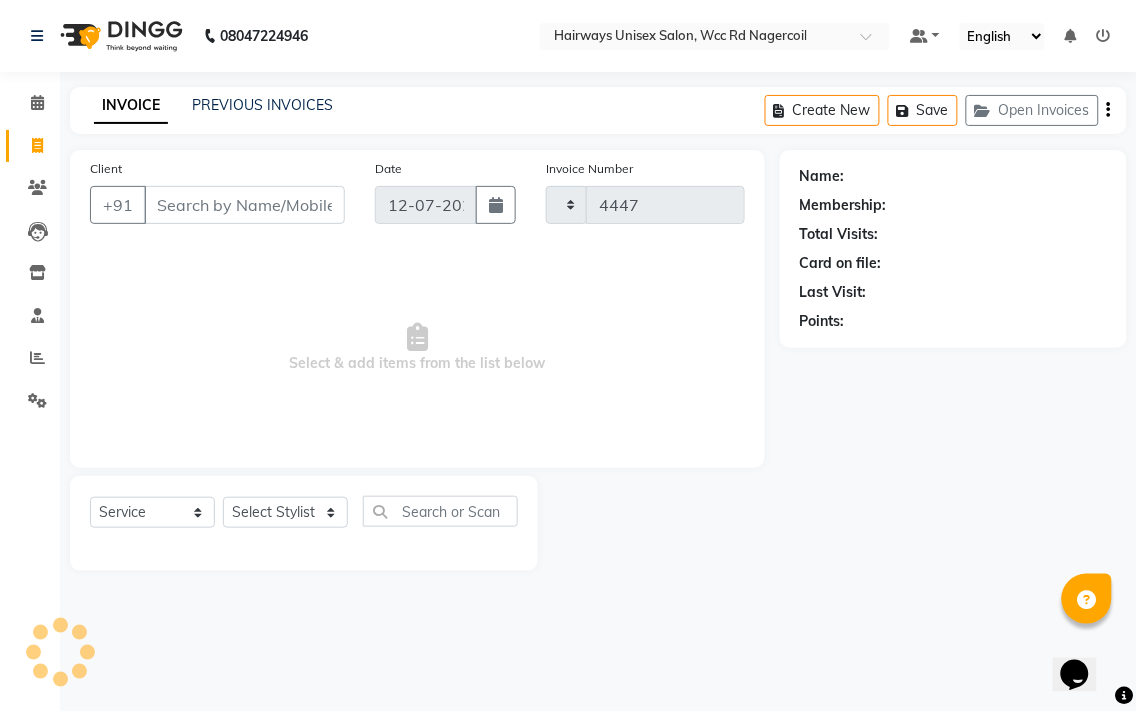 select on "6523" 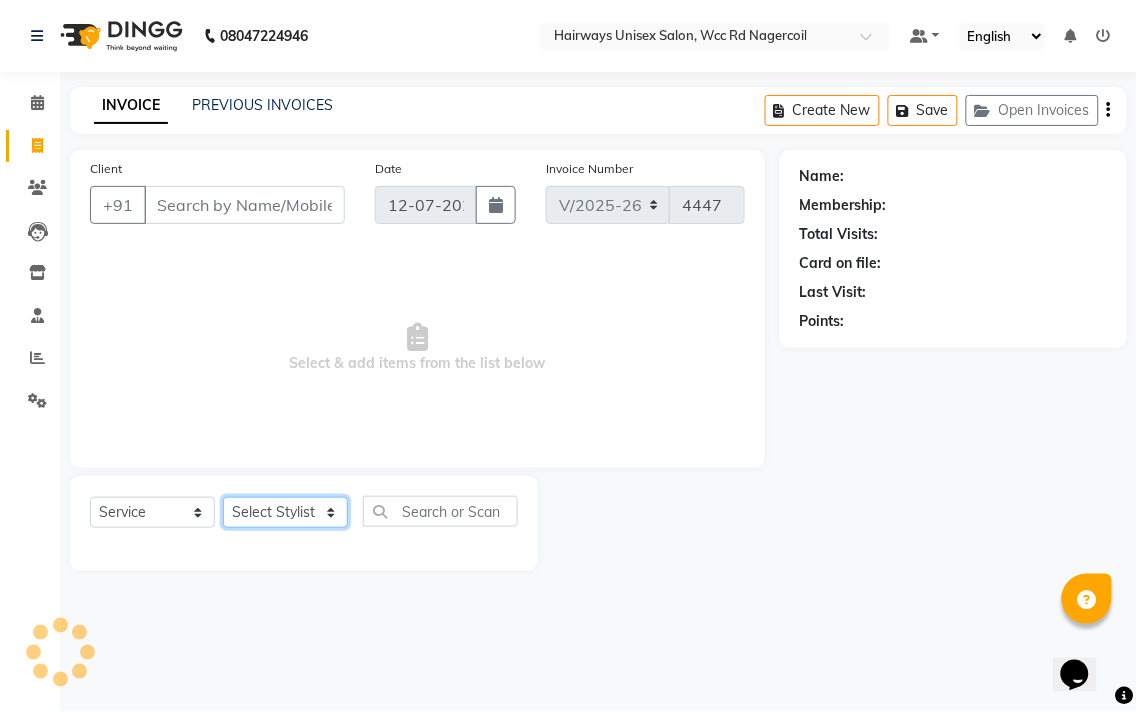 drag, startPoint x: 286, startPoint y: 508, endPoint x: 297, endPoint y: 496, distance: 16.27882 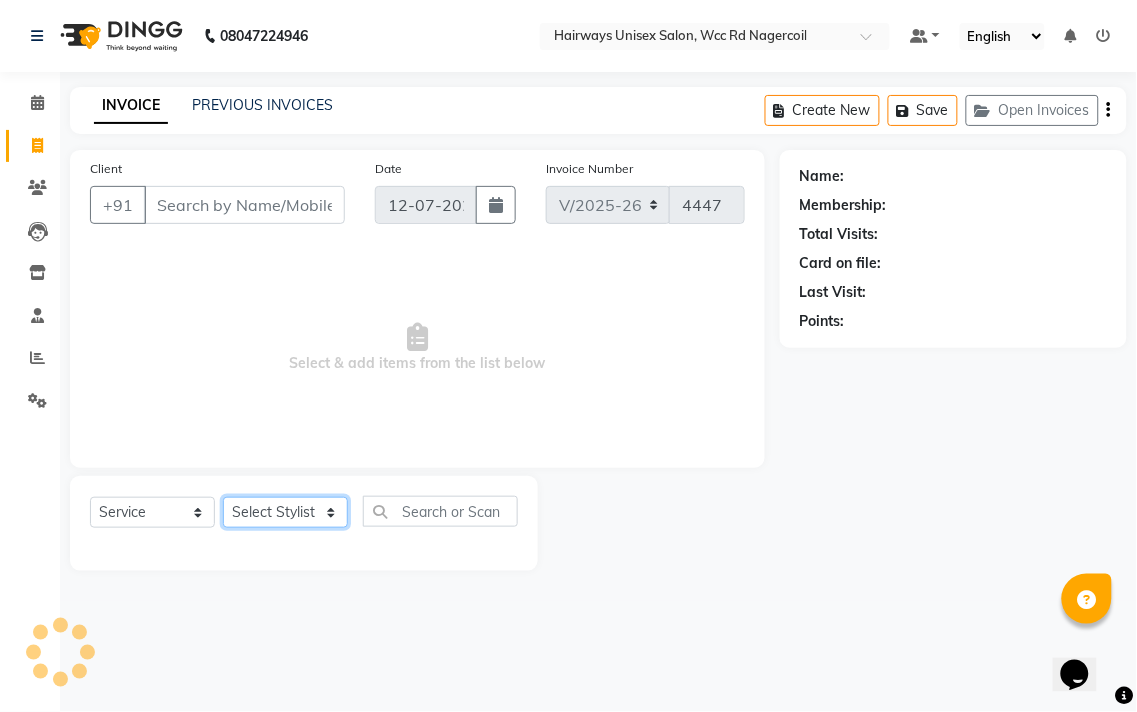 click on "Select Stylist Admin Chitra divya [PERSON_NAME] [PERSON_NAME] Reception [PERSON_NAME] [PERSON_NAME] Talib" 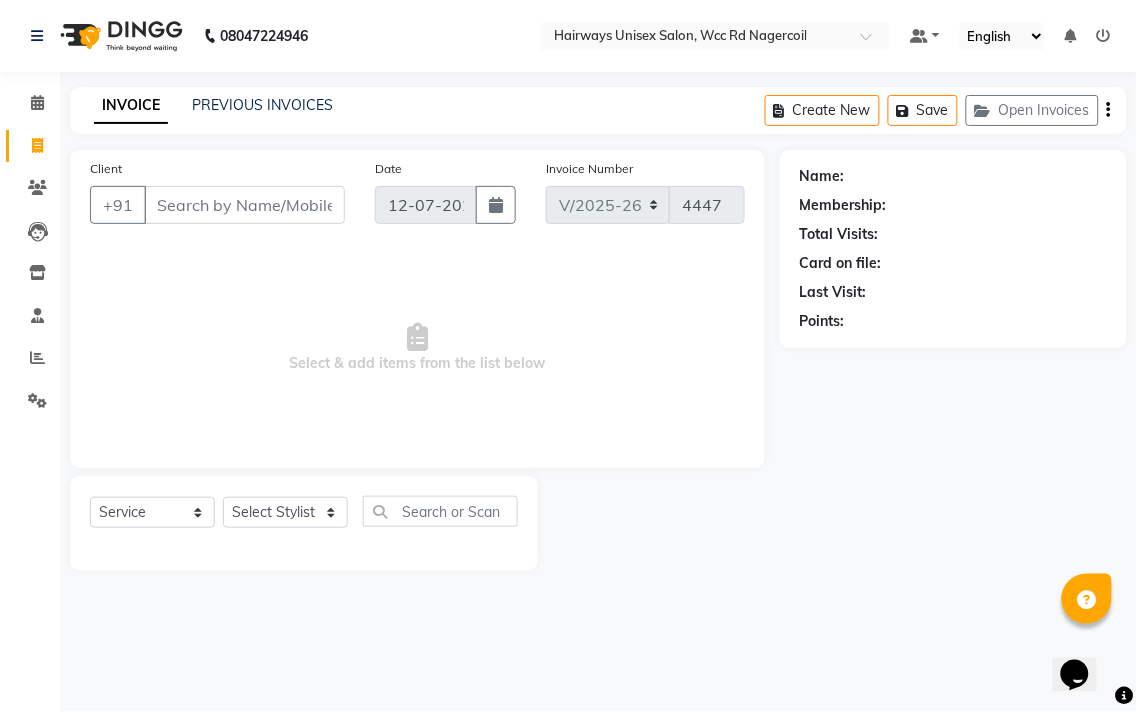 click on "INVOICE PREVIOUS INVOICES Create New   Save   Open Invoices  Client +91 Date [DATE] Invoice Number V/2025 V/[PHONE_NUMBER]  Select & add items from the list below  Select  Service  Product  Membership  Package Voucher Prepaid Gift Card  Select Stylist Admin Chitra divya [PERSON_NAME] [PERSON_NAME] Reception [PERSON_NAME] [PERSON_NAME] Talib Name: Membership: Total Visits: Card on file: Last Visit:  Points:" 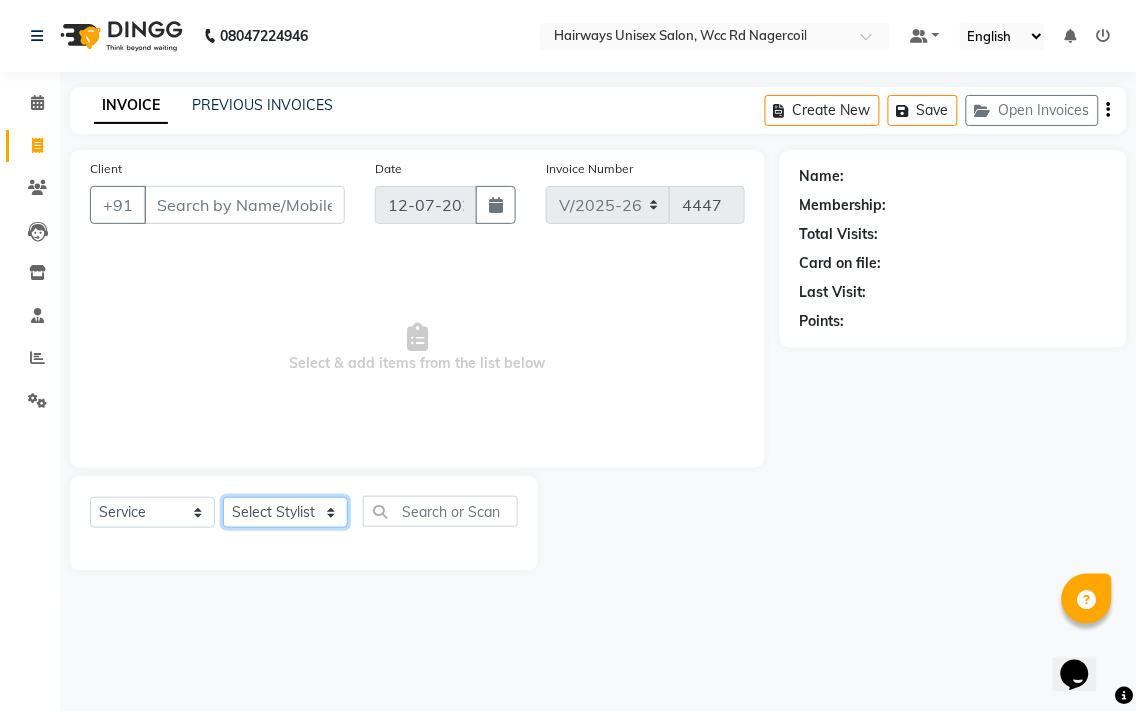 click on "Select Stylist Admin Chitra divya [PERSON_NAME] [PERSON_NAME] Reception [PERSON_NAME] [PERSON_NAME] Talib" 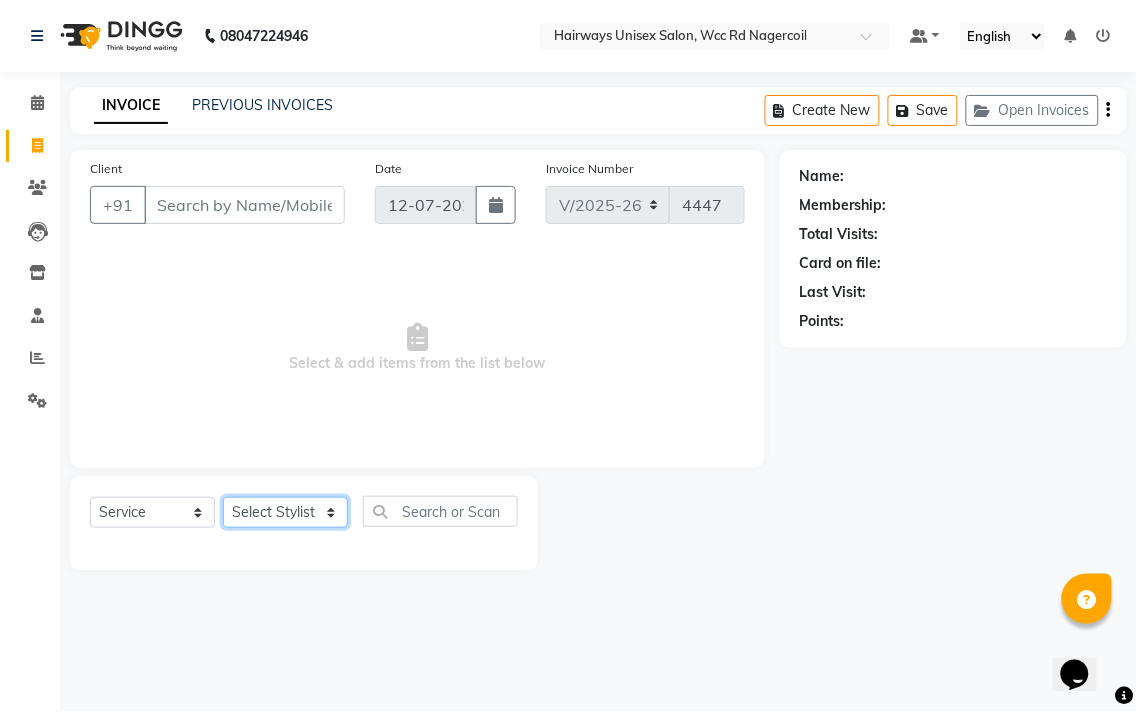 select on "67960" 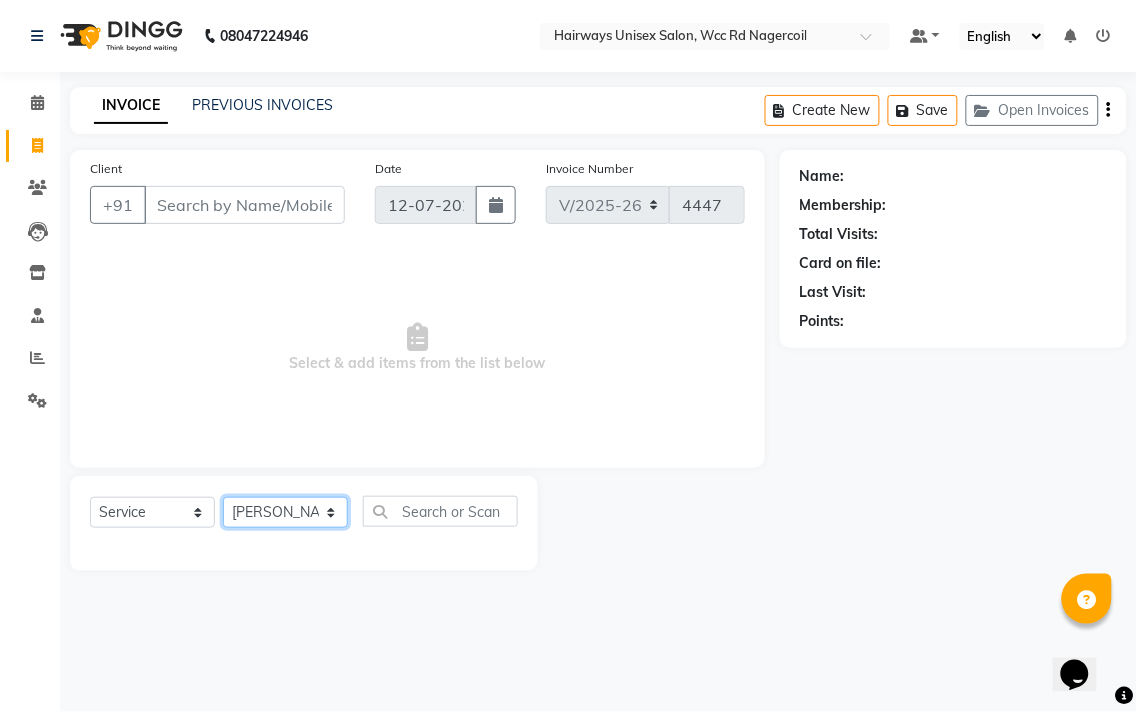 click on "Select Stylist Admin Chitra divya [PERSON_NAME] [PERSON_NAME] Reception [PERSON_NAME] [PERSON_NAME] Talib" 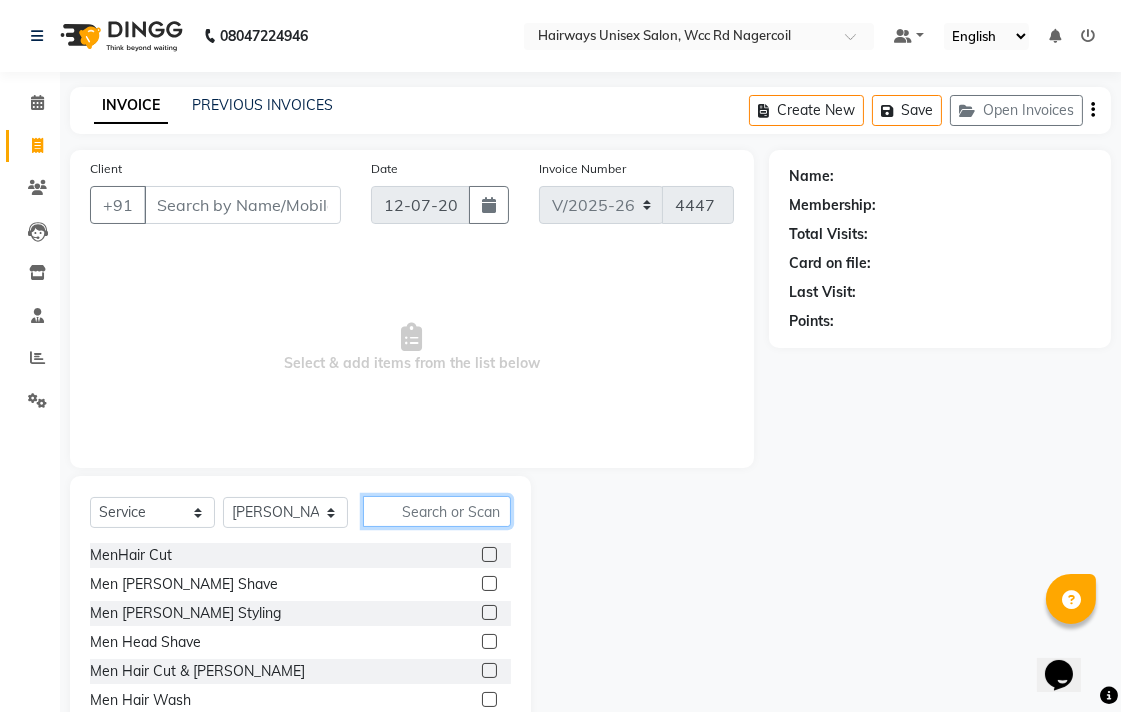 click 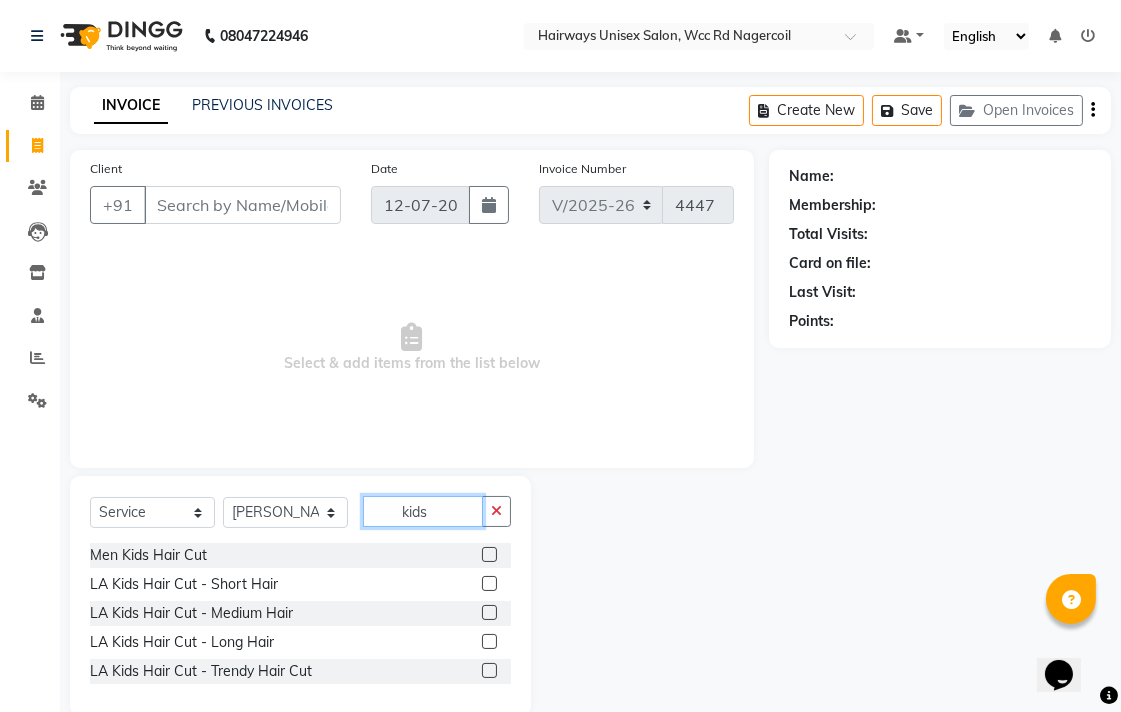 type on "kids" 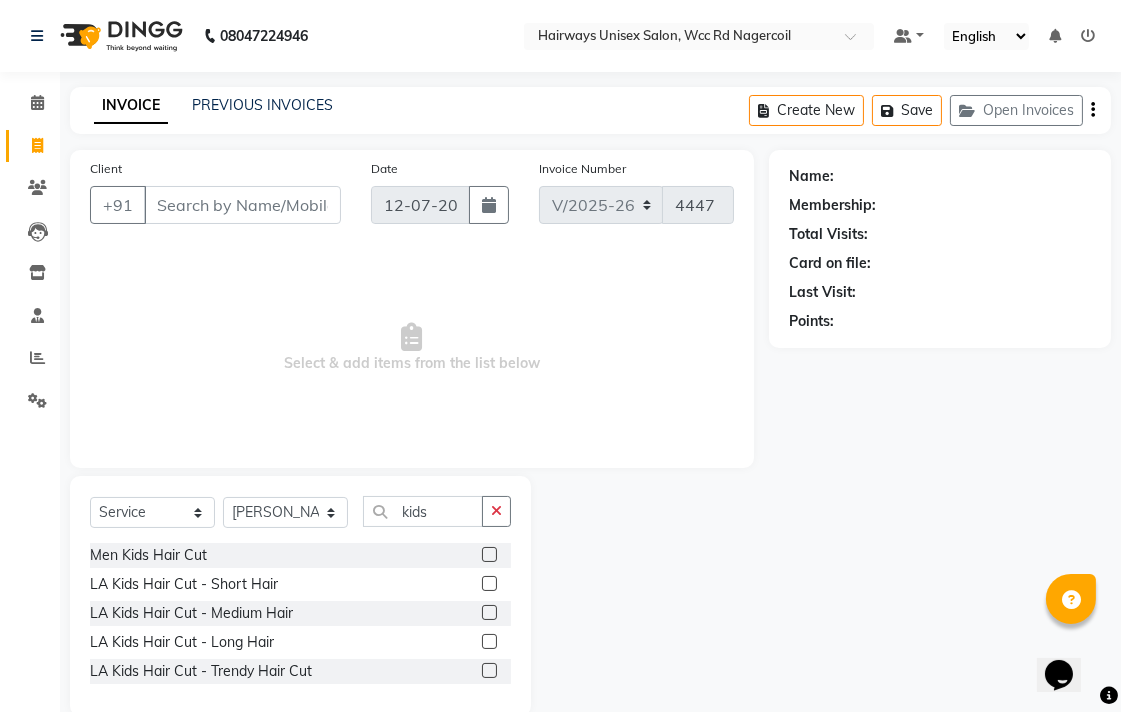 click 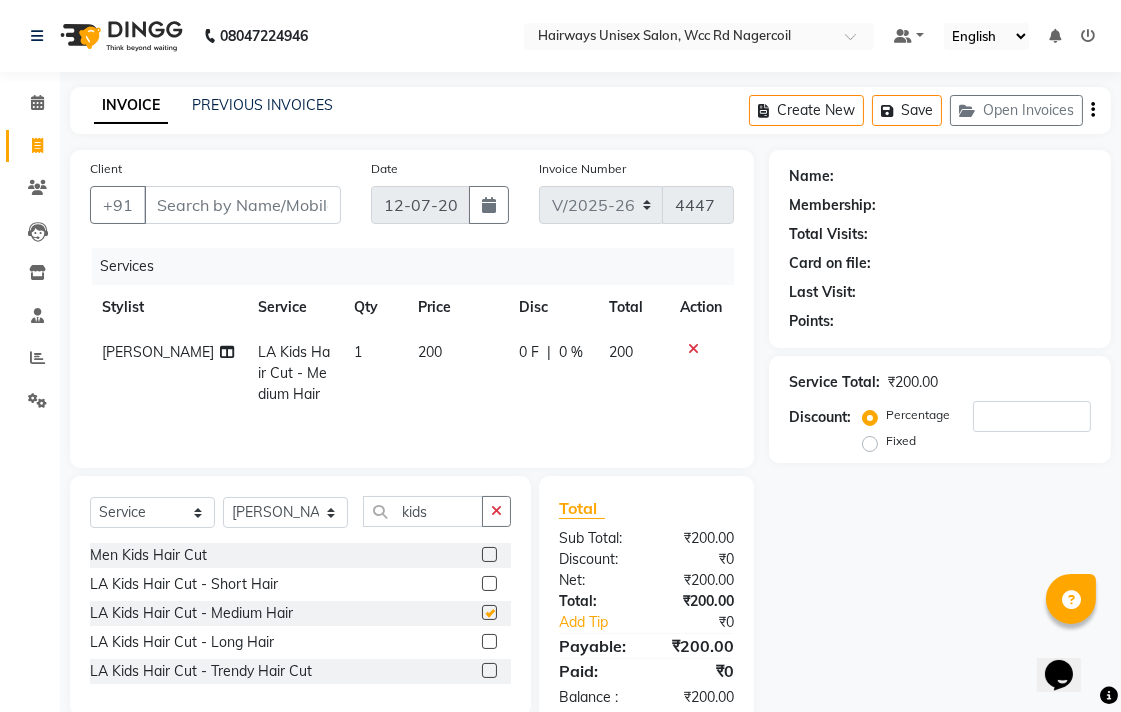 checkbox on "false" 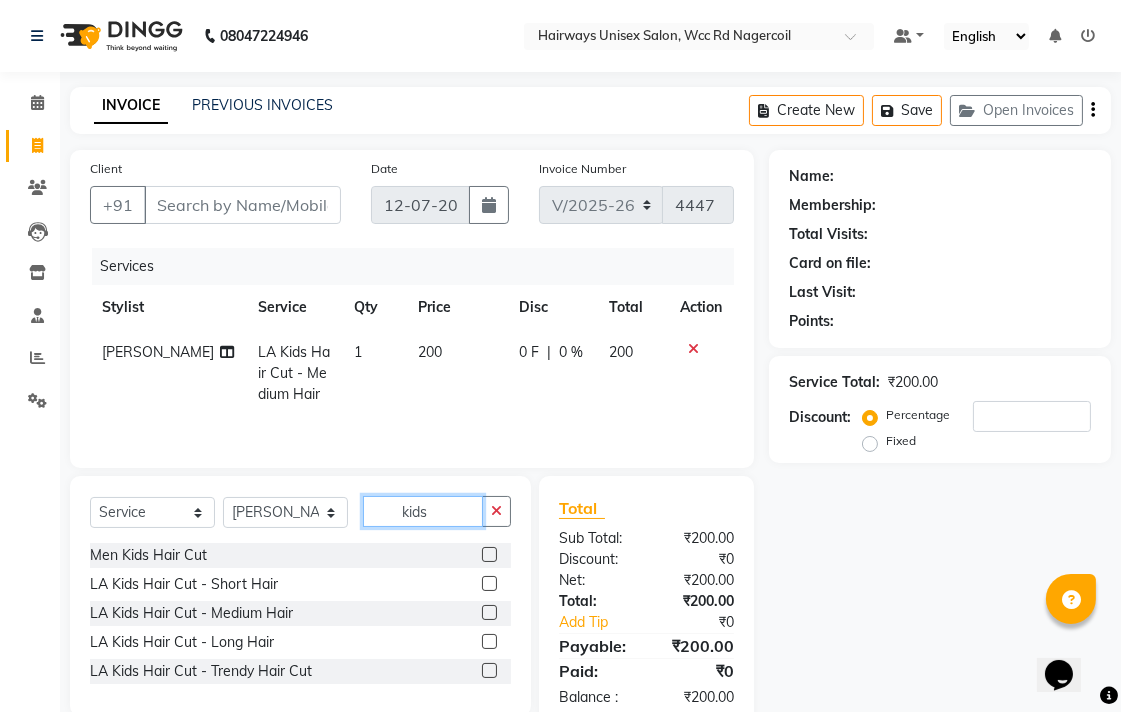 click on "kids" 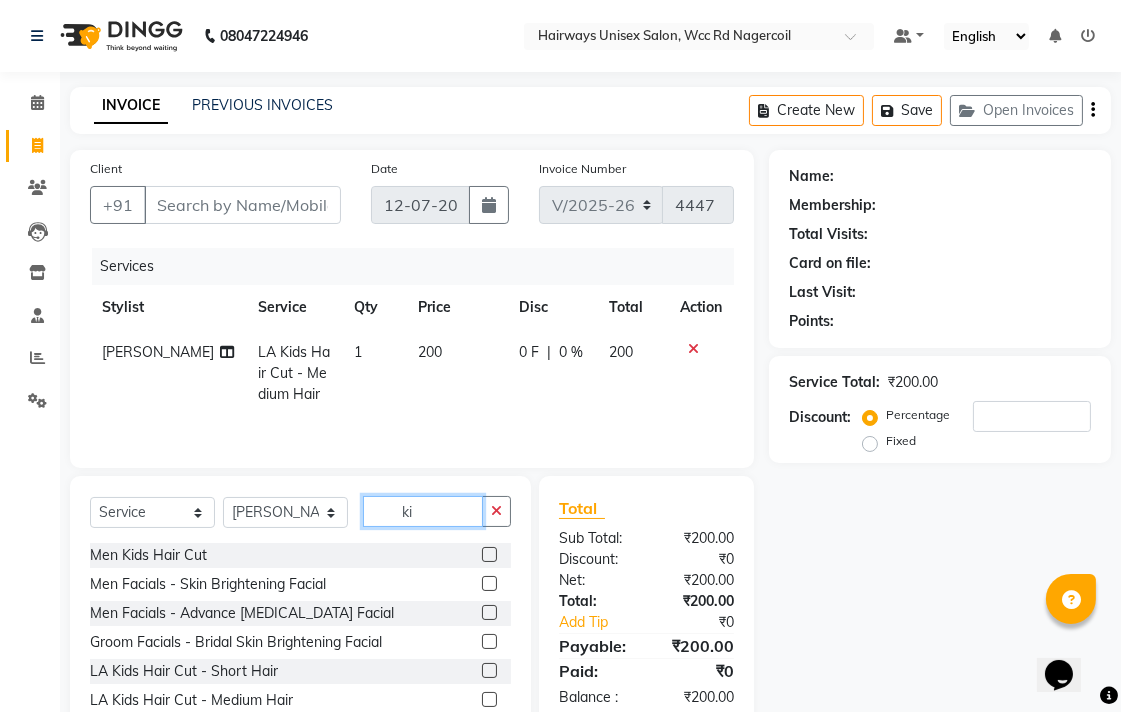 type on "k" 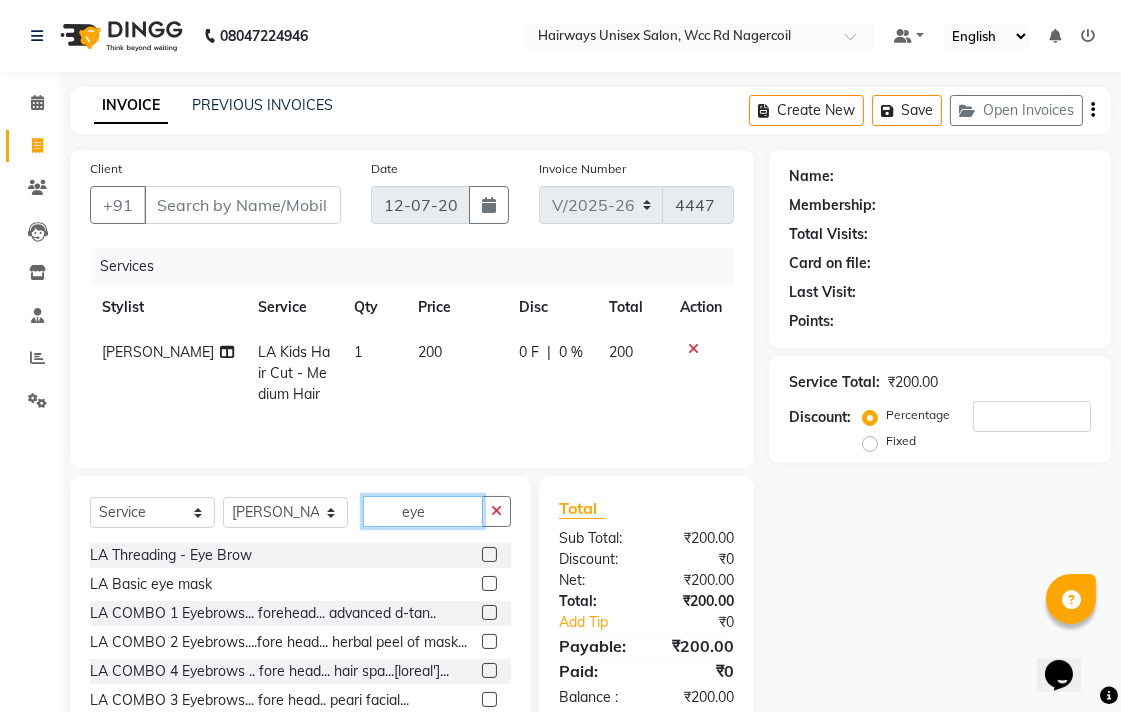 type on "eye" 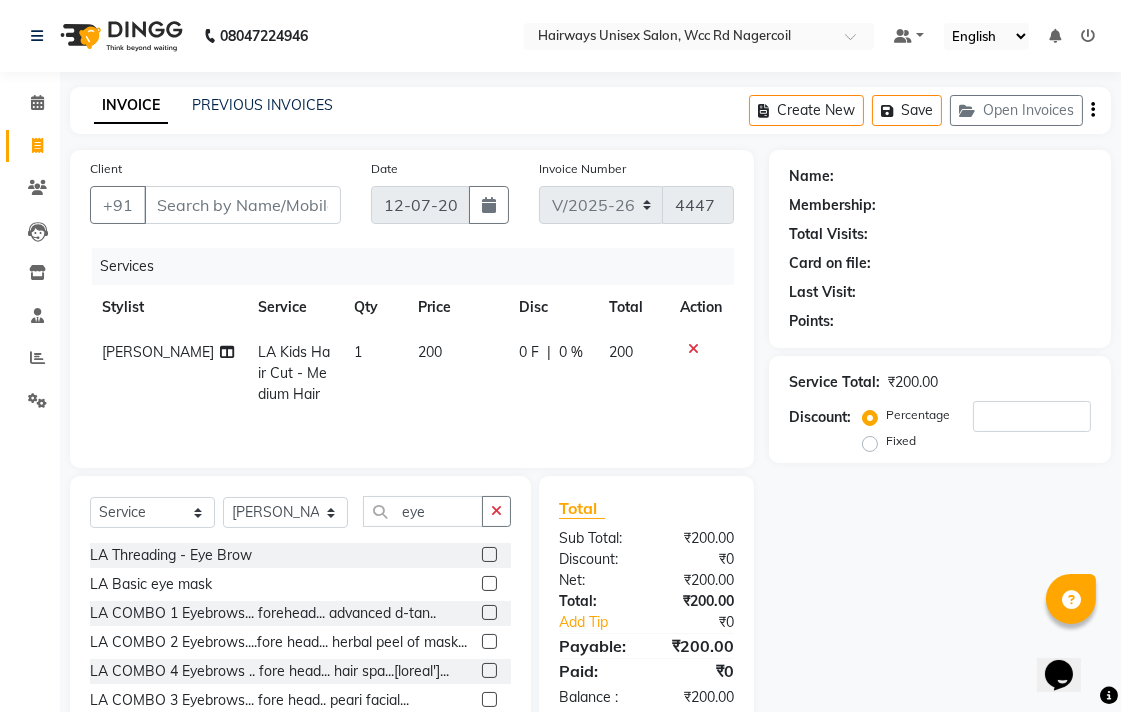 click 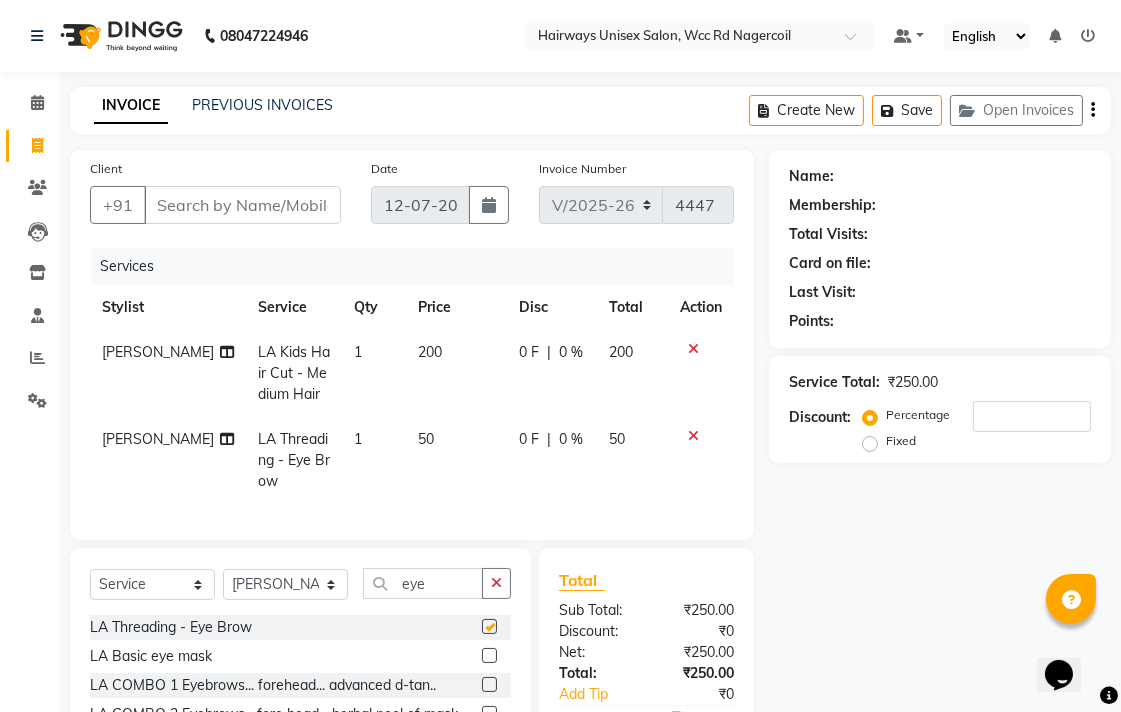 checkbox on "false" 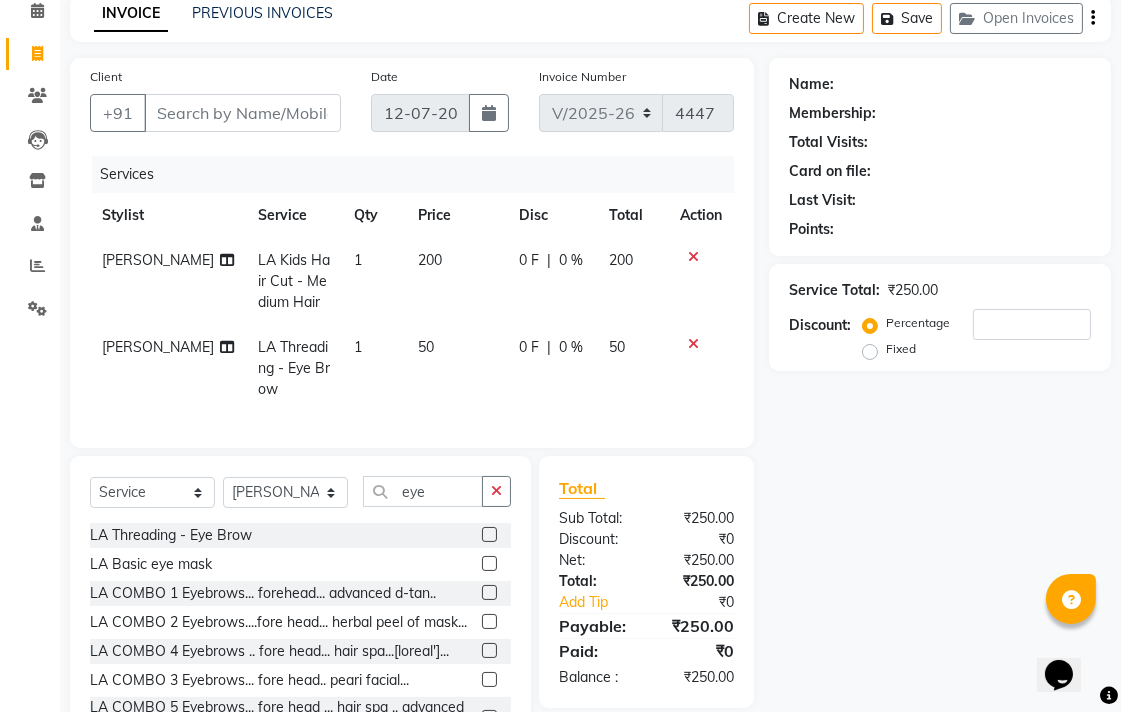 scroll, scrollTop: 0, scrollLeft: 0, axis: both 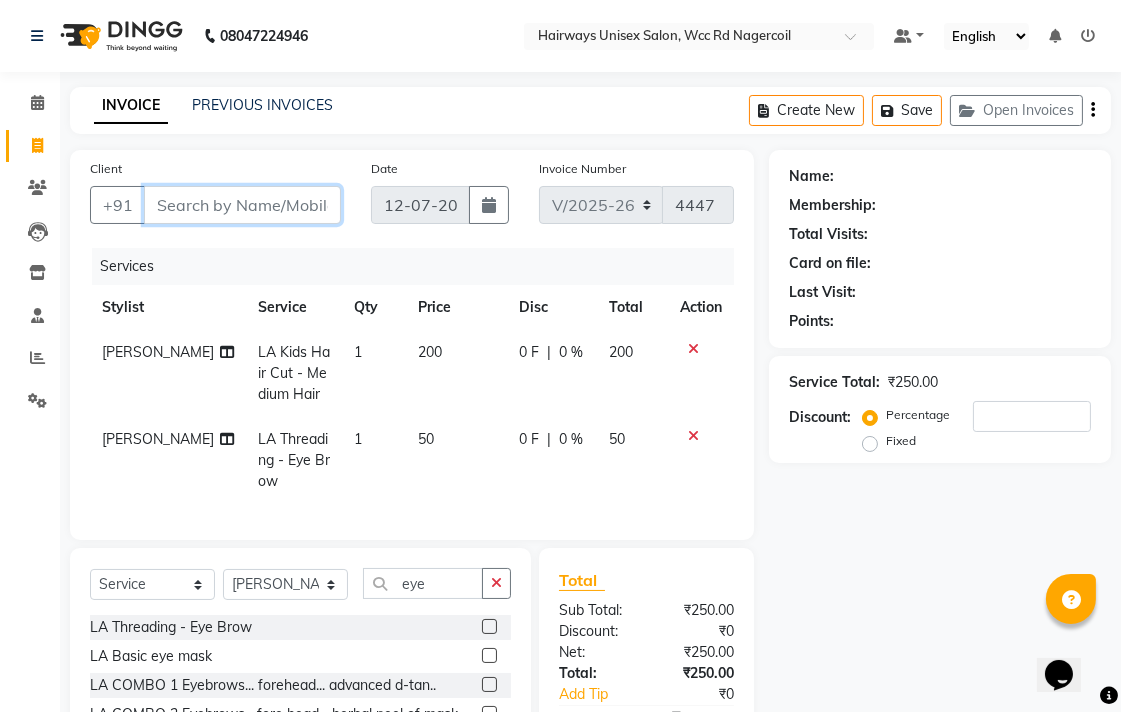 click on "Client" at bounding box center (242, 205) 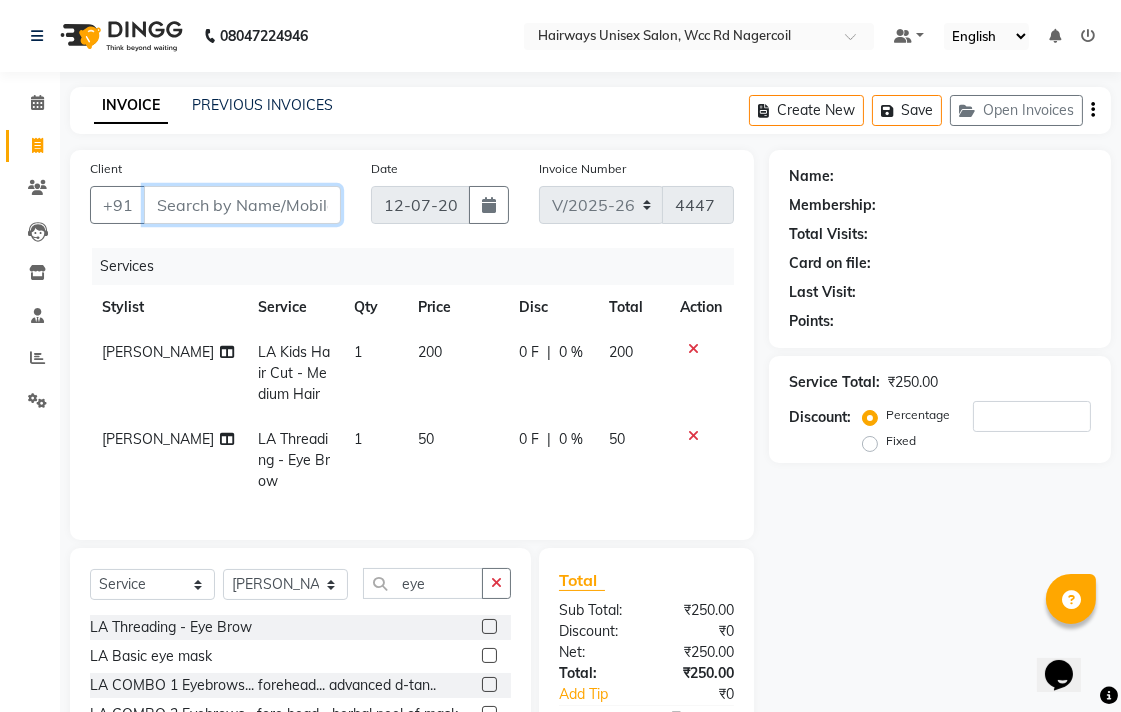 type on "9" 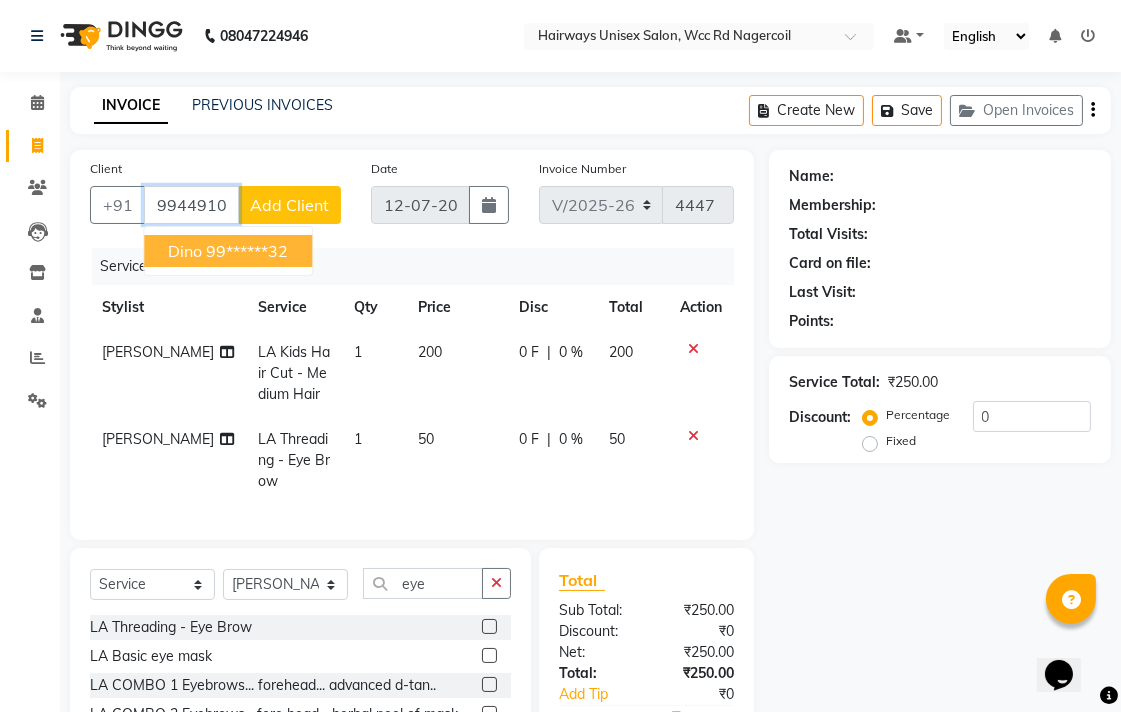 click on "99******32" at bounding box center (247, 251) 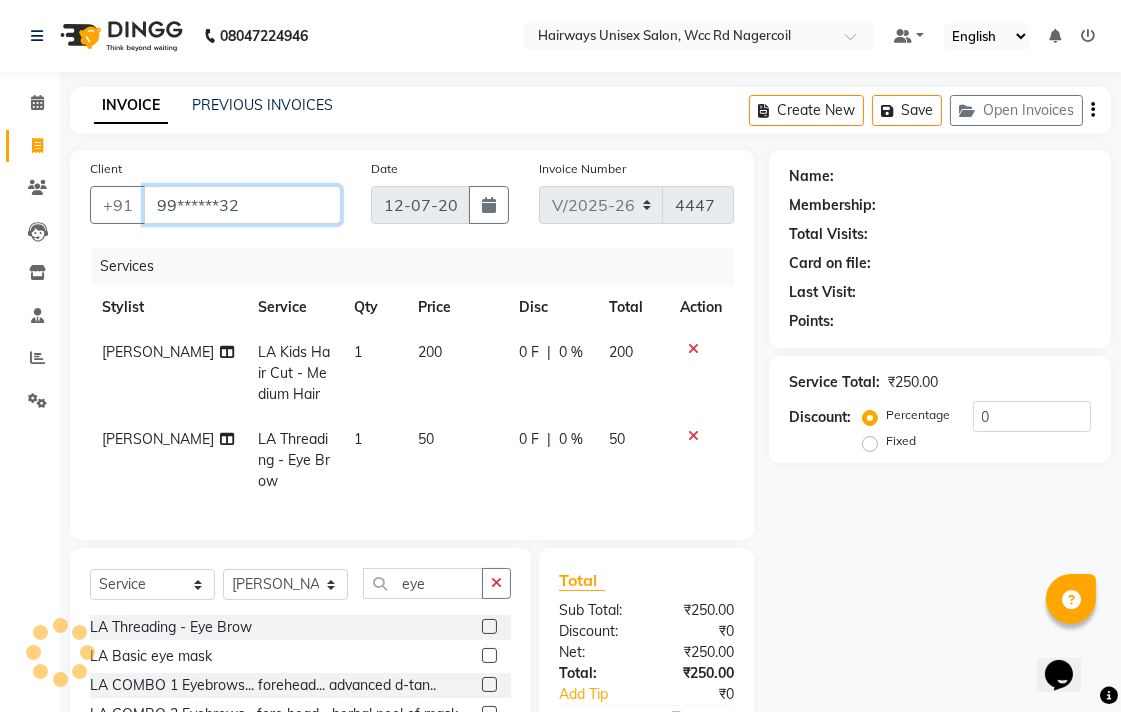 type on "99******32" 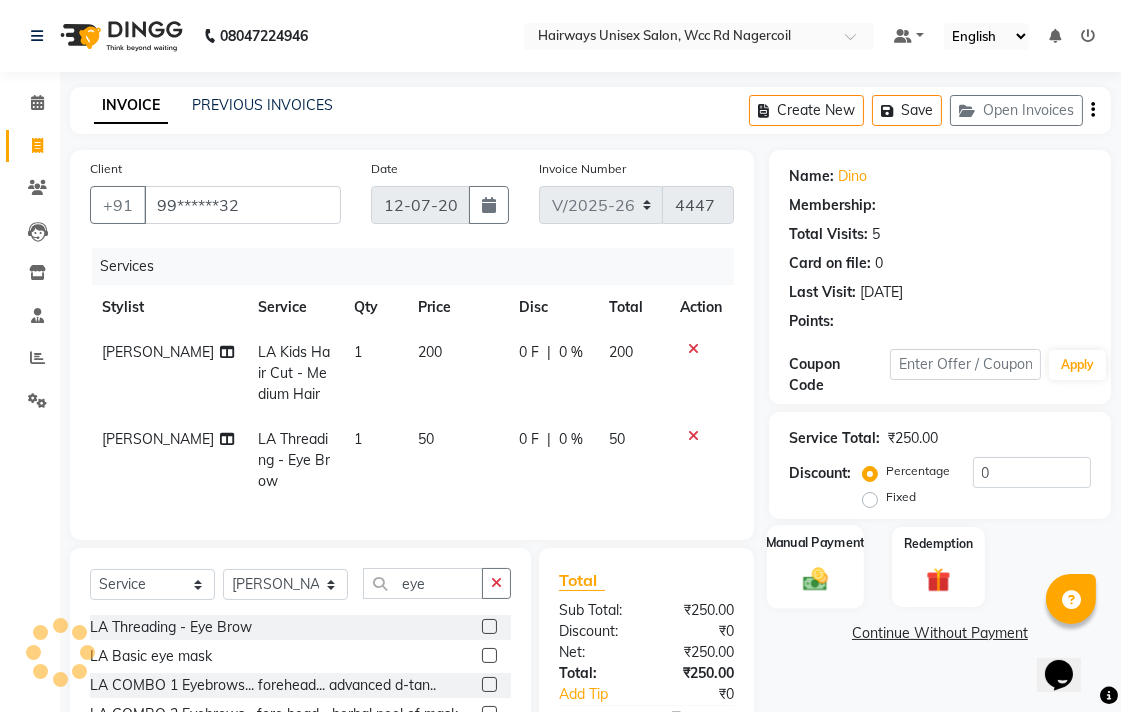 click 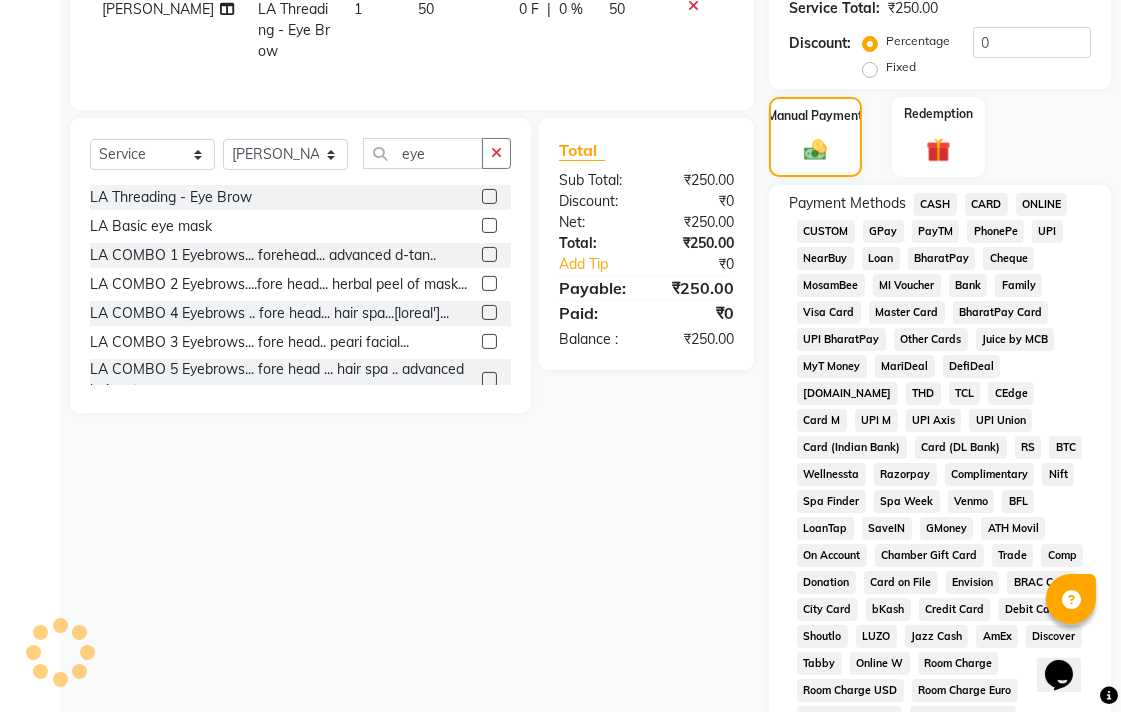 scroll, scrollTop: 444, scrollLeft: 0, axis: vertical 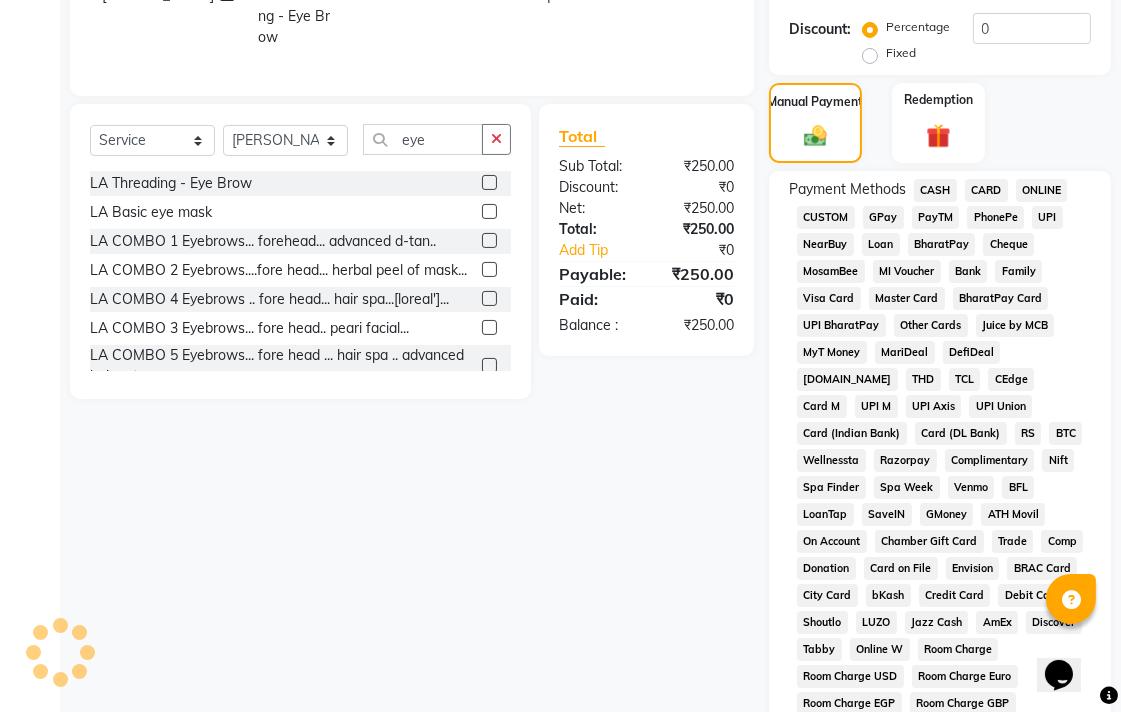 click on "UPI" 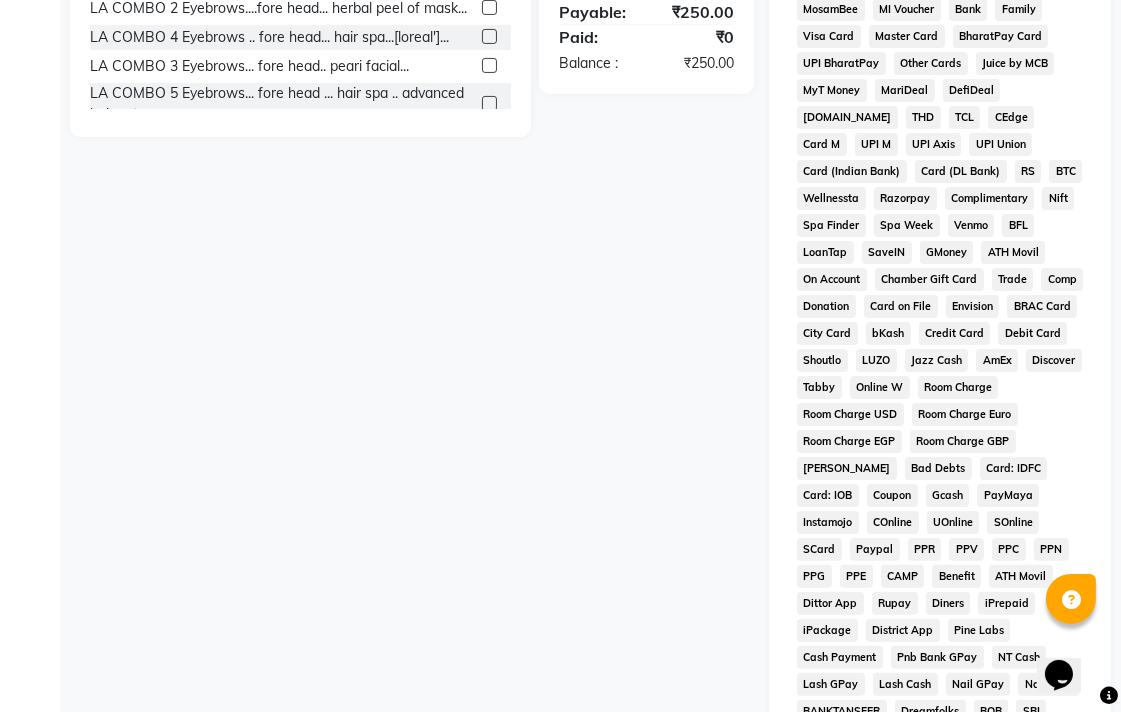 scroll, scrollTop: 357, scrollLeft: 0, axis: vertical 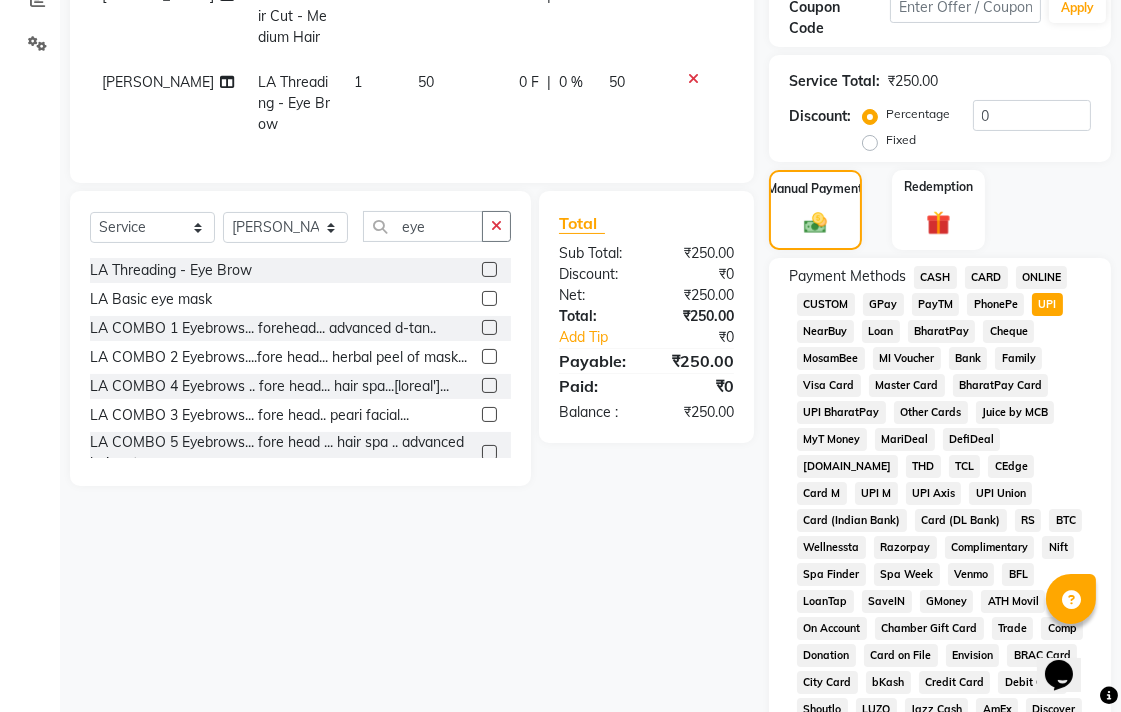 click on "CASH" 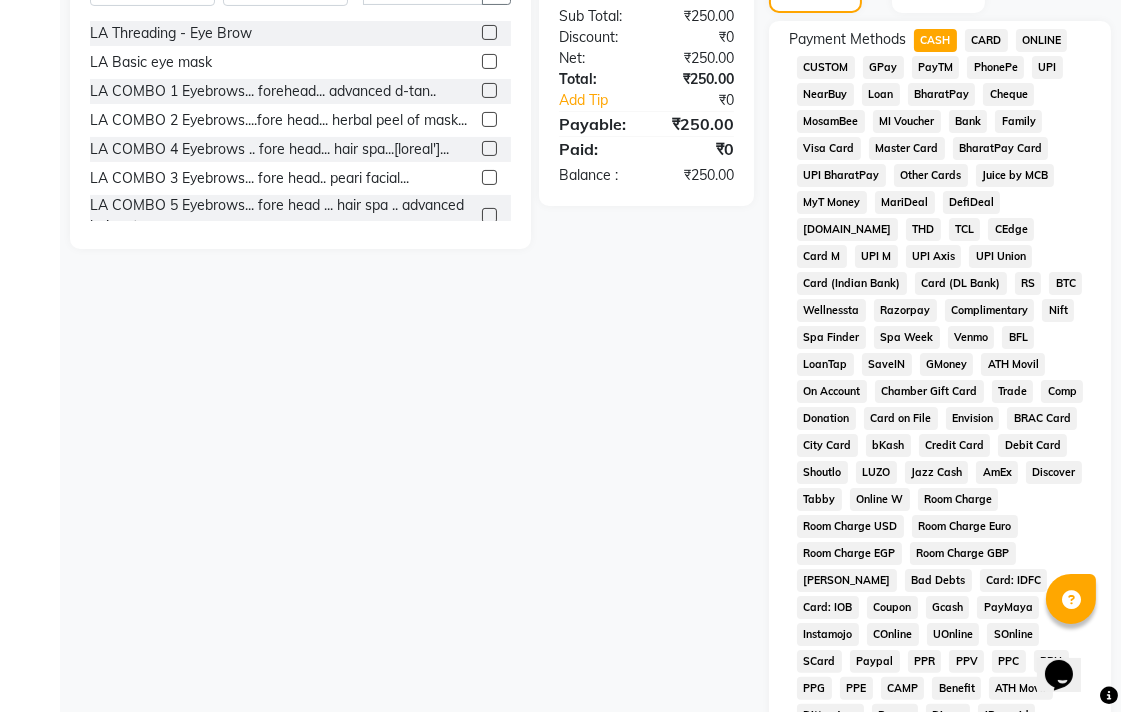 scroll, scrollTop: 913, scrollLeft: 0, axis: vertical 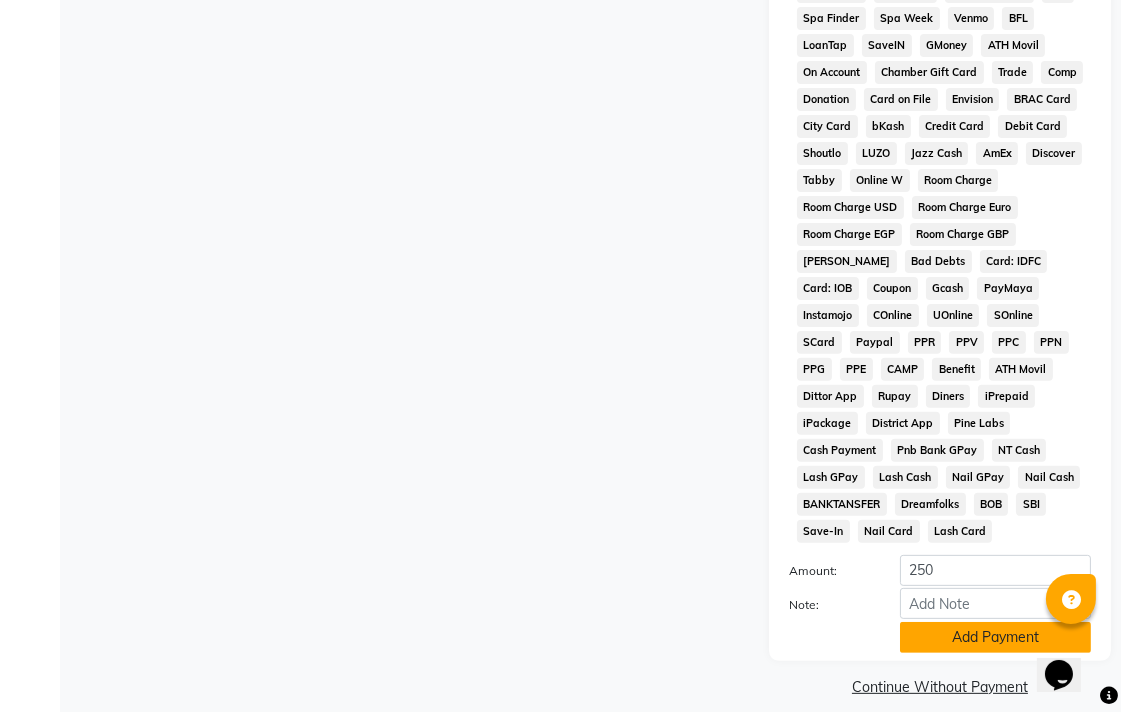 click on "Add Payment" 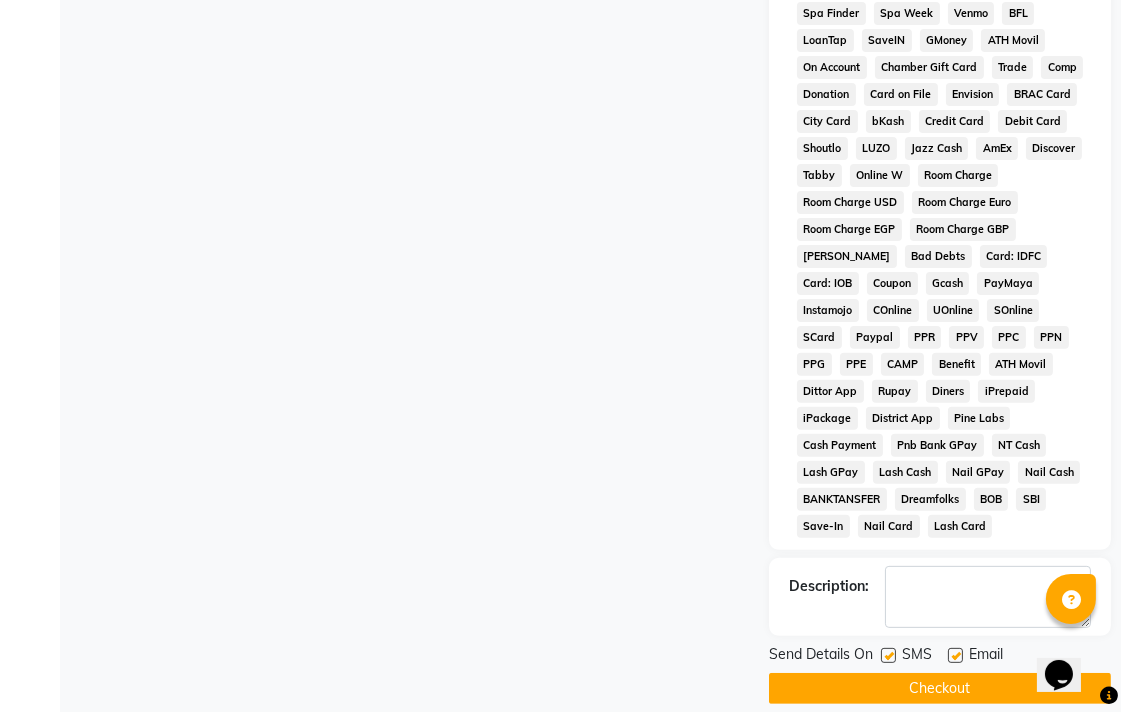 scroll, scrollTop: 921, scrollLeft: 0, axis: vertical 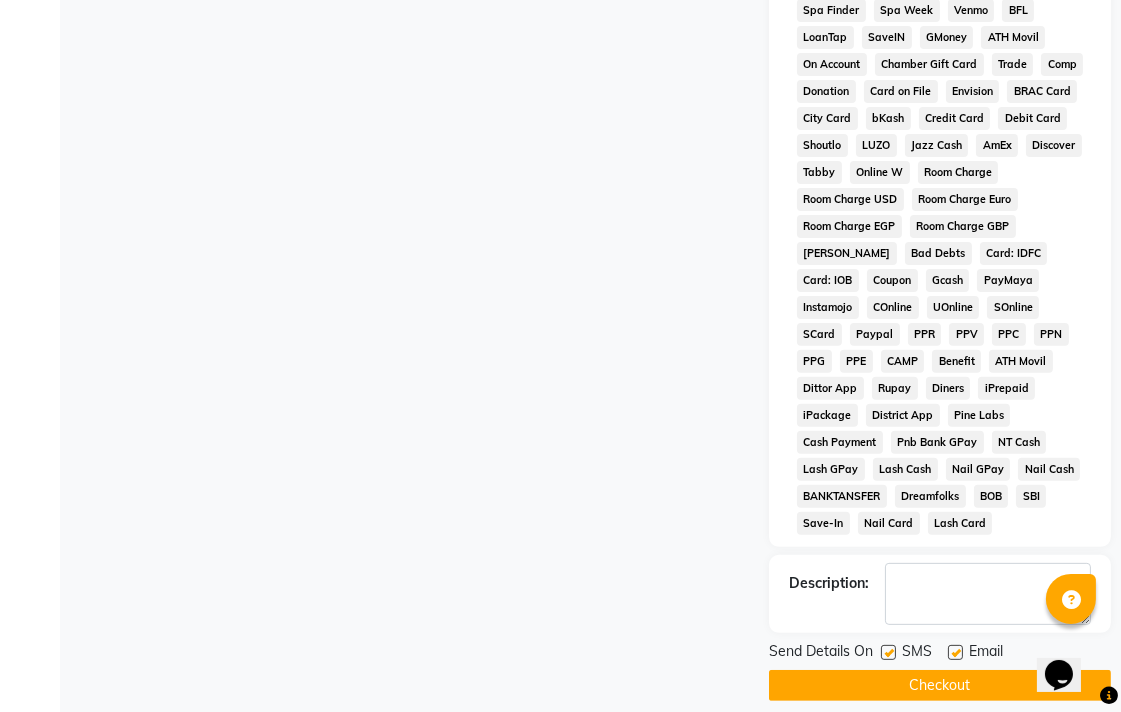 click on "Checkout" 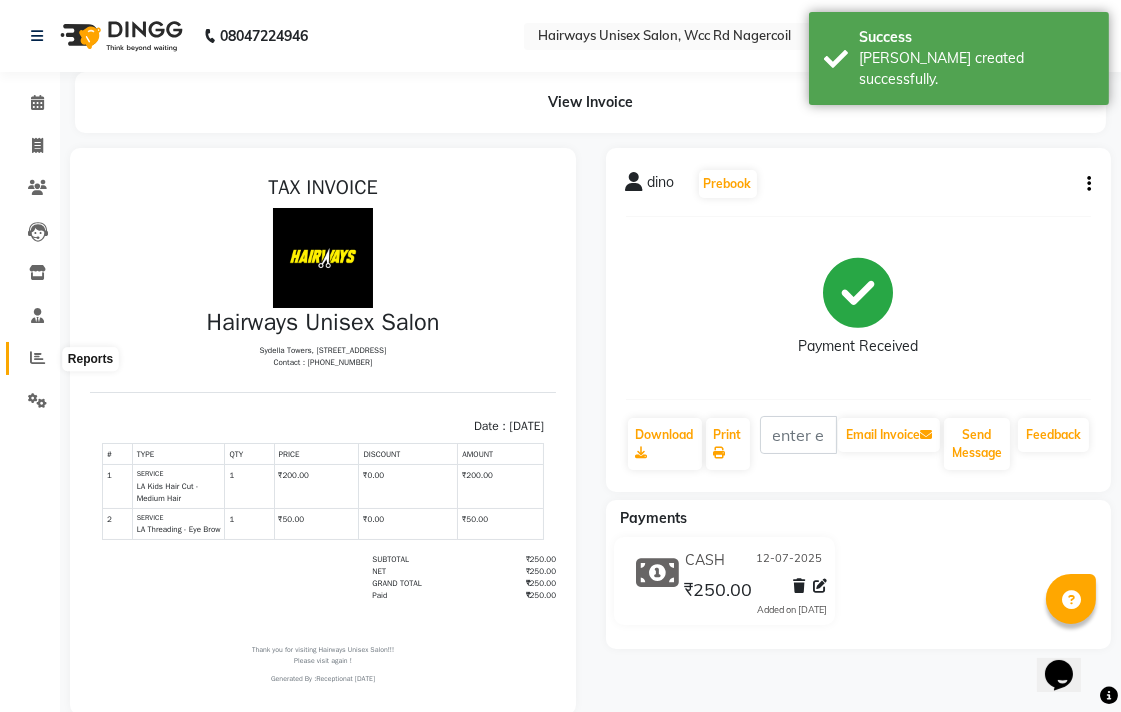 scroll, scrollTop: 0, scrollLeft: 0, axis: both 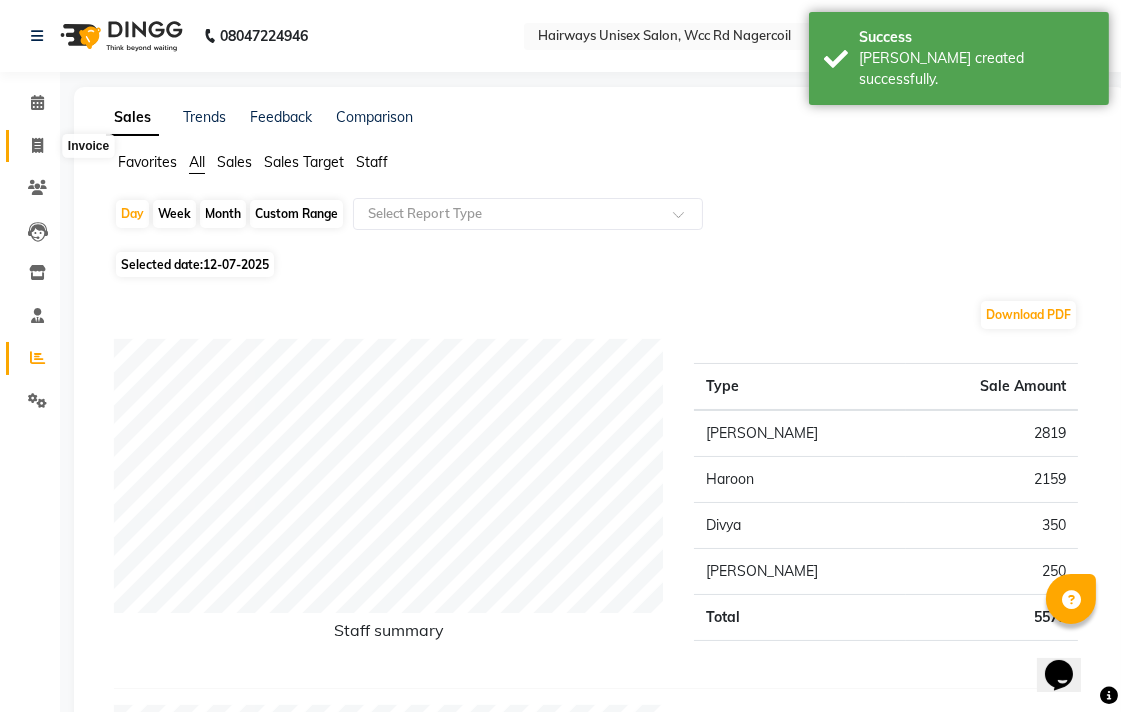 click 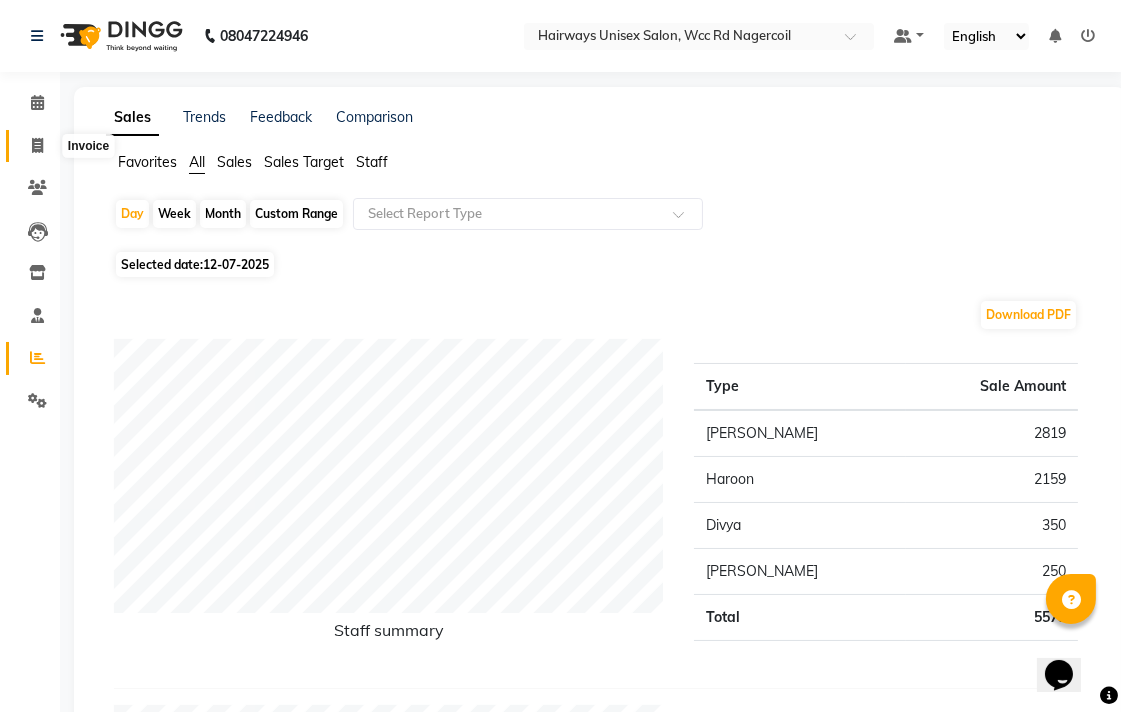 select on "service" 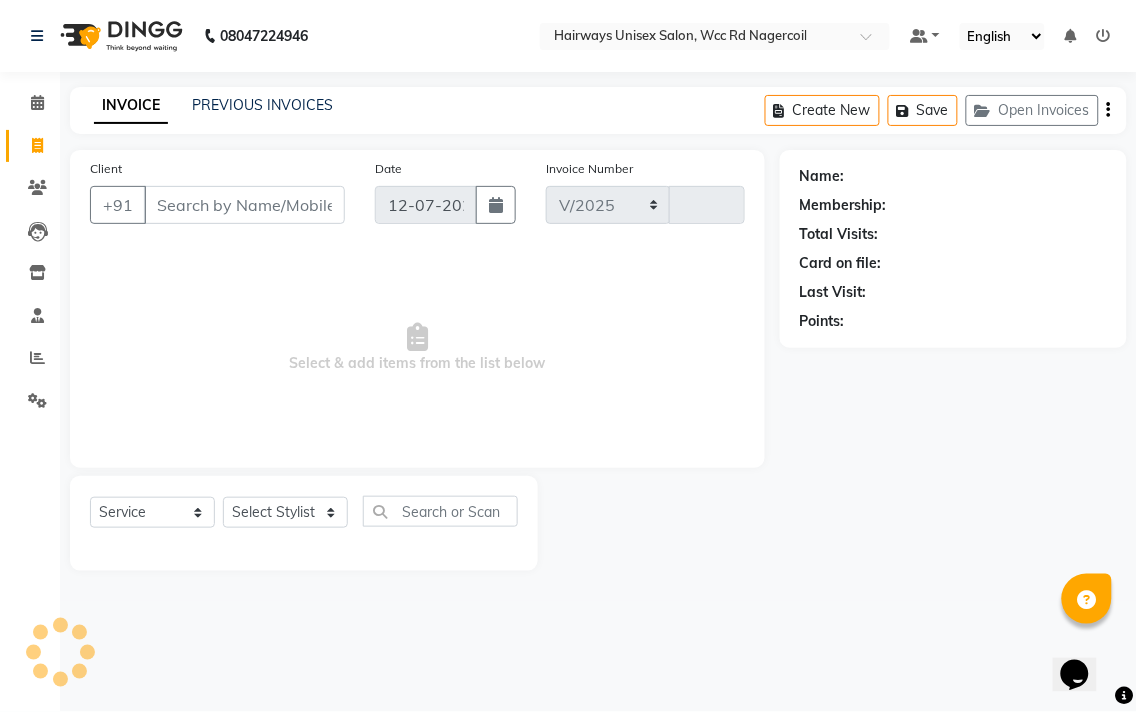 select on "6523" 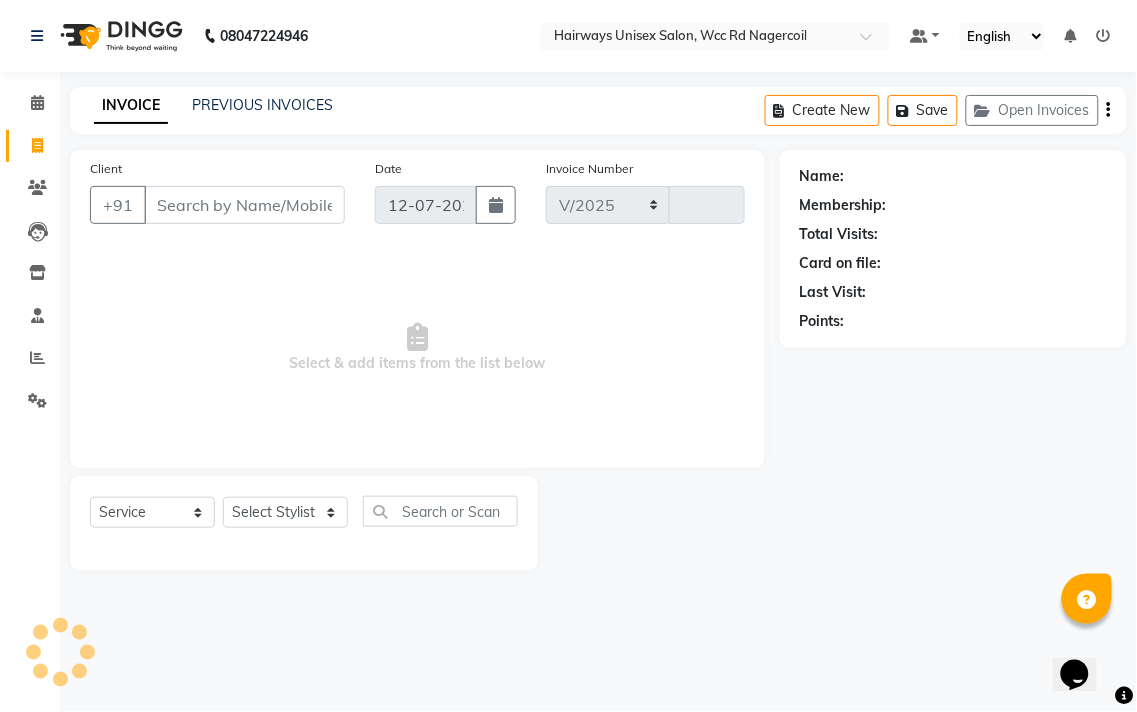 type on "4448" 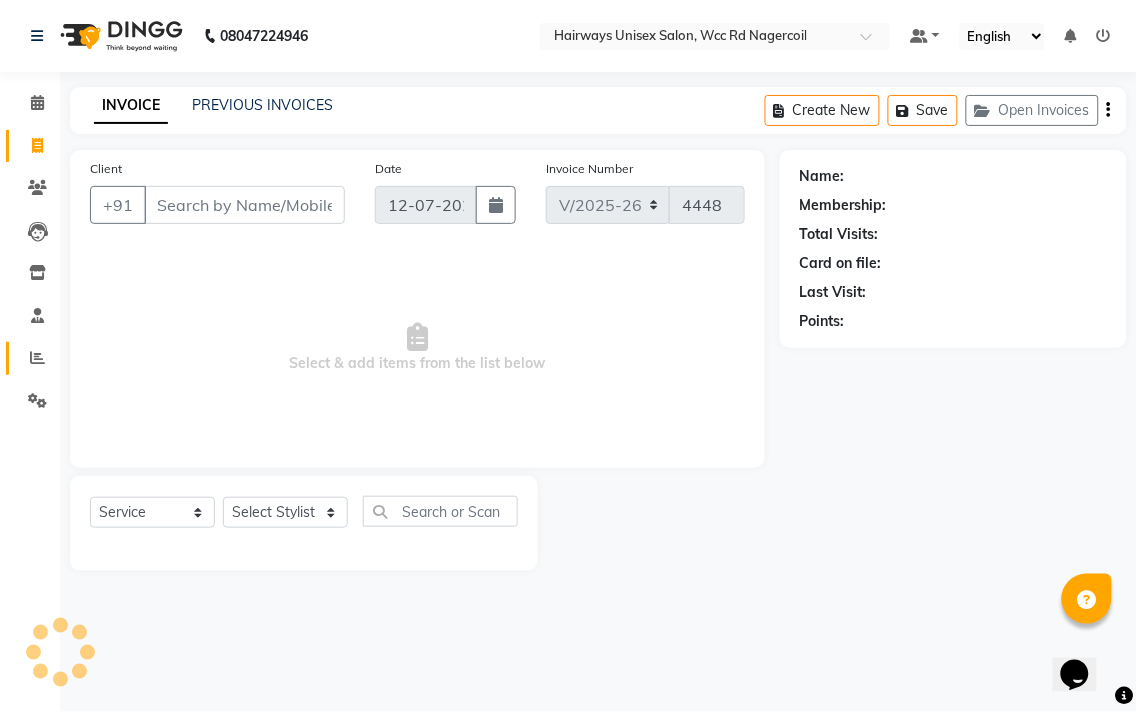 click on "Reports" 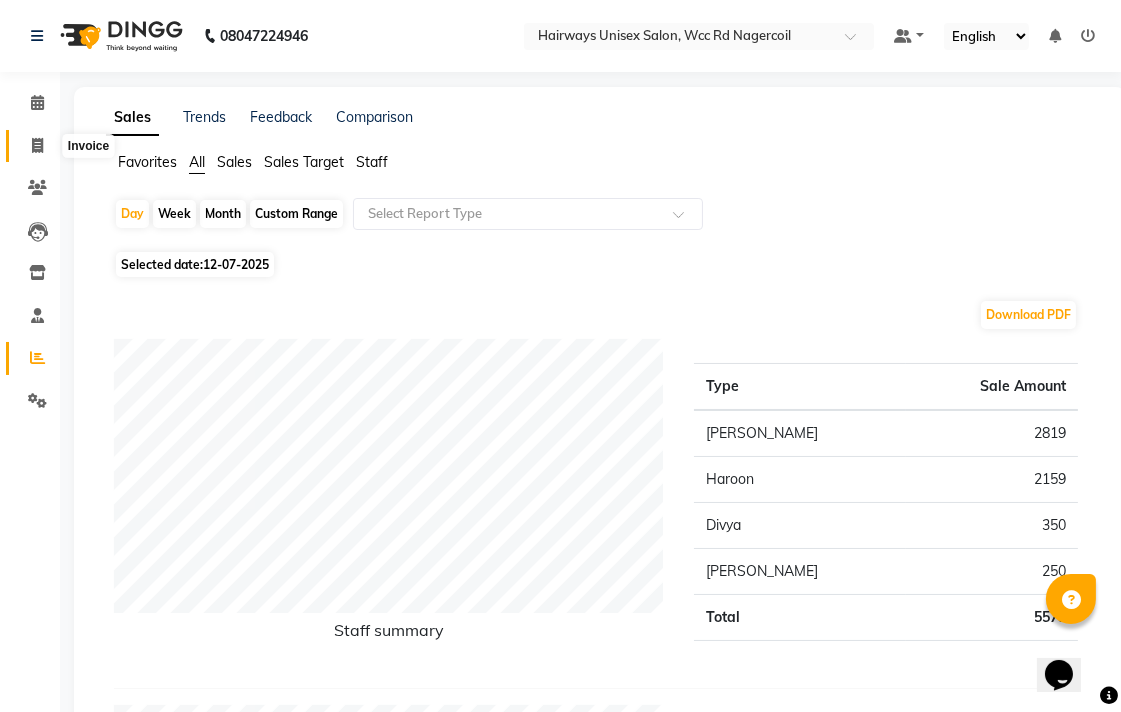 click 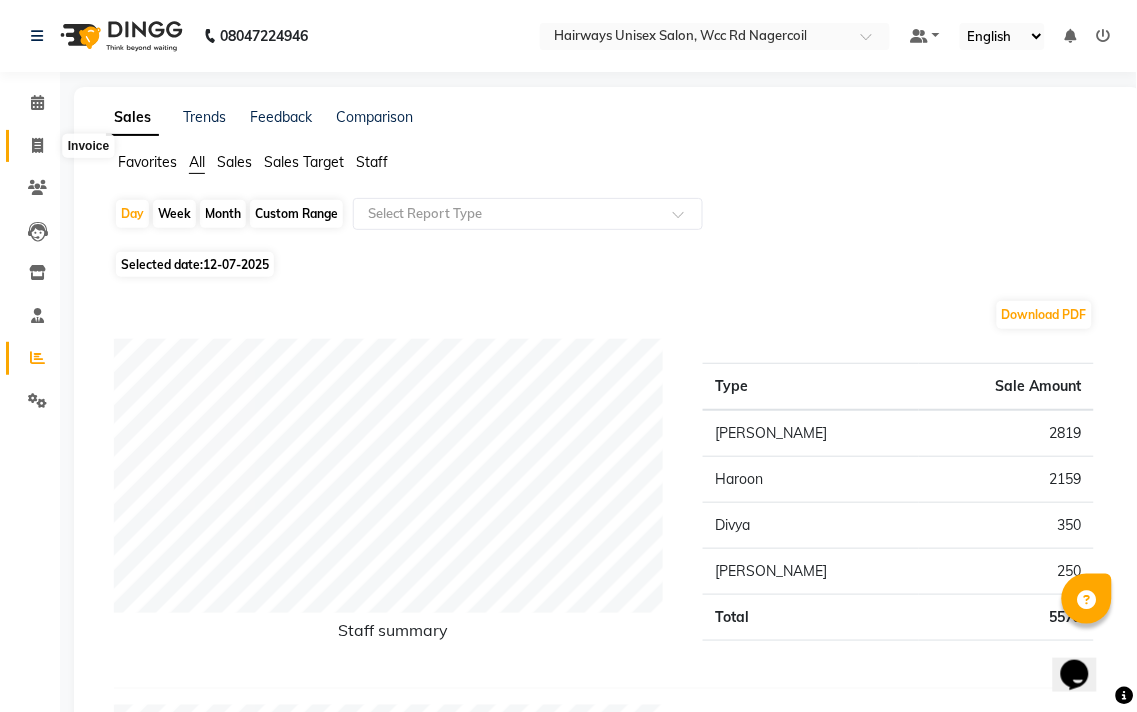 select on "service" 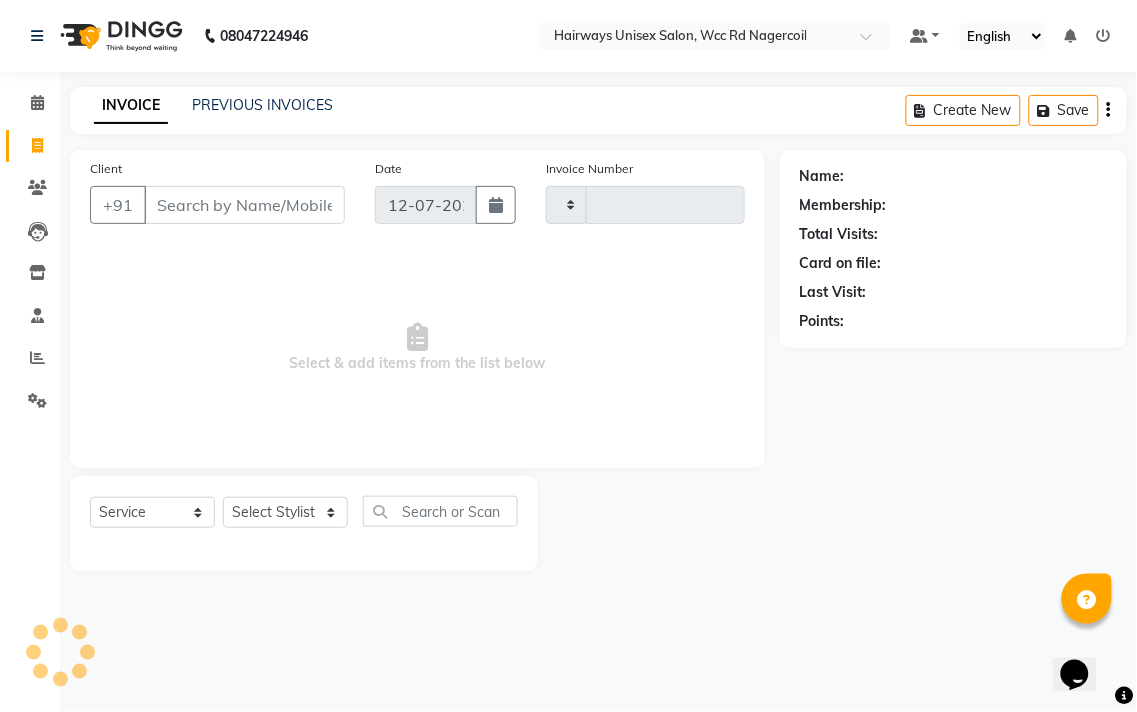 type on "4448" 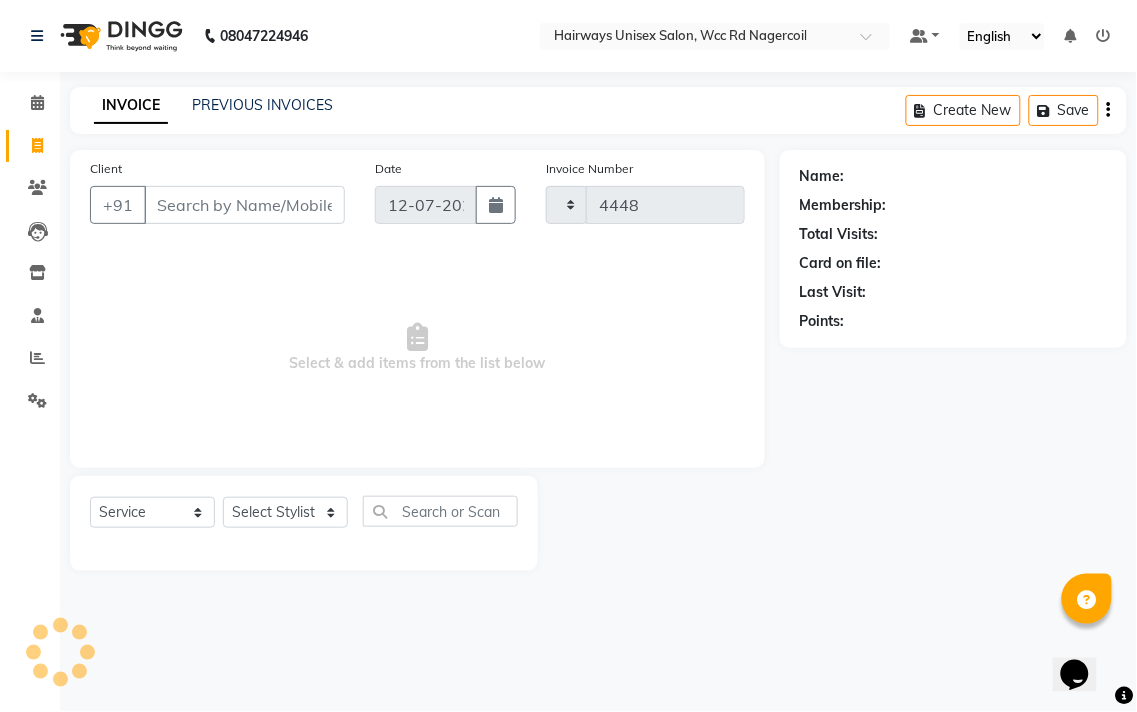 select on "6523" 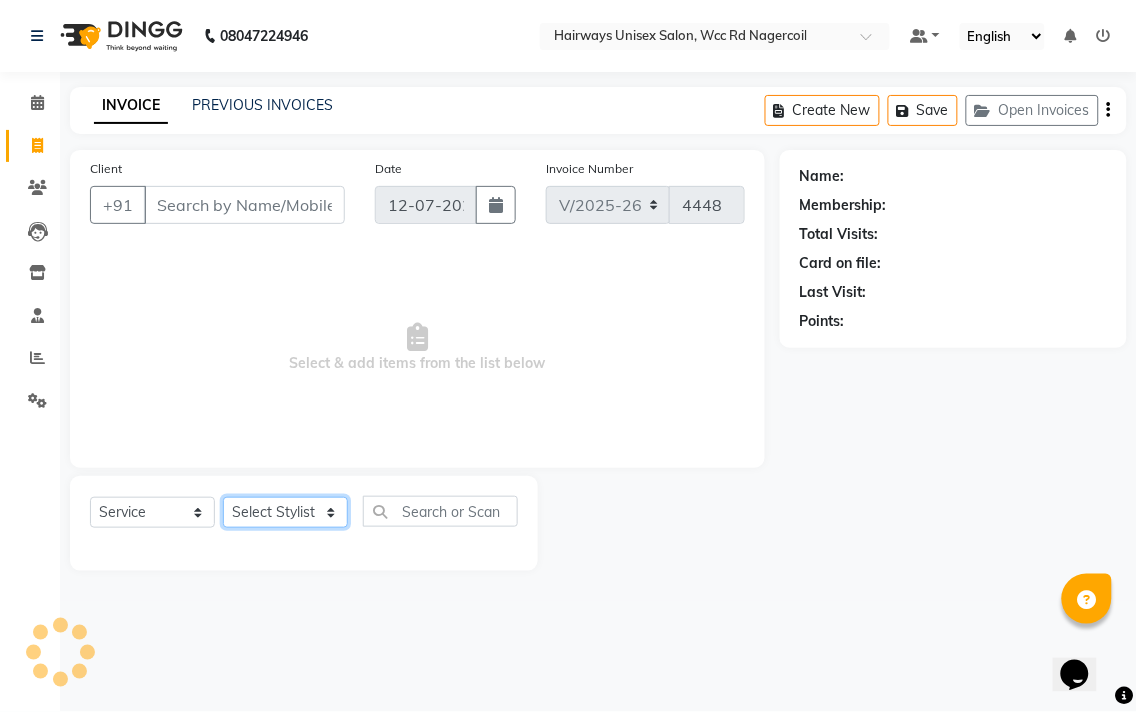 click on "Select Stylist" 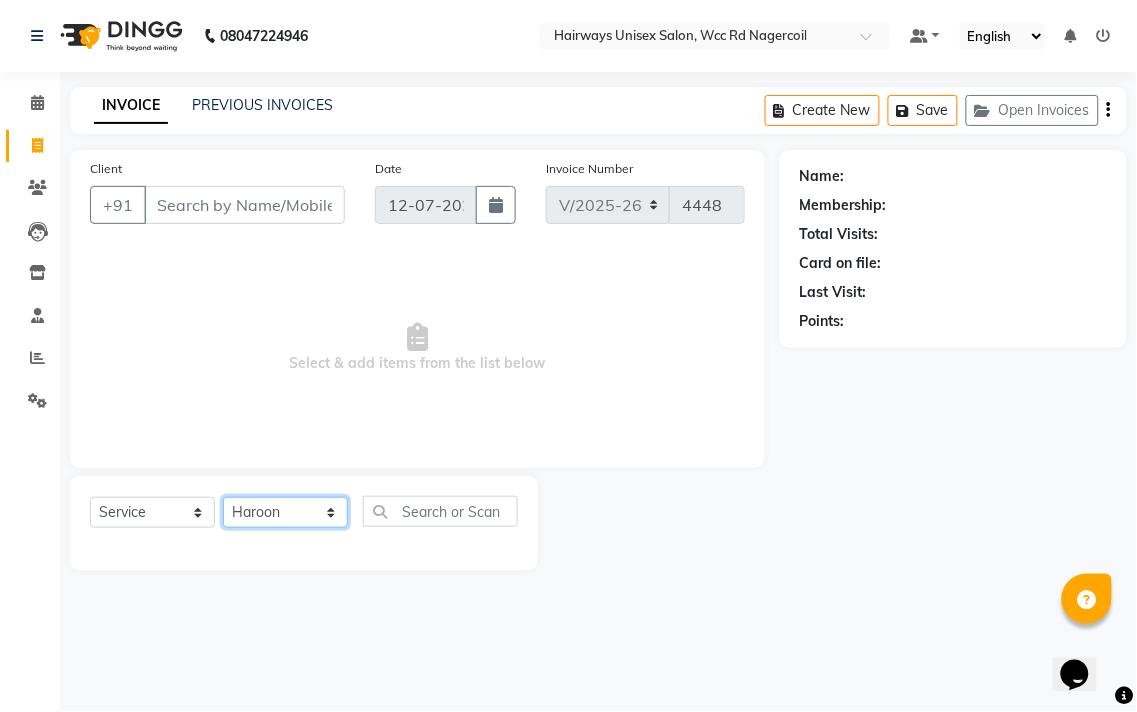 click on "Select Stylist Admin Chitra divya [PERSON_NAME] [PERSON_NAME] Reception [PERSON_NAME] [PERSON_NAME] Talib" 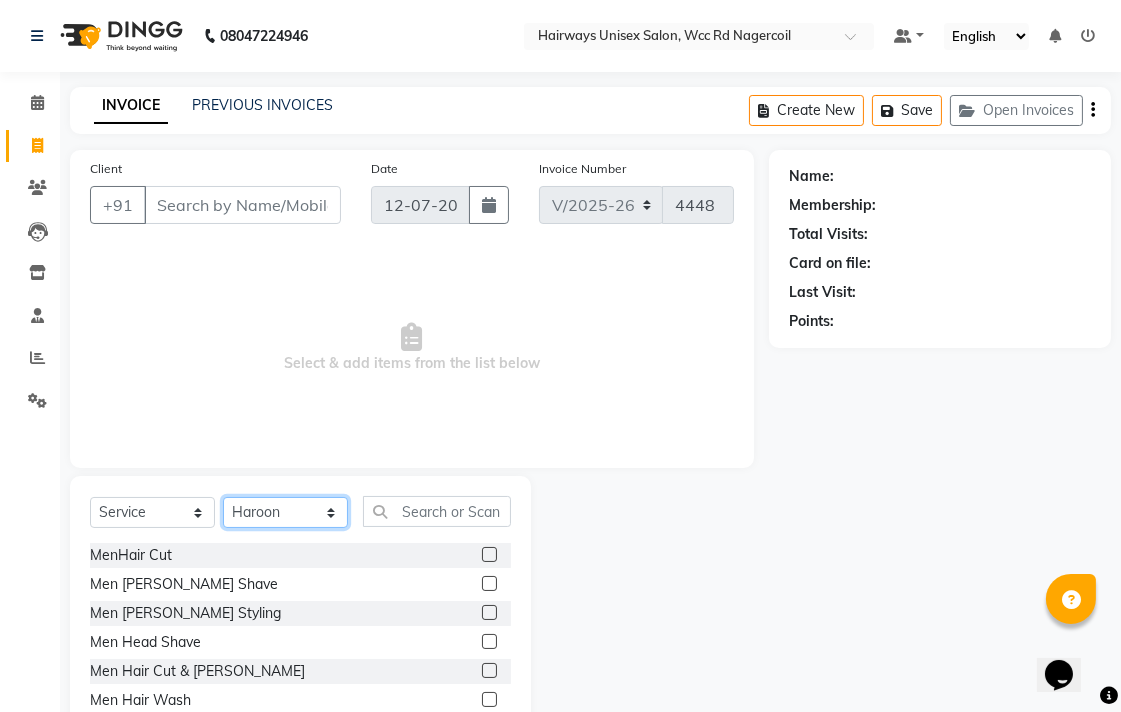 click on "Select Stylist Admin Chitra divya [PERSON_NAME] [PERSON_NAME] Reception [PERSON_NAME] [PERSON_NAME] Talib" 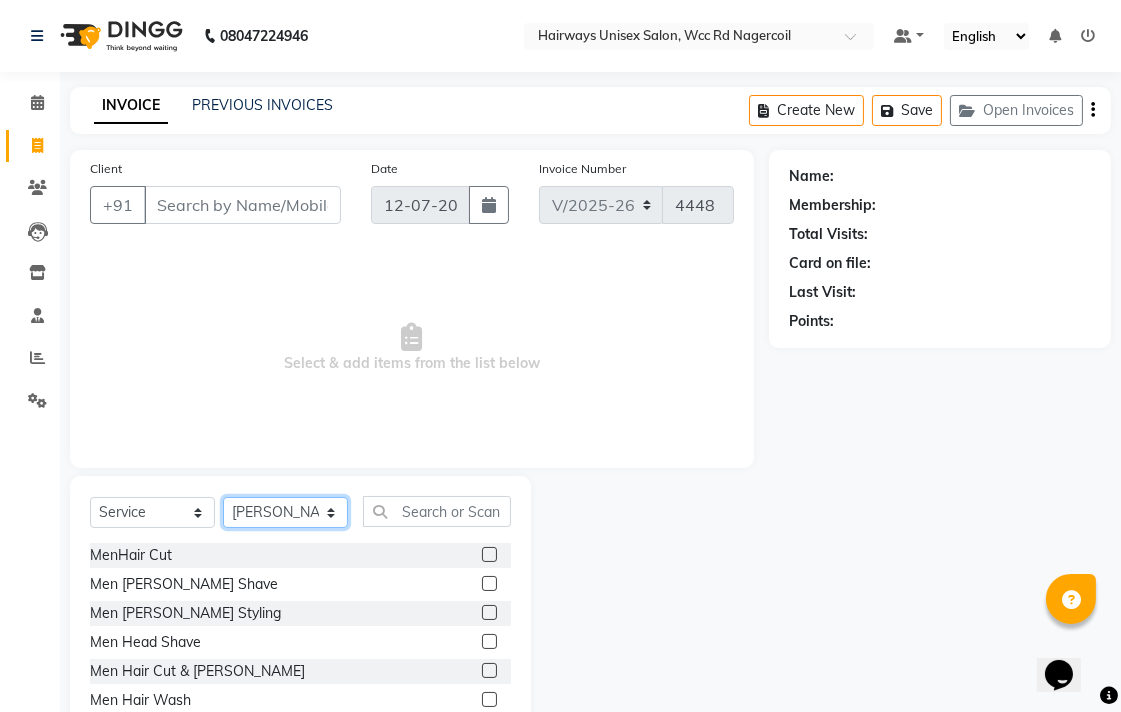 click on "Select Stylist Admin Chitra divya [PERSON_NAME] [PERSON_NAME] Reception [PERSON_NAME] [PERSON_NAME] Talib" 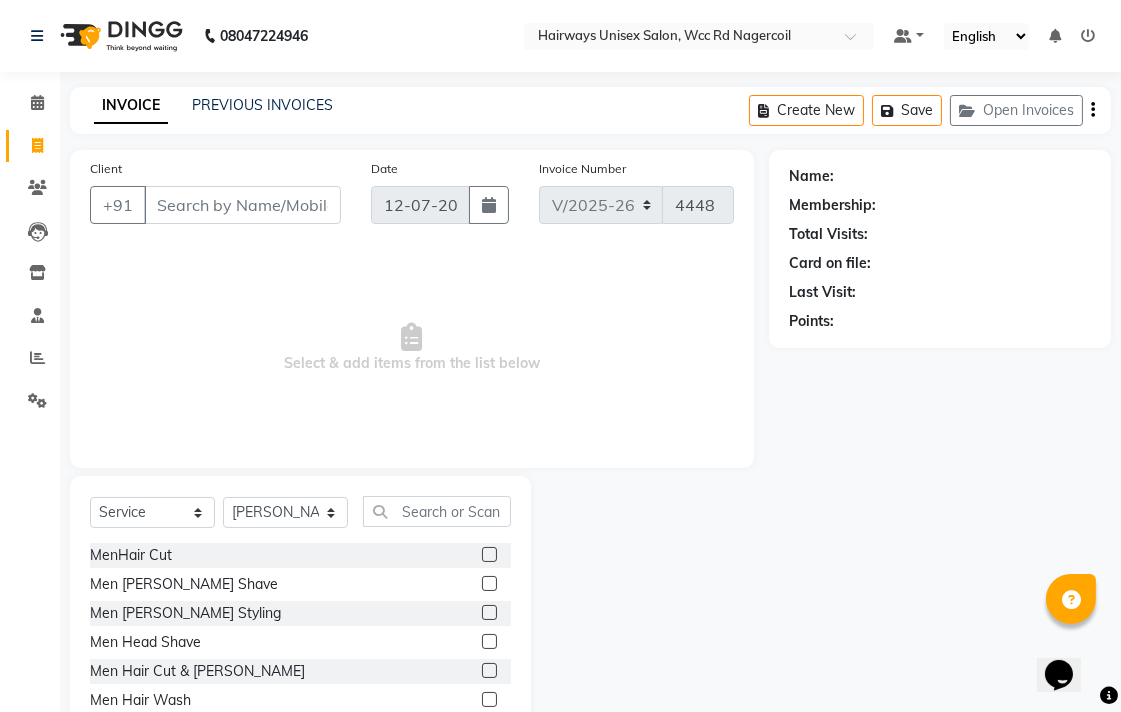 click 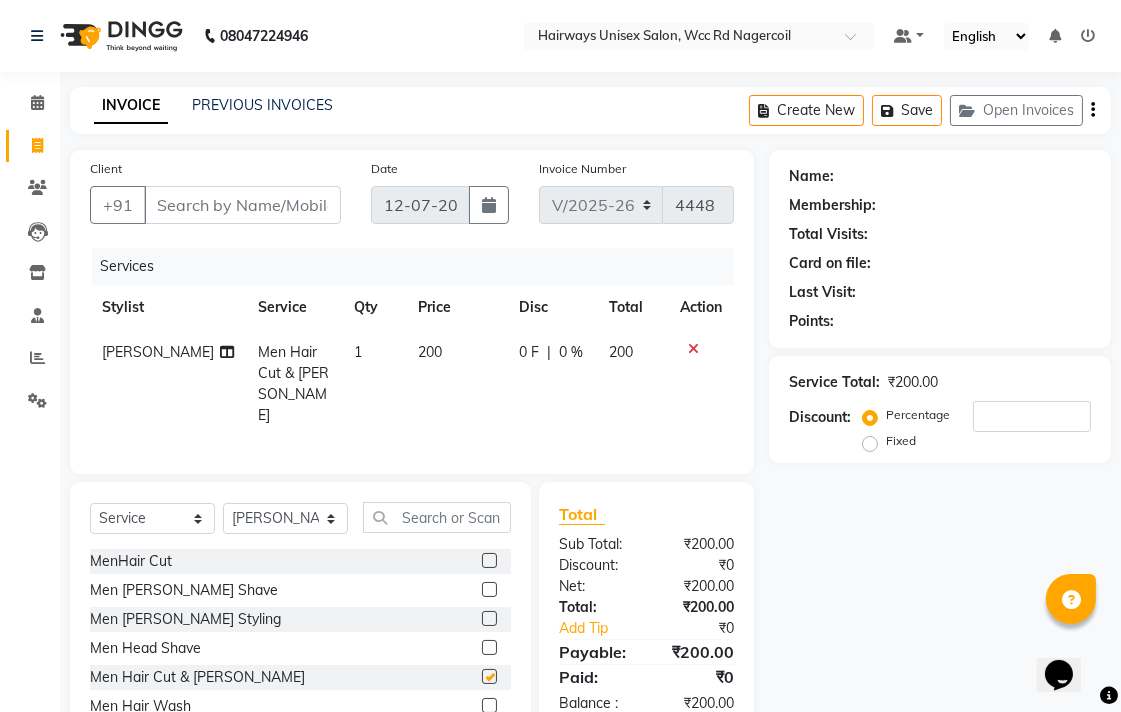 checkbox on "false" 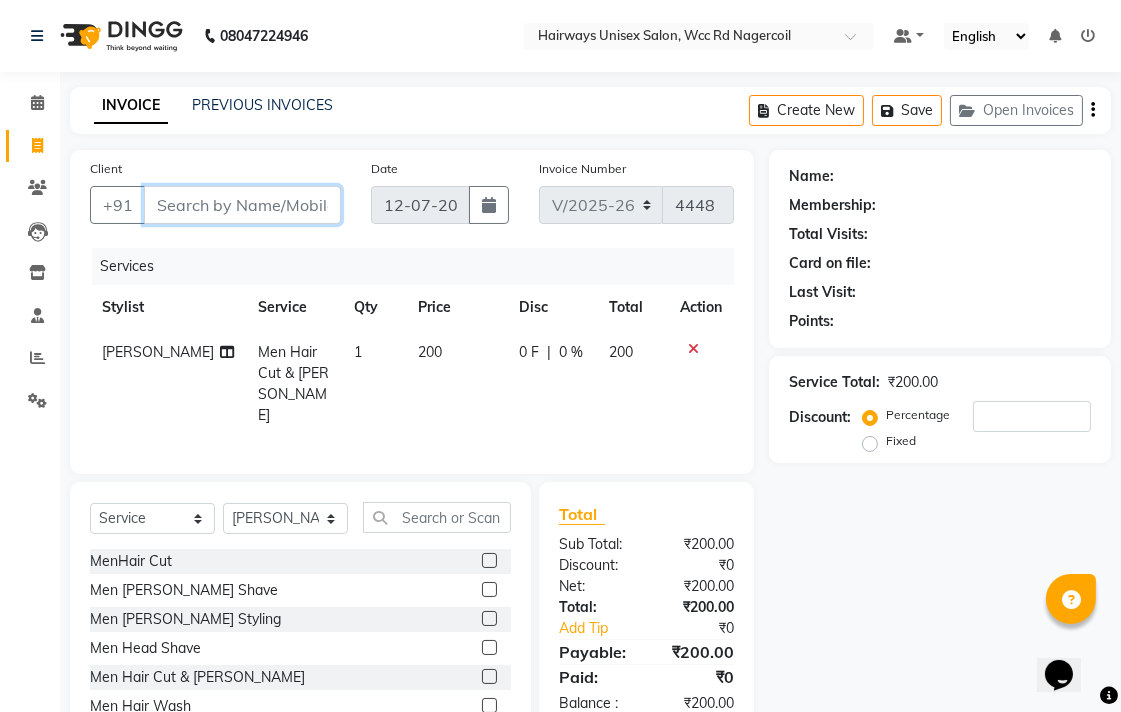 click on "Client" at bounding box center (242, 205) 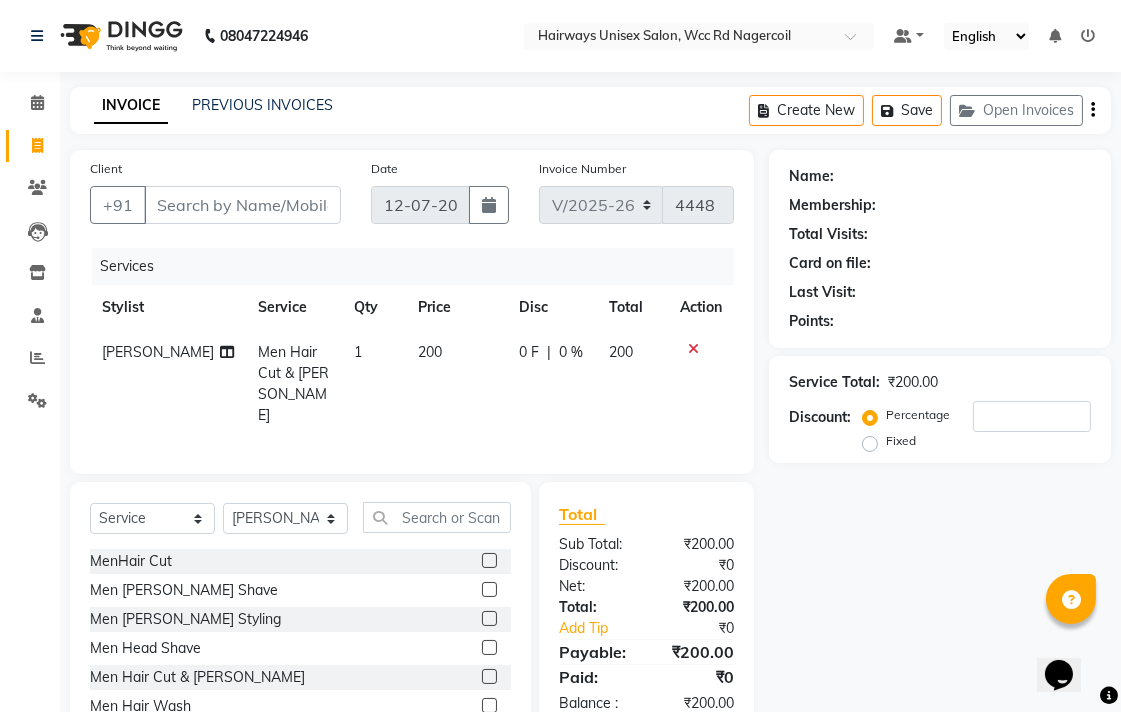 click 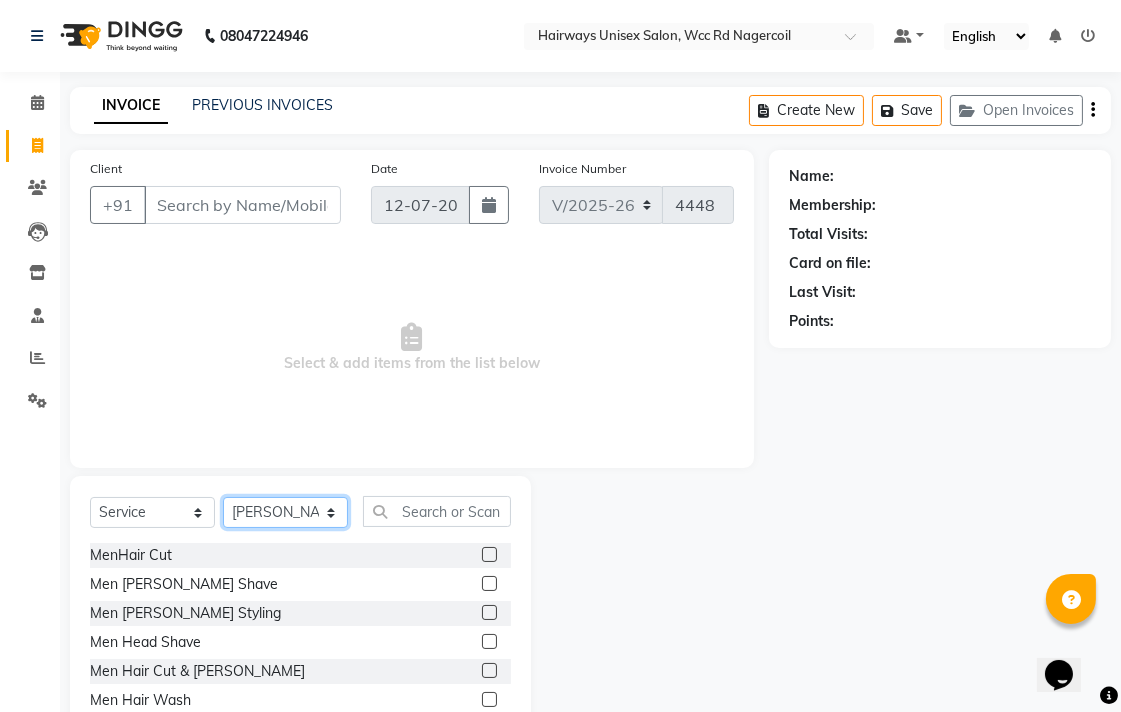 drag, startPoint x: 308, startPoint y: 520, endPoint x: 318, endPoint y: 508, distance: 15.6205 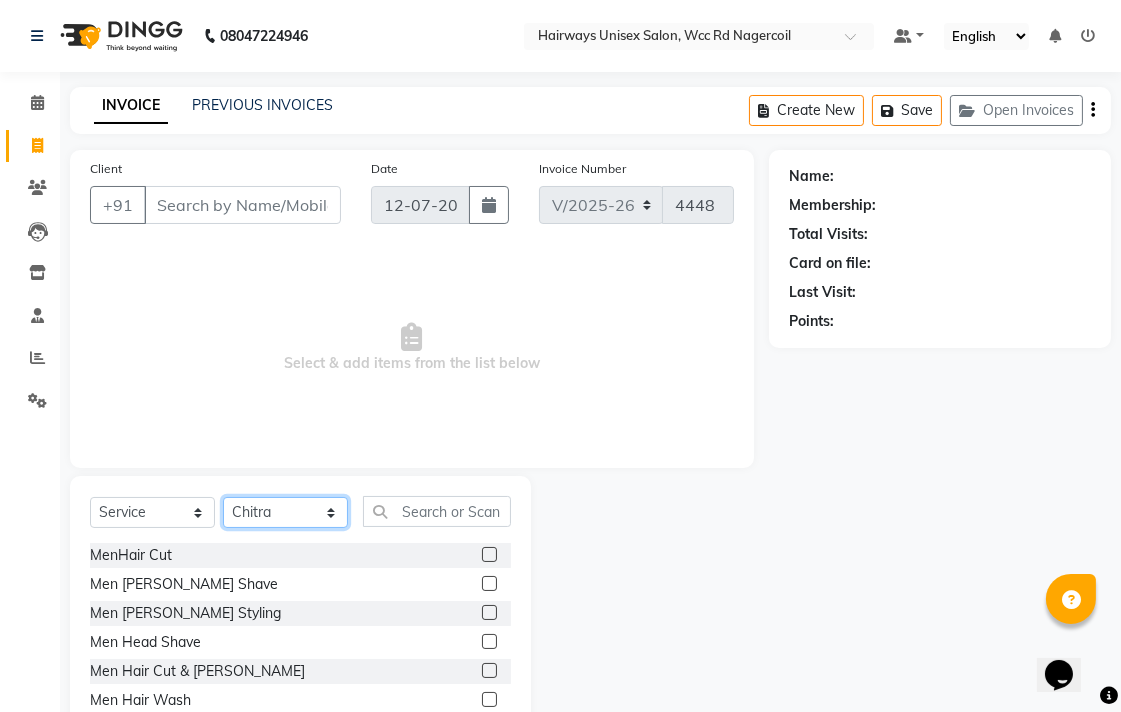 click on "Select Stylist Admin Chitra divya [PERSON_NAME] [PERSON_NAME] Reception [PERSON_NAME] [PERSON_NAME] Talib" 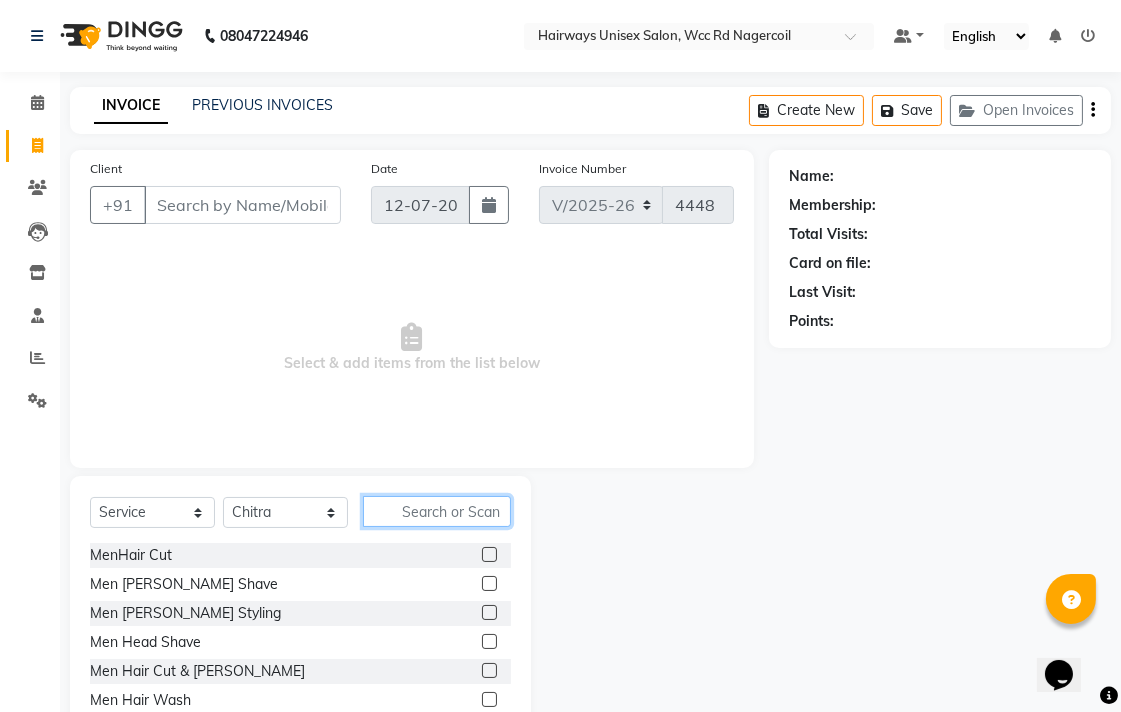 click 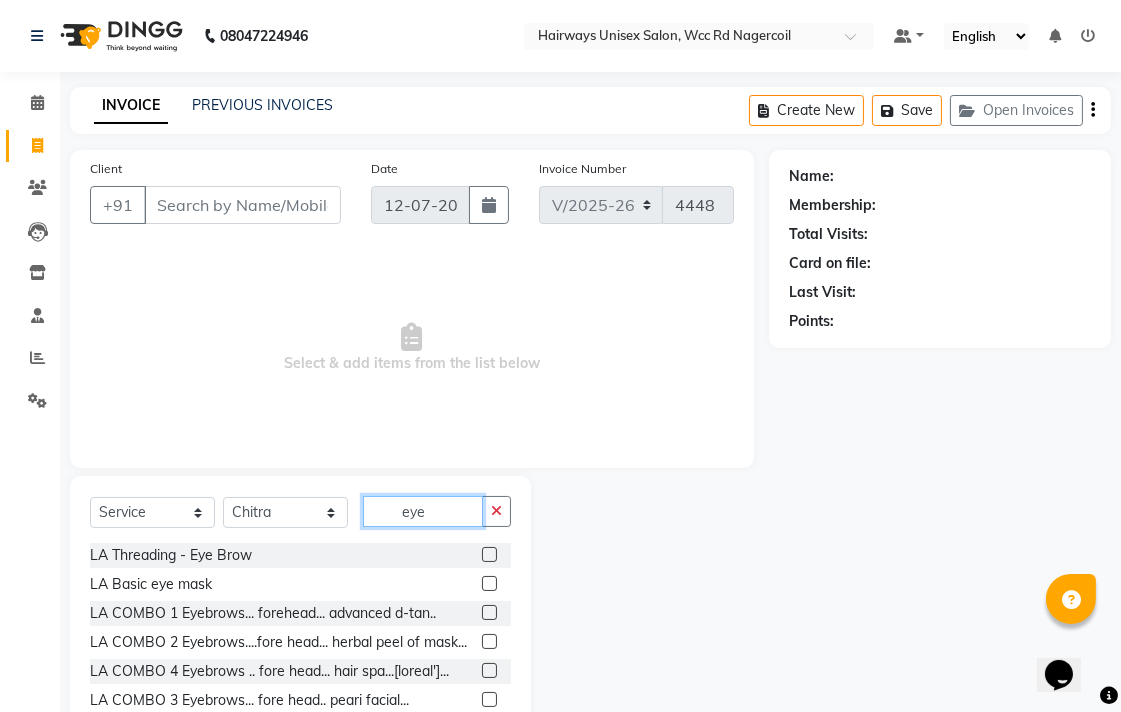 type on "eye" 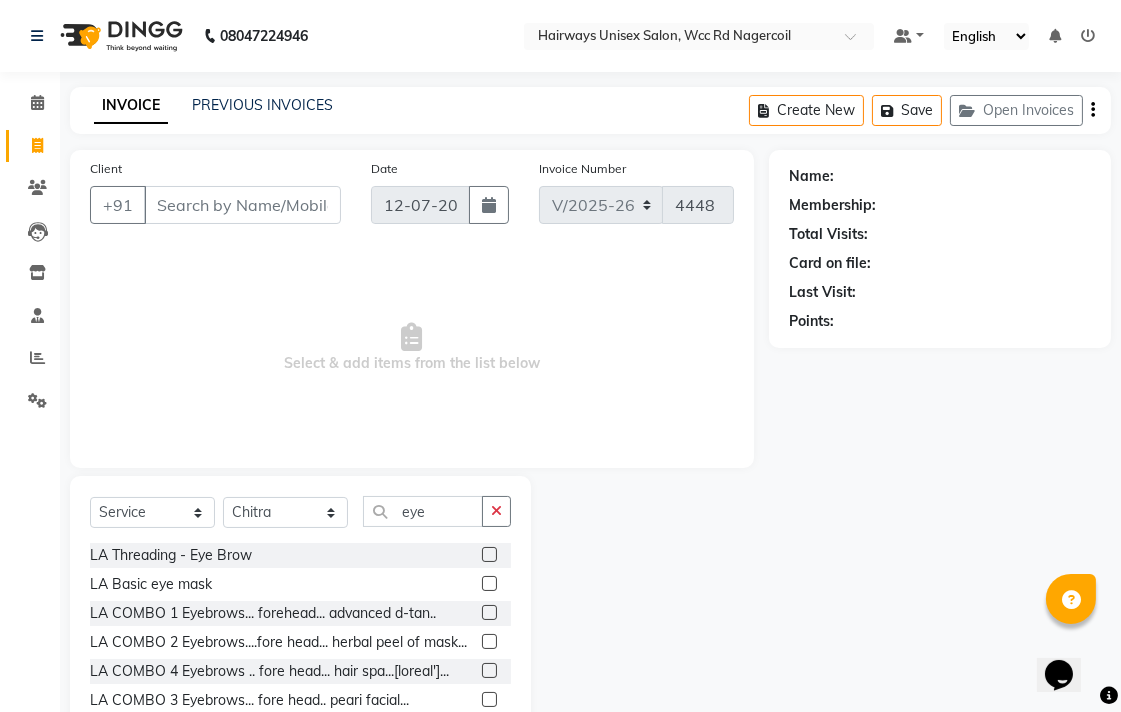click 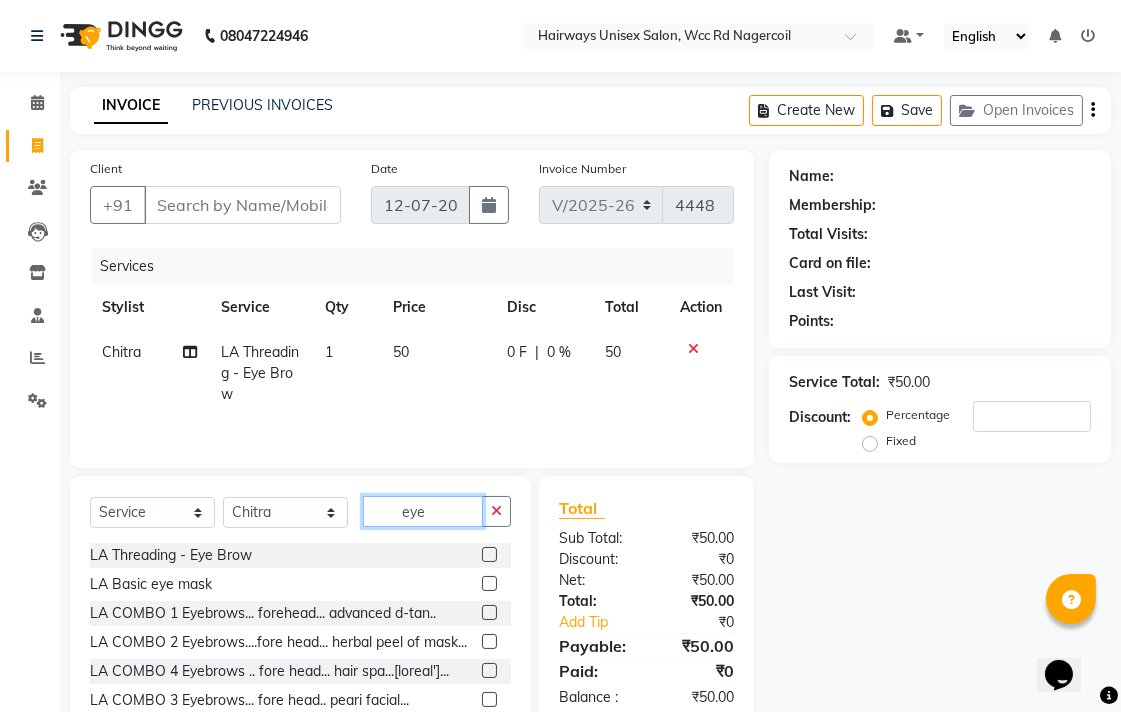checkbox on "false" 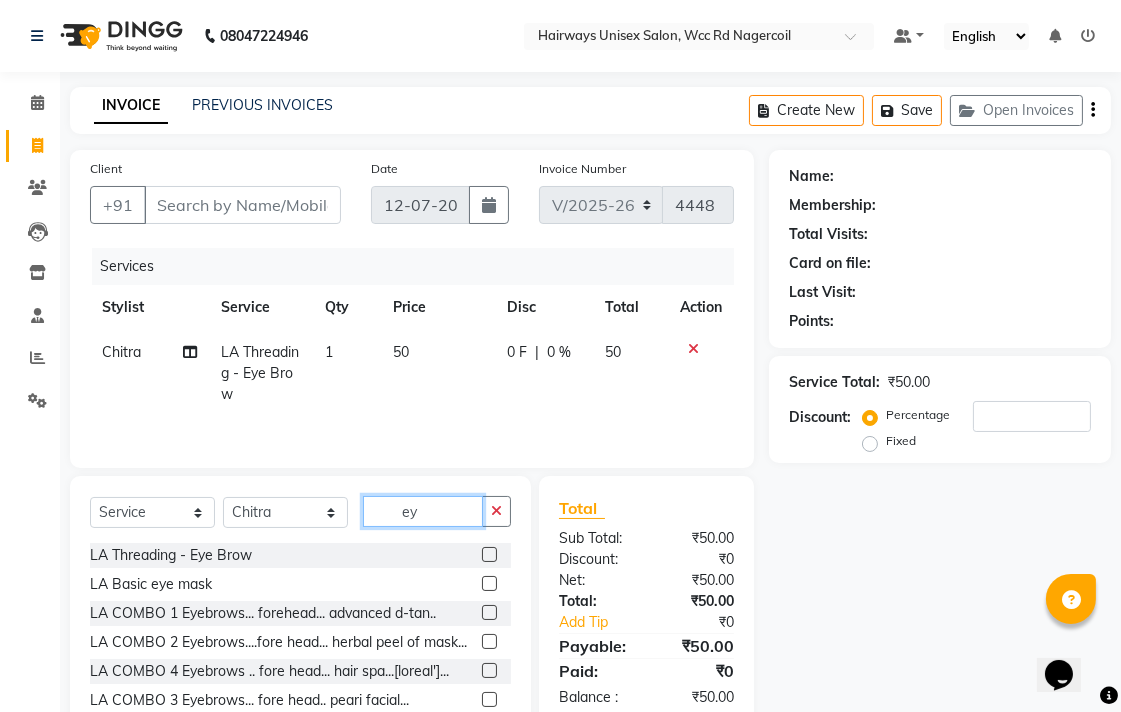 type on "e" 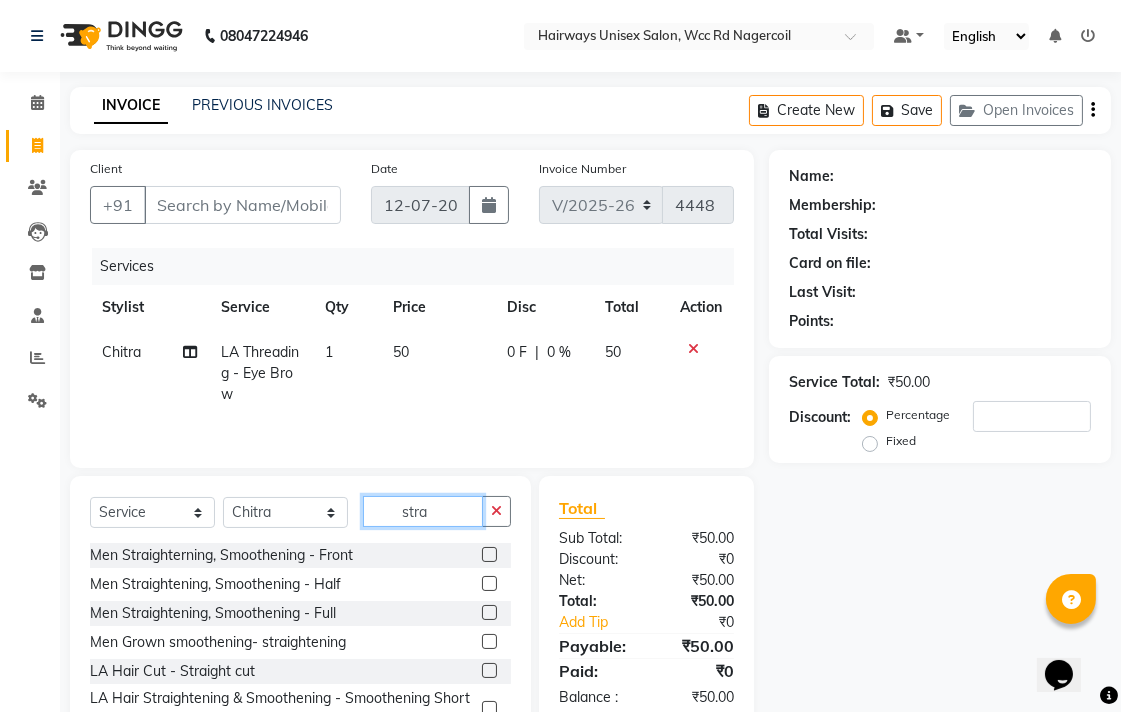 type on "stra" 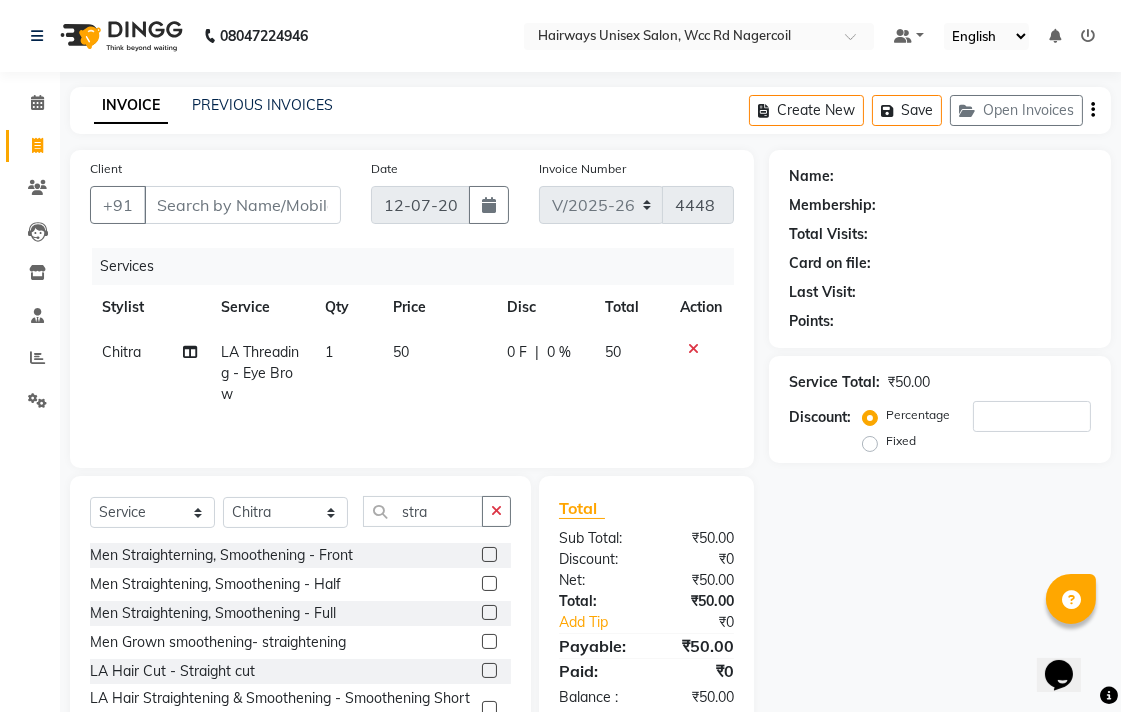 click 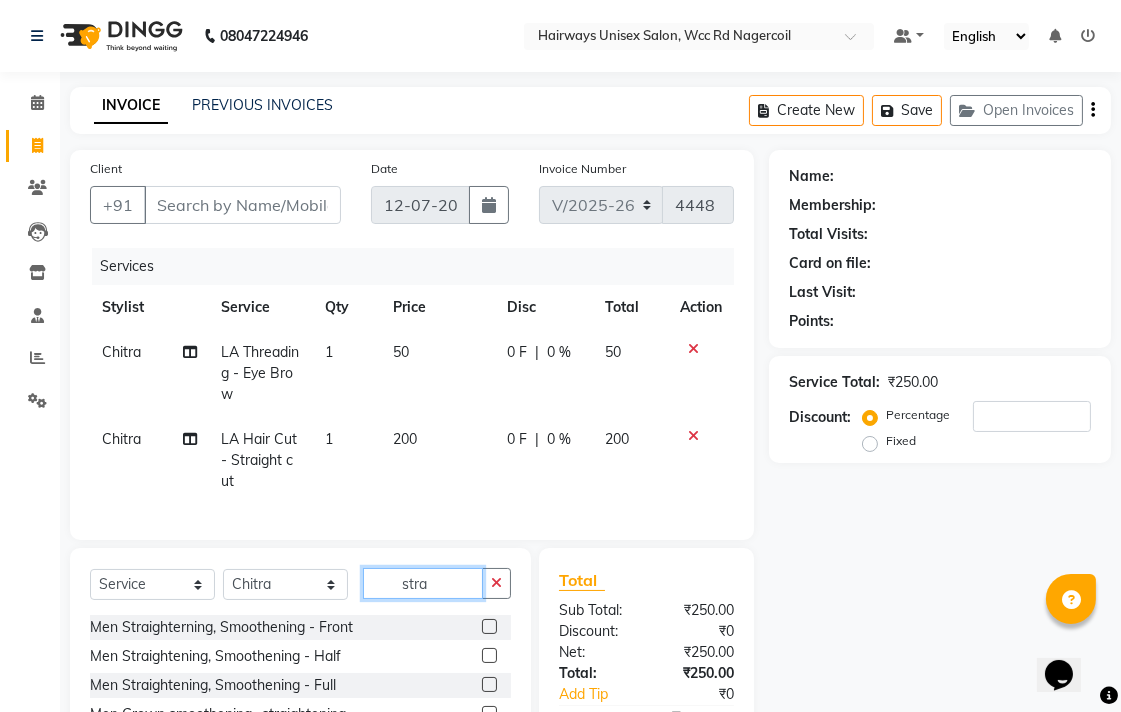 checkbox on "false" 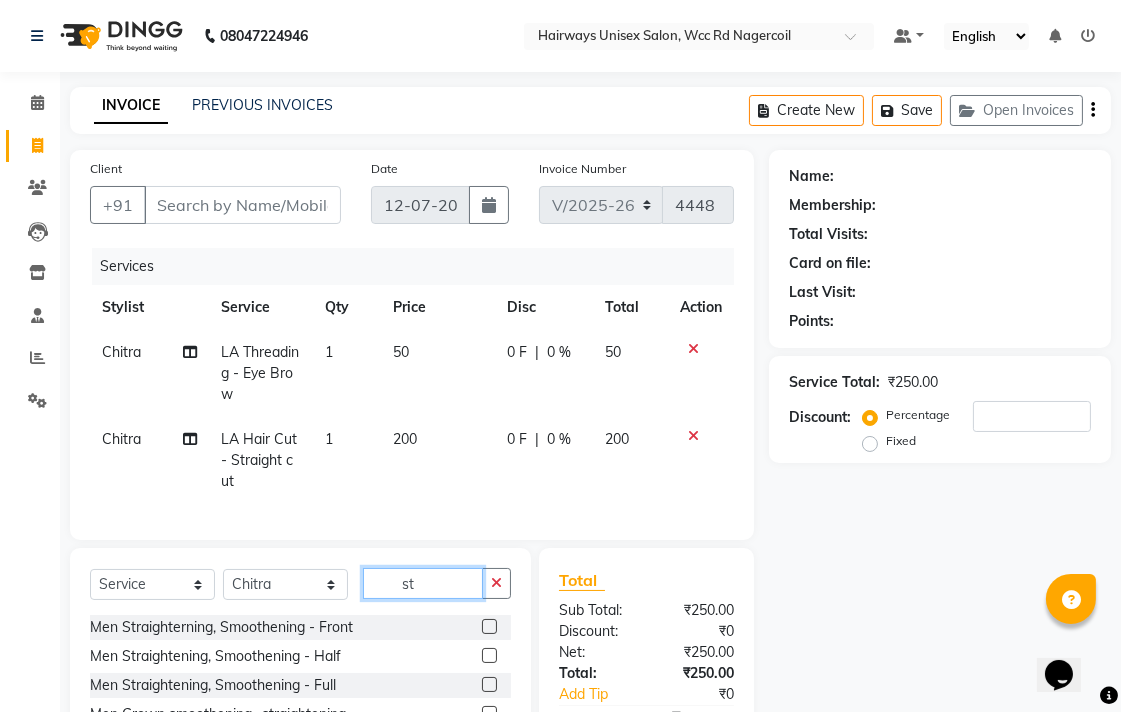 type on "s" 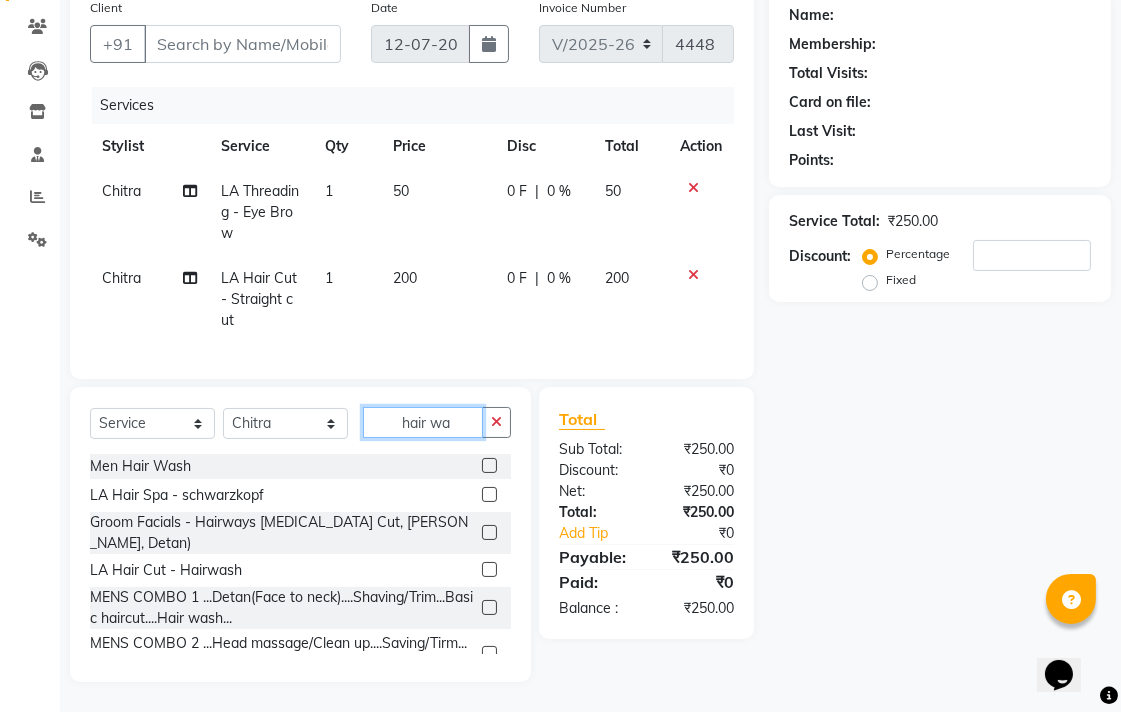 scroll, scrollTop: 177, scrollLeft: 0, axis: vertical 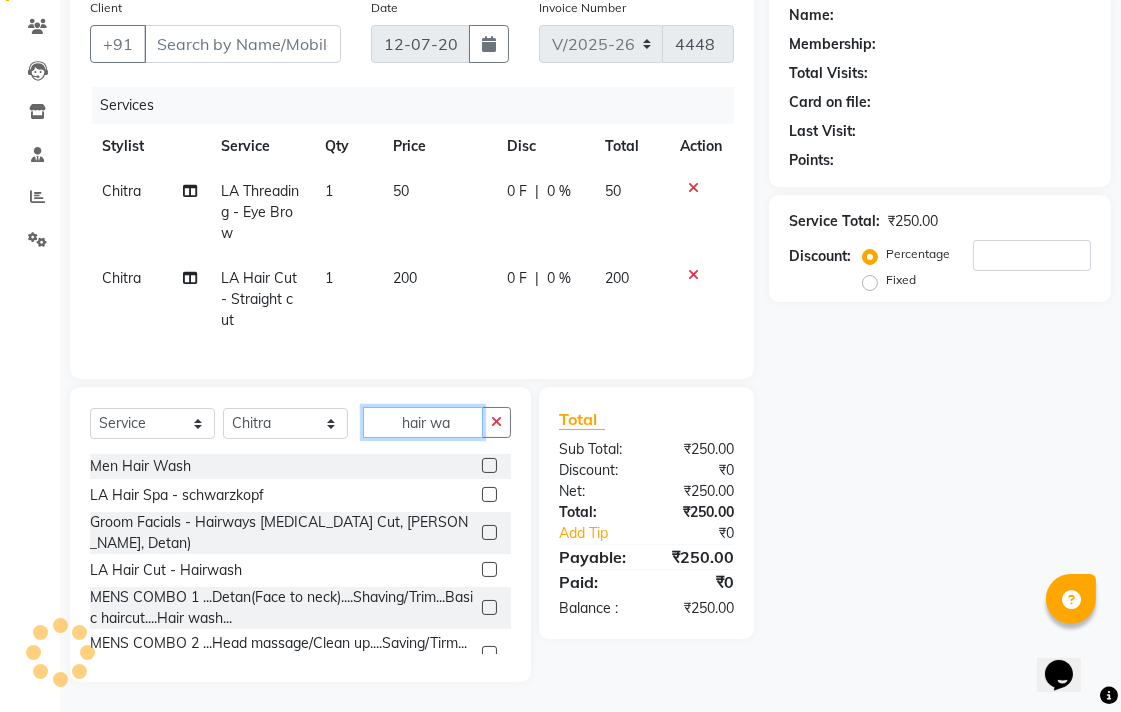 type on "hair wa" 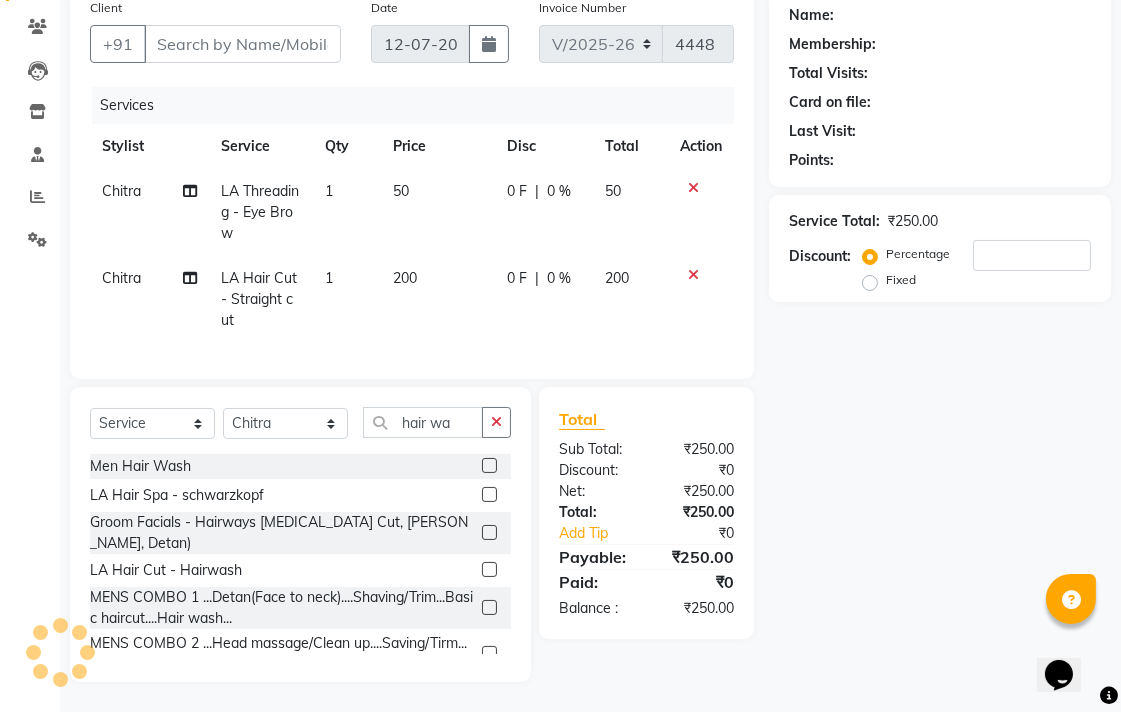 click 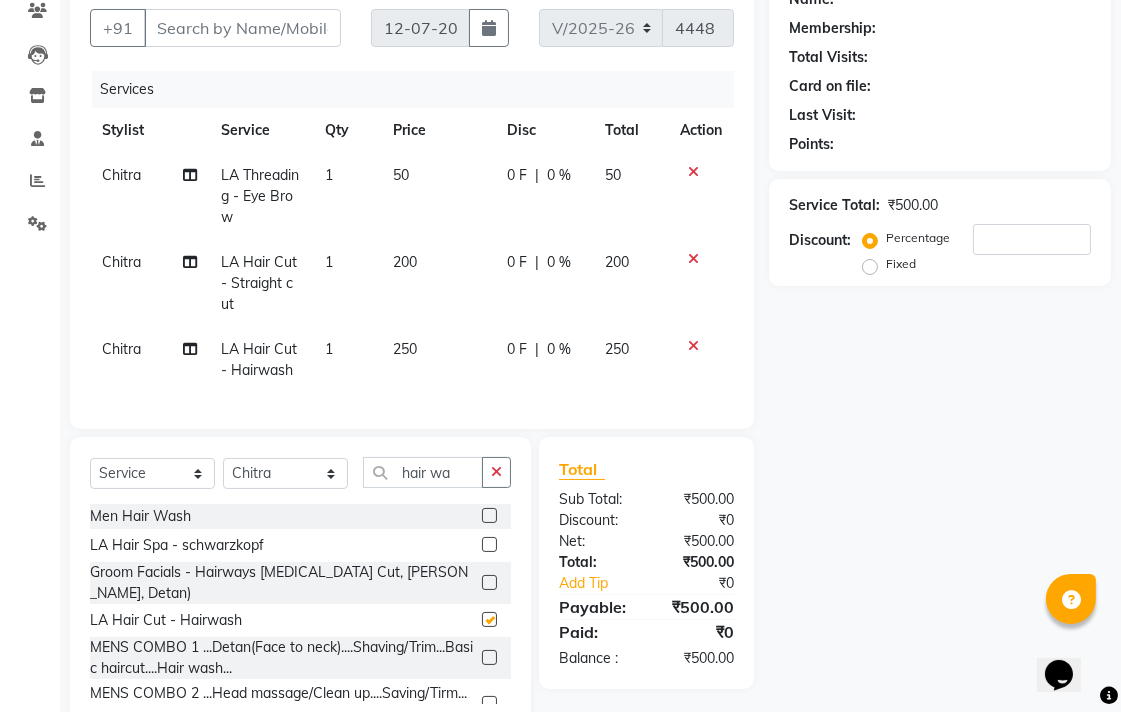 checkbox on "false" 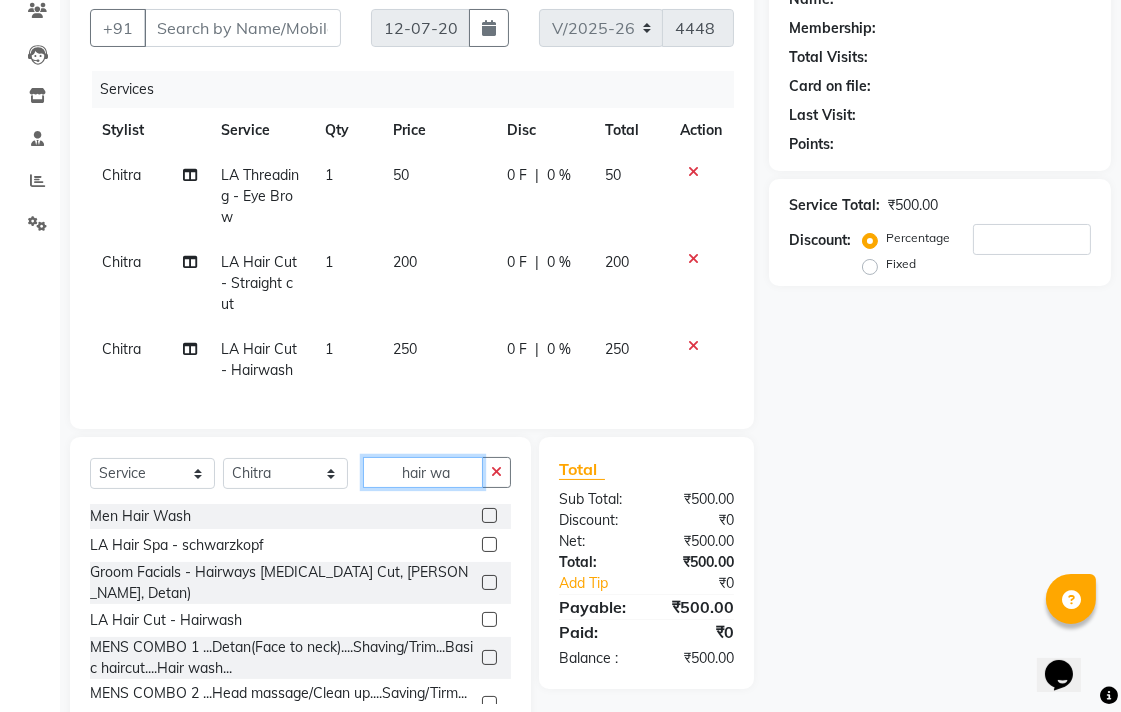click on "hair wa" 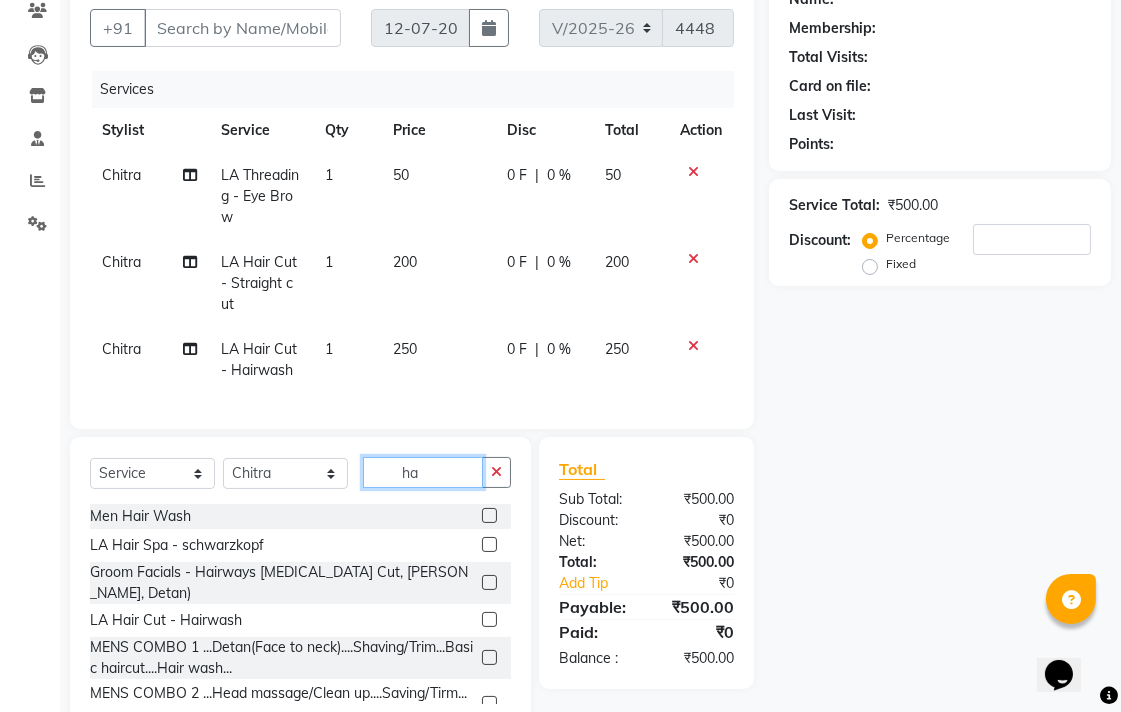 type on "h" 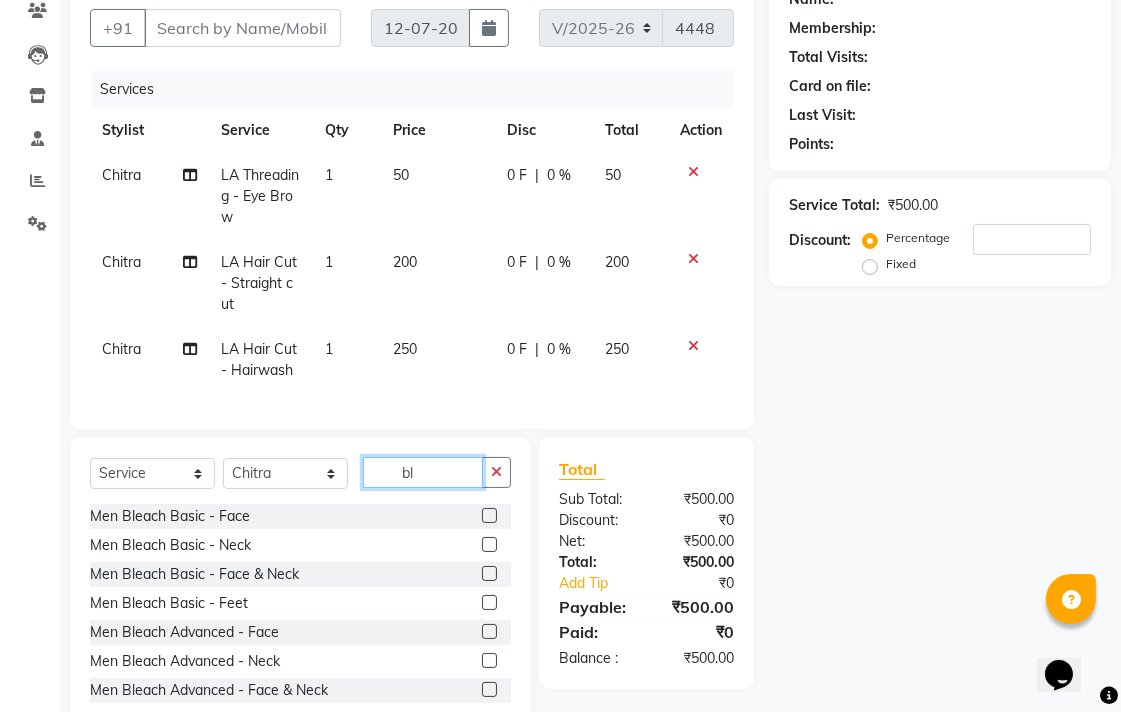 type on "b" 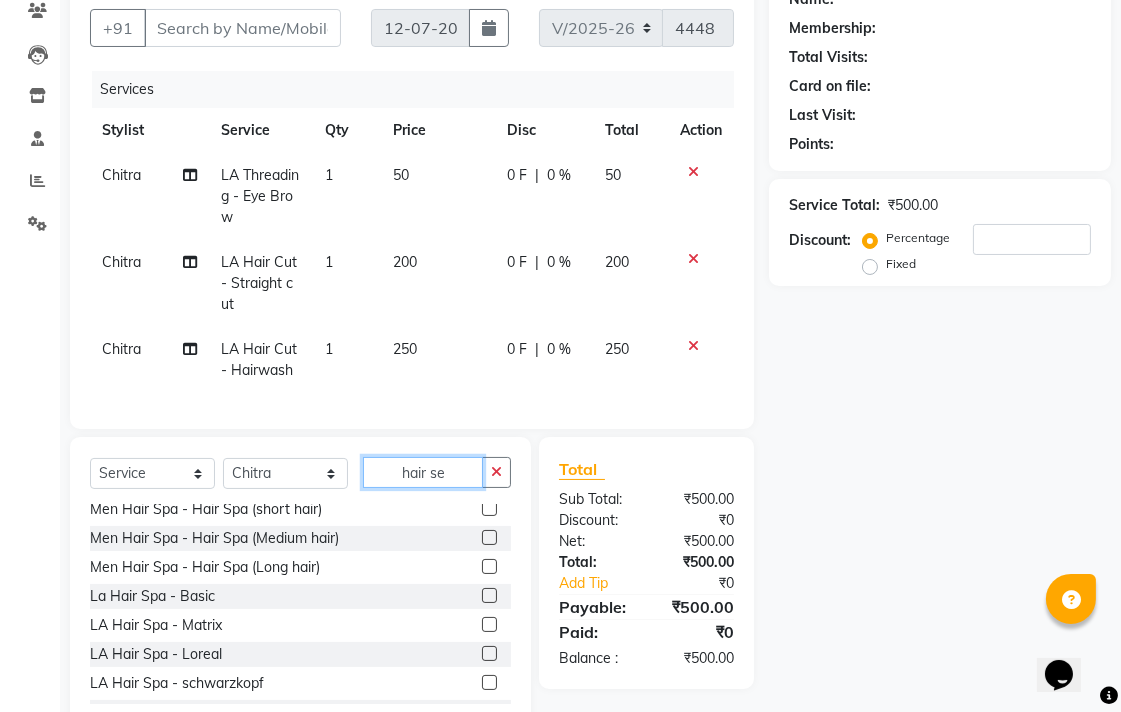 scroll, scrollTop: 0, scrollLeft: 0, axis: both 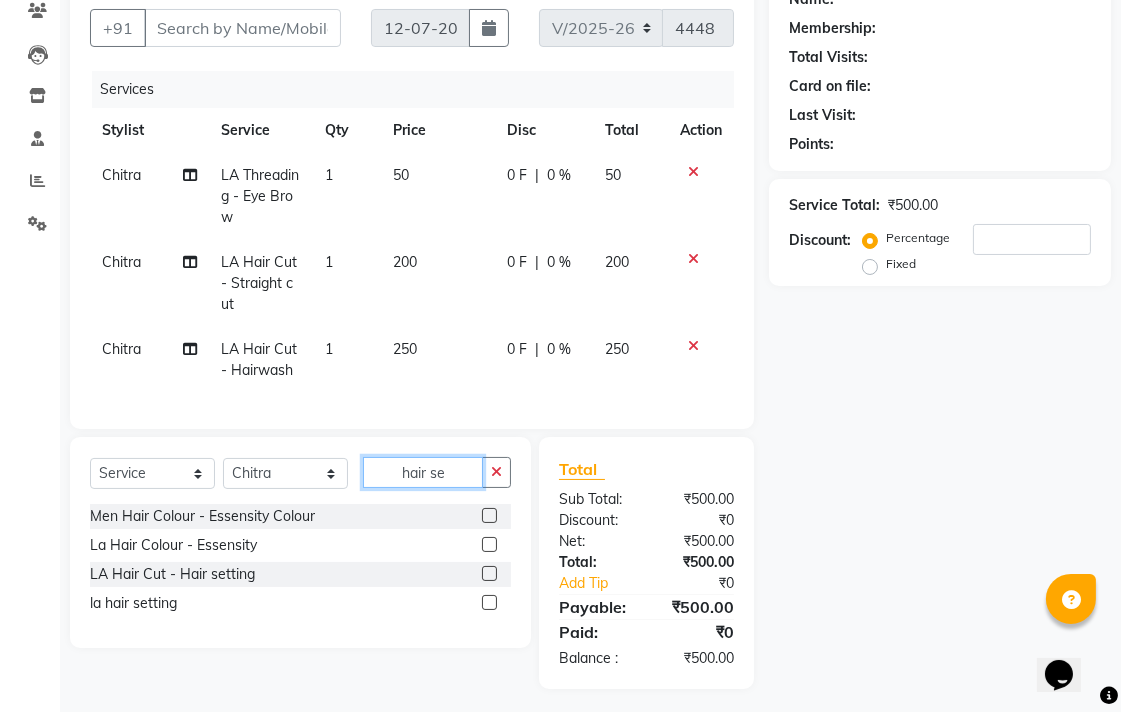 type on "hair se" 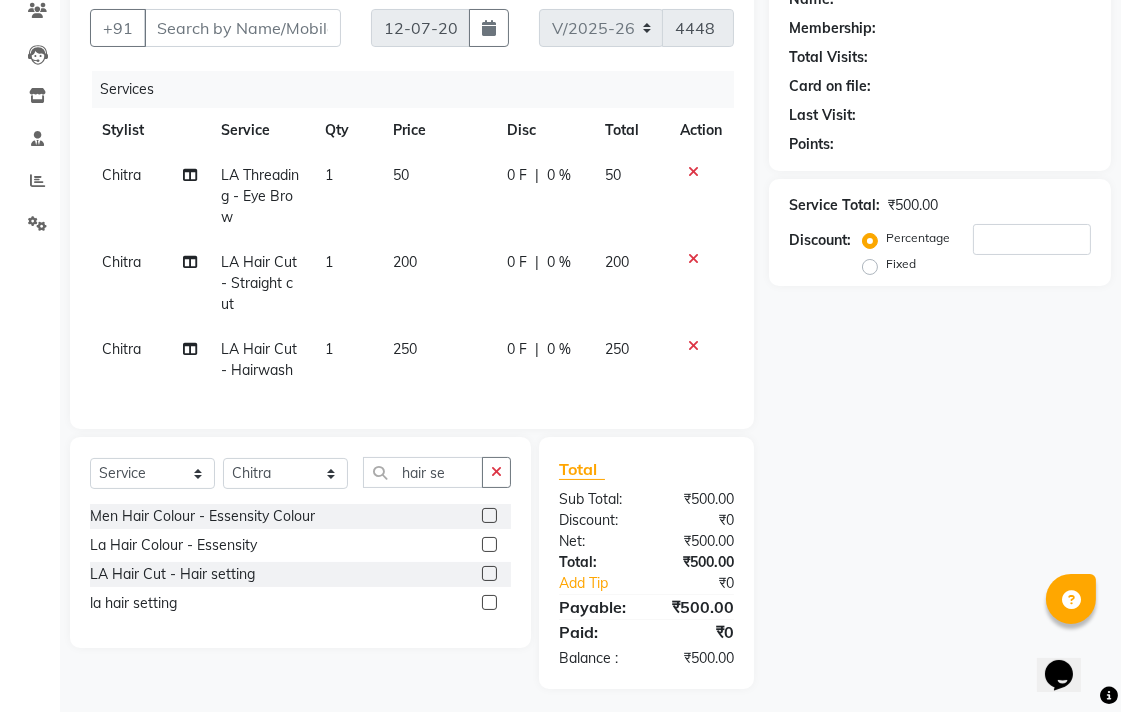 click 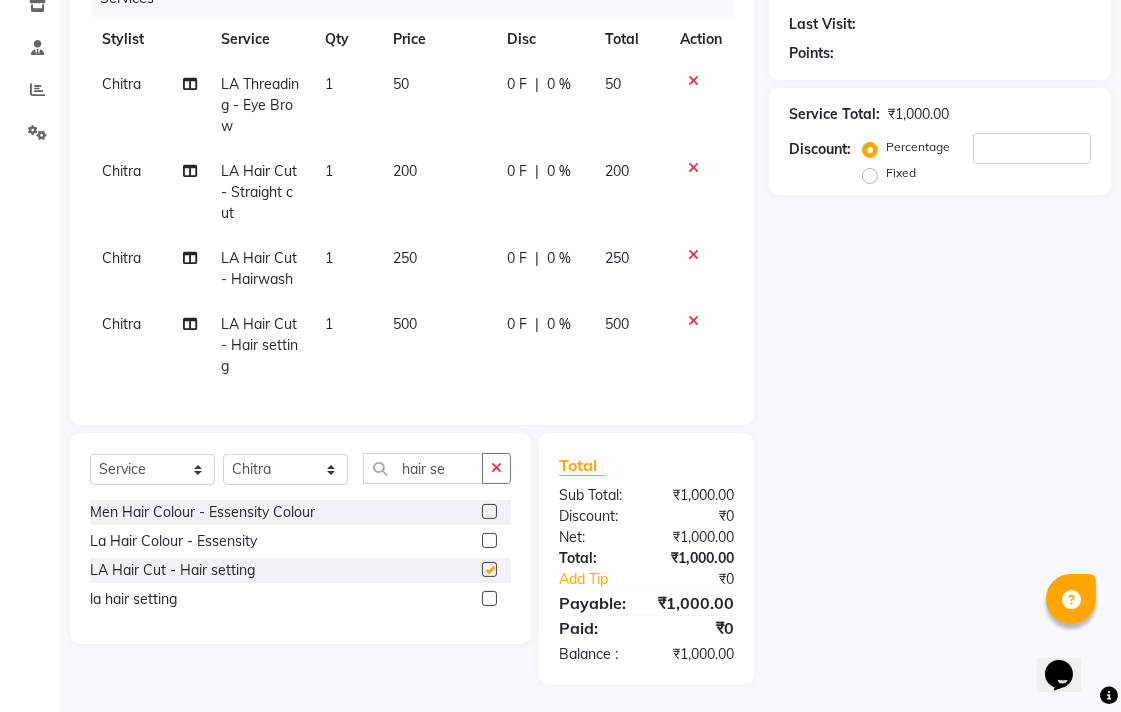 checkbox on "false" 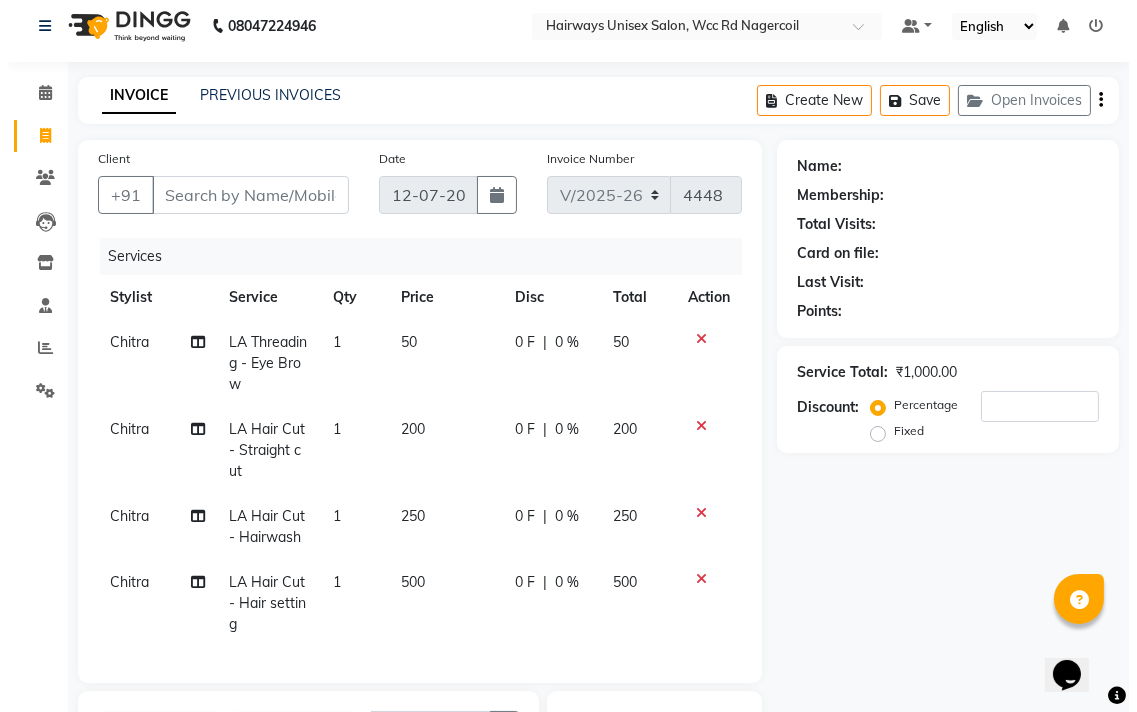 scroll, scrollTop: 0, scrollLeft: 0, axis: both 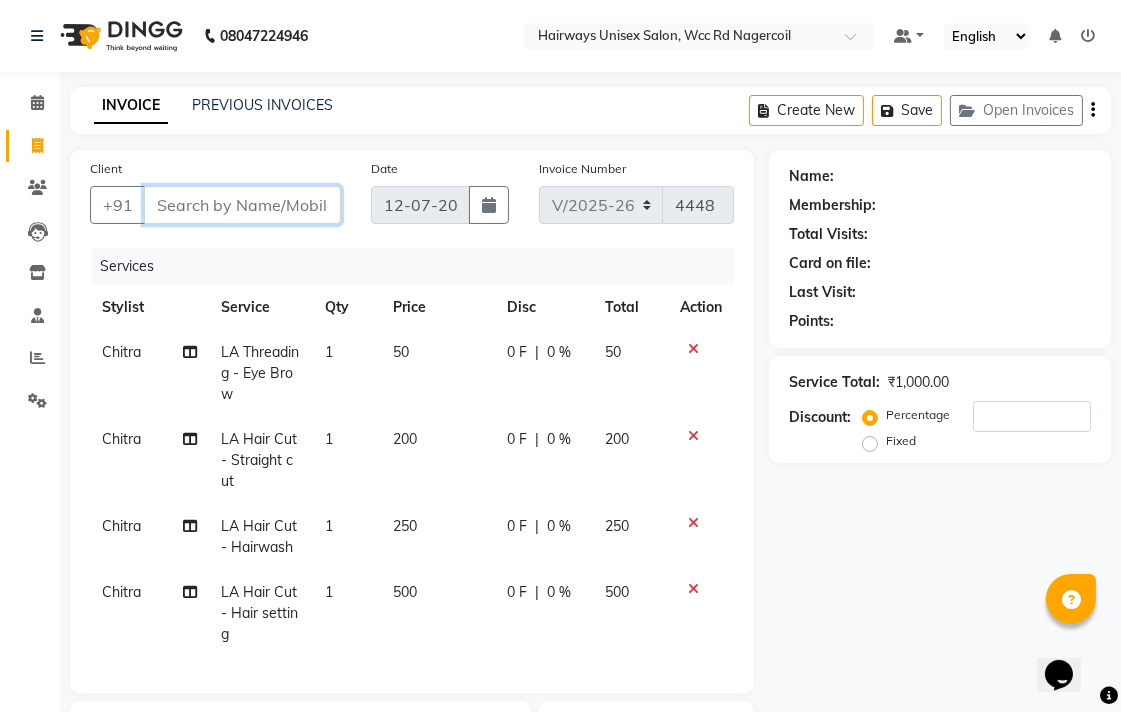 click on "Client" at bounding box center (242, 205) 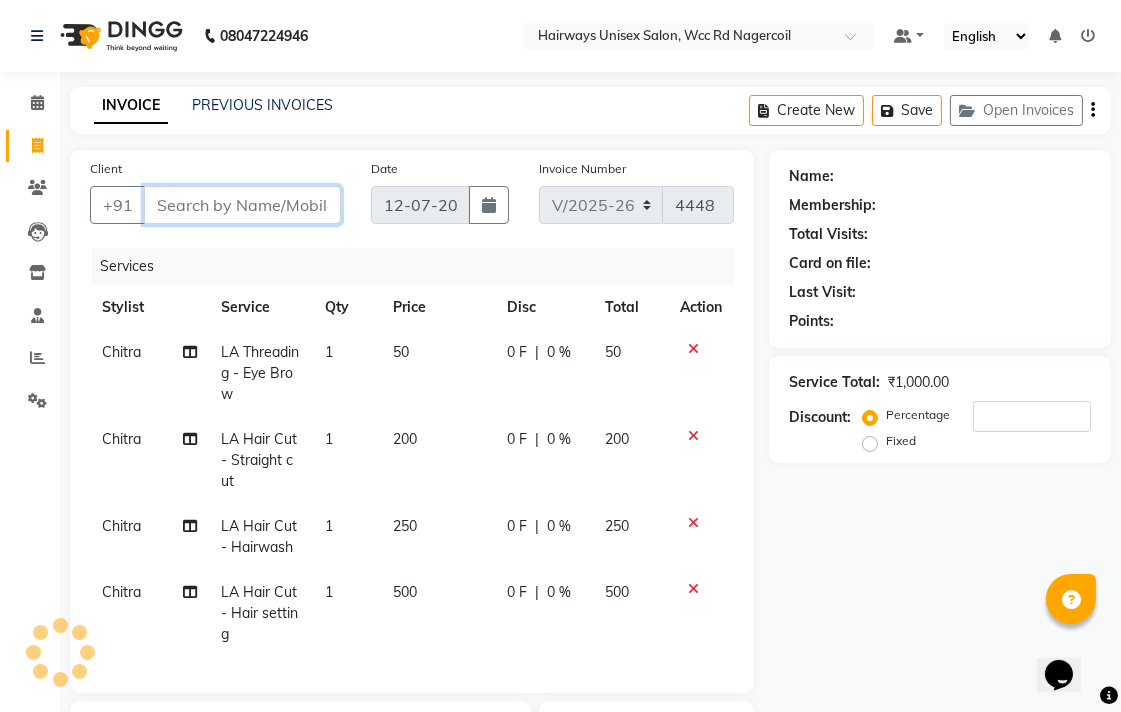 type on "9" 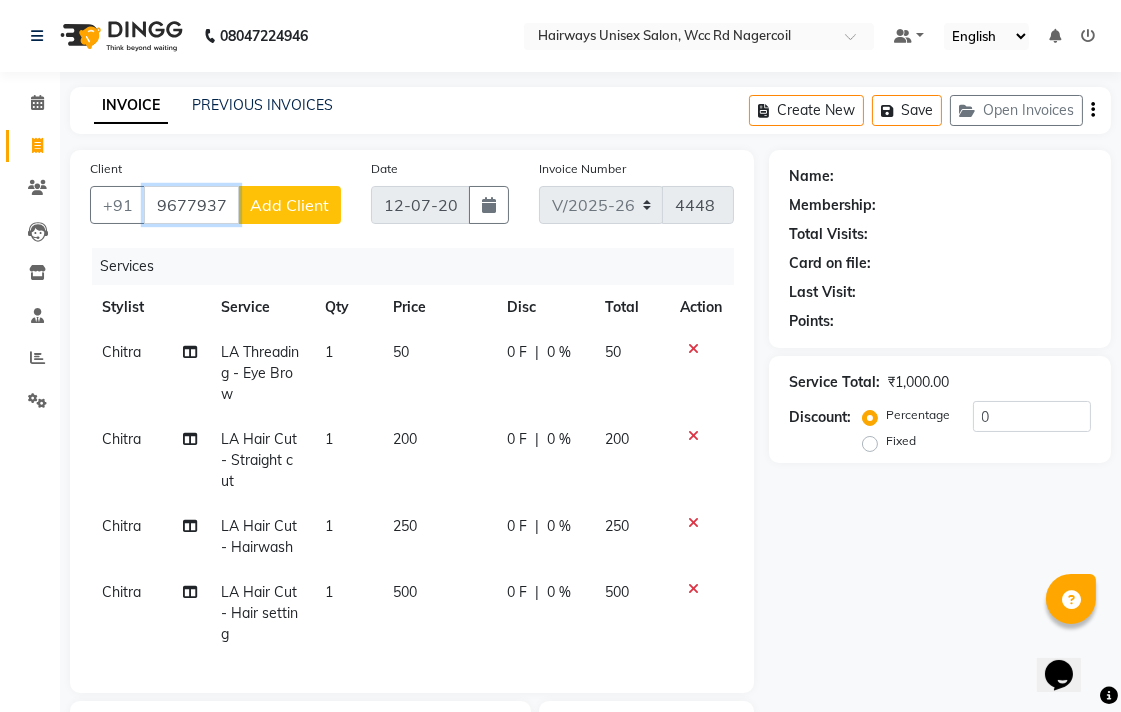 type on "9677937274" 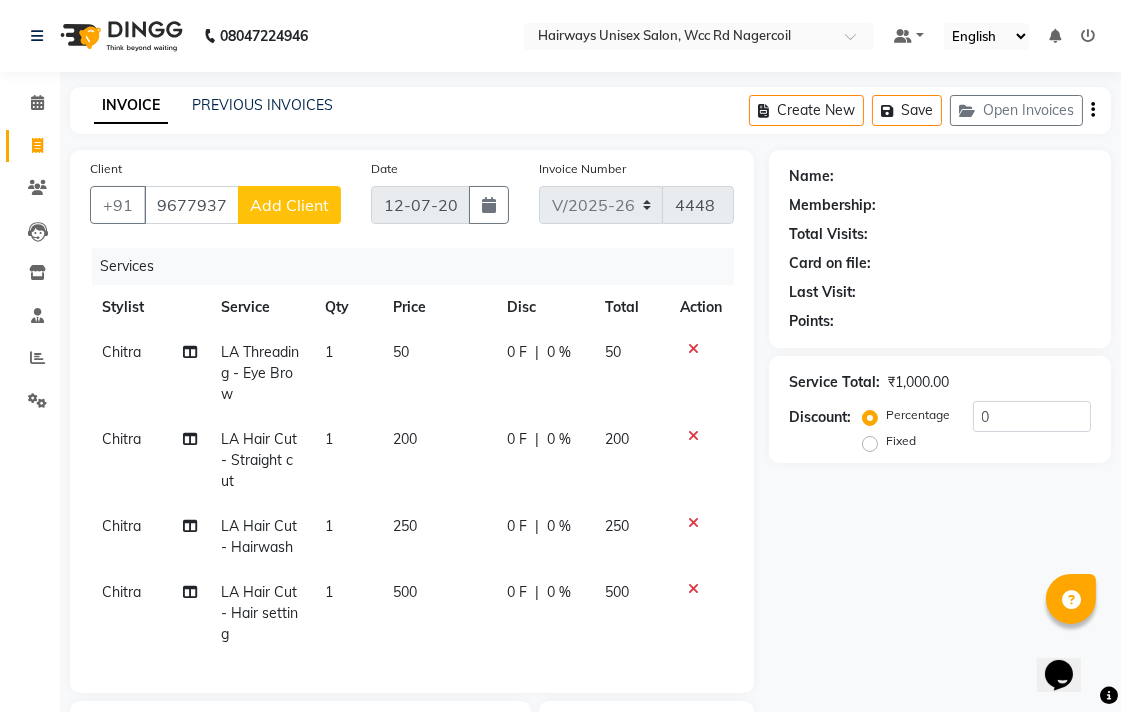 click on "Add Client" 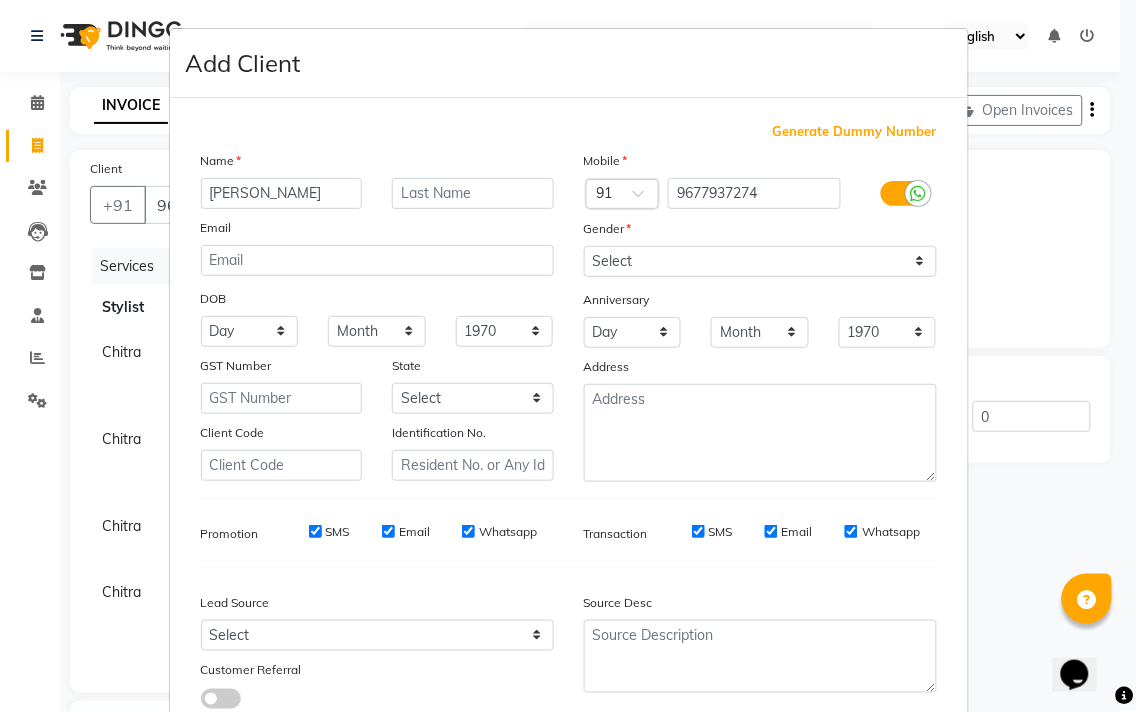 type on "[PERSON_NAME]" 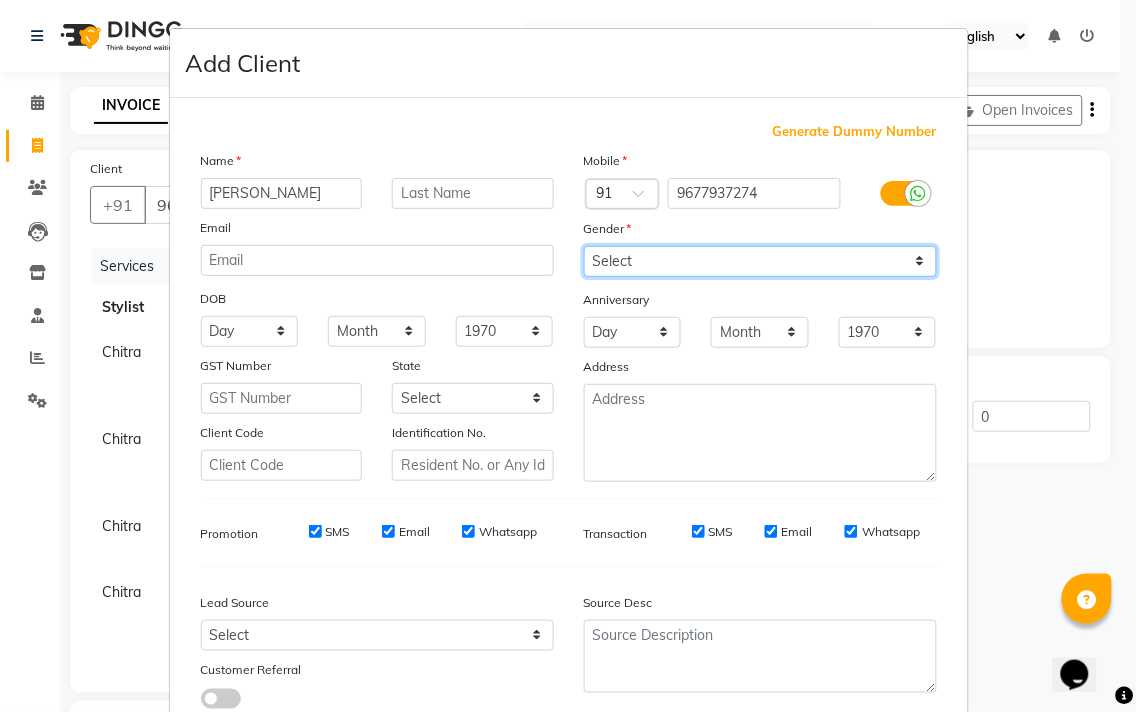 click on "Select [DEMOGRAPHIC_DATA] [DEMOGRAPHIC_DATA] Other Prefer Not To Say" at bounding box center (760, 261) 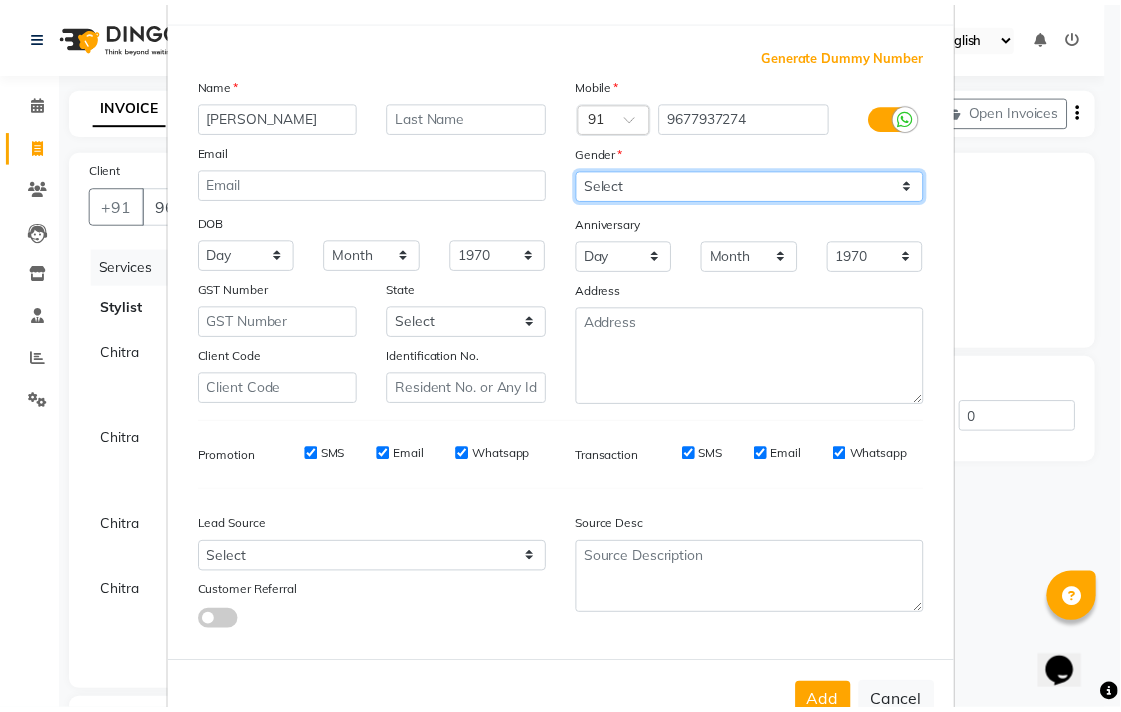 scroll, scrollTop: 138, scrollLeft: 0, axis: vertical 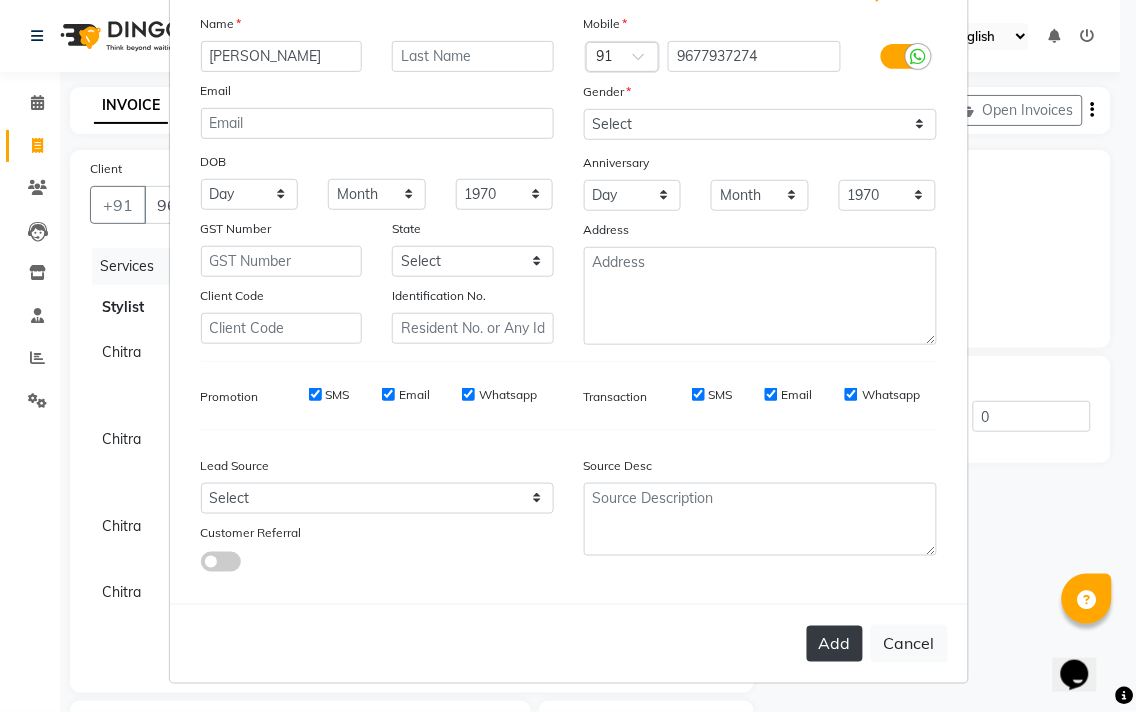 click on "Add" at bounding box center (835, 644) 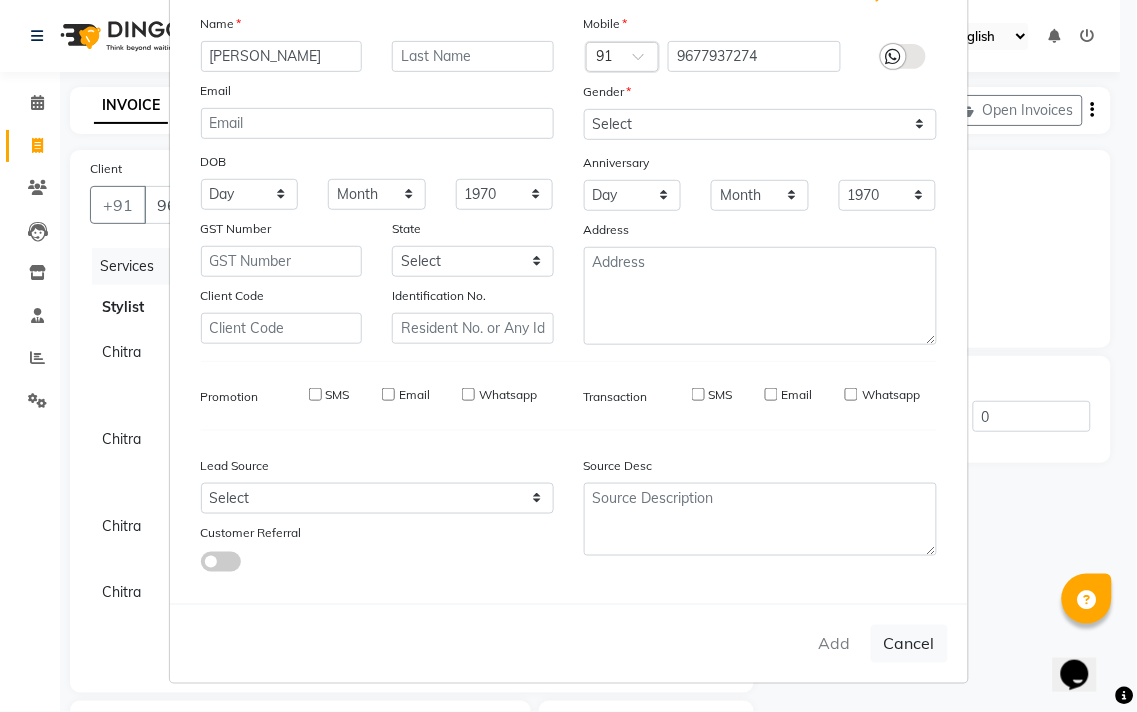 type on "96******74" 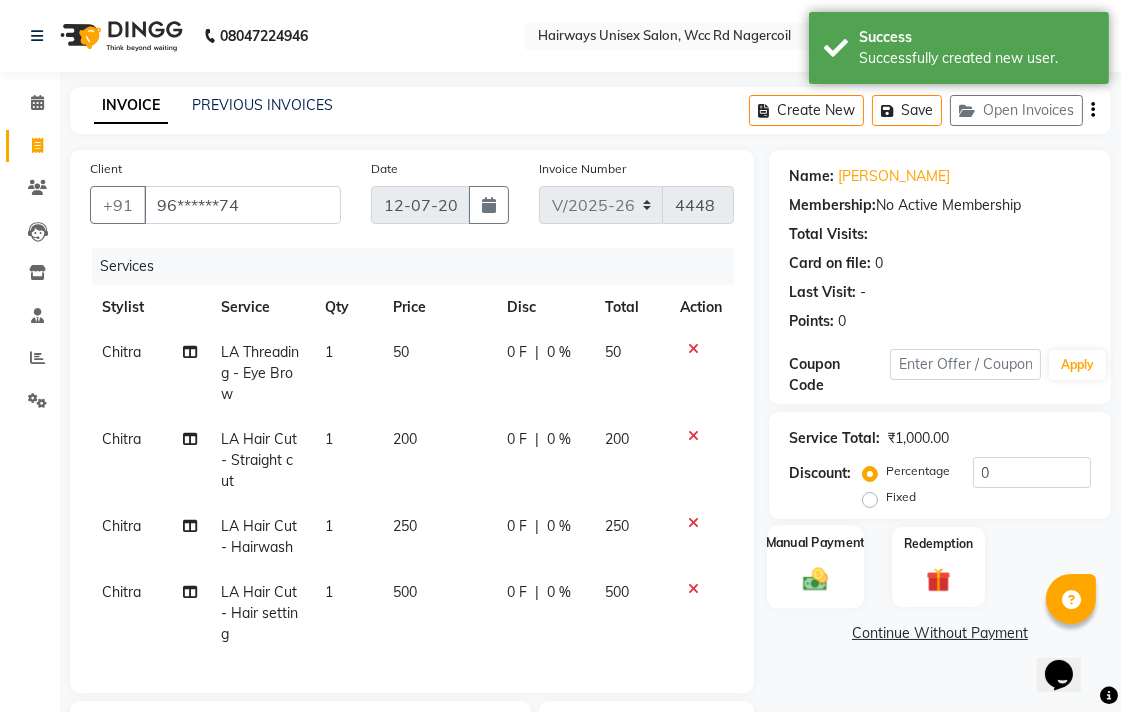 click 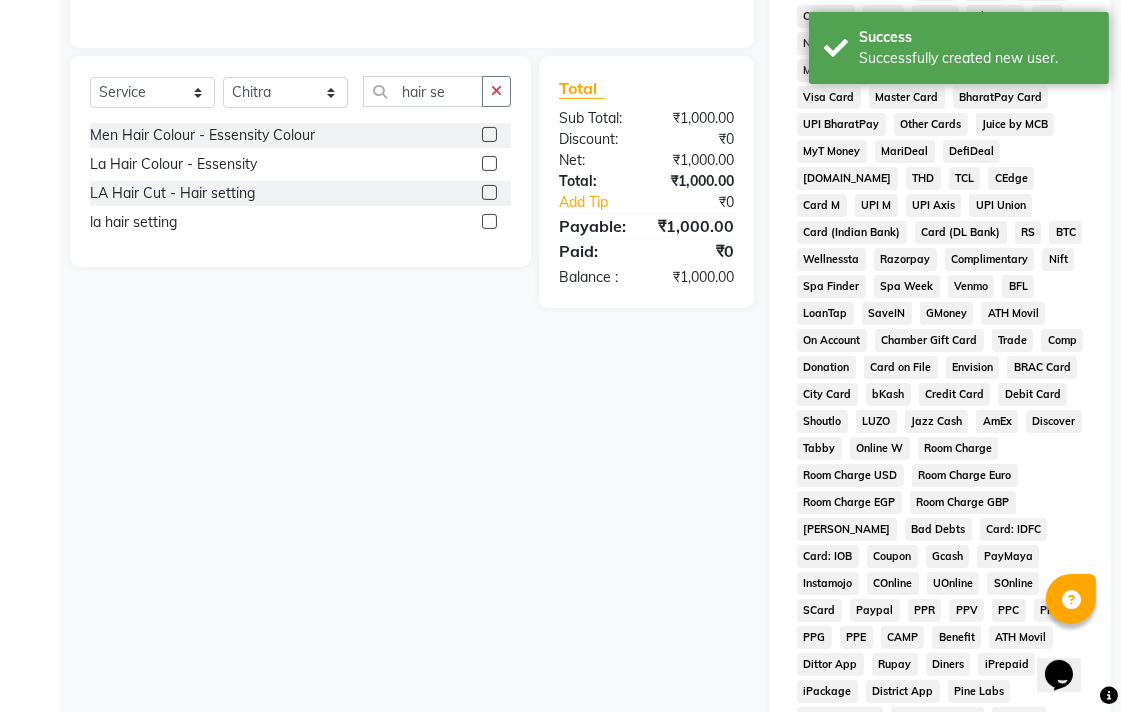 scroll, scrollTop: 474, scrollLeft: 0, axis: vertical 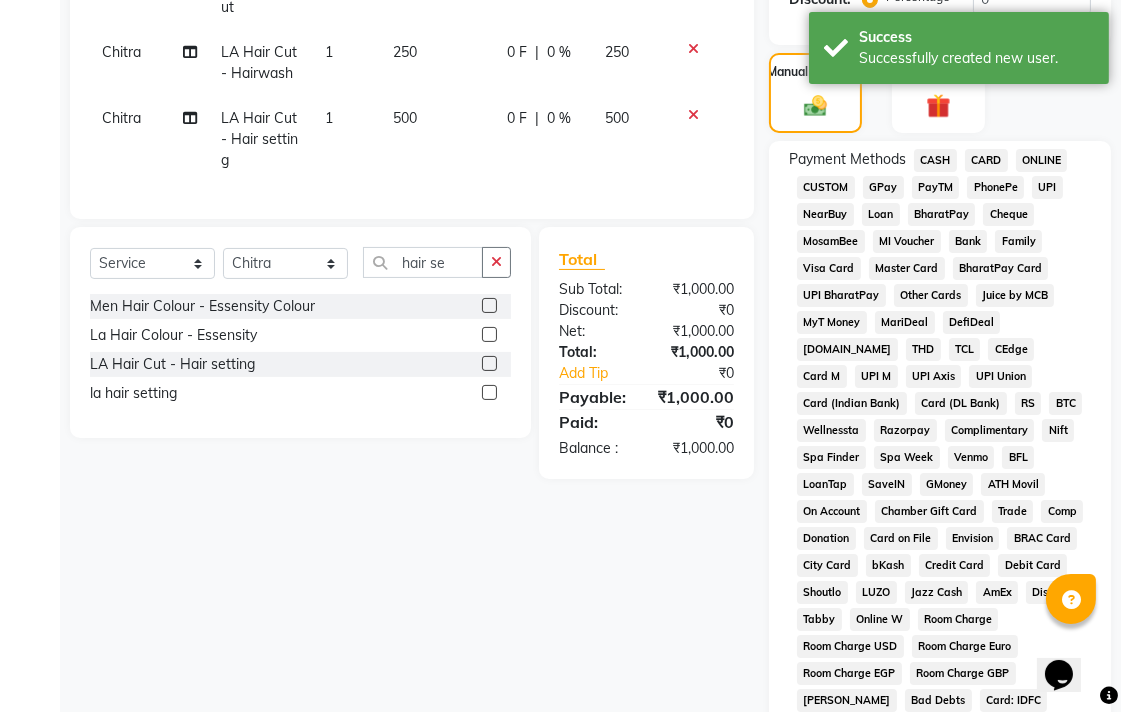 click on "ONLINE" 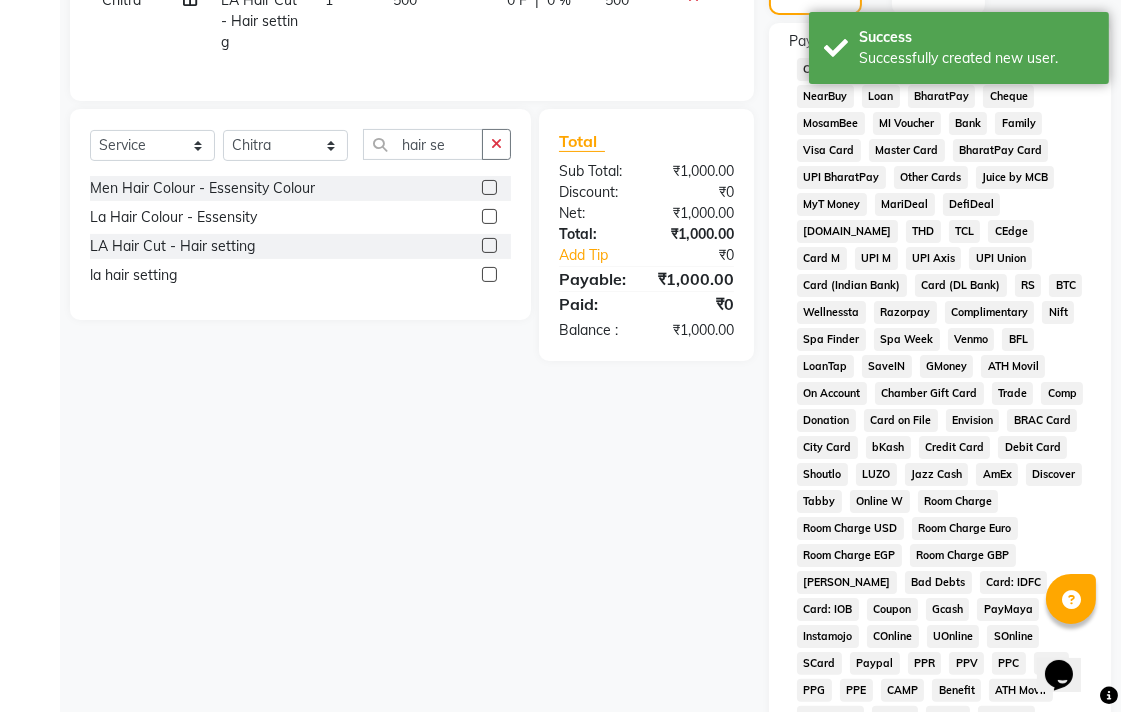 scroll, scrollTop: 913, scrollLeft: 0, axis: vertical 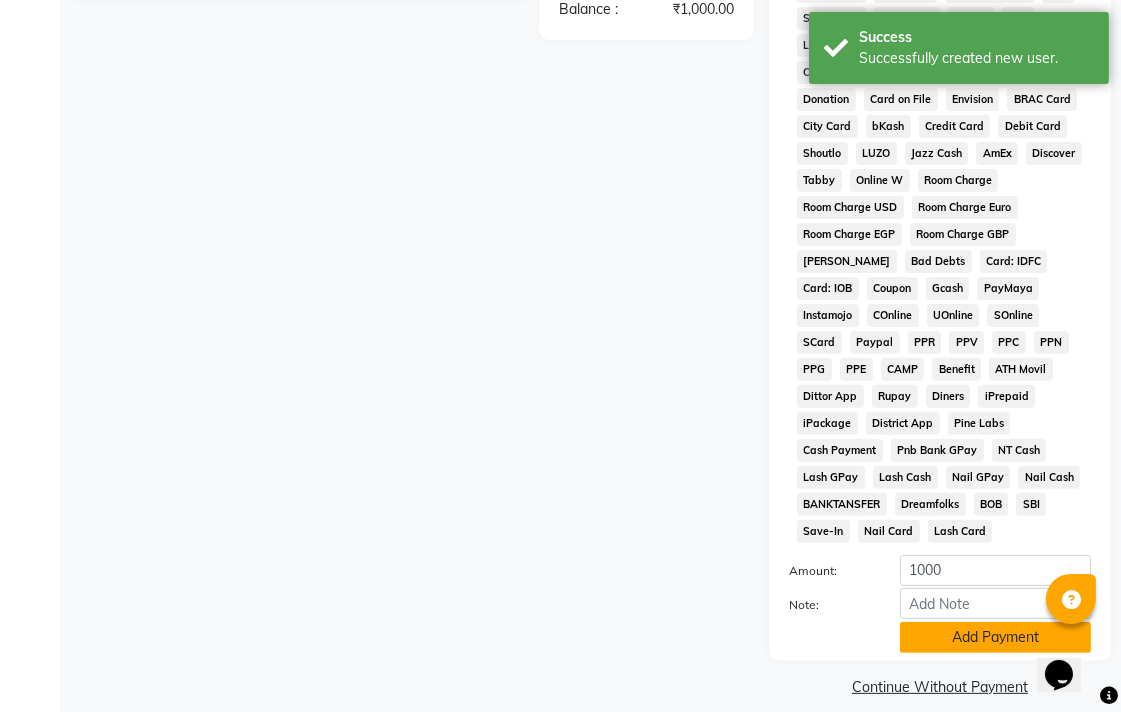 click on "Add Payment" 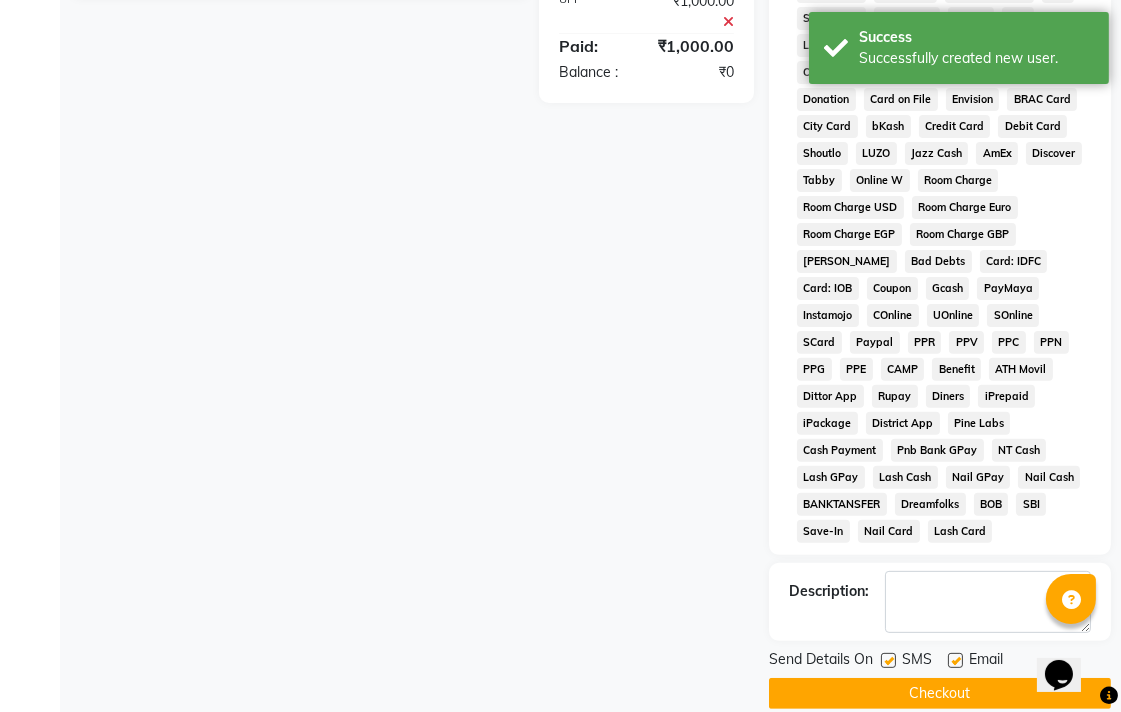 click on "Checkout" 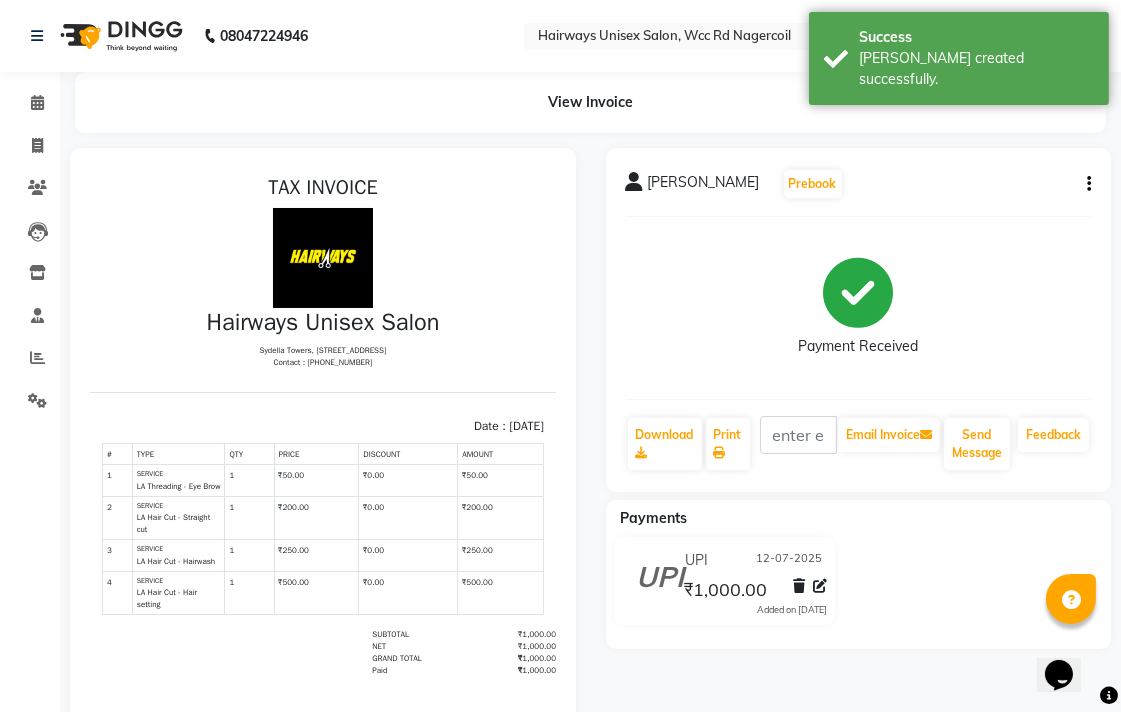scroll, scrollTop: 0, scrollLeft: 0, axis: both 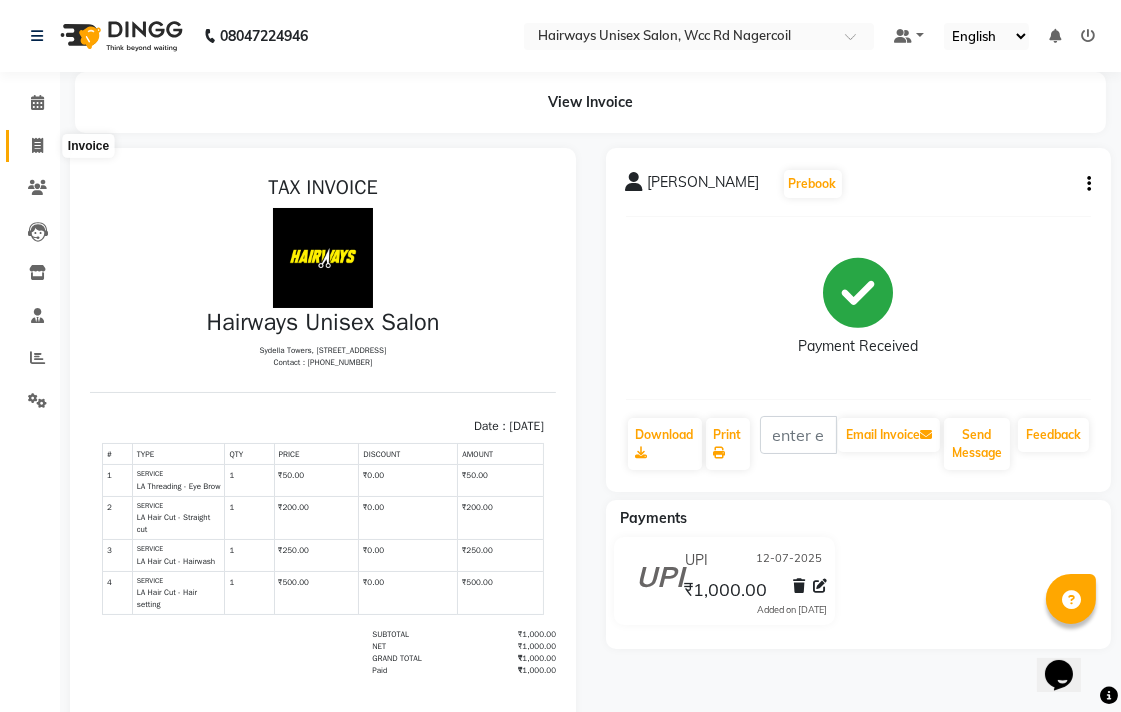 click 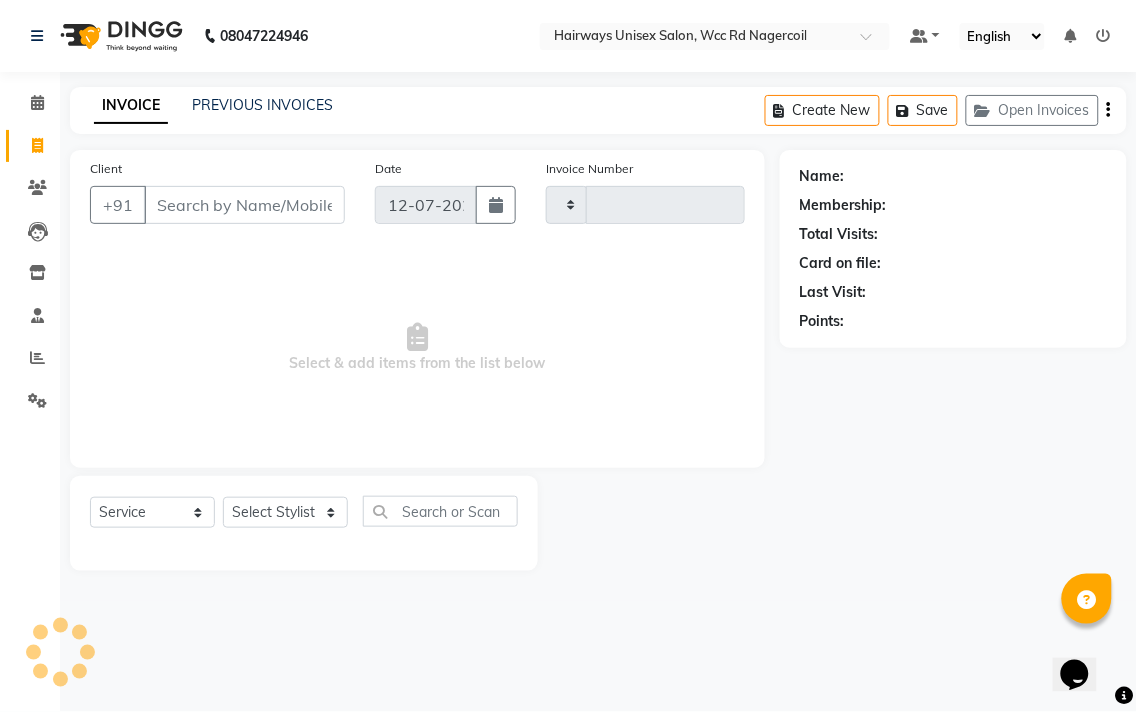 type on "4449" 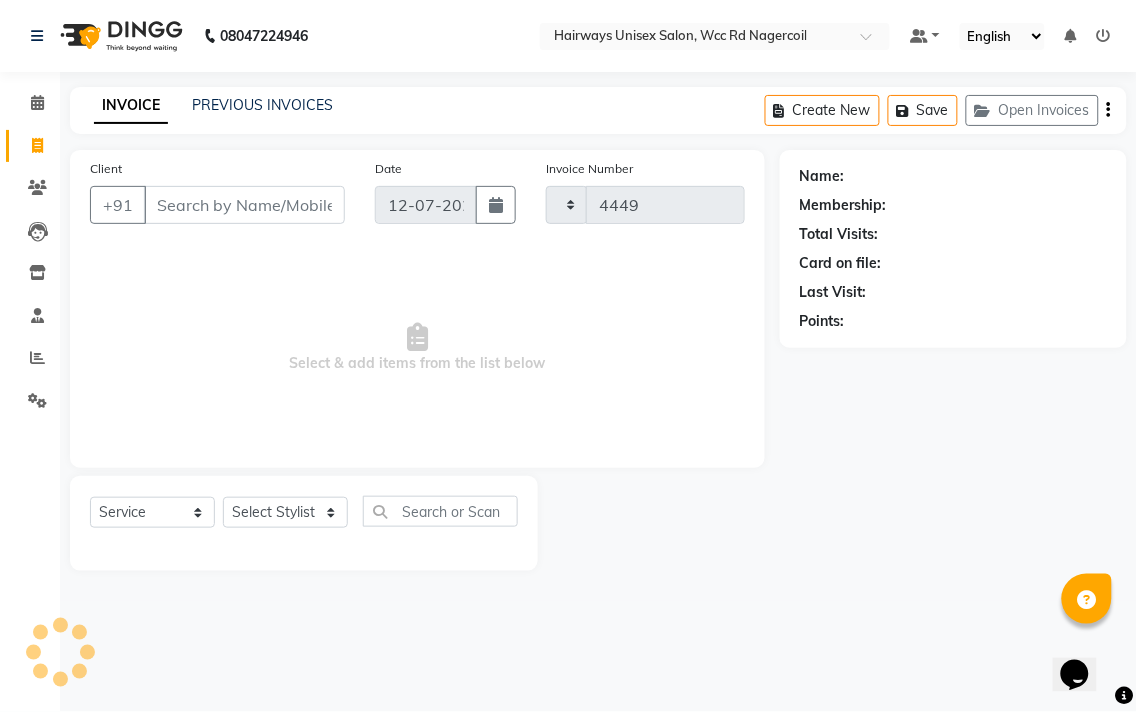 select on "6523" 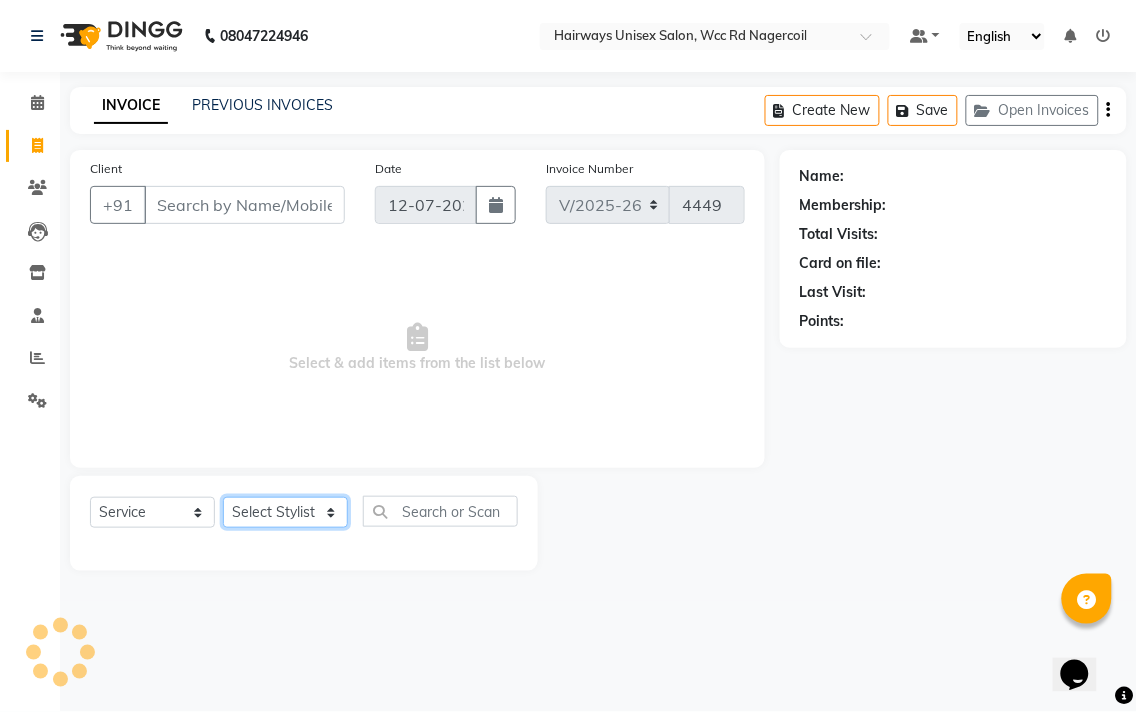 click on "Select Stylist" 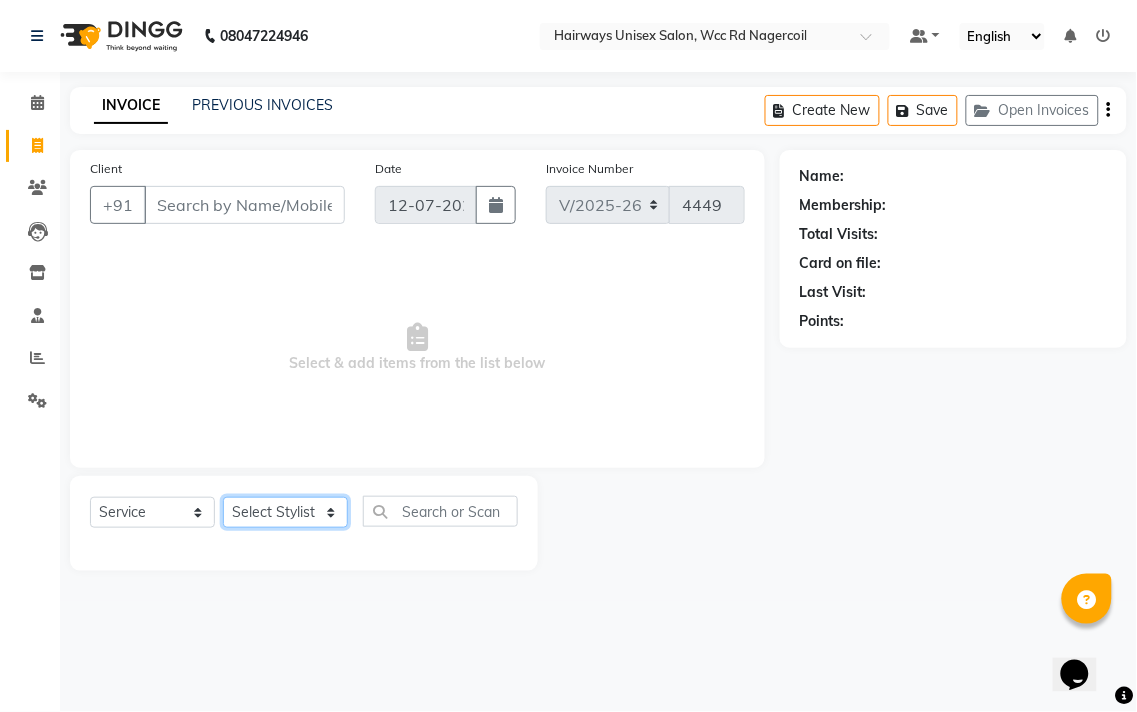 select on "49914" 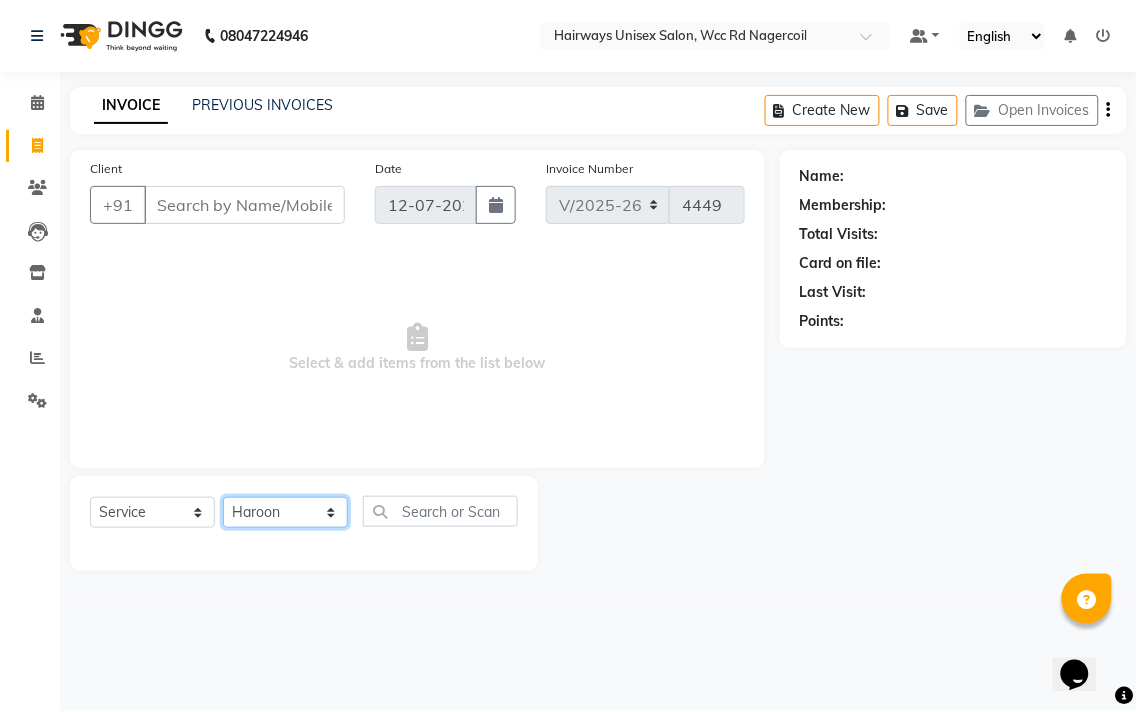 click on "Select Stylist Admin Chitra divya [PERSON_NAME] [PERSON_NAME] Reception [PERSON_NAME] [PERSON_NAME] Talib" 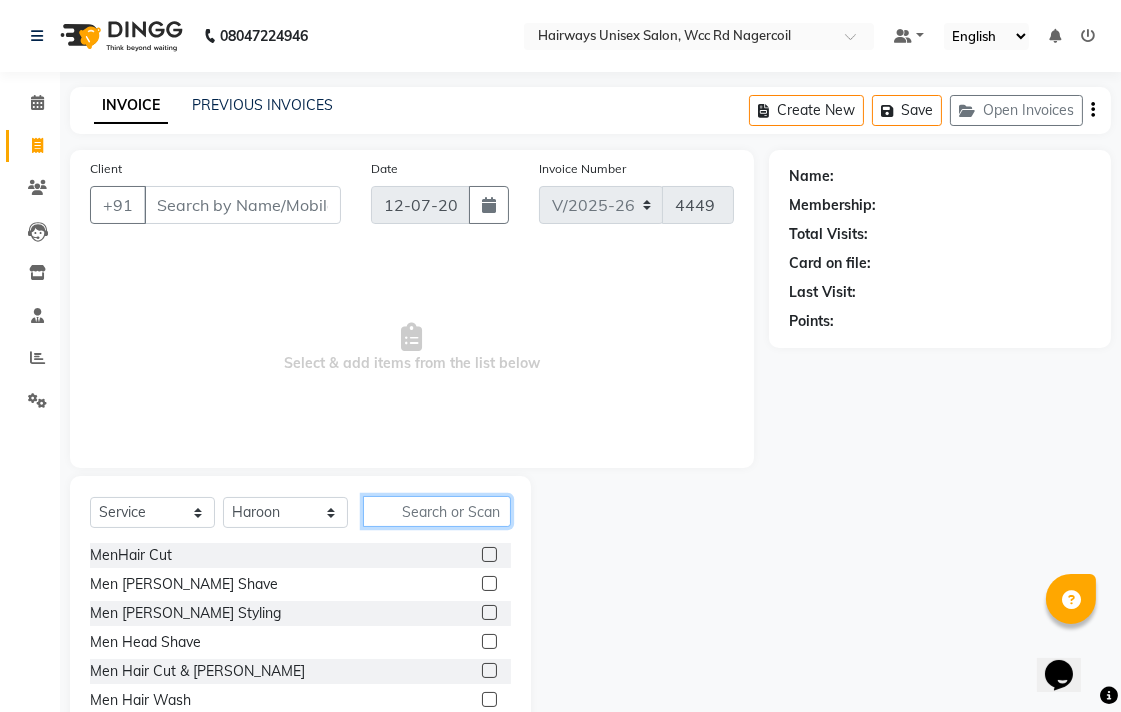 click 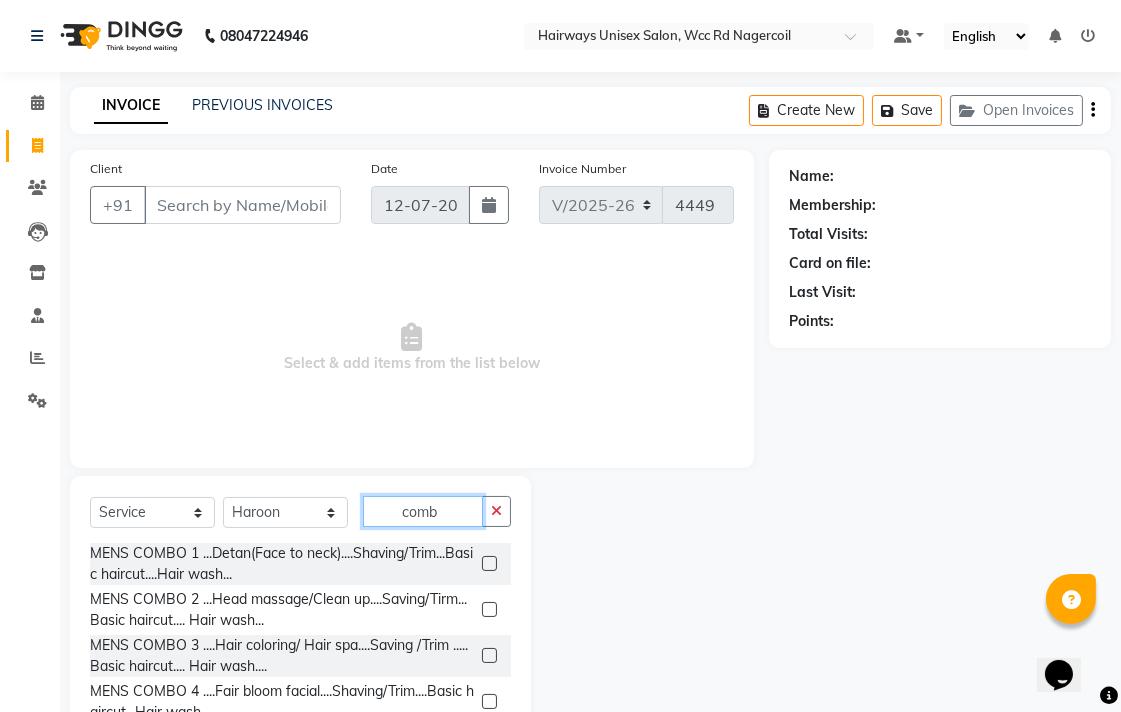 type on "comb" 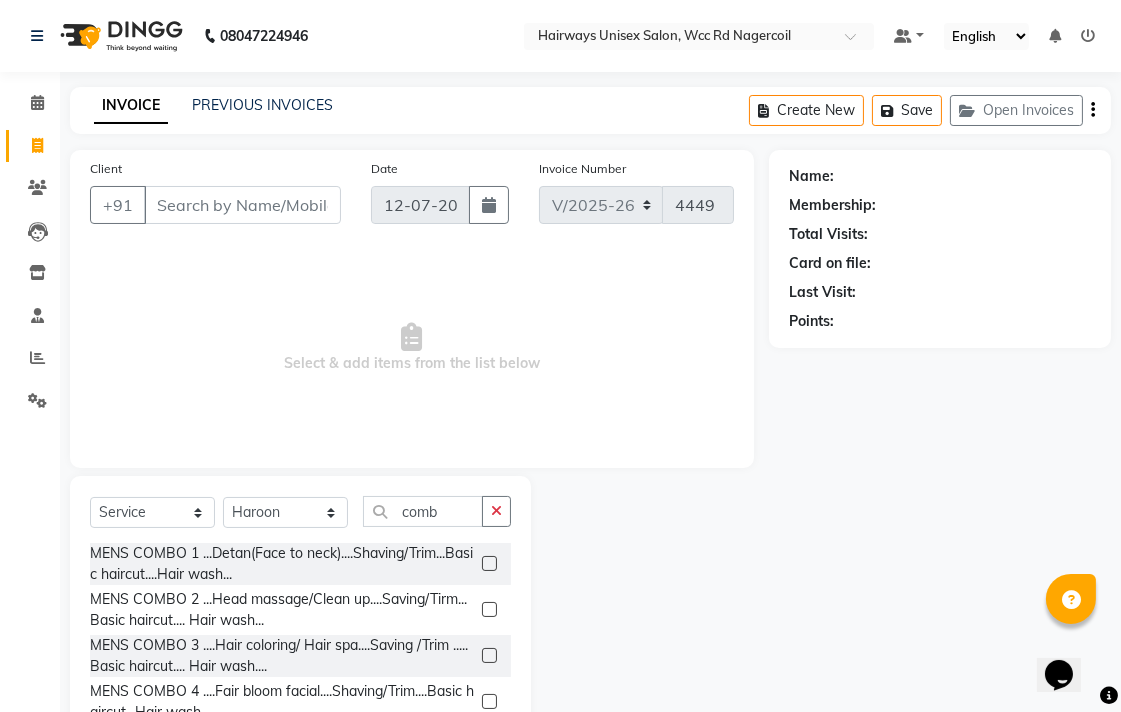 click 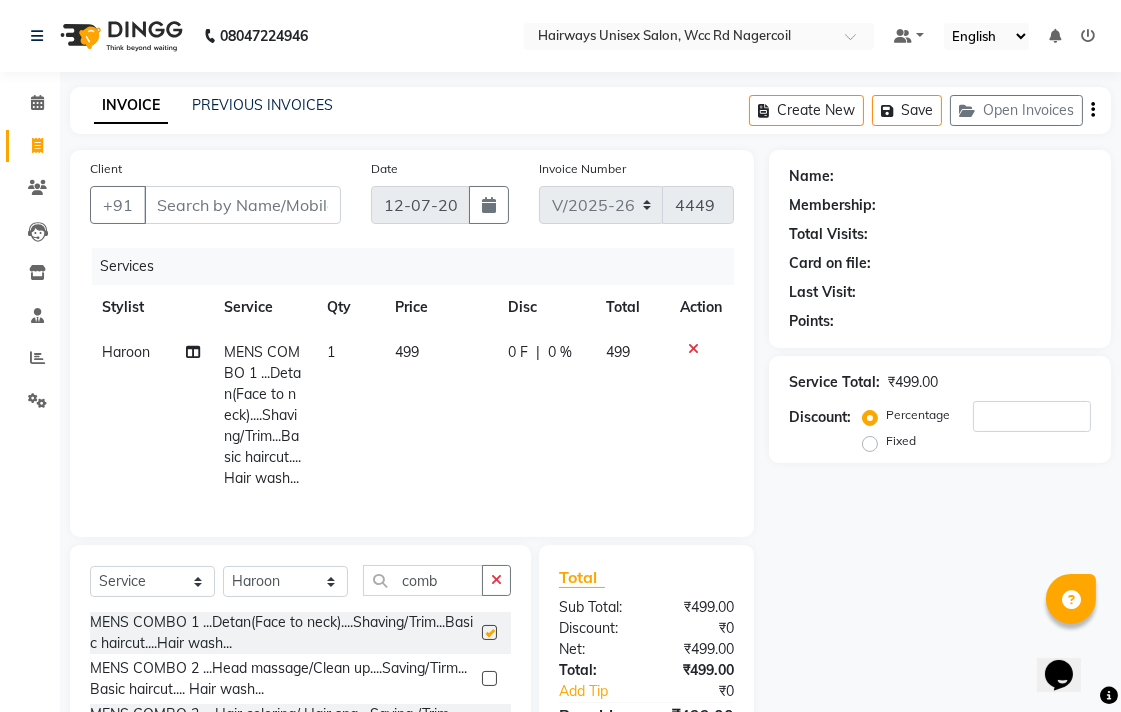 checkbox on "false" 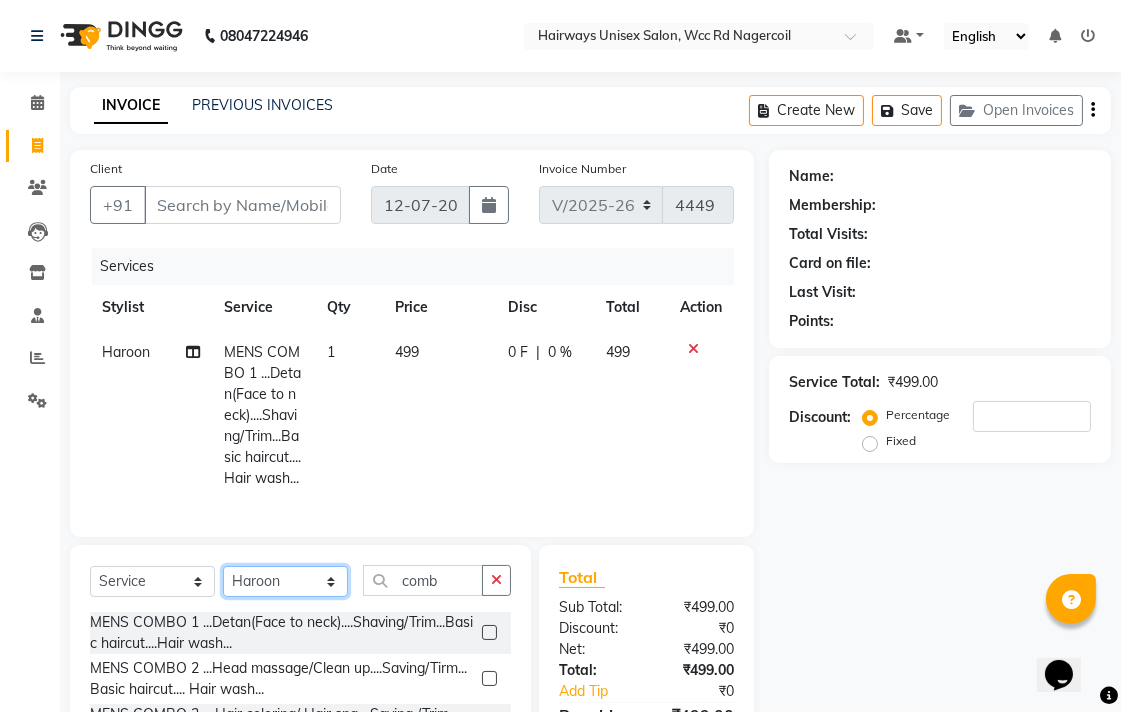 click on "Select Stylist Admin Chitra divya [PERSON_NAME] [PERSON_NAME] Reception [PERSON_NAME] [PERSON_NAME] Talib" 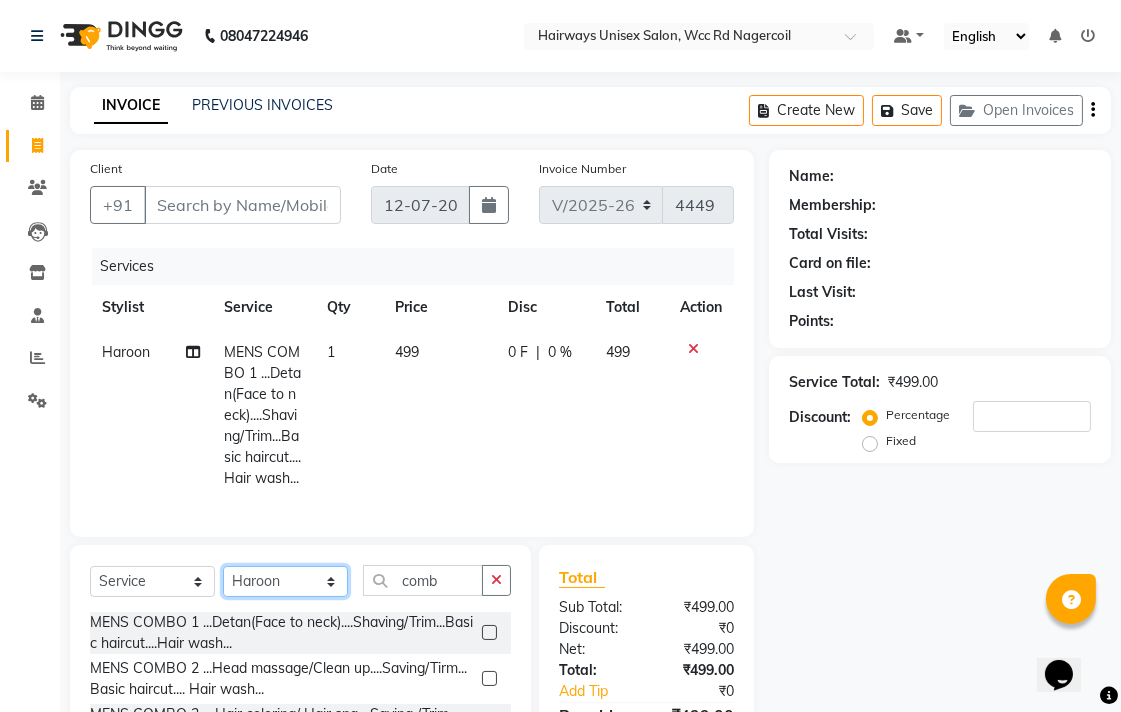 select on "50257" 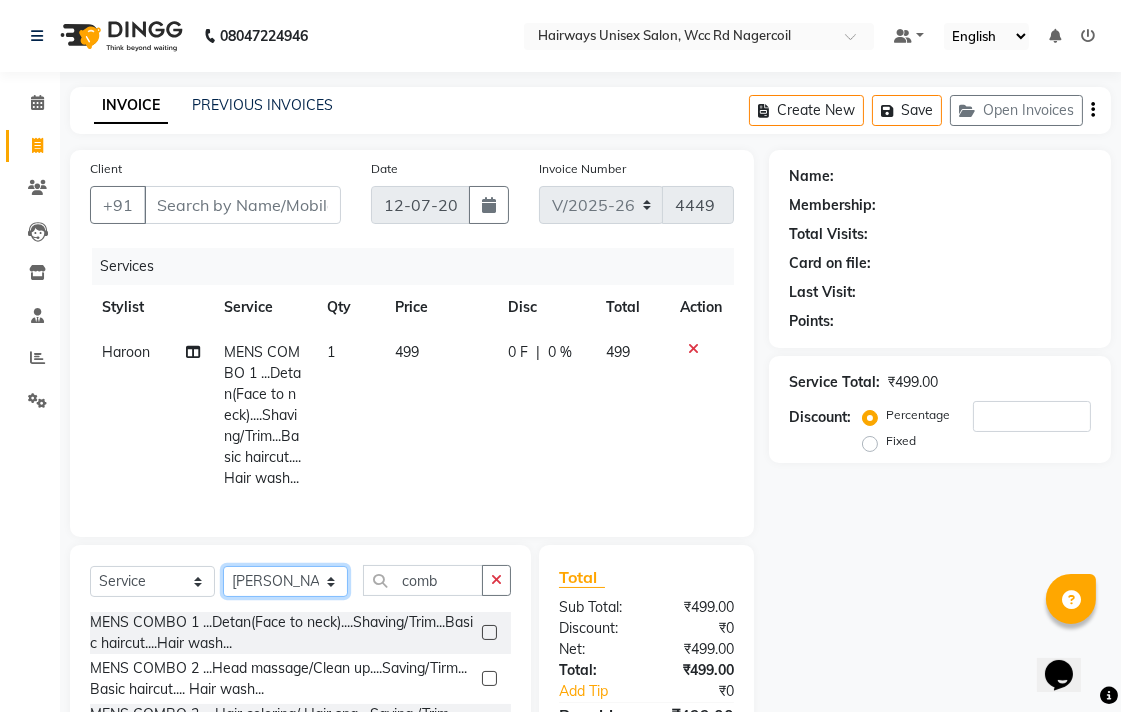 click on "Select Stylist Admin Chitra divya [PERSON_NAME] [PERSON_NAME] Reception [PERSON_NAME] [PERSON_NAME] Talib" 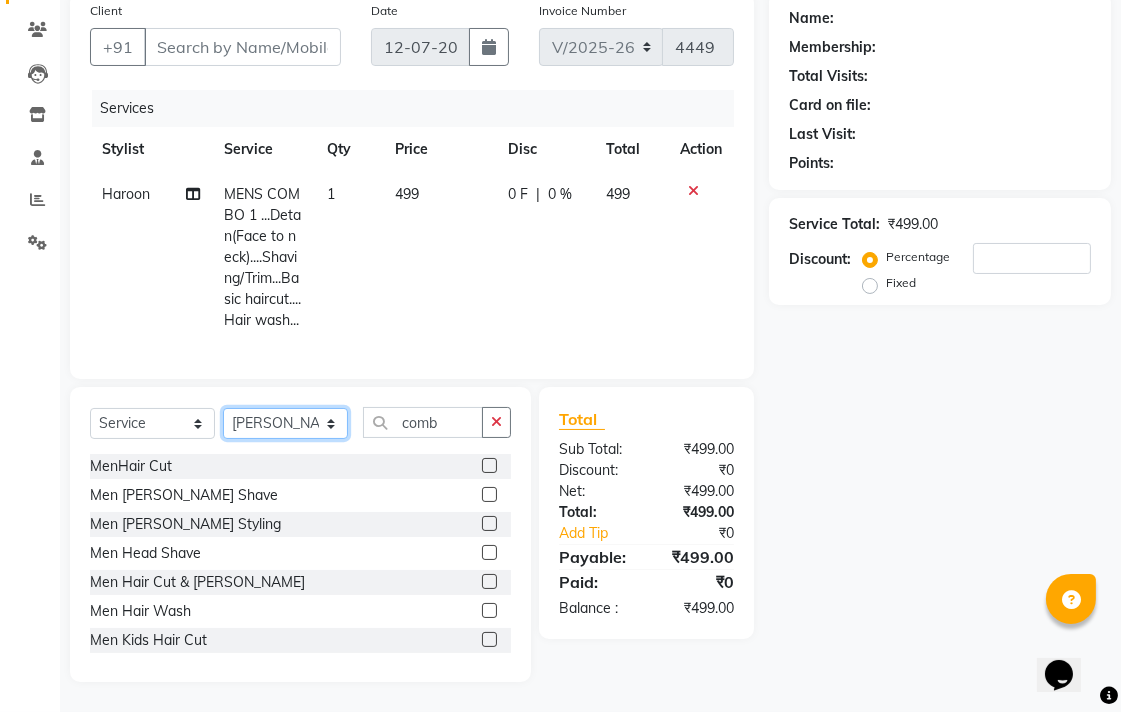 scroll, scrollTop: 195, scrollLeft: 0, axis: vertical 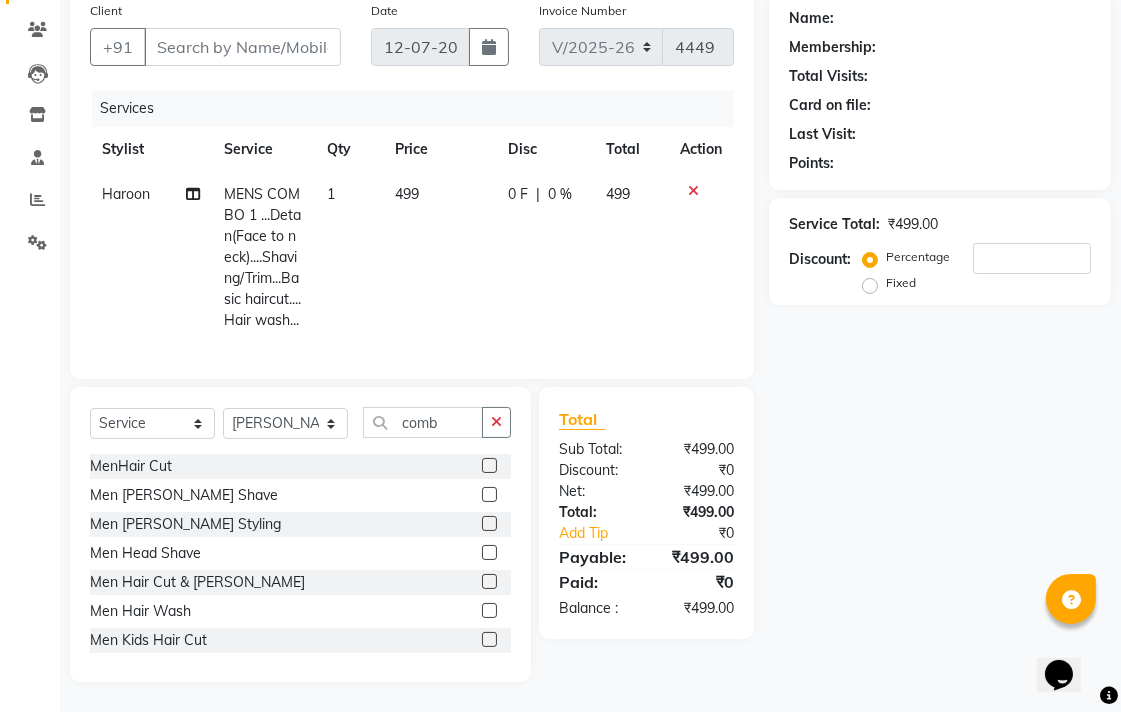 click 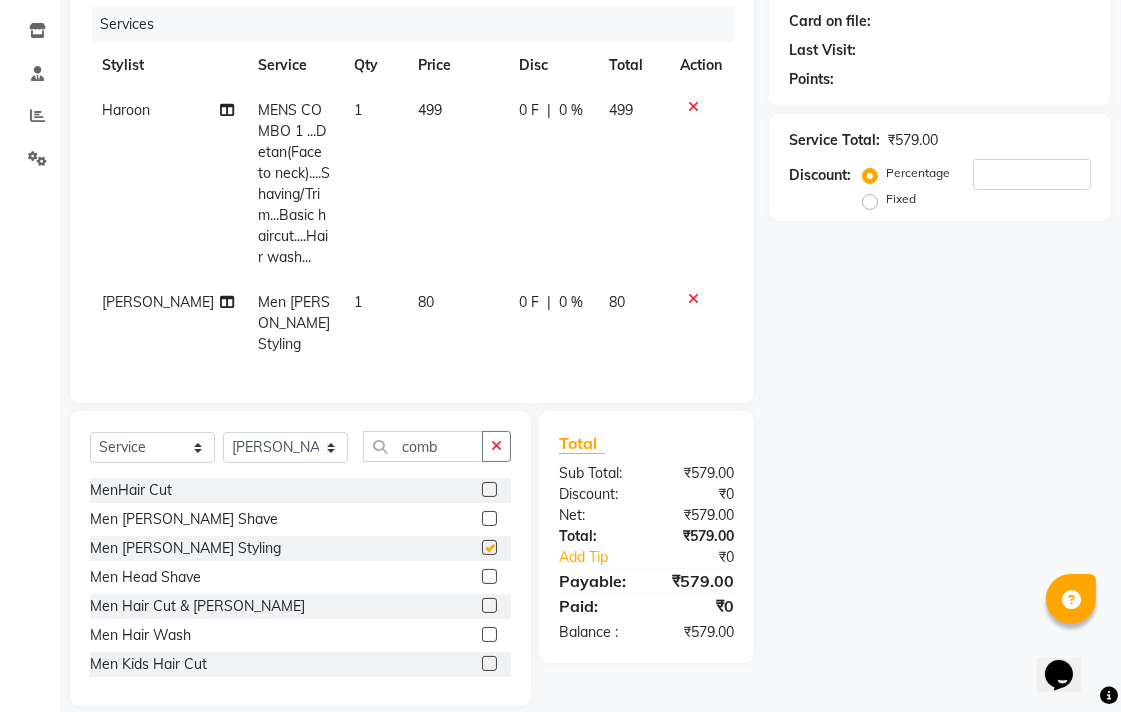 checkbox on "false" 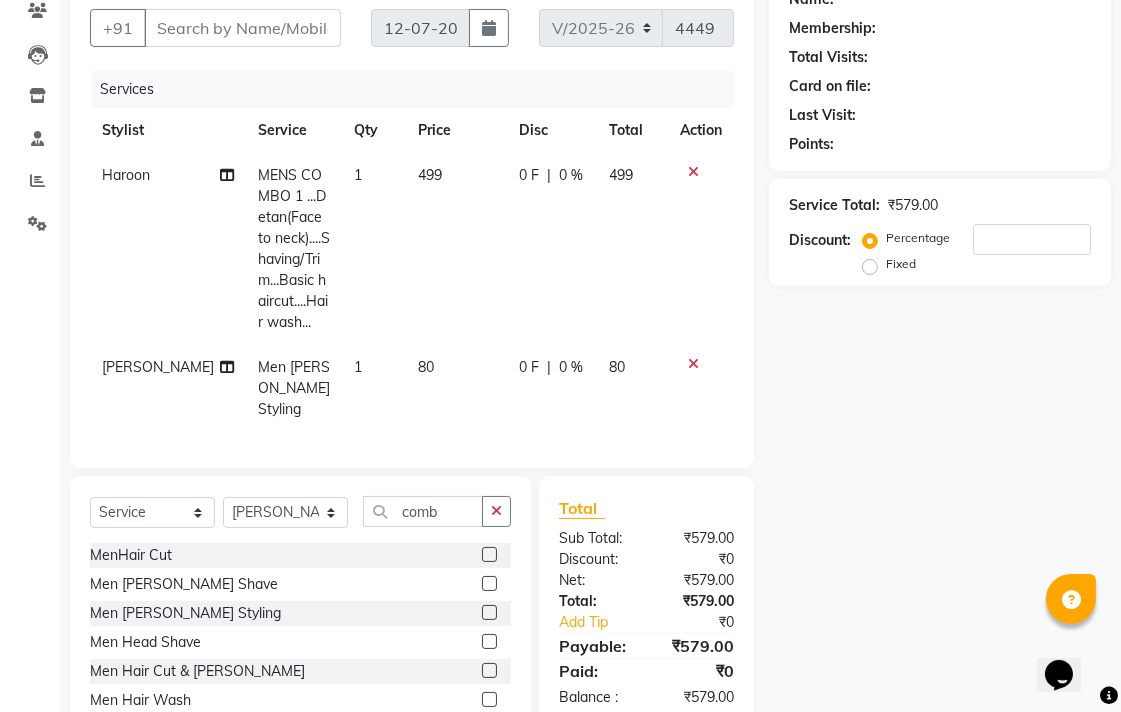 scroll, scrollTop: 40, scrollLeft: 0, axis: vertical 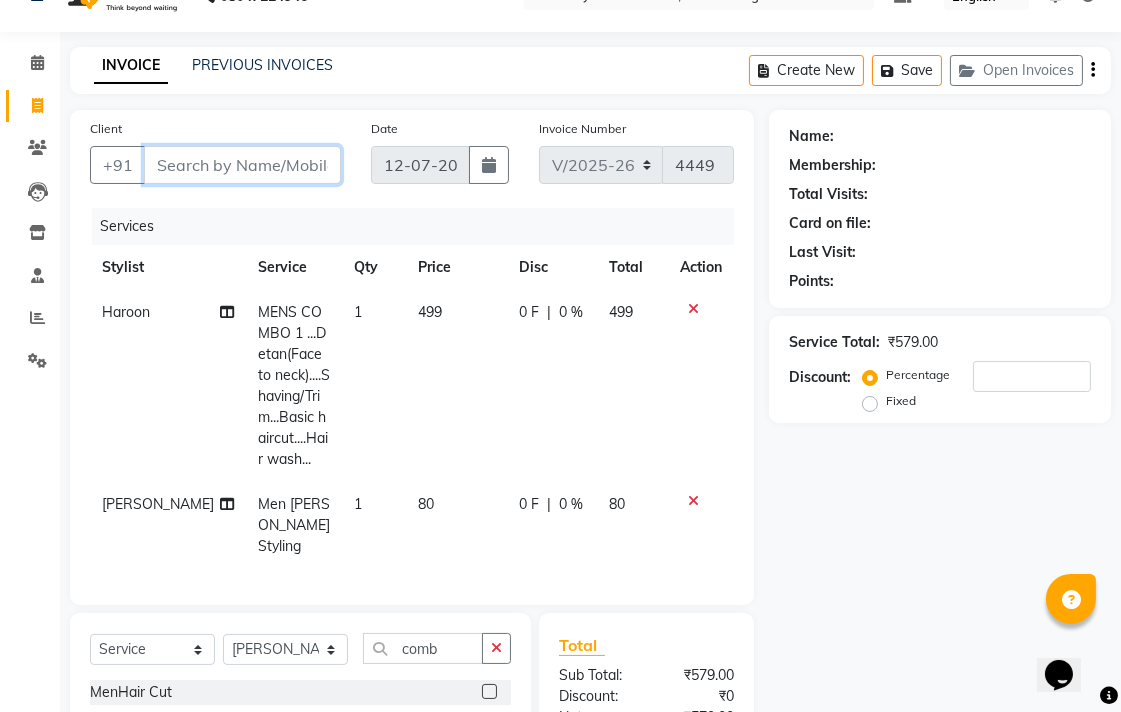 click on "Client" at bounding box center (242, 165) 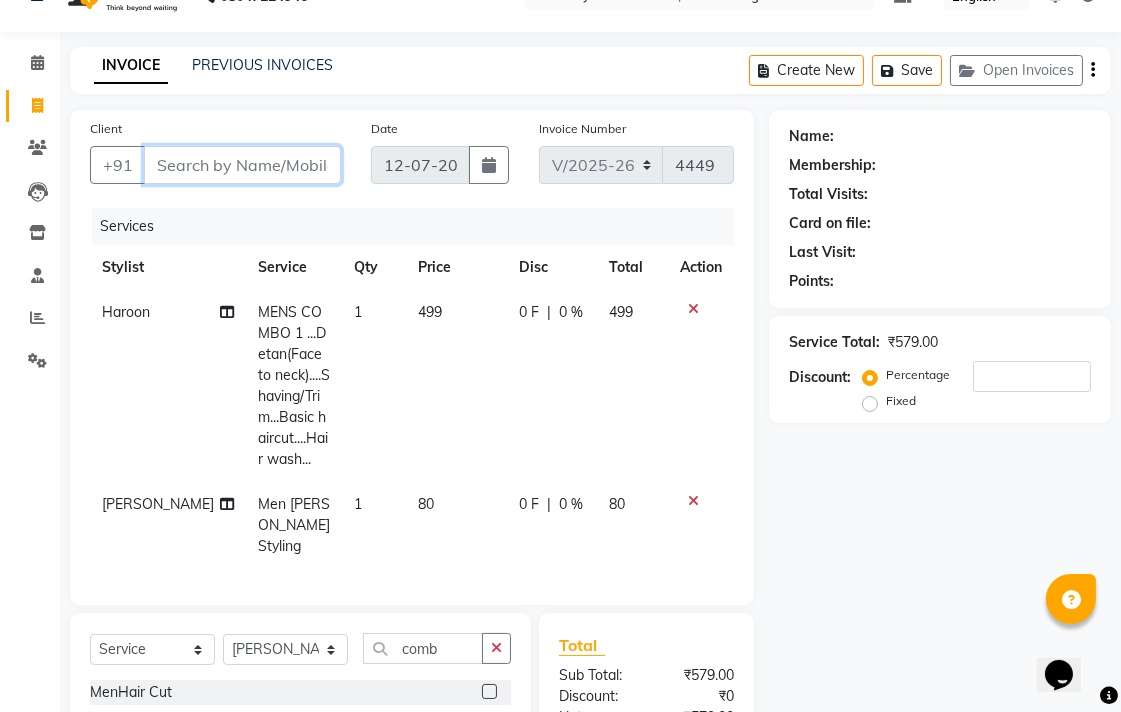 type on "6" 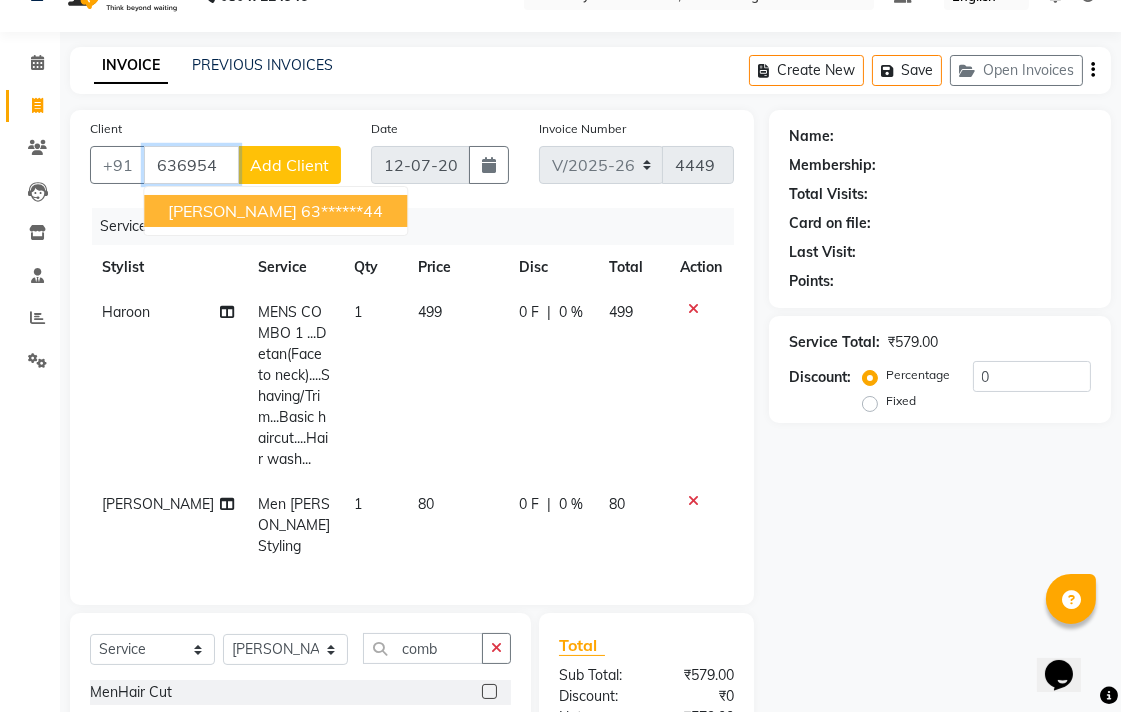 click on "63******44" at bounding box center (342, 211) 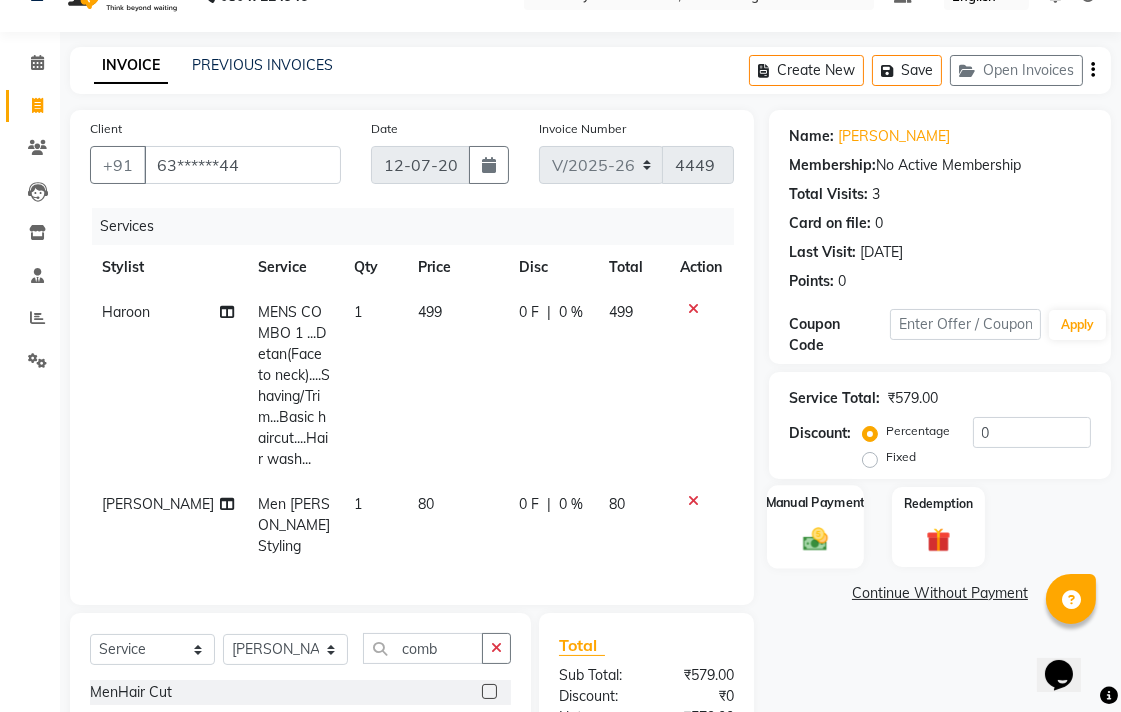 click 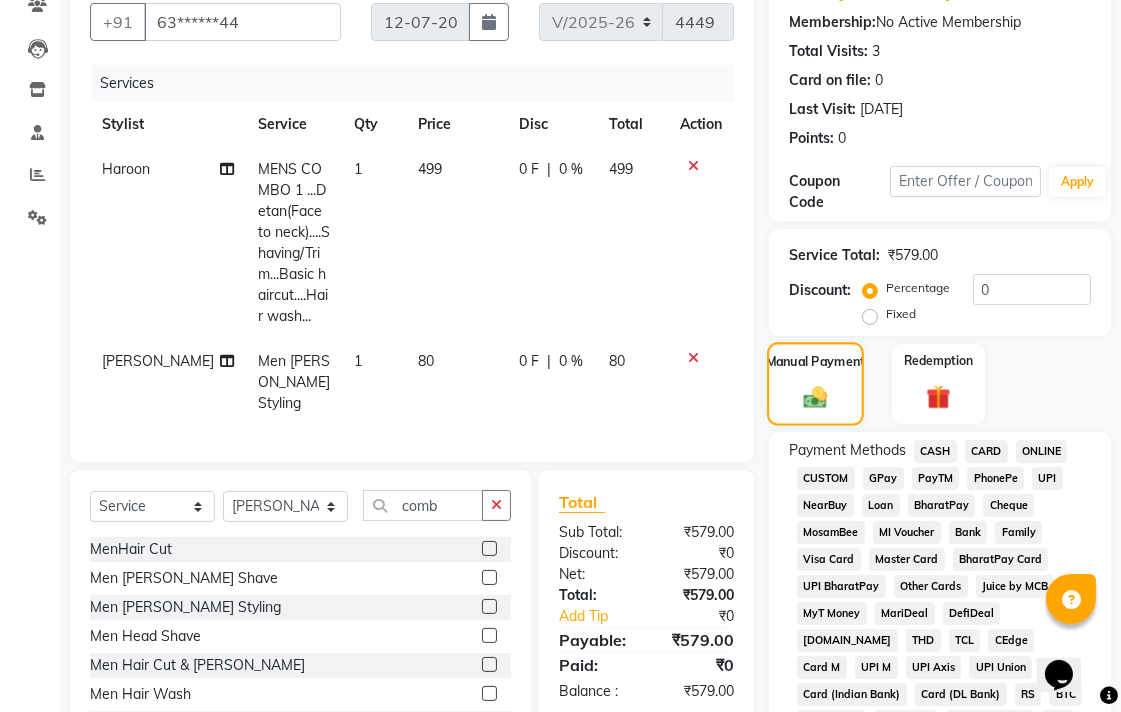 scroll, scrollTop: 484, scrollLeft: 0, axis: vertical 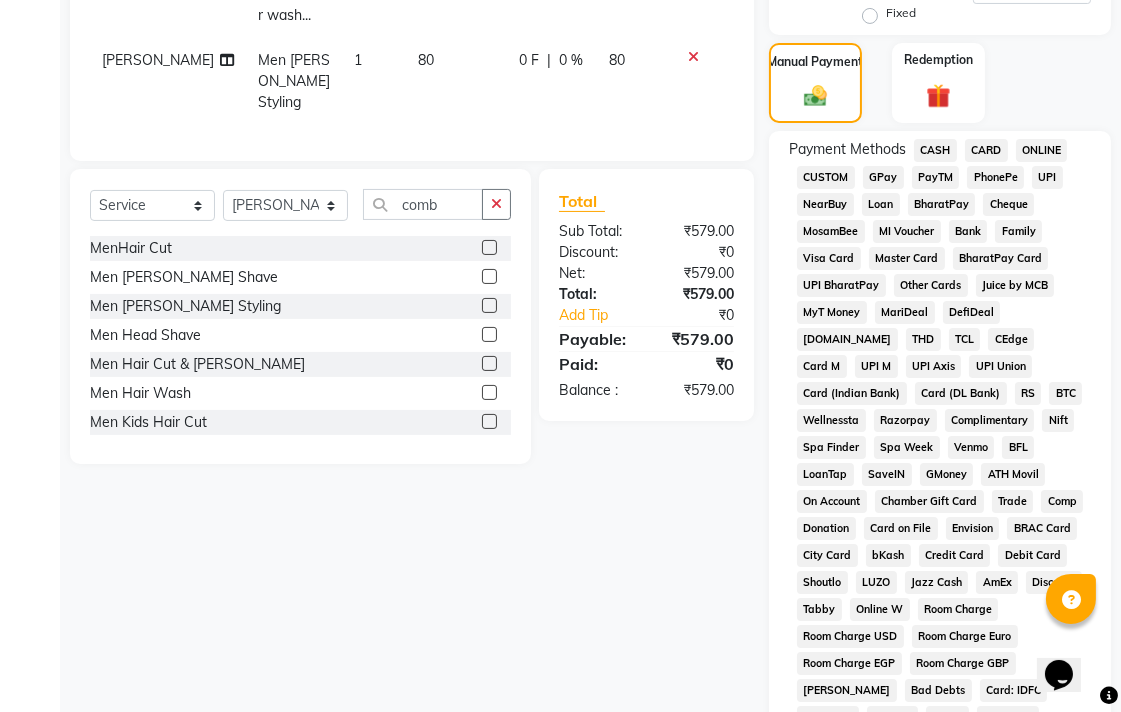 click on "CASH" 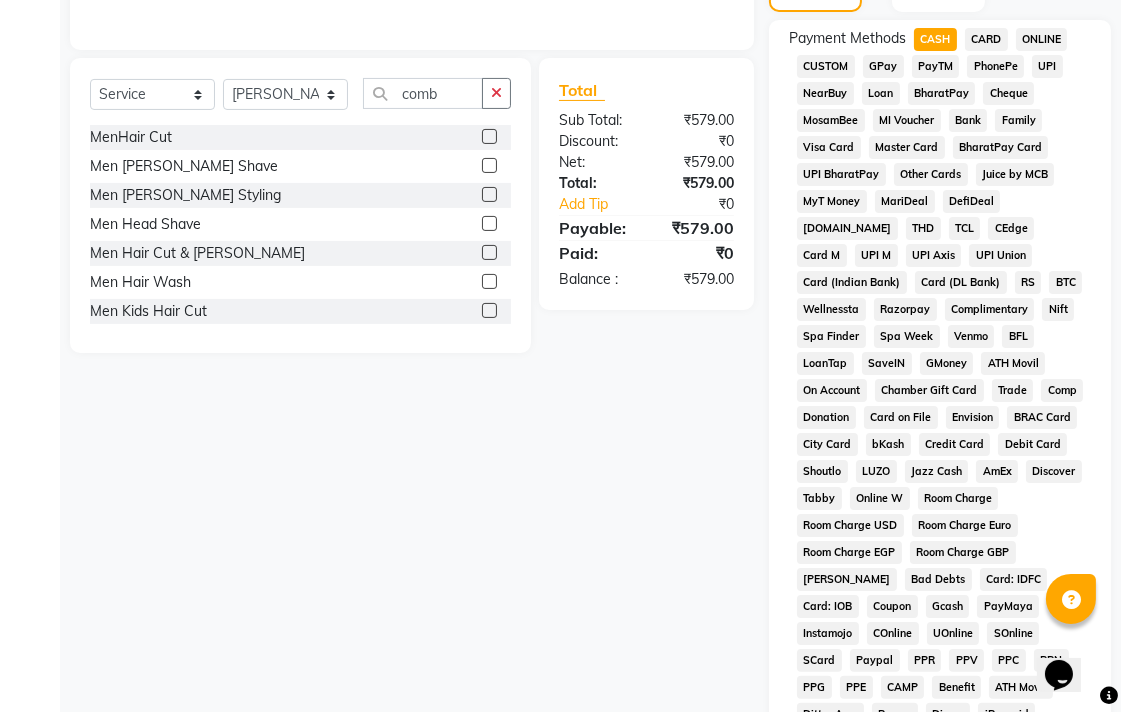 scroll, scrollTop: 913, scrollLeft: 0, axis: vertical 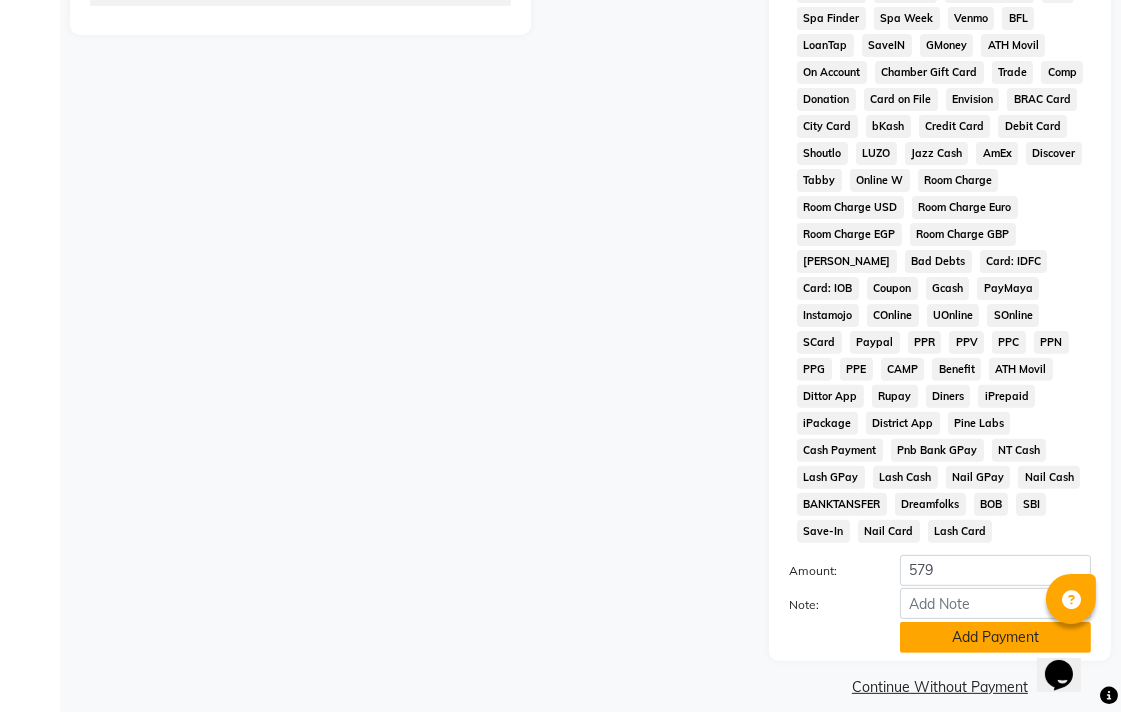 click on "Add Payment" 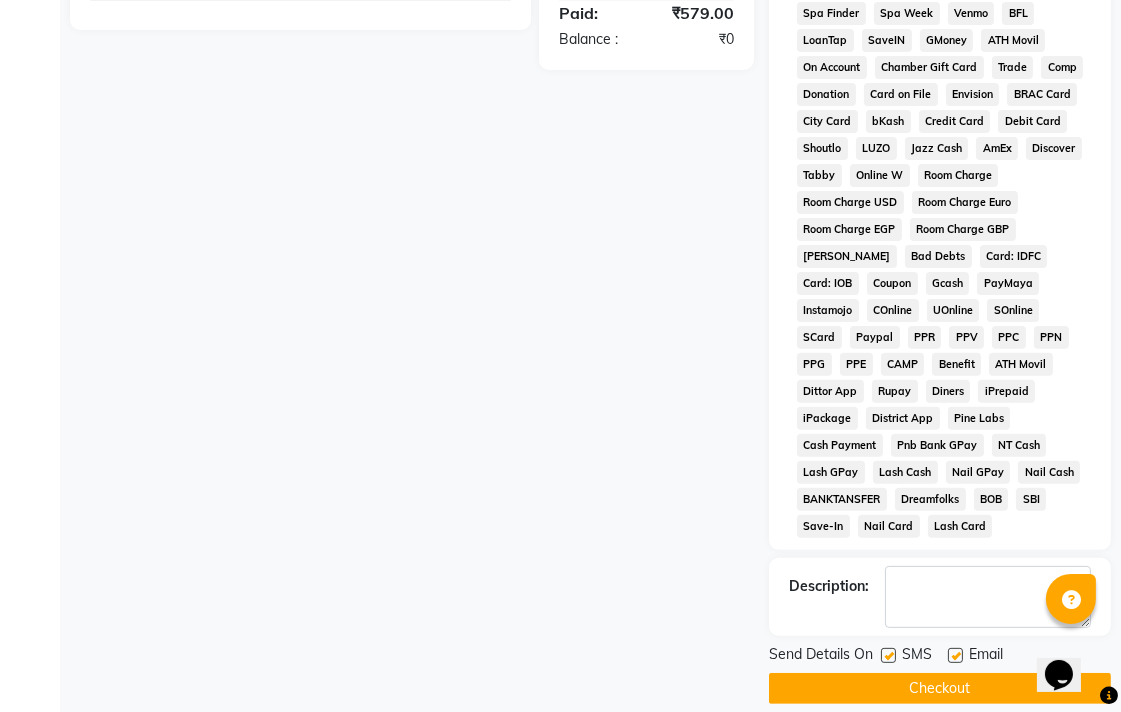 scroll, scrollTop: 921, scrollLeft: 0, axis: vertical 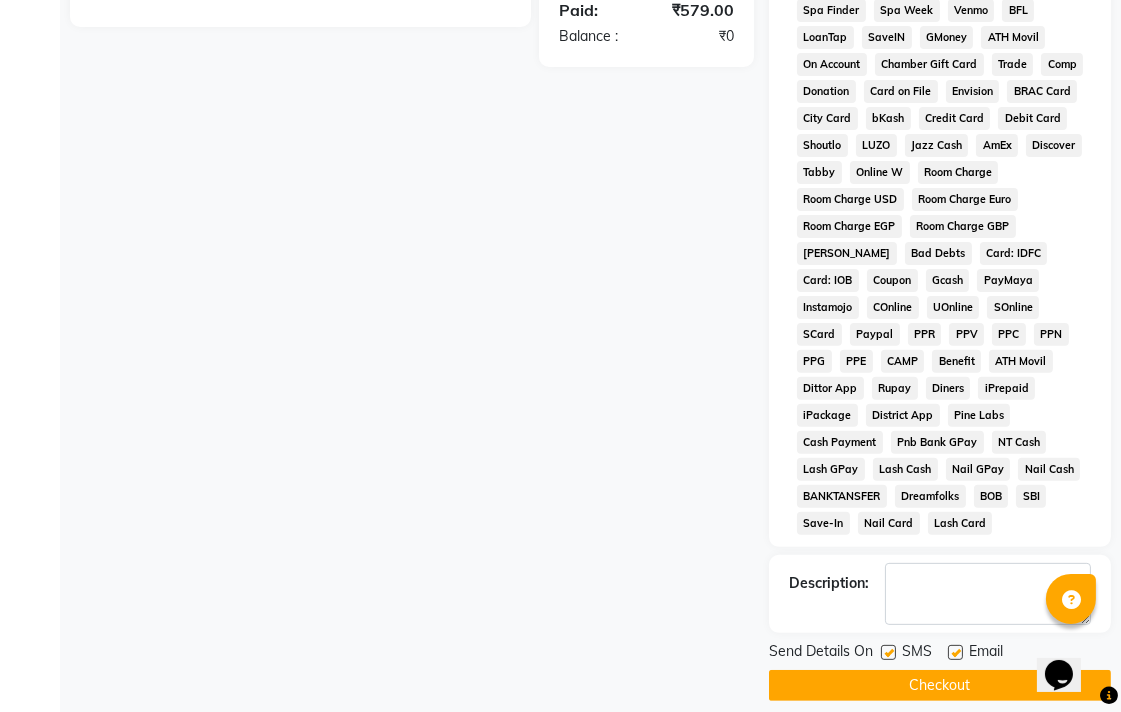 click on "Checkout" 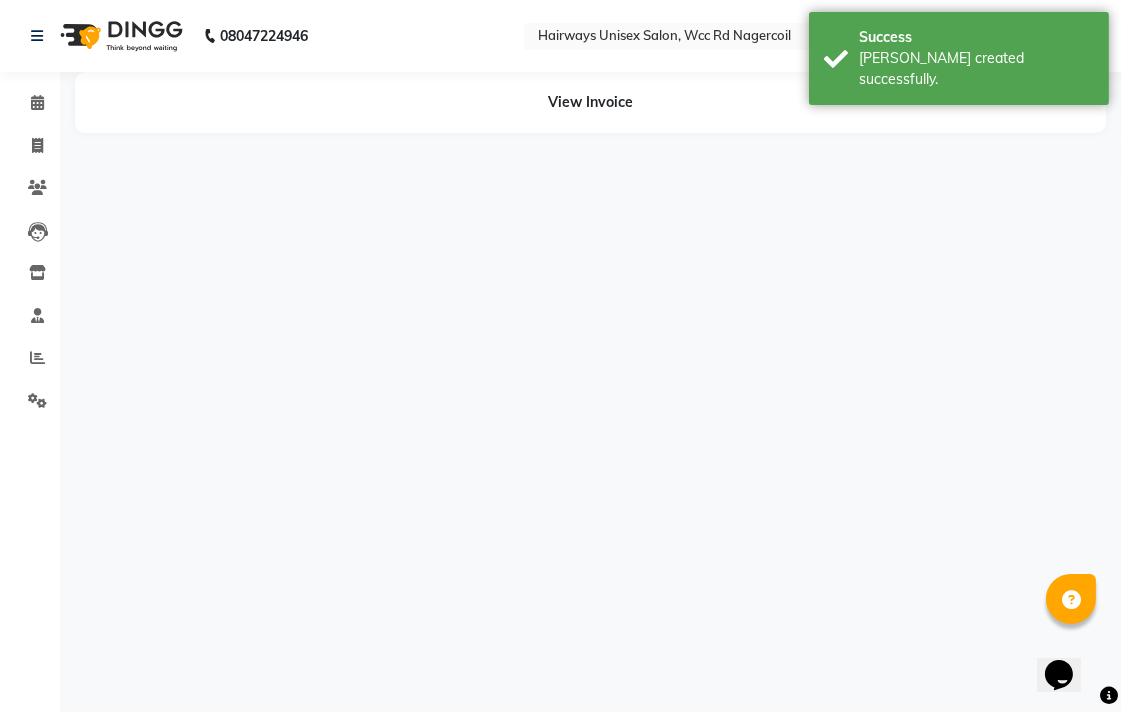scroll, scrollTop: 0, scrollLeft: 0, axis: both 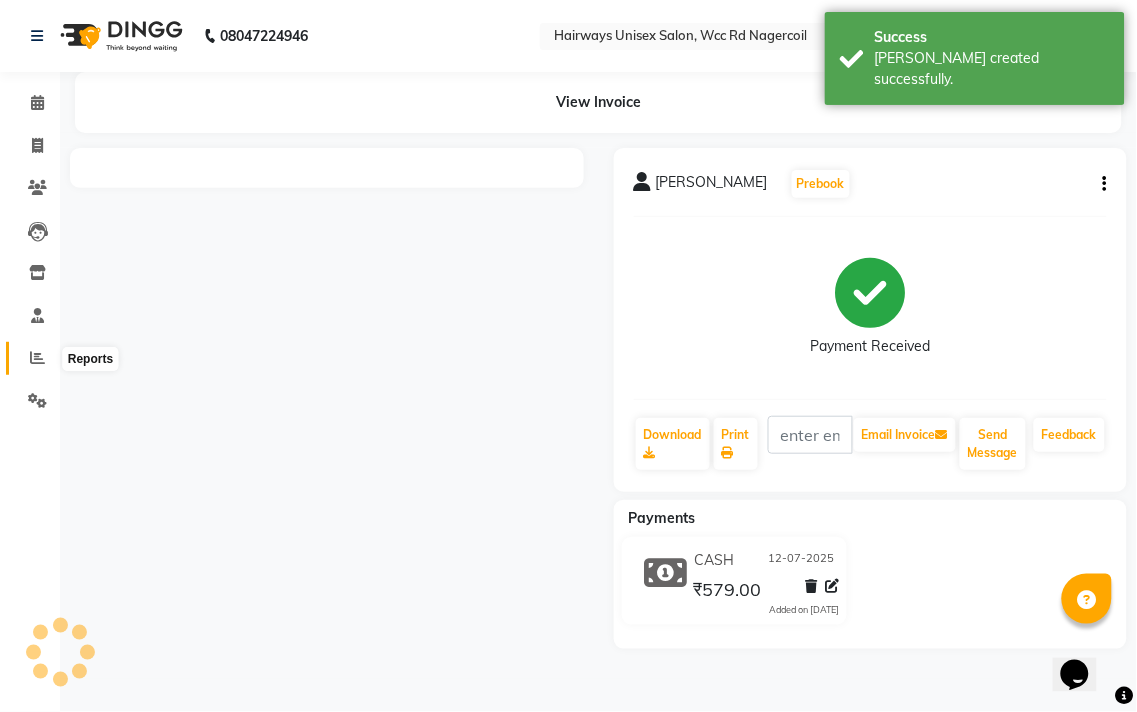 click 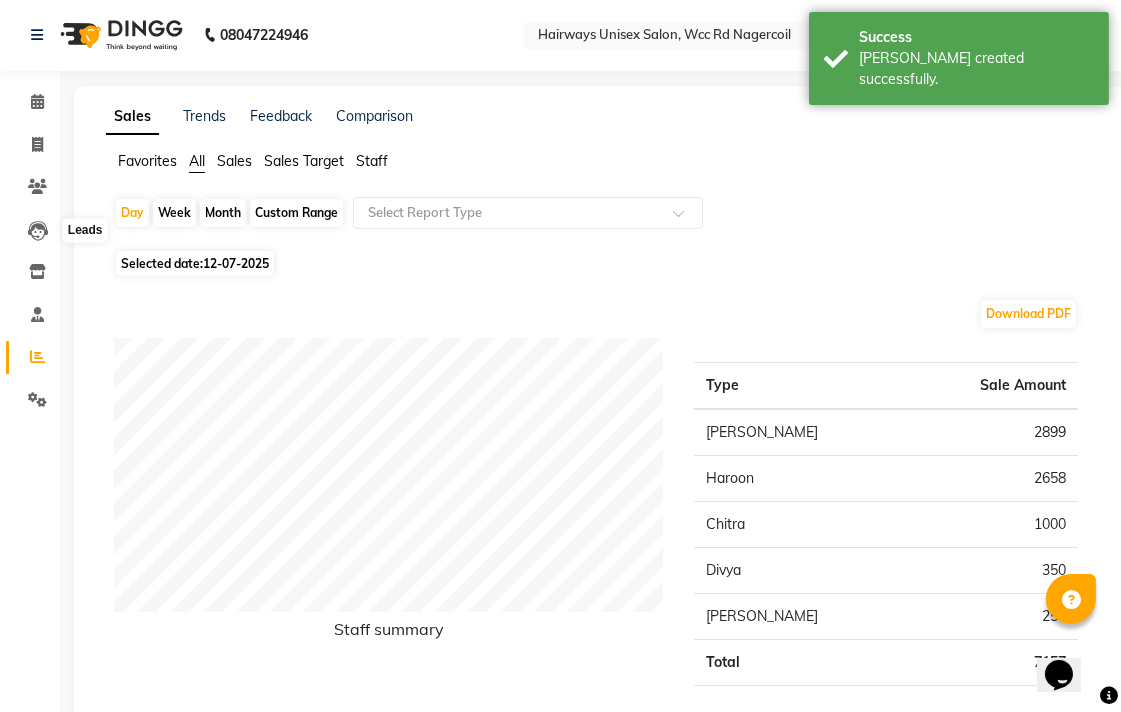 scroll, scrollTop: 0, scrollLeft: 0, axis: both 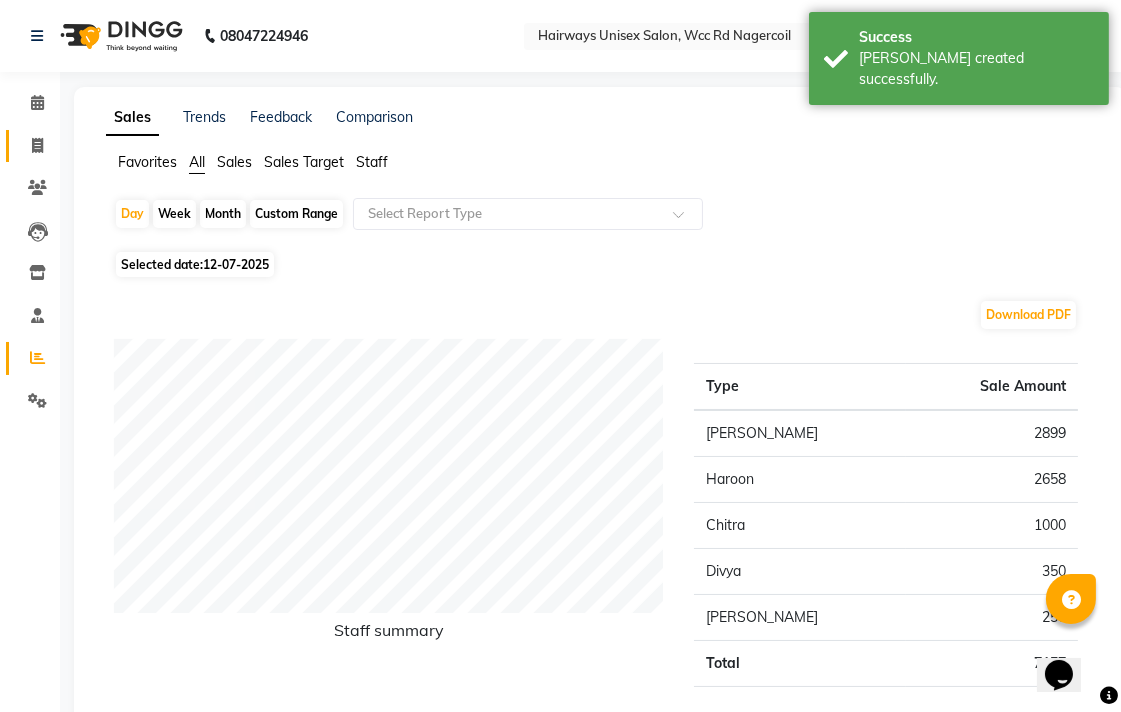 click on "Invoice" 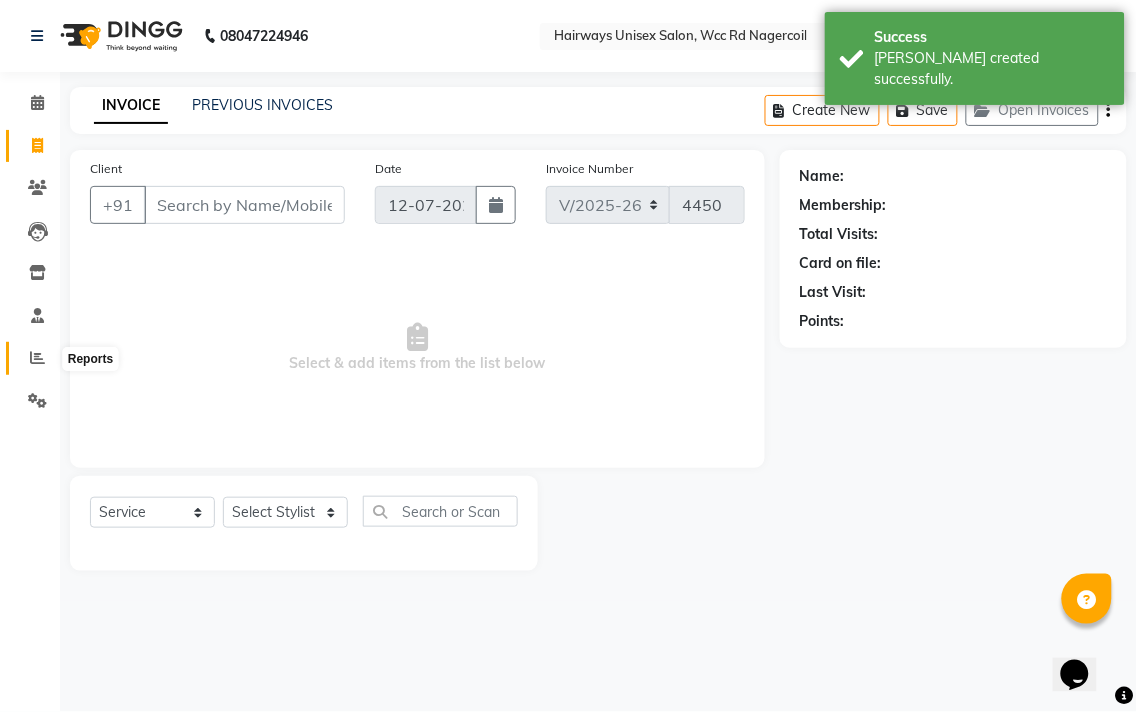 click 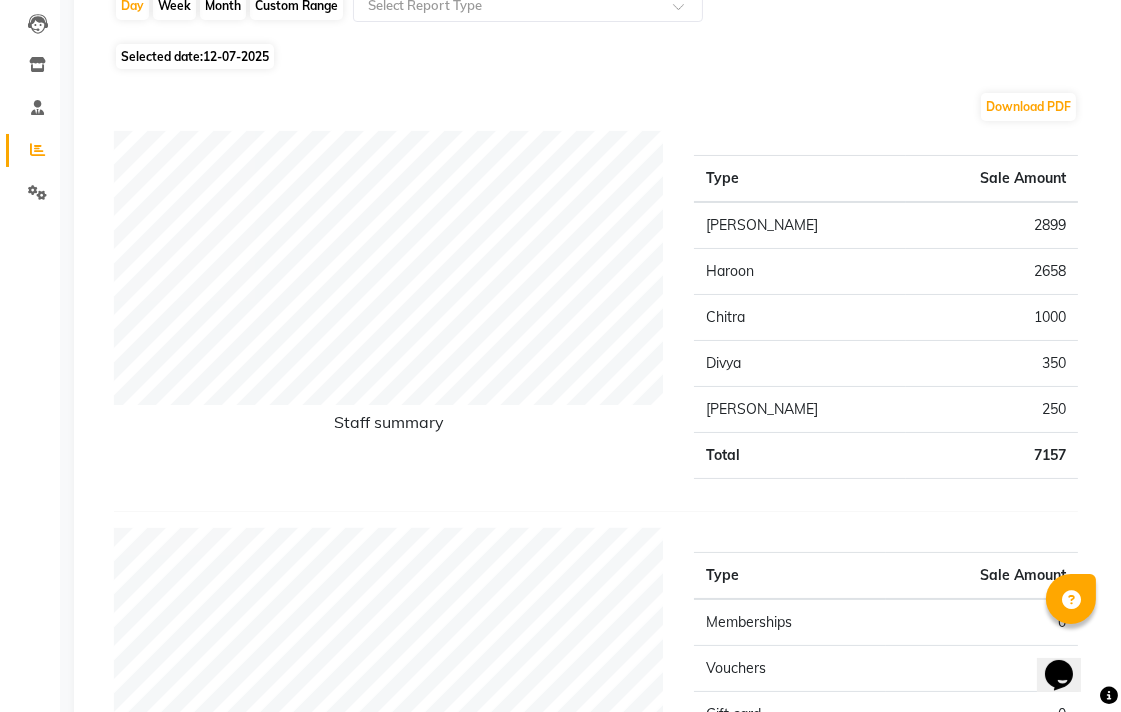 scroll, scrollTop: 0, scrollLeft: 0, axis: both 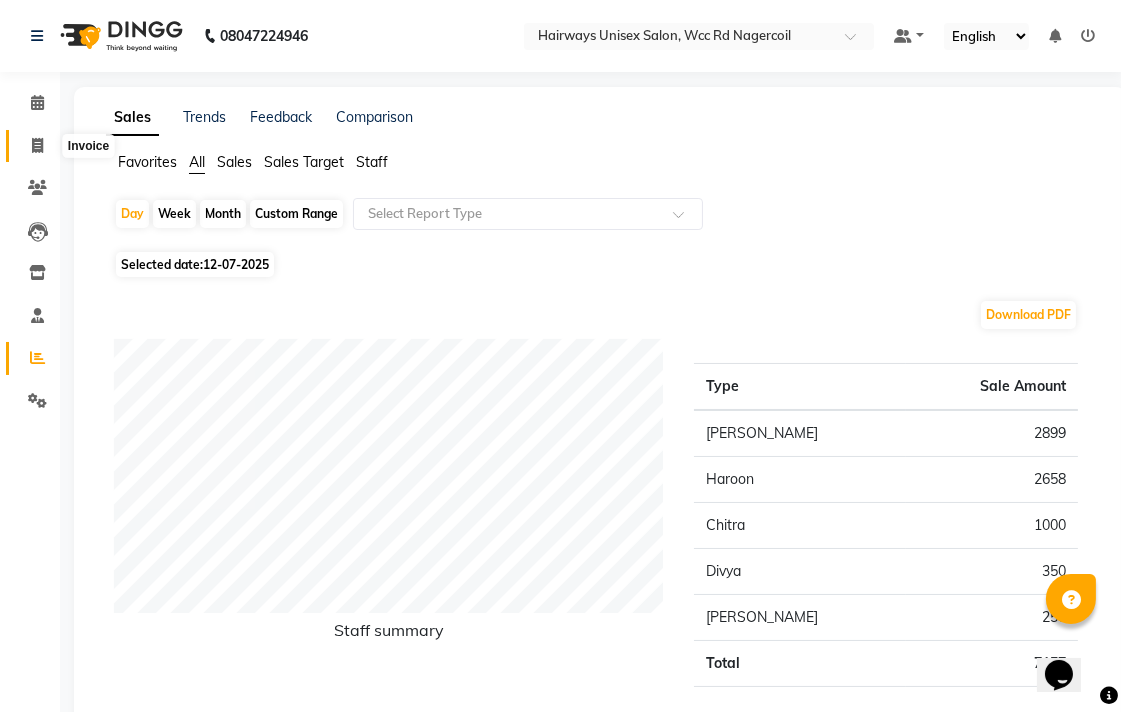 click 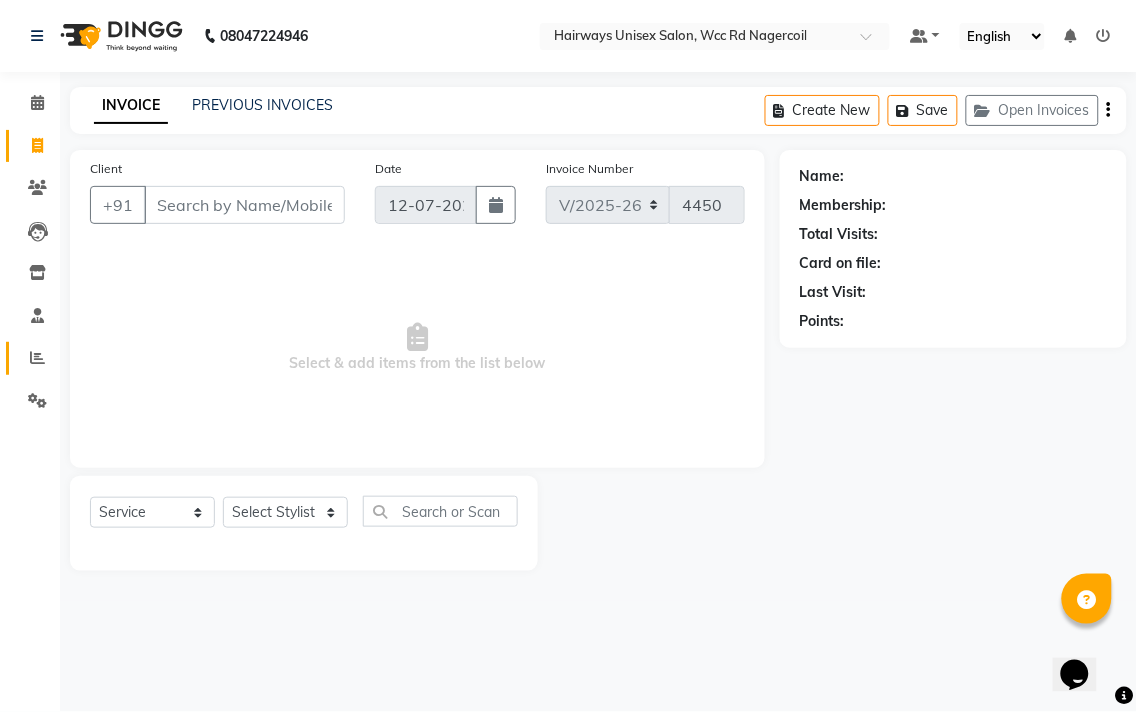 click on "Reports" 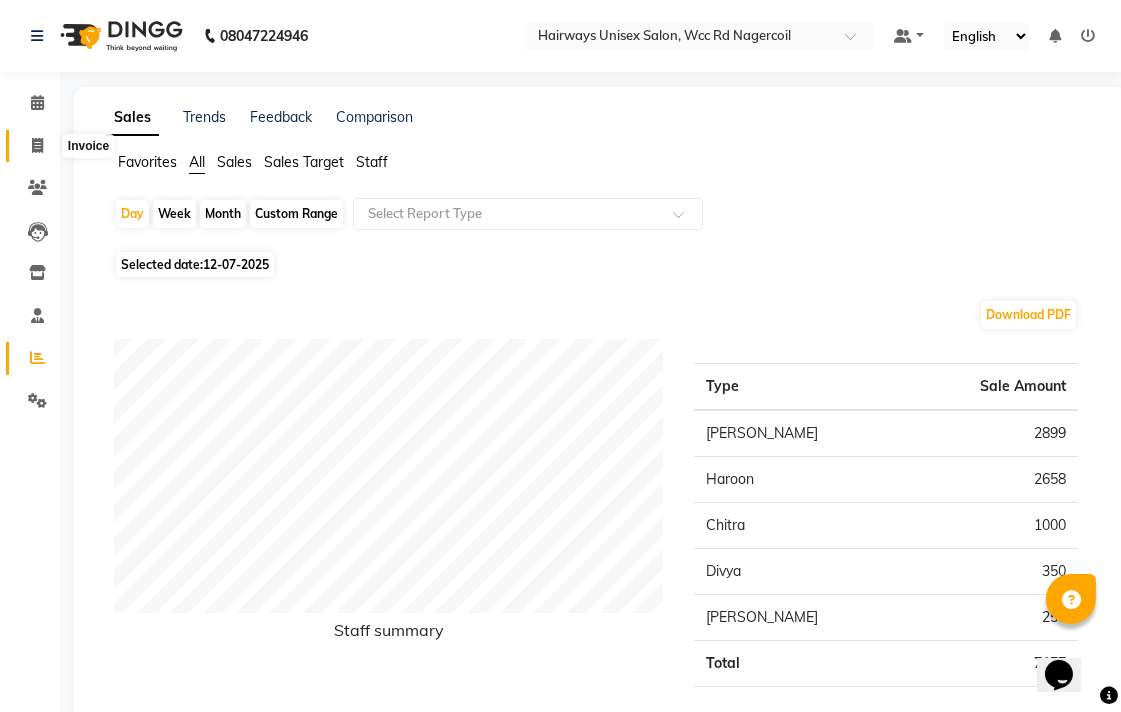 click 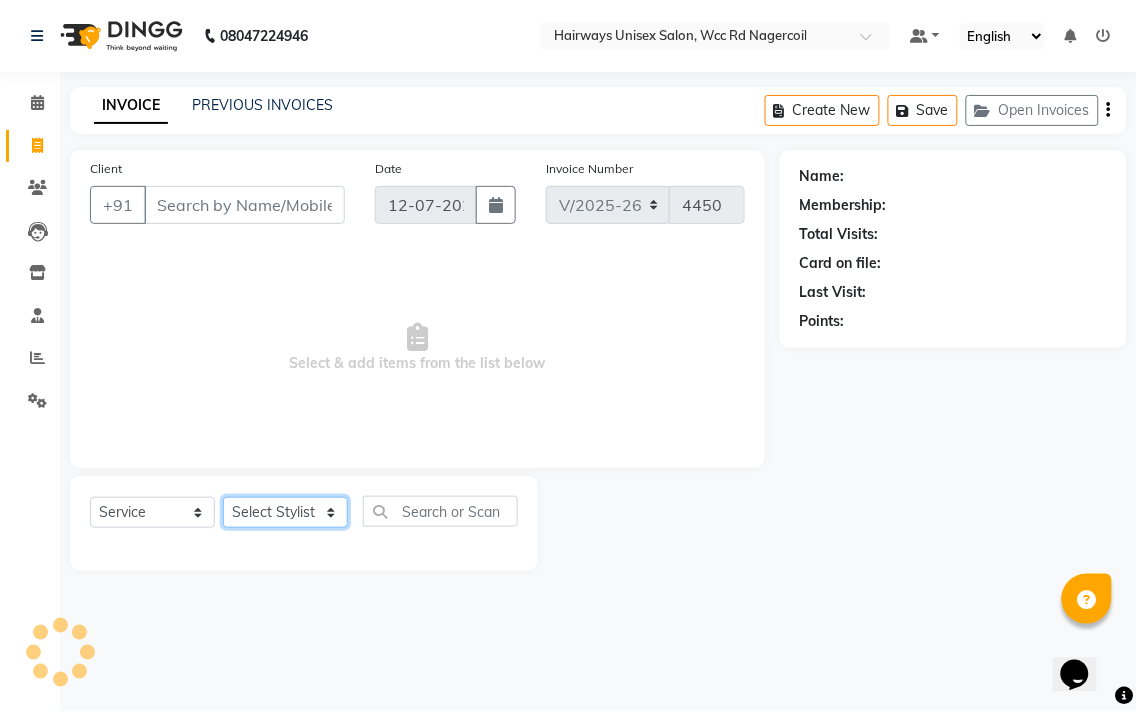 click on "Select Stylist" 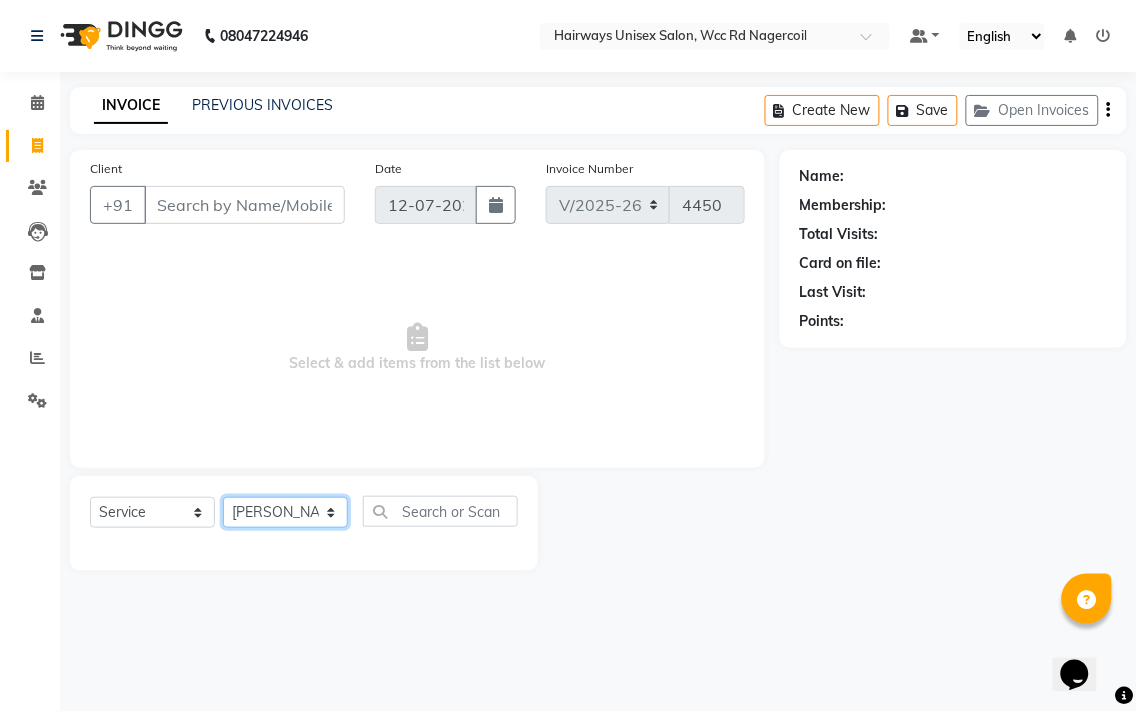 click on "Select Stylist Admin Chitra divya [PERSON_NAME] [PERSON_NAME] Reception [PERSON_NAME] [PERSON_NAME] Talib" 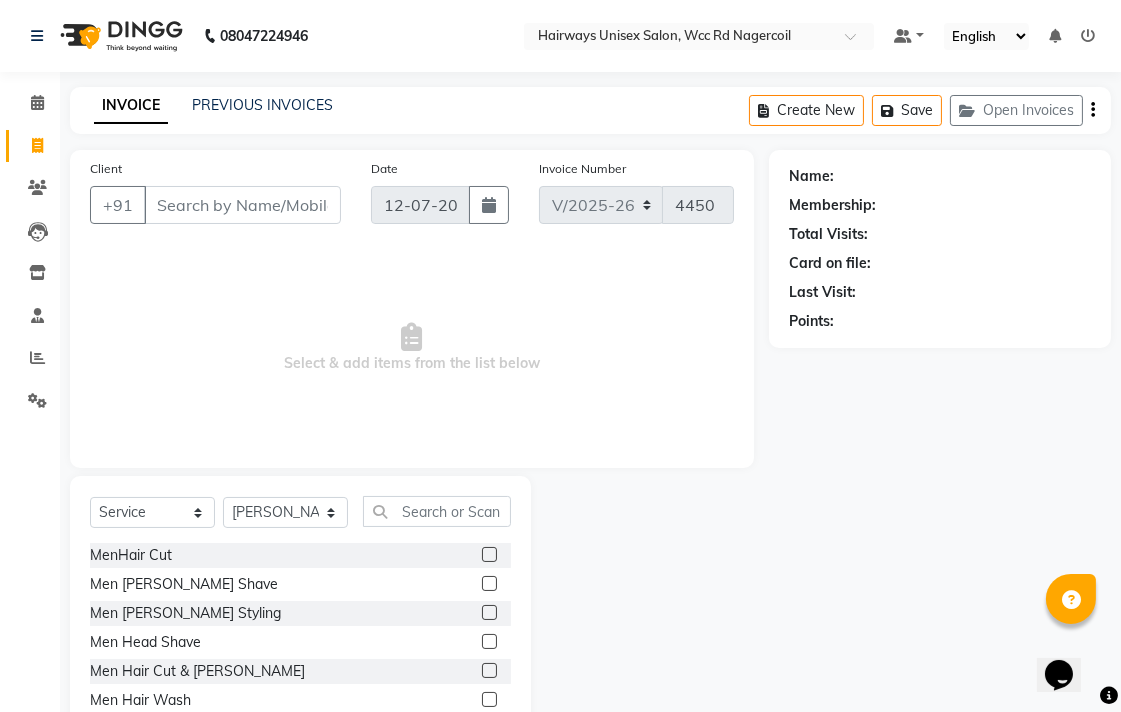 click 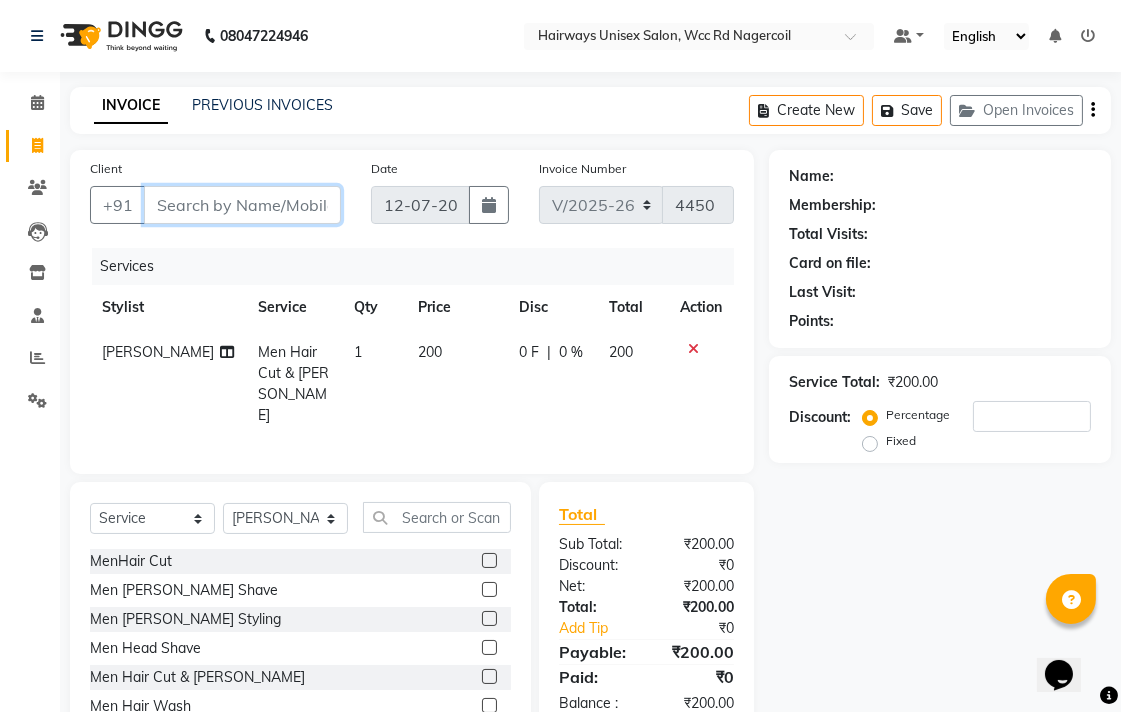 click on "Client" at bounding box center [242, 205] 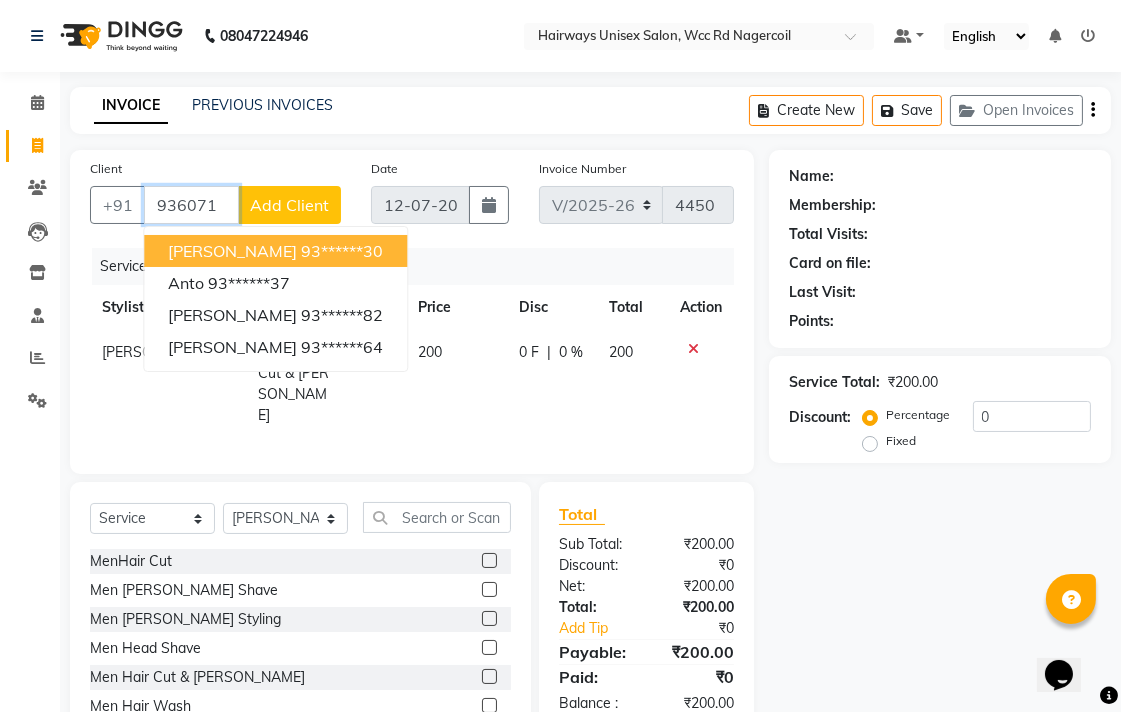 click on "93******30" at bounding box center [342, 251] 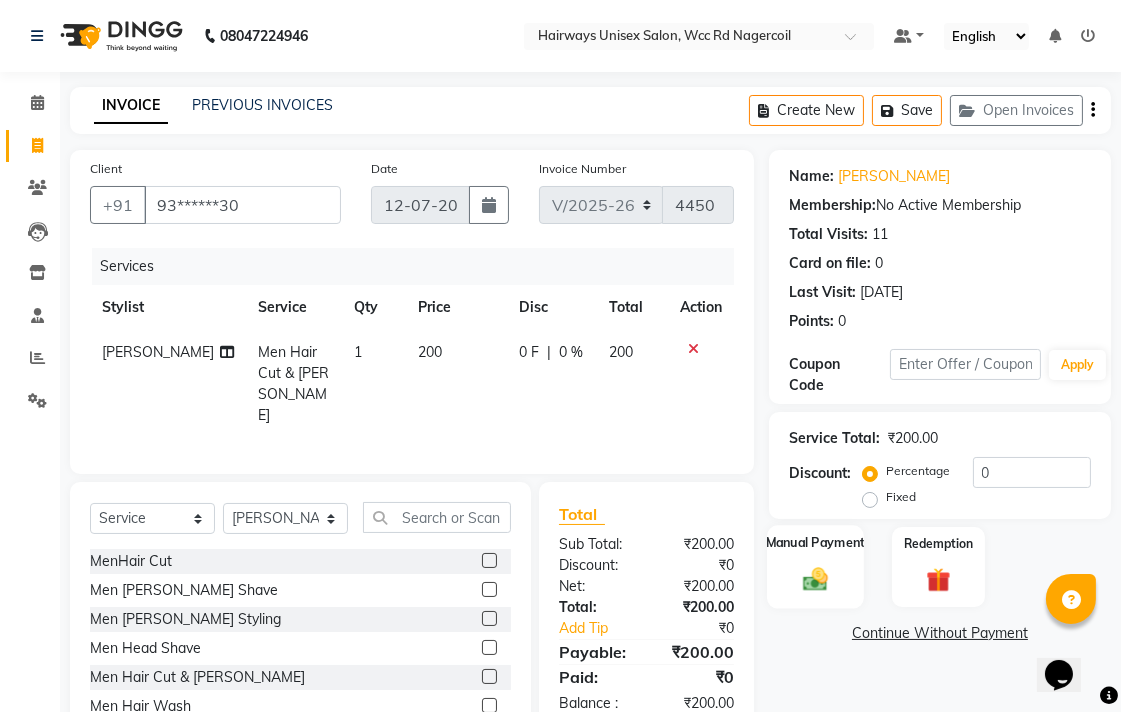 click on "Manual Payment" 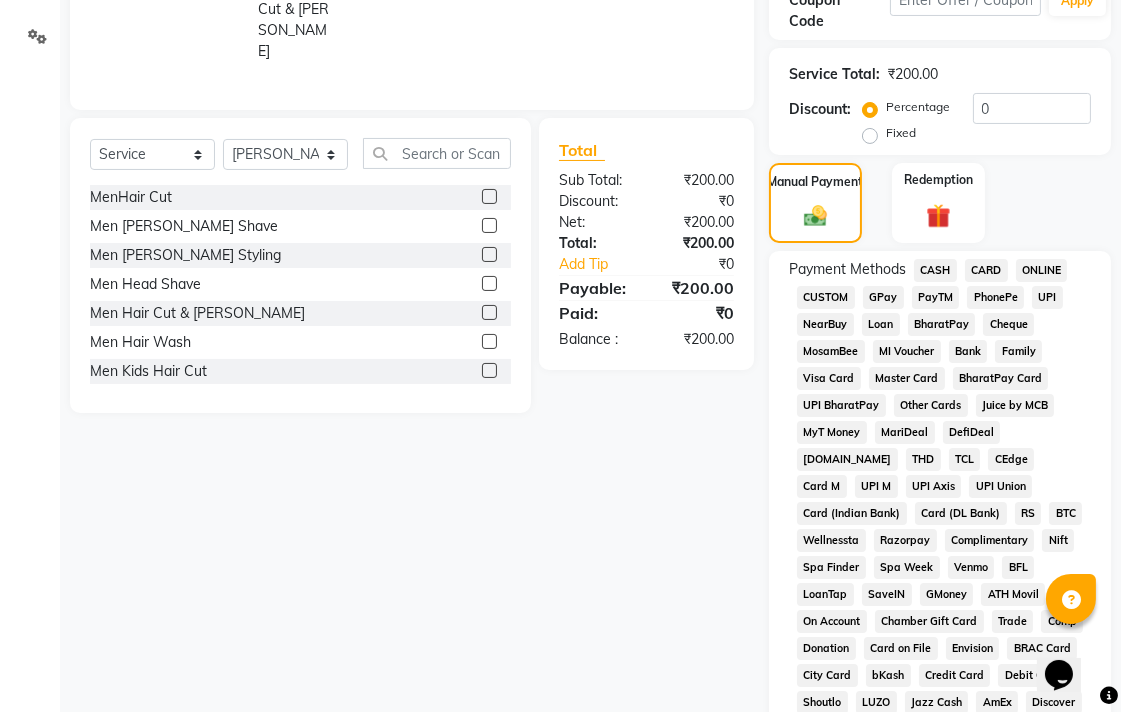 scroll, scrollTop: 363, scrollLeft: 0, axis: vertical 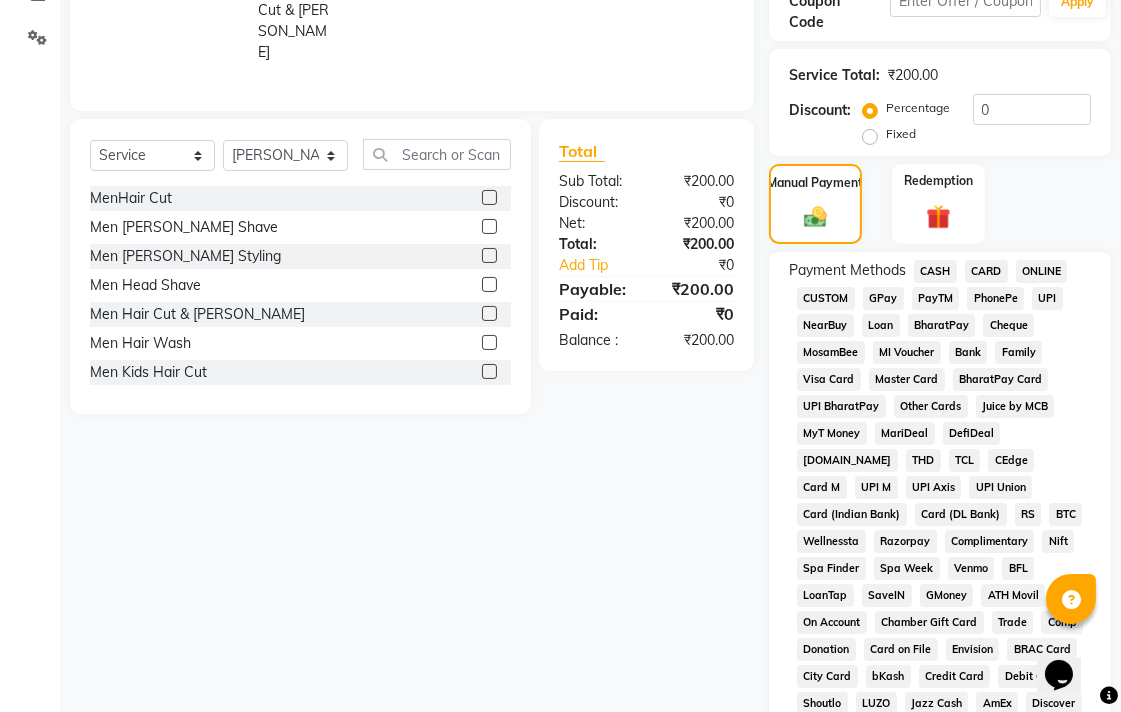 click on "CASH" 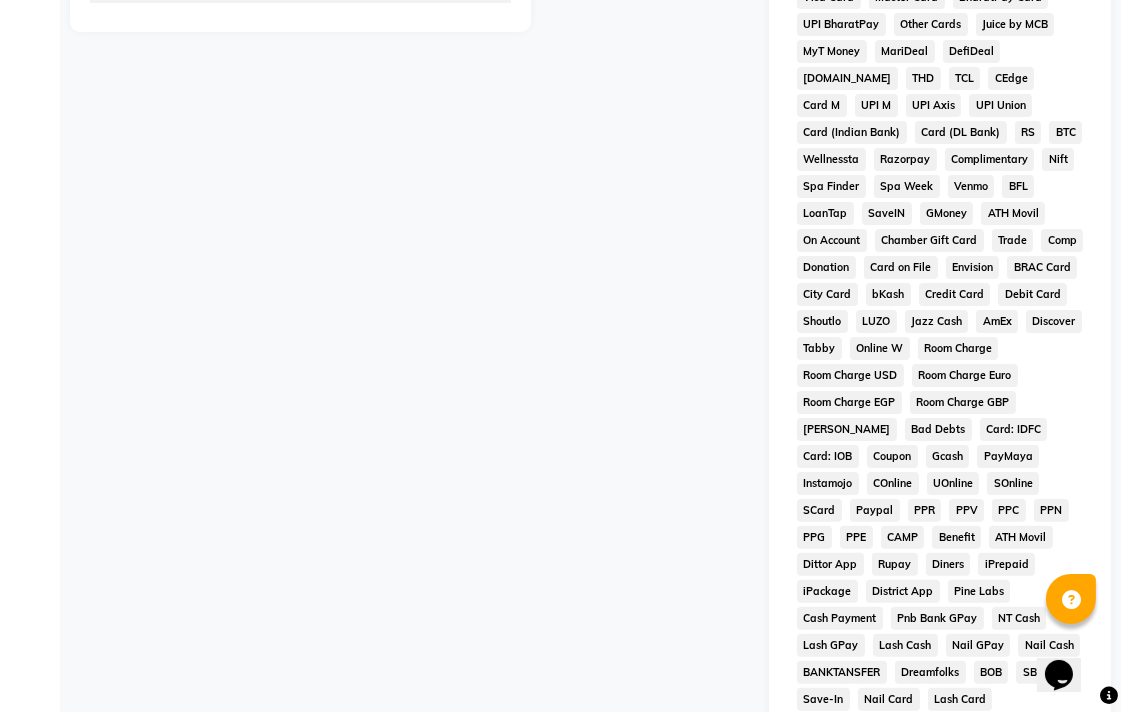 scroll, scrollTop: 913, scrollLeft: 0, axis: vertical 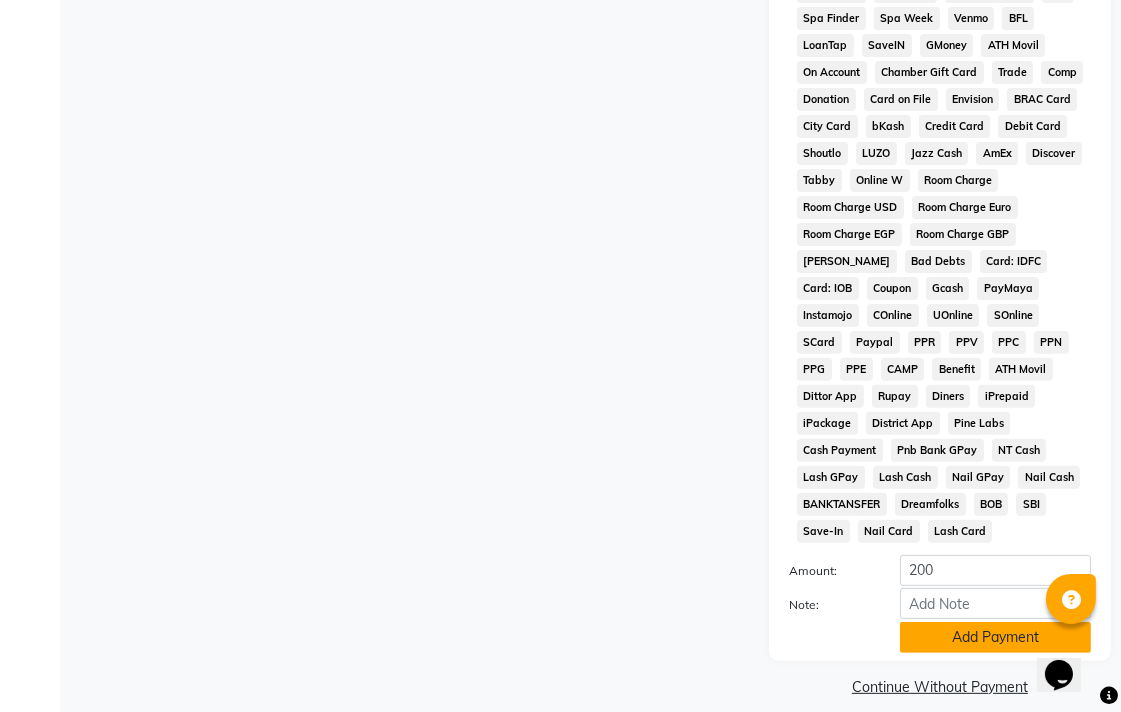 click on "Add Payment" 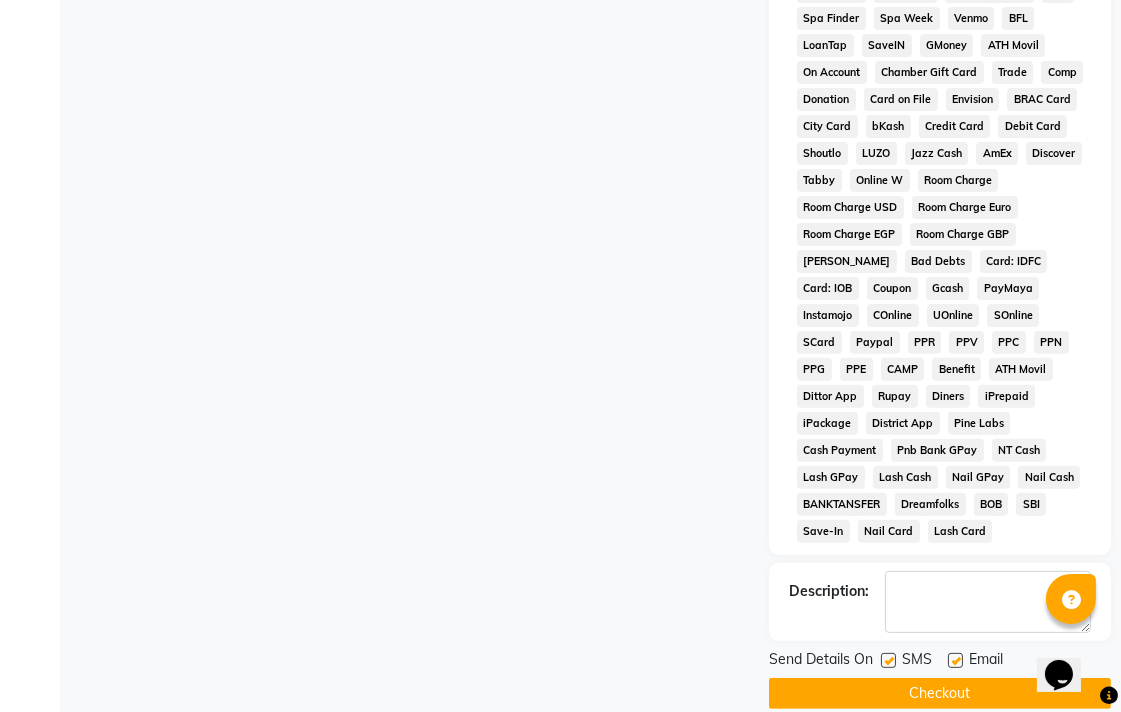 click on "Checkout" 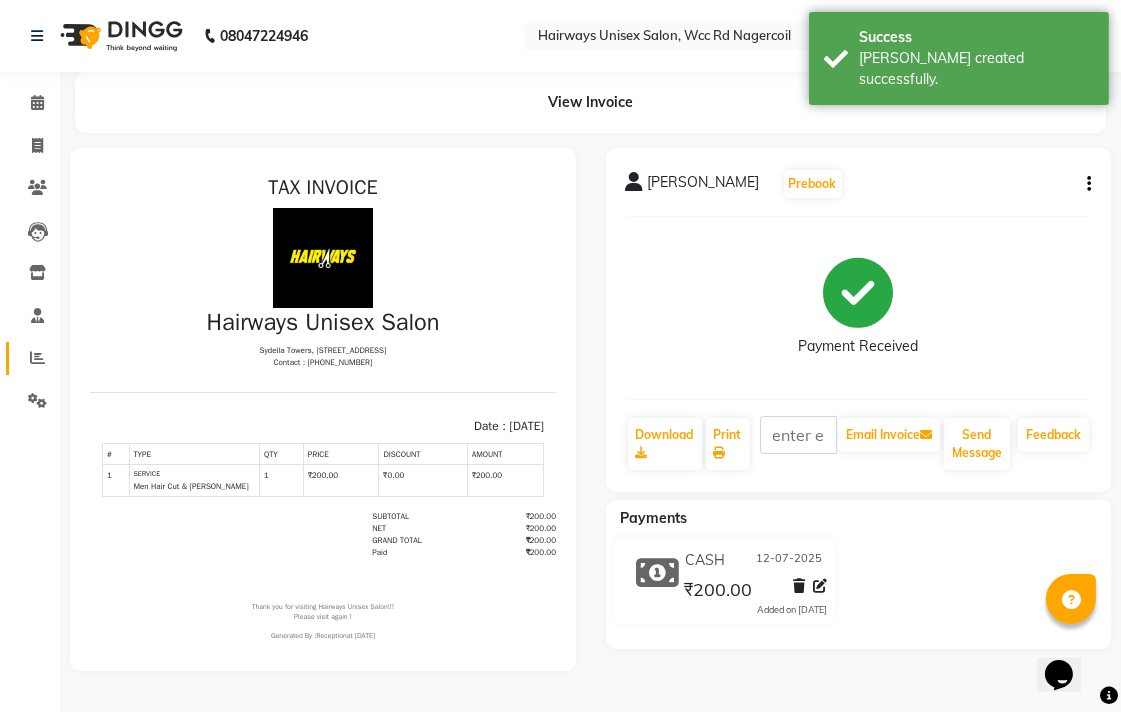 scroll, scrollTop: 0, scrollLeft: 0, axis: both 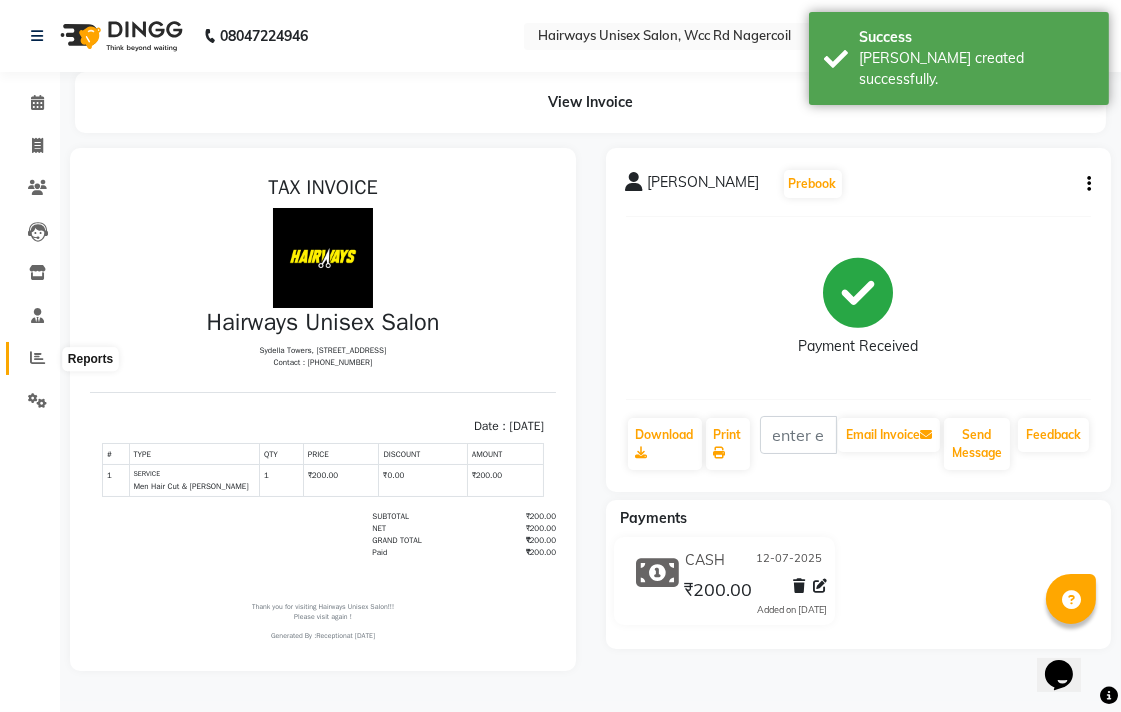 click 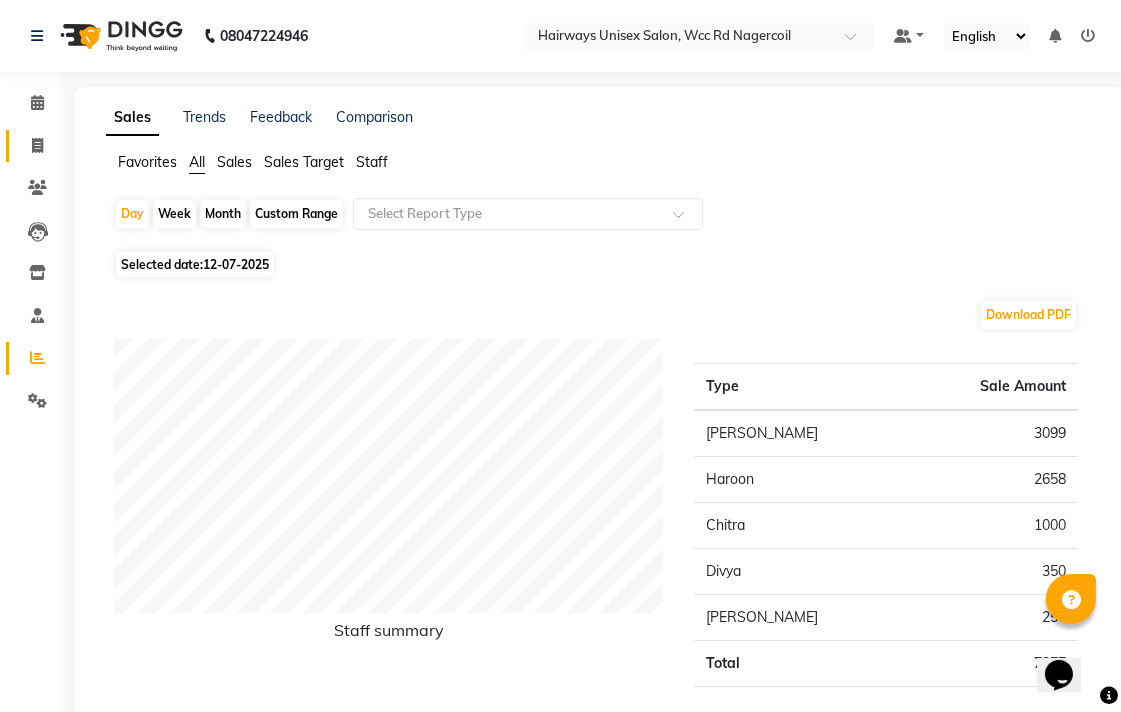click on "Invoice" 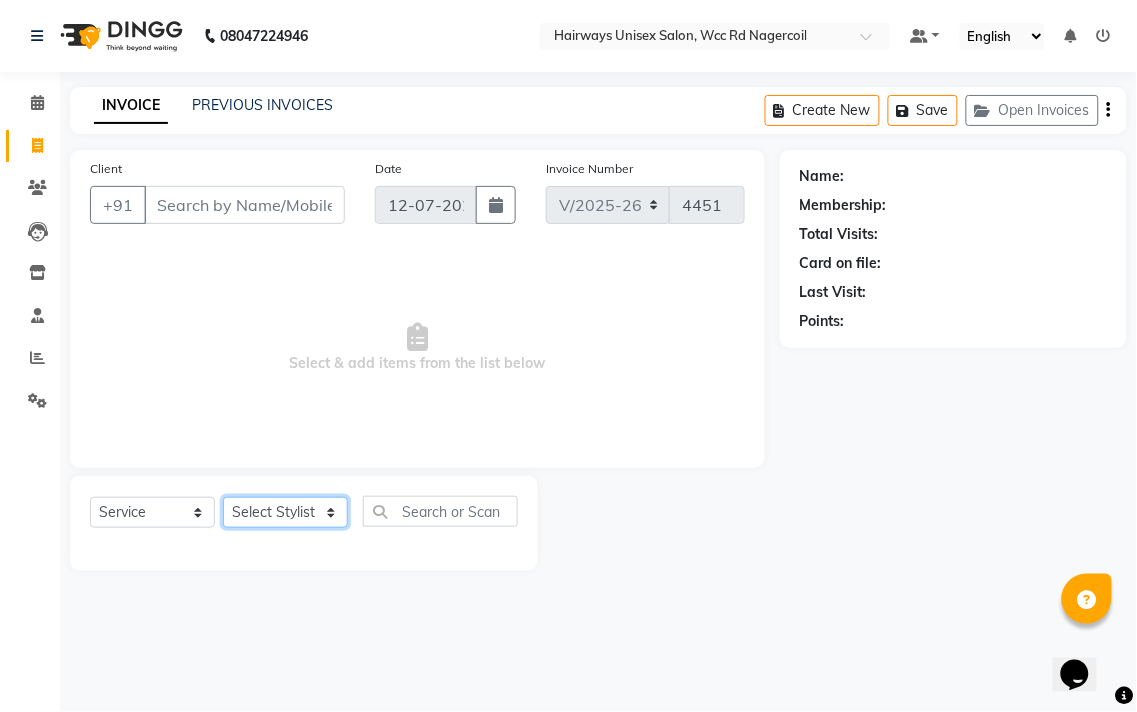 click on "Select Stylist Admin Chitra divya [PERSON_NAME] [PERSON_NAME] Reception [PERSON_NAME] [PERSON_NAME] Talib" 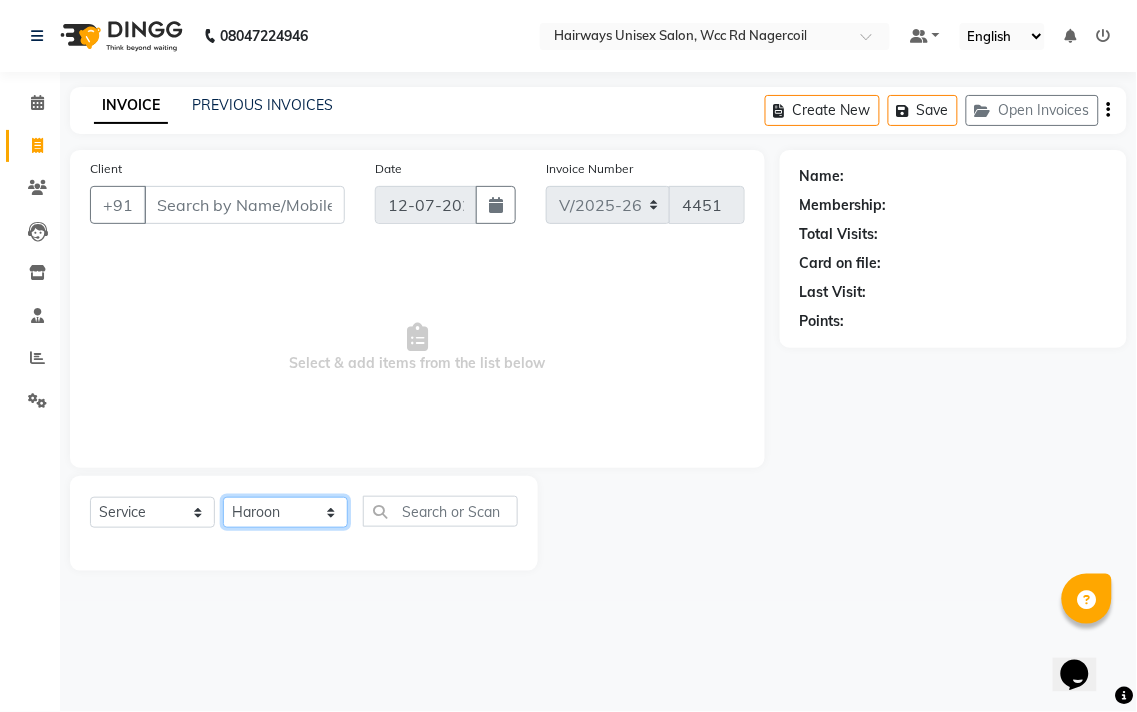 click on "Select Stylist Admin Chitra divya [PERSON_NAME] [PERSON_NAME] Reception [PERSON_NAME] [PERSON_NAME] Talib" 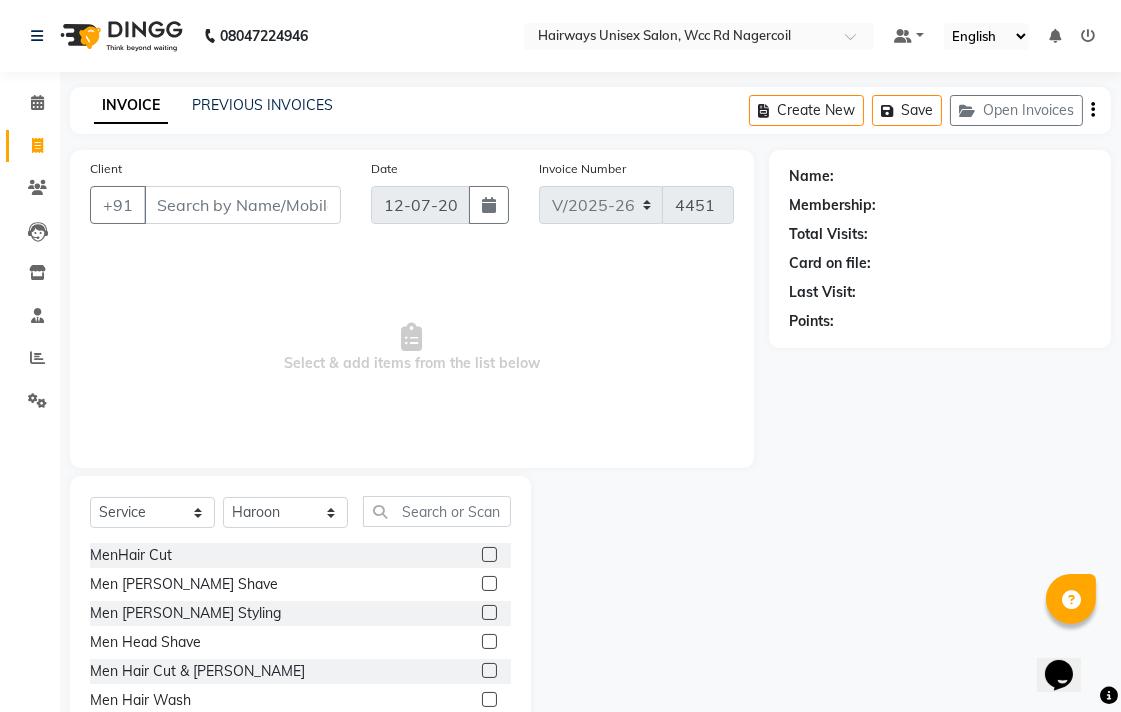 click 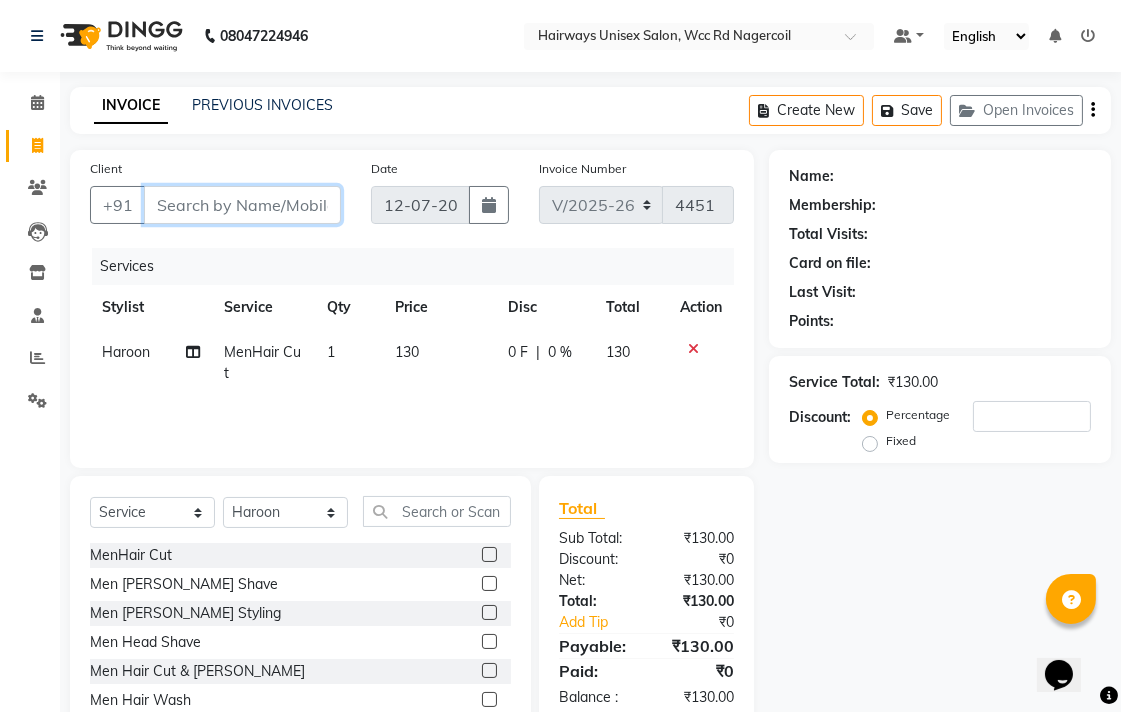 click on "Client" at bounding box center [242, 205] 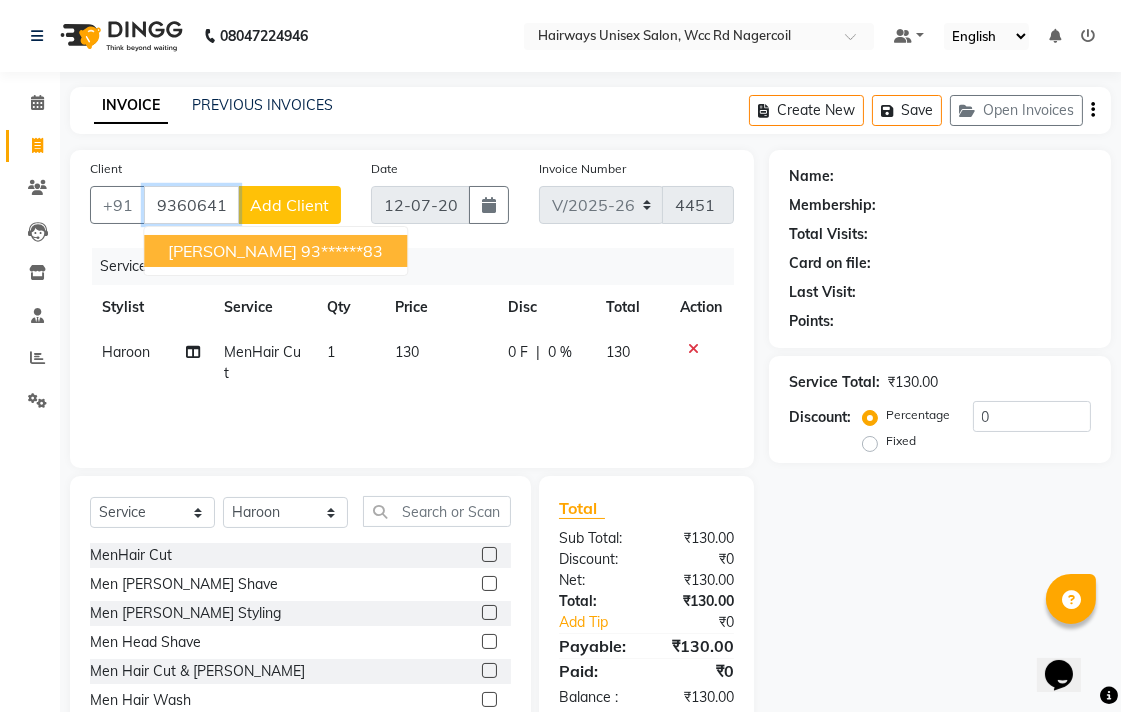 click on "93******83" at bounding box center (342, 251) 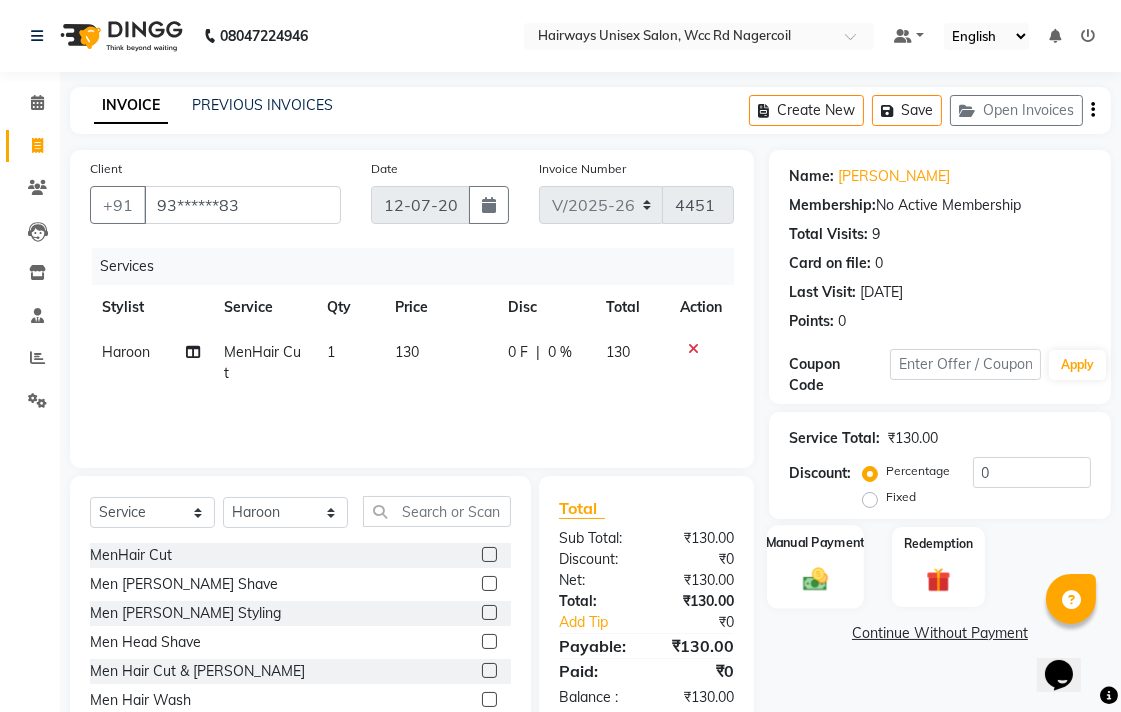 click 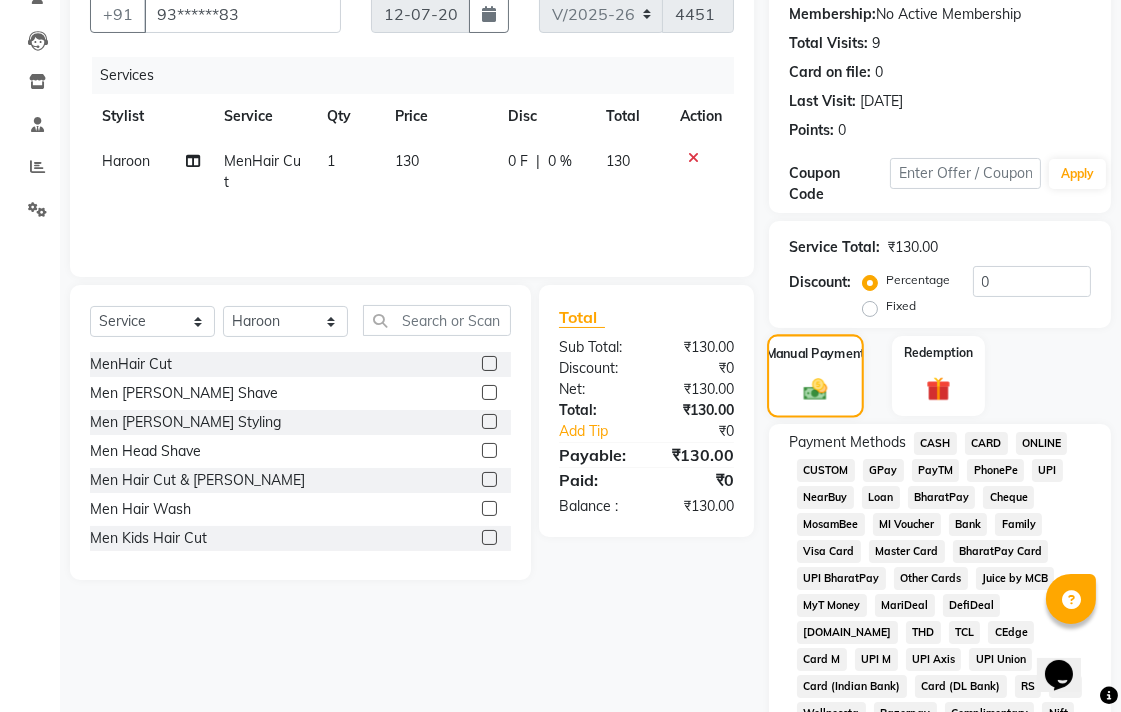 scroll, scrollTop: 444, scrollLeft: 0, axis: vertical 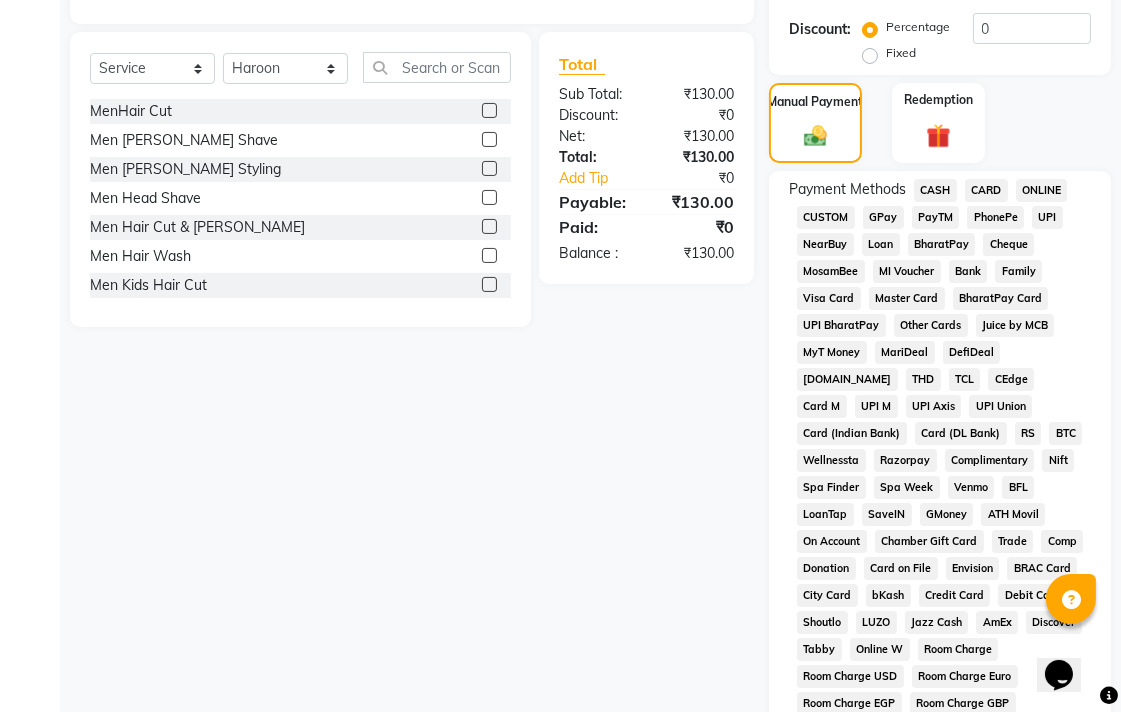 click on "UPI" 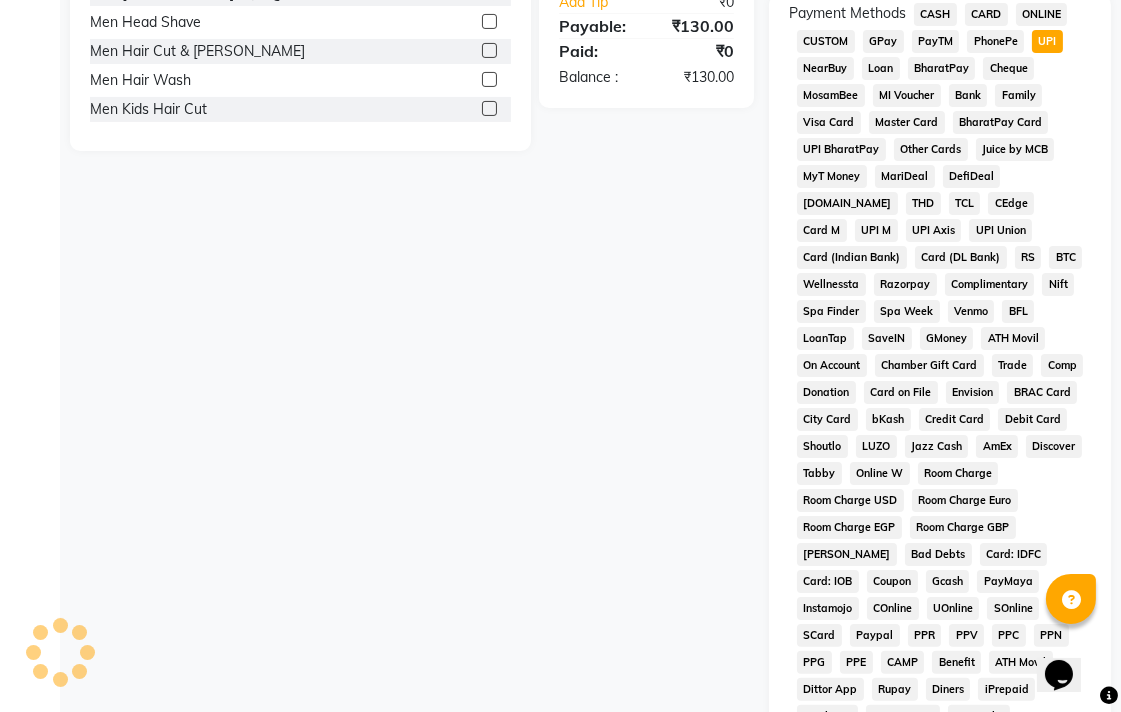 scroll, scrollTop: 913, scrollLeft: 0, axis: vertical 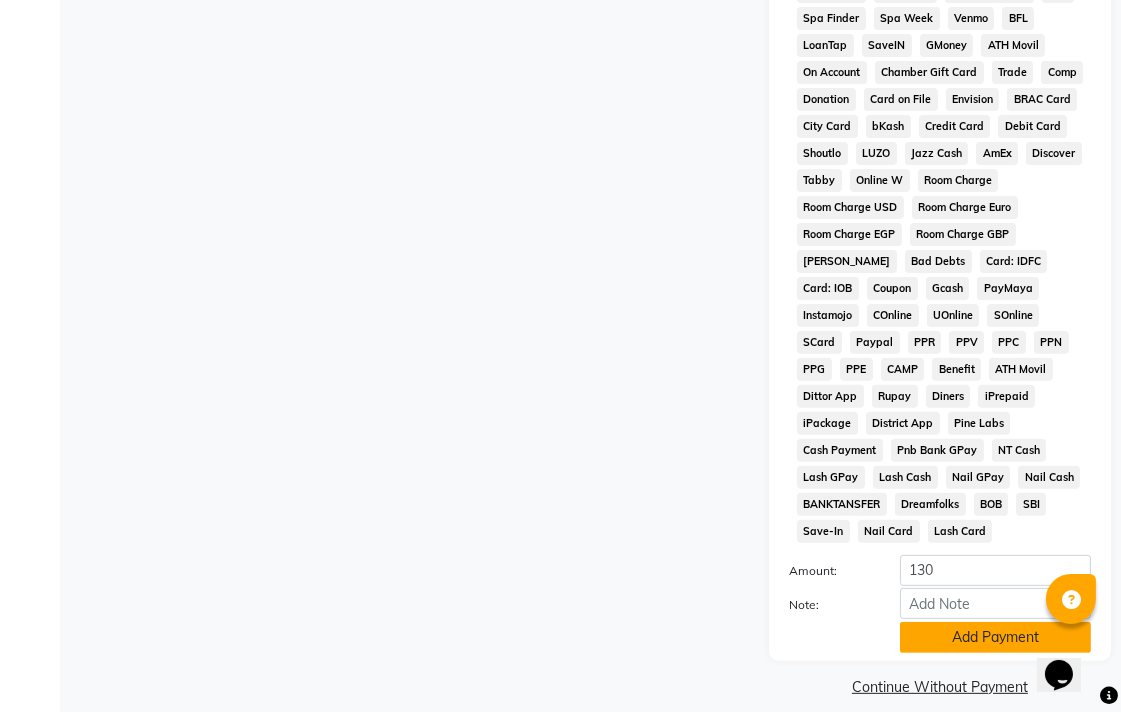 click on "Add Payment" 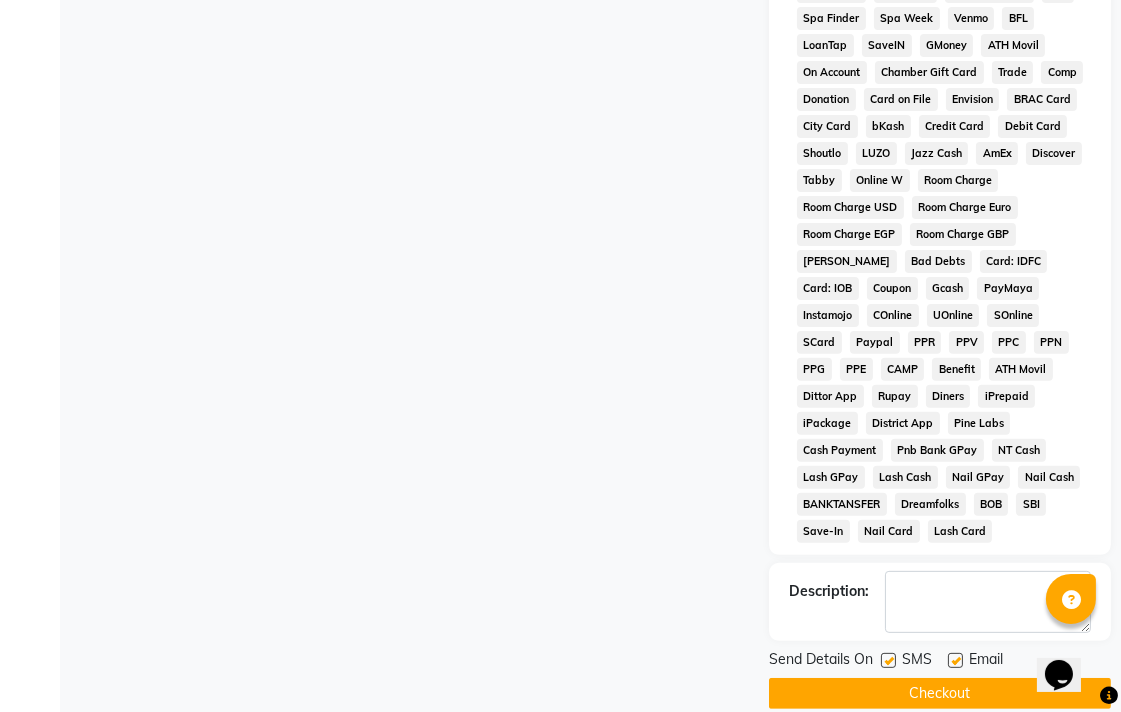 scroll, scrollTop: 921, scrollLeft: 0, axis: vertical 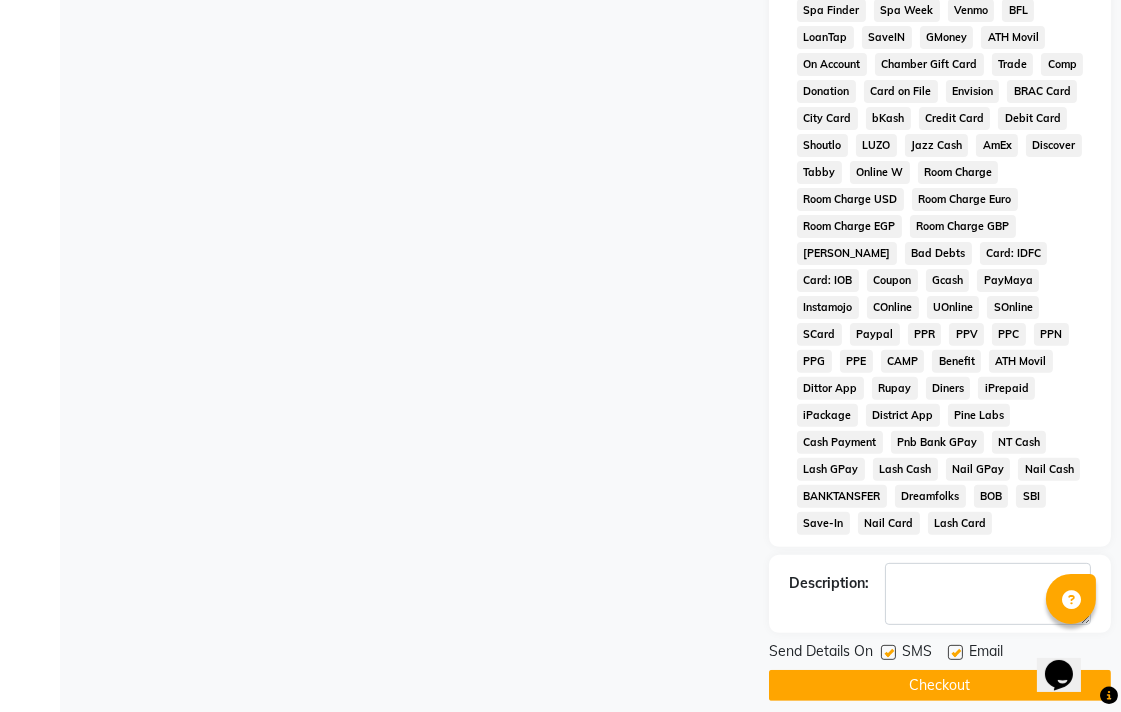 click on "Checkout" 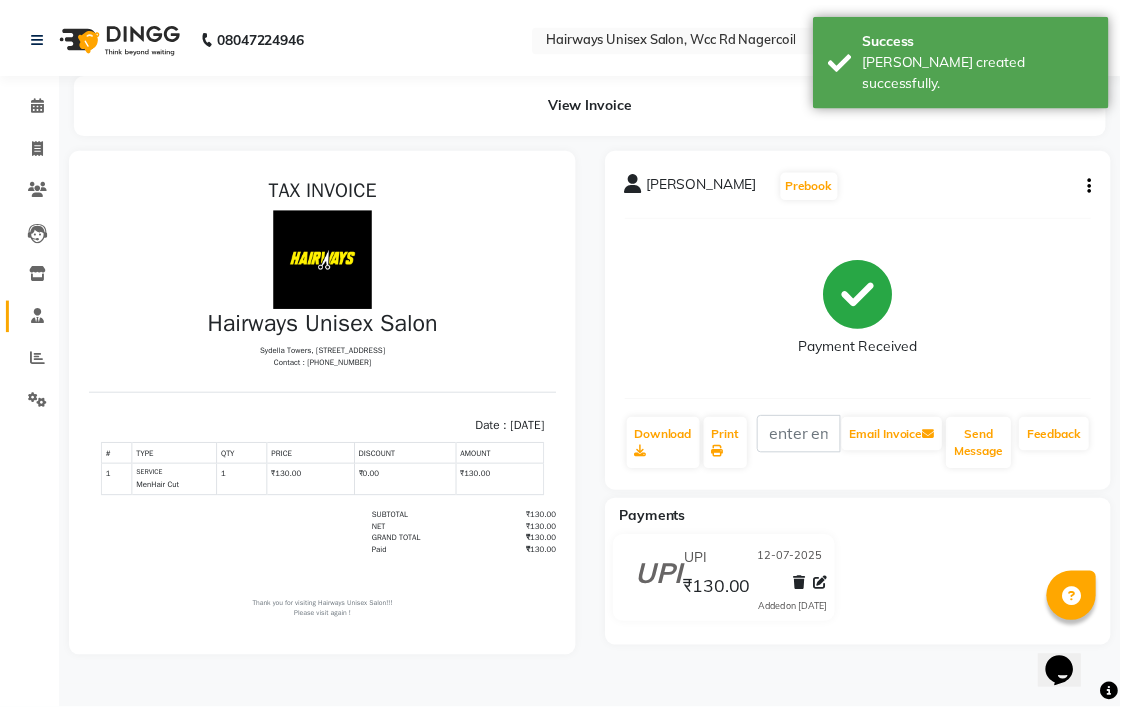 scroll, scrollTop: 0, scrollLeft: 0, axis: both 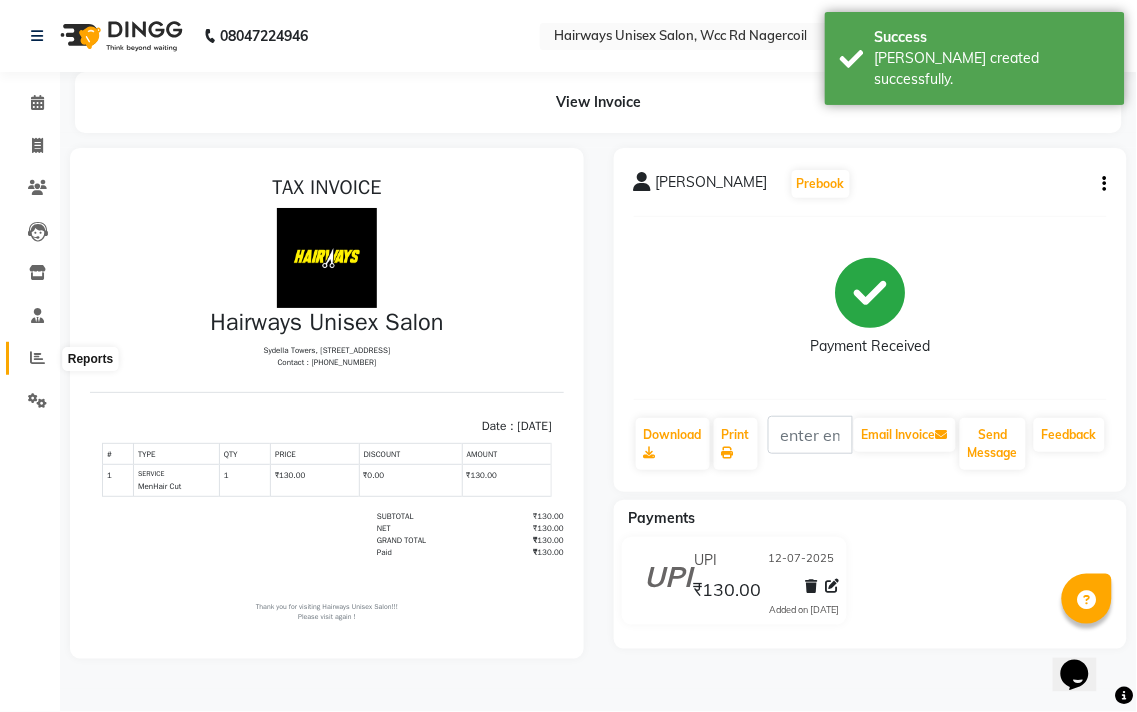 click 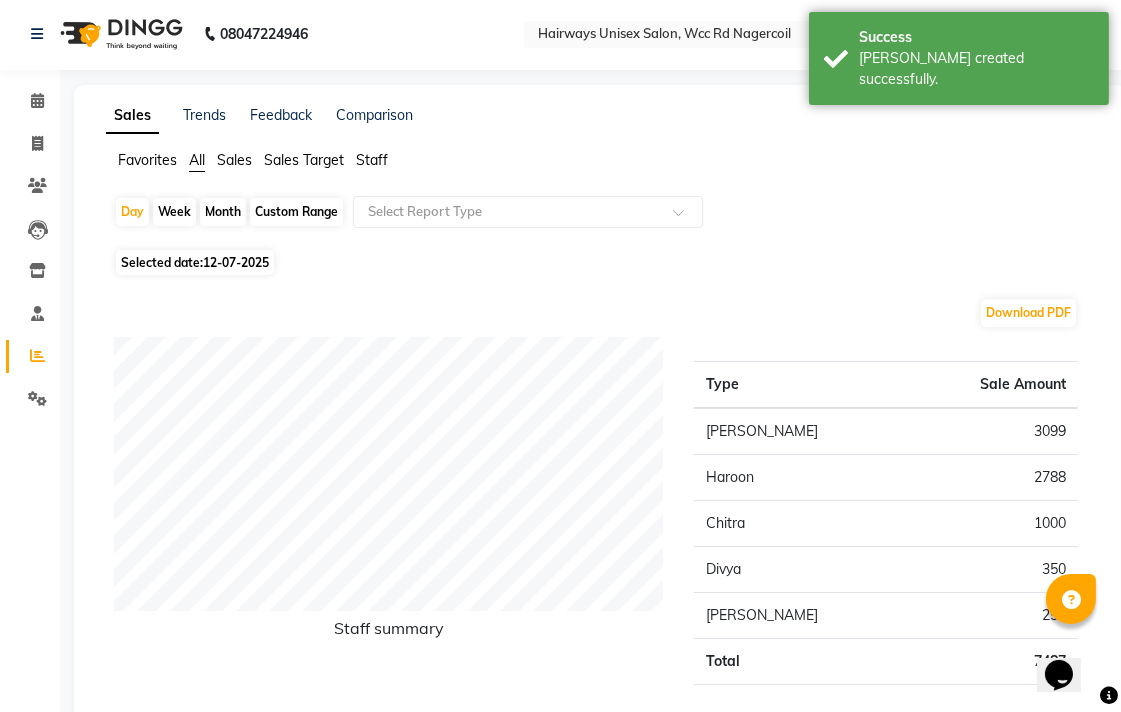 scroll, scrollTop: 0, scrollLeft: 0, axis: both 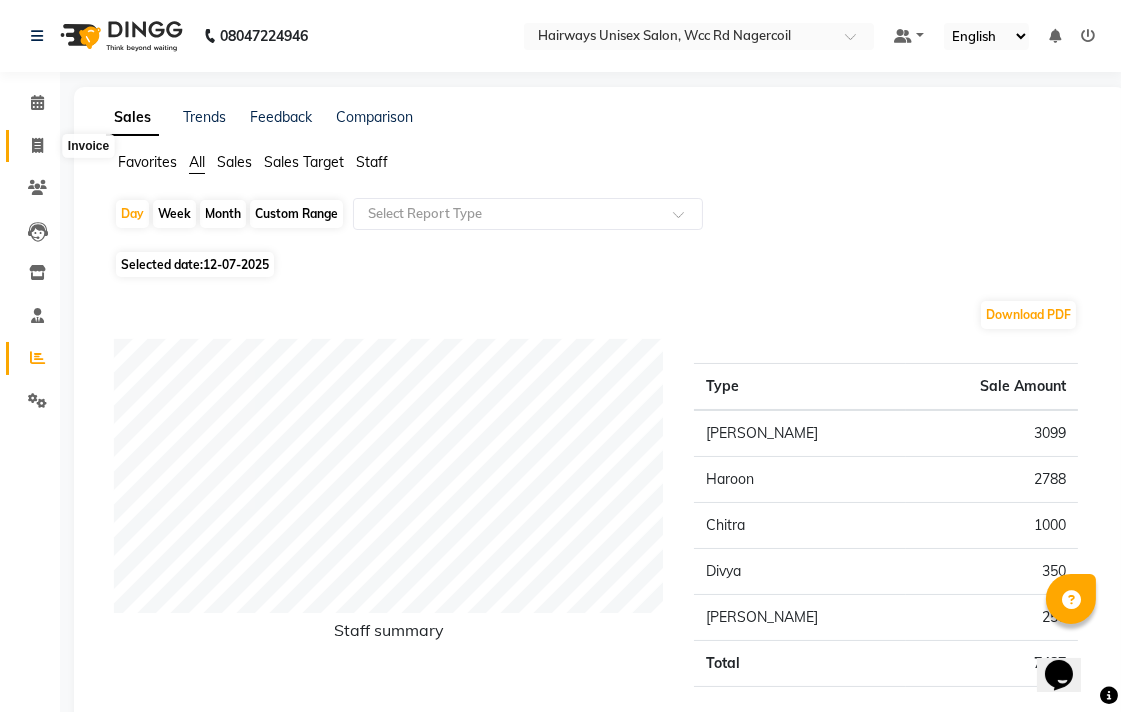 click 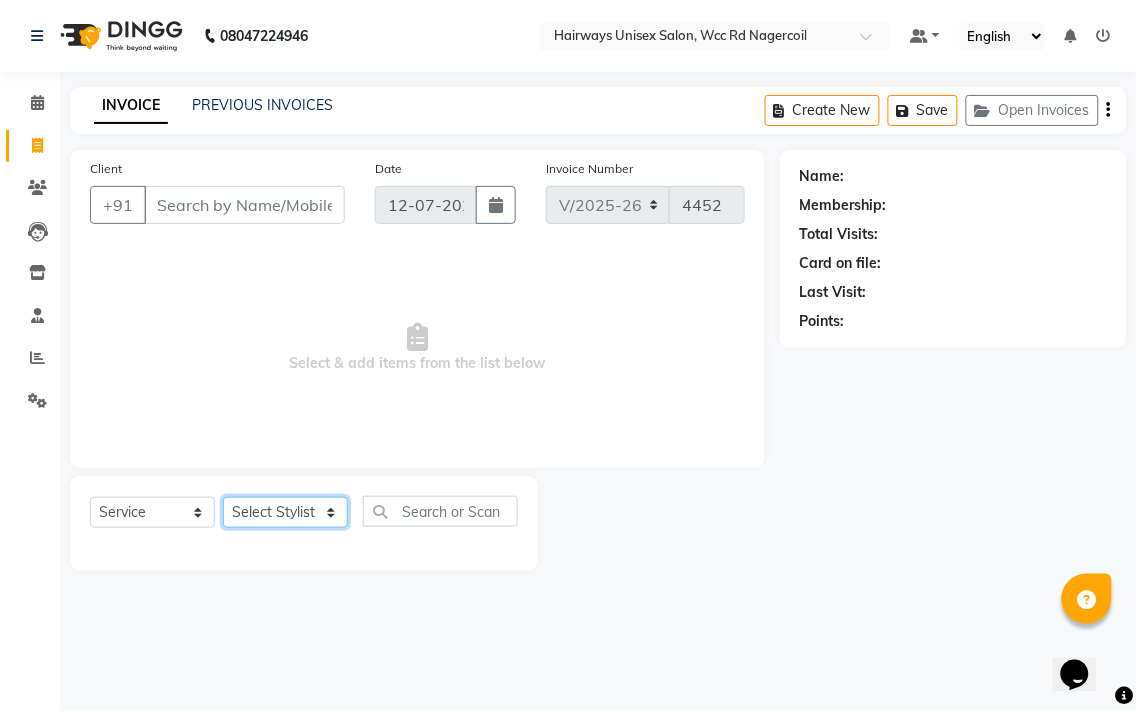 click on "Select Stylist Admin Chitra divya [PERSON_NAME] [PERSON_NAME] Reception [PERSON_NAME] [PERSON_NAME] Talib" 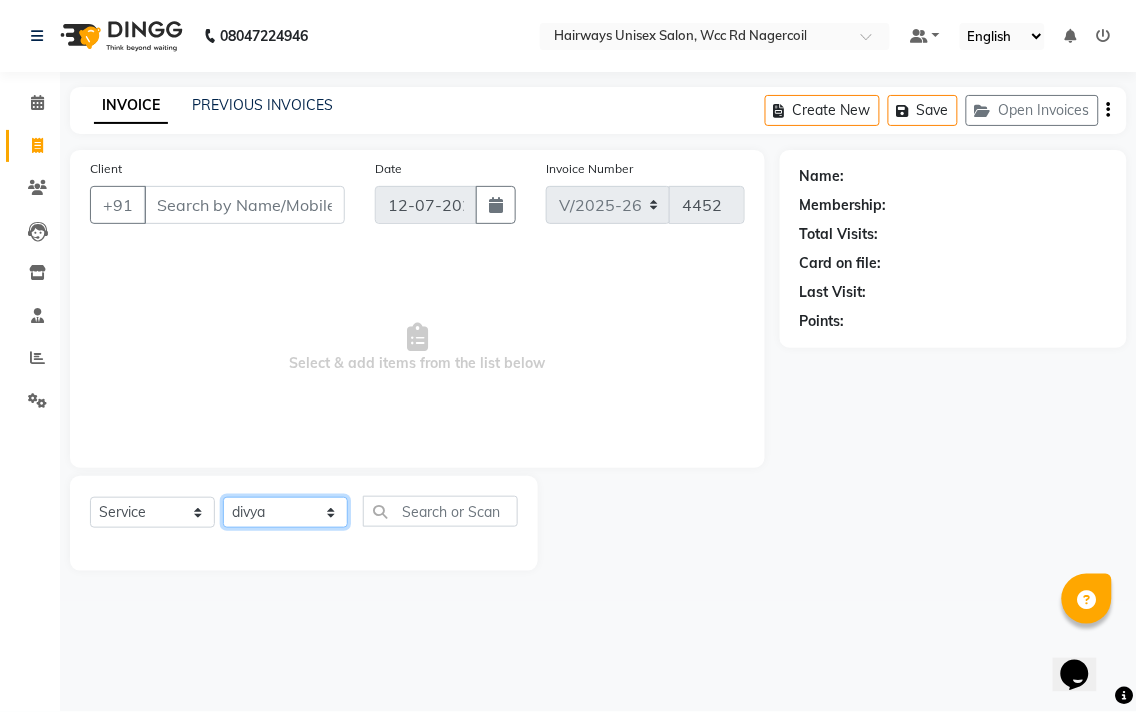 click on "Select Stylist Admin Chitra divya [PERSON_NAME] [PERSON_NAME] Reception [PERSON_NAME] [PERSON_NAME] Talib" 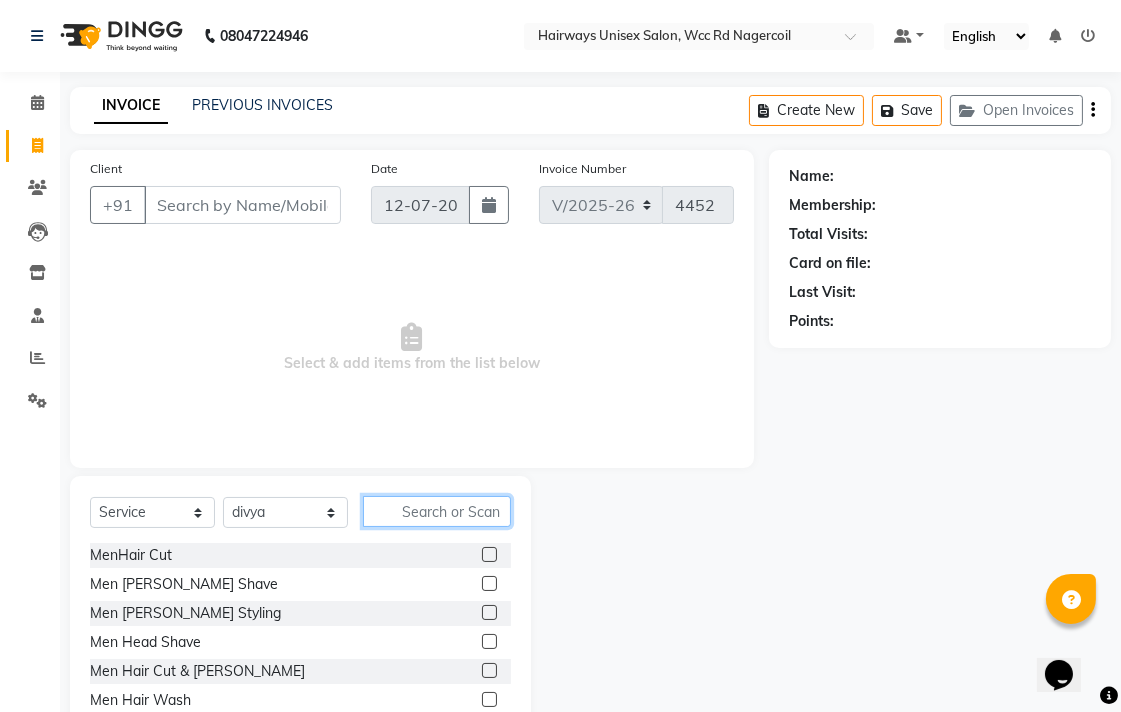 click 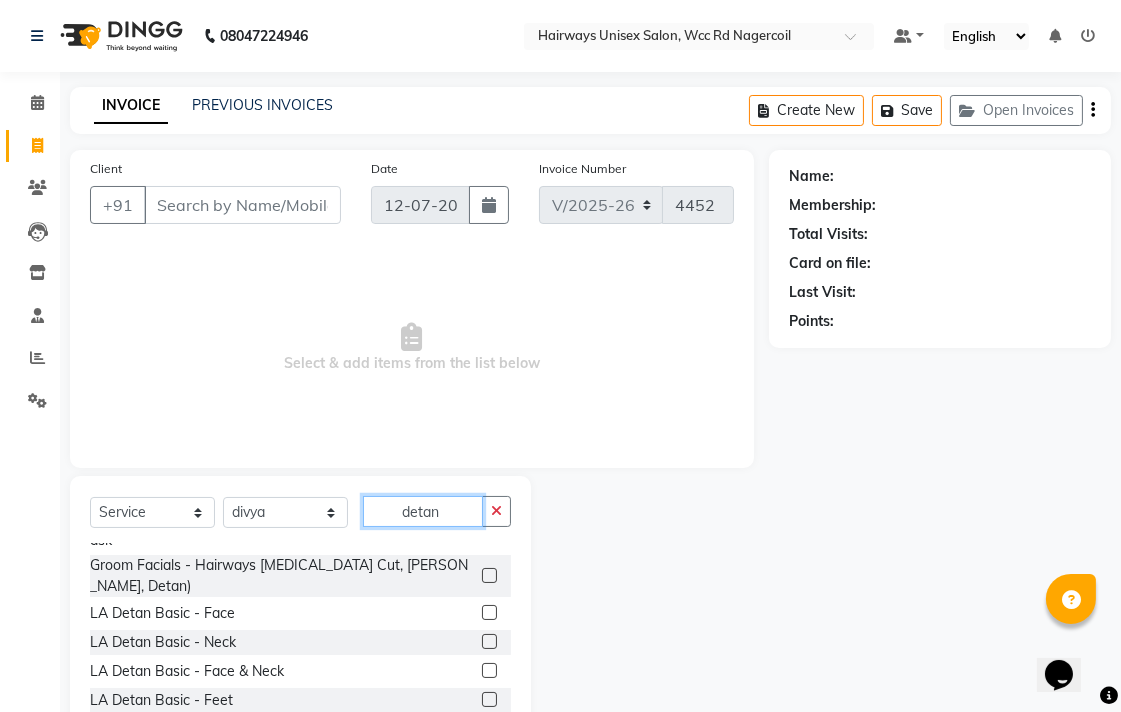 scroll, scrollTop: 888, scrollLeft: 0, axis: vertical 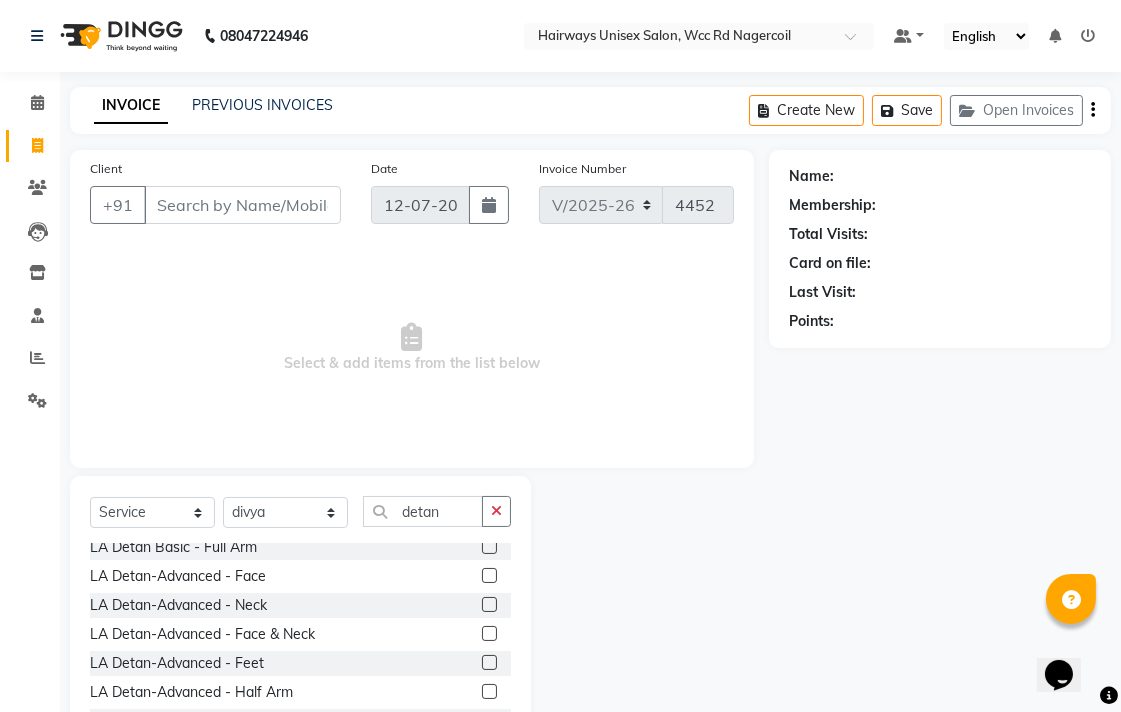 click 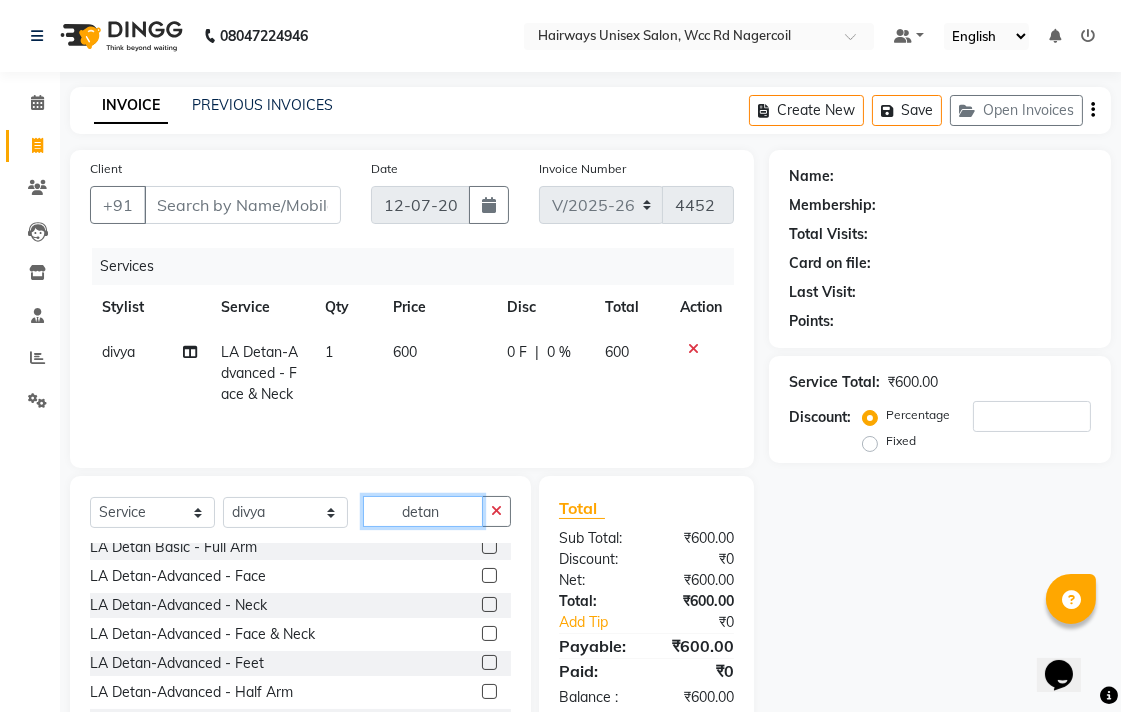 click on "detan" 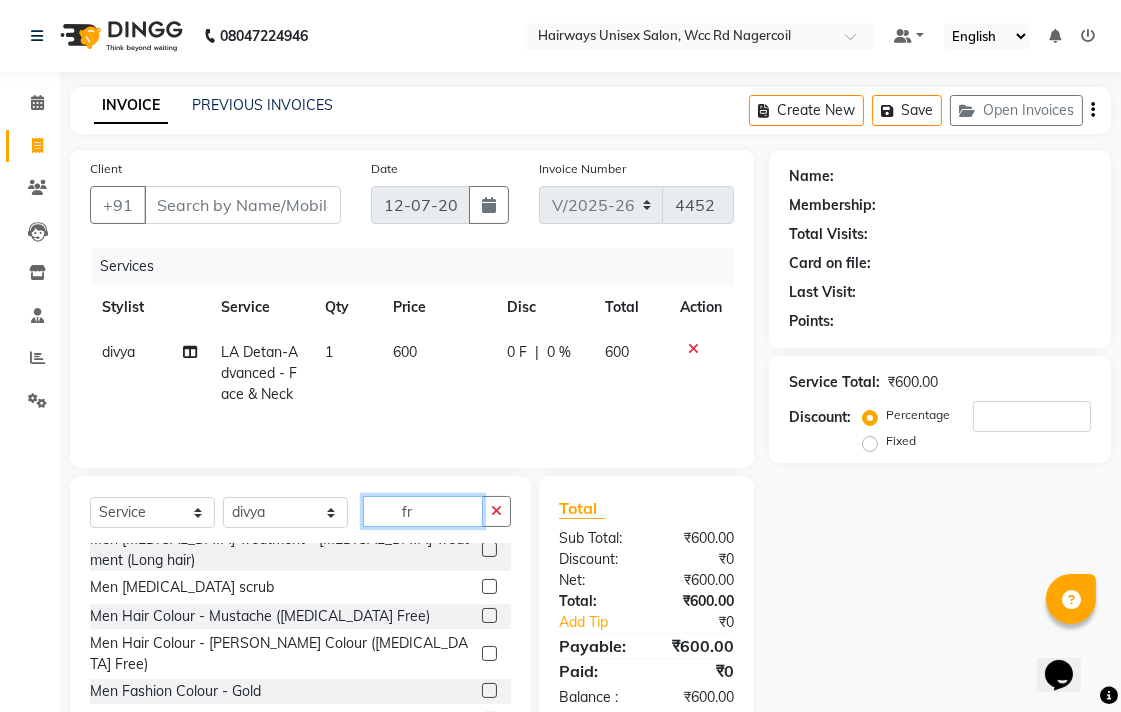 scroll, scrollTop: 0, scrollLeft: 0, axis: both 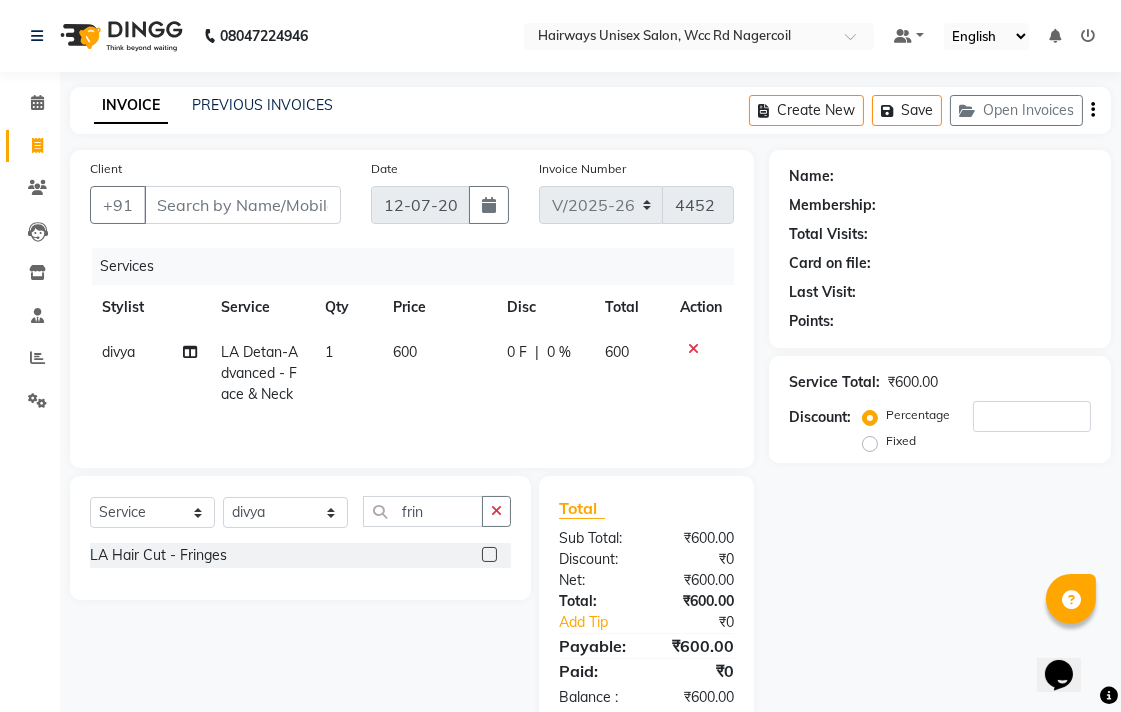 click 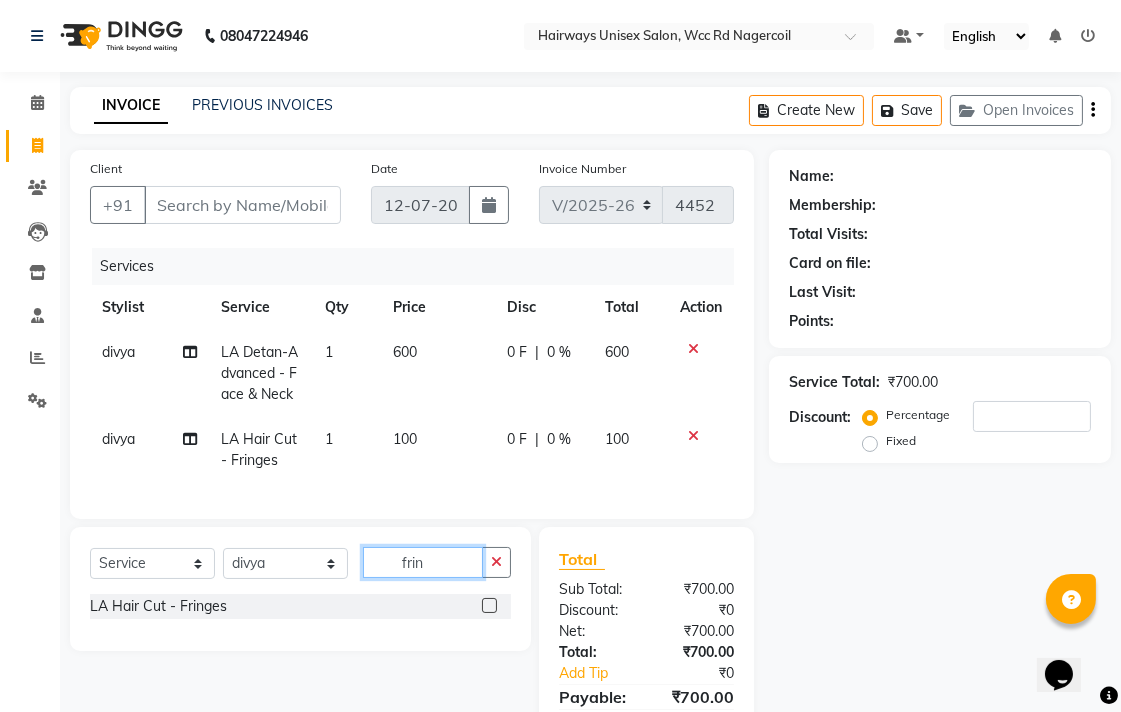 click on "frin" 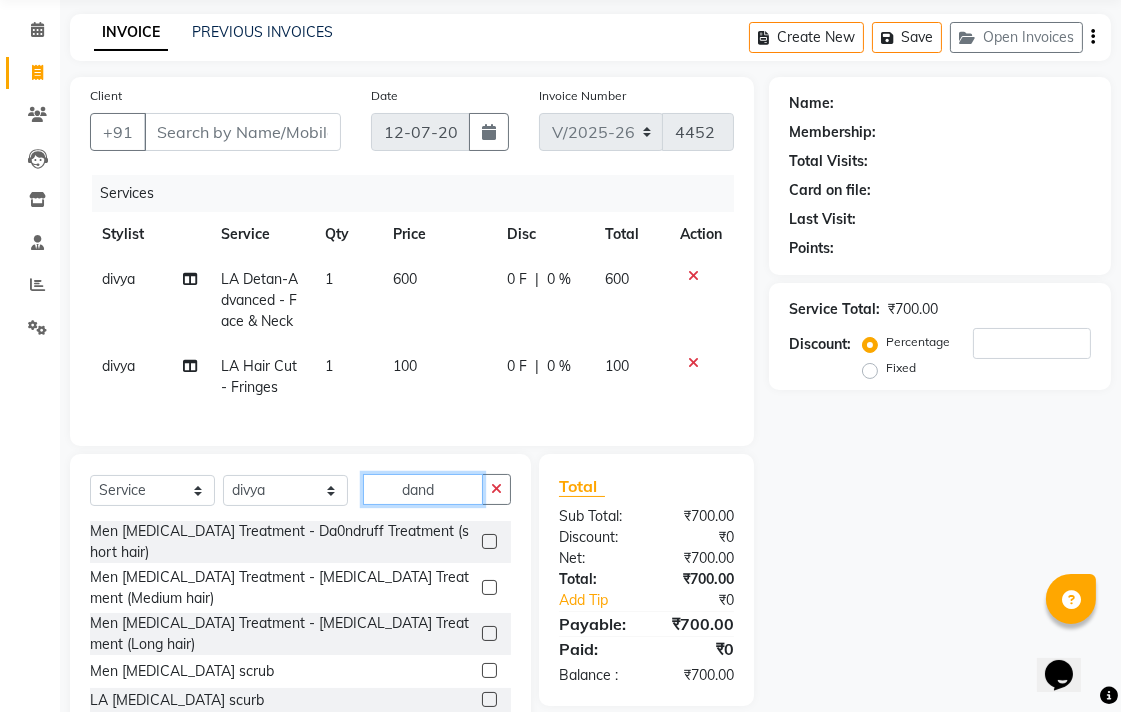 scroll, scrollTop: 147, scrollLeft: 0, axis: vertical 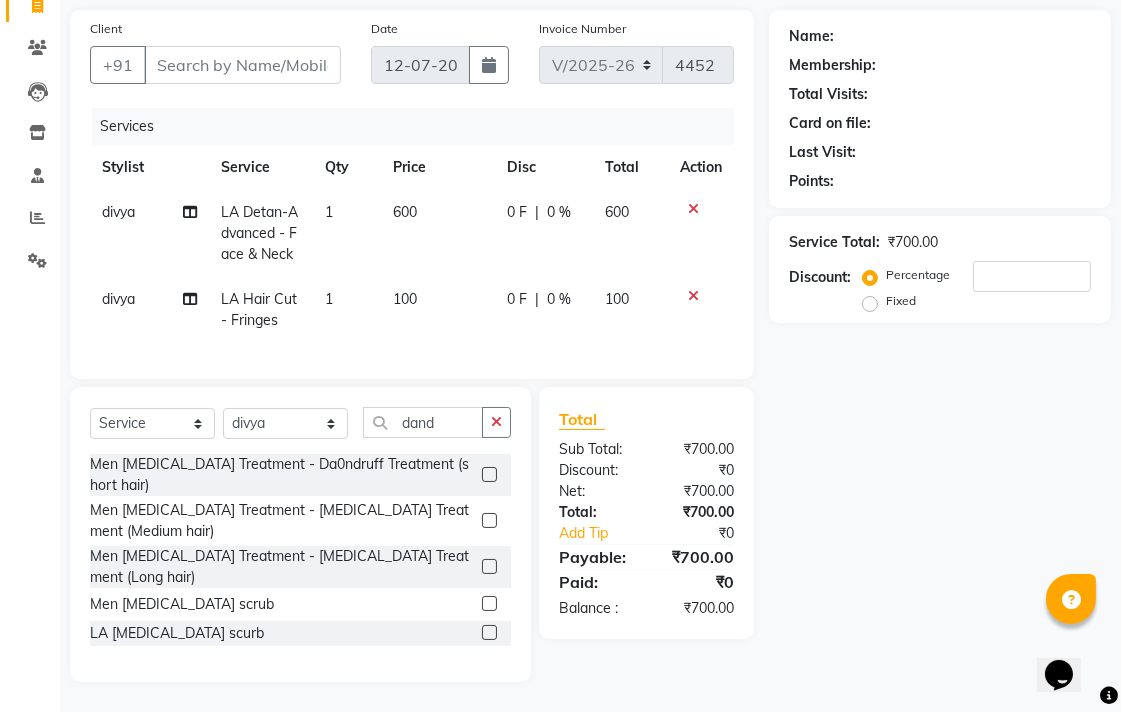 click 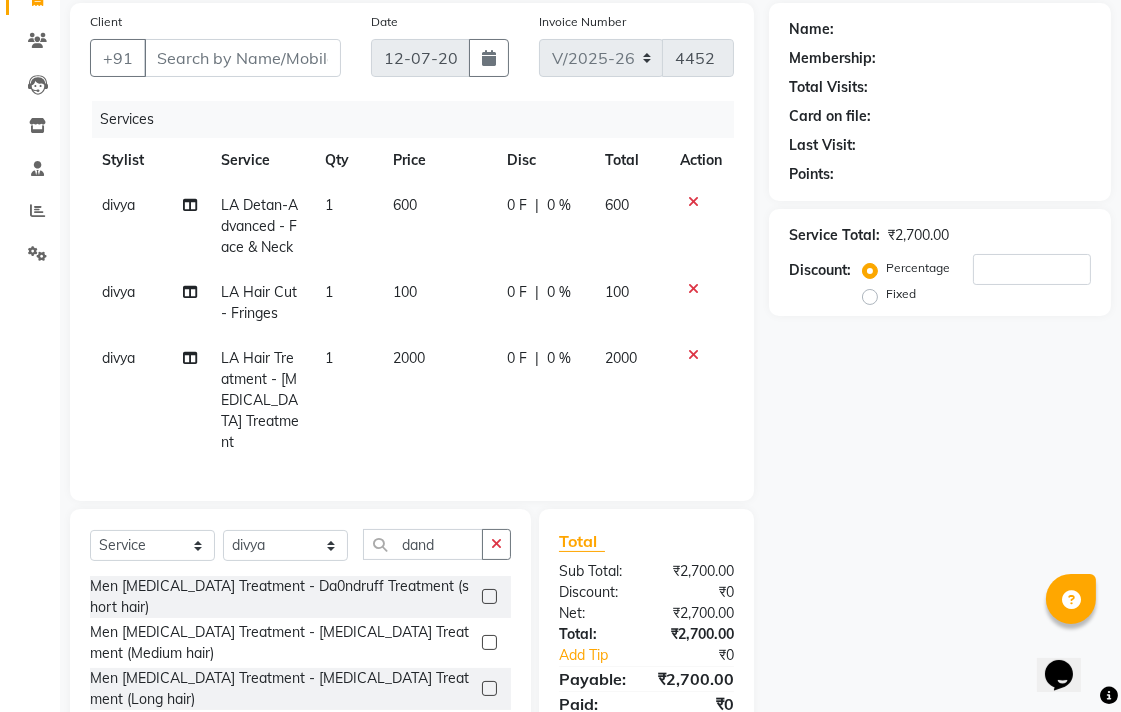 click on "2000" 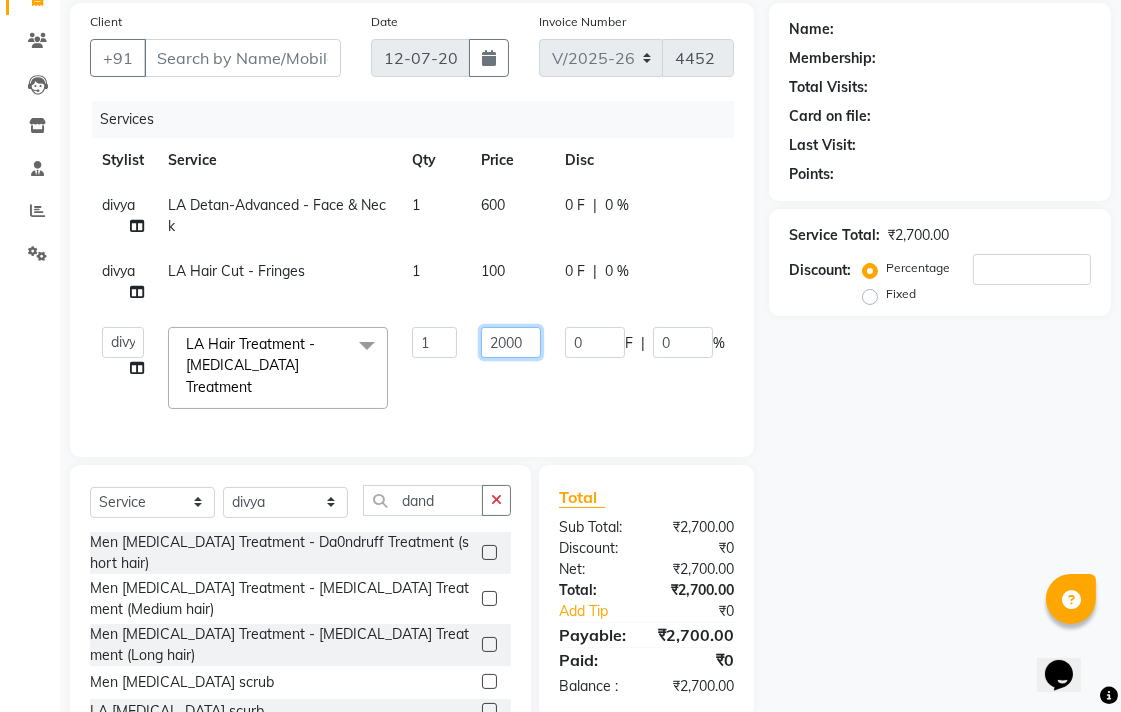 click on "2000" 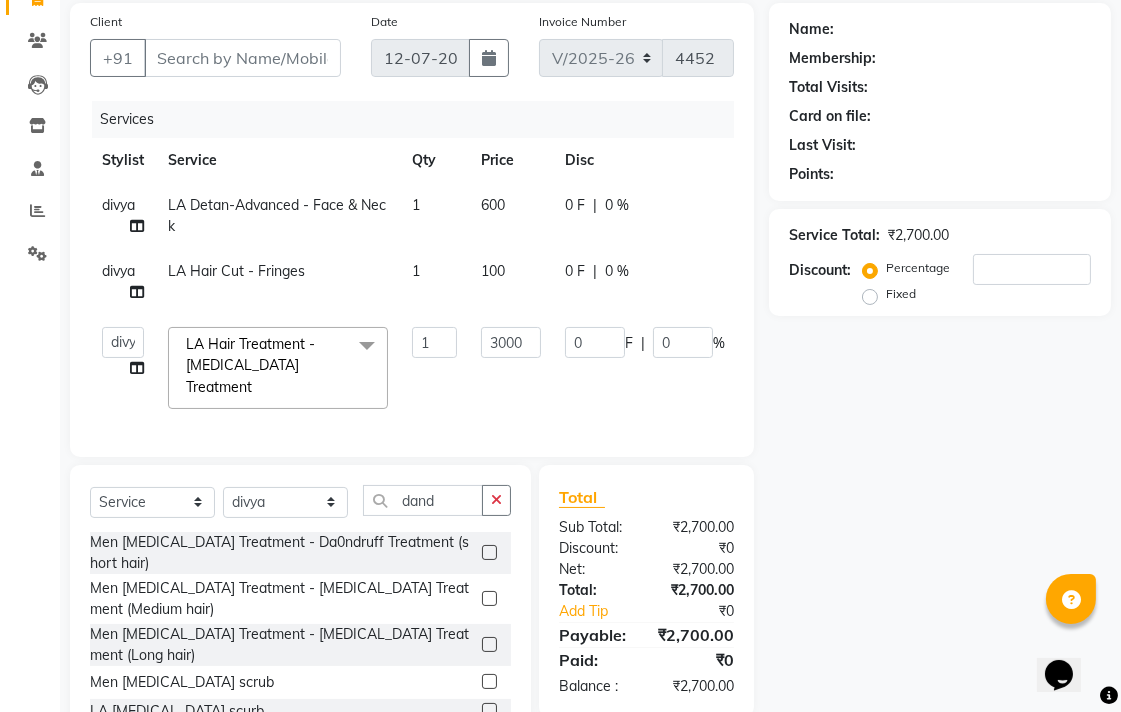 click on "Admin   Chitra   divya   [PERSON_NAME]   [PERSON_NAME]   Reception   [PERSON_NAME]   [PERSON_NAME]   Talib  LA Hair Treatment - [MEDICAL_DATA] Treatment  x MenHair Cut Men [PERSON_NAME] Shave Men [PERSON_NAME] Styling Men Head Shave Men Hair Cut & [PERSON_NAME] Men Hair Wash Men Kids Hair Cut Men Threading face scurb Men Straighterning, Smoothening - Front Men Straightening, Smoothening - Half Men Straightening, Smoothening - Full Men Grown  smoothening- straightening Men [MEDICAL_DATA] Treatment - Da0ndruff Treatment (short hair) Men [MEDICAL_DATA] Treatment - [MEDICAL_DATA] Treatment (Medium hair) Men [MEDICAL_DATA] Treatment - [MEDICAL_DATA] Treatment (Long hair) Men [MEDICAL_DATA] scrub Men Relaxing Head Massage - Cocnut Oil Men Relaxing Head Massage - Navaratna Oil Men Relaxing Head Massage - Cold Oil Men Relaxing Head Massage - Almond Oil Men Relaxing olive oil massage  Men Hair Colour - Mustache Men Hair Colour - Mustache ([MEDICAL_DATA] Free) Men Hair Colour - [PERSON_NAME] Colour Men Hair Colour - [PERSON_NAME] Colour ([MEDICAL_DATA] Free) MenHair Colour - Premium Colour (inoa) Men Hair Colour - Head colour" 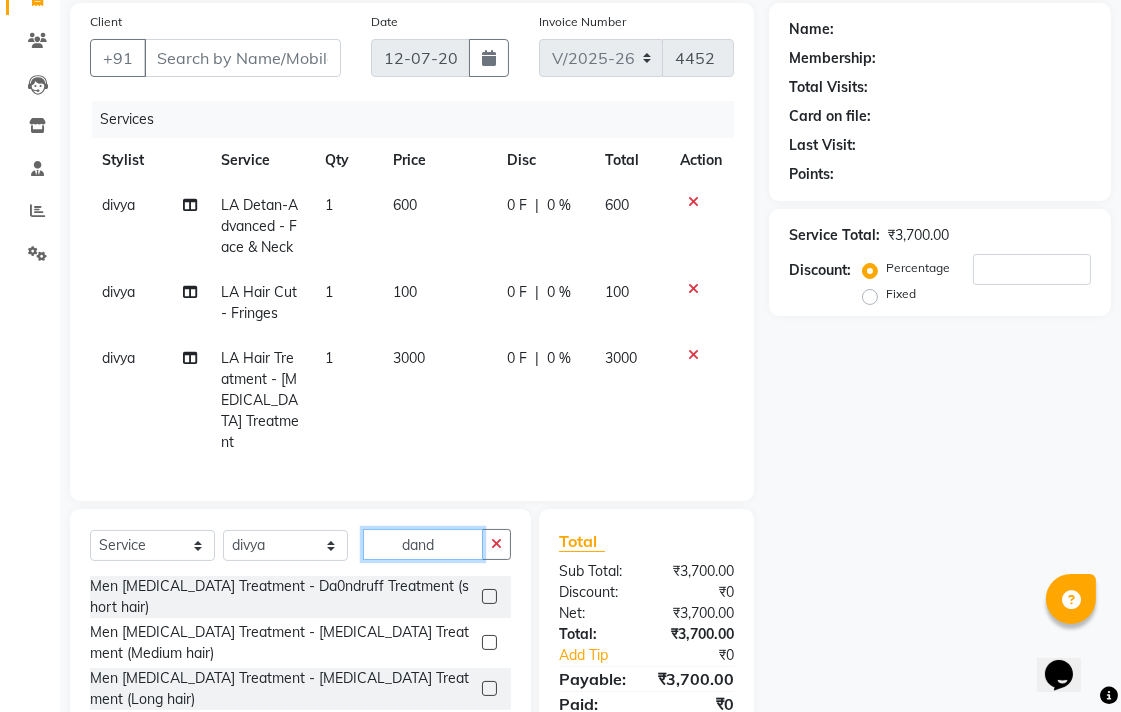 click on "dand" 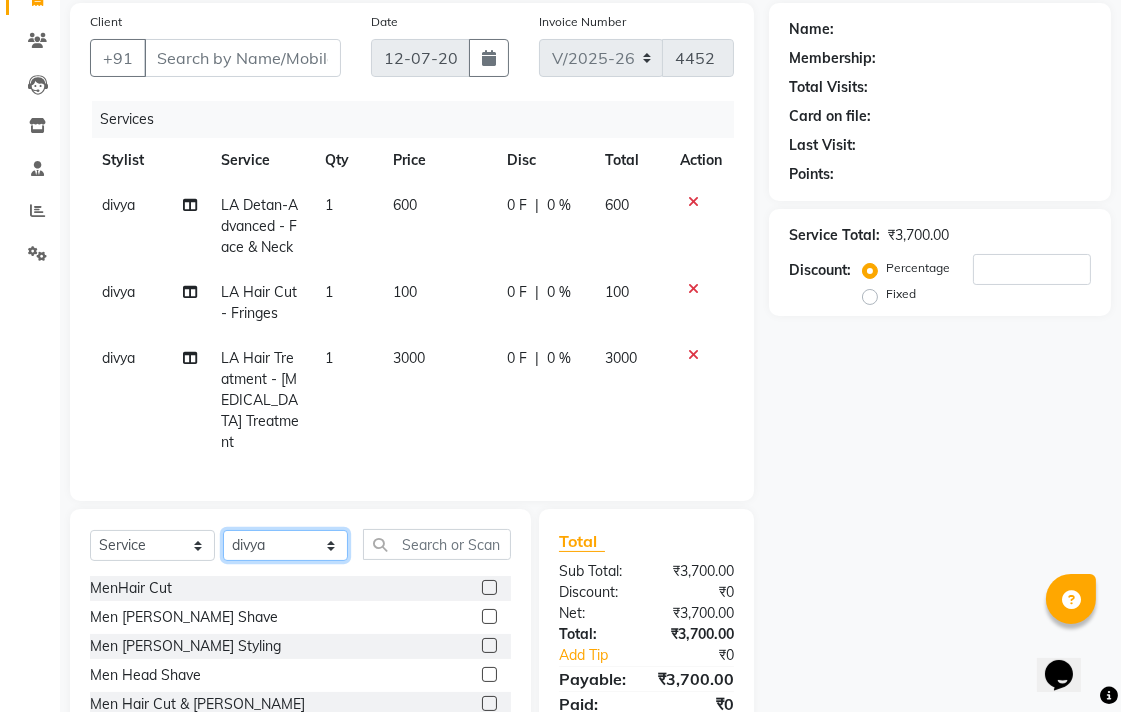 click on "Select Stylist Admin Chitra divya [PERSON_NAME] [PERSON_NAME] Reception [PERSON_NAME] [PERSON_NAME] Talib" 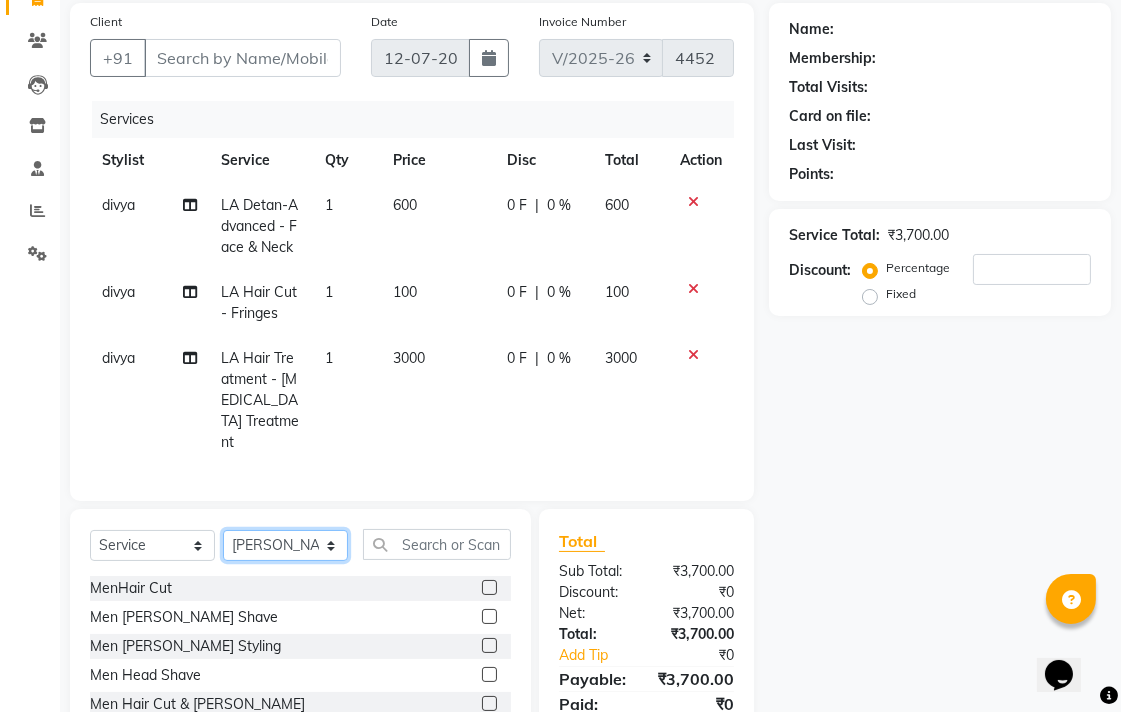 click on "Select Stylist Admin Chitra divya [PERSON_NAME] [PERSON_NAME] Reception [PERSON_NAME] [PERSON_NAME] Talib" 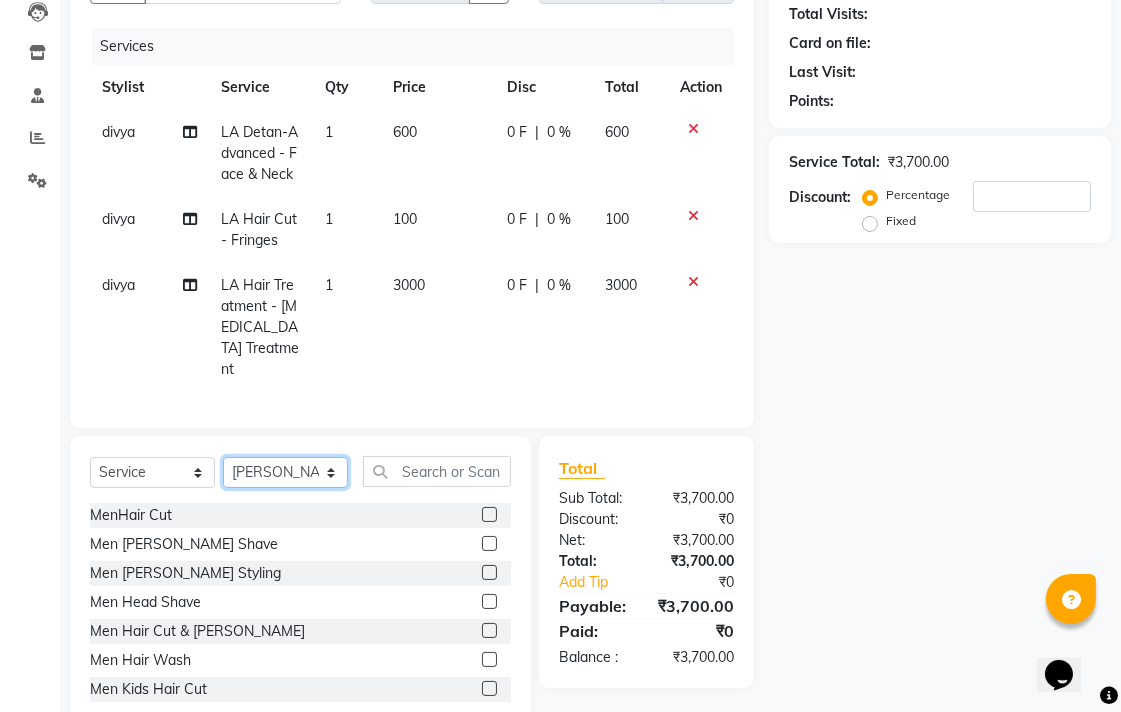 scroll, scrollTop: 258, scrollLeft: 0, axis: vertical 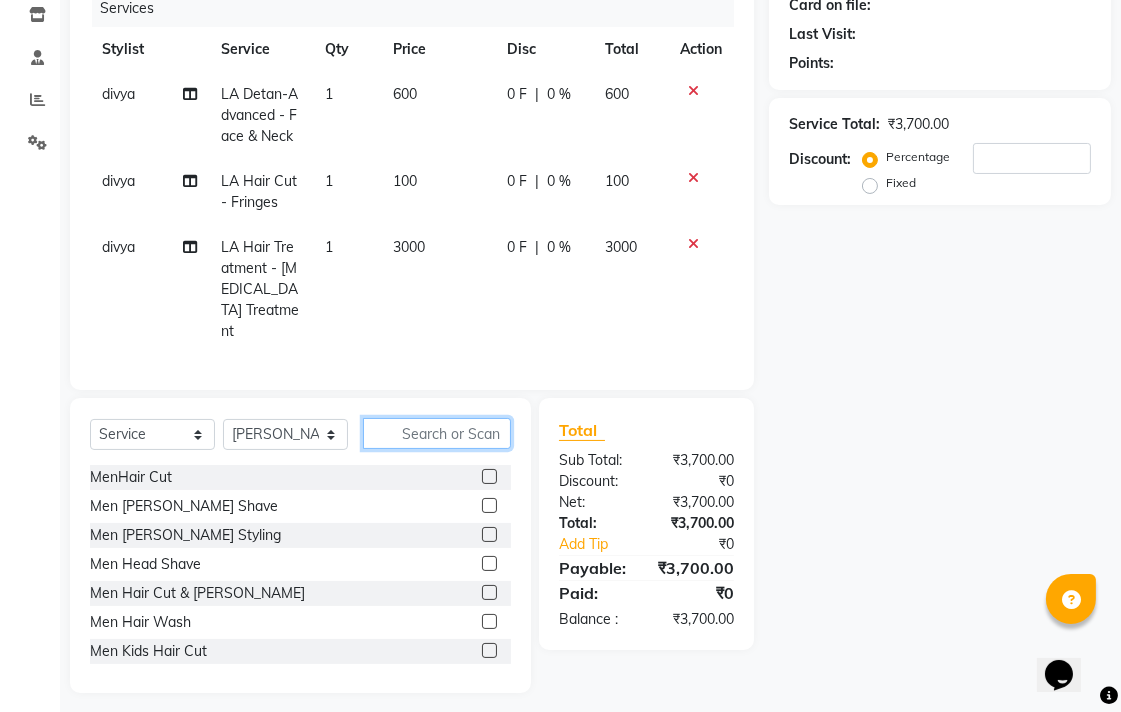 click 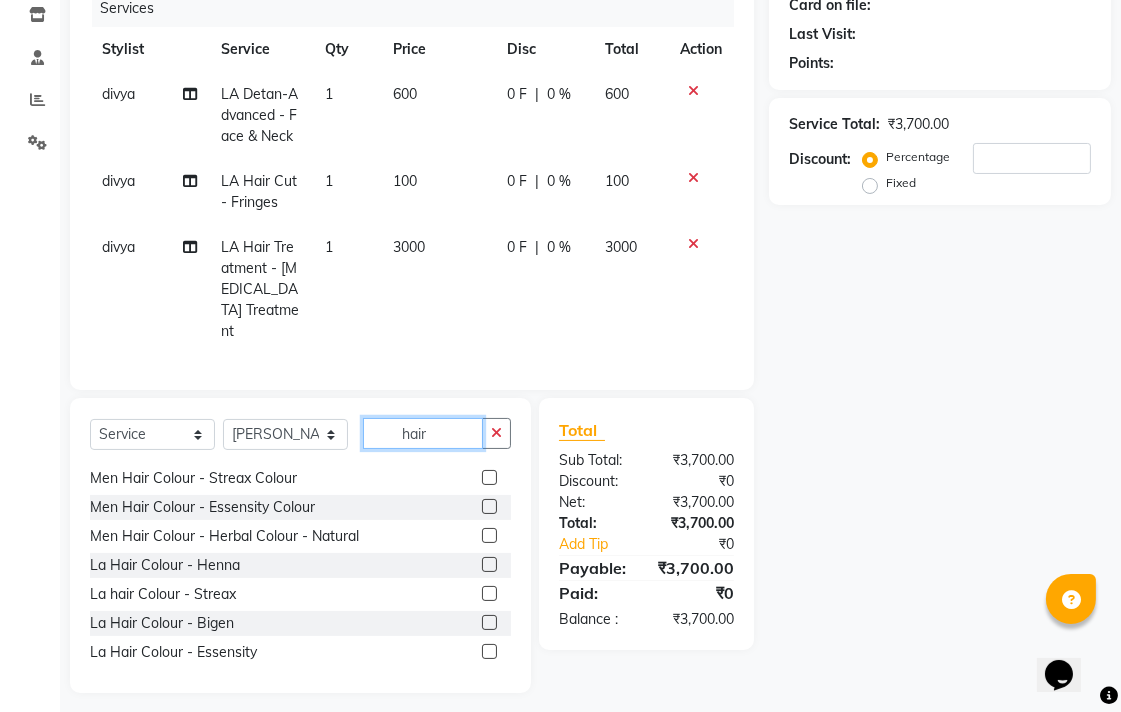 scroll, scrollTop: 666, scrollLeft: 0, axis: vertical 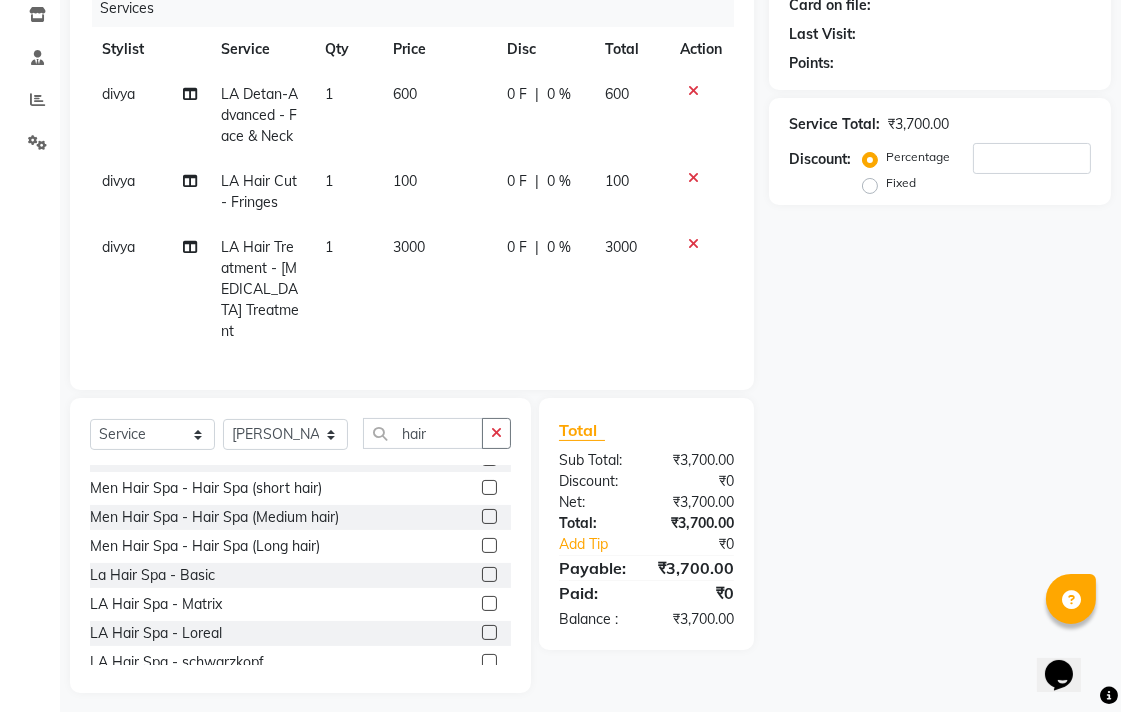 click 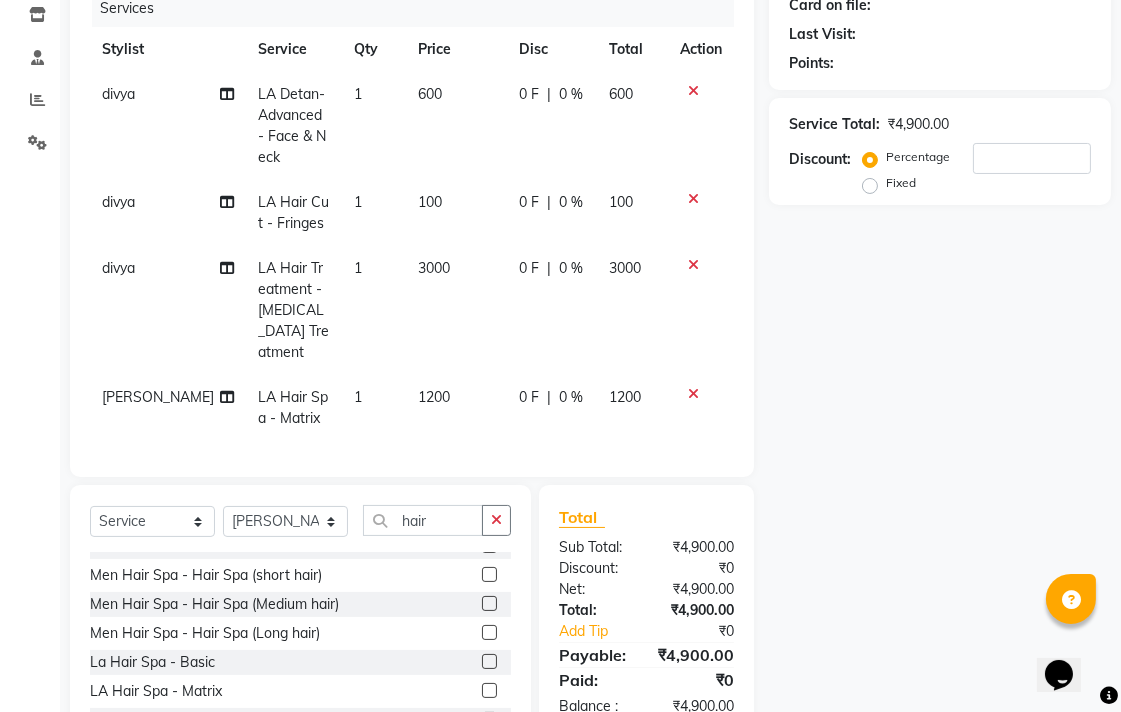 click on "1200" 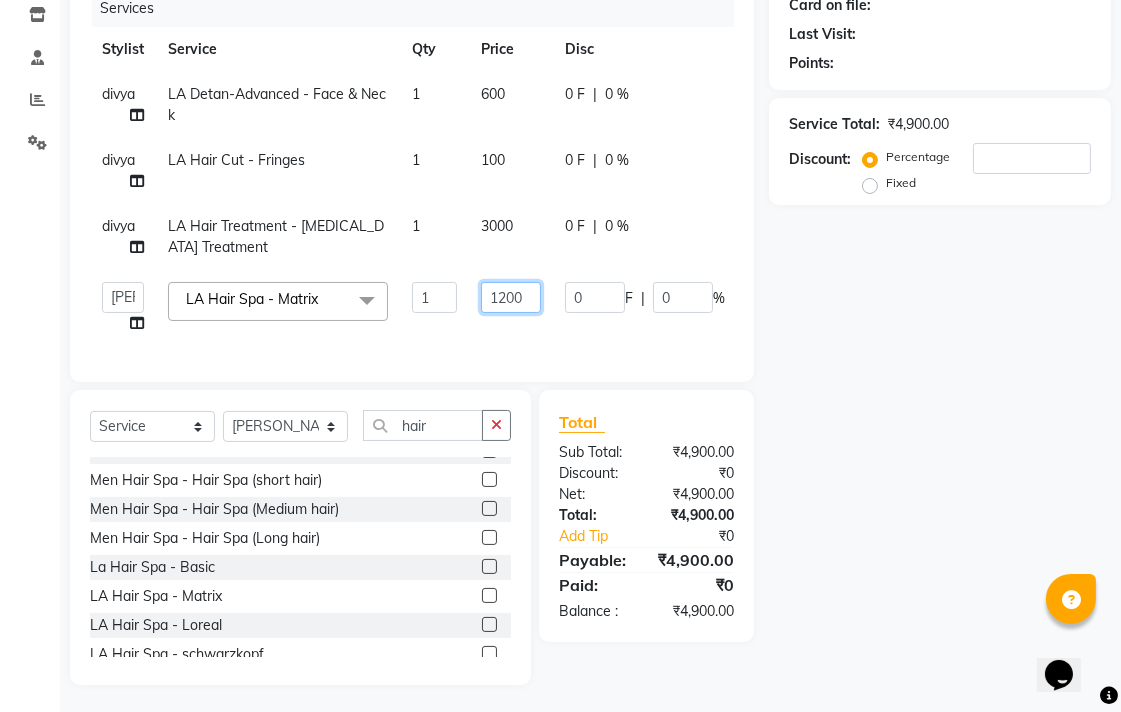 click on "1200" 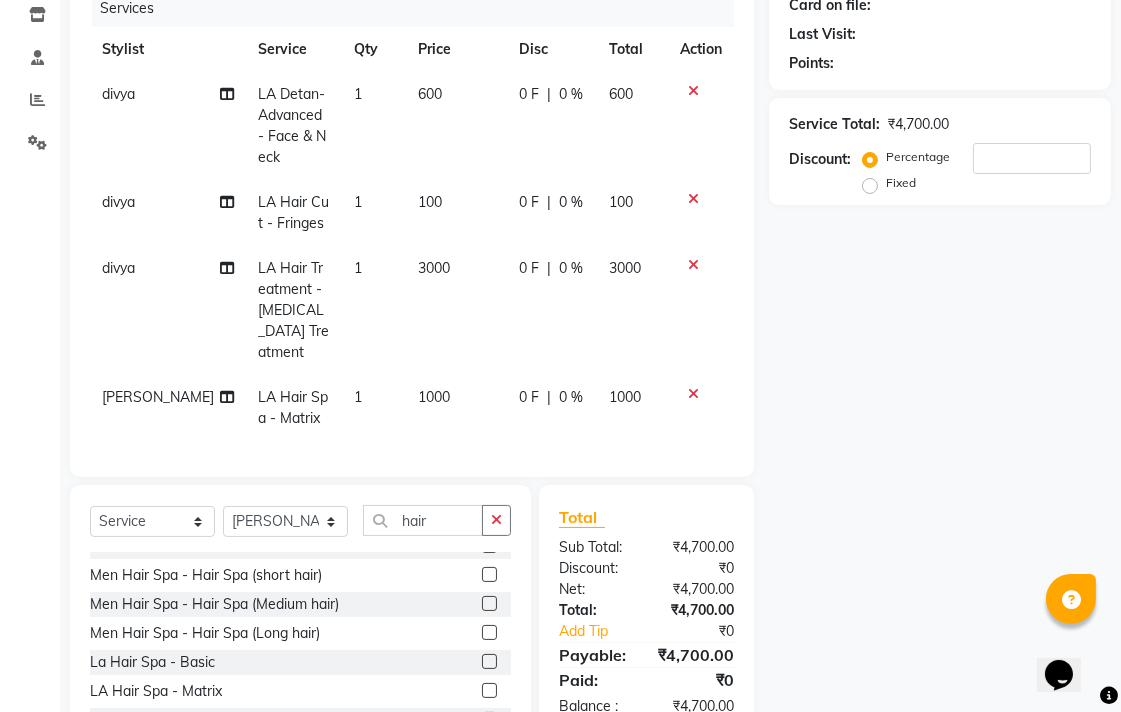 click on "[PERSON_NAME] LA Hair Spa - Matrix 1 1000 0 F | 0 % 1000" 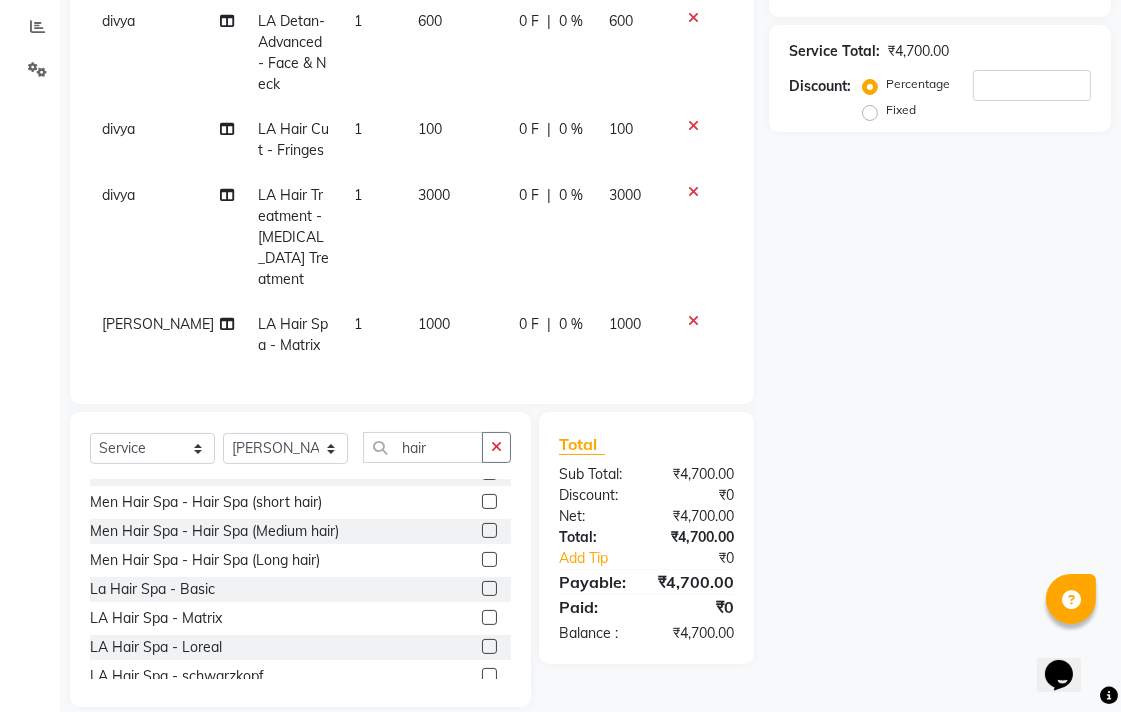 scroll, scrollTop: 0, scrollLeft: 0, axis: both 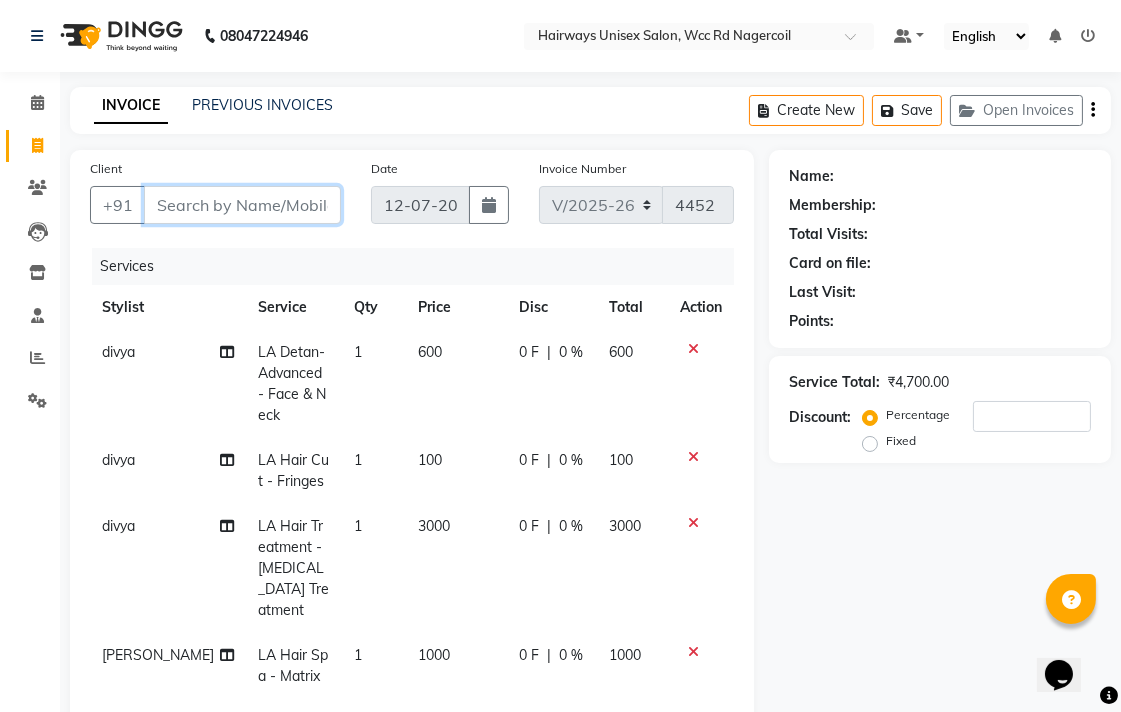 click on "Client" at bounding box center (242, 205) 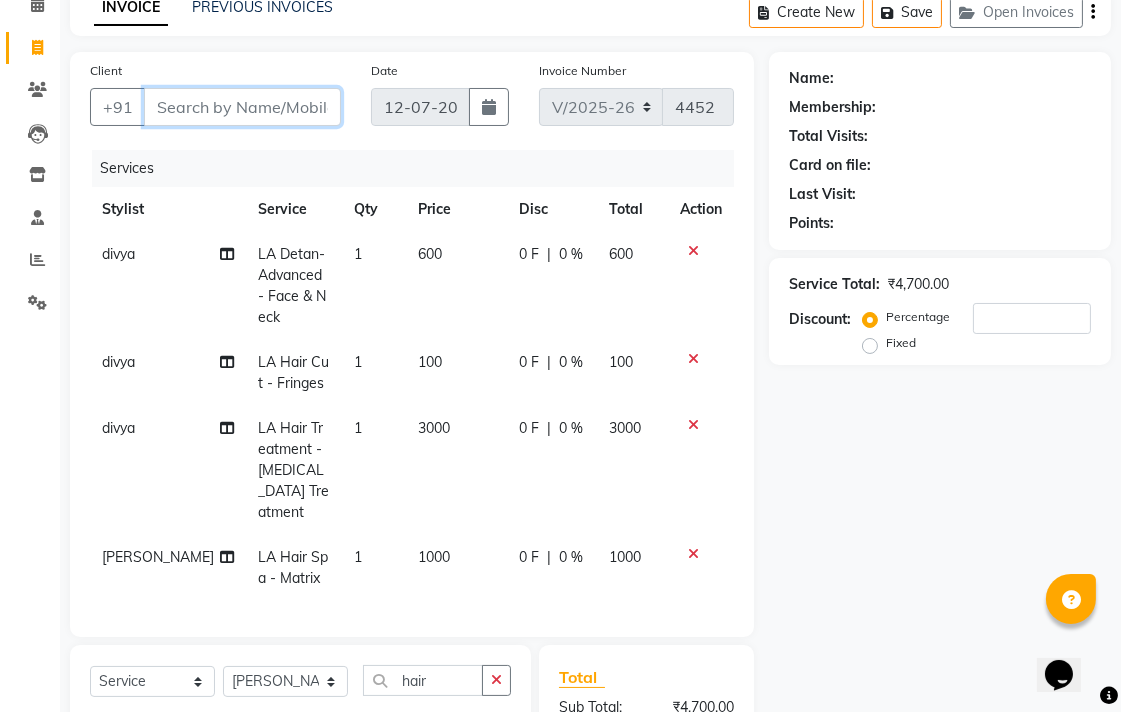 scroll, scrollTop: 331, scrollLeft: 0, axis: vertical 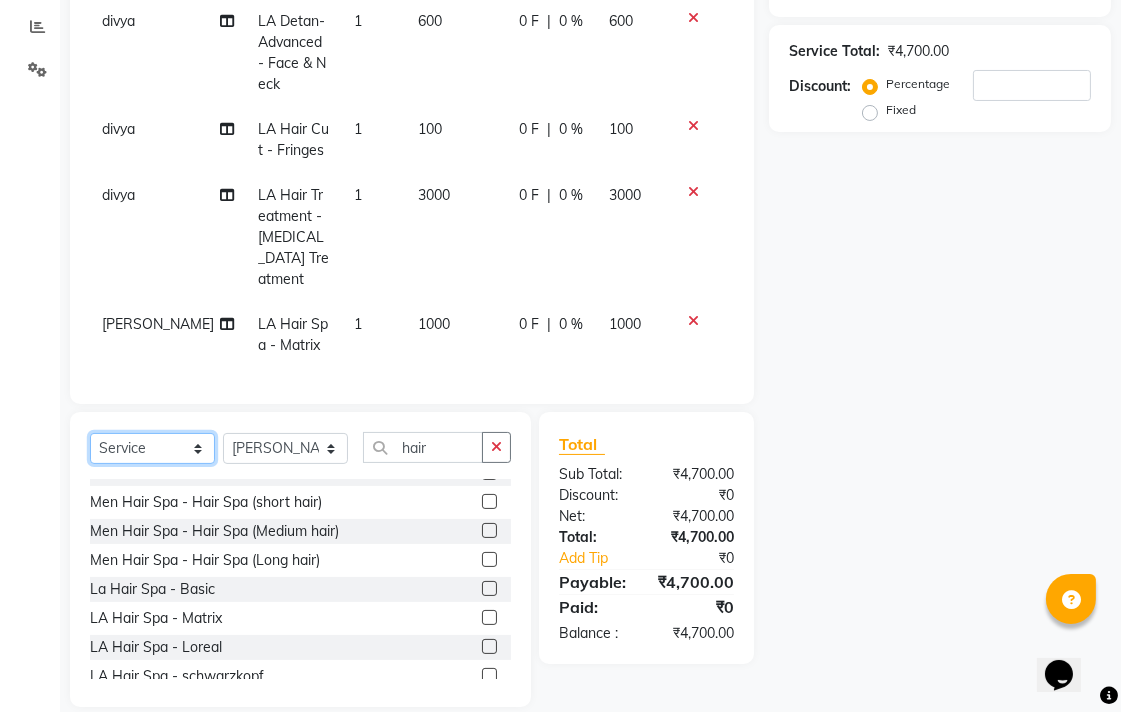 click on "Select  Service  Product  Membership  Package Voucher Prepaid Gift Card" 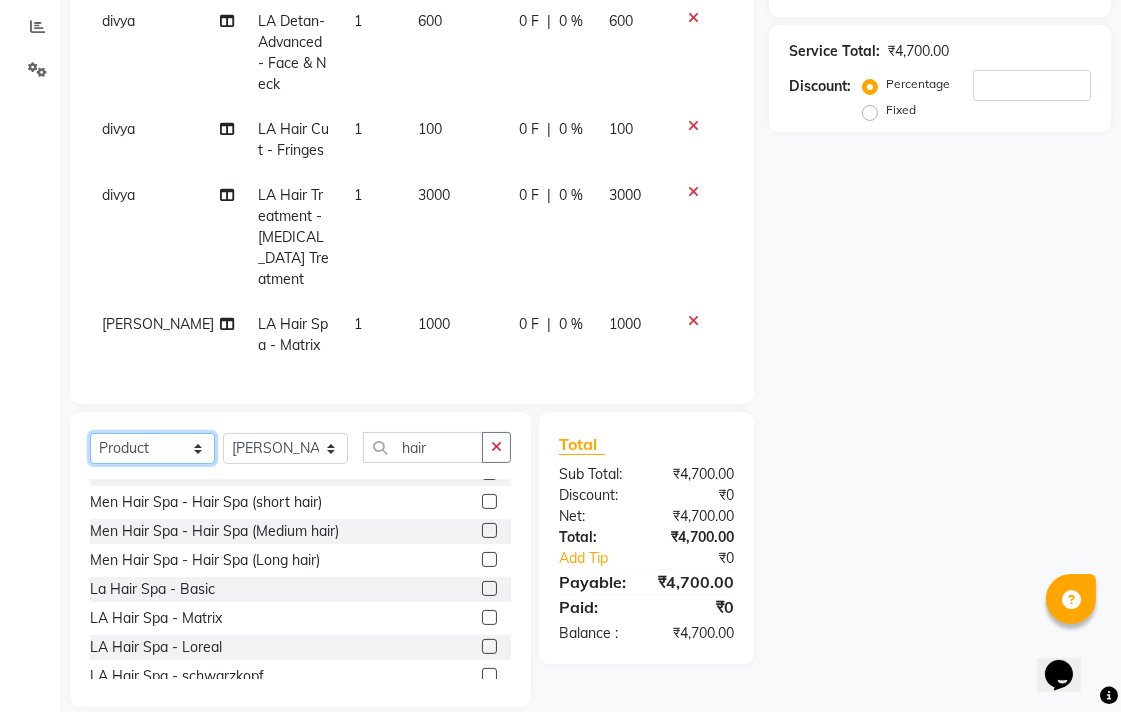 click on "Select  Service  Product  Membership  Package Voucher Prepaid Gift Card" 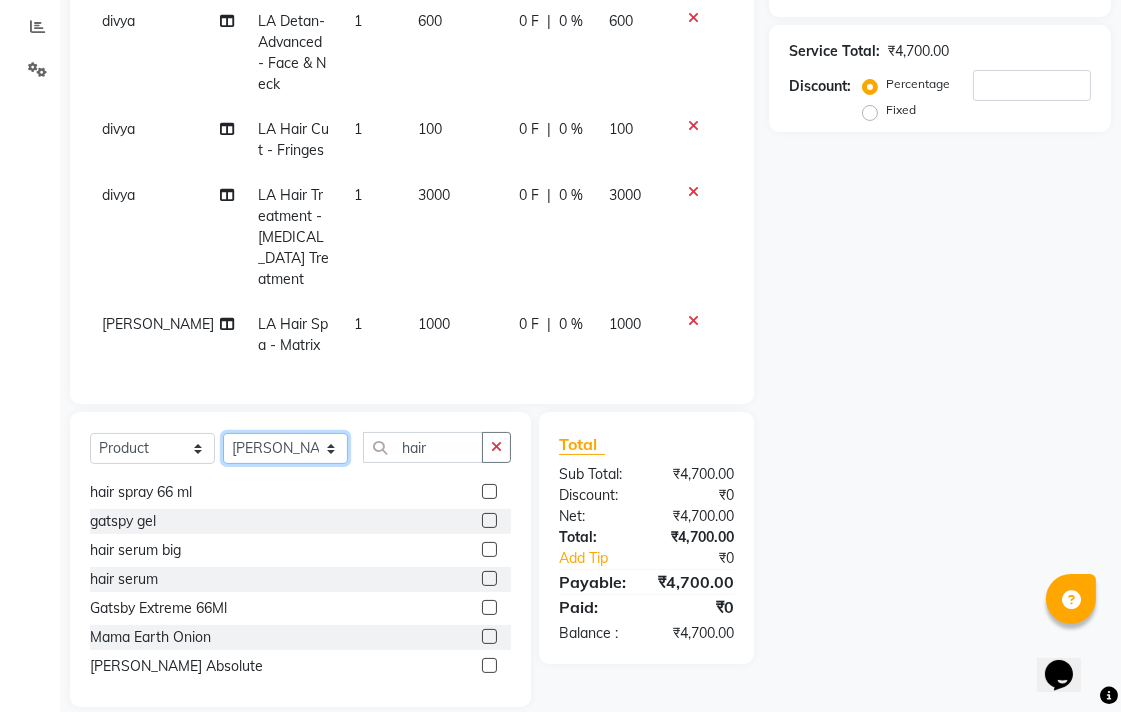 click on "Select Stylist Admin Chitra divya [PERSON_NAME] [PERSON_NAME] Reception [PERSON_NAME] [PERSON_NAME] Talib" 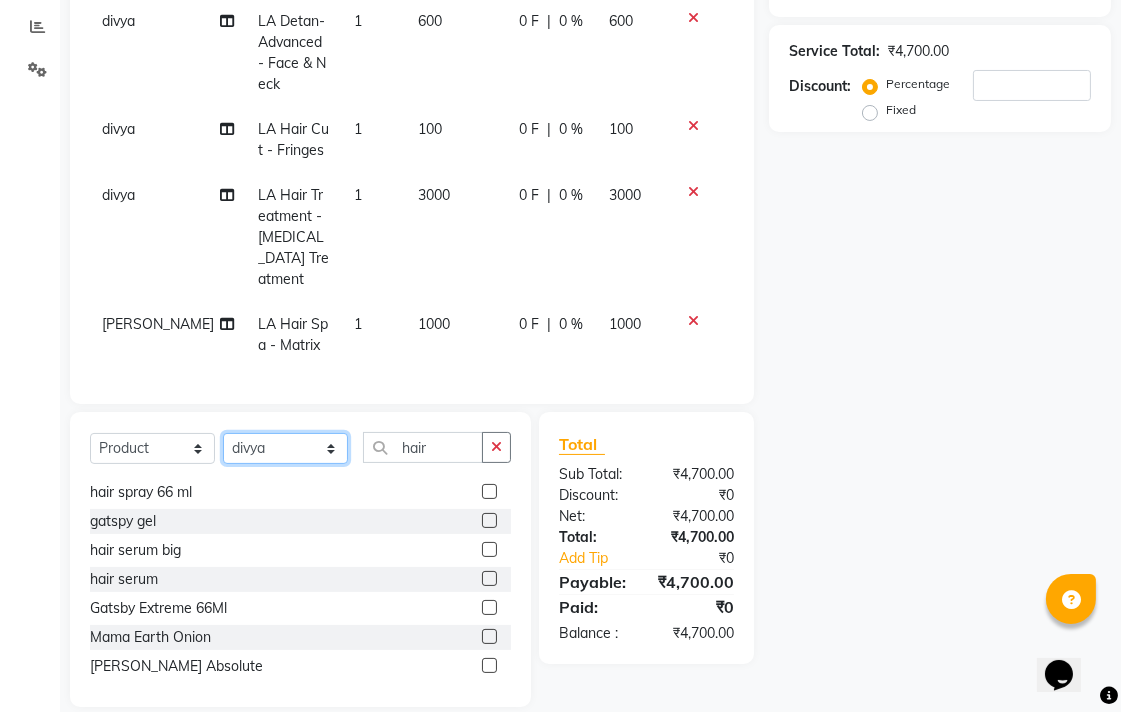 click on "Select Stylist Admin Chitra divya [PERSON_NAME] [PERSON_NAME] Reception [PERSON_NAME] [PERSON_NAME] Talib" 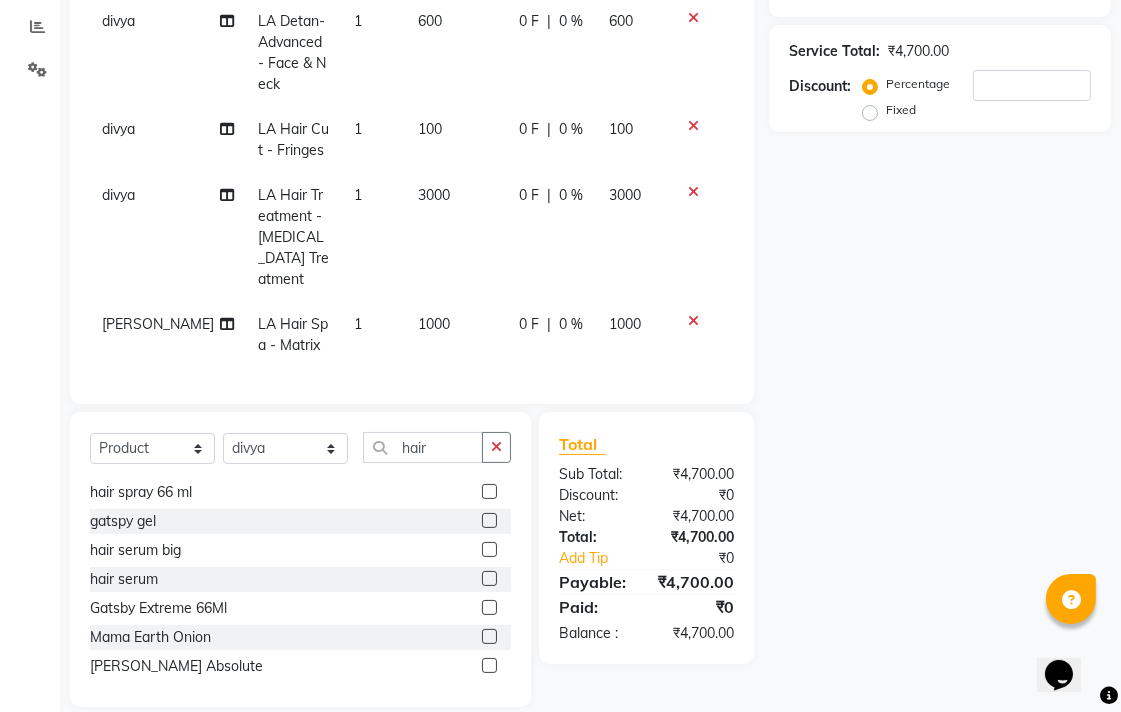 click 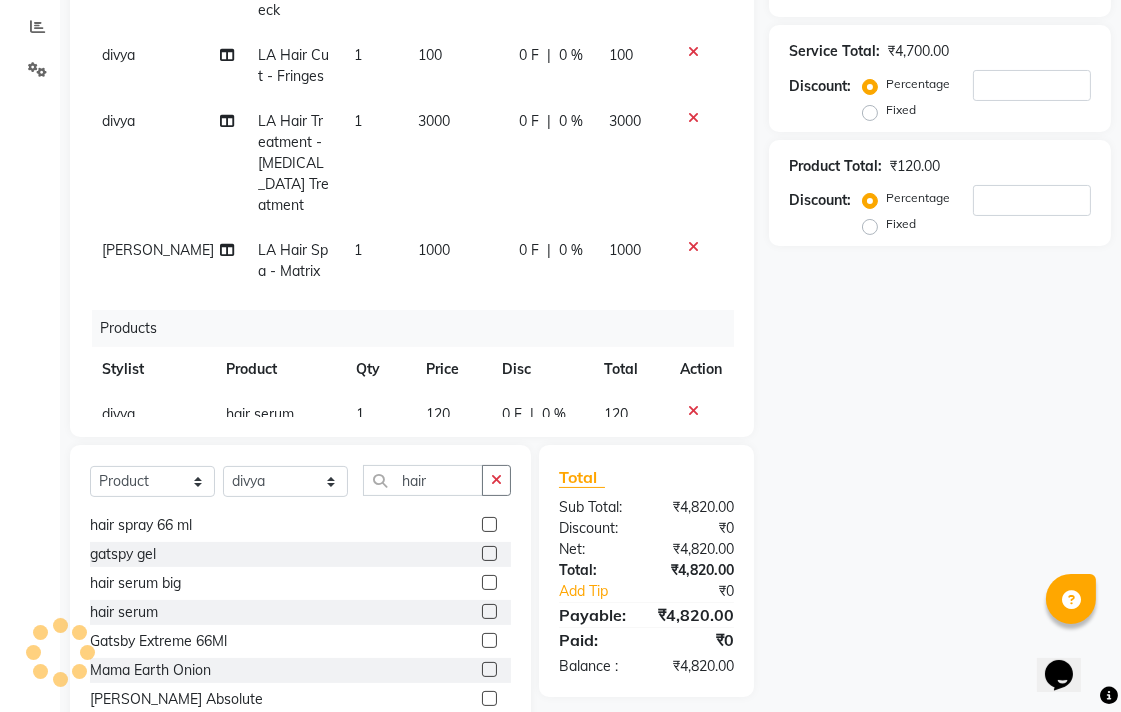 scroll, scrollTop: 105, scrollLeft: 0, axis: vertical 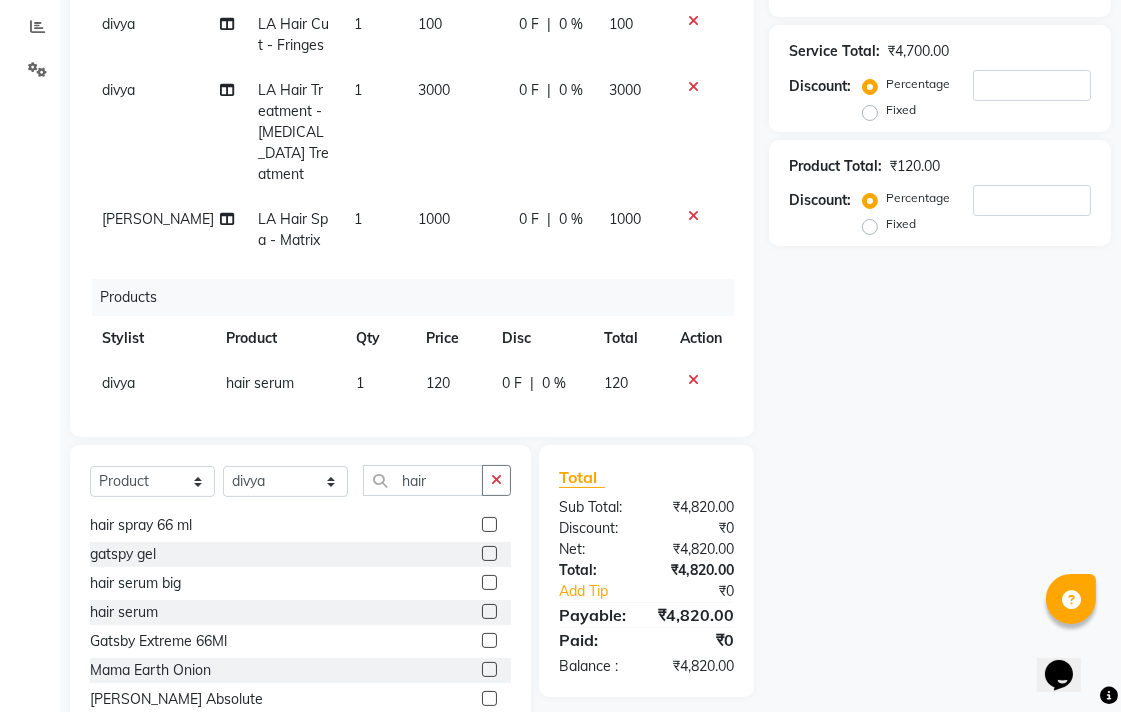 click on "120" 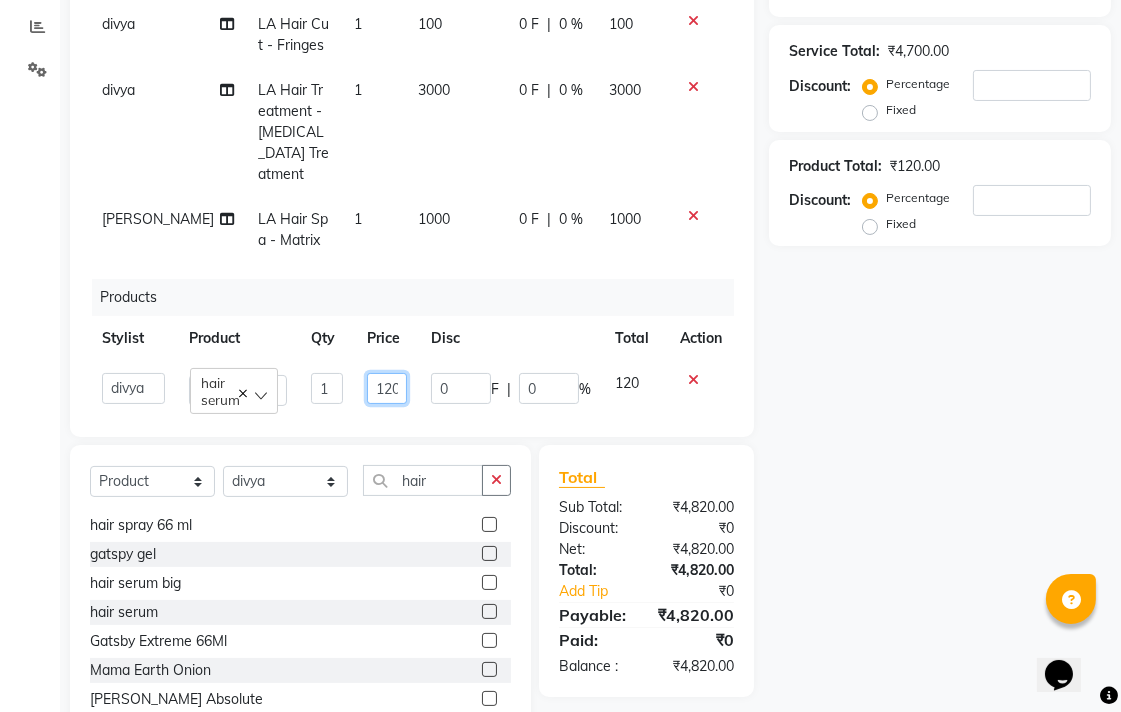click on "120" 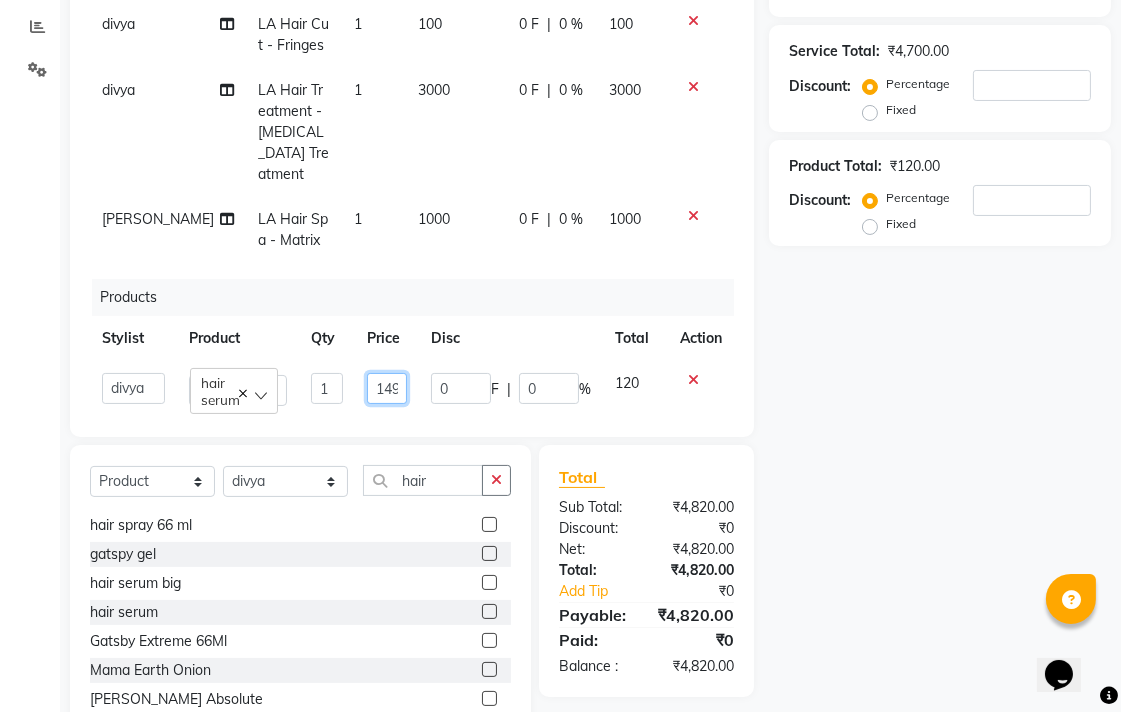 scroll, scrollTop: 0, scrollLeft: 5, axis: horizontal 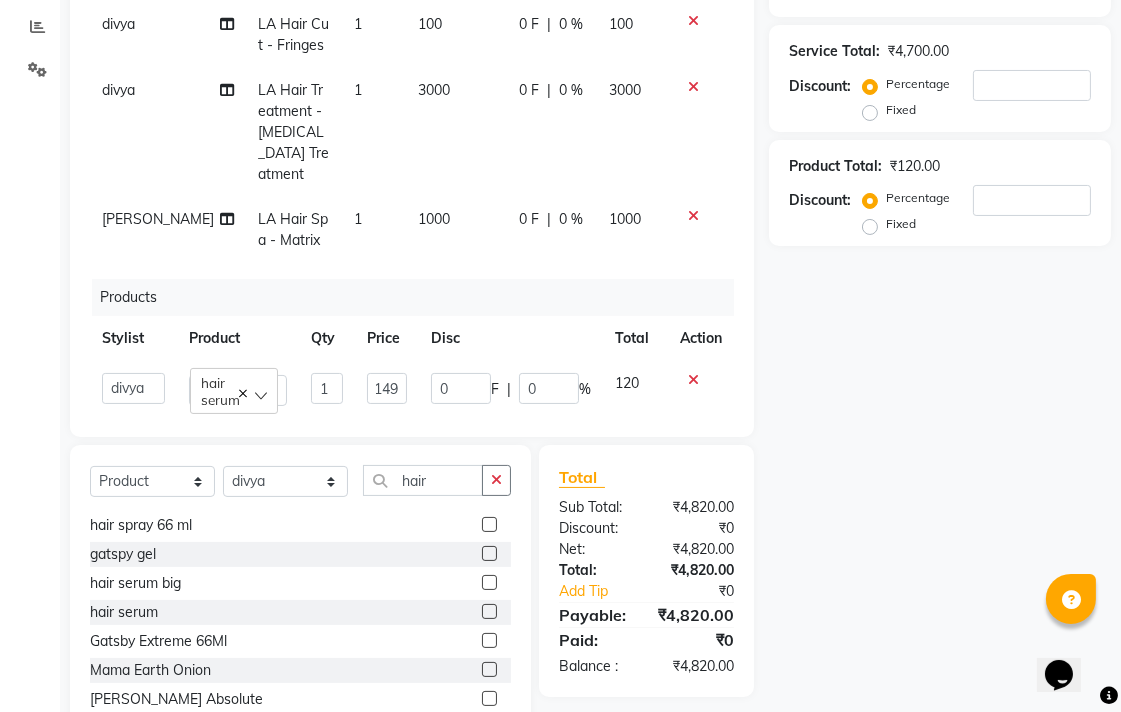 click on "Name: Membership: Total Visits: Card on file: Last Visit:  Points:  Service Total:  ₹4,700.00  Discount:  Percentage   Fixed  Product Total:  ₹120.00  Discount:  Percentage   Fixed" 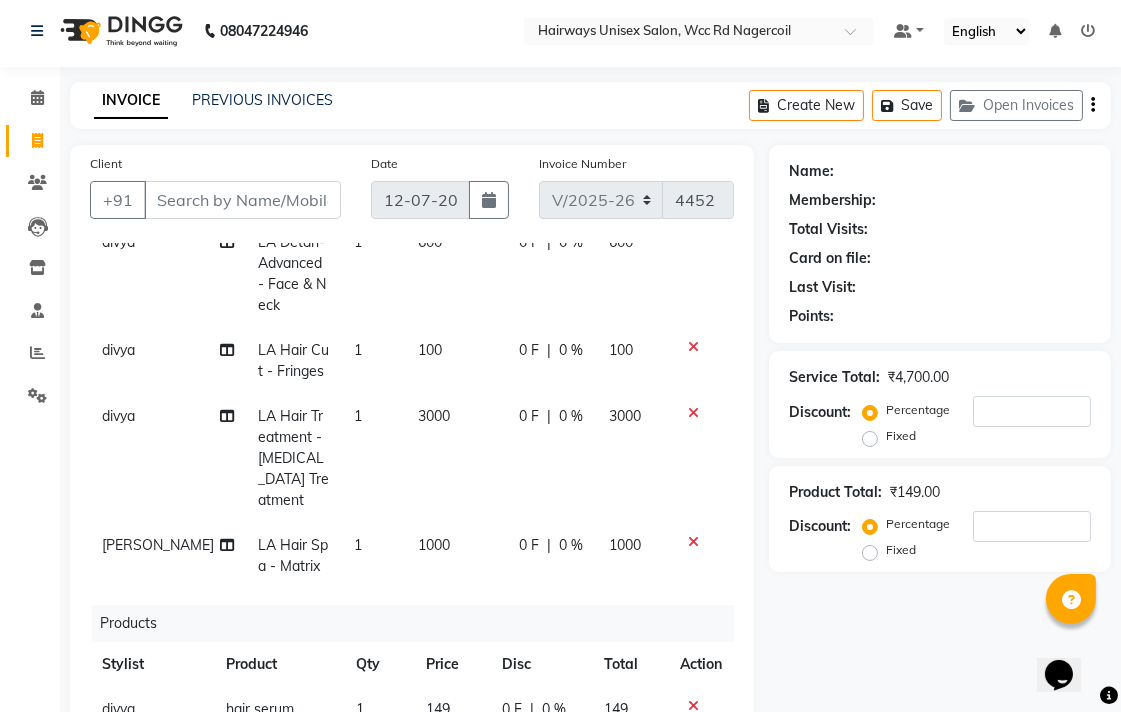 scroll, scrollTop: 0, scrollLeft: 0, axis: both 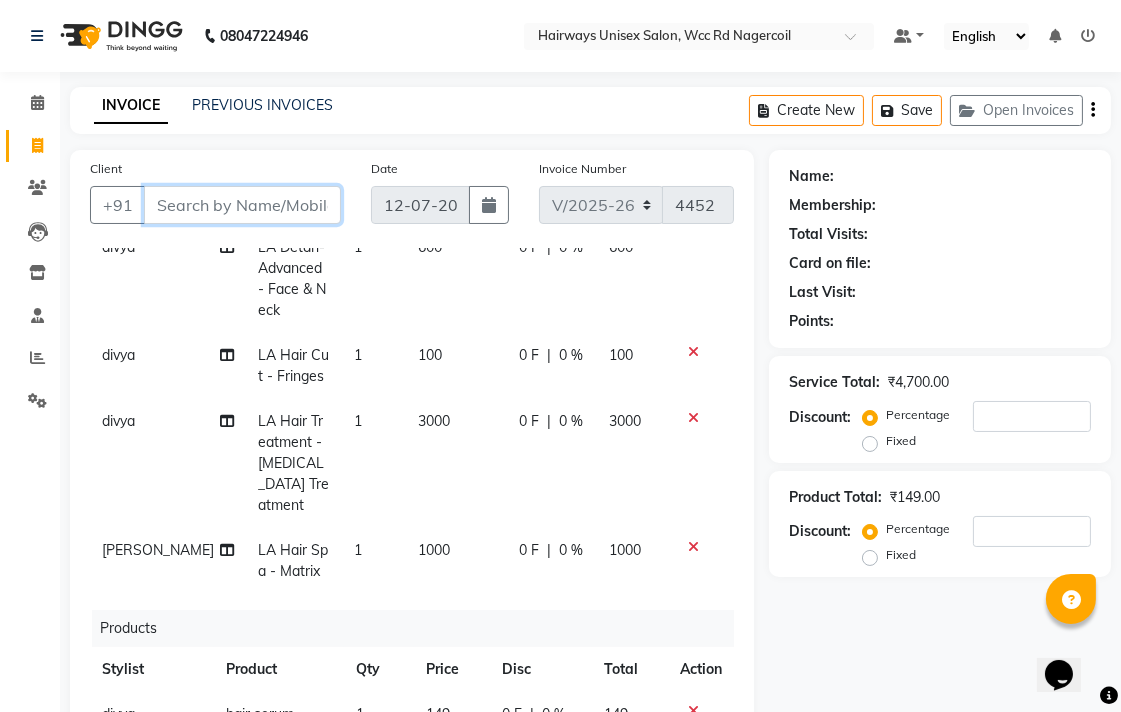 click on "Client" at bounding box center [242, 205] 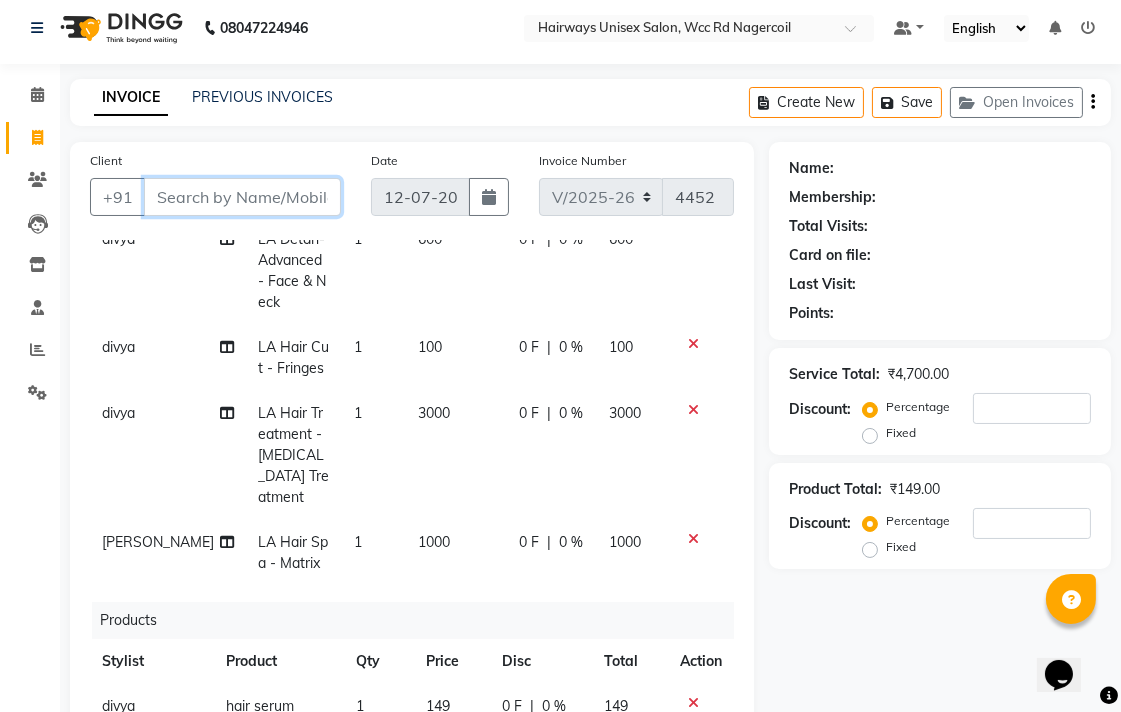 scroll, scrollTop: 0, scrollLeft: 0, axis: both 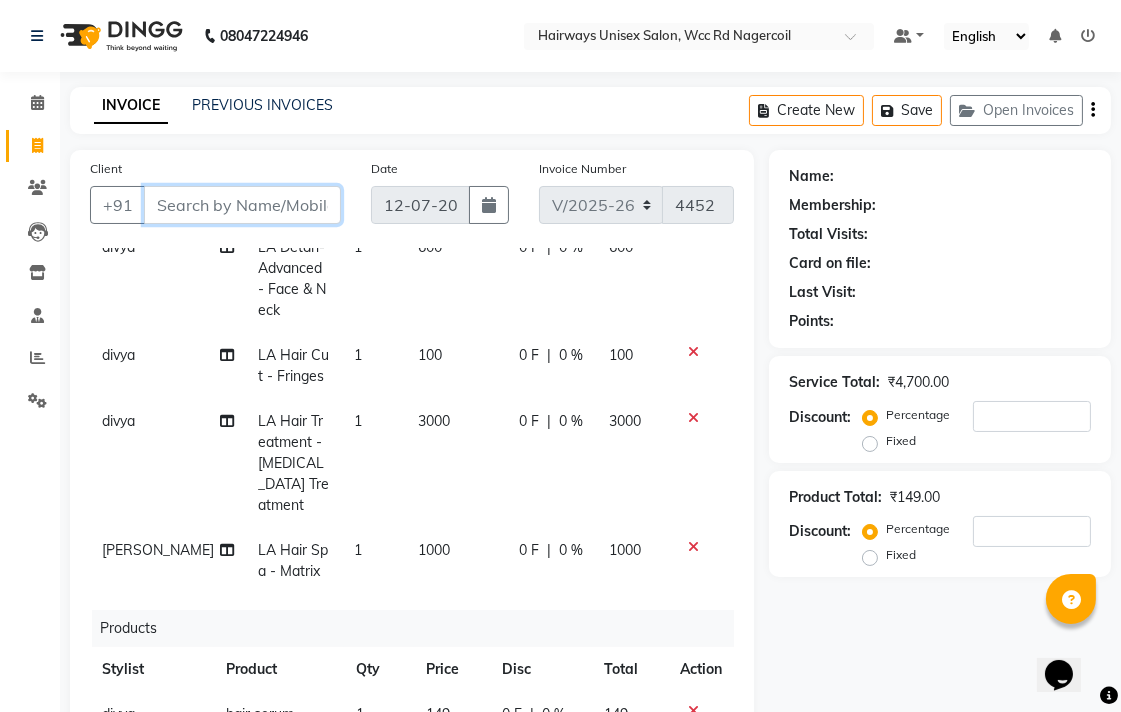 click on "Client" at bounding box center (242, 205) 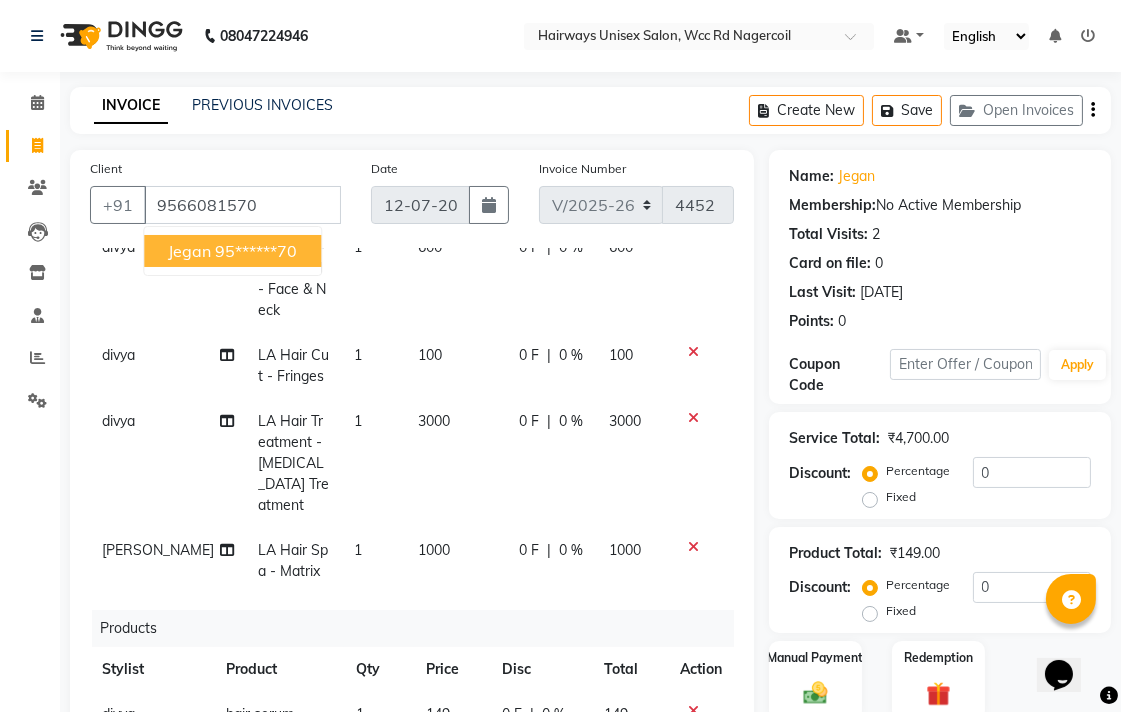 click on "jegan  95******70" at bounding box center [232, 251] 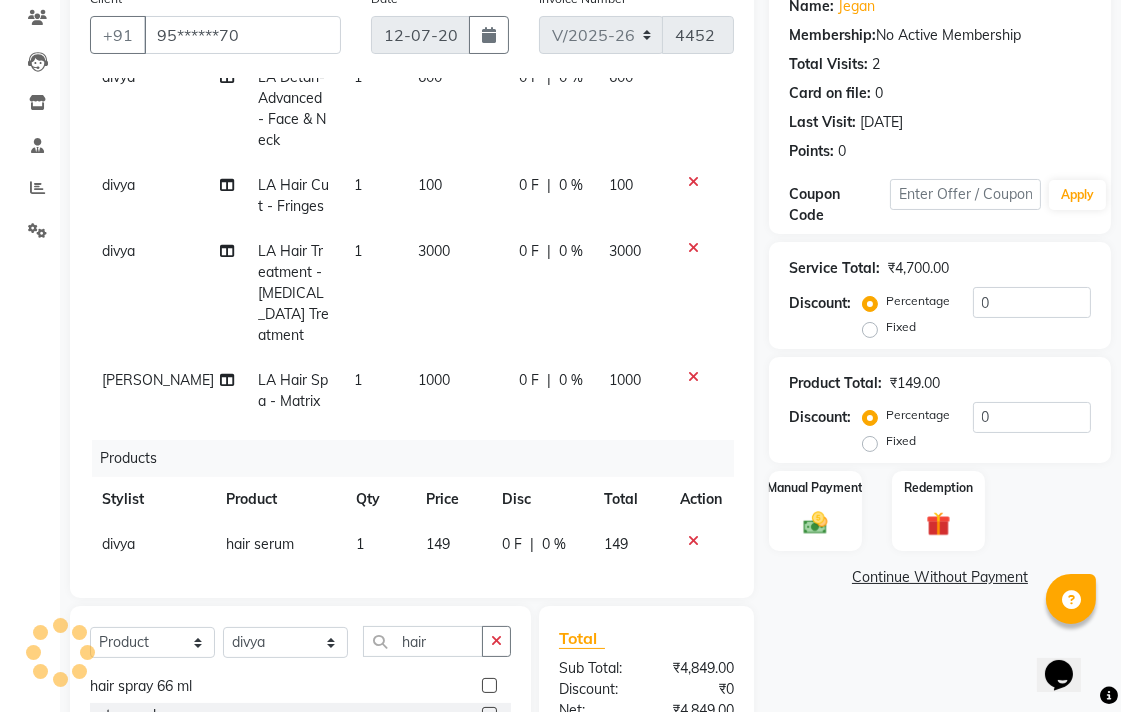 scroll, scrollTop: 333, scrollLeft: 0, axis: vertical 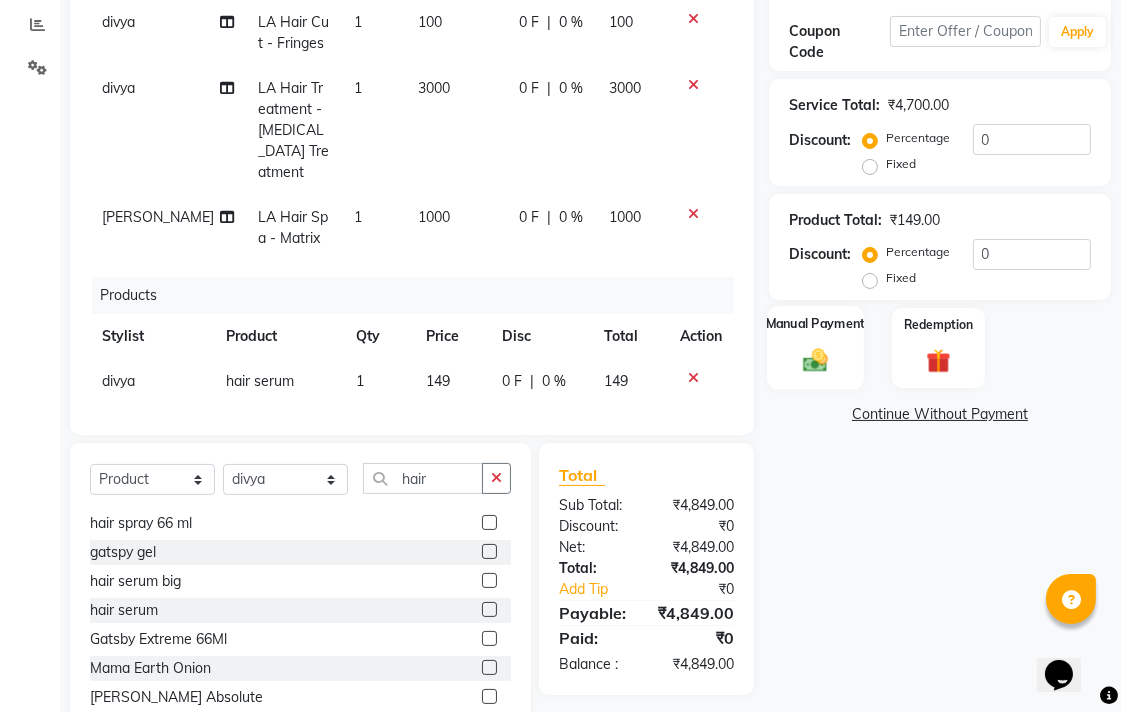 click on "Manual Payment" 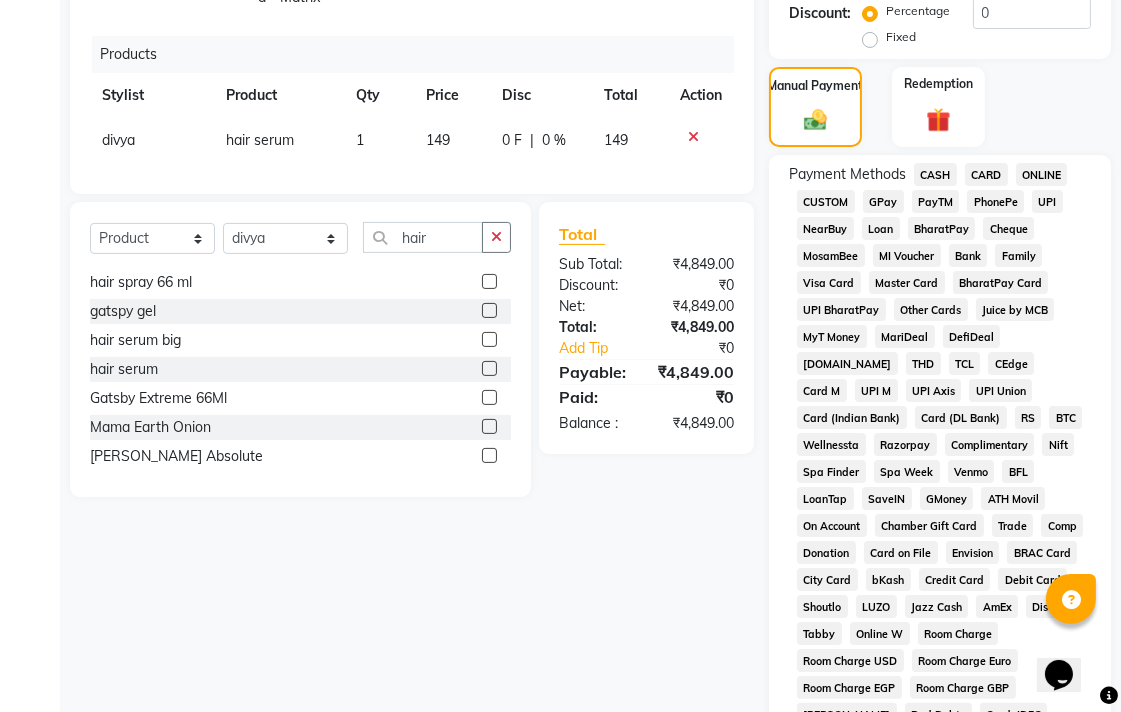 scroll, scrollTop: 555, scrollLeft: 0, axis: vertical 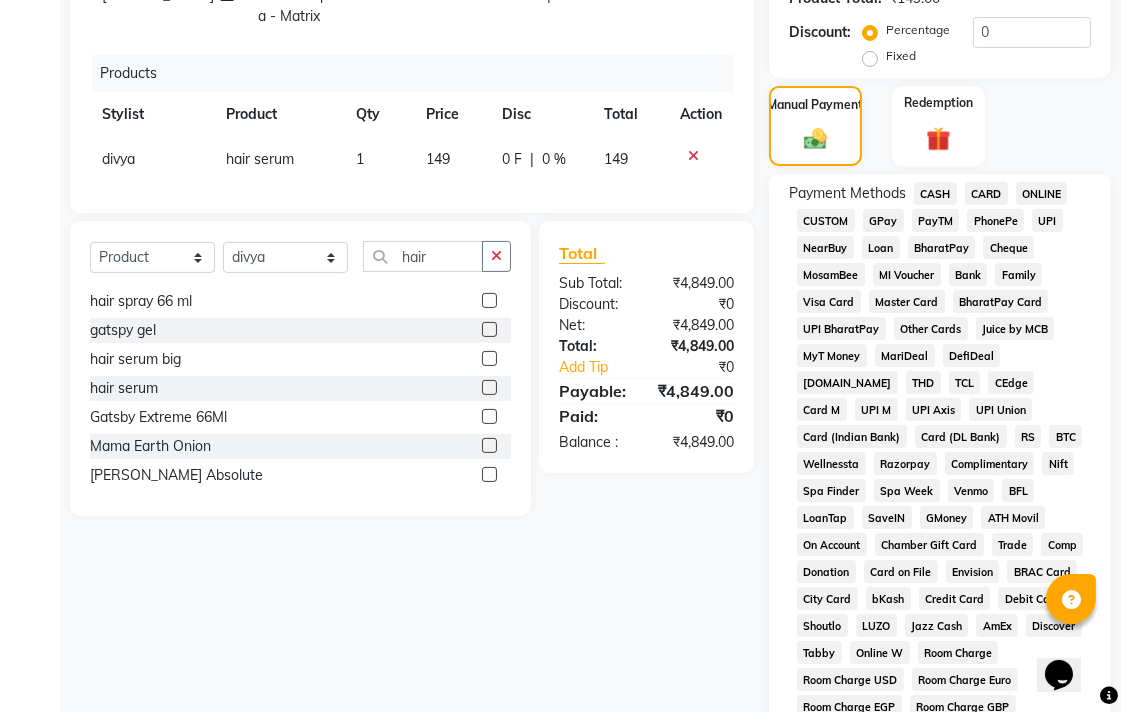 click on "CASH" 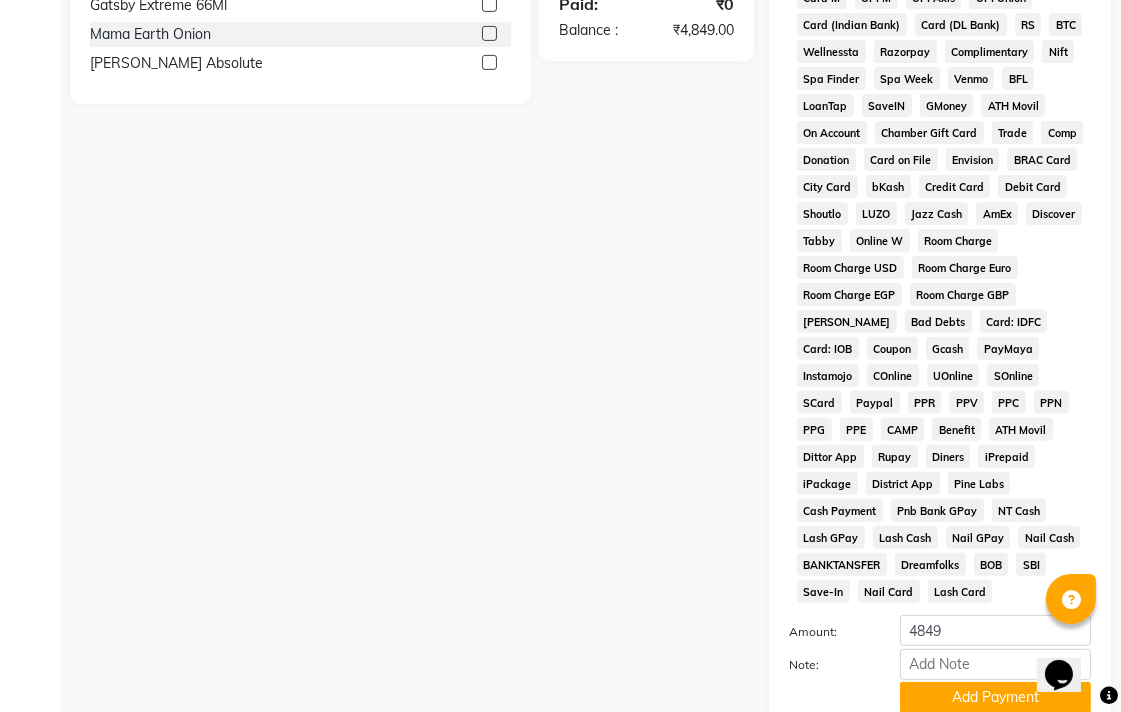 scroll, scrollTop: 1028, scrollLeft: 0, axis: vertical 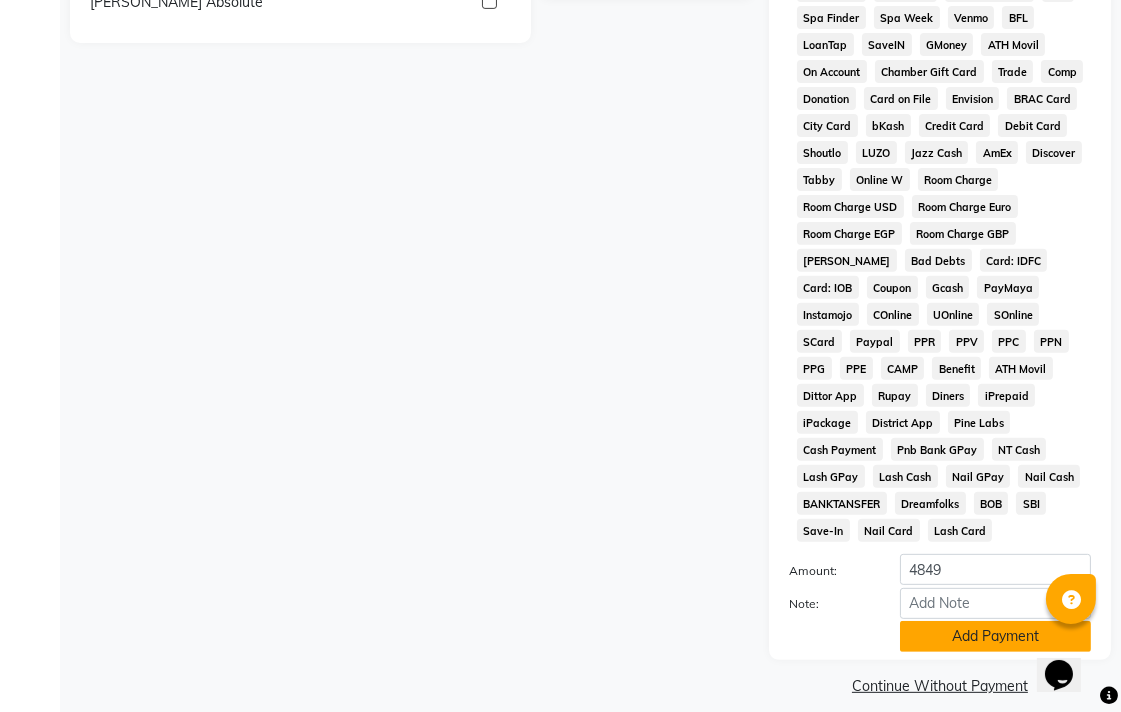 click on "Add Payment" 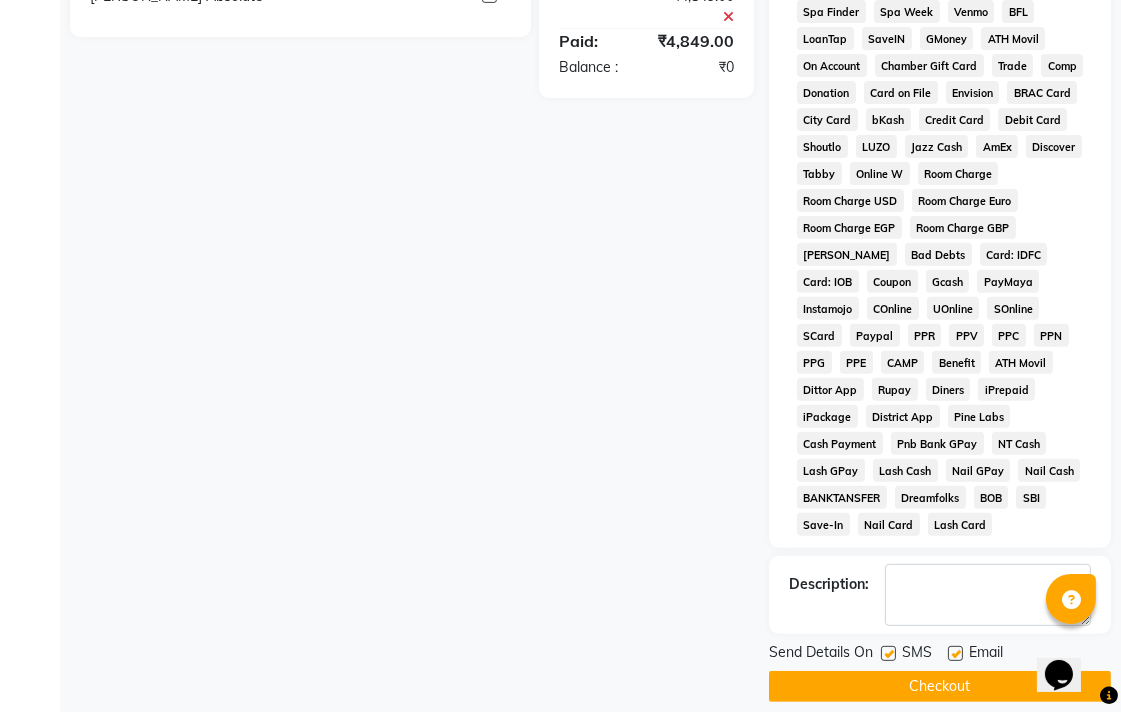 scroll, scrollTop: 1035, scrollLeft: 0, axis: vertical 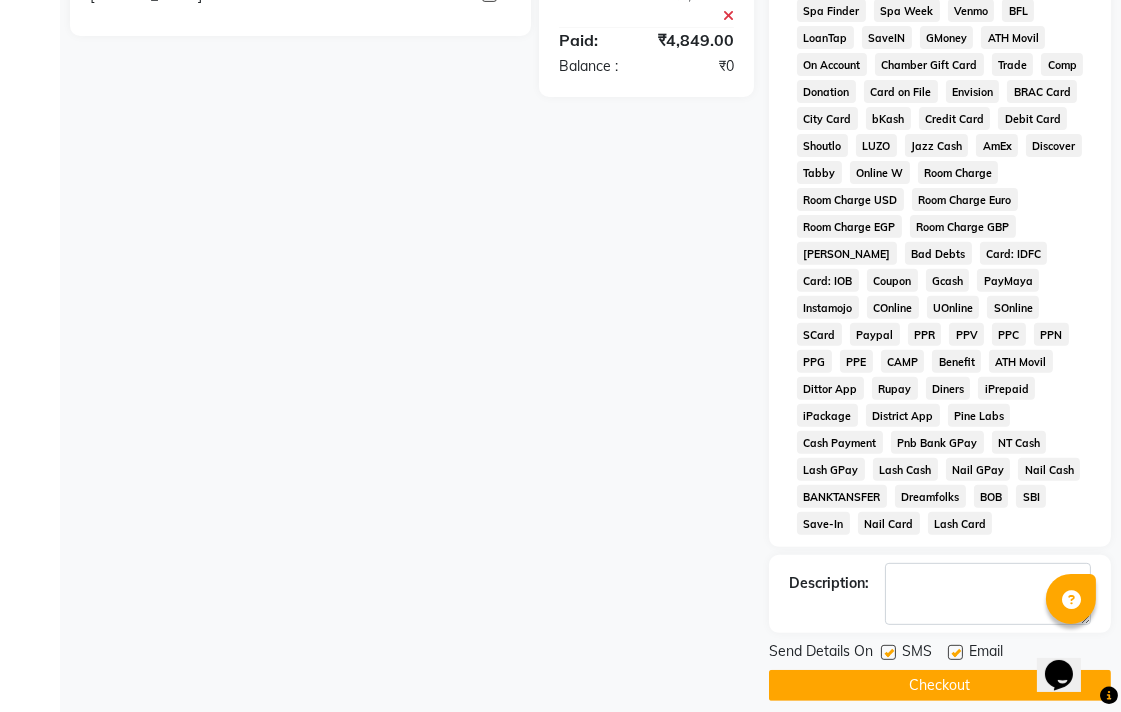 click on "Checkout" 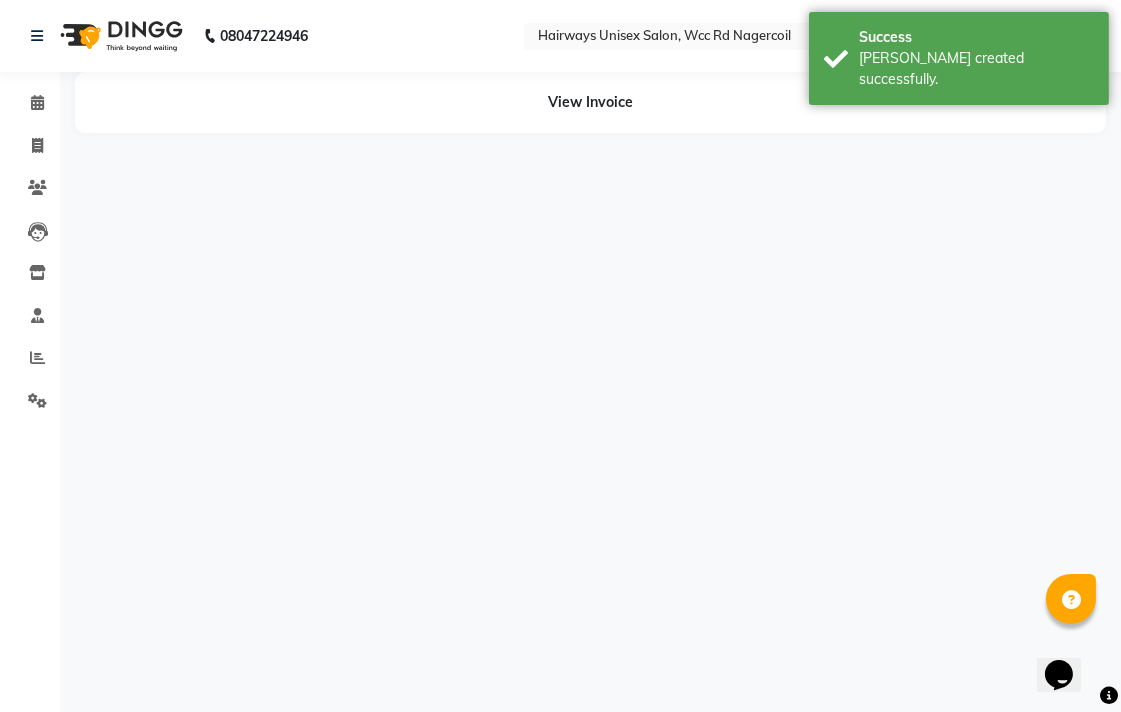 scroll, scrollTop: 0, scrollLeft: 0, axis: both 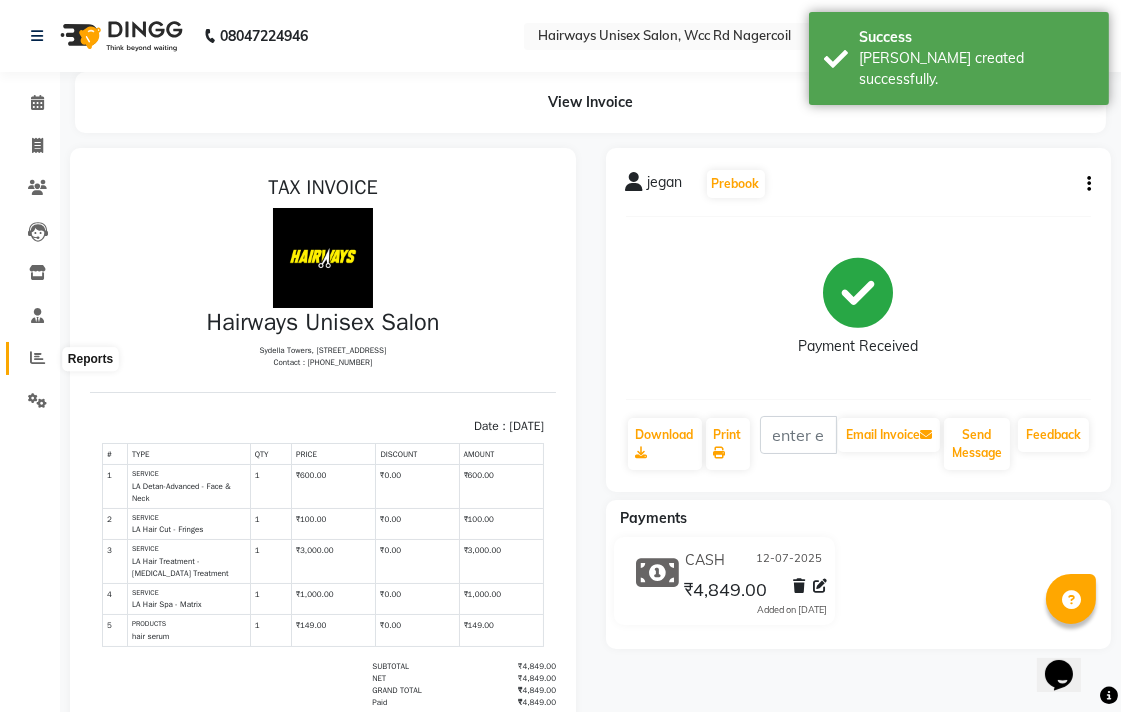click 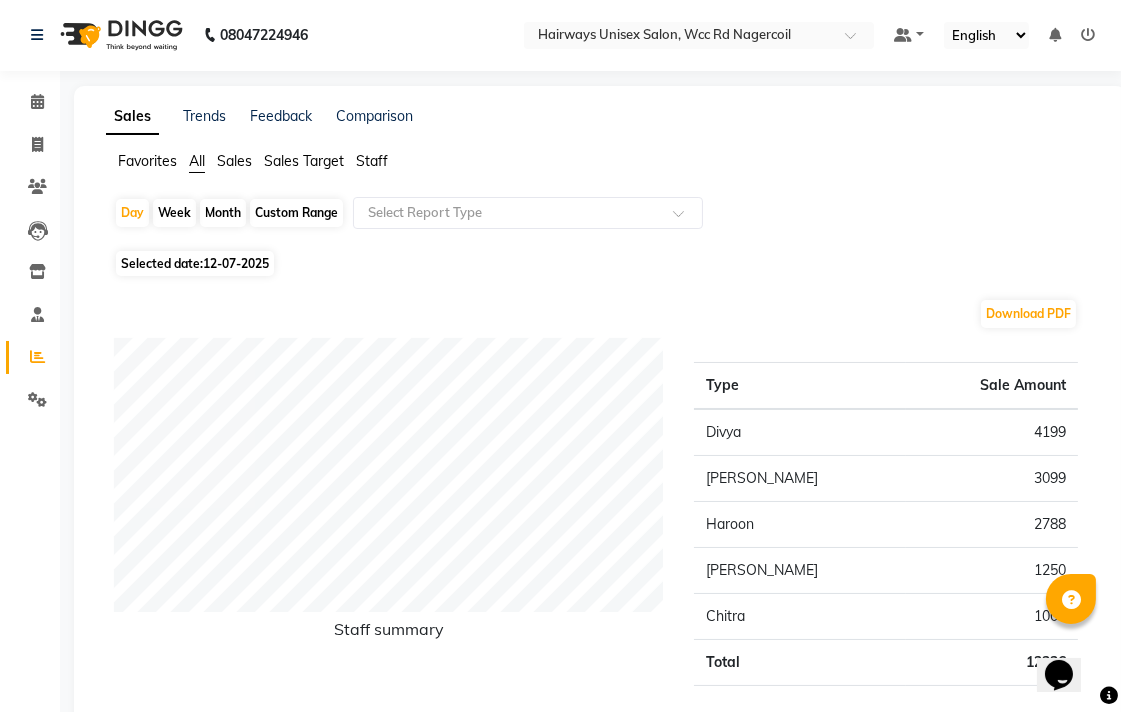 scroll, scrollTop: 0, scrollLeft: 0, axis: both 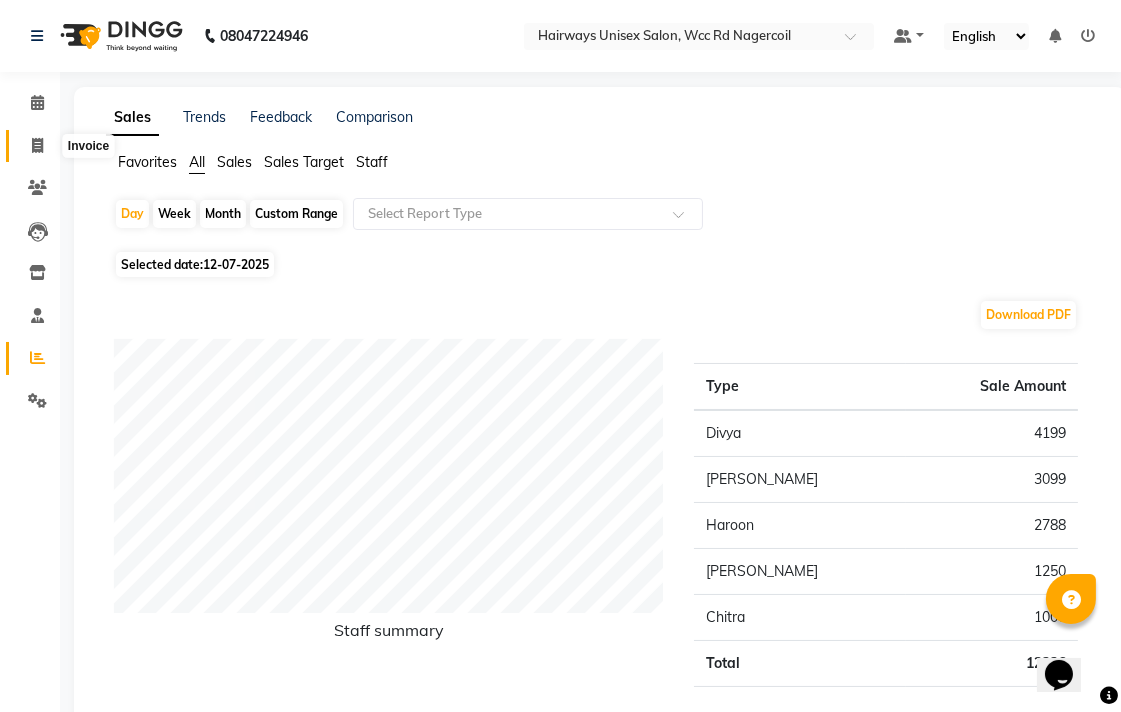 click 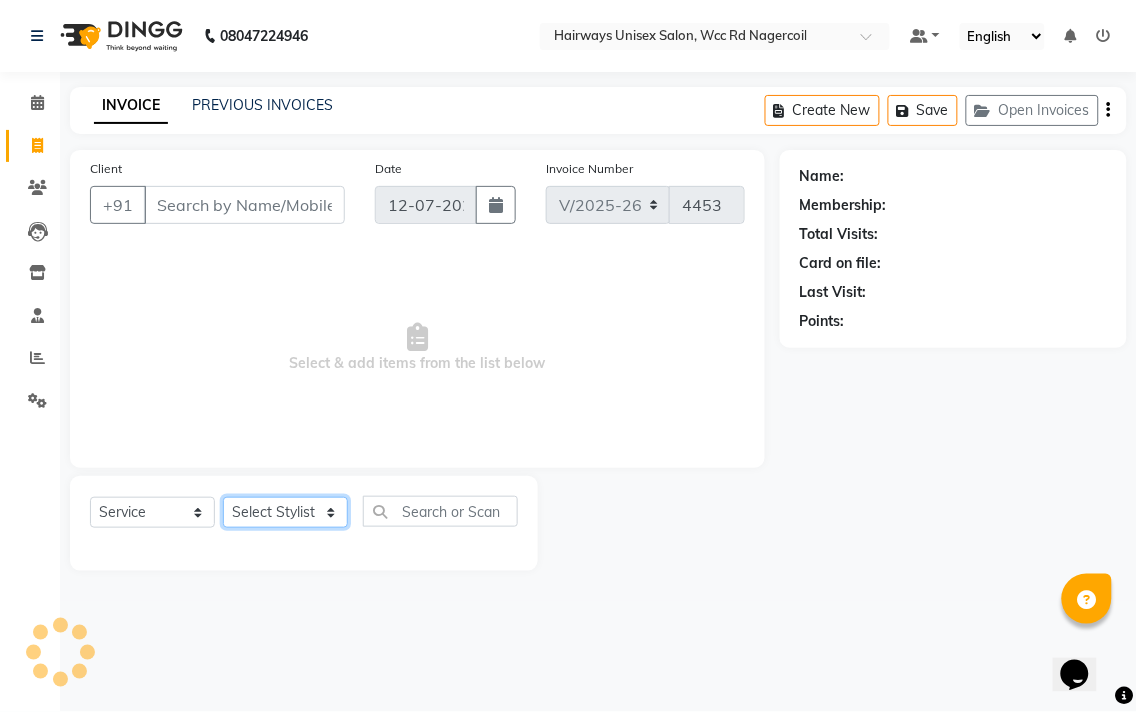 click on "Select Stylist" 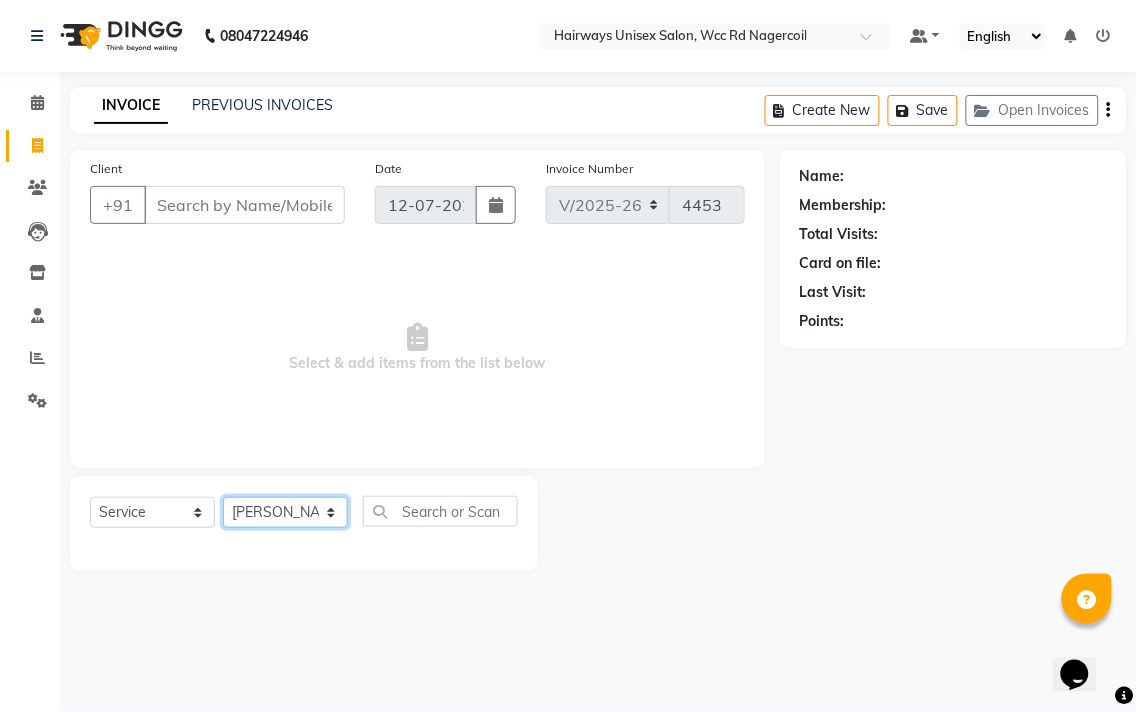 click on "Select Stylist Admin Chitra divya [PERSON_NAME] [PERSON_NAME] Reception [PERSON_NAME] [PERSON_NAME] Talib" 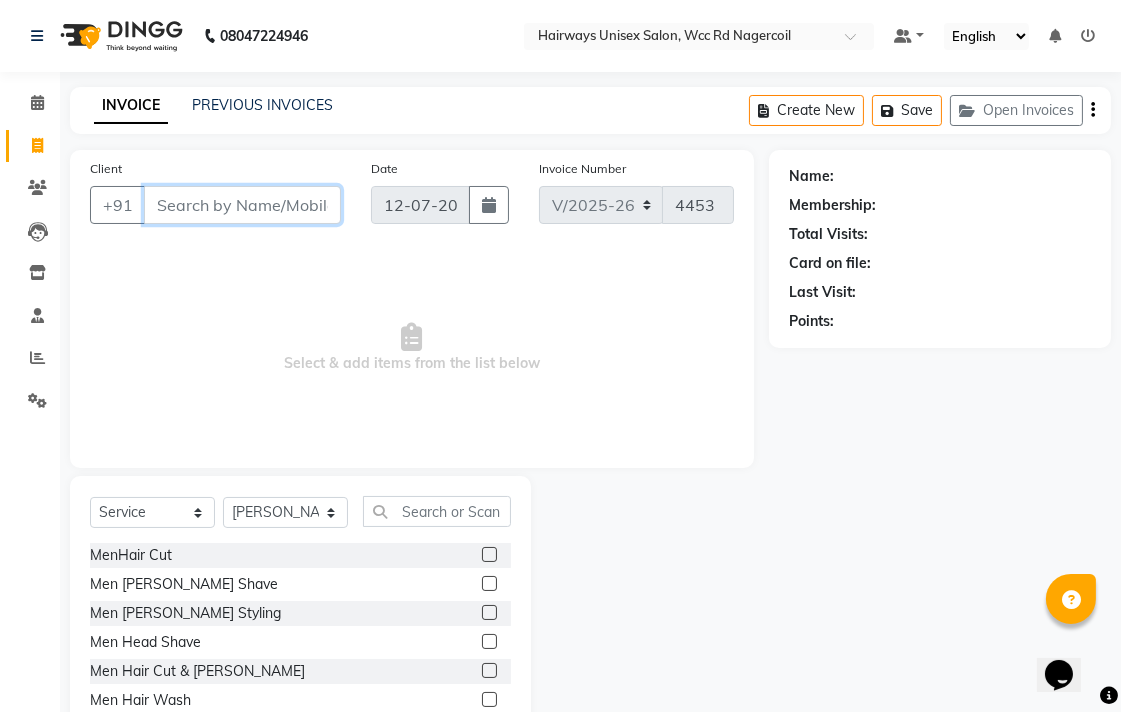 click on "Client" at bounding box center [242, 205] 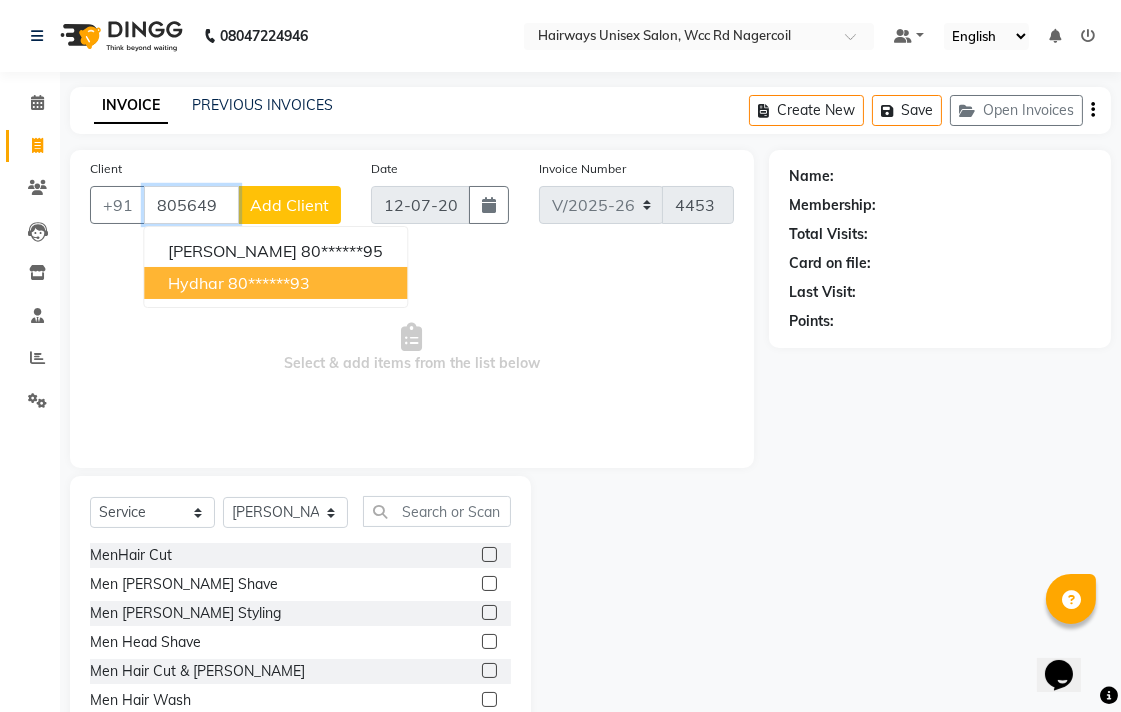 click on "hydhar" at bounding box center (196, 283) 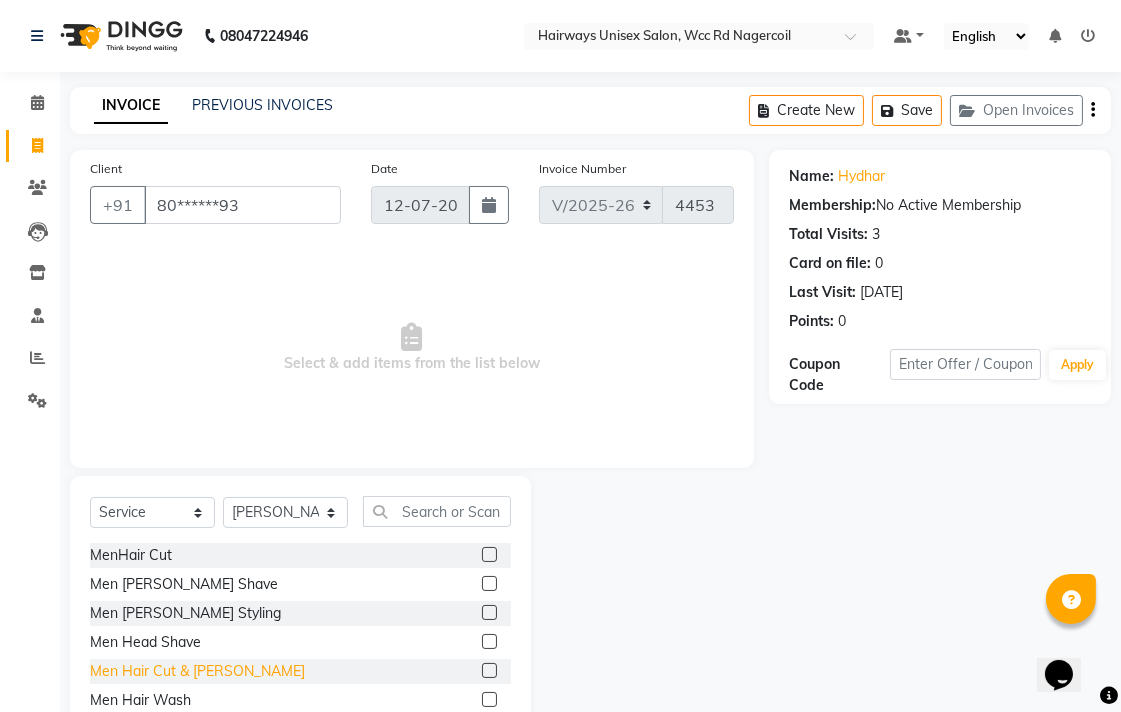drag, startPoint x: 206, startPoint y: 670, endPoint x: 217, endPoint y: 663, distance: 13.038404 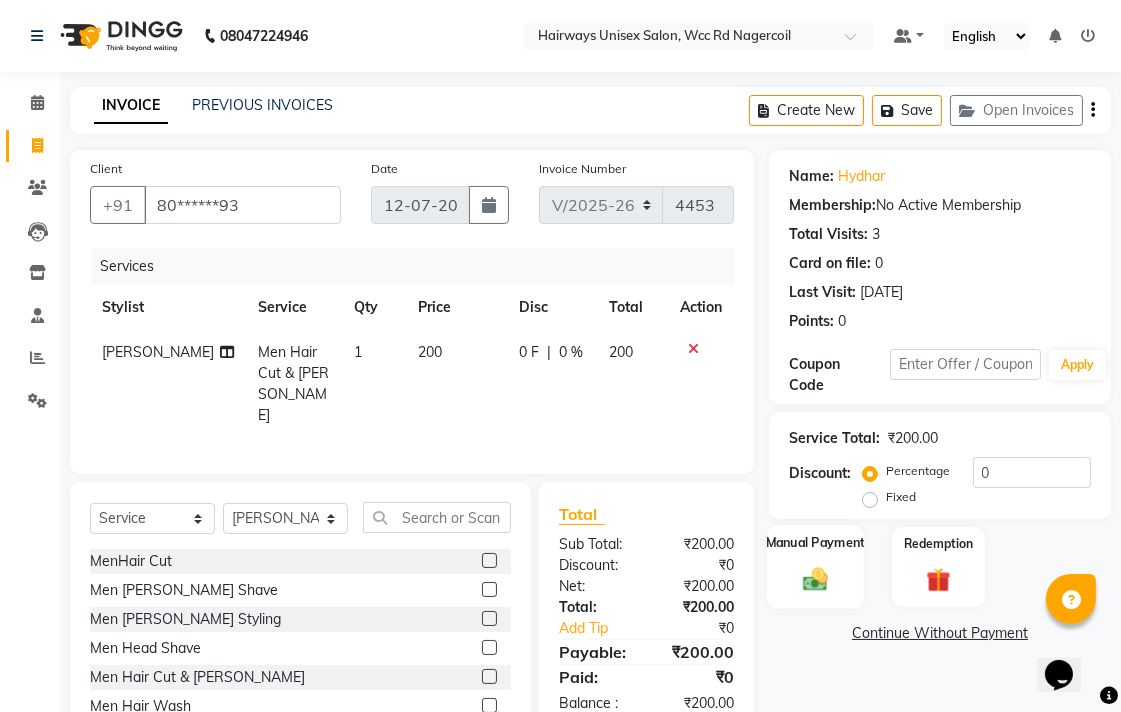 click on "Manual Payment" 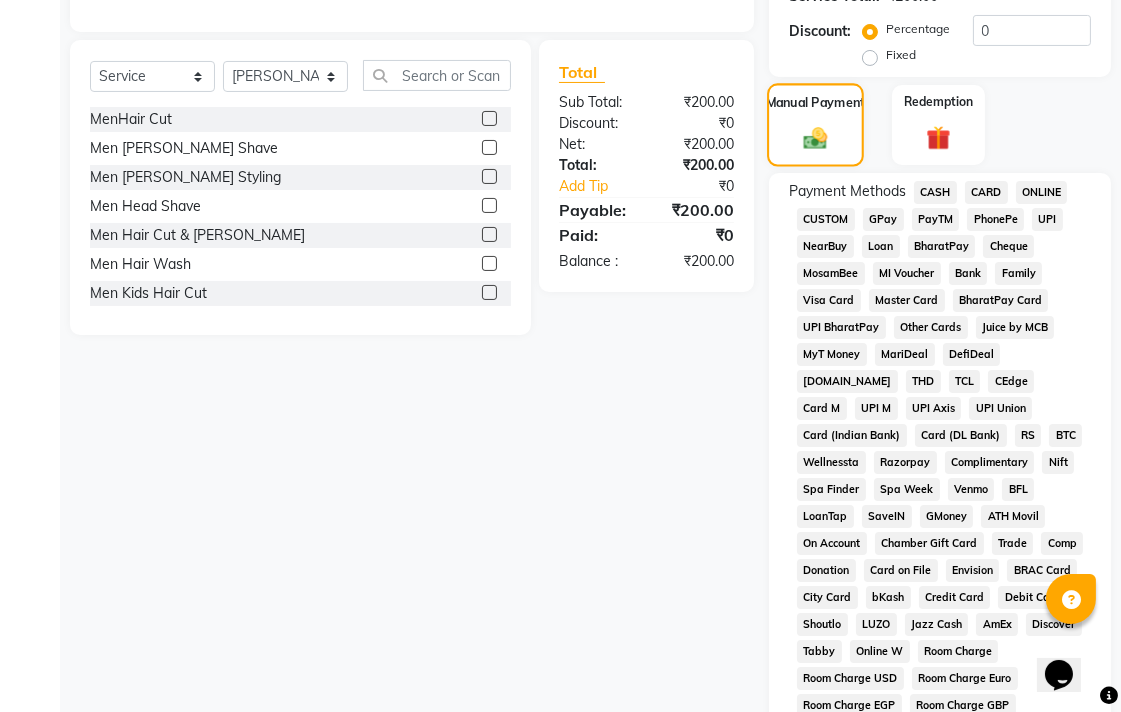 scroll, scrollTop: 444, scrollLeft: 0, axis: vertical 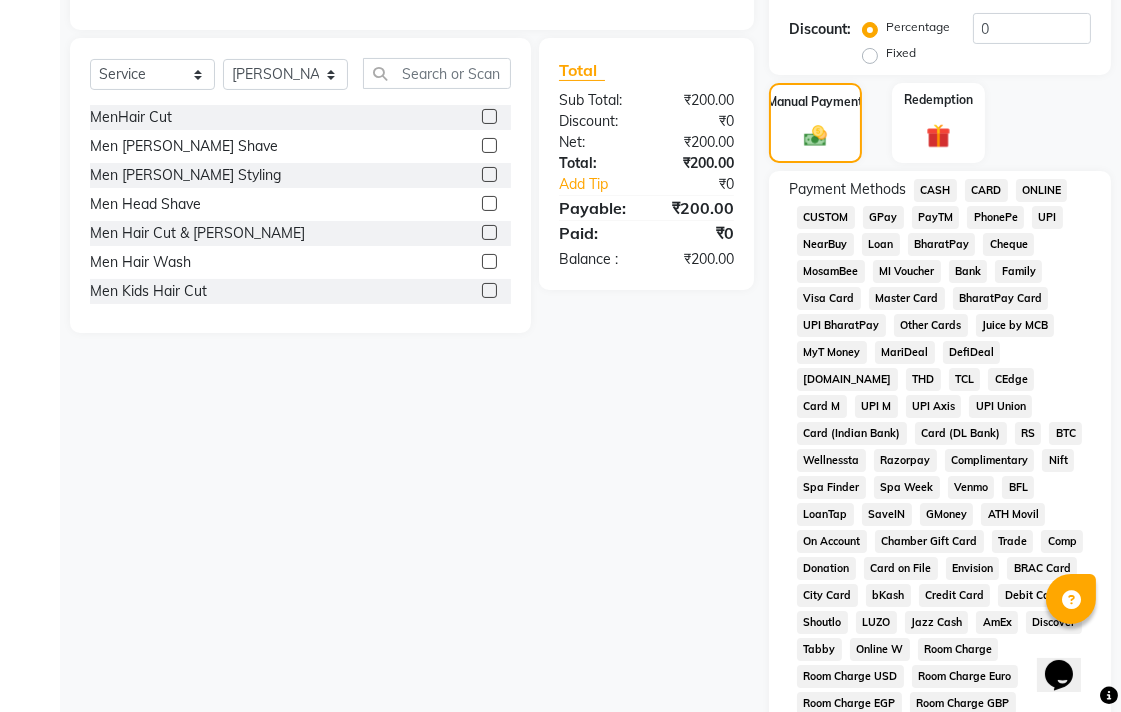 click on "UPI" 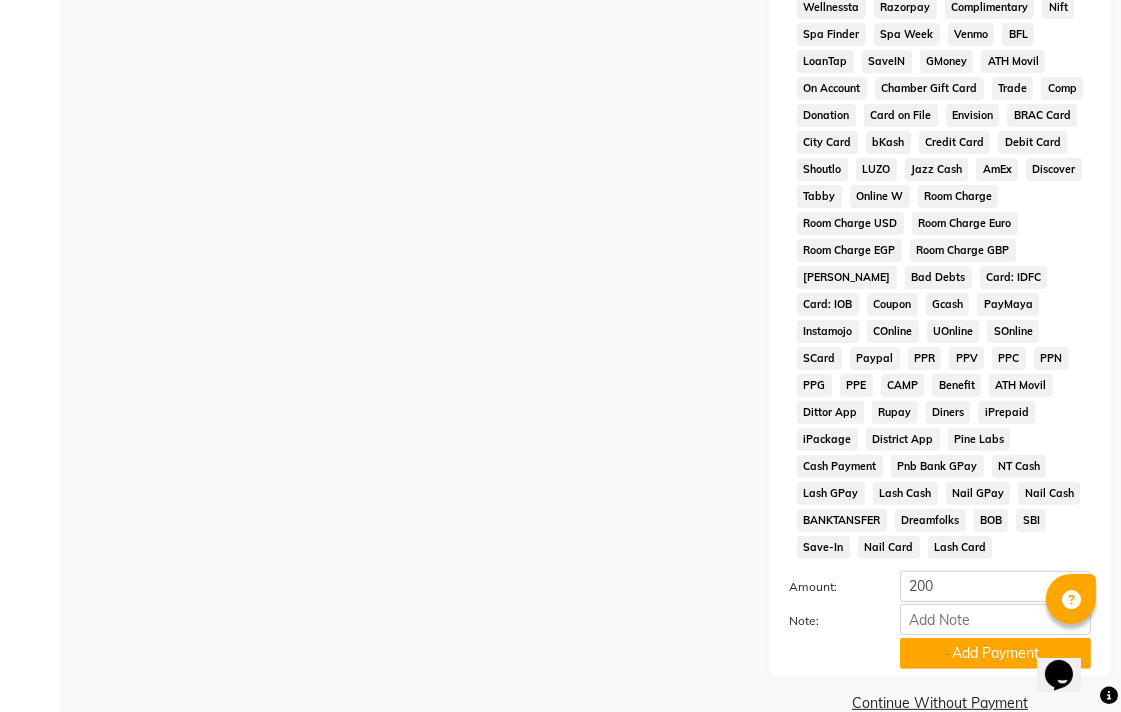 scroll, scrollTop: 913, scrollLeft: 0, axis: vertical 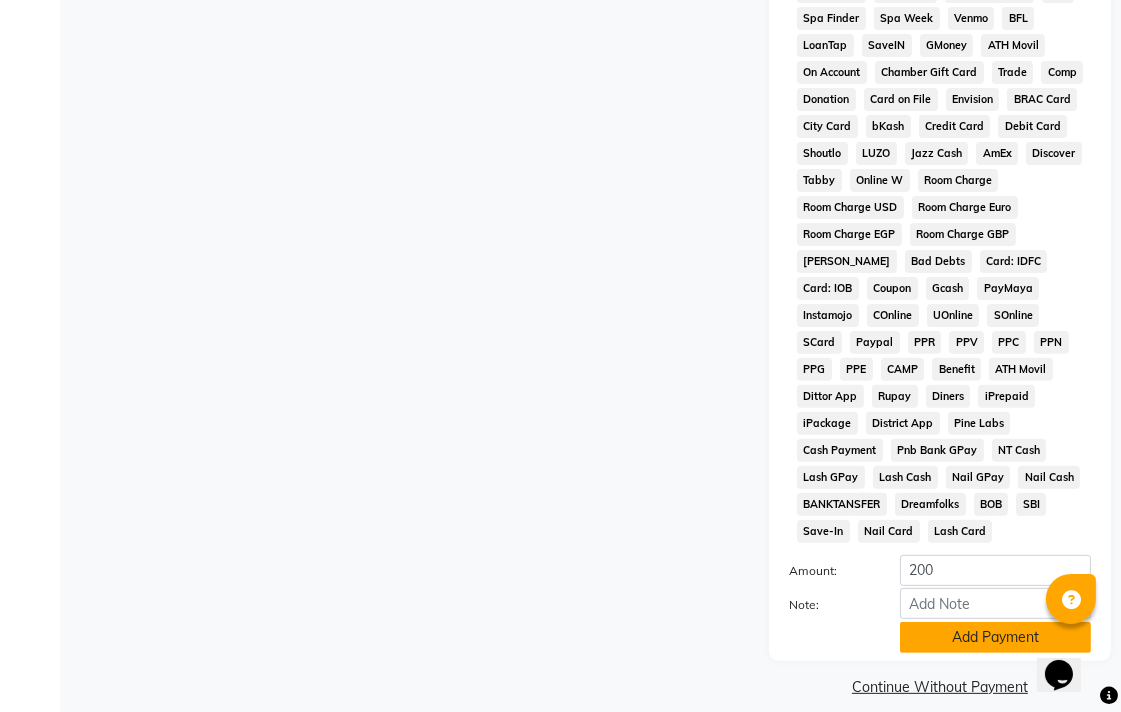 click on "Add Payment" 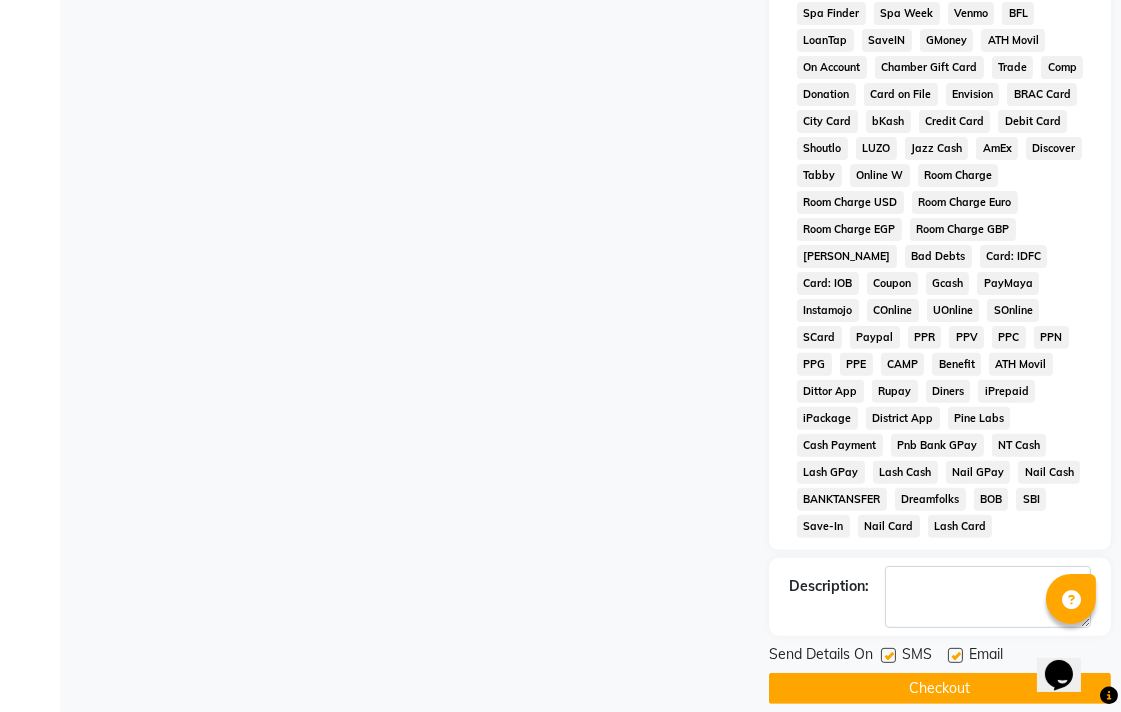 scroll, scrollTop: 921, scrollLeft: 0, axis: vertical 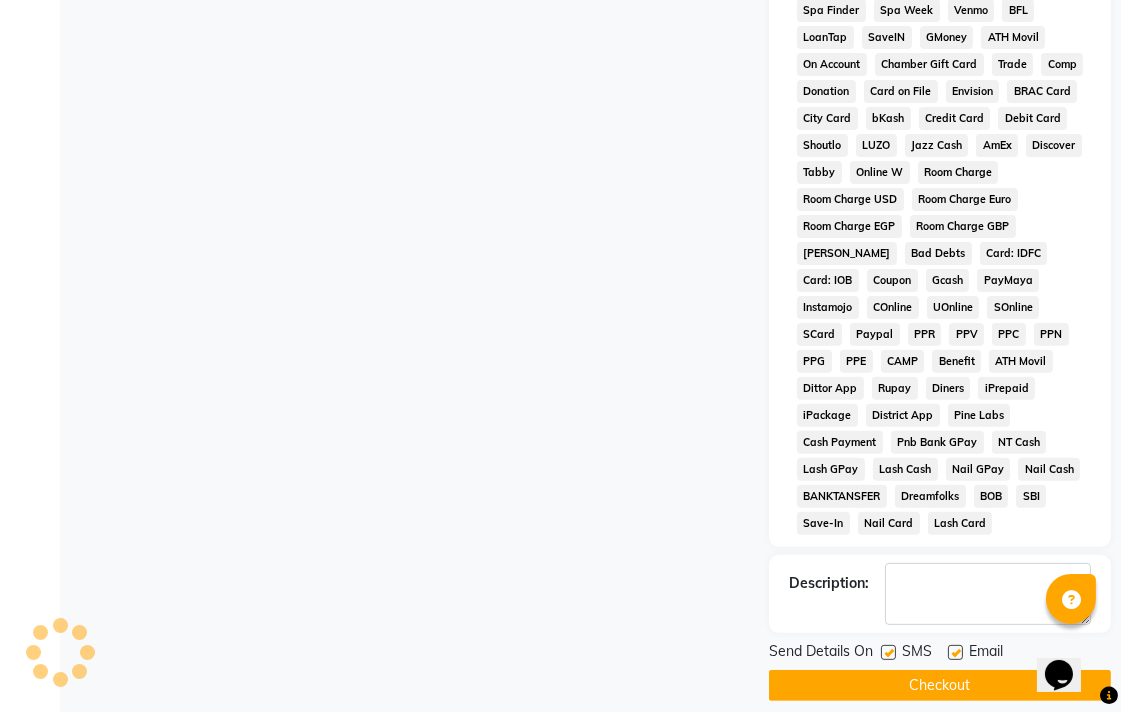 click on "Checkout" 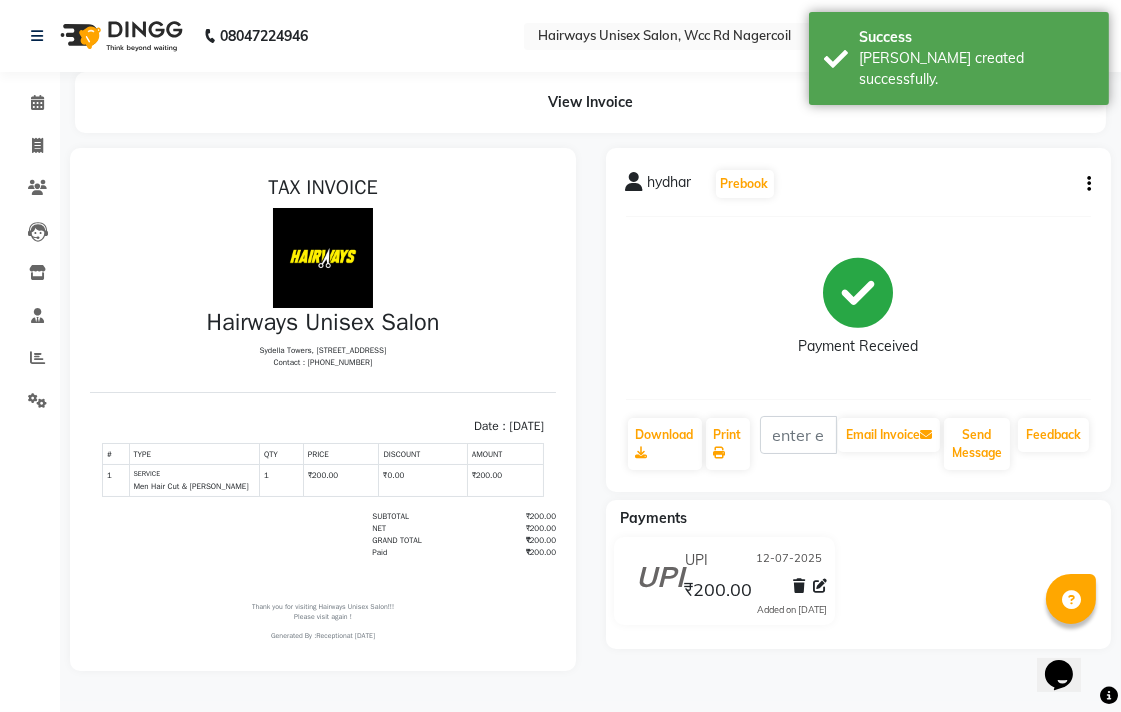 scroll, scrollTop: 0, scrollLeft: 0, axis: both 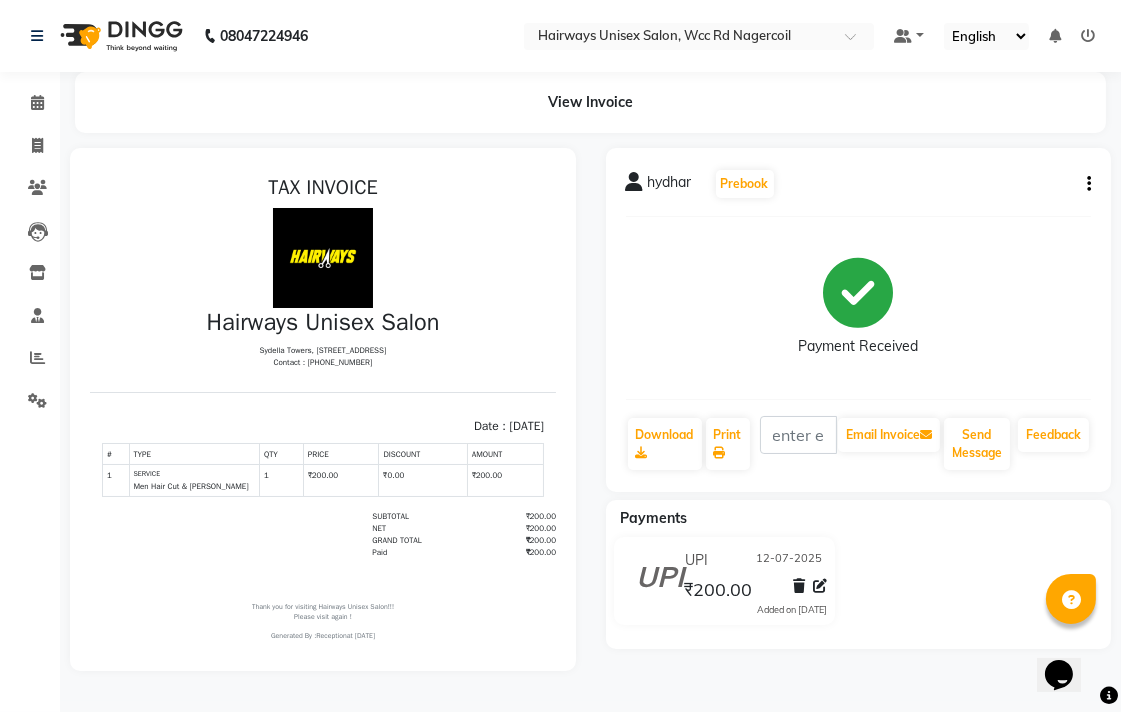 click on "hydhar   Prebook   Payment Received  Download  Print   Email Invoice   Send Message Feedback  Payments UPI [DATE] ₹200.00  Added on [DATE]" 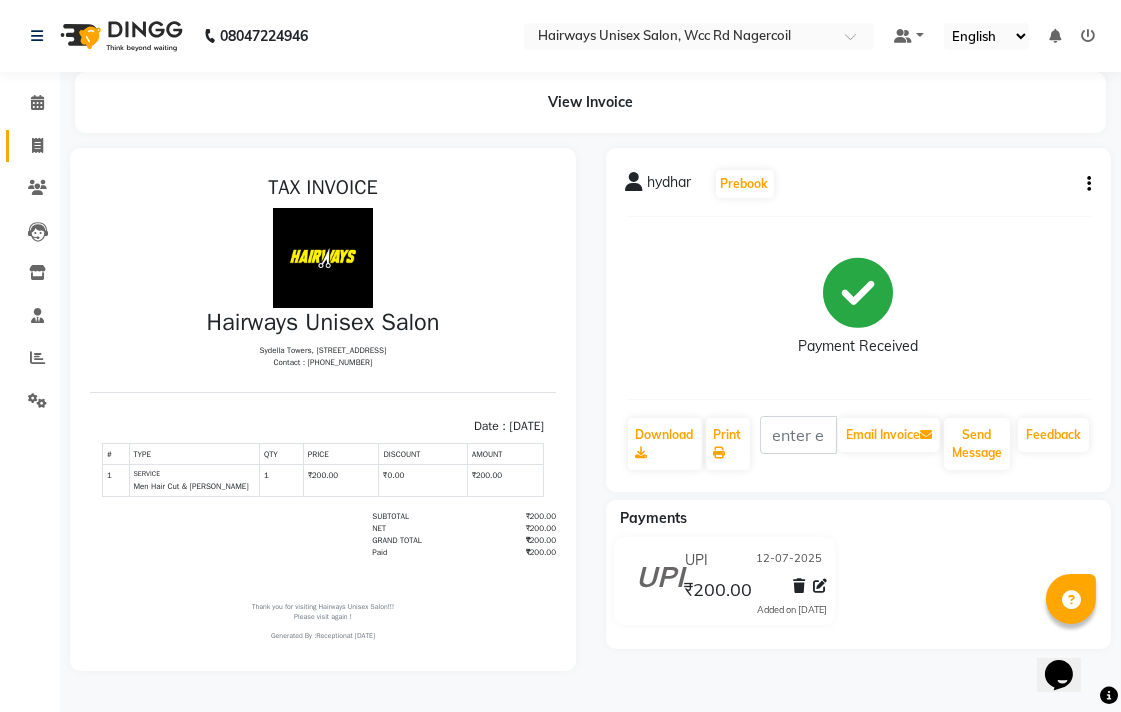 click on "Invoice" 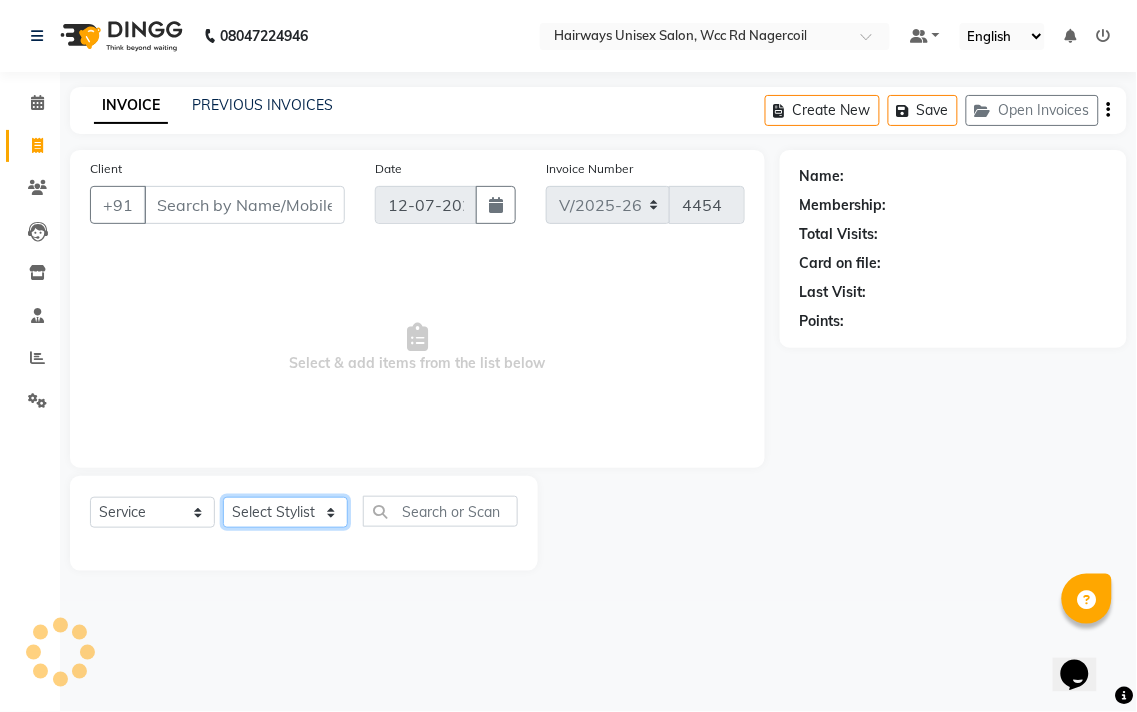 click on "Select Stylist Admin Chitra divya [PERSON_NAME] [PERSON_NAME] Reception [PERSON_NAME] [PERSON_NAME] Talib" 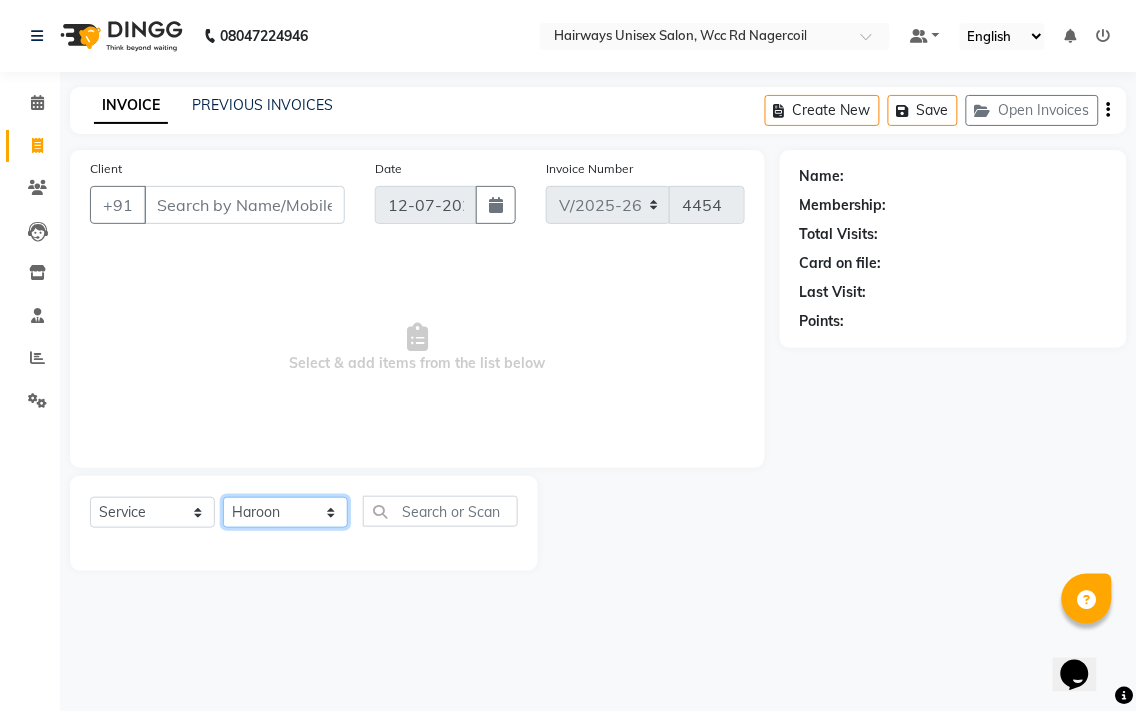 click on "Select Stylist Admin Chitra divya [PERSON_NAME] [PERSON_NAME] Reception [PERSON_NAME] [PERSON_NAME] Talib" 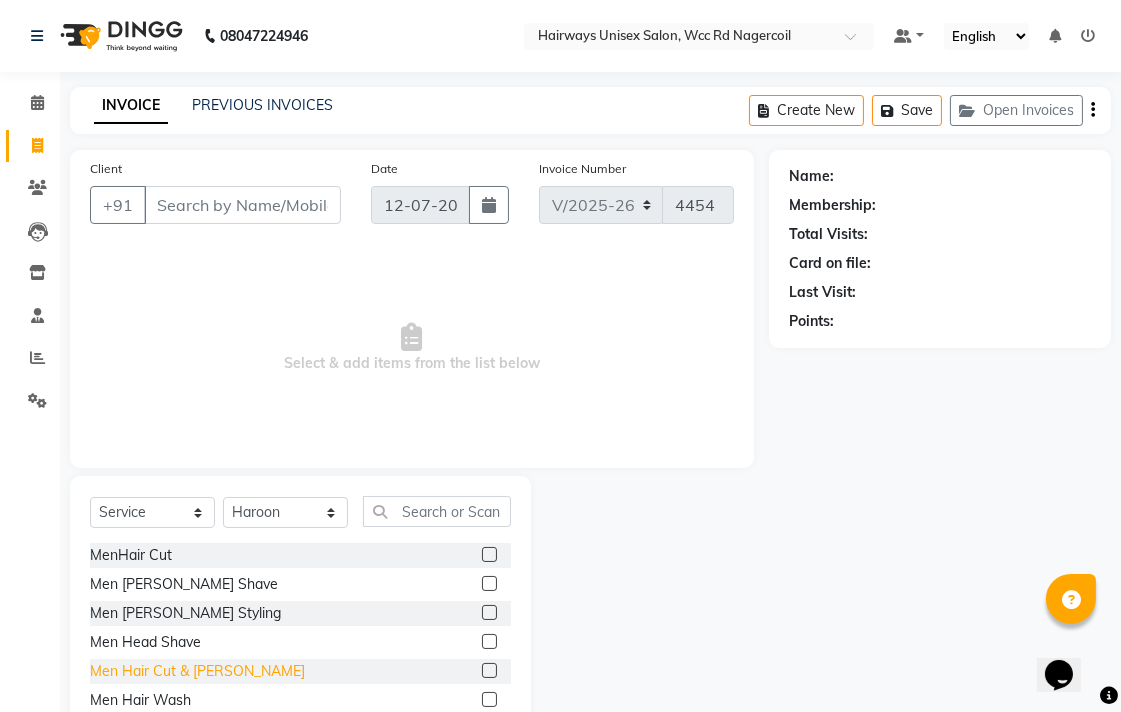 click on "Men Hair Cut & [PERSON_NAME]" 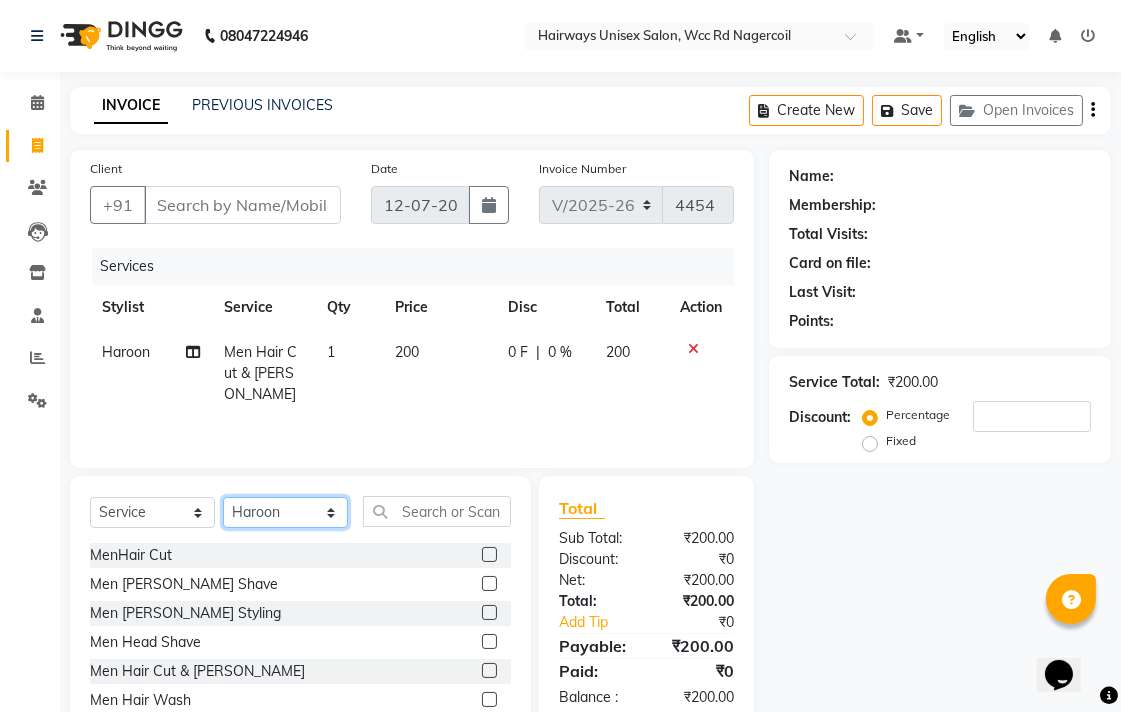 click on "Select Stylist Admin Chitra divya [PERSON_NAME] [PERSON_NAME] Reception [PERSON_NAME] [PERSON_NAME] Talib" 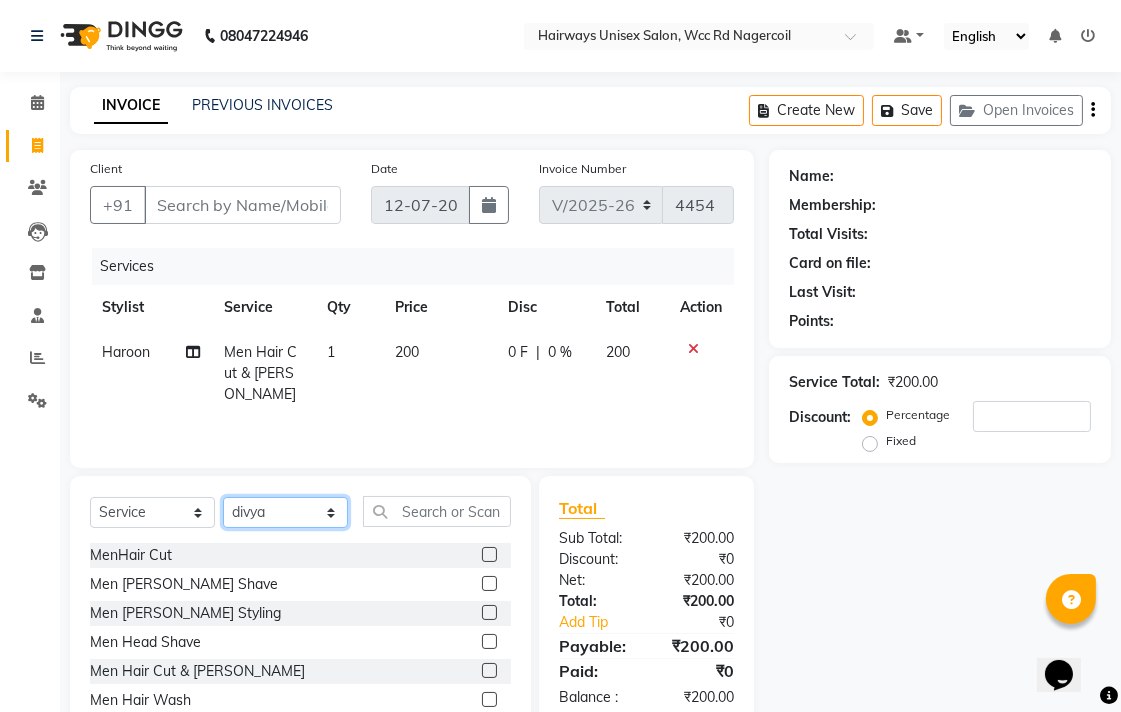 click on "Select Stylist Admin Chitra divya [PERSON_NAME] [PERSON_NAME] Reception [PERSON_NAME] [PERSON_NAME] Talib" 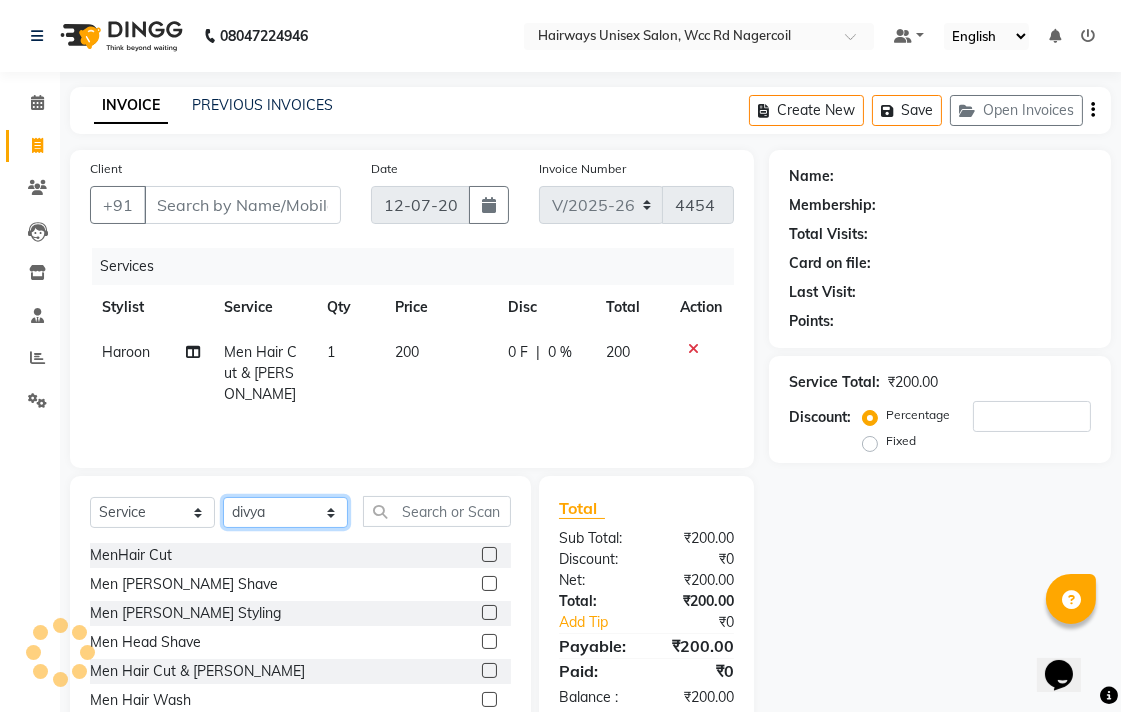 scroll, scrollTop: 111, scrollLeft: 0, axis: vertical 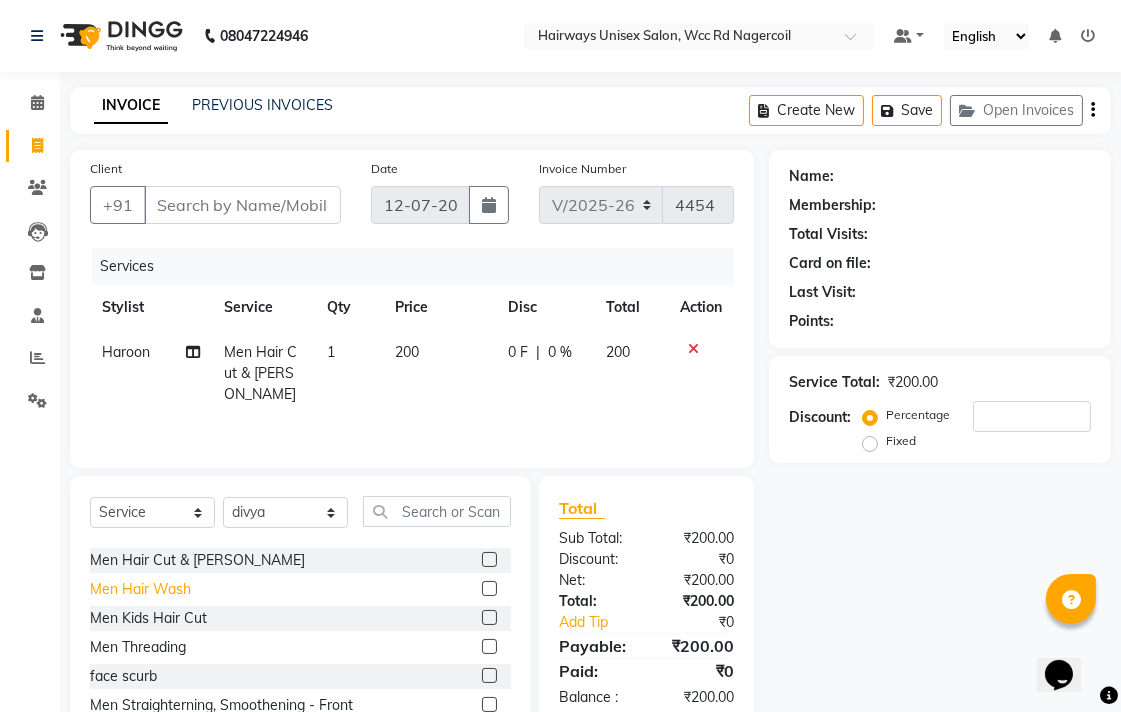 click on "Men Hair Wash" 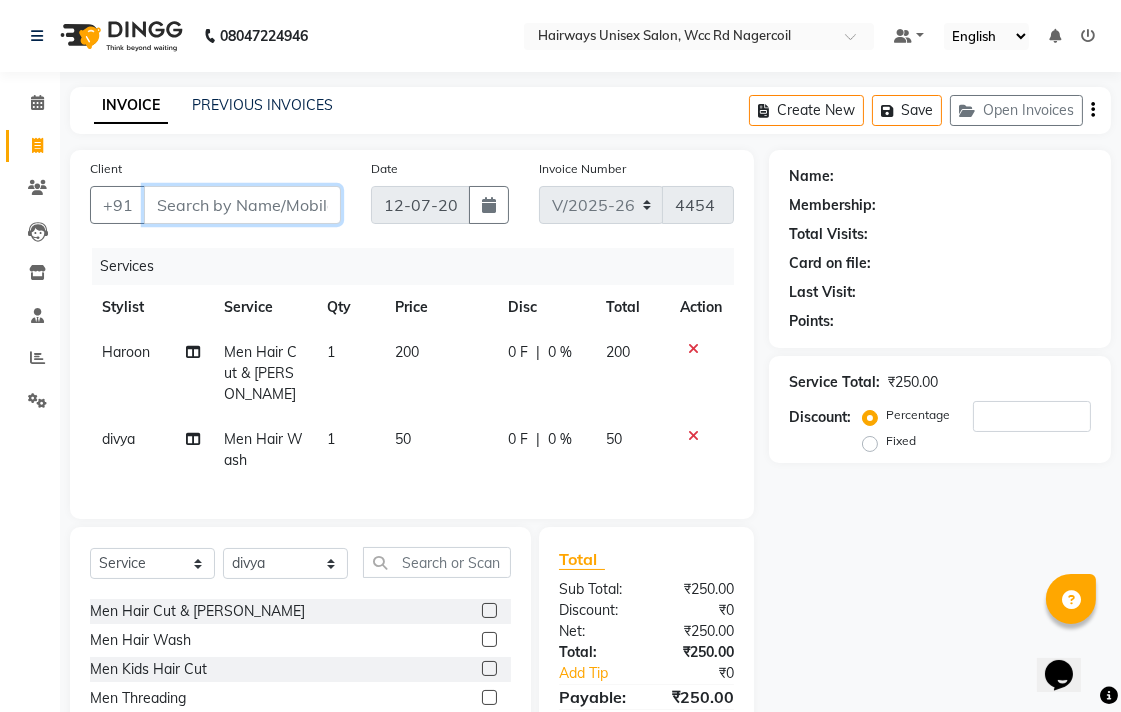 click on "Client" at bounding box center [242, 205] 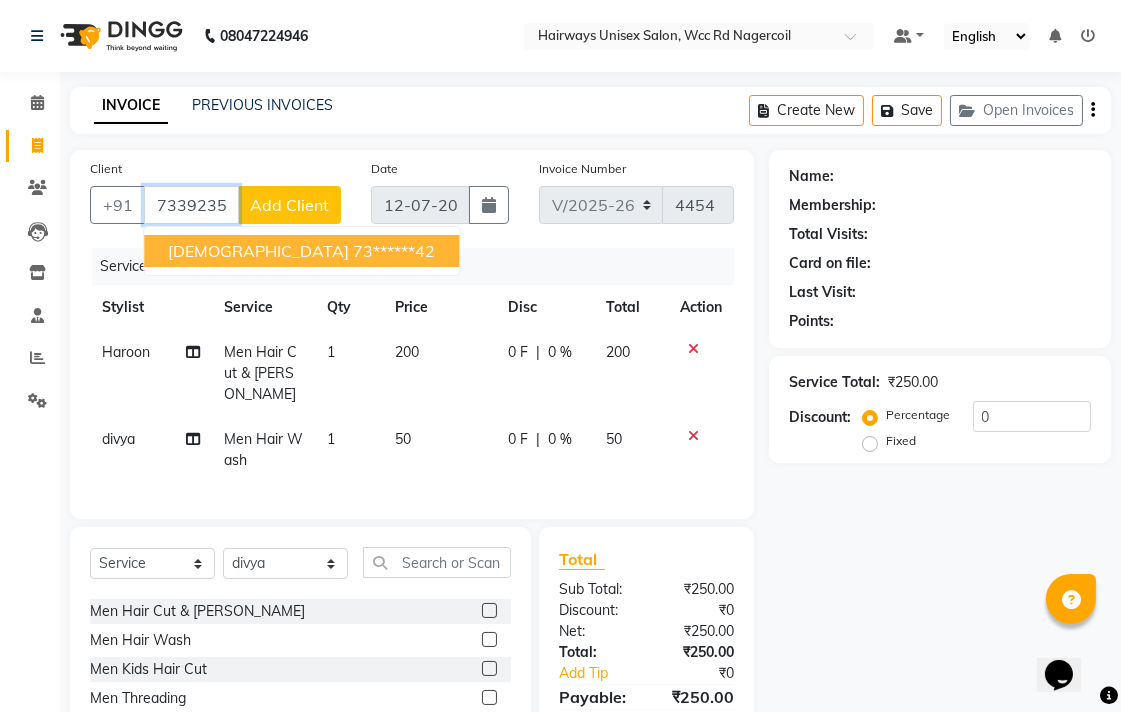 click on "[DEMOGRAPHIC_DATA]" at bounding box center (258, 251) 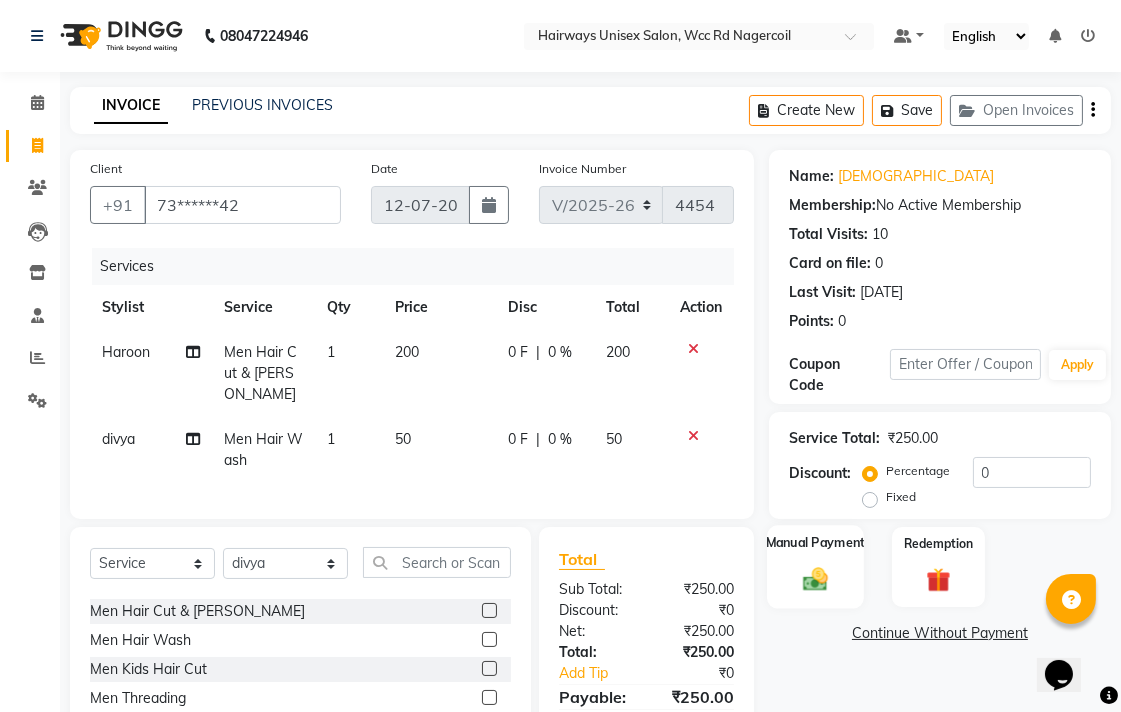click 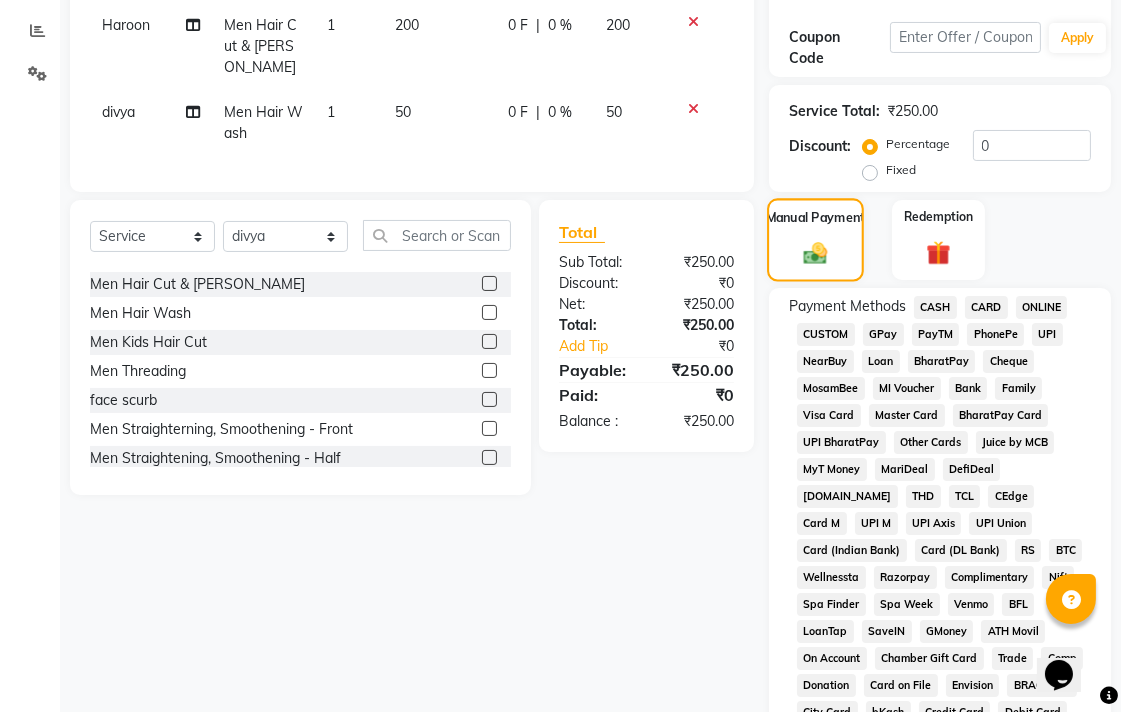 scroll, scrollTop: 333, scrollLeft: 0, axis: vertical 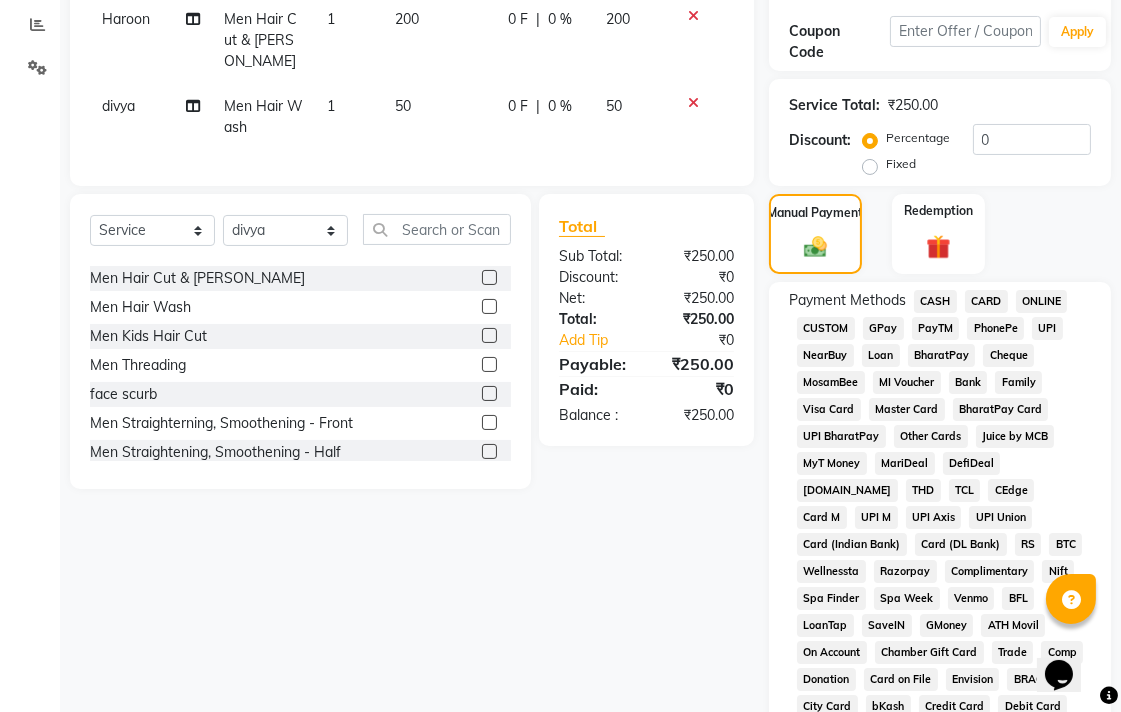 click on "UPI" 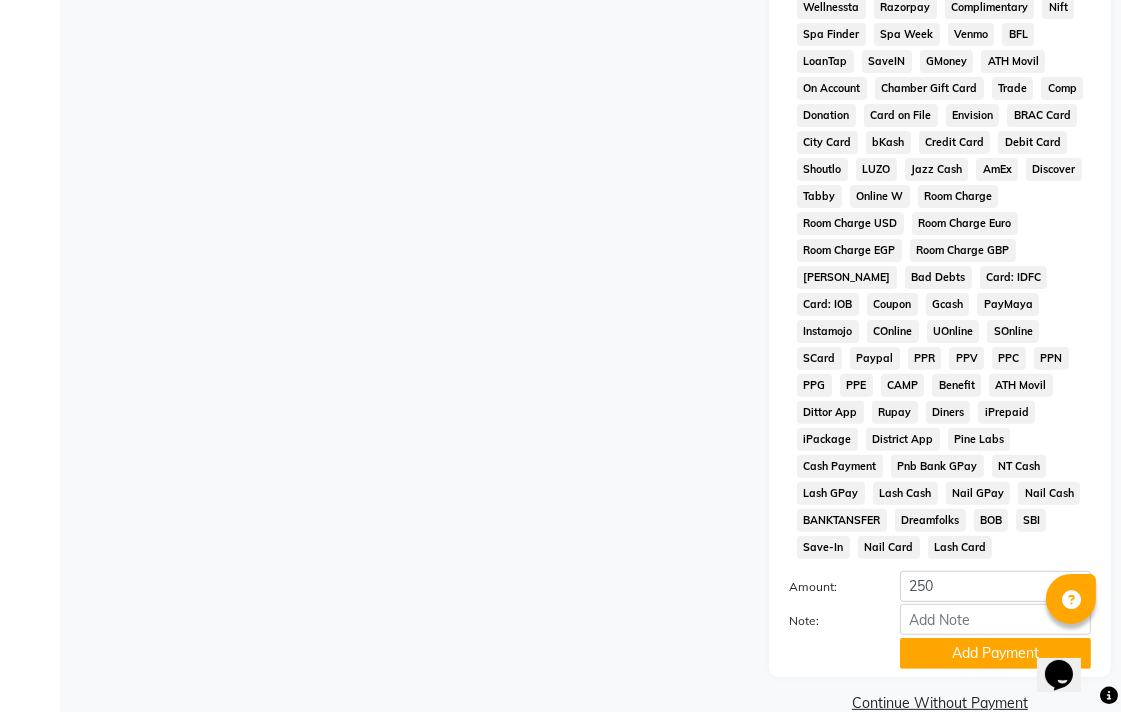 scroll, scrollTop: 913, scrollLeft: 0, axis: vertical 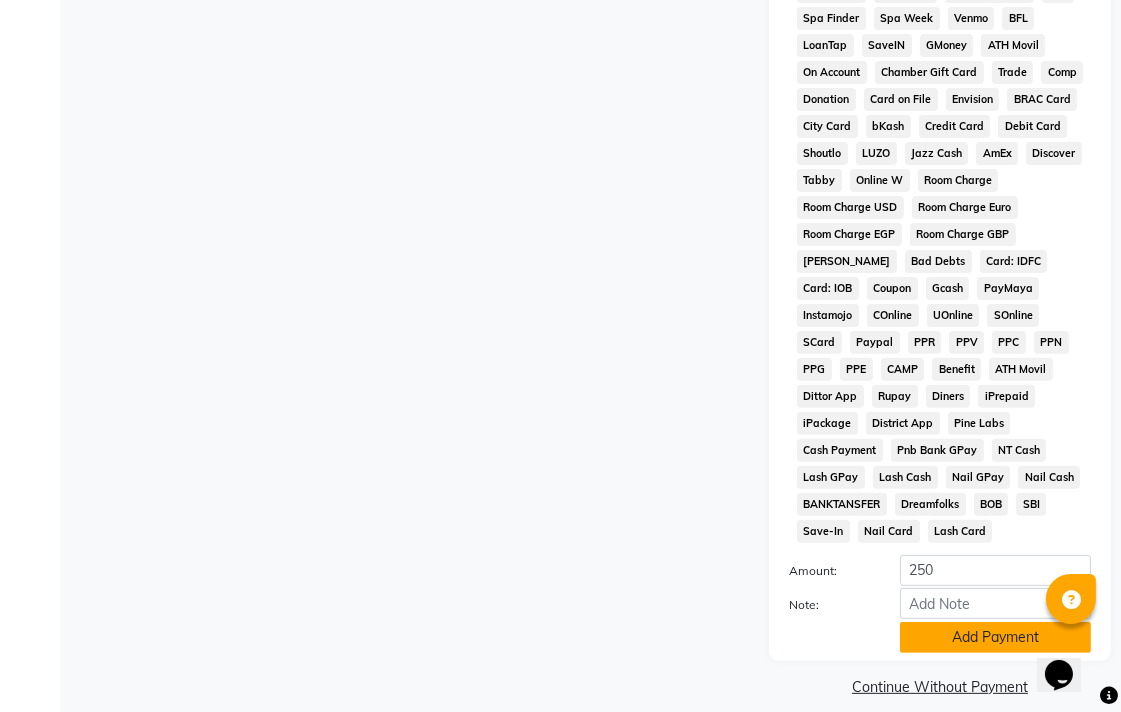 click on "Add Payment" 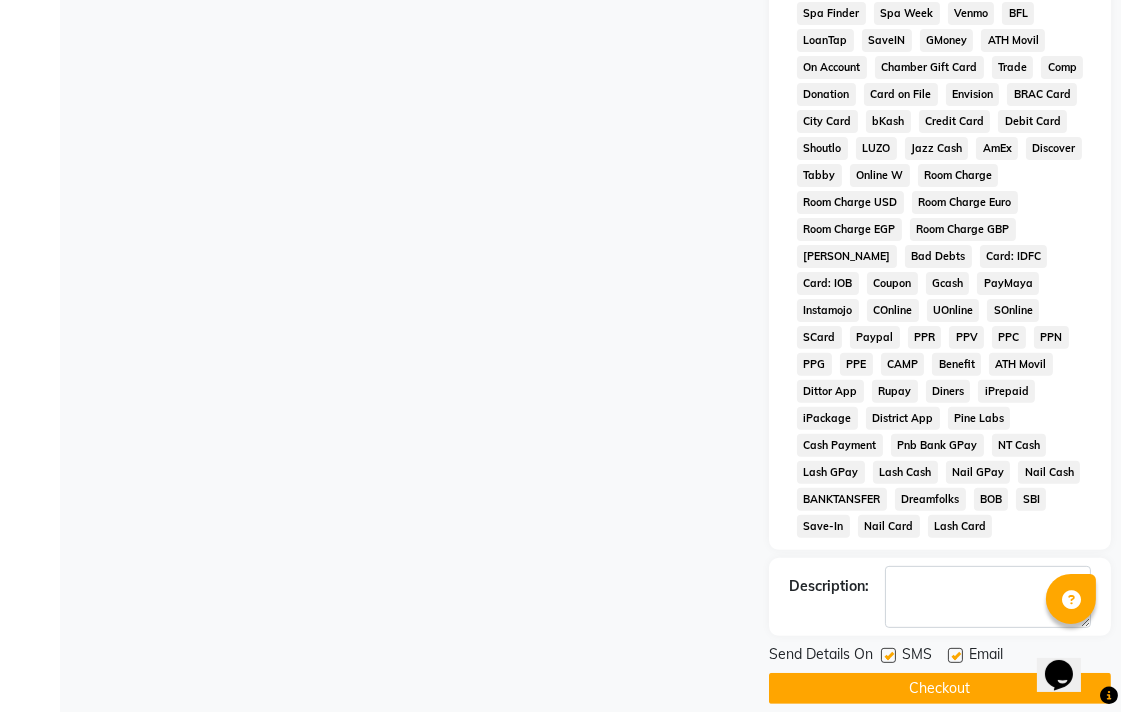 scroll, scrollTop: 921, scrollLeft: 0, axis: vertical 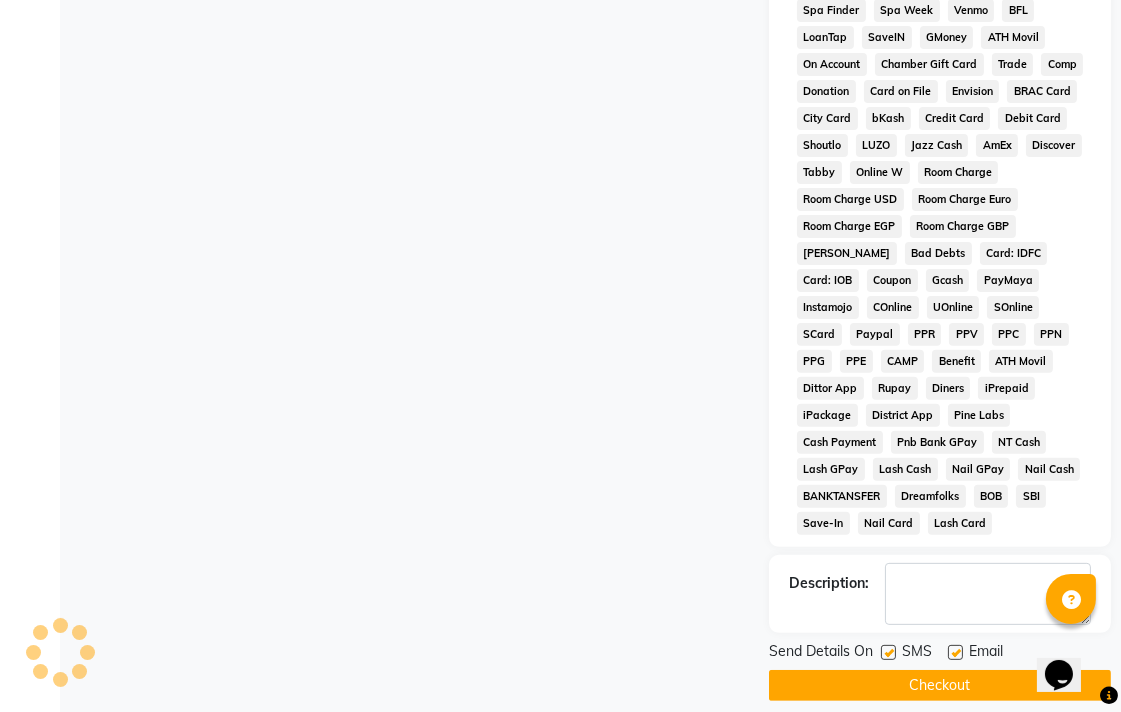 click on "Checkout" 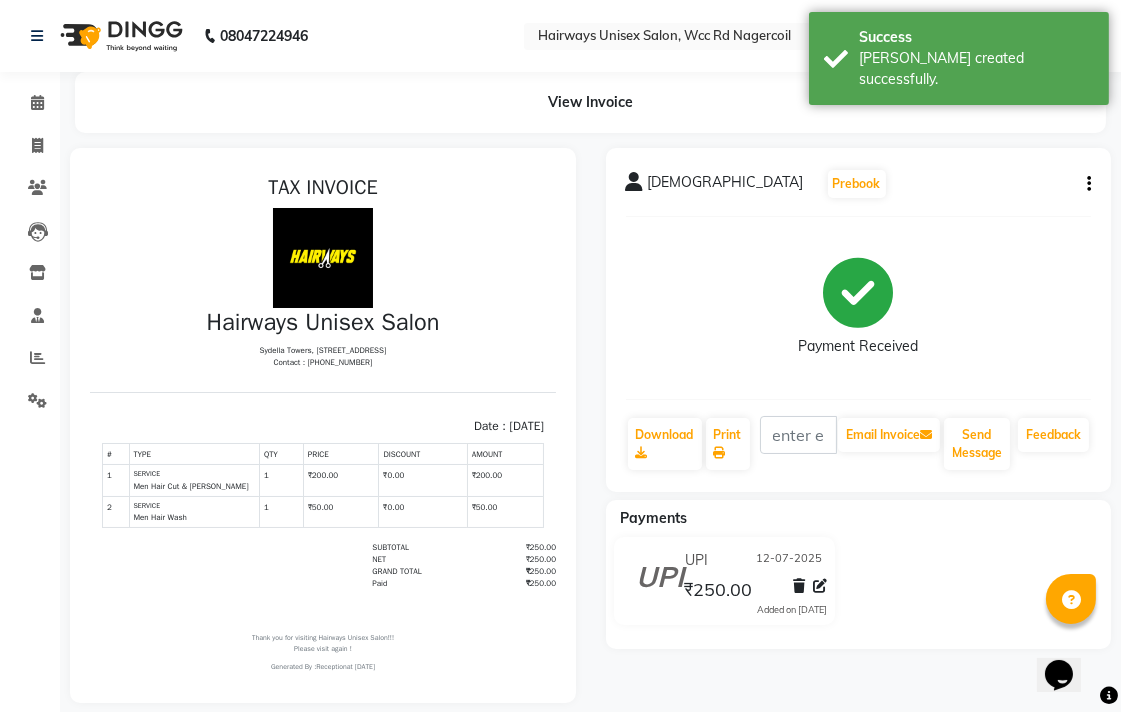 scroll, scrollTop: 0, scrollLeft: 0, axis: both 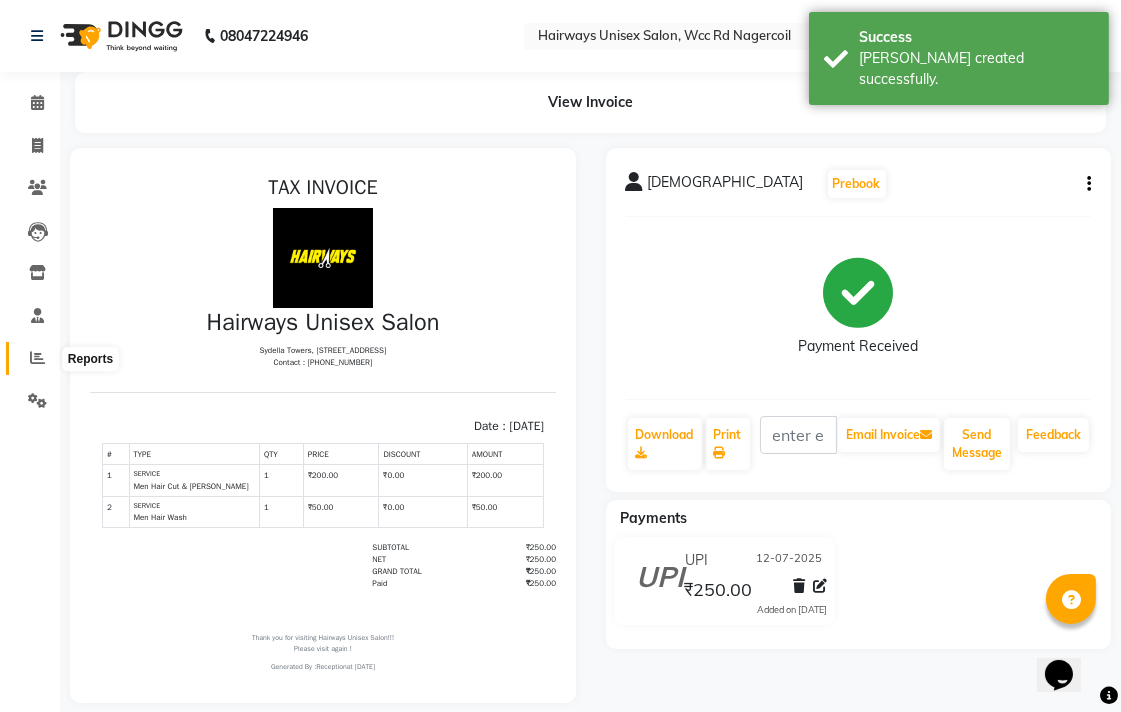 click 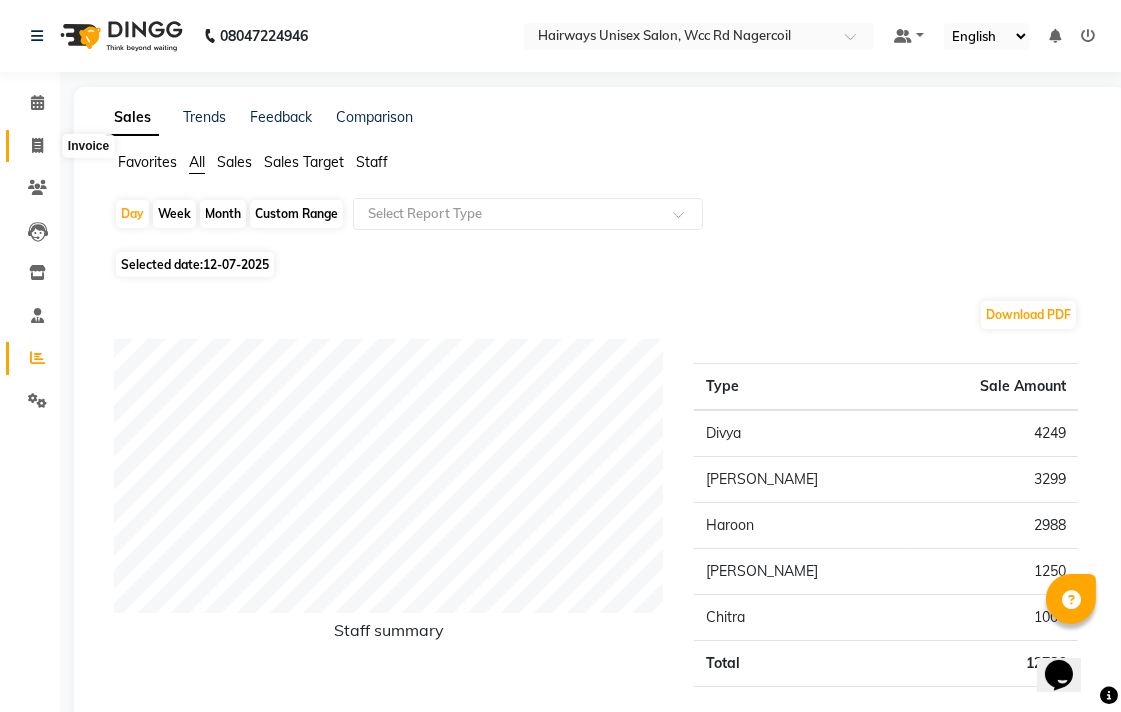 click 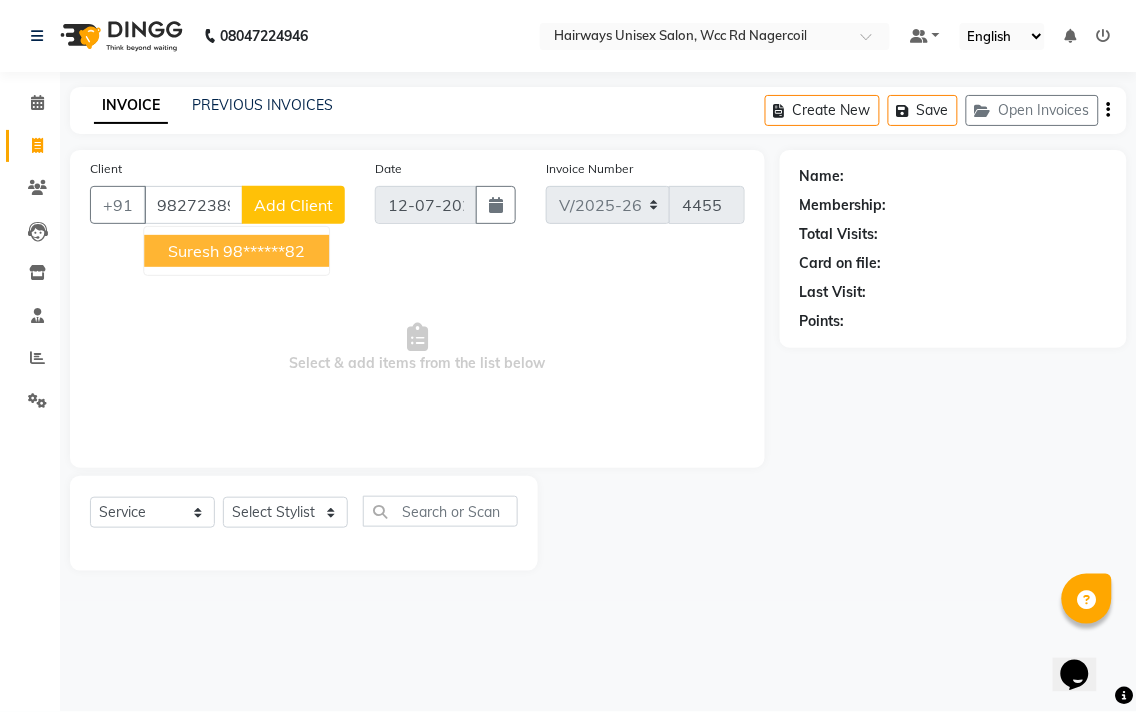 click on "98******82" at bounding box center (264, 251) 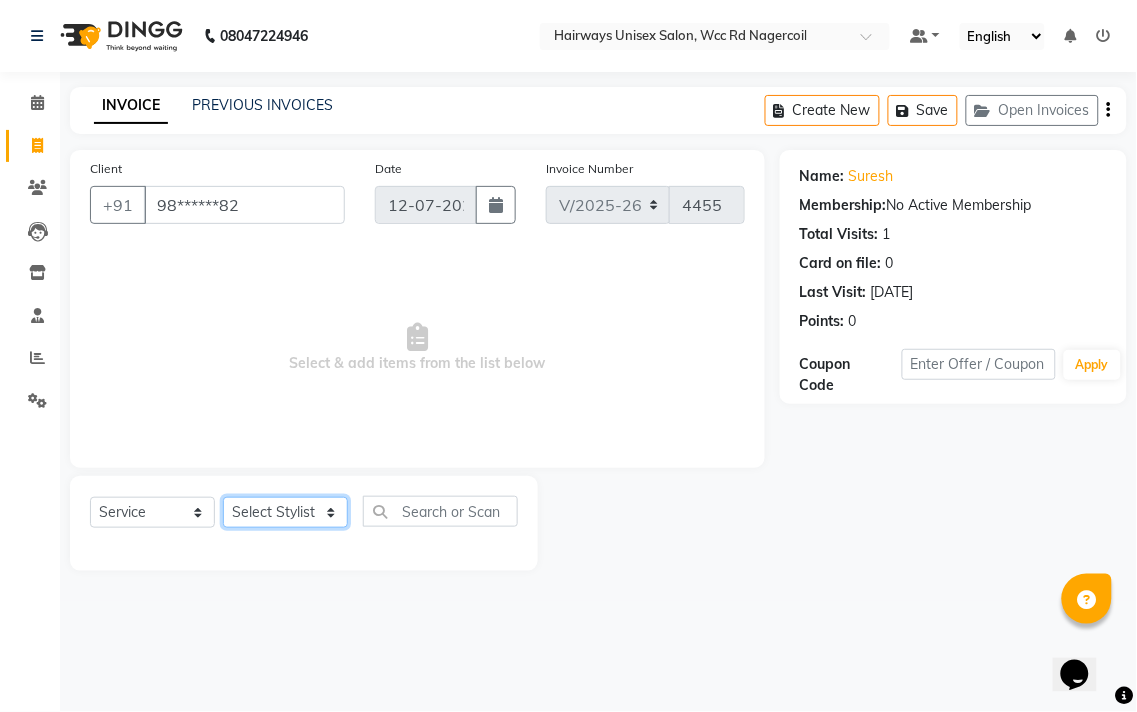 click on "Select Stylist Admin Chitra divya [PERSON_NAME] [PERSON_NAME] Reception [PERSON_NAME] [PERSON_NAME] Talib" 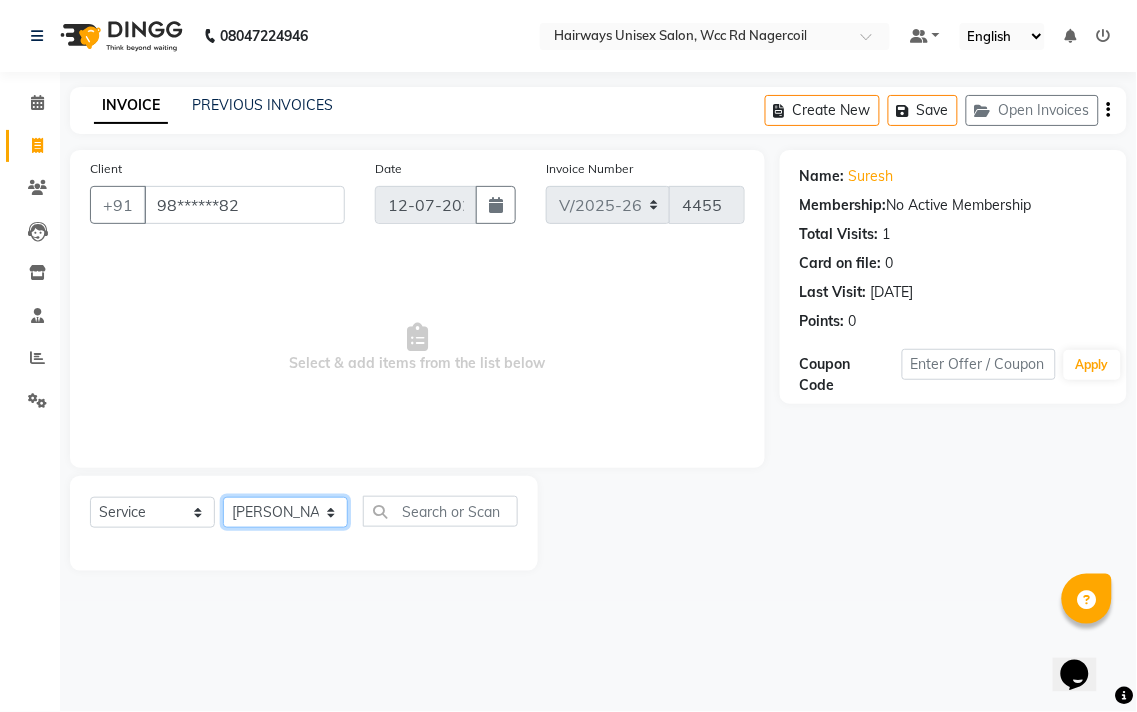 click on "Select Stylist Admin Chitra divya [PERSON_NAME] [PERSON_NAME] Reception [PERSON_NAME] [PERSON_NAME] Talib" 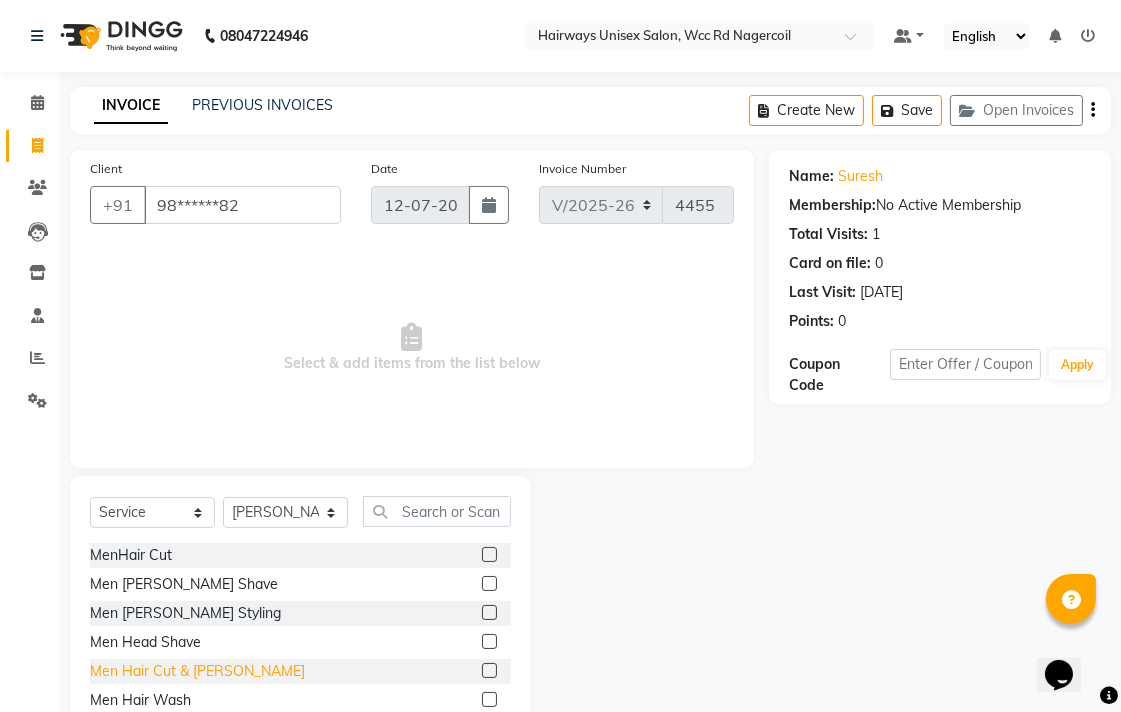 click on "Men Hair Cut & [PERSON_NAME]" 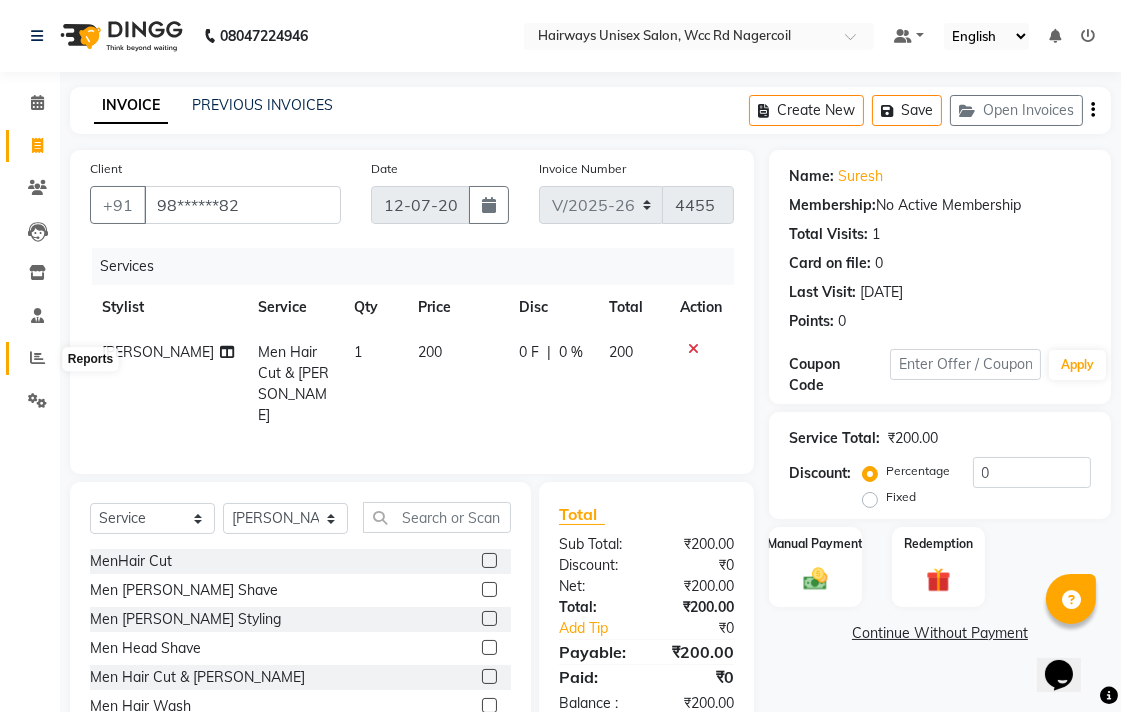click 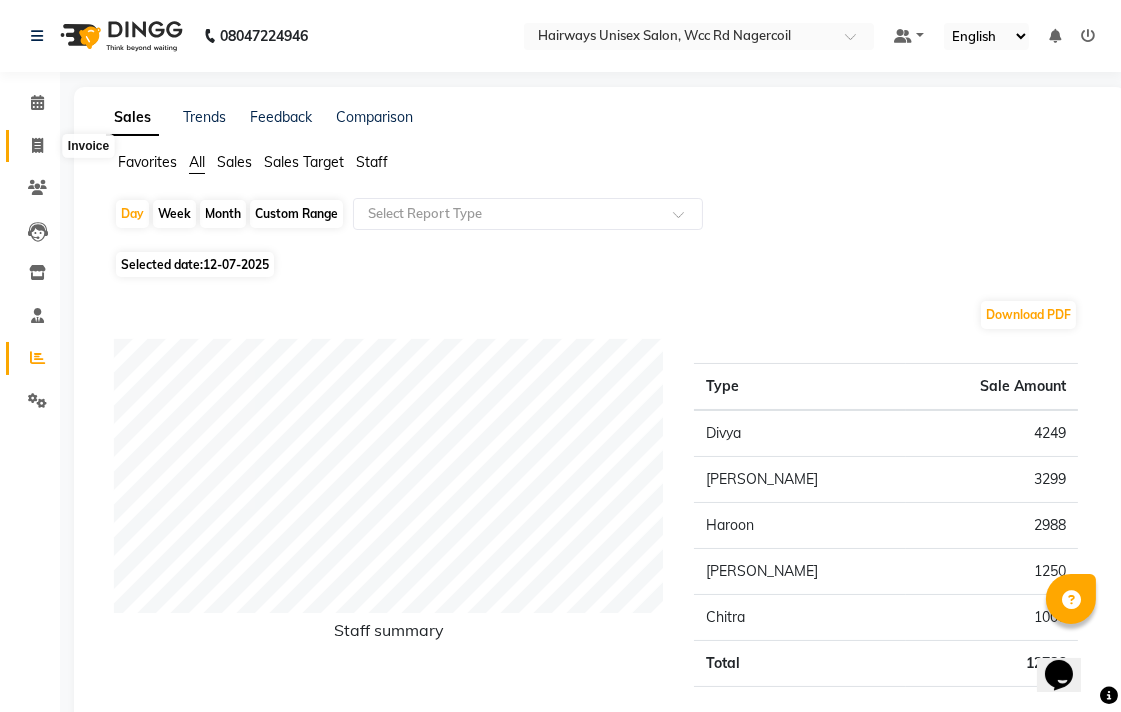 click 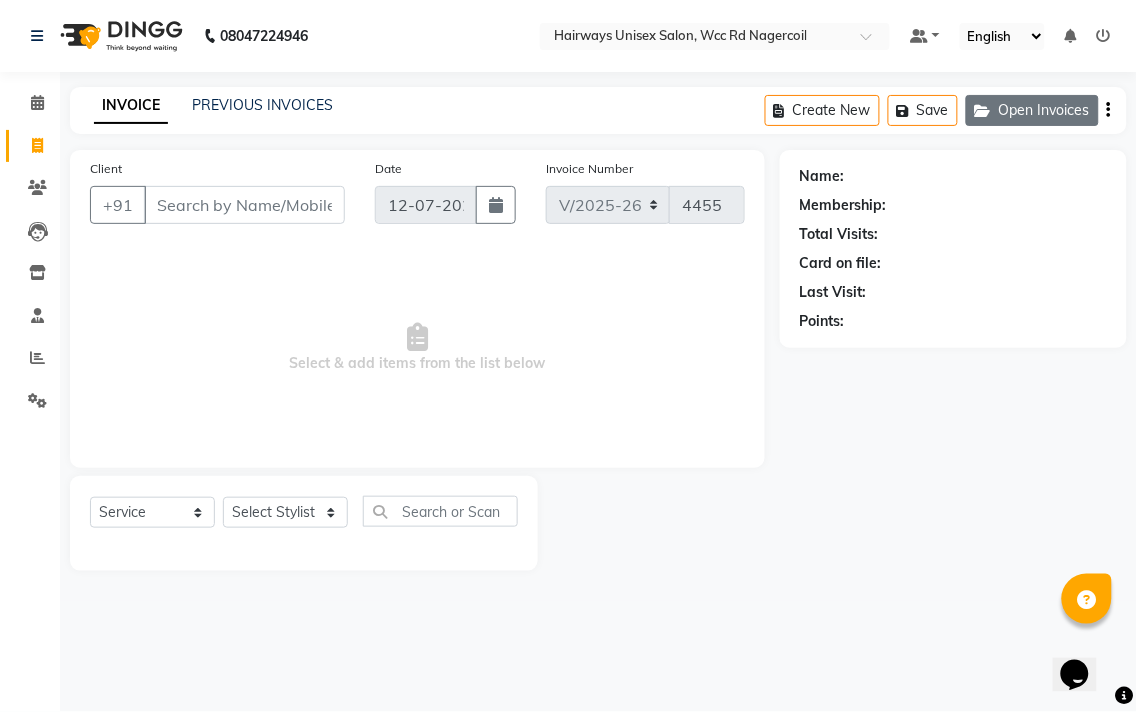 click 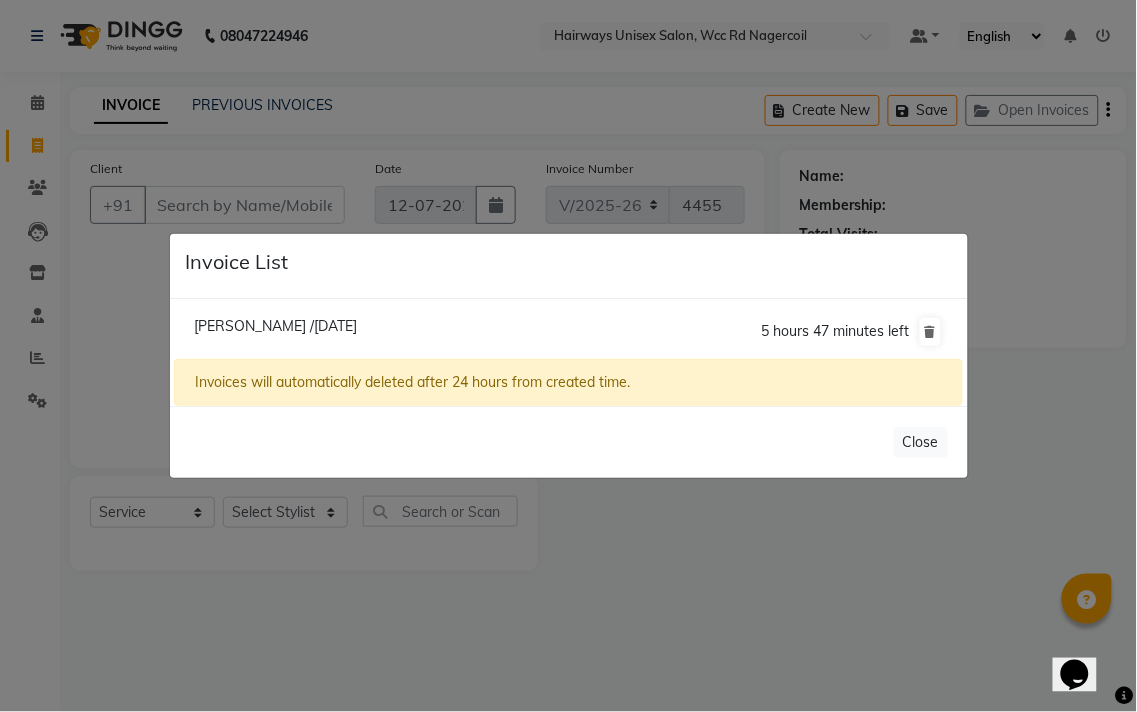 click on "[PERSON_NAME] /[DATE]" 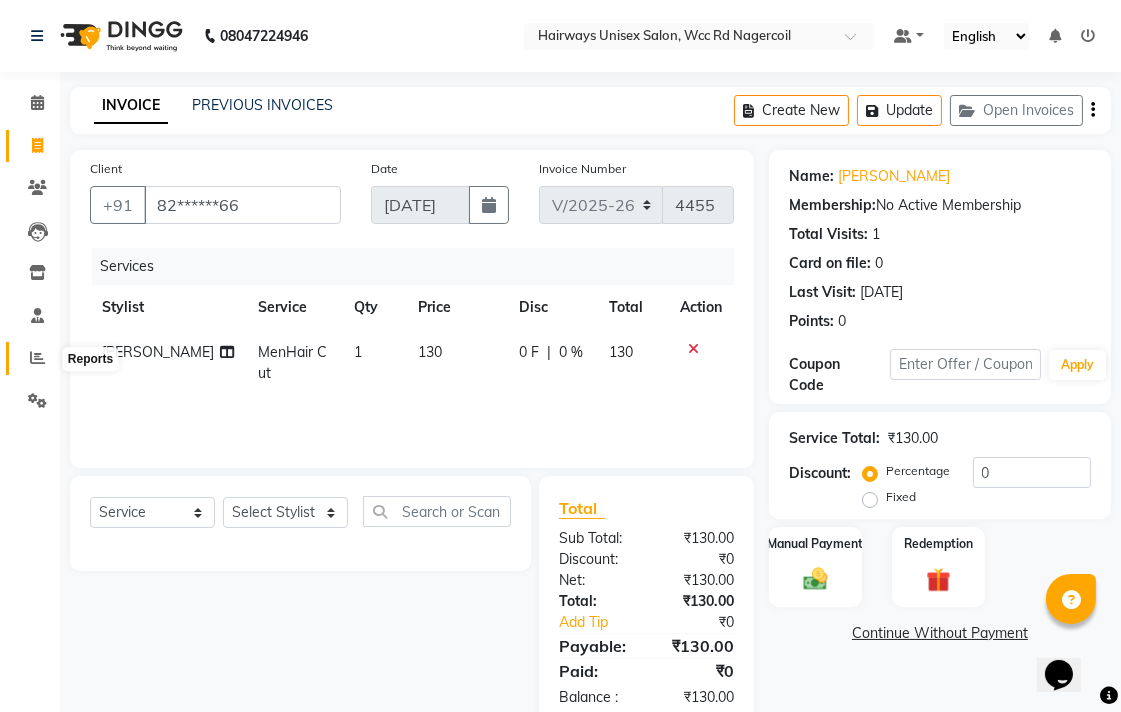 click 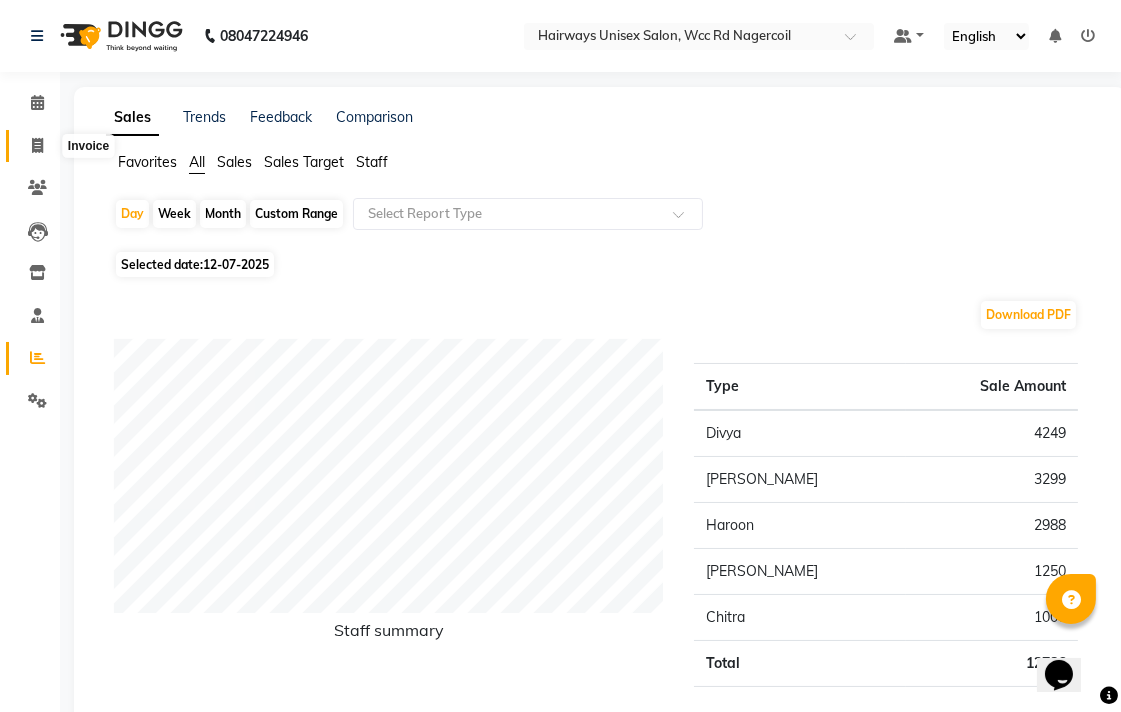 click 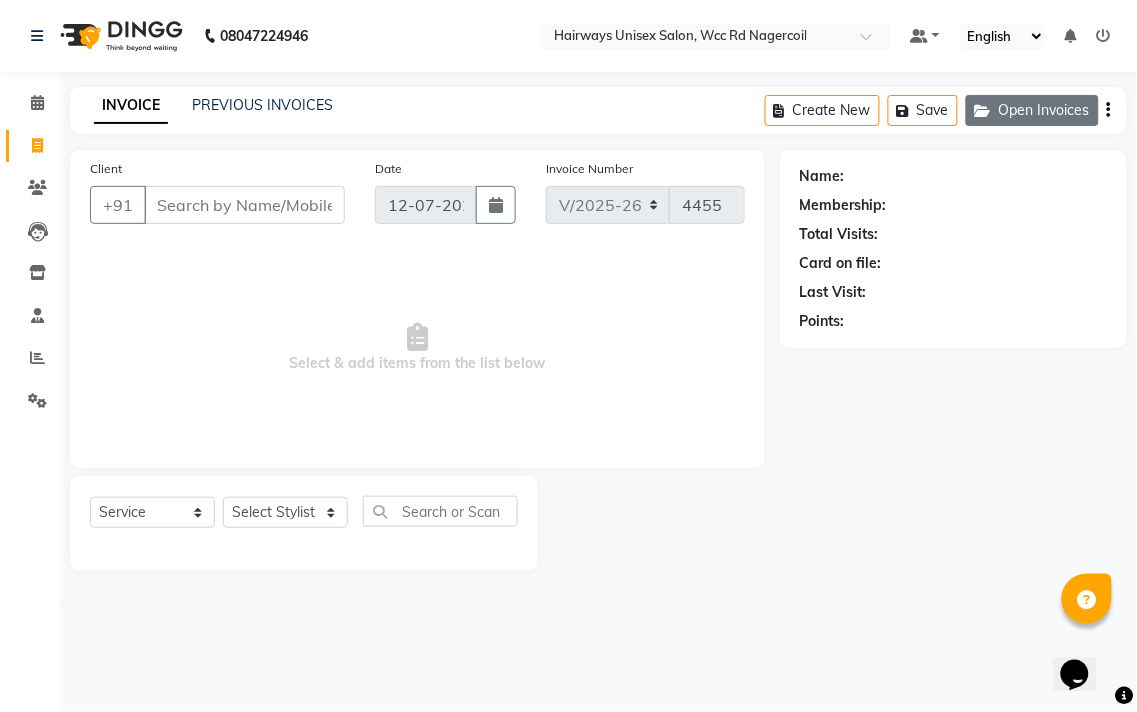click on "Open Invoices" 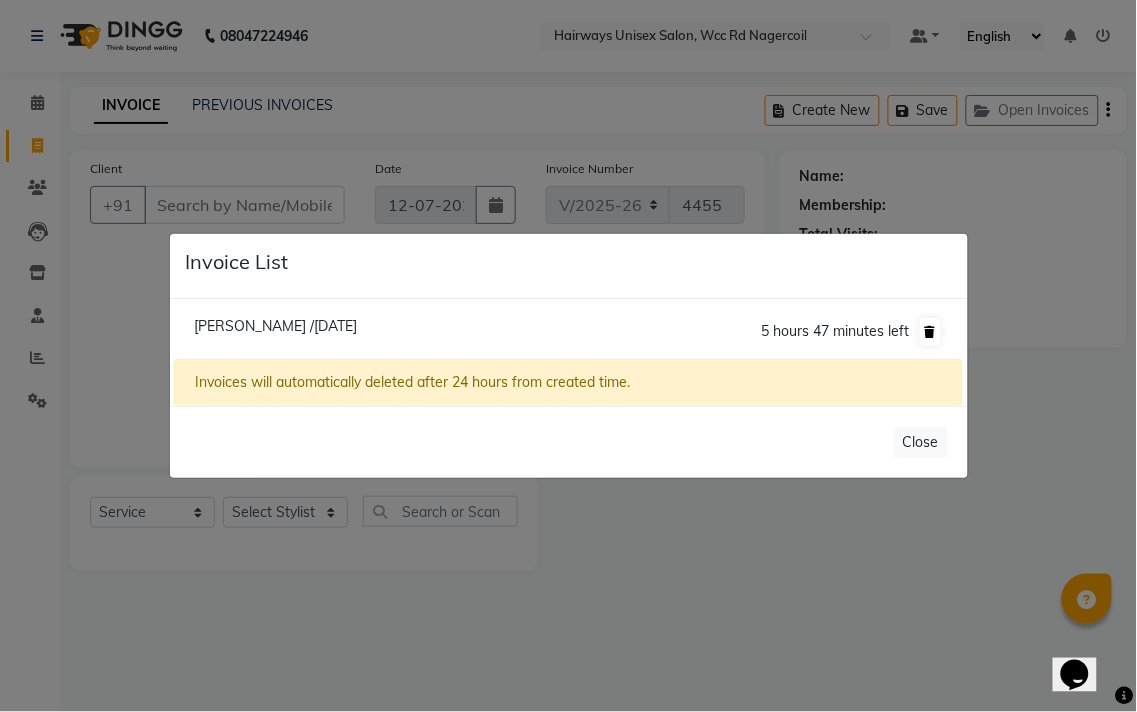 click 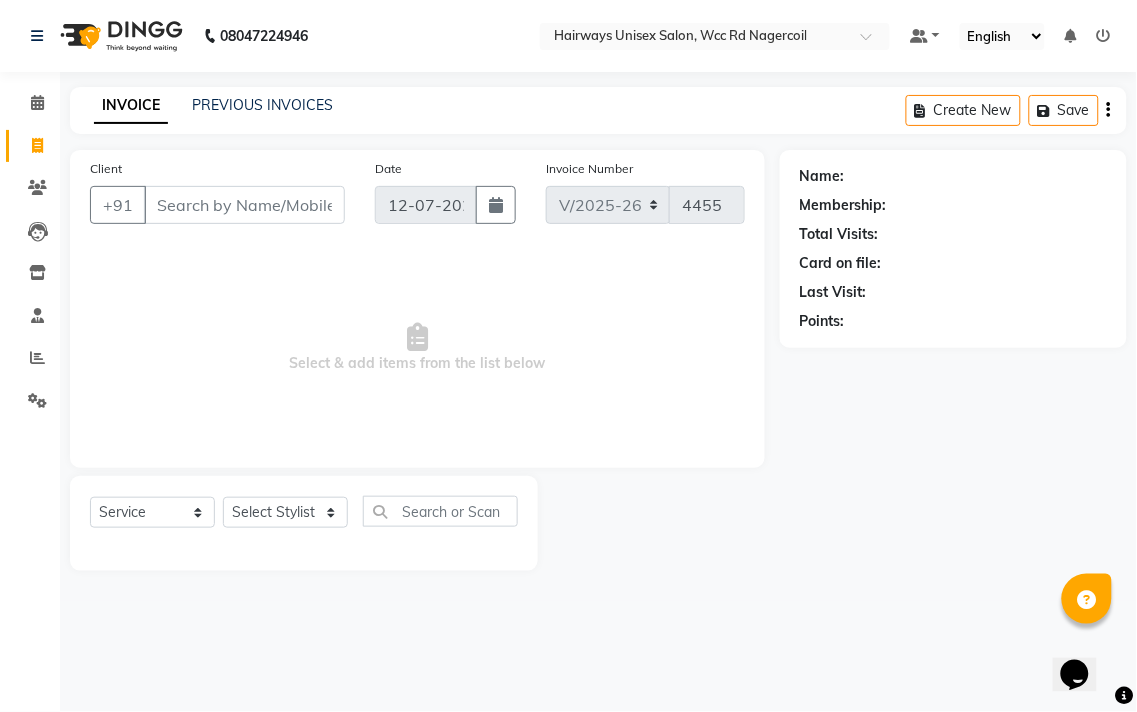 click on "Client +91 Date [DATE] Invoice Number V/2025 V/[PHONE_NUMBER]  Select & add items from the list below  Select  Service  Product  Membership  Package Voucher Prepaid Gift Card  Select Stylist Admin Chitra divya [PERSON_NAME] [PERSON_NAME] Reception [PERSON_NAME] [PERSON_NAME] Talib" 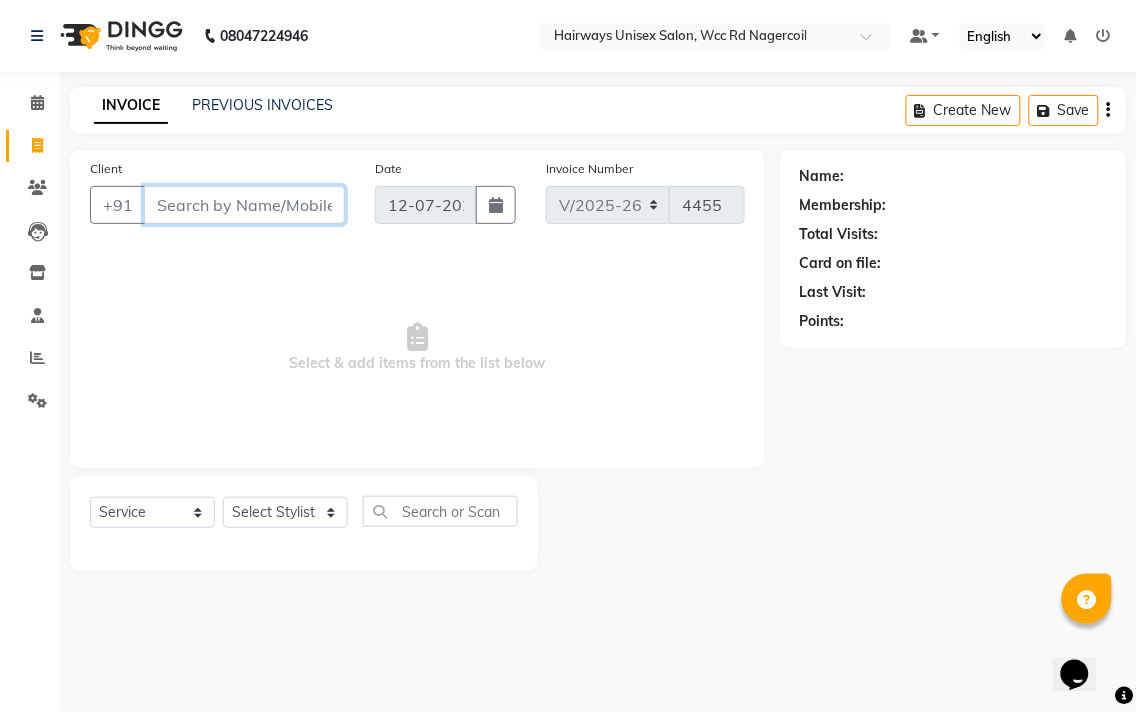 click on "Client" at bounding box center (244, 205) 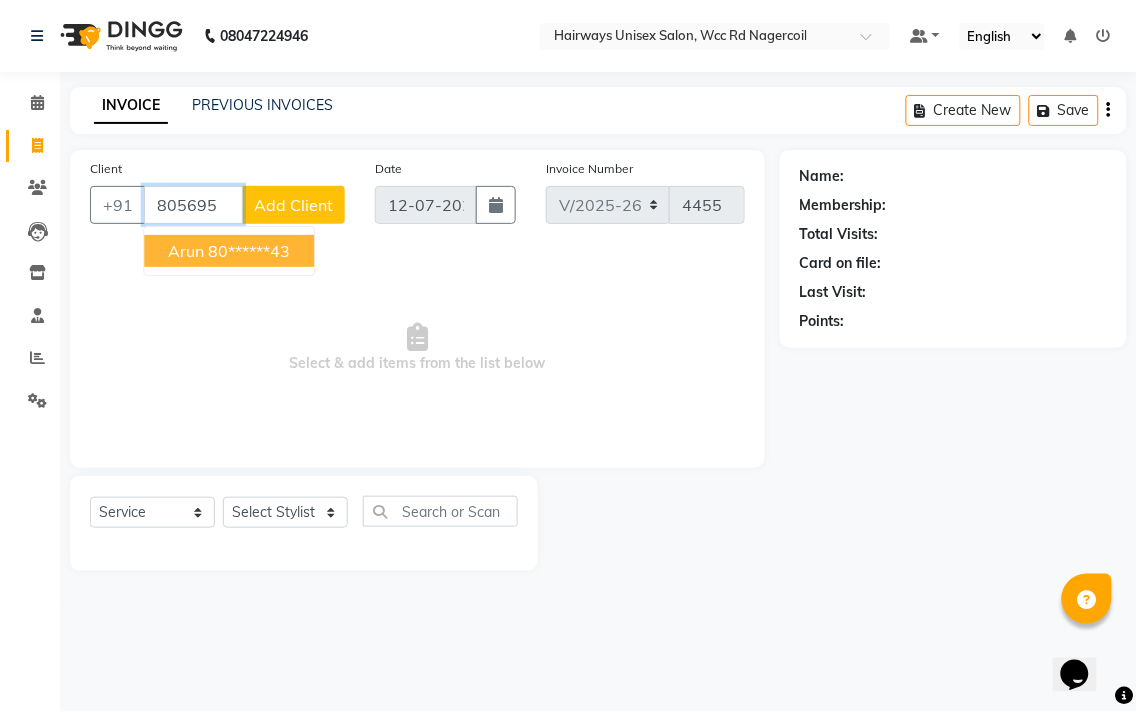 click on "Arun  80******43" at bounding box center [229, 251] 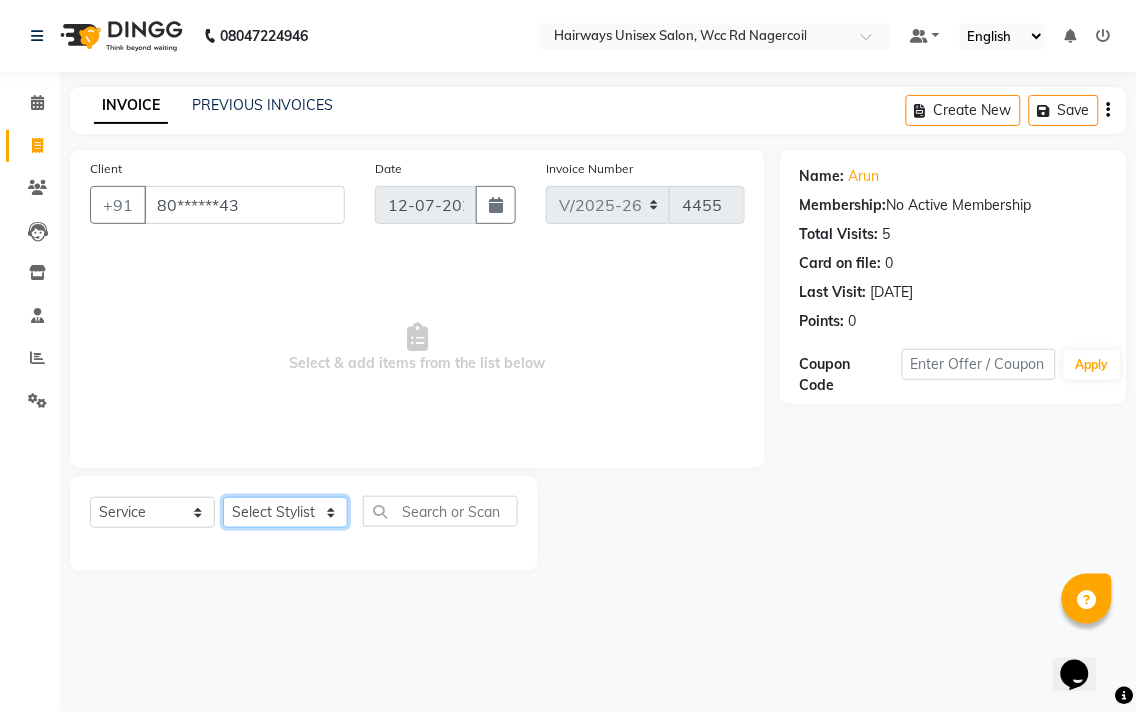 click on "Select Stylist Admin Chitra divya [PERSON_NAME] [PERSON_NAME] Reception [PERSON_NAME] [PERSON_NAME] Talib" 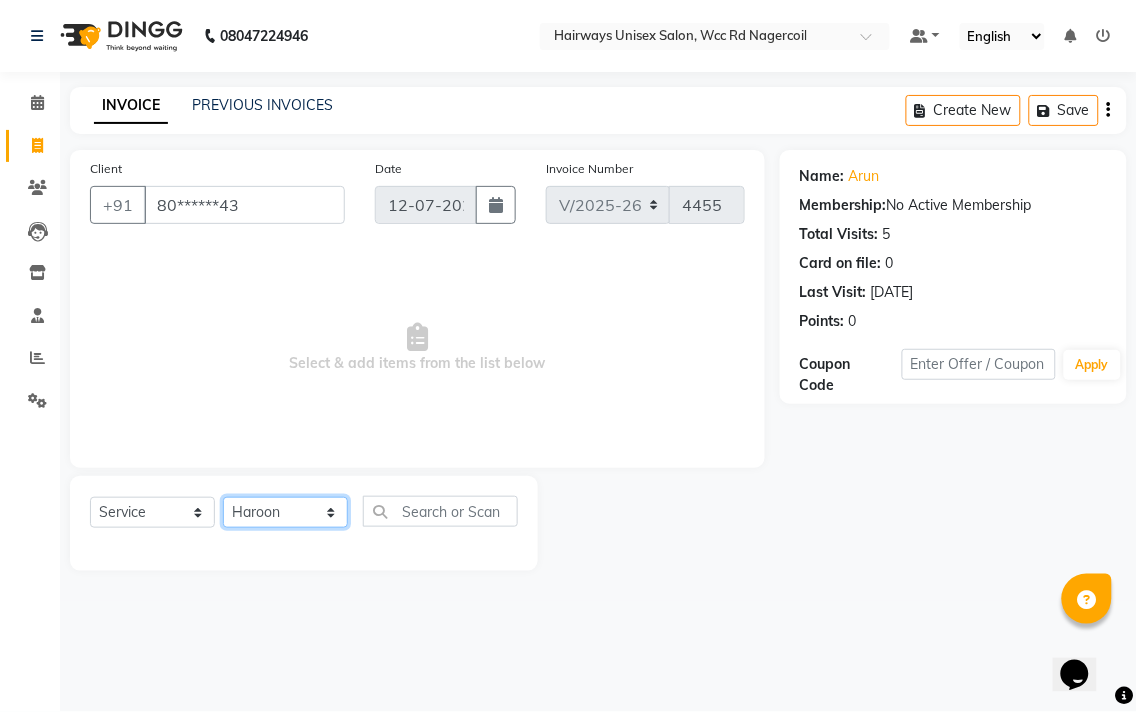 click on "Select Stylist Admin Chitra divya [PERSON_NAME] [PERSON_NAME] Reception [PERSON_NAME] [PERSON_NAME] Talib" 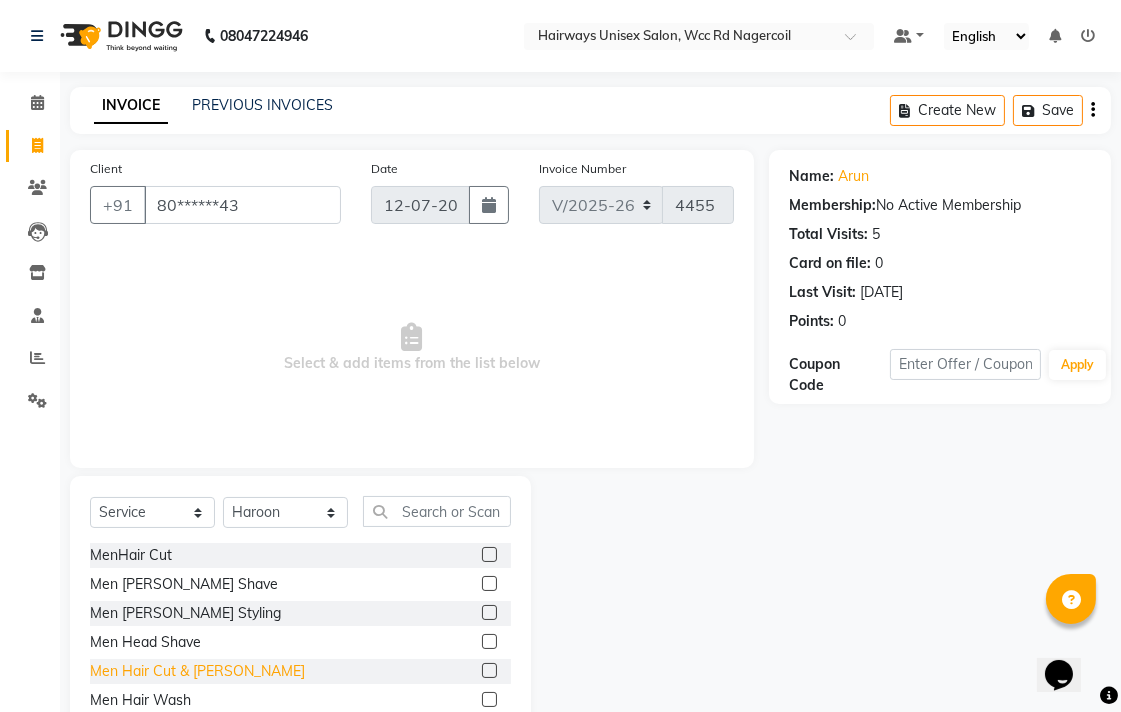 click on "Men Hair Cut & [PERSON_NAME]" 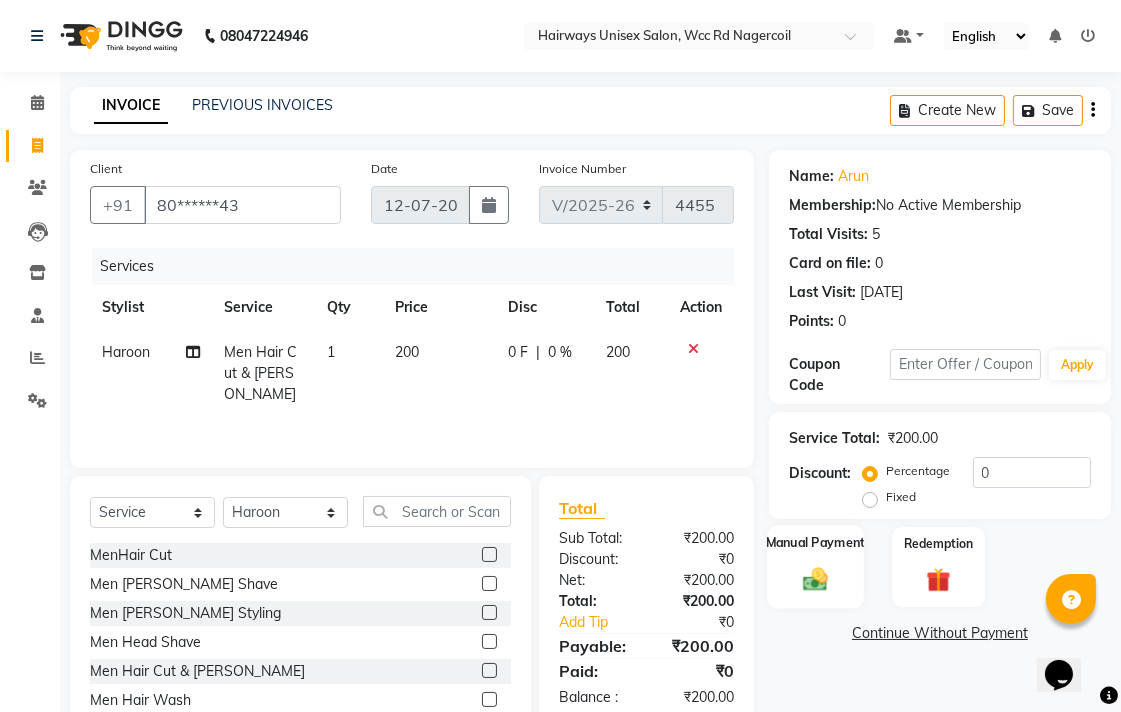 click on "Manual Payment" 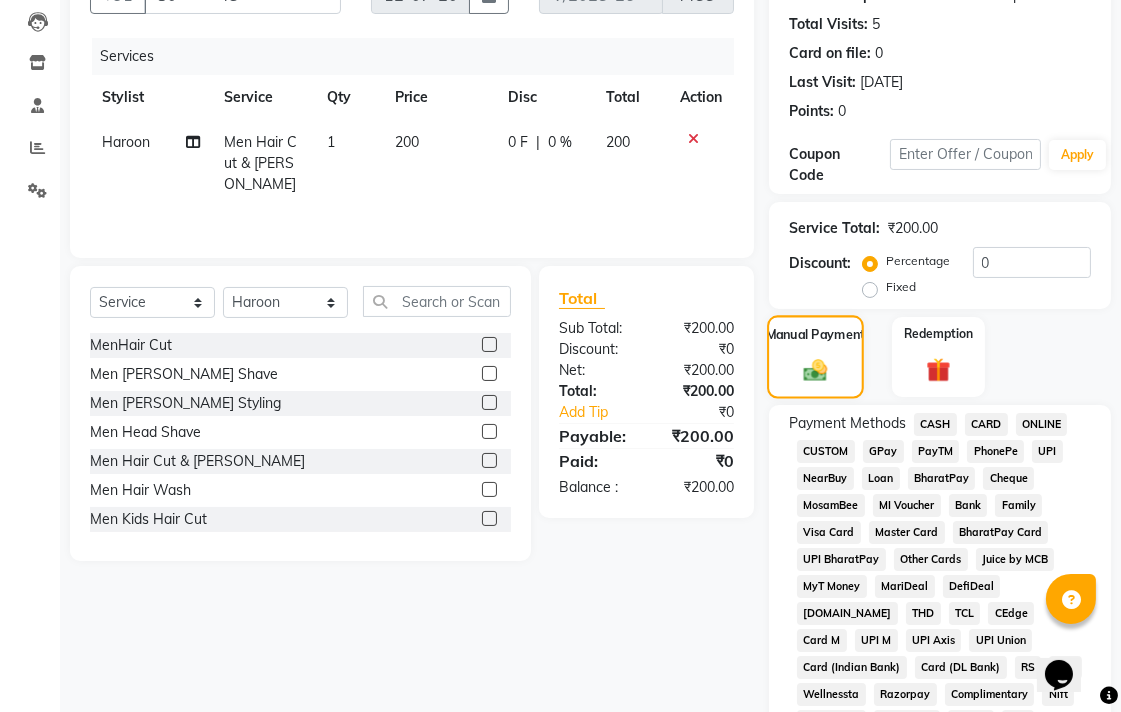 scroll, scrollTop: 444, scrollLeft: 0, axis: vertical 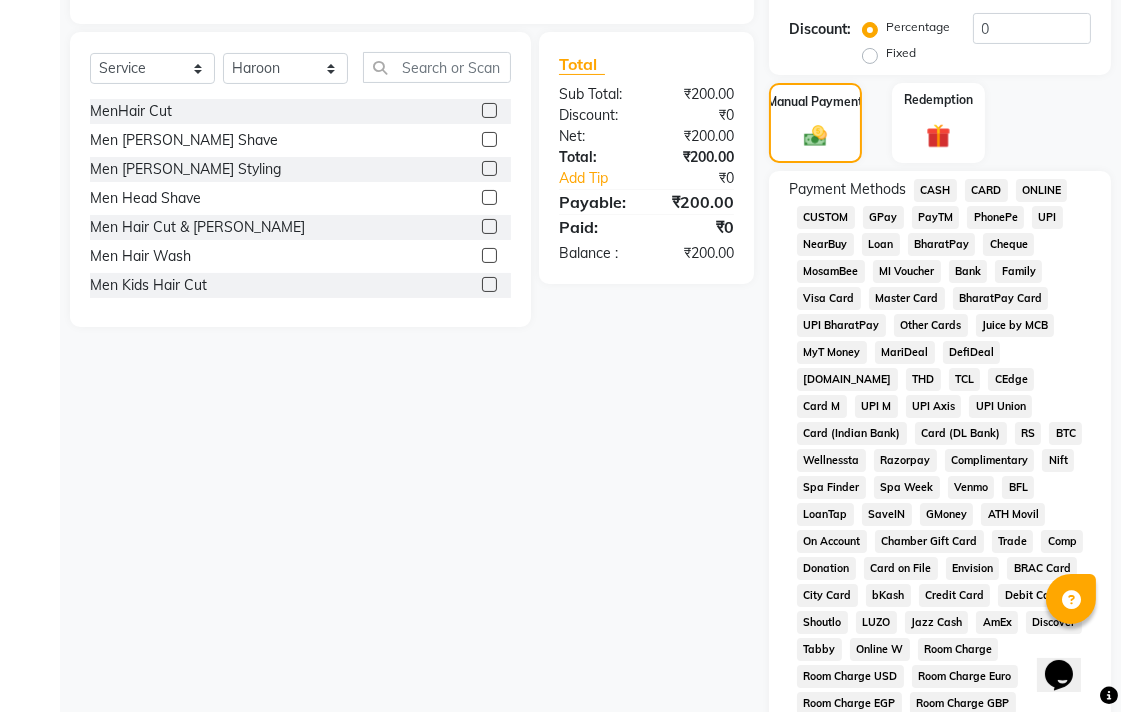 click on "UPI" 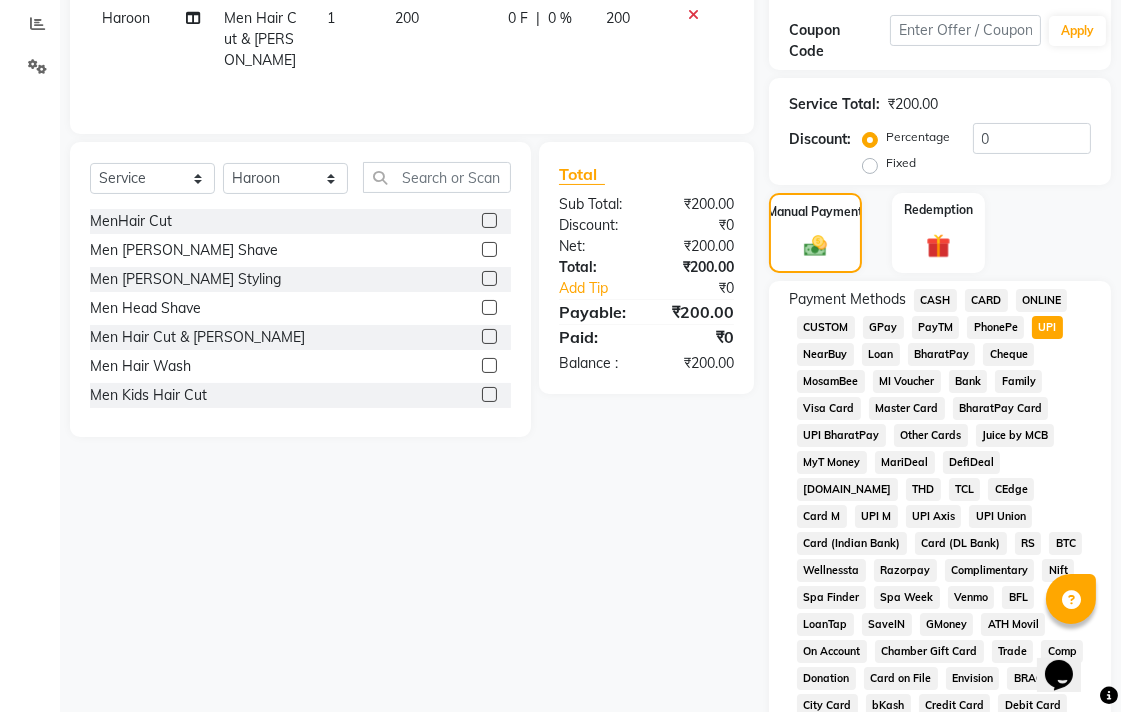 scroll, scrollTop: 333, scrollLeft: 0, axis: vertical 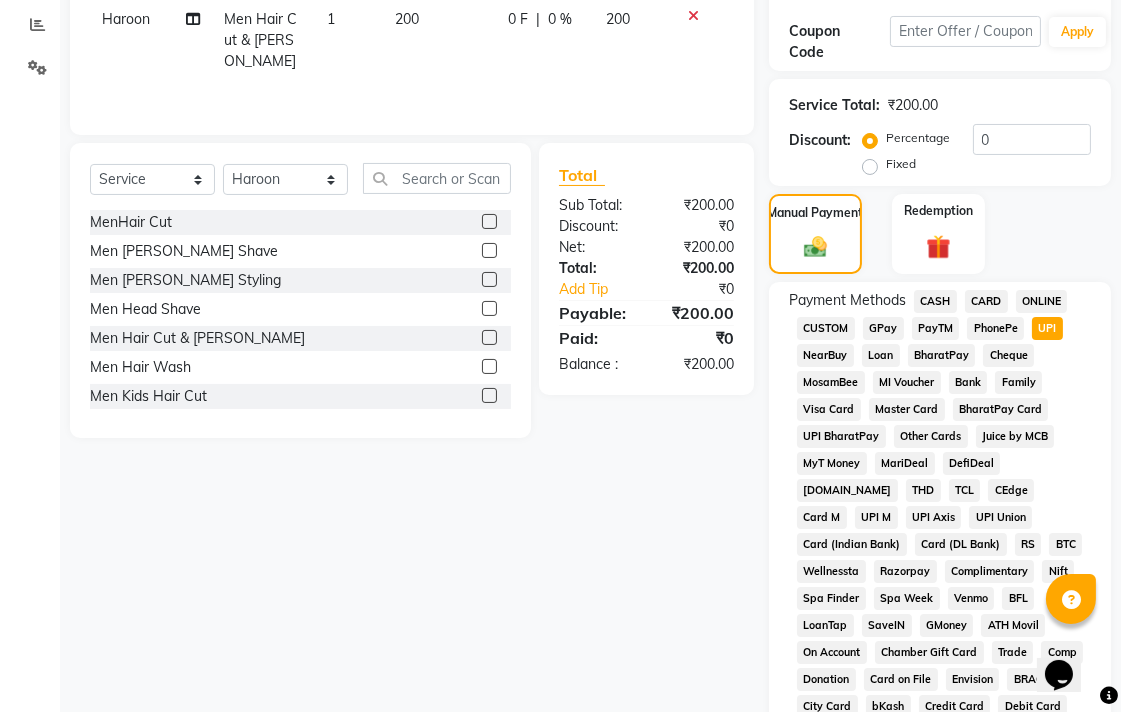 click on "CASH" 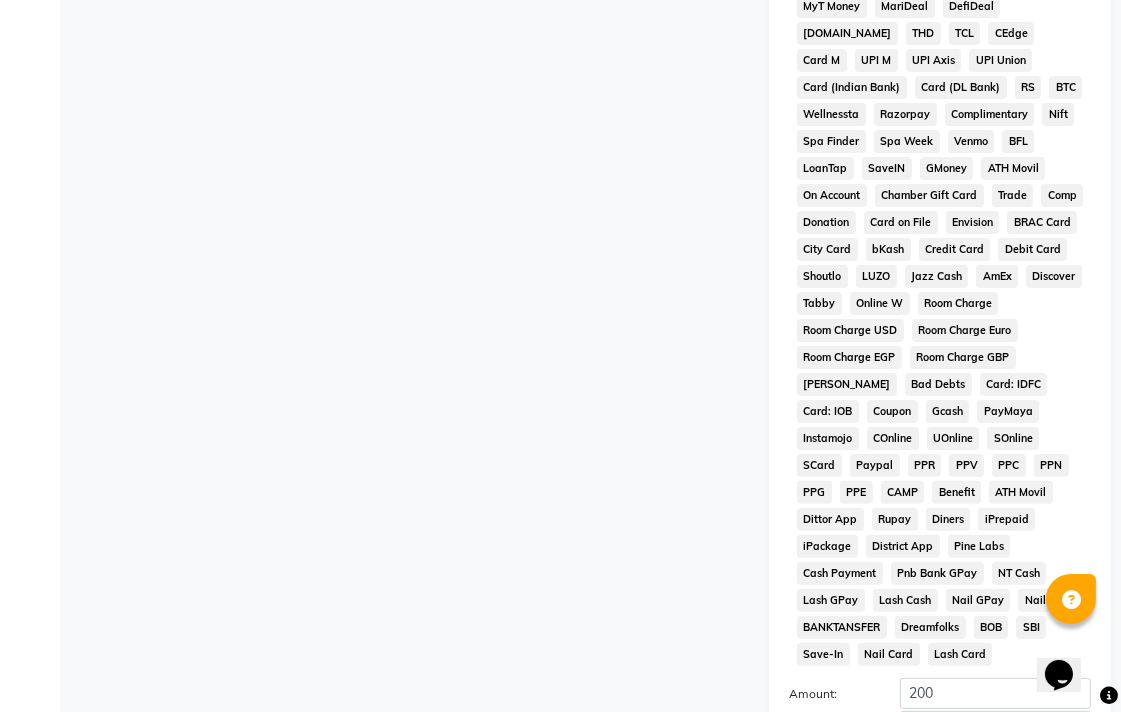 scroll, scrollTop: 913, scrollLeft: 0, axis: vertical 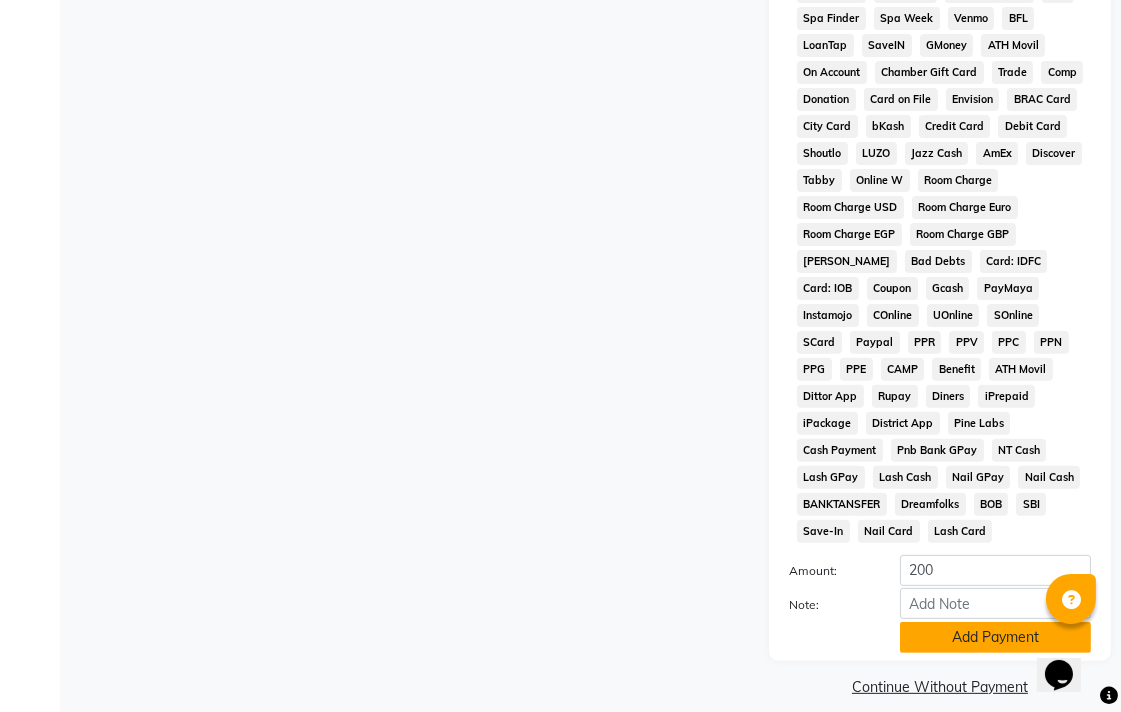 click on "Add Payment" 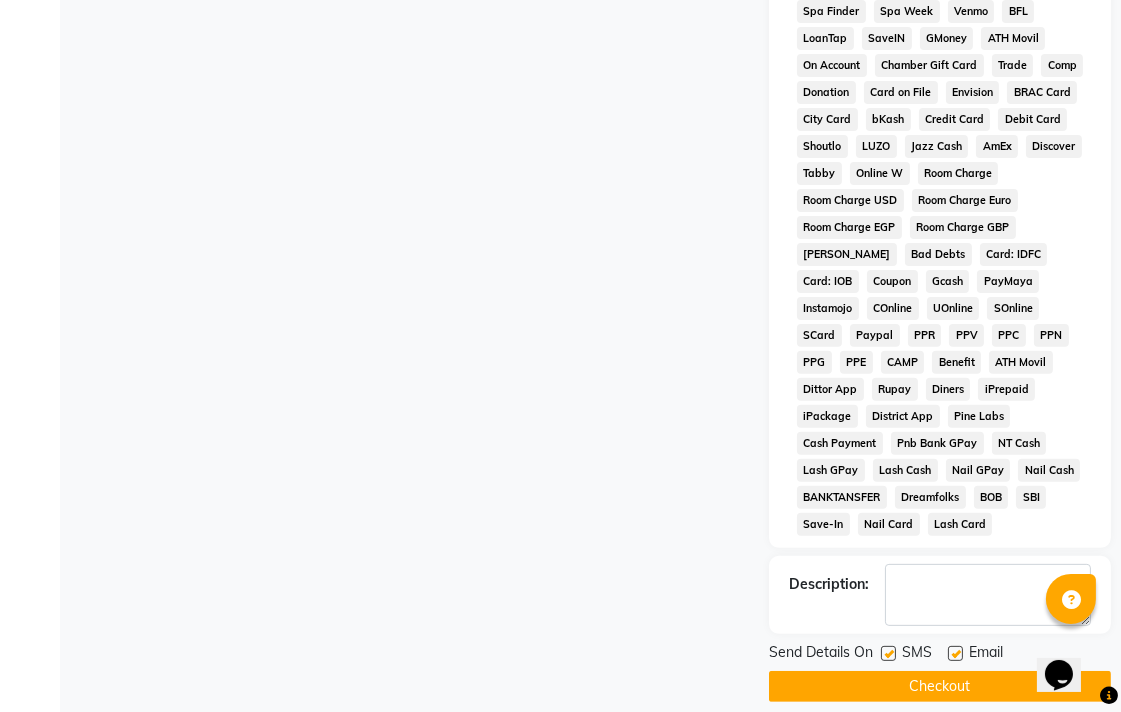 scroll, scrollTop: 921, scrollLeft: 0, axis: vertical 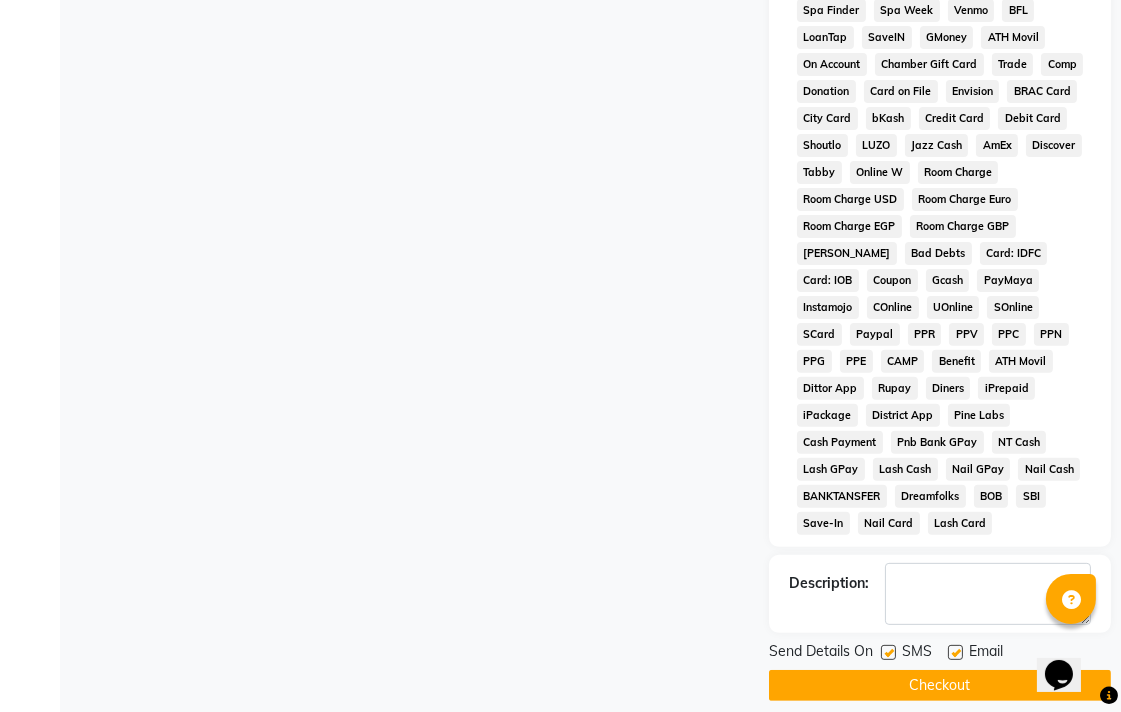 click on "Checkout" 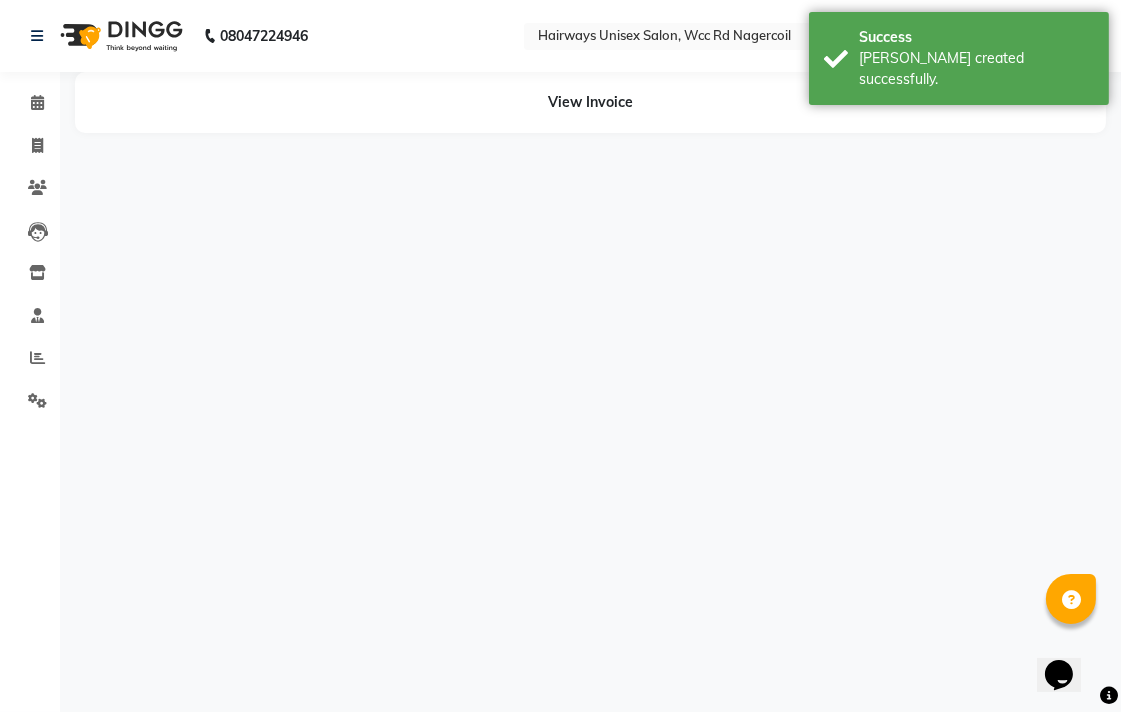 scroll, scrollTop: 0, scrollLeft: 0, axis: both 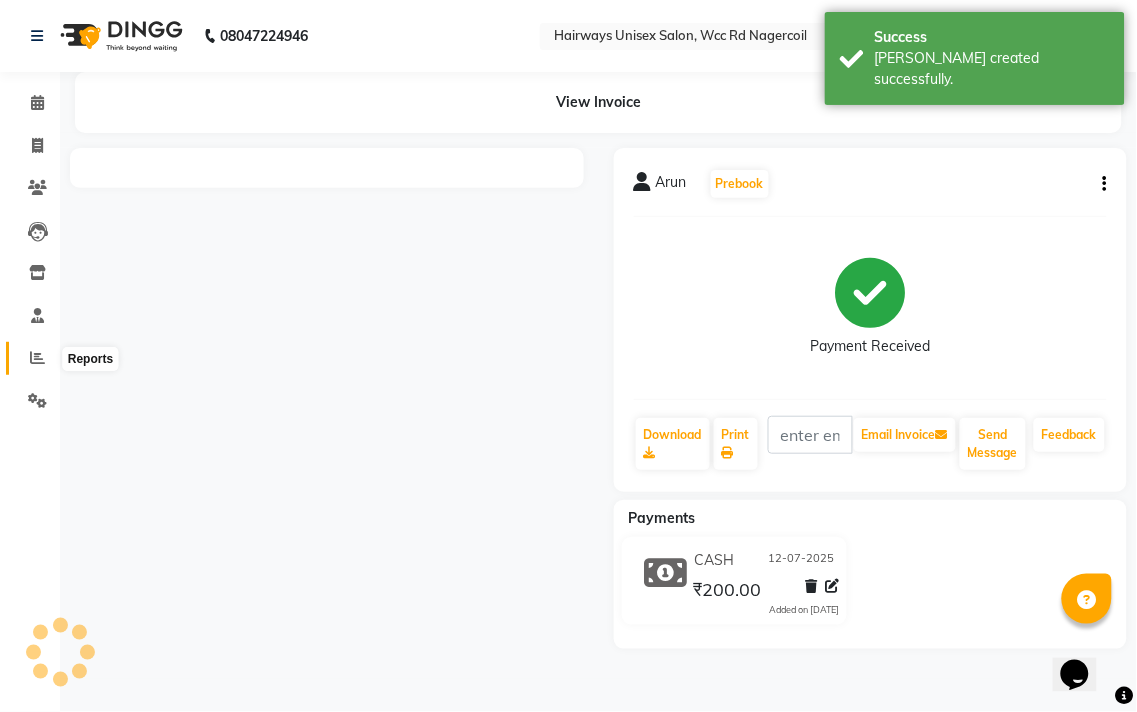 click 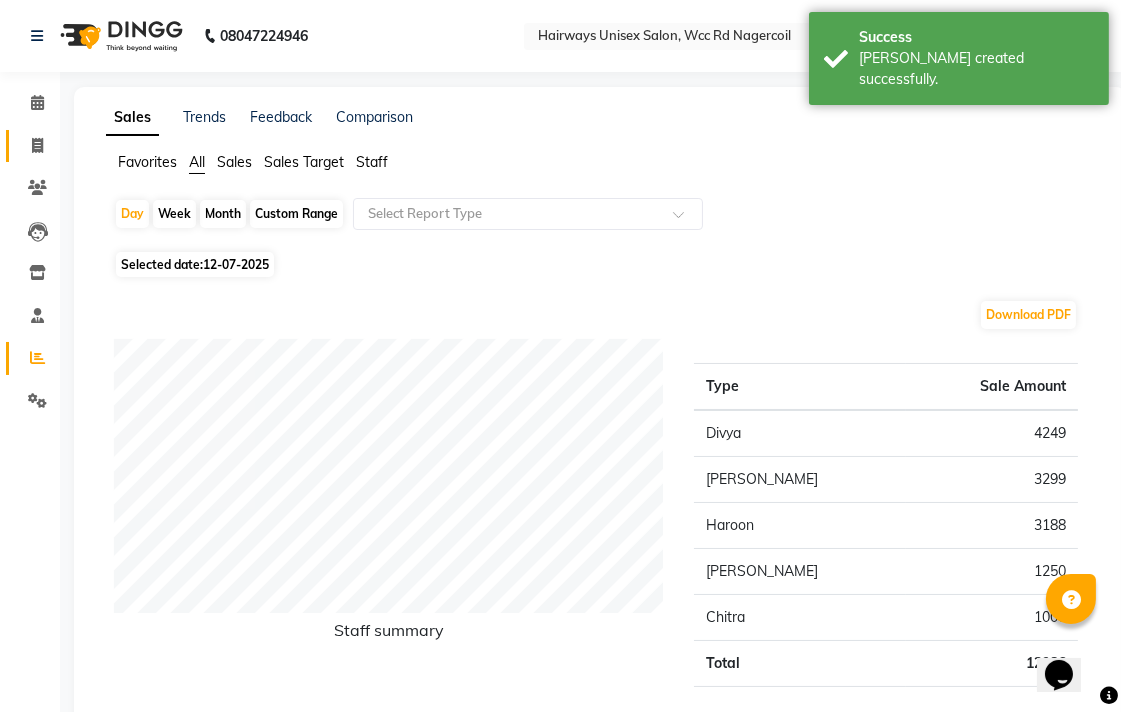 click on "Invoice" 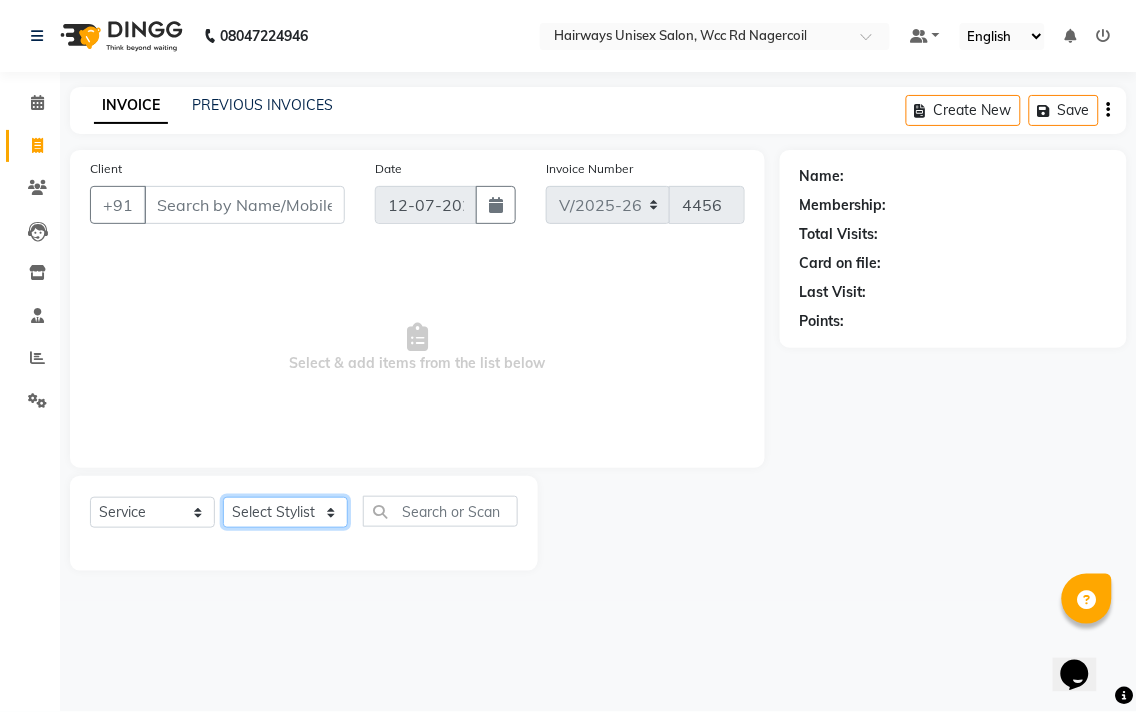 click on "Select Stylist Admin Chitra divya [PERSON_NAME] [PERSON_NAME] Reception [PERSON_NAME] [PERSON_NAME] Talib" 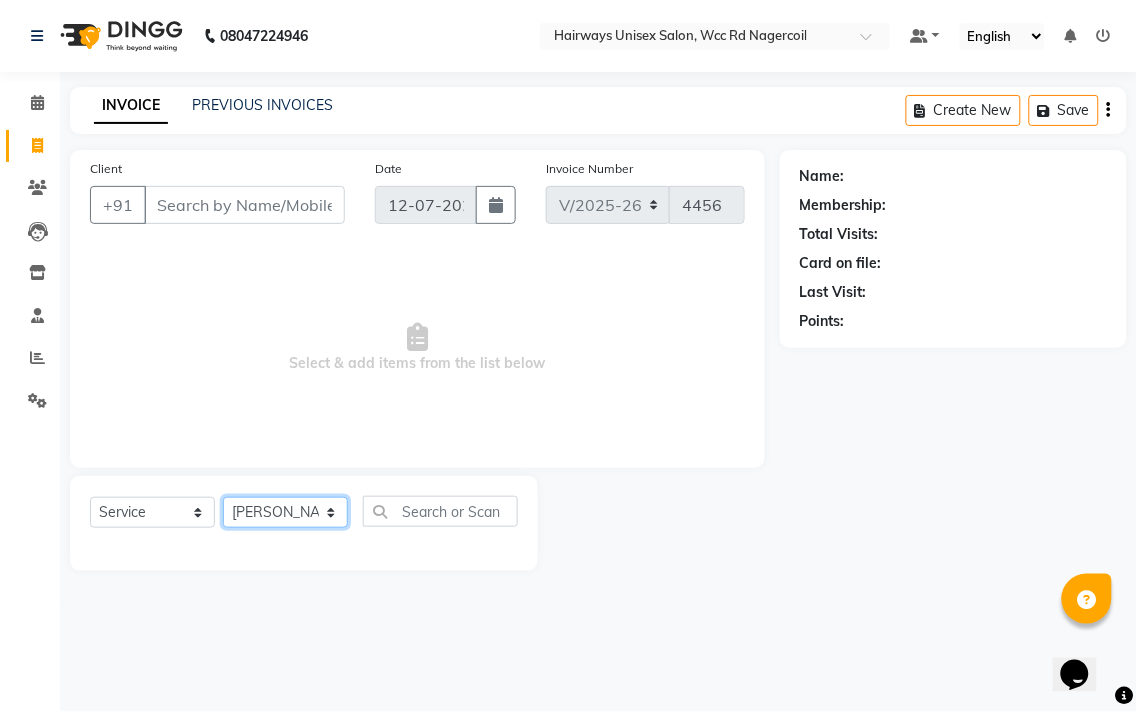 click on "Select Stylist Admin Chitra divya [PERSON_NAME] [PERSON_NAME] Reception [PERSON_NAME] [PERSON_NAME] Talib" 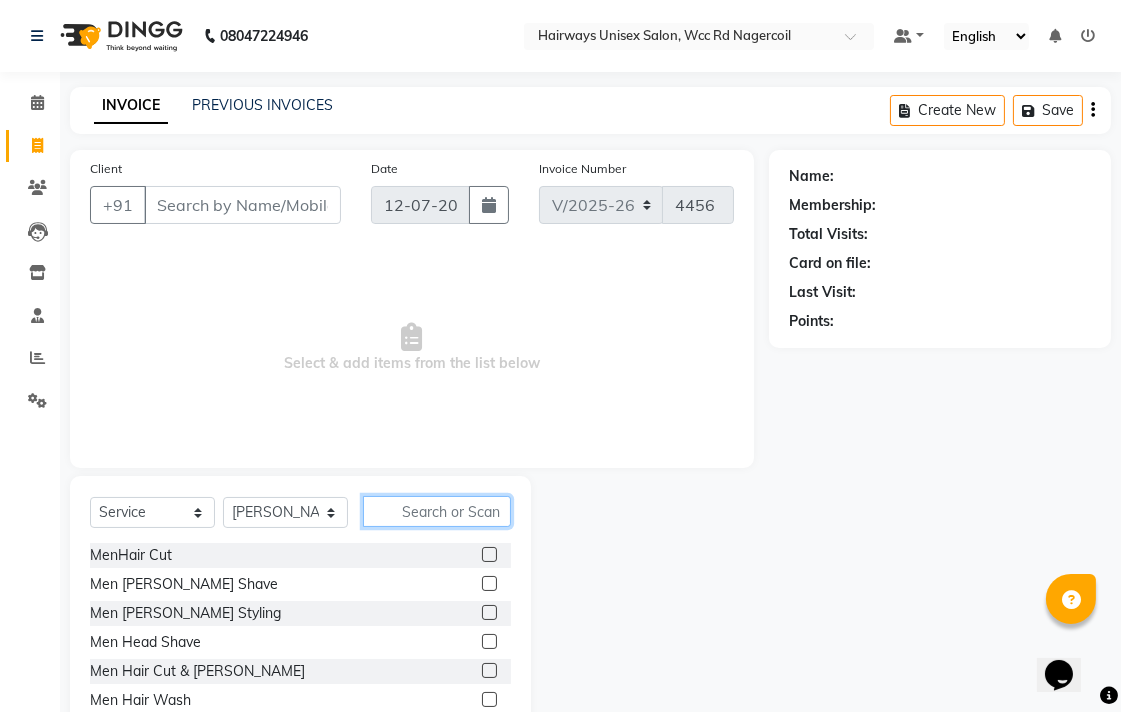 click 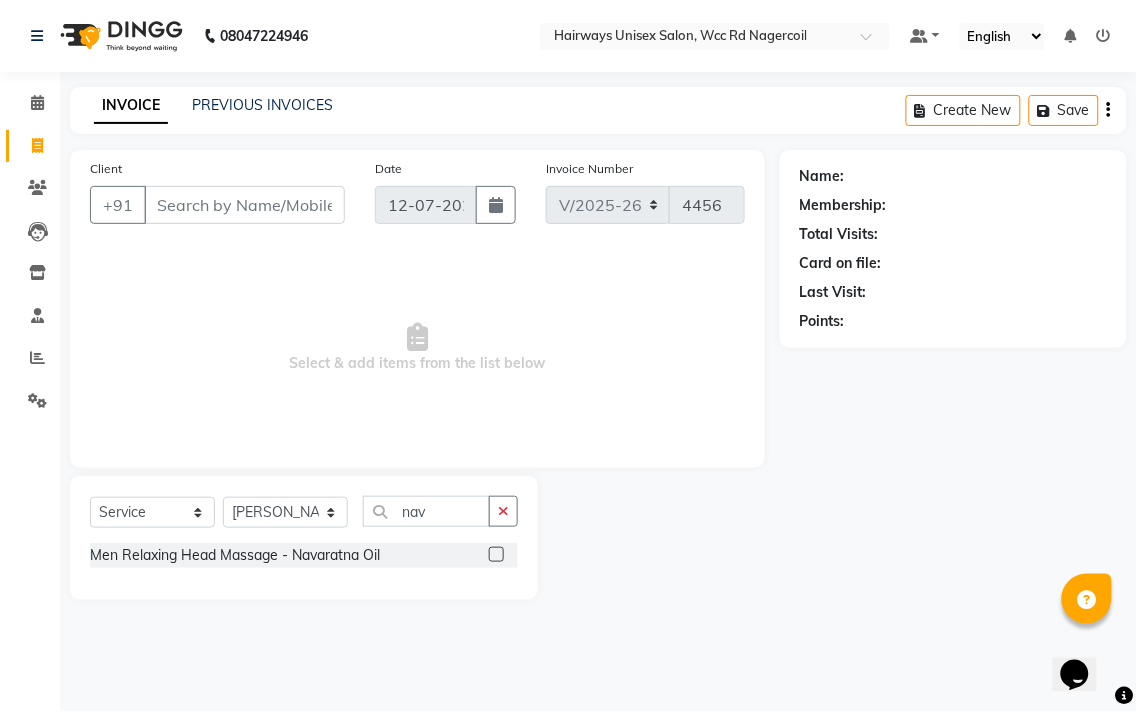 click 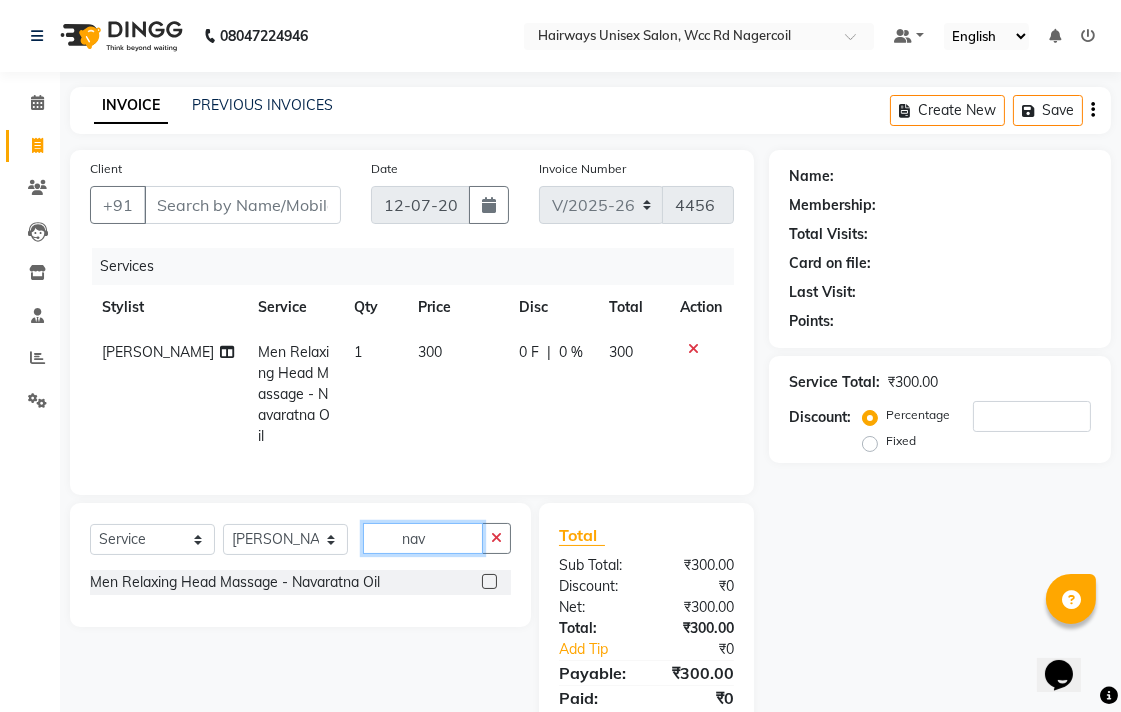 click on "nav" 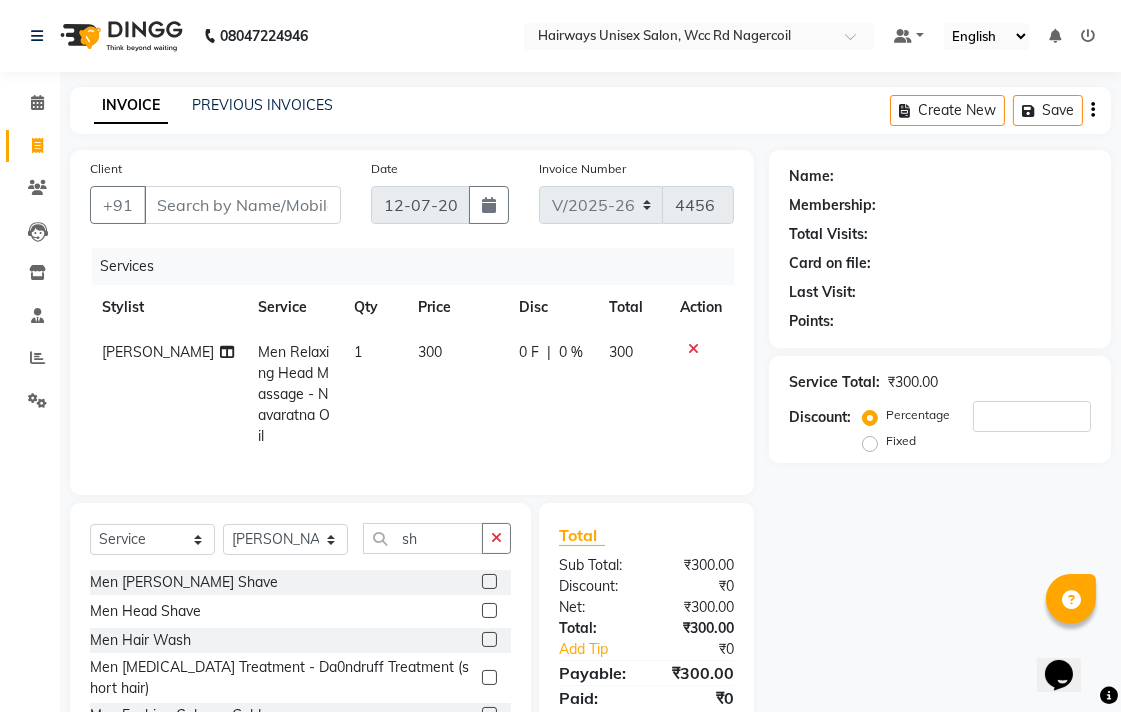 click 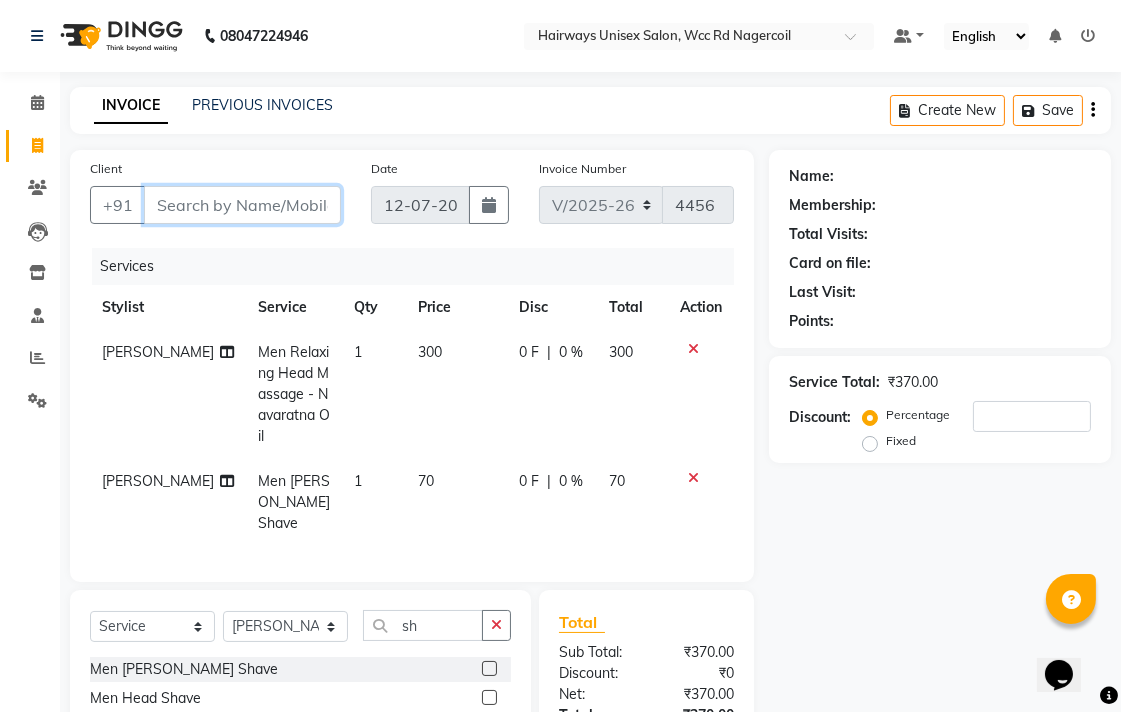 click on "Client" at bounding box center (242, 205) 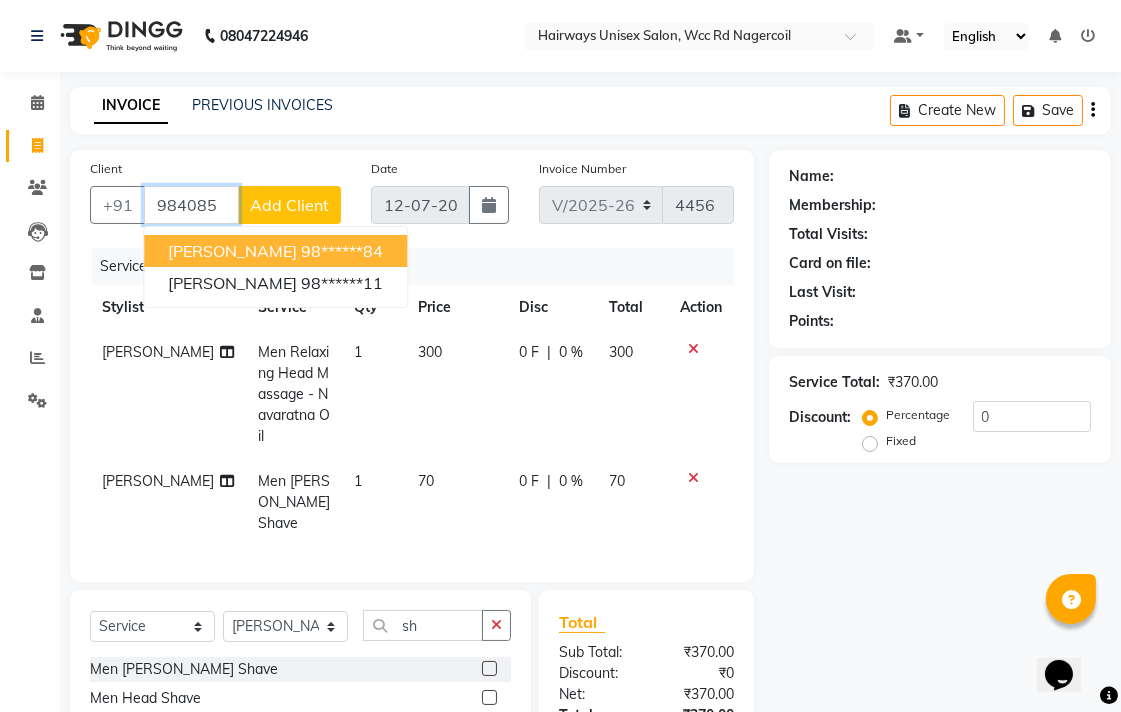 click on "[PERSON_NAME]  98******84" at bounding box center [275, 251] 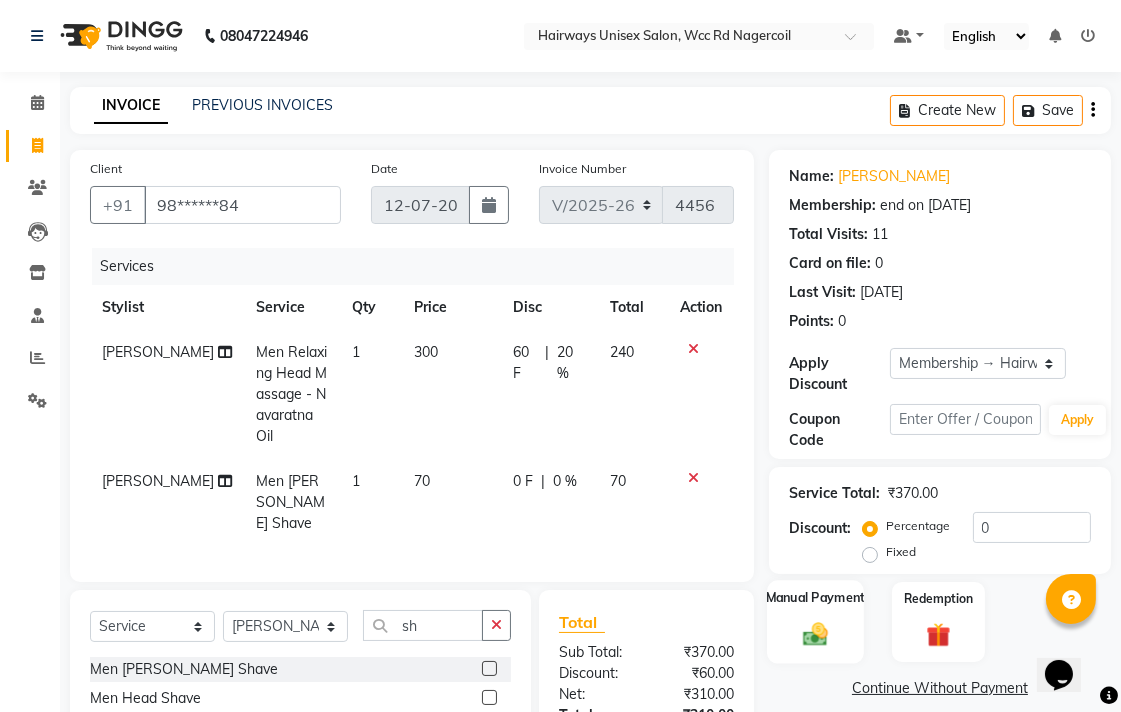click 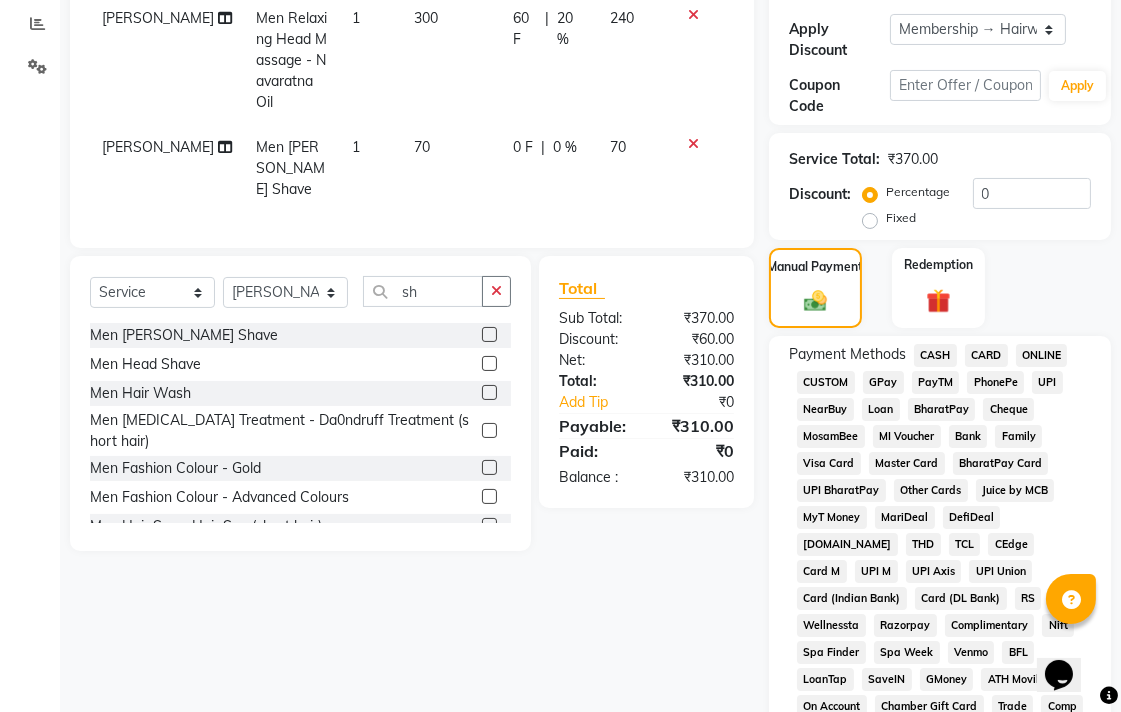 scroll, scrollTop: 333, scrollLeft: 0, axis: vertical 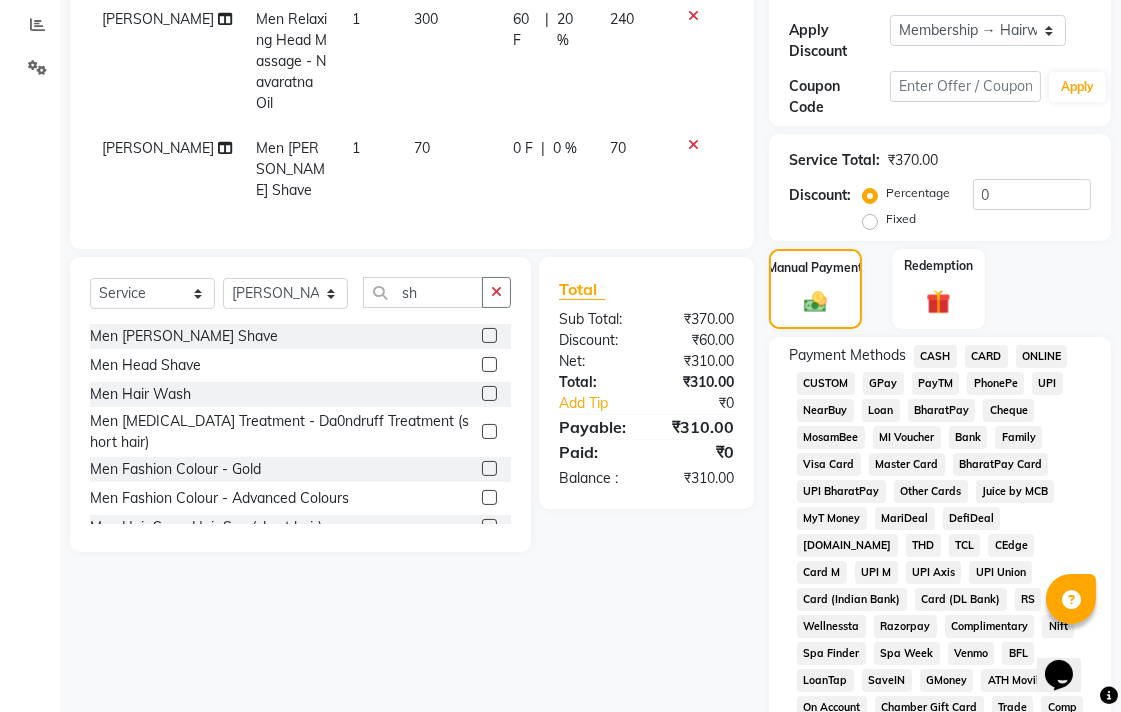 click on "UPI" 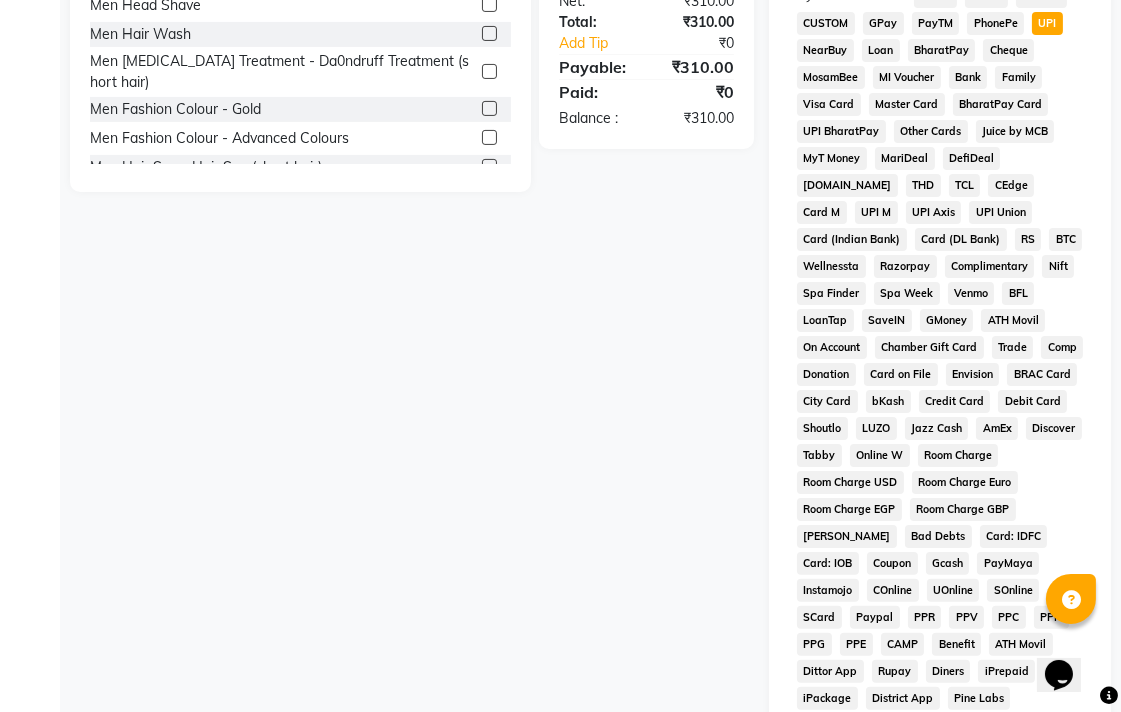 scroll, scrollTop: 968, scrollLeft: 0, axis: vertical 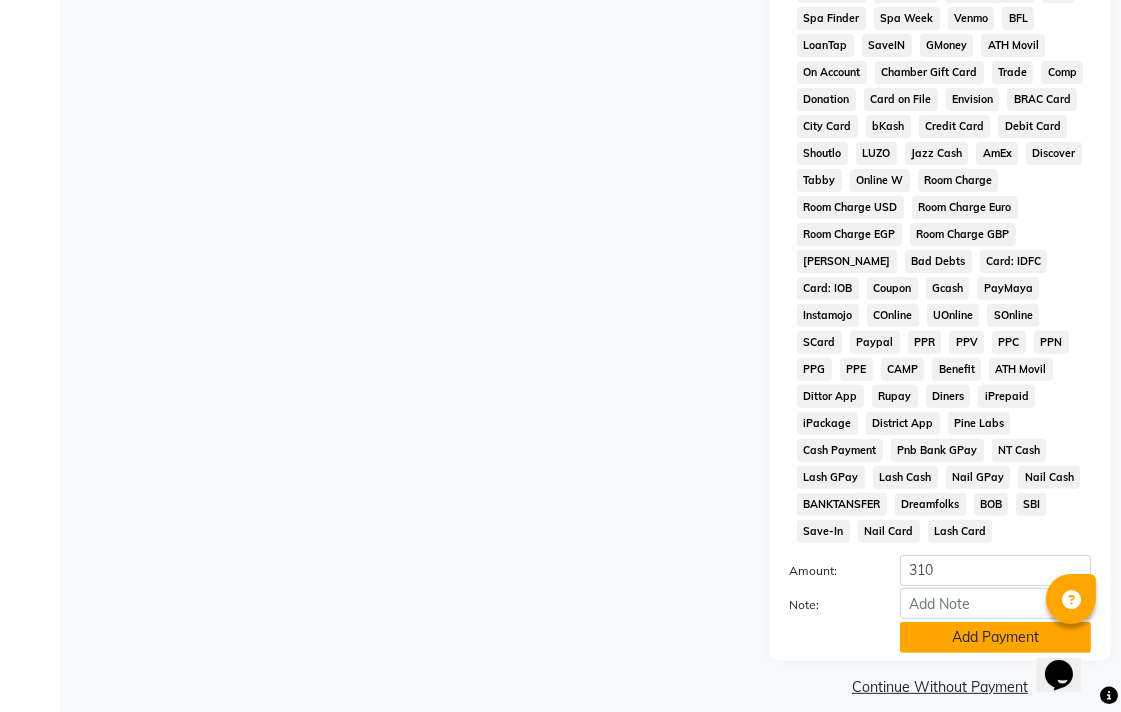 click on "Add Payment" 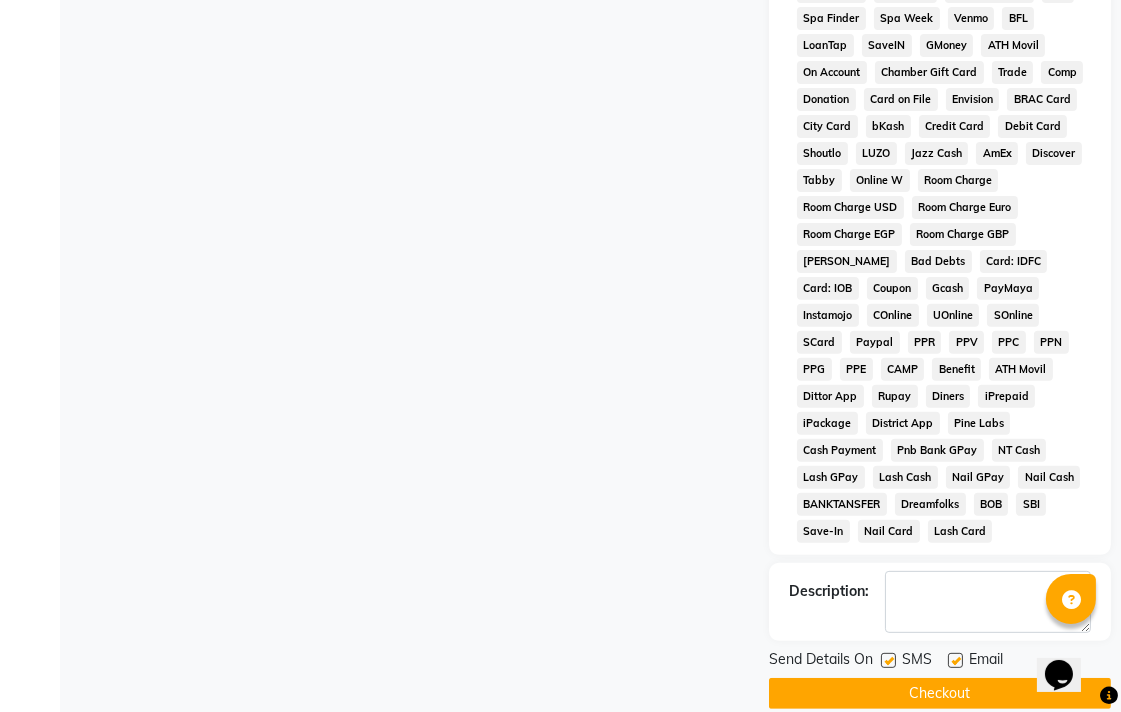 click on "Checkout" 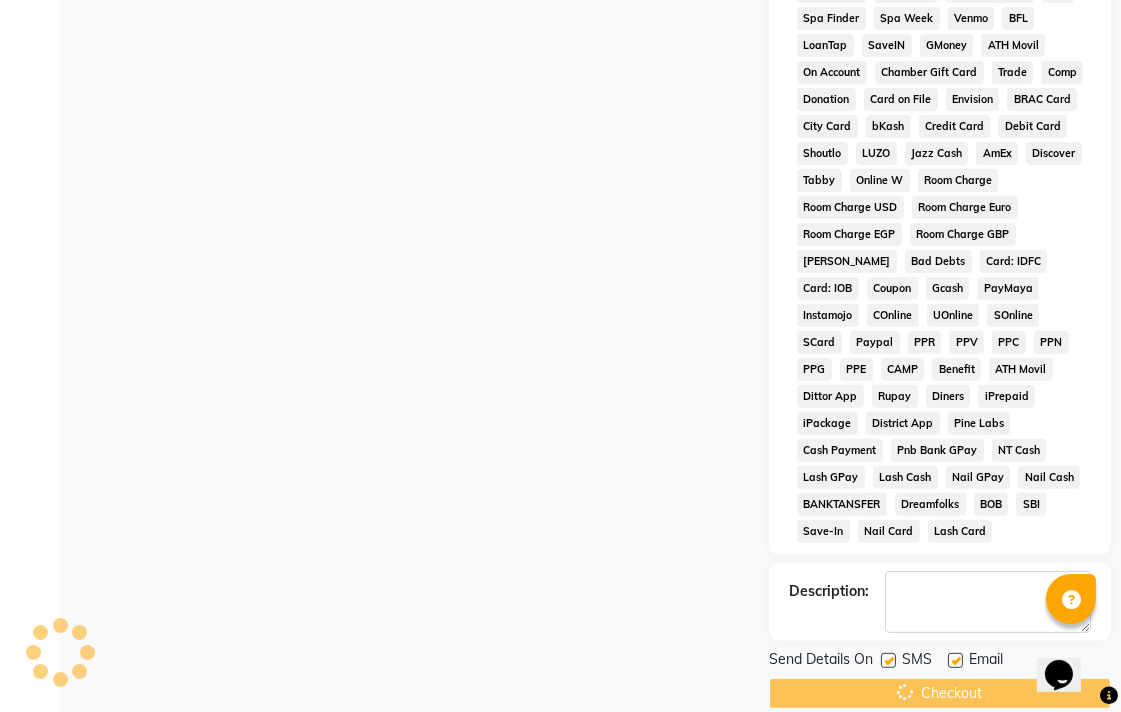 scroll, scrollTop: 0, scrollLeft: 0, axis: both 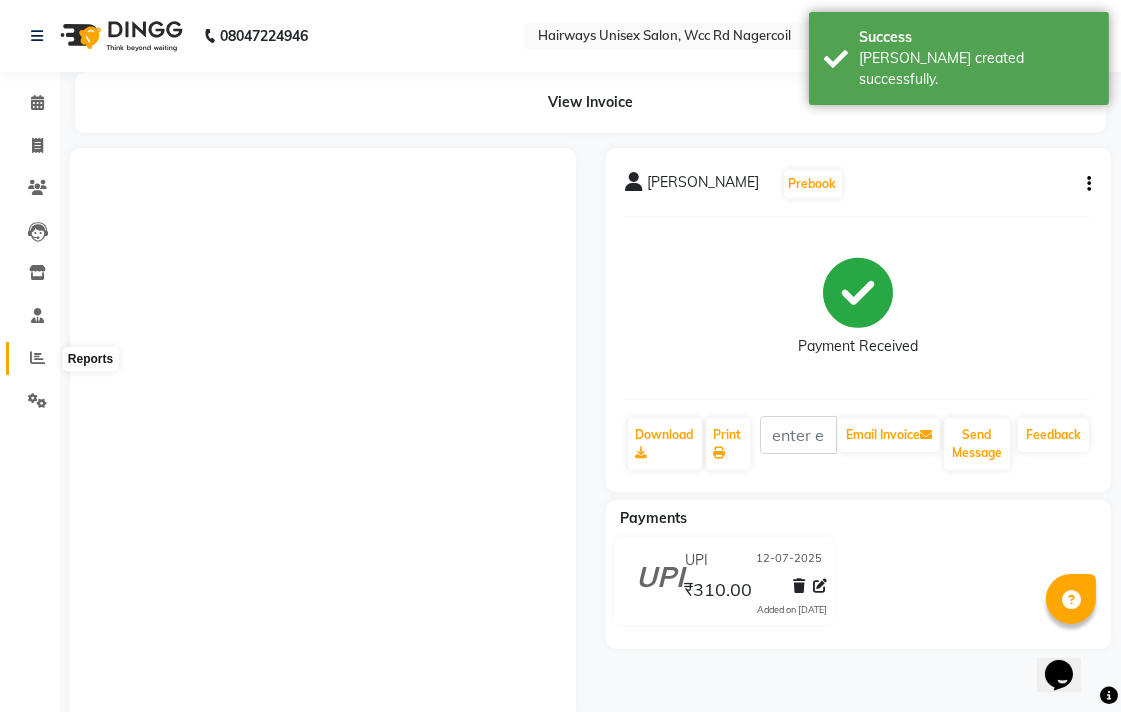 click 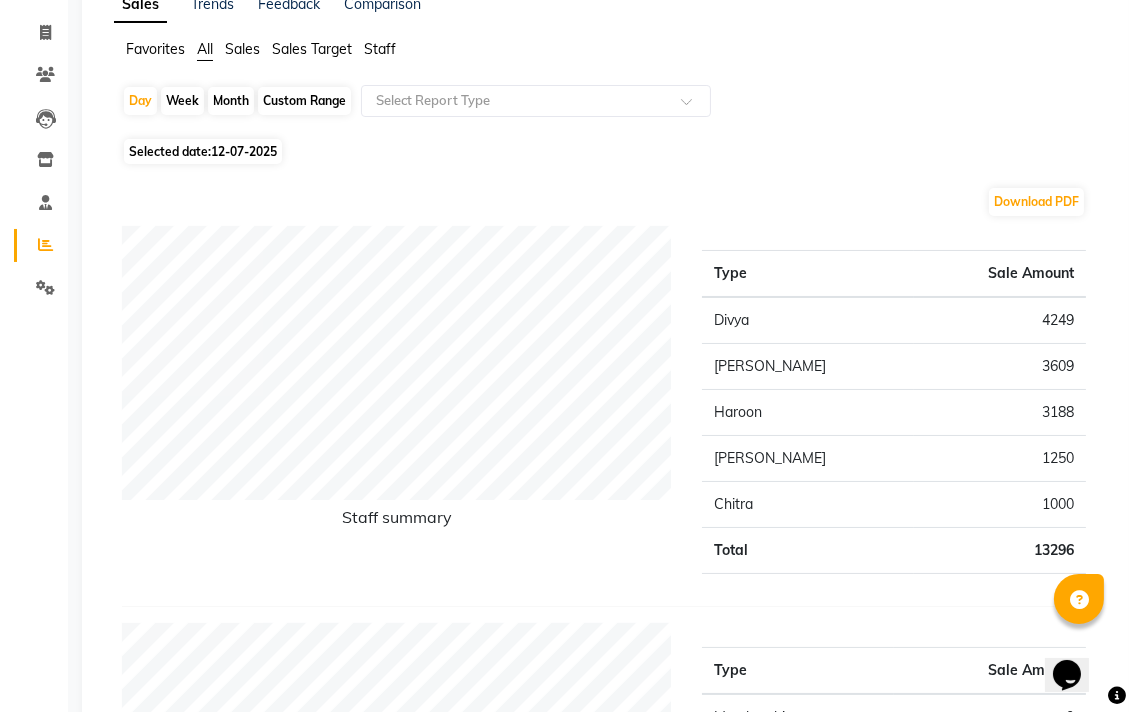scroll, scrollTop: 0, scrollLeft: 0, axis: both 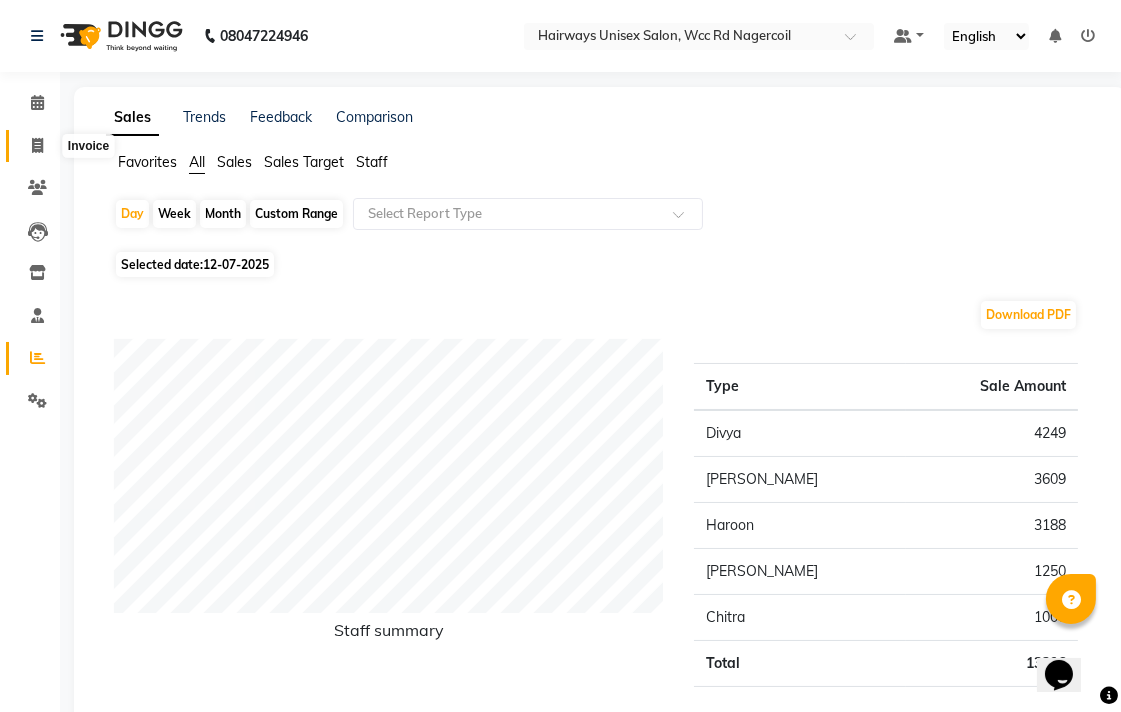 click 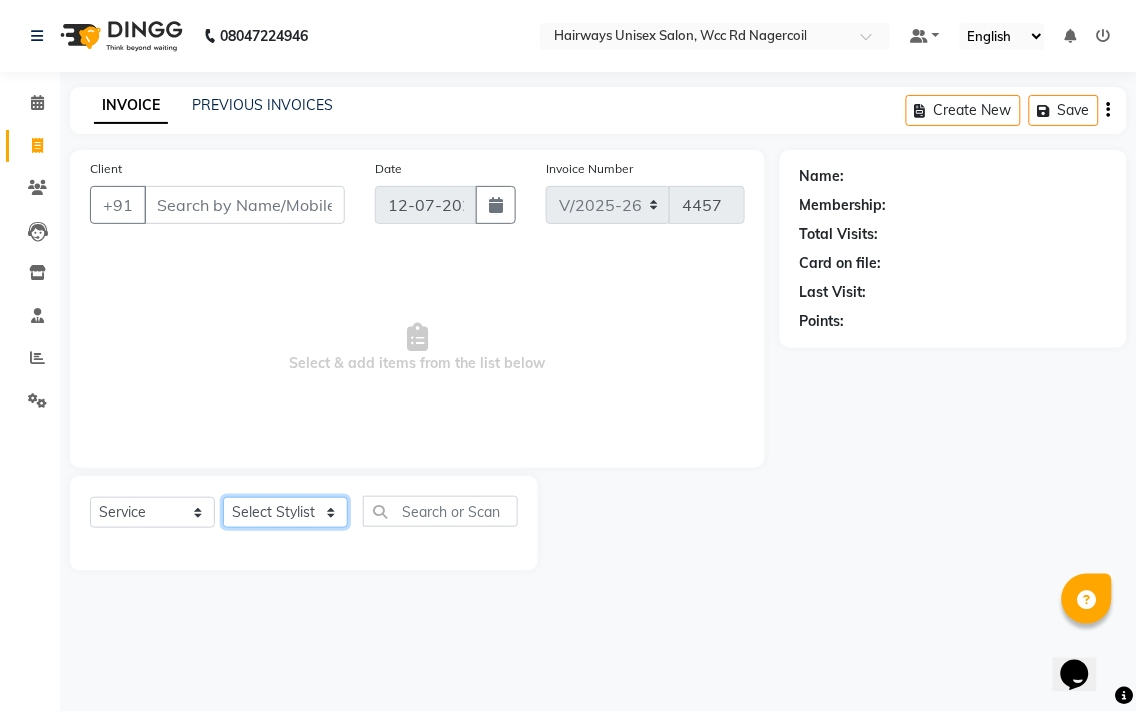 click on "Select Stylist Admin Chitra divya [PERSON_NAME] [PERSON_NAME] Reception [PERSON_NAME] [PERSON_NAME] Talib" 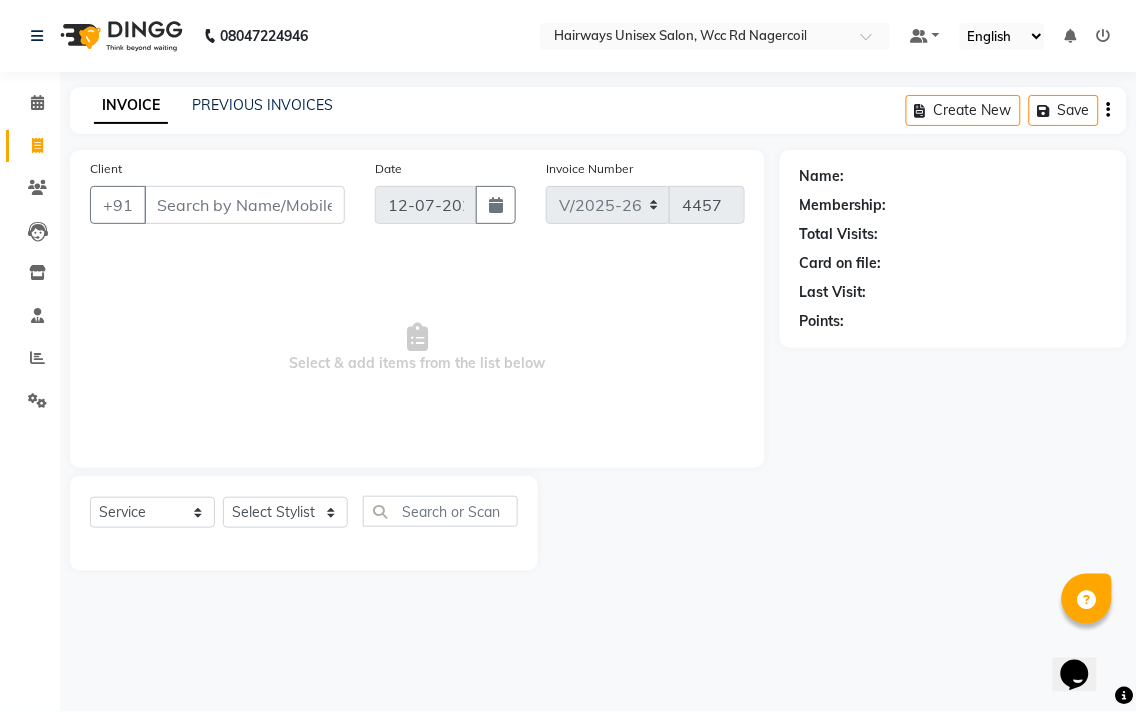 click on "Name: Membership: Total Visits: Card on file: Last Visit:  Points:" 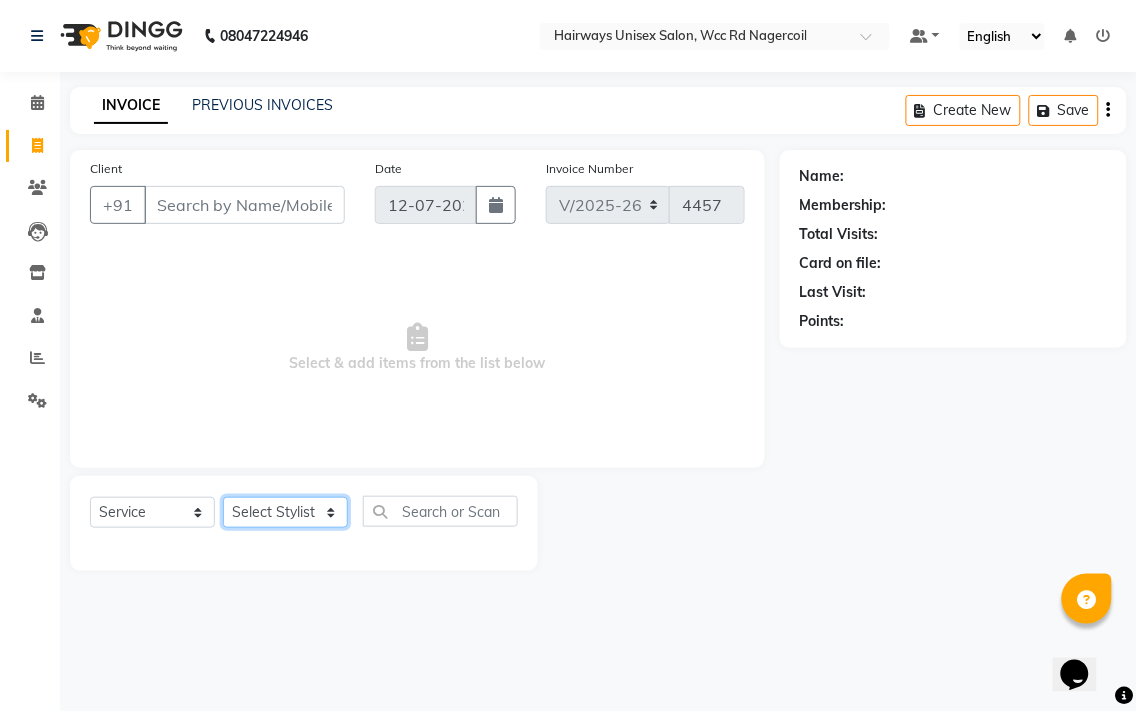 click on "Select Stylist Admin Chitra divya [PERSON_NAME] [PERSON_NAME] Reception [PERSON_NAME] [PERSON_NAME] Talib" 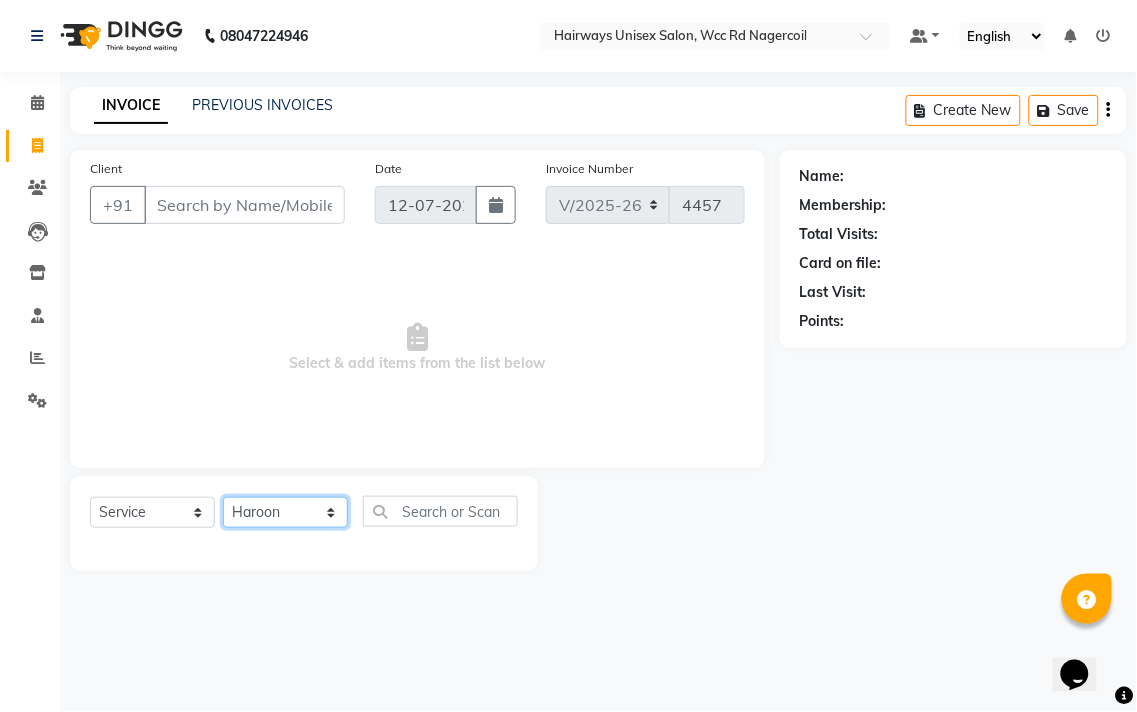 click on "Select Stylist Admin Chitra divya [PERSON_NAME] [PERSON_NAME] Reception [PERSON_NAME] [PERSON_NAME] Talib" 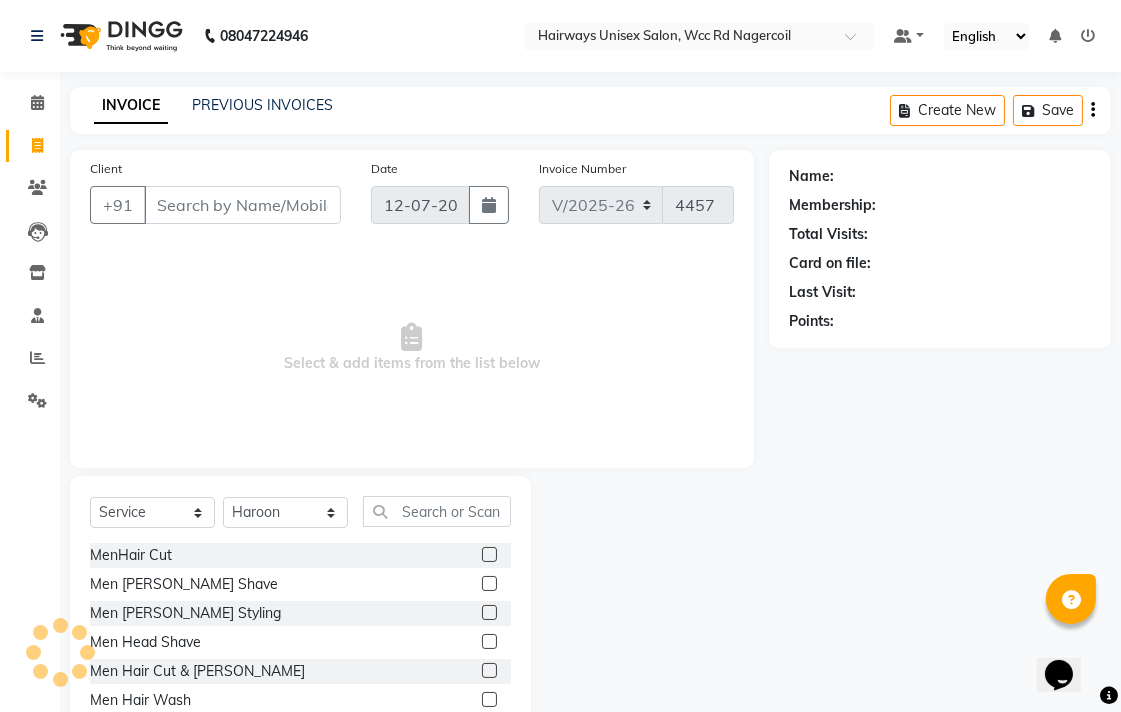 drag, startPoint x: 472, startPoint y: 671, endPoint x: 470, endPoint y: 650, distance: 21.095022 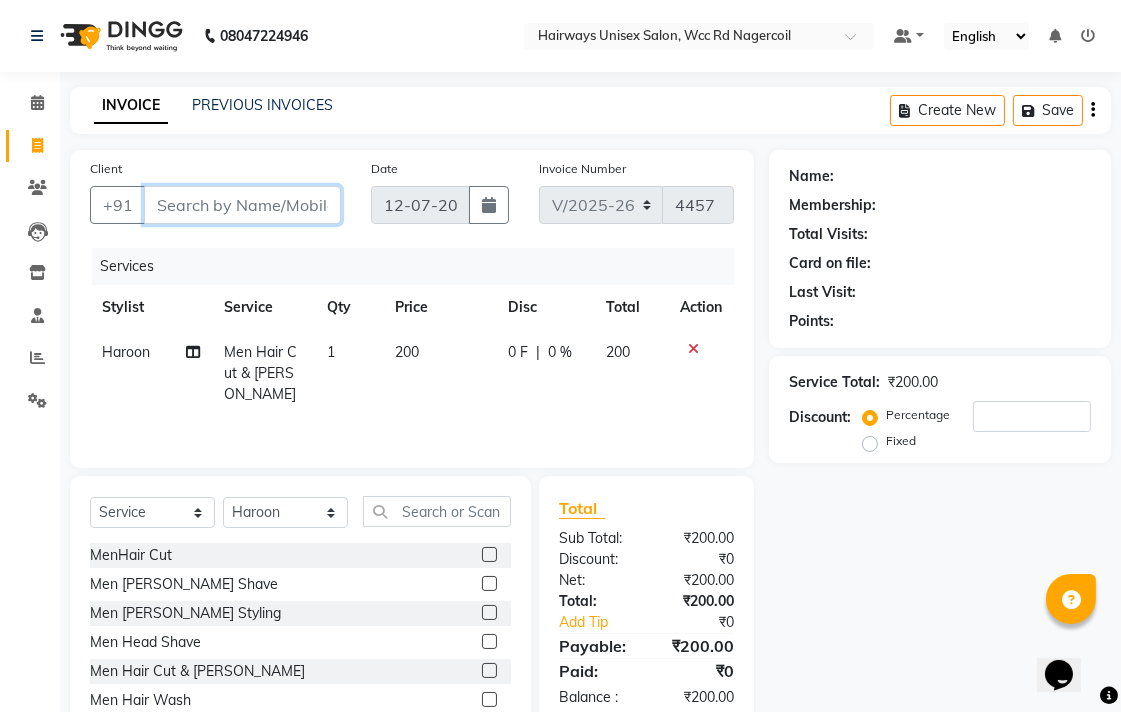 click on "Client" at bounding box center [242, 205] 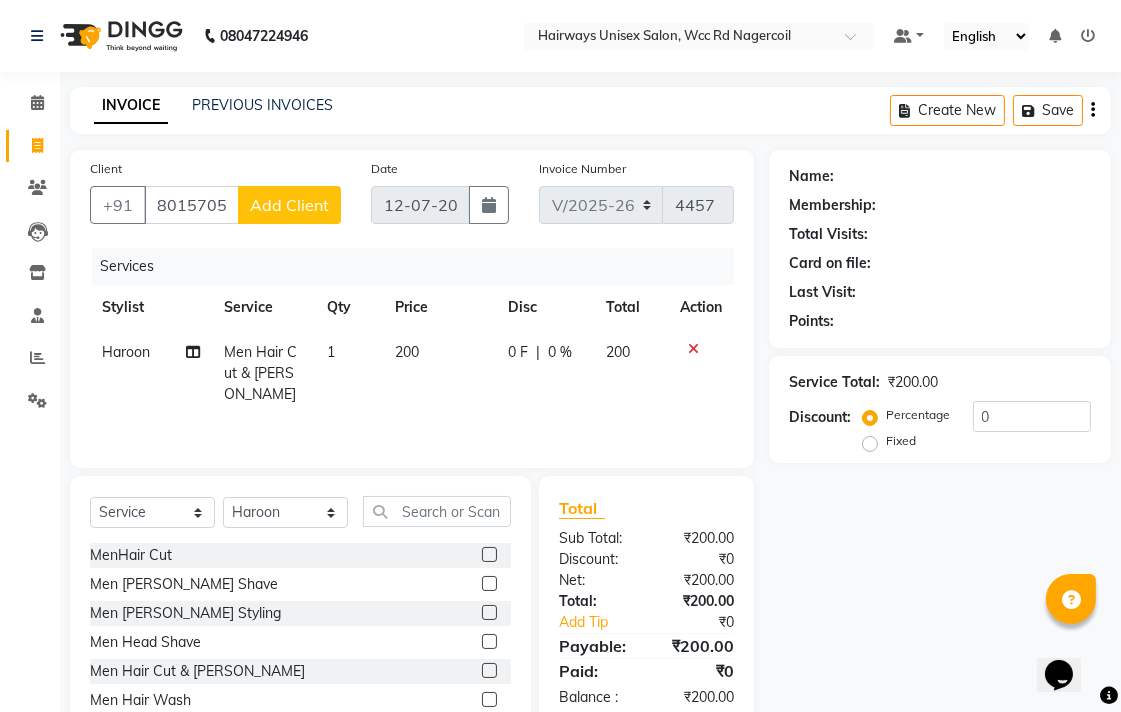 click on "Add Client" 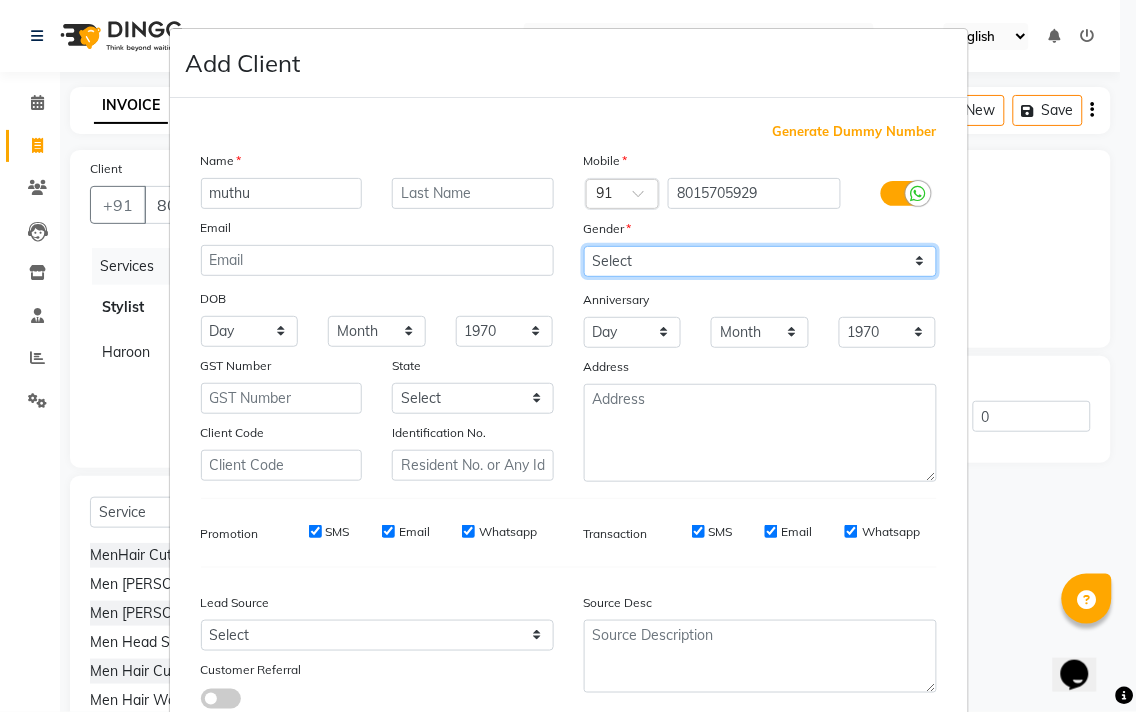 drag, startPoint x: 632, startPoint y: 262, endPoint x: 630, endPoint y: 275, distance: 13.152946 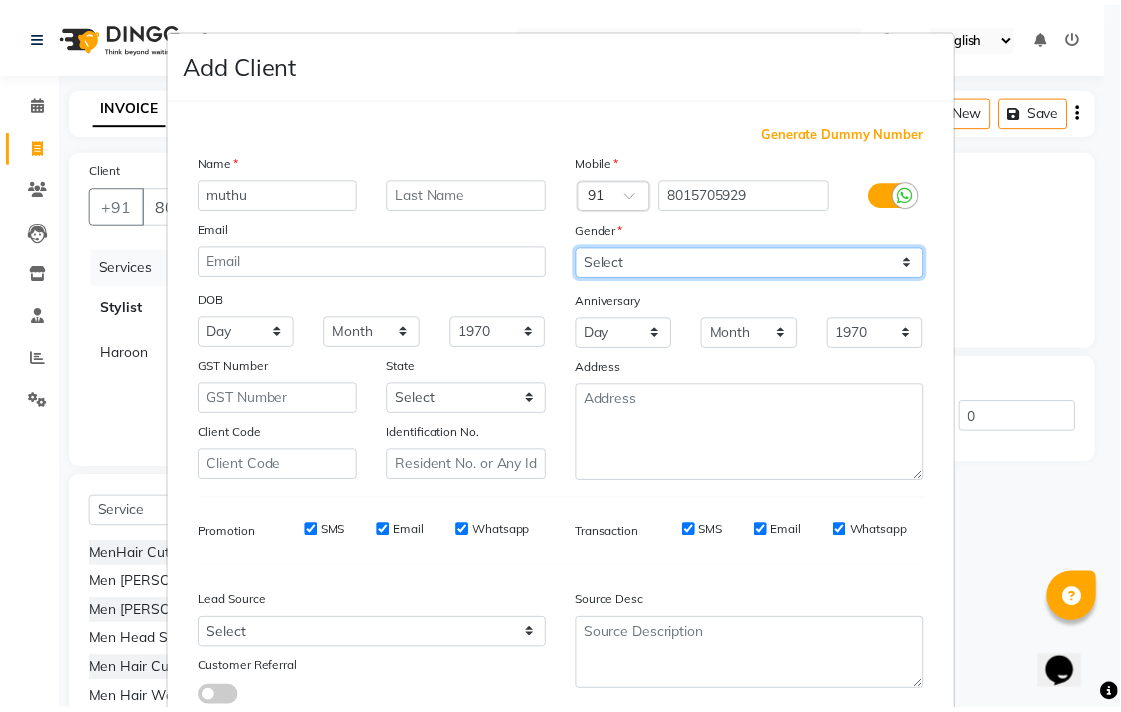 scroll, scrollTop: 138, scrollLeft: 0, axis: vertical 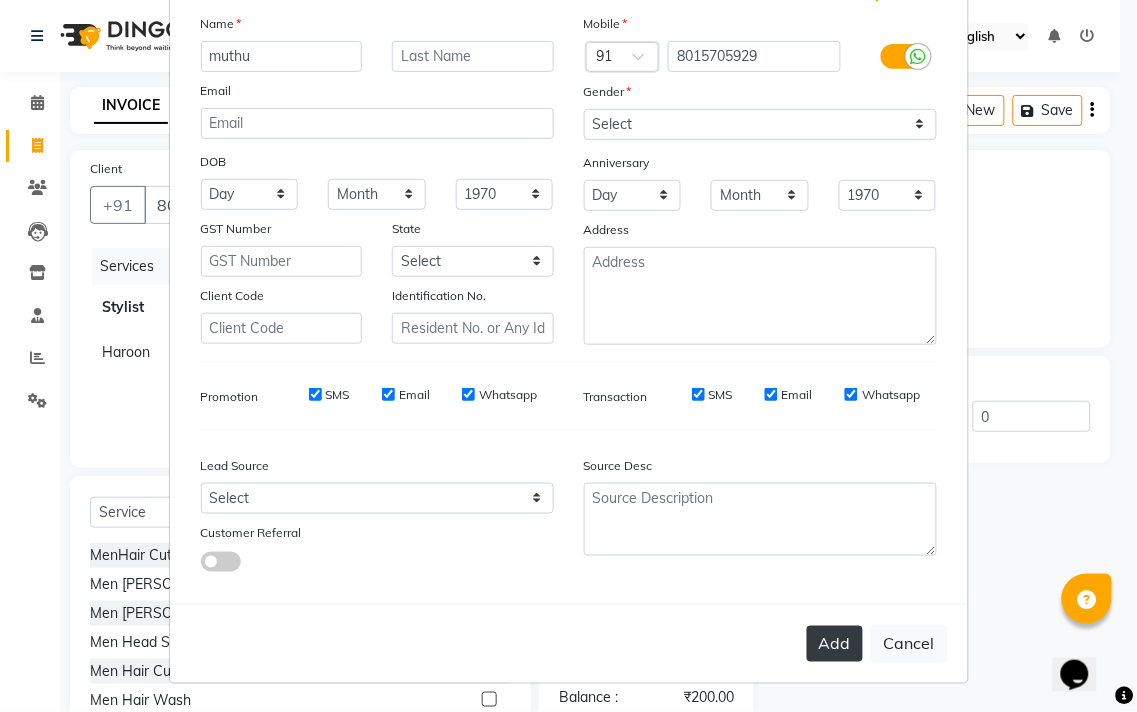 click on "Add" at bounding box center [835, 644] 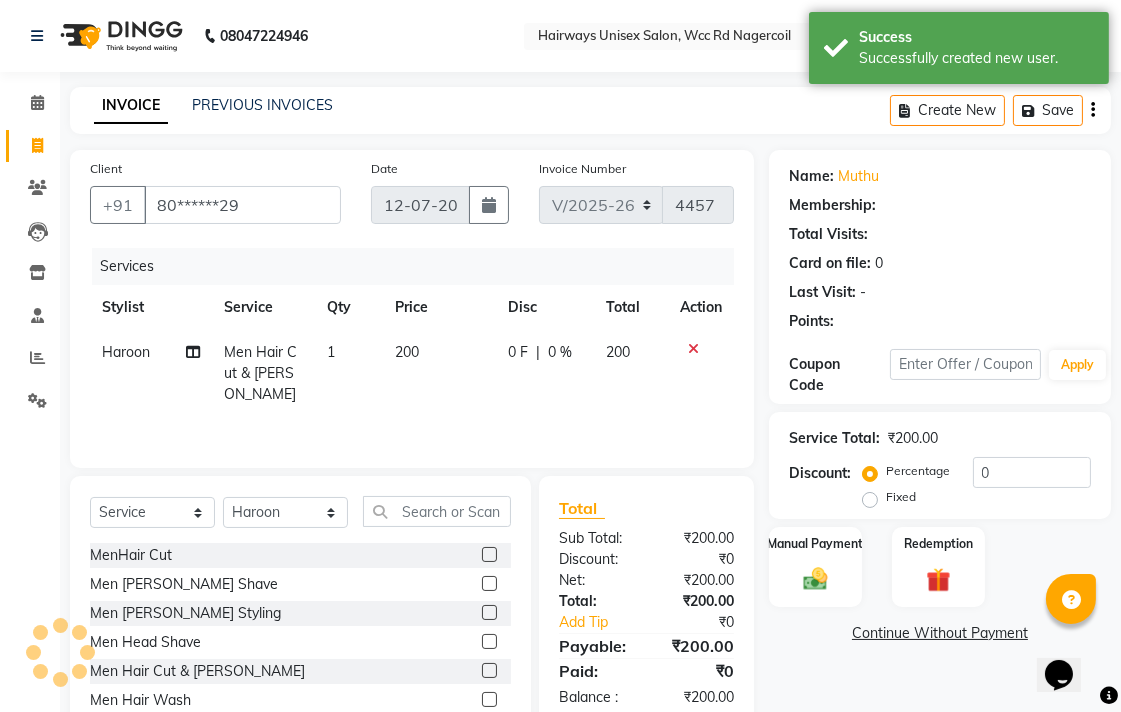 click 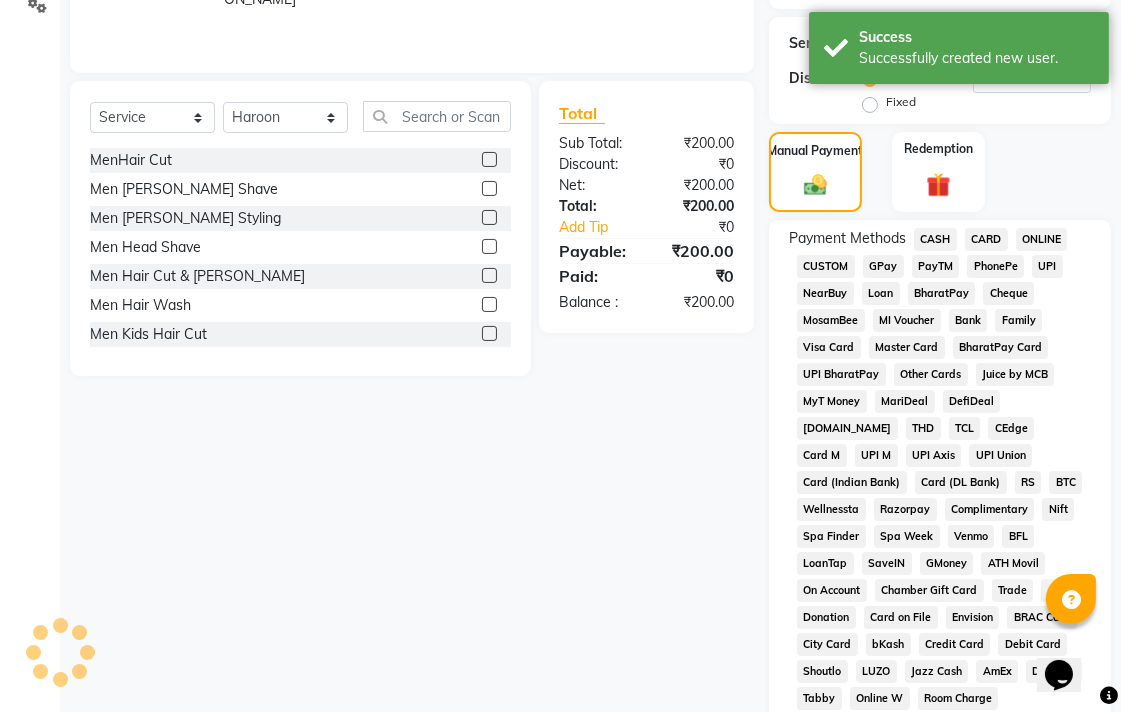 scroll, scrollTop: 444, scrollLeft: 0, axis: vertical 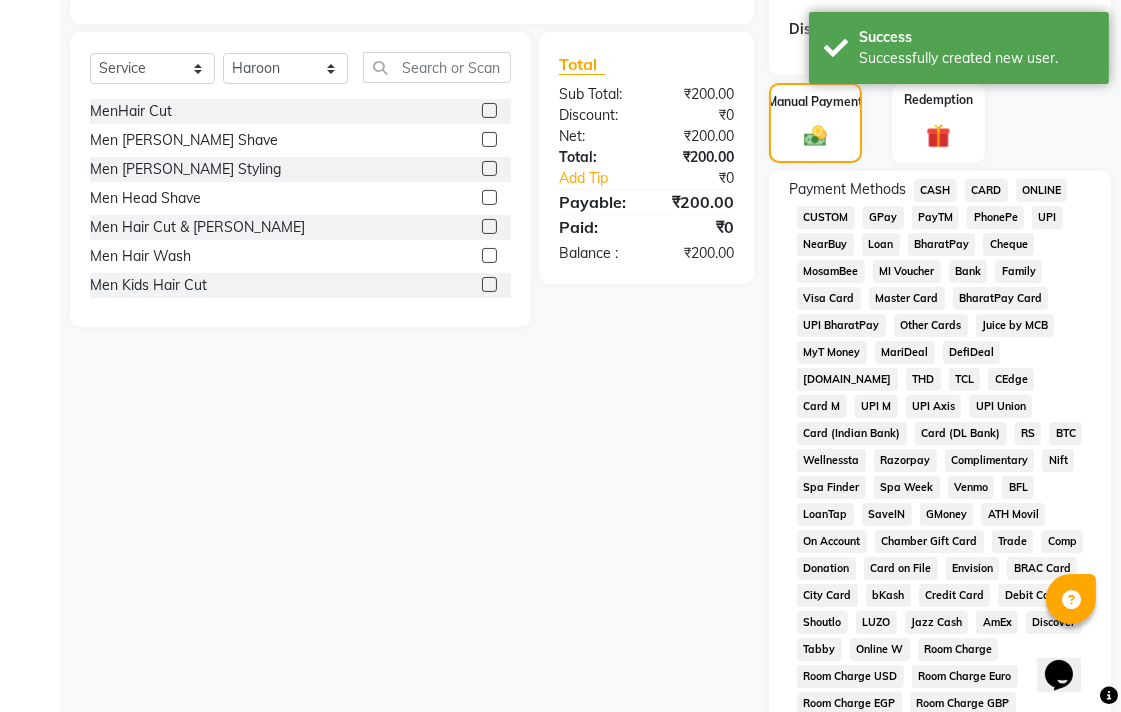 click on "CASH" 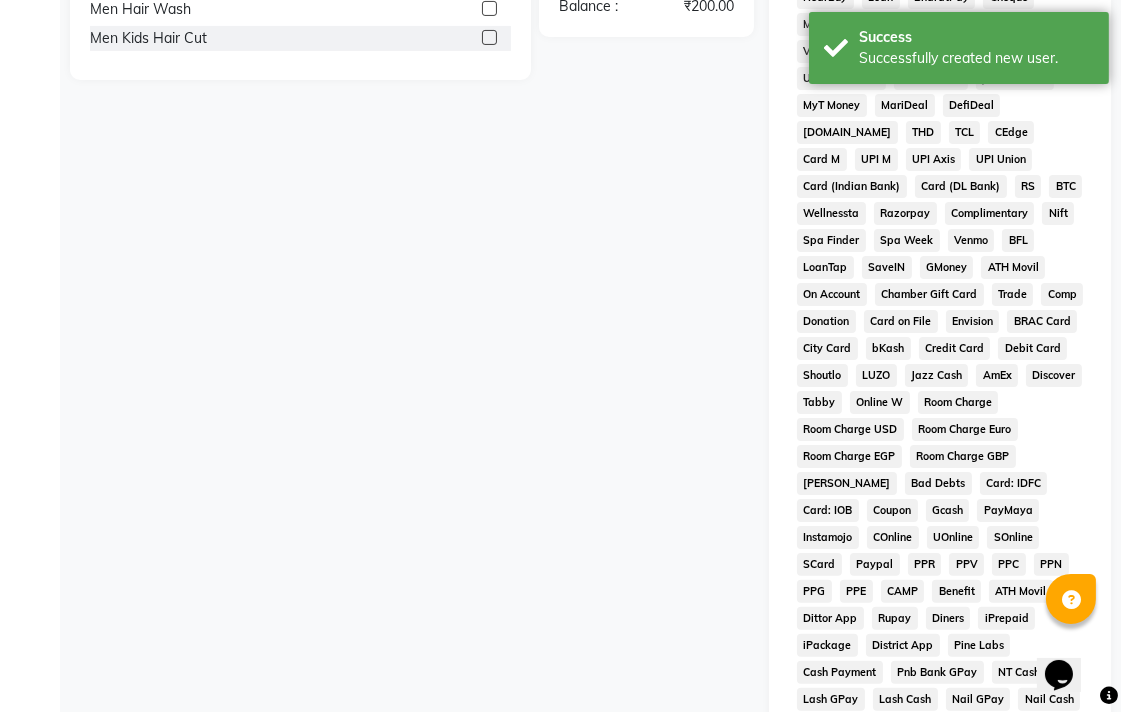 scroll, scrollTop: 913, scrollLeft: 0, axis: vertical 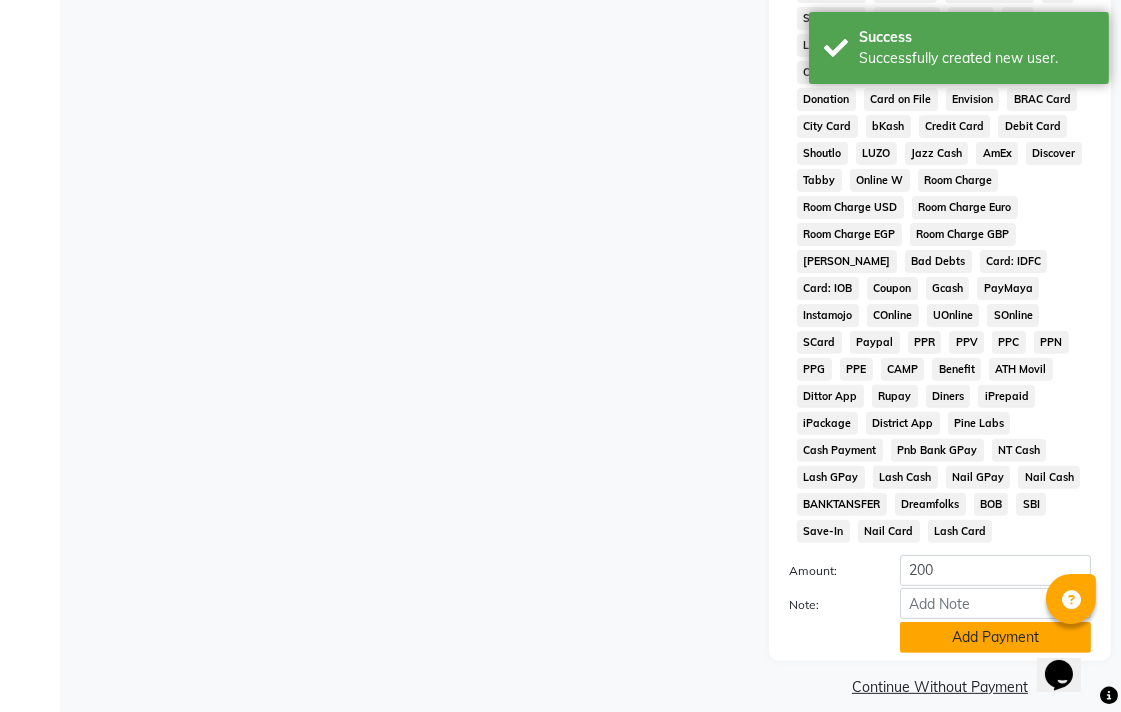 click on "Add Payment" 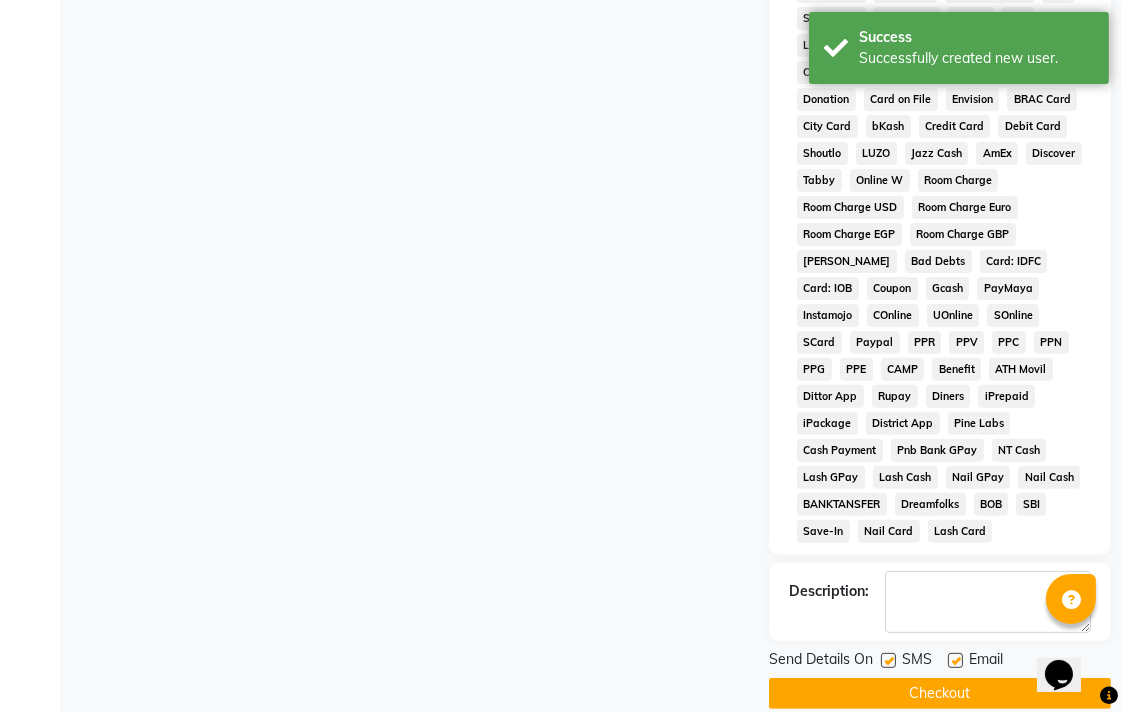 click on "Checkout" 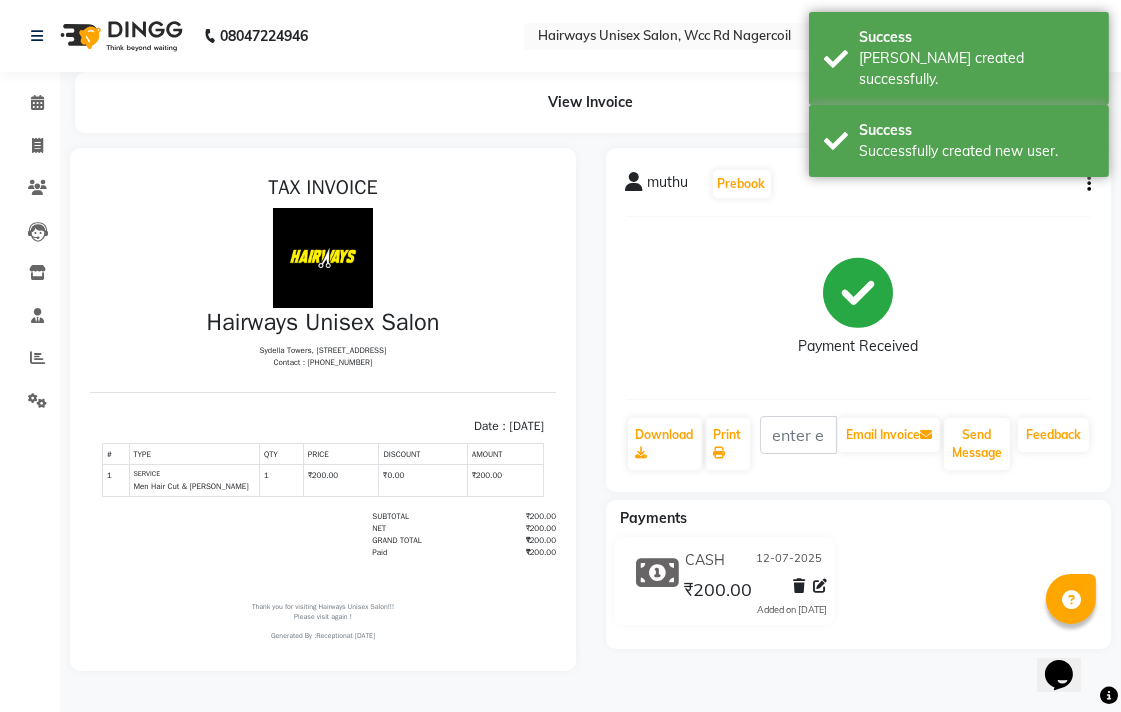 scroll, scrollTop: 0, scrollLeft: 0, axis: both 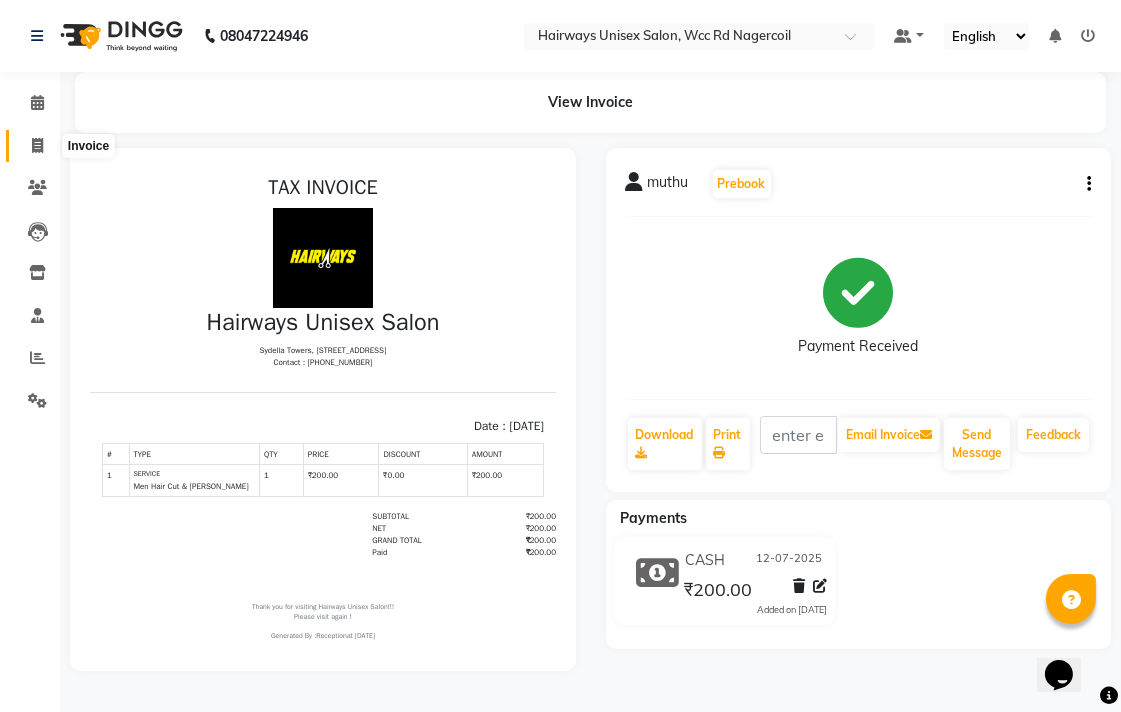 click 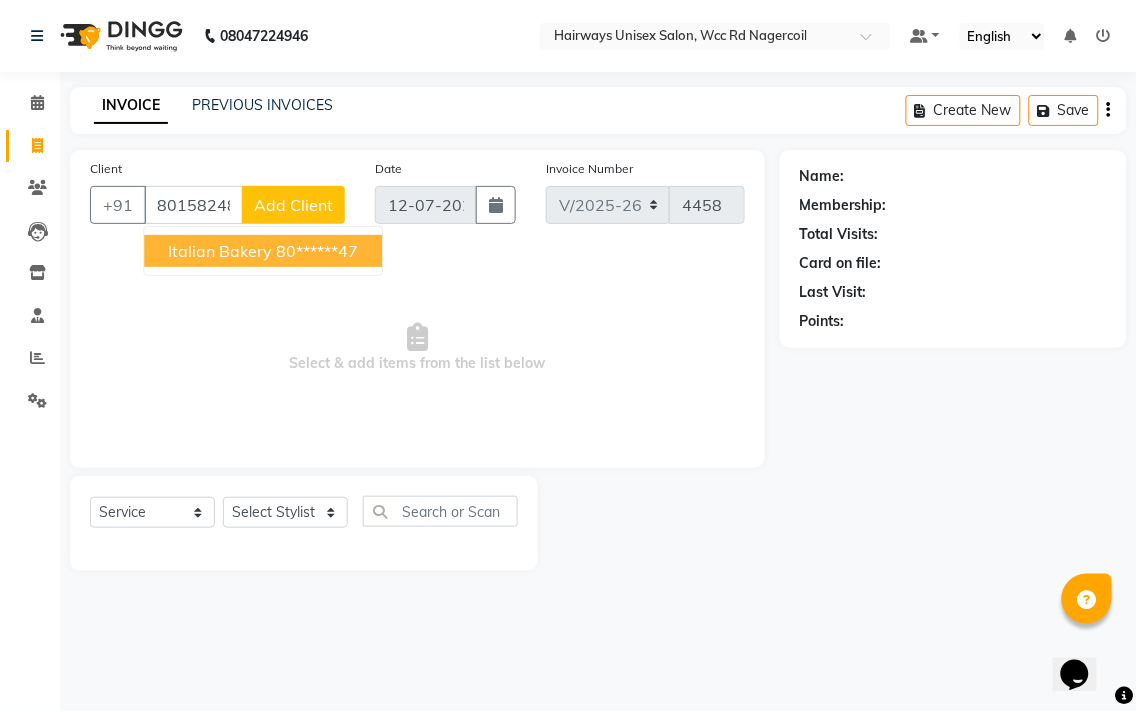 click on "Italian Bakery" at bounding box center [220, 251] 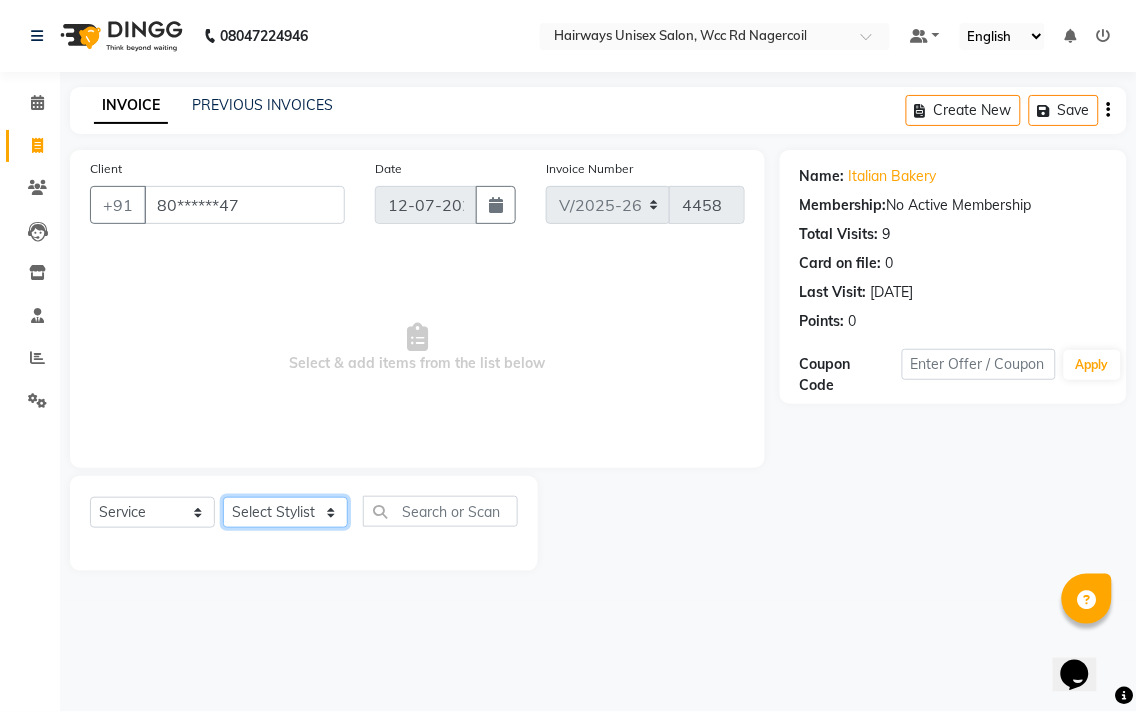 click on "Select Stylist Admin Chitra divya [PERSON_NAME] [PERSON_NAME] Reception [PERSON_NAME] [PERSON_NAME] Talib" 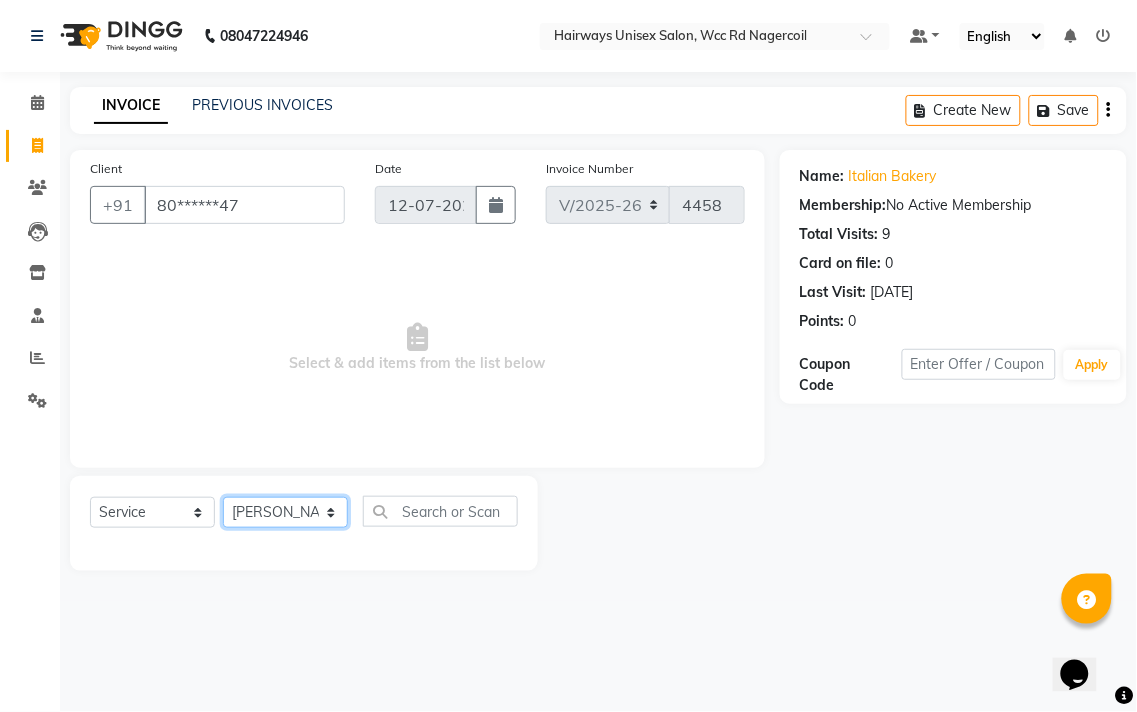 click on "Select Stylist Admin Chitra divya [PERSON_NAME] [PERSON_NAME] Reception [PERSON_NAME] [PERSON_NAME] Talib" 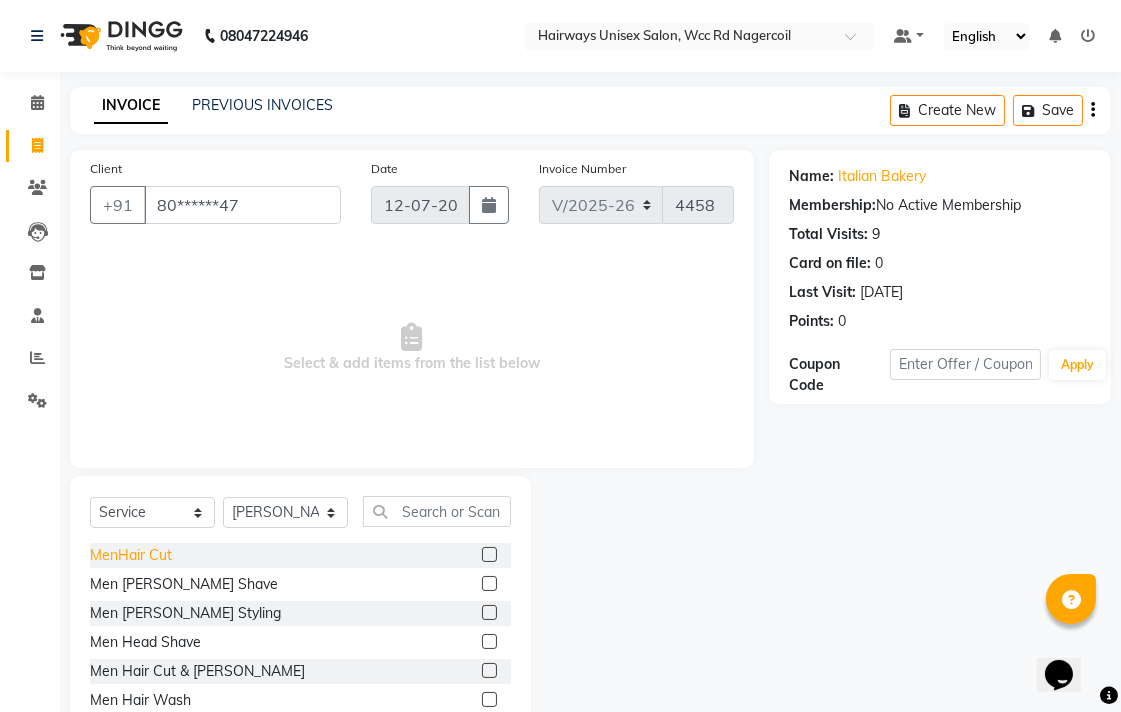 click on "MenHair Cut" 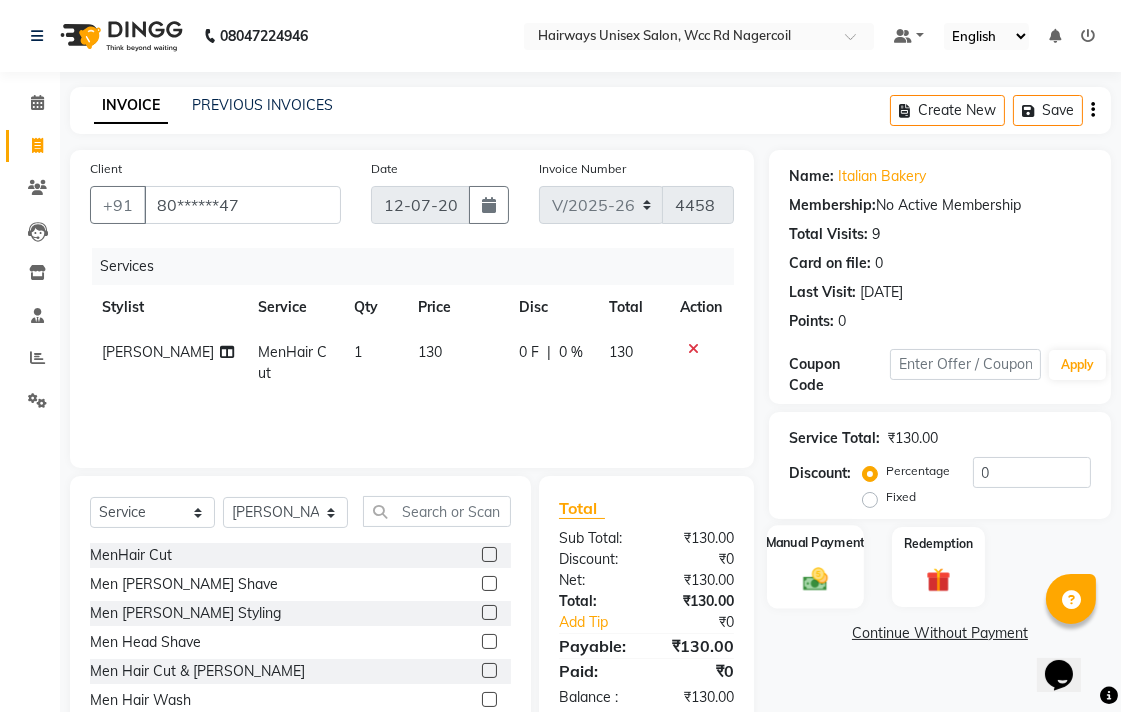 click on "Manual Payment" 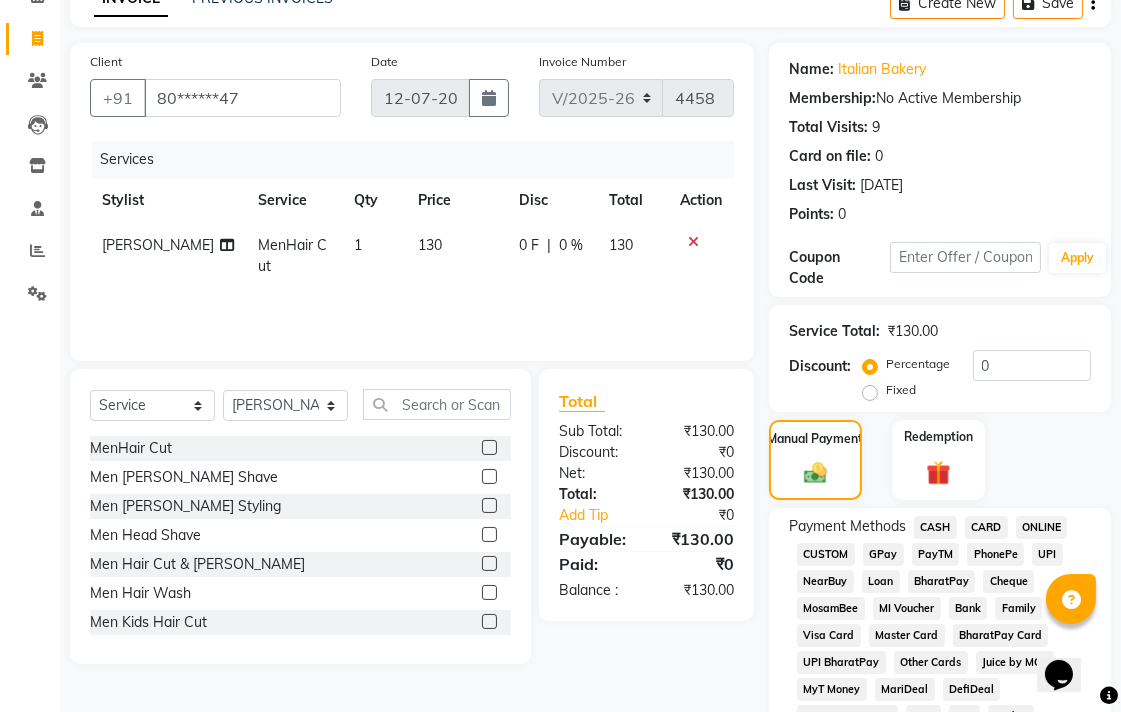 scroll, scrollTop: 222, scrollLeft: 0, axis: vertical 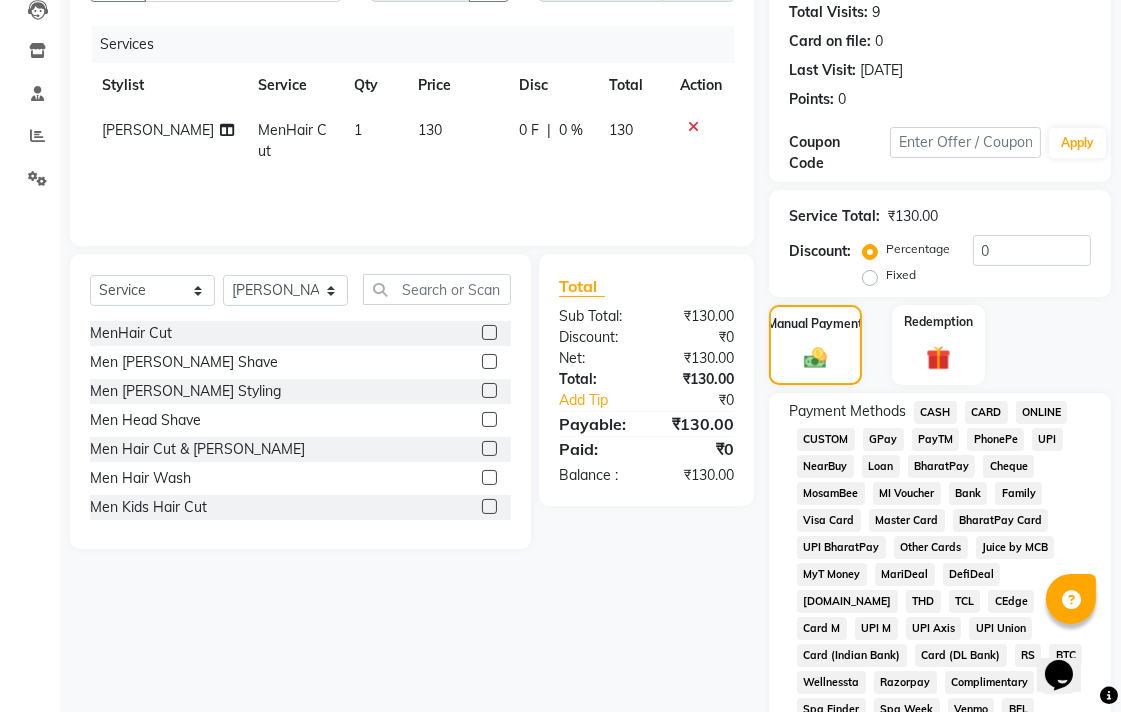 click on "UPI" 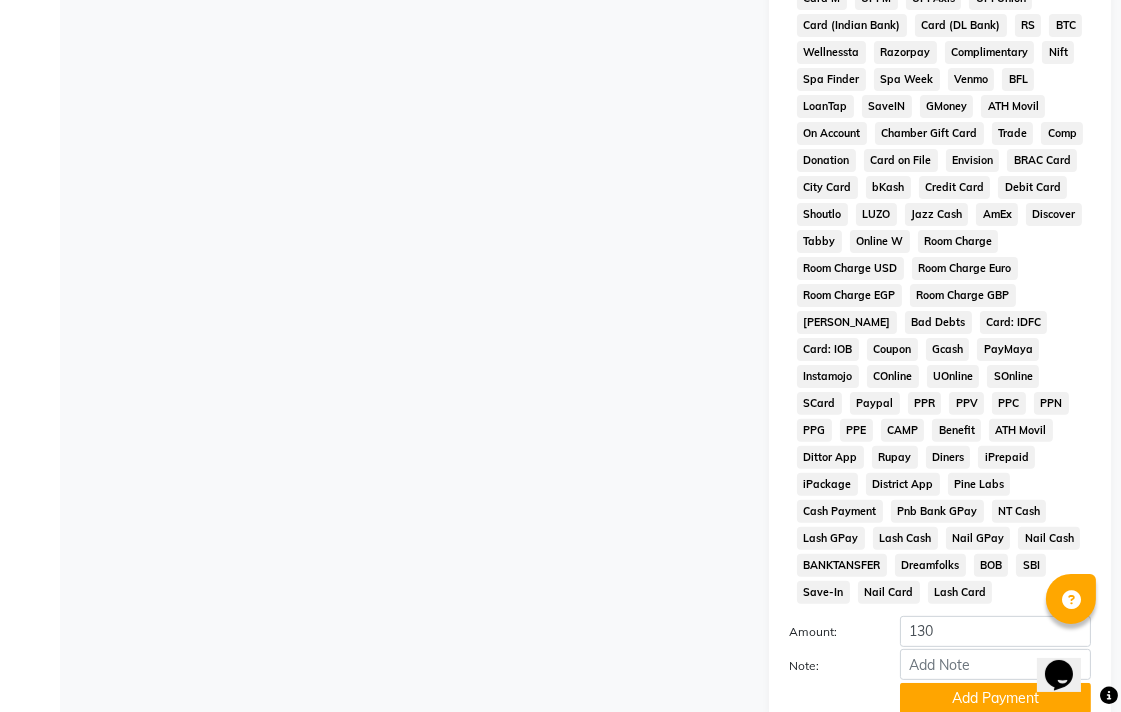 scroll, scrollTop: 913, scrollLeft: 0, axis: vertical 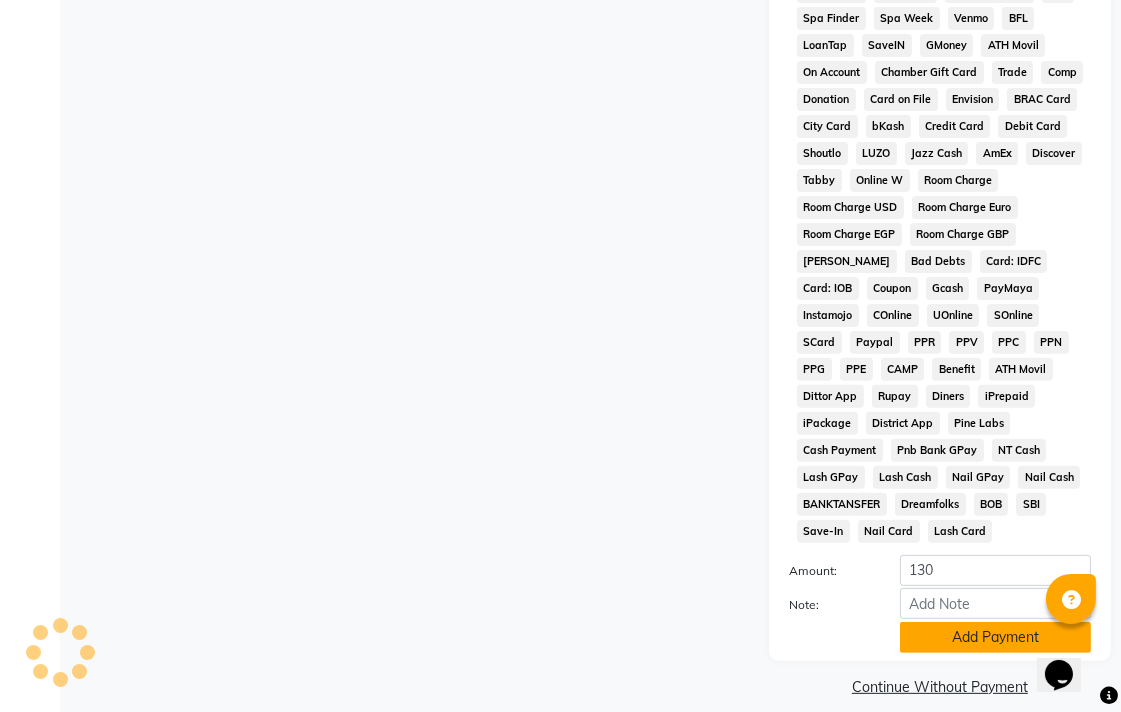 click on "Add Payment" 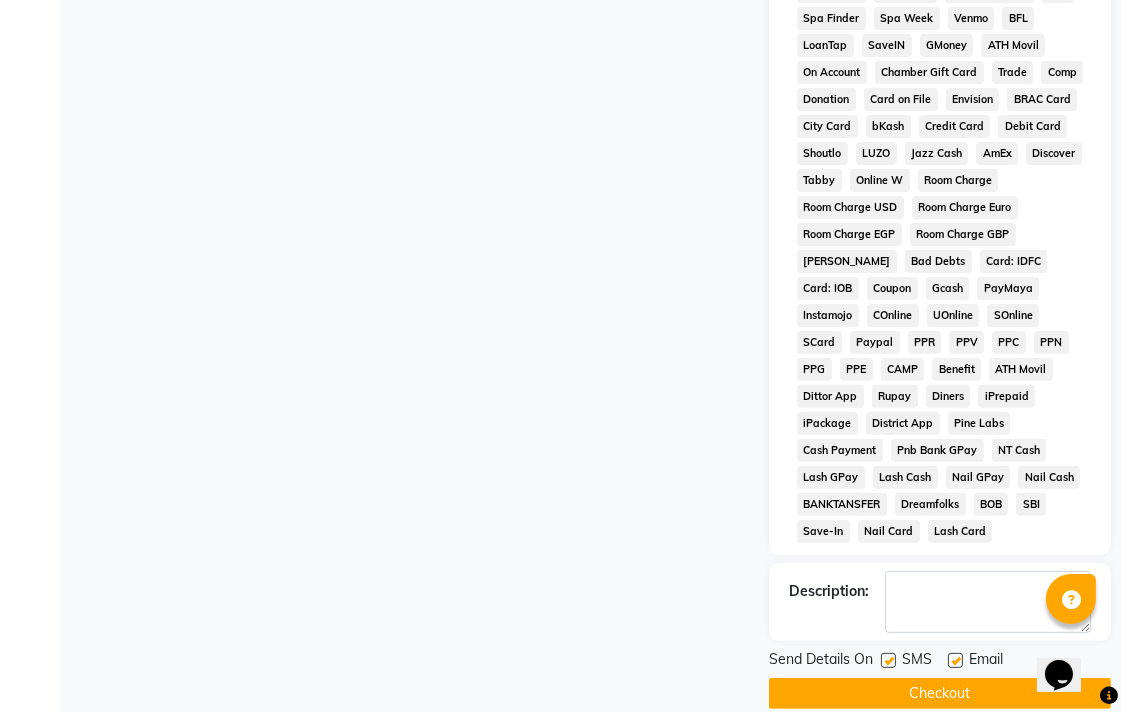 scroll, scrollTop: 921, scrollLeft: 0, axis: vertical 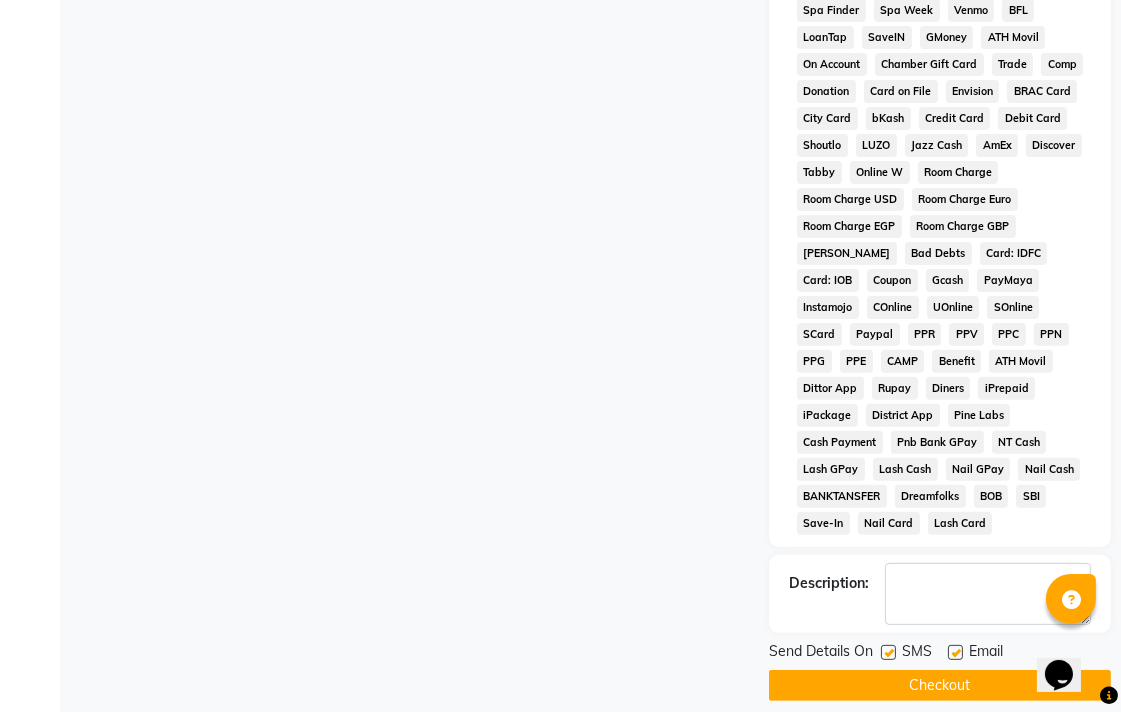 click on "Checkout" 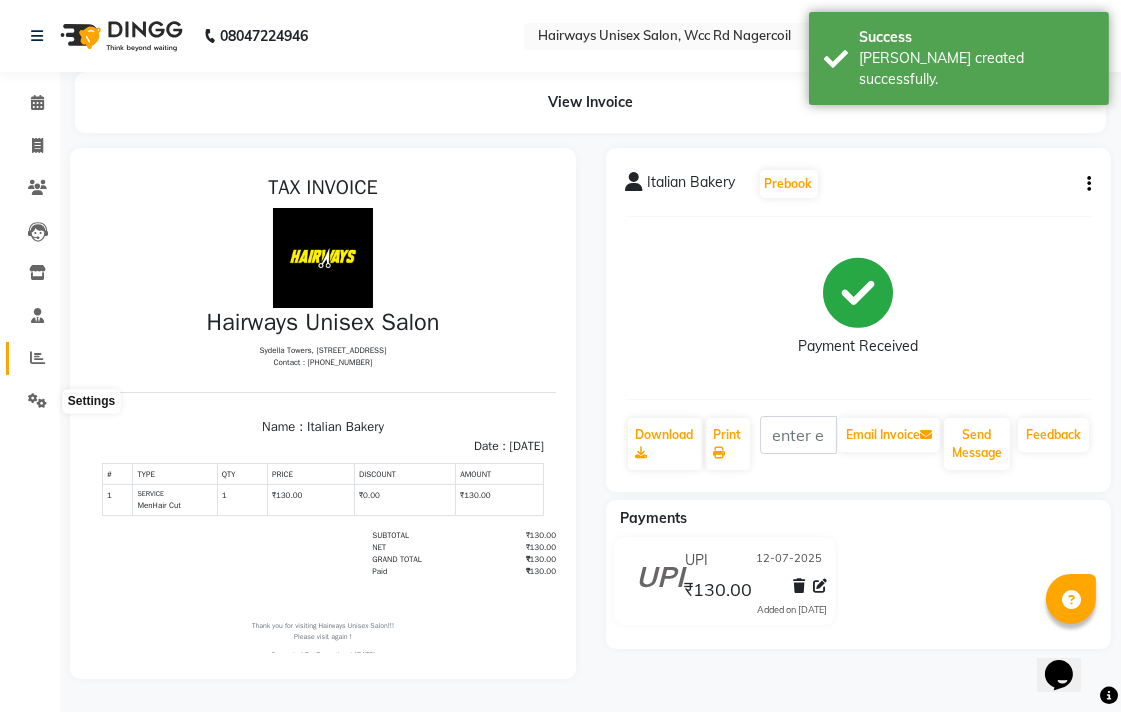 scroll, scrollTop: 0, scrollLeft: 0, axis: both 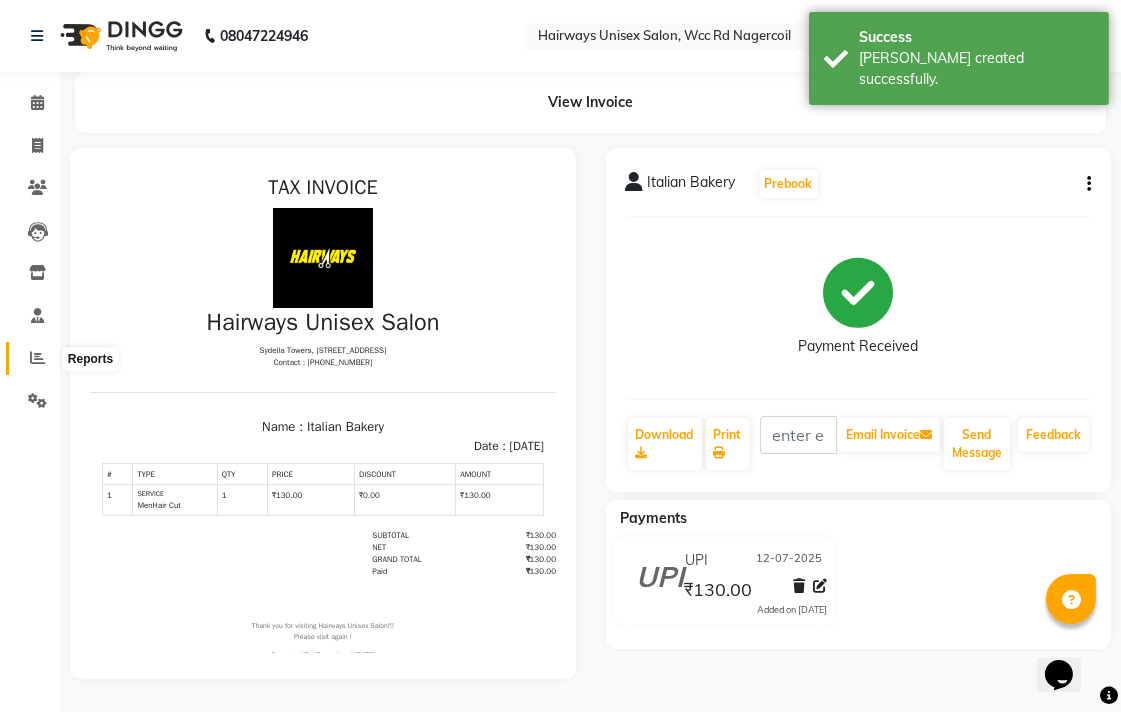 click 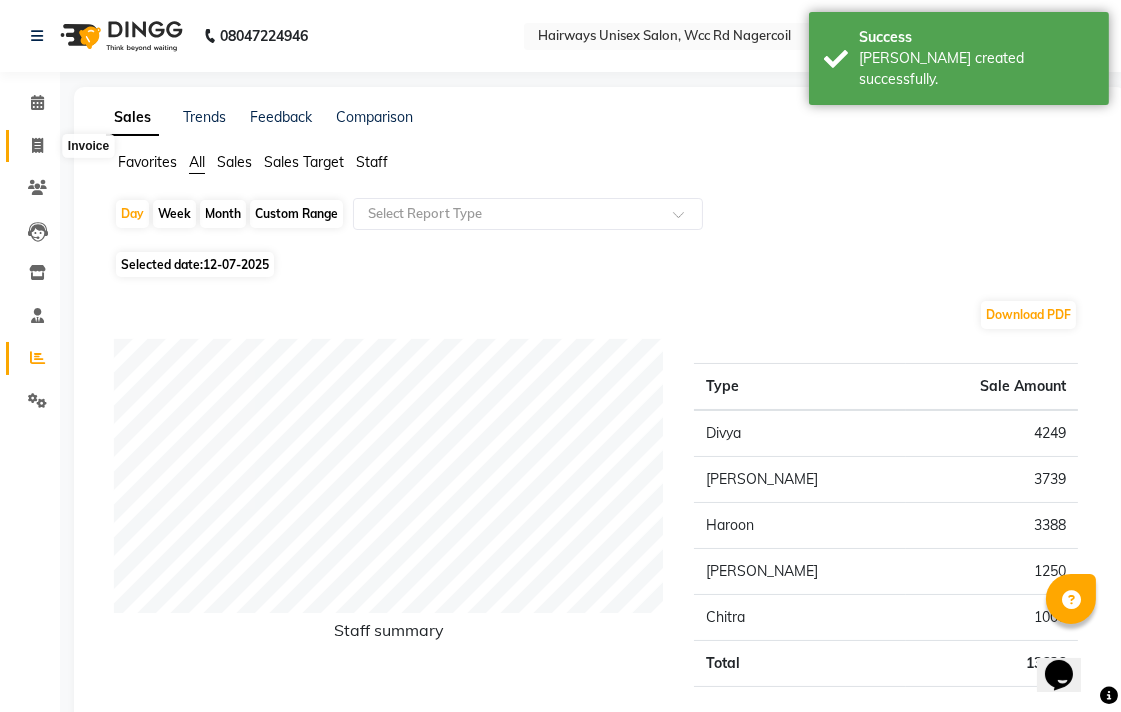 click 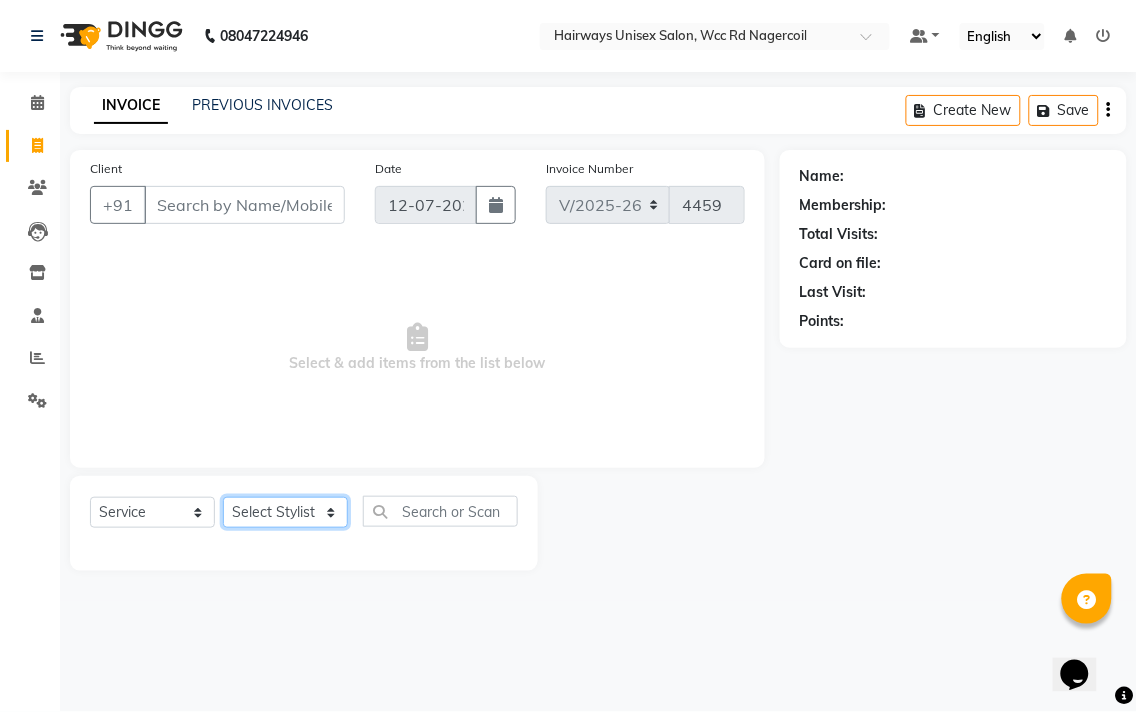 click on "Select Stylist Admin Chitra divya [PERSON_NAME] [PERSON_NAME] Reception [PERSON_NAME] [PERSON_NAME] Talib" 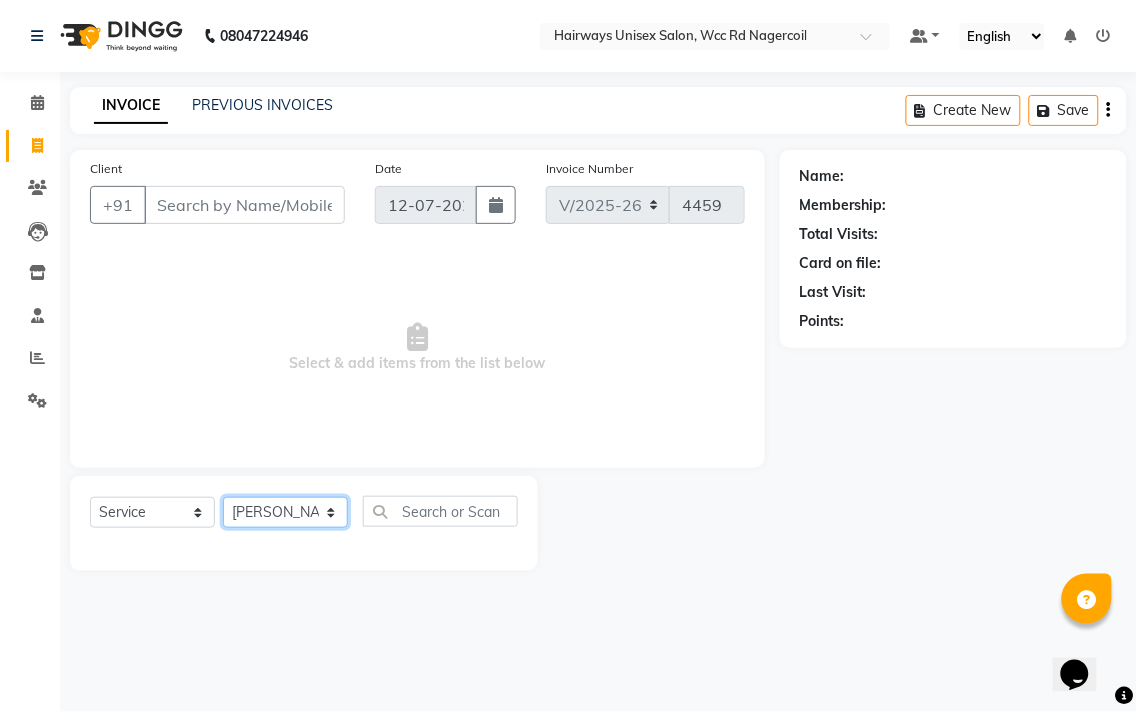 click on "Select Stylist Admin Chitra divya [PERSON_NAME] [PERSON_NAME] Reception [PERSON_NAME] [PERSON_NAME] Talib" 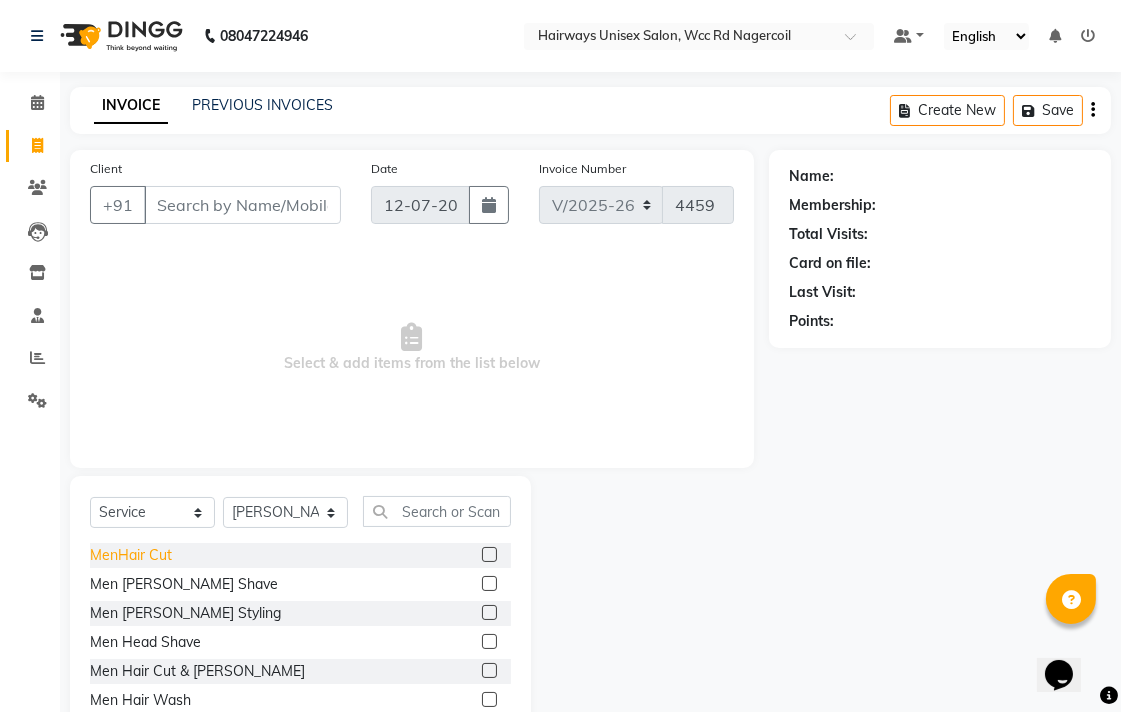 click on "MenHair Cut" 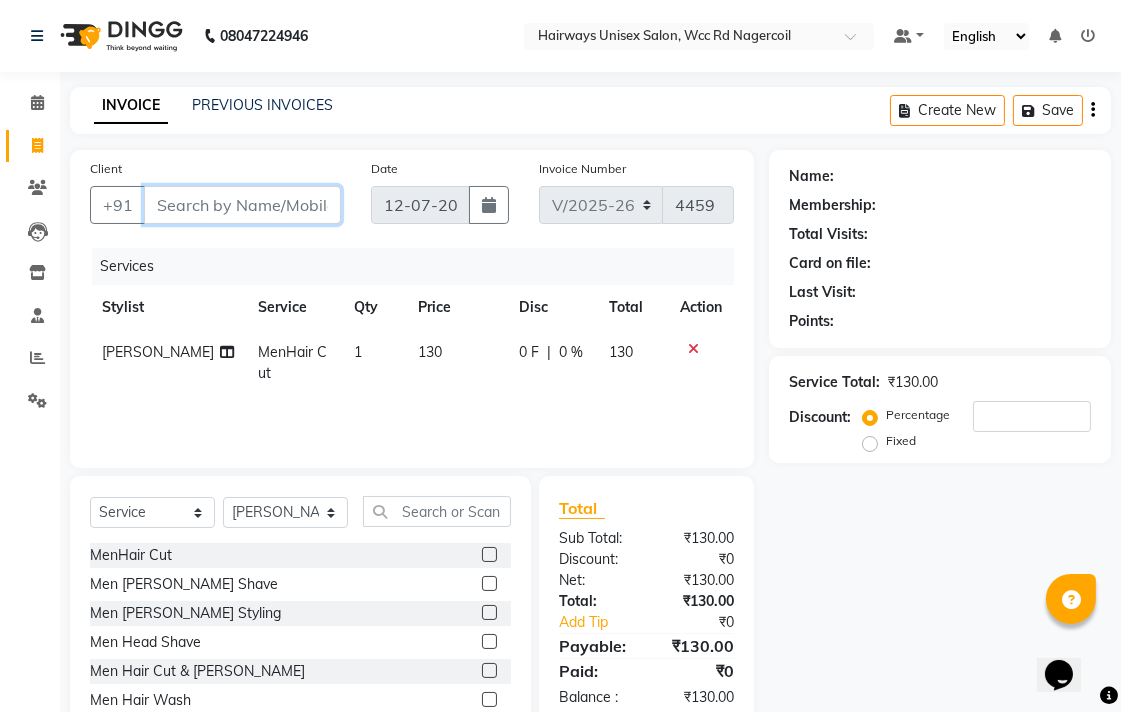 click on "Client" at bounding box center [242, 205] 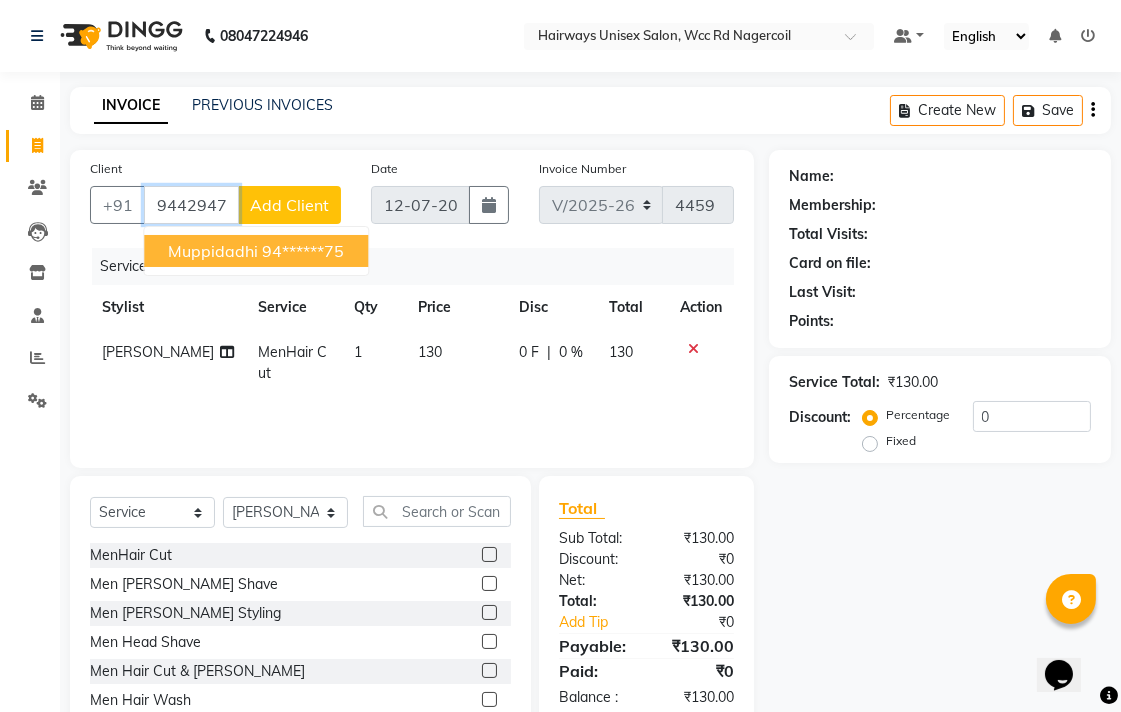 click on "94******75" at bounding box center [303, 251] 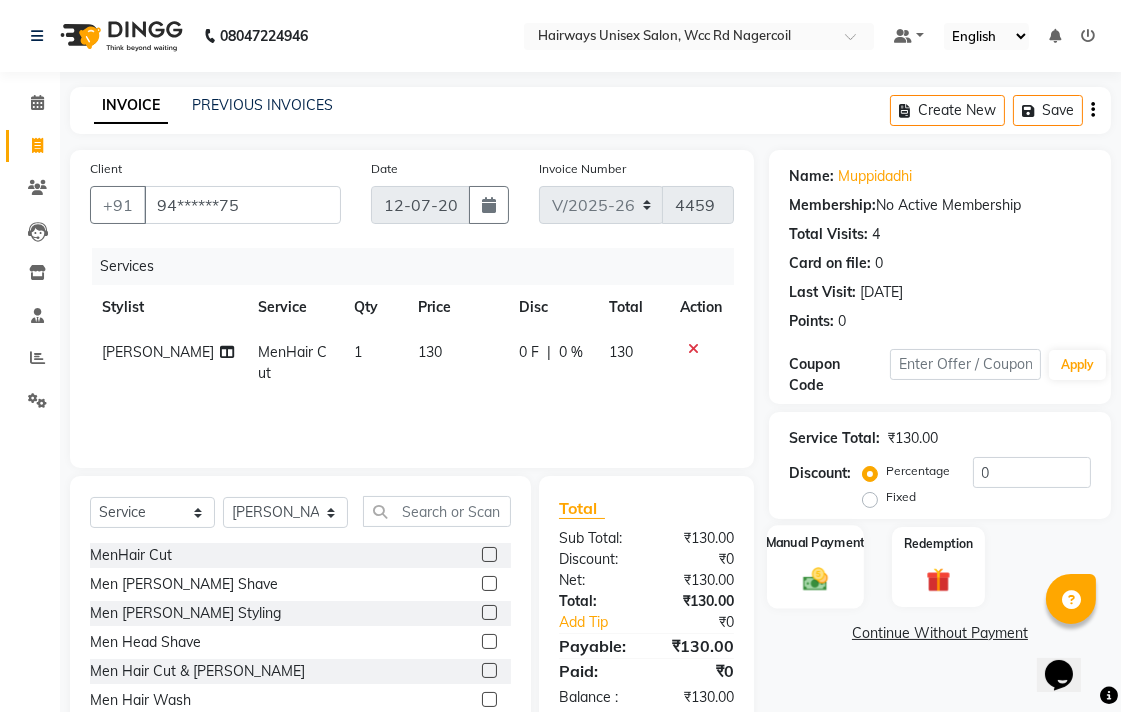 click on "Manual Payment" 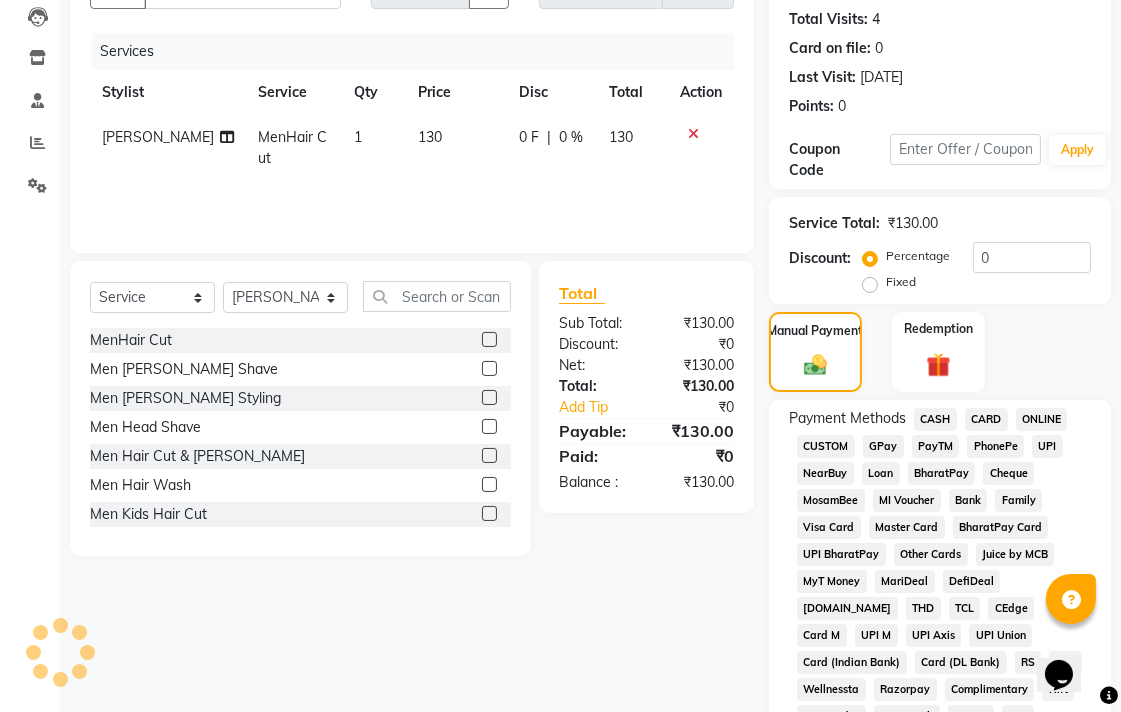 scroll, scrollTop: 222, scrollLeft: 0, axis: vertical 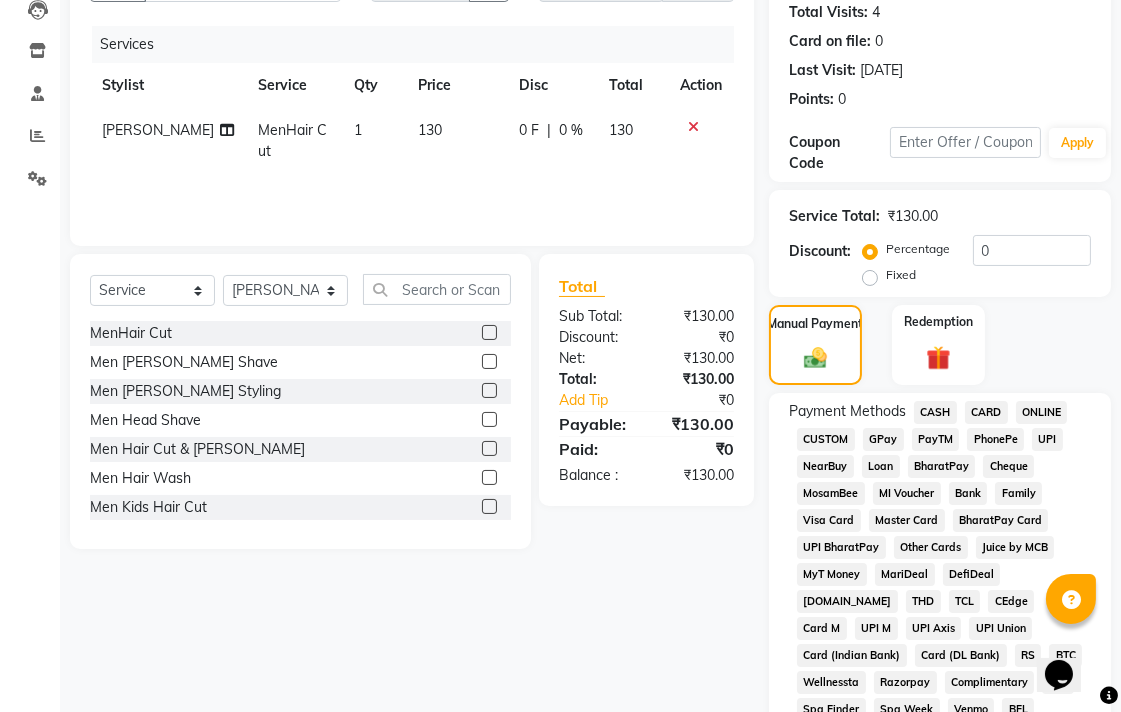 click on "CASH" 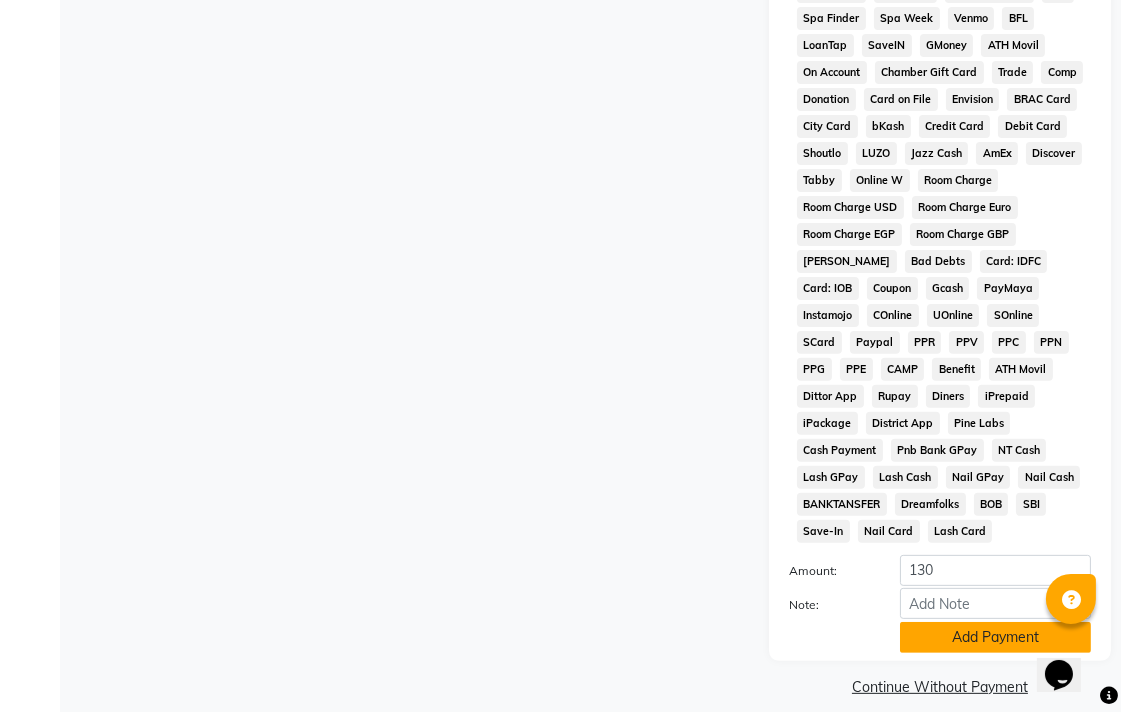 click on "Add Payment" 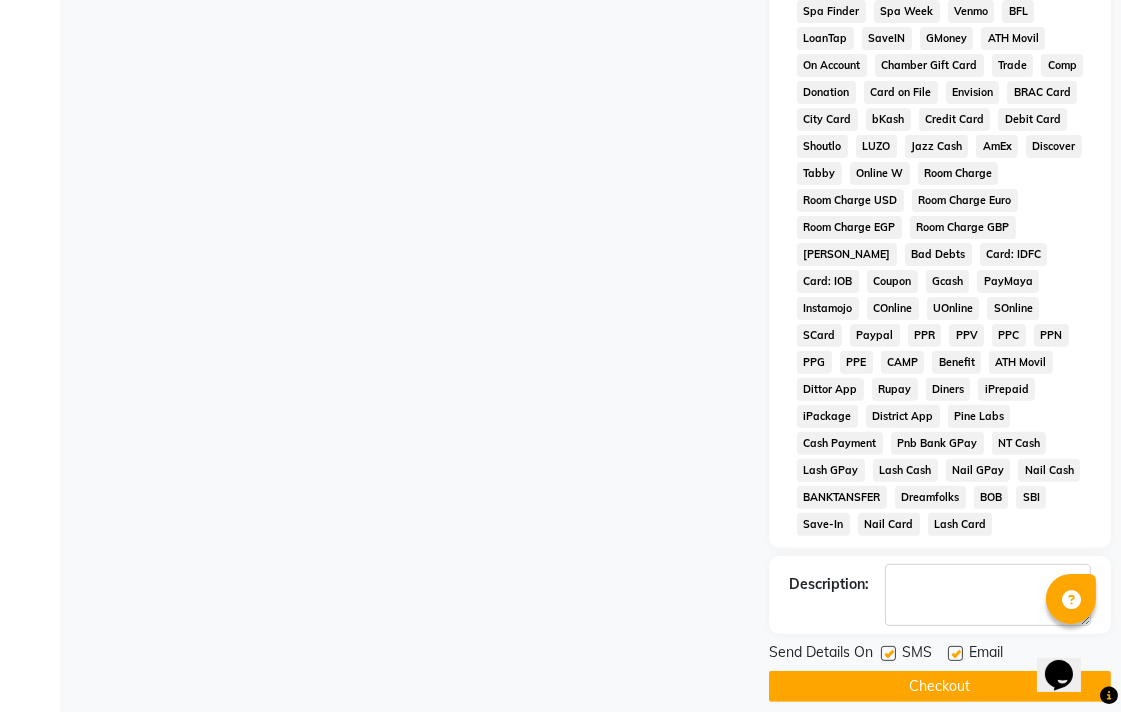scroll, scrollTop: 921, scrollLeft: 0, axis: vertical 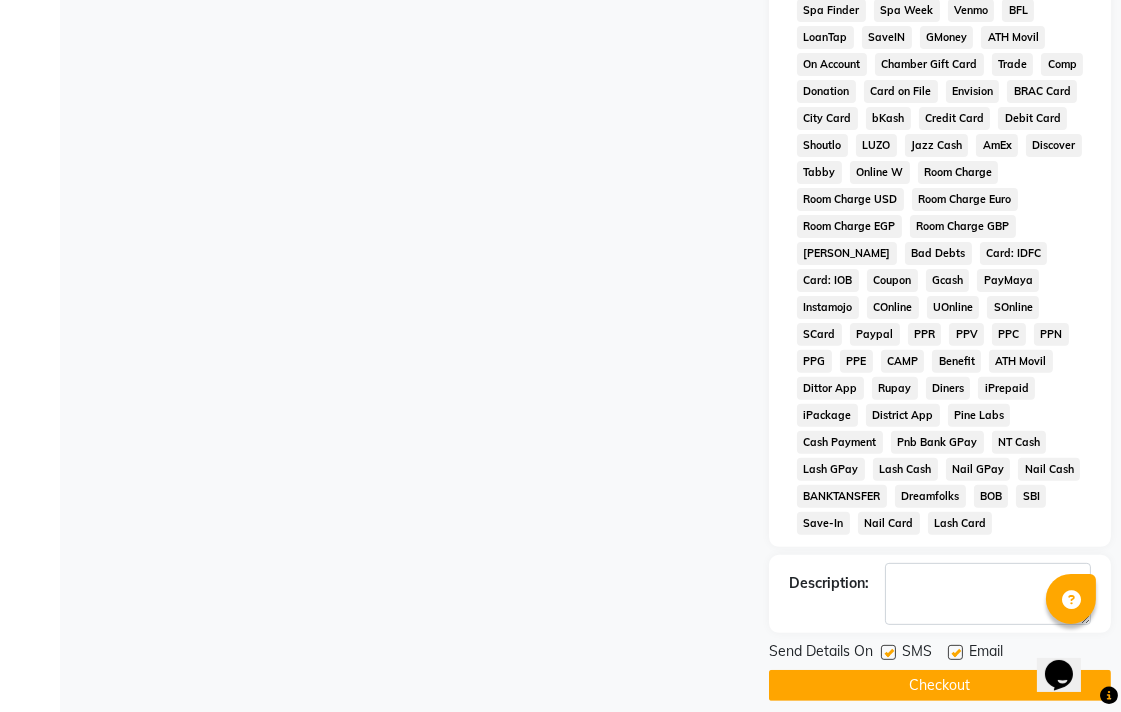 click on "Send Details On SMS Email  Checkout" 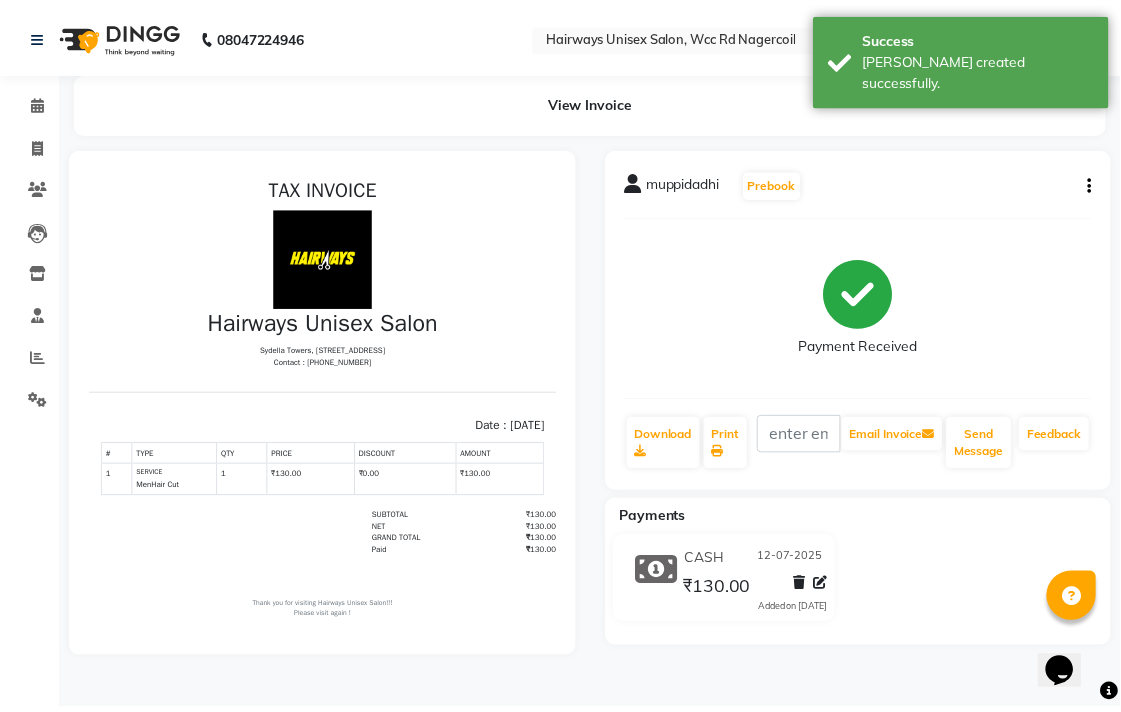 scroll, scrollTop: 0, scrollLeft: 0, axis: both 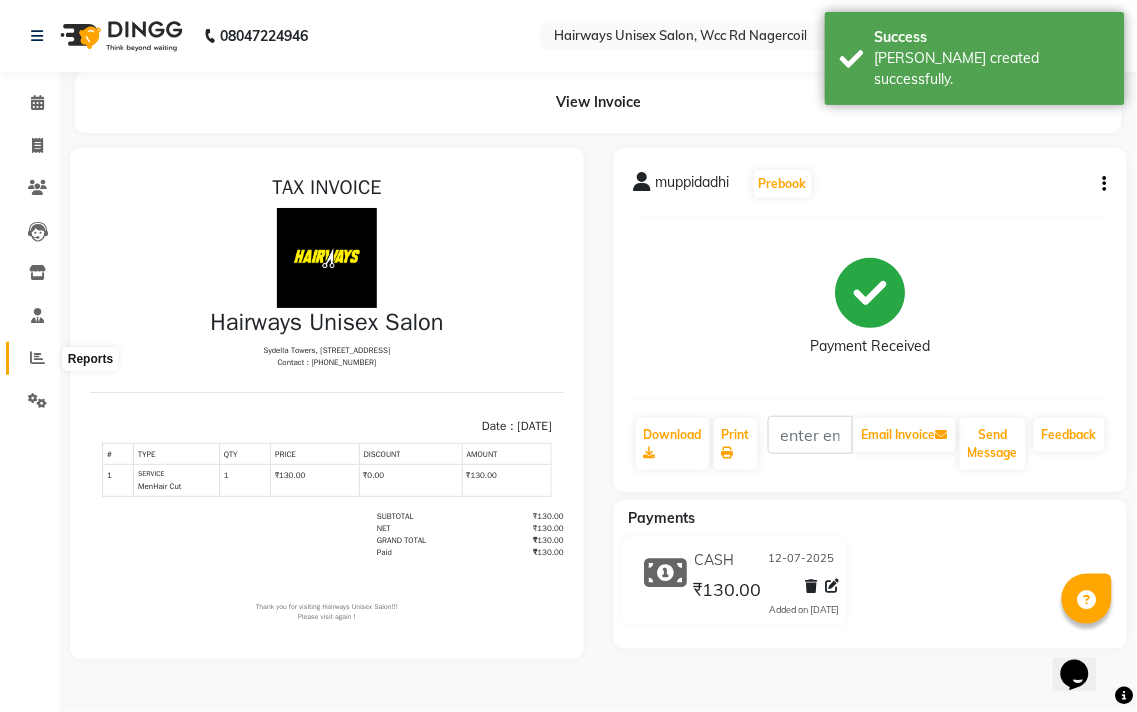 click 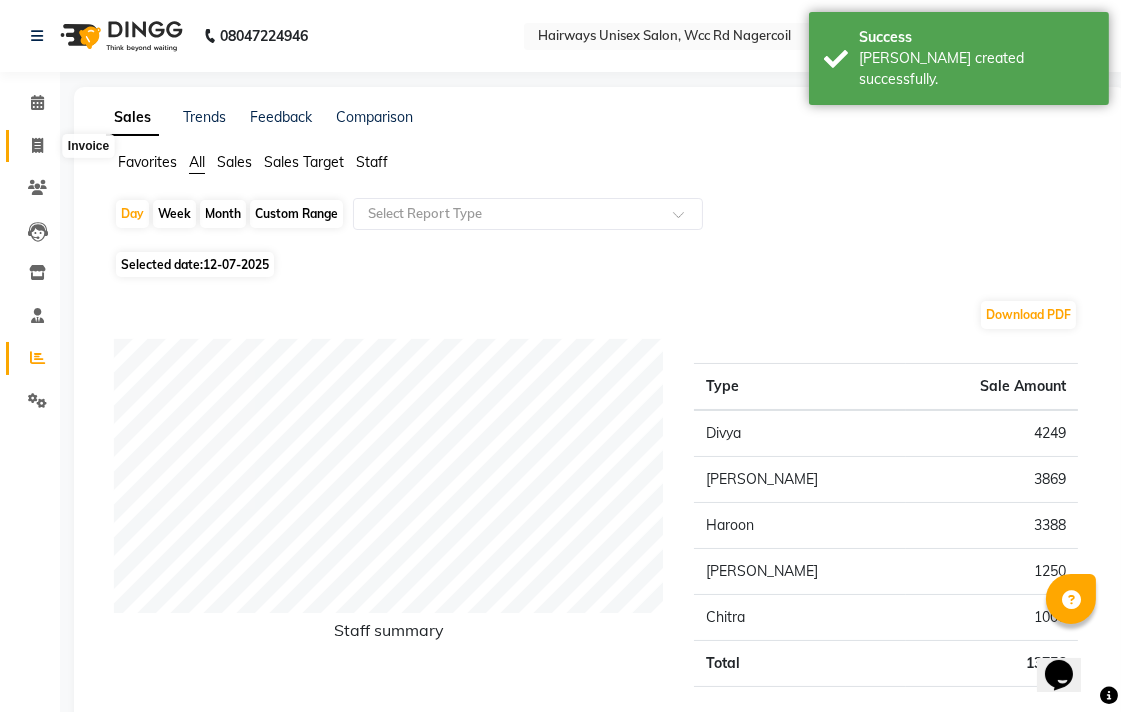 click 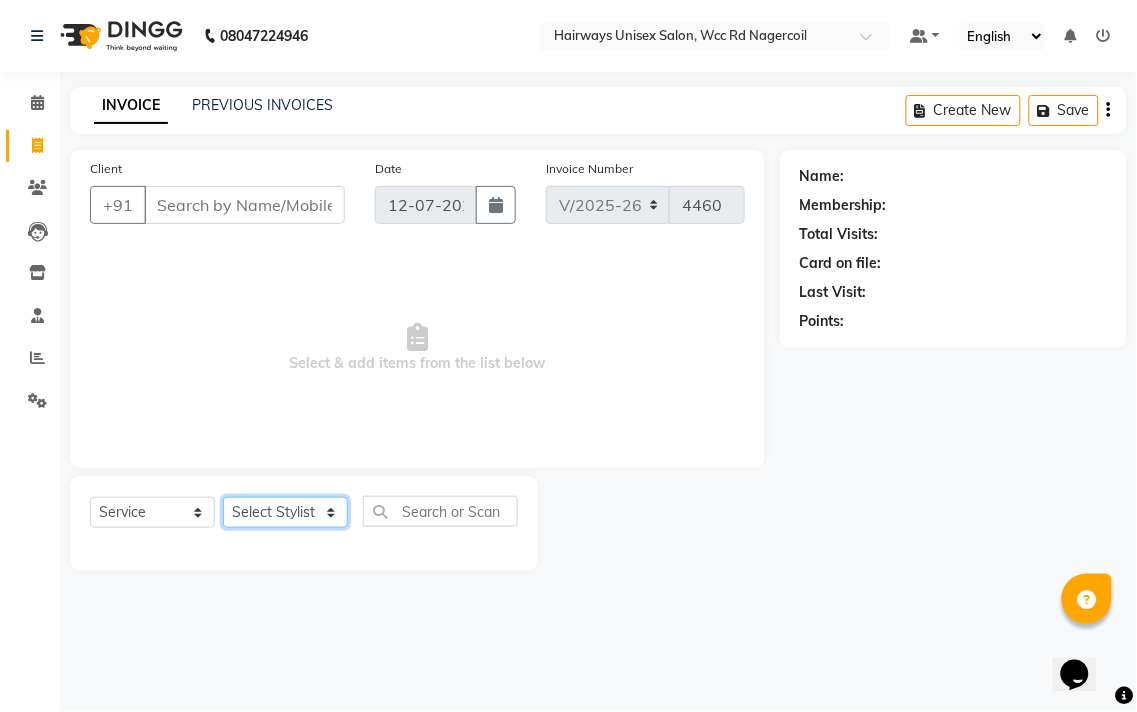 click on "Select Stylist Admin Chitra divya [PERSON_NAME] [PERSON_NAME] Reception [PERSON_NAME] [PERSON_NAME] Talib" 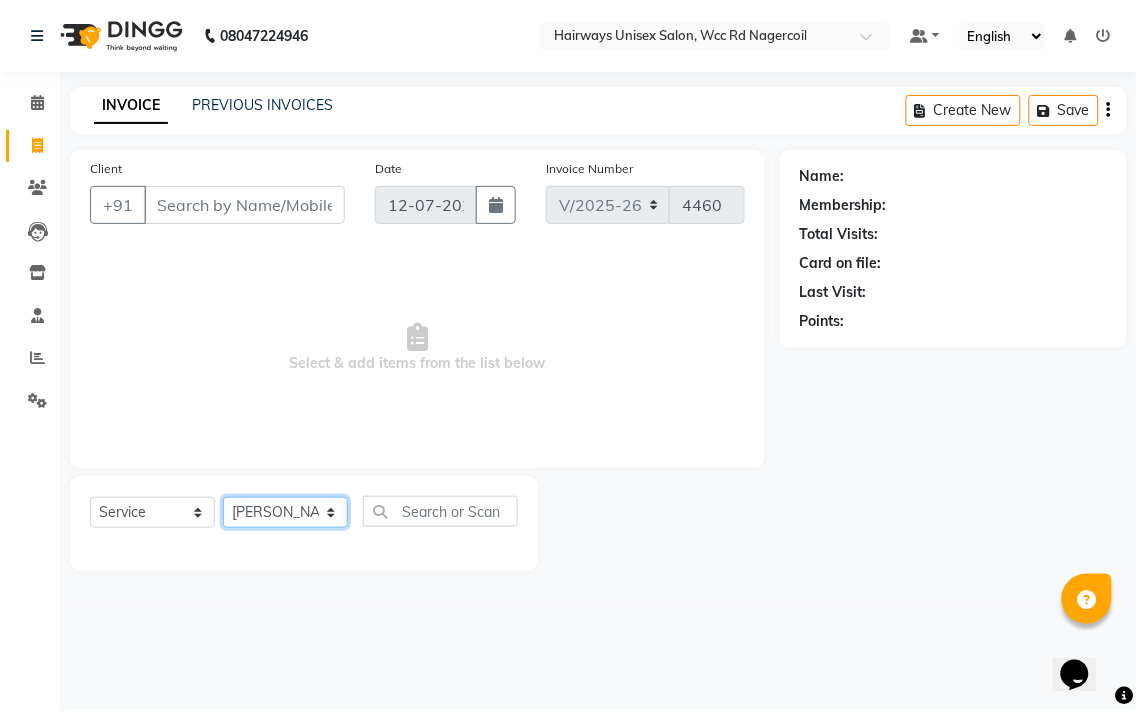 click on "Select Stylist Admin Chitra divya [PERSON_NAME] [PERSON_NAME] Reception [PERSON_NAME] [PERSON_NAME] Talib" 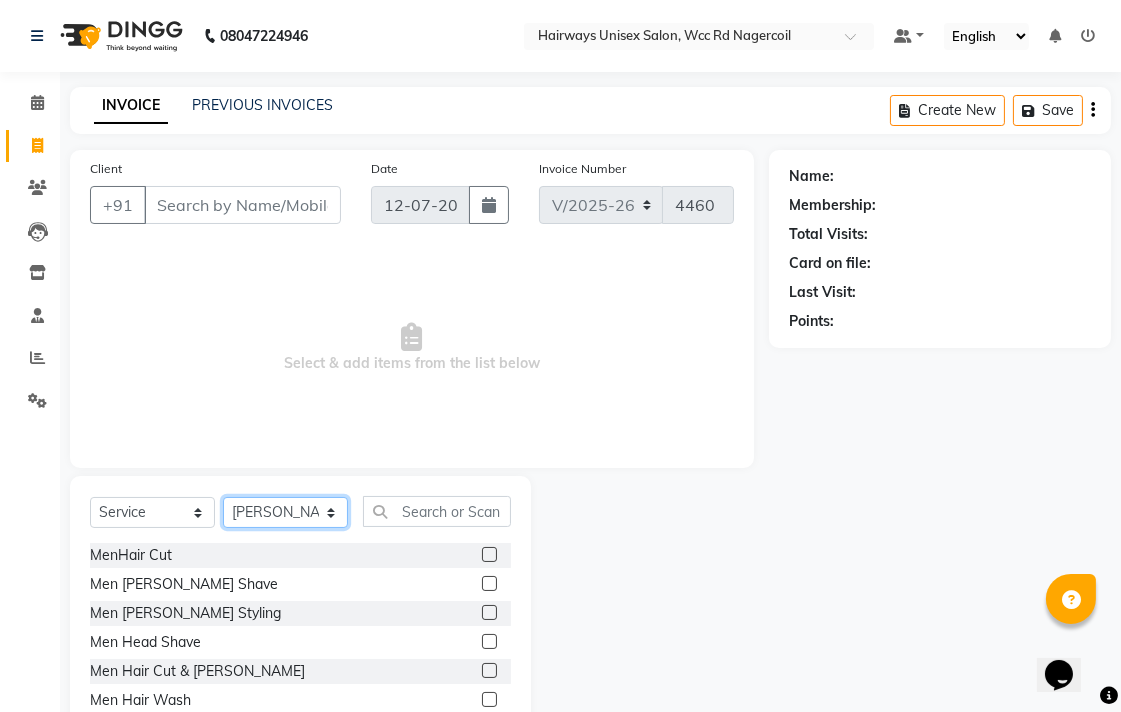 click on "Select Stylist Admin Chitra divya [PERSON_NAME] [PERSON_NAME] Reception [PERSON_NAME] [PERSON_NAME] Talib" 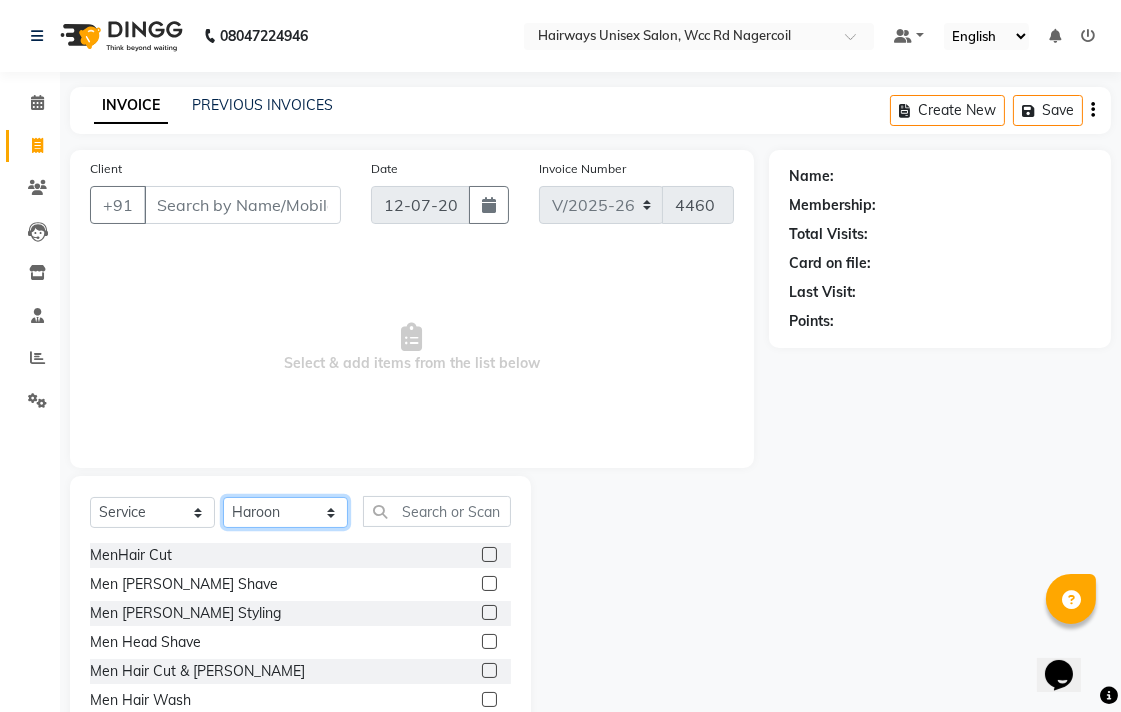 click on "Select Stylist Admin Chitra divya [PERSON_NAME] [PERSON_NAME] Reception [PERSON_NAME] [PERSON_NAME] Talib" 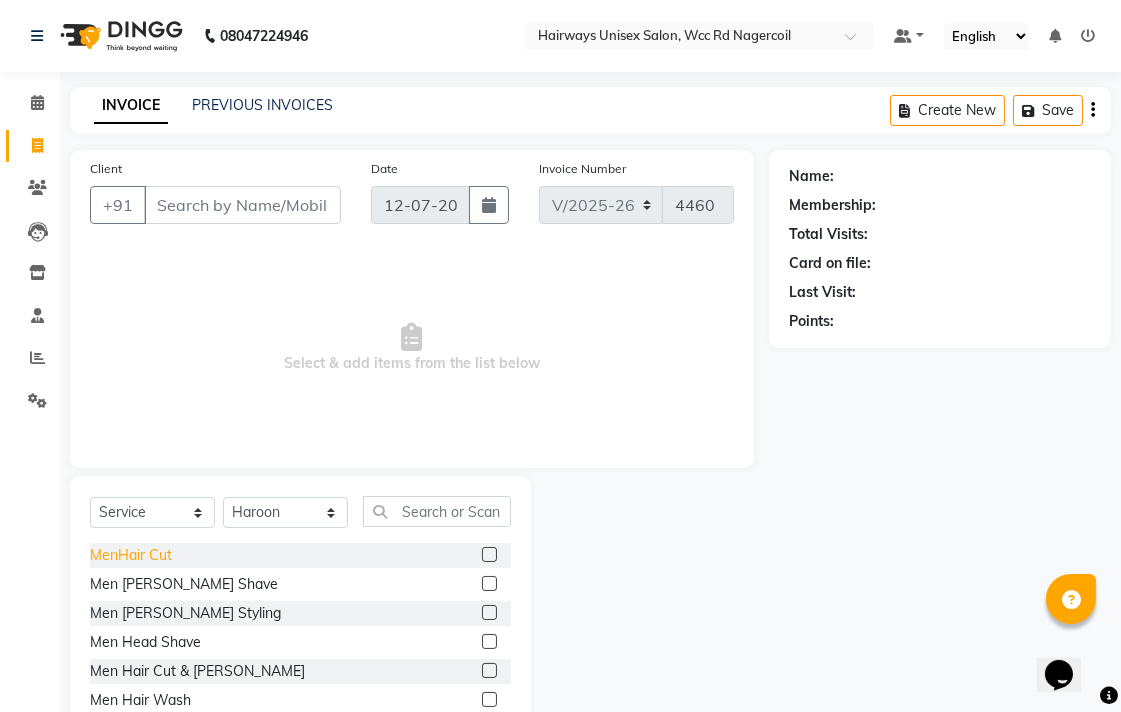 click on "MenHair Cut" 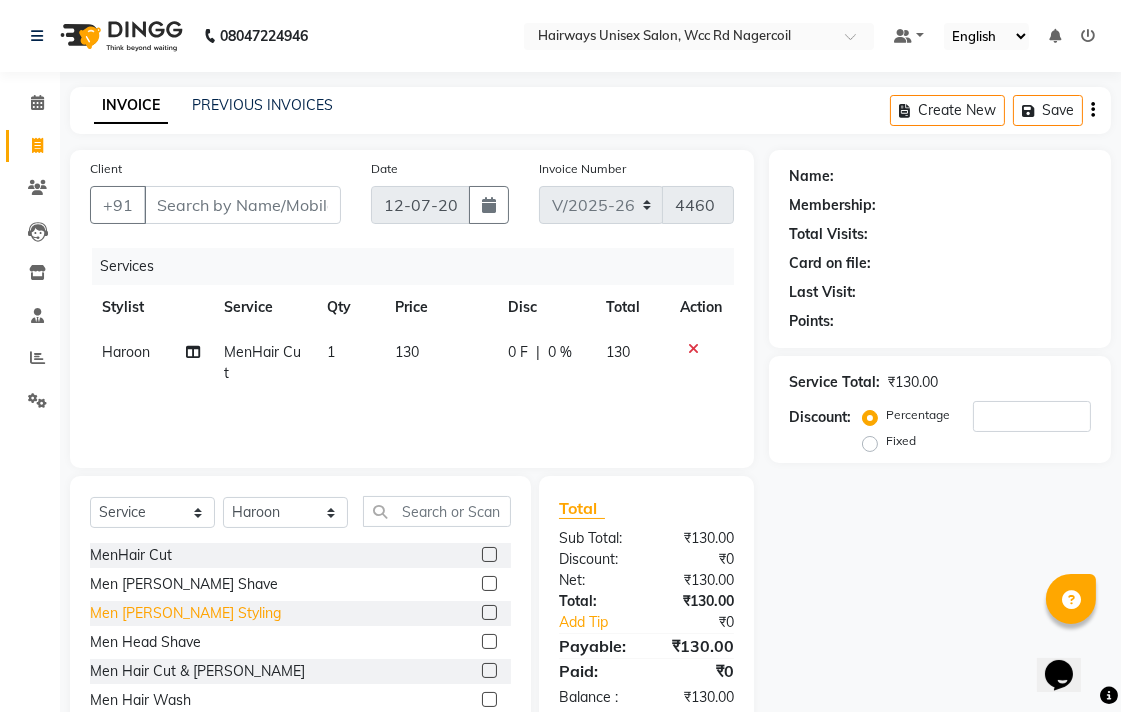 click on "Men [PERSON_NAME] Styling" 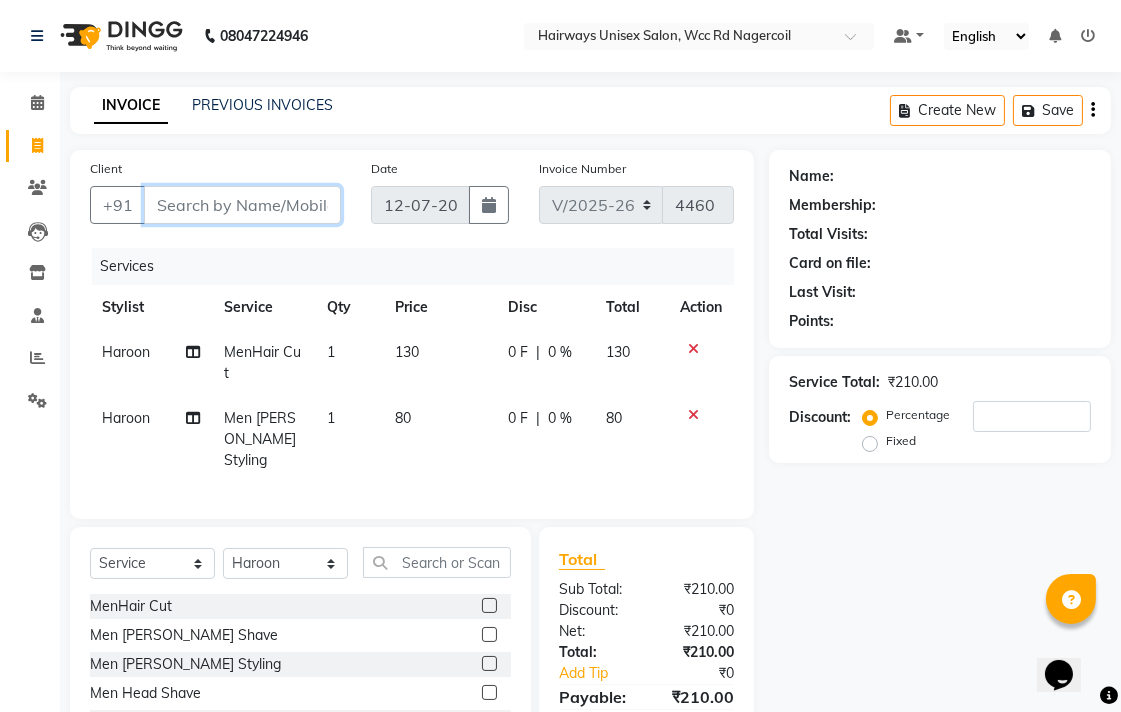 click on "Client" at bounding box center [242, 205] 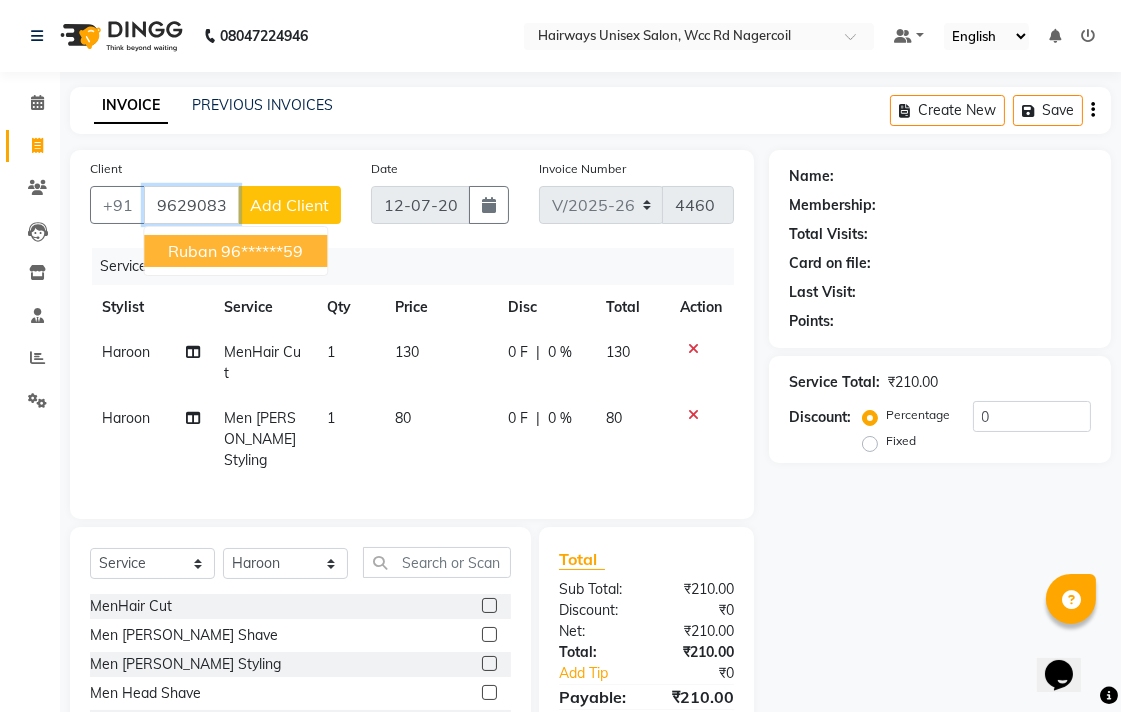 click on "96******59" at bounding box center (262, 251) 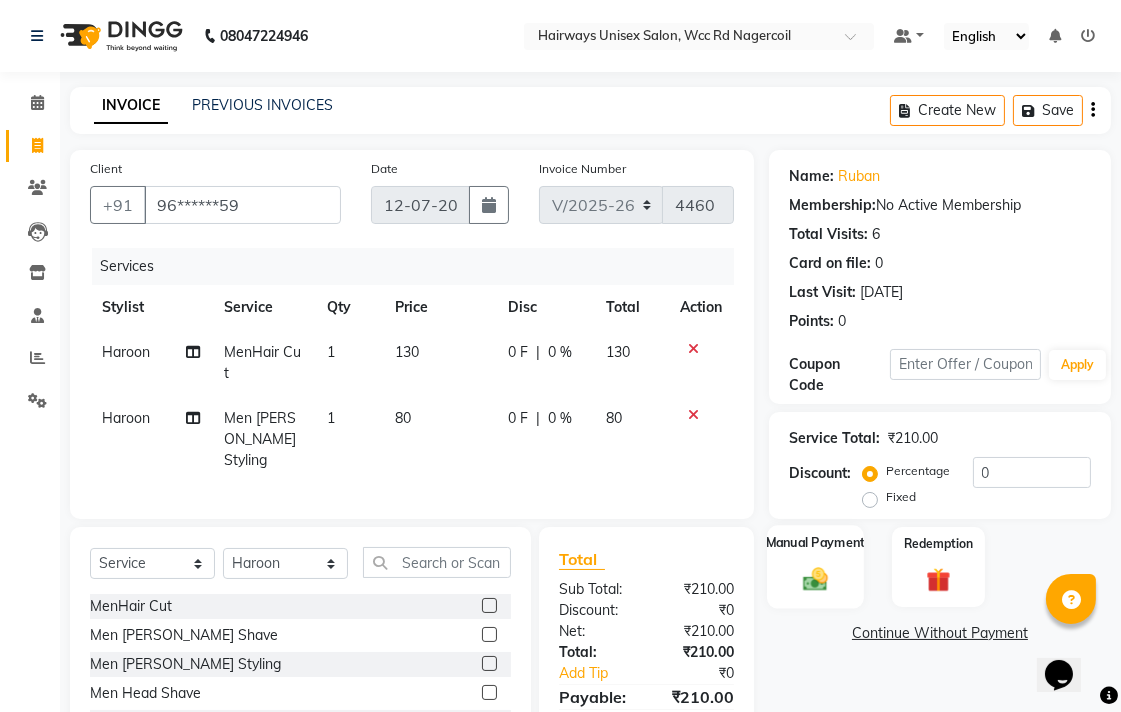 click 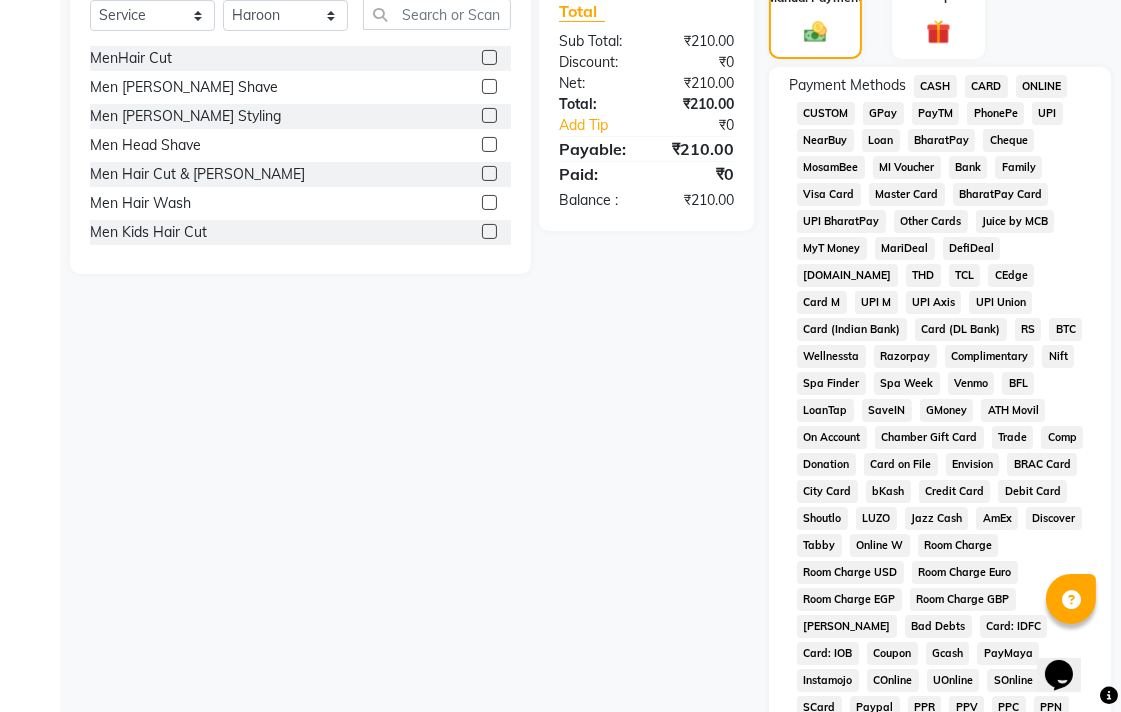 scroll, scrollTop: 555, scrollLeft: 0, axis: vertical 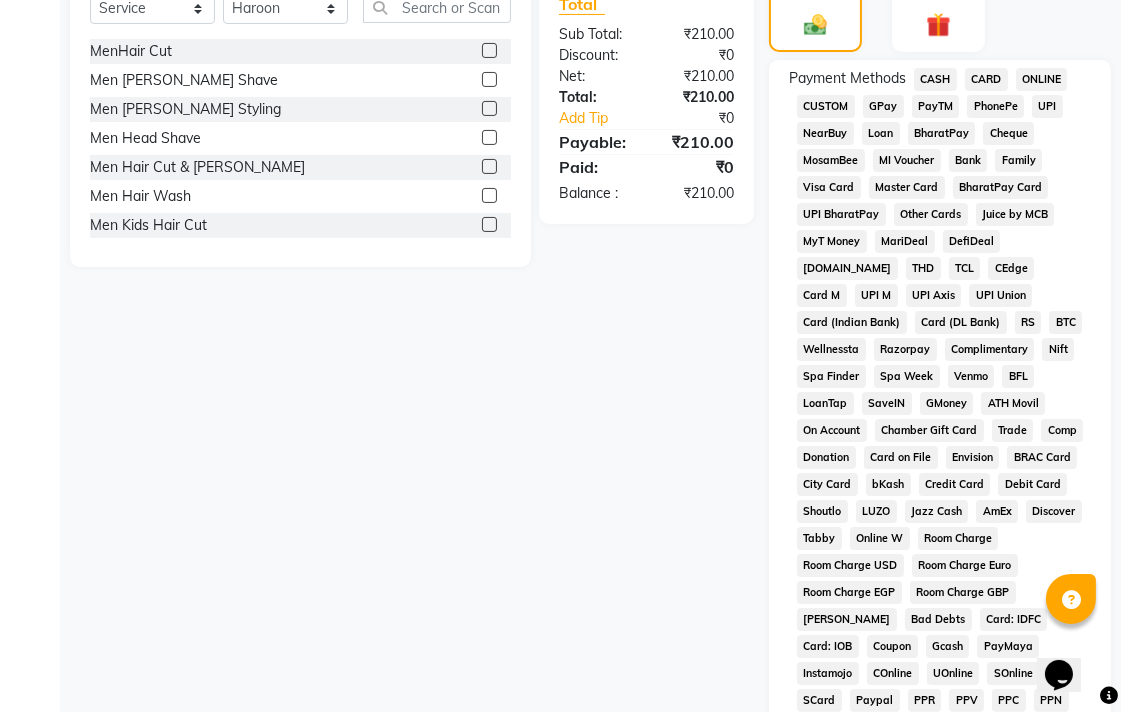 click on "CASH" 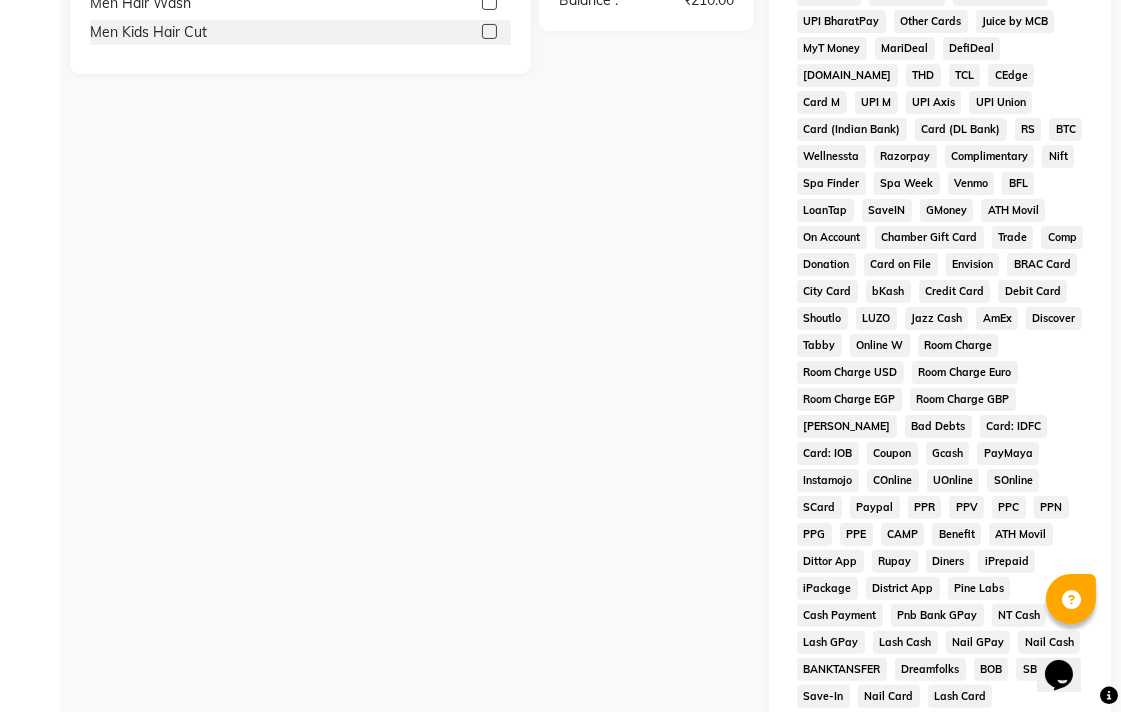scroll, scrollTop: 913, scrollLeft: 0, axis: vertical 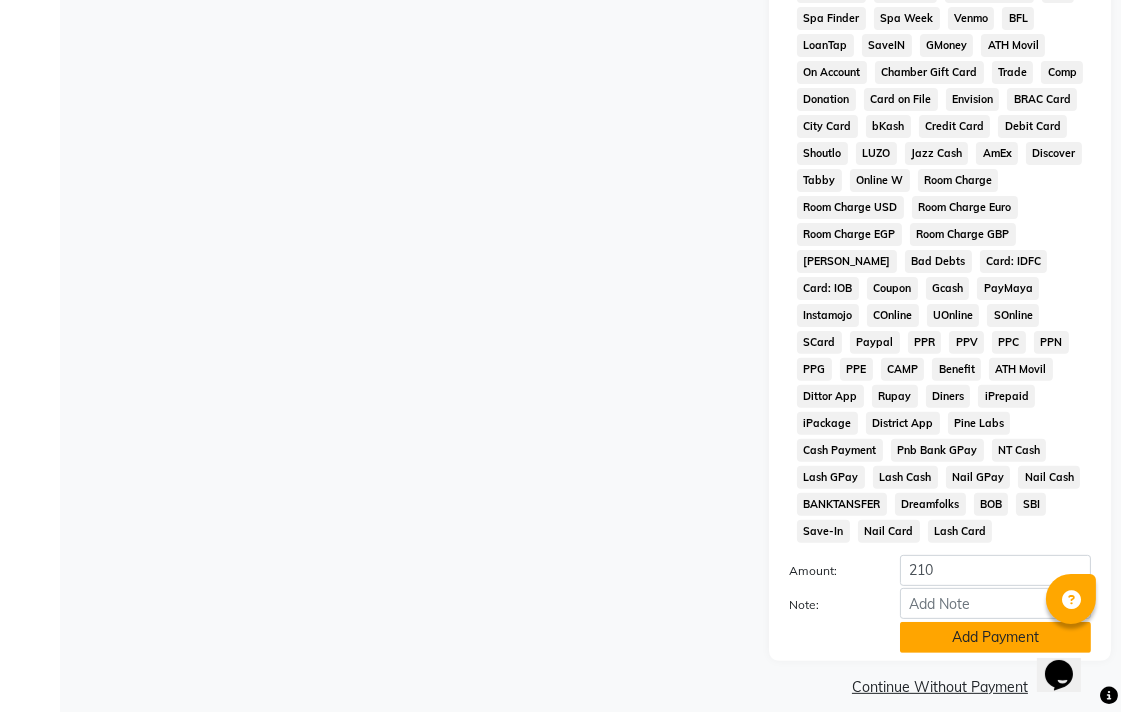 click on "Add Payment" 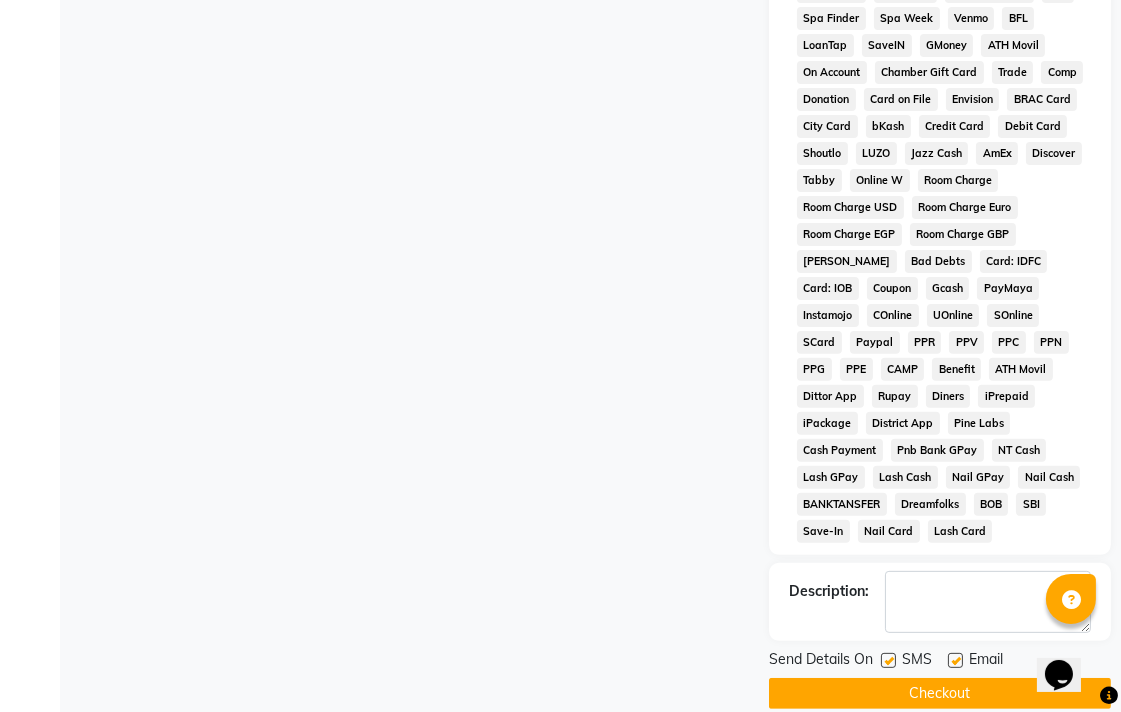 scroll, scrollTop: 921, scrollLeft: 0, axis: vertical 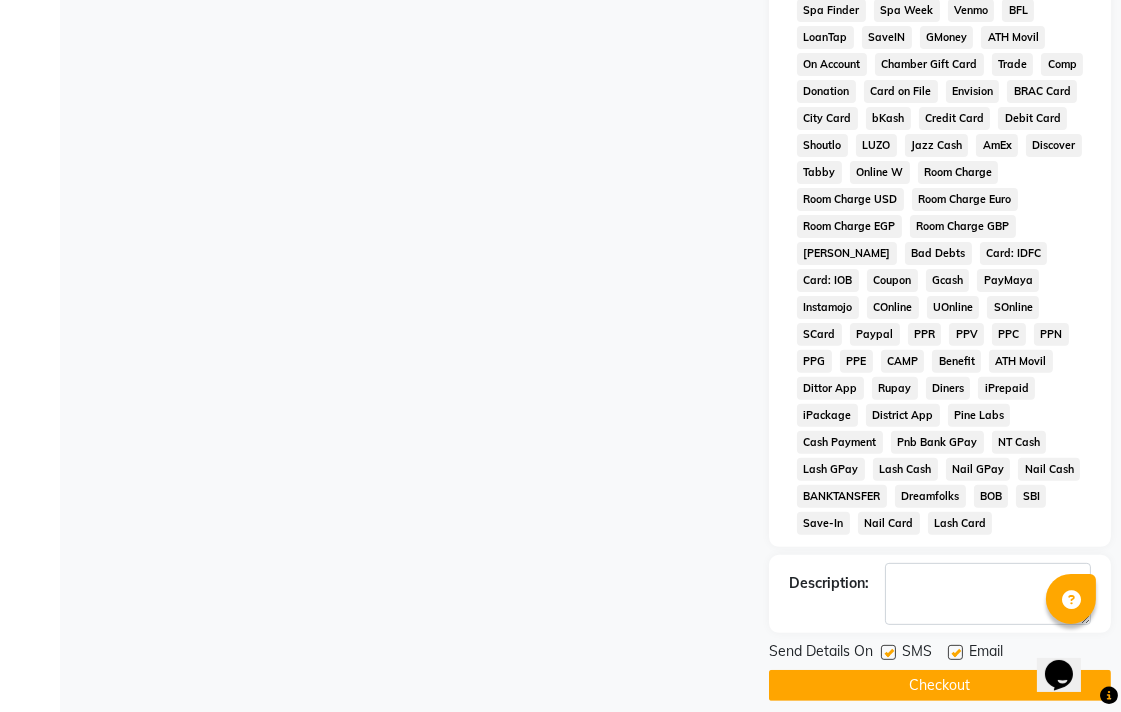 click on "Checkout" 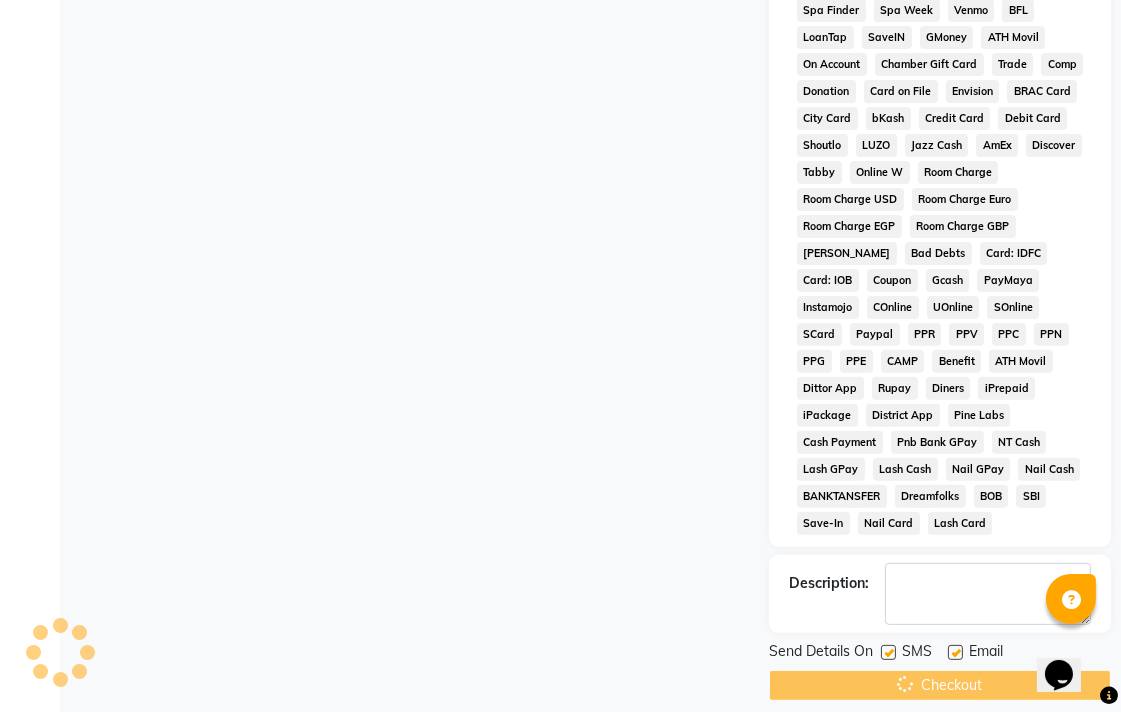 scroll, scrollTop: 0, scrollLeft: 0, axis: both 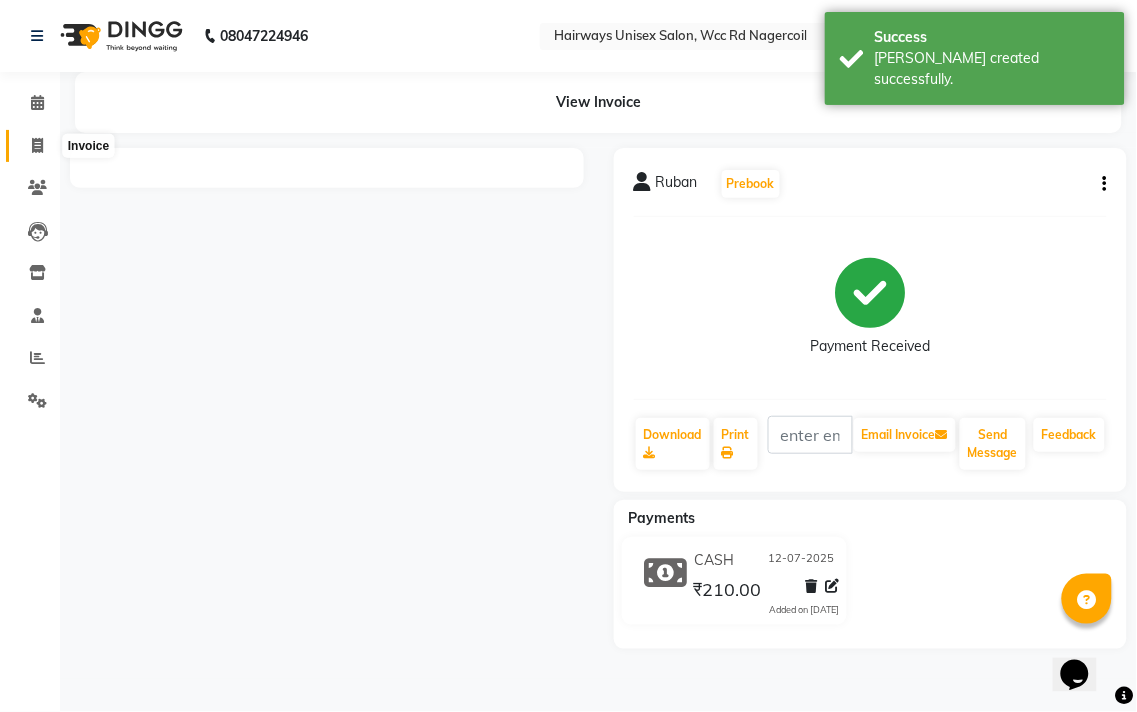 click 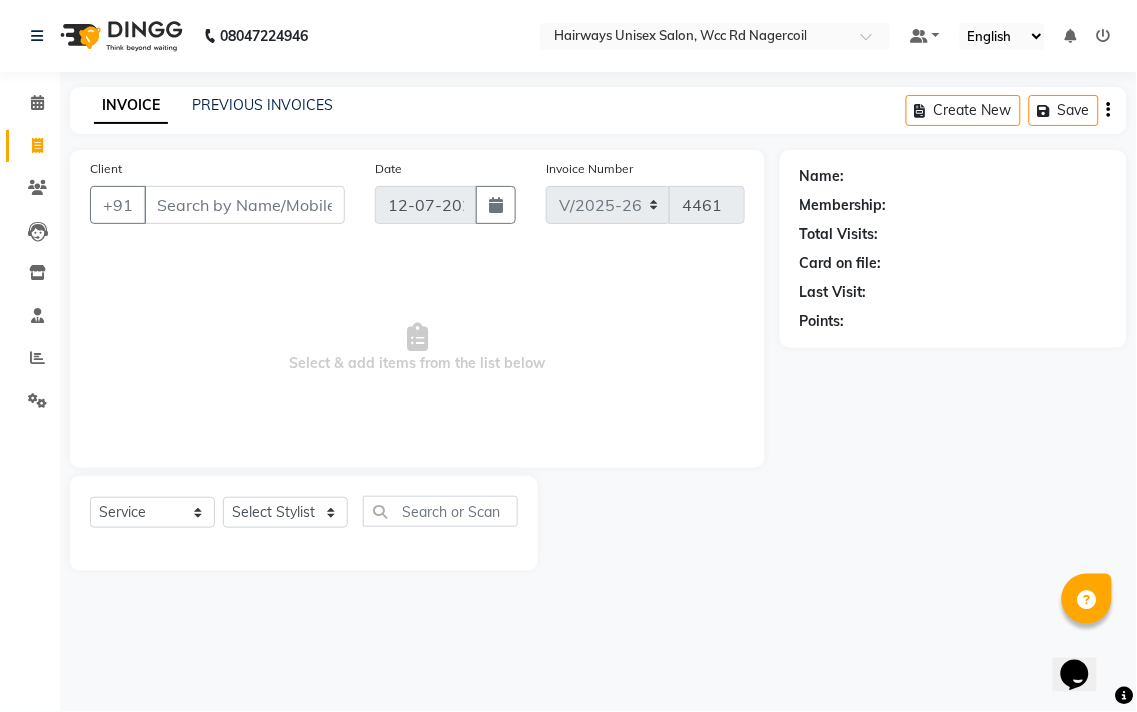 click 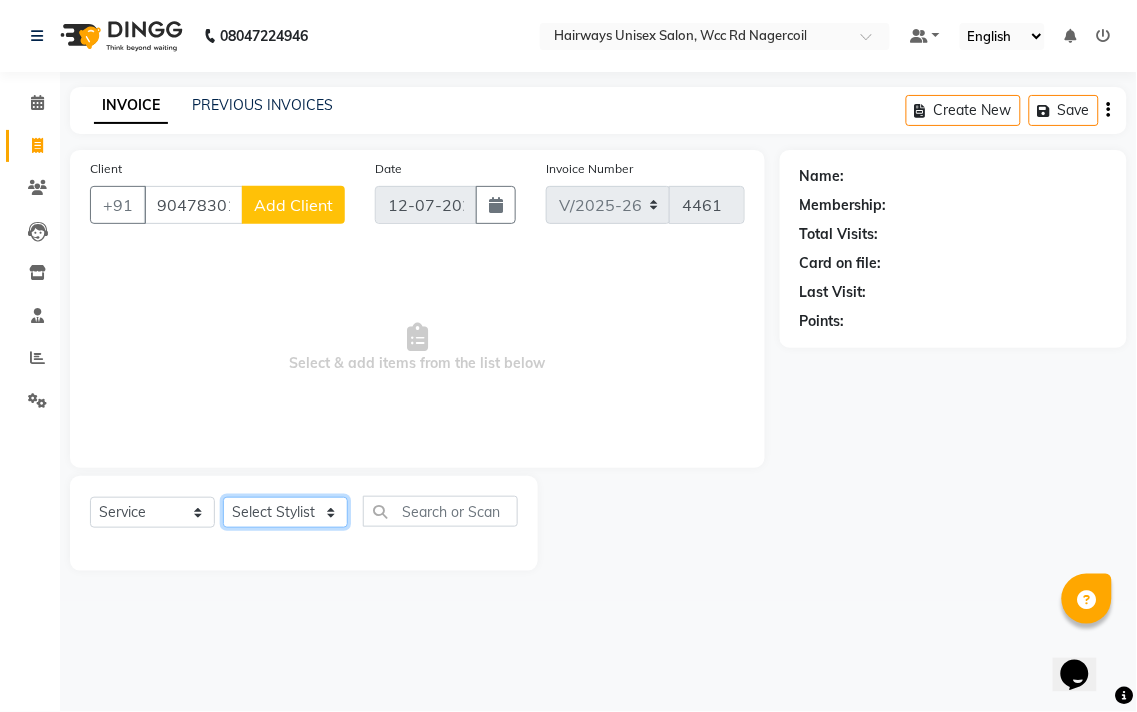 click on "Select Stylist Admin Chitra divya [PERSON_NAME] [PERSON_NAME] Reception [PERSON_NAME] [PERSON_NAME] Talib" 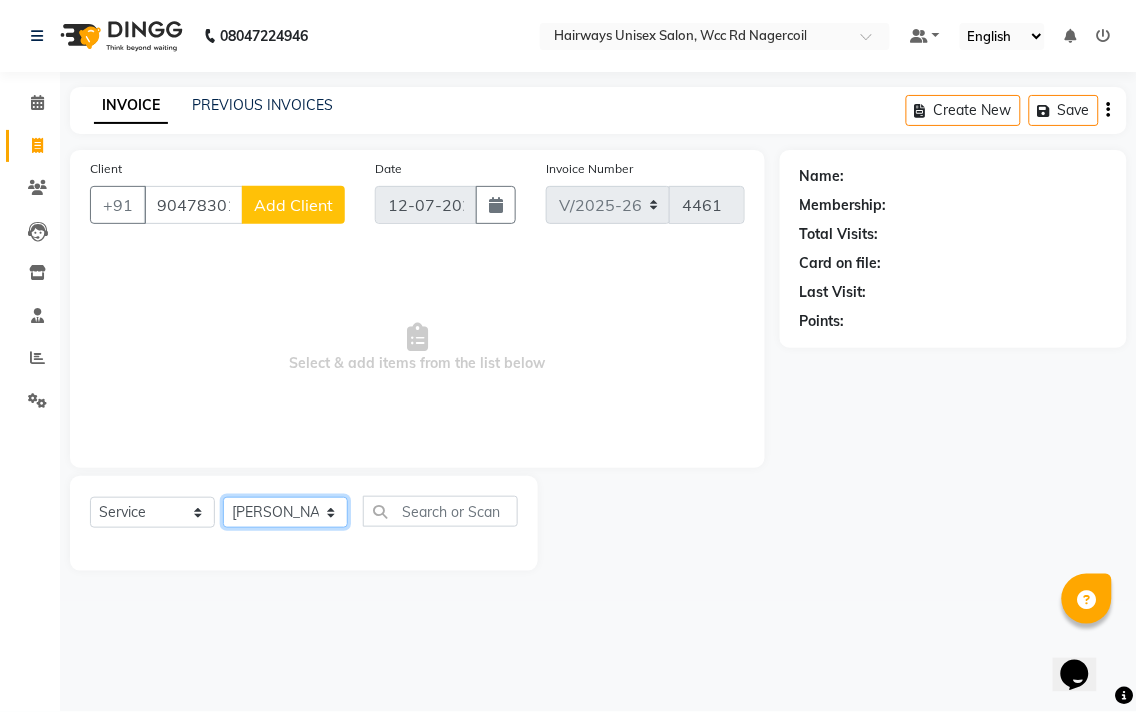 click on "Select Stylist Admin Chitra divya [PERSON_NAME] [PERSON_NAME] Reception [PERSON_NAME] [PERSON_NAME] Talib" 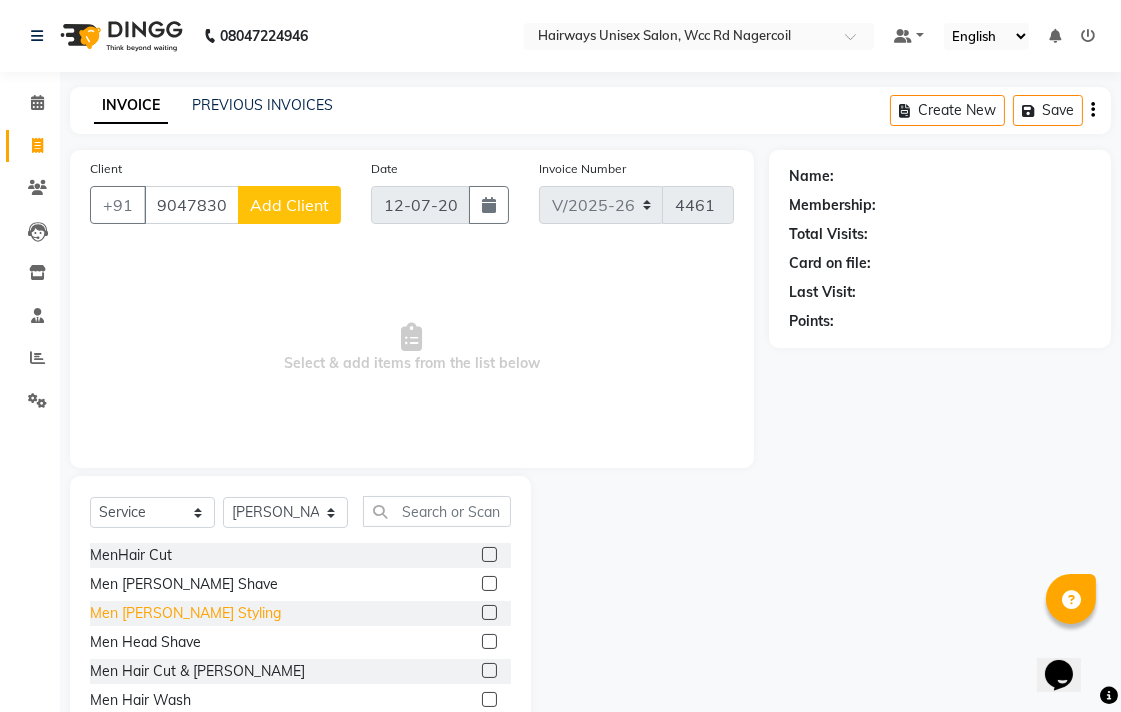 click on "Men [PERSON_NAME] Styling" 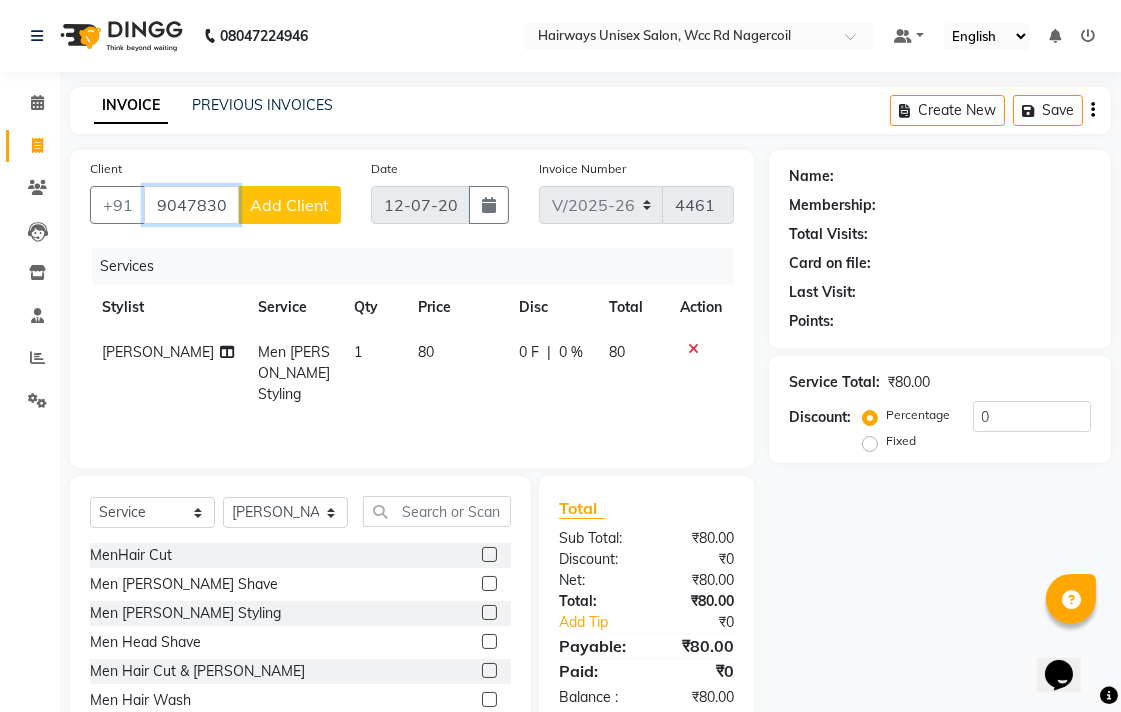 click on "9047830198" at bounding box center (191, 205) 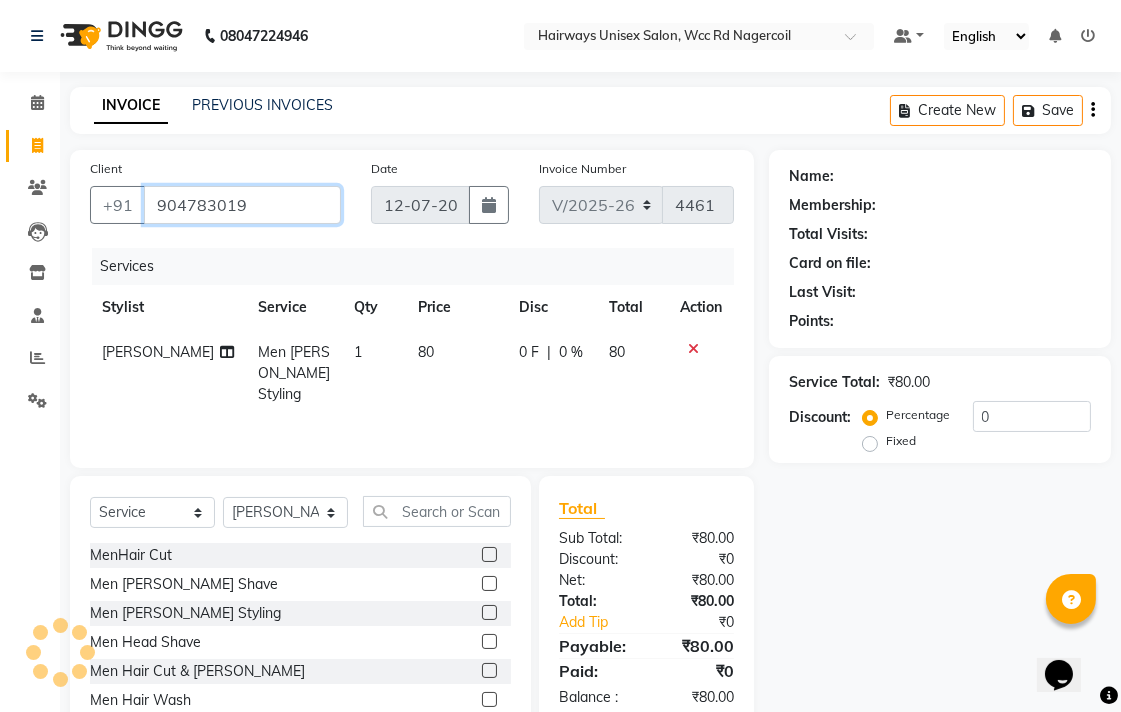 scroll, scrollTop: 0, scrollLeft: 0, axis: both 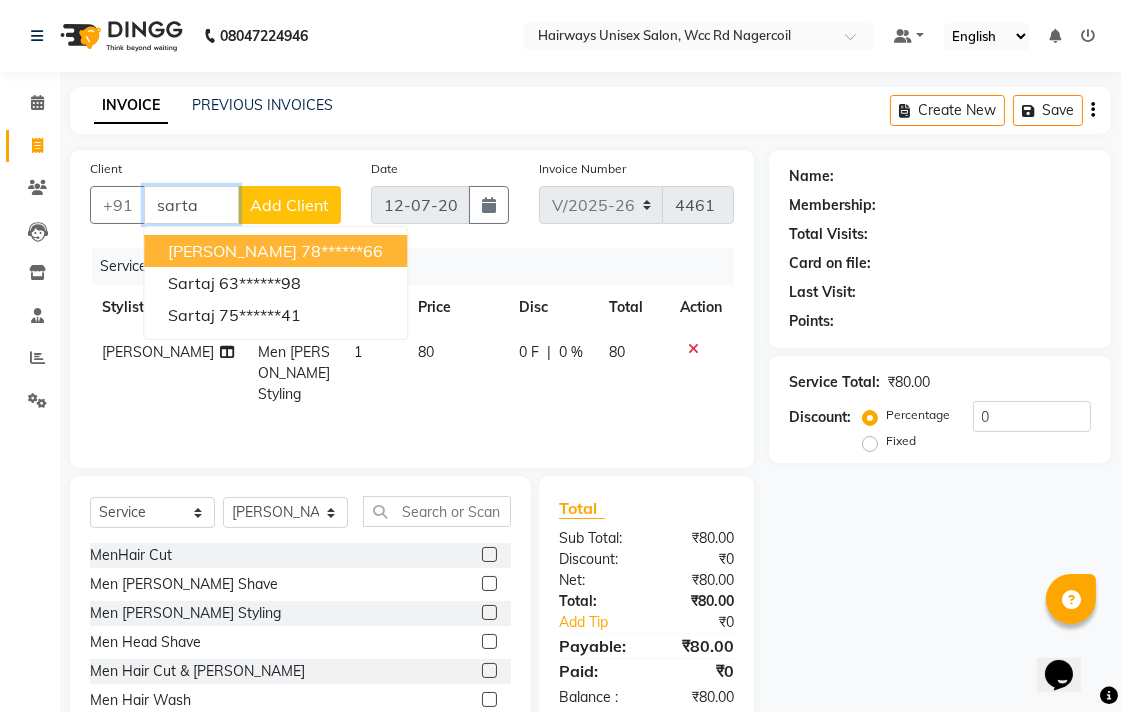 click on "[PERSON_NAME]" at bounding box center [232, 251] 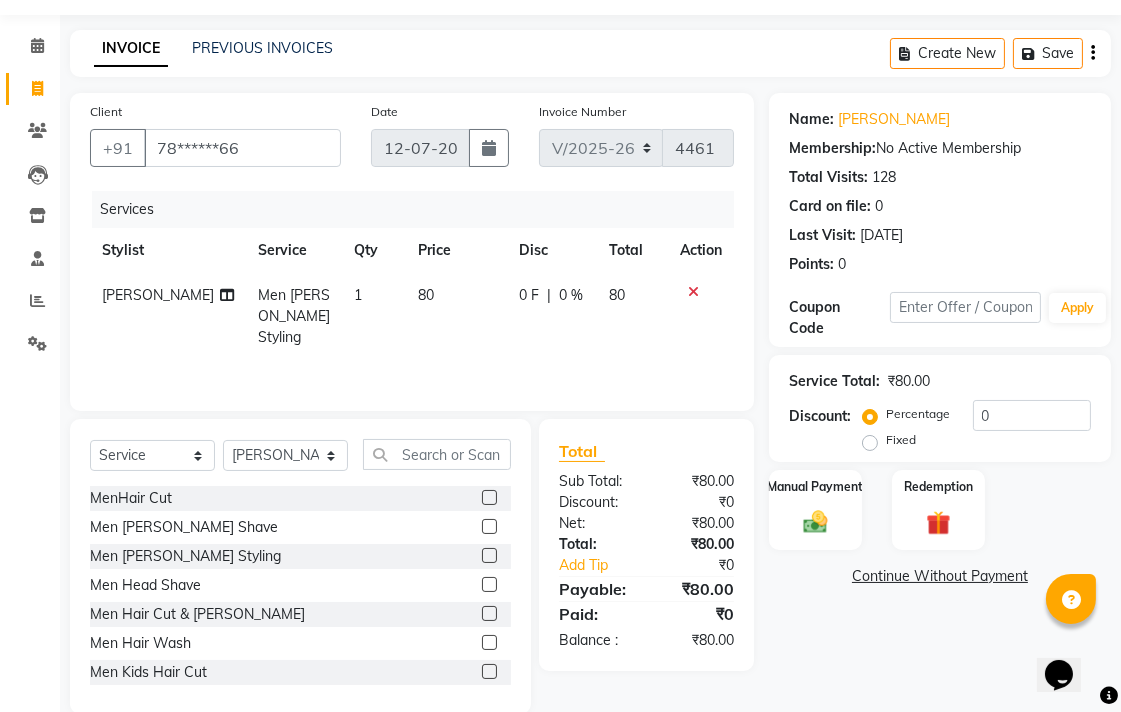 scroll, scrollTop: 88, scrollLeft: 0, axis: vertical 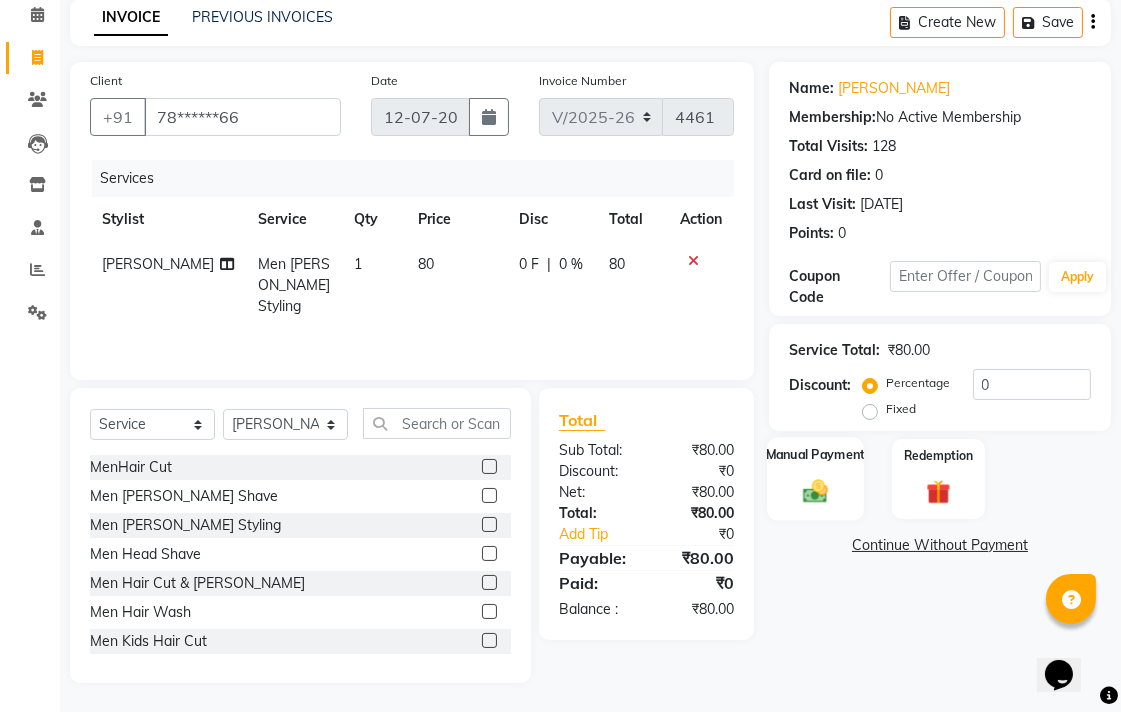 click on "Manual Payment" 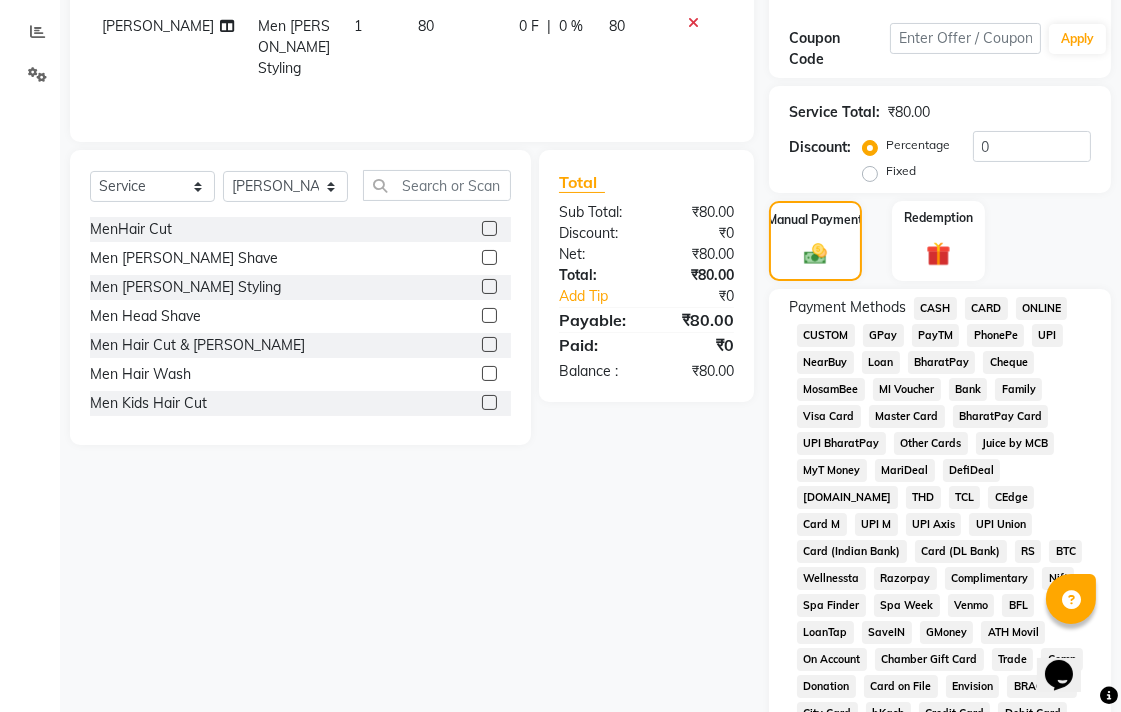scroll, scrollTop: 533, scrollLeft: 0, axis: vertical 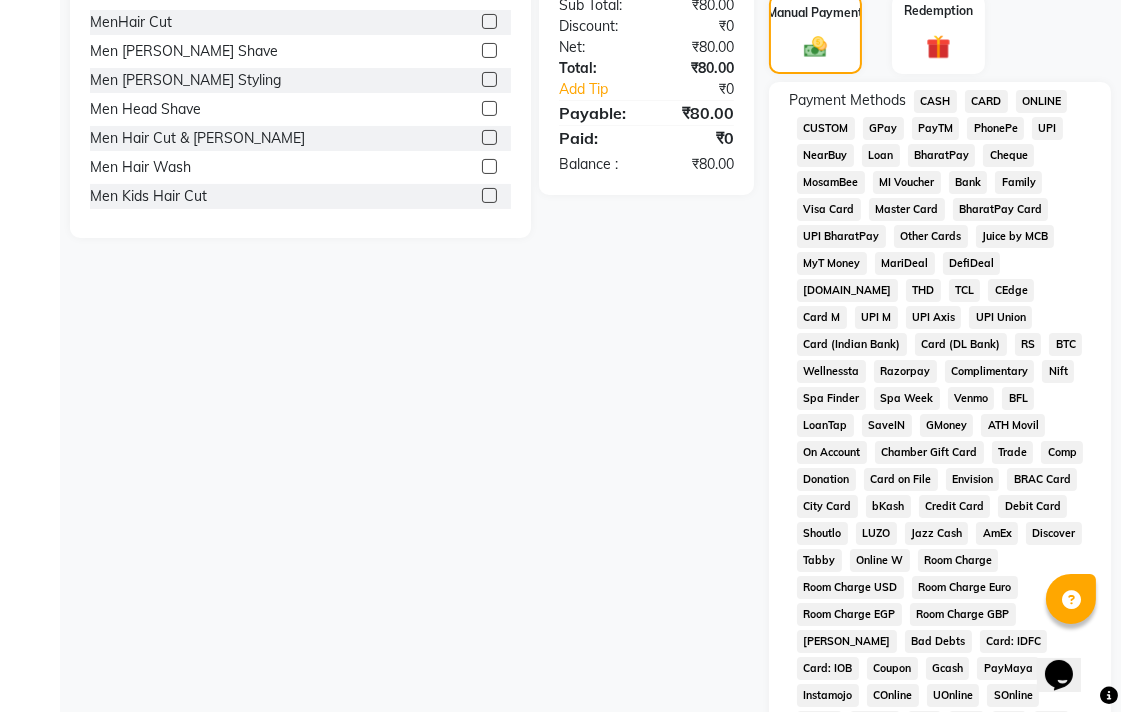 click on "CASH" 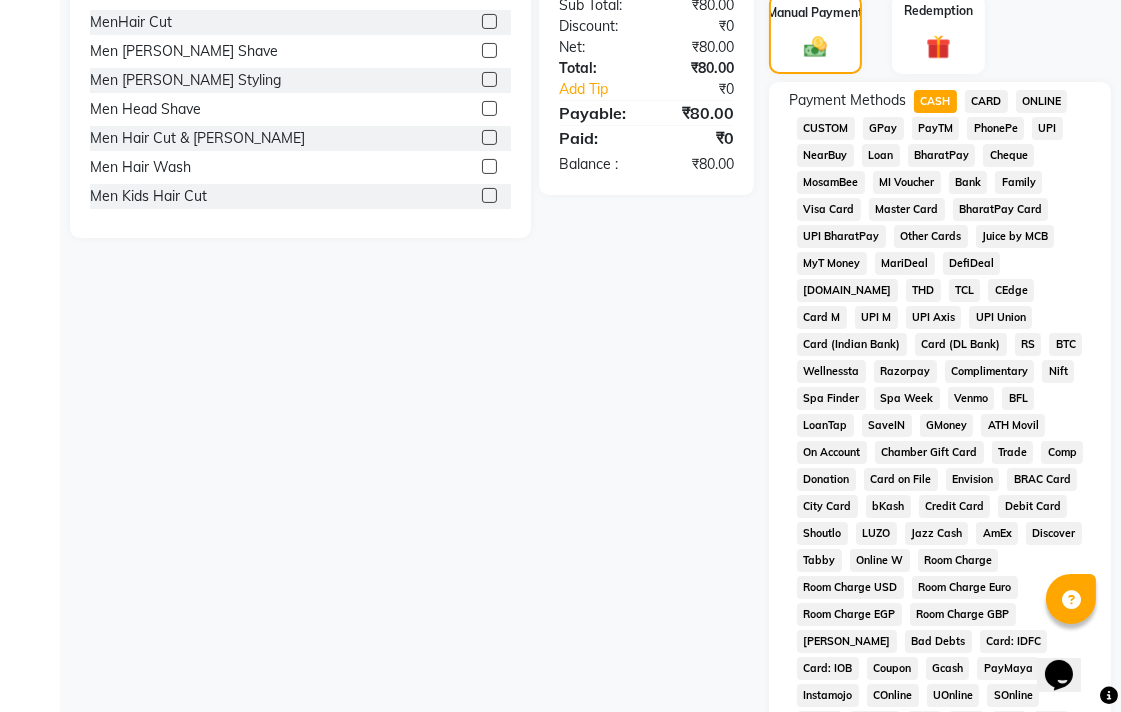 click on "UPI" 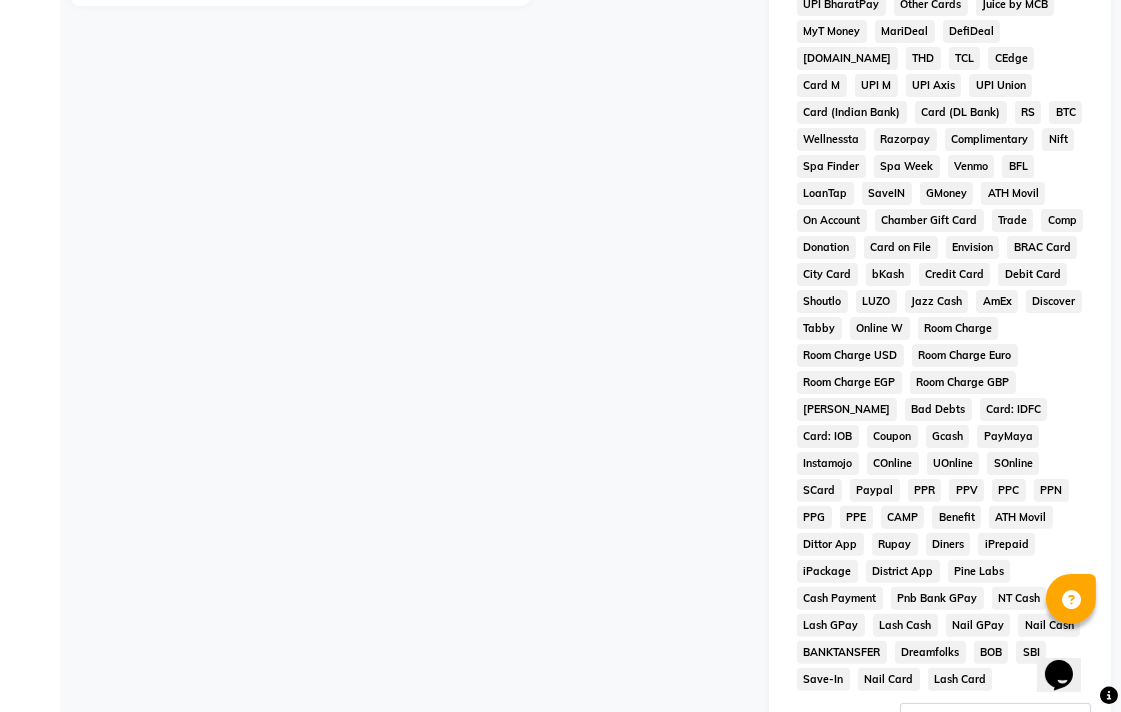 scroll, scrollTop: 913, scrollLeft: 0, axis: vertical 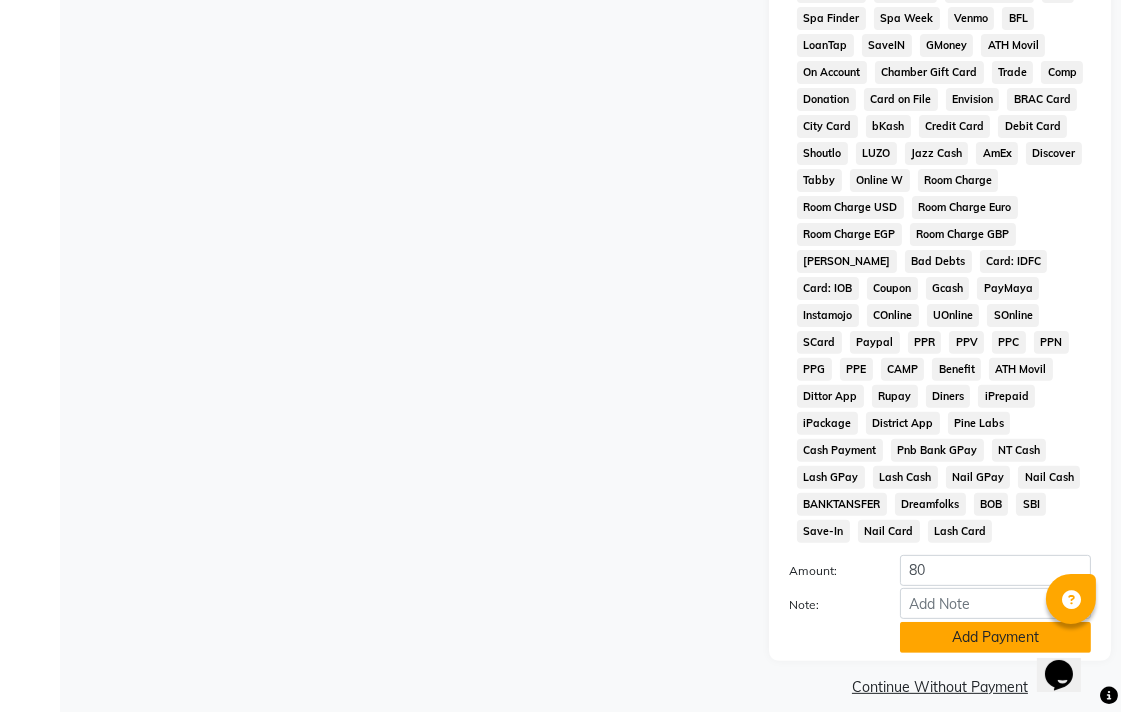 click on "Add Payment" 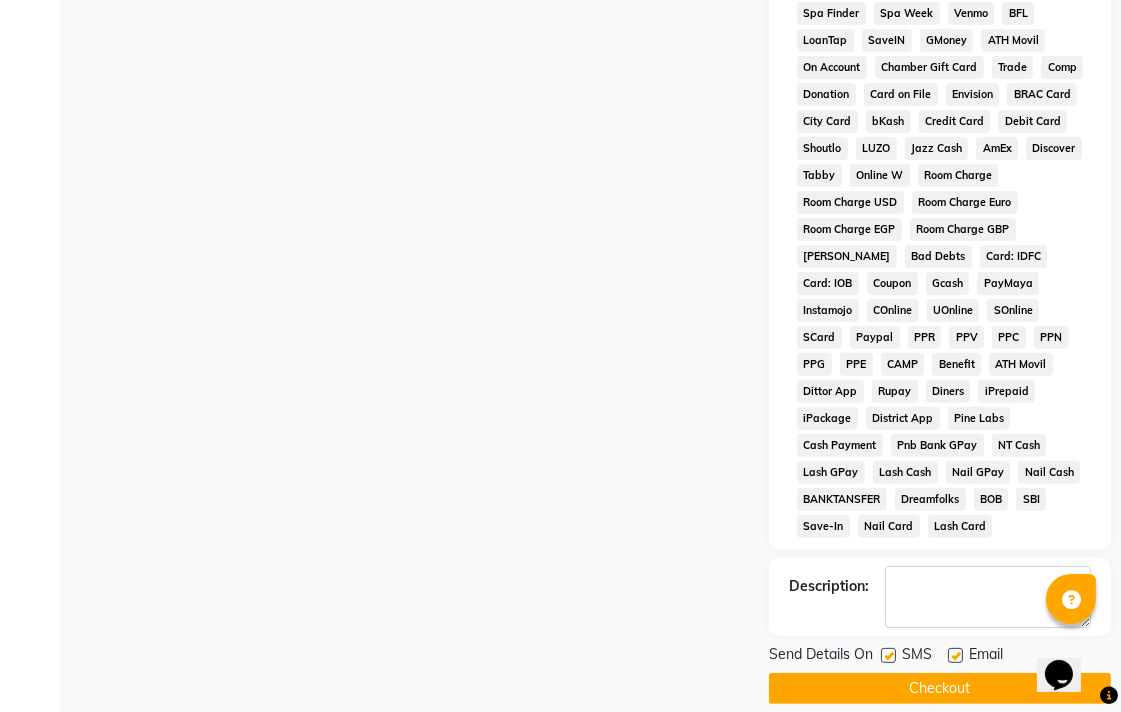 scroll, scrollTop: 921, scrollLeft: 0, axis: vertical 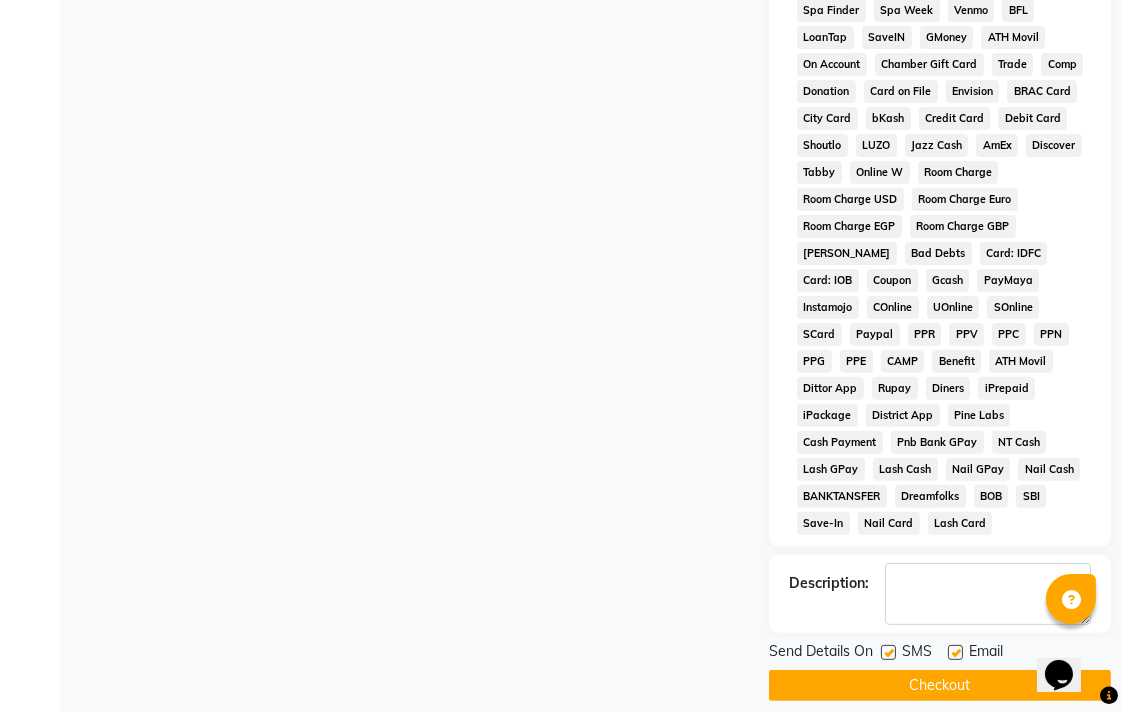 click 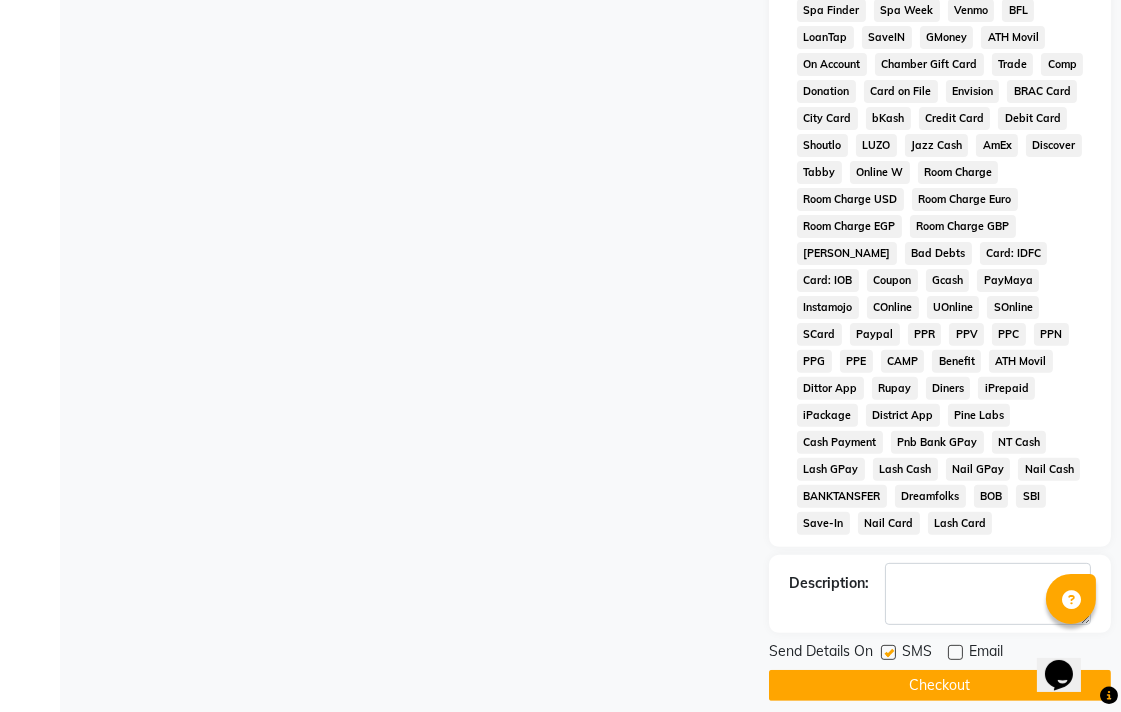 click 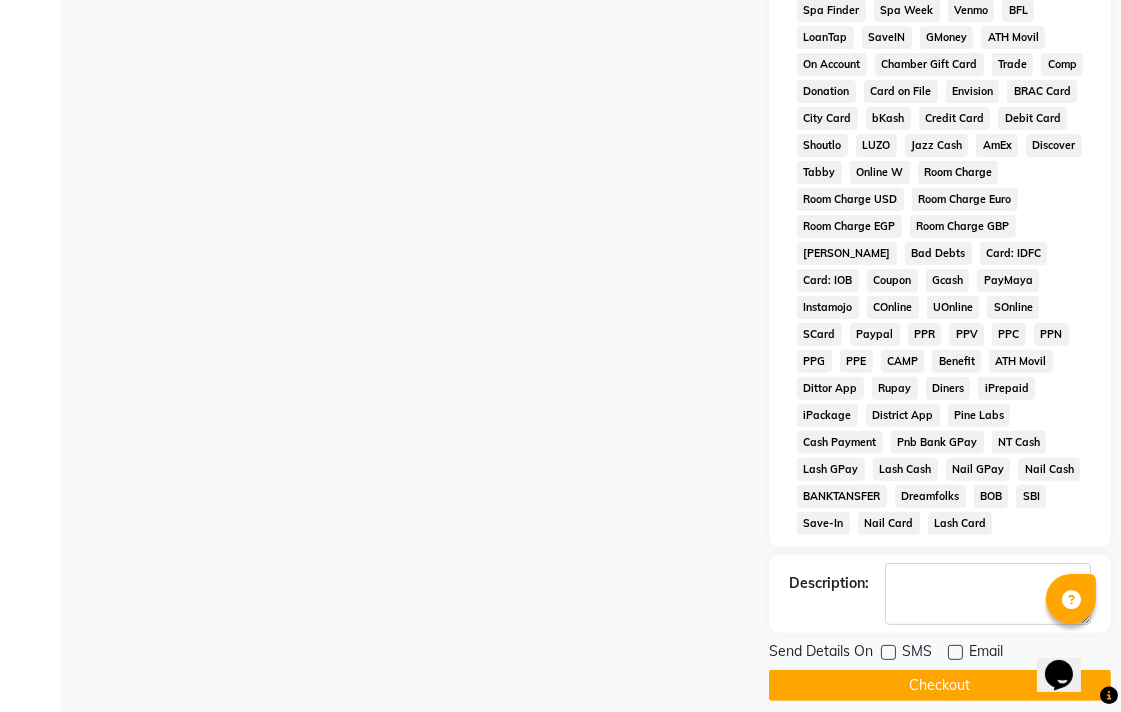 click on "Checkout" 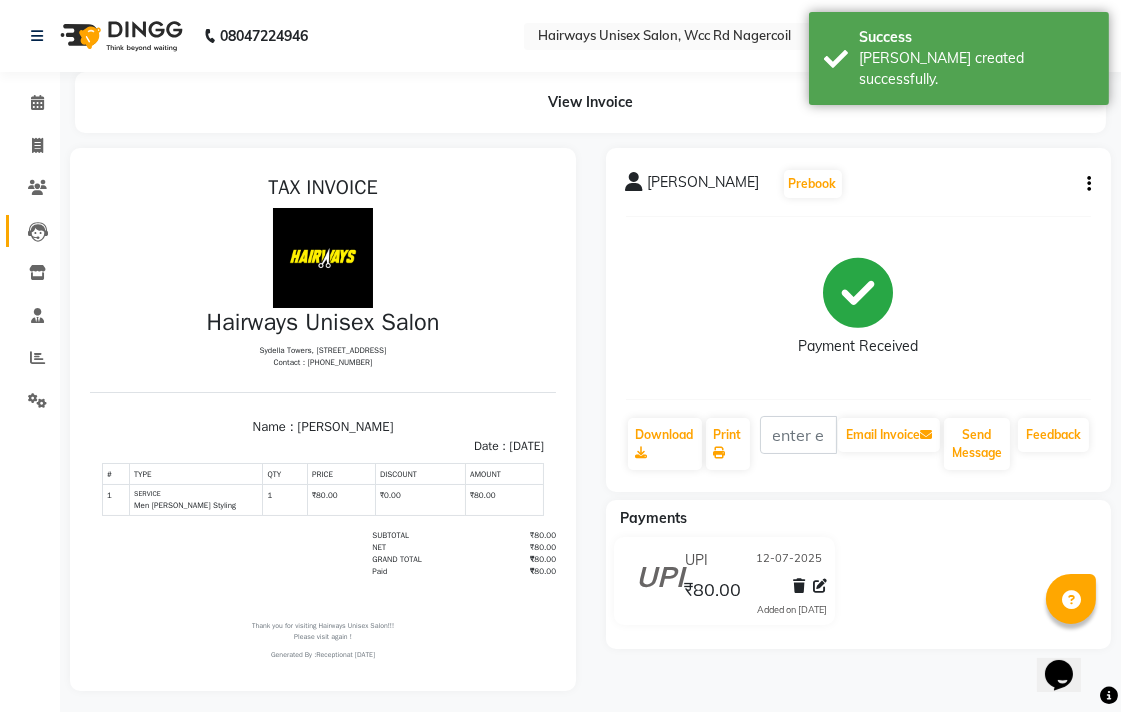 scroll, scrollTop: 0, scrollLeft: 0, axis: both 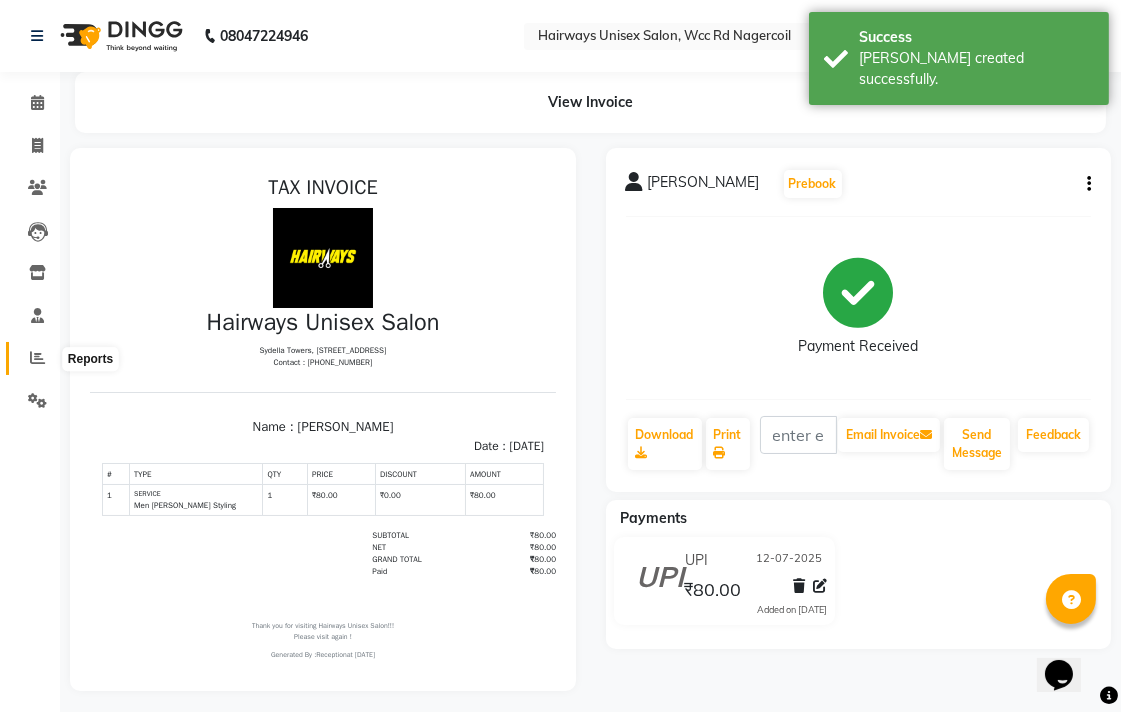 click 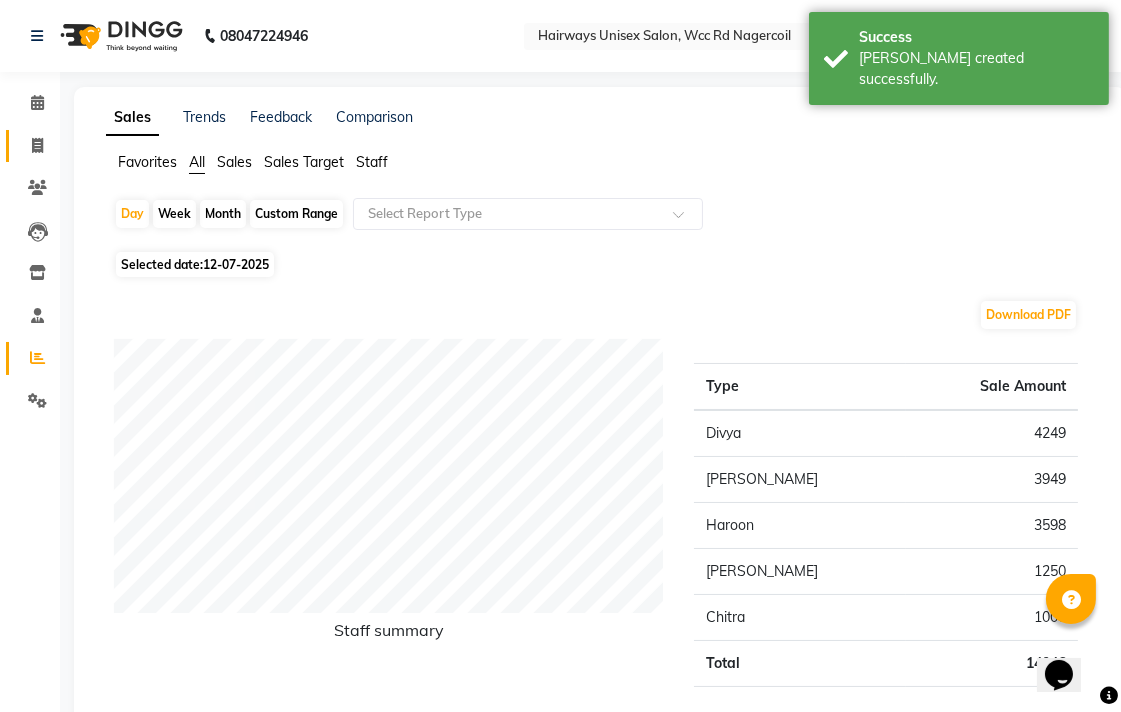 click on "Invoice" 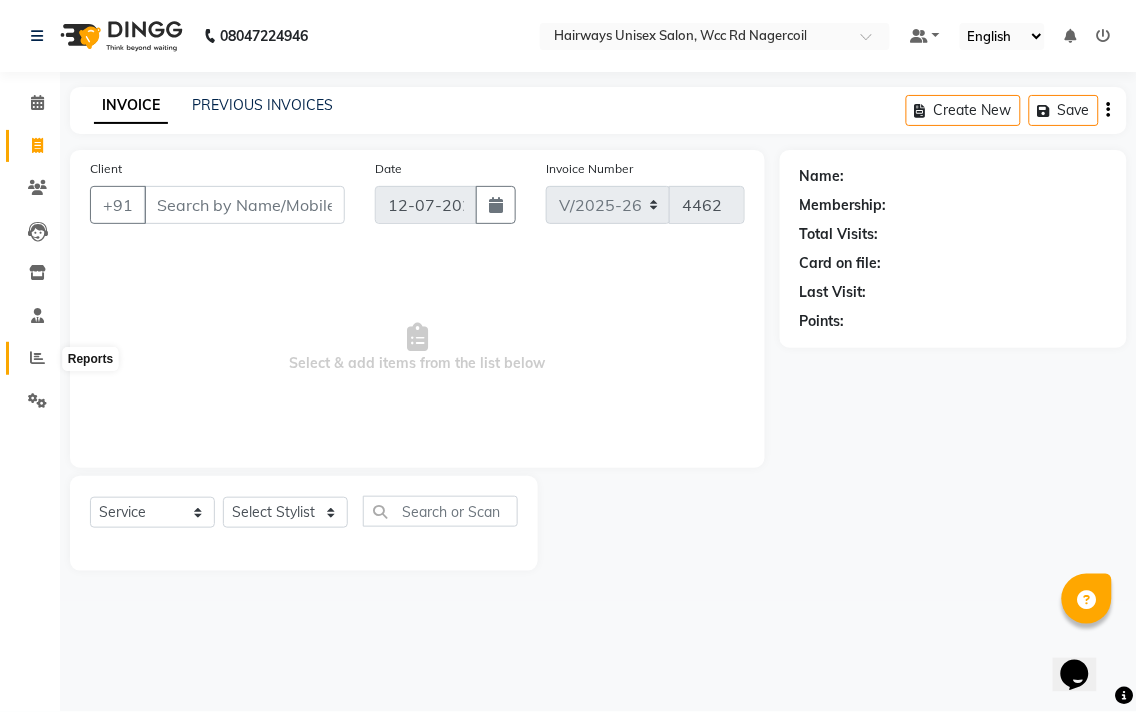 click 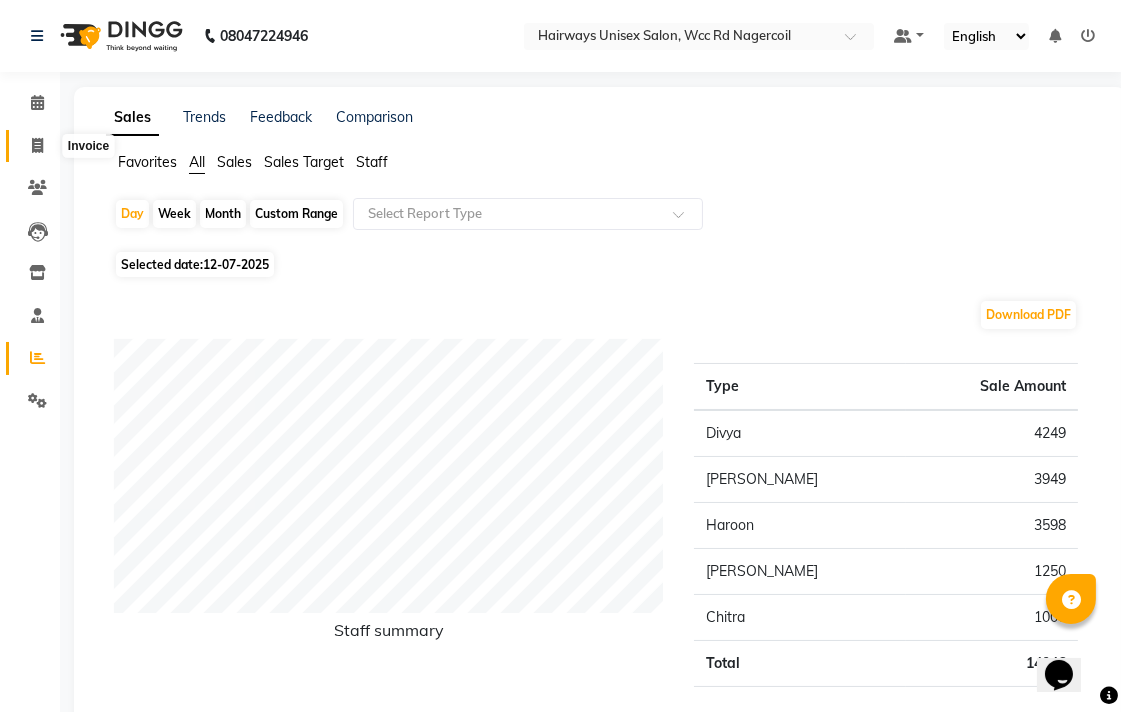 click 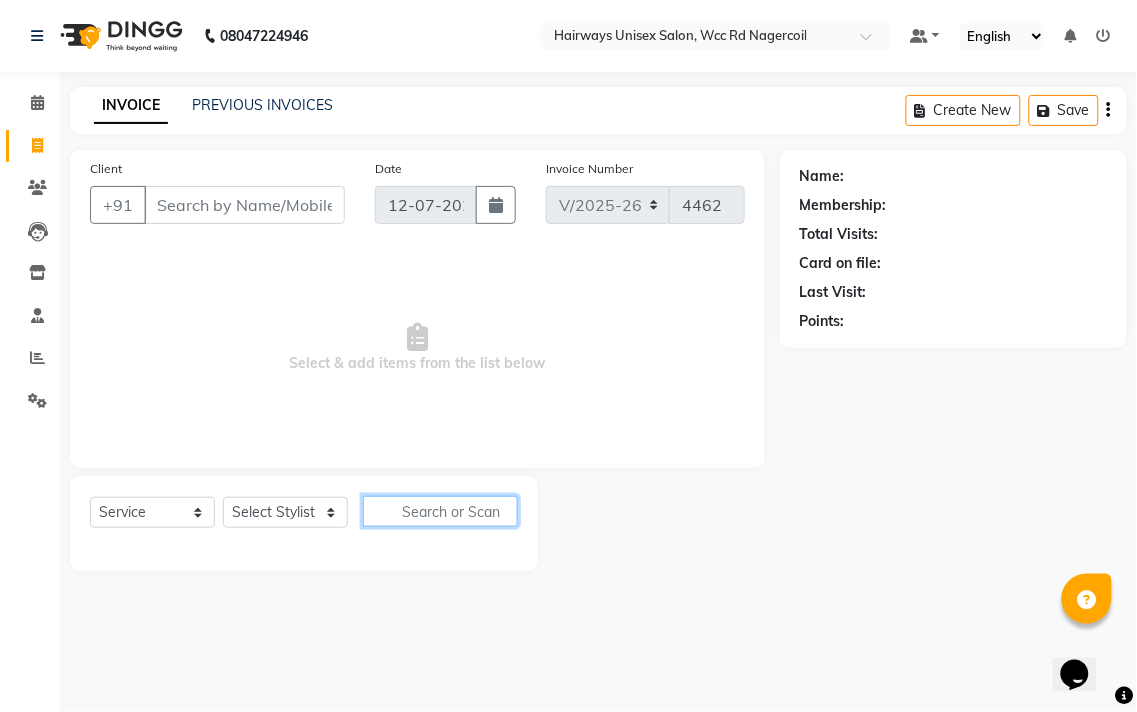 click 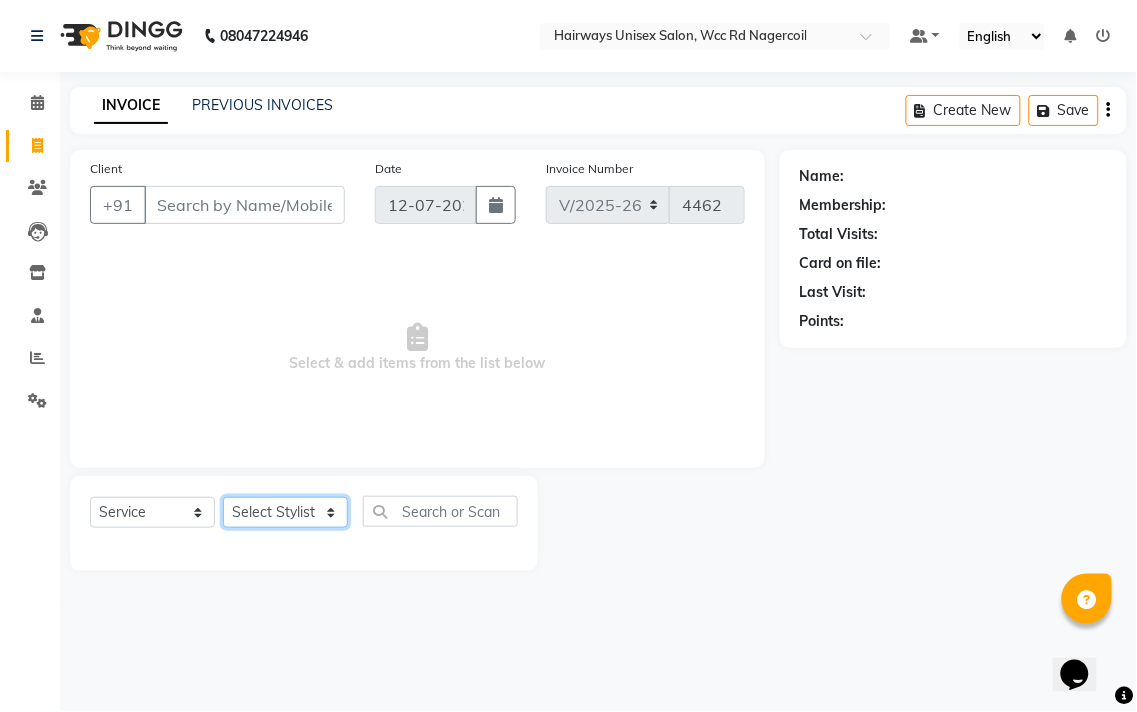 click on "Select Stylist Admin Chitra divya [PERSON_NAME] [PERSON_NAME] Reception [PERSON_NAME] [PERSON_NAME] Talib" 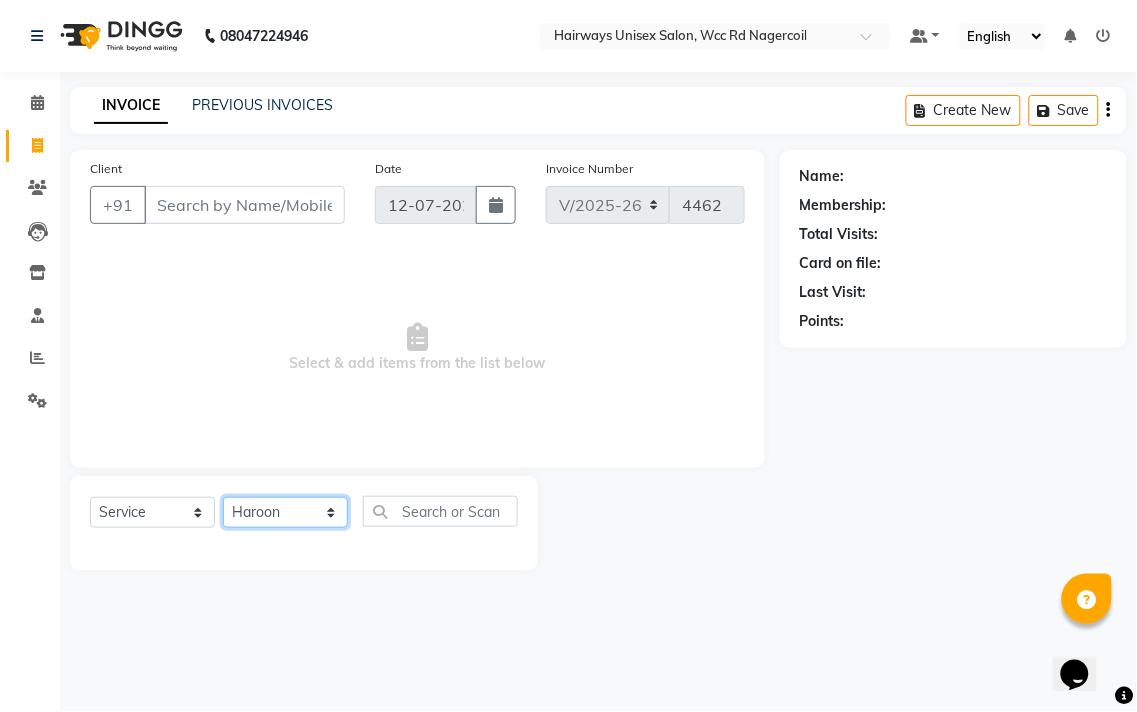 click on "Select Stylist Admin Chitra divya [PERSON_NAME] [PERSON_NAME] Reception [PERSON_NAME] [PERSON_NAME] Talib" 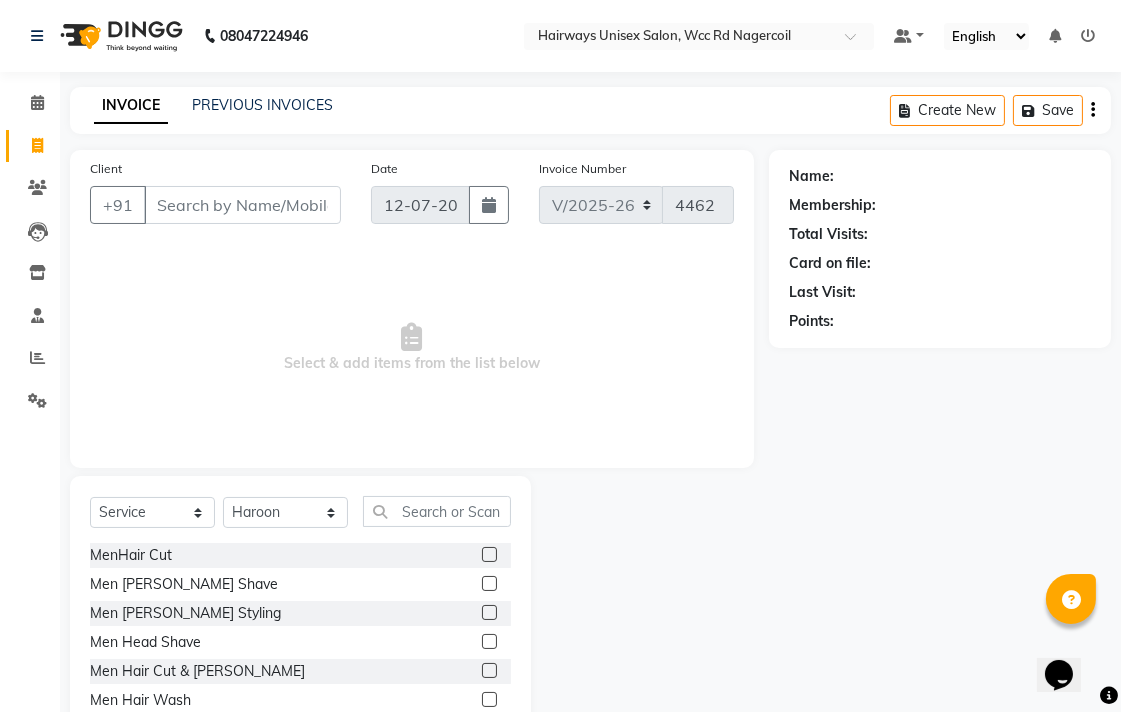 click 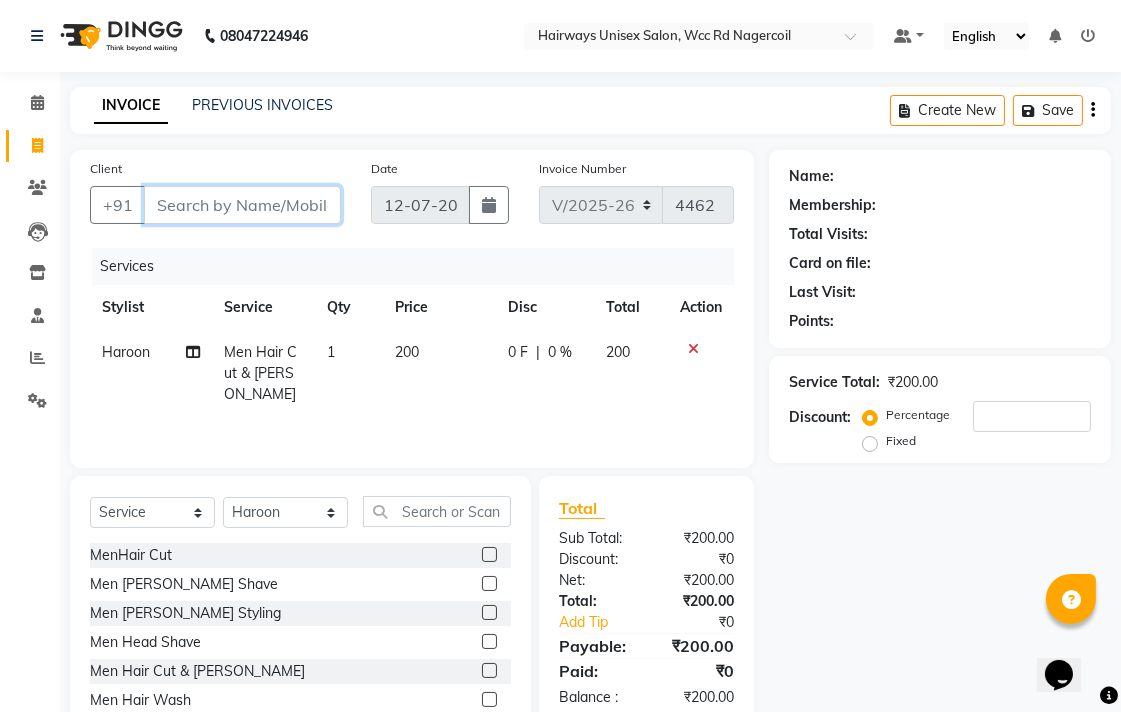 click on "Client" at bounding box center [242, 205] 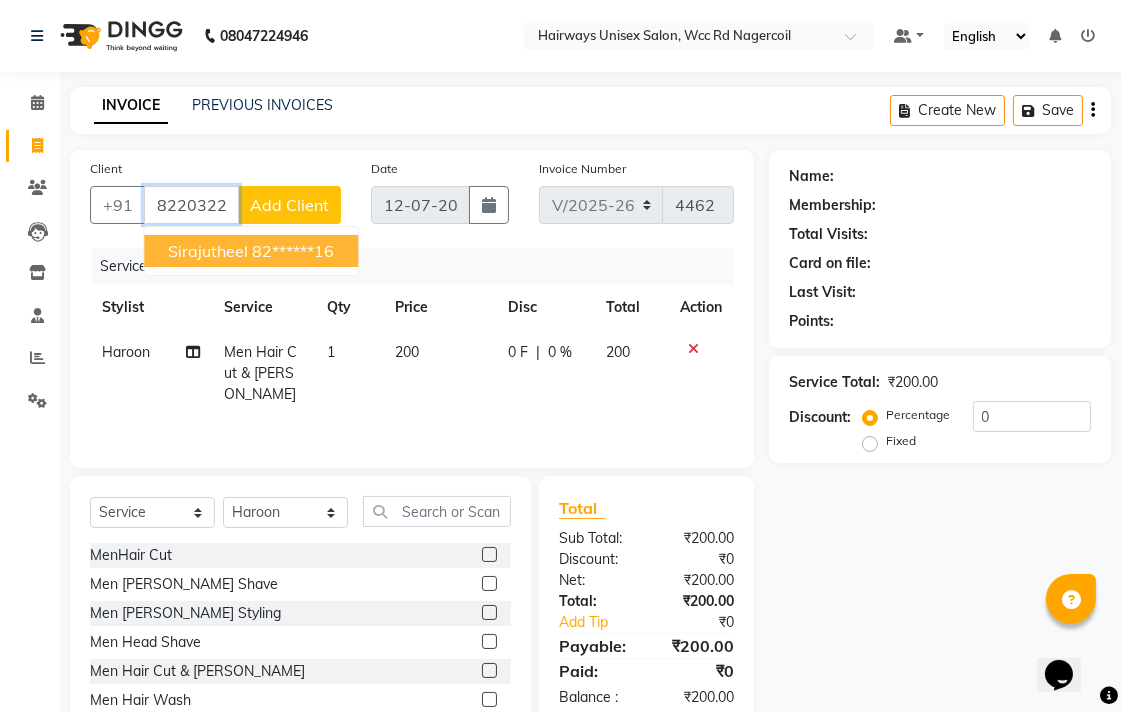 click on "Sirajutheel" at bounding box center [208, 251] 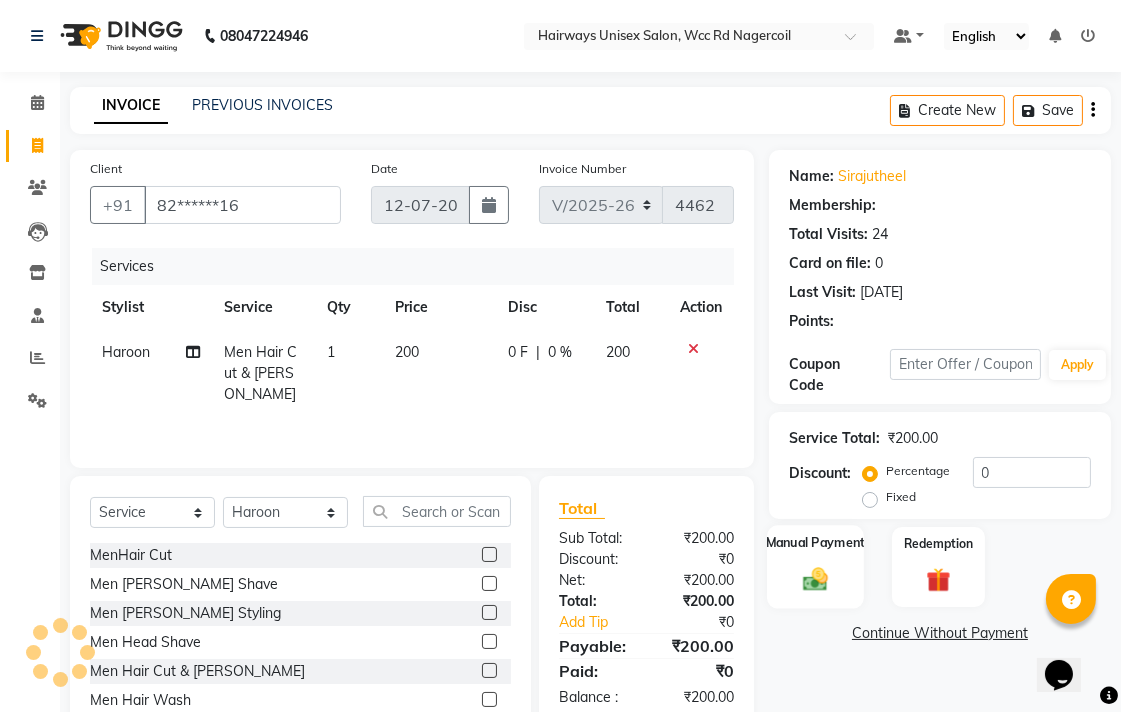 click 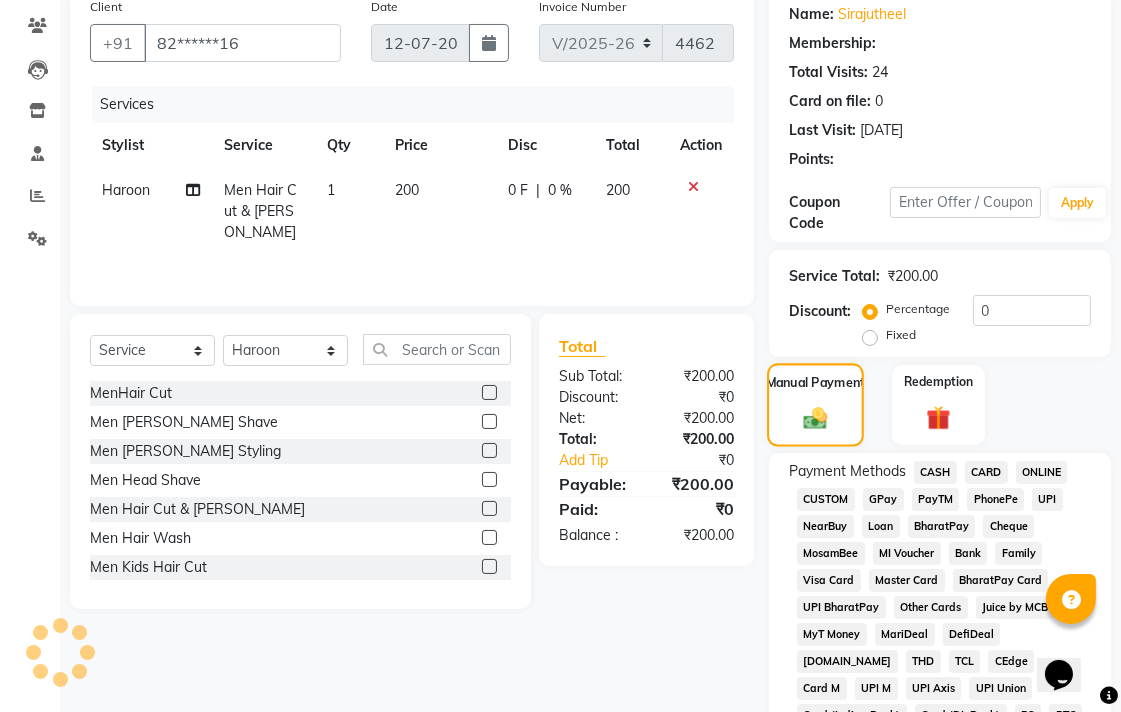 scroll, scrollTop: 444, scrollLeft: 0, axis: vertical 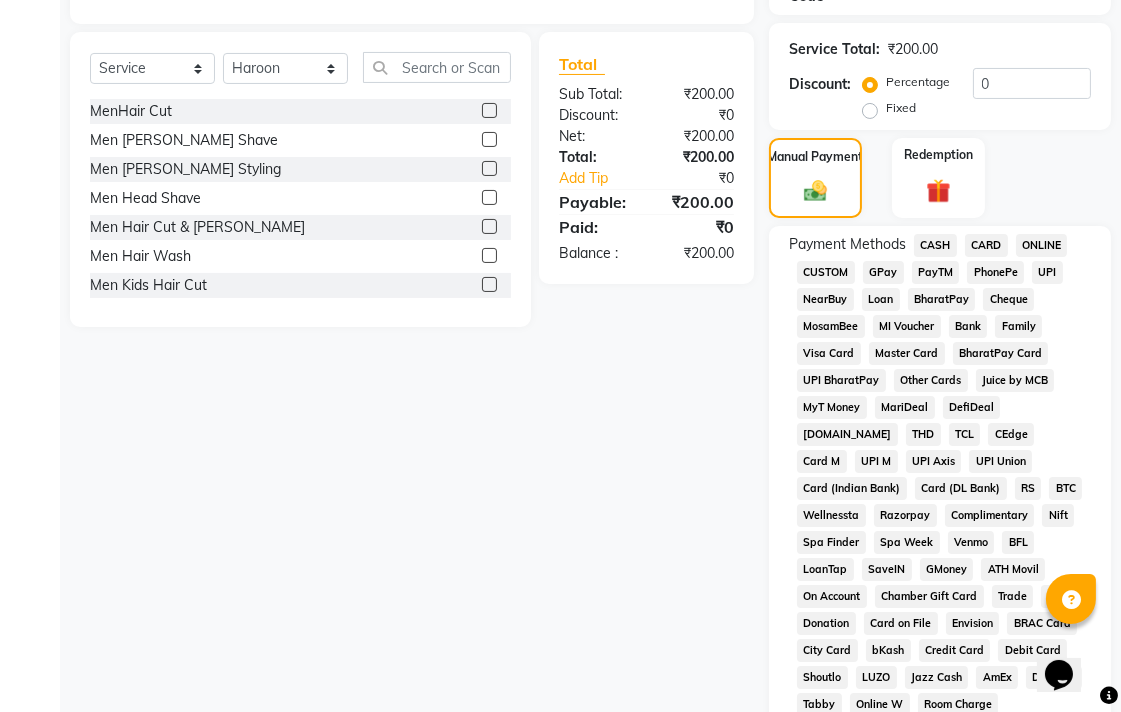 click on "Name: Sirajutheel  Membership: end on [DATE] Total Visits:  24 Card on file:  0 Last Visit:   [DATE] Points:  Apply Discount Select Membership → Hairways 100 Membership → Hairways 100 Membership → Hairways 100 Membership → Hairways 100 Coupon Code Apply Service Total:  ₹200.00  Discount:  Percentage   Fixed  0 Manual Payment Redemption Payment Methods  CASH   CARD   ONLINE   CUSTOM   GPay   PayTM   PhonePe   UPI   NearBuy   Loan   BharatPay   Cheque   MosamBee   MI Voucher   Bank   Family   Visa Card   Master Card   BharatPay Card   UPI BharatPay   Other Cards   Juice by MCB   MyT Money   MariDeal   DefiDeal   [DOMAIN_NAME]   THD   TCL   CEdge   Card M   UPI M   UPI Axis   UPI Union   Card (Indian Bank)   Card (DL Bank)   RS   BTC   Wellnessta   Razorpay   Complimentary   Nift   Spa Finder   Spa Week   Venmo   BFL   LoanTap   SaveIN   GMoney   ATH Movil   On Account   Chamber Gift Card   Trade   Comp   Donation   Card on File   Envision   BRAC Card   City Card   bKash   Credit Card   Debit Card" 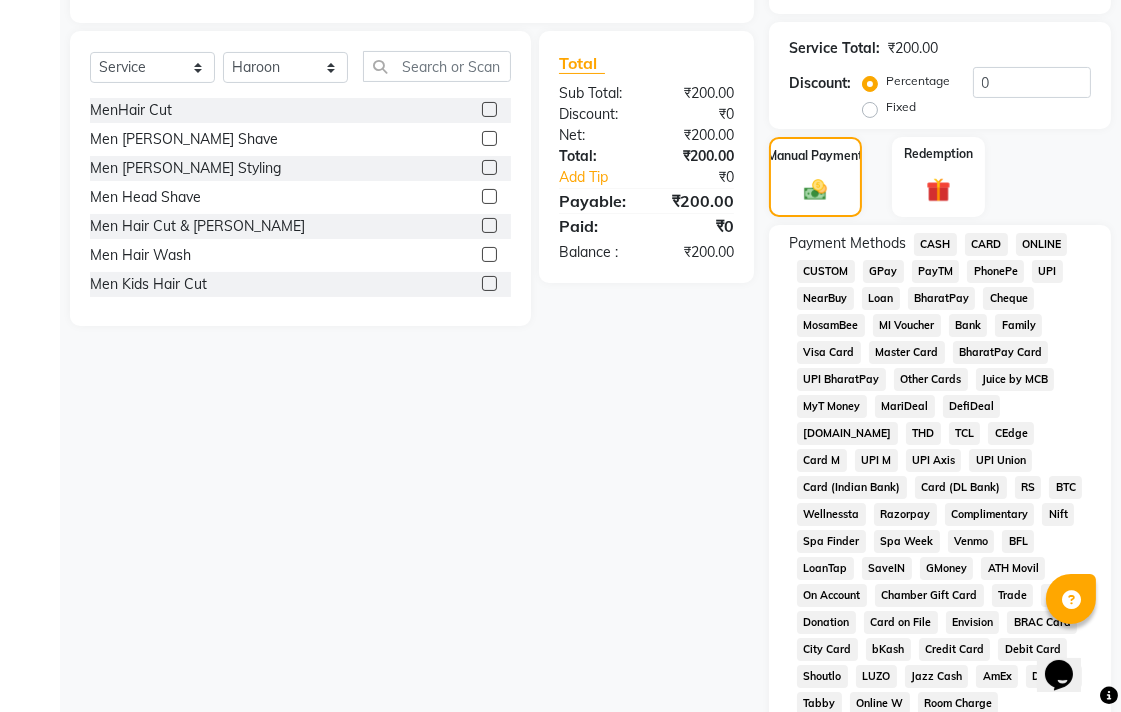 scroll, scrollTop: 444, scrollLeft: 0, axis: vertical 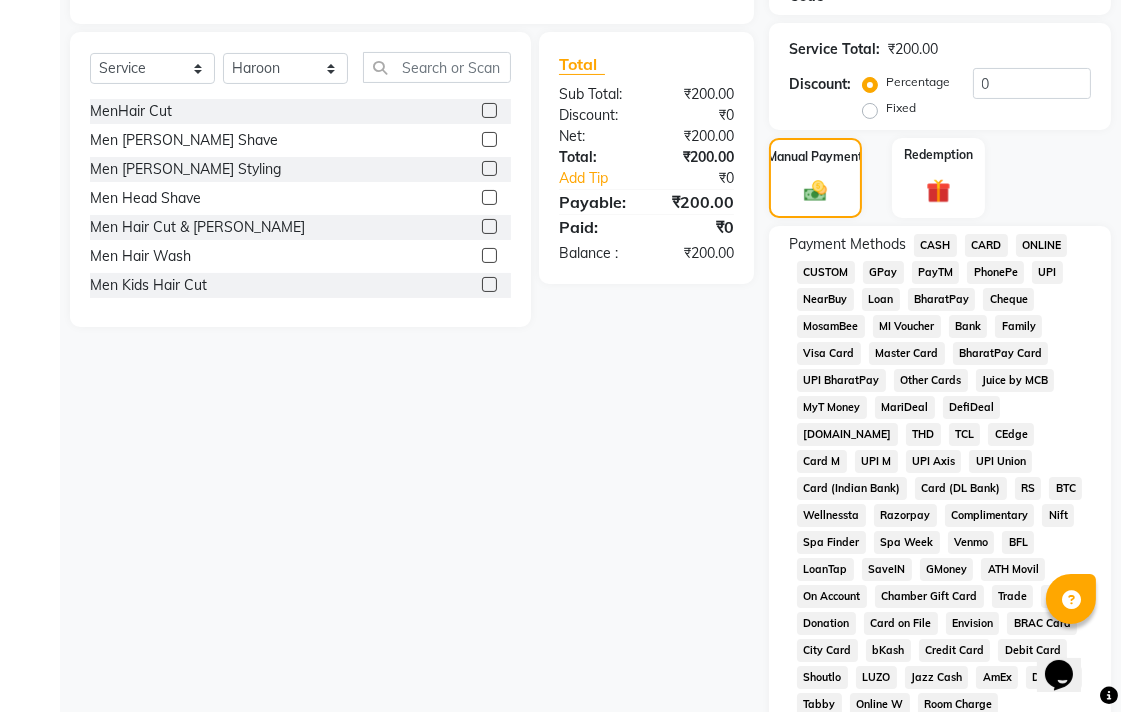 click on "CASH" 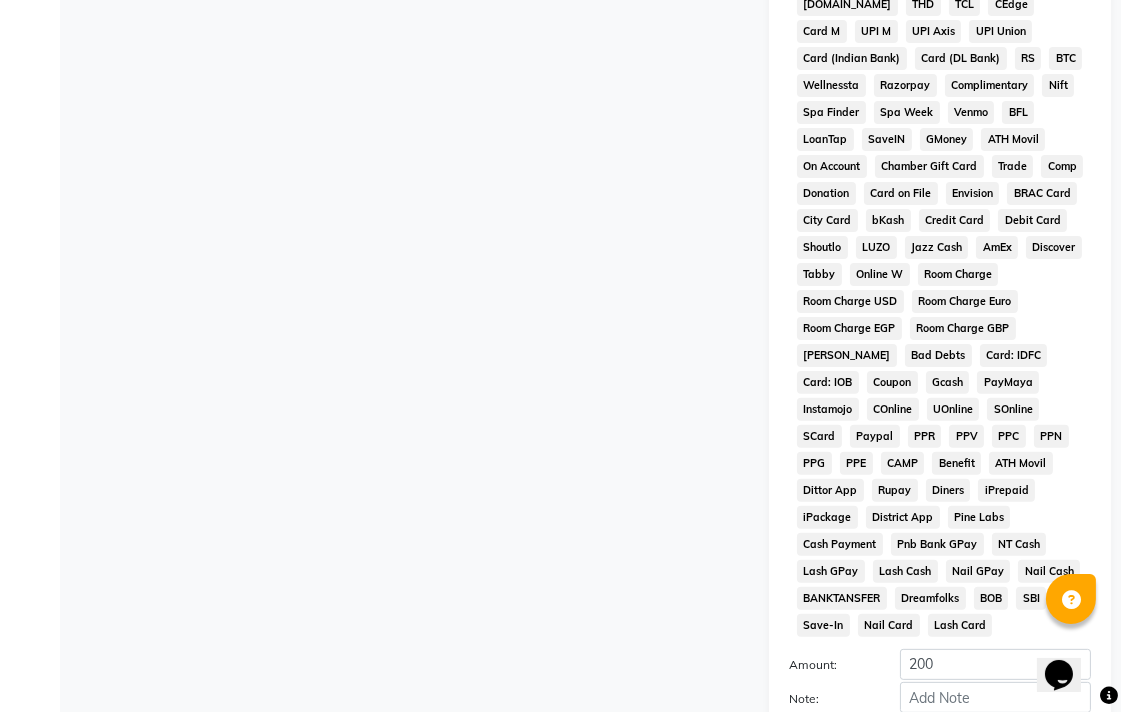 scroll, scrollTop: 968, scrollLeft: 0, axis: vertical 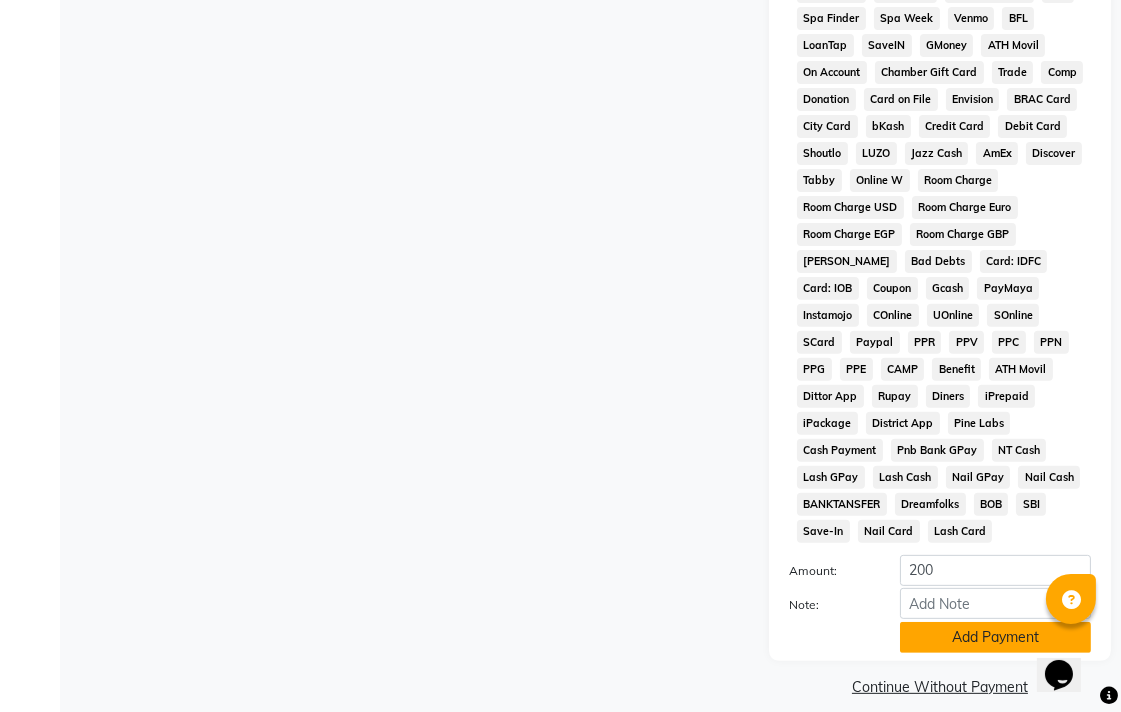 click on "Add Payment" 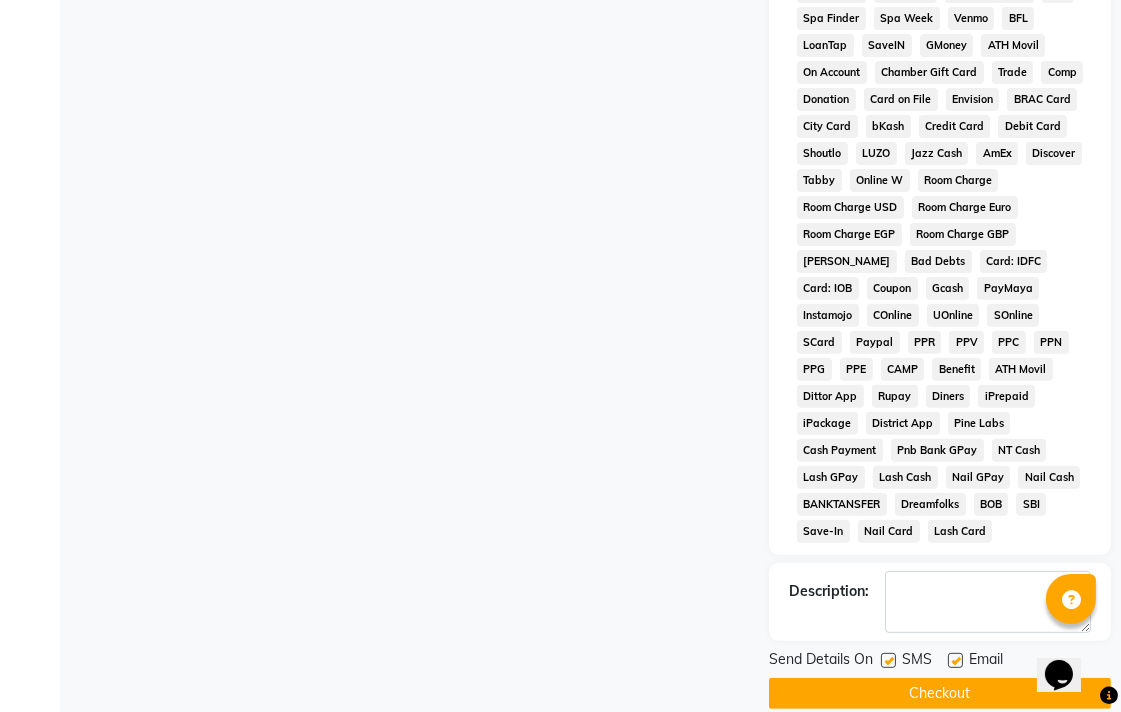 click on "Checkout" 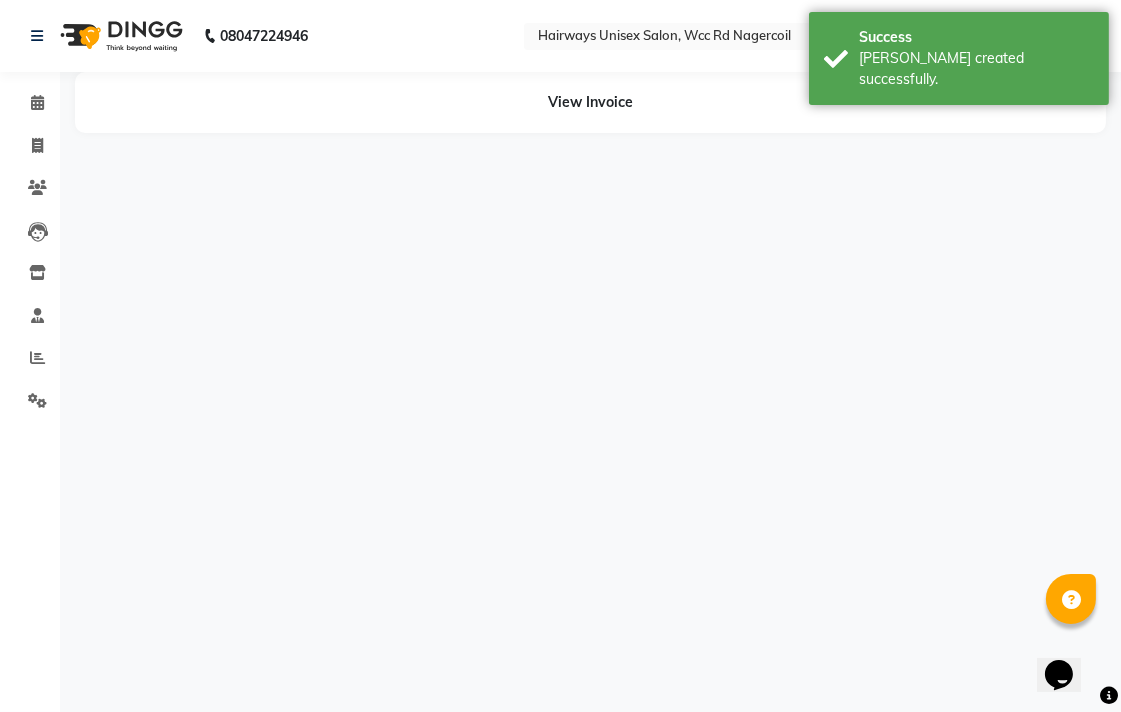 scroll, scrollTop: 0, scrollLeft: 0, axis: both 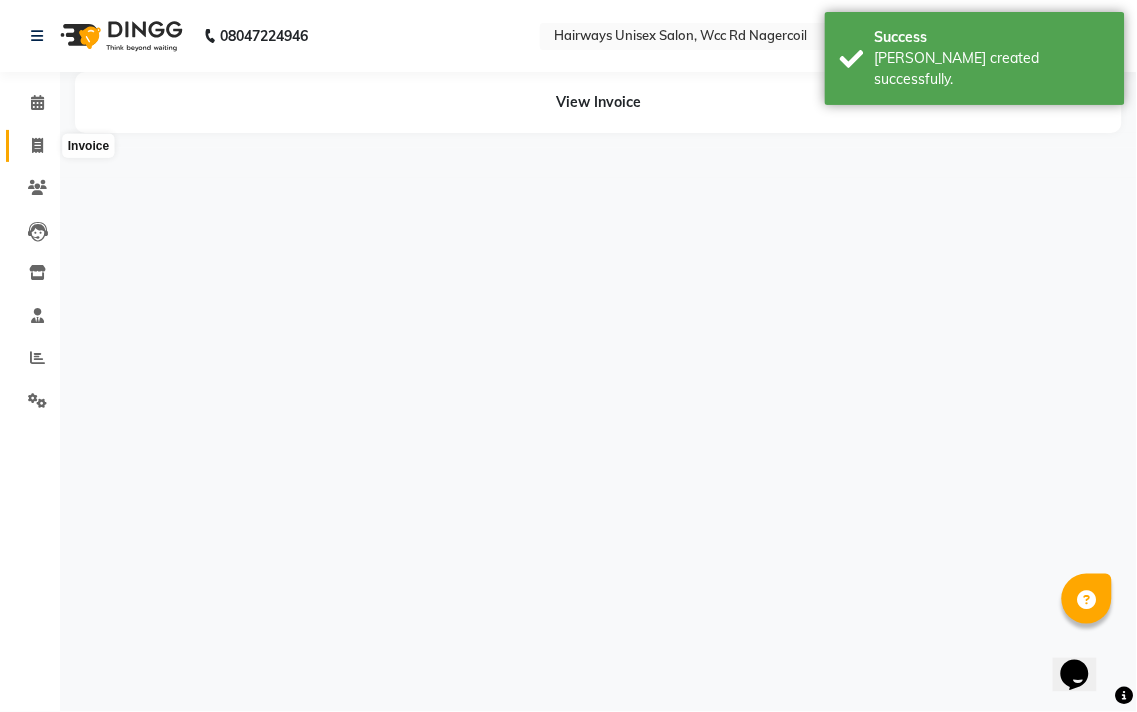 click 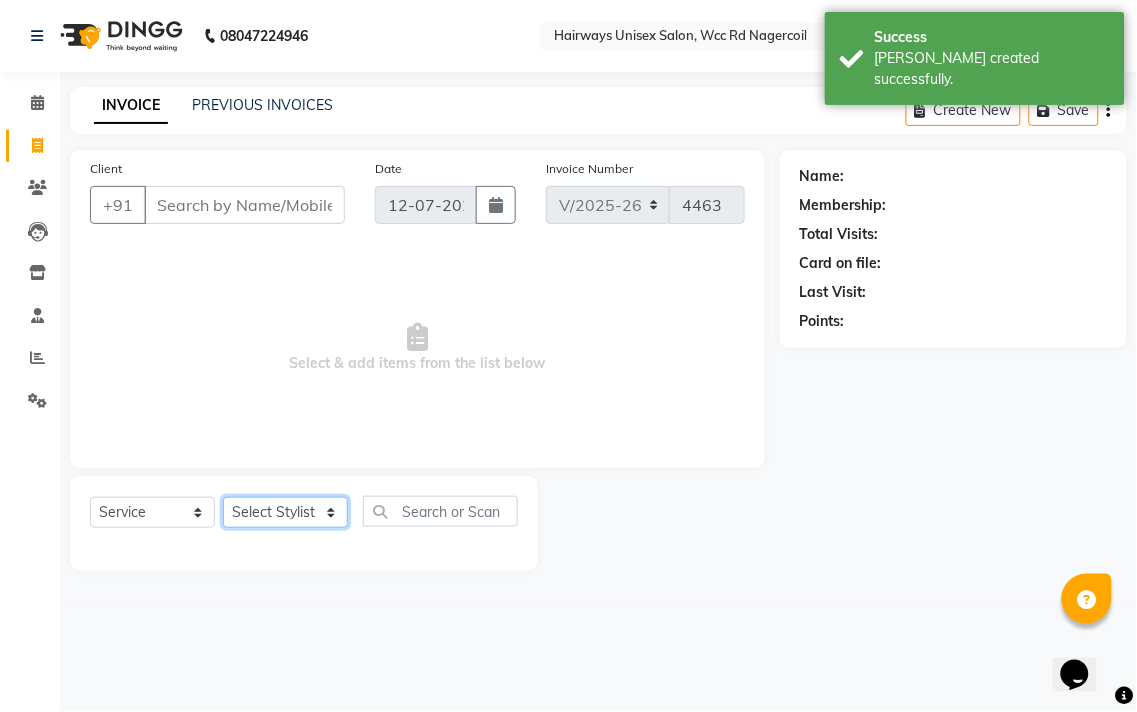 click on "Select Stylist Admin Chitra divya [PERSON_NAME] [PERSON_NAME] Reception [PERSON_NAME] [PERSON_NAME] Talib" 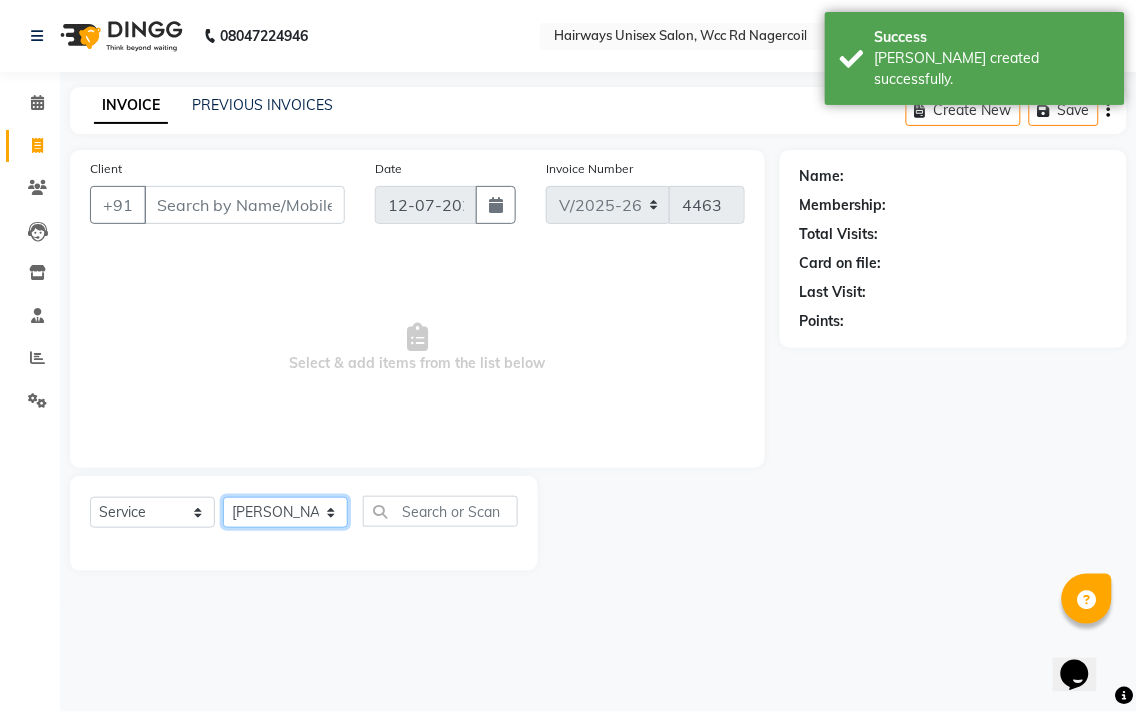 click on "Select Stylist Admin Chitra divya [PERSON_NAME] [PERSON_NAME] Reception [PERSON_NAME] [PERSON_NAME] Talib" 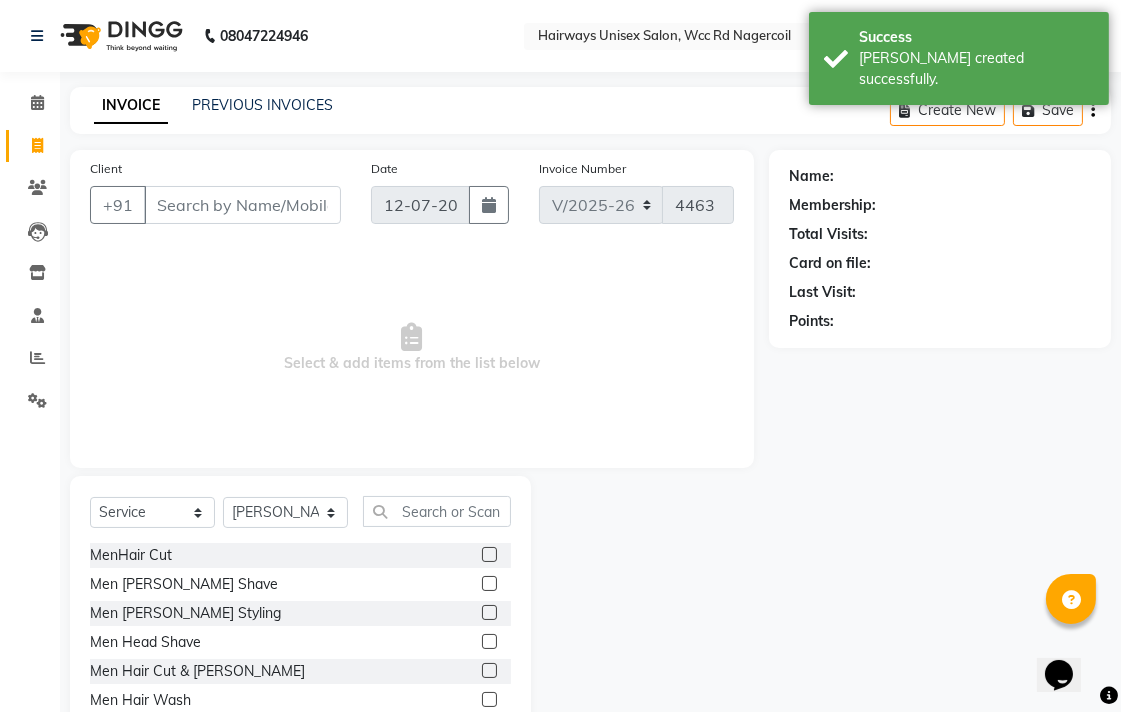 click 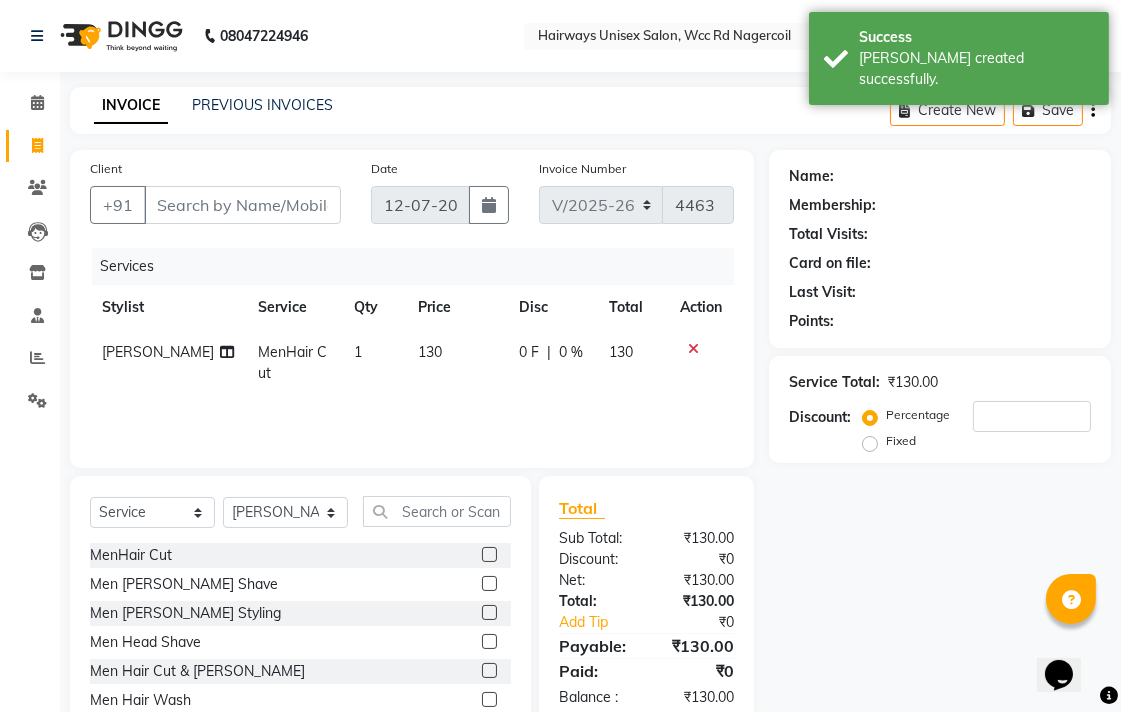click on "Client +91" 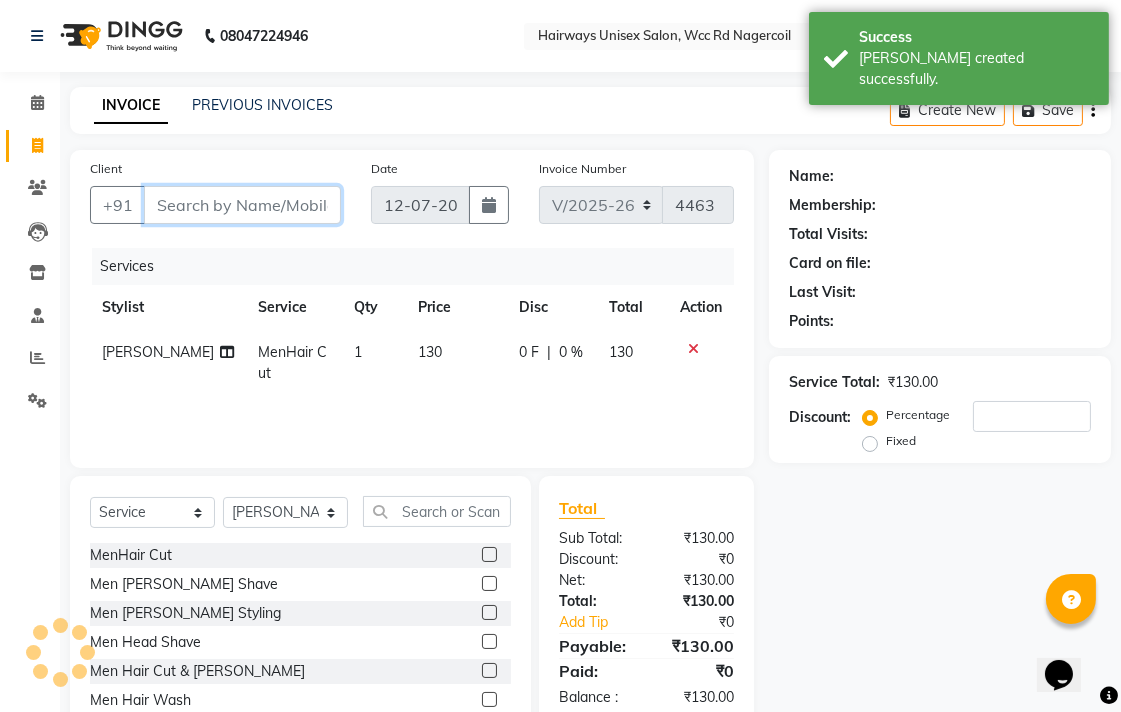click on "Client" at bounding box center (242, 205) 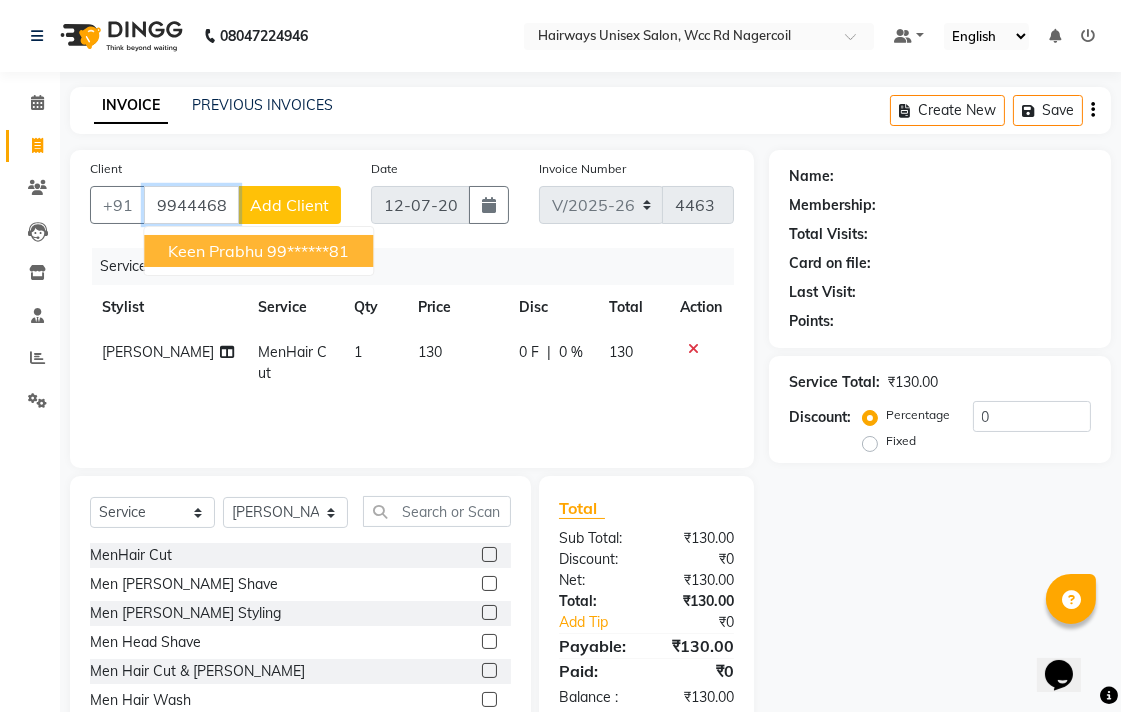 click on "keen prabhu" at bounding box center (215, 251) 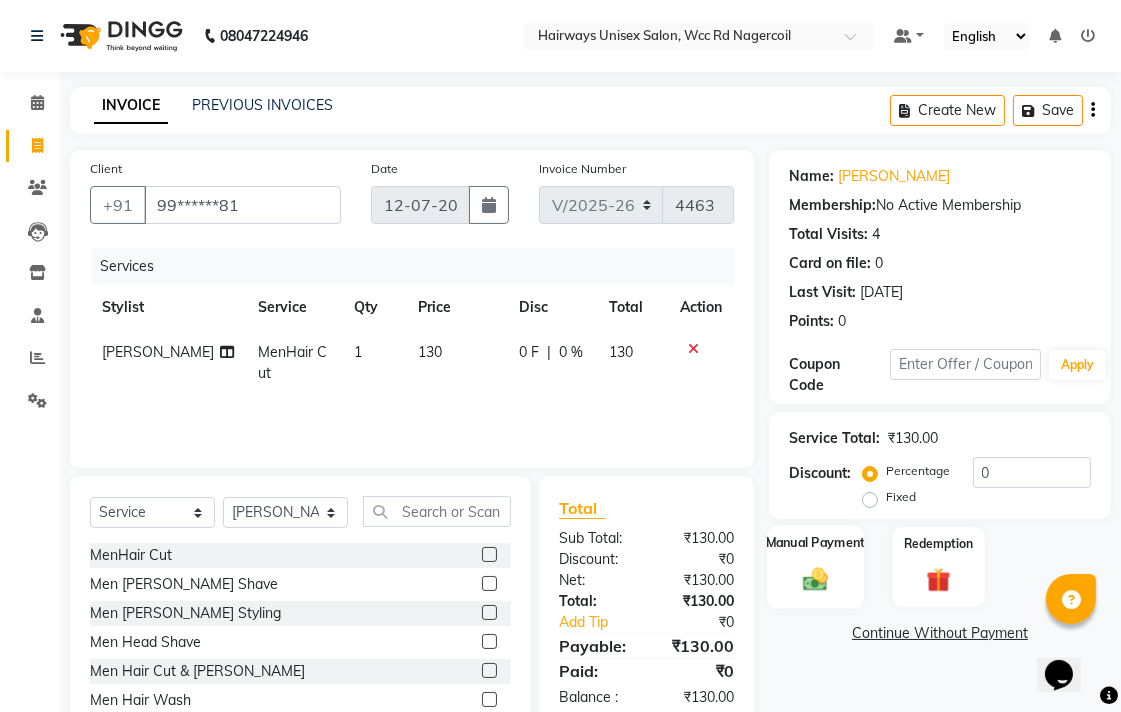 click 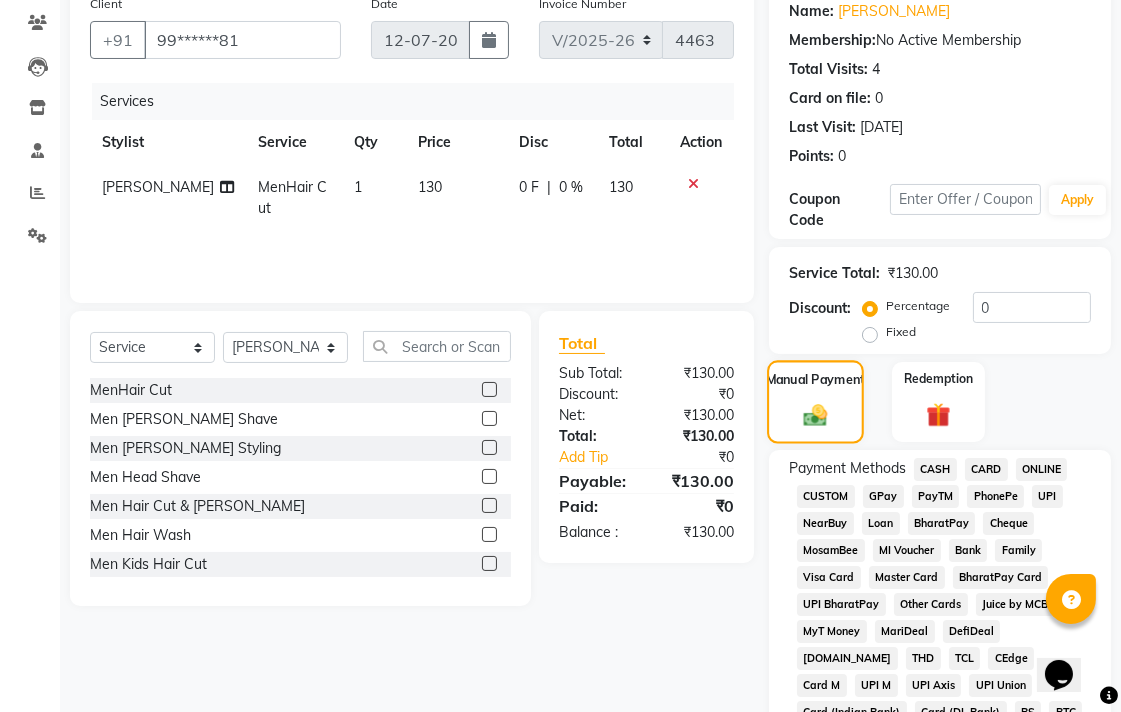 scroll, scrollTop: 333, scrollLeft: 0, axis: vertical 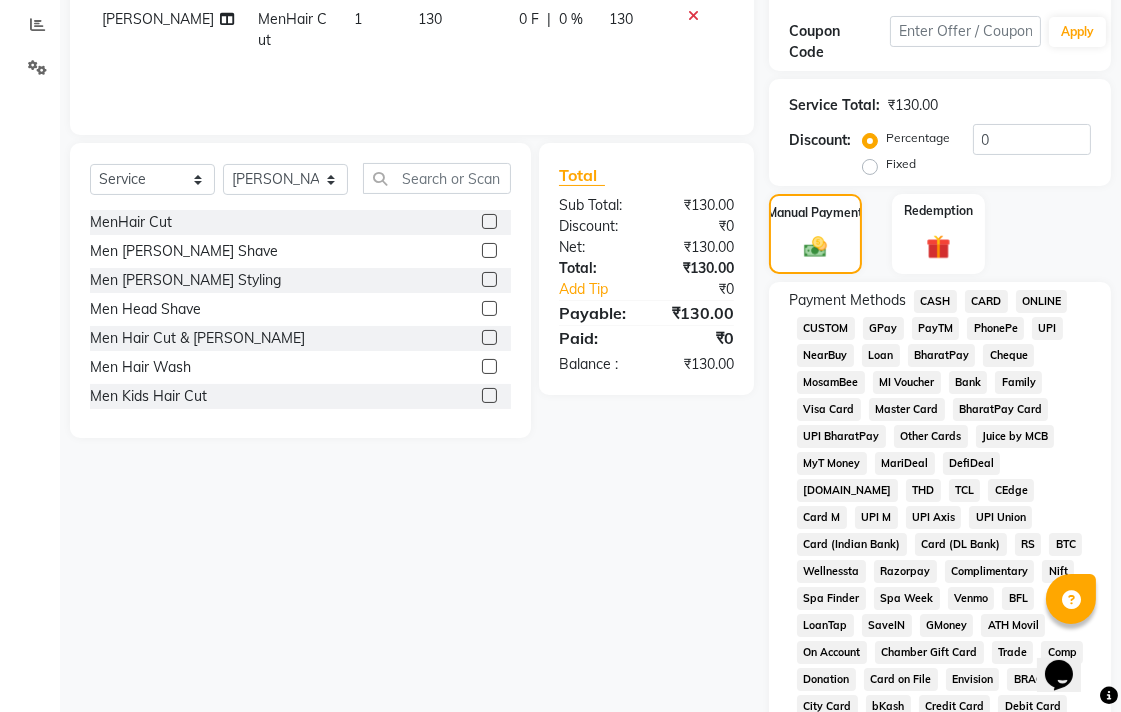 click on "CASH" 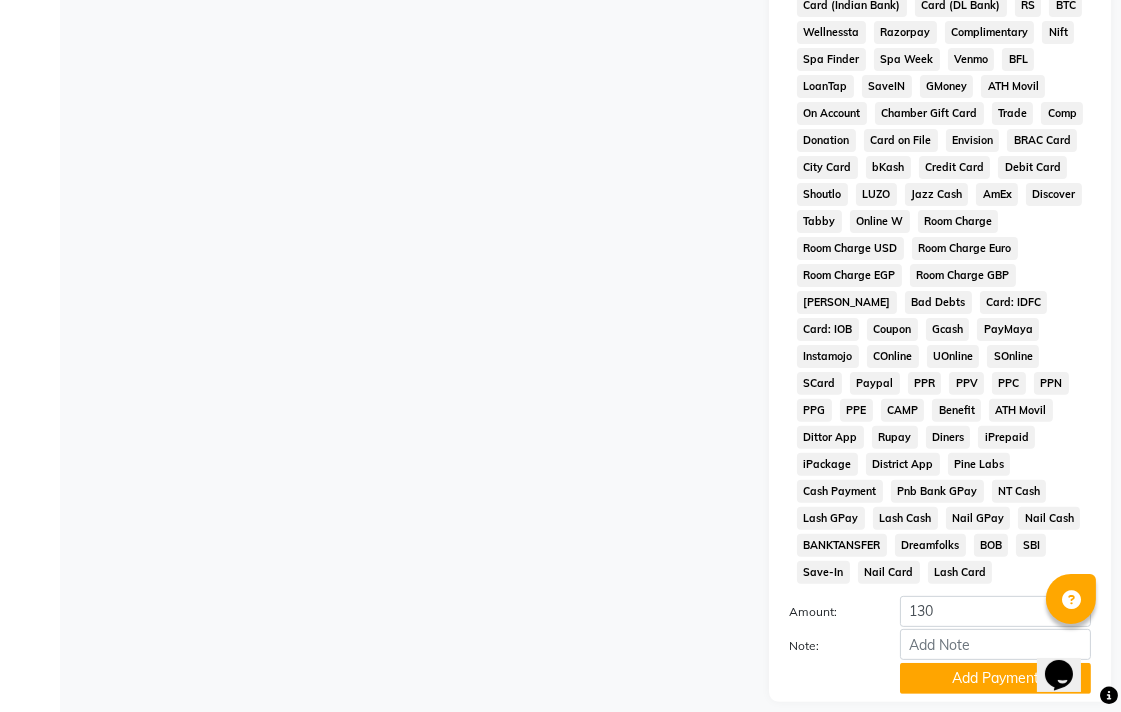 scroll, scrollTop: 888, scrollLeft: 0, axis: vertical 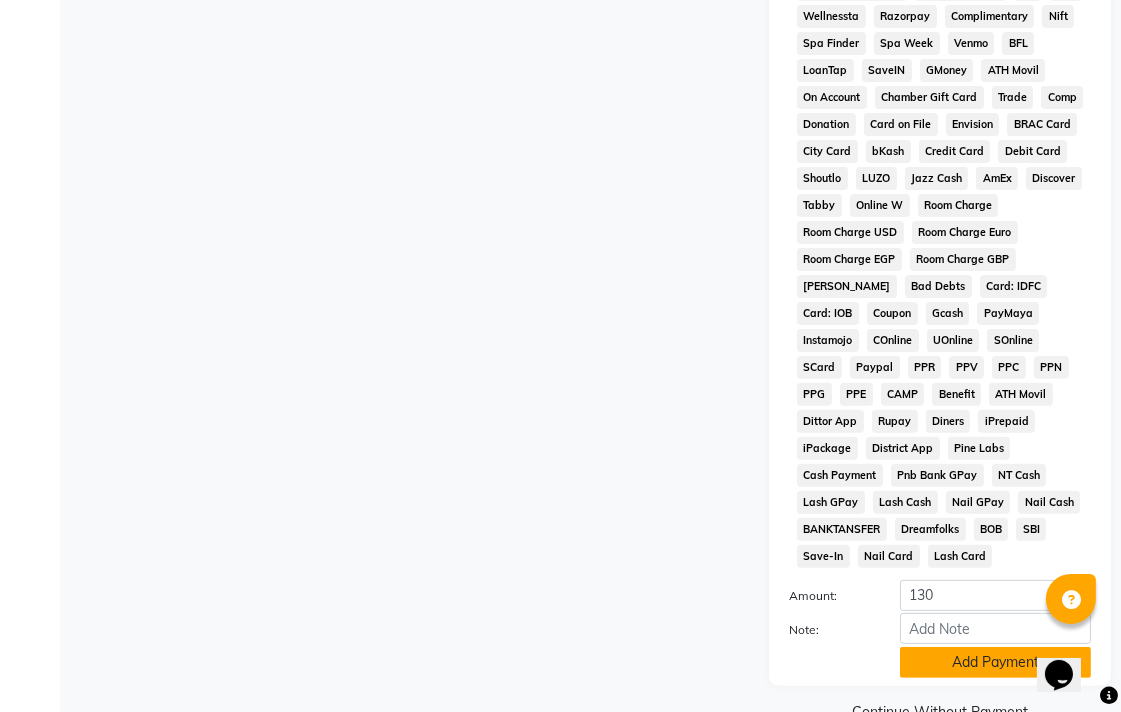 click on "Add Payment" 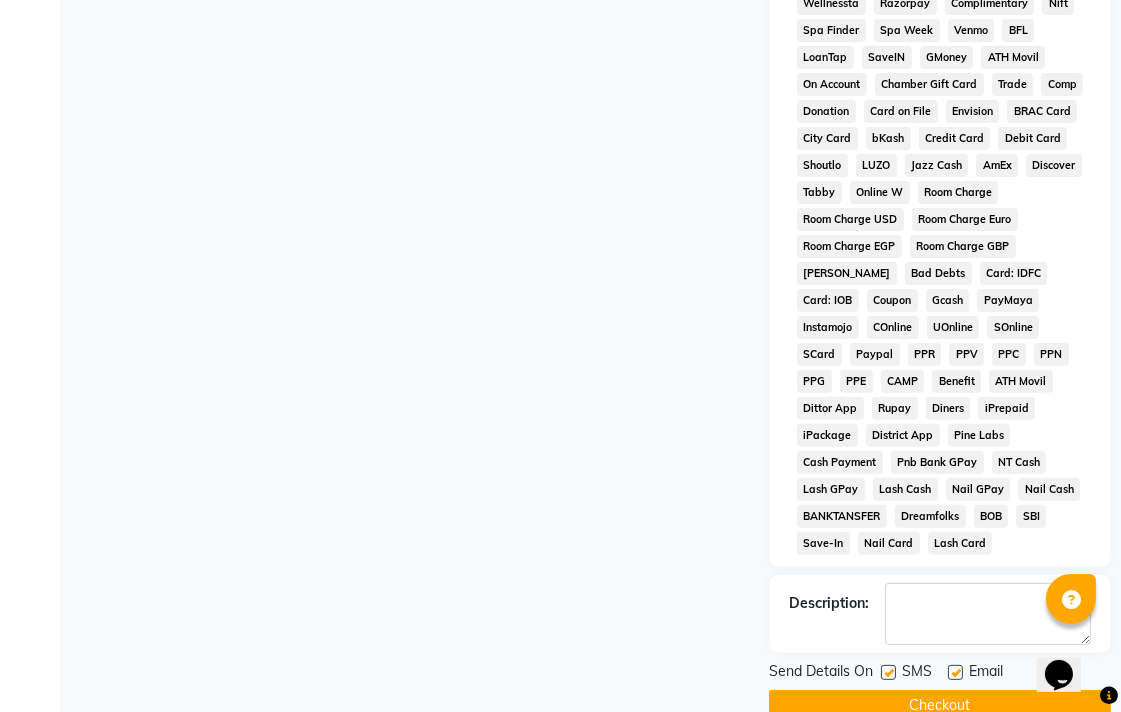 scroll, scrollTop: 921, scrollLeft: 0, axis: vertical 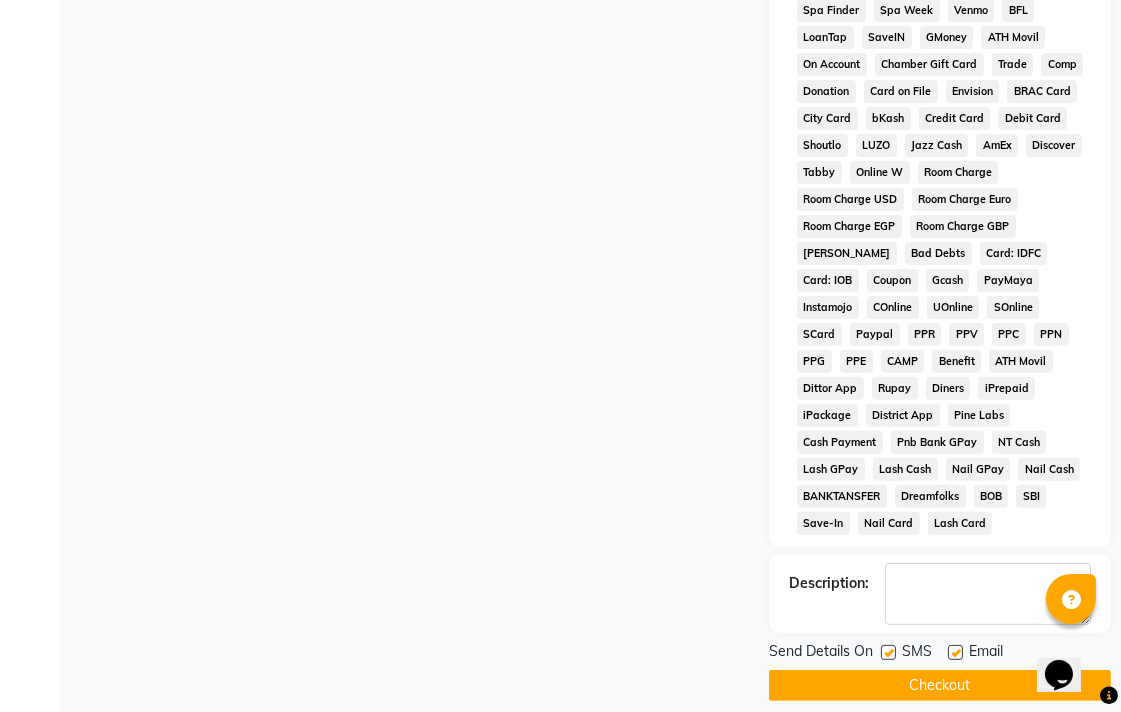 click on "Checkout" 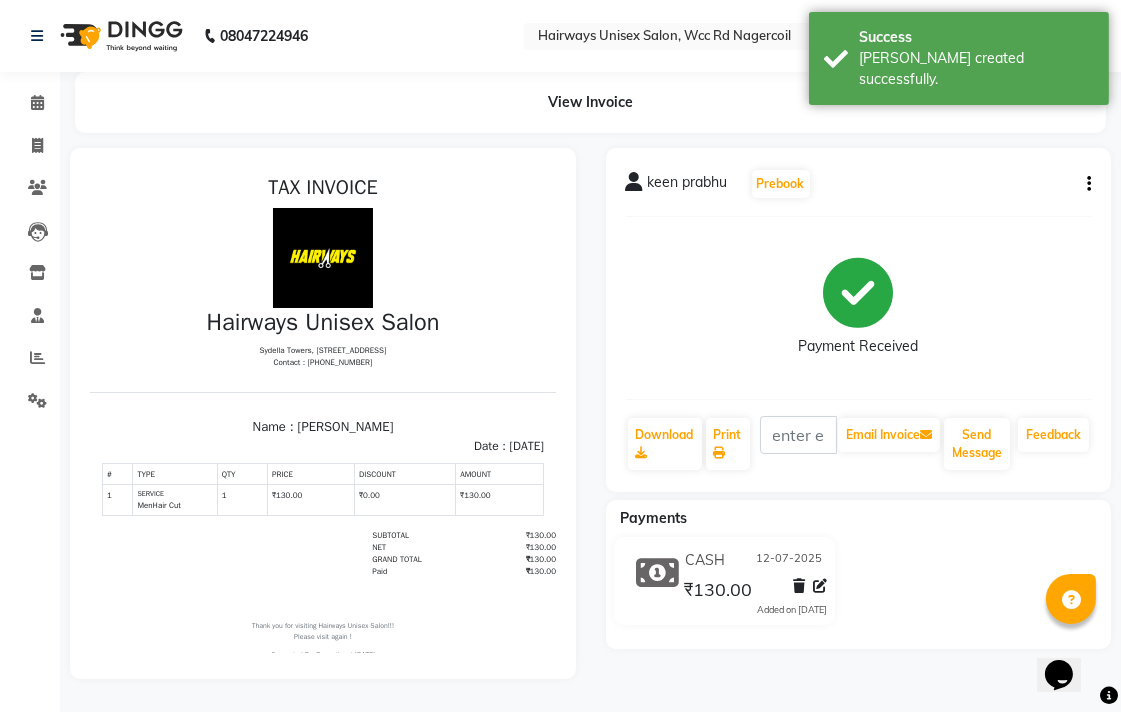 scroll, scrollTop: 0, scrollLeft: 0, axis: both 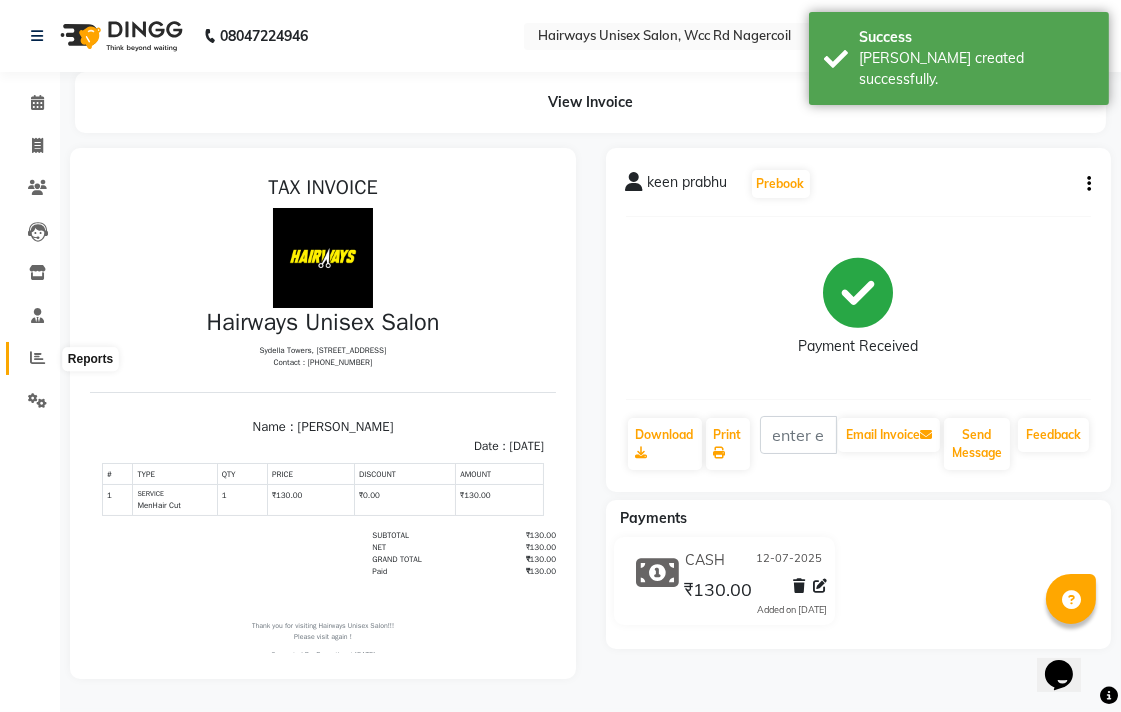 click 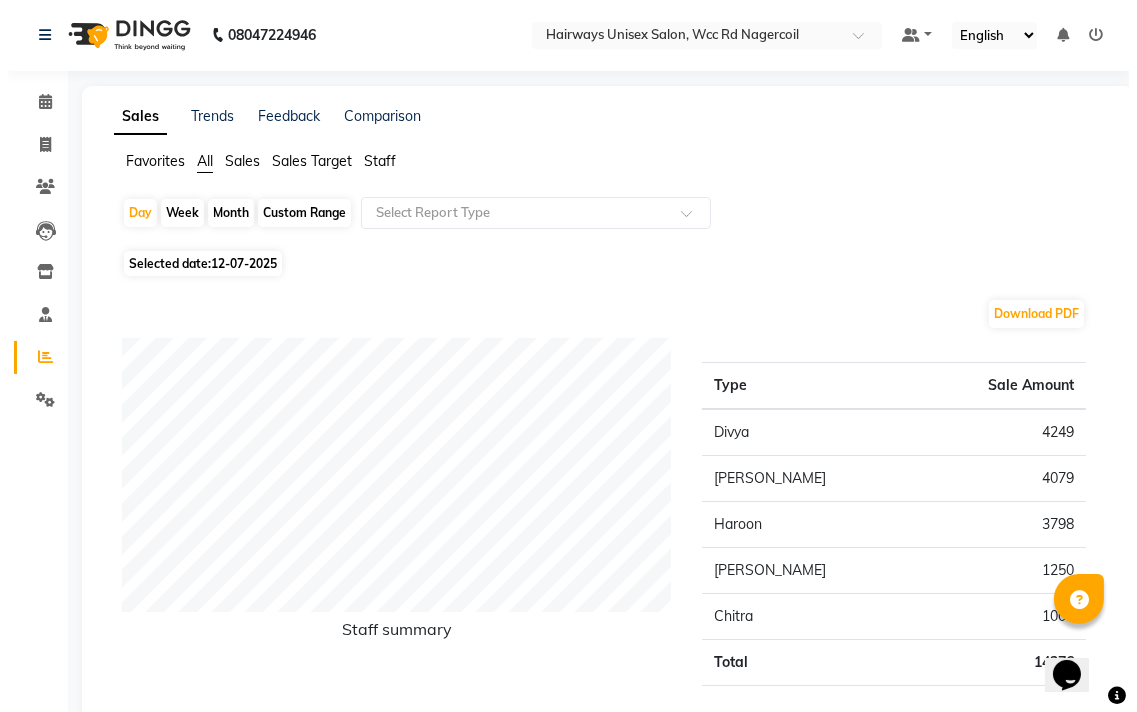 scroll, scrollTop: 0, scrollLeft: 0, axis: both 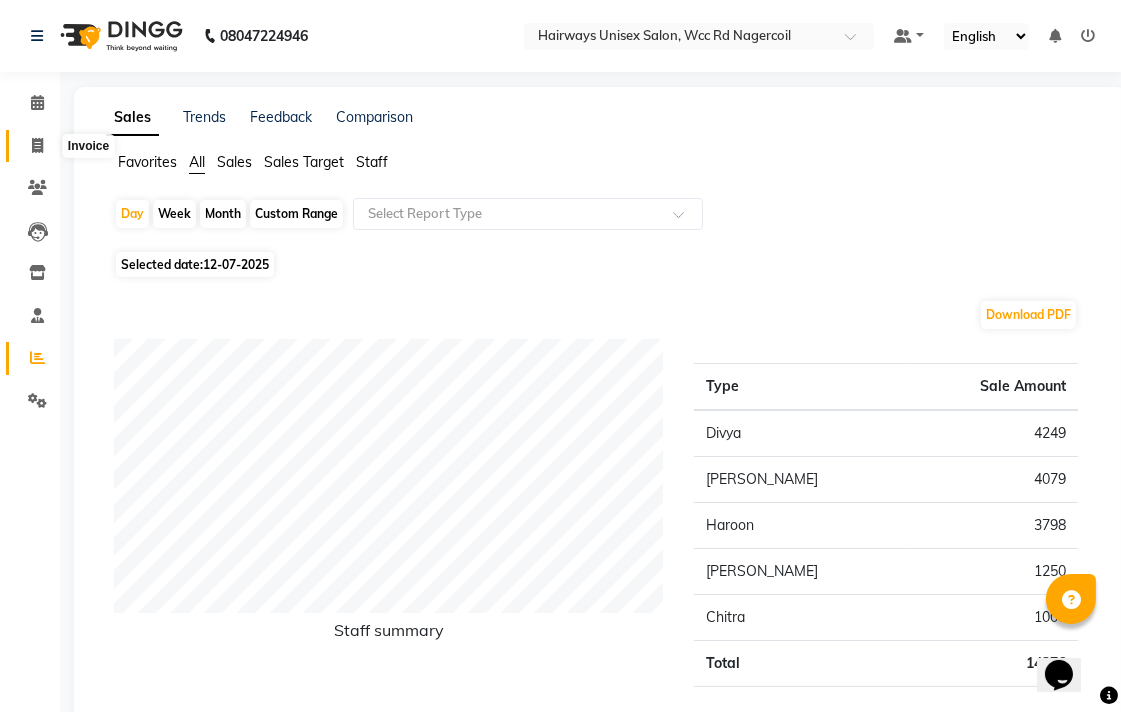 click 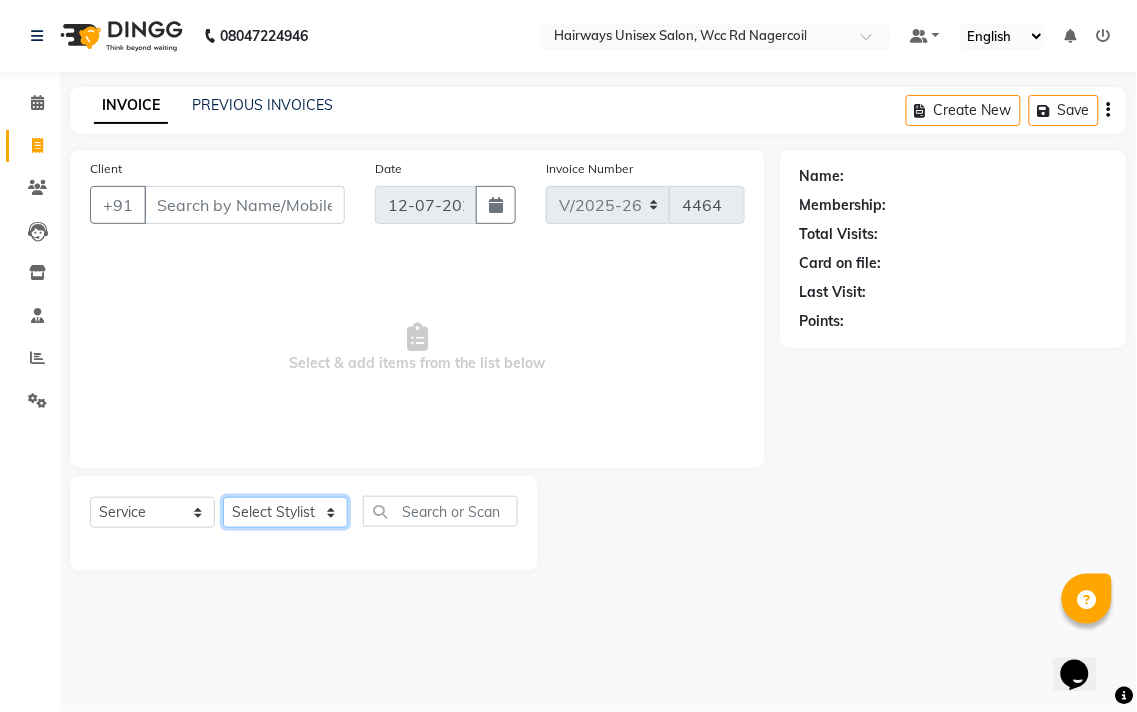 click on "Select Stylist Admin Chitra divya [PERSON_NAME] [PERSON_NAME] Reception [PERSON_NAME] [PERSON_NAME] Talib" 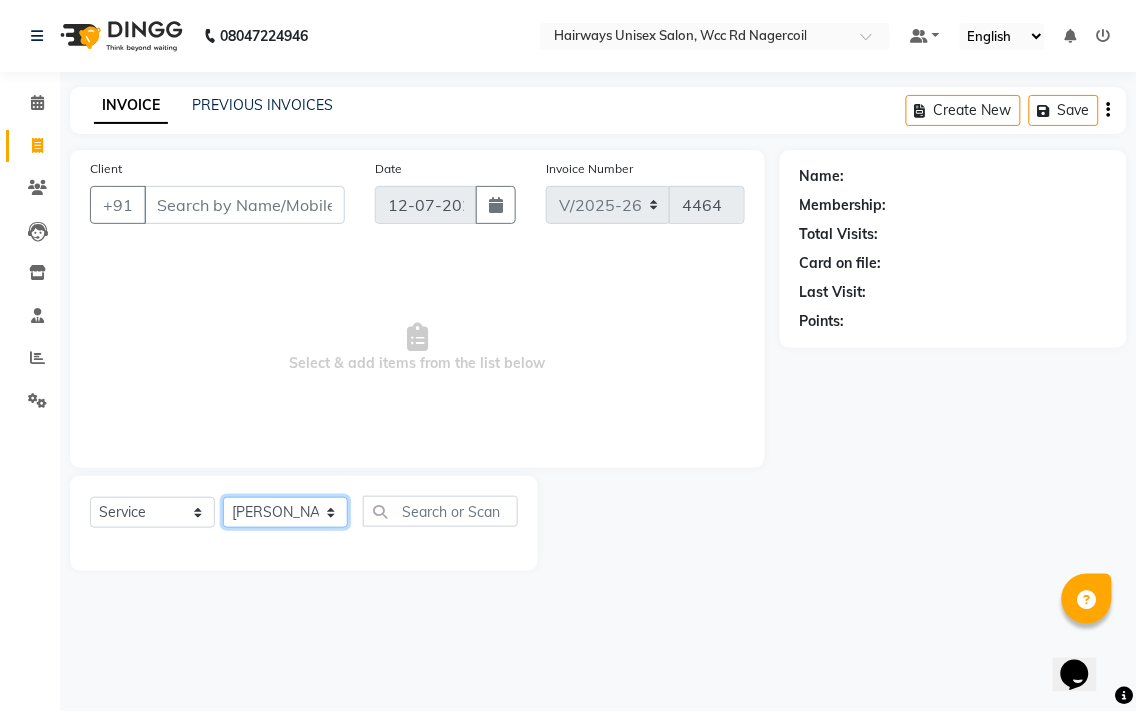 click on "Select Stylist Admin Chitra divya [PERSON_NAME] [PERSON_NAME] Reception [PERSON_NAME] [PERSON_NAME] Talib" 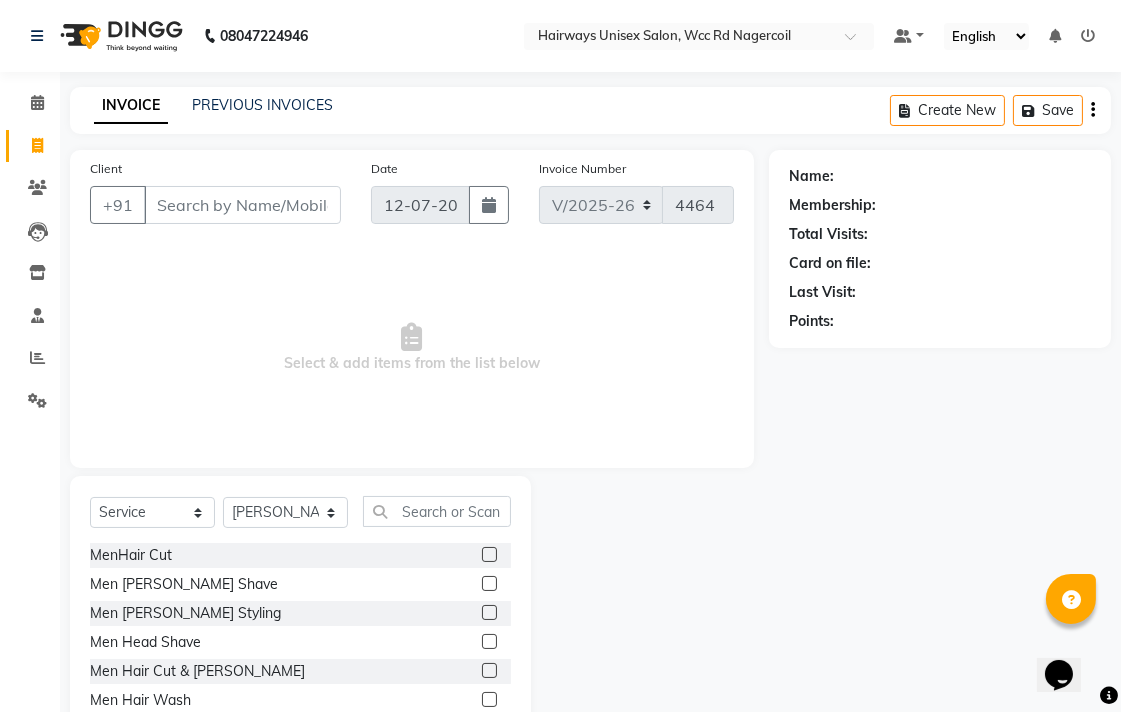 click 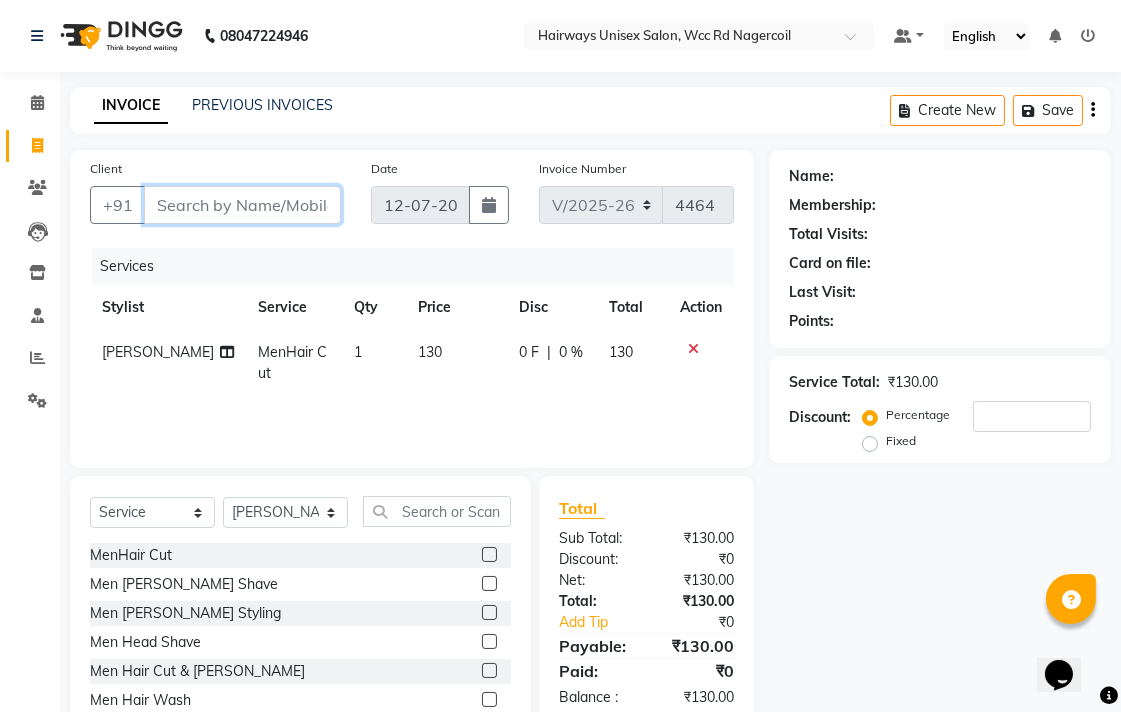 click on "Client" at bounding box center (242, 205) 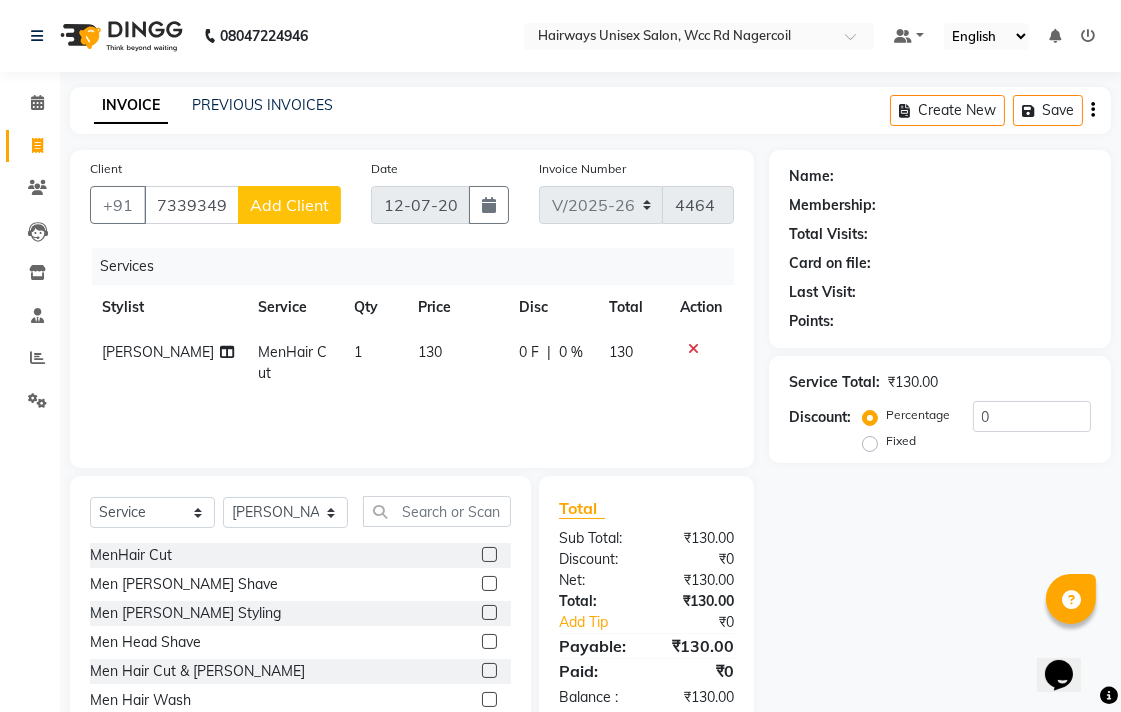 click on "Add Client" 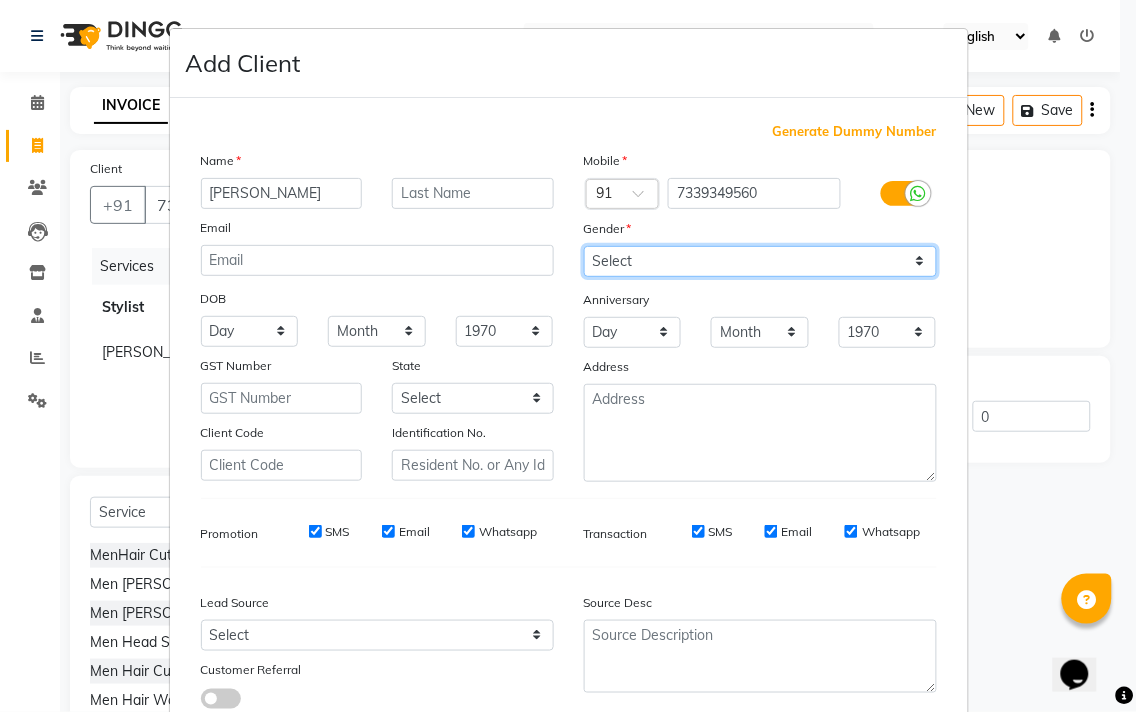 click on "Select [DEMOGRAPHIC_DATA] [DEMOGRAPHIC_DATA] Other Prefer Not To Say" at bounding box center (760, 261) 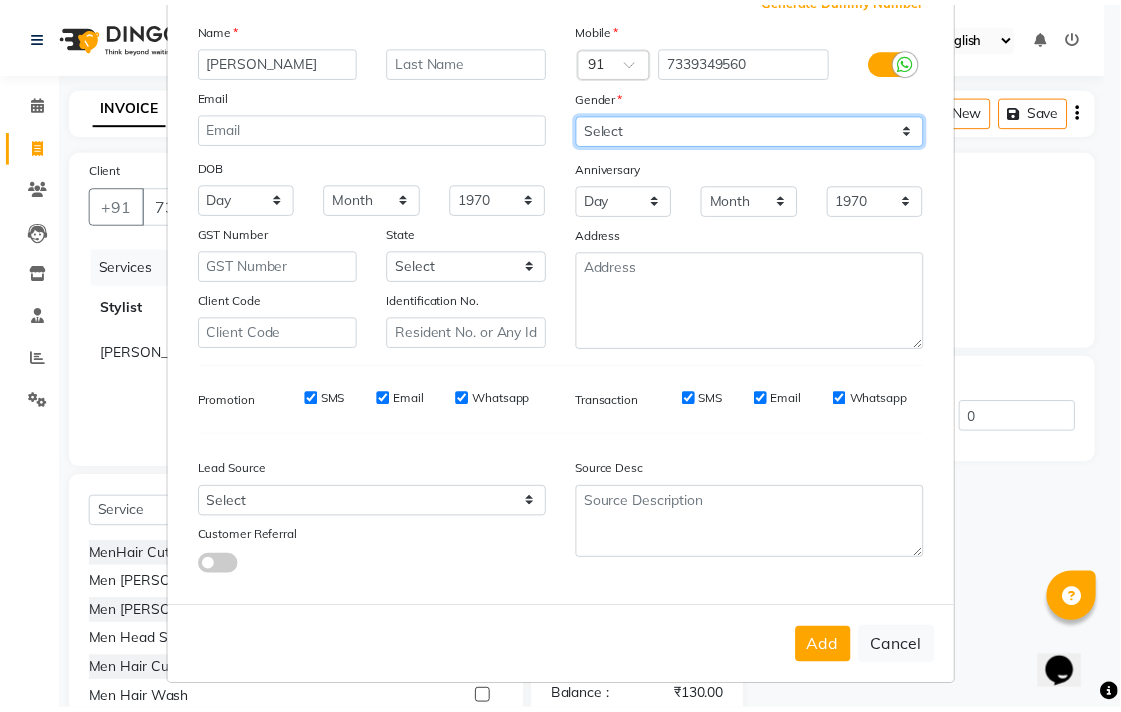 scroll, scrollTop: 138, scrollLeft: 0, axis: vertical 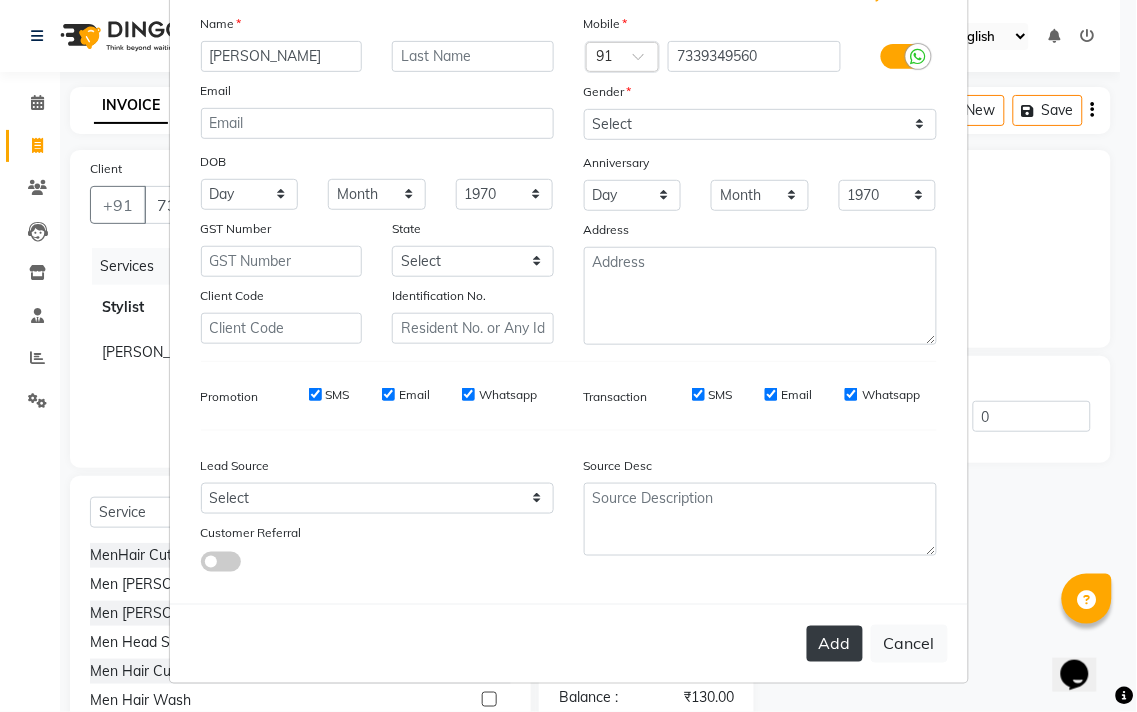 click on "Add" at bounding box center (835, 644) 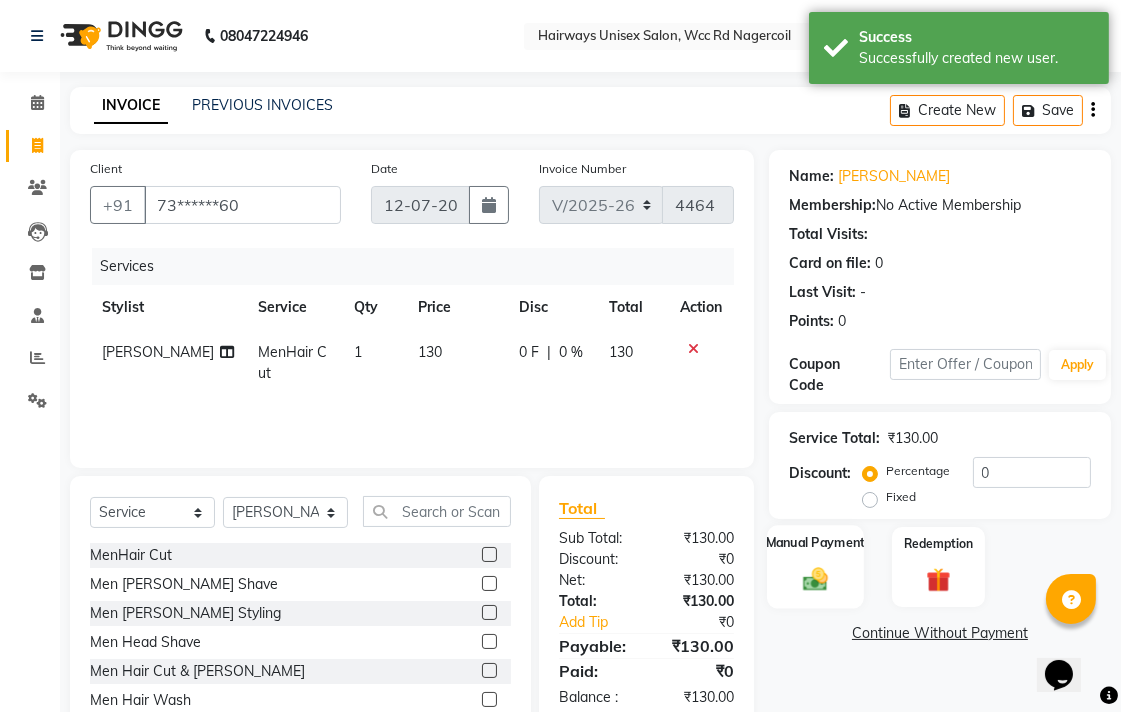 click on "Manual Payment" 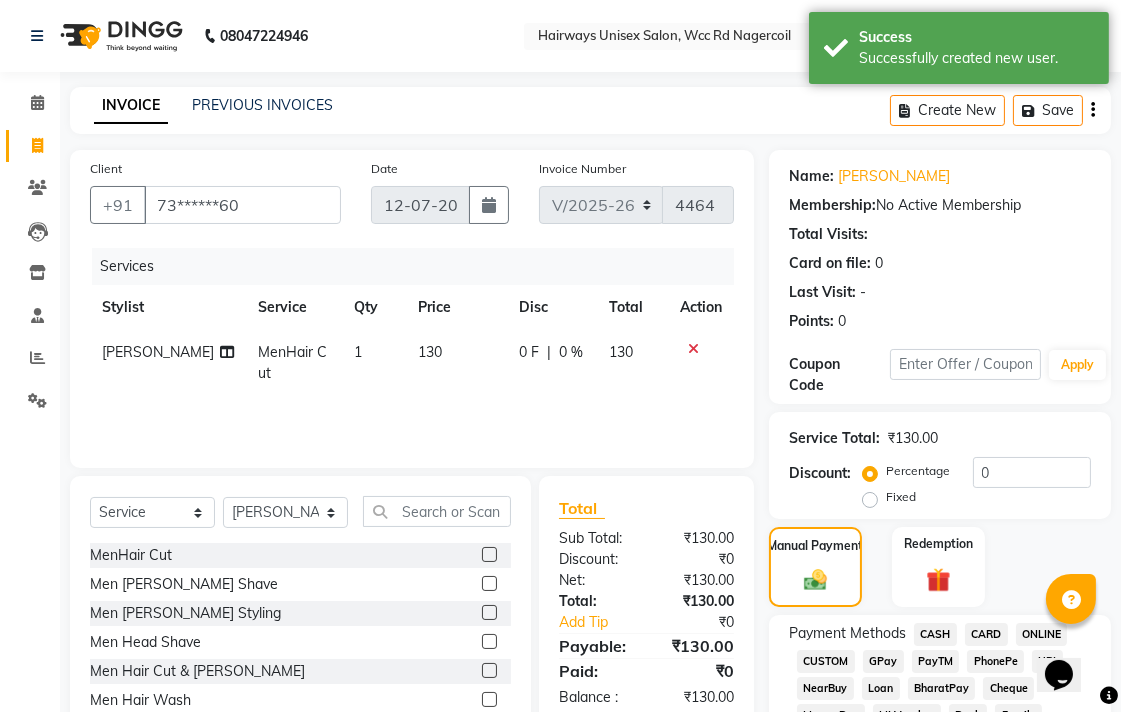 click on "CASH" 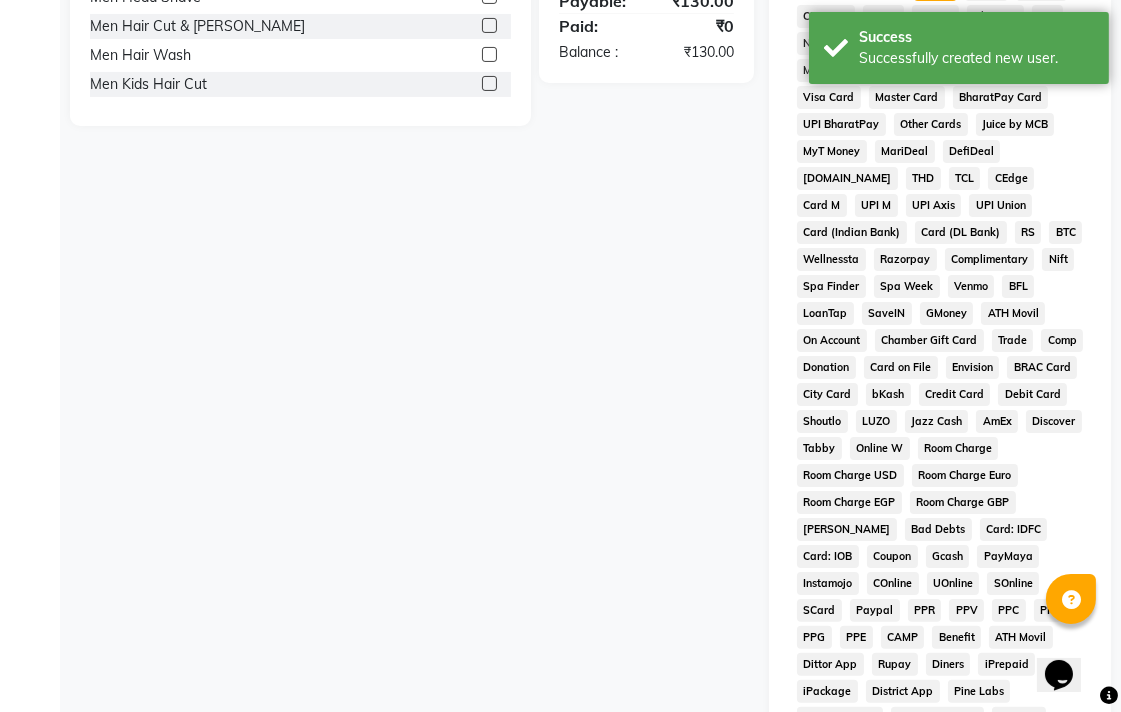 scroll, scrollTop: 913, scrollLeft: 0, axis: vertical 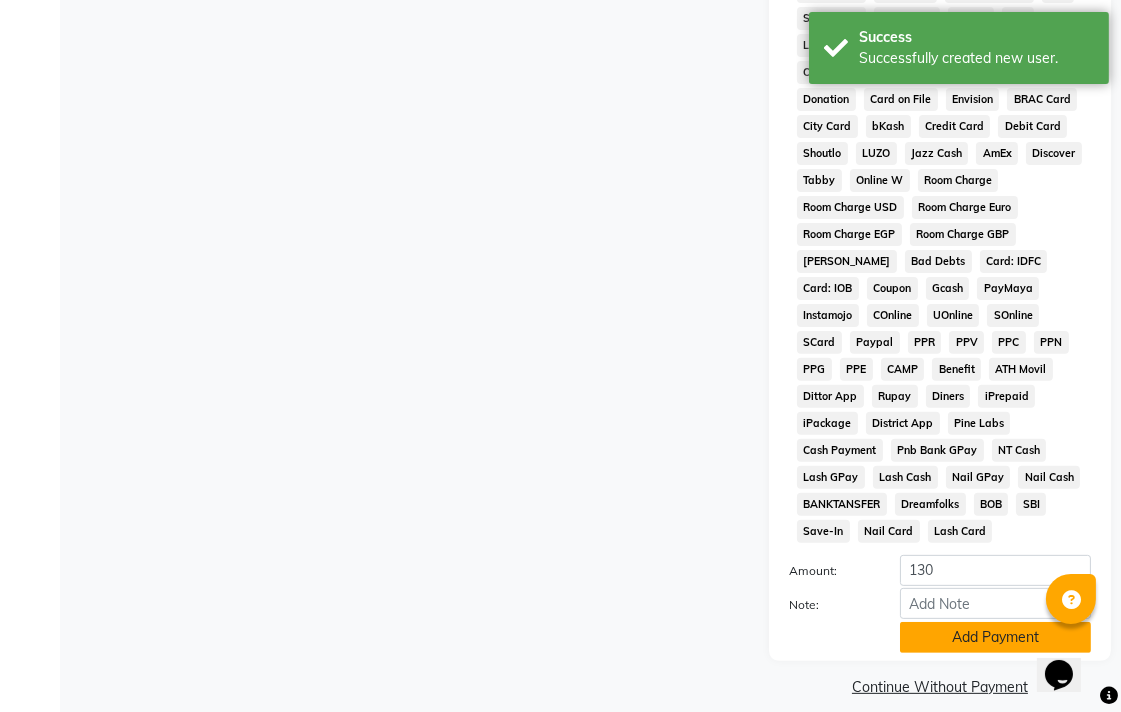 click on "Add Payment" 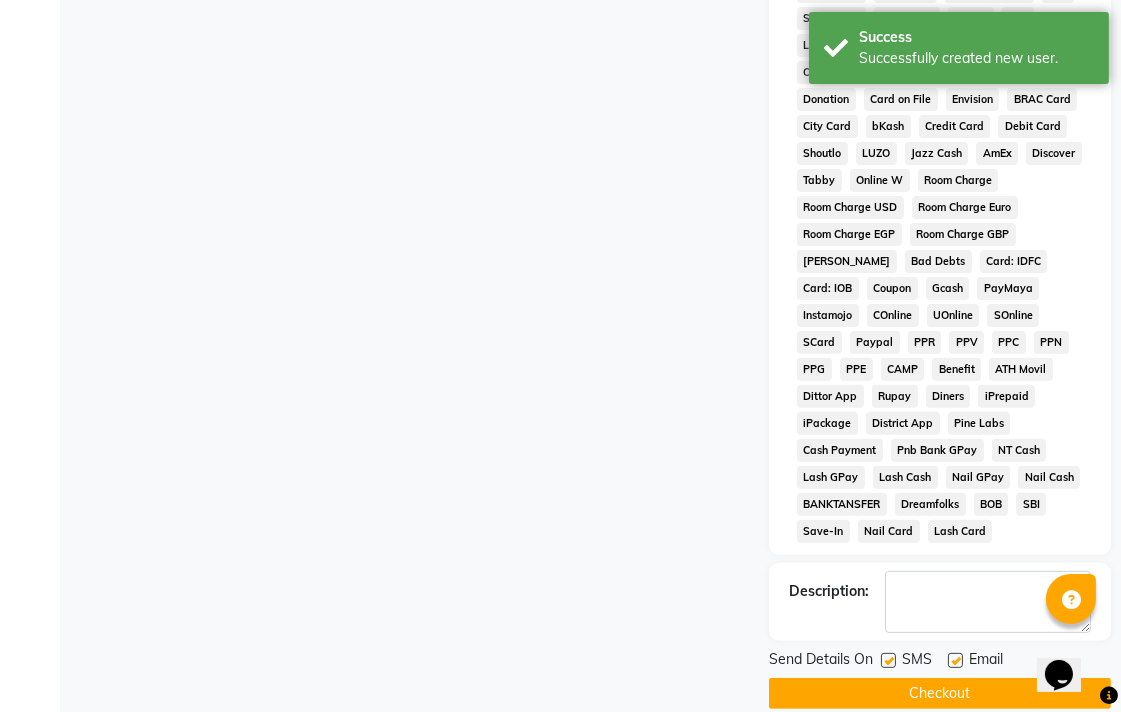 click on "Checkout" 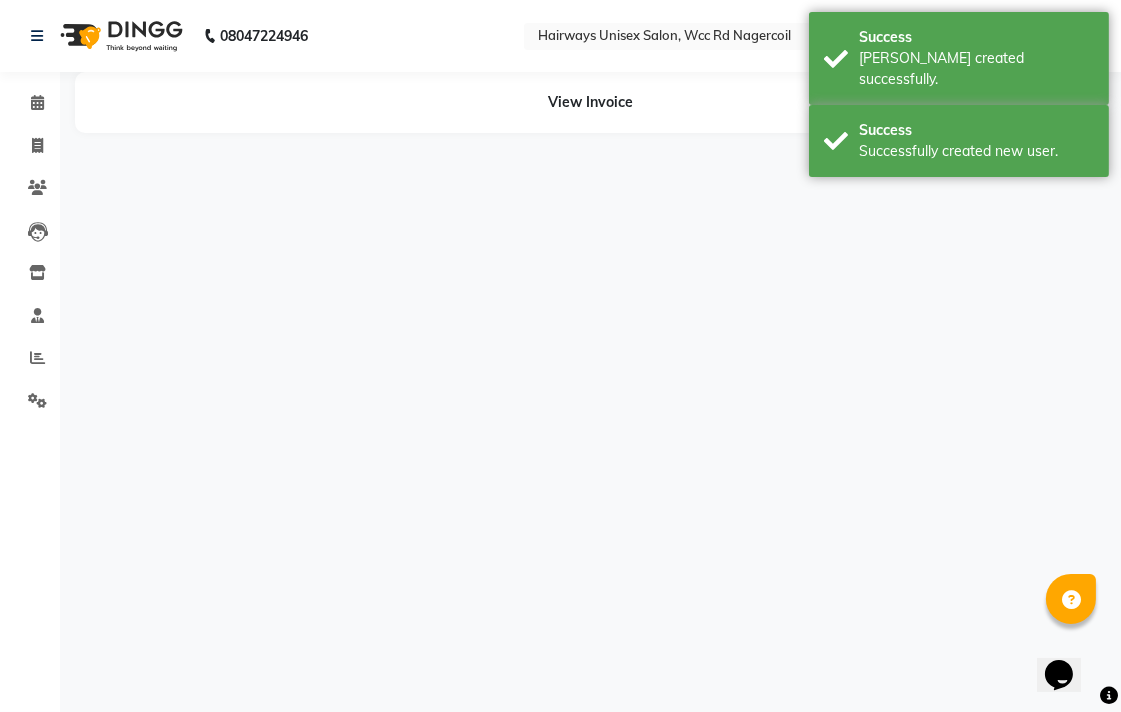 scroll, scrollTop: 0, scrollLeft: 0, axis: both 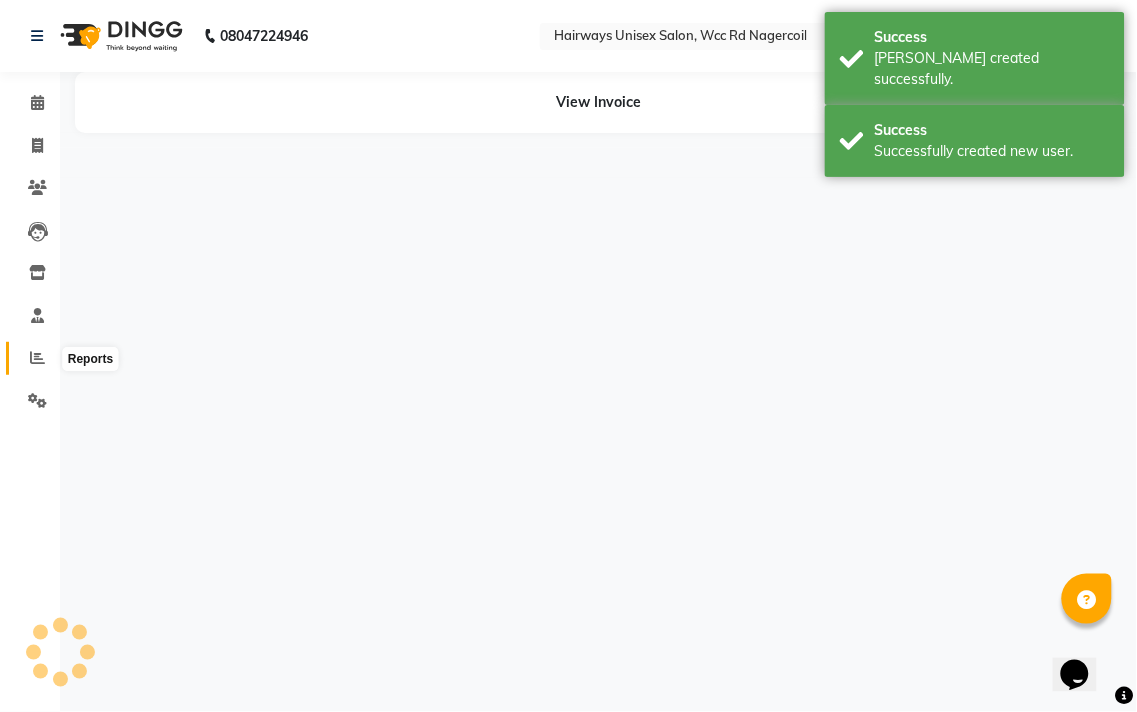 click 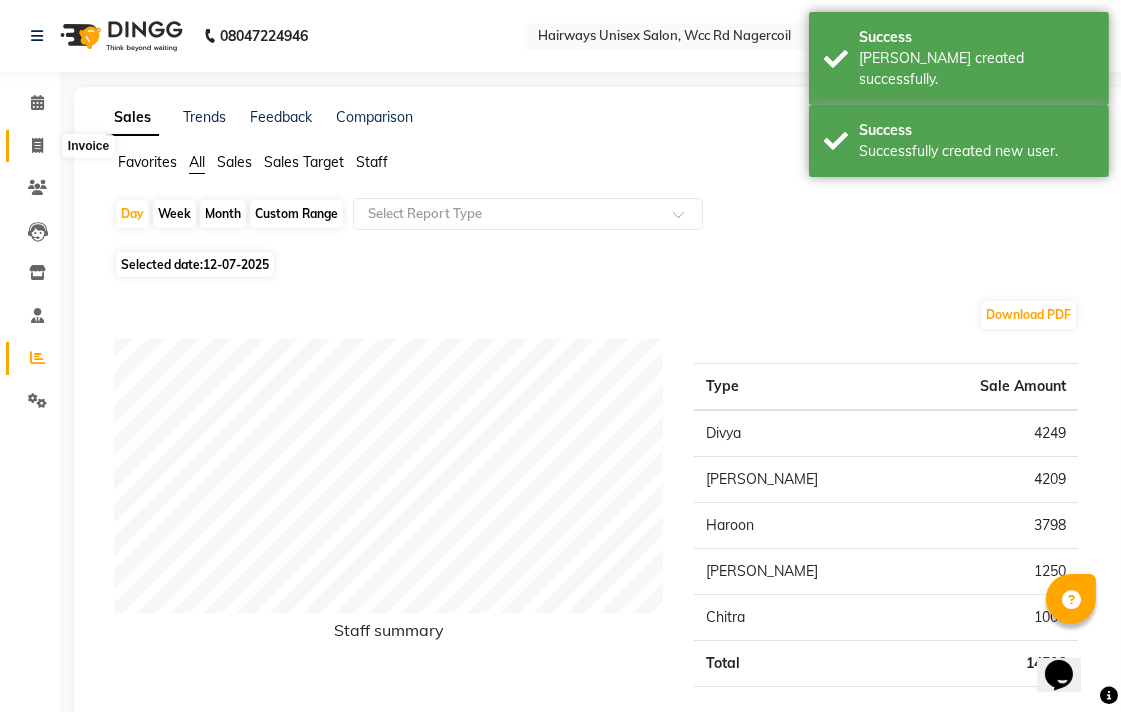 click 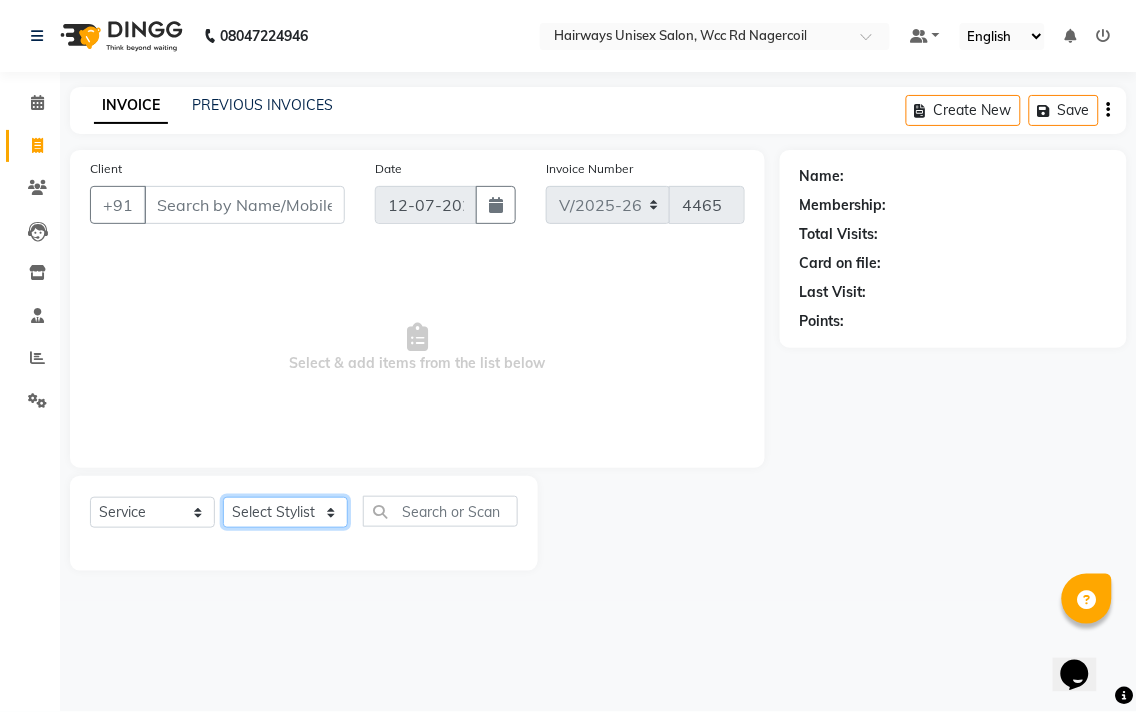click on "Select Stylist Admin Chitra divya [PERSON_NAME] [PERSON_NAME] Reception [PERSON_NAME] [PERSON_NAME] Talib" 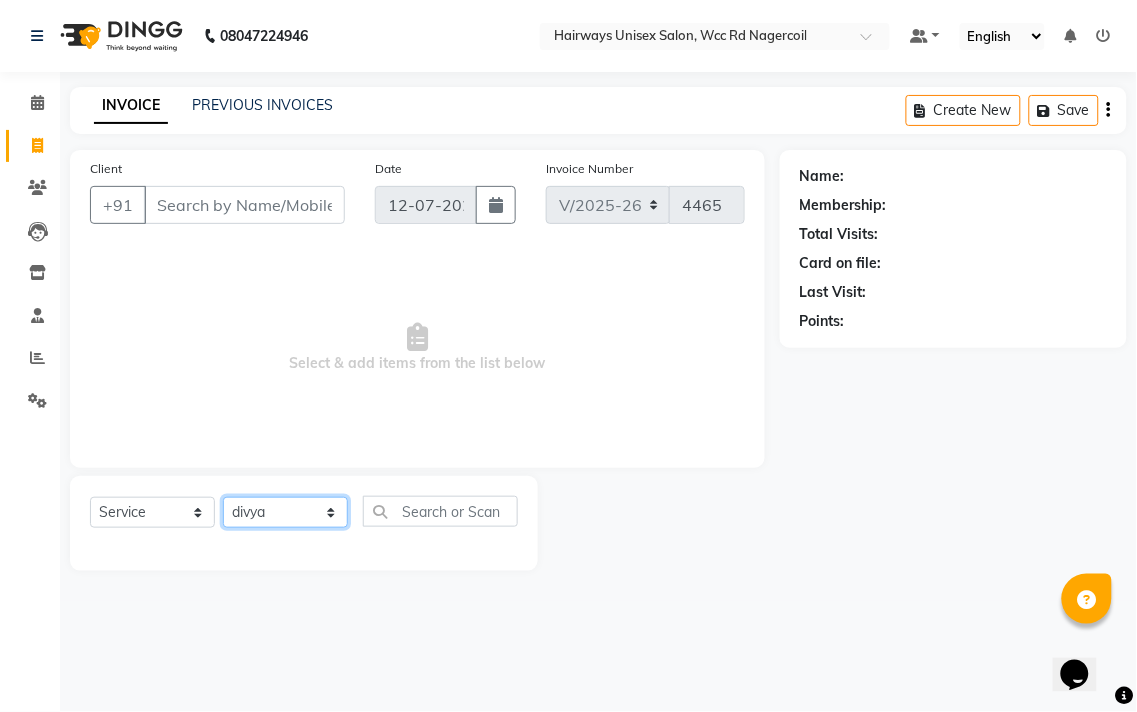click on "Select Stylist Admin Chitra divya [PERSON_NAME] [PERSON_NAME] Reception [PERSON_NAME] [PERSON_NAME] Talib" 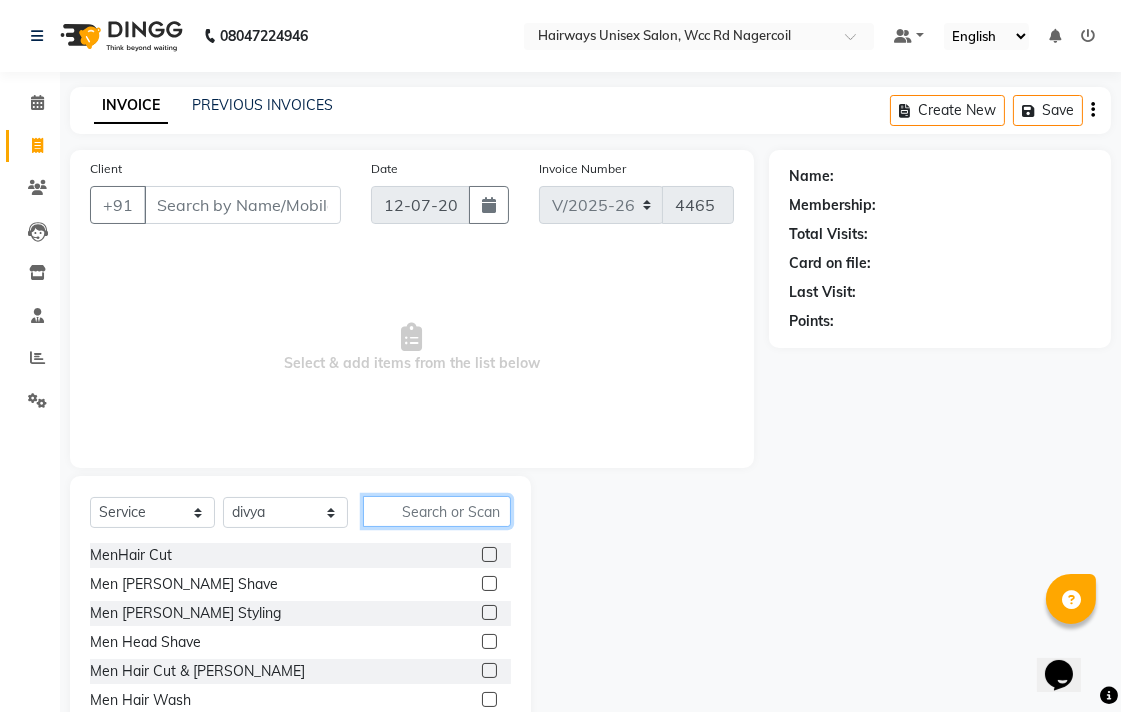 click 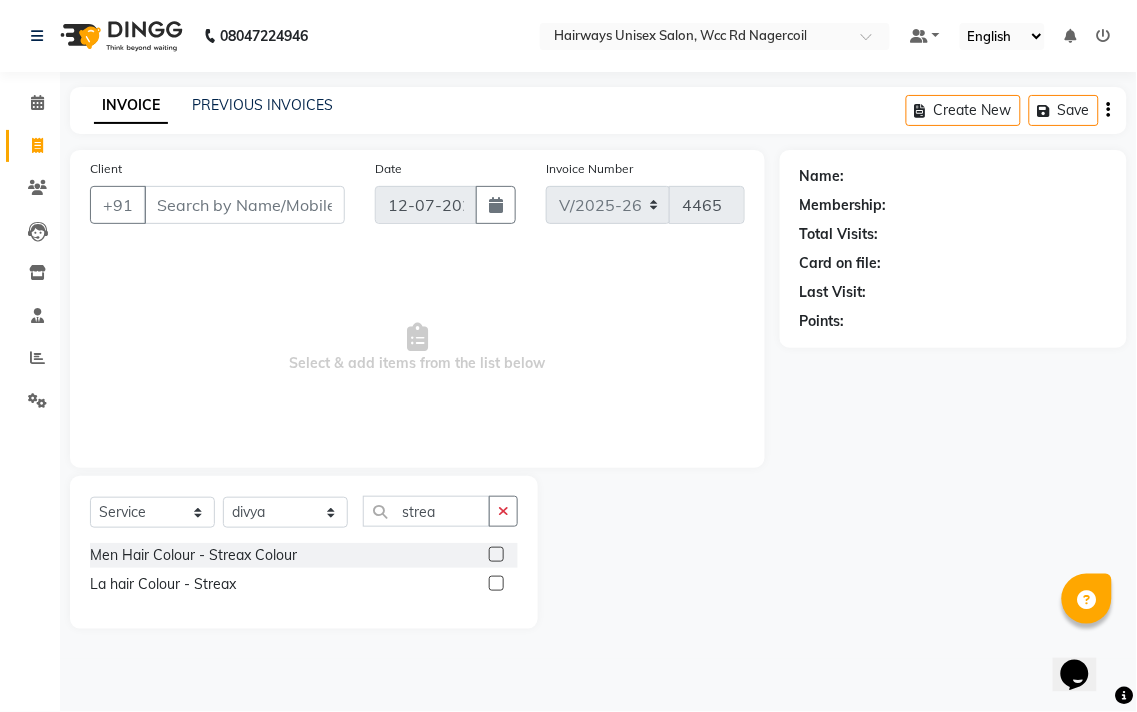 click 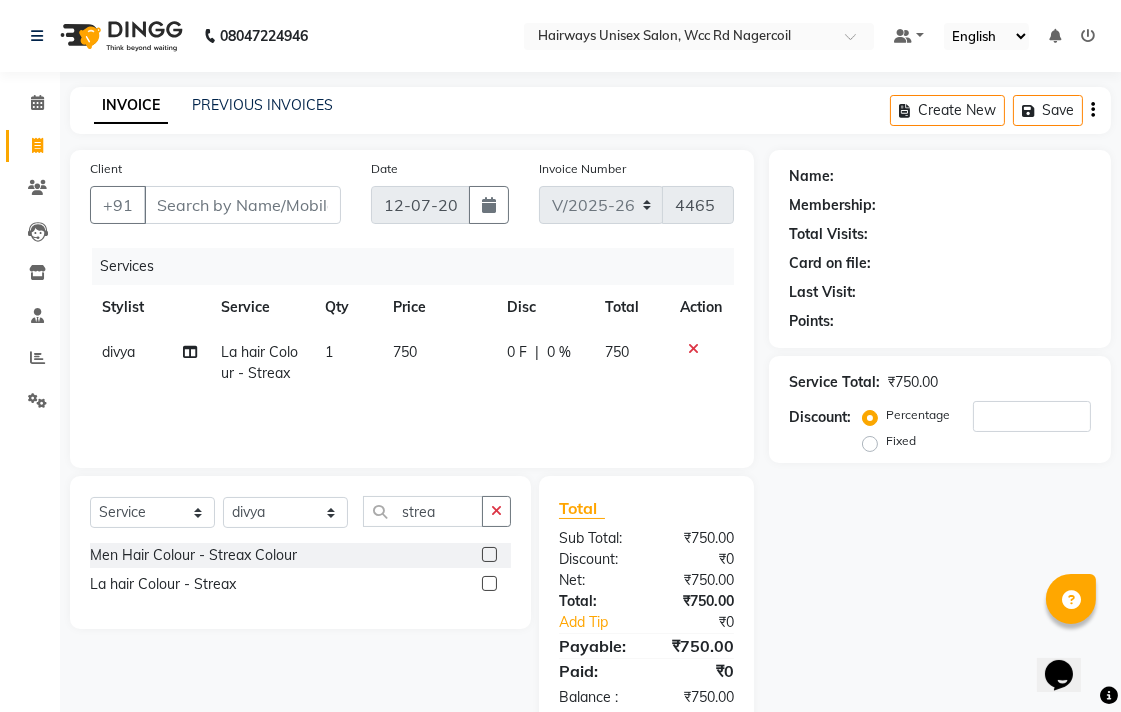 click on "750" 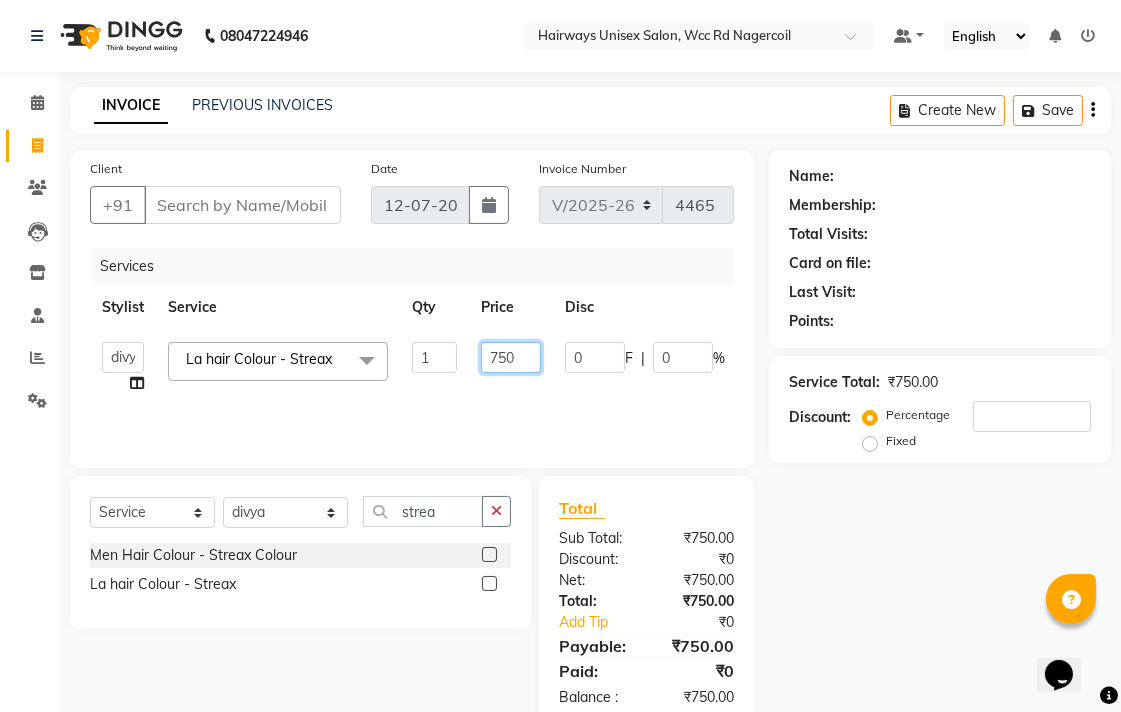 click on "750" 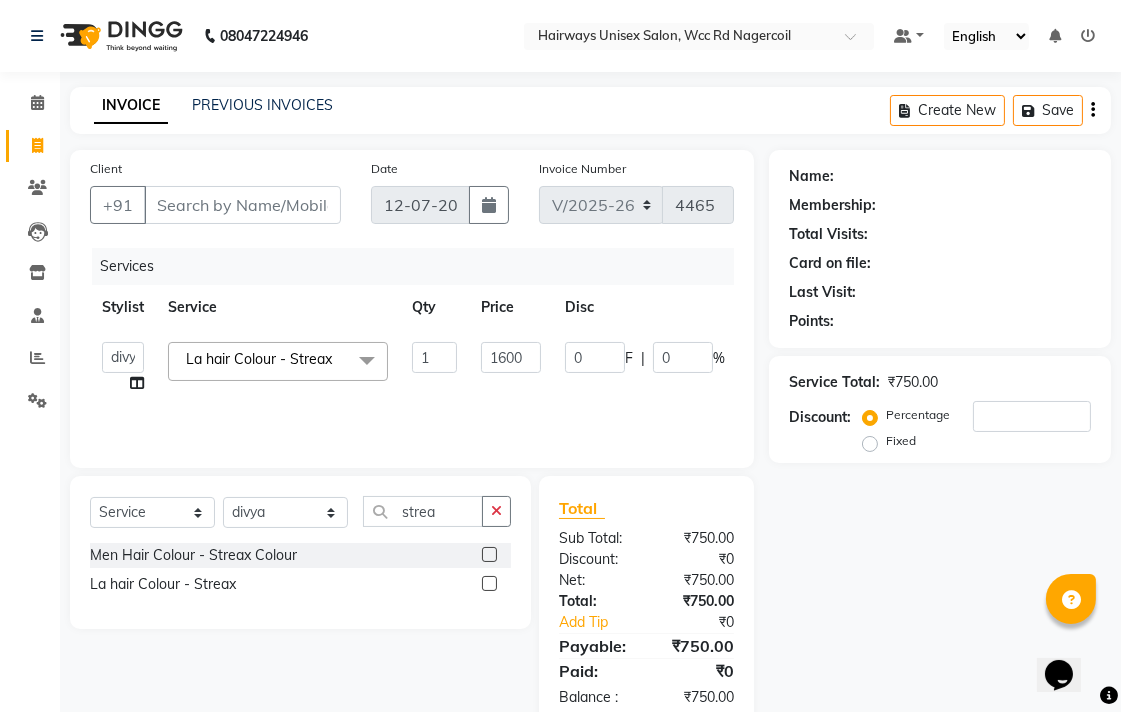 click on "Admin   Chitra   divya   [PERSON_NAME]   [PERSON_NAME]   Reception   [PERSON_NAME]   [PERSON_NAME]   Talib  La hair Colour - Streax  x MenHair Cut Men [PERSON_NAME] Shave Men [PERSON_NAME] Styling Men Head Shave Men Hair Cut & [PERSON_NAME] Men Hair Wash Men Kids Hair Cut Men Threading face scurb Men Straighterning, Smoothening - Front Men Straightening, Smoothening - Half Men Straightening, Smoothening - Full Men Grown  smoothening- straightening Men [MEDICAL_DATA] Treatment - Da0ndruff Treatment (short hair) Men [MEDICAL_DATA] Treatment - [MEDICAL_DATA] Treatment (Medium hair) Men [MEDICAL_DATA] Treatment - [MEDICAL_DATA] Treatment (Long hair) Men [MEDICAL_DATA] scrub Men Relaxing Head Massage - Cocnut Oil Men Relaxing Head Massage - Navaratna Oil Men Relaxing Head Massage - Cold Oil Men Relaxing Head Massage - Almond Oil Men Relaxing olive oil massage  Men Hair Colour - Mustache Men Hair Colour - Mustache ([MEDICAL_DATA] Free) Men Hair Colour - [PERSON_NAME] Colour Men Hair Colour - [PERSON_NAME] Colour ([MEDICAL_DATA] Free) MenHair Colour - Premium Colour (inoa) Men Hair Colour - Head colour LA  Jaw -face" 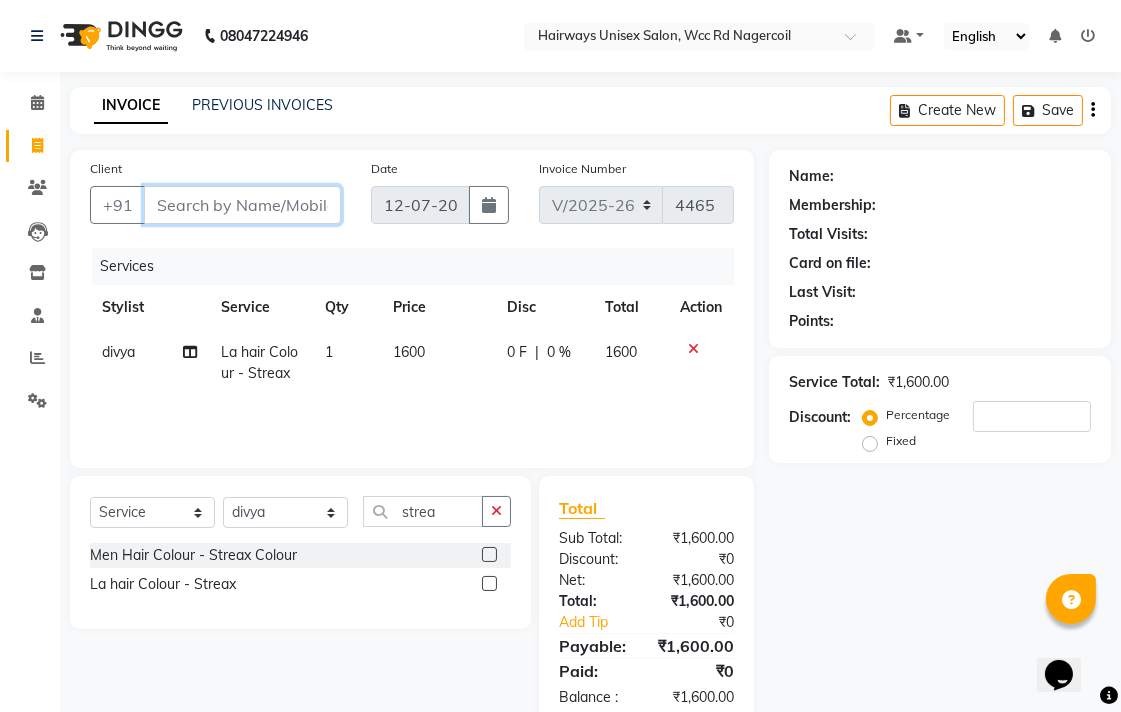 click on "Client" at bounding box center [242, 205] 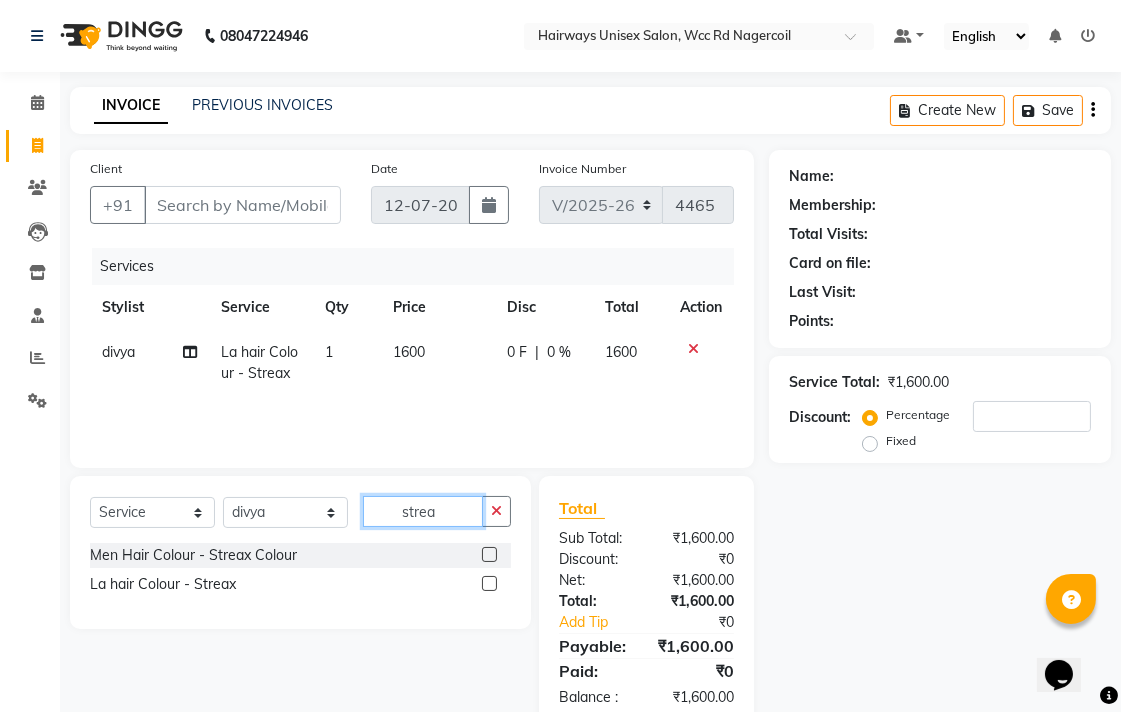 click on "strea" 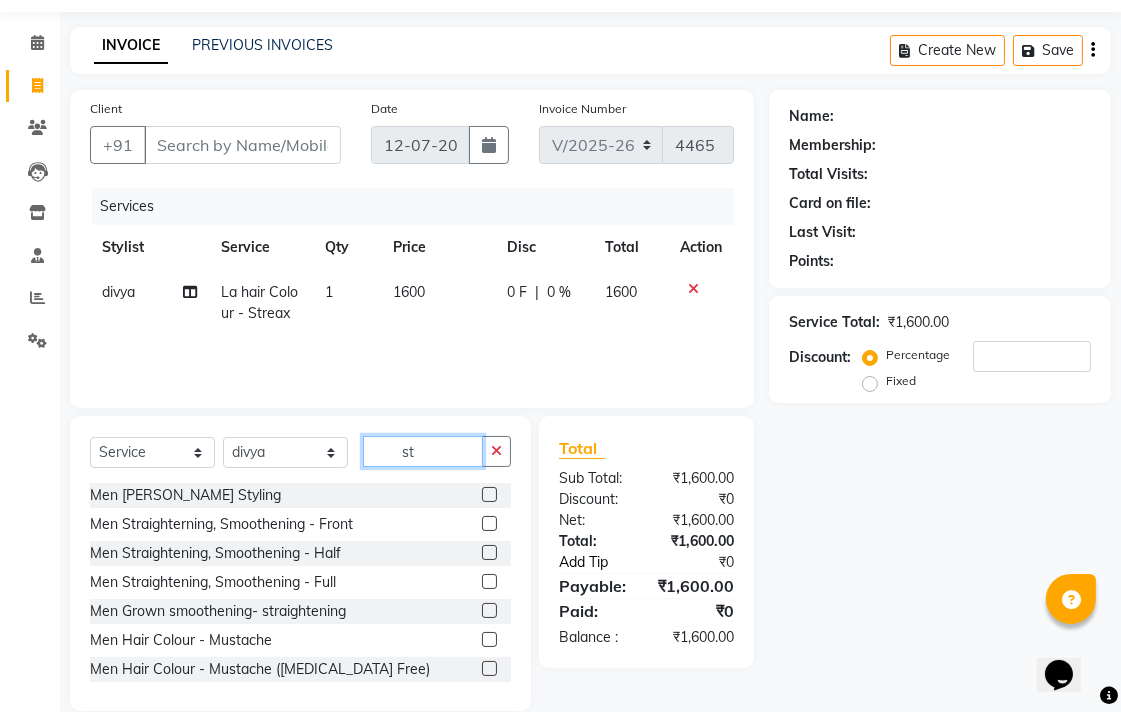 scroll, scrollTop: 88, scrollLeft: 0, axis: vertical 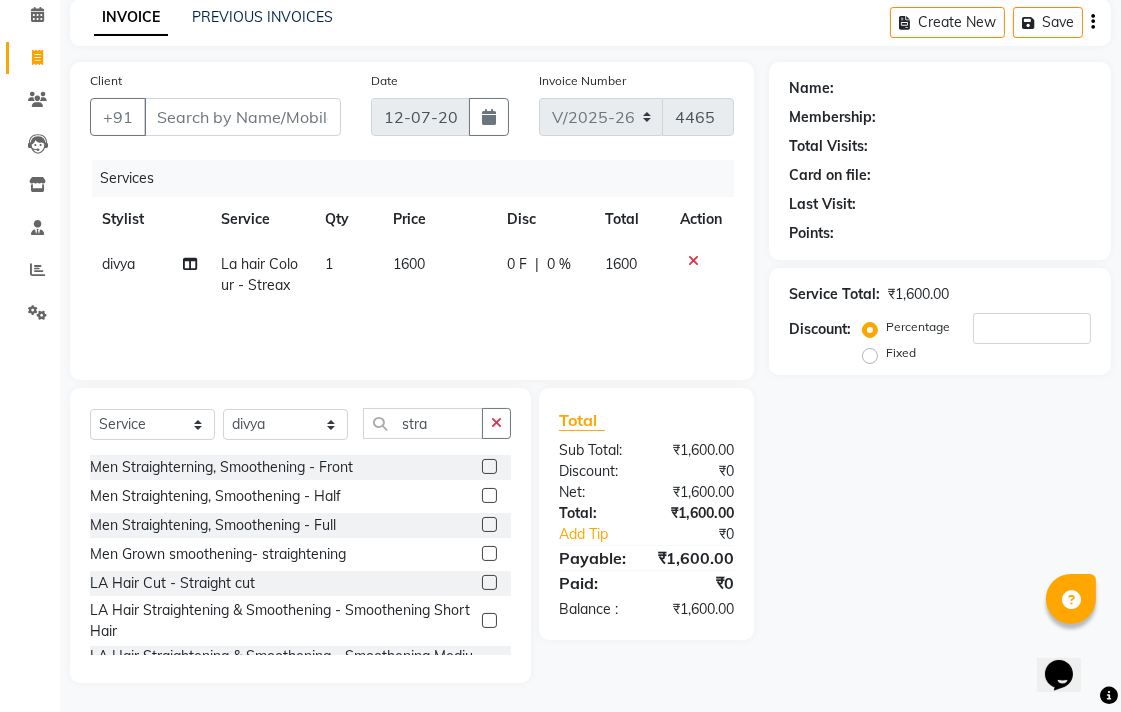 click 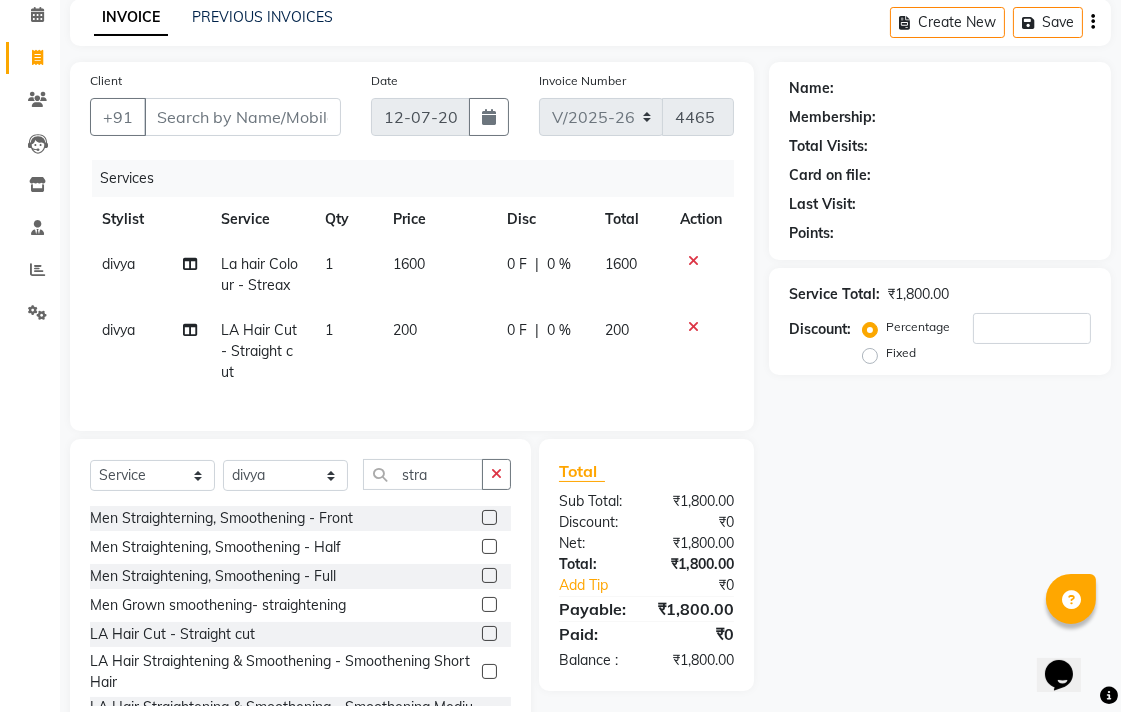 click on "200" 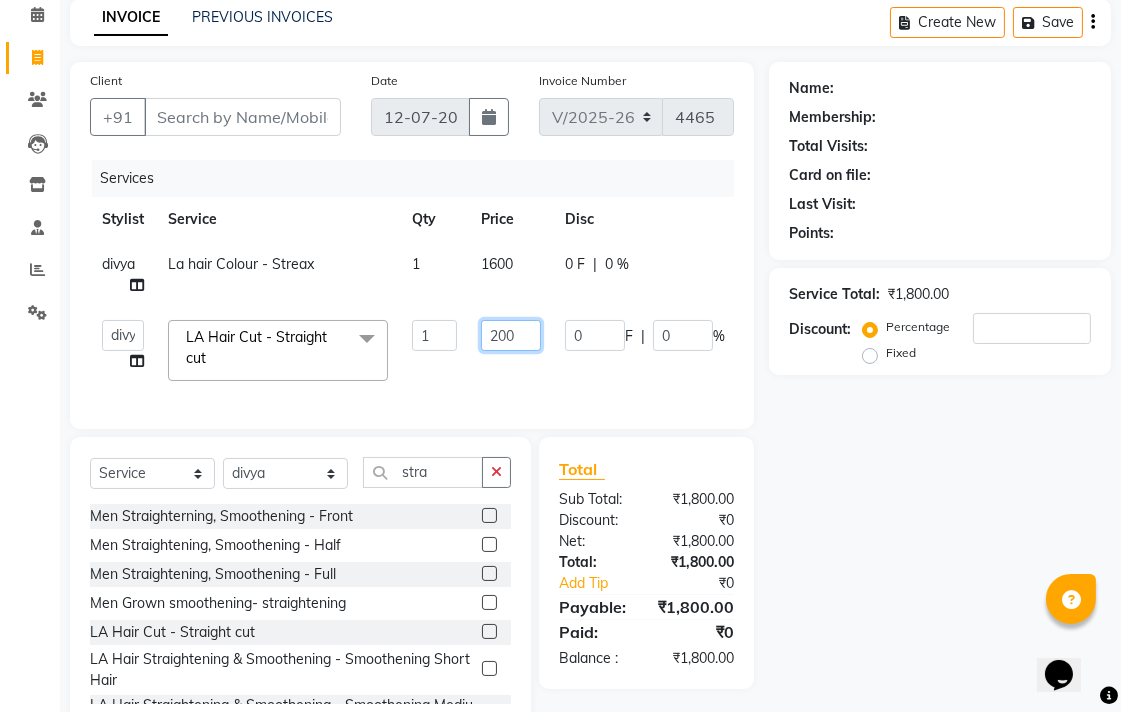 click on "200" 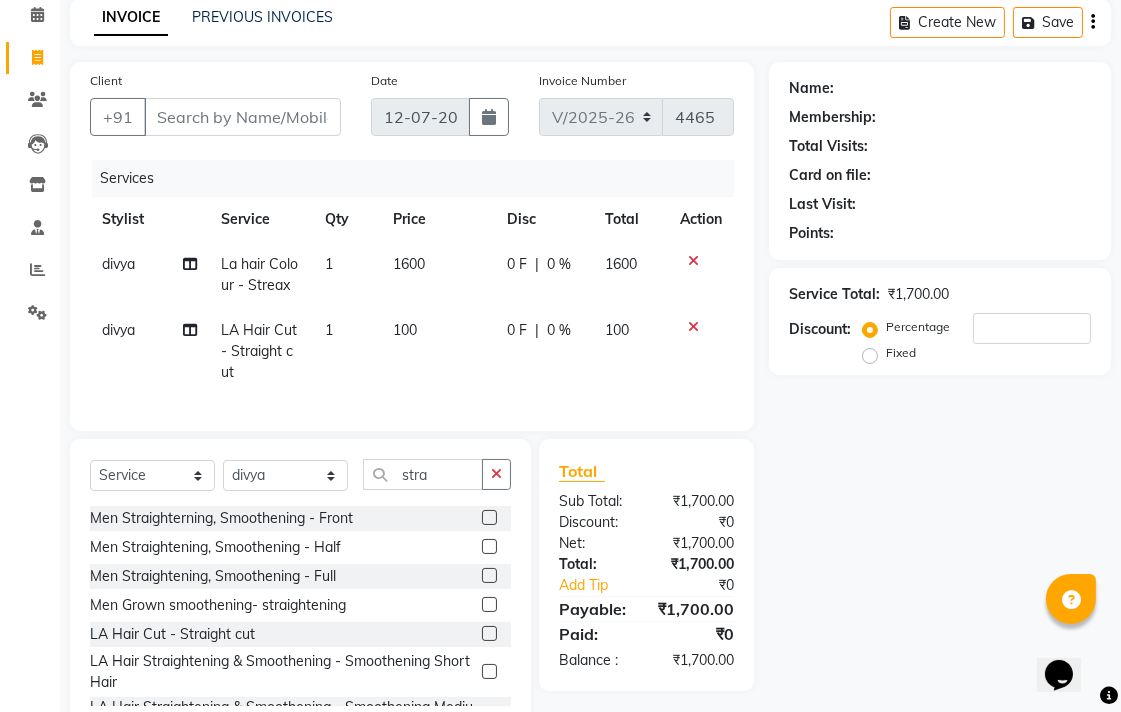 click on "divya LA Hair Cut - Straight cut 1 100 0 F | 0 % 100" 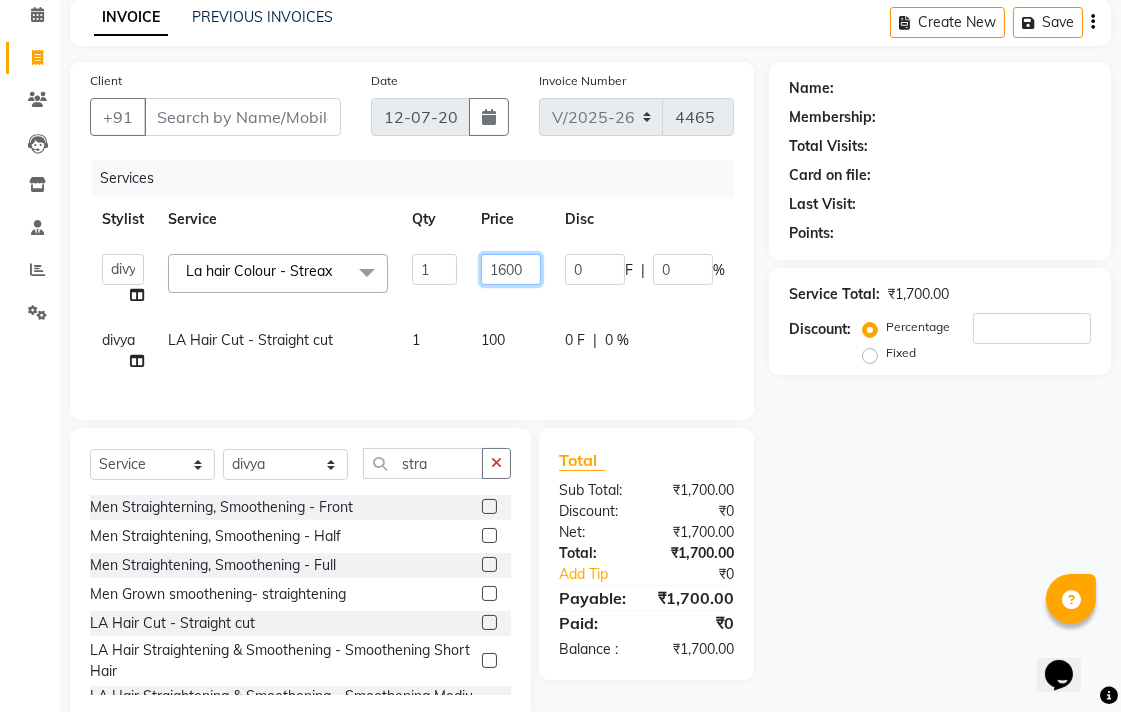 click on "1600" 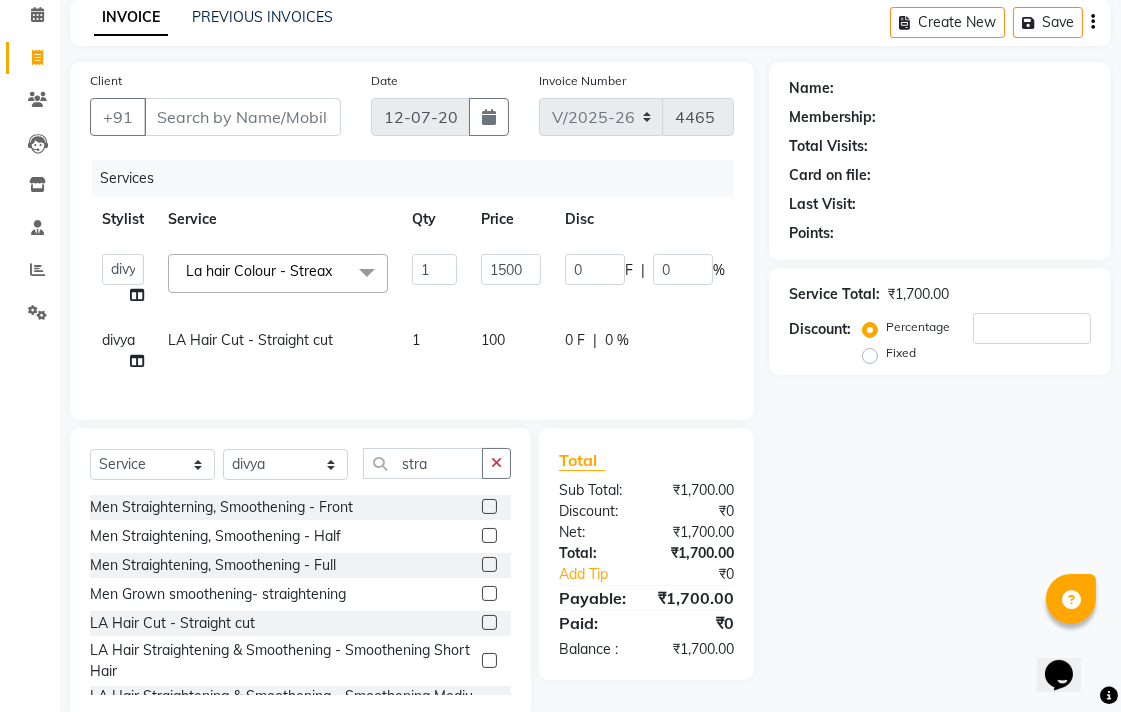 click on "divya LA Hair Cut - Straight cut 1 100 0 F | 0 % 100" 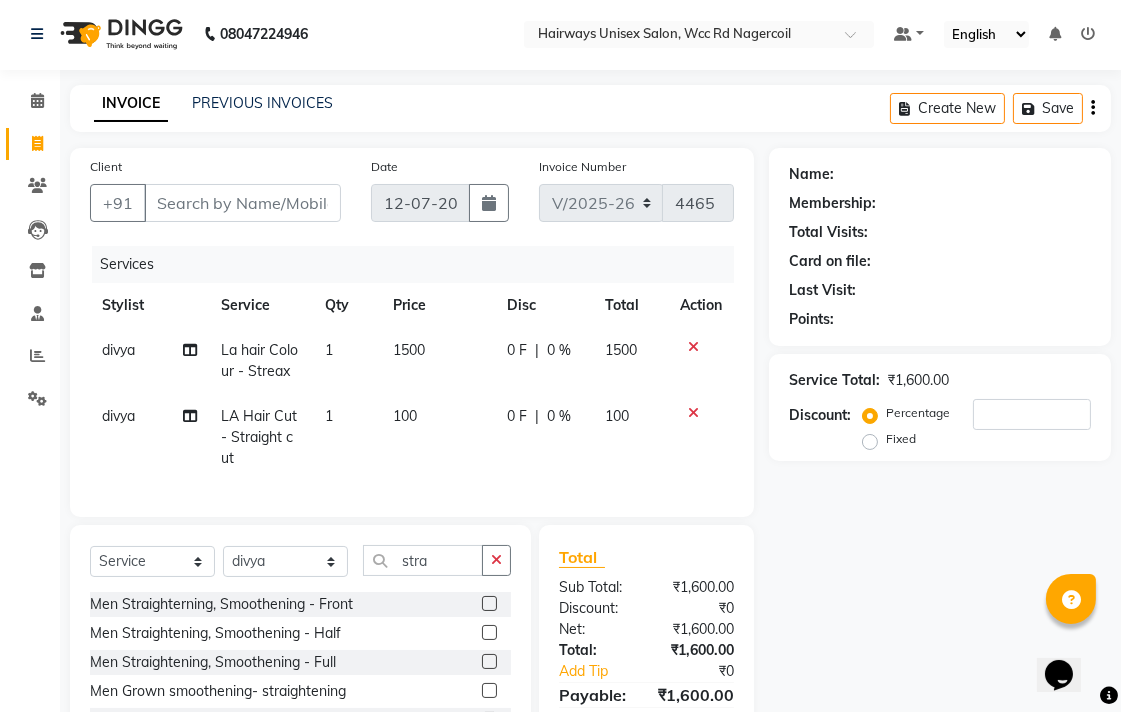 scroll, scrollTop: 0, scrollLeft: 0, axis: both 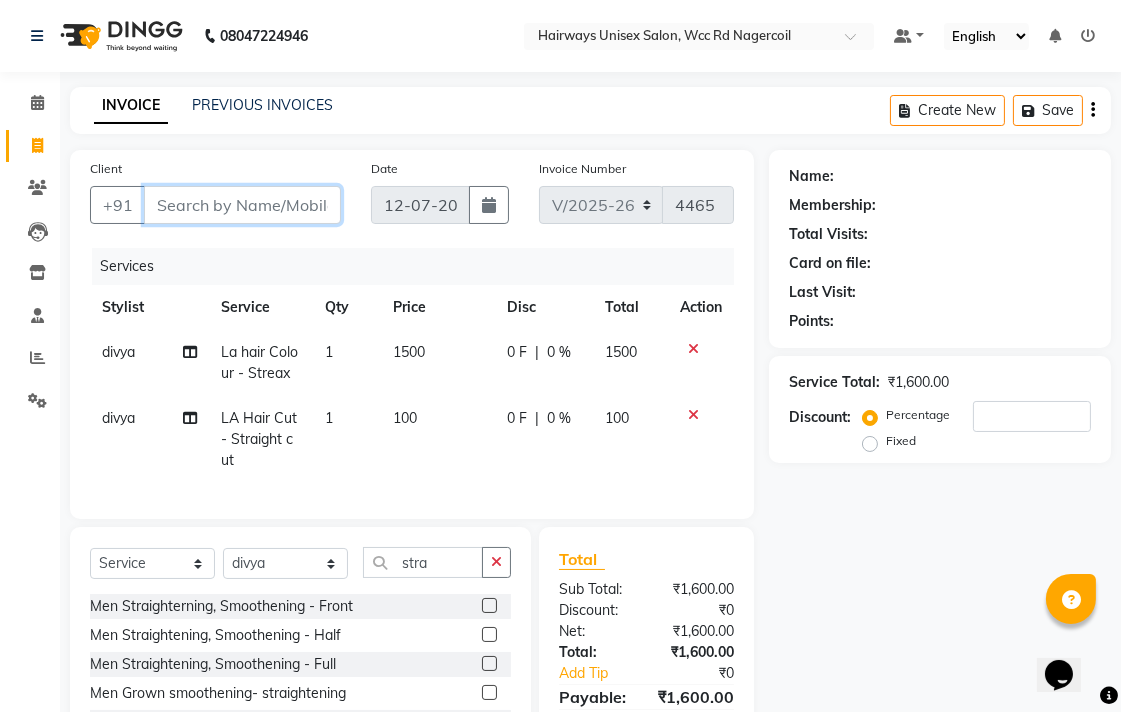 click on "Client" at bounding box center (242, 205) 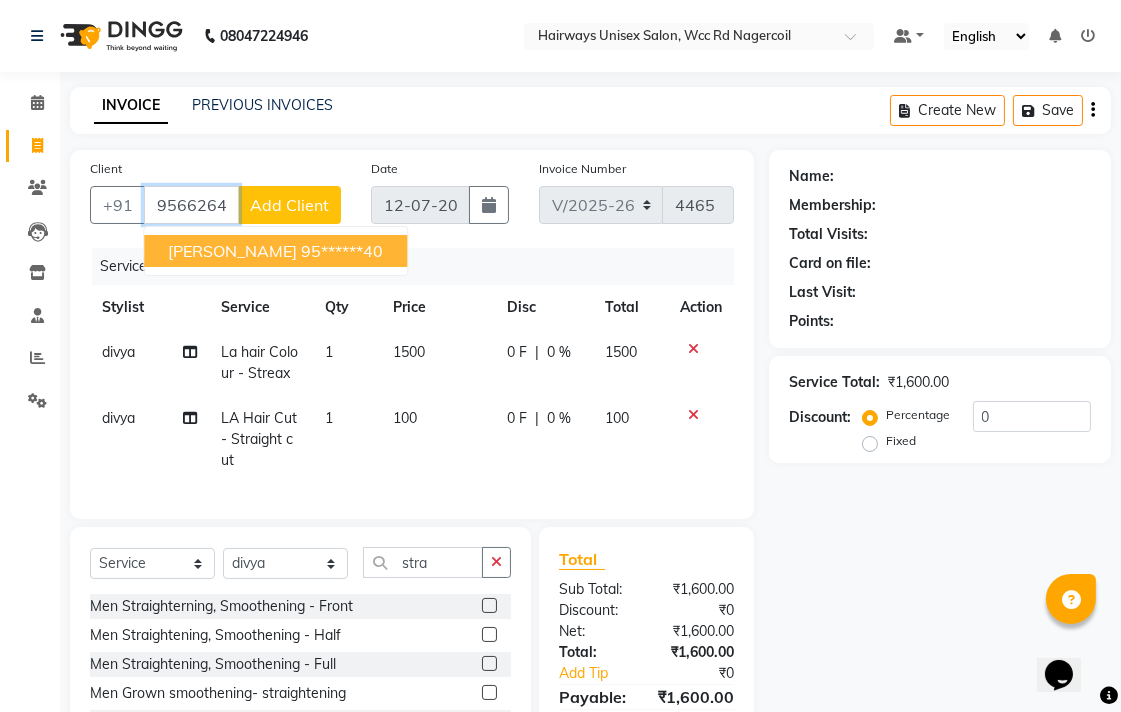 click on "95******40" at bounding box center (342, 251) 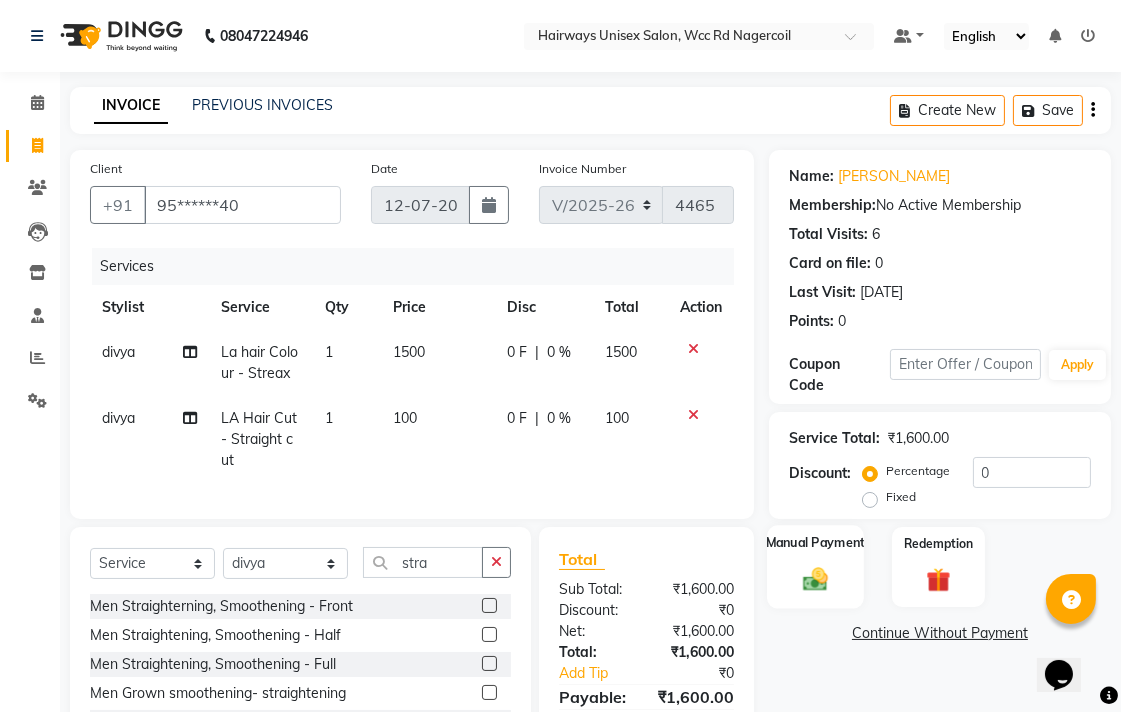click 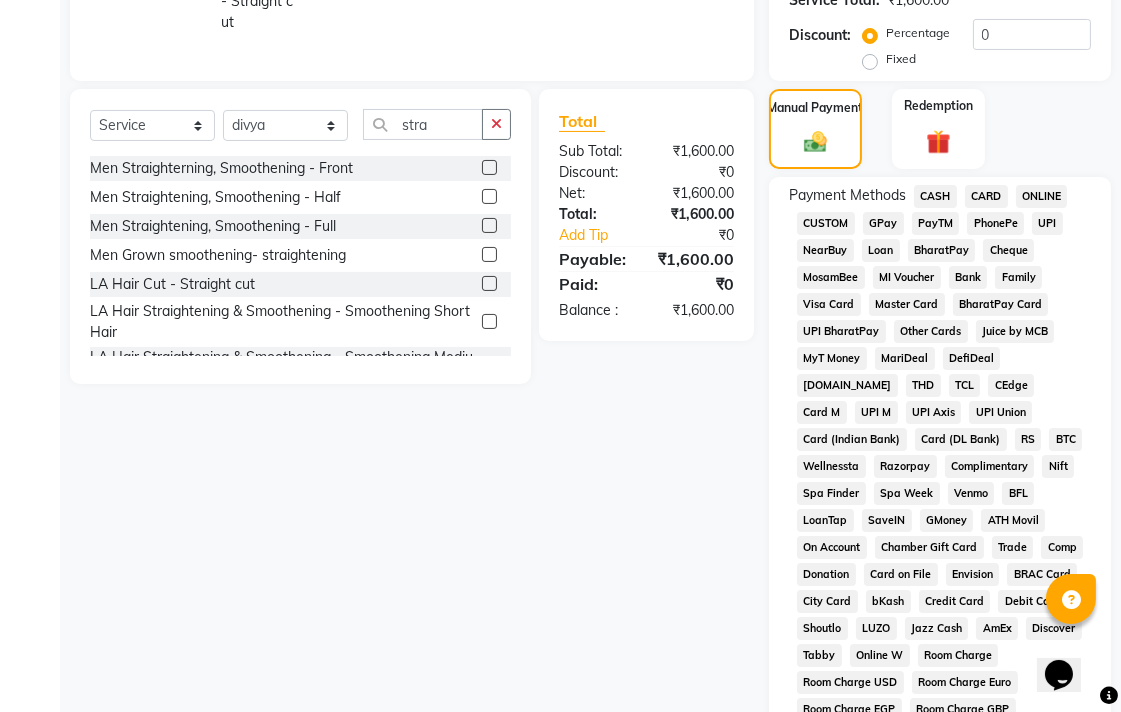 scroll, scrollTop: 444, scrollLeft: 0, axis: vertical 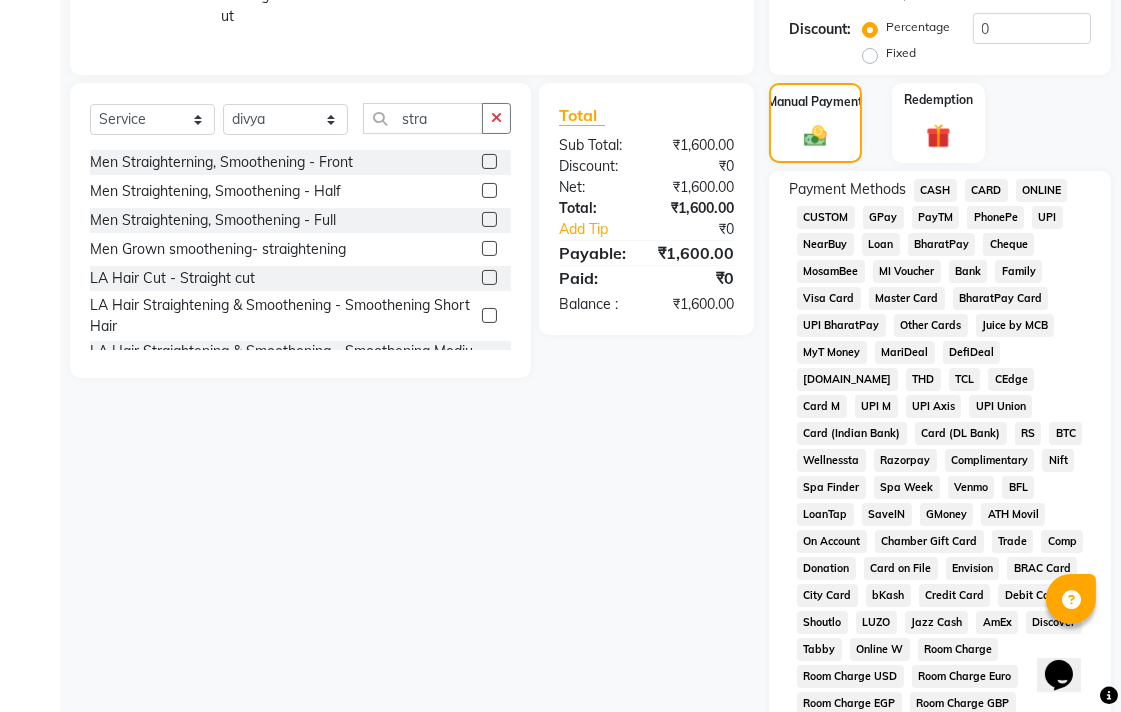 click on "UPI" 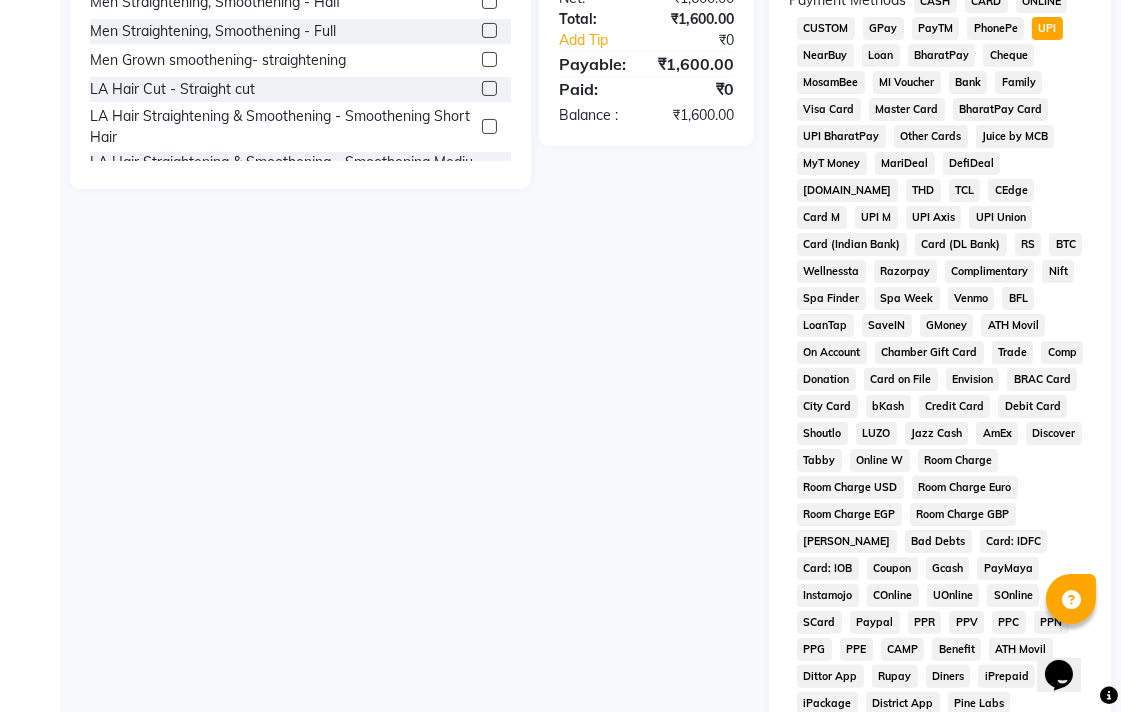 scroll, scrollTop: 333, scrollLeft: 0, axis: vertical 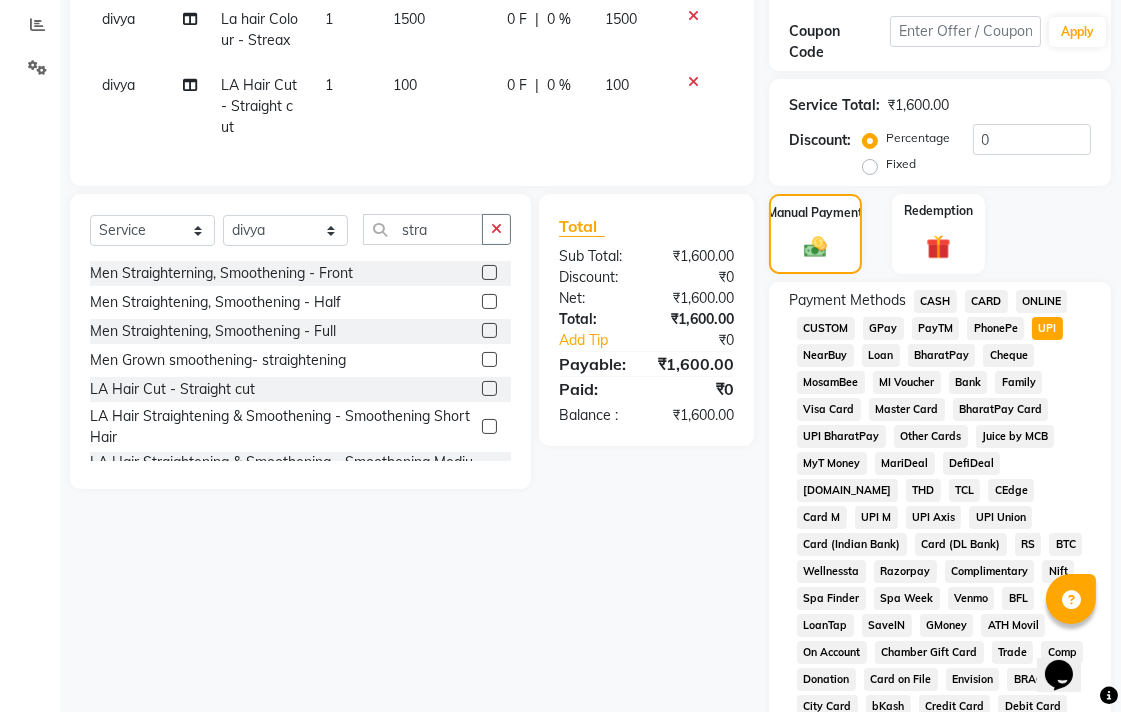 click on "CASH" 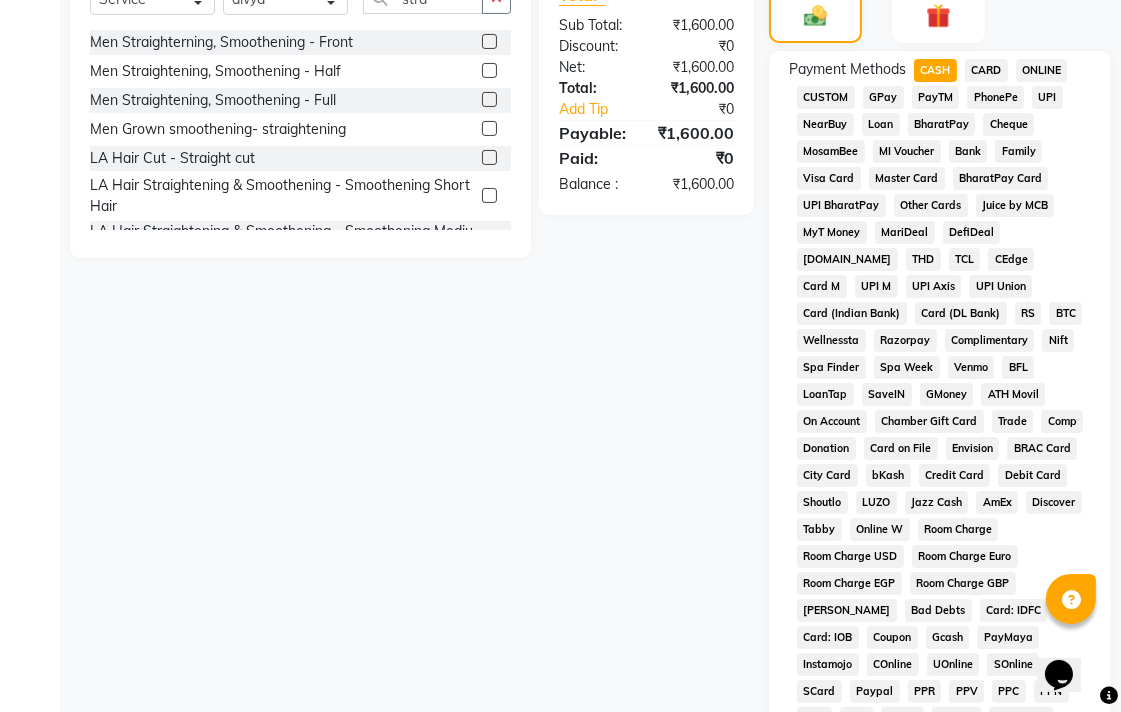 scroll, scrollTop: 888, scrollLeft: 0, axis: vertical 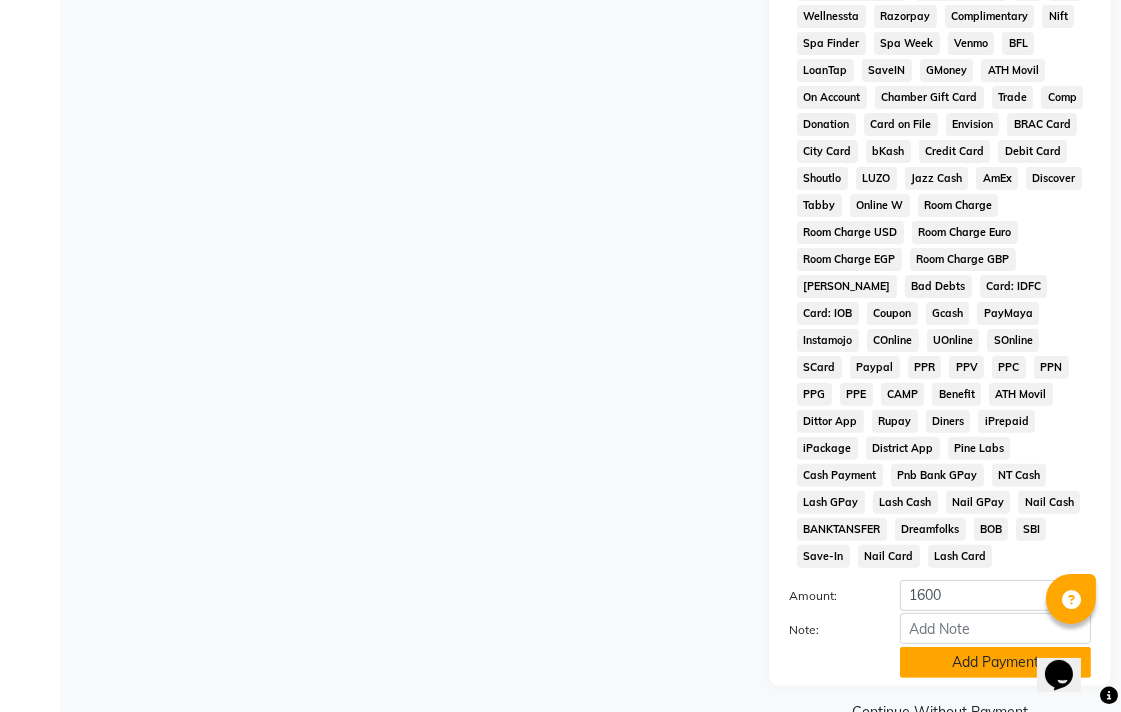 click on "Add Payment" 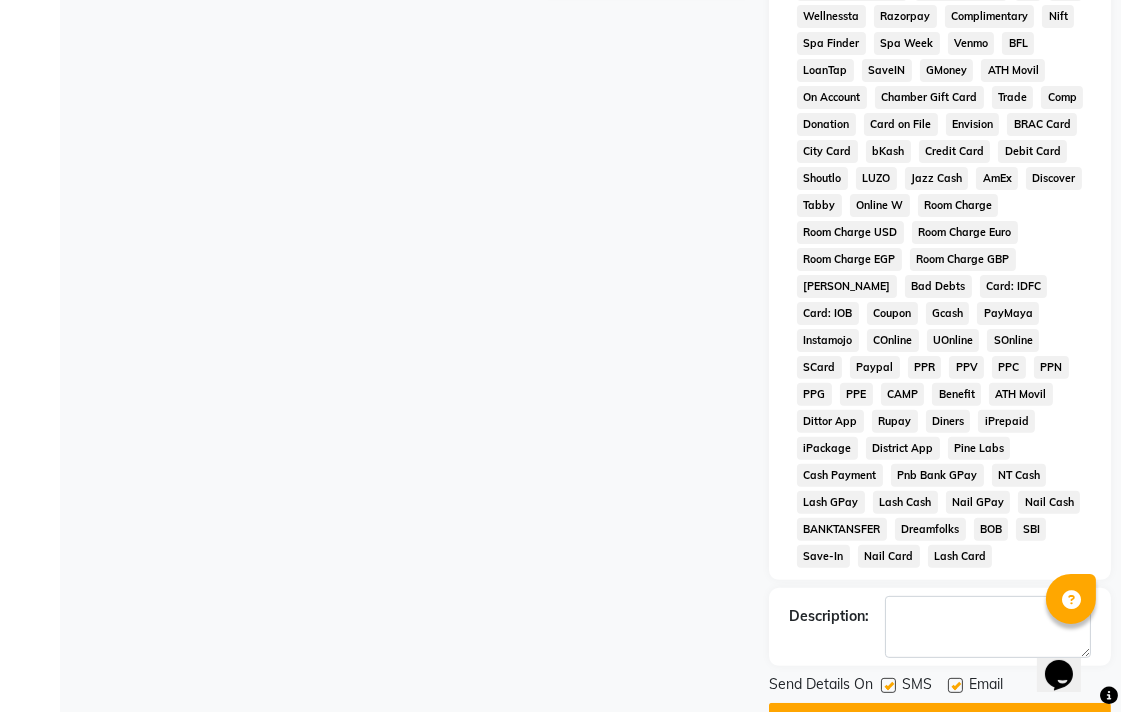 click on "Checkout" 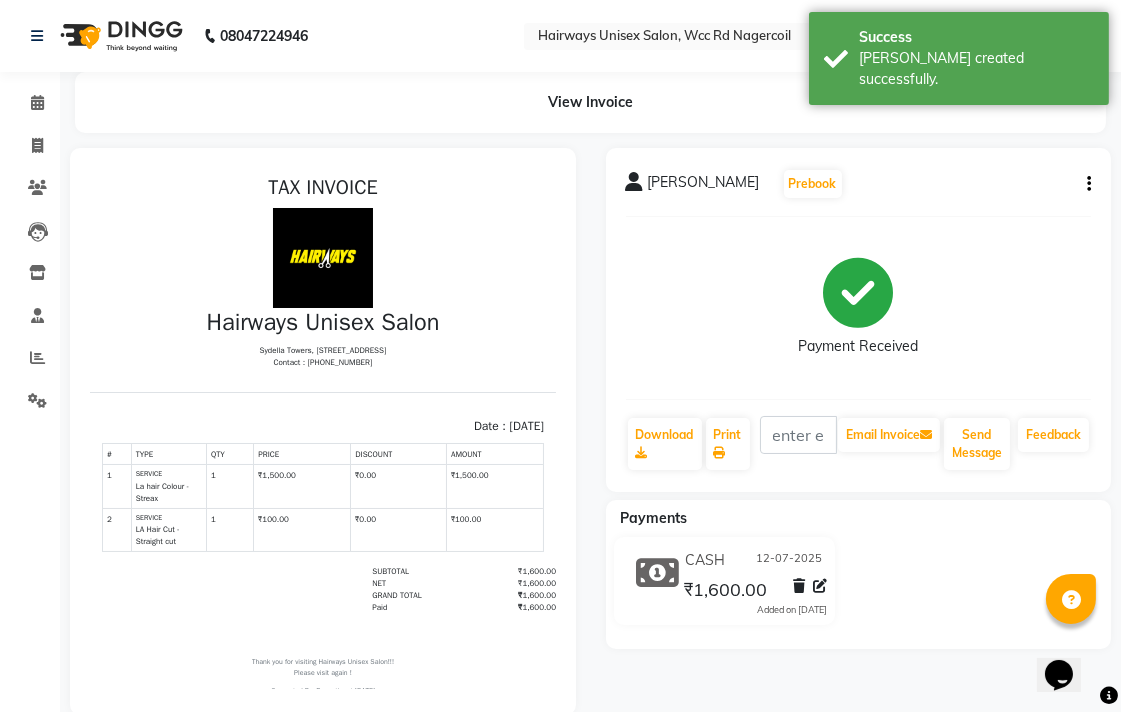 scroll, scrollTop: 0, scrollLeft: 0, axis: both 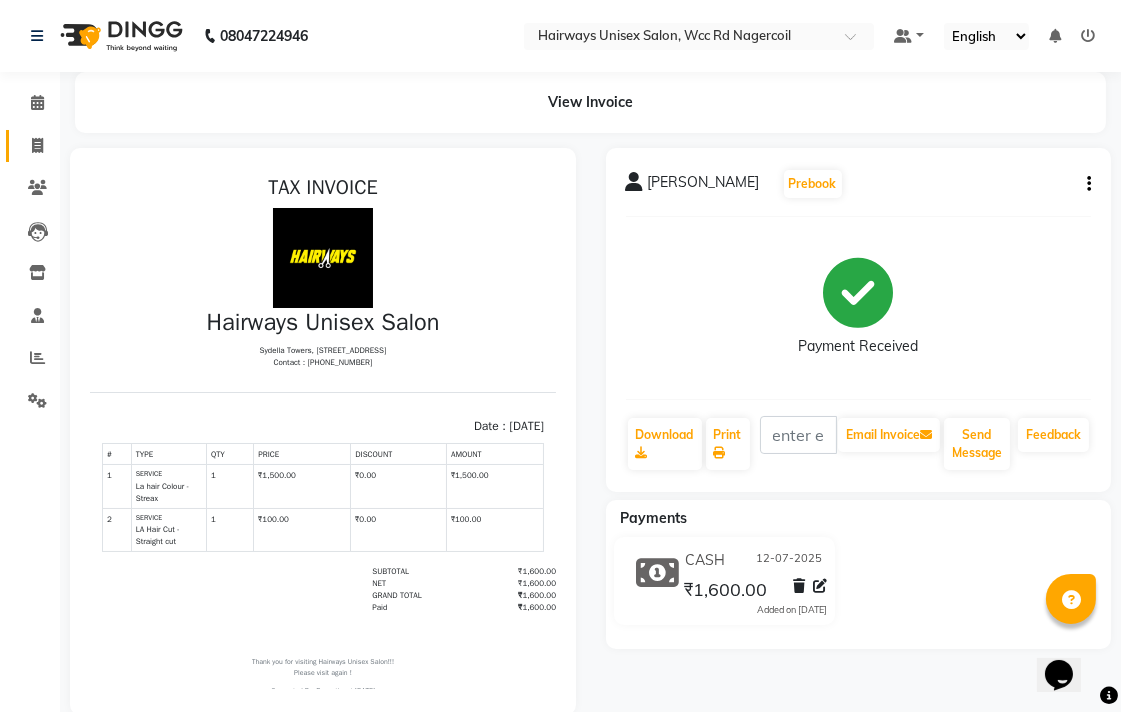 click on "Invoice" 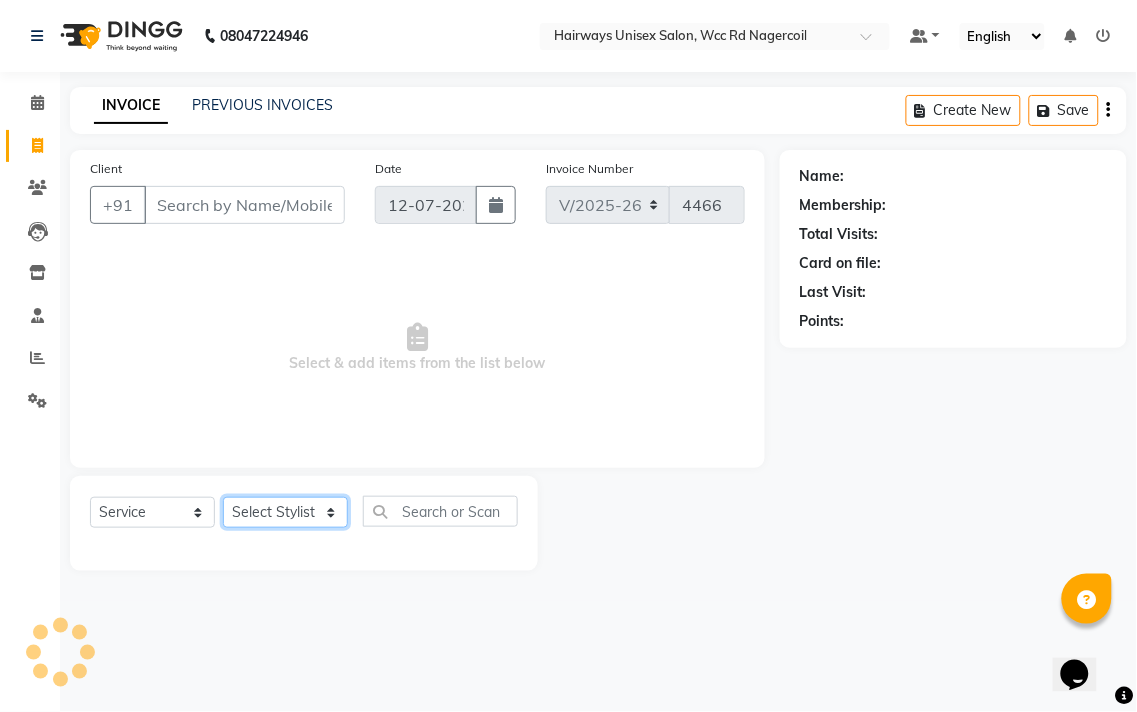 click on "Select Stylist" 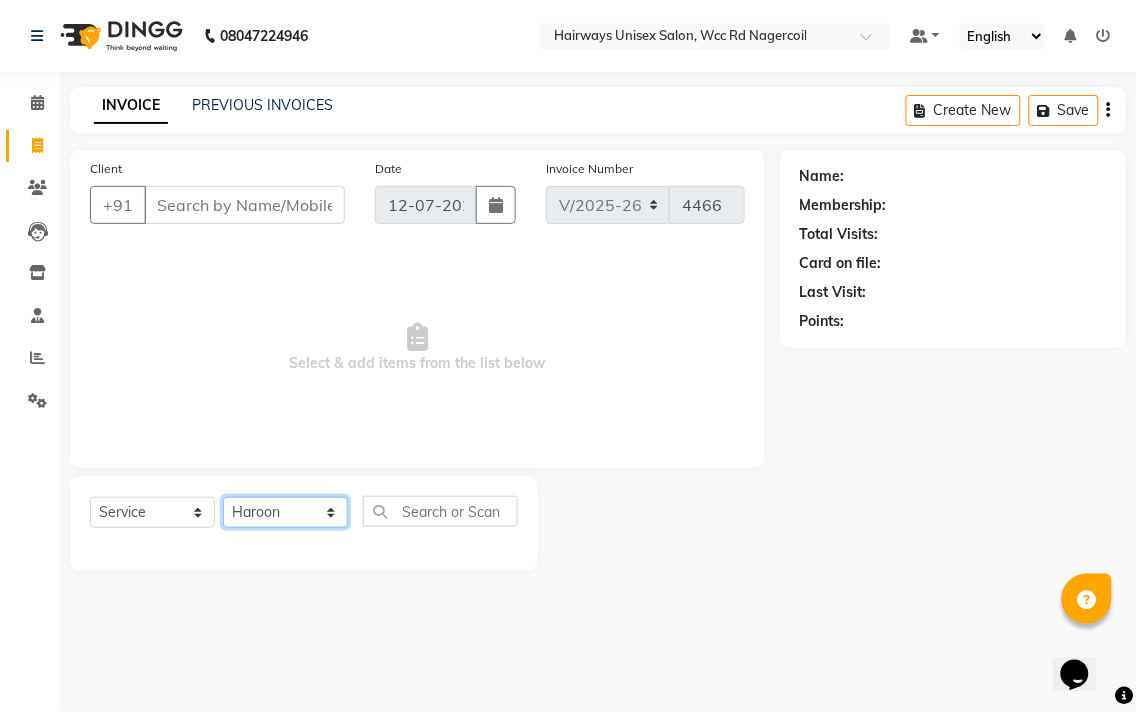 click on "Select Stylist Admin Chitra divya [PERSON_NAME] [PERSON_NAME] Reception [PERSON_NAME] [PERSON_NAME] Talib" 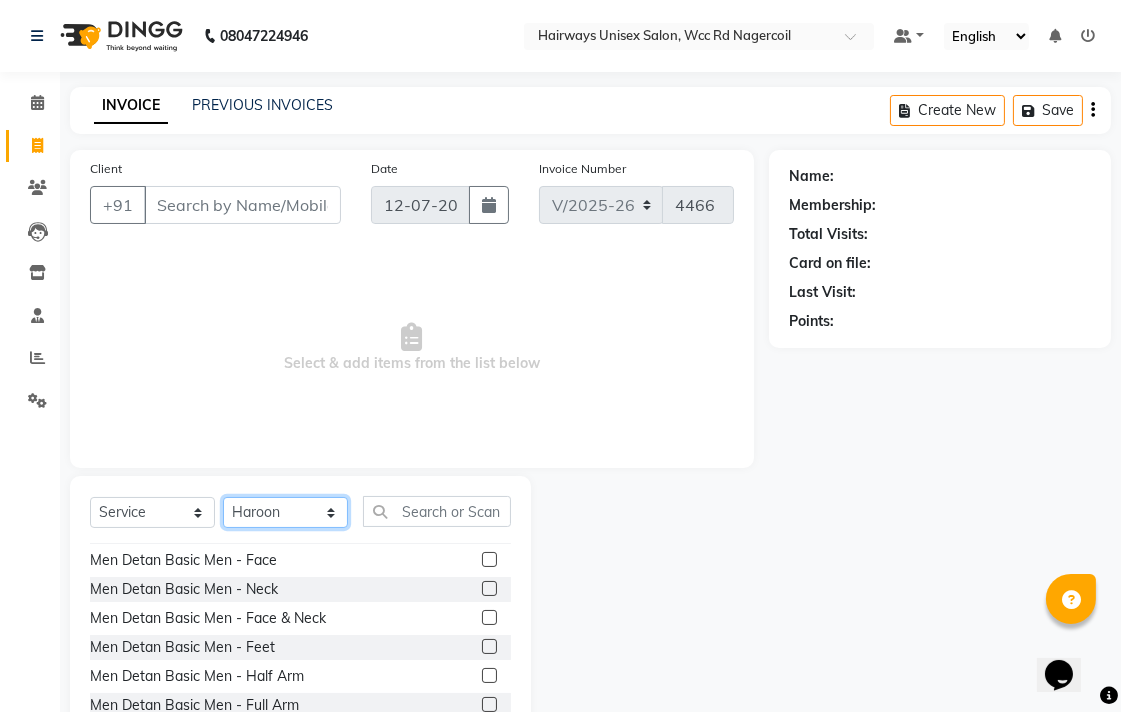 scroll, scrollTop: 1777, scrollLeft: 0, axis: vertical 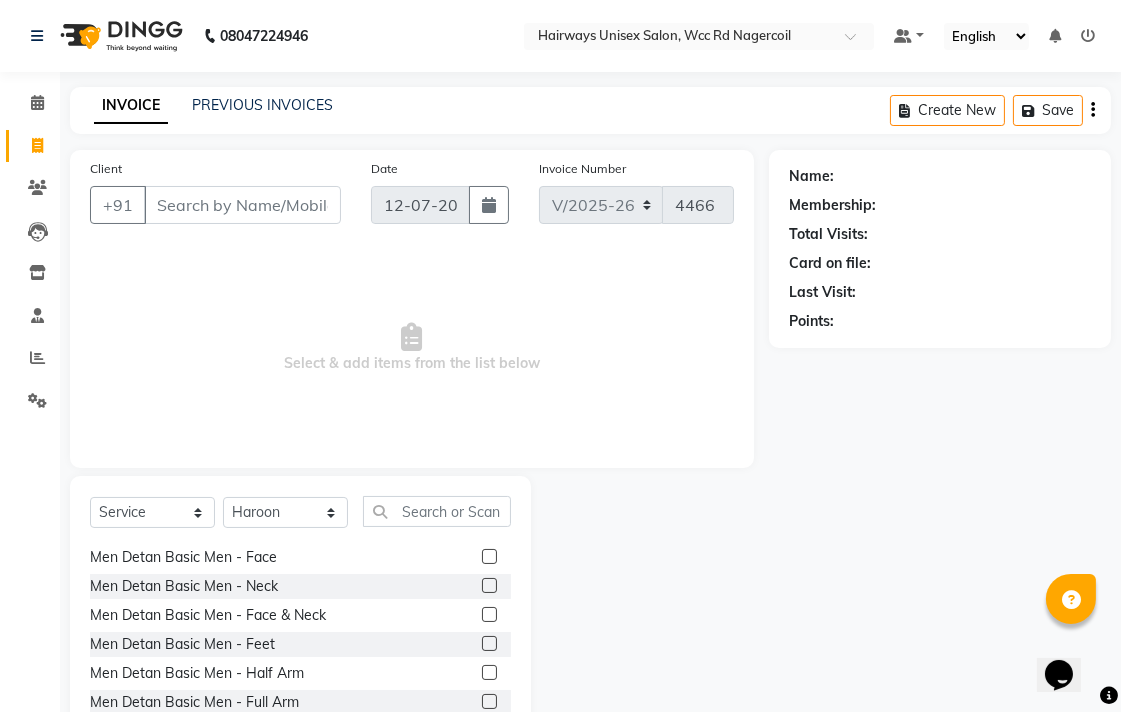click 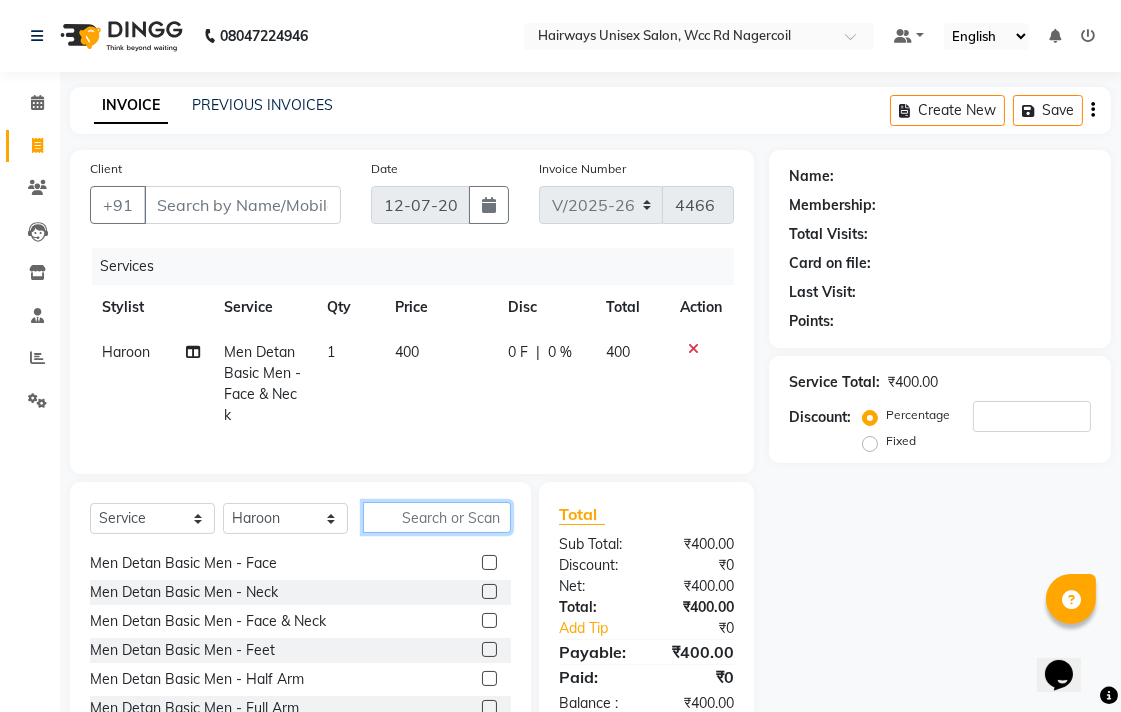 click 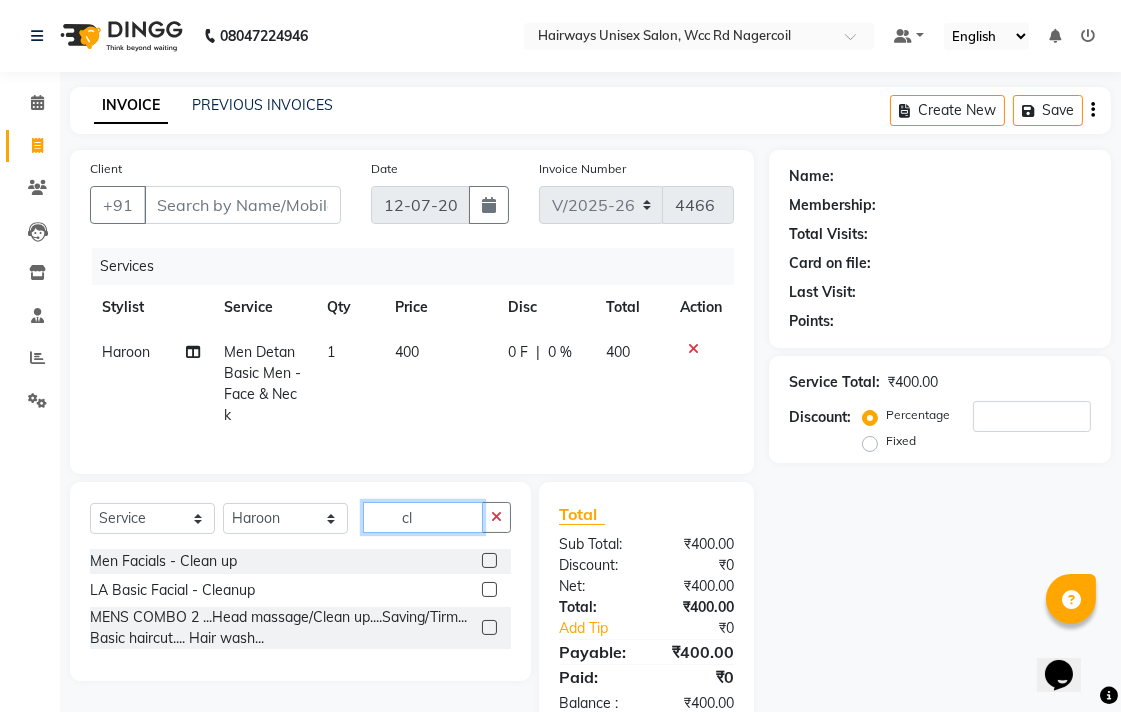 scroll, scrollTop: 0, scrollLeft: 0, axis: both 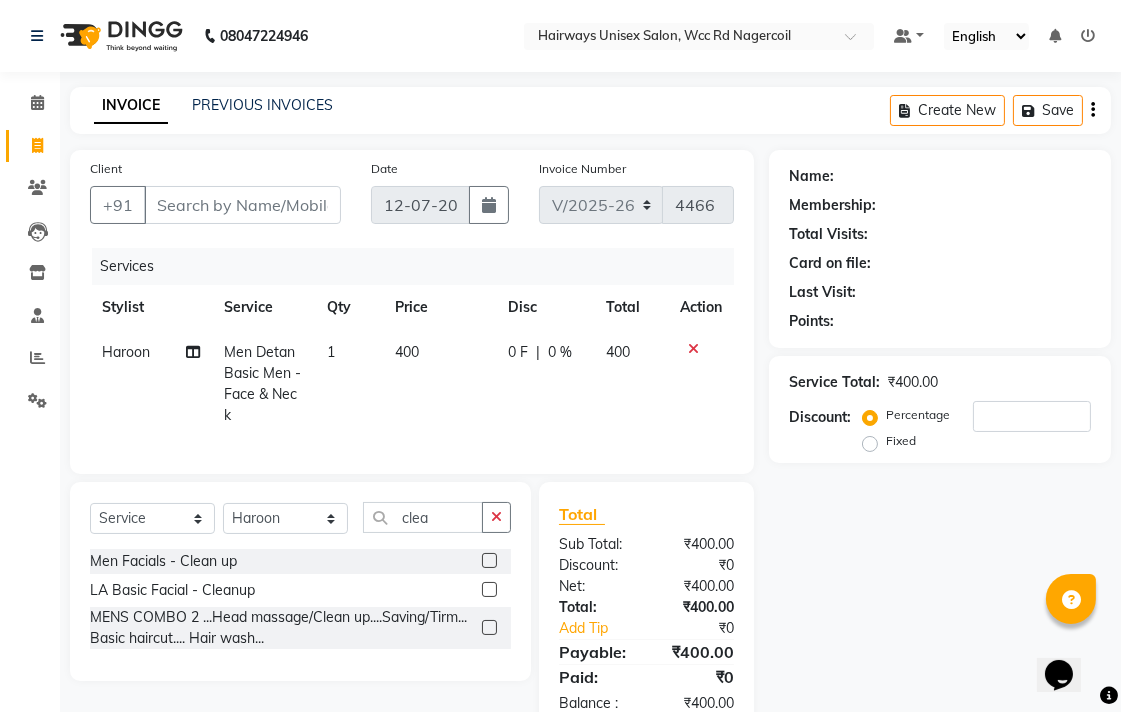 click 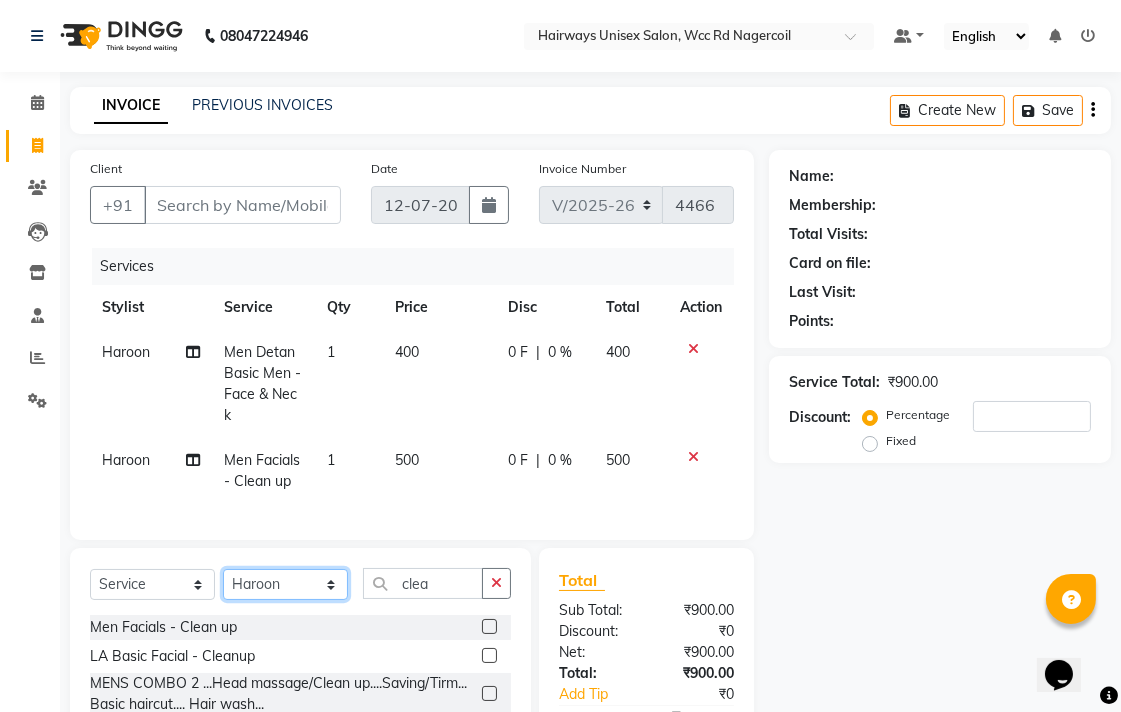 click on "Select Stylist Admin Chitra divya [PERSON_NAME] [PERSON_NAME] Reception [PERSON_NAME] [PERSON_NAME] Talib" 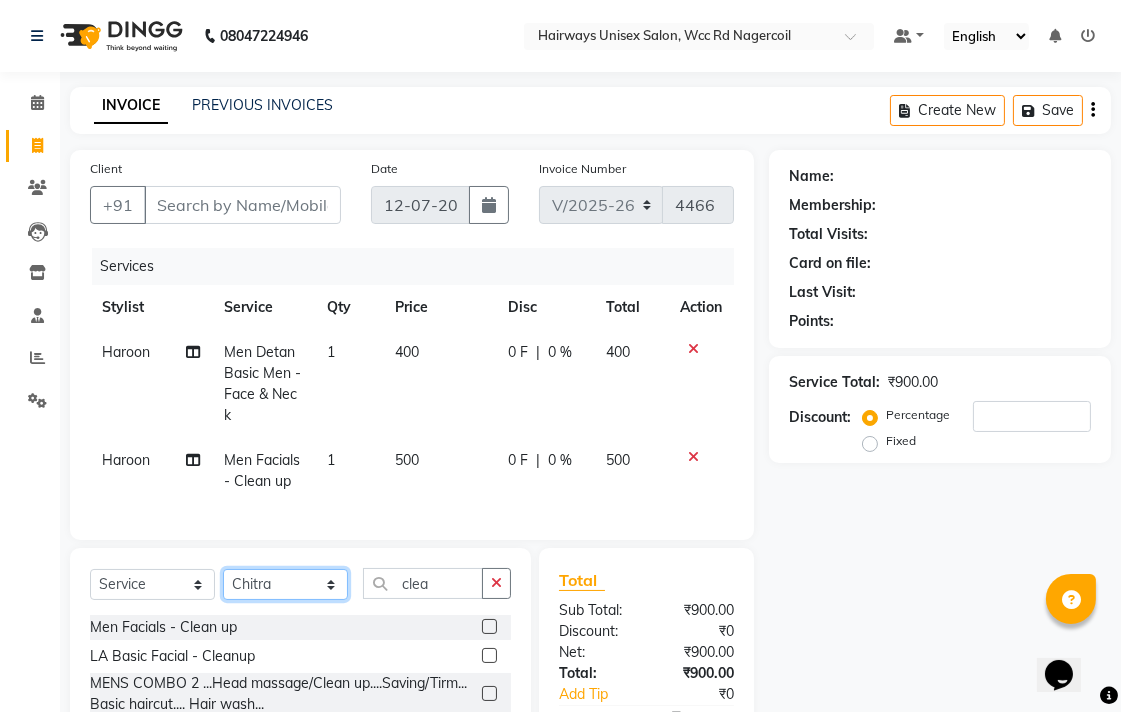 click on "Select Stylist Admin Chitra divya [PERSON_NAME] [PERSON_NAME] Reception [PERSON_NAME] [PERSON_NAME] Talib" 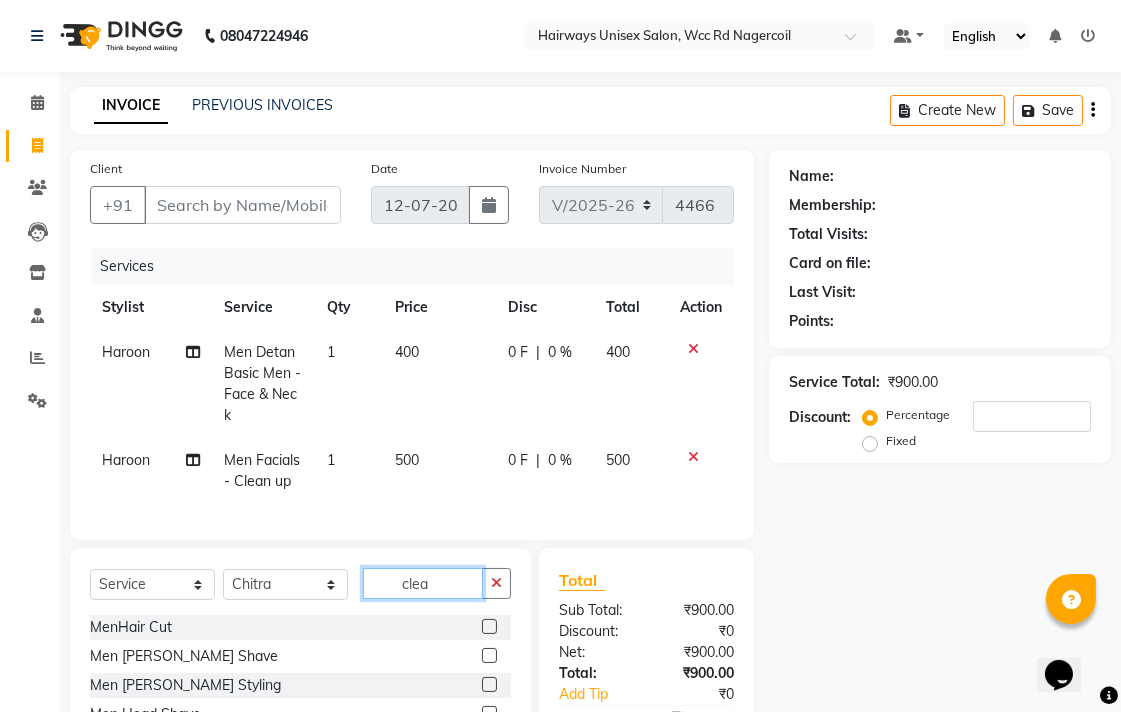click on "clea" 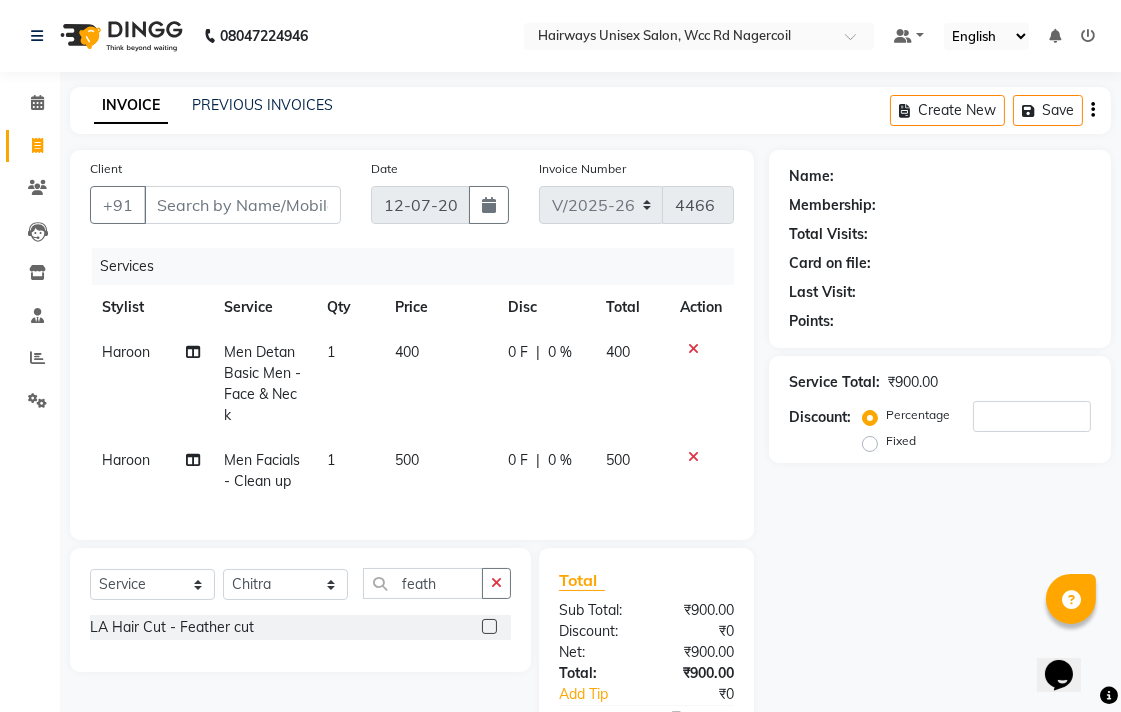 click 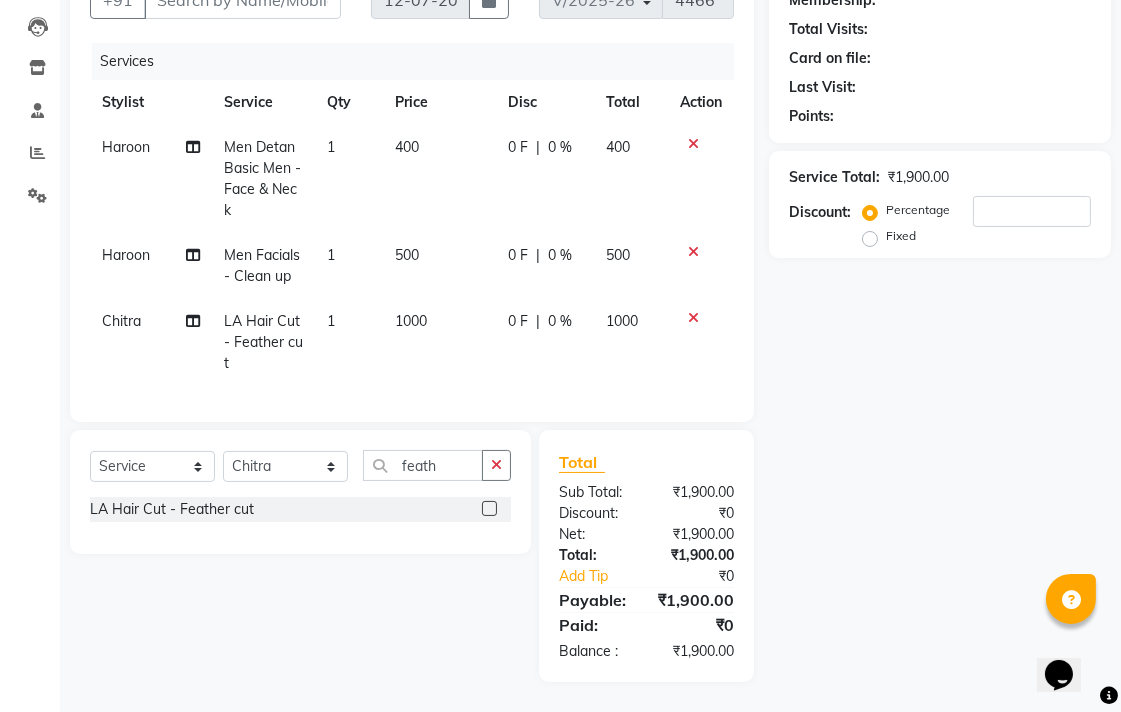scroll, scrollTop: 222, scrollLeft: 0, axis: vertical 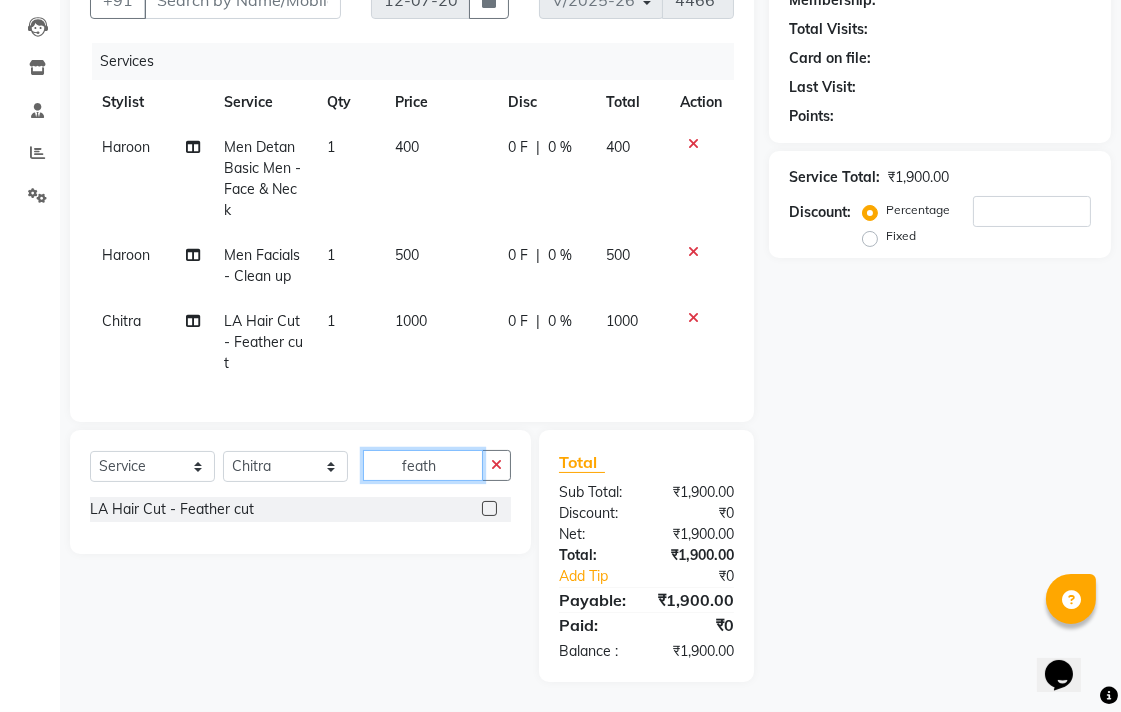 click on "feath" 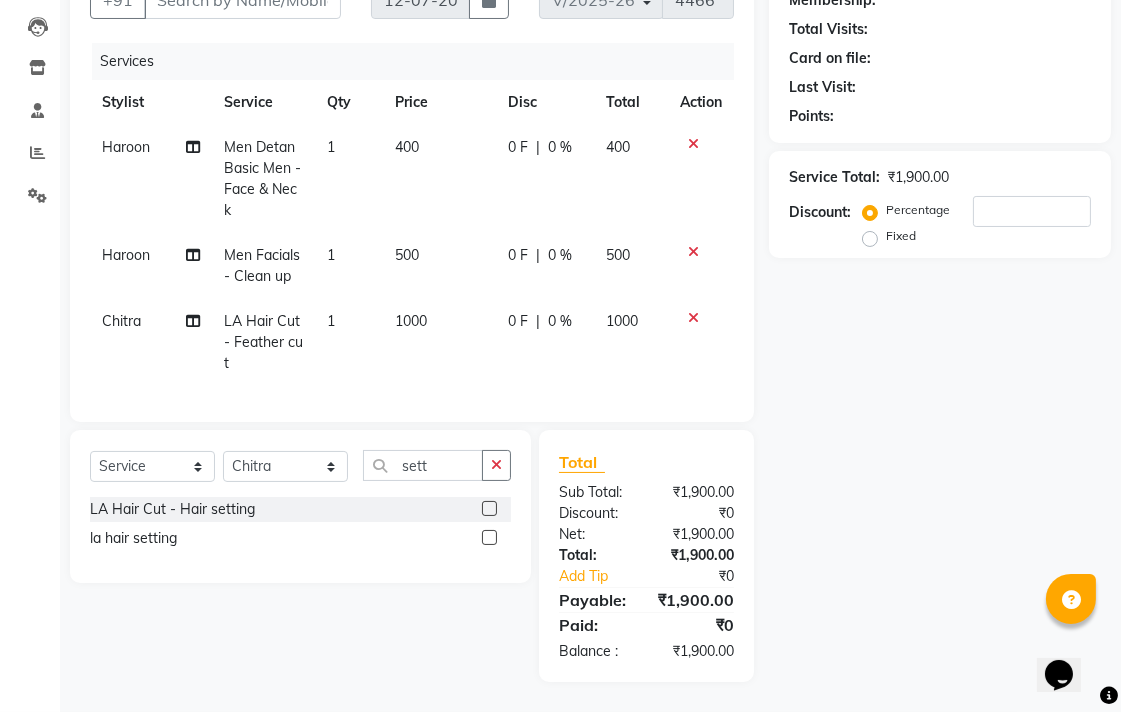 click 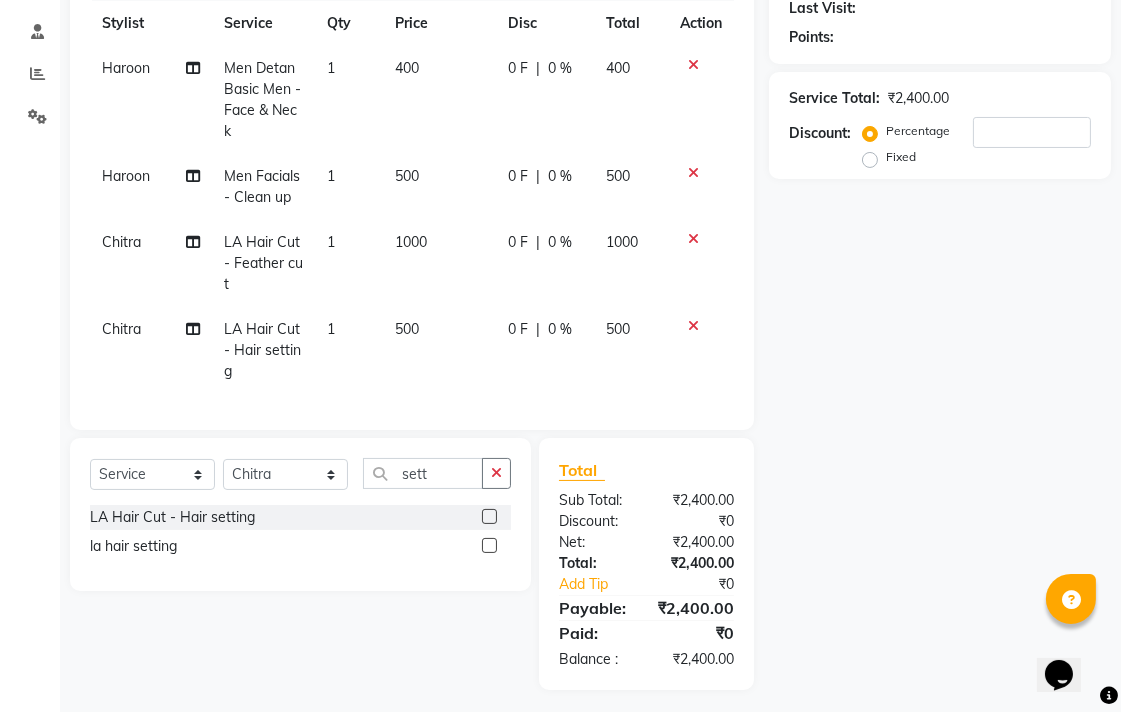 scroll, scrollTop: 308, scrollLeft: 0, axis: vertical 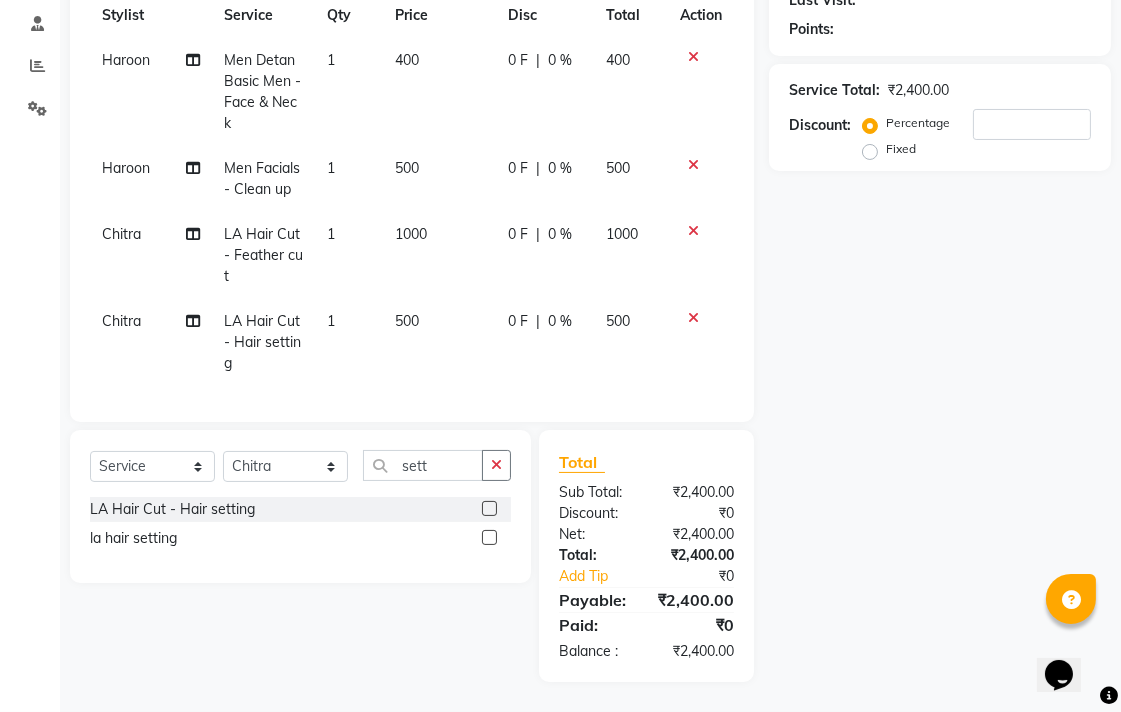 click on "Chitra" 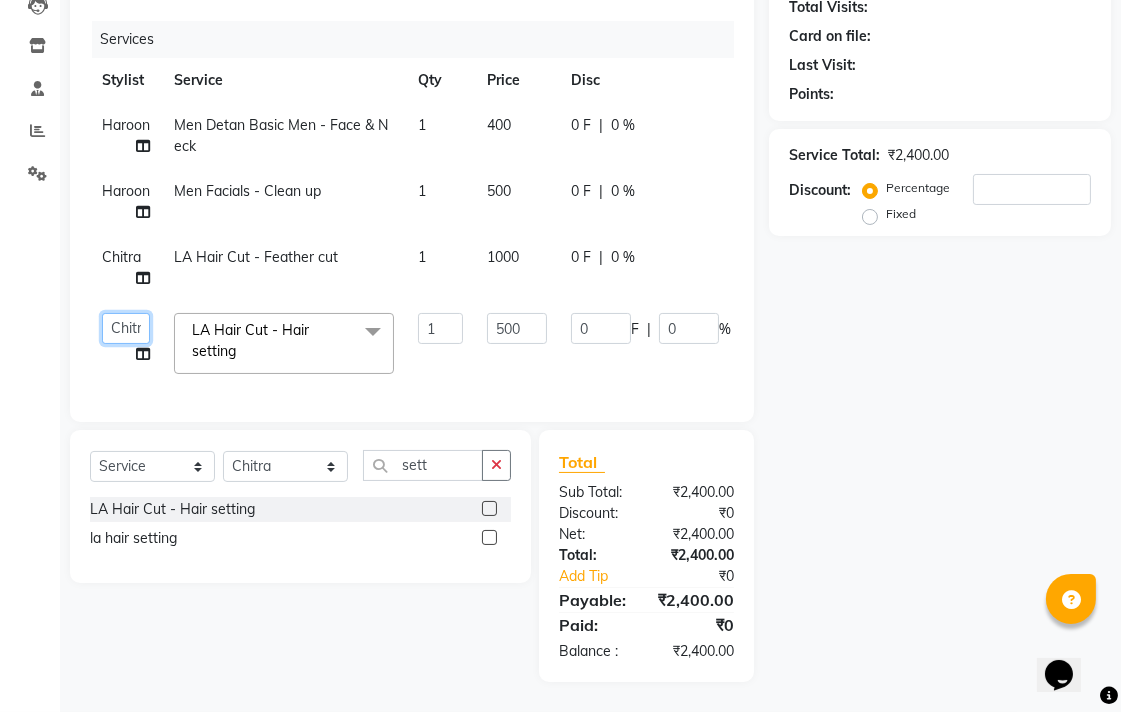 click on "Admin   Chitra   divya   [PERSON_NAME]   [PERSON_NAME]   Reception   [PERSON_NAME]   [PERSON_NAME]   Talib" 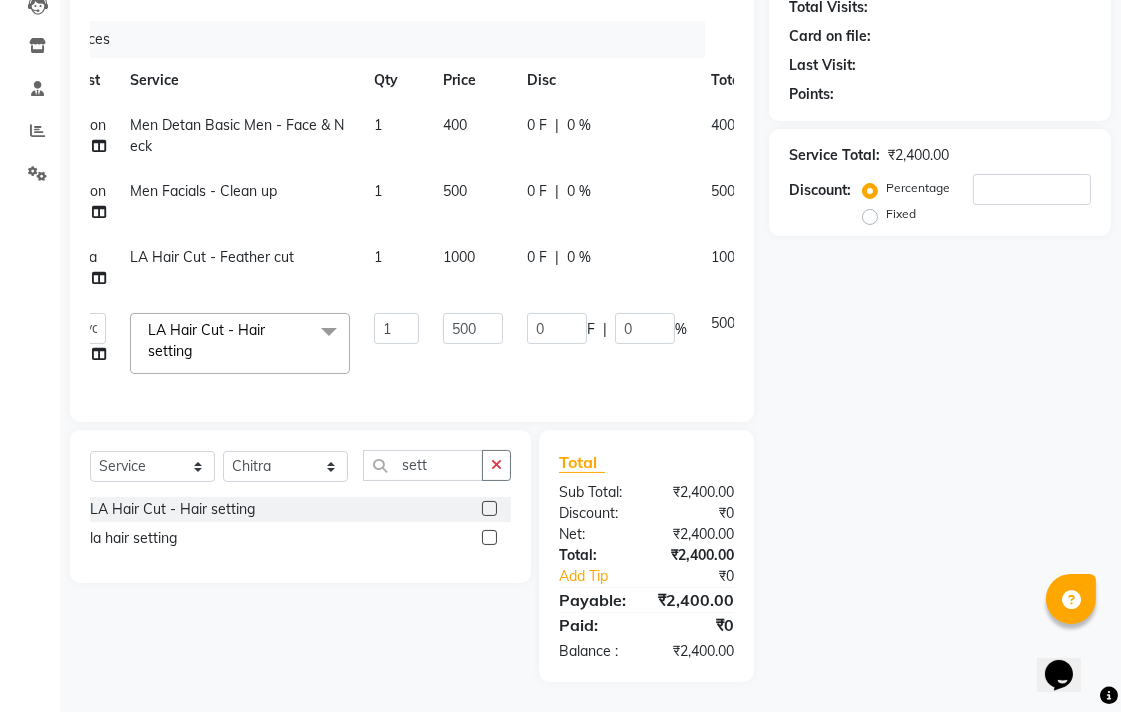 scroll, scrollTop: 0, scrollLeft: 133, axis: horizontal 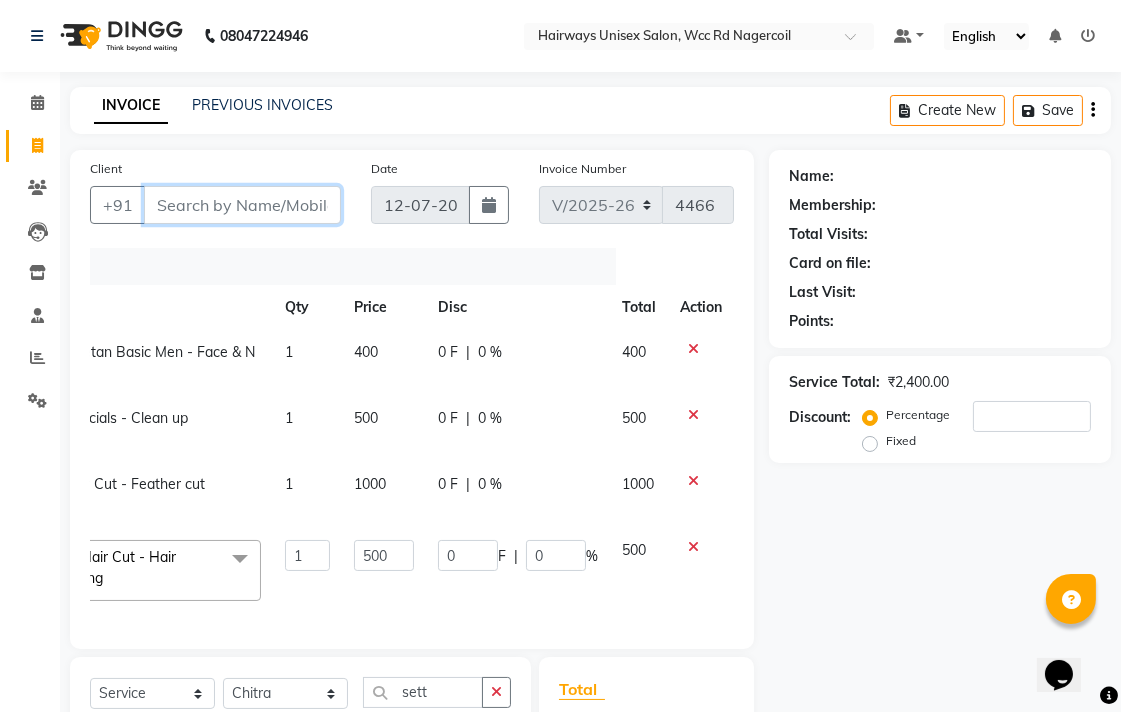 click on "Client" at bounding box center [242, 205] 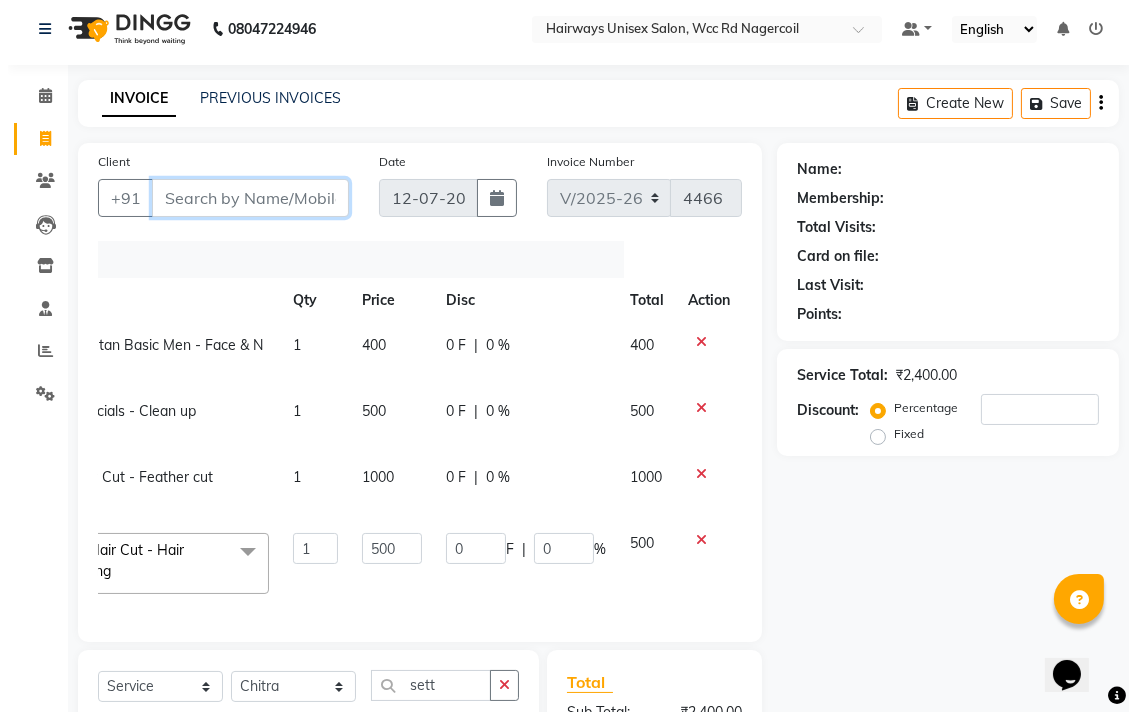 scroll, scrollTop: 0, scrollLeft: 0, axis: both 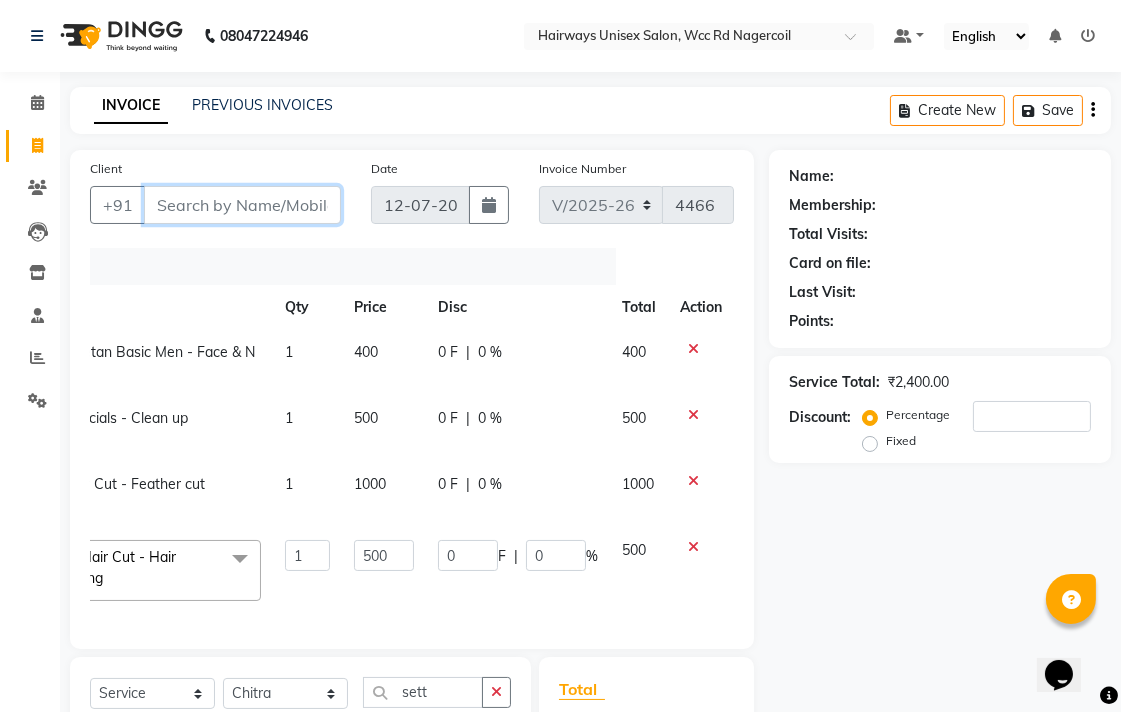 click on "Client" at bounding box center [242, 205] 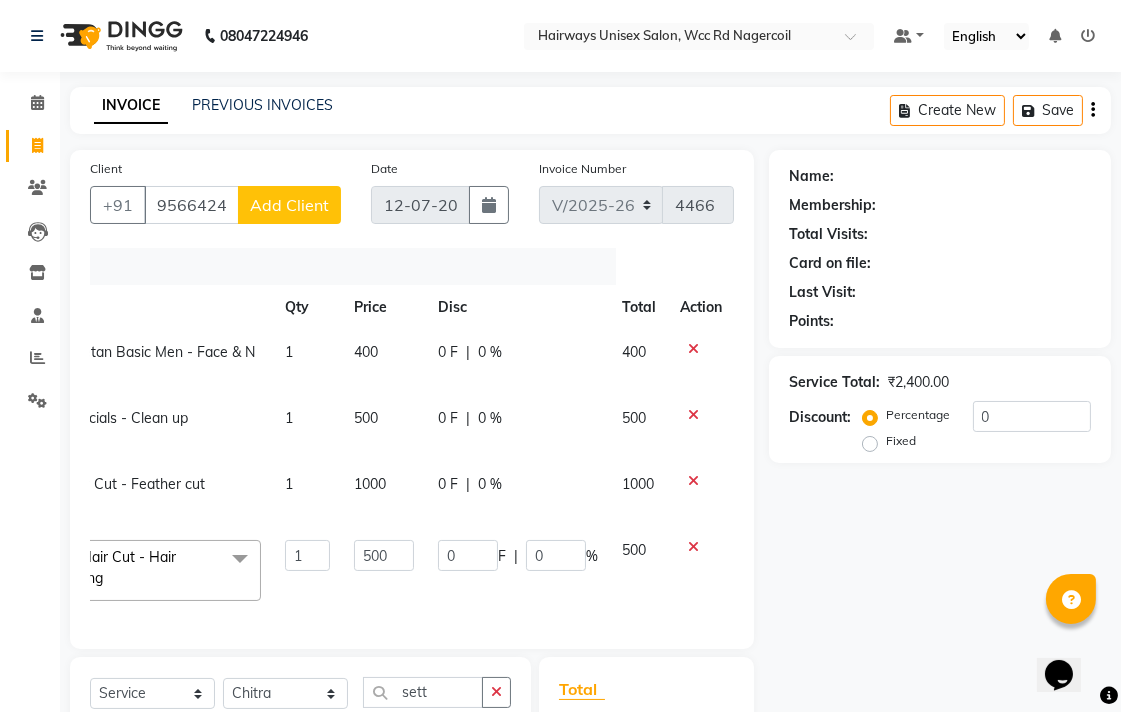 click on "Add Client" 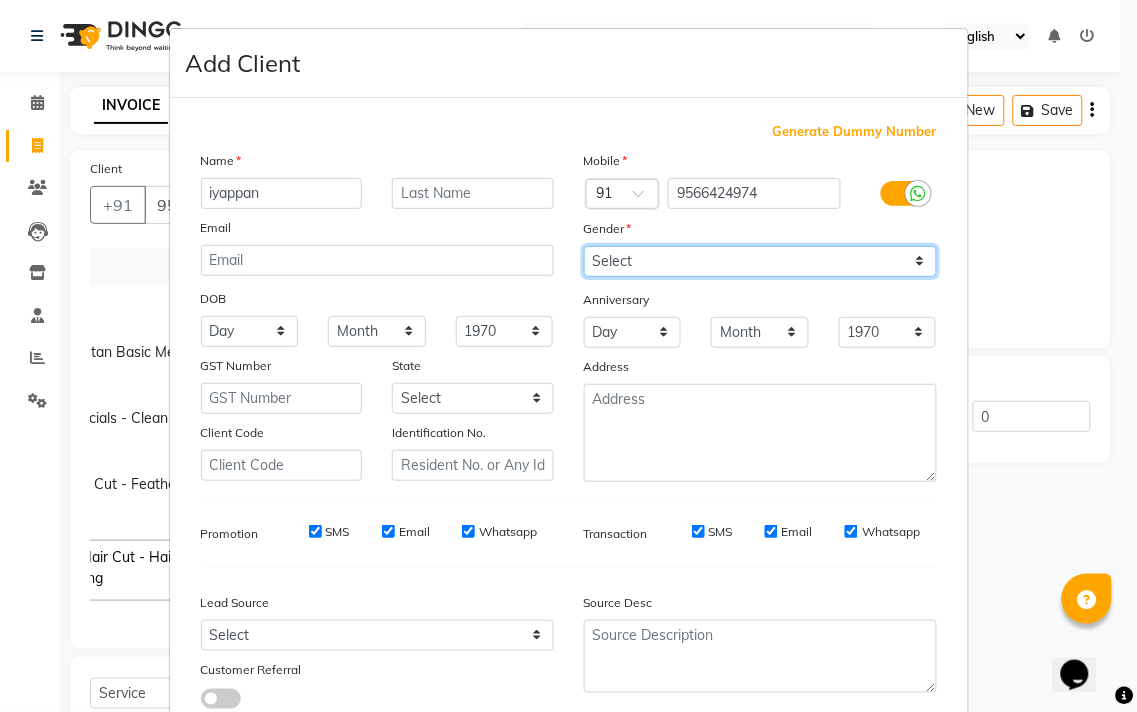 click on "Select [DEMOGRAPHIC_DATA] [DEMOGRAPHIC_DATA] Other Prefer Not To Say" at bounding box center (760, 261) 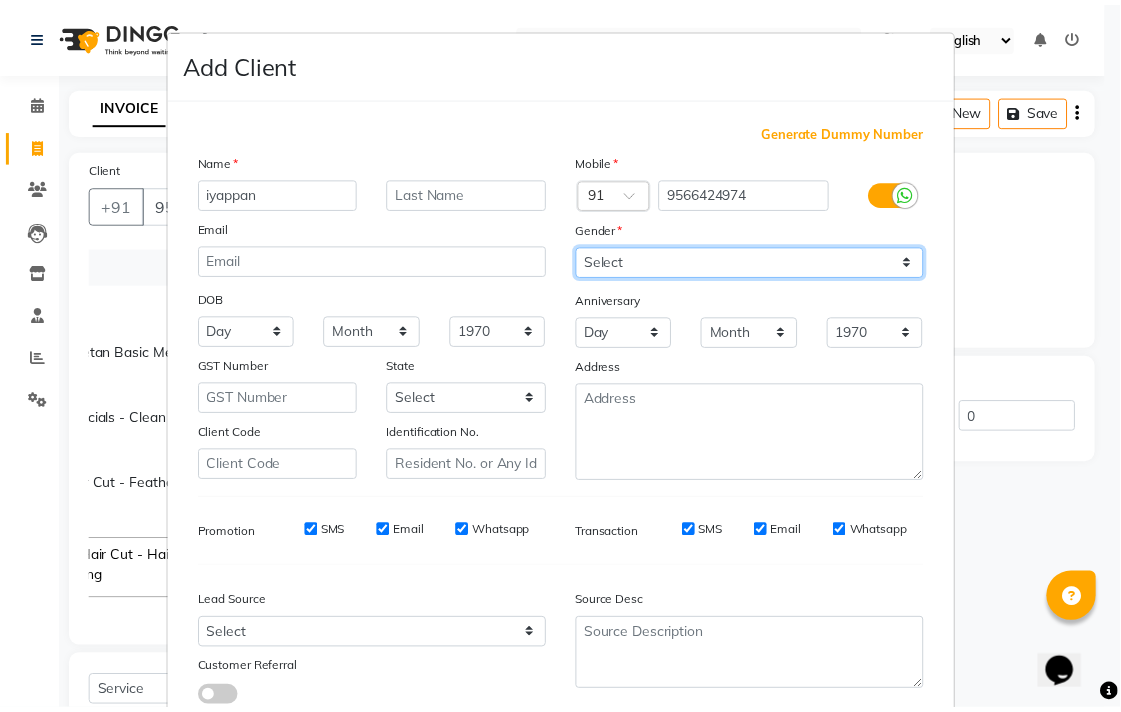 scroll, scrollTop: 138, scrollLeft: 0, axis: vertical 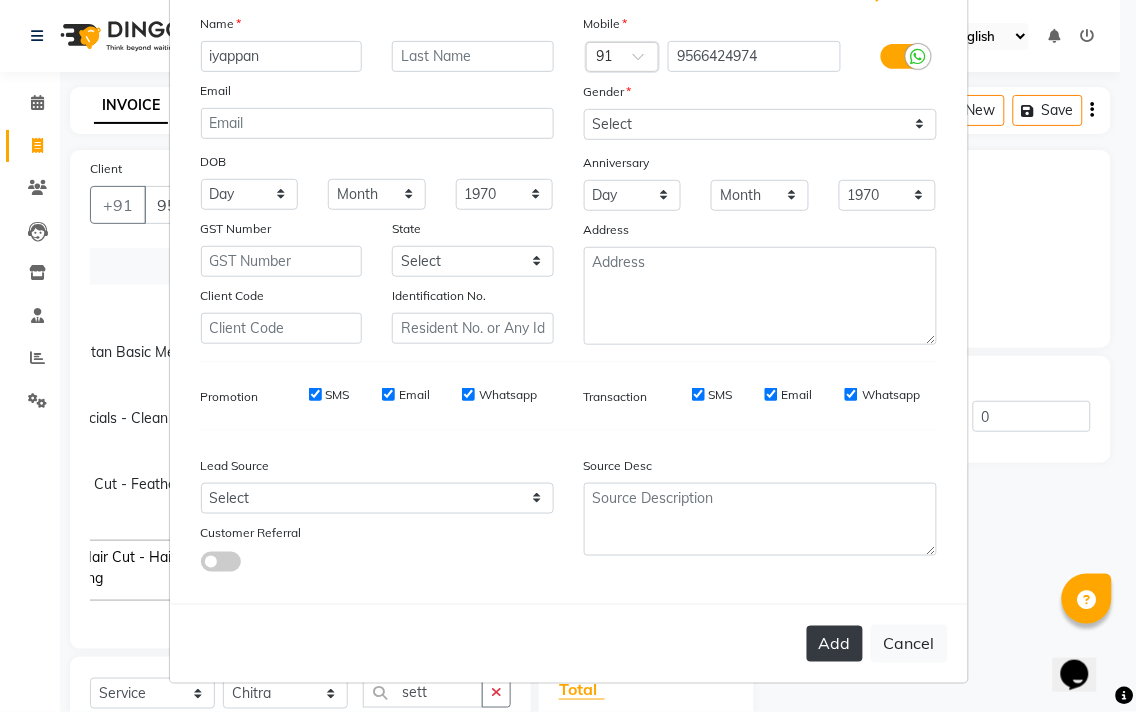 click on "Add" at bounding box center (835, 644) 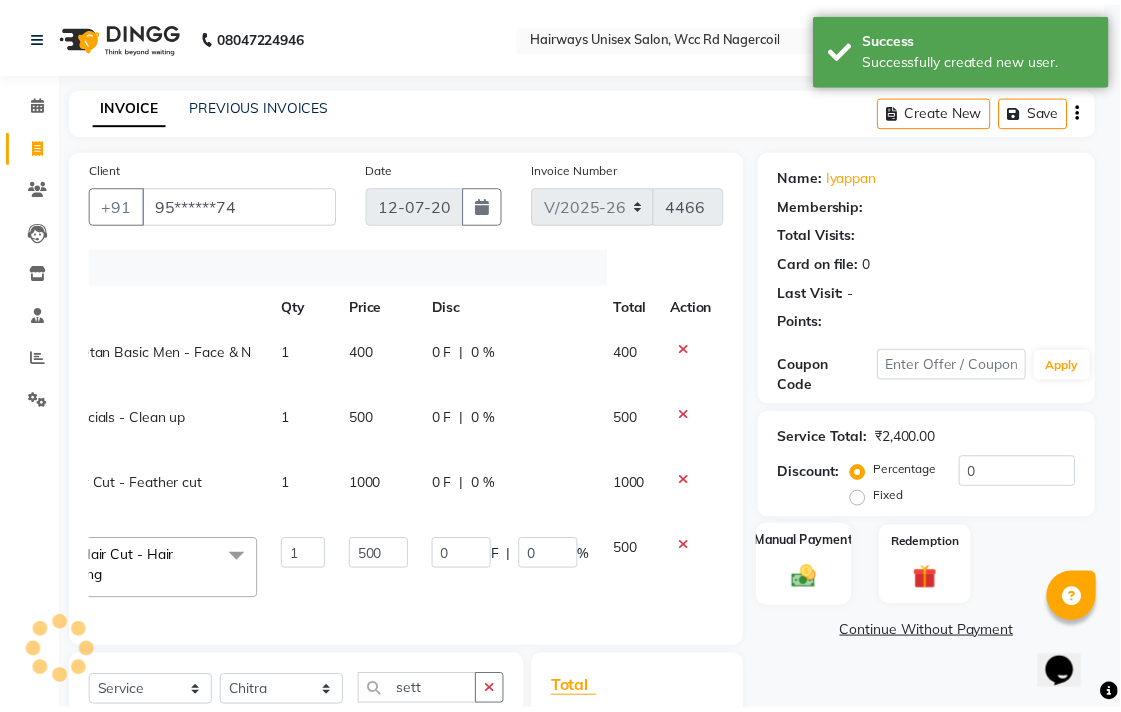 scroll, scrollTop: 0, scrollLeft: 122, axis: horizontal 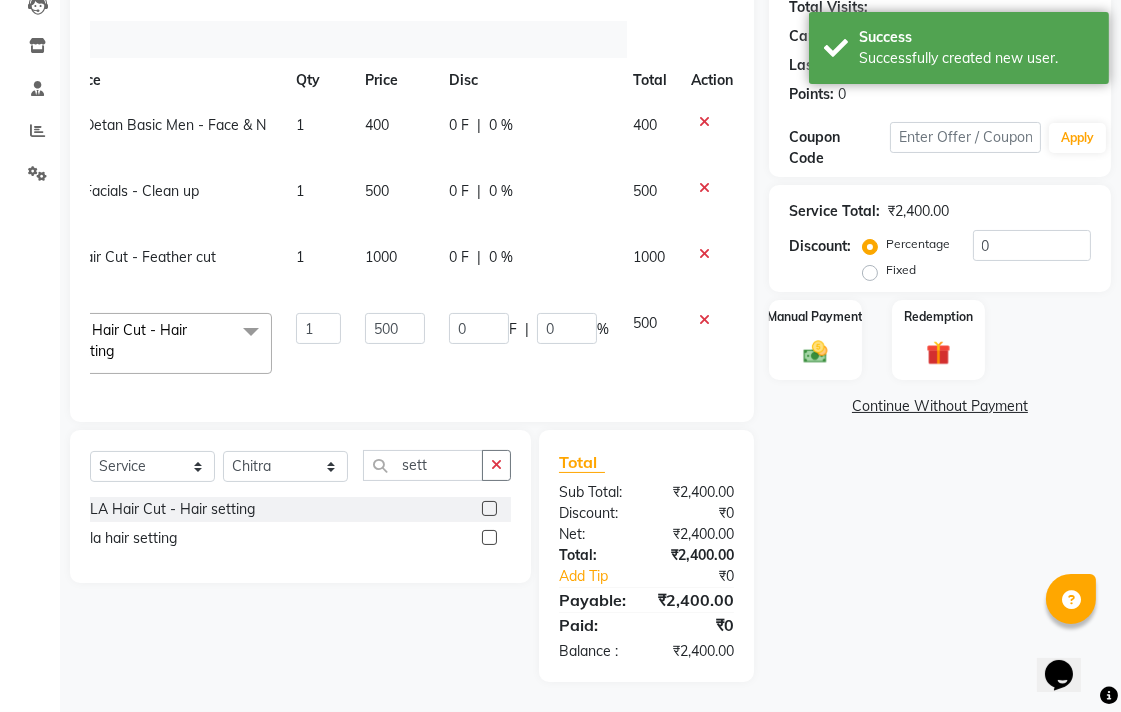click on "Name: Iyappan  Membership:  No Active Membership  Total Visits:   Card on file:  0 Last Visit:   - Points:   0  Coupon Code Apply Service Total:  ₹2,400.00  Discount:  Percentage   Fixed  0 Manual Payment Redemption  Continue Without Payment" 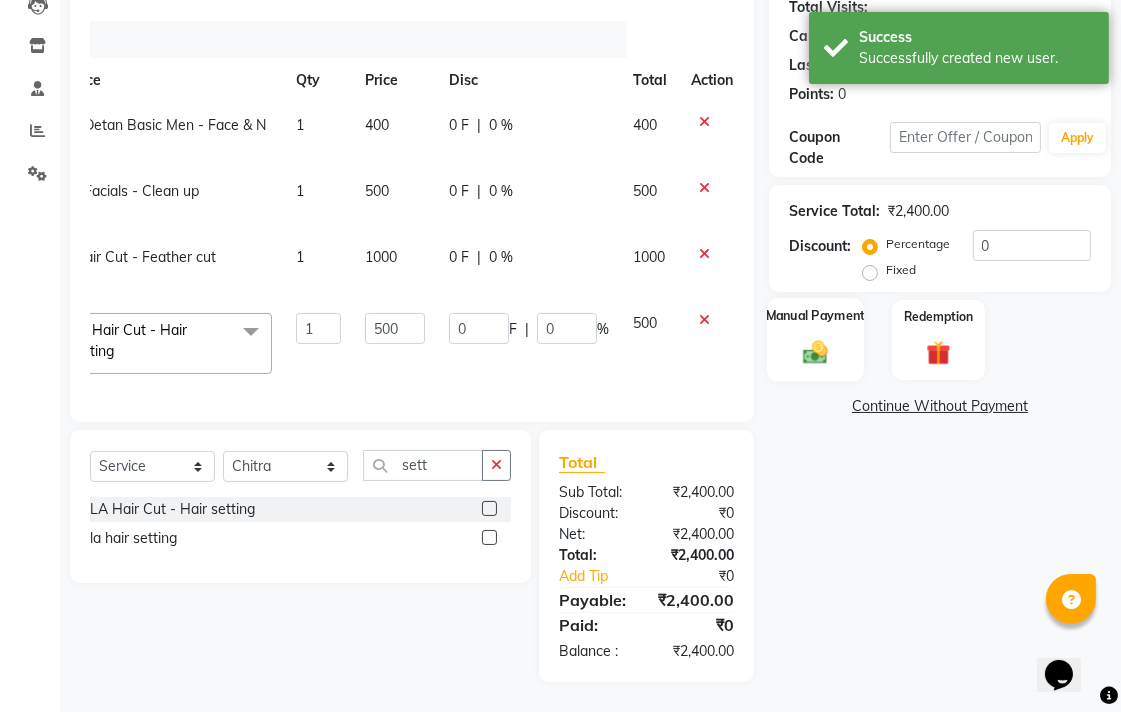 click 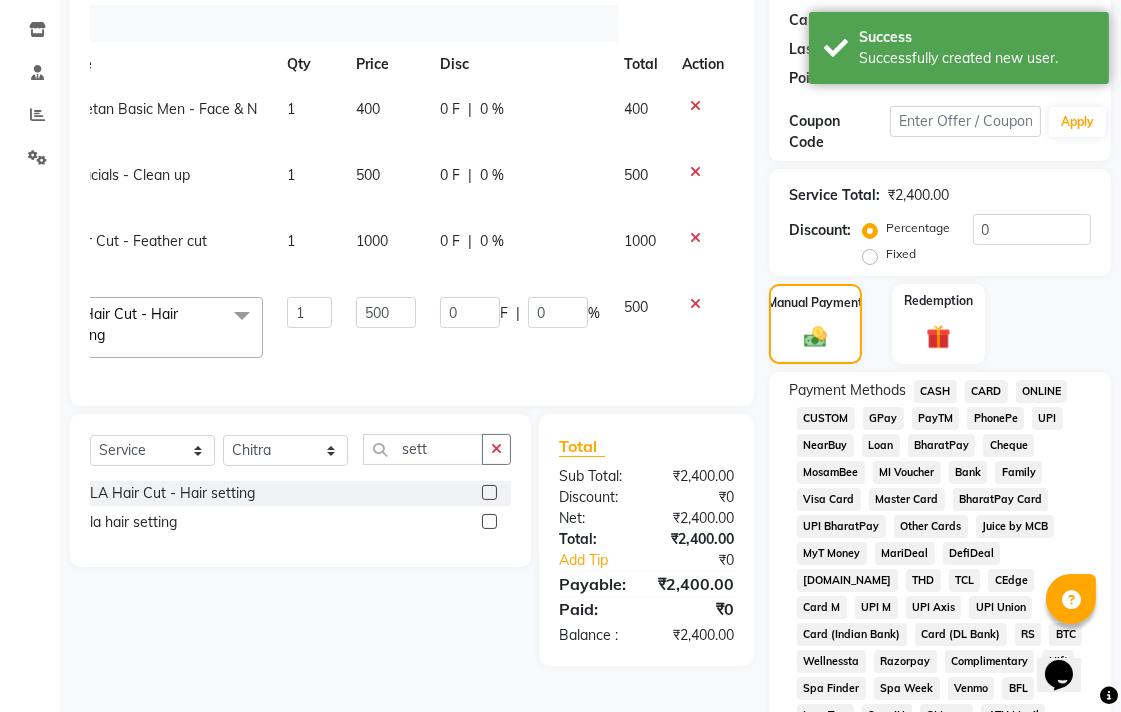 scroll, scrollTop: 0, scrollLeft: 133, axis: horizontal 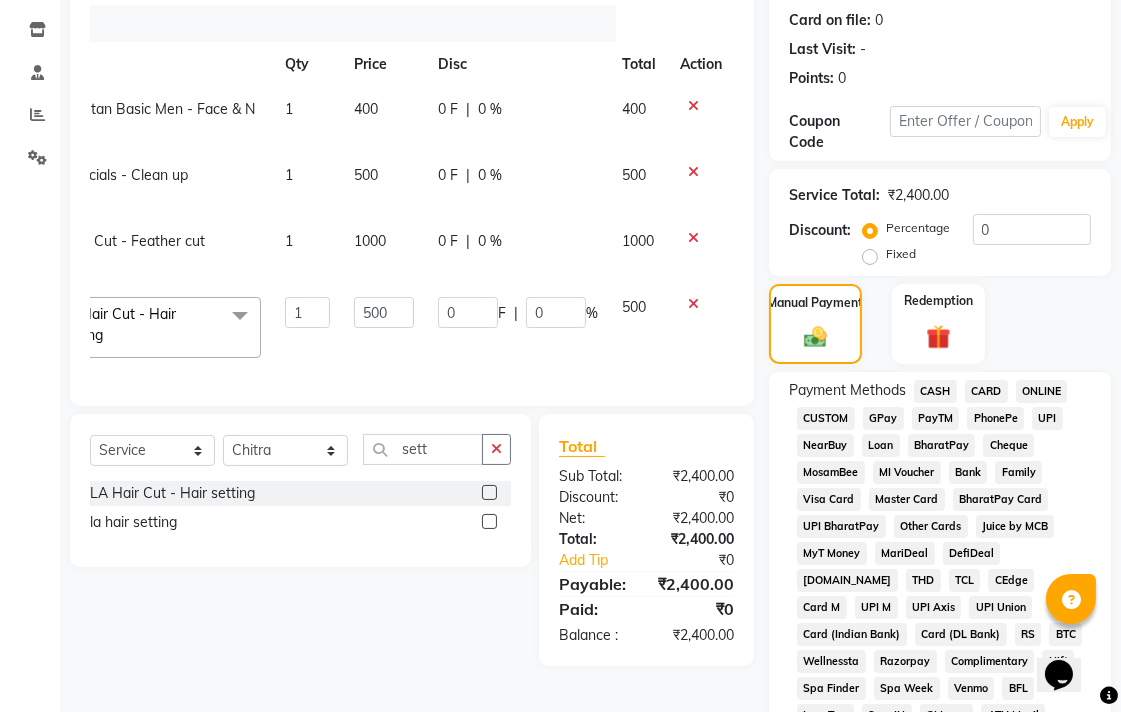 click on "UPI" 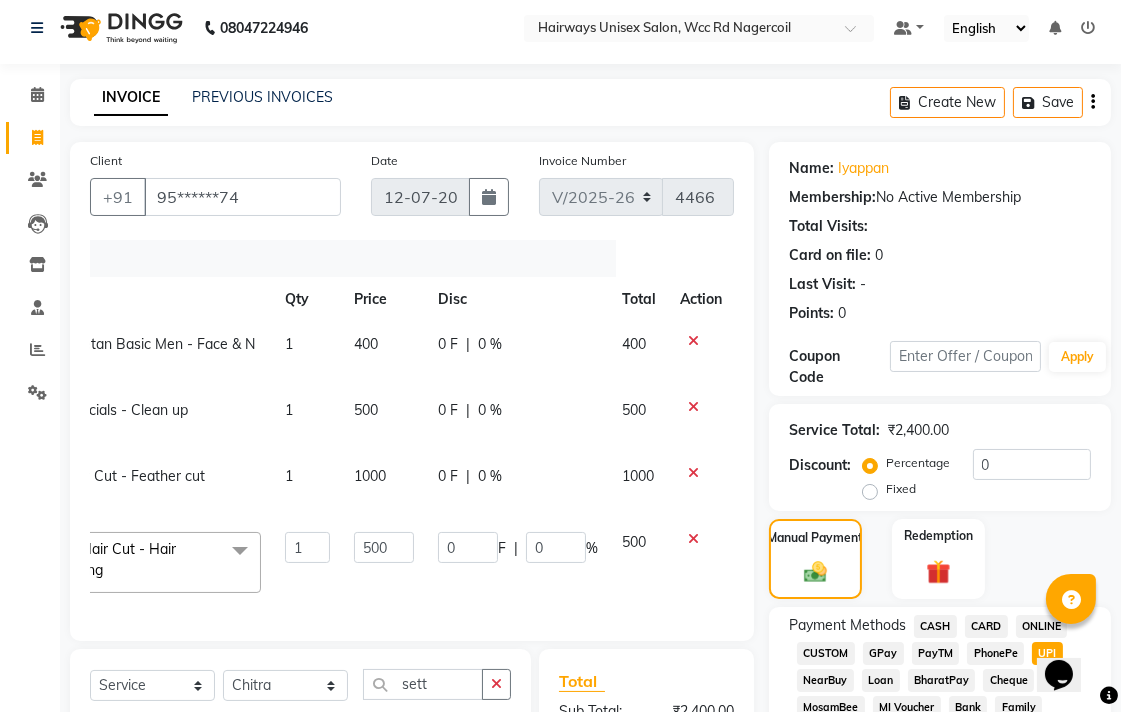 scroll, scrollTop: 0, scrollLeft: 0, axis: both 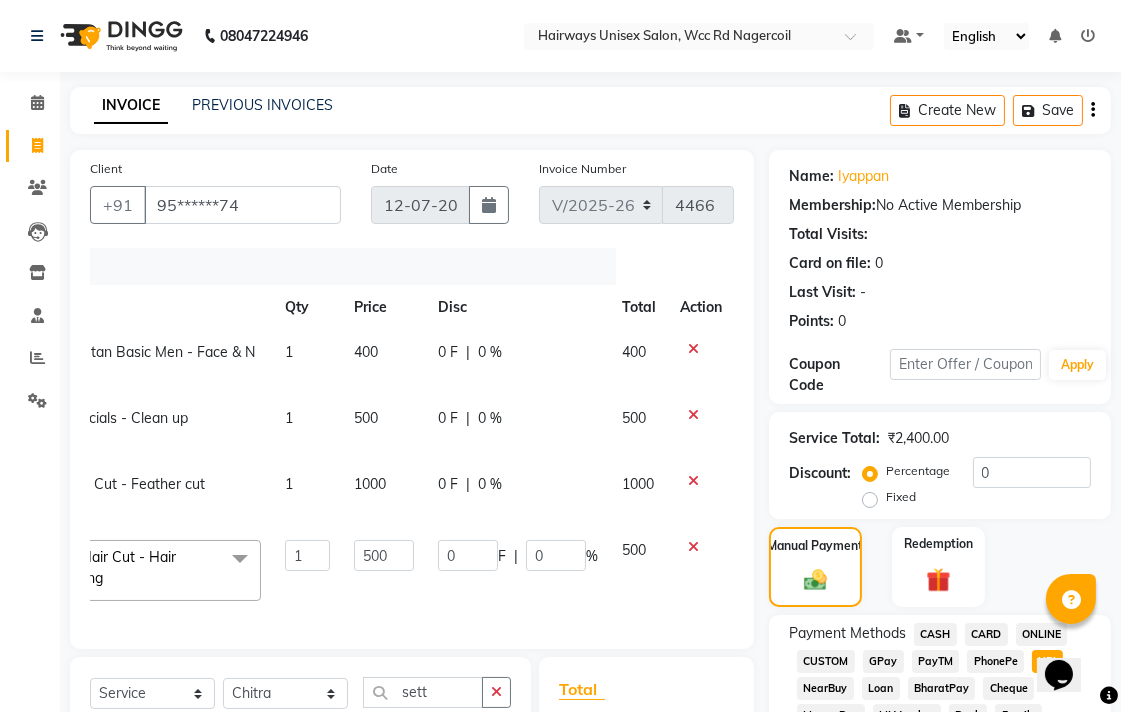 click on "1000" 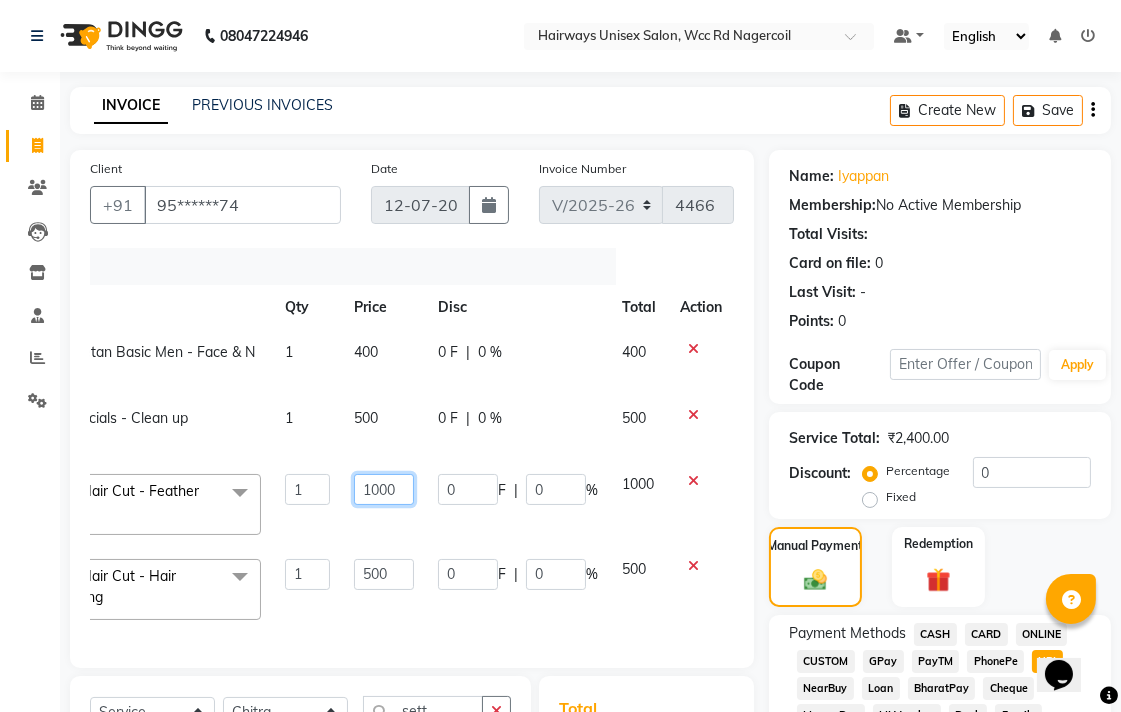 click on "1000" 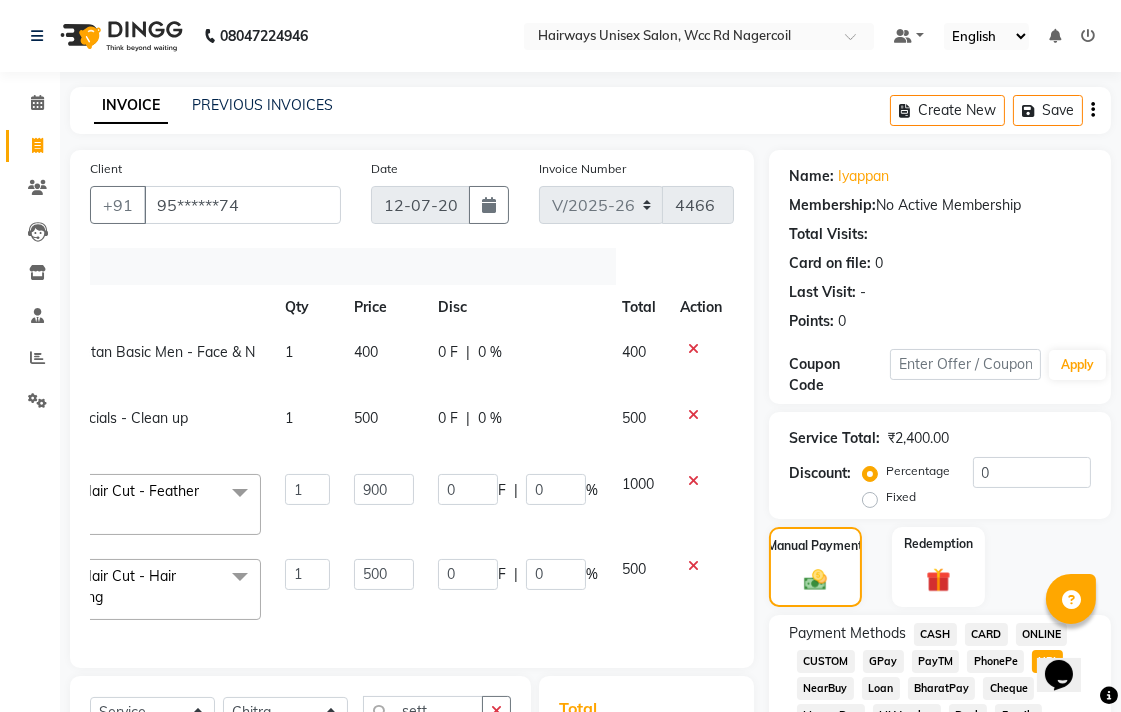click on "Haroon Men Detan Basic Men - Face & Neck 1 400 0 F | 0 % 400 Haroon Men Facials - Clean up 1 500 0 F | 0 % 500  Admin   Chitra   divya   [PERSON_NAME]   [PERSON_NAME]   Reception   [PERSON_NAME]   [PERSON_NAME]   Talib  LA Hair Cut - Feather cut  x MenHair Cut Men [PERSON_NAME] Shave Men [PERSON_NAME] Styling Men Head Shave Men Hair Cut & [PERSON_NAME] Men Hair Wash Men Kids Hair Cut Men Threading face scurb Men Straighterning, Smoothening - Front Men Straightening, Smoothening - Half Men Straightening, Smoothening - Full Men Grown  smoothening- straightening Men [MEDICAL_DATA] Treatment - Da0ndruff Treatment (short hair) Men [MEDICAL_DATA] Treatment - [MEDICAL_DATA] Treatment (Medium hair) Men [MEDICAL_DATA] Treatment - [MEDICAL_DATA] Treatment (Long hair) Men [MEDICAL_DATA] scrub Men Relaxing Head Massage - Cocnut Oil Men Relaxing Head Massage - Navaratna Oil Men Relaxing Head Massage - Cold Oil Men Relaxing Head Massage - Almond Oil Men Relaxing olive oil massage  Men Hair Colour - Mustache Men Hair Colour - Mustache ([MEDICAL_DATA] Free) Men Hair Colour - [PERSON_NAME] Colour Men  face scrub" 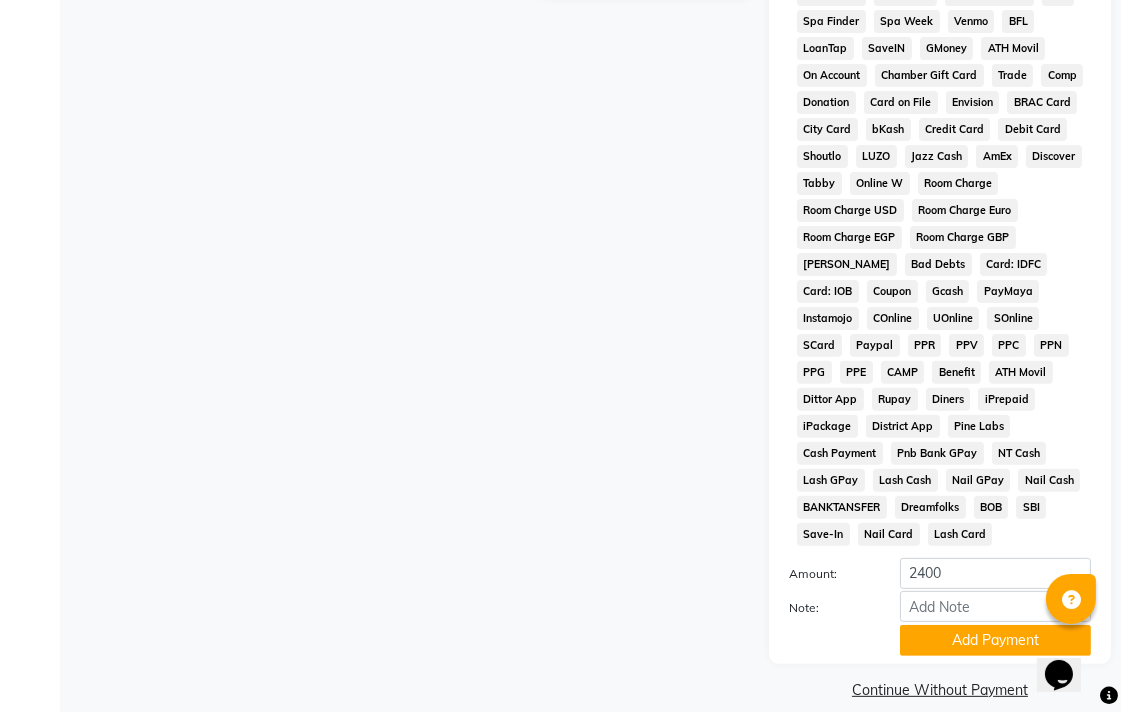 scroll, scrollTop: 913, scrollLeft: 0, axis: vertical 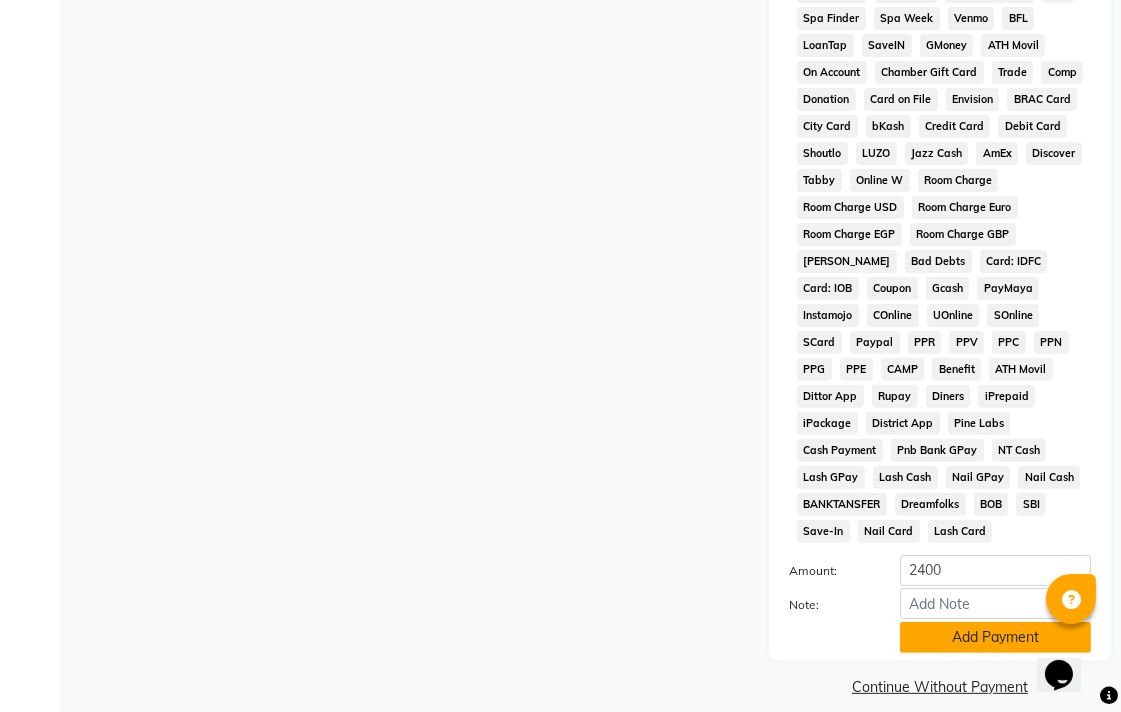 click on "Add Payment" 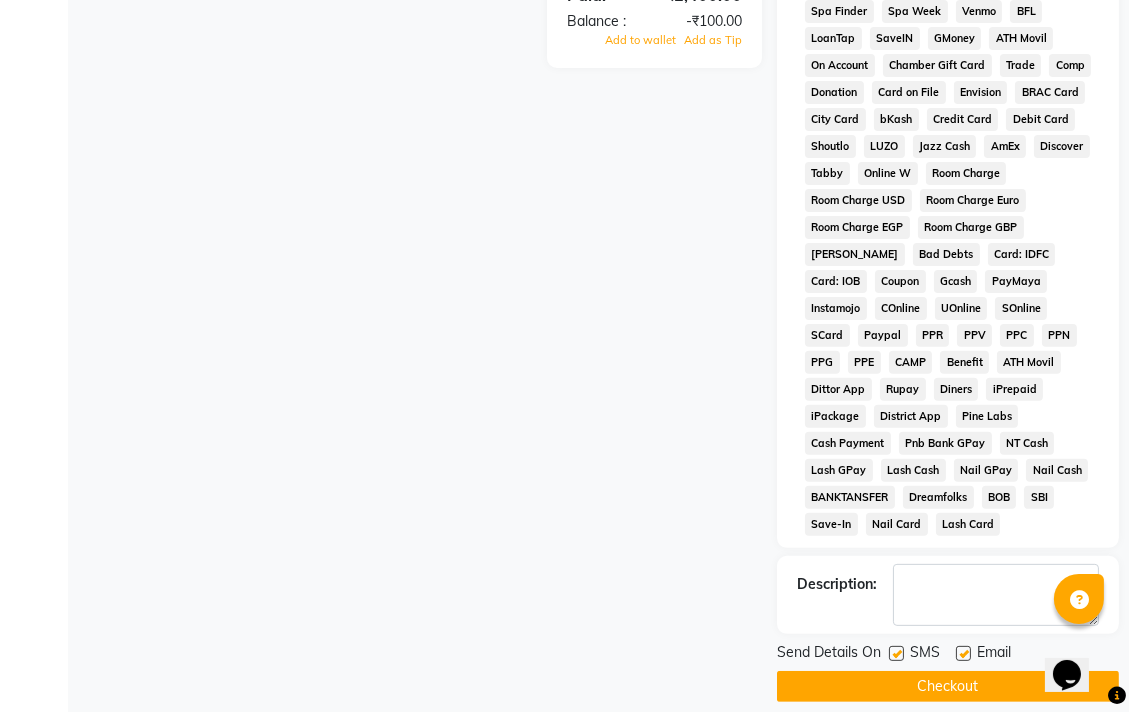 scroll, scrollTop: 921, scrollLeft: 0, axis: vertical 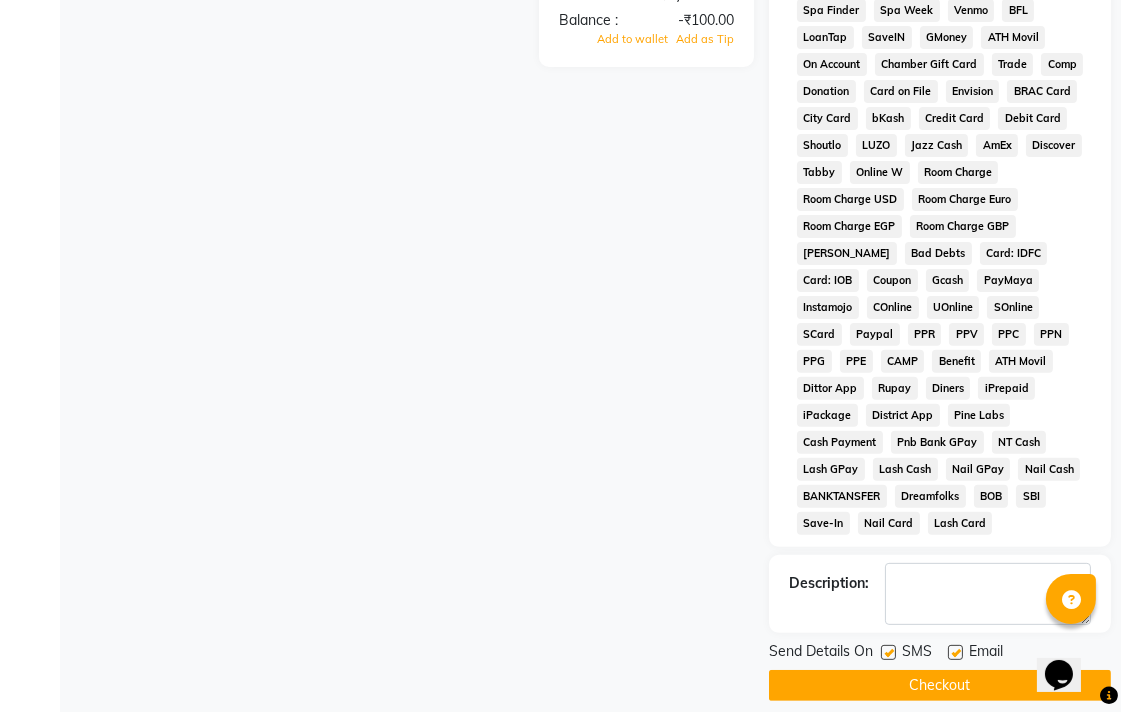 click on "Checkout" 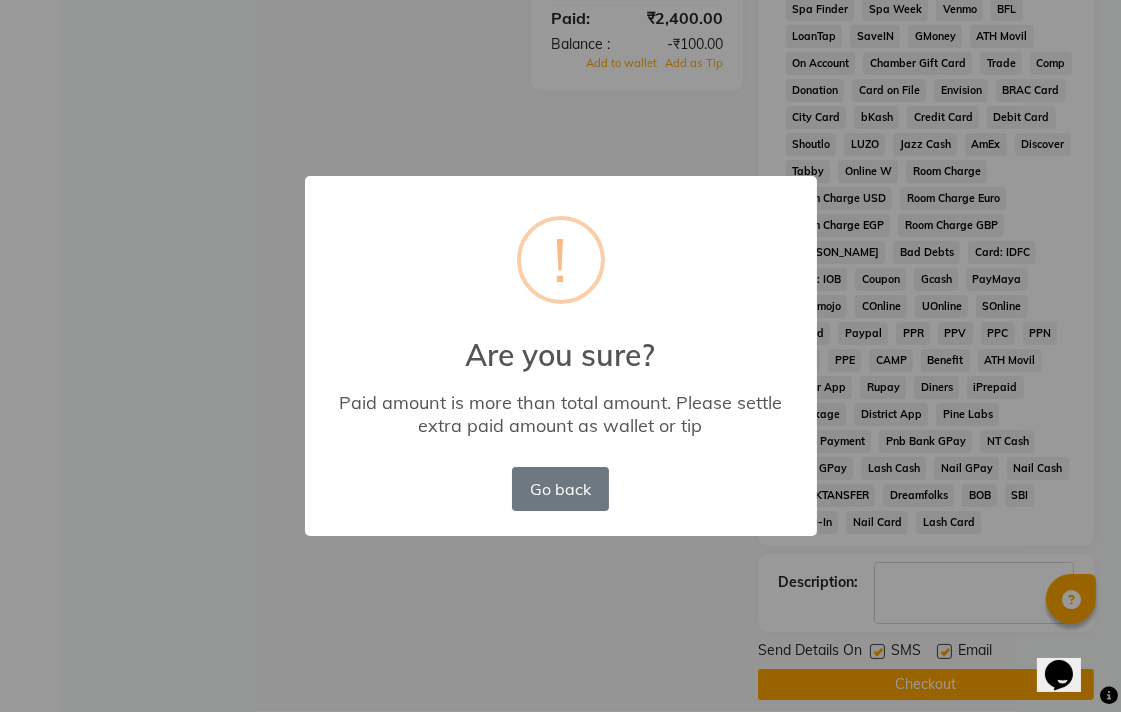 scroll, scrollTop: 0, scrollLeft: 122, axis: horizontal 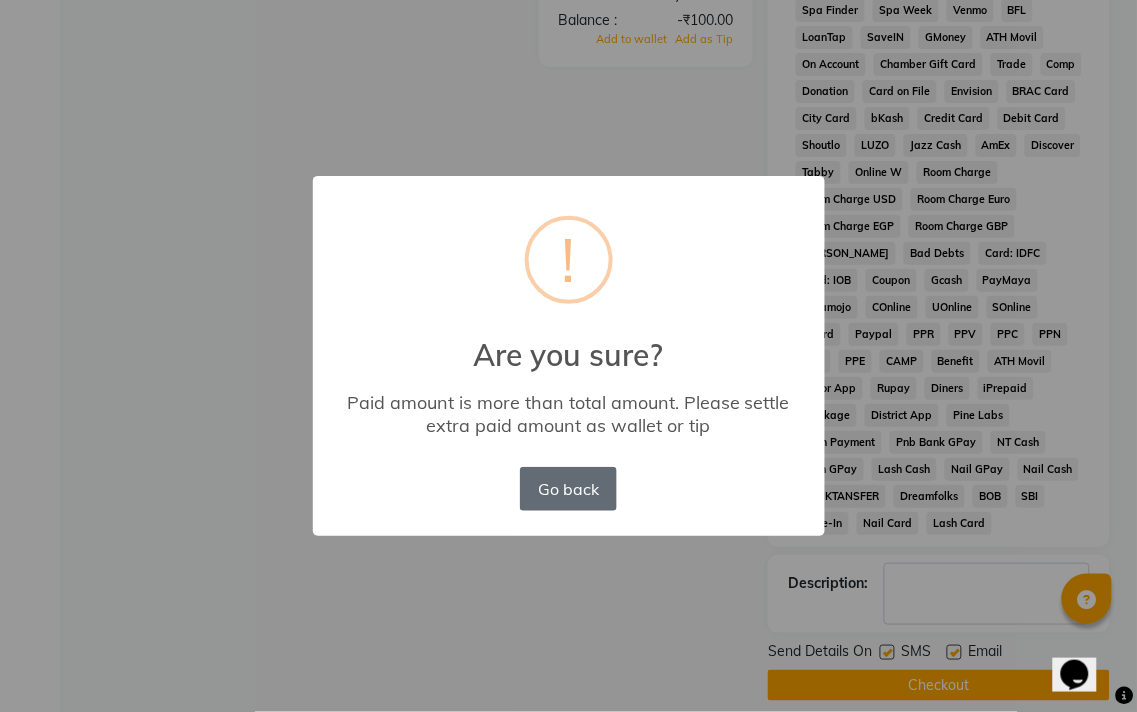 click on "Go back" at bounding box center (568, 489) 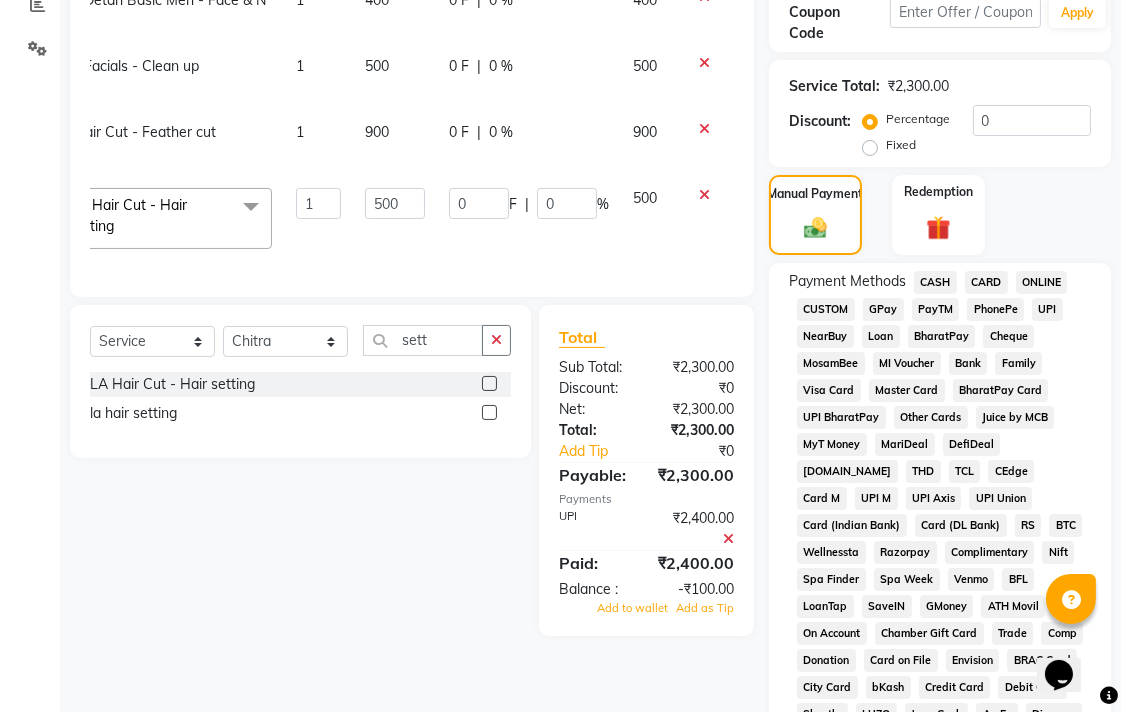 scroll, scrollTop: 333, scrollLeft: 0, axis: vertical 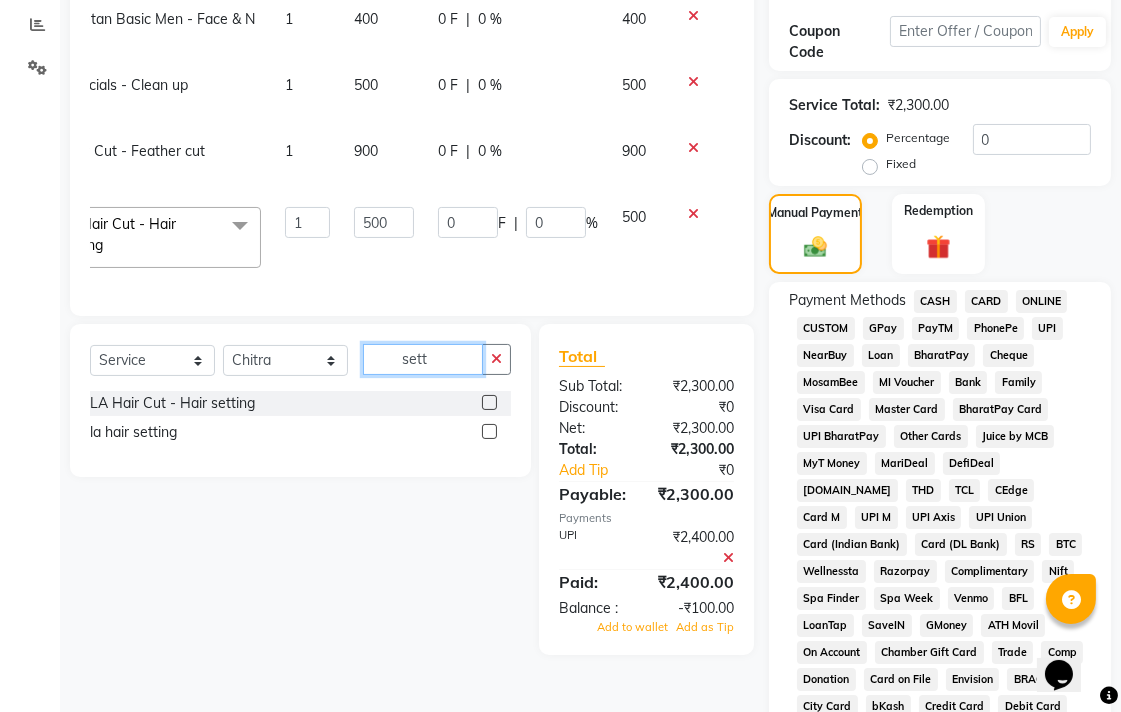 click on "sett" 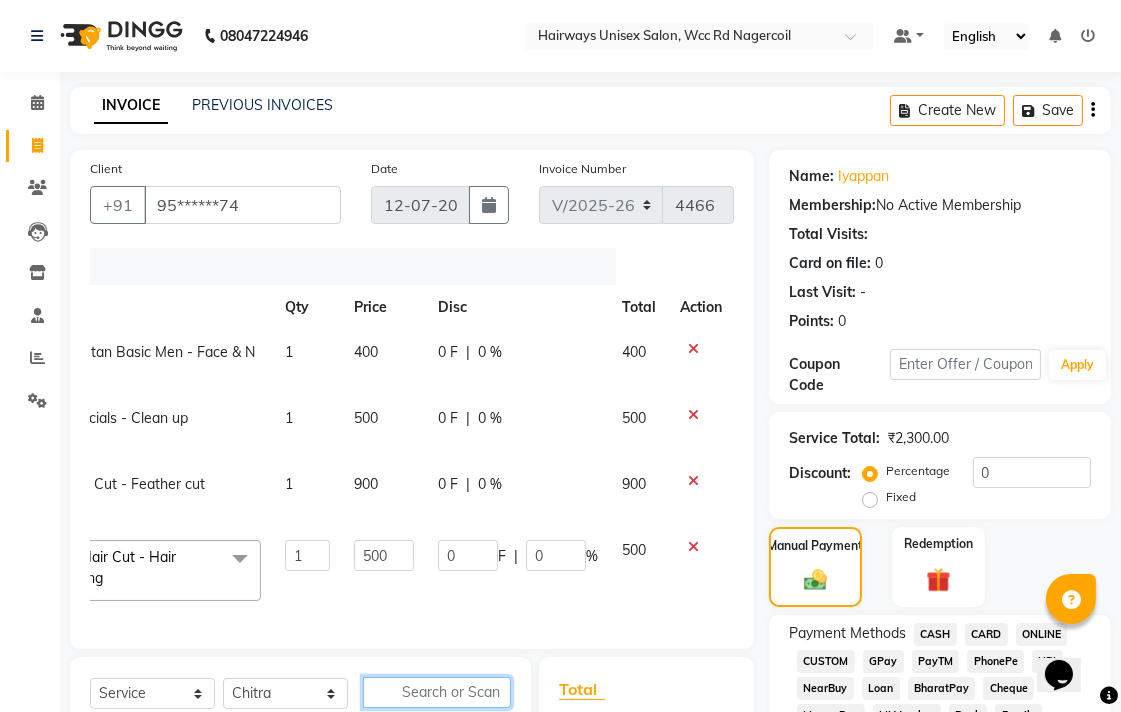 scroll, scrollTop: 333, scrollLeft: 0, axis: vertical 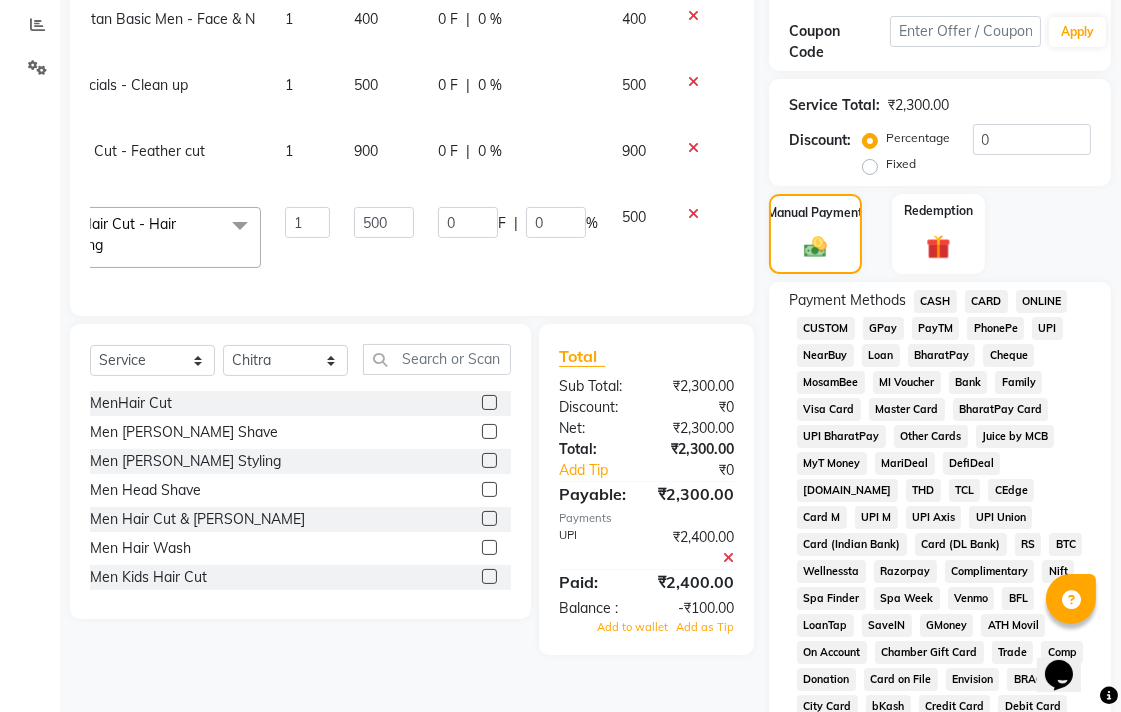 click 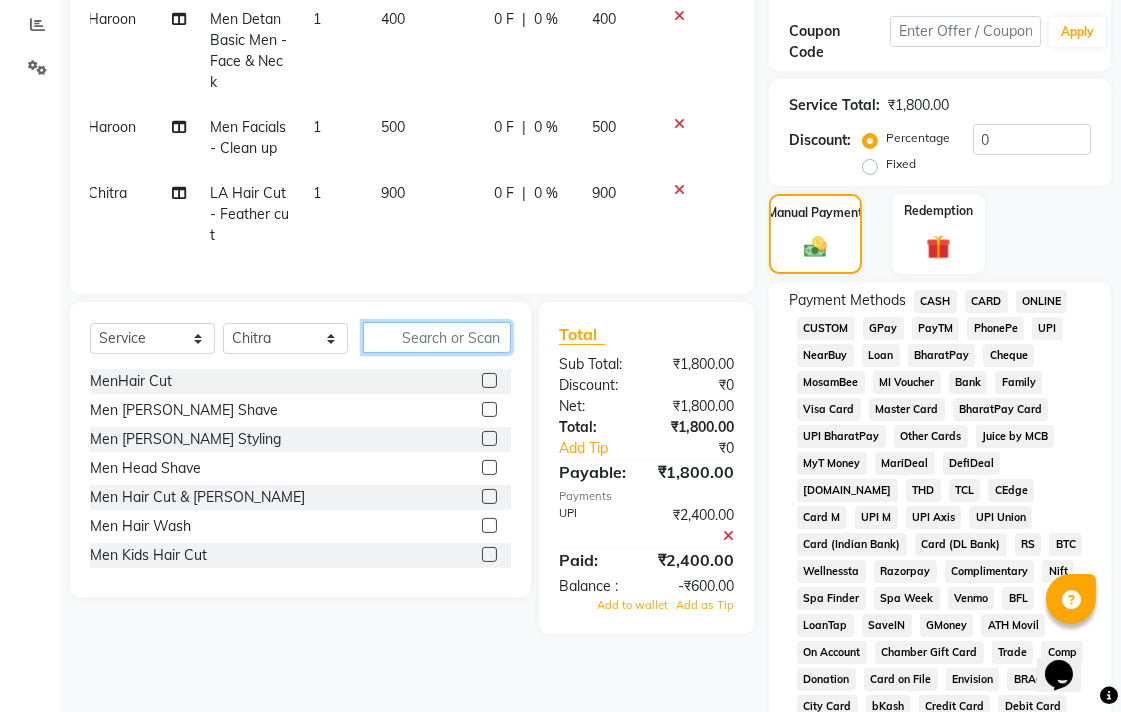 click 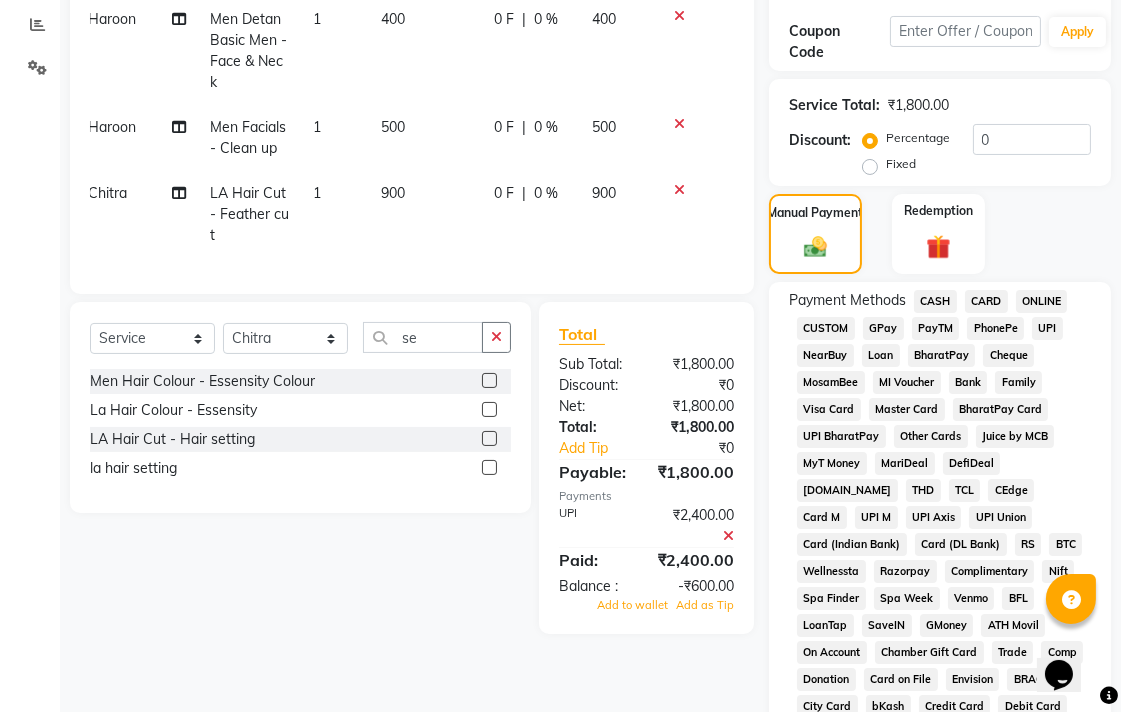 click 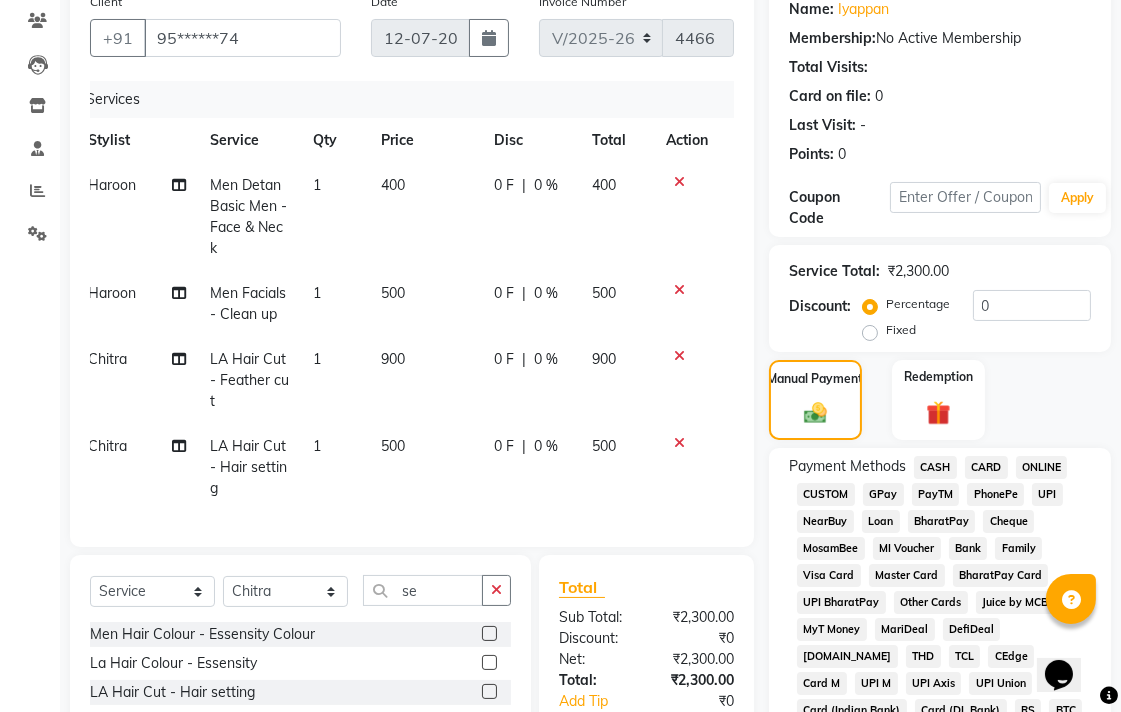 scroll, scrollTop: 111, scrollLeft: 0, axis: vertical 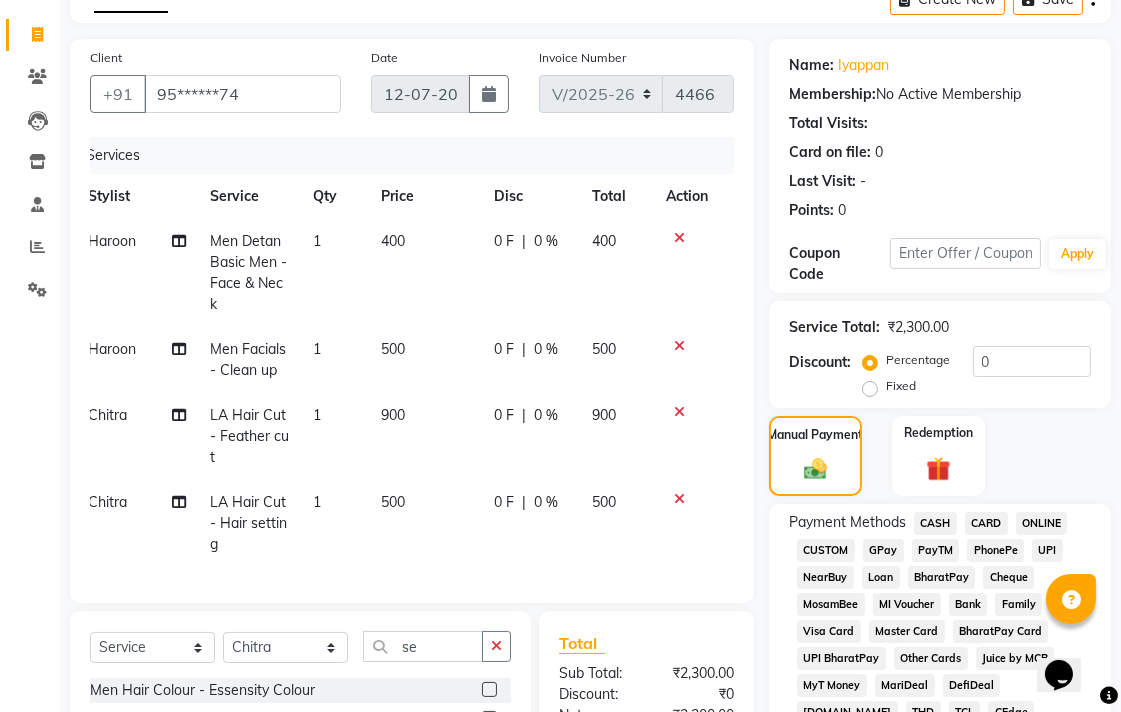 click on "UPI" 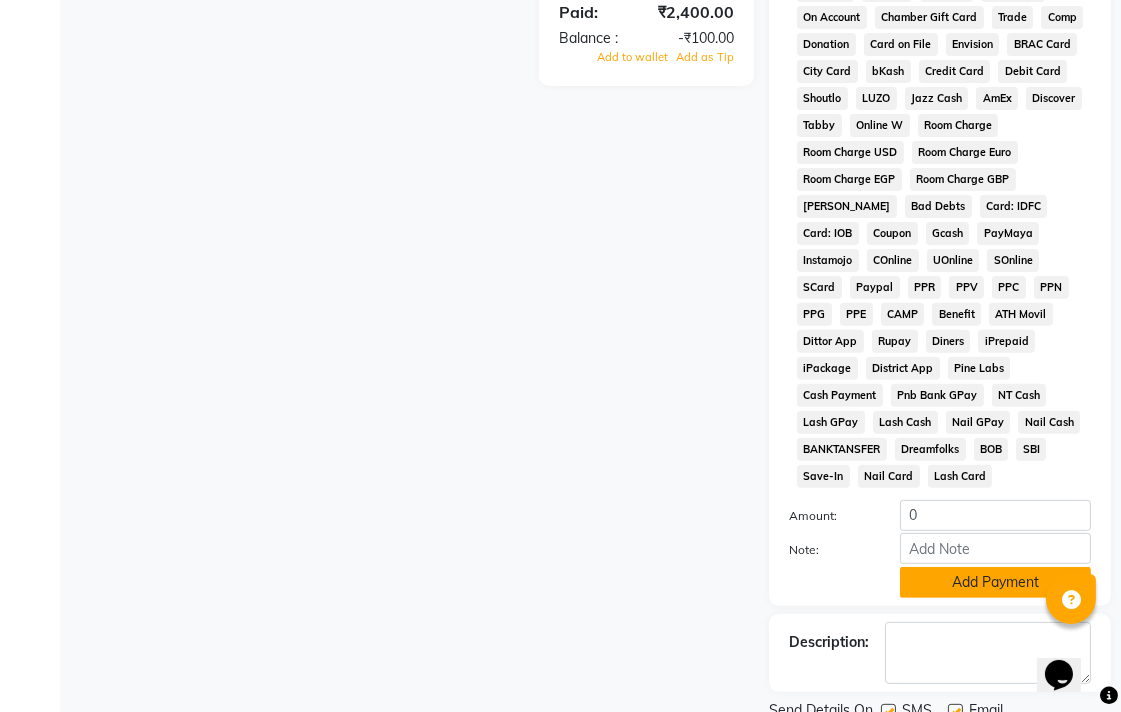 scroll, scrollTop: 1026, scrollLeft: 0, axis: vertical 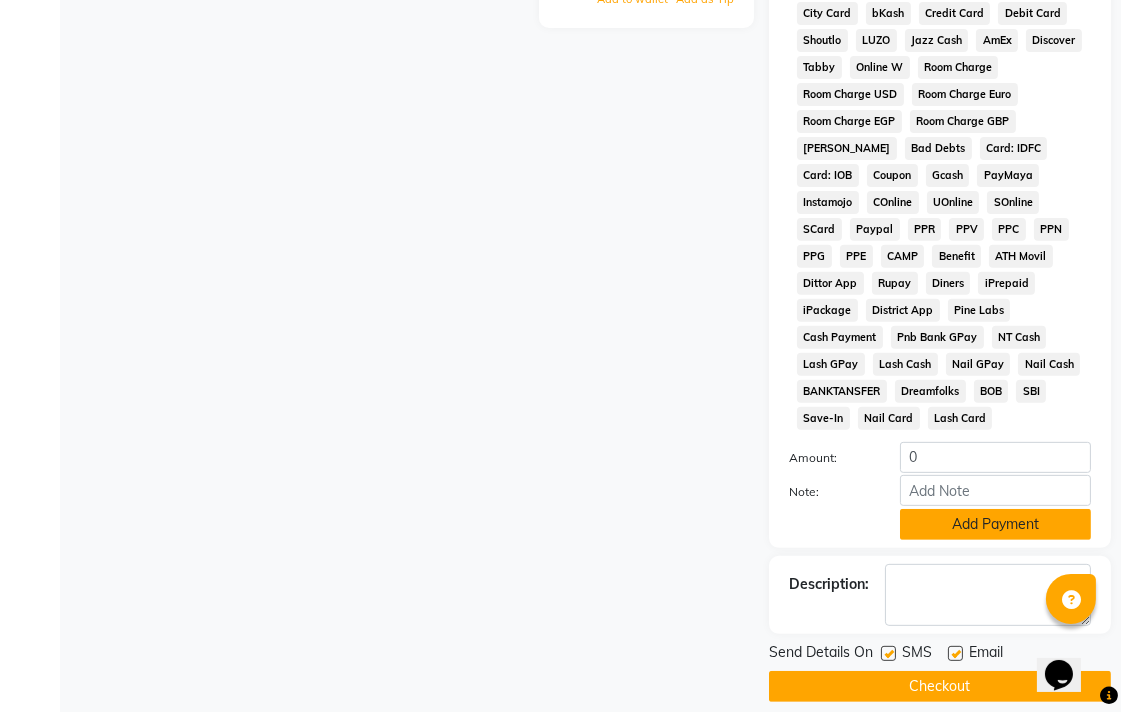 click on "Add Payment" 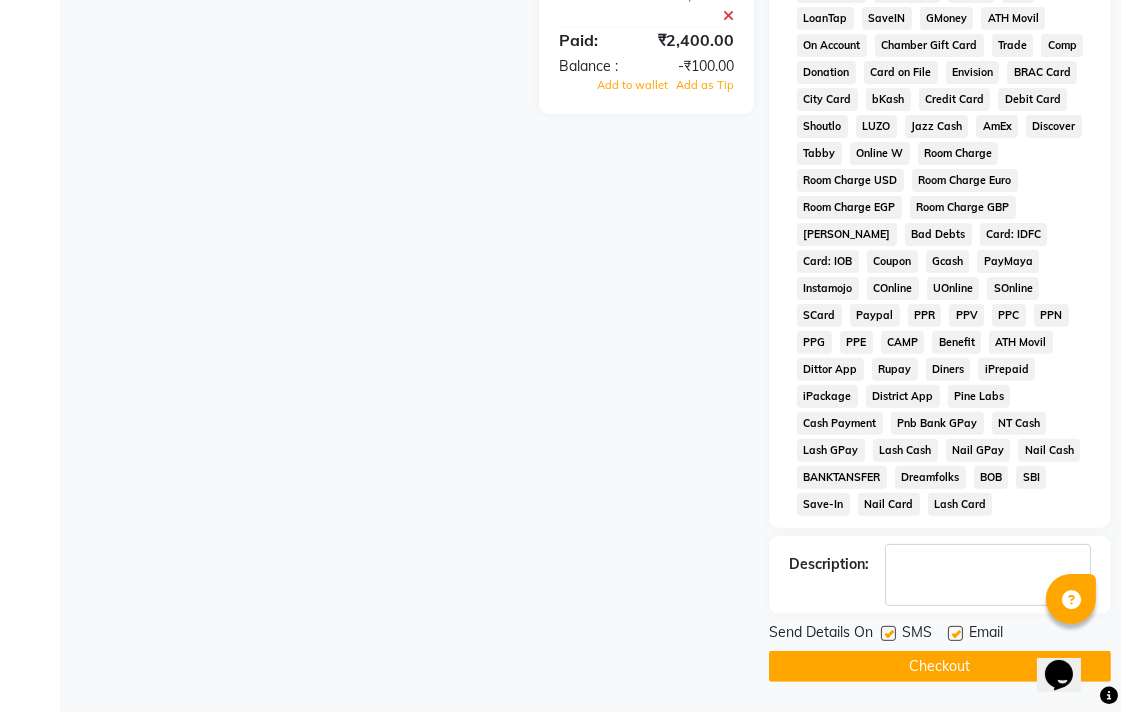 scroll, scrollTop: 921, scrollLeft: 0, axis: vertical 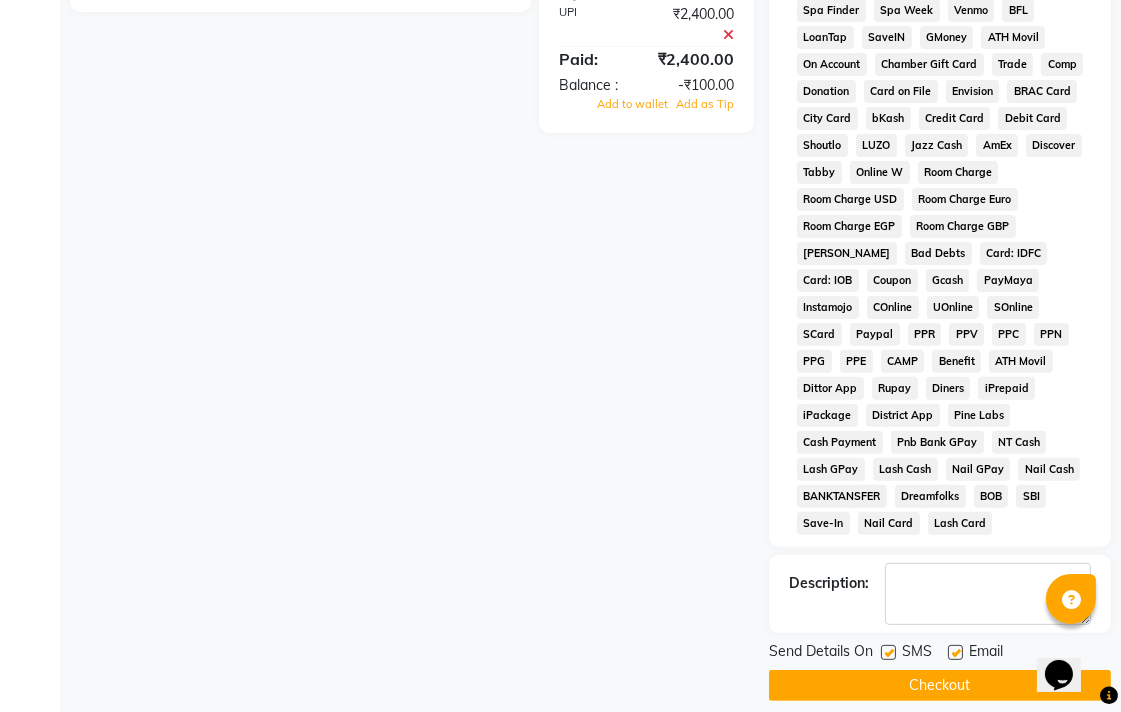 click on "Checkout" 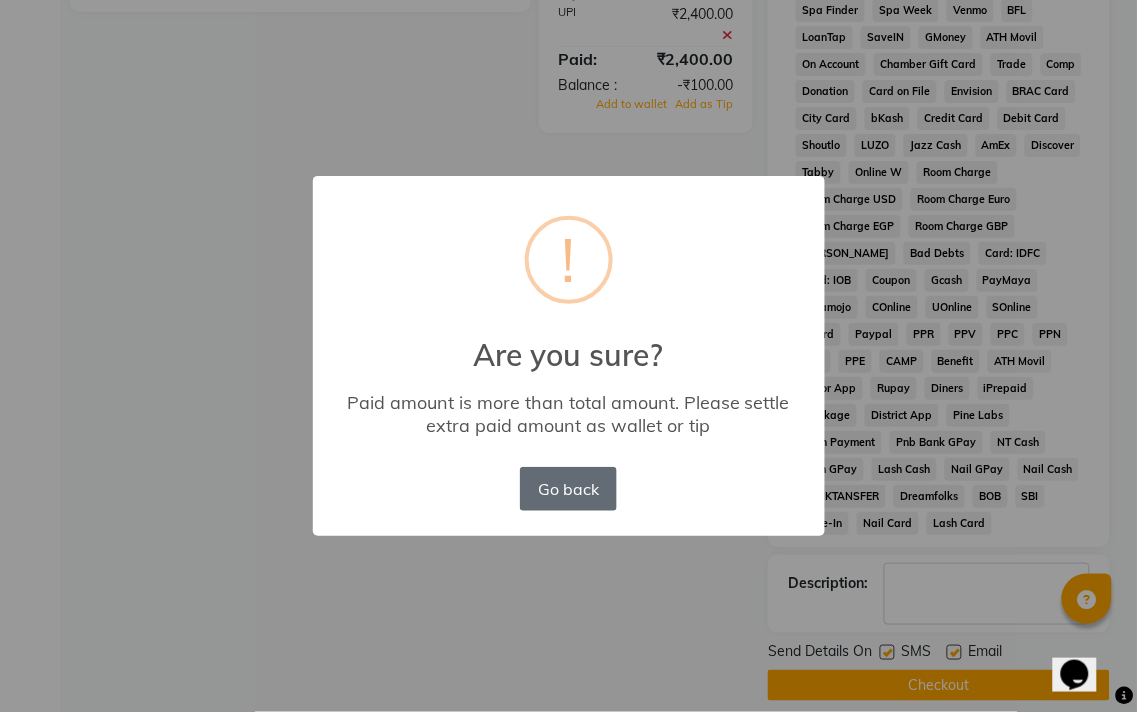 click on "Go back" at bounding box center [568, 489] 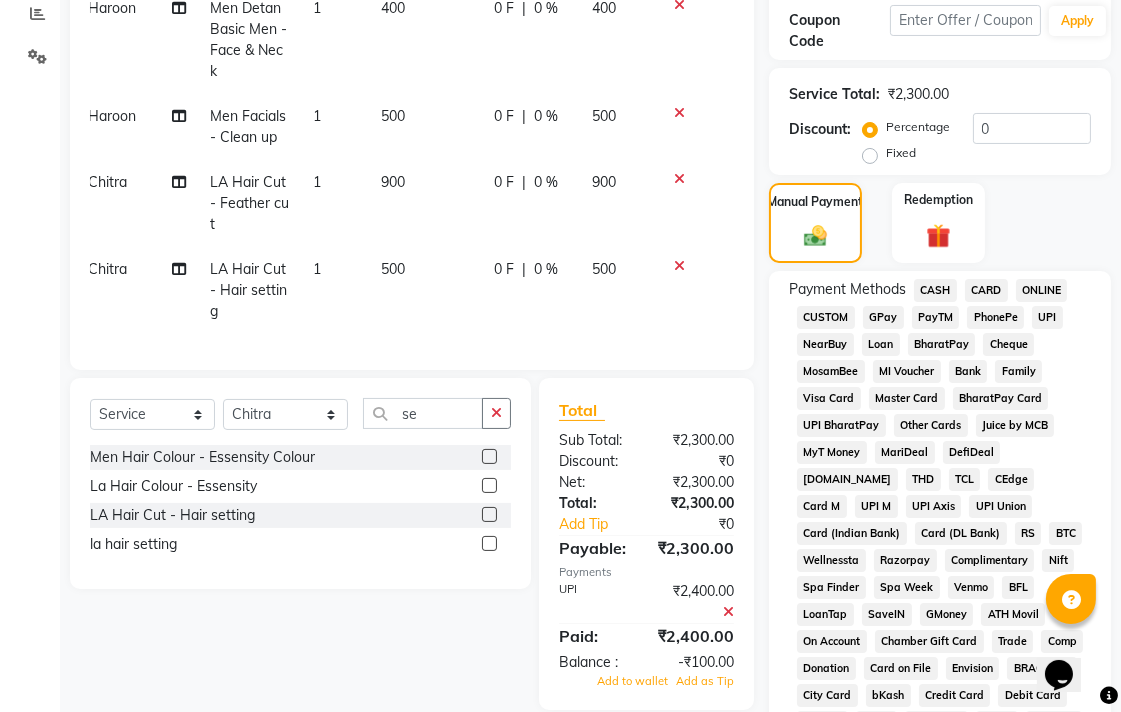 scroll, scrollTop: 0, scrollLeft: 0, axis: both 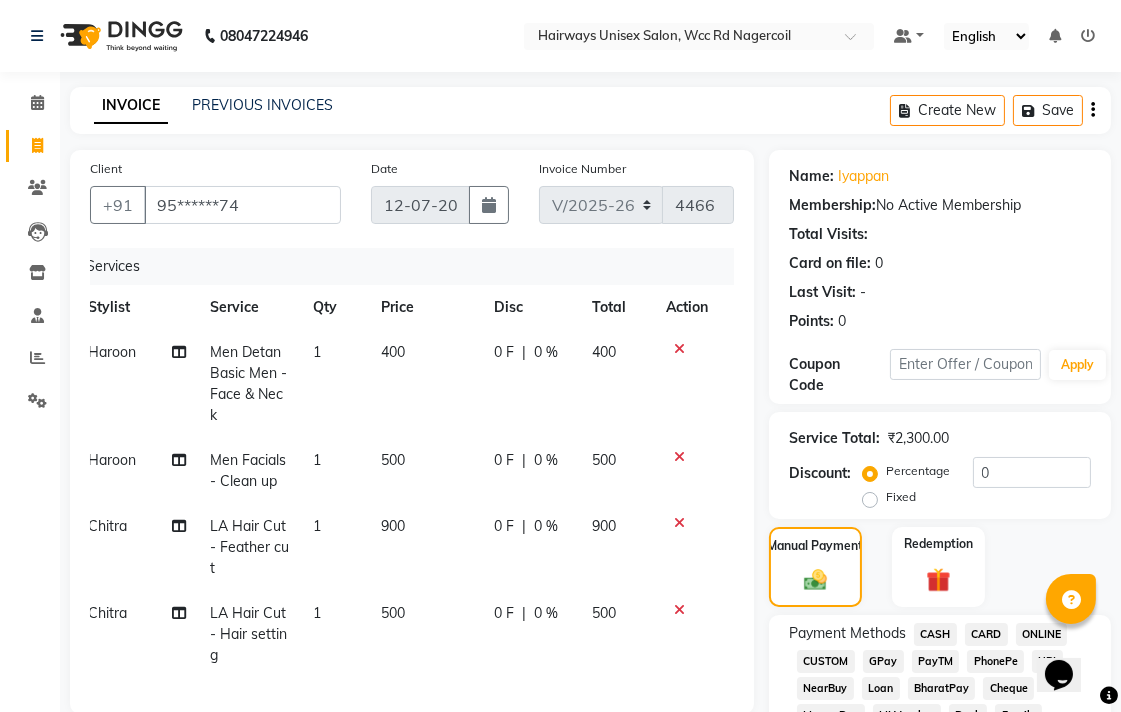 click 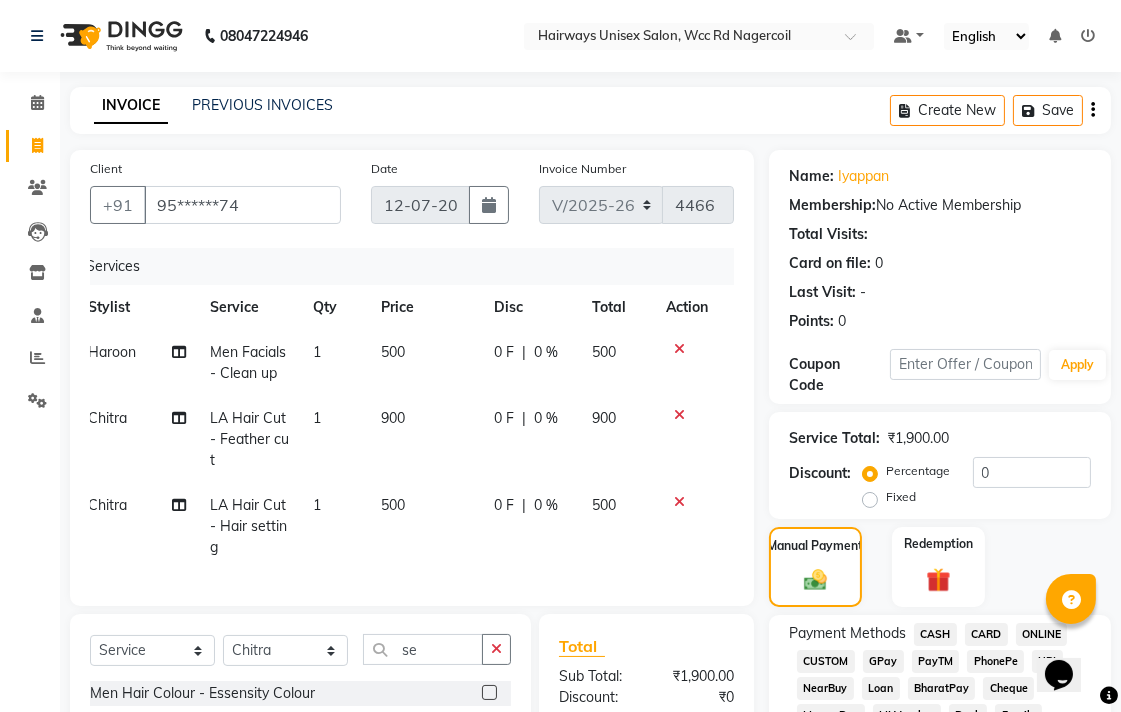 click 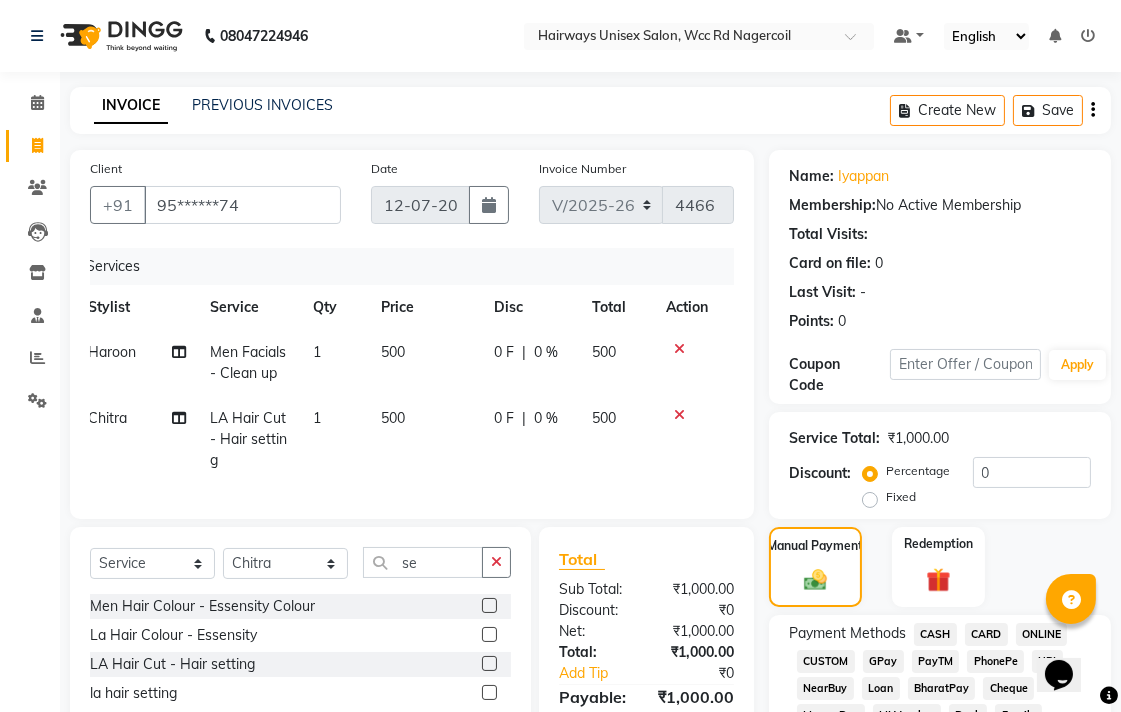 click 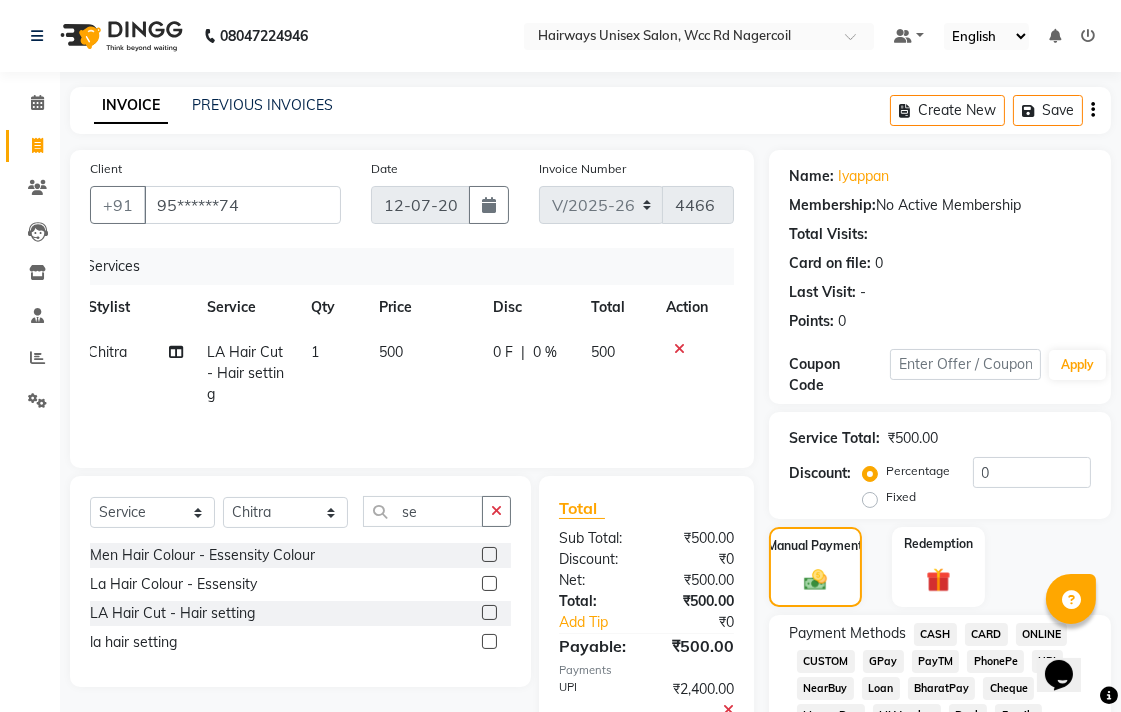 click 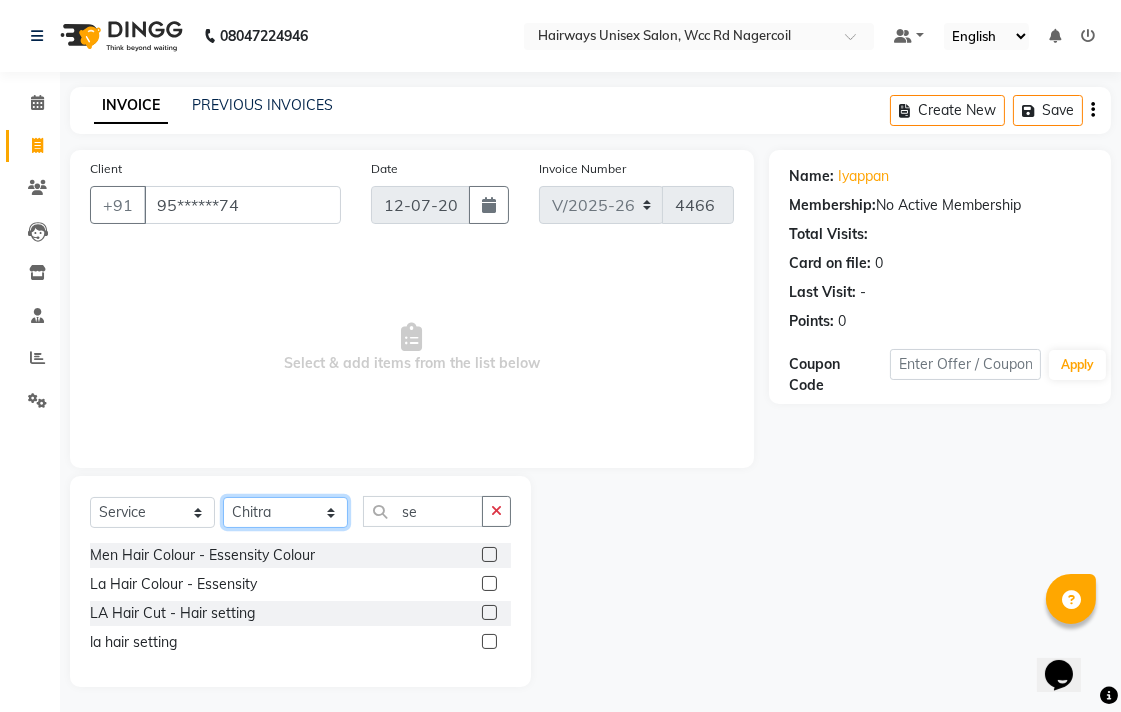 click on "Select Stylist Admin Chitra divya [PERSON_NAME] [PERSON_NAME] Reception [PERSON_NAME] [PERSON_NAME] Talib" 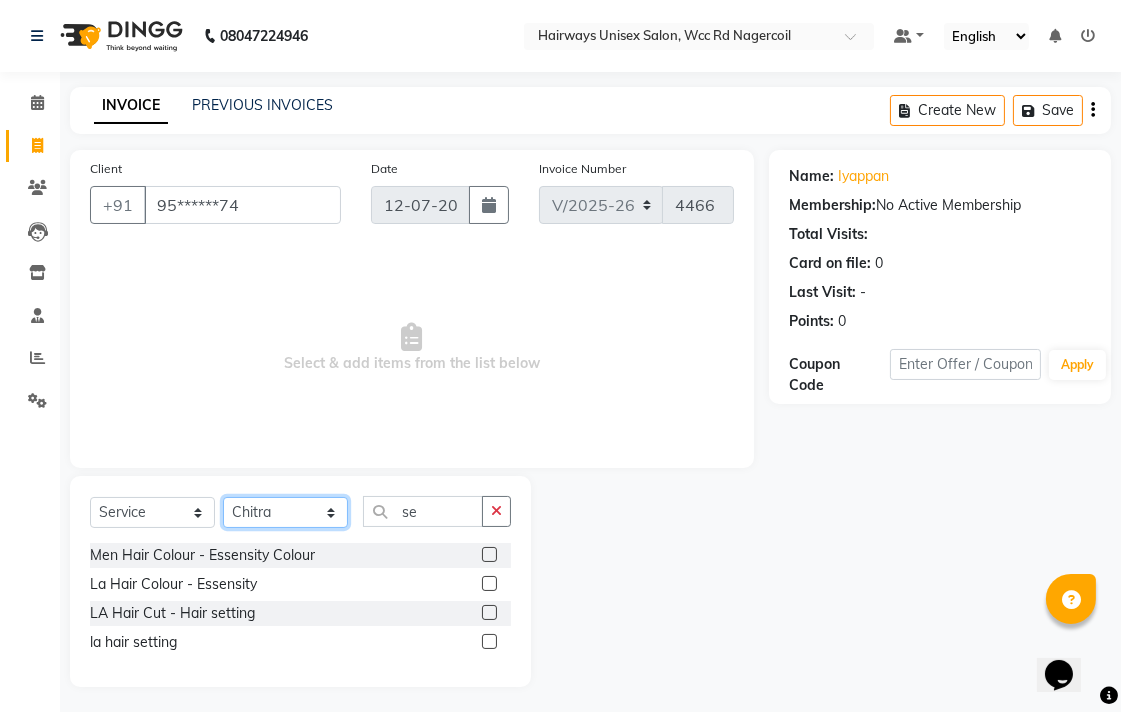 click on "Select Stylist Admin Chitra divya [PERSON_NAME] [PERSON_NAME] Reception [PERSON_NAME] [PERSON_NAME] Talib" 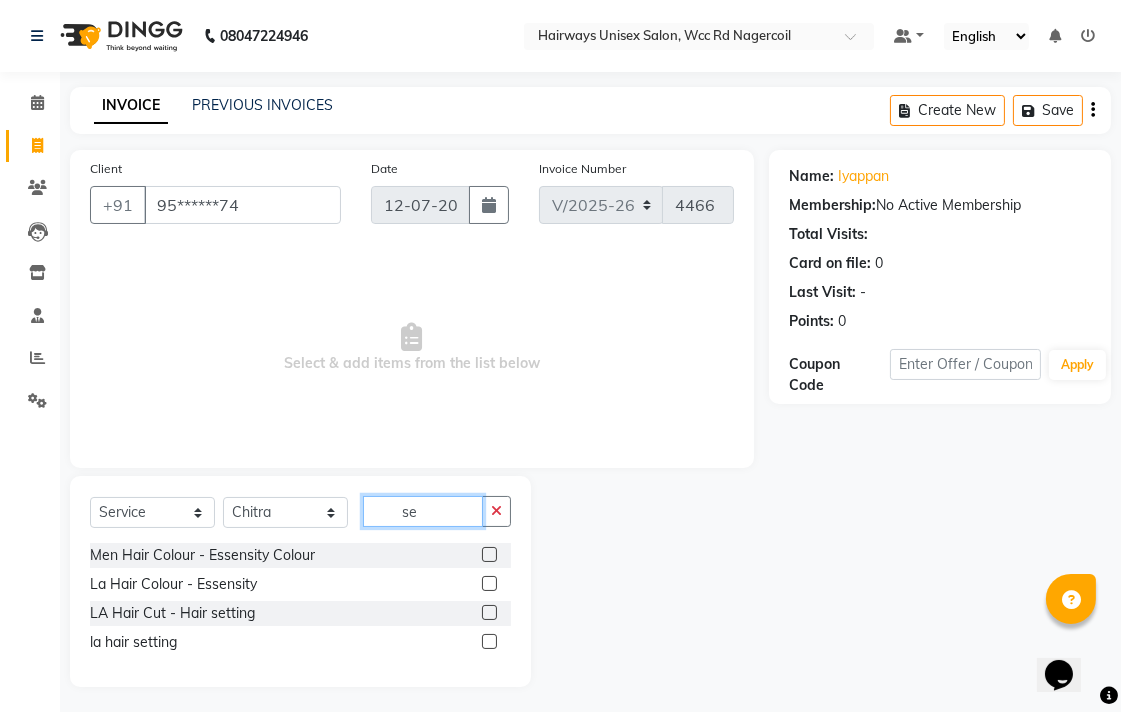 click on "se" 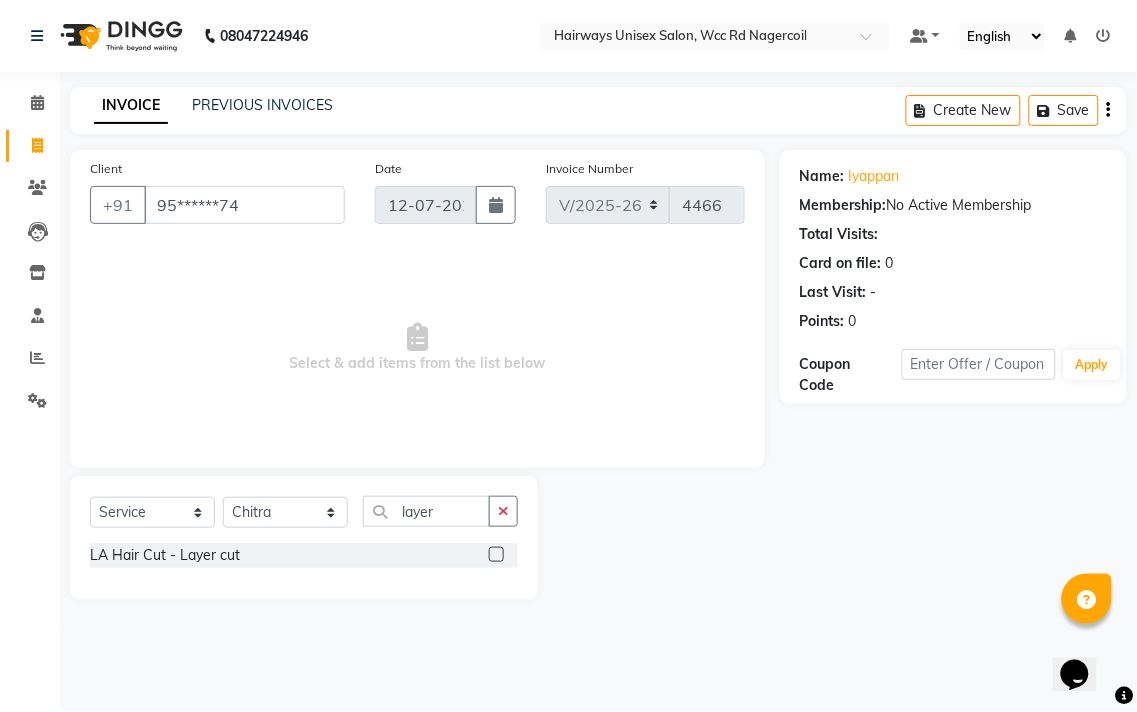 click 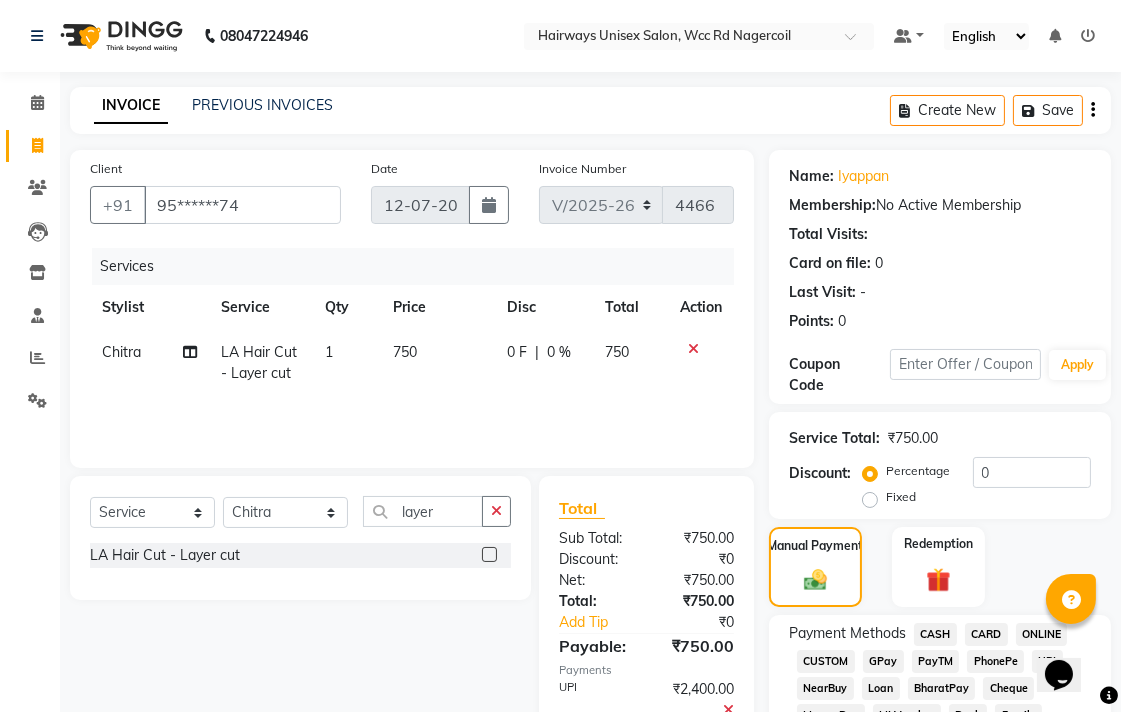 click on "750" 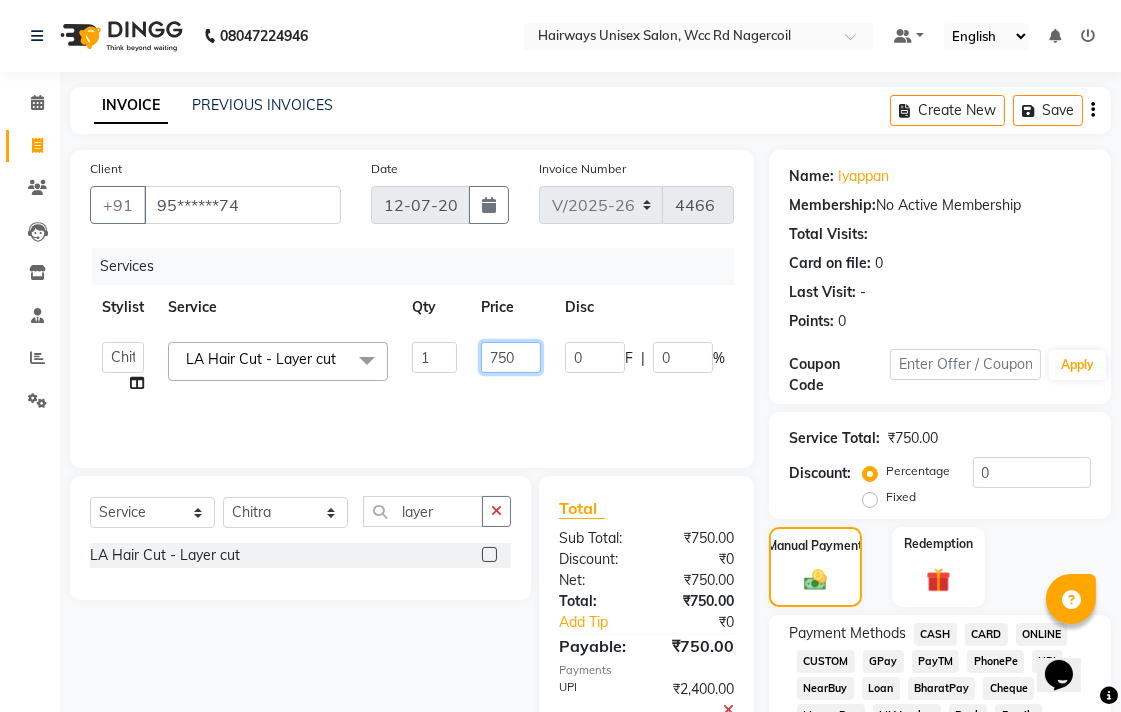 click on "750" 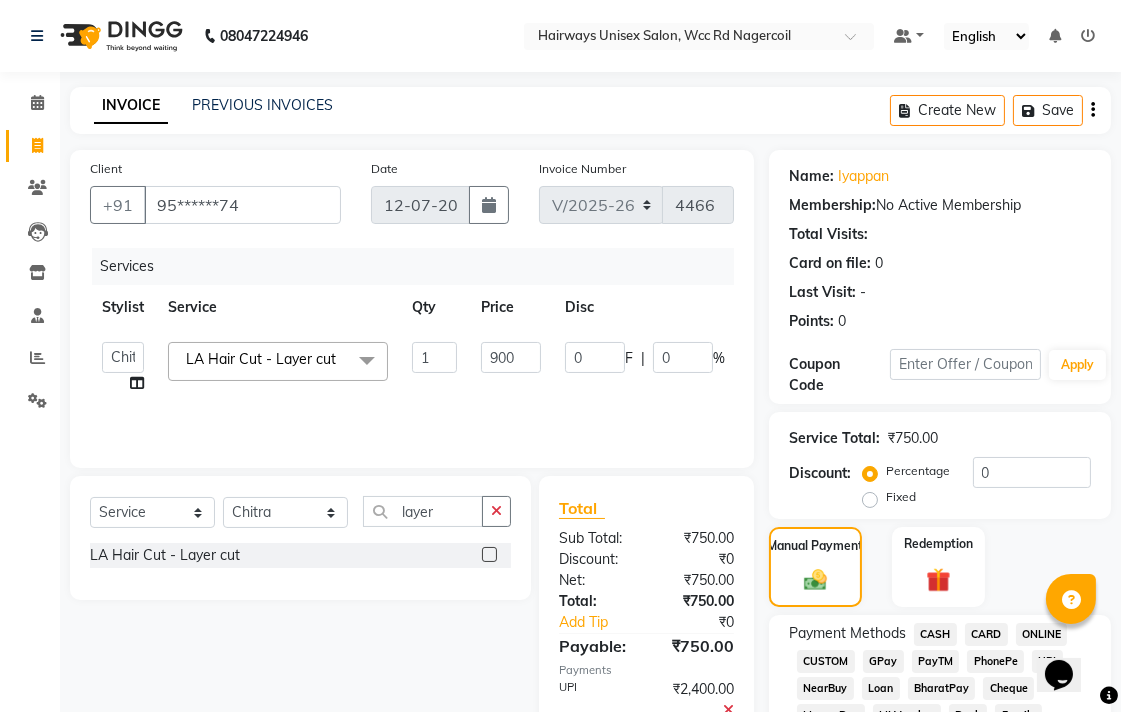 click on "Select  Service  Product  Membership  Package Voucher Prepaid Gift Card  Select Stylist Admin Chitra divya [PERSON_NAME] [PERSON_NAME] Reception [PERSON_NAME] [PERSON_NAME] Talib layer" 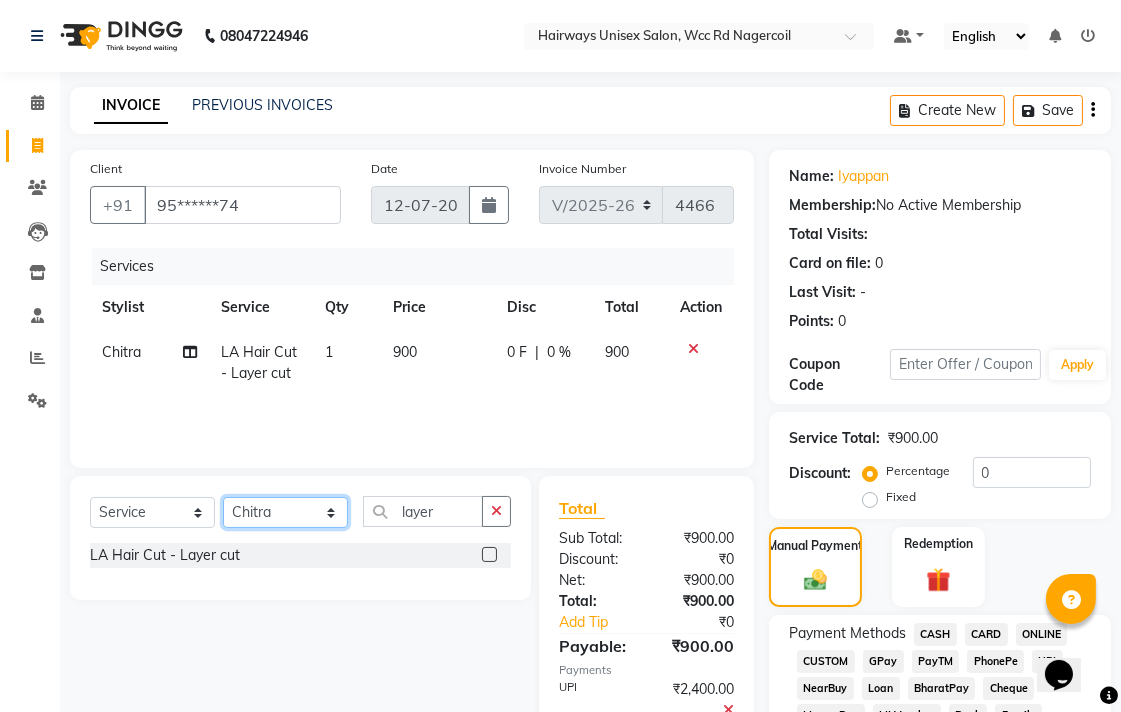 click on "Select Stylist Admin Chitra divya [PERSON_NAME] [PERSON_NAME] Reception [PERSON_NAME] [PERSON_NAME] Talib" 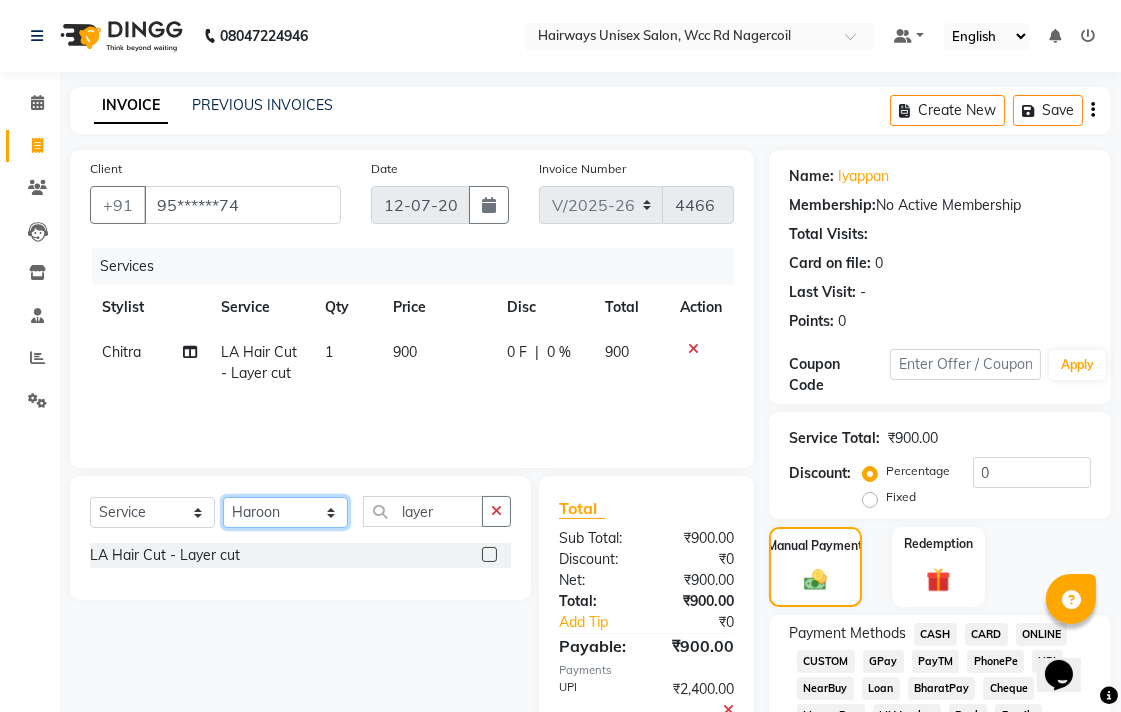 click on "Select Stylist Admin Chitra divya [PERSON_NAME] [PERSON_NAME] Reception [PERSON_NAME] [PERSON_NAME] Talib" 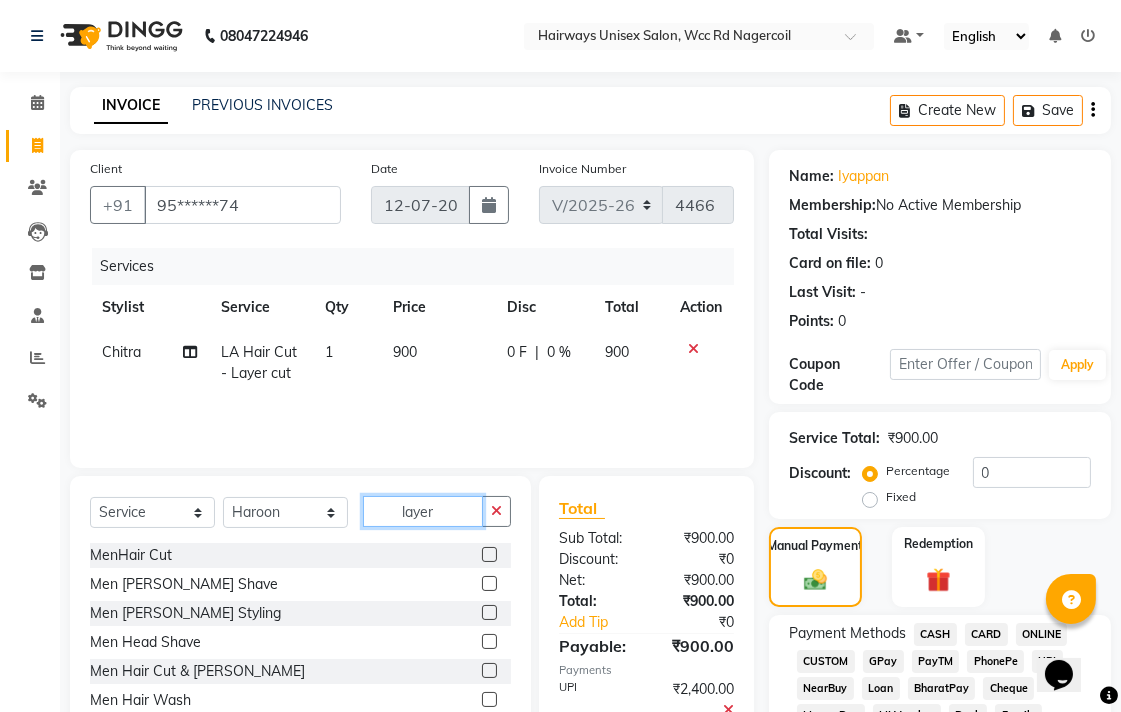 click on "layer" 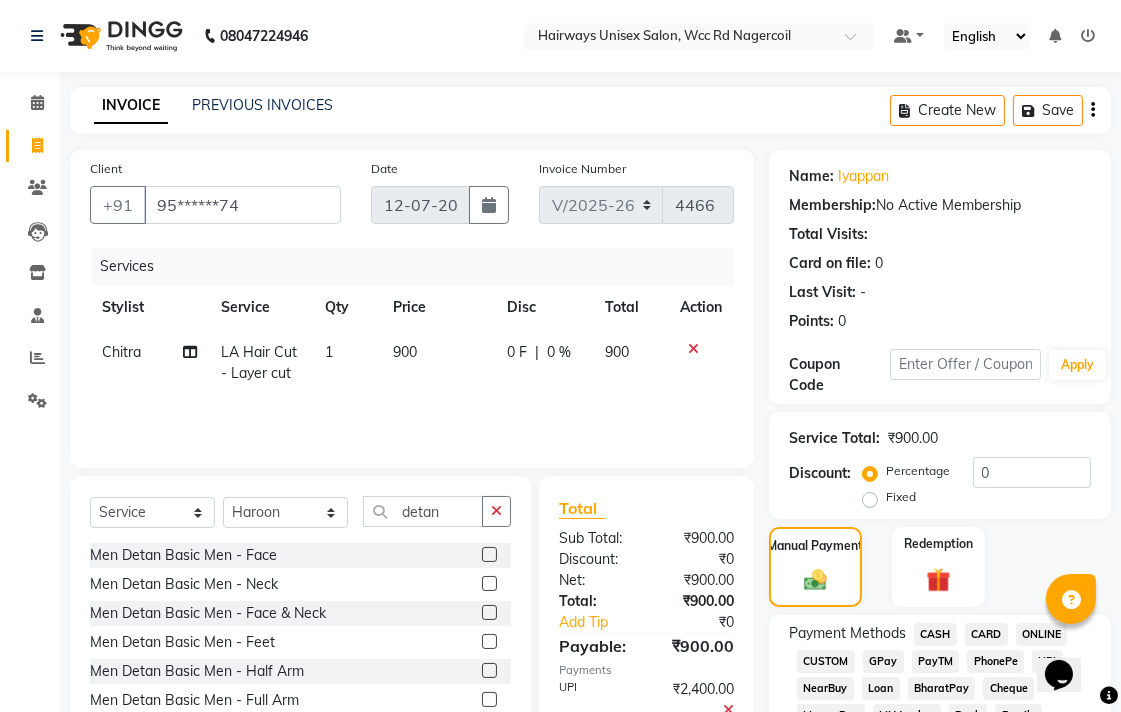 click 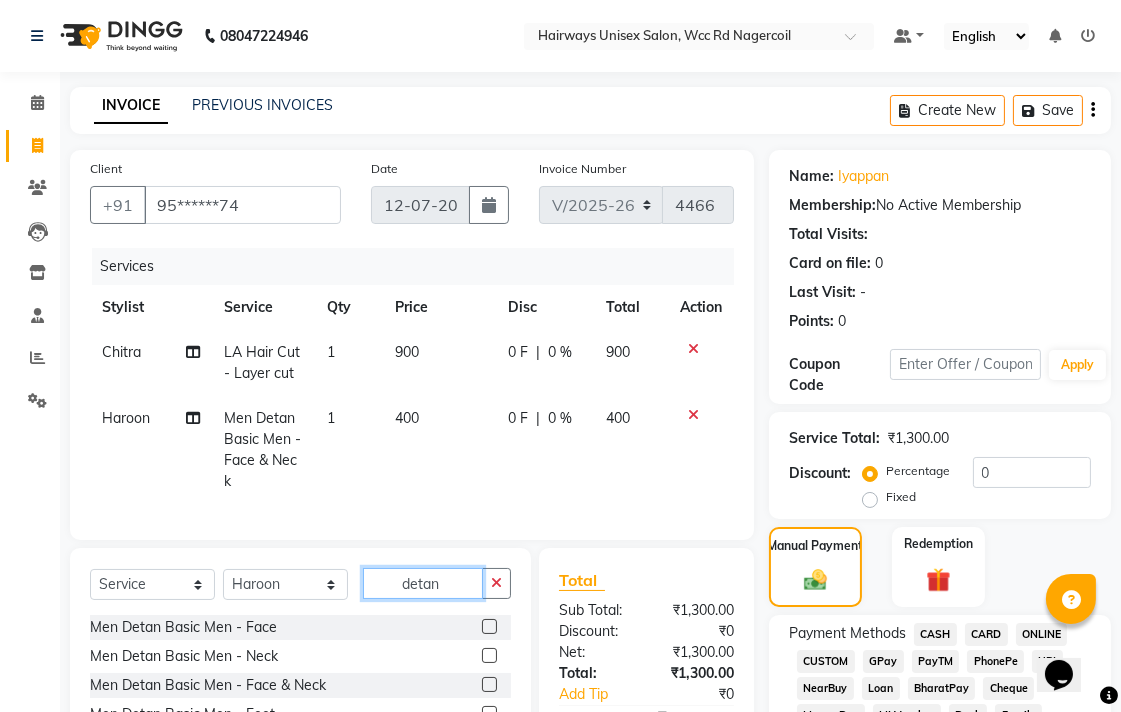 click on "detan" 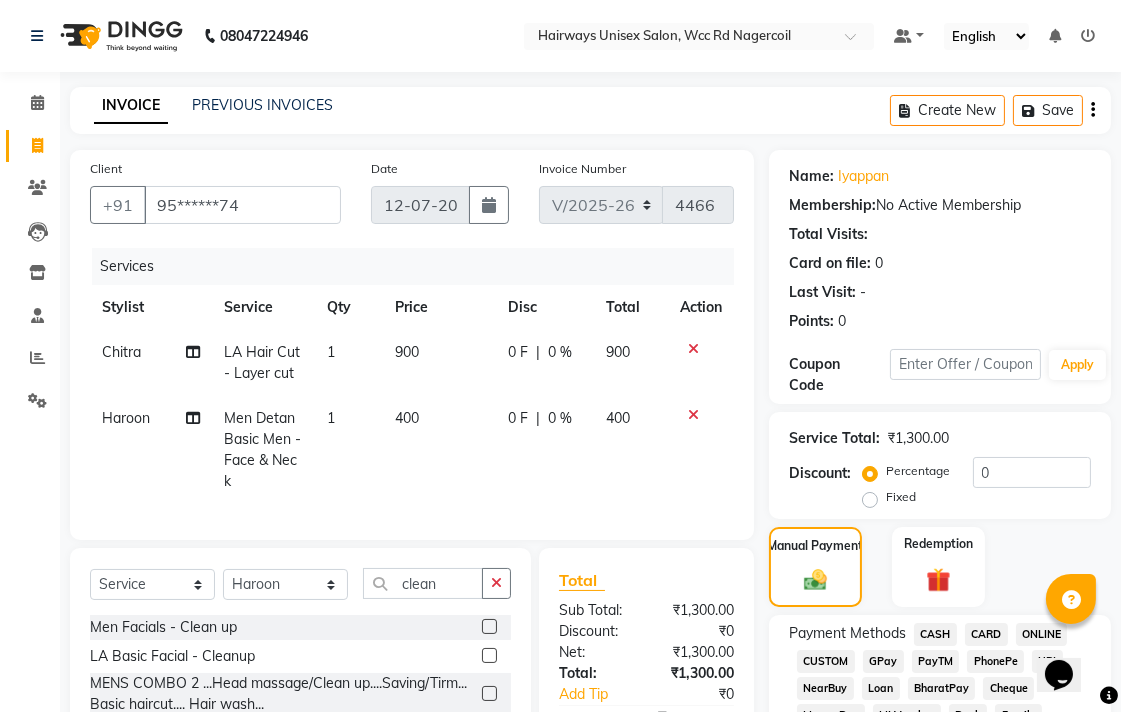 click 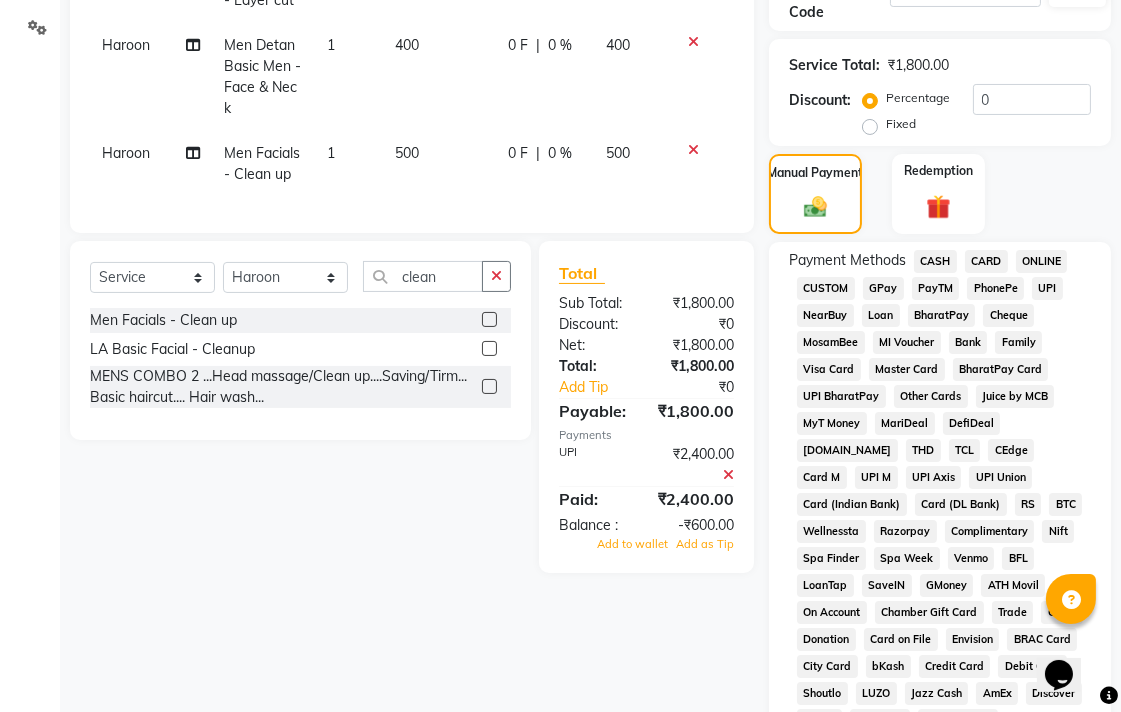 scroll, scrollTop: 444, scrollLeft: 0, axis: vertical 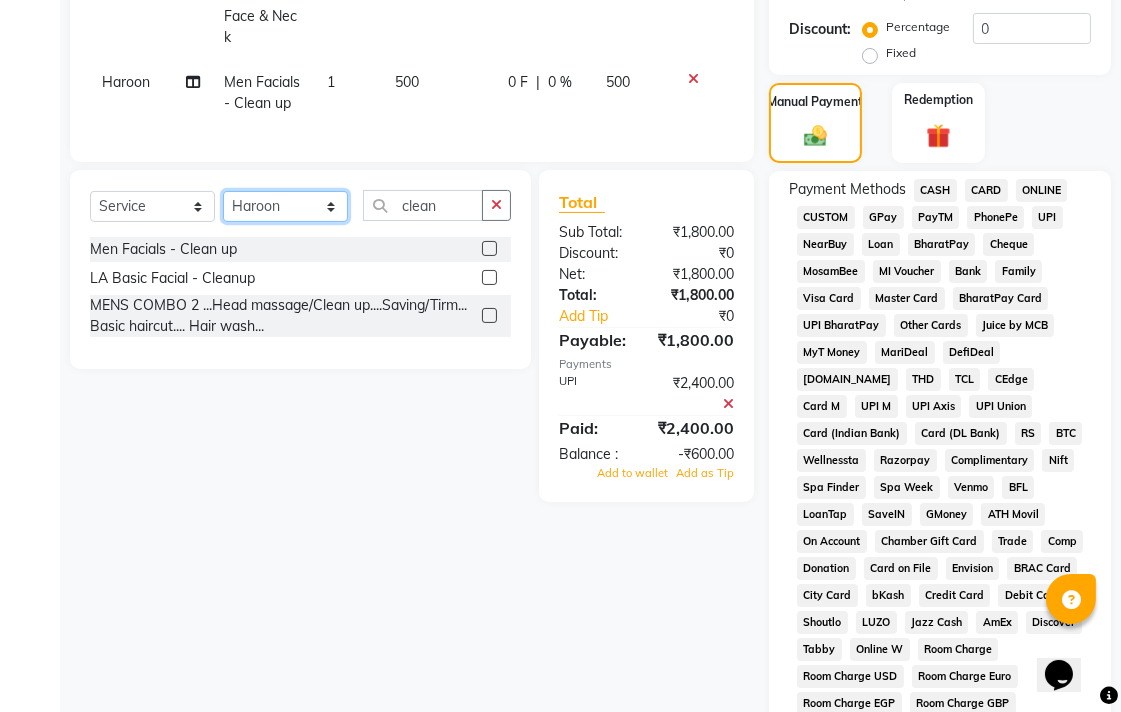 click on "Select Stylist Admin Chitra divya [PERSON_NAME] [PERSON_NAME] Reception [PERSON_NAME] [PERSON_NAME] Talib" 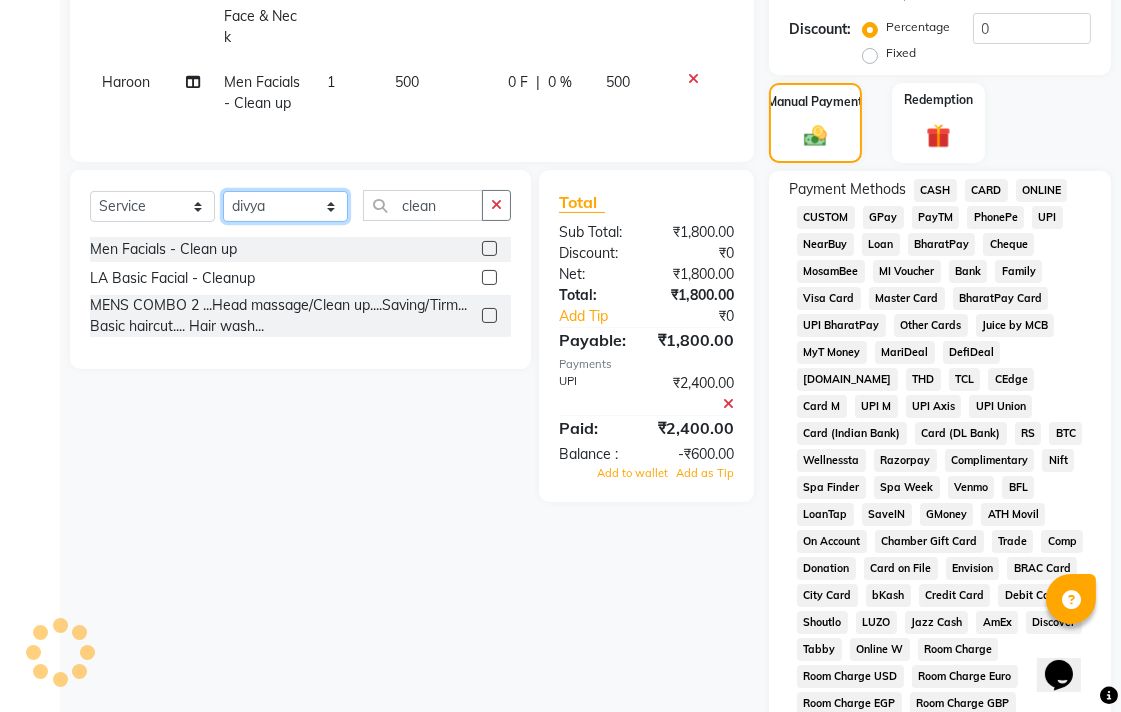 click on "Select Stylist Admin Chitra divya [PERSON_NAME] [PERSON_NAME] Reception [PERSON_NAME] [PERSON_NAME] Talib" 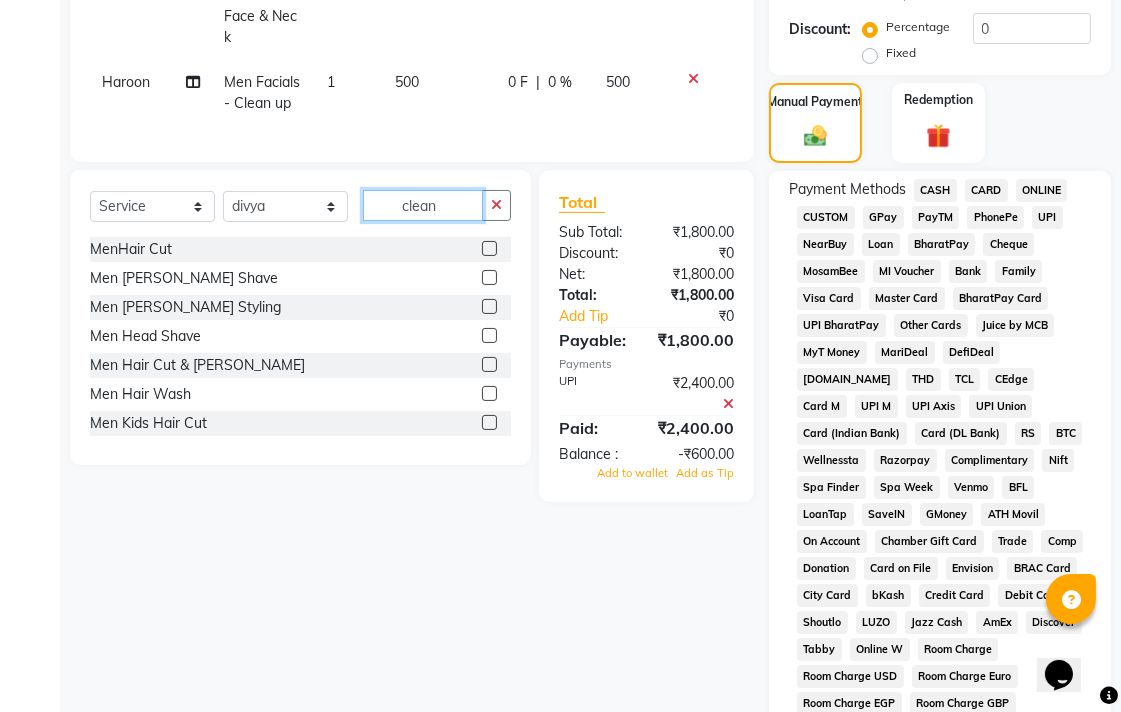 click on "clean" 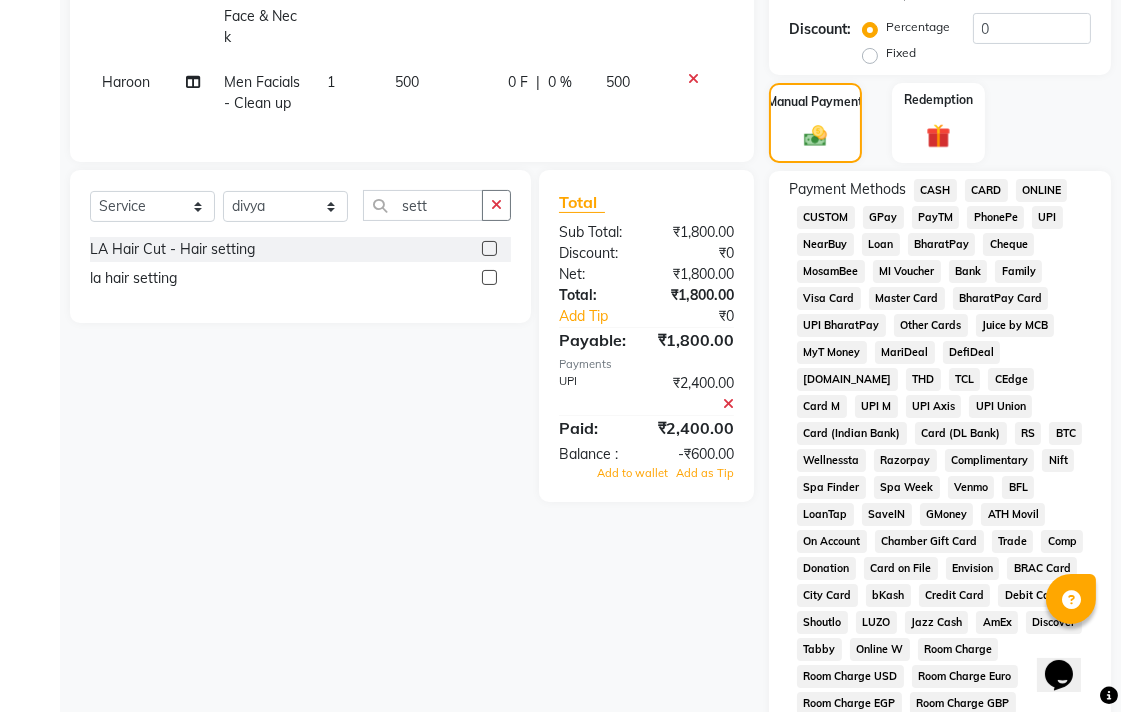 click 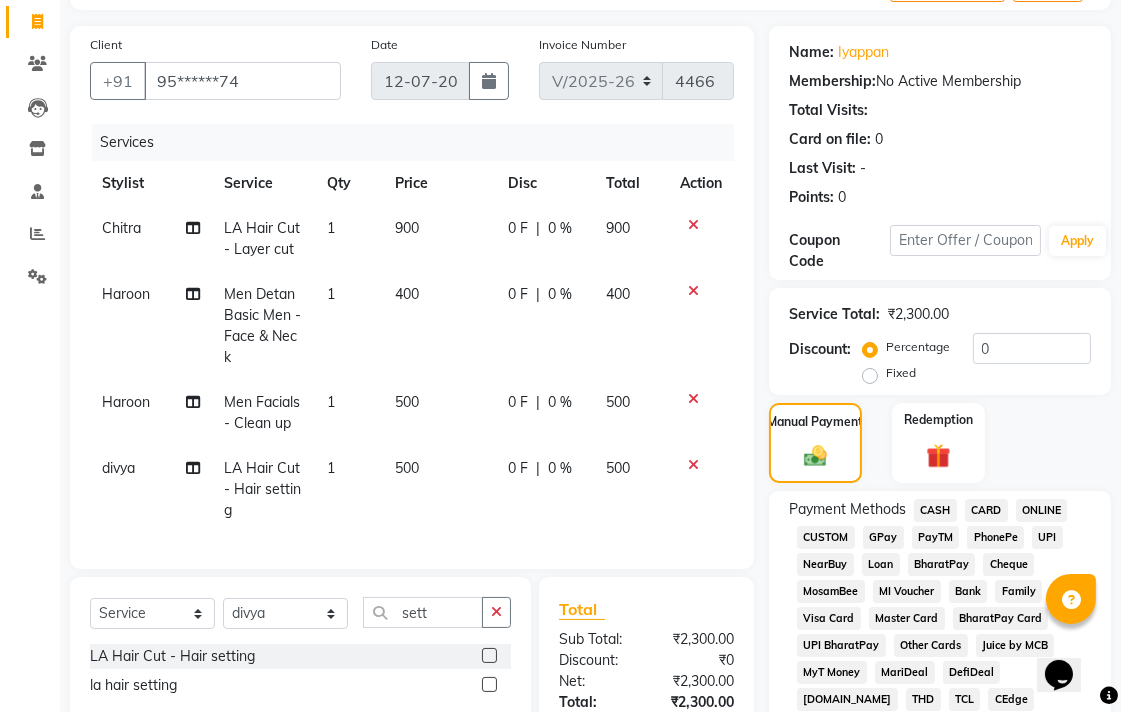 scroll, scrollTop: 444, scrollLeft: 0, axis: vertical 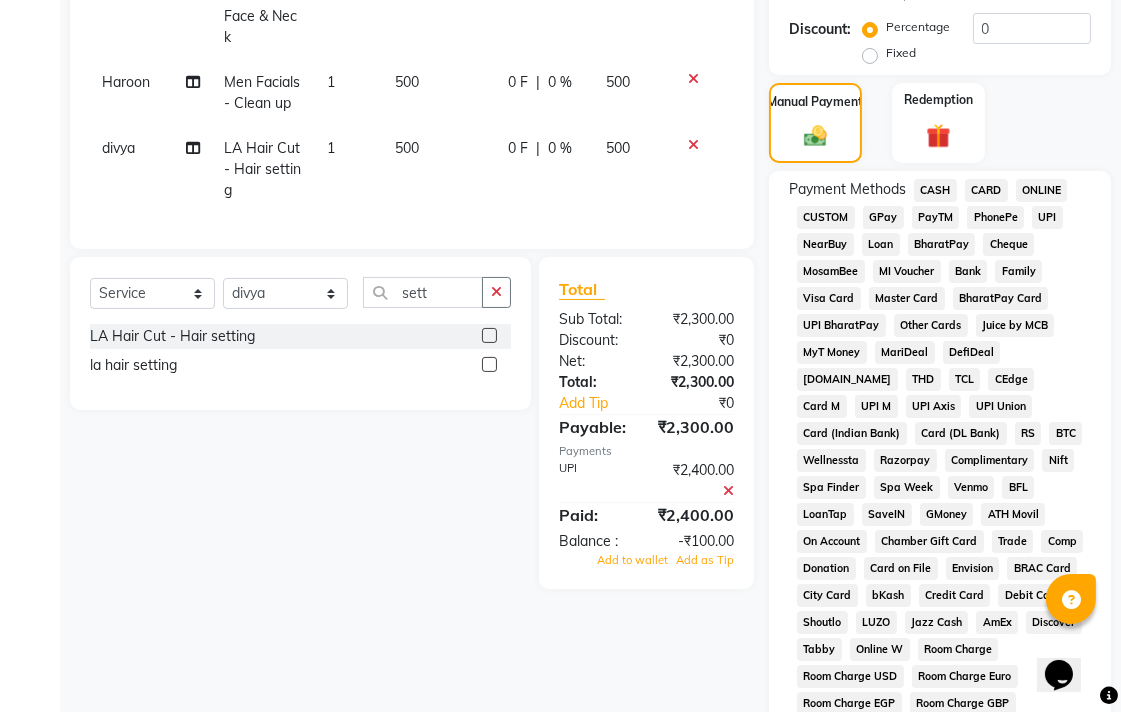click on "UPI" 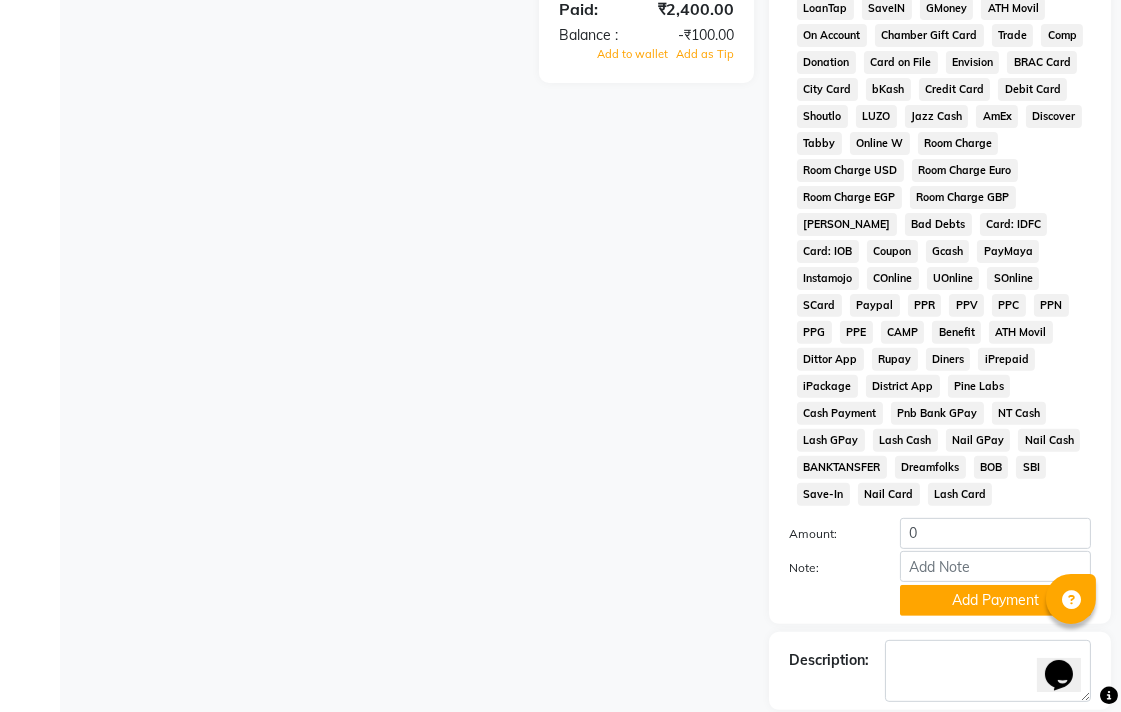 scroll, scrollTop: 1000, scrollLeft: 0, axis: vertical 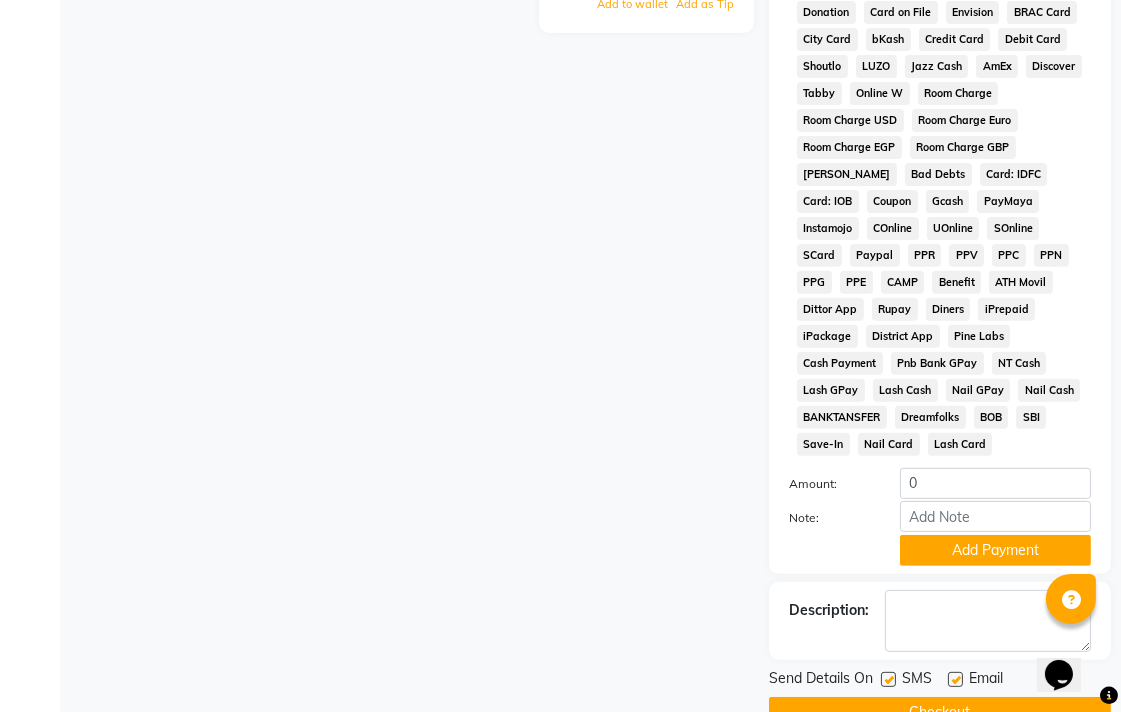click on "Checkout" 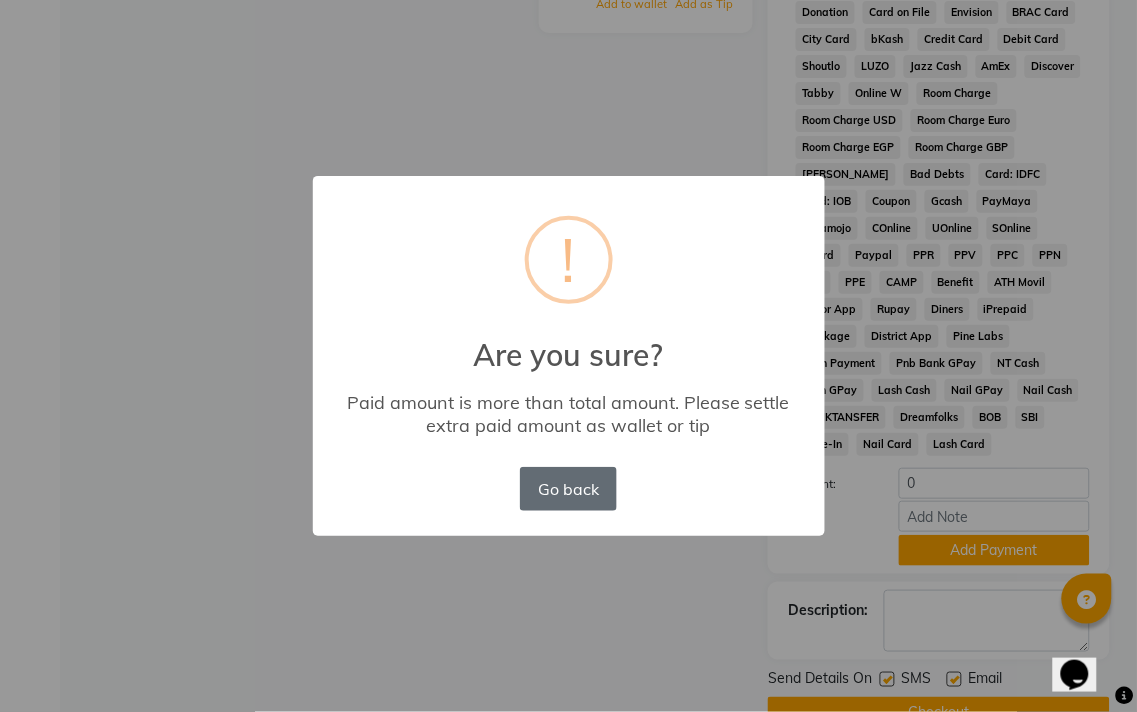 click on "Go back" at bounding box center (568, 489) 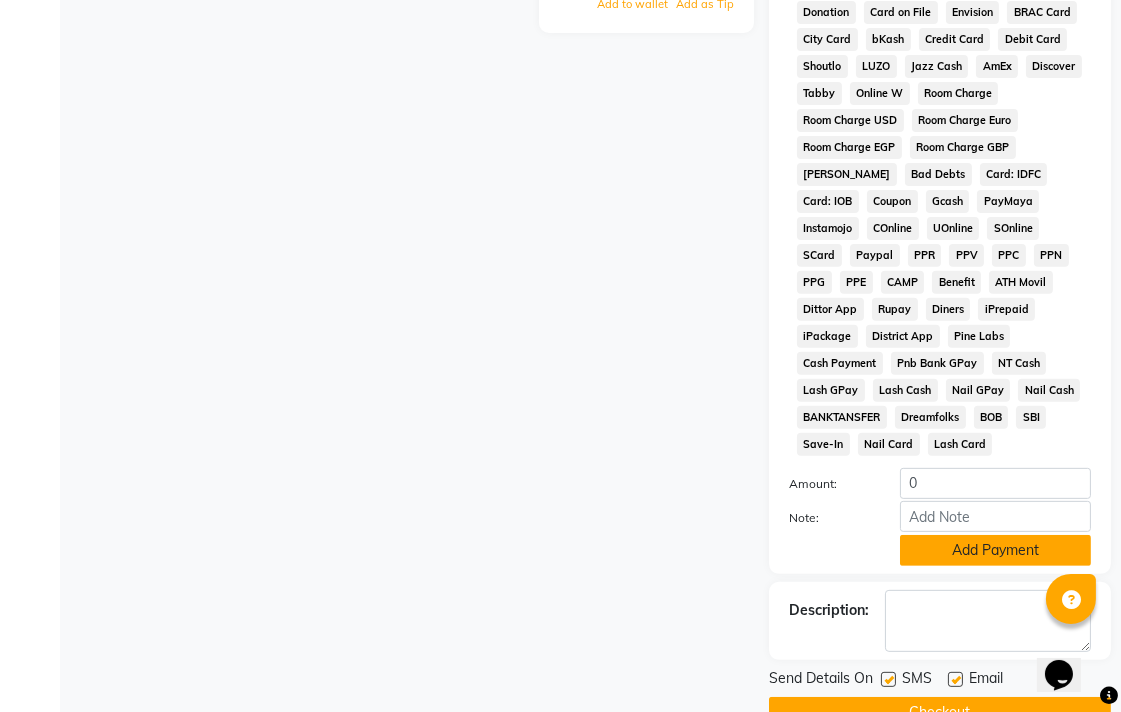 click on "Add Payment" 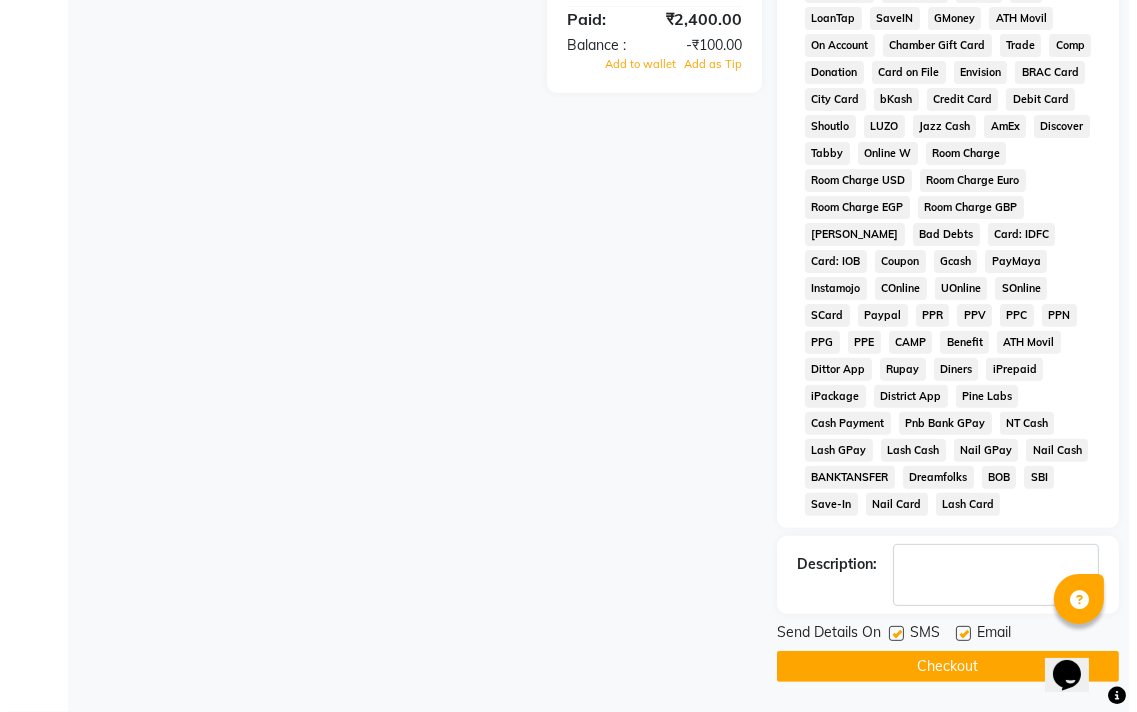 scroll, scrollTop: 921, scrollLeft: 0, axis: vertical 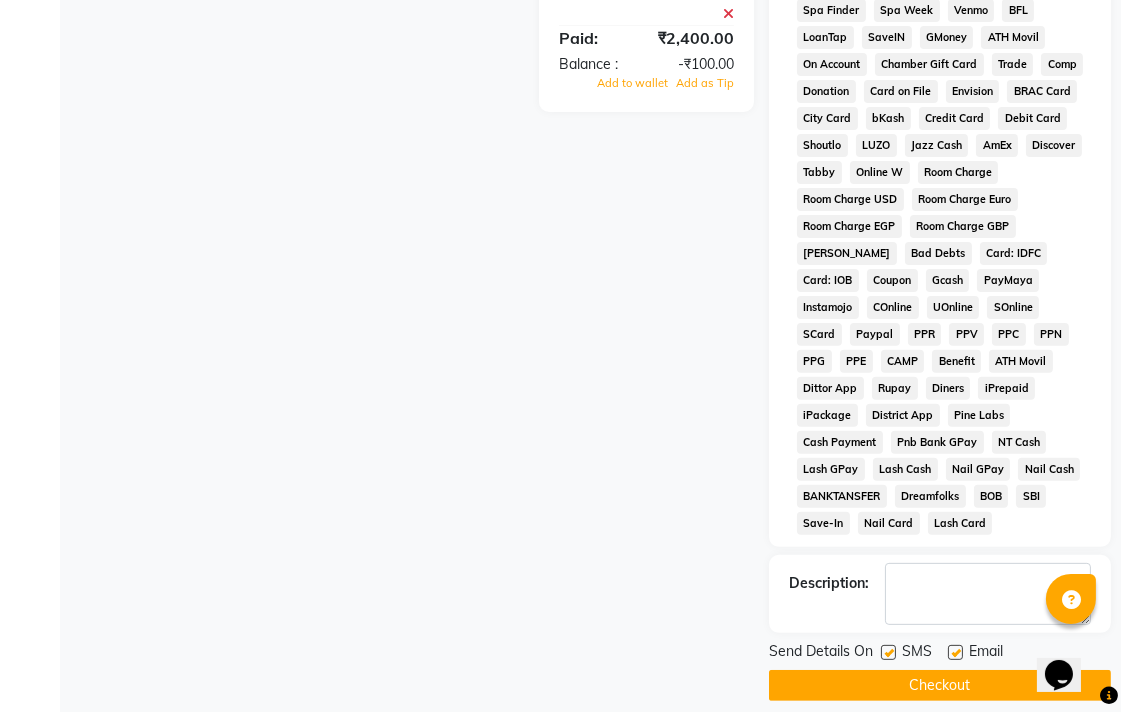 click on "Checkout" 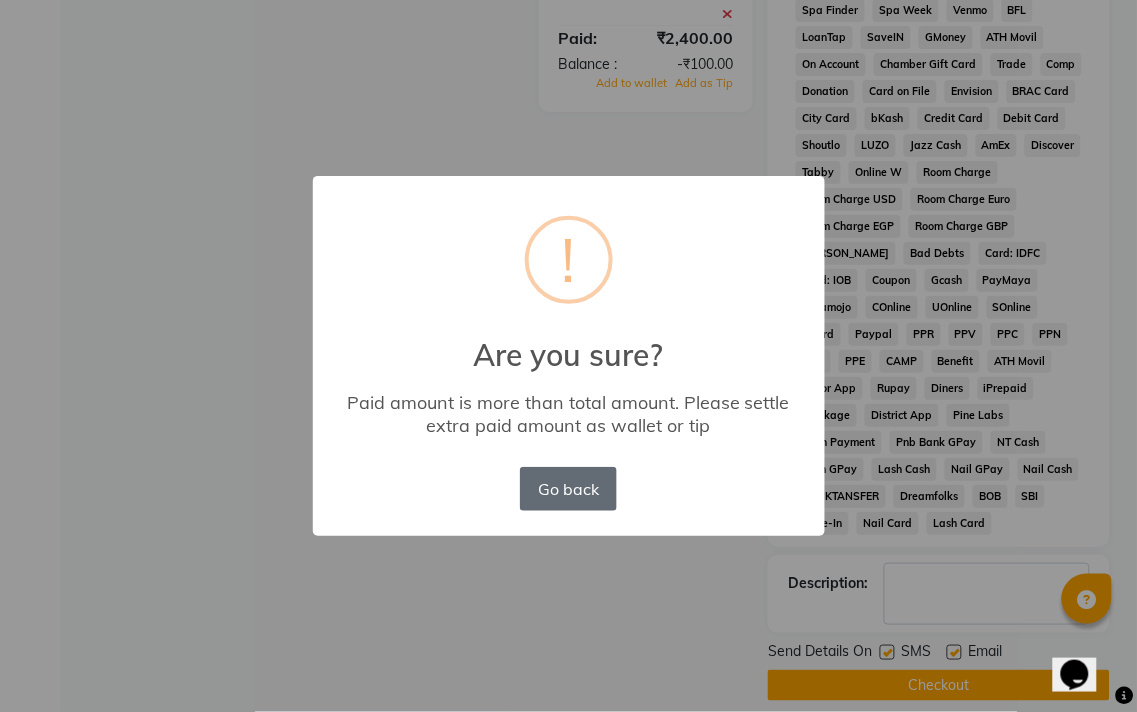 click on "Go back" at bounding box center (568, 489) 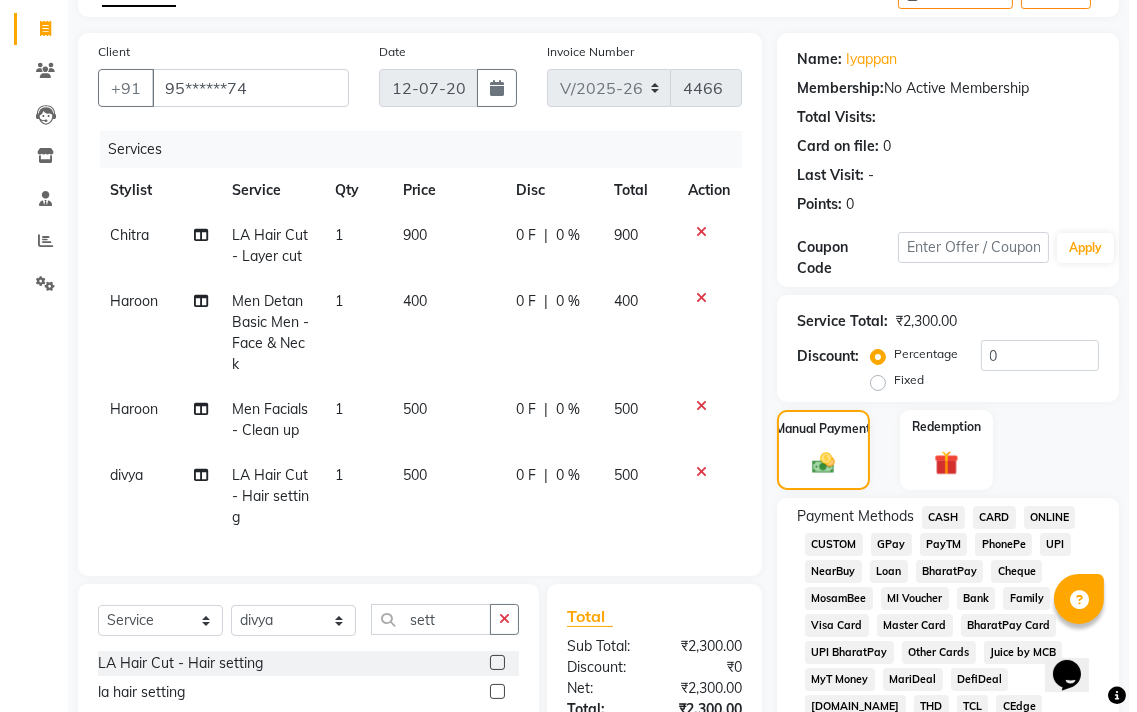 scroll, scrollTop: 0, scrollLeft: 0, axis: both 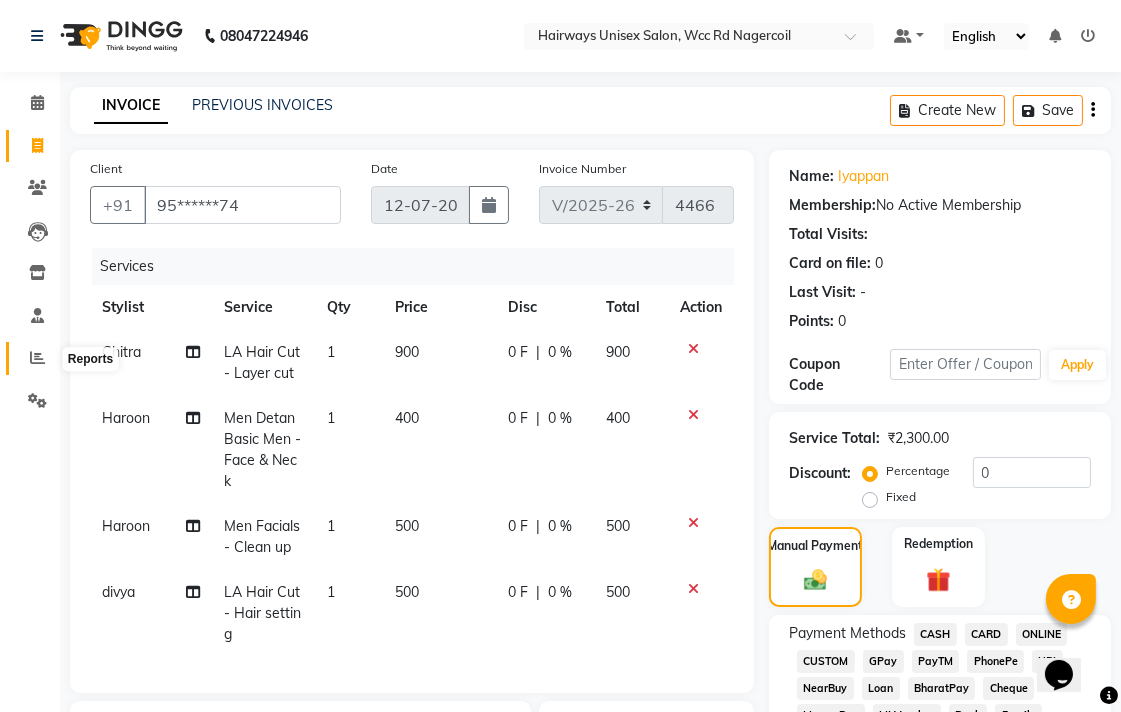 click 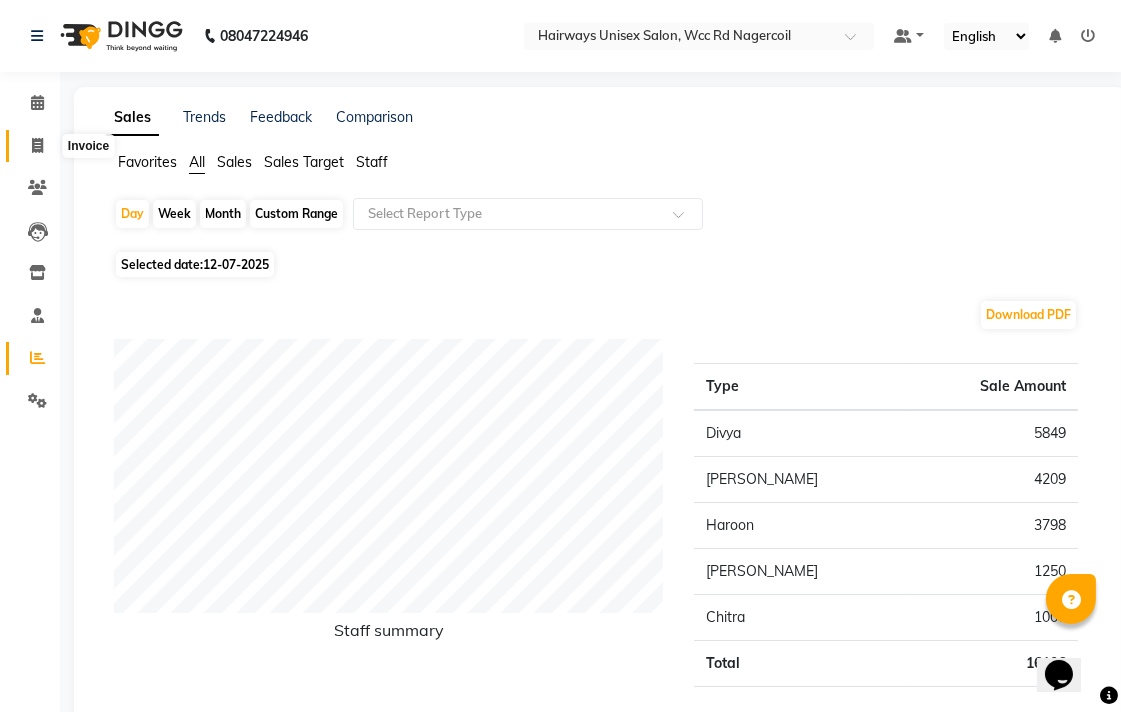 click 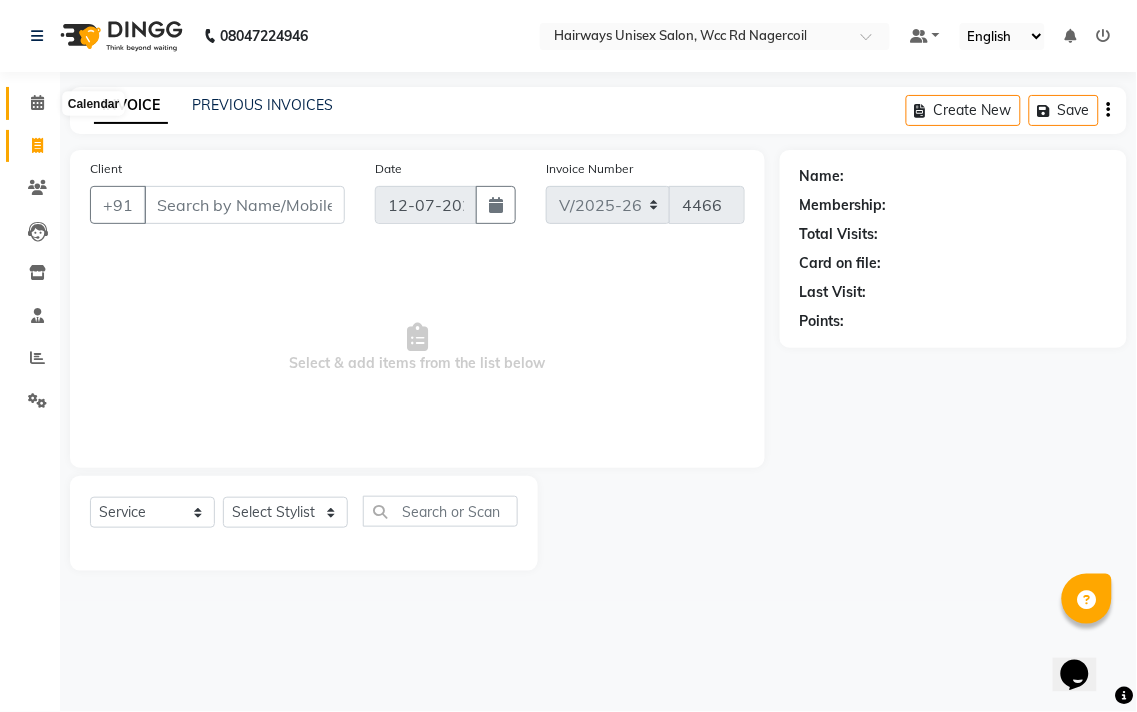 click 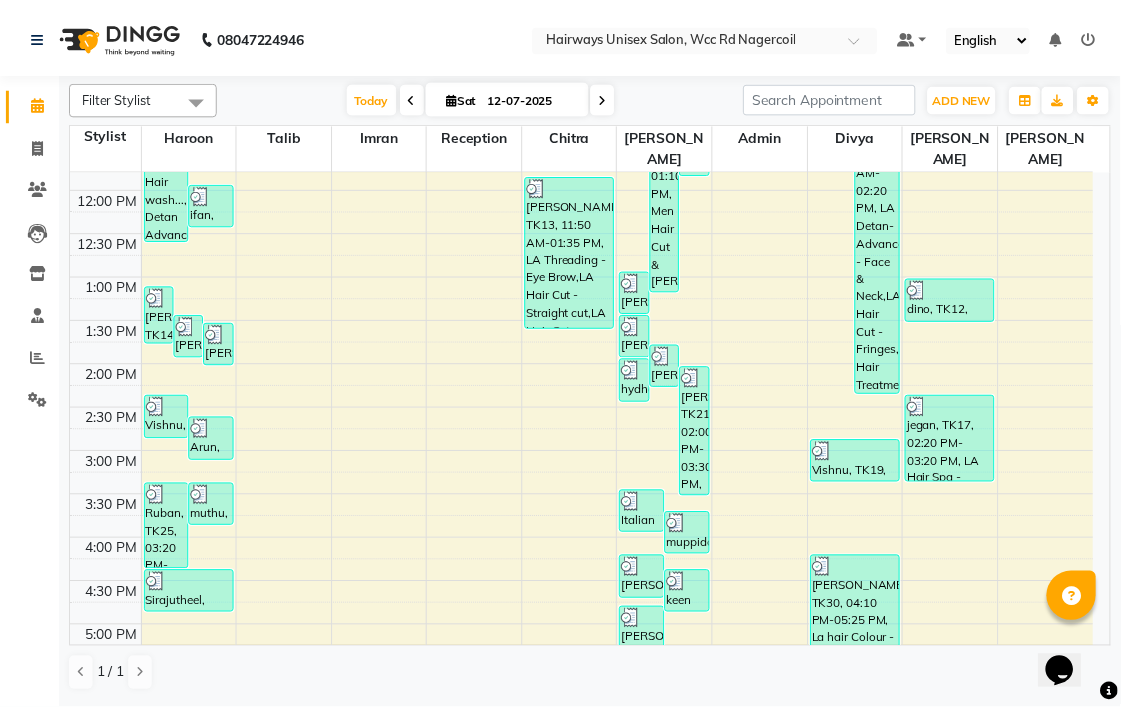 scroll, scrollTop: 647, scrollLeft: 0, axis: vertical 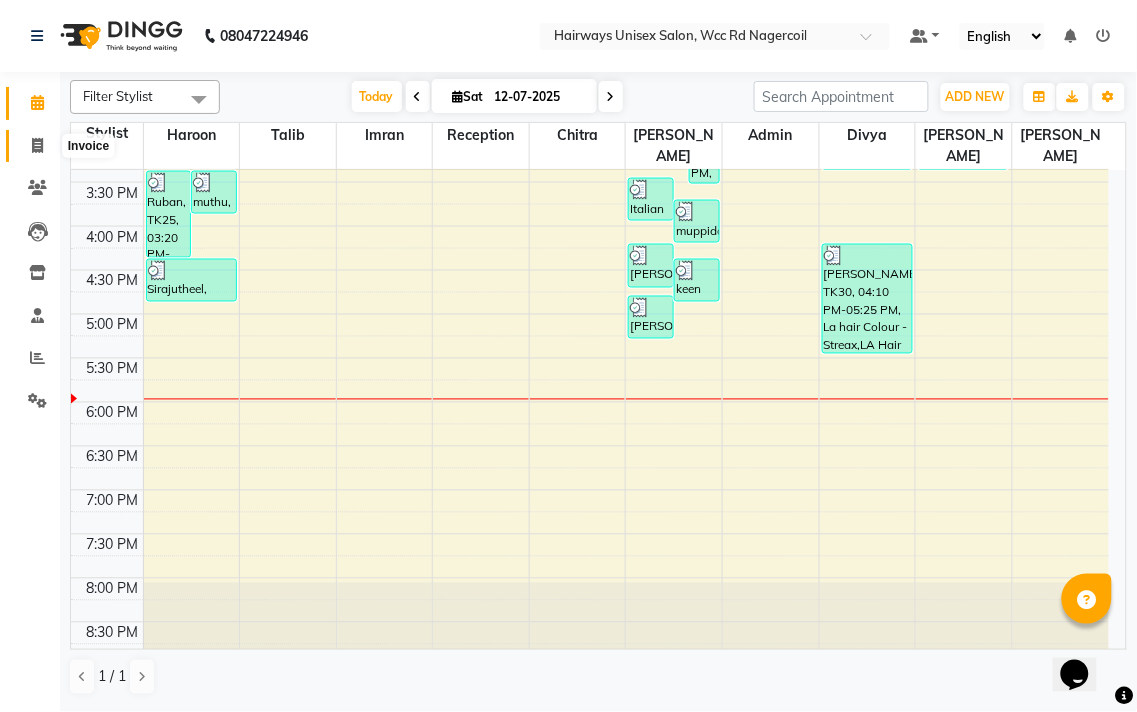 click 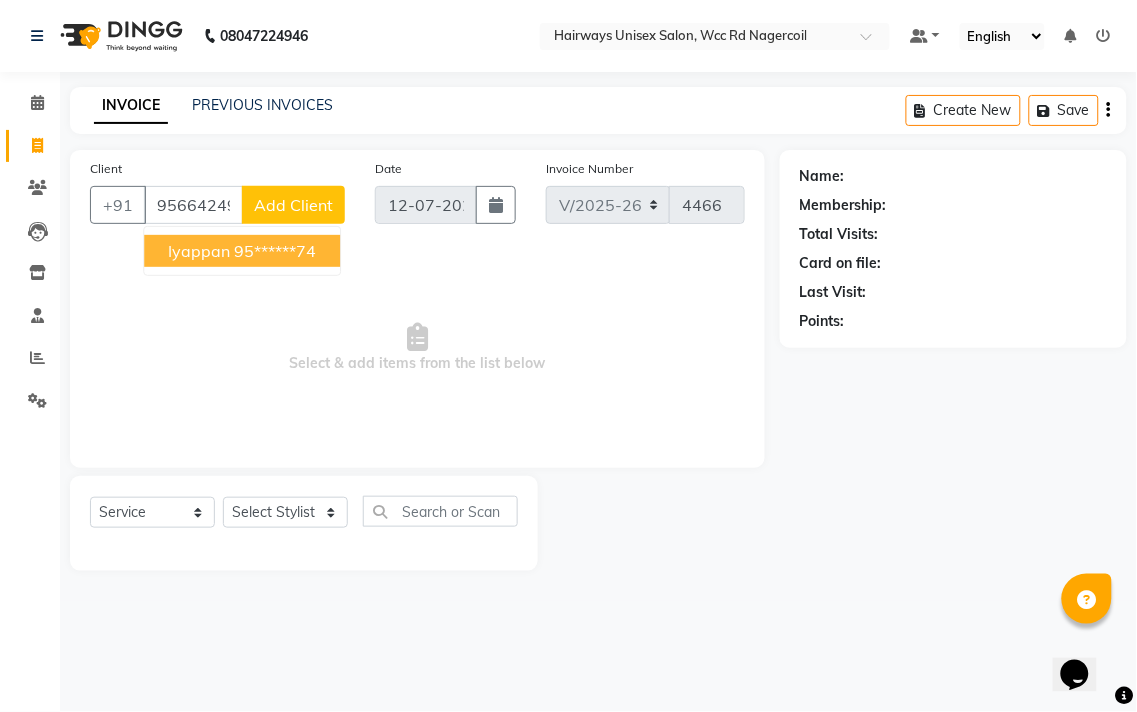 click on "95******74" at bounding box center (275, 251) 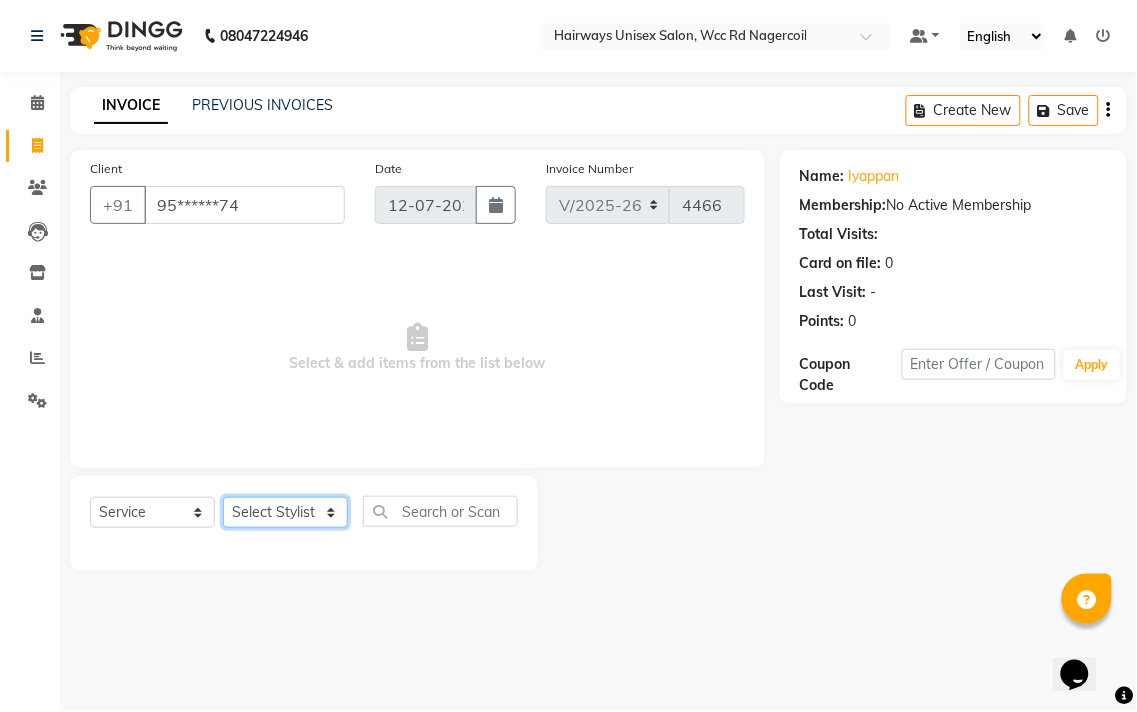 drag, startPoint x: 306, startPoint y: 517, endPoint x: 310, endPoint y: 503, distance: 14.56022 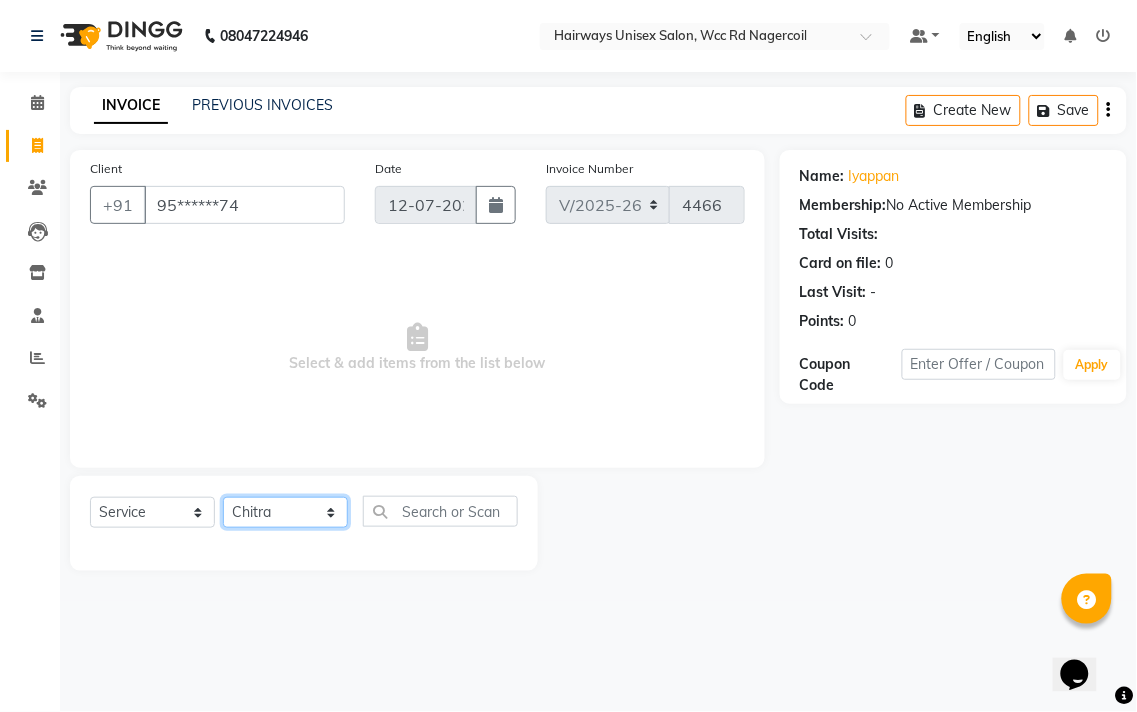 click on "Select Stylist Admin Chitra divya [PERSON_NAME] [PERSON_NAME] Reception [PERSON_NAME] [PERSON_NAME] Talib" 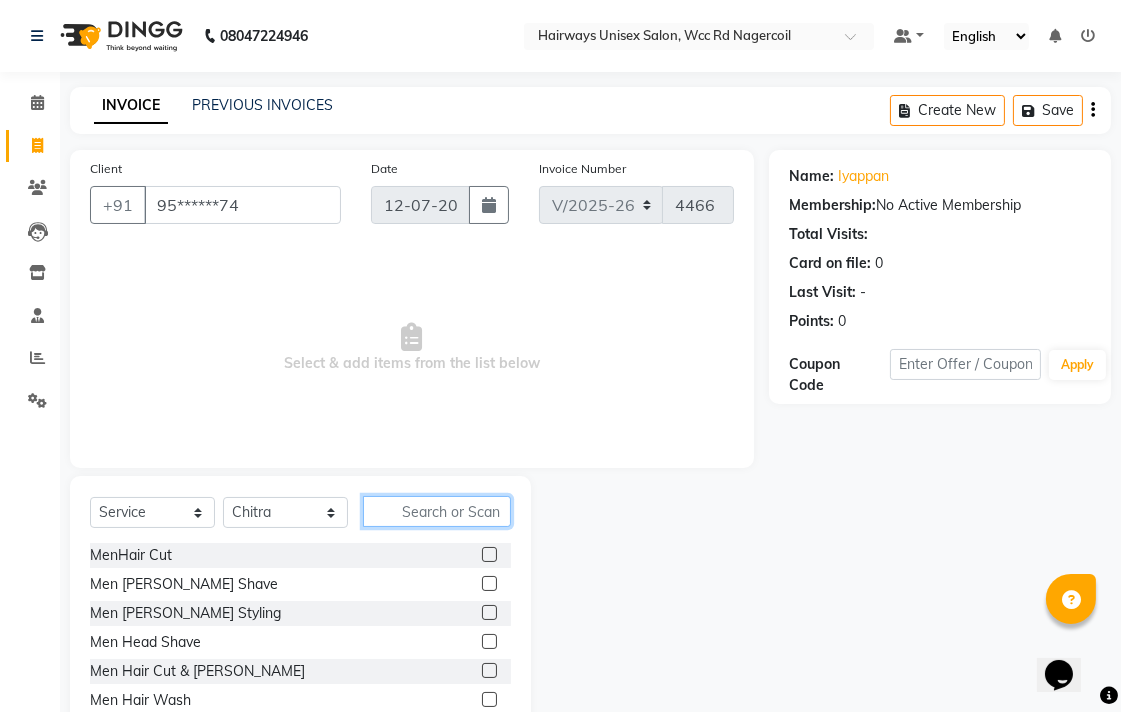 click 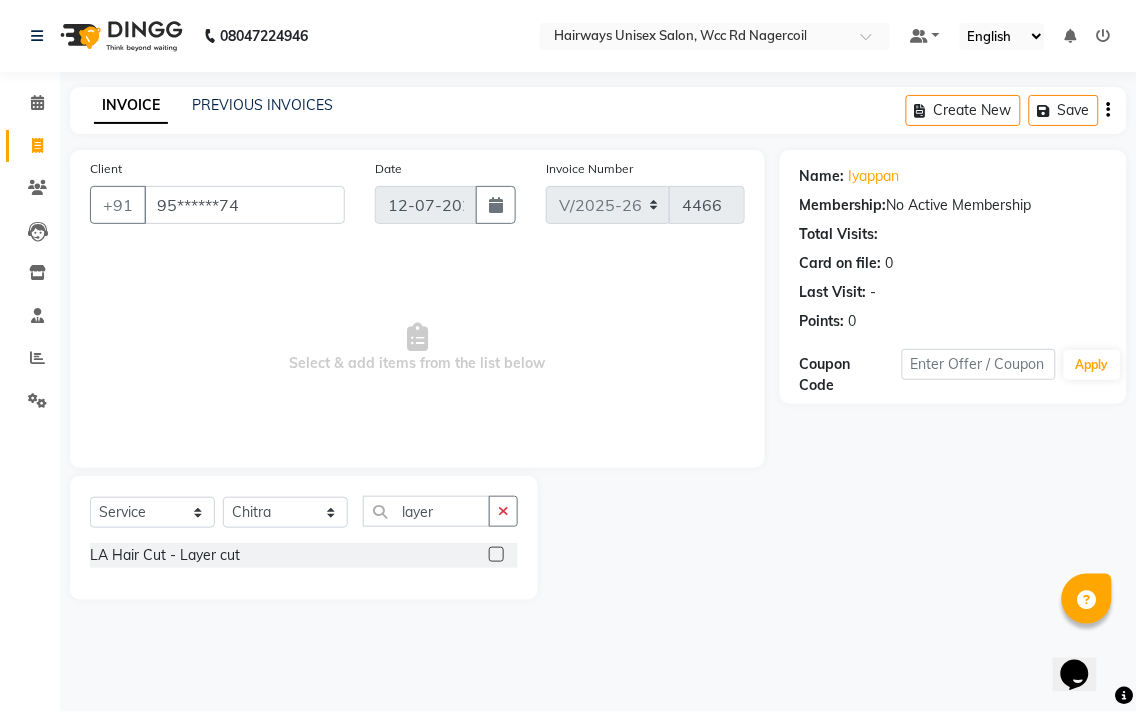 click 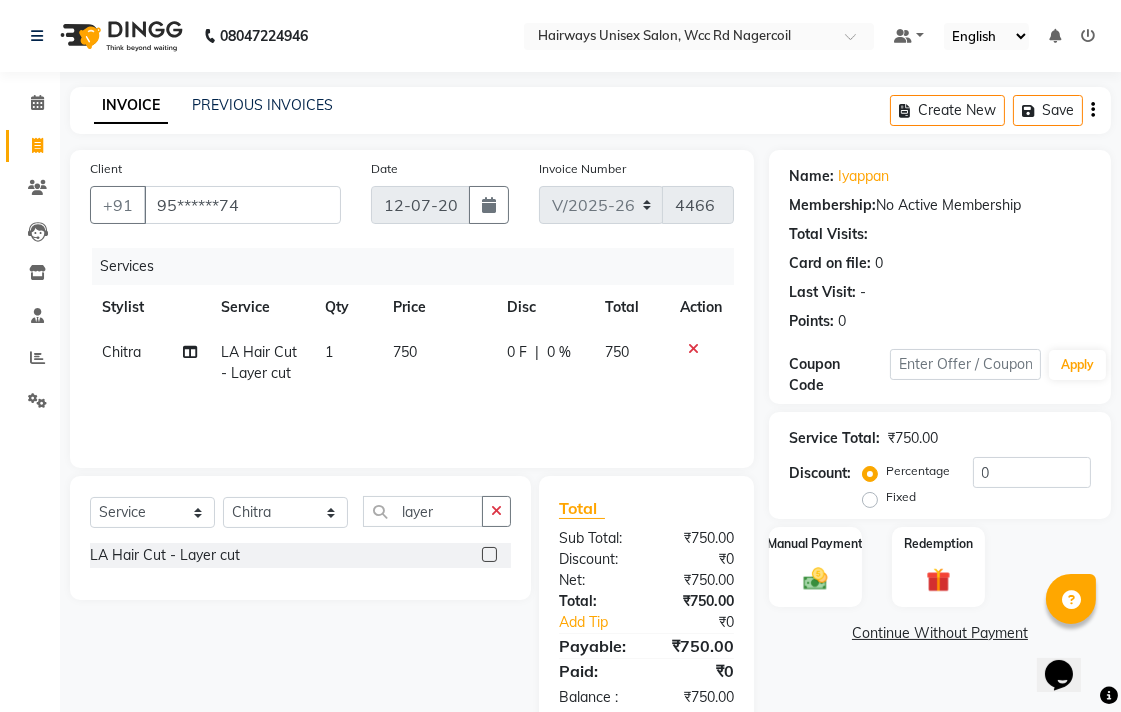 click on "750" 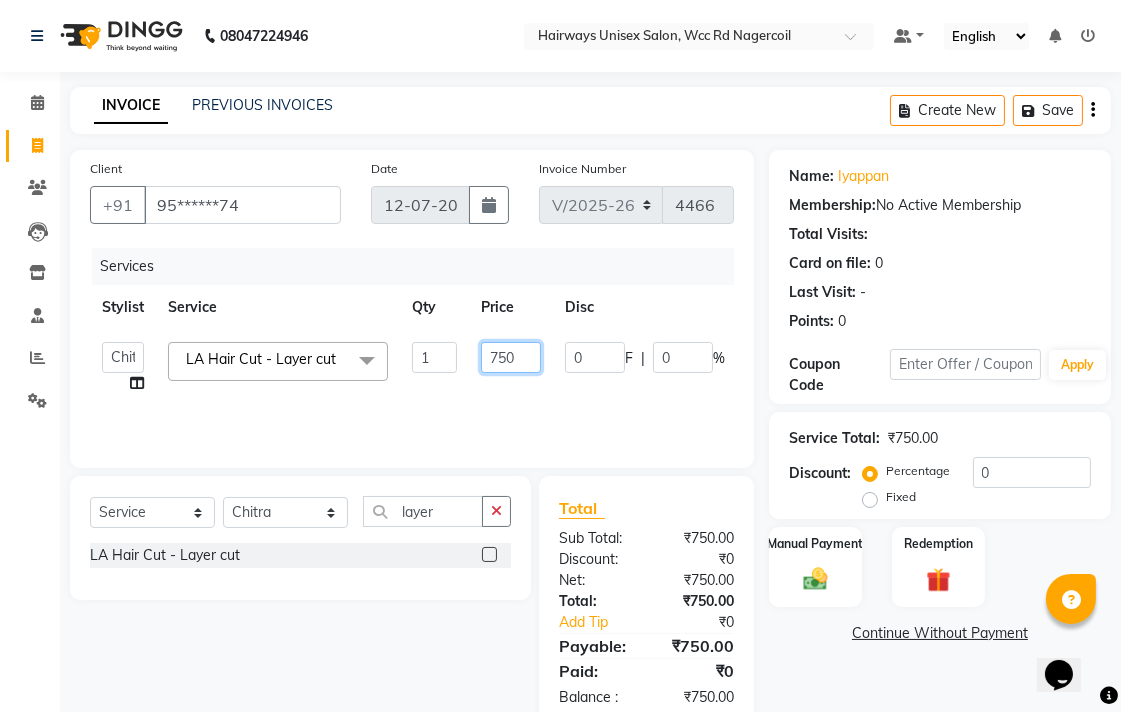 click on "750" 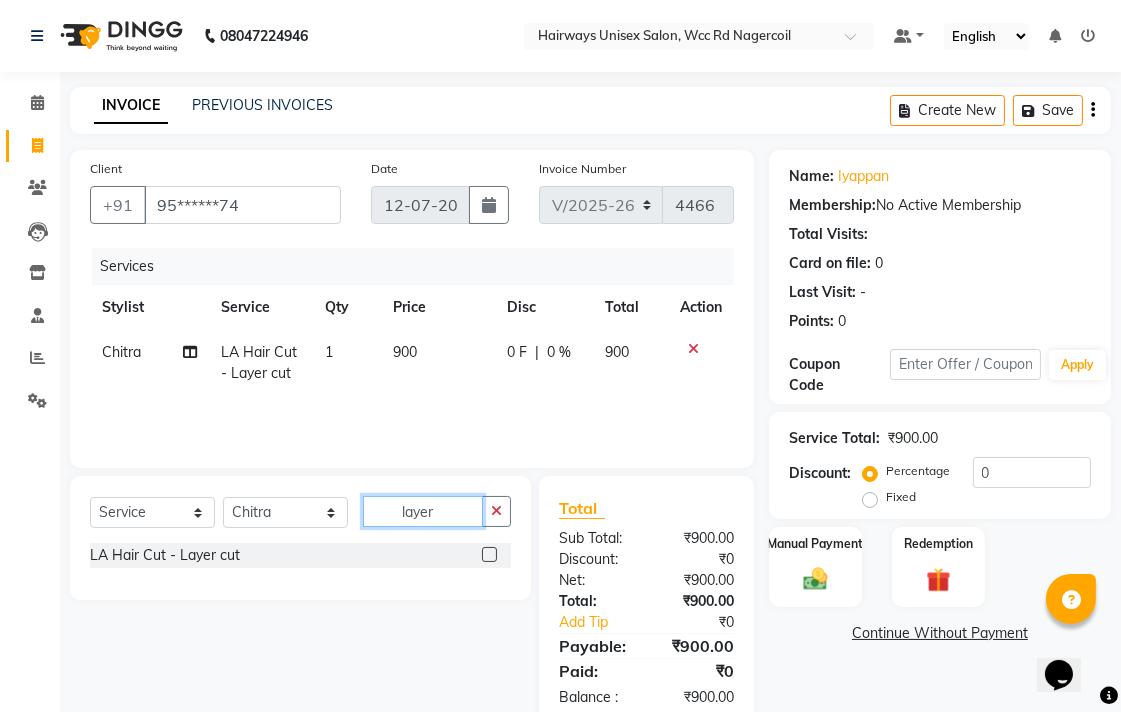 click on "layer" 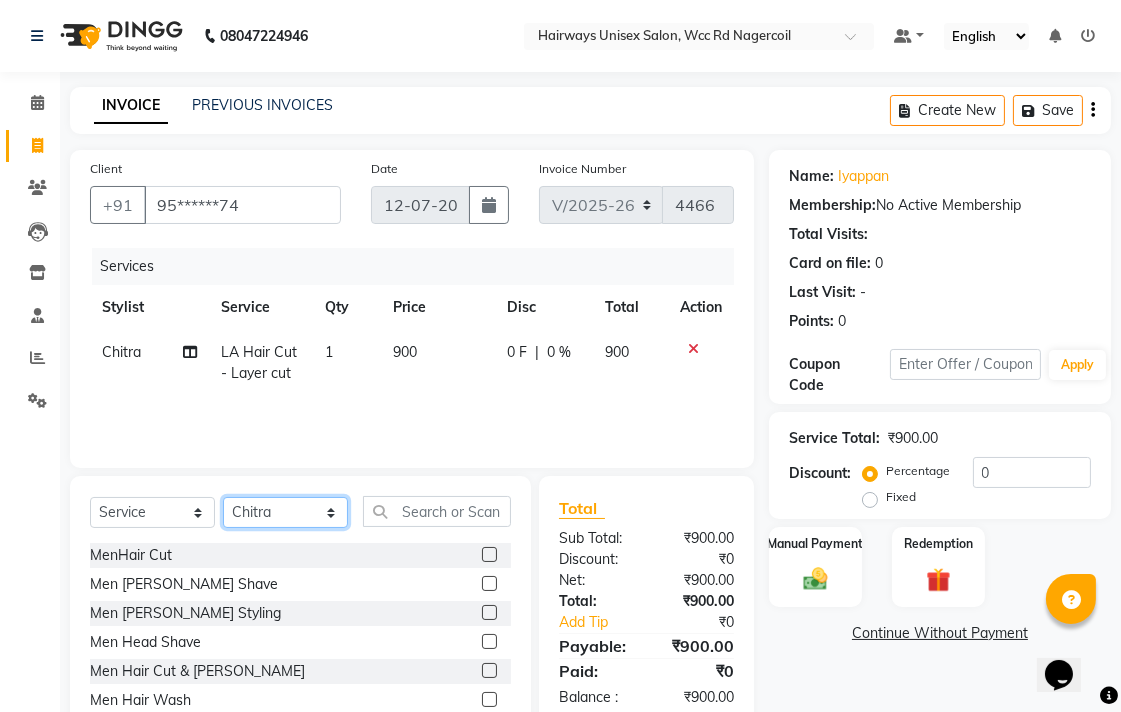 click on "Select Stylist Admin Chitra divya [PERSON_NAME] [PERSON_NAME] Reception [PERSON_NAME] [PERSON_NAME] Talib" 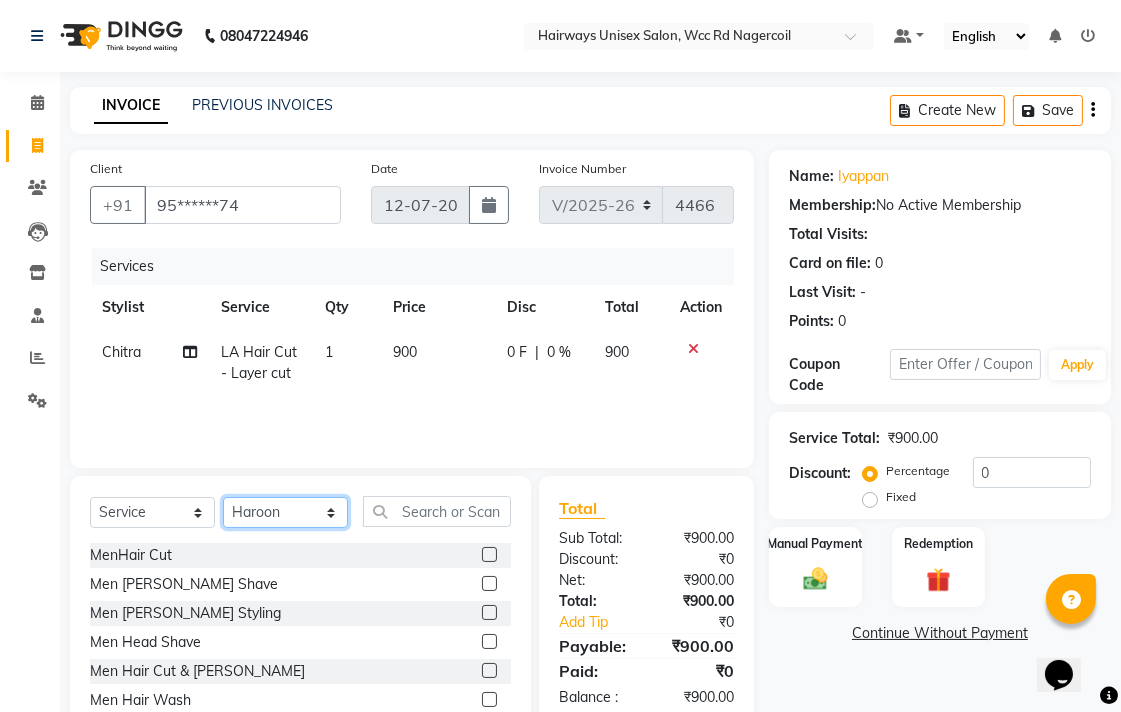 click on "Select Stylist Admin Chitra divya [PERSON_NAME] [PERSON_NAME] Reception [PERSON_NAME] [PERSON_NAME] Talib" 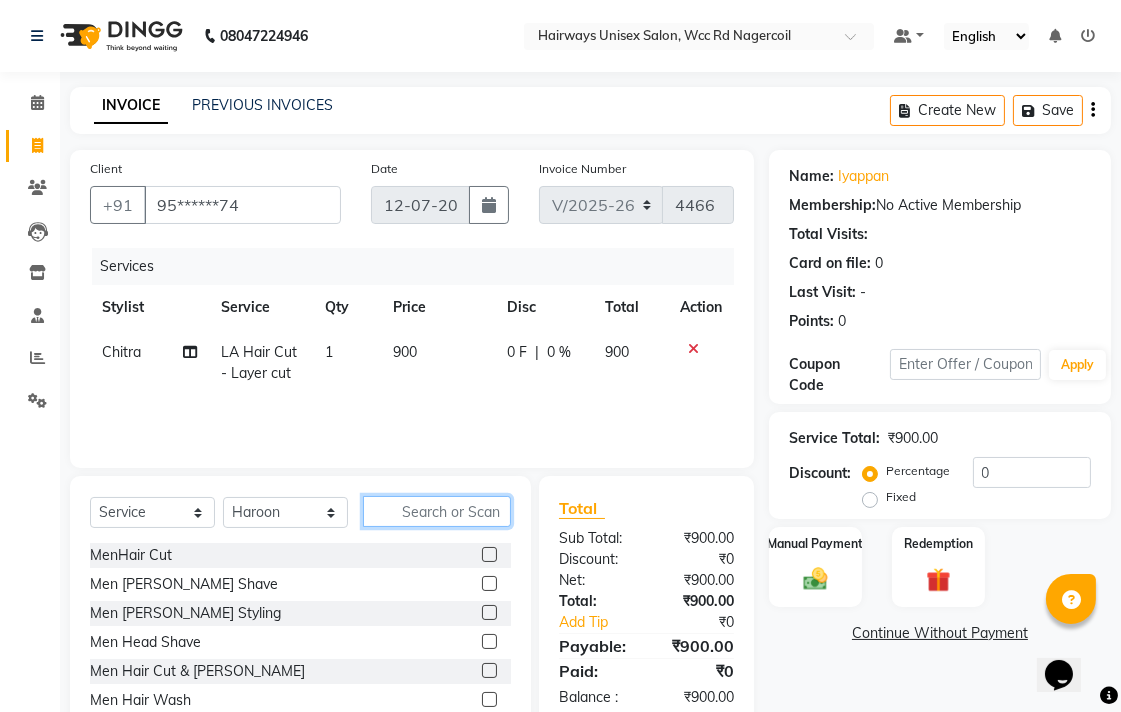 click 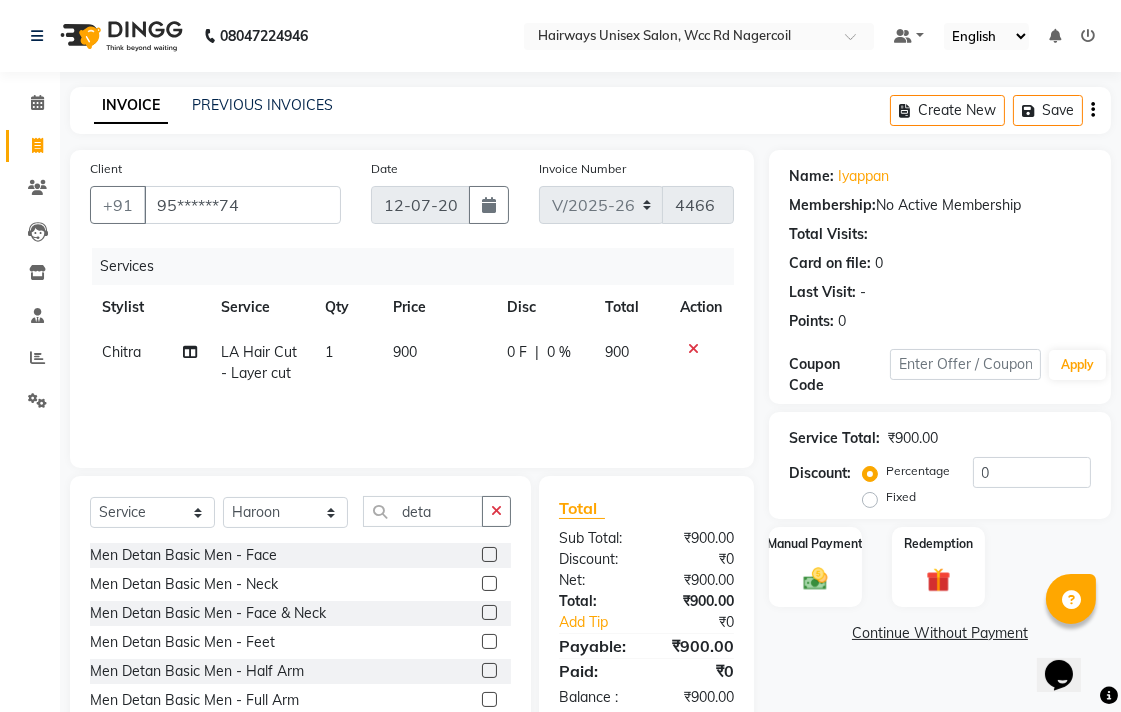 click 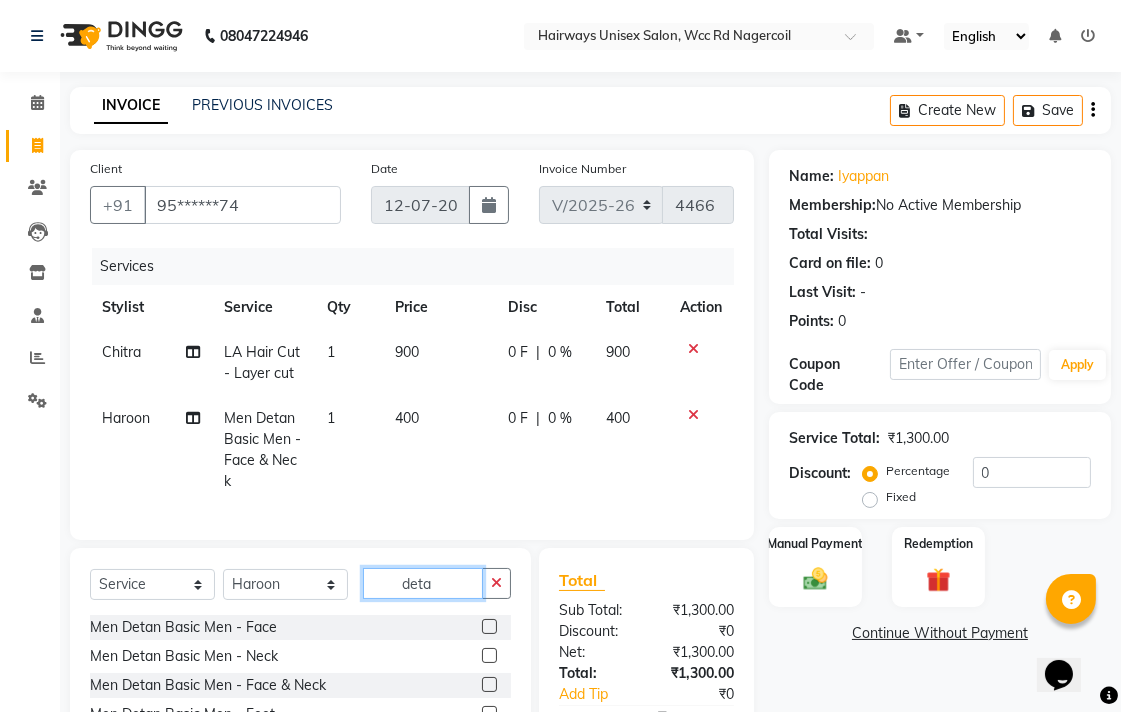 click on "deta" 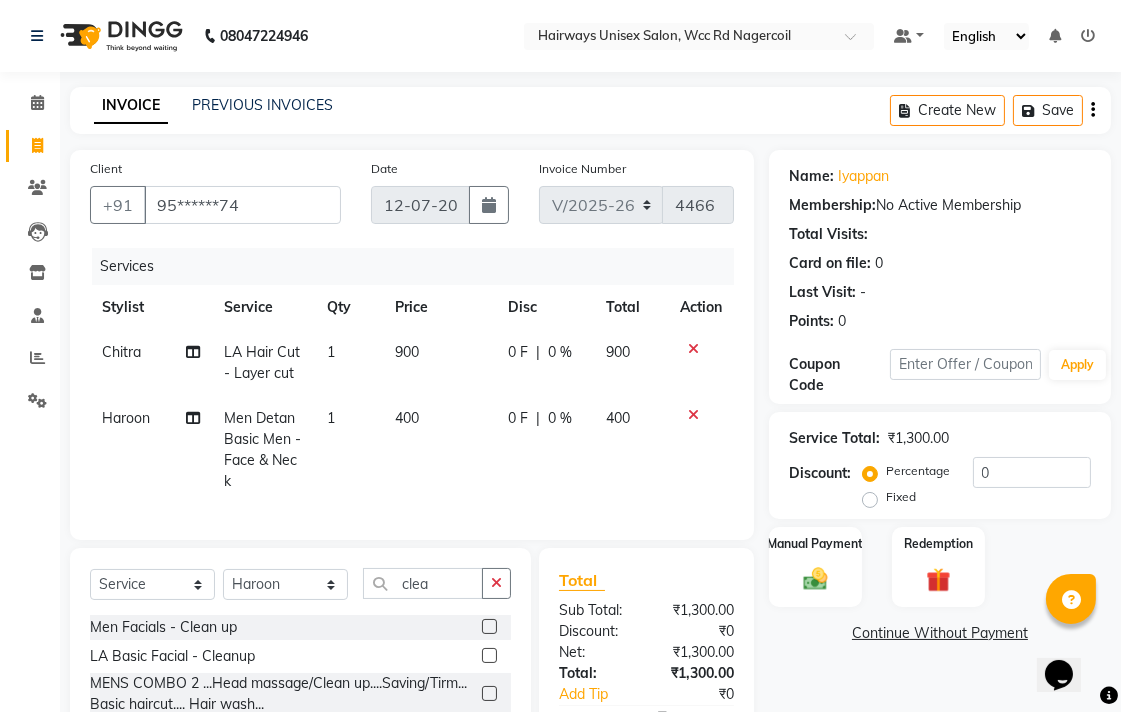 click 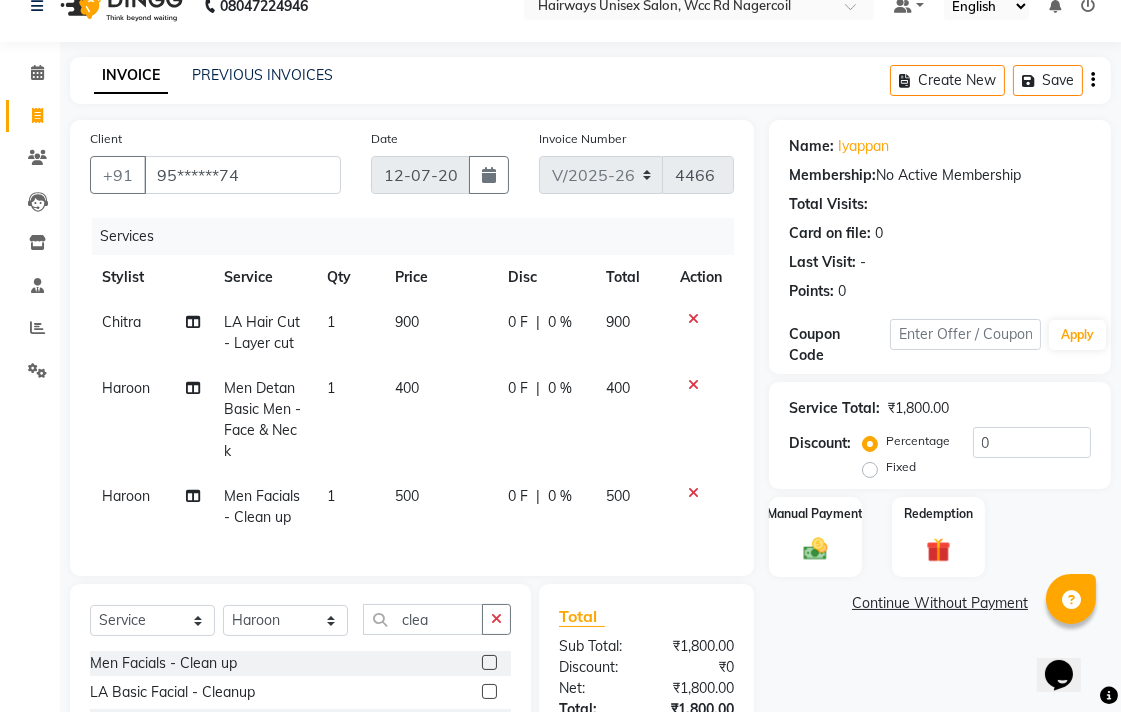 scroll, scrollTop: 201, scrollLeft: 0, axis: vertical 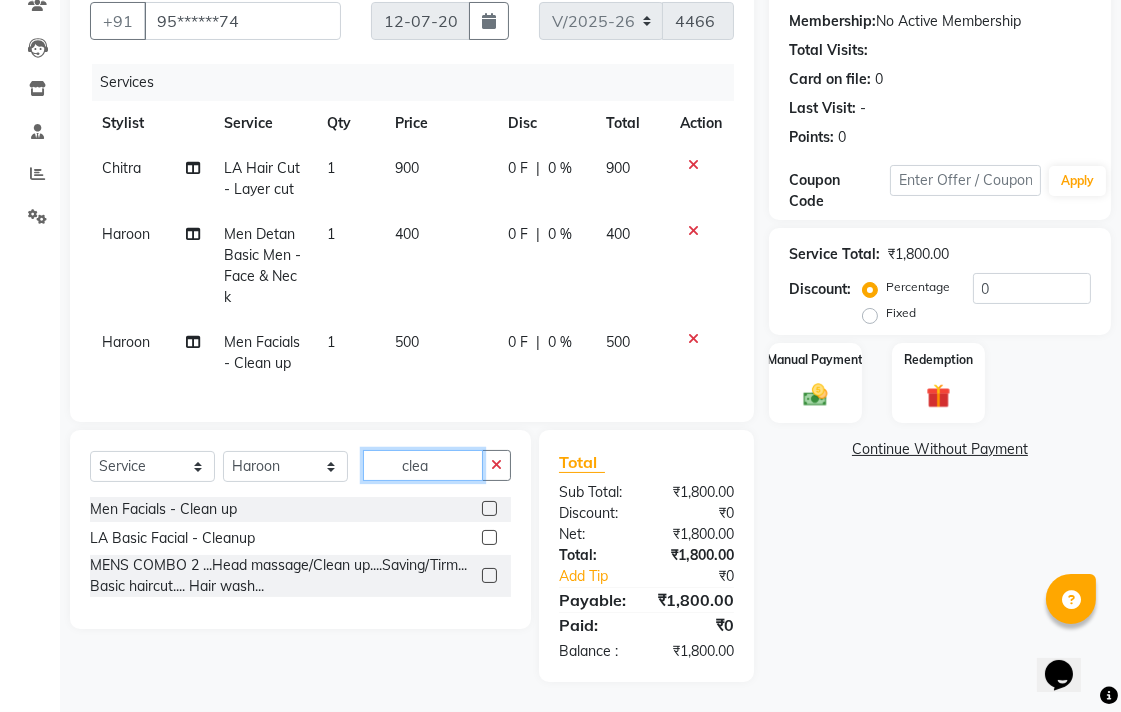 click on "clea" 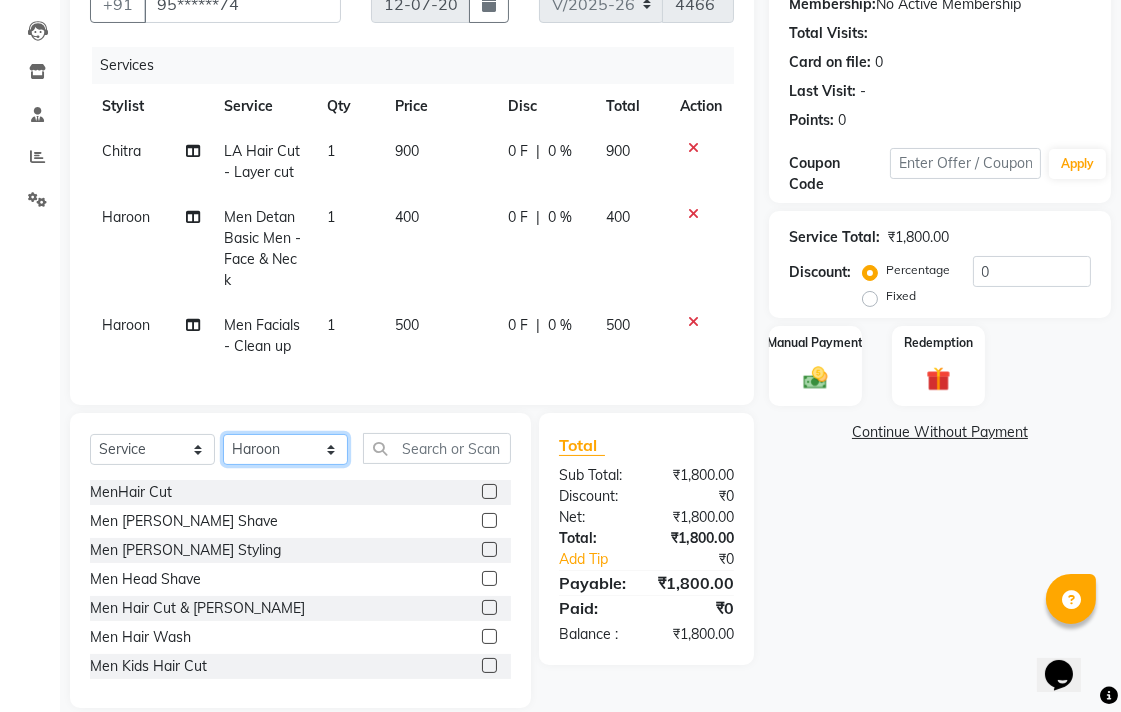 click on "Select Stylist Admin Chitra divya [PERSON_NAME] [PERSON_NAME] Reception [PERSON_NAME] [PERSON_NAME] Talib" 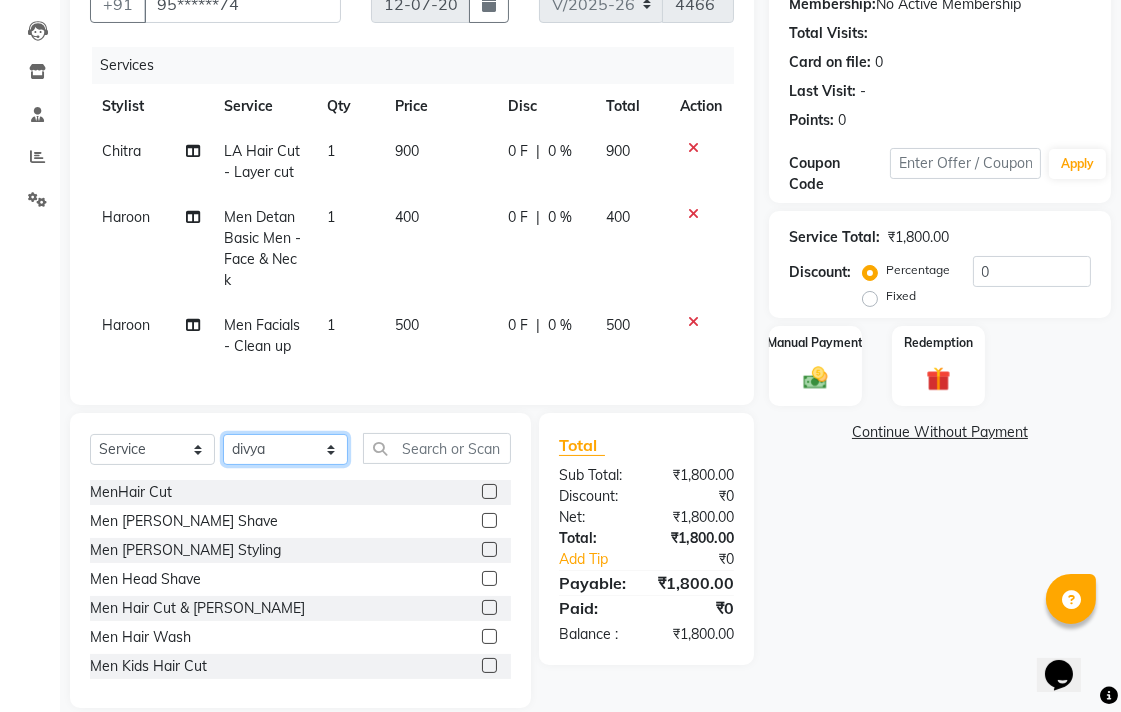 click on "Select Stylist Admin Chitra divya [PERSON_NAME] [PERSON_NAME] Reception [PERSON_NAME] [PERSON_NAME] Talib" 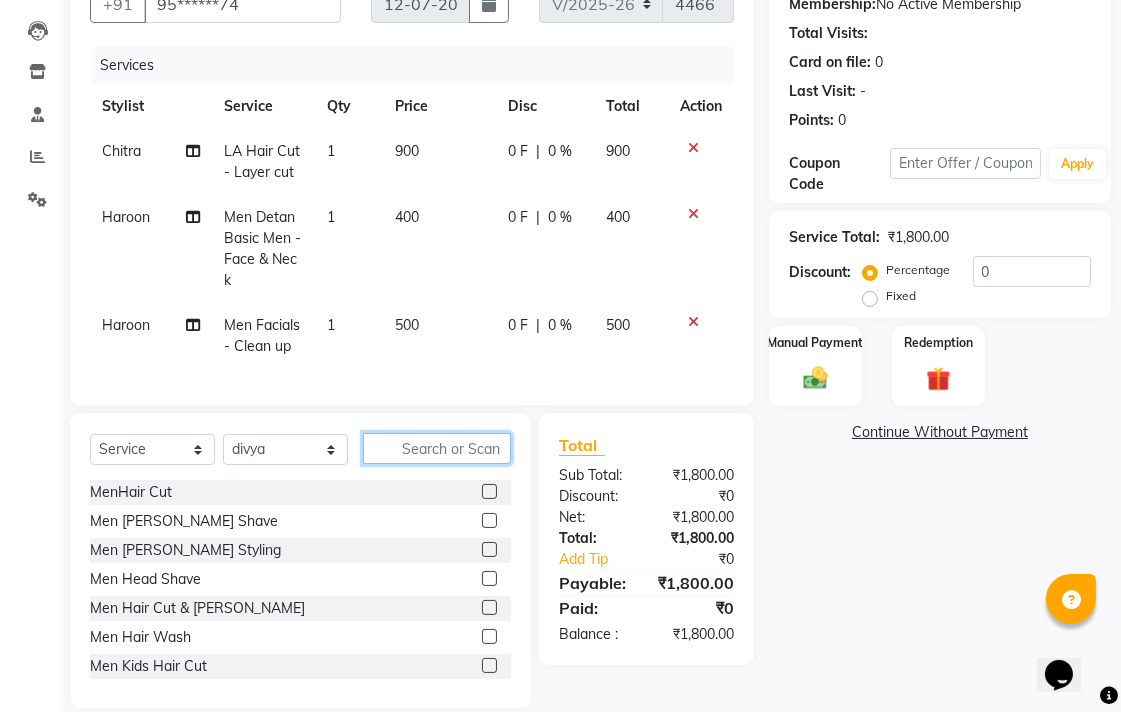 click 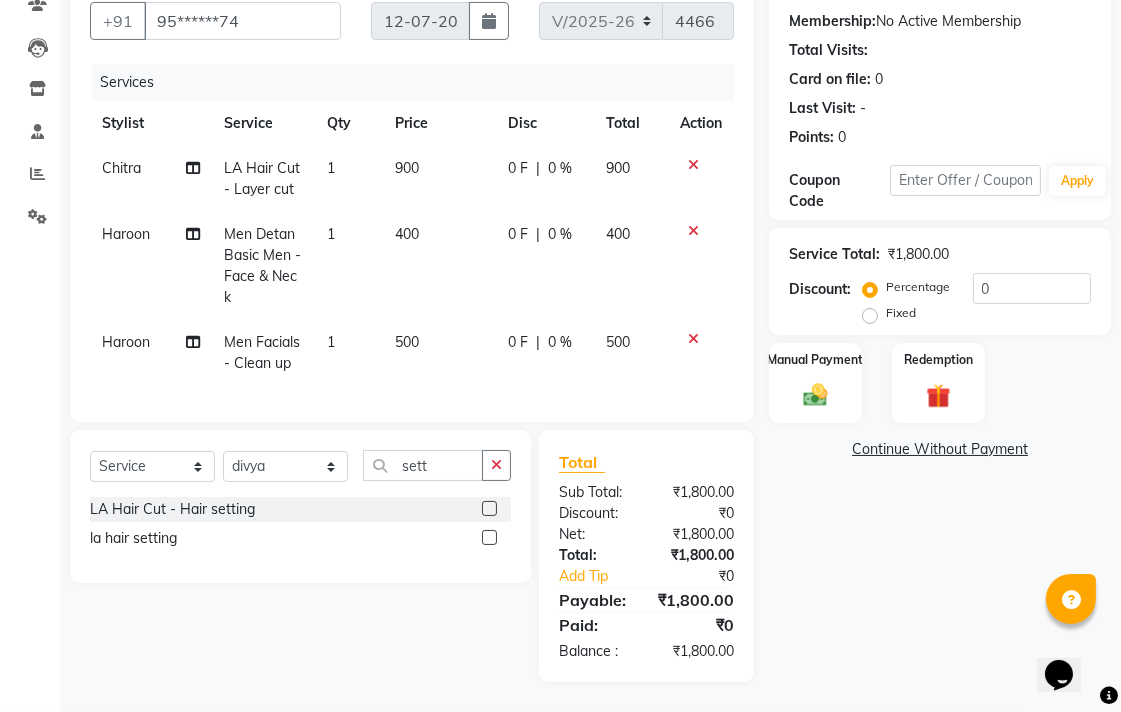 click 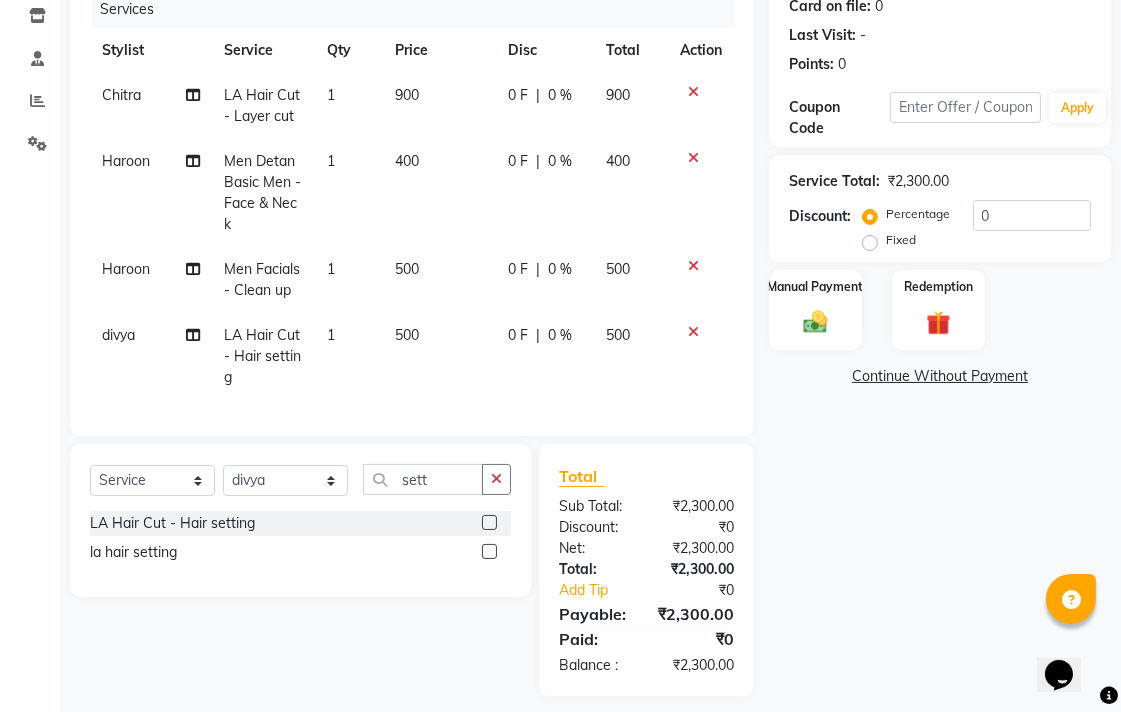 scroll, scrollTop: 287, scrollLeft: 0, axis: vertical 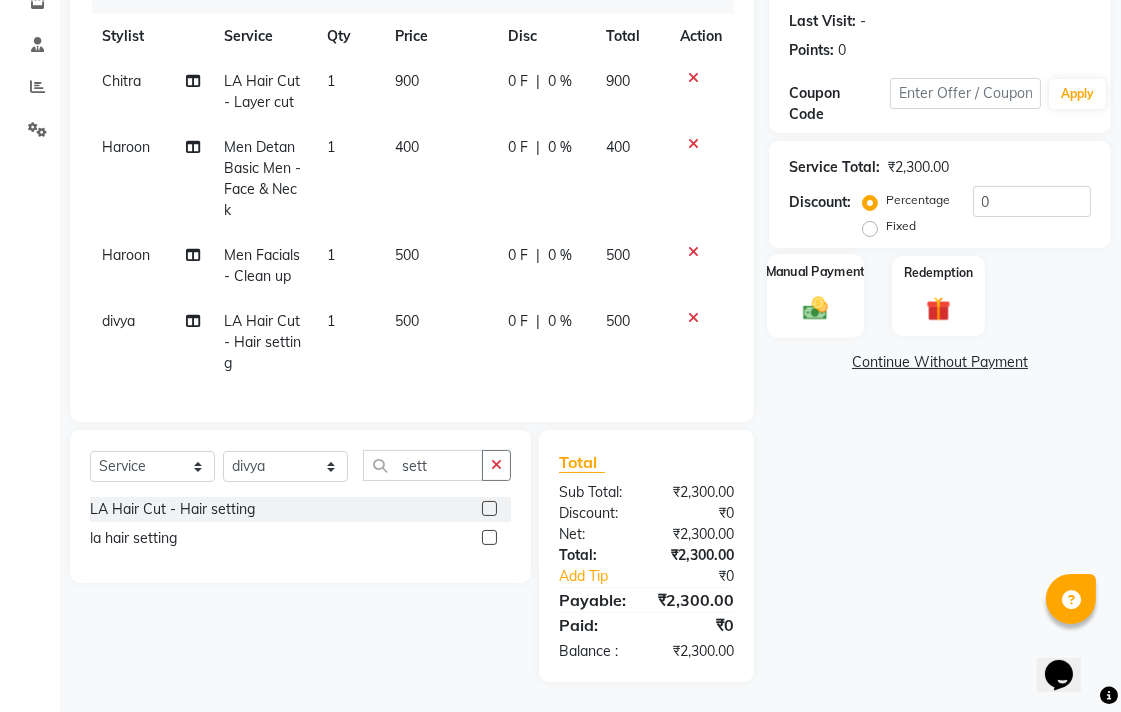 click on "Manual Payment" 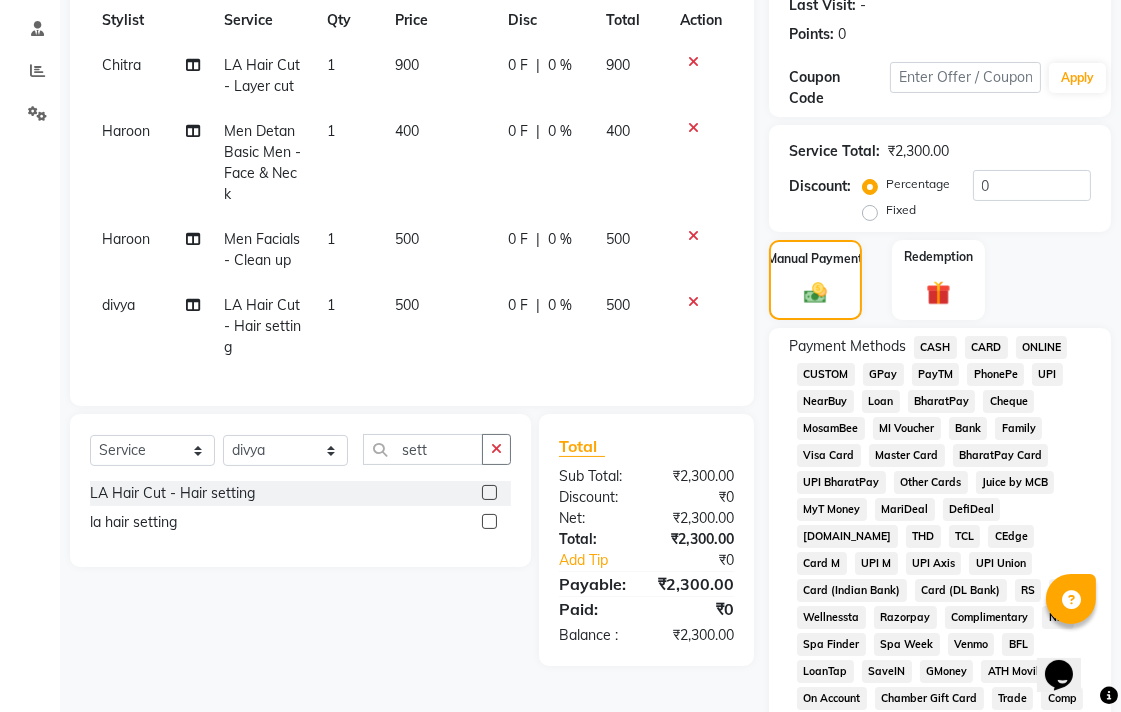 click on "UPI" 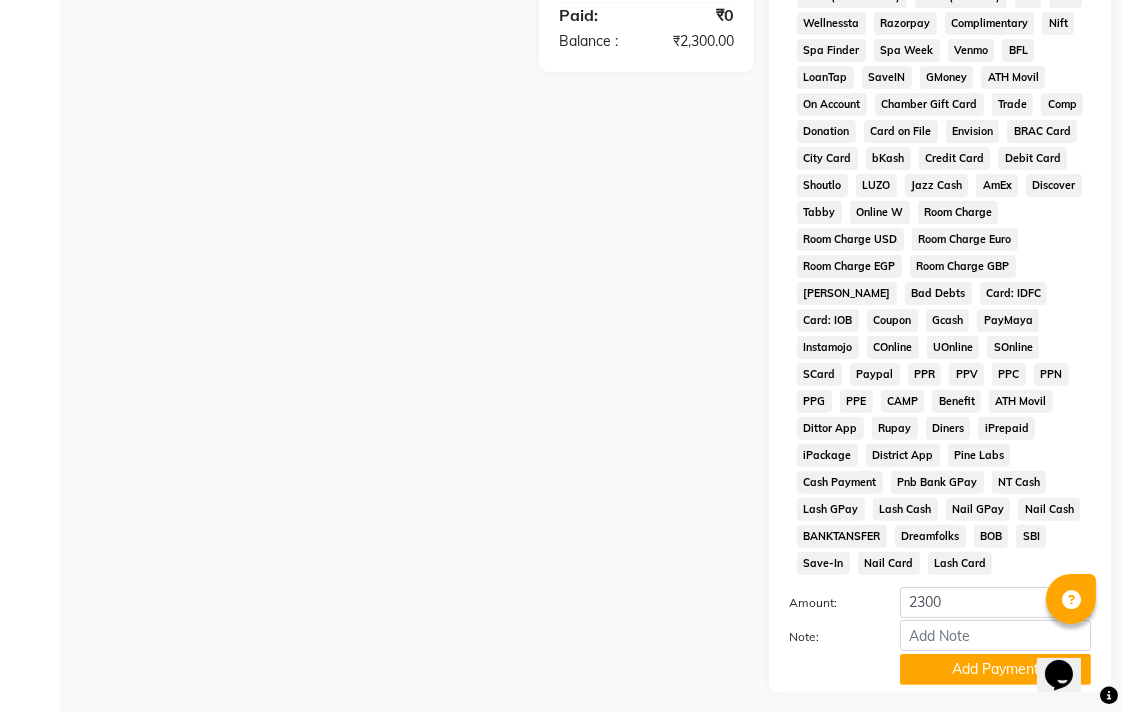scroll, scrollTop: 913, scrollLeft: 0, axis: vertical 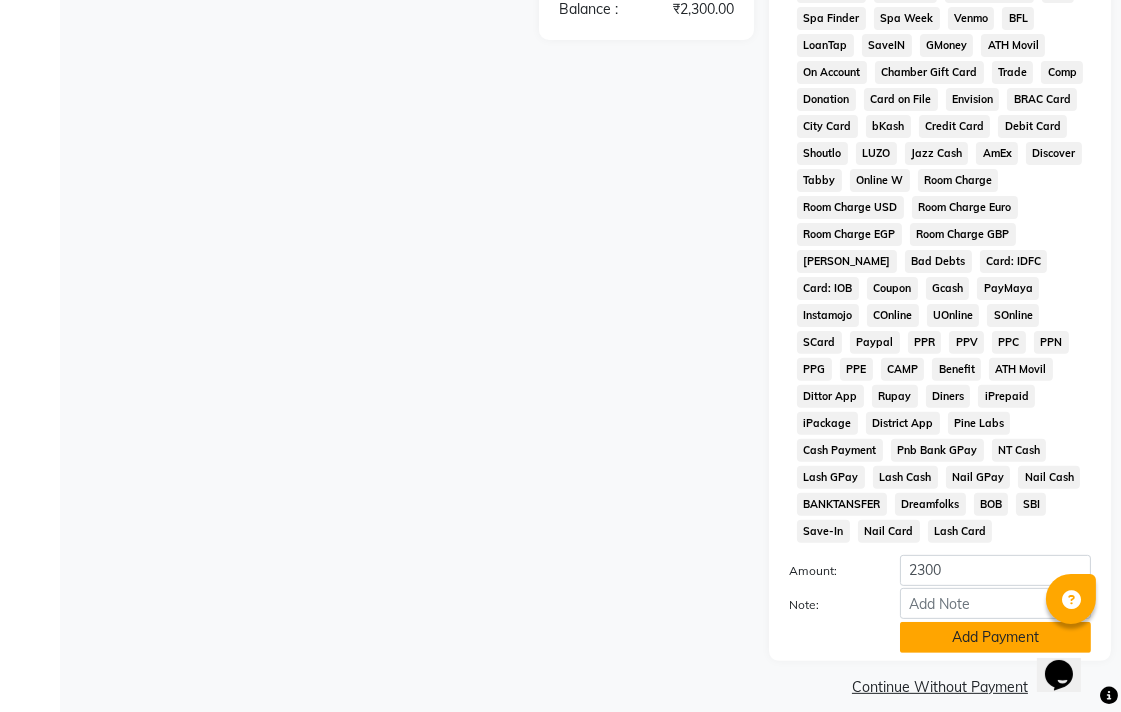 click on "Add Payment" 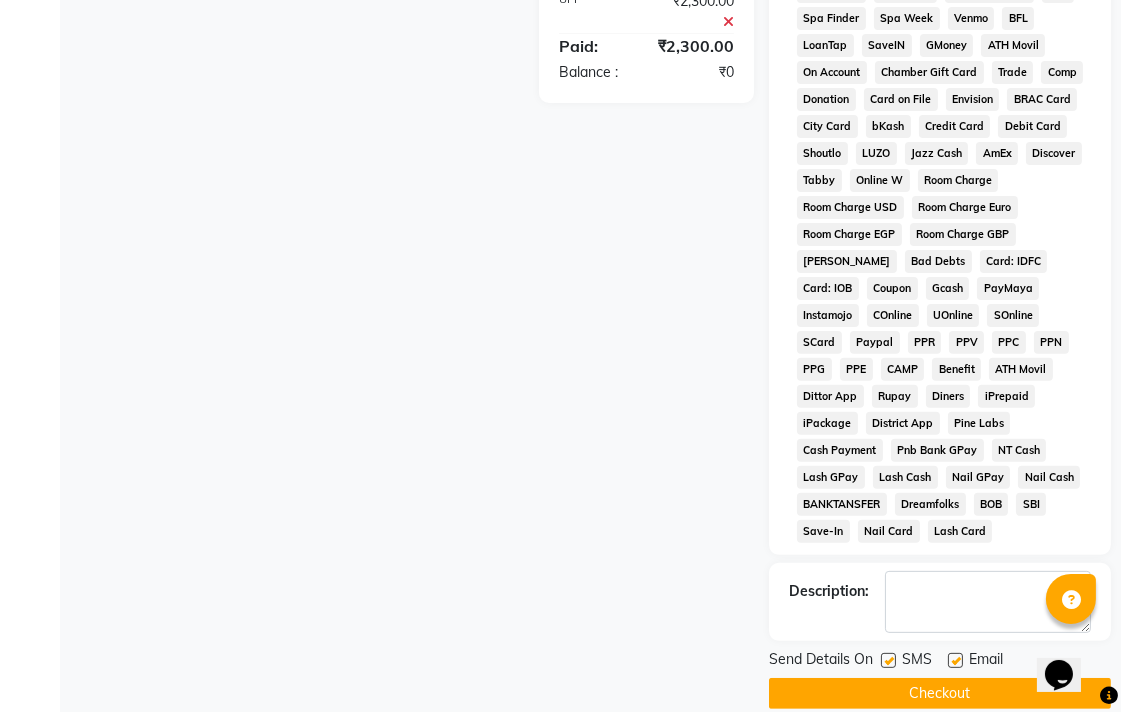 click on "Checkout" 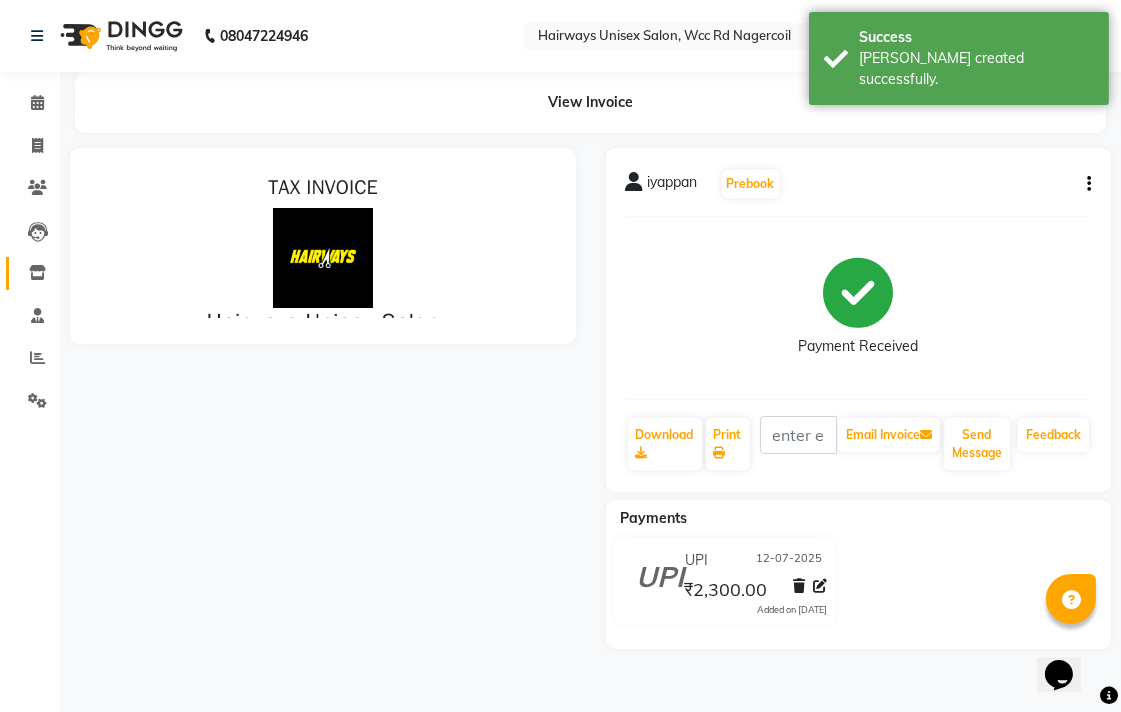 scroll, scrollTop: 0, scrollLeft: 0, axis: both 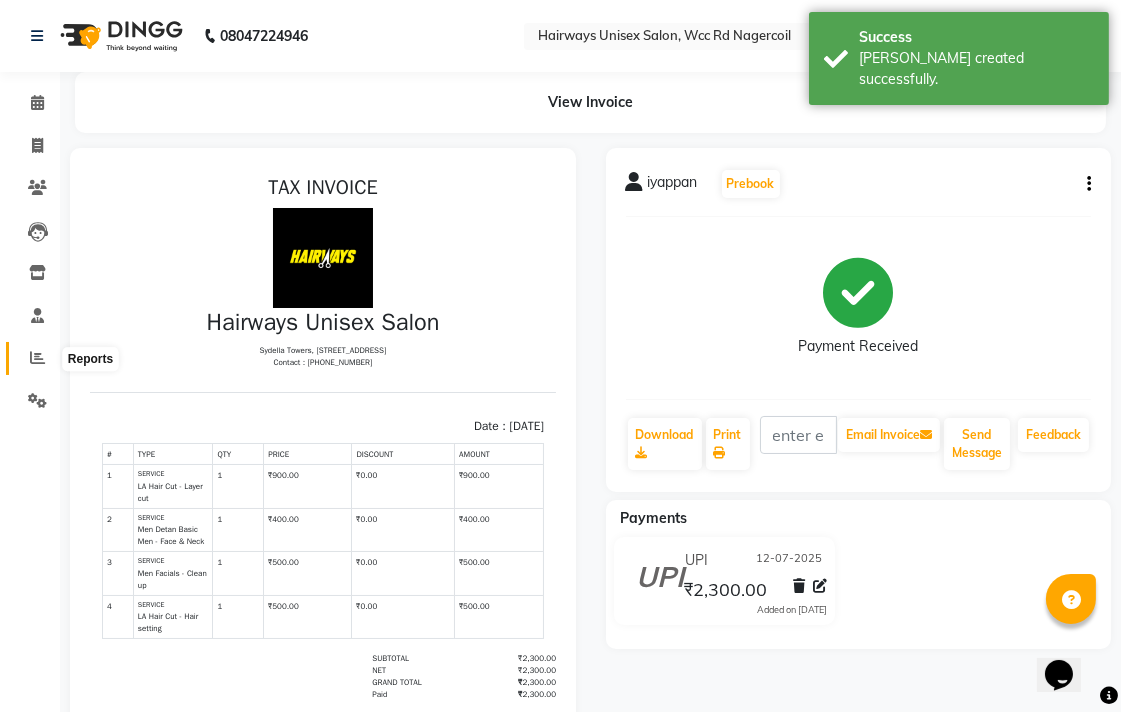 click 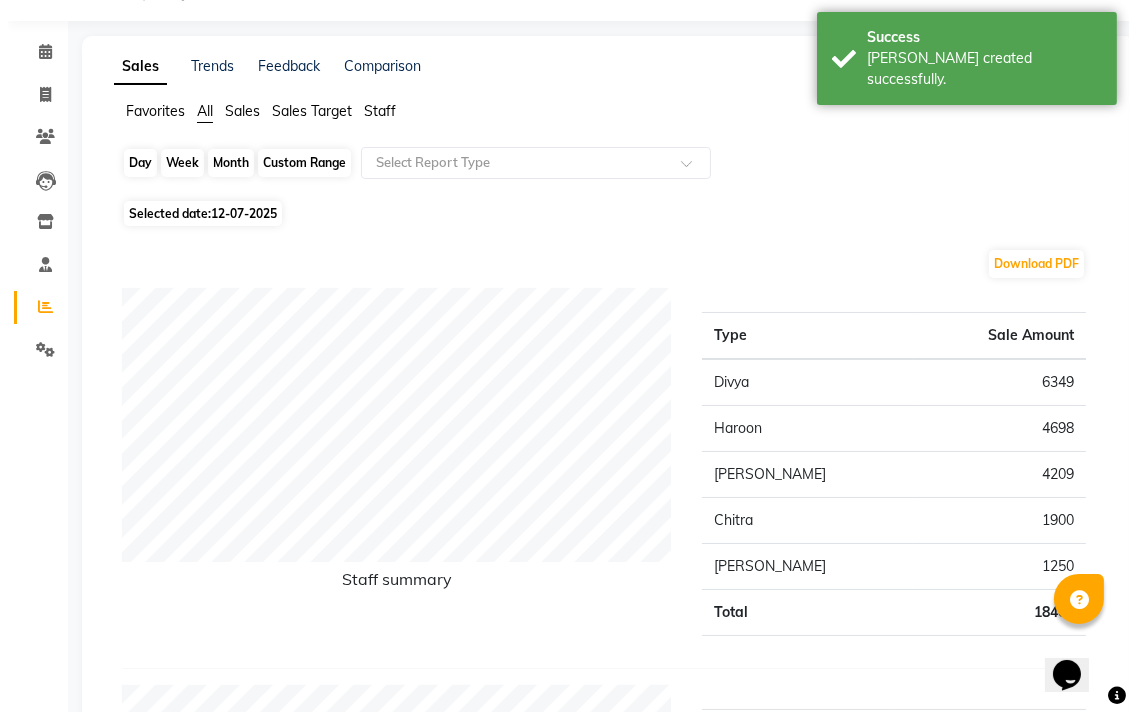 scroll, scrollTop: 0, scrollLeft: 0, axis: both 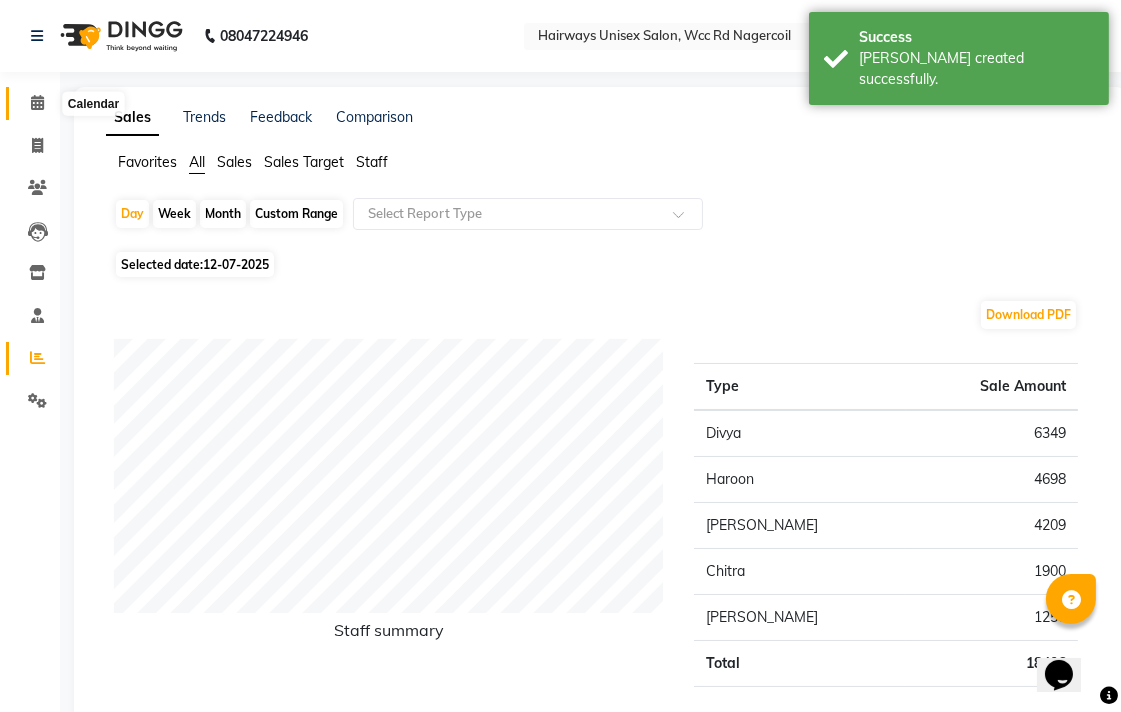 click 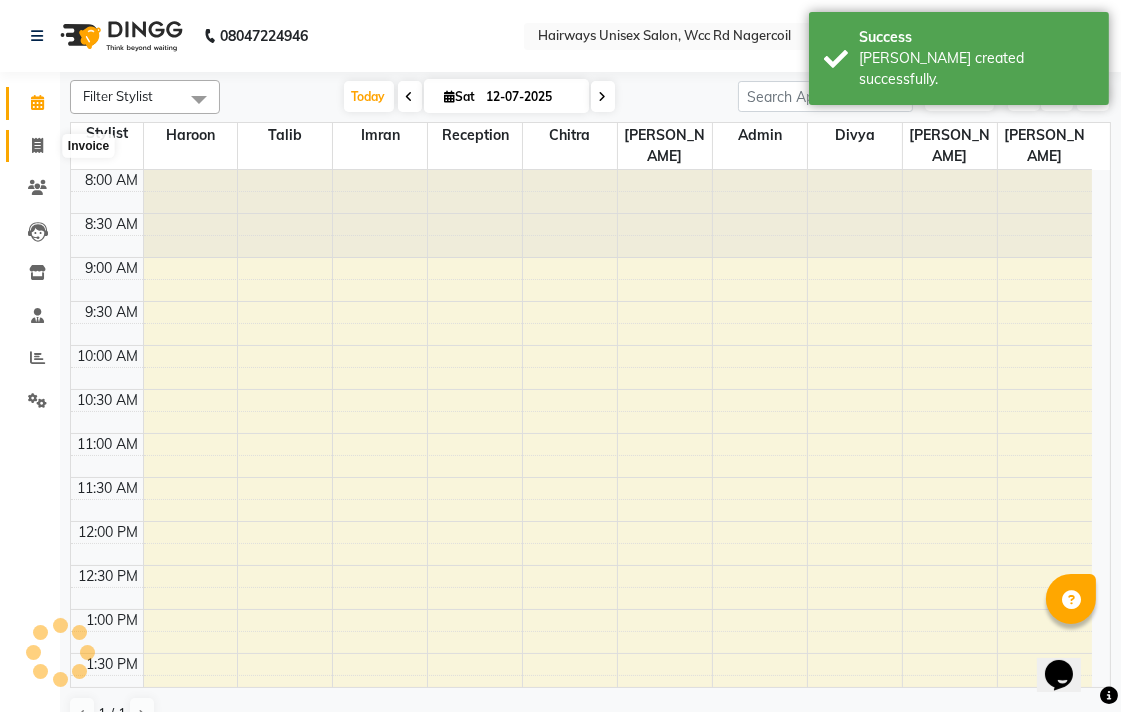 click 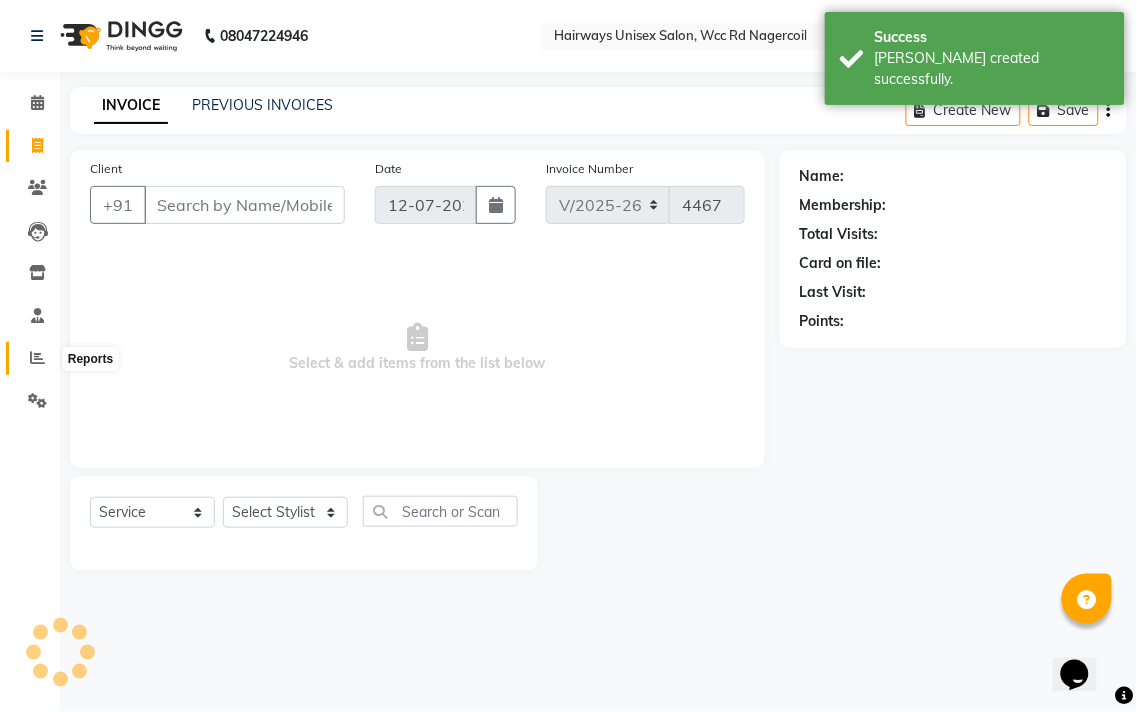click 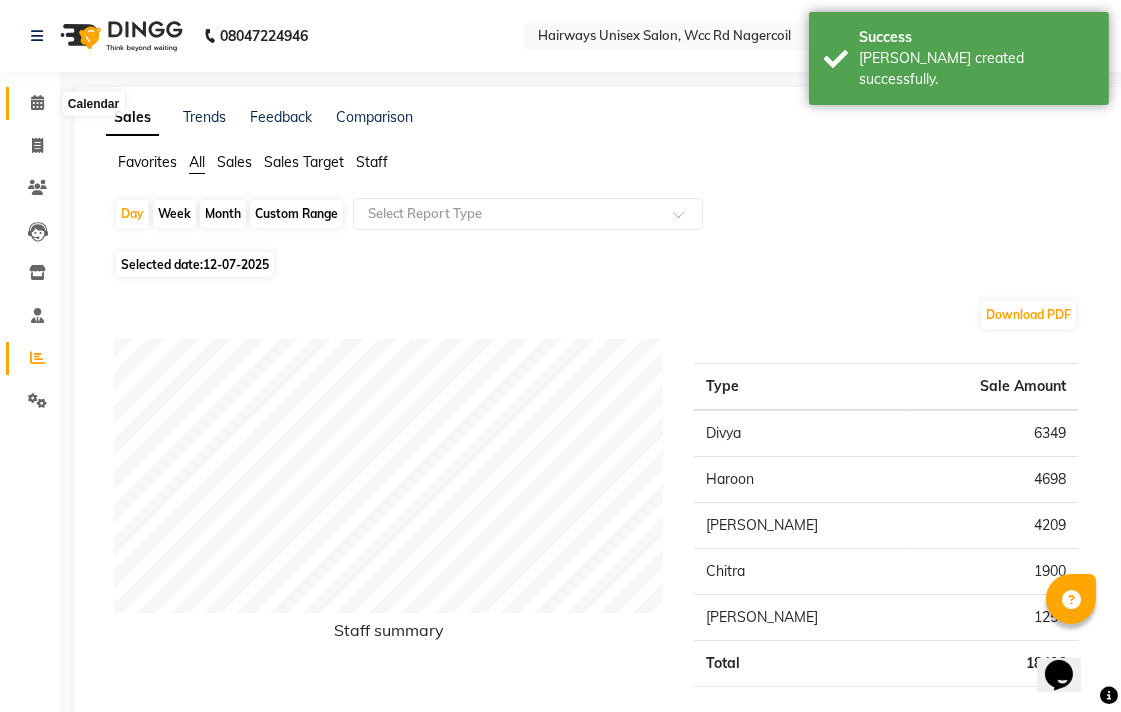 click 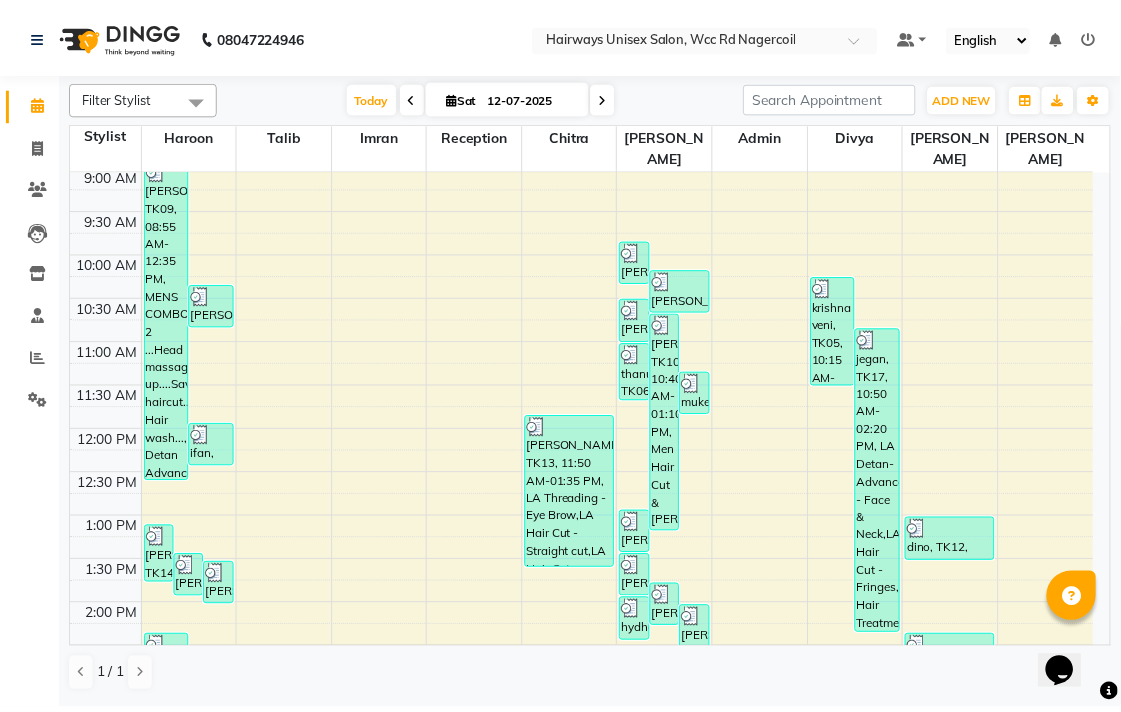 scroll, scrollTop: 0, scrollLeft: 0, axis: both 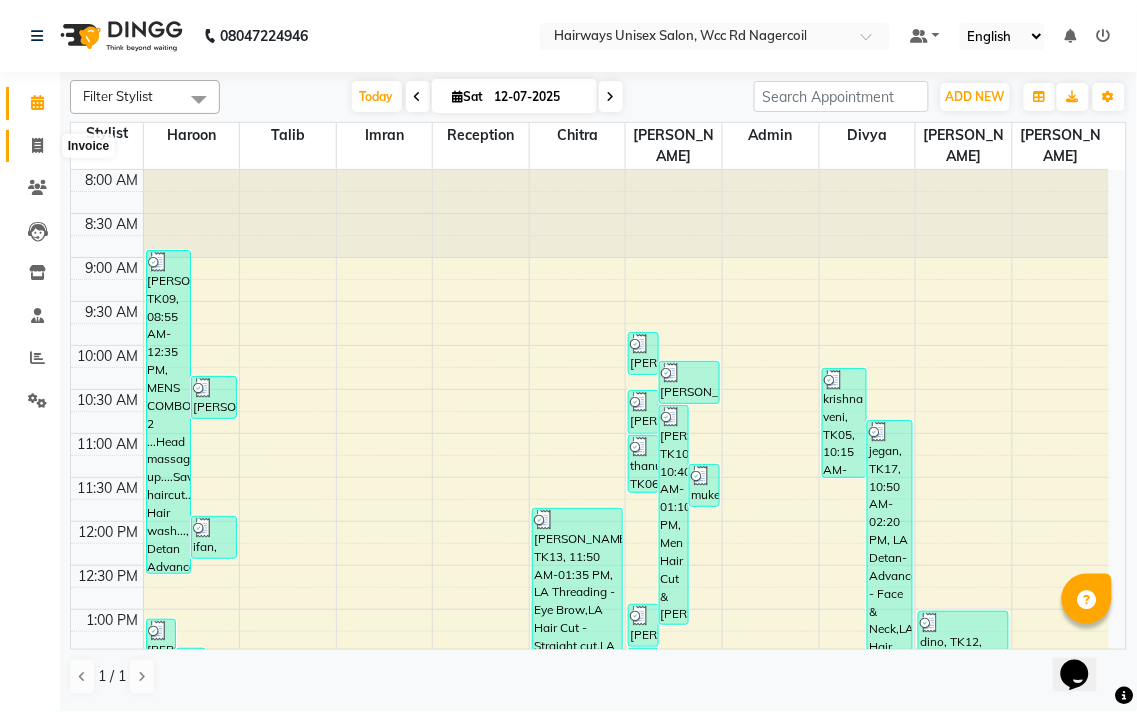click 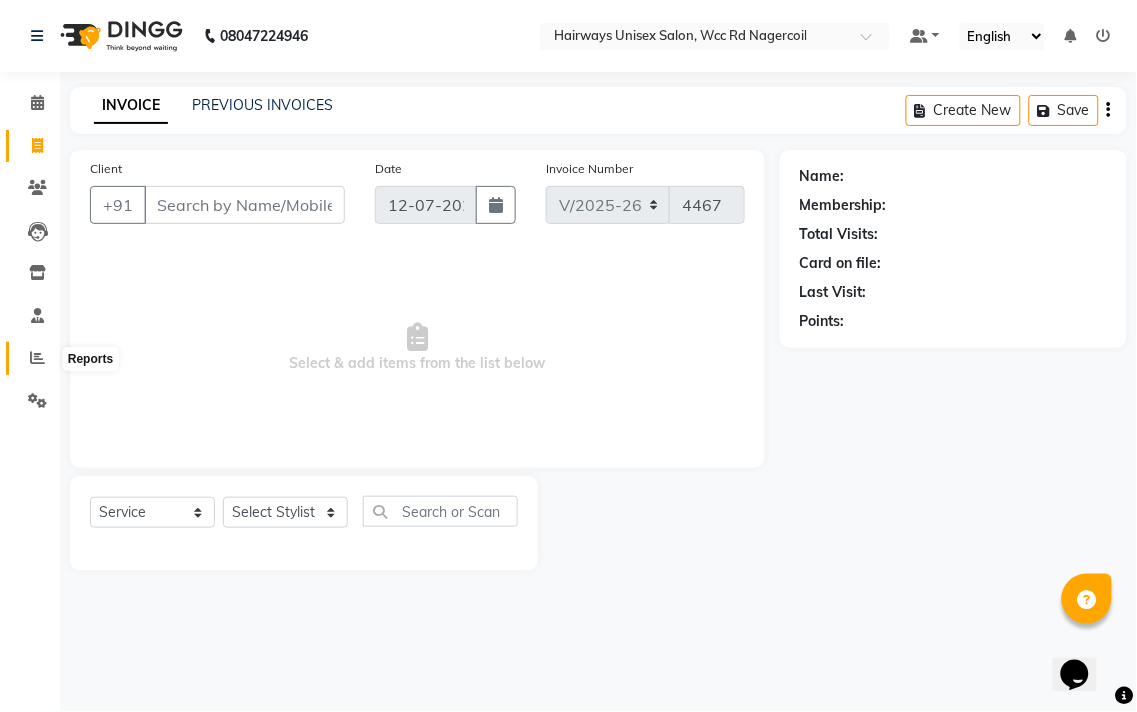 click 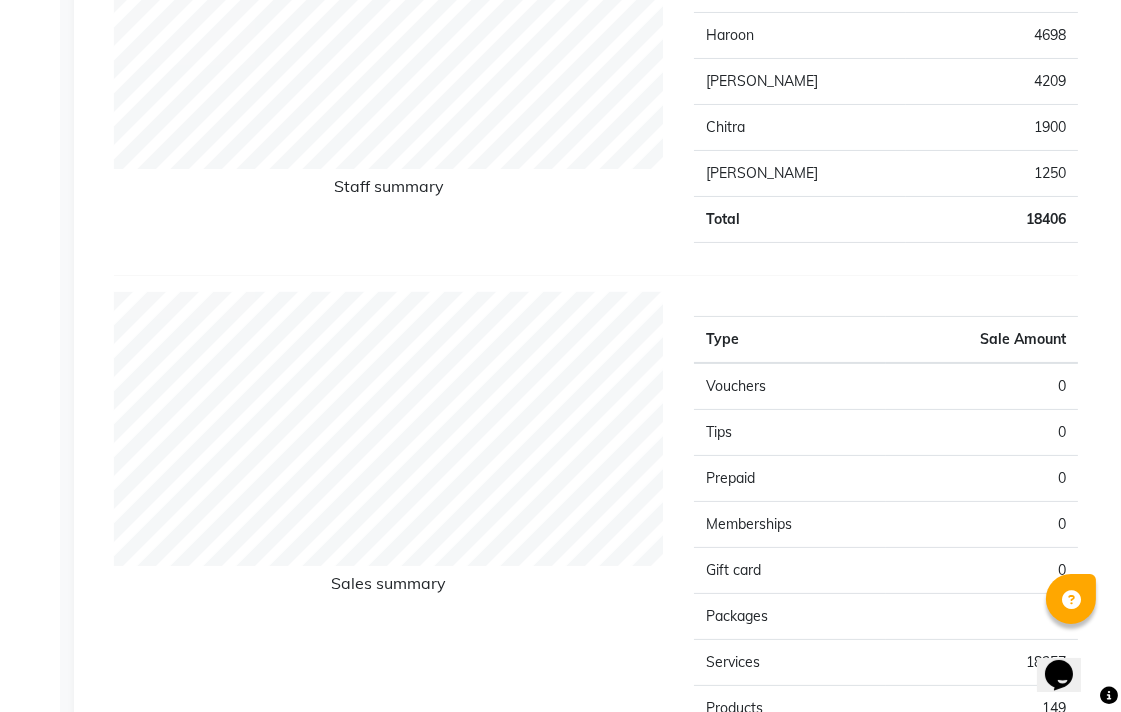 scroll, scrollTop: 111, scrollLeft: 0, axis: vertical 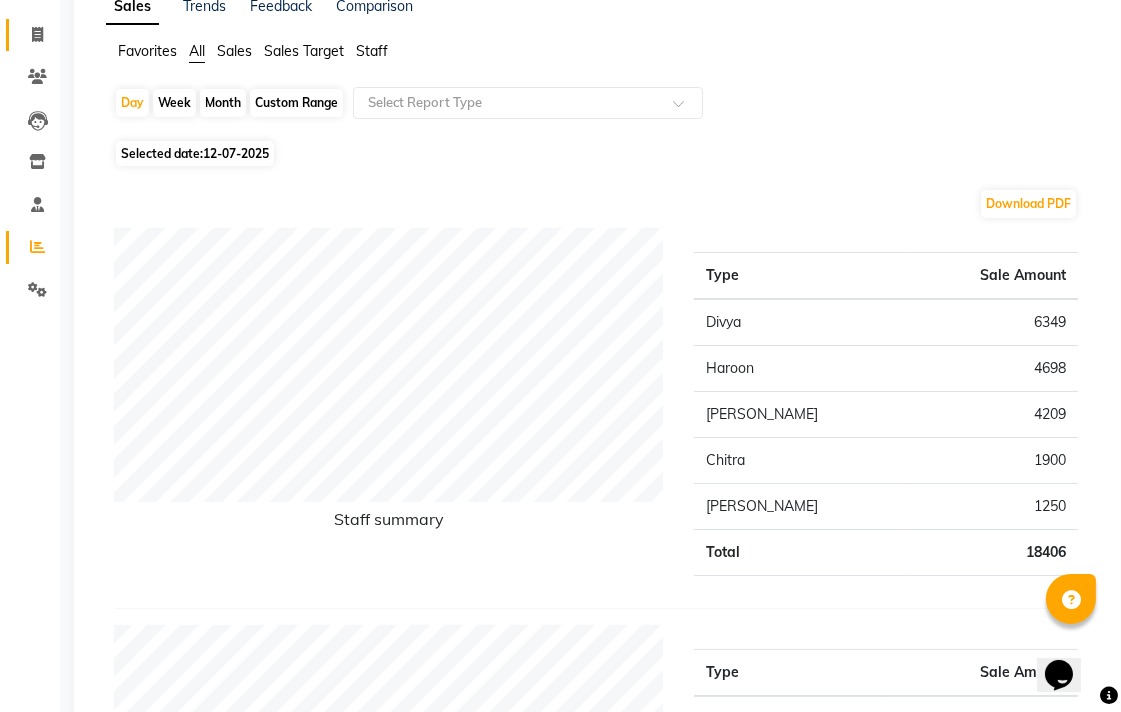 click on "Invoice" 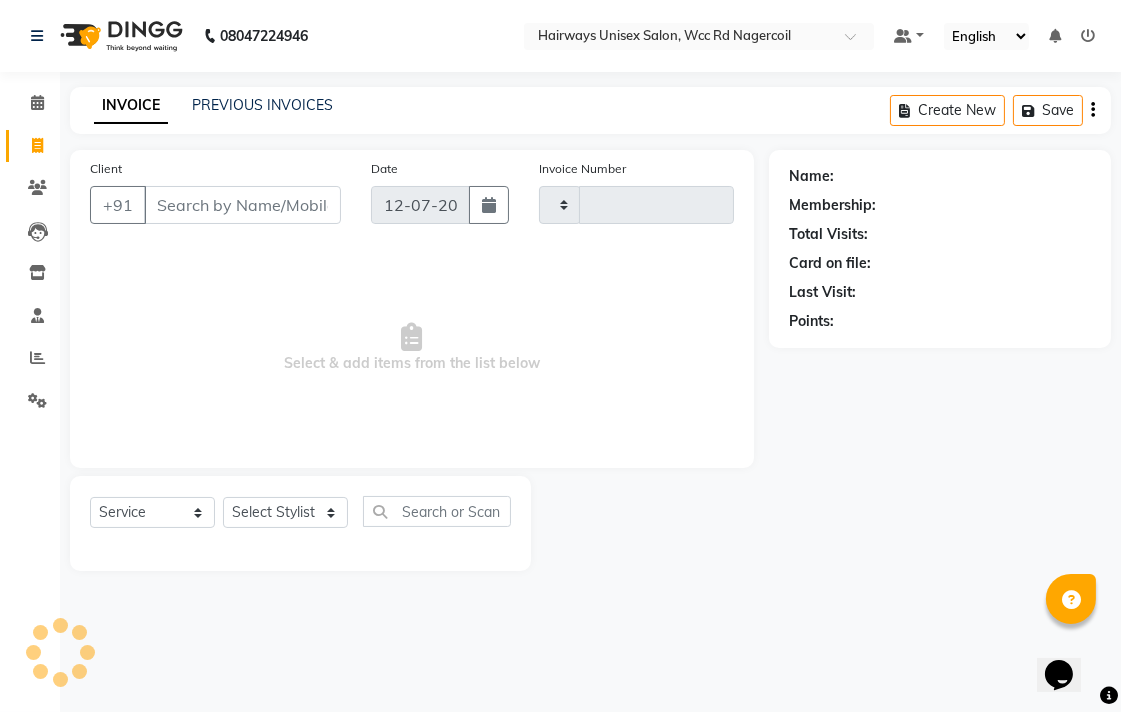 scroll, scrollTop: 0, scrollLeft: 0, axis: both 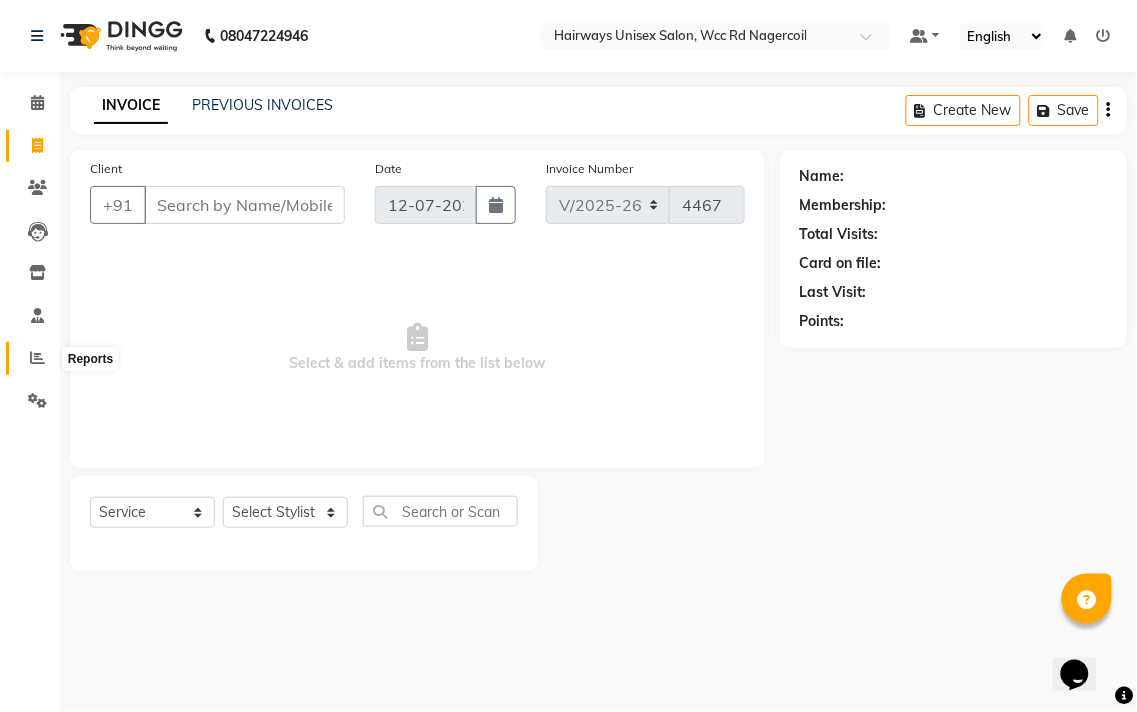 click 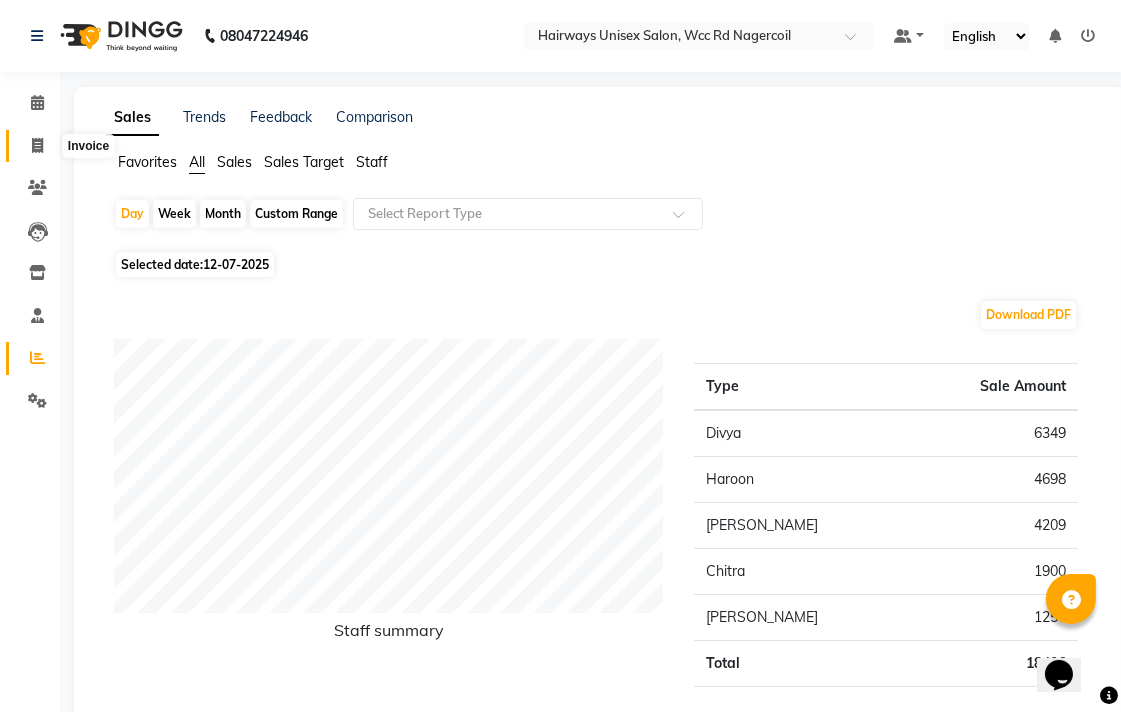 click 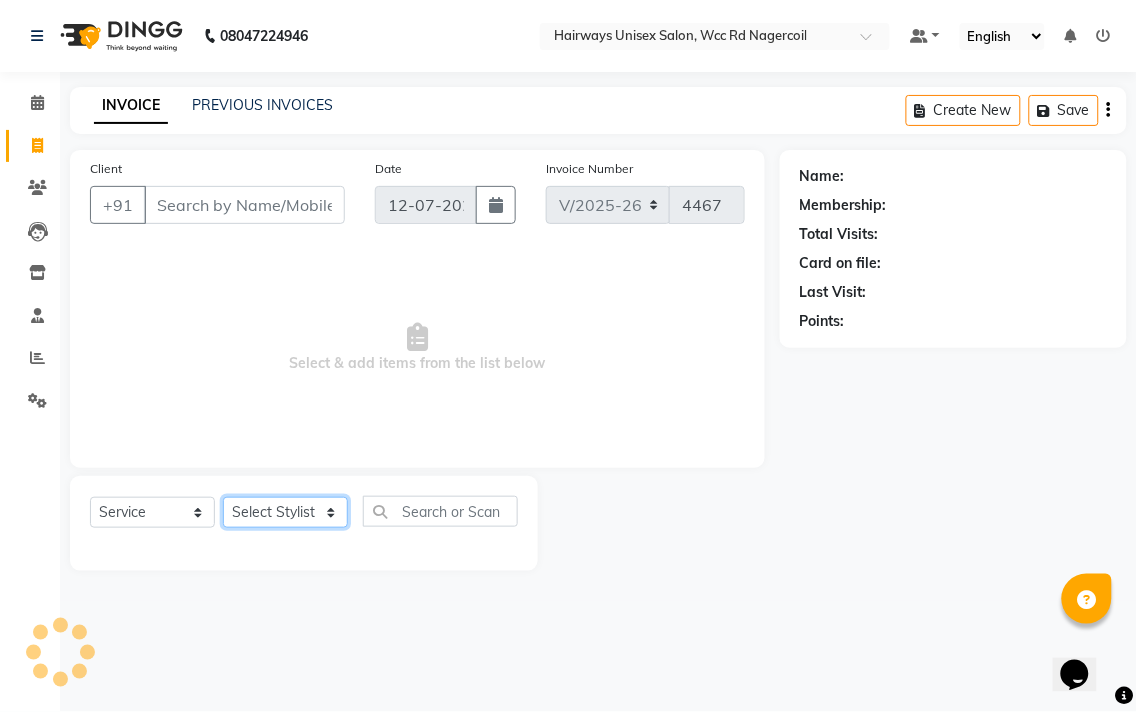 click on "Select Stylist" 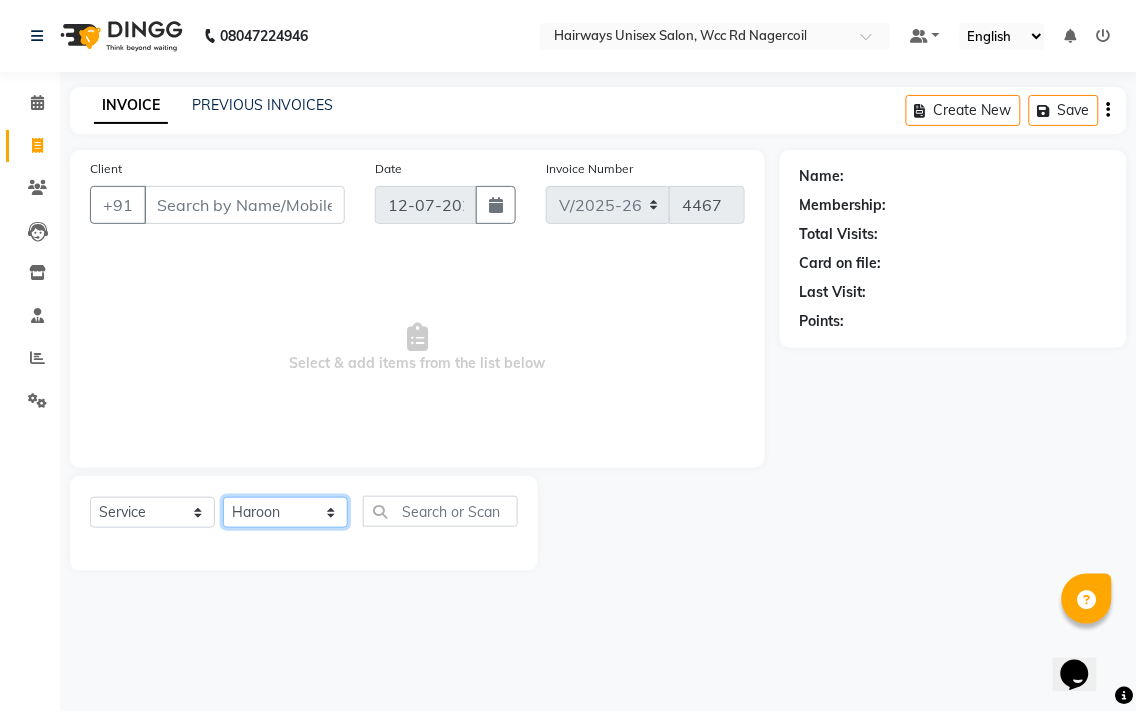 click on "Select Stylist Admin Chitra divya [PERSON_NAME] [PERSON_NAME] Reception [PERSON_NAME] [PERSON_NAME] Talib" 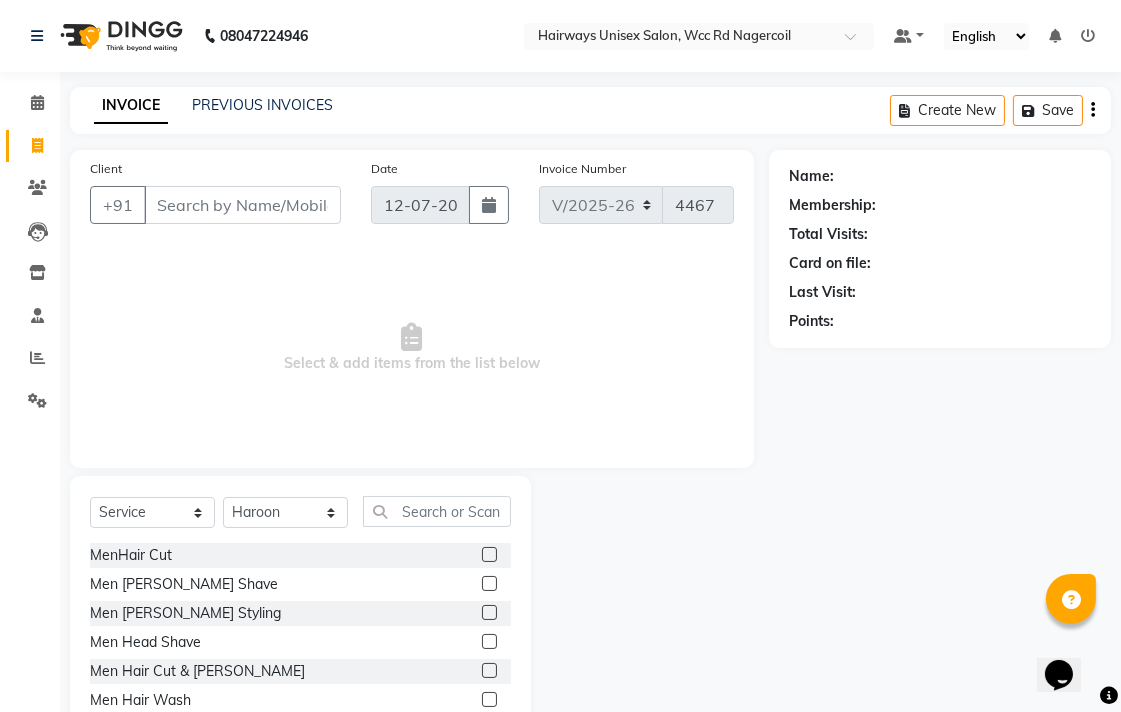 click 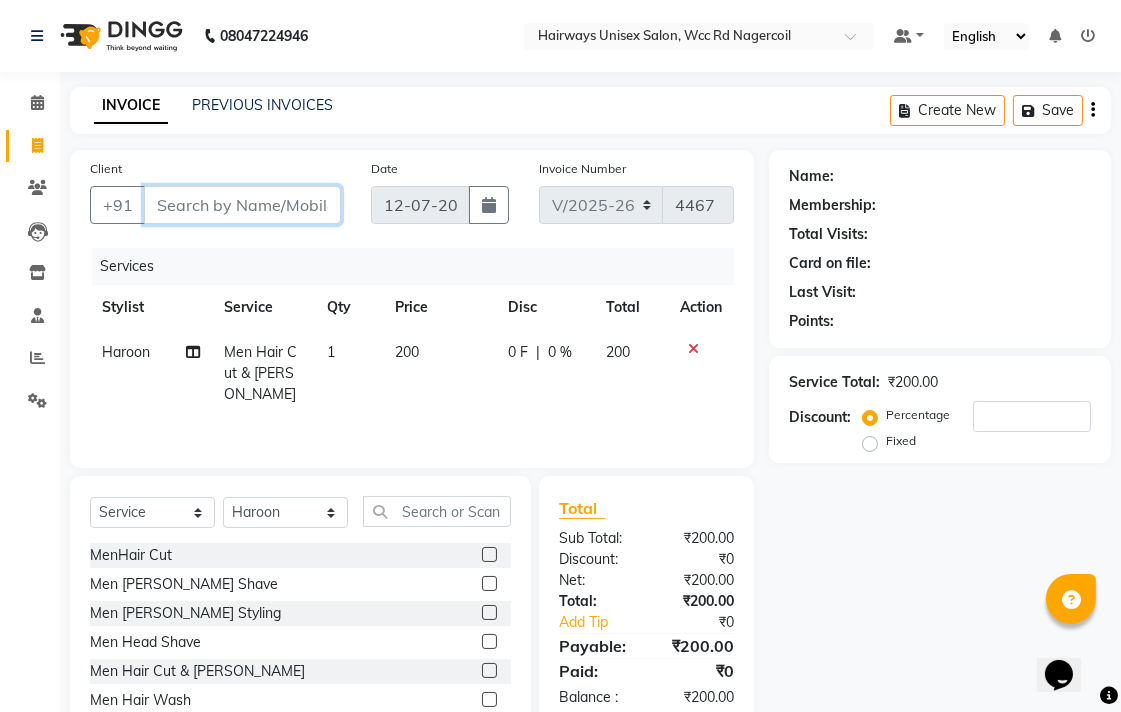 click on "Client" at bounding box center (242, 205) 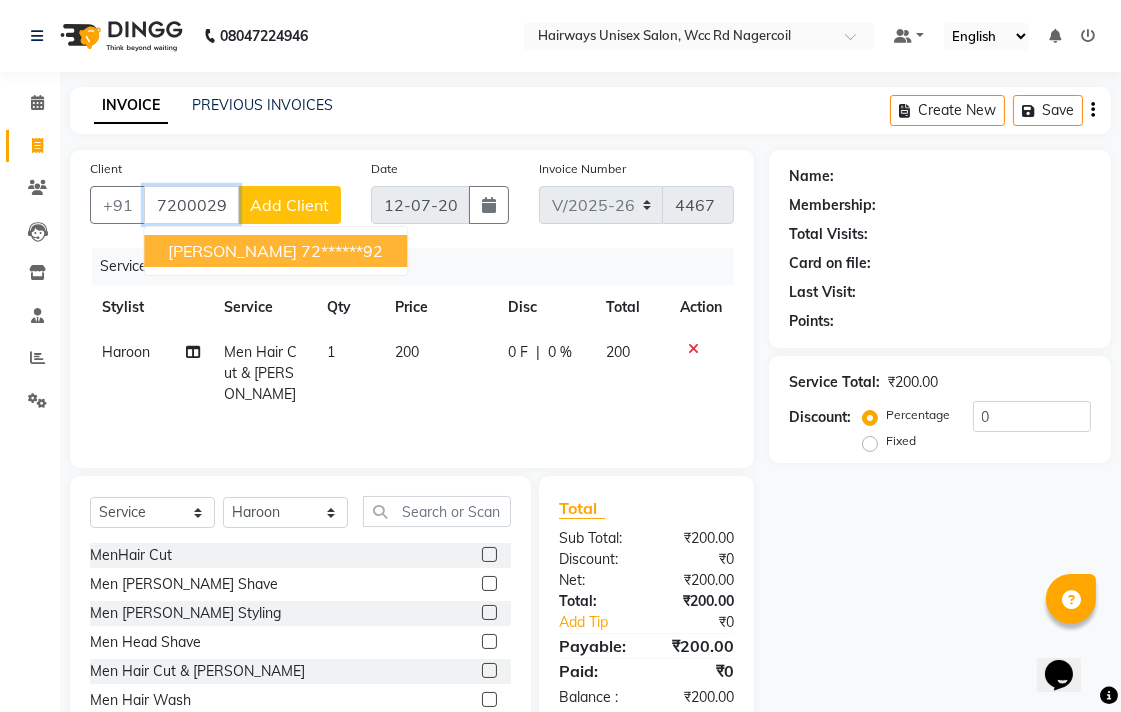 click on "[PERSON_NAME]  72******92" at bounding box center [275, 251] 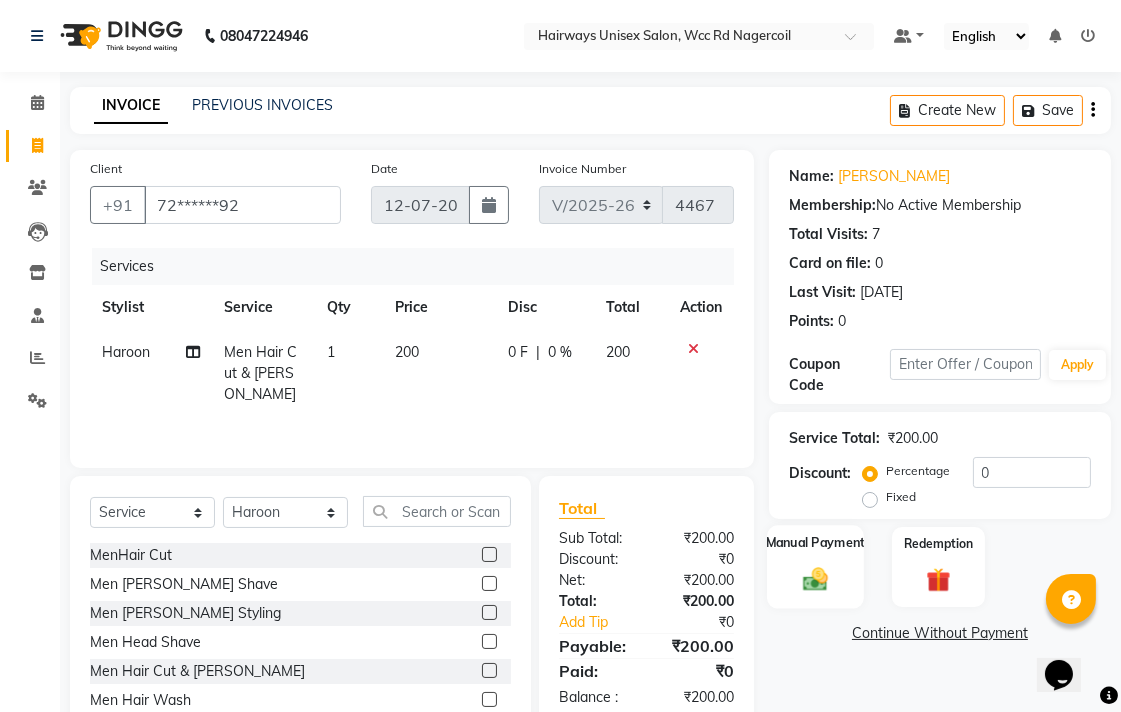 click 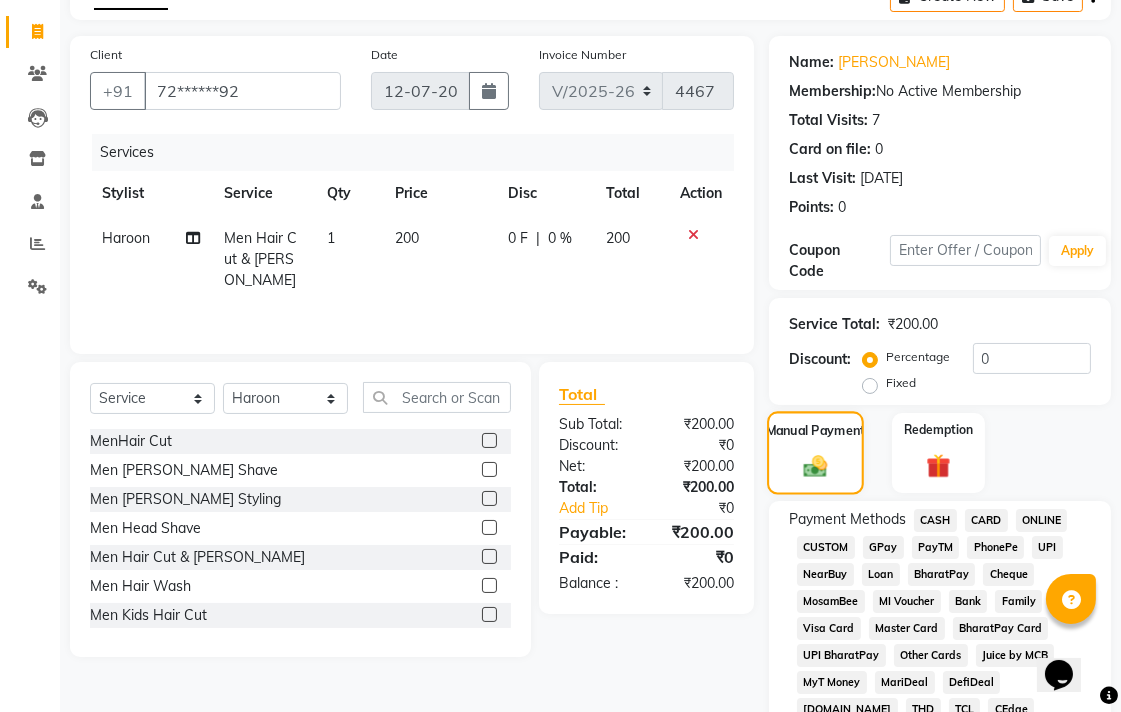 scroll, scrollTop: 222, scrollLeft: 0, axis: vertical 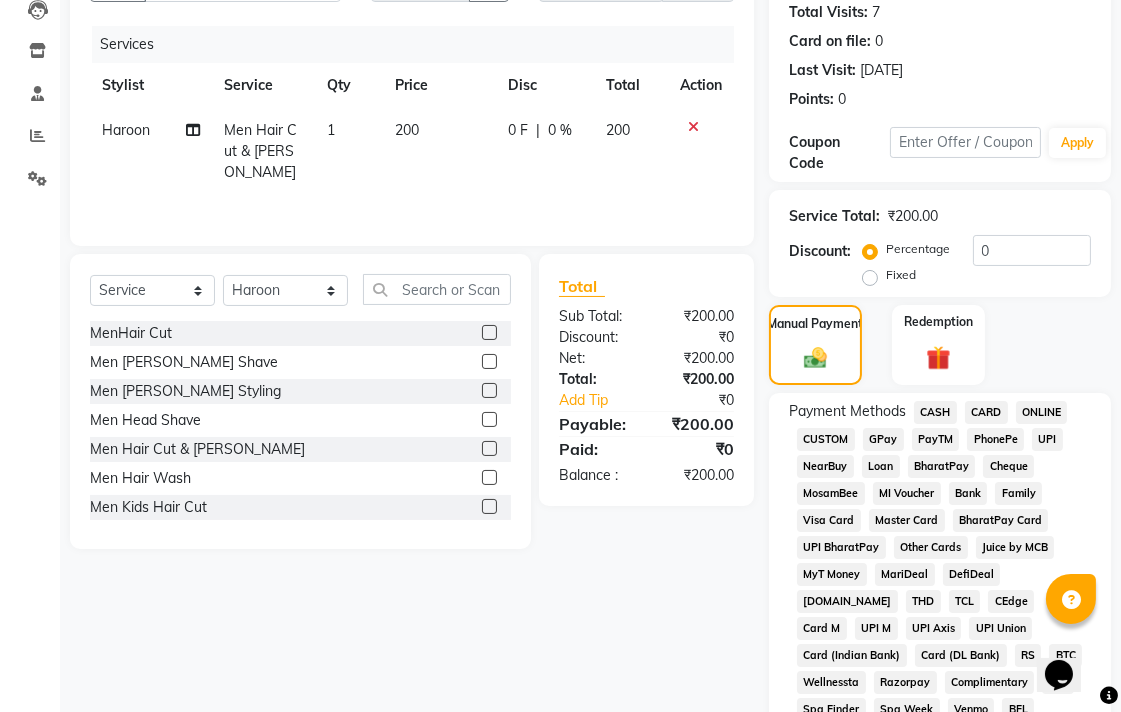 click on "UPI" 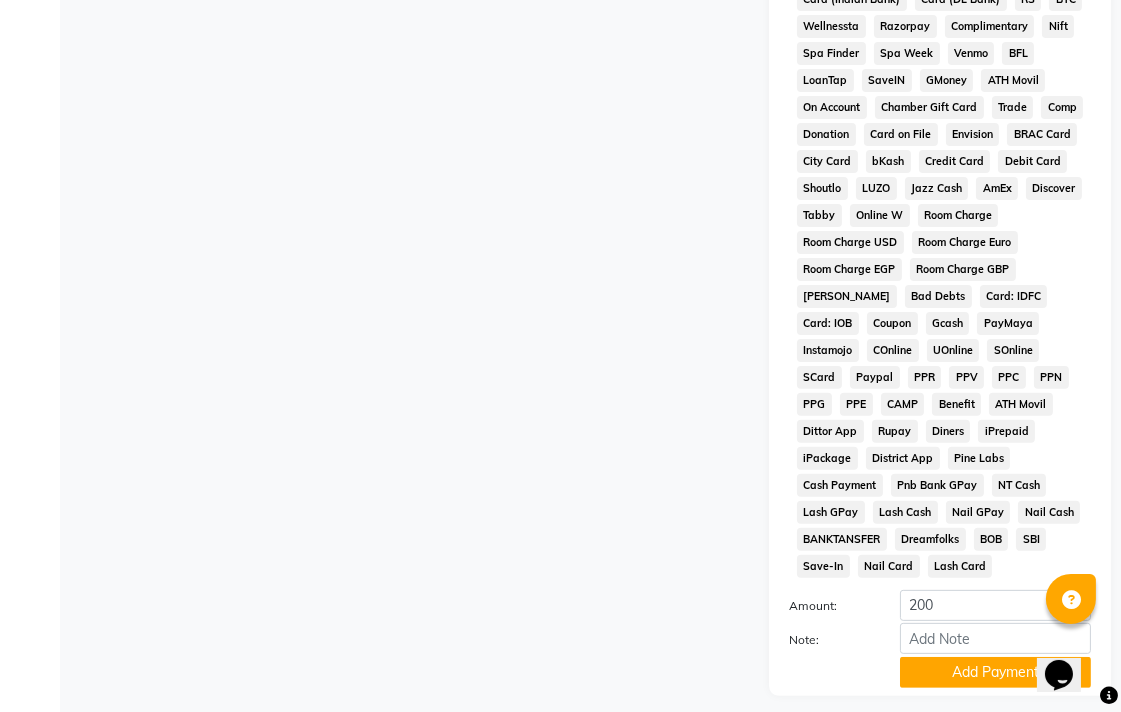scroll, scrollTop: 913, scrollLeft: 0, axis: vertical 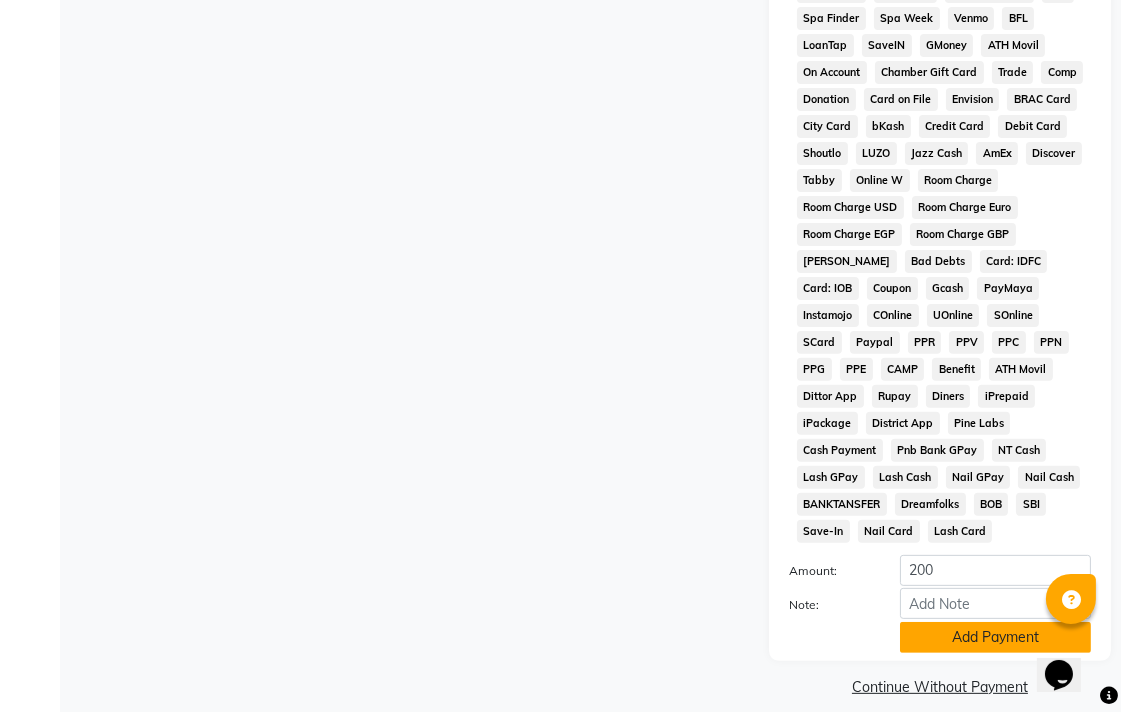 click on "Add Payment" 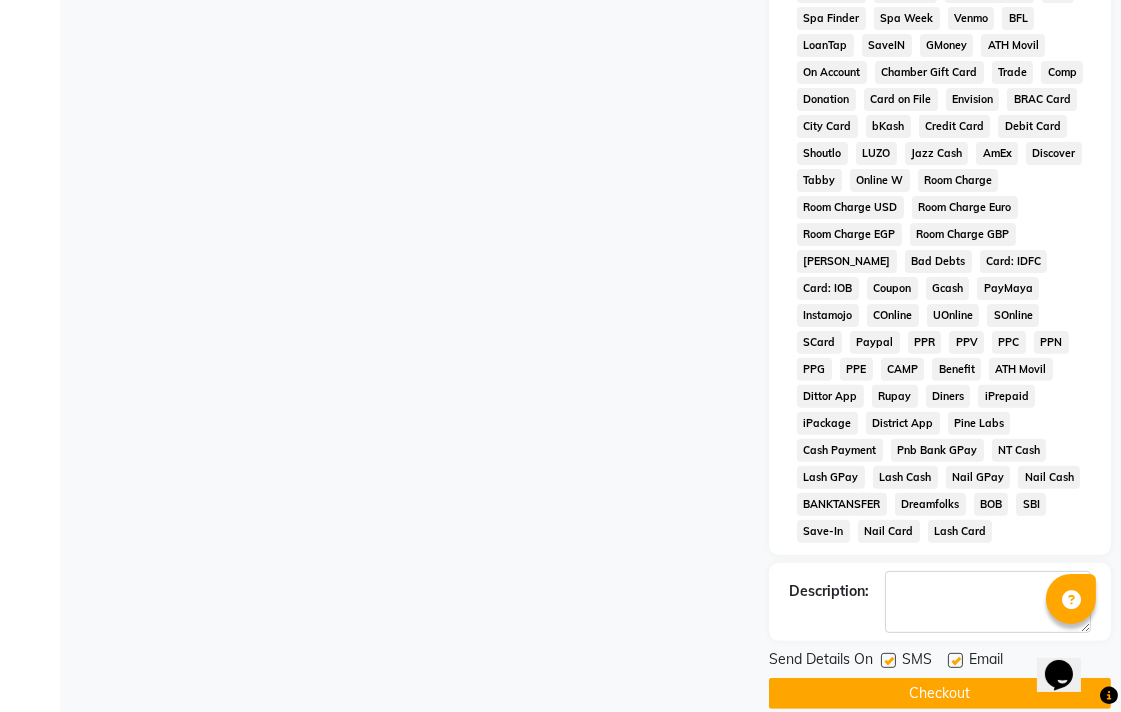 click on "Checkout" 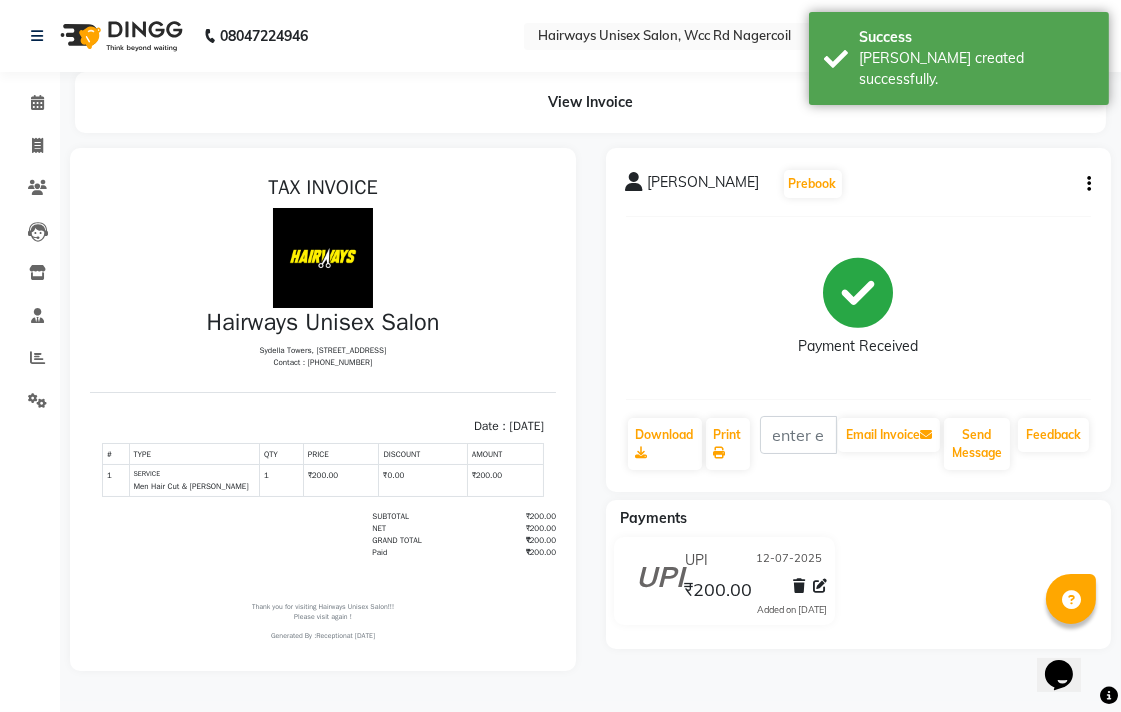 scroll, scrollTop: 0, scrollLeft: 0, axis: both 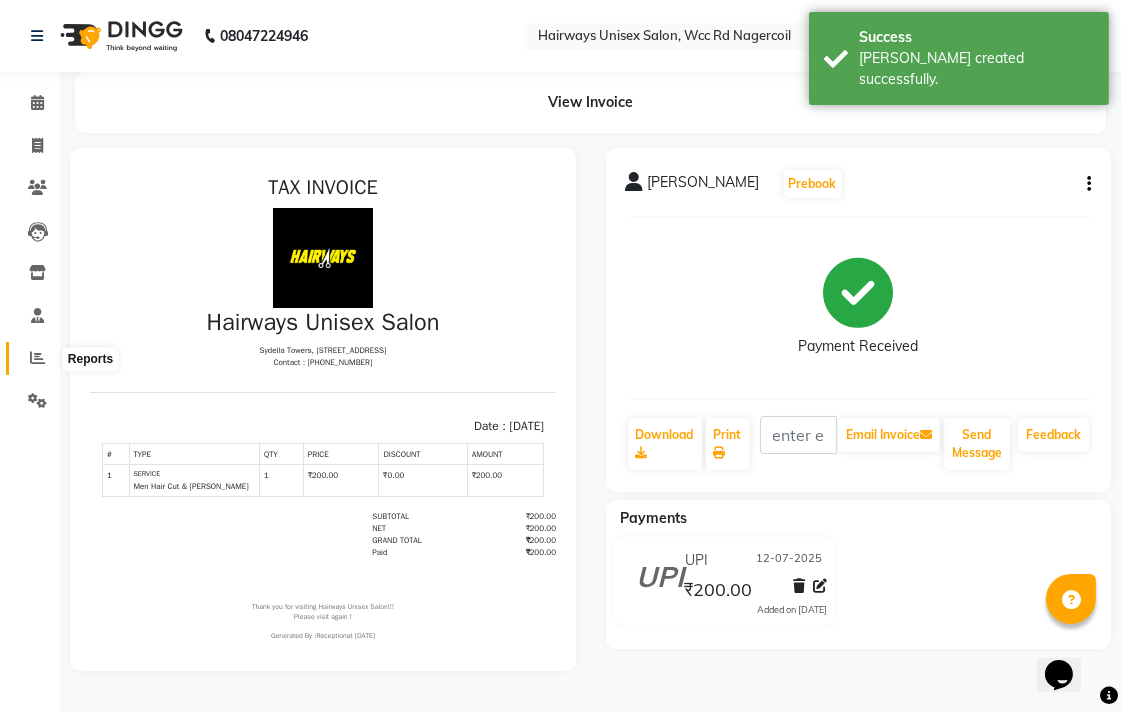 click 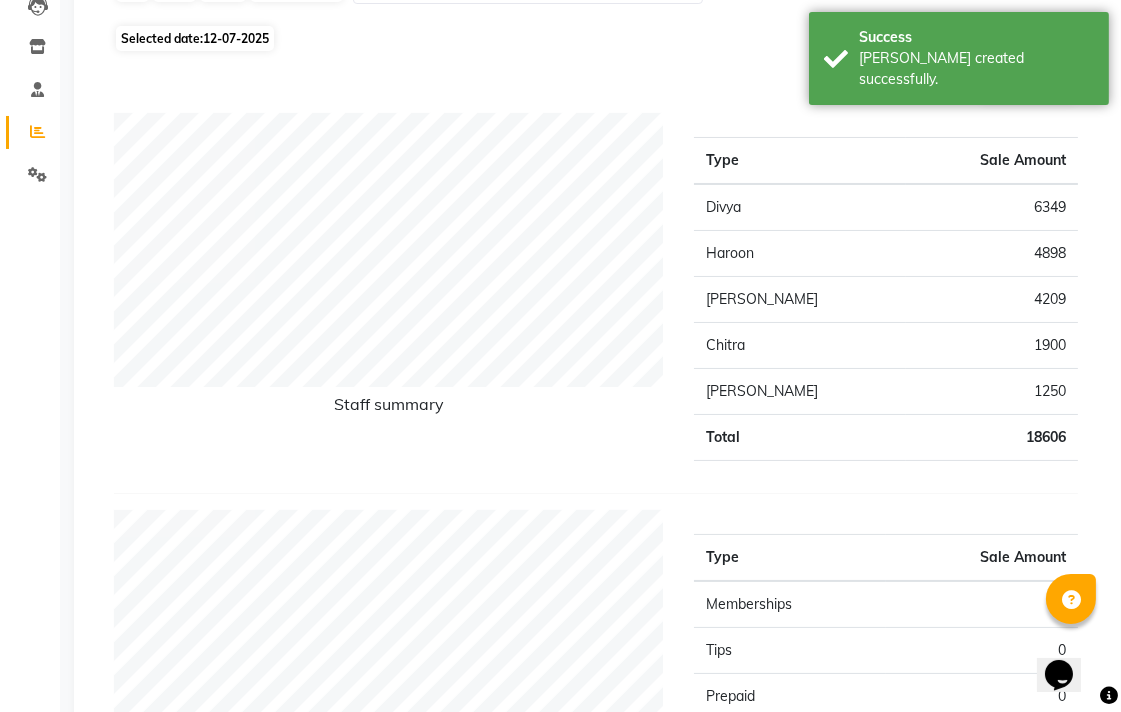 scroll, scrollTop: 0, scrollLeft: 0, axis: both 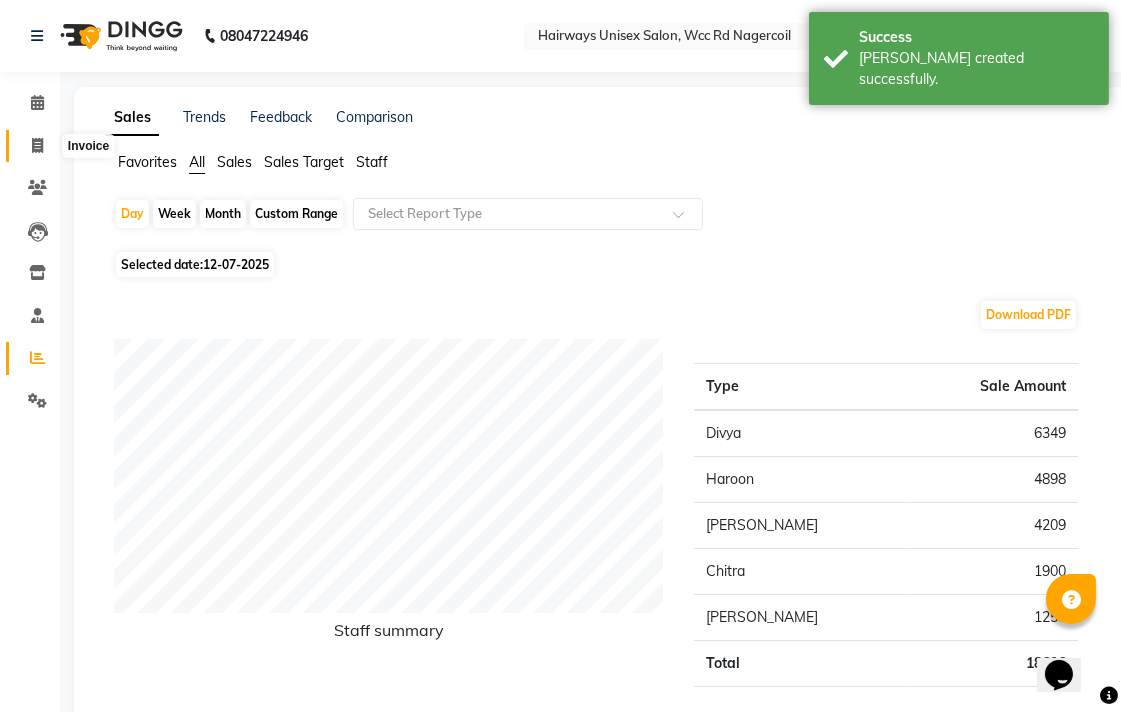 click 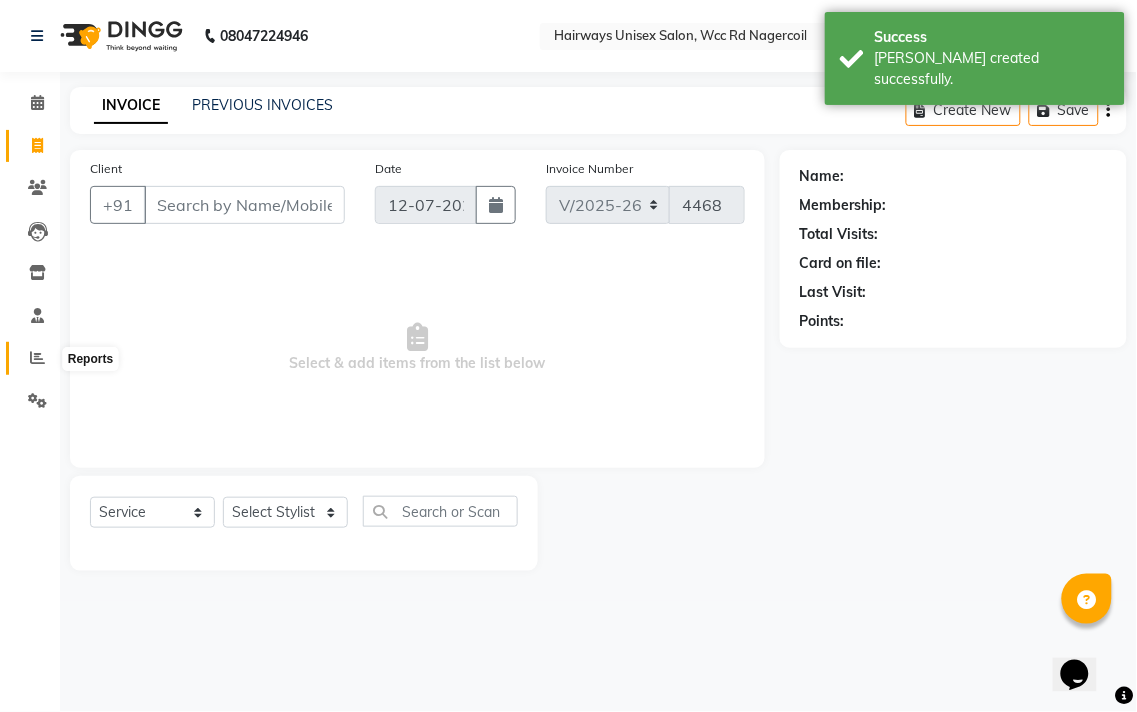 click 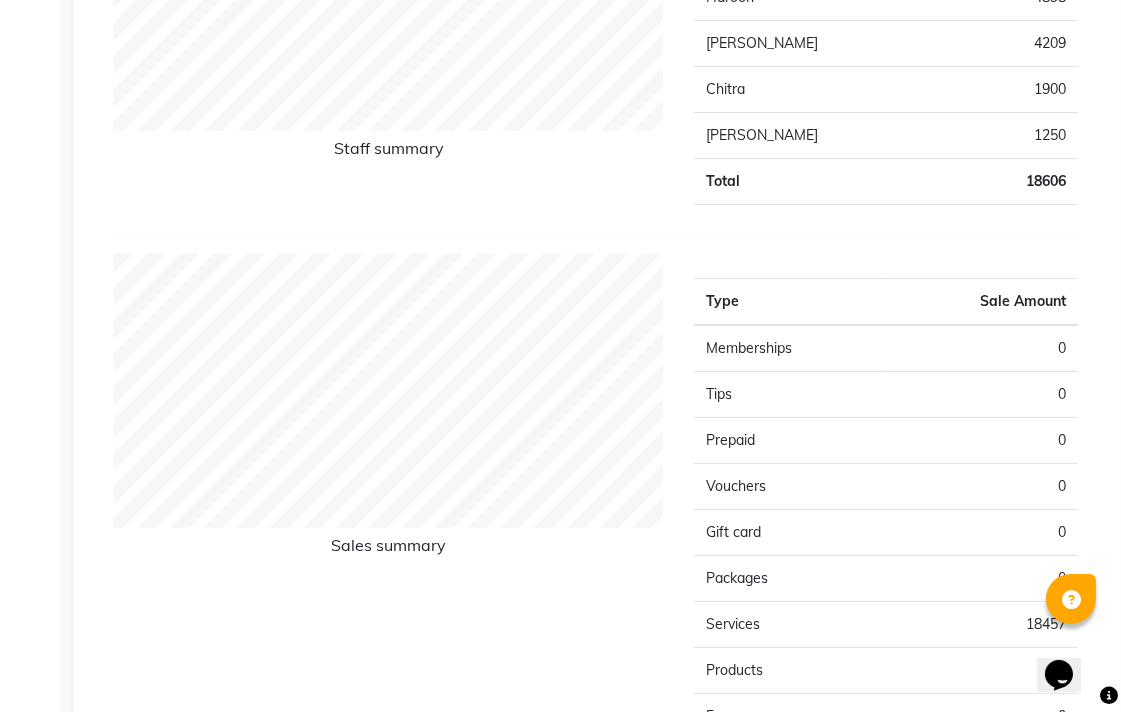 scroll, scrollTop: 444, scrollLeft: 0, axis: vertical 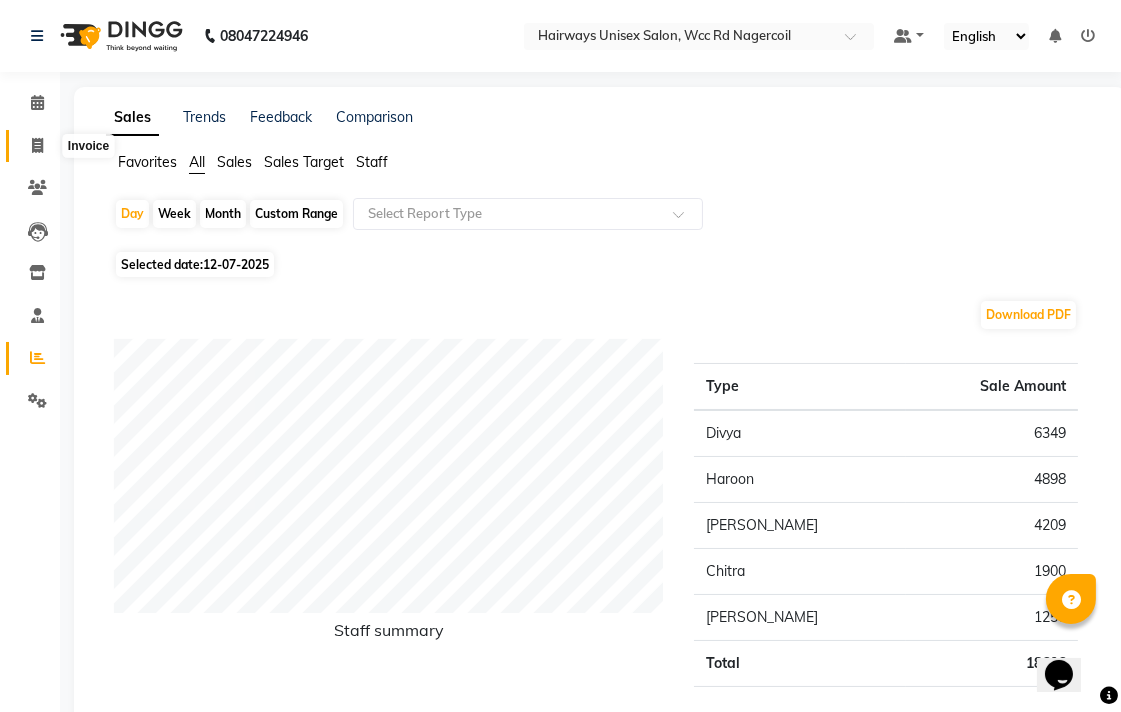 click 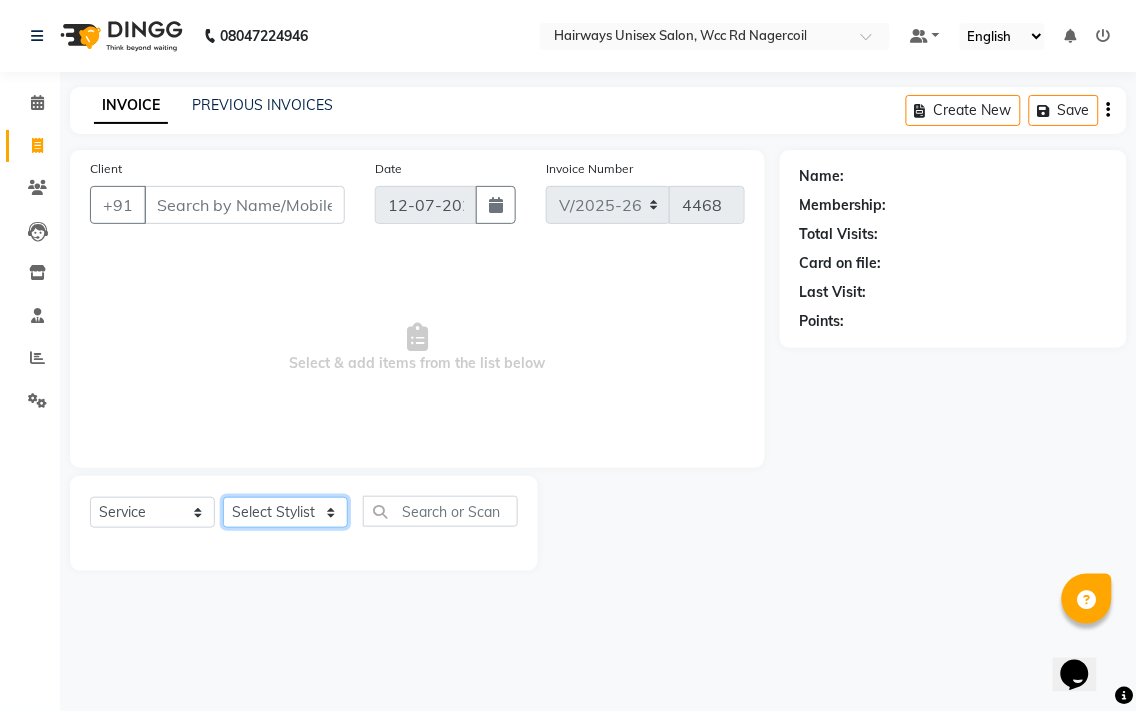 click on "Select Stylist Admin Chitra divya [PERSON_NAME] [PERSON_NAME] Reception [PERSON_NAME] [PERSON_NAME] Talib" 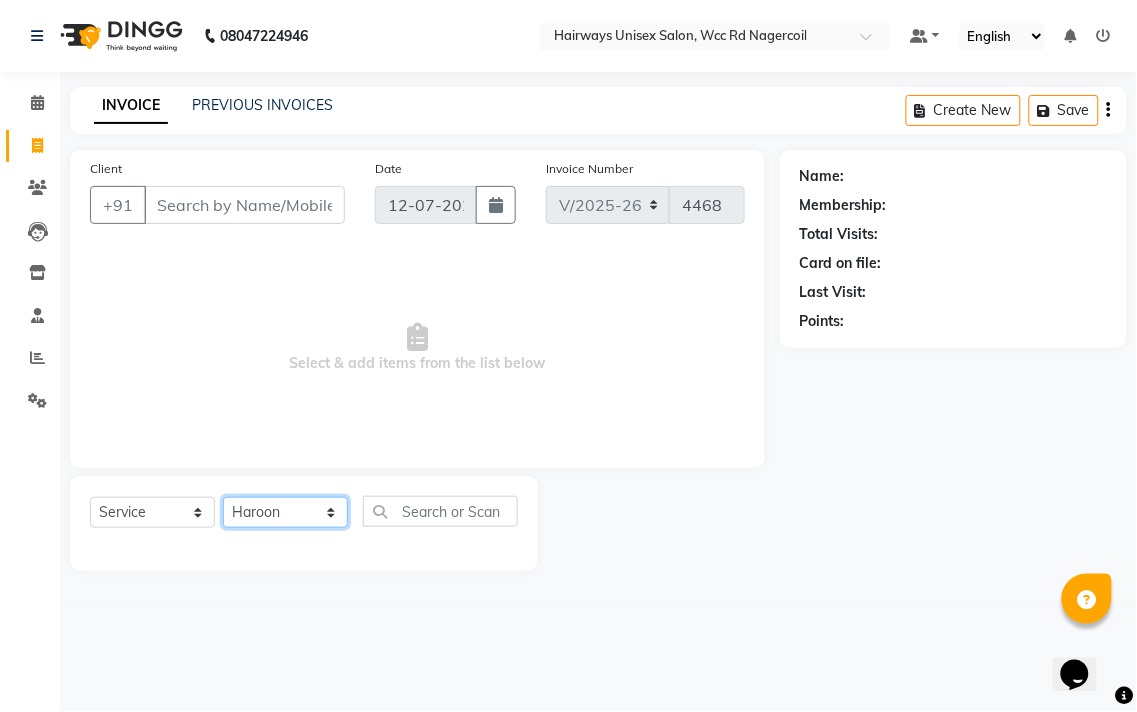 click on "Select Stylist Admin Chitra divya [PERSON_NAME] [PERSON_NAME] Reception [PERSON_NAME] [PERSON_NAME] Talib" 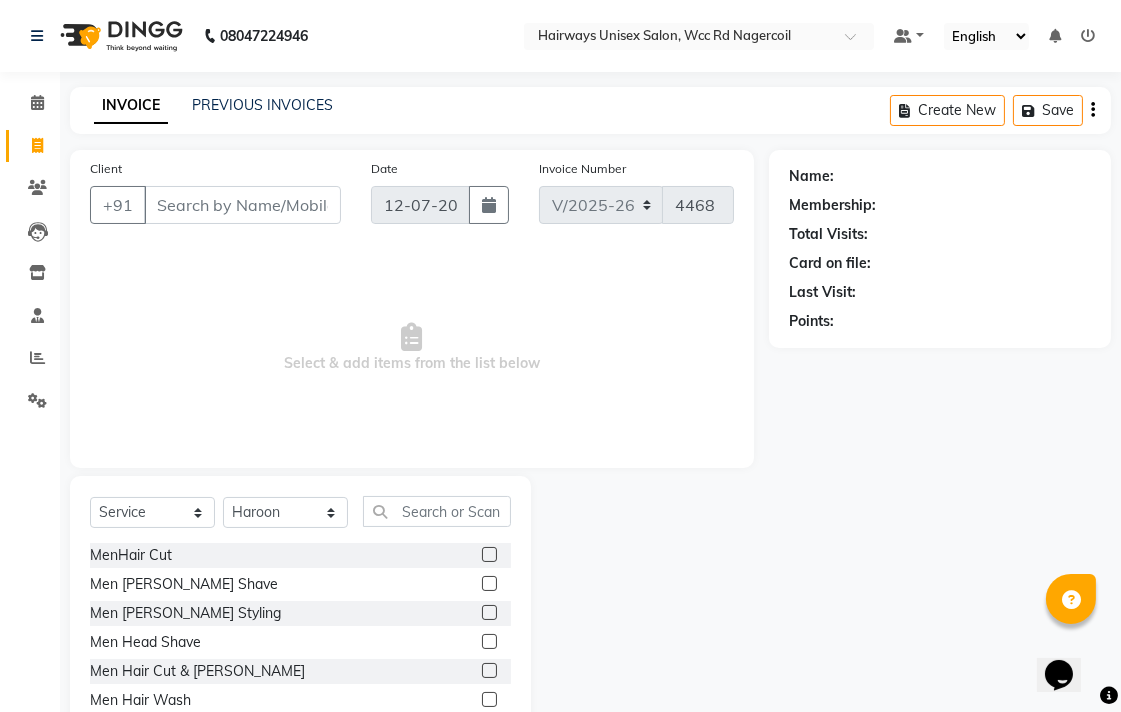 click 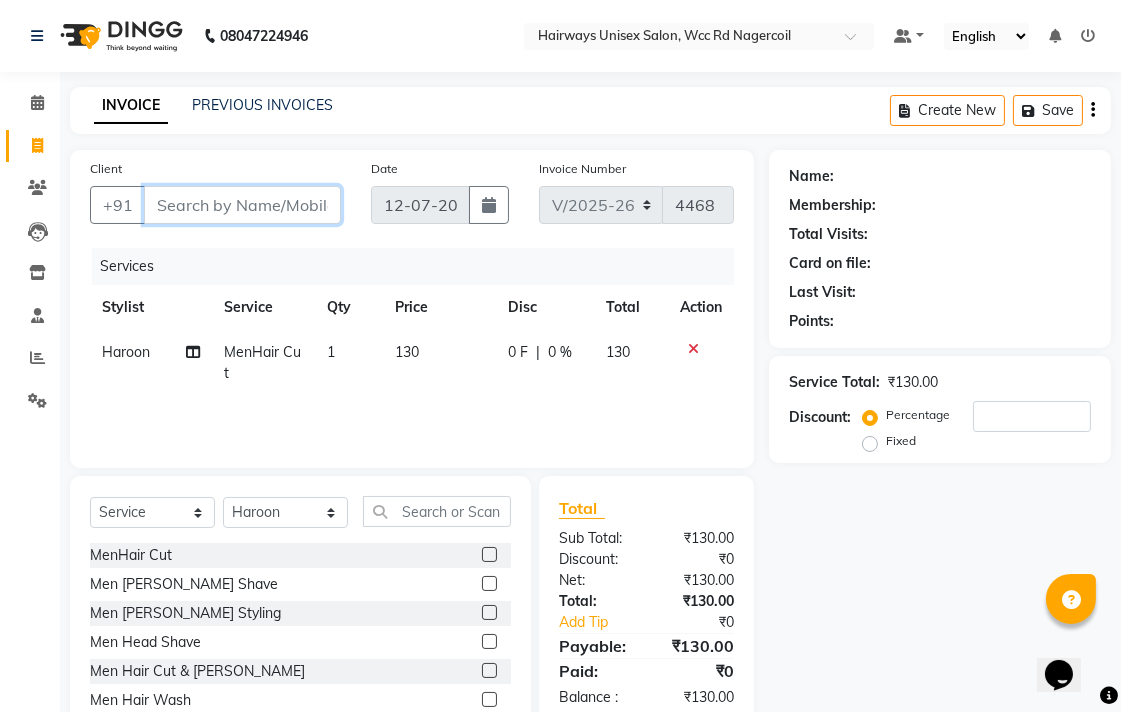 click on "Client" at bounding box center [242, 205] 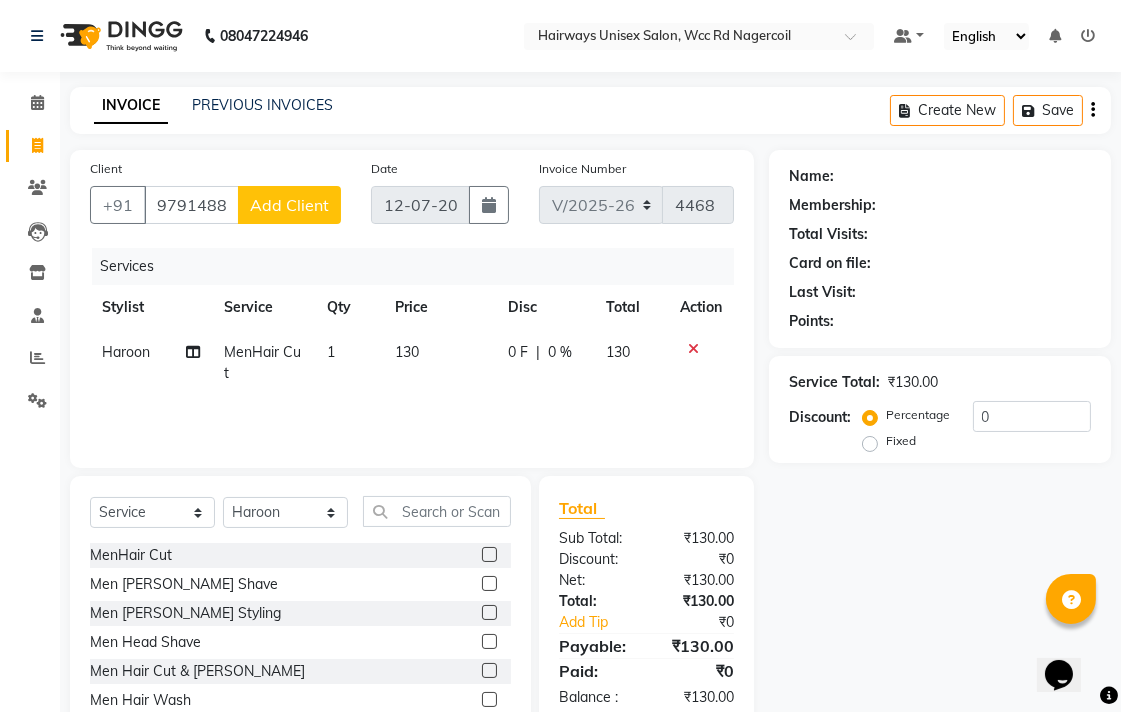 click on "Add Client" 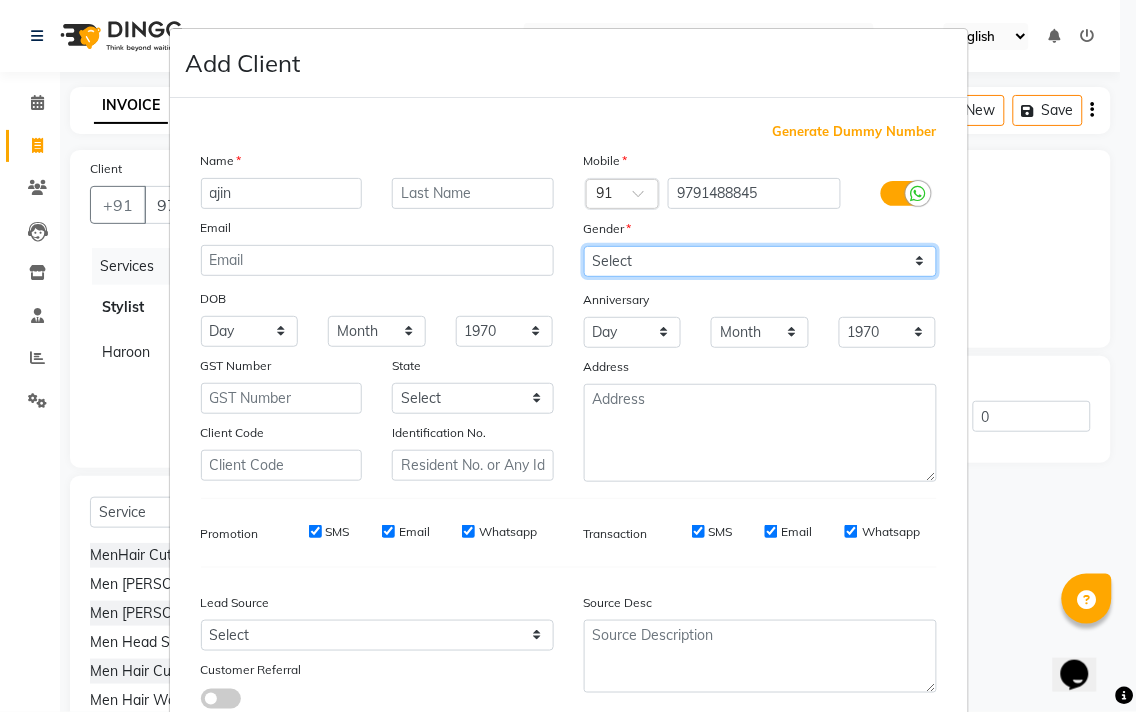 click on "Select [DEMOGRAPHIC_DATA] [DEMOGRAPHIC_DATA] Other Prefer Not To Say" at bounding box center (760, 261) 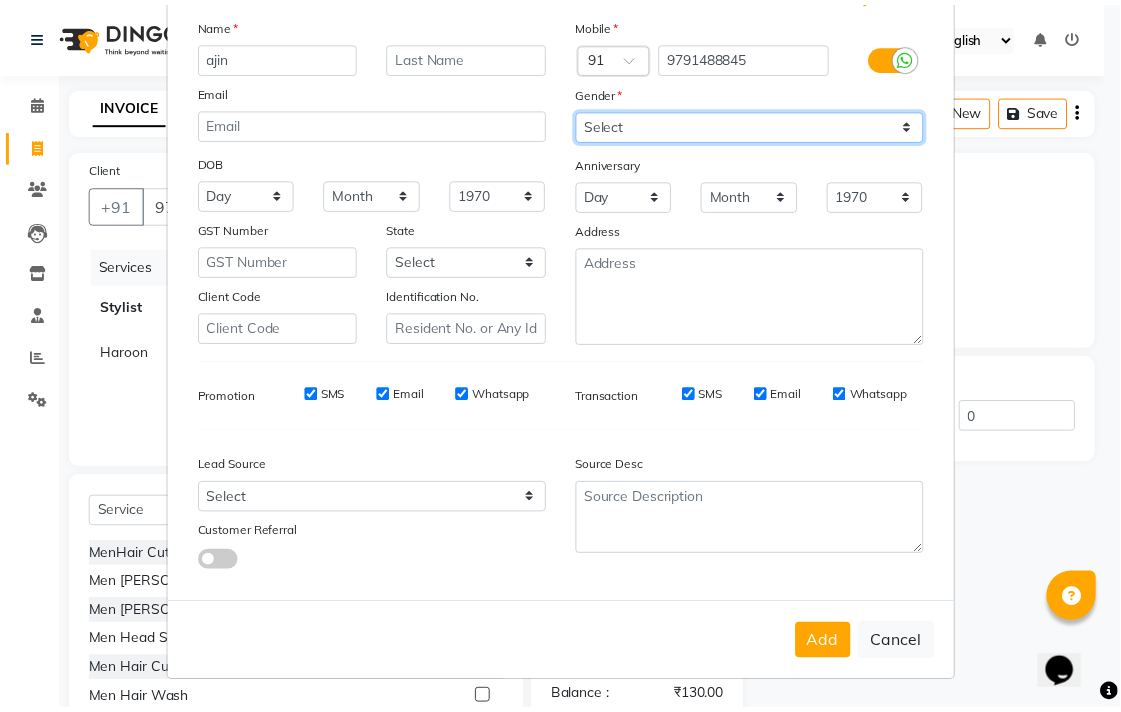 scroll, scrollTop: 138, scrollLeft: 0, axis: vertical 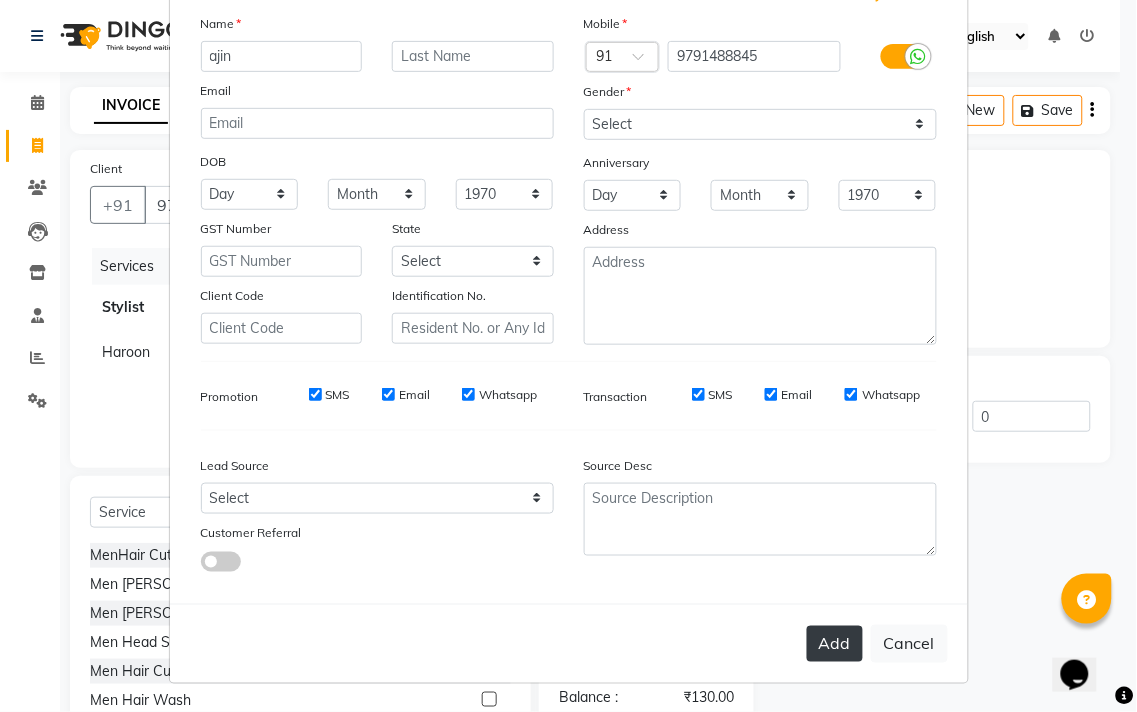click on "Add" at bounding box center (835, 644) 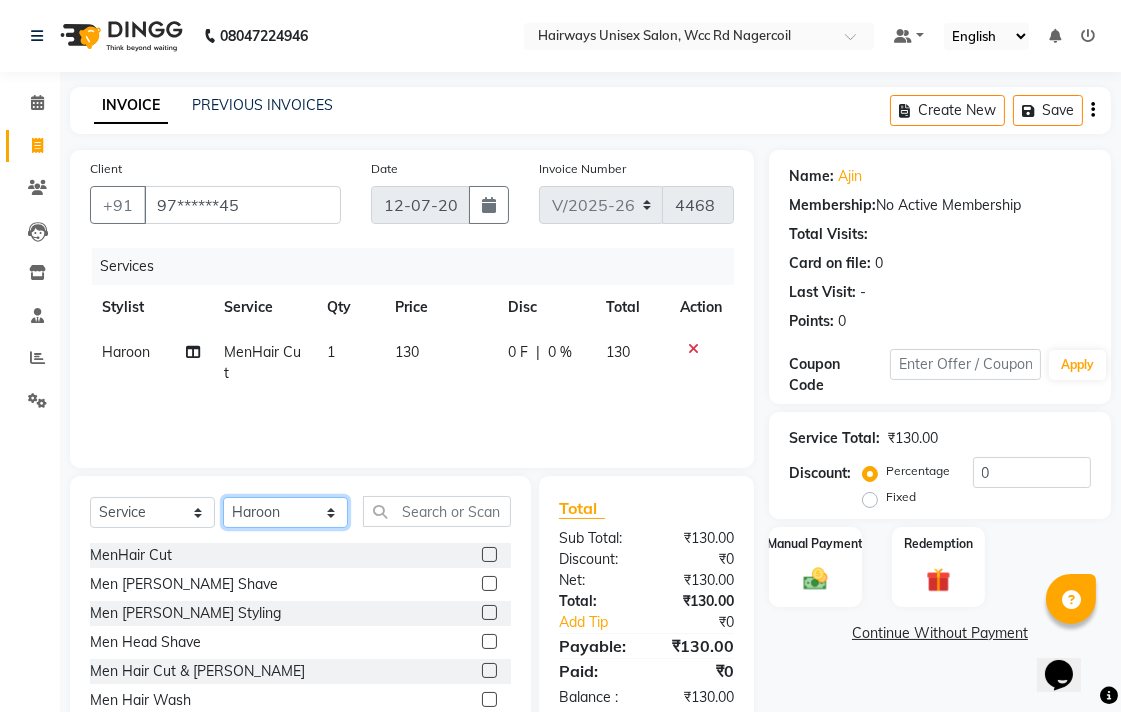 click on "Select Stylist Admin Chitra divya [PERSON_NAME] [PERSON_NAME] Reception [PERSON_NAME] [PERSON_NAME] Talib" 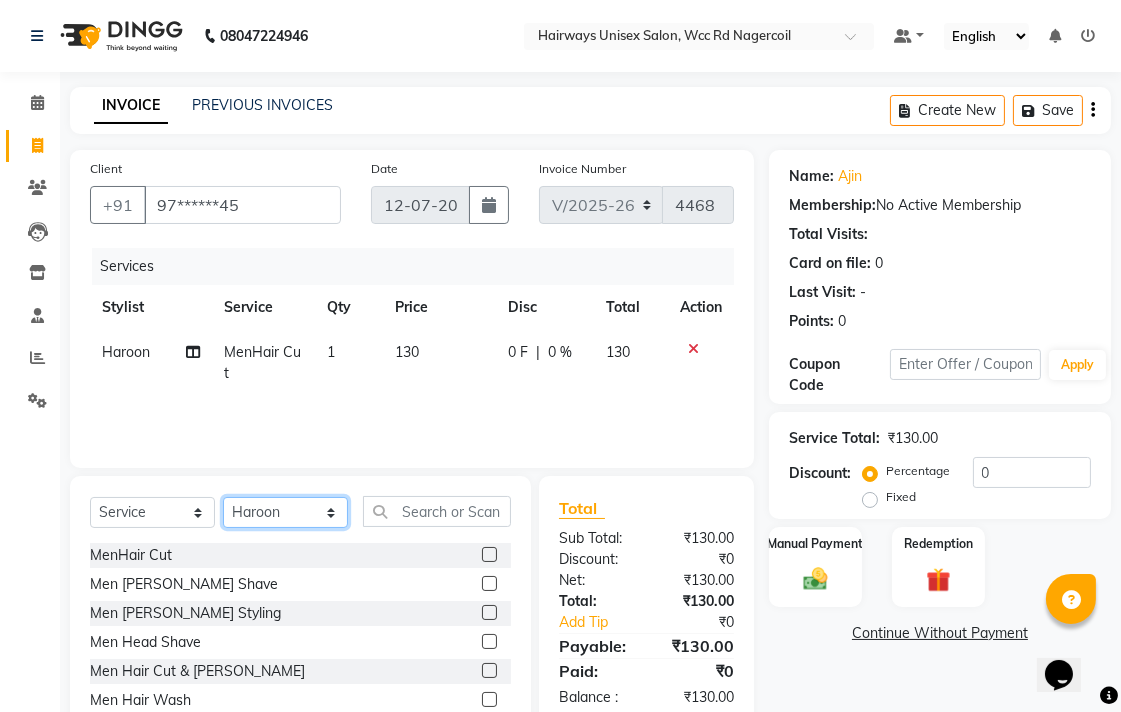 click on "Select Stylist Admin Chitra divya [PERSON_NAME] [PERSON_NAME] Reception [PERSON_NAME] [PERSON_NAME] Talib" 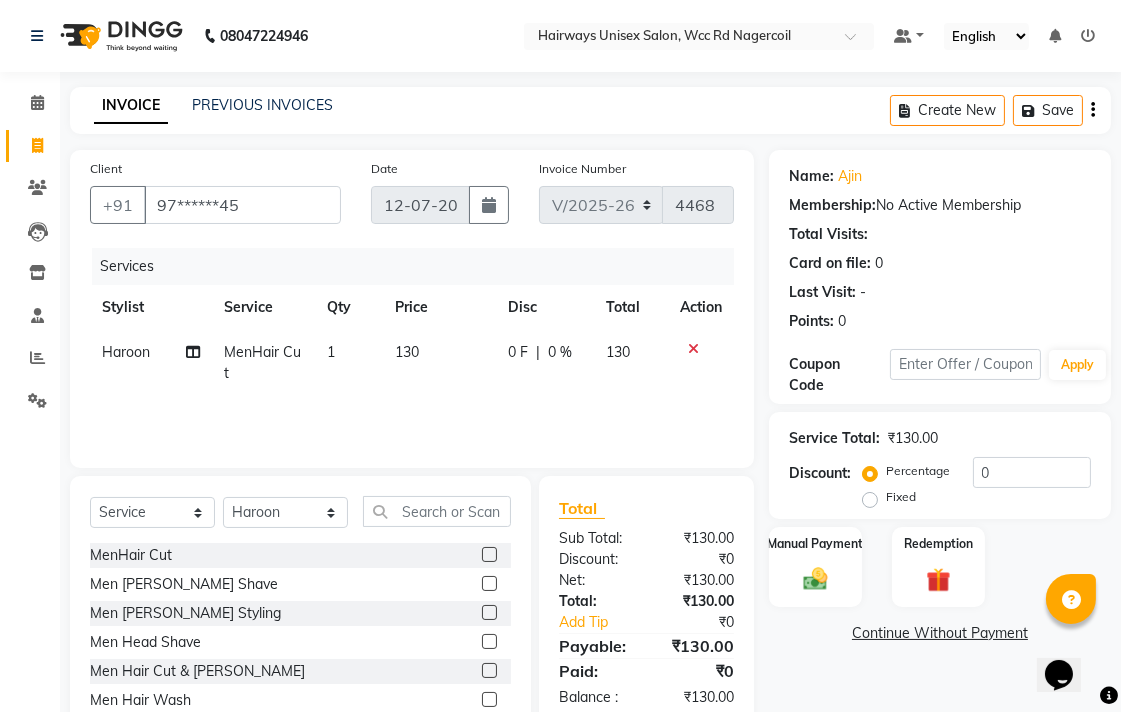 click 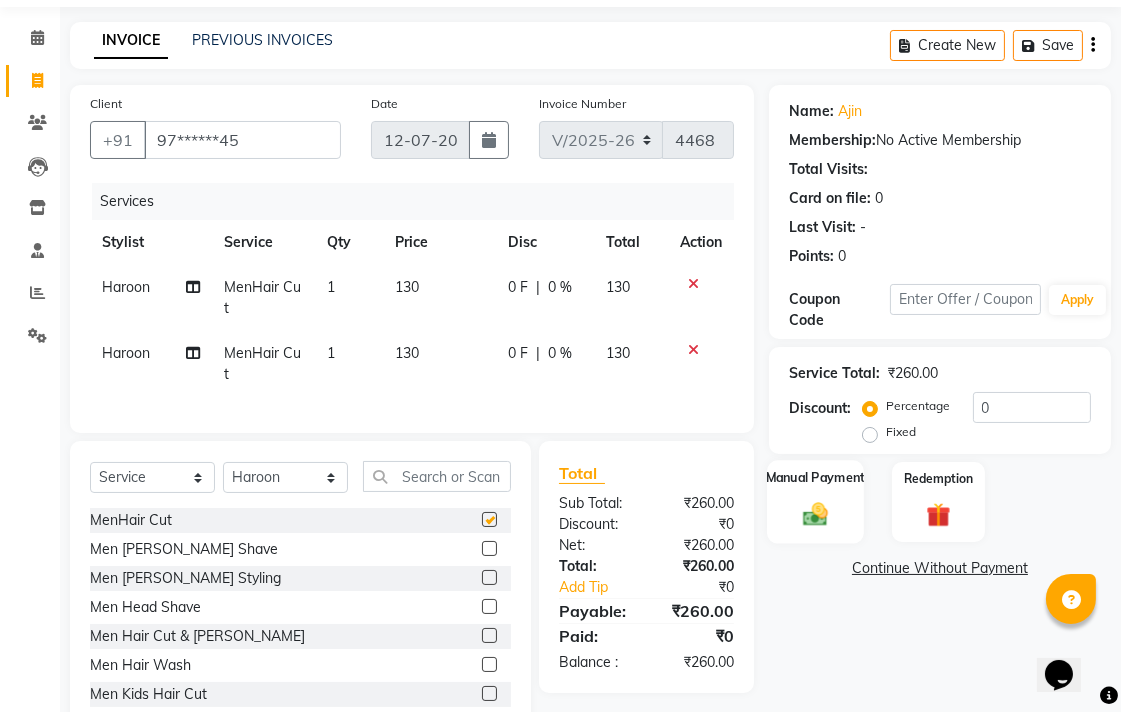 scroll, scrollTop: 135, scrollLeft: 0, axis: vertical 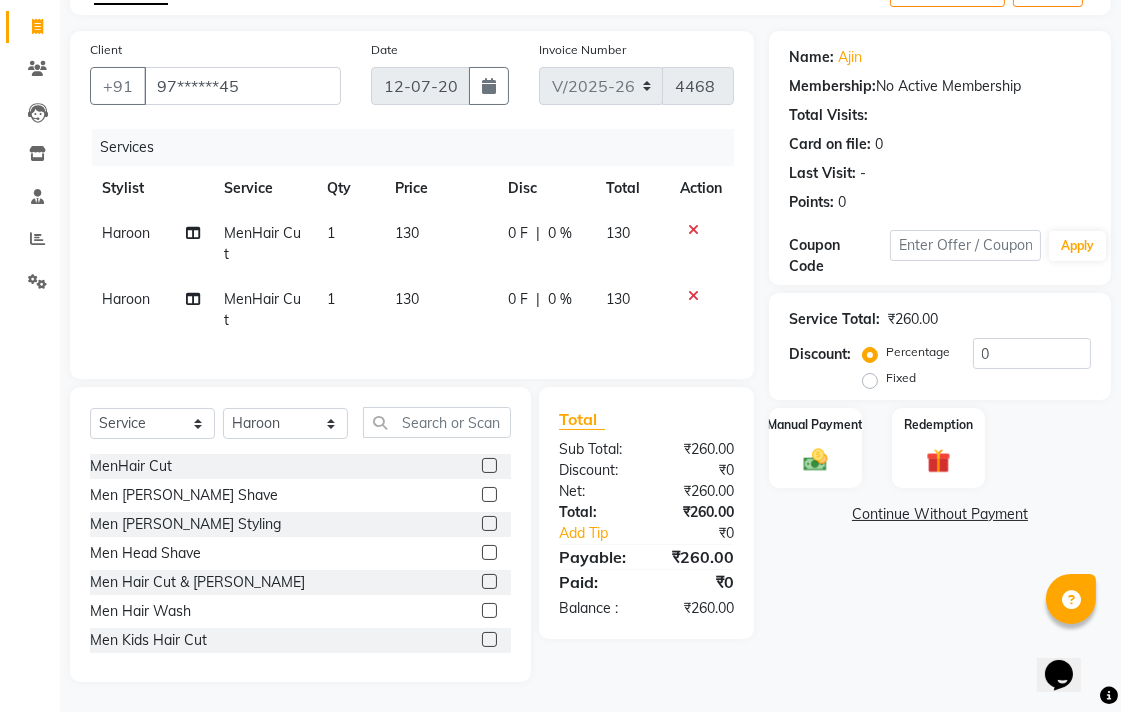 click 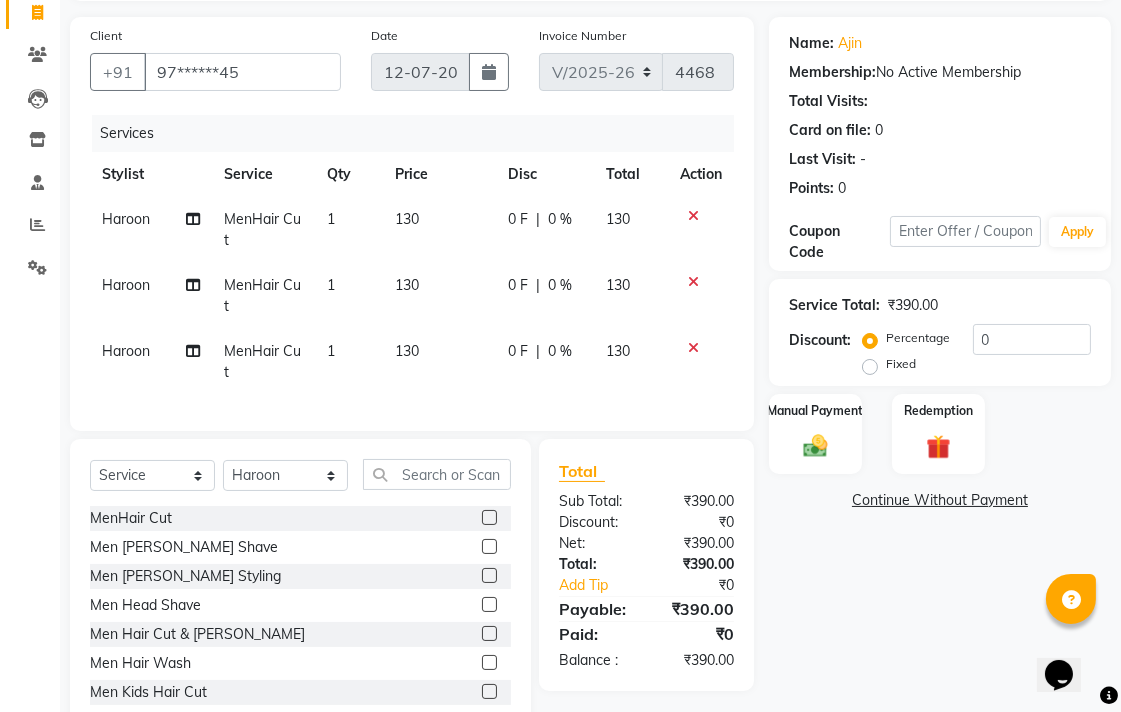 scroll, scrollTop: 0, scrollLeft: 0, axis: both 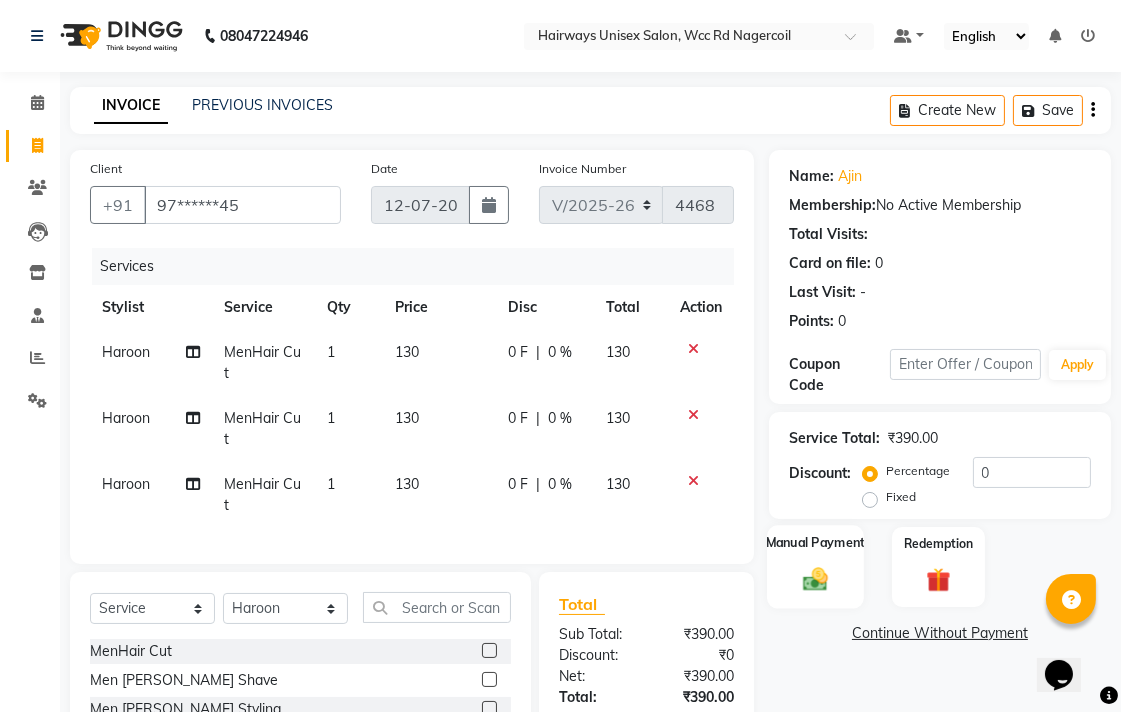 click on "Manual Payment" 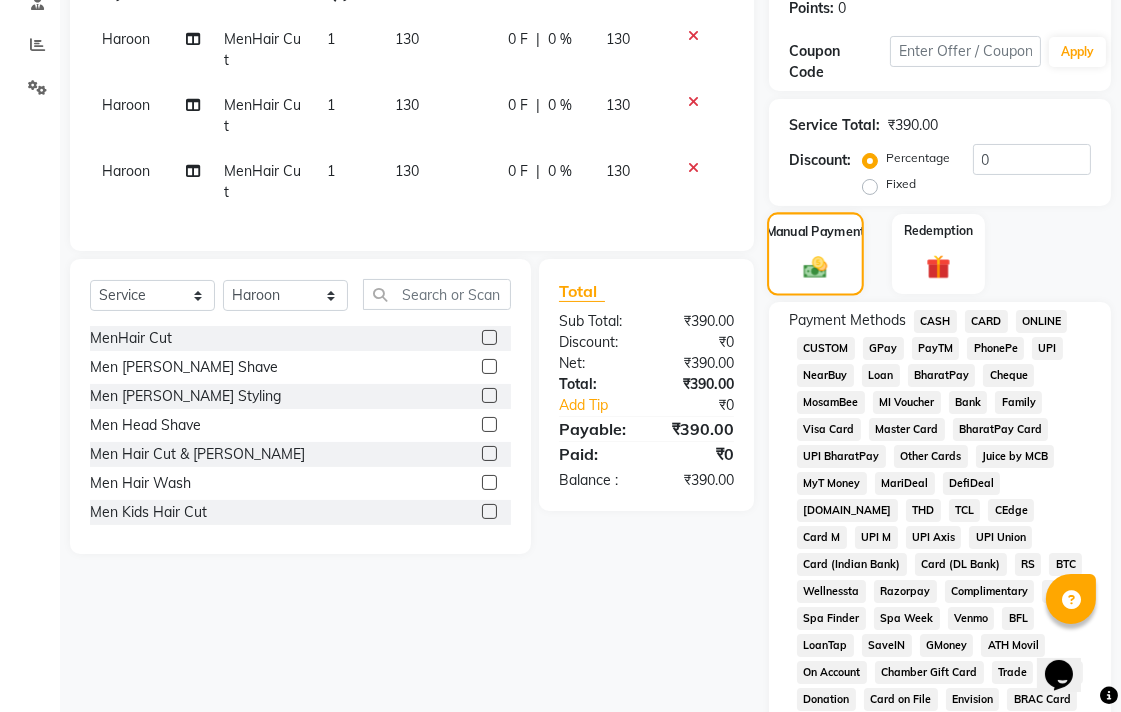 scroll, scrollTop: 333, scrollLeft: 0, axis: vertical 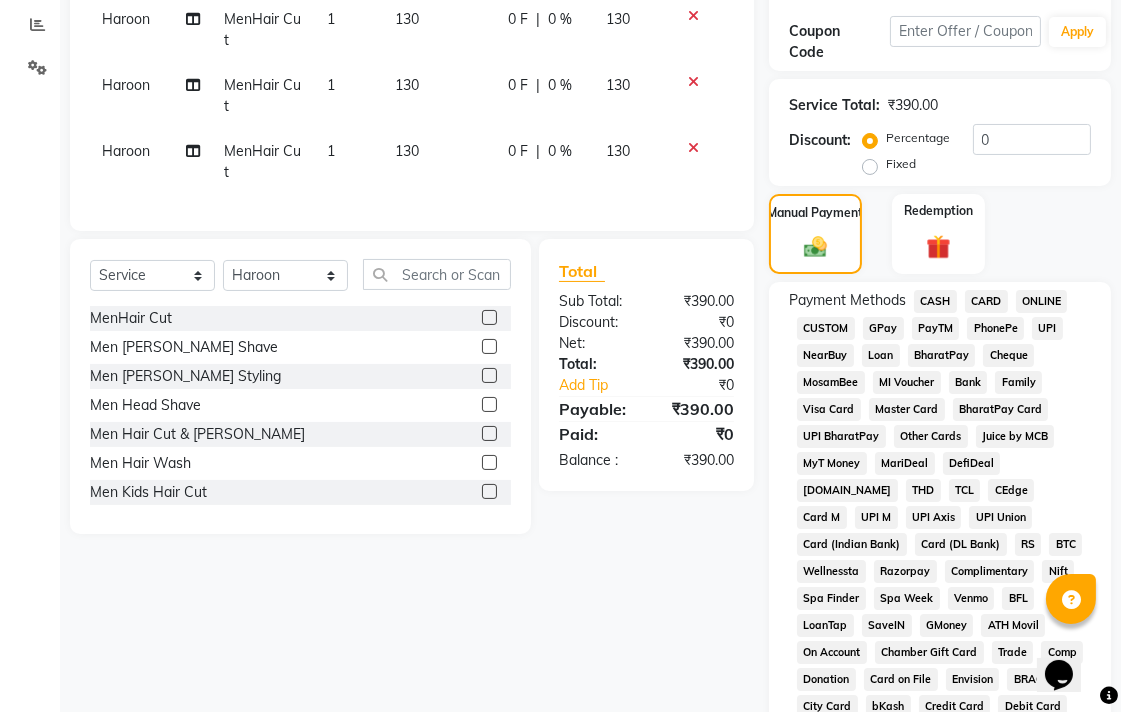 click on "CASH" 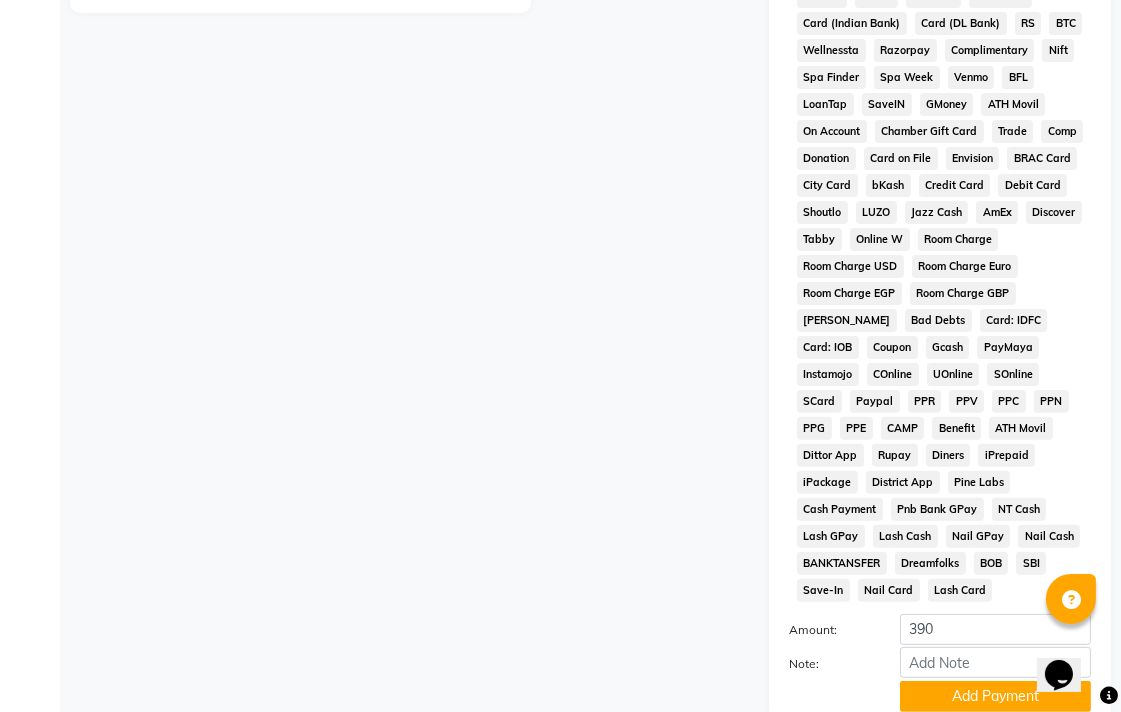 scroll, scrollTop: 913, scrollLeft: 0, axis: vertical 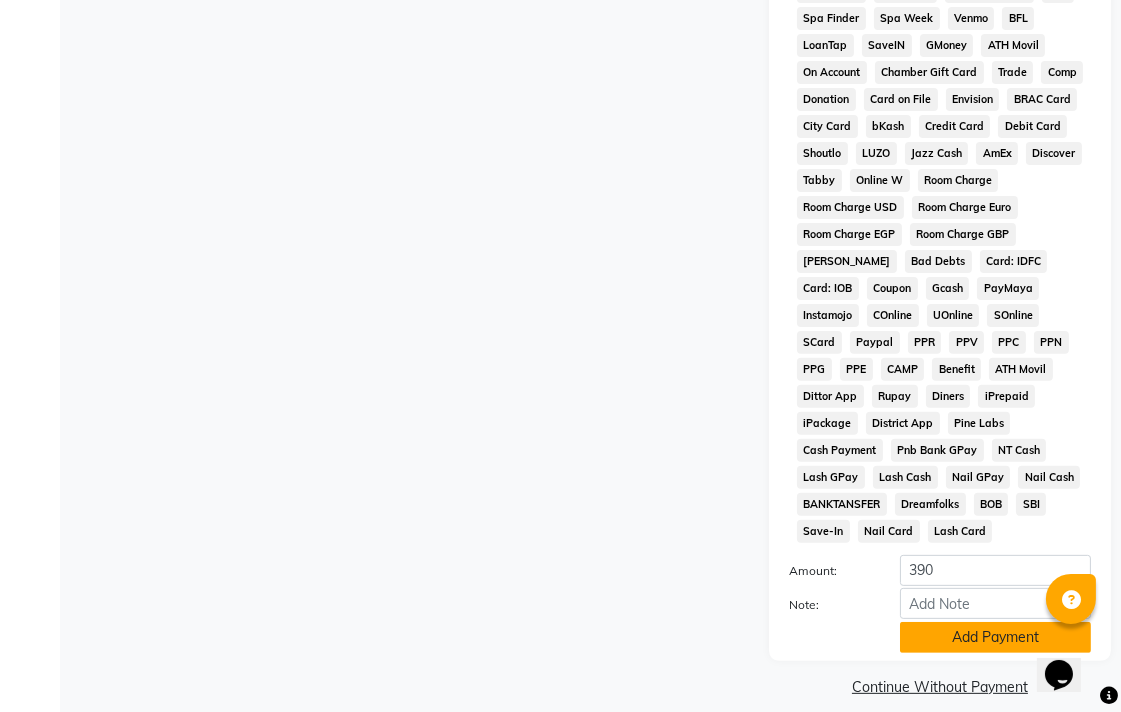click on "Add Payment" 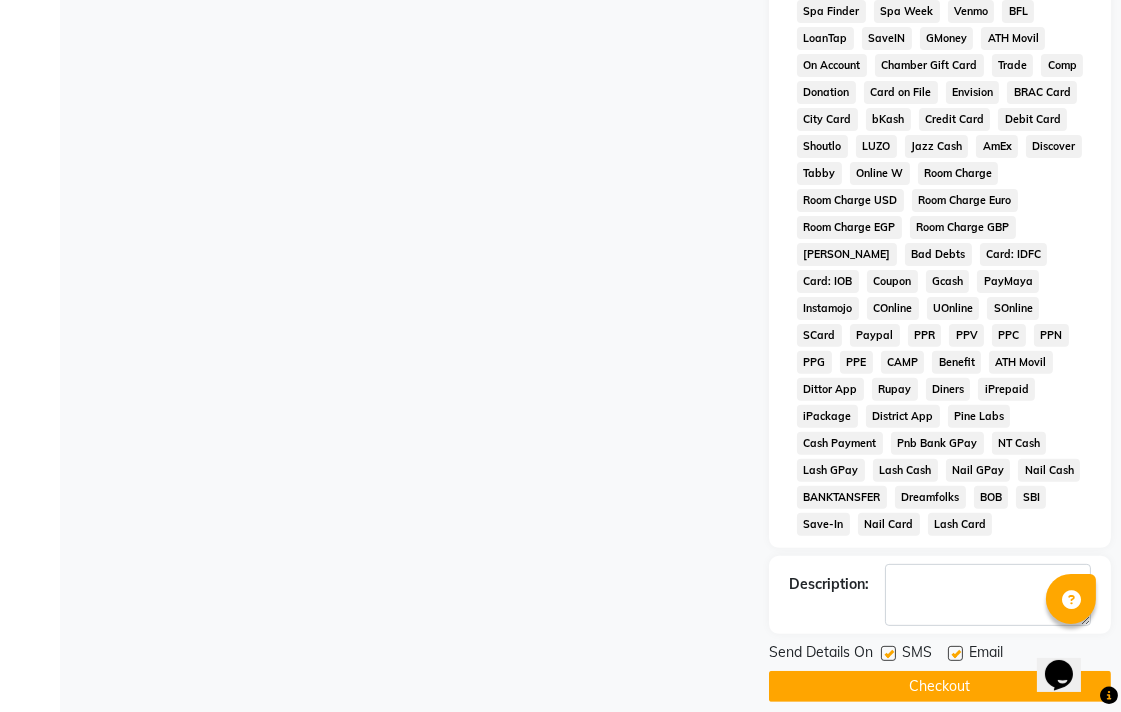 scroll, scrollTop: 921, scrollLeft: 0, axis: vertical 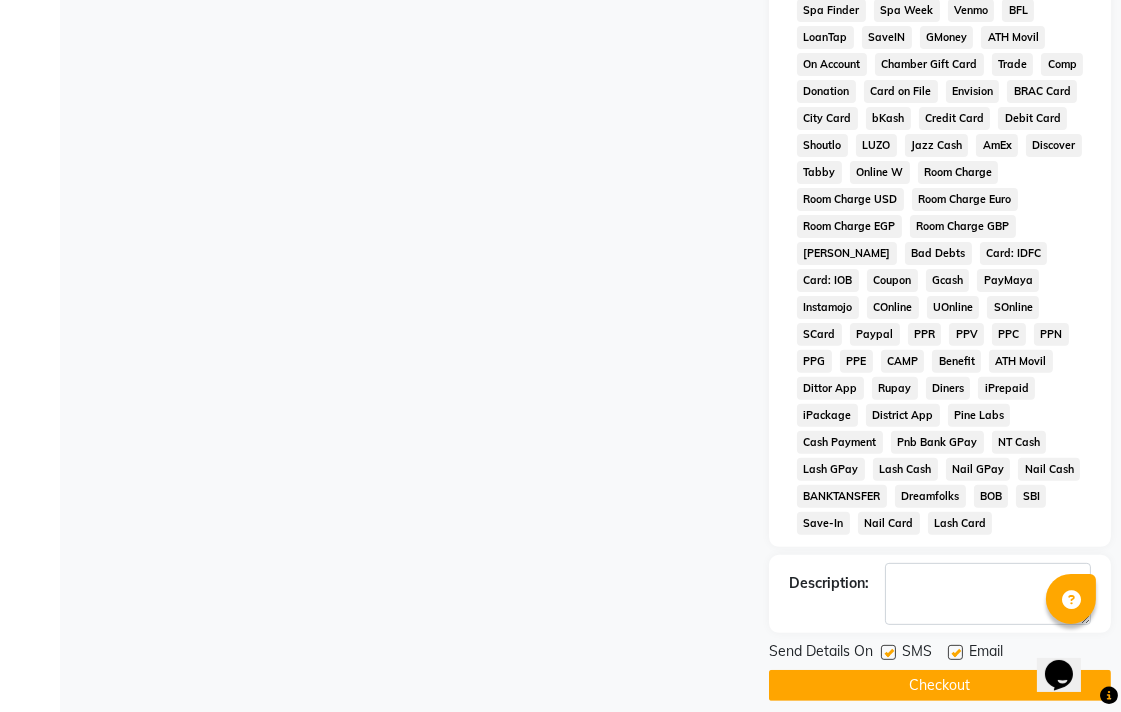 click on "Checkout" 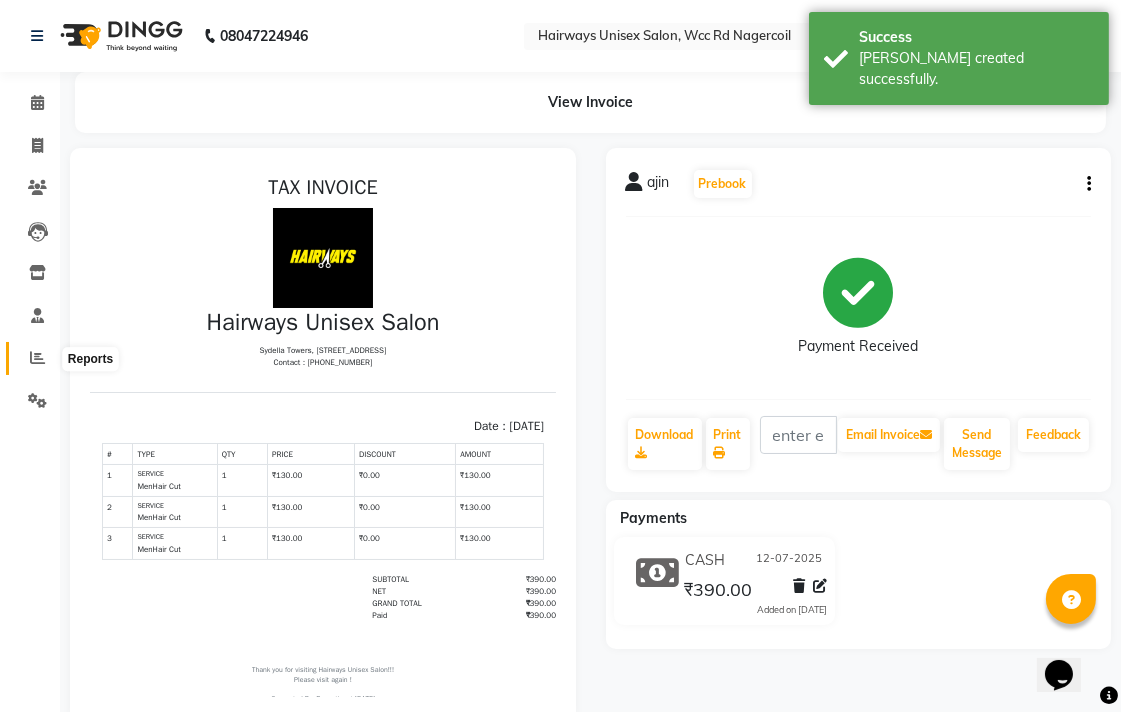 scroll, scrollTop: 0, scrollLeft: 0, axis: both 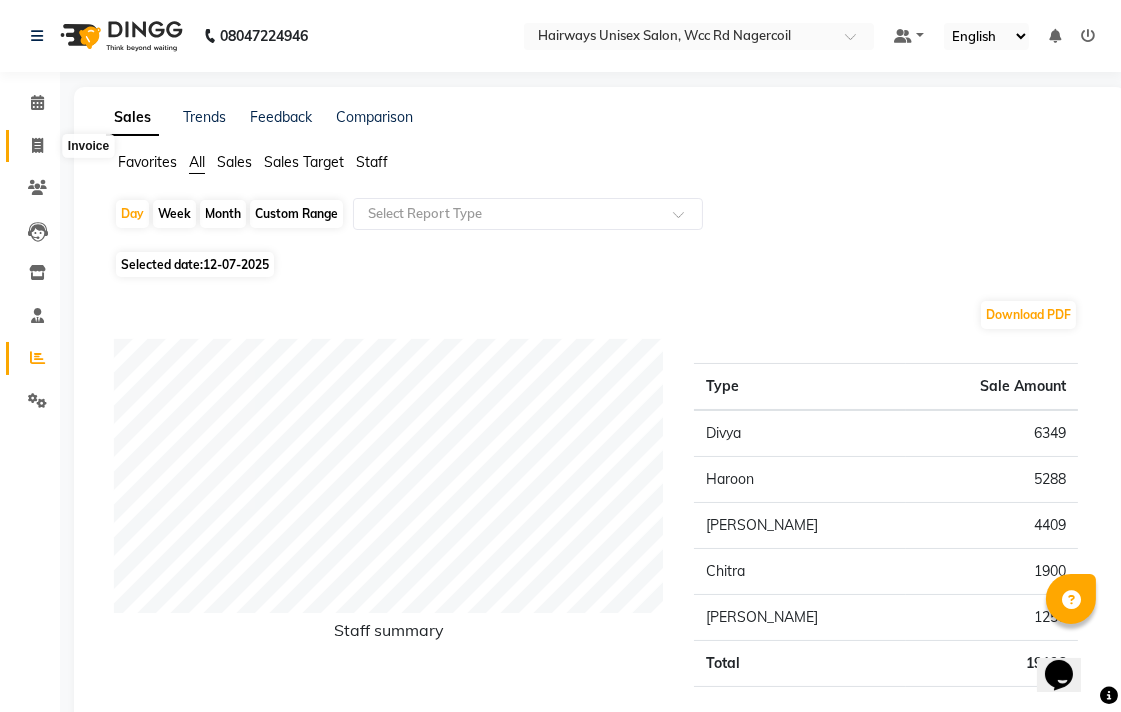 click 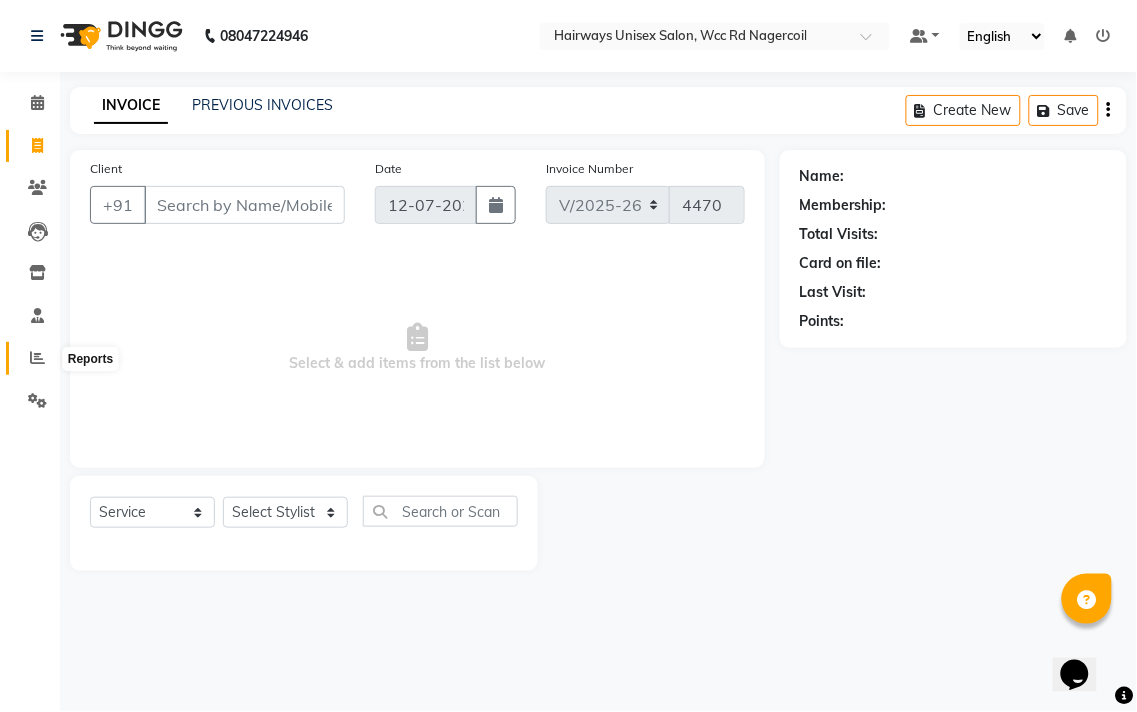 click 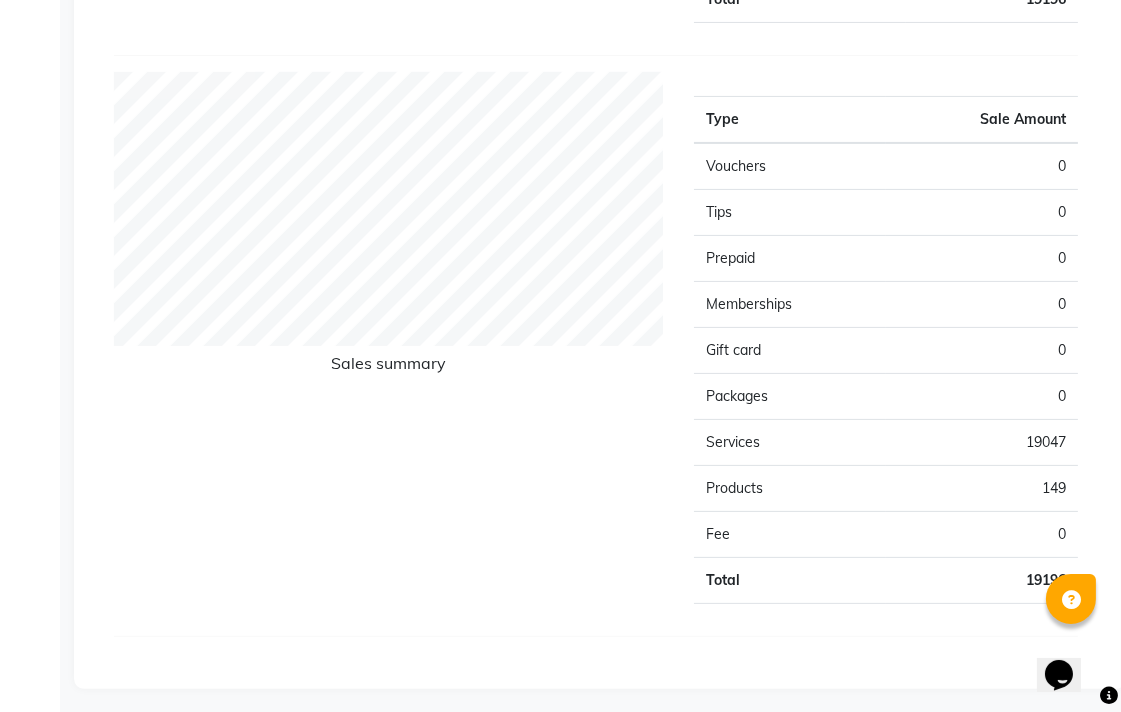 scroll, scrollTop: 115, scrollLeft: 0, axis: vertical 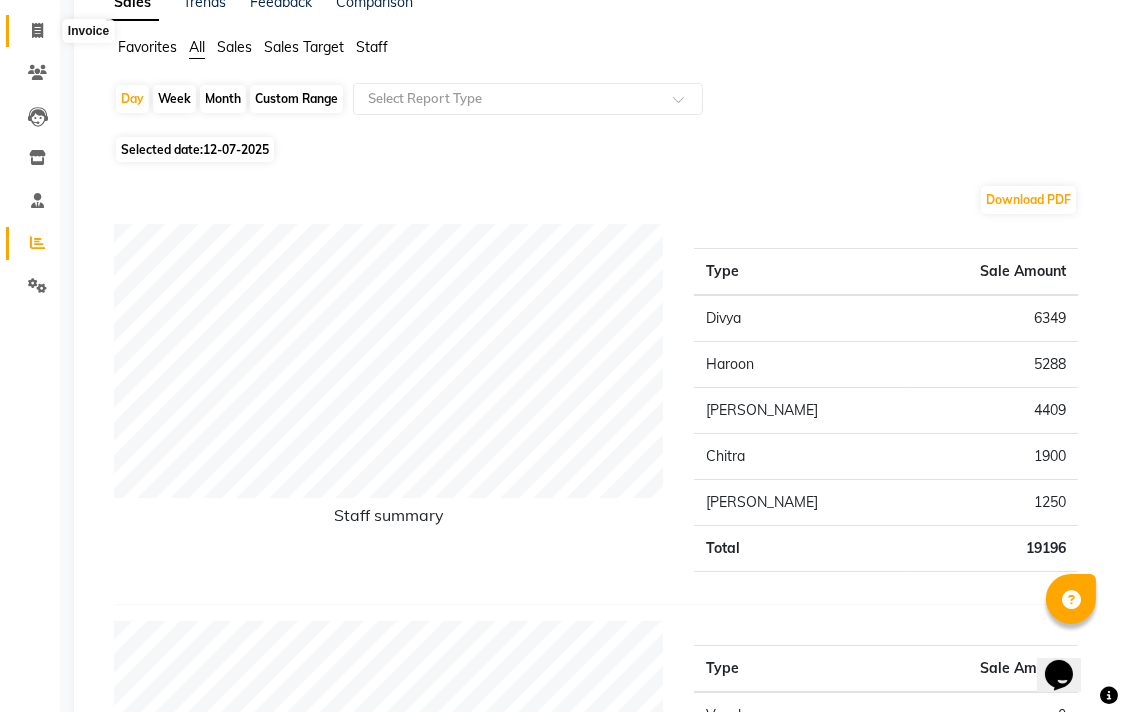 click 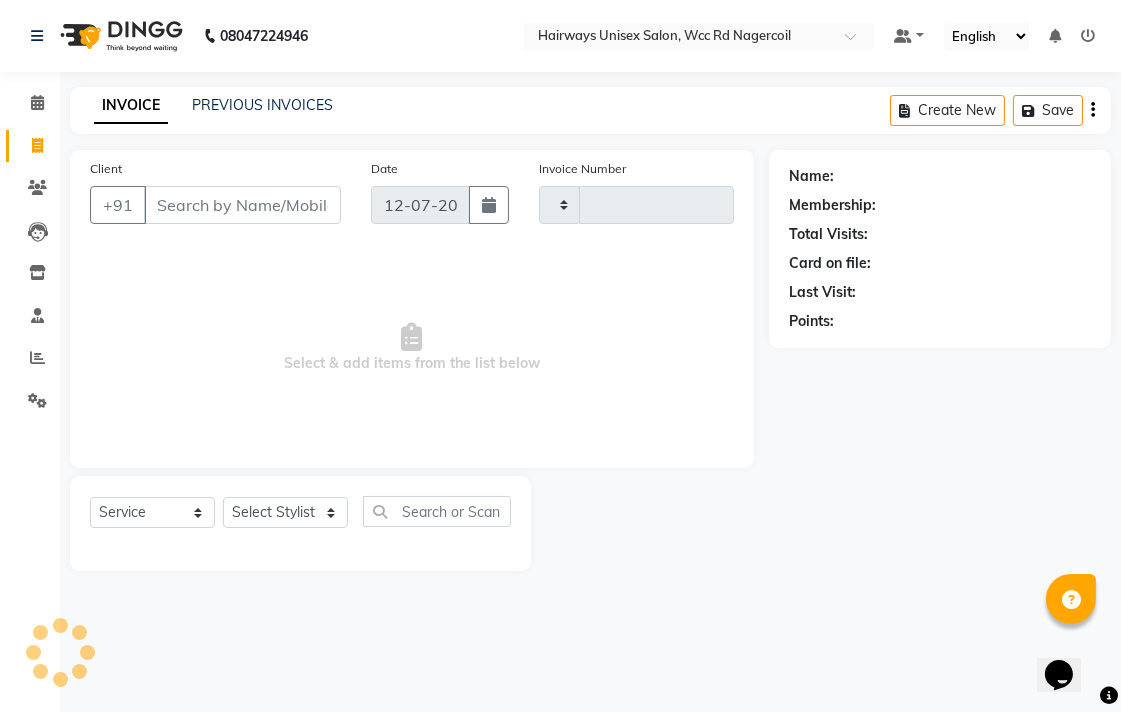 scroll, scrollTop: 0, scrollLeft: 0, axis: both 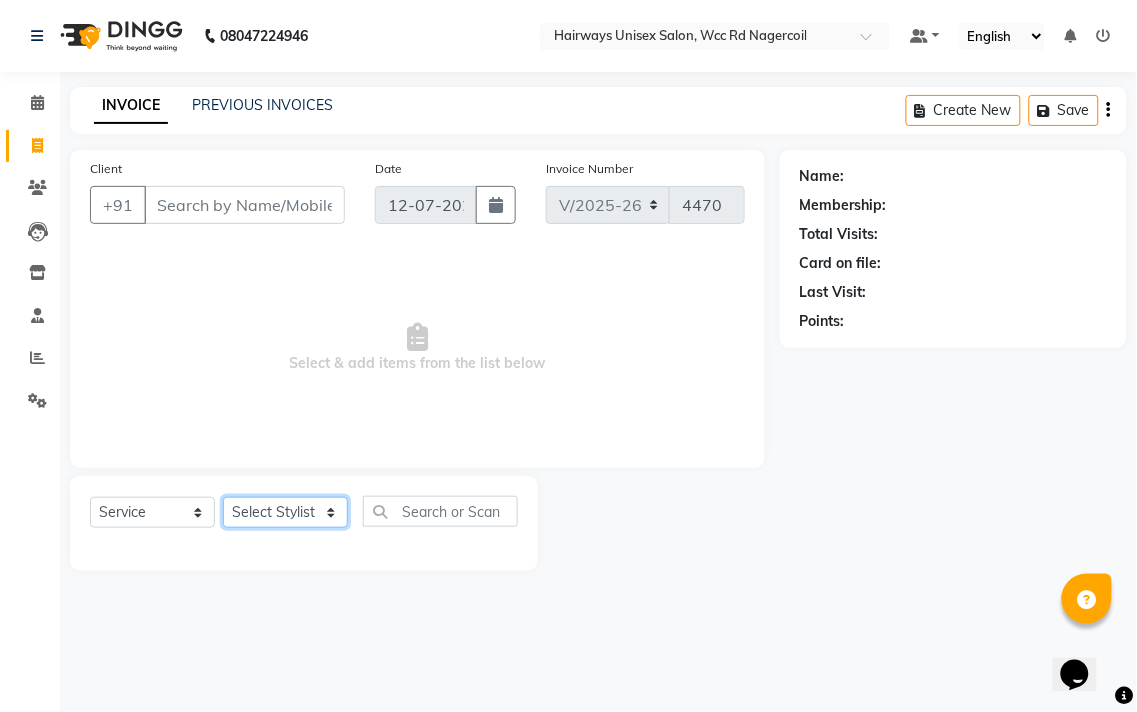 click on "Select Stylist Admin Chitra divya [PERSON_NAME] [PERSON_NAME] Reception [PERSON_NAME] [PERSON_NAME] Talib" 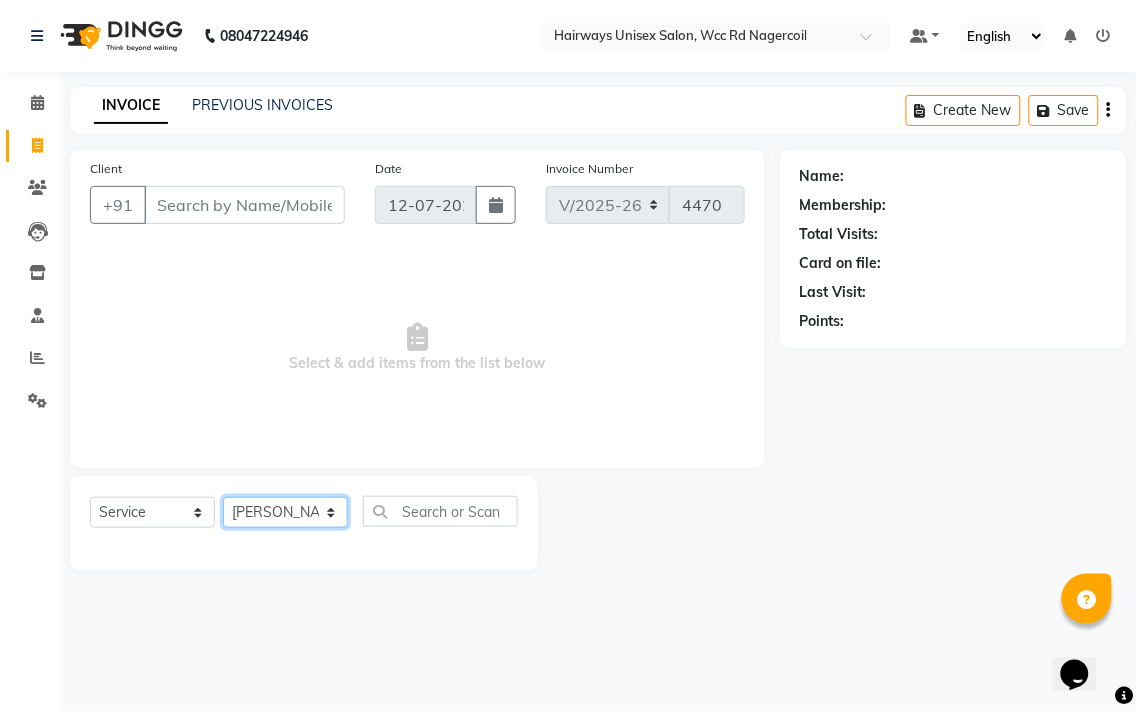 click on "Select Stylist Admin Chitra divya [PERSON_NAME] [PERSON_NAME] Reception [PERSON_NAME] [PERSON_NAME] Talib" 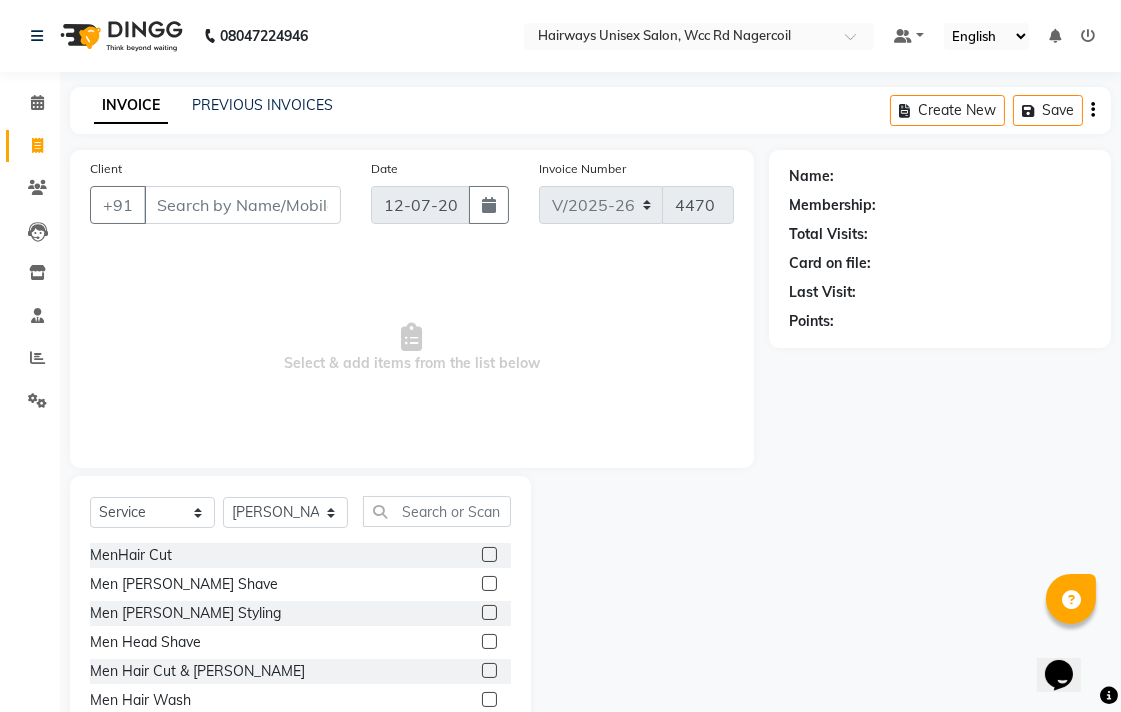 click on "Select  Service  Product  Membership  Package Voucher Prepaid Gift Card  Select Stylist Admin Chitra divya [PERSON_NAME] [PERSON_NAME] Reception [PERSON_NAME] [PERSON_NAME] Talib MenHair Cut  Men [PERSON_NAME] Shave  Men [PERSON_NAME] Styling  Men Head Shave  Men Hair Cut & [PERSON_NAME]  Men Hair Wash  Men Kids Hair Cut  Men Threading  face scurb  Men Straighterning, Smoothening - Front  Men Straightening, Smoothening - Half  Men Straightening, Smoothening - Full  Men Grown  smoothening- straightening  Men [MEDICAL_DATA] Treatment - Da0ndruff Treatment (short hair)  Men [MEDICAL_DATA] Treatment - [MEDICAL_DATA] Treatment (Medium hair)  Men [MEDICAL_DATA] Treatment - [MEDICAL_DATA] Treatment (Long hair)  Men [MEDICAL_DATA] scrub  Men Relaxing Head Massage - Cocnut Oil  Men Relaxing Head Massage - Navaratna Oil  Men Relaxing Head Massage - Cold Oil  Men Relaxing Head Massage - Almond Oil  Men Relaxing olive oil massage   Men Hair Colour - Mustache  Men Hair Colour - Mustache ([MEDICAL_DATA] Free)  Men Hair Colour - [PERSON_NAME] Colour  Men Hair Colour - [PERSON_NAME] Colour ([MEDICAL_DATA] Free)  Men  face scrub" 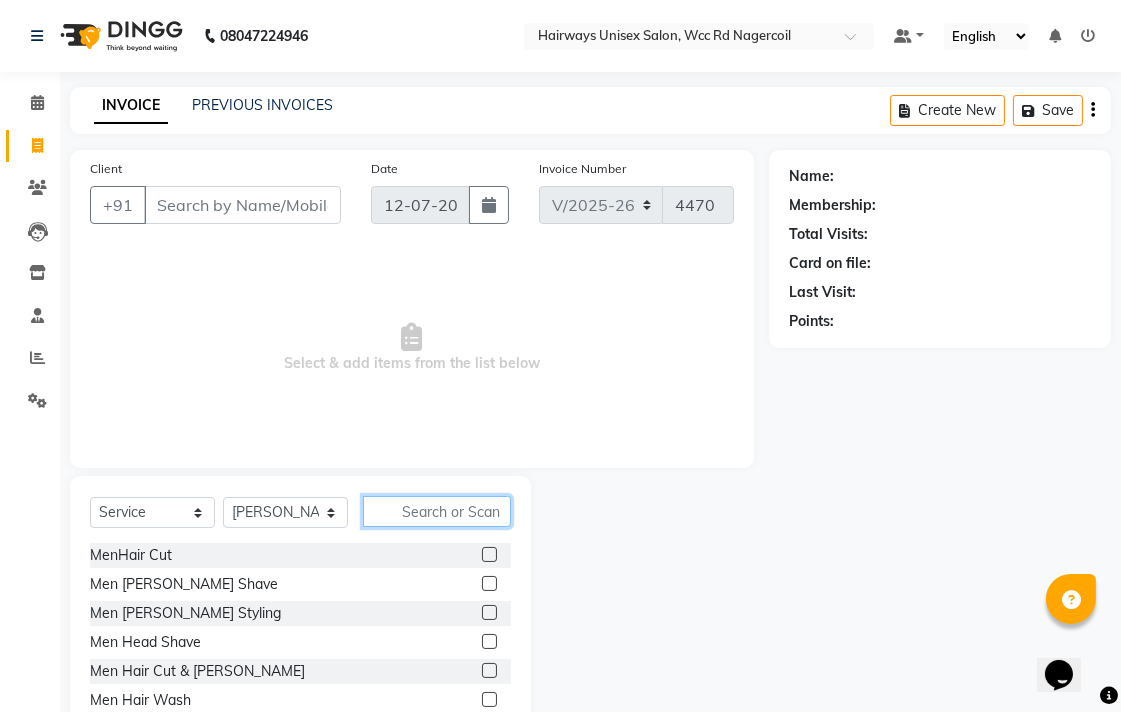 click 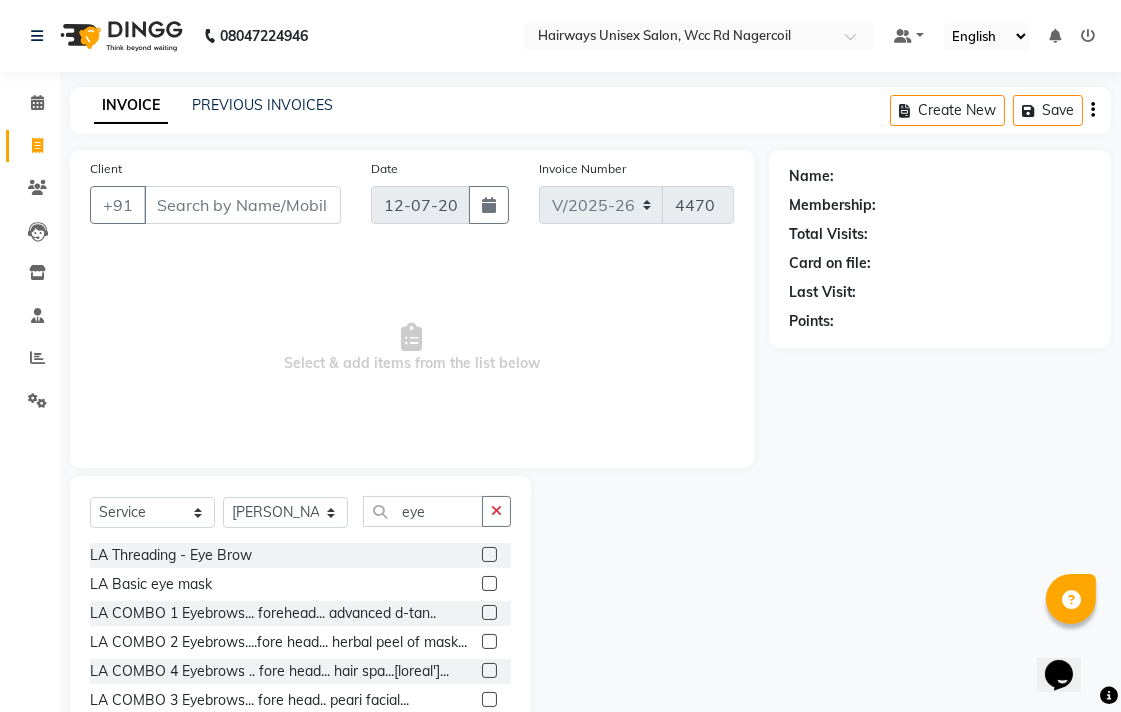 click 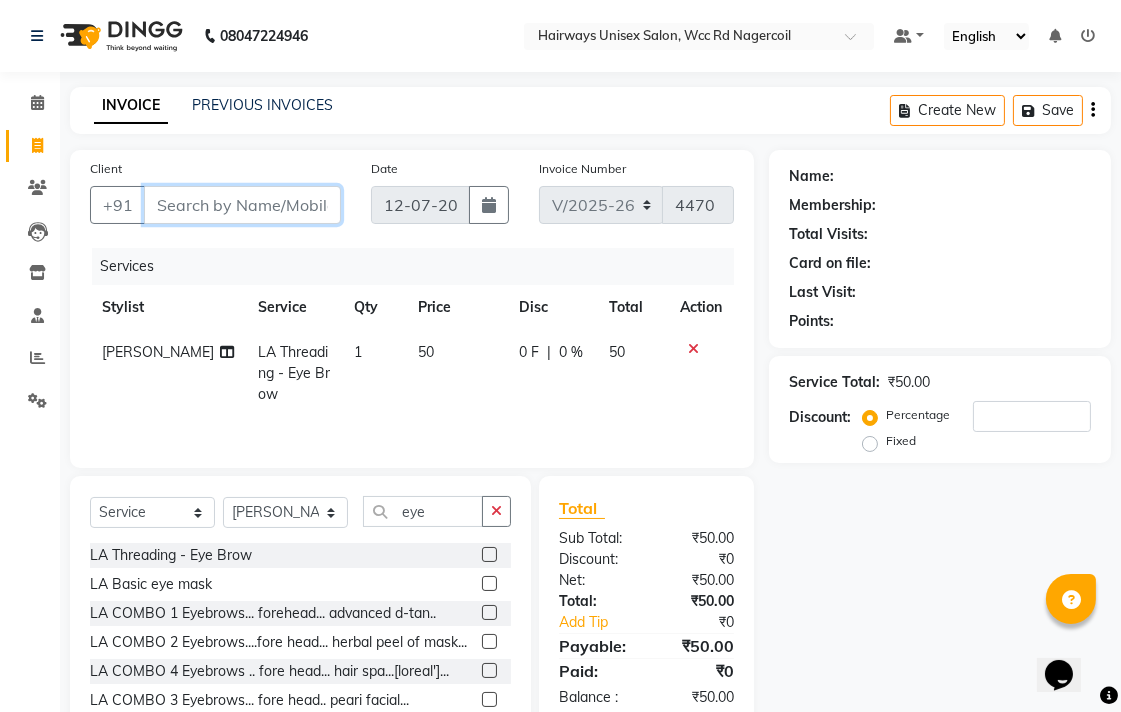 click on "Client" at bounding box center [242, 205] 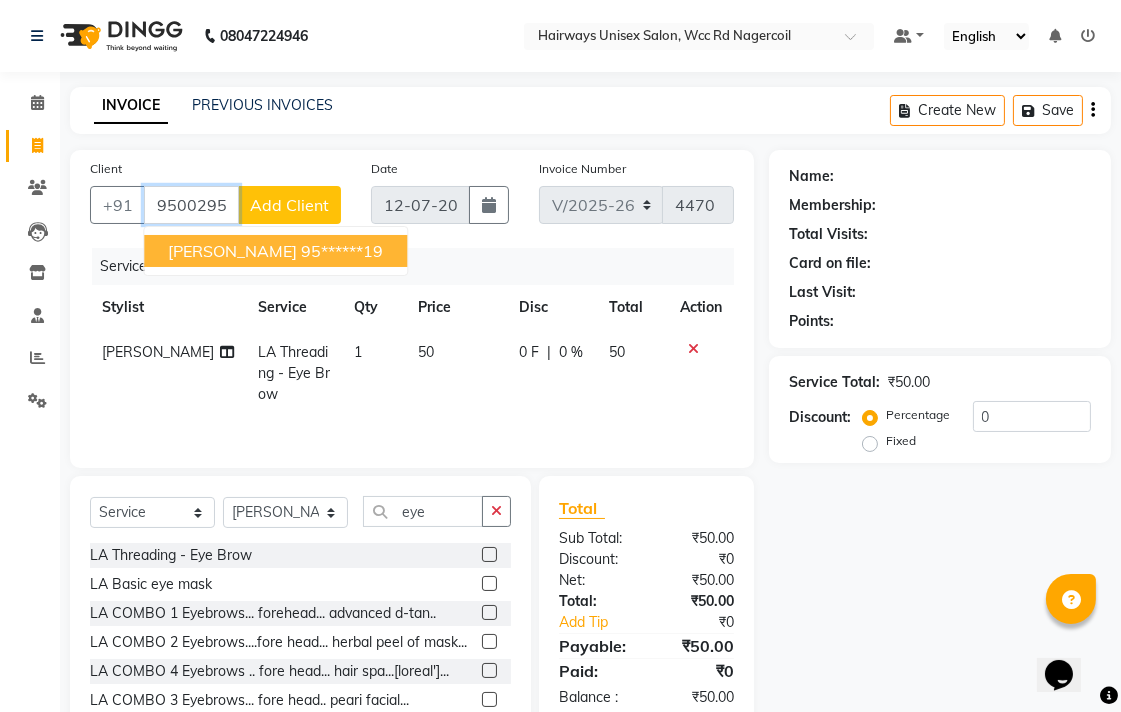 click on "95******19" at bounding box center [342, 251] 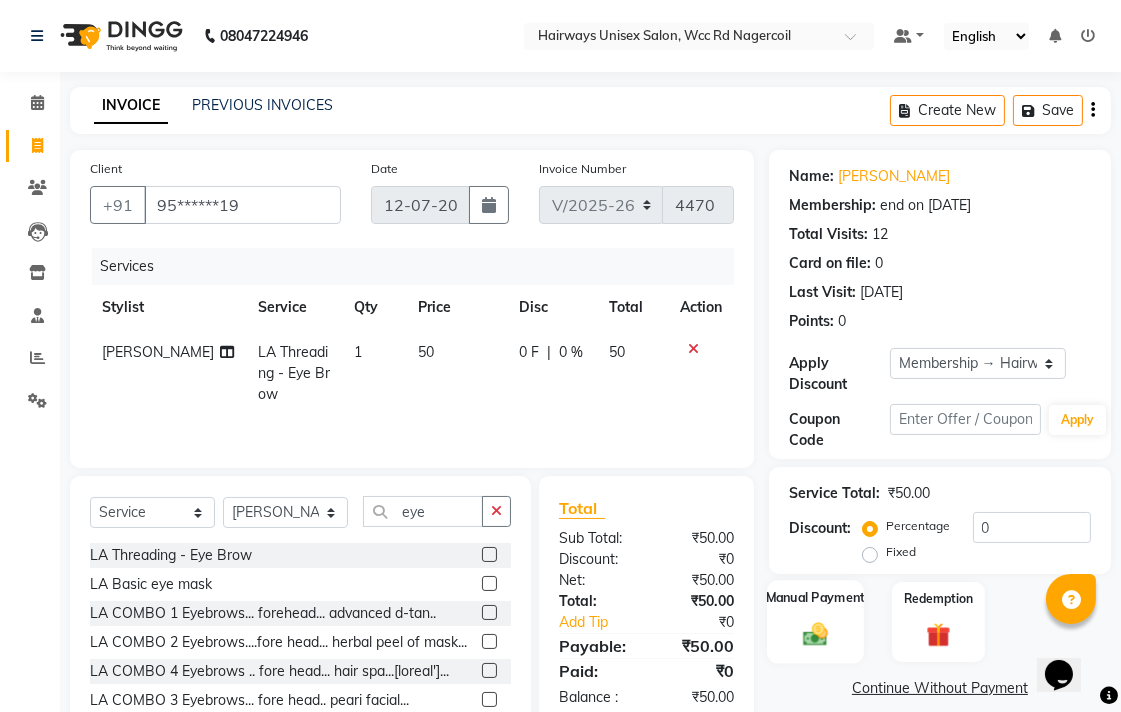 click on "Manual Payment" 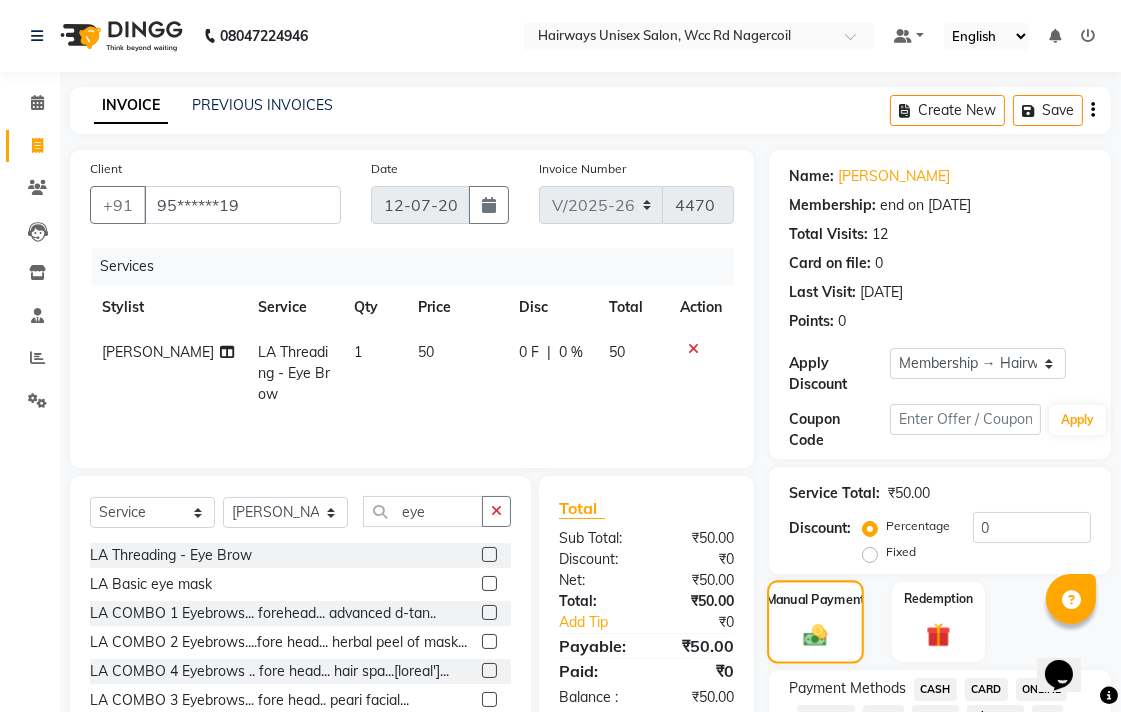 scroll, scrollTop: 444, scrollLeft: 0, axis: vertical 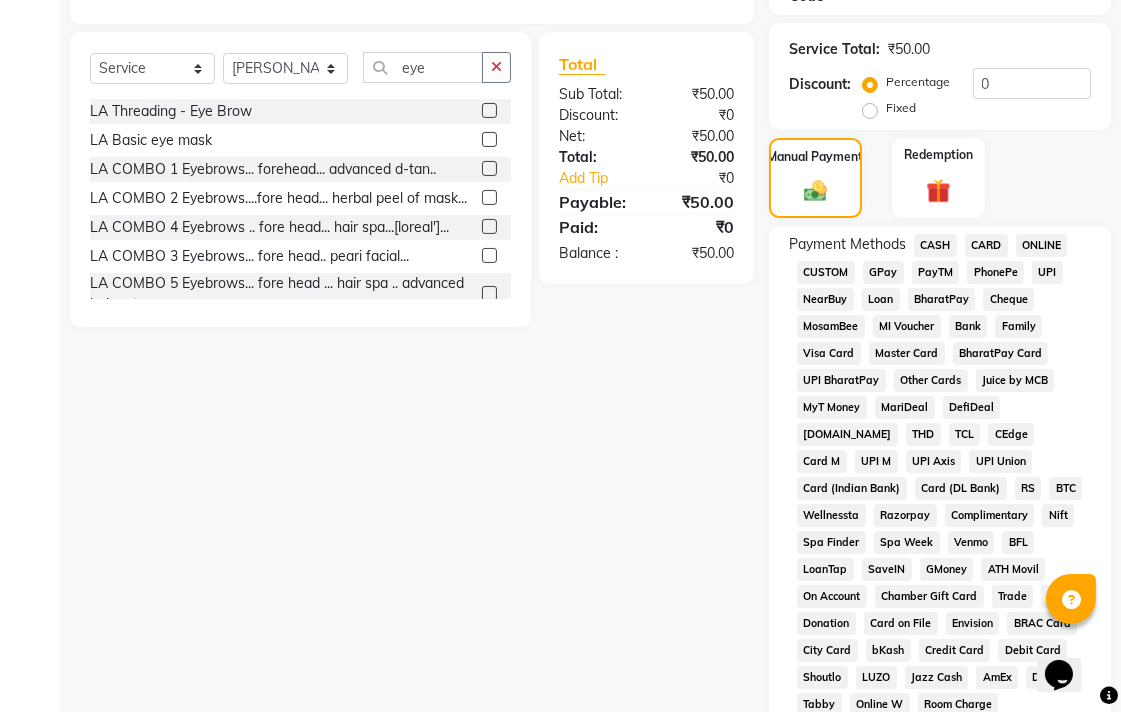 click on "UPI" 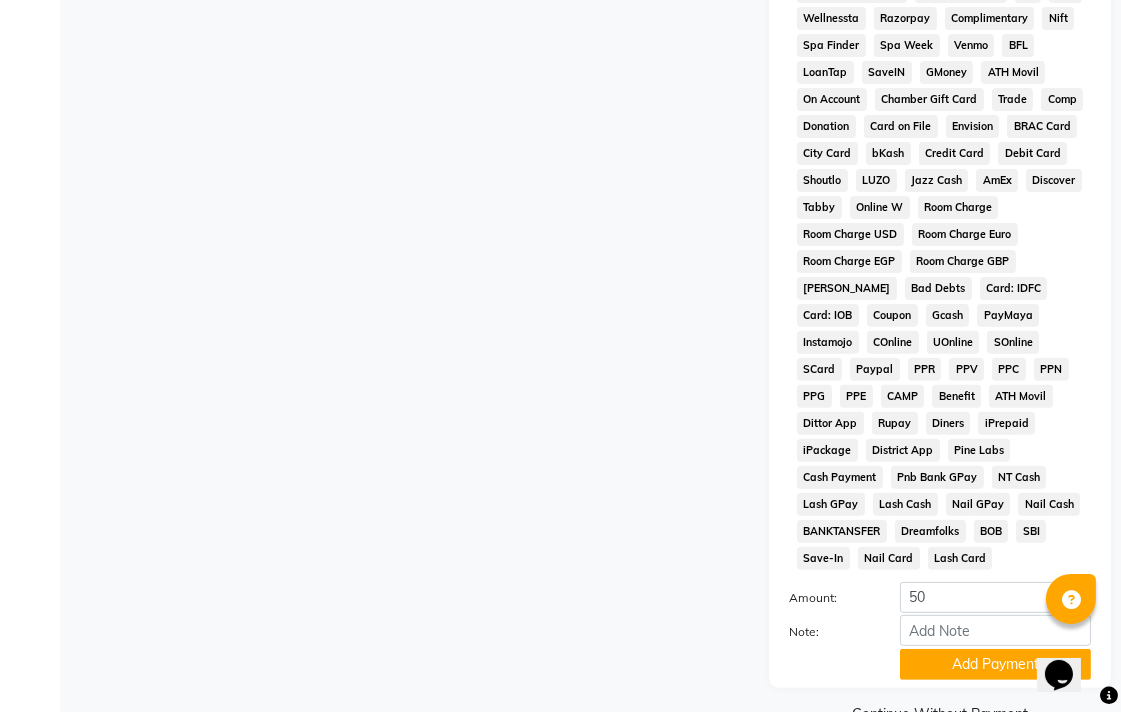 scroll, scrollTop: 968, scrollLeft: 0, axis: vertical 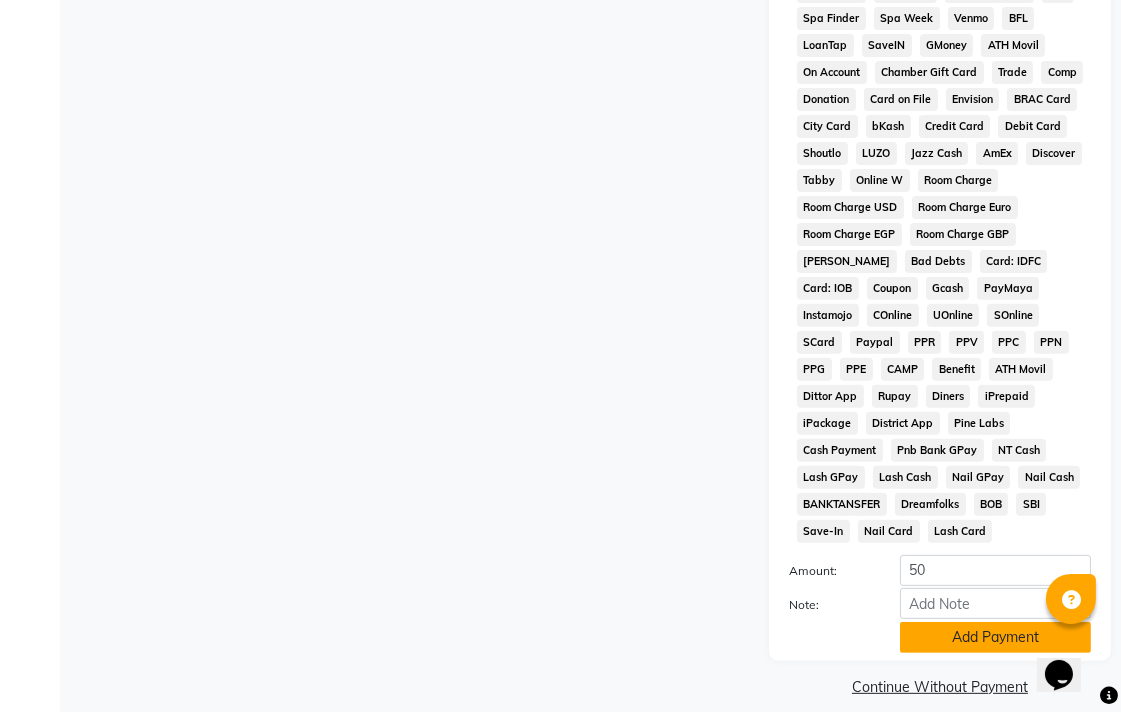 click on "Add Payment" 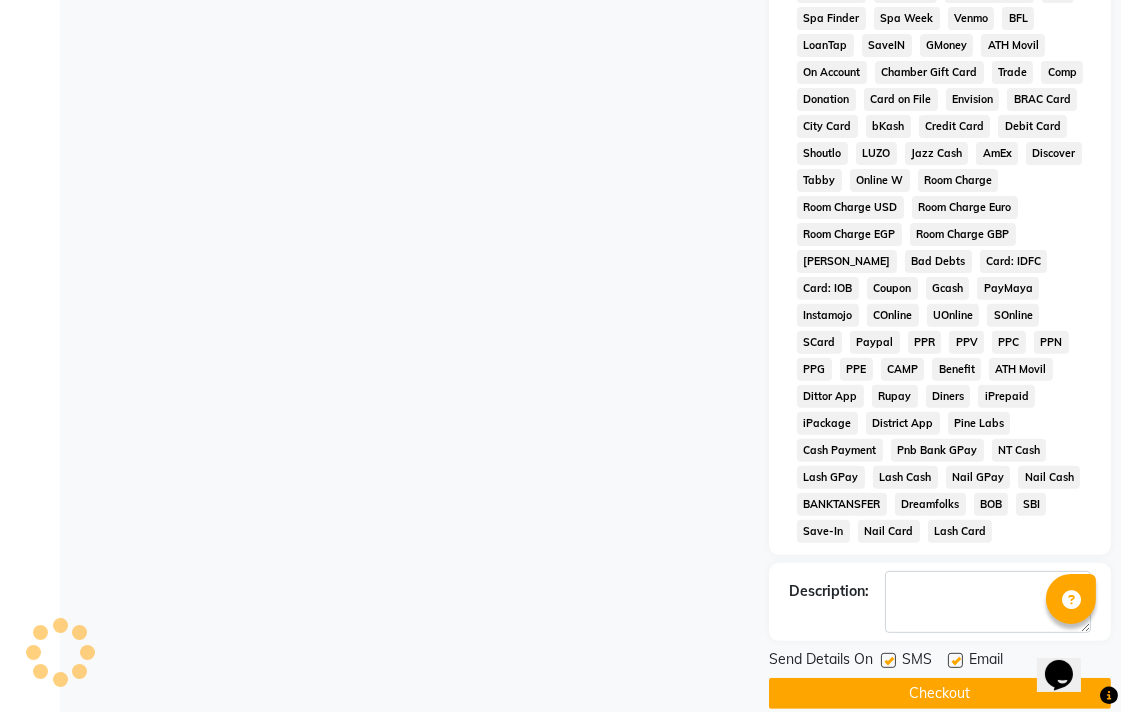 click on "Checkout" 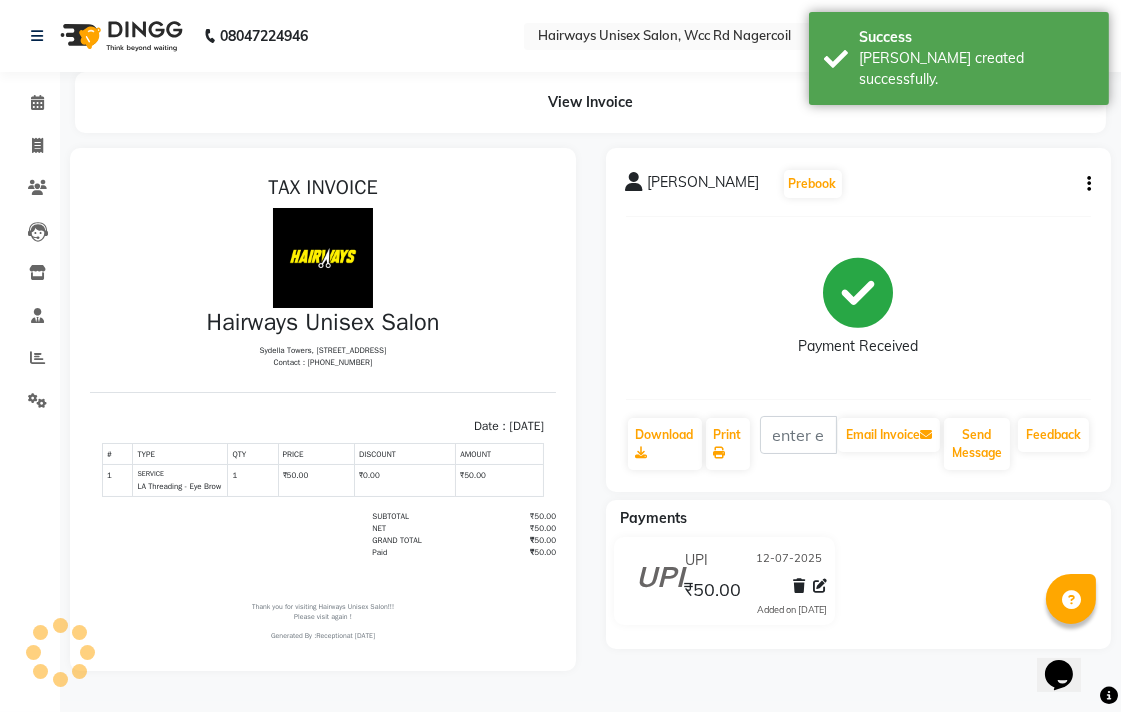 scroll, scrollTop: 0, scrollLeft: 0, axis: both 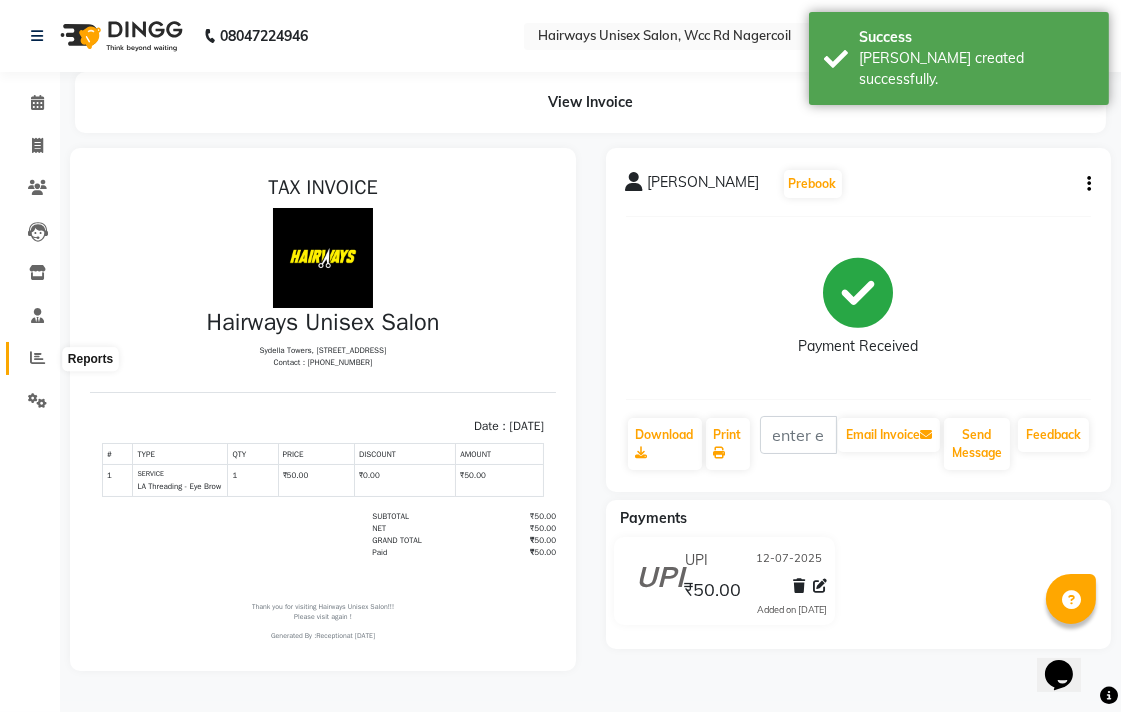 click 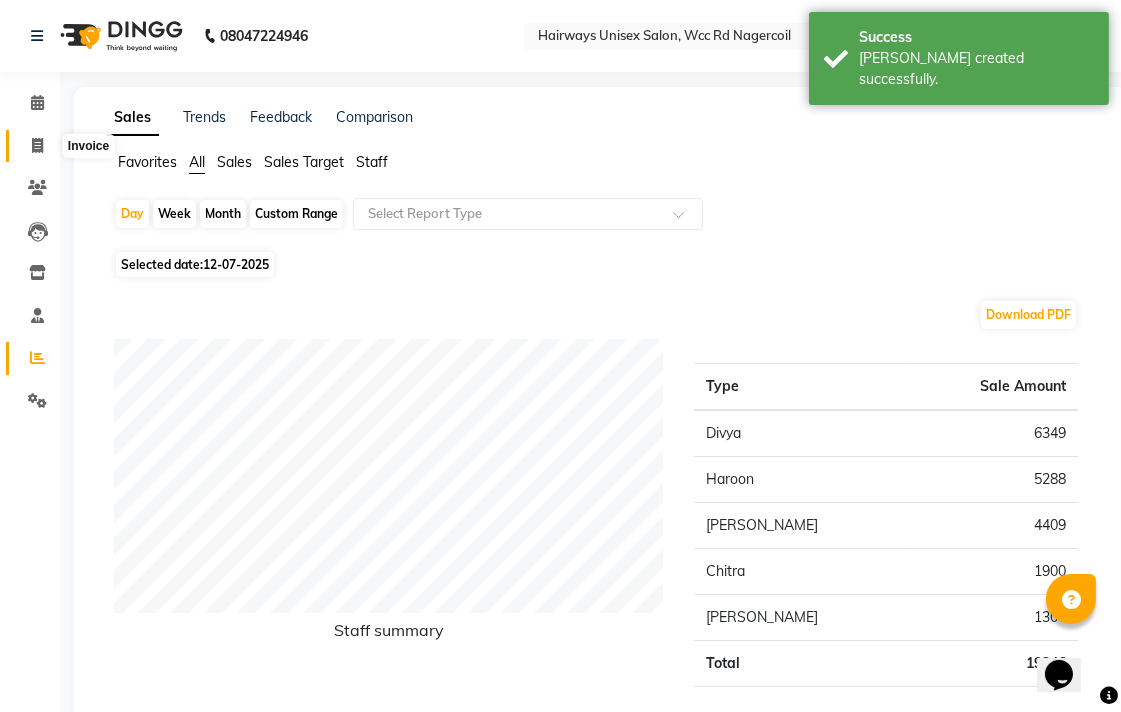 click 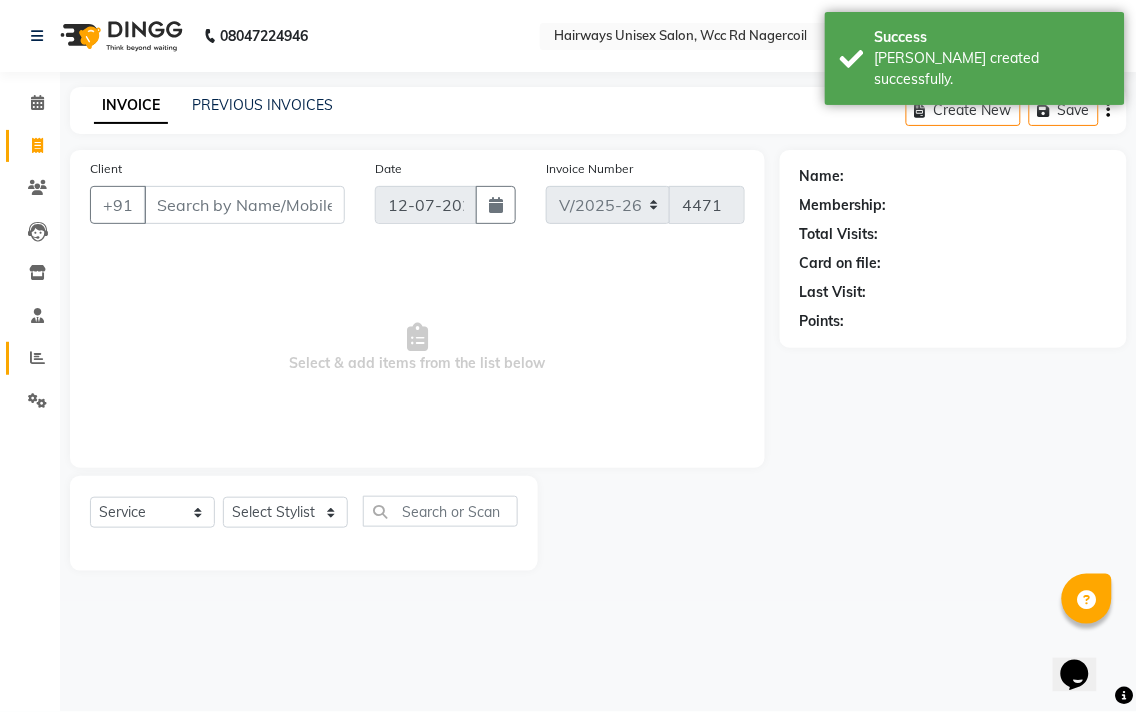 click on "Reports" 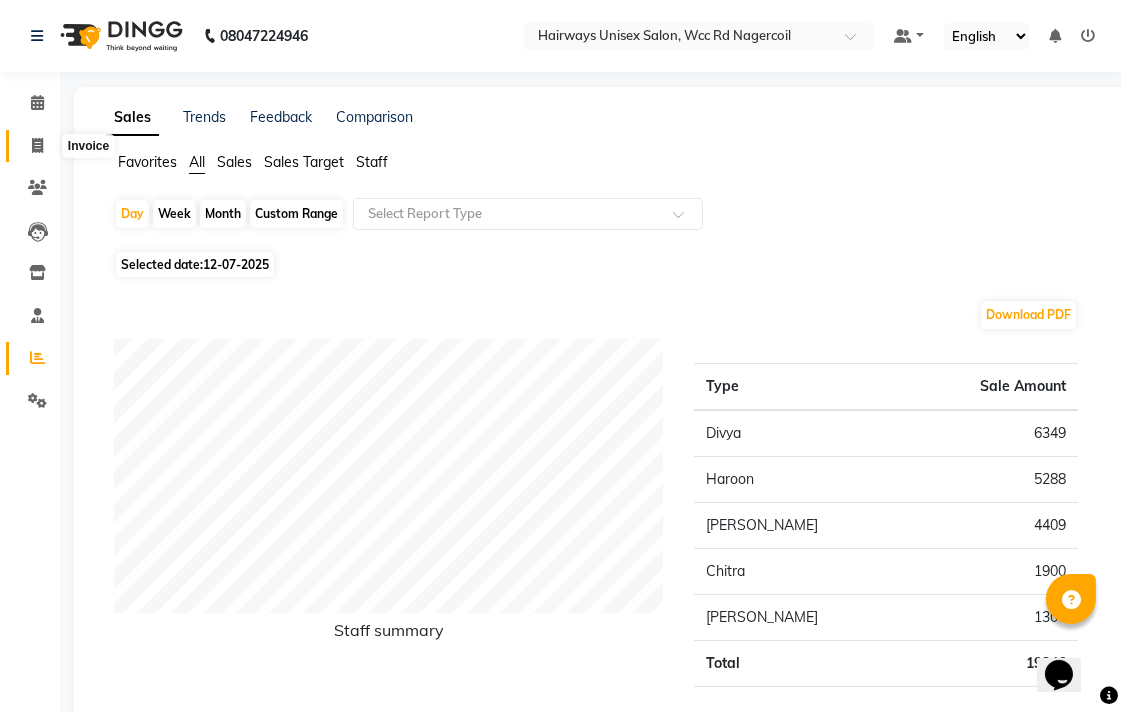 click 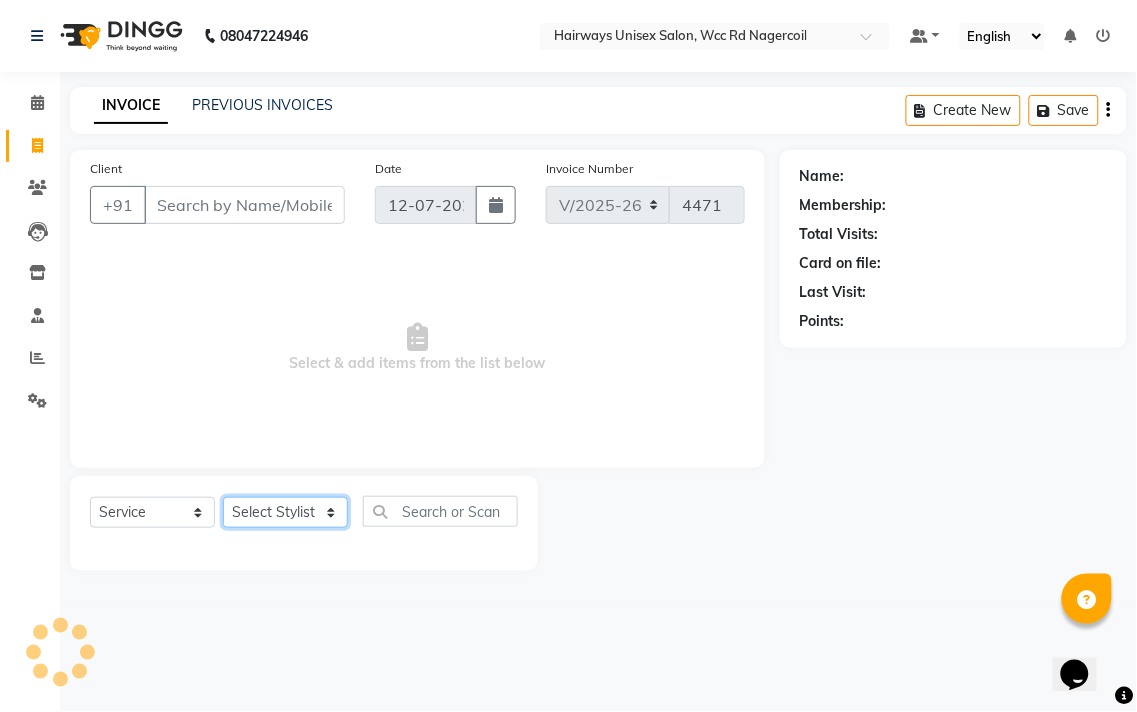 click on "Select Stylist" 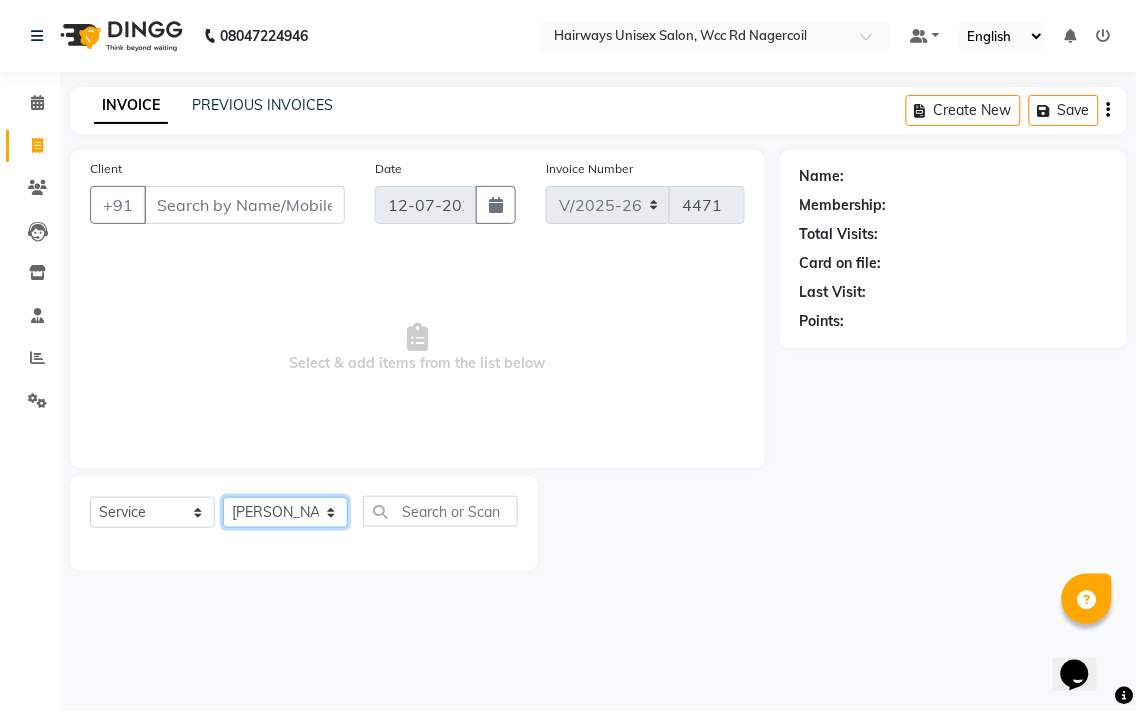 click on "Select Stylist Admin Chitra divya [PERSON_NAME] [PERSON_NAME] Reception [PERSON_NAME] [PERSON_NAME] Talib" 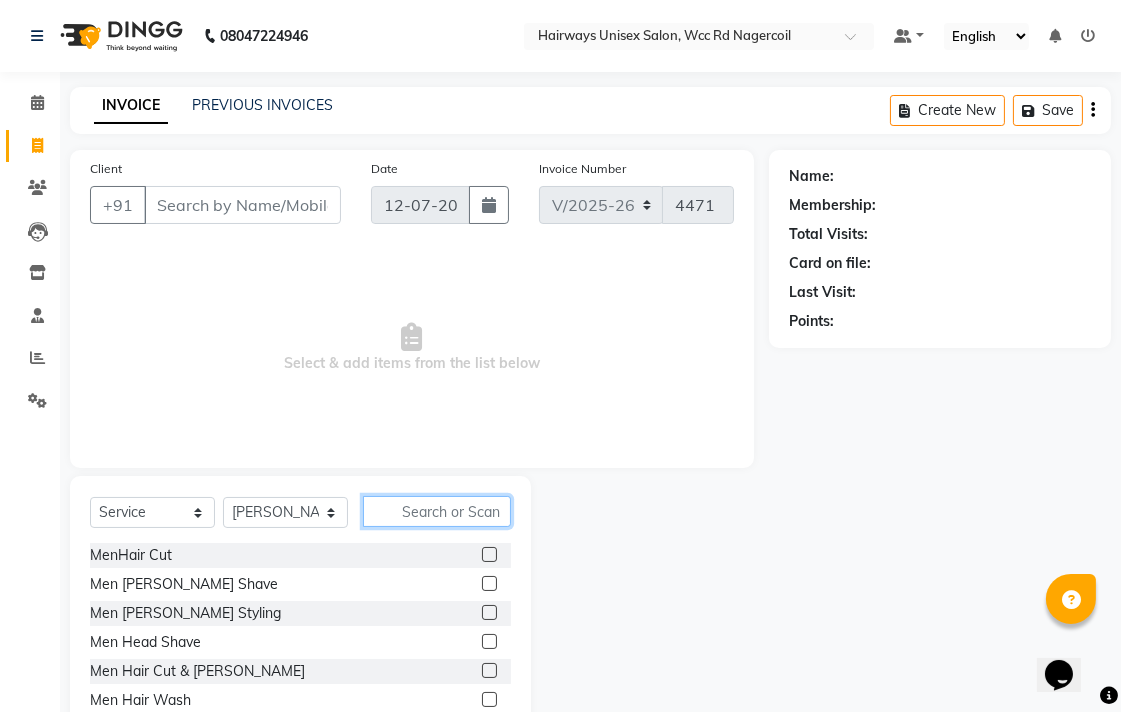 click 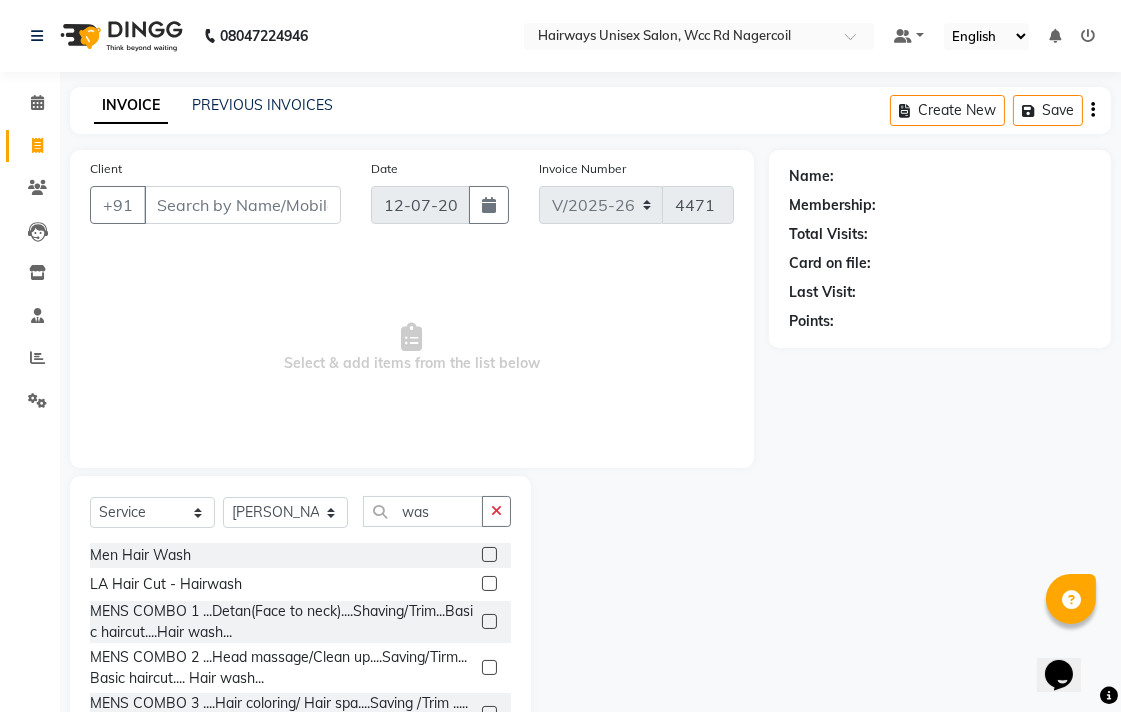 click 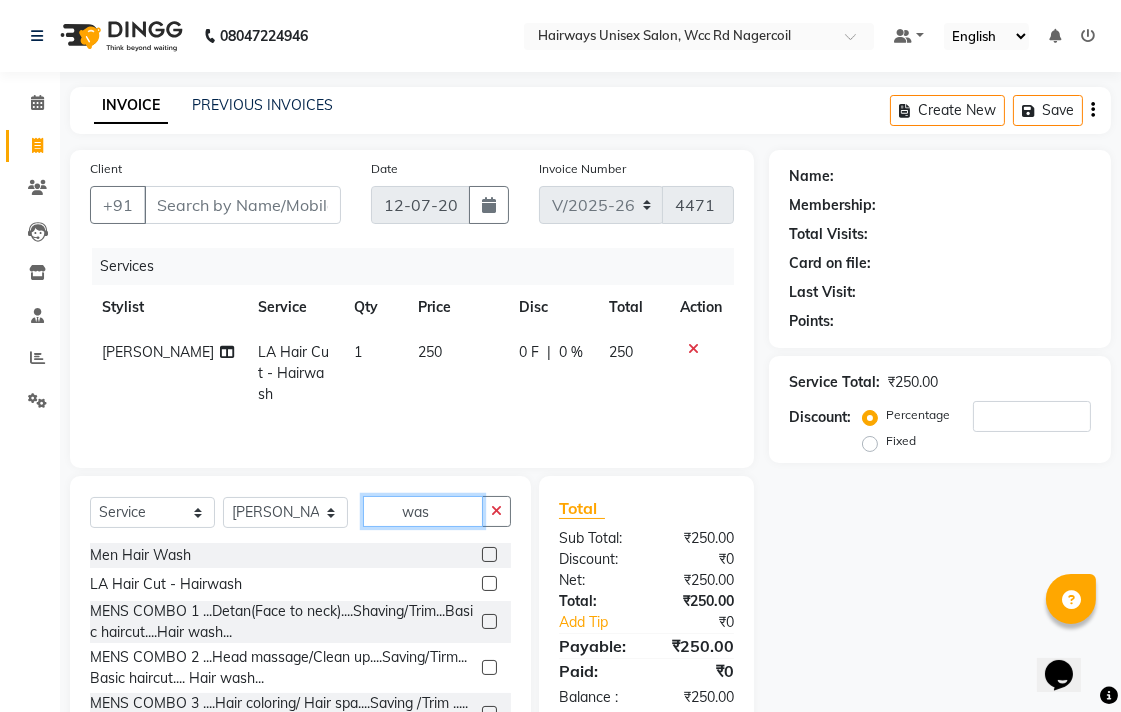 click on "was" 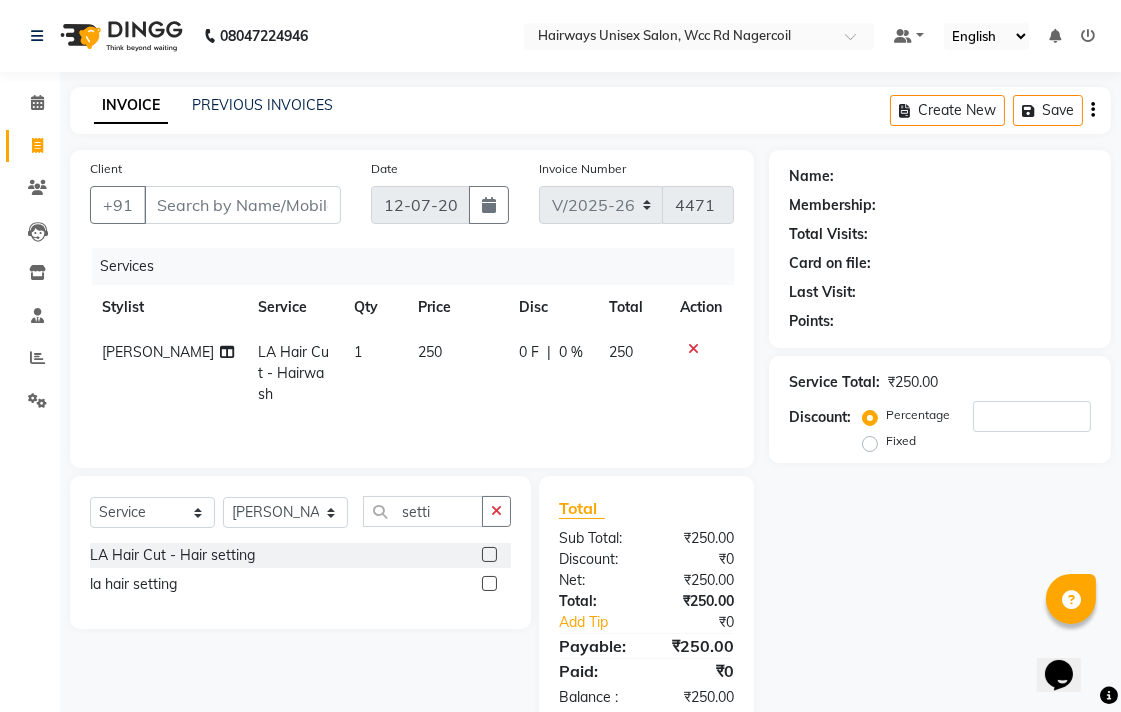 click 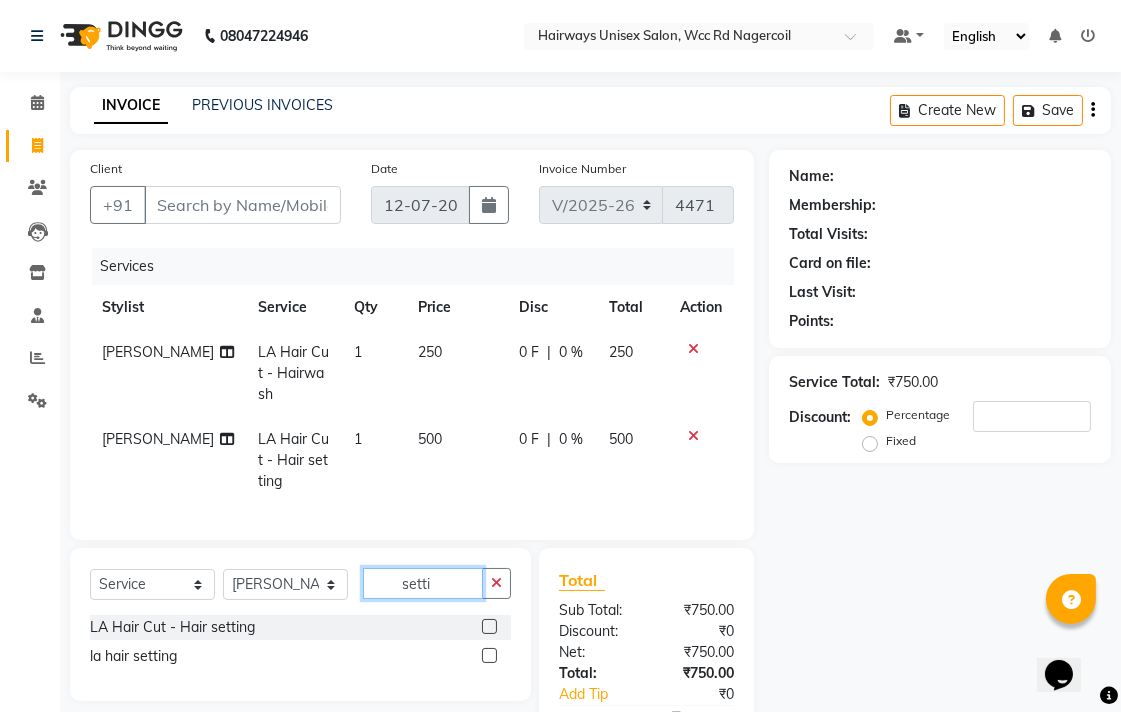 click on "setti" 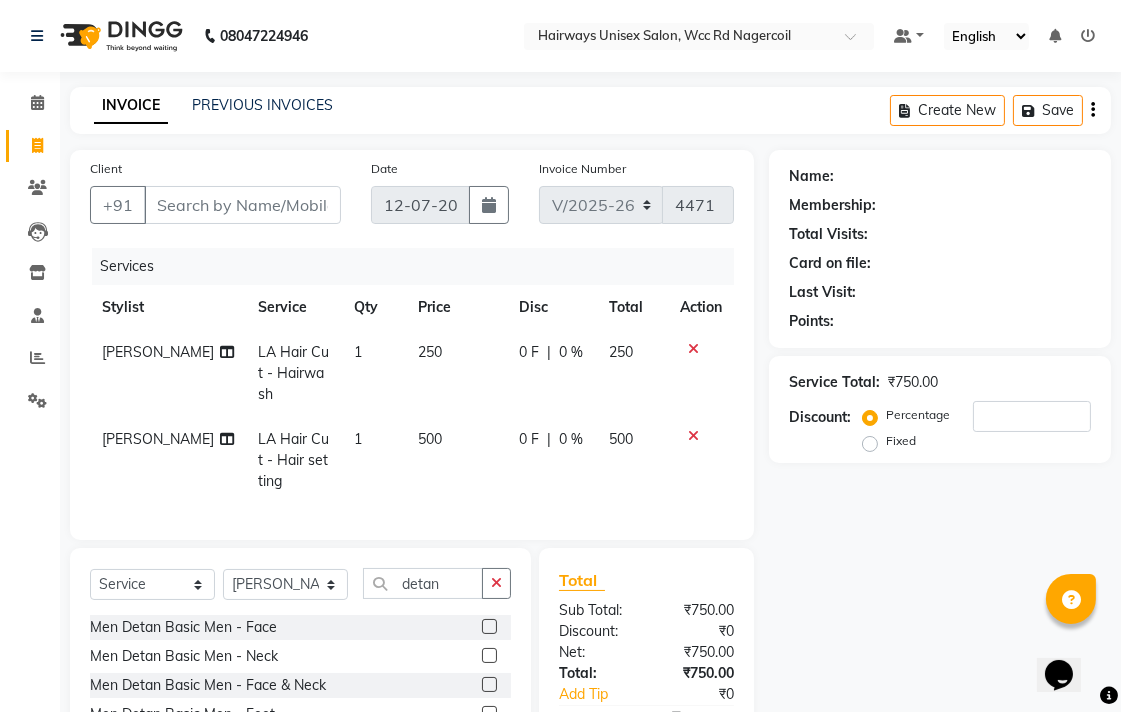 click 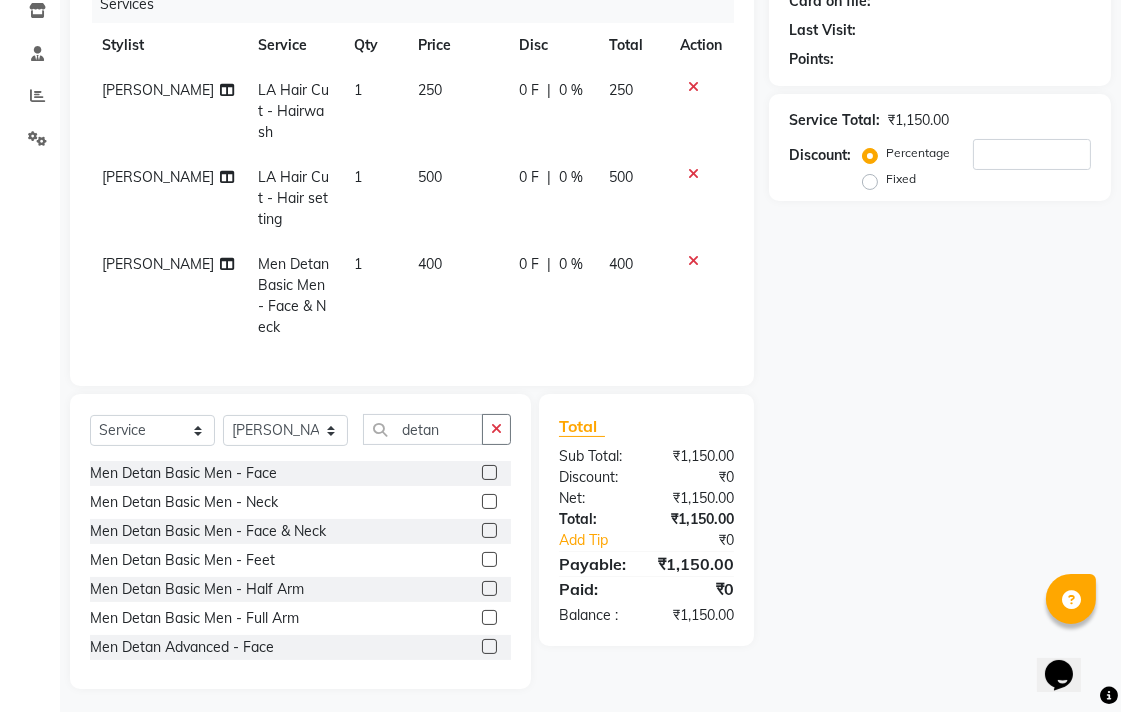 scroll, scrollTop: 264, scrollLeft: 0, axis: vertical 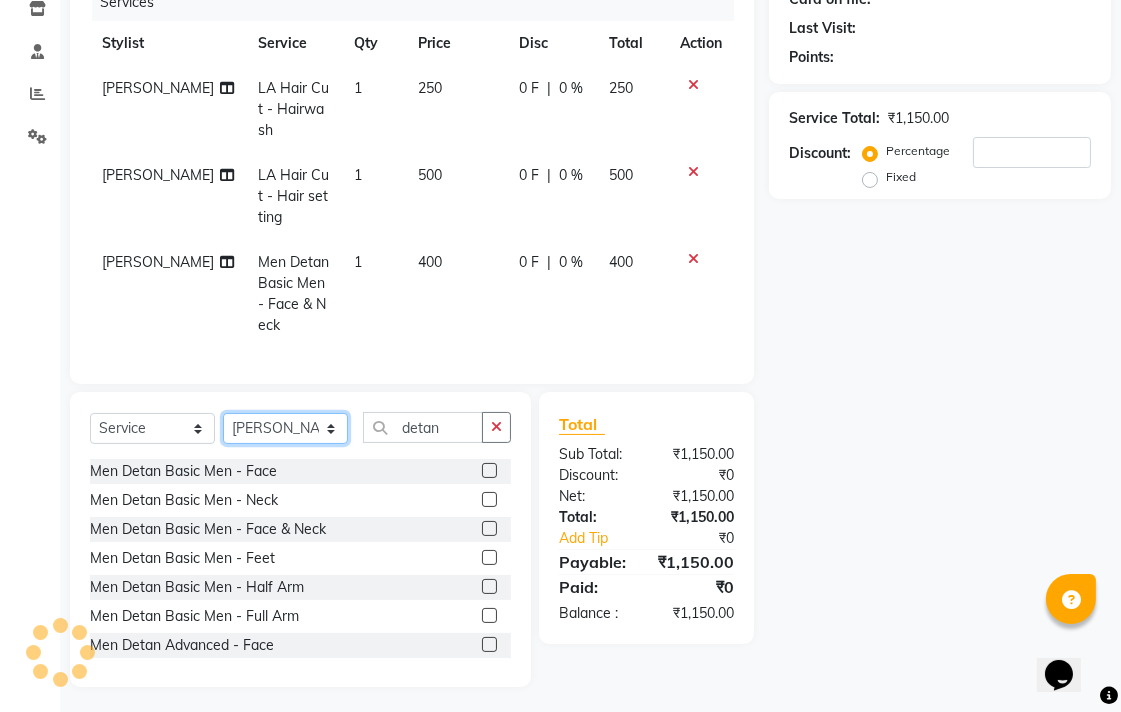click on "Select Stylist Admin Chitra divya [PERSON_NAME] [PERSON_NAME] Reception [PERSON_NAME] [PERSON_NAME] Talib" 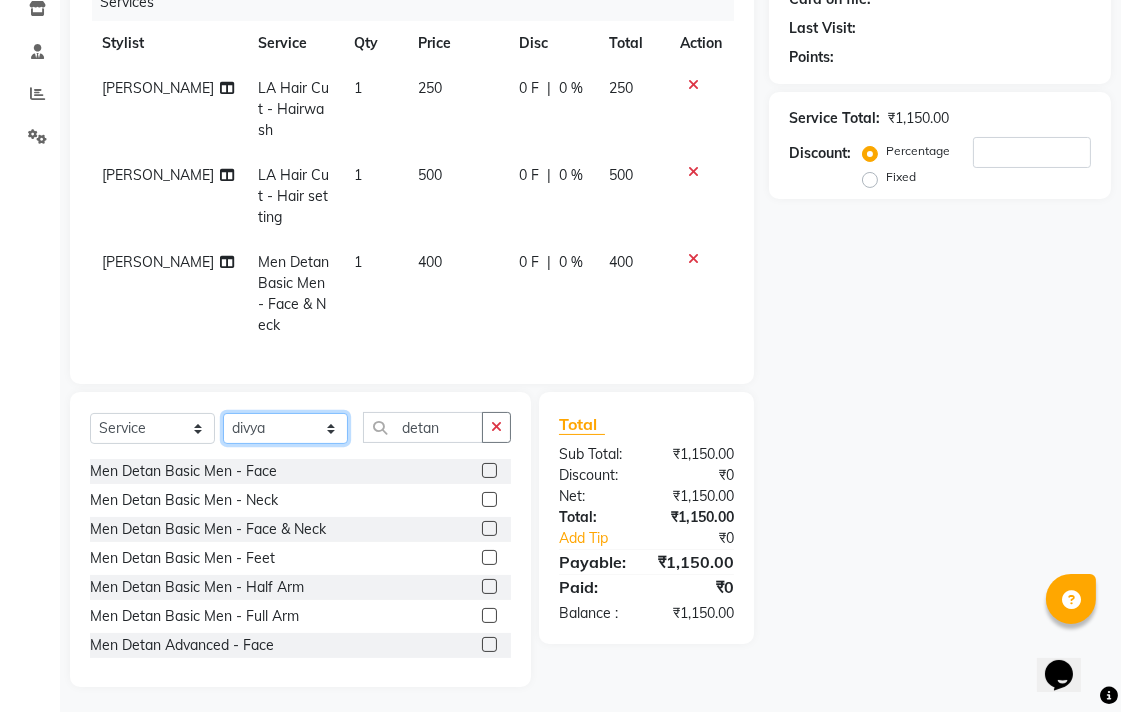 click on "Select Stylist Admin Chitra divya [PERSON_NAME] [PERSON_NAME] Reception [PERSON_NAME] [PERSON_NAME] Talib" 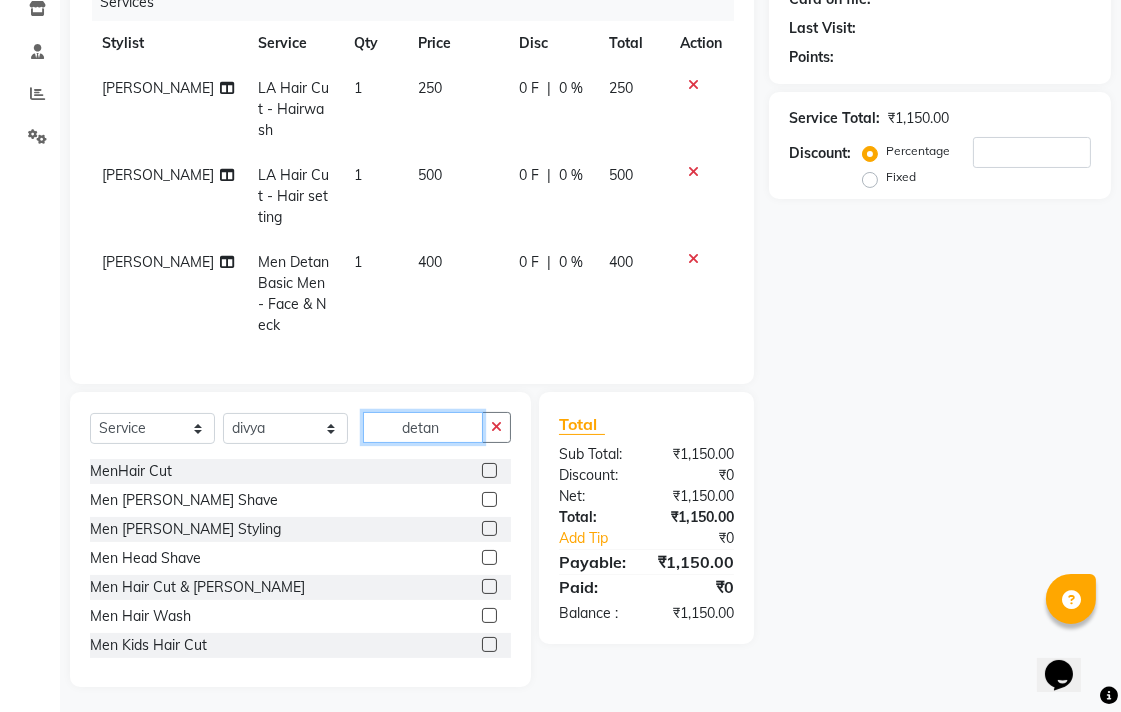 click on "detan" 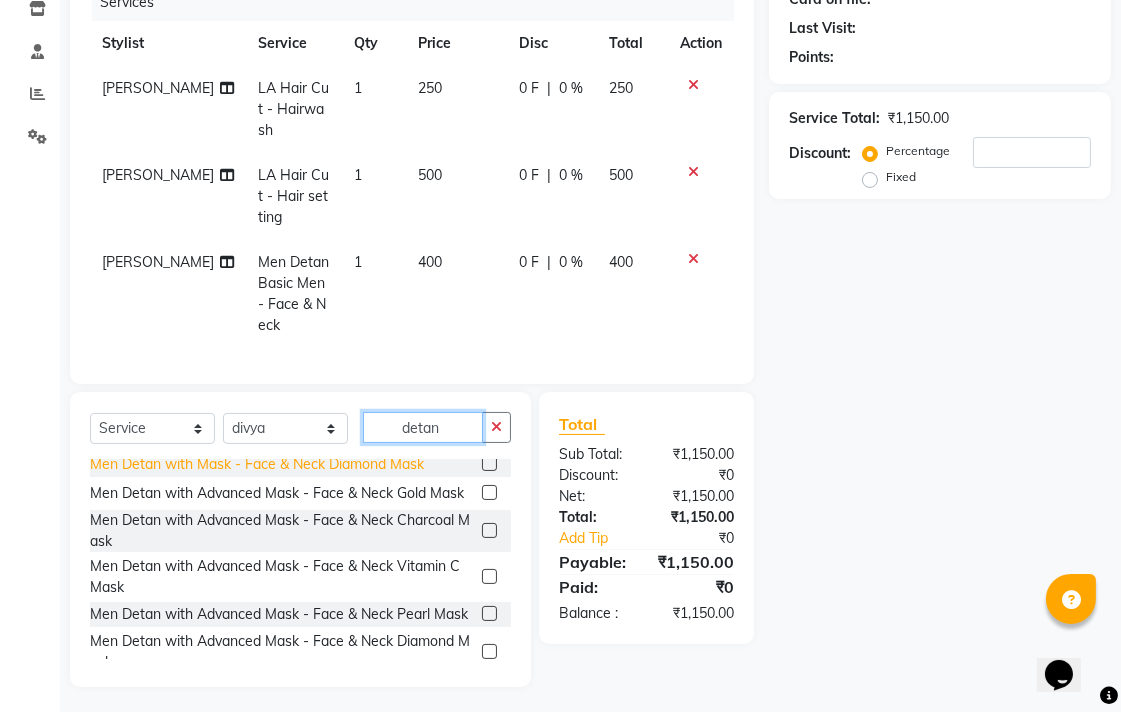 scroll, scrollTop: 666, scrollLeft: 0, axis: vertical 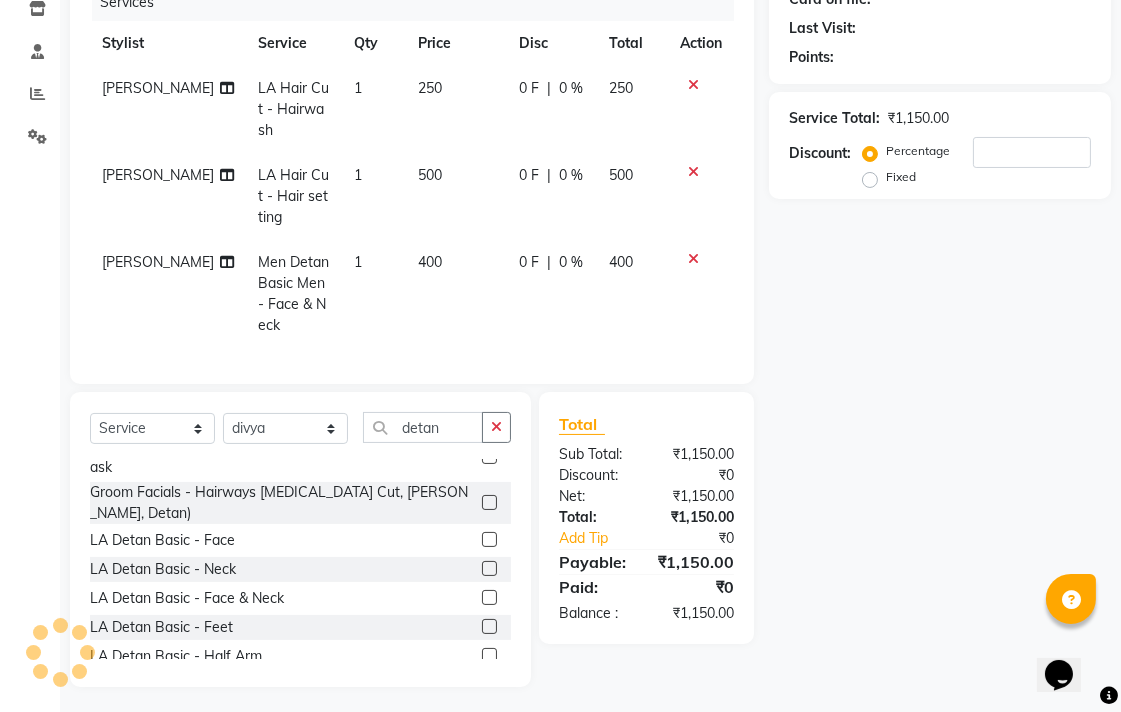 click 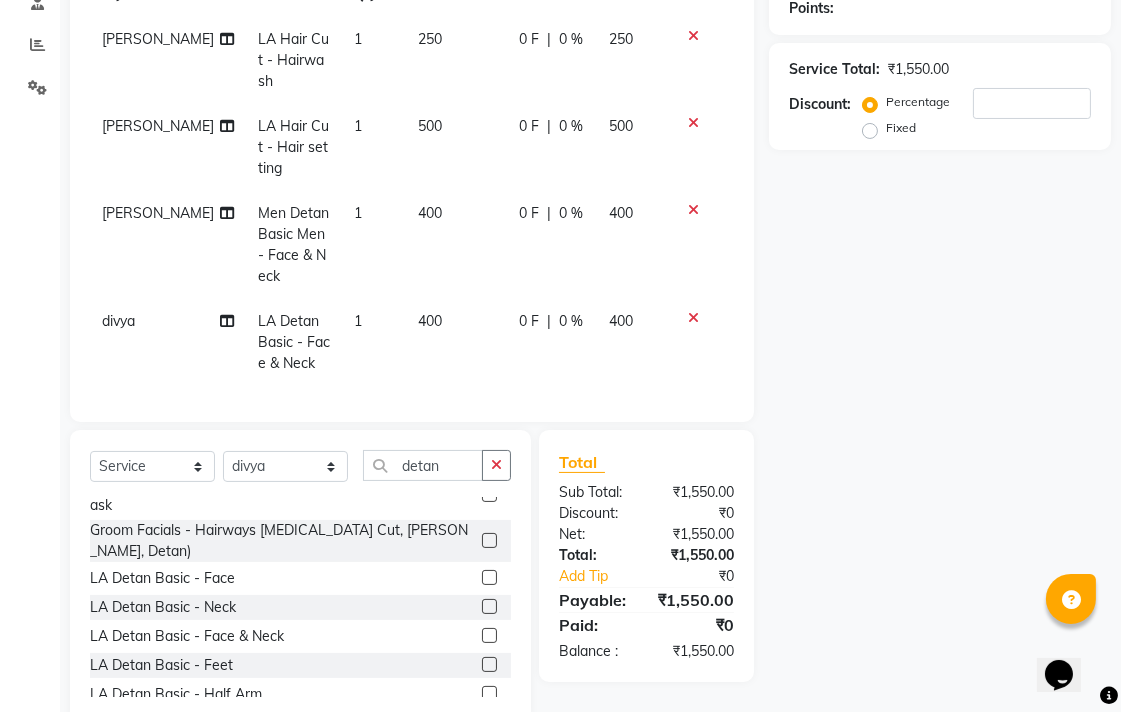 scroll, scrollTop: 351, scrollLeft: 0, axis: vertical 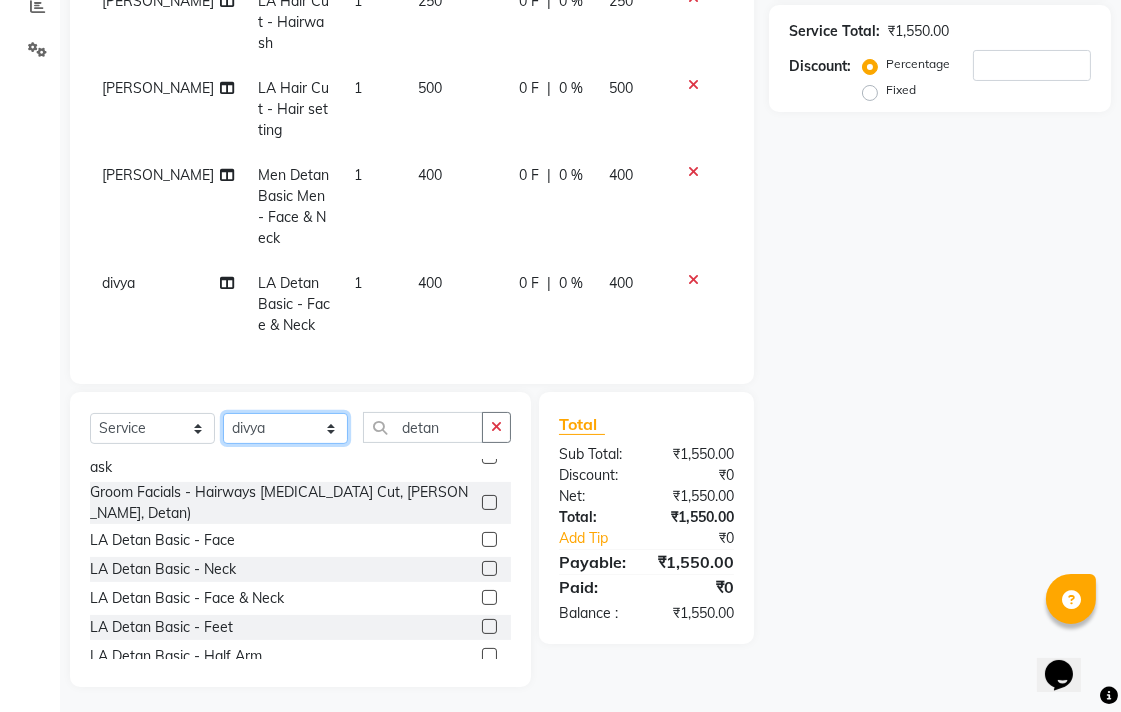click on "Select Stylist Admin Chitra divya [PERSON_NAME] [PERSON_NAME] Reception [PERSON_NAME] [PERSON_NAME] Talib" 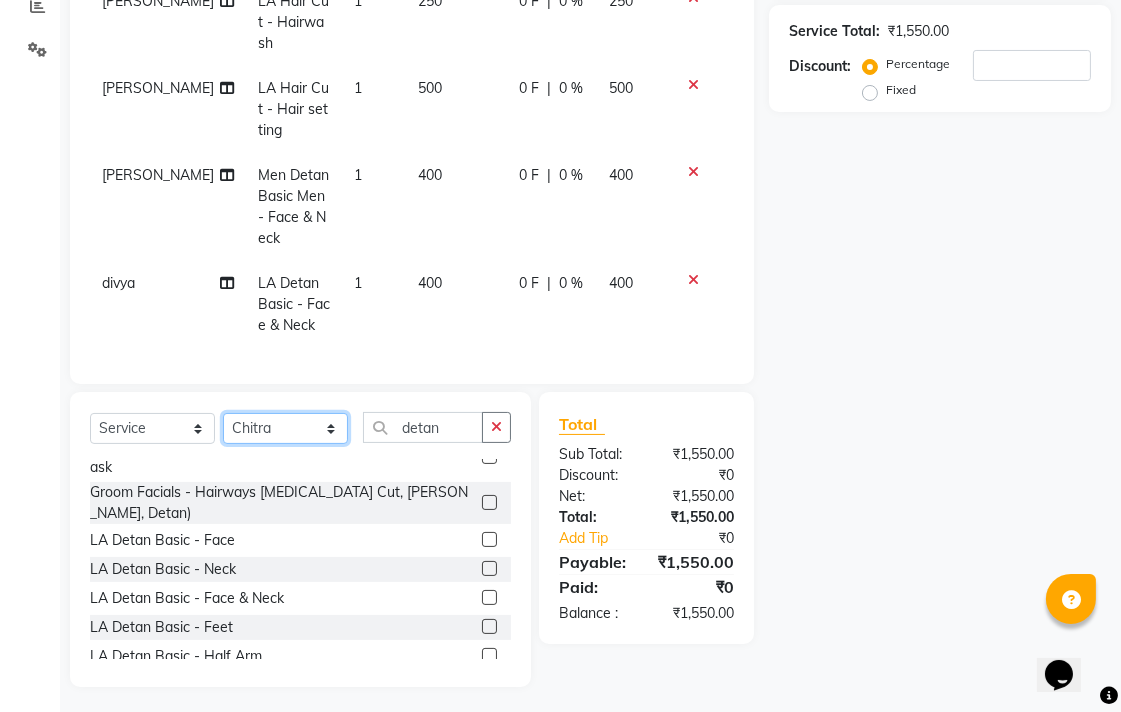 click on "Select Stylist Admin Chitra divya [PERSON_NAME] [PERSON_NAME] Reception [PERSON_NAME] [PERSON_NAME] Talib" 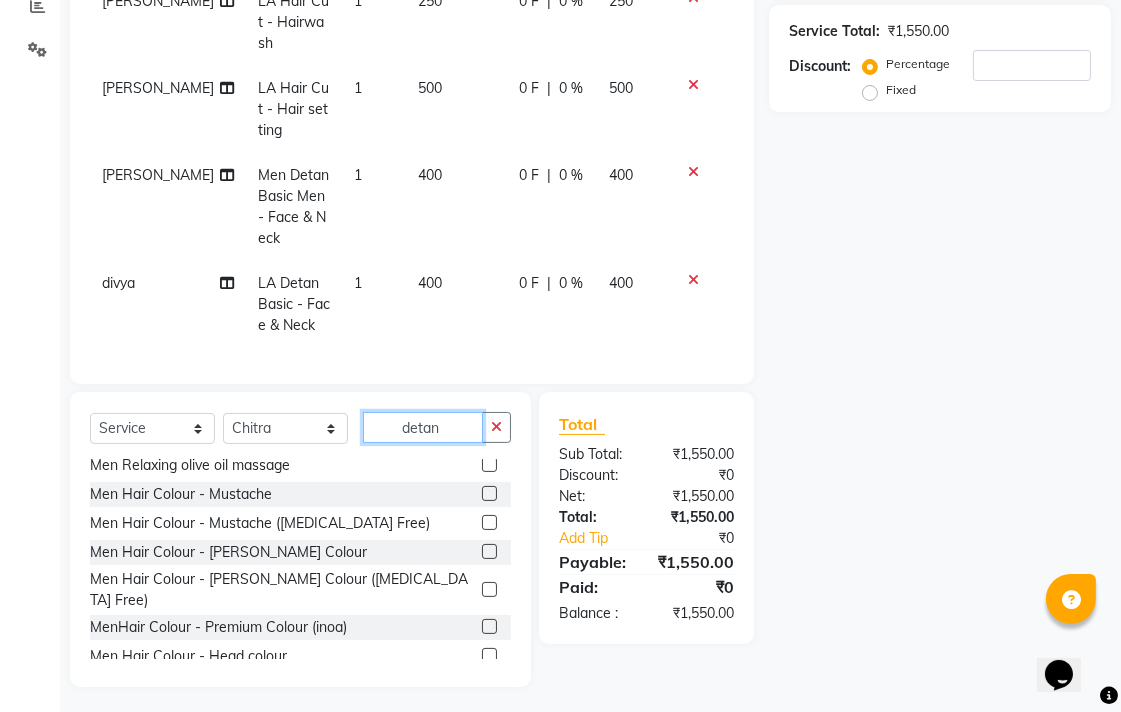 click on "detan" 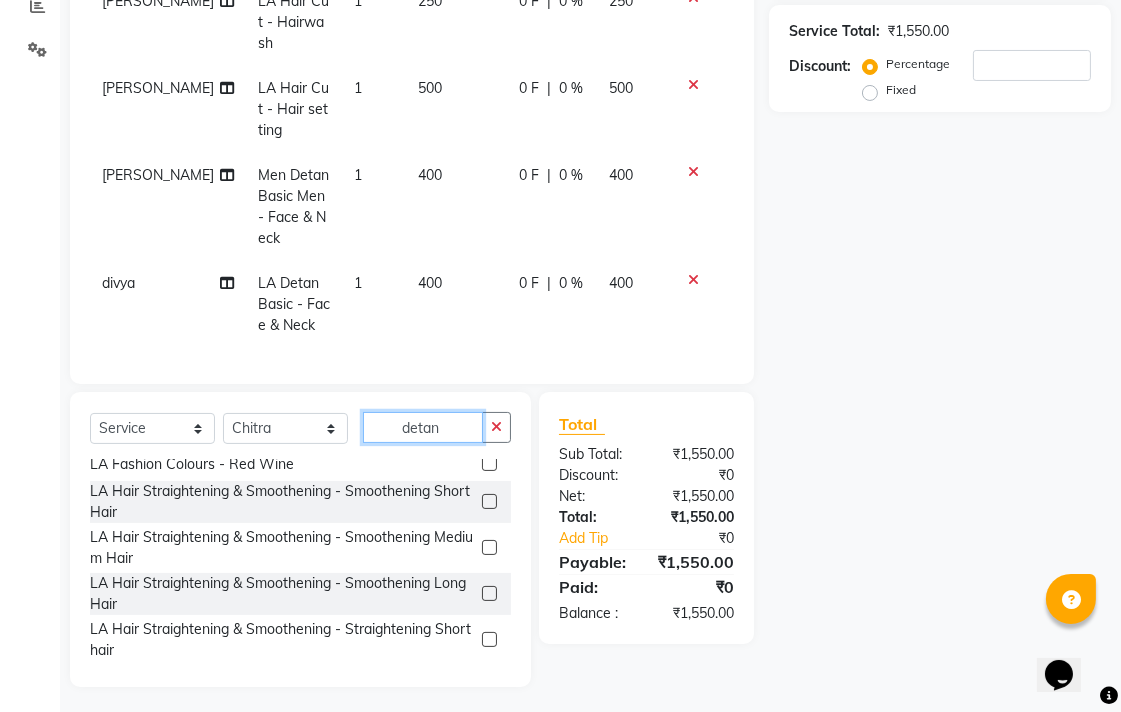 scroll, scrollTop: 4444, scrollLeft: 0, axis: vertical 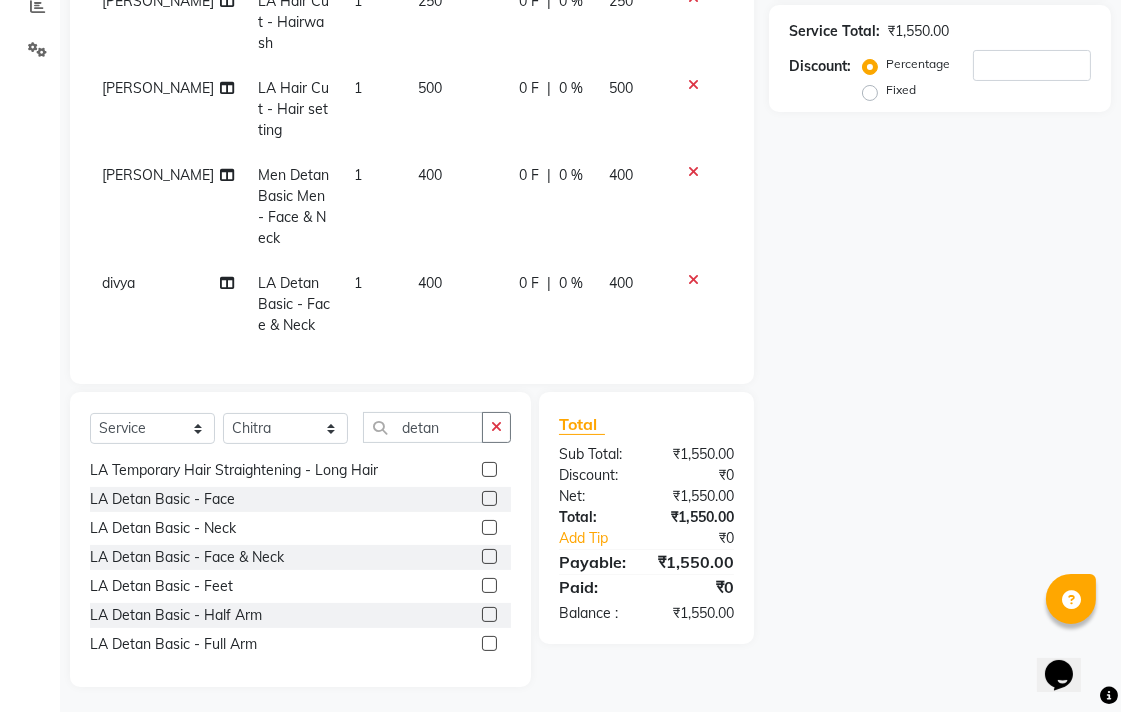 click 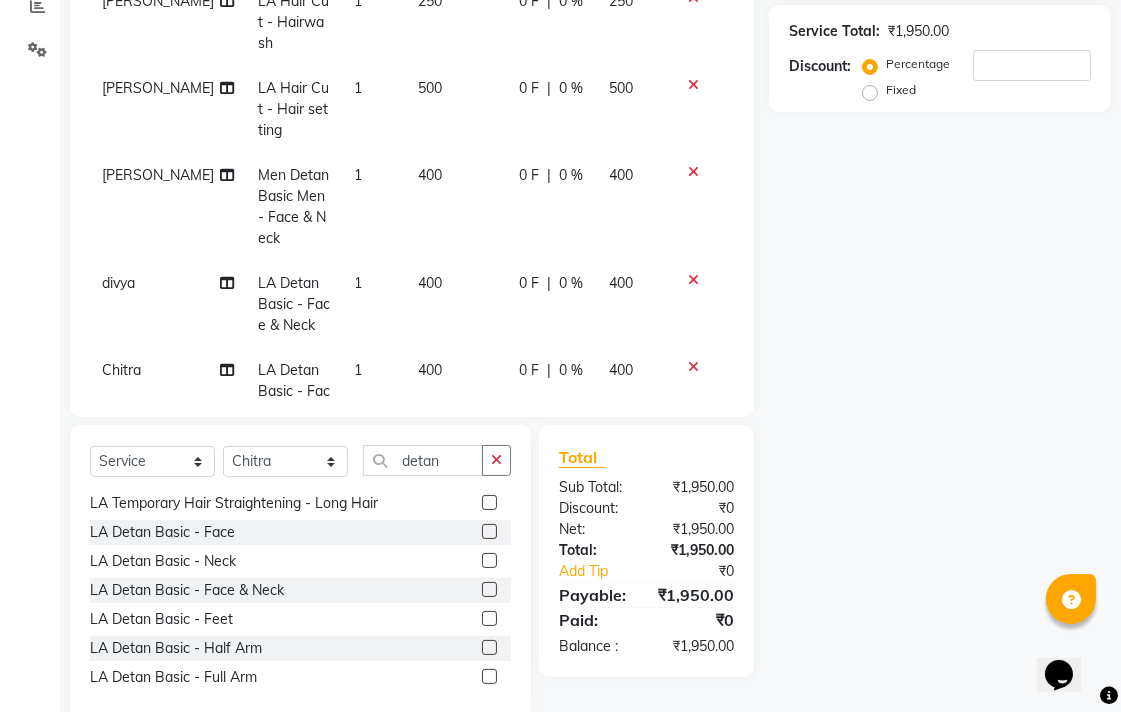 scroll, scrollTop: 48, scrollLeft: 0, axis: vertical 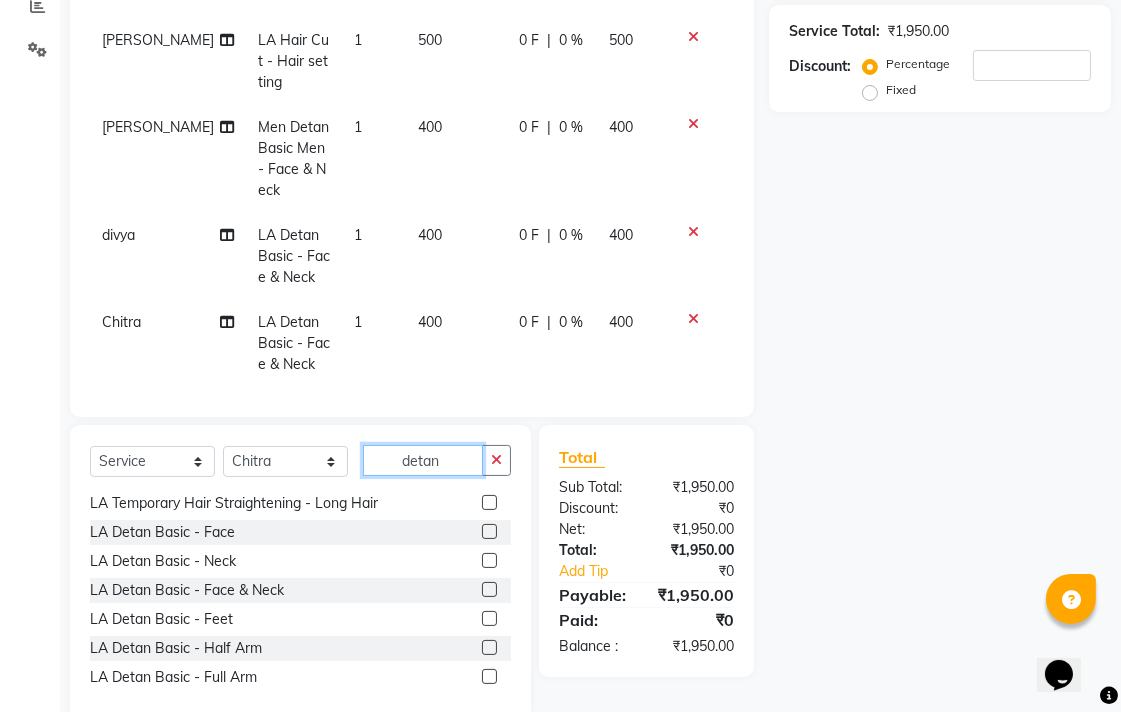 click on "detan" 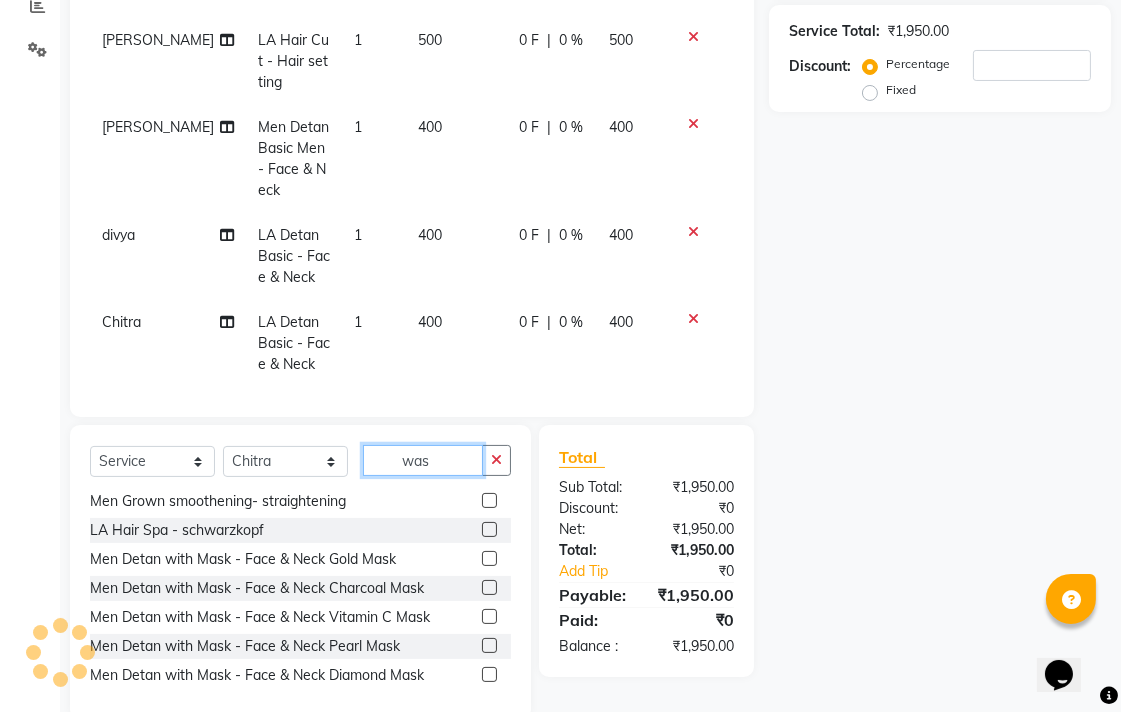 scroll, scrollTop: 3, scrollLeft: 0, axis: vertical 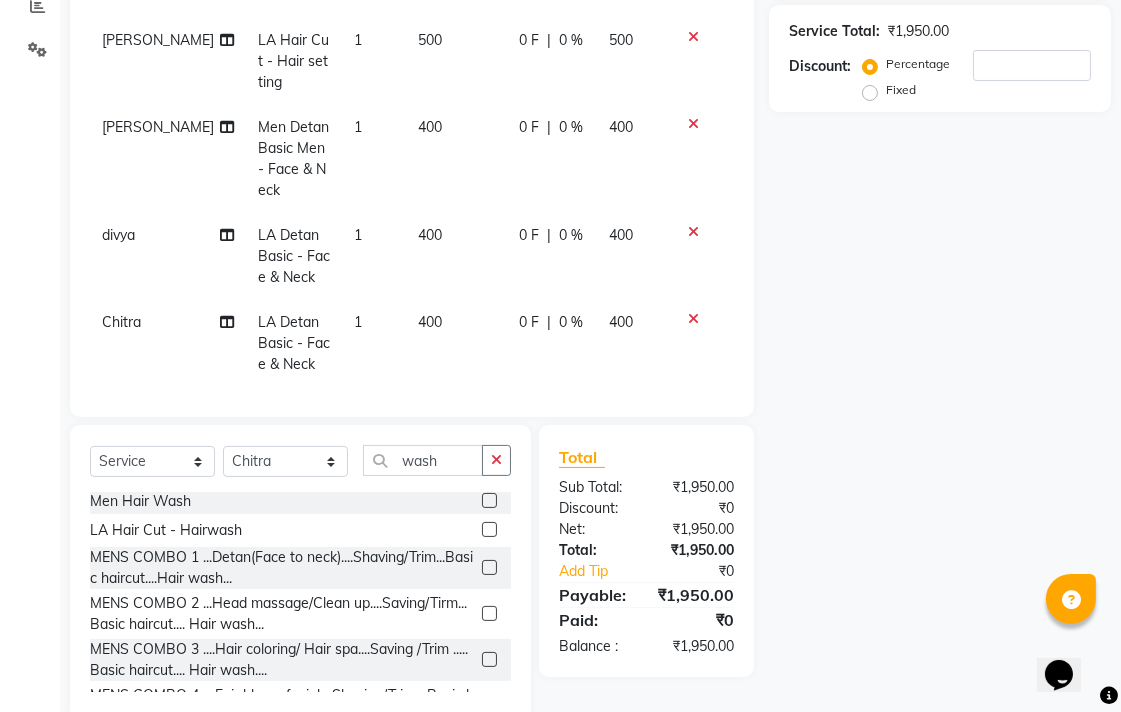 click 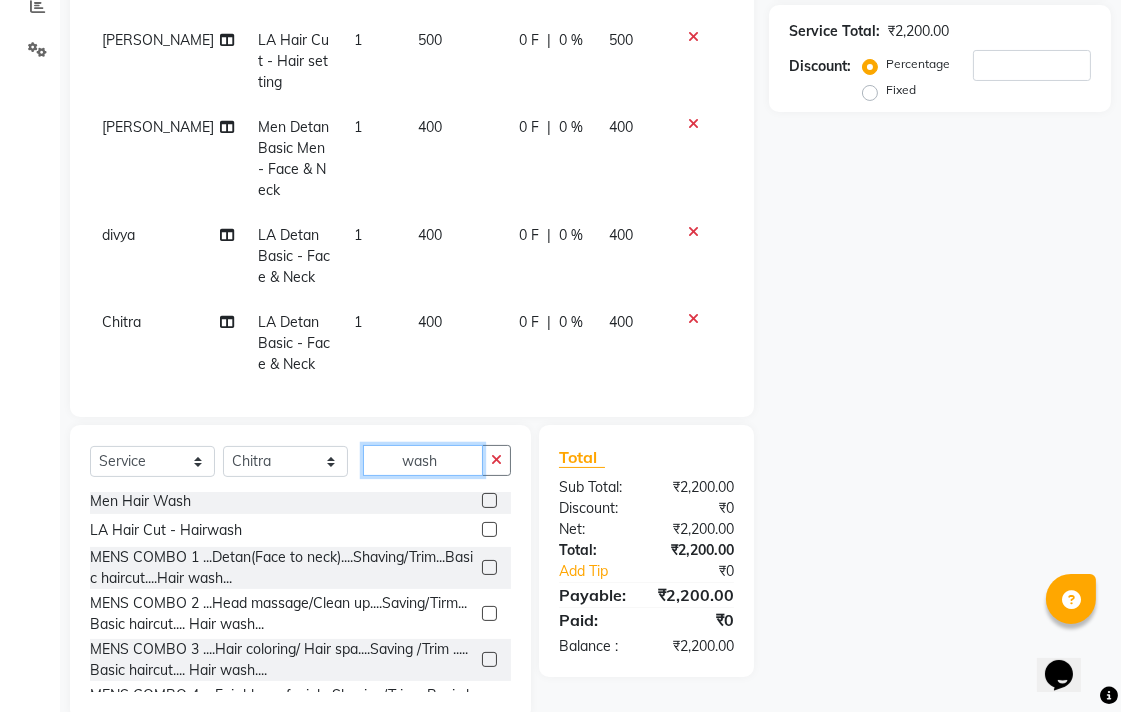 click on "wash" 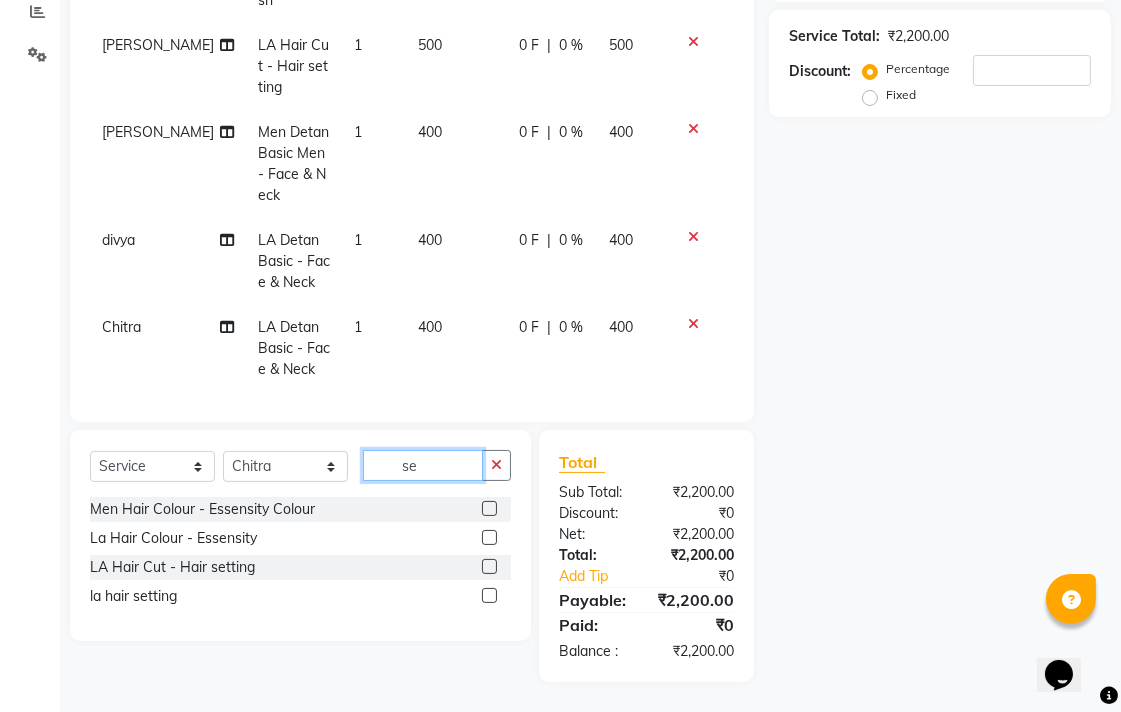 scroll, scrollTop: 0, scrollLeft: 0, axis: both 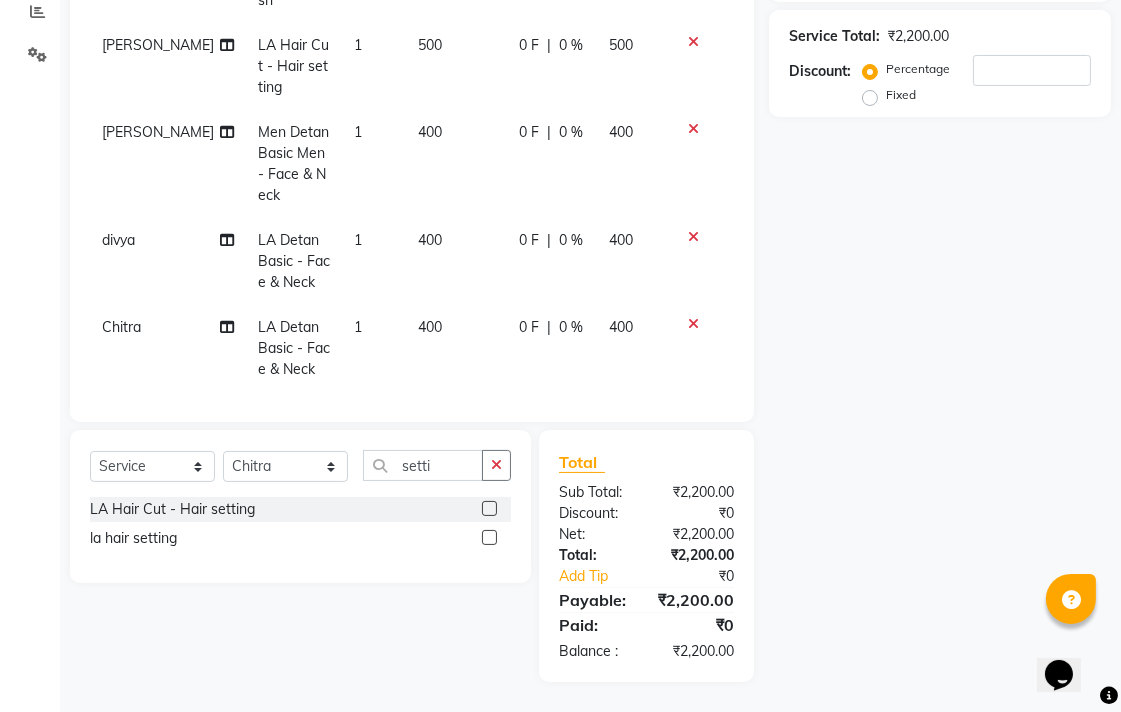 click 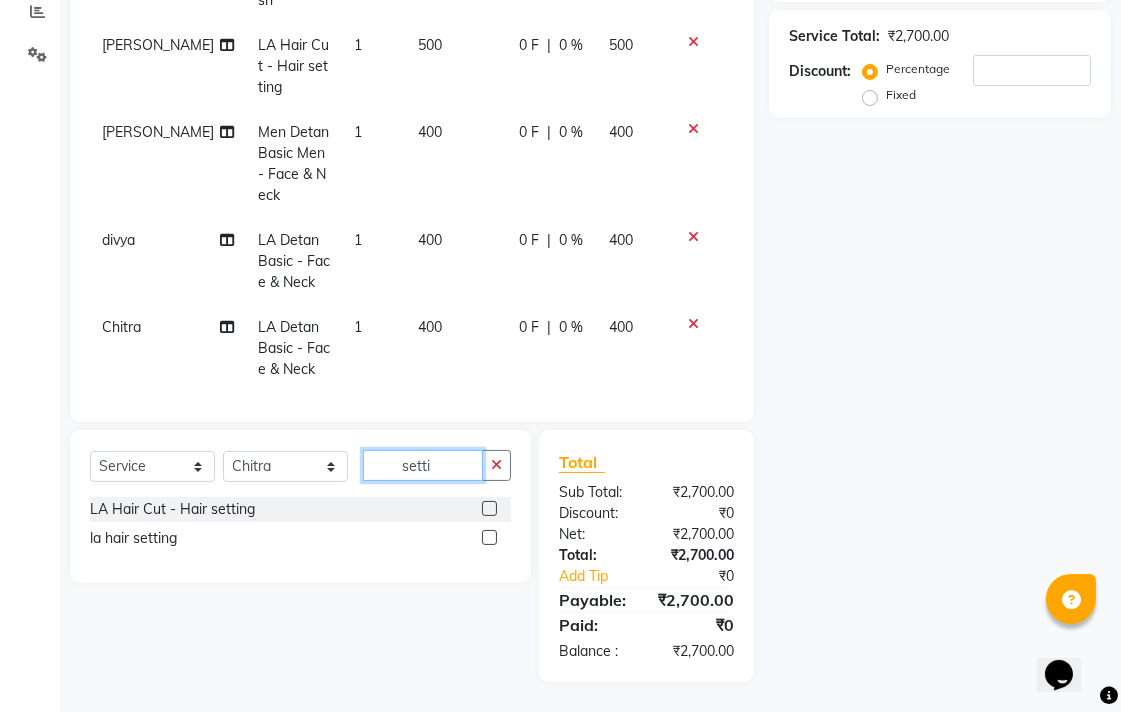 click on "setti" 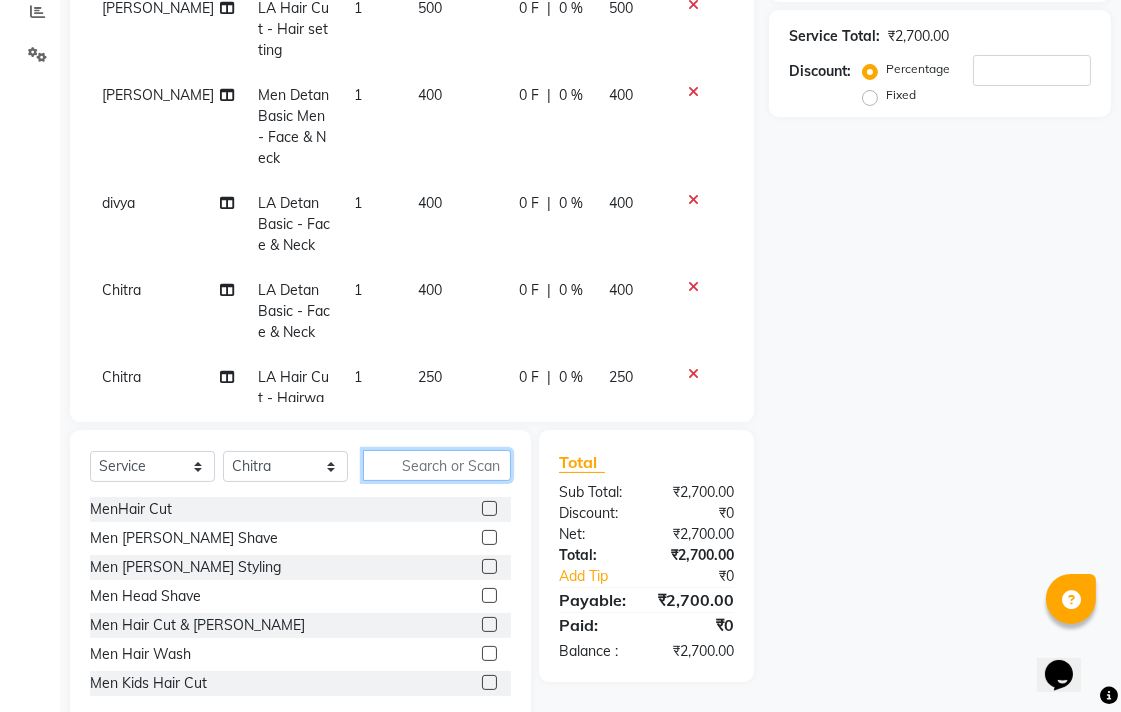 scroll, scrollTop: 202, scrollLeft: 0, axis: vertical 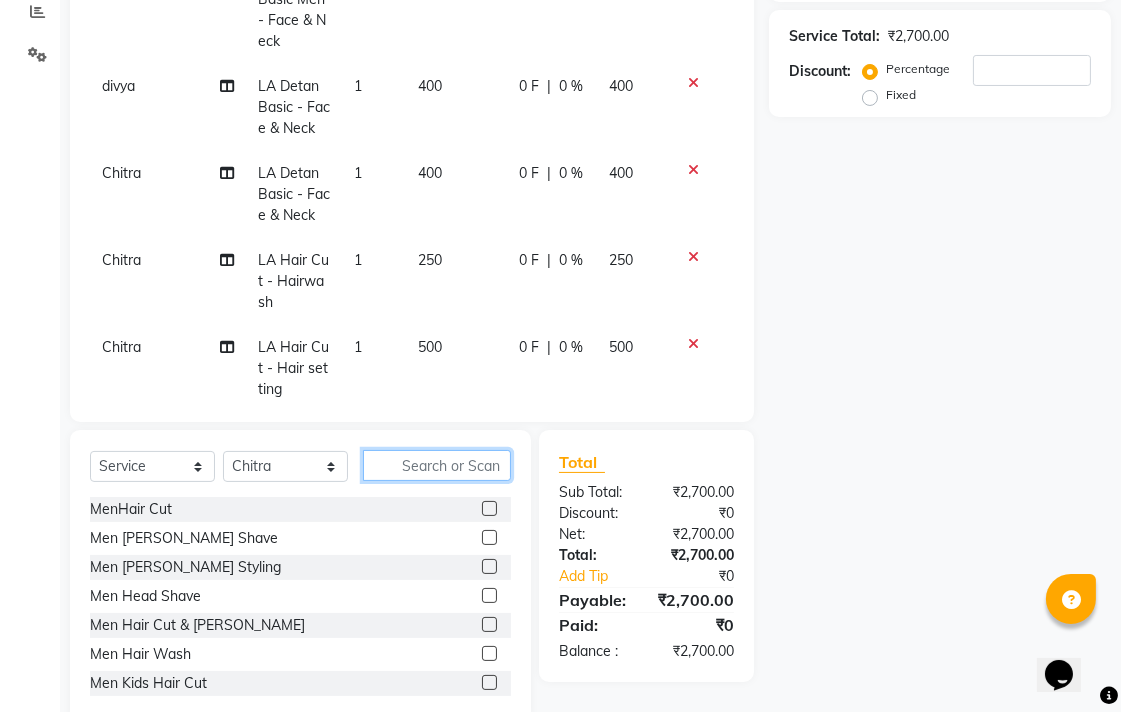 click 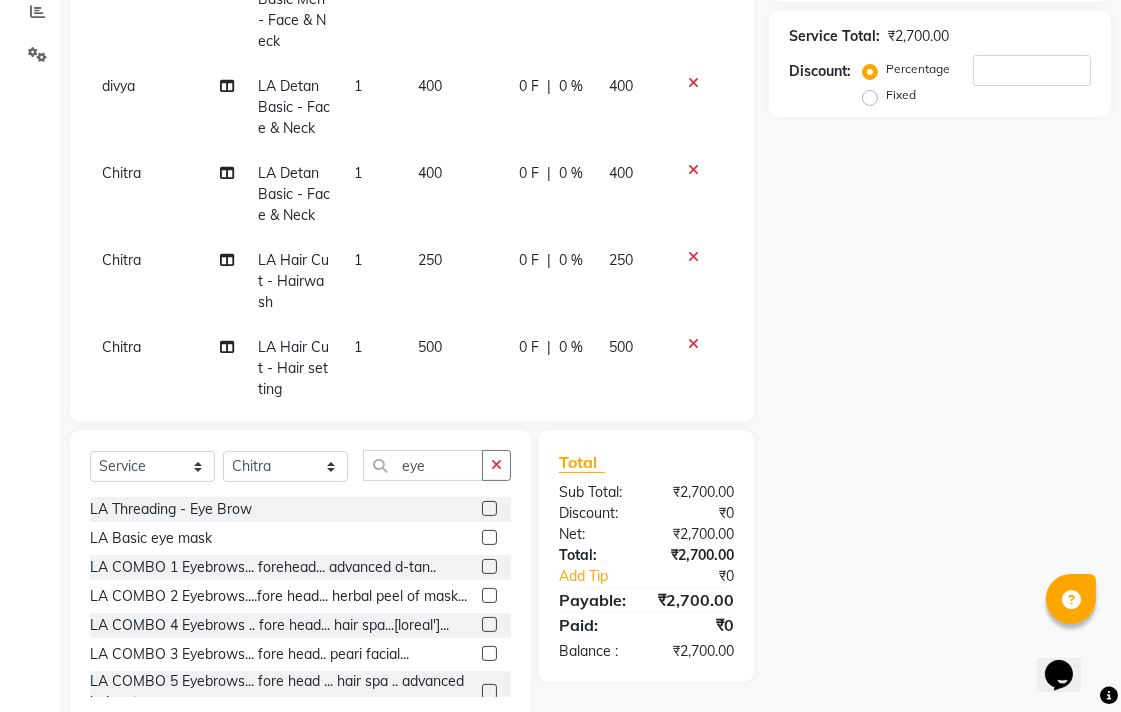 click 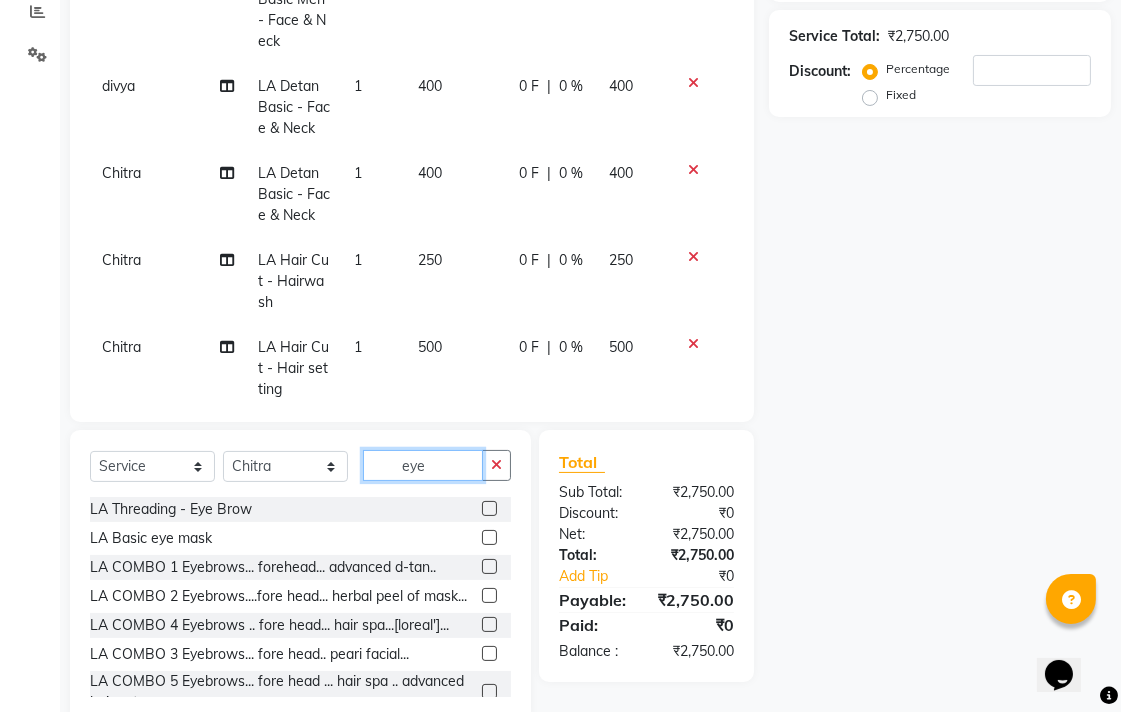 click on "eye" 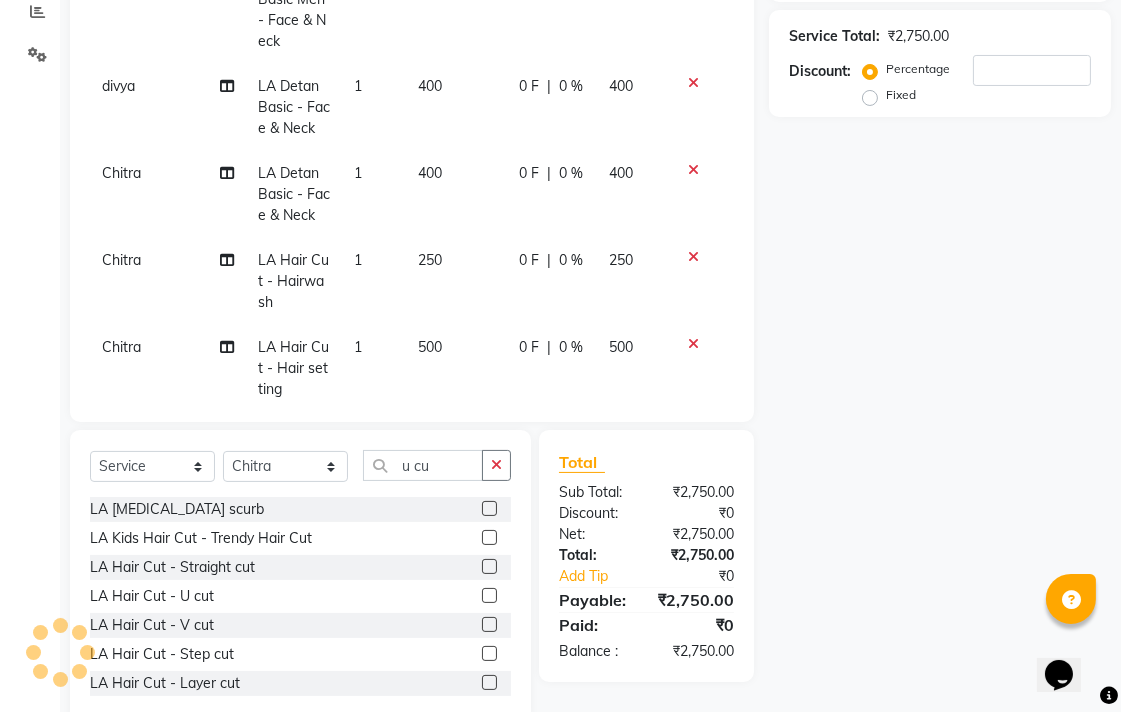 click 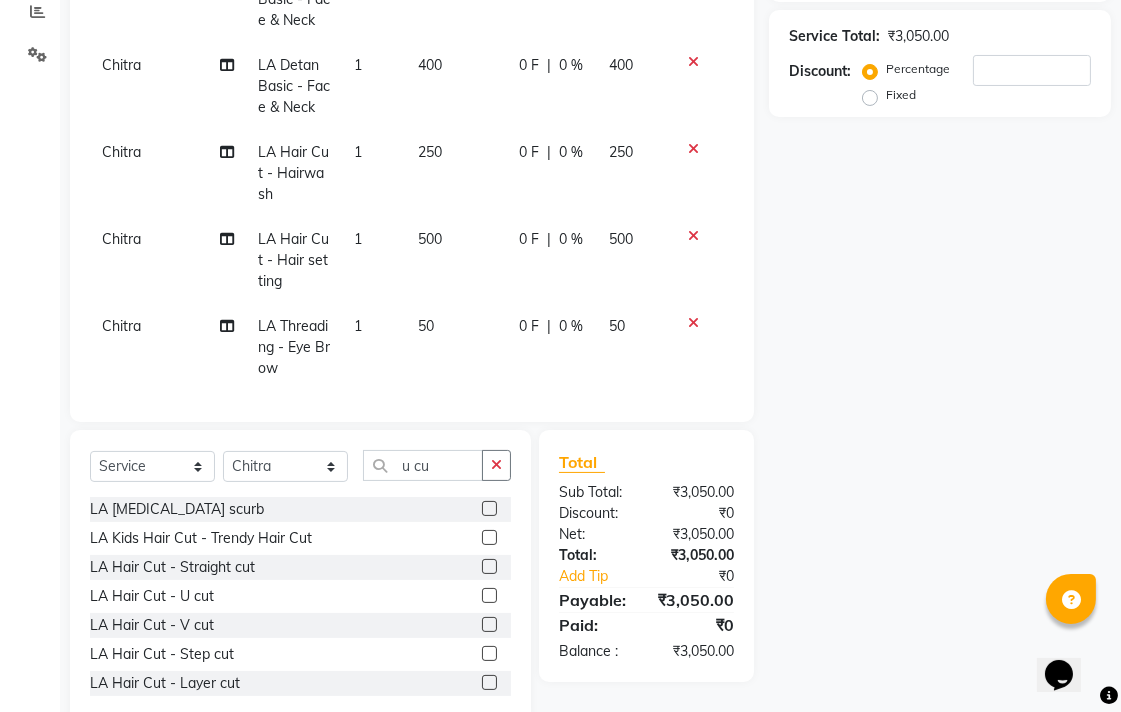 scroll, scrollTop: 355, scrollLeft: 0, axis: vertical 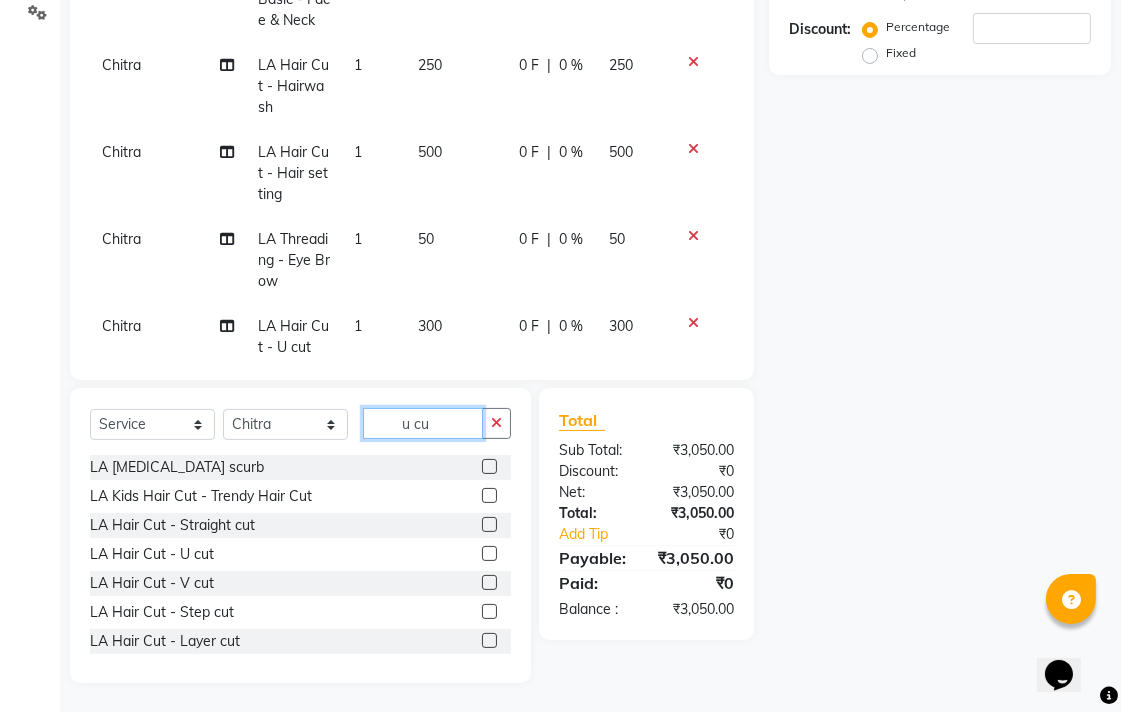 click on "u cu" 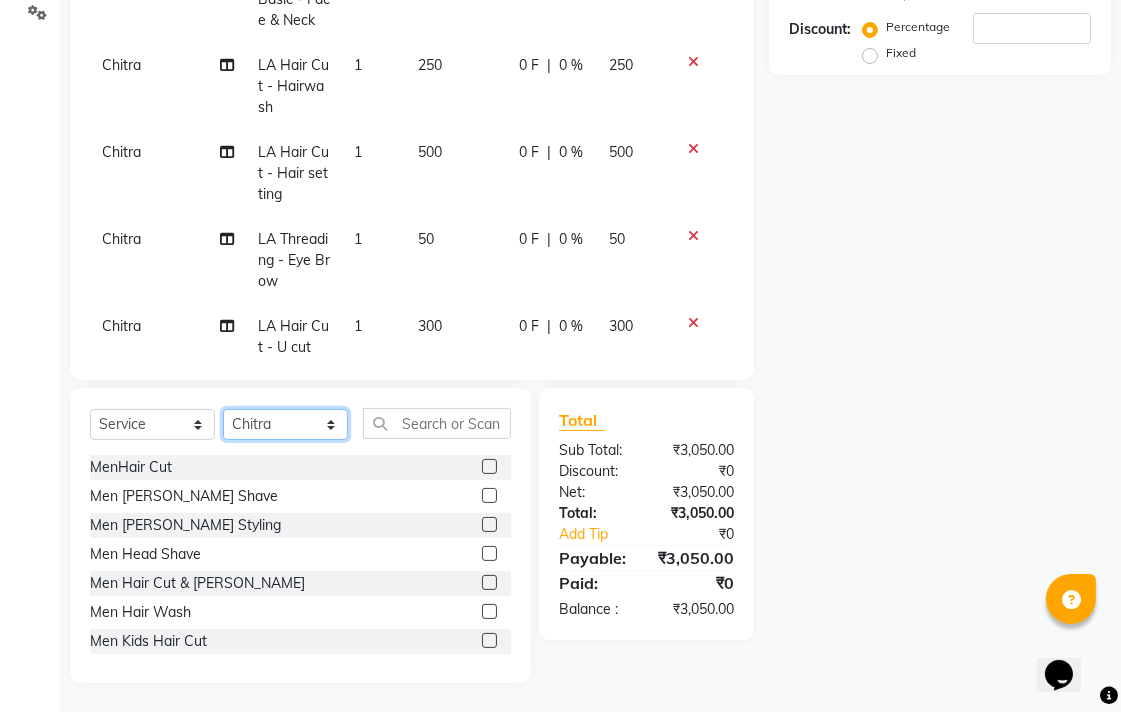 click on "Select Stylist Admin Chitra divya [PERSON_NAME] [PERSON_NAME] Reception [PERSON_NAME] [PERSON_NAME] Talib" 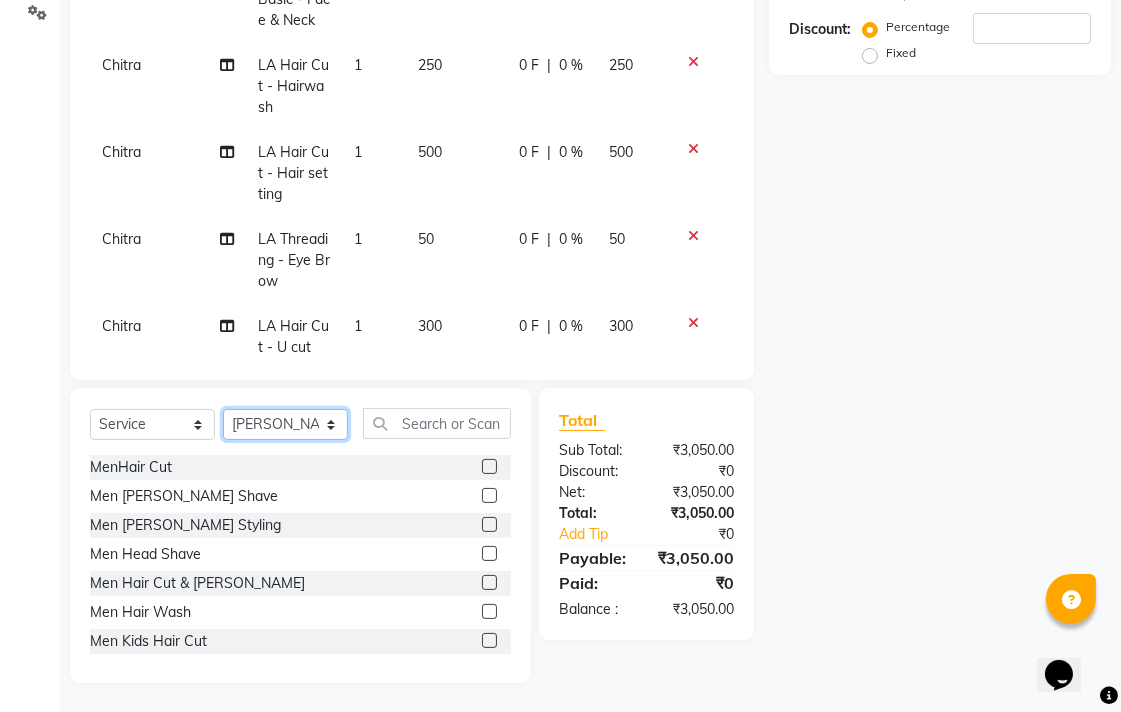 click on "Select Stylist Admin Chitra divya [PERSON_NAME] [PERSON_NAME] Reception [PERSON_NAME] [PERSON_NAME] Talib" 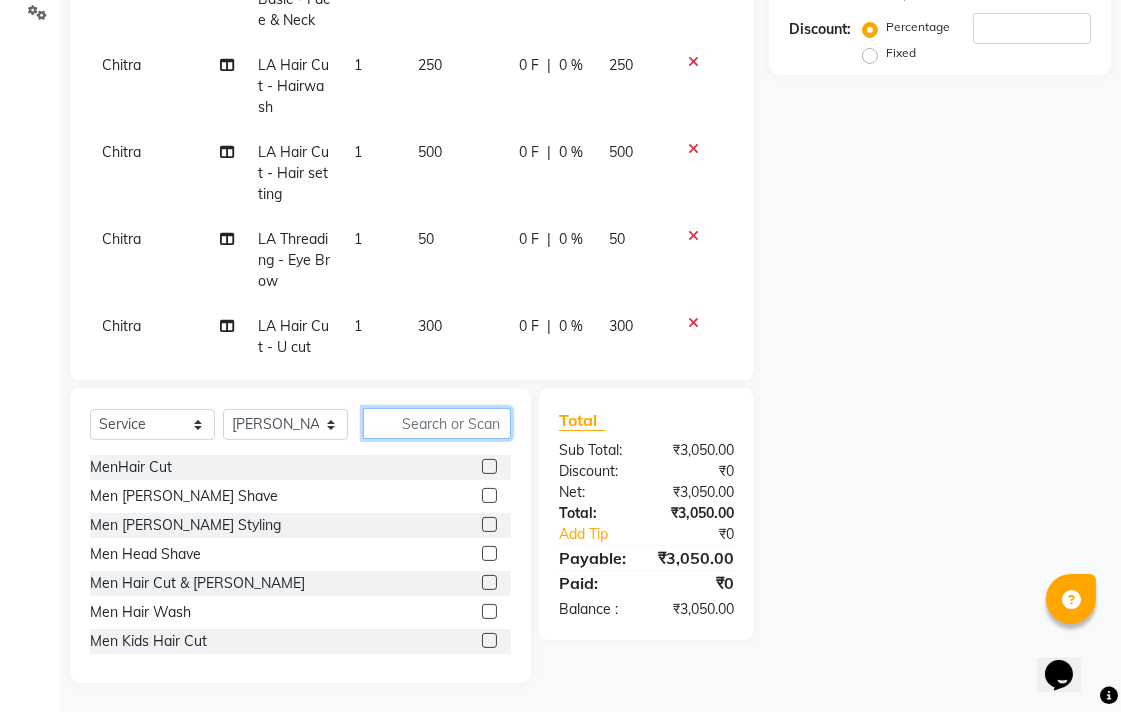 click 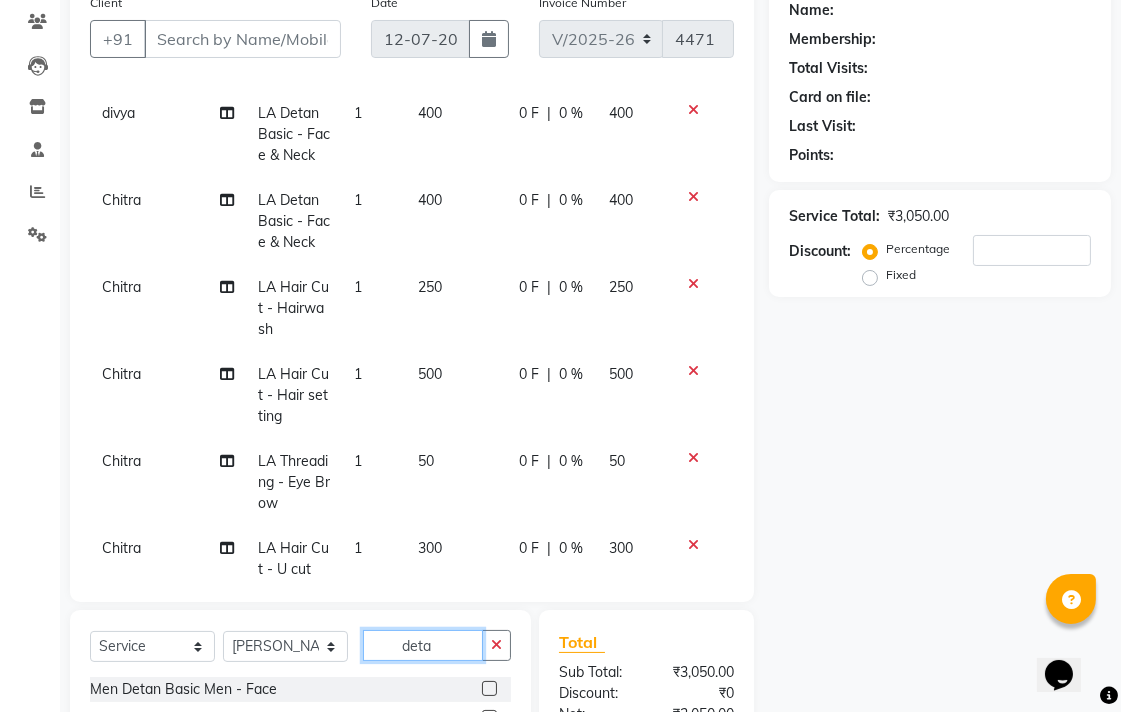 scroll, scrollTop: 388, scrollLeft: 0, axis: vertical 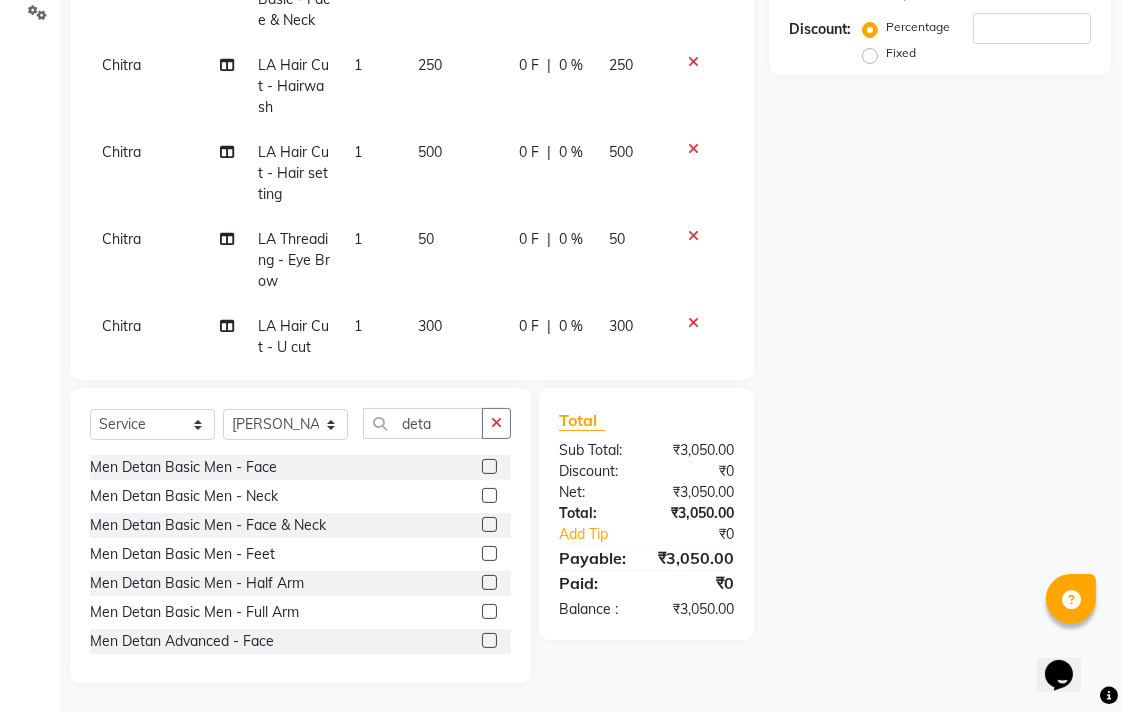 click 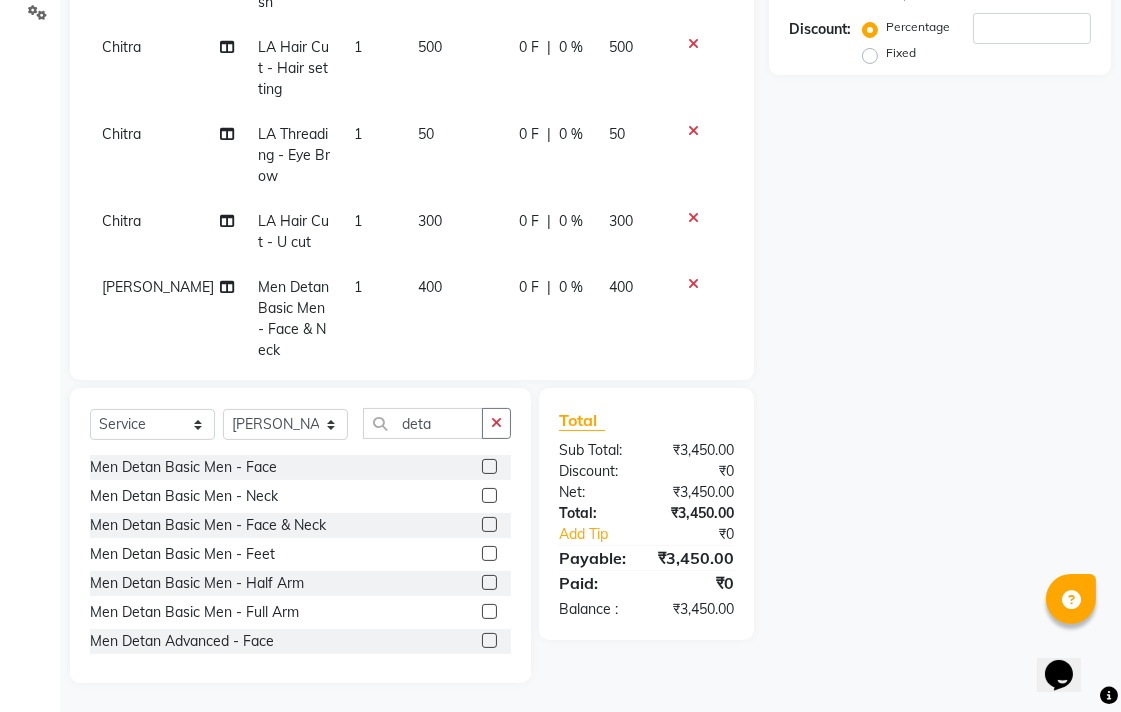 scroll, scrollTop: 463, scrollLeft: 0, axis: vertical 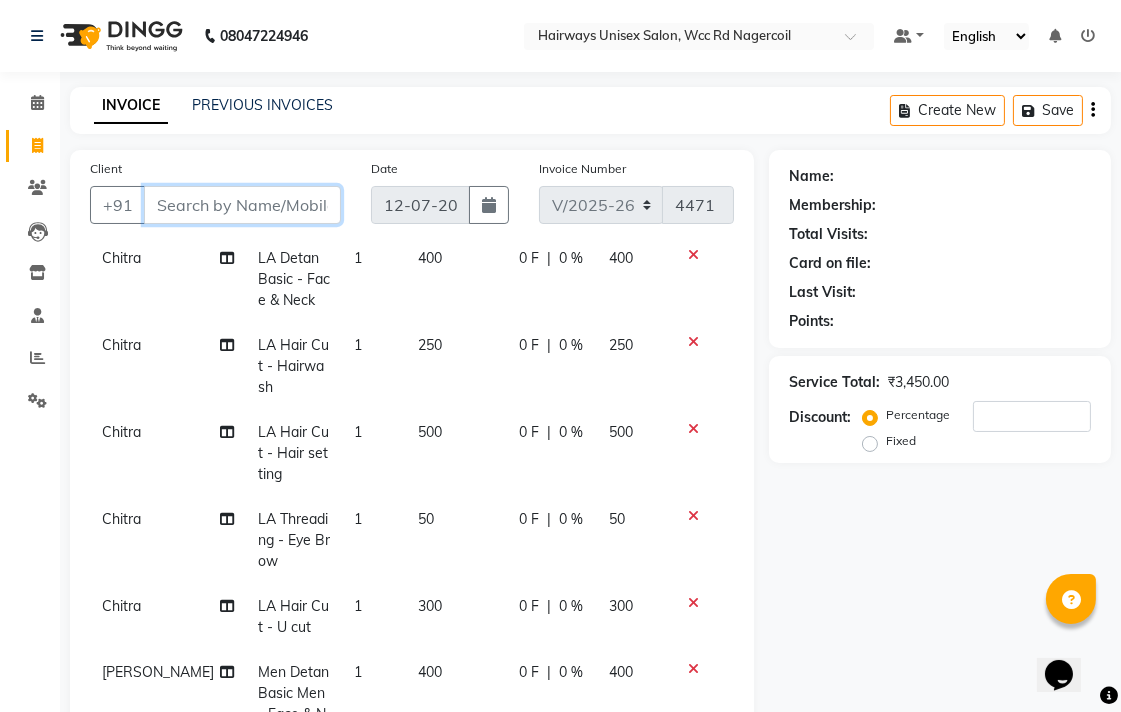 click on "Client" at bounding box center (242, 205) 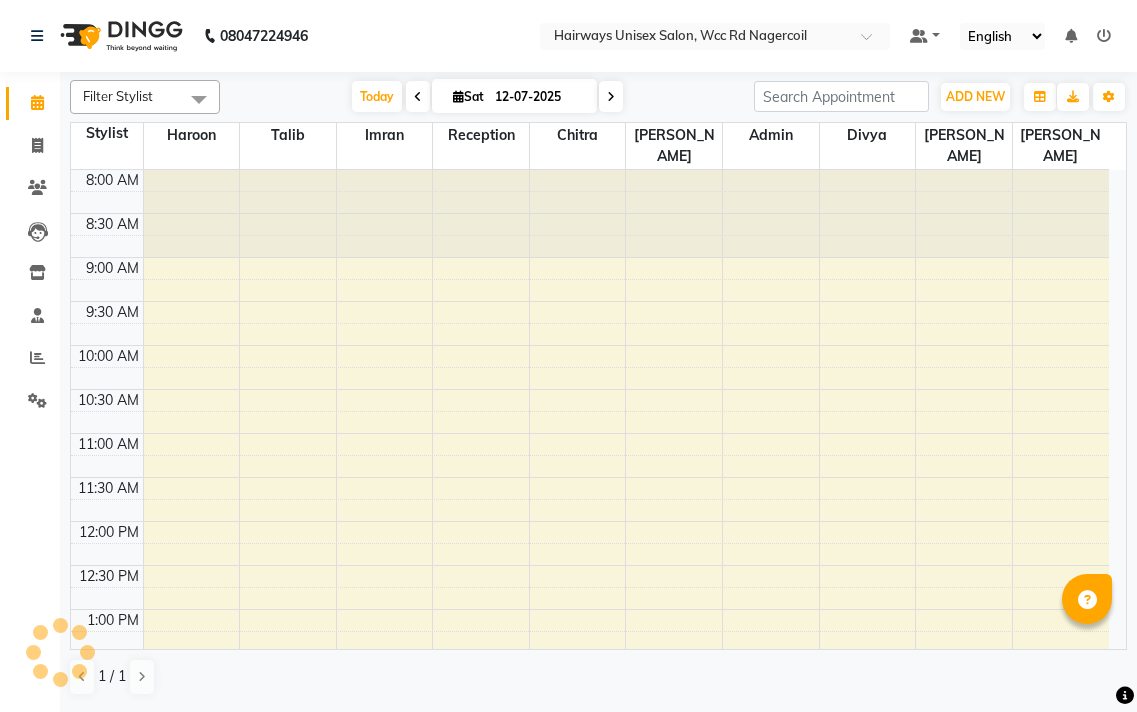 scroll, scrollTop: 0, scrollLeft: 0, axis: both 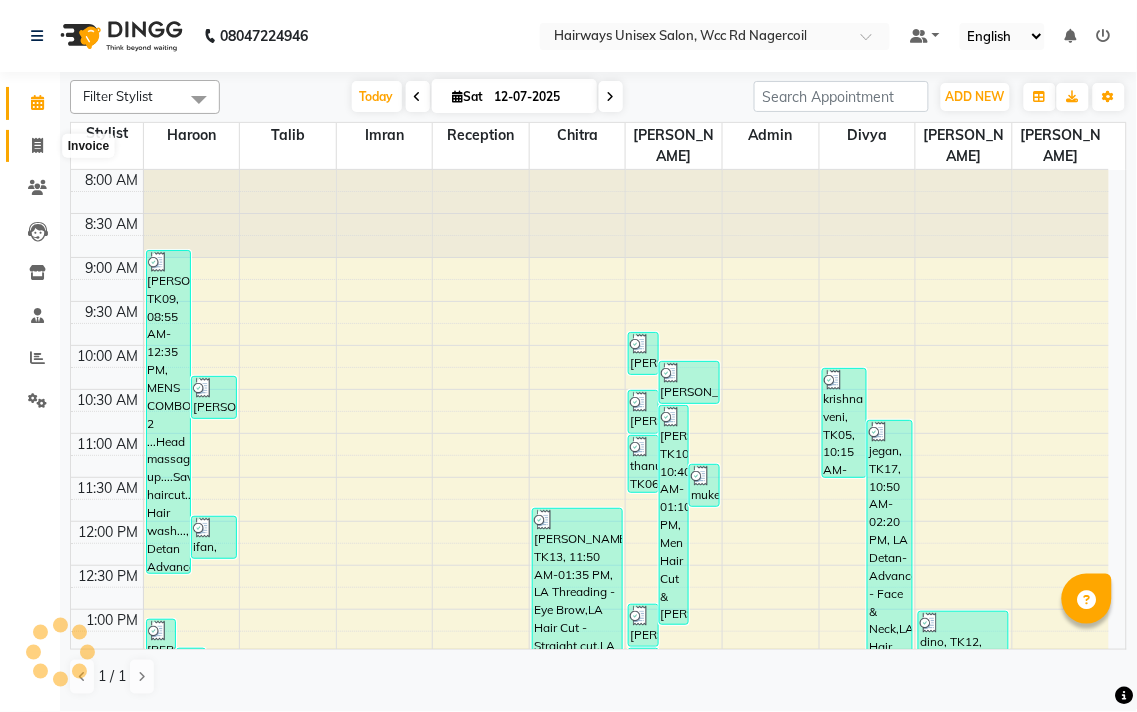 click 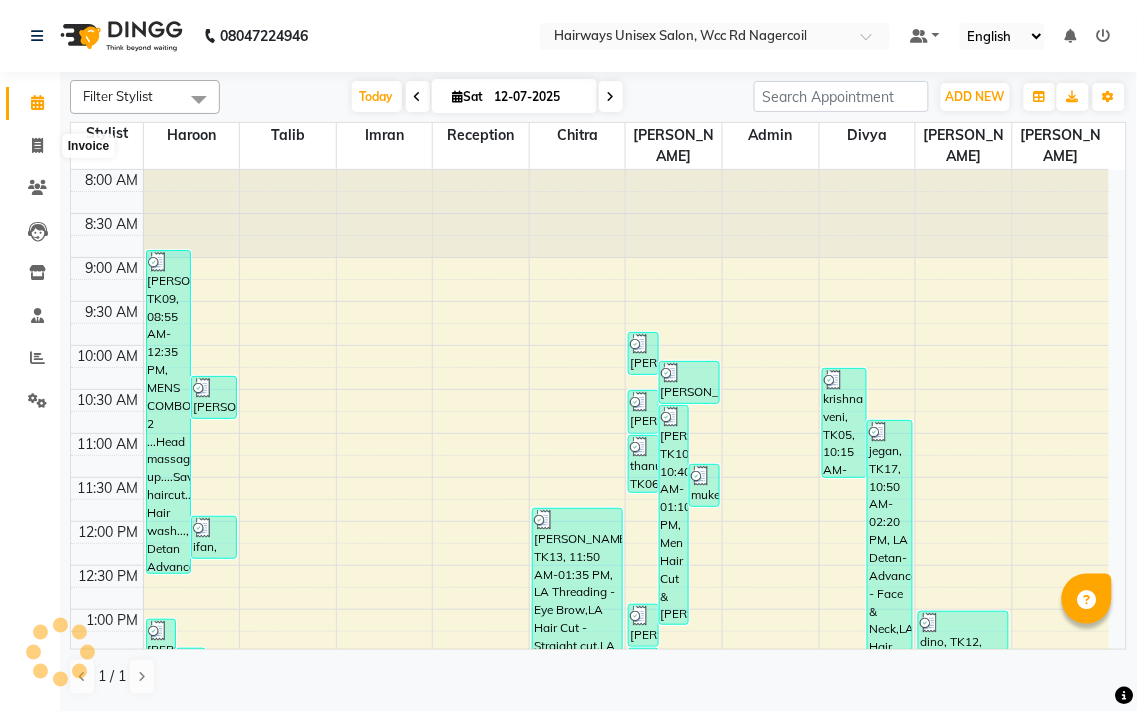 select on "service" 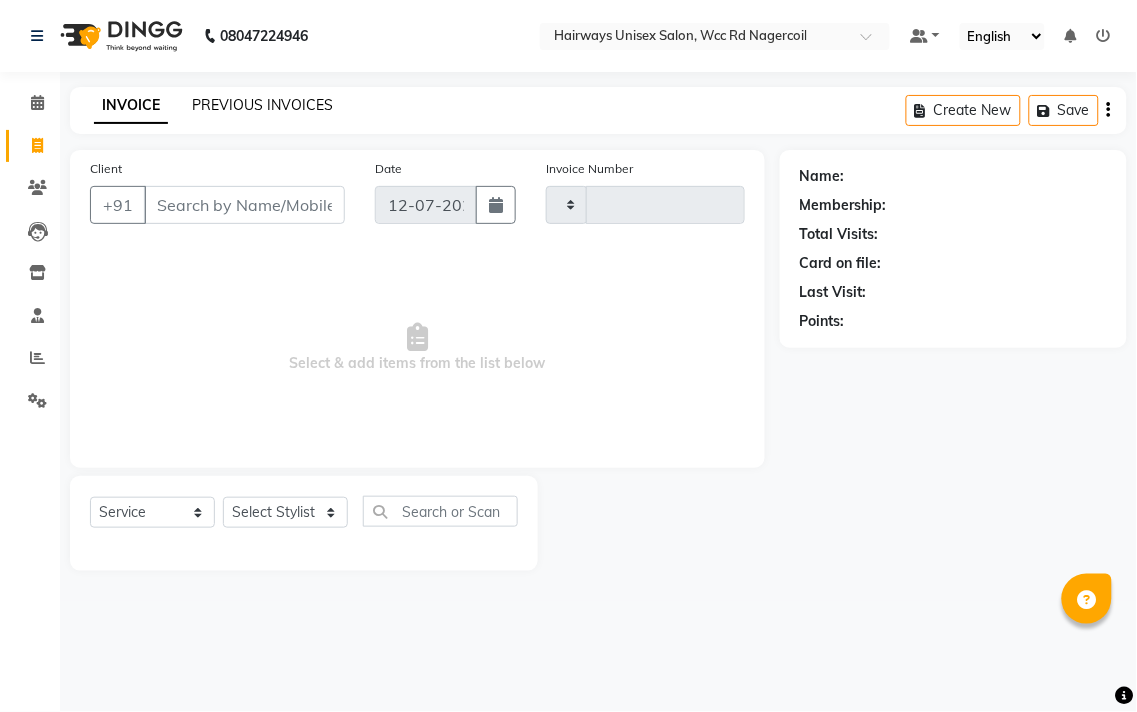 type on "4468" 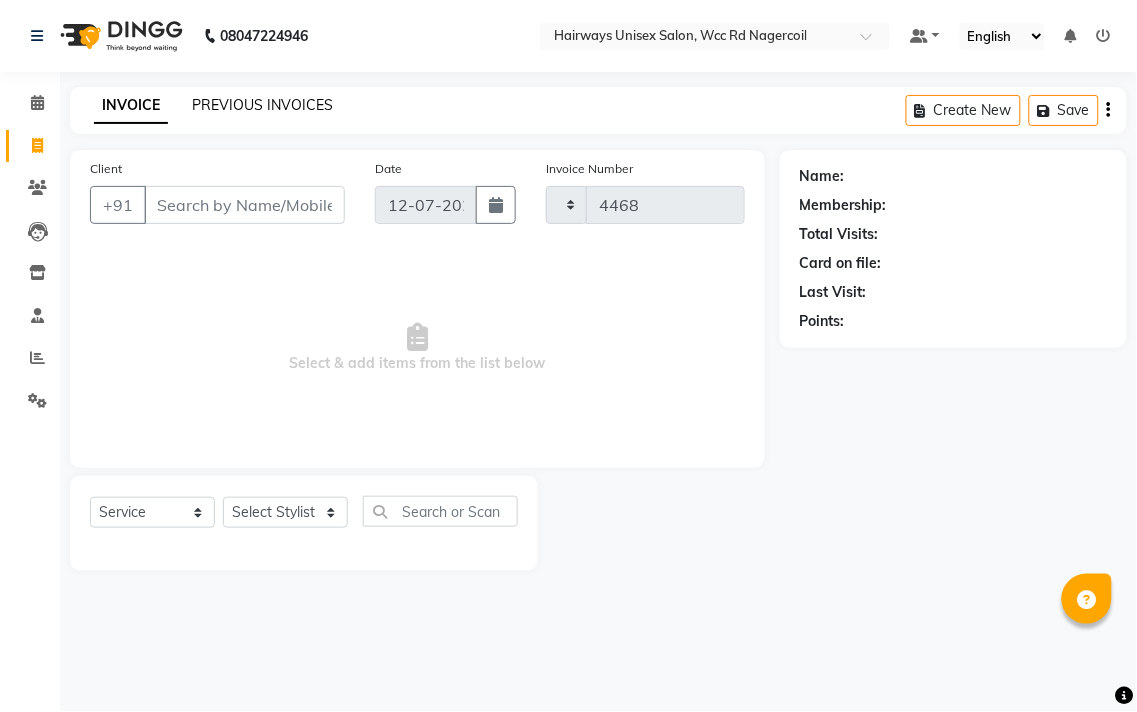 select on "6523" 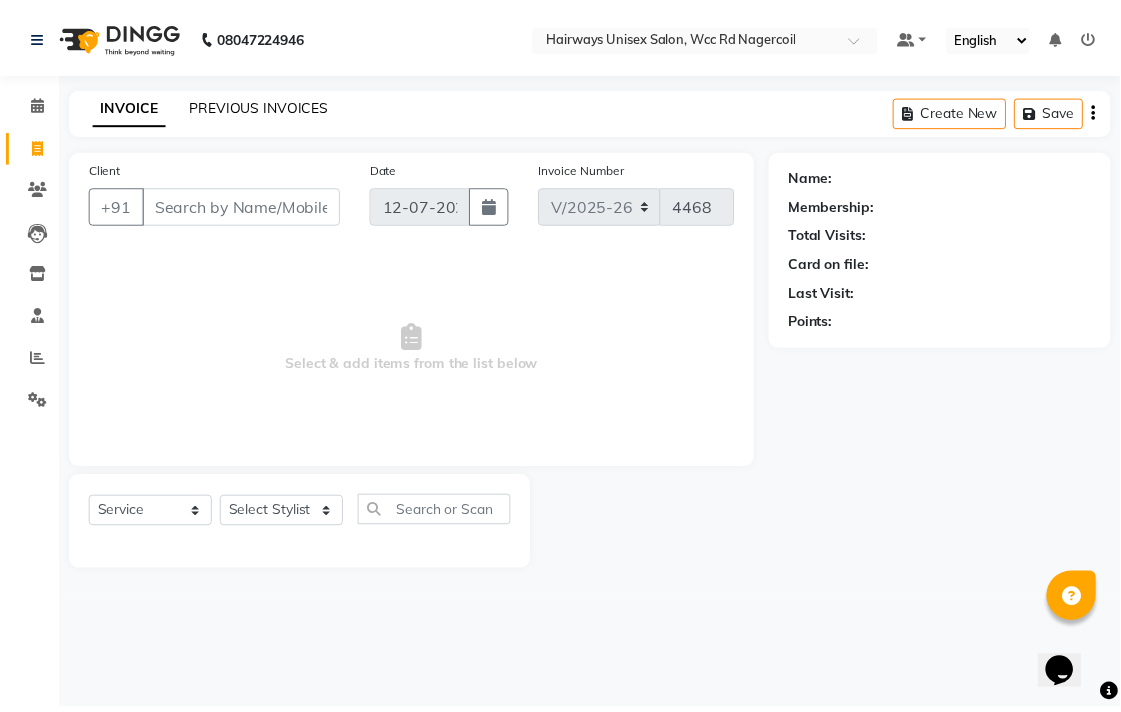 scroll, scrollTop: 0, scrollLeft: 0, axis: both 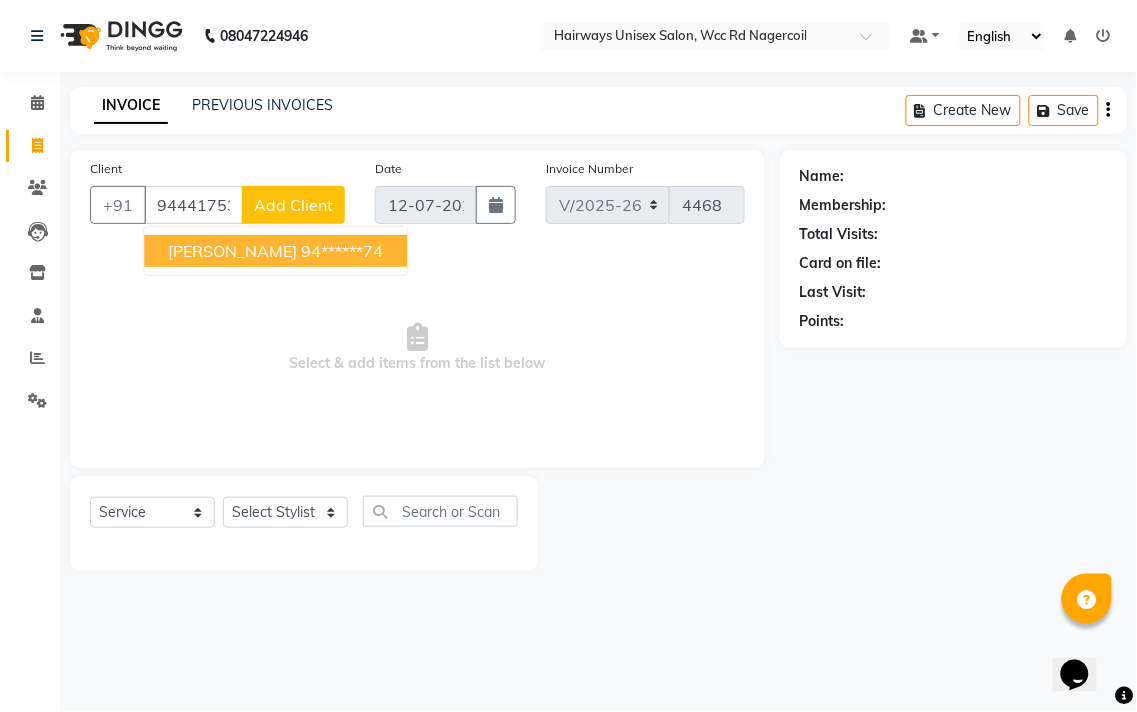 click on "Sam B  94******74" at bounding box center [275, 251] 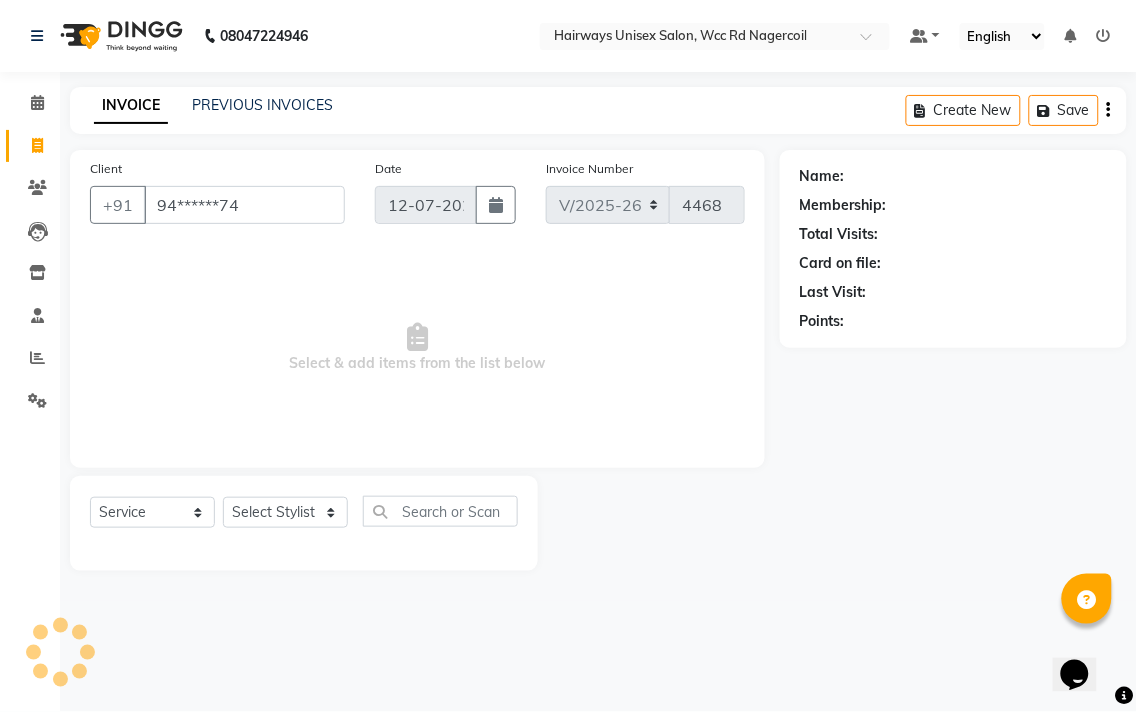type on "94******74" 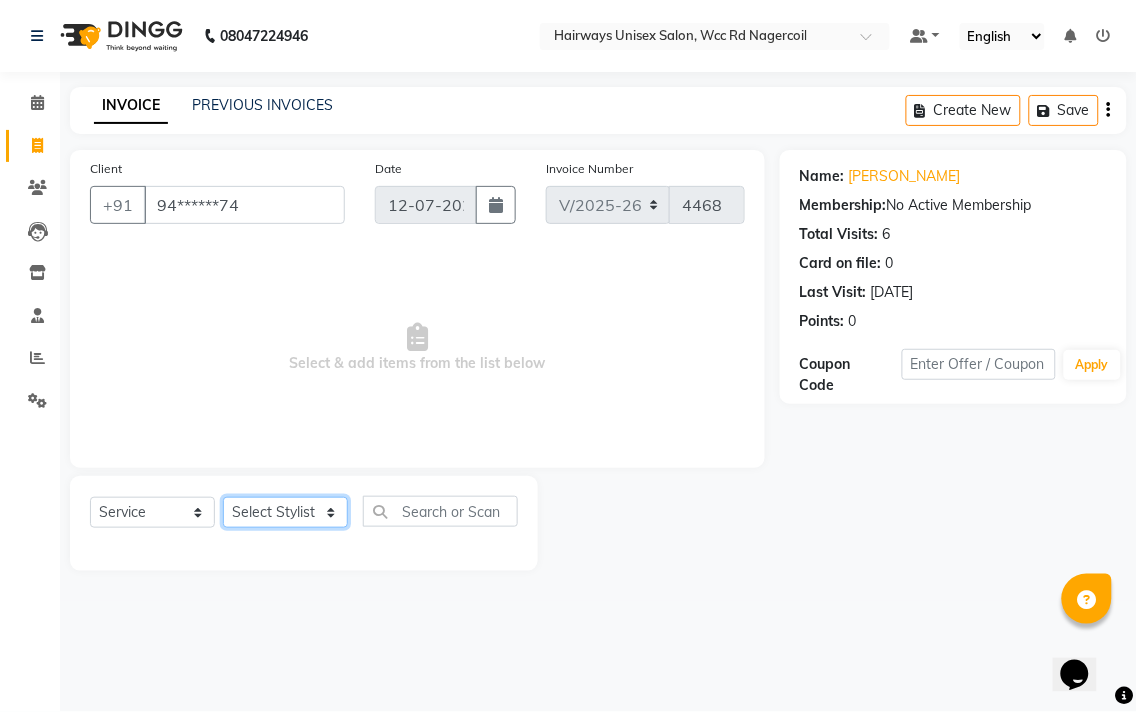 click on "Select Stylist Admin Chitra divya [PERSON_NAME] [PERSON_NAME] Reception [PERSON_NAME] [PERSON_NAME] Talib" 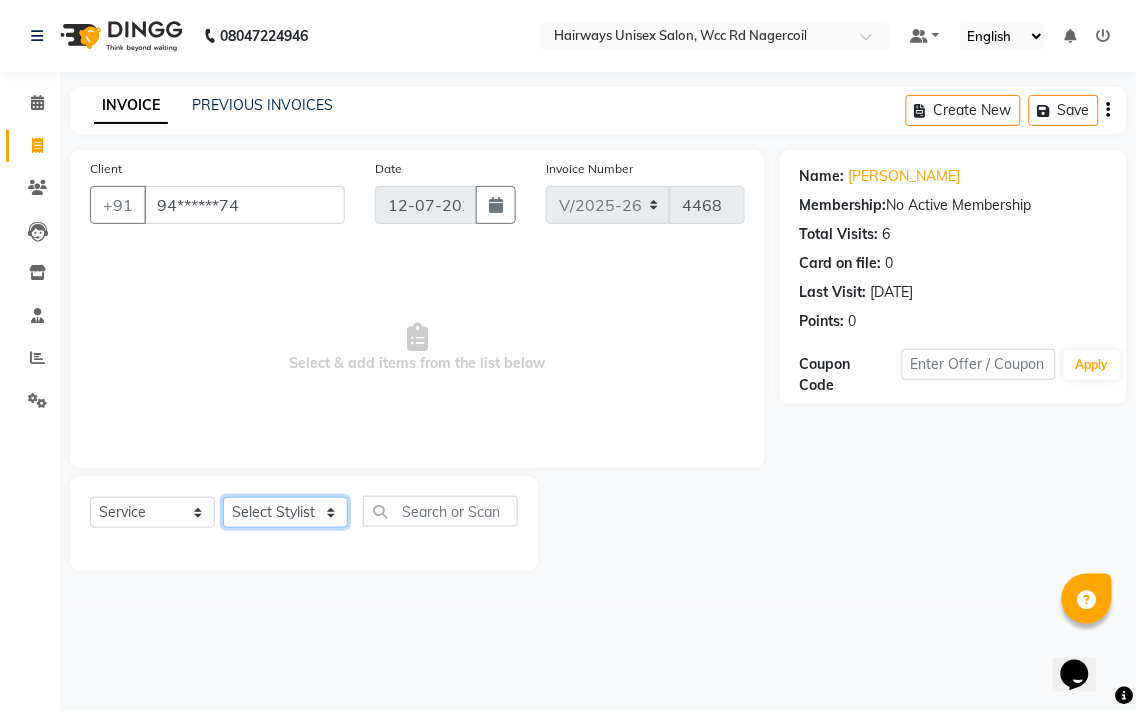 select on "50257" 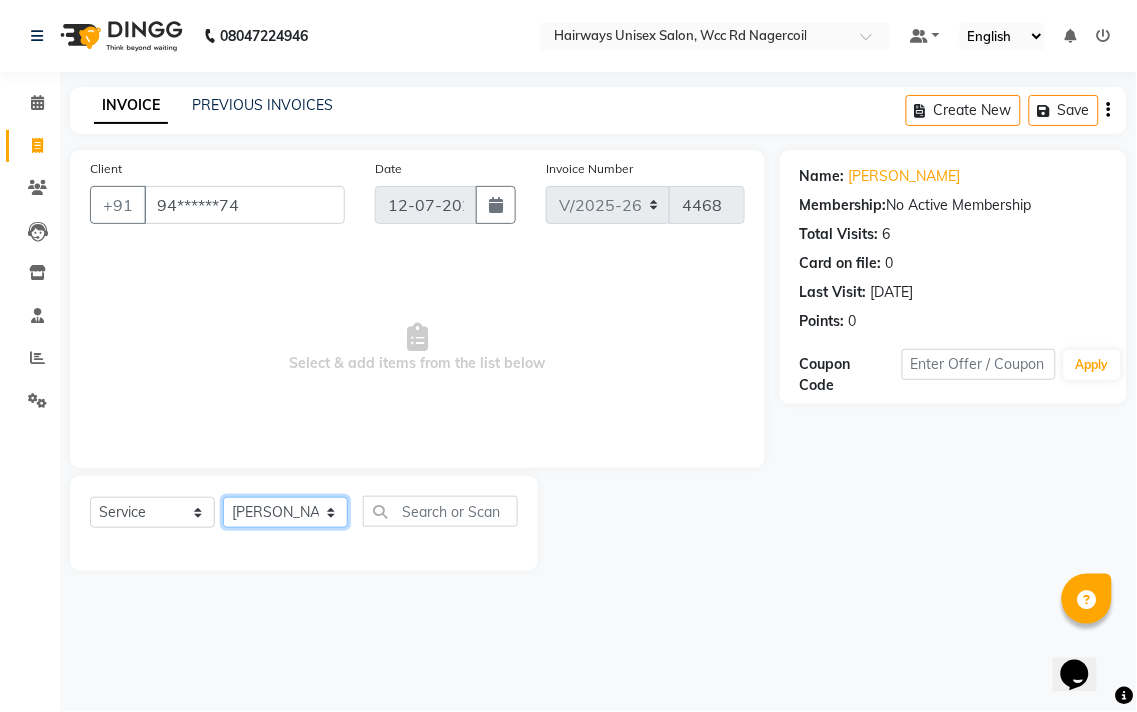 click on "Select Stylist Admin Chitra divya [PERSON_NAME] [PERSON_NAME] Reception [PERSON_NAME] [PERSON_NAME] Talib" 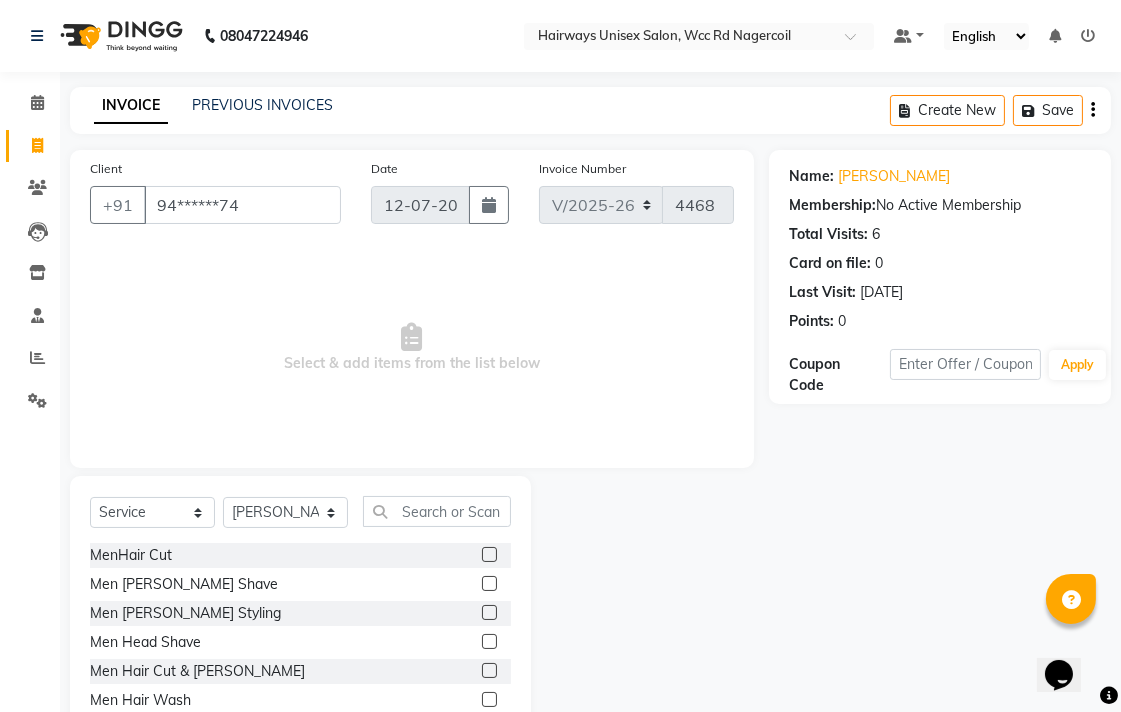 click 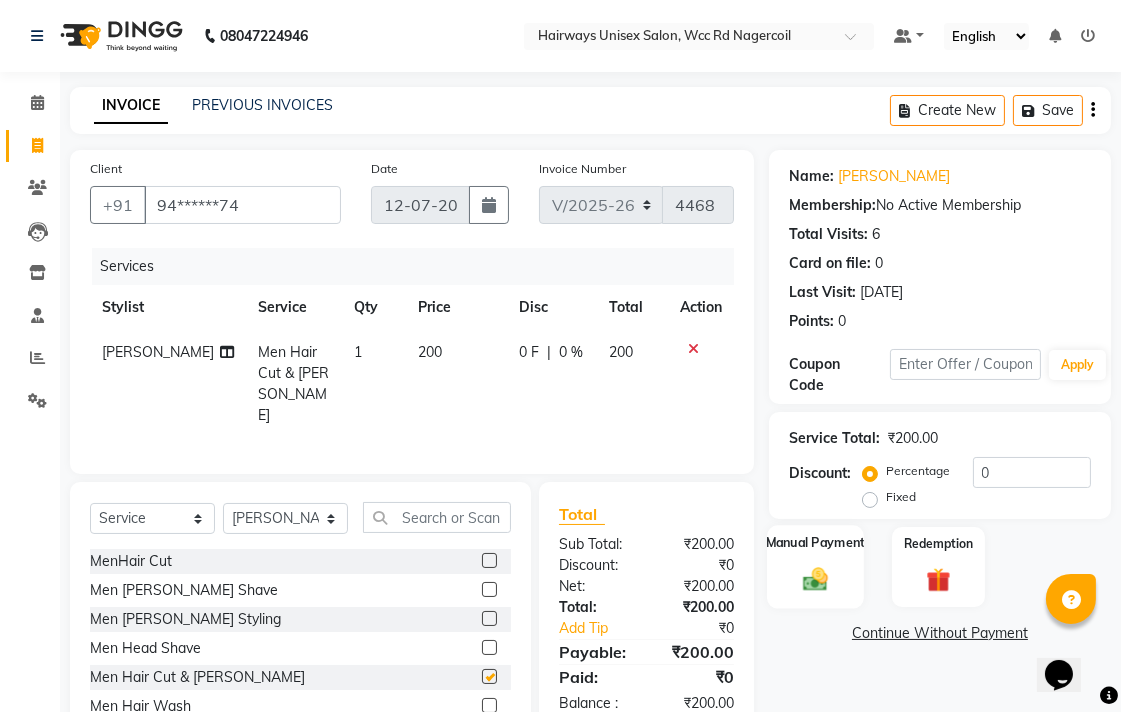 checkbox on "false" 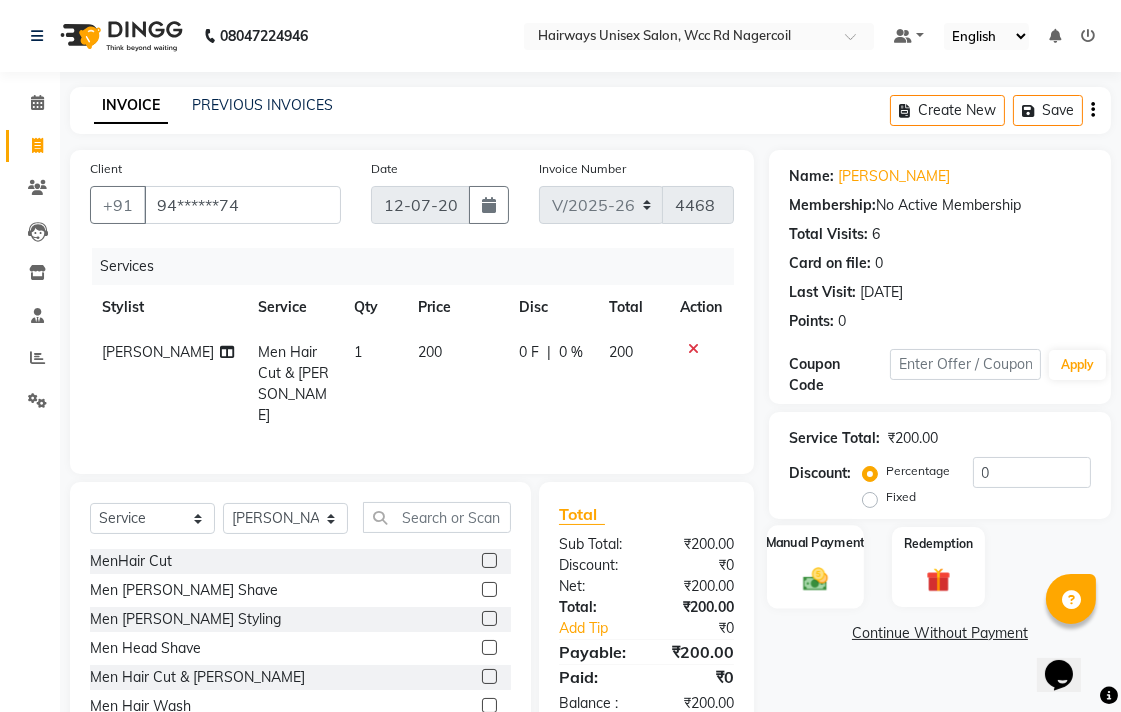 click on "Manual Payment" 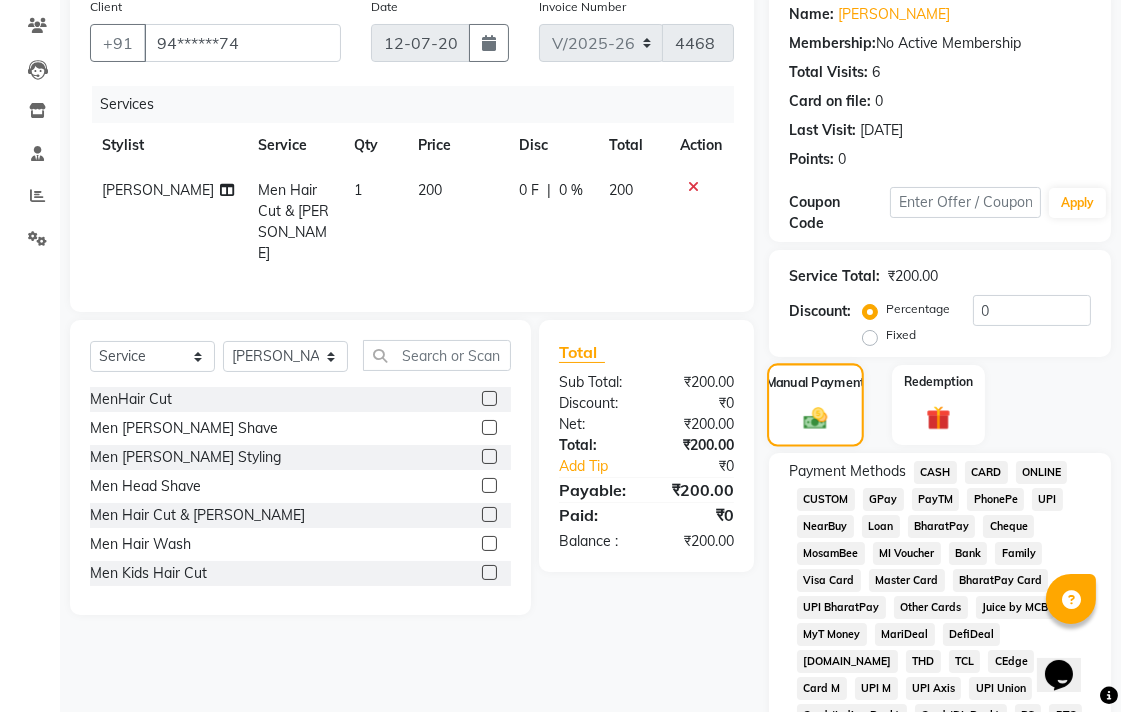 scroll, scrollTop: 333, scrollLeft: 0, axis: vertical 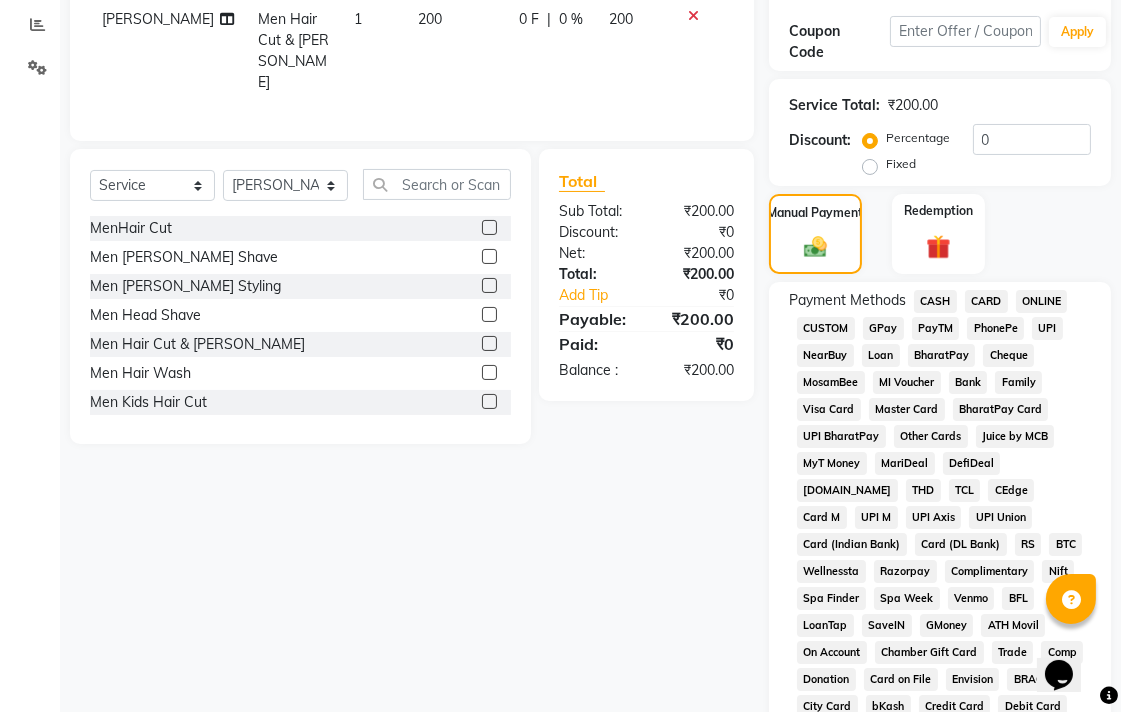 click on "CASH" 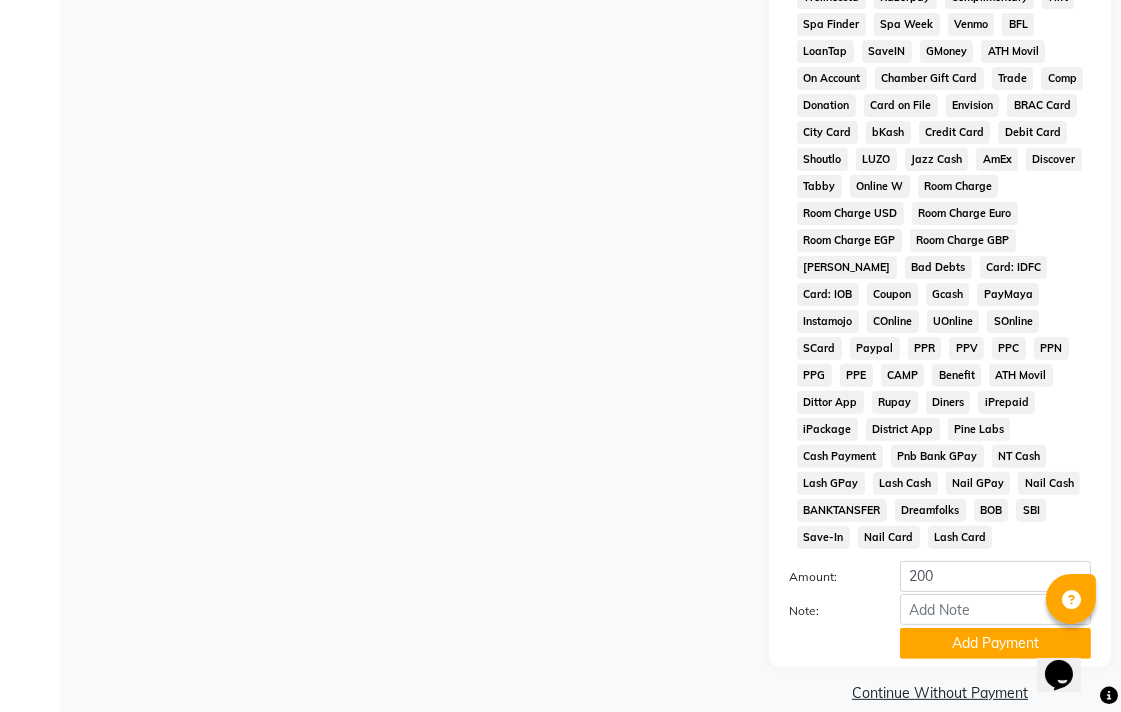 scroll, scrollTop: 913, scrollLeft: 0, axis: vertical 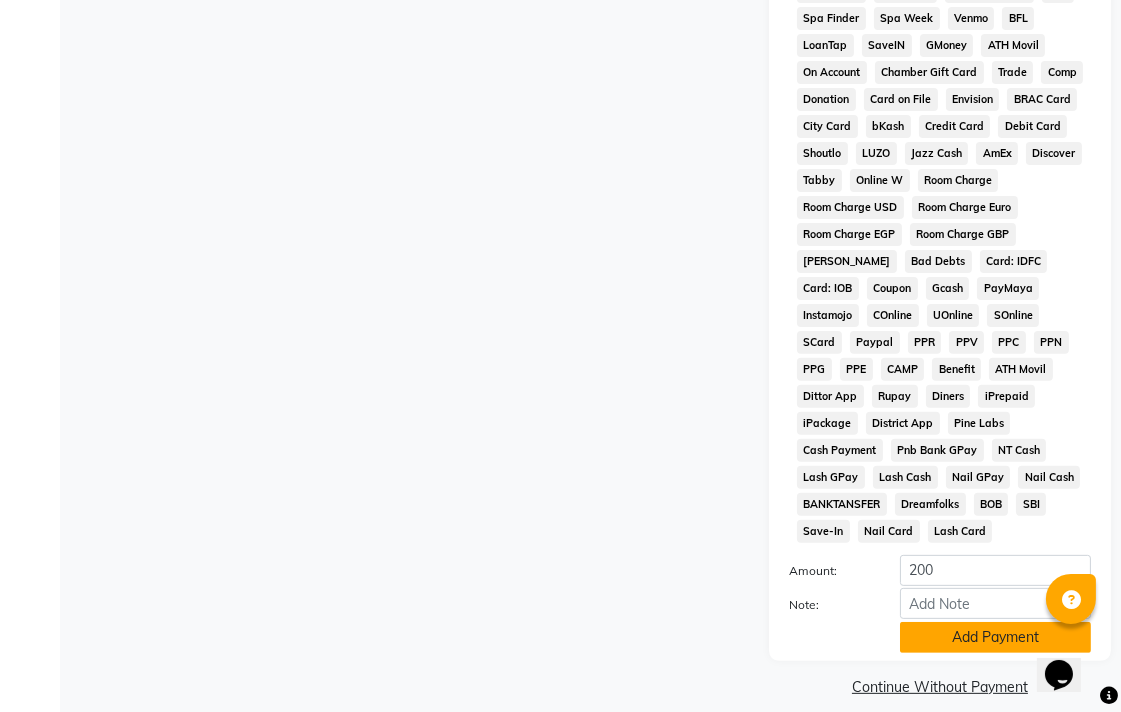 click on "Add Payment" 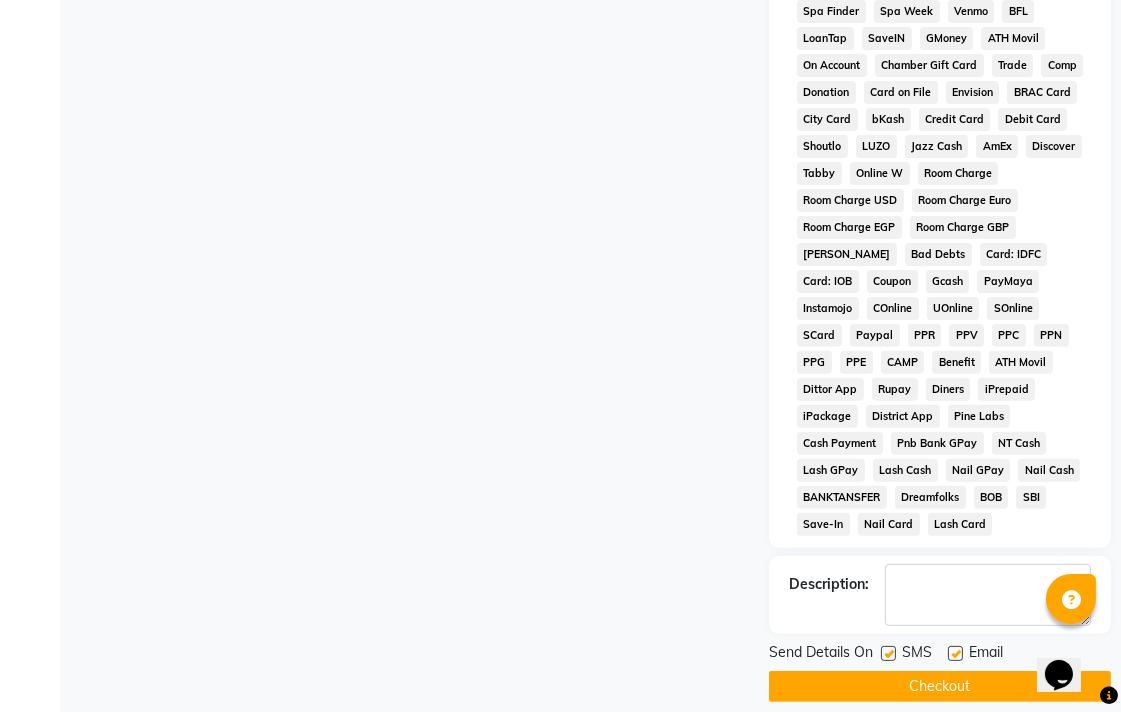 scroll, scrollTop: 921, scrollLeft: 0, axis: vertical 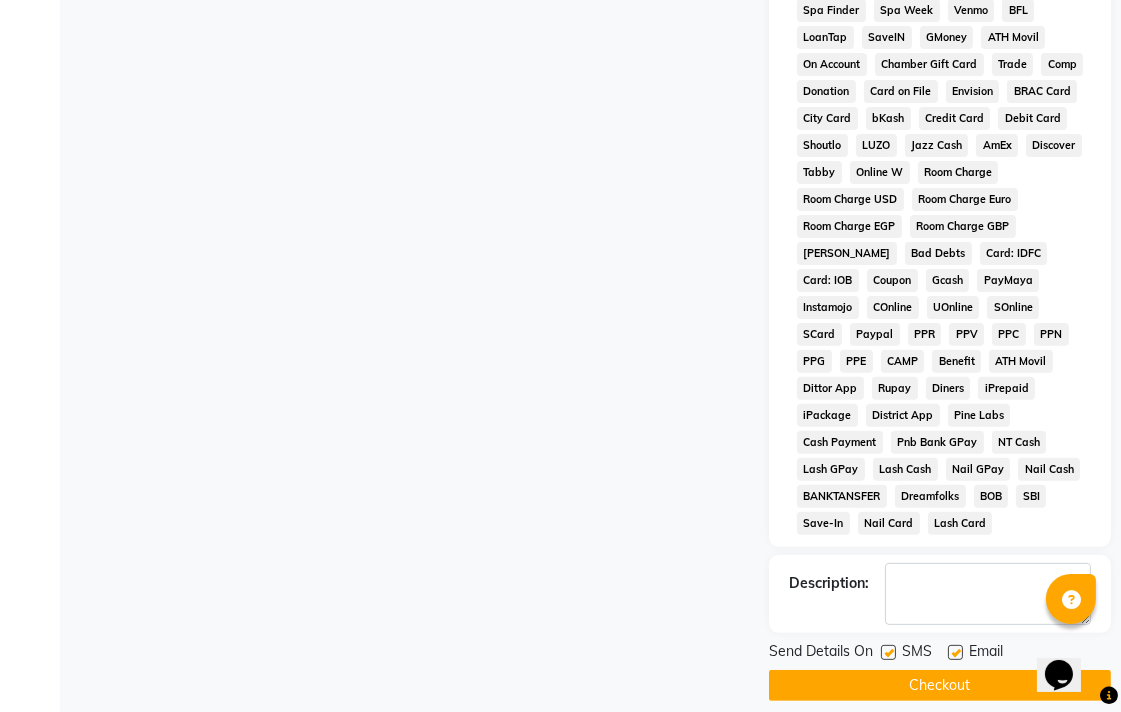 click on "Checkout" 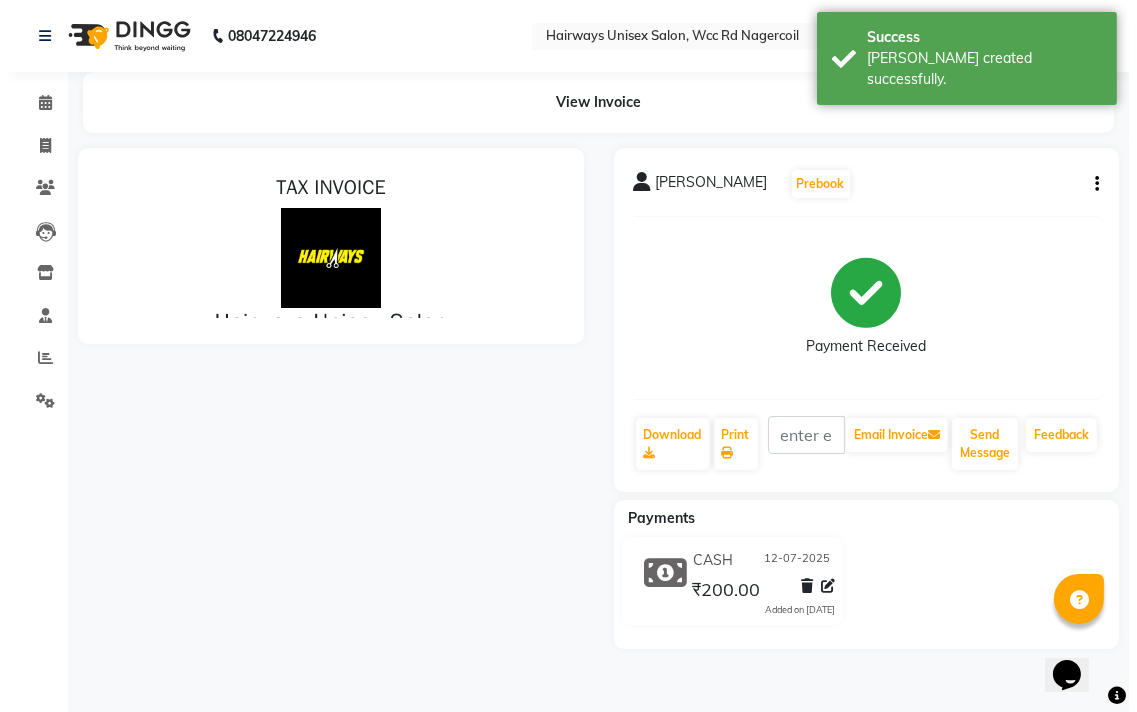 scroll, scrollTop: 0, scrollLeft: 0, axis: both 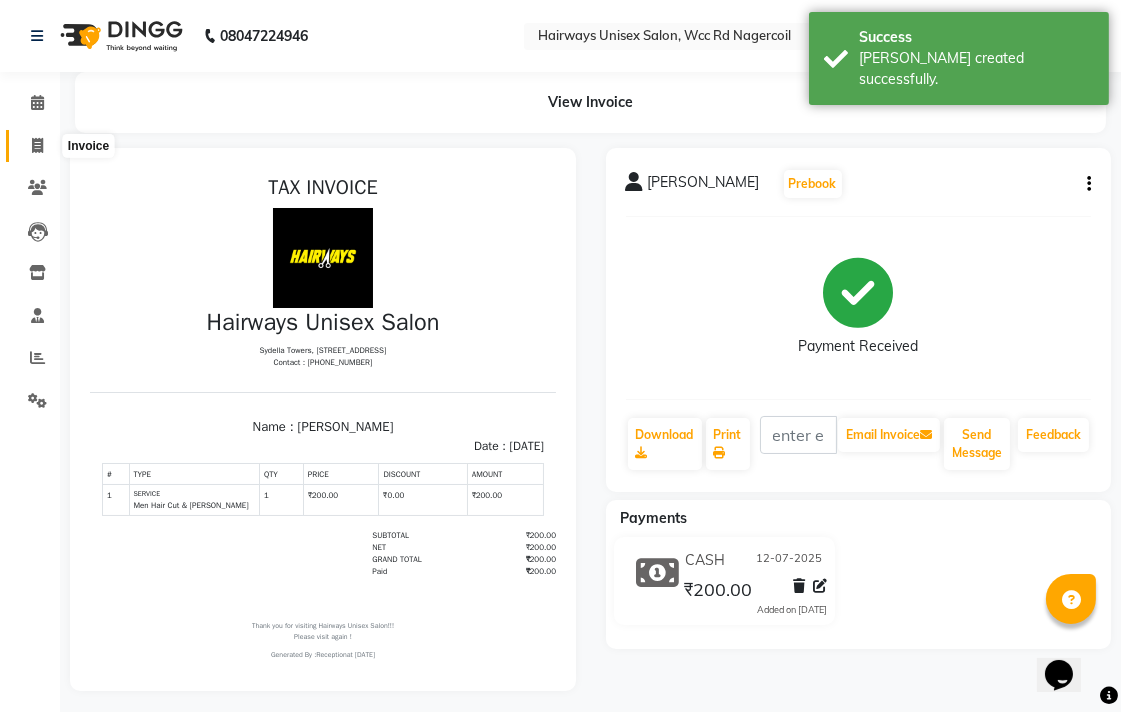 click 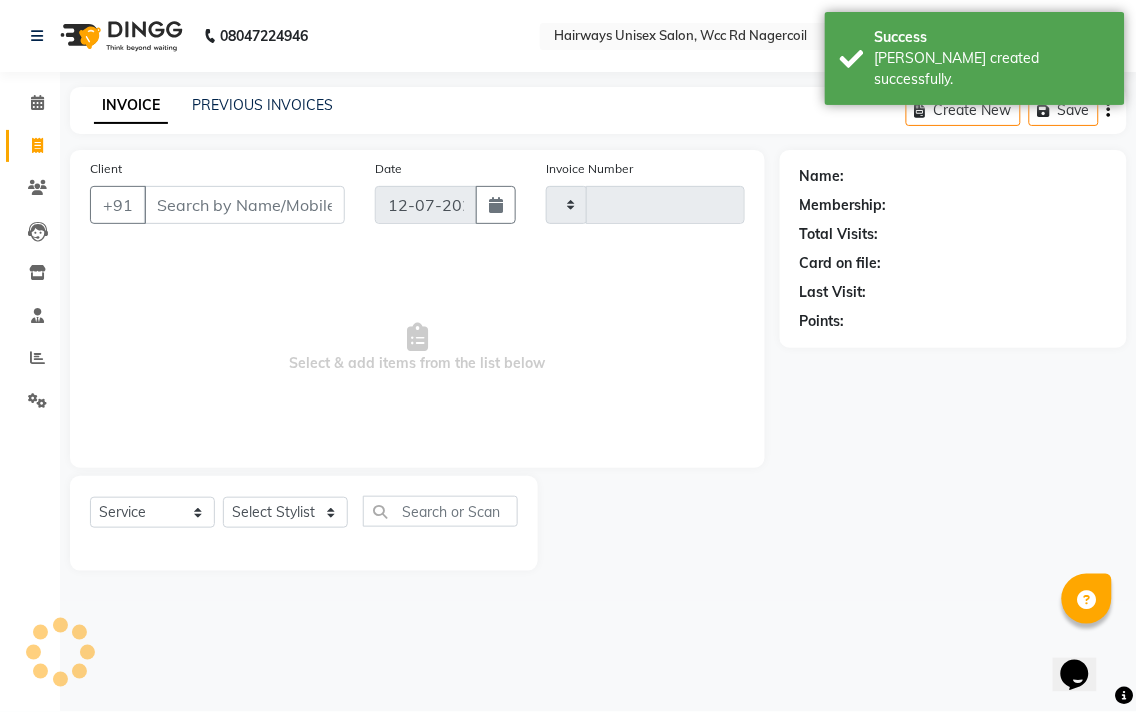 type on "4469" 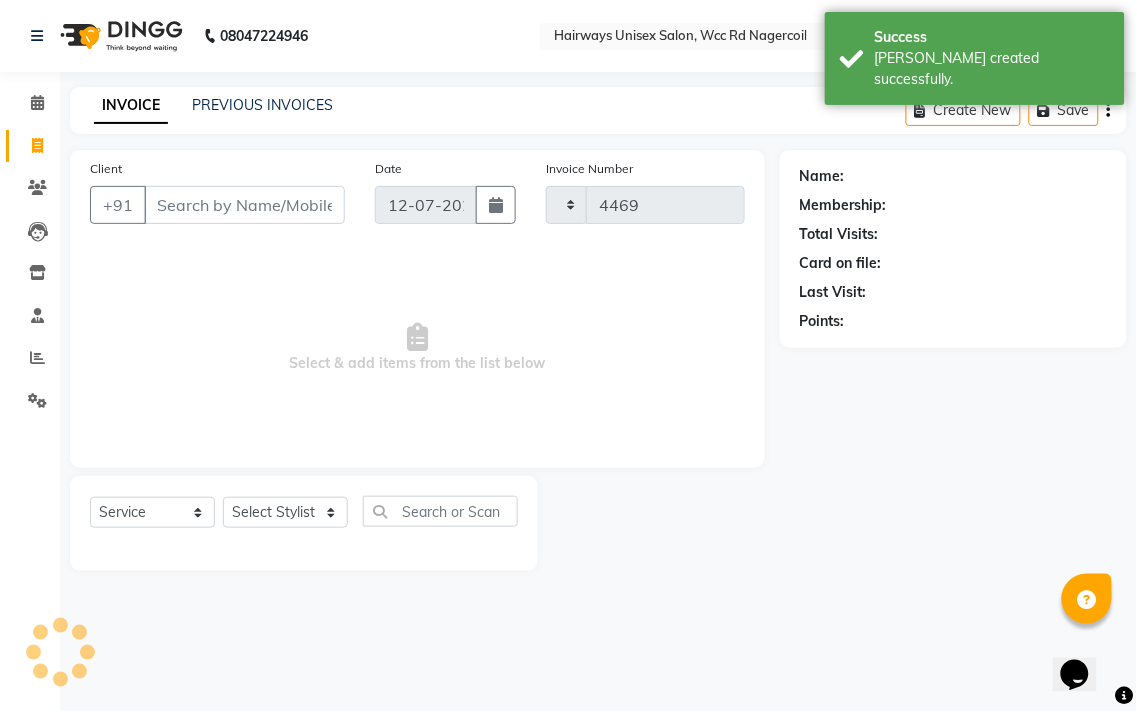 select on "6523" 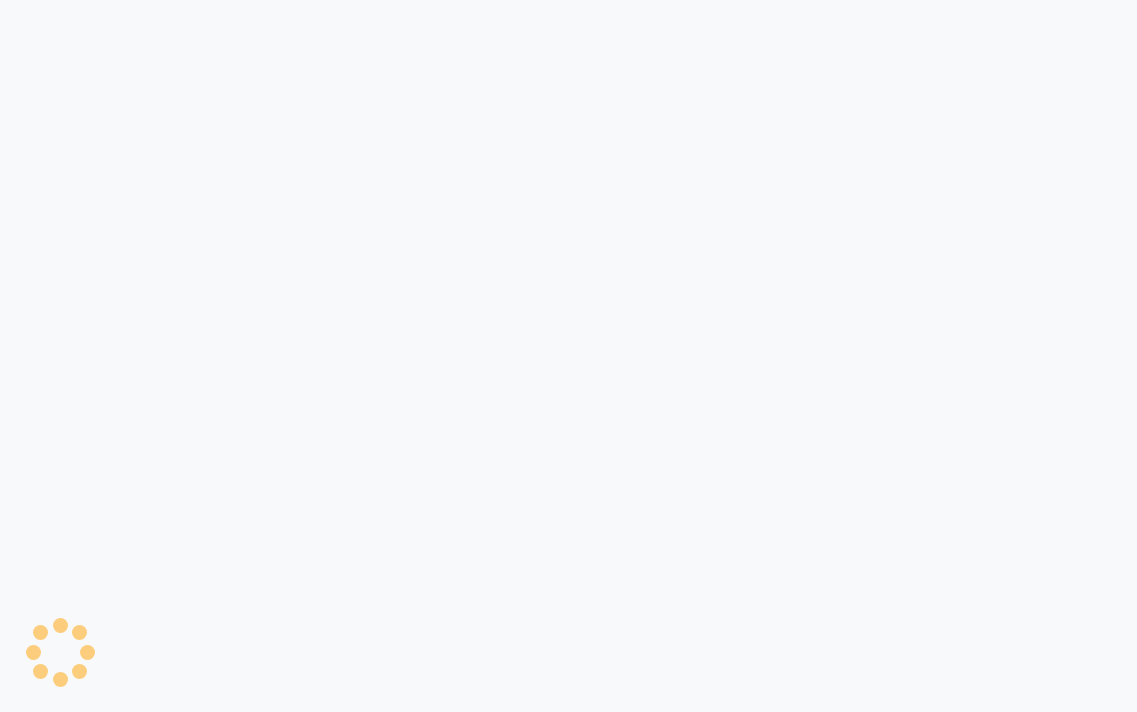scroll, scrollTop: 0, scrollLeft: 0, axis: both 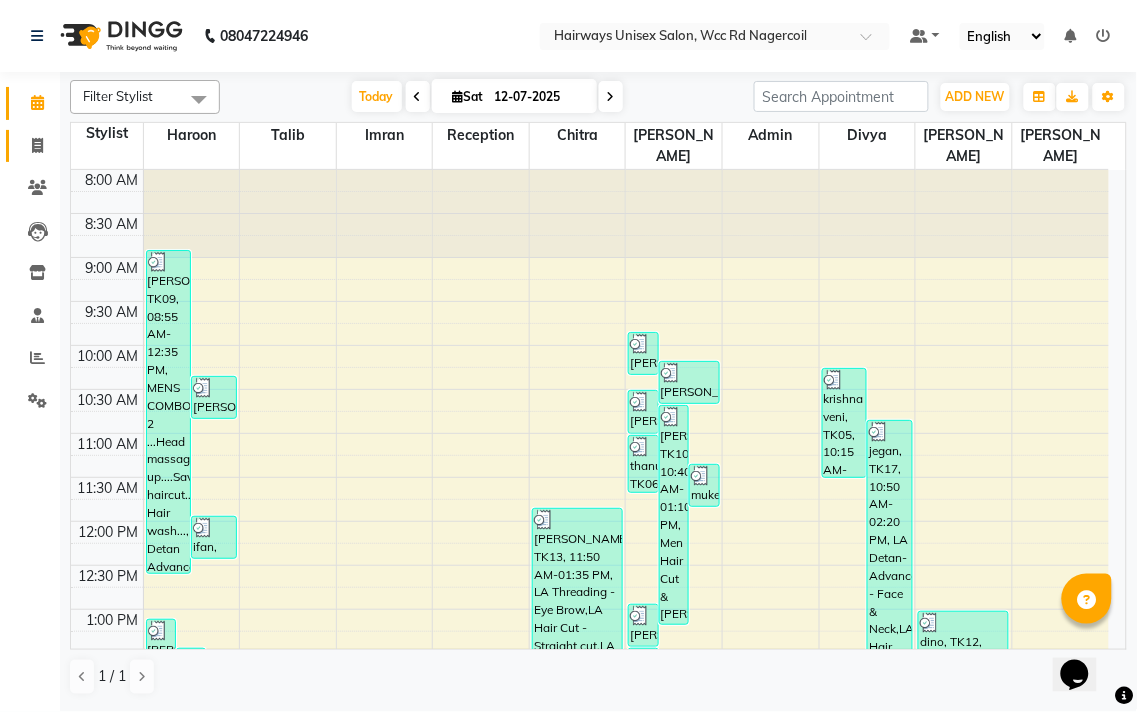 click on "Invoice" 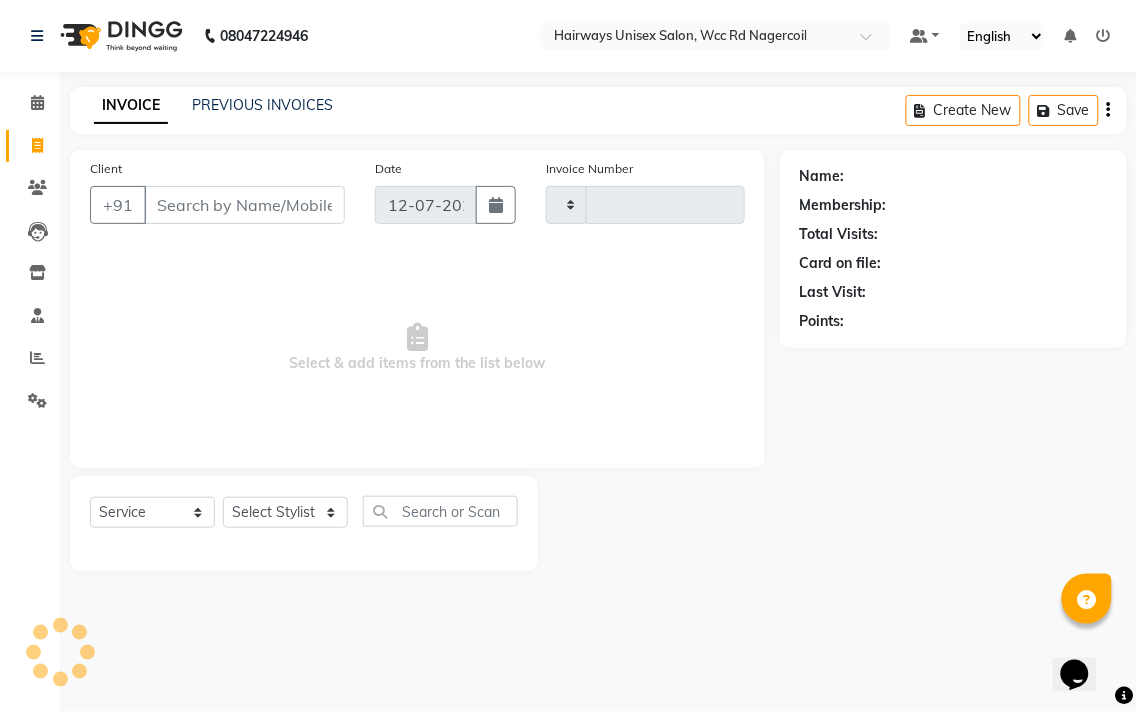 type on "4471" 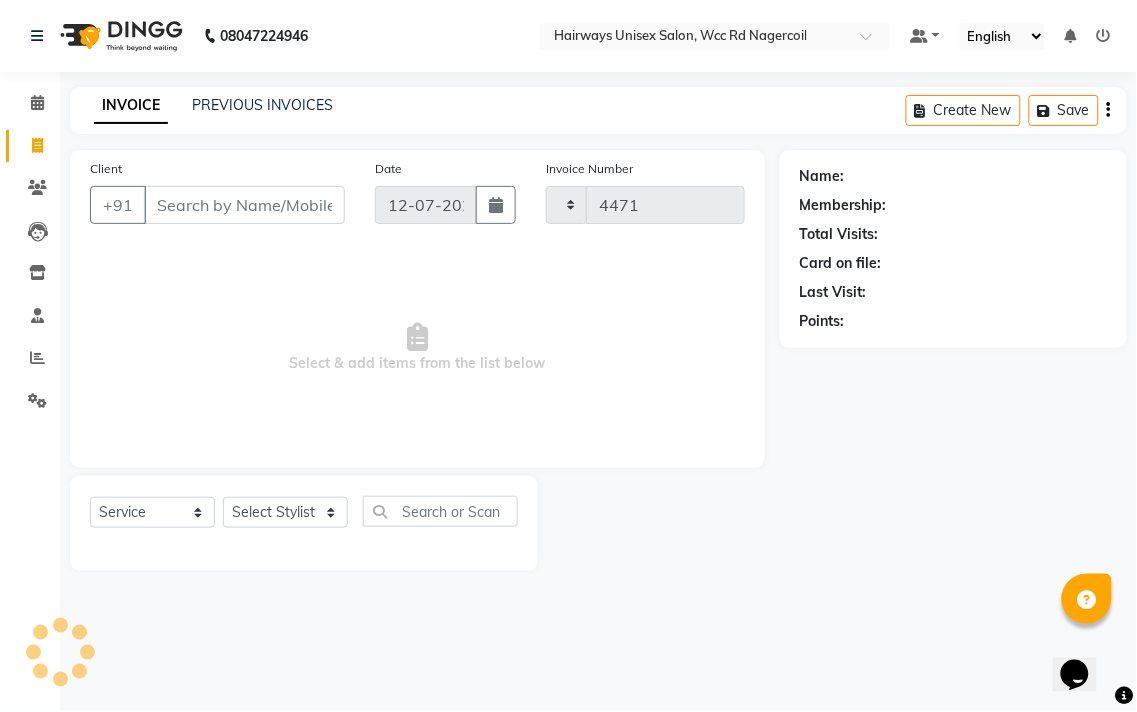 select on "6523" 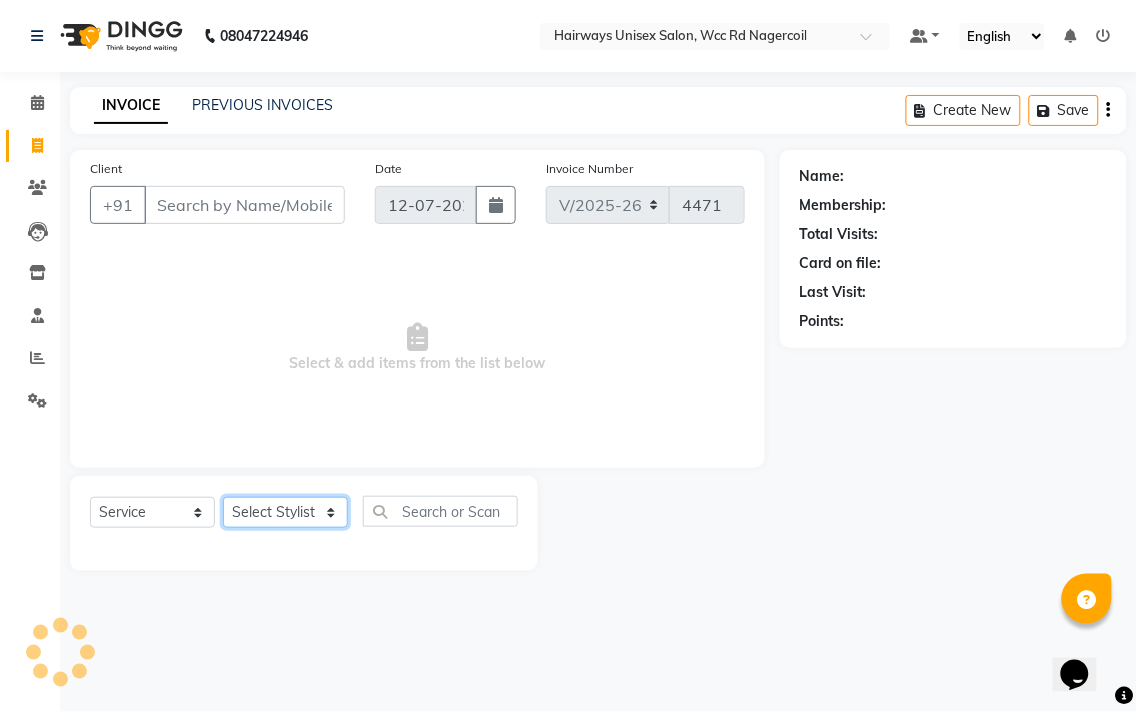 click on "Select Stylist Admin Chitra divya [PERSON_NAME] [PERSON_NAME] Reception [PERSON_NAME] [PERSON_NAME] Talib" 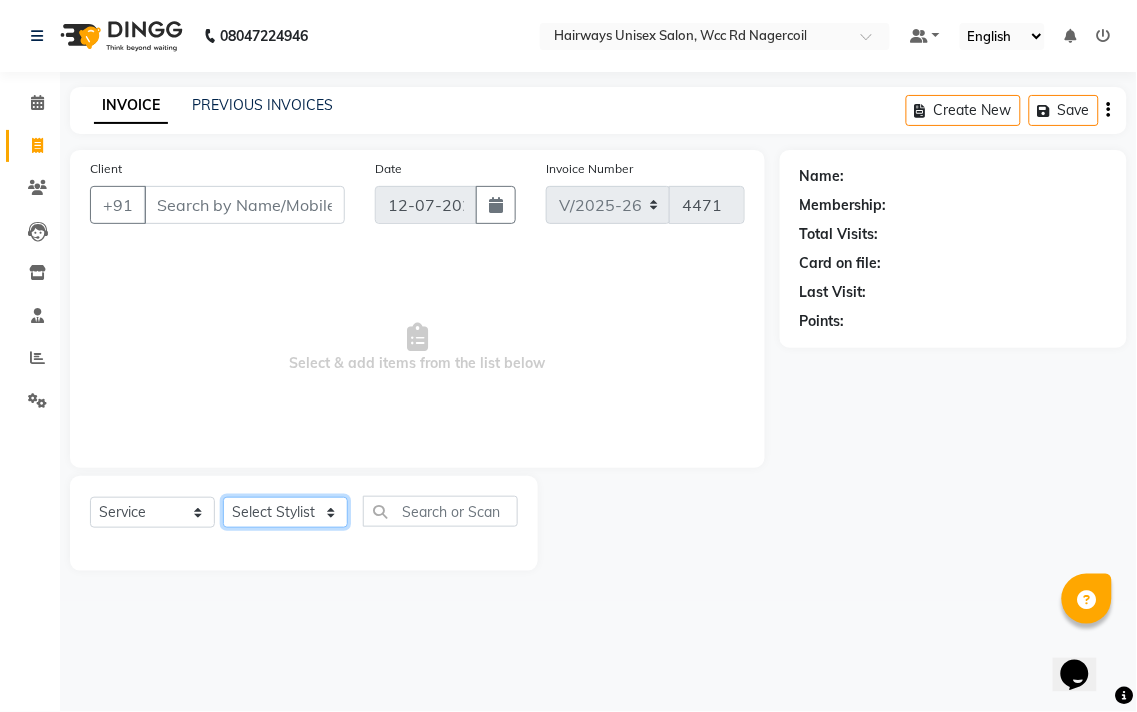 select on "49920" 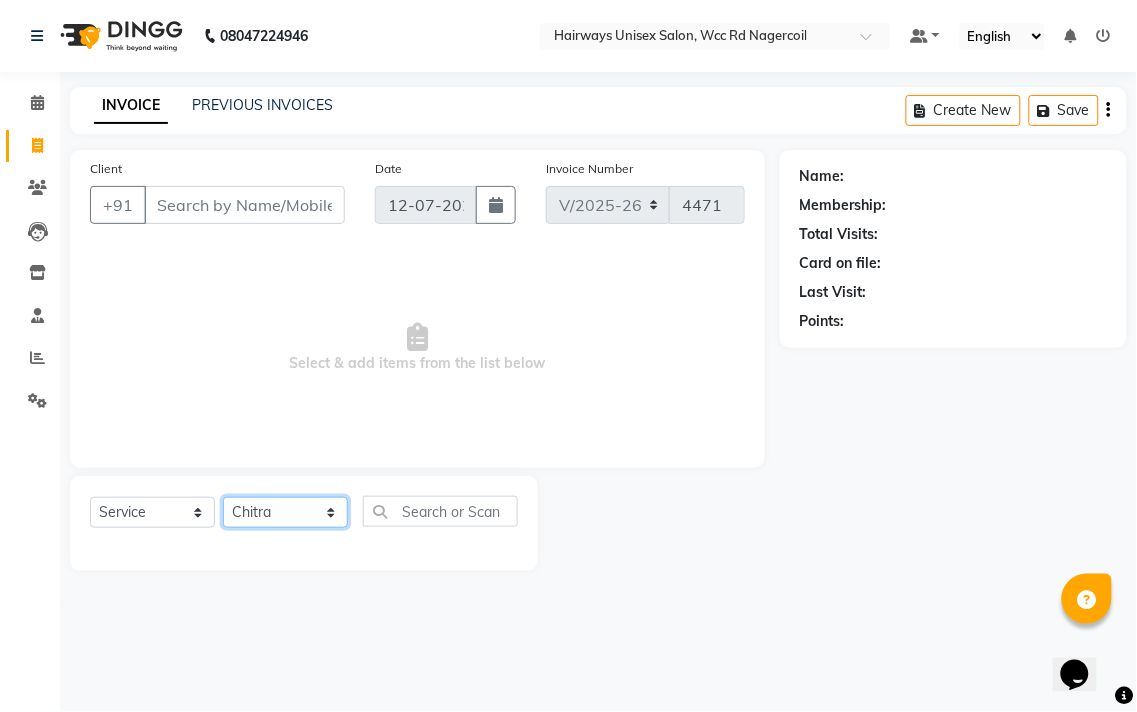 click on "Select Stylist Admin Chitra divya [PERSON_NAME] [PERSON_NAME] Reception [PERSON_NAME] [PERSON_NAME] Talib" 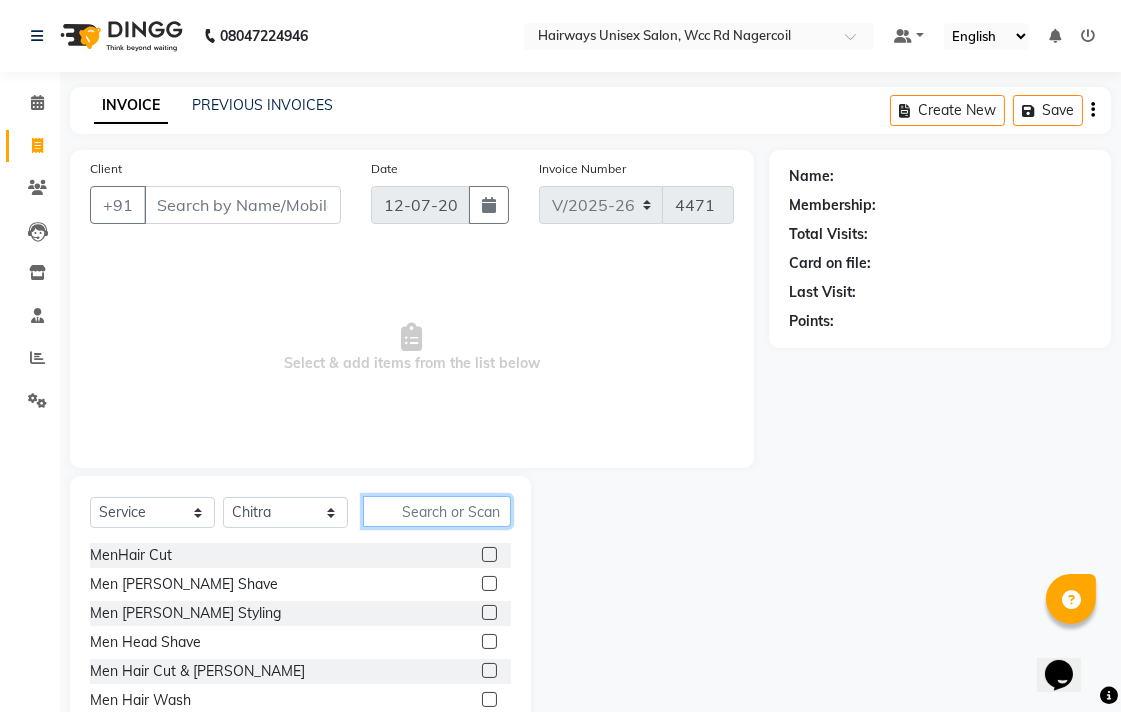 click 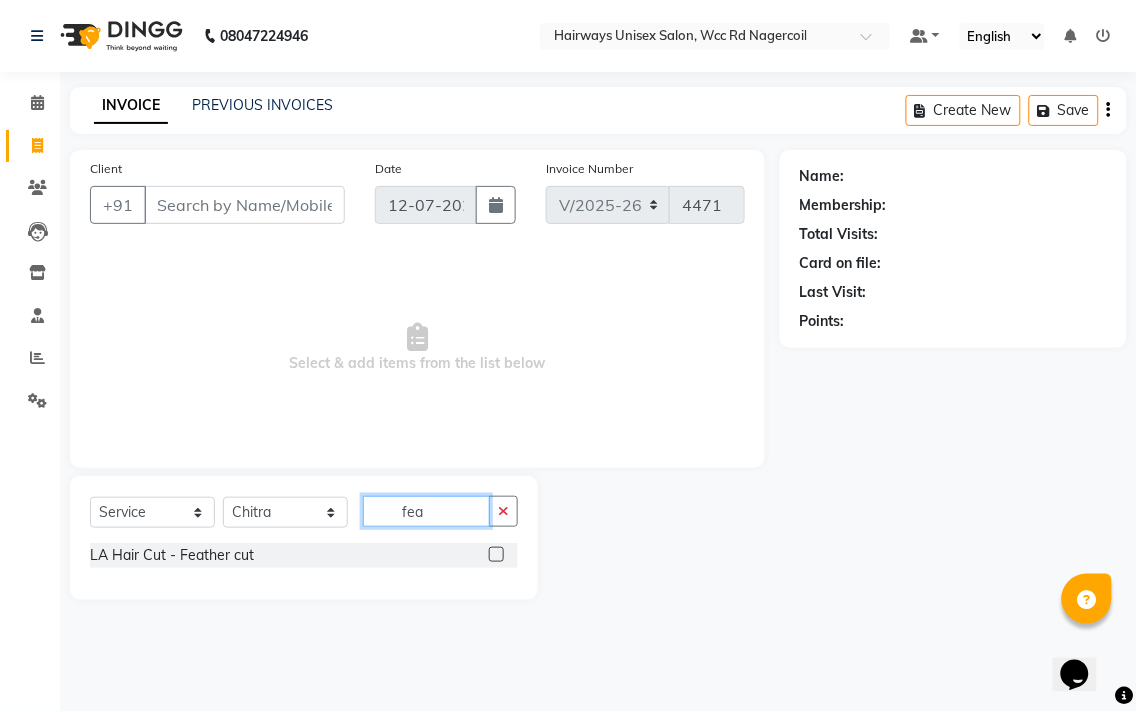 type on "fea" 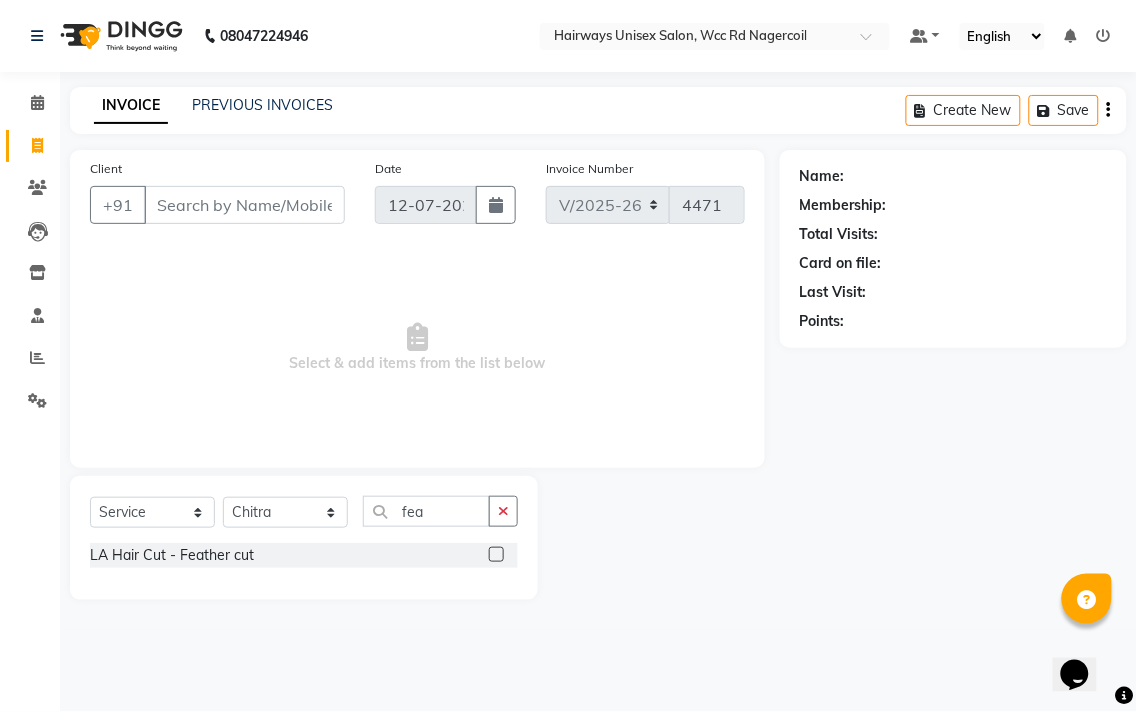 click 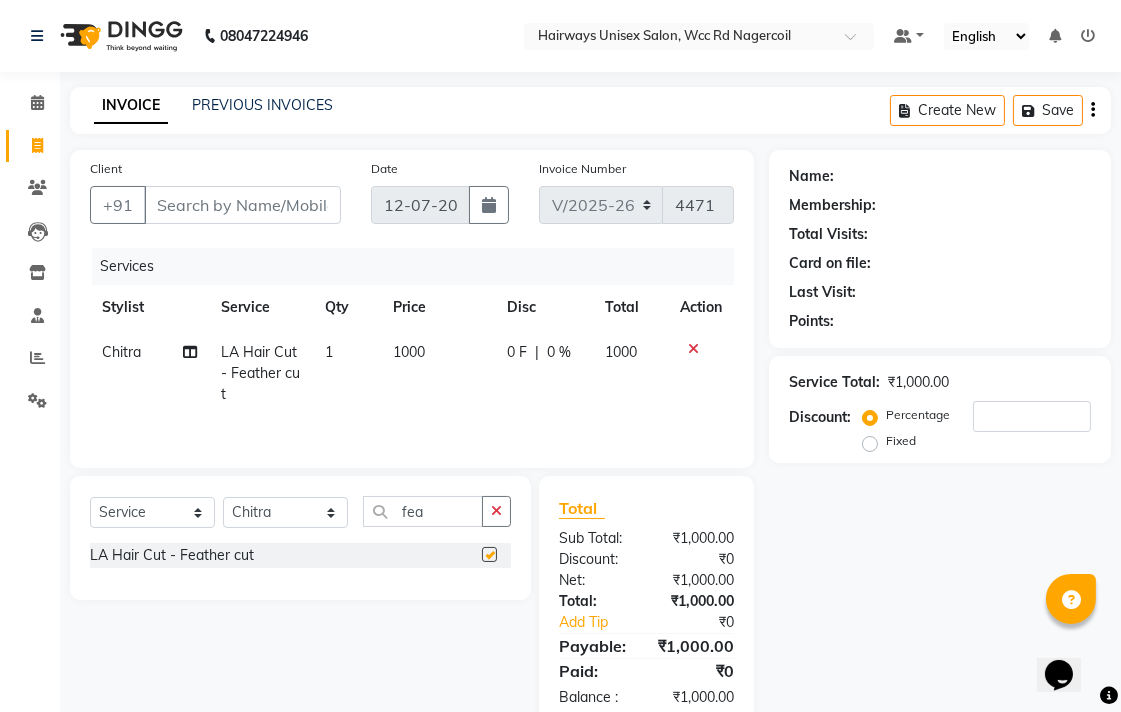 checkbox on "false" 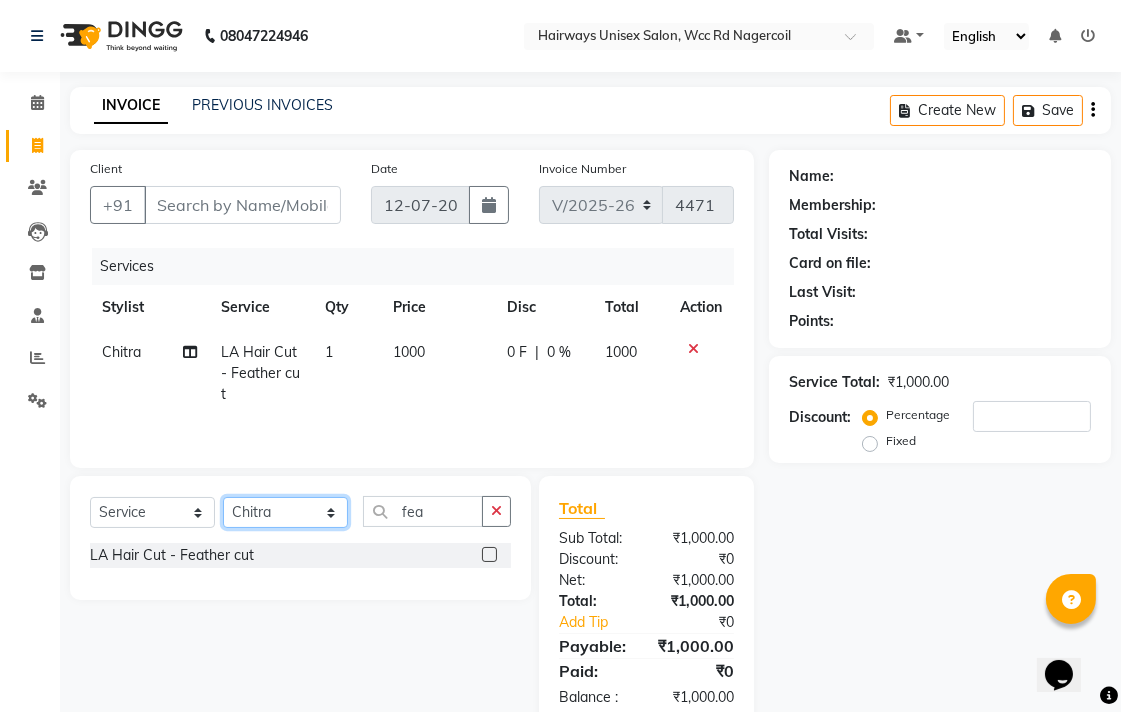 click on "Select Stylist Admin Chitra divya [PERSON_NAME] [PERSON_NAME] Reception [PERSON_NAME] [PERSON_NAME] Talib" 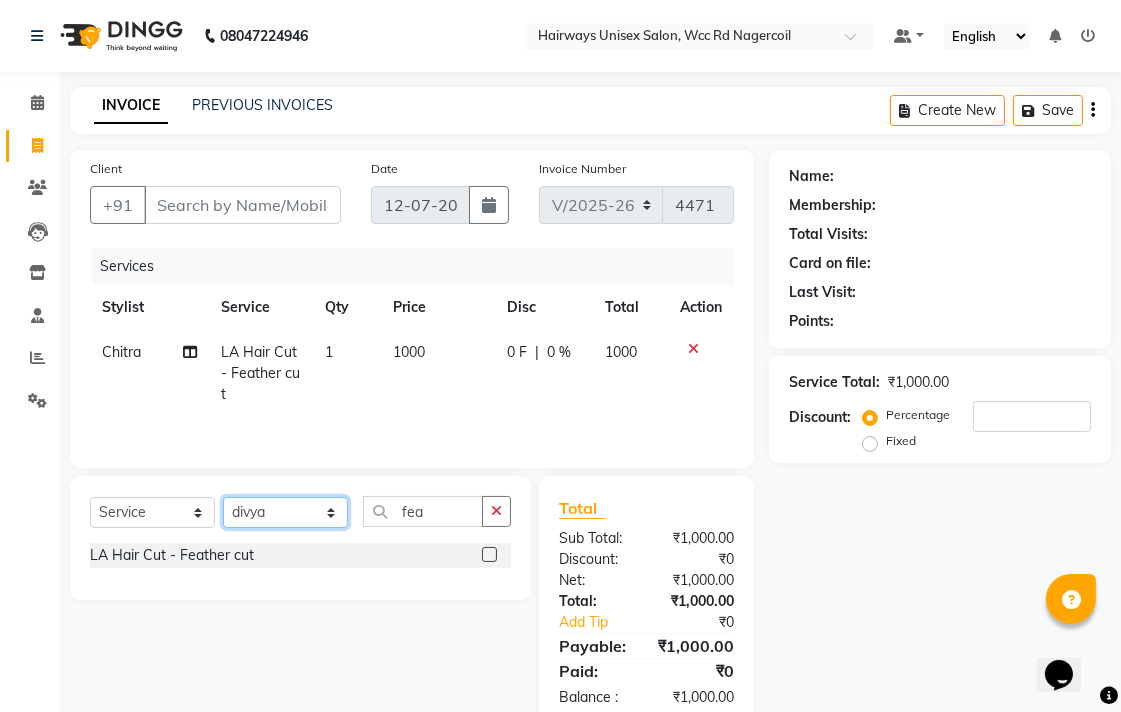 click on "Select Stylist Admin Chitra divya [PERSON_NAME] [PERSON_NAME] Reception [PERSON_NAME] [PERSON_NAME] Talib" 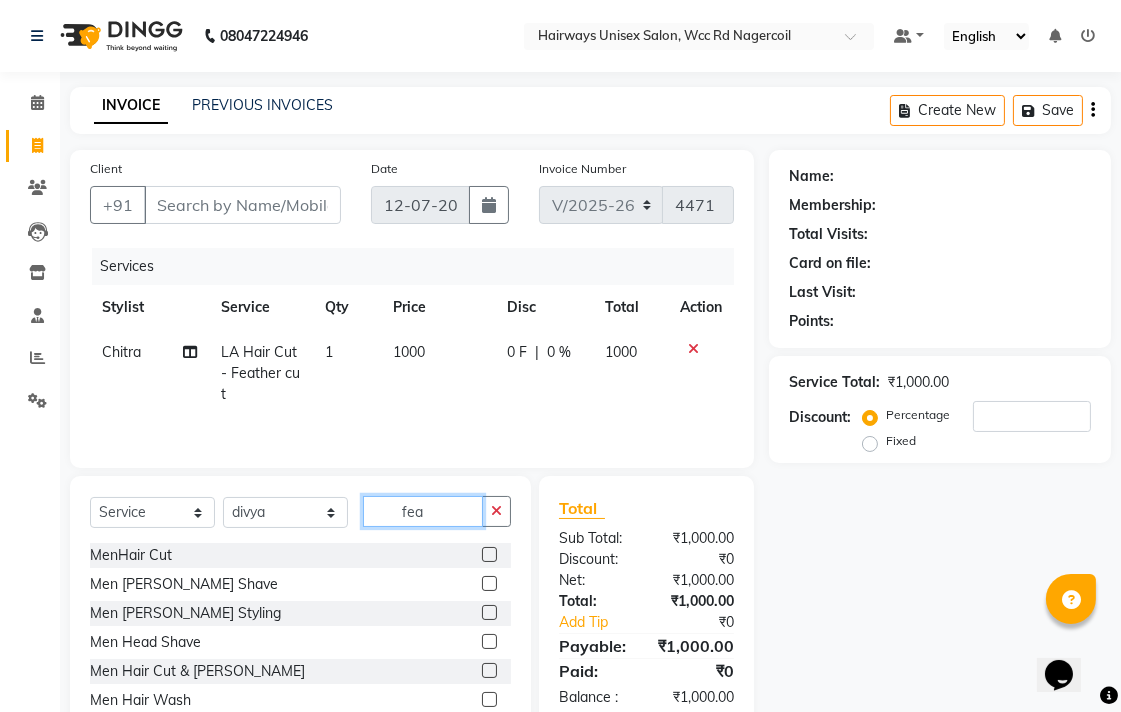 click on "fea" 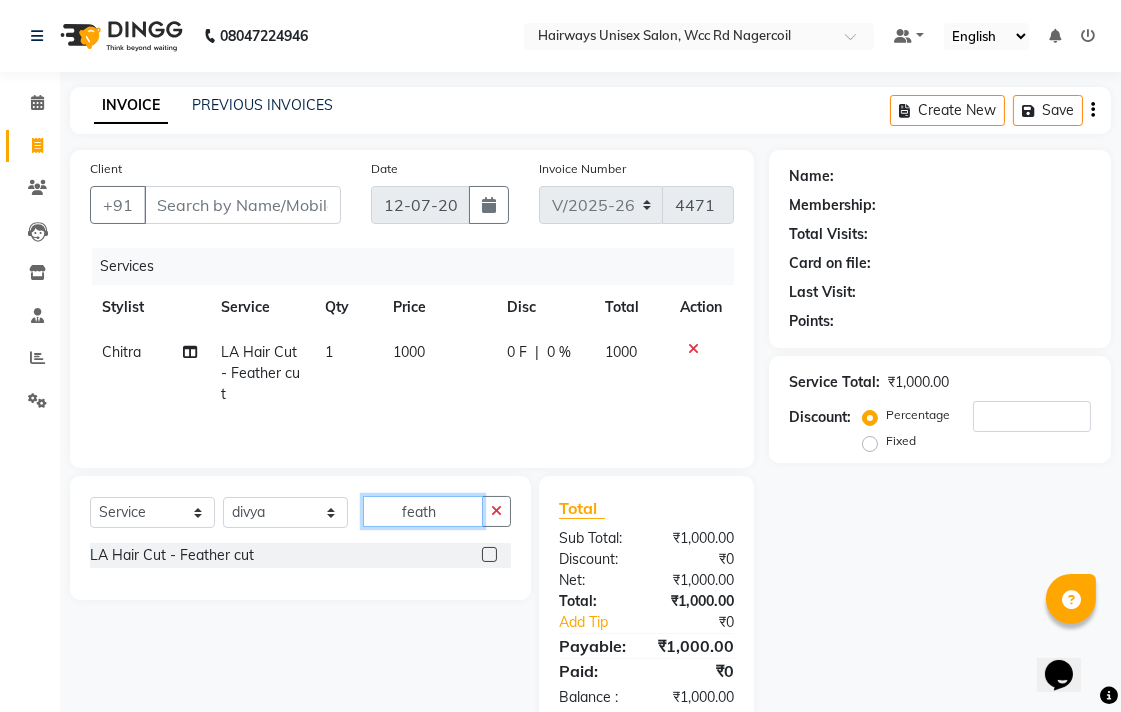 type on "feath" 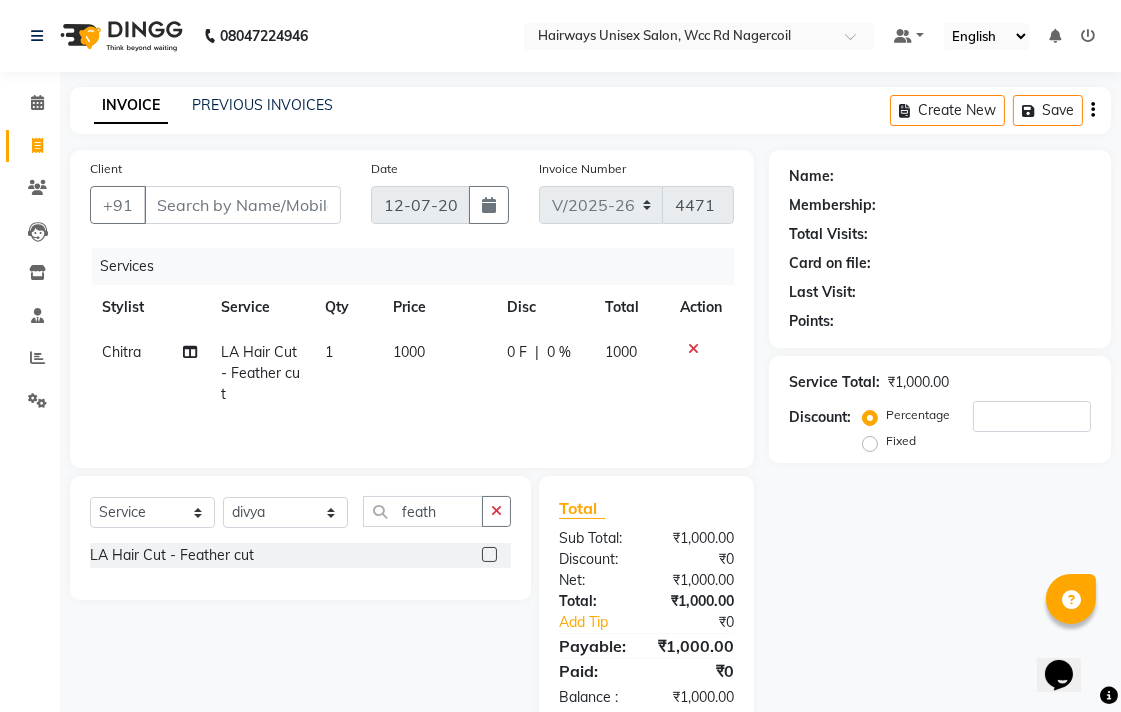 click 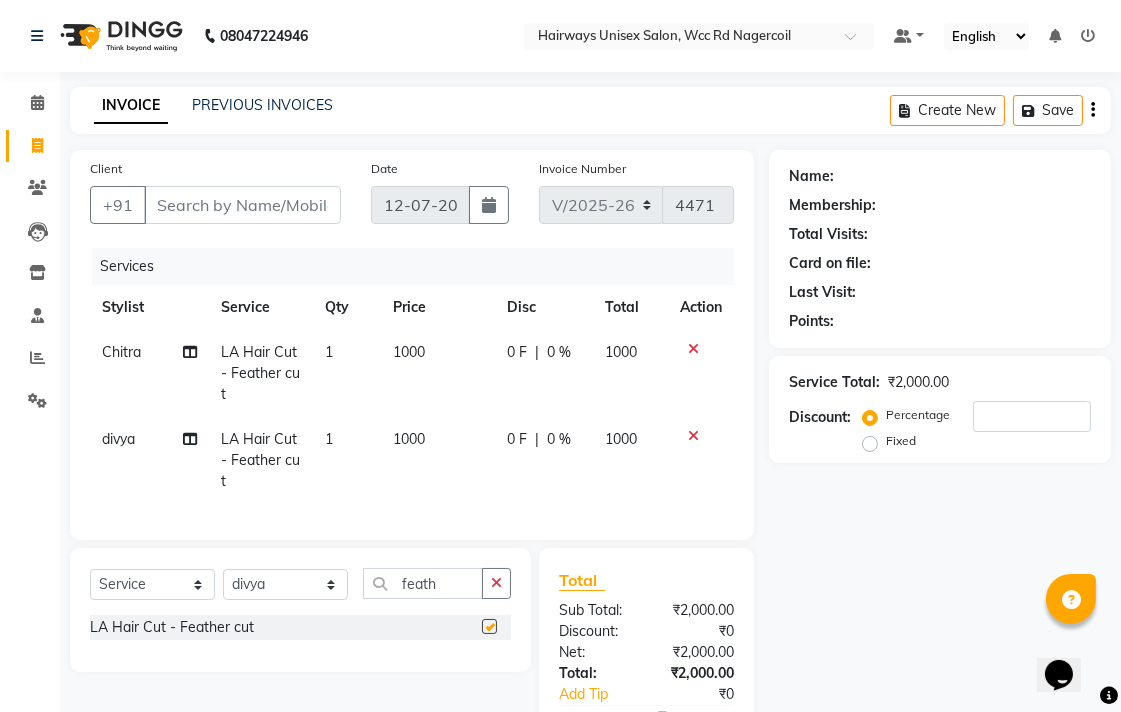checkbox on "false" 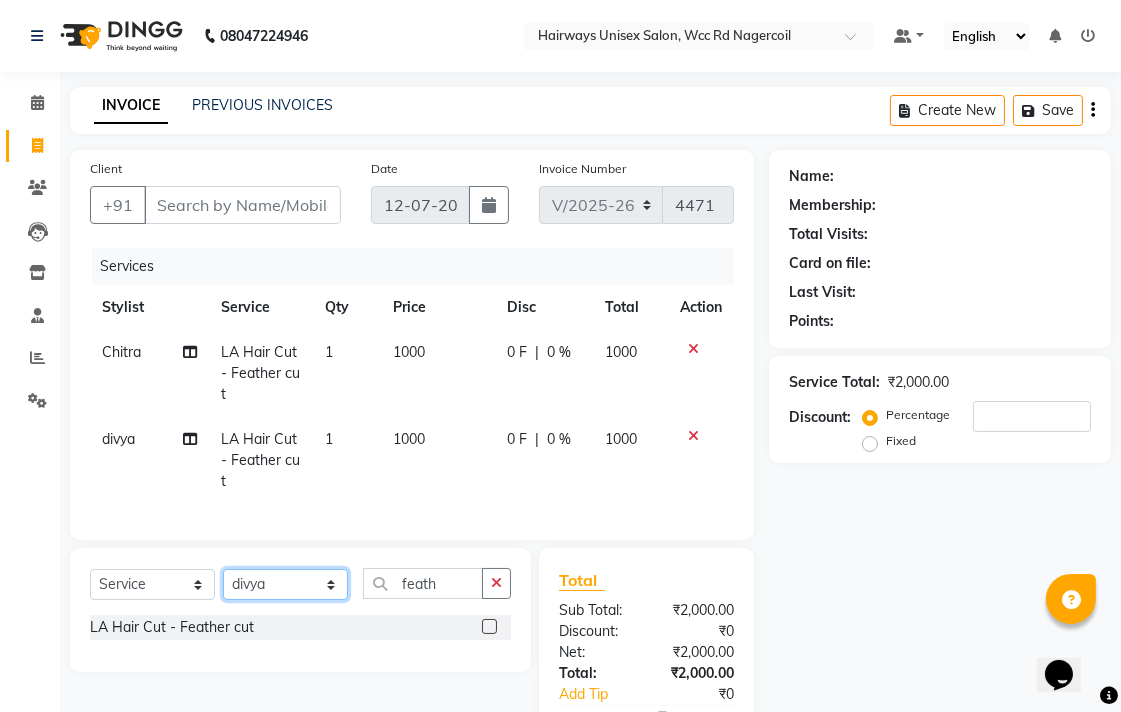 click on "Select Stylist Admin Chitra divya [PERSON_NAME] [PERSON_NAME] Reception [PERSON_NAME] [PERSON_NAME] Talib" 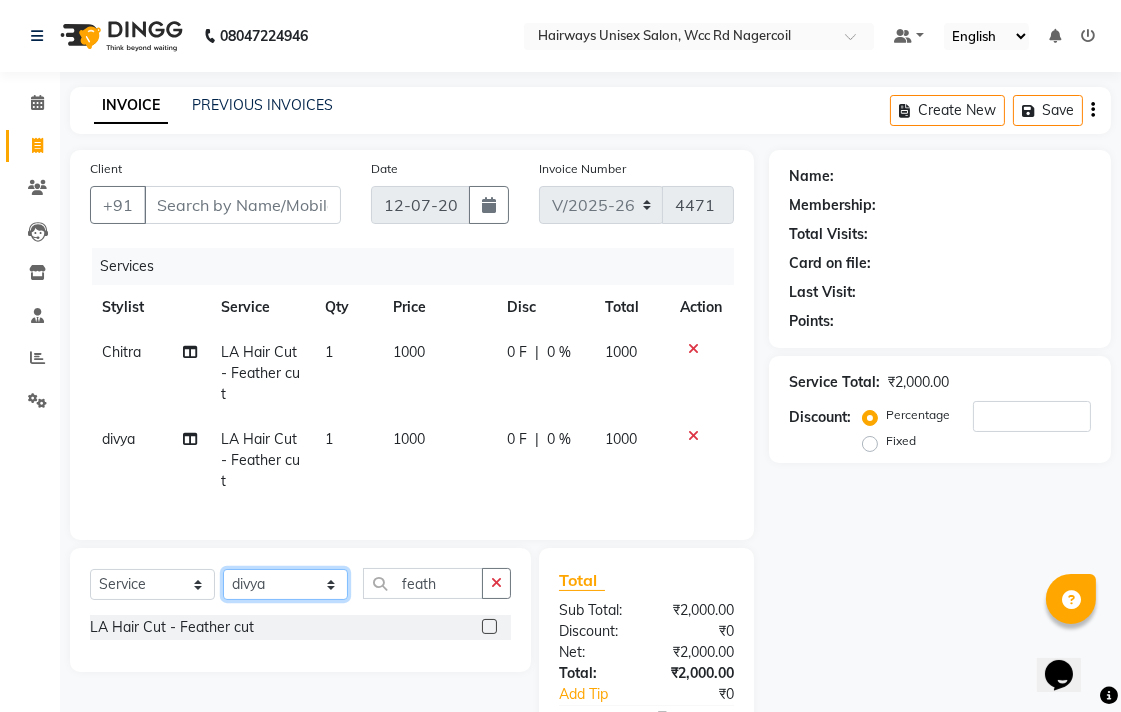 select on "67960" 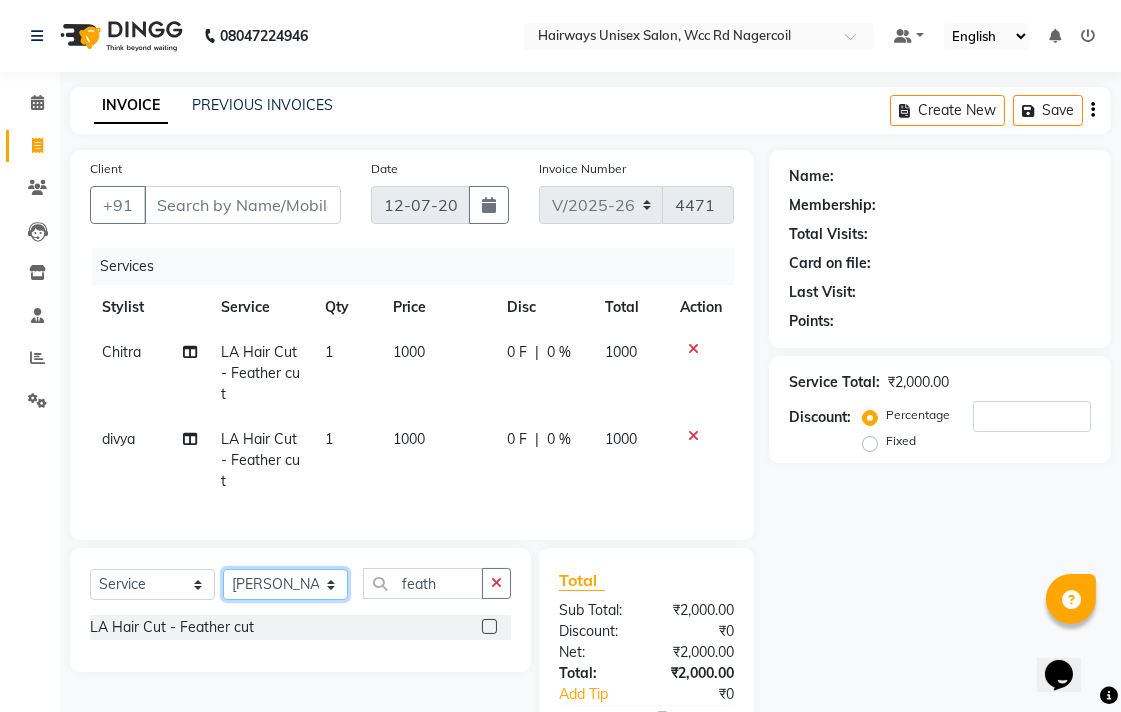 click on "Select Stylist Admin Chitra divya [PERSON_NAME] [PERSON_NAME] Reception [PERSON_NAME] [PERSON_NAME] Talib" 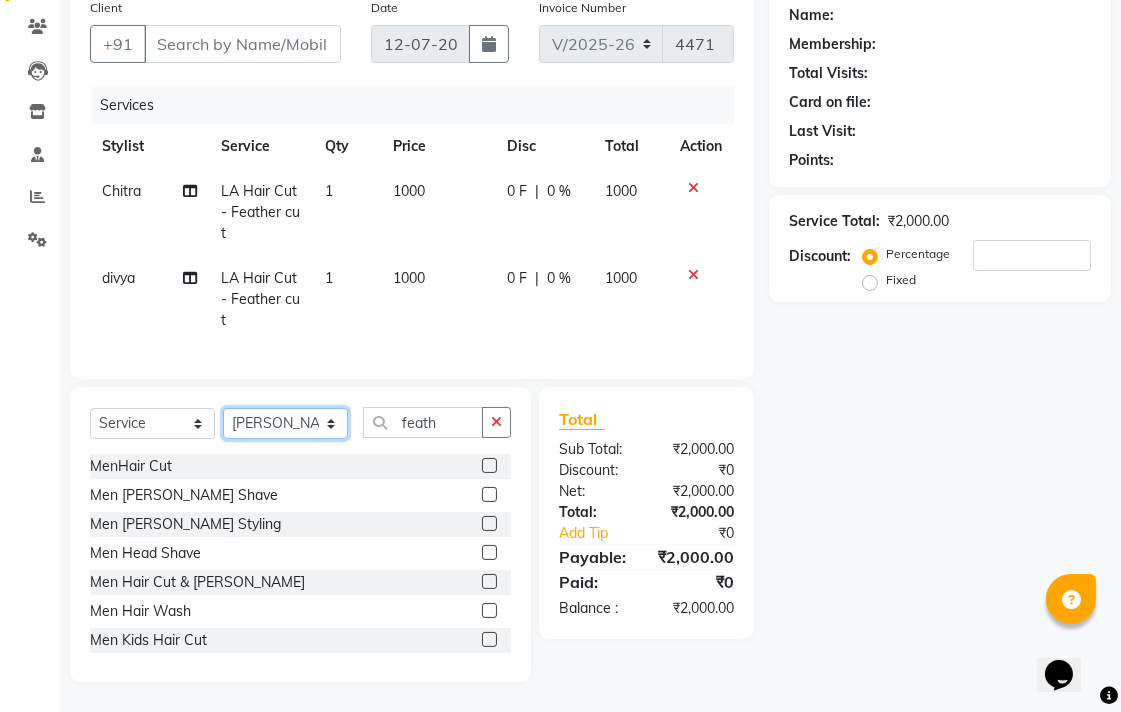 scroll, scrollTop: 177, scrollLeft: 0, axis: vertical 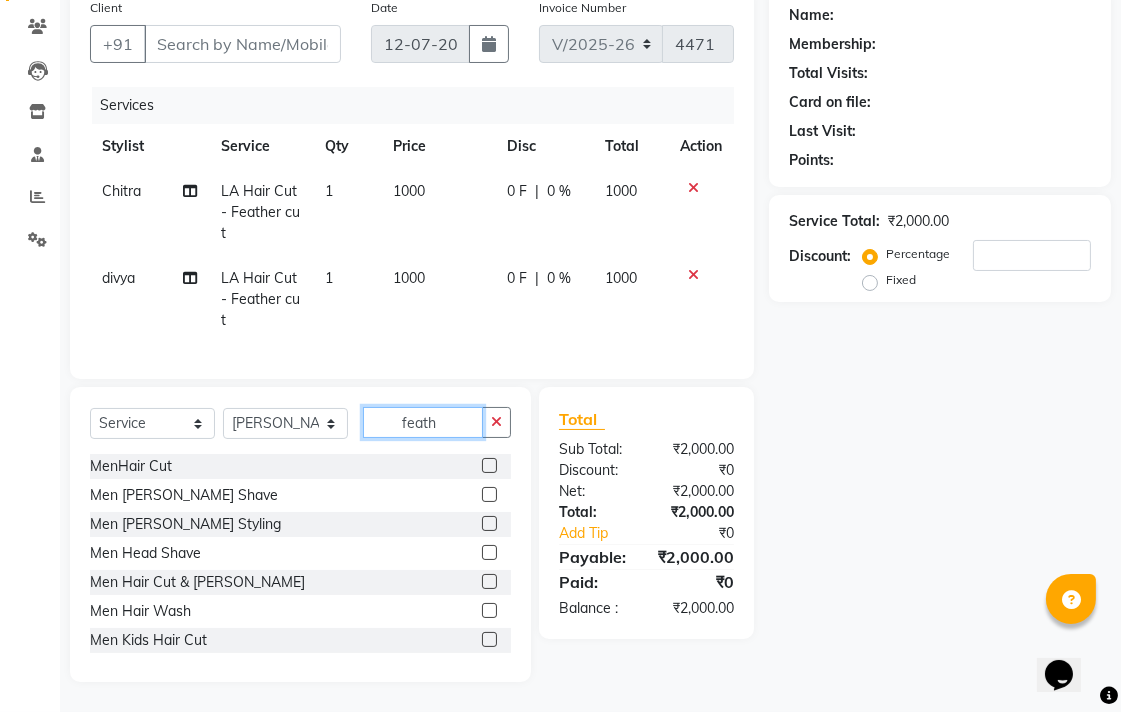 click on "feath" 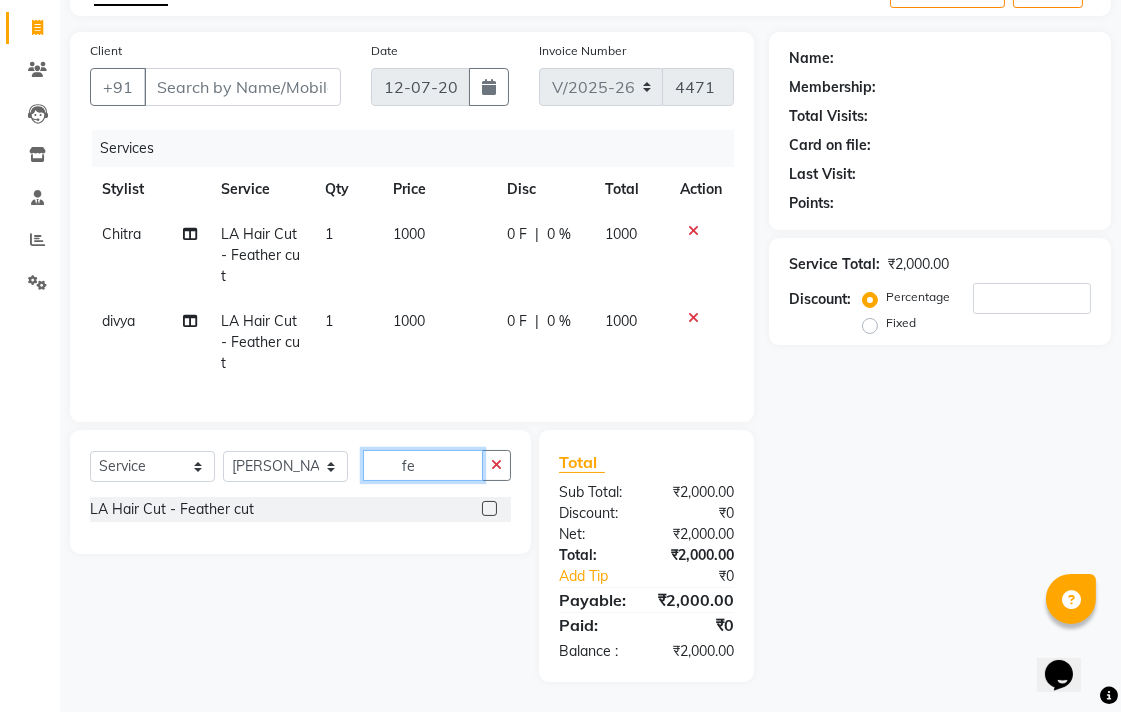 scroll, scrollTop: 177, scrollLeft: 0, axis: vertical 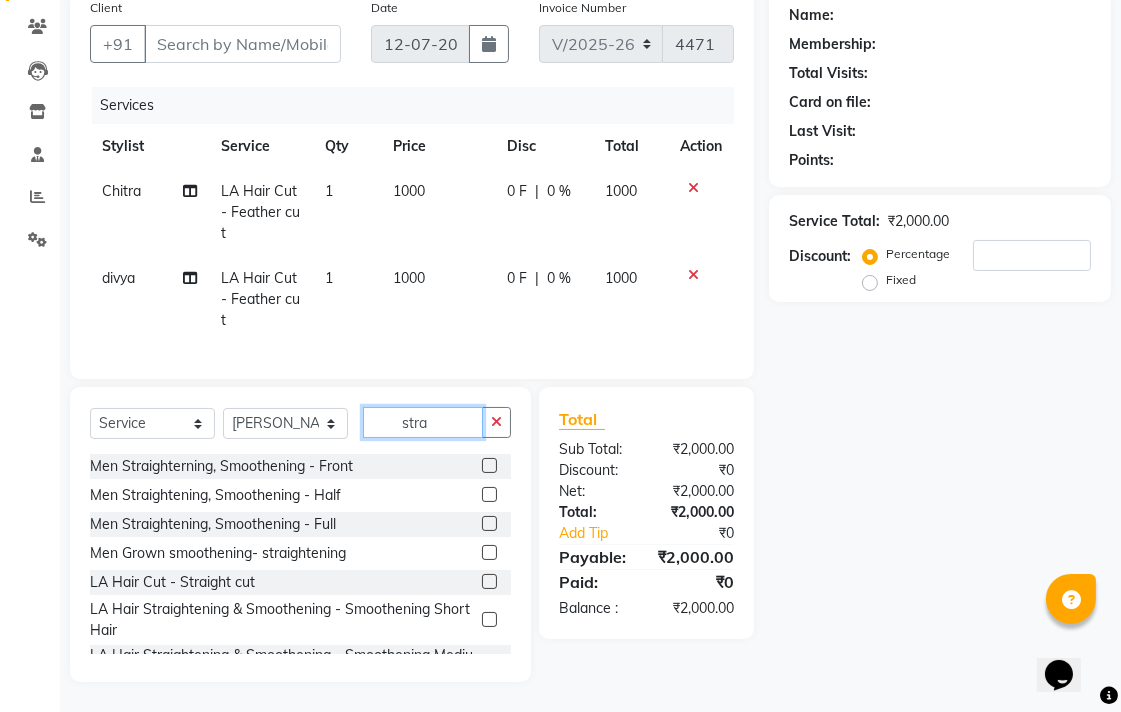 type on "stra" 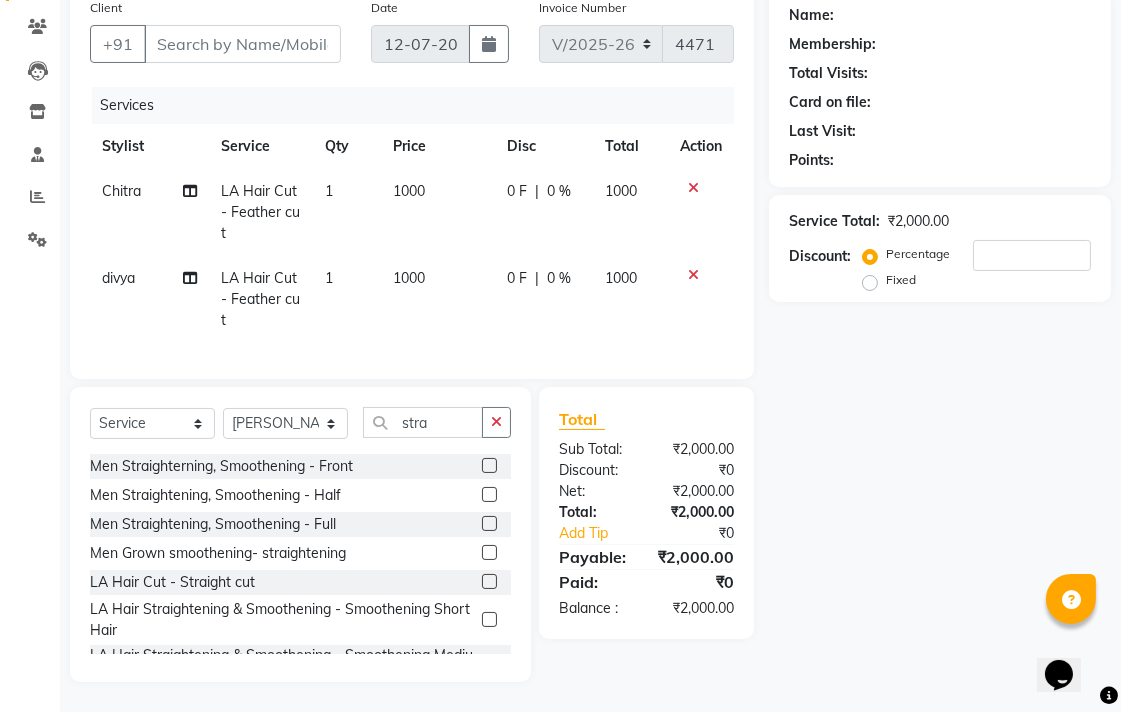 click 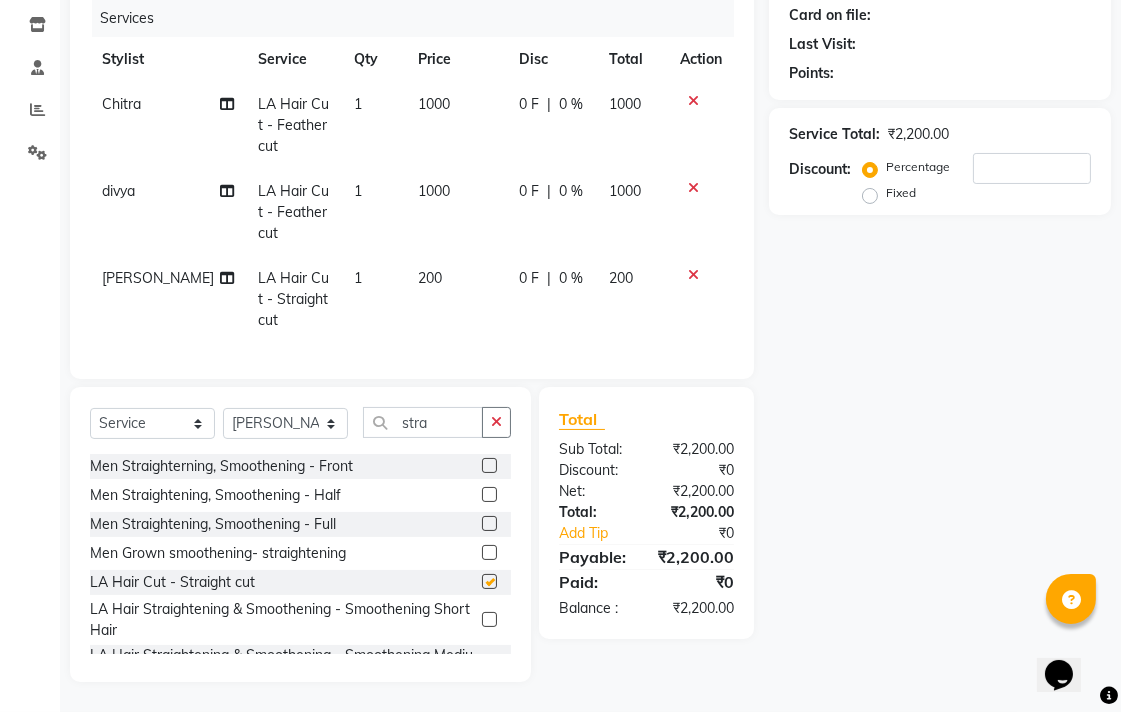 checkbox on "false" 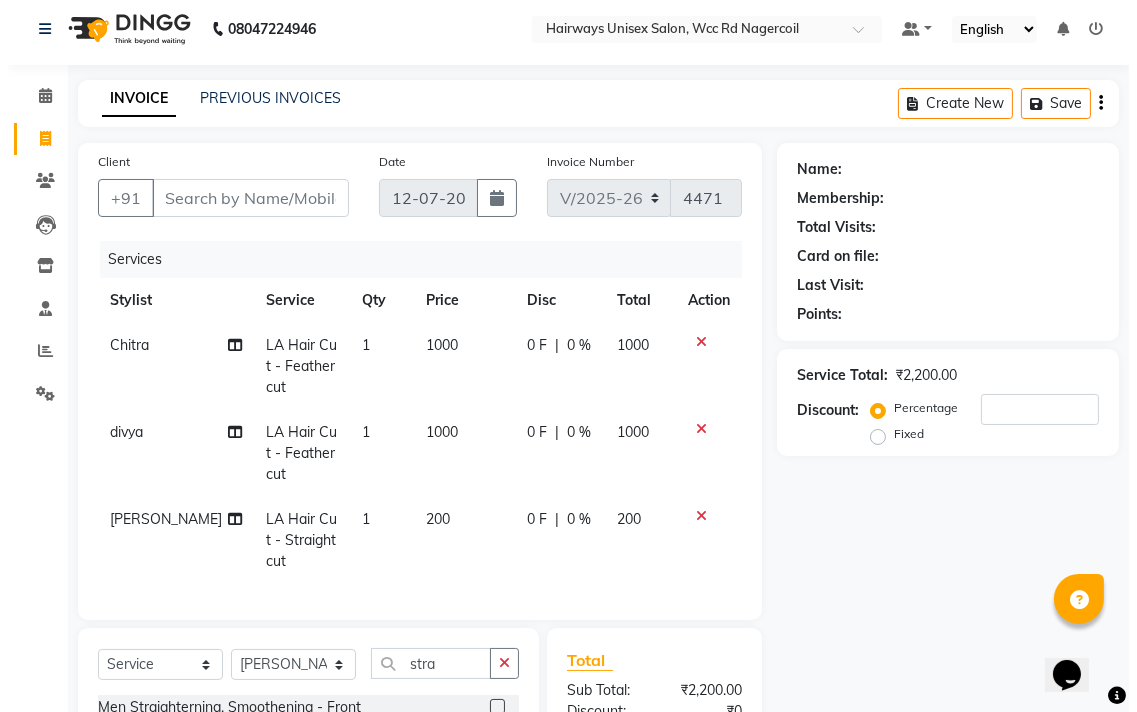 scroll, scrollTop: 0, scrollLeft: 0, axis: both 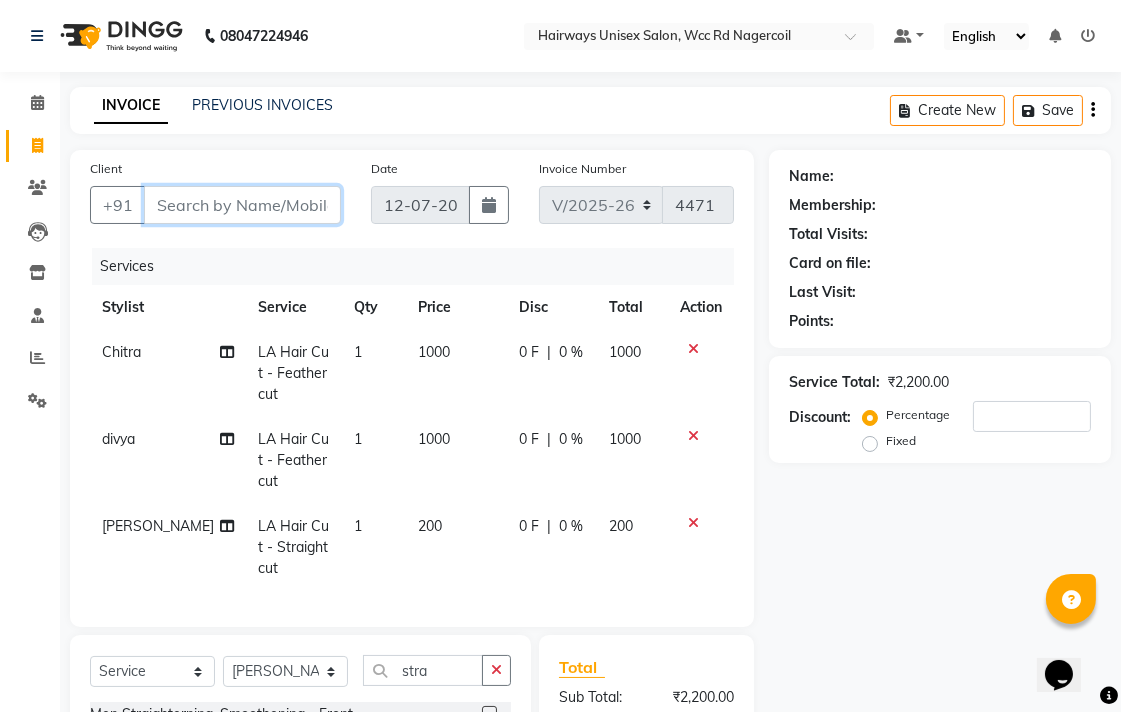 click on "Client" at bounding box center [242, 205] 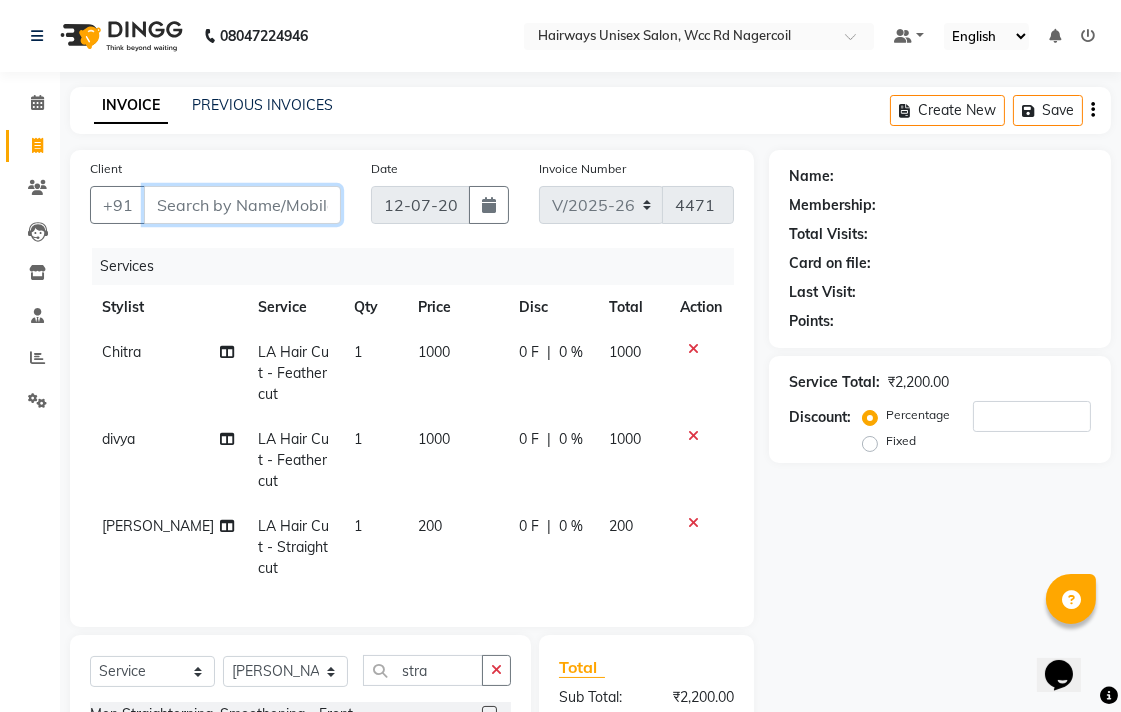 type on "9" 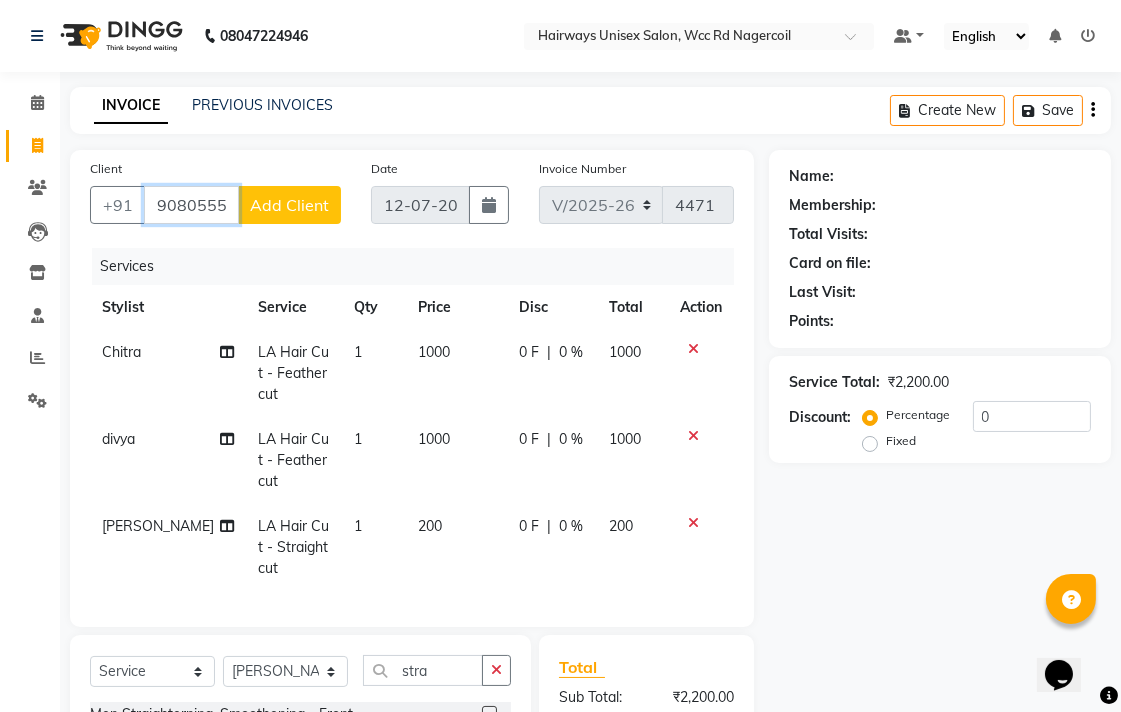 type on "9080555231" 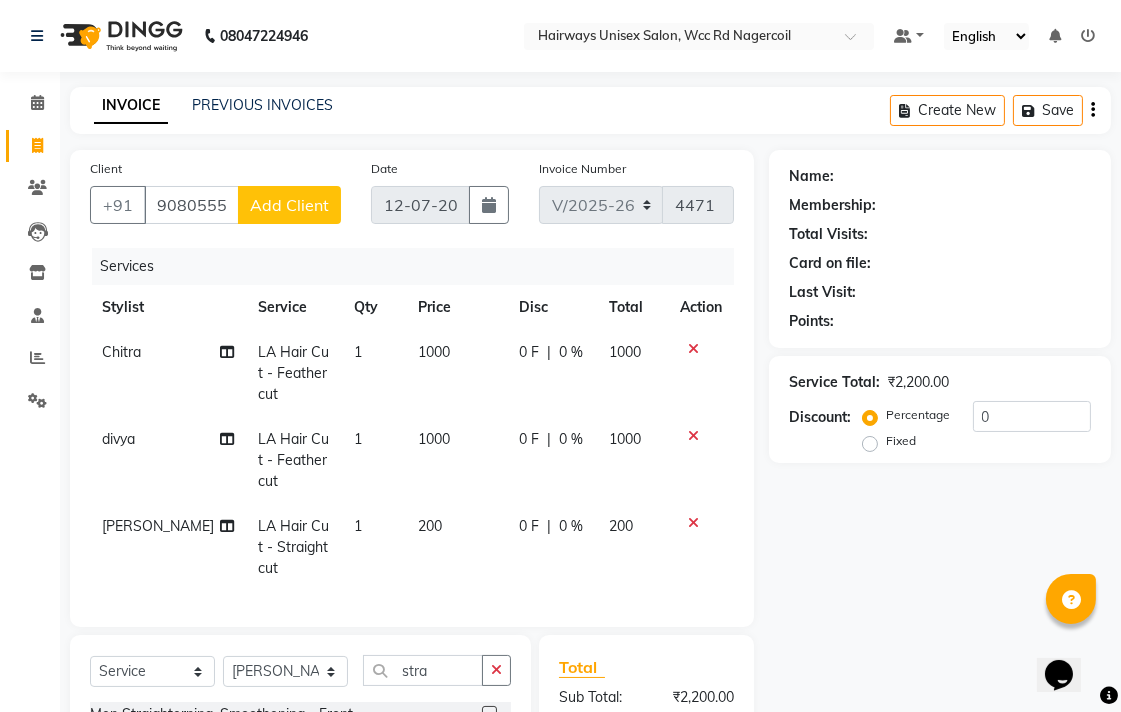 click on "Add Client" 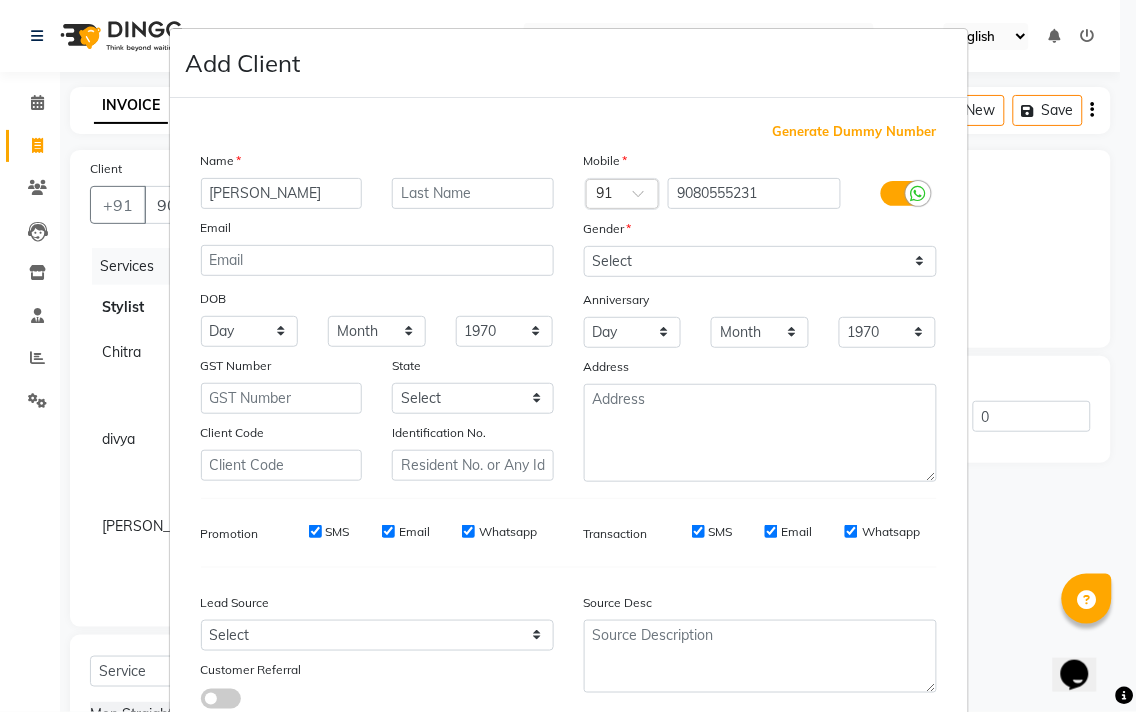 type on "mohamed mobin" 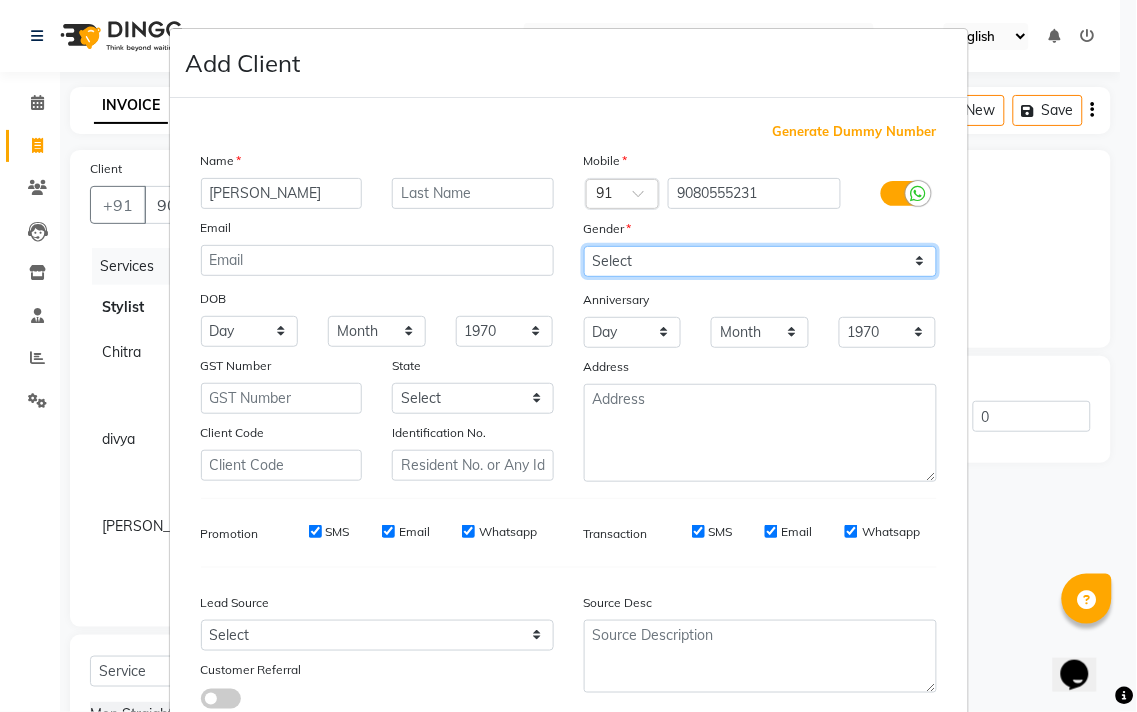 click on "Select [DEMOGRAPHIC_DATA] [DEMOGRAPHIC_DATA] Other Prefer Not To Say" at bounding box center (760, 261) 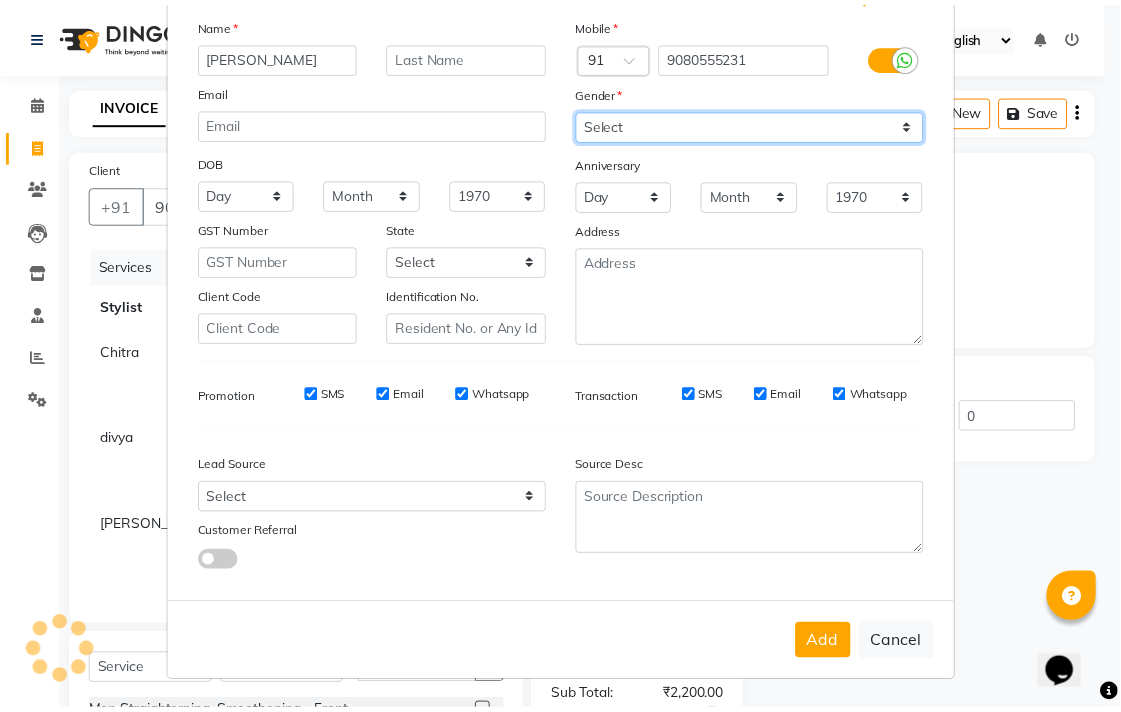 scroll, scrollTop: 138, scrollLeft: 0, axis: vertical 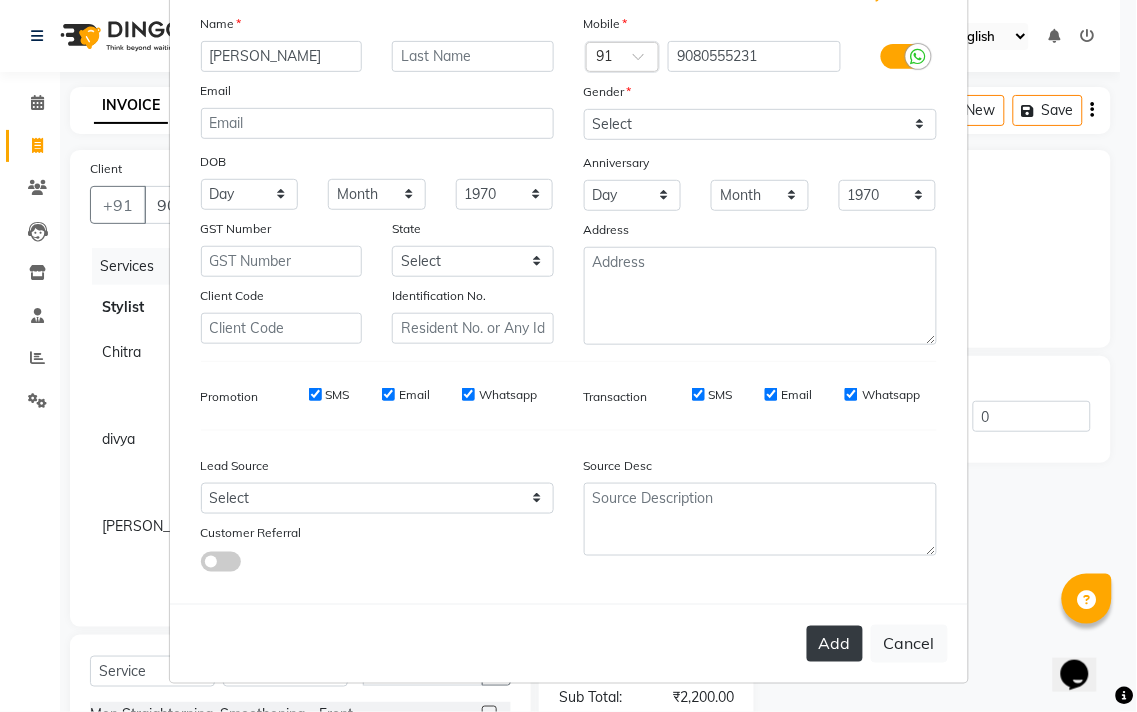click on "Add" at bounding box center [835, 644] 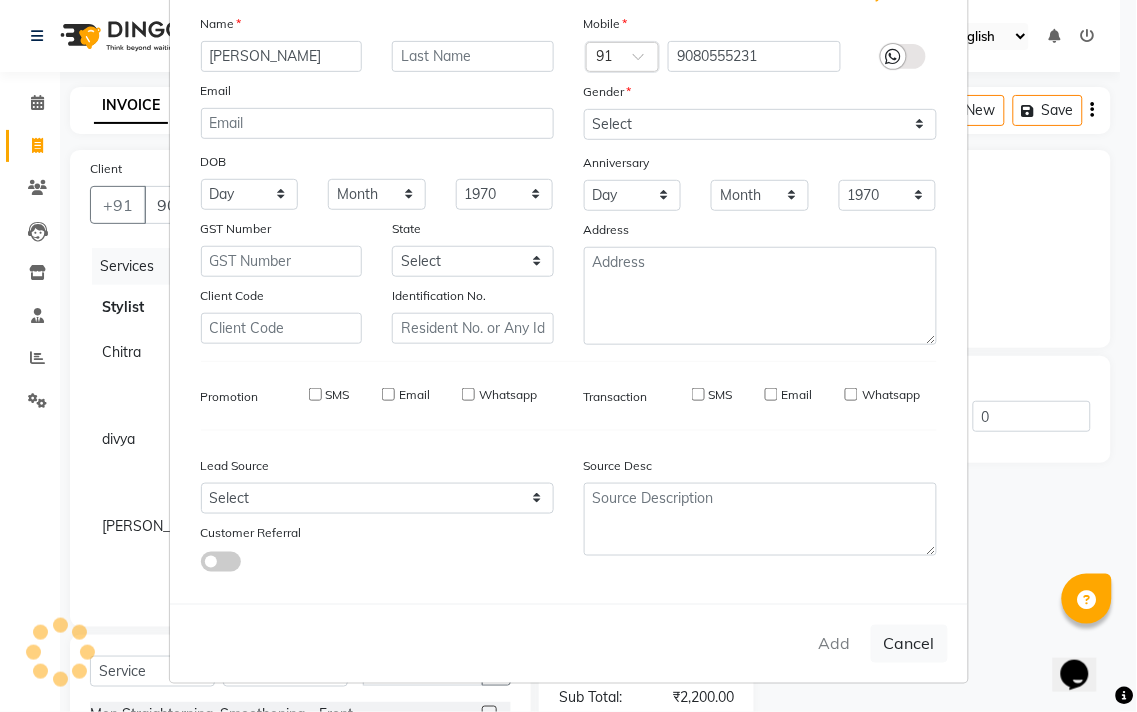 type on "90******31" 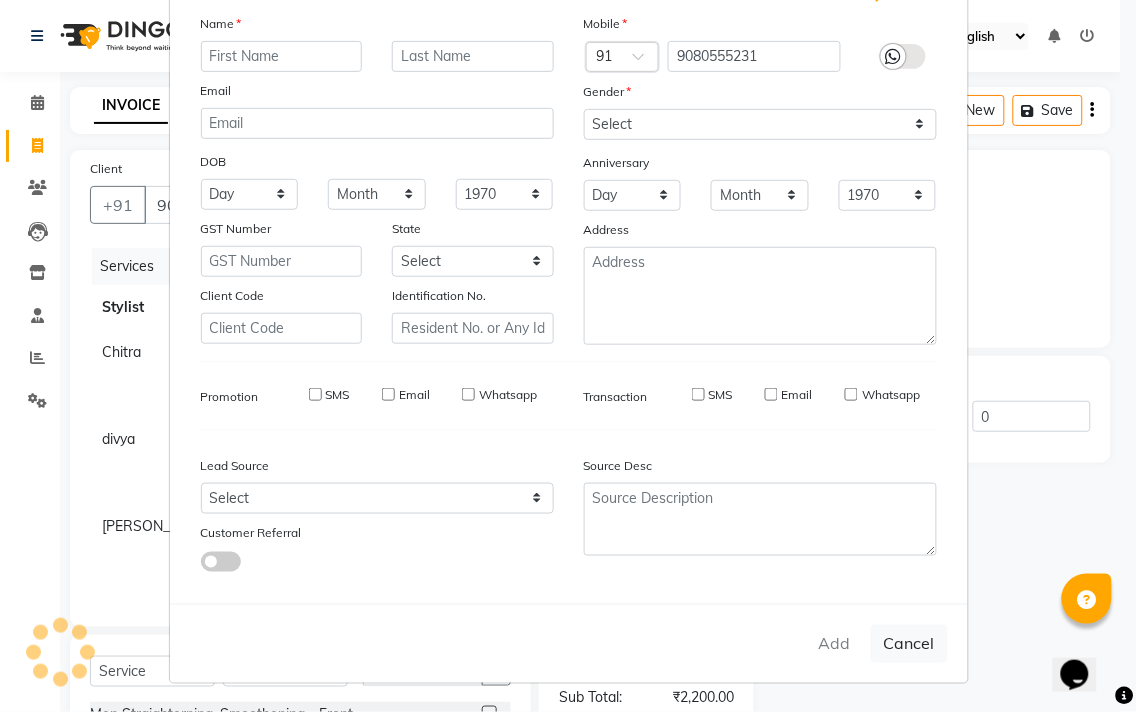 select 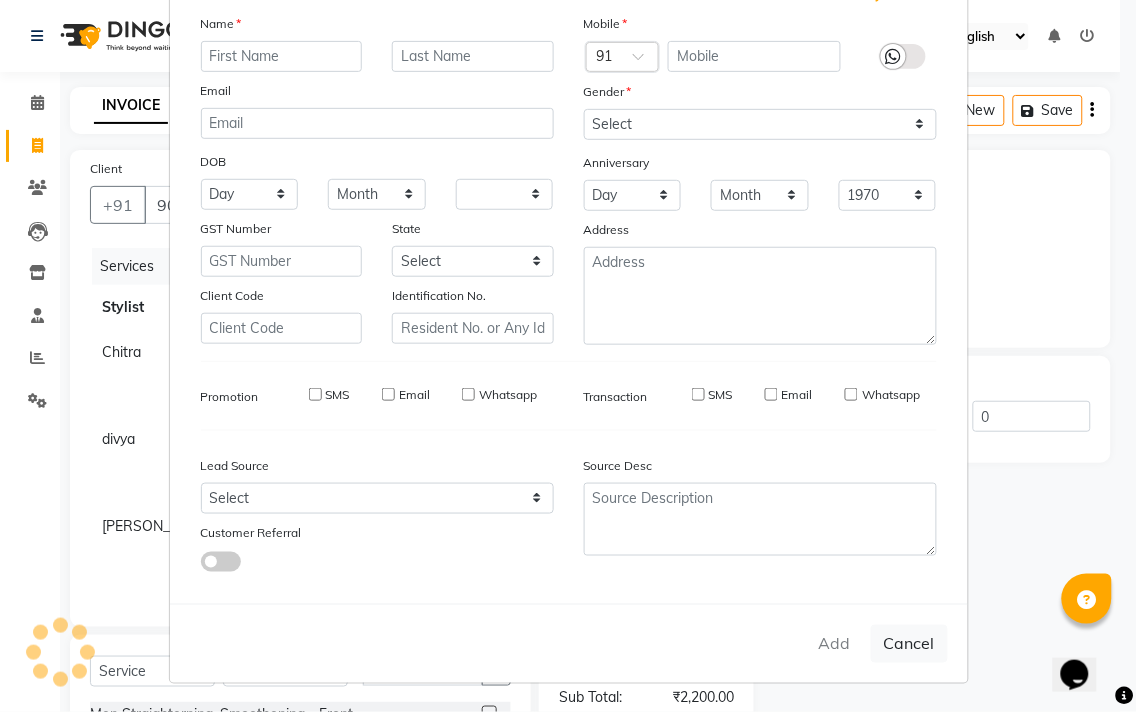 select 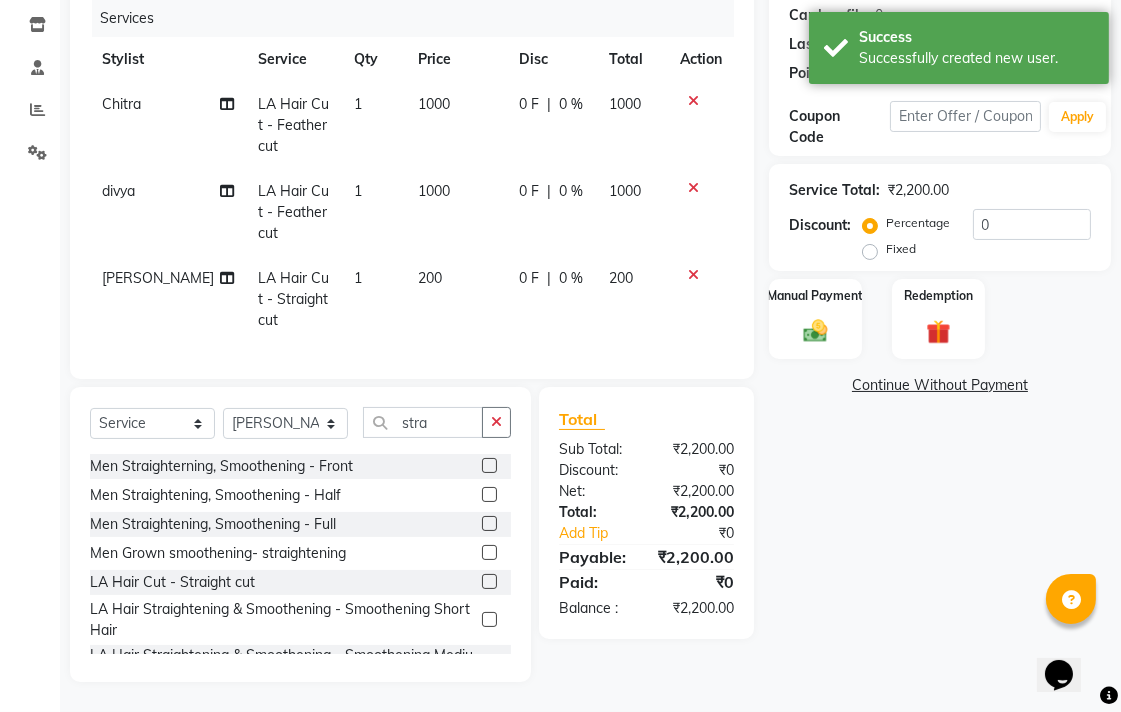 scroll, scrollTop: 264, scrollLeft: 0, axis: vertical 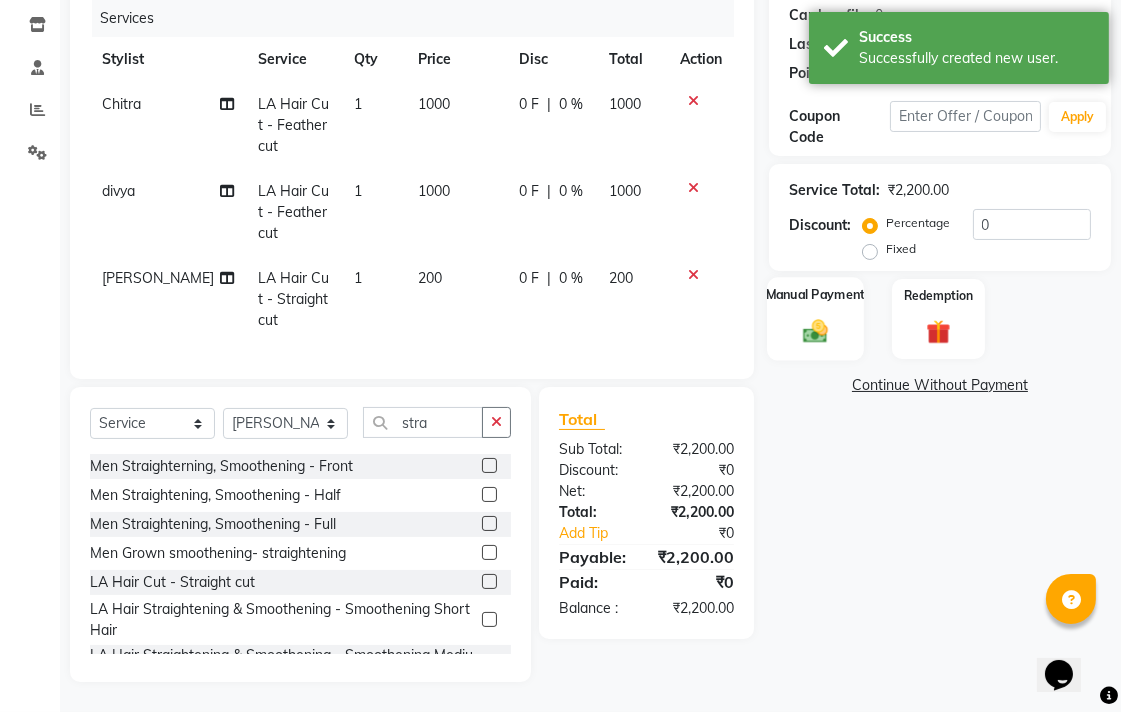 click 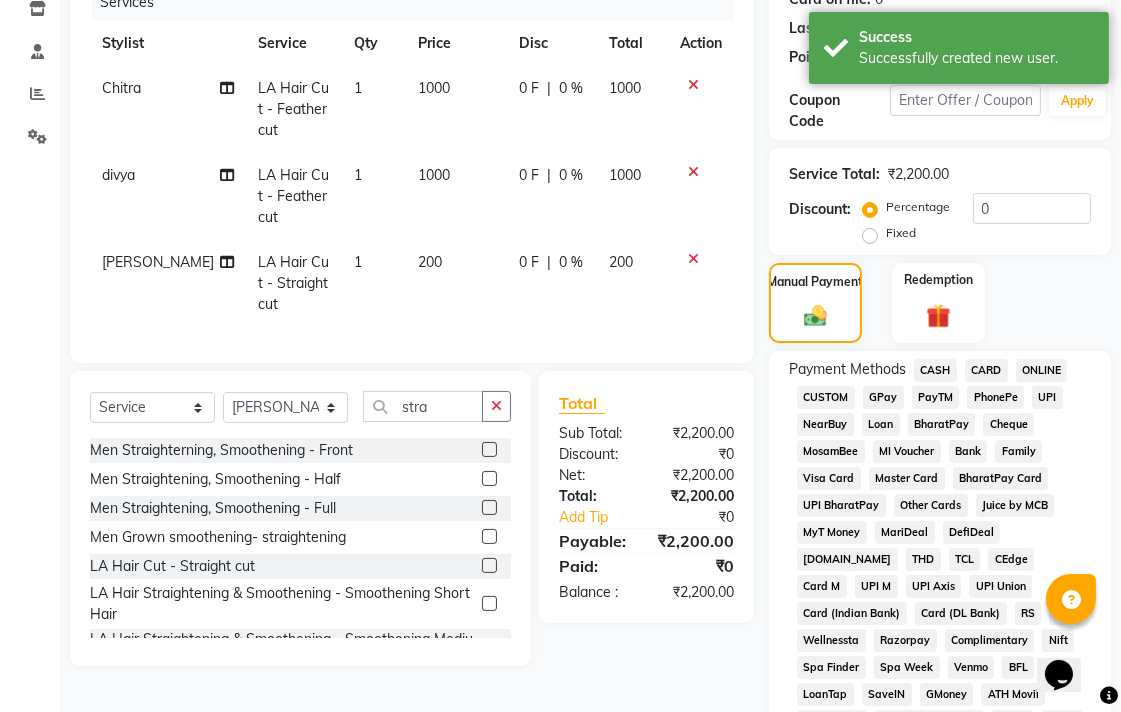 click on "UPI" 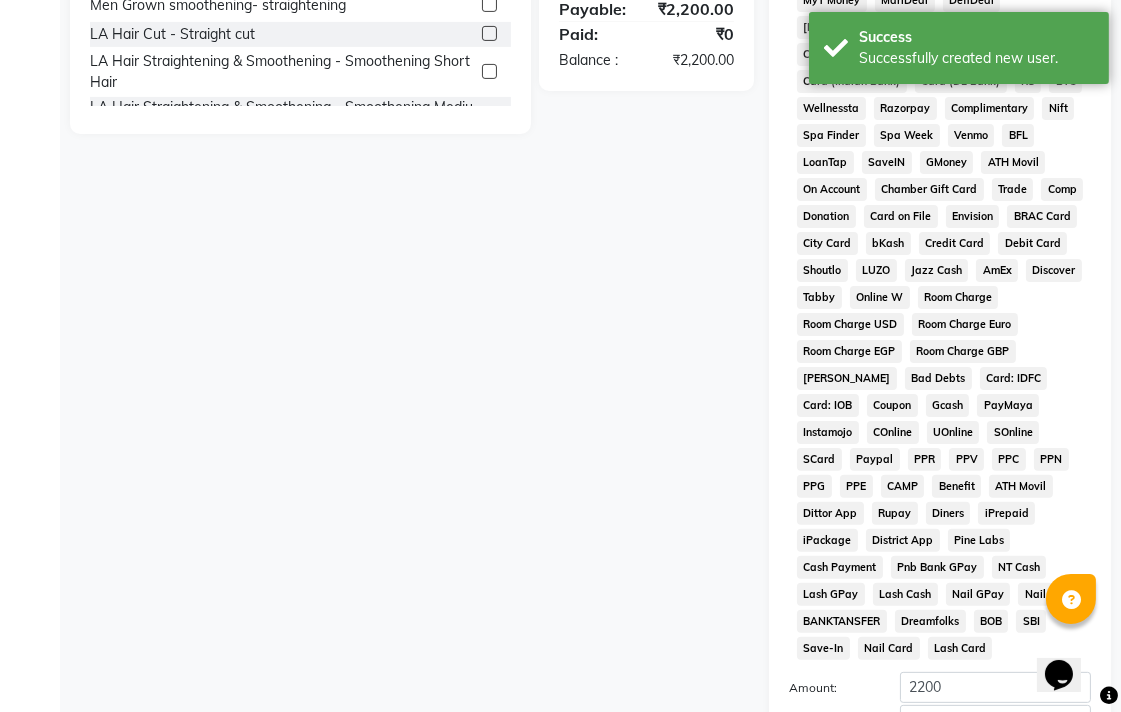 scroll, scrollTop: 913, scrollLeft: 0, axis: vertical 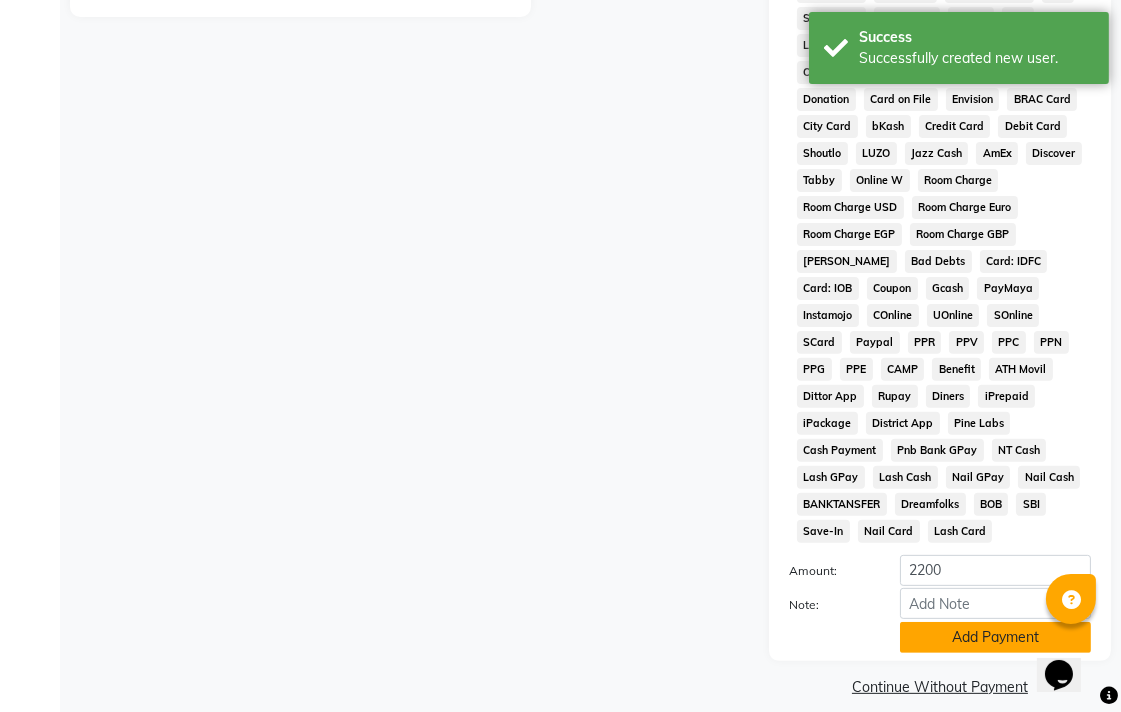 click on "Add Payment" 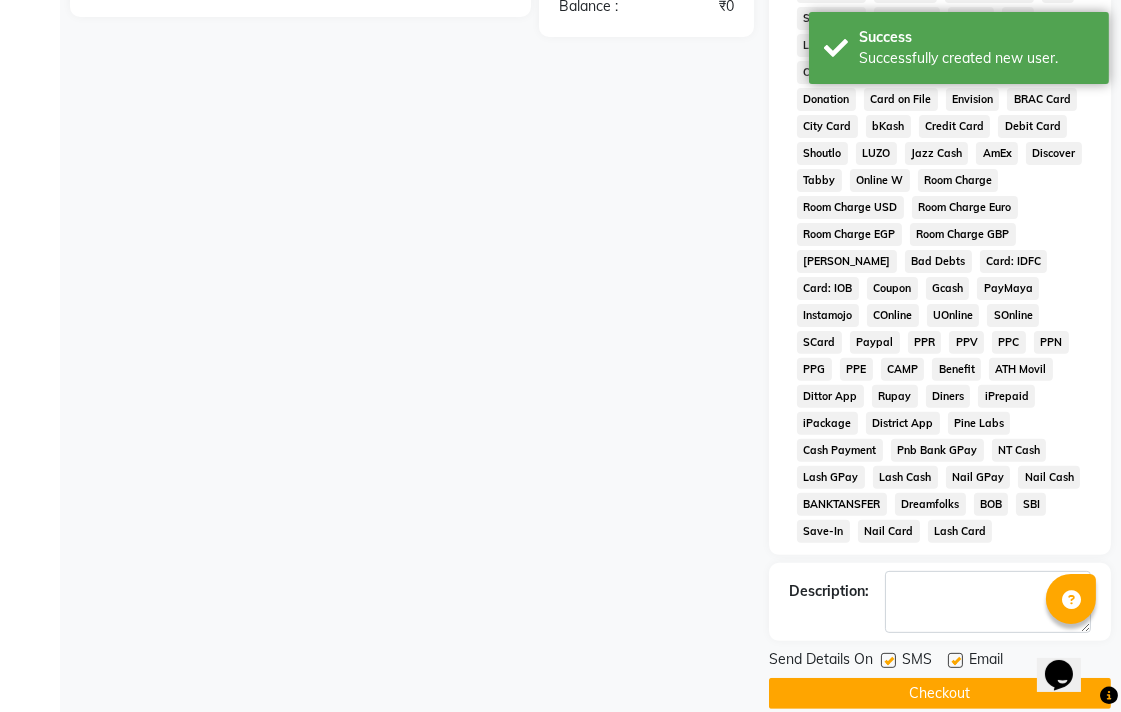 click on "Checkout" 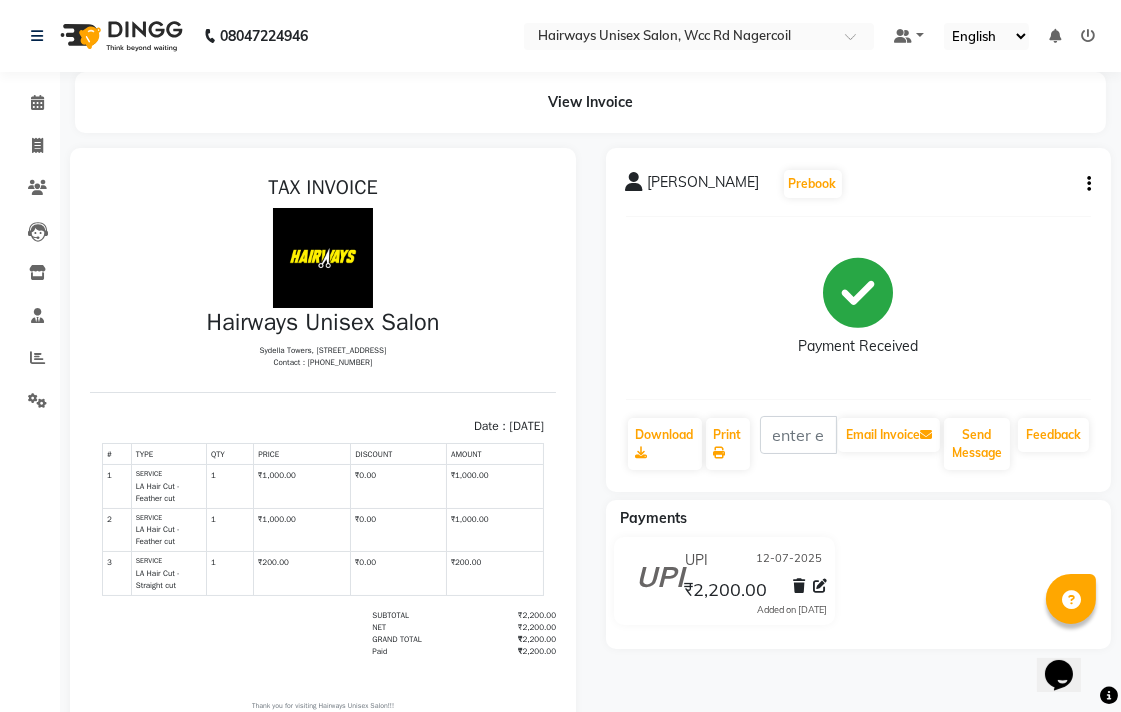 scroll, scrollTop: 0, scrollLeft: 0, axis: both 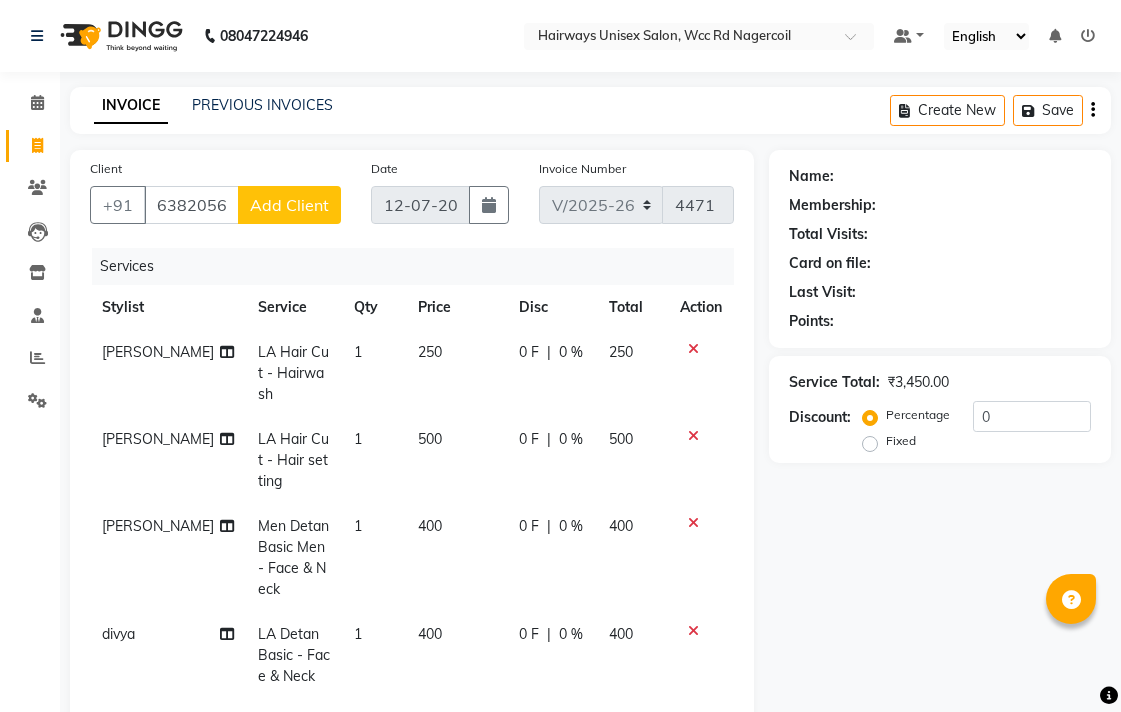 select on "6523" 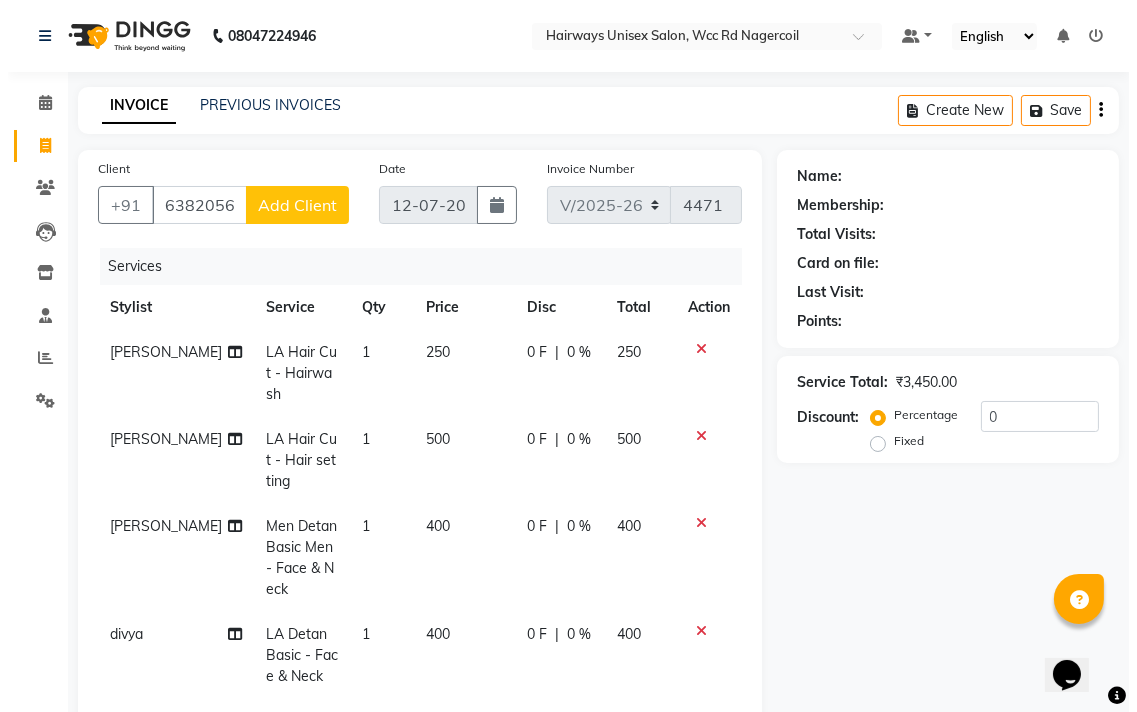 scroll, scrollTop: 0, scrollLeft: 0, axis: both 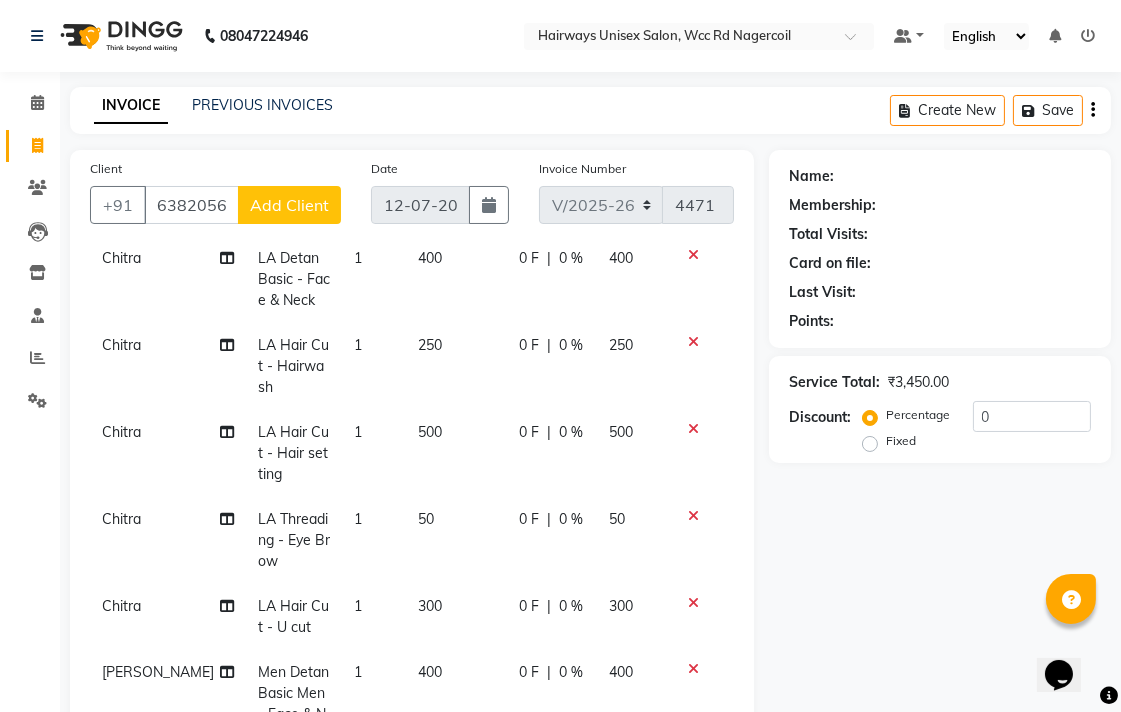 type on "6382056642" 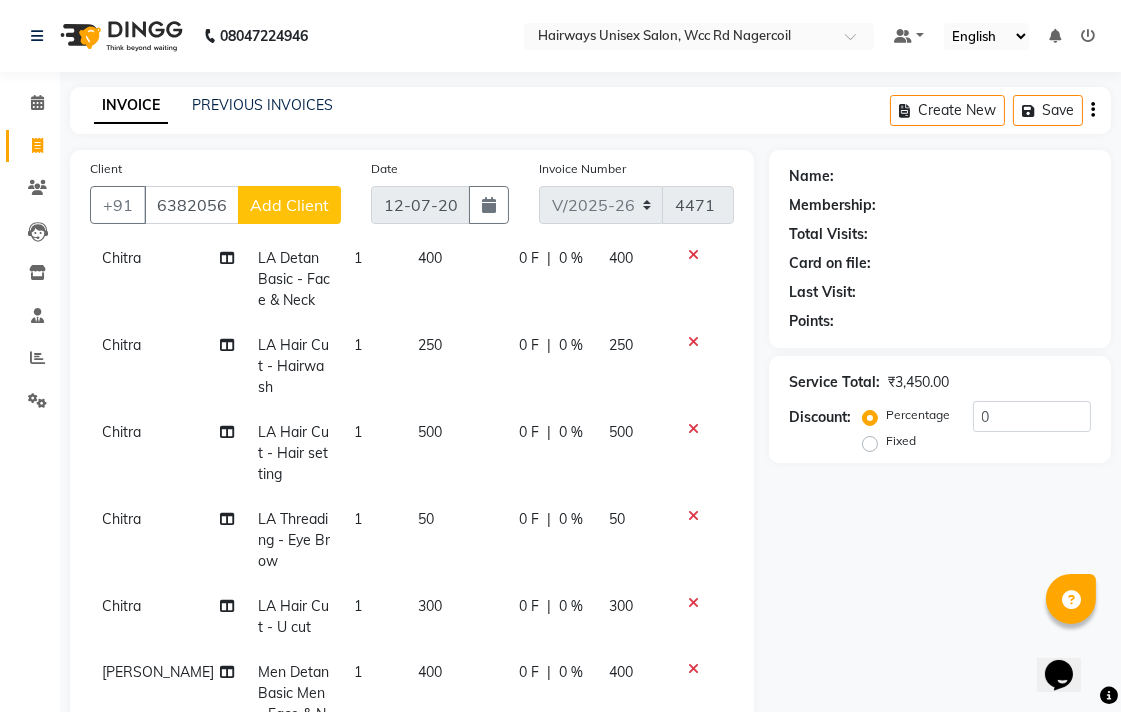click on "Add Client" 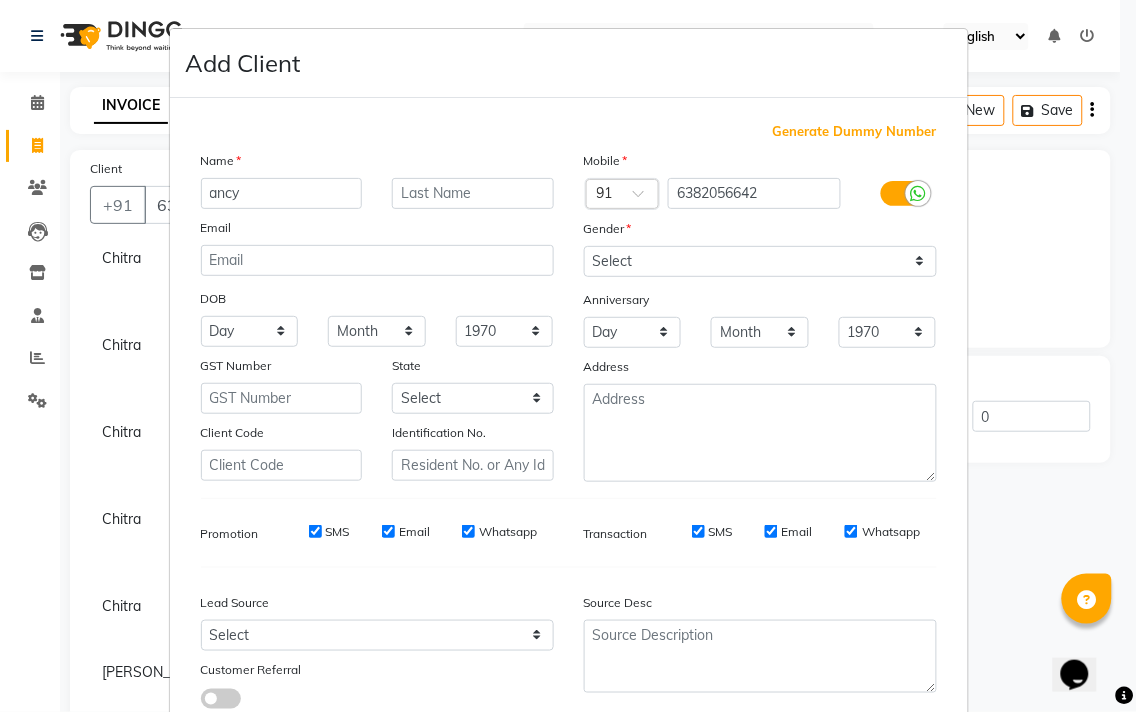 type on "ancy" 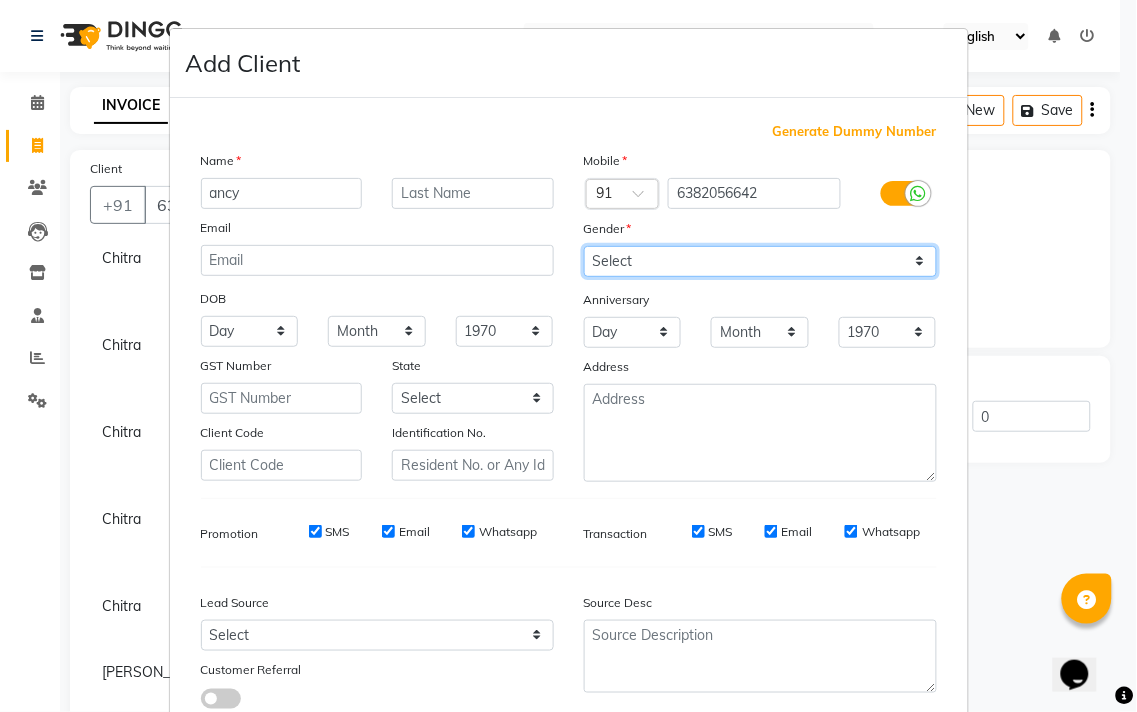 click on "Select [DEMOGRAPHIC_DATA] [DEMOGRAPHIC_DATA] Other Prefer Not To Say" at bounding box center (760, 261) 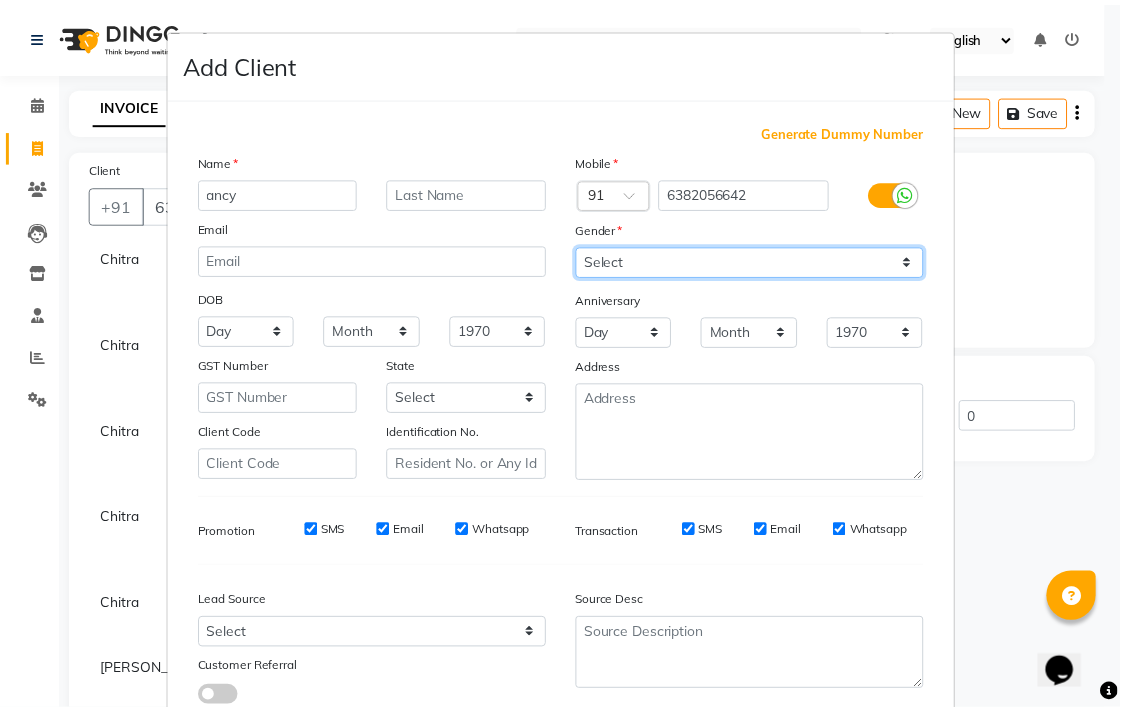 scroll, scrollTop: 111, scrollLeft: 0, axis: vertical 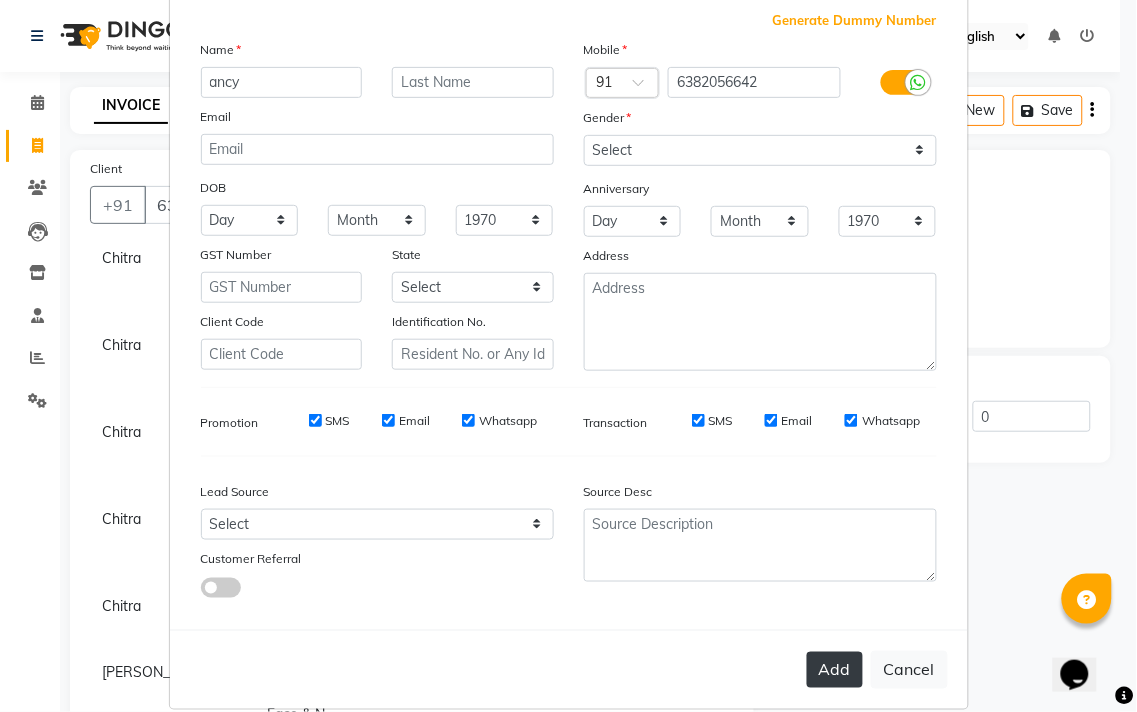 click on "Add" at bounding box center [835, 670] 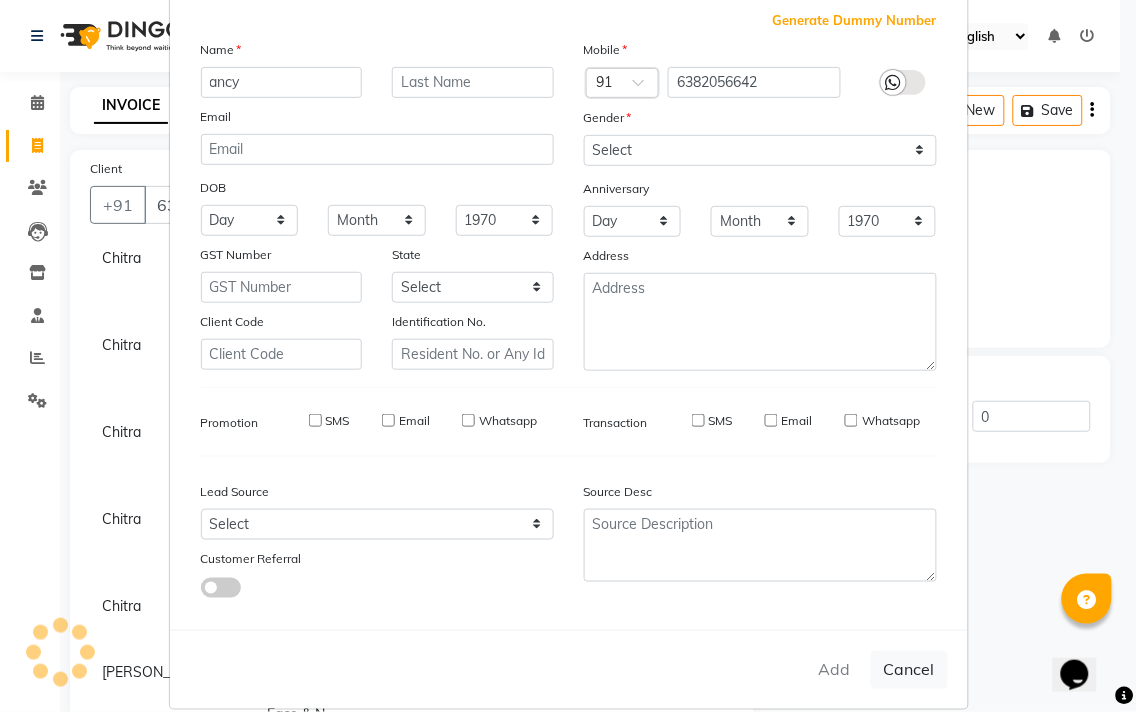 type on "63******42" 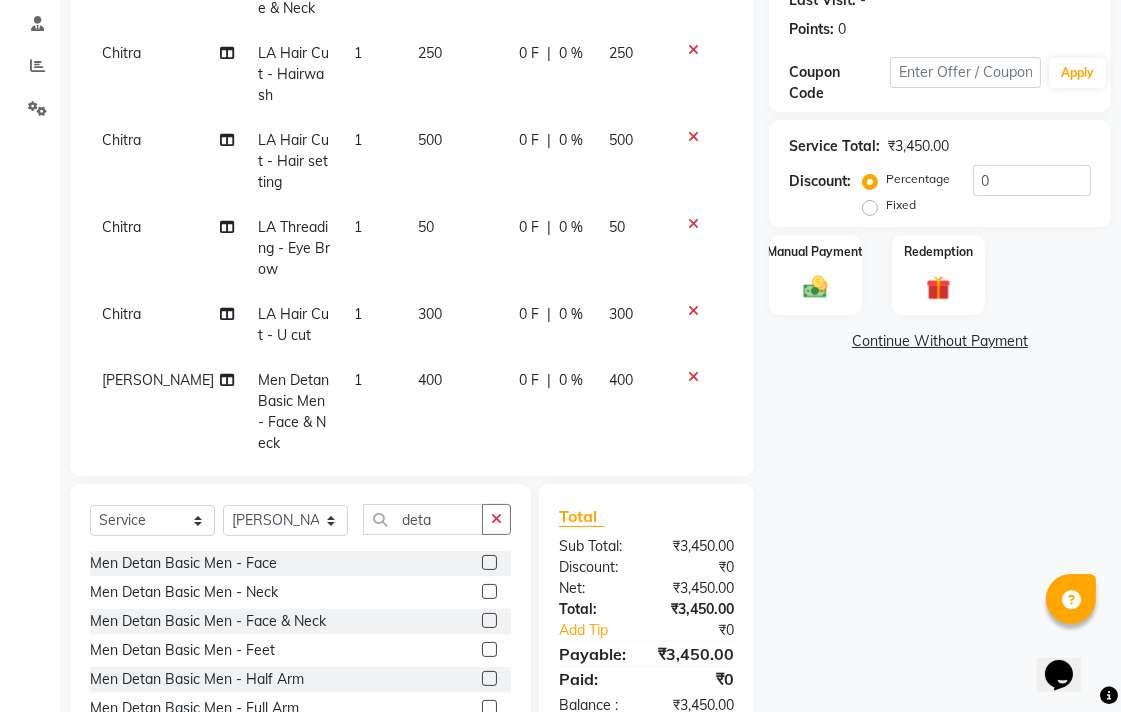 scroll, scrollTop: 388, scrollLeft: 0, axis: vertical 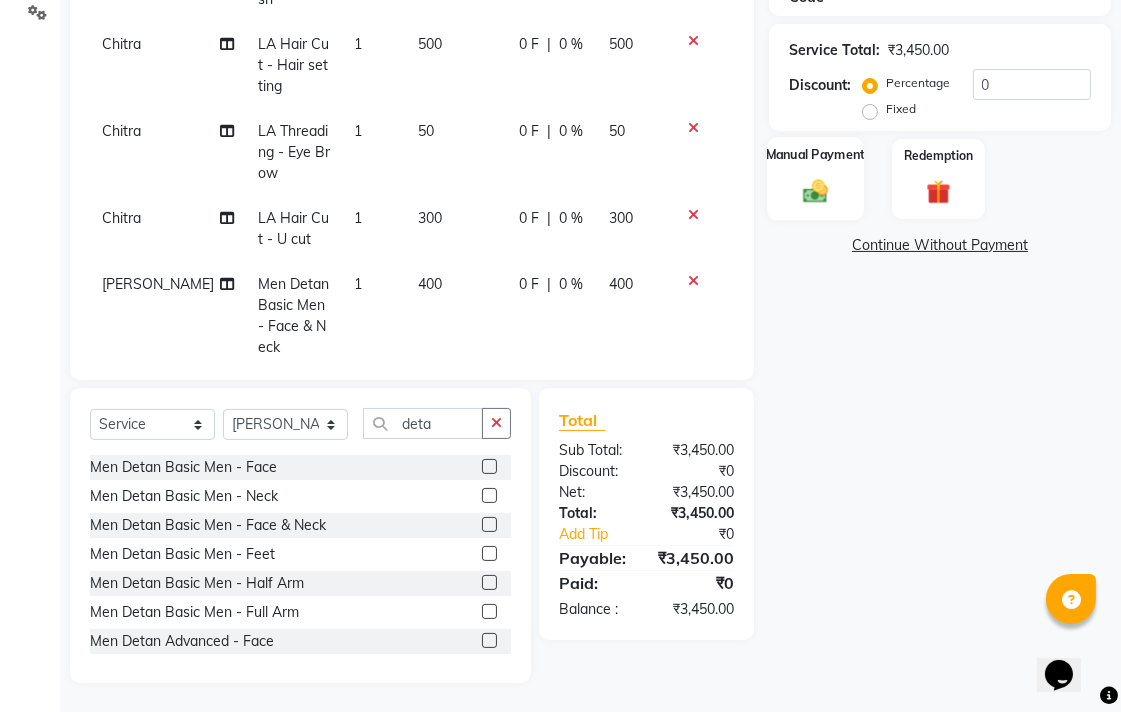 click 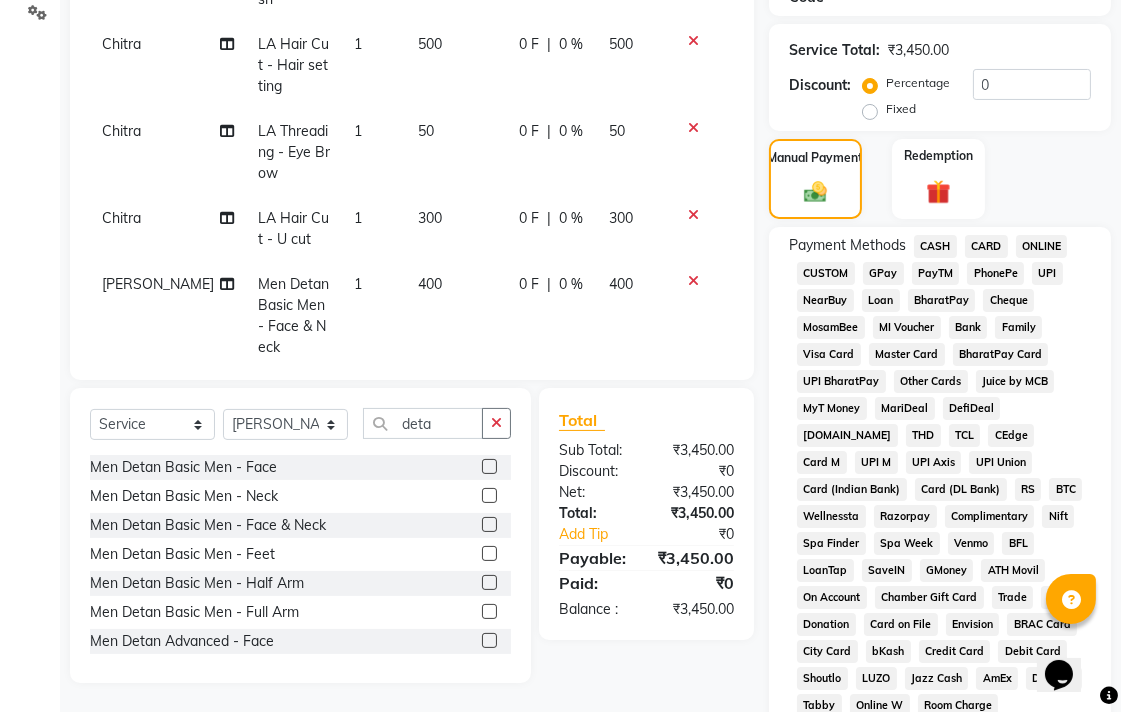 click on "CARD" 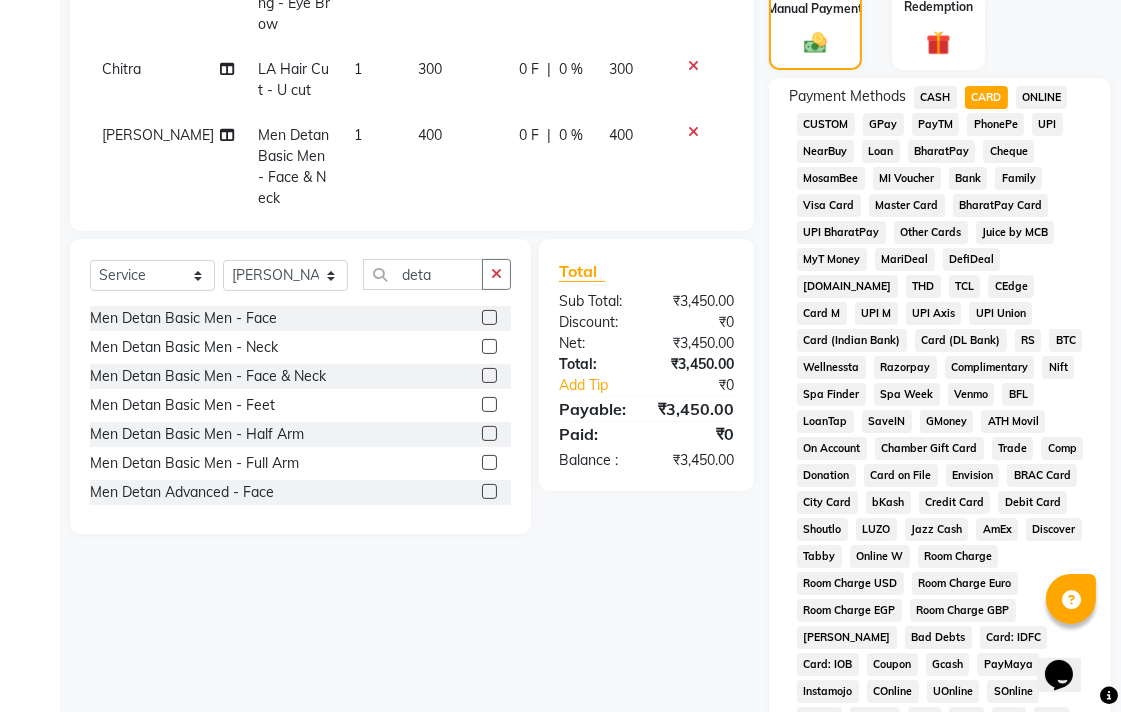 scroll, scrollTop: 913, scrollLeft: 0, axis: vertical 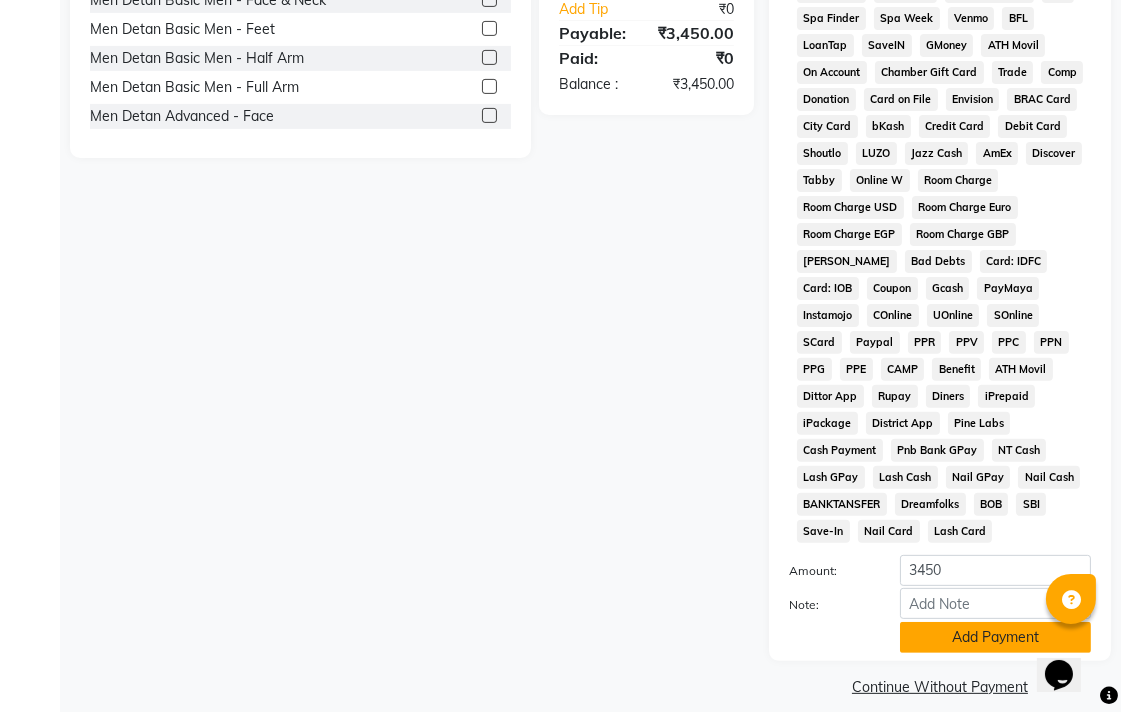 click on "Add Payment" 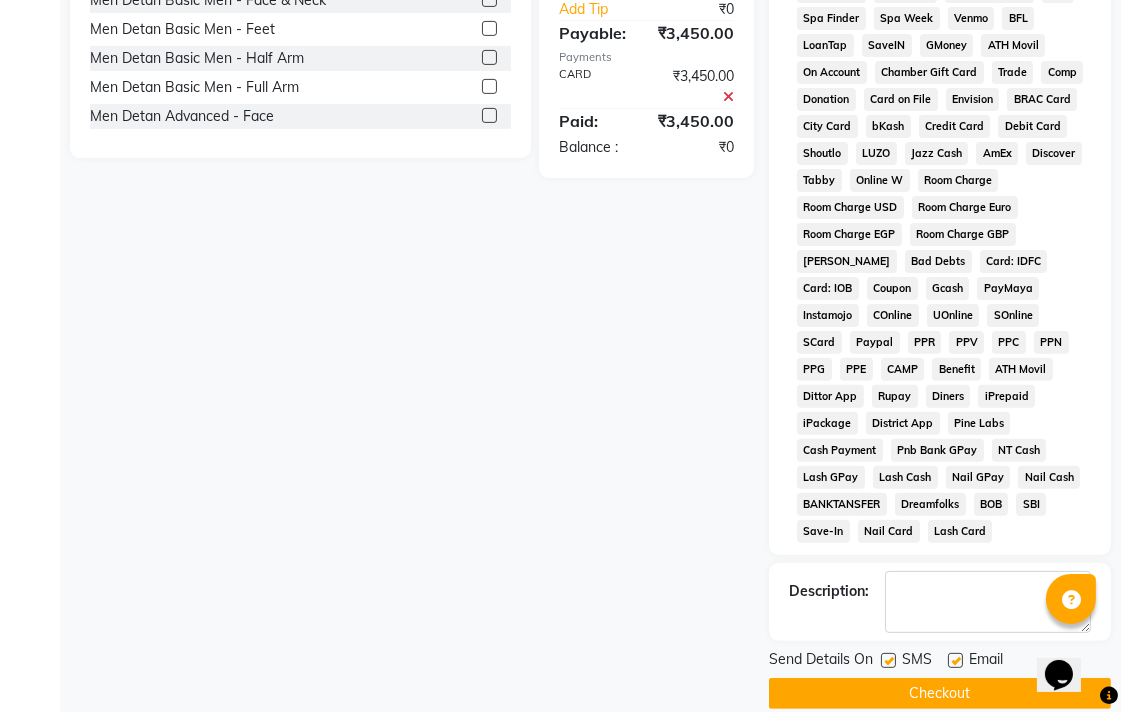 scroll, scrollTop: 921, scrollLeft: 0, axis: vertical 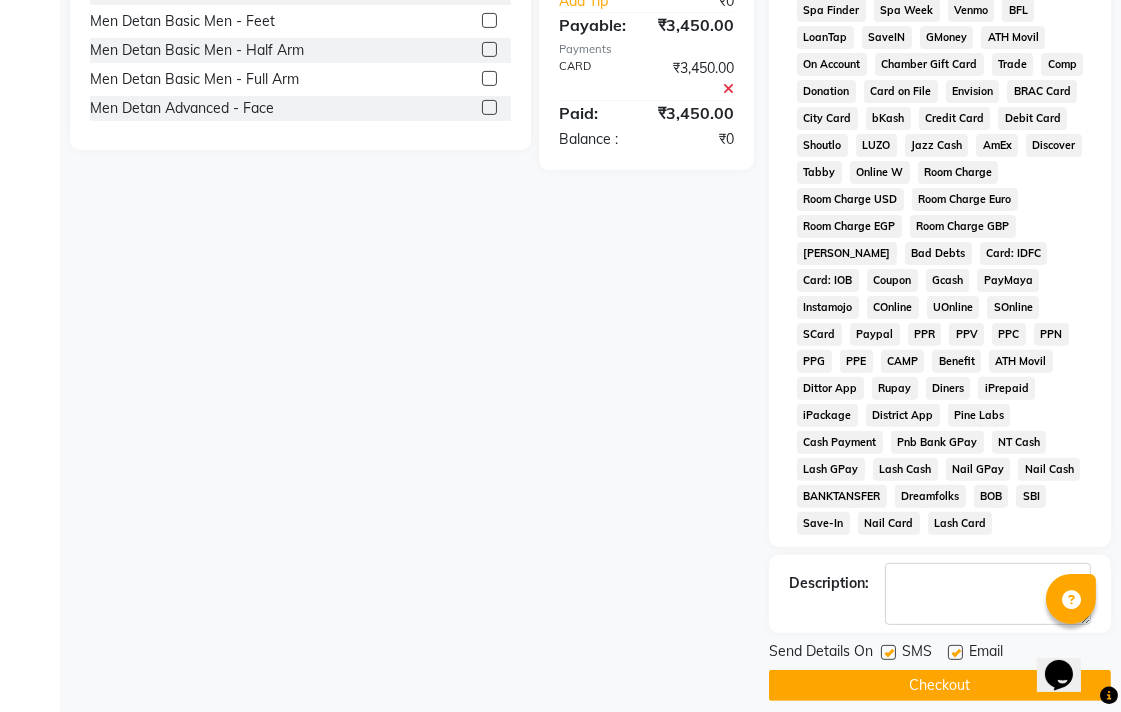 click on "Checkout" 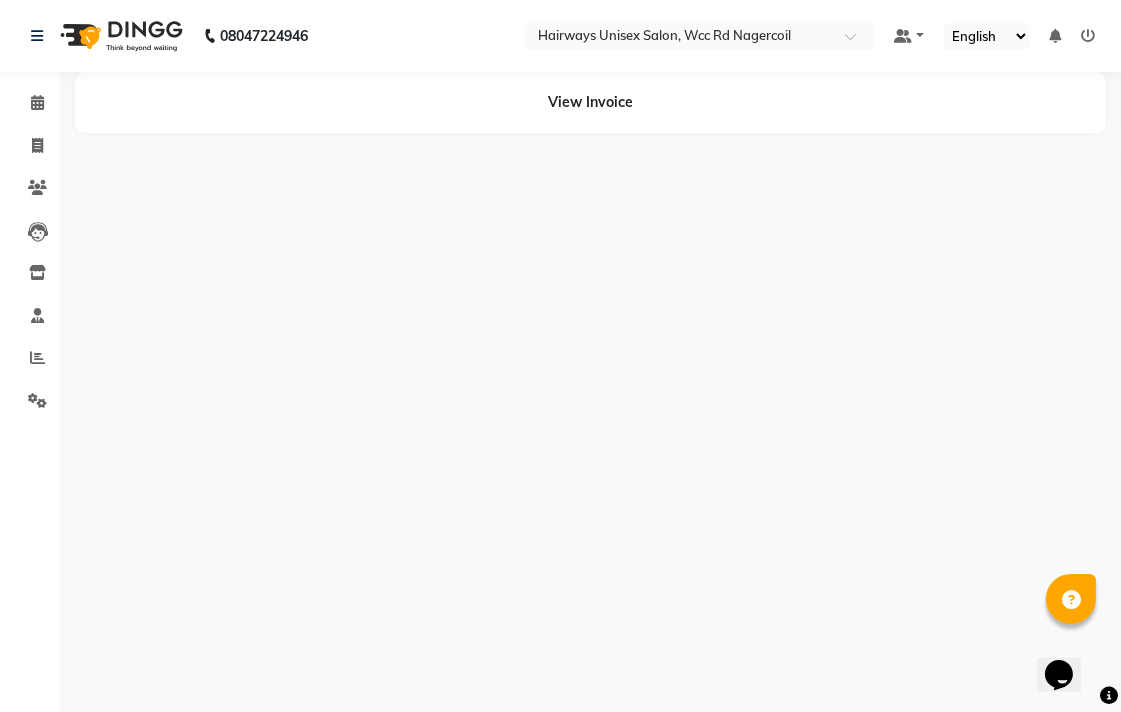 scroll, scrollTop: 0, scrollLeft: 0, axis: both 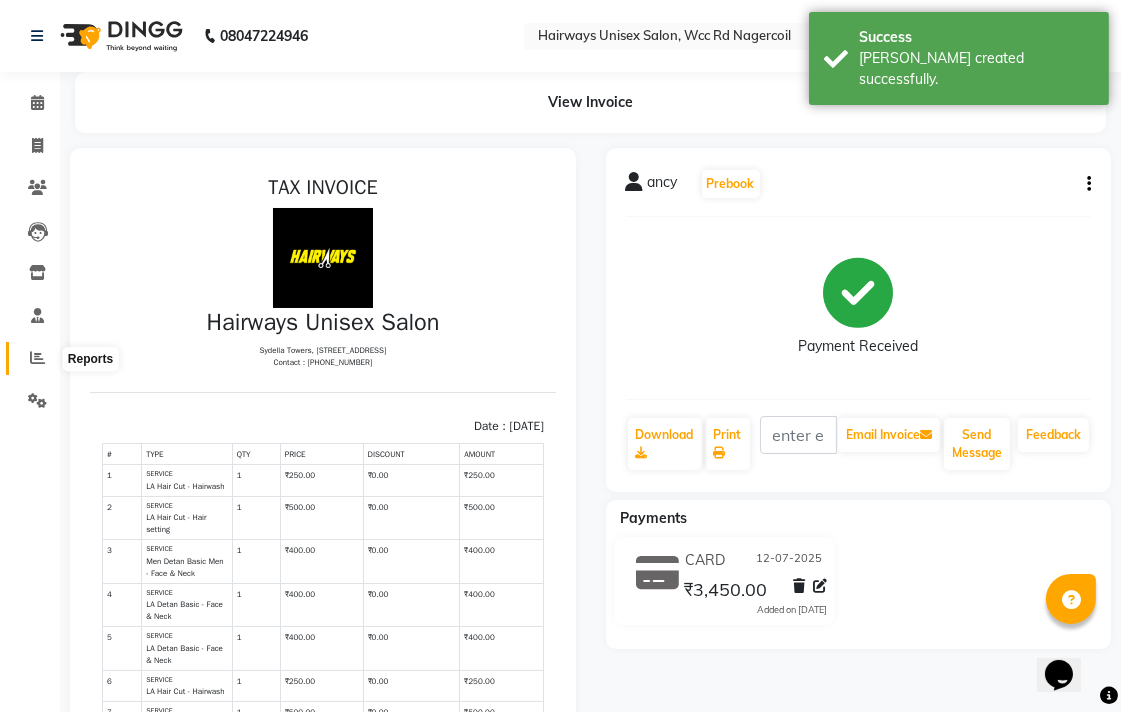 click 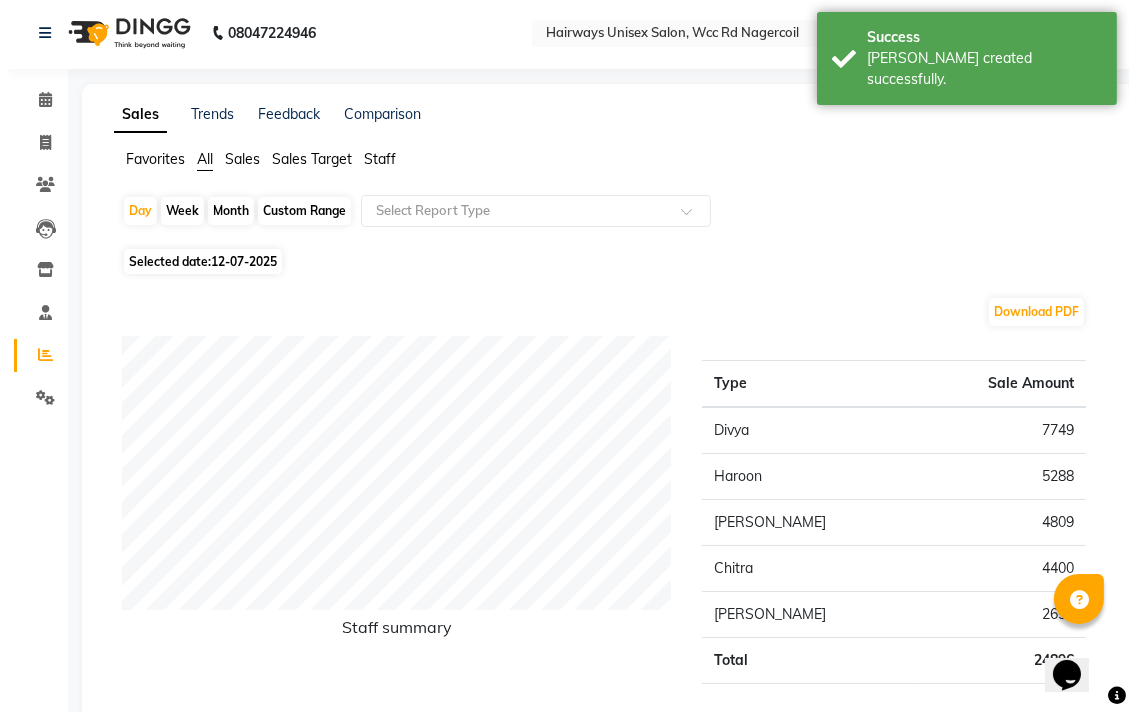 scroll, scrollTop: 0, scrollLeft: 0, axis: both 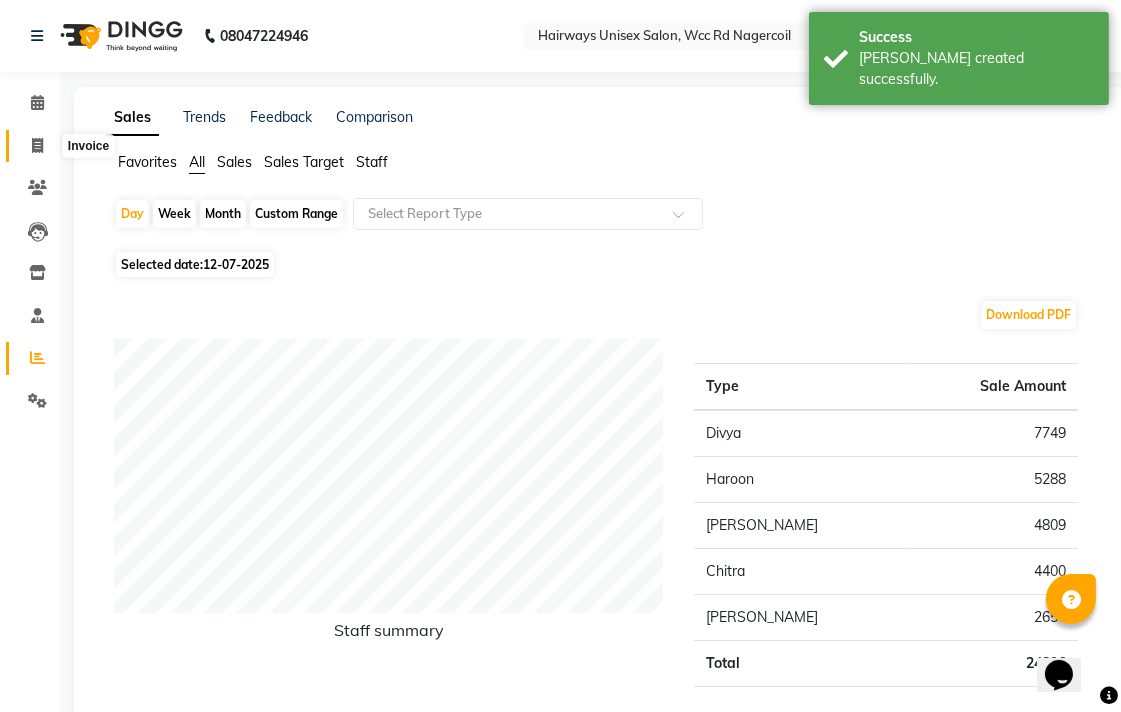 click 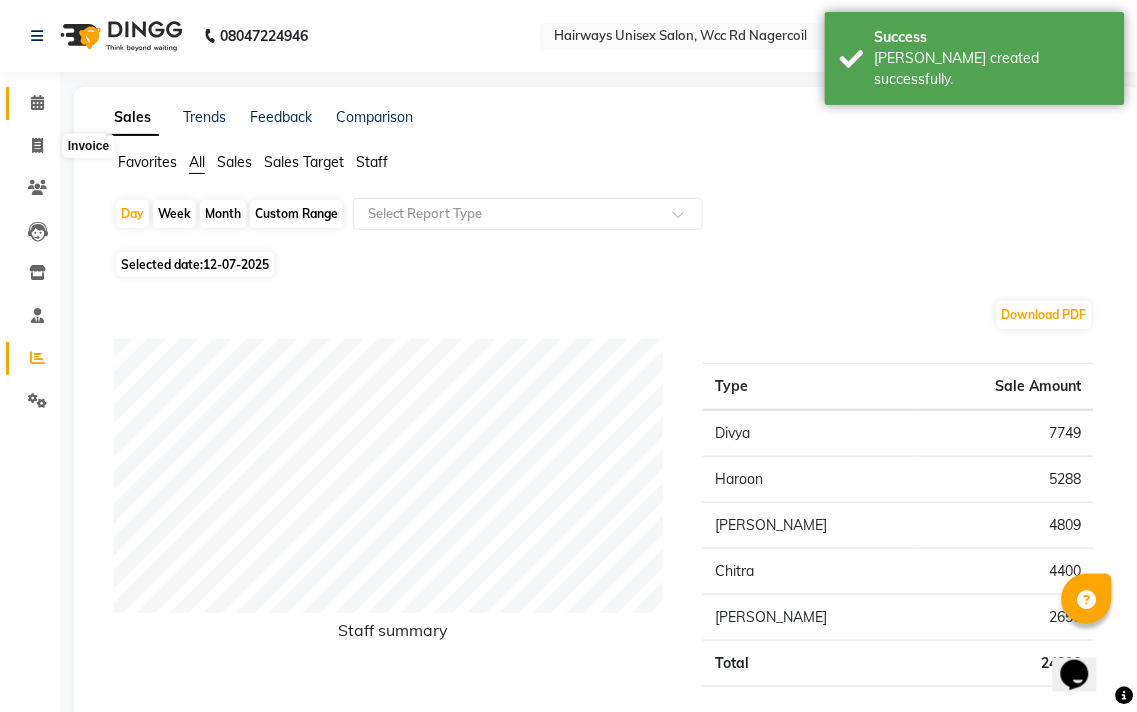 select on "6523" 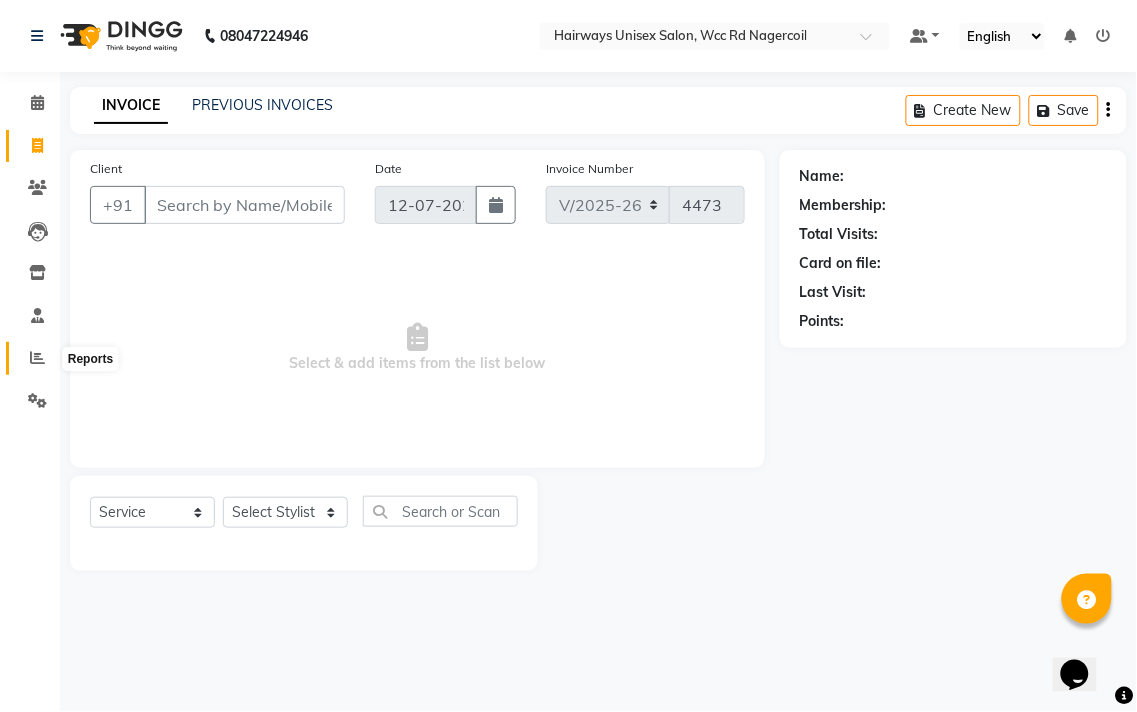 click 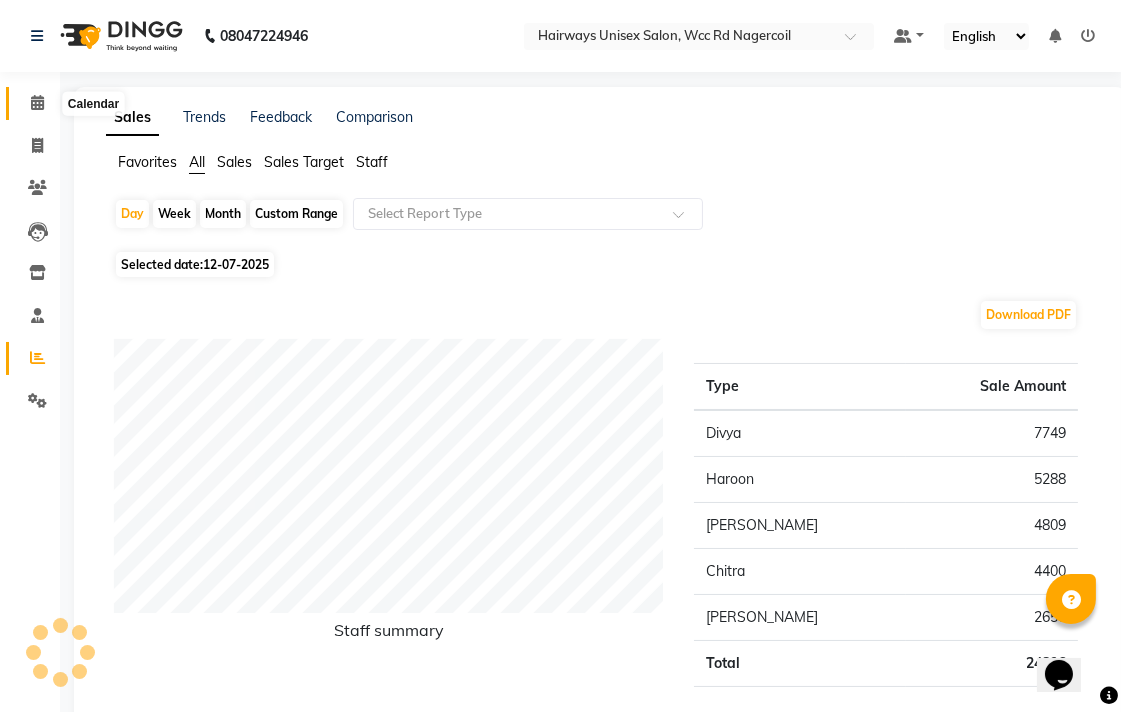 click 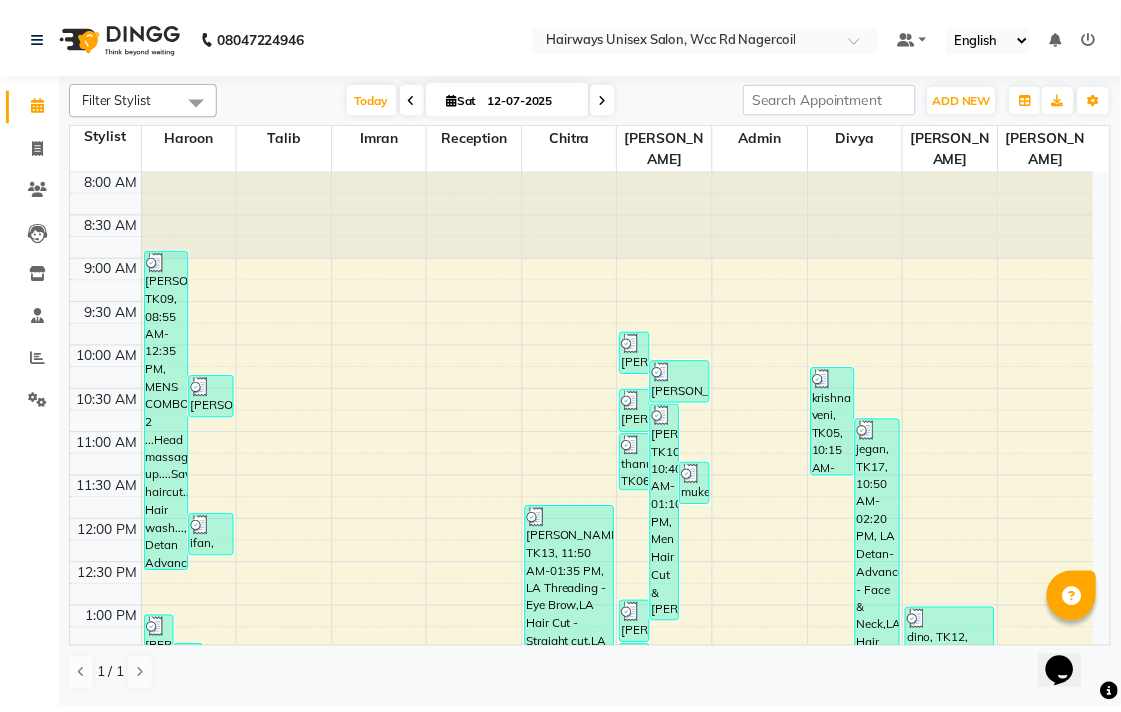 scroll, scrollTop: 0, scrollLeft: 0, axis: both 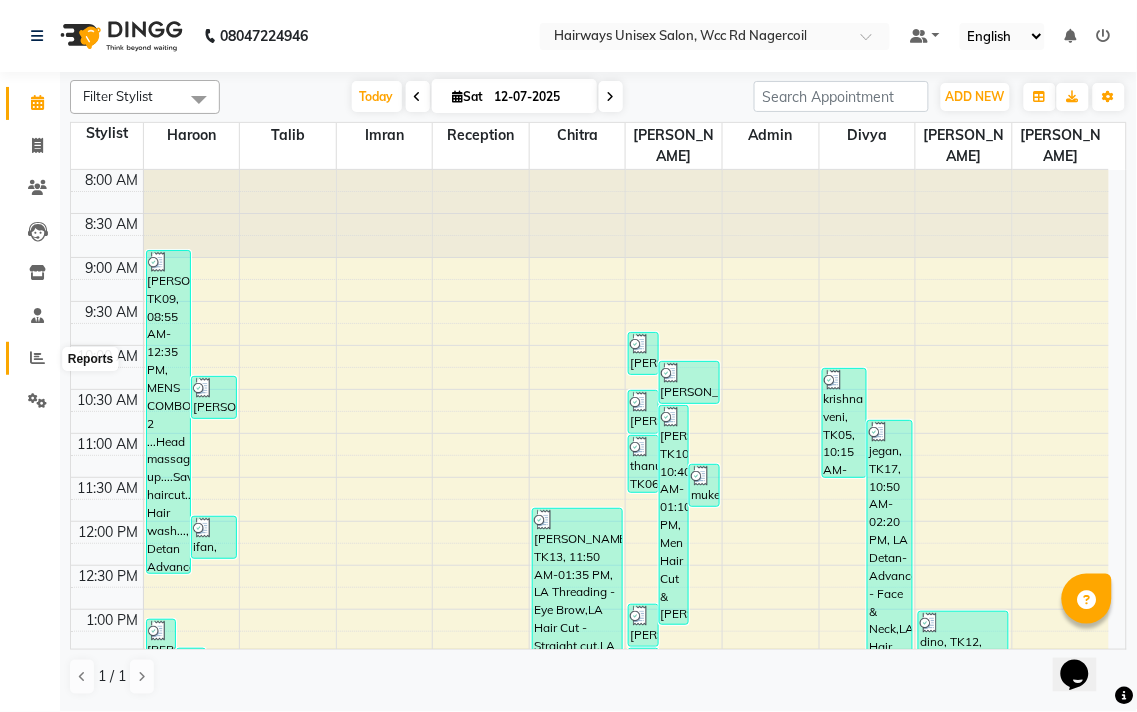click 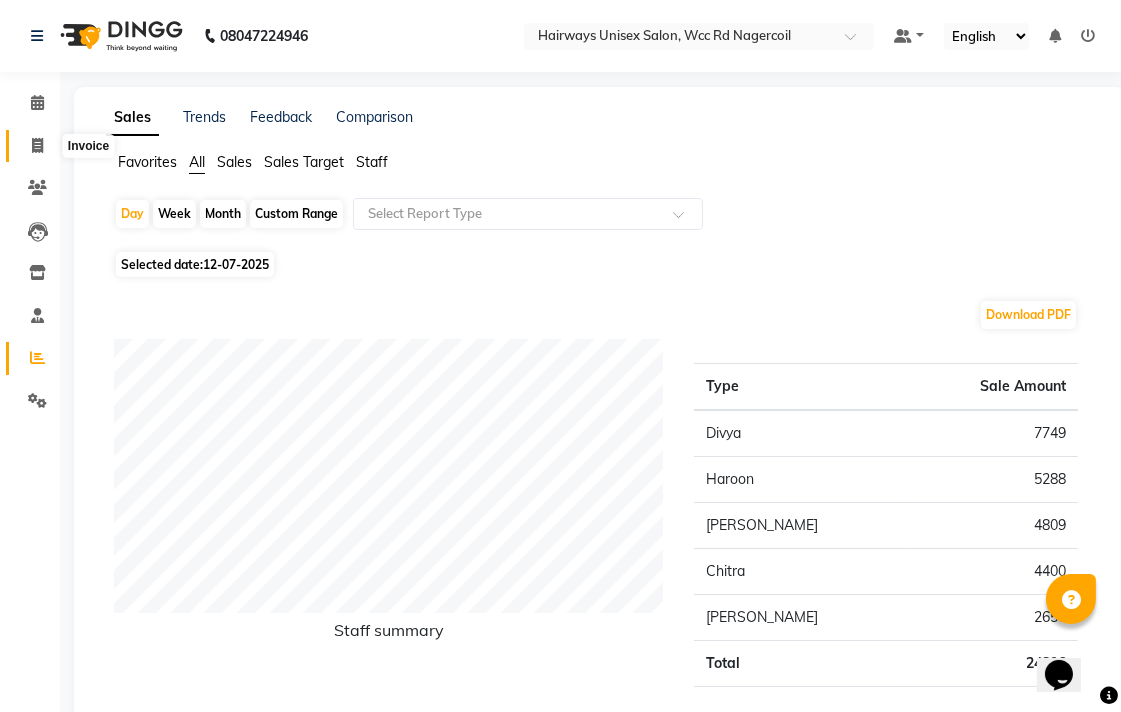 click 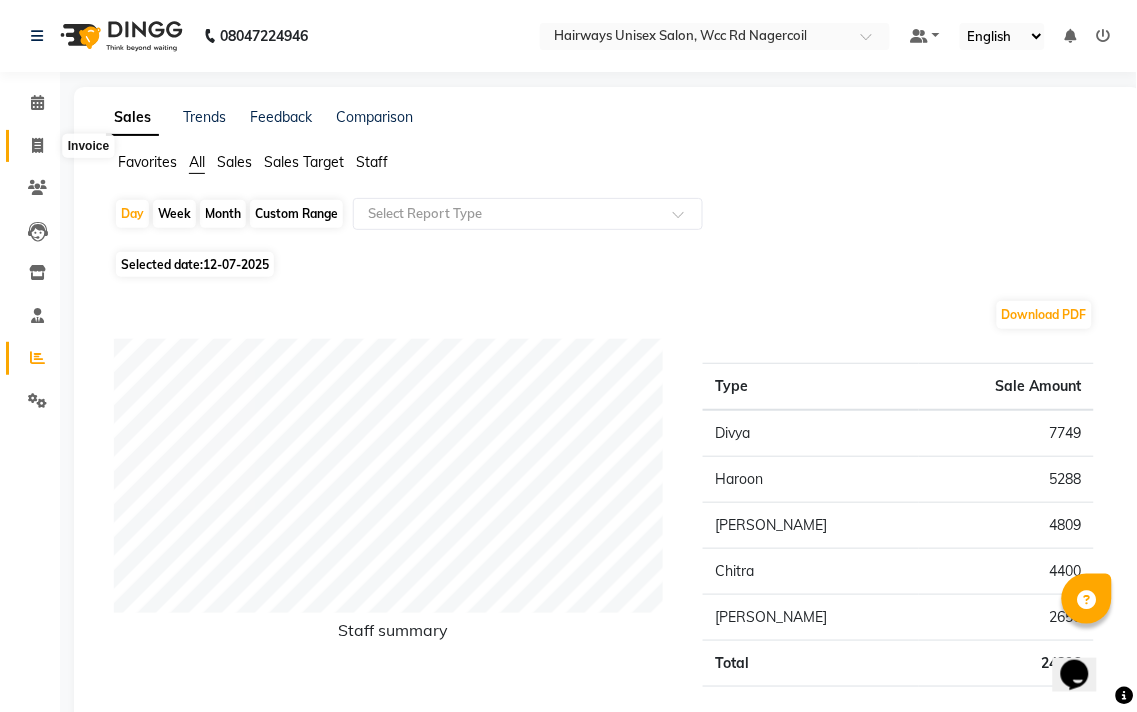 select on "6523" 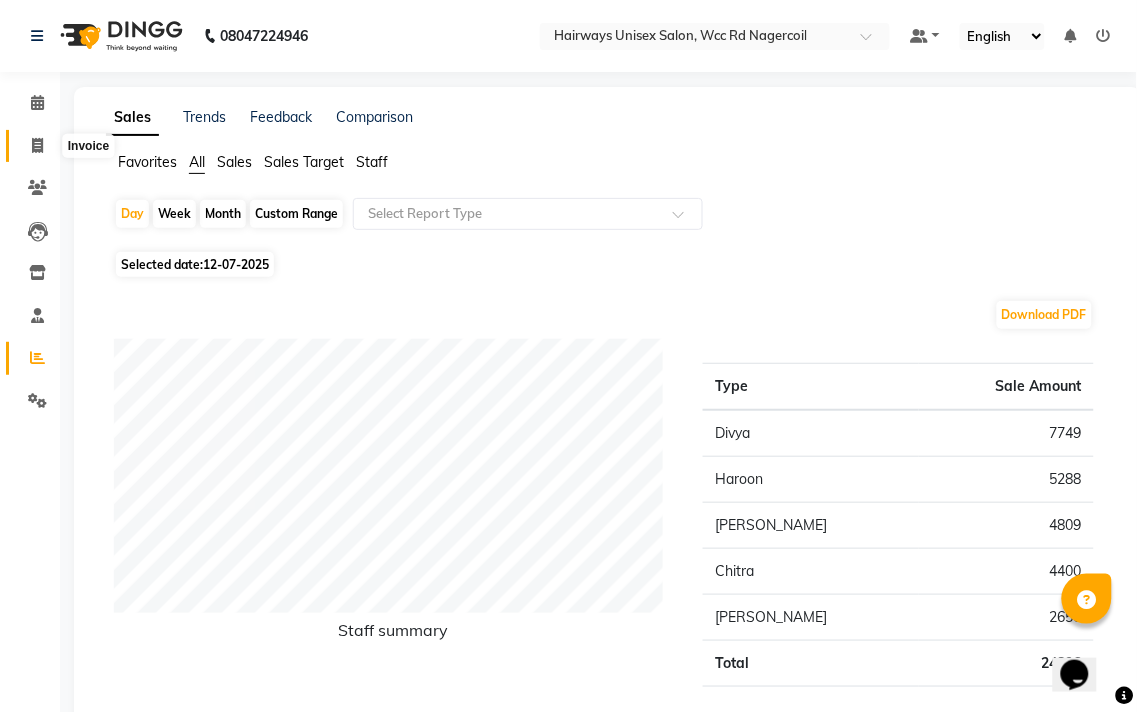 select on "service" 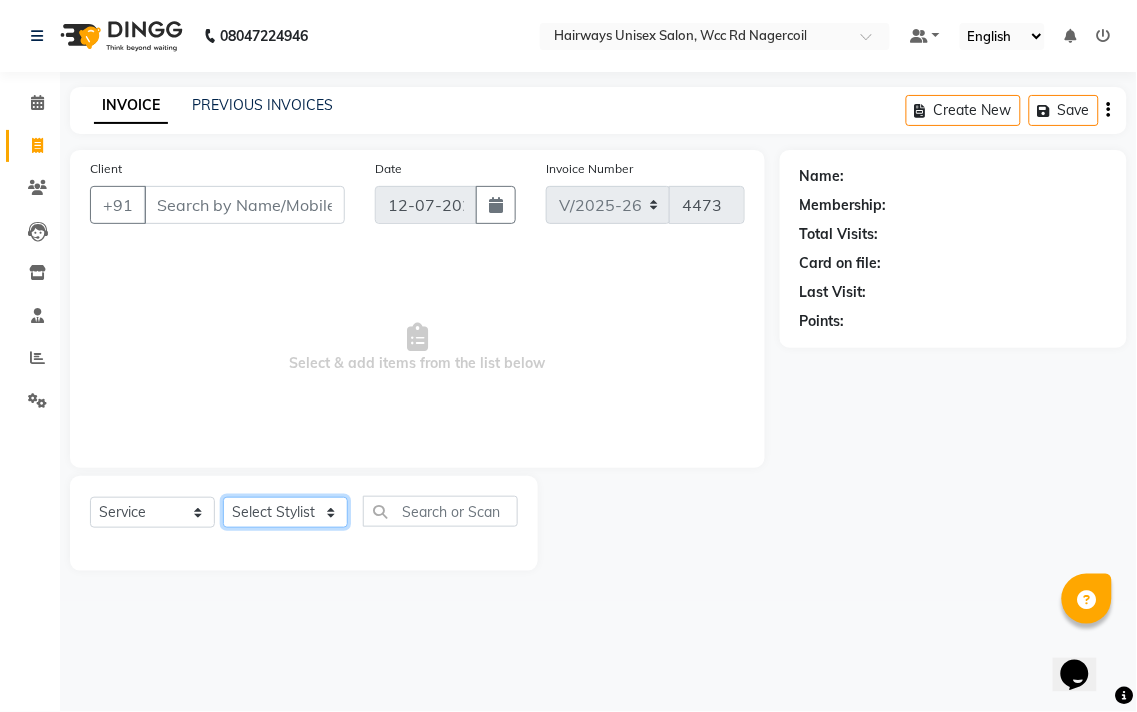 click on "Select Stylist Admin Chitra divya [PERSON_NAME] [PERSON_NAME] Reception [PERSON_NAME] [PERSON_NAME] Talib" 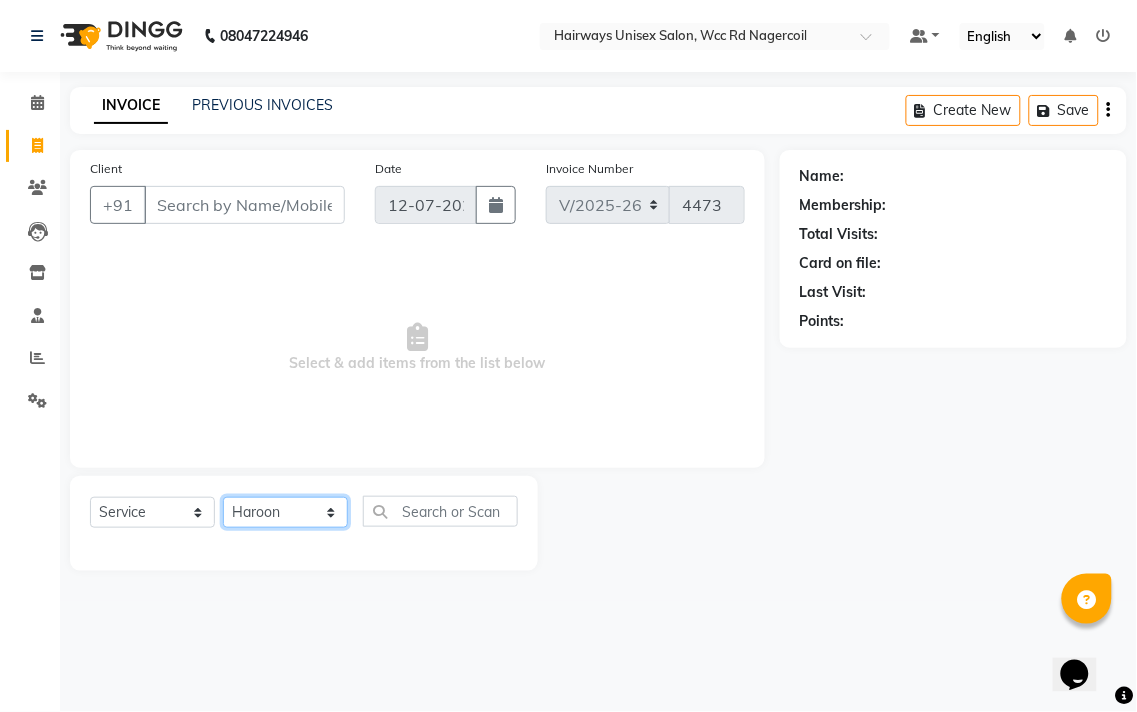 click on "Select Stylist Admin Chitra divya [PERSON_NAME] [PERSON_NAME] Reception [PERSON_NAME] [PERSON_NAME] Talib" 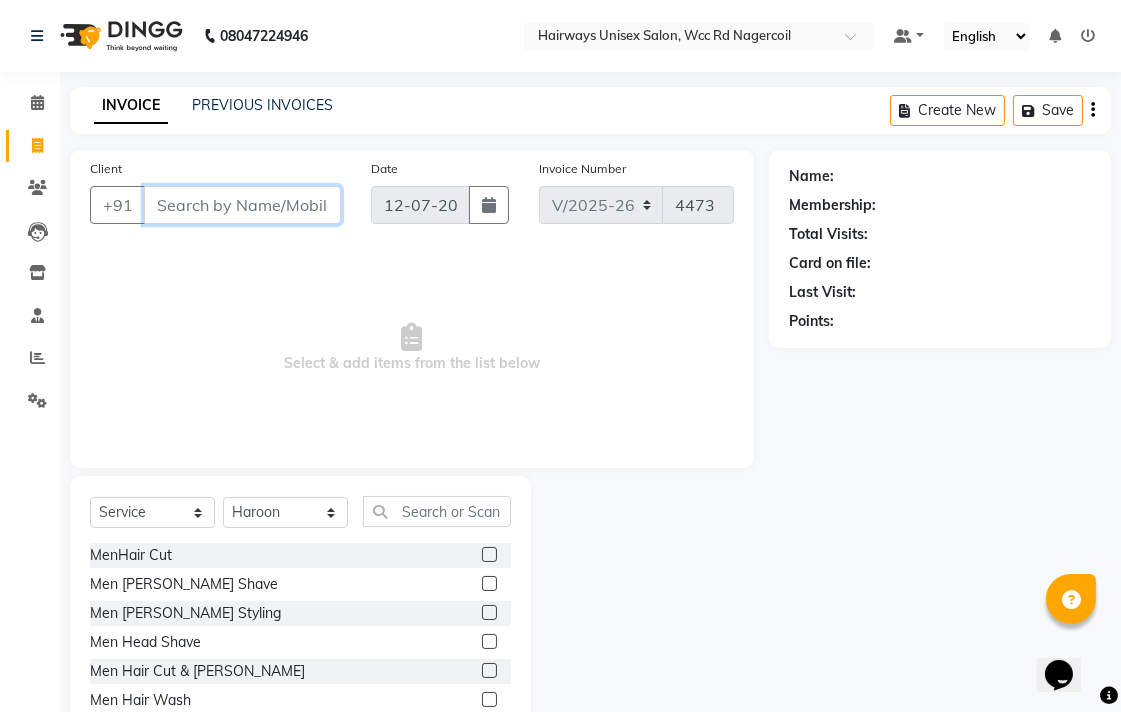 click on "Client" at bounding box center (242, 205) 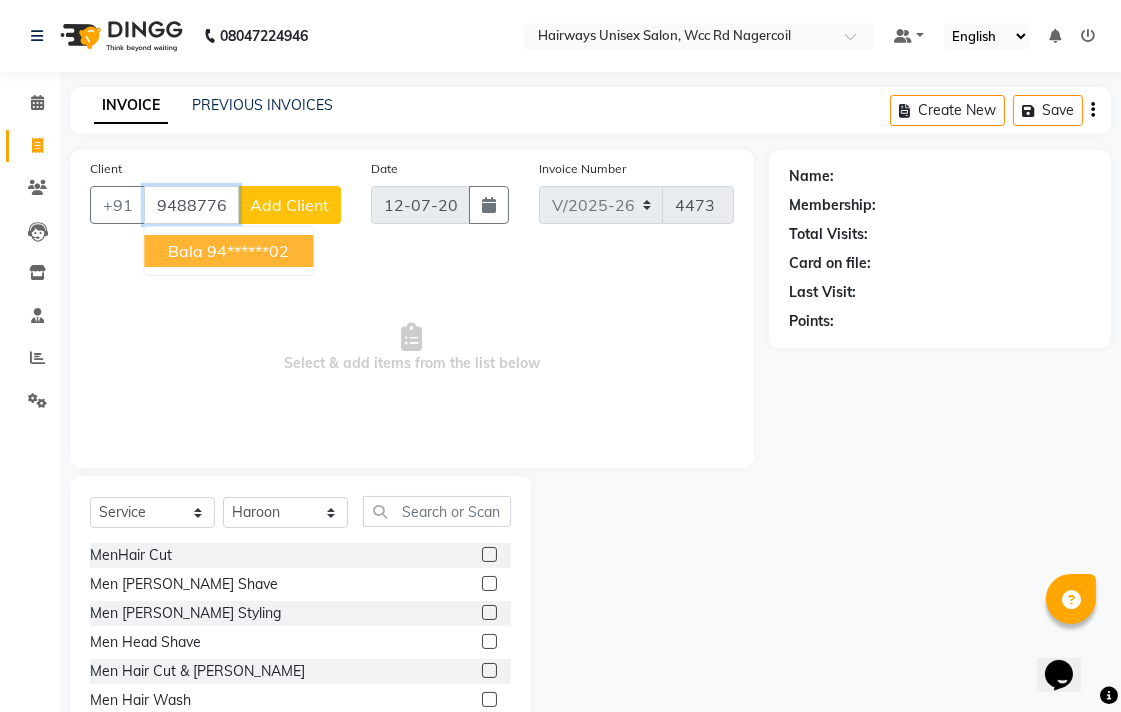 click on "94******02" at bounding box center (248, 251) 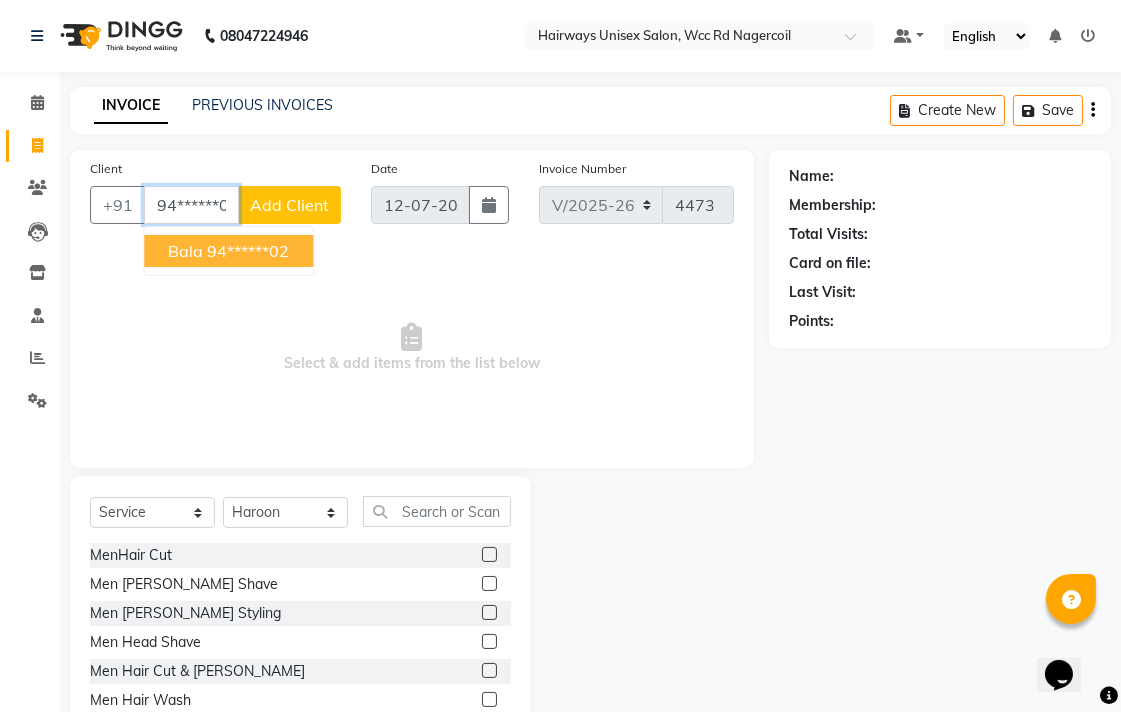 type on "94******02" 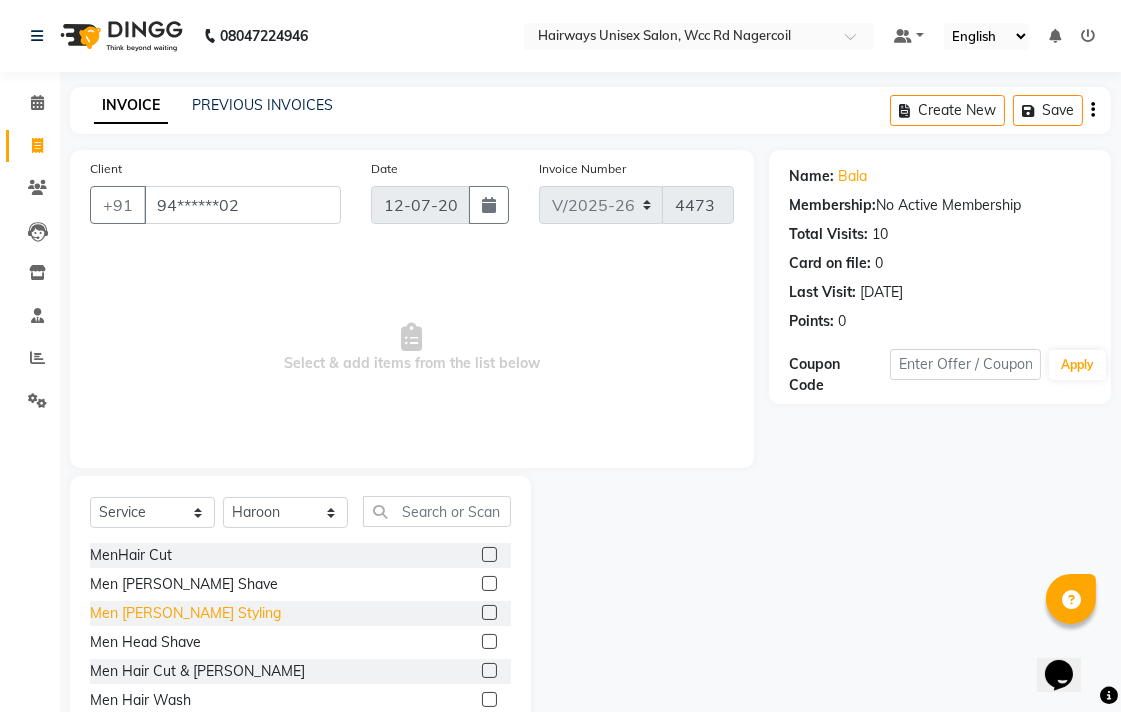click on "Men [PERSON_NAME] Styling" 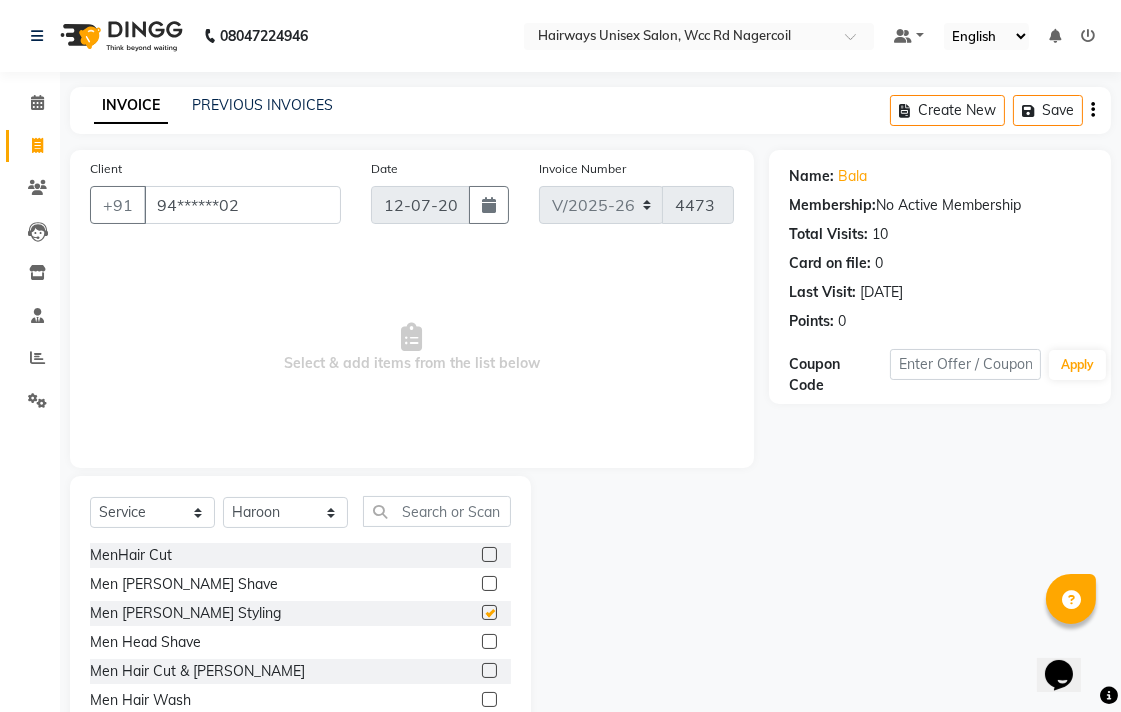 checkbox on "false" 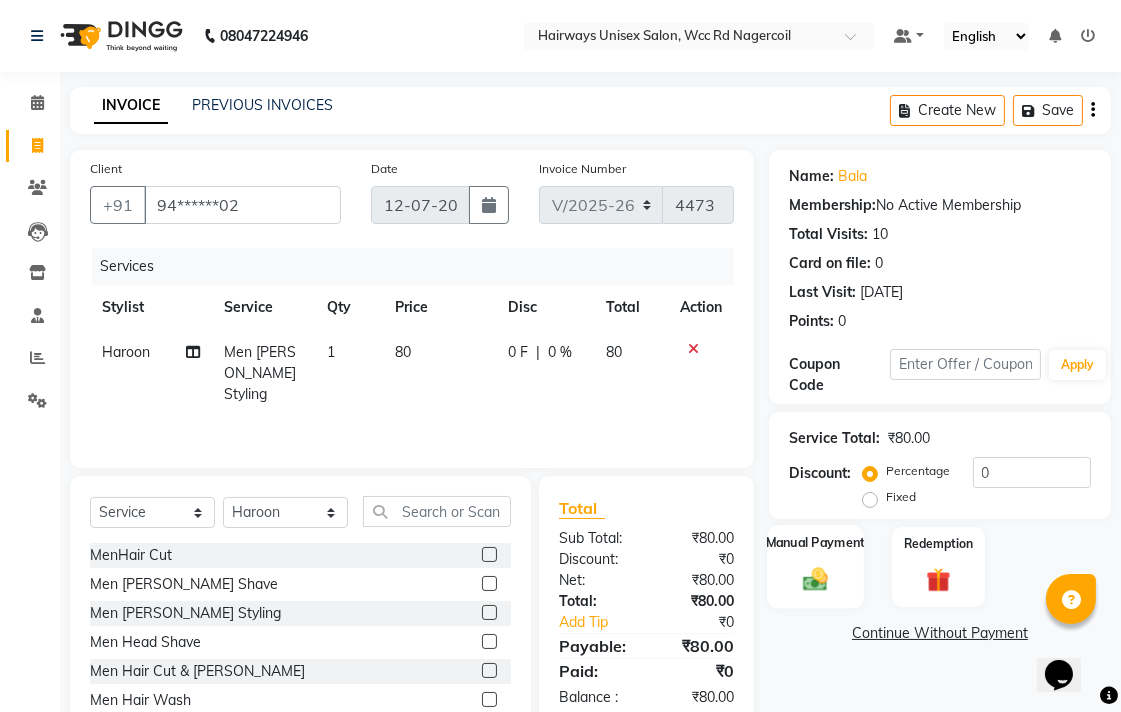 click on "Manual Payment" 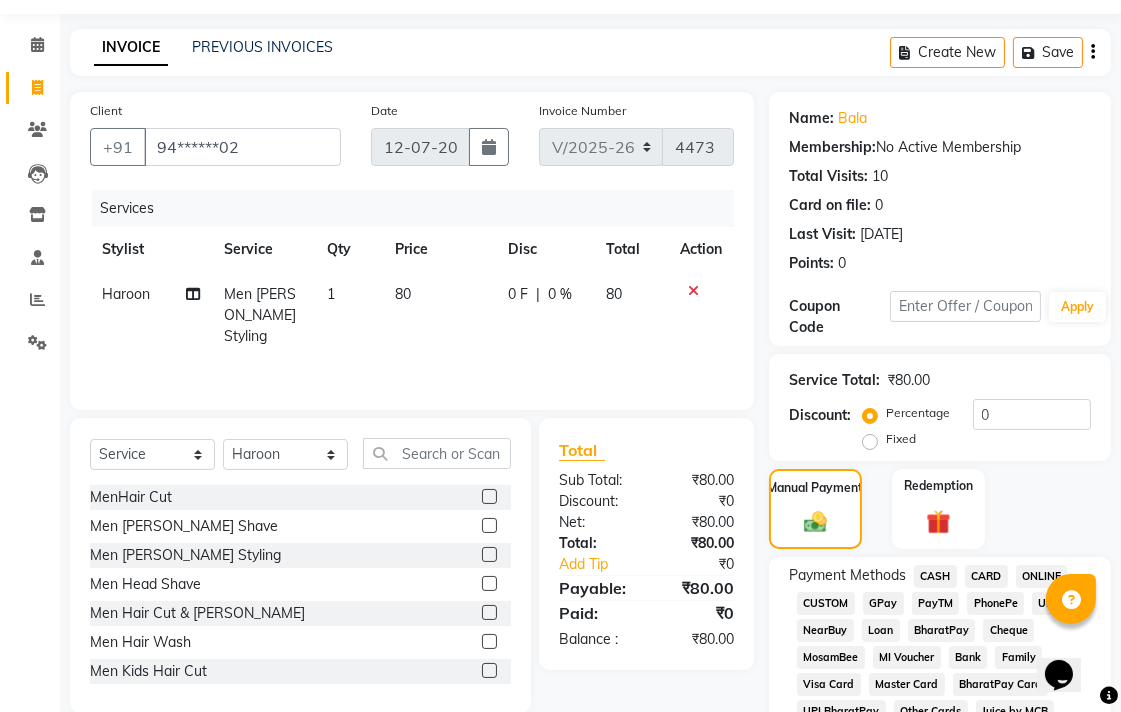 scroll, scrollTop: 111, scrollLeft: 0, axis: vertical 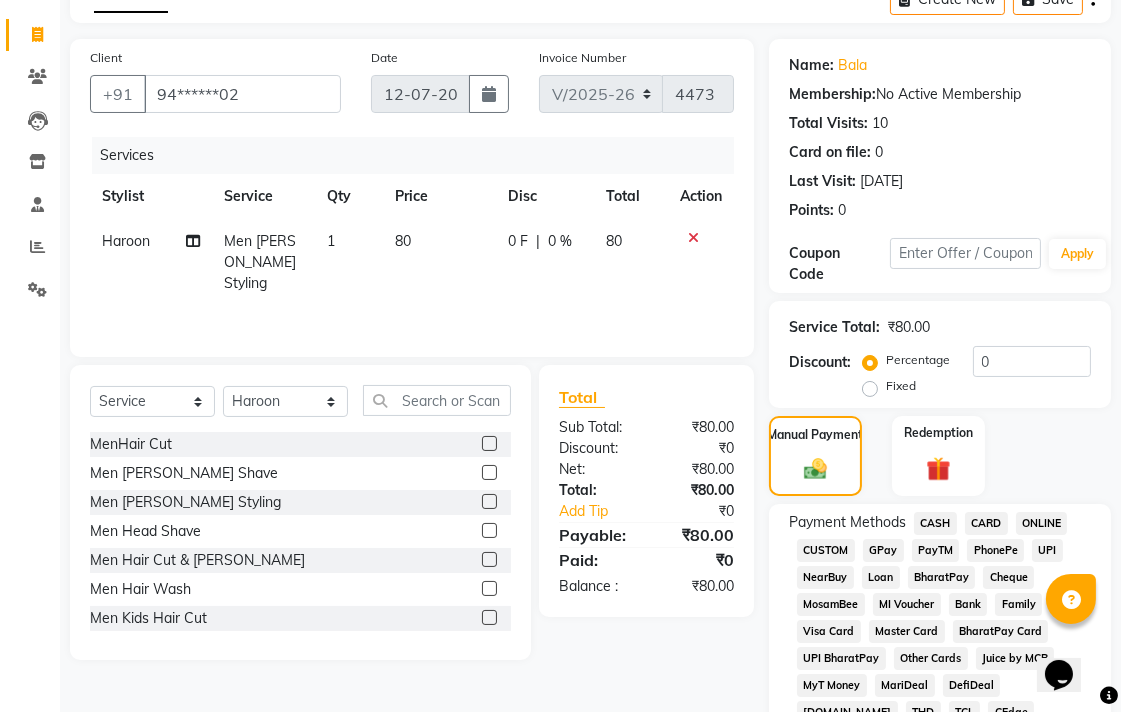 click on "UPI" 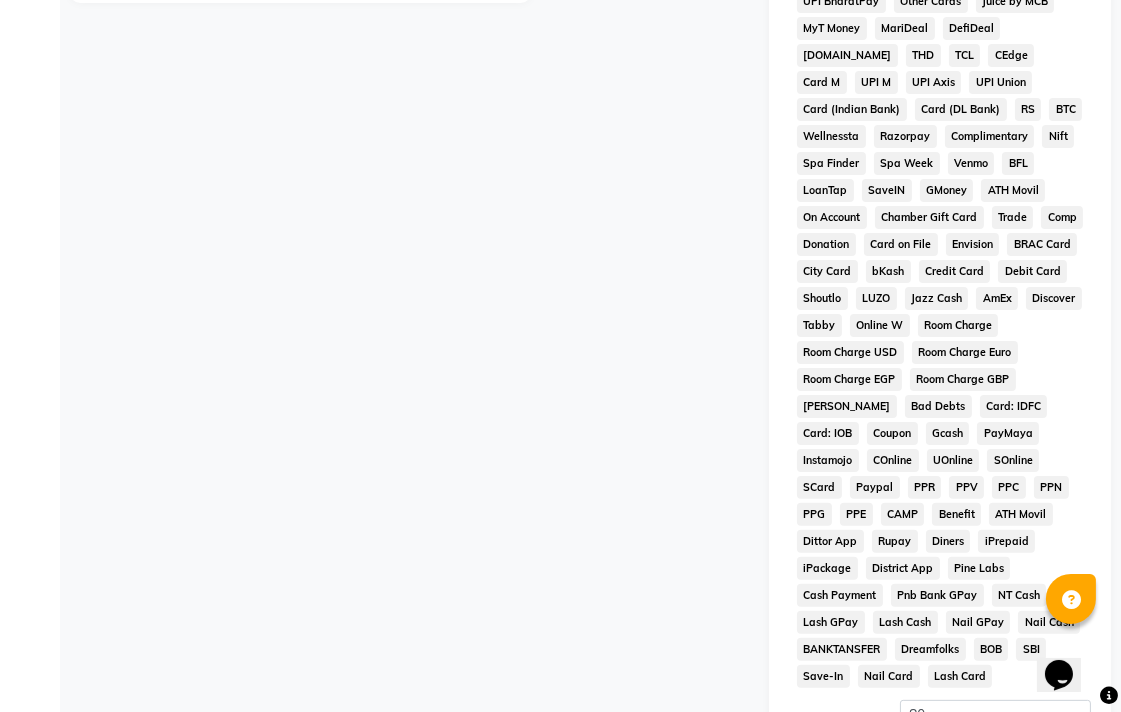 scroll, scrollTop: 913, scrollLeft: 0, axis: vertical 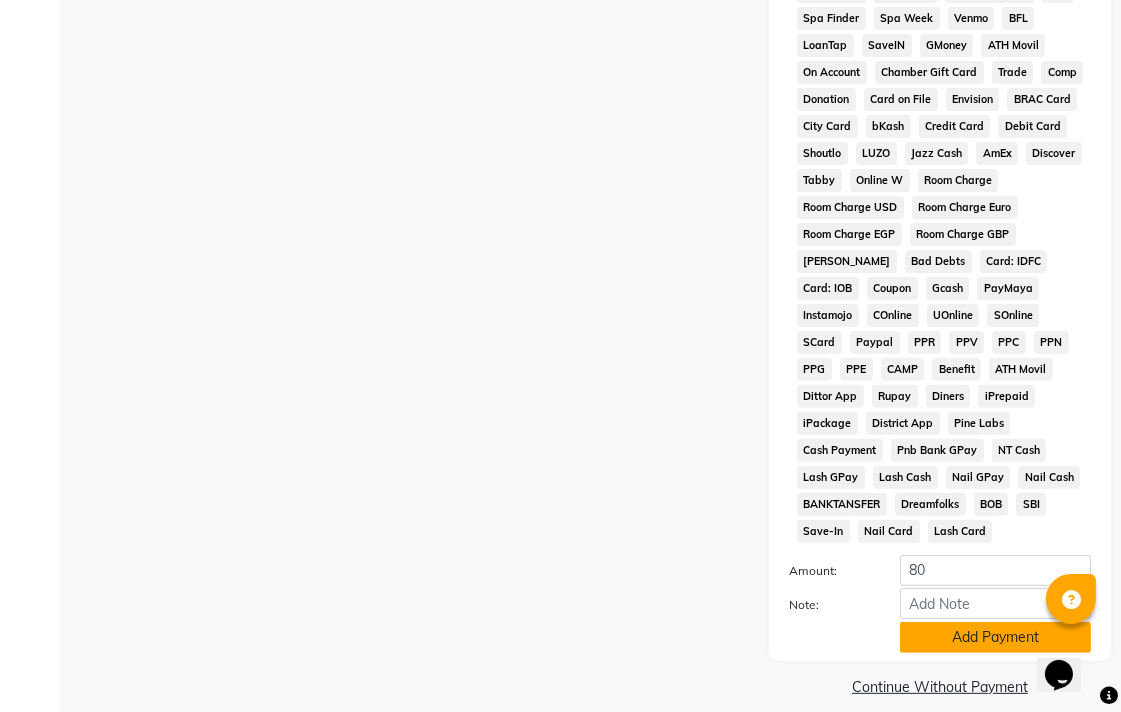 click on "Add Payment" 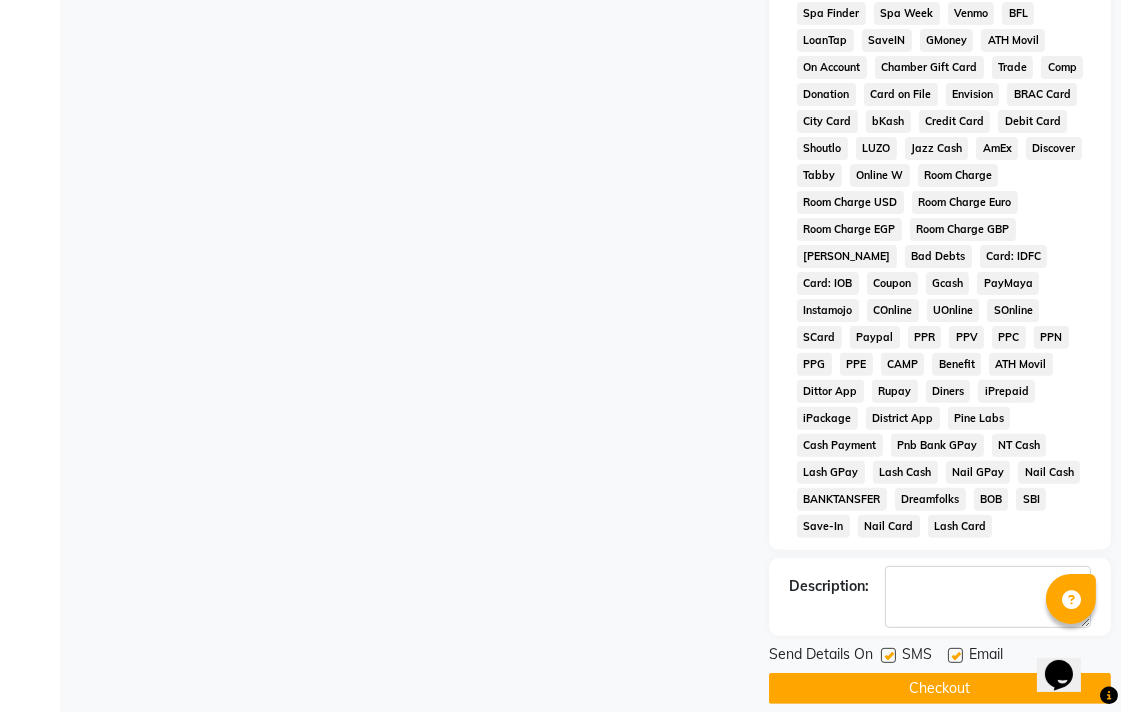 scroll, scrollTop: 921, scrollLeft: 0, axis: vertical 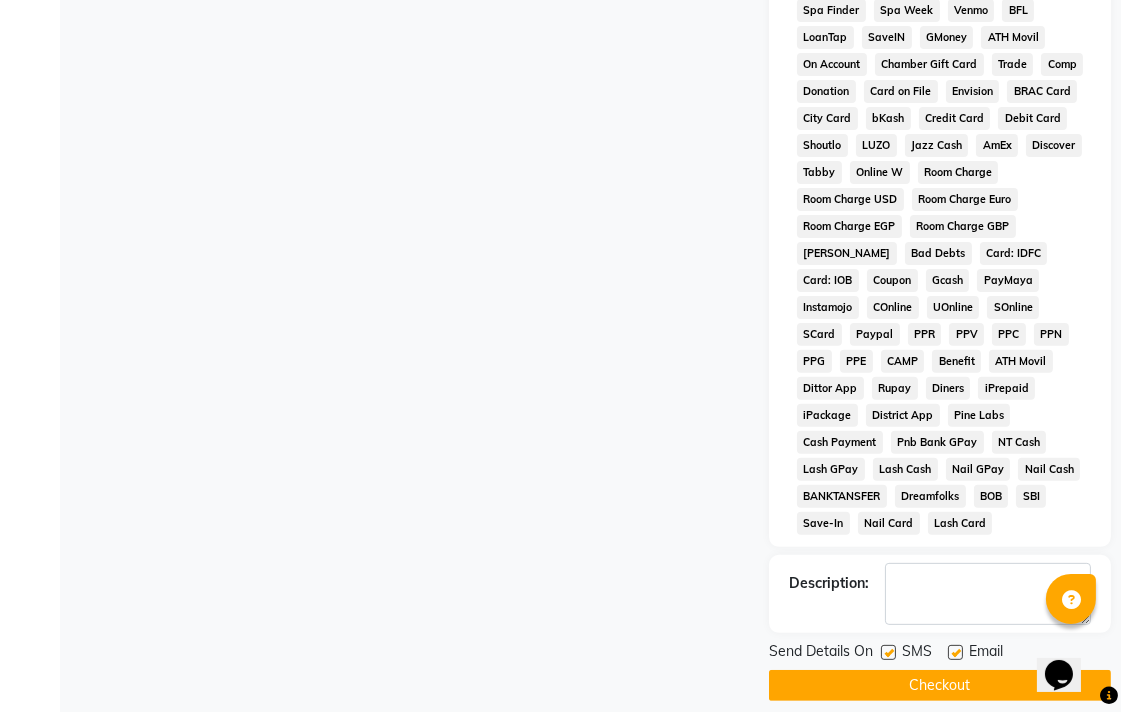 click on "Checkout" 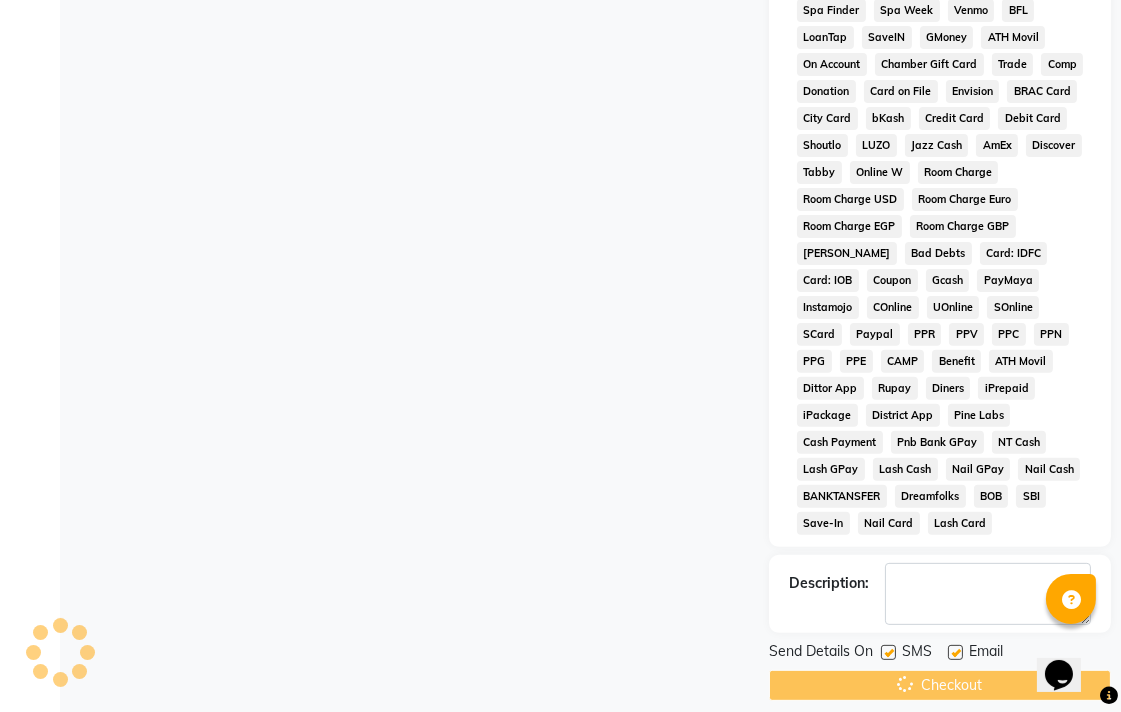 scroll, scrollTop: 0, scrollLeft: 0, axis: both 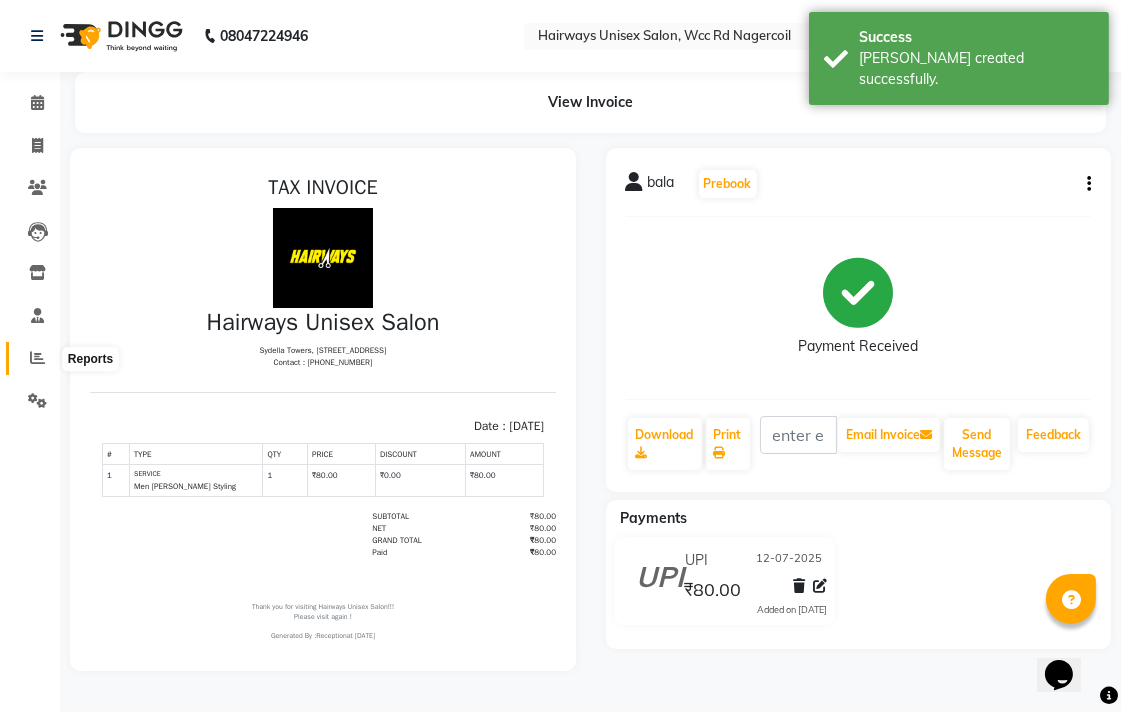 click 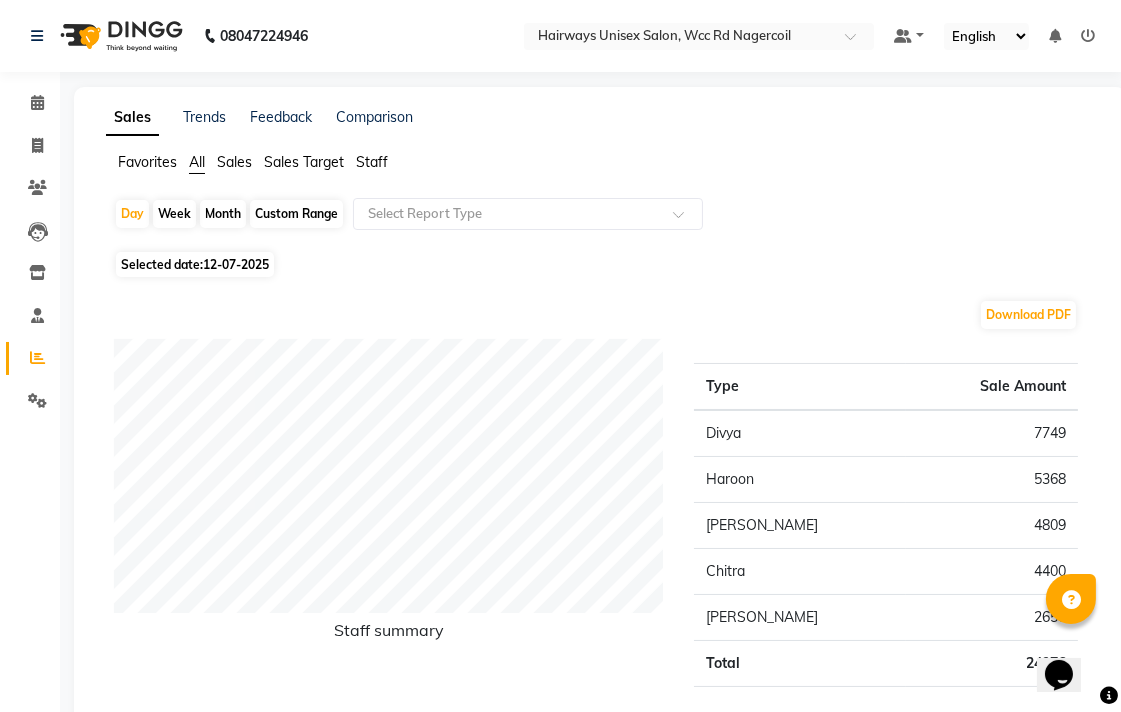 click on "Invoice" 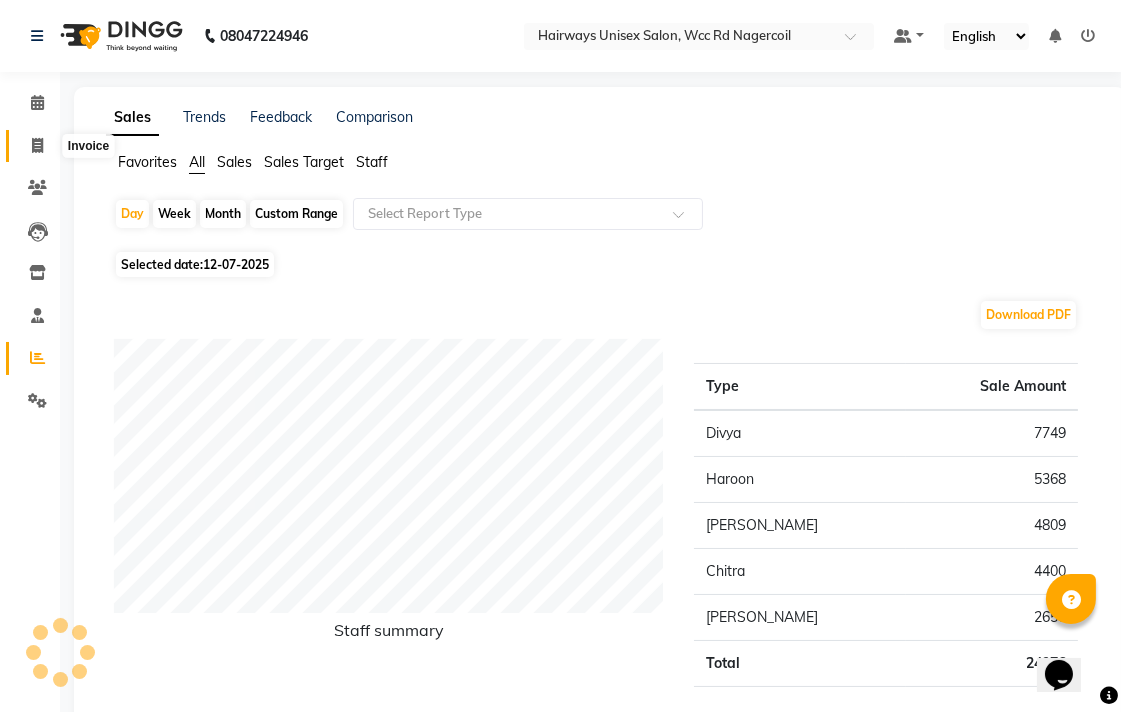 click 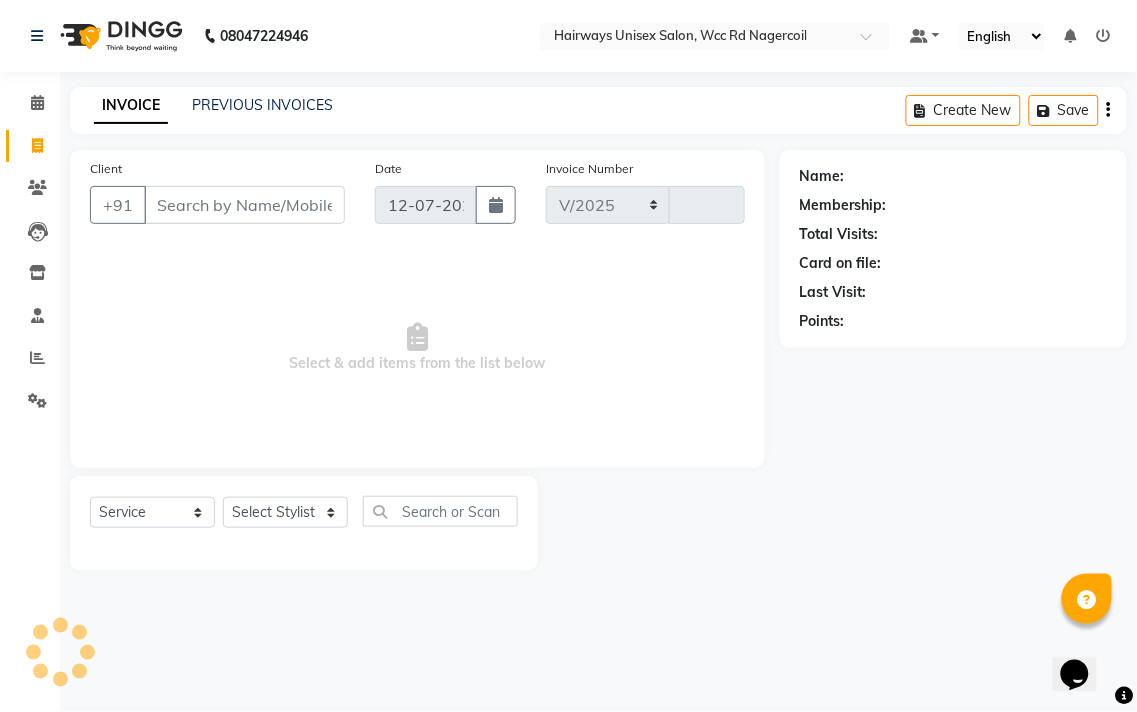 select on "6523" 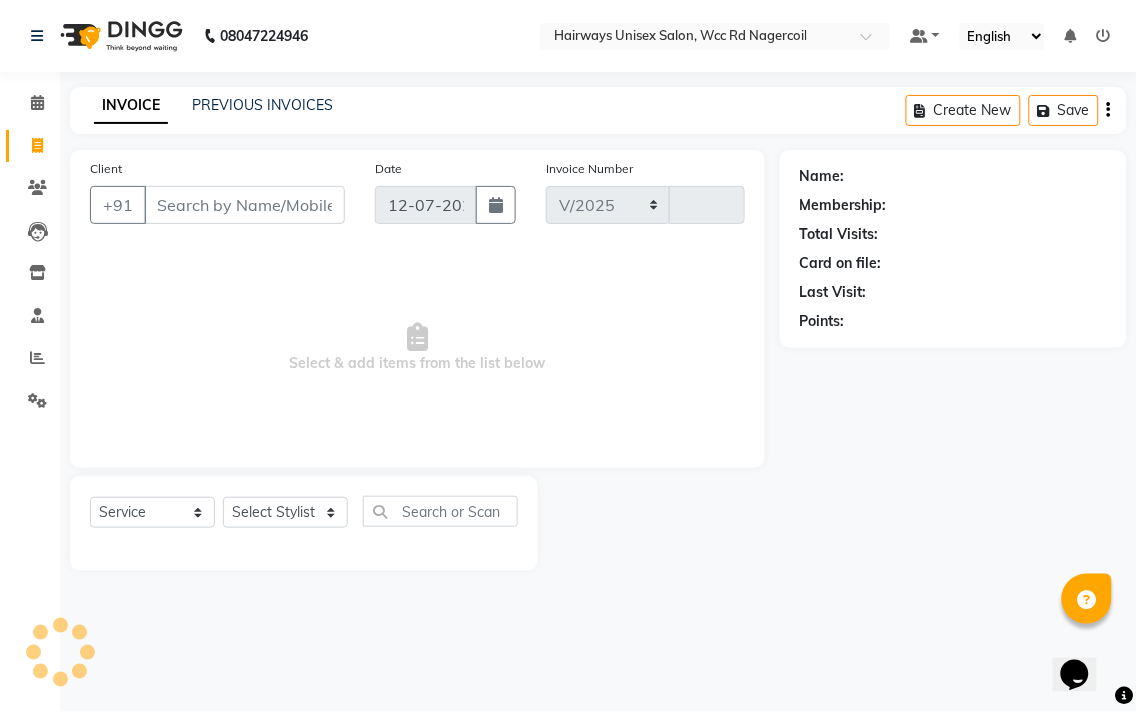 type on "4474" 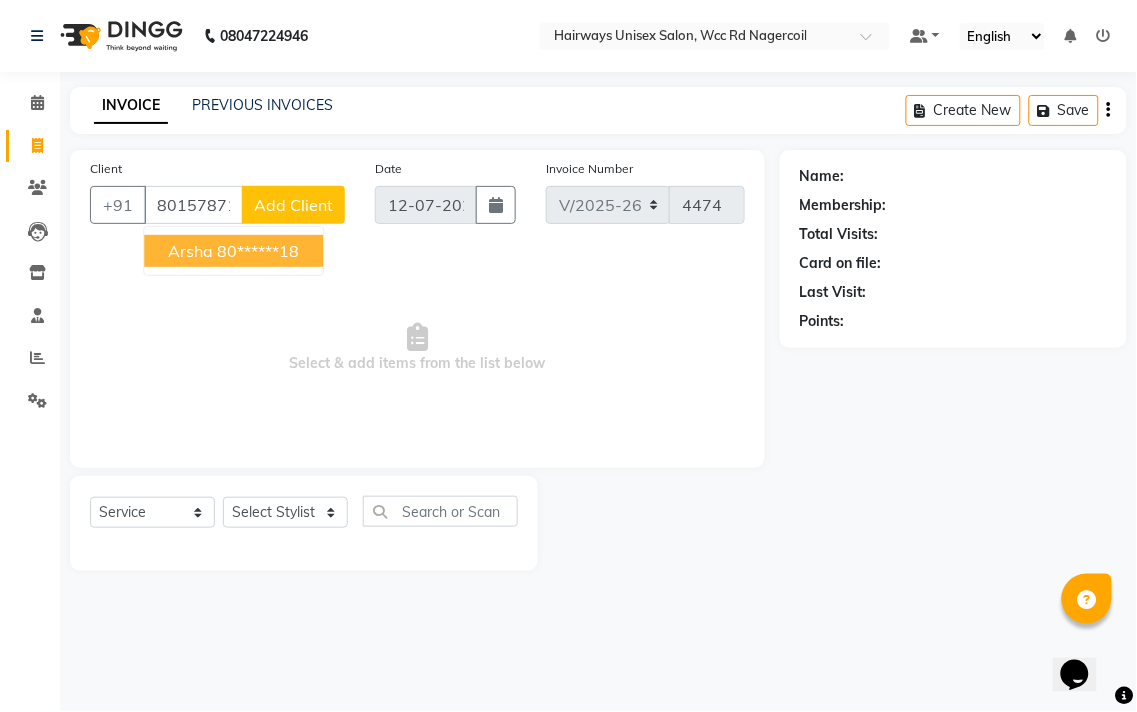 click on "Arsha" at bounding box center (190, 251) 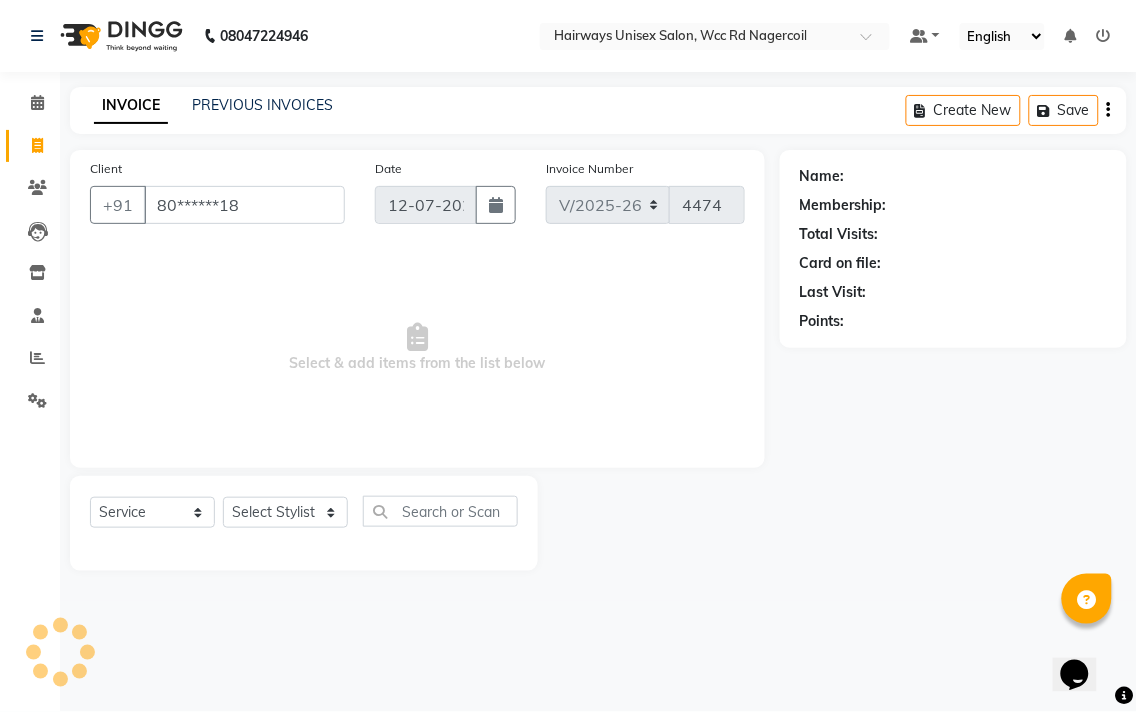 type on "80******18" 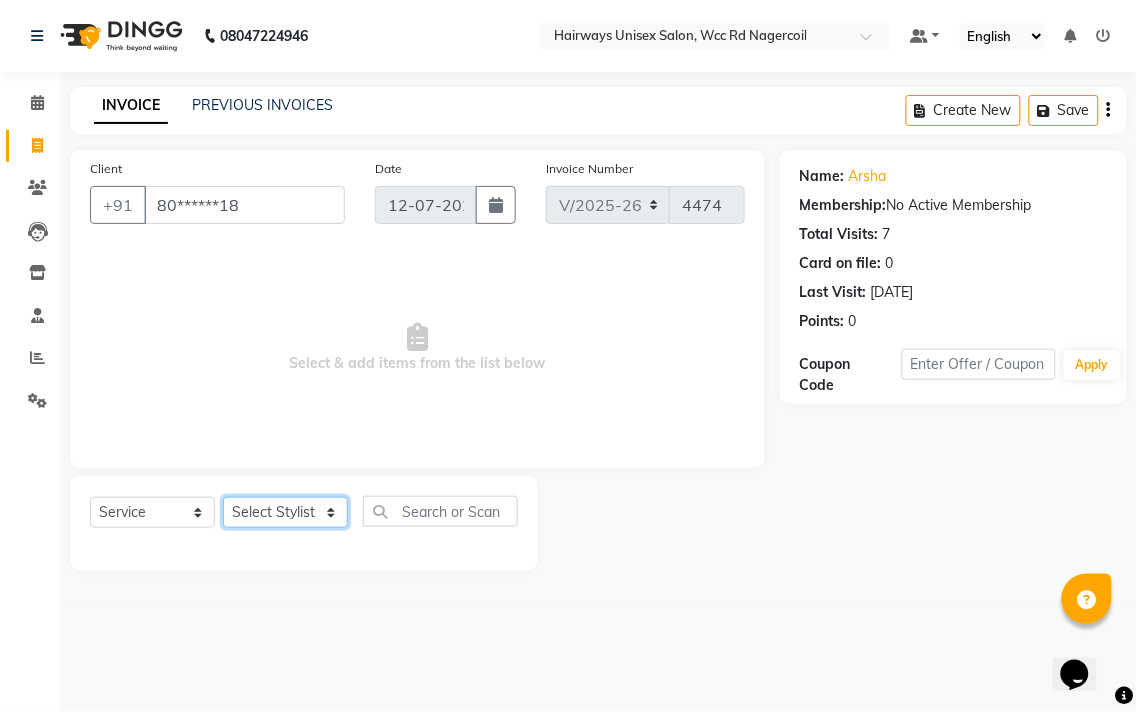 click on "Select Stylist Admin Chitra divya [PERSON_NAME] [PERSON_NAME] Reception [PERSON_NAME] [PERSON_NAME] Talib" 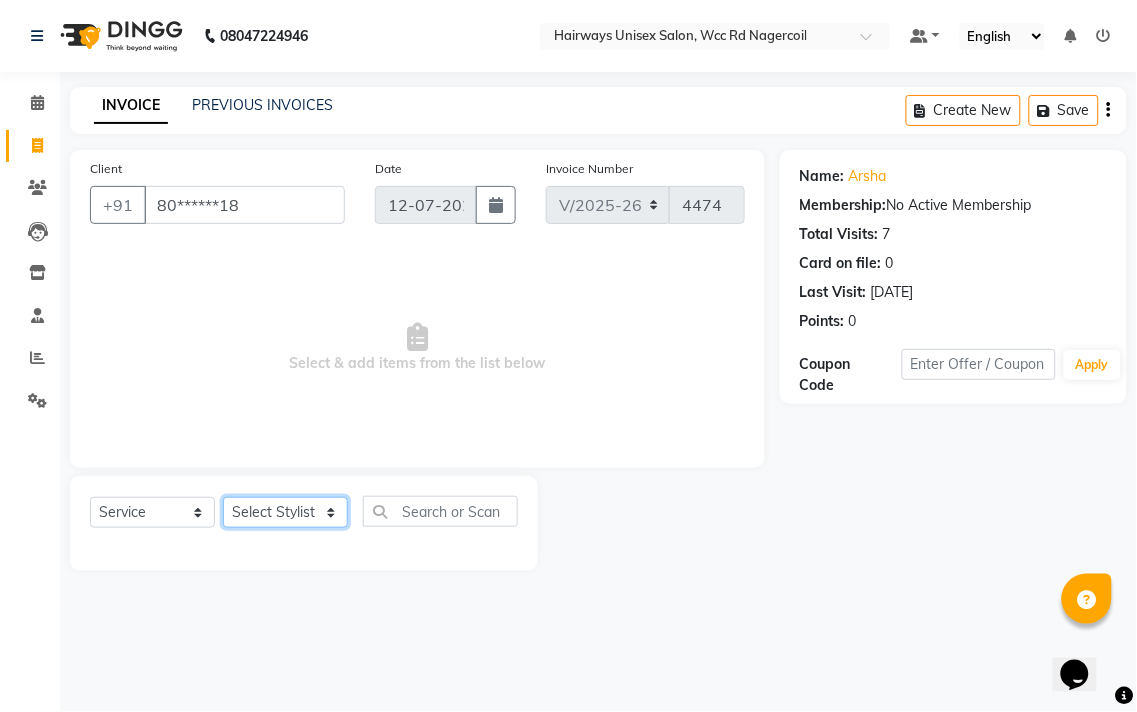 select on "67960" 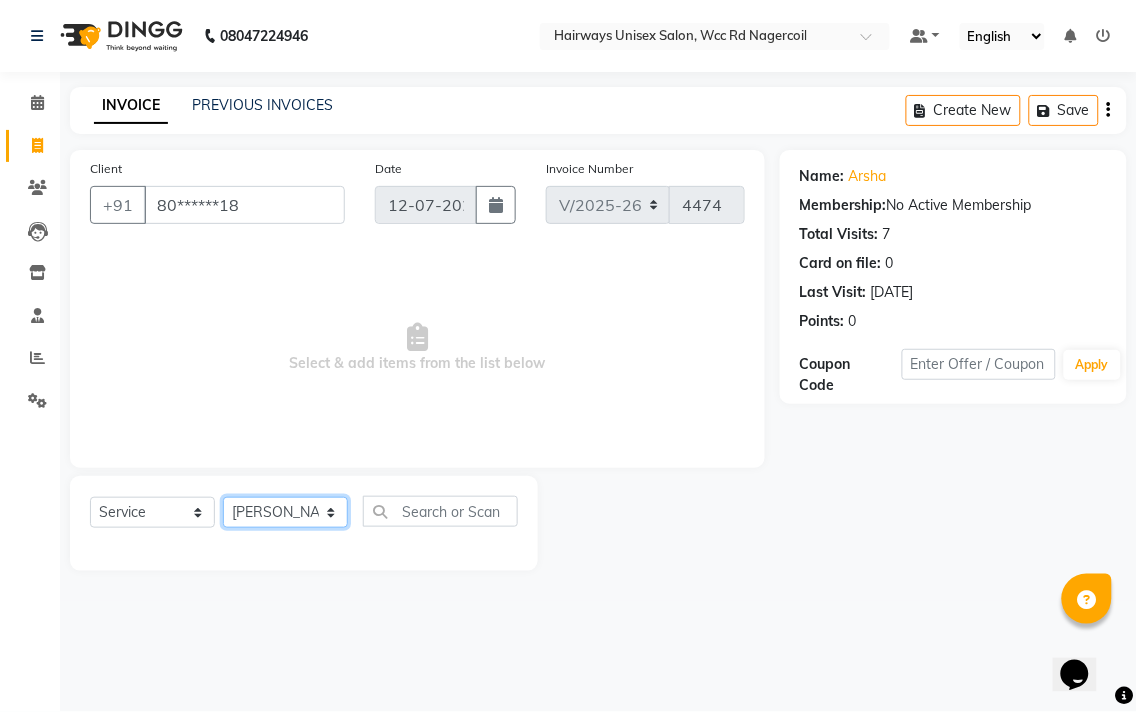 click on "Select Stylist Admin Chitra divya [PERSON_NAME] [PERSON_NAME] Reception [PERSON_NAME] [PERSON_NAME] Talib" 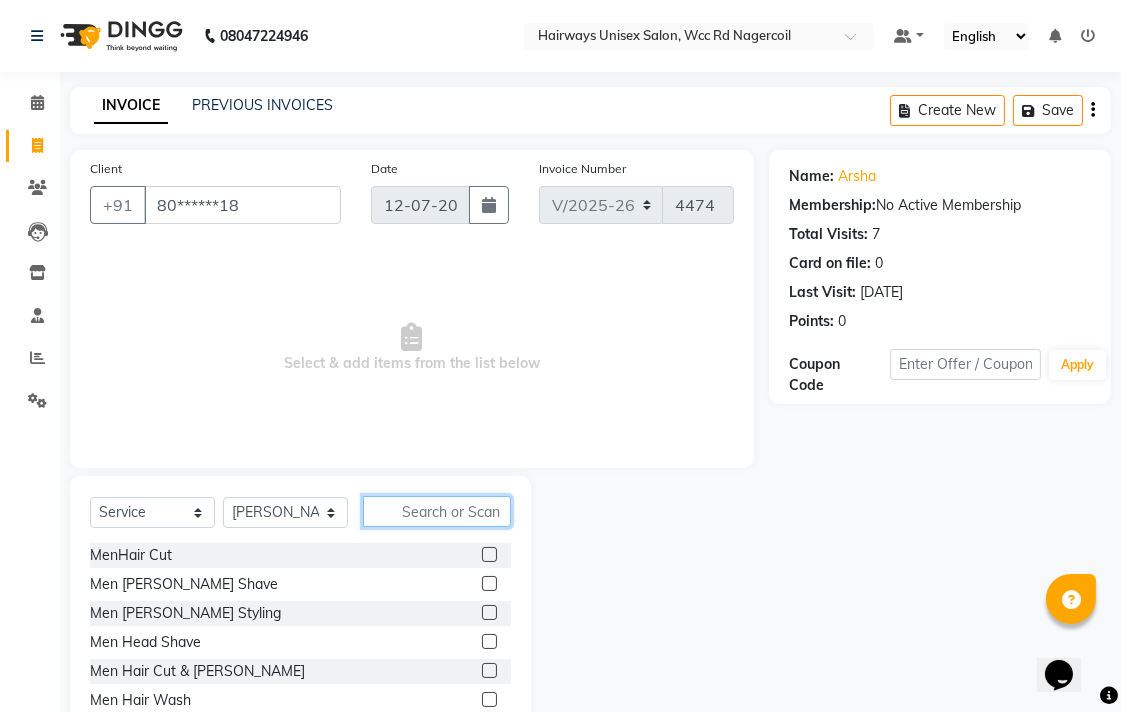 click 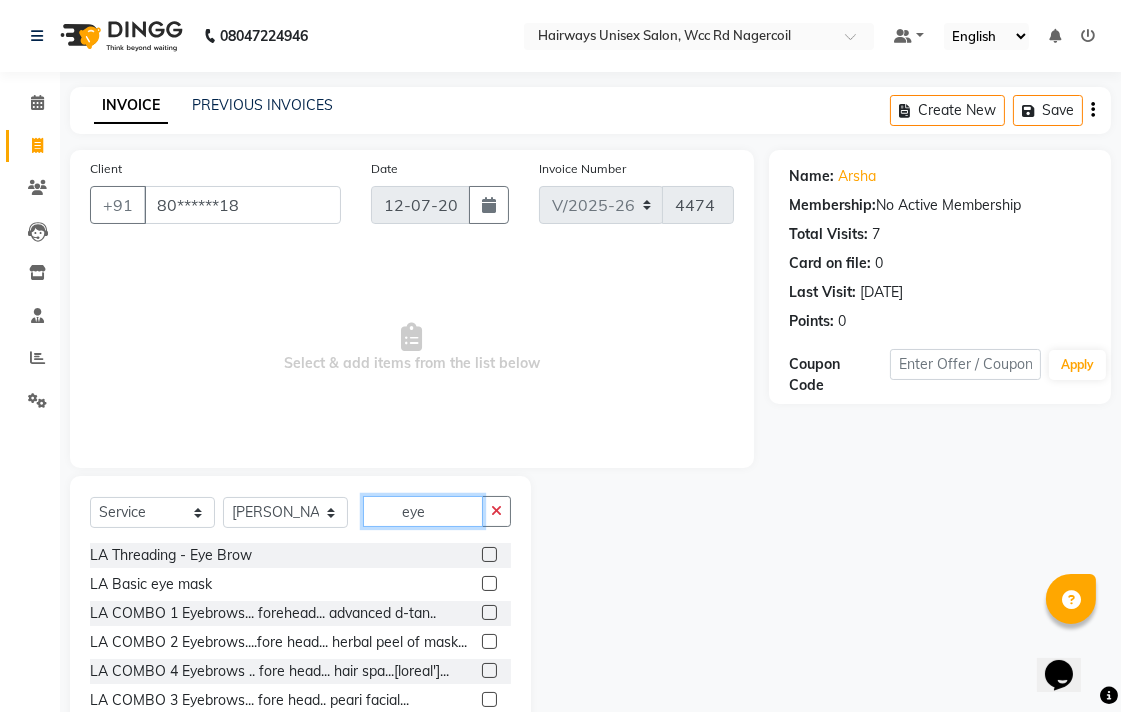 type on "eye" 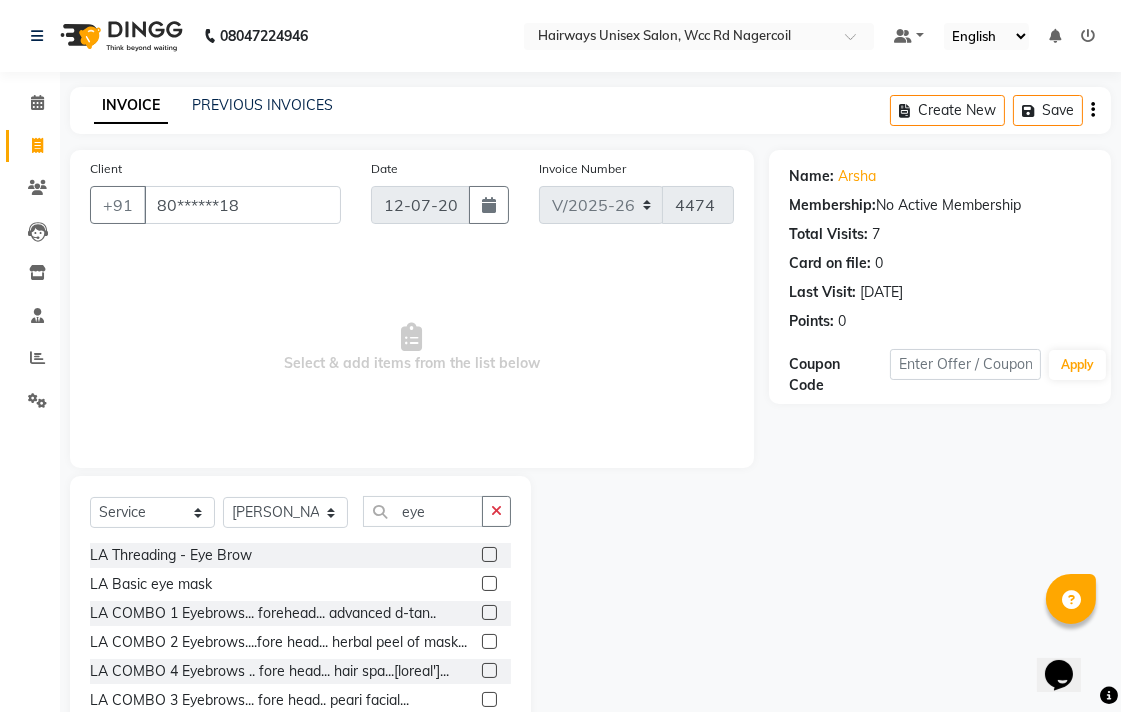 click 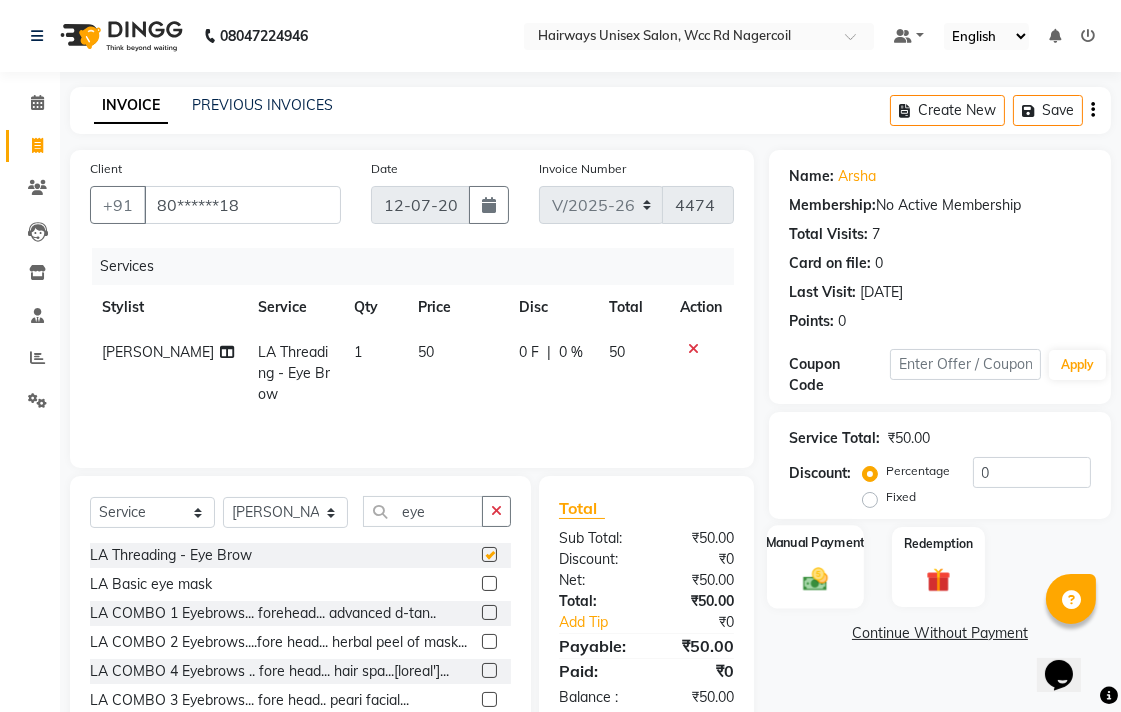 checkbox on "false" 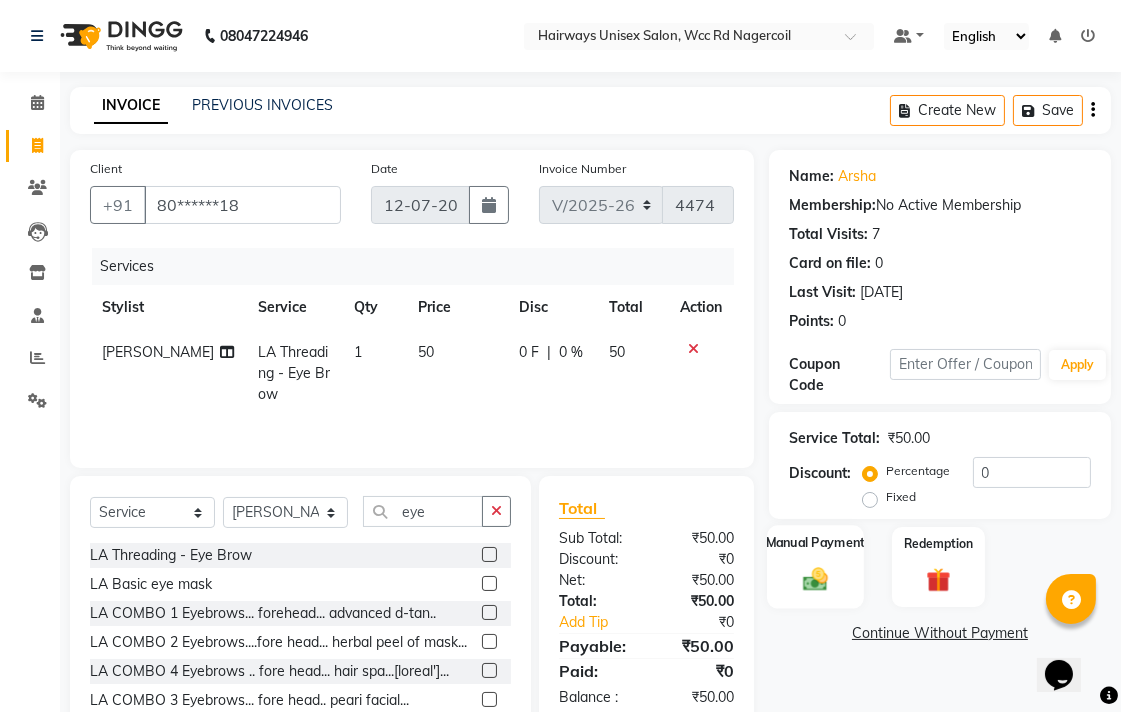 click on "Manual Payment" 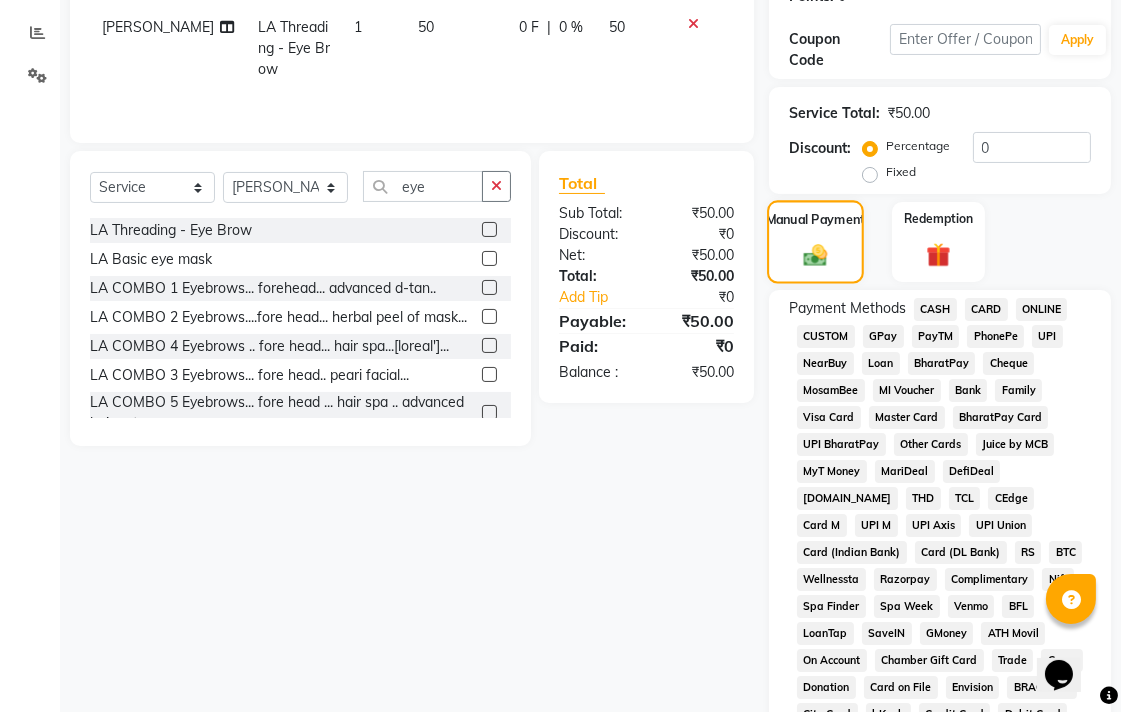 scroll, scrollTop: 333, scrollLeft: 0, axis: vertical 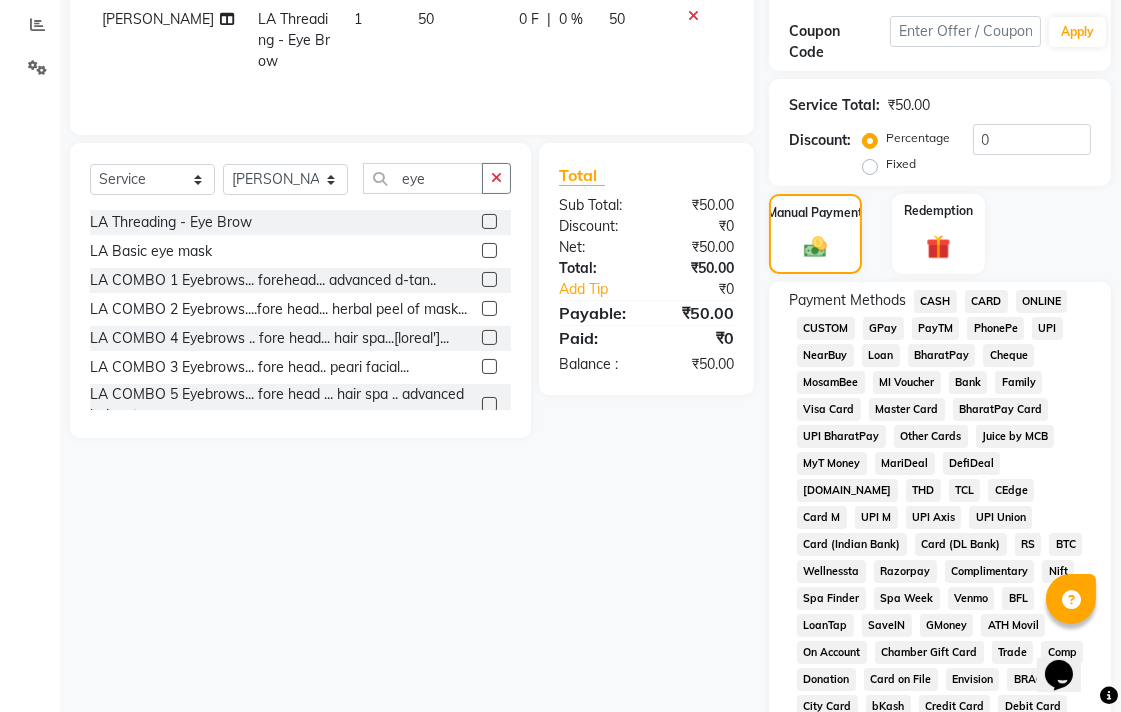 click on "CASH" 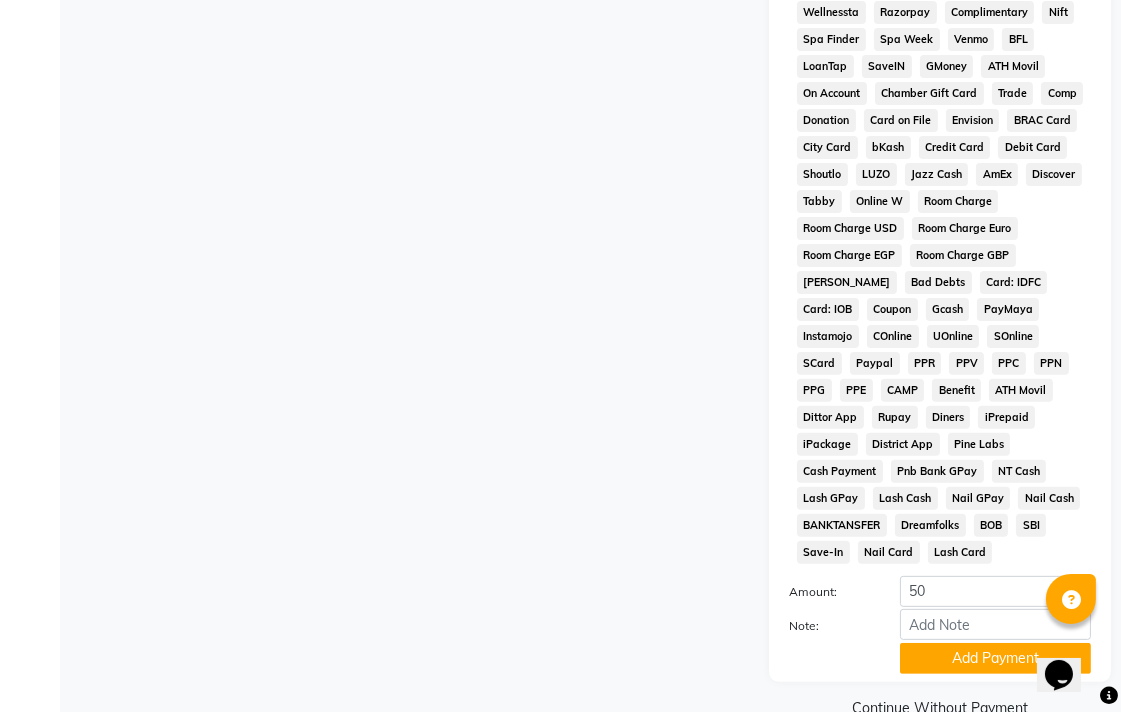 scroll, scrollTop: 913, scrollLeft: 0, axis: vertical 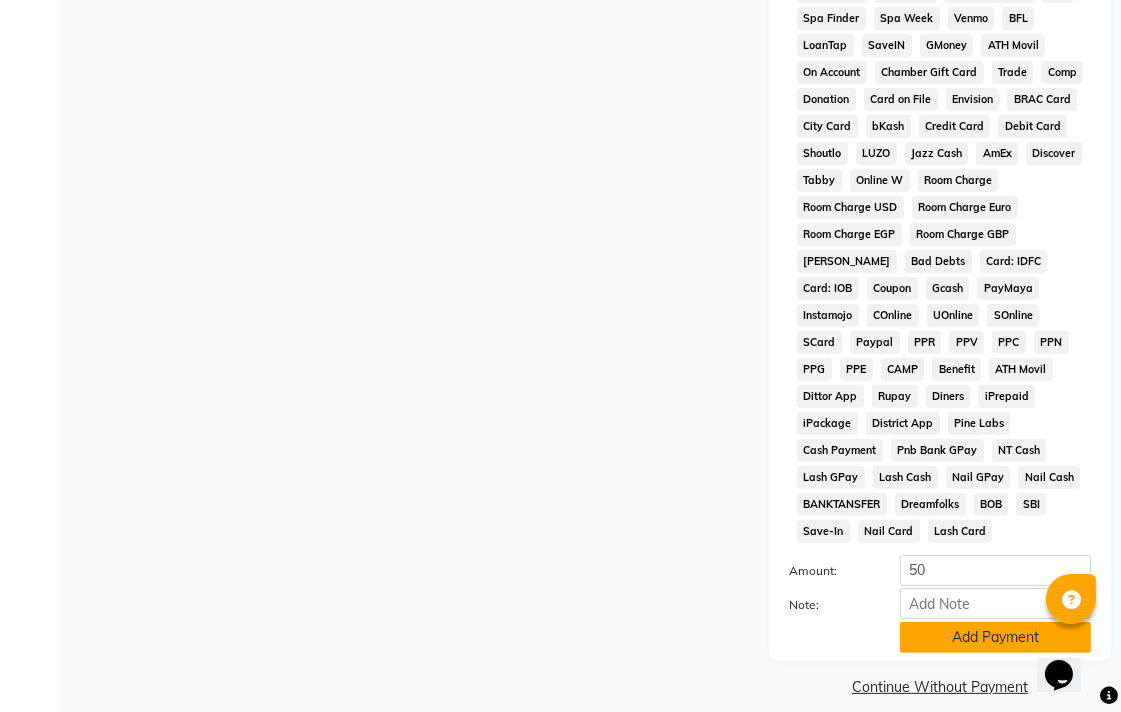 click on "Add Payment" 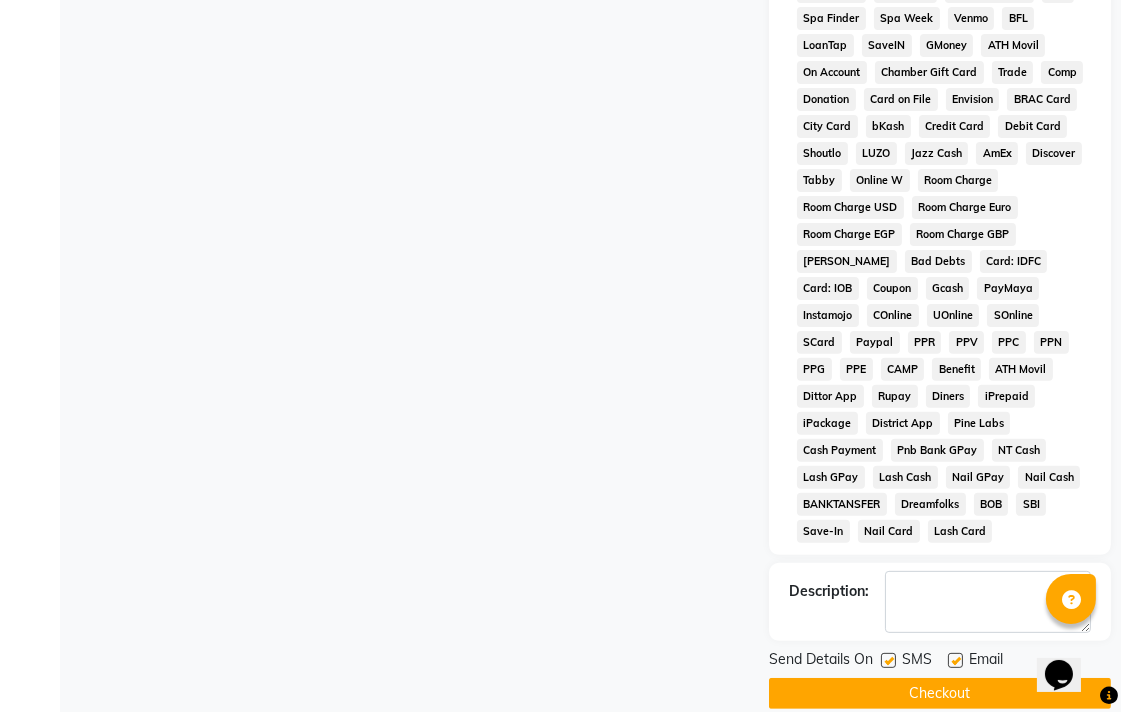 click on "Checkout" 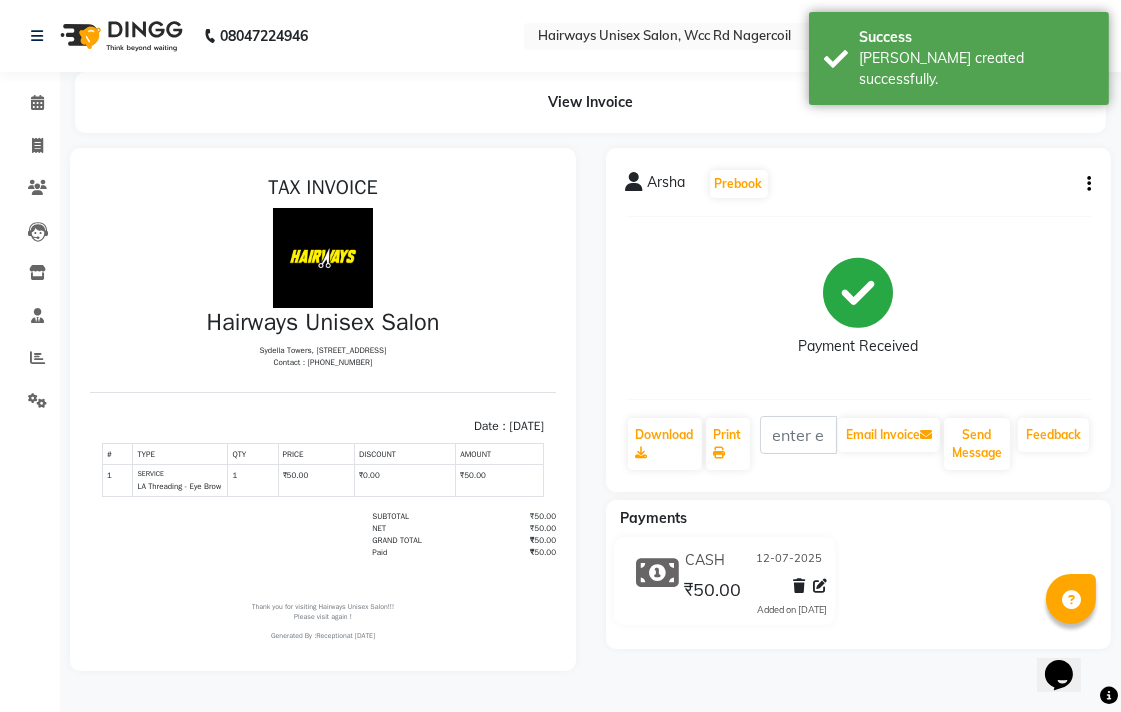 scroll, scrollTop: 0, scrollLeft: 0, axis: both 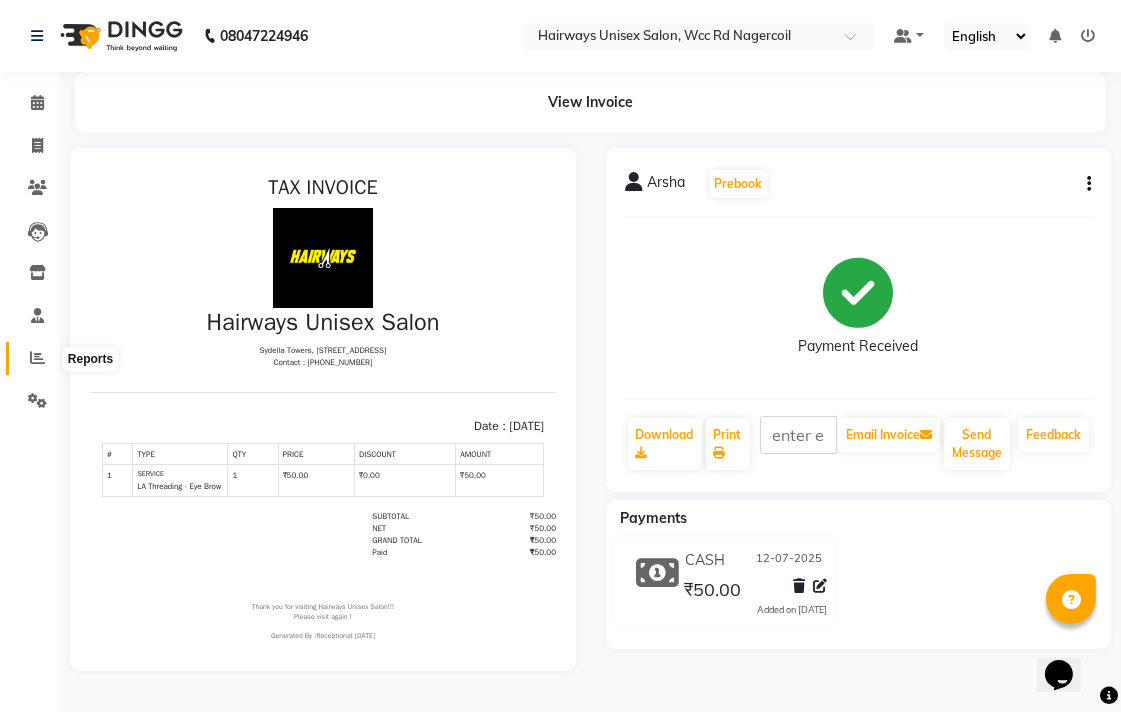click 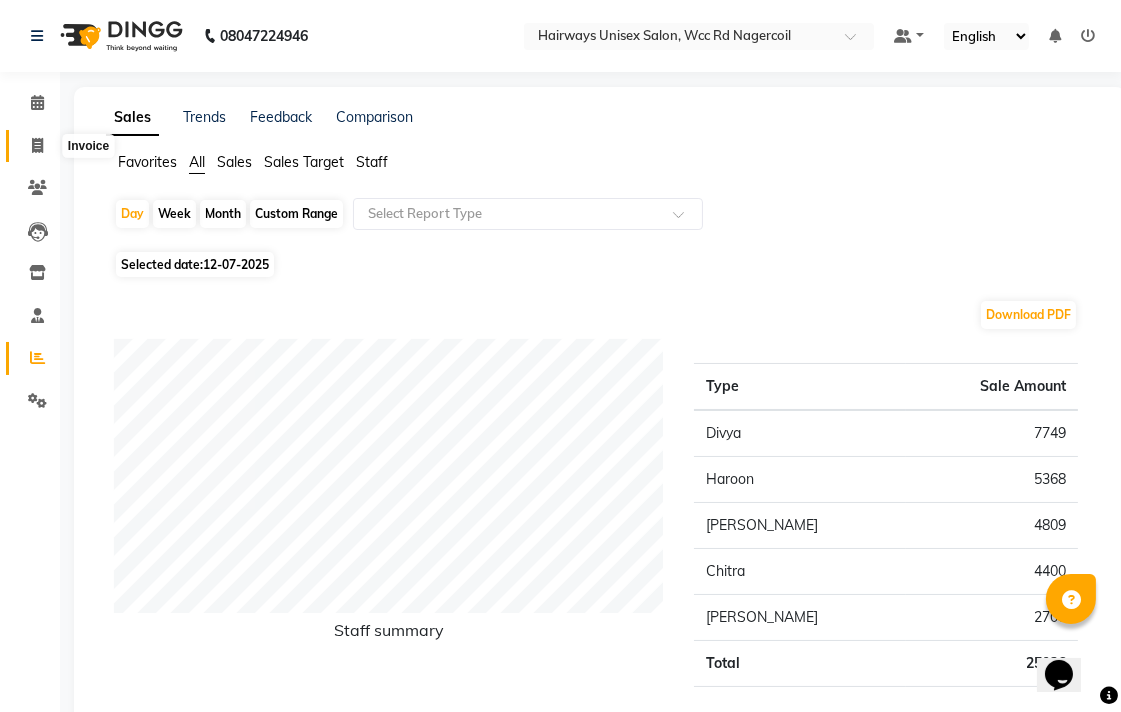 click 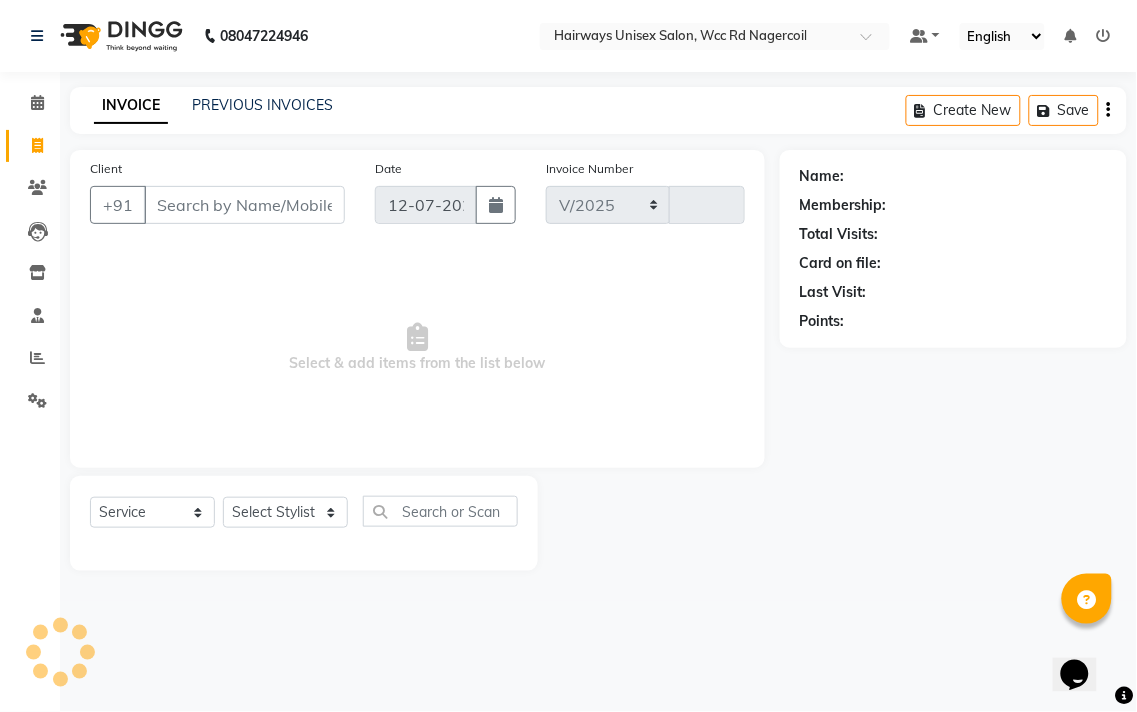 select on "6523" 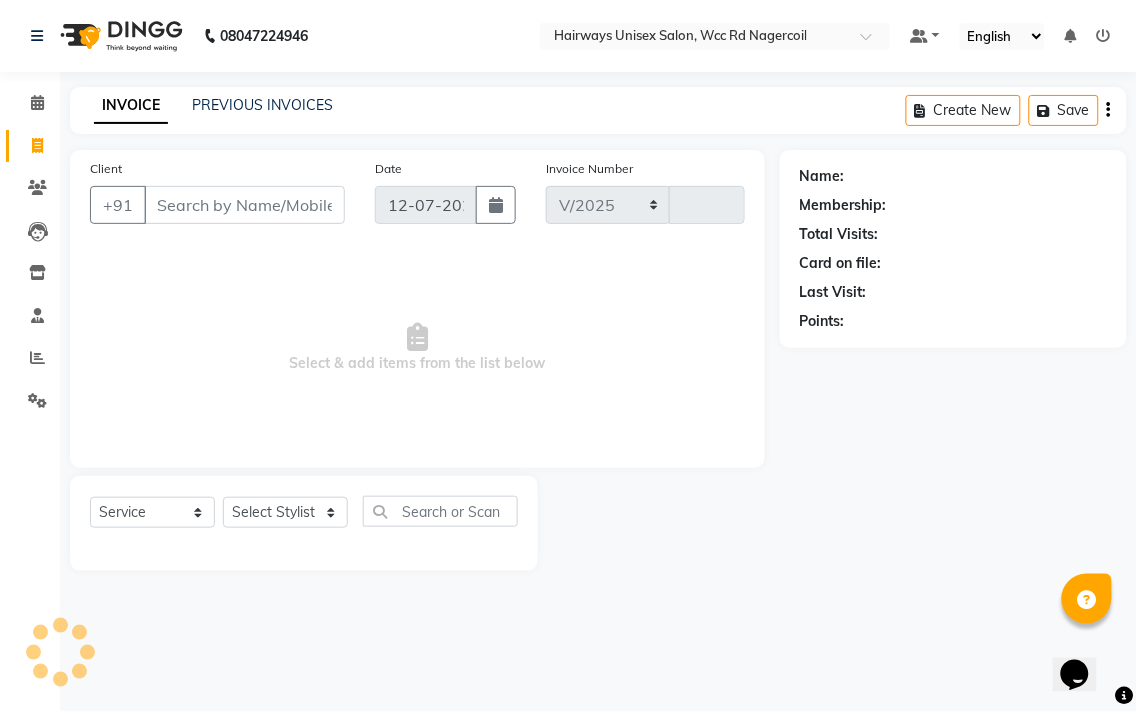 type on "4475" 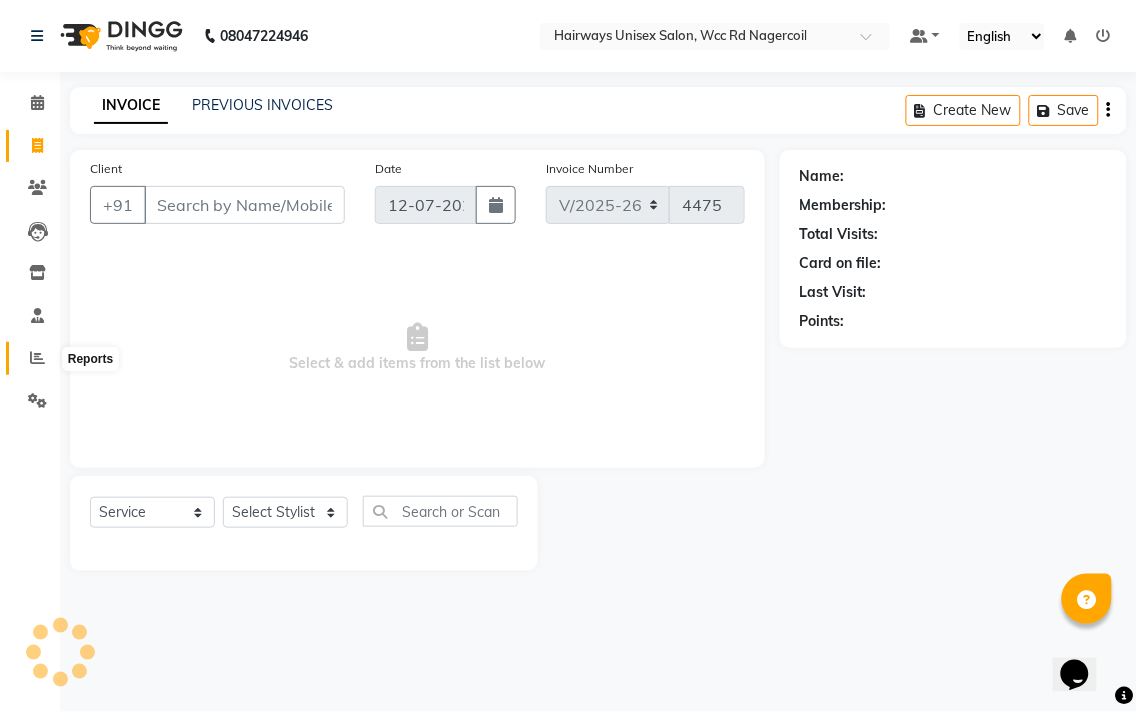 click 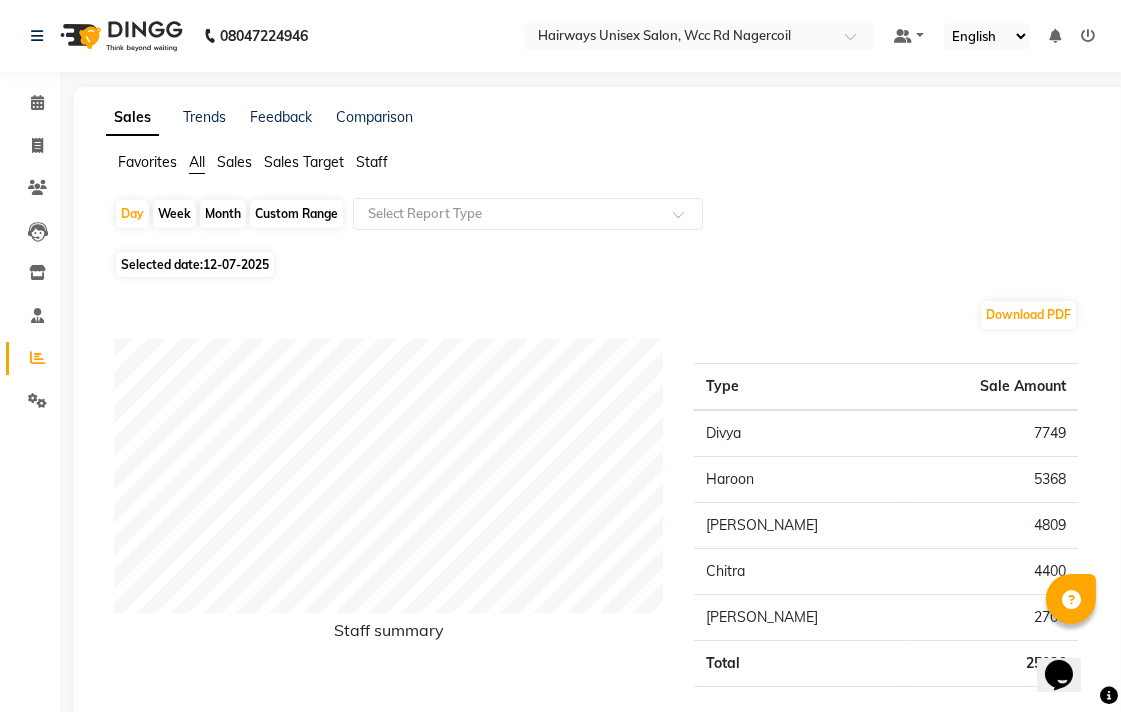click on "Reports" 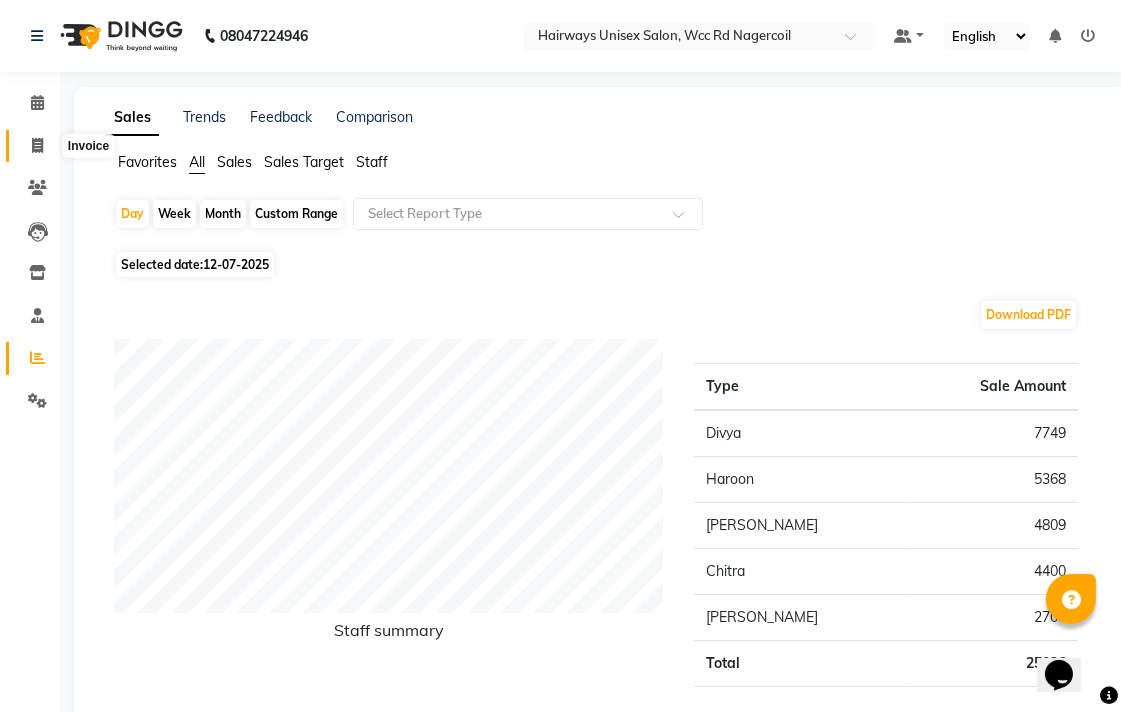 click 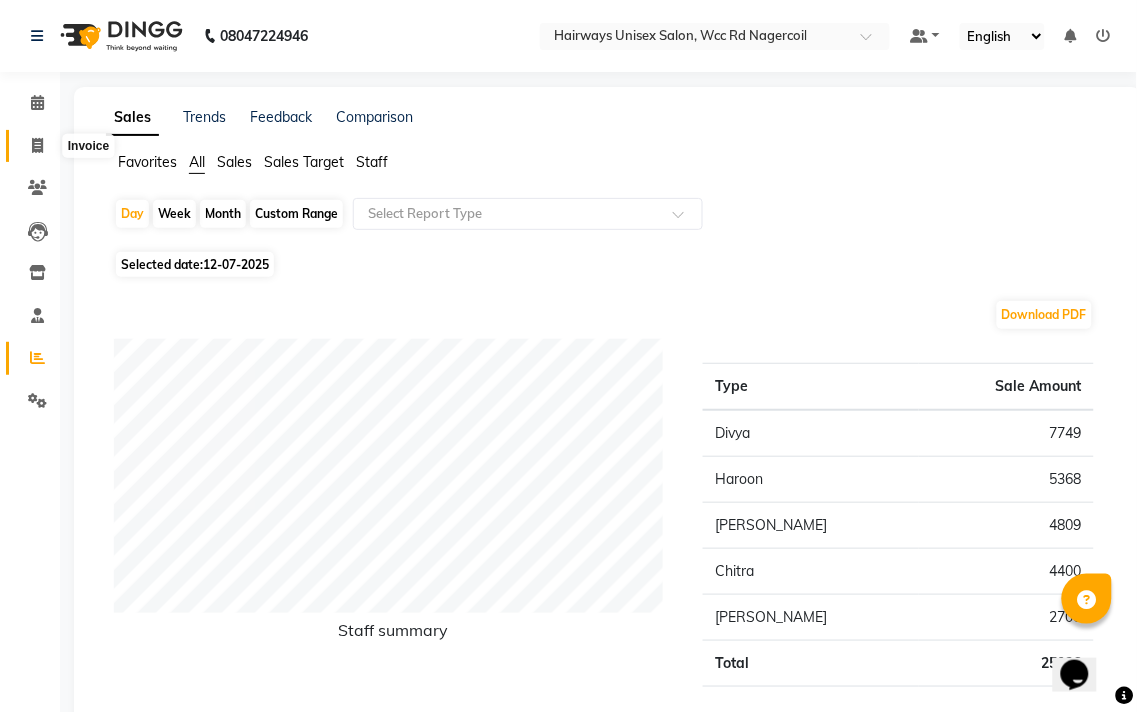 select on "service" 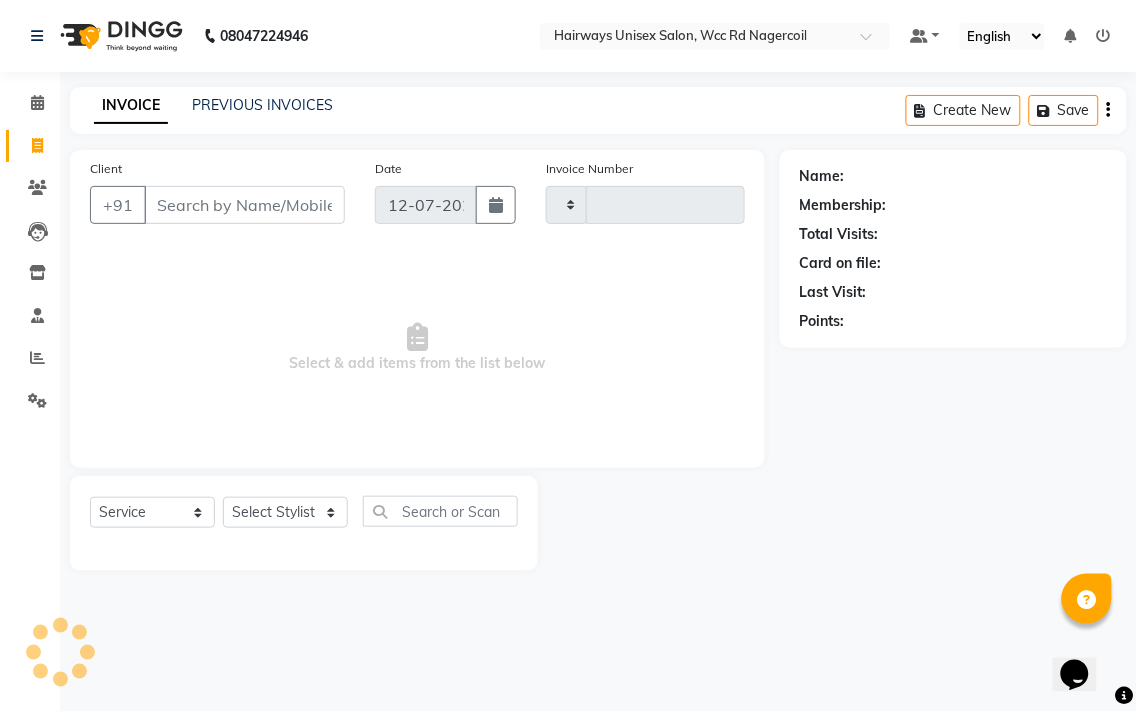 type on "4475" 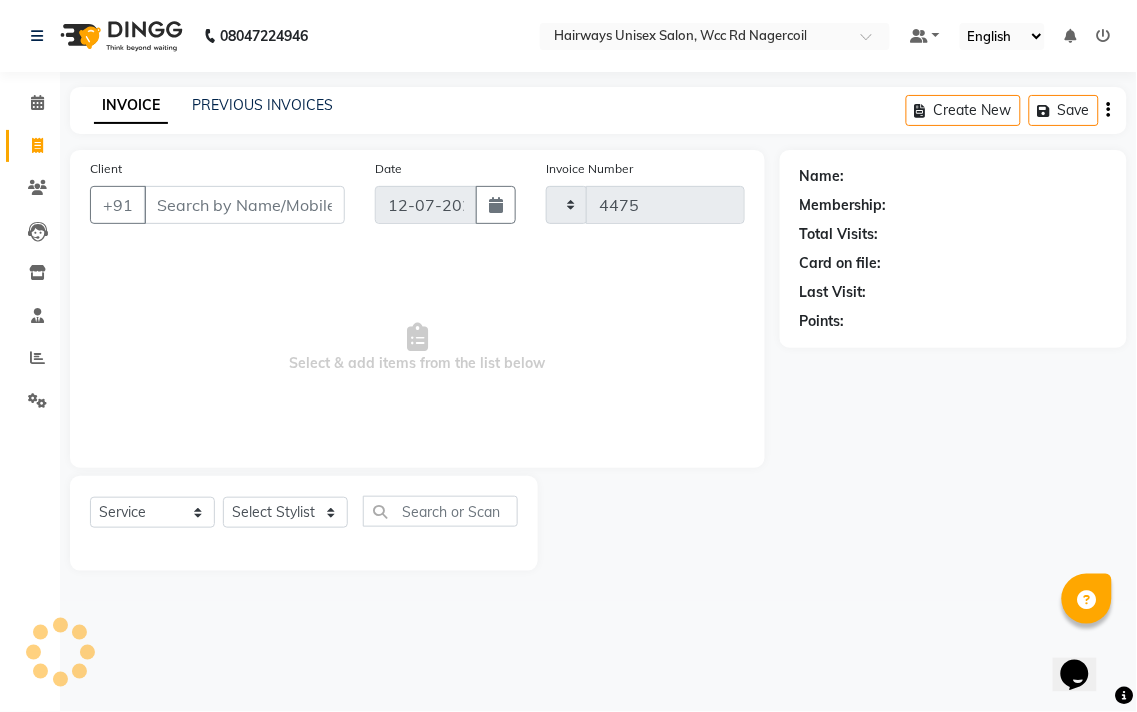 select on "6523" 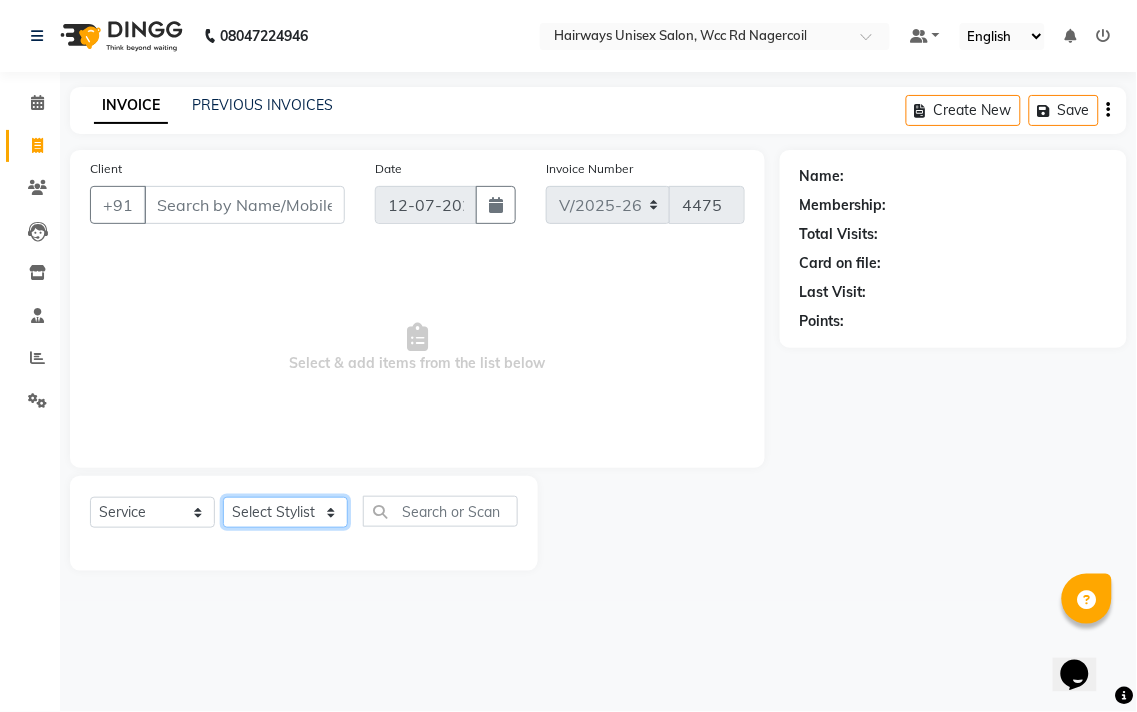 click on "Select Stylist Admin Chitra divya [PERSON_NAME] [PERSON_NAME] Reception [PERSON_NAME] [PERSON_NAME] Talib" 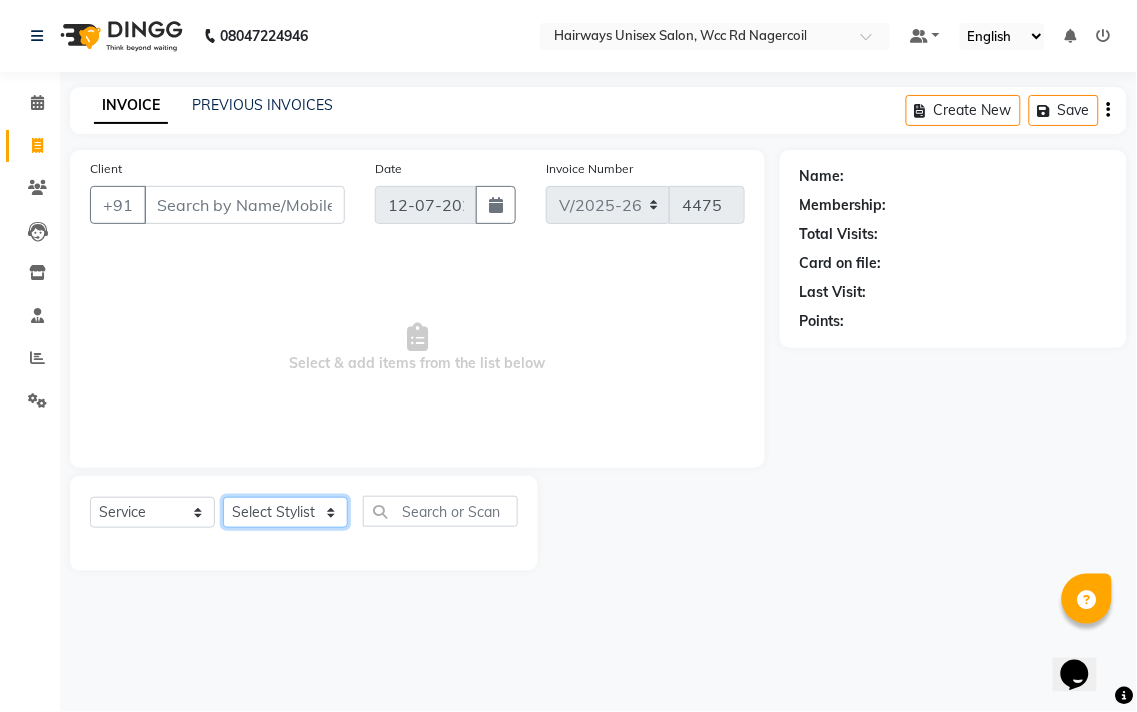 select on "49914" 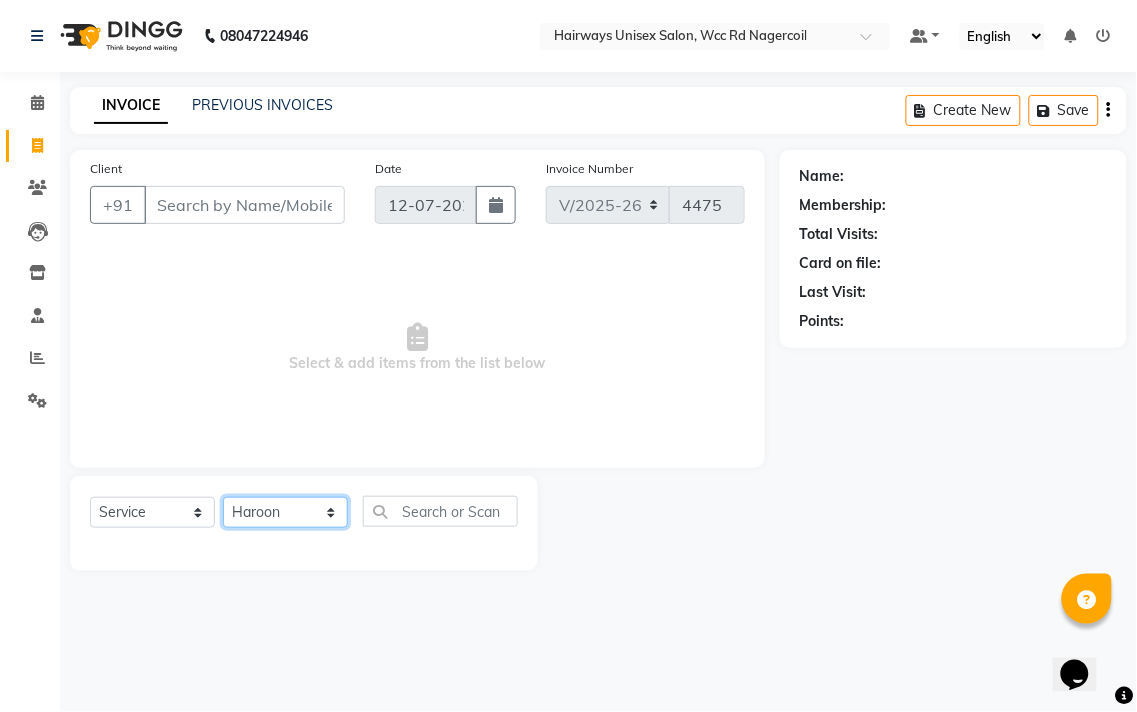 click on "Select Stylist Admin Chitra divya [PERSON_NAME] [PERSON_NAME] Reception [PERSON_NAME] [PERSON_NAME] Talib" 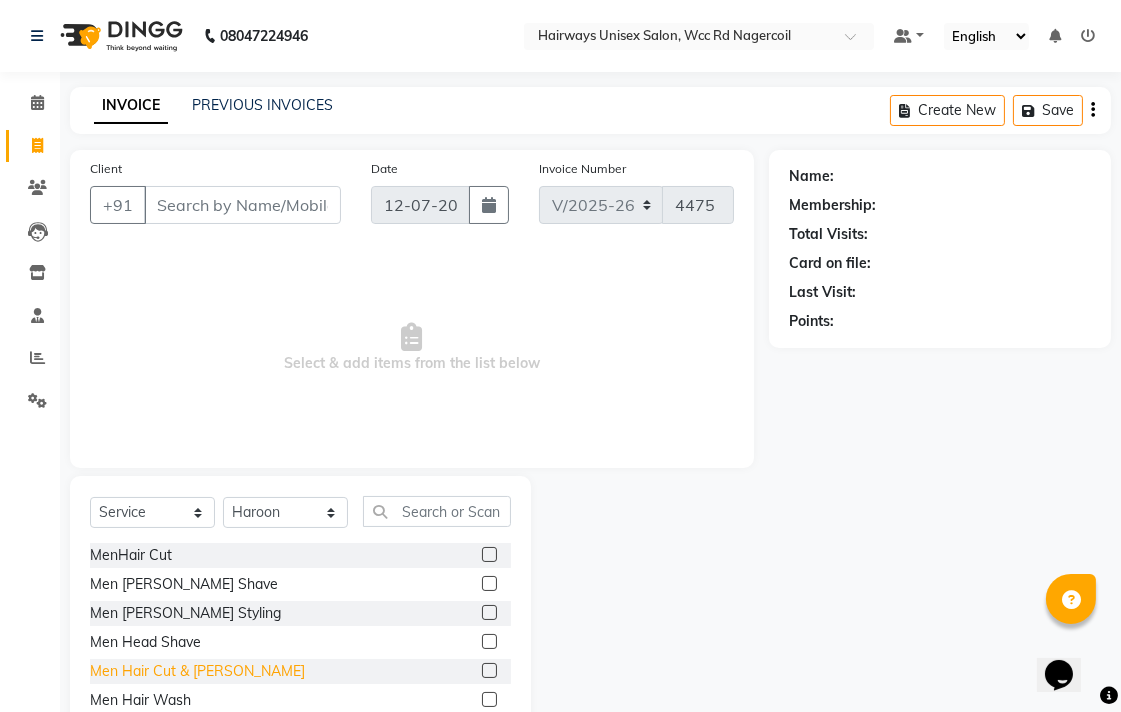 click on "Men Hair Cut & [PERSON_NAME]" 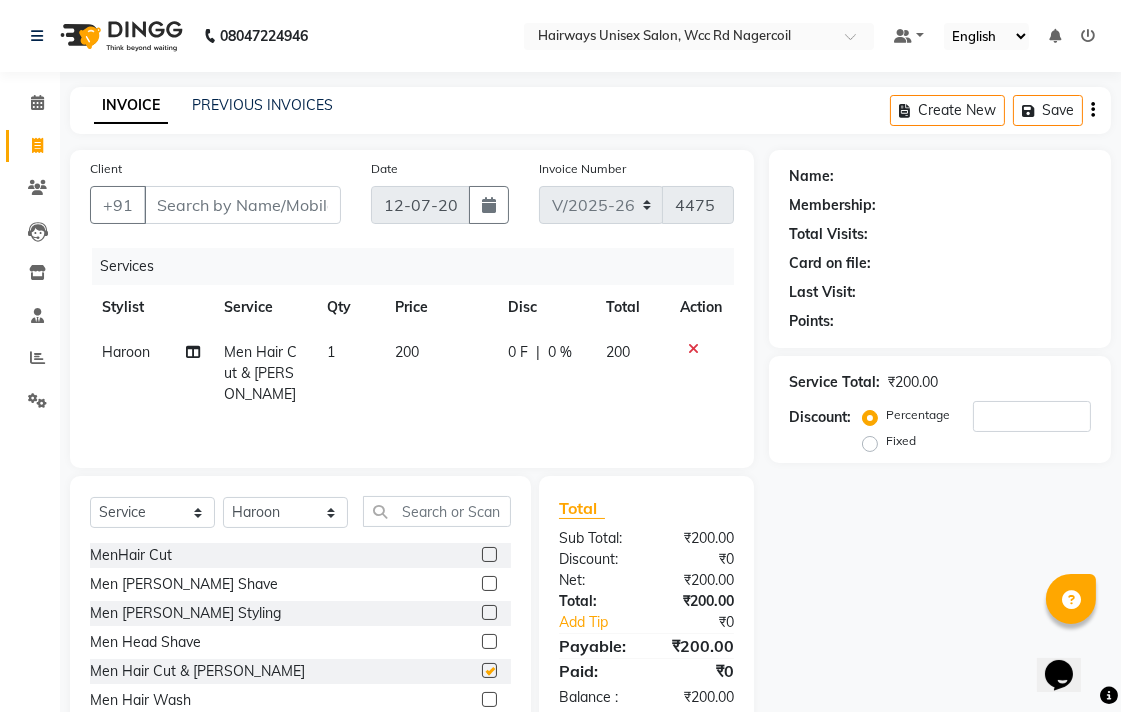 checkbox on "false" 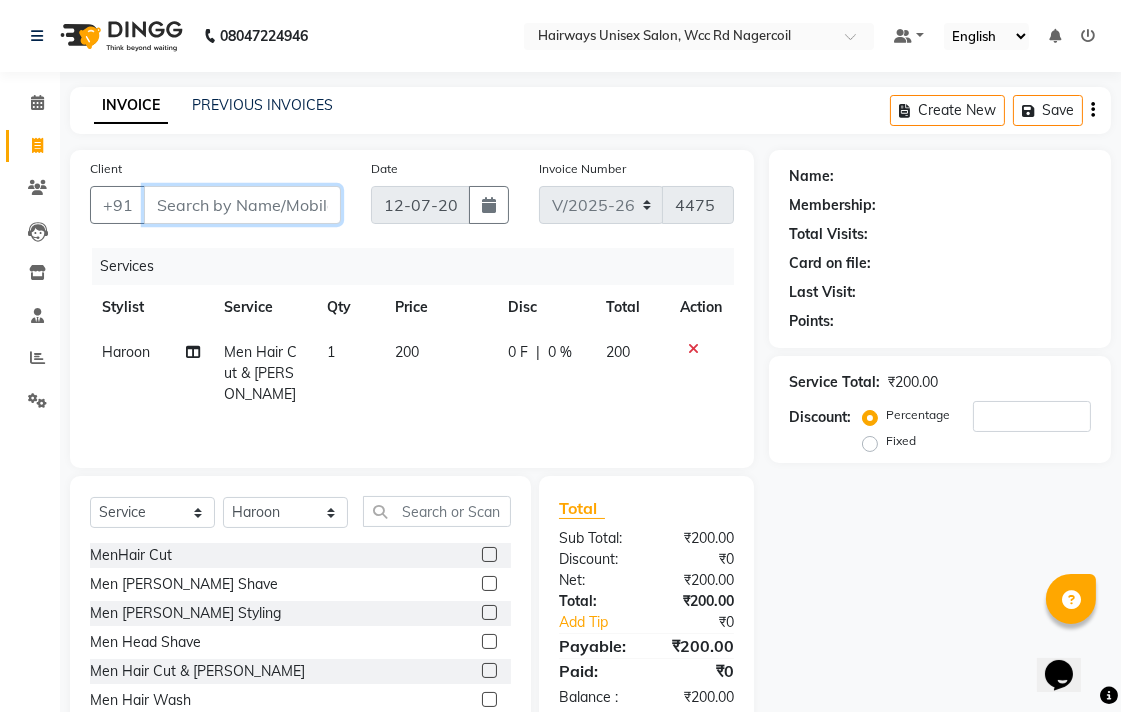 click on "Client" at bounding box center (242, 205) 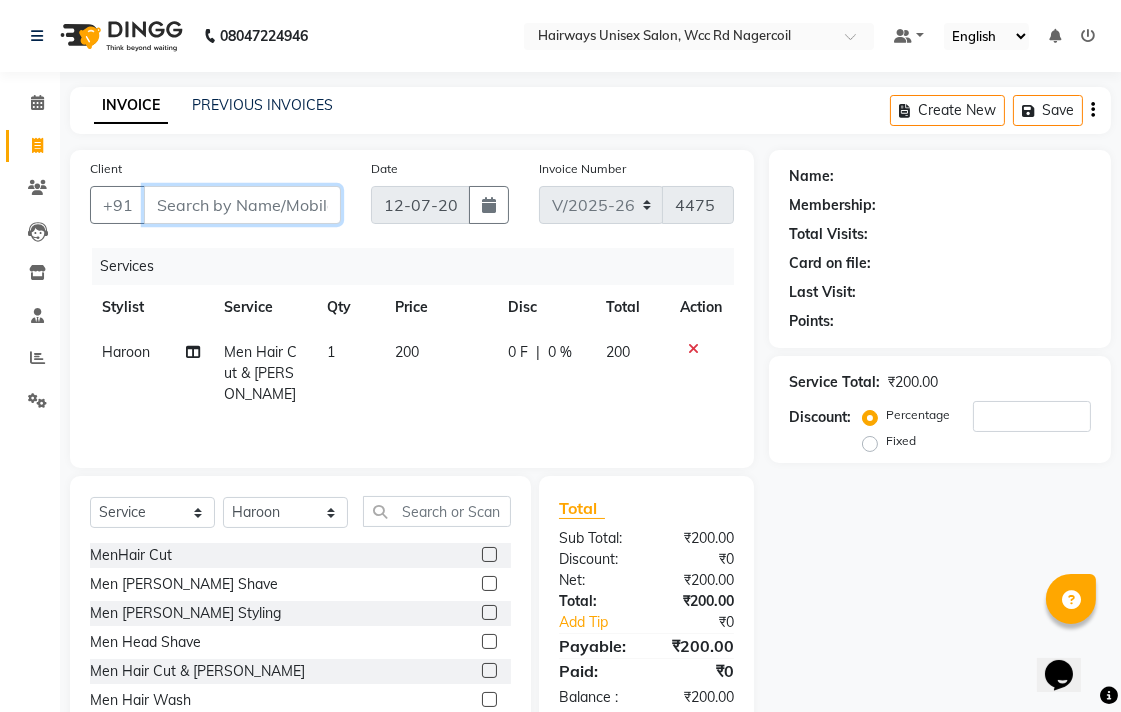 type on "8" 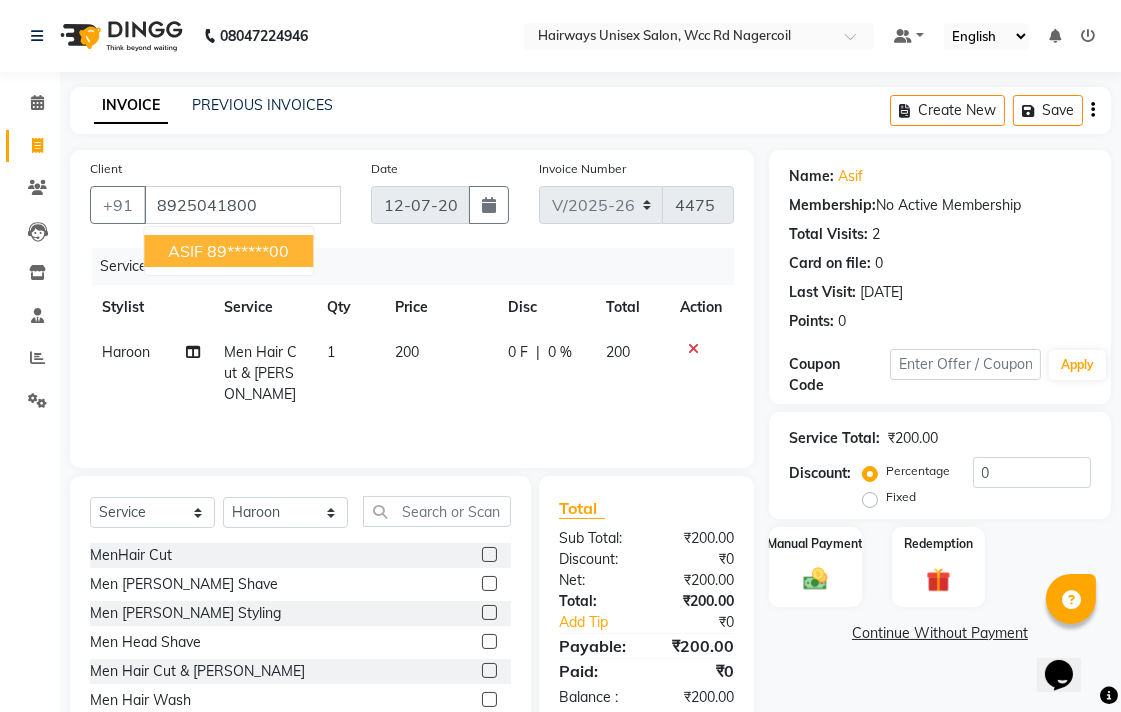 click on "89******00" at bounding box center (248, 251) 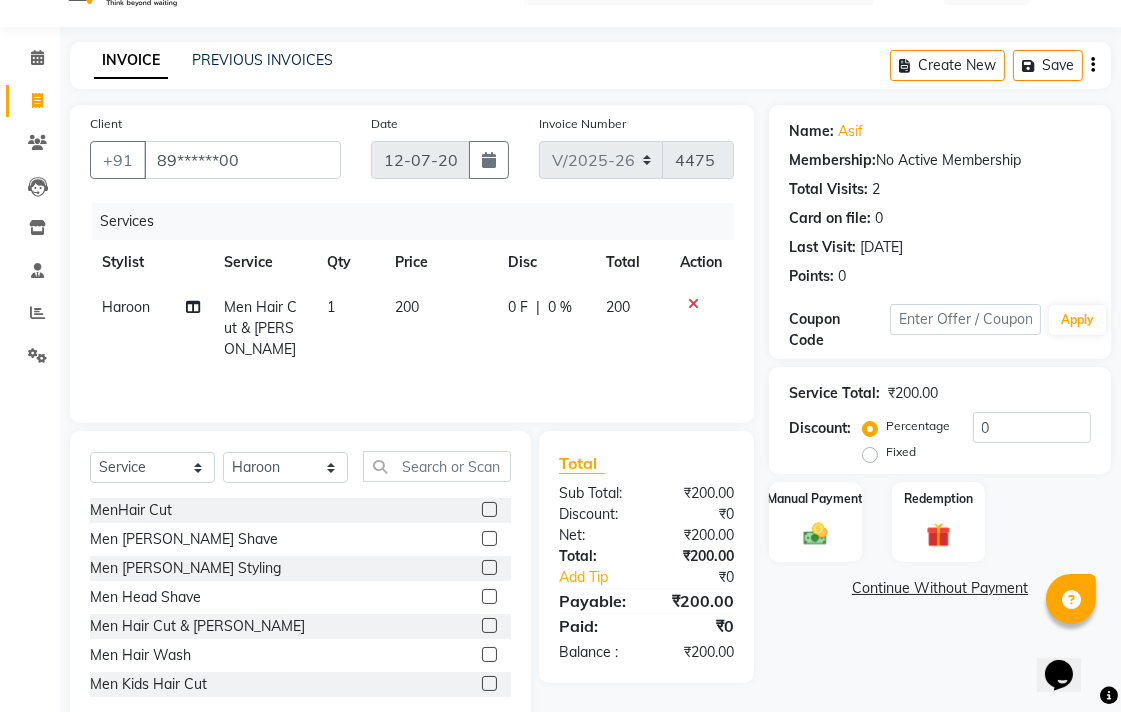 scroll, scrollTop: 88, scrollLeft: 0, axis: vertical 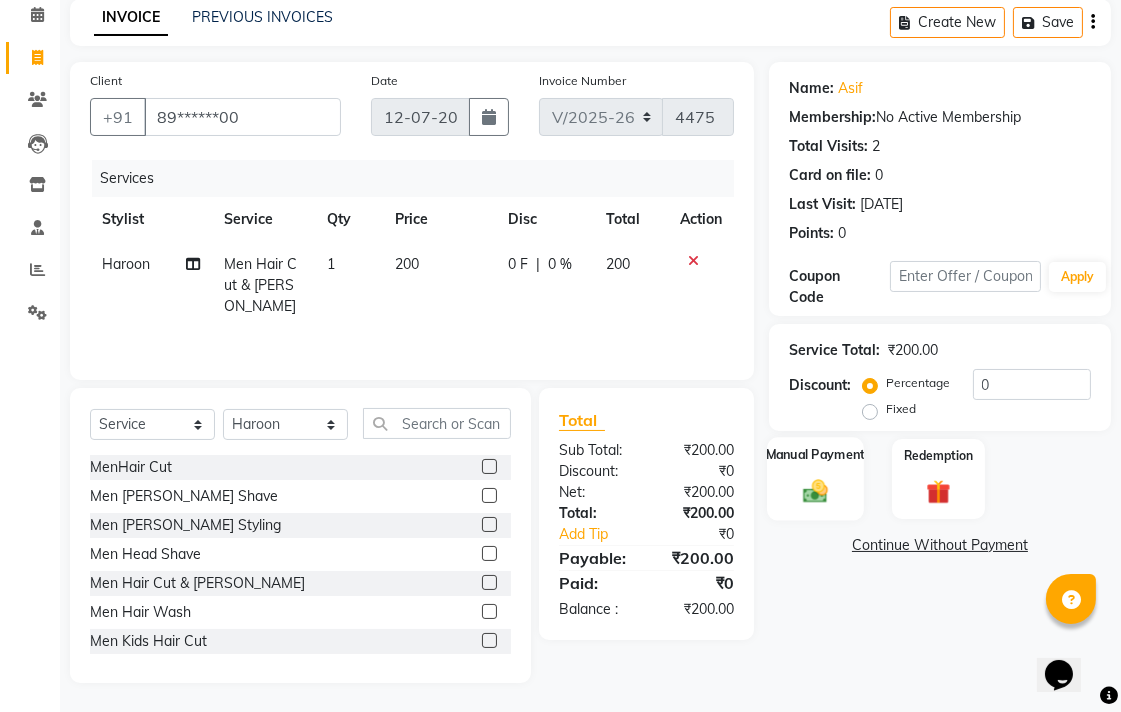 click 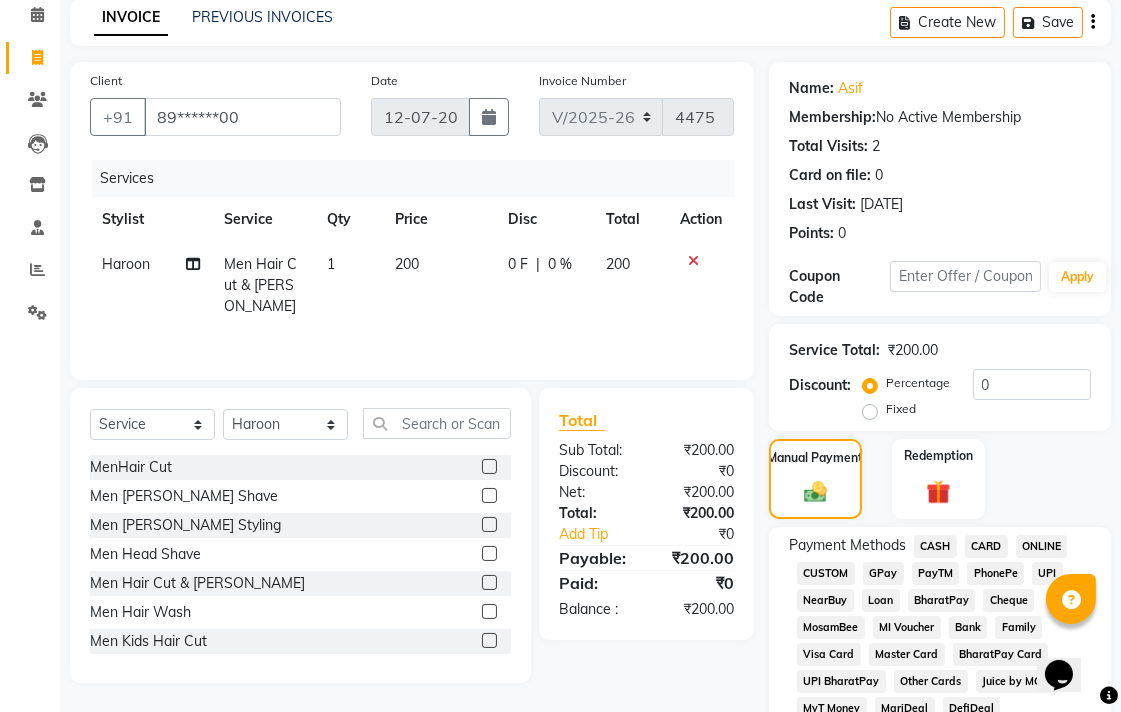 click on "CASH" 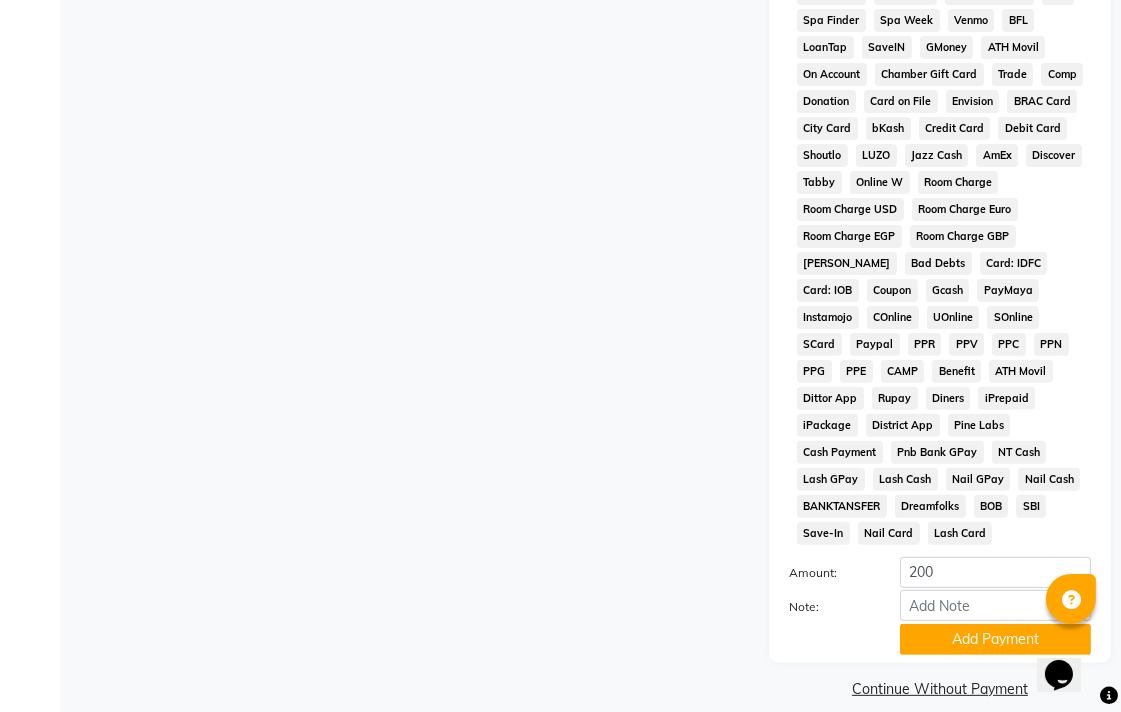 scroll, scrollTop: 913, scrollLeft: 0, axis: vertical 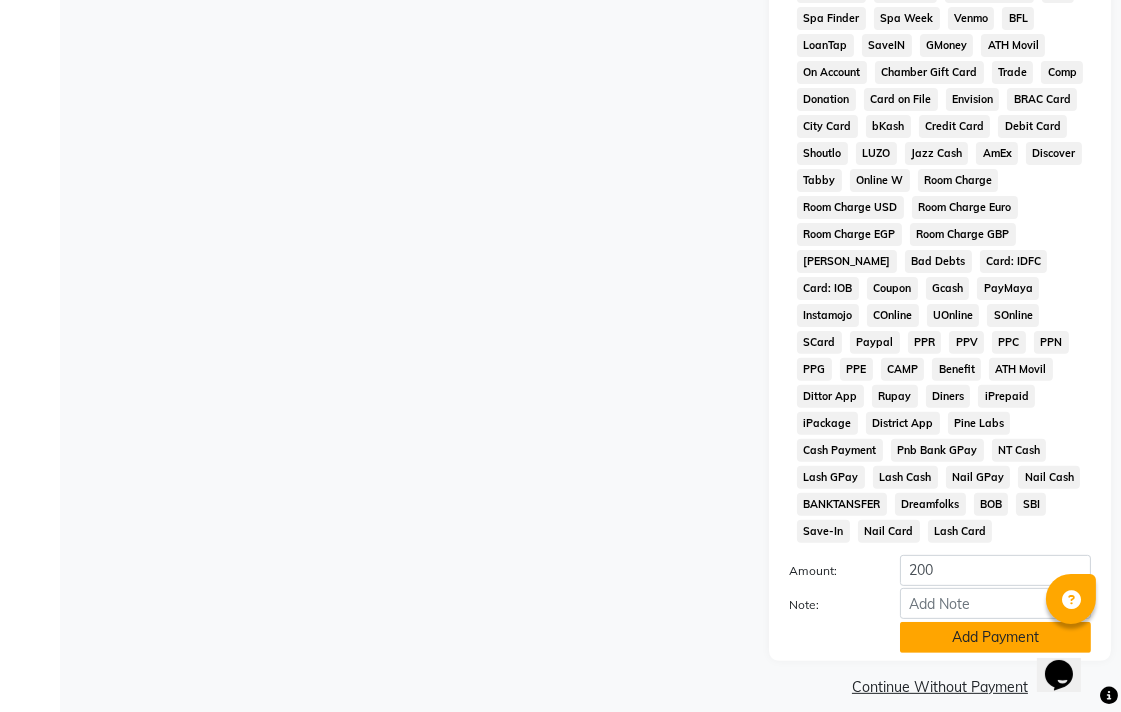 click on "Add Payment" 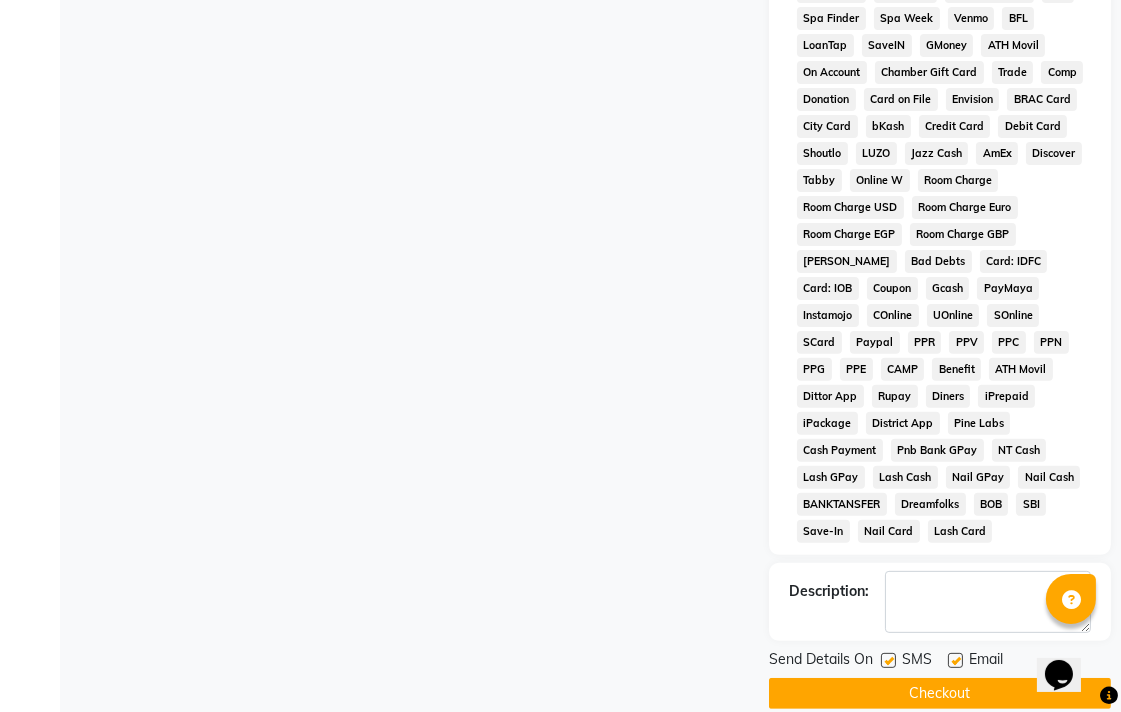 scroll, scrollTop: 921, scrollLeft: 0, axis: vertical 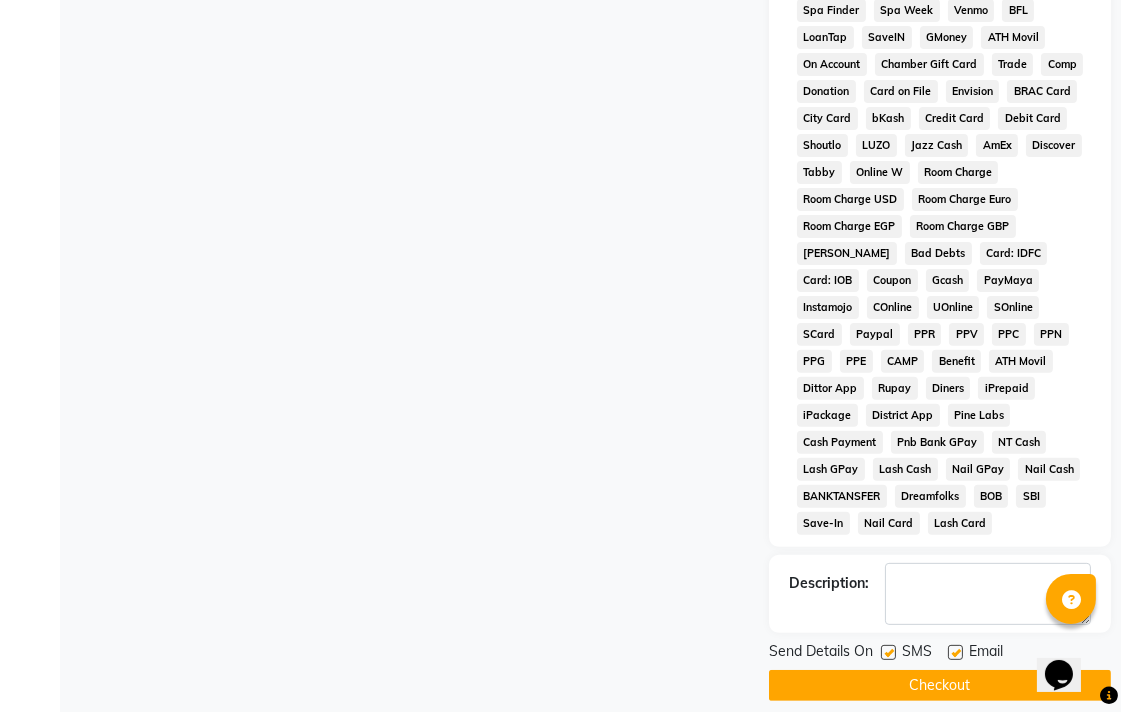 click 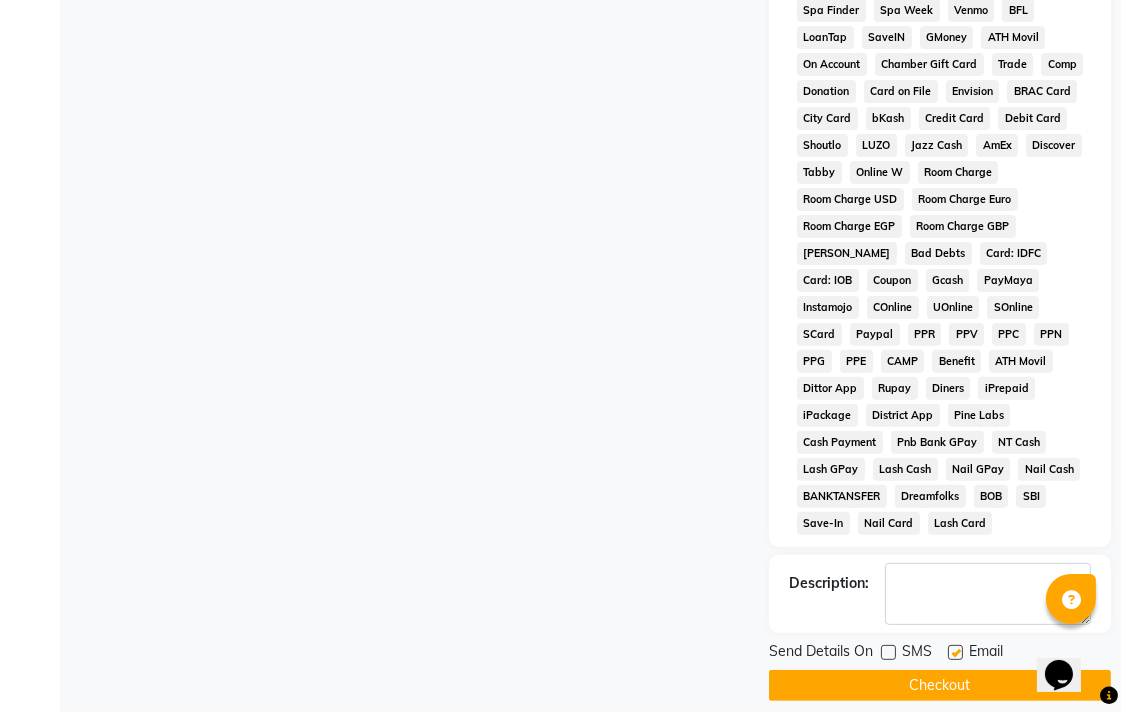 click 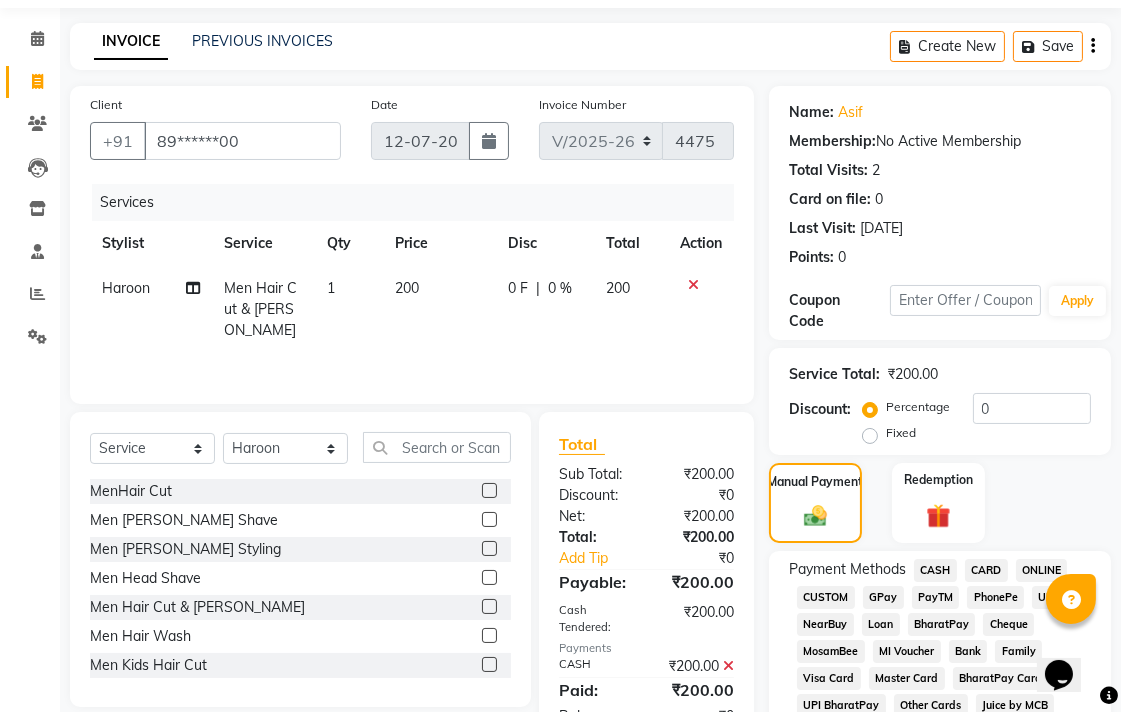 scroll, scrollTop: 0, scrollLeft: 0, axis: both 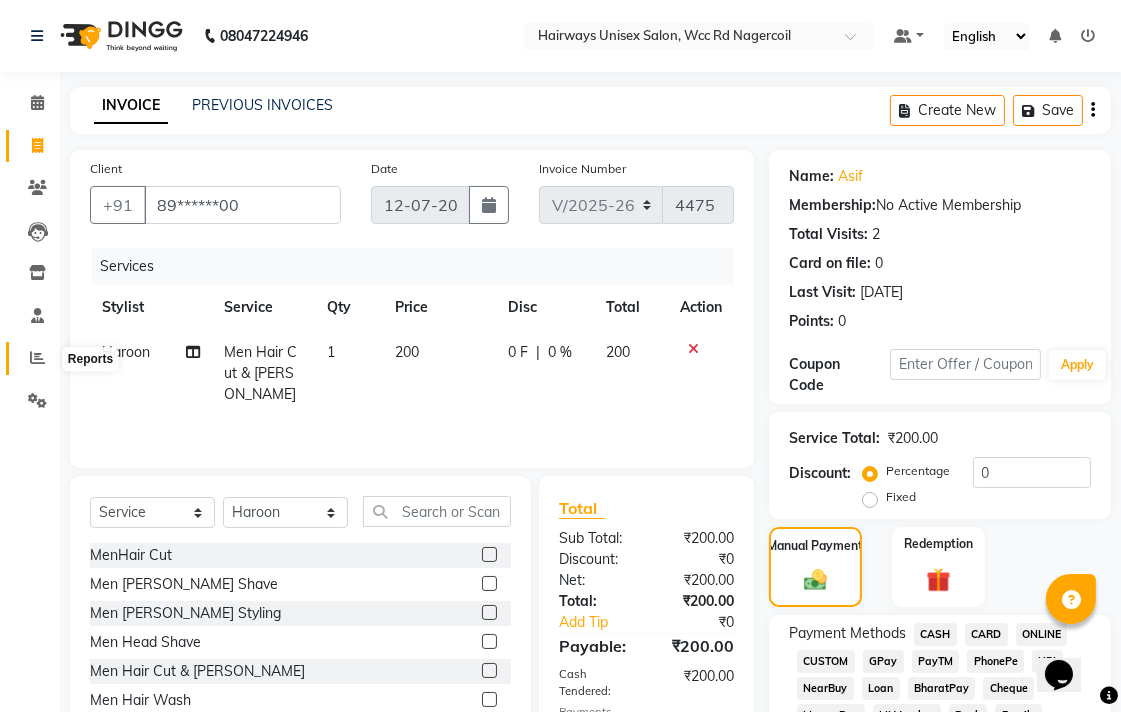 click 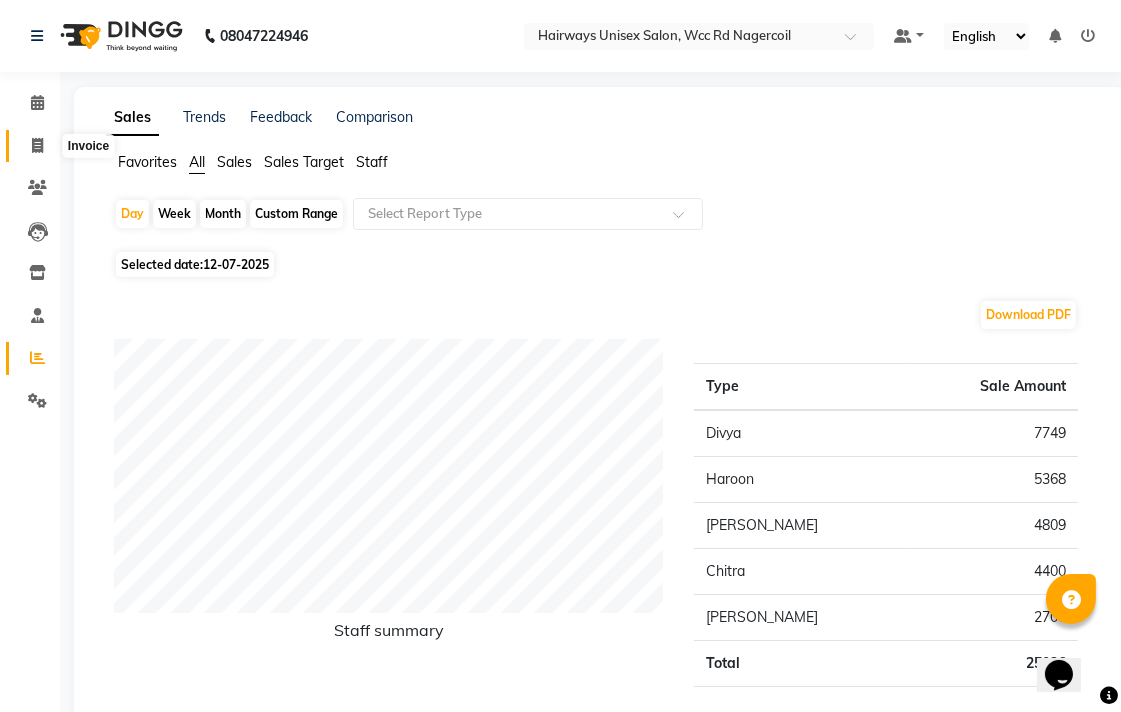 click 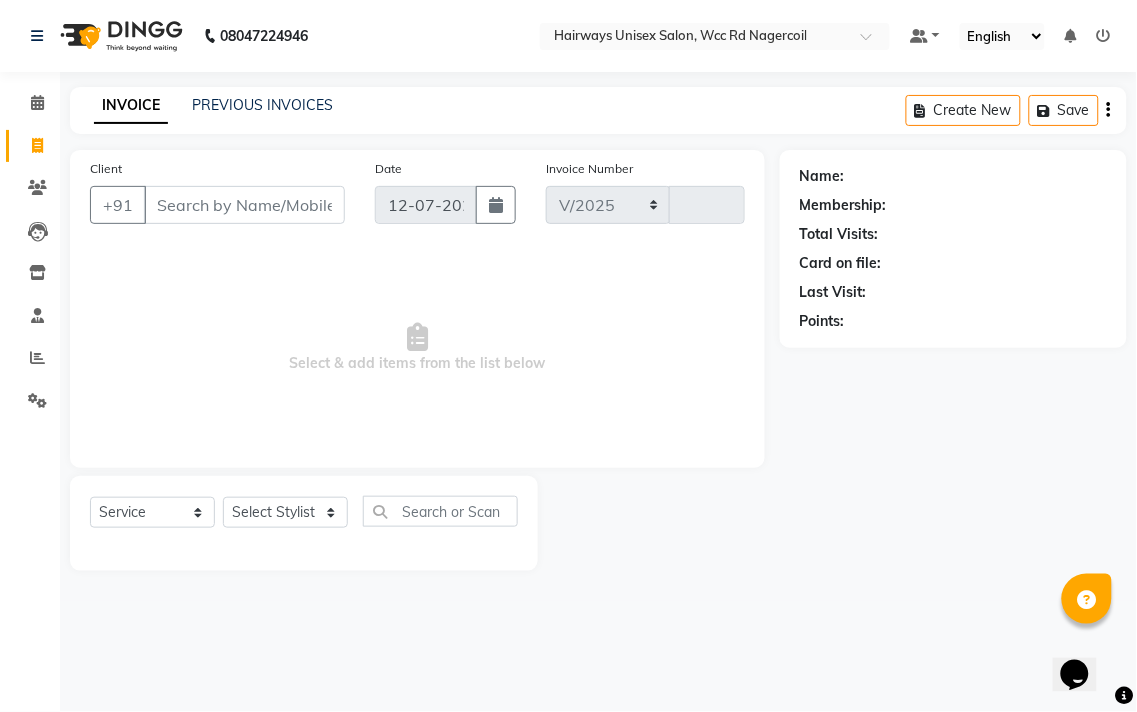 select on "6523" 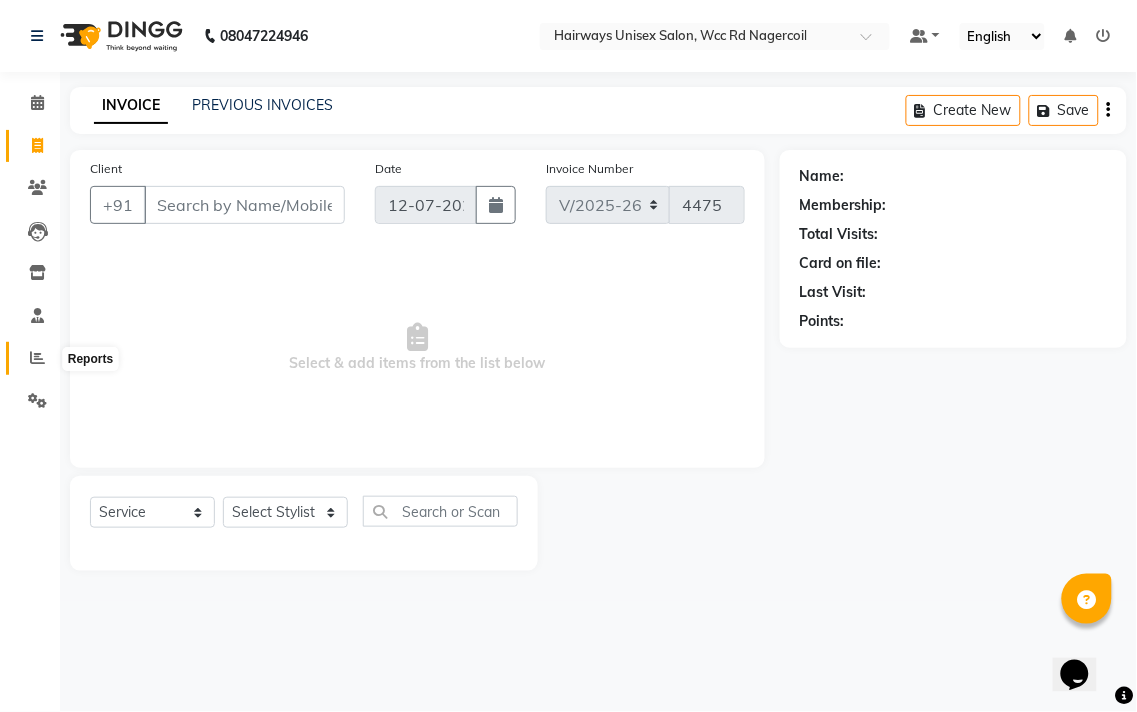 click 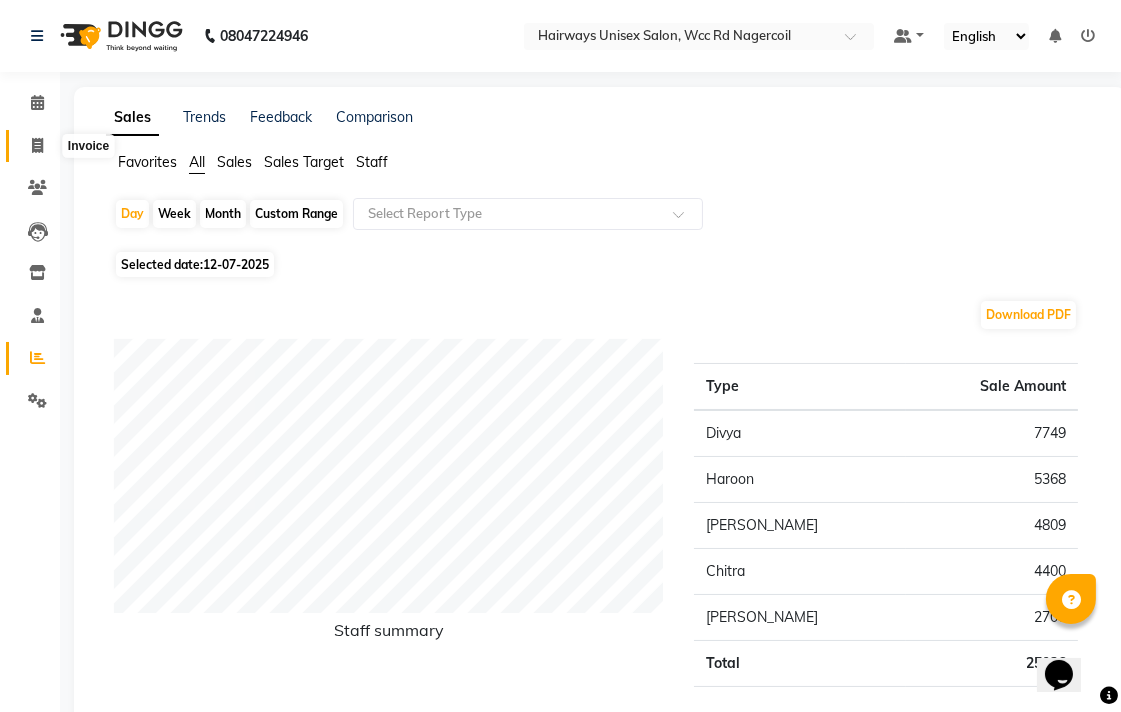 click 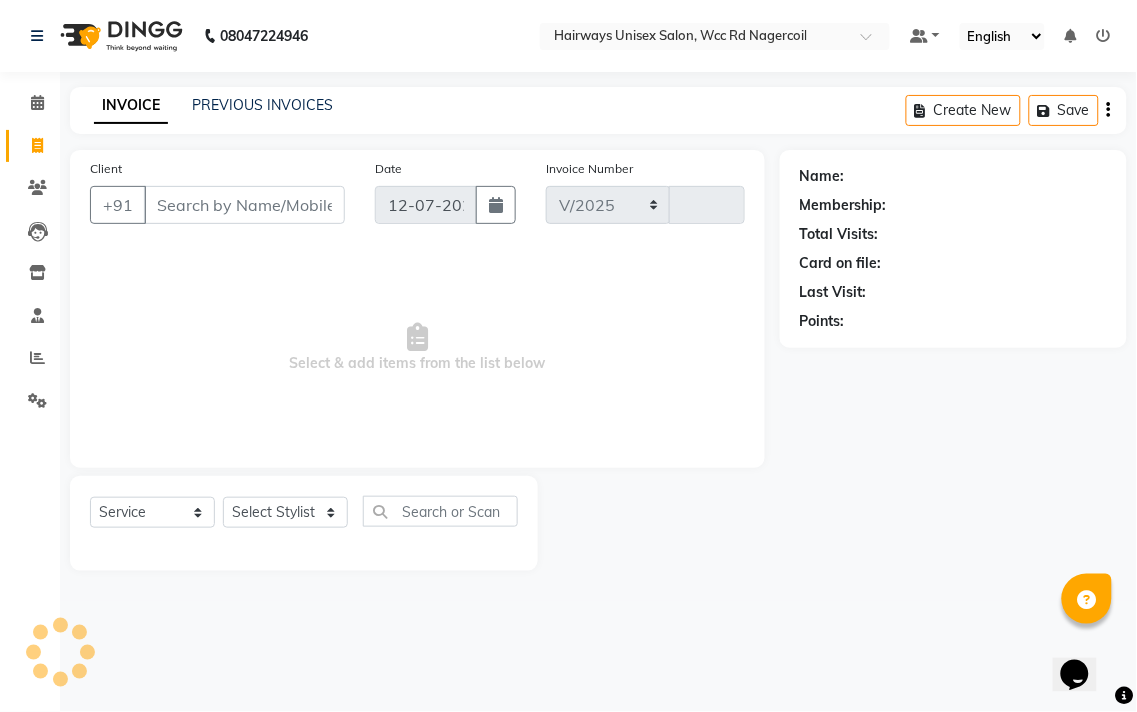 select on "6523" 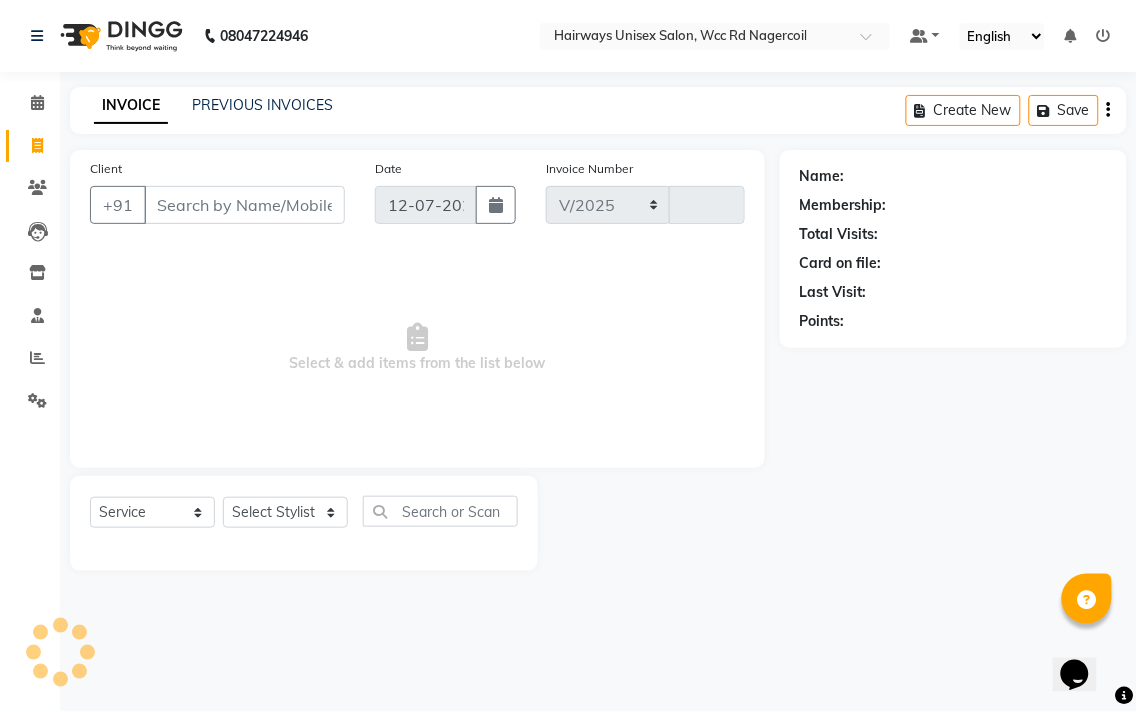 type on "4475" 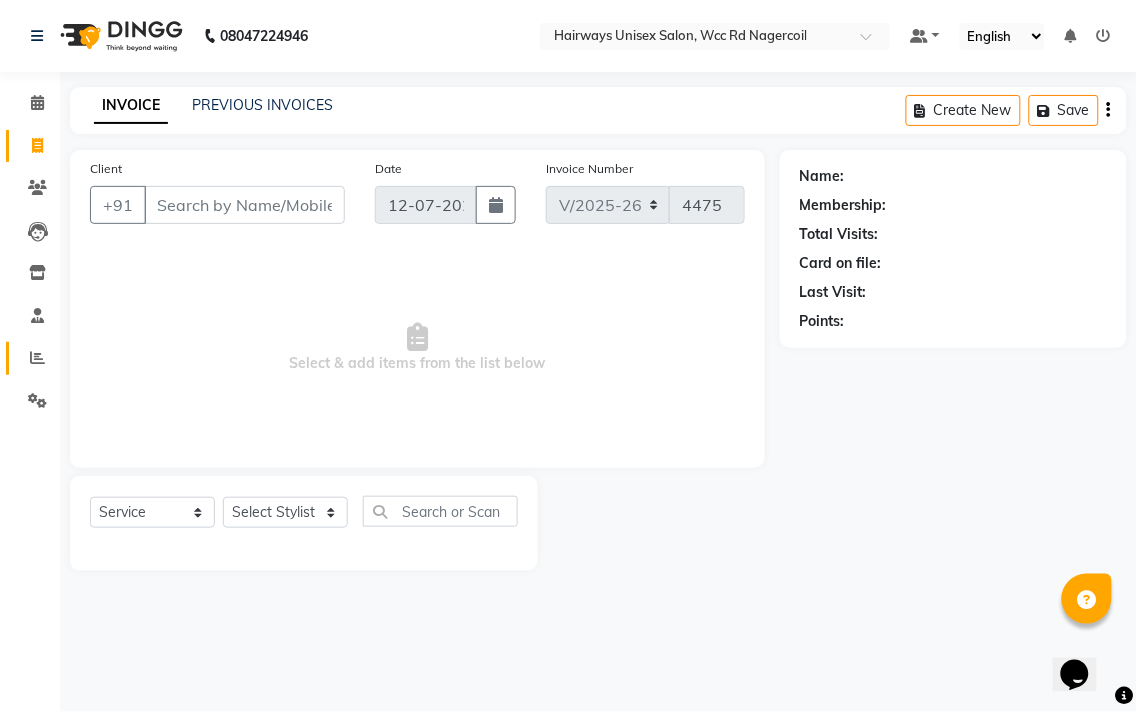 click 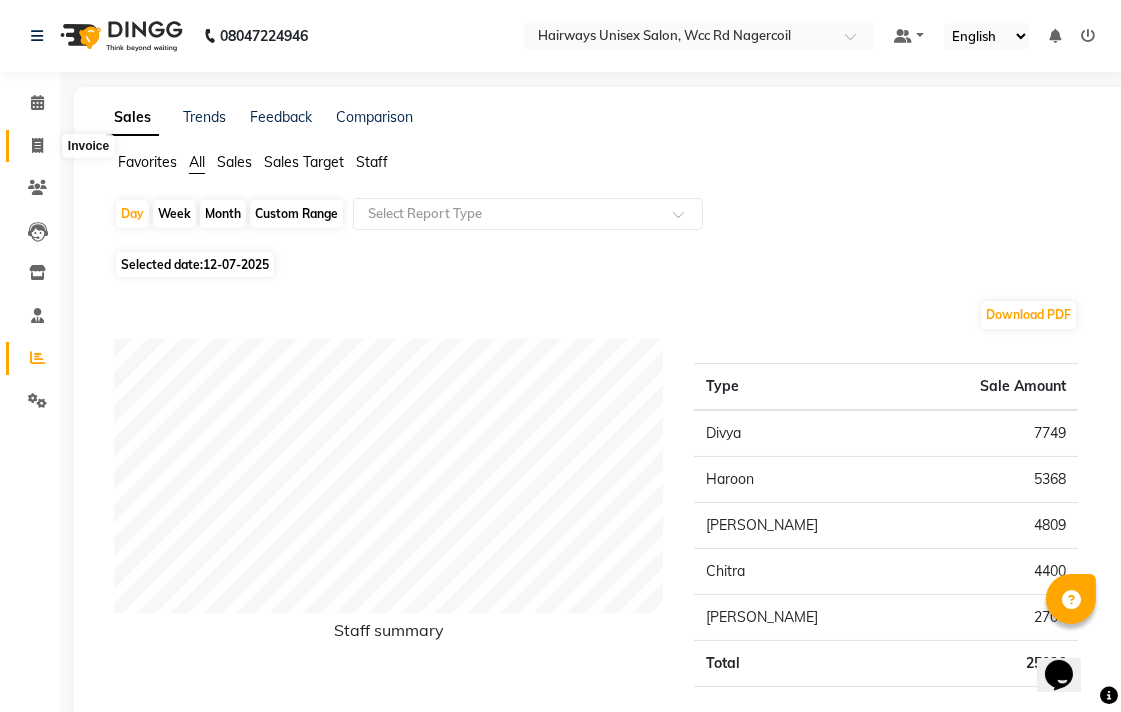 click 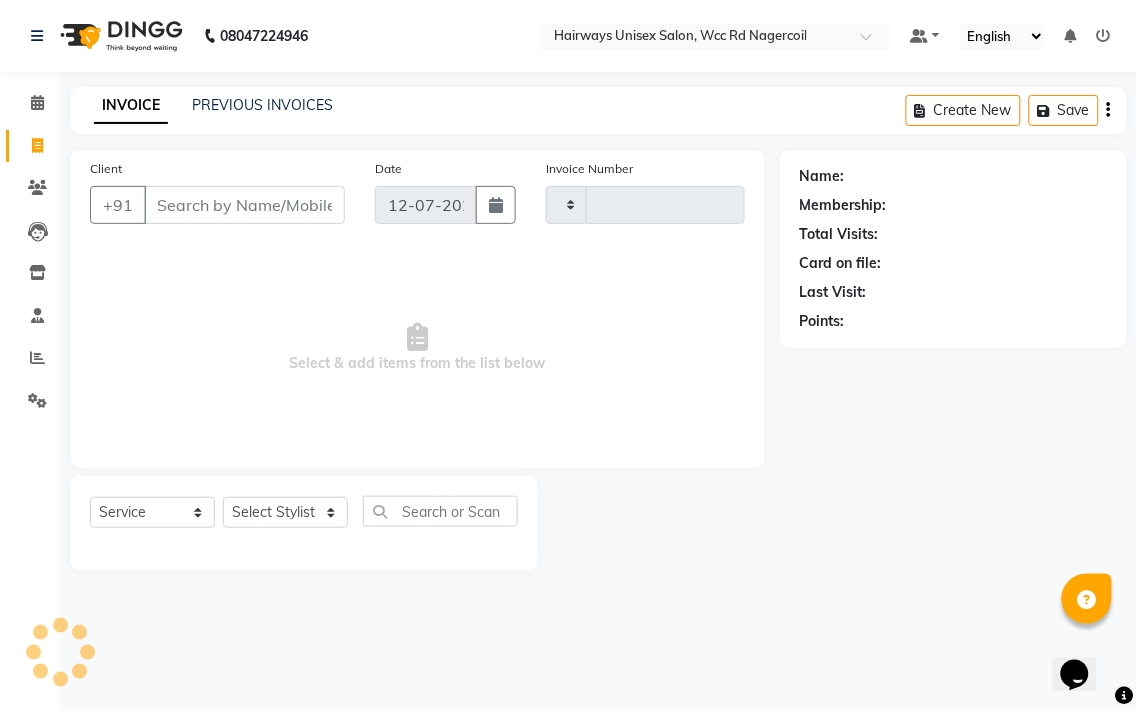 type on "4475" 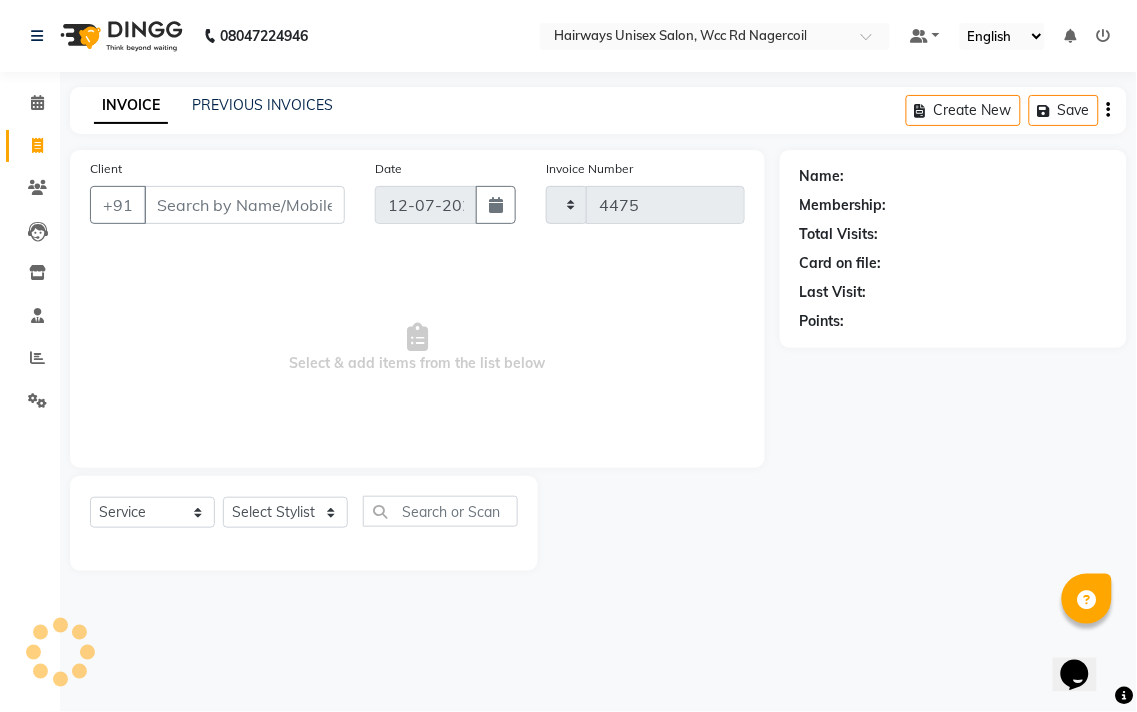 select on "6523" 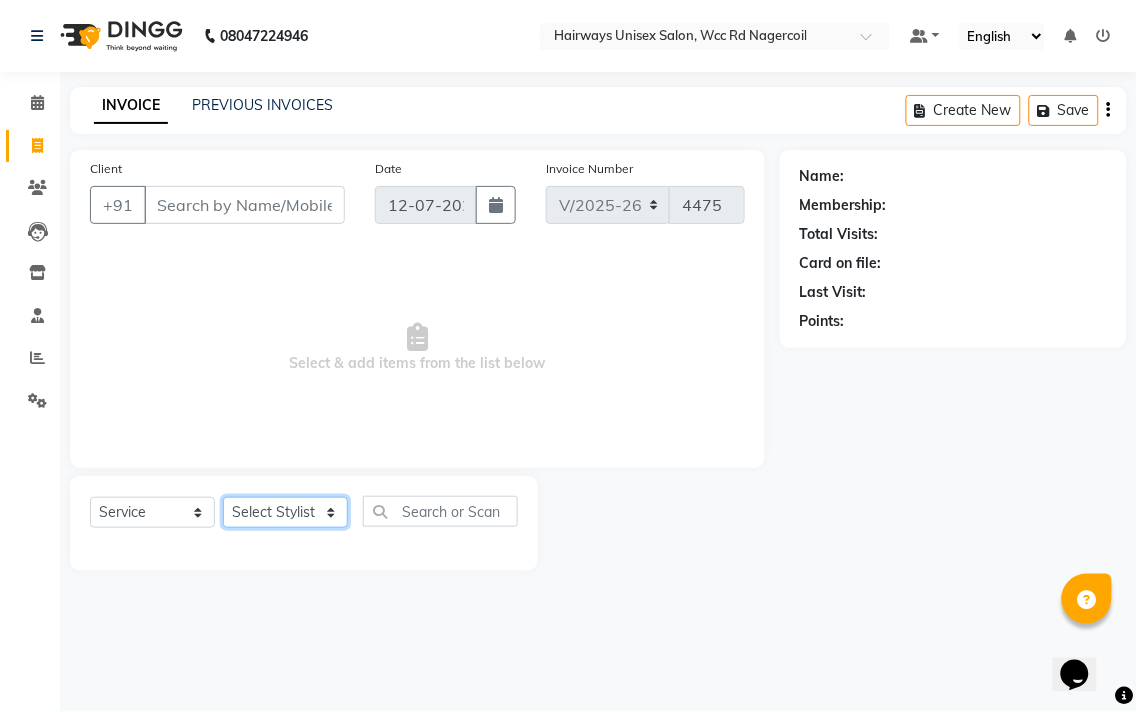 click on "Select Stylist Admin Chitra divya [PERSON_NAME] [PERSON_NAME] Reception [PERSON_NAME] [PERSON_NAME] Talib" 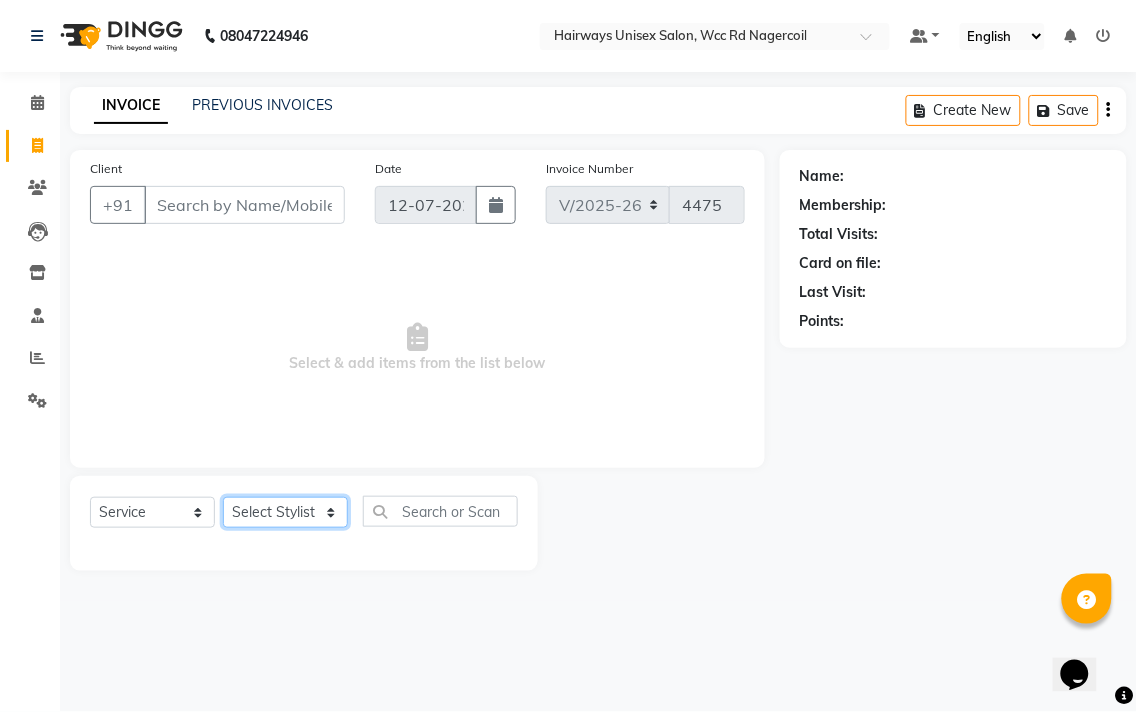 select on "50257" 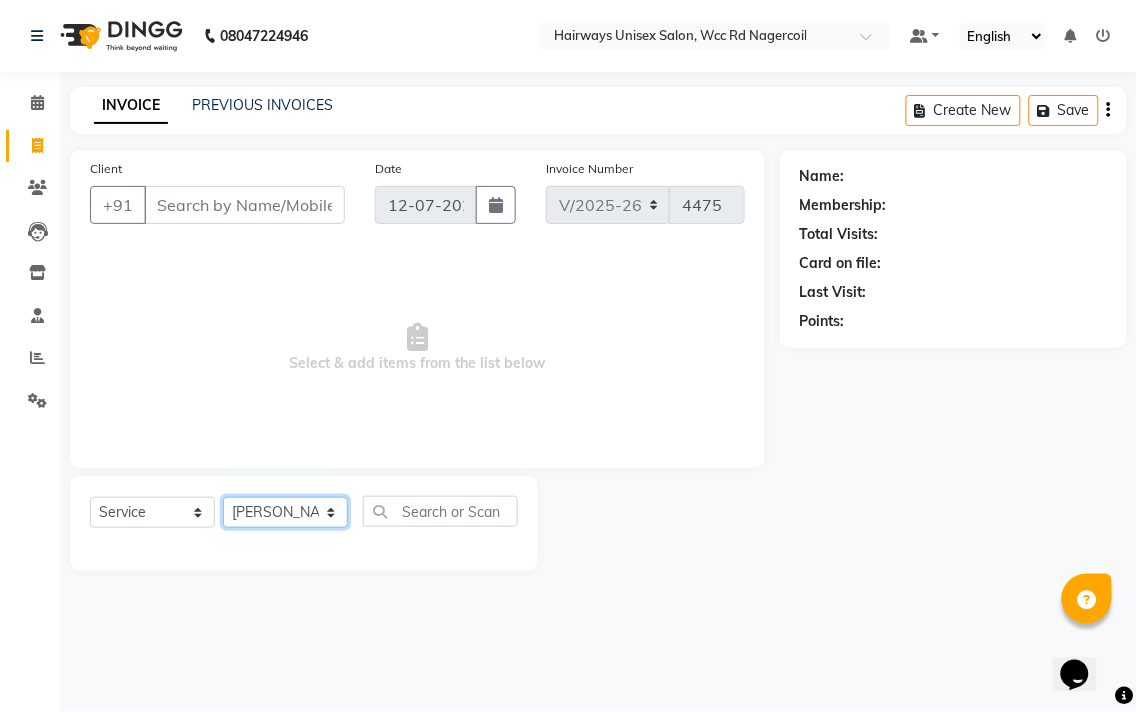 click on "Select Stylist Admin Chitra divya [PERSON_NAME] [PERSON_NAME] Reception [PERSON_NAME] [PERSON_NAME] Talib" 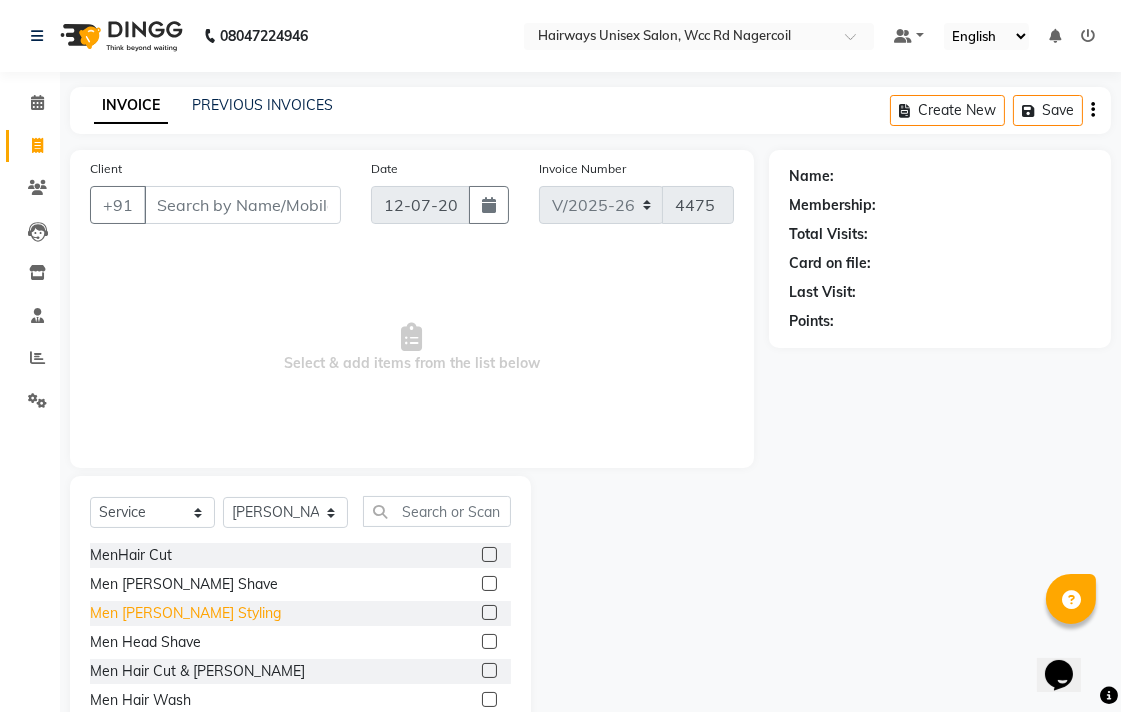 click on "Men [PERSON_NAME] Styling" 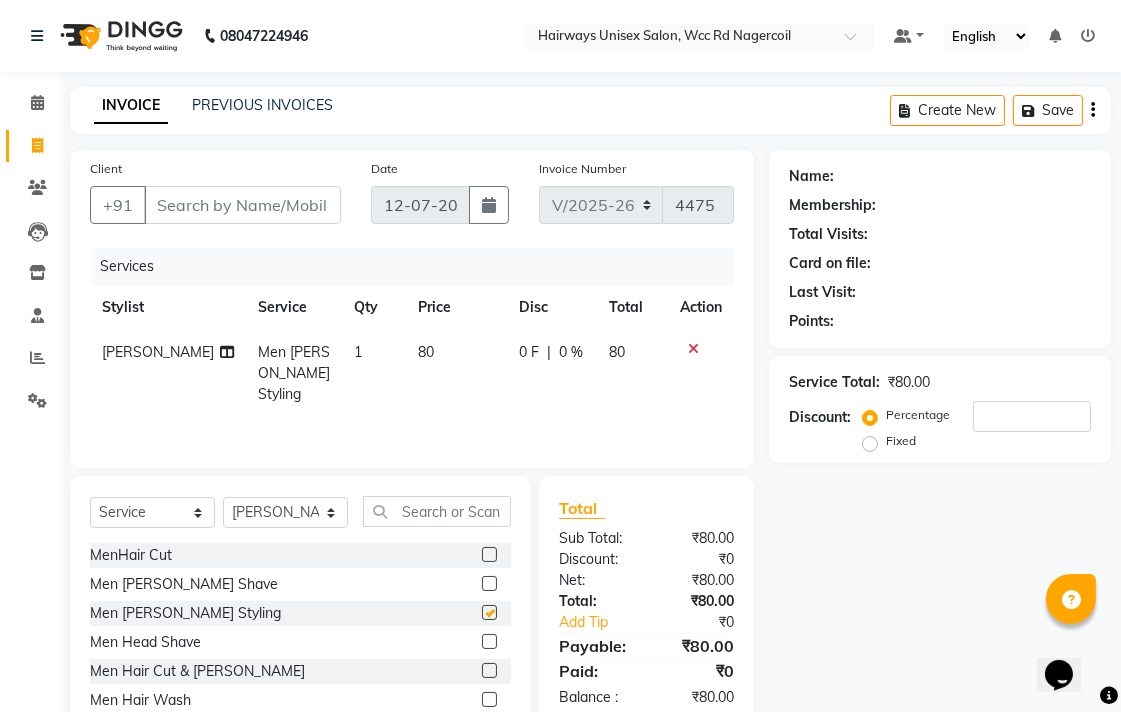 checkbox on "false" 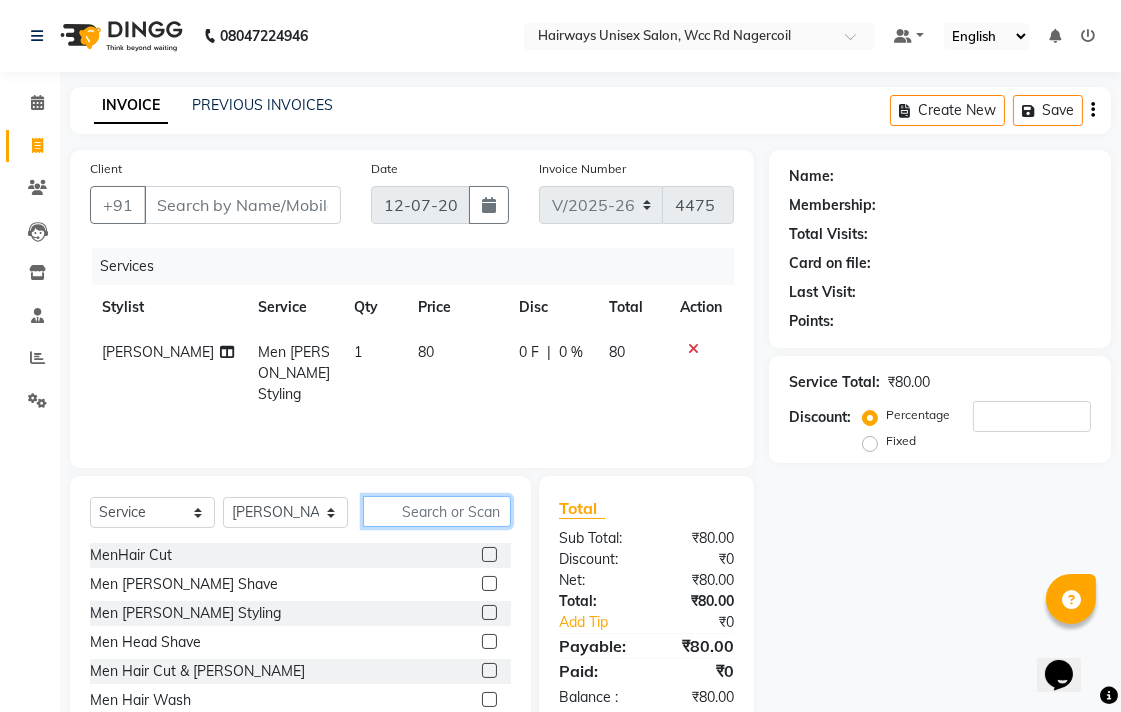 click 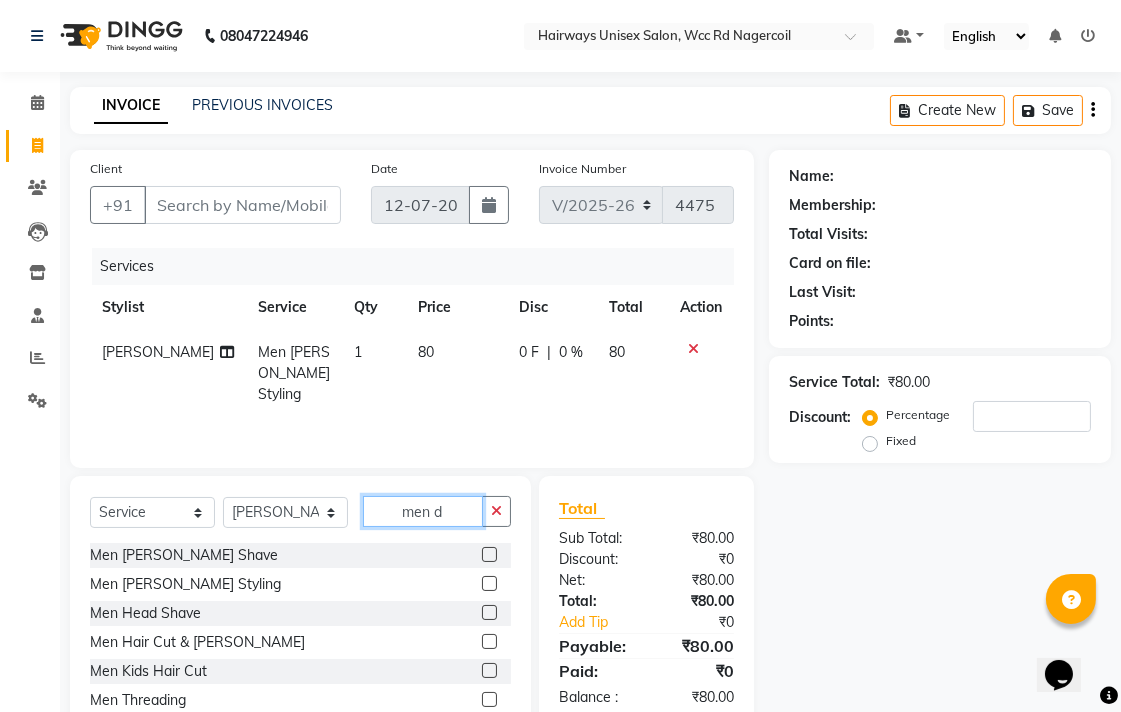 scroll, scrollTop: 88, scrollLeft: 0, axis: vertical 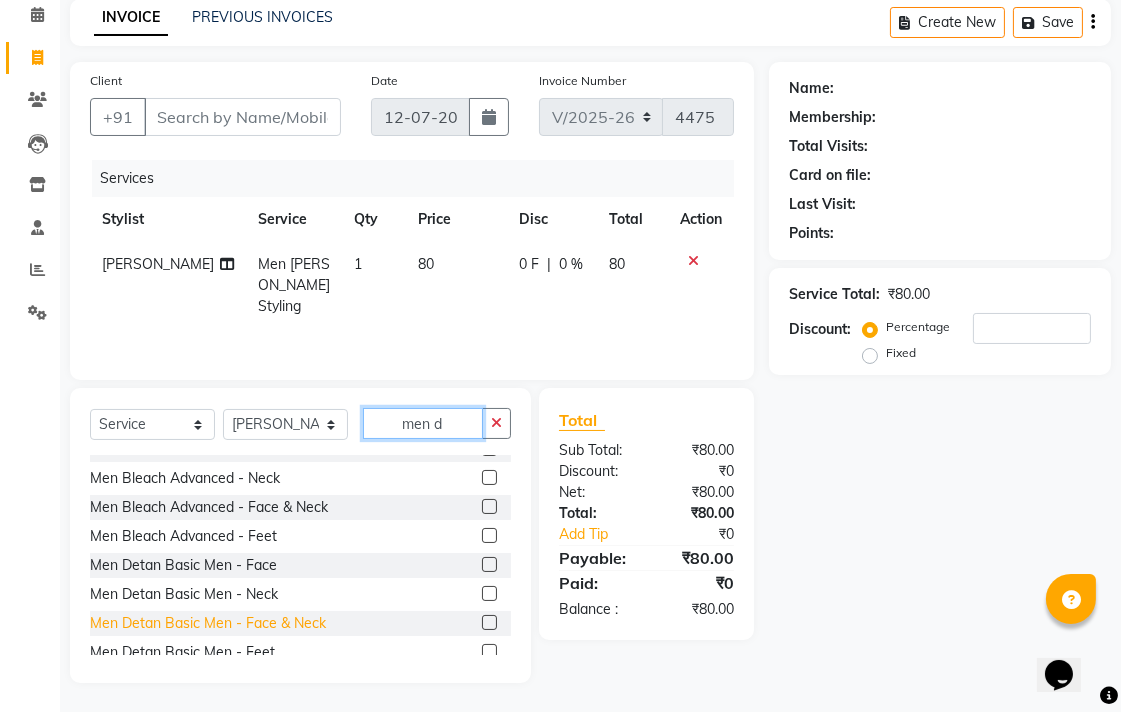 type on "men d" 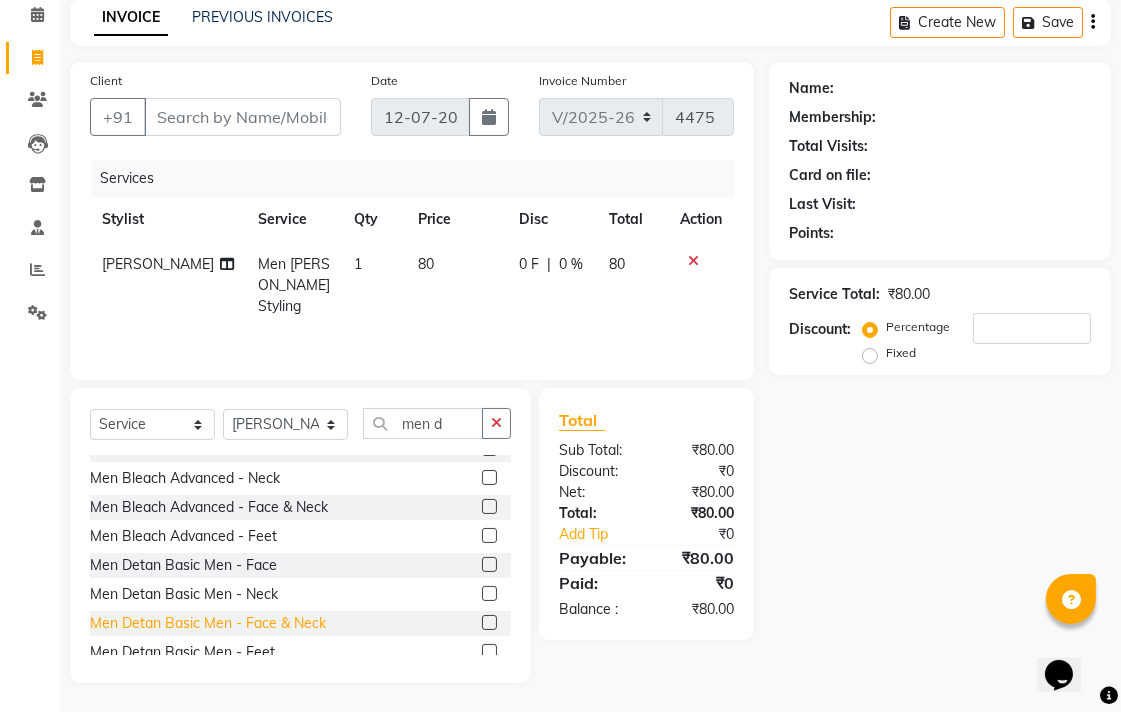 click on "Men Detan Basic Men - Face & Neck" 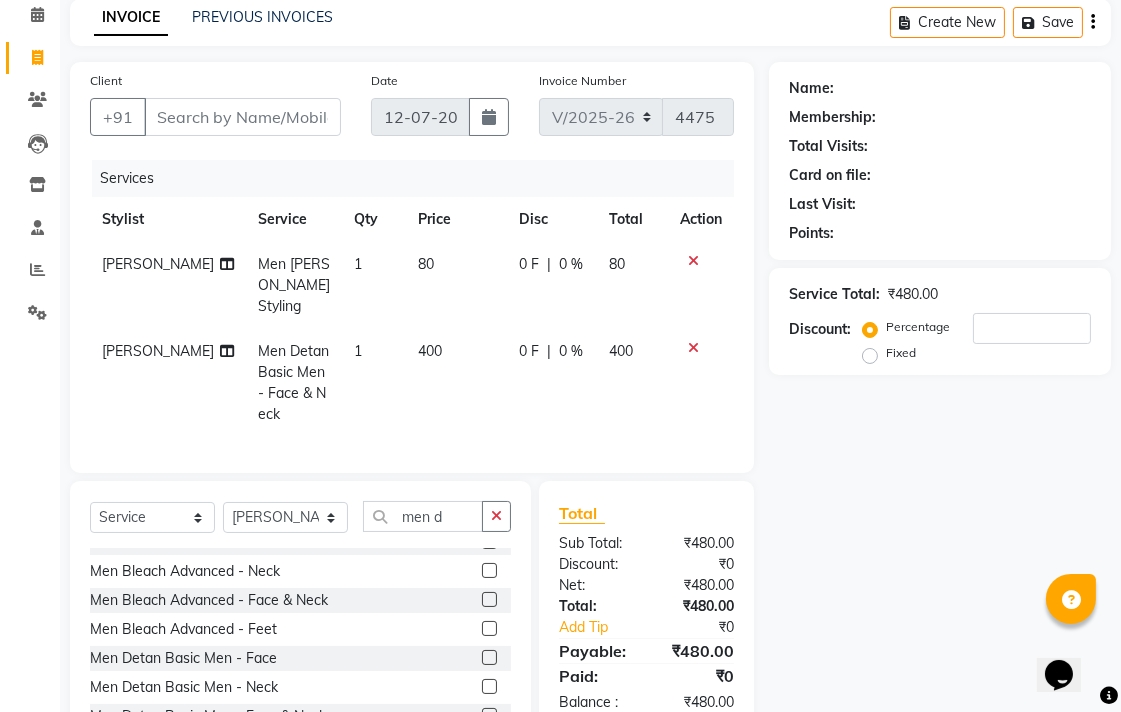checkbox on "false" 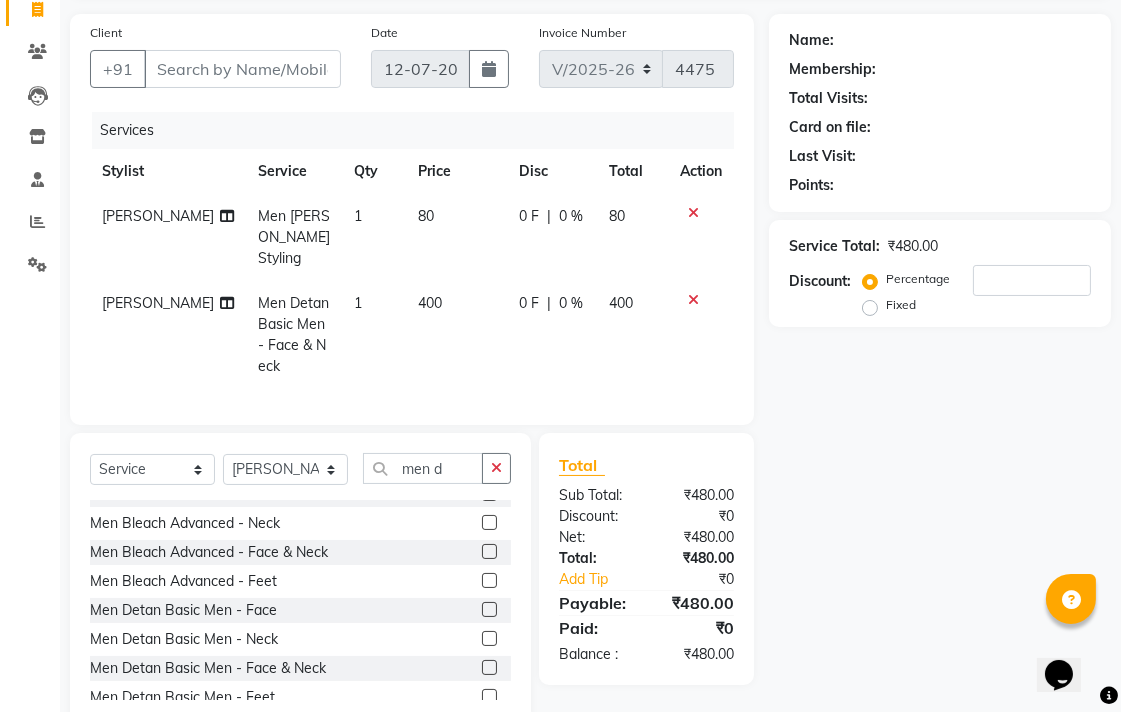 scroll, scrollTop: 177, scrollLeft: 0, axis: vertical 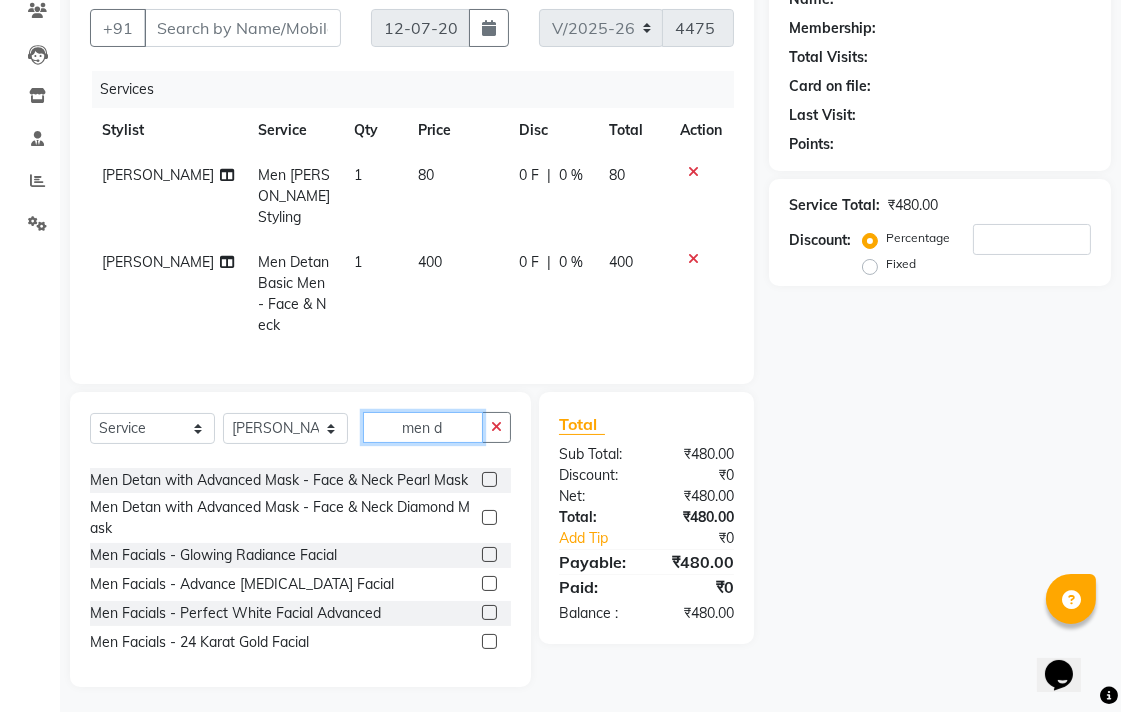 click on "men d" 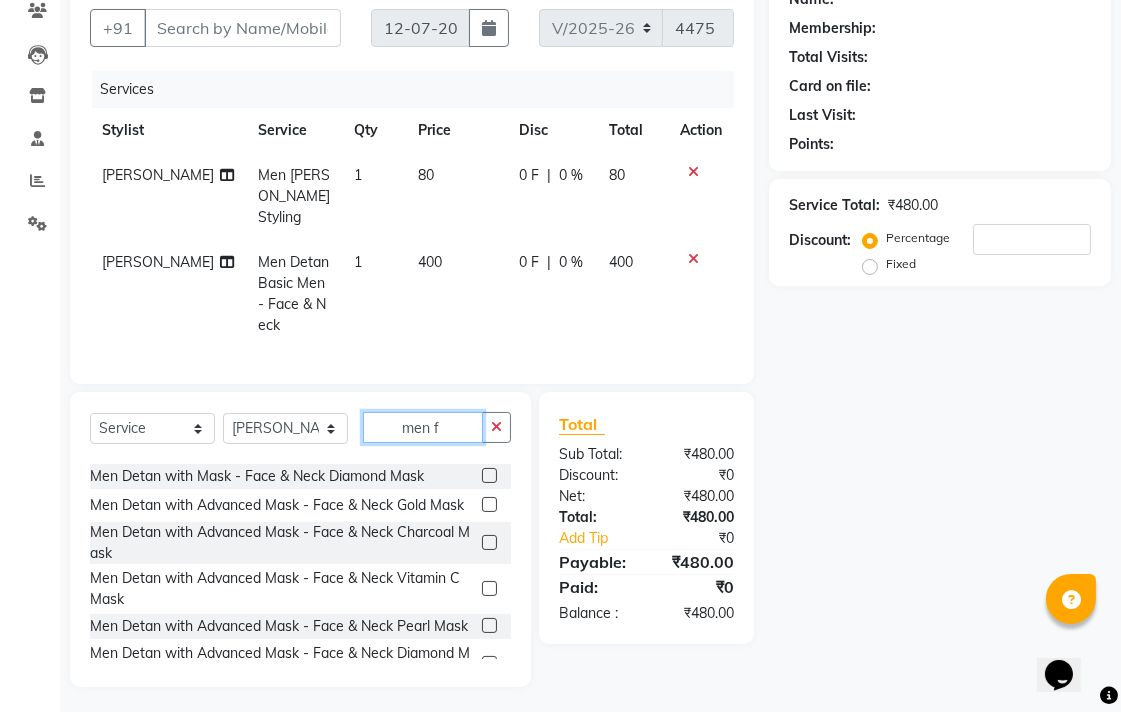 scroll, scrollTop: 1324, scrollLeft: 0, axis: vertical 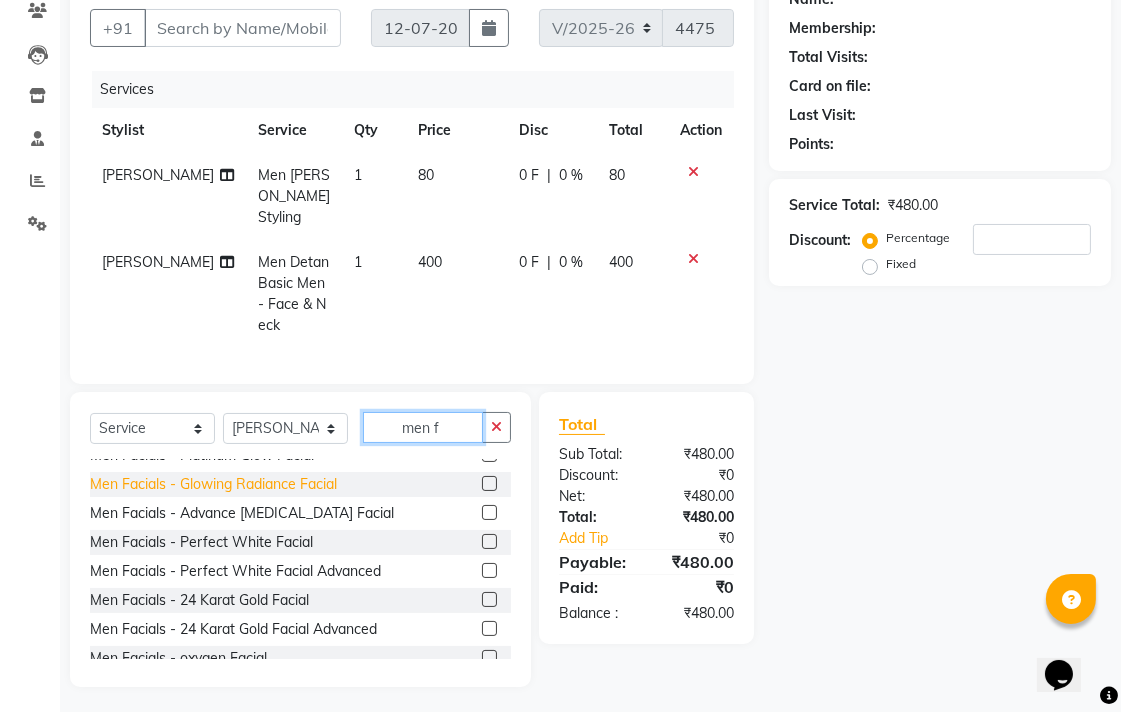 type on "men f" 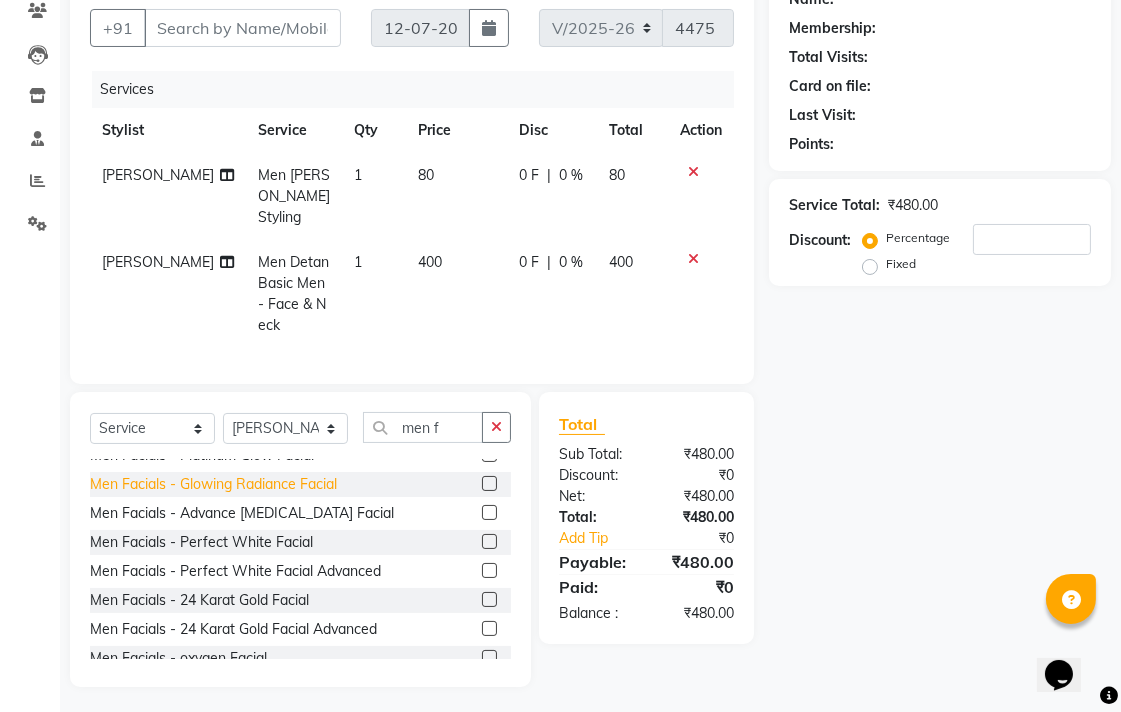 click on "Men Facials - Glowing Radiance Facial" 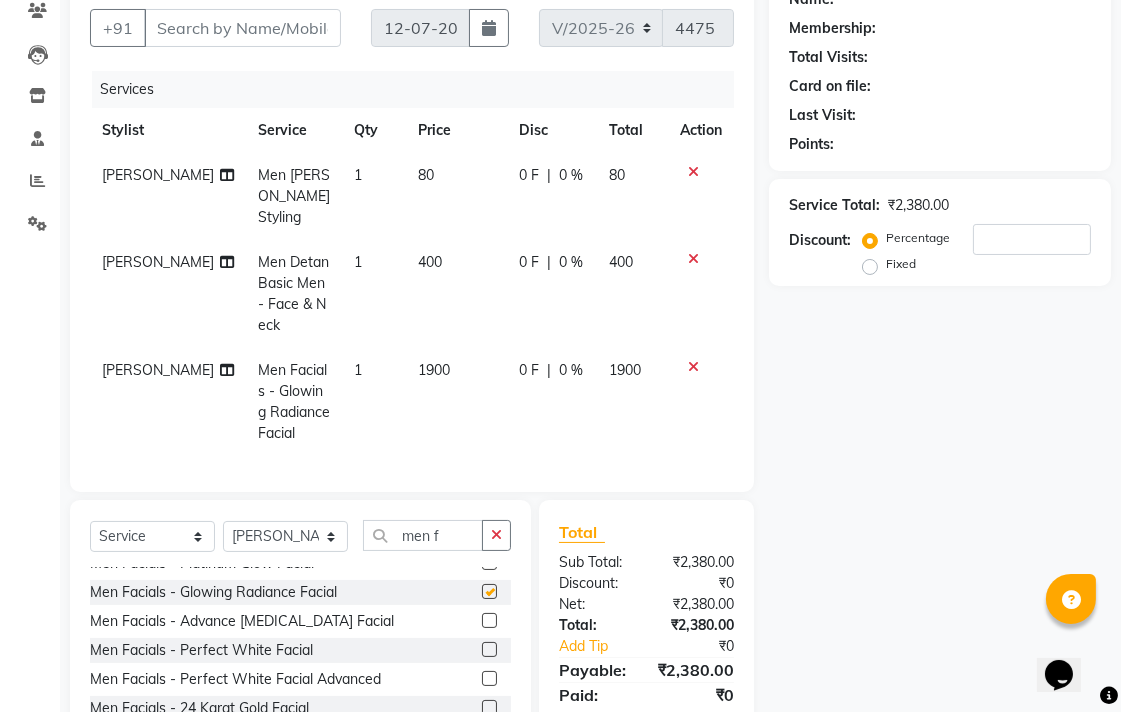 checkbox on "false" 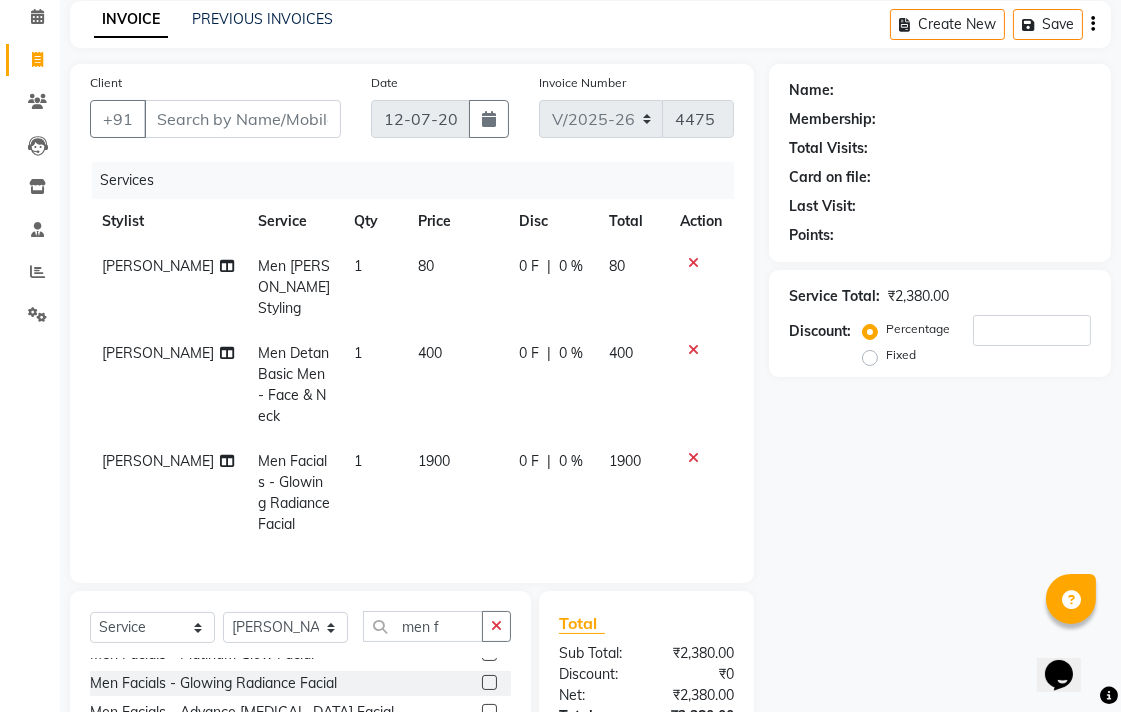 scroll, scrollTop: 0, scrollLeft: 0, axis: both 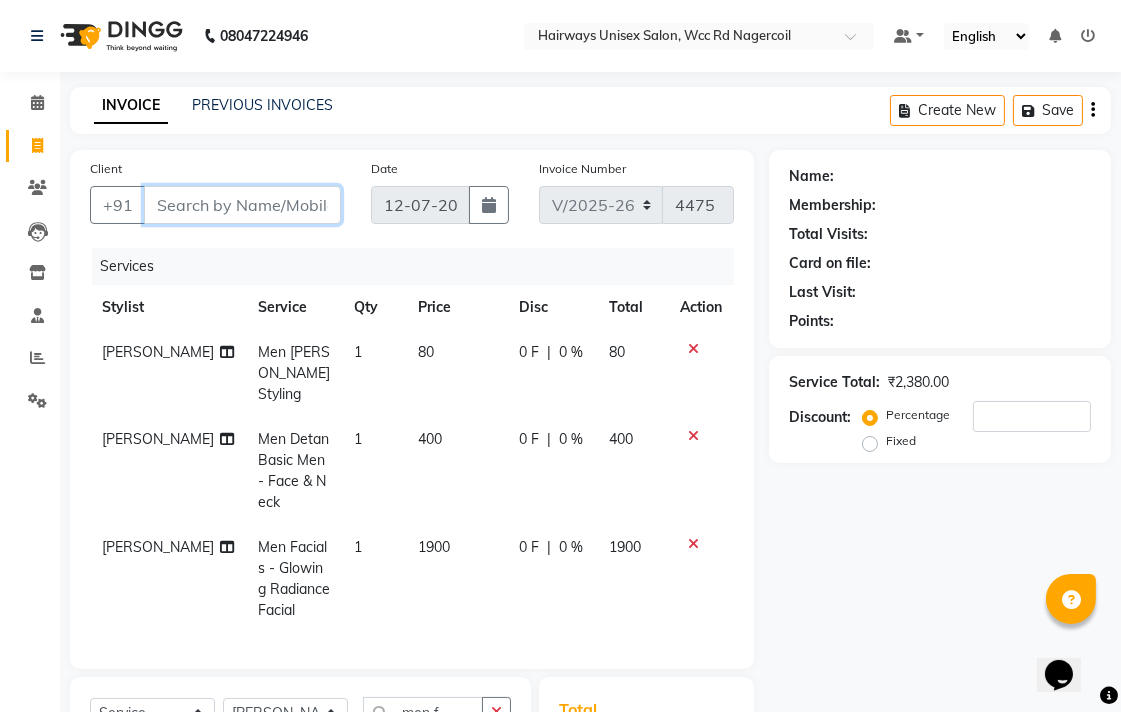 click on "Client" at bounding box center (242, 205) 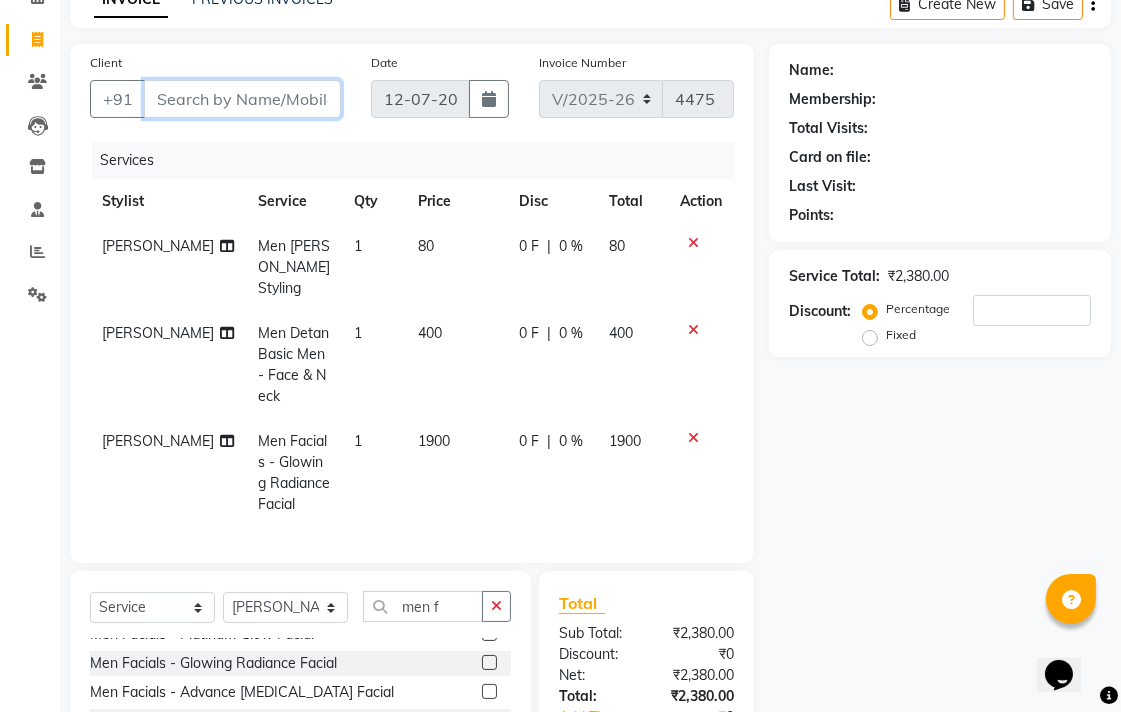 scroll, scrollTop: 285, scrollLeft: 0, axis: vertical 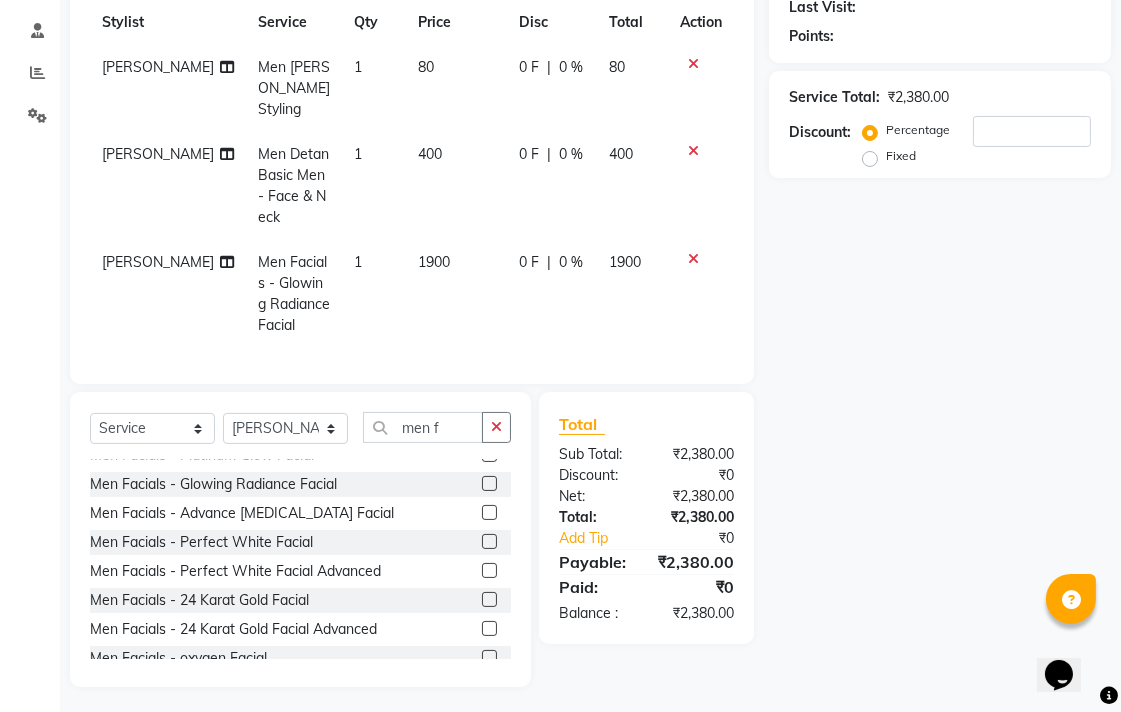 click on "Men Facials - Platinum Glow Facial" 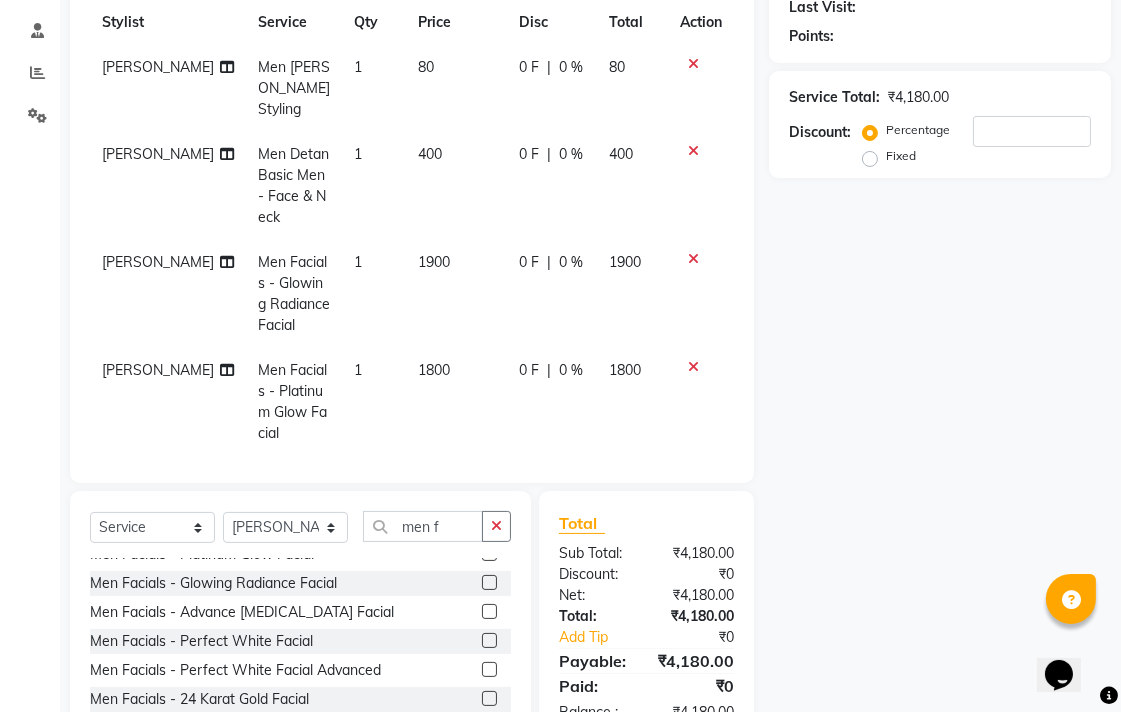 checkbox on "false" 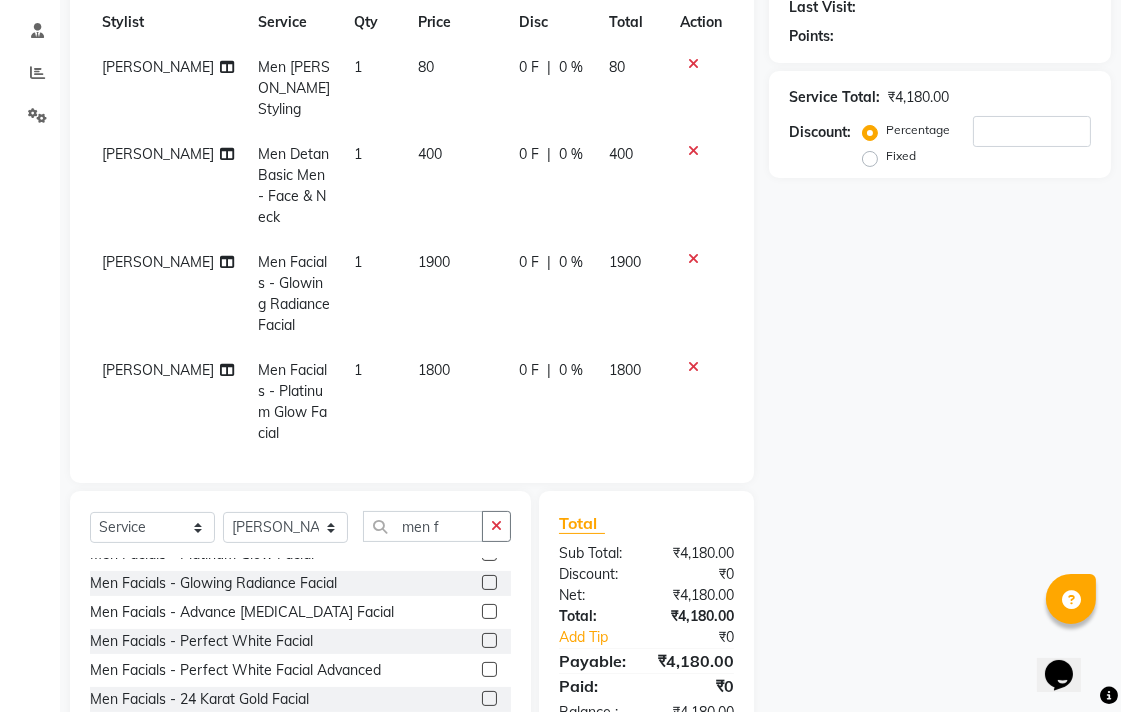 click 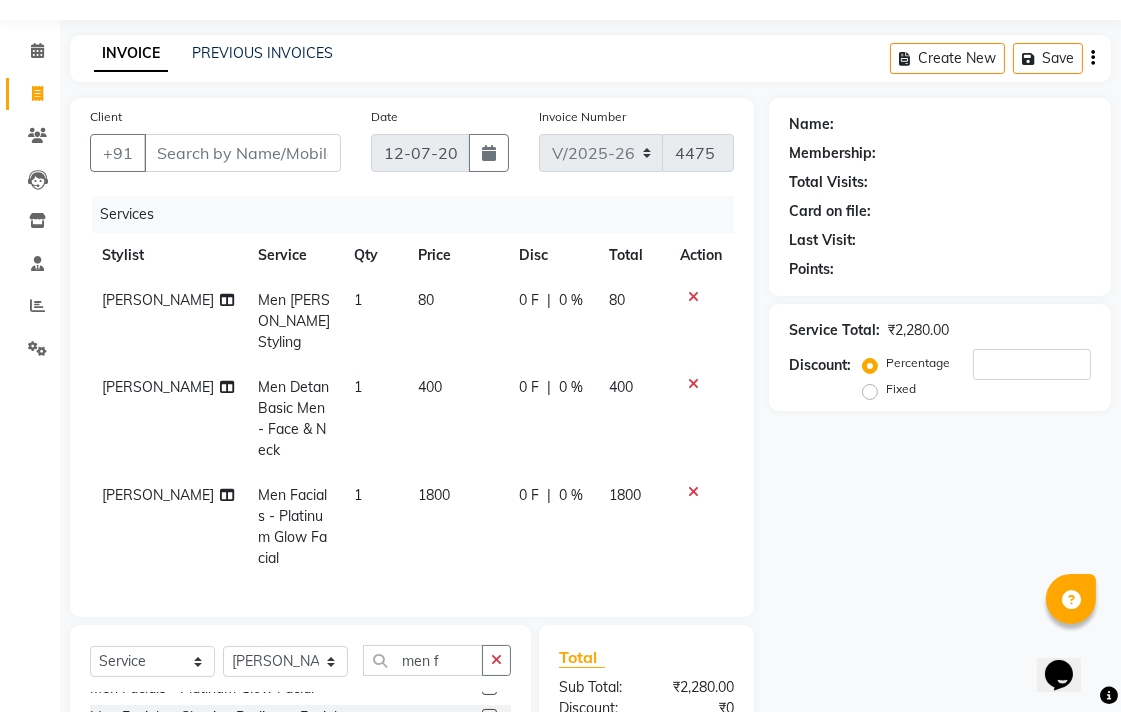 scroll, scrollTop: 0, scrollLeft: 0, axis: both 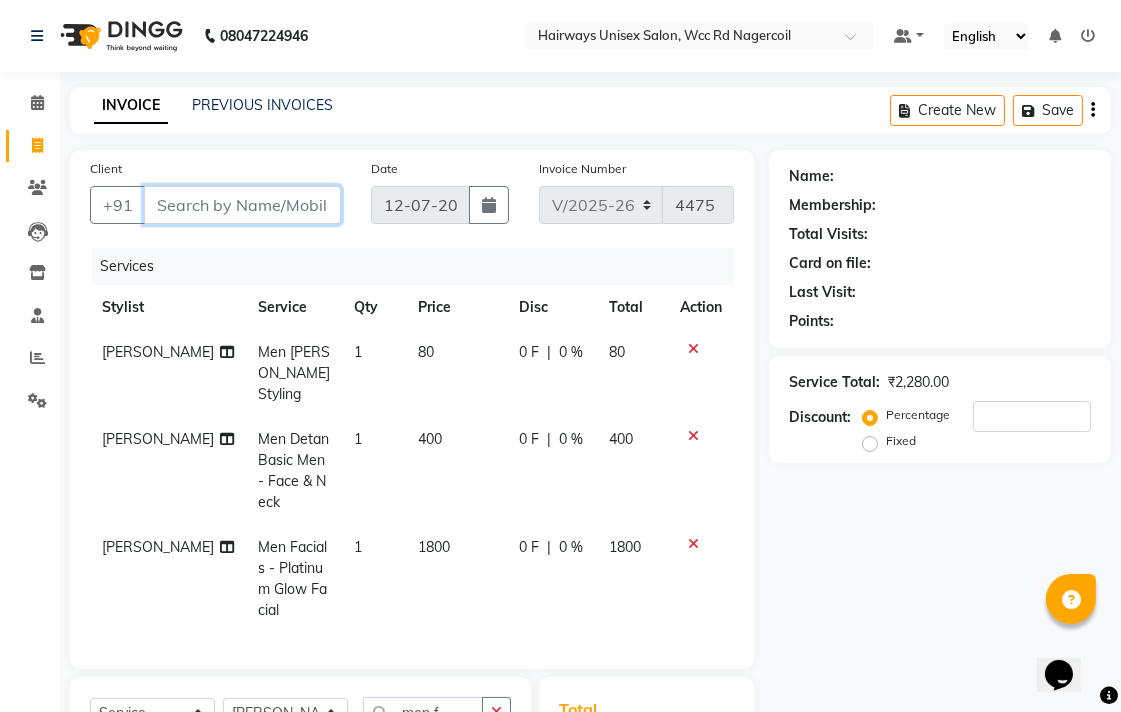 click on "Client" at bounding box center [242, 205] 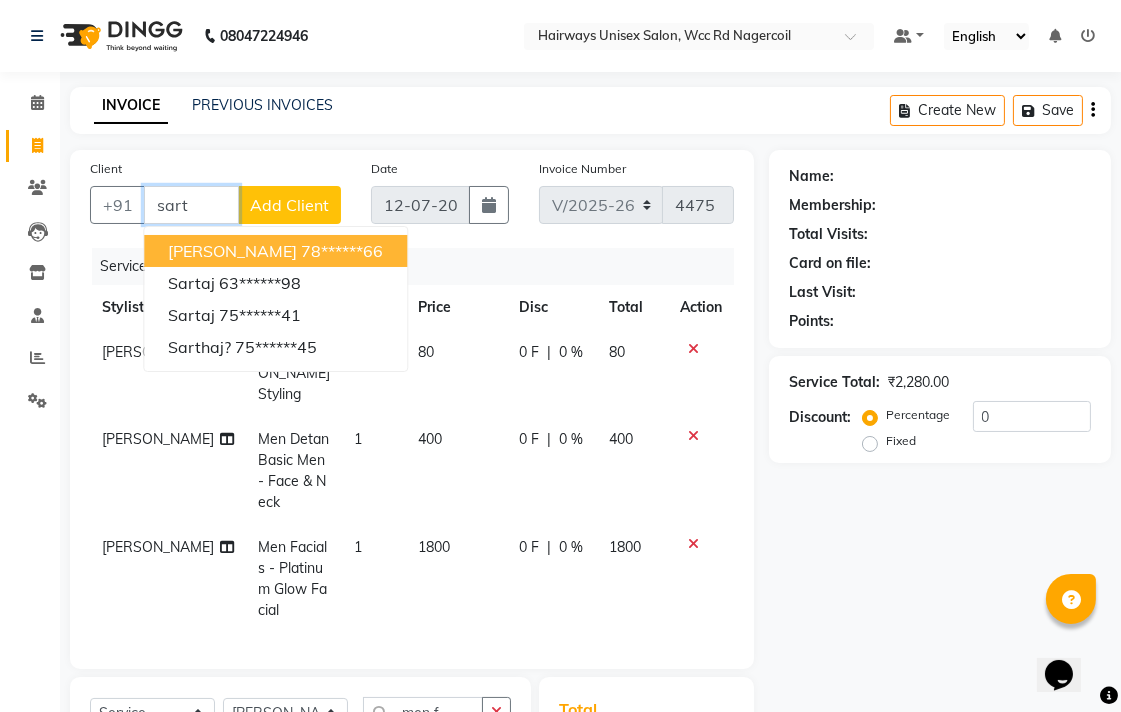click on "sartaj khan  78******66" at bounding box center [275, 251] 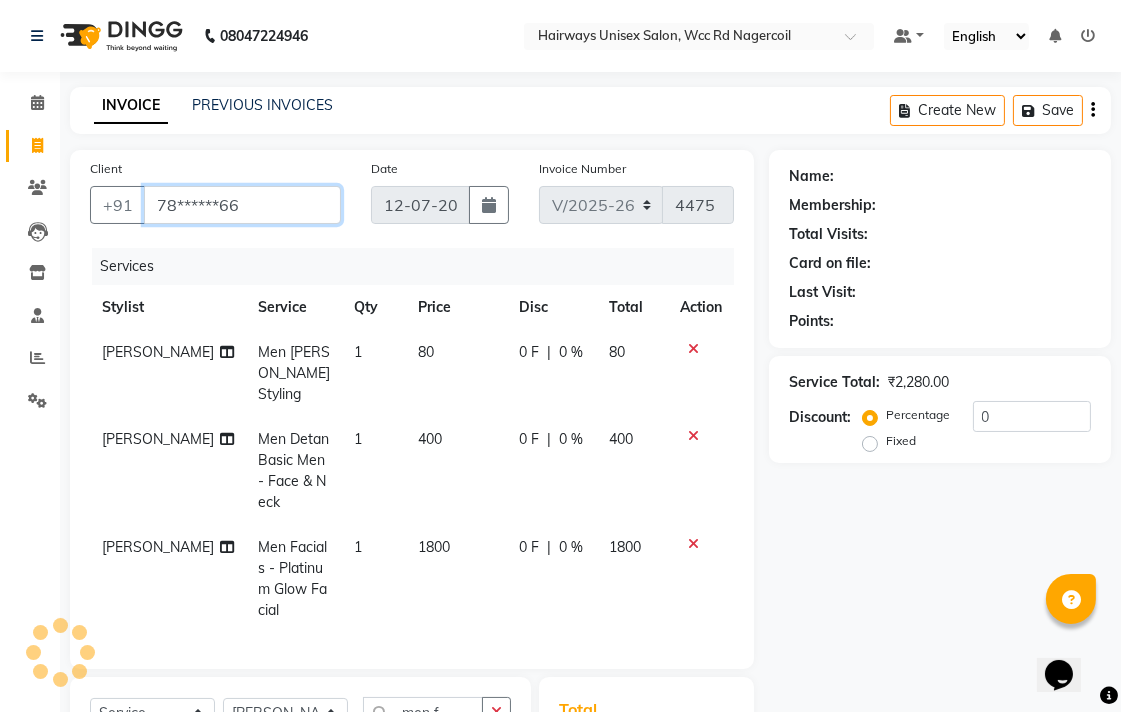 type on "78******66" 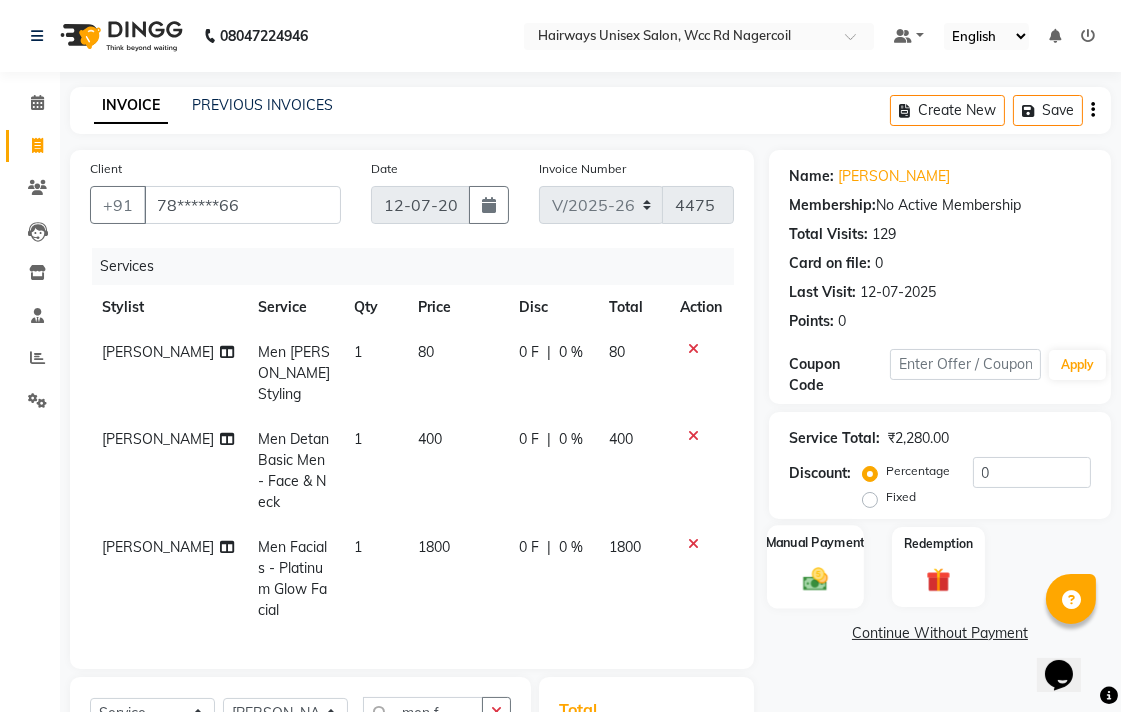 click on "Manual Payment" 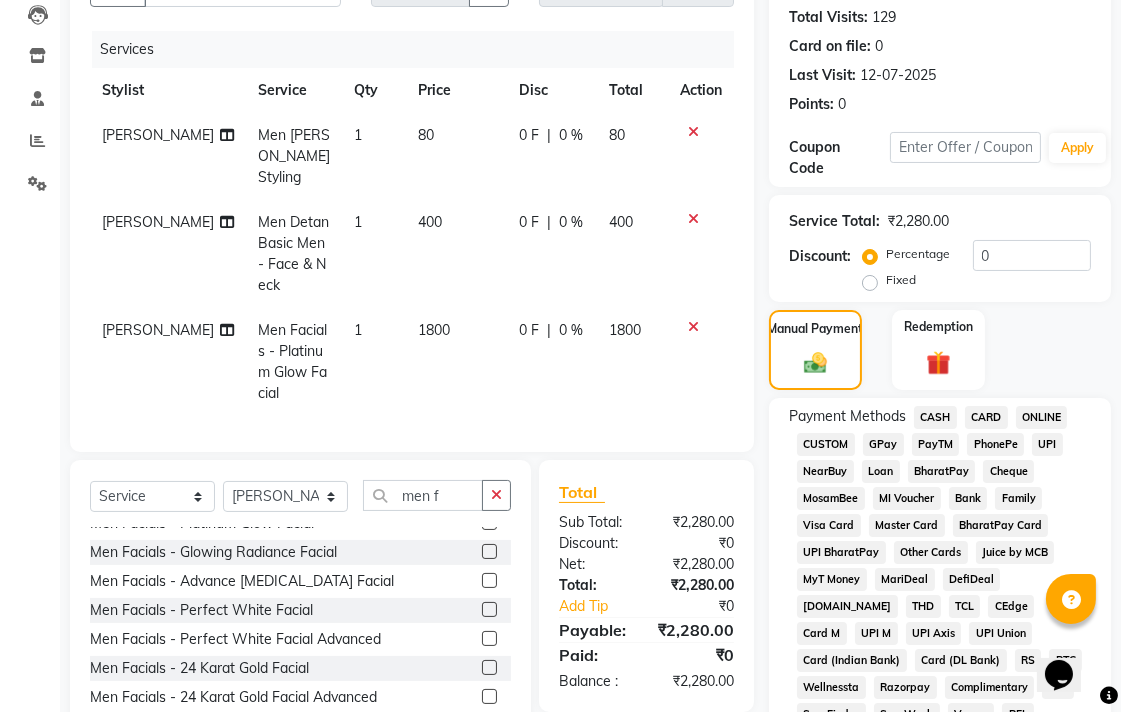 scroll, scrollTop: 222, scrollLeft: 0, axis: vertical 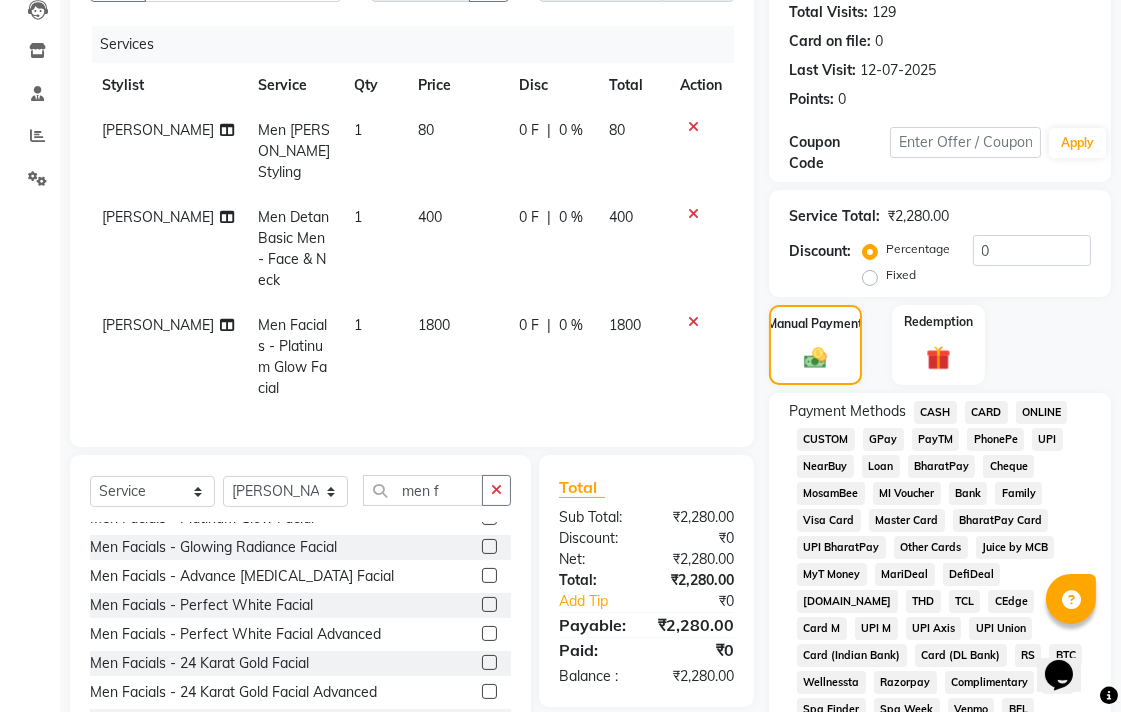 click on "UPI" 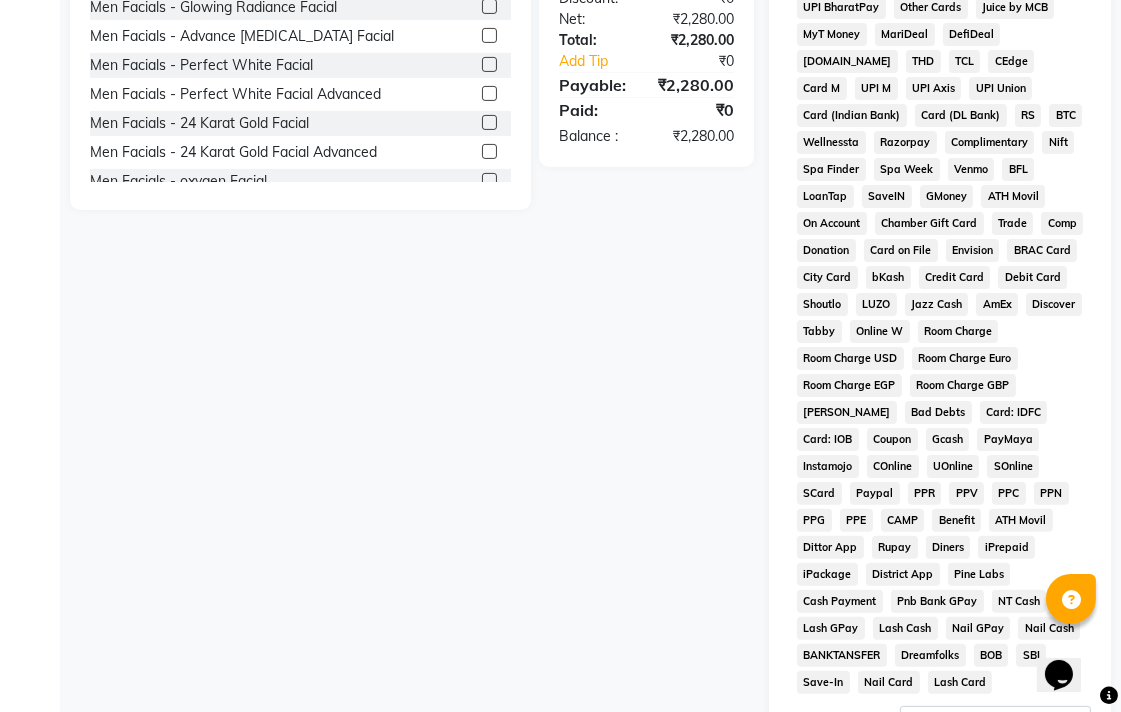 scroll, scrollTop: 888, scrollLeft: 0, axis: vertical 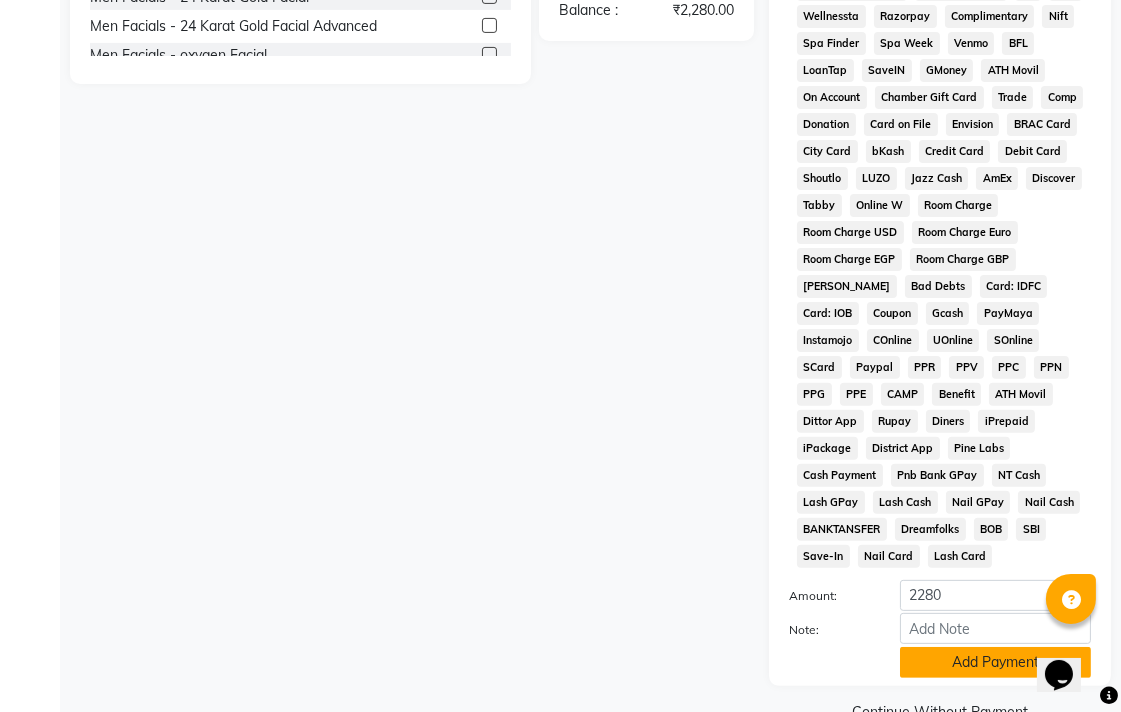 click on "Add Payment" 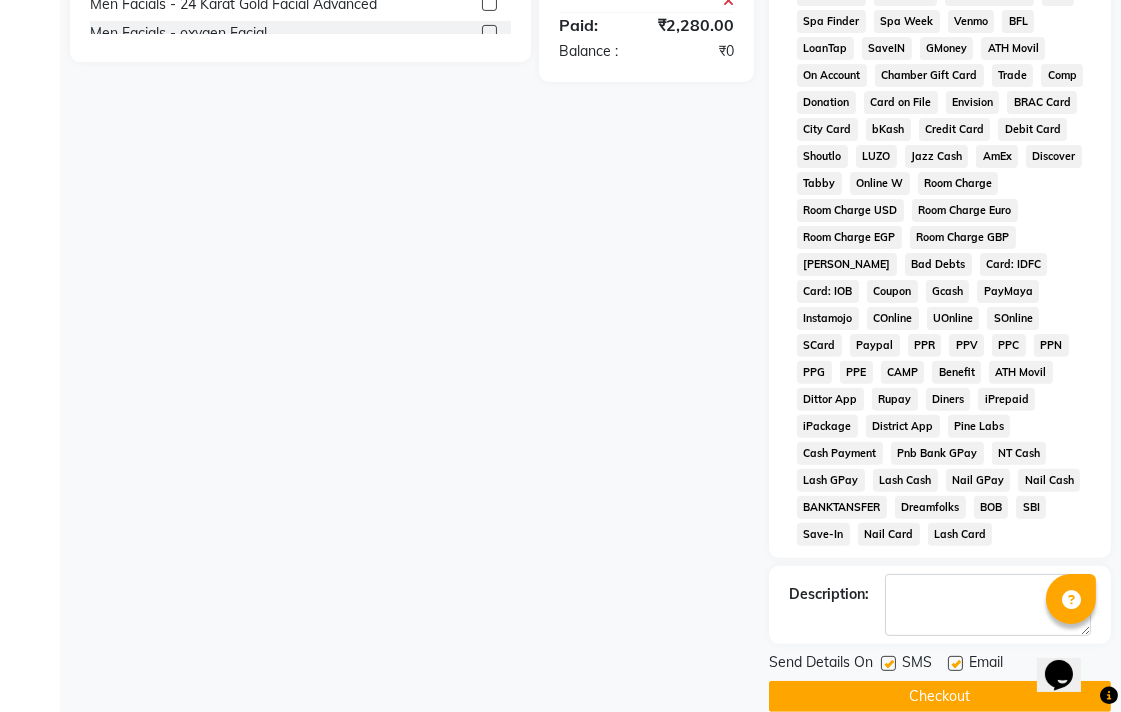 scroll, scrollTop: 921, scrollLeft: 0, axis: vertical 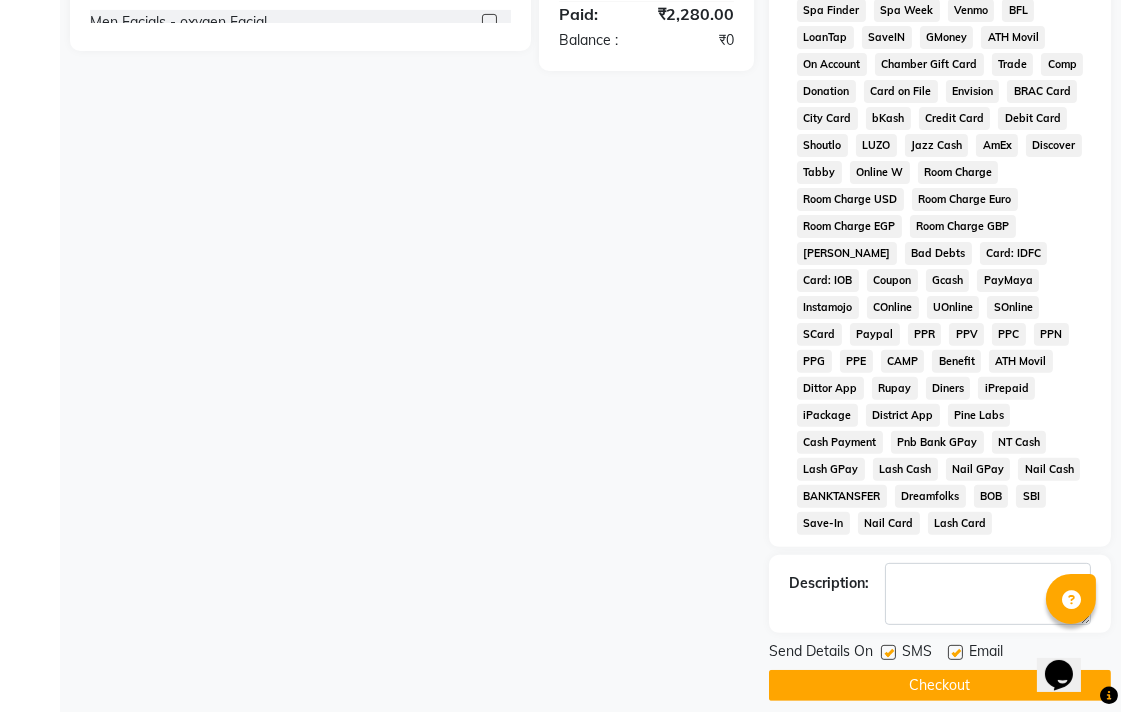 click 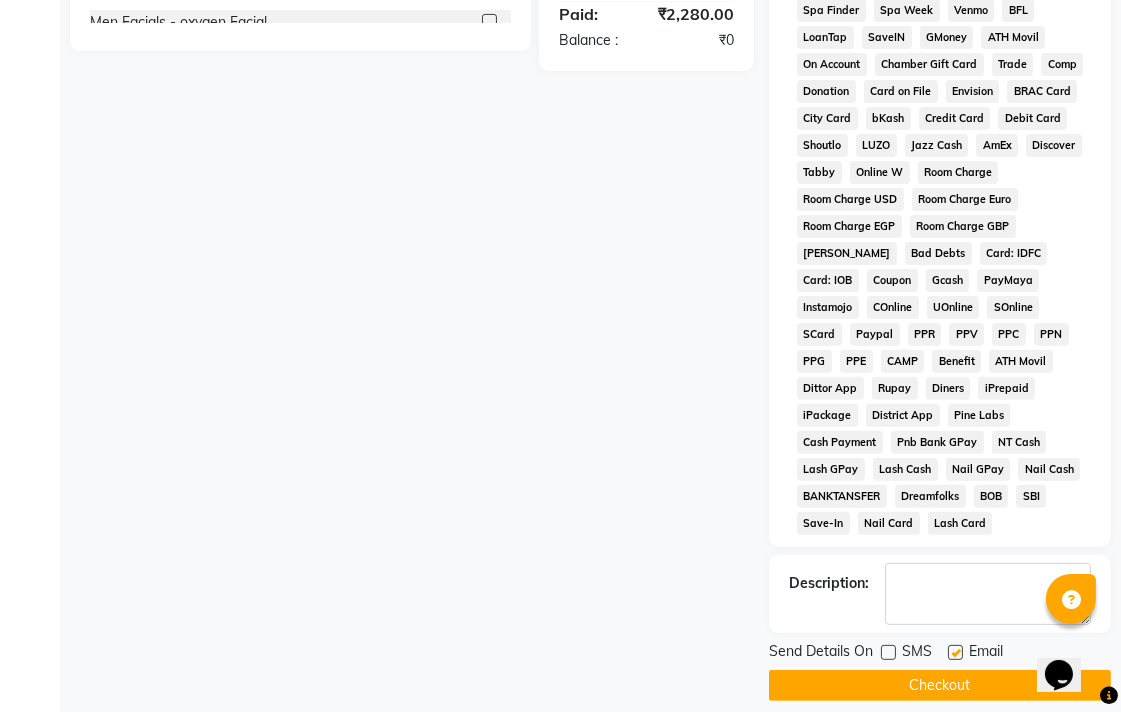 click 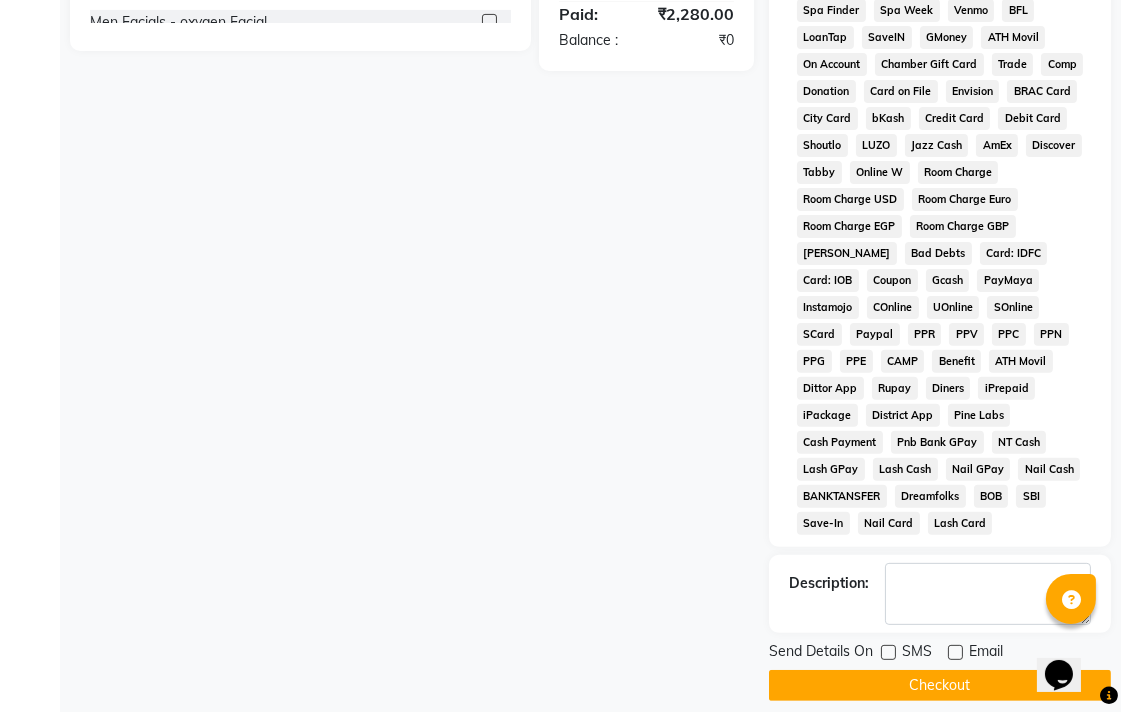 click on "Checkout" 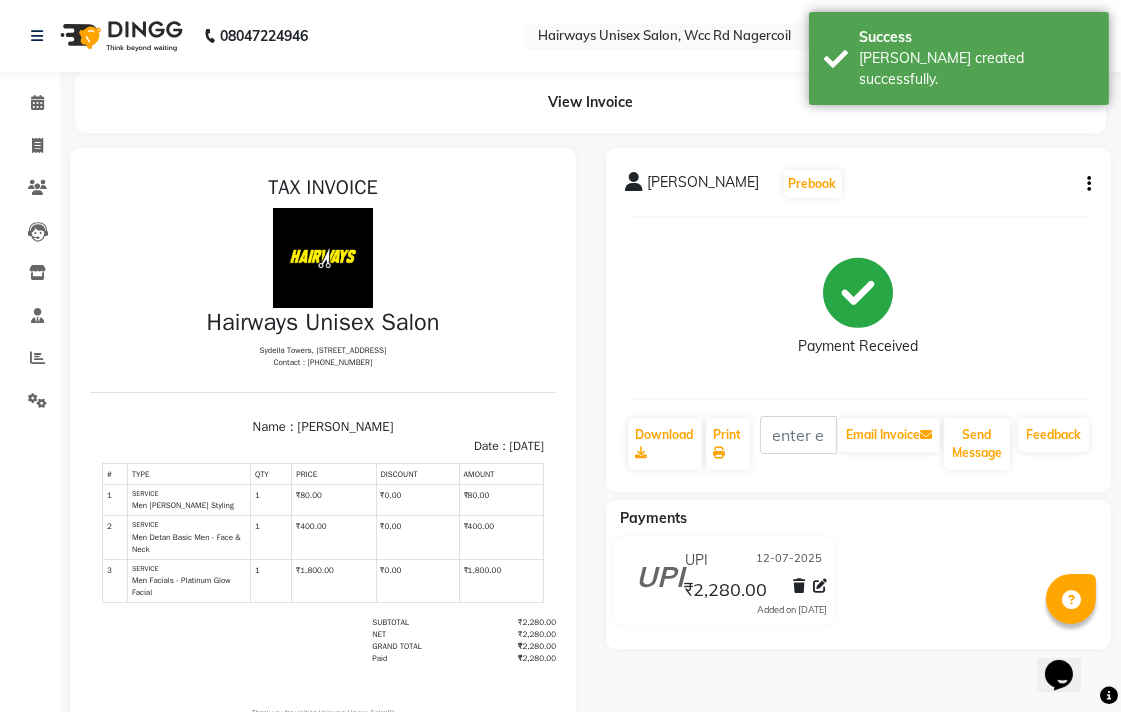scroll, scrollTop: 0, scrollLeft: 0, axis: both 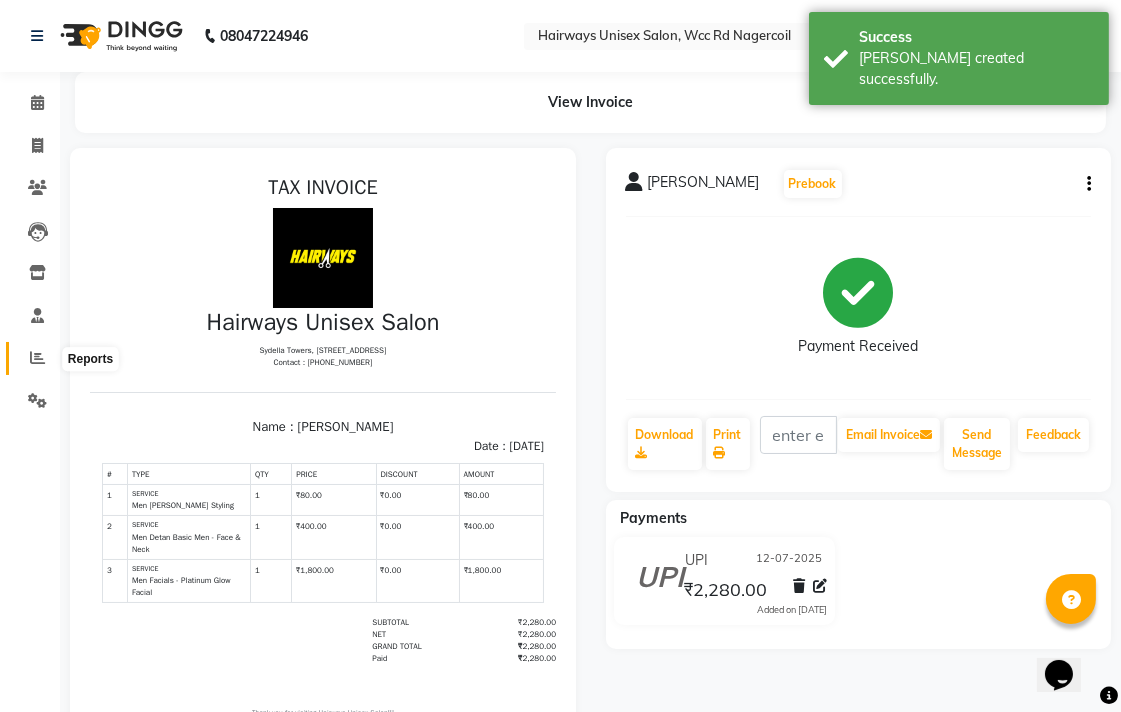 click 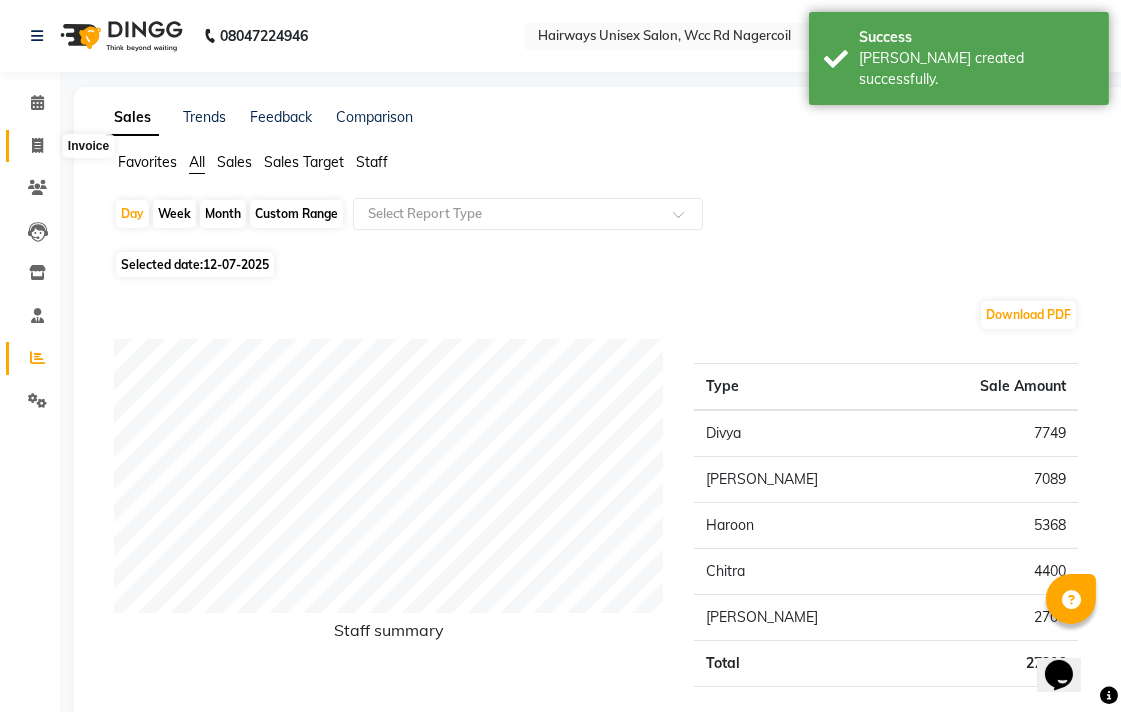 click 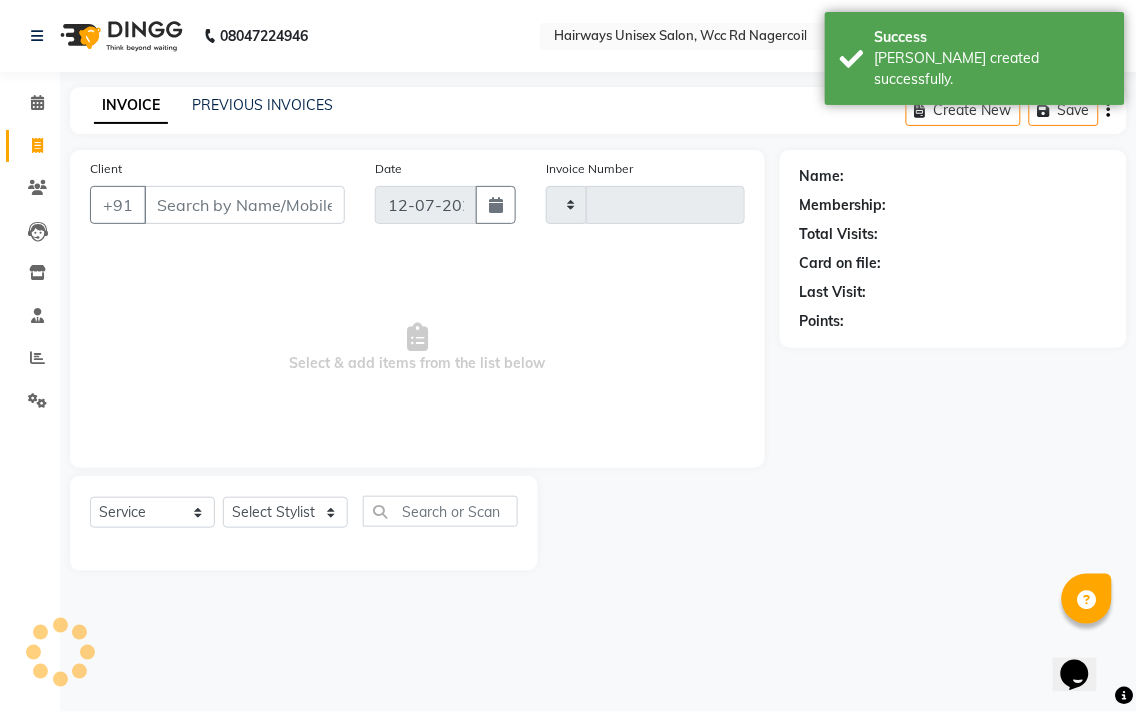 type on "4476" 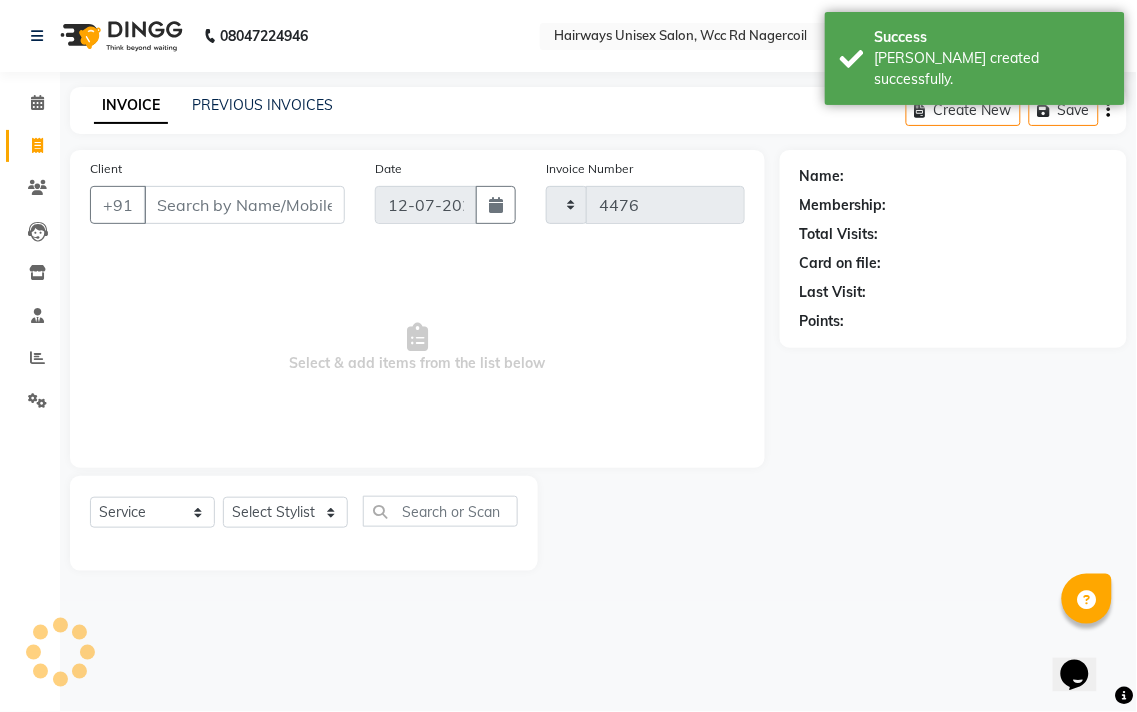 select on "6523" 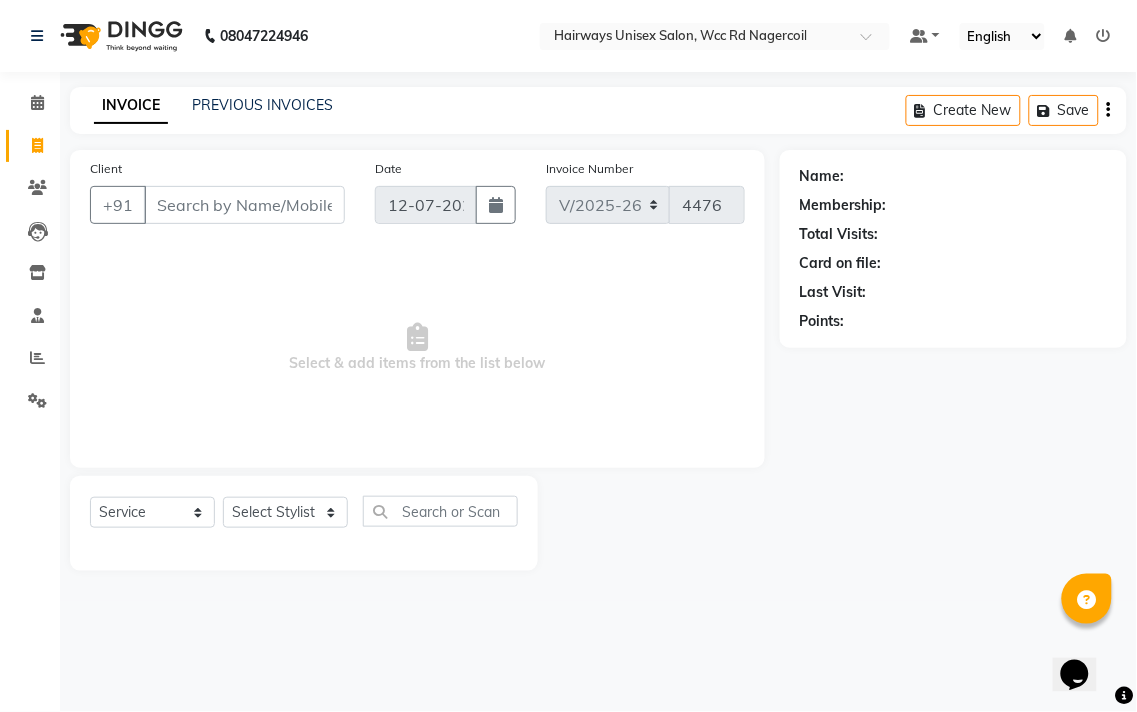 click 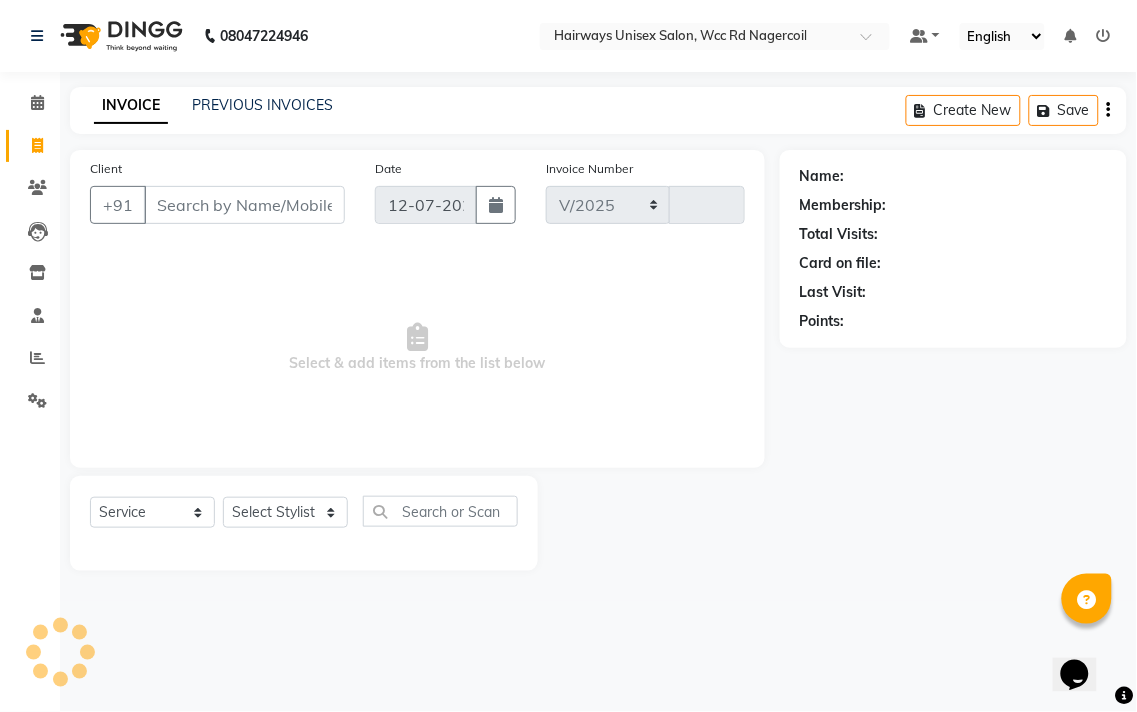 select on "6523" 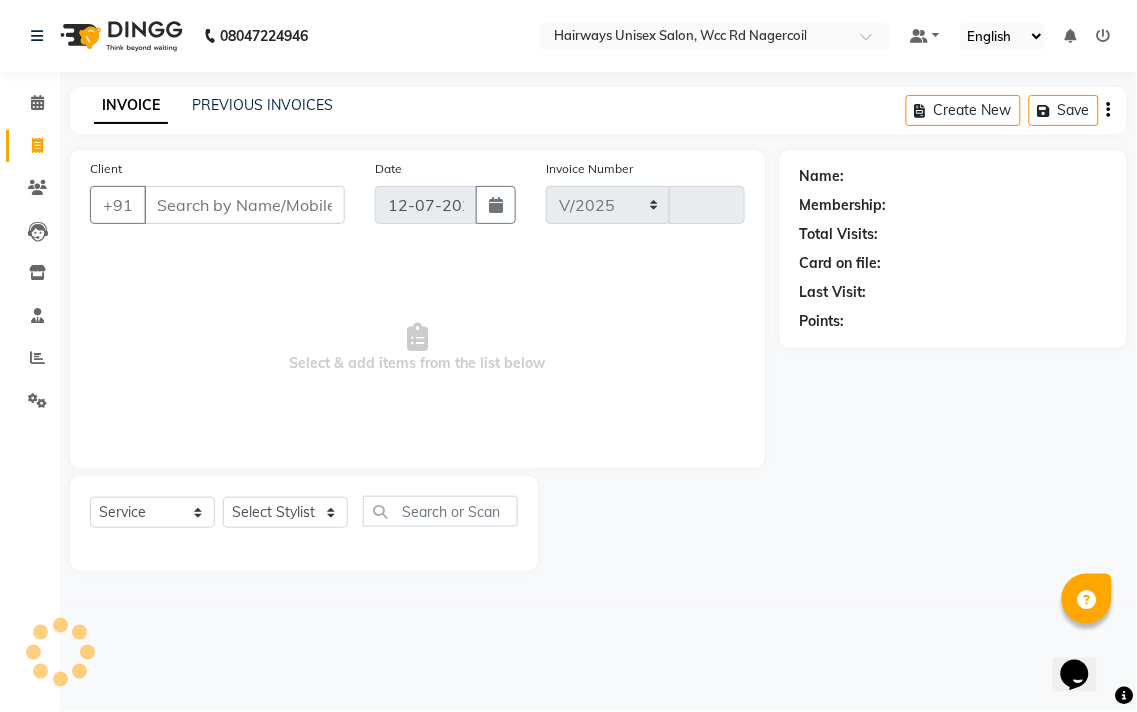 type on "4476" 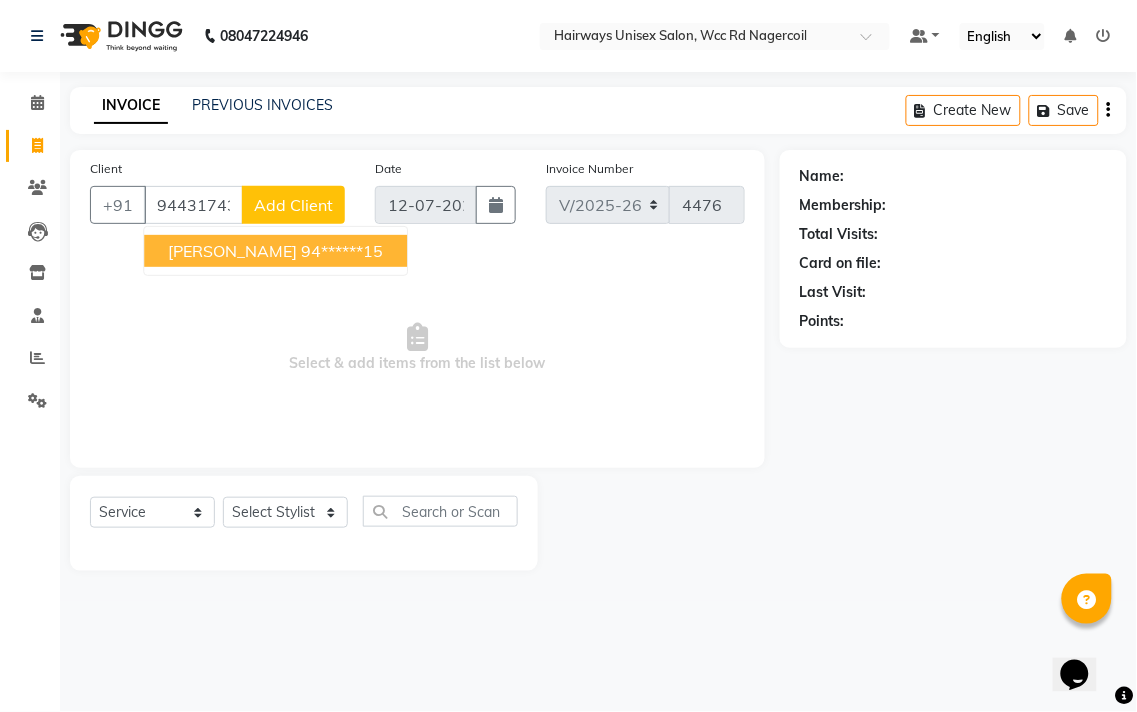 click on "darious" at bounding box center [232, 251] 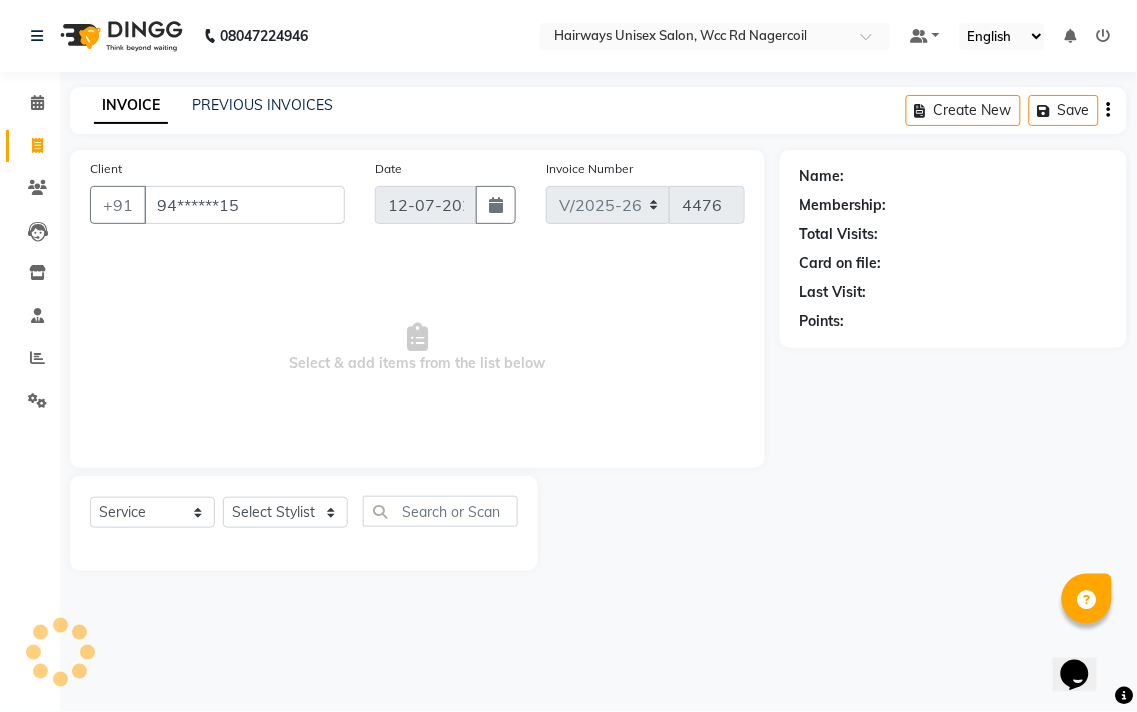 type on "94******15" 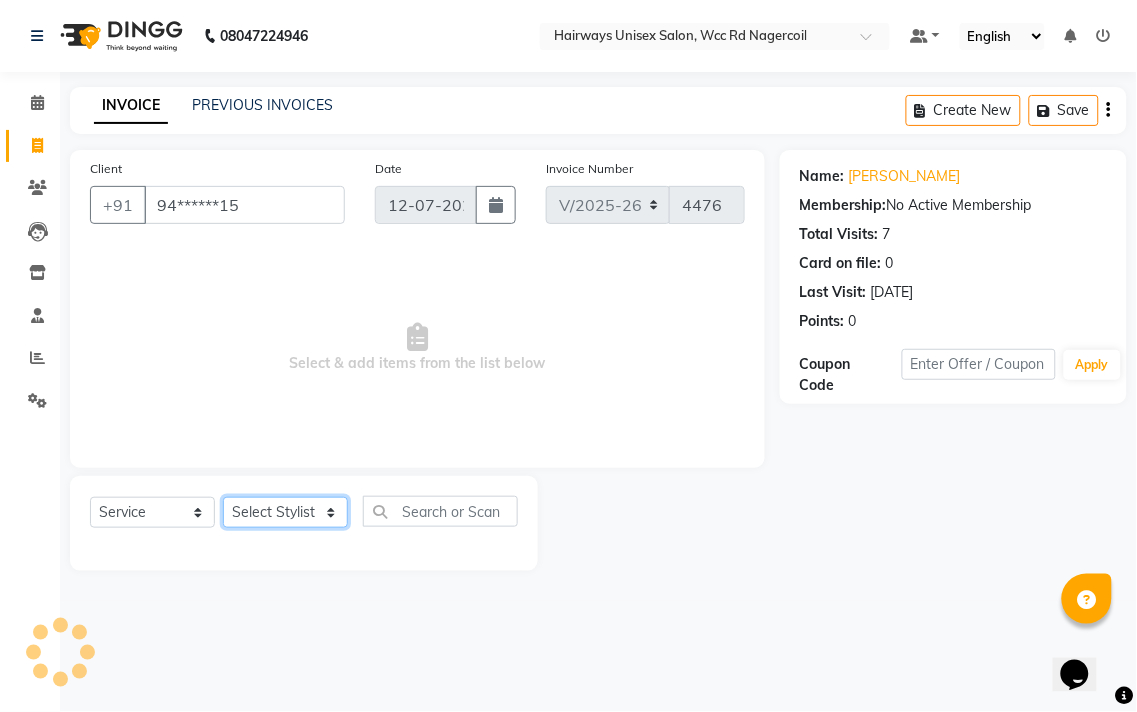 click on "Select Stylist Admin Chitra divya [PERSON_NAME] [PERSON_NAME] Reception [PERSON_NAME] [PERSON_NAME] Talib" 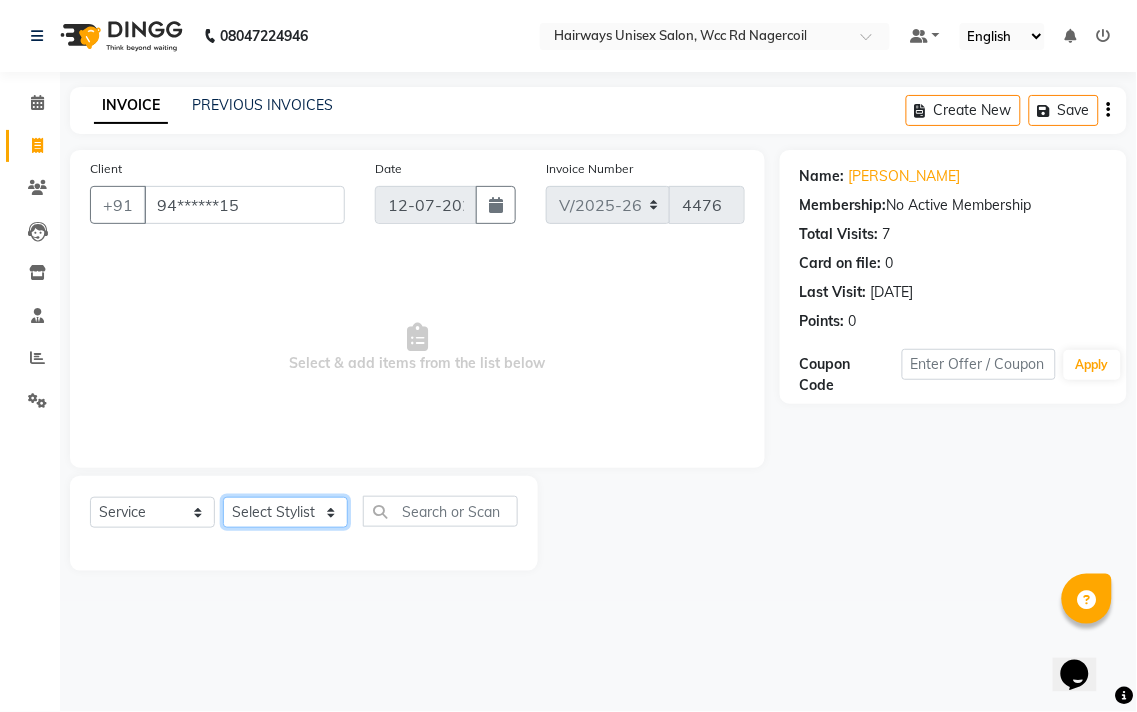 select on "50257" 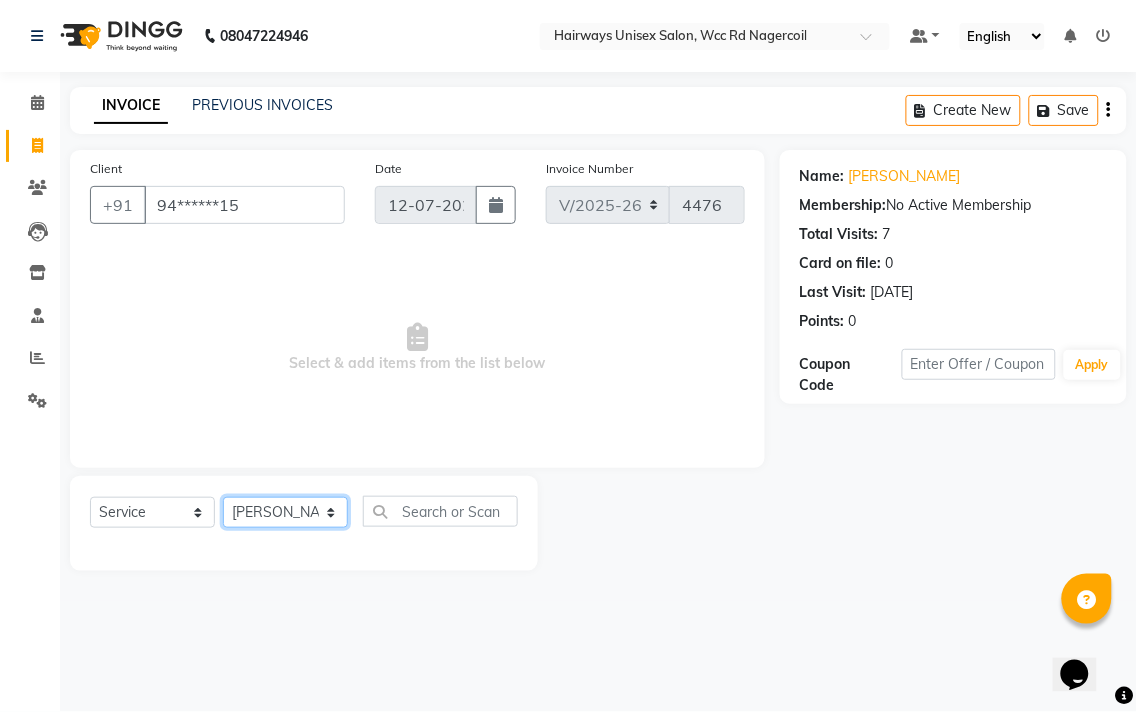 click on "Select Stylist Admin Chitra divya [PERSON_NAME] [PERSON_NAME] Reception [PERSON_NAME] [PERSON_NAME] Talib" 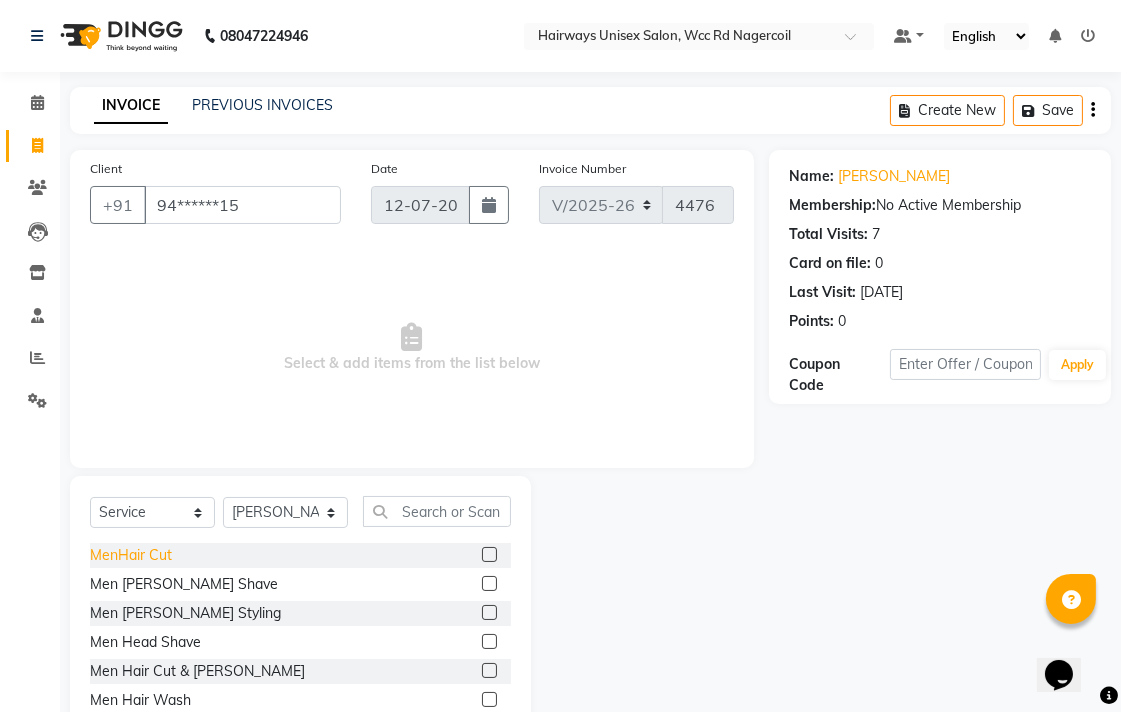 click on "MenHair Cut" 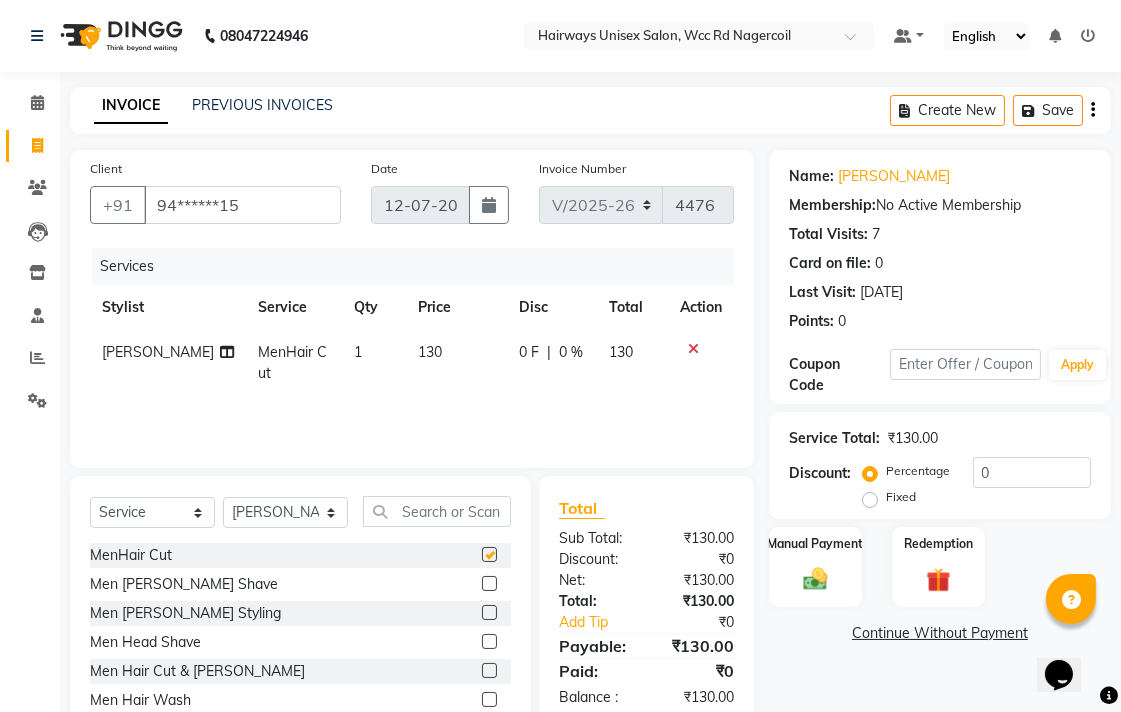 checkbox on "false" 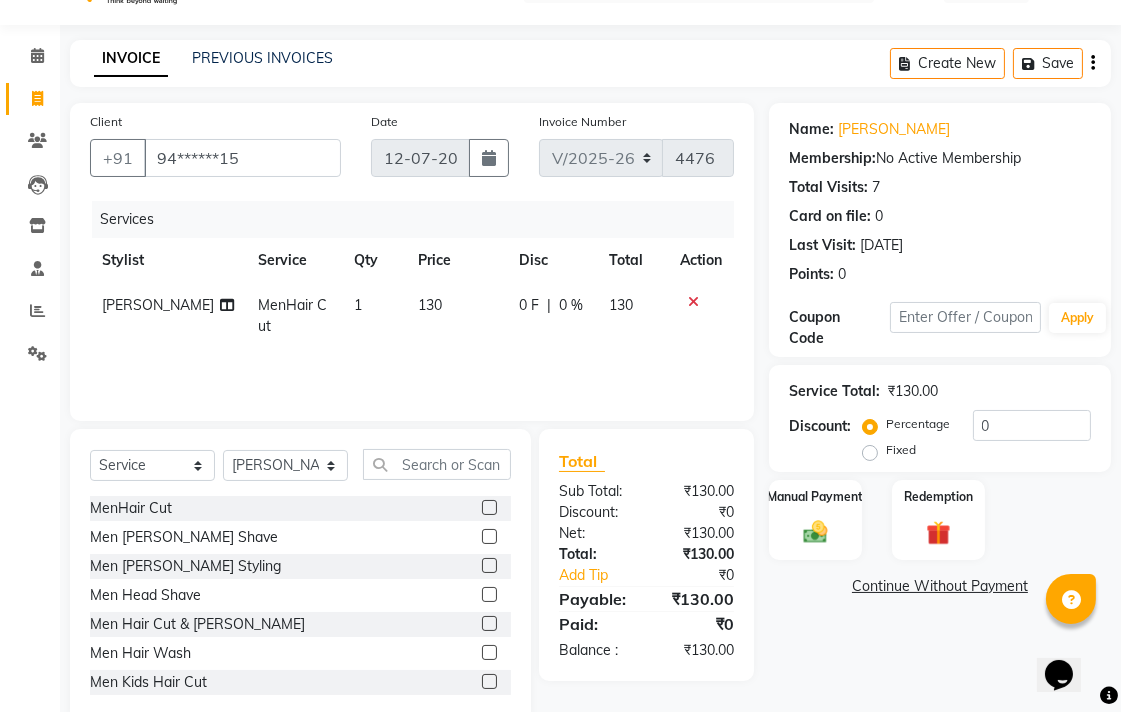 scroll, scrollTop: 88, scrollLeft: 0, axis: vertical 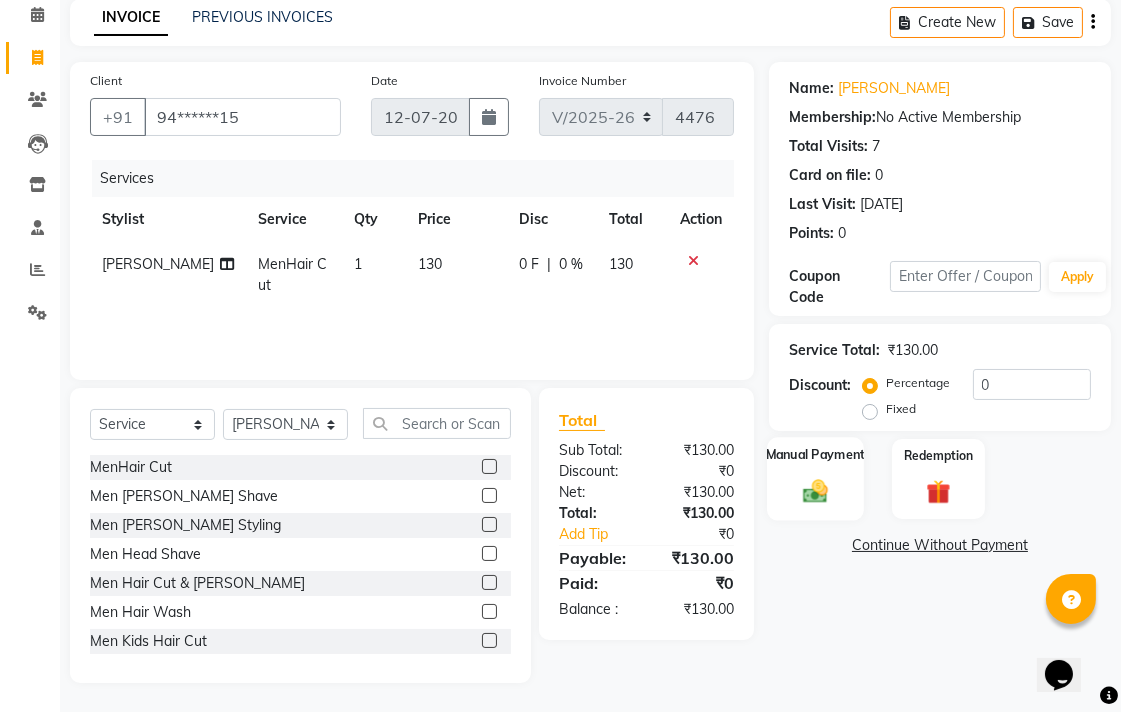 click 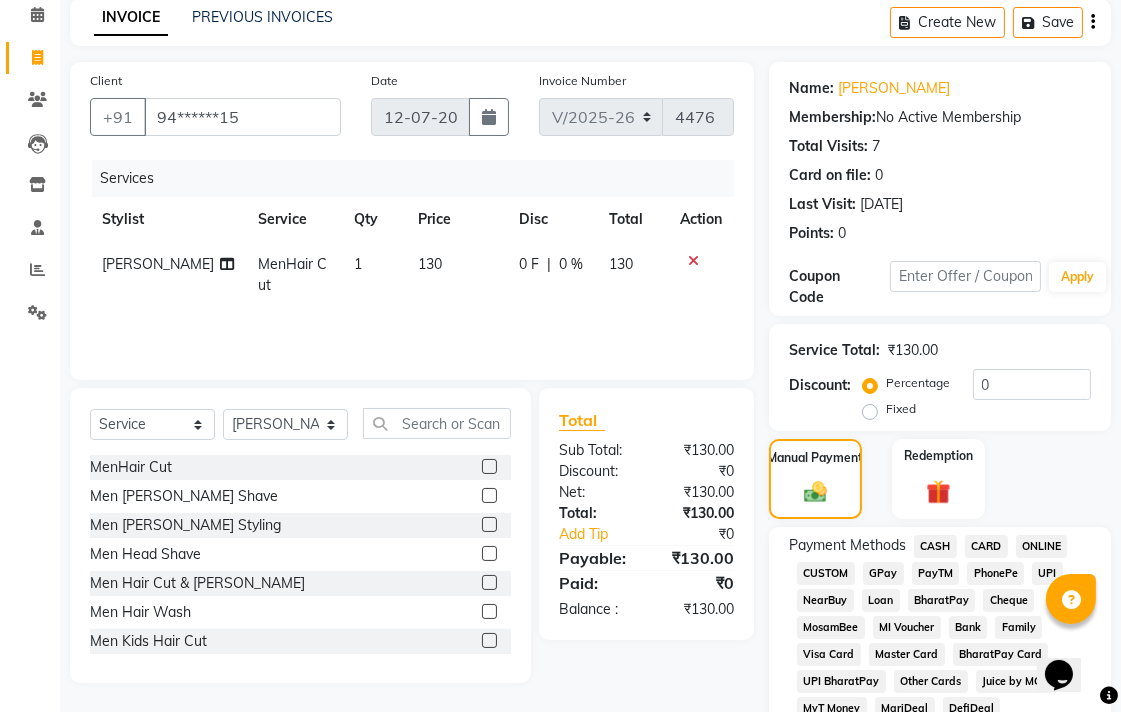 scroll, scrollTop: 200, scrollLeft: 0, axis: vertical 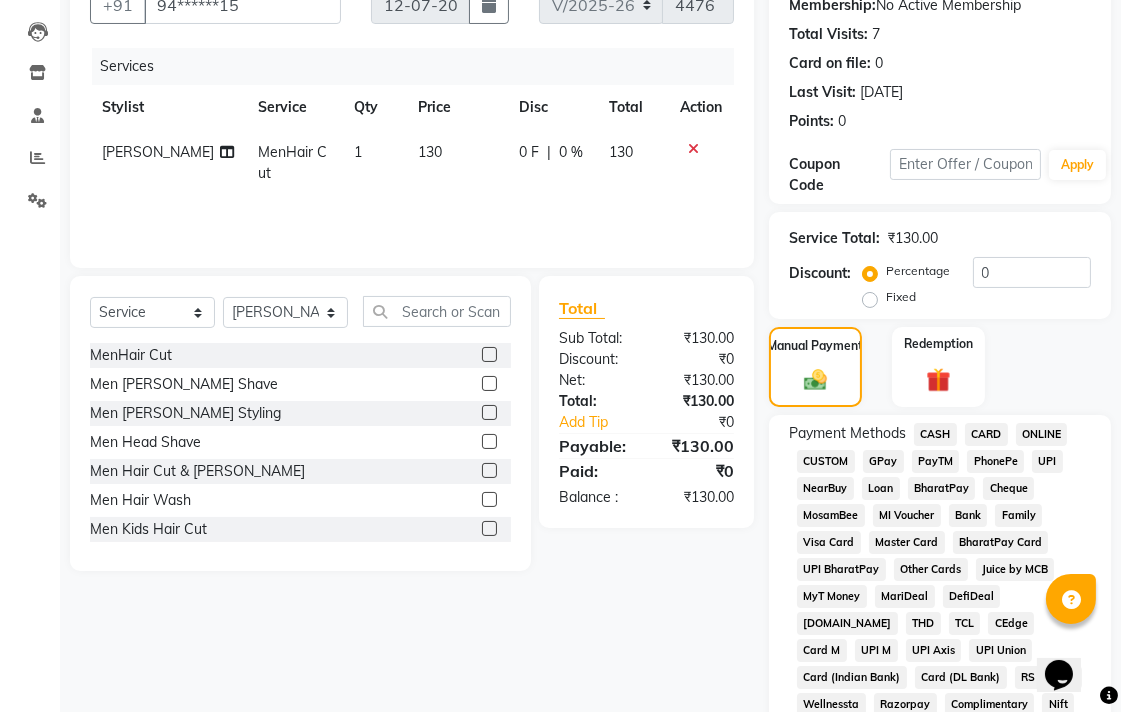 click on "UPI" 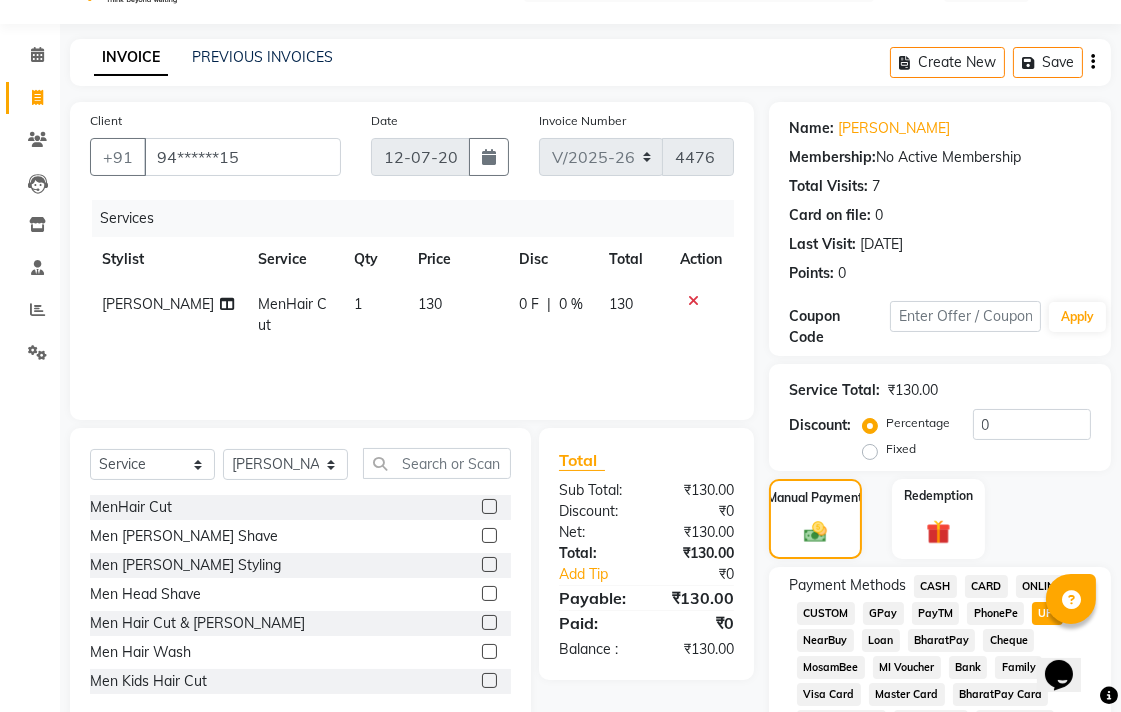 scroll, scrollTop: 0, scrollLeft: 0, axis: both 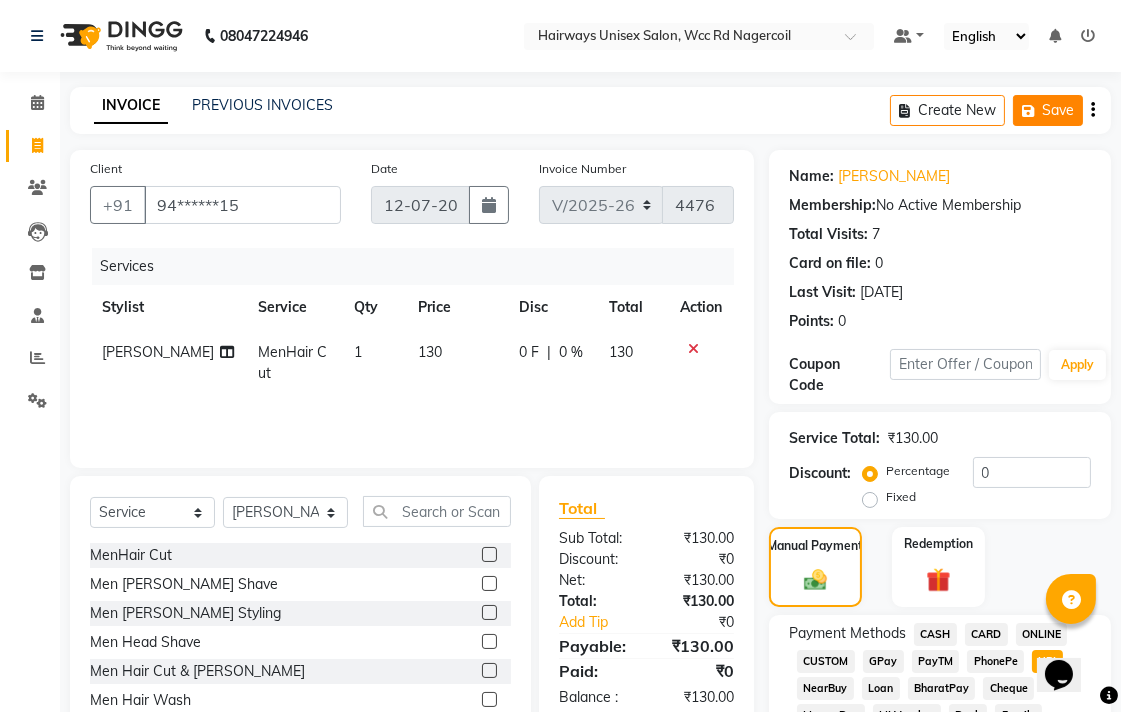 click on "Save" 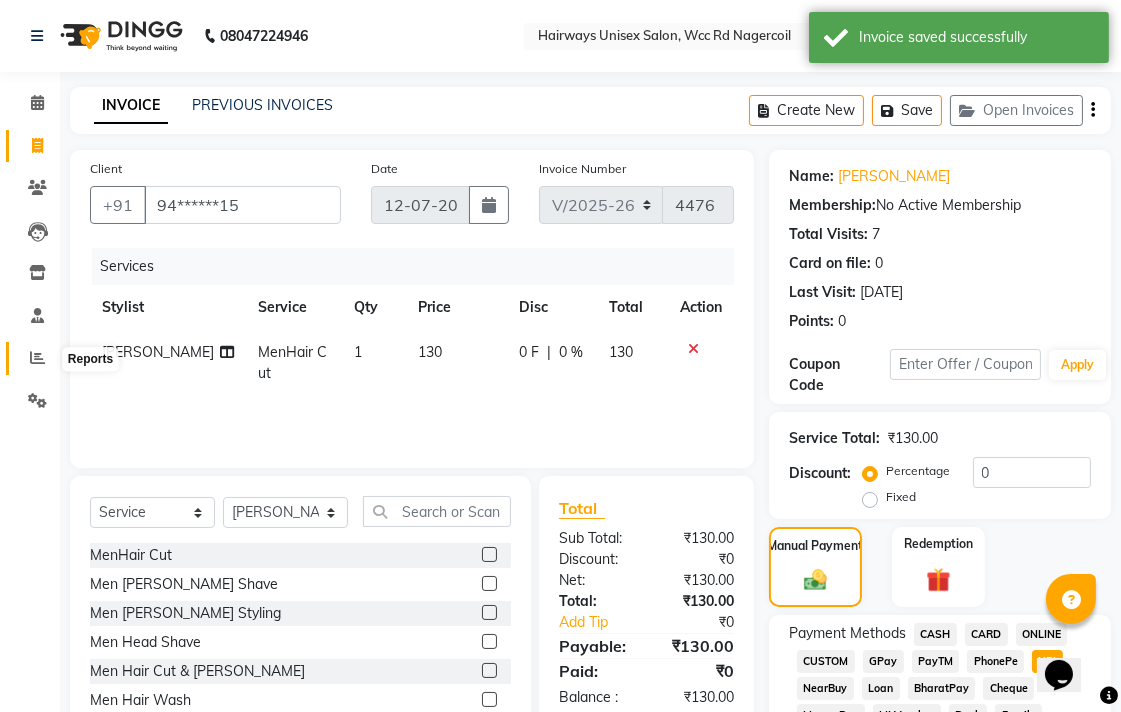 click 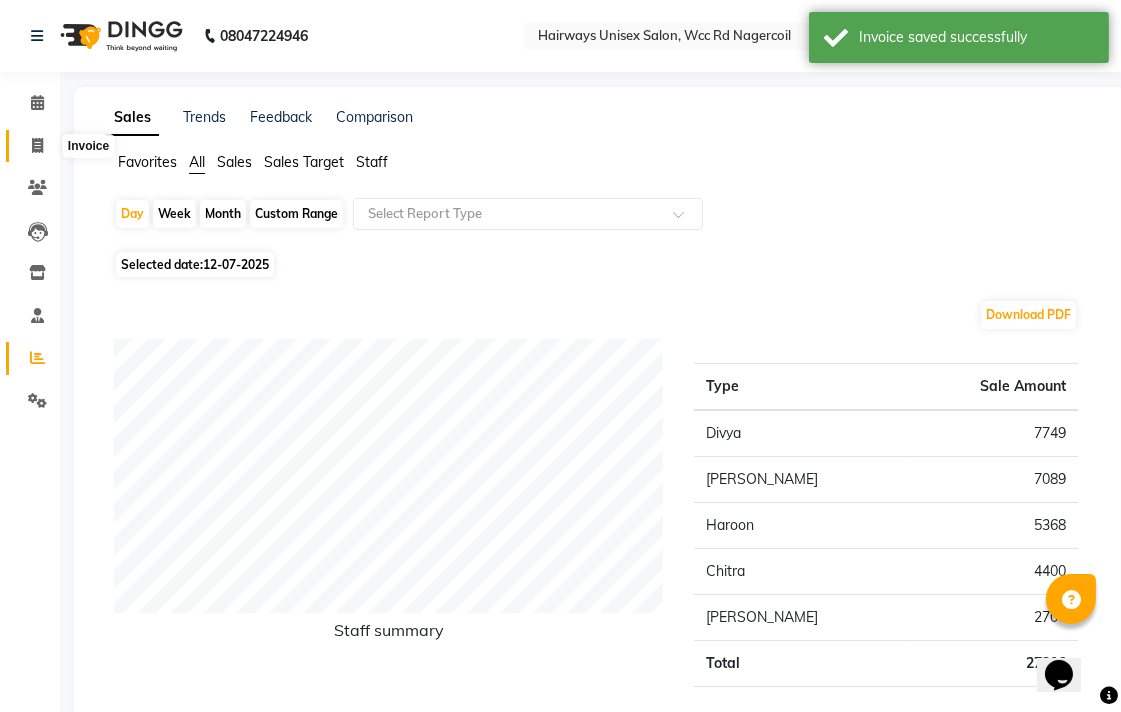 click 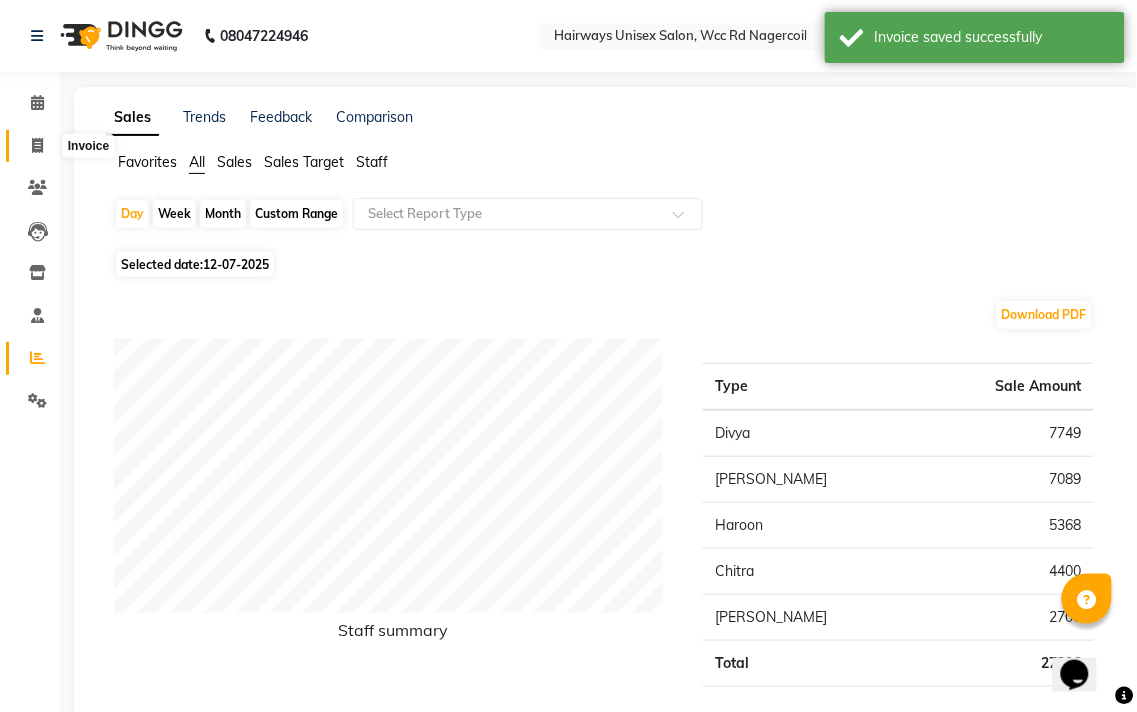 select on "6523" 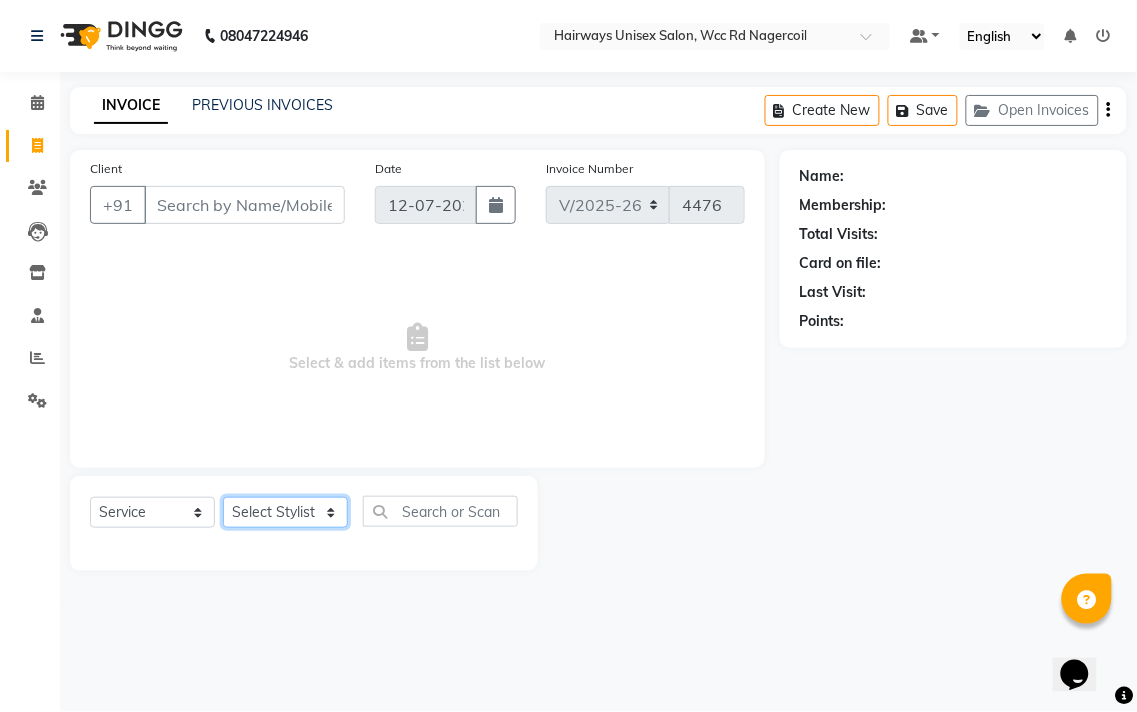 click on "Select Stylist Admin Chitra divya [PERSON_NAME] [PERSON_NAME] Reception [PERSON_NAME] [PERSON_NAME] Talib" 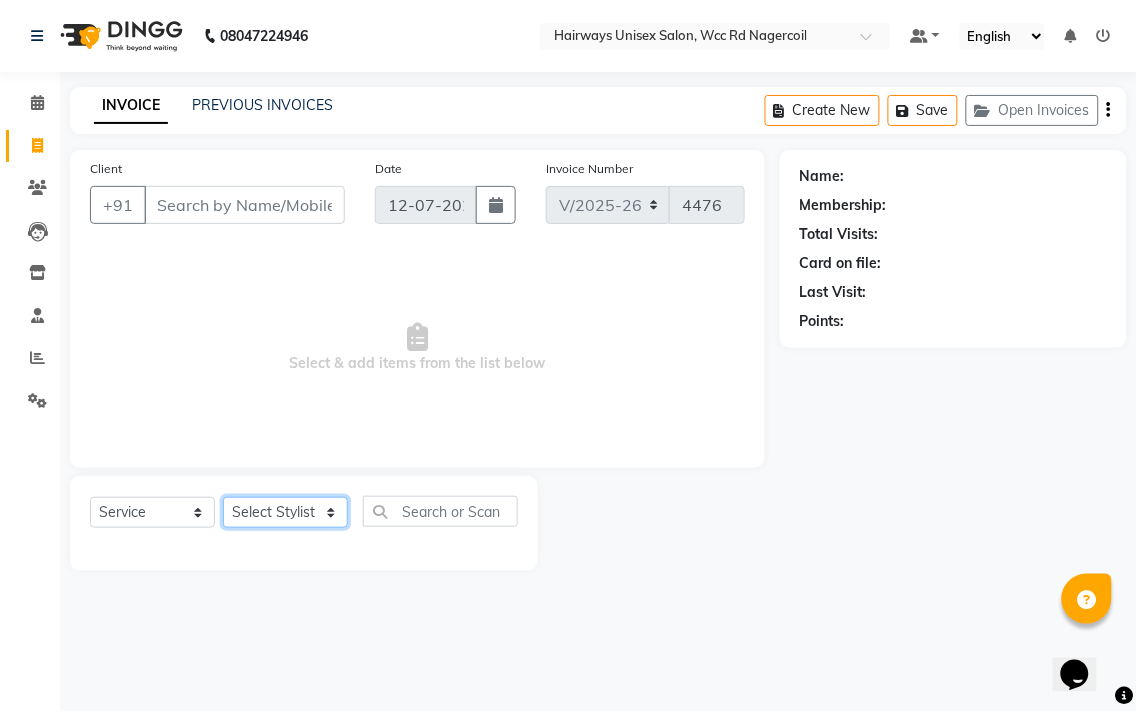 select on "49914" 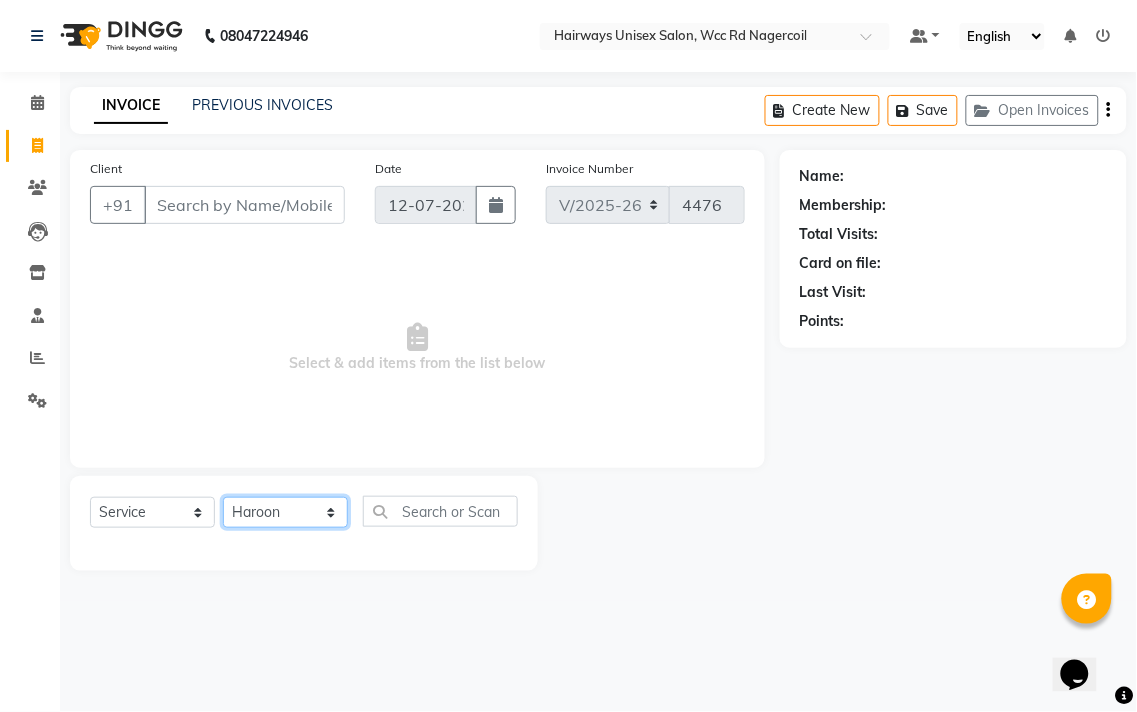 click on "Select Stylist Admin Chitra divya [PERSON_NAME] [PERSON_NAME] Reception [PERSON_NAME] [PERSON_NAME] Talib" 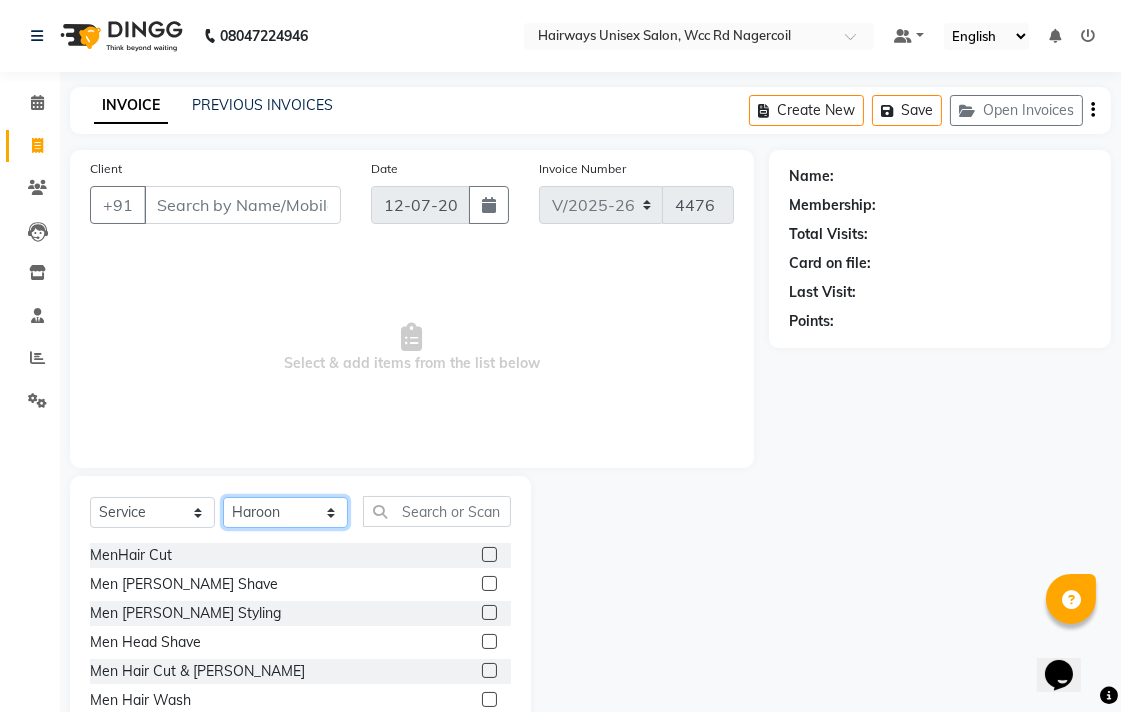 scroll, scrollTop: 111, scrollLeft: 0, axis: vertical 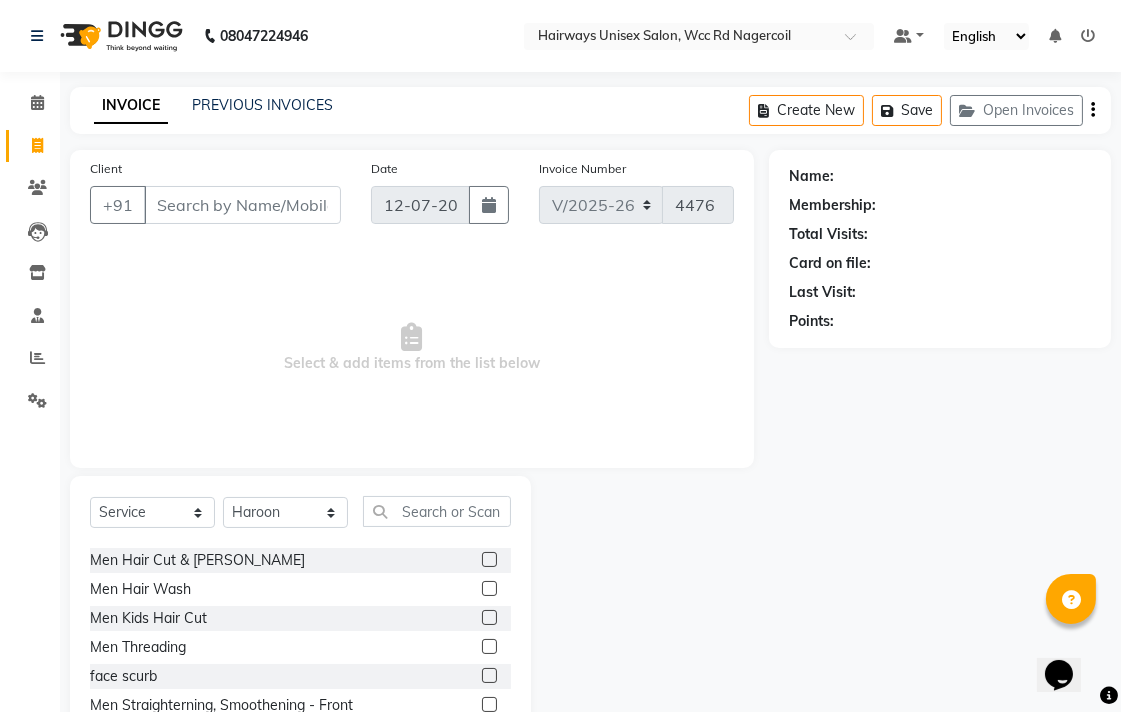 click 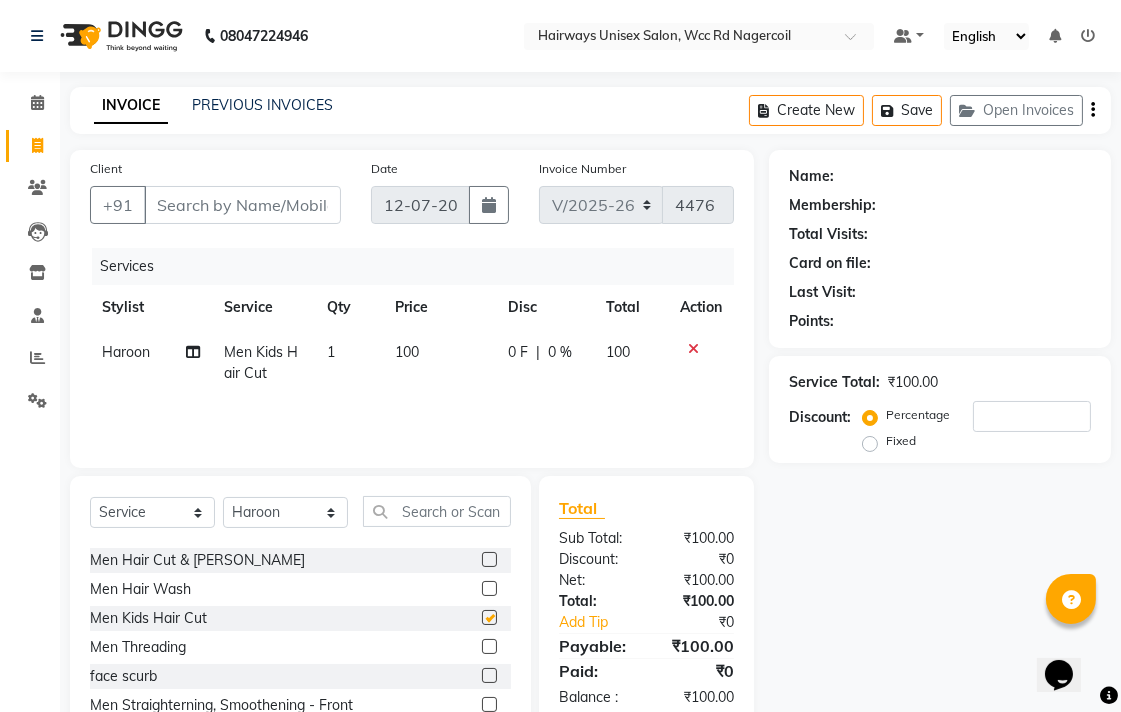 checkbox on "false" 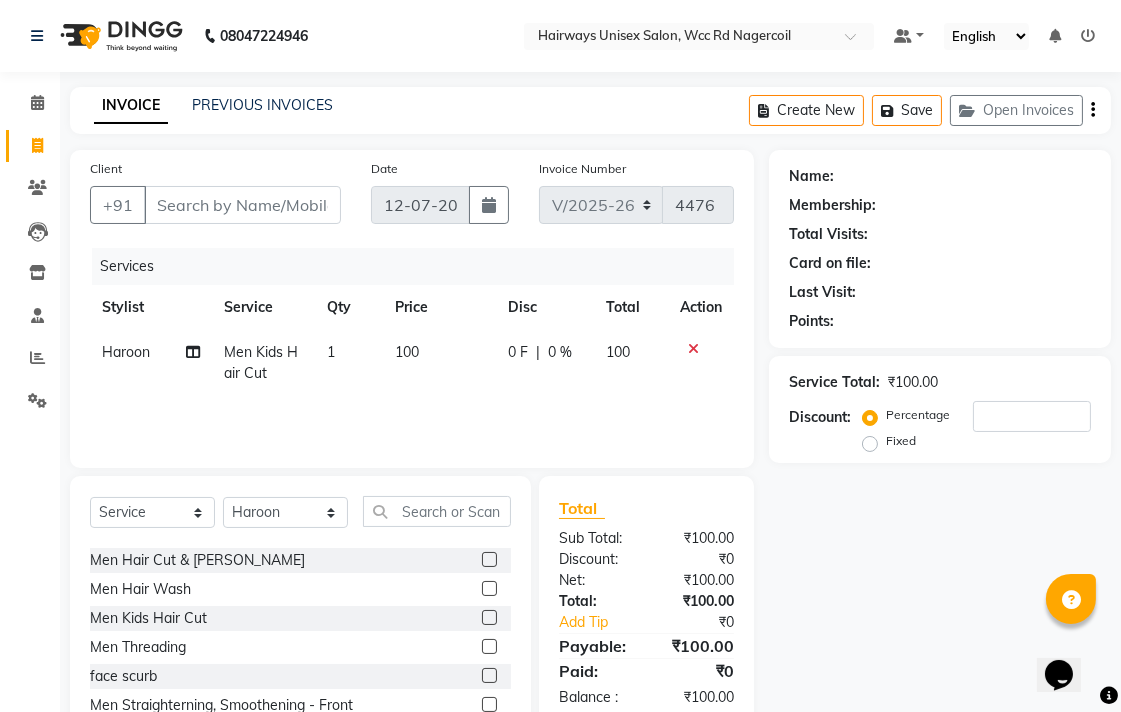 click on "100" 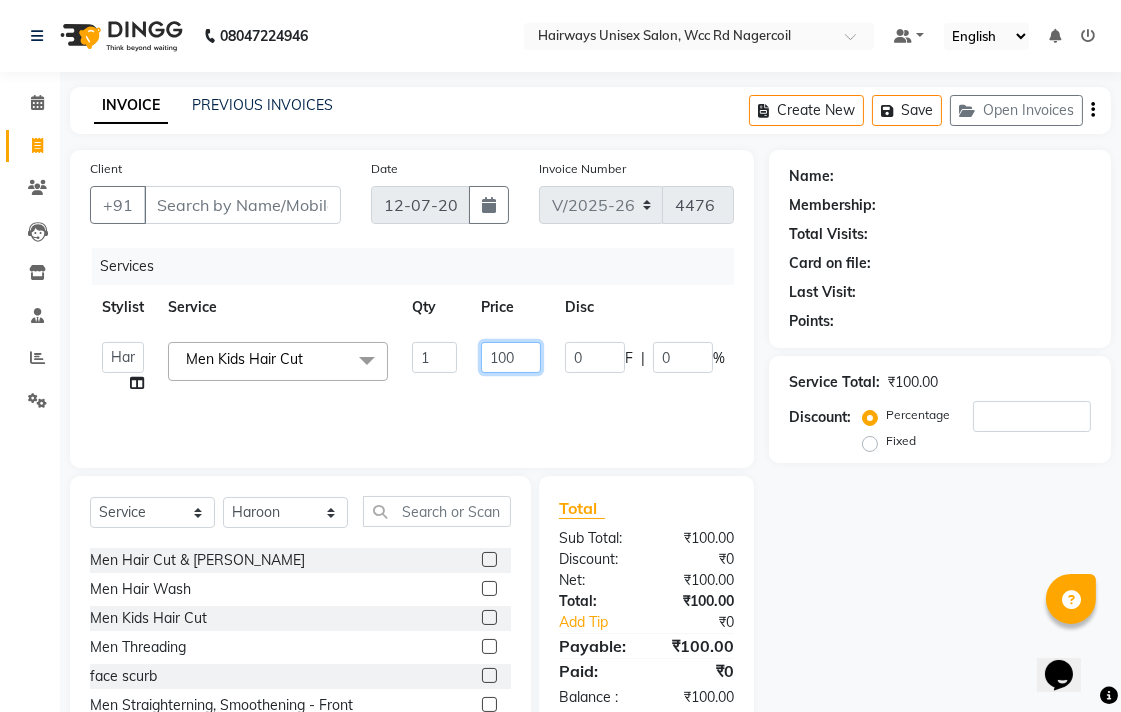 click on "100" 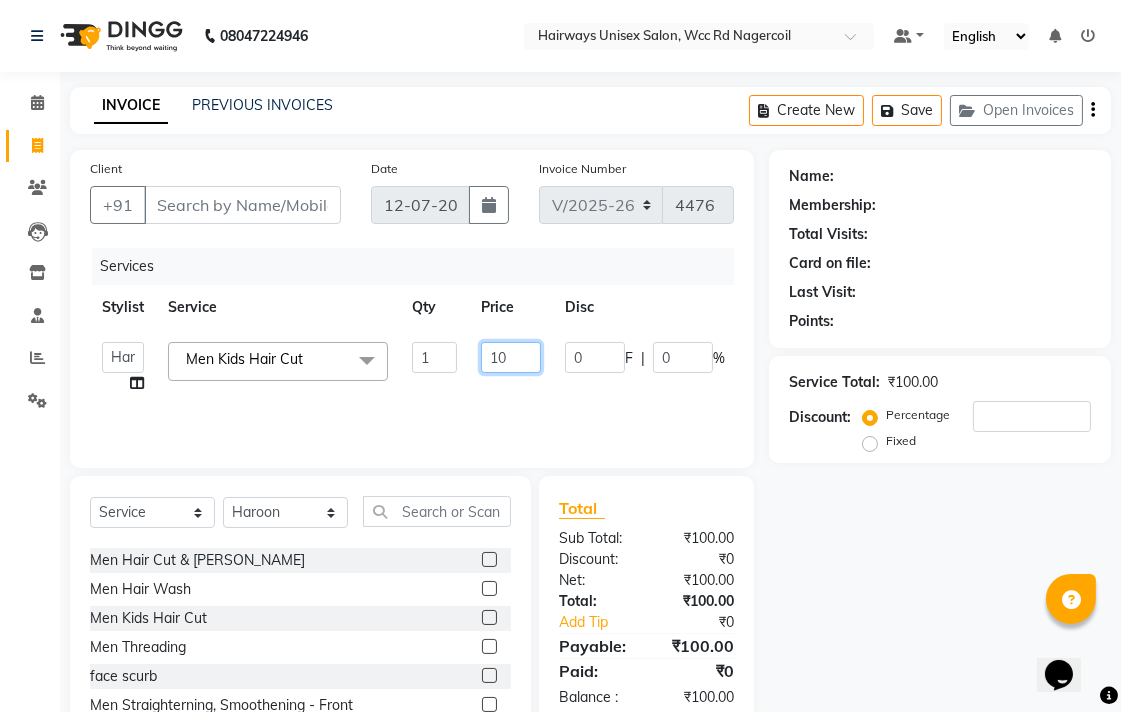 type on "1" 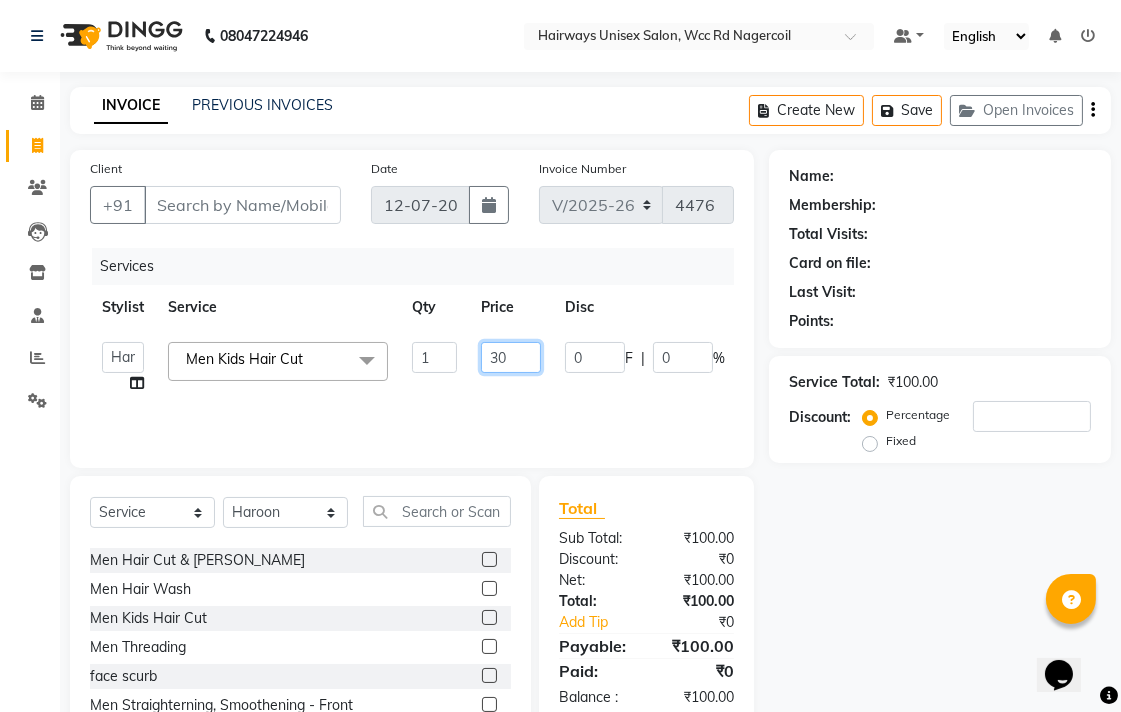 type on "300" 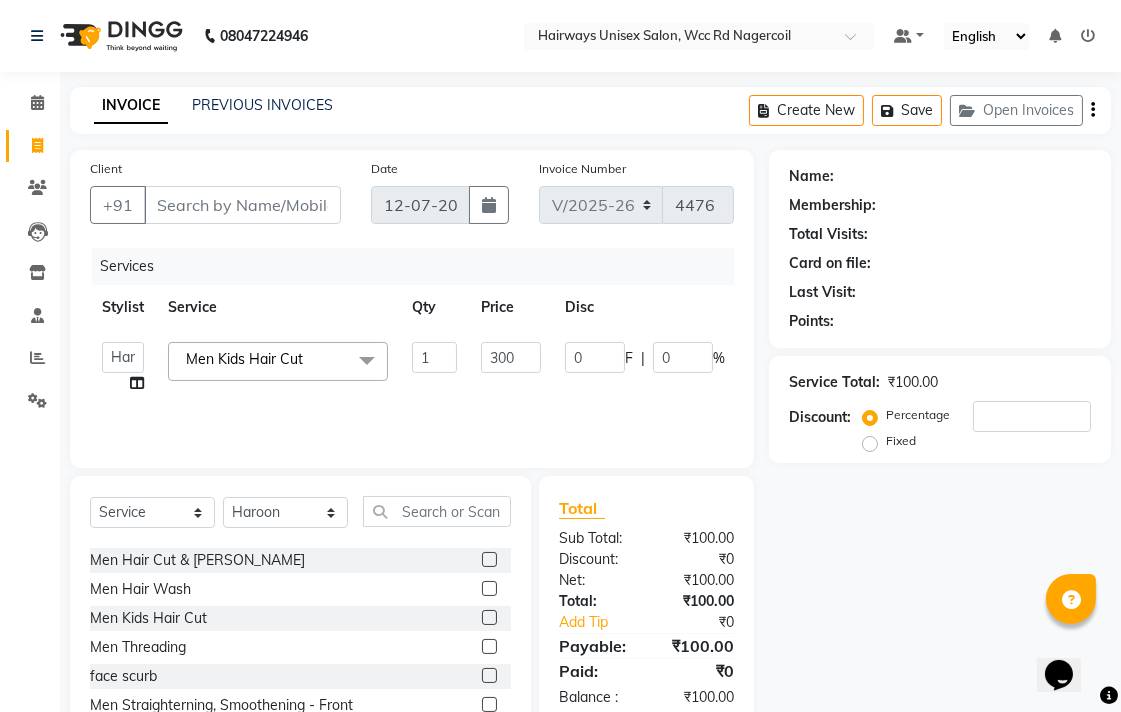 click on "Services Stylist Service Qty Price Disc Total Action  Admin   Chitra   divya   Gokila   Haroon   Imran   Reception   Salman   Sartaj Khan   Talib  Men Kids Hair Cut  x MenHair Cut Men Beard Shave Men Beard Styling Men Head Shave Men Hair Cut & Beard Men Hair Wash Men Kids Hair Cut Men Threading face scurb Men Straighterning, Smoothening - Front Men Straightening, Smoothening - Half Men Straightening, Smoothening - Full Men Grown  smoothening- straightening Men Dandruff Treatment - Da0ndruff Treatment (short hair) Men Dandruff Treatment - Dandruff Treatment (Medium hair) Men Dandruff Treatment - Dandruff Treatment (Long hair) Men Dandruff scrub Men Relaxing Head Massage - Cocnut Oil Men Relaxing Head Massage - Navaratna Oil Men Relaxing Head Massage - Cold Oil Men Relaxing Head Massage - Almond Oil Men Relaxing olive oil massage  Men Hair Colour - Mustache Men Hair Colour - Mustache (Ammonia Free) Men Hair Colour - Beard Colour Men Hair Colour - Beard Colour (Ammonia Free) Men Hair Colour - Head colour 1 300" 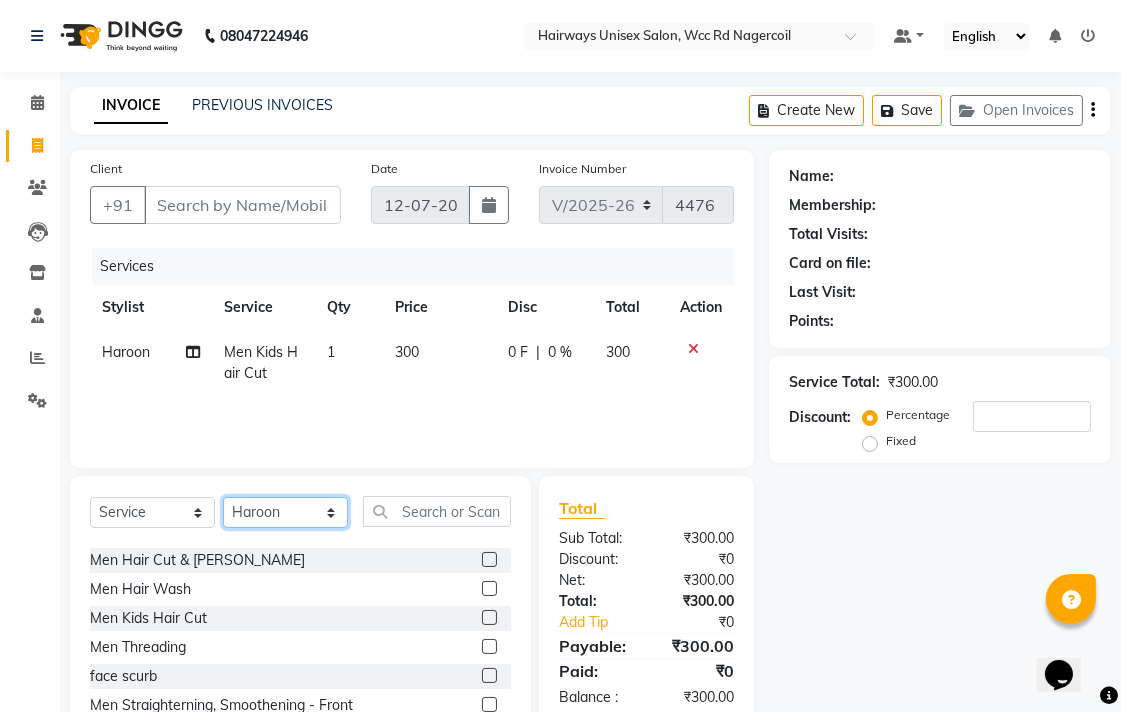 click on "Select Stylist Admin Chitra divya [PERSON_NAME] [PERSON_NAME] Reception [PERSON_NAME] [PERSON_NAME] Talib" 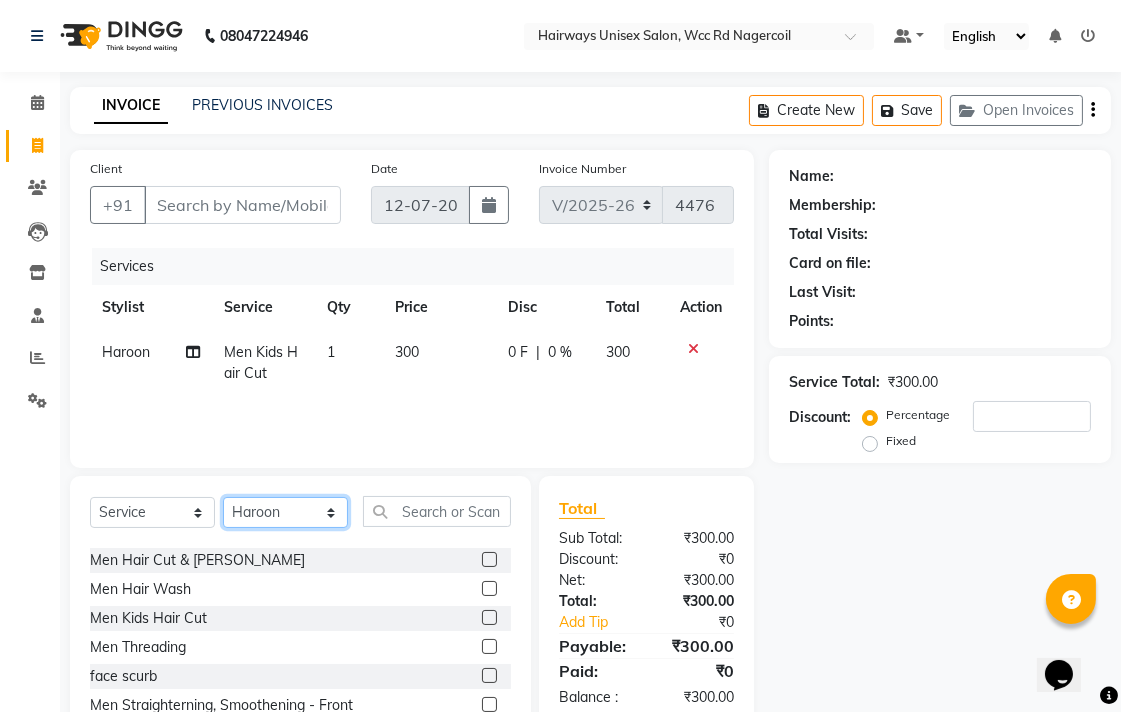 select on "49920" 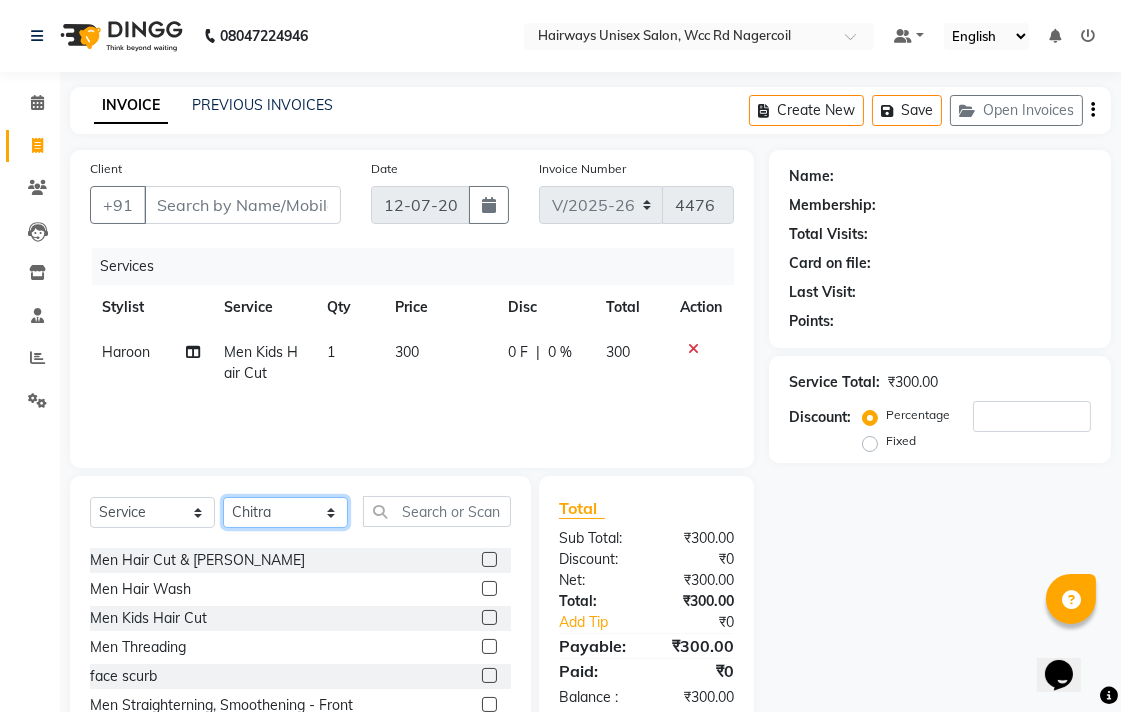 click on "Select Stylist Admin Chitra divya [PERSON_NAME] [PERSON_NAME] Reception [PERSON_NAME] [PERSON_NAME] Talib" 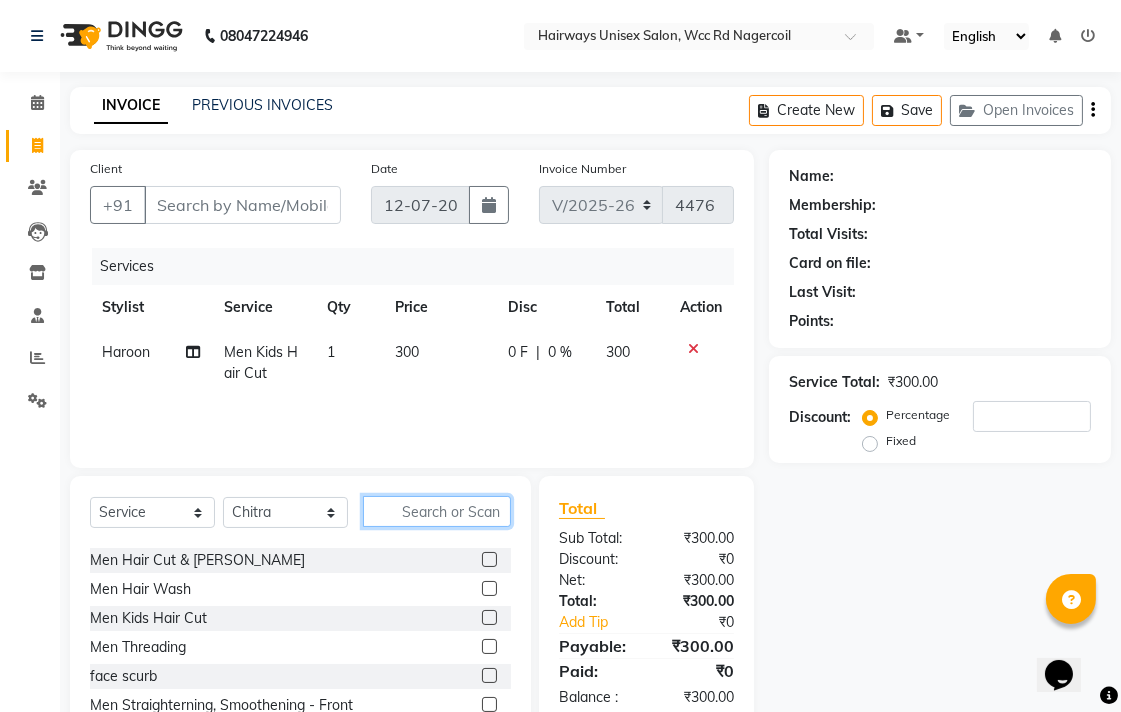 click 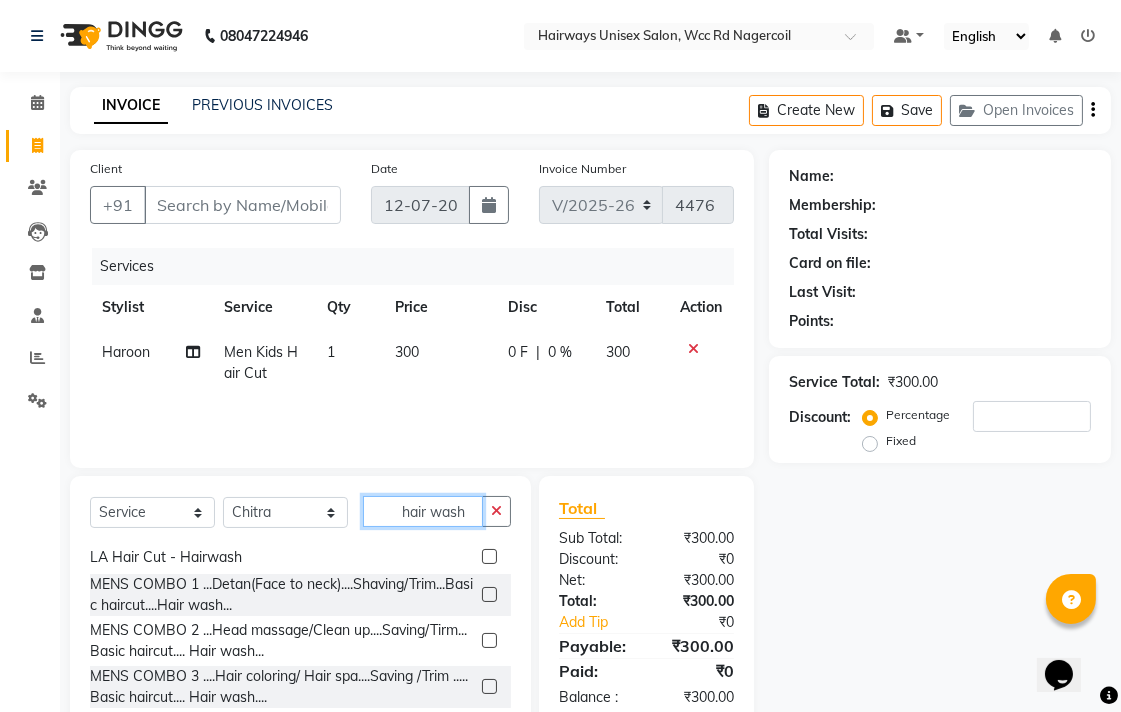 scroll, scrollTop: 42, scrollLeft: 0, axis: vertical 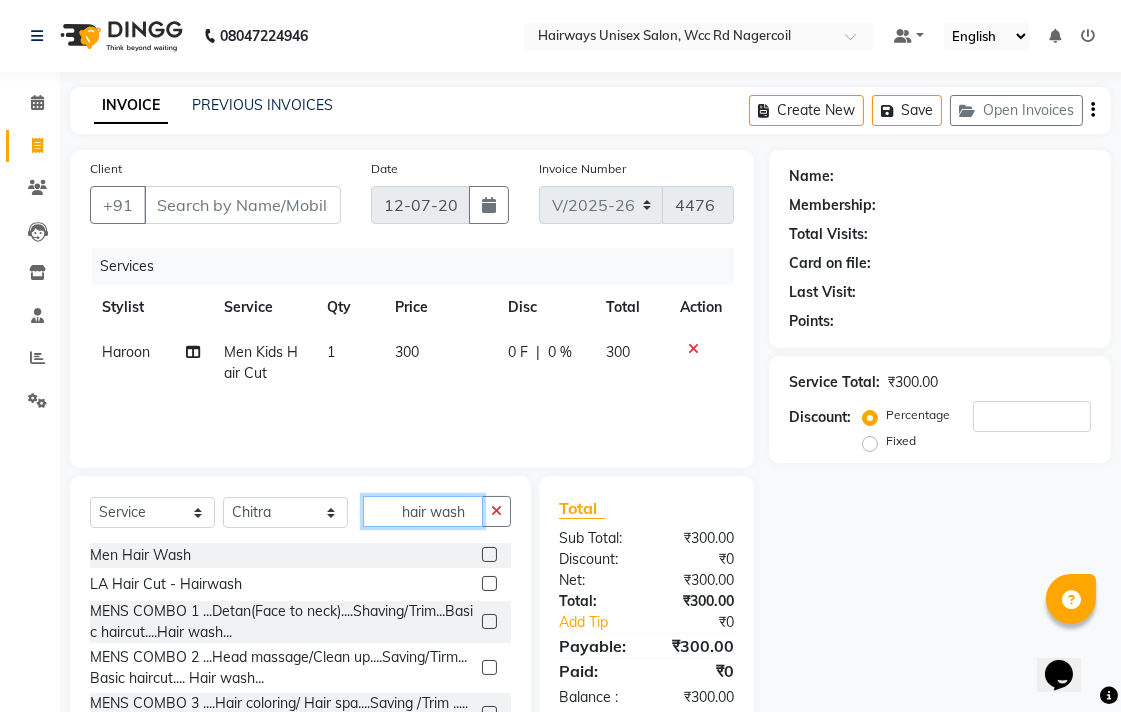 type on "hair wash" 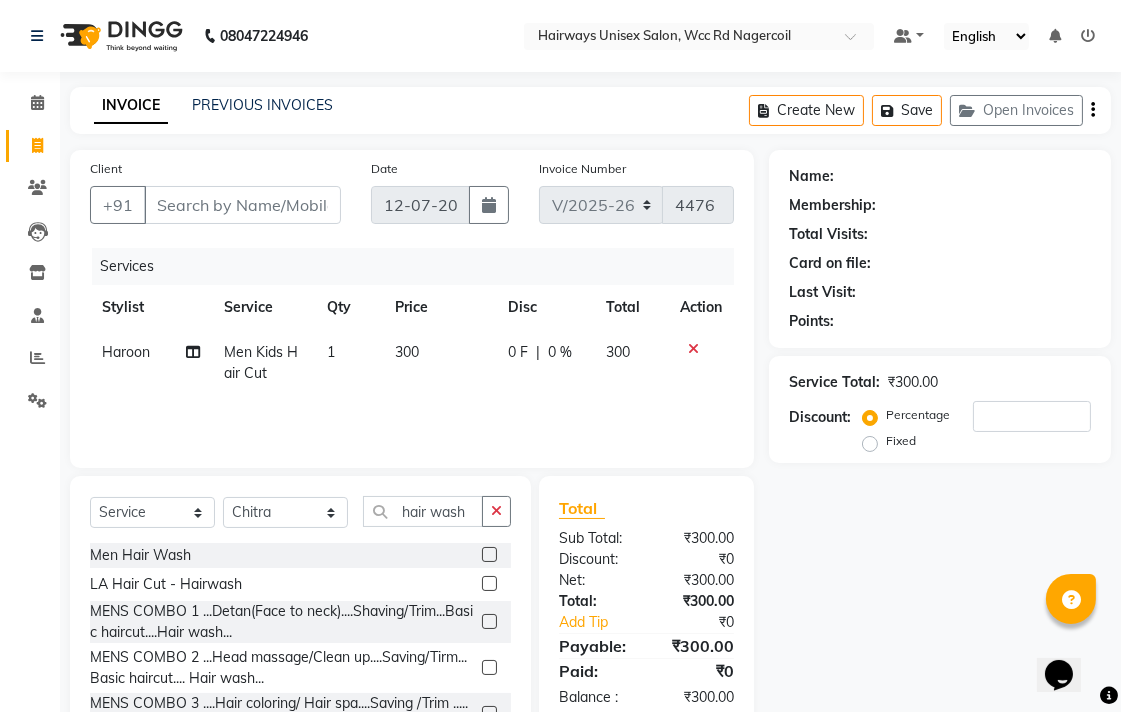 click 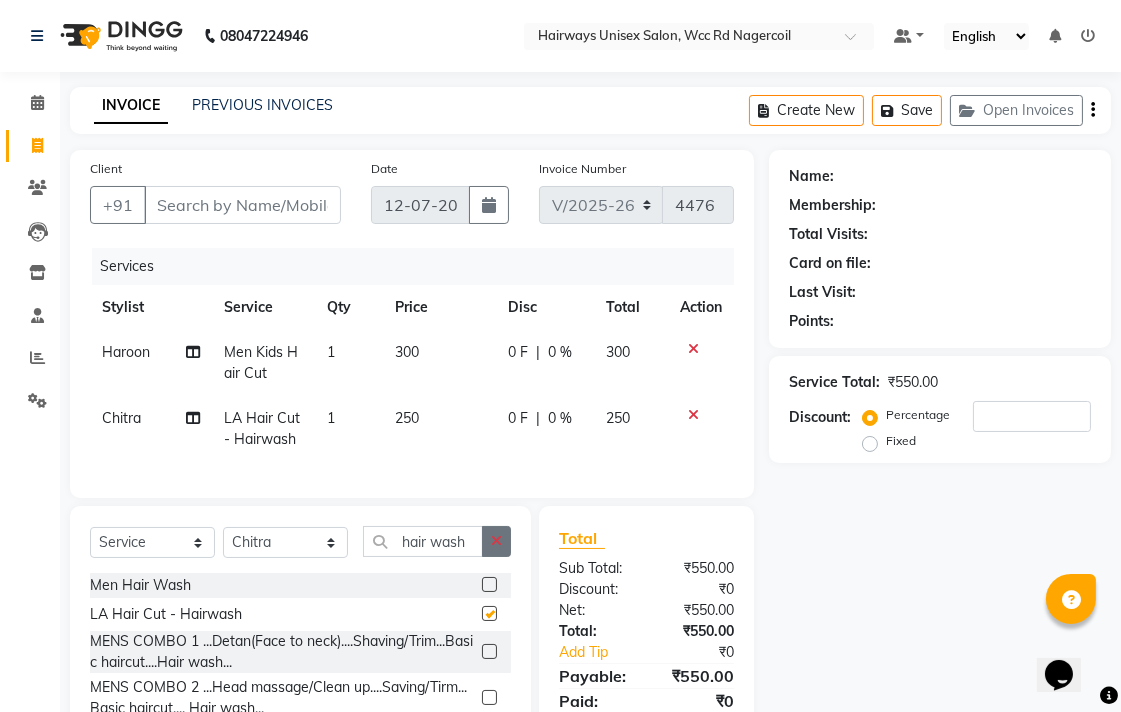 checkbox on "false" 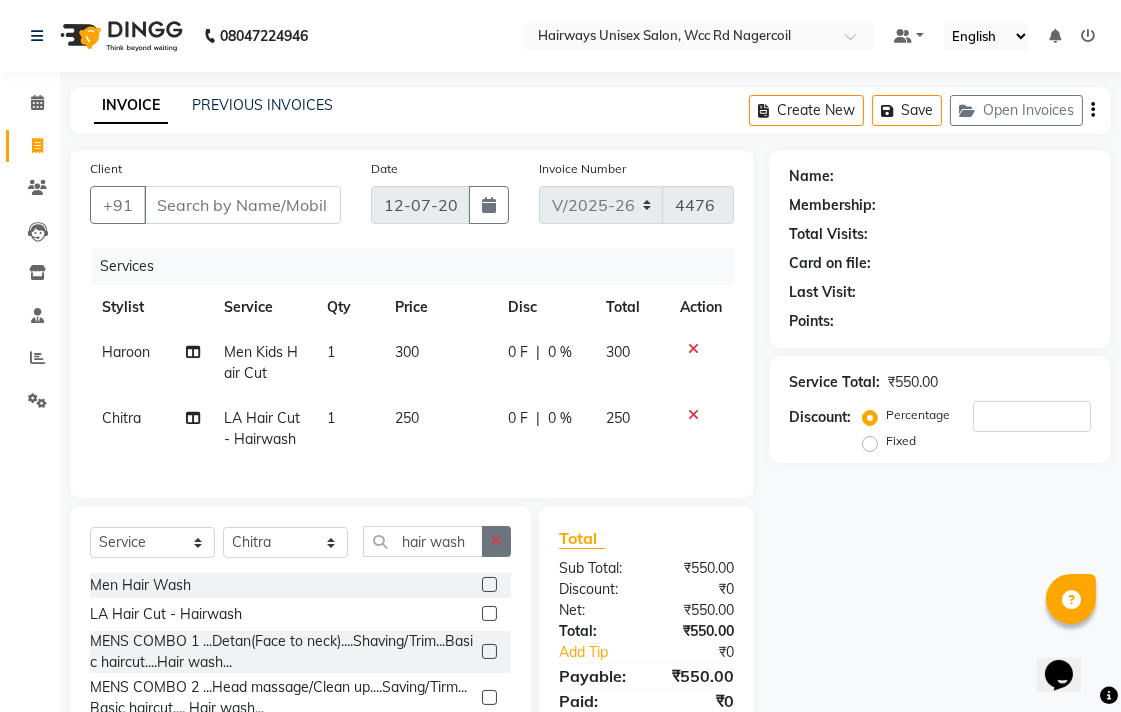 click 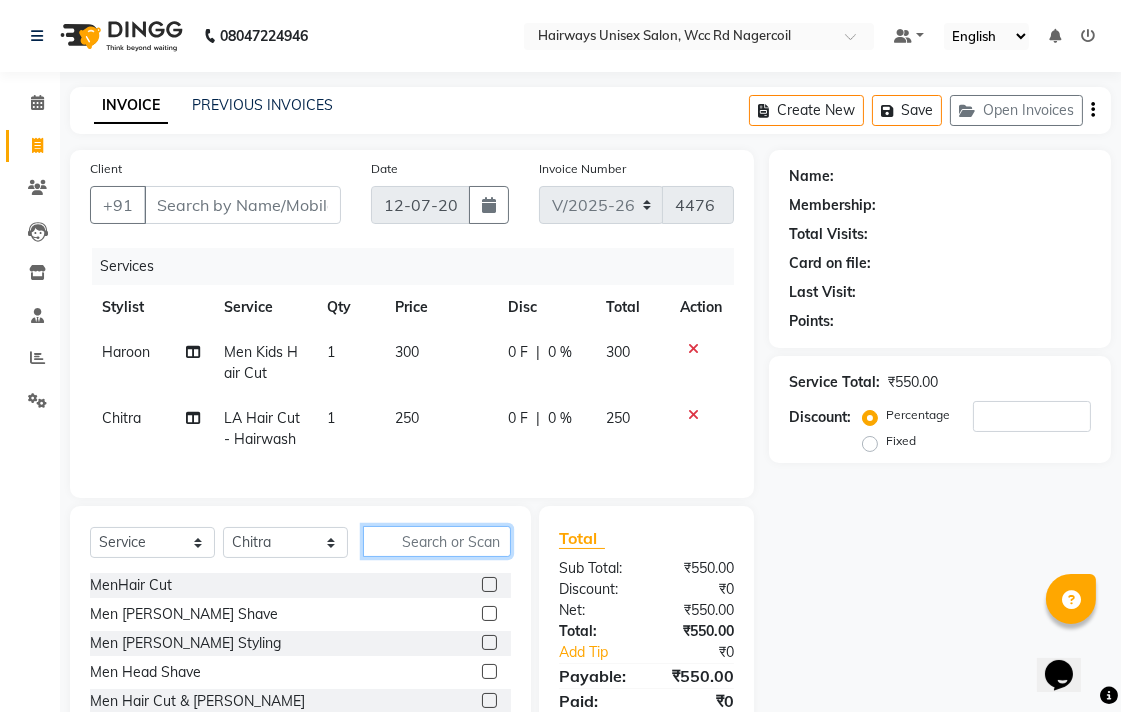 click 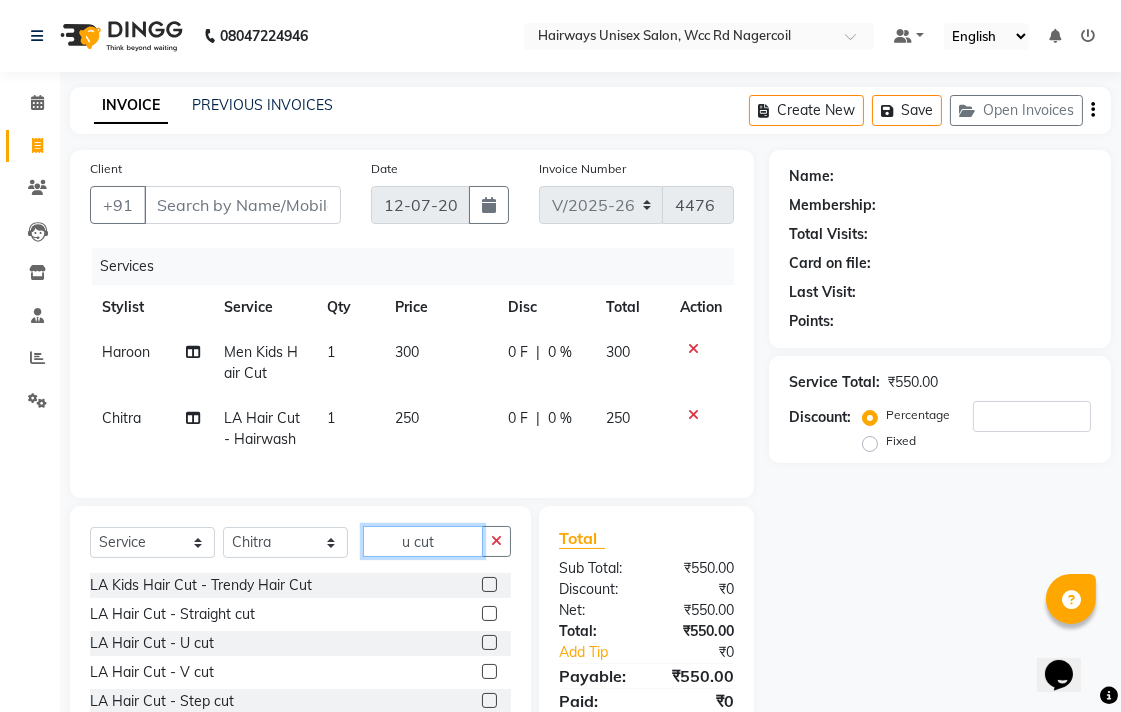 type on "u cut" 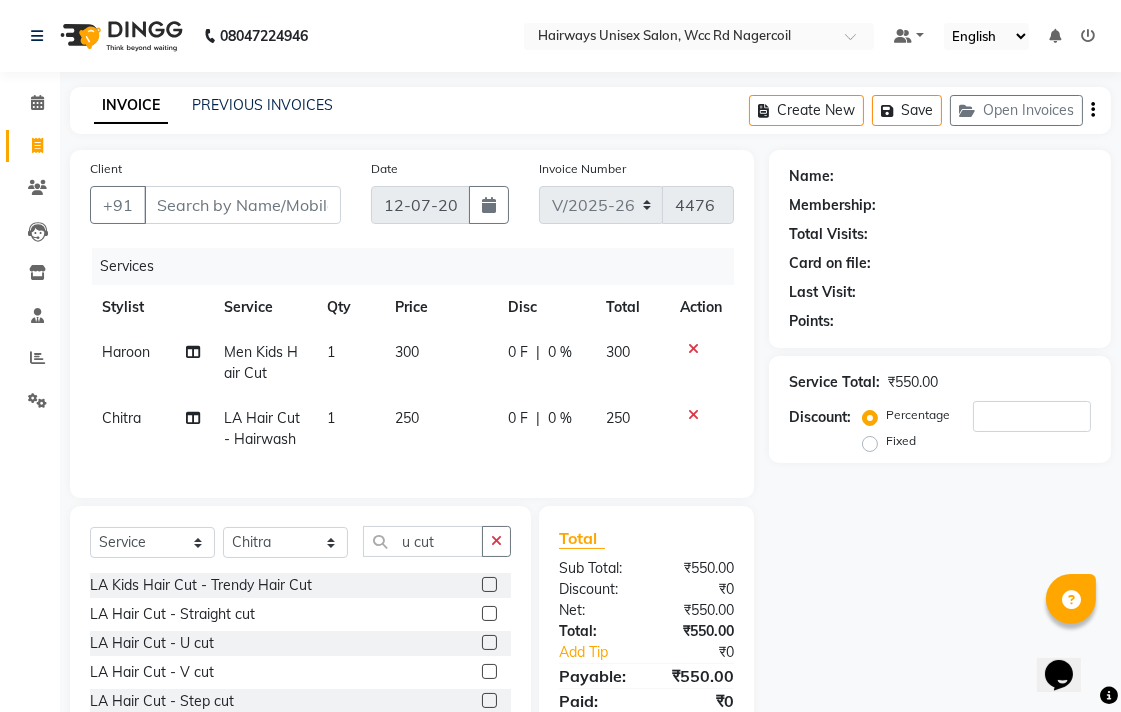click 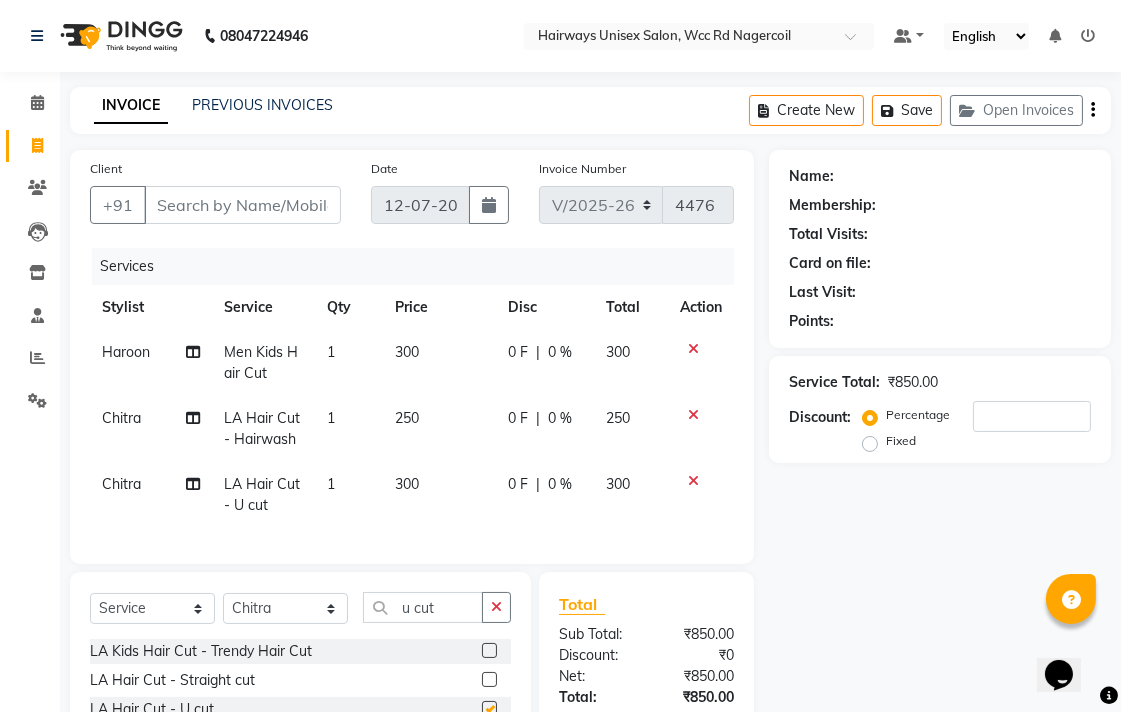 checkbox on "false" 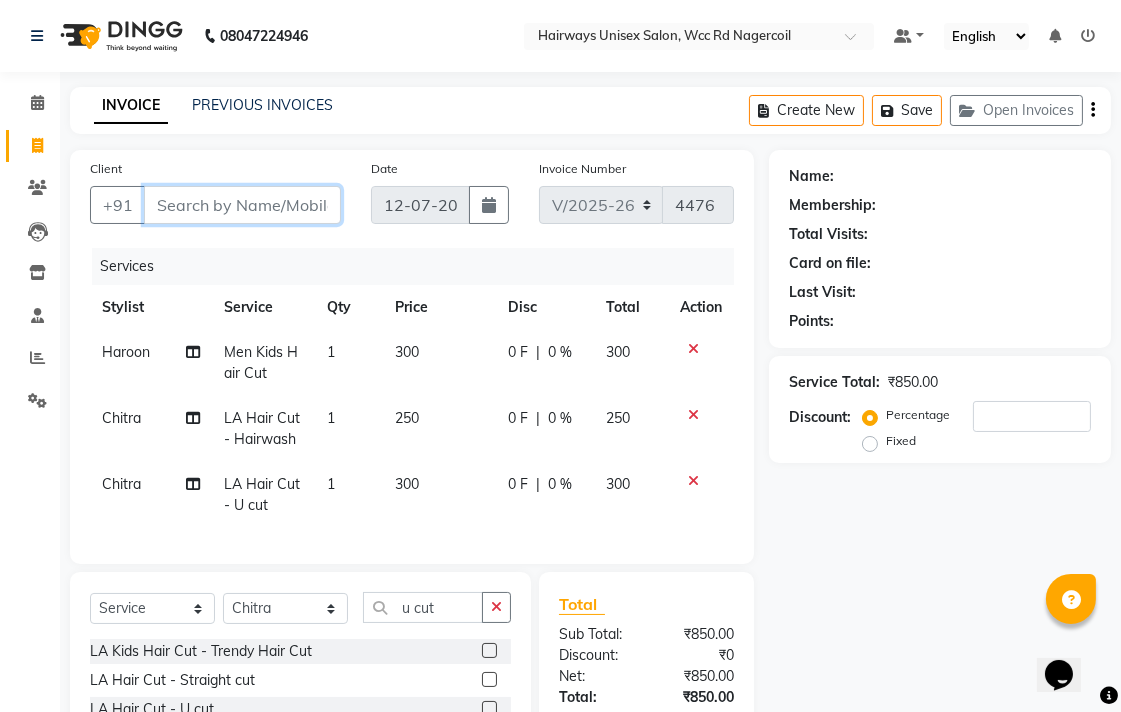 click on "Client" at bounding box center [242, 205] 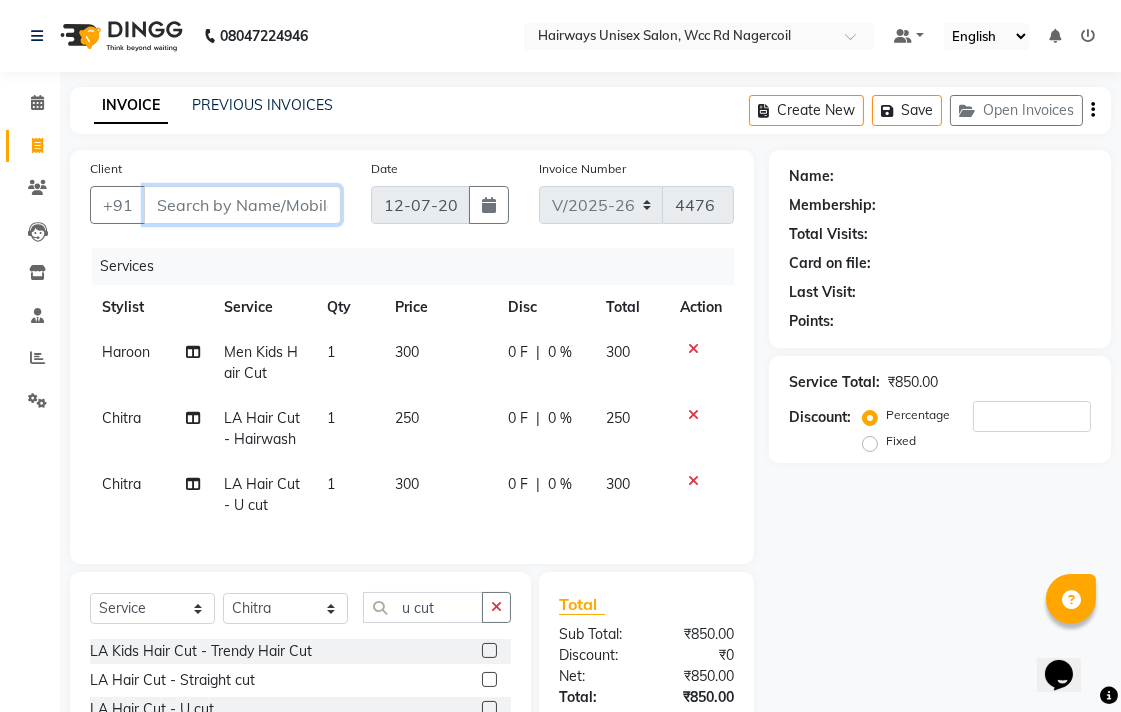 type on "9" 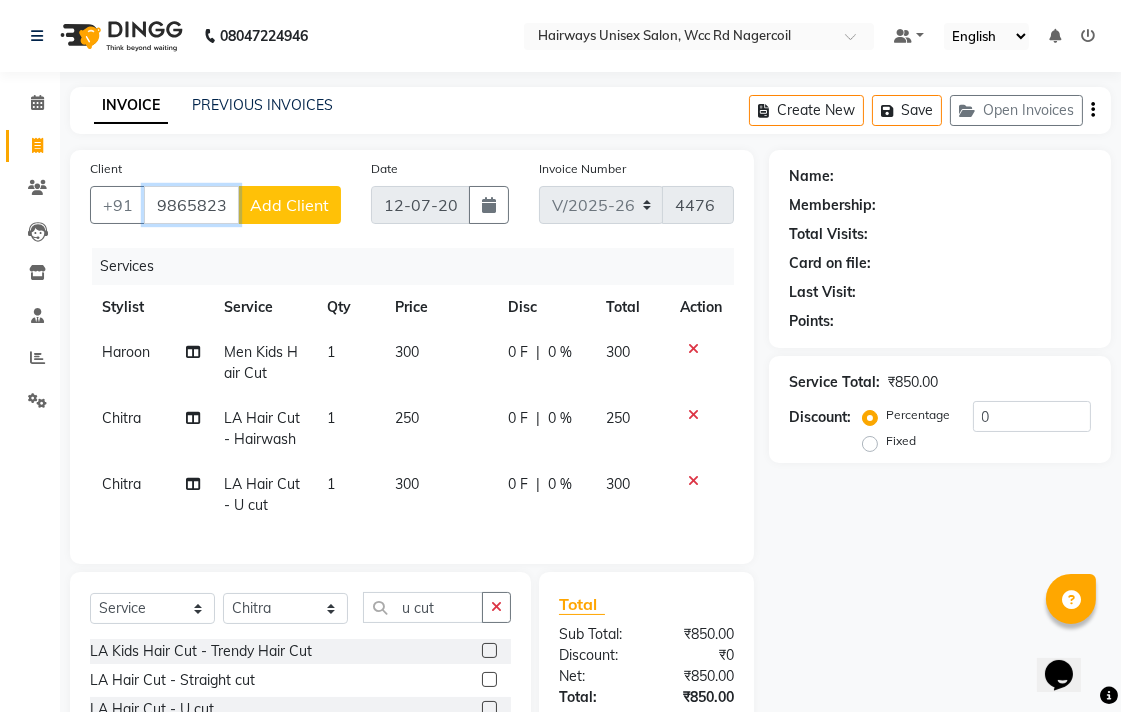 type on "9865823528" 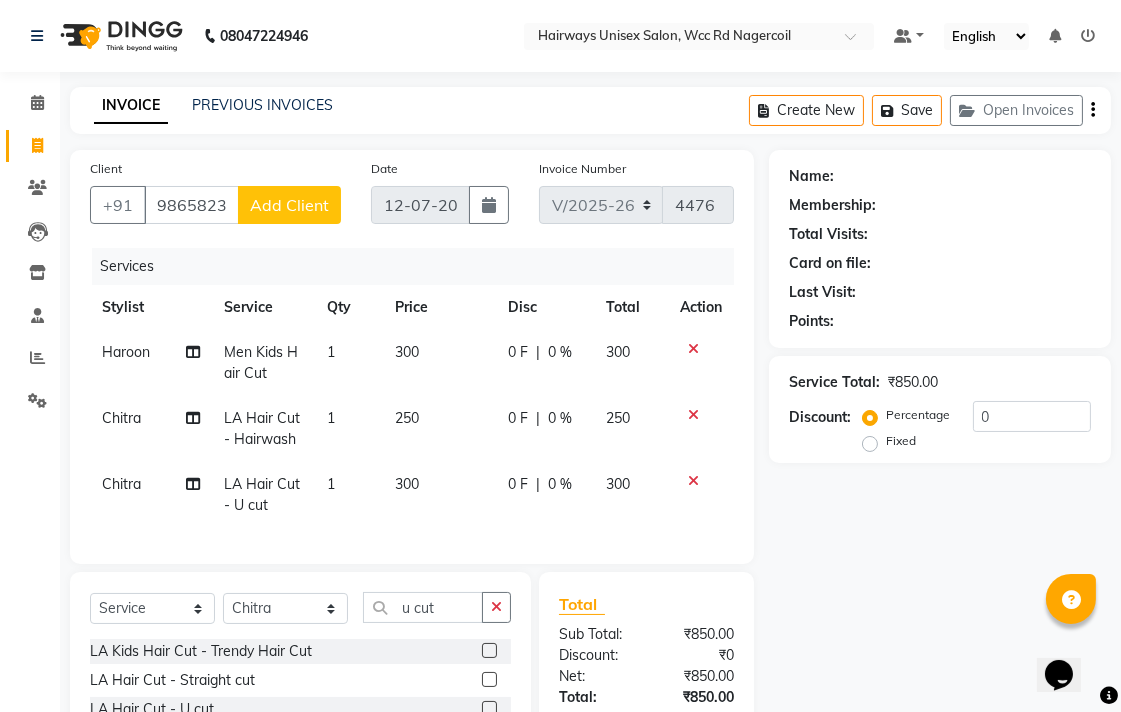 click on "Add Client" 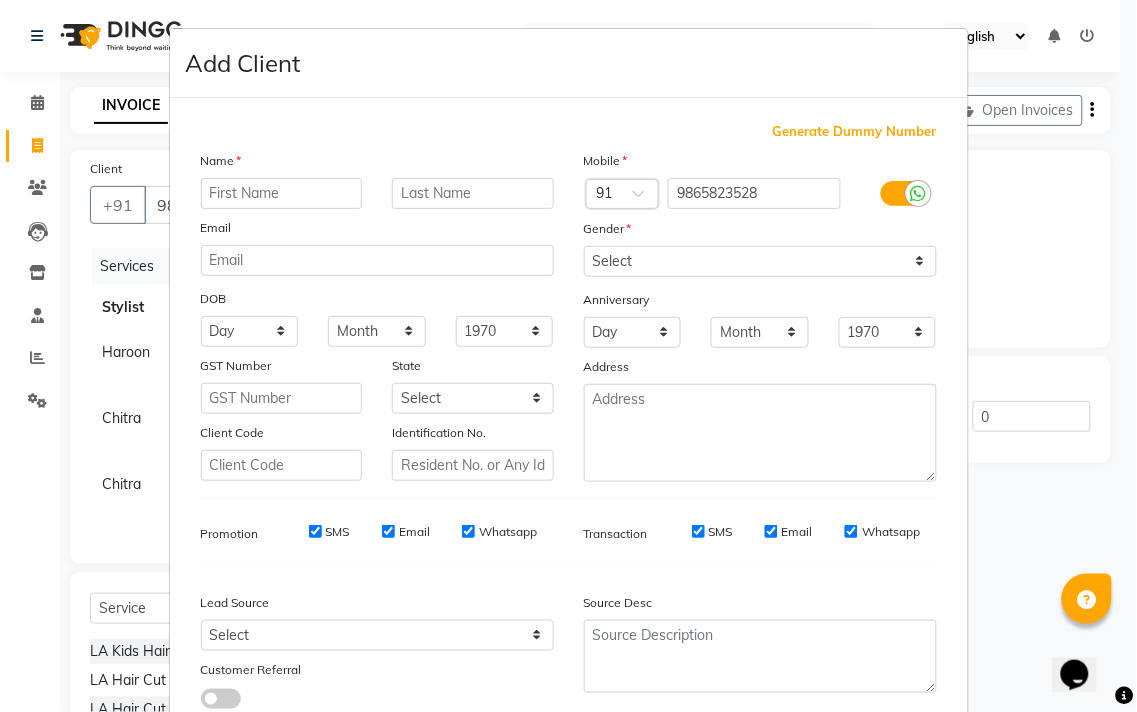 click at bounding box center (282, 193) 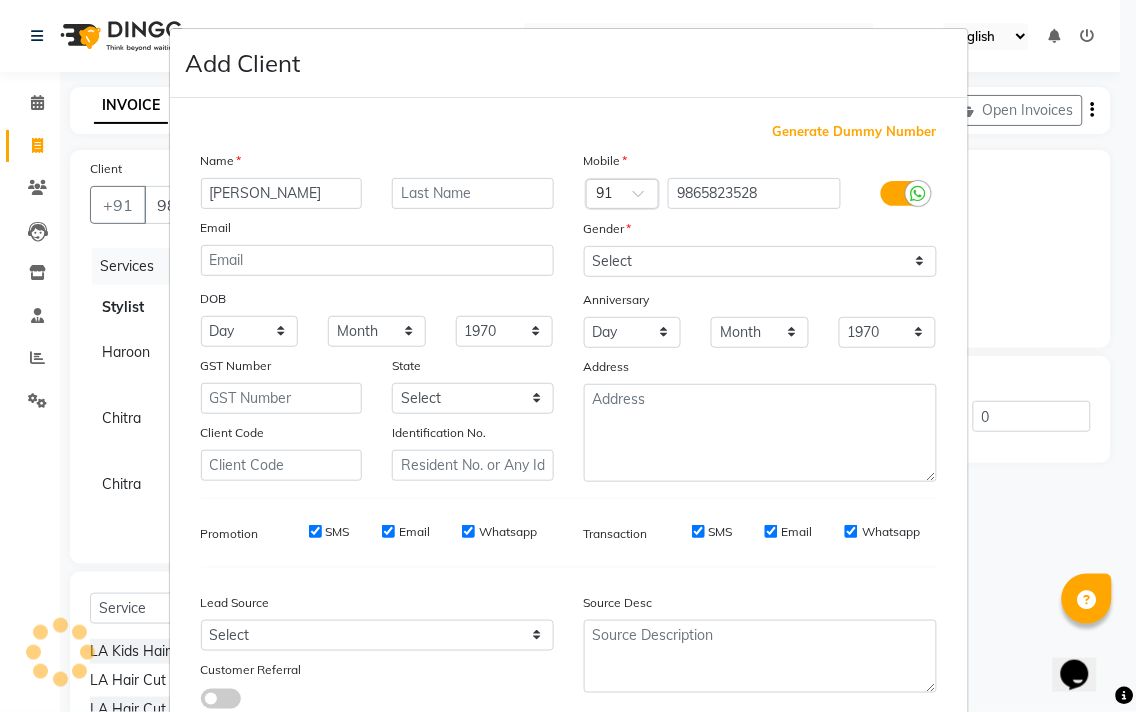 type on "eswari" 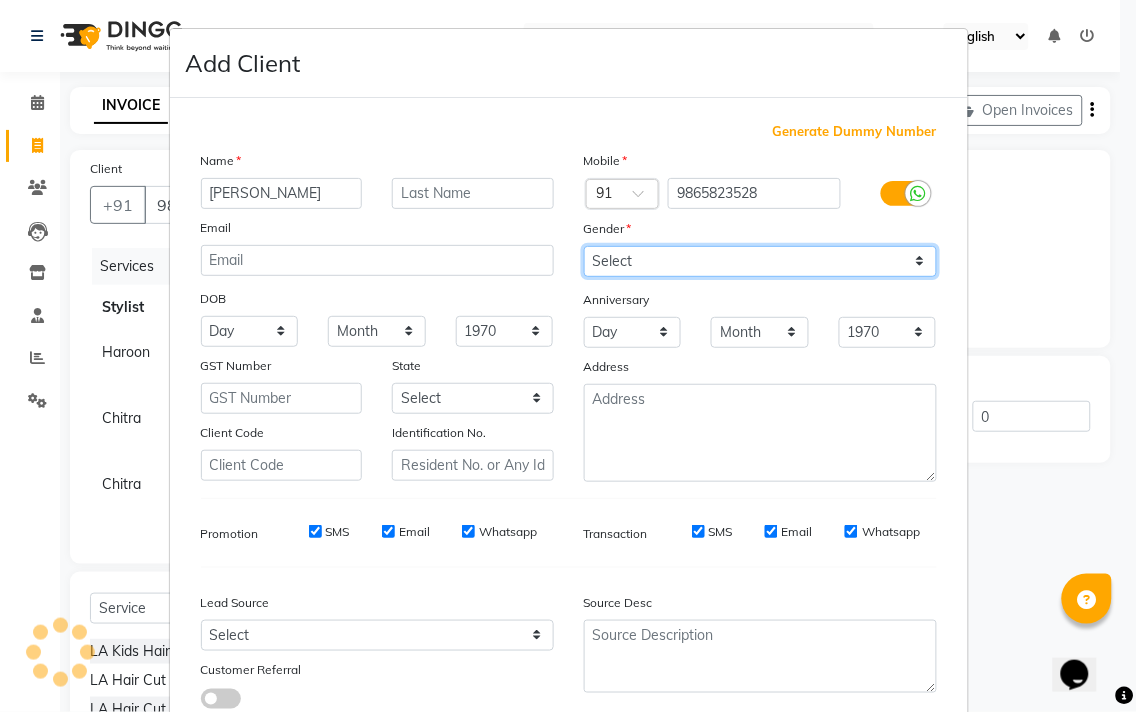 click on "Select [DEMOGRAPHIC_DATA] [DEMOGRAPHIC_DATA] Other Prefer Not To Say" at bounding box center [760, 261] 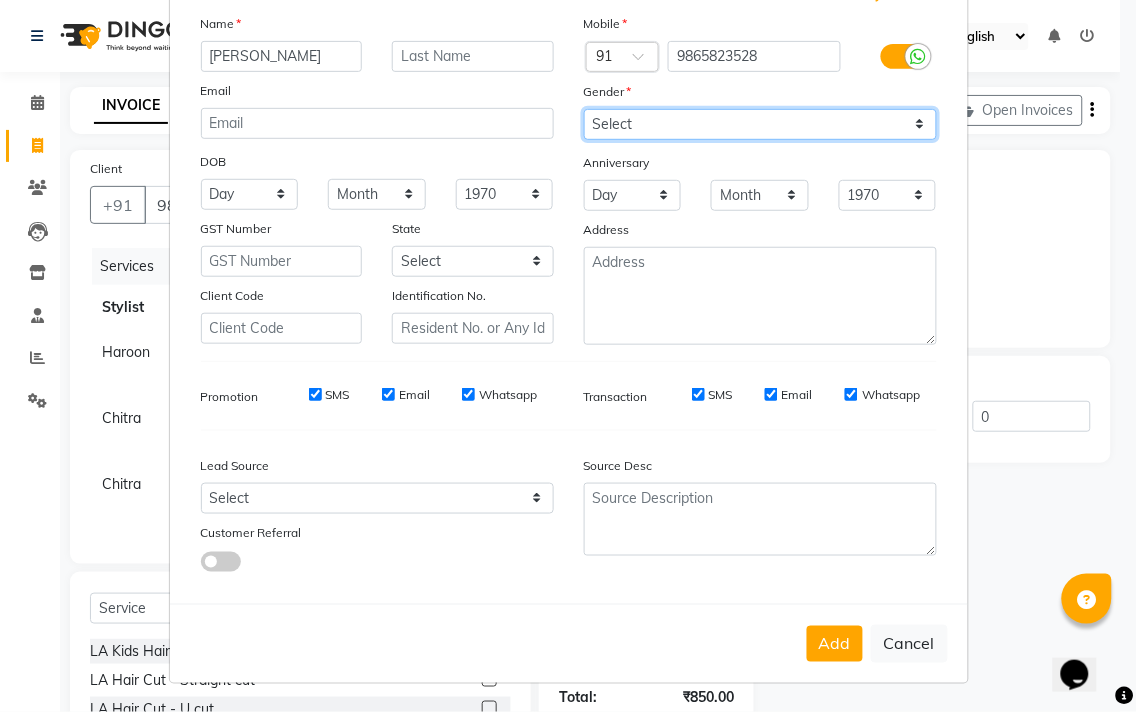 scroll, scrollTop: 0, scrollLeft: 0, axis: both 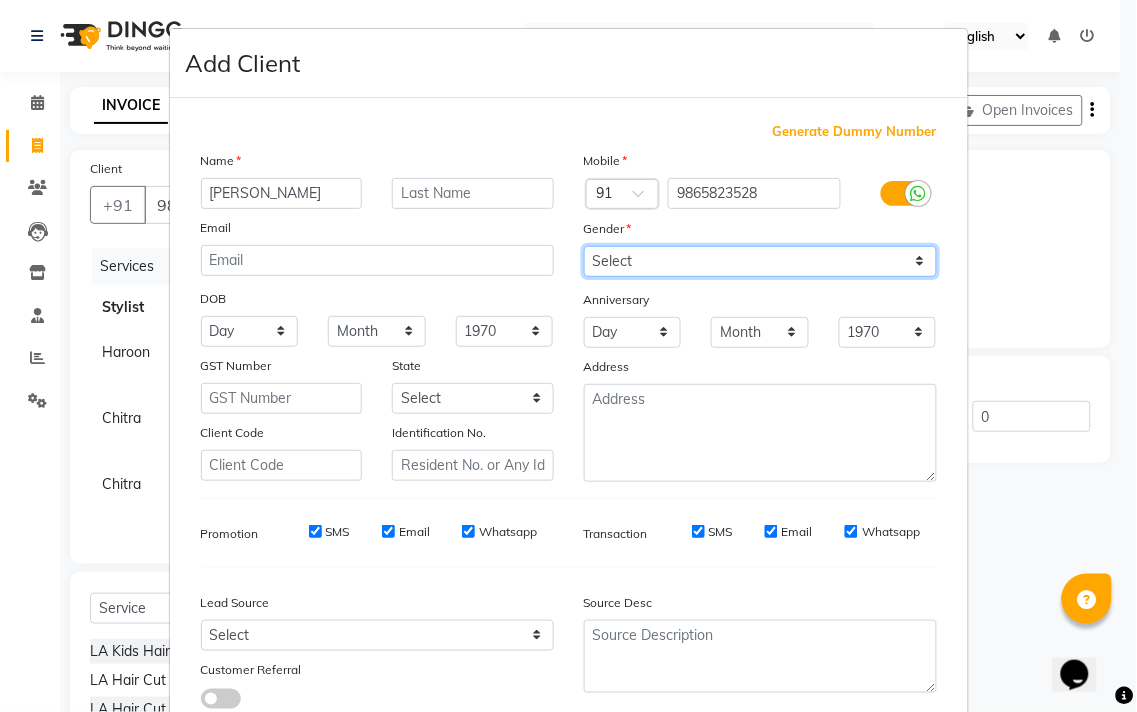 click on "Select [DEMOGRAPHIC_DATA] [DEMOGRAPHIC_DATA] Other Prefer Not To Say" at bounding box center [760, 261] 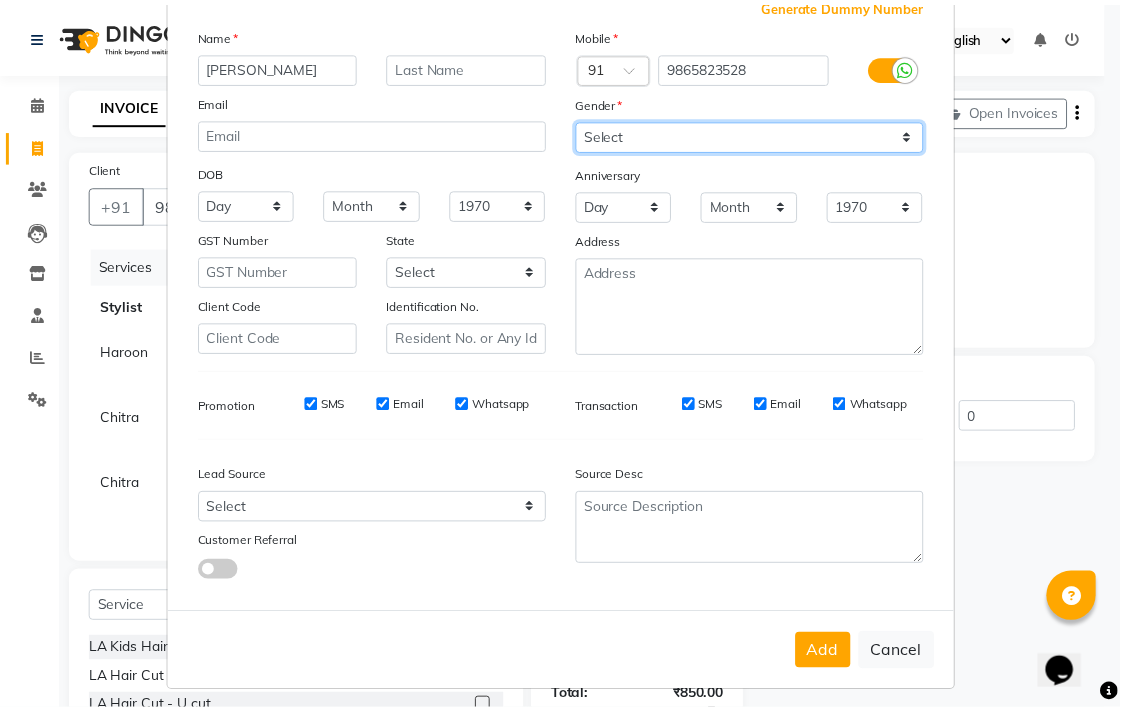 scroll, scrollTop: 138, scrollLeft: 0, axis: vertical 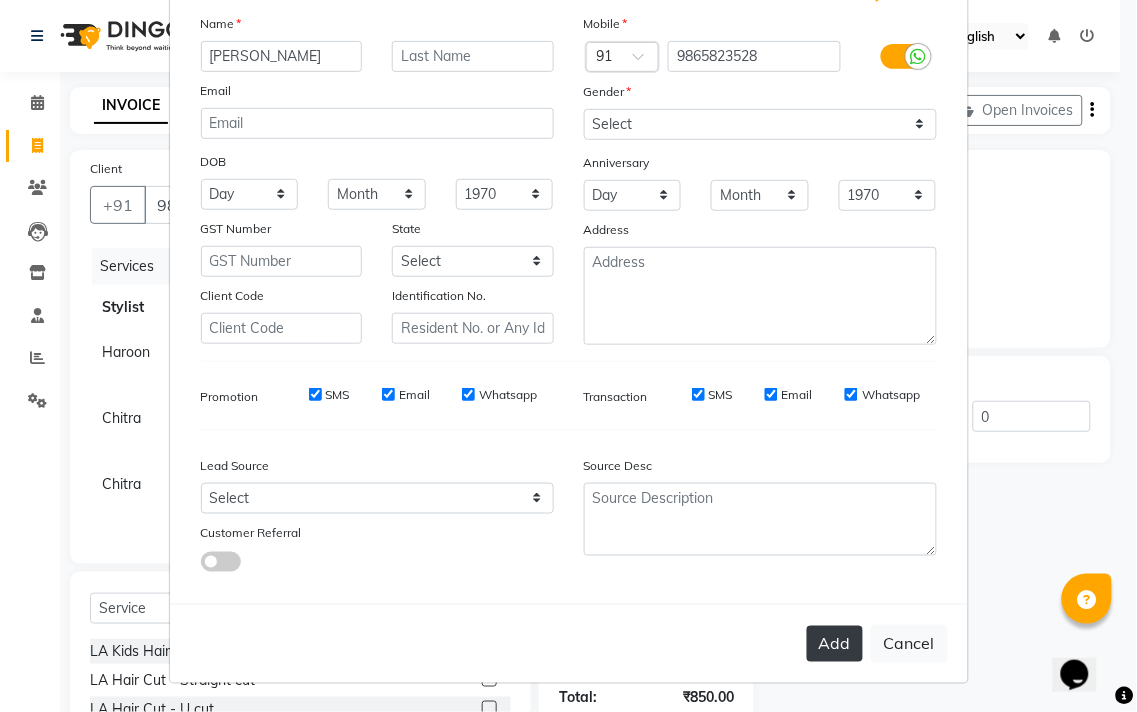 click on "Add" at bounding box center [835, 644] 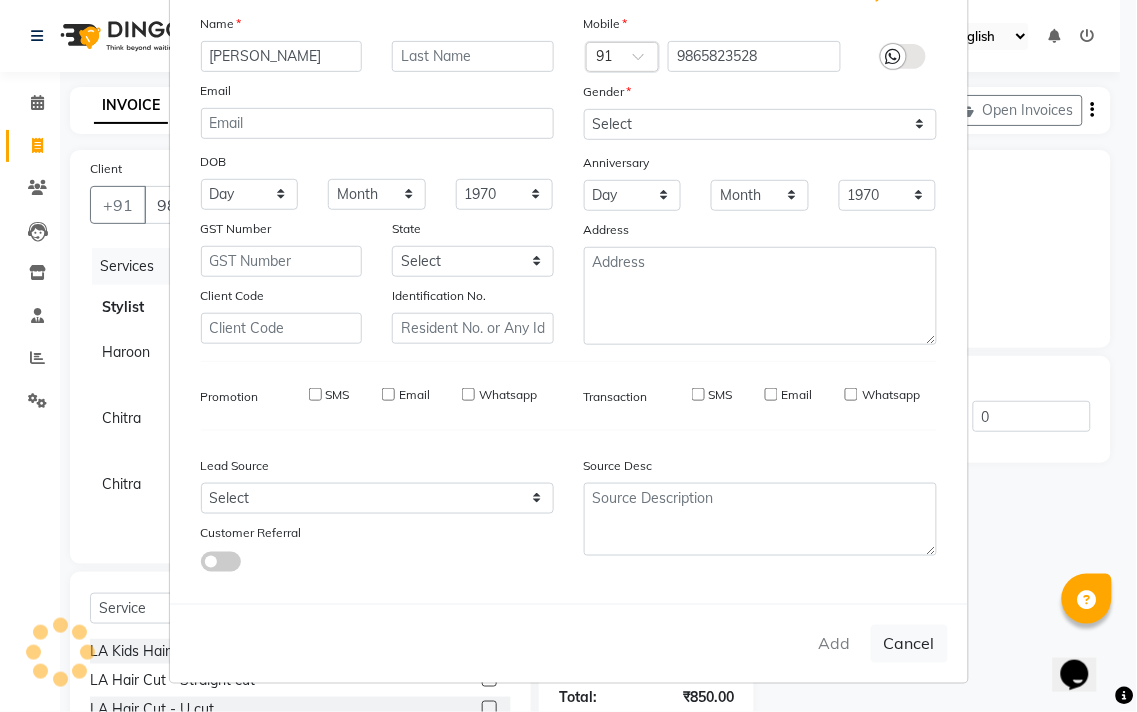 type on "98******28" 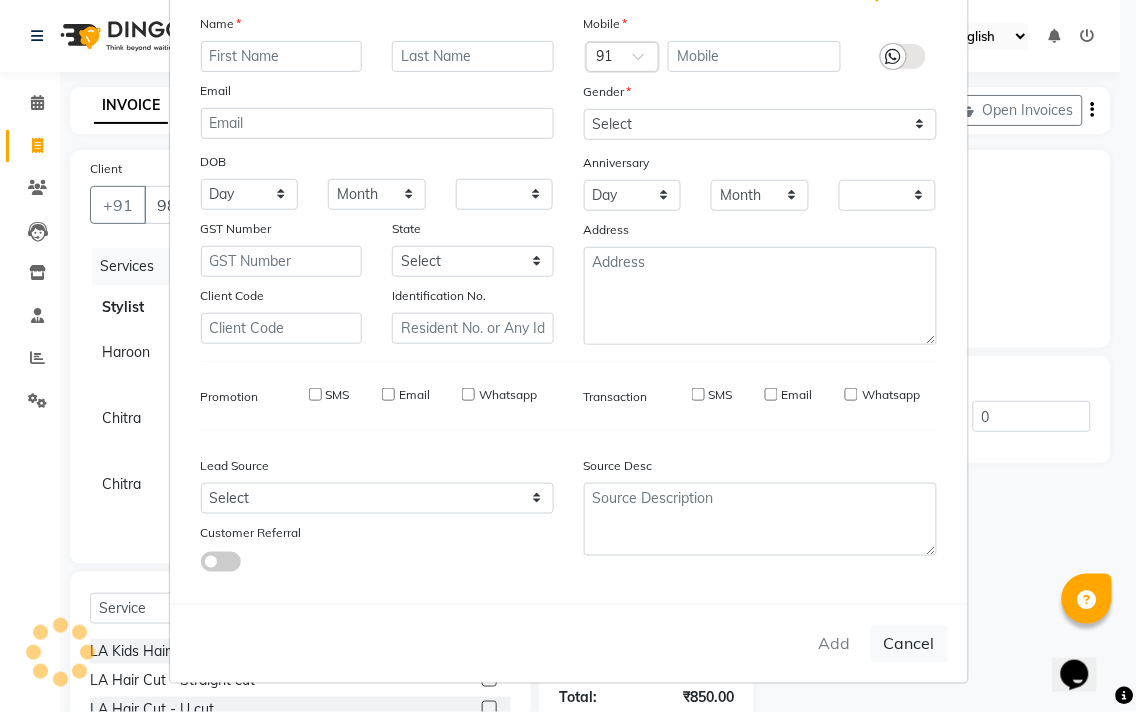 checkbox on "false" 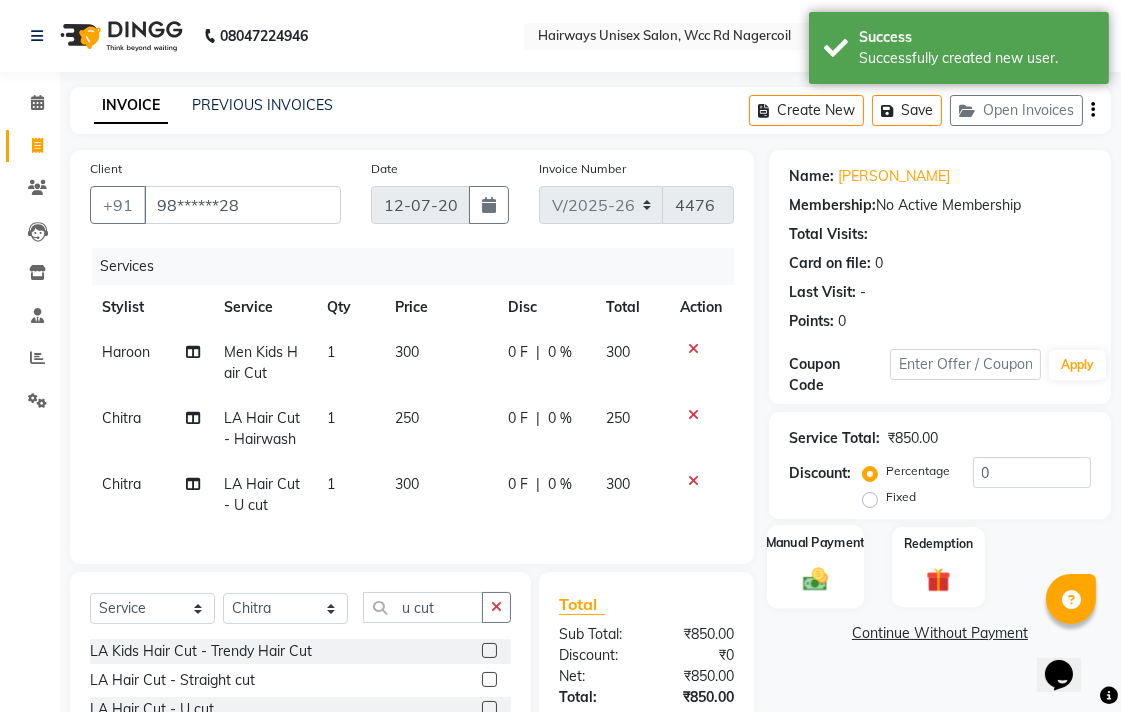 click on "Manual Payment" 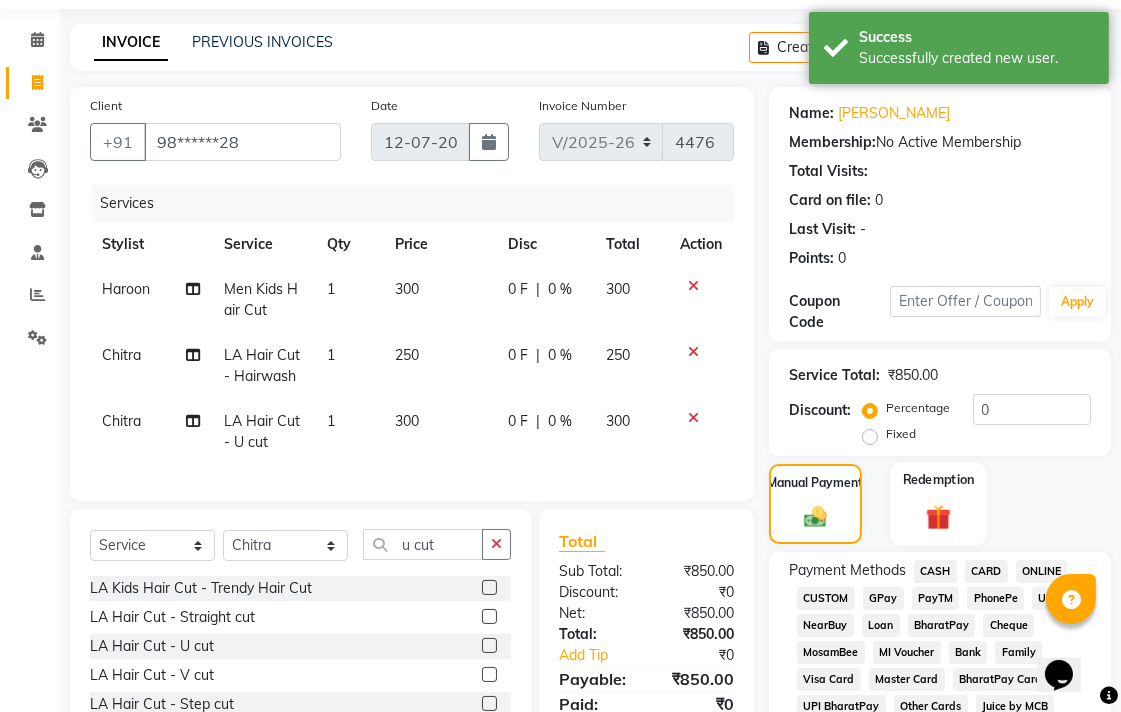 scroll, scrollTop: 111, scrollLeft: 0, axis: vertical 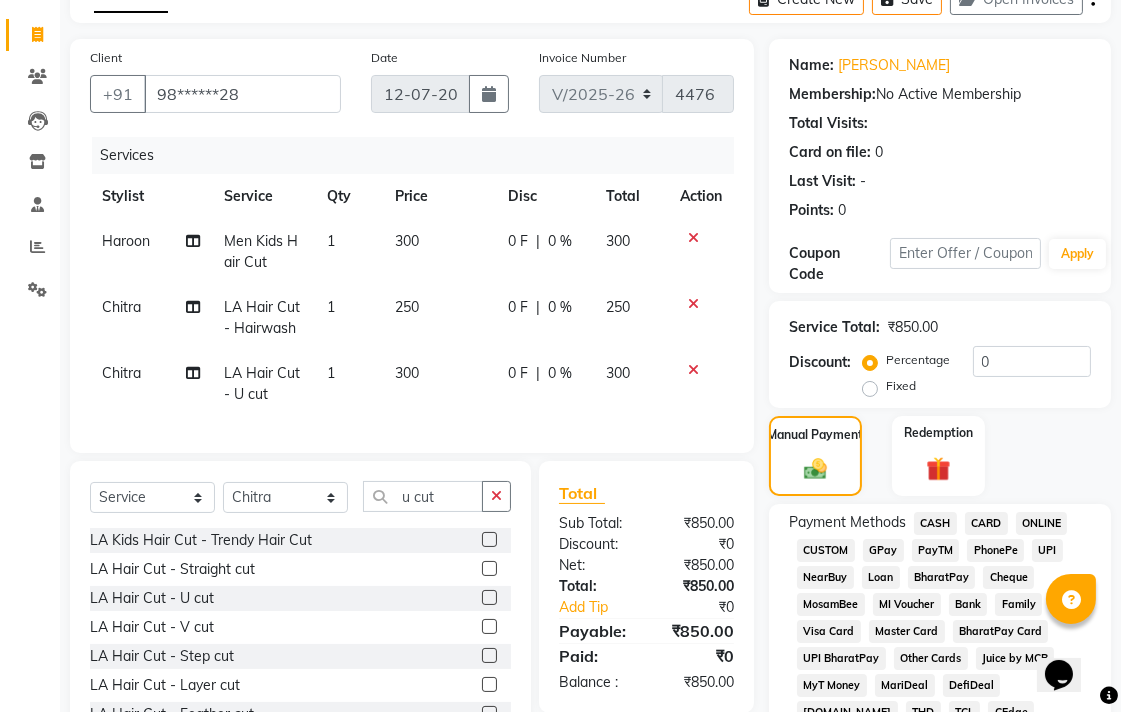 click on "ONLINE" 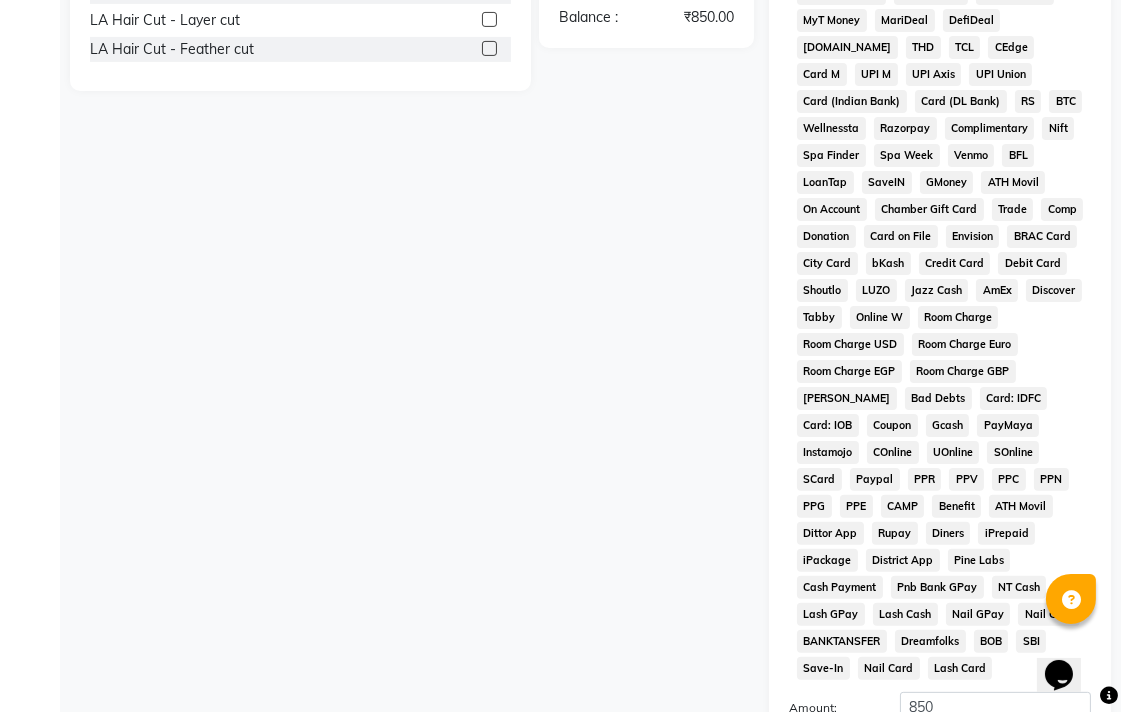 scroll, scrollTop: 913, scrollLeft: 0, axis: vertical 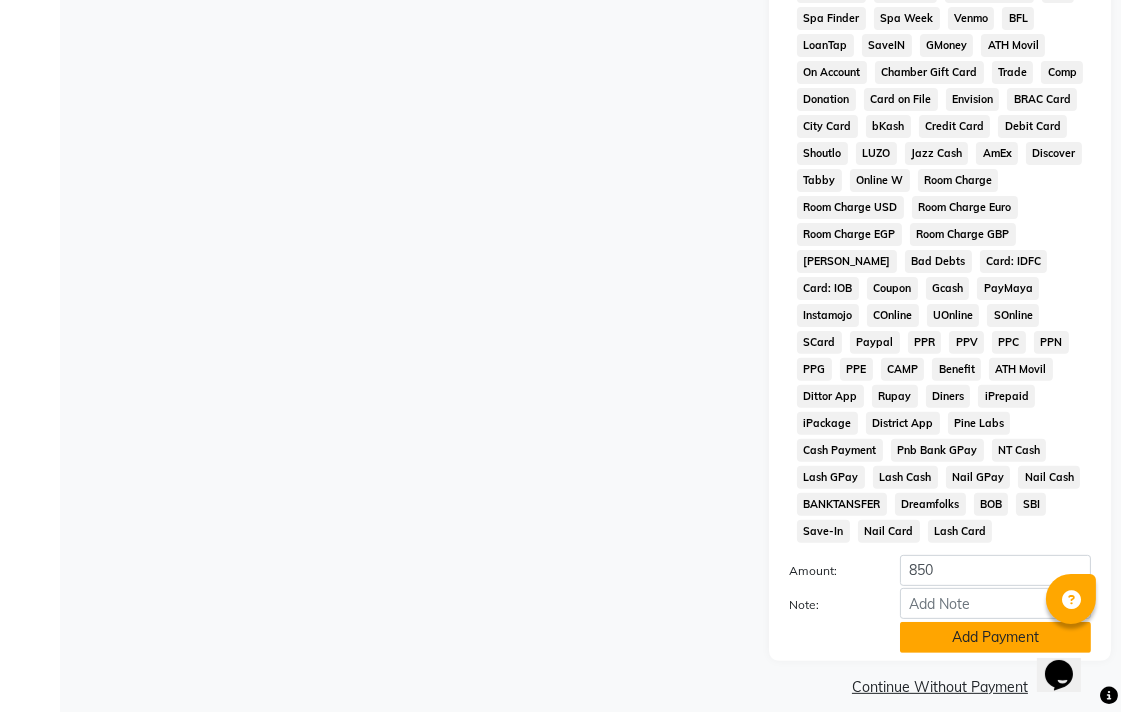 click on "Add Payment" 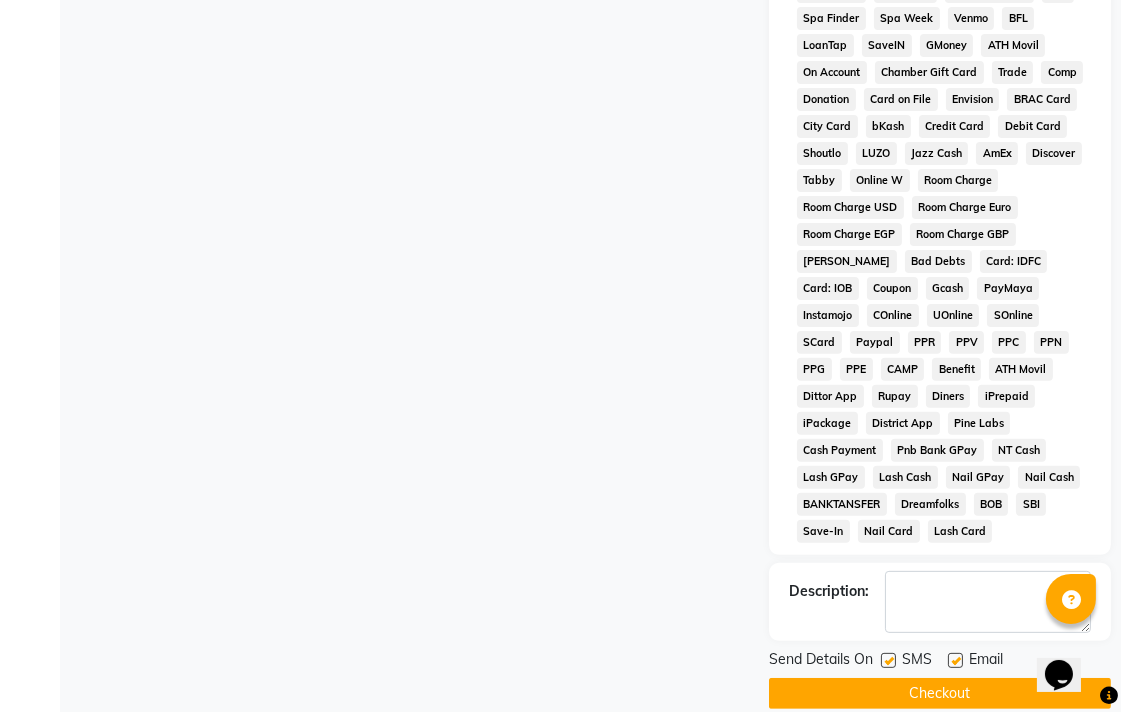 scroll, scrollTop: 921, scrollLeft: 0, axis: vertical 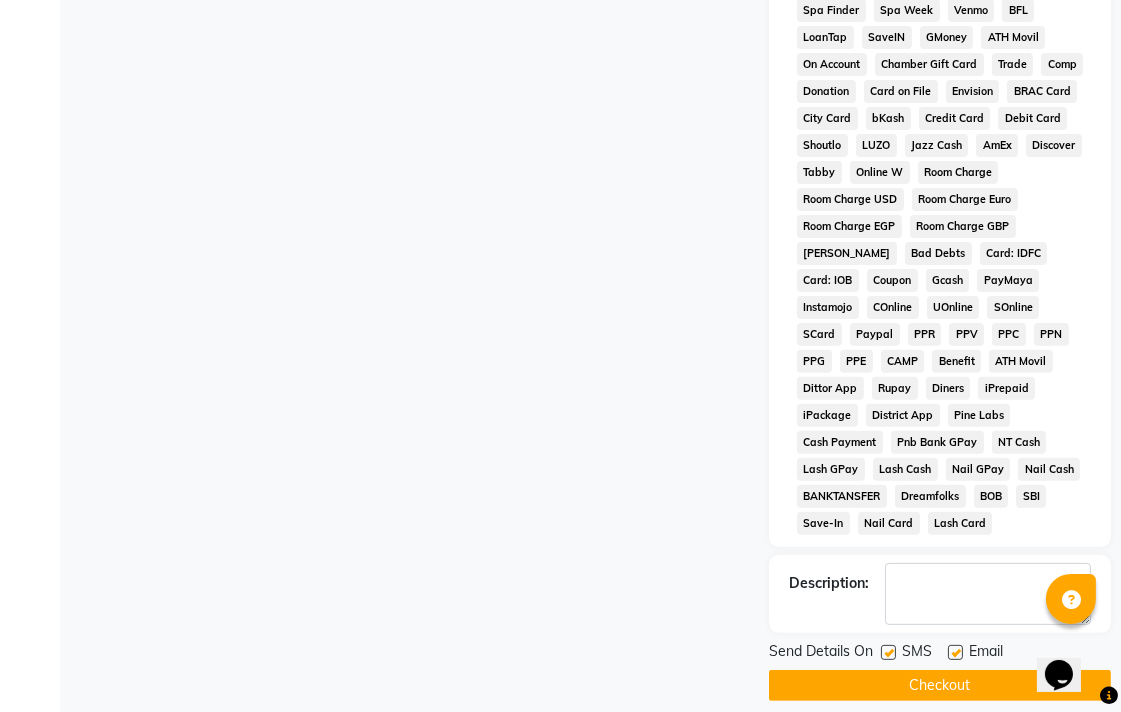 click on "Checkout" 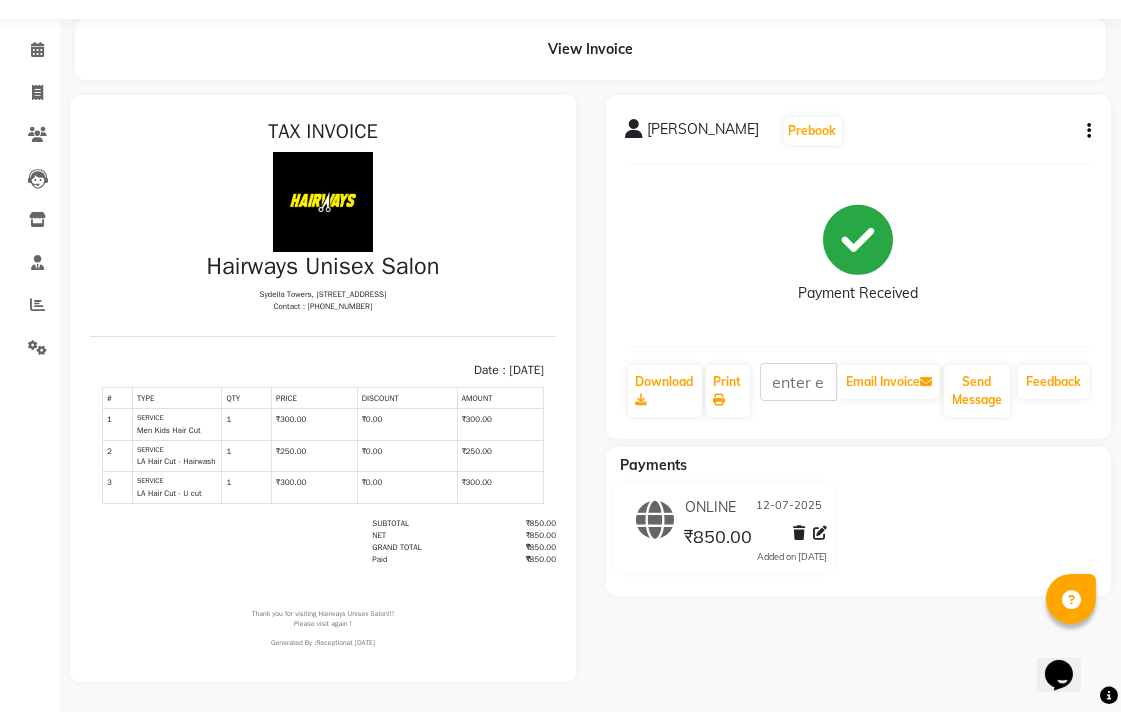 scroll, scrollTop: 15, scrollLeft: 0, axis: vertical 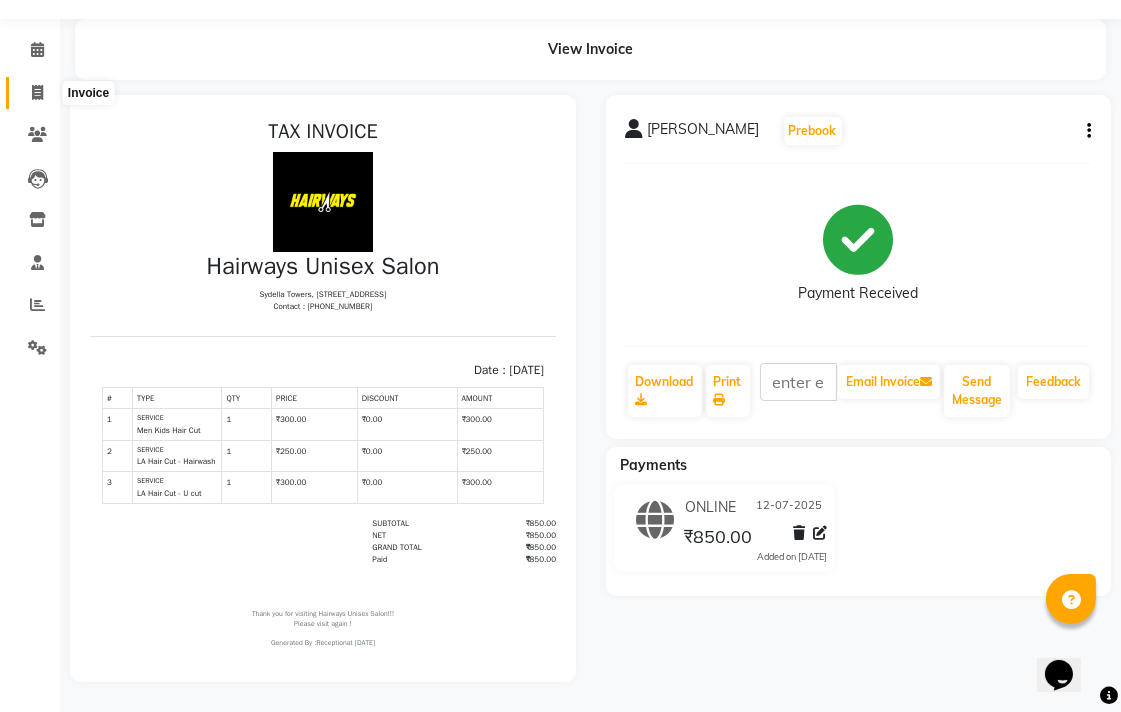 drag, startPoint x: 38, startPoint y: 72, endPoint x: 21, endPoint y: 81, distance: 19.235384 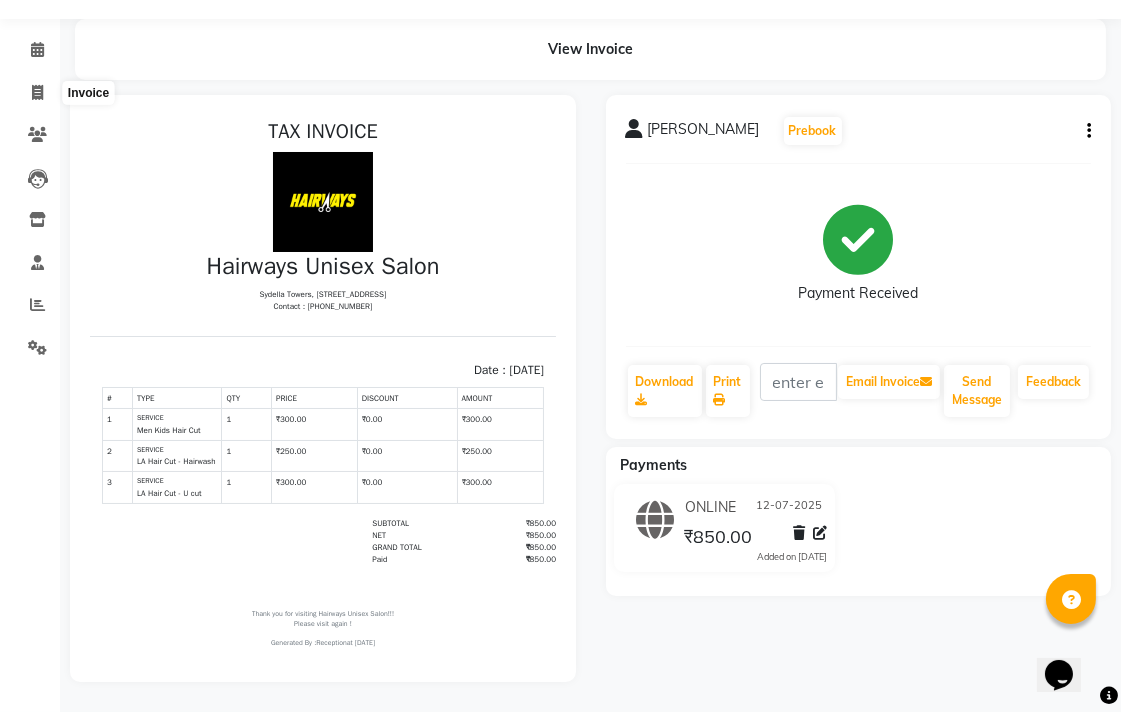 scroll, scrollTop: 0, scrollLeft: 0, axis: both 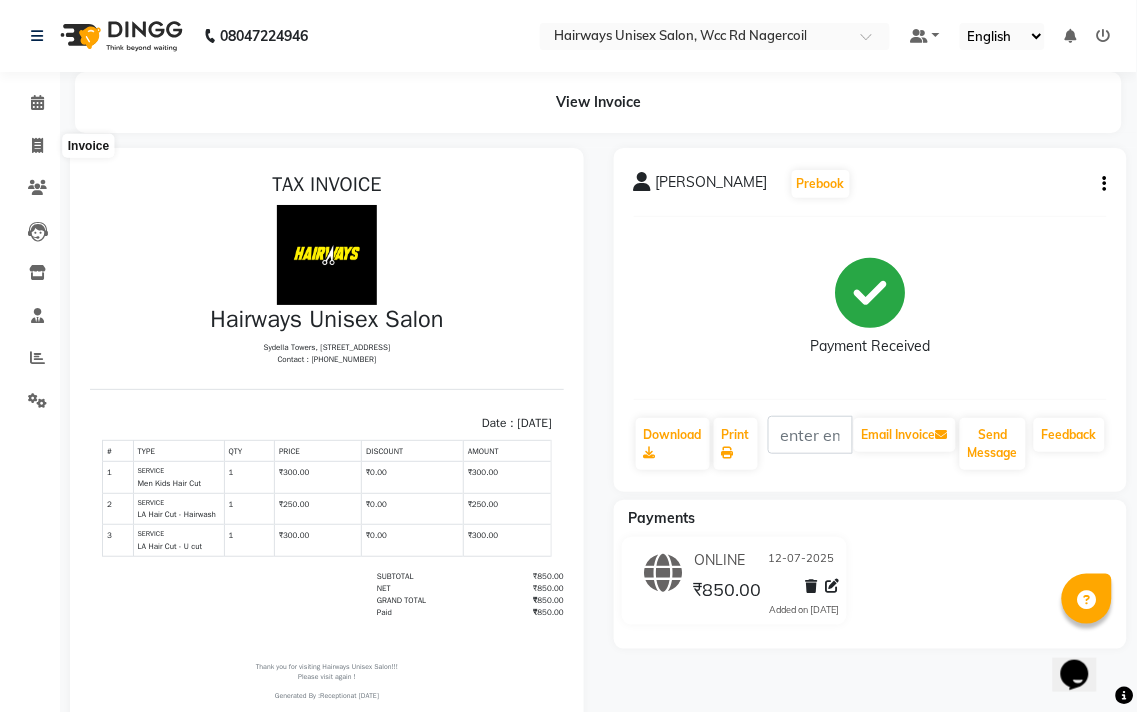 select on "service" 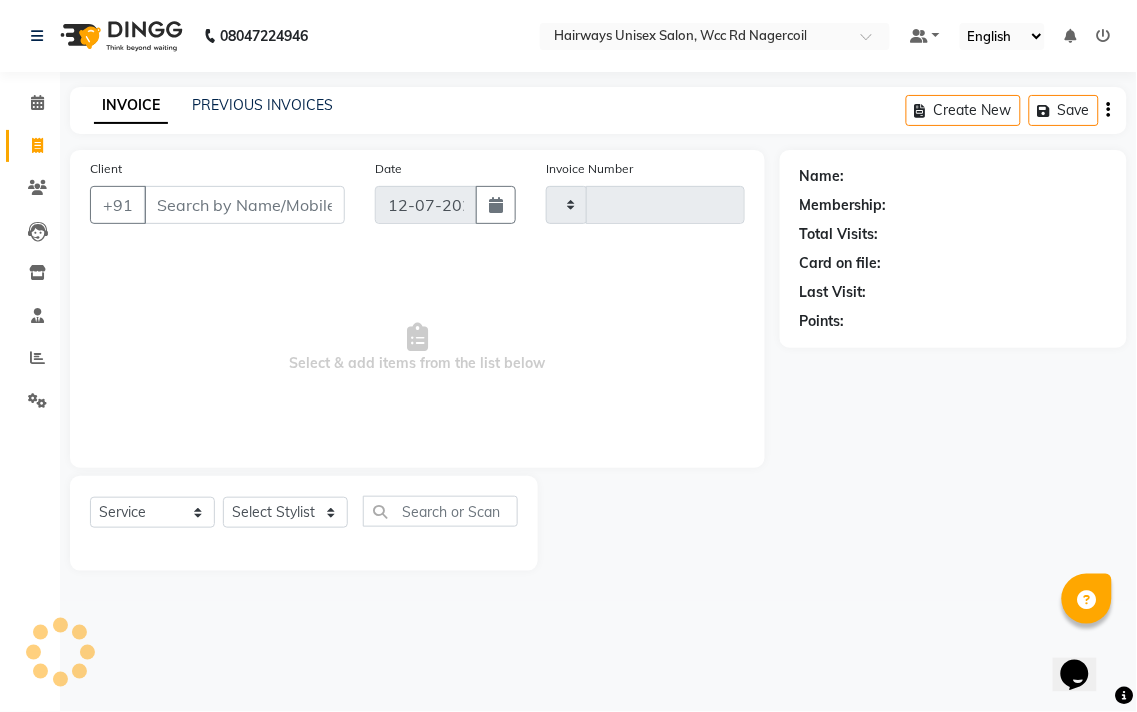 type on "4477" 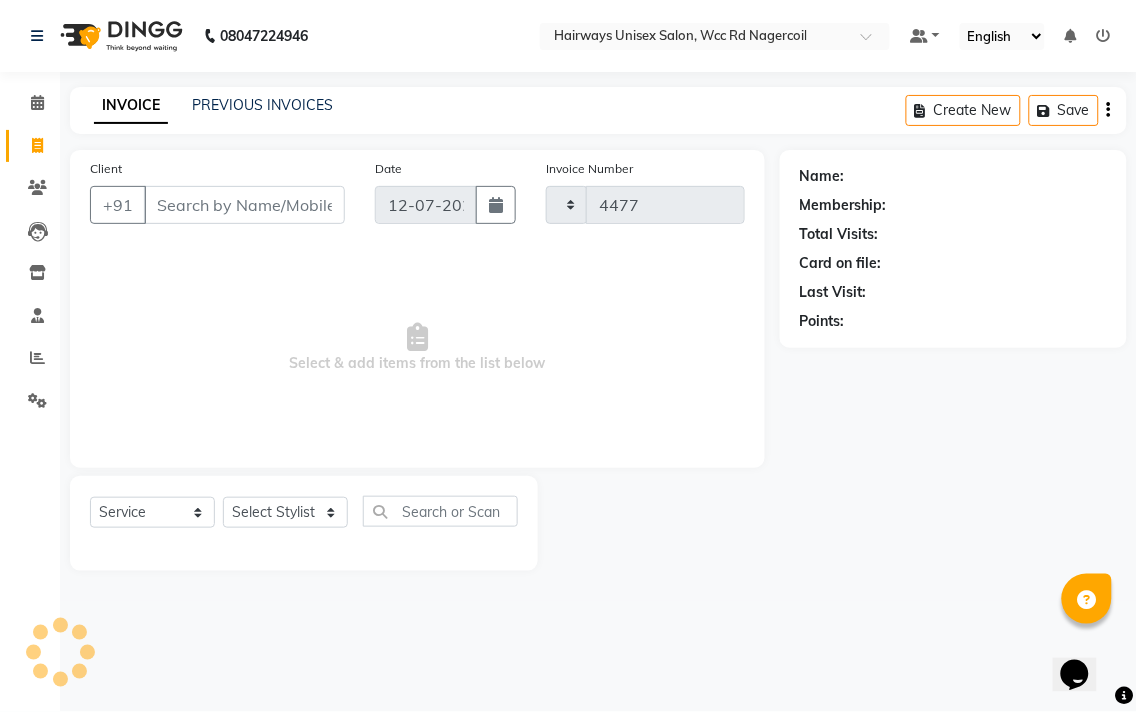select on "6523" 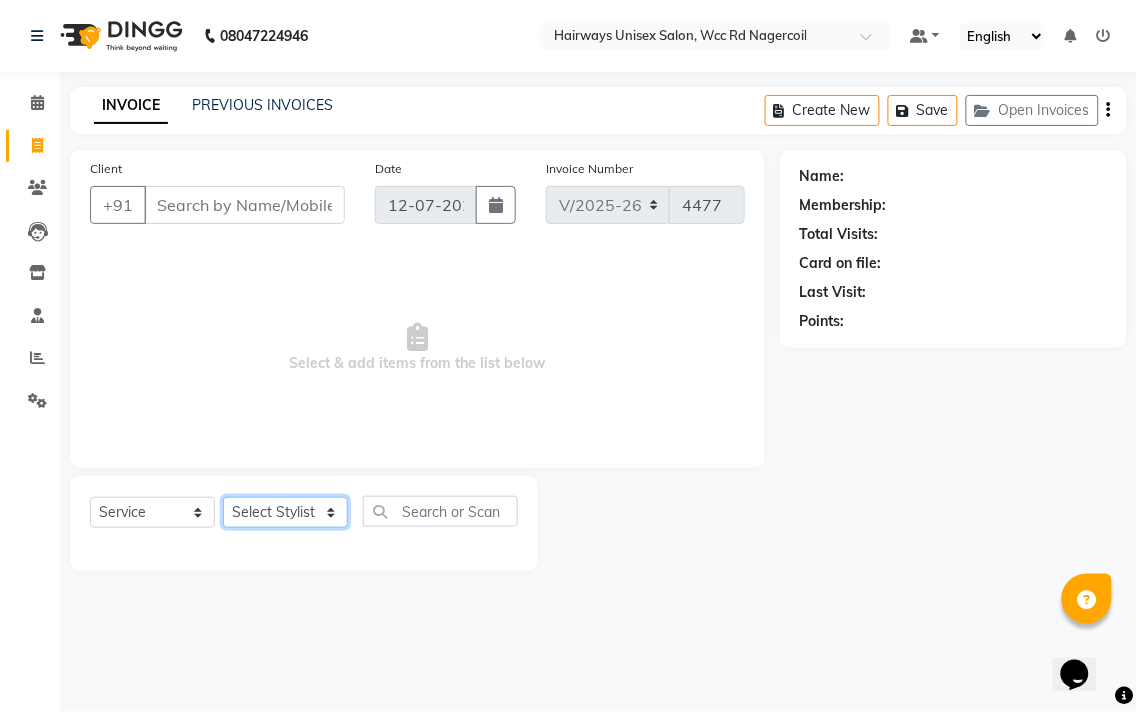 click on "Select Stylist Admin Chitra divya [PERSON_NAME] [PERSON_NAME] Reception [PERSON_NAME] [PERSON_NAME] Talib" 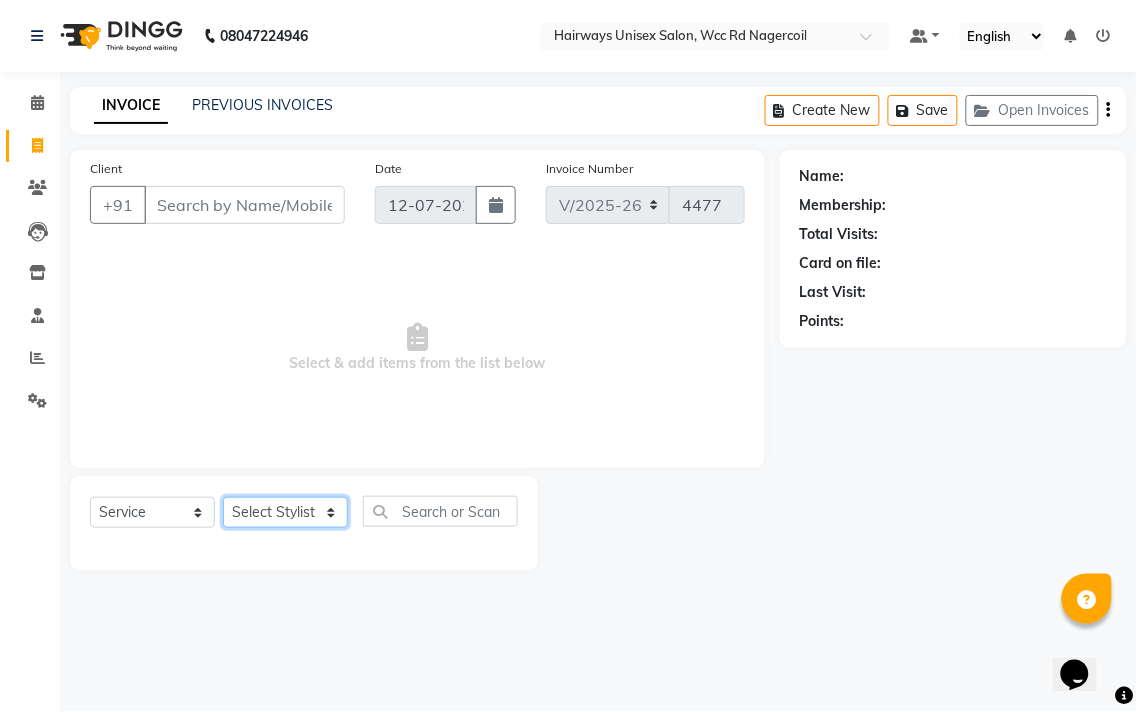 select on "67960" 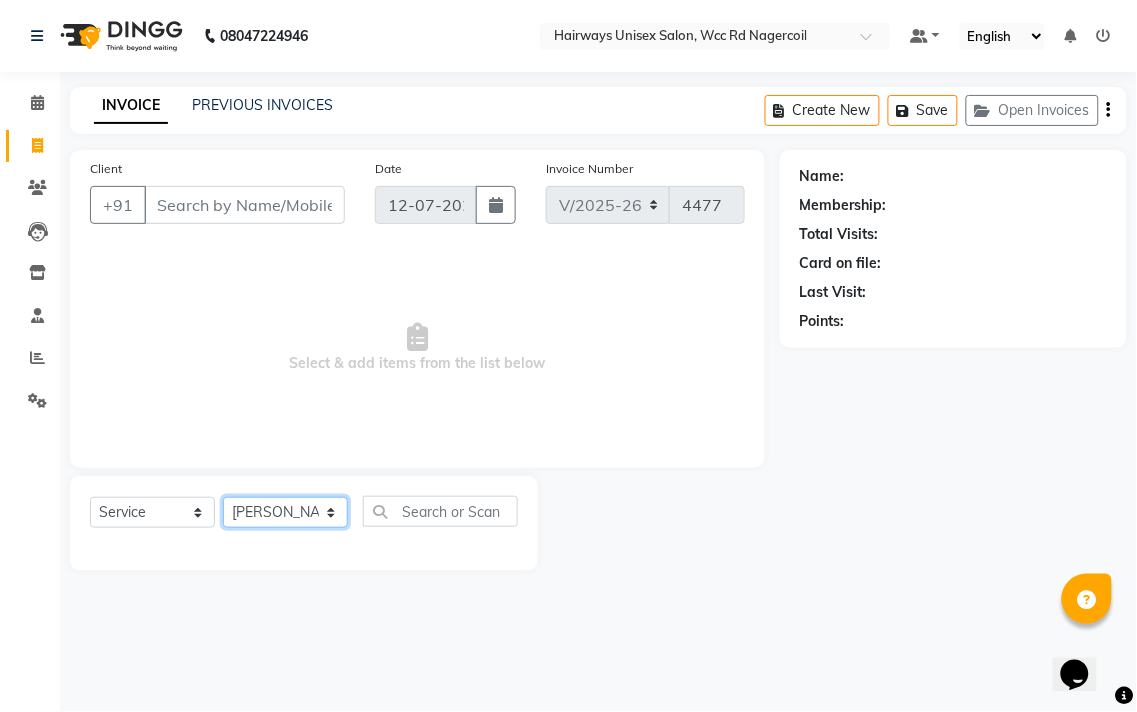 click on "Select Stylist Admin Chitra divya [PERSON_NAME] [PERSON_NAME] Reception [PERSON_NAME] [PERSON_NAME] Talib" 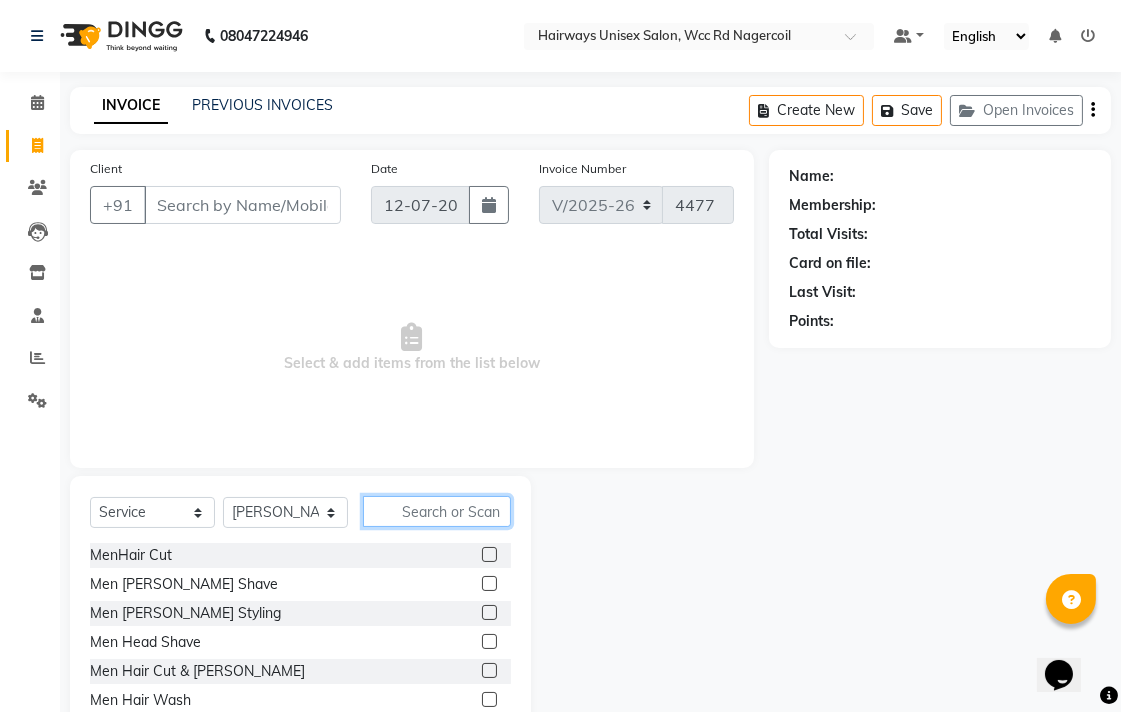 click 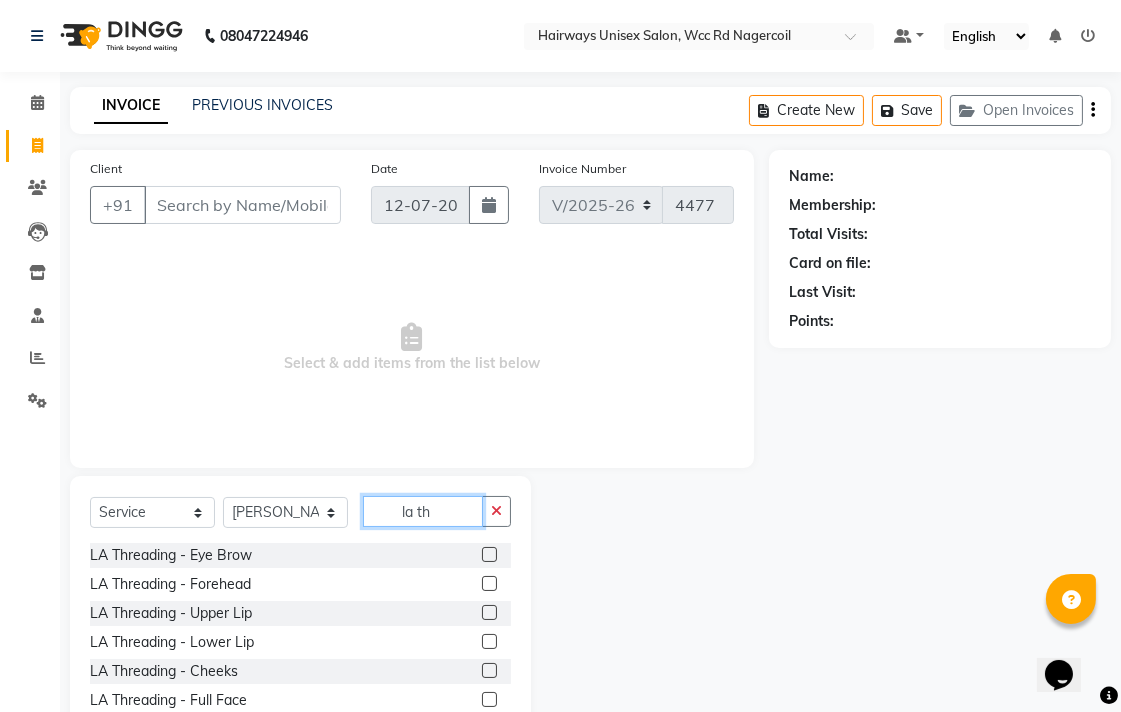 type on "la th" 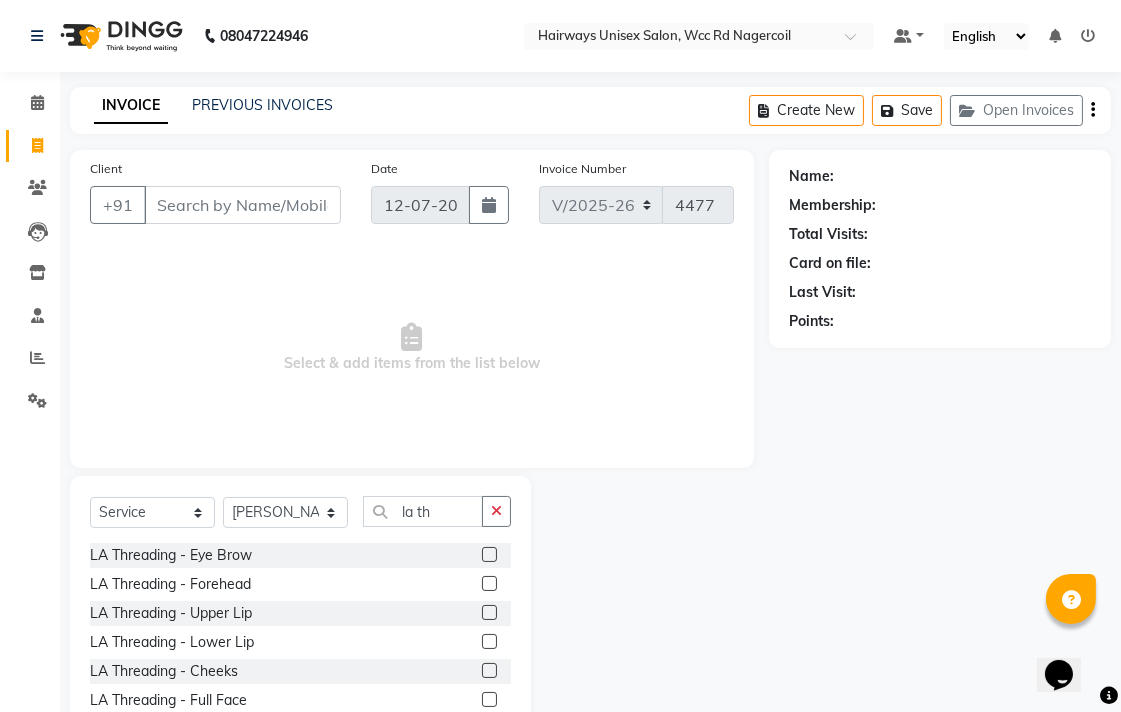 click 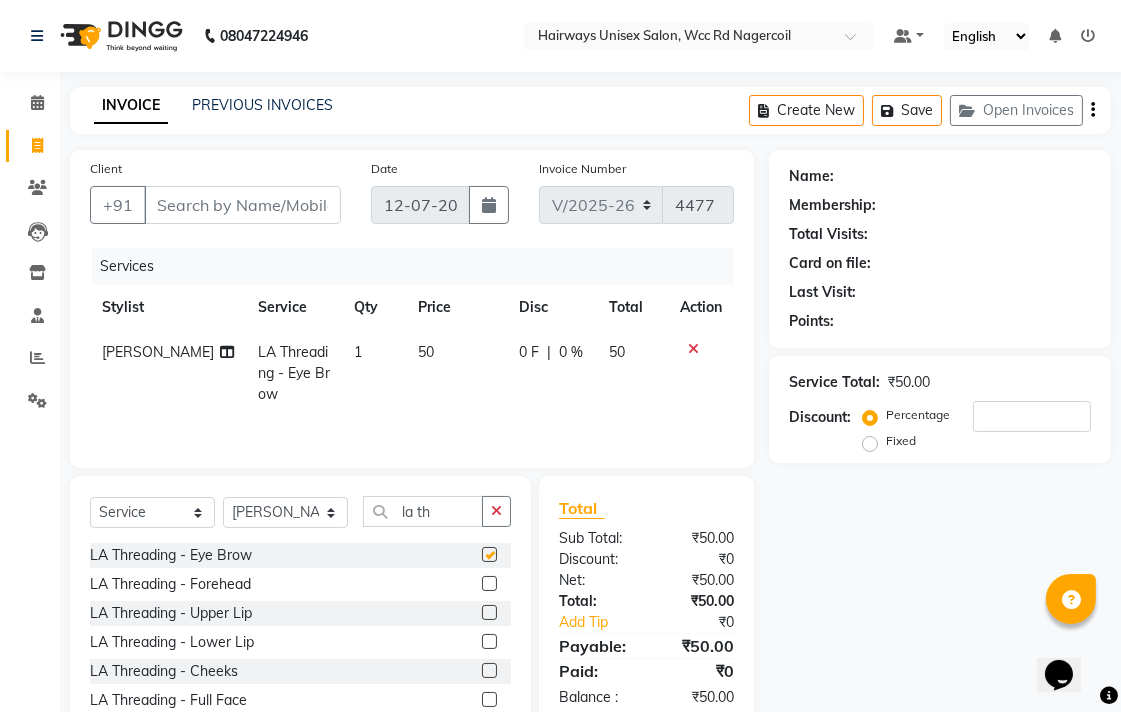 checkbox on "false" 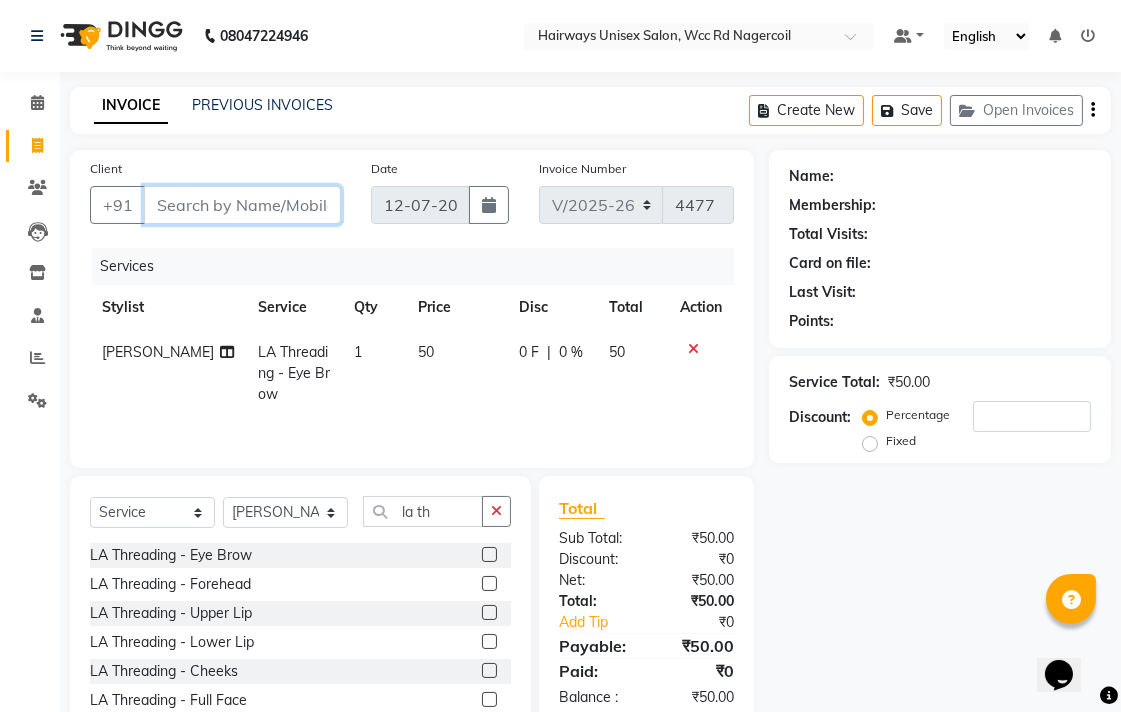 click on "Client" at bounding box center (242, 205) 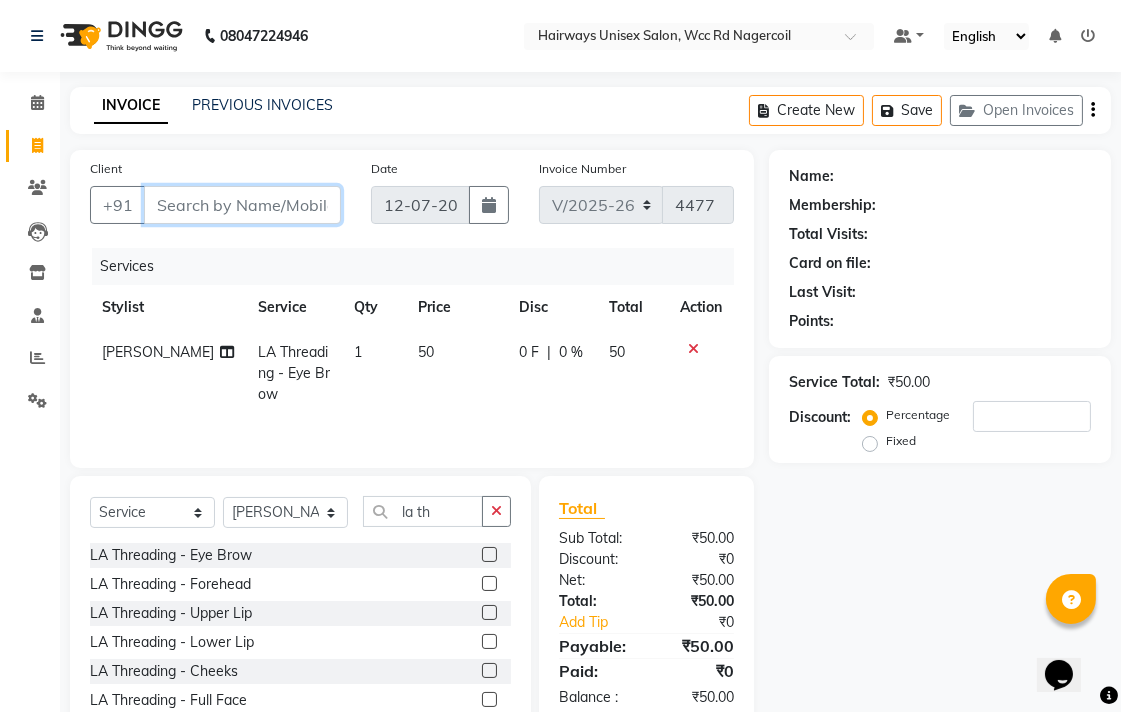type on "8" 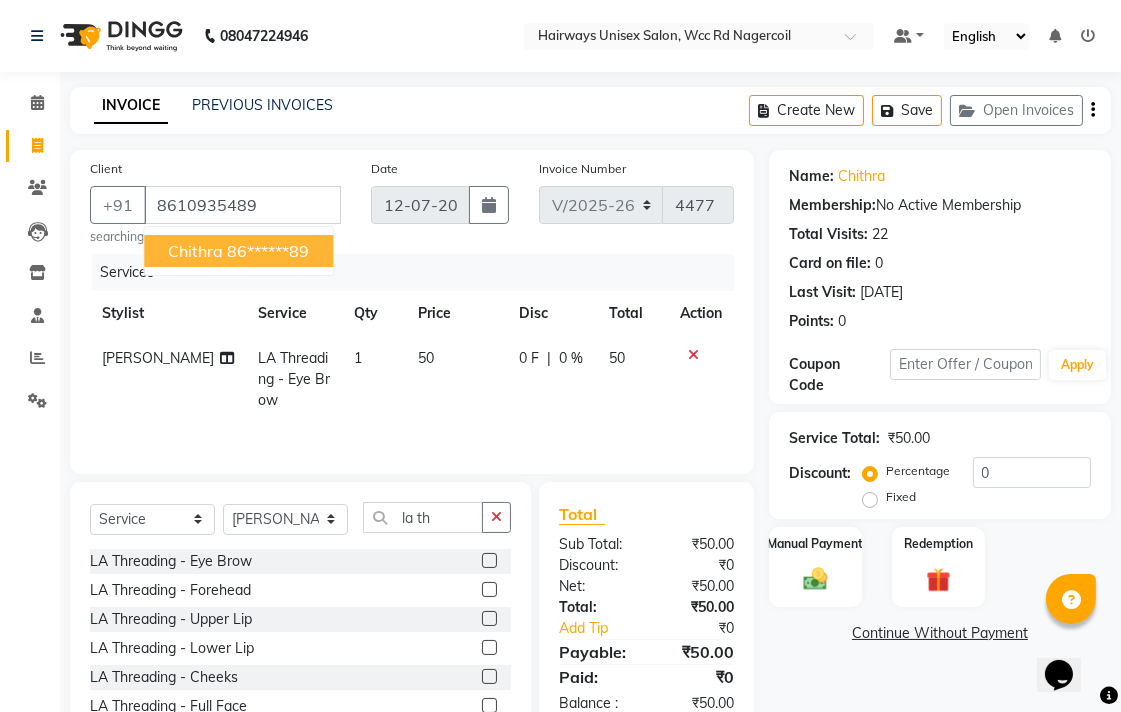 click on "86******89" at bounding box center (268, 251) 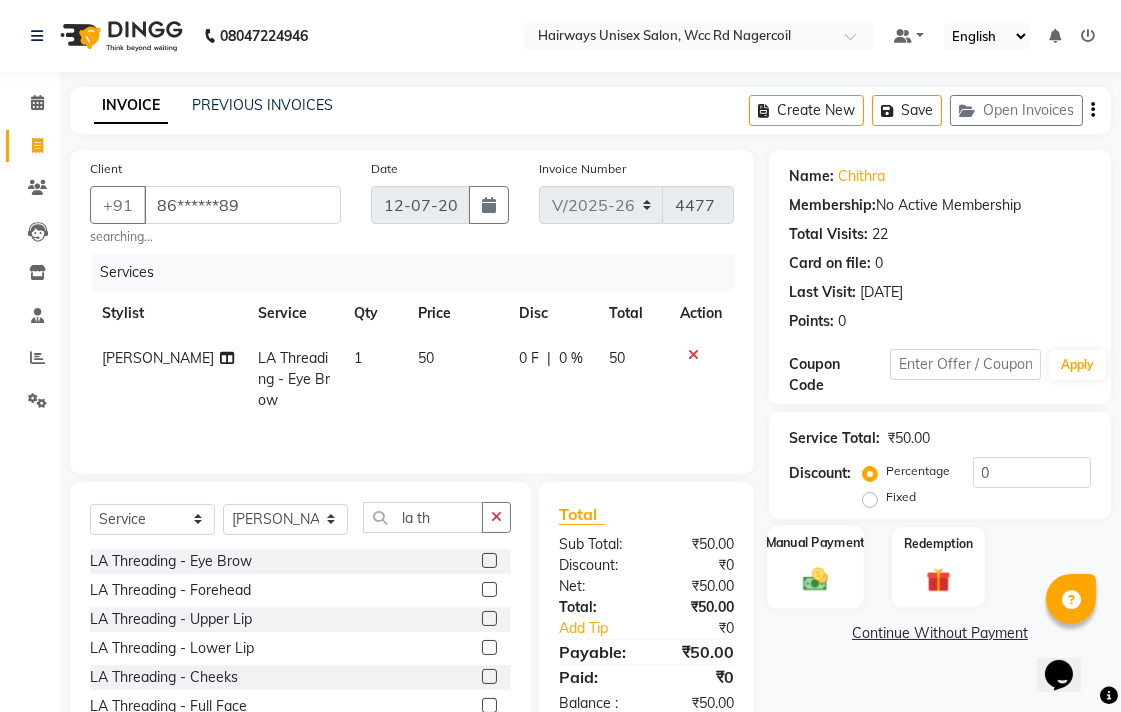 click 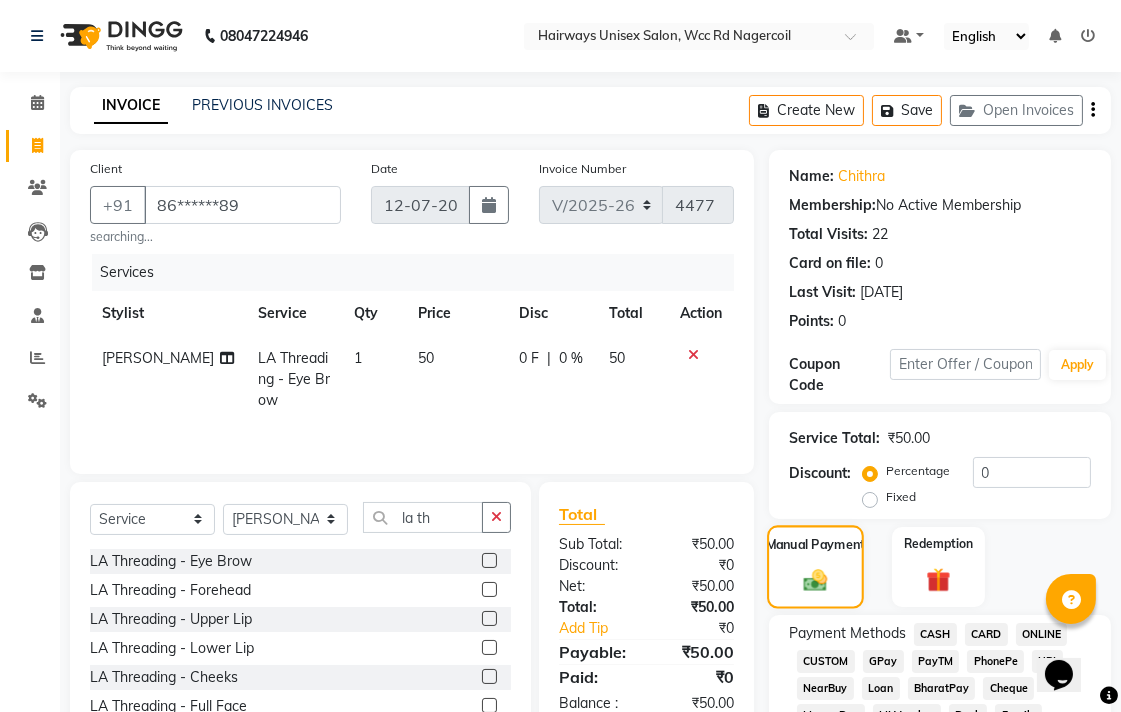 click 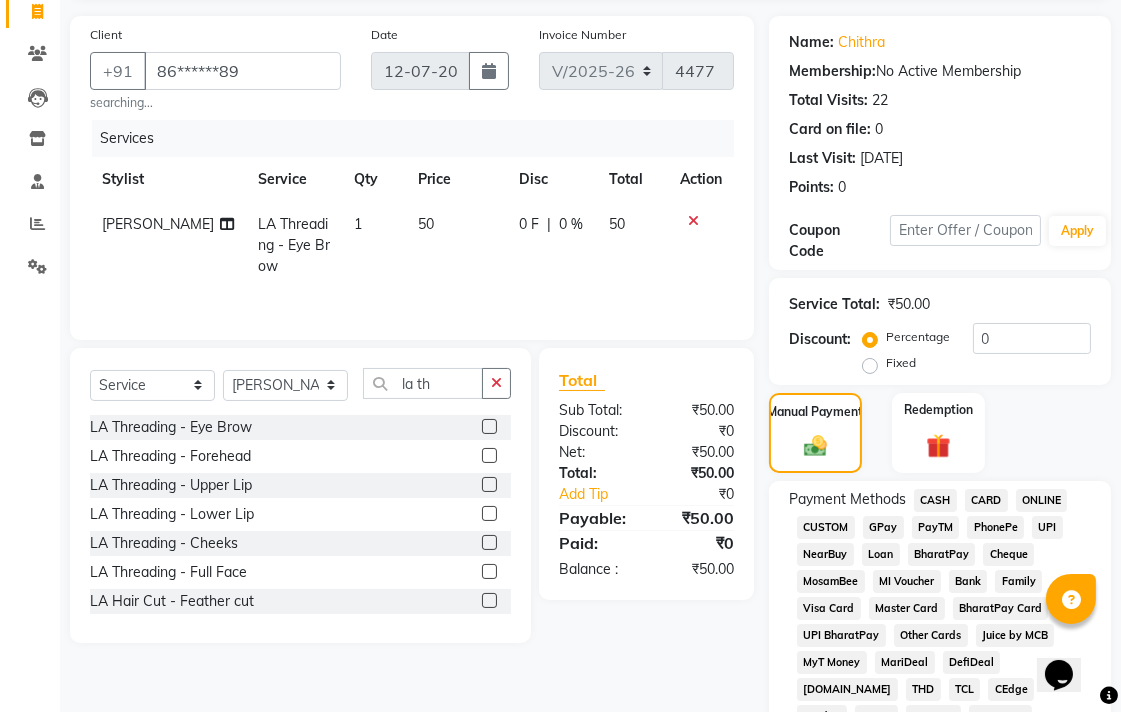 scroll, scrollTop: 333, scrollLeft: 0, axis: vertical 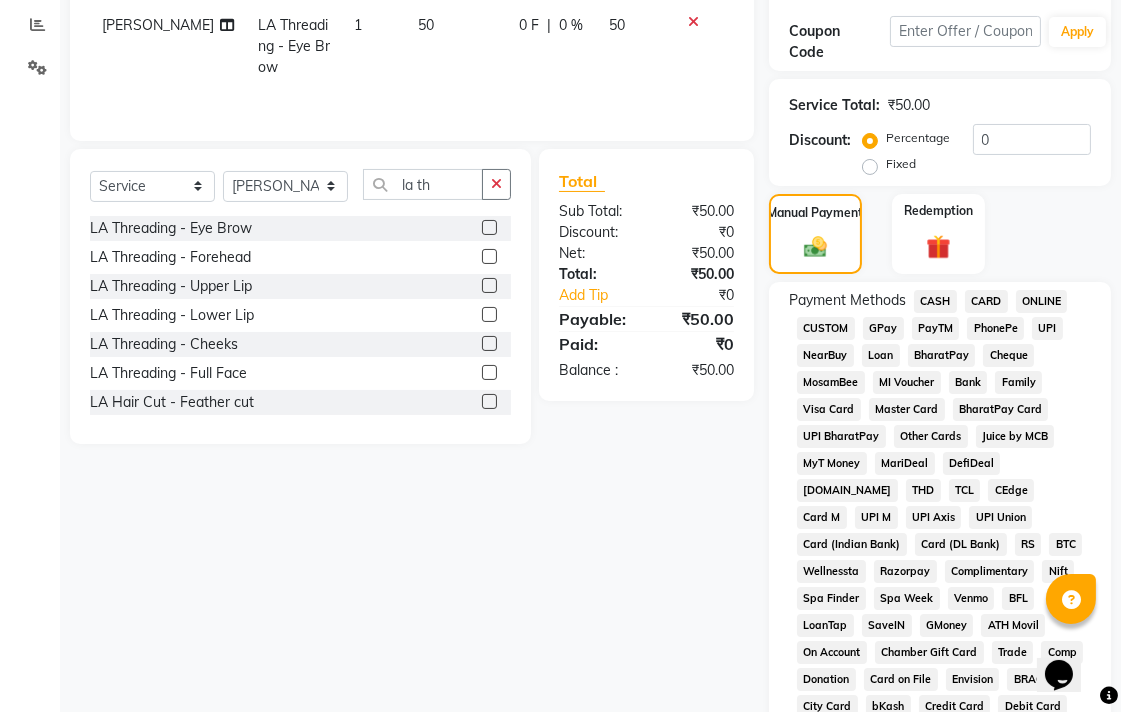 click on "ONLINE" 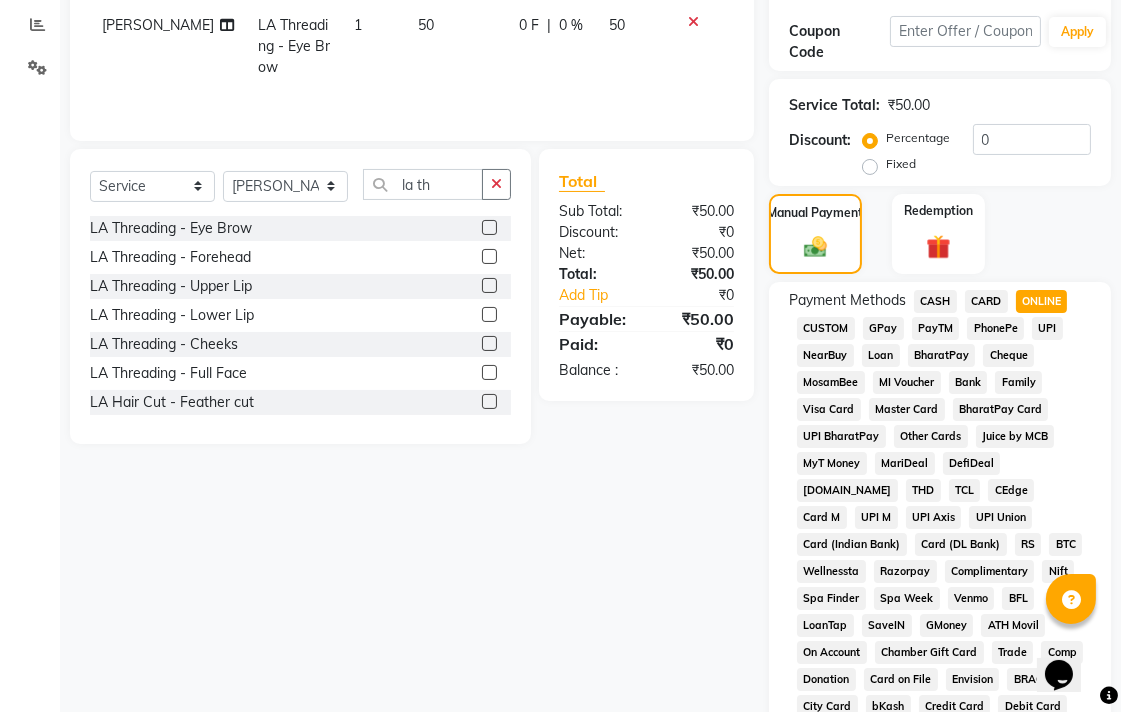 scroll, scrollTop: 888, scrollLeft: 0, axis: vertical 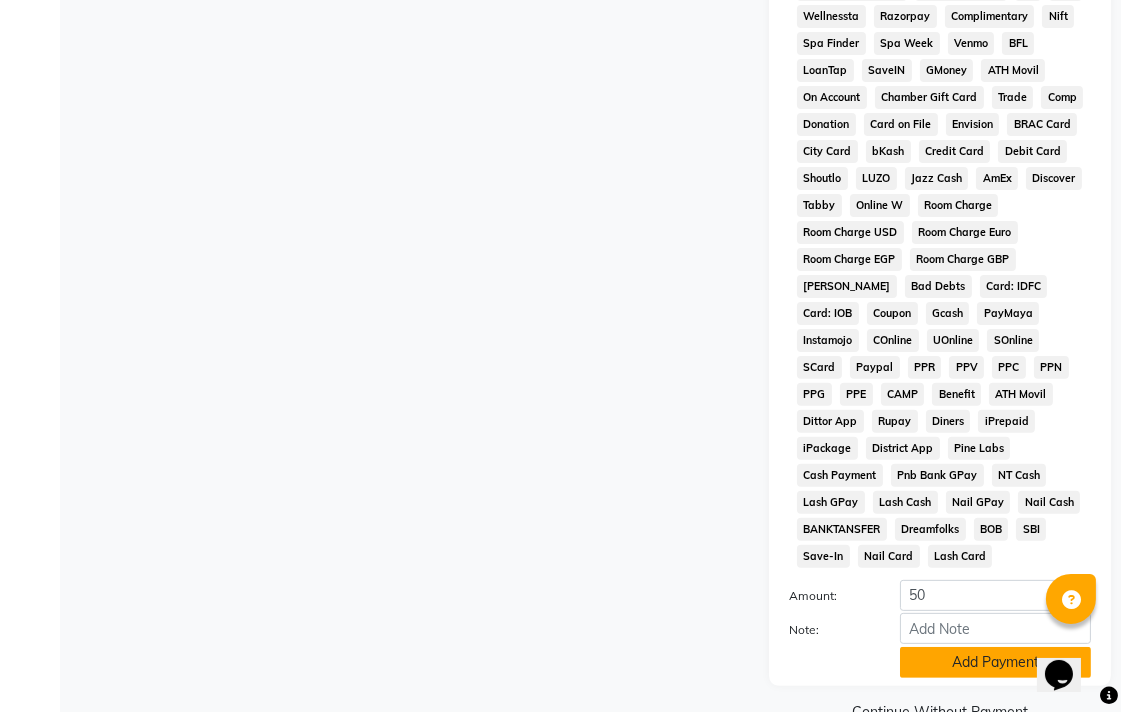 click on "Add Payment" 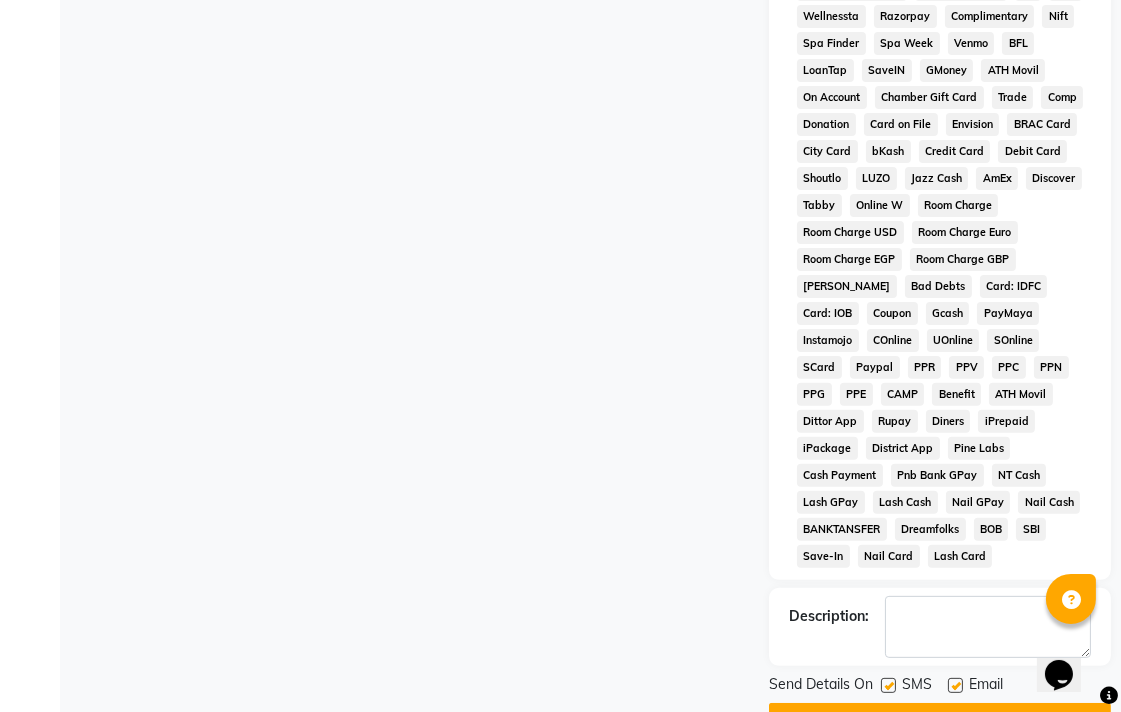 scroll, scrollTop: 921, scrollLeft: 0, axis: vertical 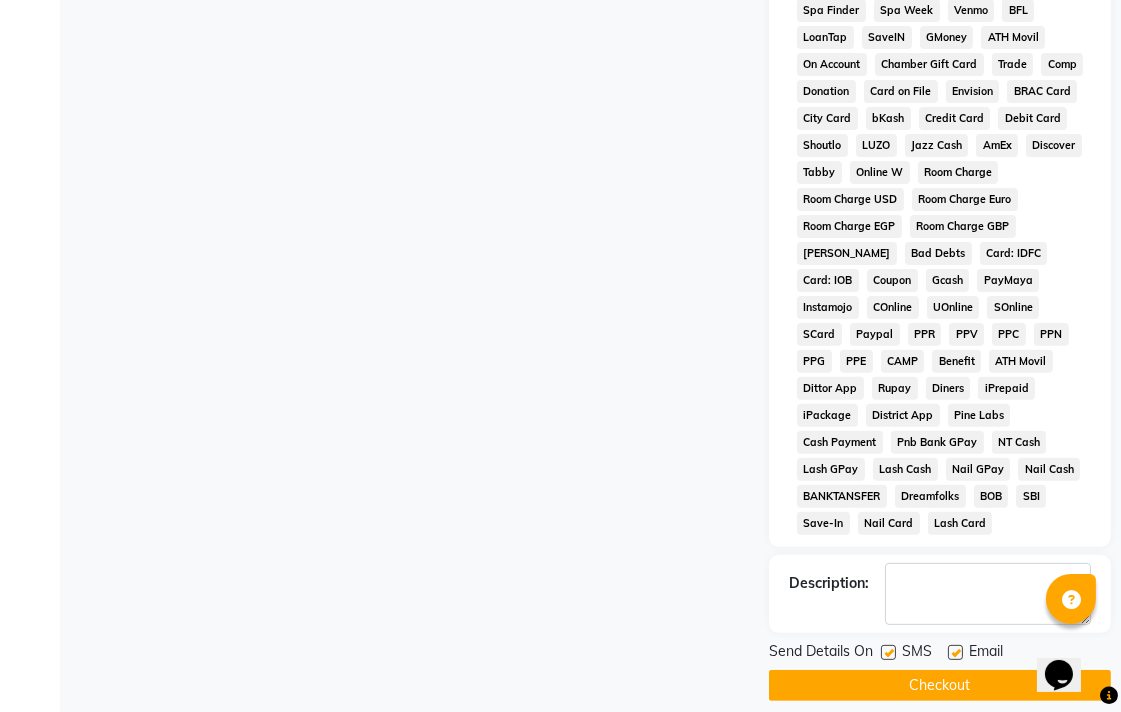 click on "Checkout" 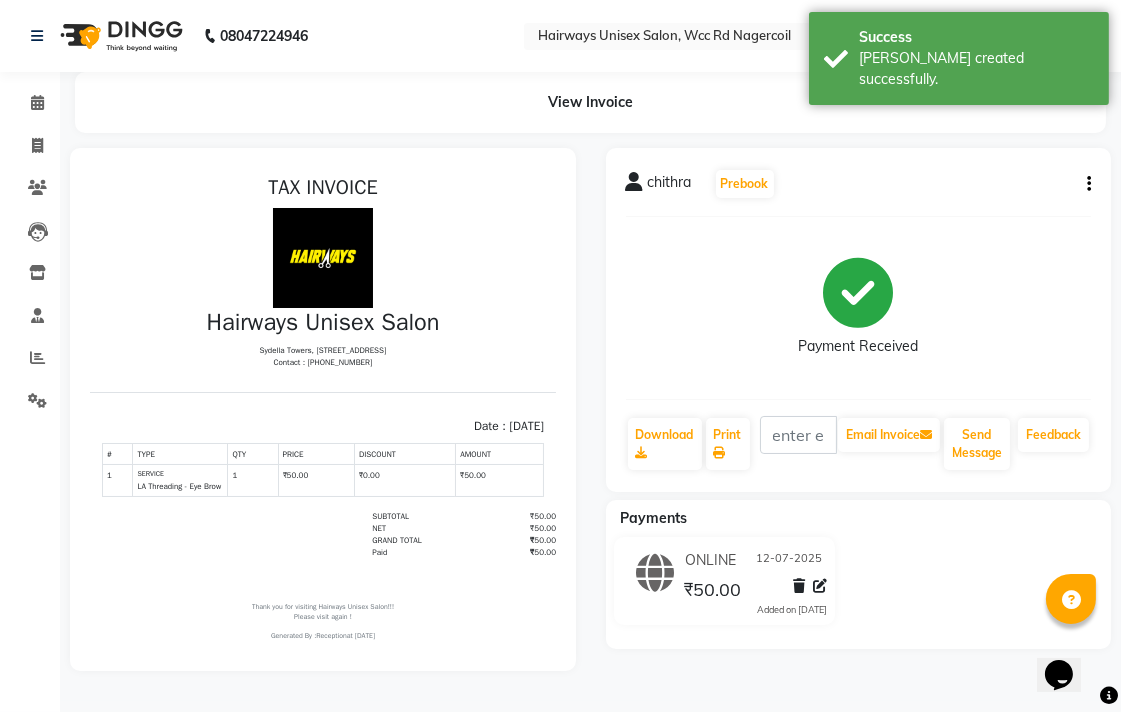scroll, scrollTop: 0, scrollLeft: 0, axis: both 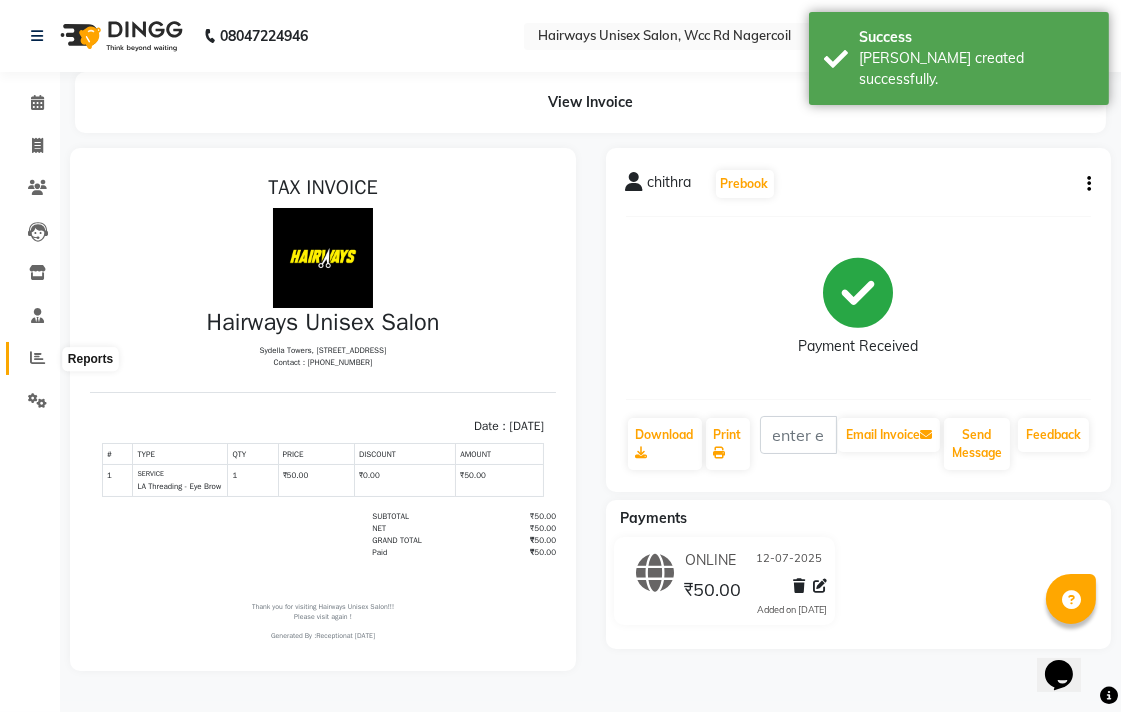 click 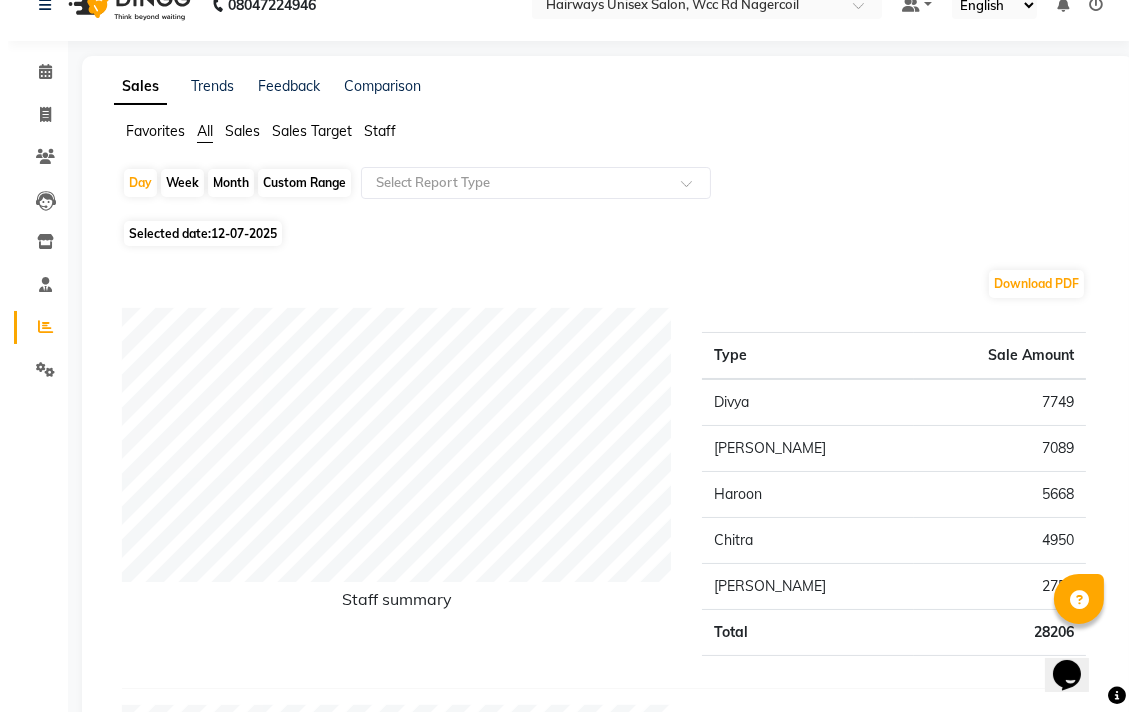 scroll, scrollTop: 0, scrollLeft: 0, axis: both 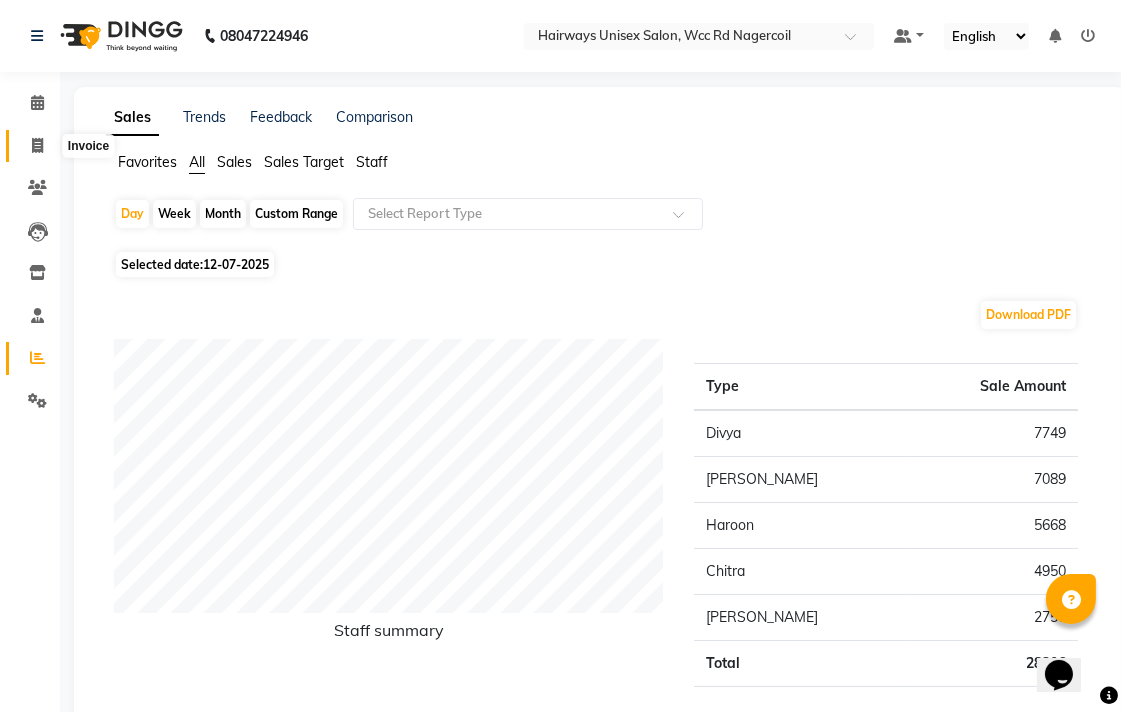 click 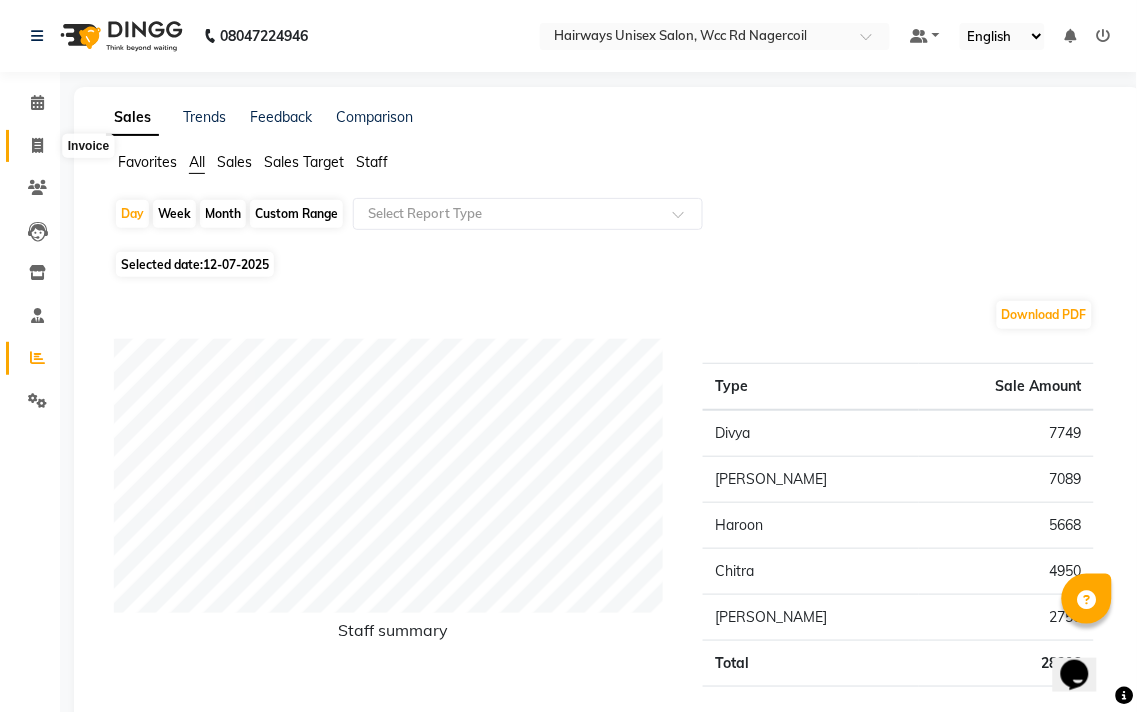 select on "service" 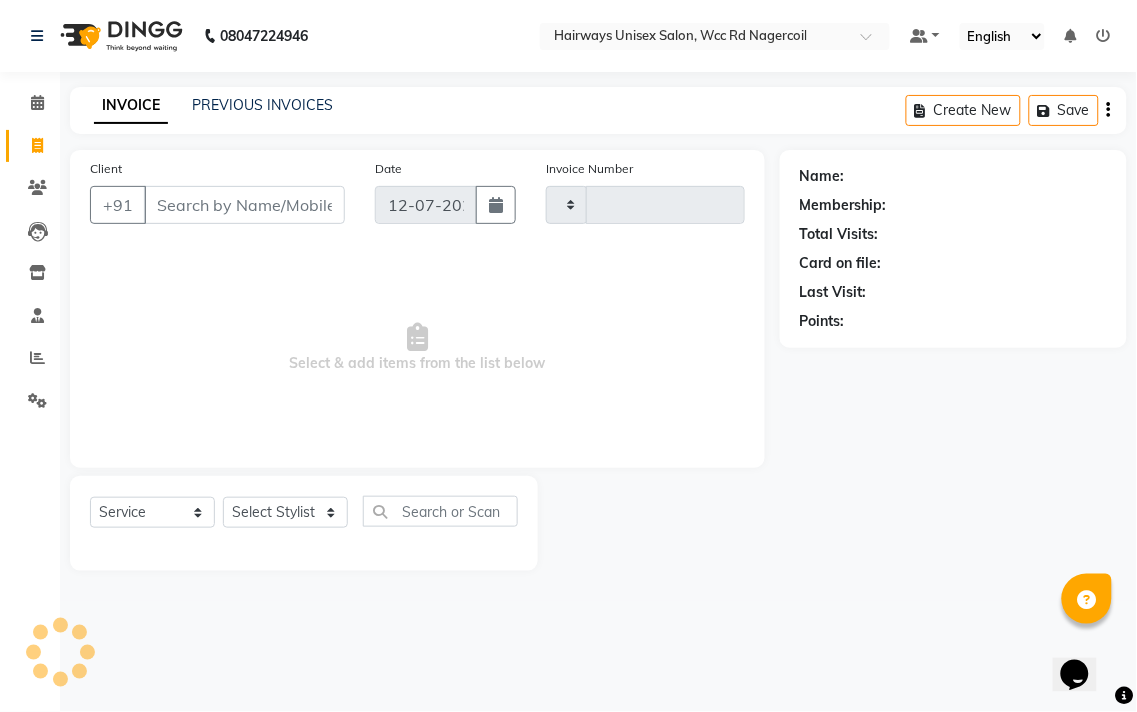 type on "4478" 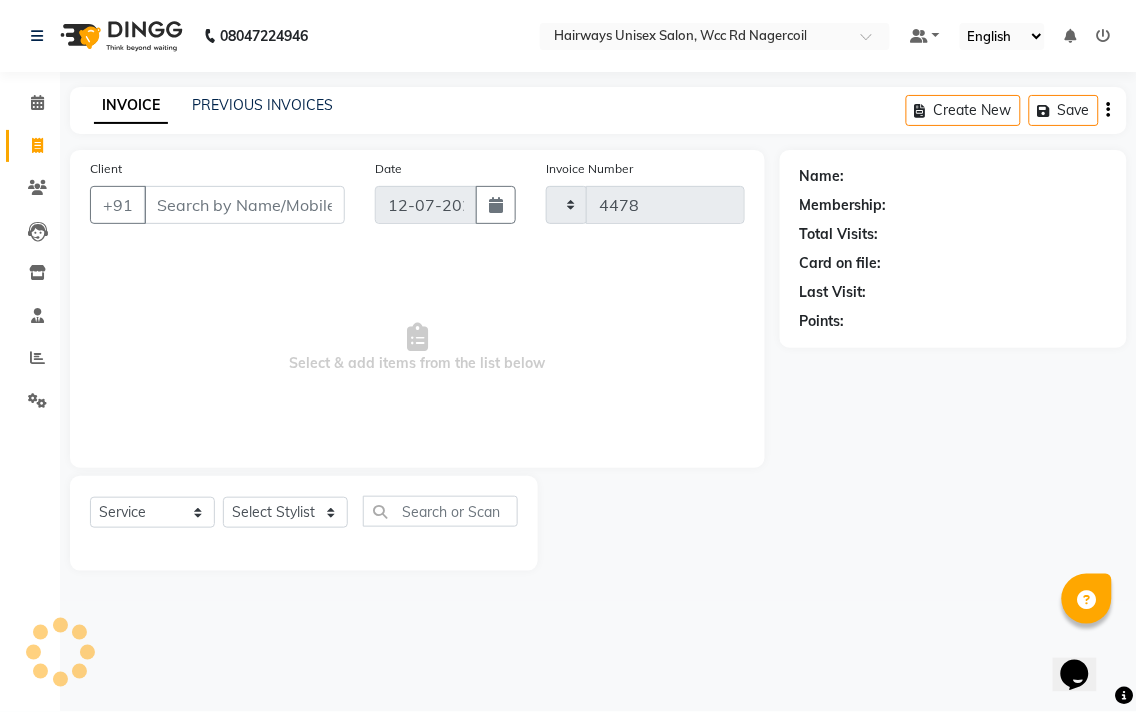 select on "6523" 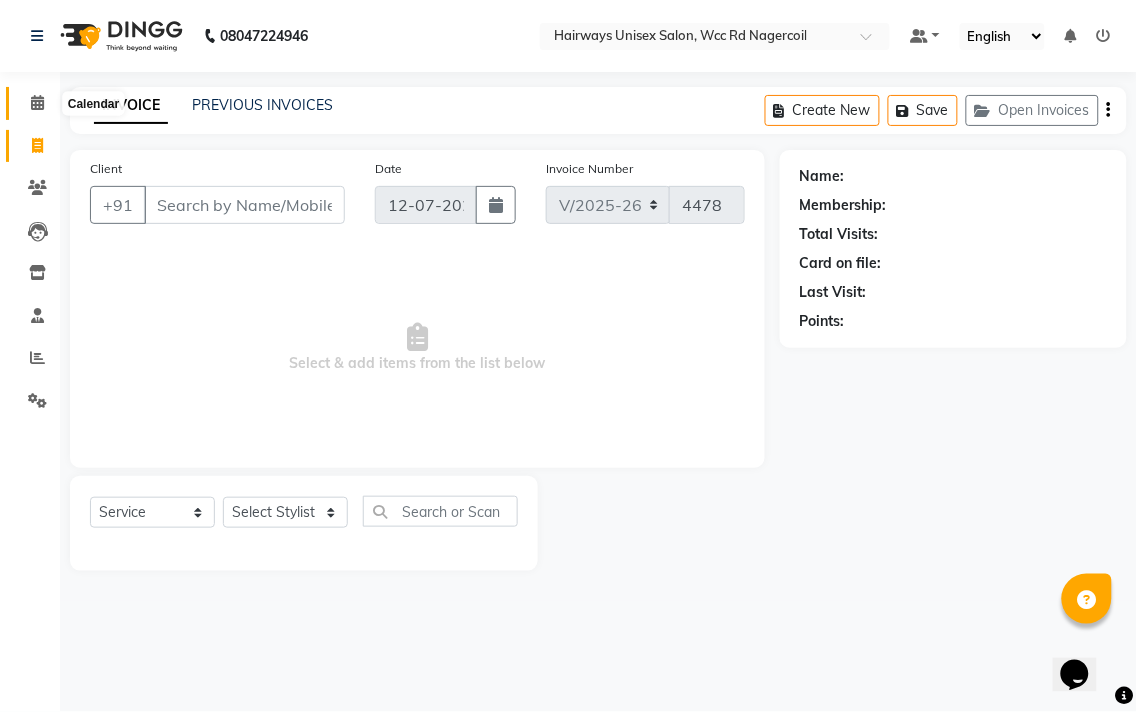 click 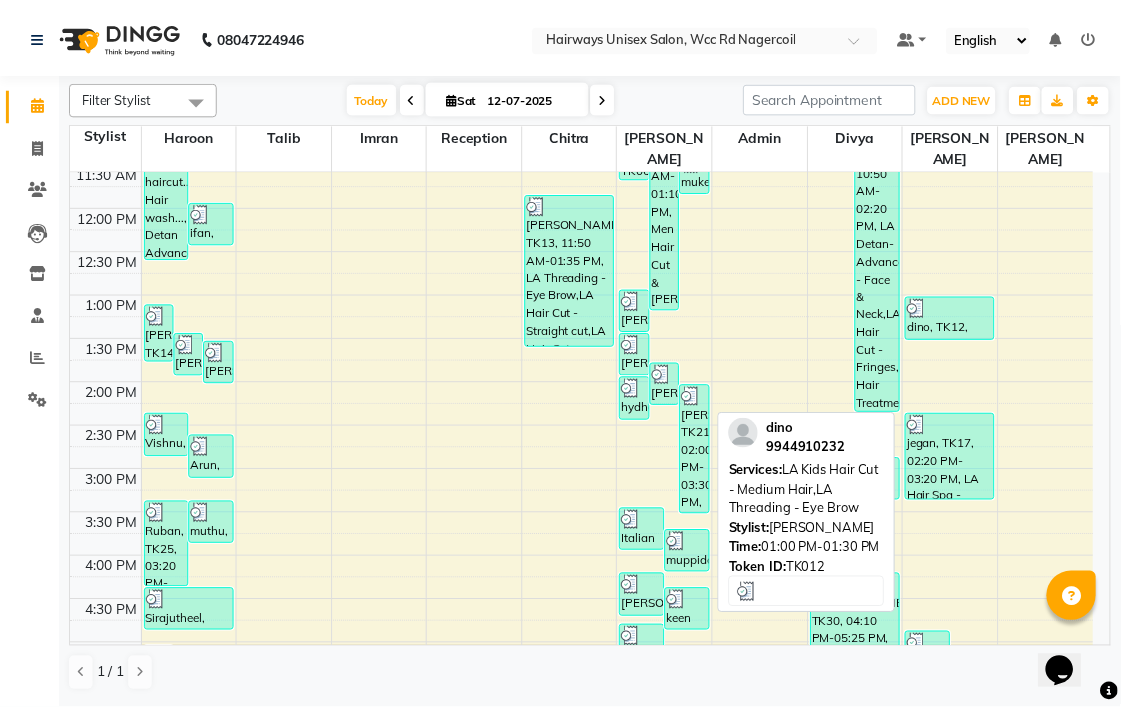 scroll, scrollTop: 333, scrollLeft: 0, axis: vertical 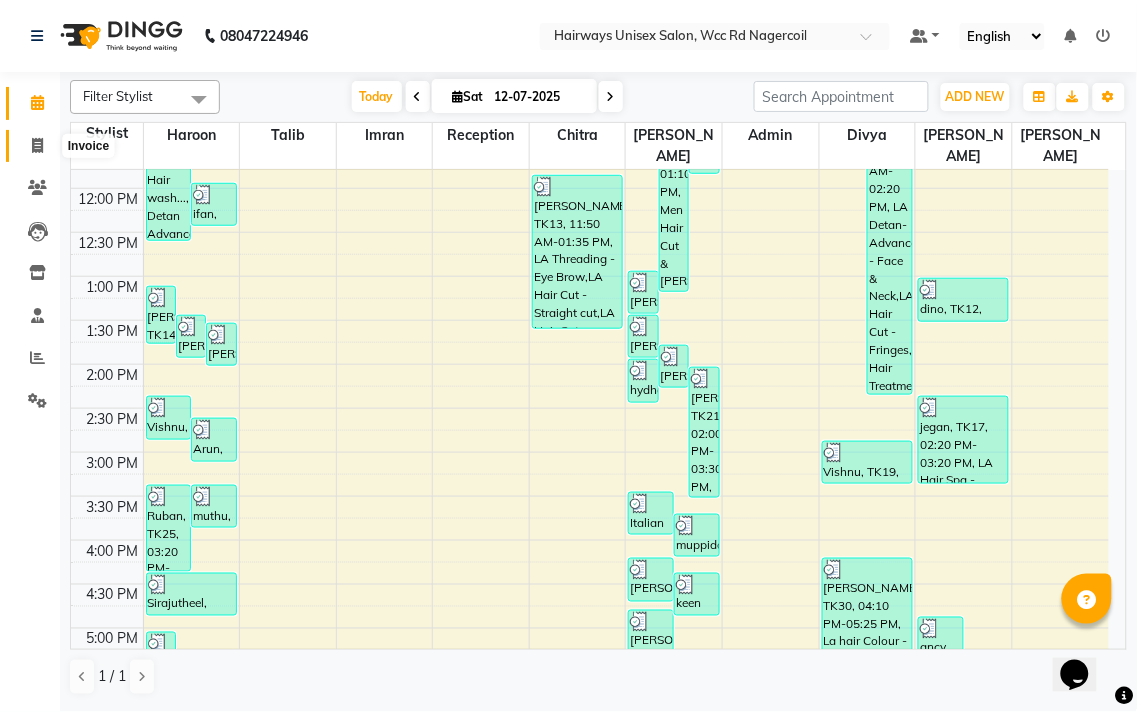 click 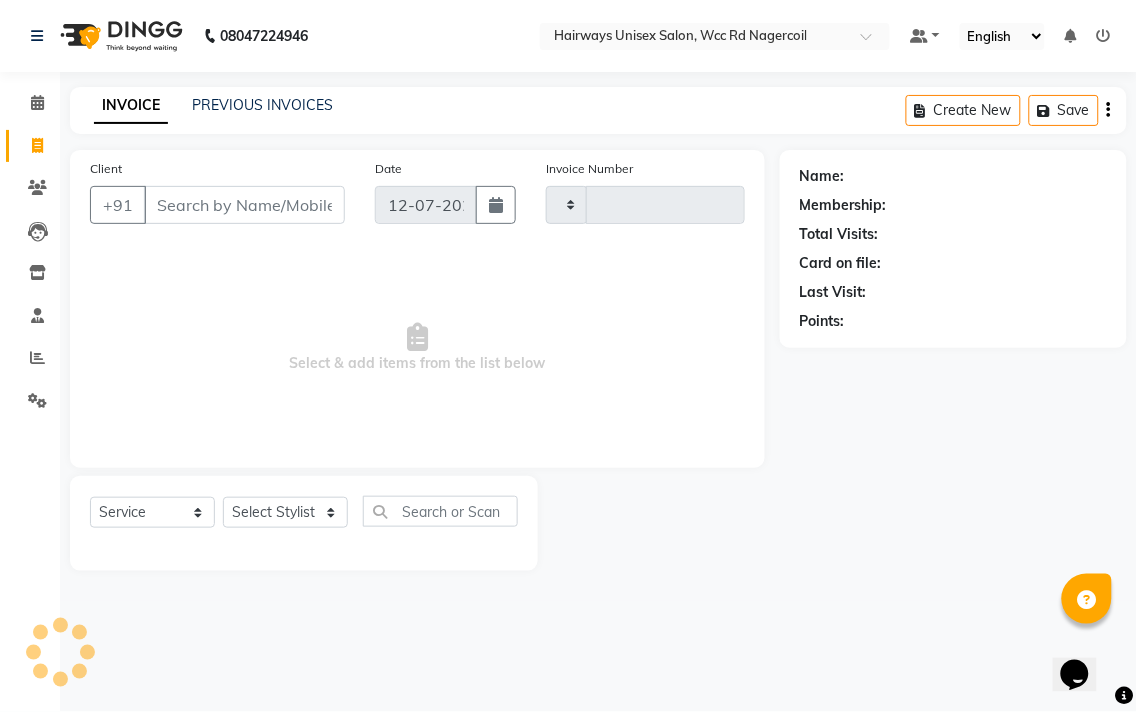 type on "4478" 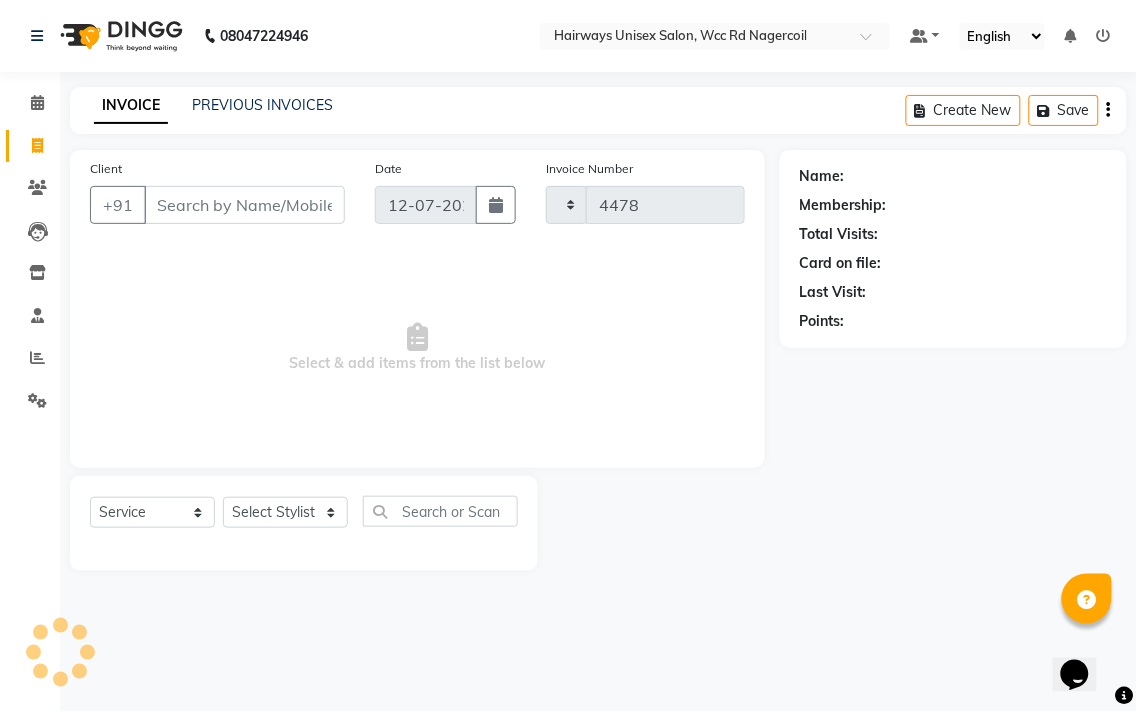 select on "6523" 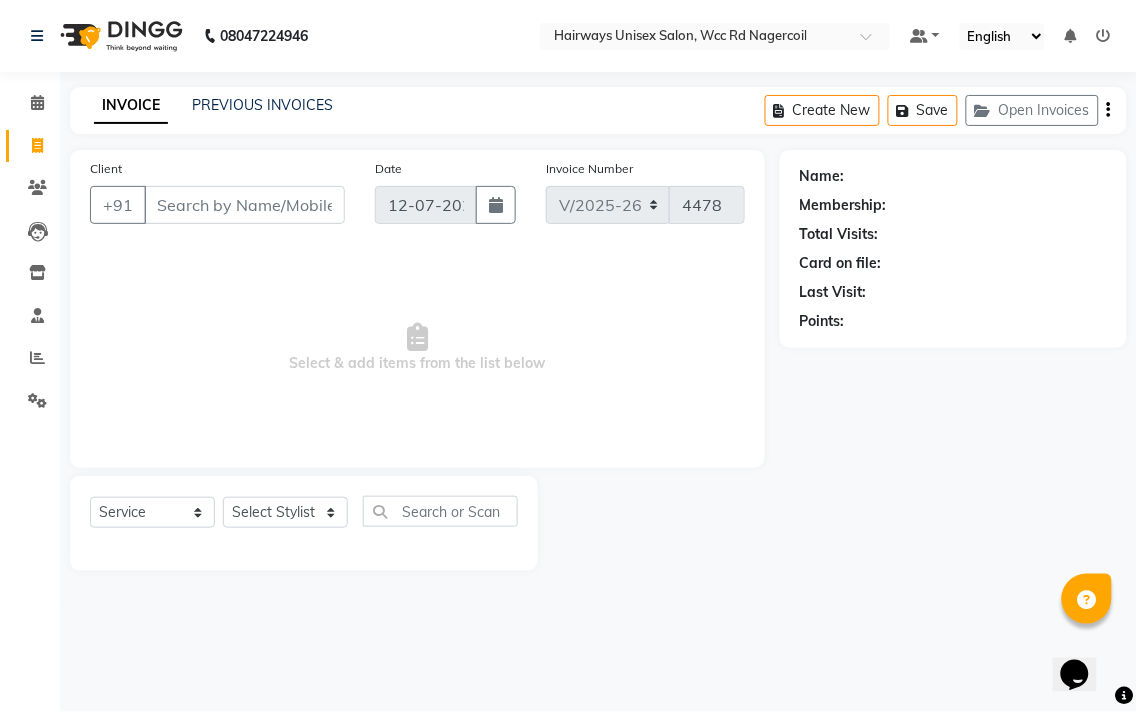 click on "Name: Membership: Total Visits: Card on file: Last Visit:  Points:" 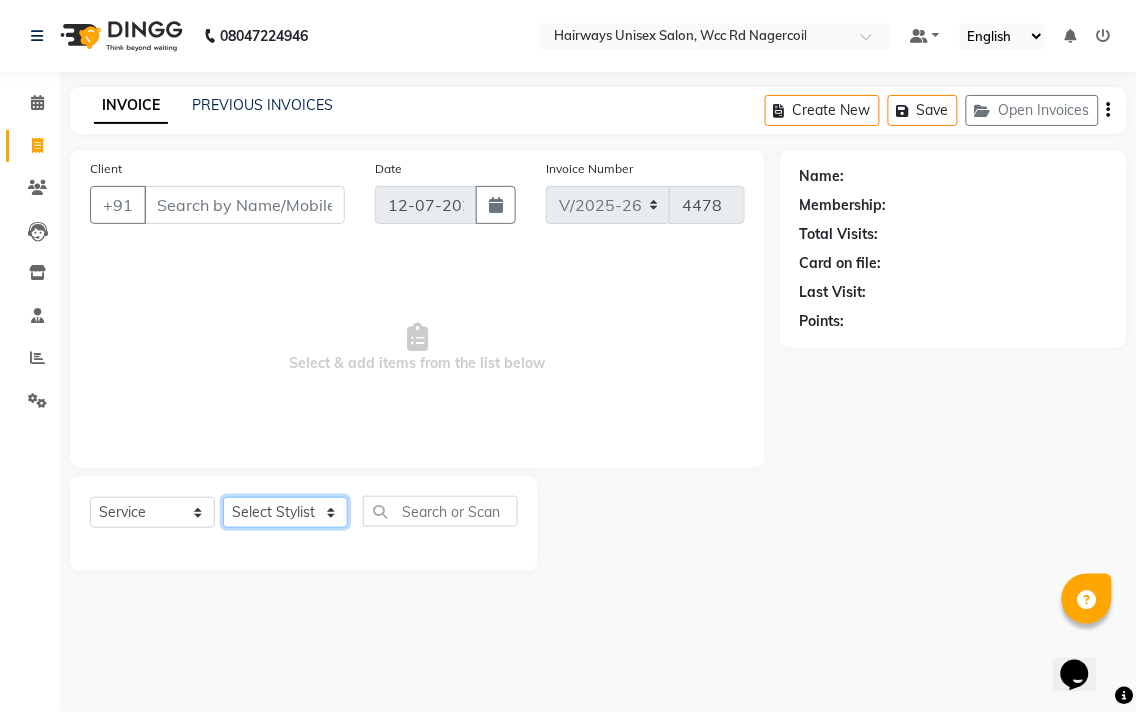 click on "Select Stylist Admin Chitra divya [PERSON_NAME] [PERSON_NAME] Reception [PERSON_NAME] [PERSON_NAME] Talib" 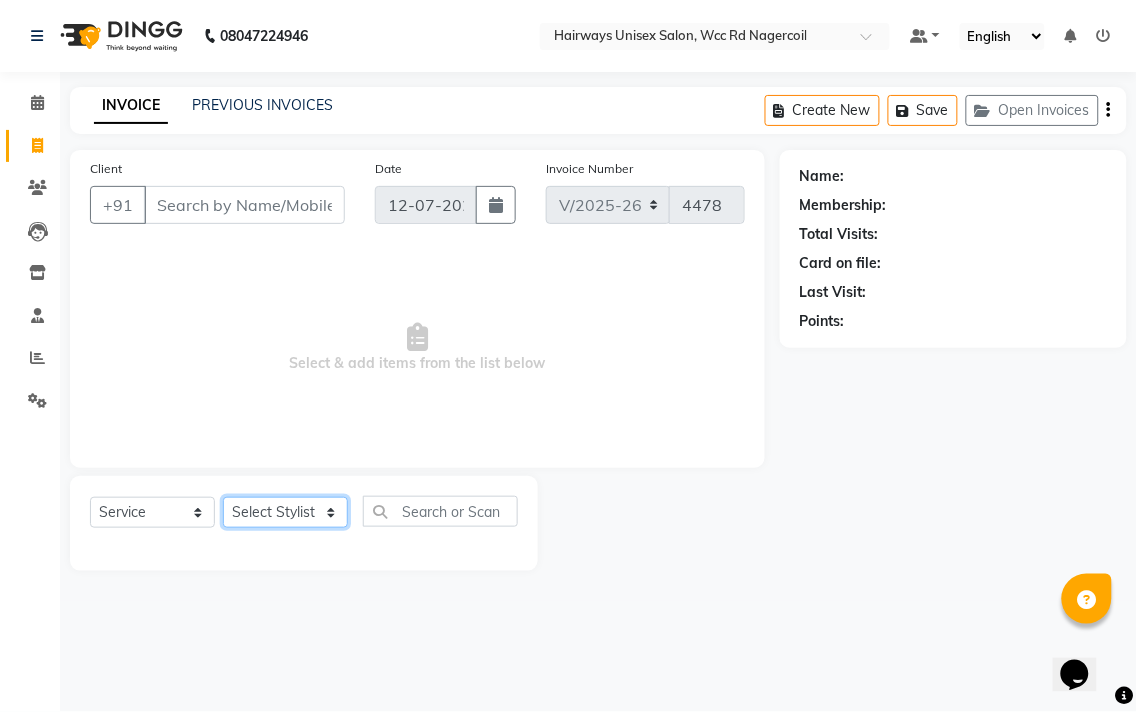 select on "49914" 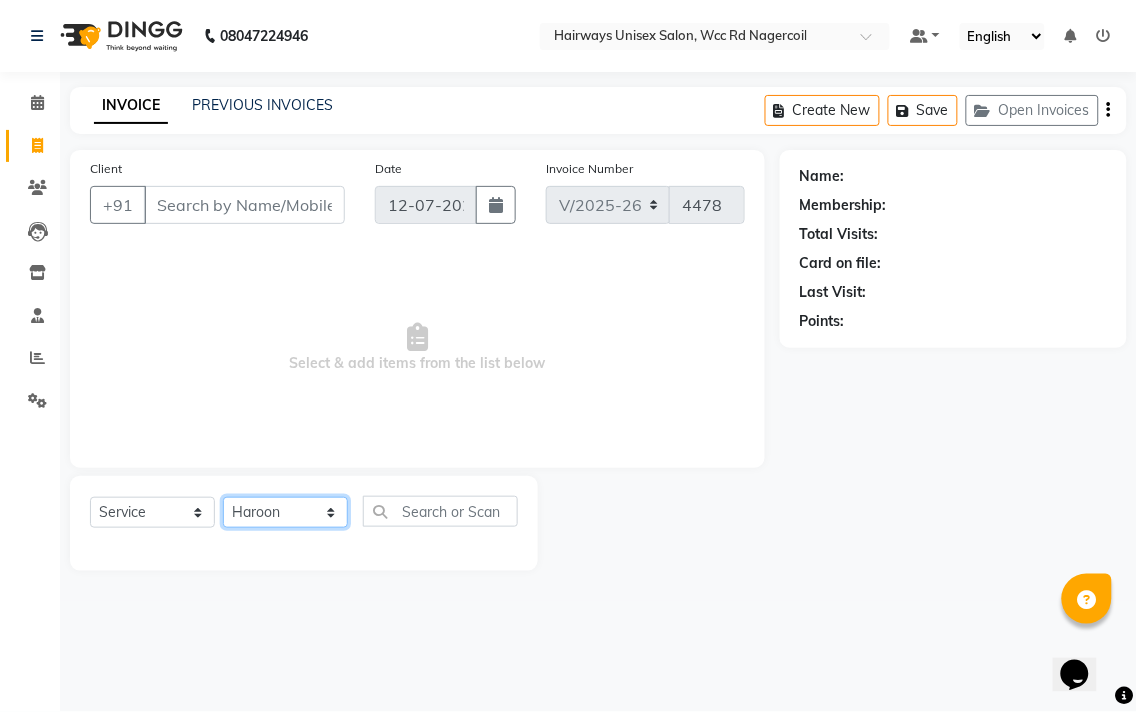 click on "Select Stylist Admin Chitra divya [PERSON_NAME] [PERSON_NAME] Reception [PERSON_NAME] [PERSON_NAME] Talib" 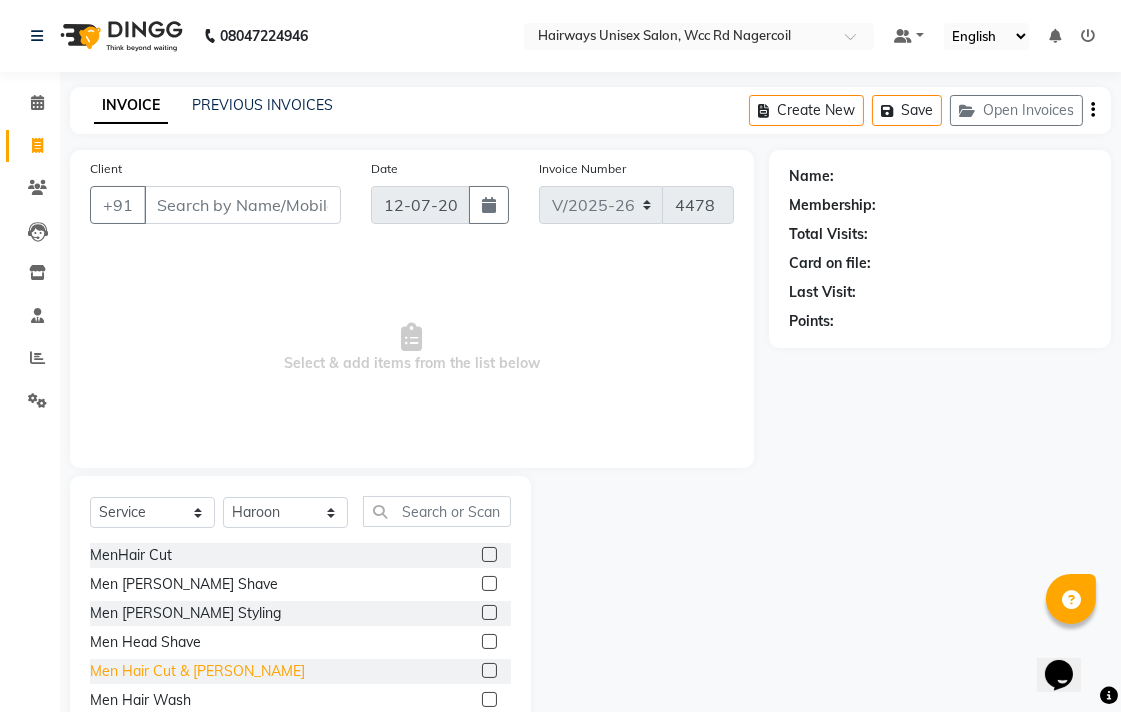 click on "Men Hair Cut & [PERSON_NAME]" 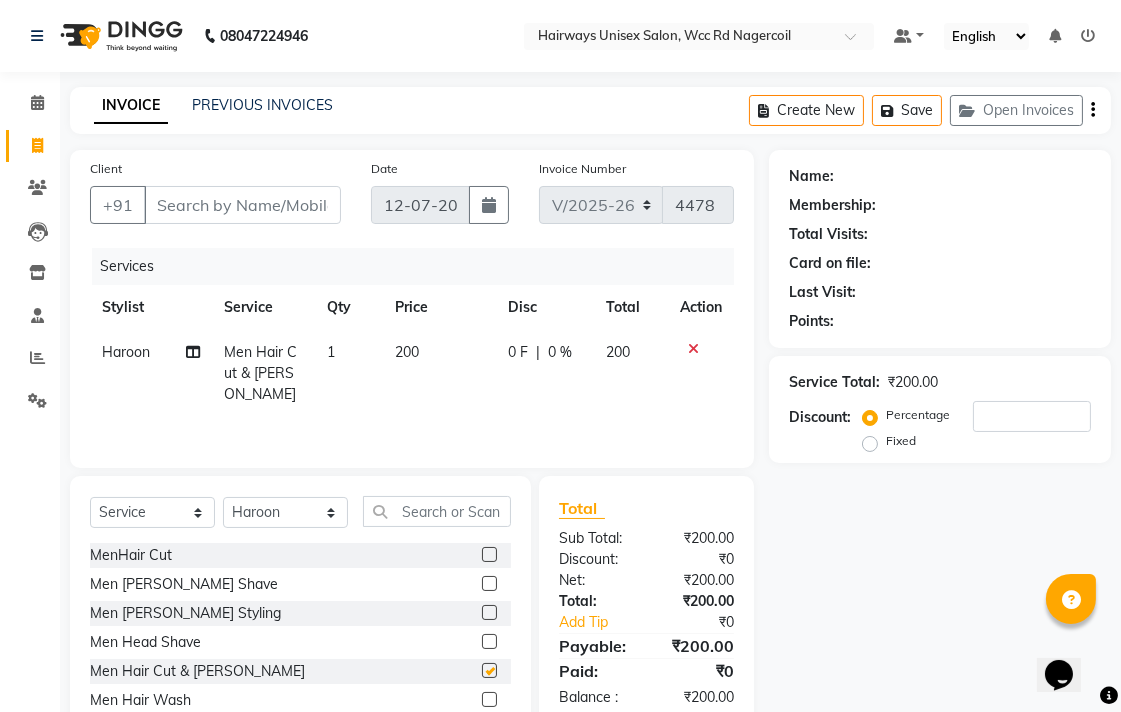 checkbox on "false" 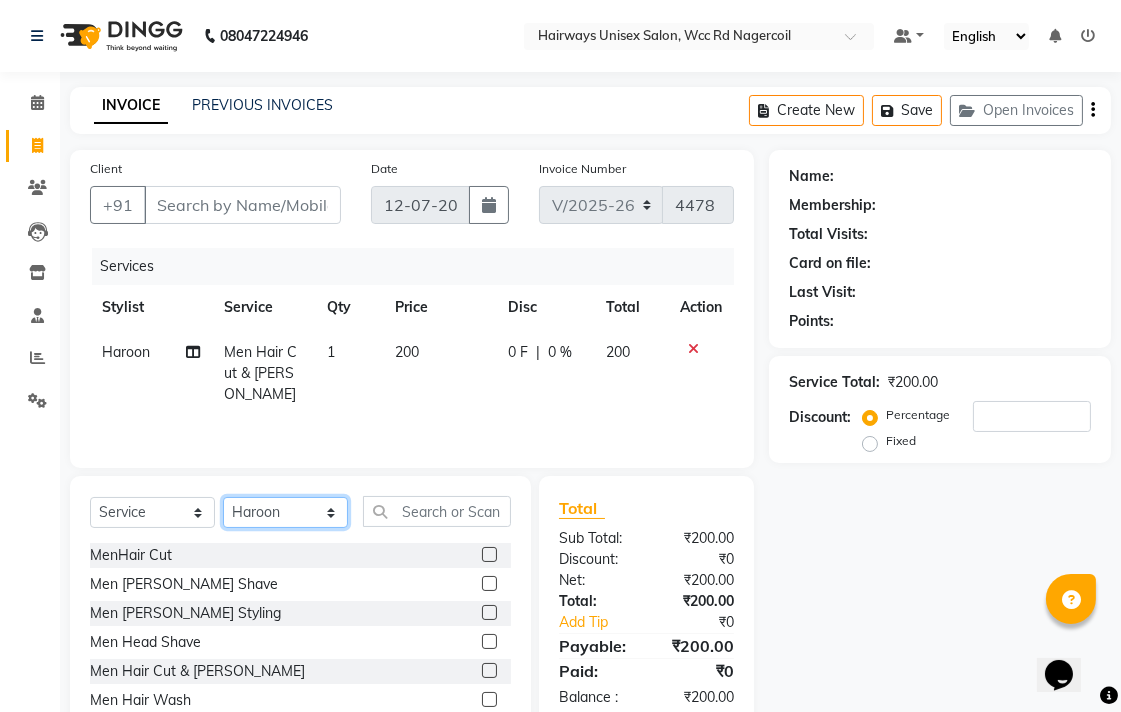 click on "Select Stylist Admin Chitra divya [PERSON_NAME] [PERSON_NAME] Reception [PERSON_NAME] [PERSON_NAME] Talib" 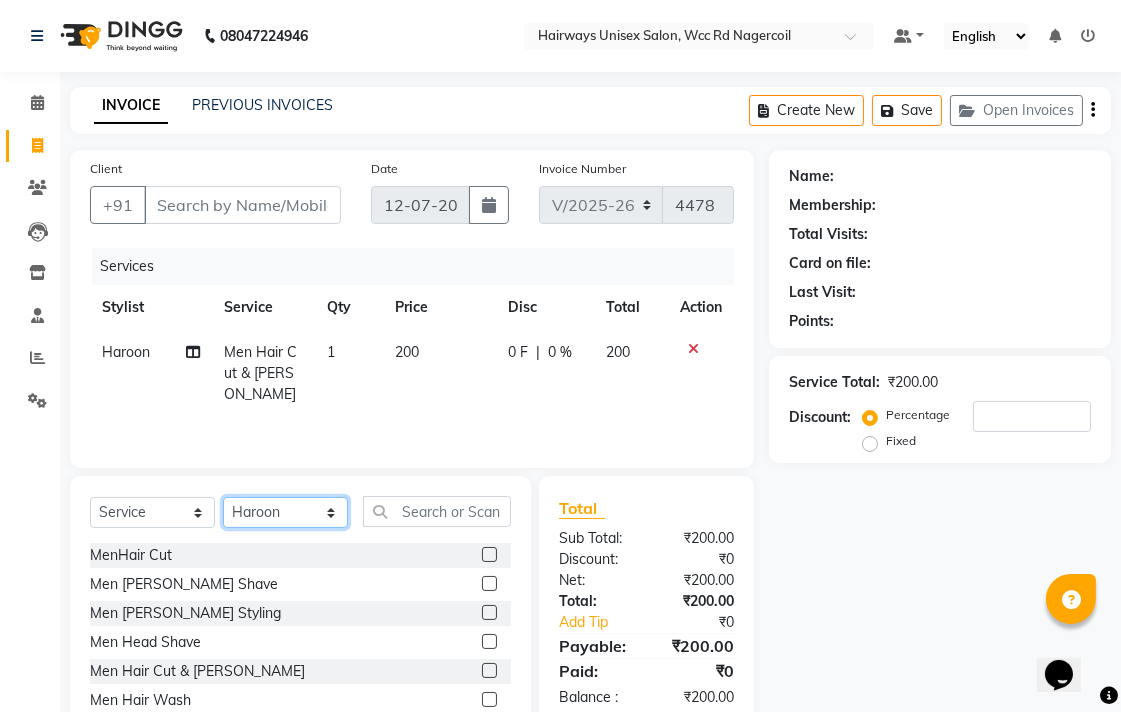 select on "50257" 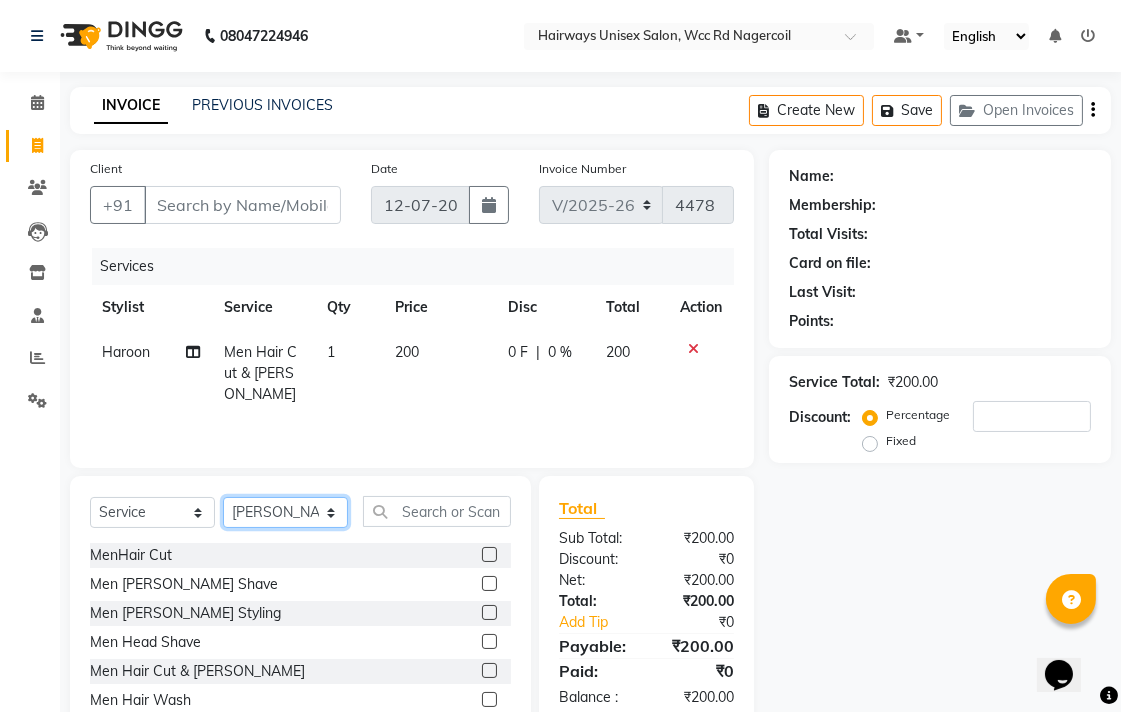 click on "Select Stylist Admin Chitra divya [PERSON_NAME] [PERSON_NAME] Reception [PERSON_NAME] [PERSON_NAME] Talib" 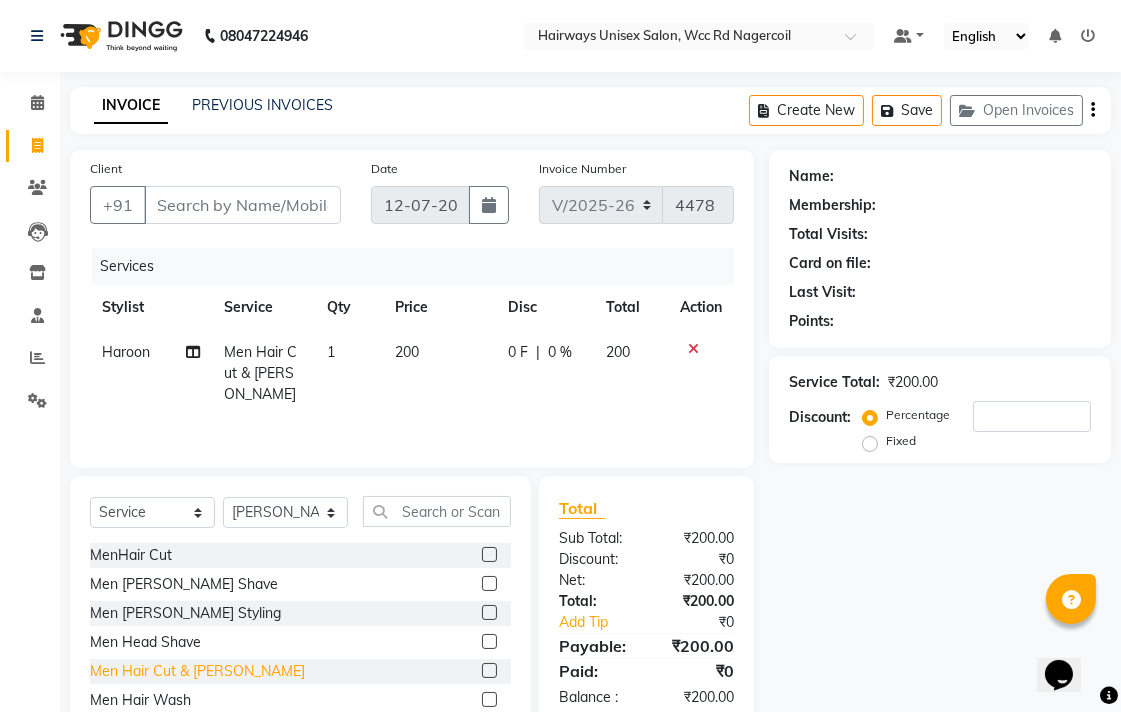 click on "Men Hair Cut & [PERSON_NAME]" 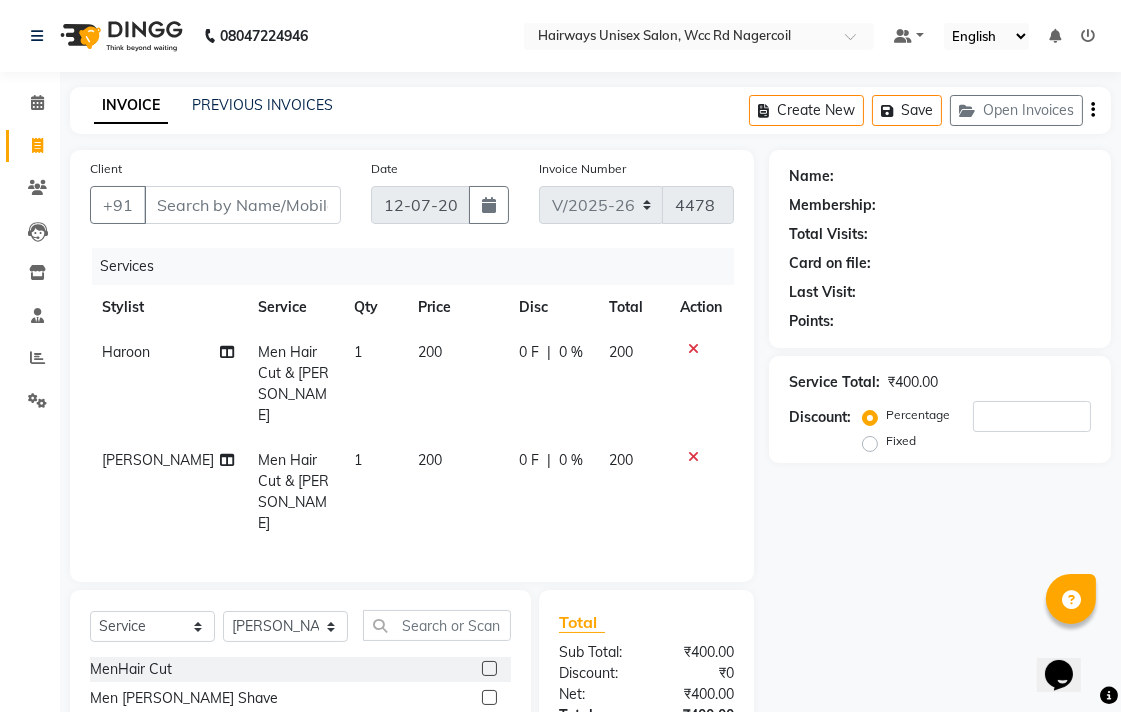 checkbox on "false" 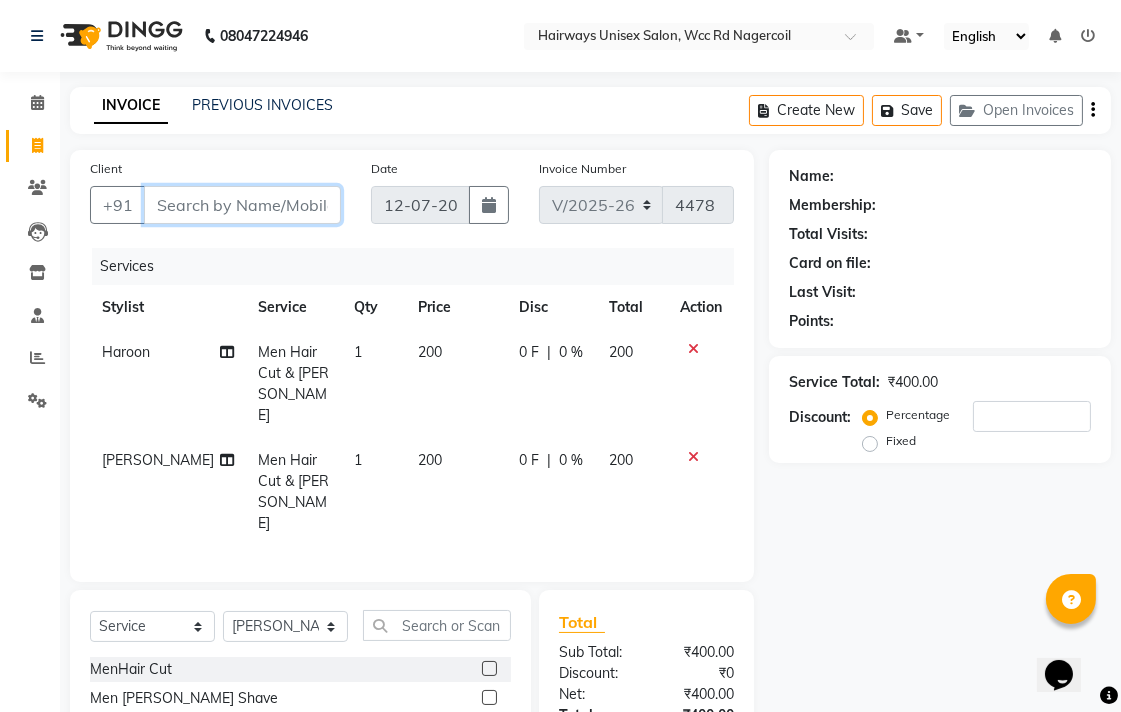 click on "Client" at bounding box center [242, 205] 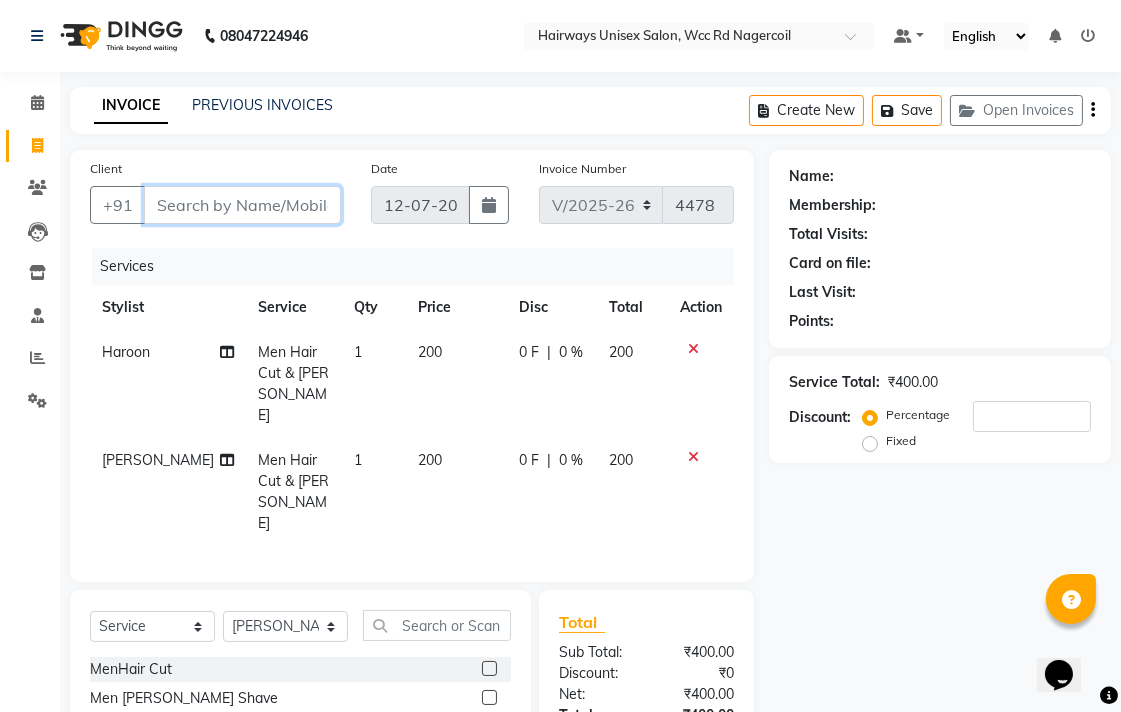 type on "6" 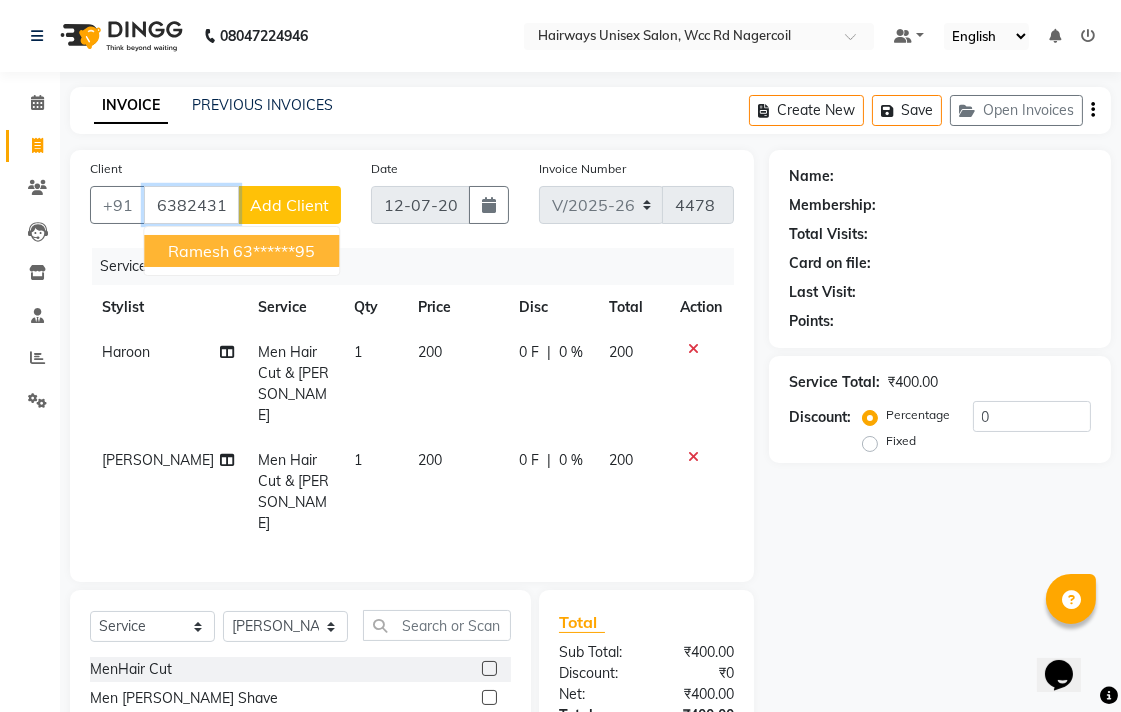 click on "63******95" at bounding box center [274, 251] 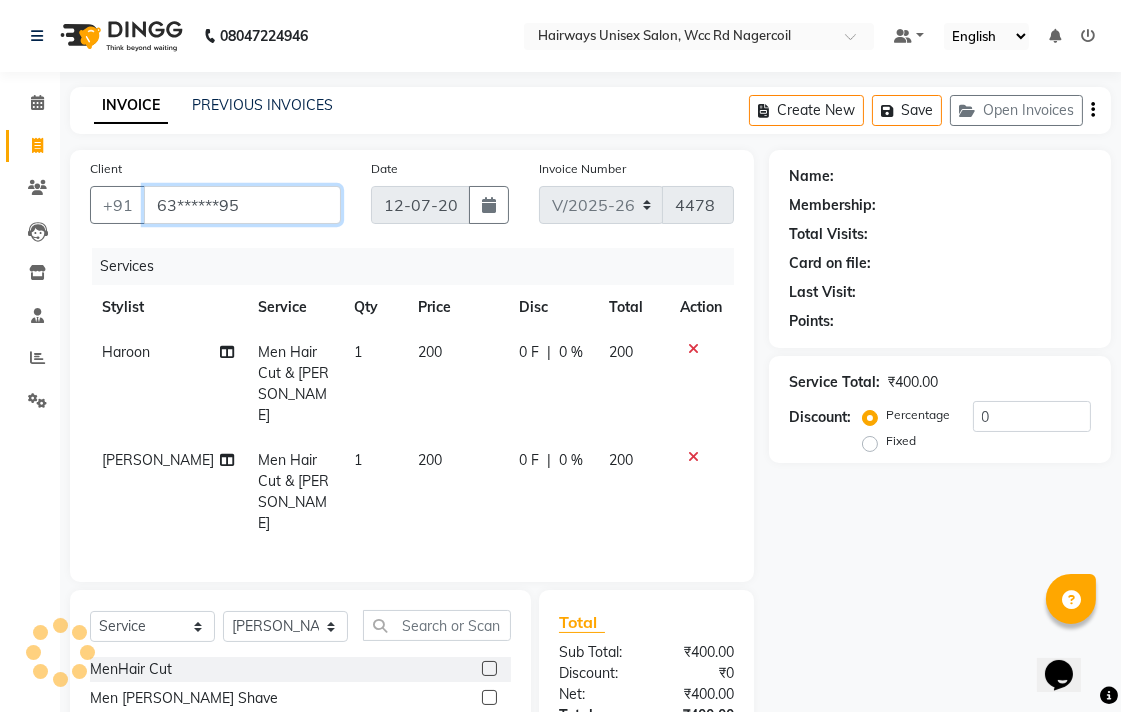 type on "63******95" 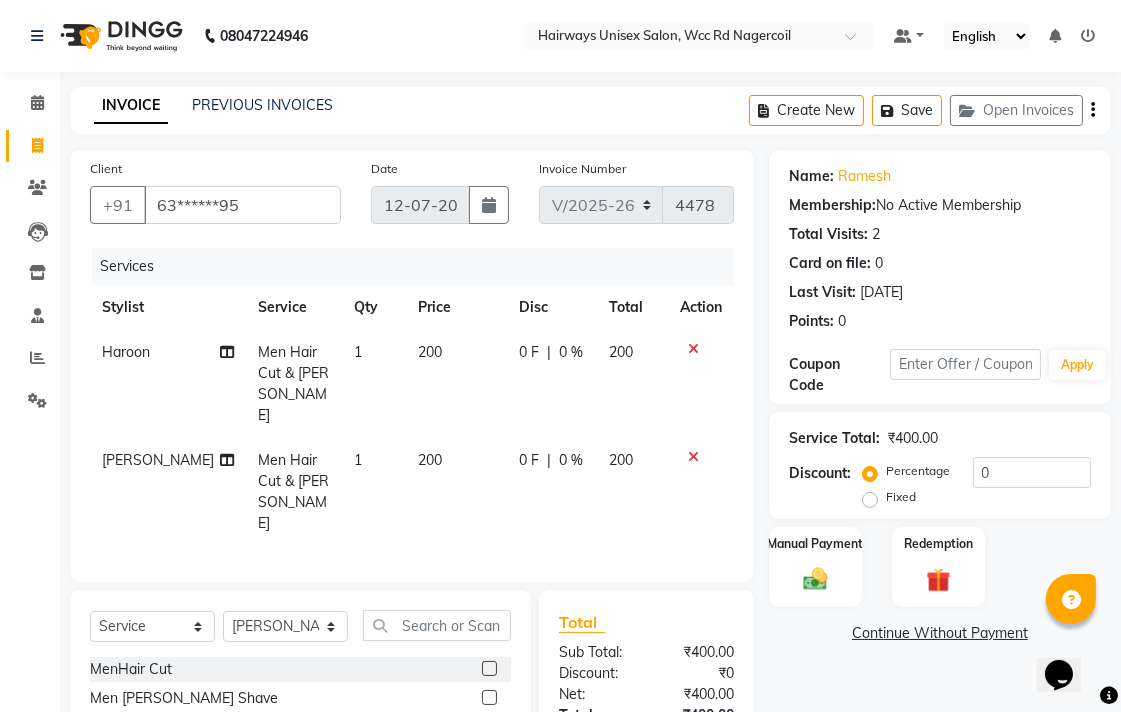 click 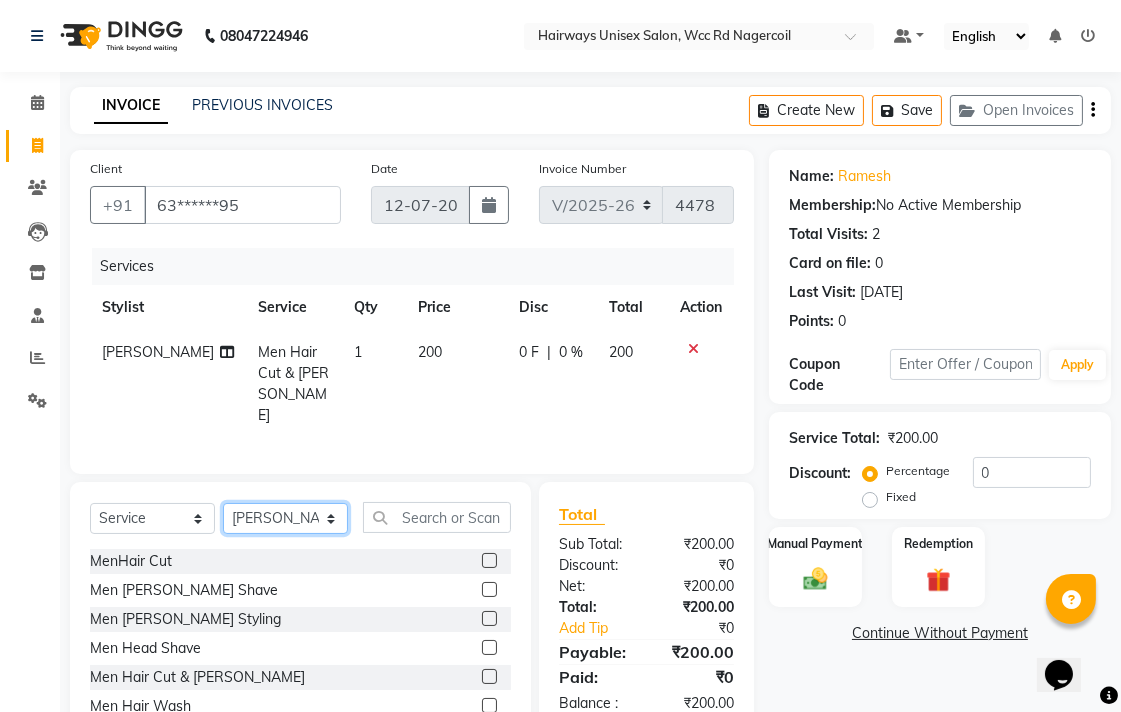 click on "Select Stylist Admin Chitra divya [PERSON_NAME] [PERSON_NAME] Reception [PERSON_NAME] [PERSON_NAME] Talib" 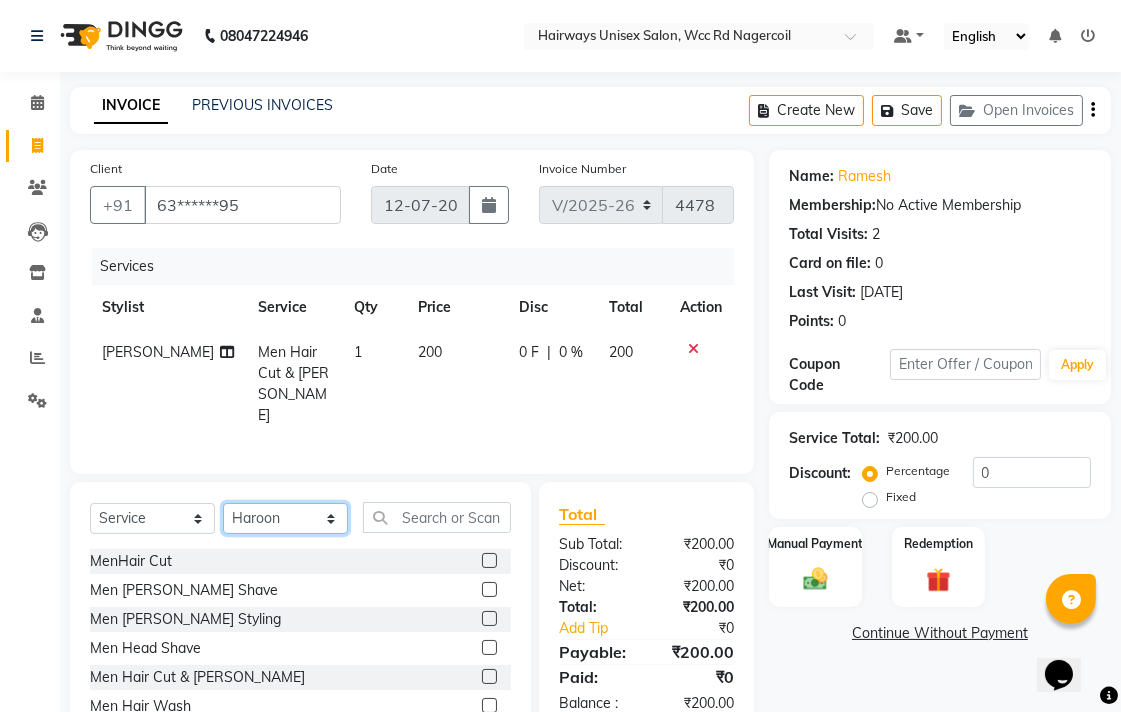 click on "Select Stylist Admin Chitra divya [PERSON_NAME] [PERSON_NAME] Reception [PERSON_NAME] [PERSON_NAME] Talib" 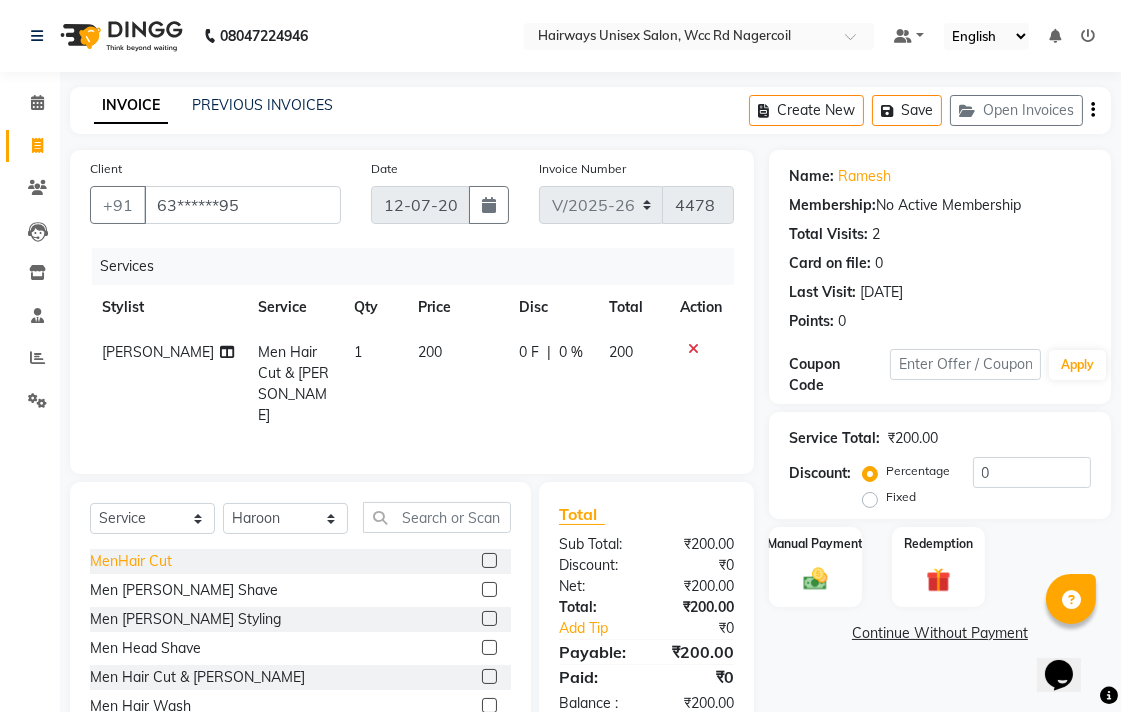 click on "MenHair Cut" 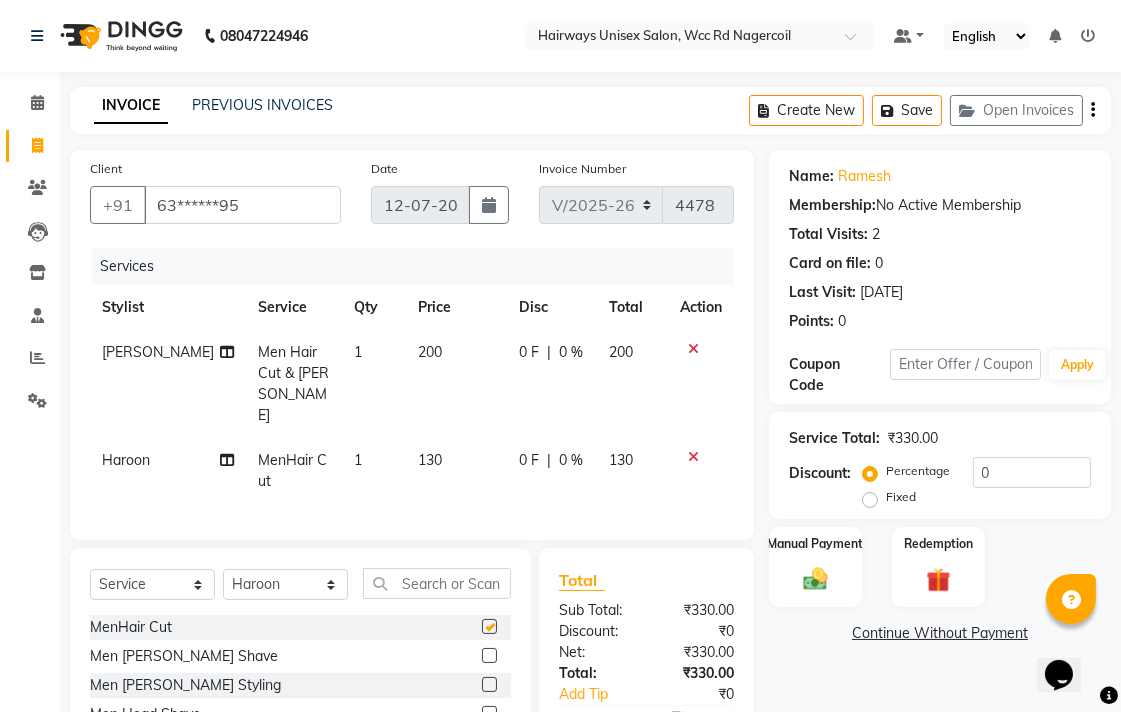 checkbox on "false" 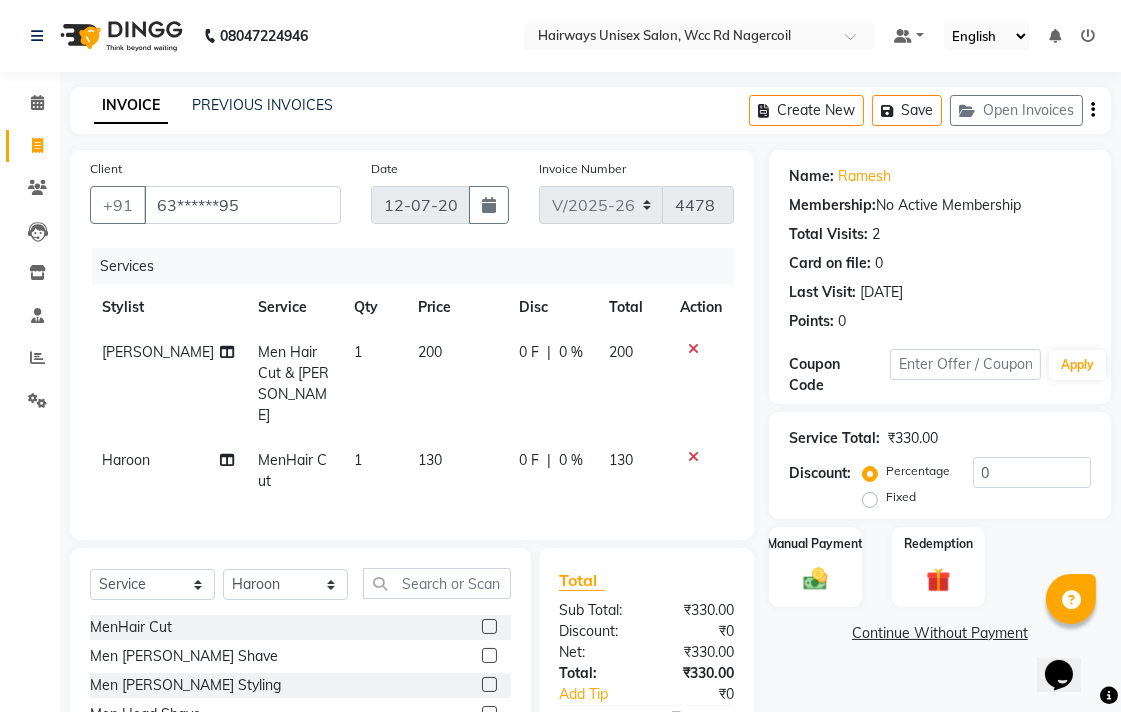 scroll, scrollTop: 135, scrollLeft: 0, axis: vertical 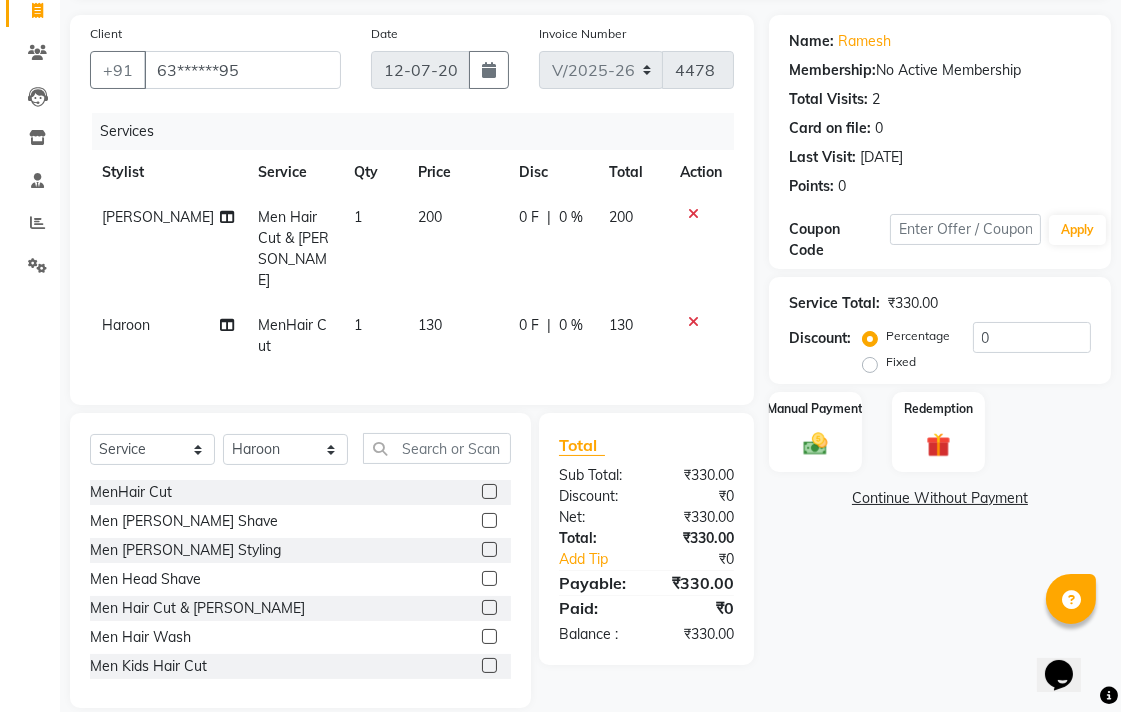 drag, startPoint x: 810, startPoint y: 414, endPoint x: 870, endPoint y: 314, distance: 116.61904 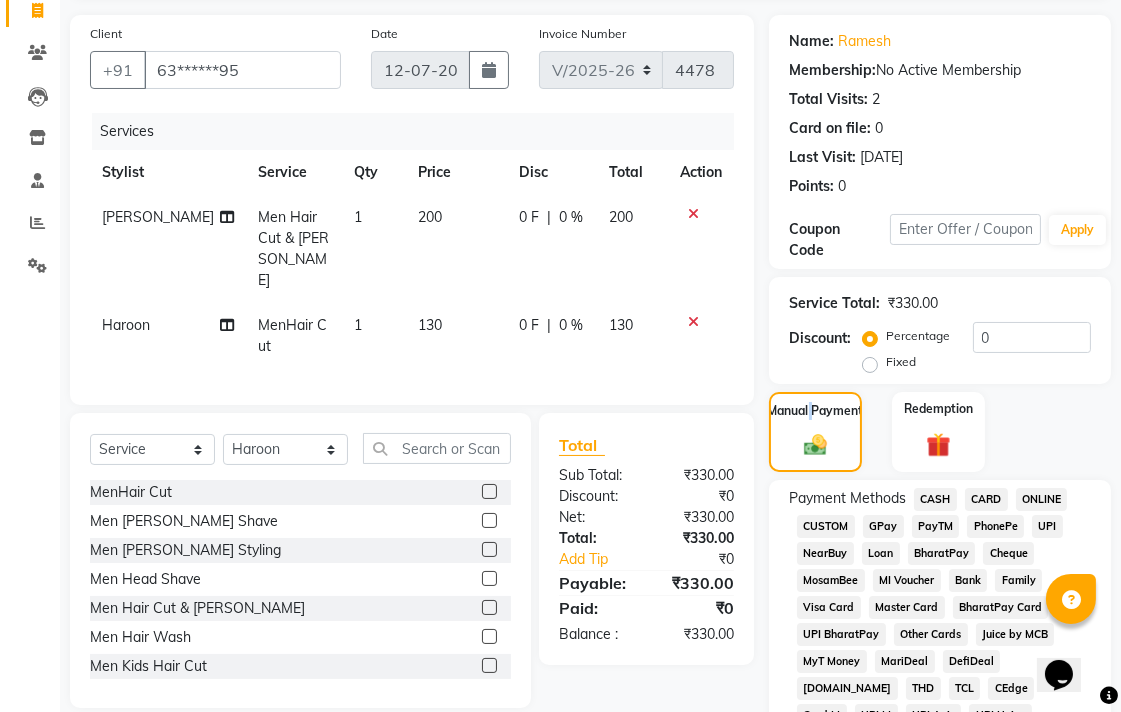 scroll, scrollTop: 357, scrollLeft: 0, axis: vertical 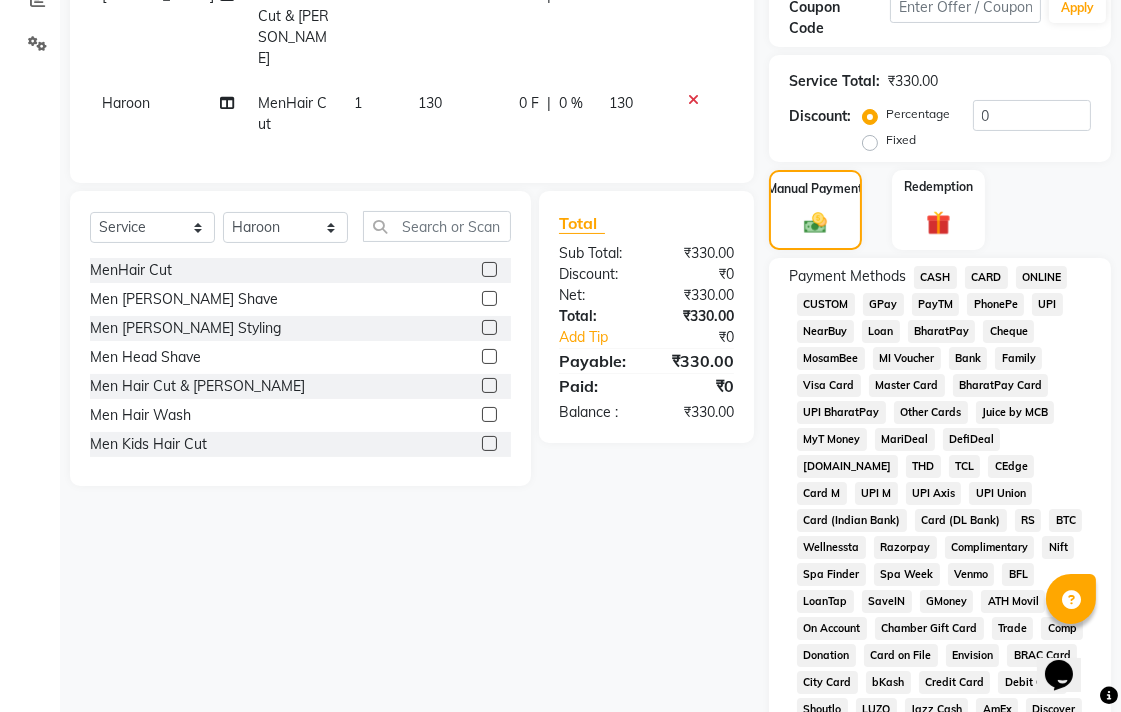 click on "UPI" 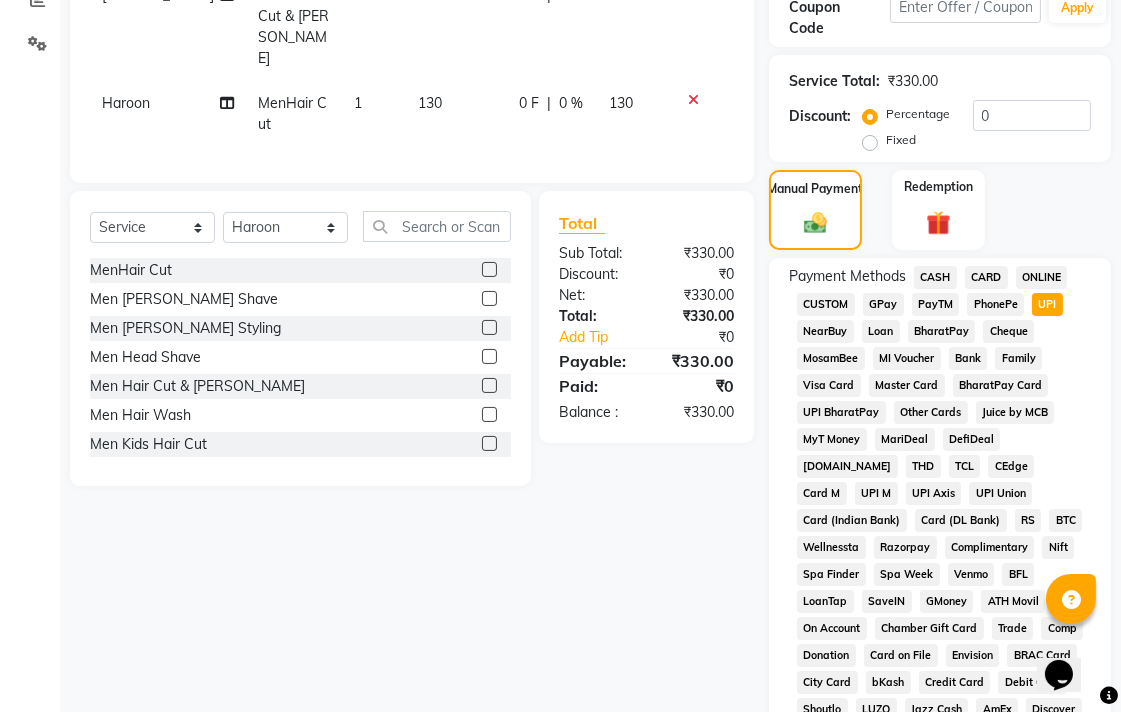 scroll, scrollTop: 913, scrollLeft: 0, axis: vertical 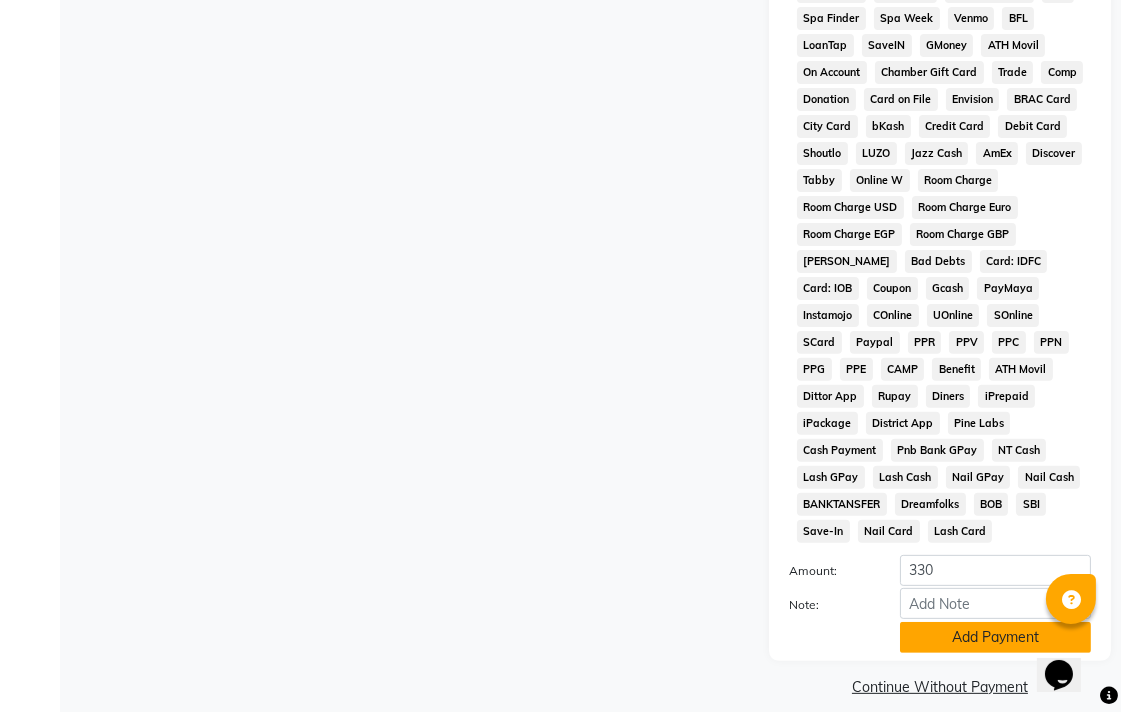 click on "Add Payment" 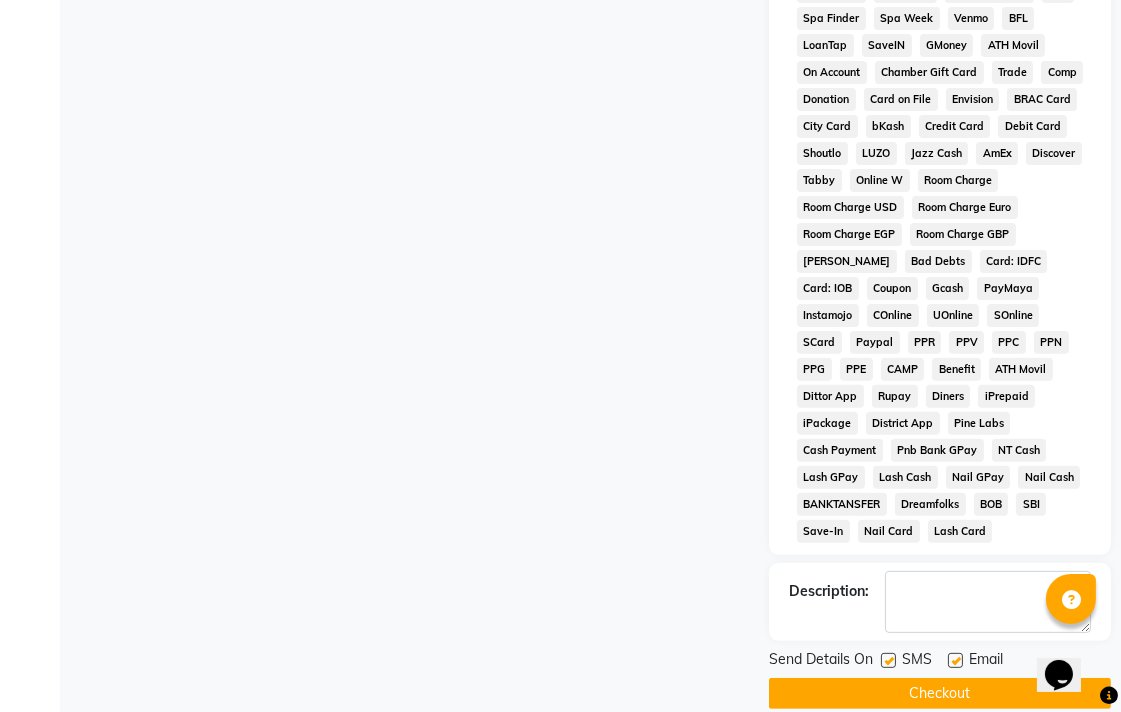 scroll, scrollTop: 921, scrollLeft: 0, axis: vertical 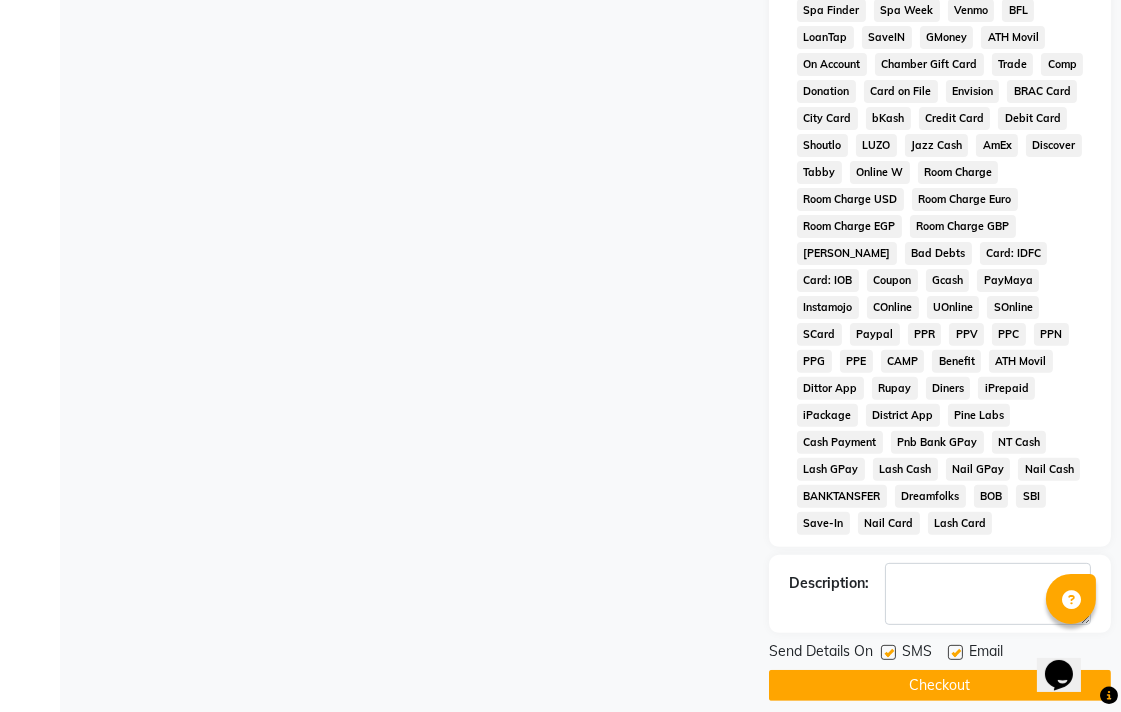 click 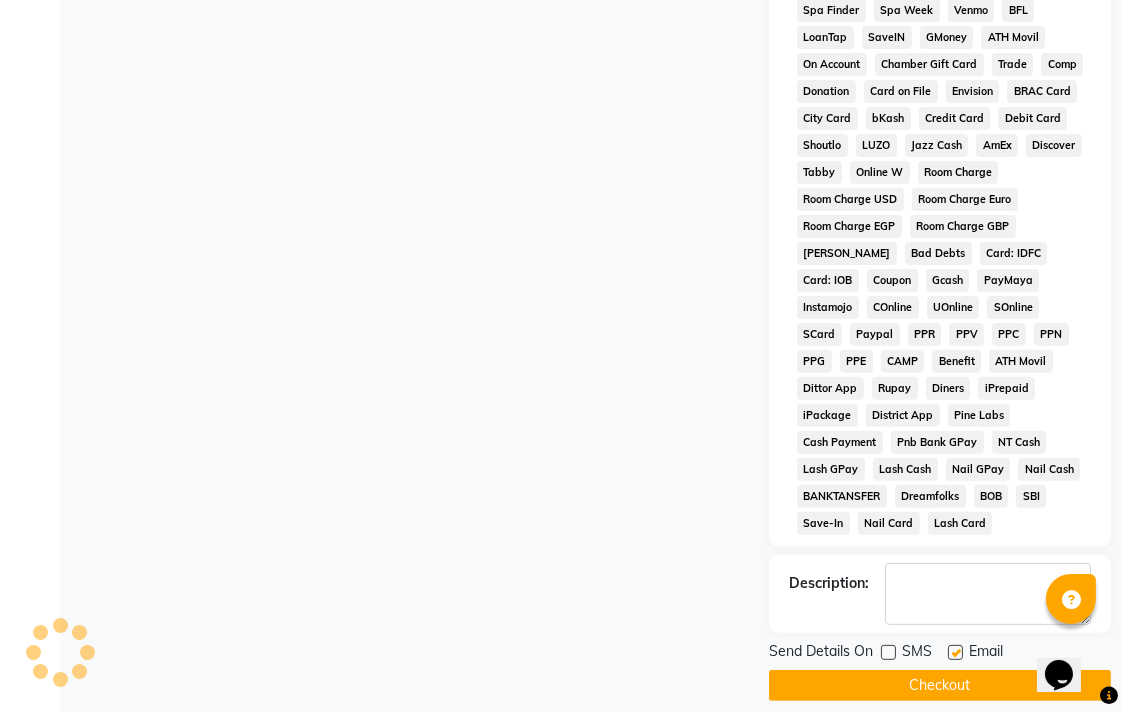 click 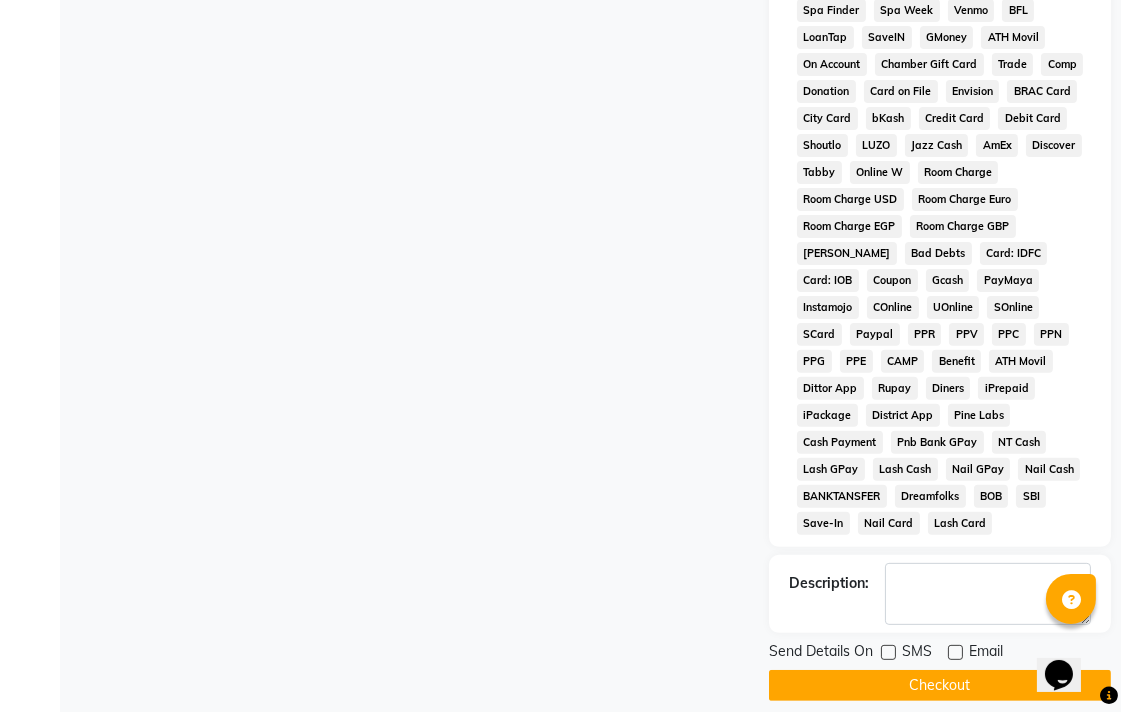 click on "Checkout" 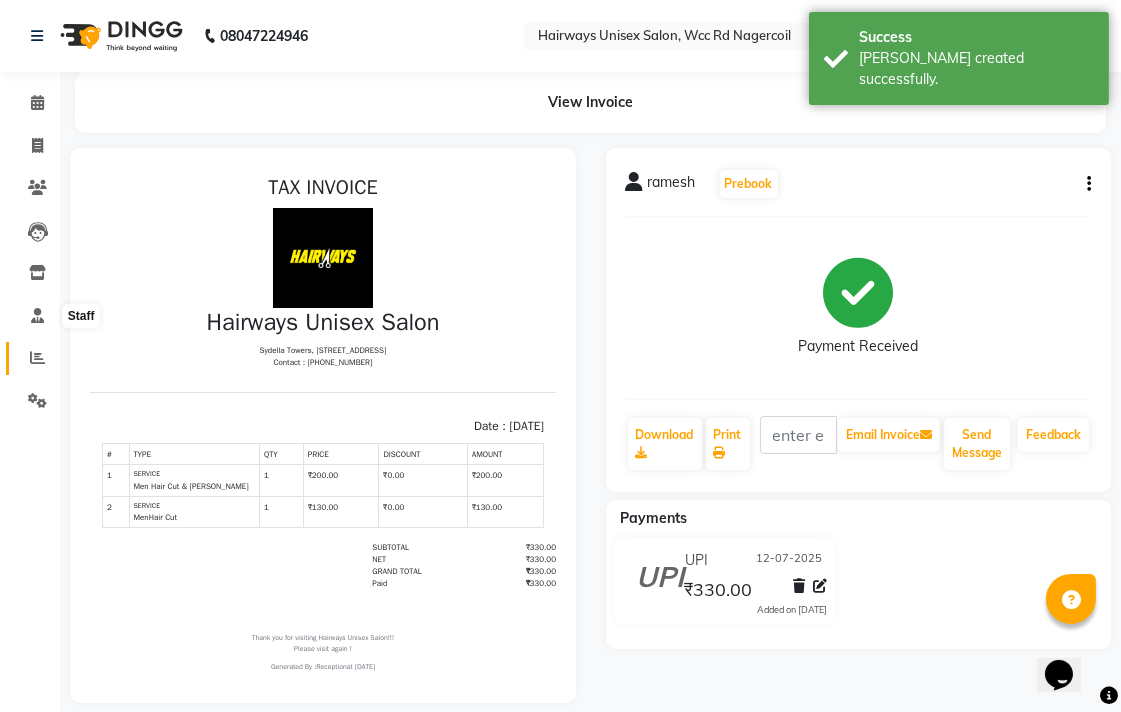 scroll, scrollTop: 0, scrollLeft: 0, axis: both 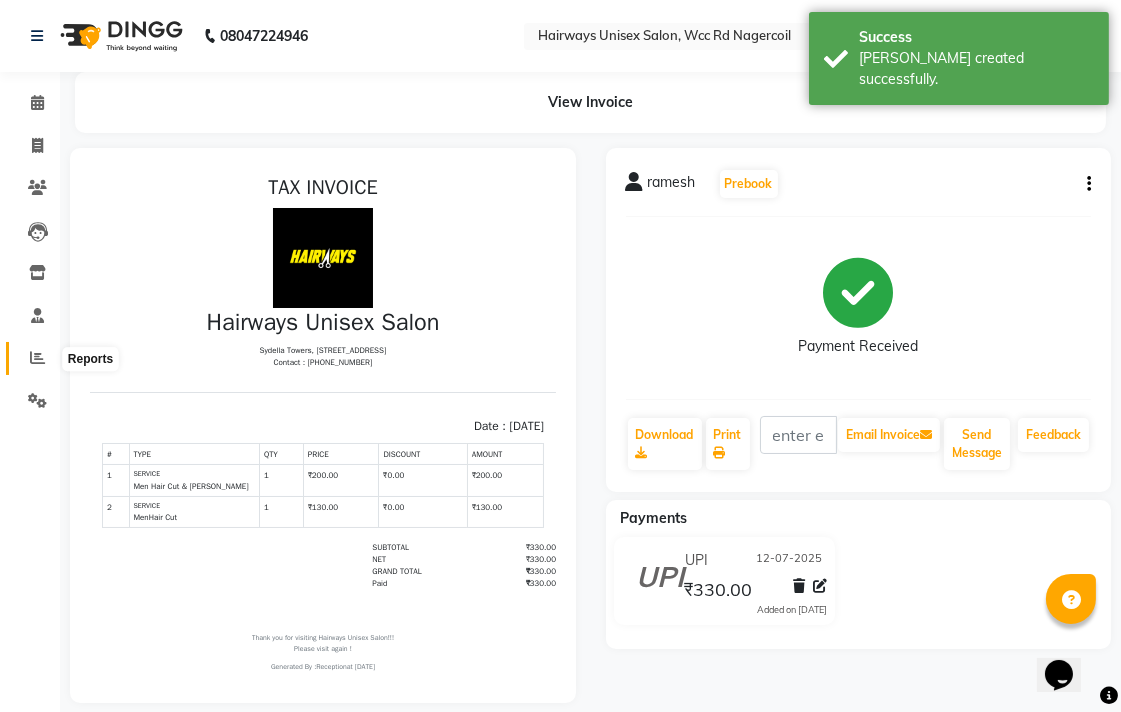 click 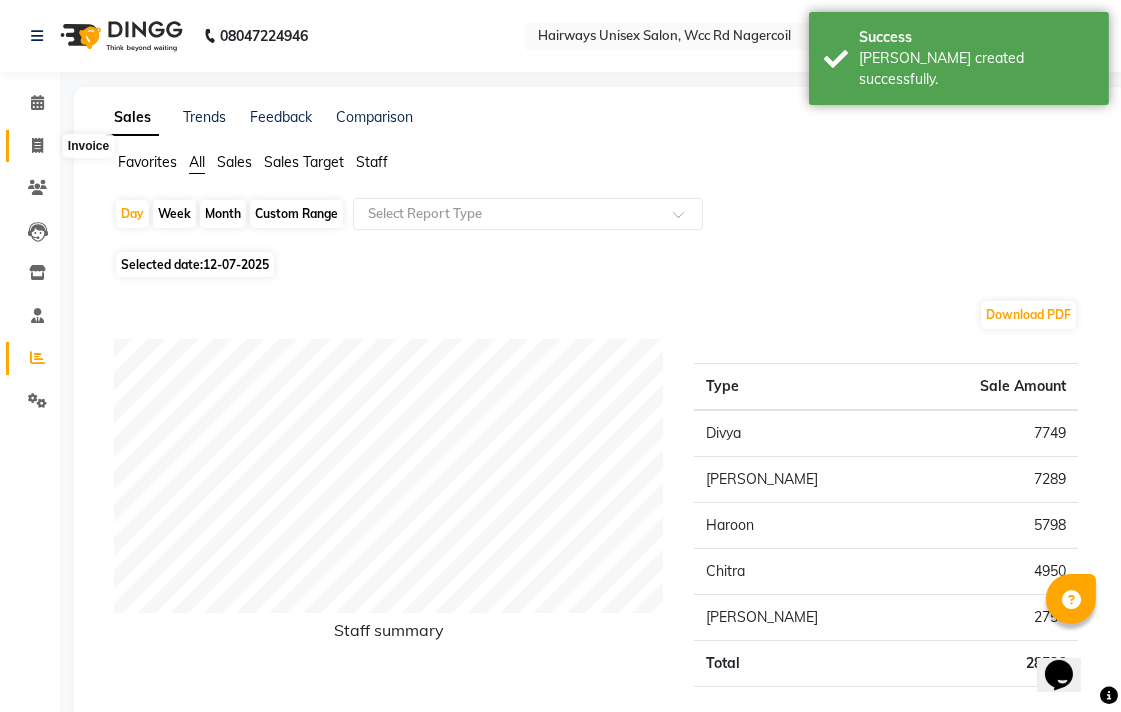 click 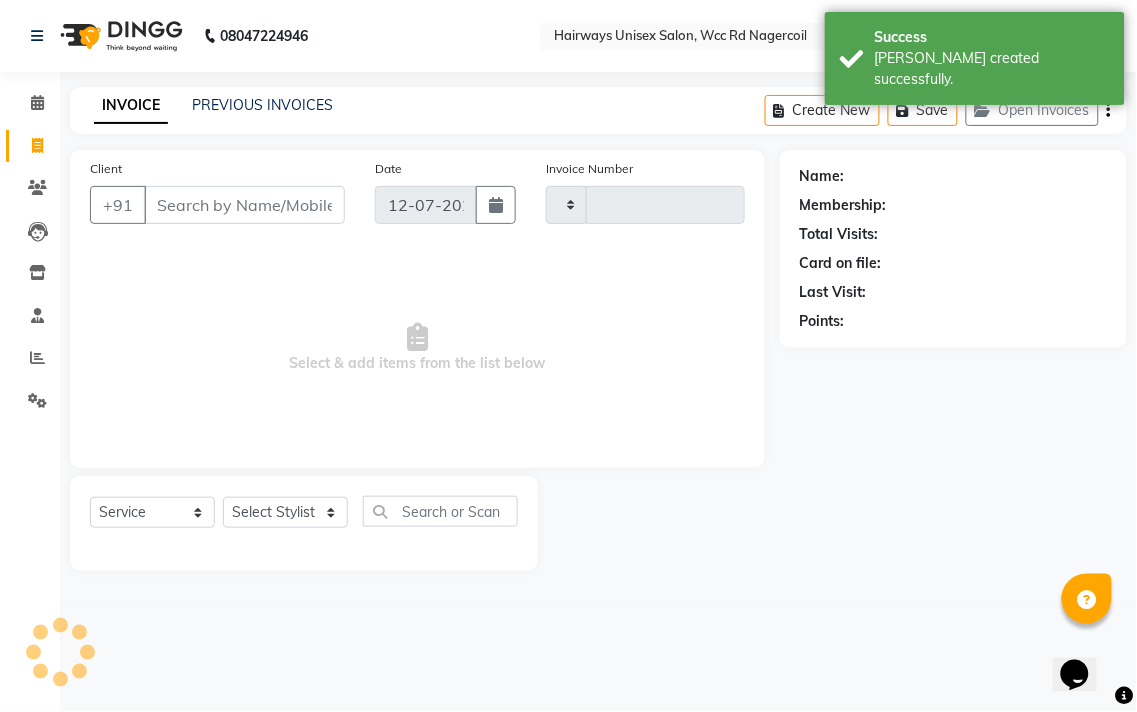 type on "4479" 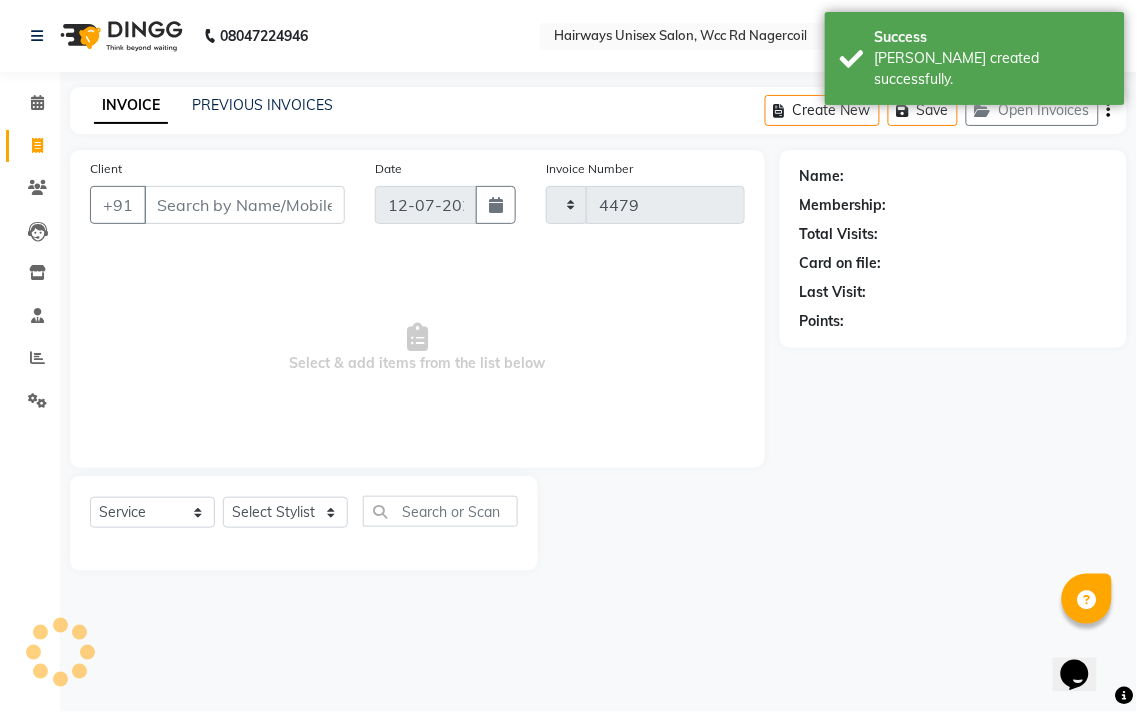 select on "6523" 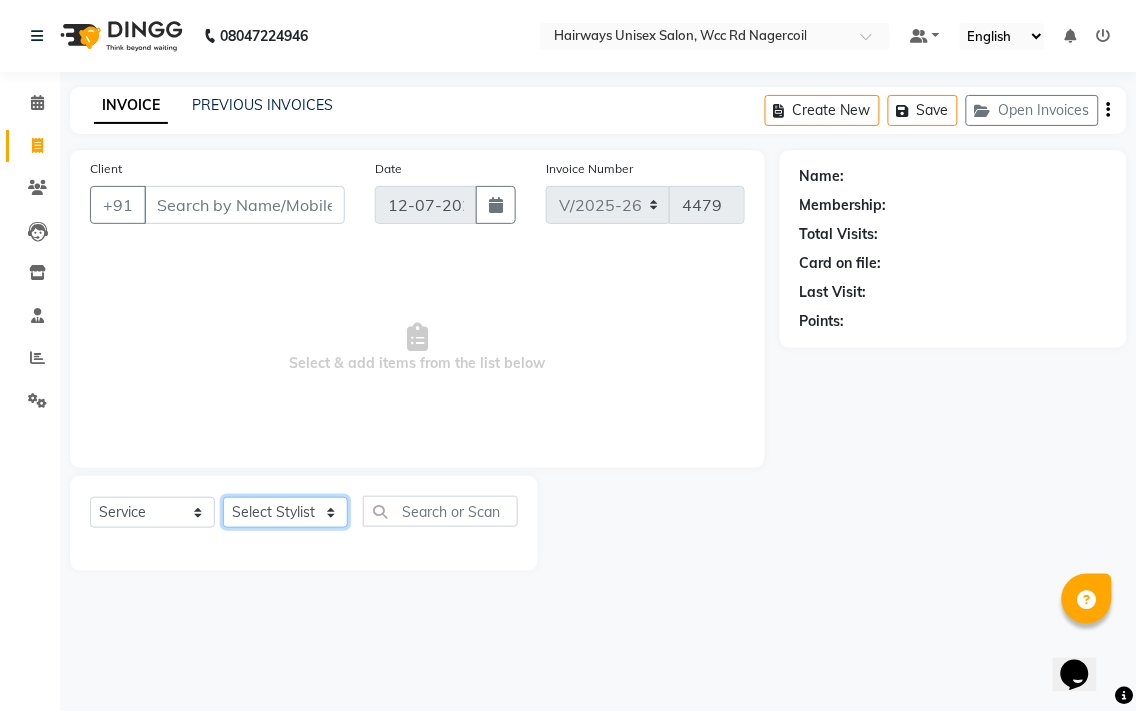 click on "Select Stylist Admin Chitra divya [PERSON_NAME] [PERSON_NAME] Reception [PERSON_NAME] [PERSON_NAME] Talib" 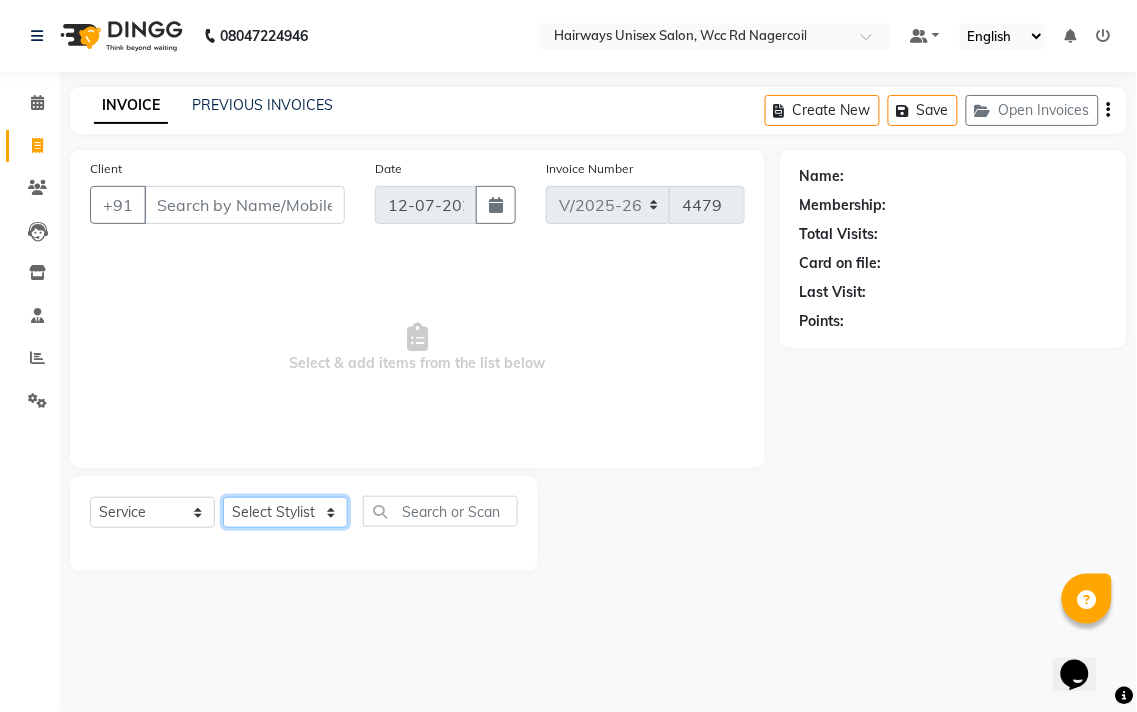 select on "49914" 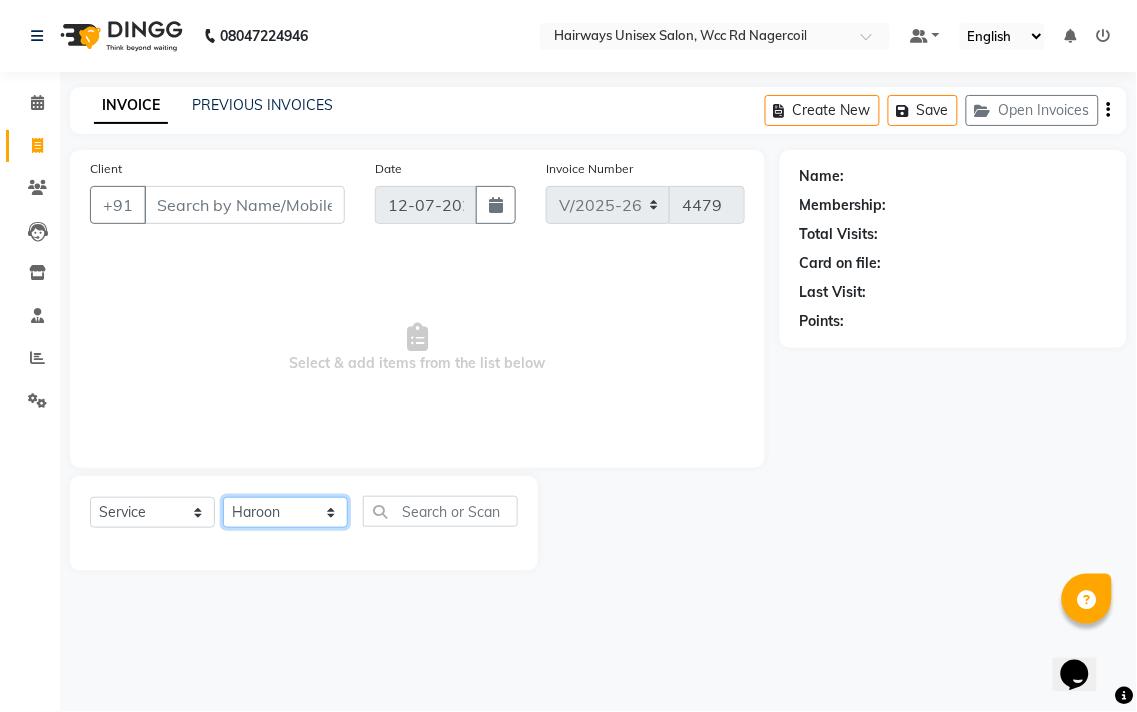 click on "Select Stylist Admin Chitra divya [PERSON_NAME] [PERSON_NAME] Reception [PERSON_NAME] [PERSON_NAME] Talib" 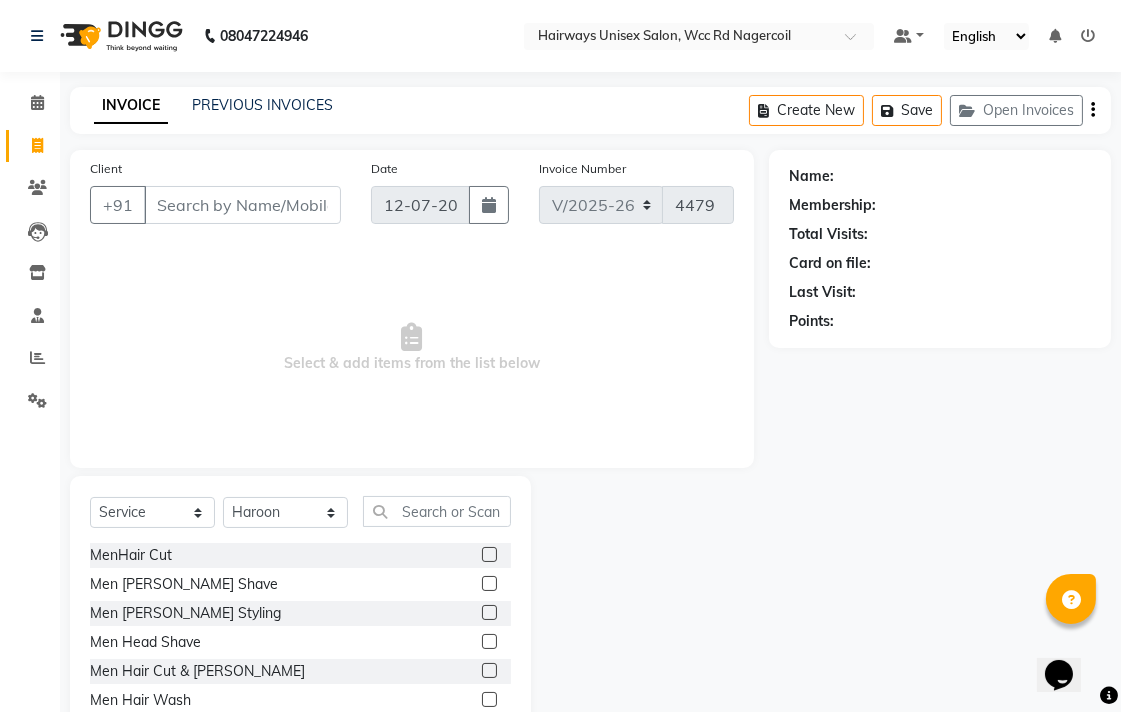 click 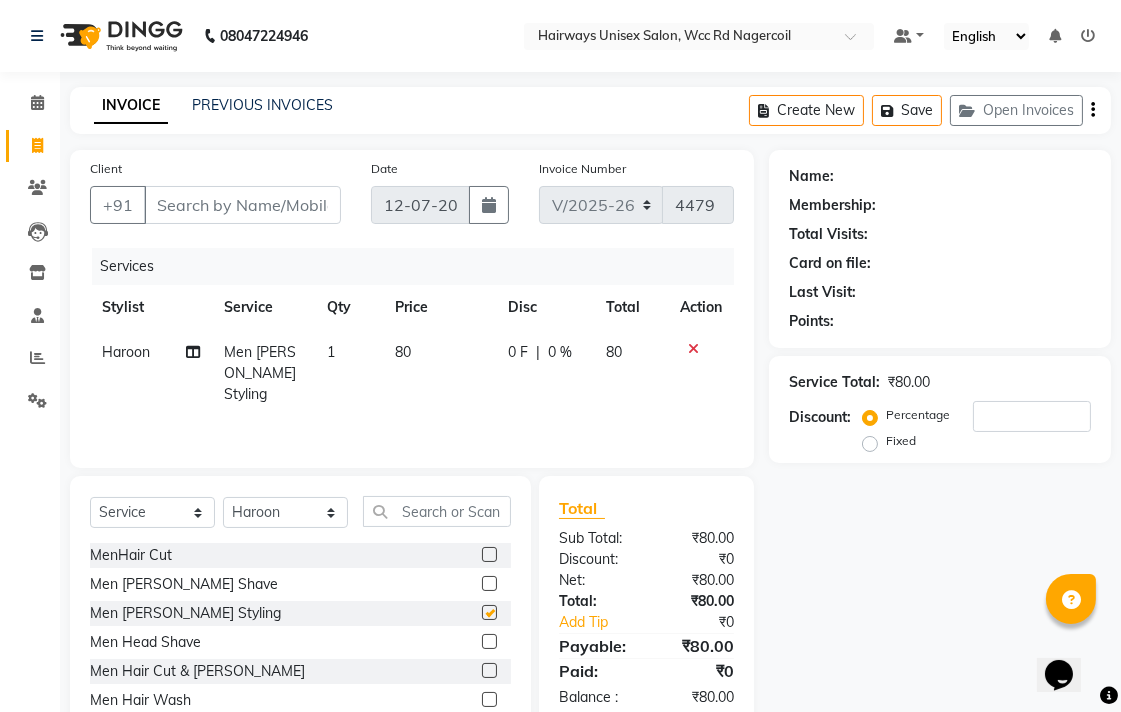 checkbox on "false" 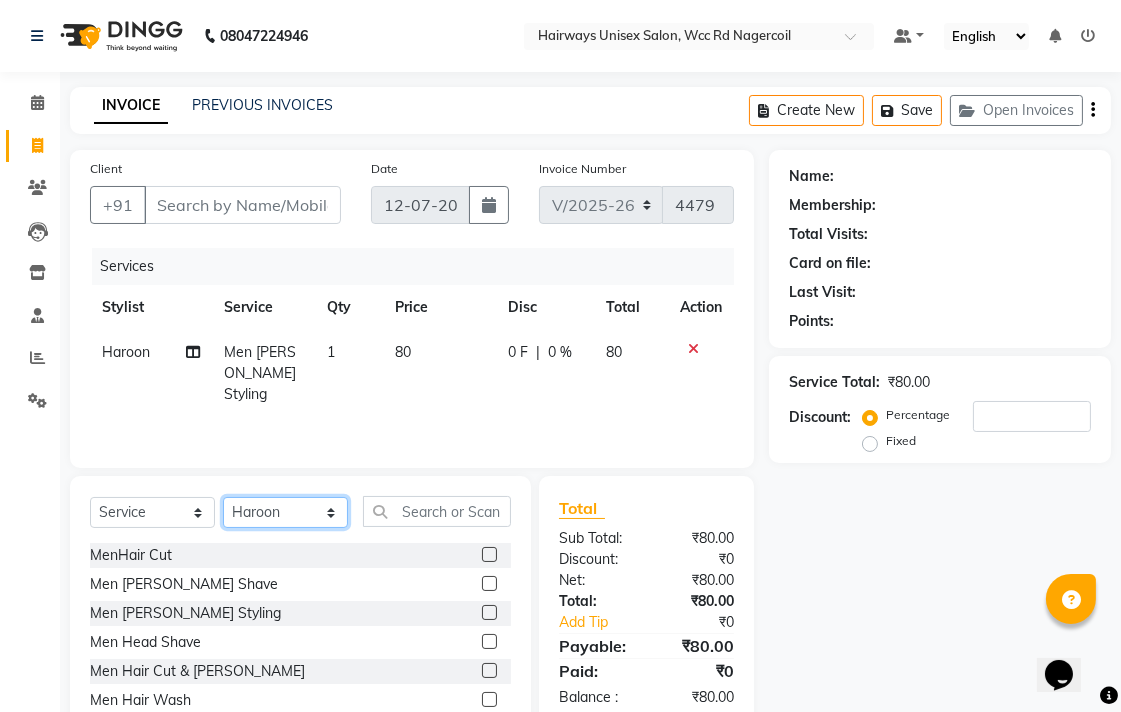 click on "Select Stylist Admin Chitra divya [PERSON_NAME] [PERSON_NAME] Reception [PERSON_NAME] [PERSON_NAME] Talib" 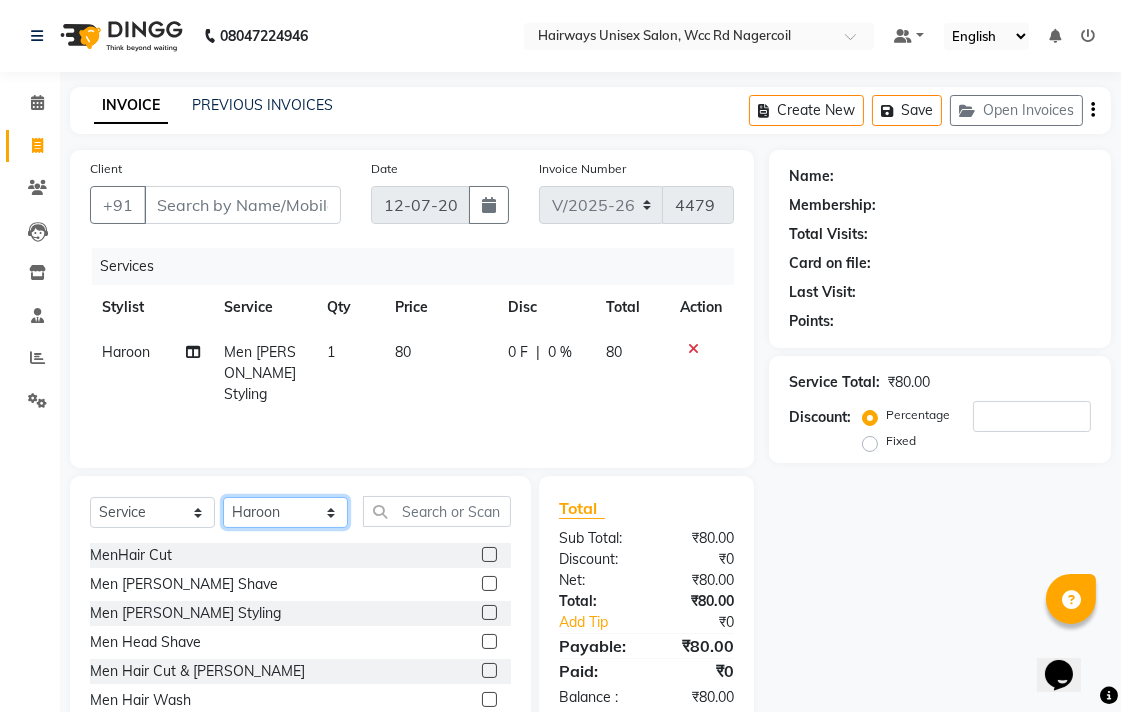 select on "67960" 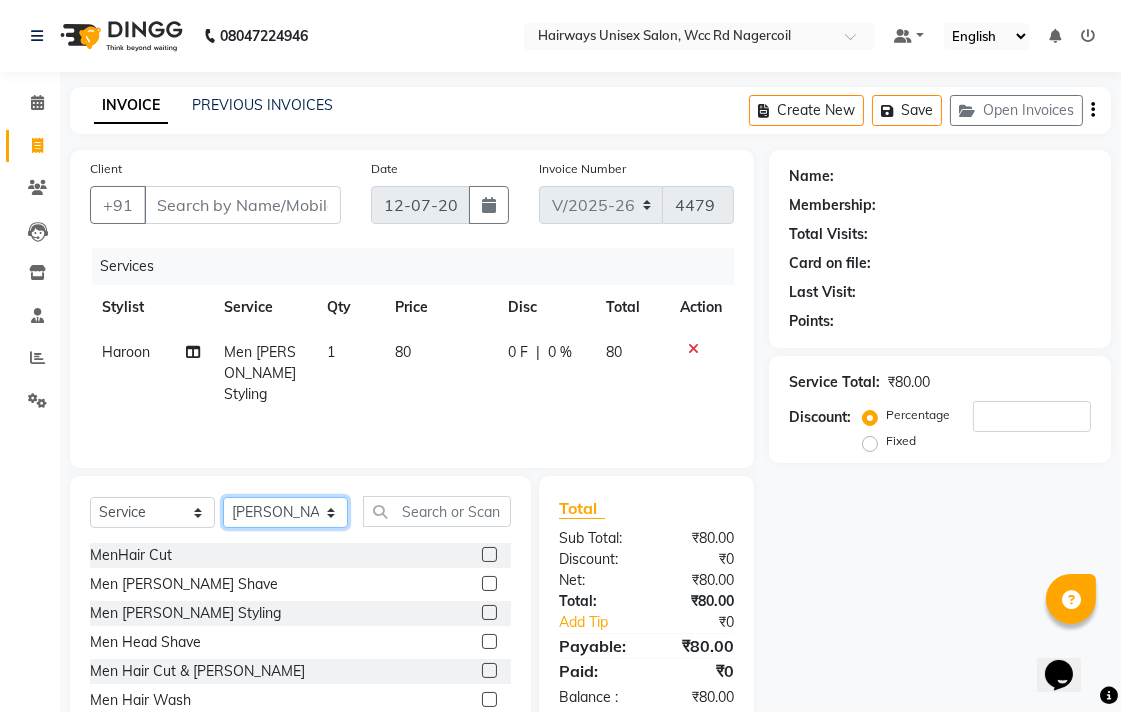 click on "Select Stylist Admin Chitra divya [PERSON_NAME] [PERSON_NAME] Reception [PERSON_NAME] [PERSON_NAME] Talib" 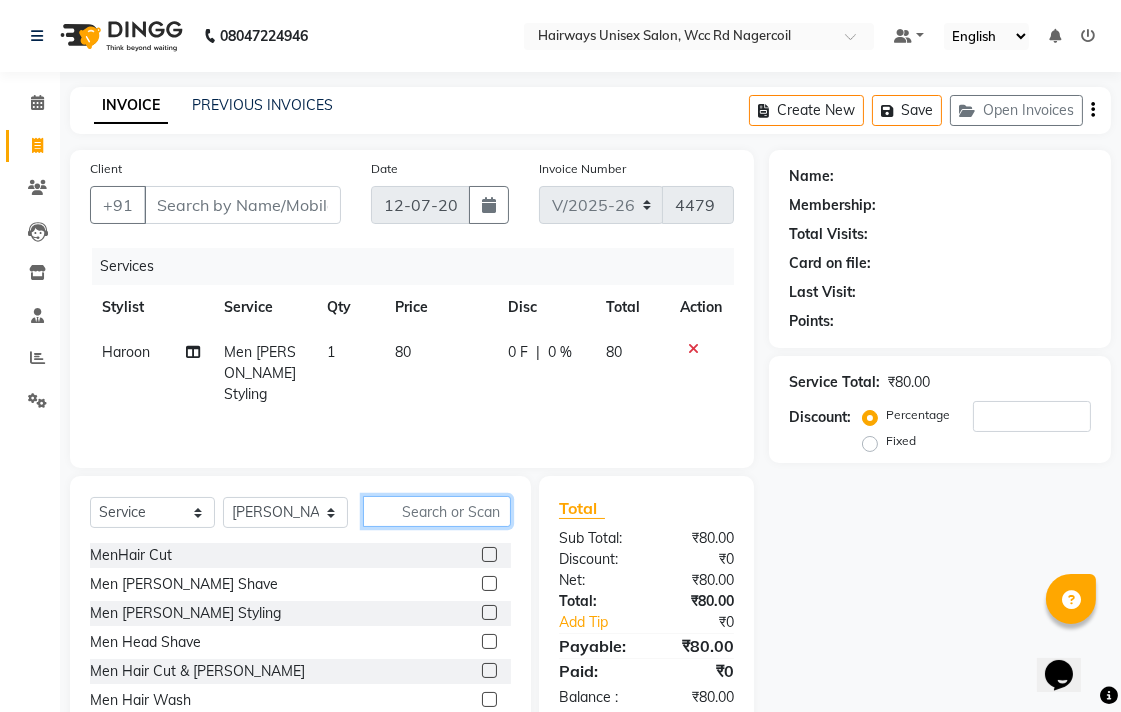 click 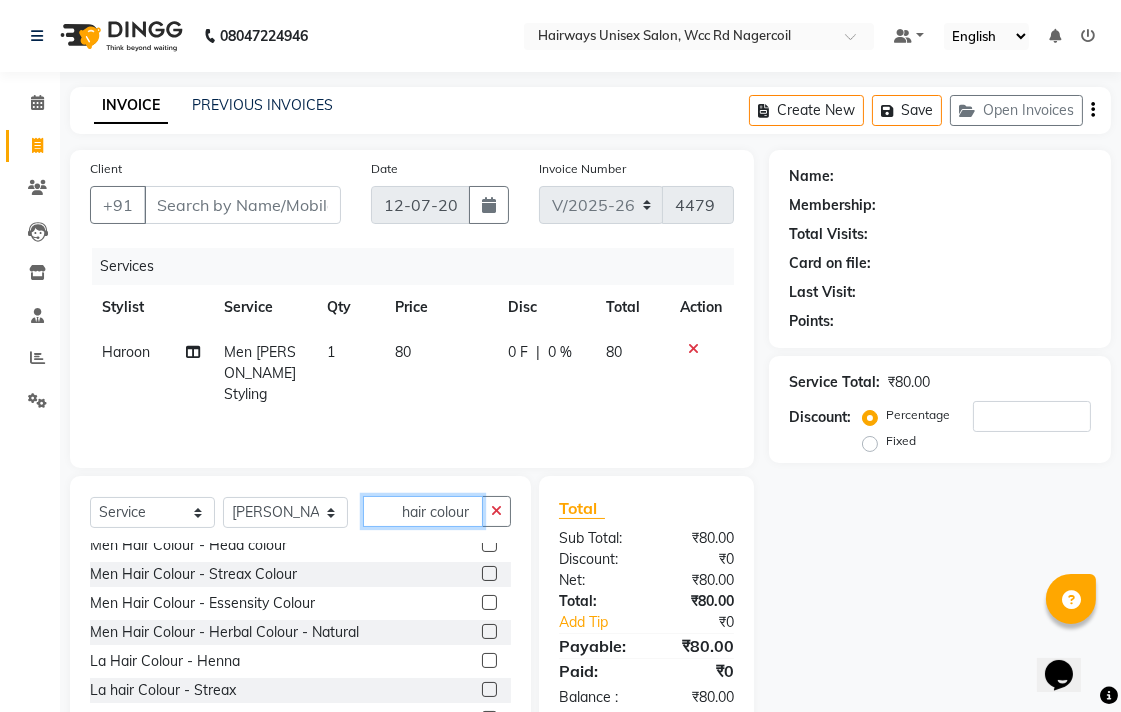scroll, scrollTop: 205, scrollLeft: 0, axis: vertical 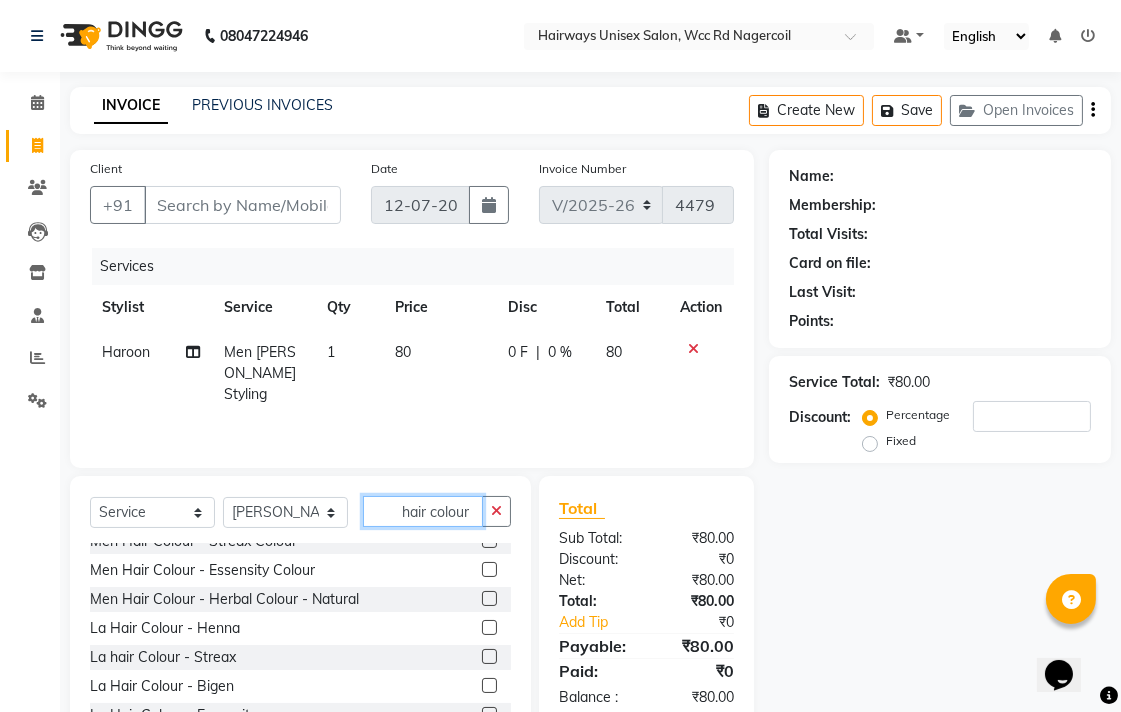 type on "hair colour" 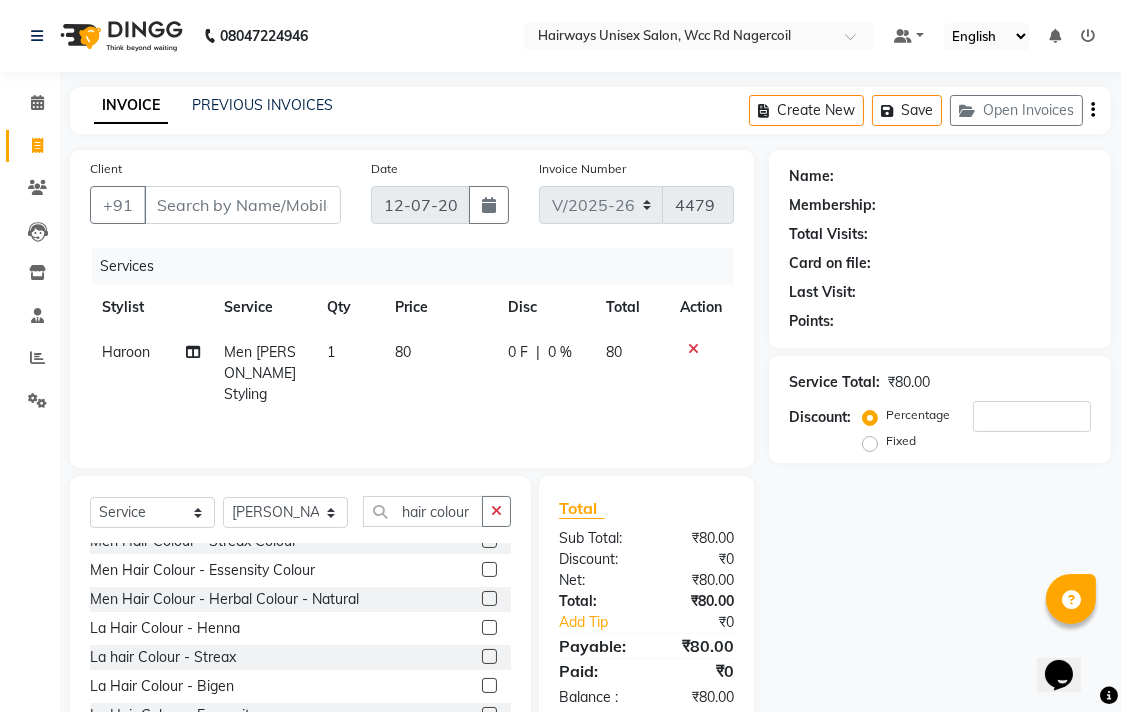 click 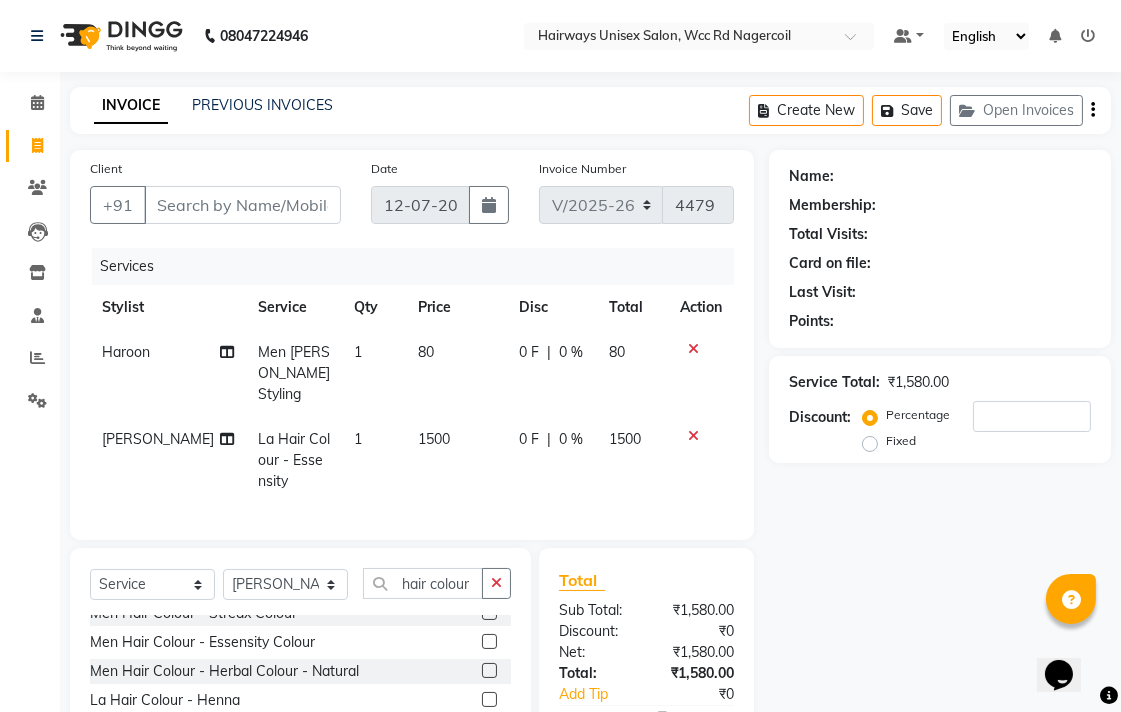 checkbox on "false" 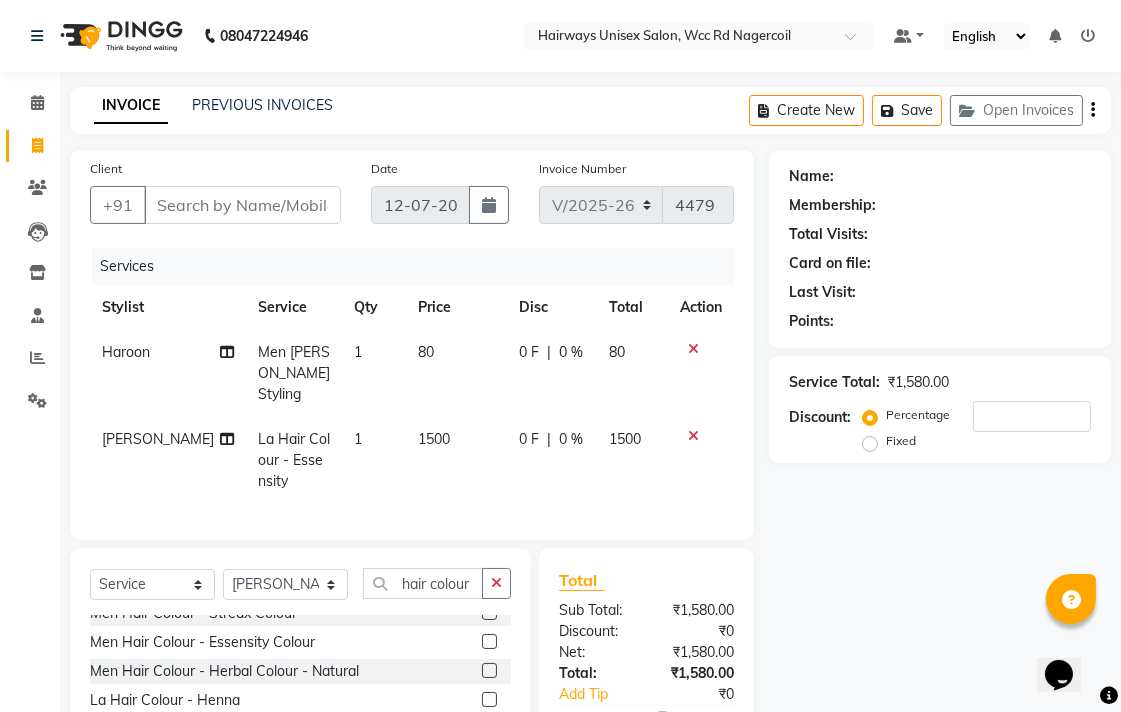 click on "1500" 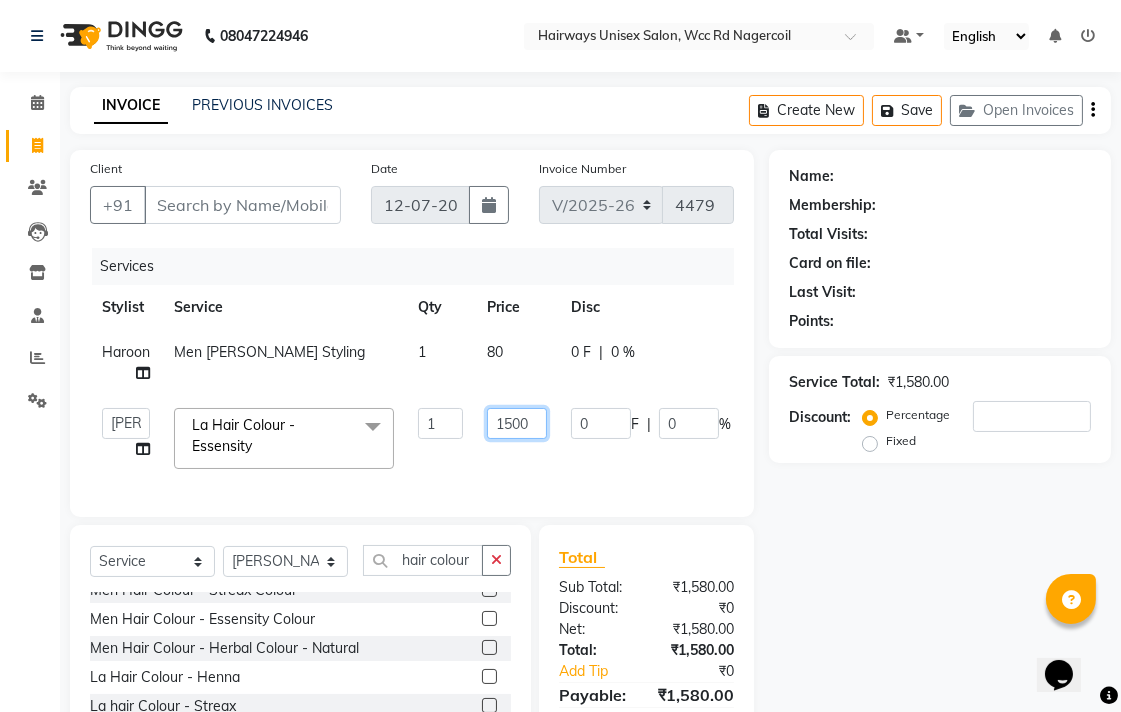 click on "1500" 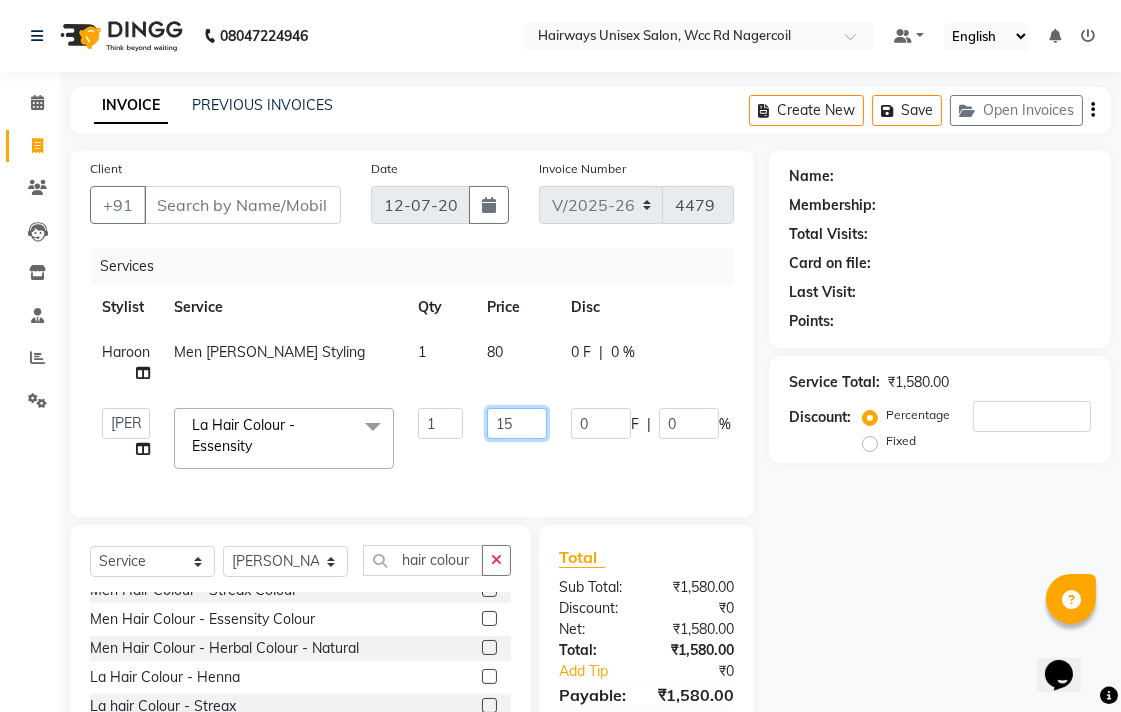 type on "1" 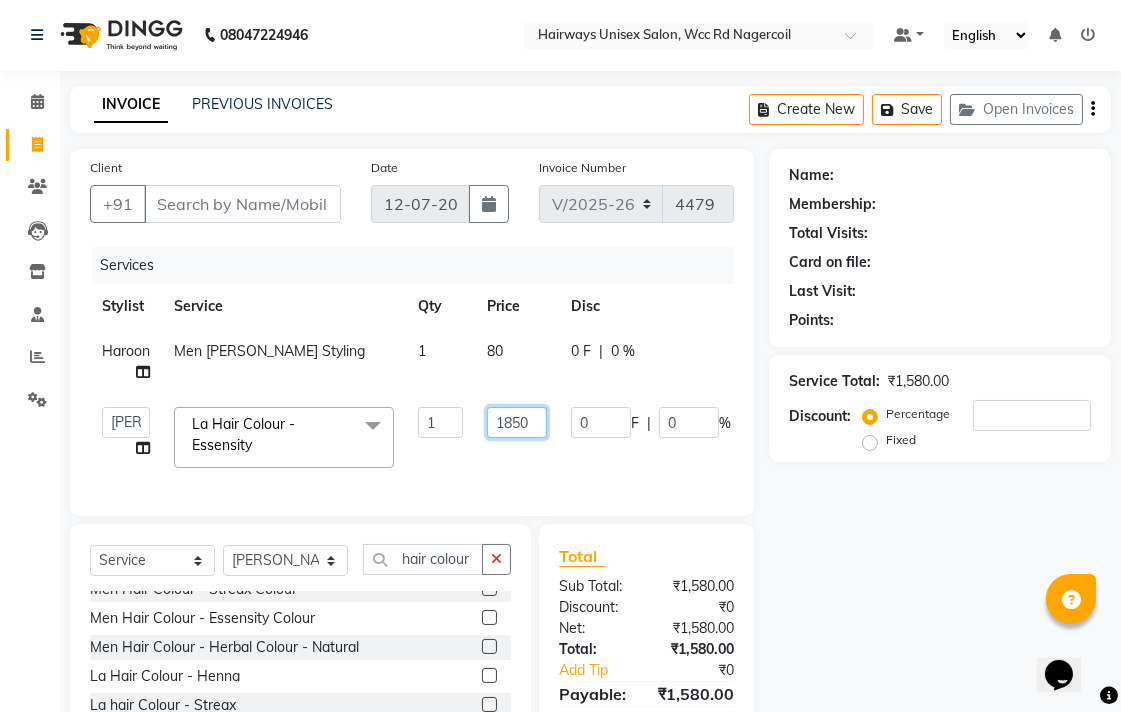scroll, scrollTop: 0, scrollLeft: 0, axis: both 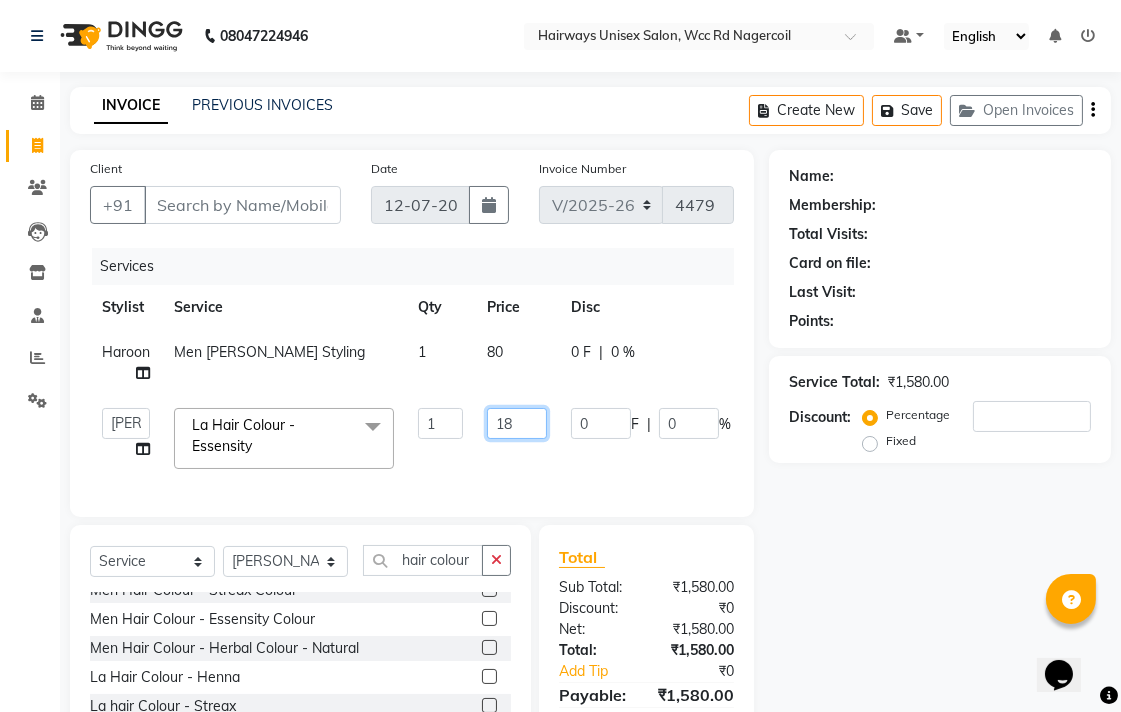 type on "1" 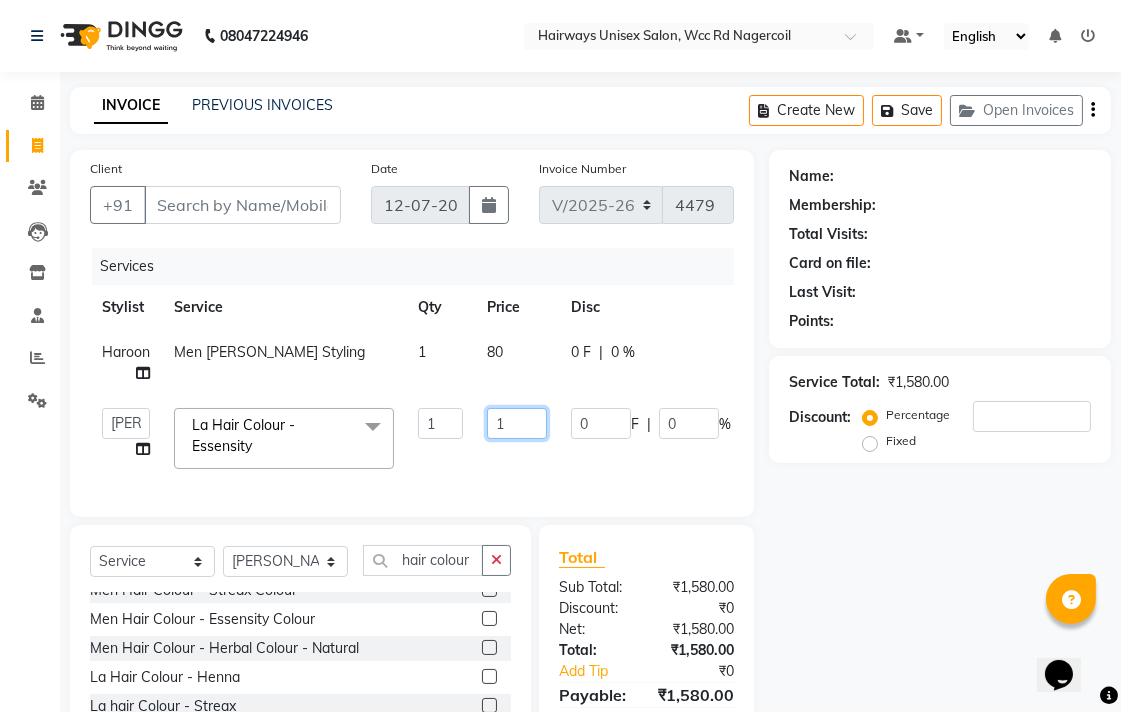type 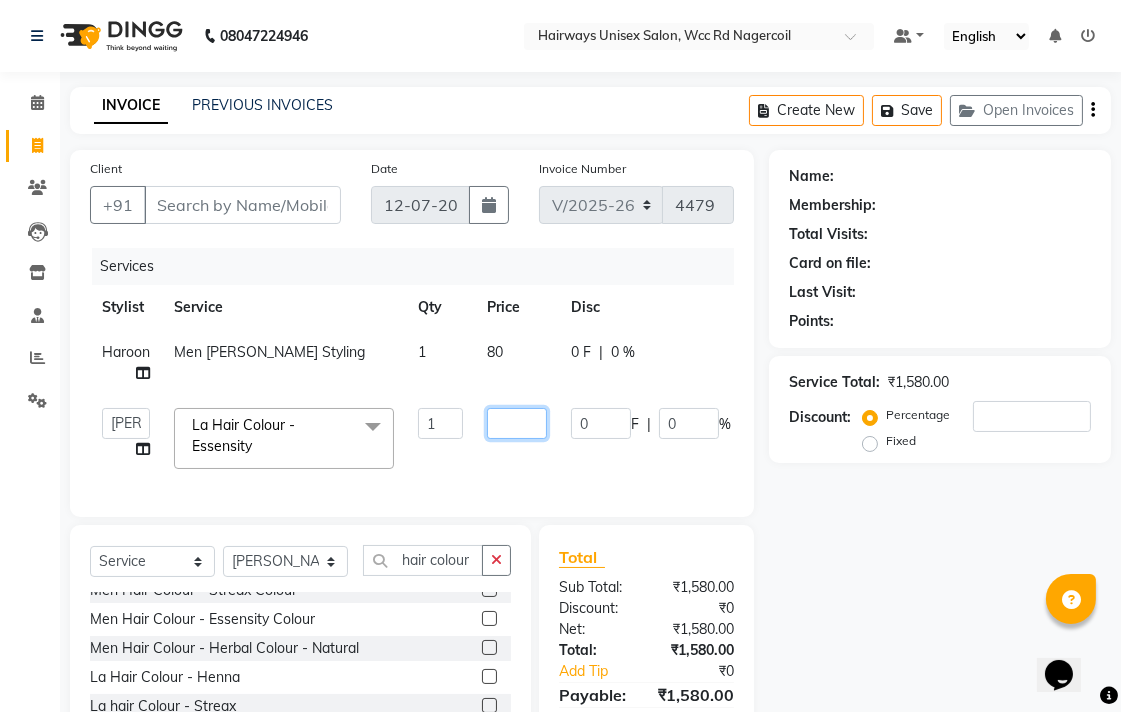 click 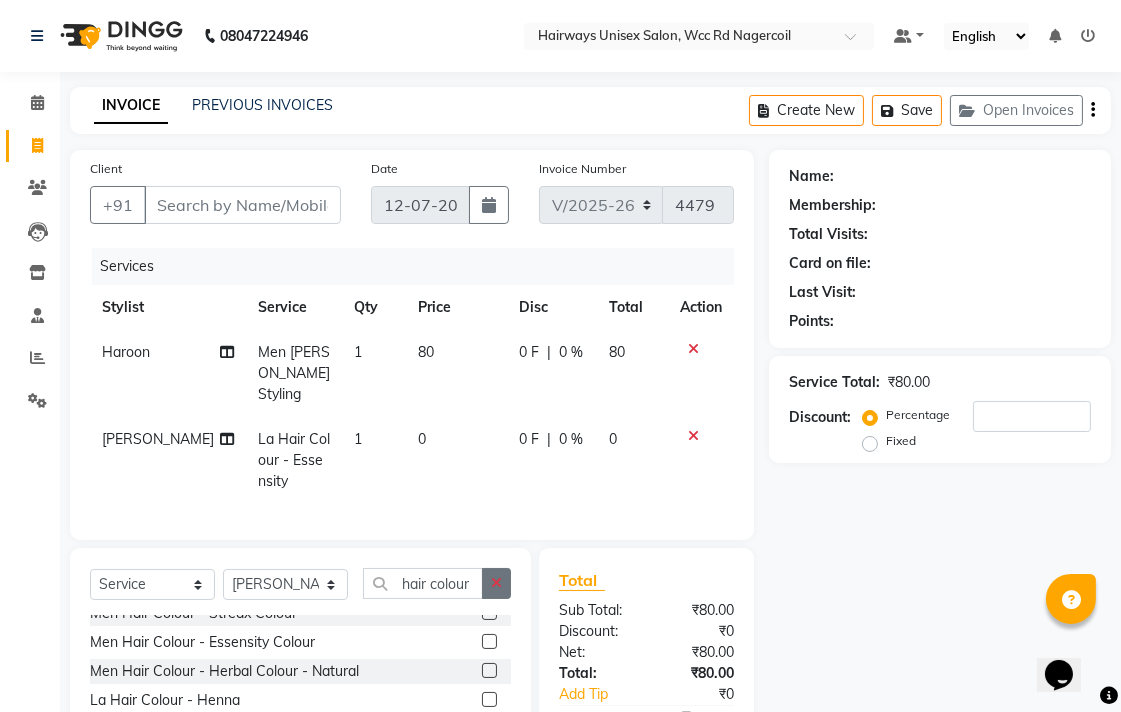 click 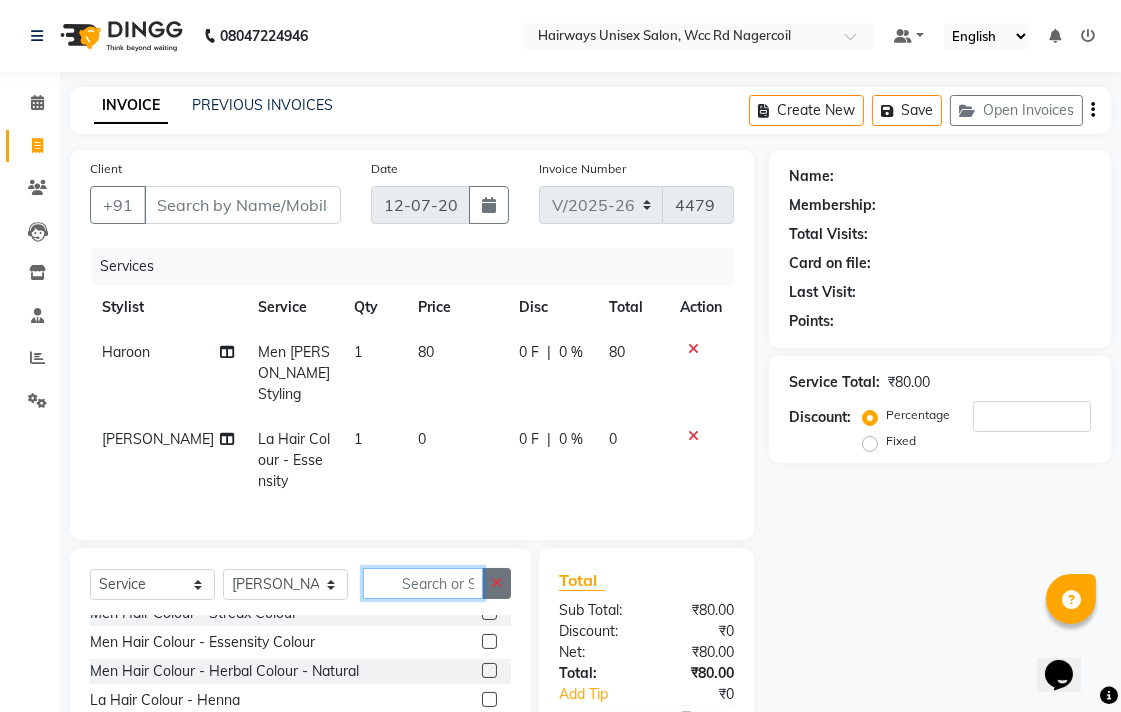scroll, scrollTop: 894, scrollLeft: 0, axis: vertical 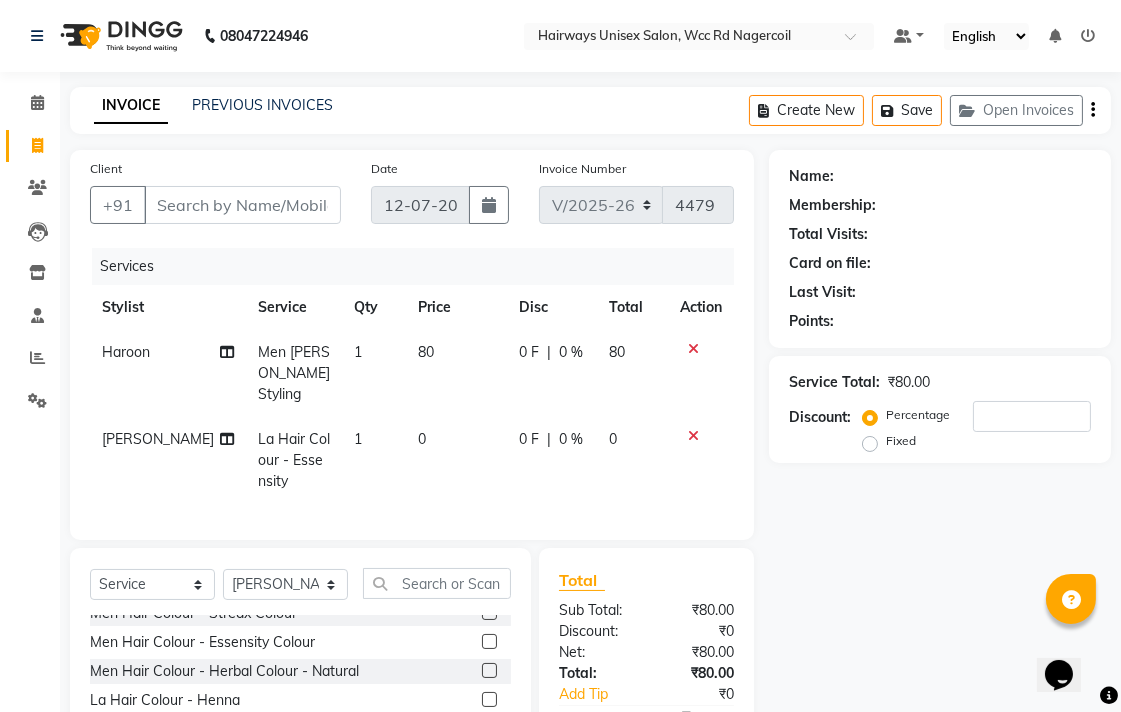 click 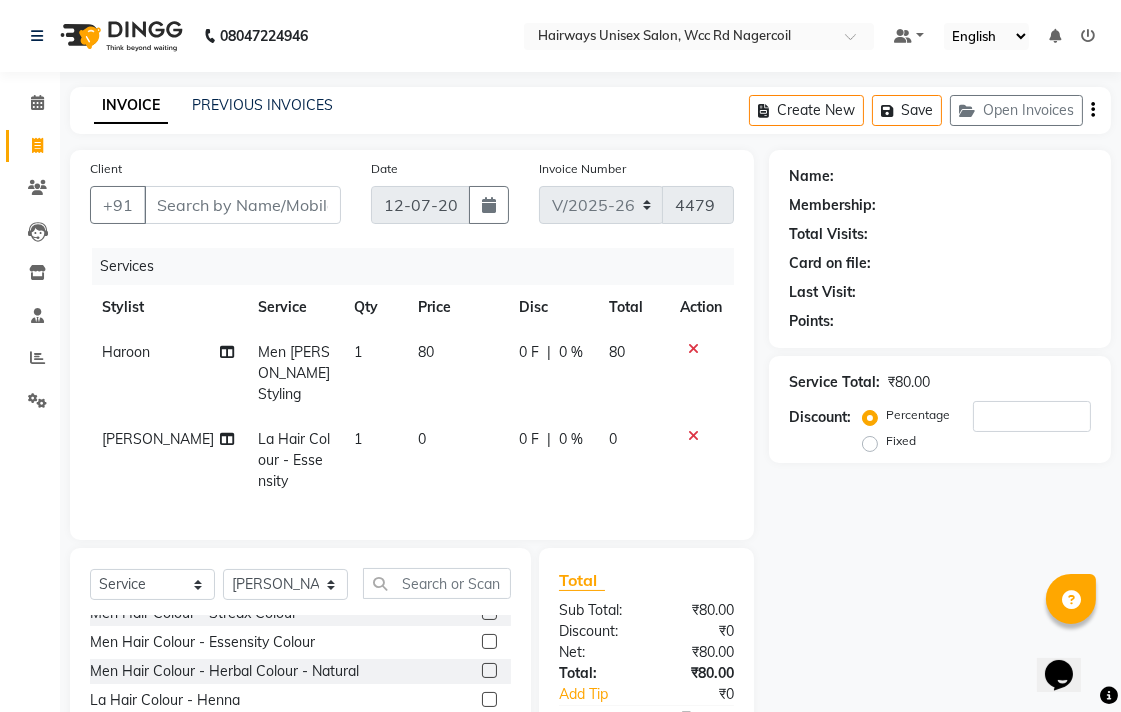 click 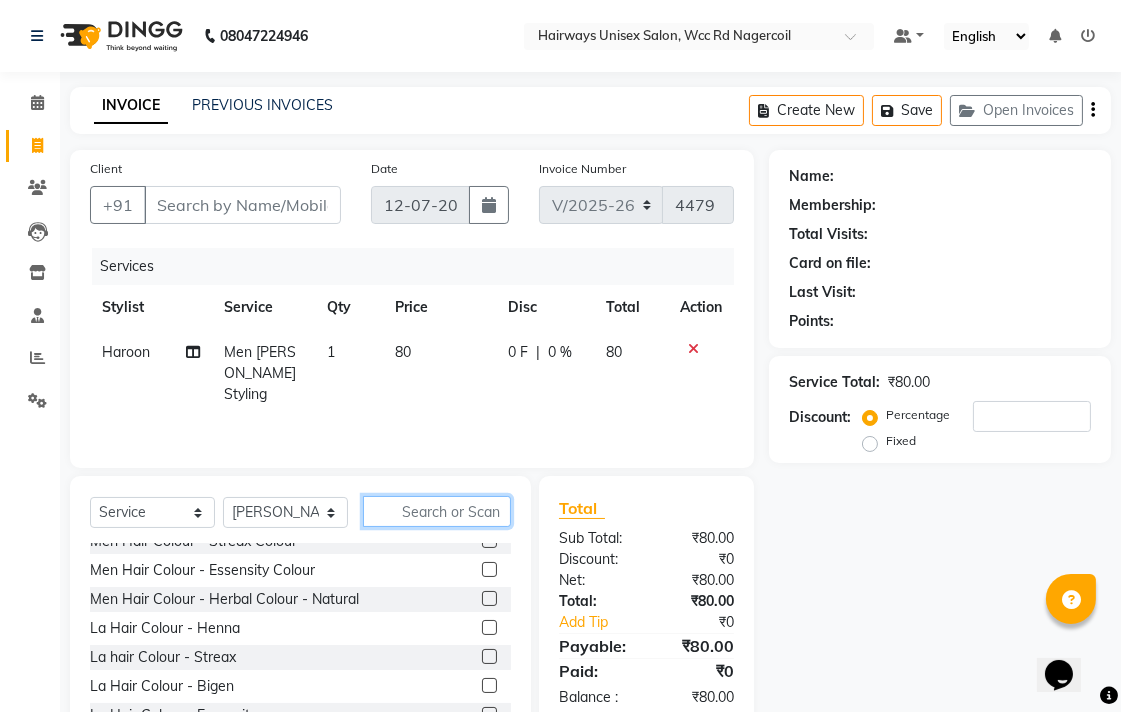 click 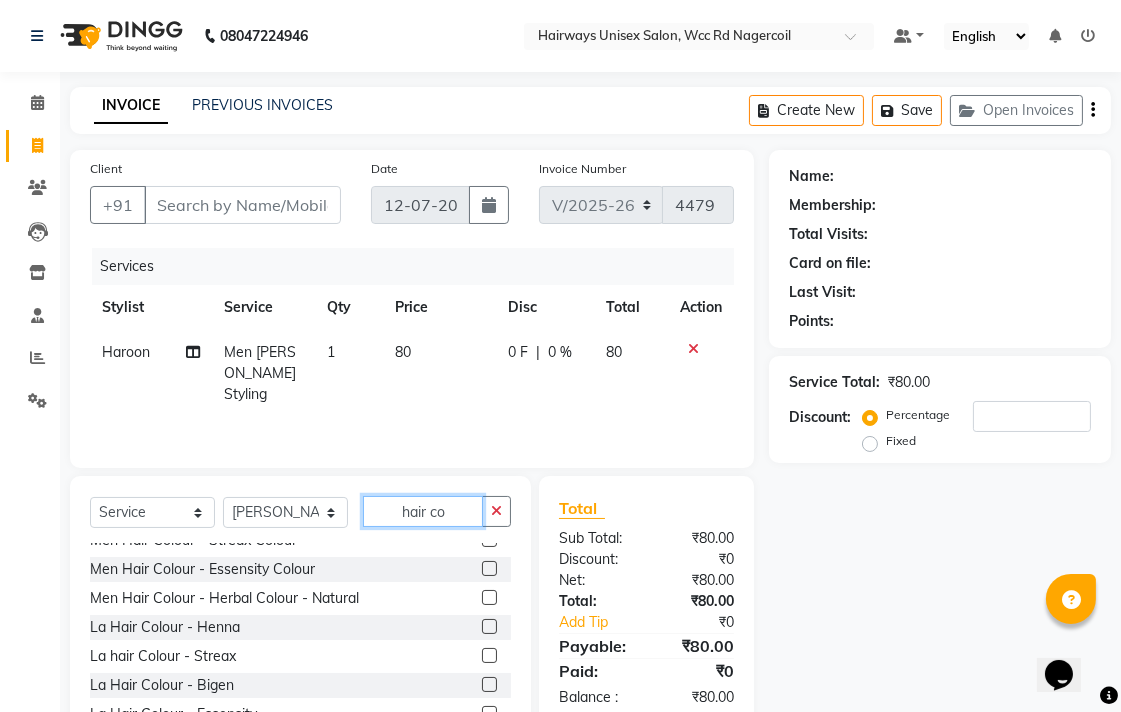 scroll, scrollTop: 205, scrollLeft: 0, axis: vertical 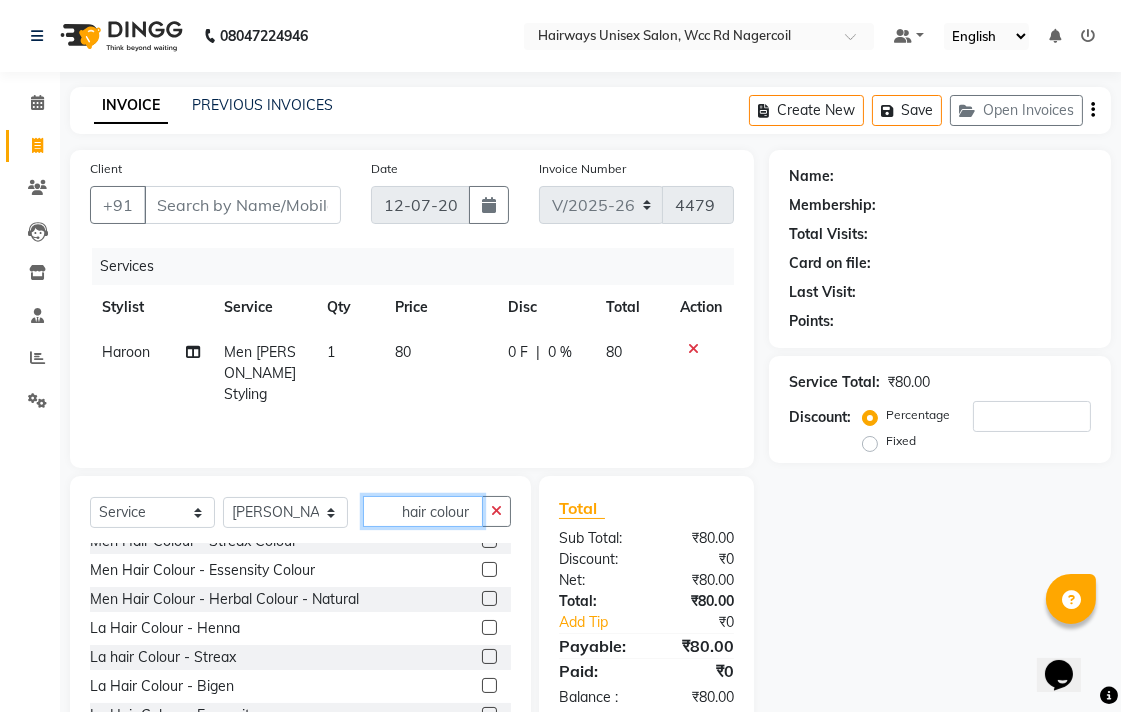 type on "hair colour" 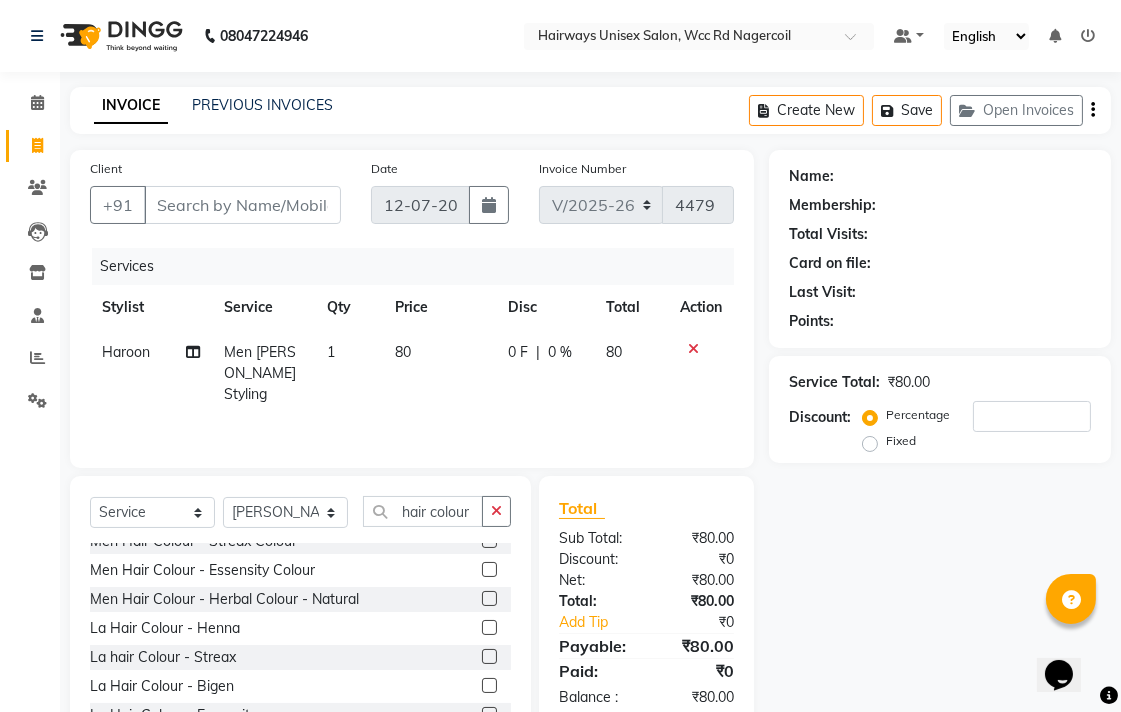 click 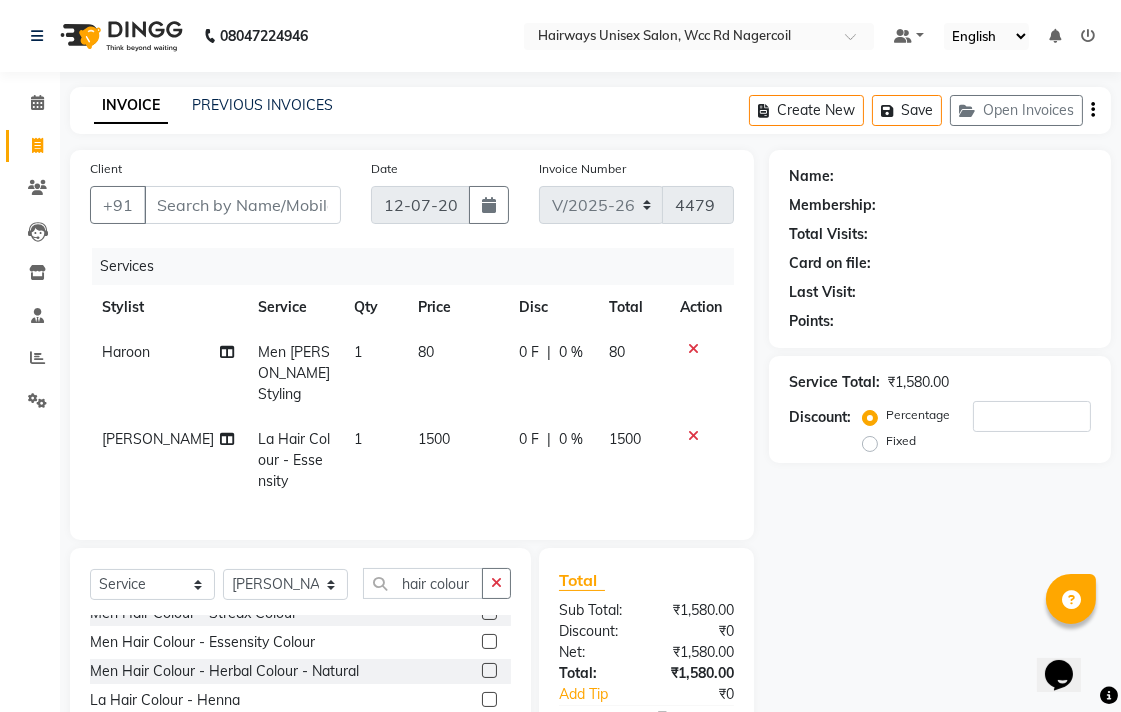 checkbox on "false" 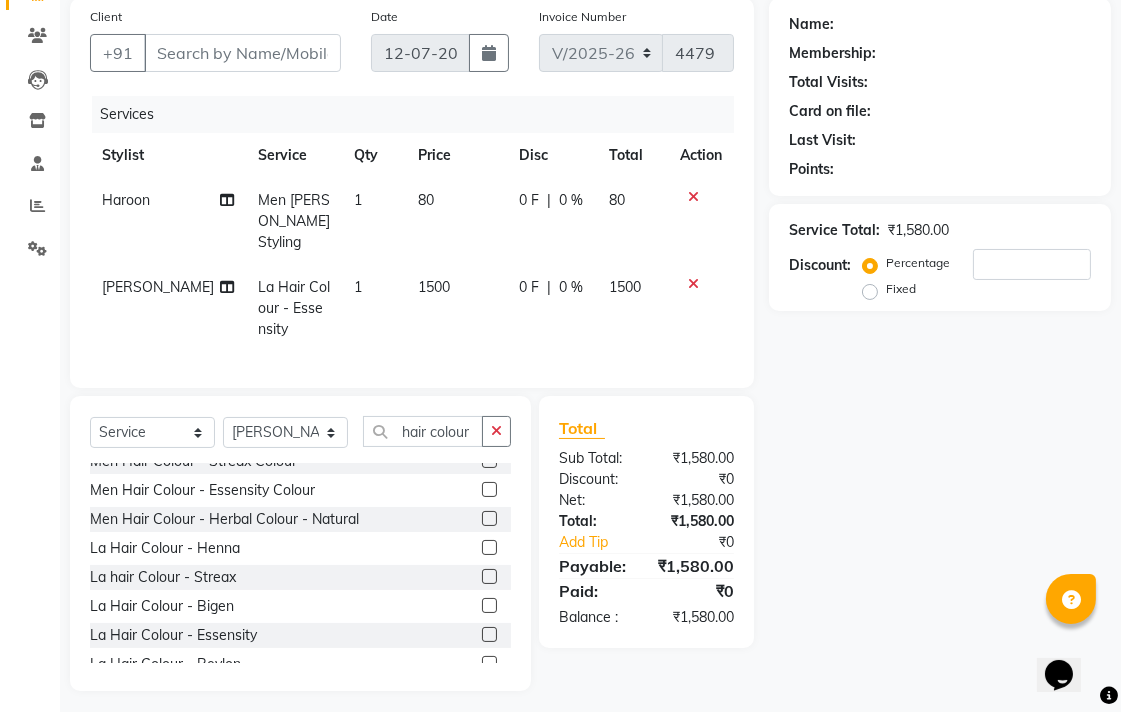 scroll, scrollTop: 156, scrollLeft: 0, axis: vertical 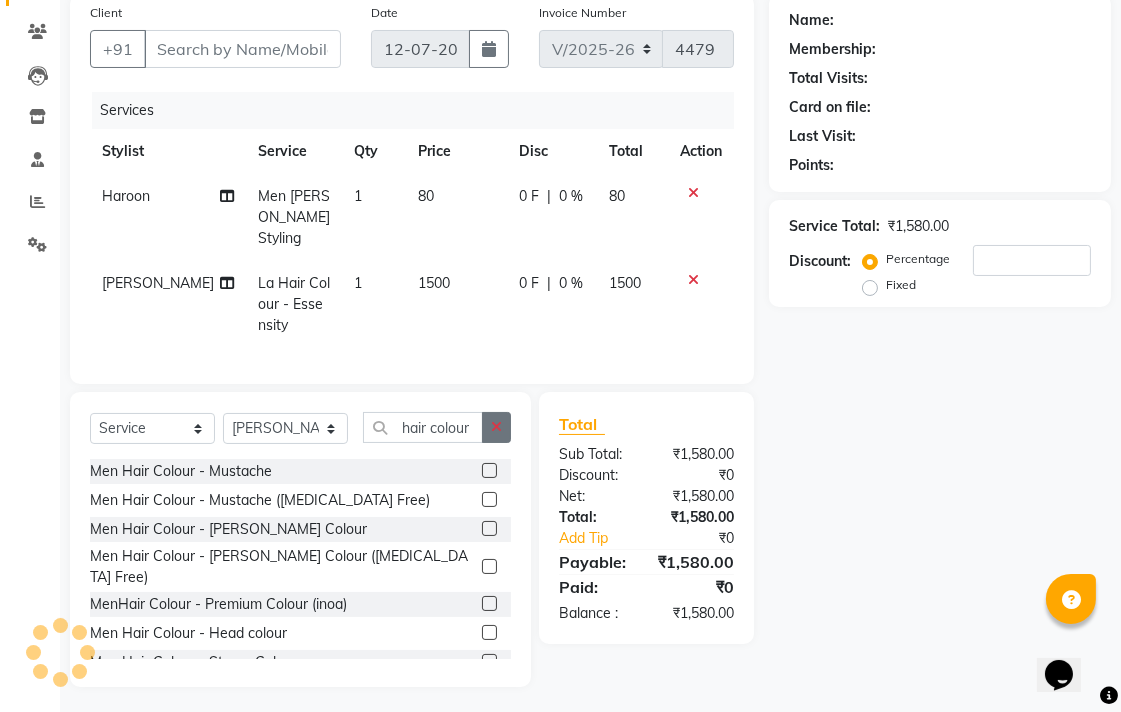 click 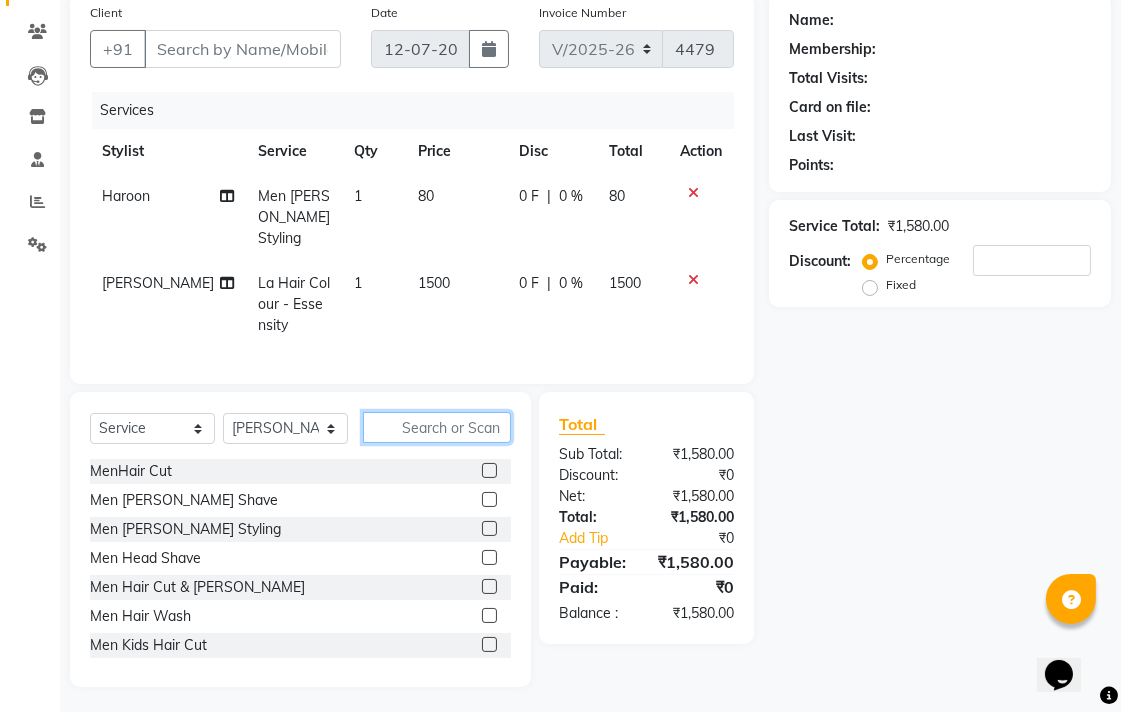 click 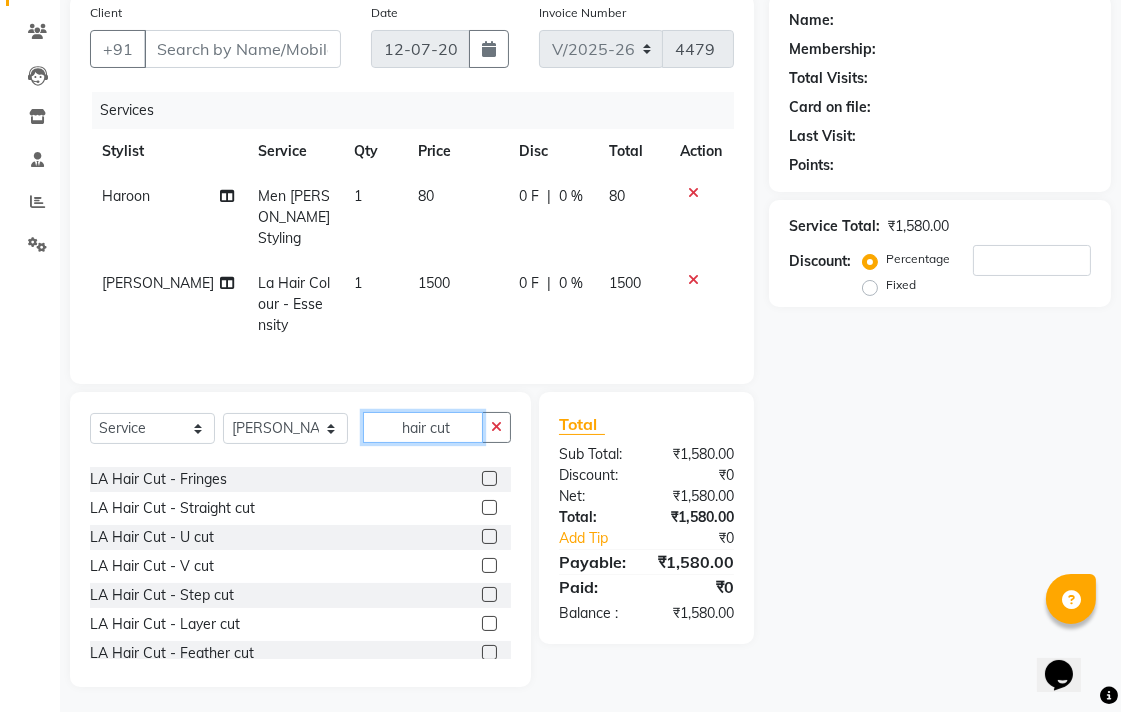 scroll, scrollTop: 222, scrollLeft: 0, axis: vertical 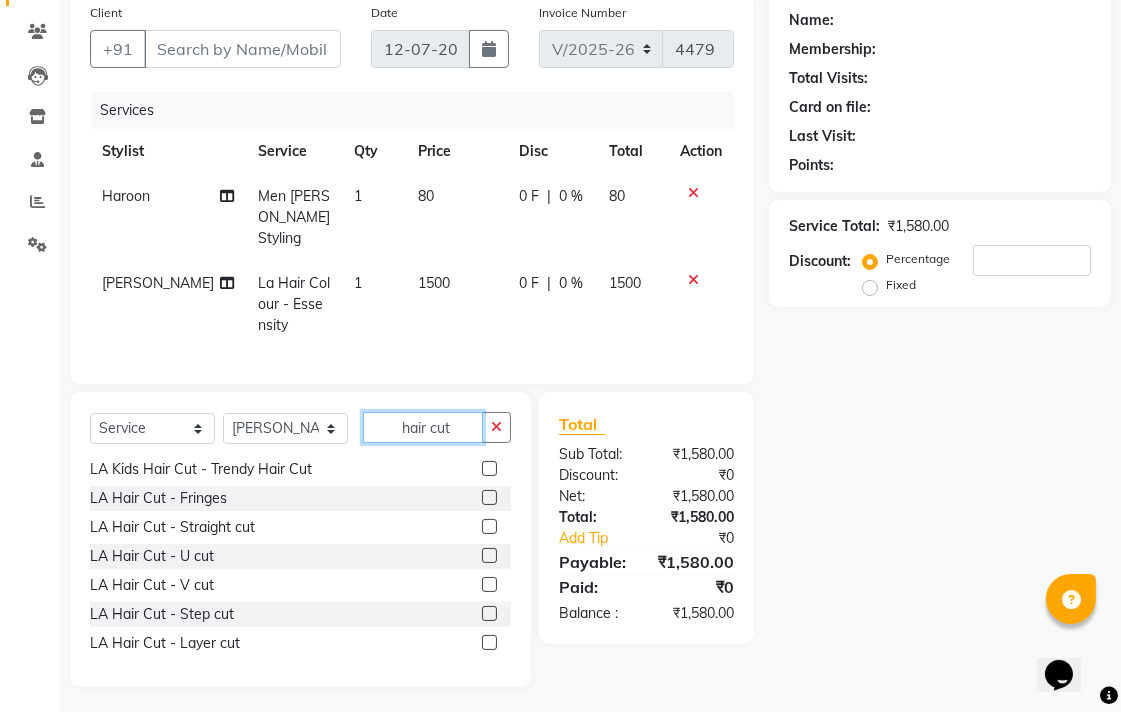 type on "hair cut" 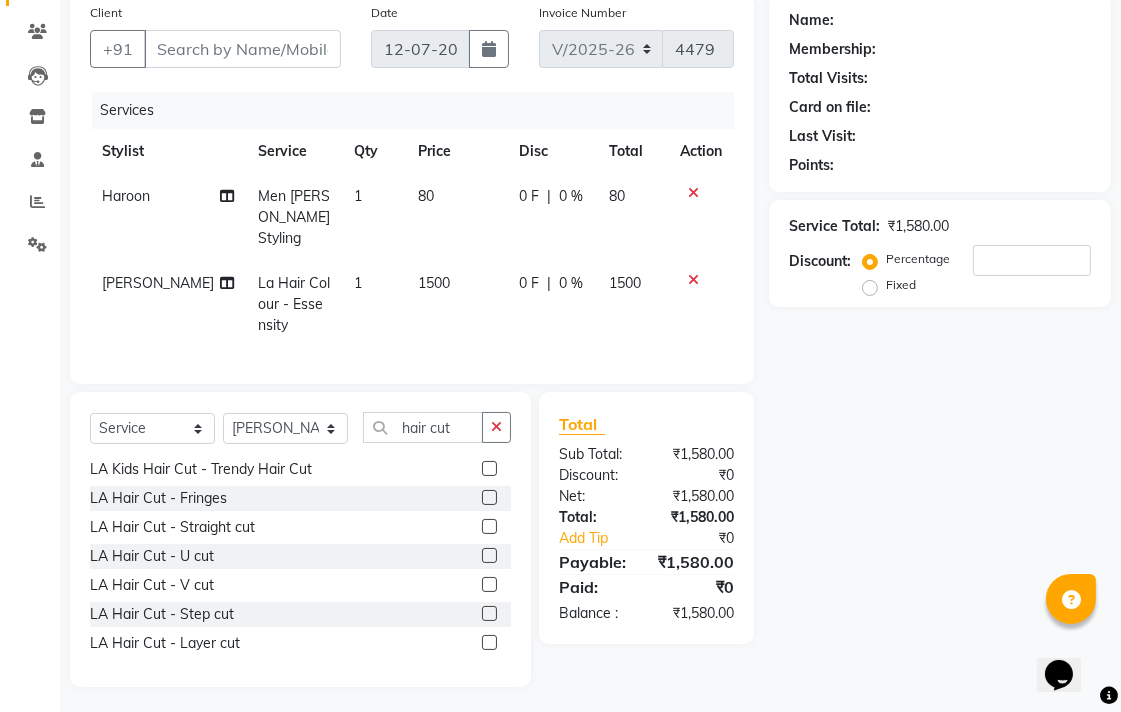 click 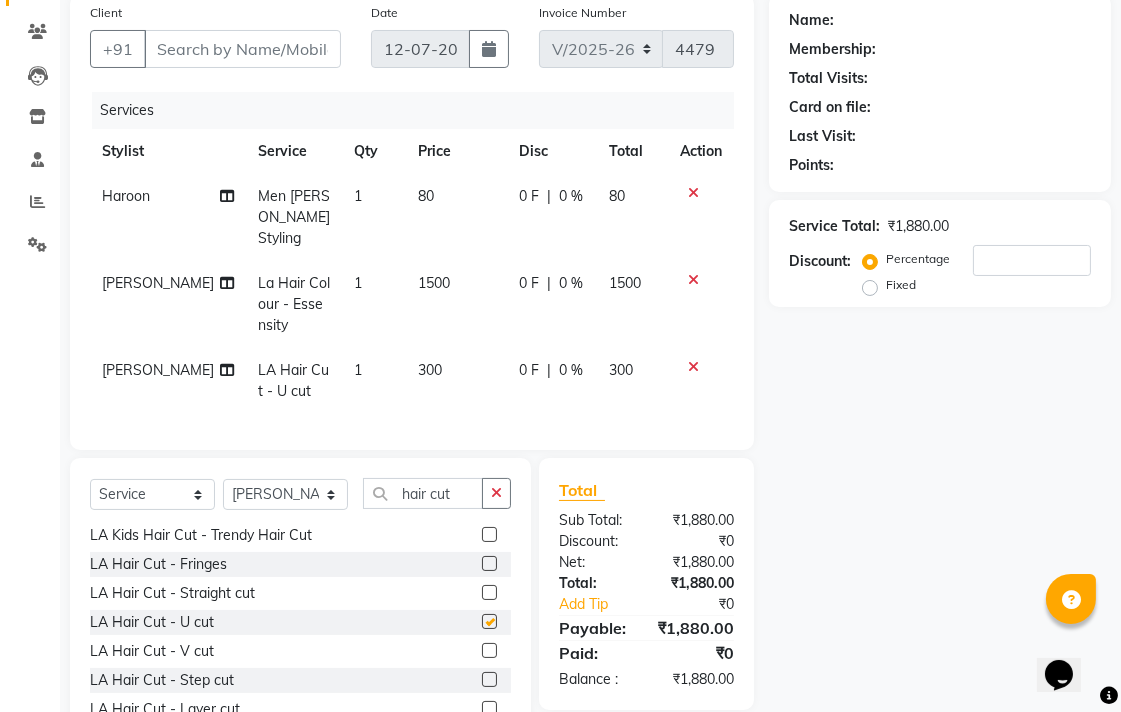 checkbox on "false" 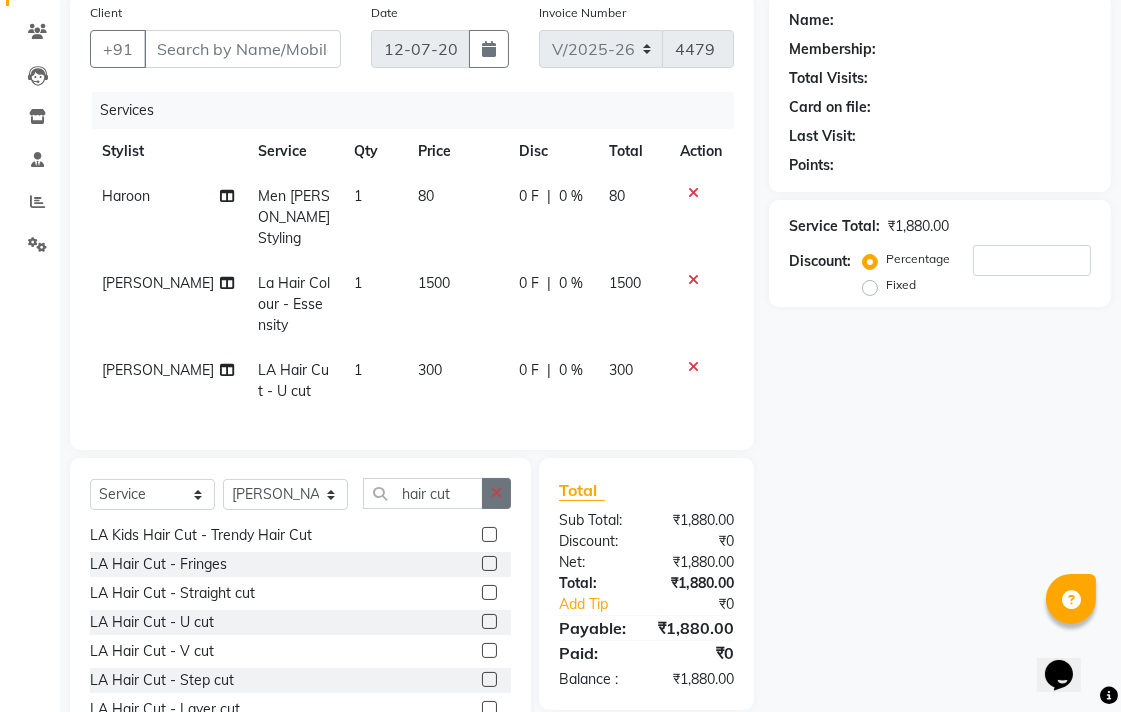 click 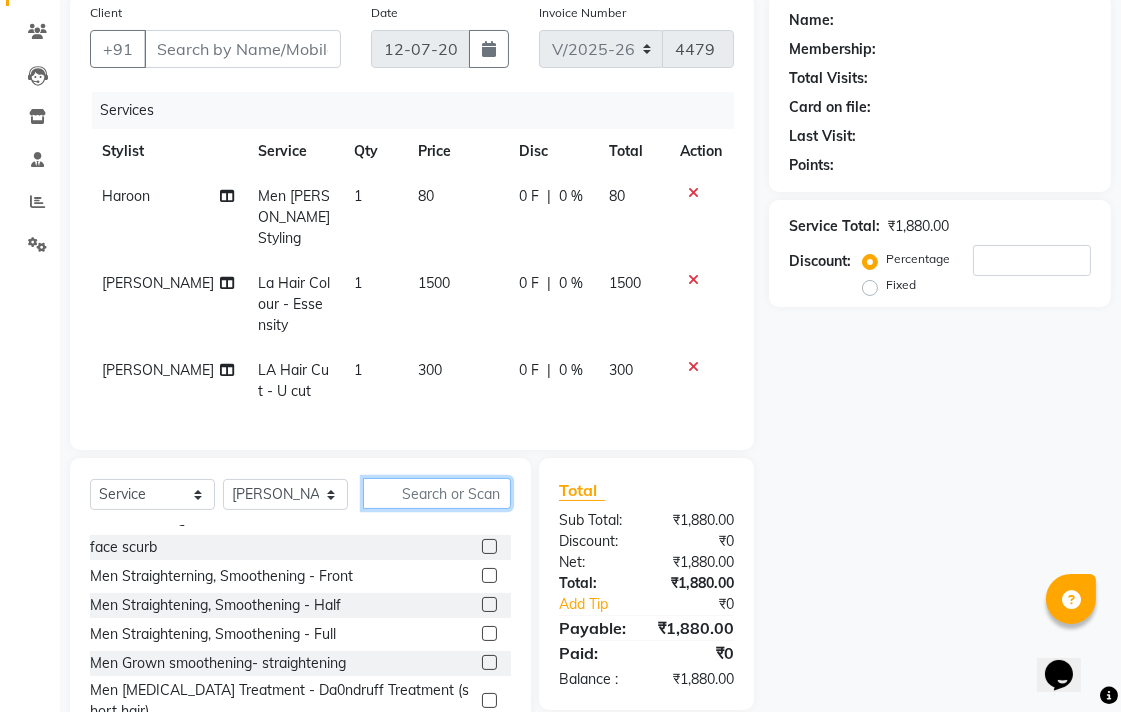 click 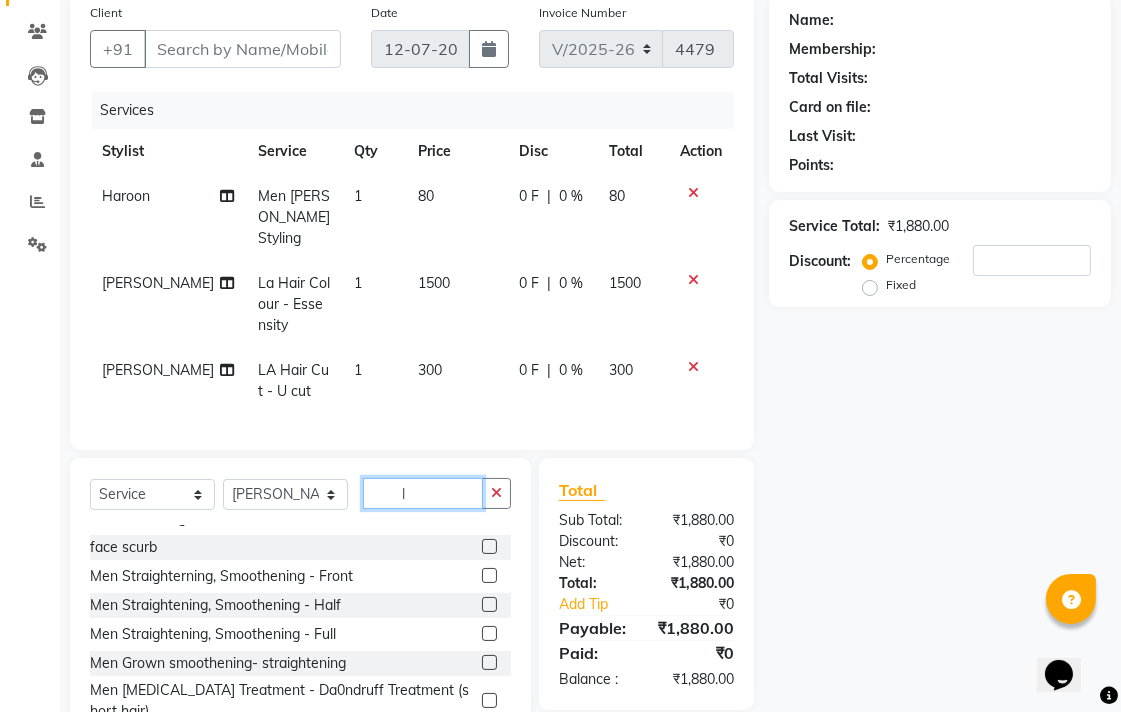 scroll, scrollTop: 0, scrollLeft: 0, axis: both 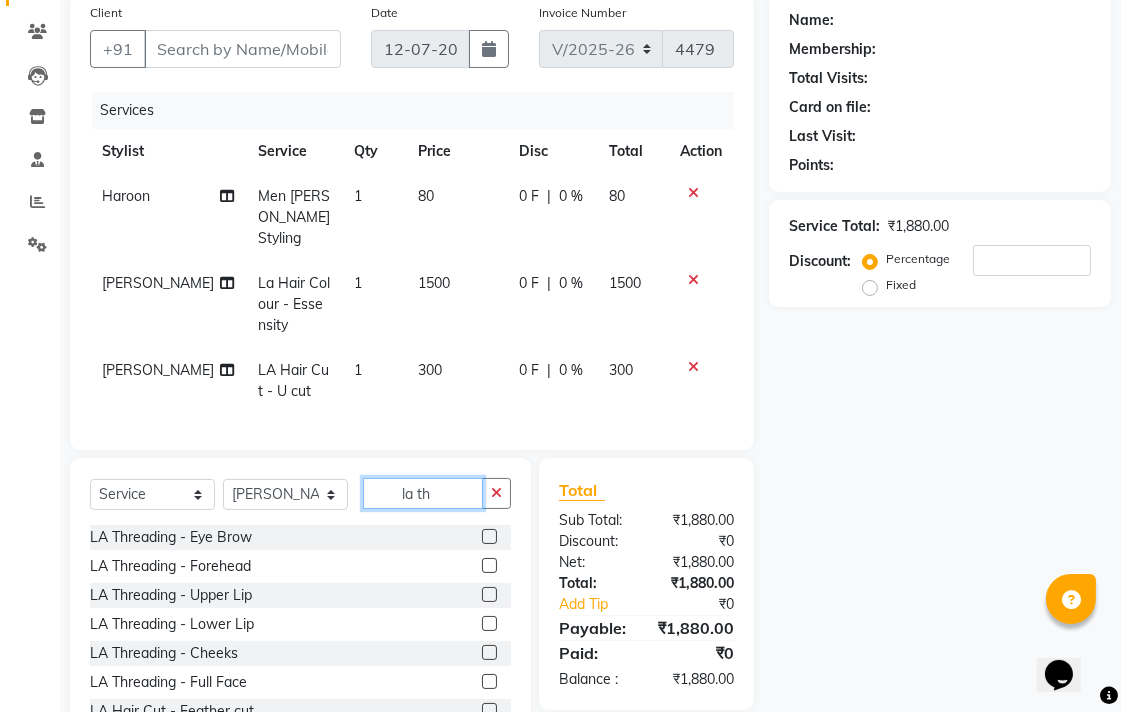 type on "la th" 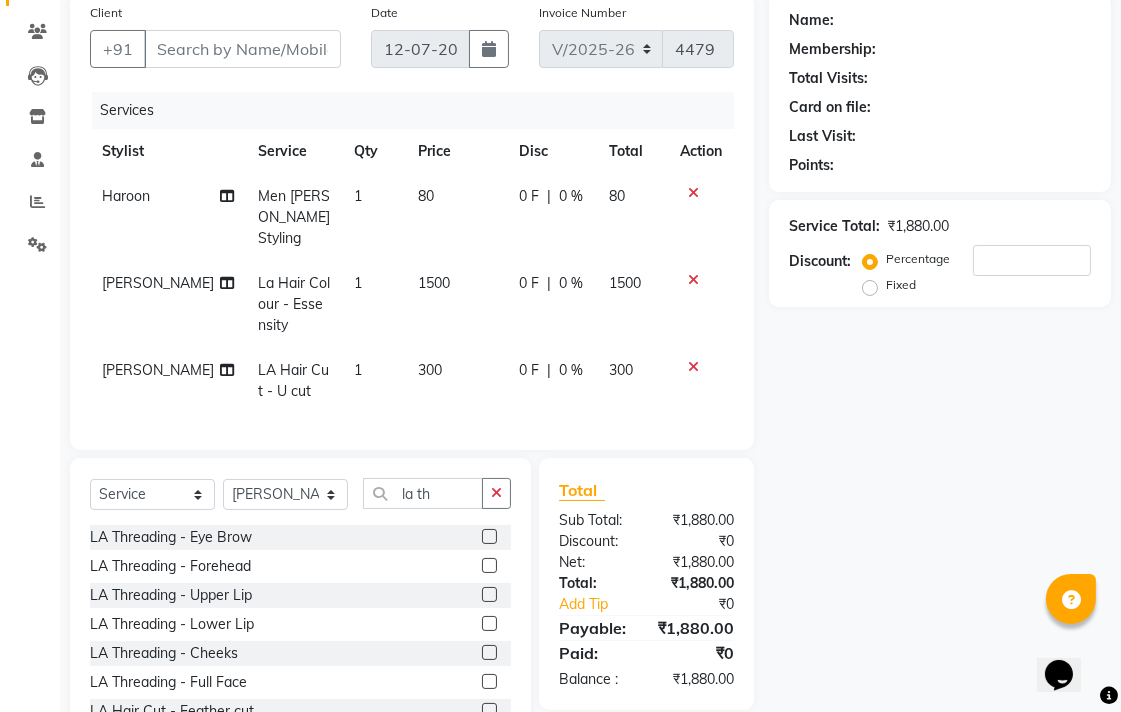 click 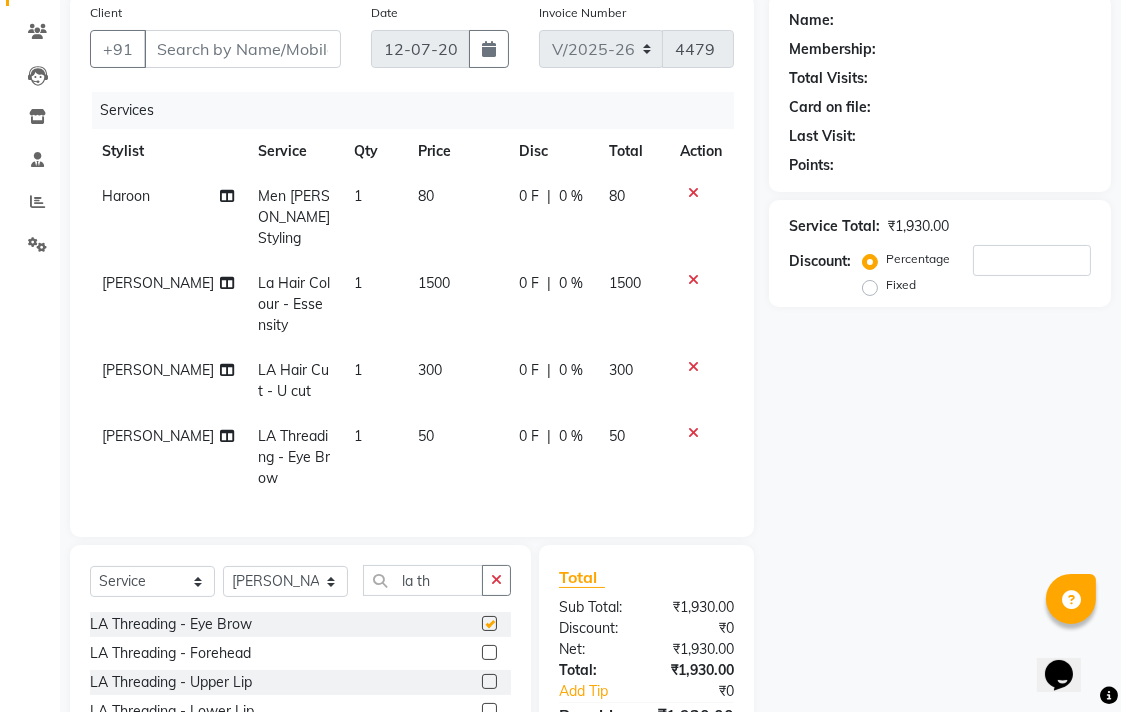 checkbox on "false" 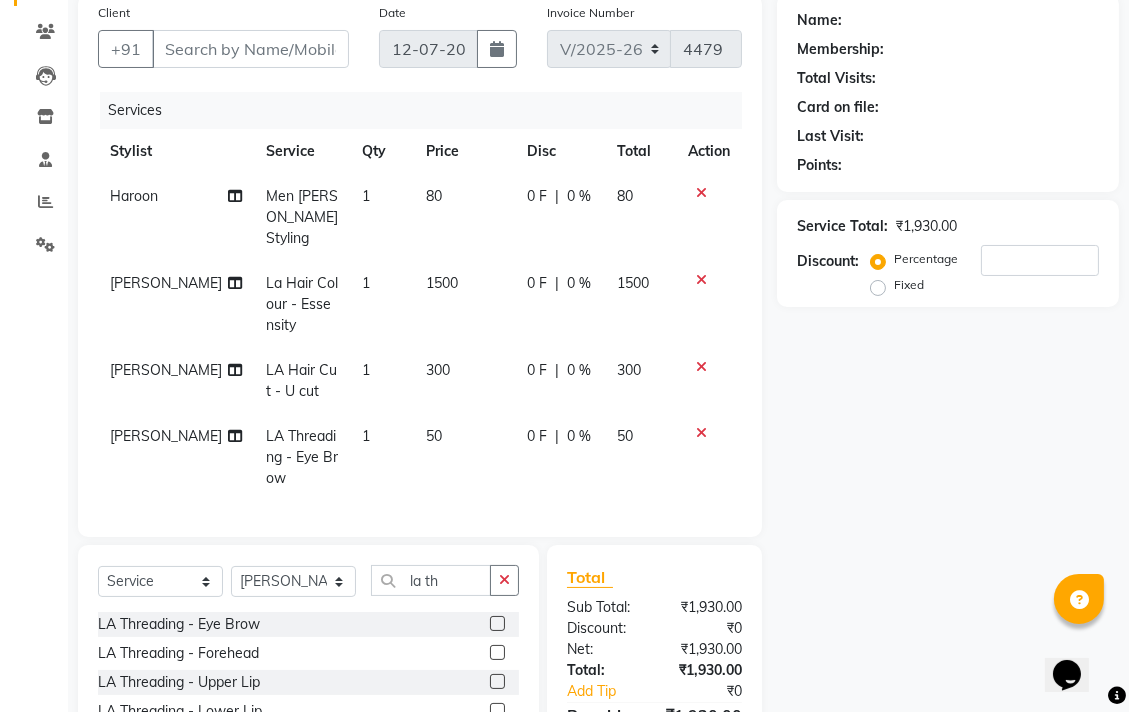 scroll, scrollTop: 0, scrollLeft: 0, axis: both 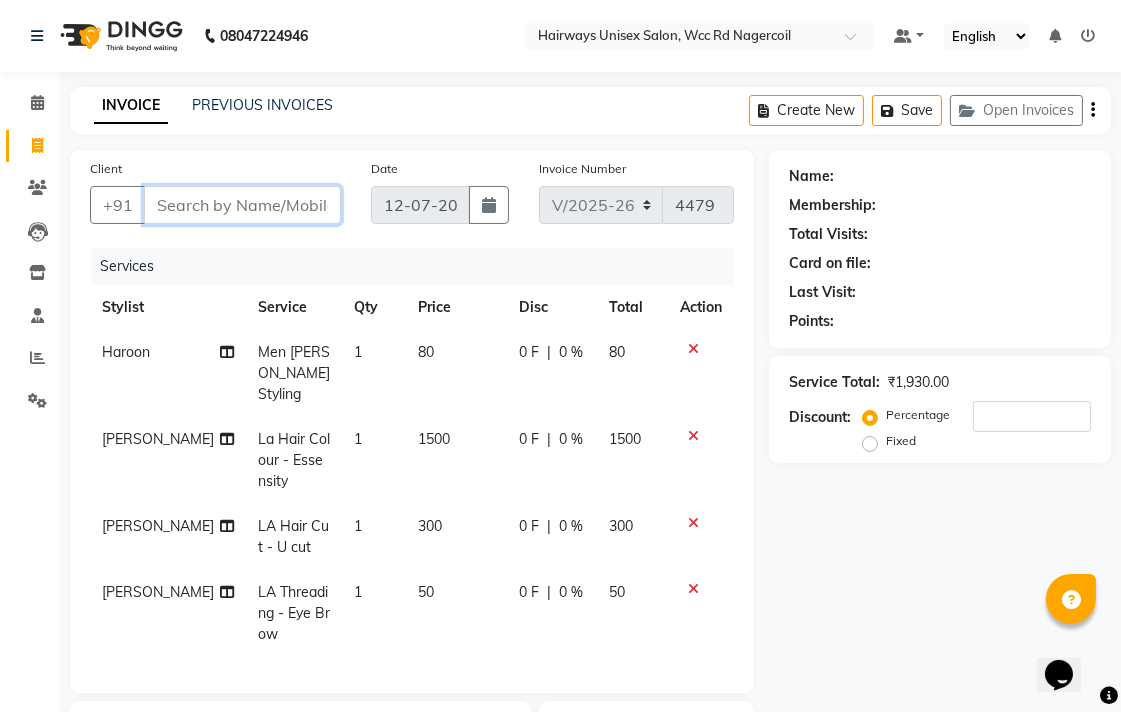 click on "Client" at bounding box center (242, 205) 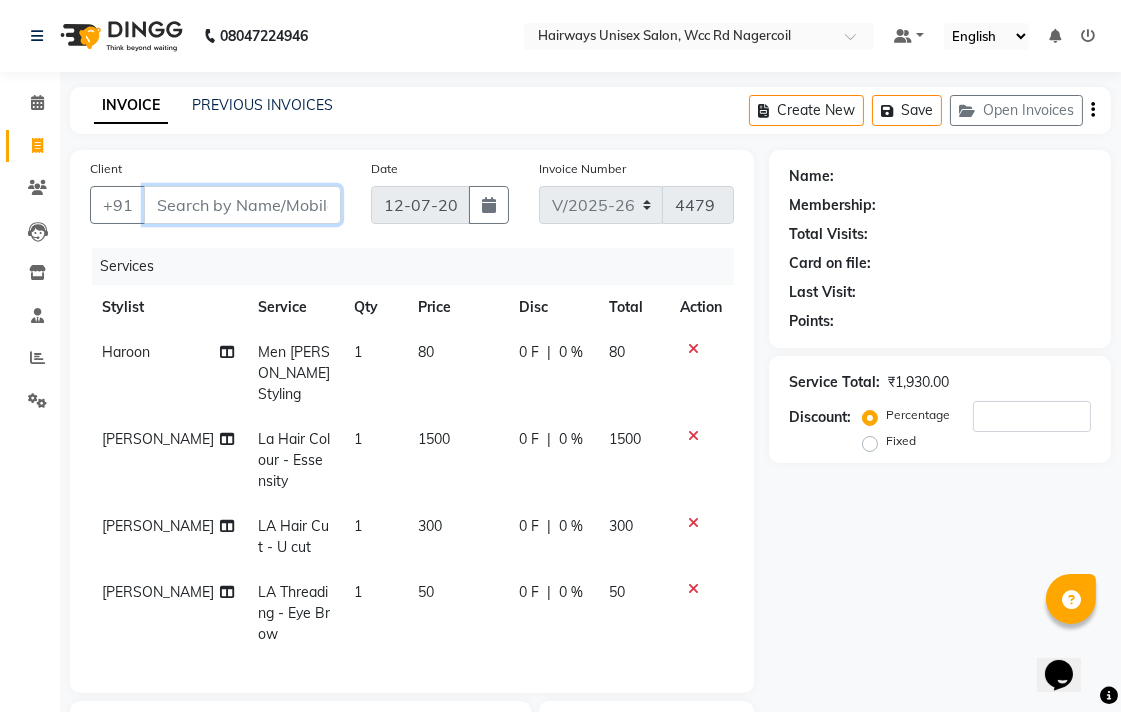 type on "8" 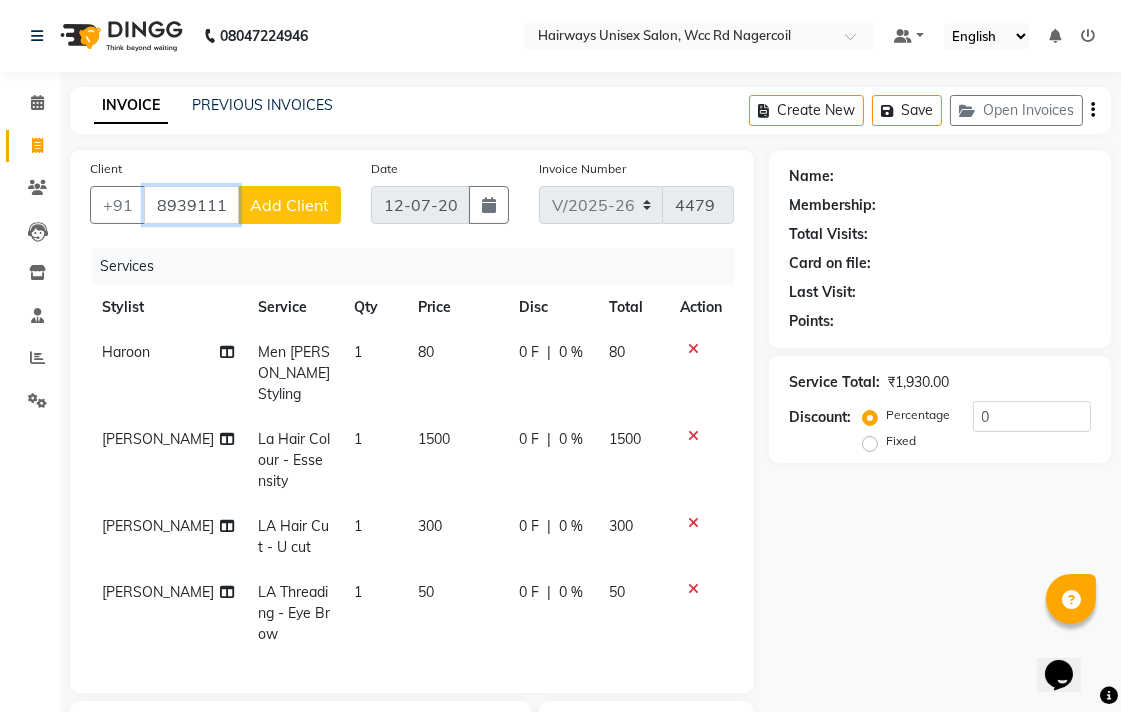 type on "8939111802" 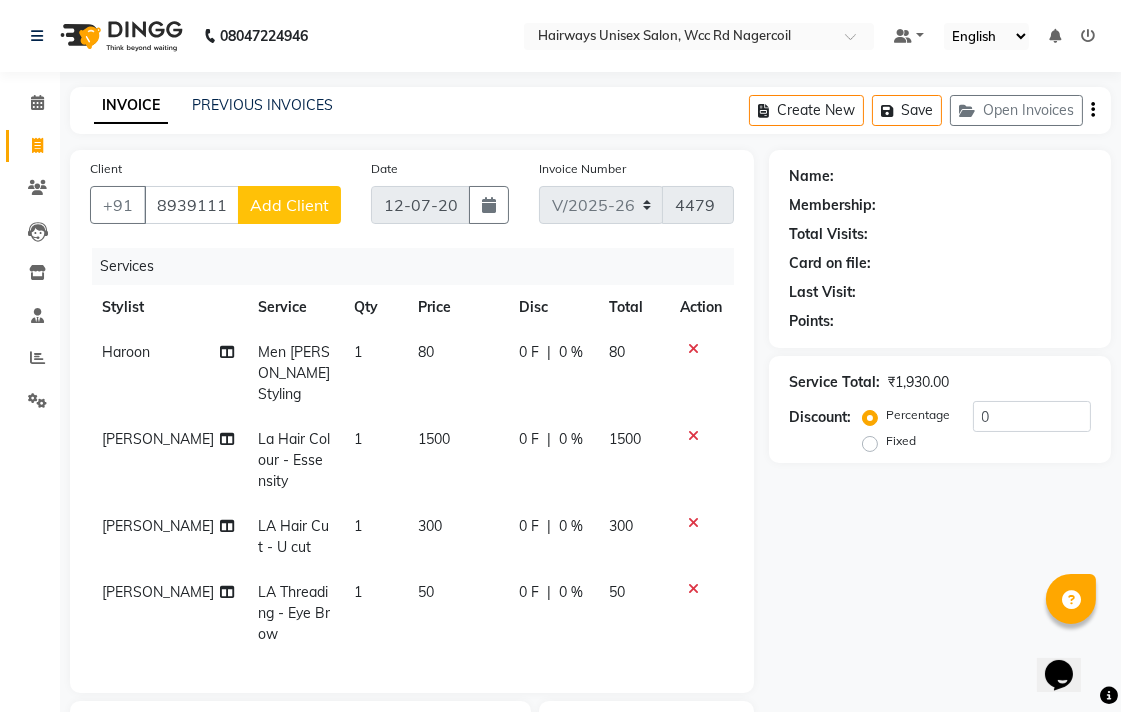 click on "Add Client" 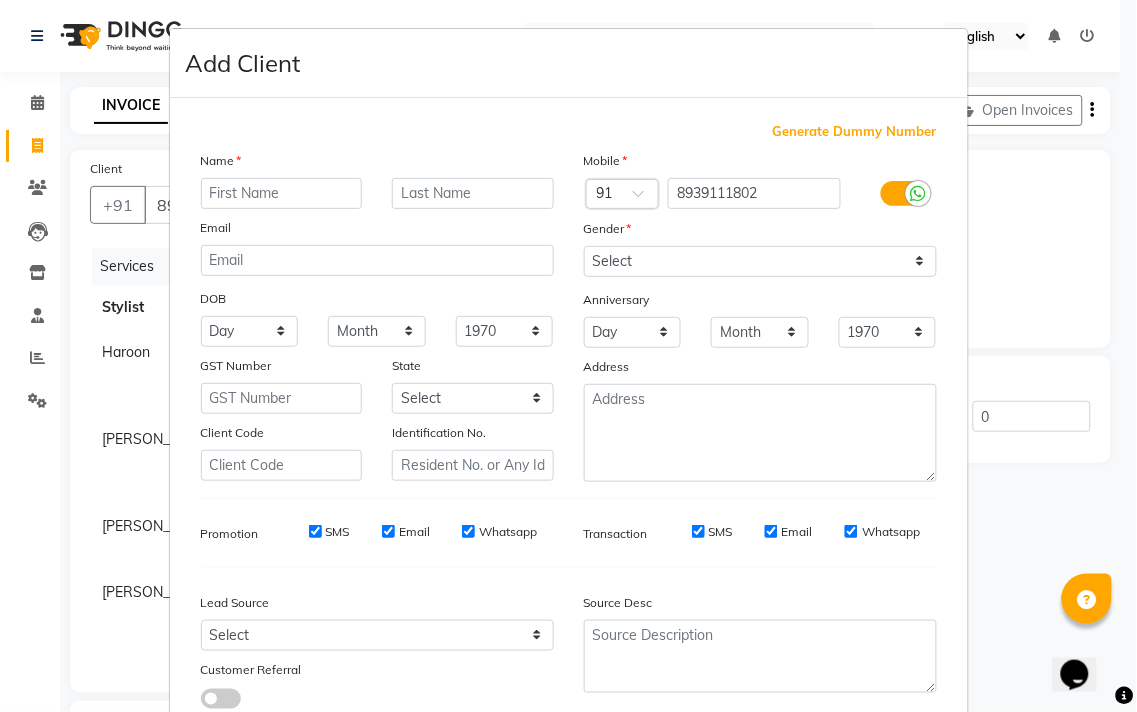 click at bounding box center (282, 193) 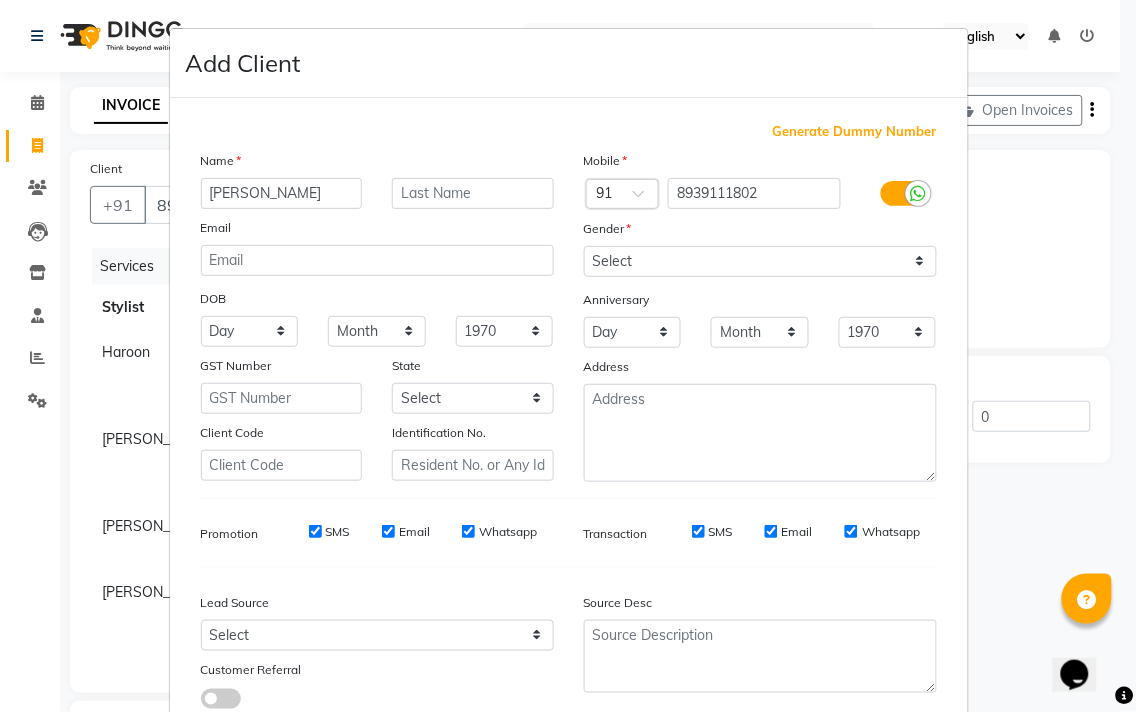 type on "saranya" 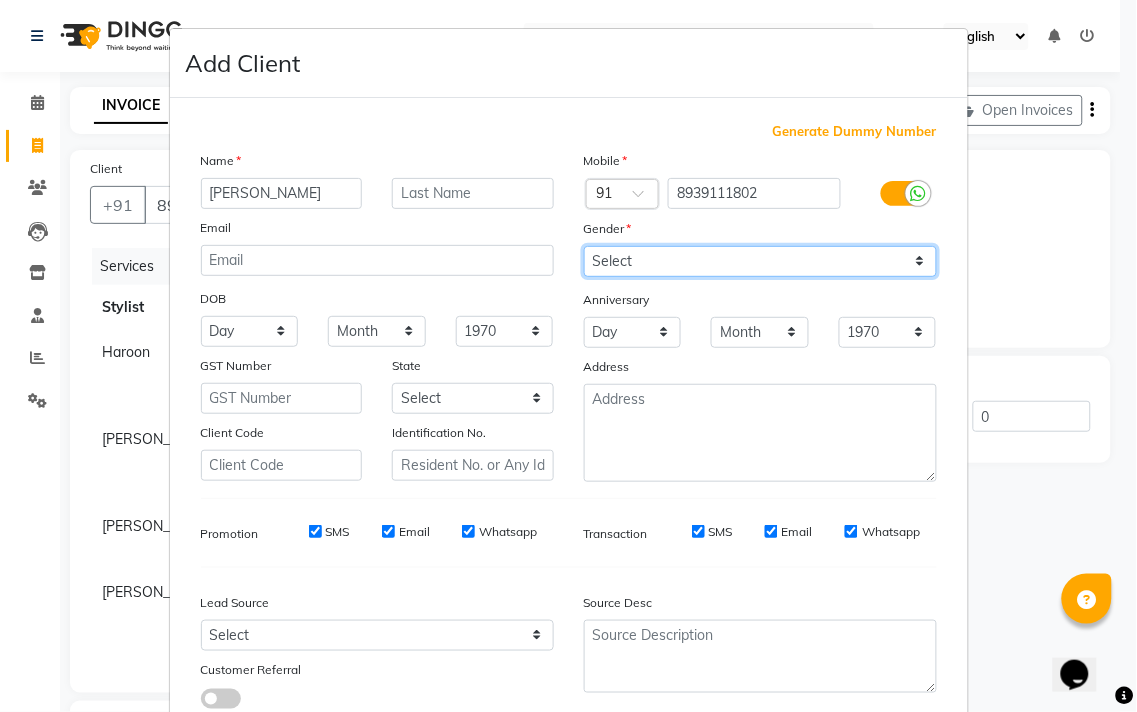 click on "Select [DEMOGRAPHIC_DATA] [DEMOGRAPHIC_DATA] Other Prefer Not To Say" at bounding box center [760, 261] 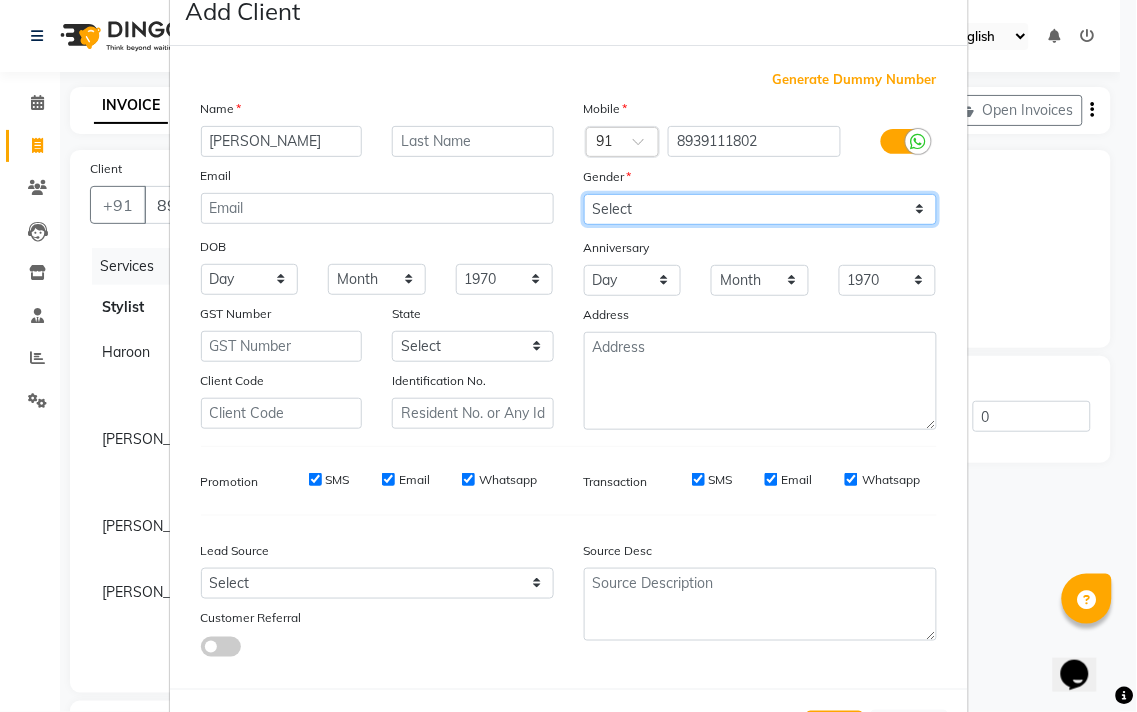 scroll, scrollTop: 0, scrollLeft: 0, axis: both 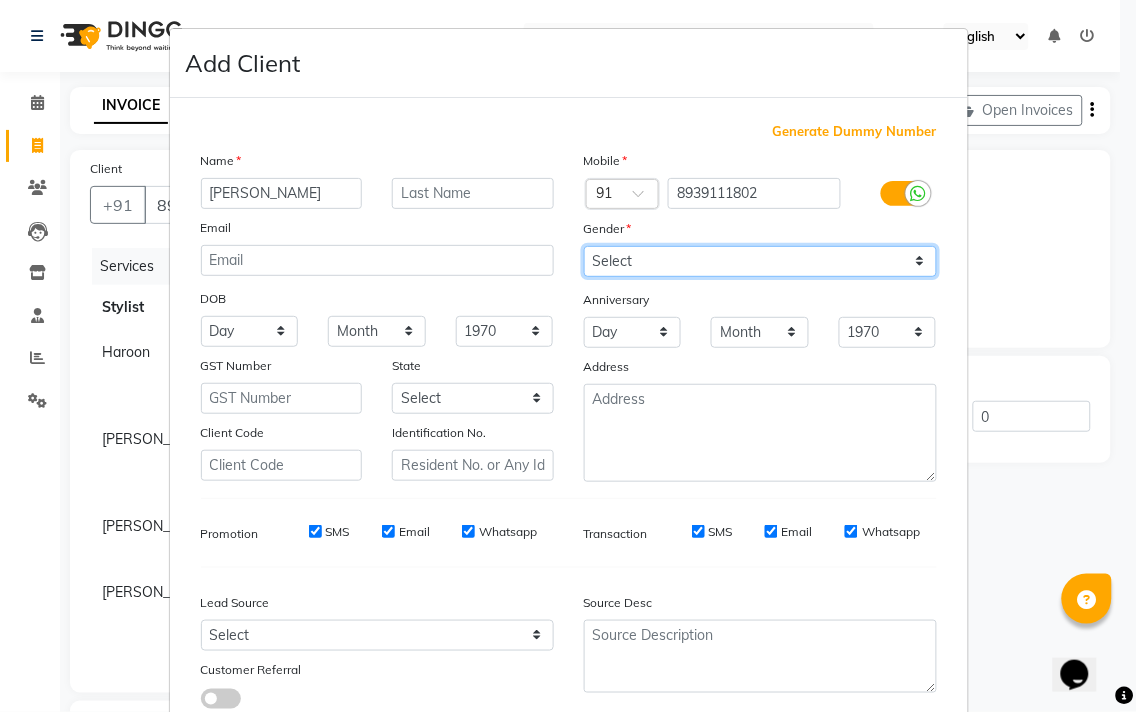 click on "Select [DEMOGRAPHIC_DATA] [DEMOGRAPHIC_DATA] Other Prefer Not To Say" at bounding box center [760, 261] 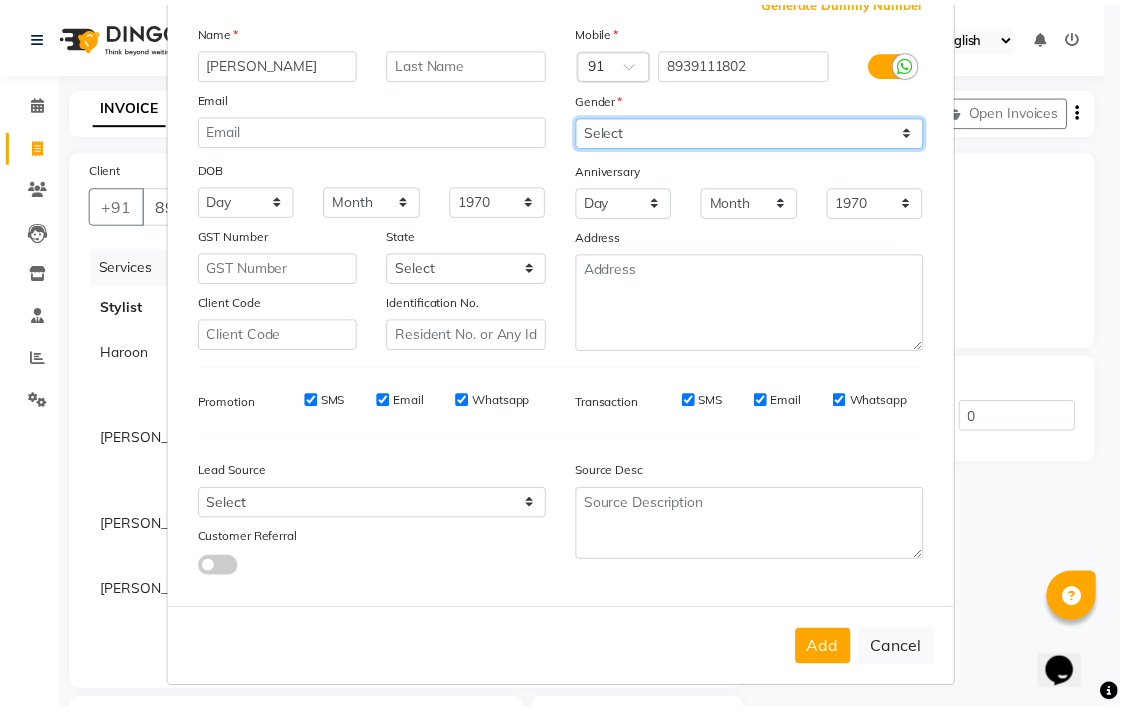 scroll, scrollTop: 138, scrollLeft: 0, axis: vertical 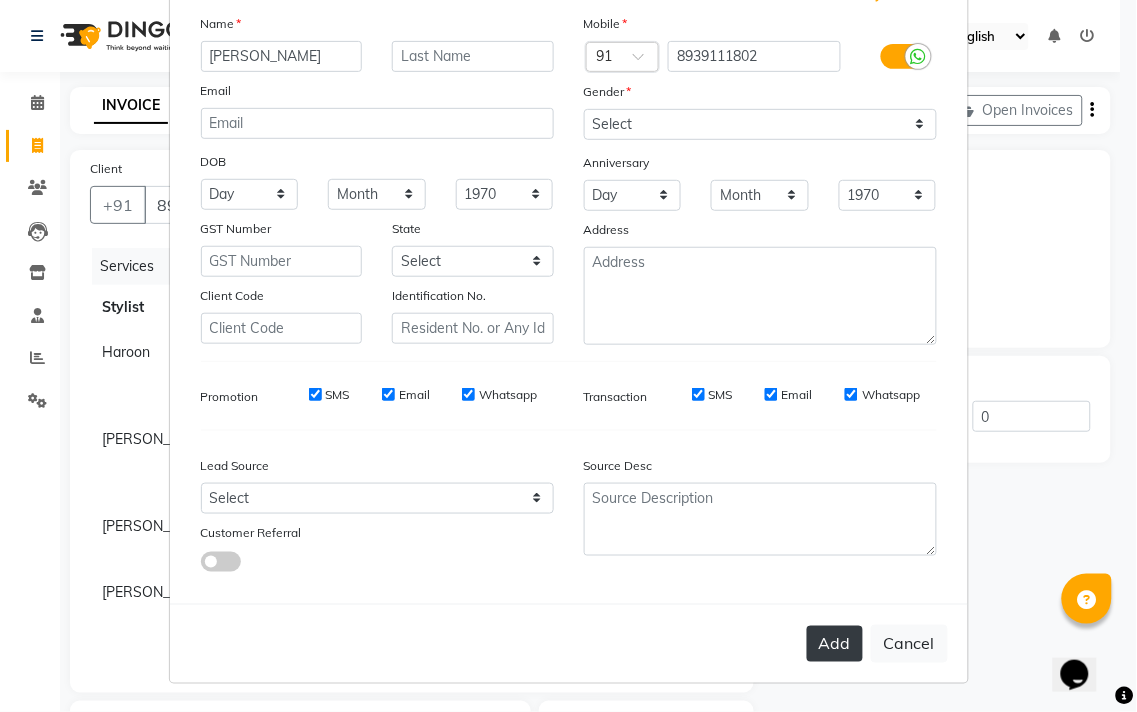 click on "Add" at bounding box center (835, 644) 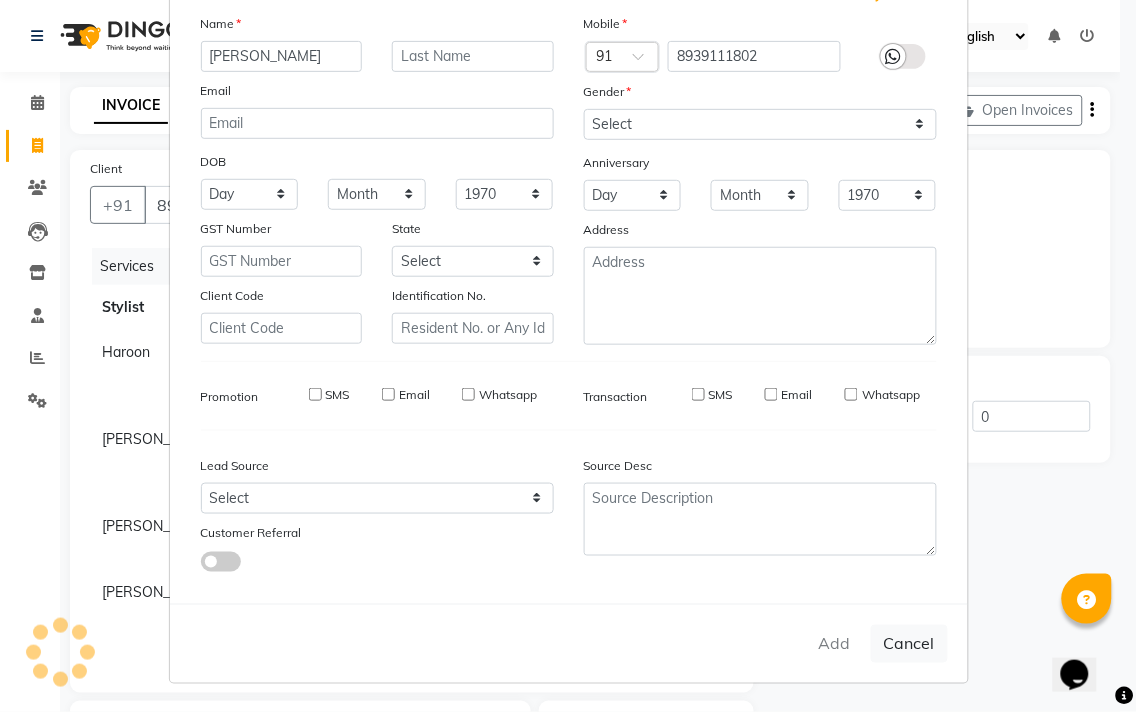 type on "89******02" 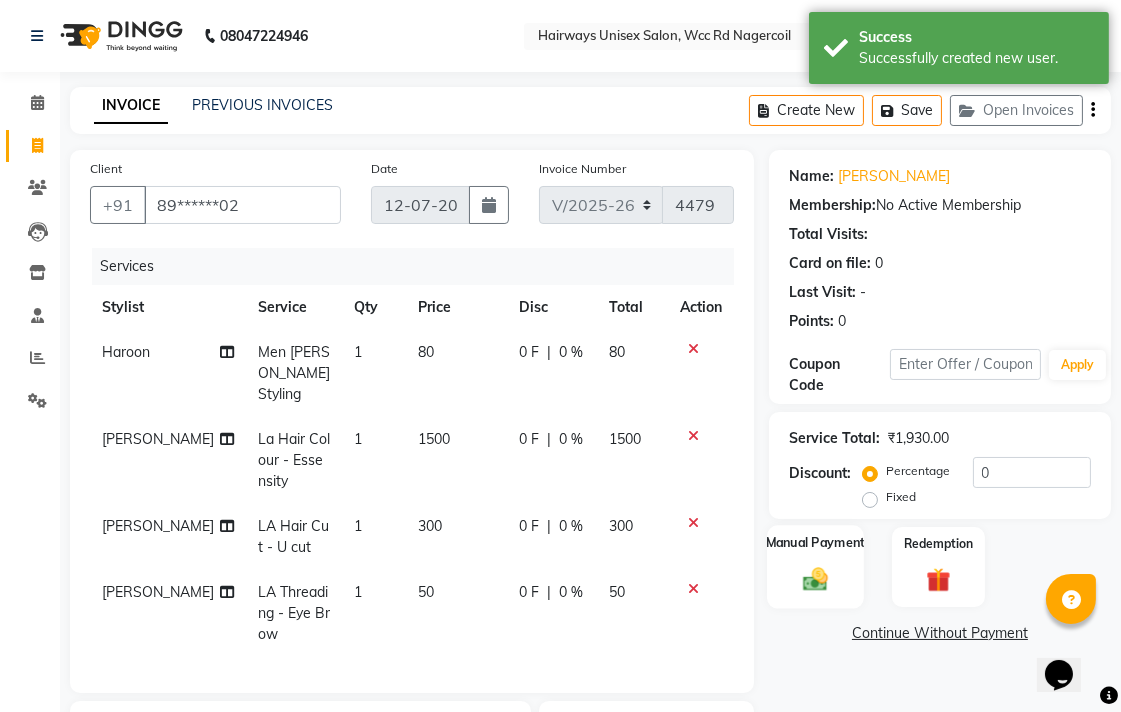 click on "Manual Payment" 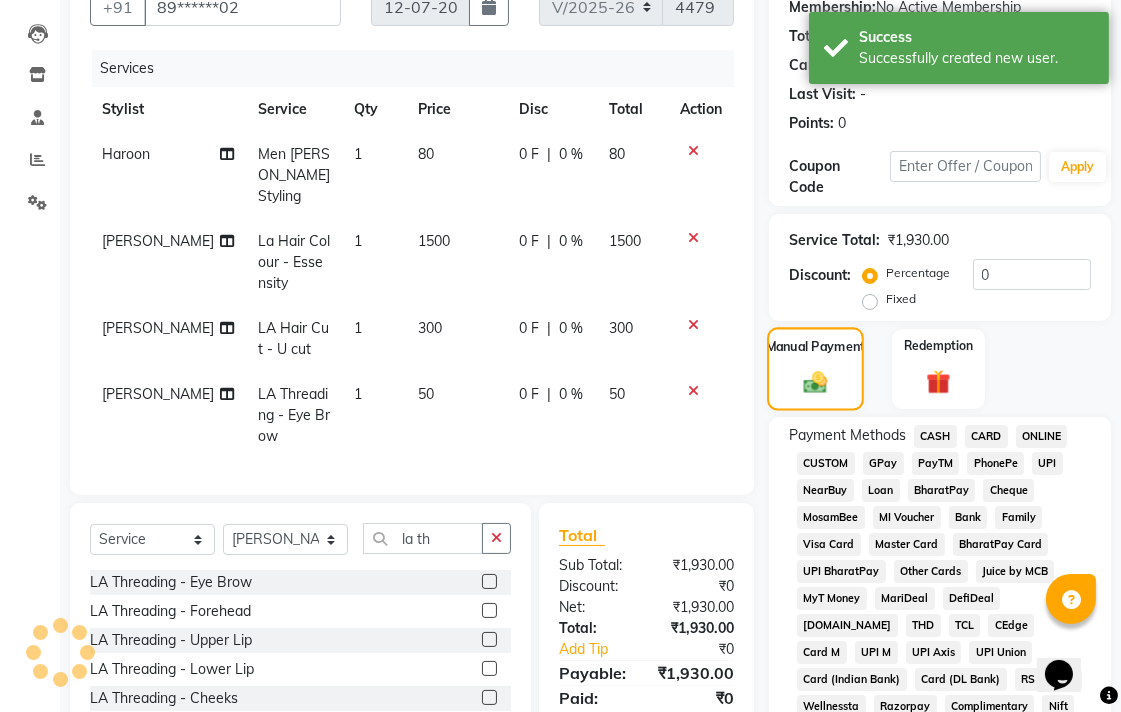 scroll, scrollTop: 222, scrollLeft: 0, axis: vertical 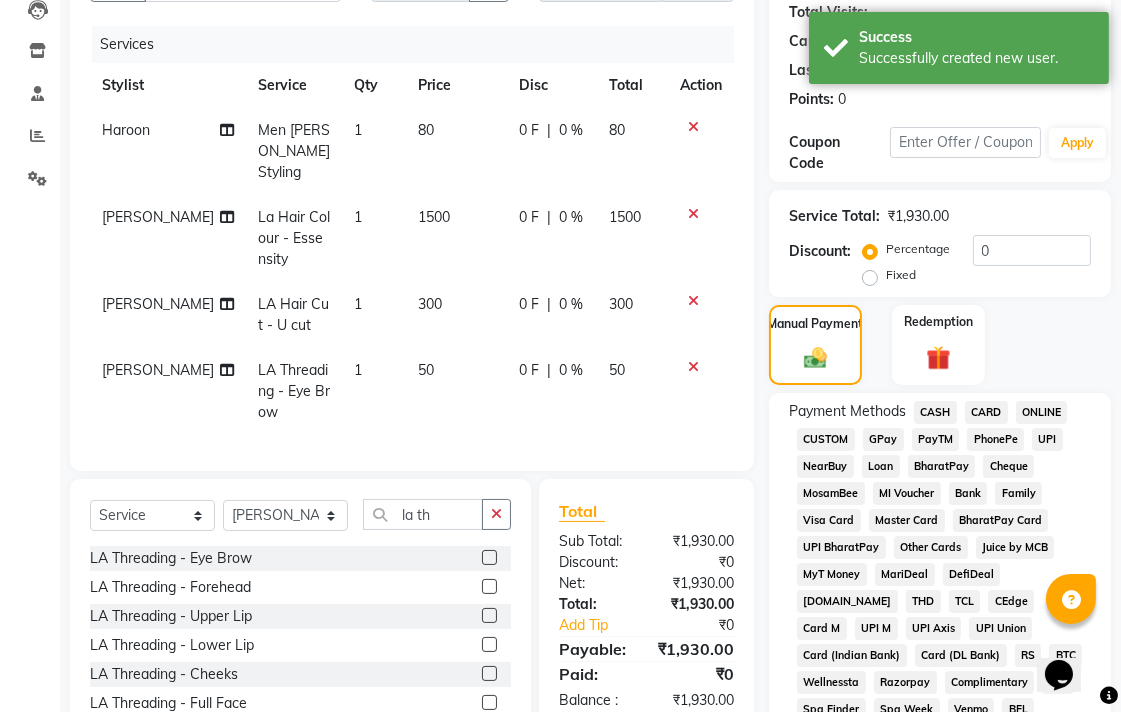 click on "ONLINE" 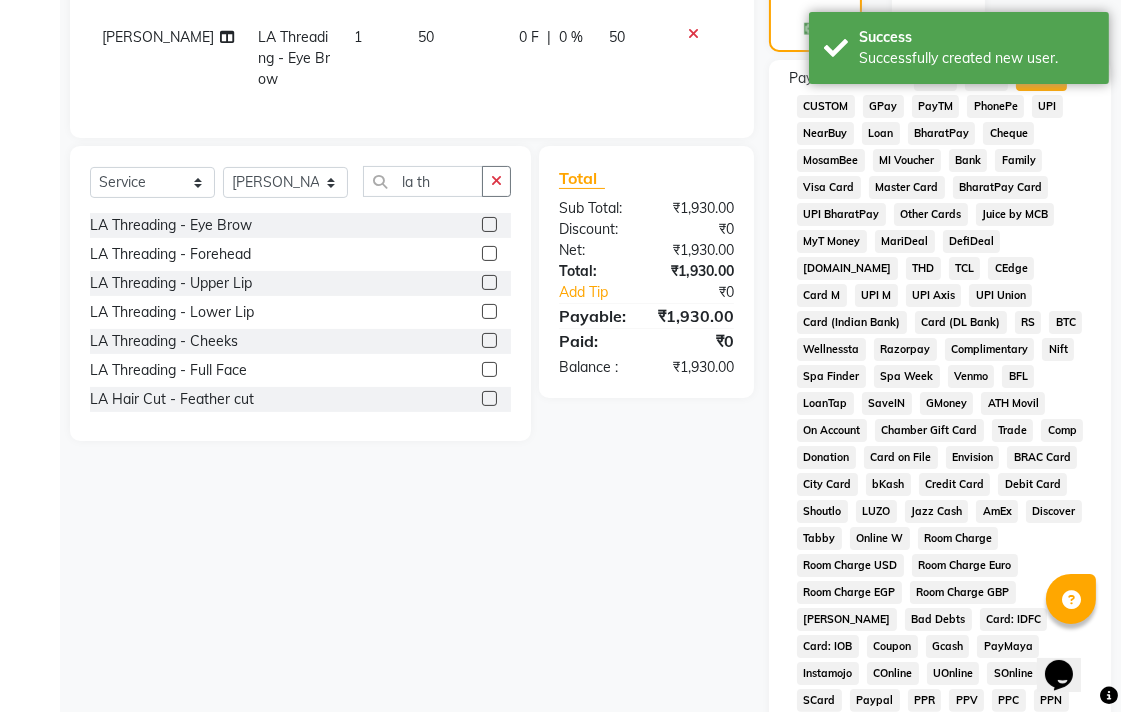 scroll, scrollTop: 913, scrollLeft: 0, axis: vertical 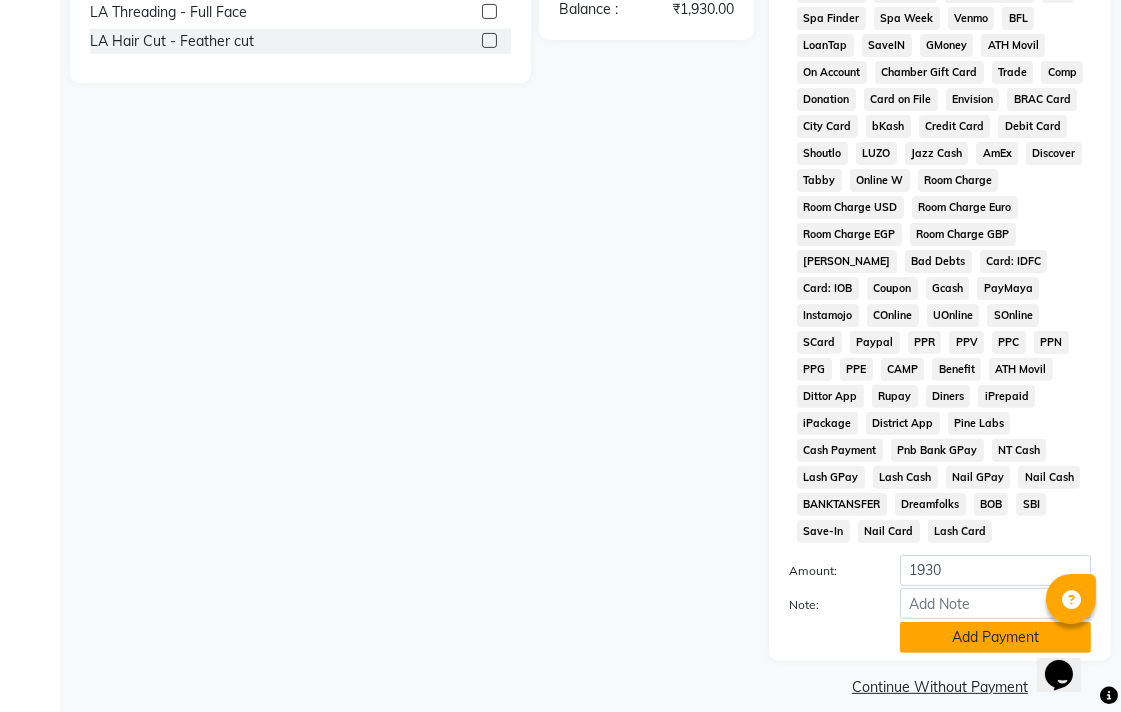click on "Add Payment" 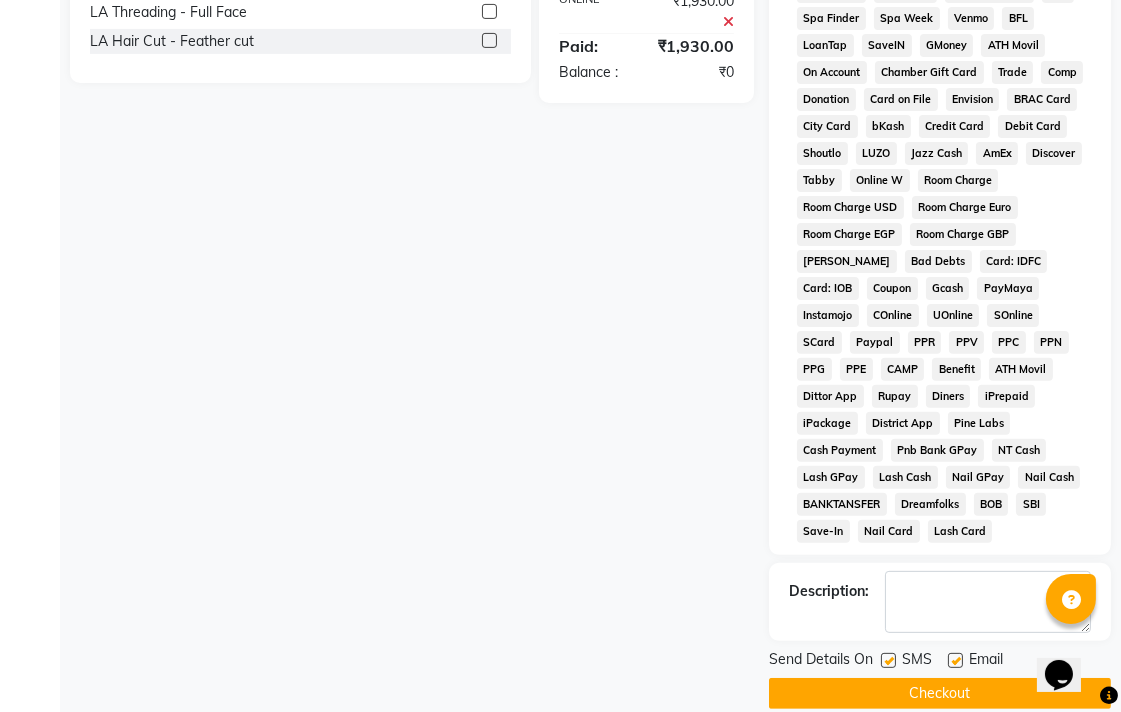 click on "Checkout" 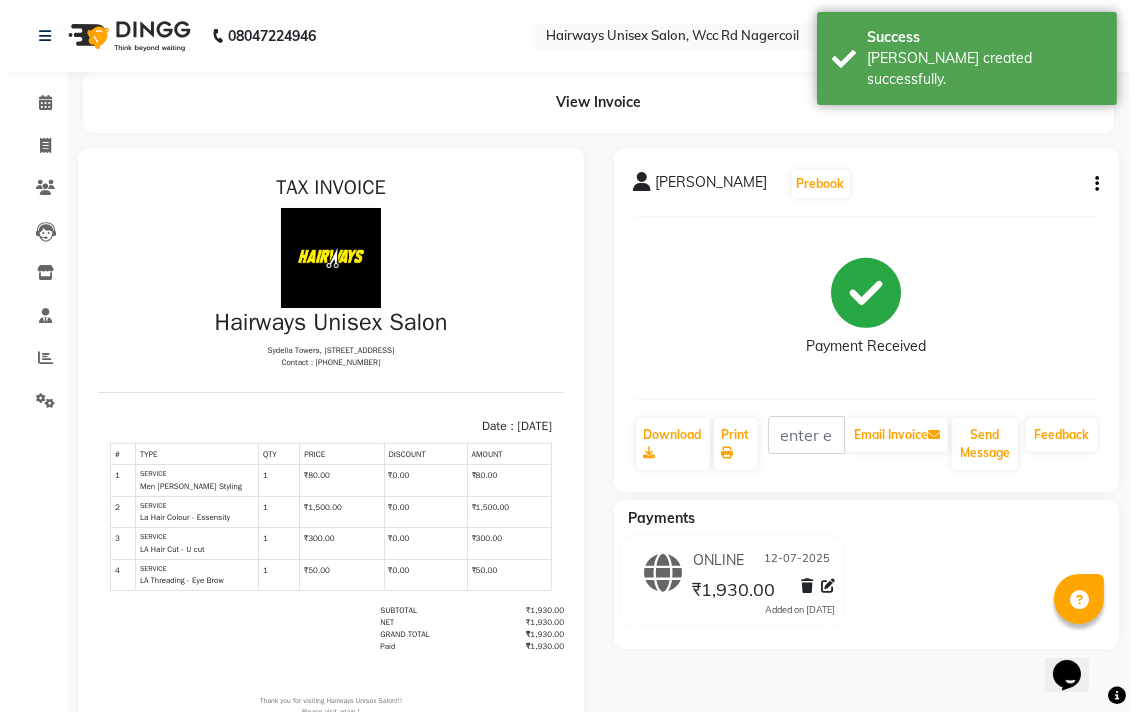scroll, scrollTop: 0, scrollLeft: 0, axis: both 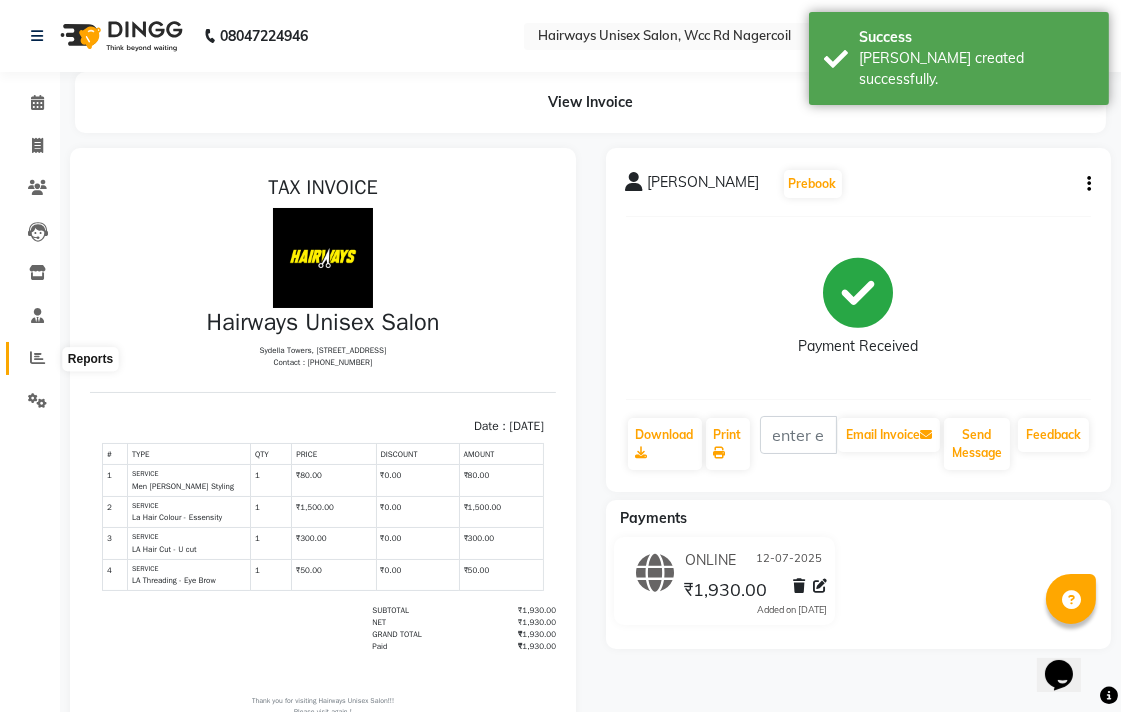 click 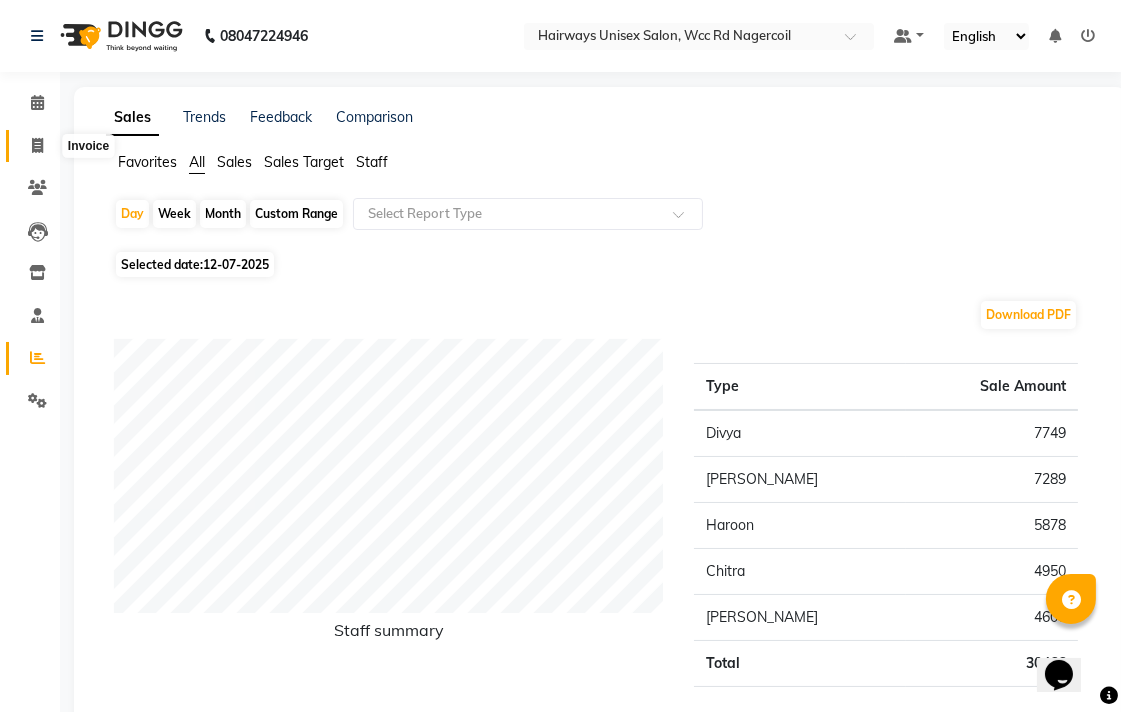 click 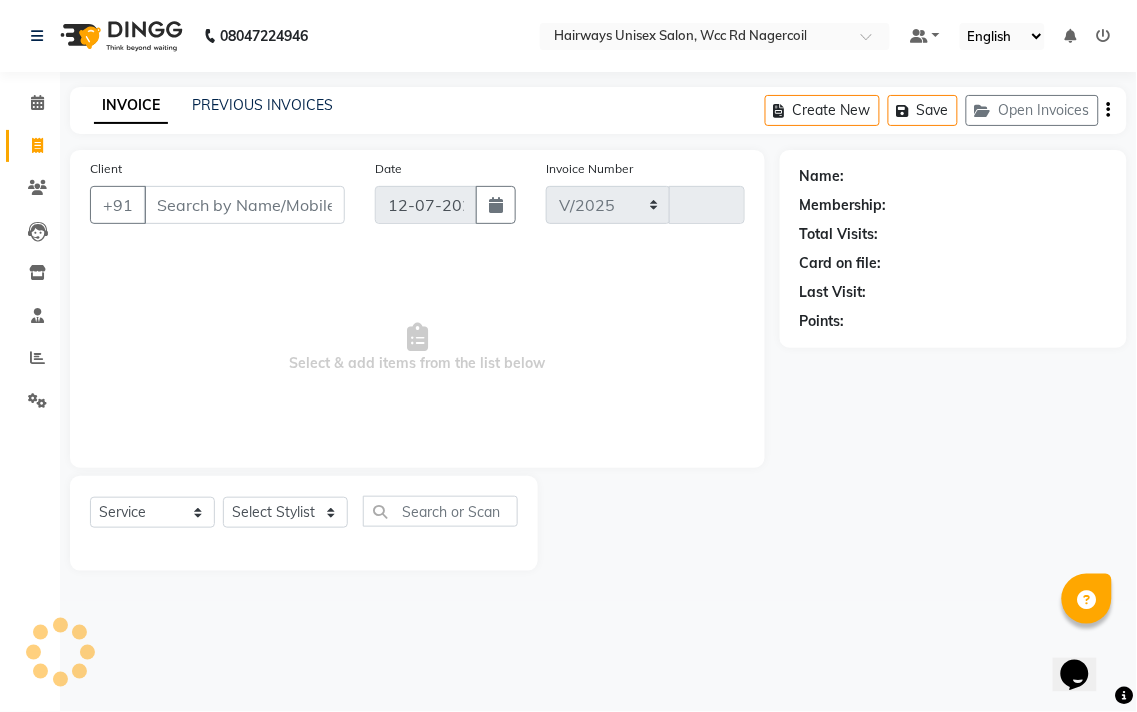 select on "6523" 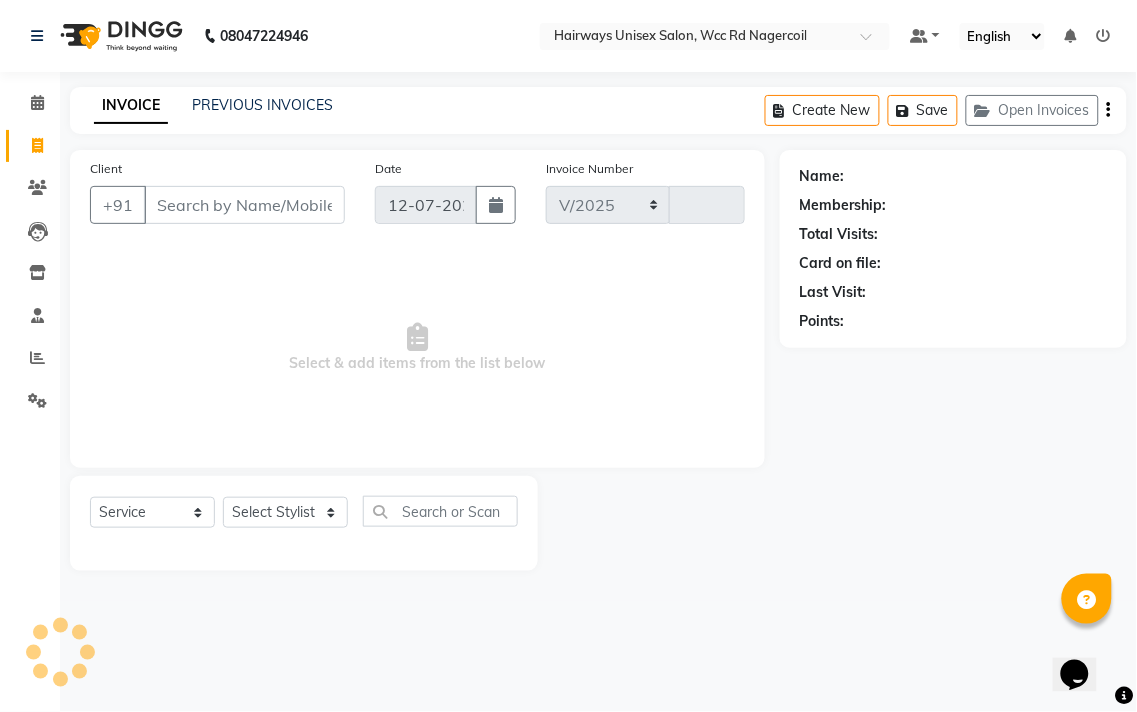 type on "4480" 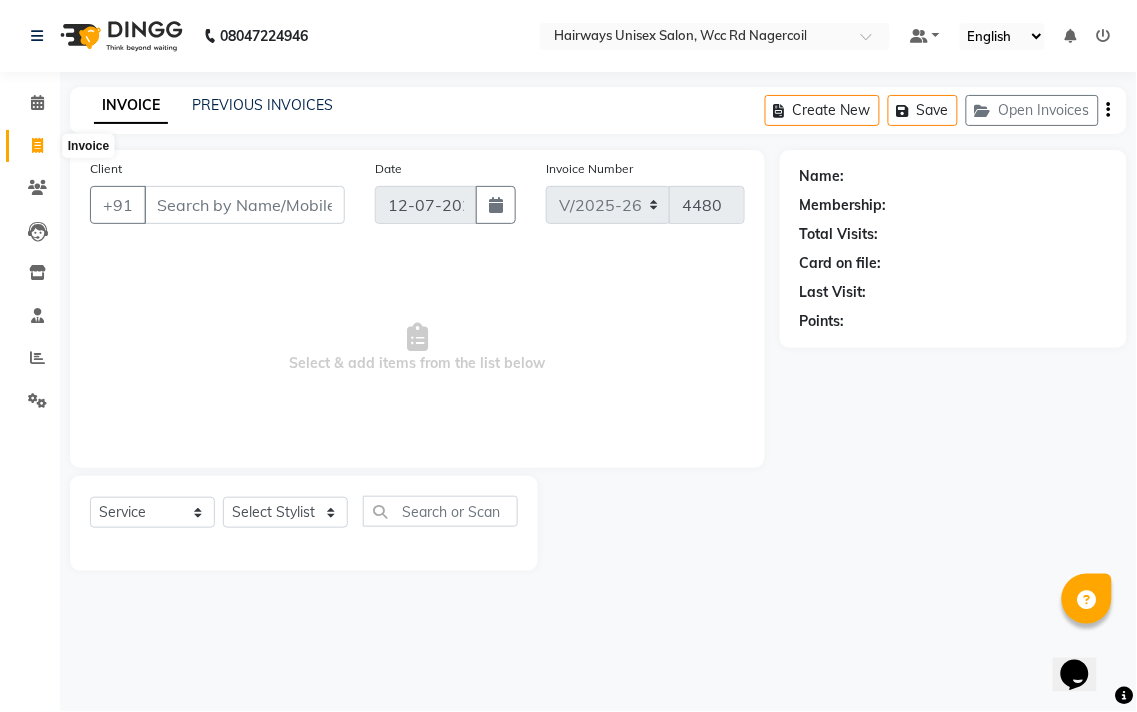 click 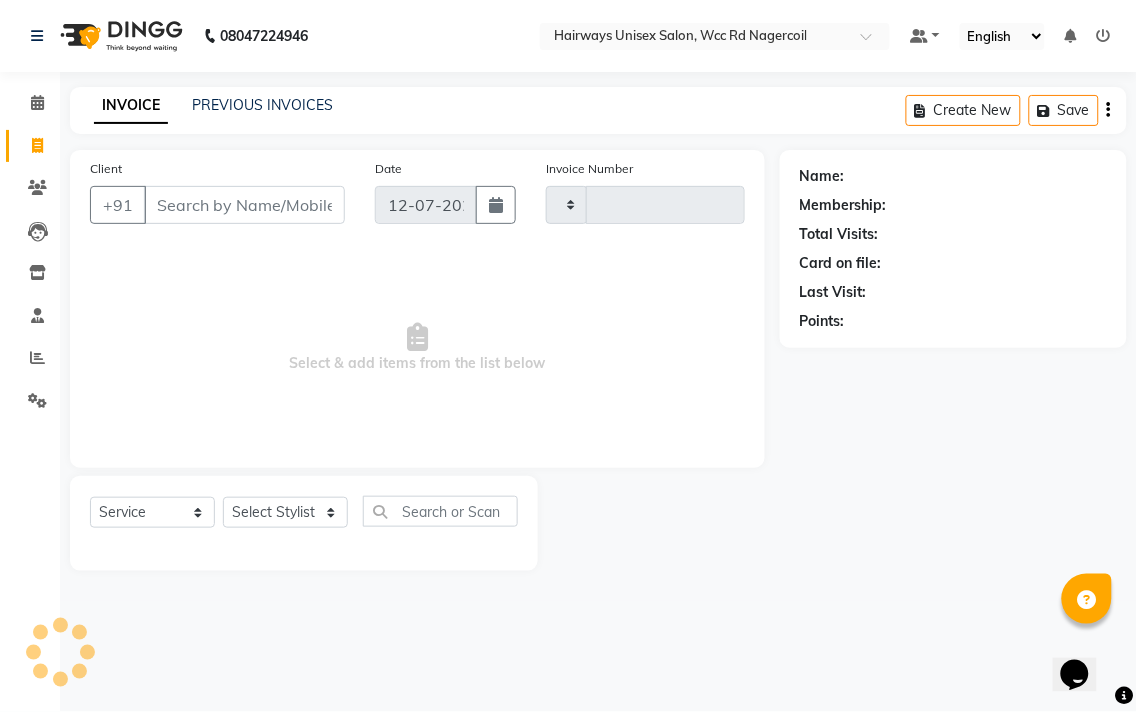 type on "4480" 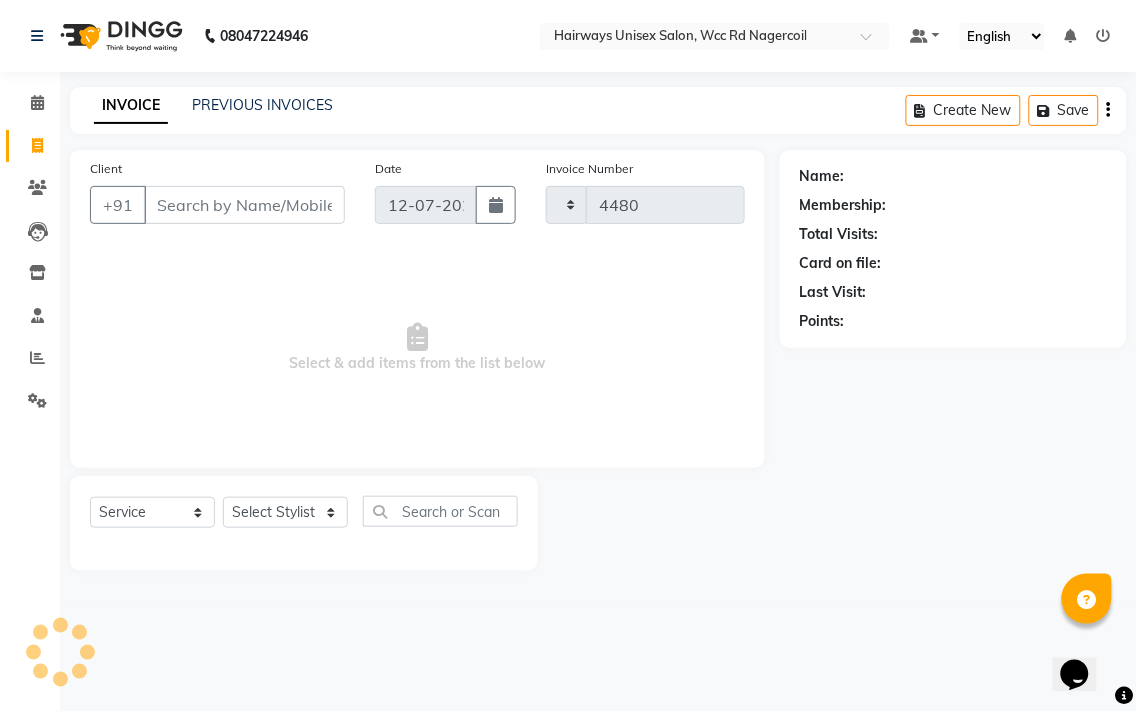 select on "6523" 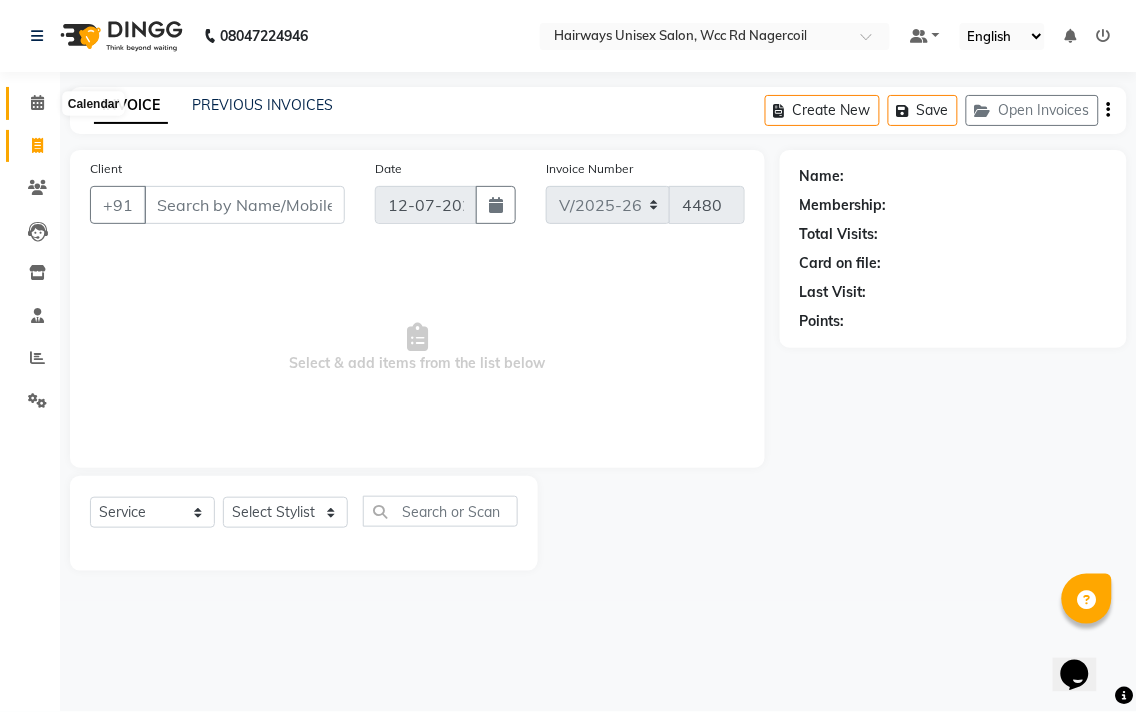 click 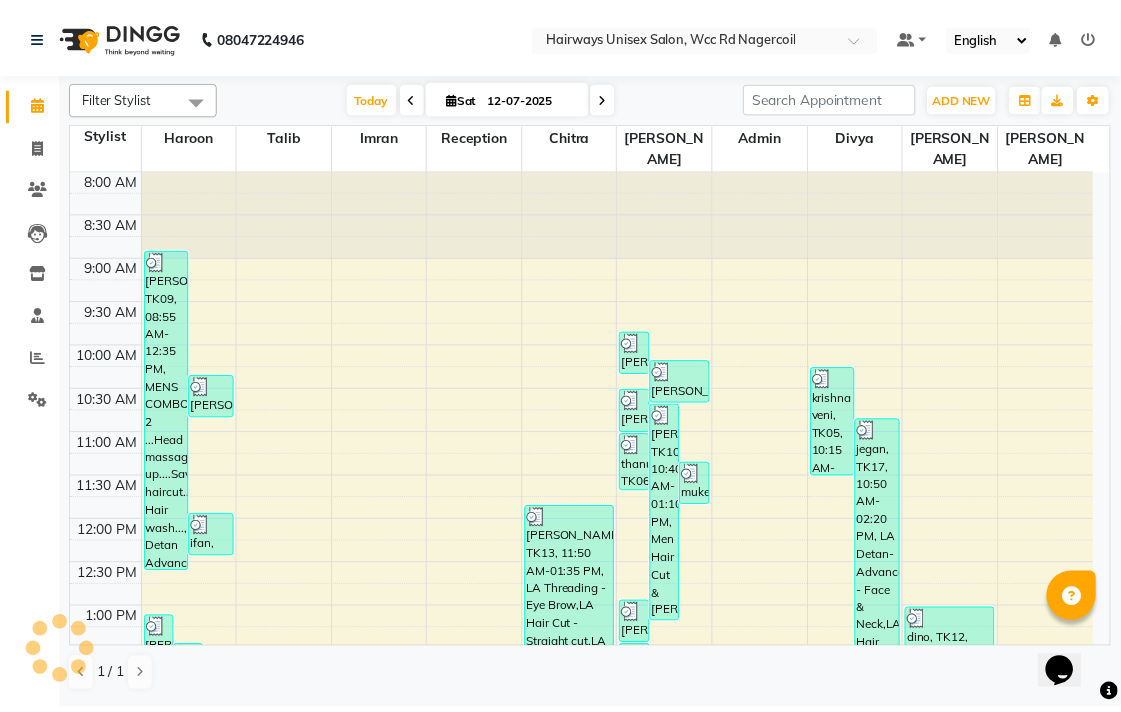 scroll, scrollTop: 0, scrollLeft: 0, axis: both 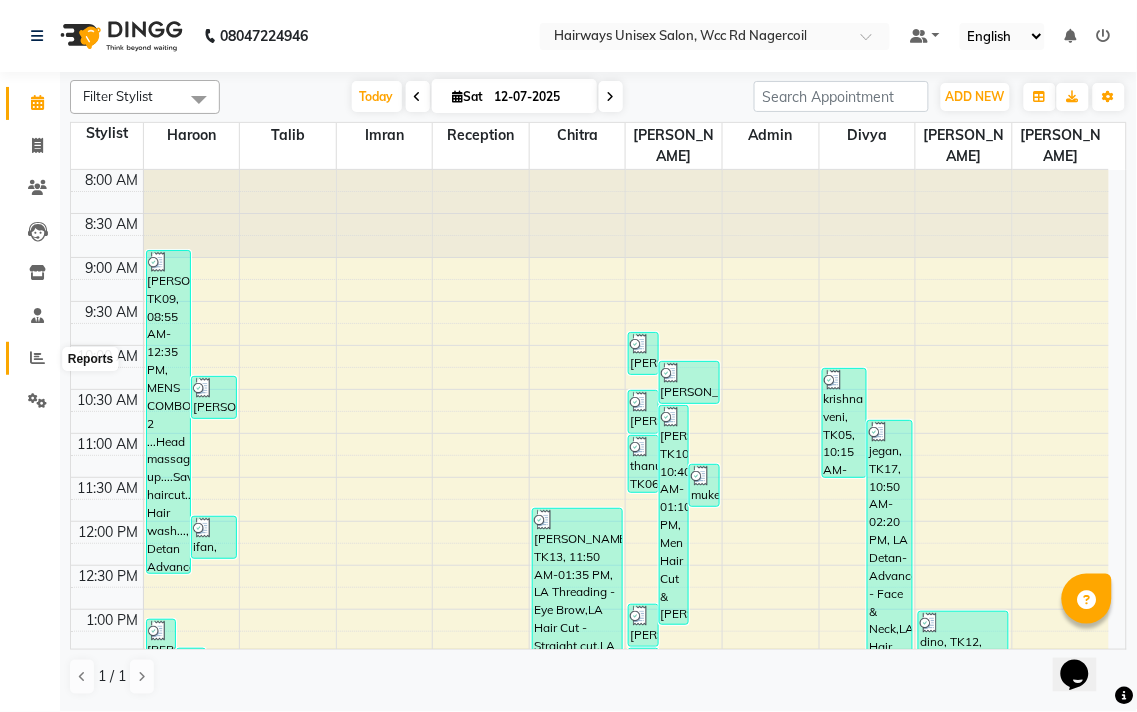 click 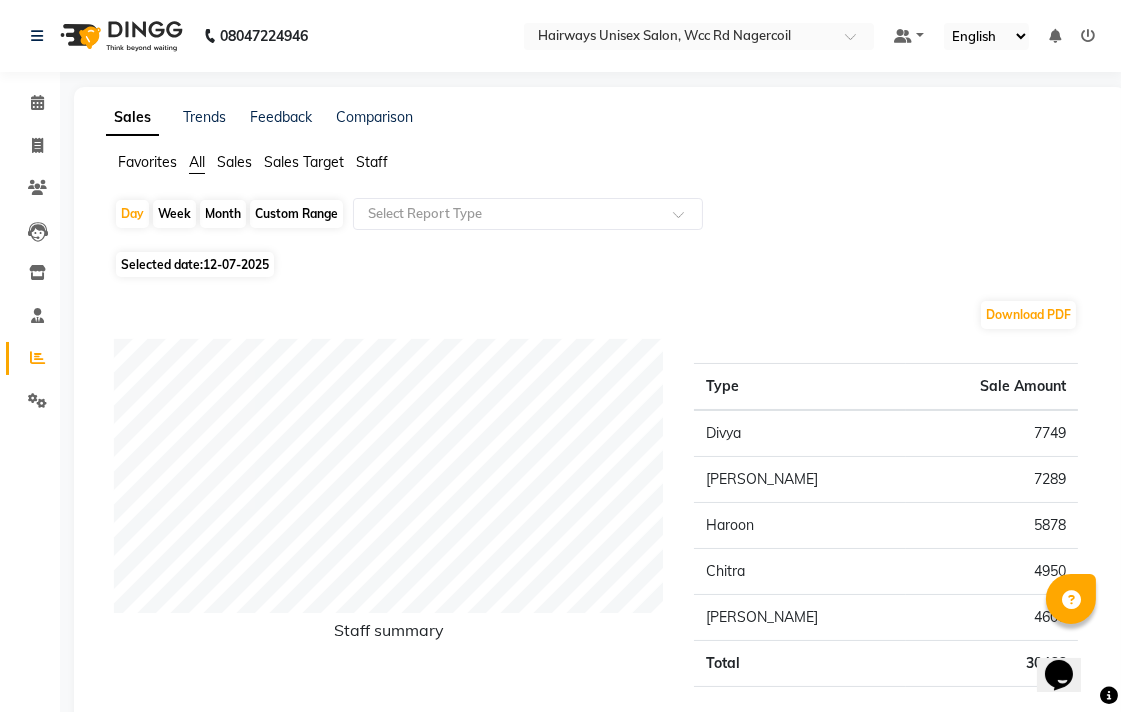 click on "Week" 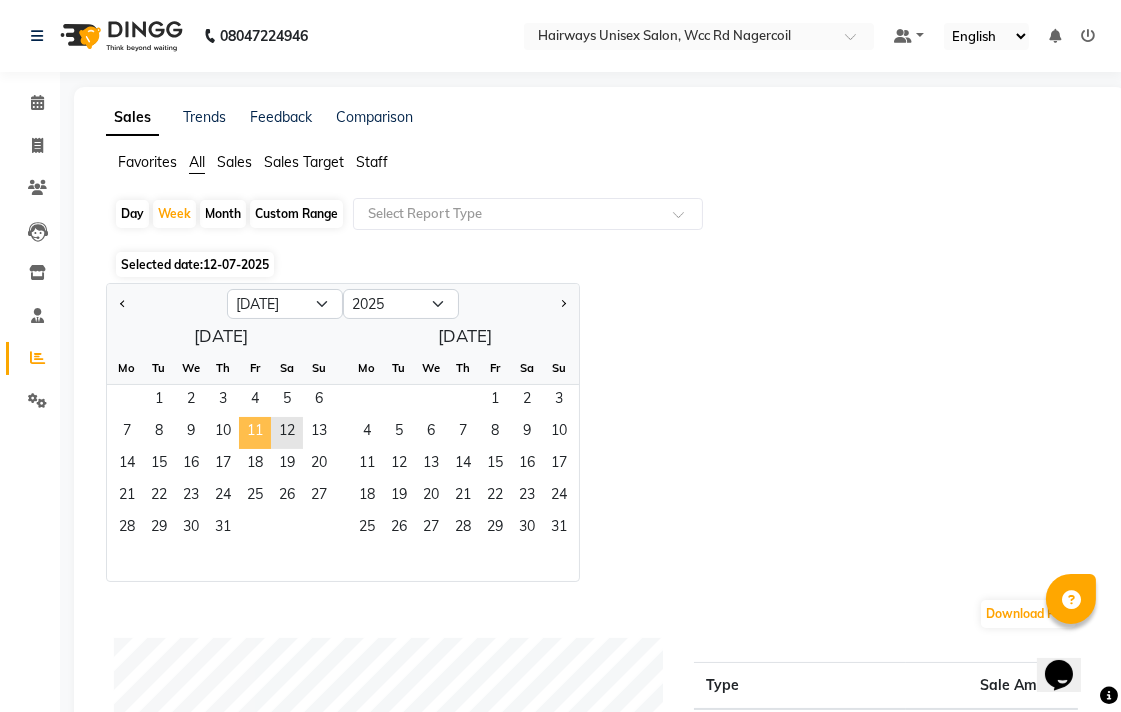 click on "11" 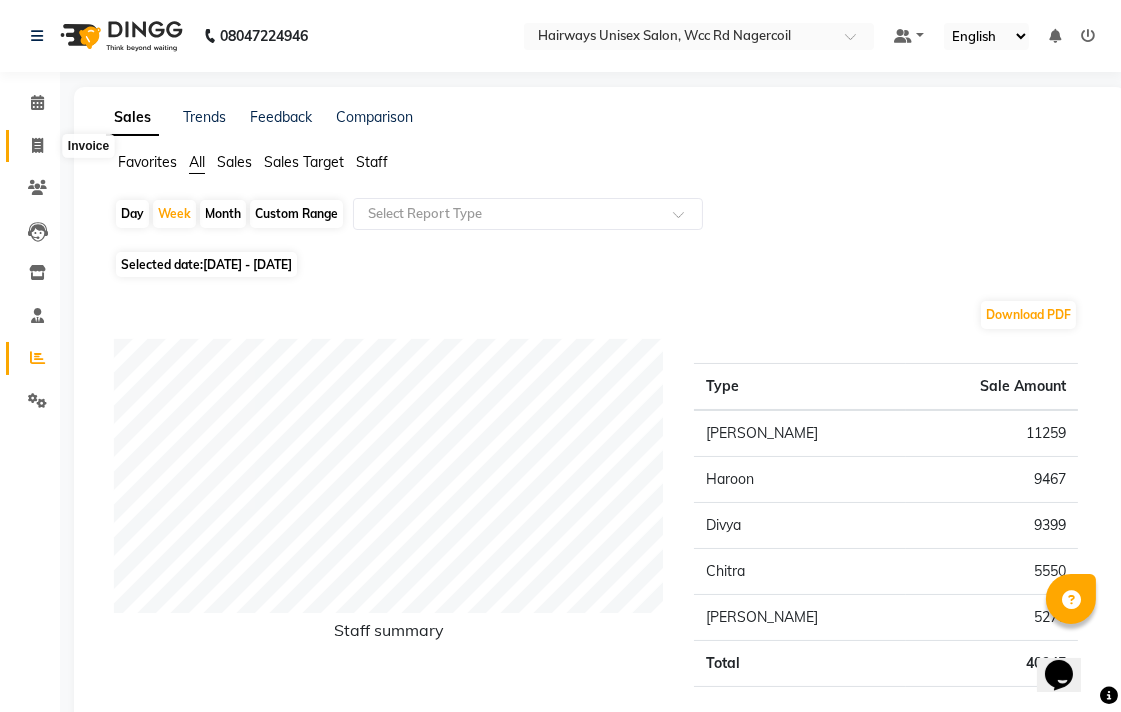 click 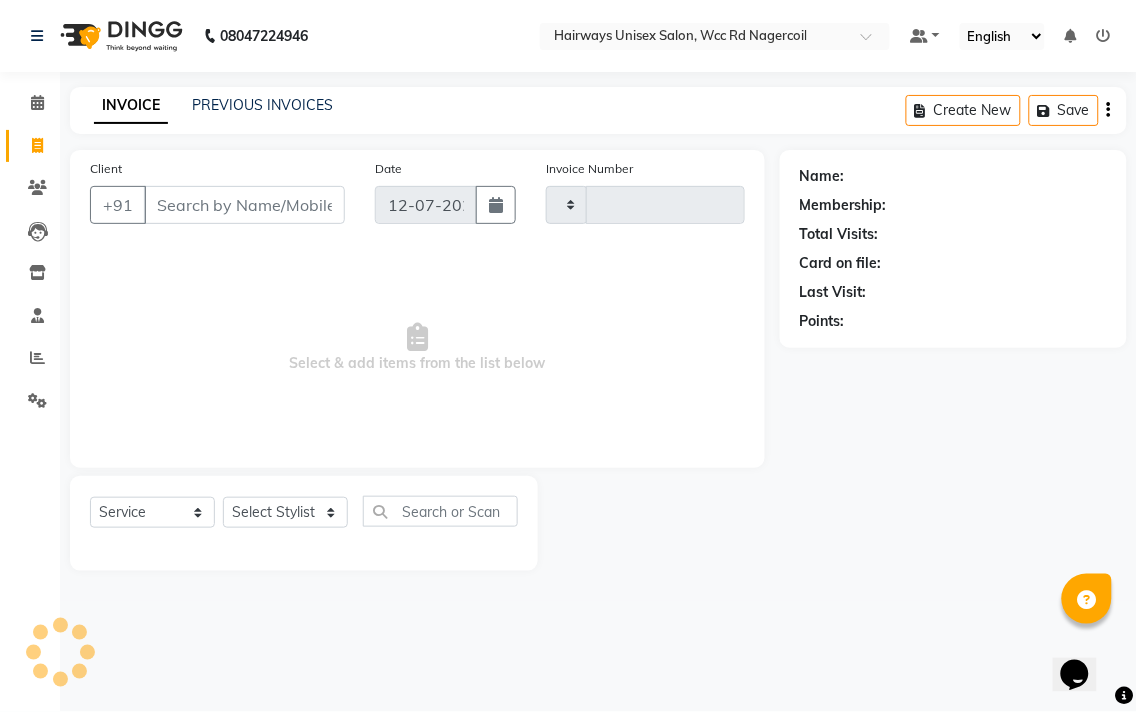 type on "4480" 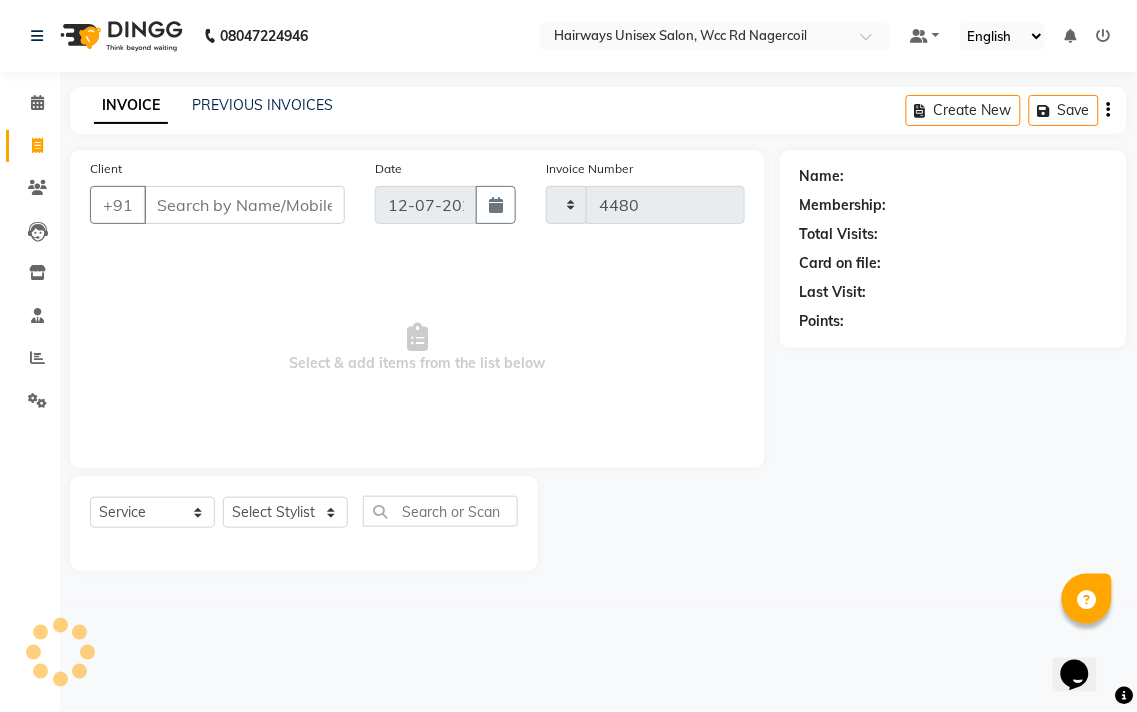 select on "6523" 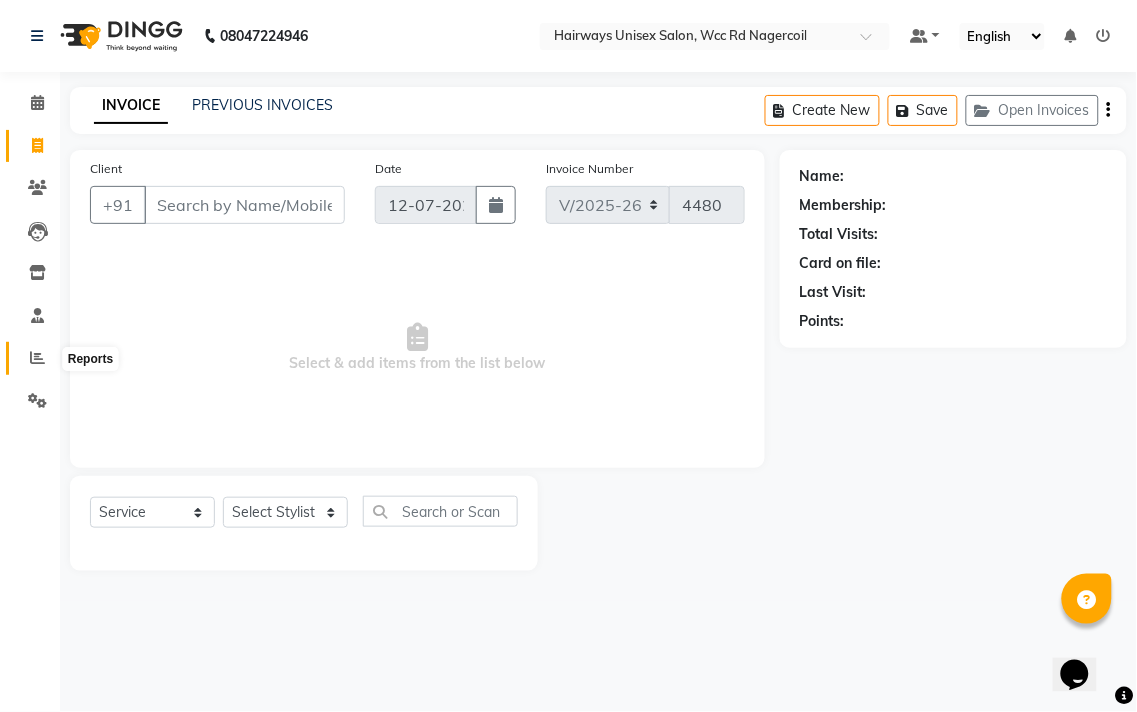 click 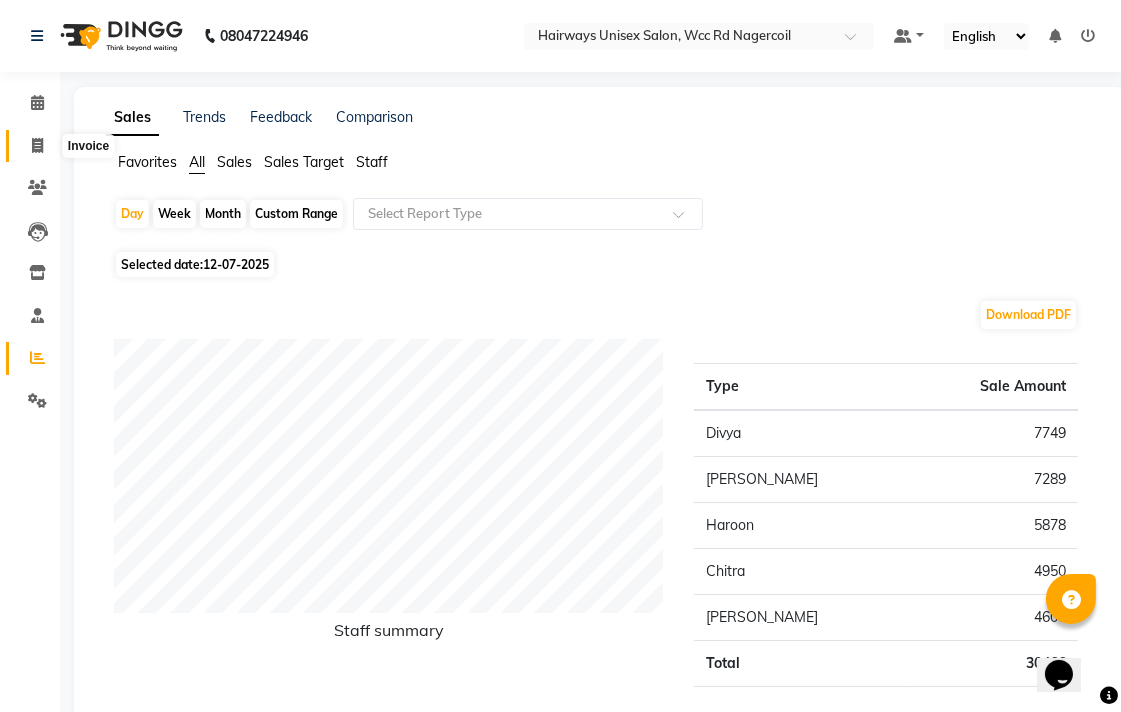 click 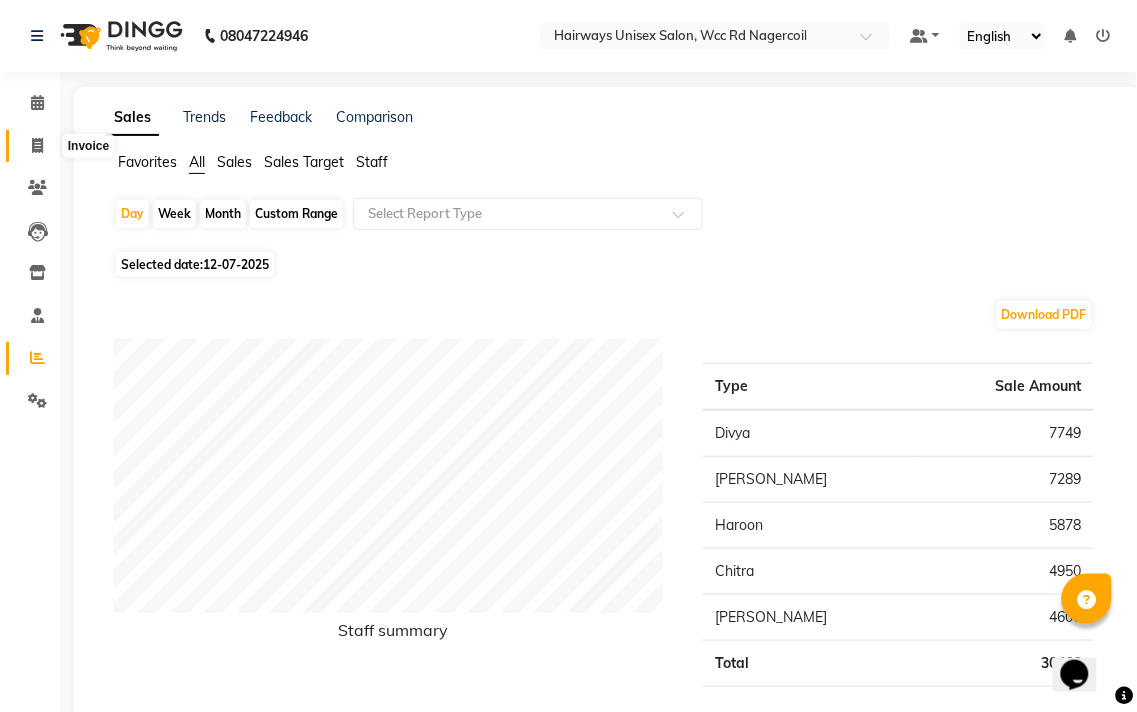 select on "service" 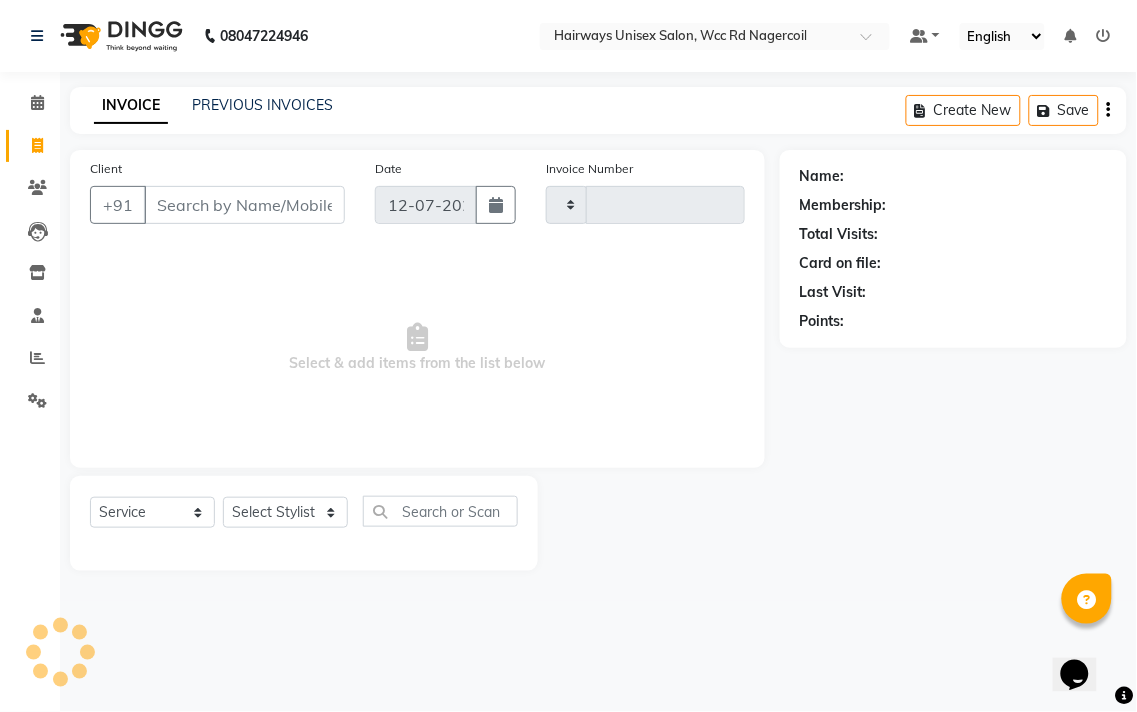 type on "4480" 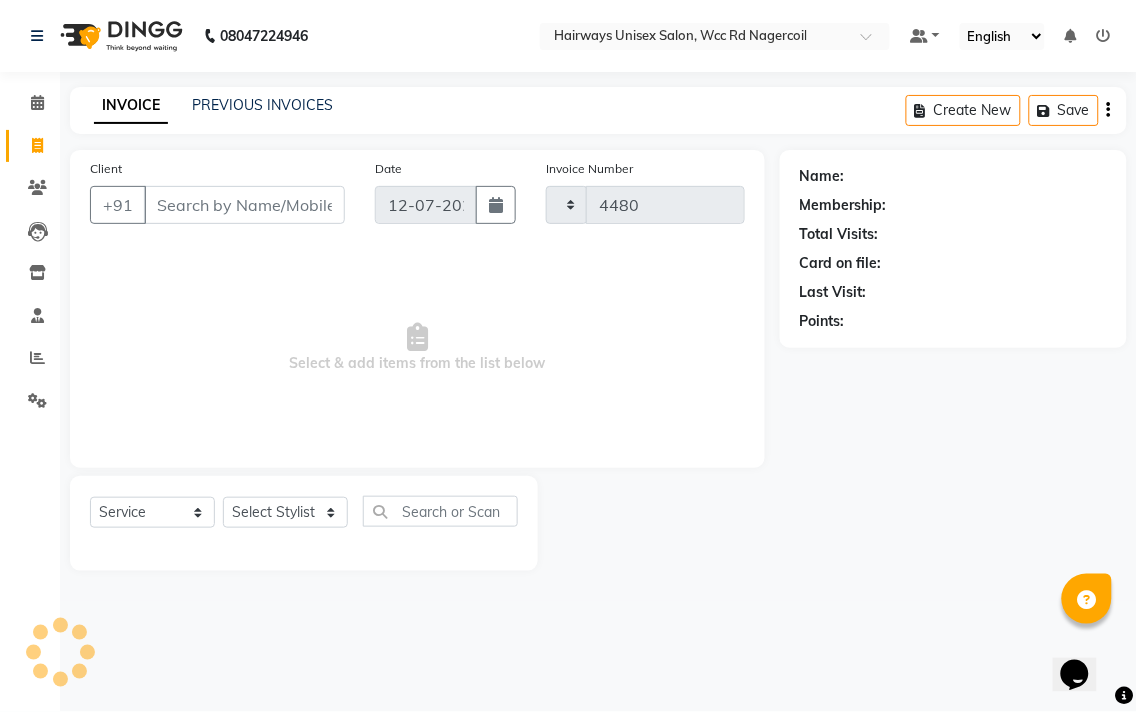 select on "6523" 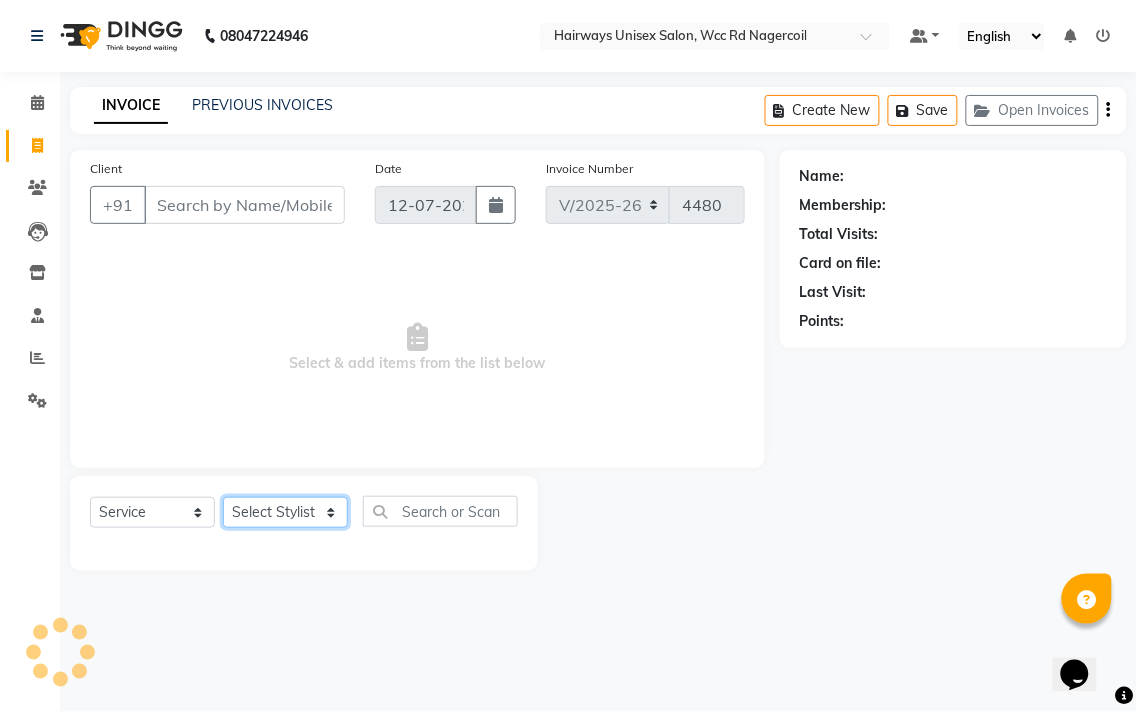 click on "Select Stylist Admin Chitra divya [PERSON_NAME] [PERSON_NAME] Reception [PERSON_NAME] [PERSON_NAME] Talib" 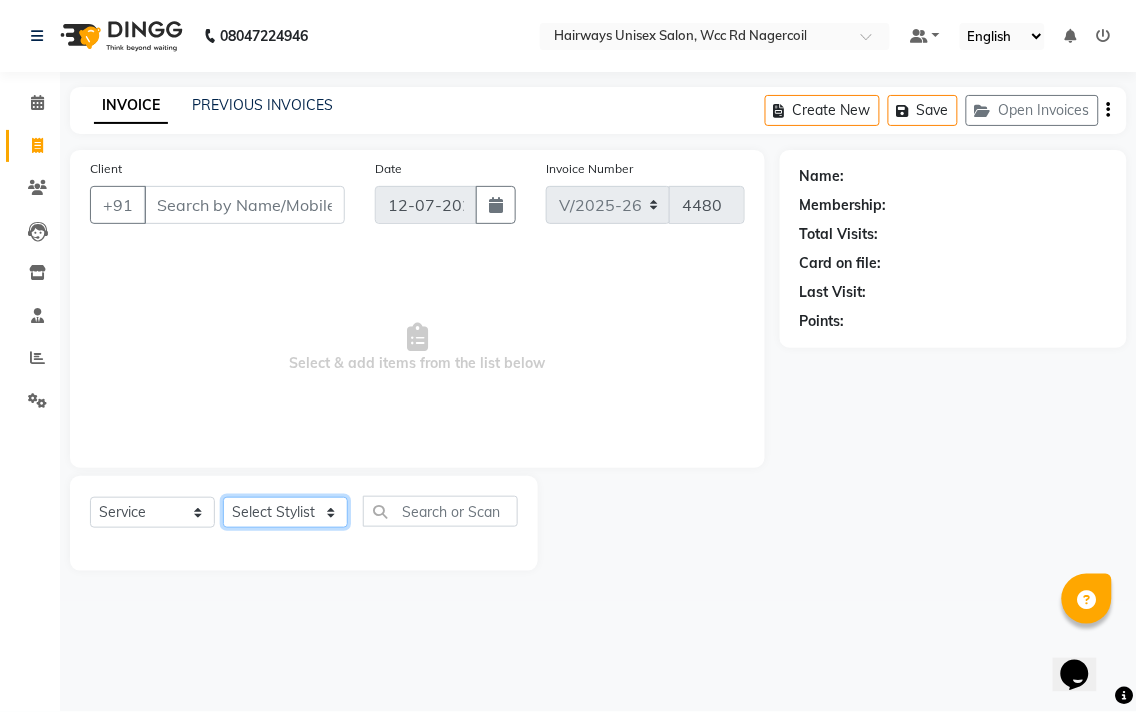 select on "49914" 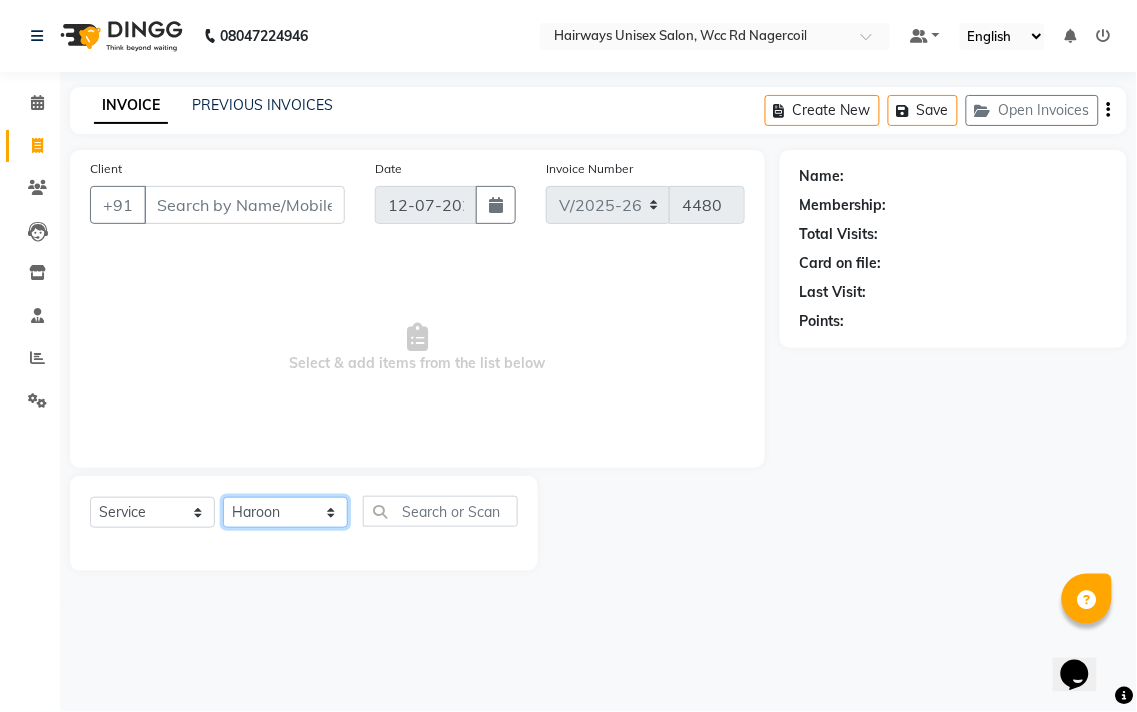 click on "Select Stylist Admin Chitra divya [PERSON_NAME] [PERSON_NAME] Reception [PERSON_NAME] [PERSON_NAME] Talib" 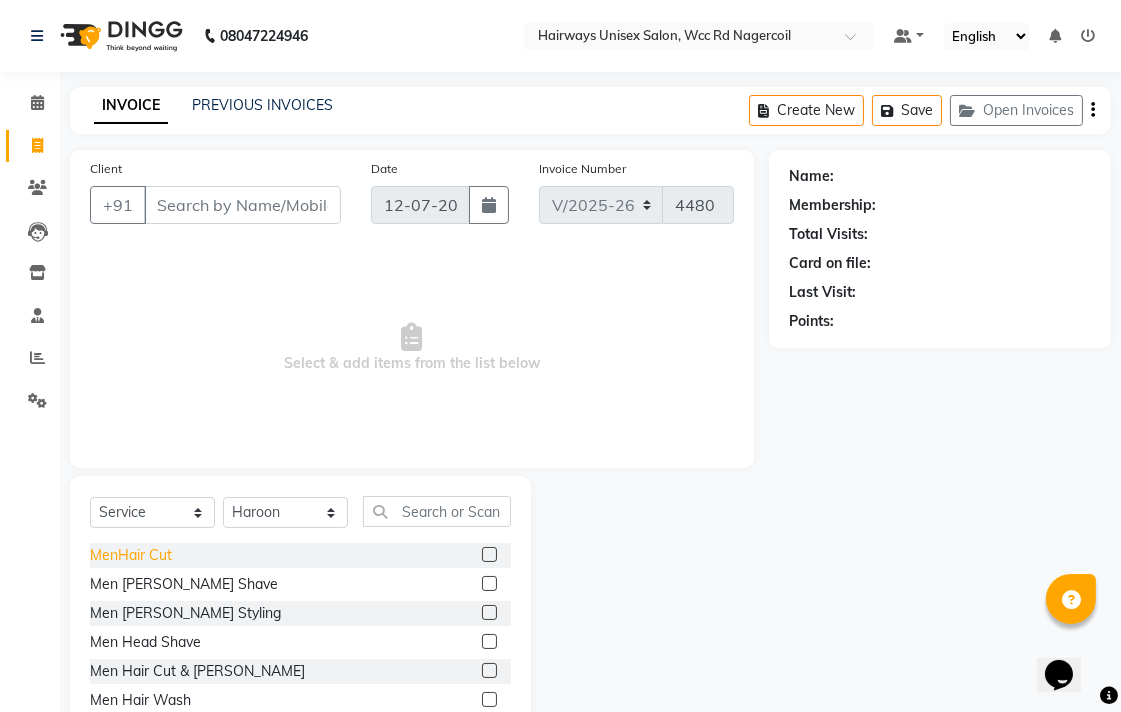 click on "MenHair Cut" 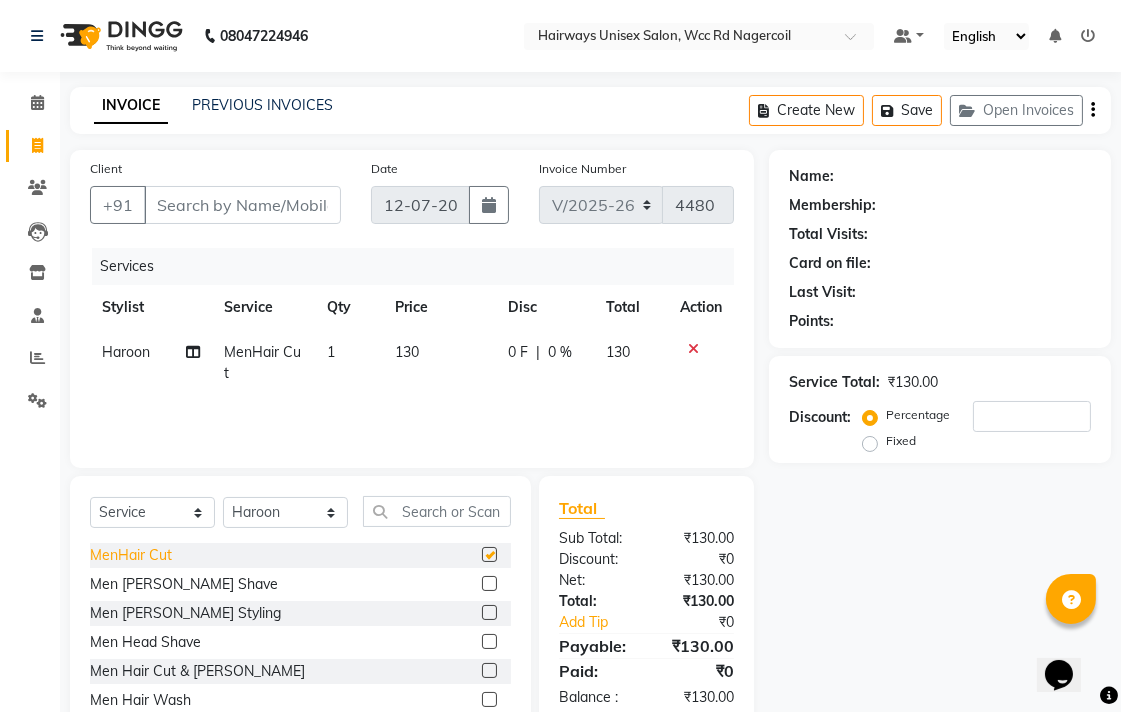 checkbox on "false" 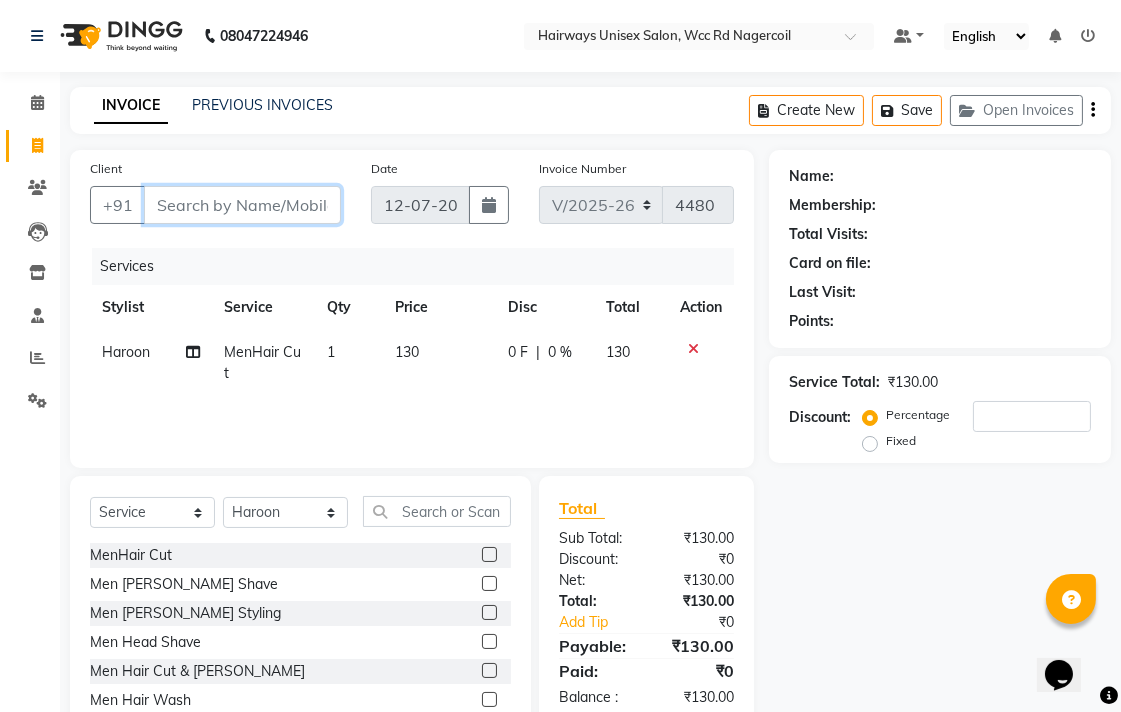 click on "Client" at bounding box center (242, 205) 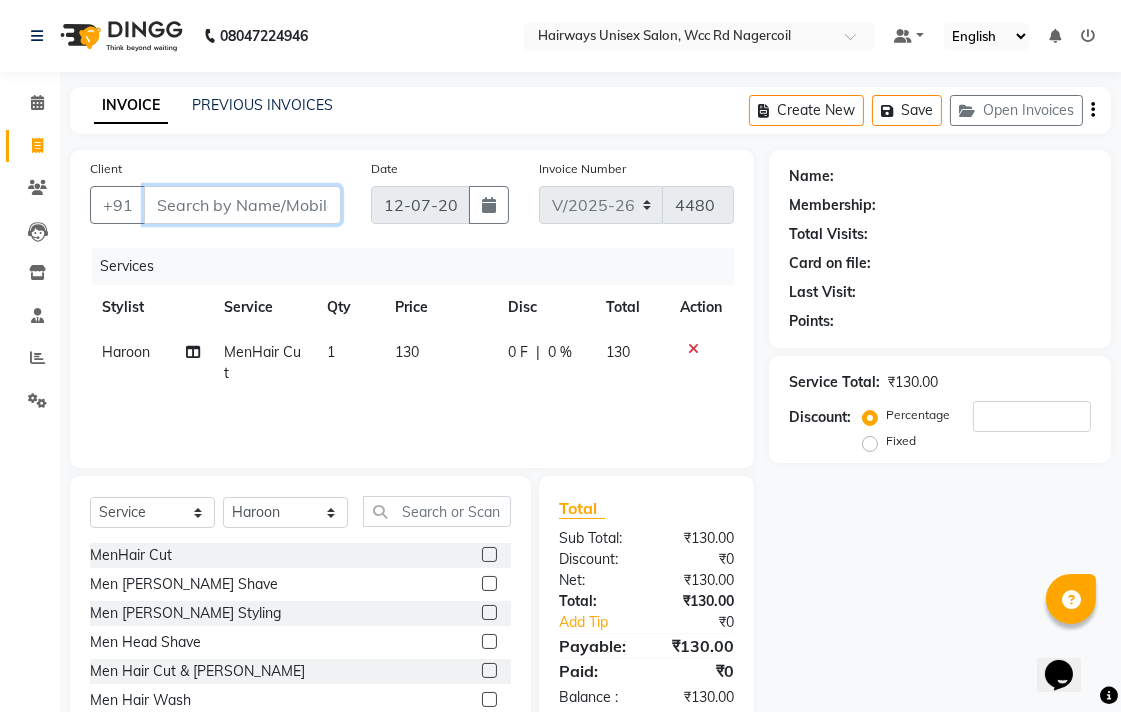 type on "8" 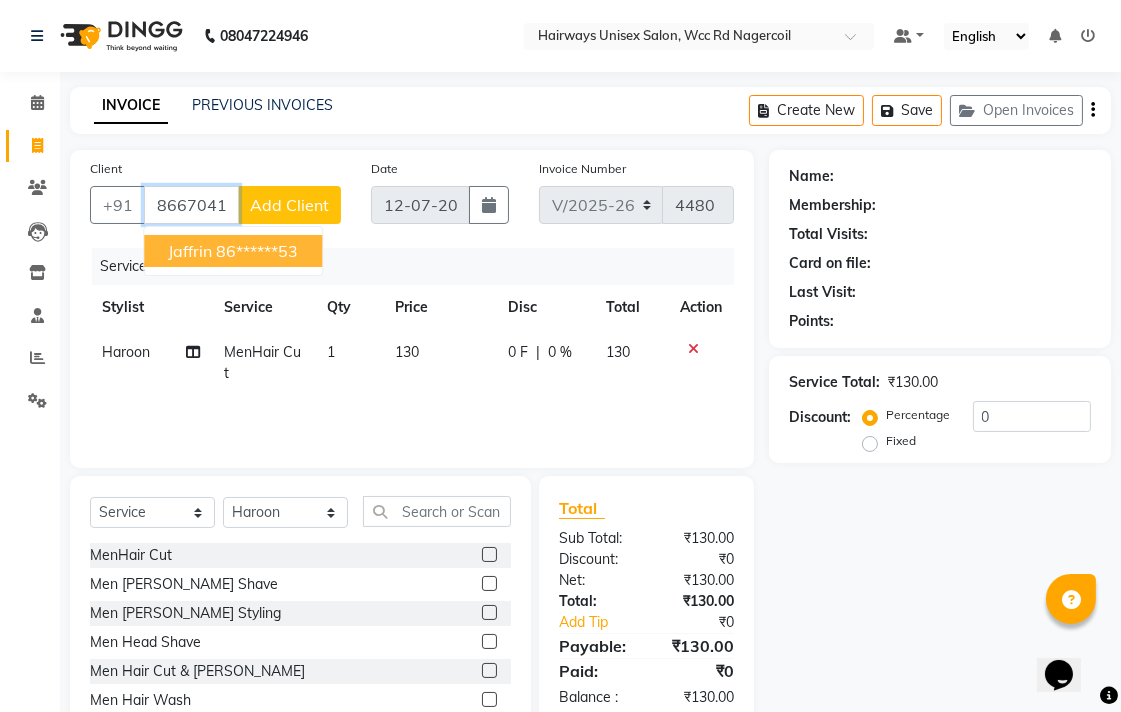 click on "jaffrin" at bounding box center [190, 251] 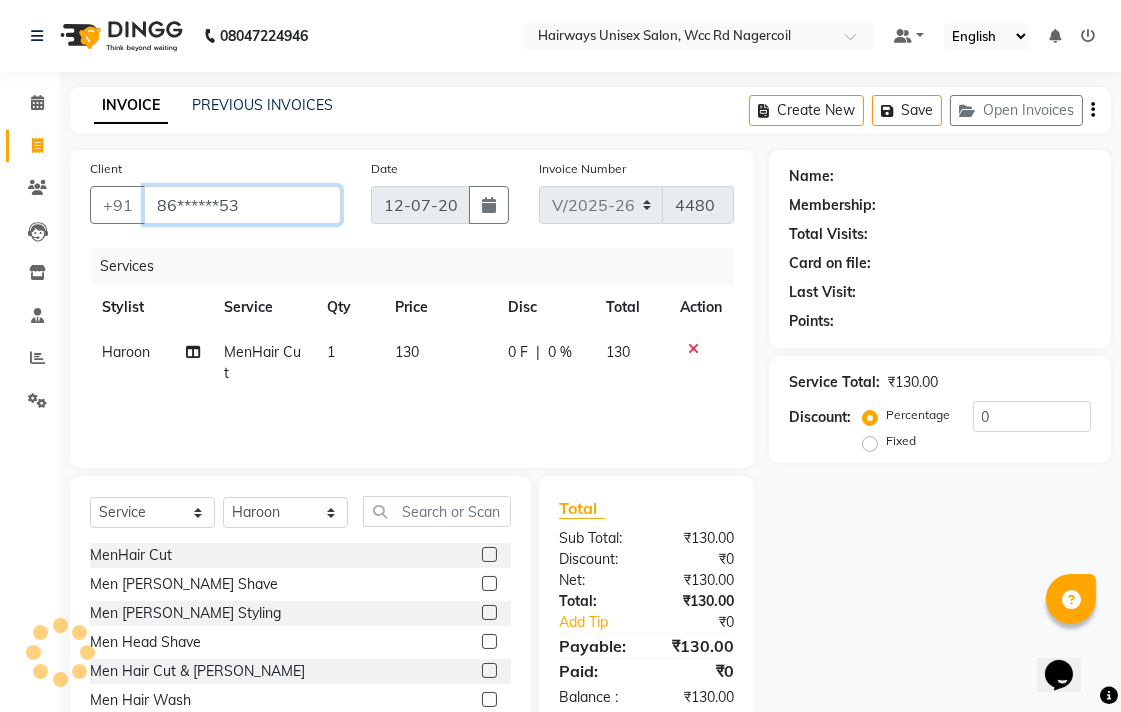 type on "86******53" 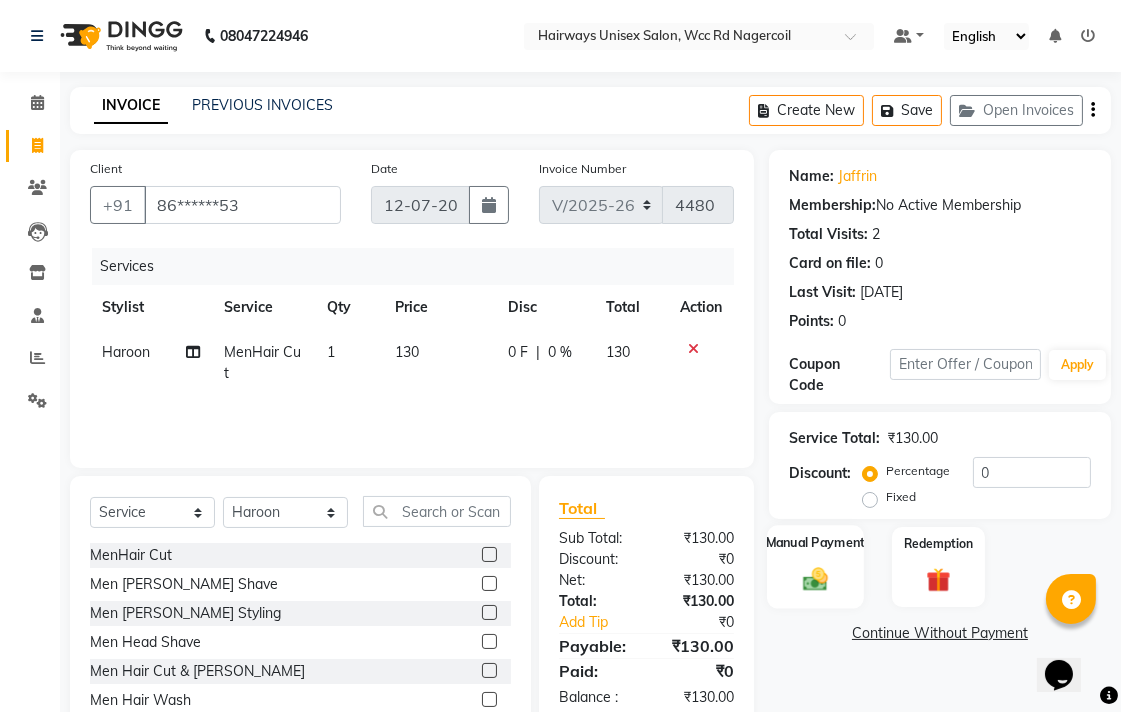 click on "Manual Payment" 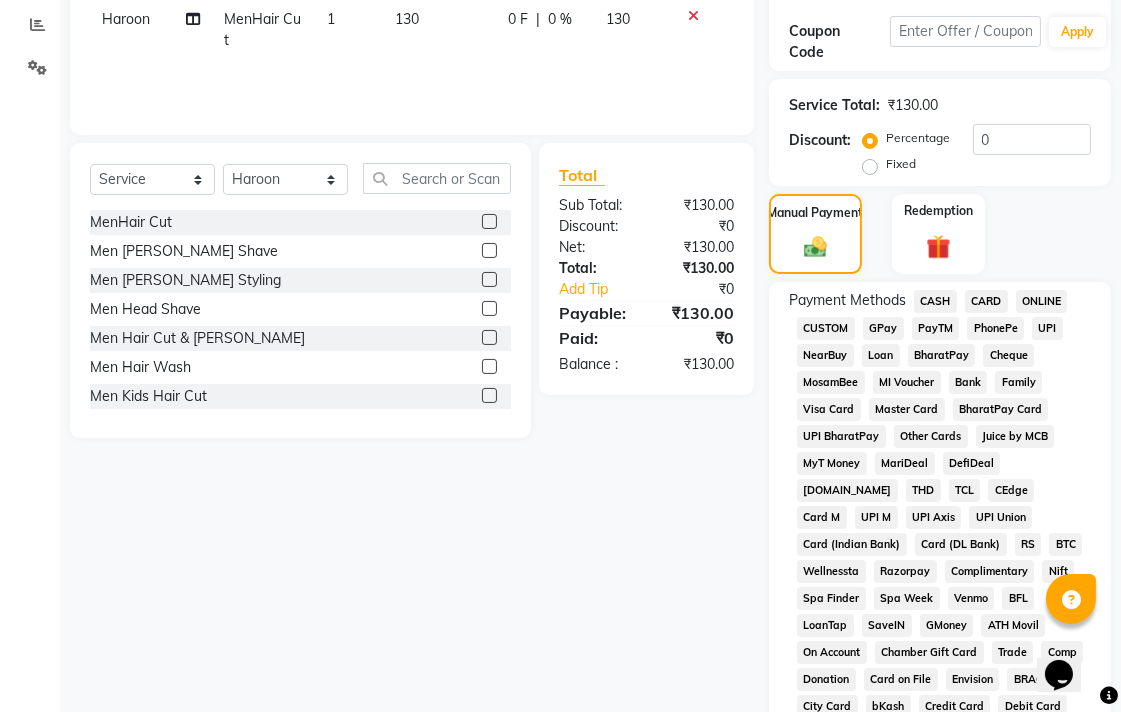scroll, scrollTop: 444, scrollLeft: 0, axis: vertical 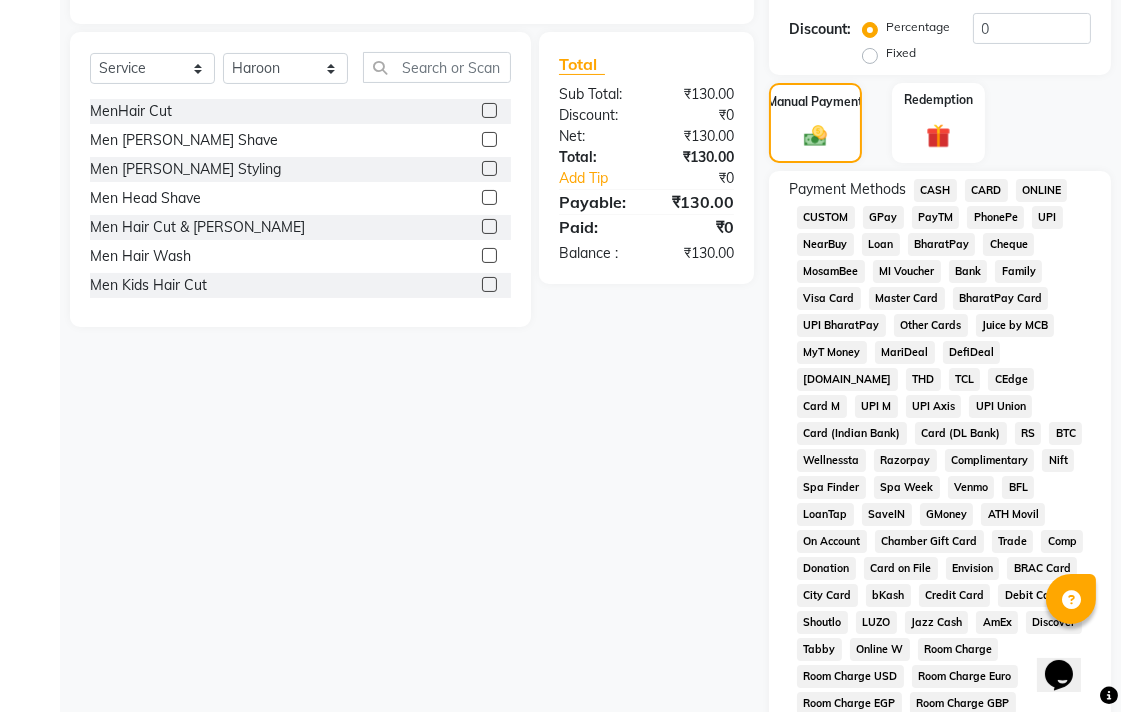 click on "UPI" 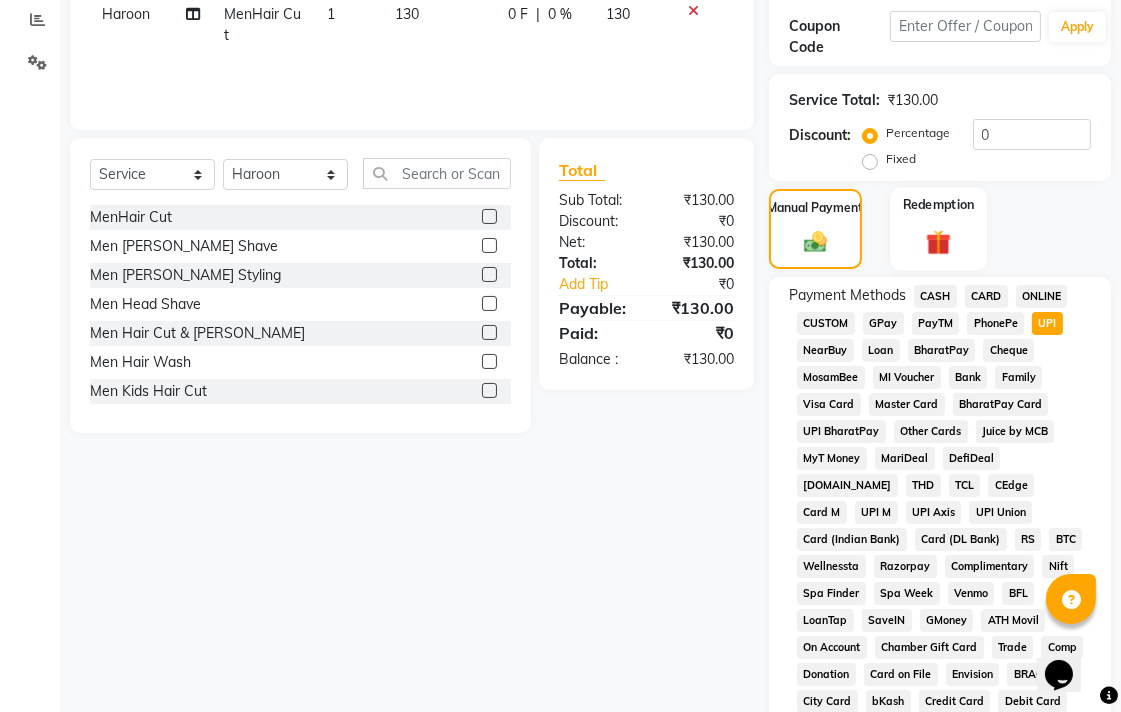 scroll, scrollTop: 333, scrollLeft: 0, axis: vertical 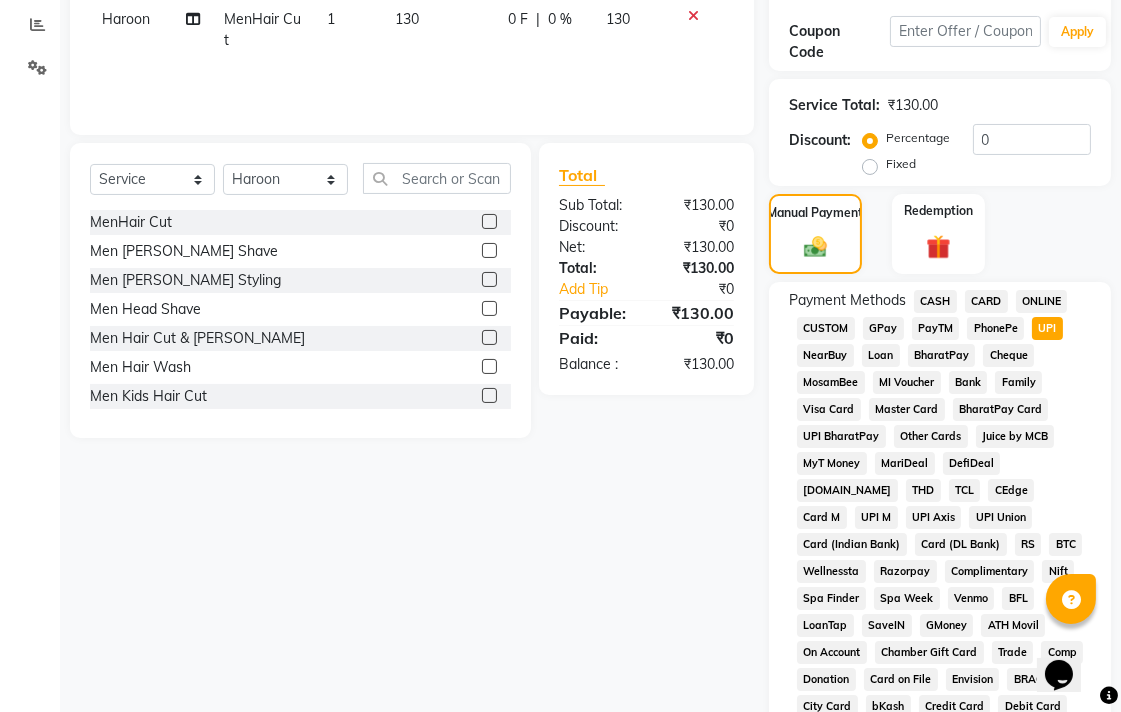 click on "CASH" 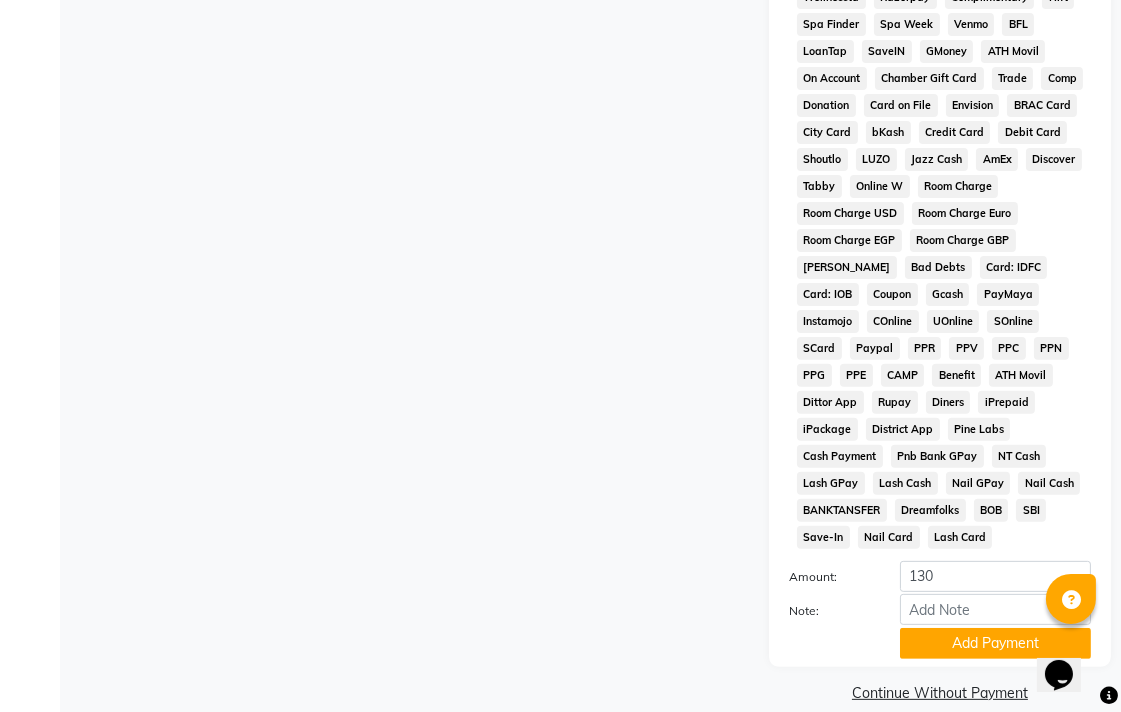scroll, scrollTop: 913, scrollLeft: 0, axis: vertical 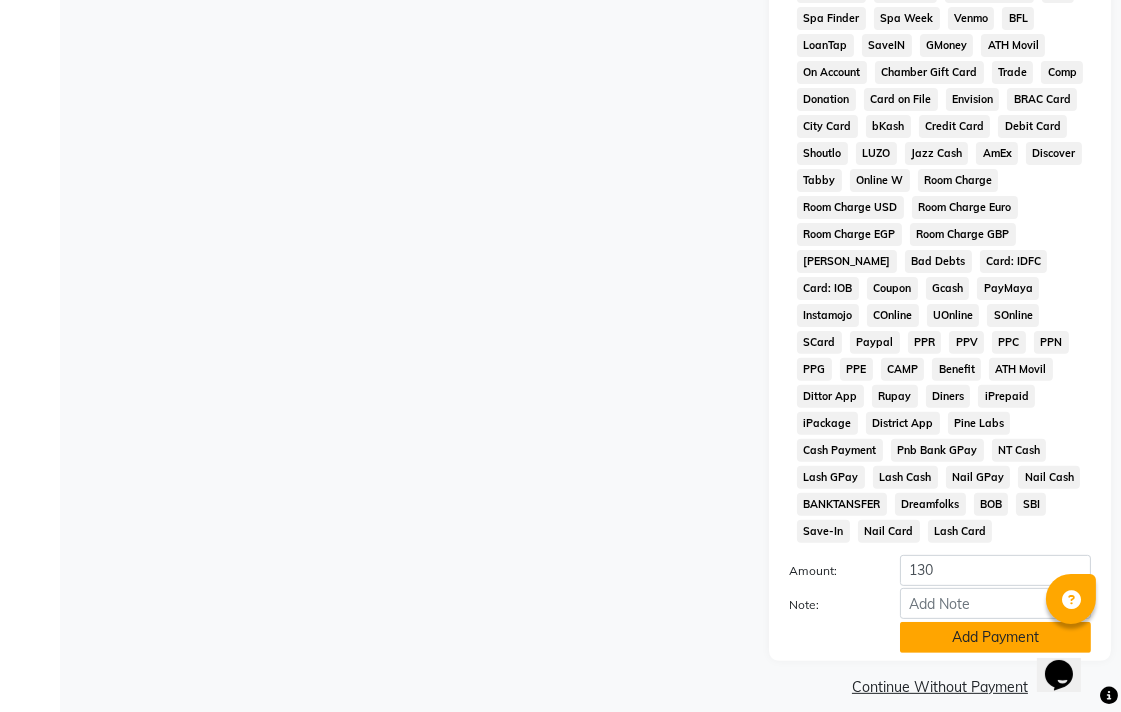 click on "Add Payment" 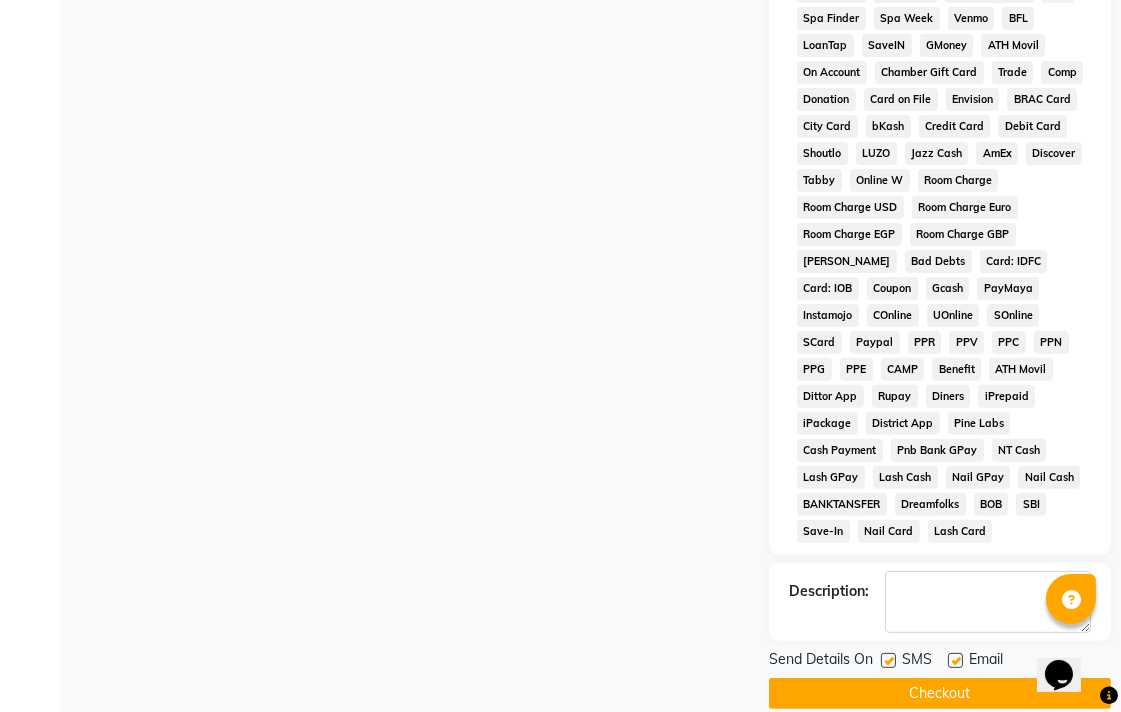 scroll, scrollTop: 921, scrollLeft: 0, axis: vertical 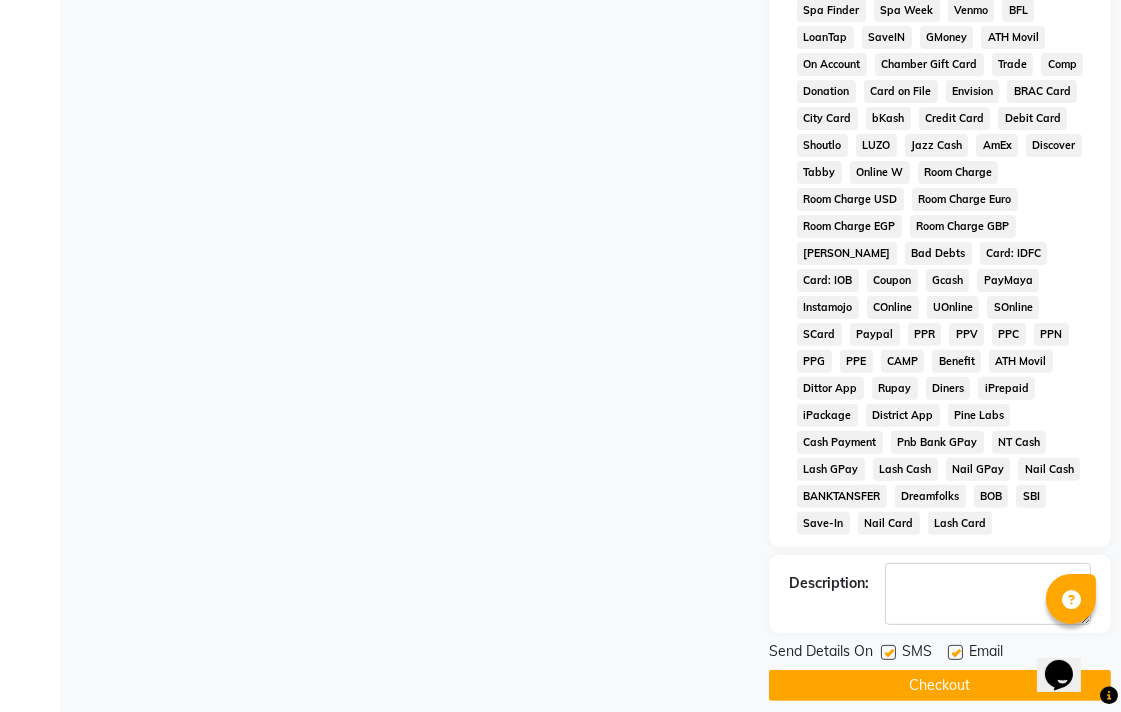 click on "Checkout" 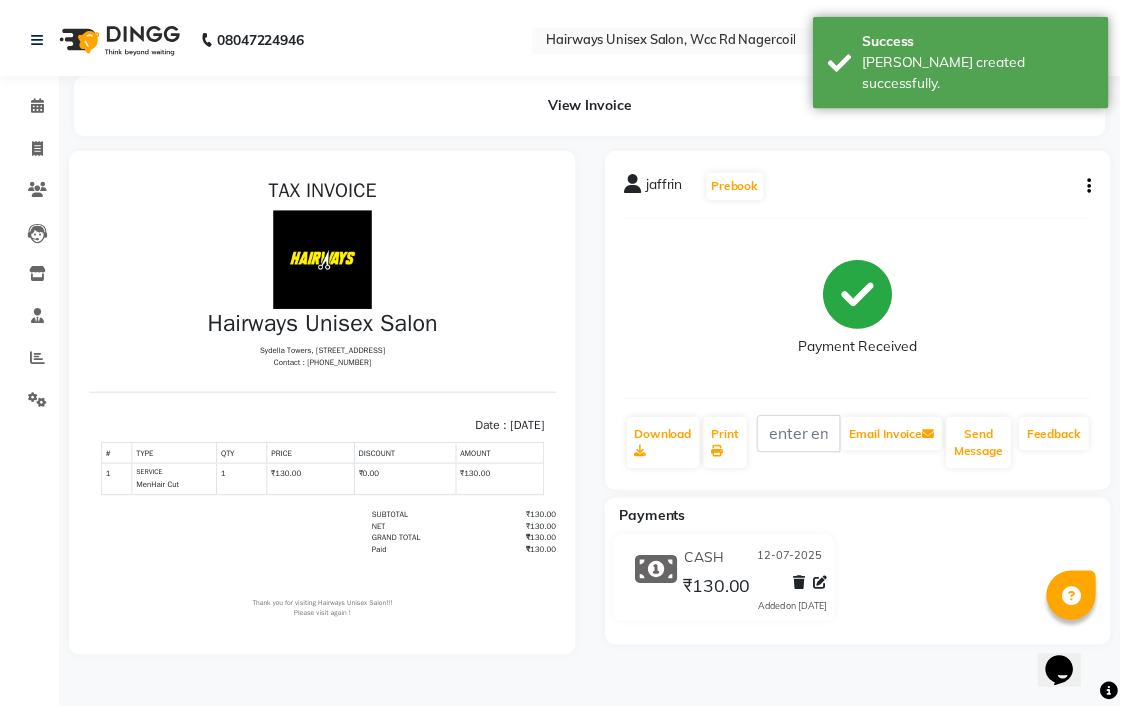 scroll, scrollTop: 0, scrollLeft: 0, axis: both 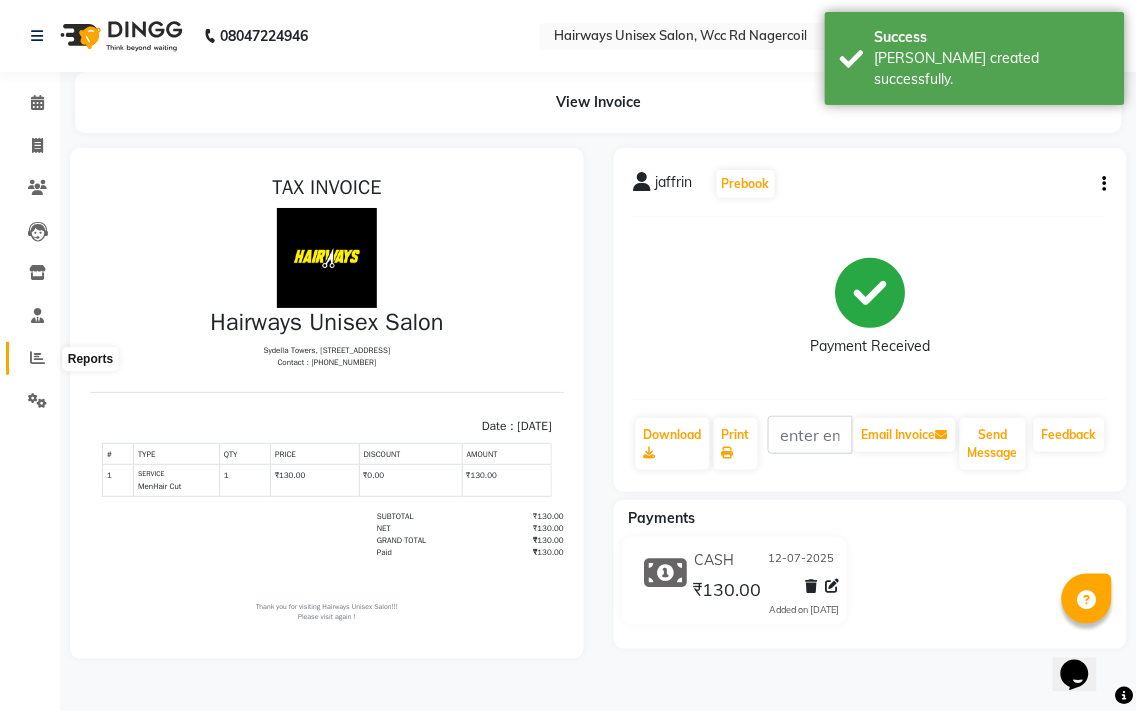 click 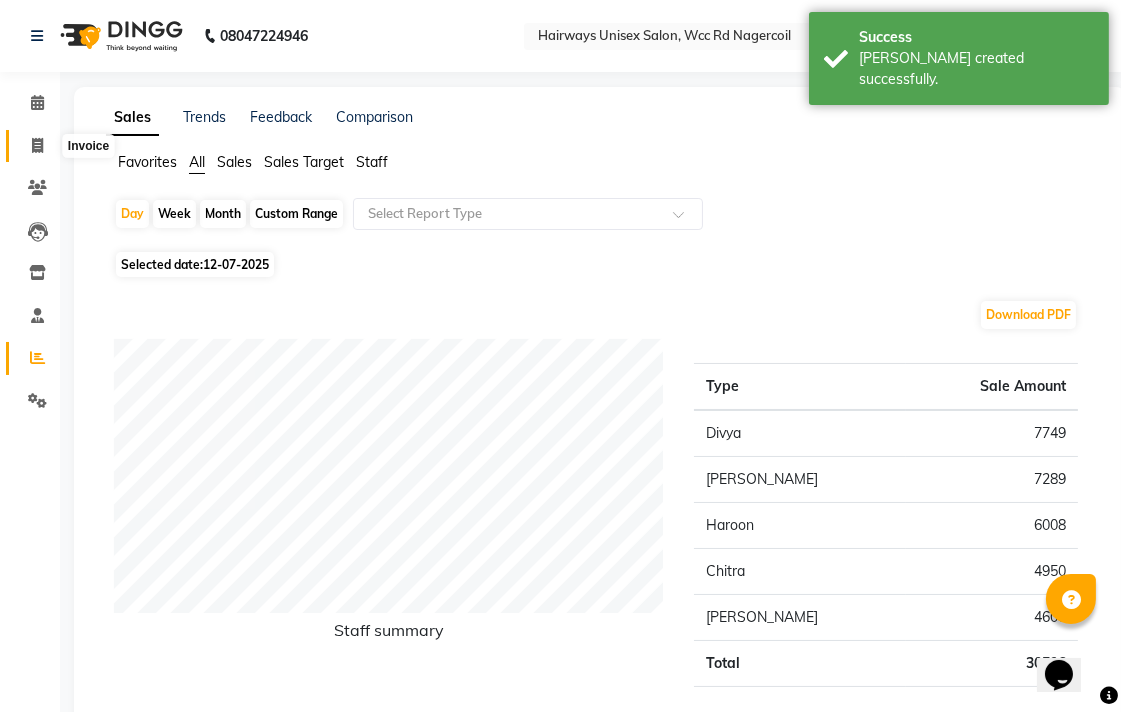 click 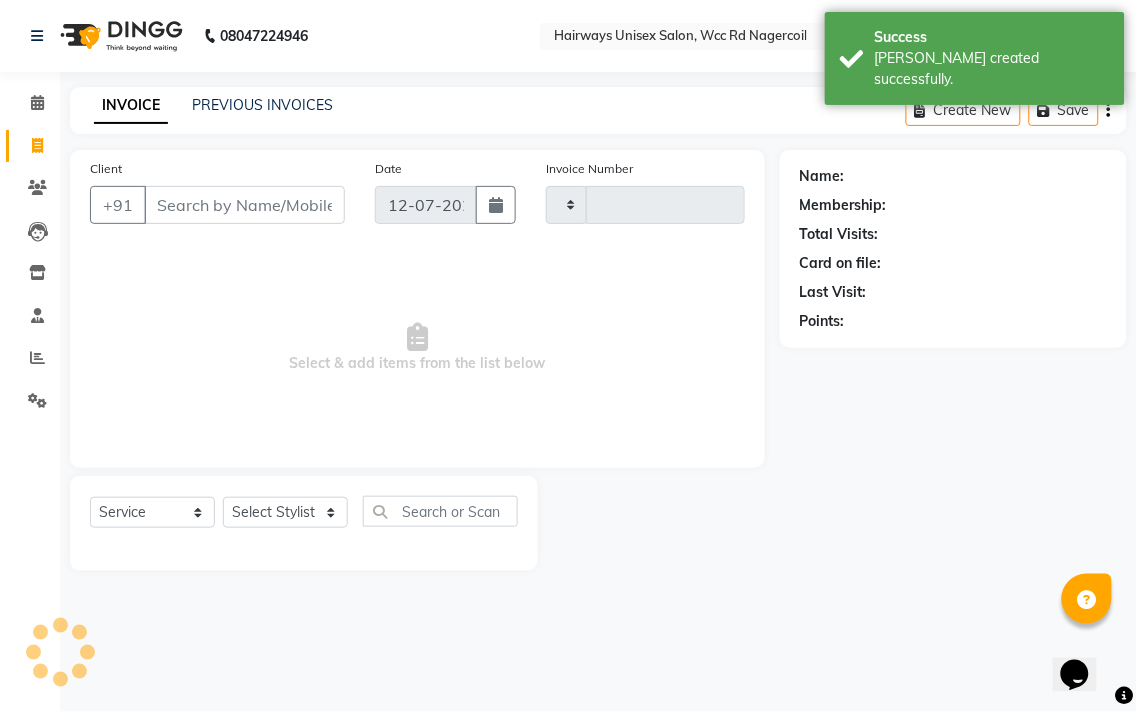 type on "4481" 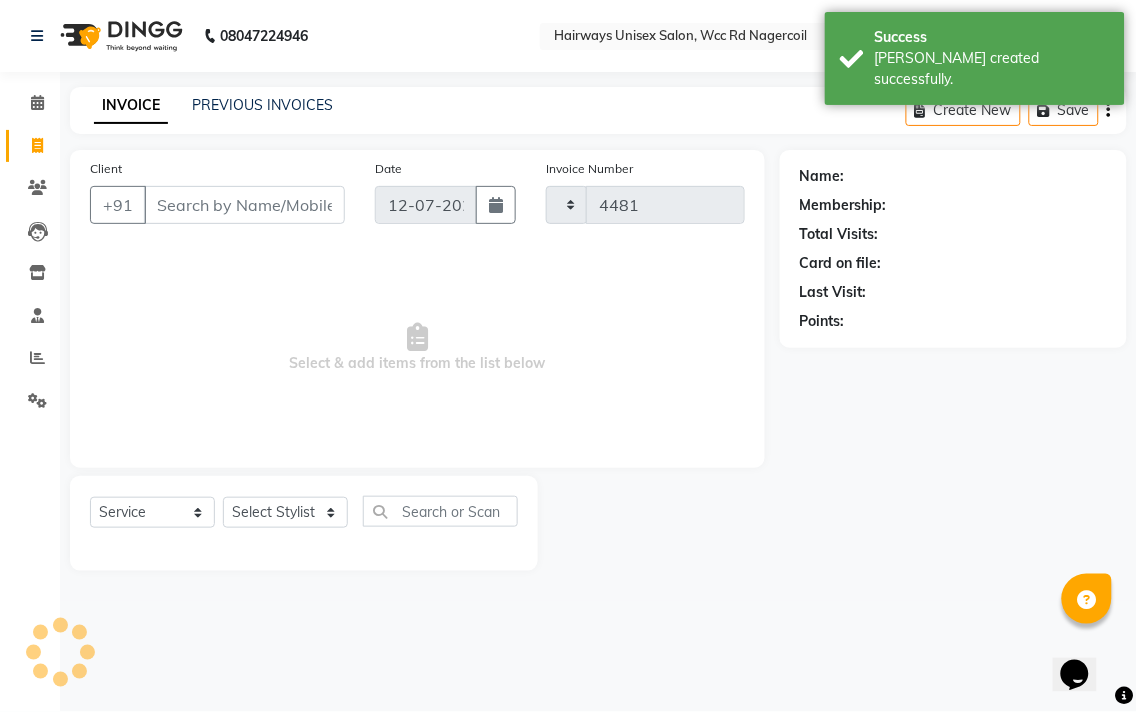 select on "6523" 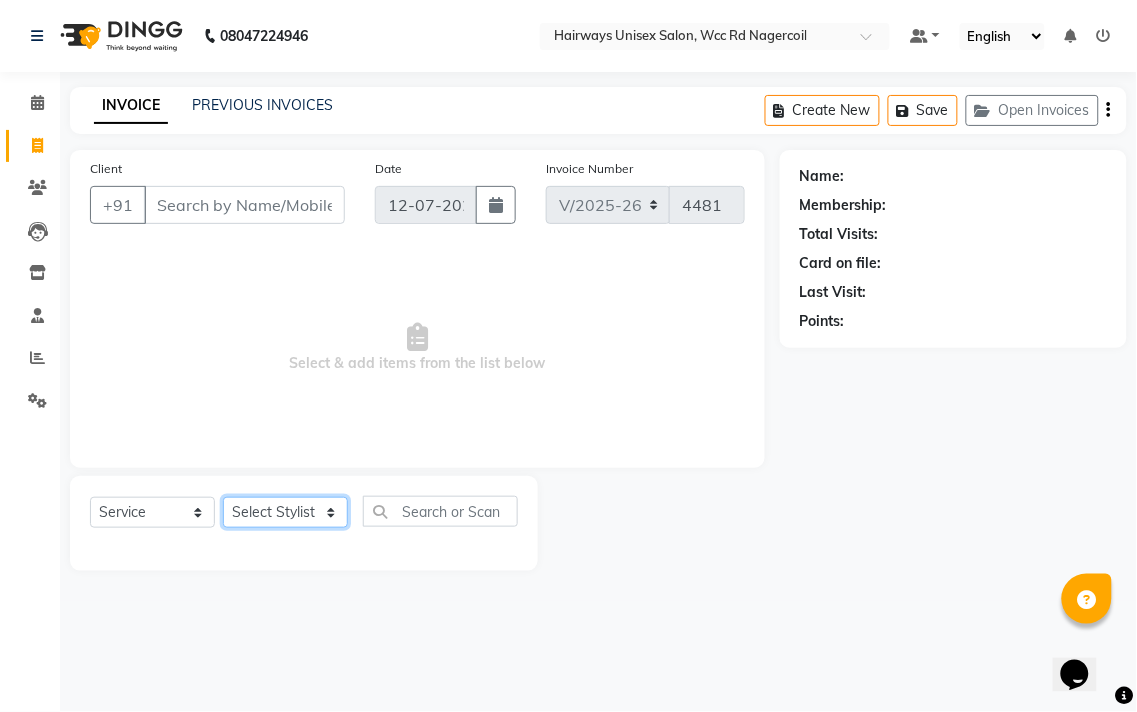 click on "Select Stylist Admin Chitra divya [PERSON_NAME] [PERSON_NAME] Reception [PERSON_NAME] [PERSON_NAME] Talib" 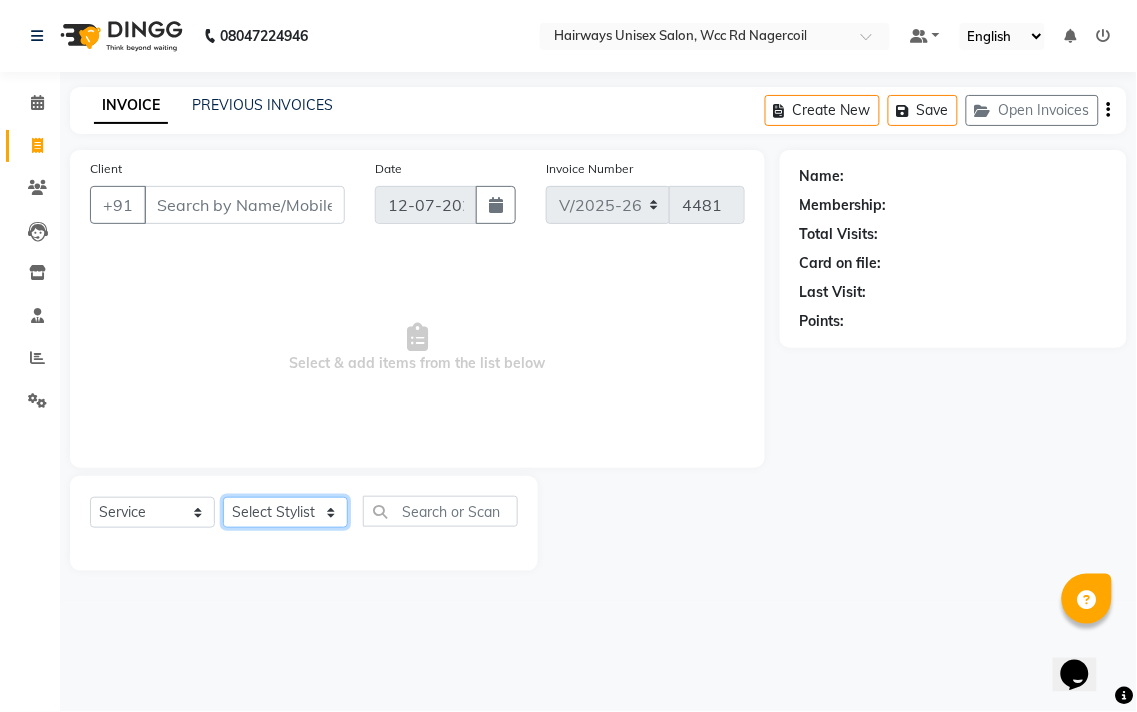 select on "49914" 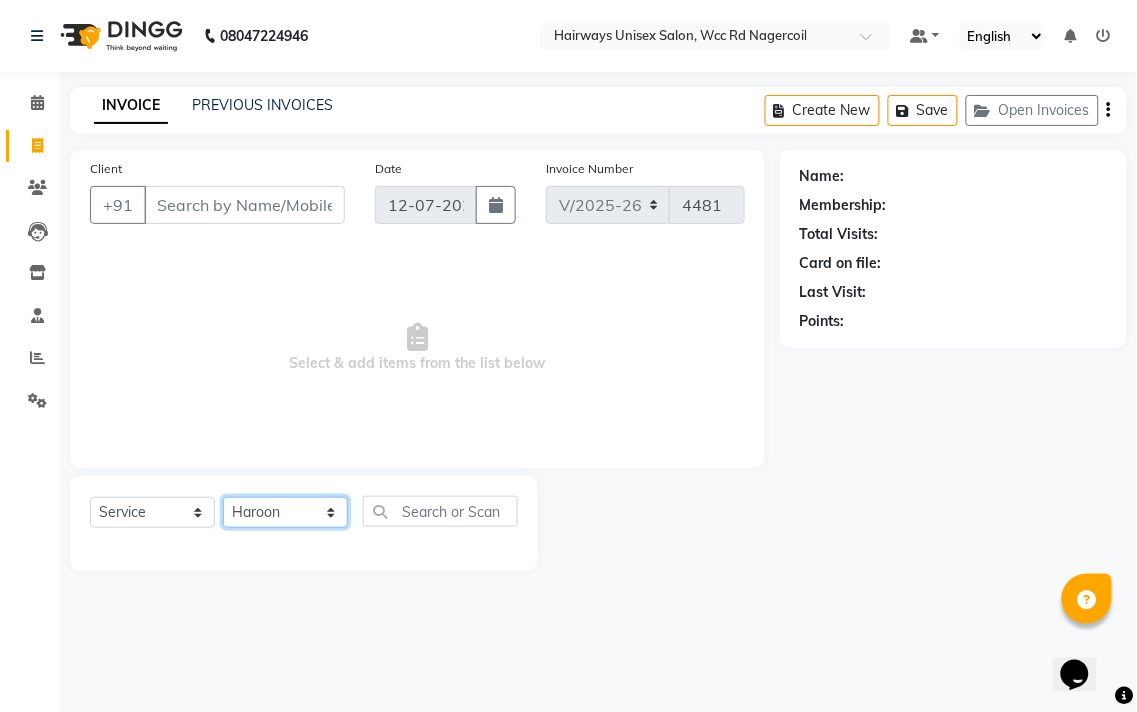 click on "Select Stylist Admin Chitra divya [PERSON_NAME] [PERSON_NAME] Reception [PERSON_NAME] [PERSON_NAME] Talib" 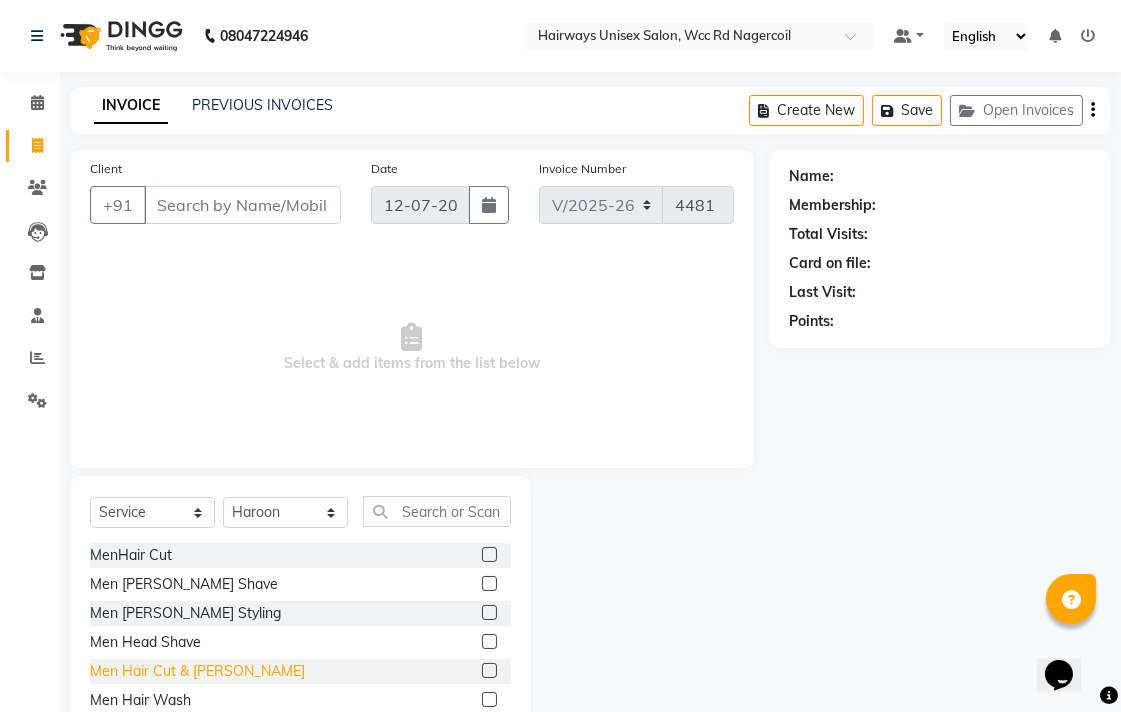 click on "Men Hair Cut & [PERSON_NAME]" 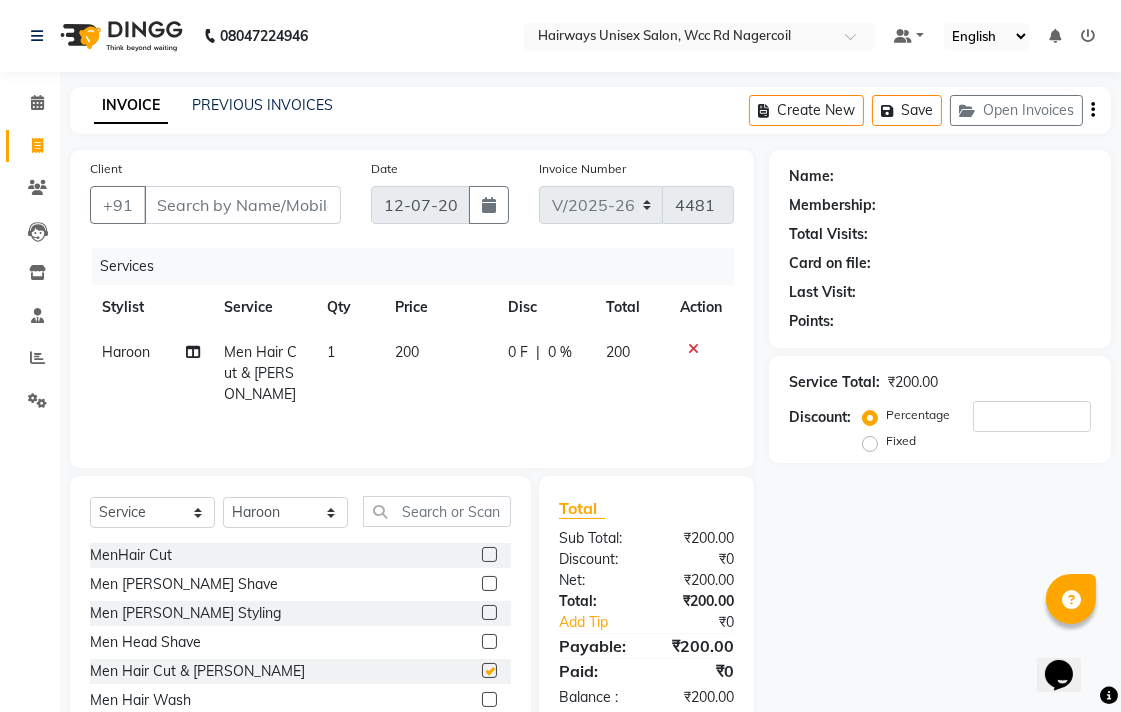 checkbox on "false" 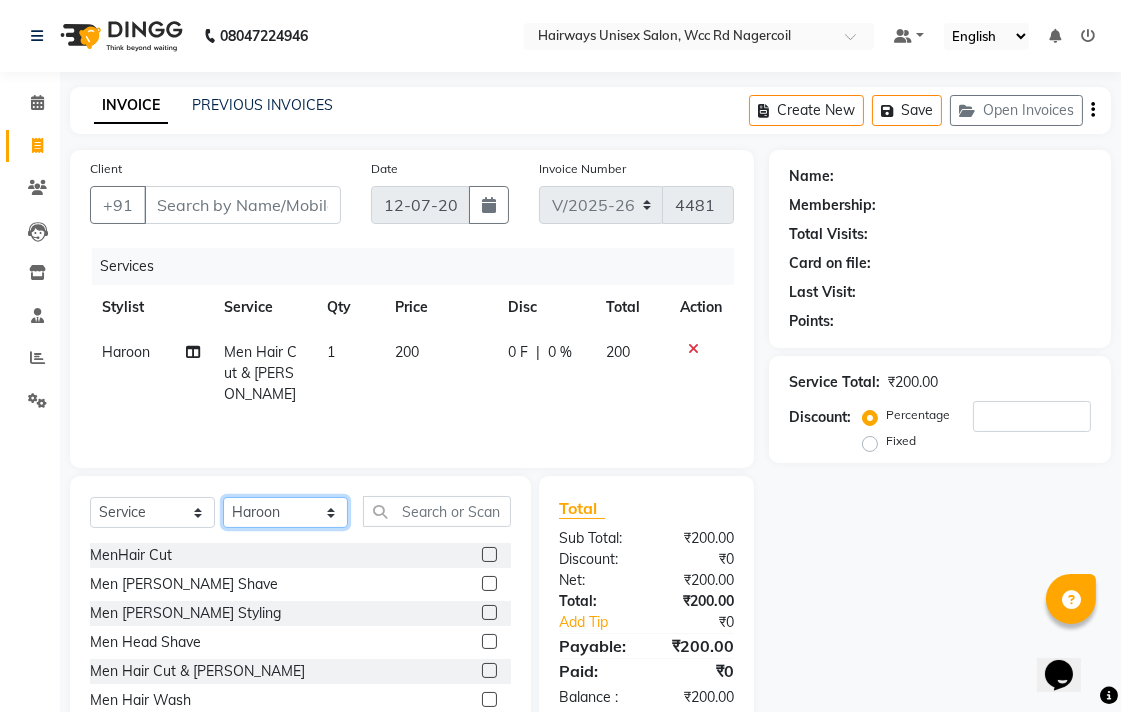 click on "Select Stylist Admin Chitra divya [PERSON_NAME] [PERSON_NAME] Reception [PERSON_NAME] [PERSON_NAME] Talib" 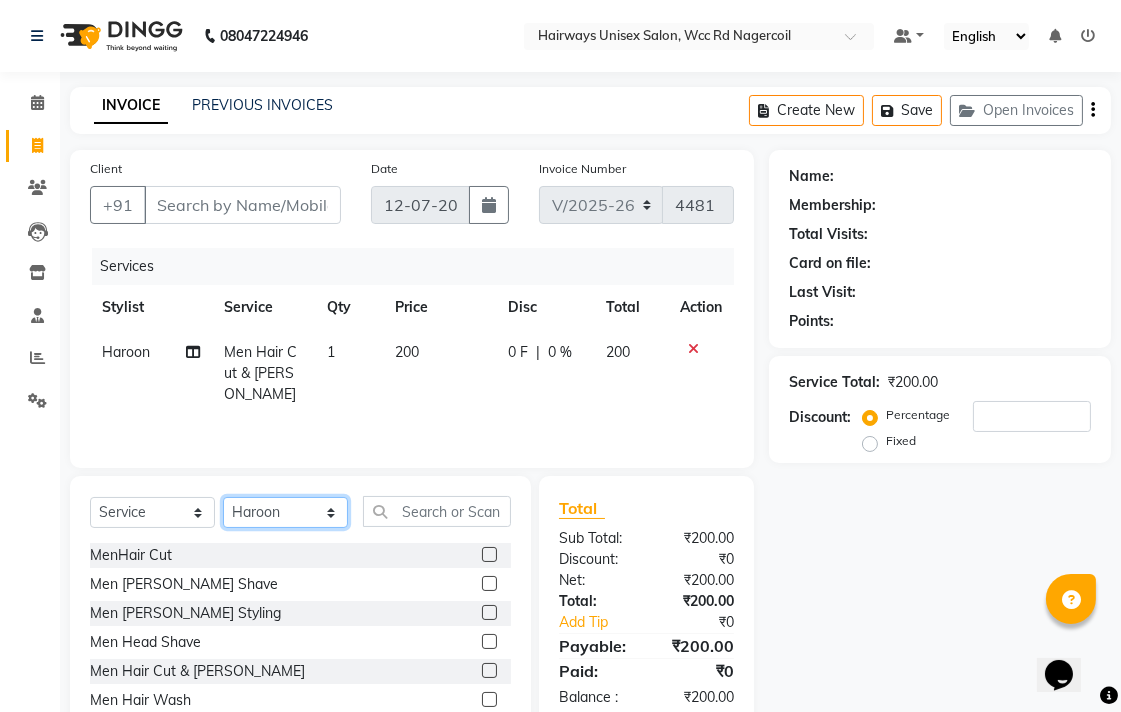 select on "50257" 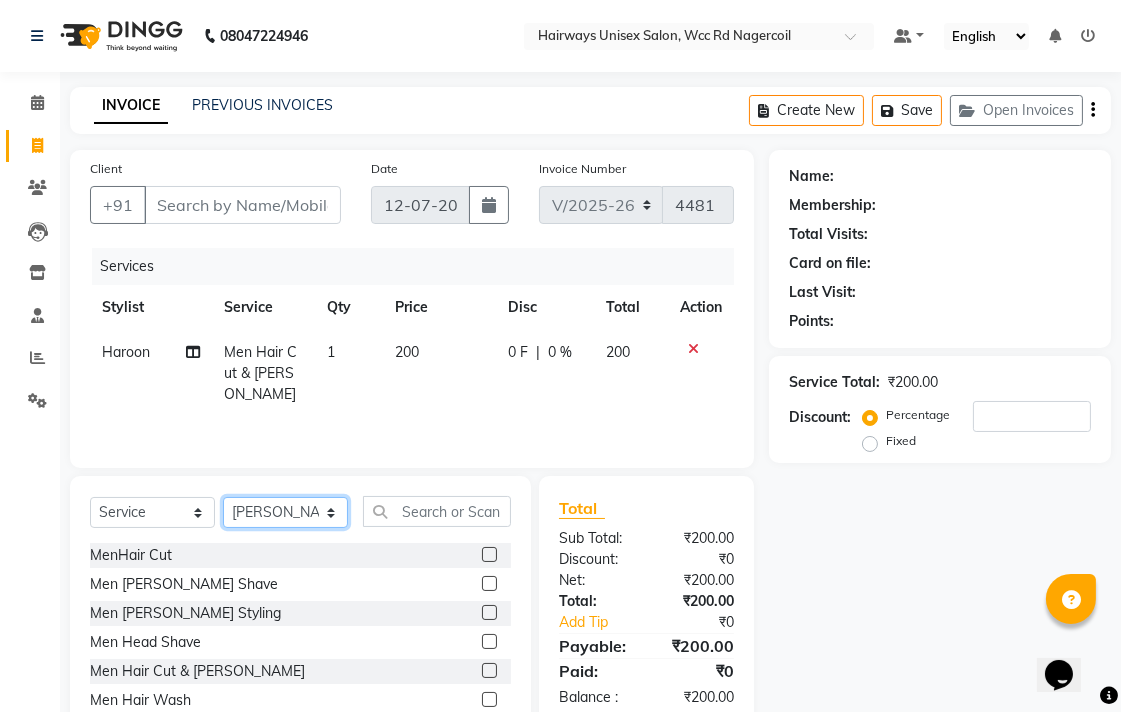 click on "Select Stylist Admin Chitra divya [PERSON_NAME] [PERSON_NAME] Reception [PERSON_NAME] [PERSON_NAME] Talib" 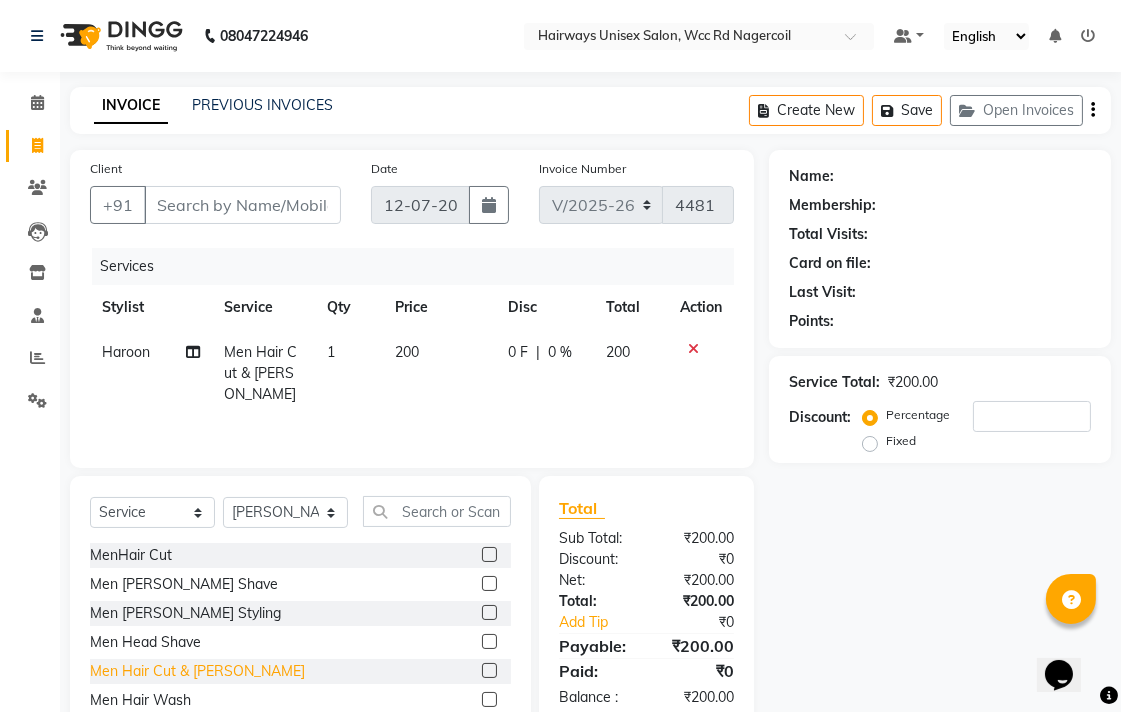 click on "Men Hair Cut & [PERSON_NAME]" 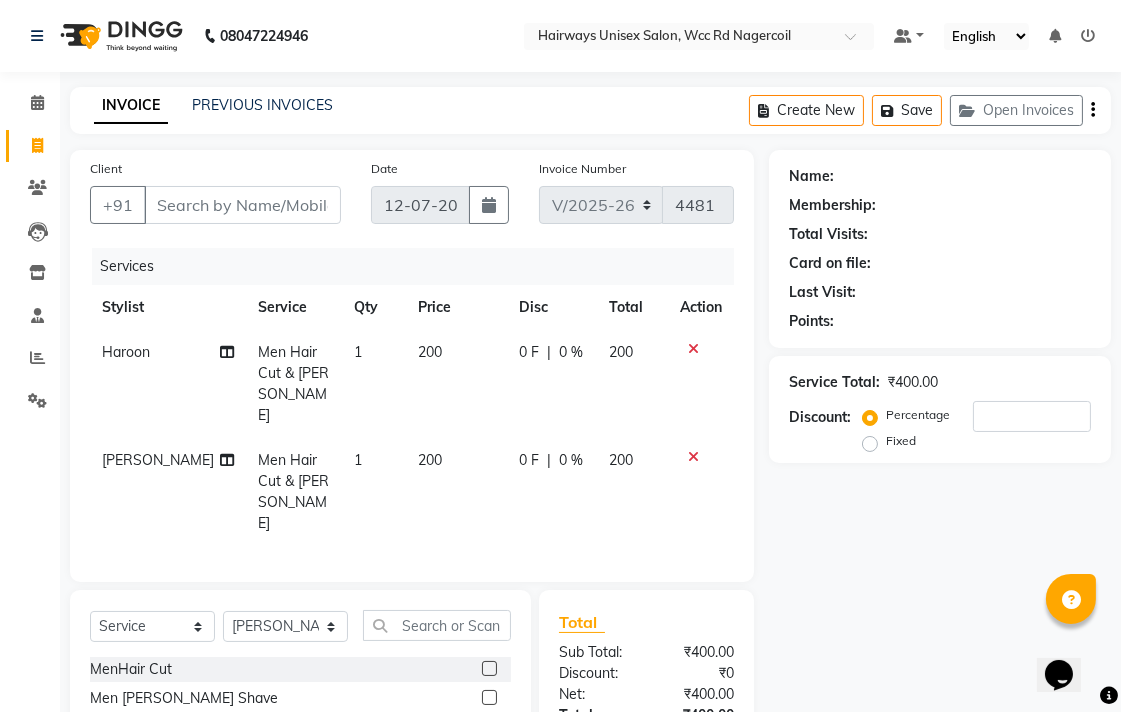 checkbox on "false" 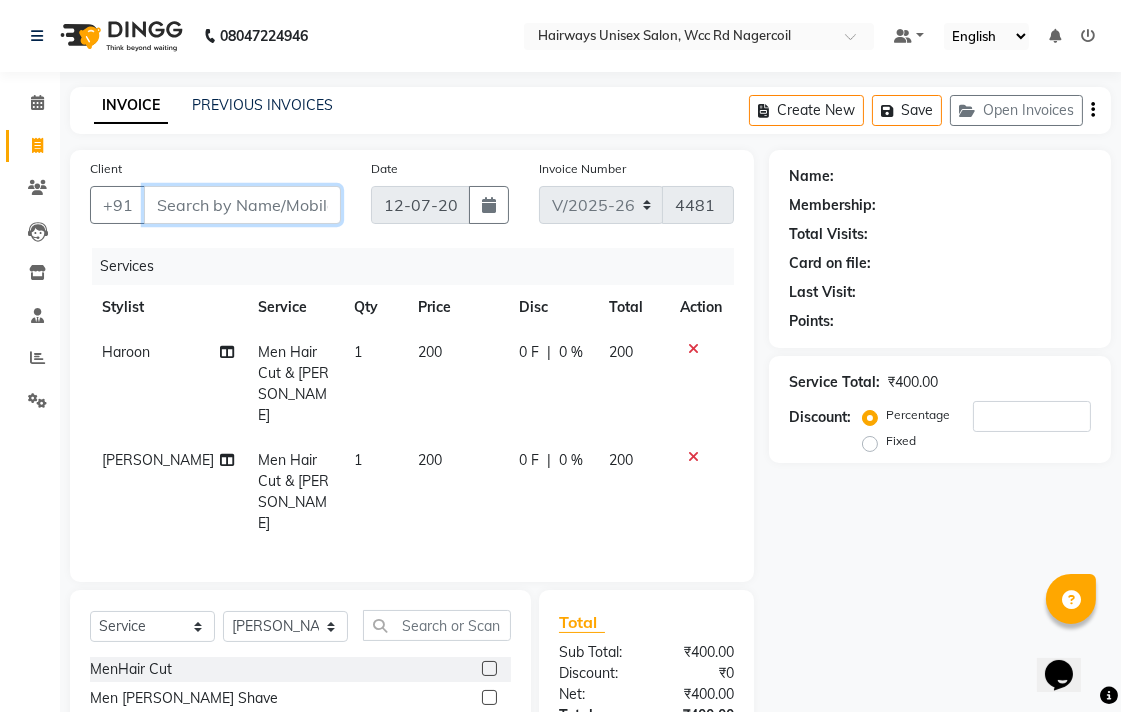 click on "Client" at bounding box center (242, 205) 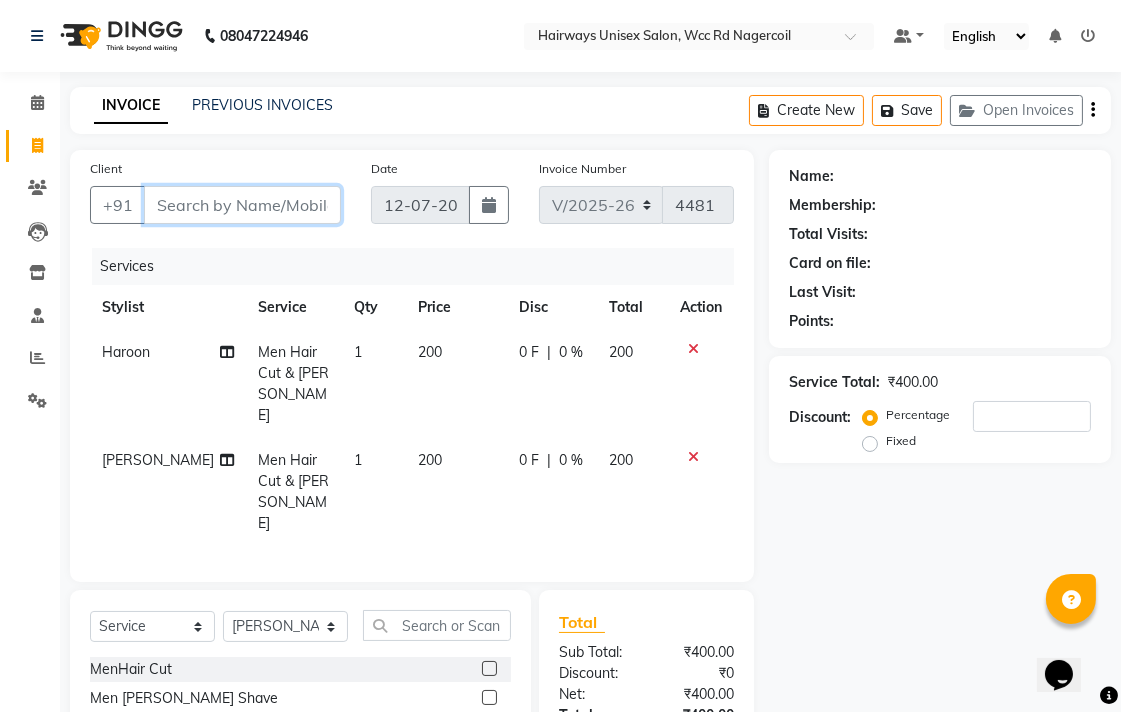 type on "6" 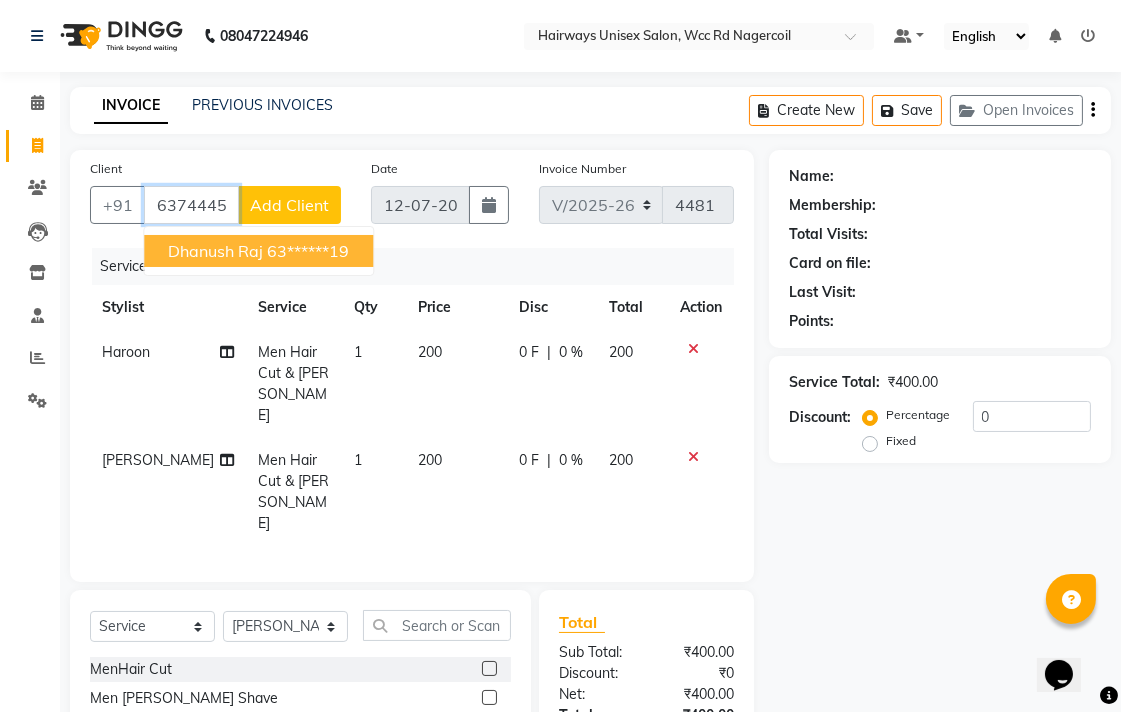 click on "dhanush raj" at bounding box center (215, 251) 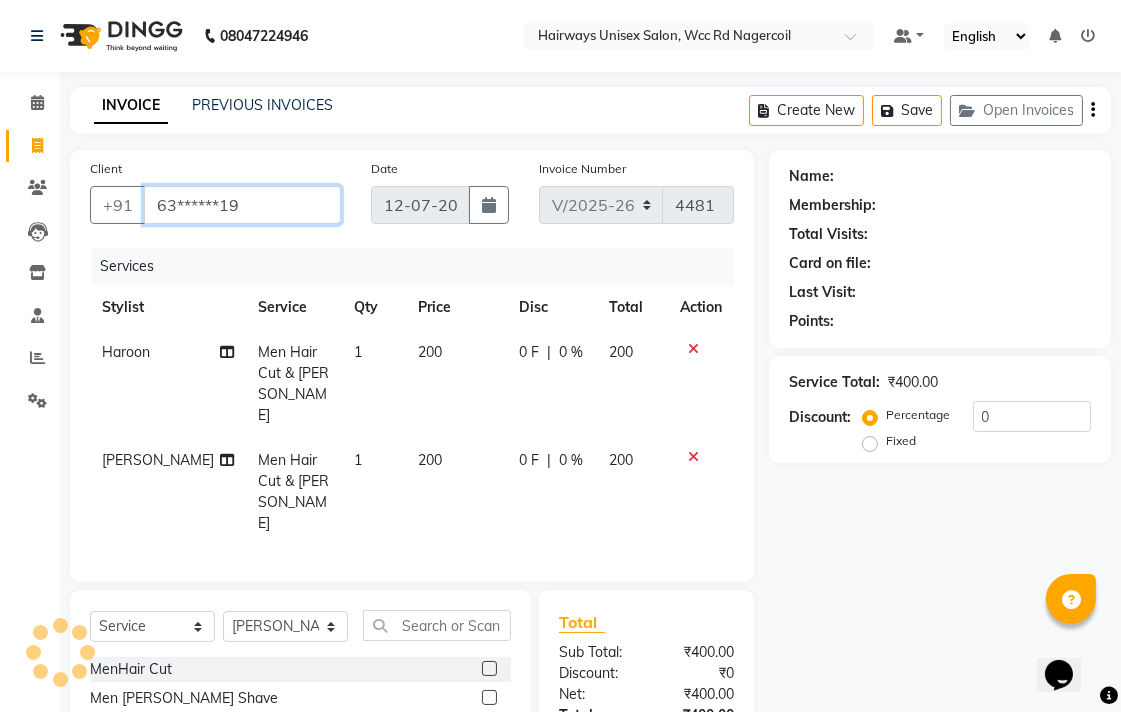 type on "63******19" 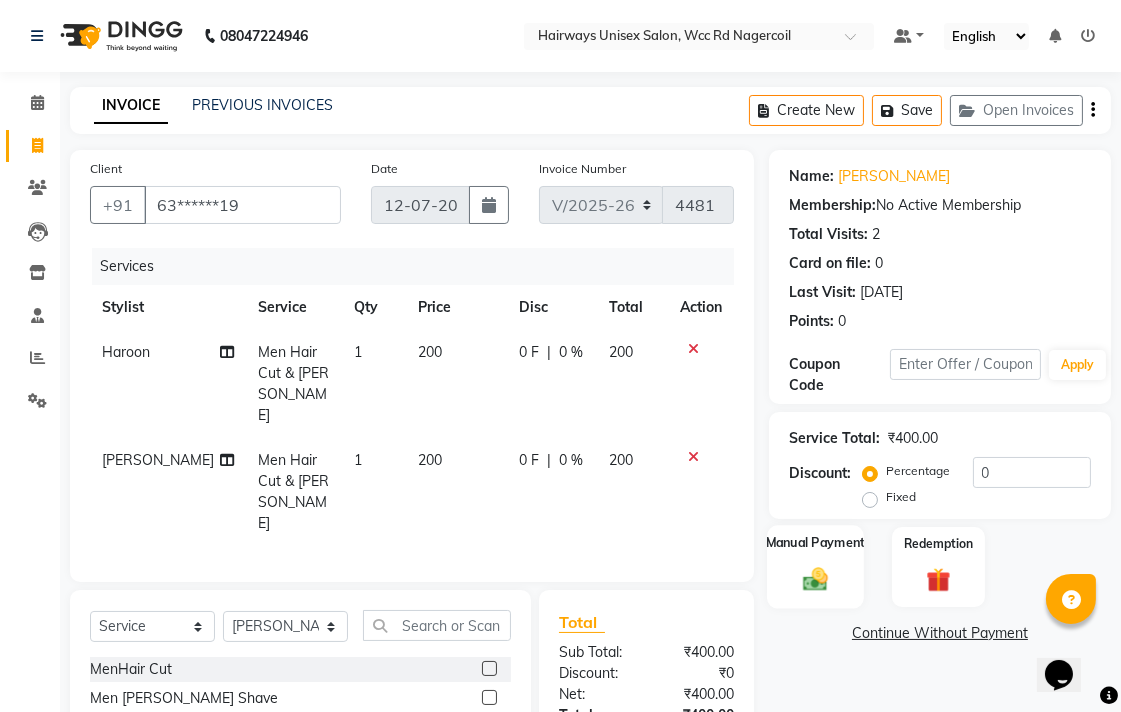 click on "Manual Payment" 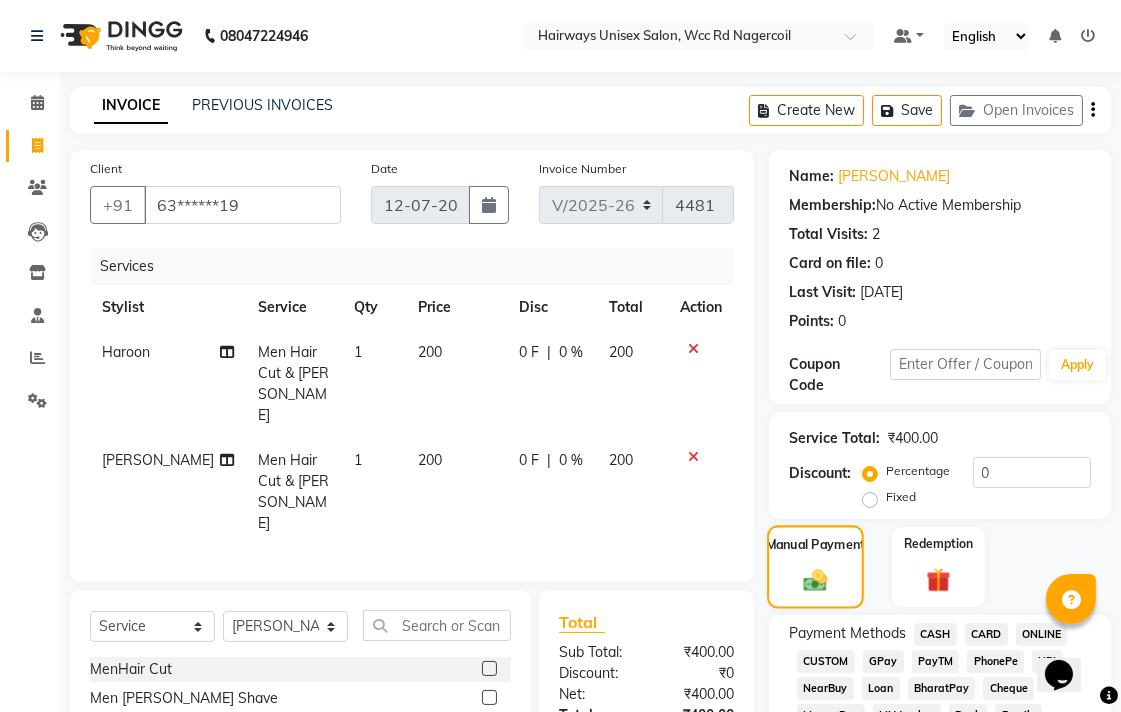 scroll, scrollTop: 333, scrollLeft: 0, axis: vertical 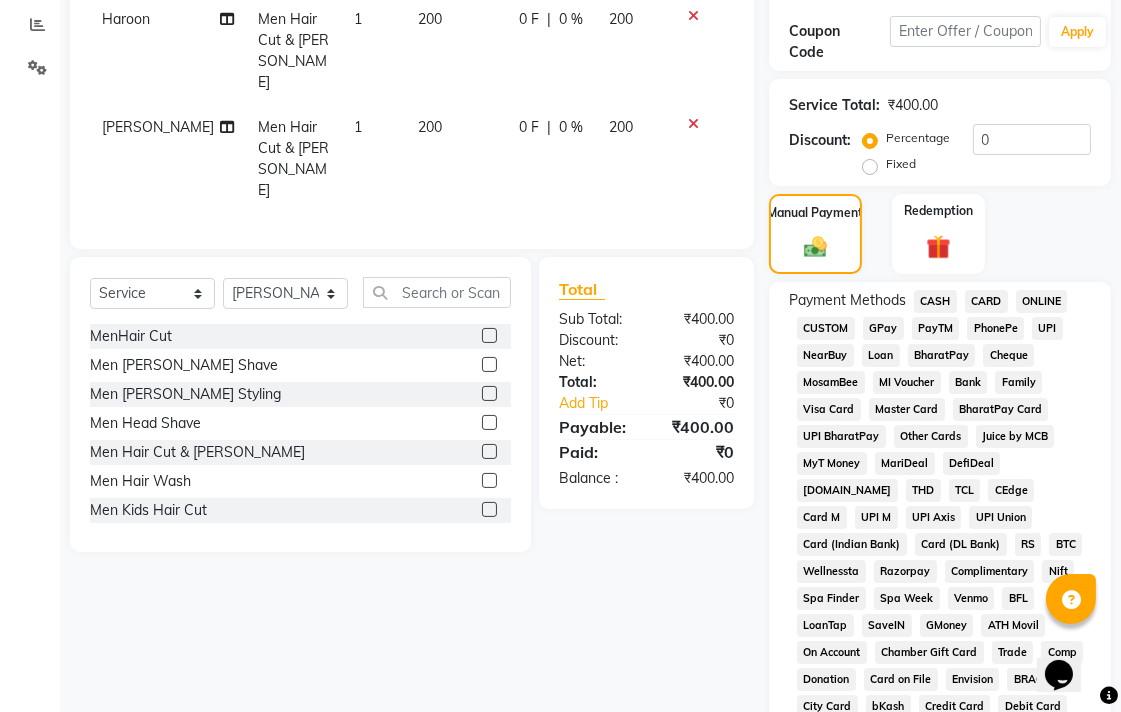 click on "UPI" 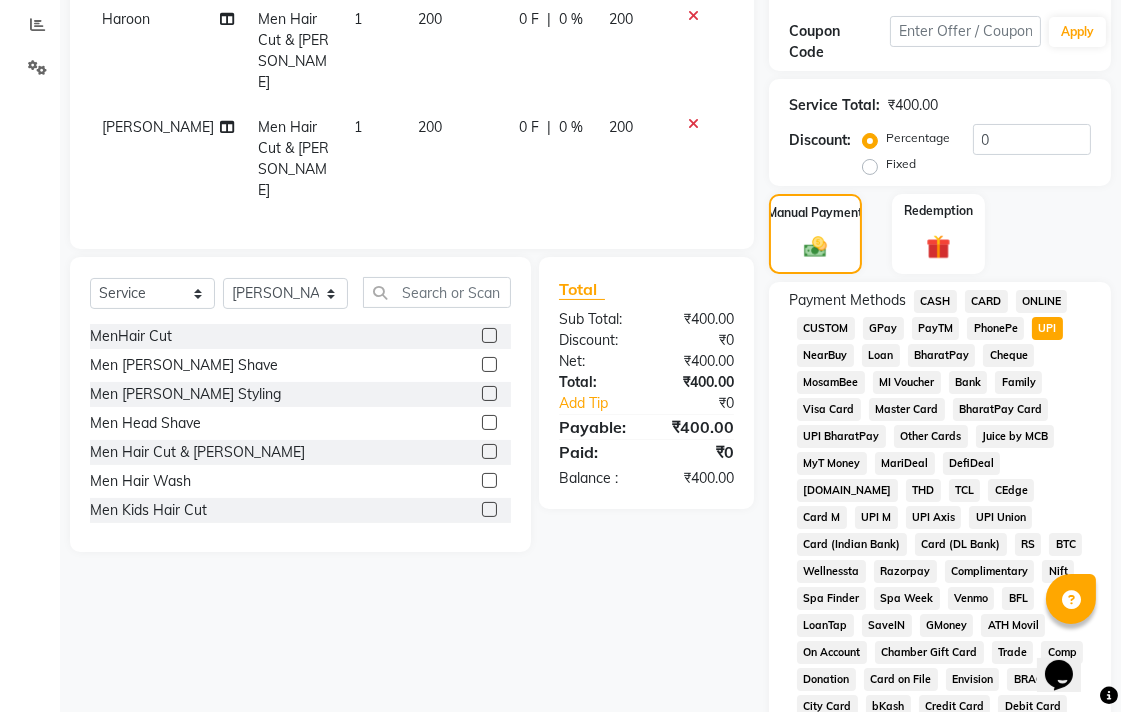 click on "CASH" 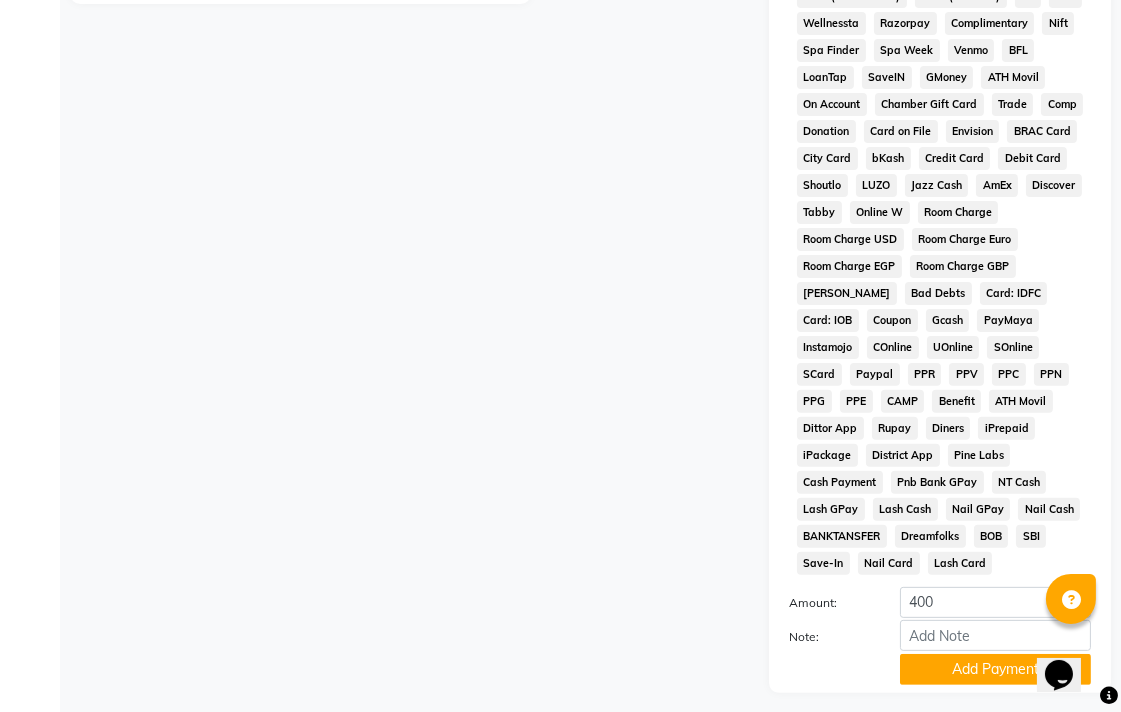 scroll, scrollTop: 888, scrollLeft: 0, axis: vertical 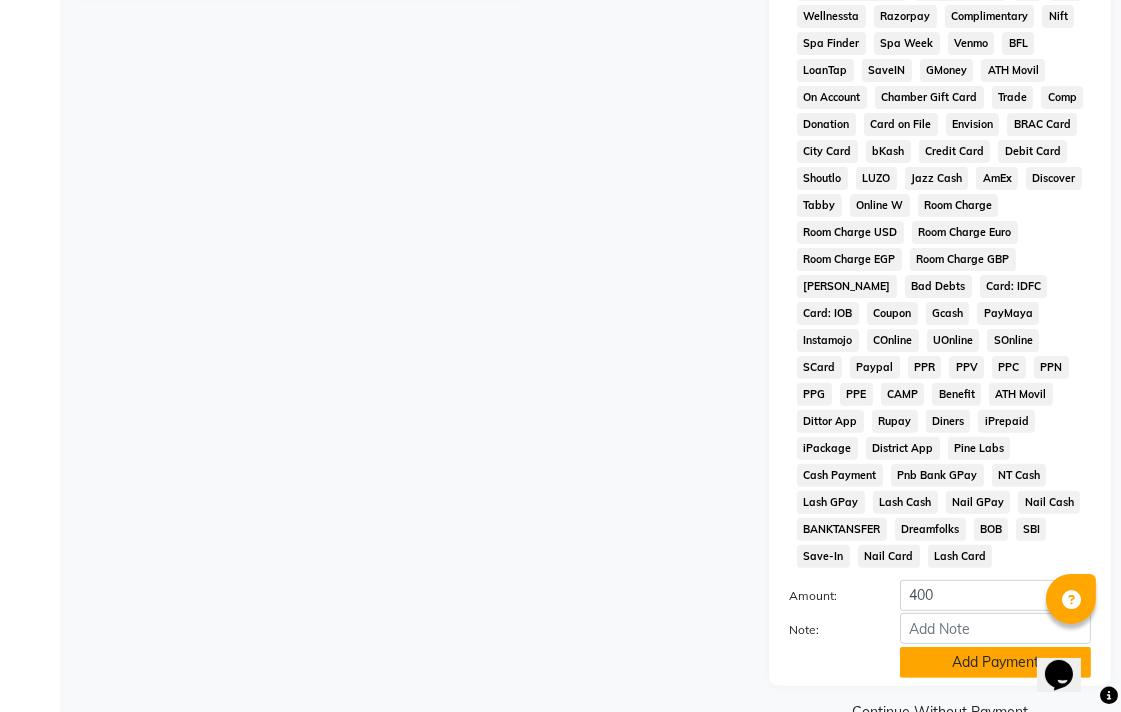 click on "Add Payment" 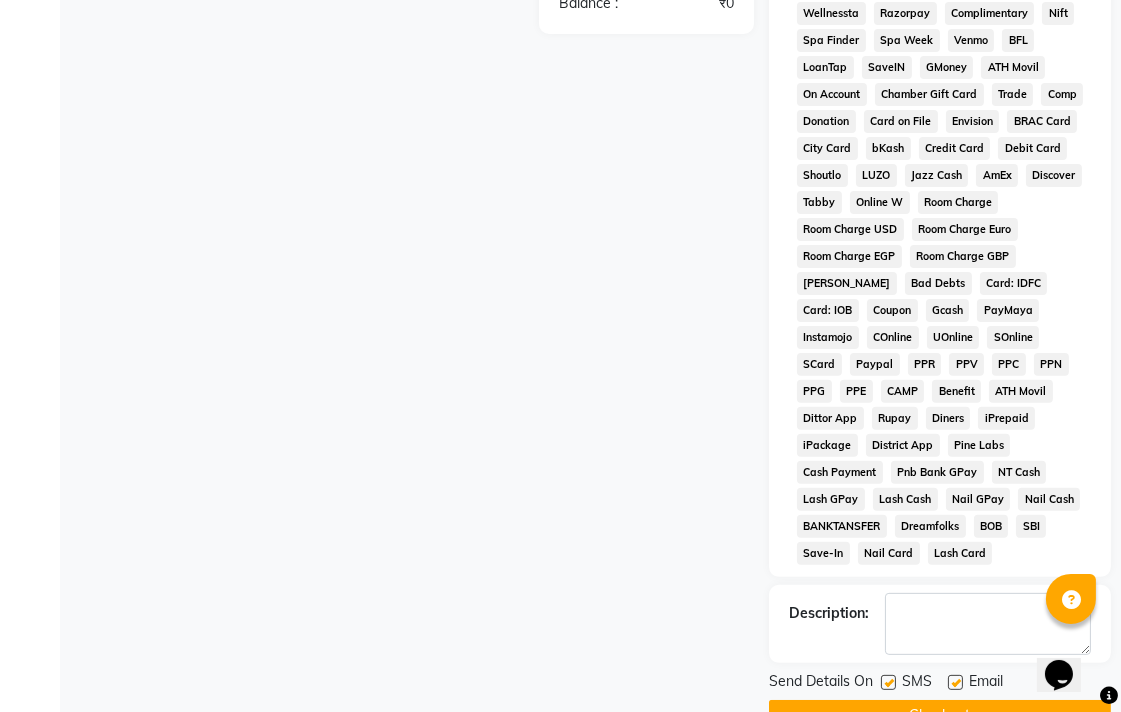 scroll, scrollTop: 921, scrollLeft: 0, axis: vertical 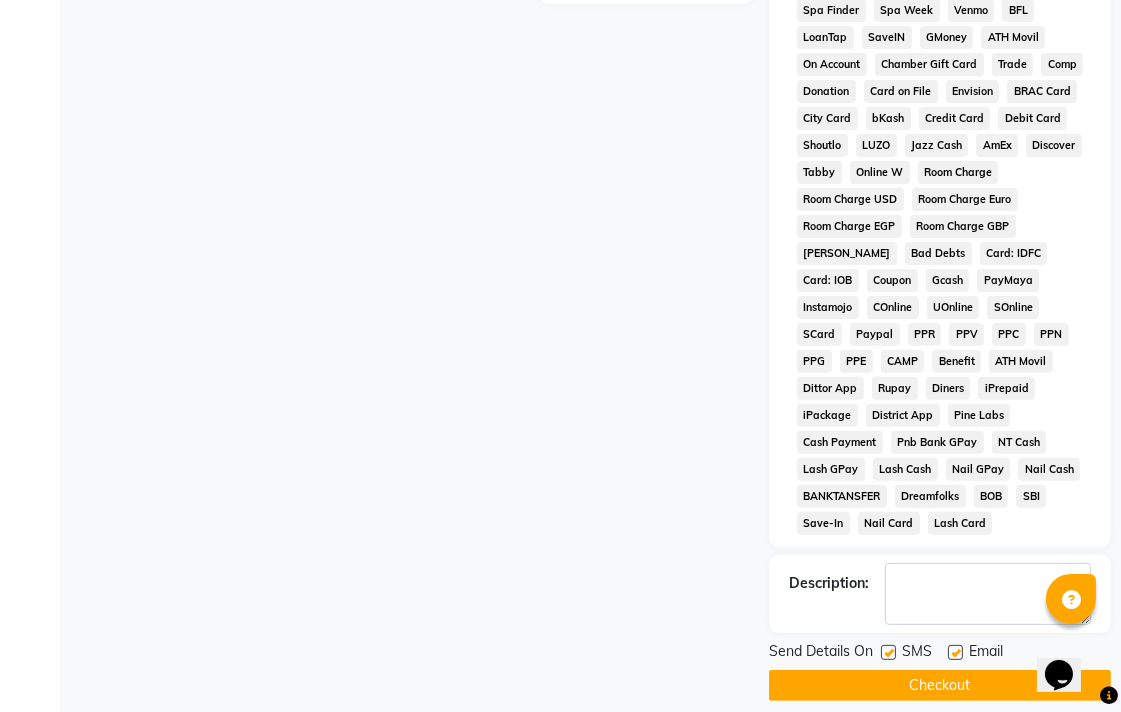 click on "Checkout" 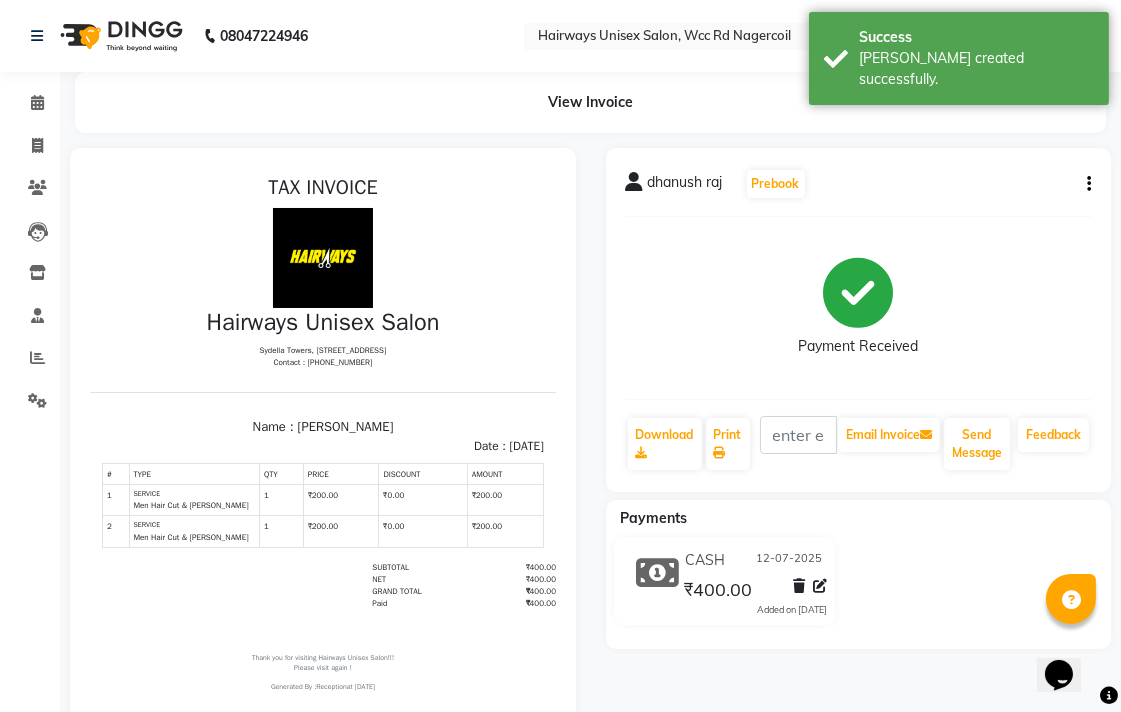 scroll, scrollTop: 0, scrollLeft: 0, axis: both 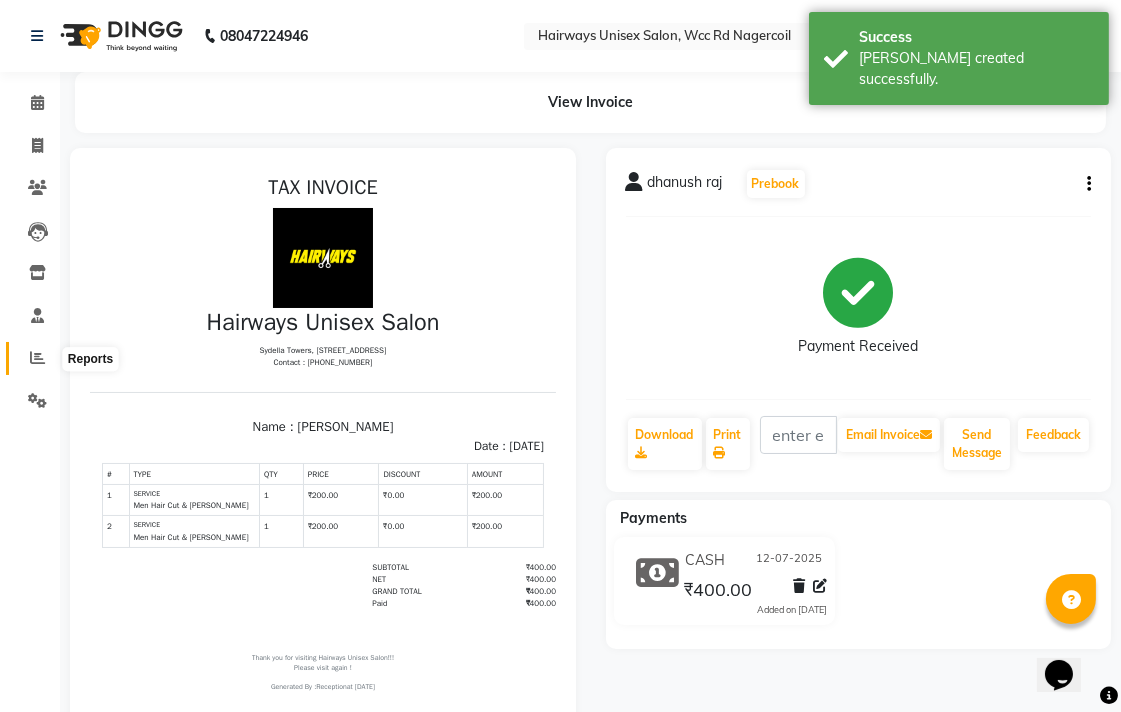 click 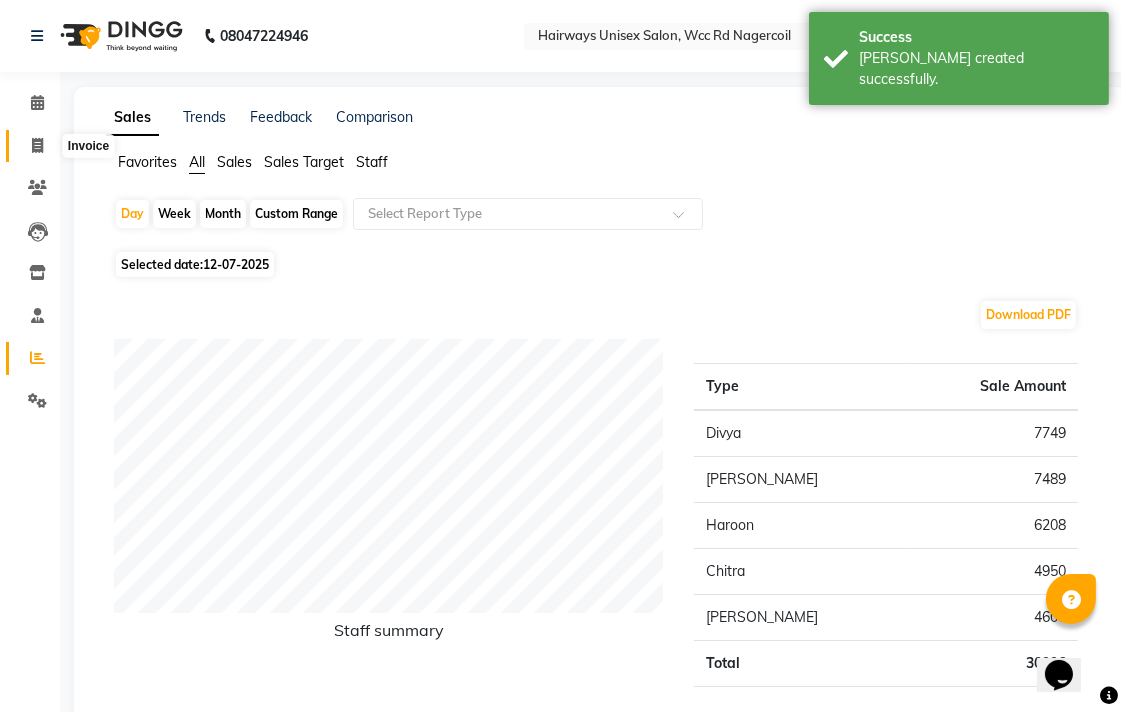 click 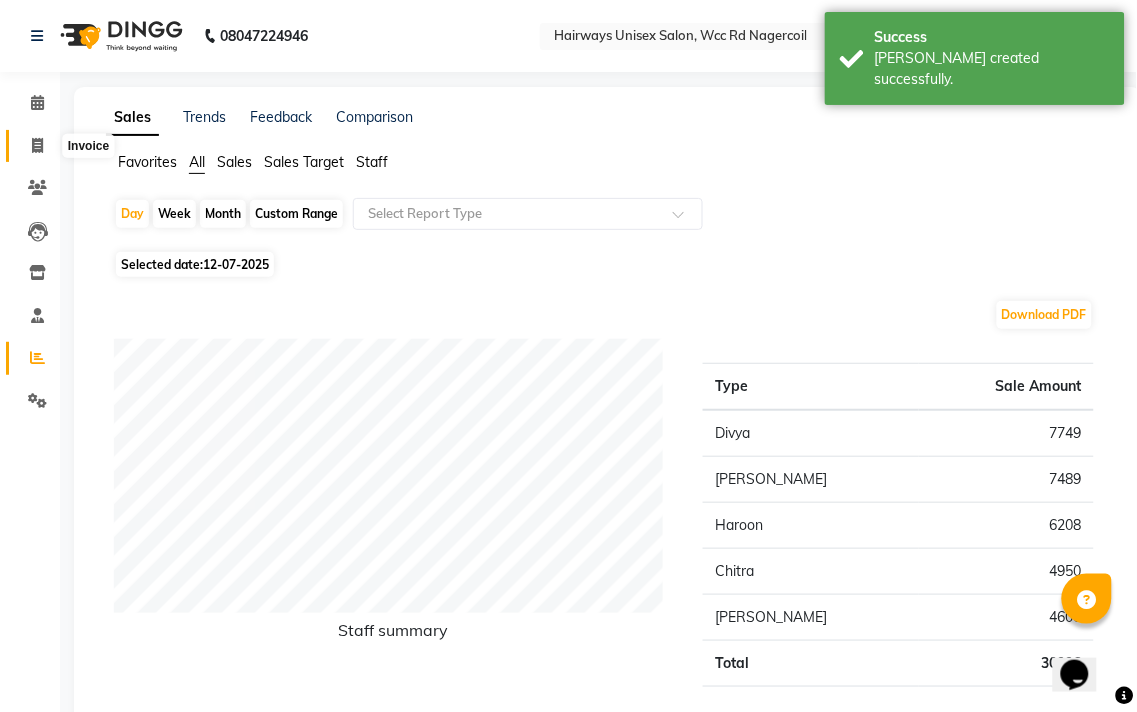 type 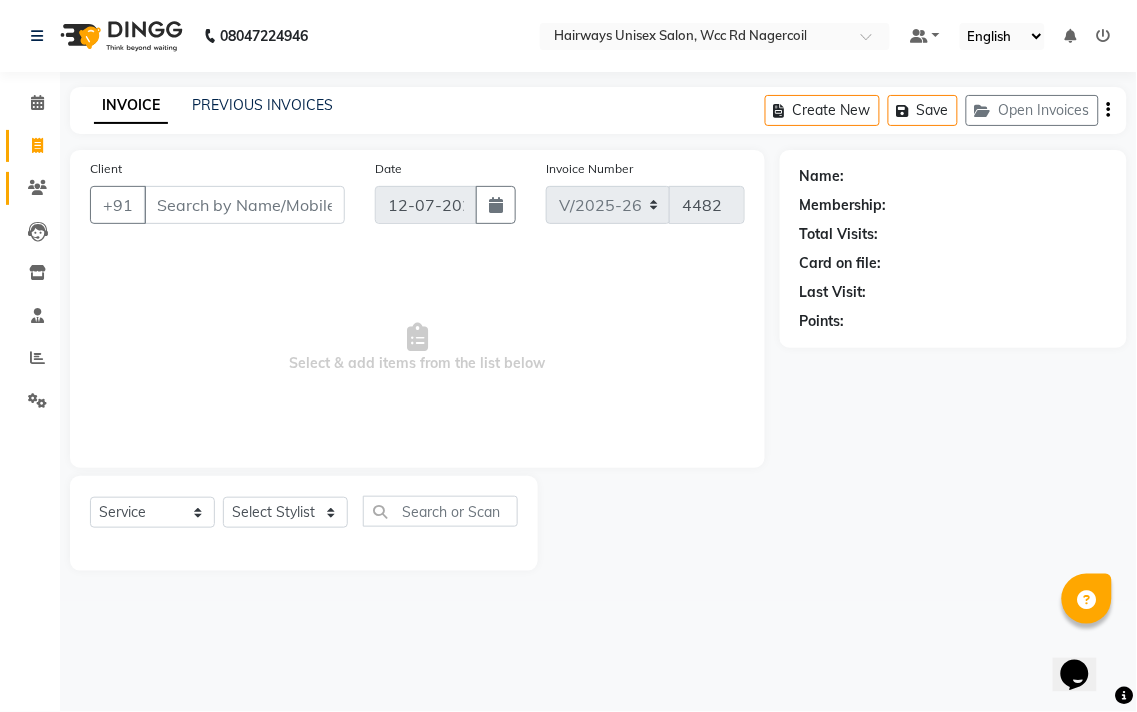 click on "Clients" 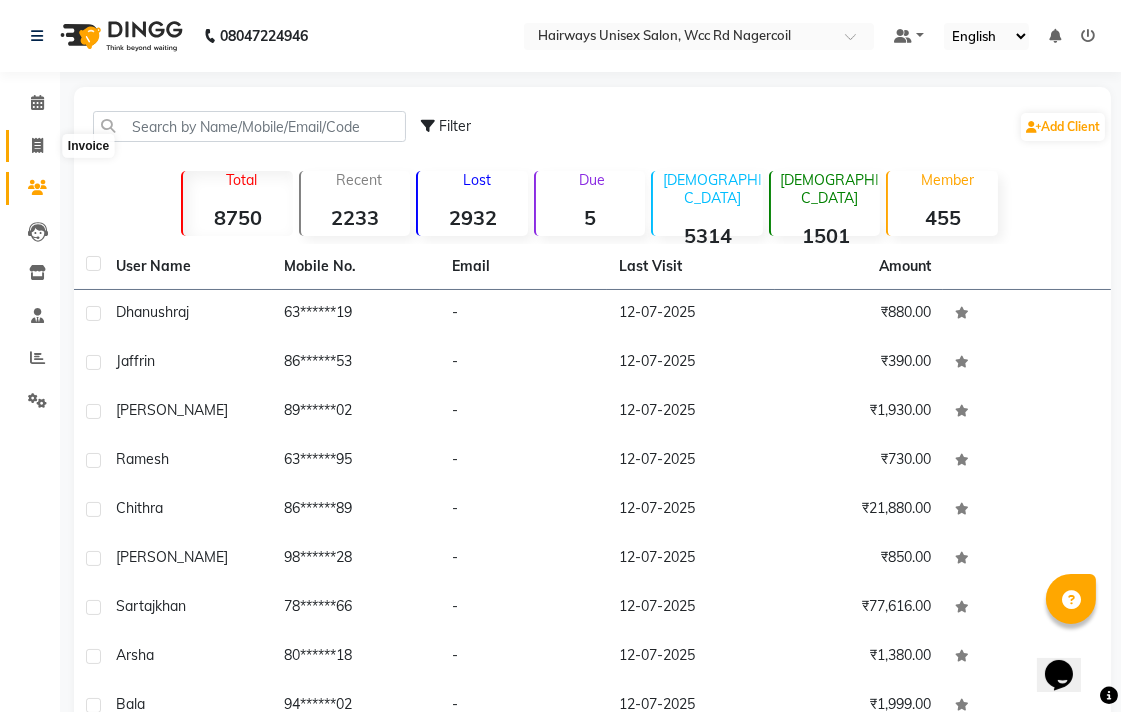 click 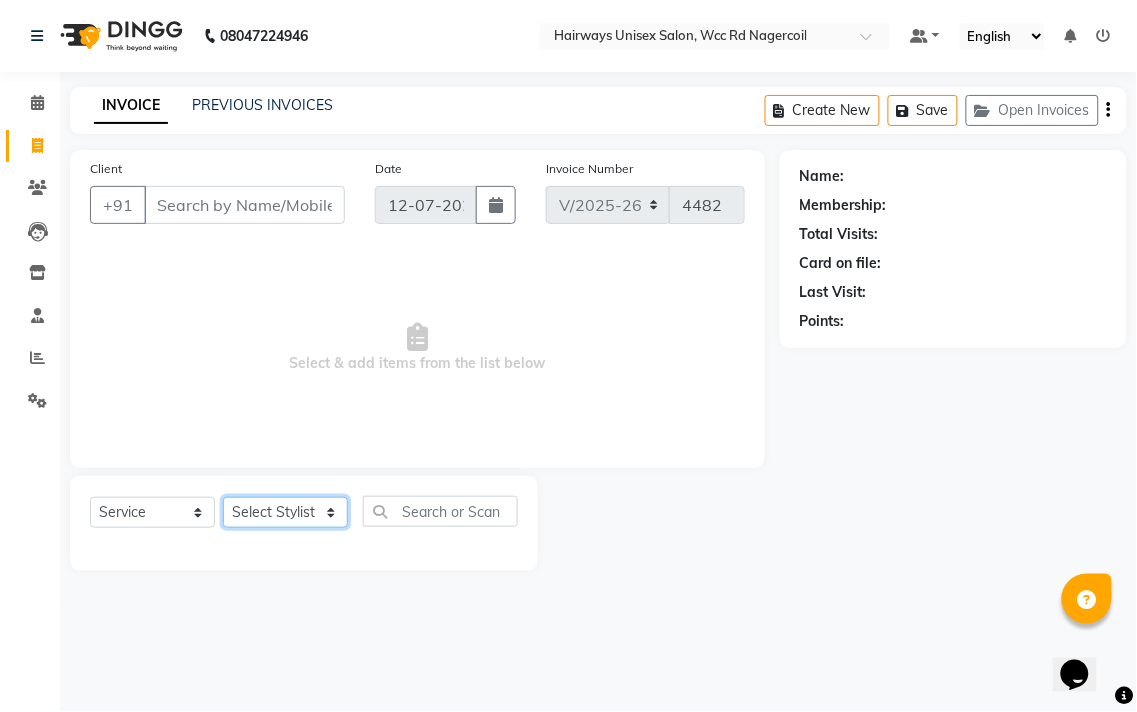 click on "Select Stylist Admin Chitra divya [PERSON_NAME] [PERSON_NAME] Reception [PERSON_NAME] [PERSON_NAME] Talib" 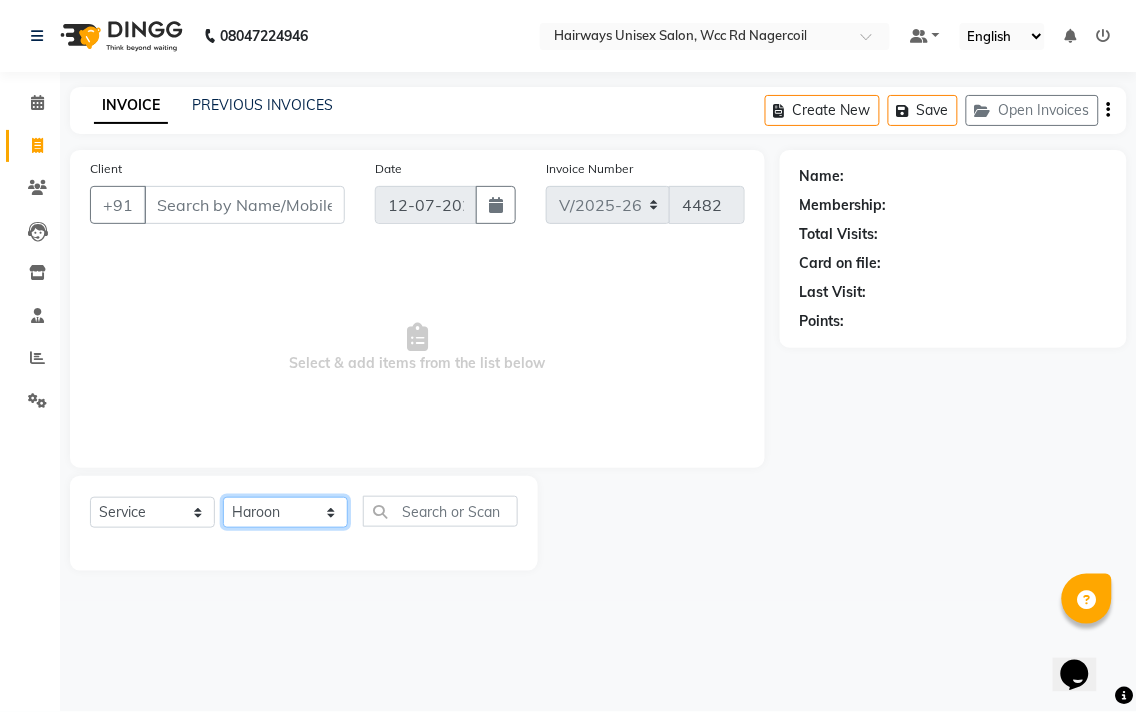 click on "Select Stylist Admin Chitra divya [PERSON_NAME] [PERSON_NAME] Reception [PERSON_NAME] [PERSON_NAME] Talib" 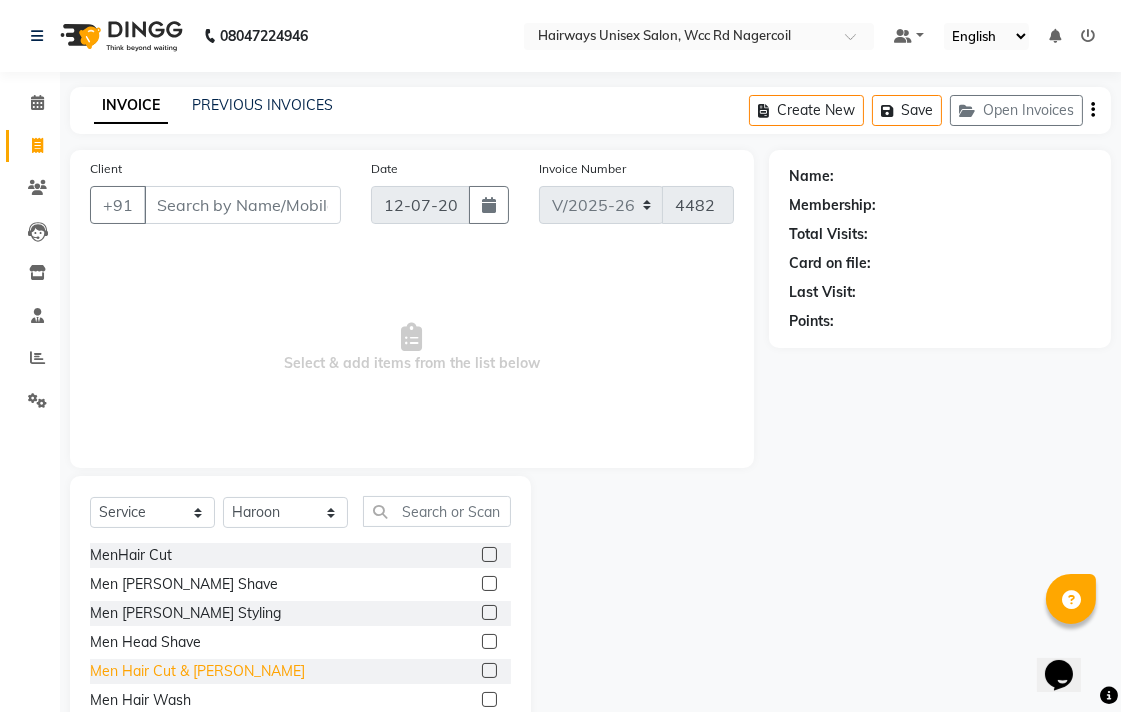 click on "Men Hair Cut & [PERSON_NAME]" 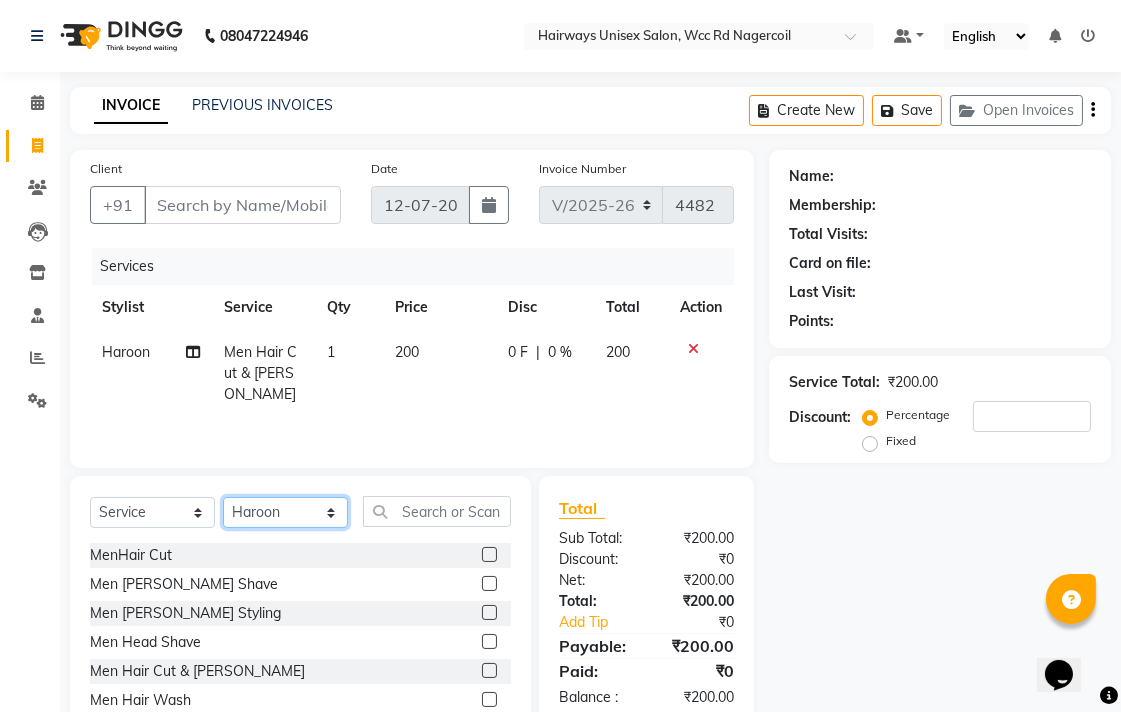 click on "Select Stylist Admin Chitra divya [PERSON_NAME] [PERSON_NAME] Reception [PERSON_NAME] [PERSON_NAME] Talib" 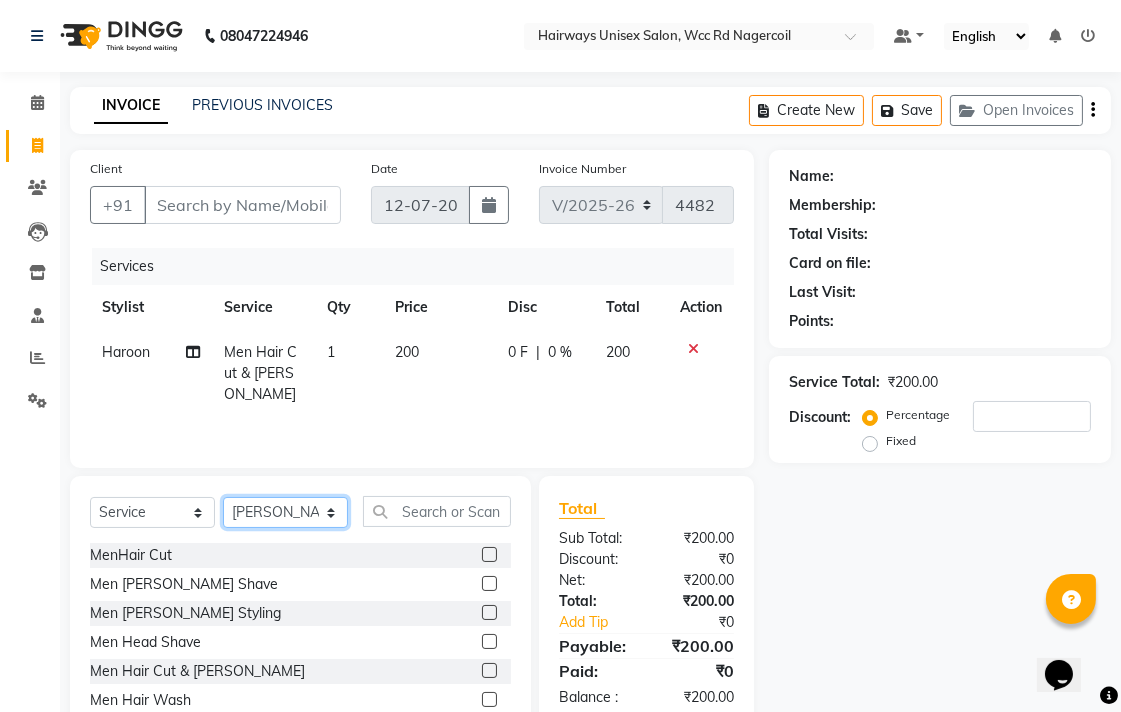 click on "Select Stylist Admin Chitra divya [PERSON_NAME] [PERSON_NAME] Reception [PERSON_NAME] [PERSON_NAME] Talib" 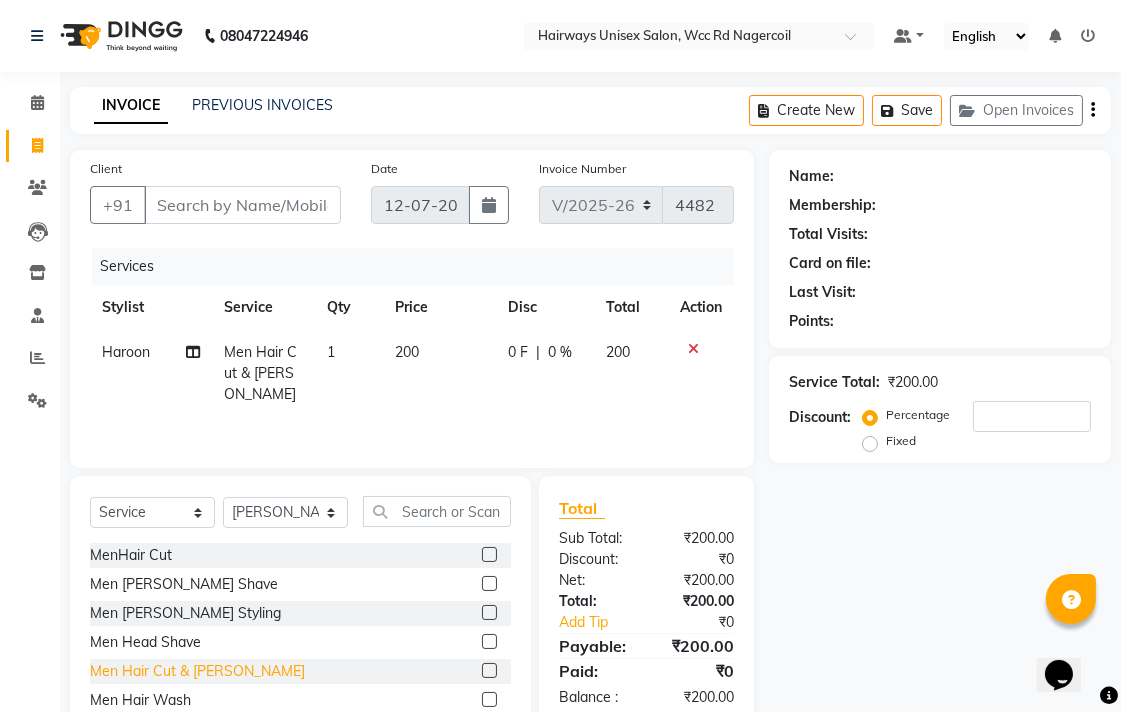 click on "Men Hair Cut & [PERSON_NAME]" 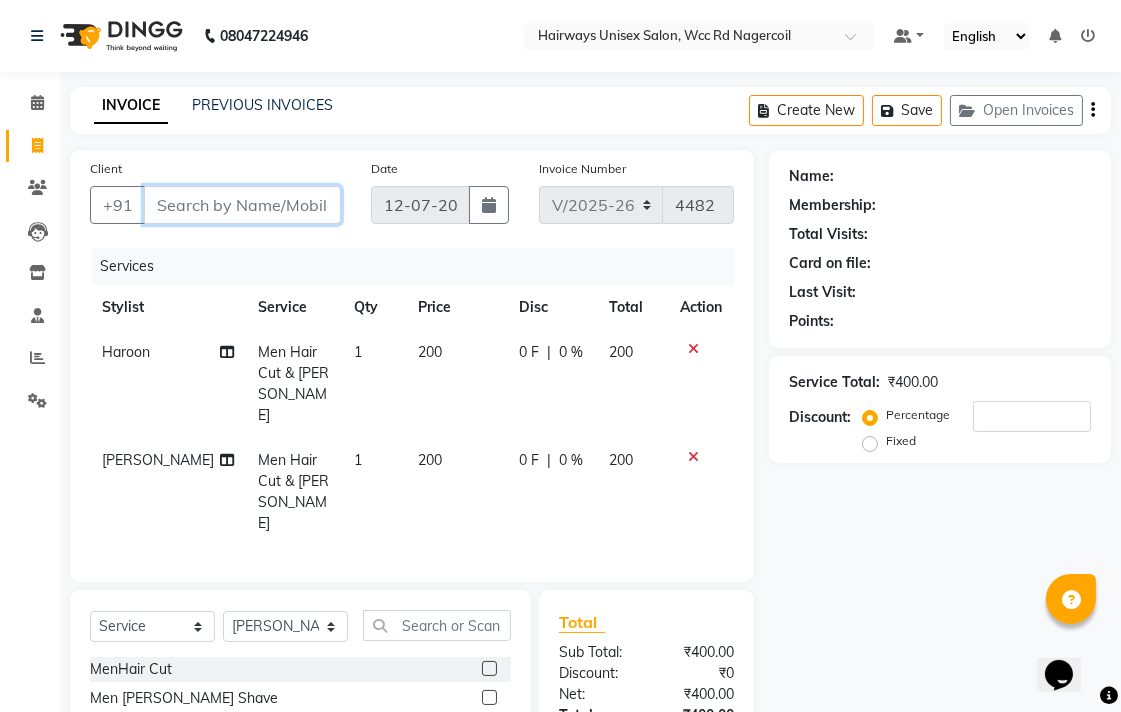 click on "Client" at bounding box center (242, 205) 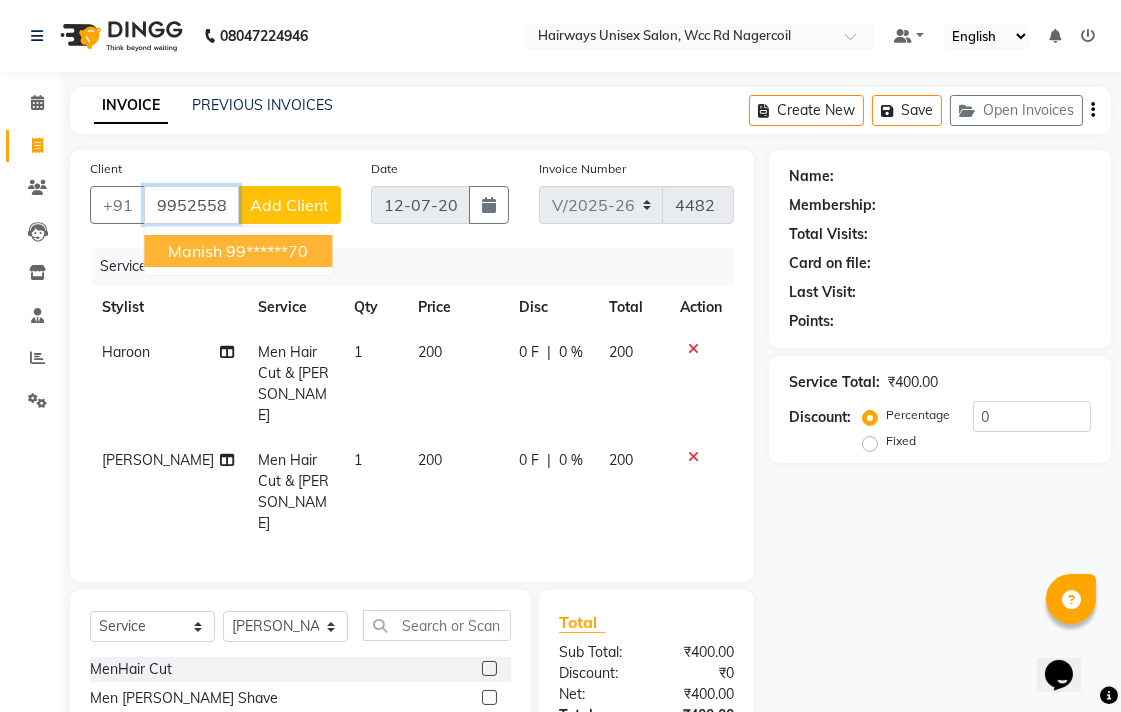 click on "Manish" at bounding box center [195, 251] 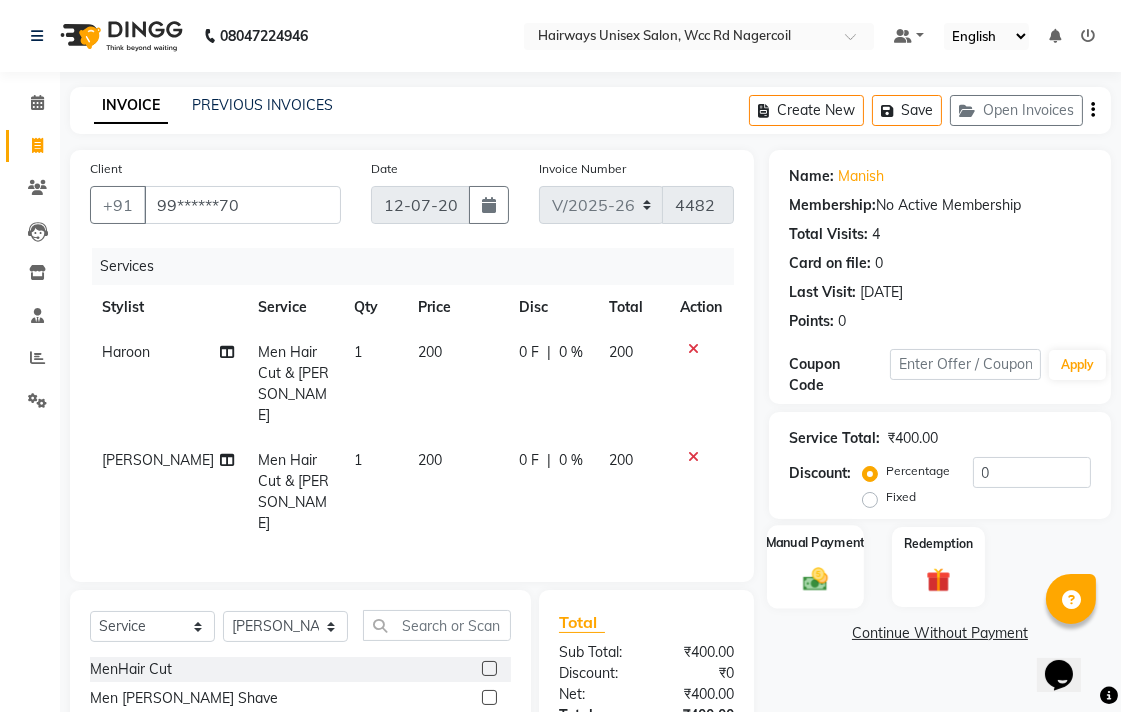 click 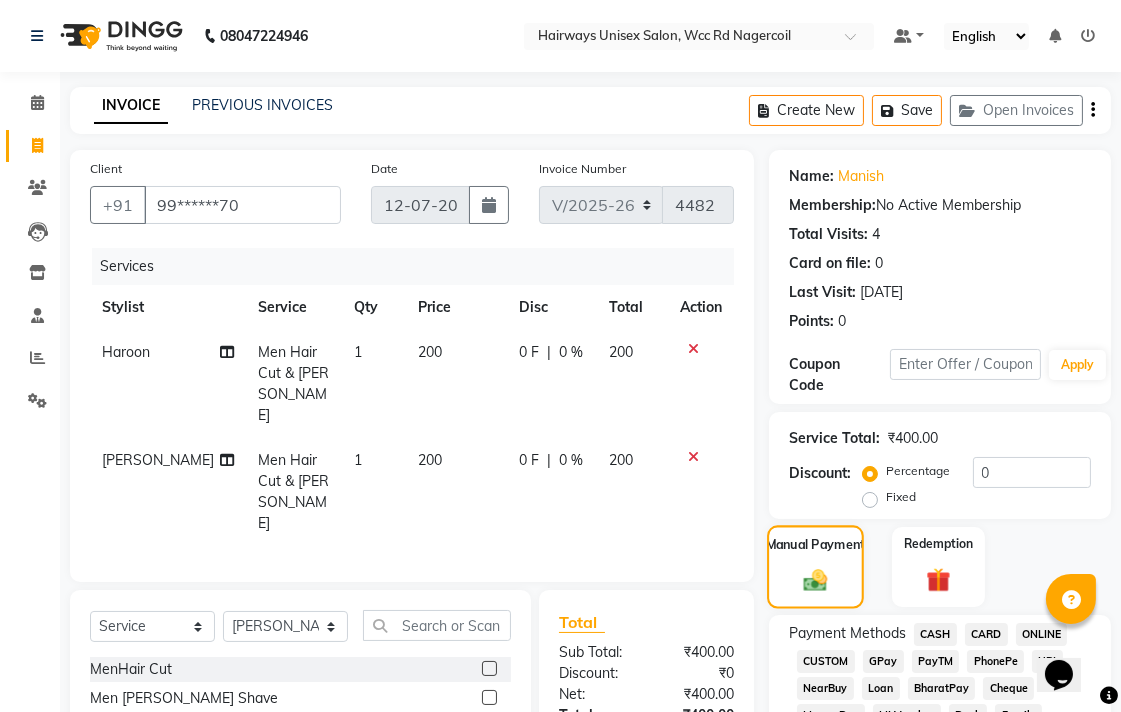scroll, scrollTop: 444, scrollLeft: 0, axis: vertical 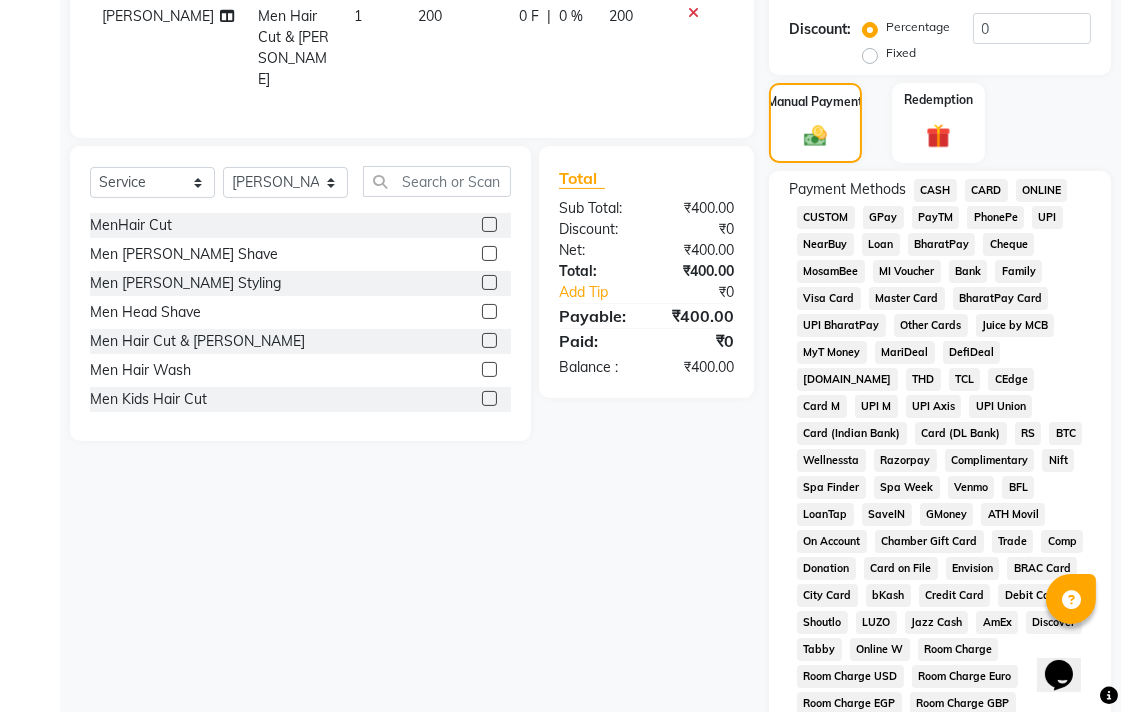click on "UPI" 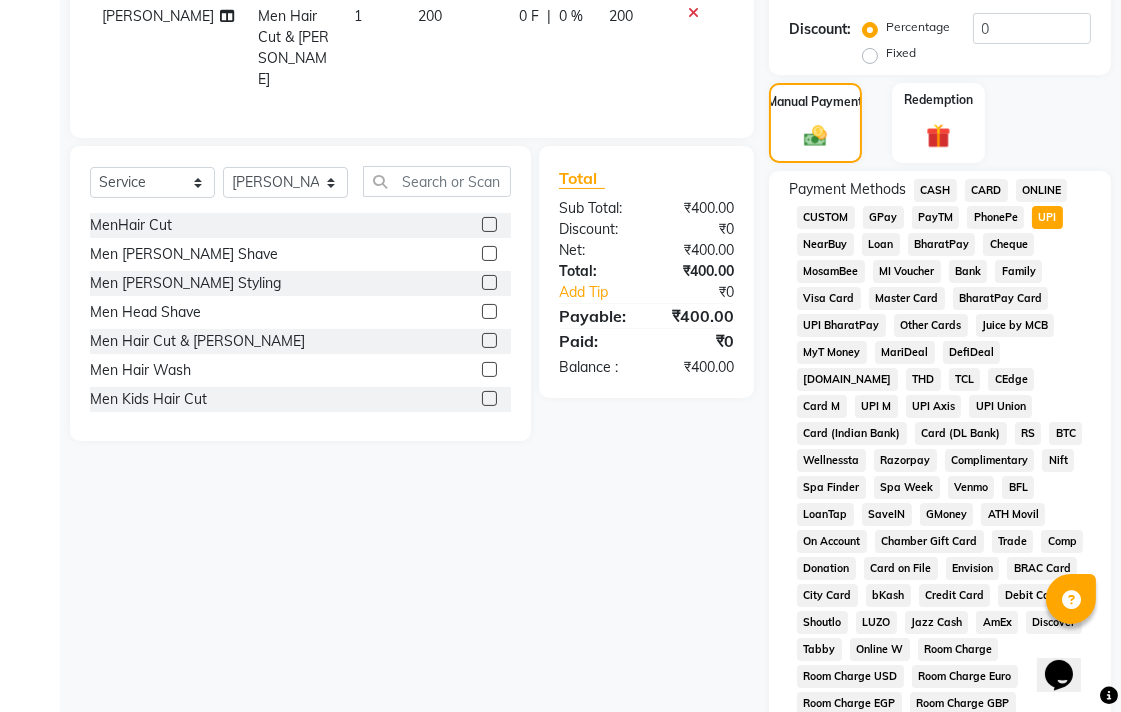 scroll, scrollTop: 913, scrollLeft: 0, axis: vertical 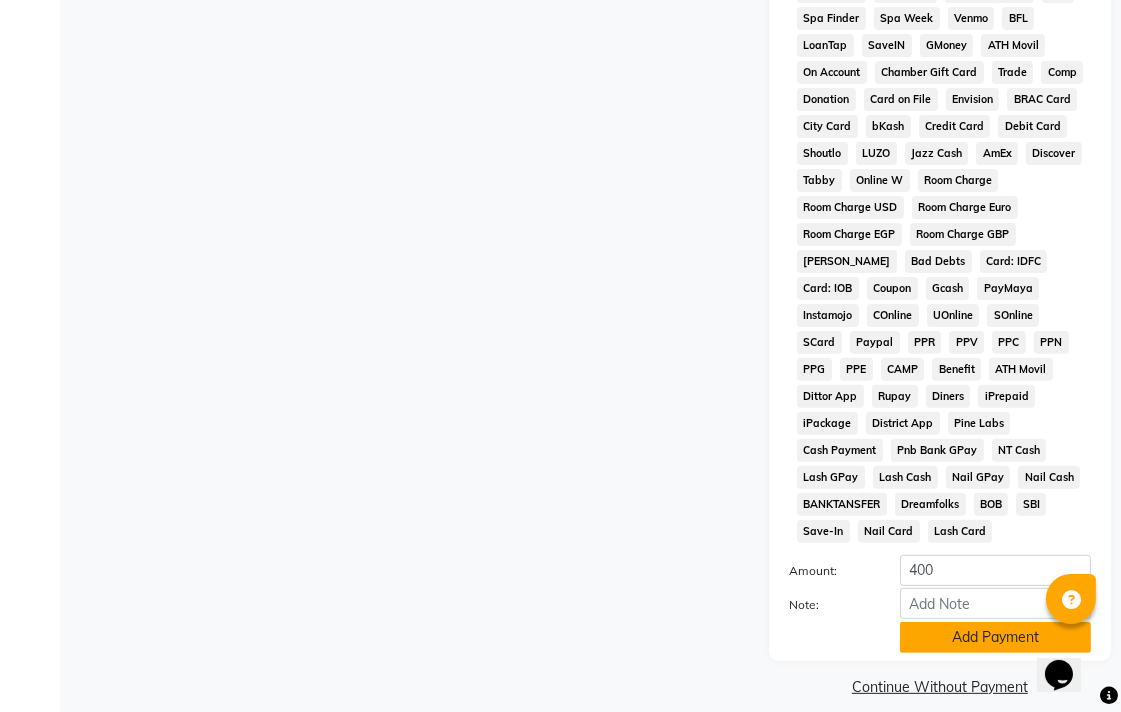 click on "Add Payment" 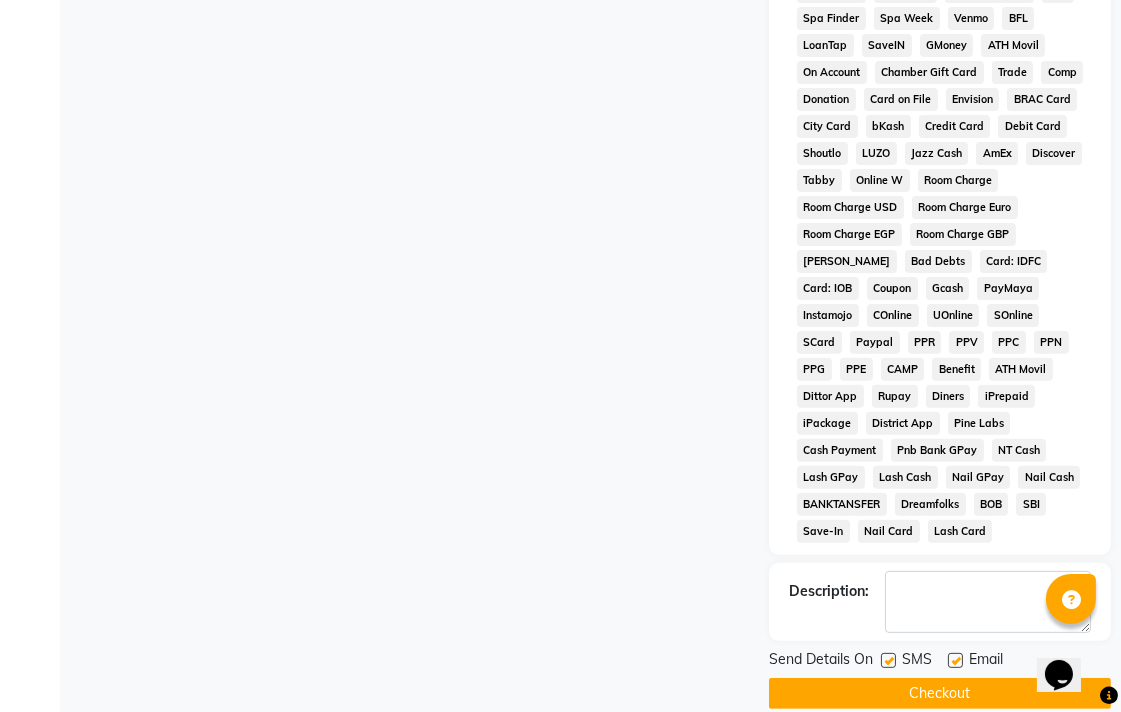 scroll, scrollTop: 921, scrollLeft: 0, axis: vertical 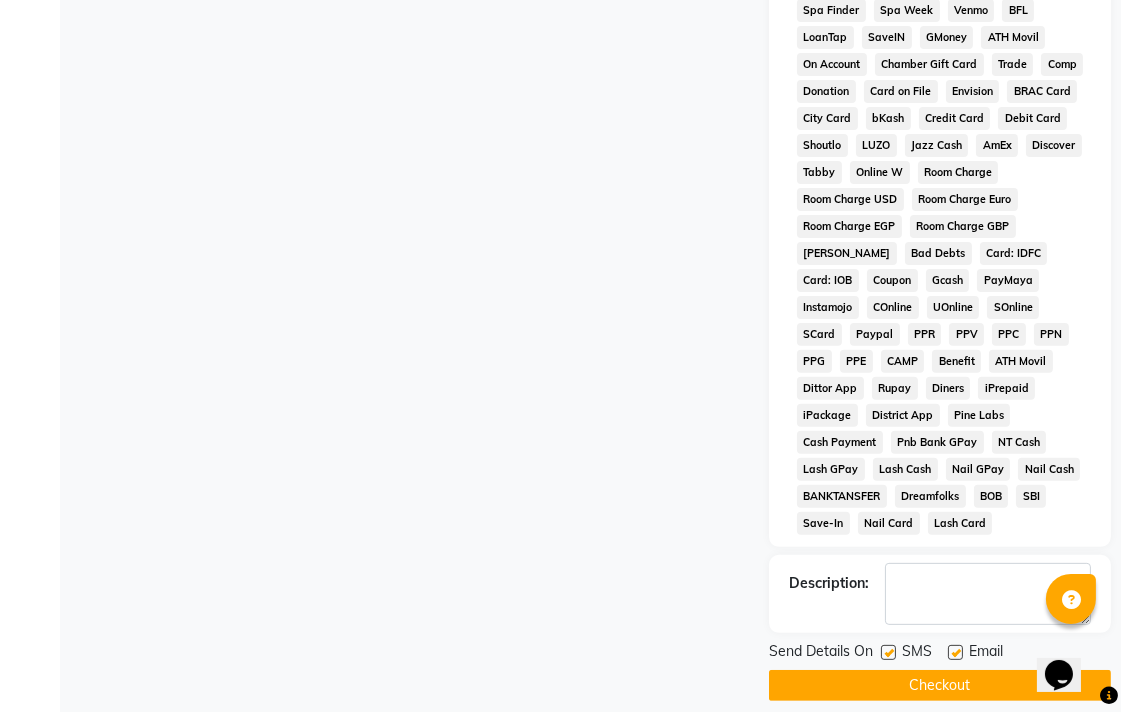 click on "Checkout" 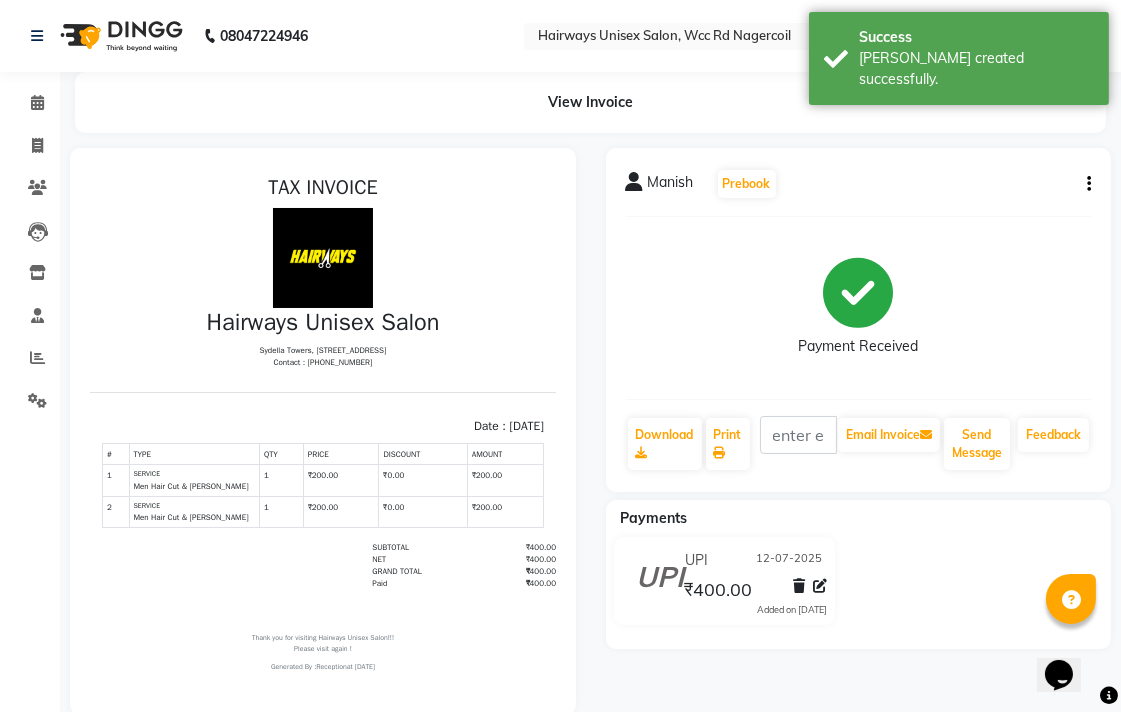 scroll, scrollTop: 0, scrollLeft: 0, axis: both 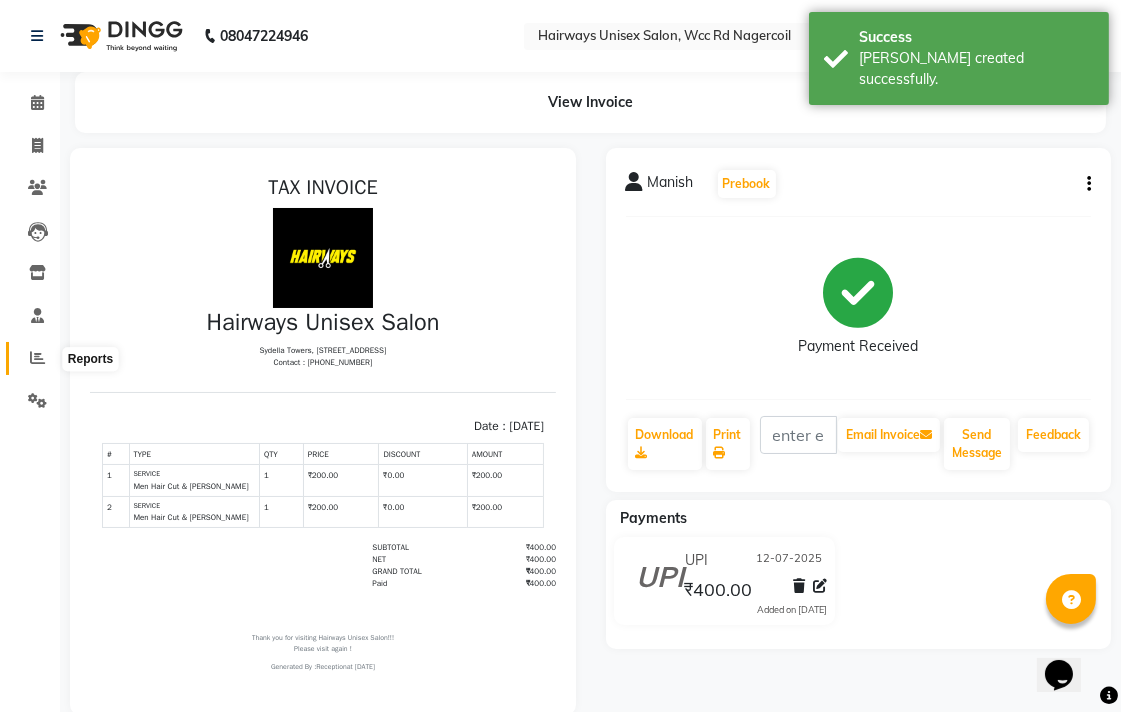 click 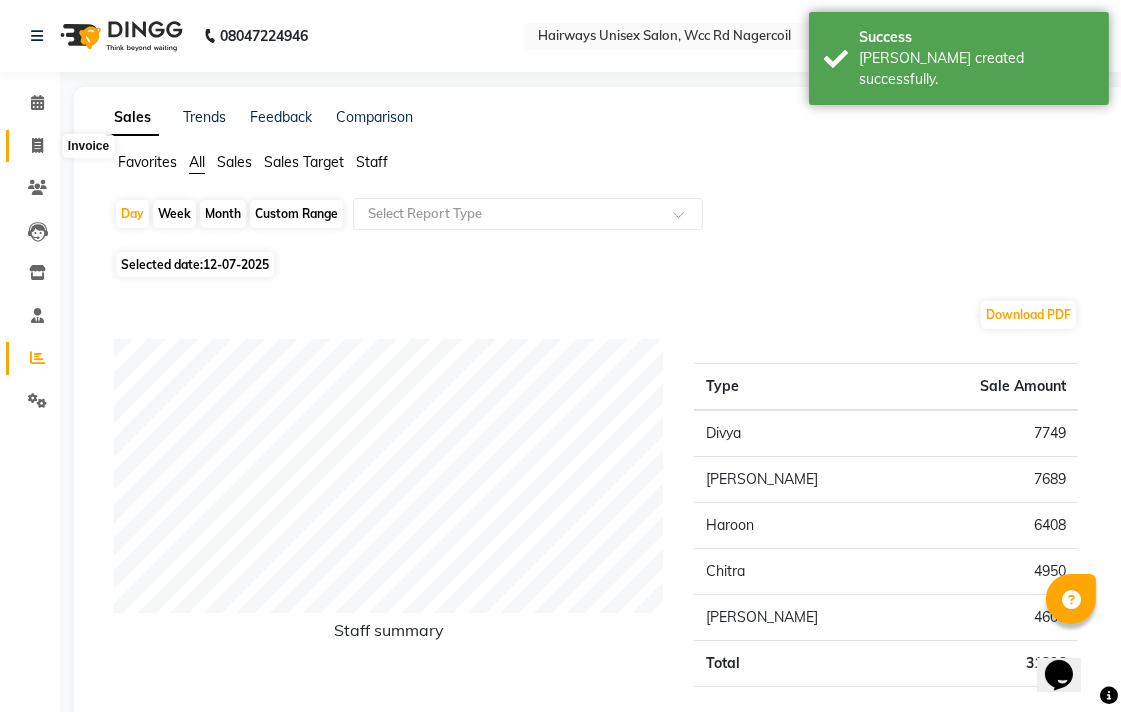 click 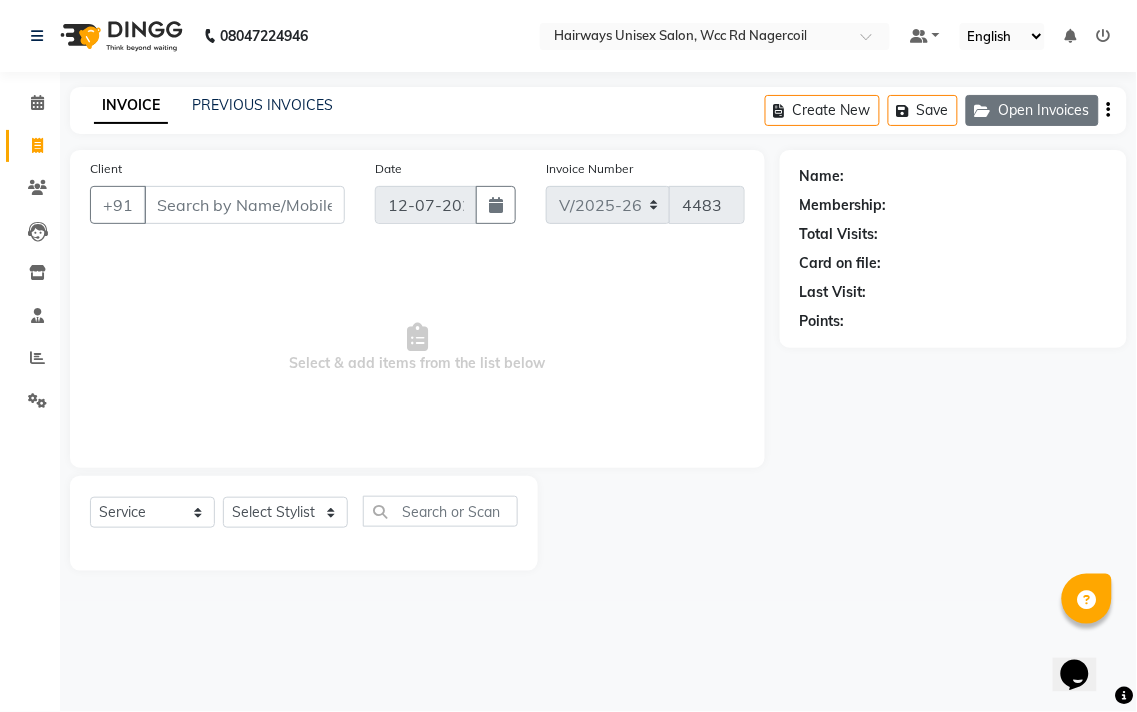 click on "Open Invoices" 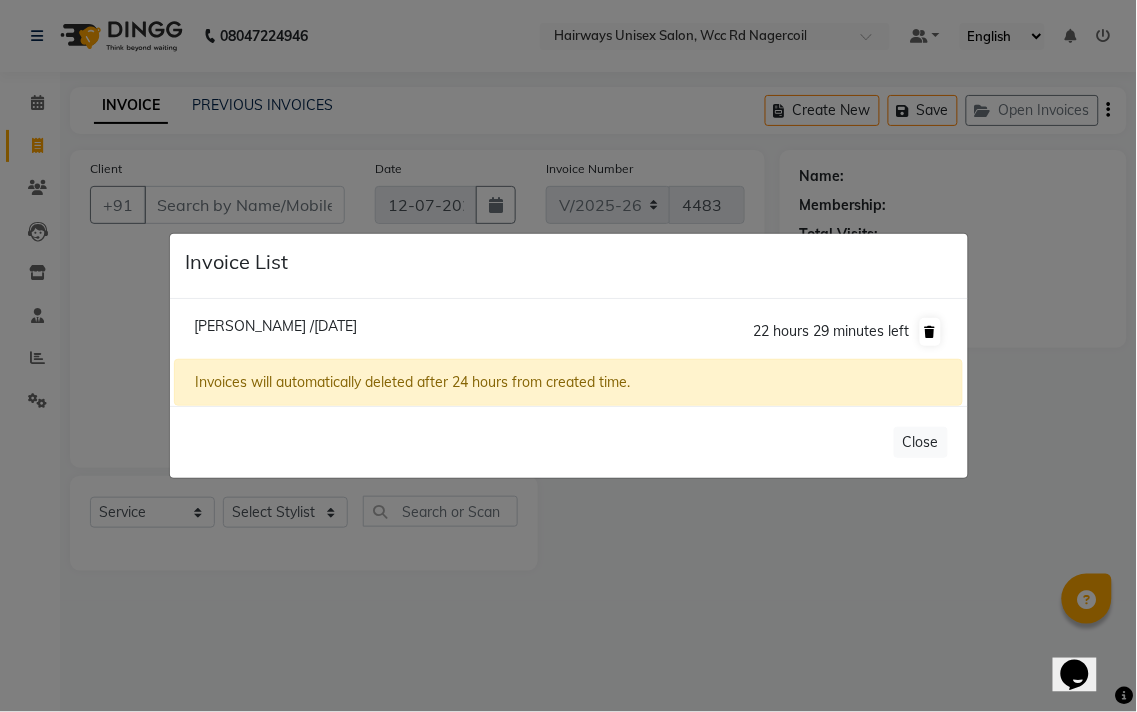 click 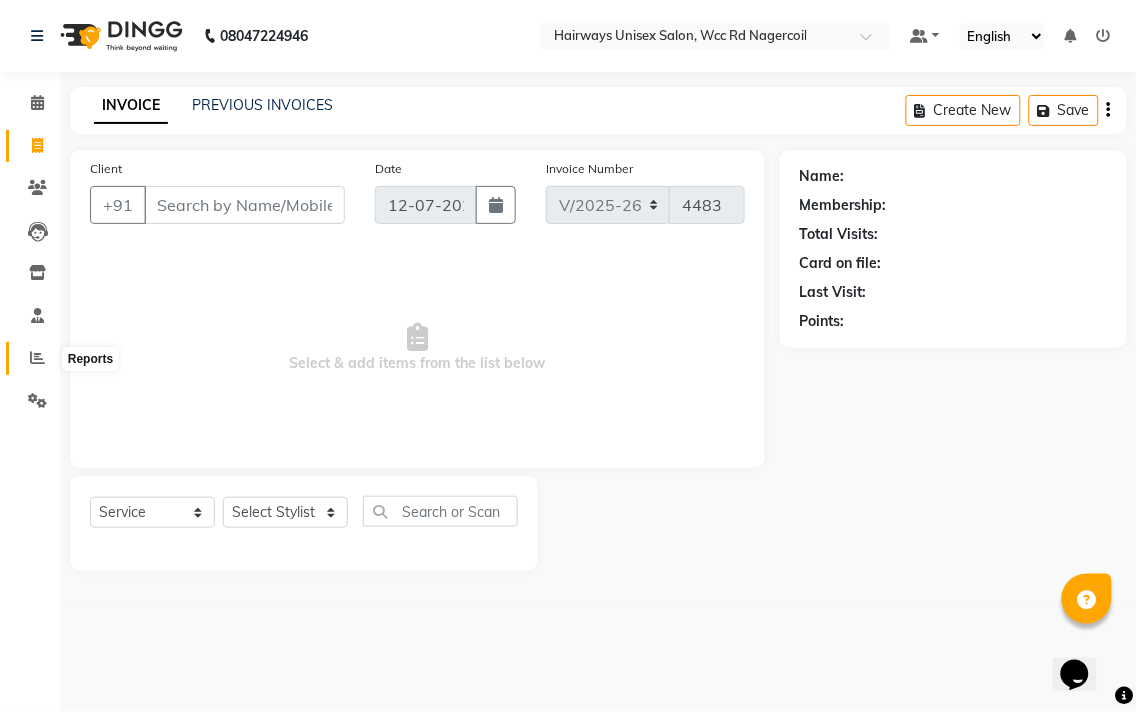 click 